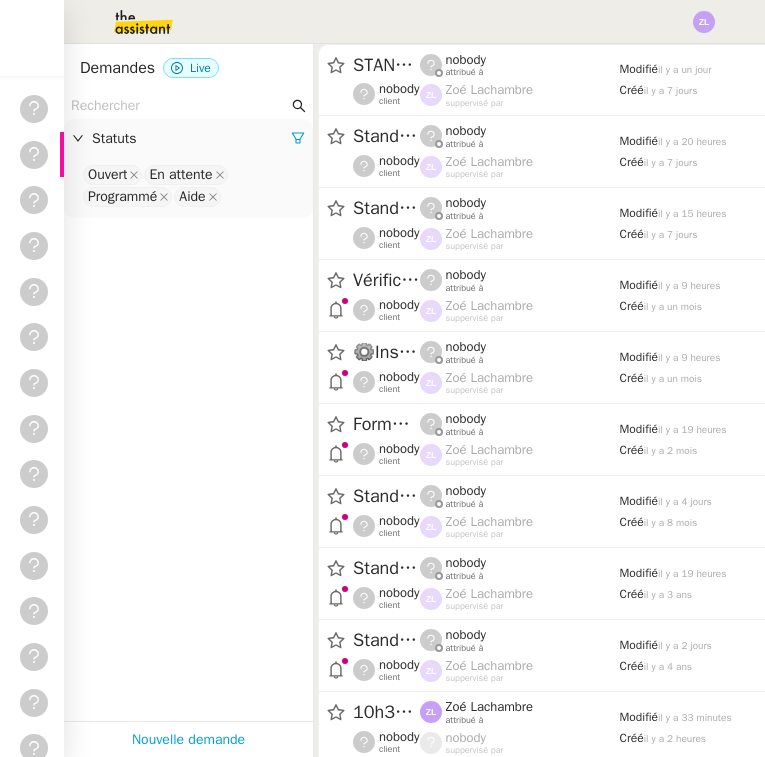 scroll, scrollTop: 0, scrollLeft: 0, axis: both 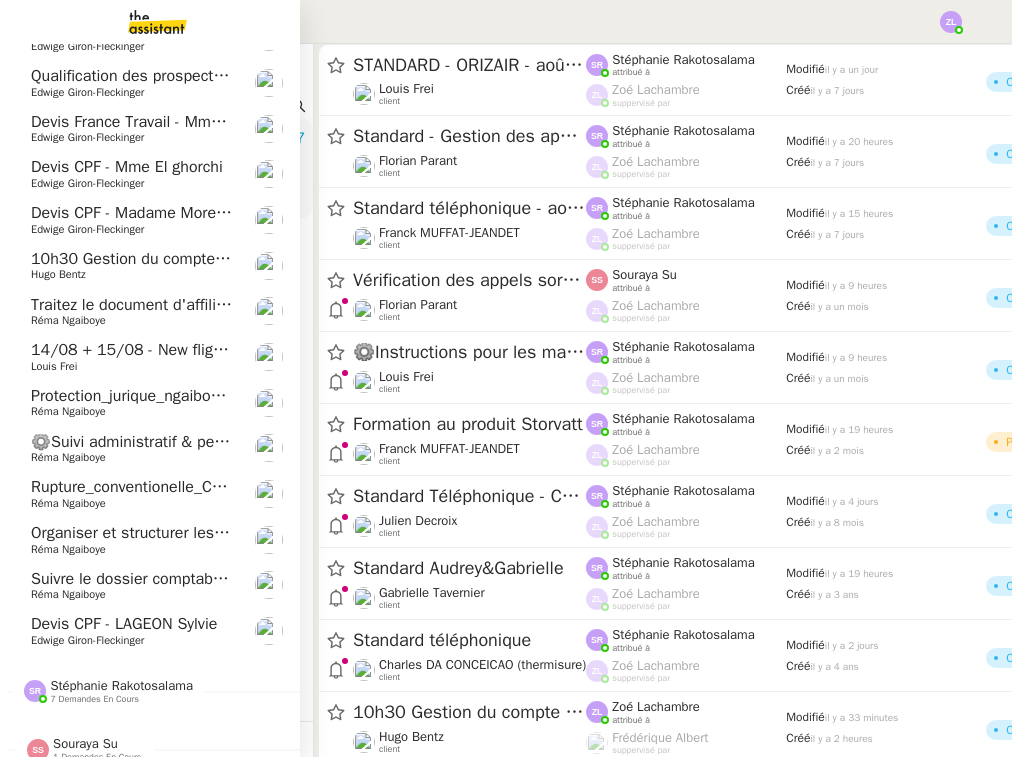 click on "7 demandes en cours" 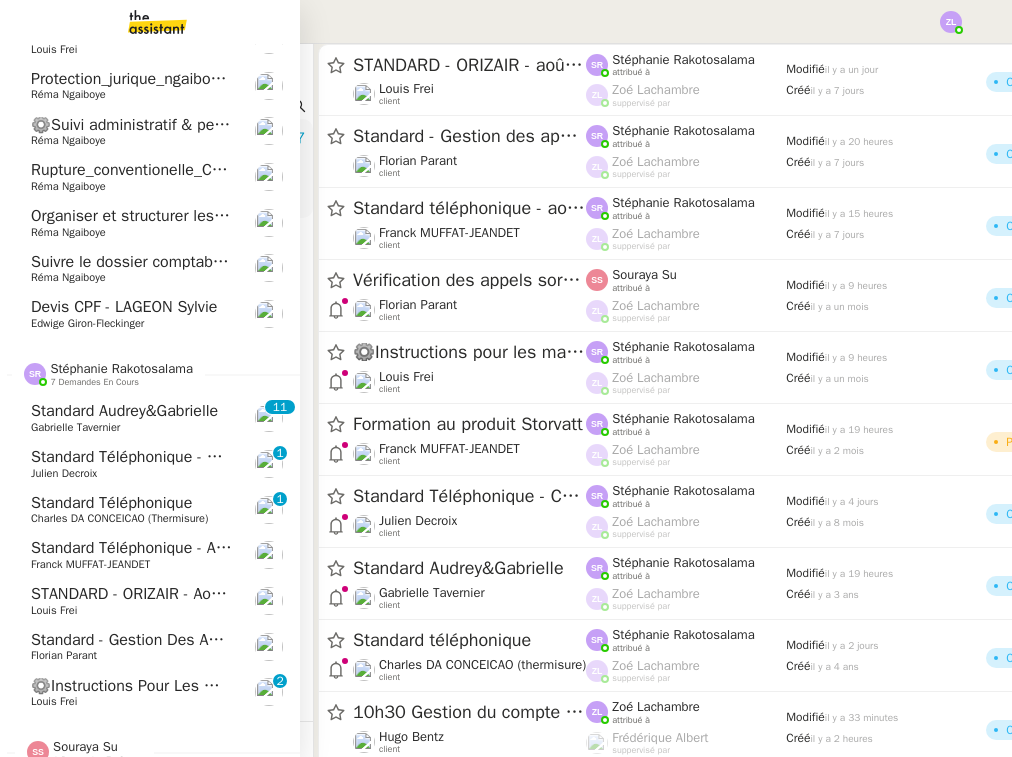 scroll, scrollTop: 478, scrollLeft: 1, axis: both 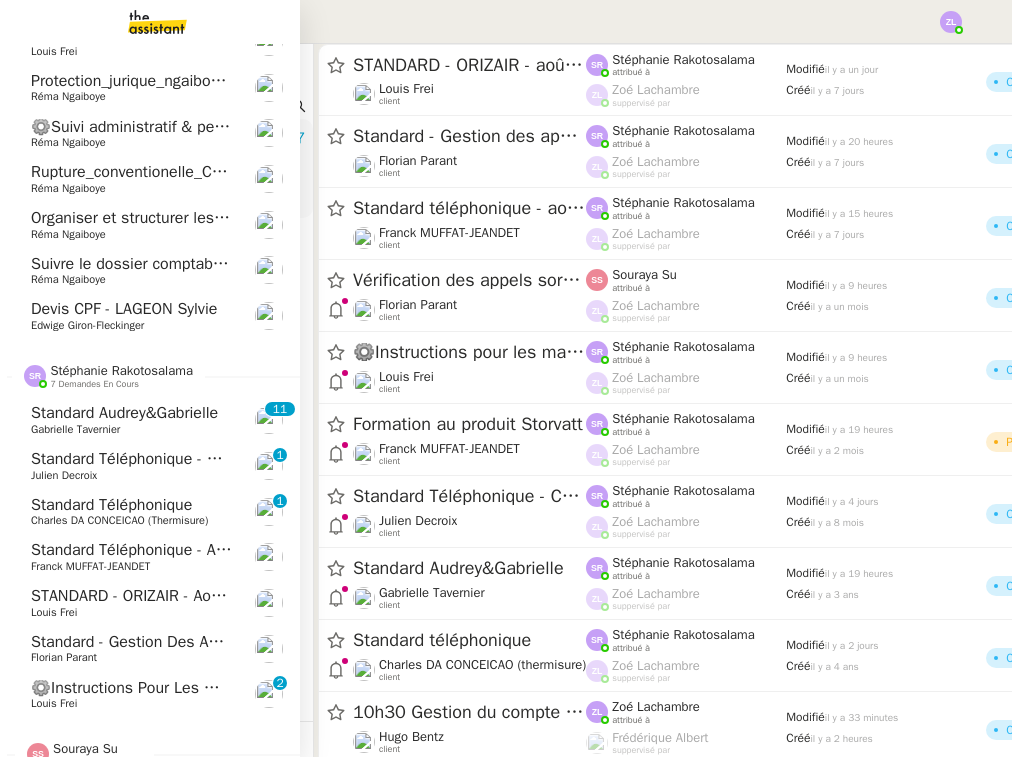 click on "Standard téléphonique - août 2025" 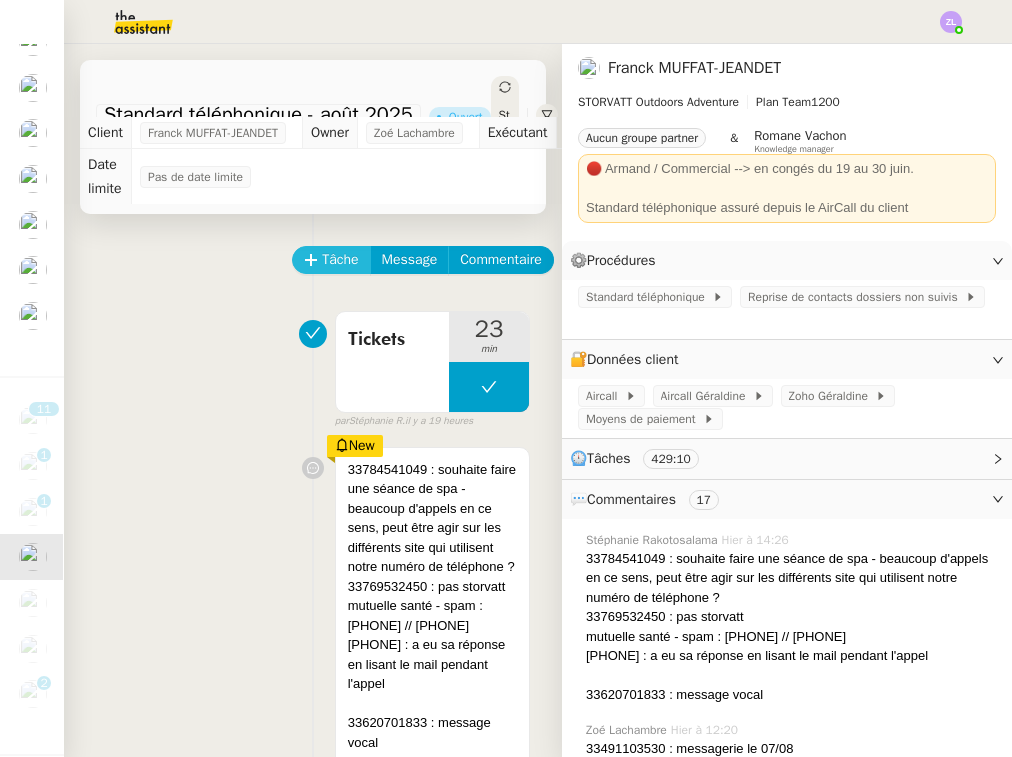 click on "Tâche" 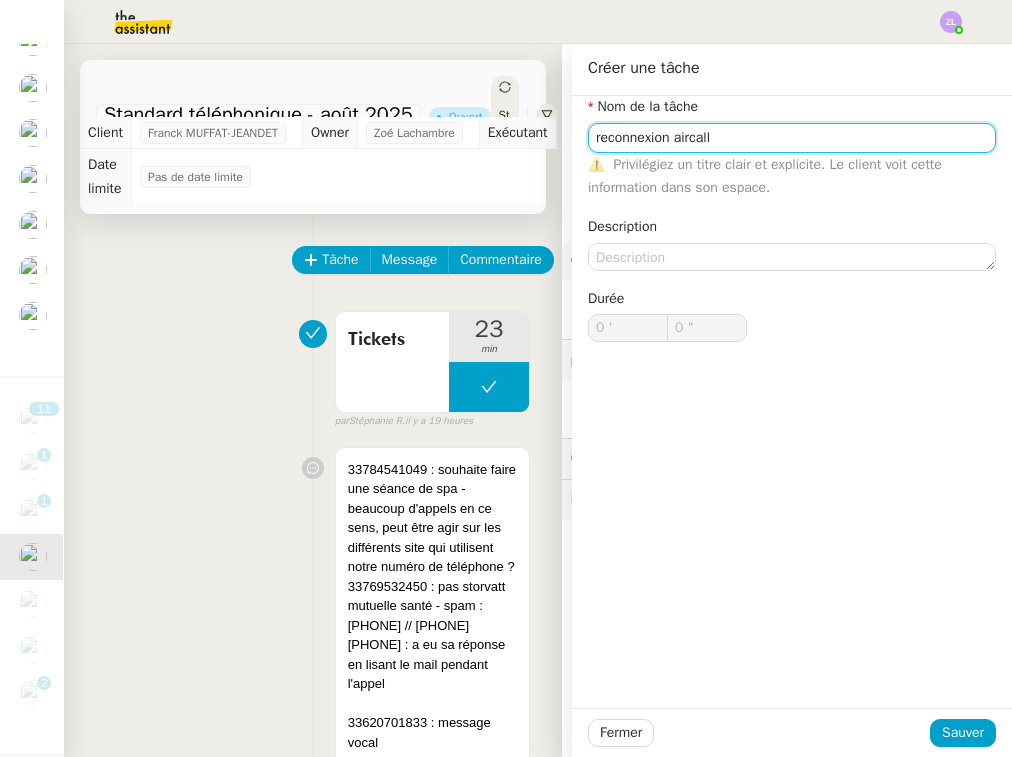 type on "reconnexion aircall" 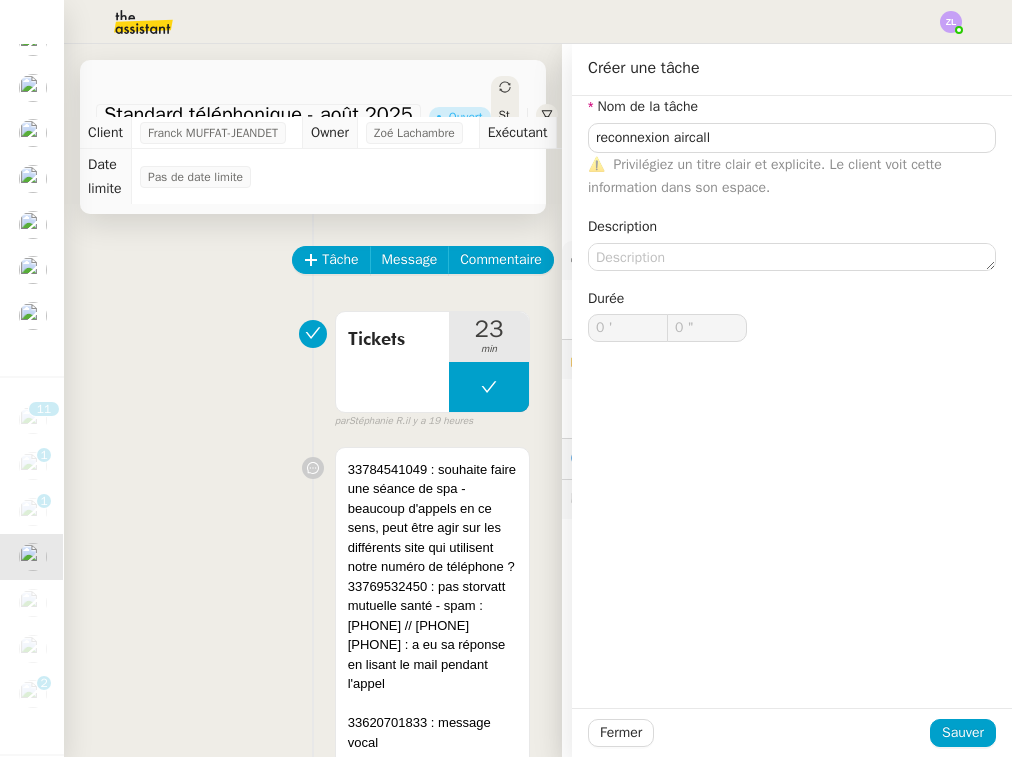 click on "Fermer Sauver" 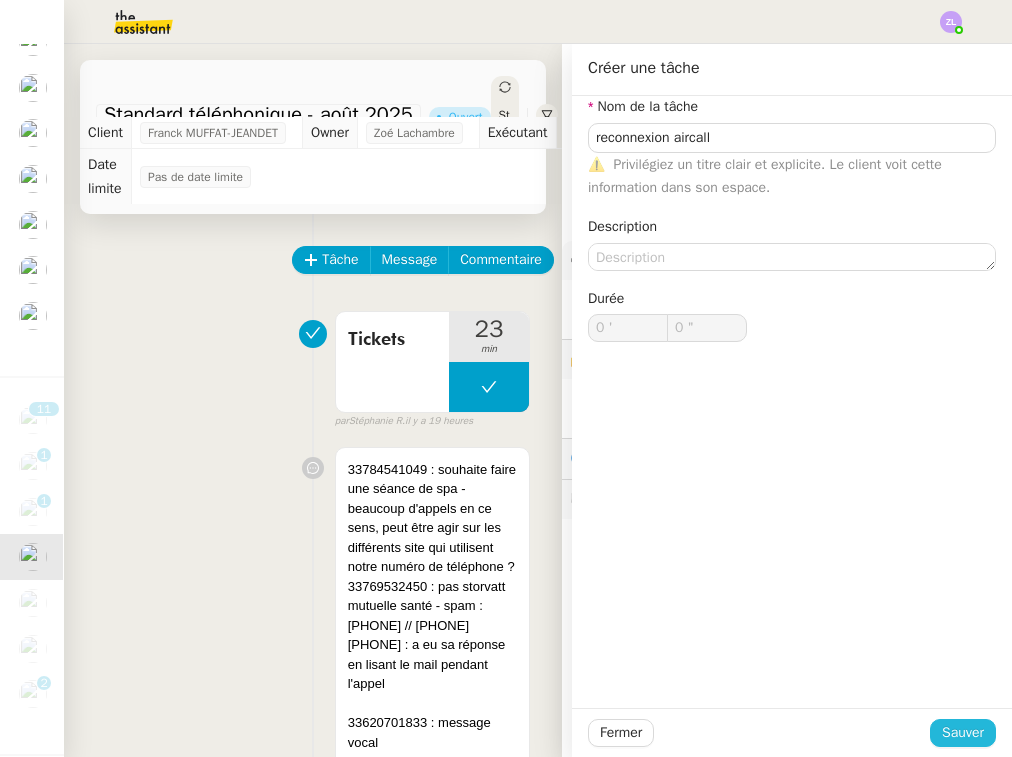 click on "Sauver" 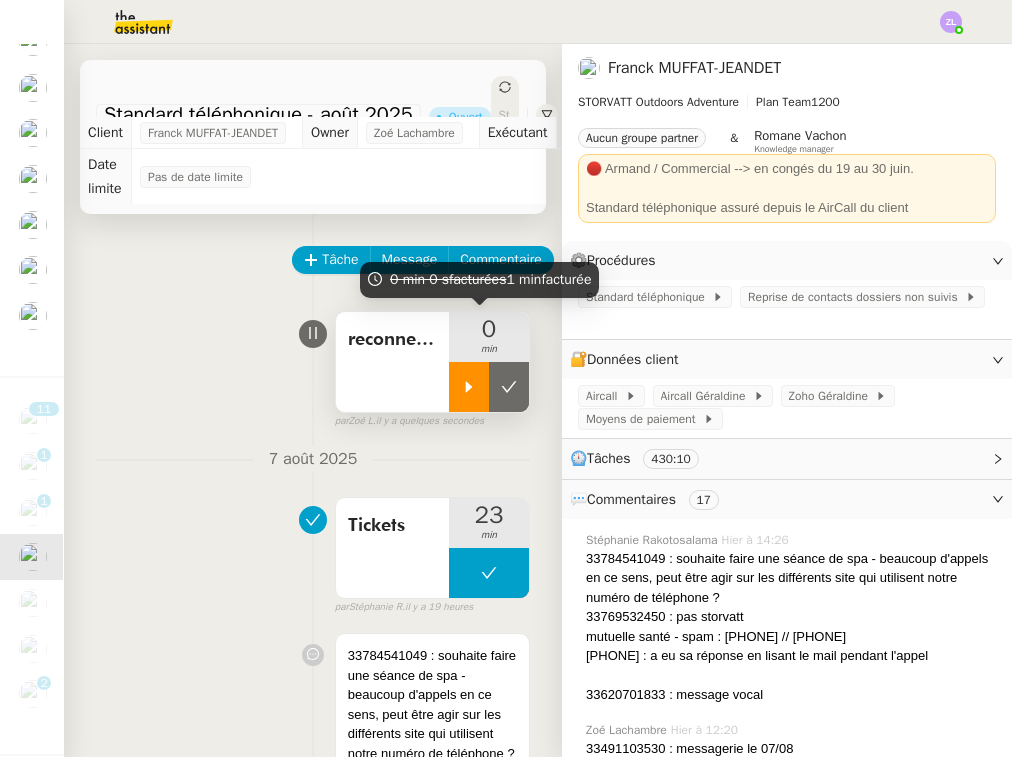 click 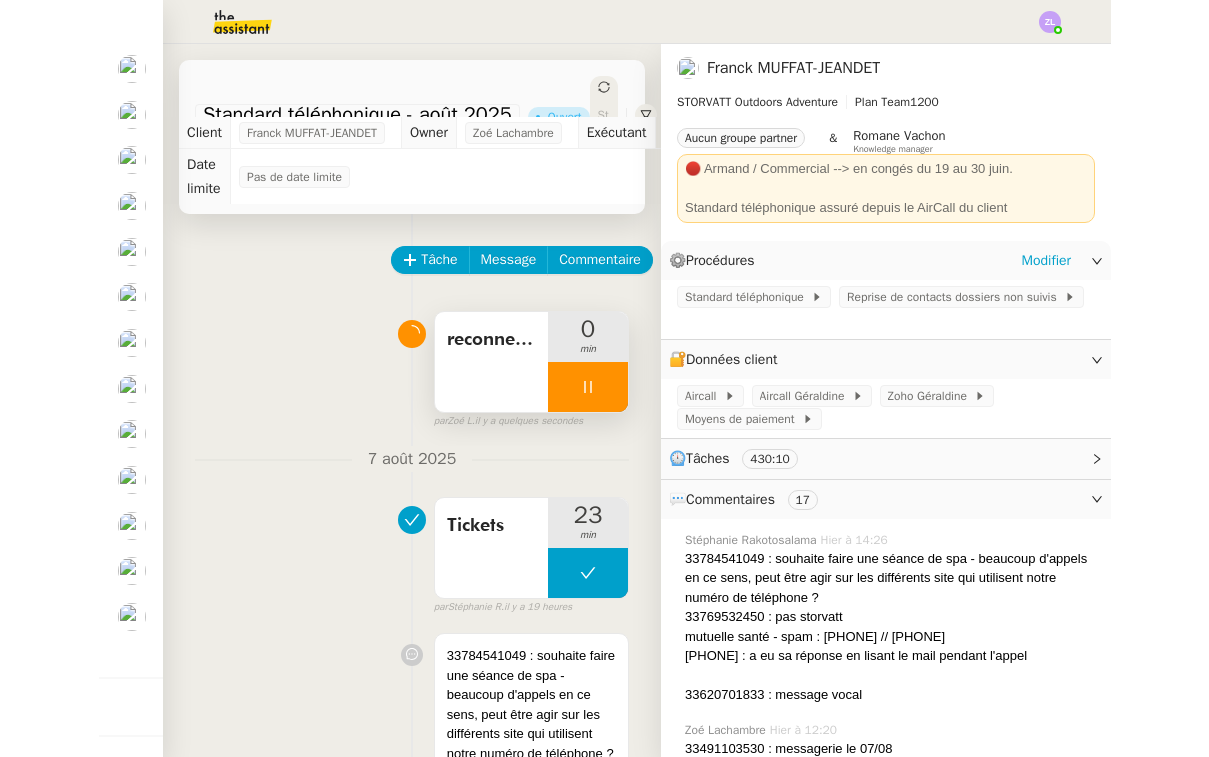 scroll, scrollTop: 163, scrollLeft: 1, axis: both 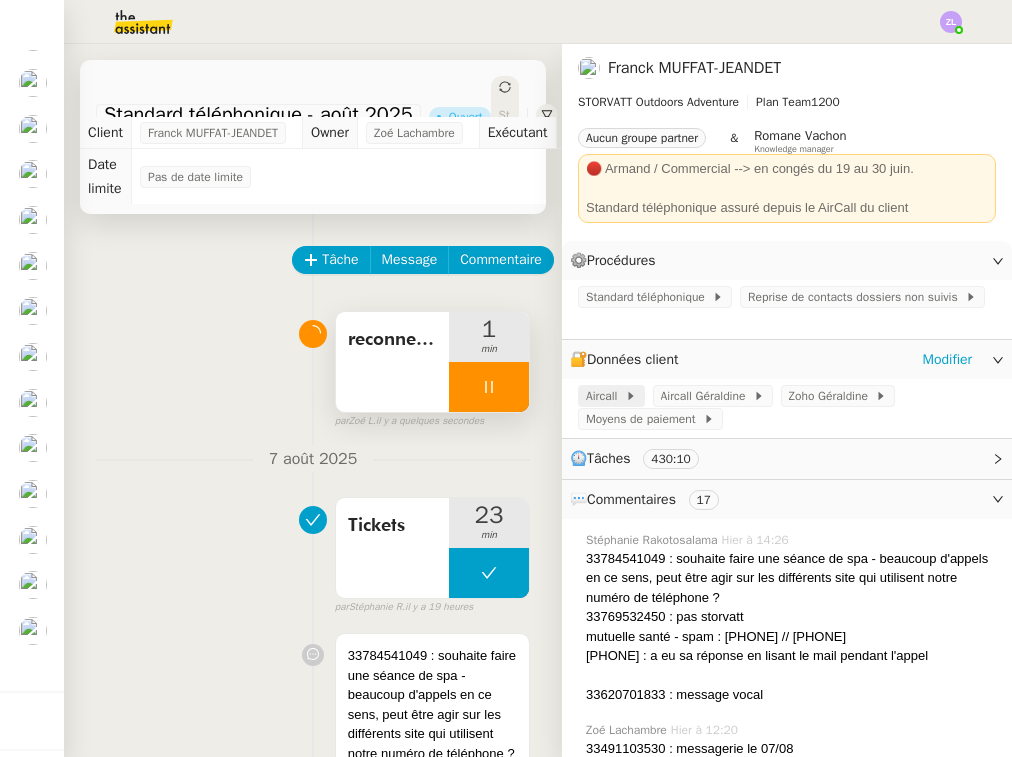 click on "Aircall" 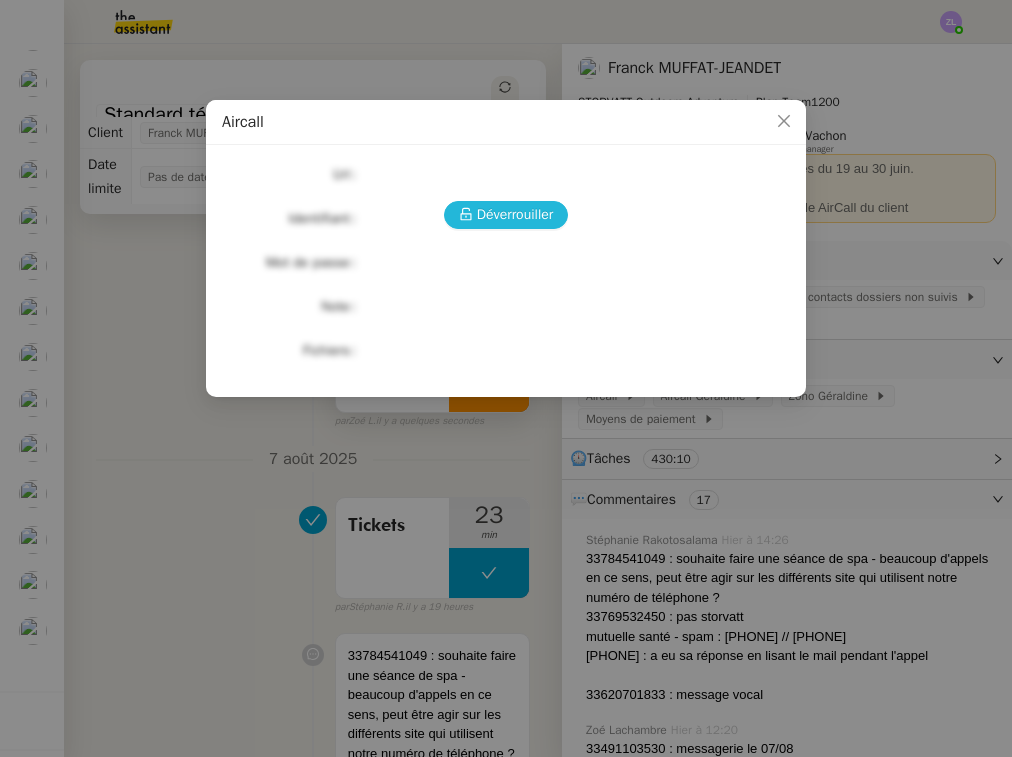 click on "Déverrouiller" at bounding box center (515, 214) 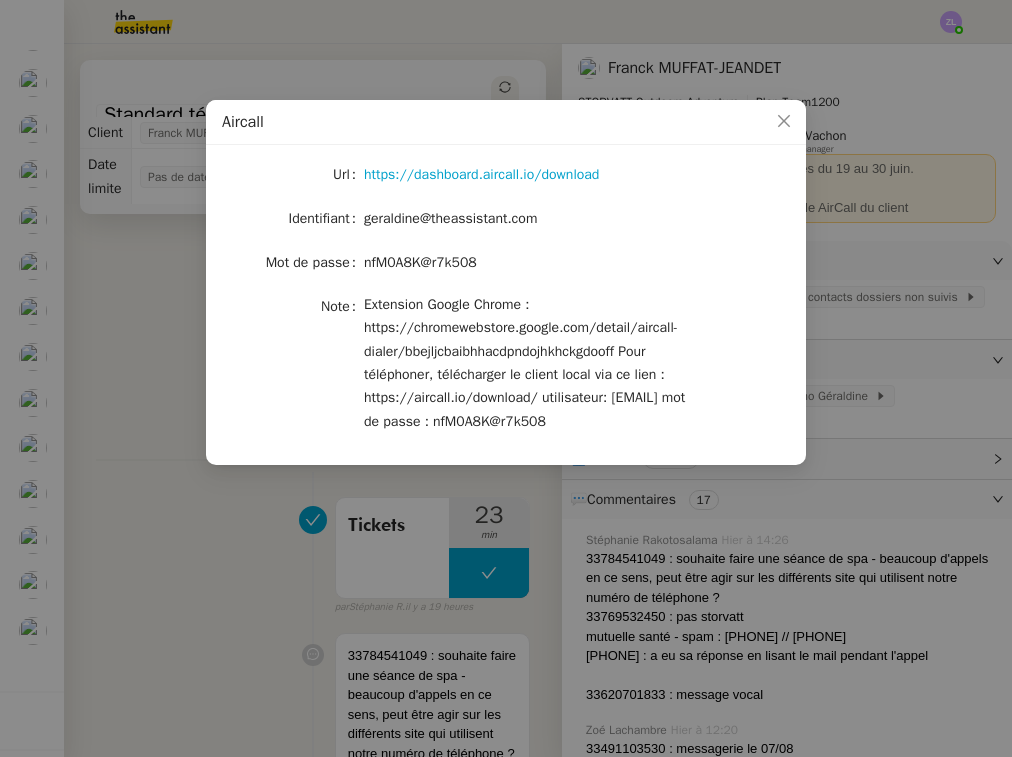 click on "geraldine@theassistant.com" 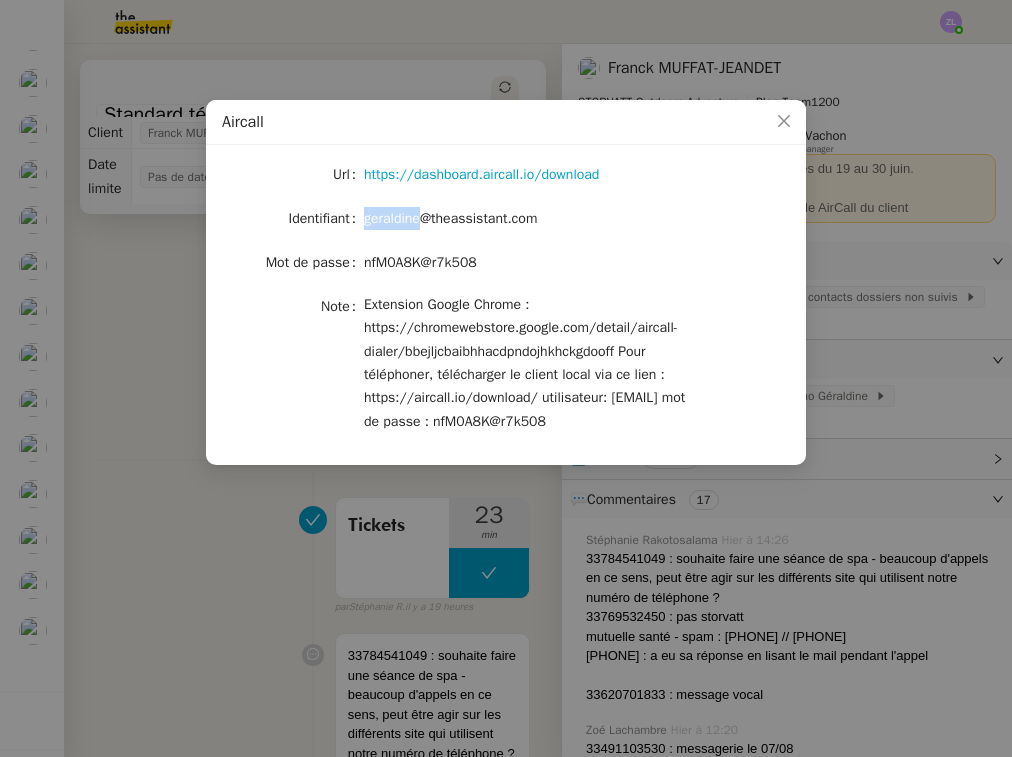 click on "geraldine@theassistant.com" 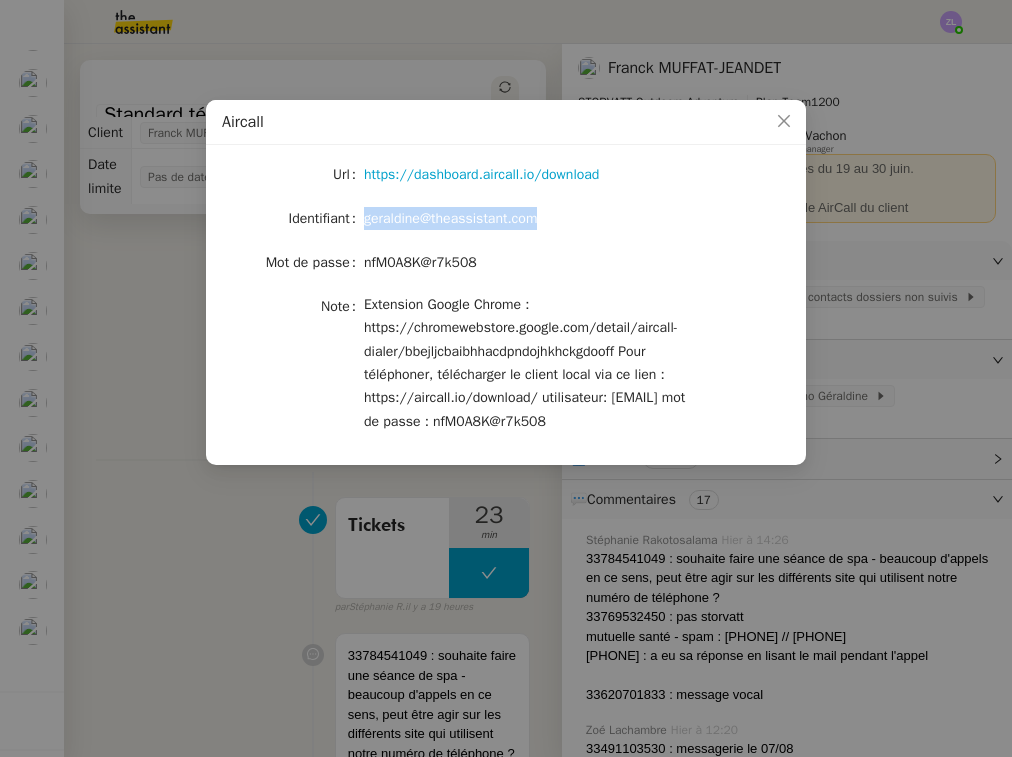 click on "geraldine@theassistant.com" 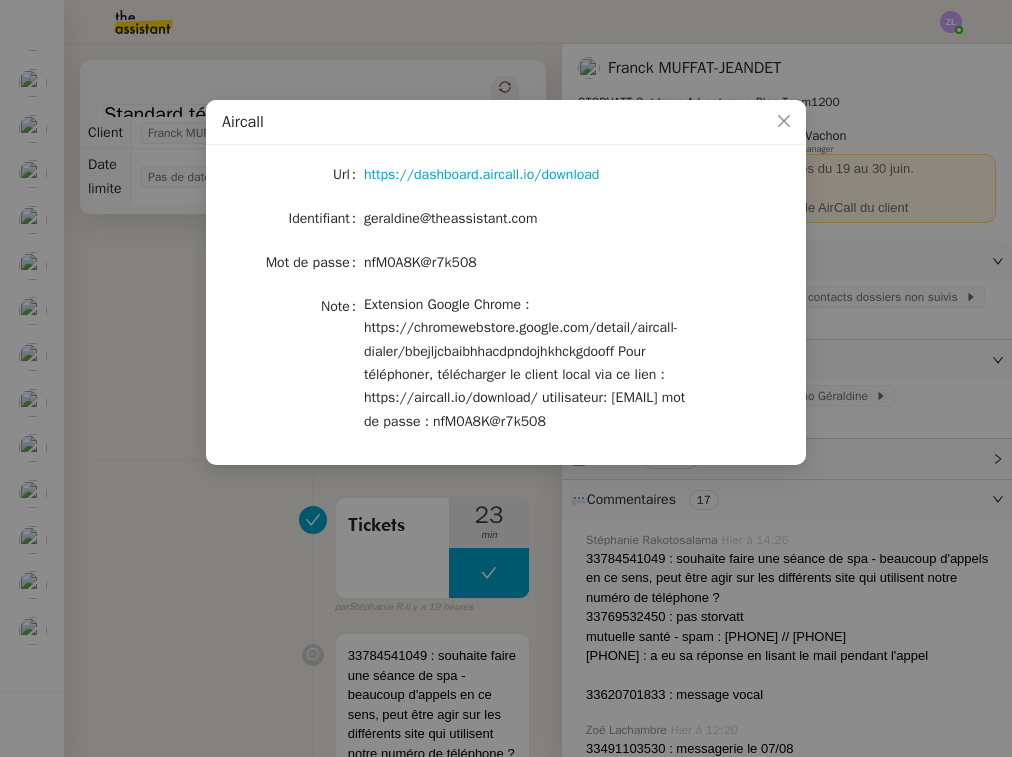 click on "nfM0A8K@r7k508" 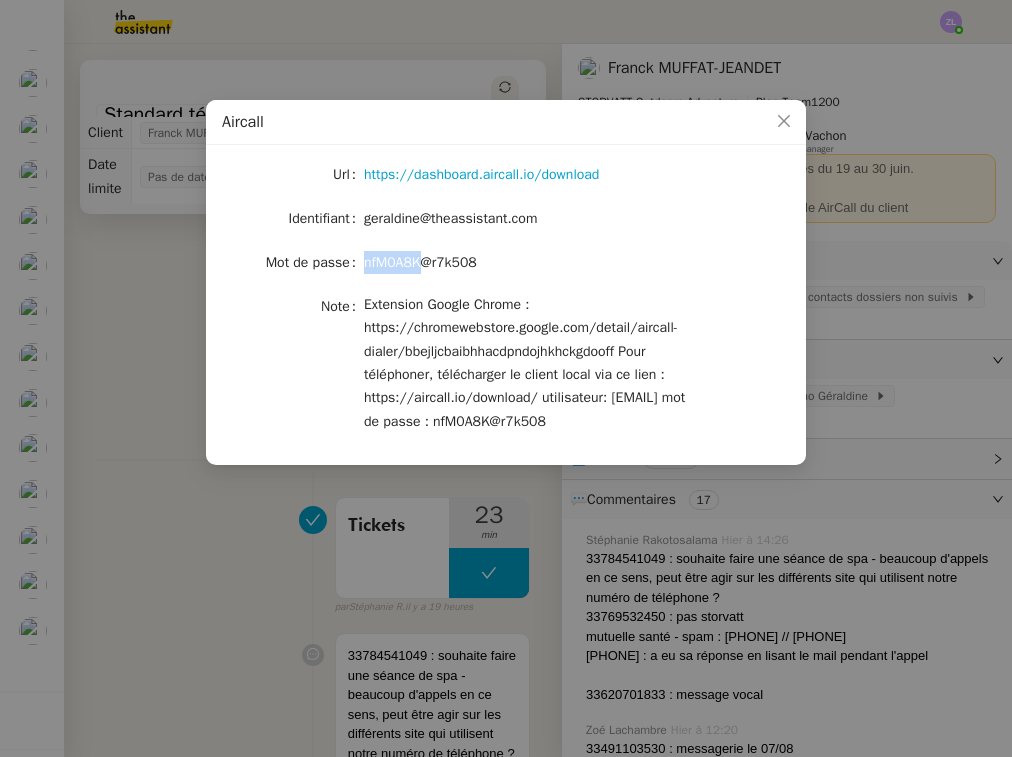 click on "nfM0A8K@r7k508" 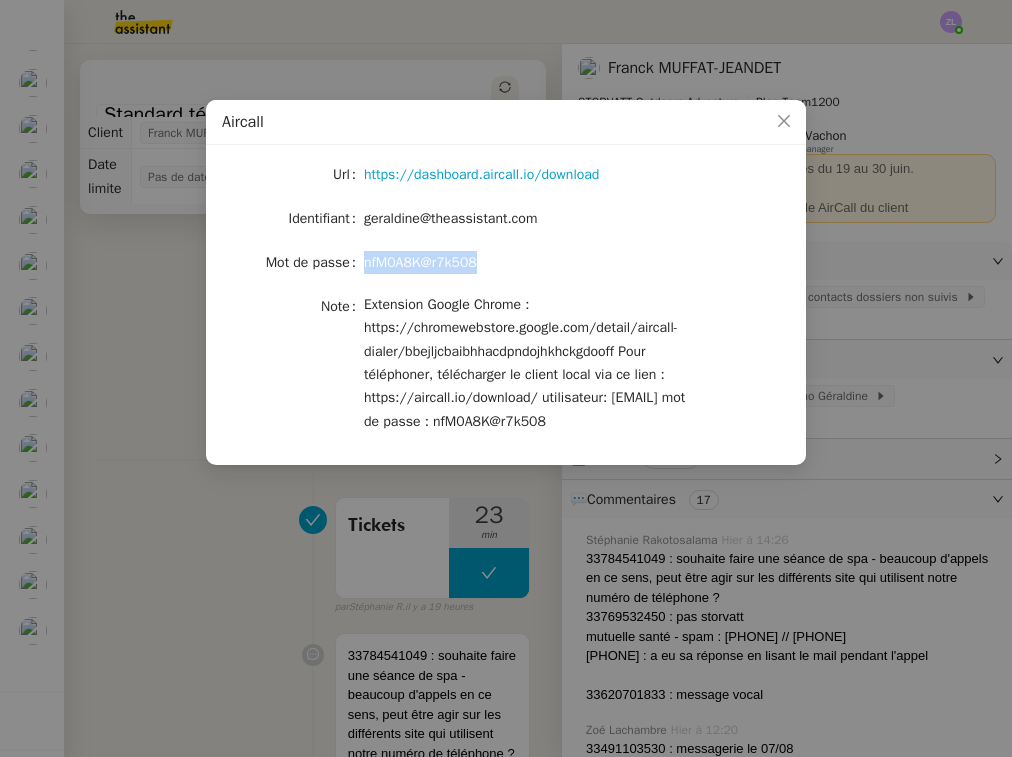 click on "nfM0A8K@r7k508" 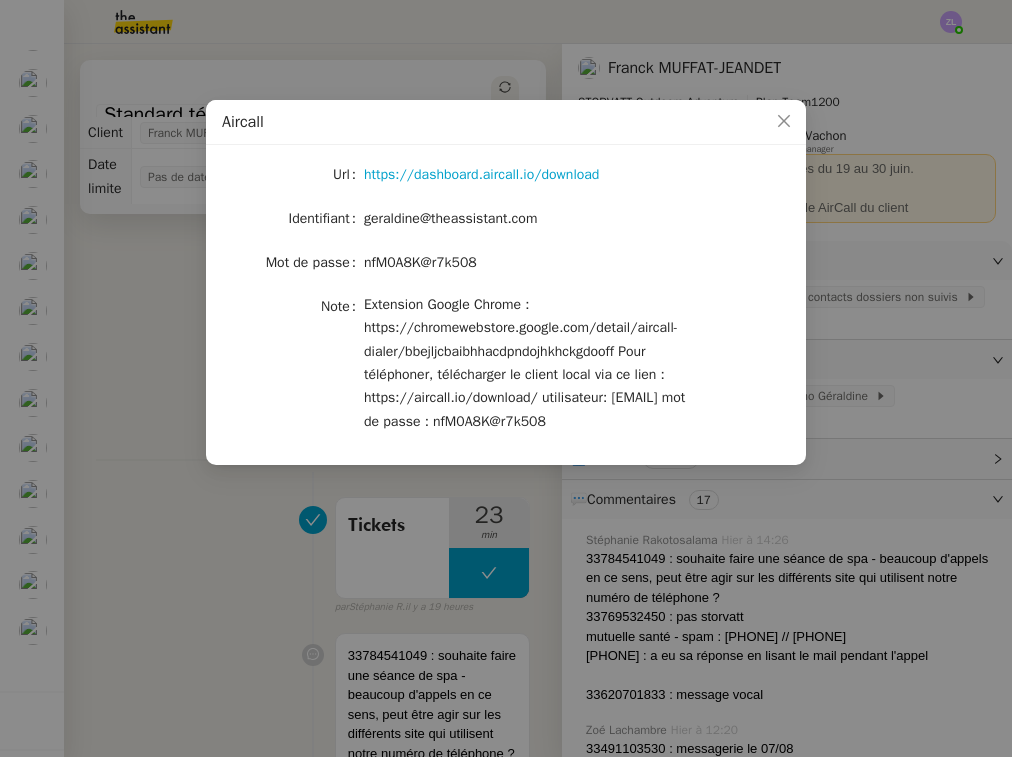 click on "Aircall  Url https://dashboard.aircall.io/download    Identifiant geraldine@theassistant.com Mot de passe nfM0A8K@r7k508 Note Extension Google Chrome : https://chromewebstore.google.com/detail/aircall-dialer/bbejljcbaibhhacdpndojhkhckgdooff
Pour téléphoner, télécharger le client local via ce lien : https://aircall.io/download/
utilisateur: geraldine@storvatt.fr
mot de passe : nfM0A8K@r7k508" at bounding box center [506, 378] 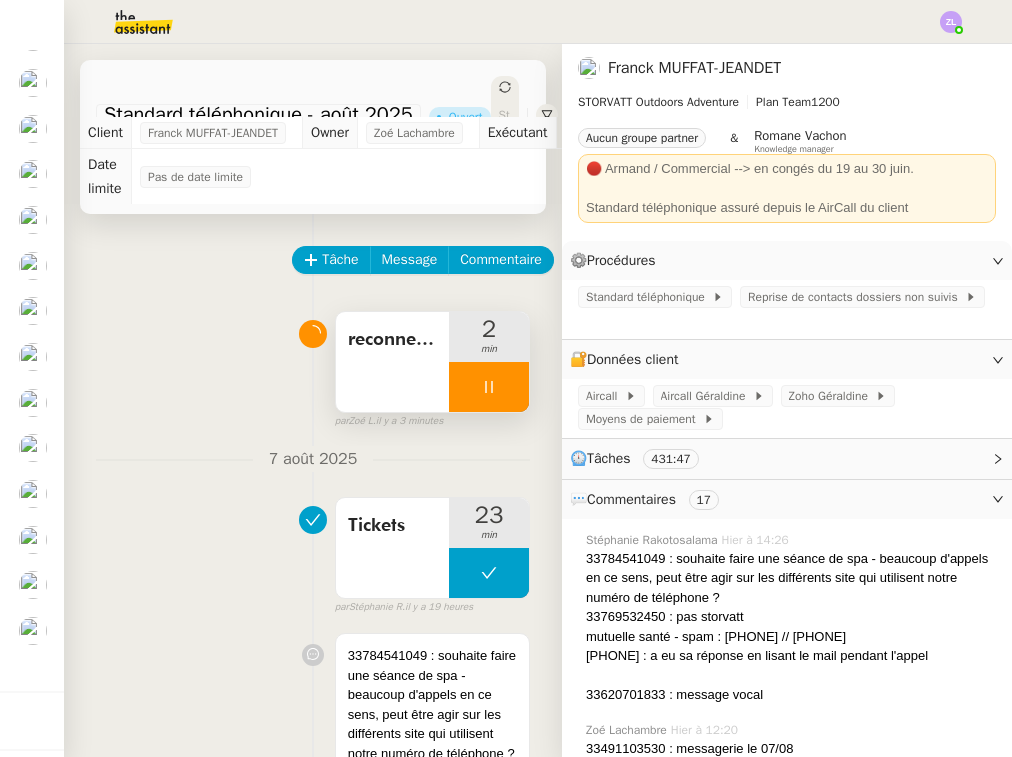 click 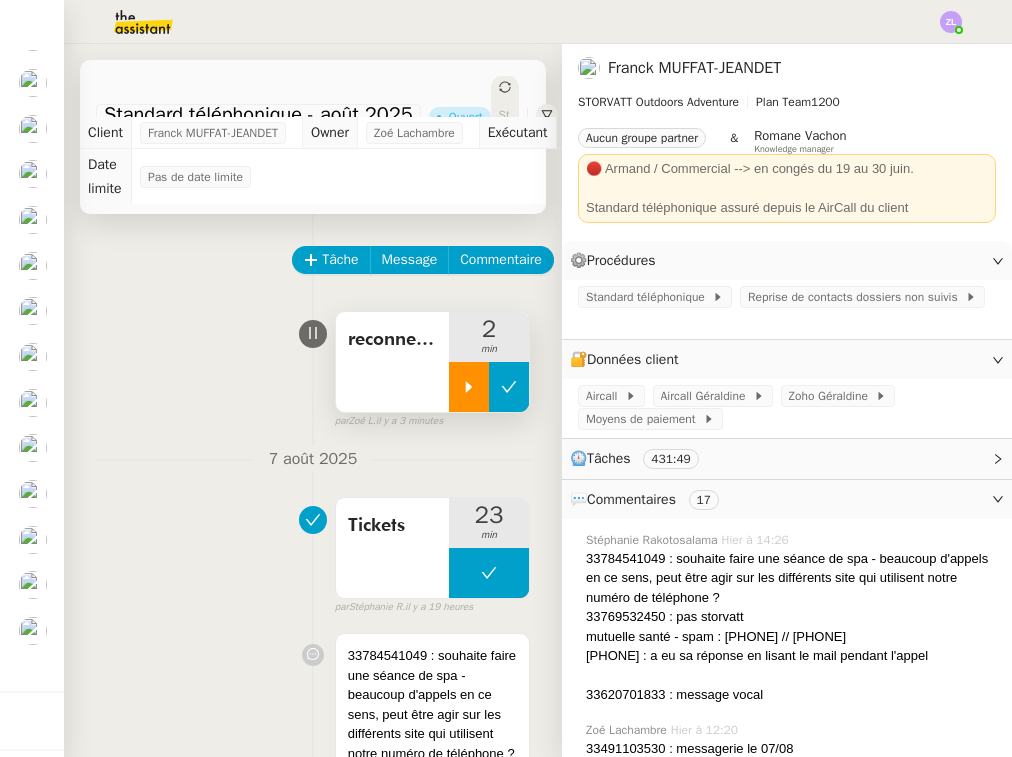 click 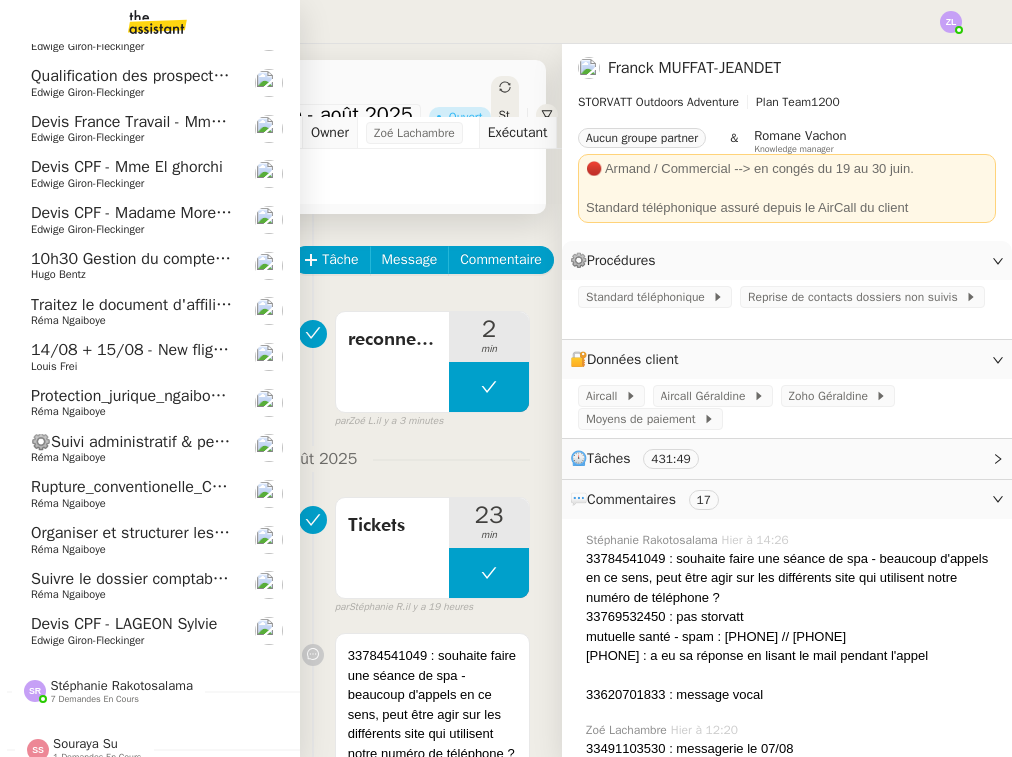 click on "Hugo Bentz" 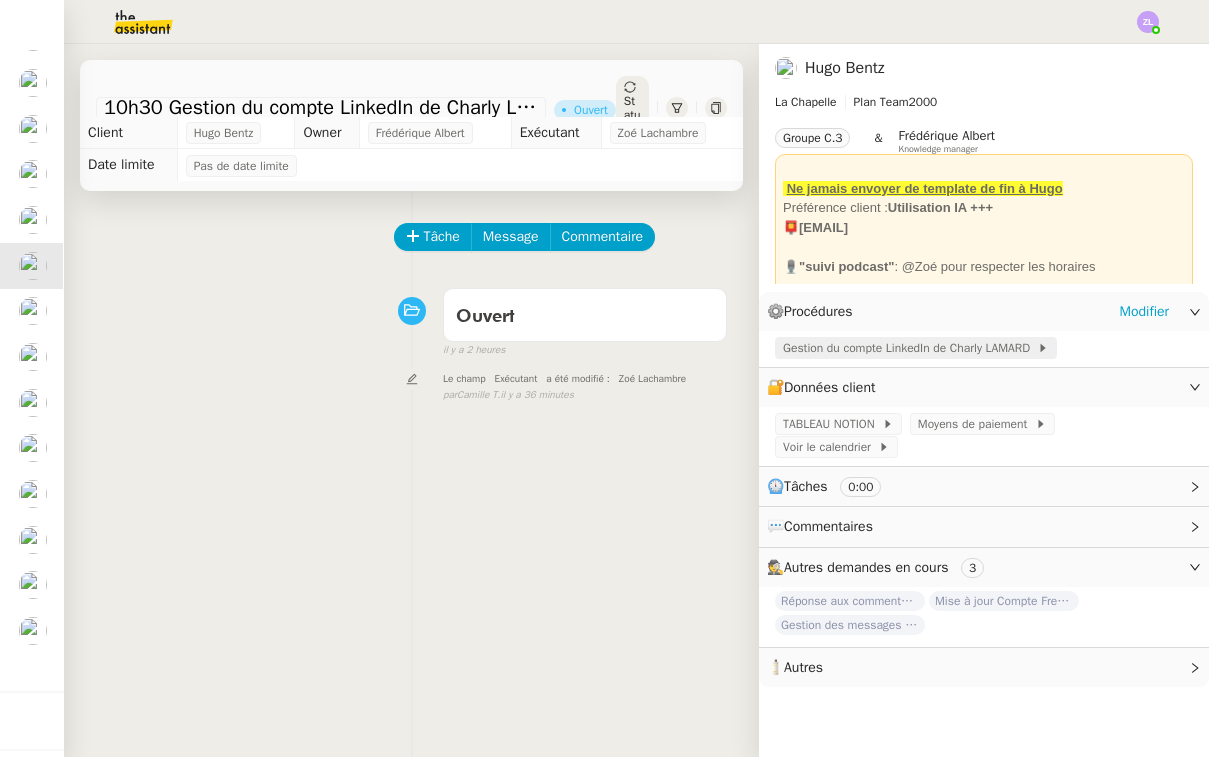 click on "Gestion du compte LinkedIn de Charly LAMARD" 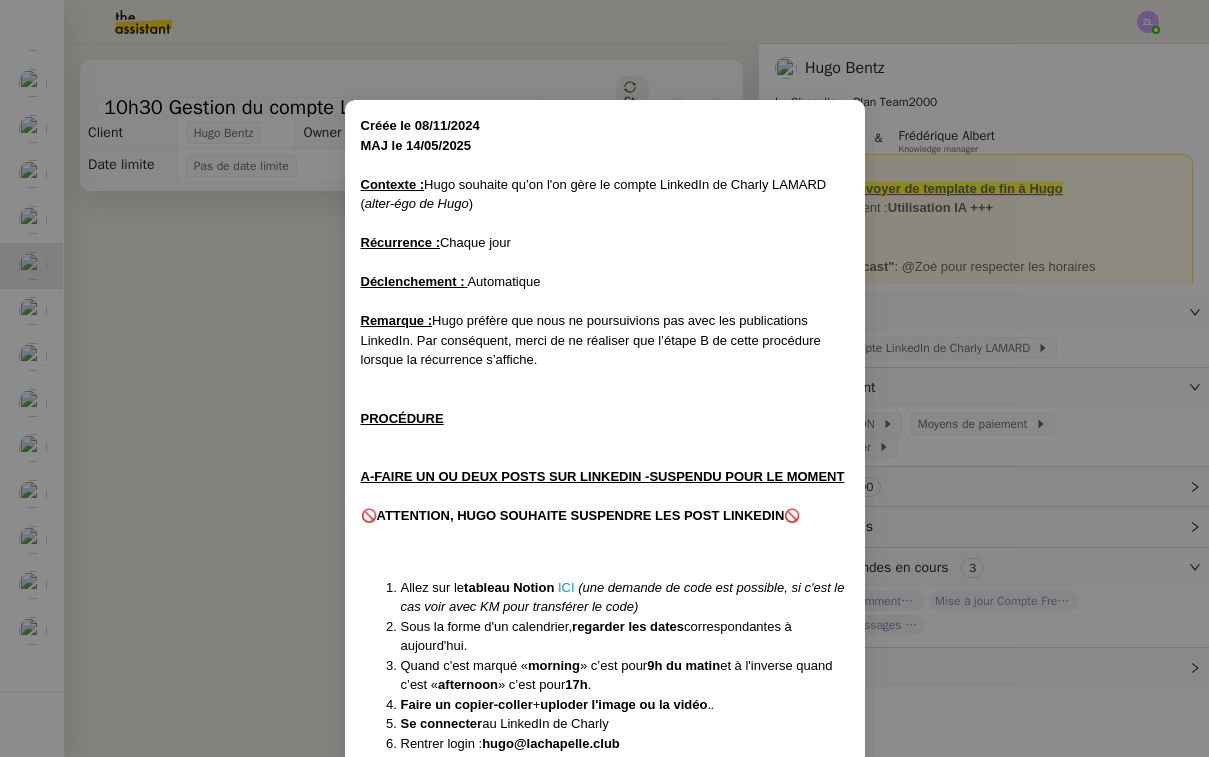 click on "Créée le 08/11/2024 MAJ le 14/05/2025 Contexte :  Hugo souhaite qu’on l'on gère le compte LinkedIn de Charly LAMARD ( alter-égo de Hugo ) Récurrence :  Chaque jour Déclenchement :   Automatique Remarque :  Hugo préfère que nous ne poursuivions pas avec les publications LinkedIn. Par conséquent, merci de ne réaliser que l’étape B de cette procédure lorsque la récurrence s’affiche. PROCÉDURE A-FAIRE UN OU DEUX POSTS SUR LINKEDIN -  SUSPENDU POUR LE MOMENT 🚫  ATTENTION, HUGO SOUHAITE SUSPENDRE LES POST LINKEDIN  🚫 Allez sur le  tableau Notion   ICI   (une demande de code est possible, si c'est le cas voir avec KM pour transférer le code) Sous la forme d'un calendrier,  regarder les dates  correspondantes à aujourd'hui. Quand c'est marqué «  morning  » c’est pour  9h du matin  et à l'inverse quand c’est «  afternoon  » c’est pour  17h . Faire un copier-coller  +  uploder l'image ou la vidéo .  . Se connecter  au LinkedIn de Charly Rentrer login :  Rentrer Mdp :  @" at bounding box center [604, 378] 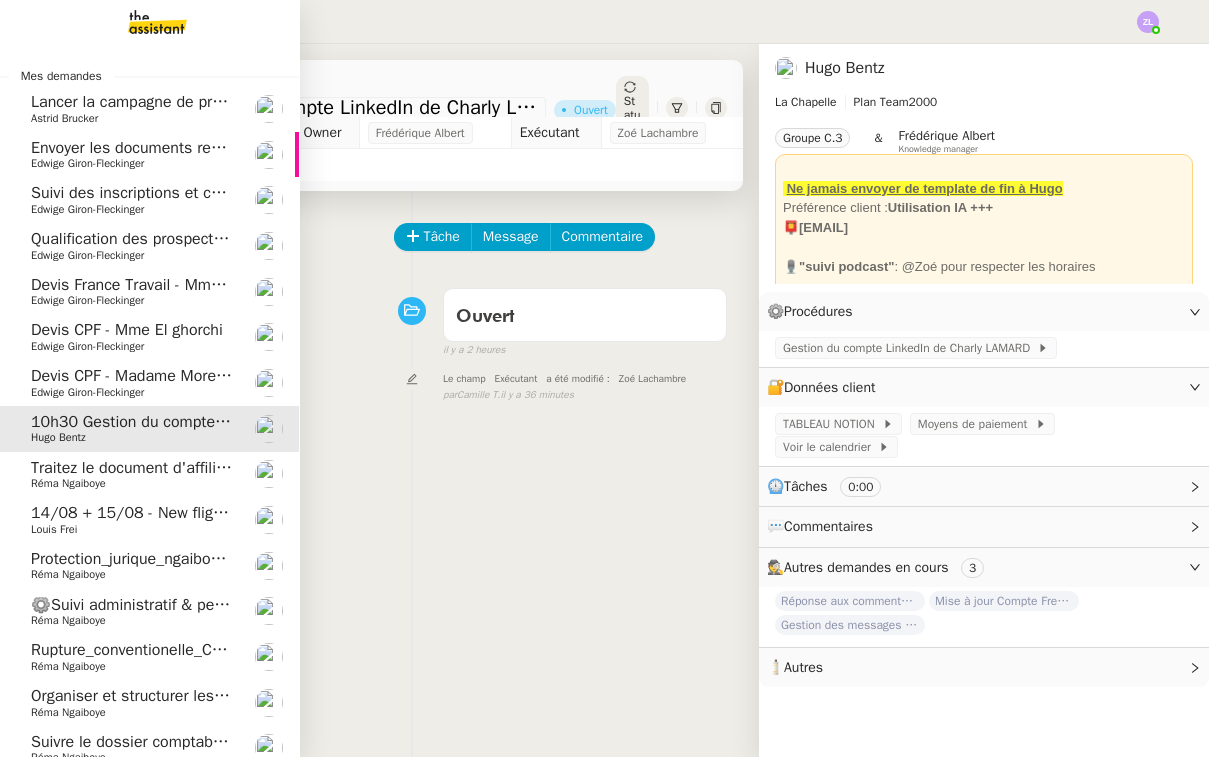 scroll, scrollTop: 0, scrollLeft: 1, axis: horizontal 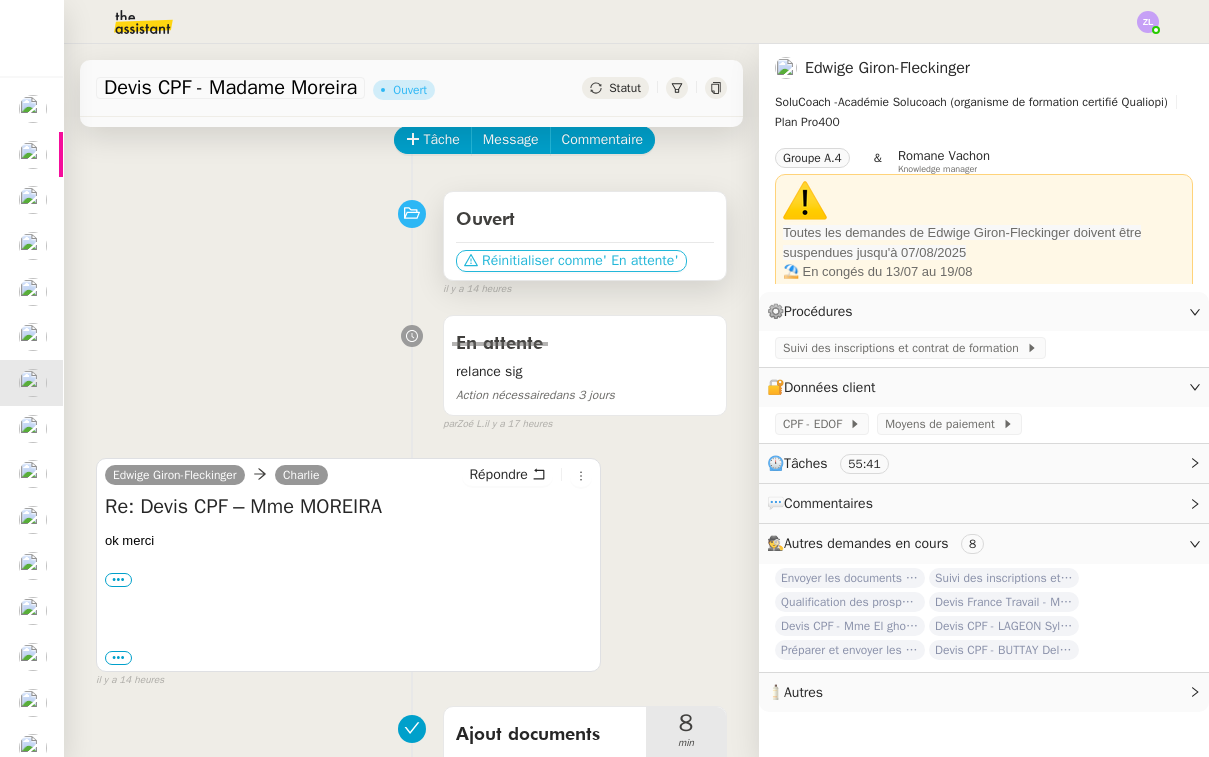 click on "Réinitialiser comme" at bounding box center [542, 261] 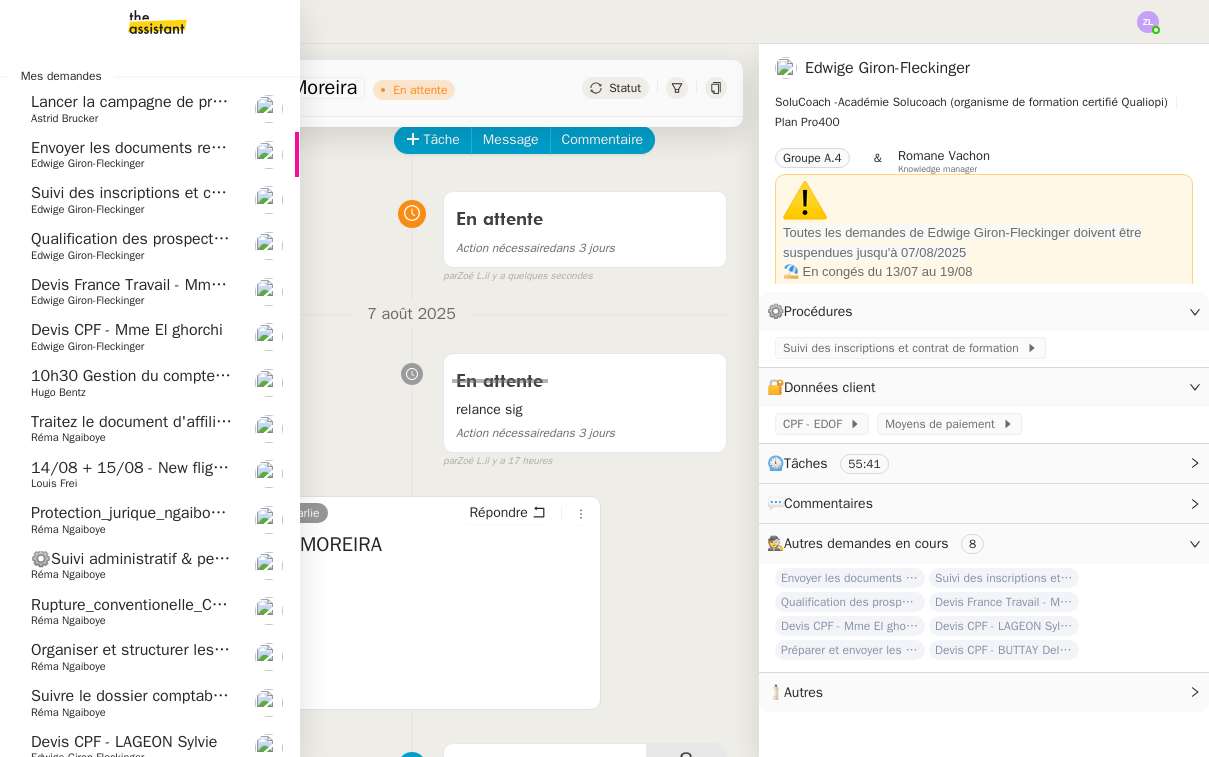 click on "Devis CPF - Mme El ghorchi" 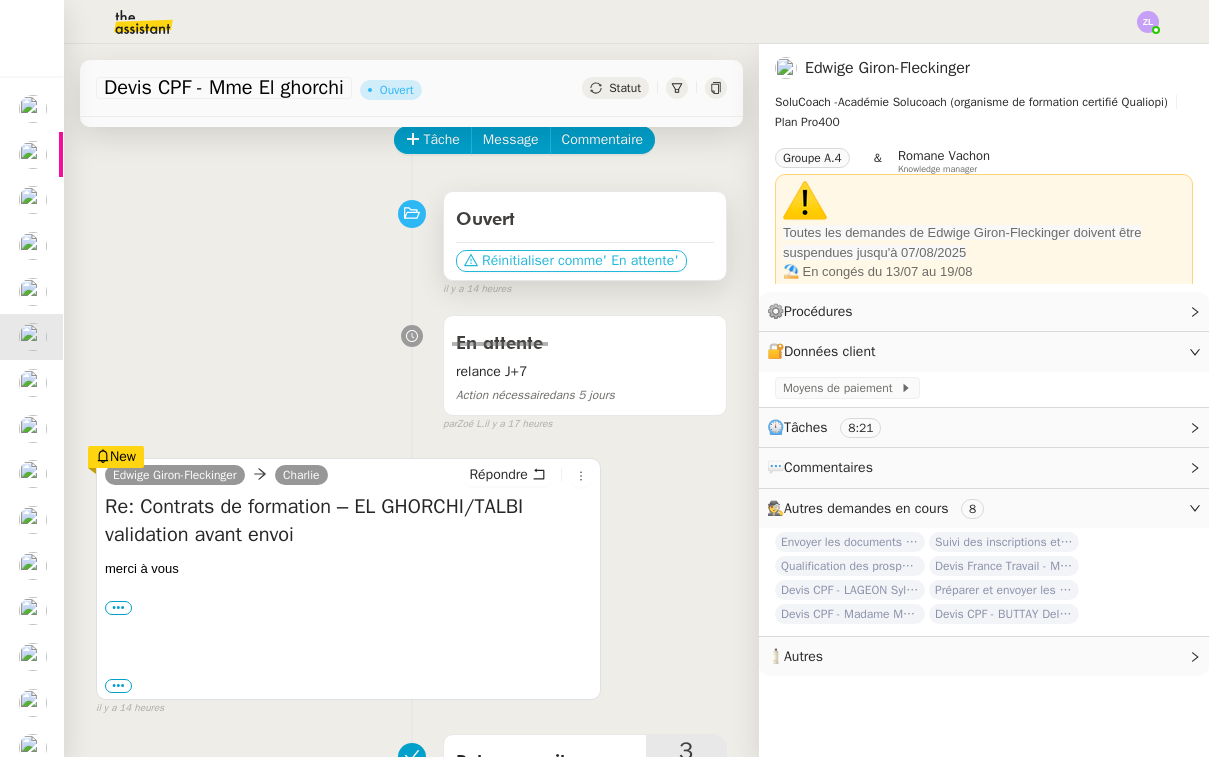click on "Réinitialiser comme" at bounding box center (542, 261) 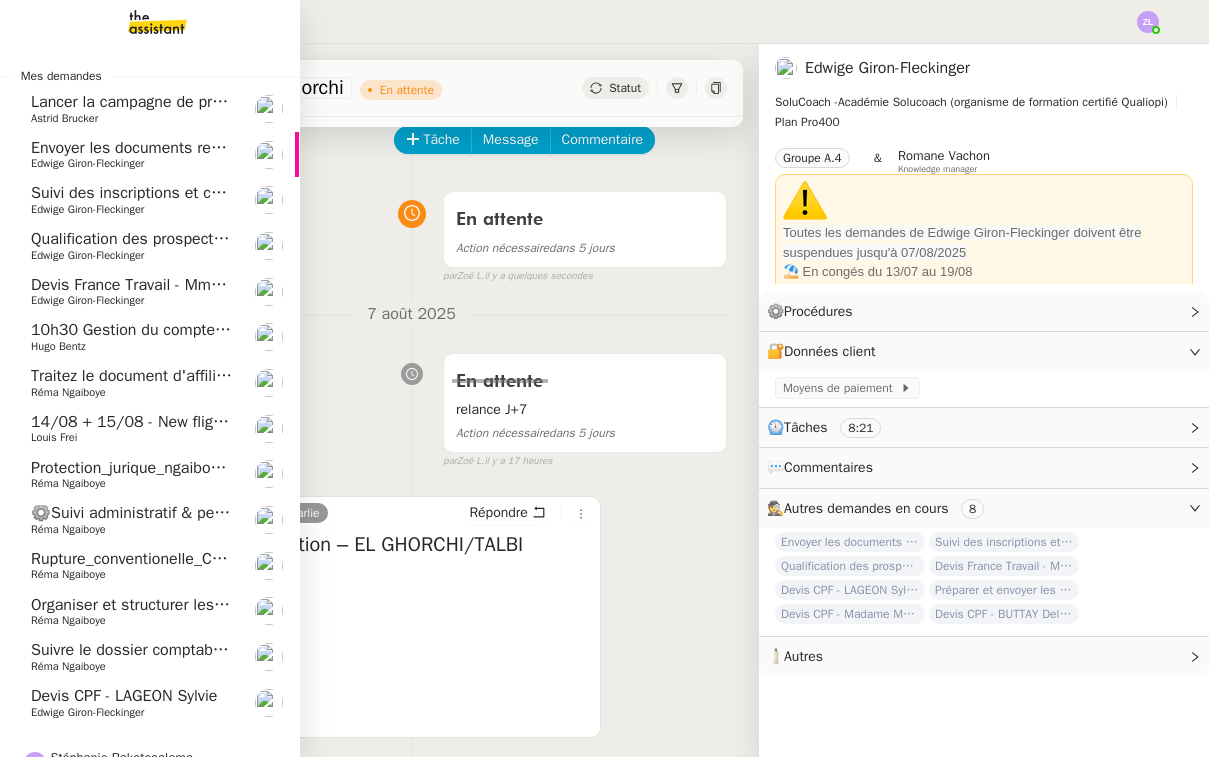click on "Devis France Travail - Mme Talbi" 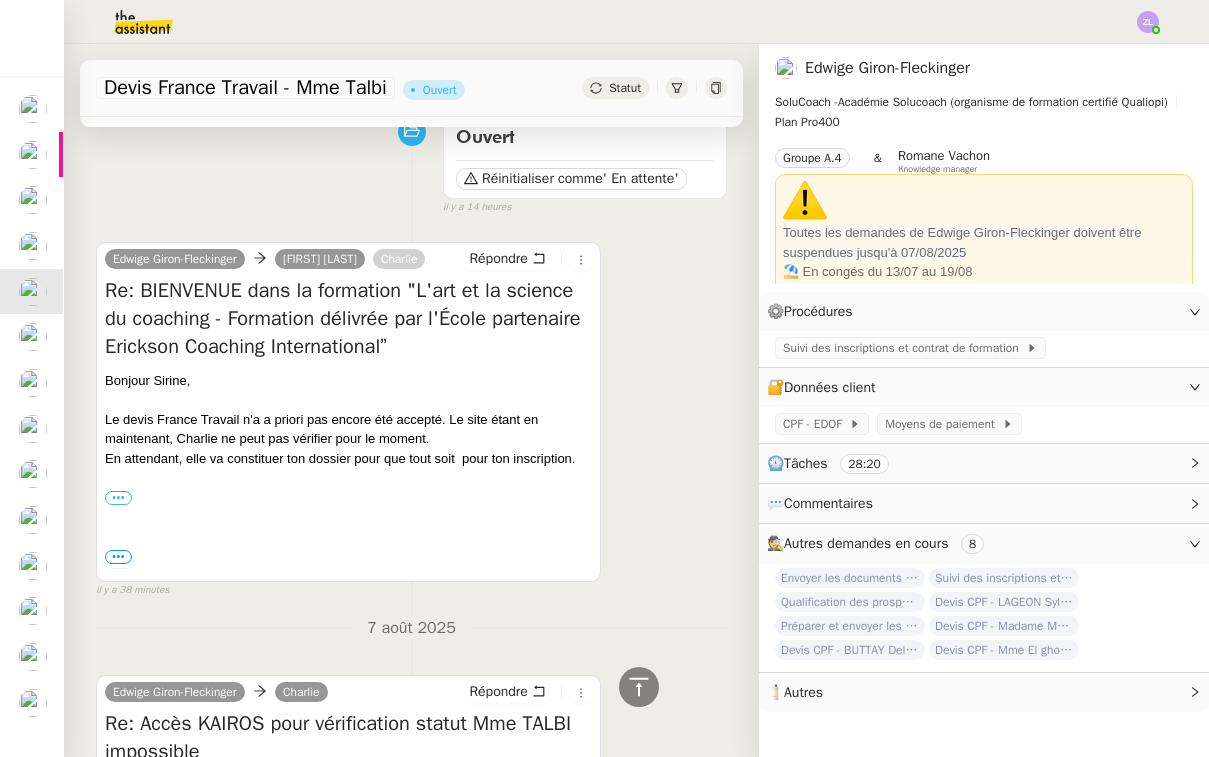 scroll, scrollTop: 174, scrollLeft: 0, axis: vertical 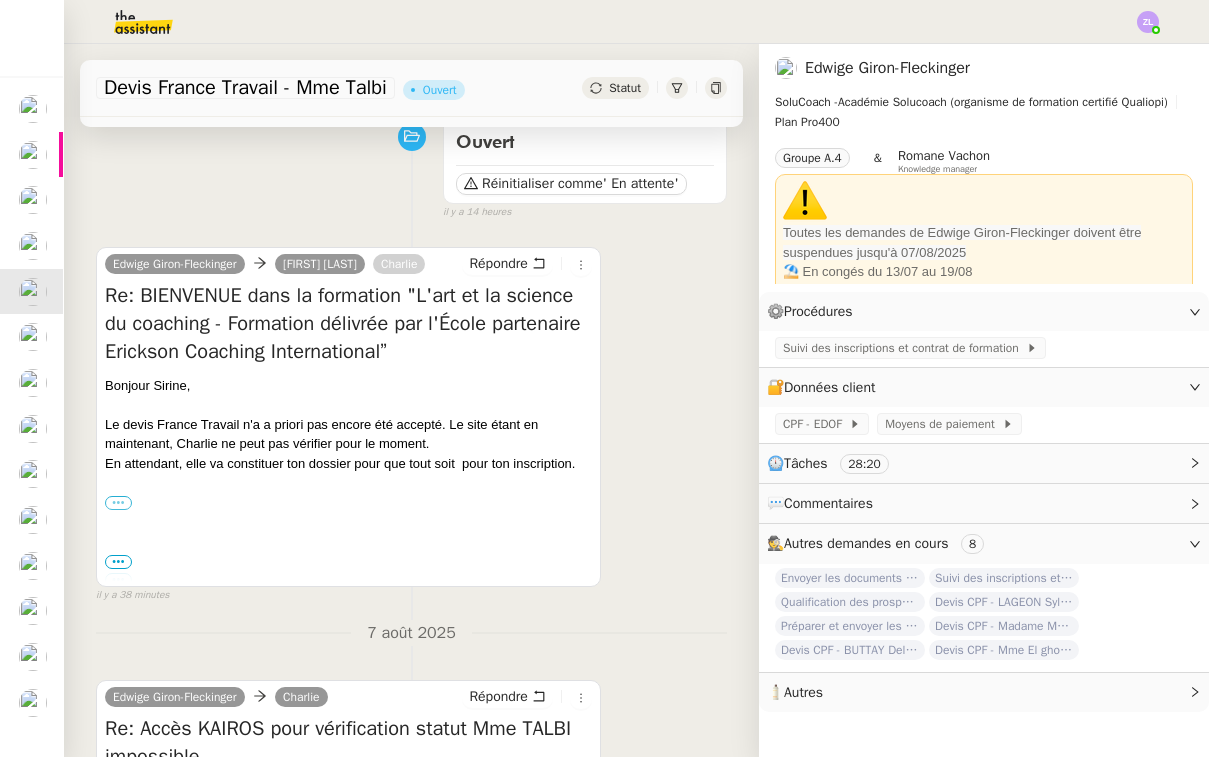 click on "•••" at bounding box center (118, 503) 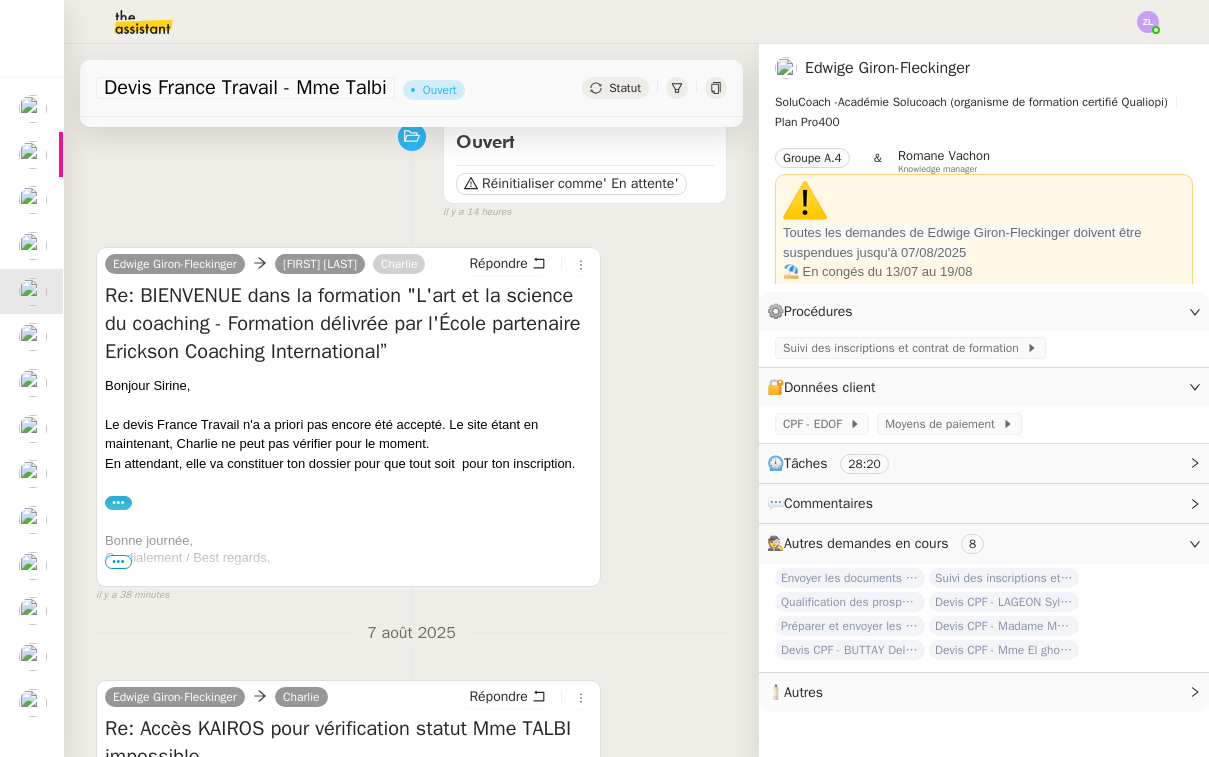 click on "•••" at bounding box center [118, 562] 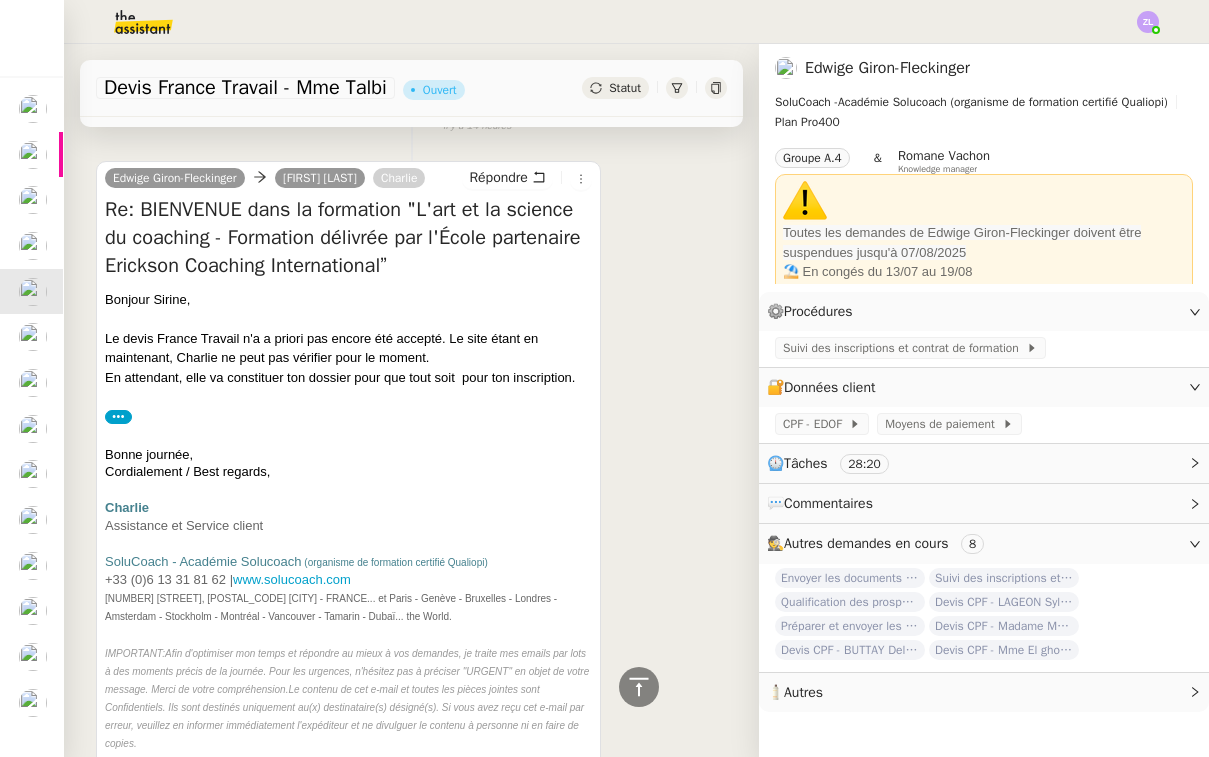 scroll, scrollTop: 168, scrollLeft: 0, axis: vertical 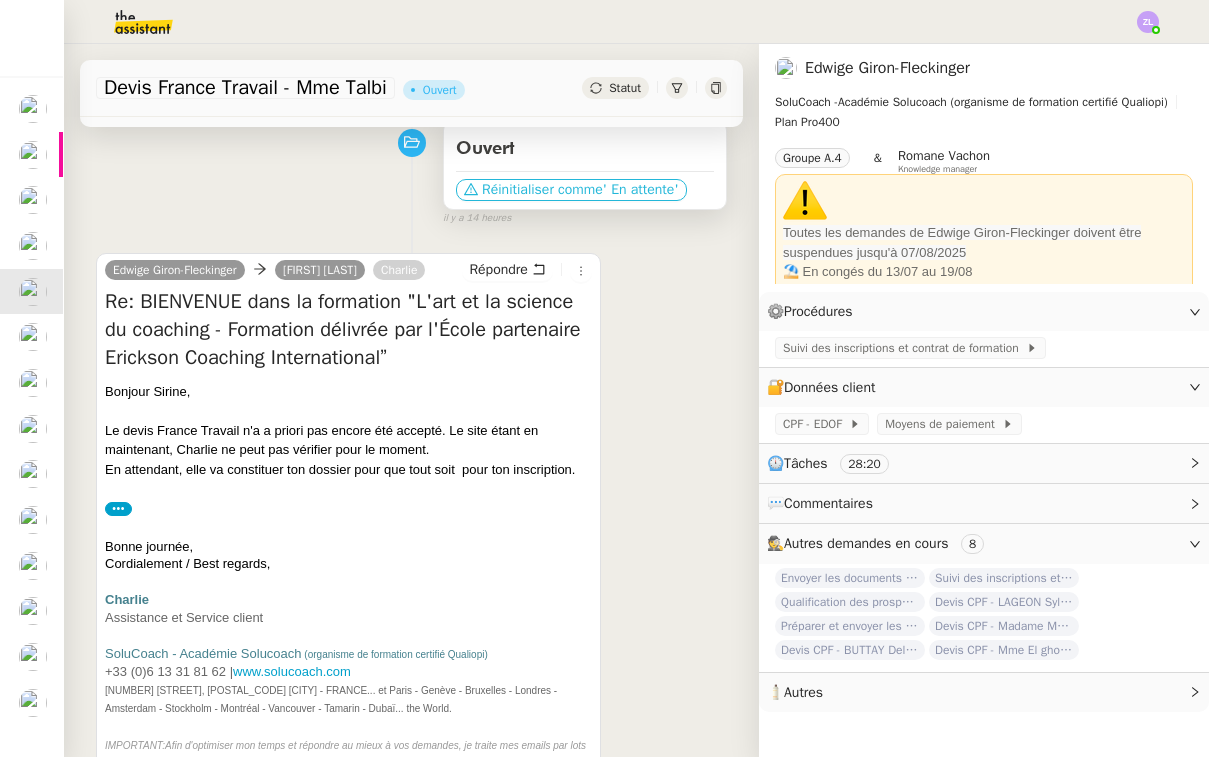 click on "Réinitialiser comme" at bounding box center (542, 190) 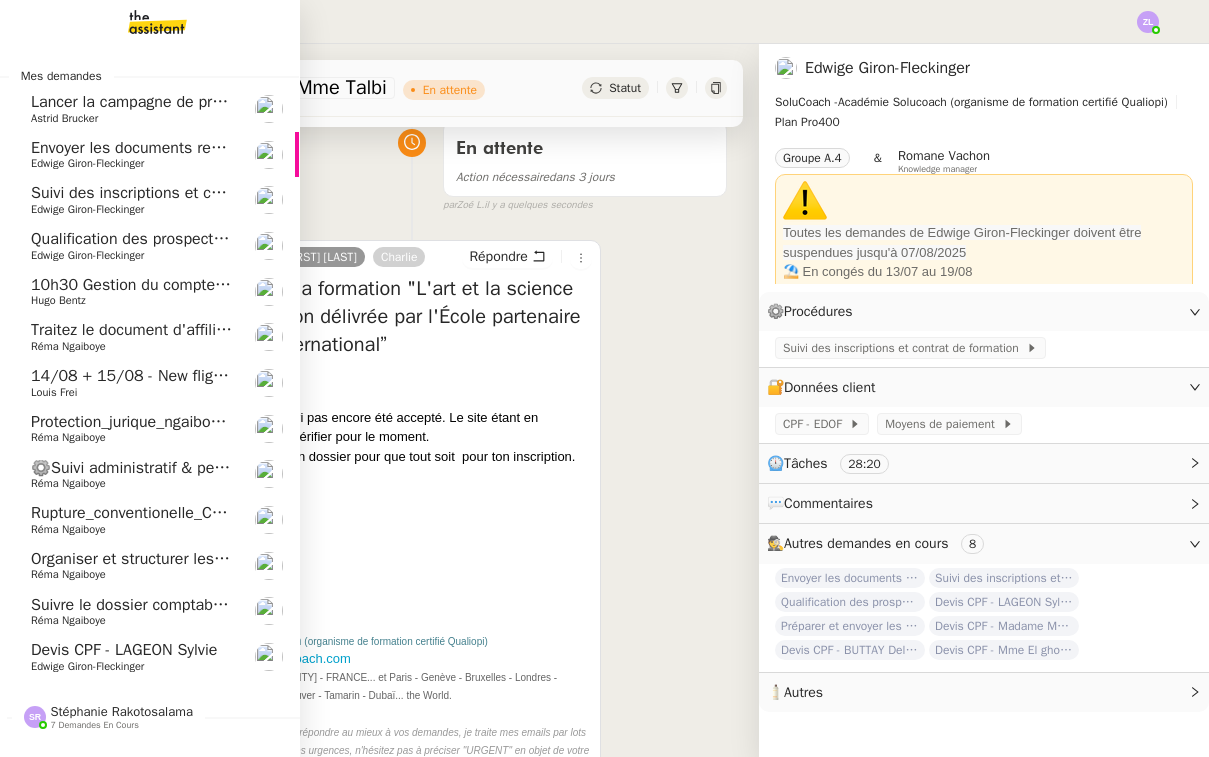 click on "Qualification des prospects entrants pour Solucoach- 29 avril 2025    Edwige Giron-Fleckinger" 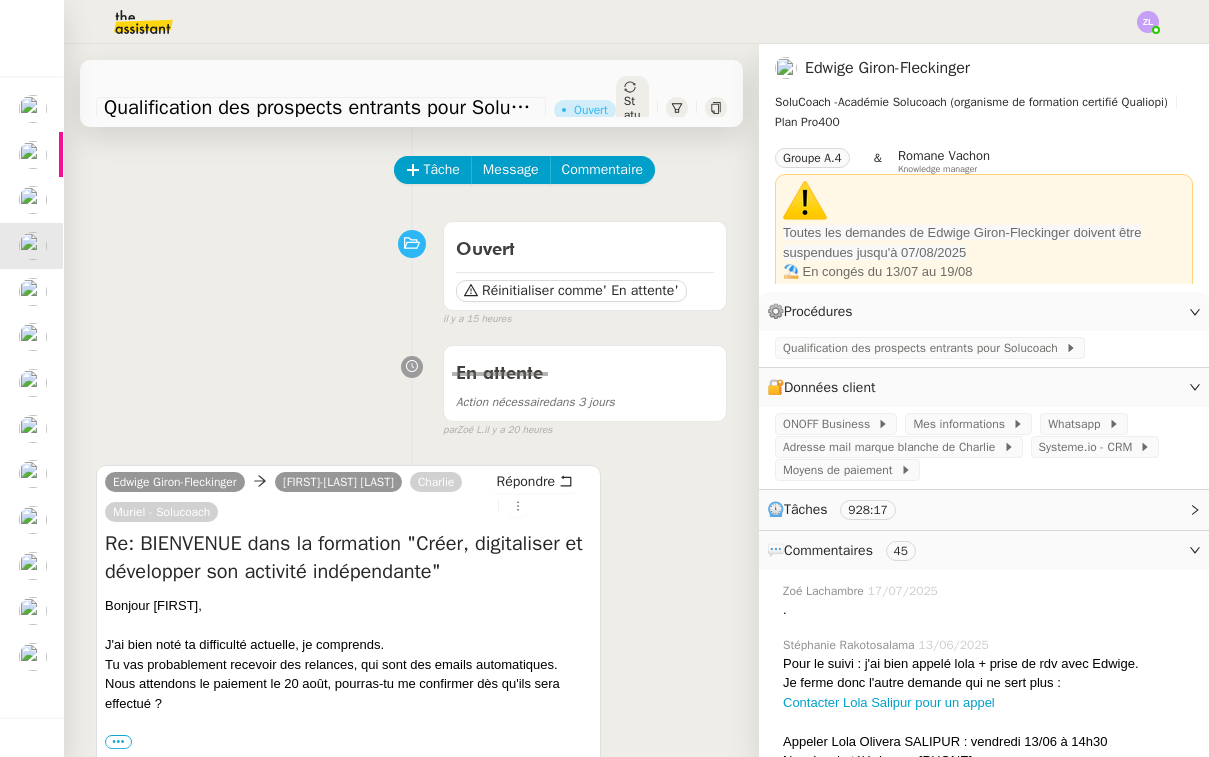 scroll, scrollTop: 61, scrollLeft: 0, axis: vertical 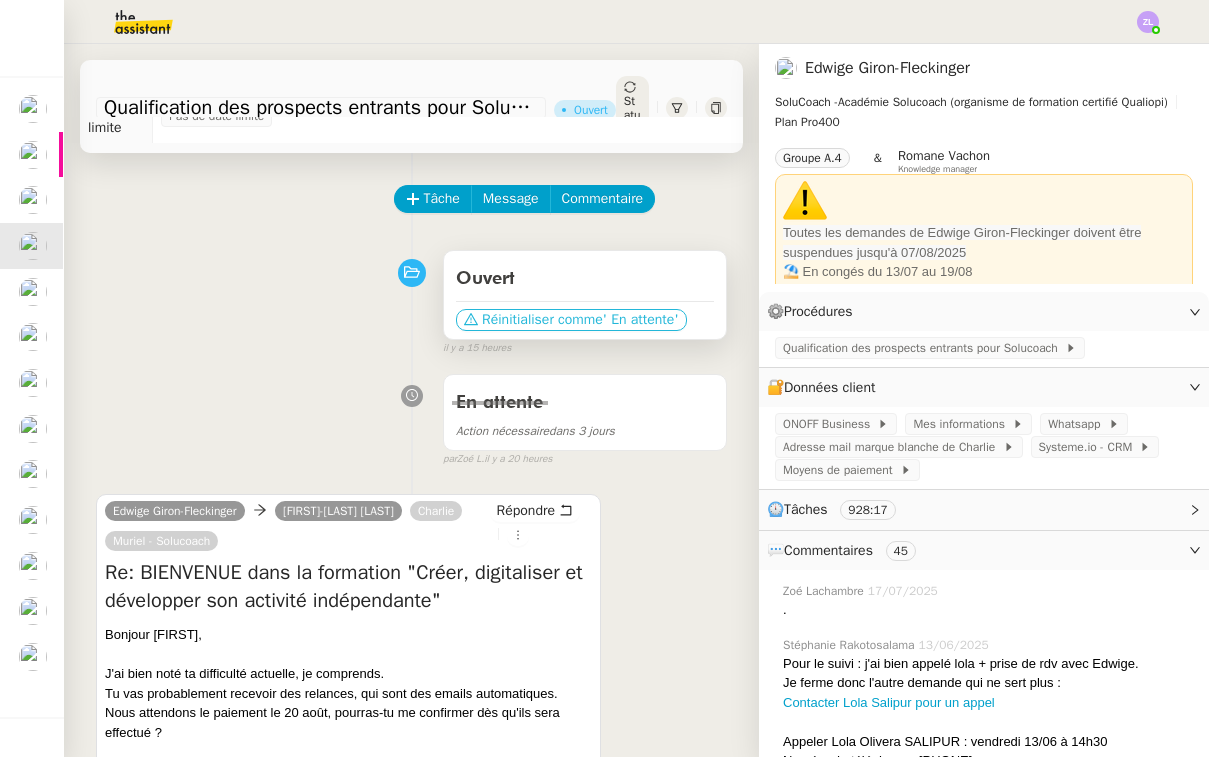 click on "Réinitialiser comme" at bounding box center [542, 320] 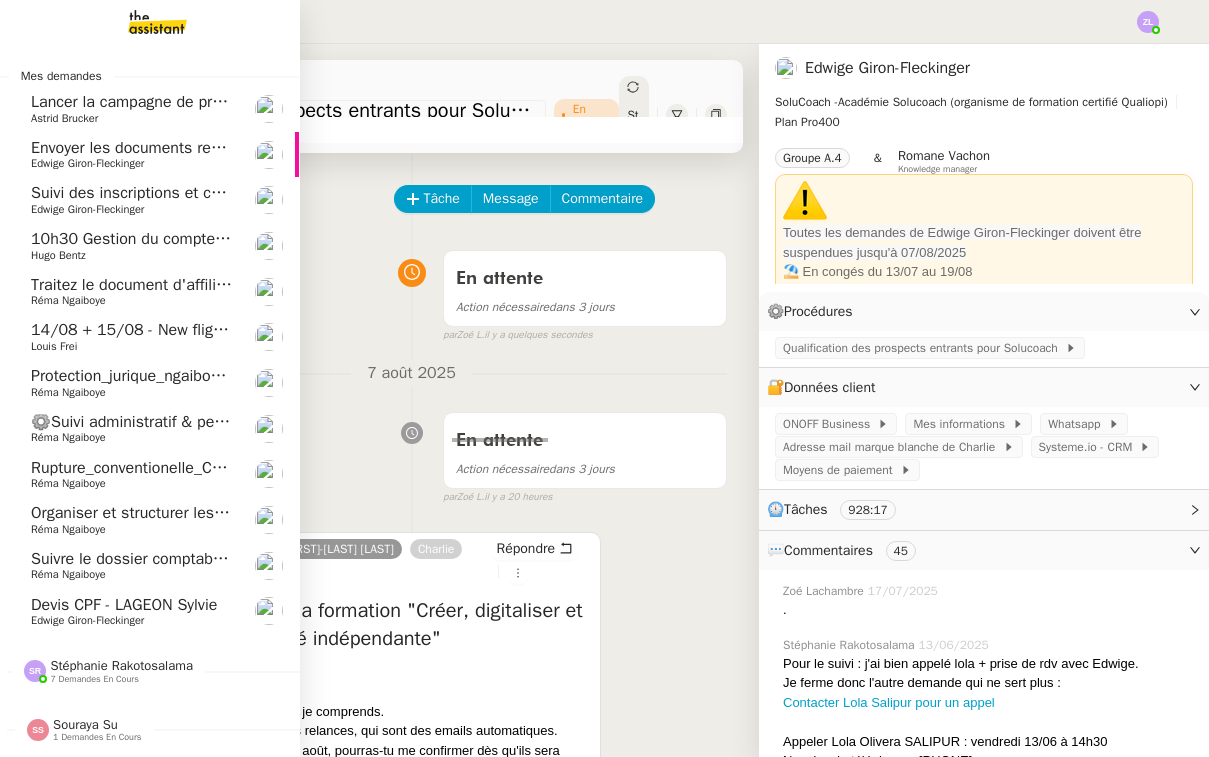 click on "Suivi des inscriptions et contrats de formation" 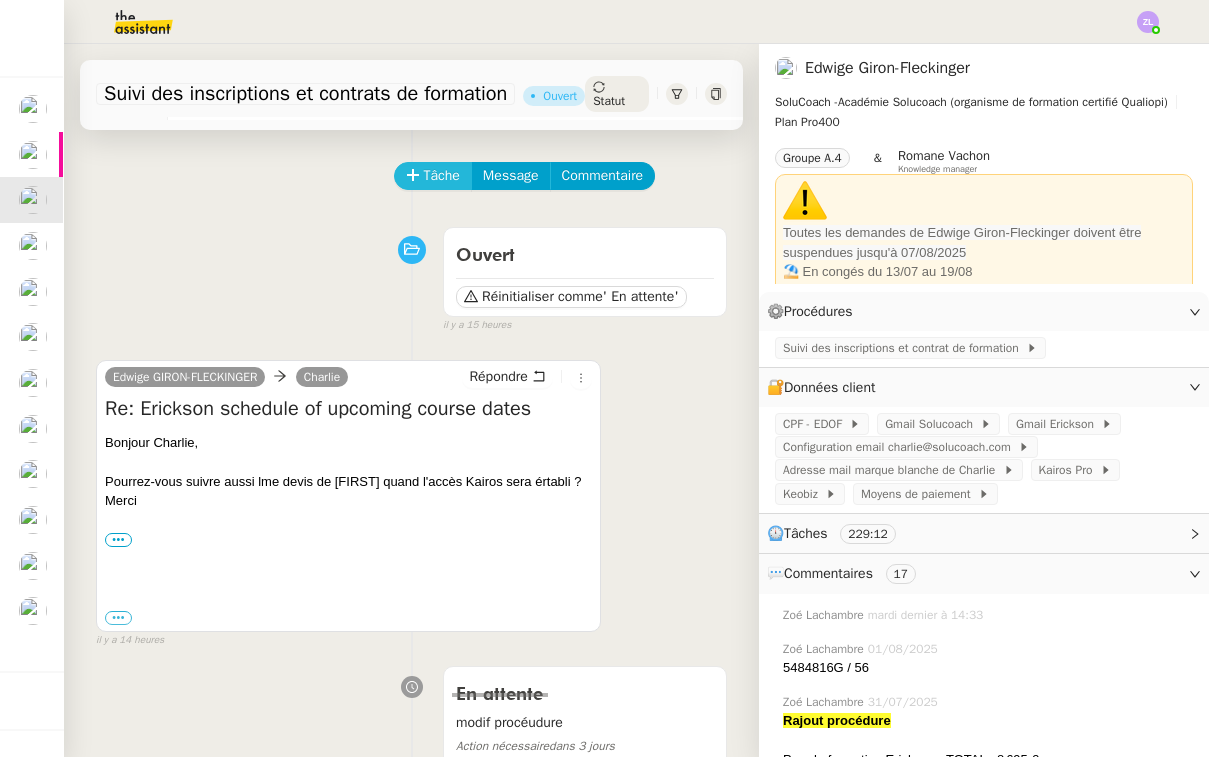 click on "Tâche" 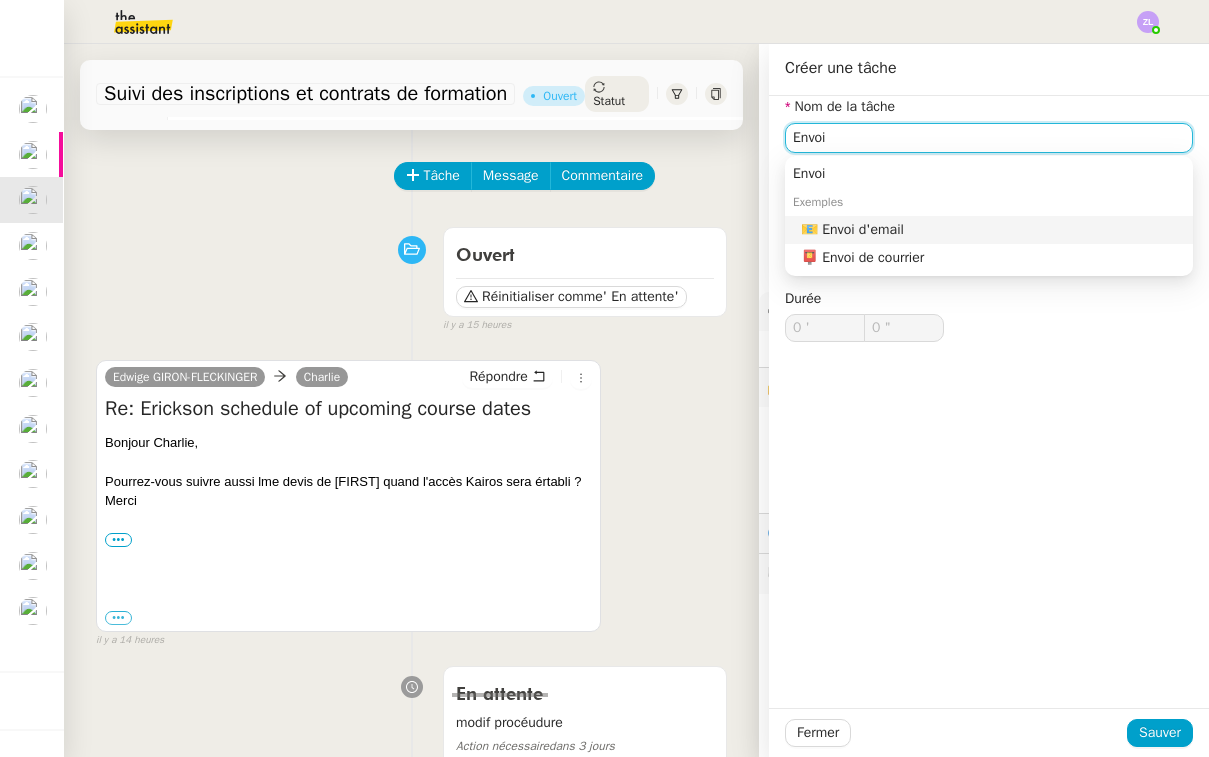 click on "📧 Envoi d'email" 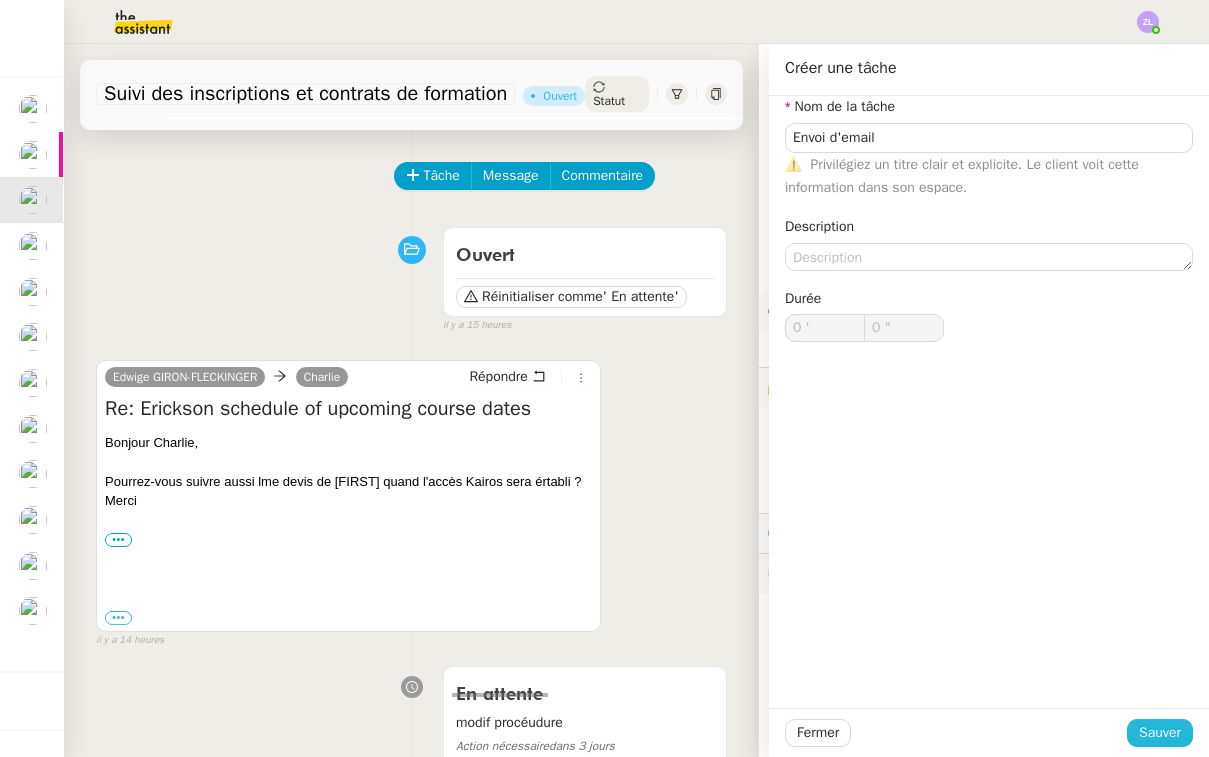 click on "Sauver" 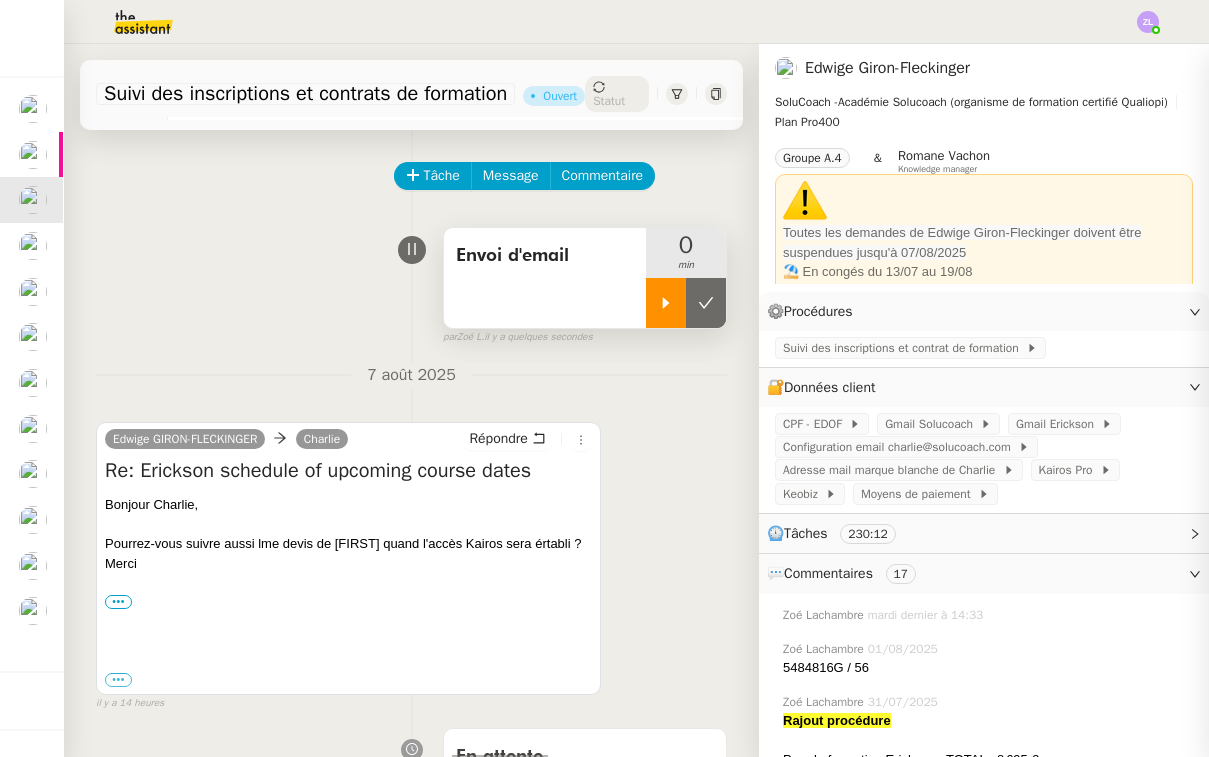 click at bounding box center [666, 303] 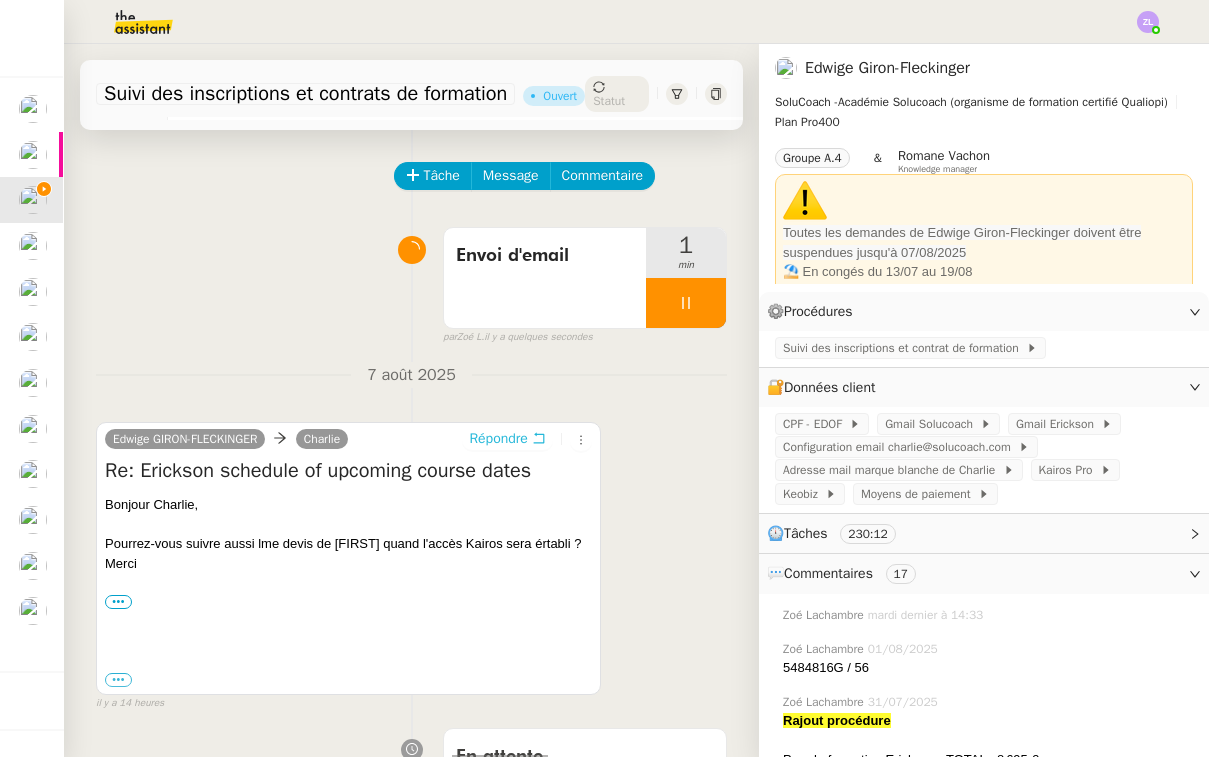 click on "Répondre" at bounding box center [498, 439] 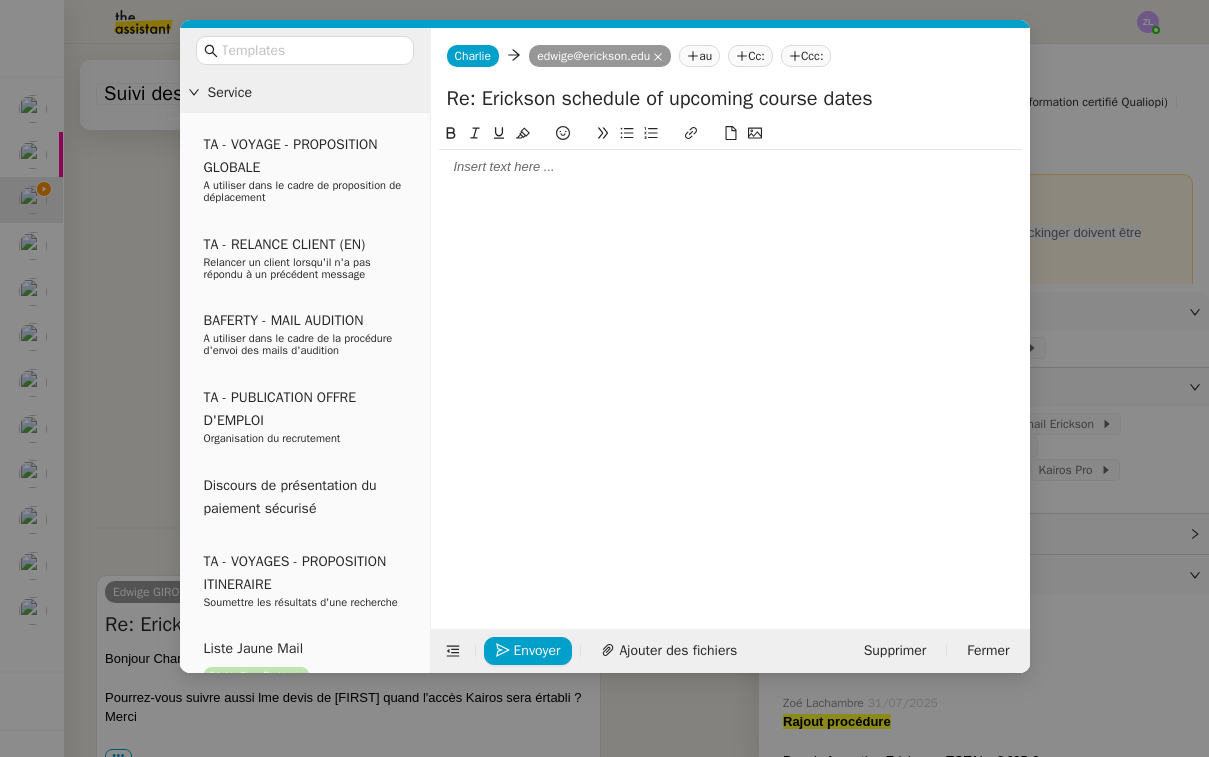 click 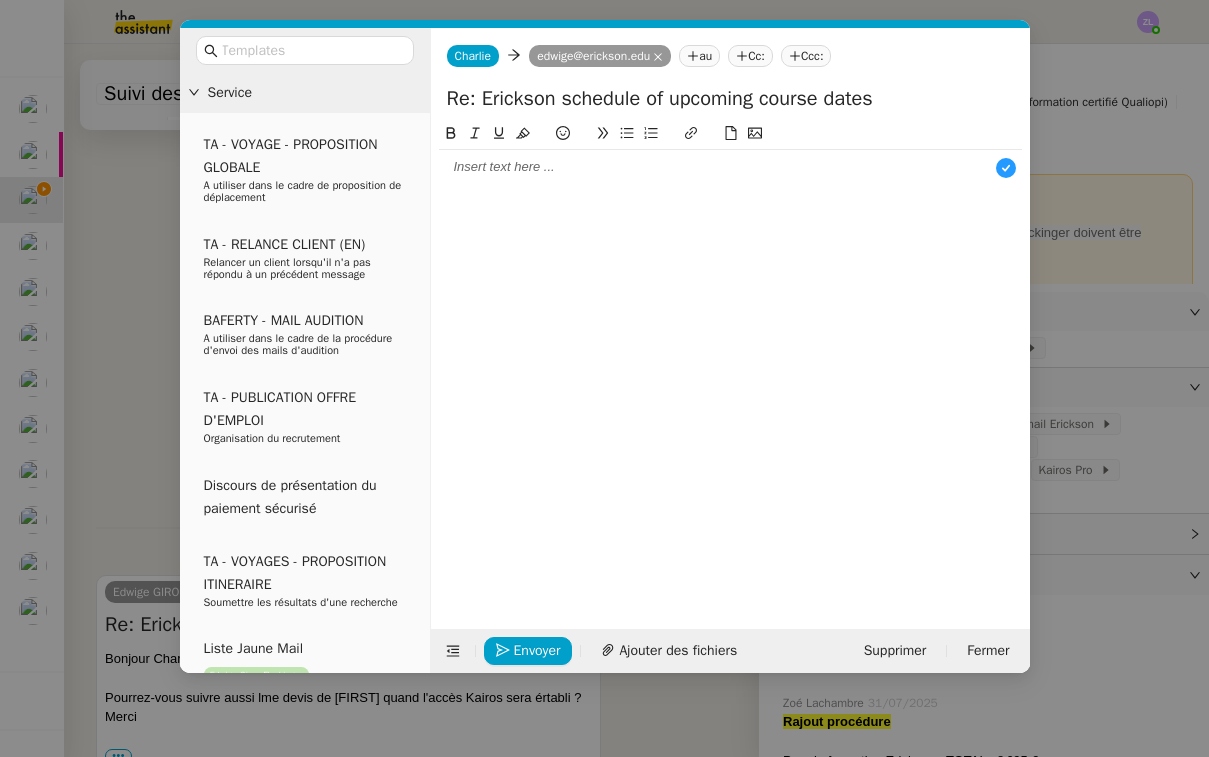 type 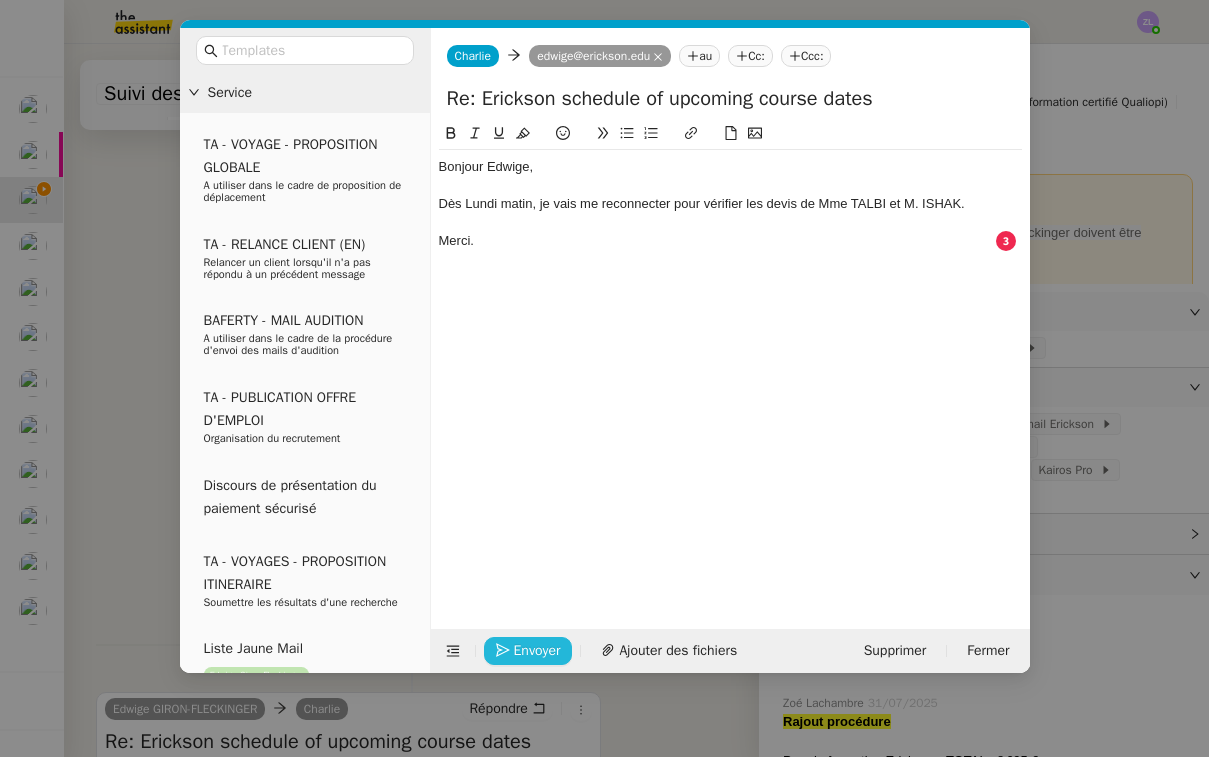 click on "Envoyer" 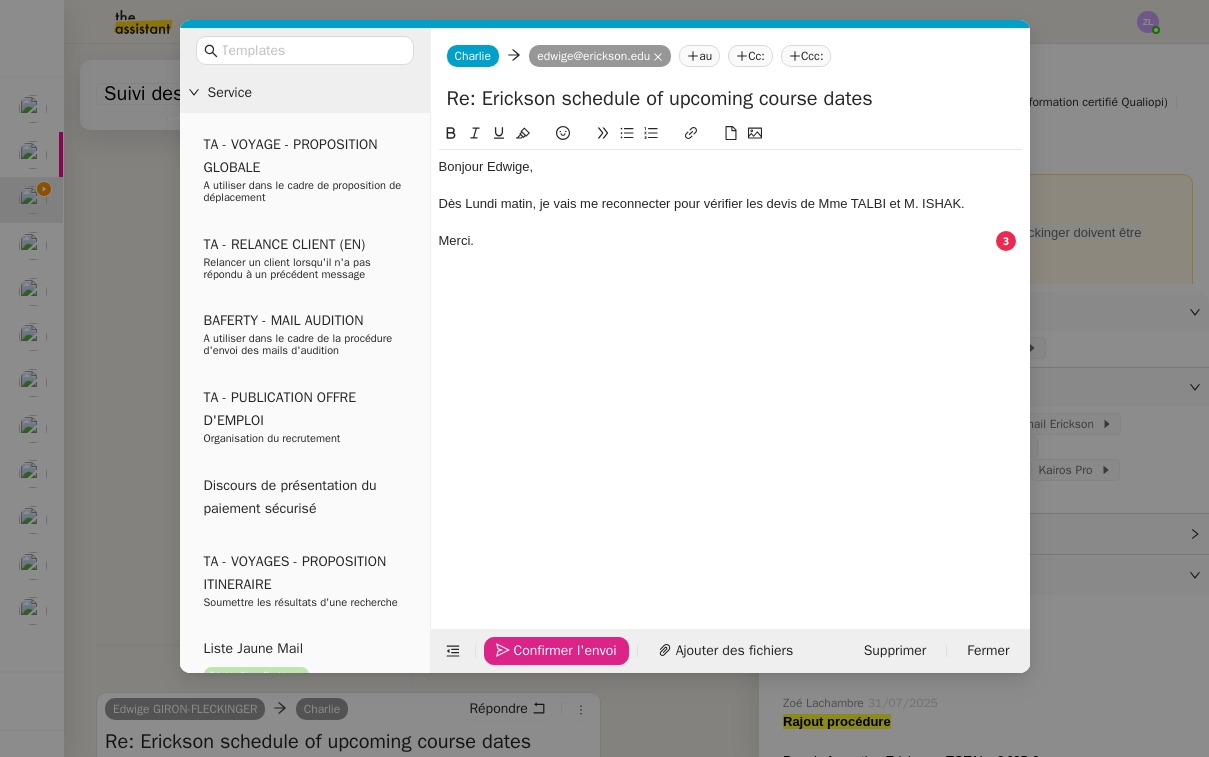 click on "Confirmer l'envoi" 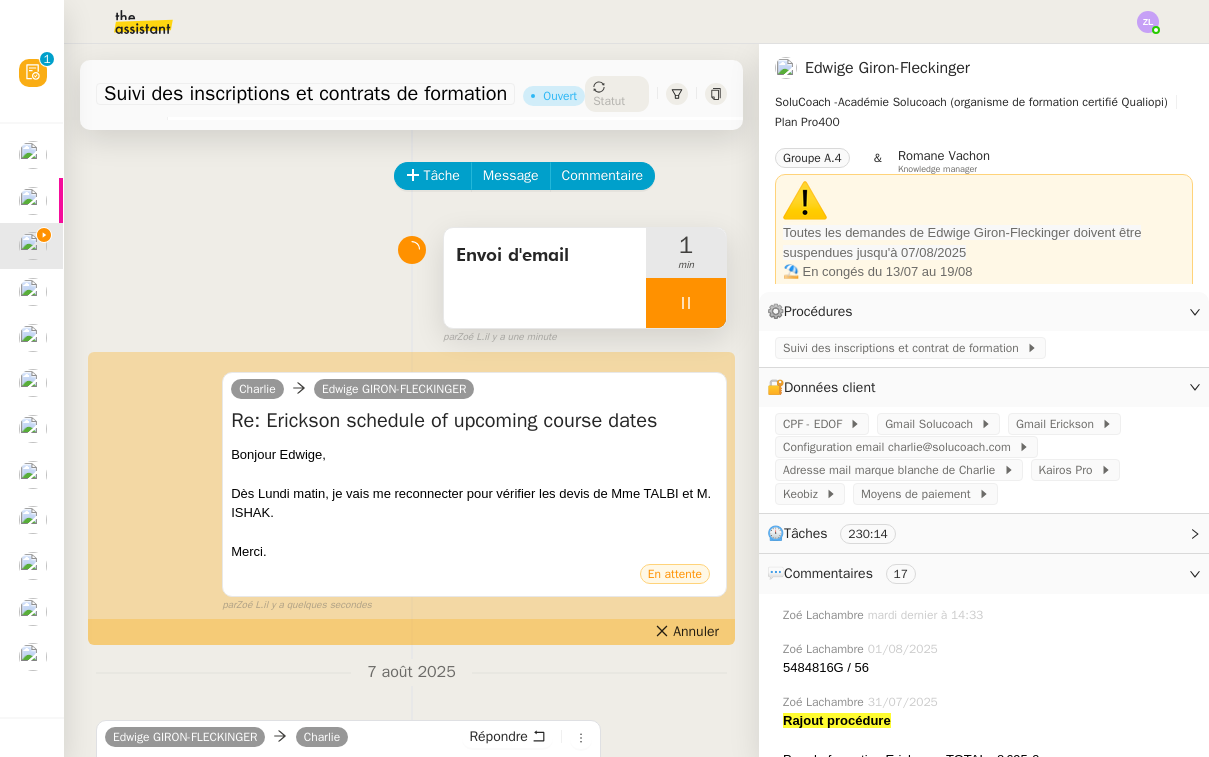 click at bounding box center [686, 303] 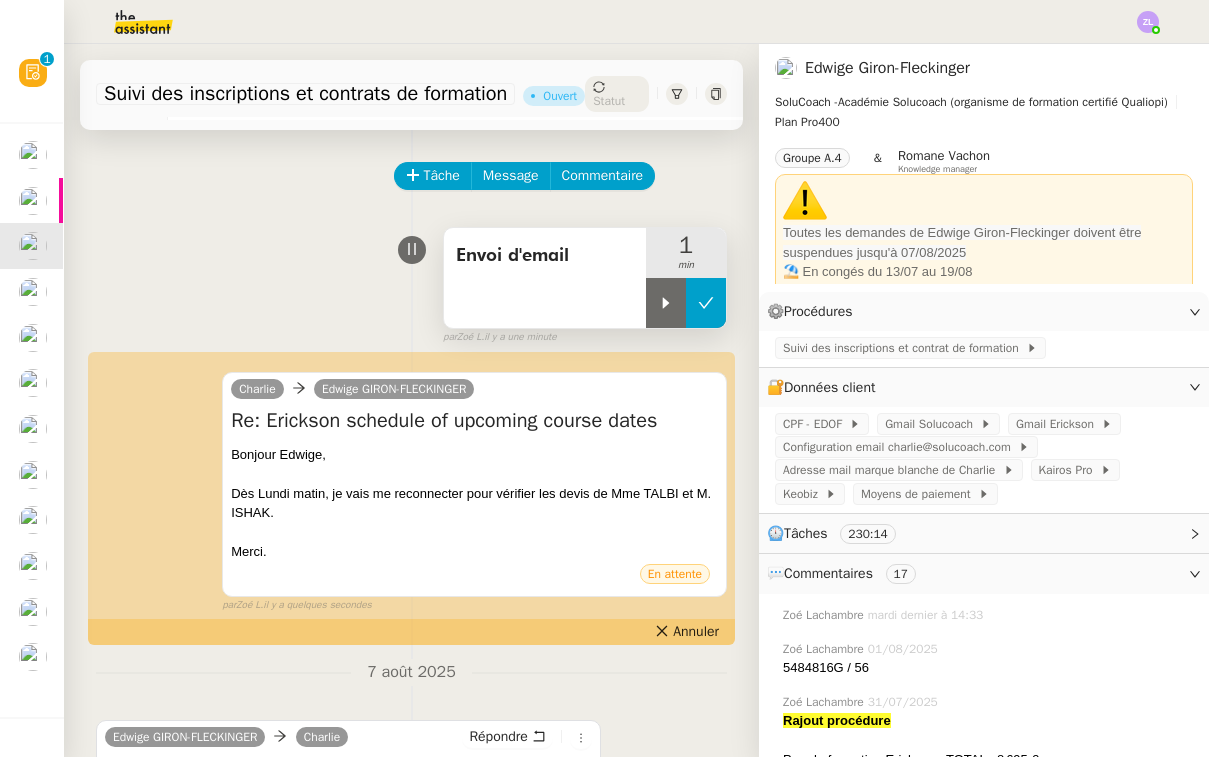 click 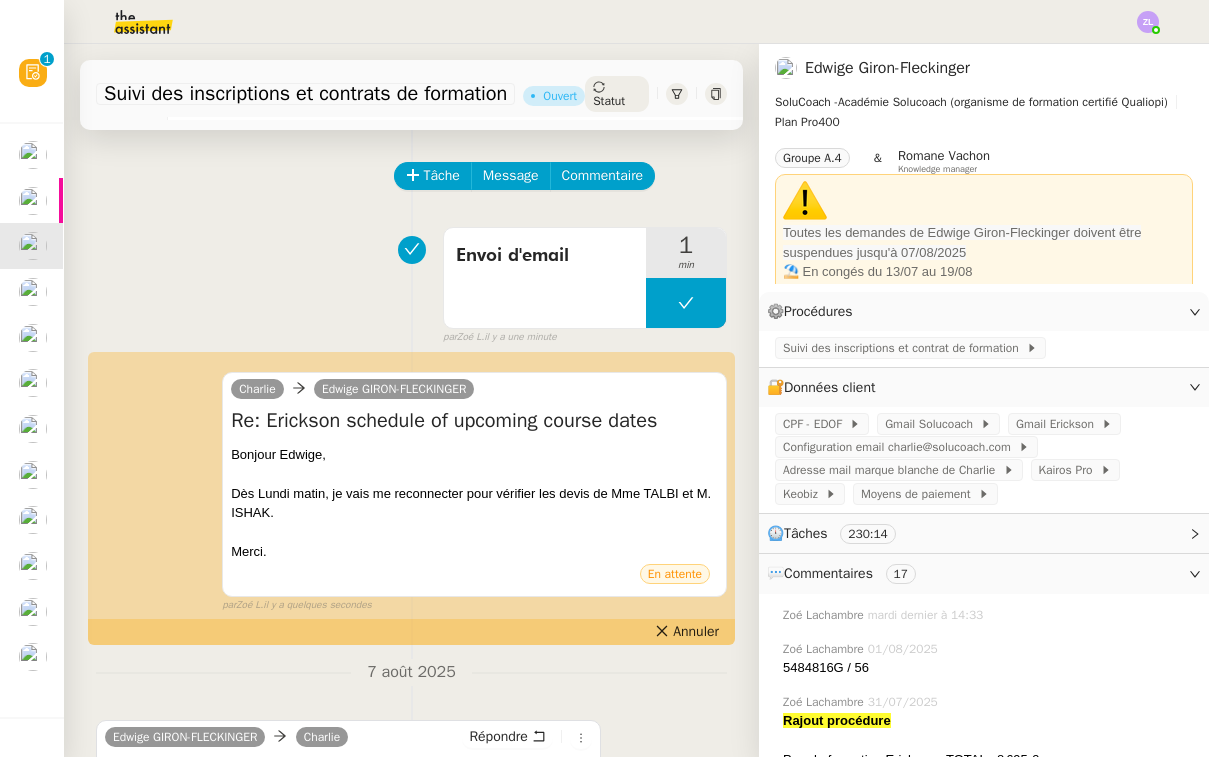 click on "Statut" 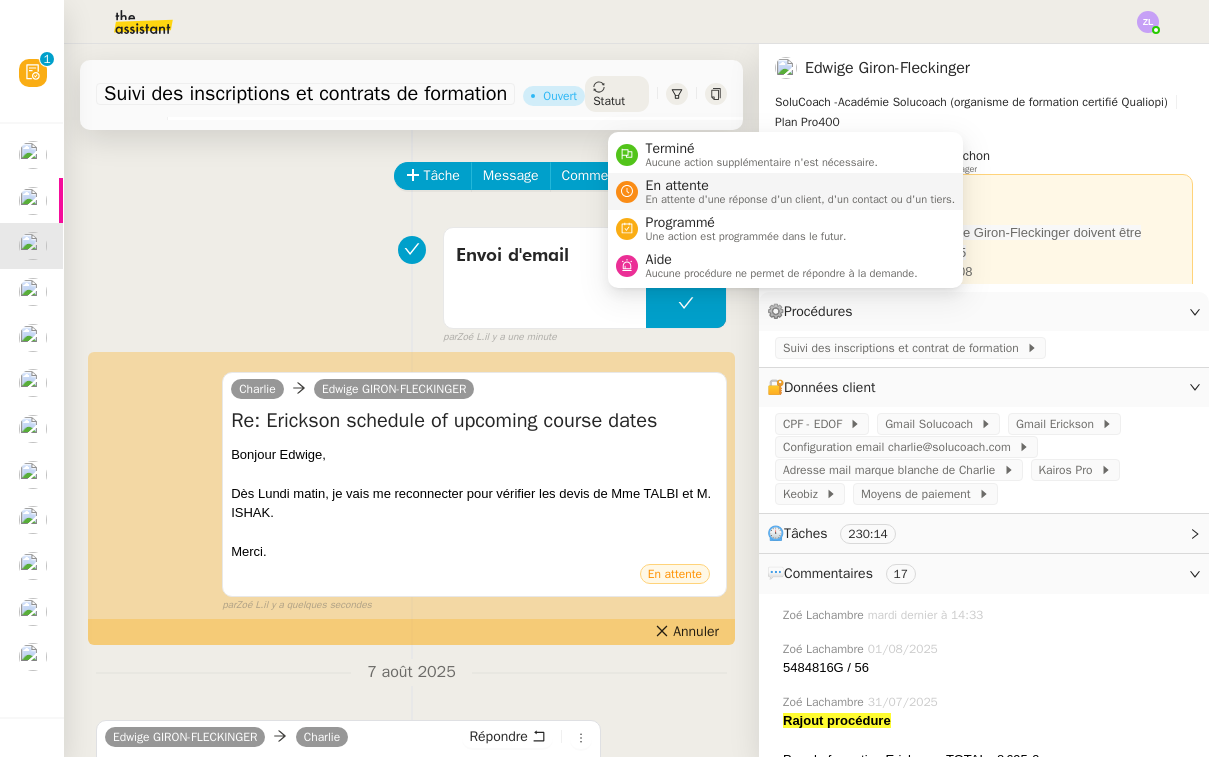 click on "En attente" at bounding box center [801, 186] 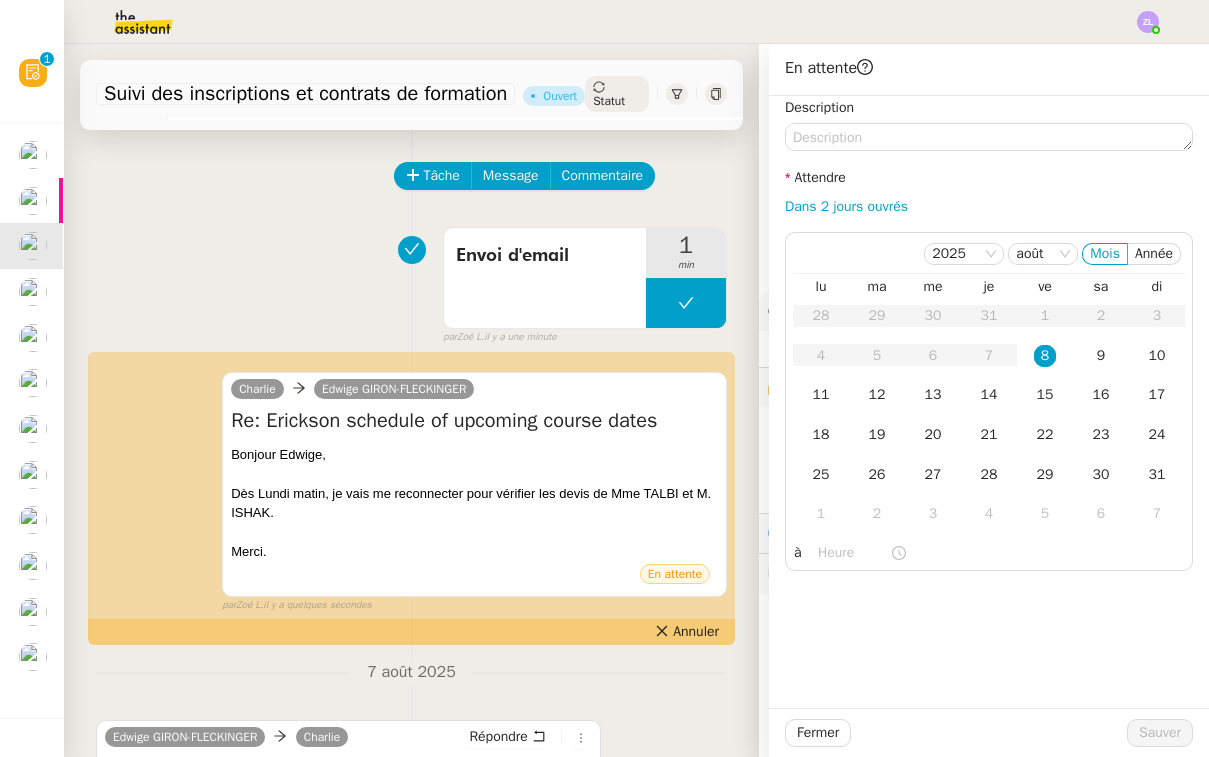 click on "Dans 2 jours ouvrés" 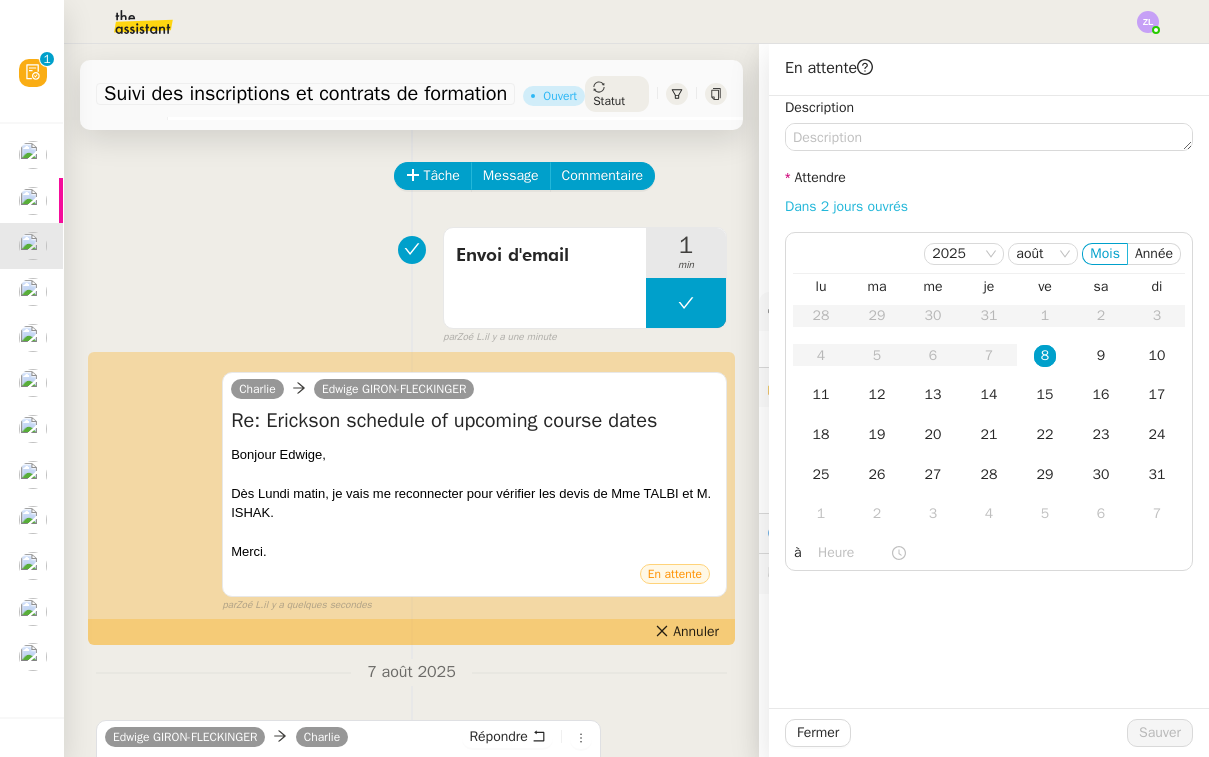click on "Dans 2 jours ouvrés" 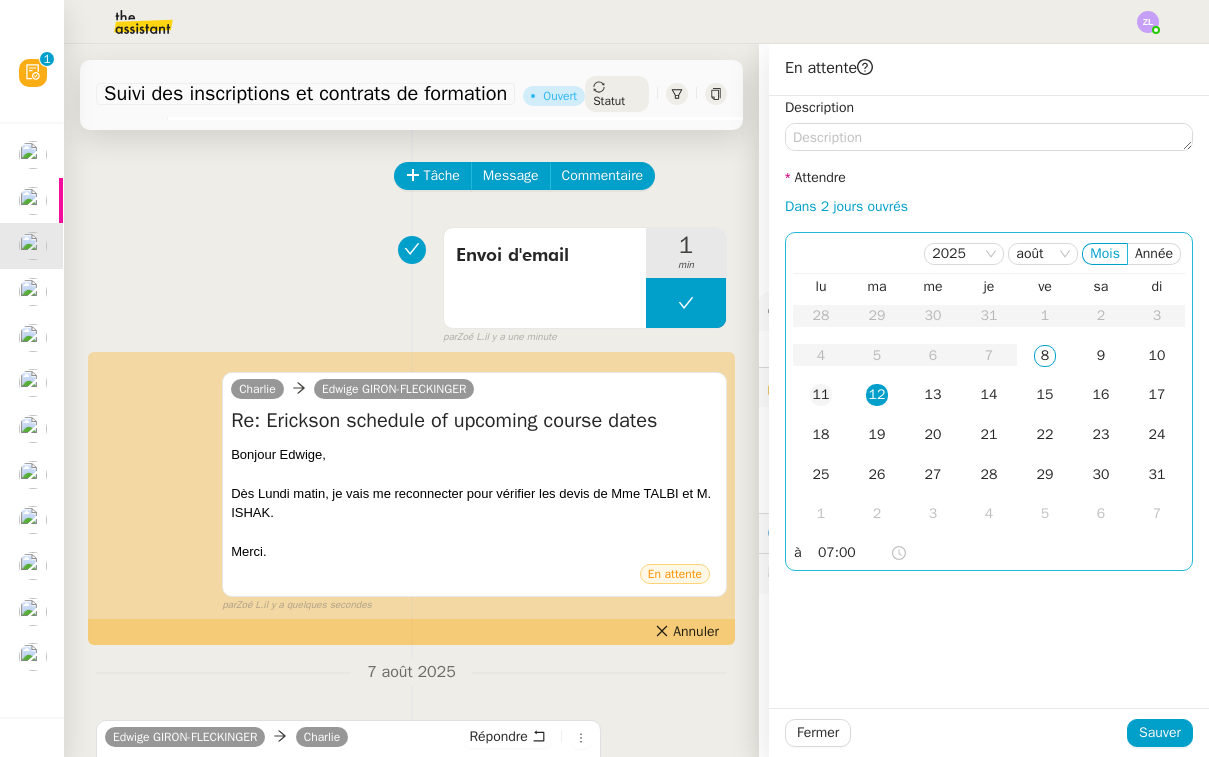 click on "11" 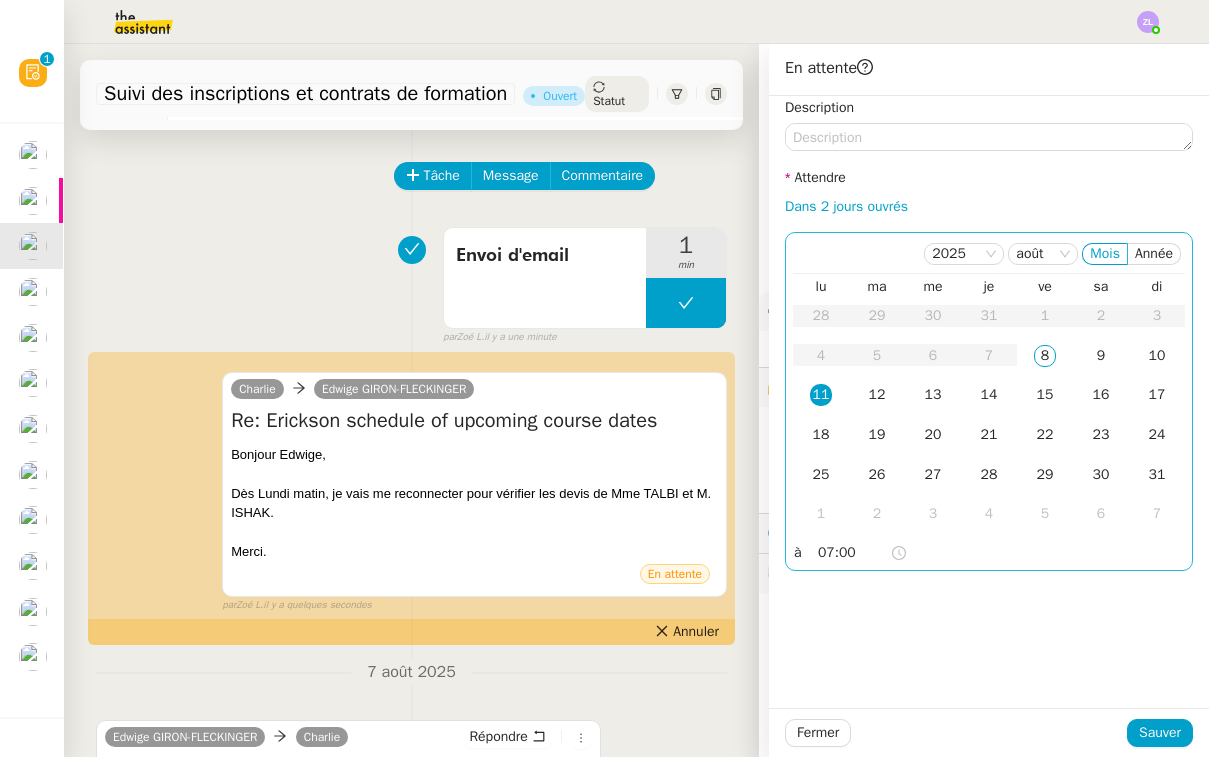 click on "07:00" 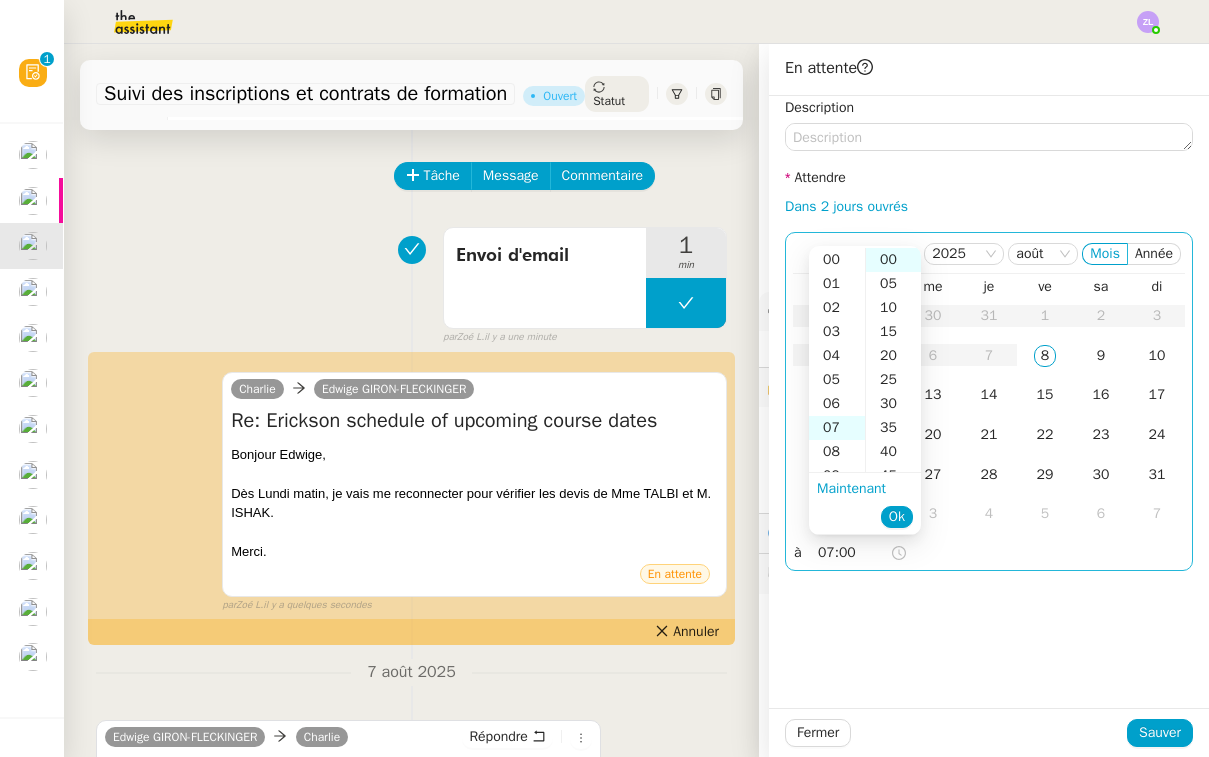 scroll, scrollTop: 168, scrollLeft: 0, axis: vertical 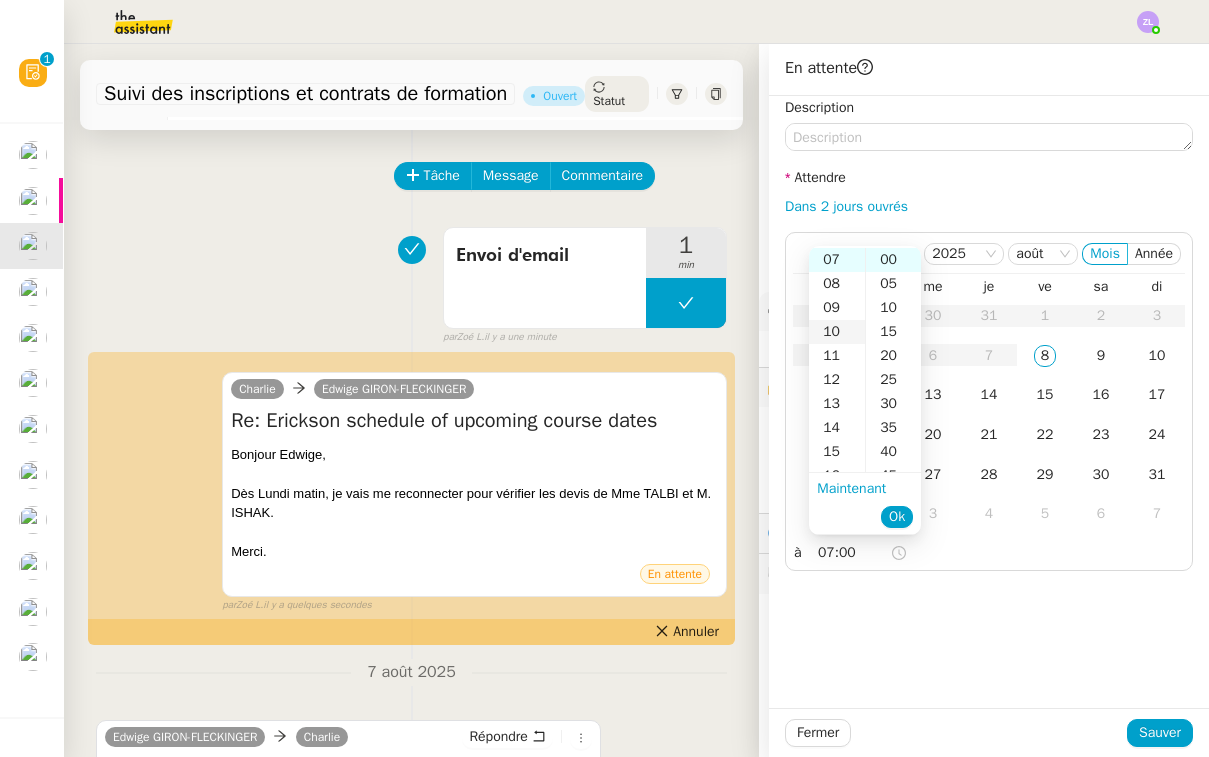 click on "10" at bounding box center [837, 332] 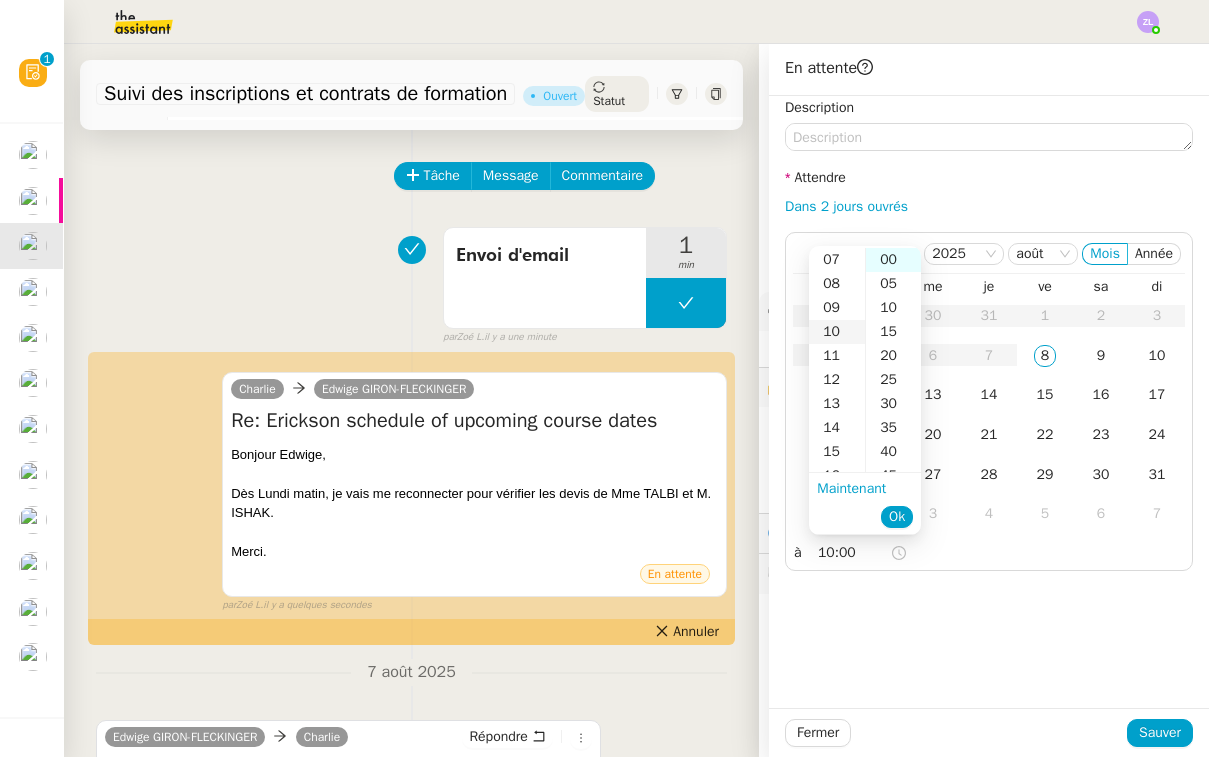scroll, scrollTop: 240, scrollLeft: 0, axis: vertical 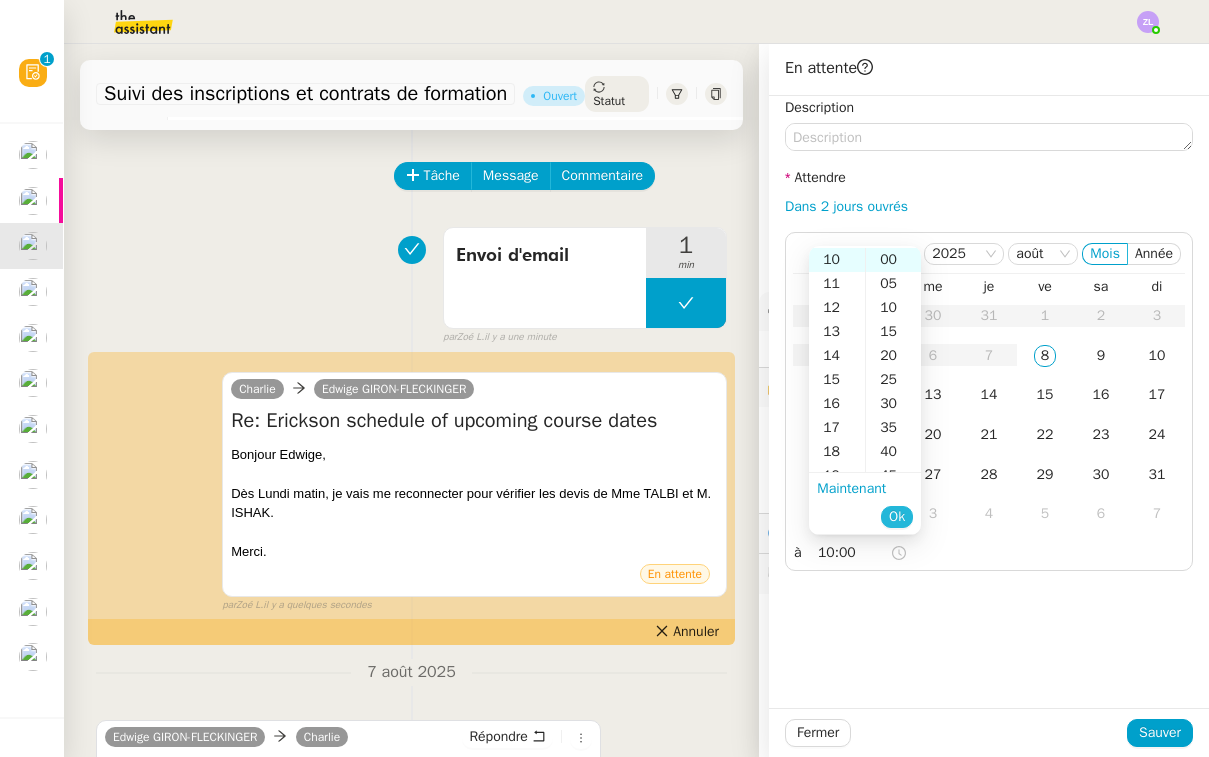 click on "Ok" at bounding box center [897, 517] 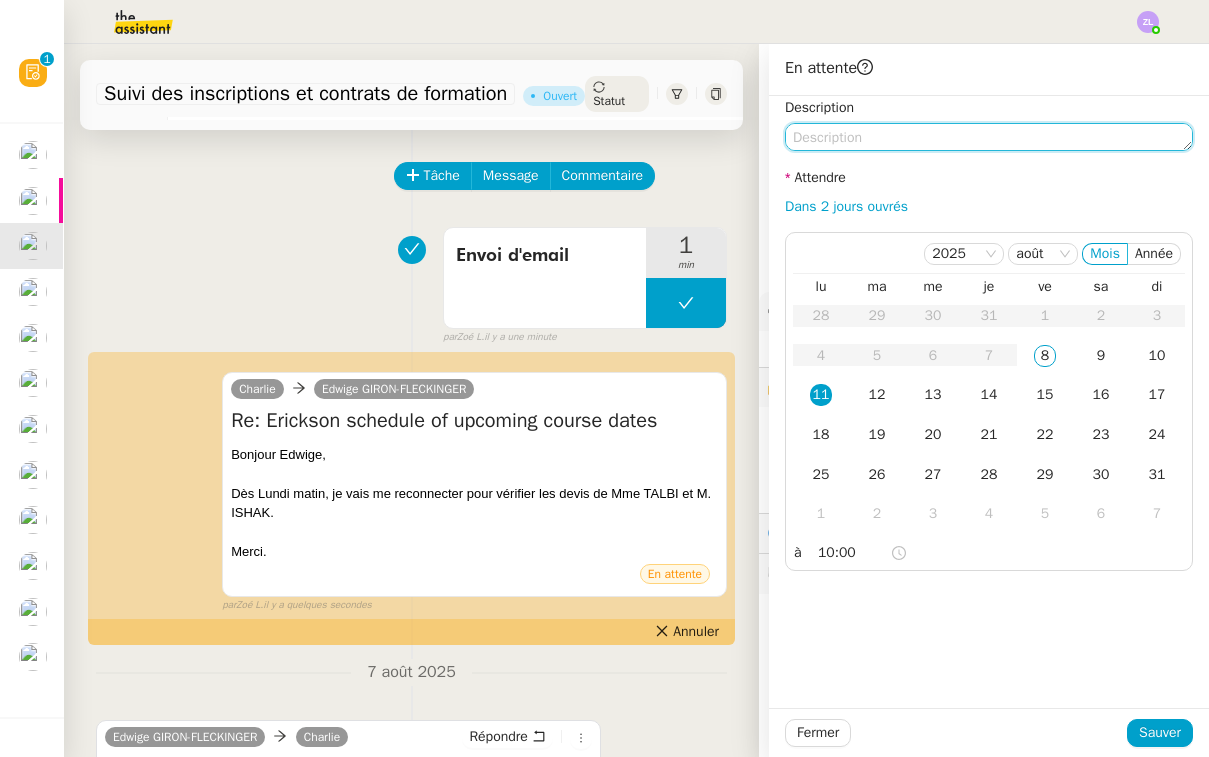 click 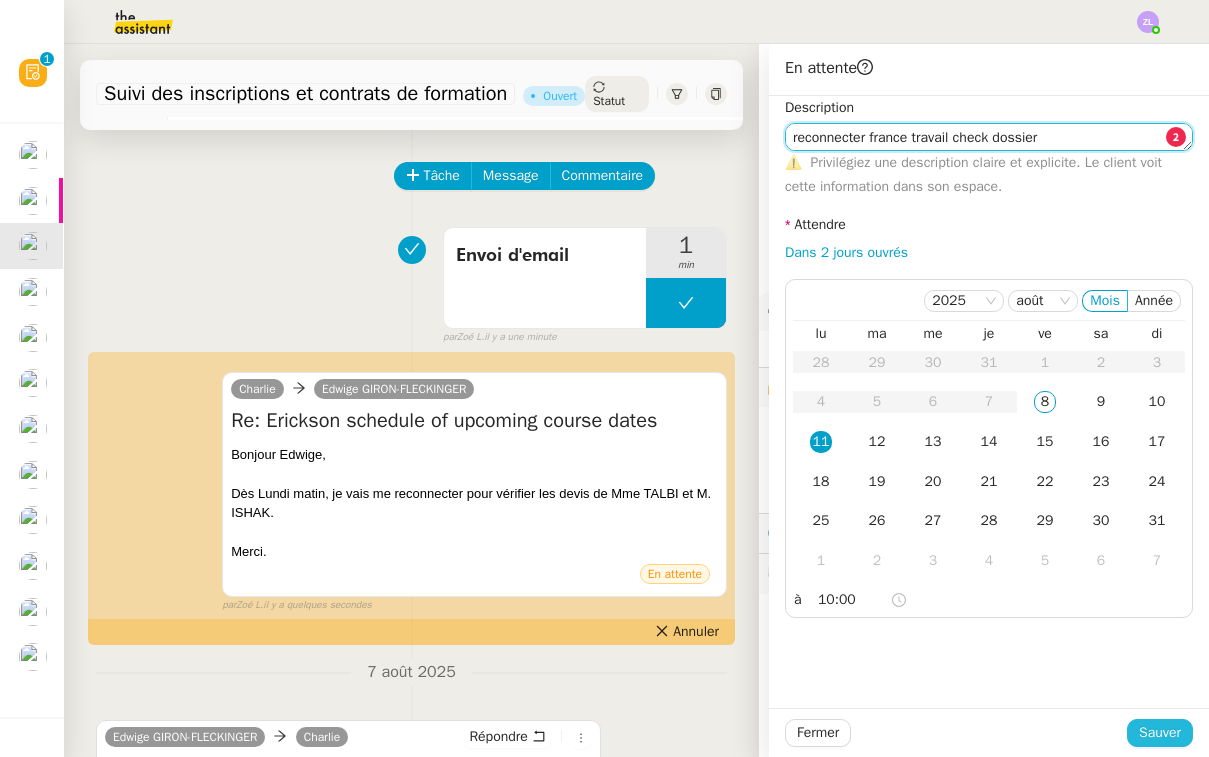 type on "reconnecter france travail check dossier" 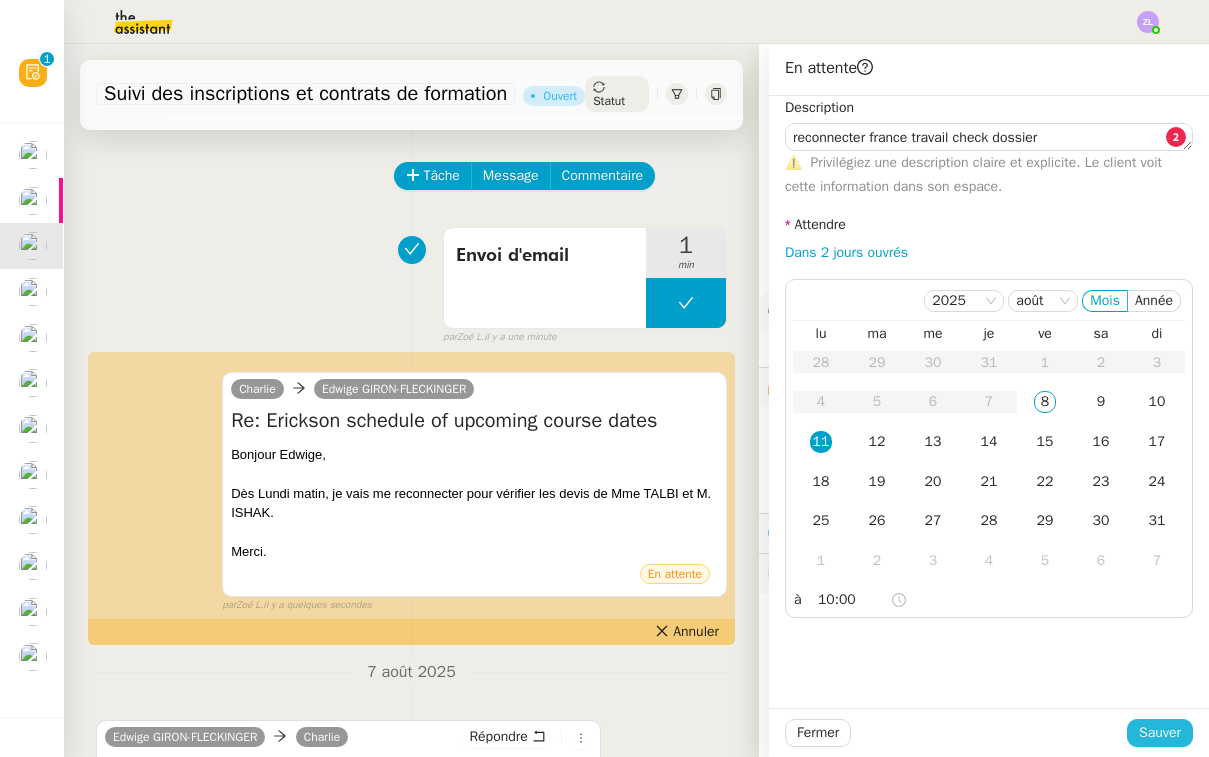 click on "Sauver" 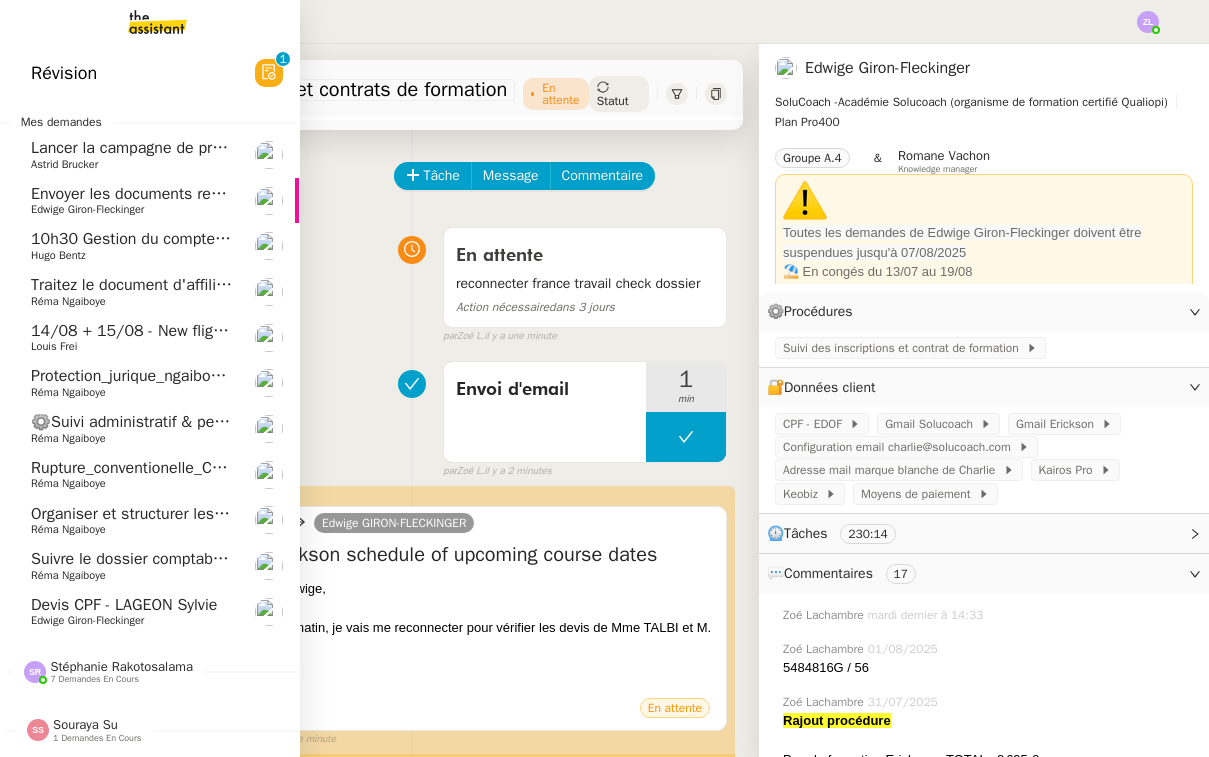 scroll, scrollTop: 0, scrollLeft: 0, axis: both 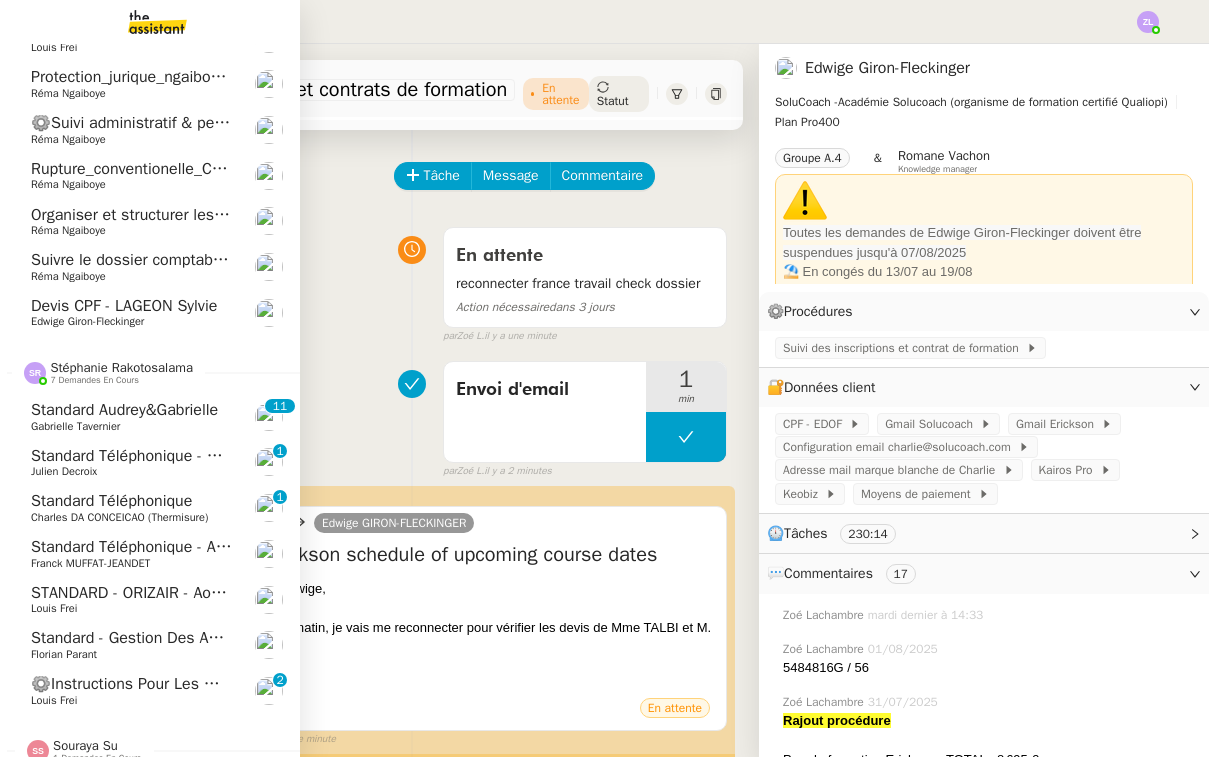click on "Louis Frei" 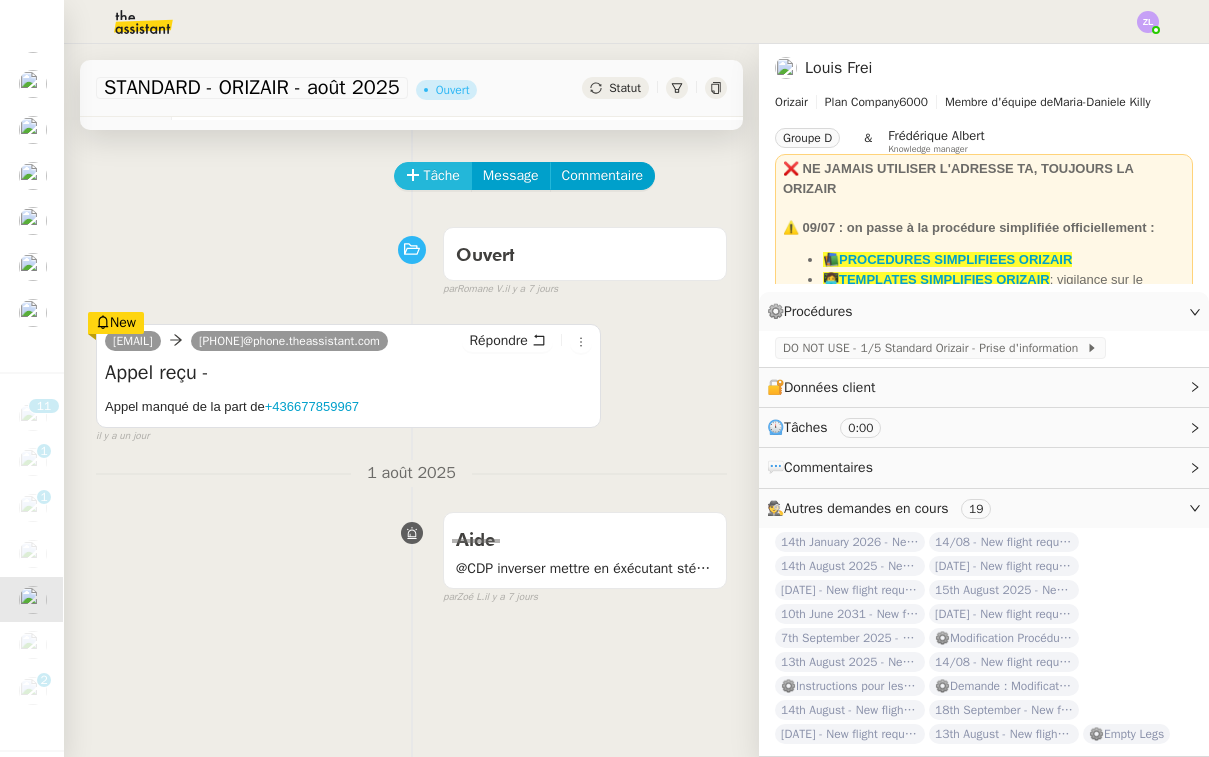 click on "Tâche" 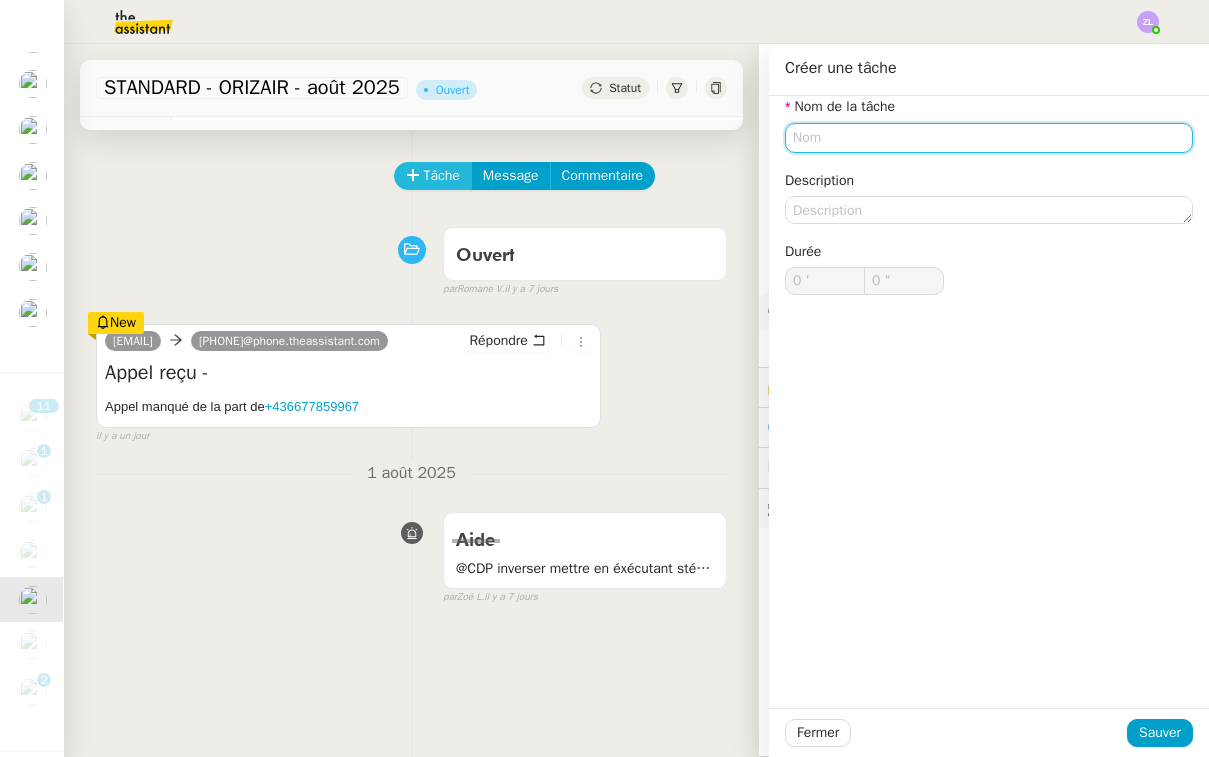 type on "R" 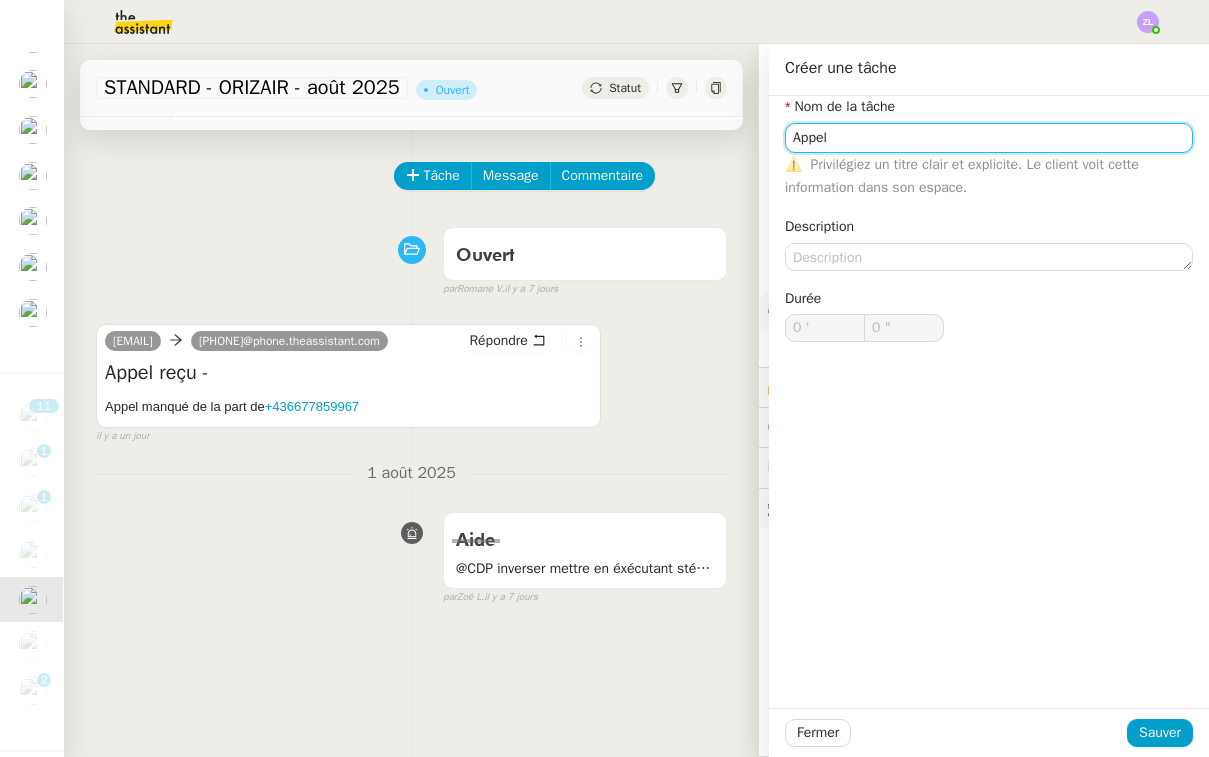 type on "Appel" 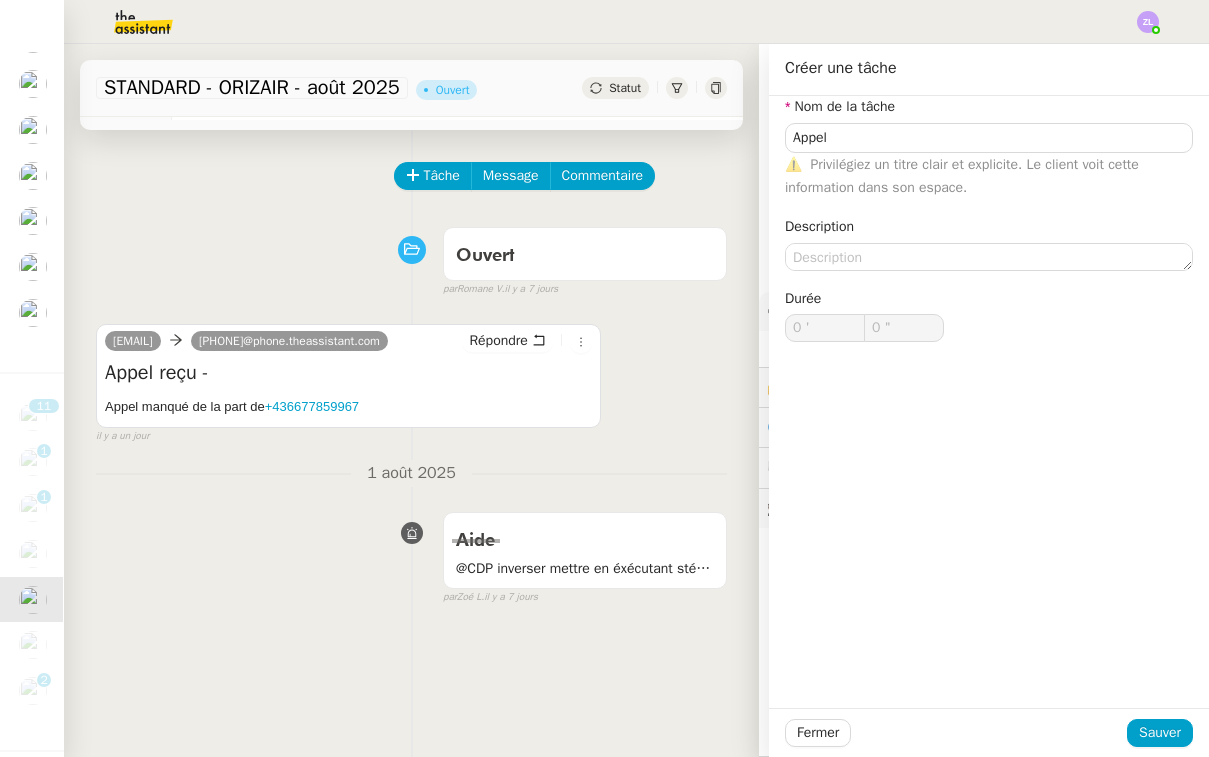 click on "Fermer Sauver" 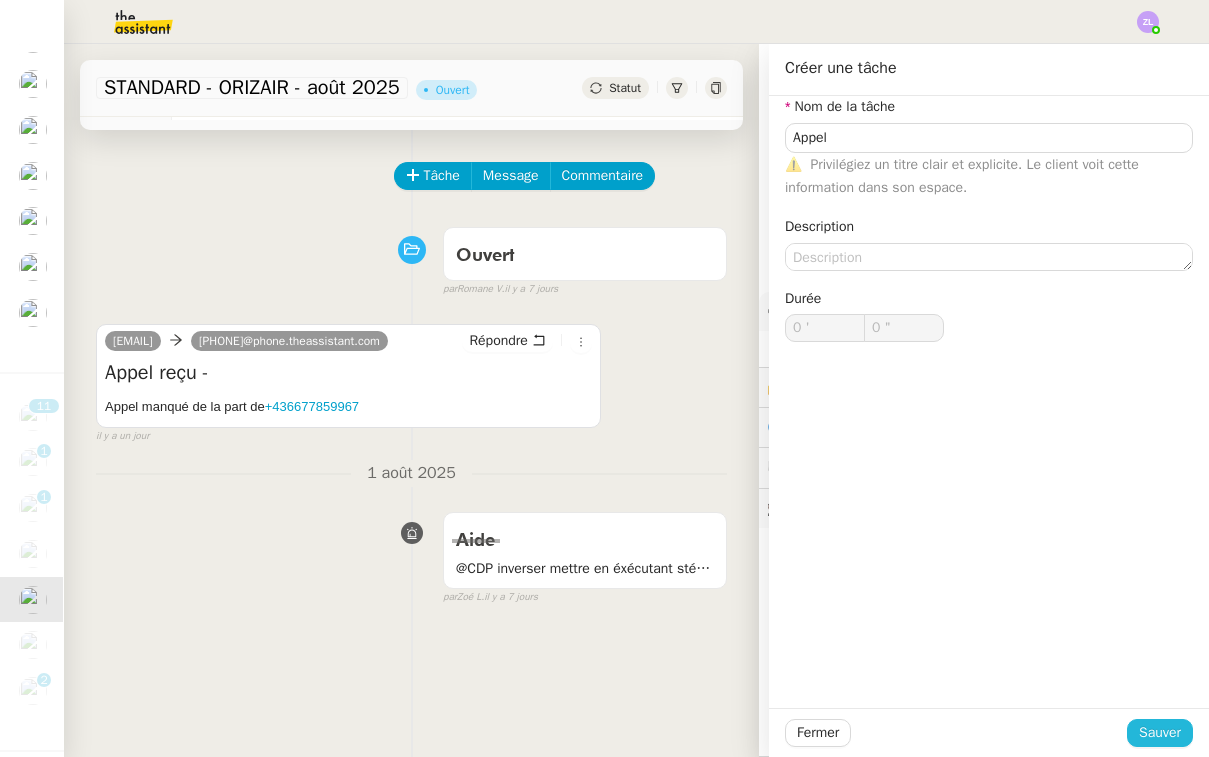 click on "Sauver" 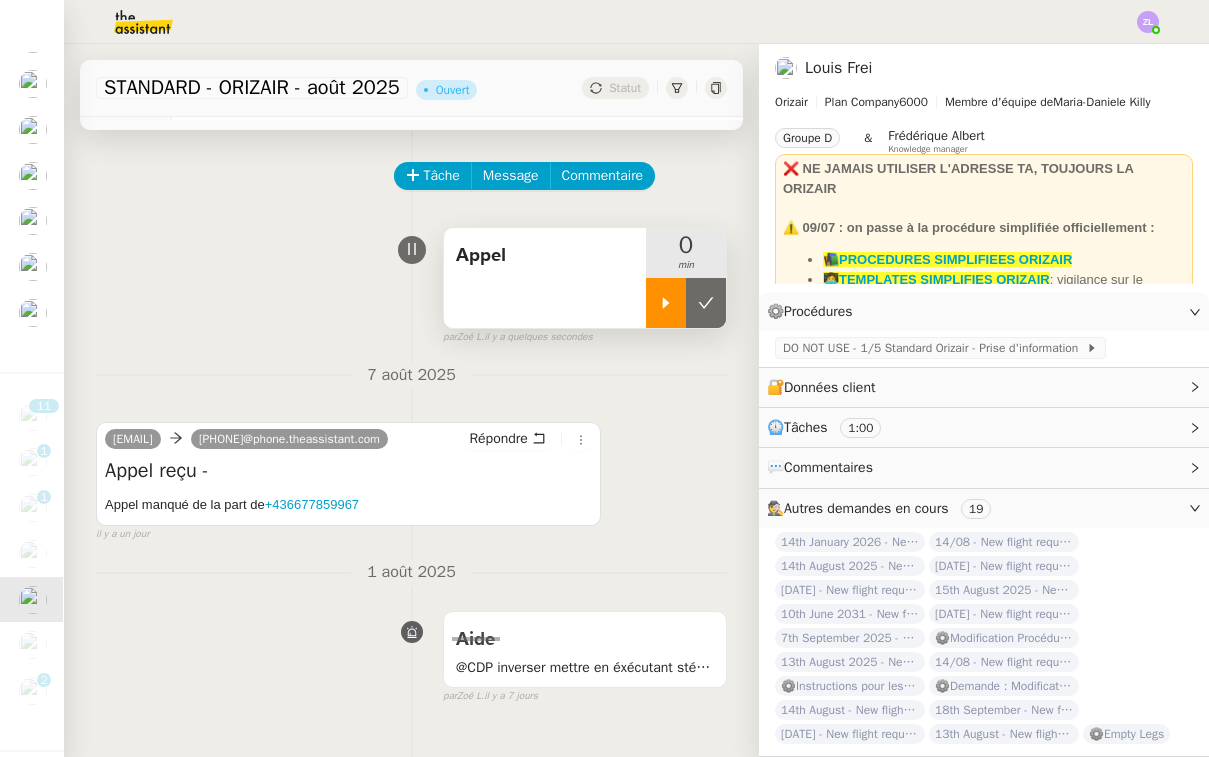 click 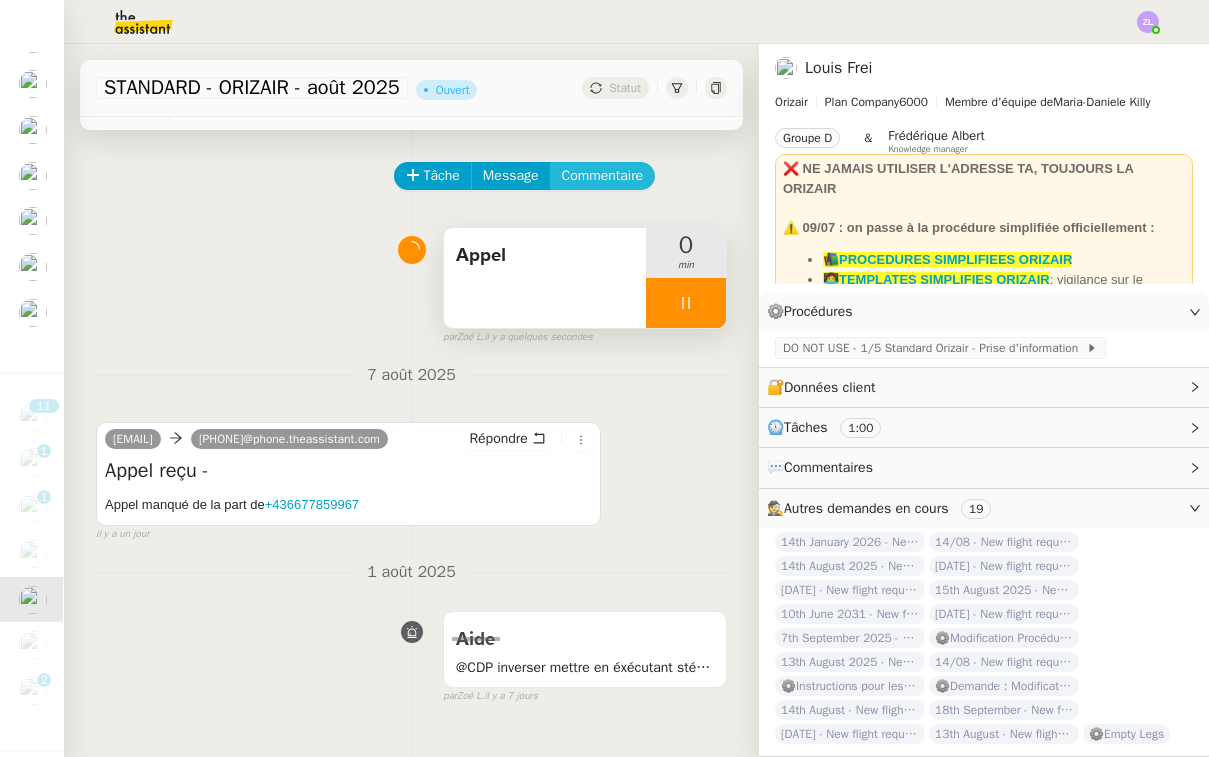 scroll, scrollTop: 0, scrollLeft: 1, axis: horizontal 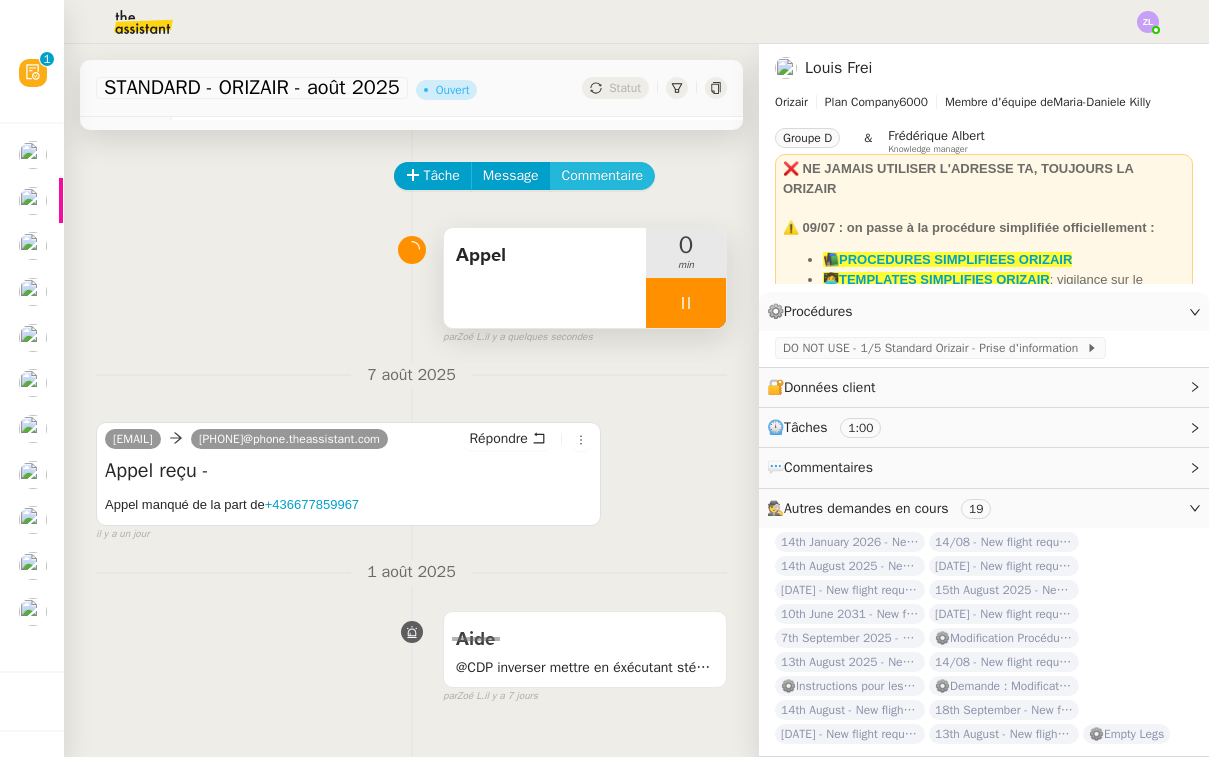 click on "Commentaire" 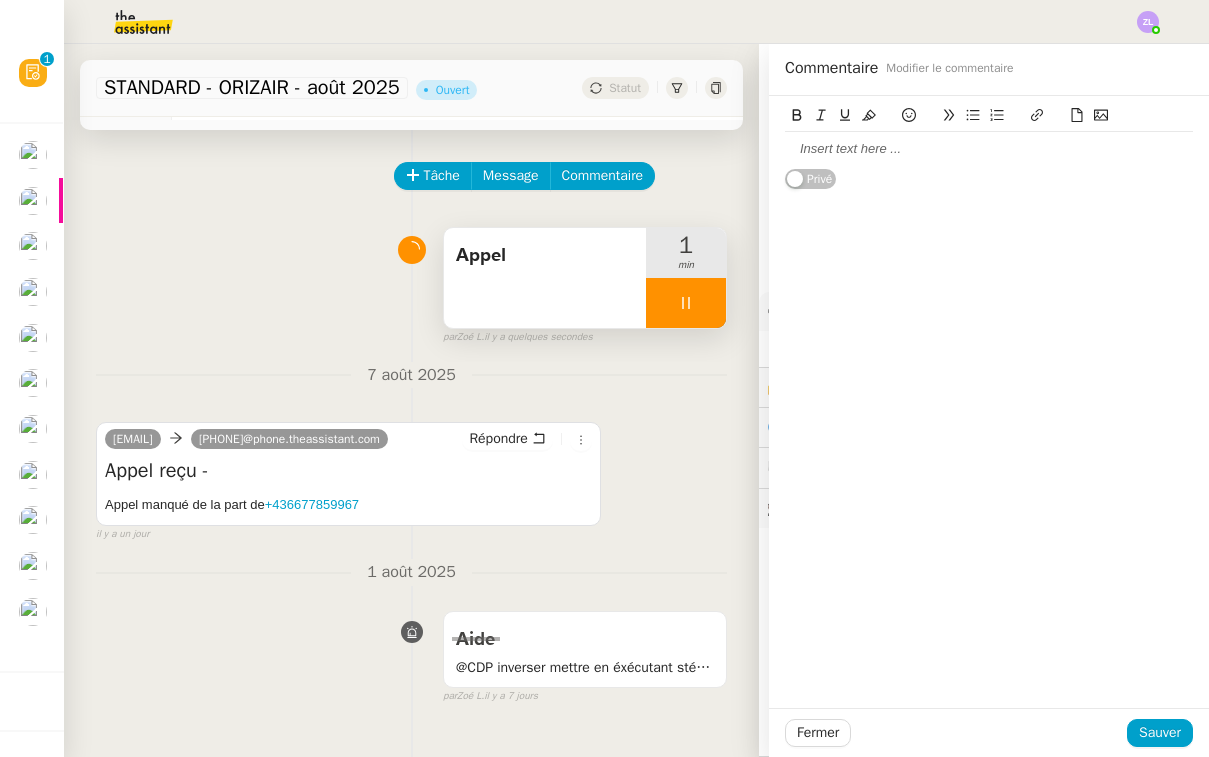 click 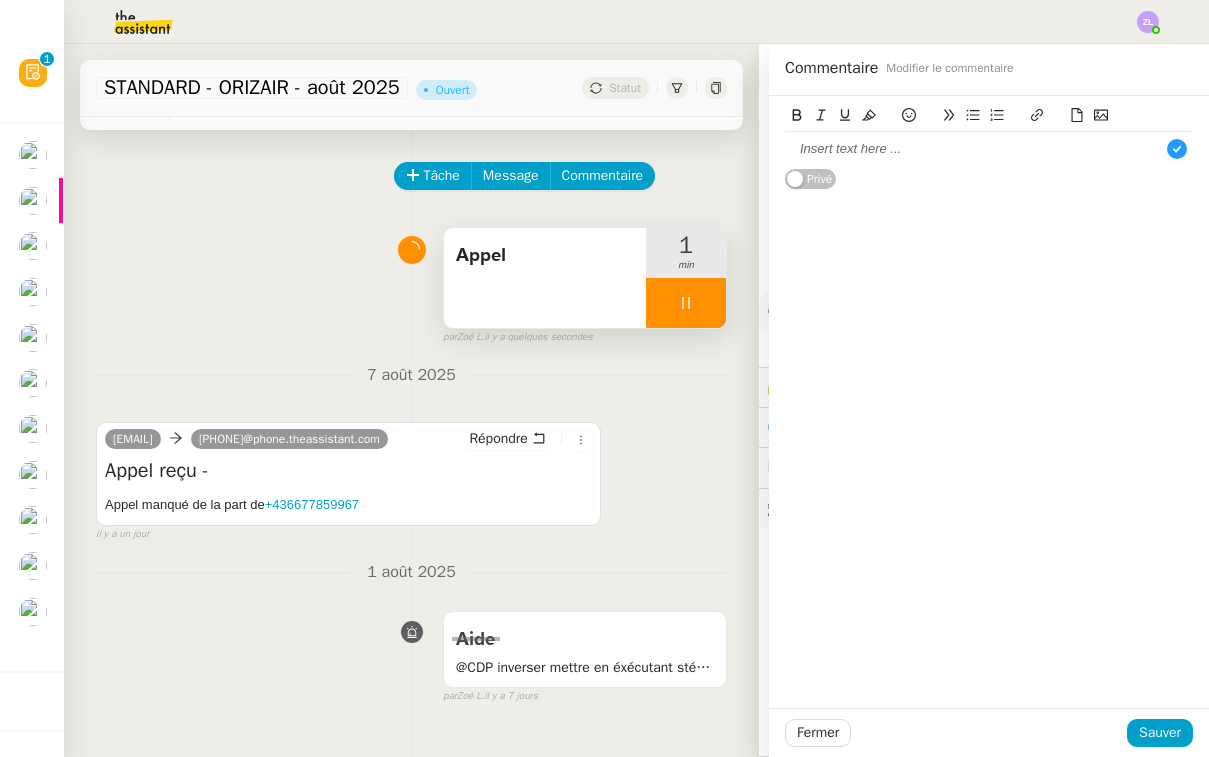 scroll, scrollTop: 11, scrollLeft: 0, axis: vertical 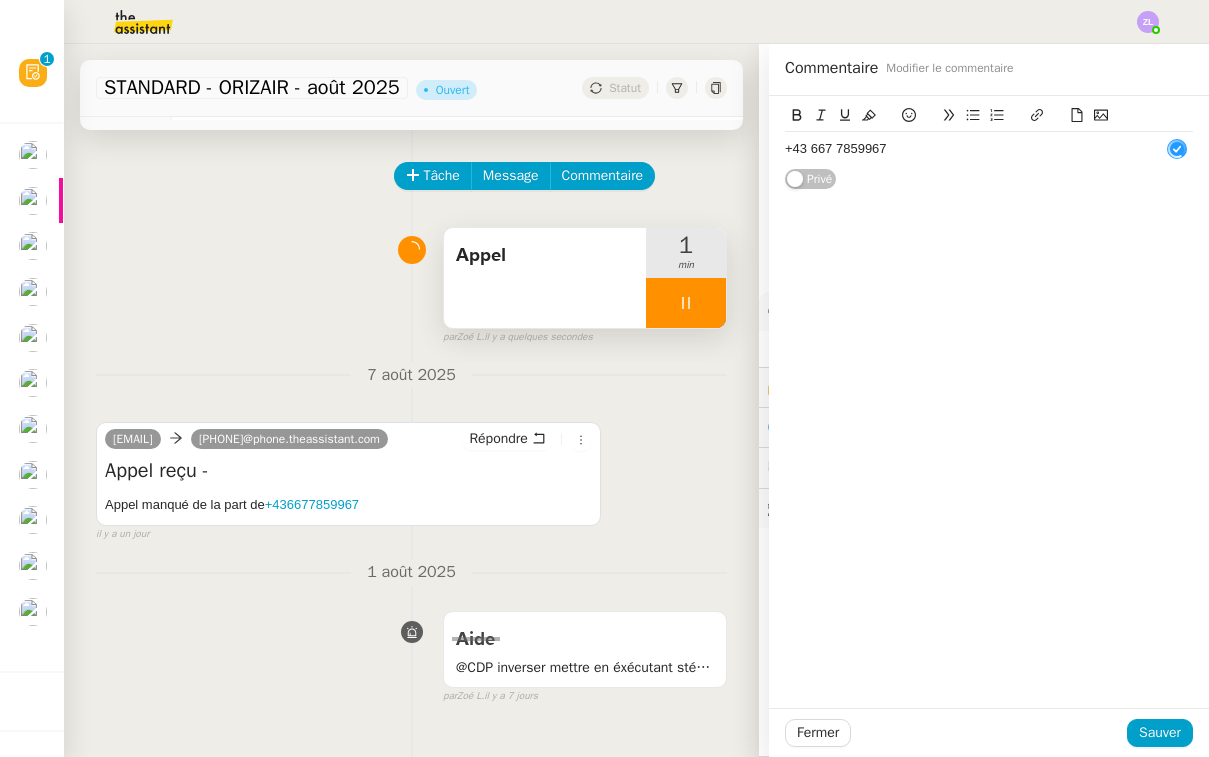 type 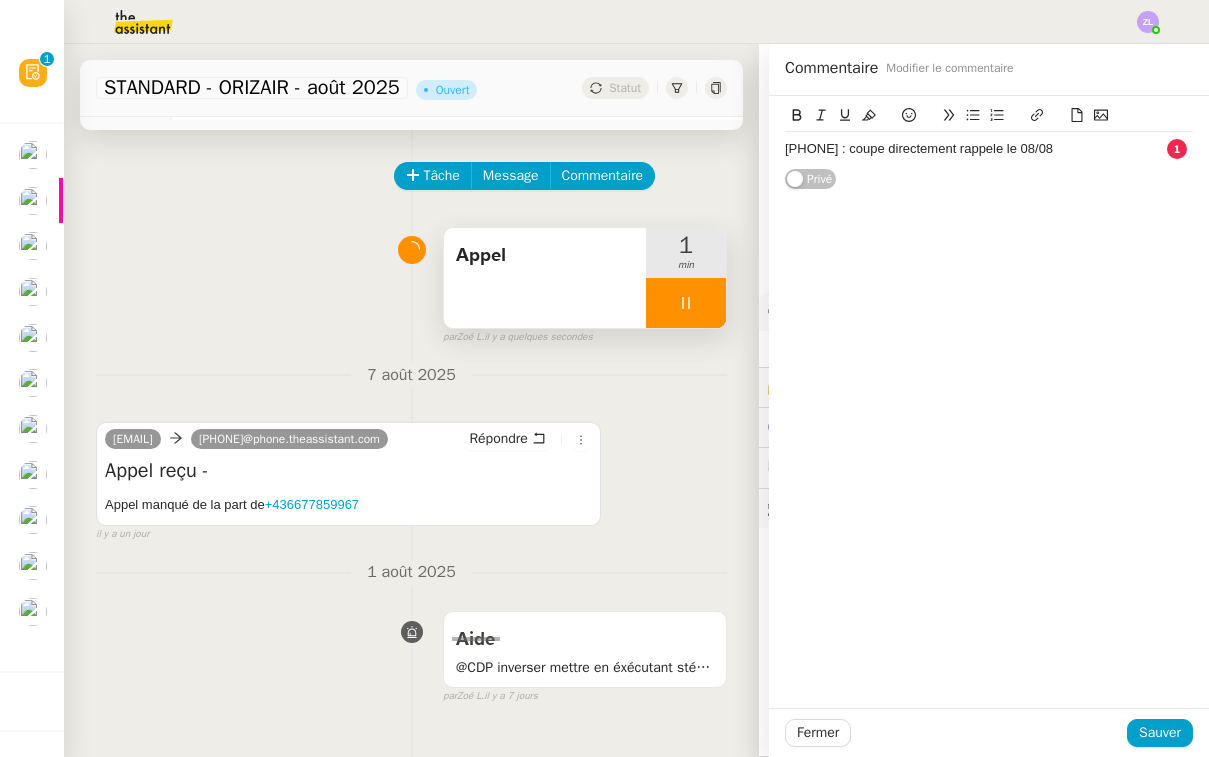 click on "+43 667 7859967 : coupe directement rappele le 08/08" 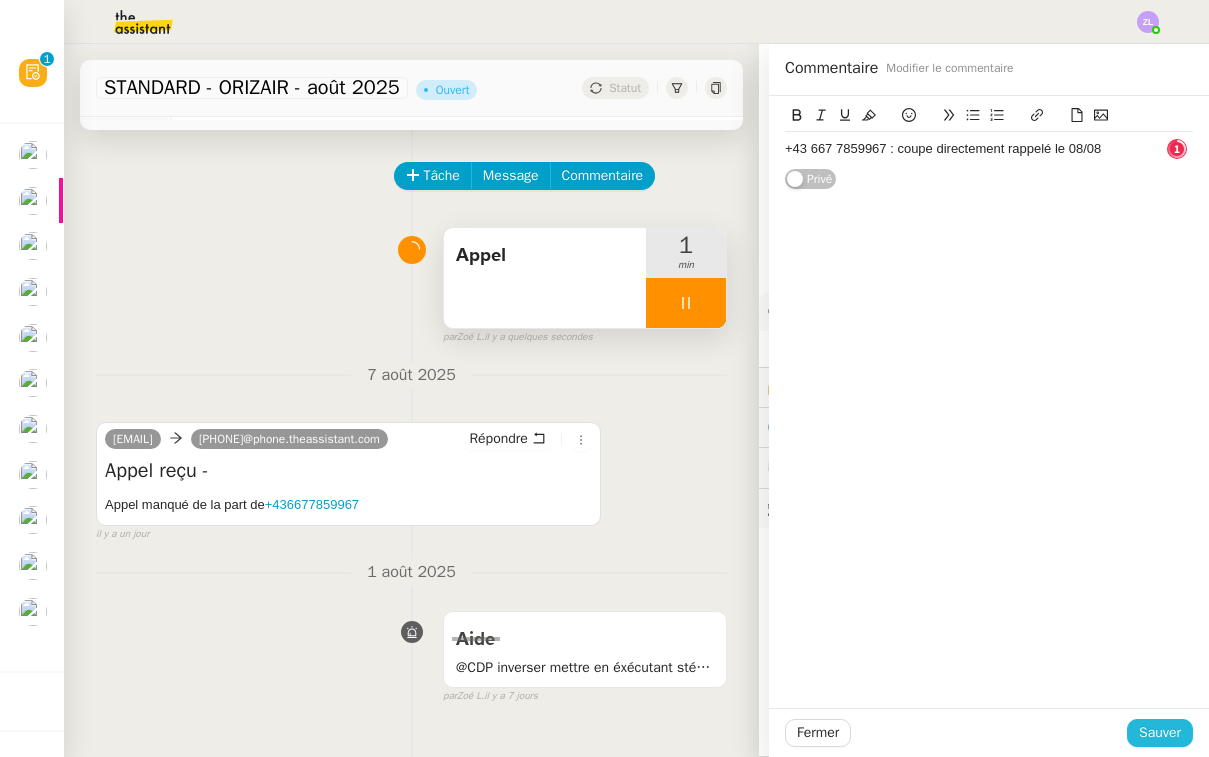click on "Sauver" 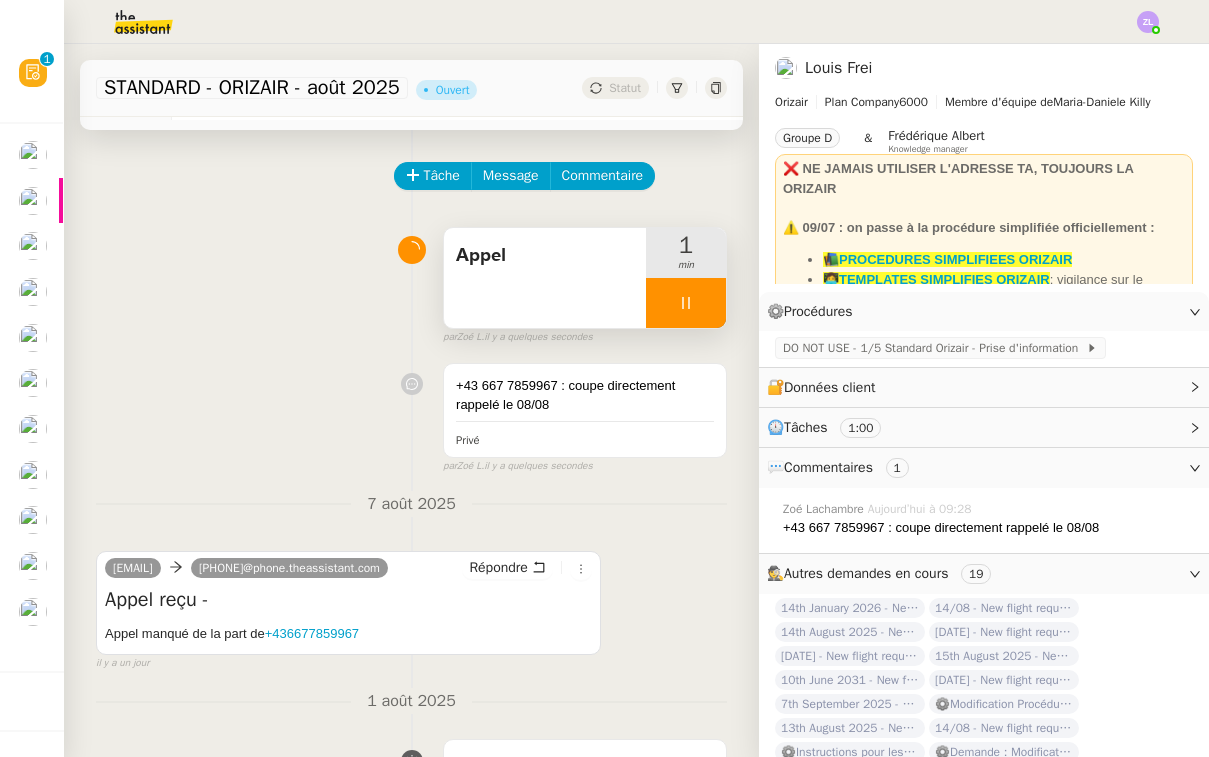 click at bounding box center (686, 303) 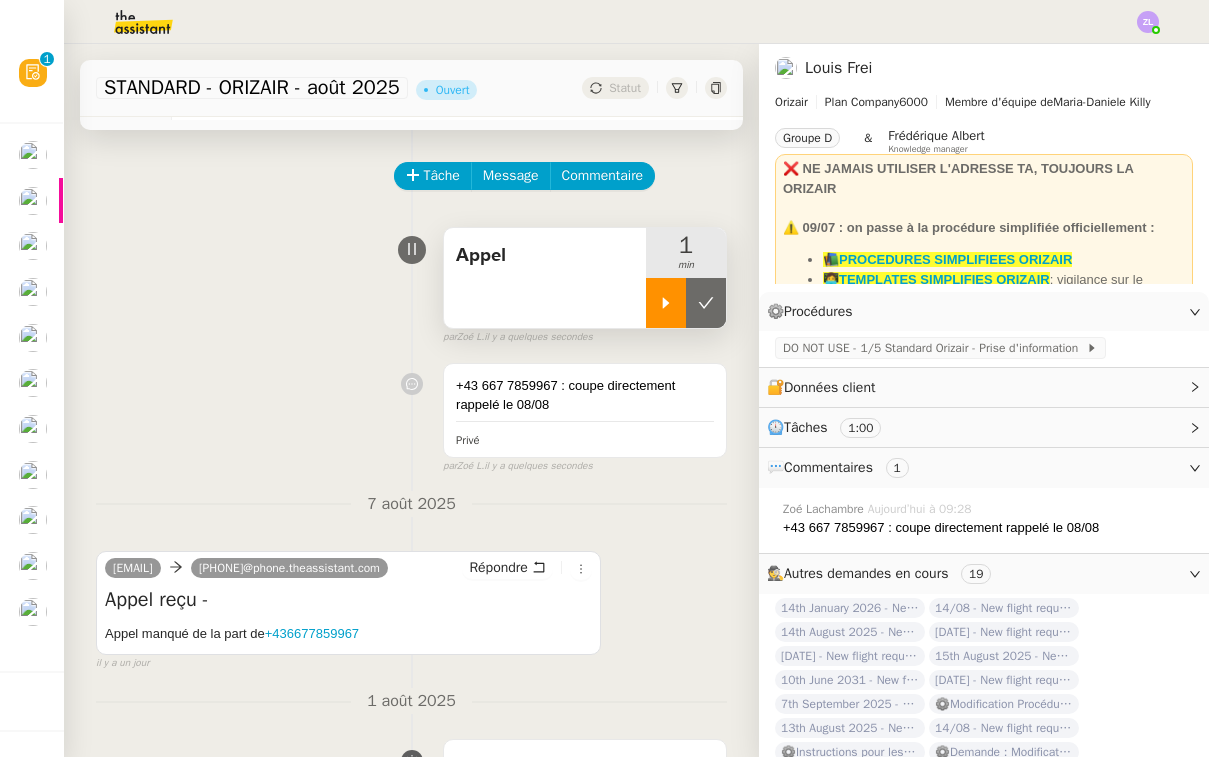 click 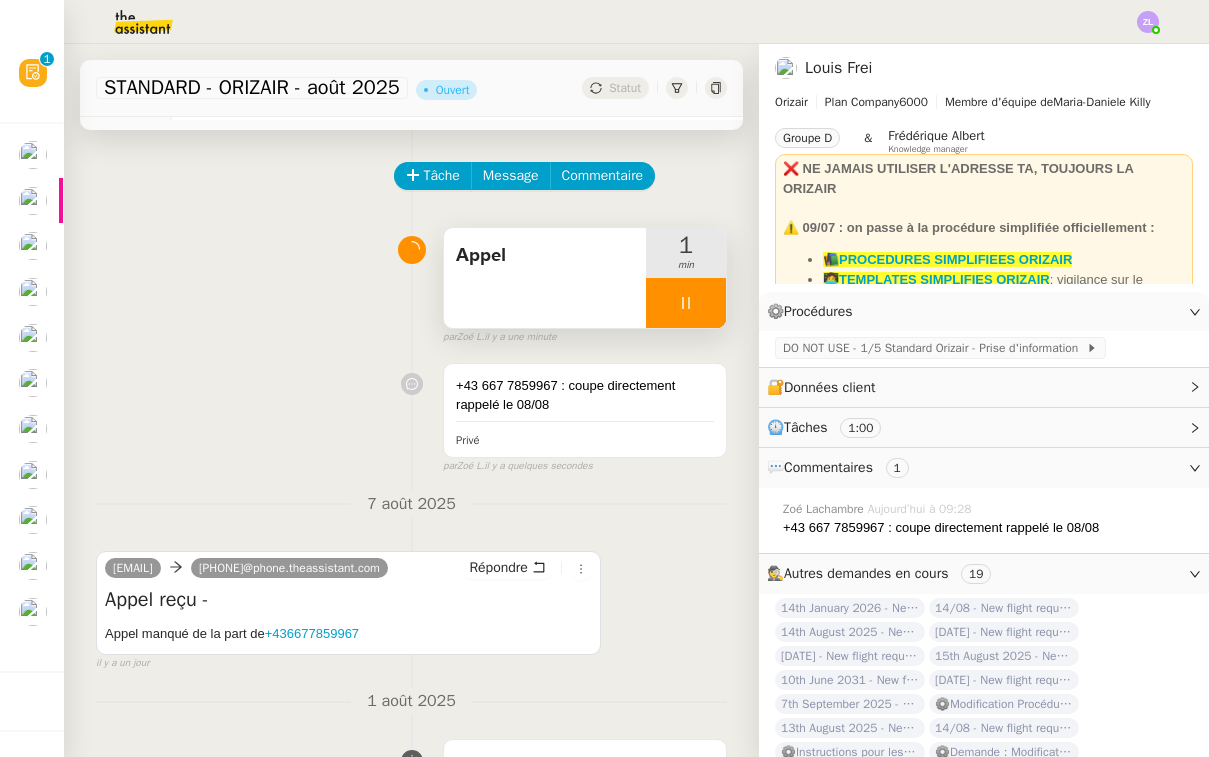 click at bounding box center (686, 303) 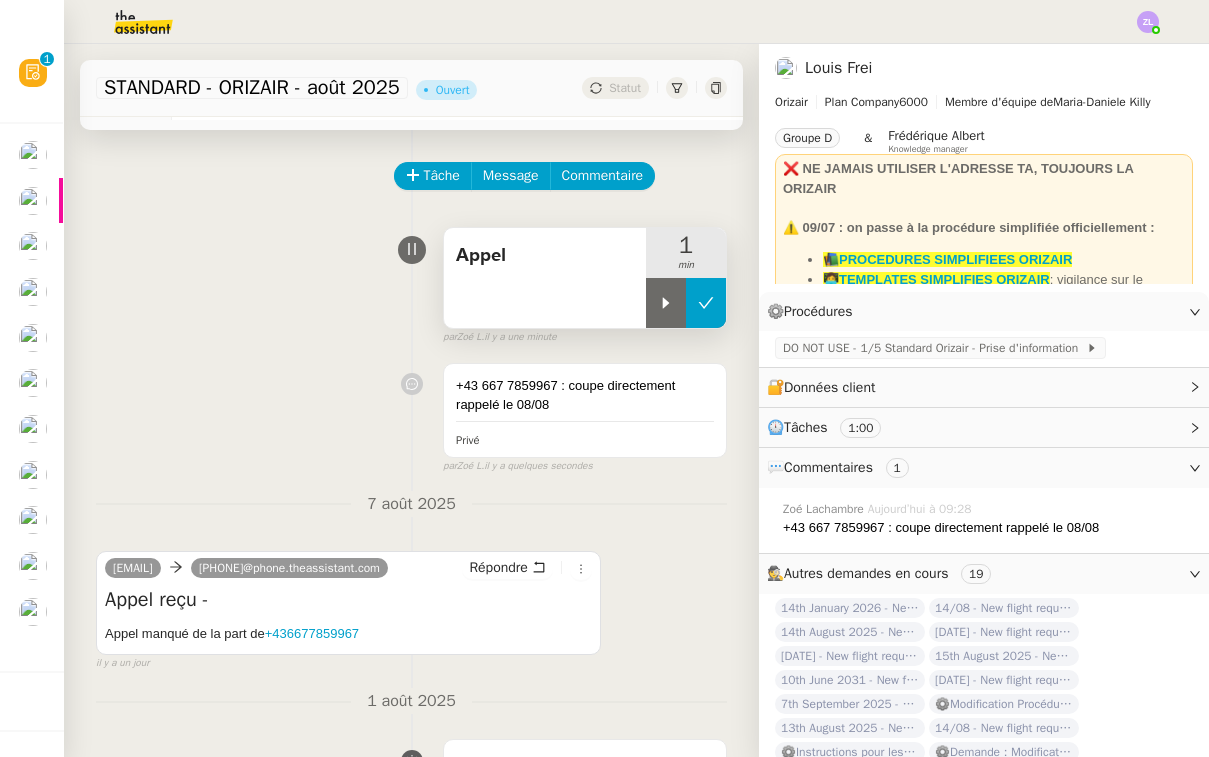 click at bounding box center (706, 303) 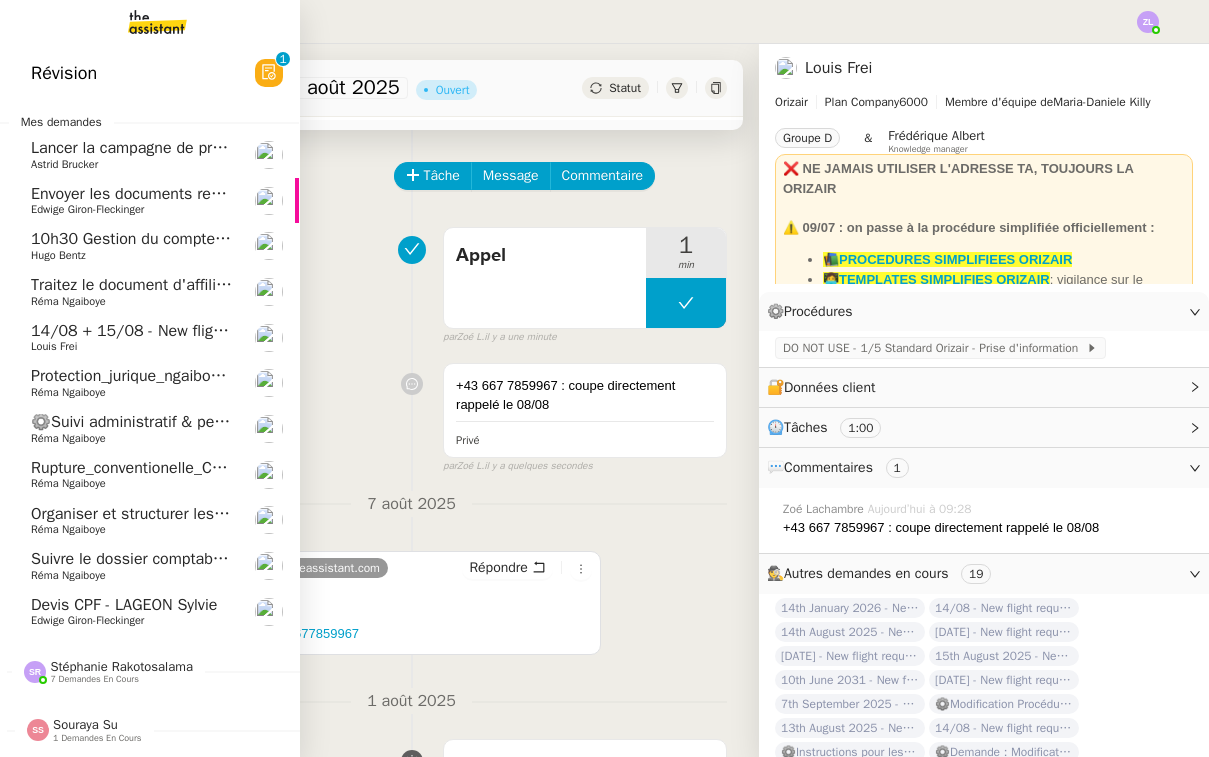 click on "Lancer la campagne de prospection" 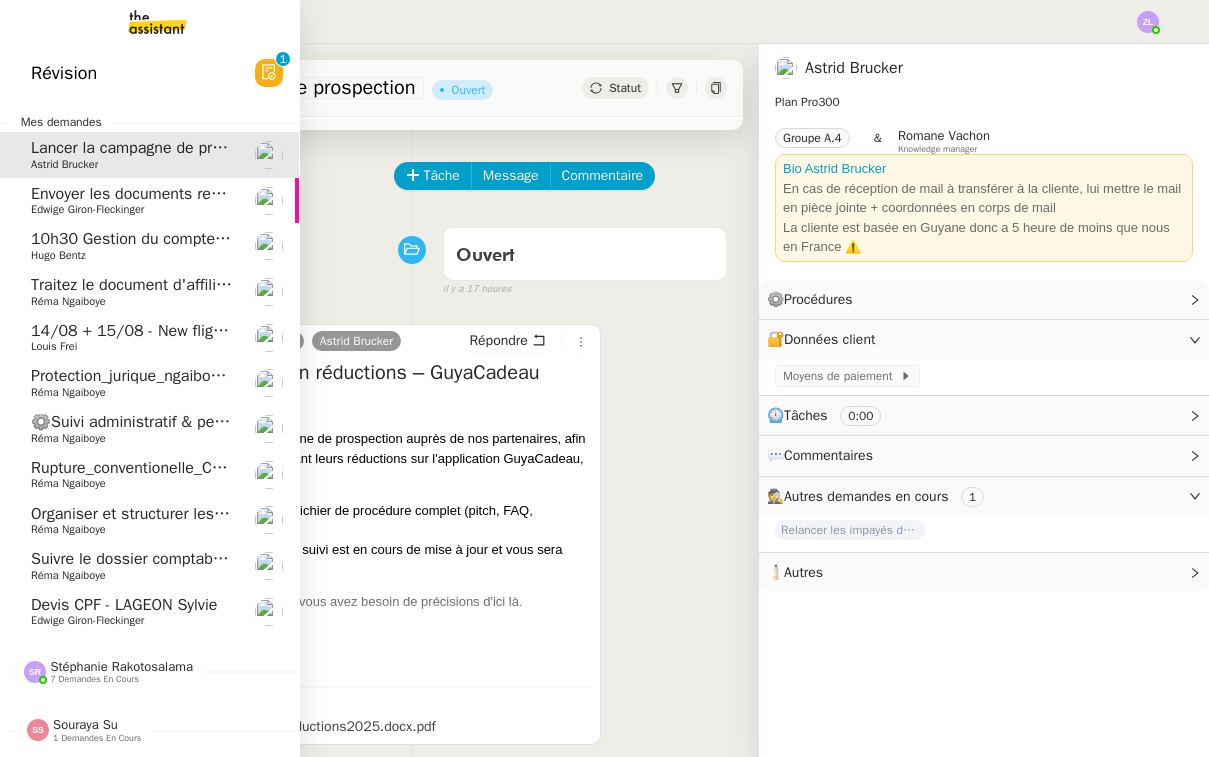 click on "Edwige Giron-Fleckinger" 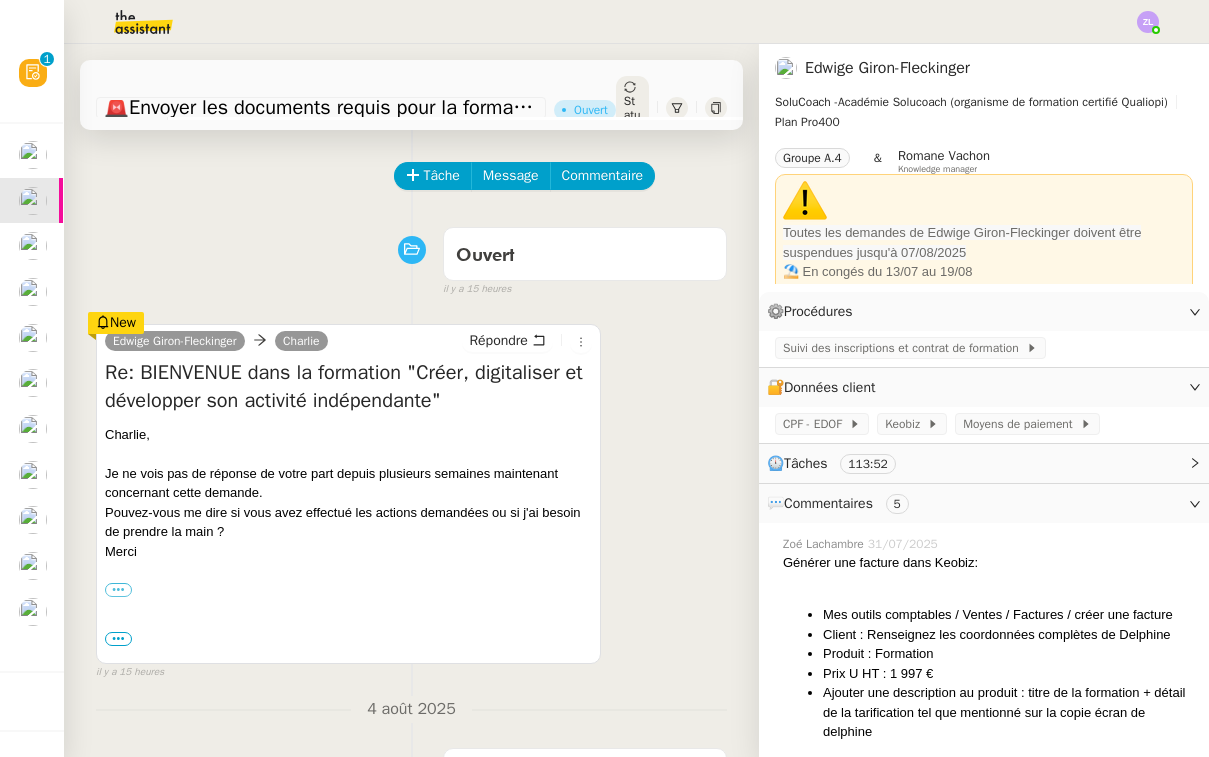 scroll, scrollTop: 102, scrollLeft: 0, axis: vertical 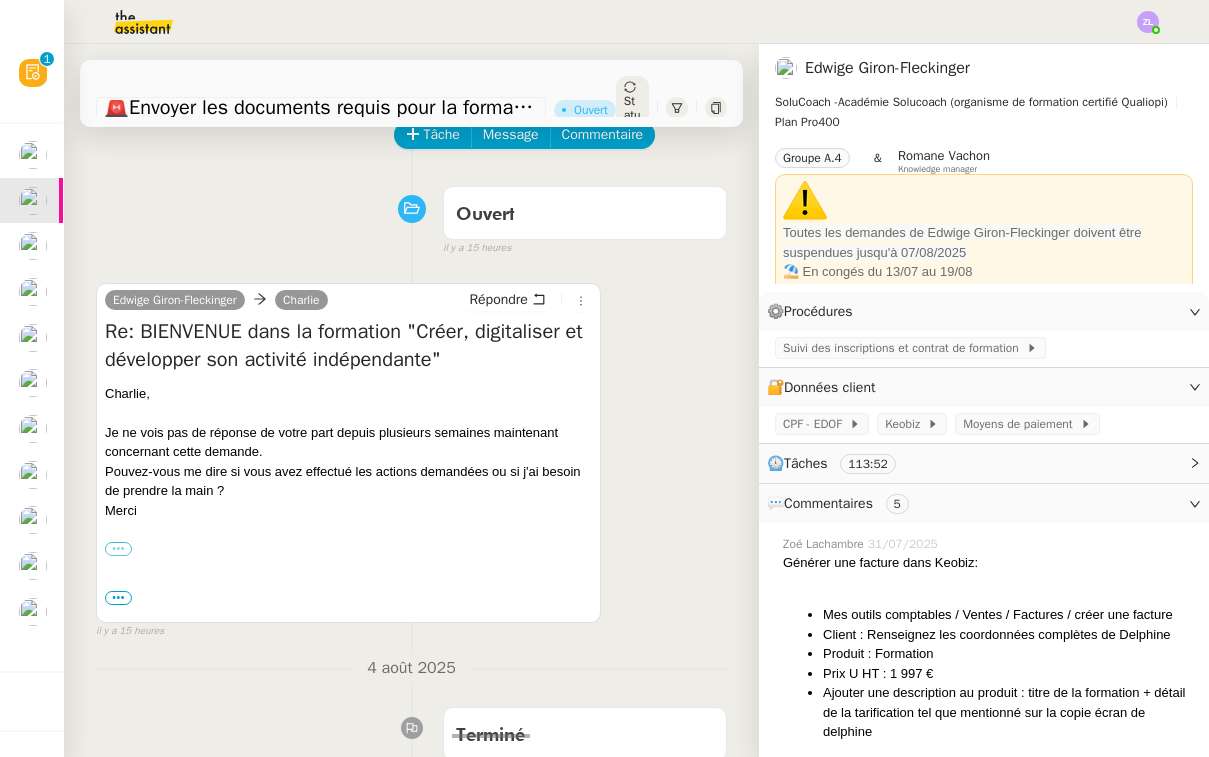 click on "•••" at bounding box center (118, 549) 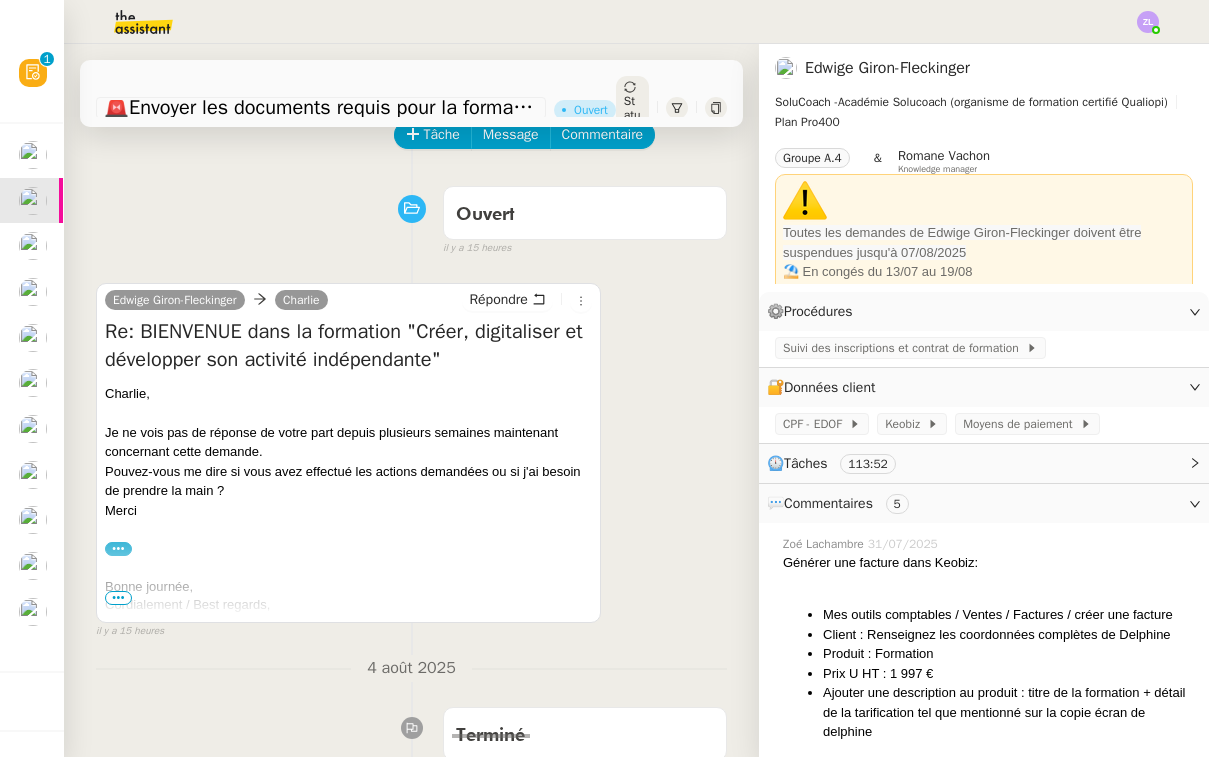 click on "•••" at bounding box center [118, 598] 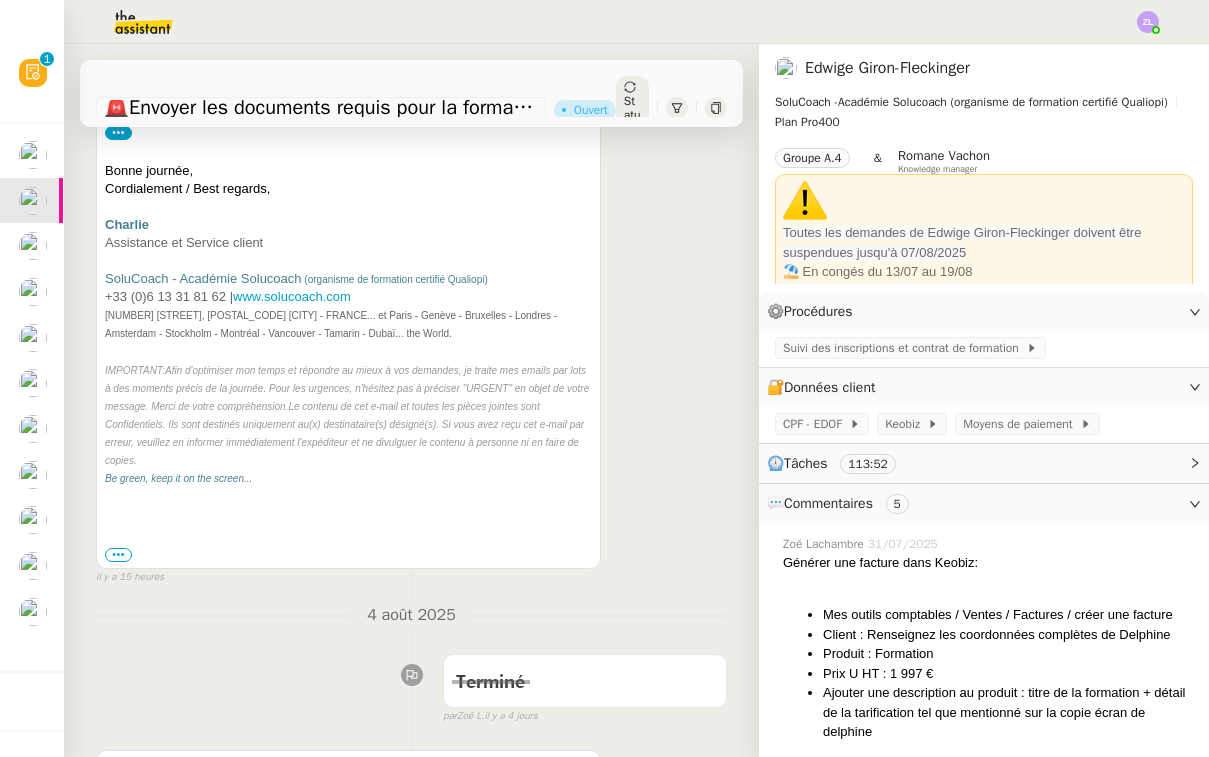 scroll, scrollTop: 632, scrollLeft: 0, axis: vertical 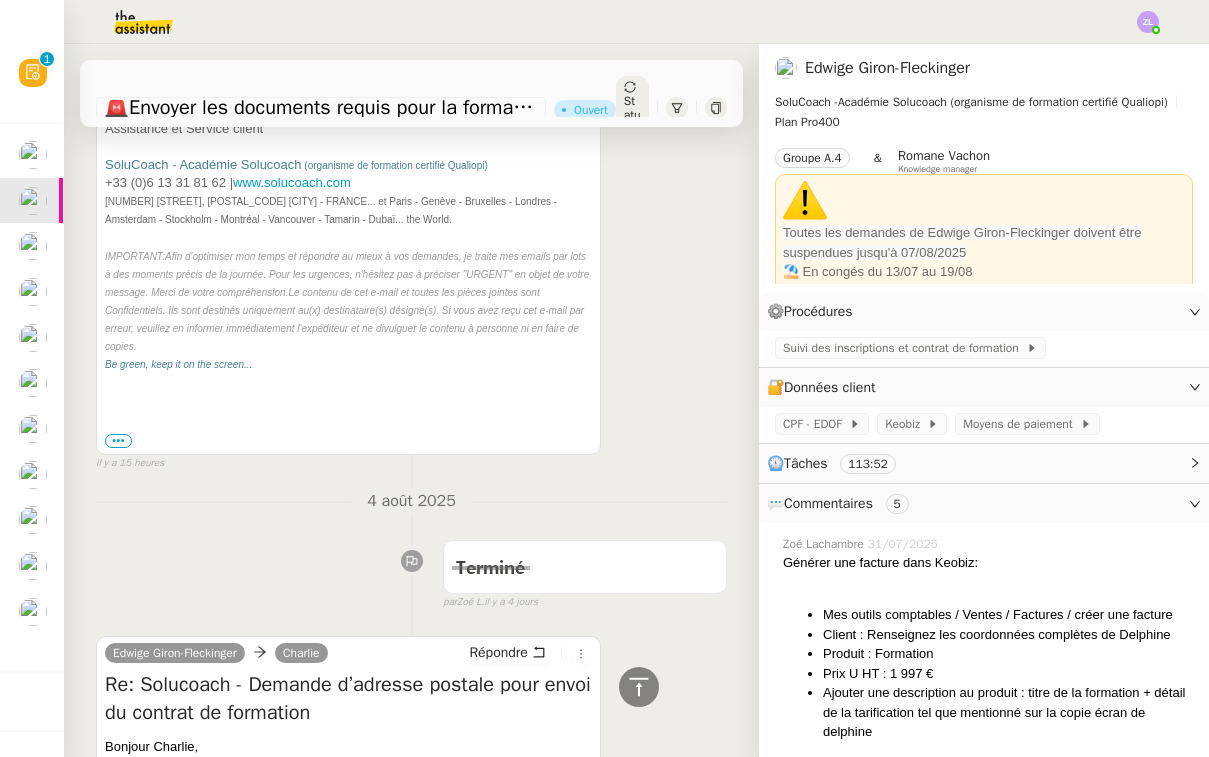 click on "•••
Le mar. 29 juil. 2025 à 18:37, Académie Solucoach < academie@solucoach.com > a écrit : Pardon: avez vous transmis la facture ? Bonne journée,  Cordialement / Best regards, Edwige GIRON-FLECKINGER Digitale nomade,  Coach professionnelle certifiée PCC Formatrice et Mentor accréditée ICF SoluCoach - Académie Solucoach   (organisme de formation certifié Qualiopi) +33 (0)6 13 31 81 62 |  www.solucoach.com 41 Cours de la Liberté, 69003 Lyon - FRANCE...  et Paris - Genève - Bruxelles - Londres - Amsterdam - Stockholm -  Montréal - Vancouver - Tamarin - Dubaï... the World. IMPORTANT:  Afin d'optimiser mon temps et répondre au mieux à vos demandes, je traite mes emails par lots à des moments précis de la journée. Pour les urgences, n'hésitez pas à préciser "URGENT" en objet de votre message. Merci de votre compréhension.  Be green, keep it on the screen... Le mar. 29 juil. 2025, 09:31, Académie Solucoach < academie@solucoach.com" at bounding box center (348, 441) 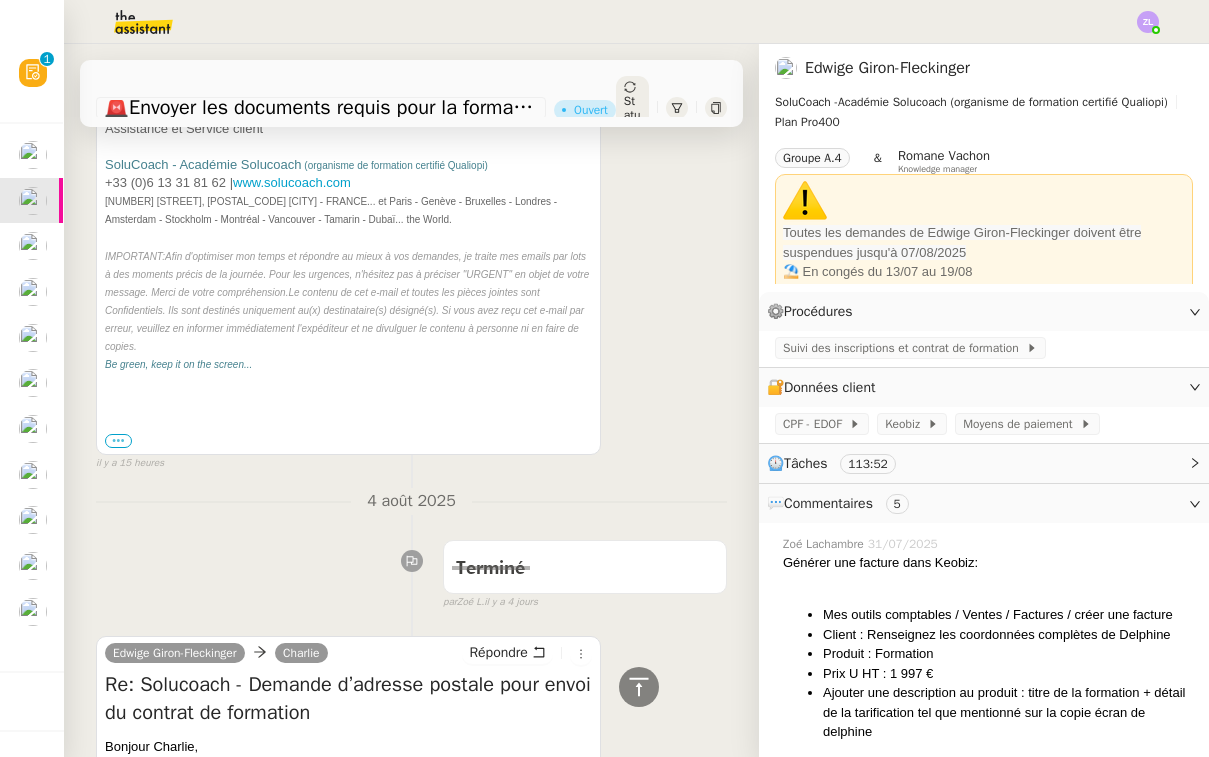 click on "•••" at bounding box center [118, 441] 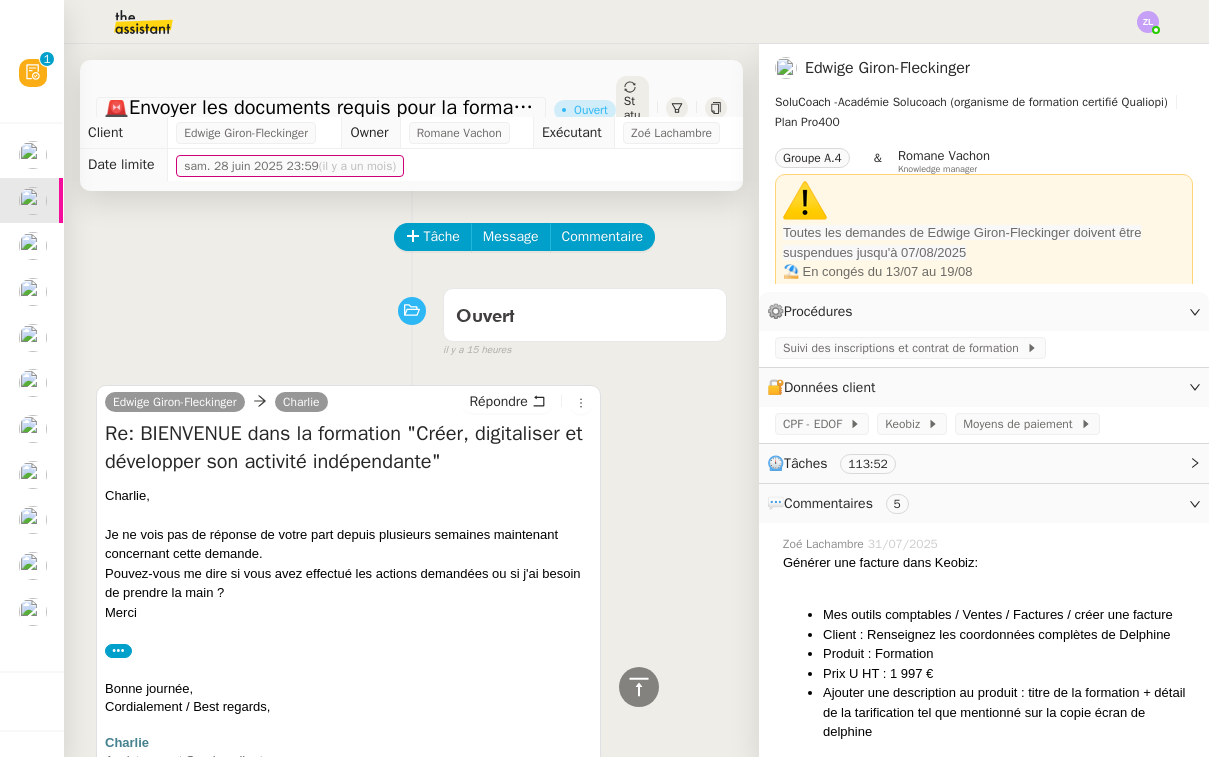 scroll, scrollTop: 0, scrollLeft: 0, axis: both 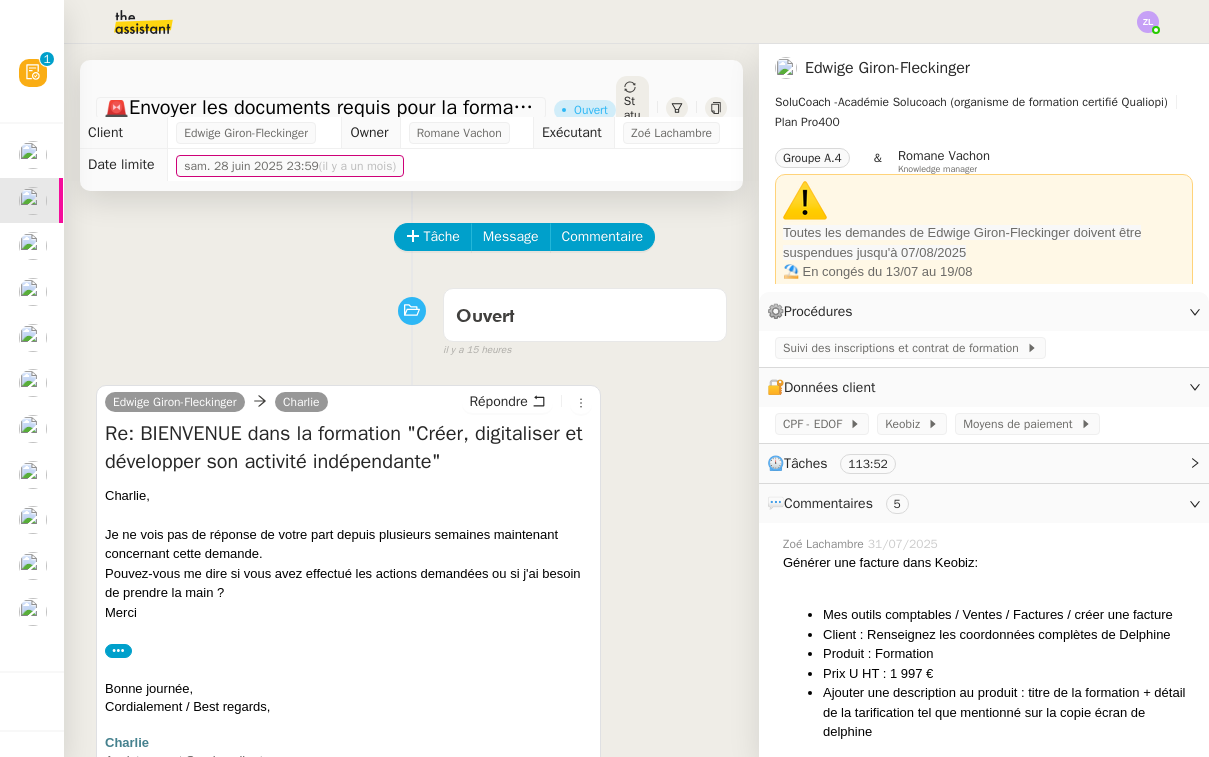 click on "Tâche Message Commentaire Veuillez patienter une erreur s'est produite 👌👌👌 message envoyé ✌️✌️✌️ Veuillez d'abord attribuer un client Une erreur s'est produite, veuillez réessayer Ouvert false il y a 15 heures 👌👌👌 message envoyé ✌️✌️✌️ une erreur s'est produite 👌👌👌 message envoyé ✌️✌️✌️ Votre message va être revu ✌️✌️✌️ une erreur s'est produite La taille des fichiers doit être de 10Mb au maximum.  Edwige Giron-Fleckinger      Charlie  Répondre Re: BIENVENUE dans la formation "Créer, digitaliser et développer son activité indépendante"
Charlie, Je ne vois pas de réponse de votre part depuis plusieurs semaines maintenant concernant cette demande. Pouvez-vous me dire si vous avez effectué les actions demandées ou si j'ai besoin de prendre la main ? Merci
•••
Bonne journée,  Cordialement / Best regards, Charlie Assistance et Service client   +33 (0)6 13 31 81 62 |" 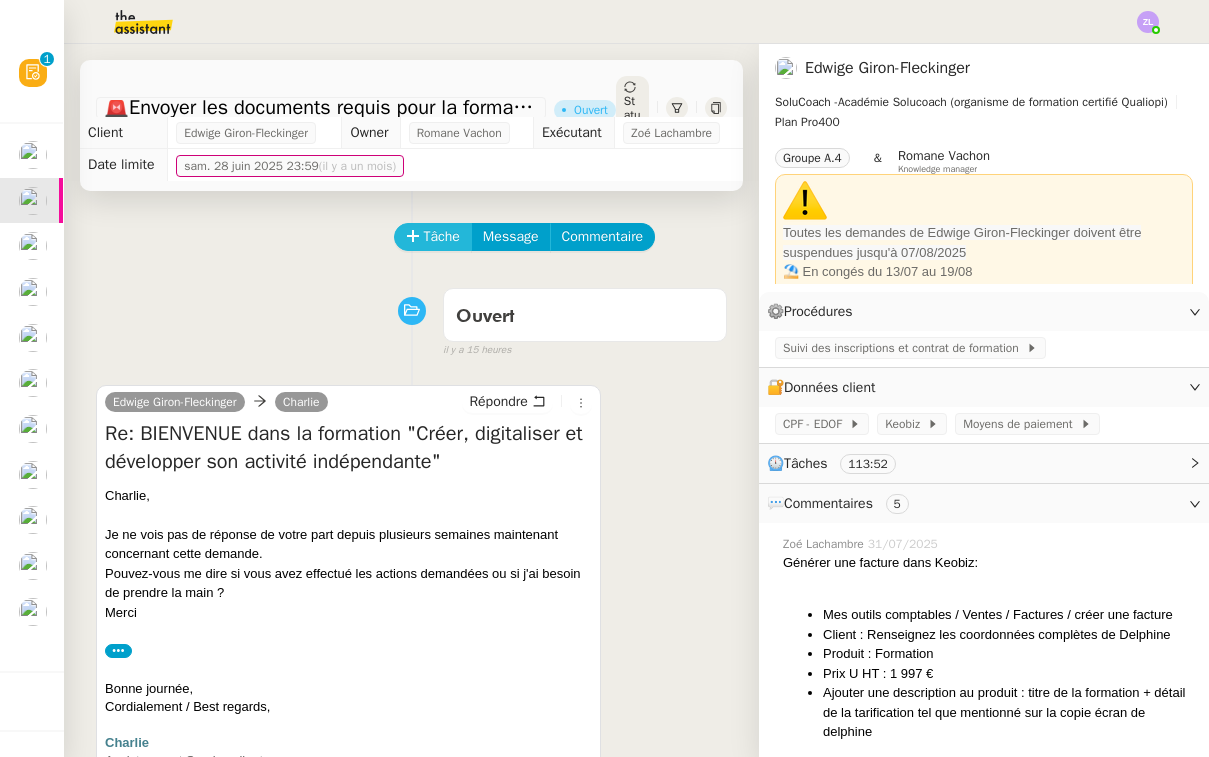 click on "Tâche" 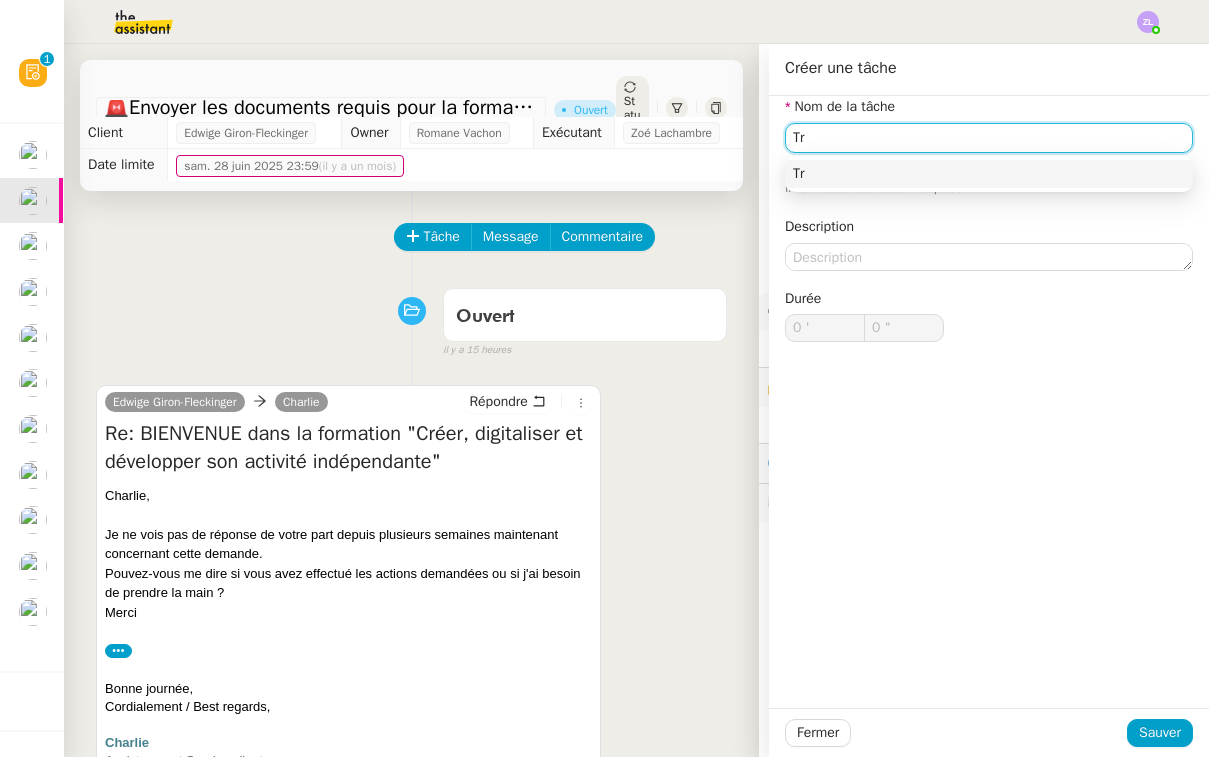 type on "T" 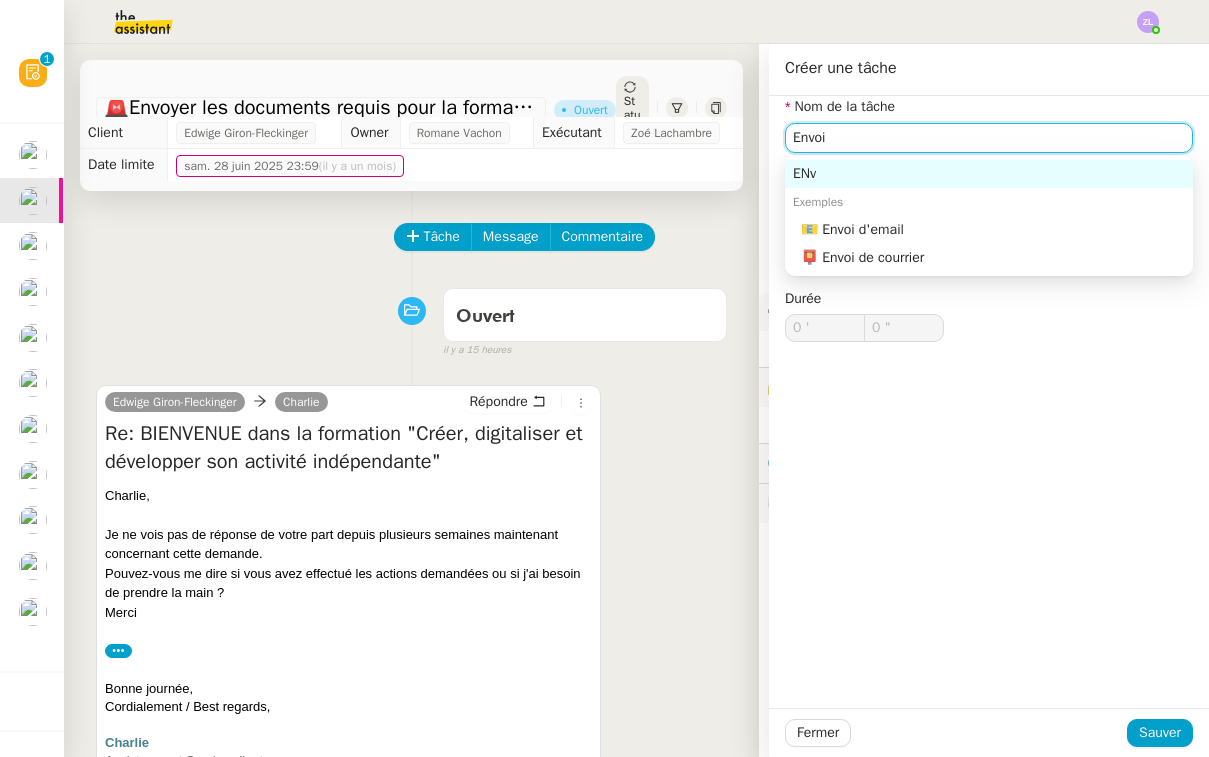 drag, startPoint x: 880, startPoint y: 212, endPoint x: 928, endPoint y: 232, distance: 52 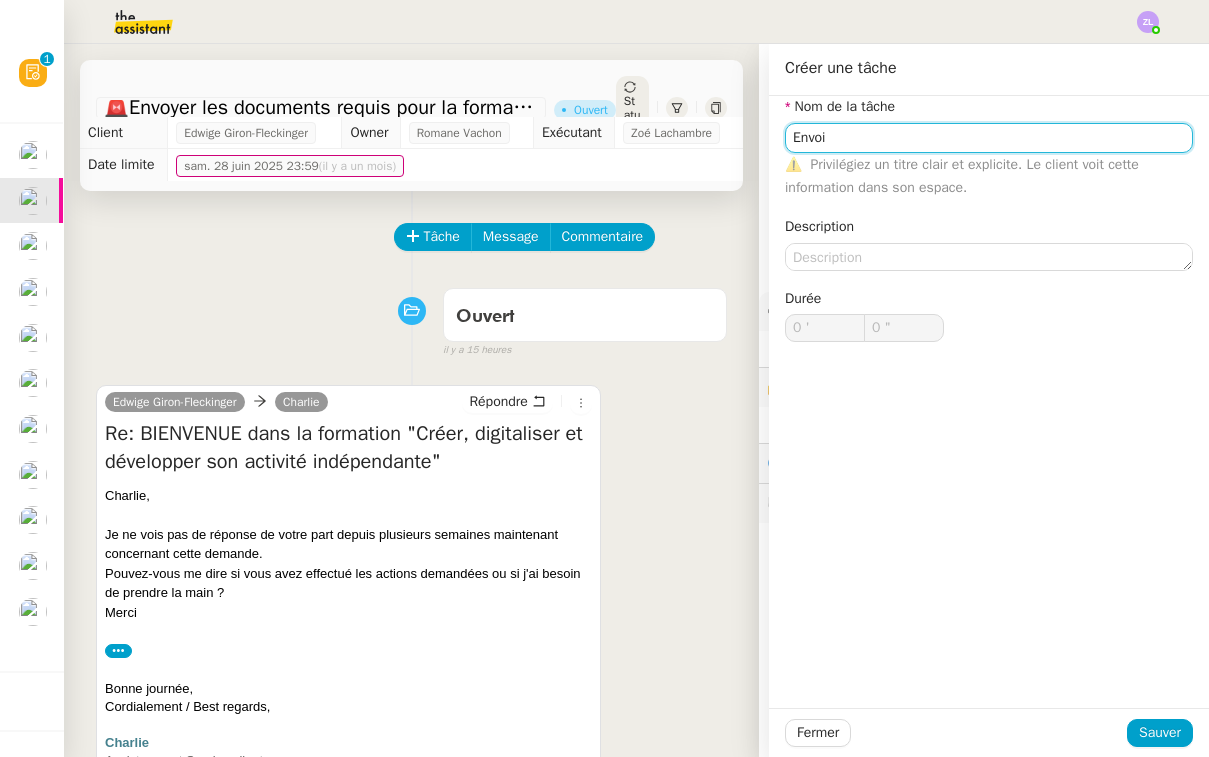 type on "Envoi d'email" 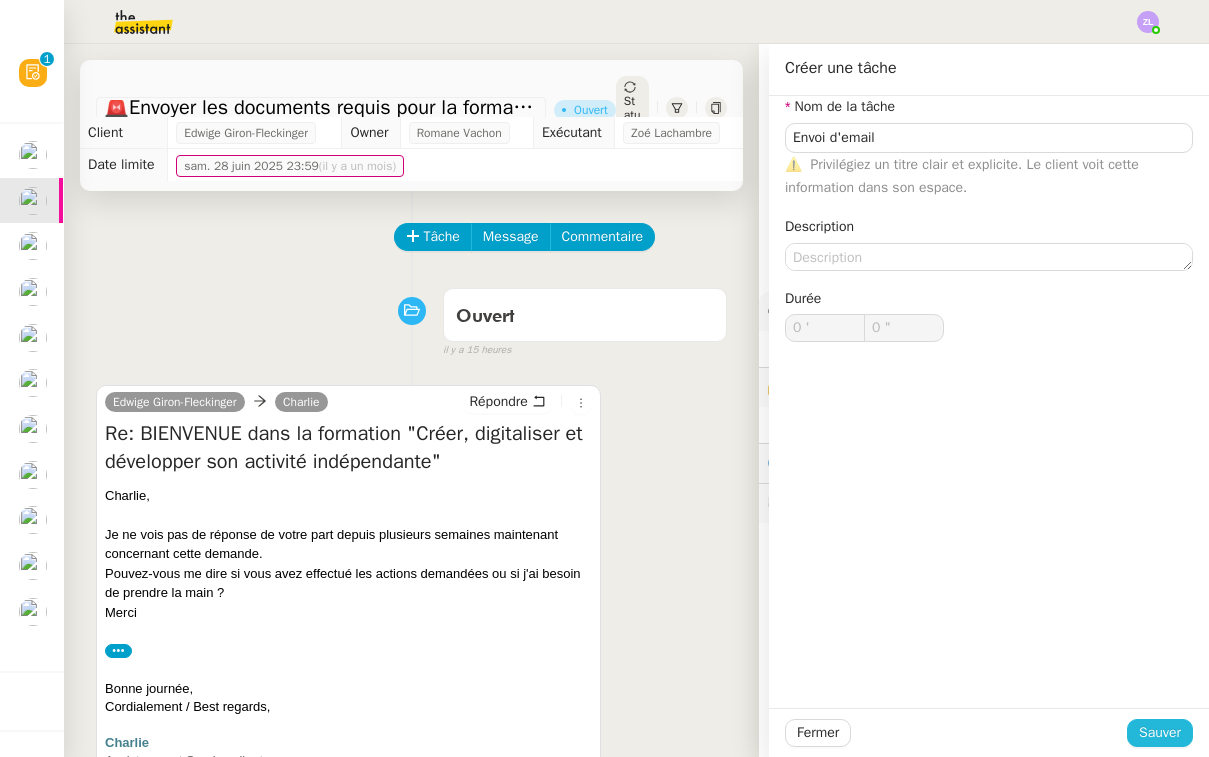 click on "Sauver" 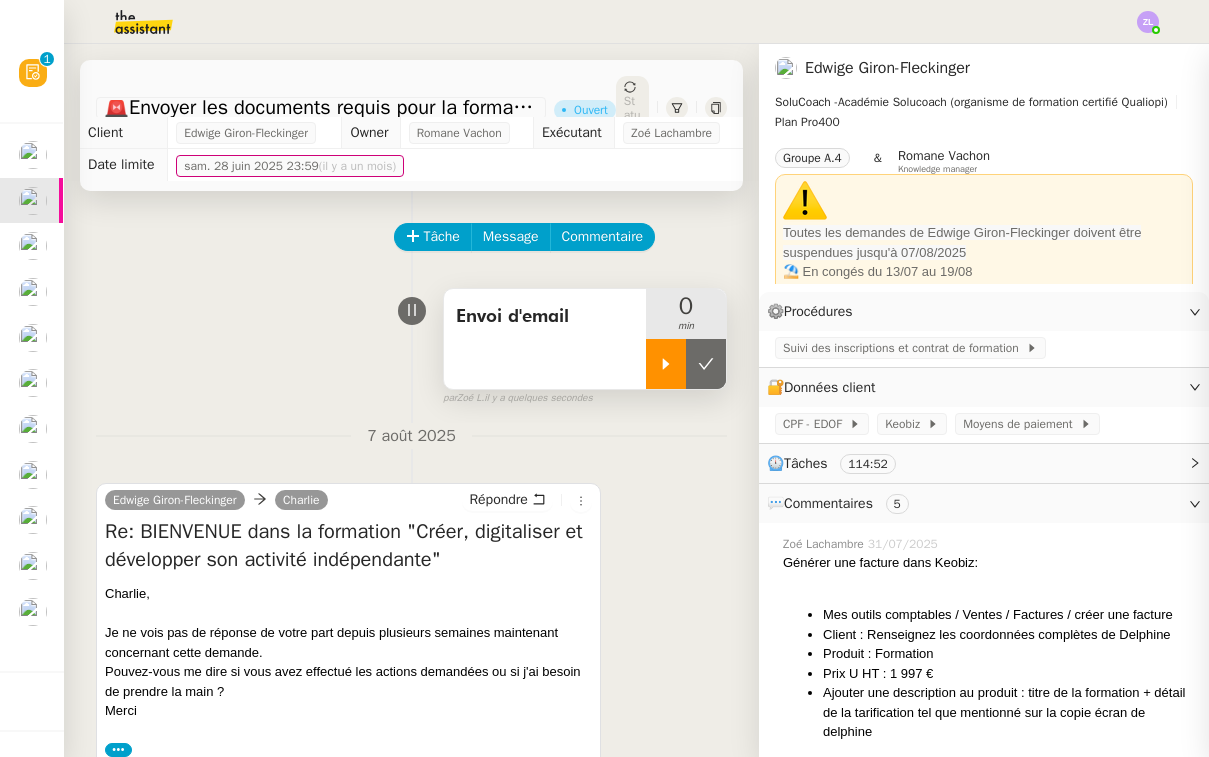 click at bounding box center (666, 364) 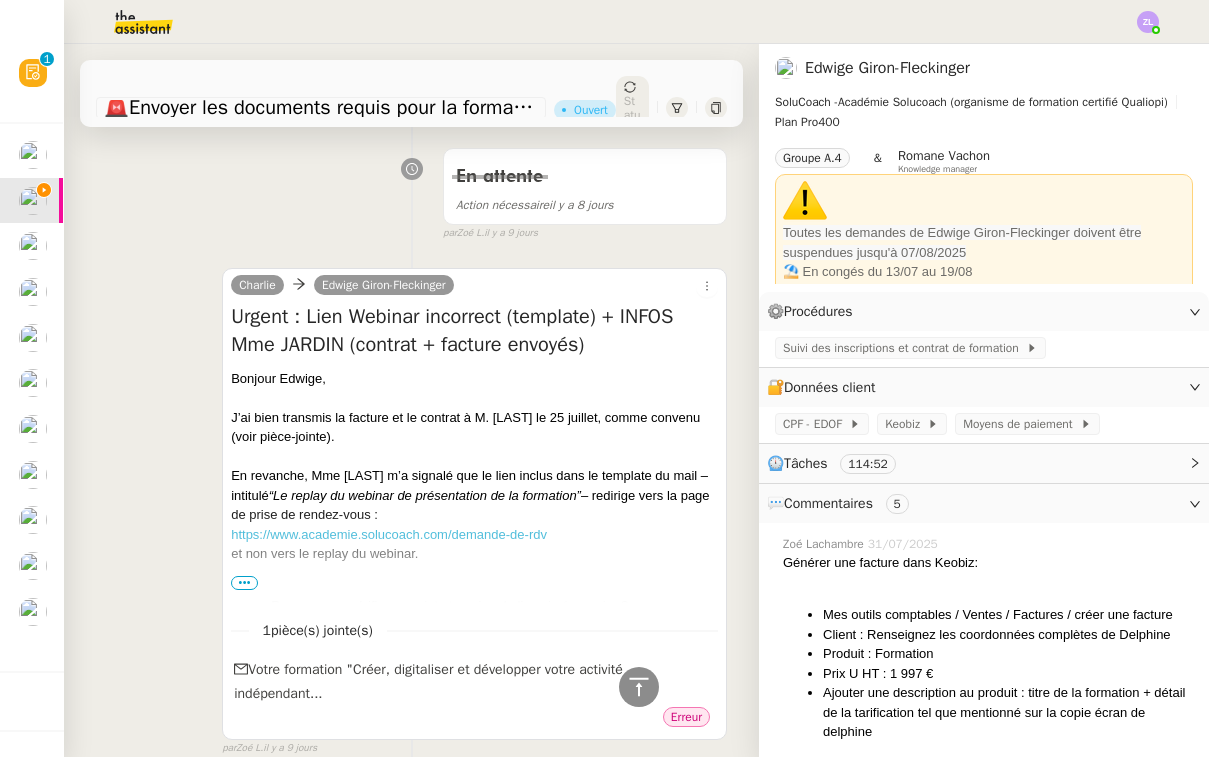 scroll, scrollTop: 8040, scrollLeft: 0, axis: vertical 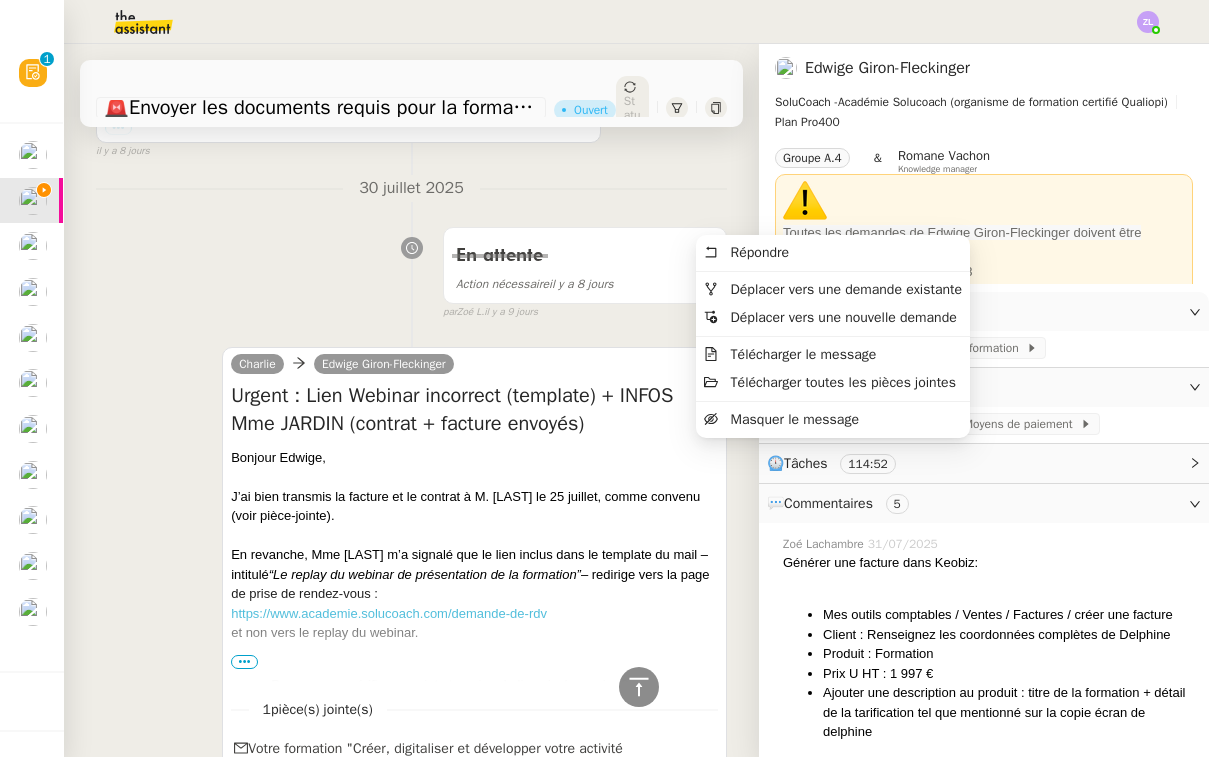 click 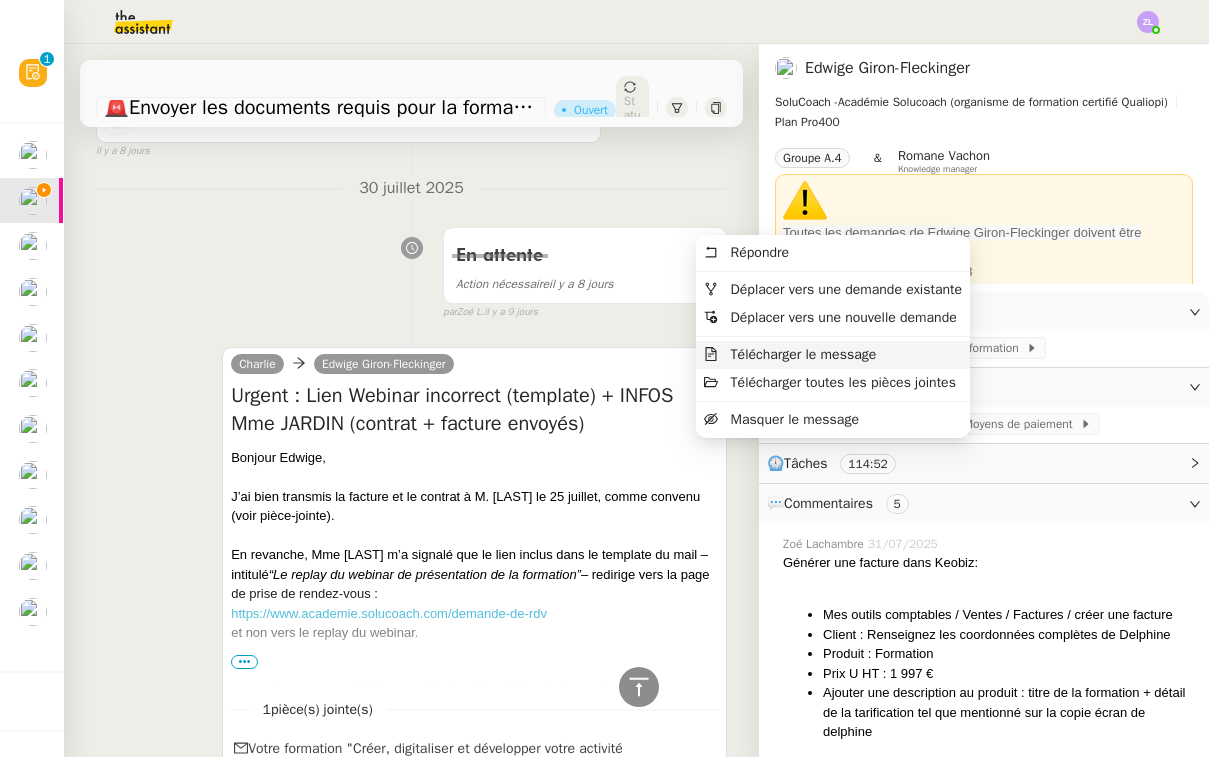 click on "Télécharger le message" at bounding box center [804, 354] 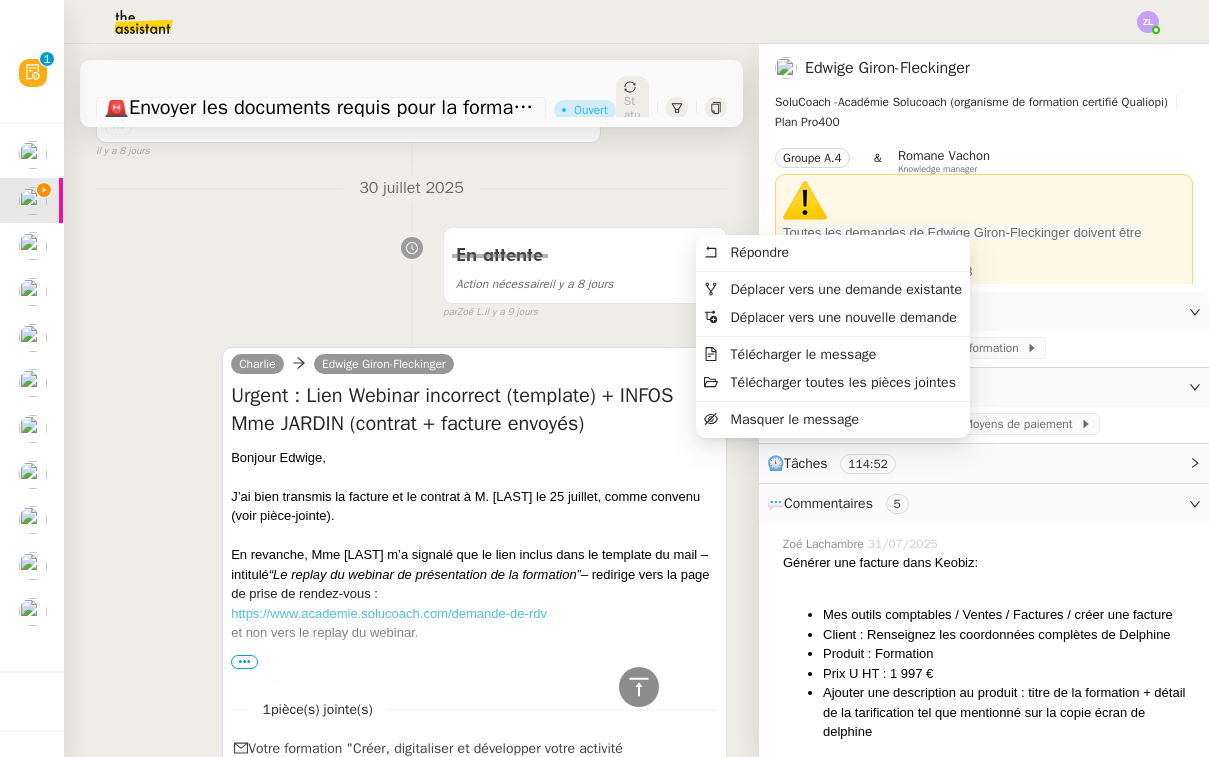 click at bounding box center (707, 365) 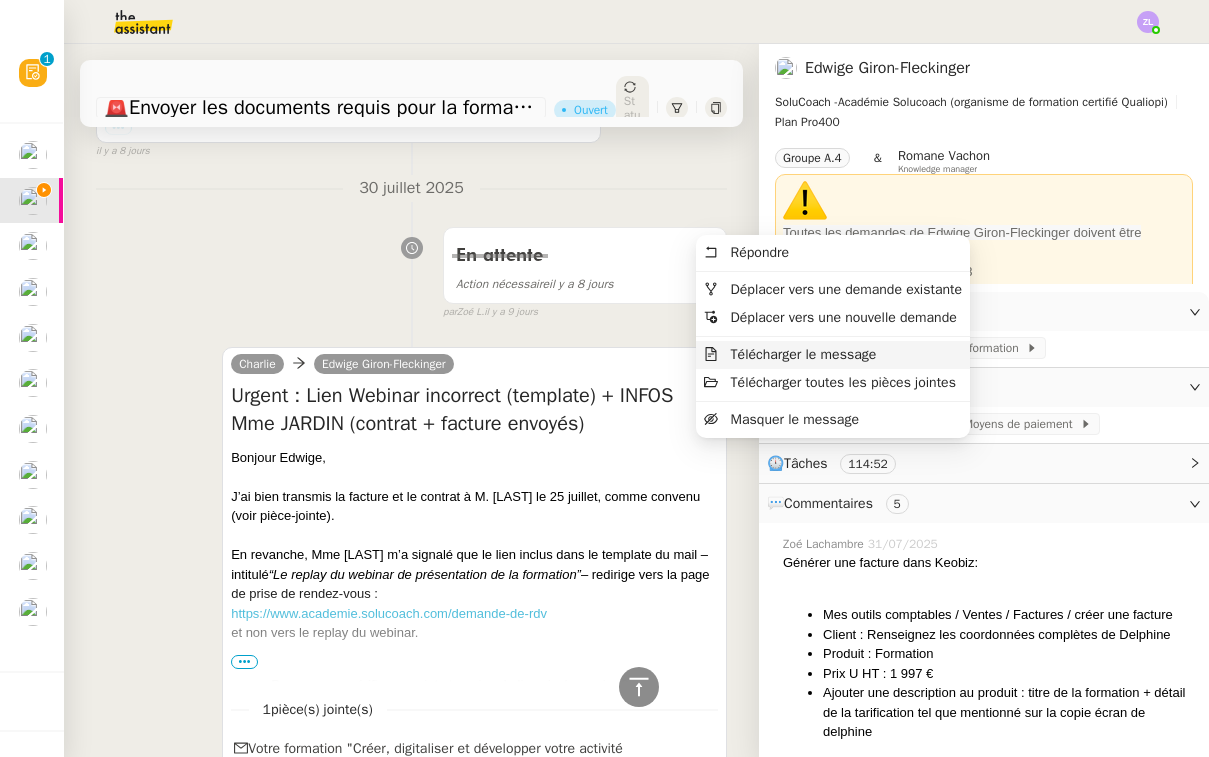 click on "Télécharger le message" at bounding box center (804, 354) 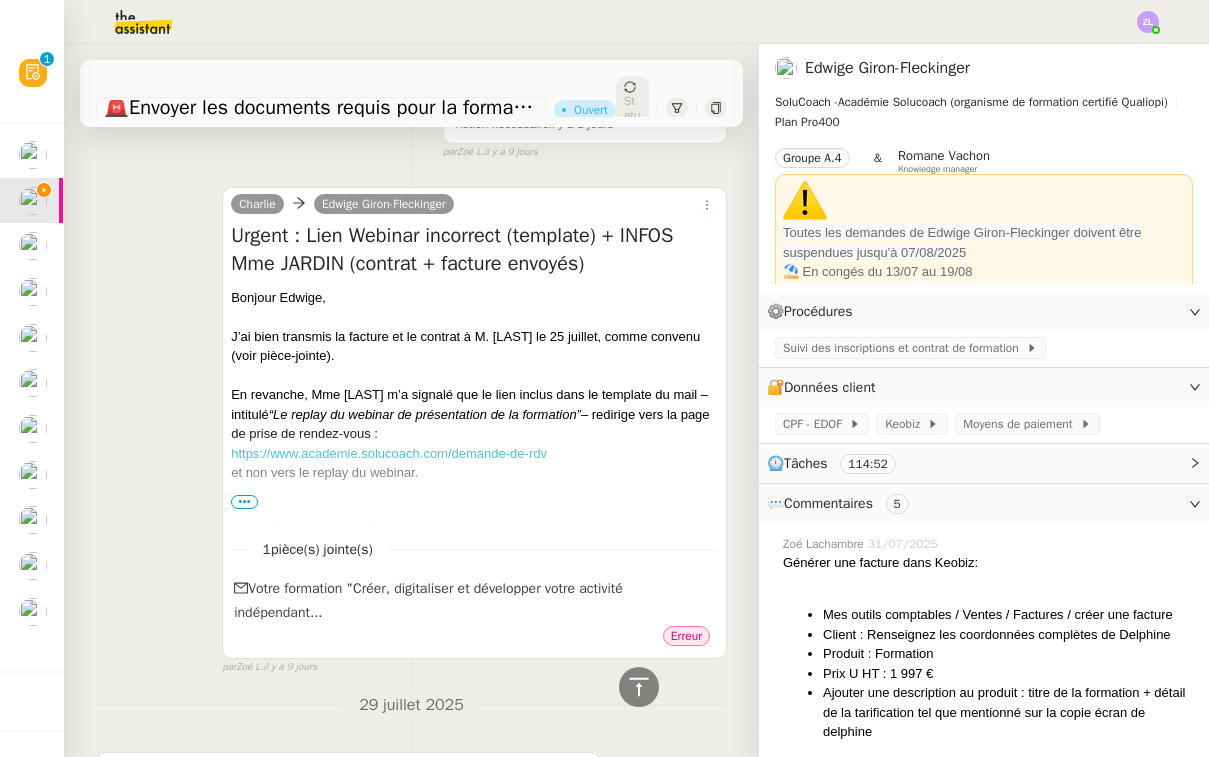 scroll, scrollTop: 8187, scrollLeft: 0, axis: vertical 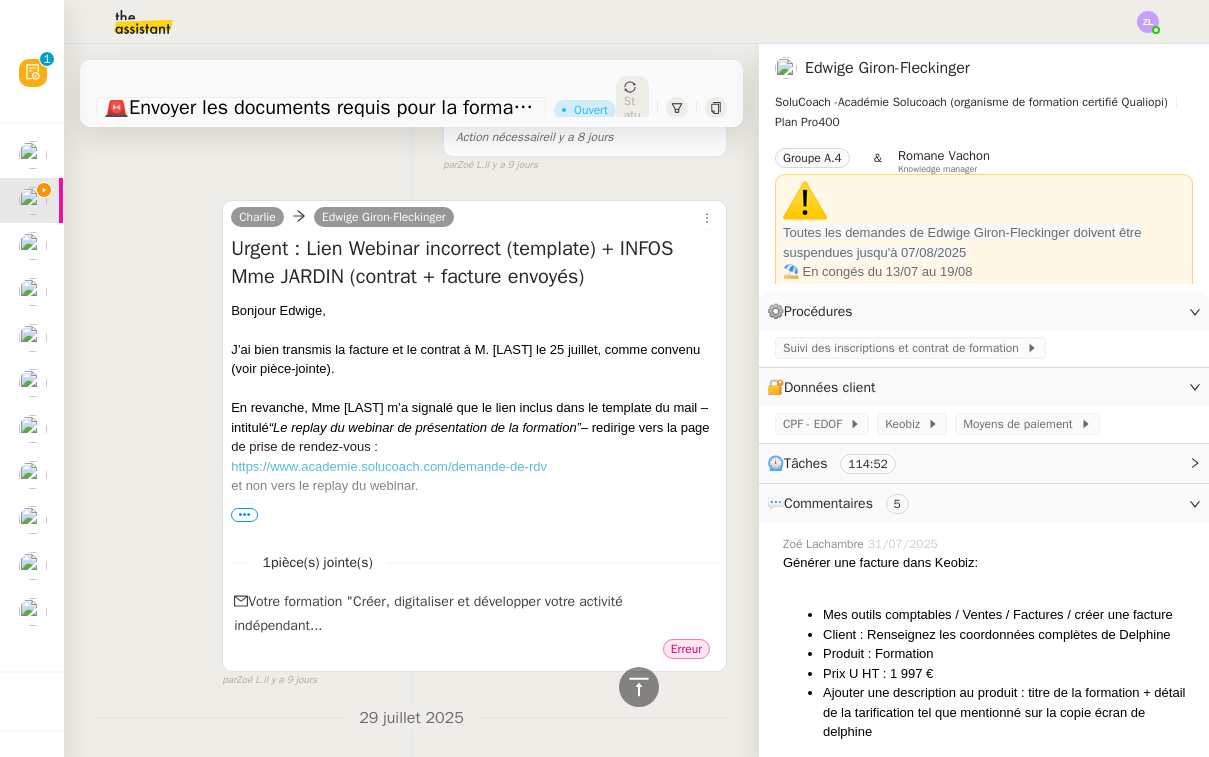 click on "•••" at bounding box center [244, 515] 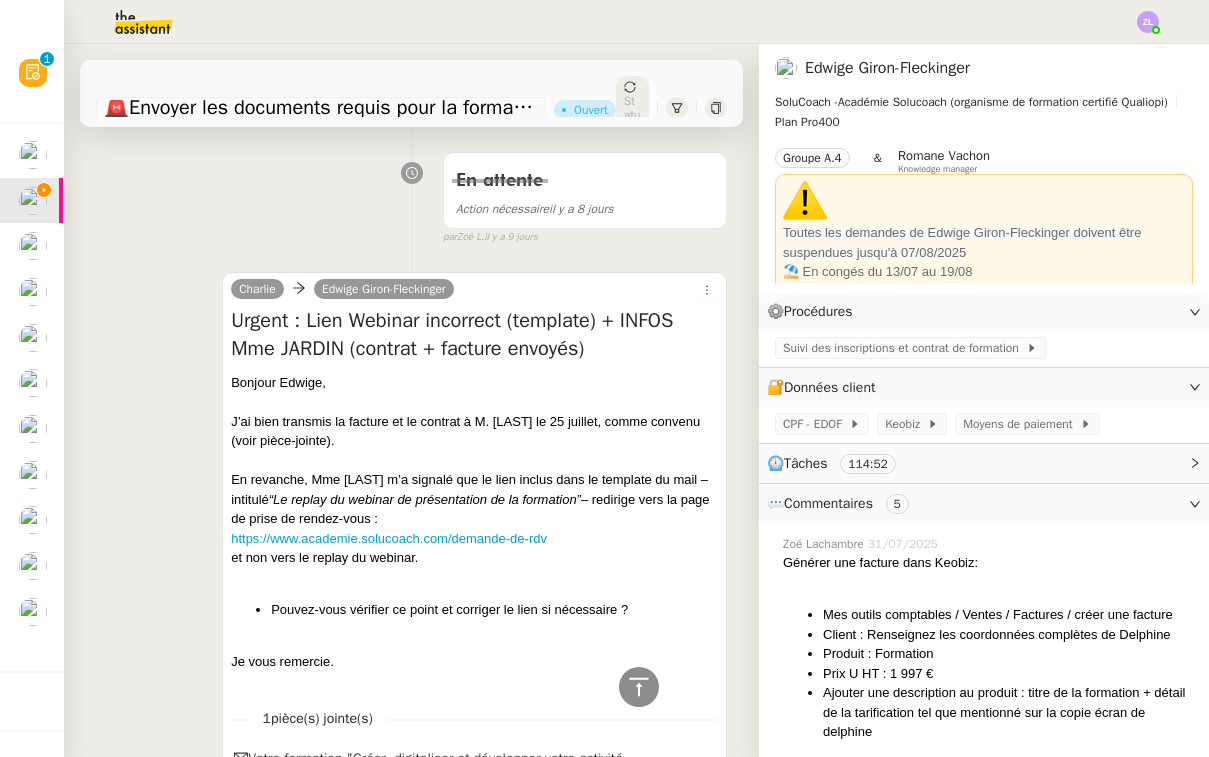 scroll, scrollTop: 8077, scrollLeft: 0, axis: vertical 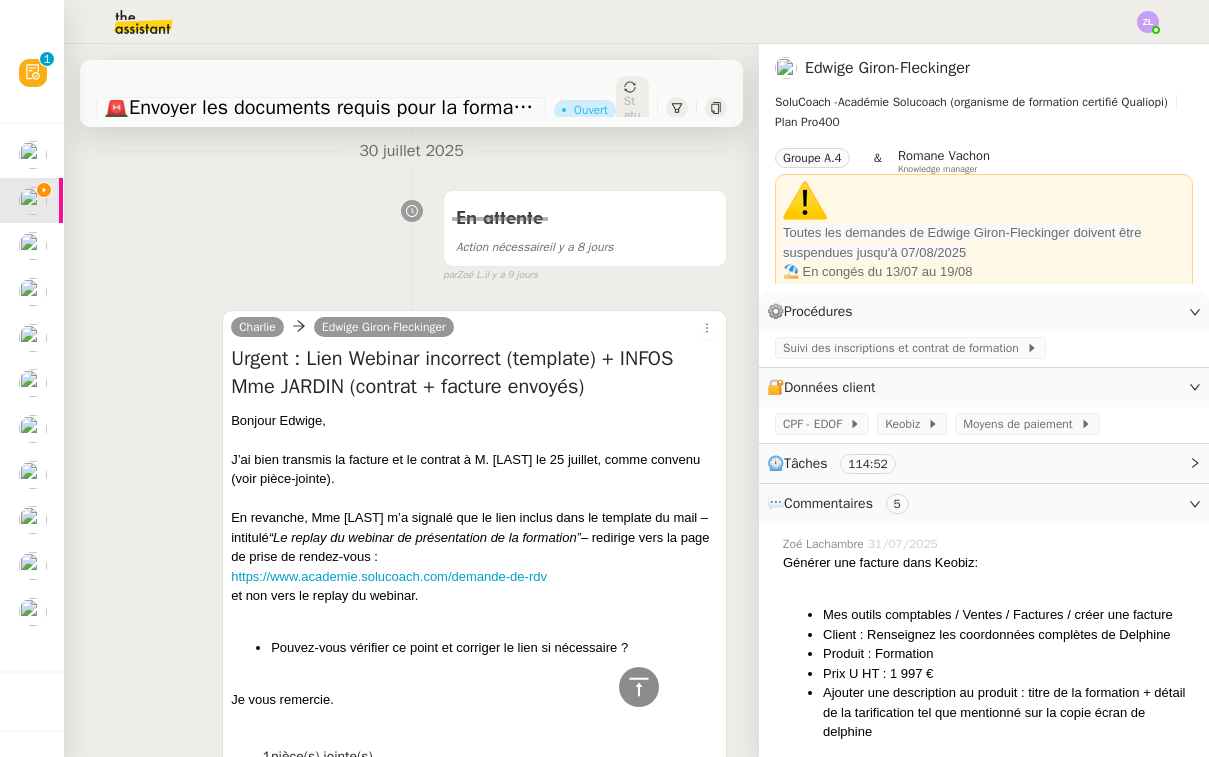 click on "Je vous remercie." at bounding box center (474, 700) 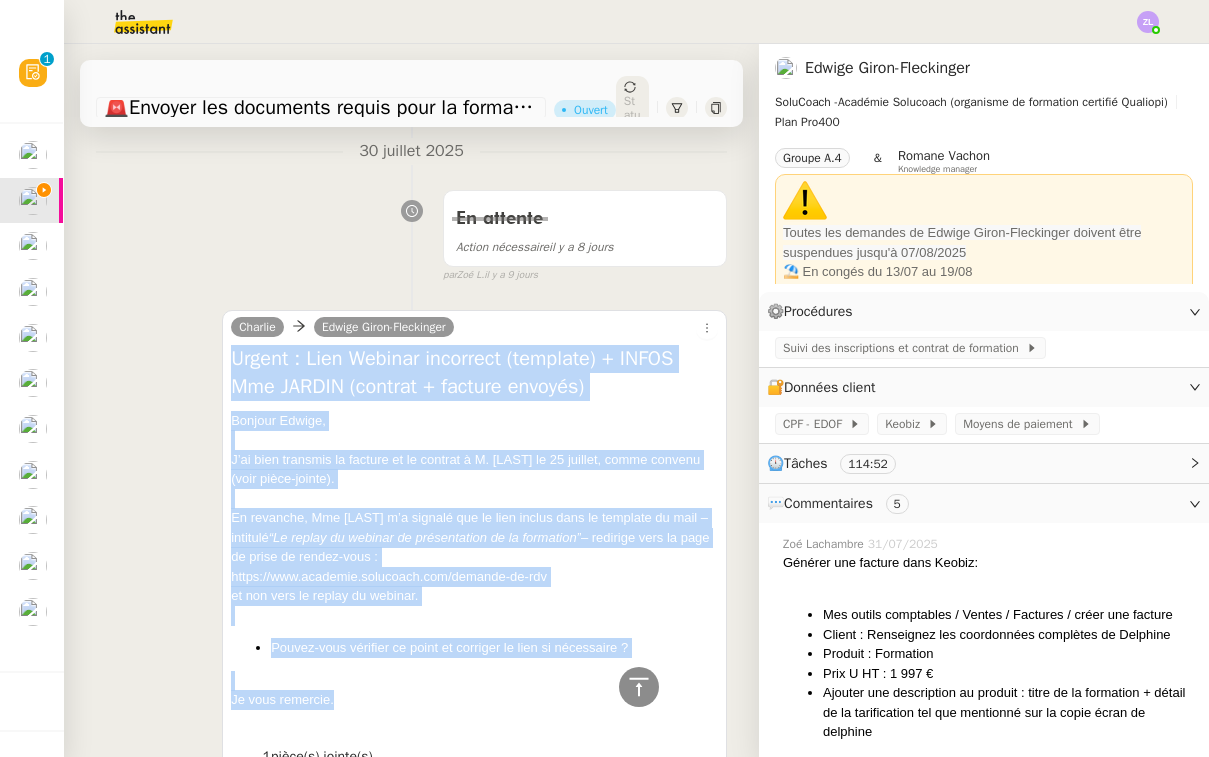drag, startPoint x: 359, startPoint y: 546, endPoint x: 228, endPoint y: 209, distance: 361.56604 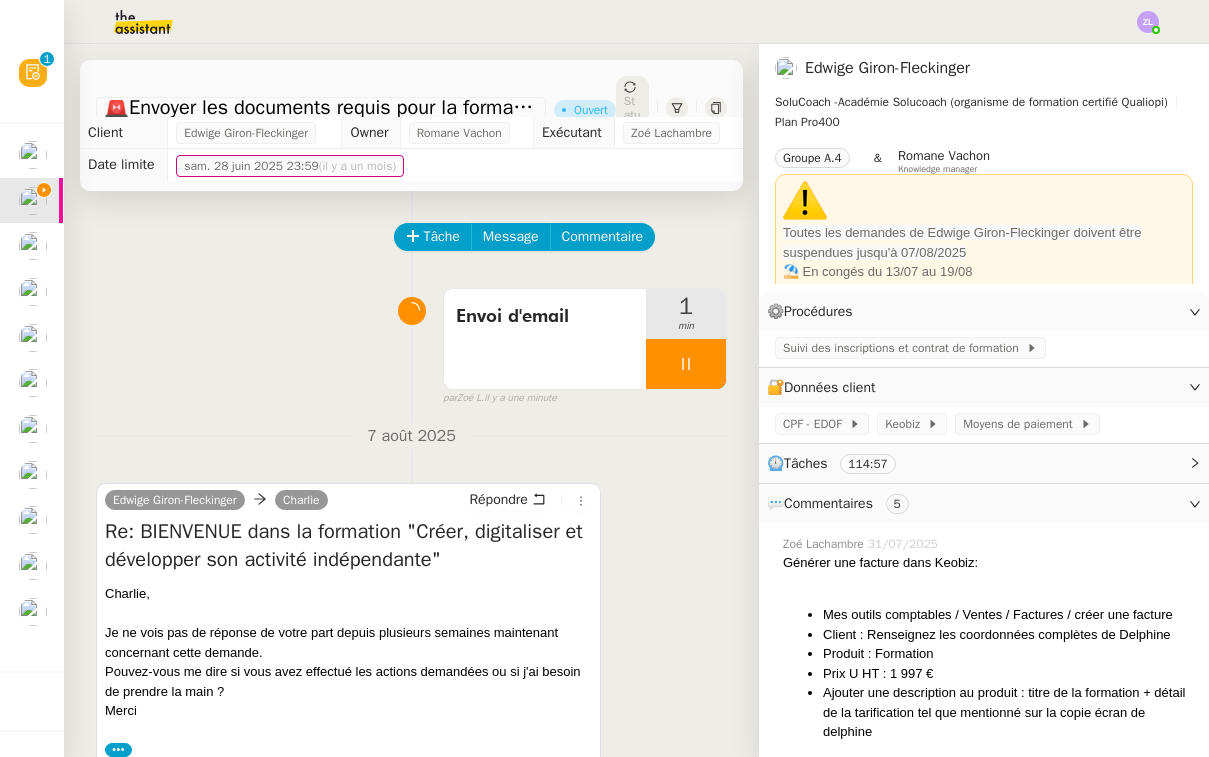 scroll, scrollTop: 0, scrollLeft: 0, axis: both 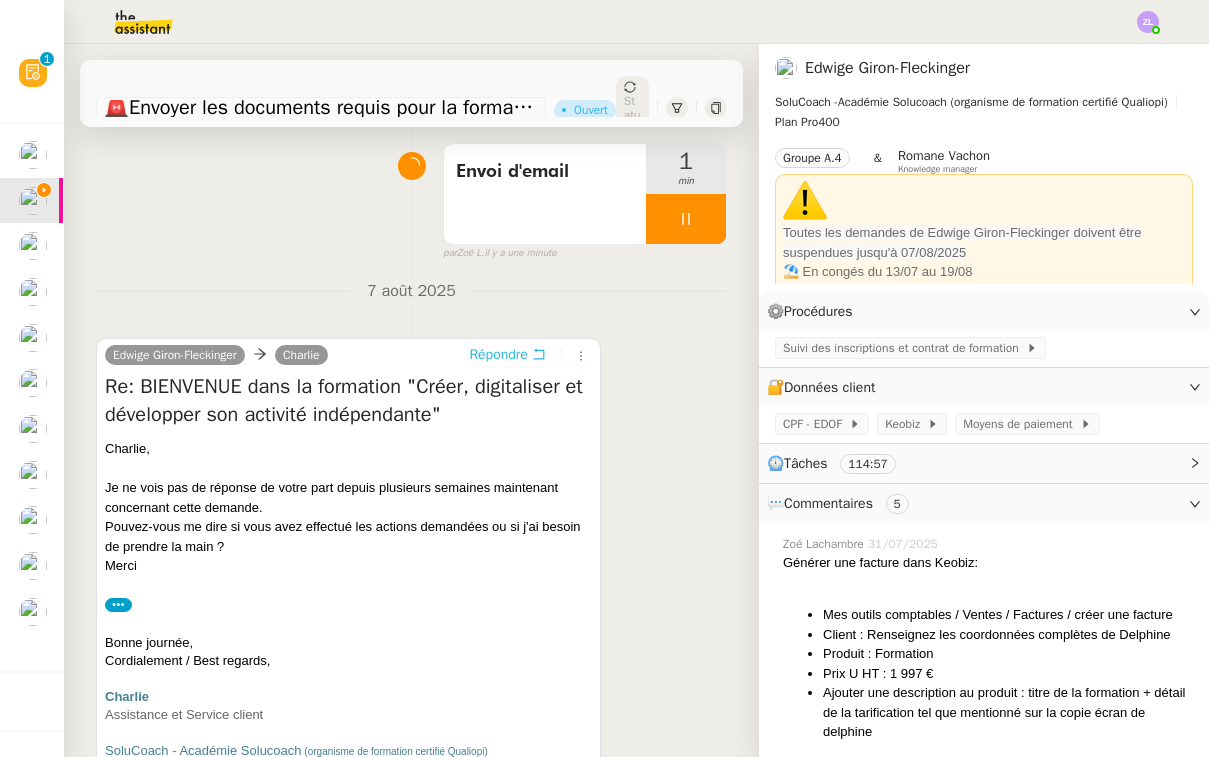 click on "Répondre" at bounding box center [498, 355] 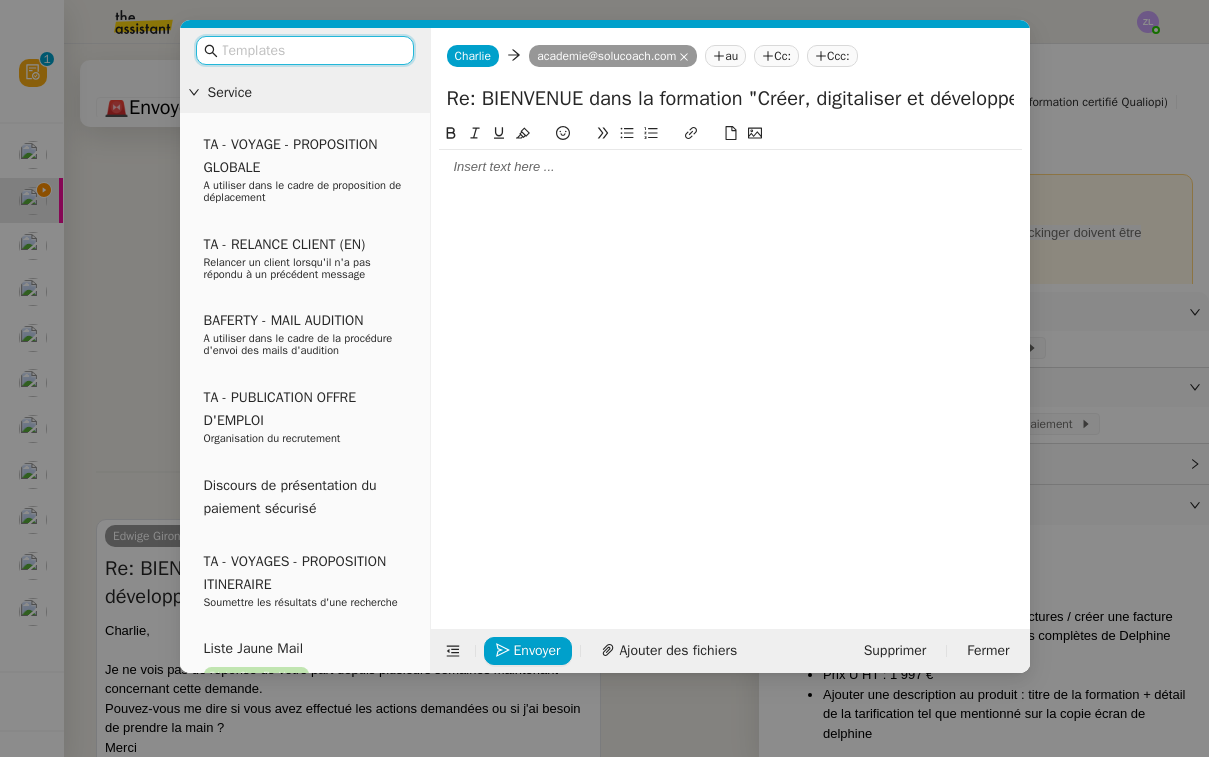click 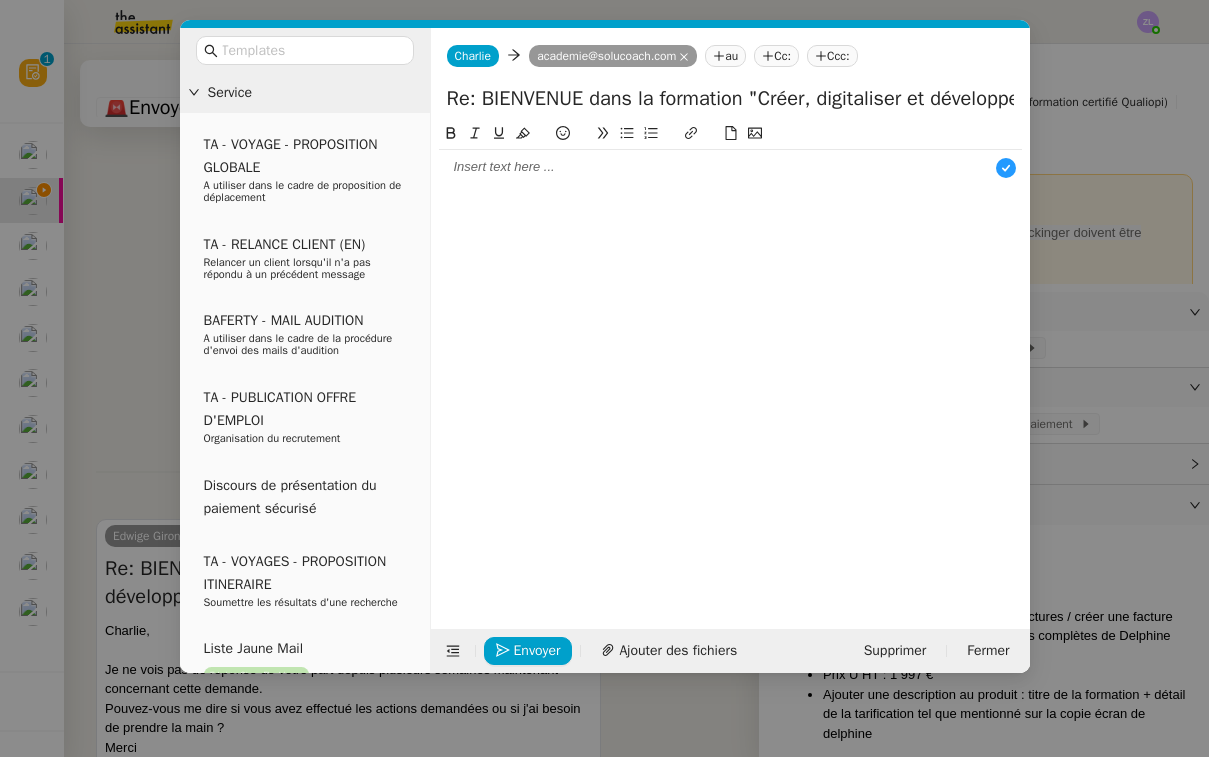 type 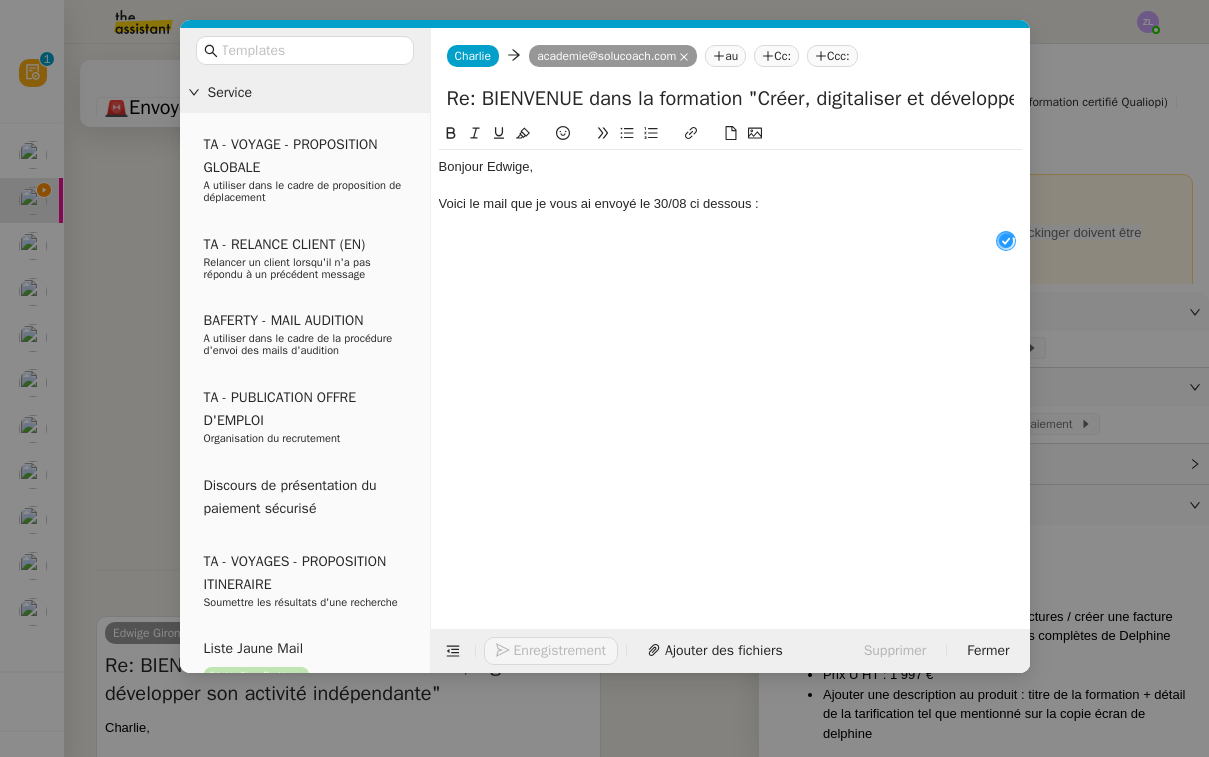 scroll, scrollTop: 11, scrollLeft: 0, axis: vertical 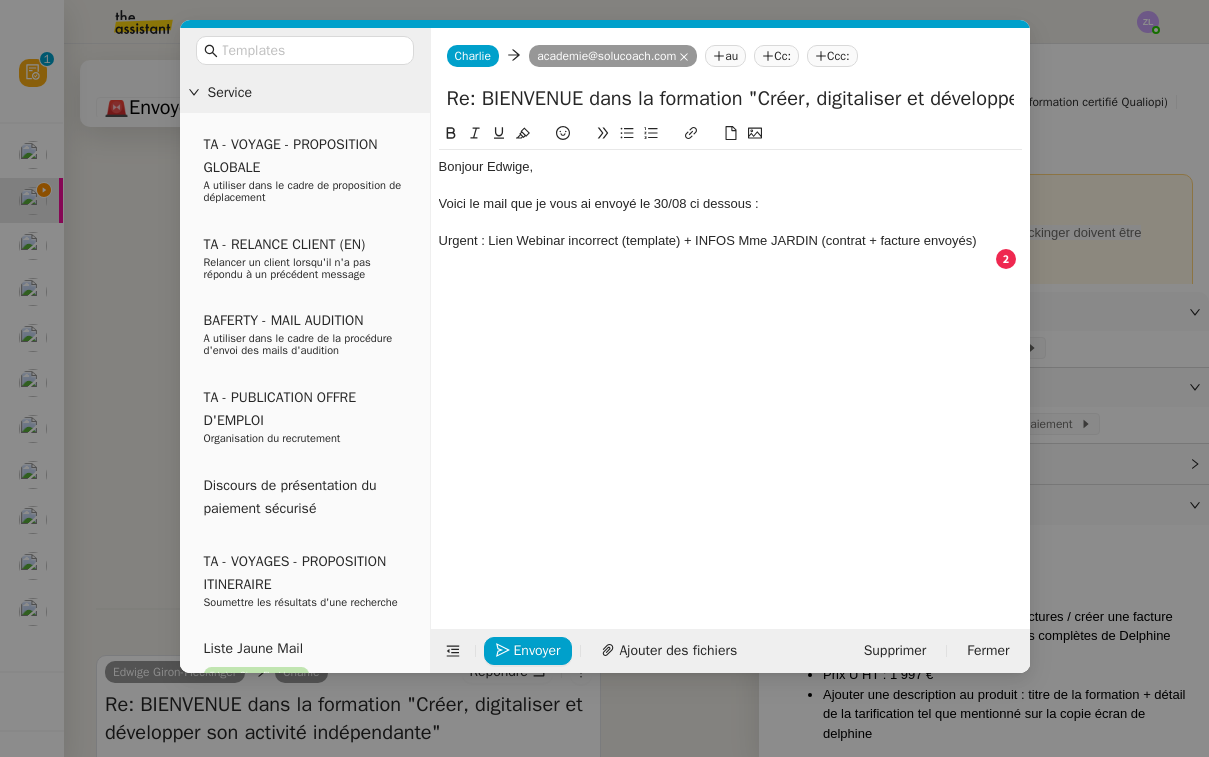 click on "Bonjour Edwige,  Voici le mail que je vous ai envoyé le 30/08 ci dessous :  Urgent : Lien Webinar incorrect (template) + INFOS Mme JARDIN (contrat + facture envoyés)" 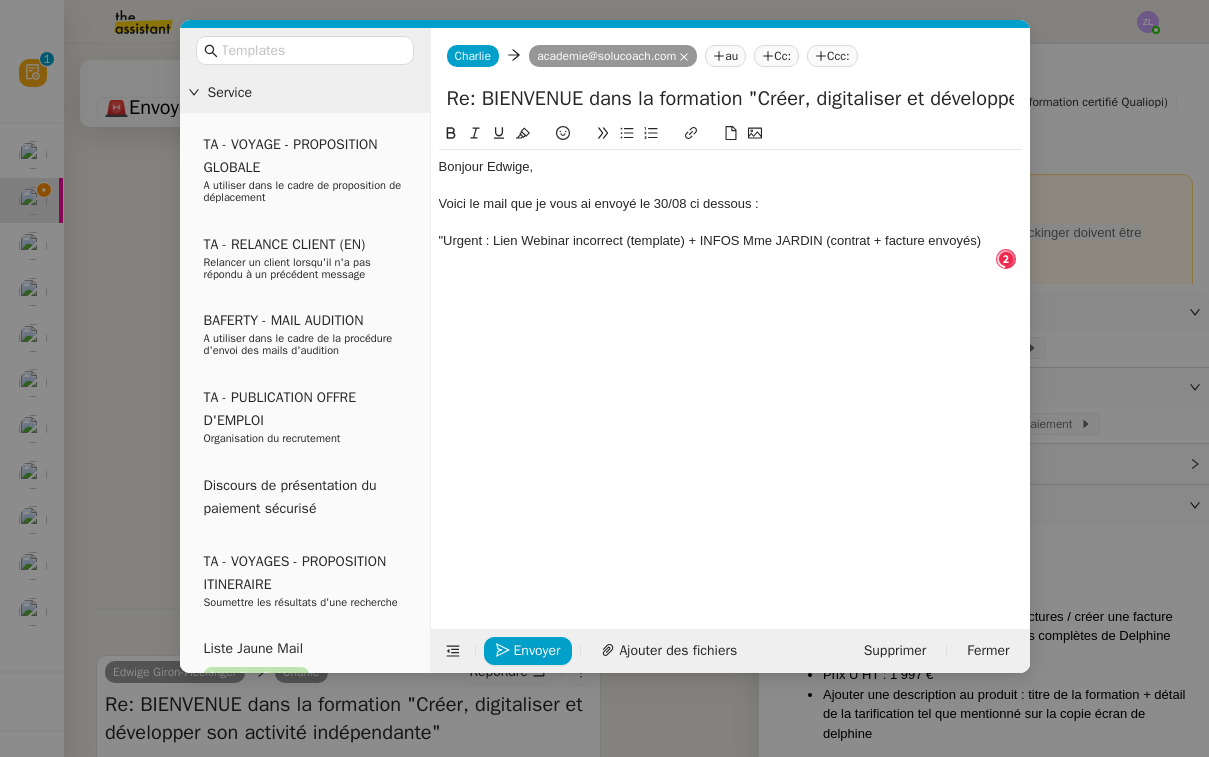 click on "Service TA - VOYAGE - PROPOSITION GLOBALE  A utiliser dans le cadre de proposition de déplacement TA - RELANCE CLIENT (EN)  Relancer un client lorsqu'il n'a pas répondu à un précédent message BAFERTY - MAIL AUDITION  A utiliser dans le cadre de la procédure d'envoi des mails d'audition TA - PUBLICATION OFFRE D'EMPLOI  Organisation du recrutement Discours de présentation du paiement sécurisé  TA - VOYAGES - PROPOSITION ITINERAIRE  Soumettre les résultats d'une recherche Liste Jaune Mail  [FIRST] [LAST] TA - CONFIRMATION PAIEMENT (EN)  Confirmer avec le client de modèle de transaction - Attention Plan Pro nécessaire. TA - COURRIER EXPEDIE (recommandé)  A utiliser dans le cadre de l'envoi d'un courrier recommandé TA - PARTAGE DE CALENDRIER (EN)  A utiliser pour demander au client de partager son calendrier afin de faciliter l'accès et la gestion PSPI - Appel de fonds MJL  A utiliser dans le cadre de la procédure d'appel de fonds MJL TA - RELANCE CLIENT" at bounding box center (604, 378) 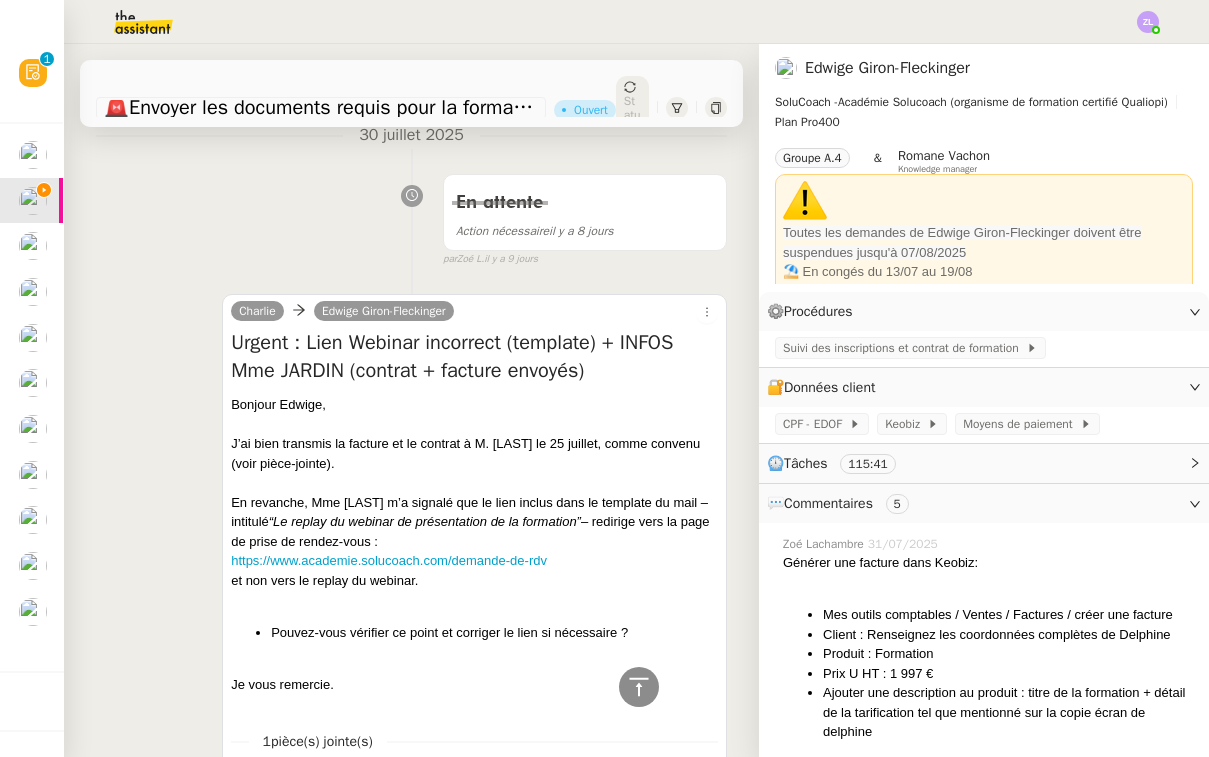 scroll, scrollTop: 8473, scrollLeft: 0, axis: vertical 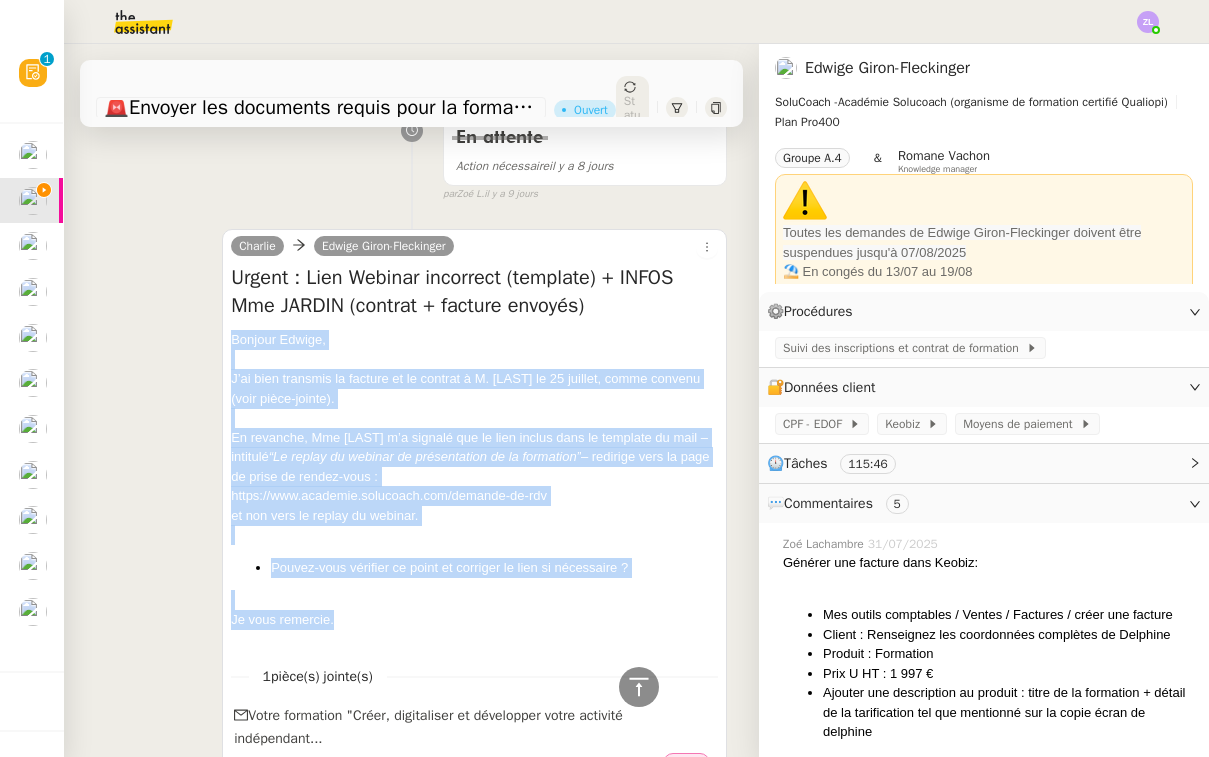 drag, startPoint x: 348, startPoint y: 464, endPoint x: 216, endPoint y: 194, distance: 300.53952 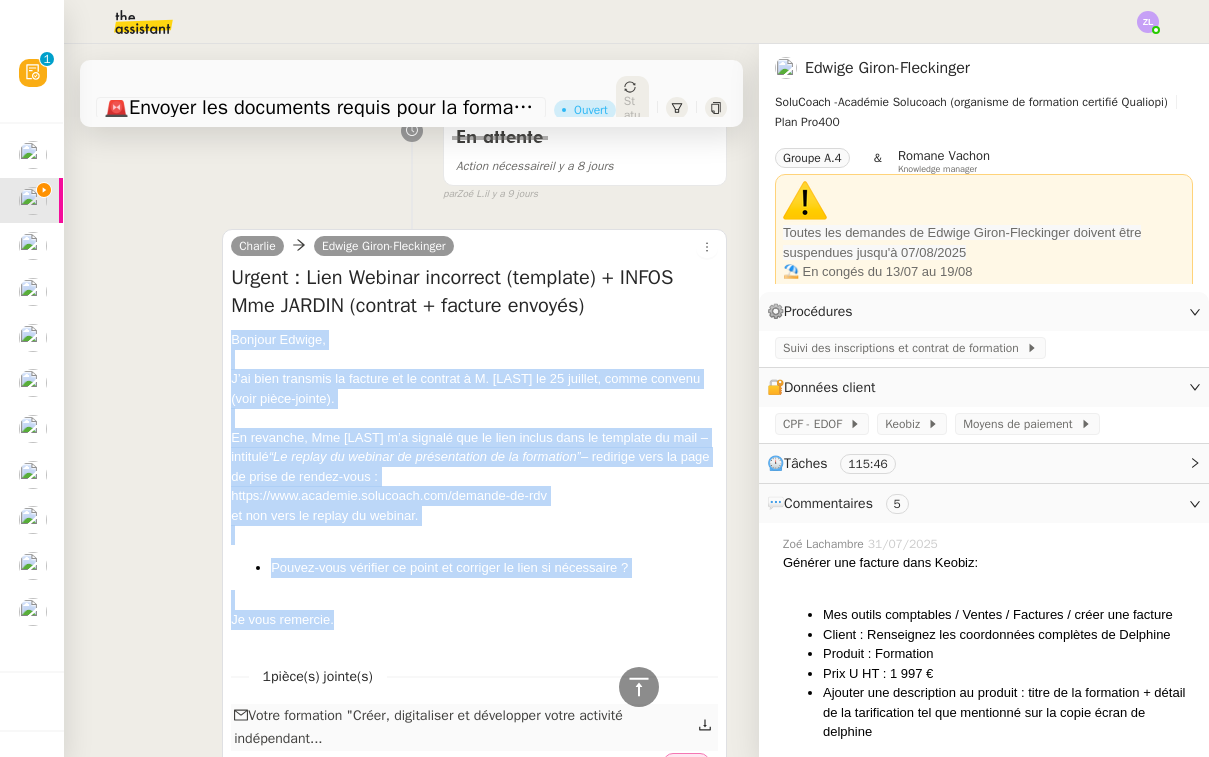click 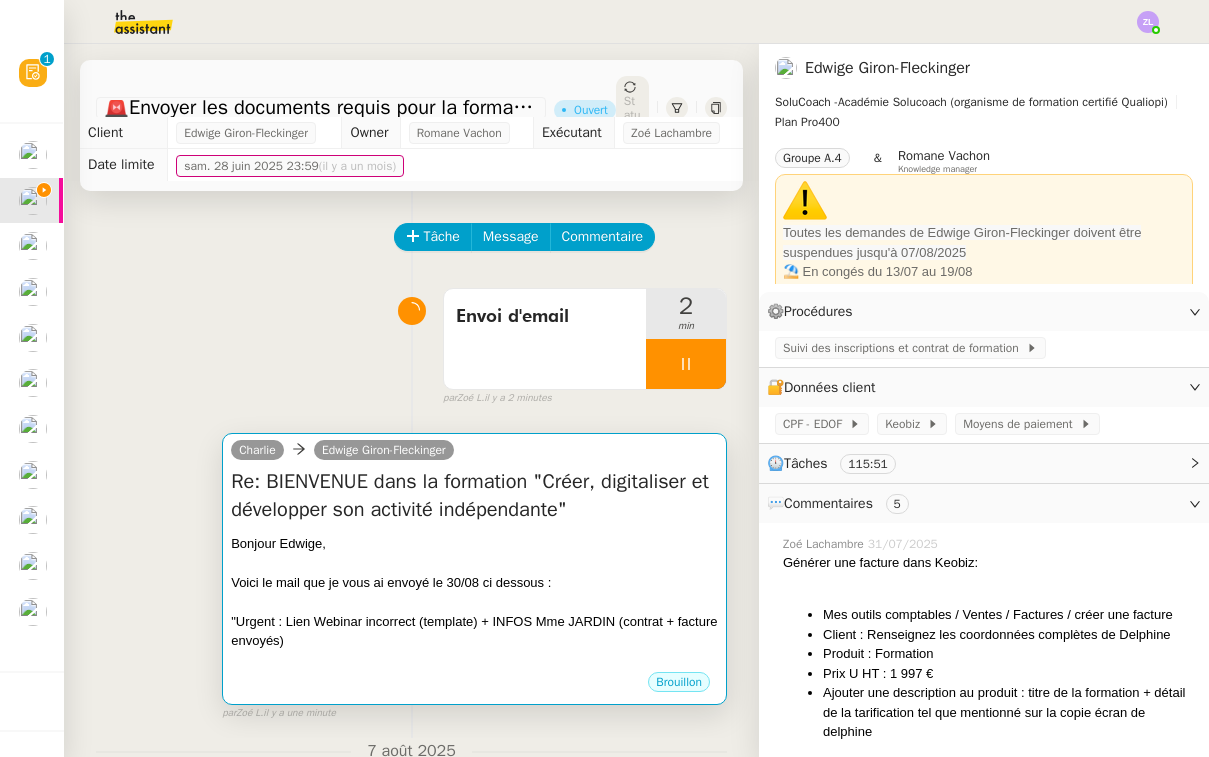 scroll, scrollTop: -1, scrollLeft: 0, axis: vertical 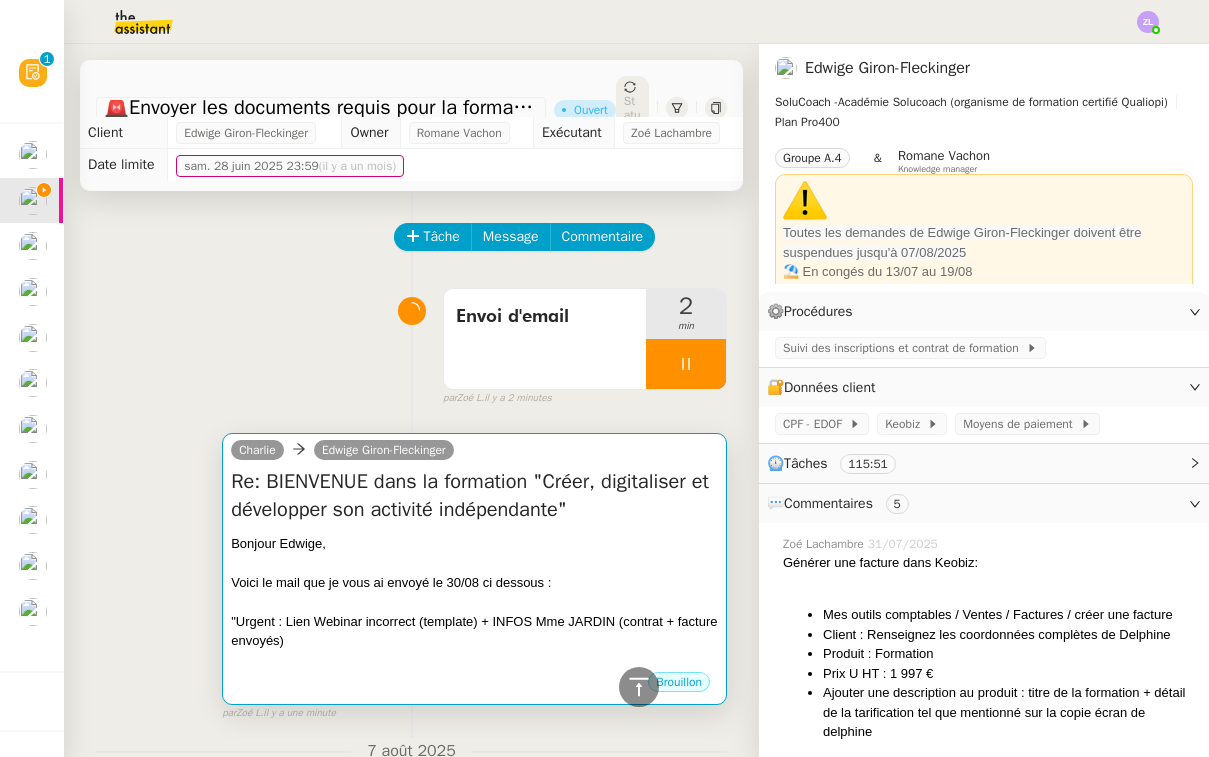 click on "Voici le mail que je vous ai envoyé le 30/08 ci dessous :" at bounding box center (474, 583) 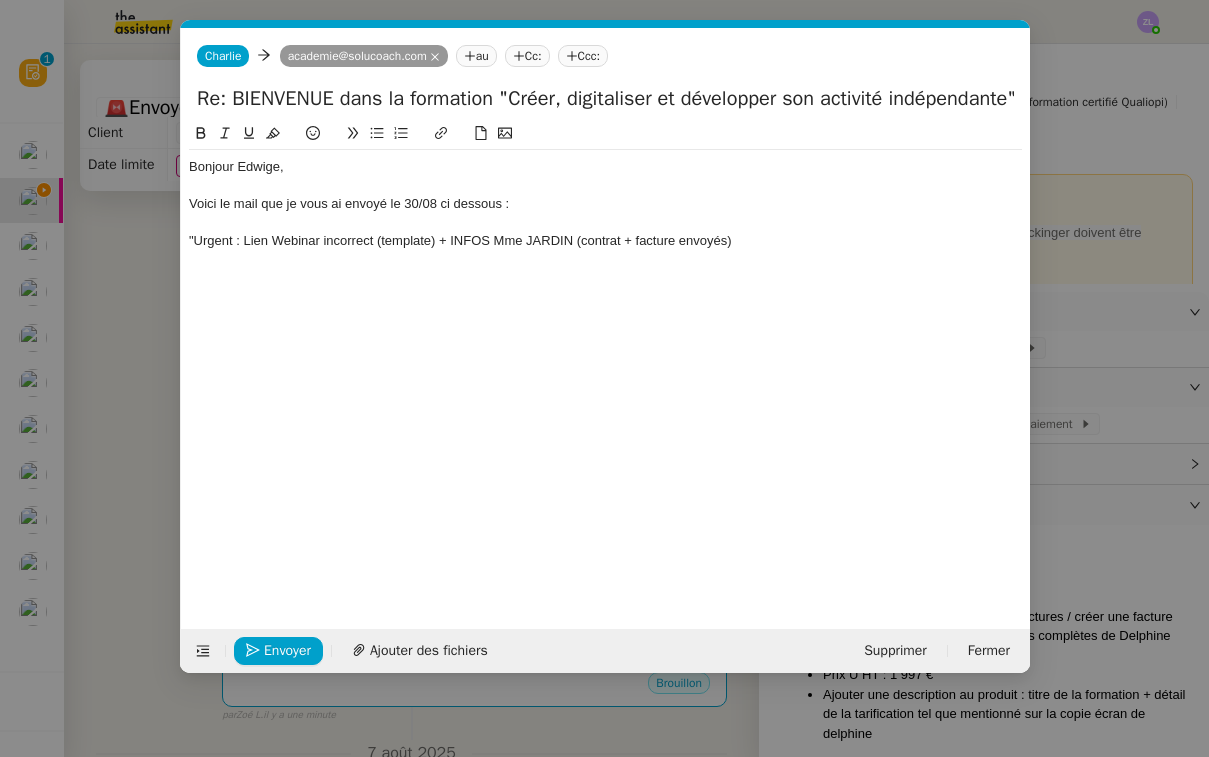 scroll, scrollTop: 0, scrollLeft: 43, axis: horizontal 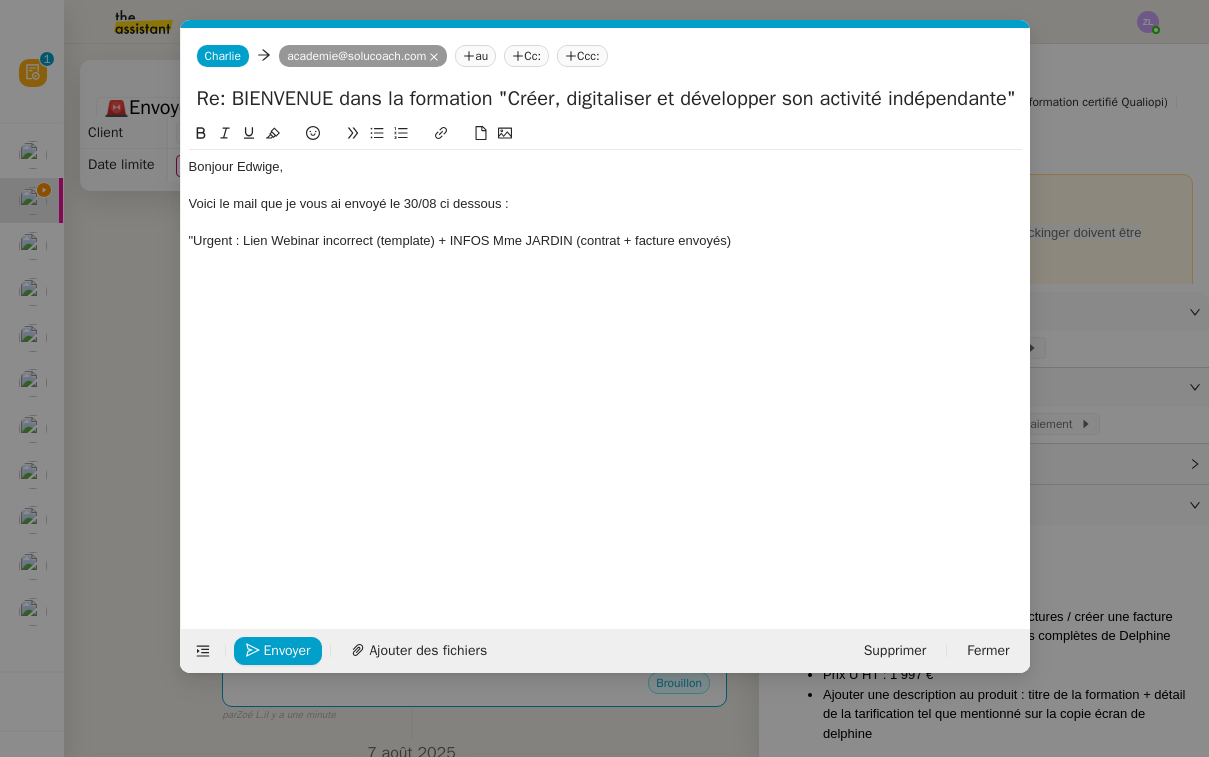 click on ""Urgent : Lien Webinar incorrect (template) + INFOS Mme JARDIN (contrat + facture envoyés)" 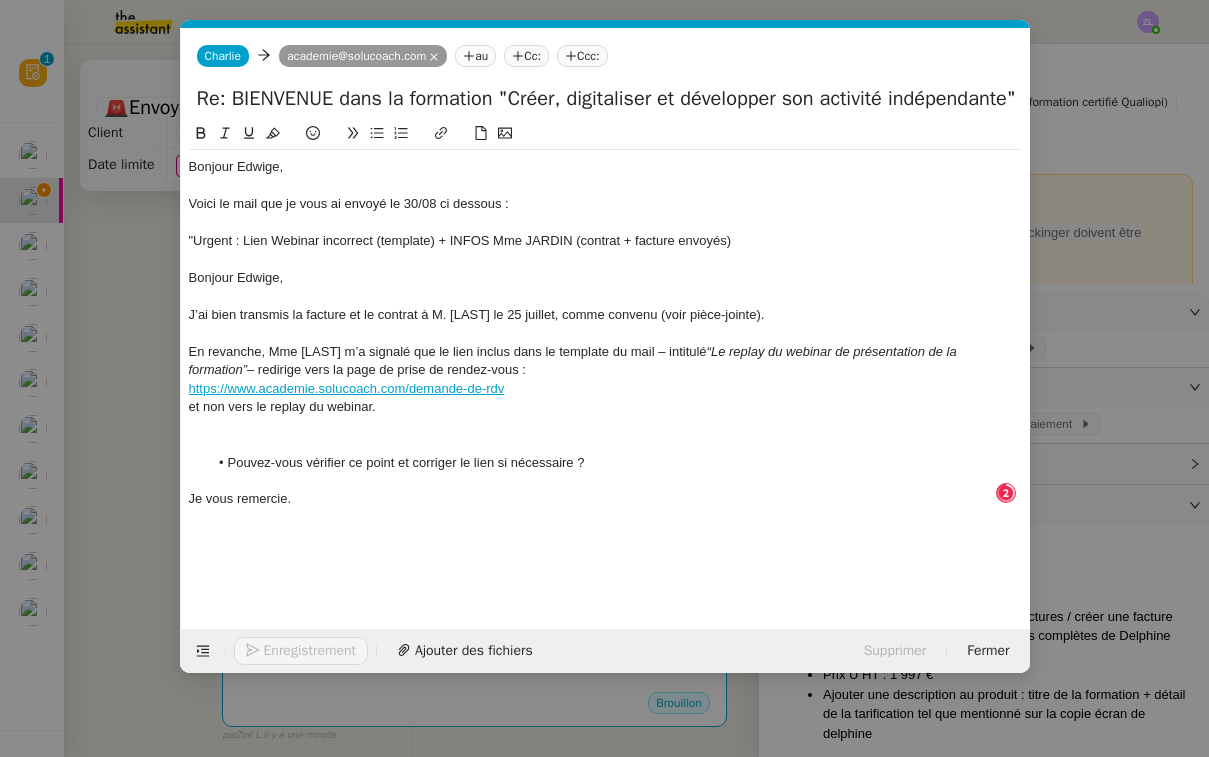 scroll, scrollTop: 21, scrollLeft: 0, axis: vertical 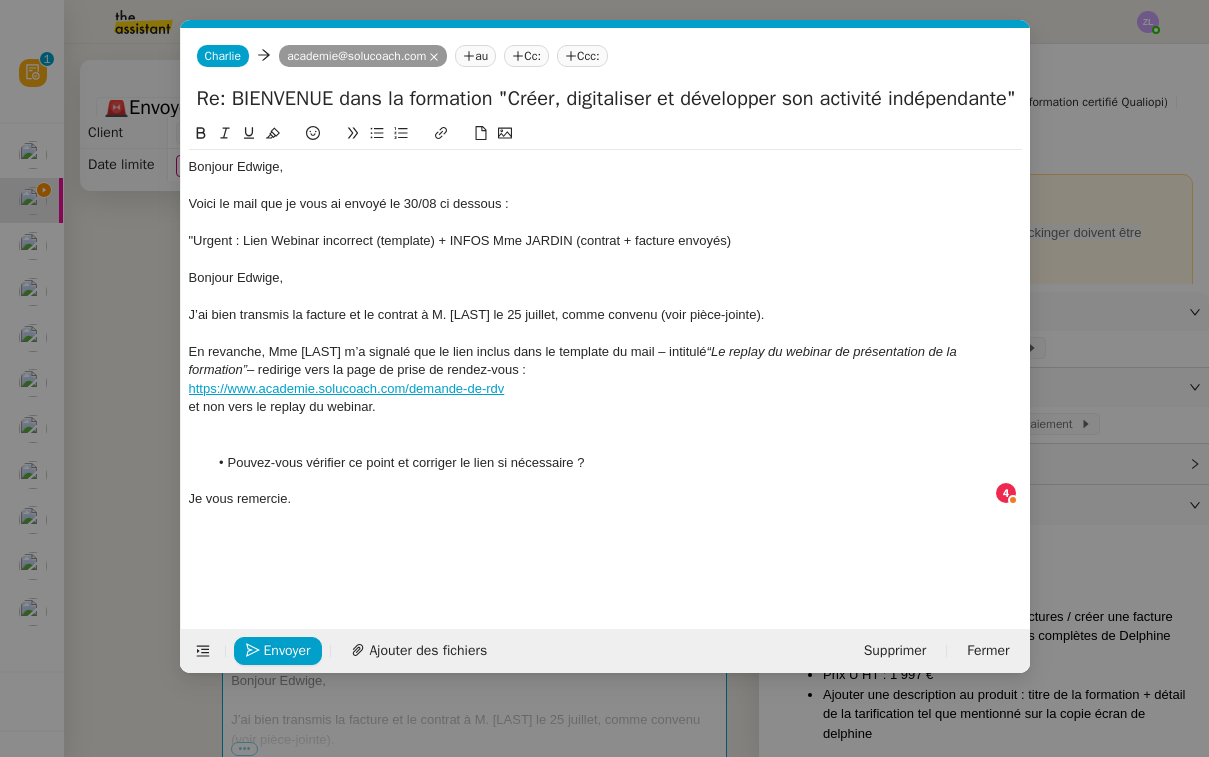 type 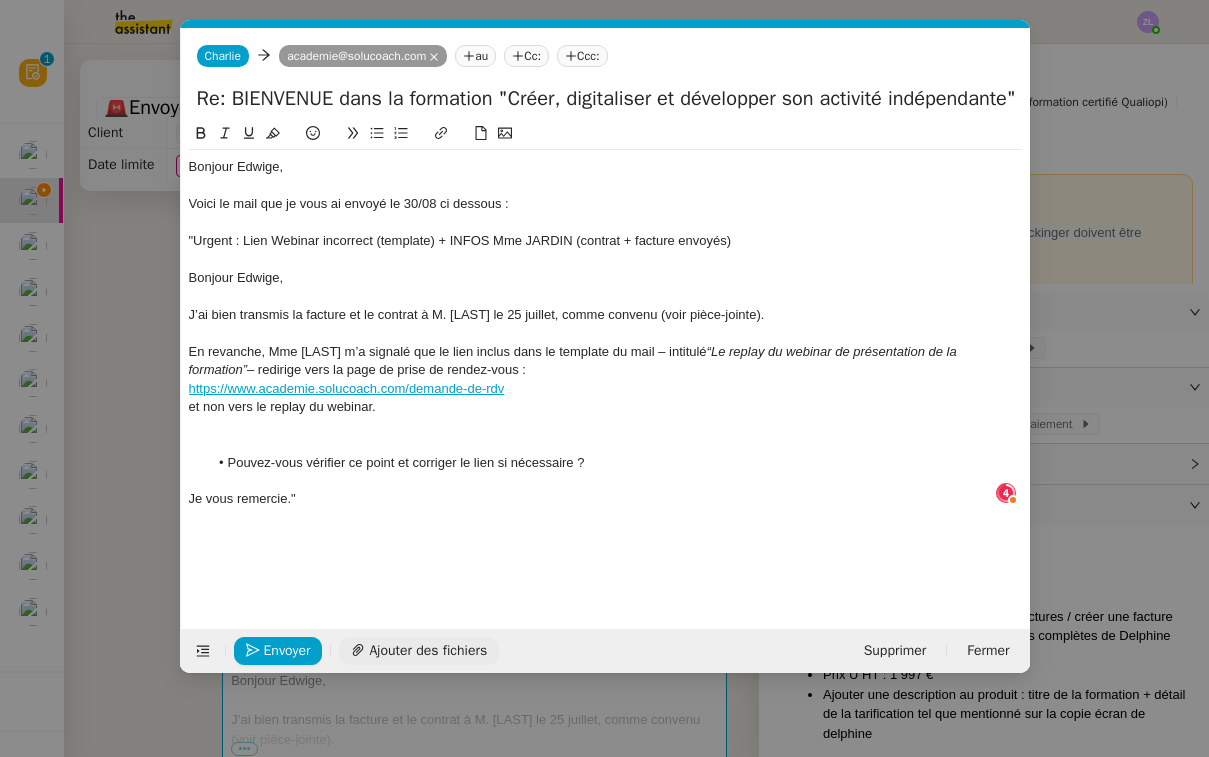 click on "Ajouter des fichiers" 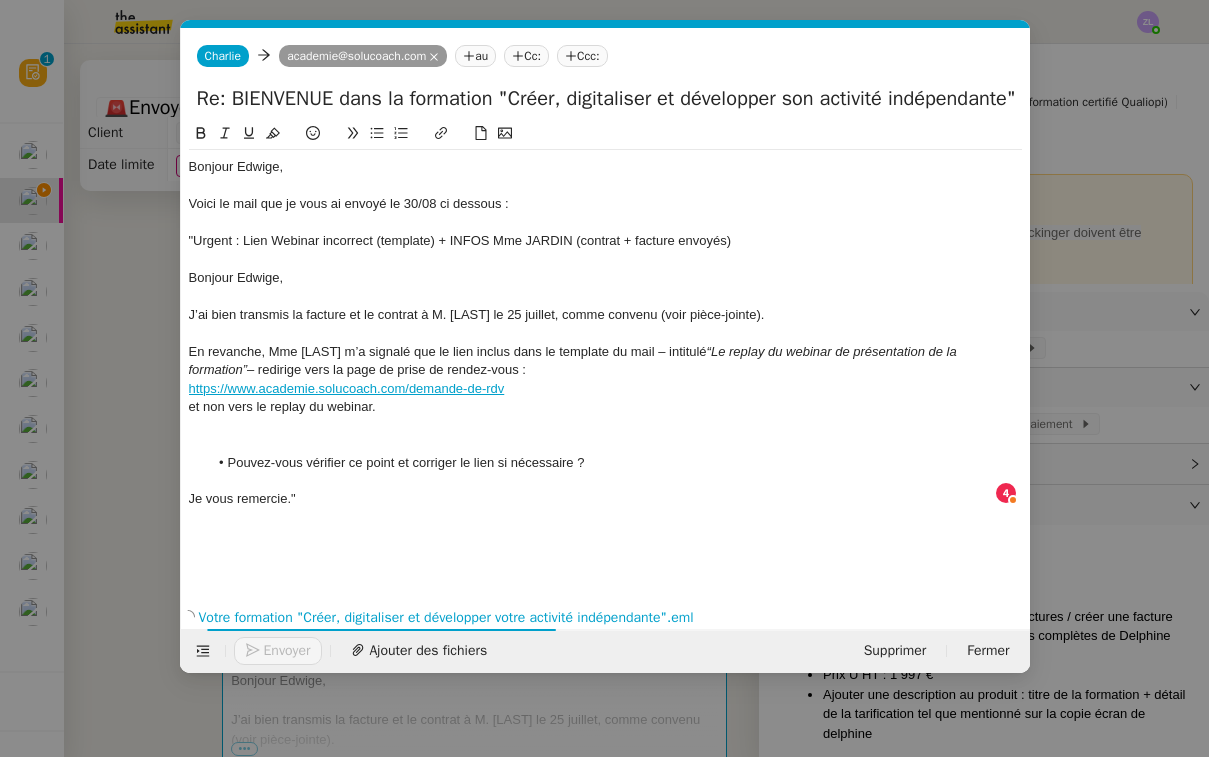 click on "Voici le mail que je vous ai envoyé le 30/08 ci dessous :" 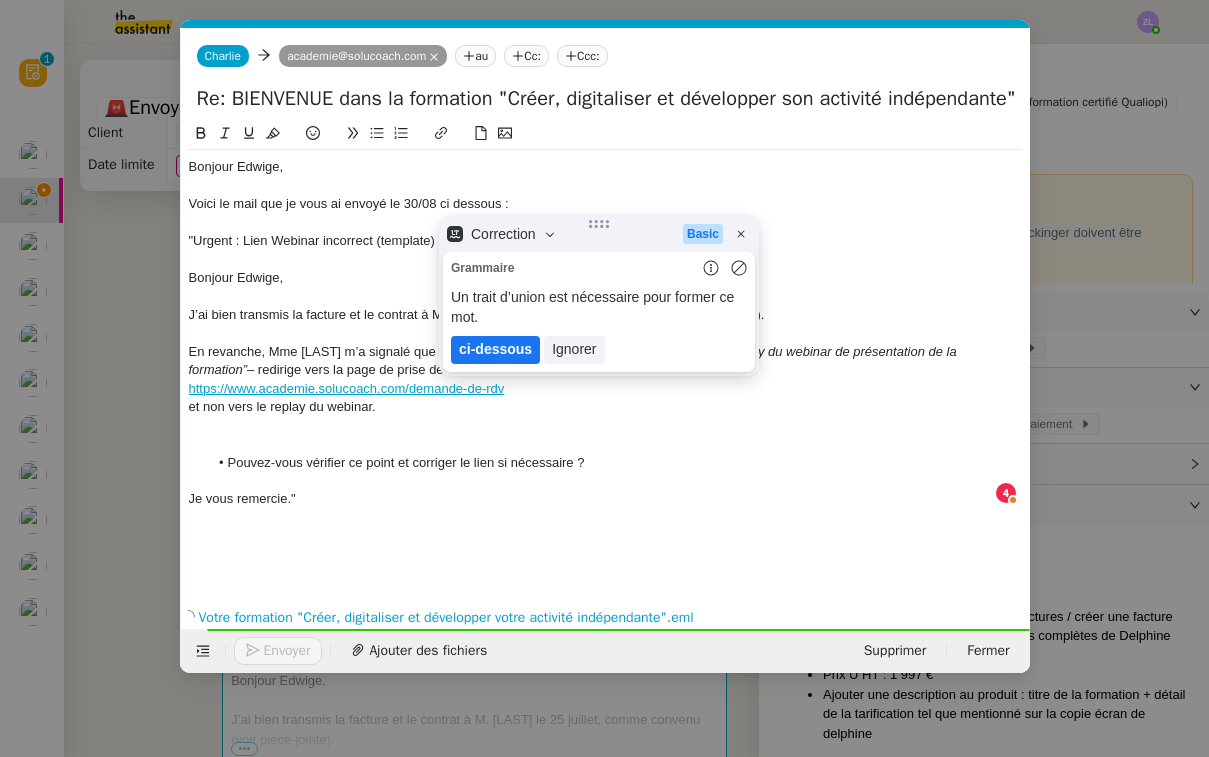 click on "ci-dessous" 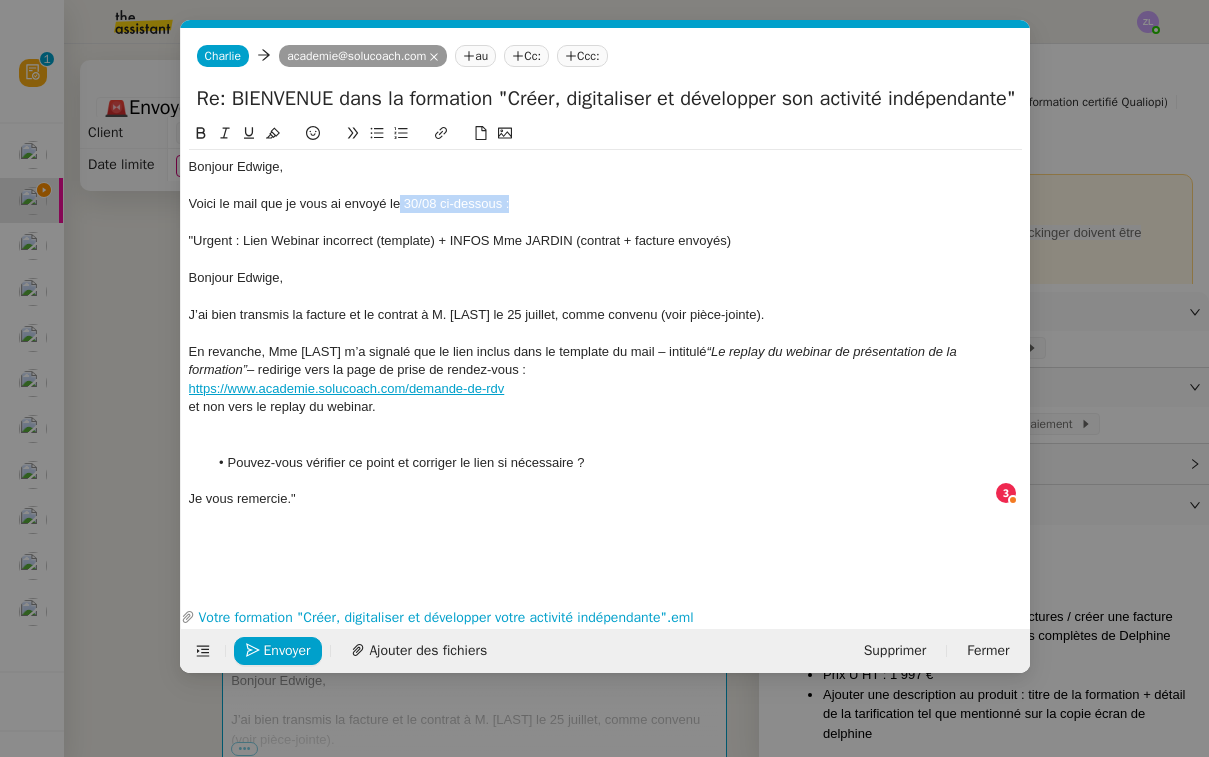 click on "Voici le mail que je vous ai envoyé le 30/08 ci-dessous :" 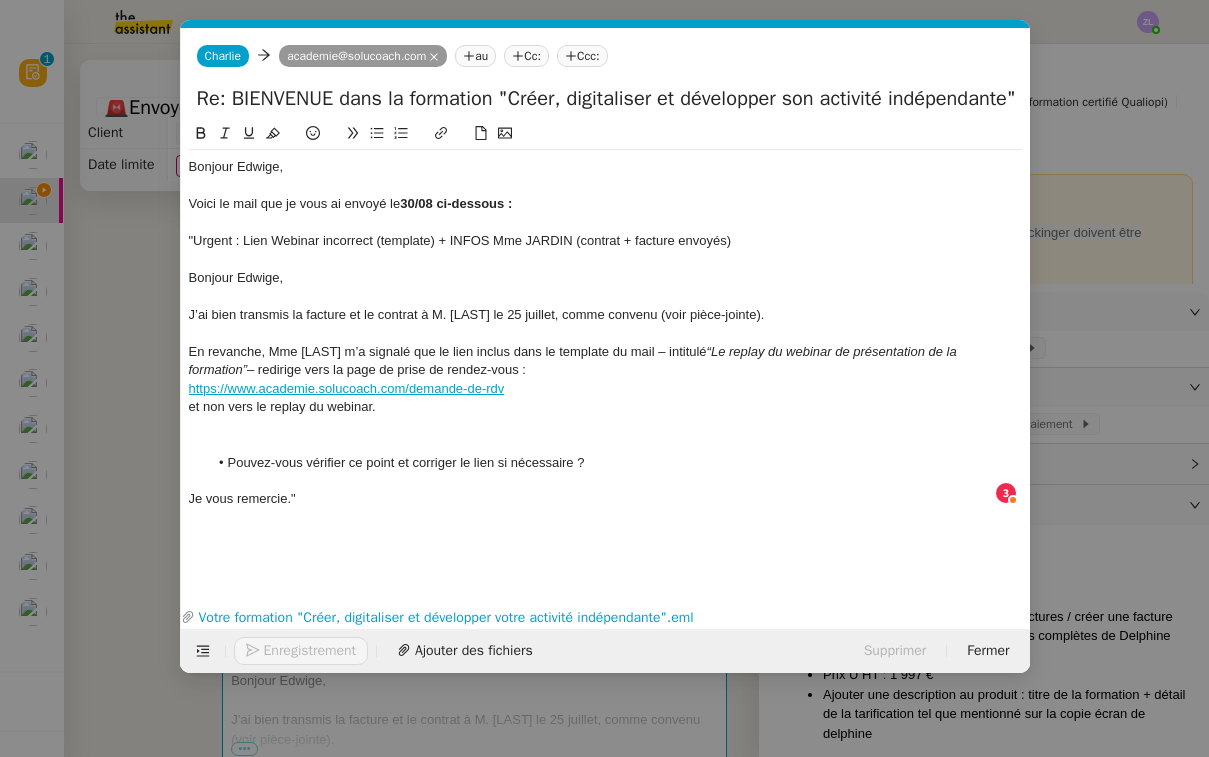 click on "Je vous remercie."" 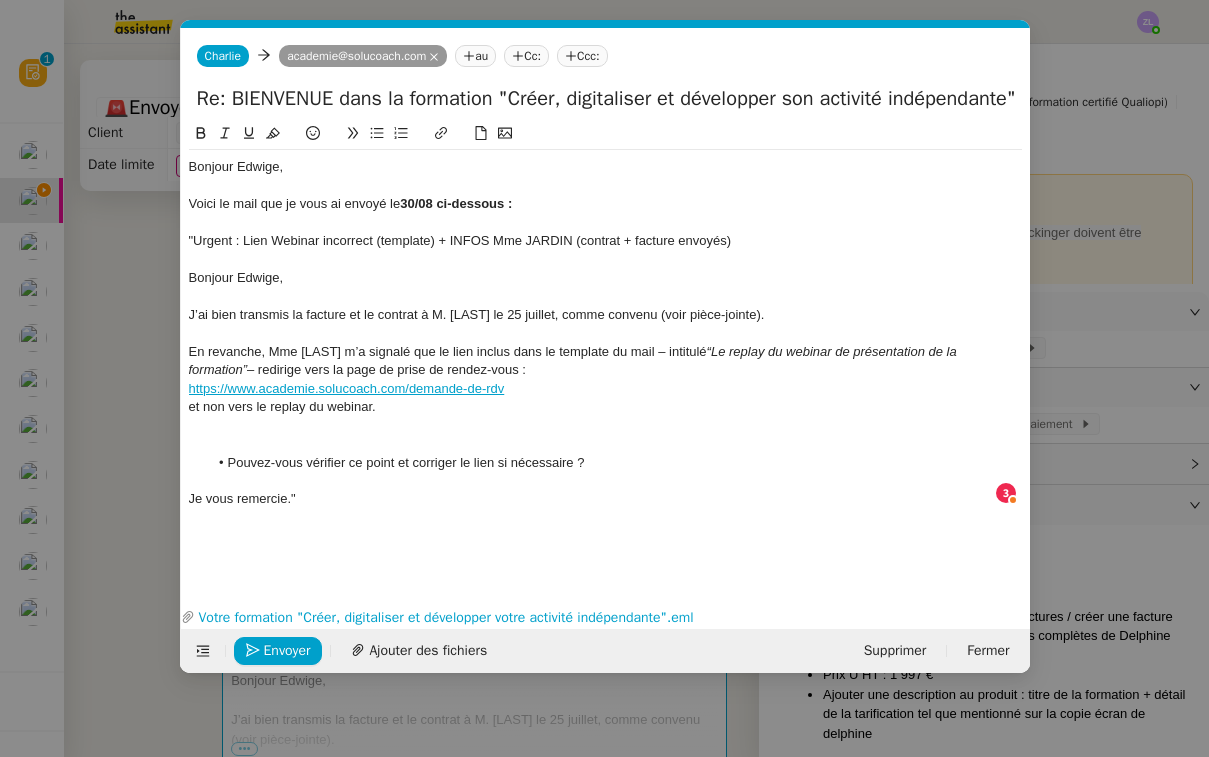 click 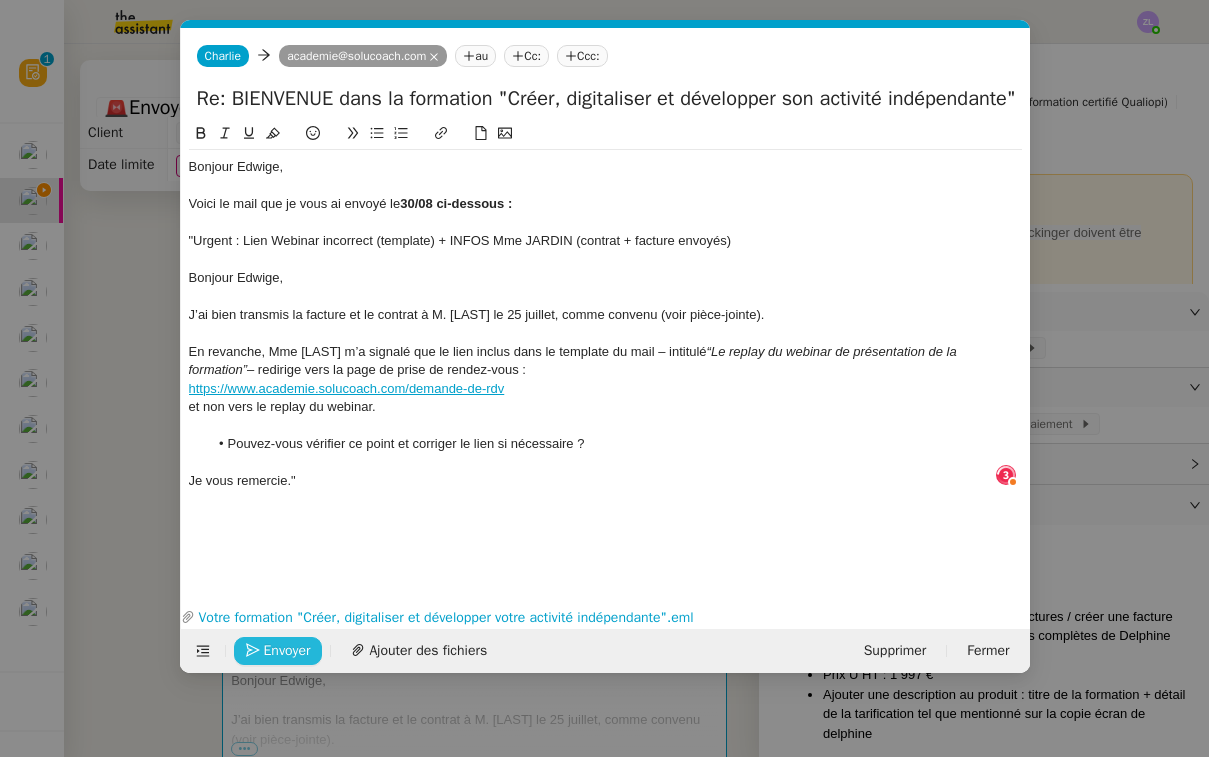 click on "Envoyer" 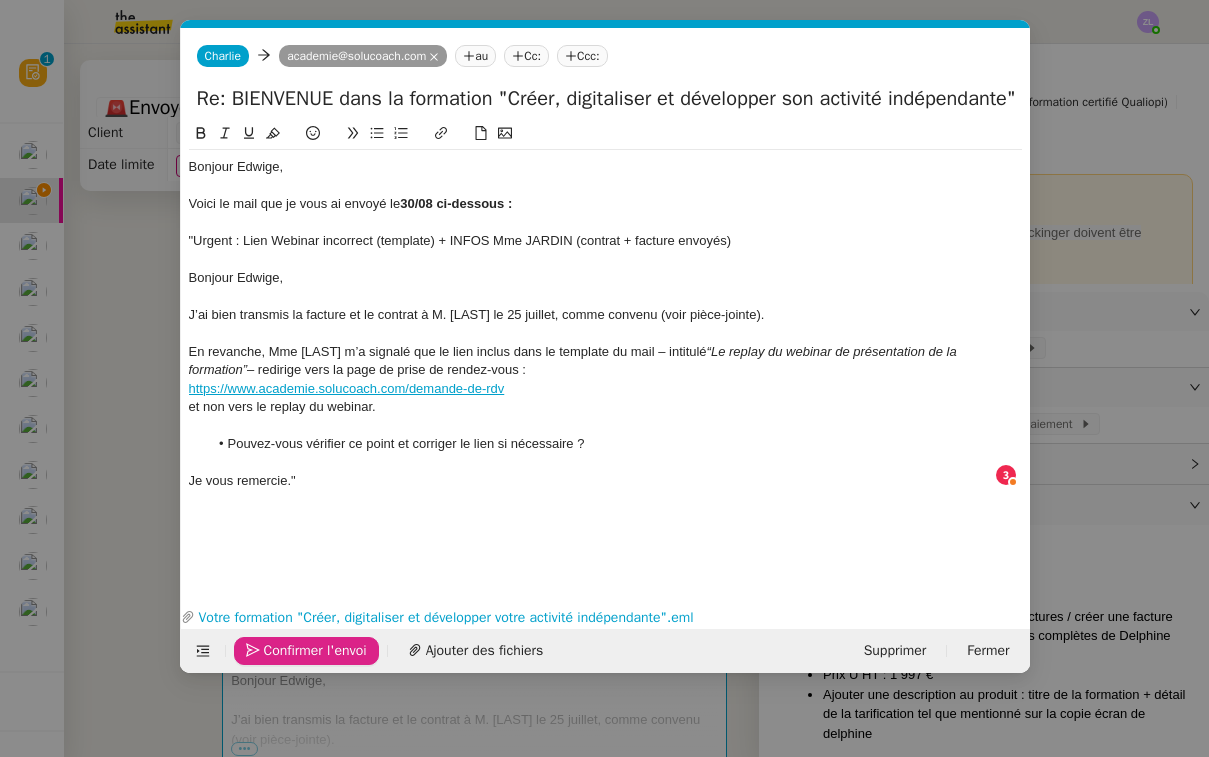 click on "Confirmer l'envoi" 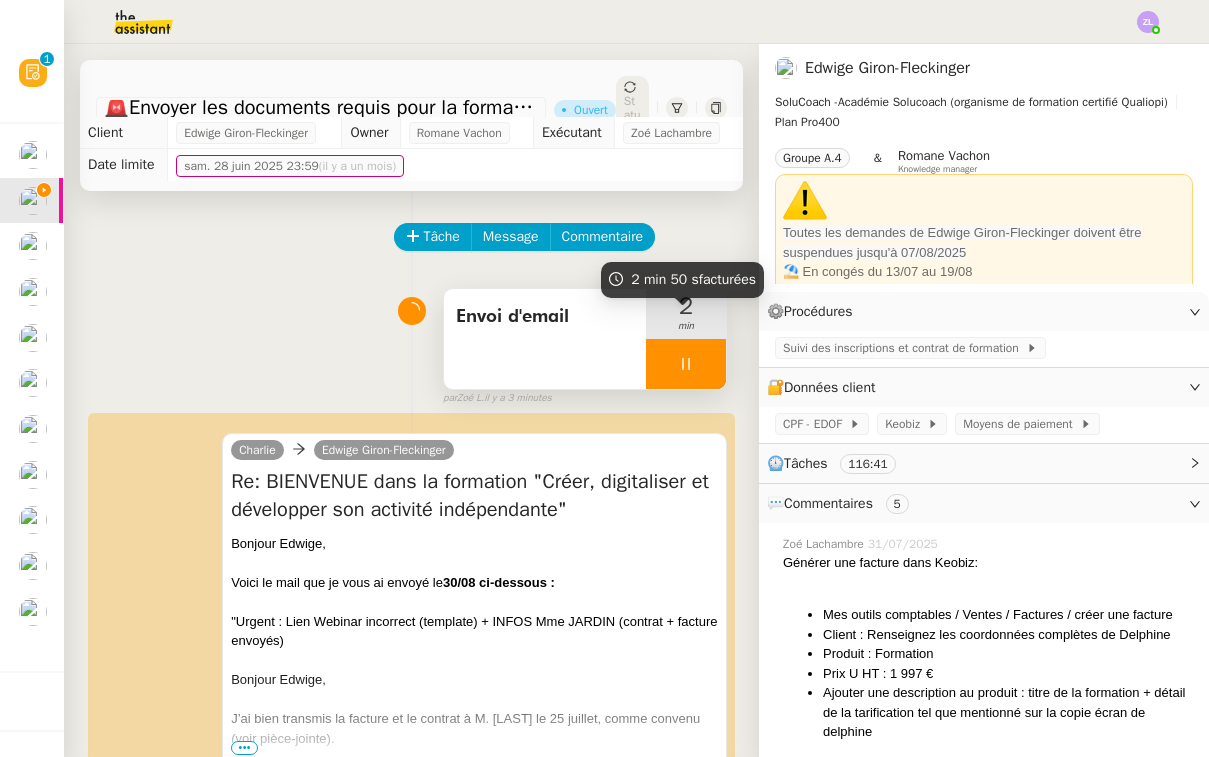 click at bounding box center (686, 364) 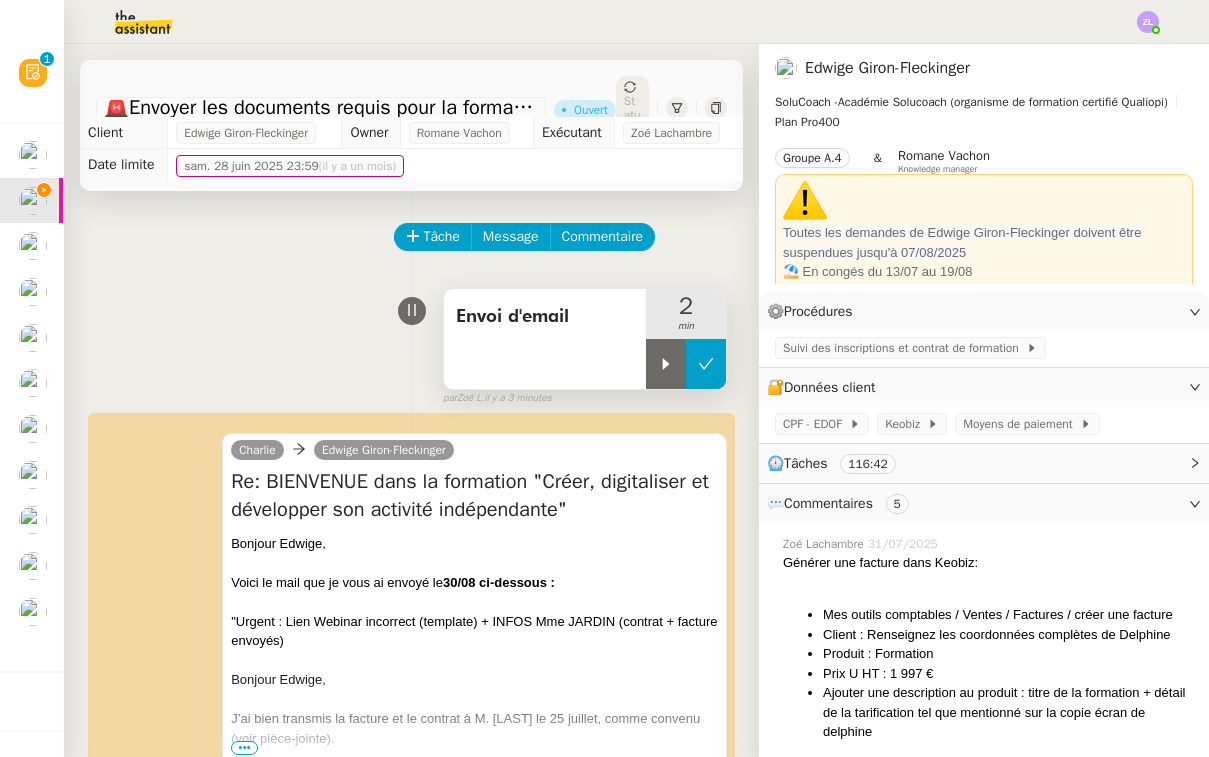 click 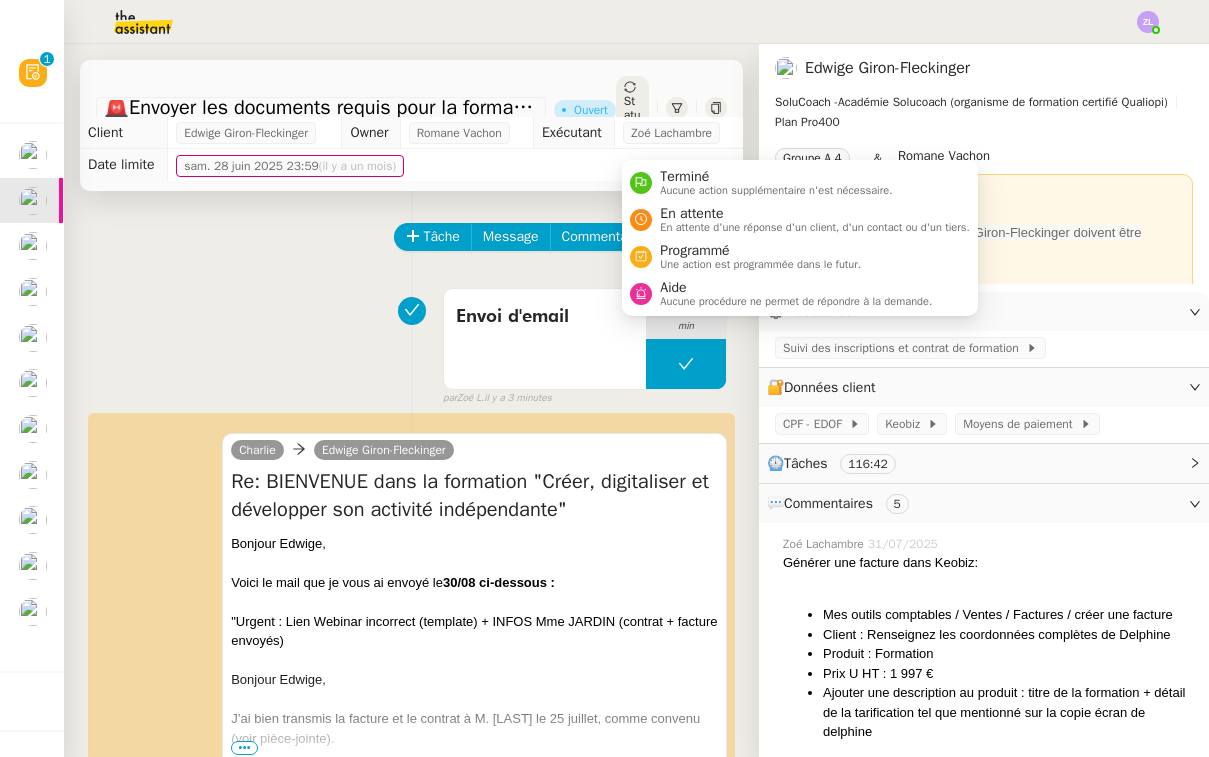 click on "Statut" 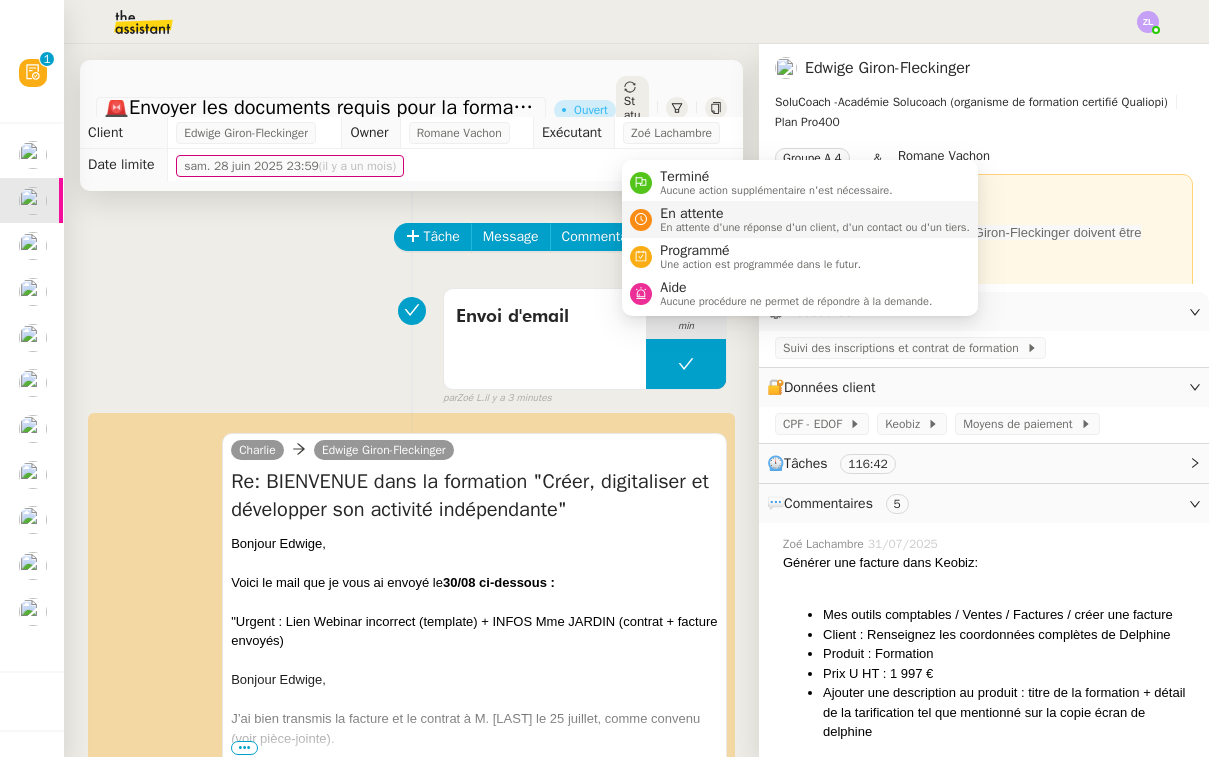 click on "En attente" at bounding box center (815, 214) 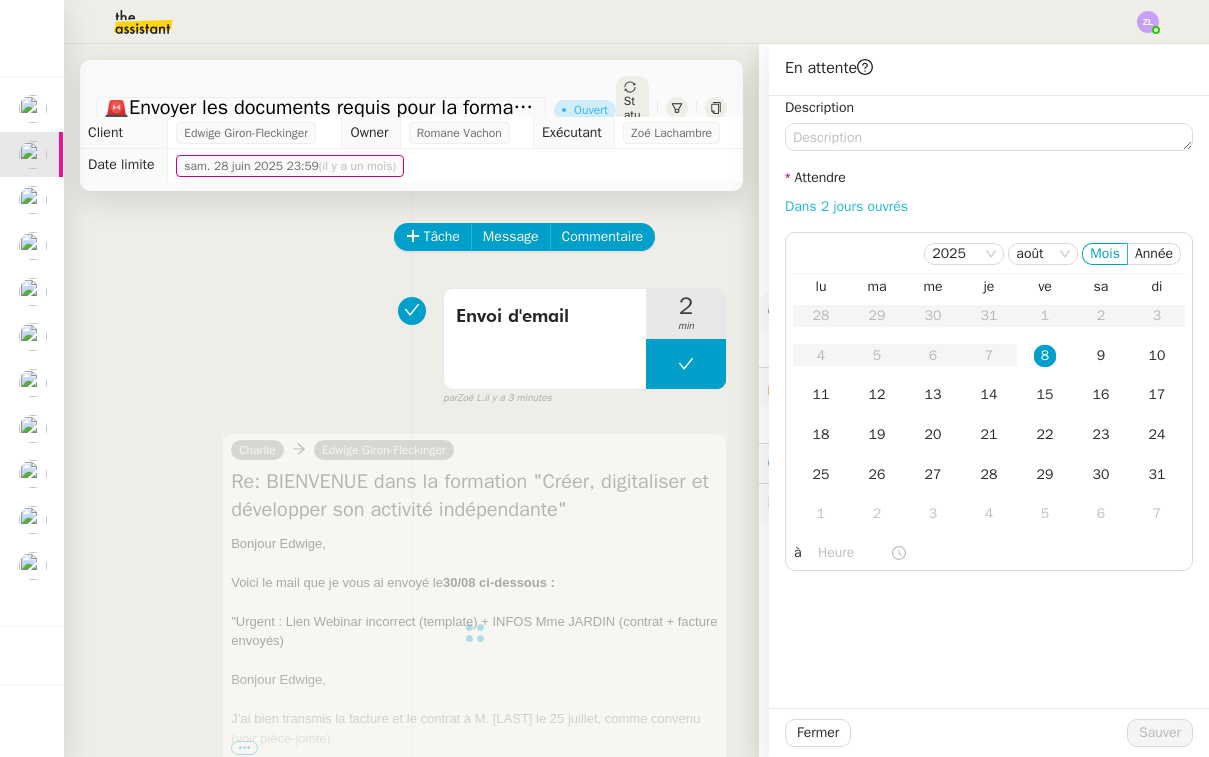 click on "Dans 2 jours ouvrés" 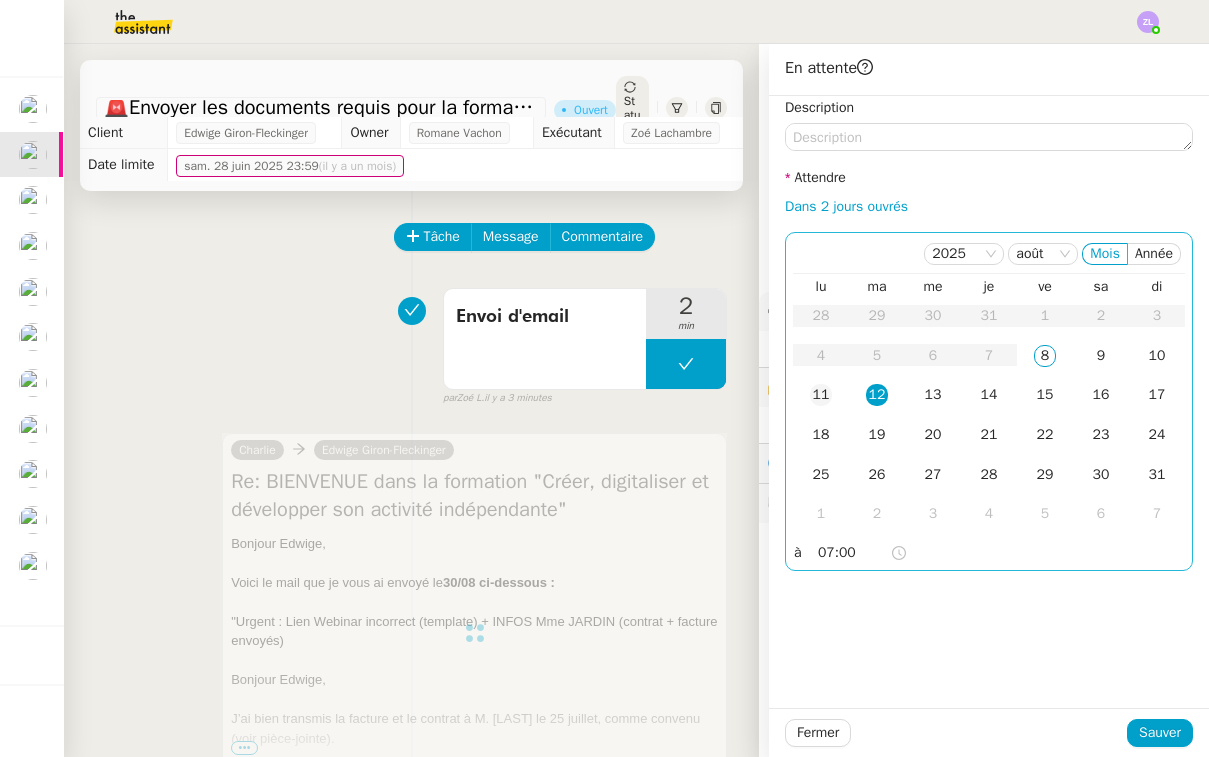 click on "11" 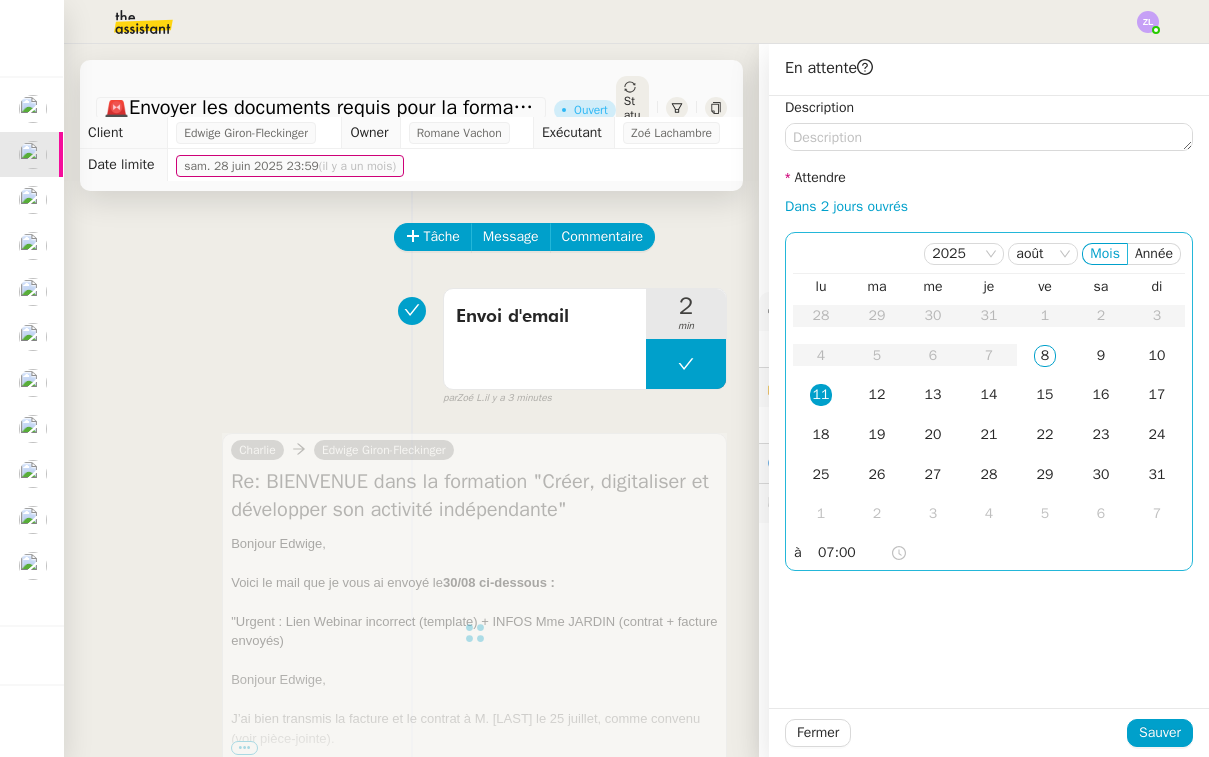 click on "07:00" 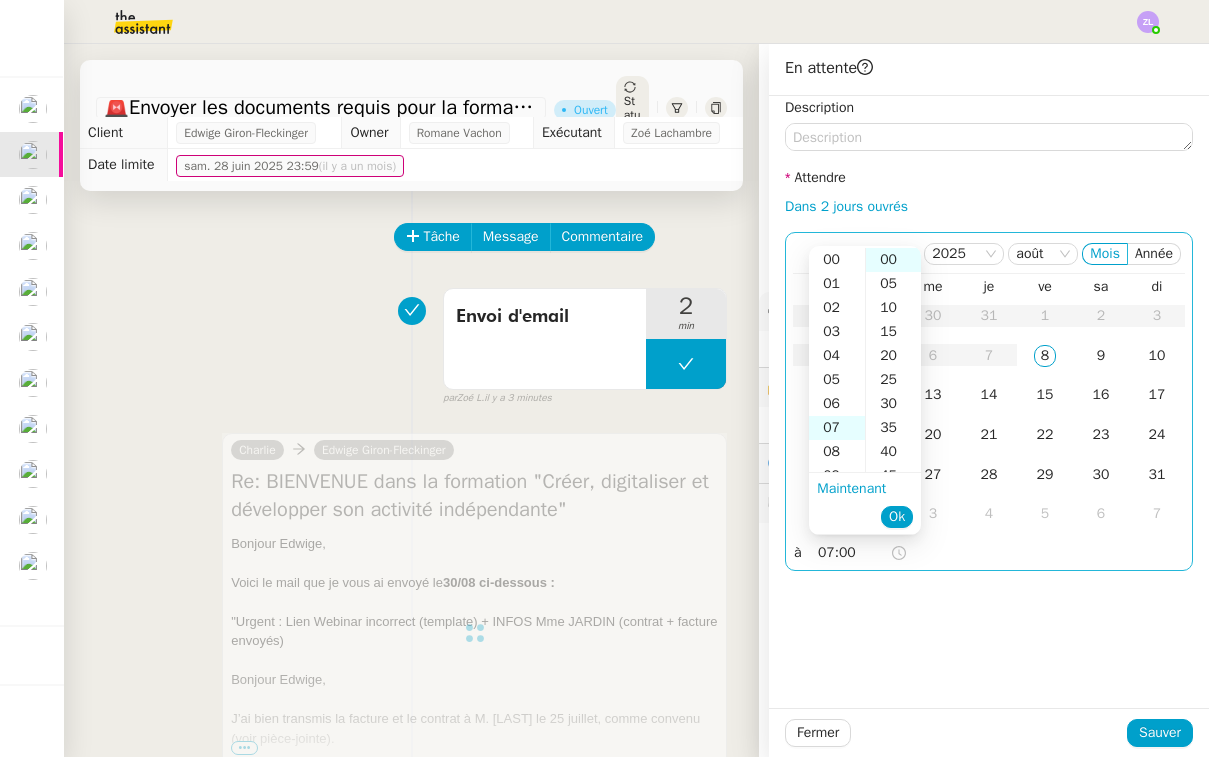 scroll, scrollTop: 168, scrollLeft: 0, axis: vertical 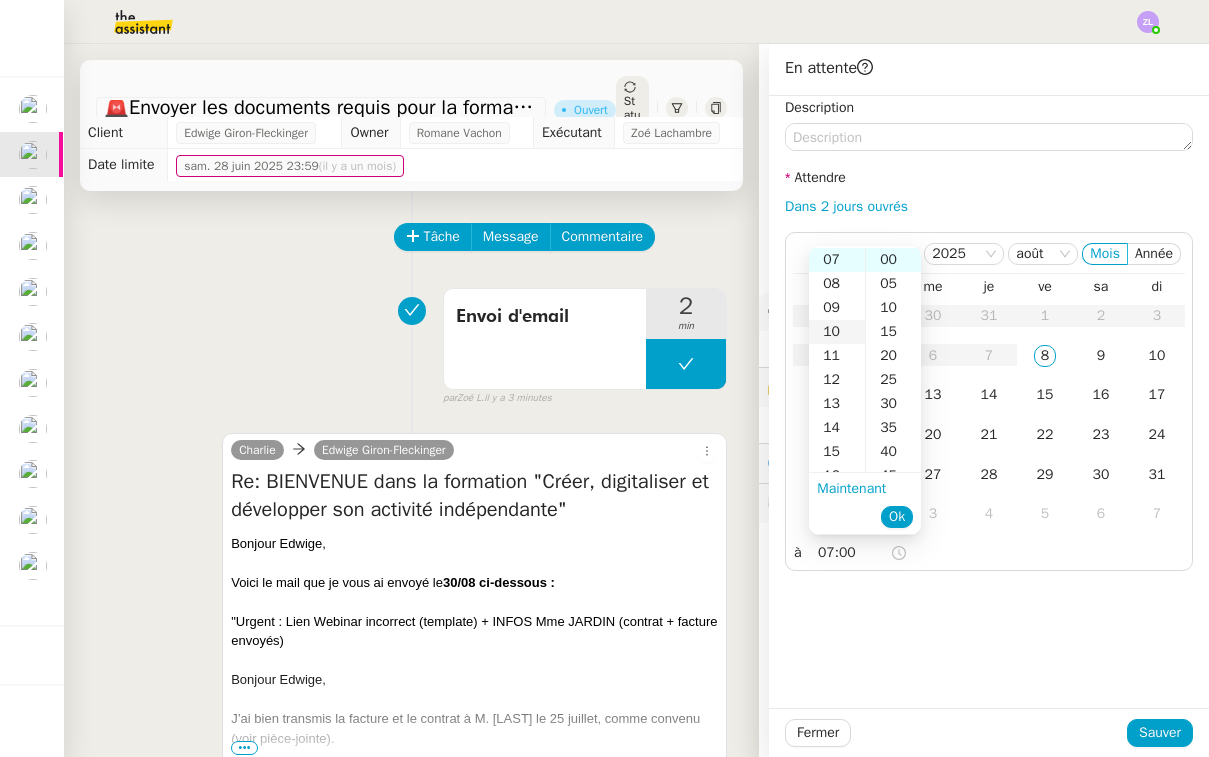 click on "10" at bounding box center [837, 332] 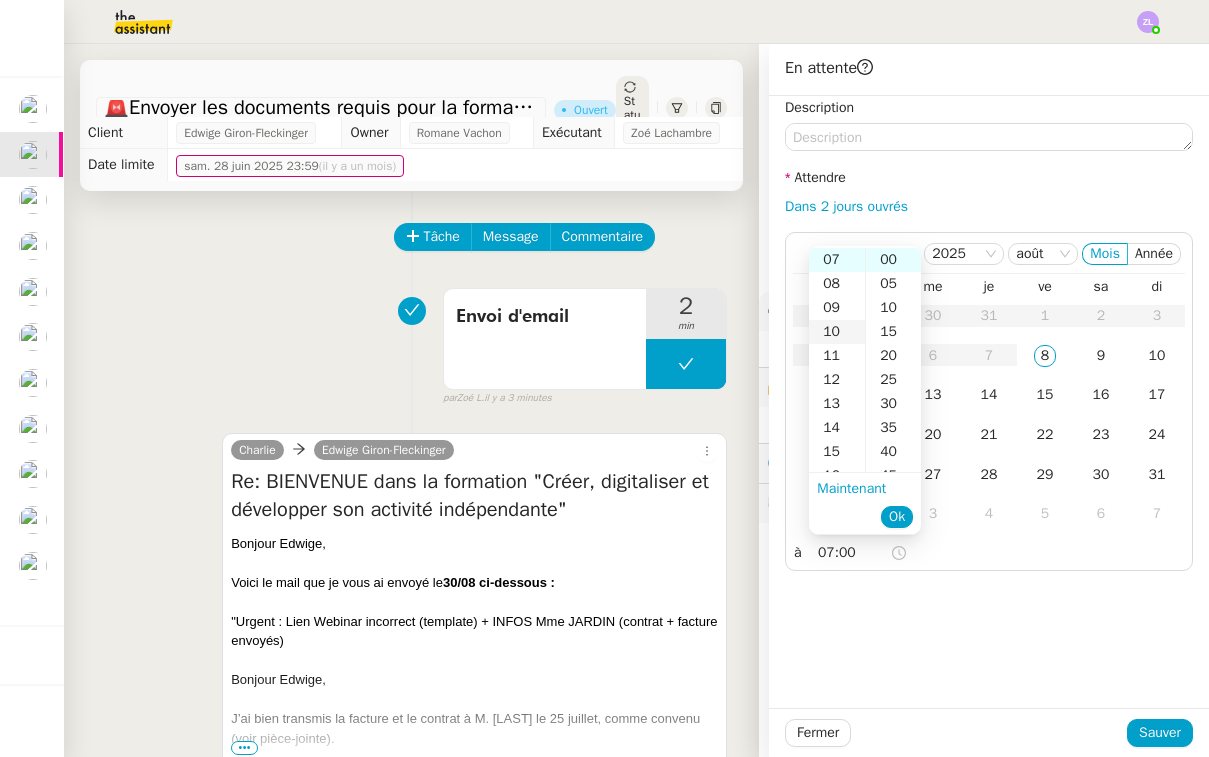 type on "10:00" 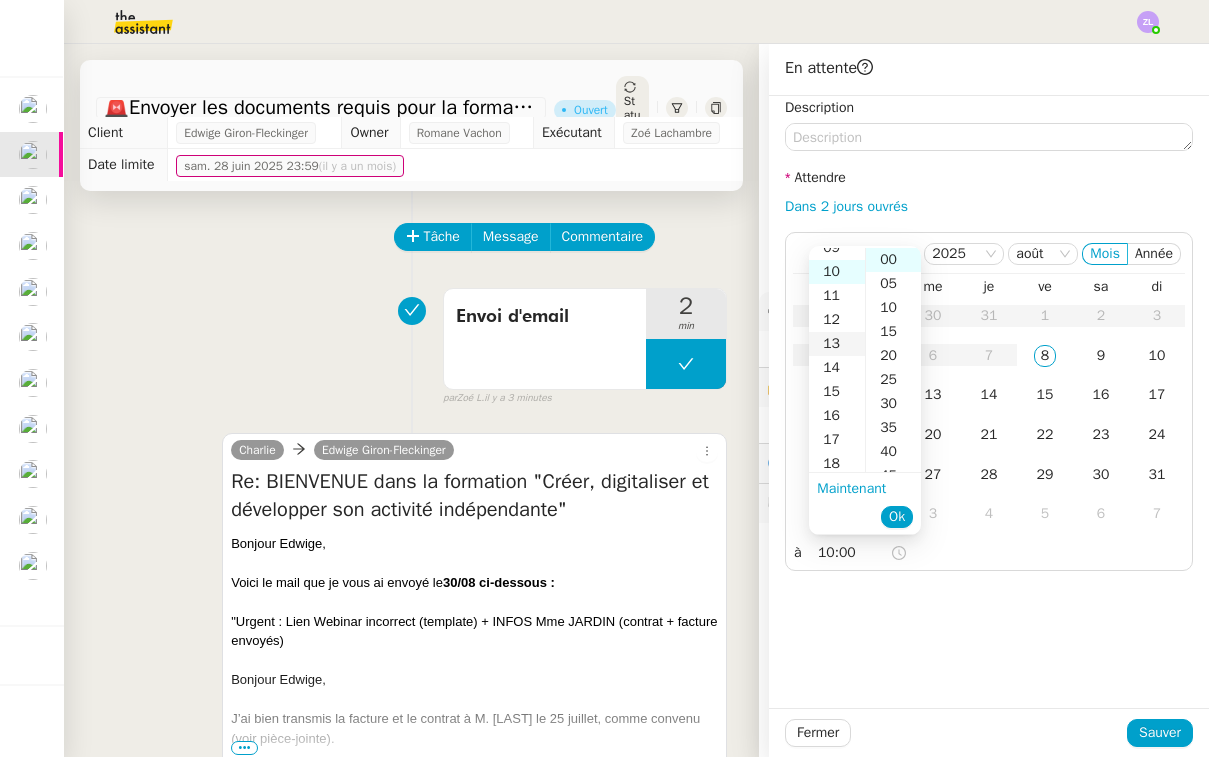 scroll, scrollTop: 240, scrollLeft: 0, axis: vertical 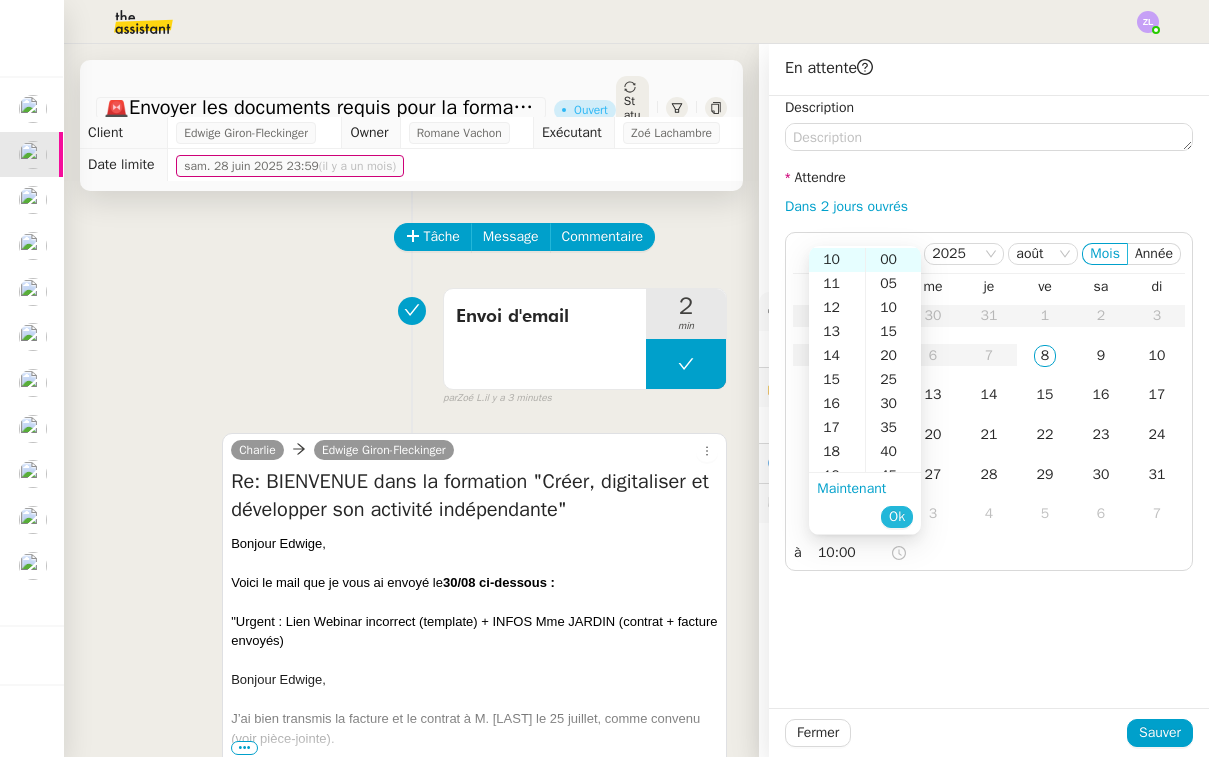 click on "Ok" at bounding box center [897, 517] 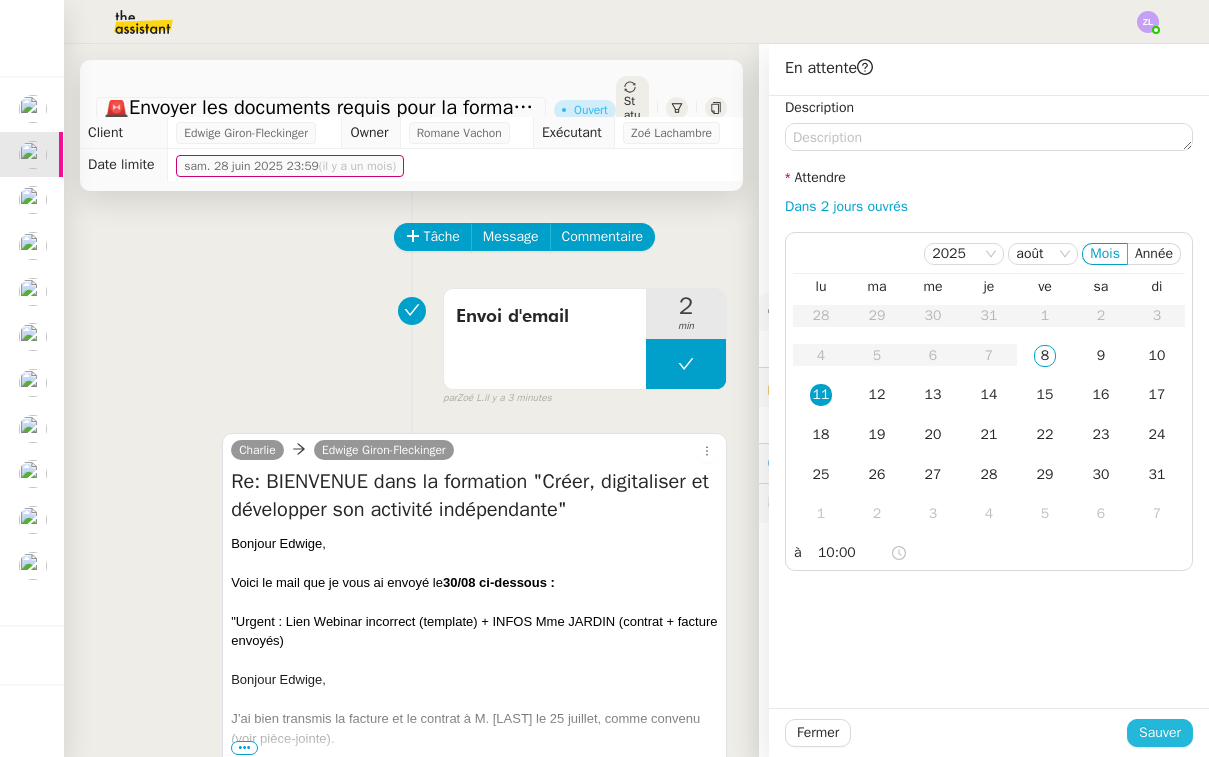 click on "Sauver" 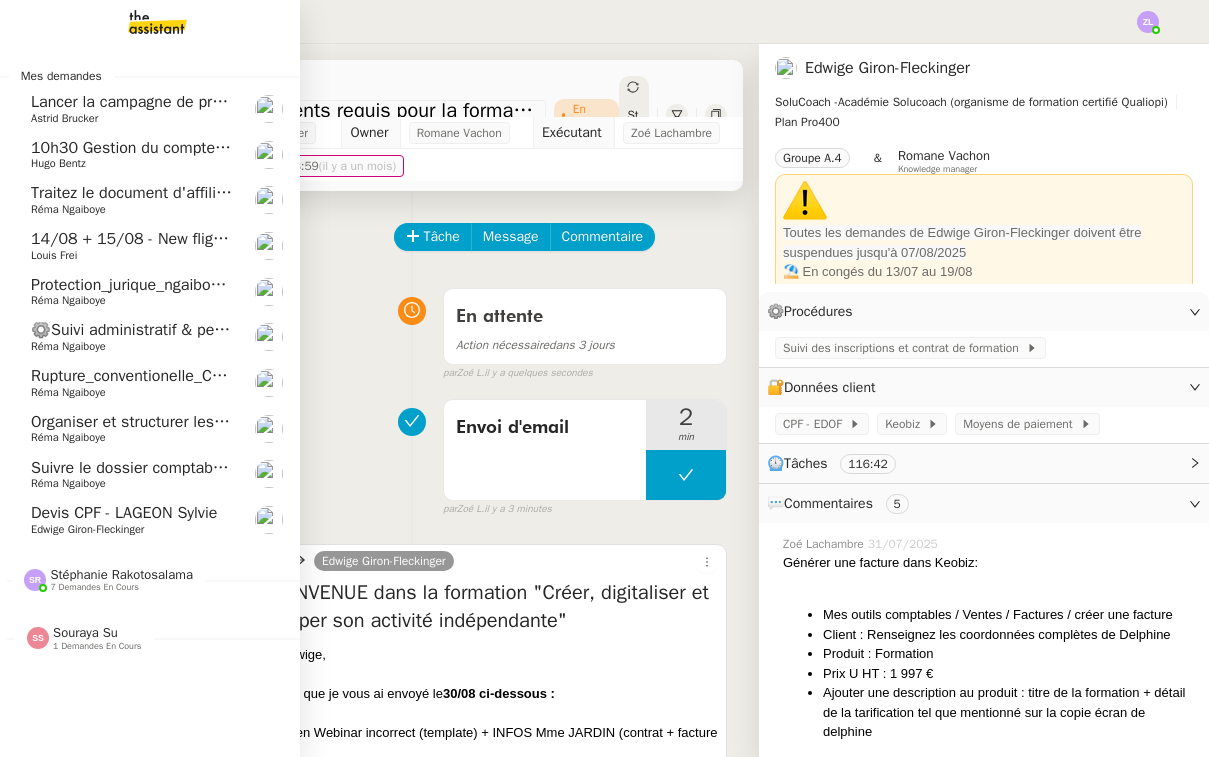 click on "Traitez le document d'affiliation mutuelle" 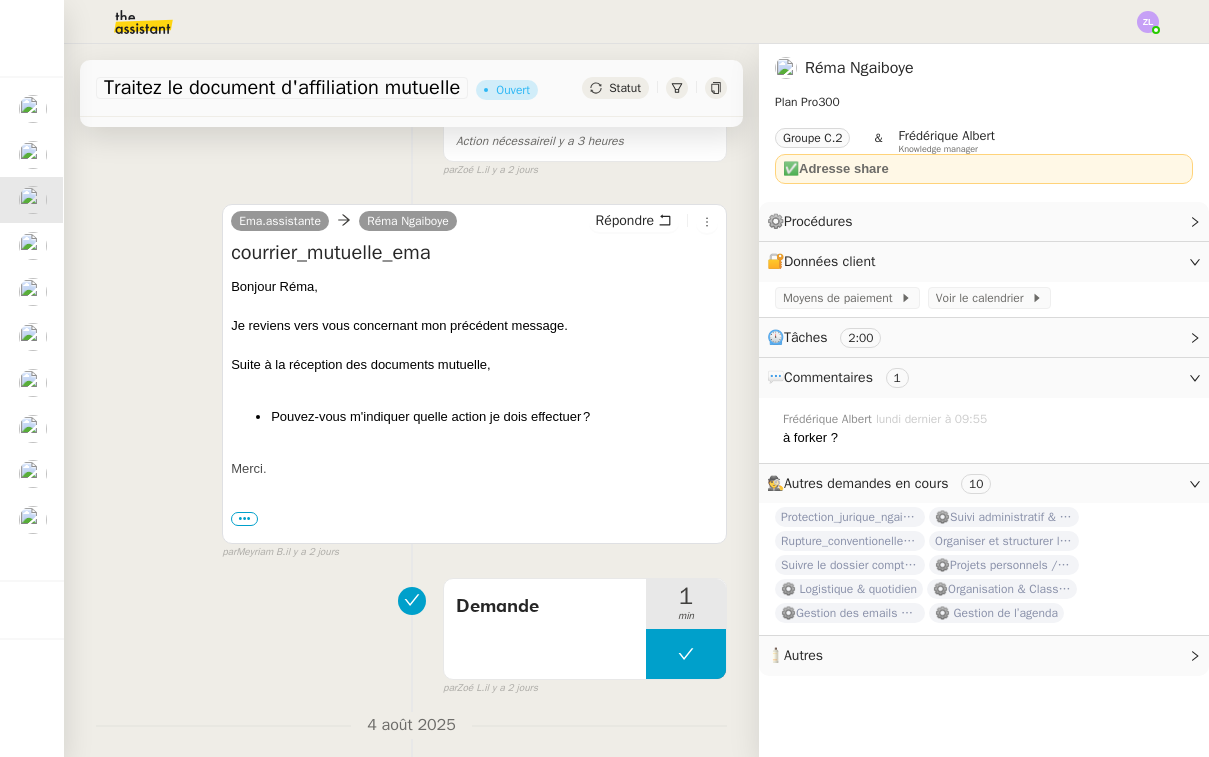 scroll, scrollTop: 348, scrollLeft: 0, axis: vertical 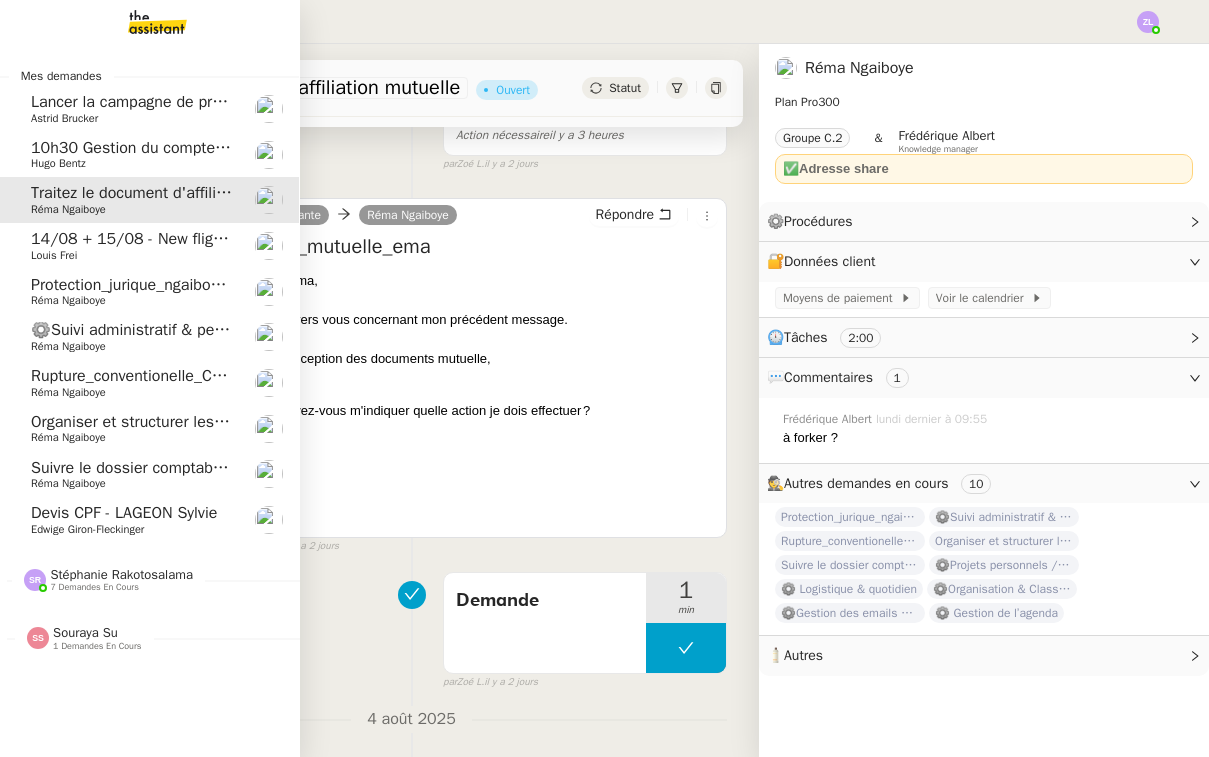 click on "14/08 + 15/08 - New flight request - Trushar Patel" 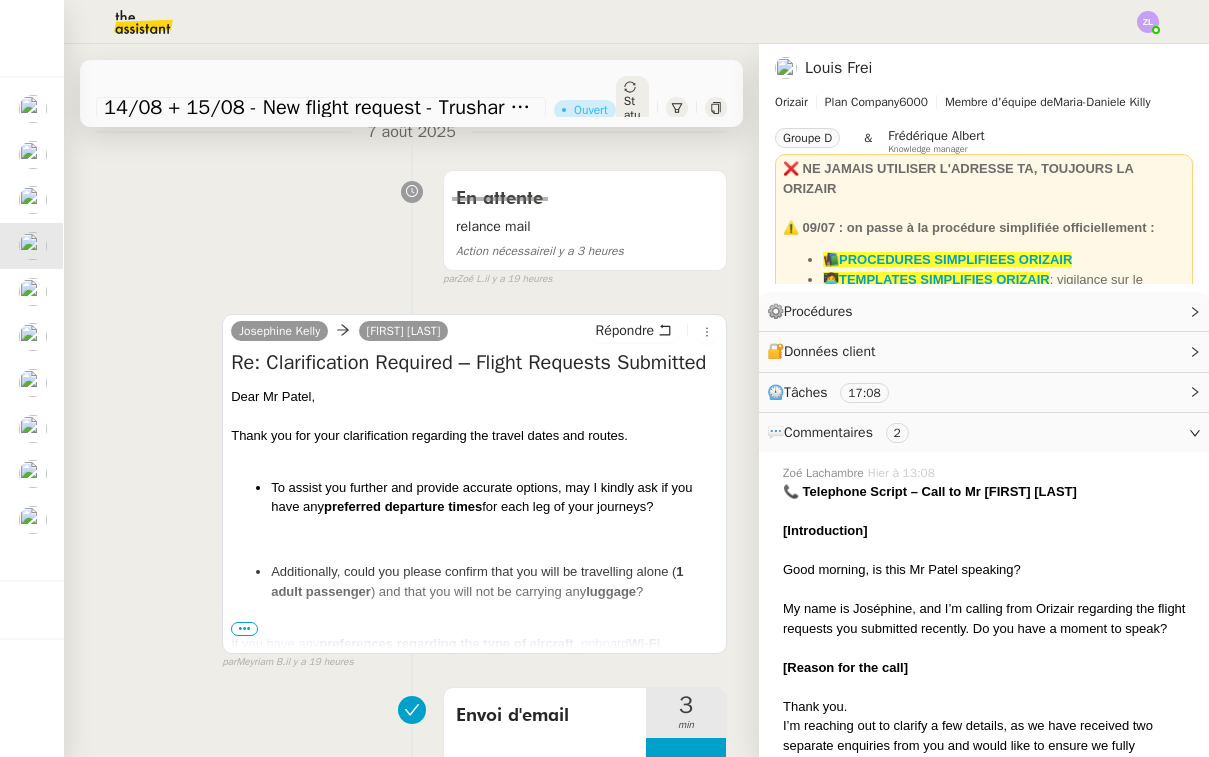scroll, scrollTop: 269, scrollLeft: 0, axis: vertical 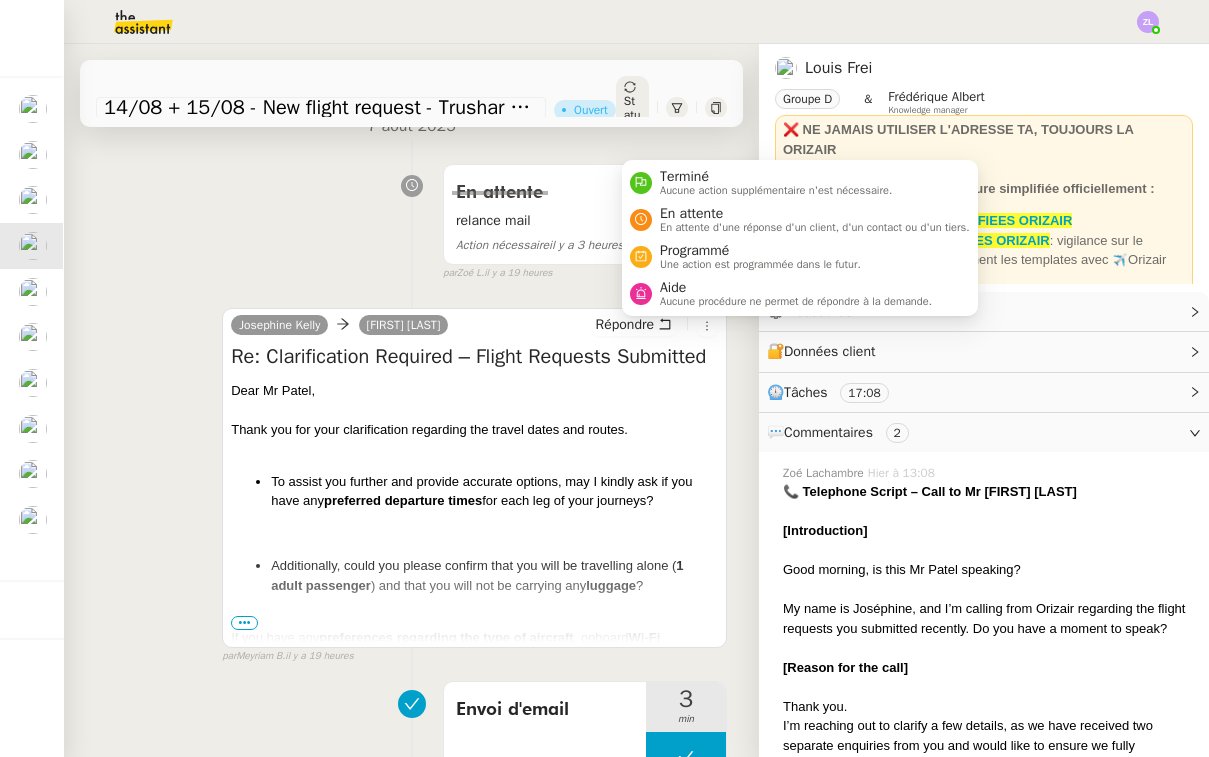 click 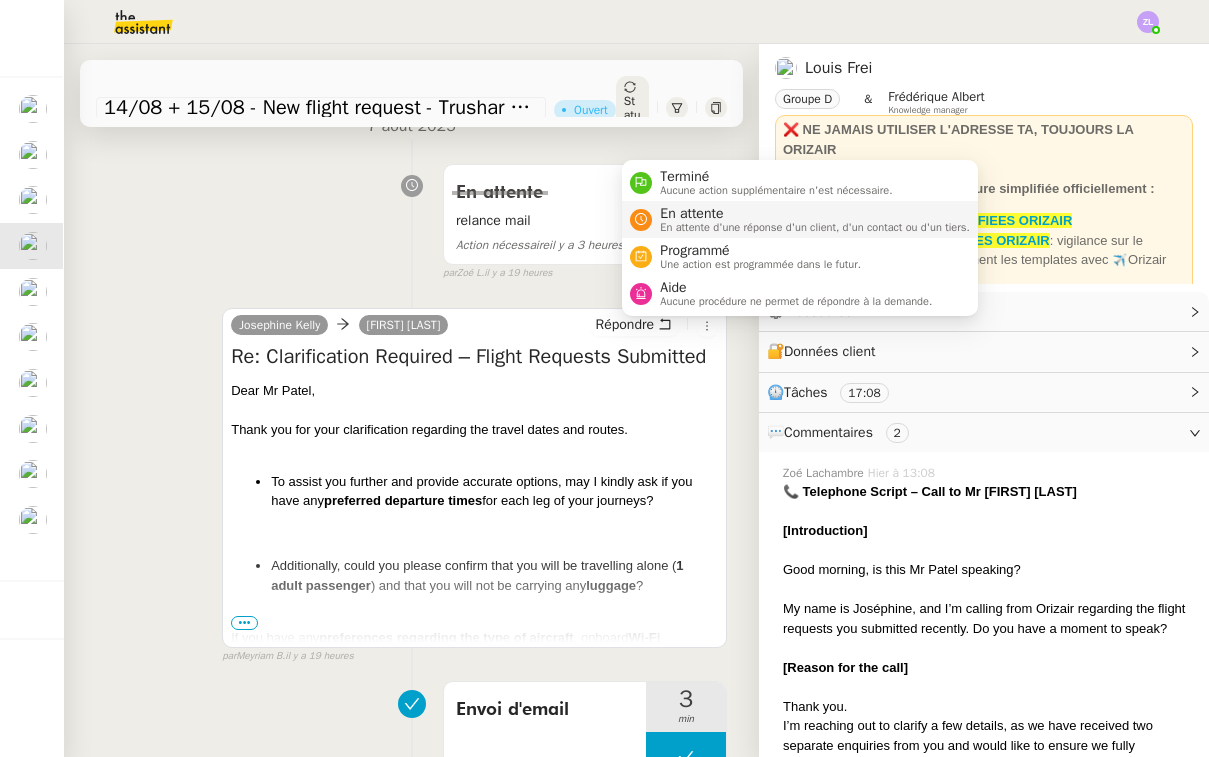 click on "En attente d'une réponse d'un client, d'un contact ou d'un tiers." at bounding box center [815, 227] 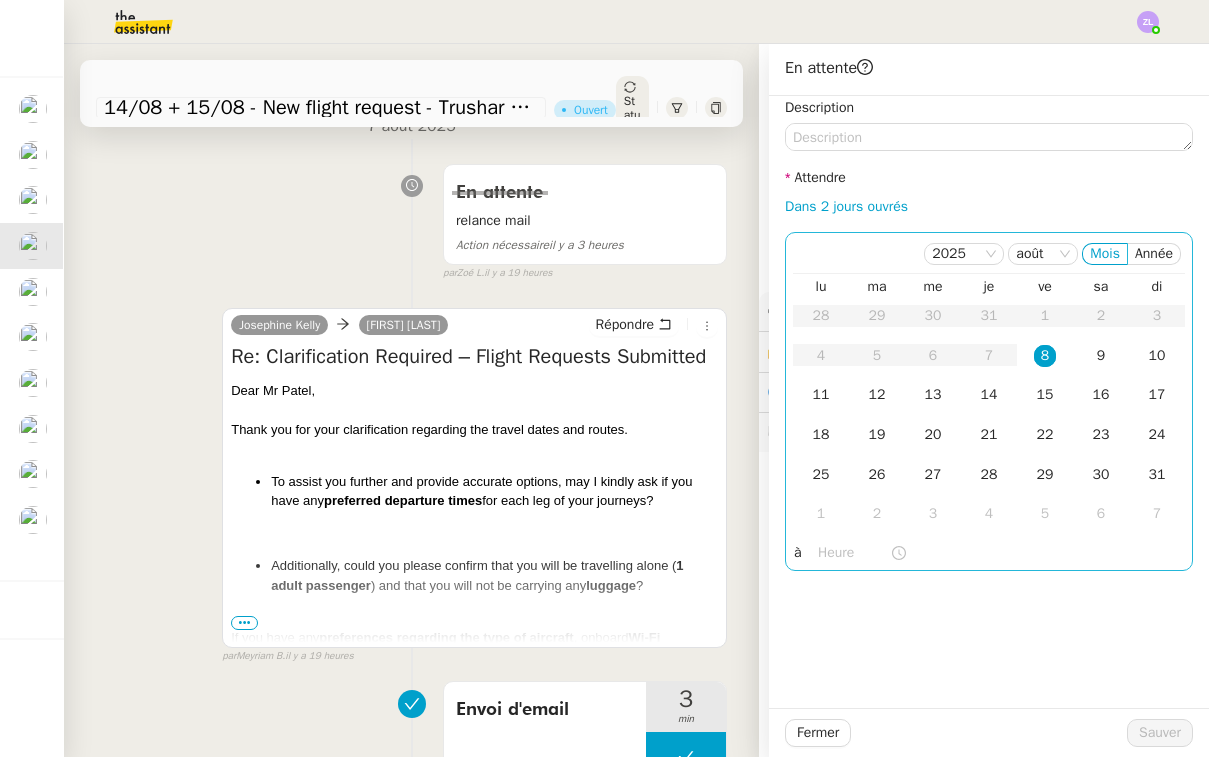 click on "8" 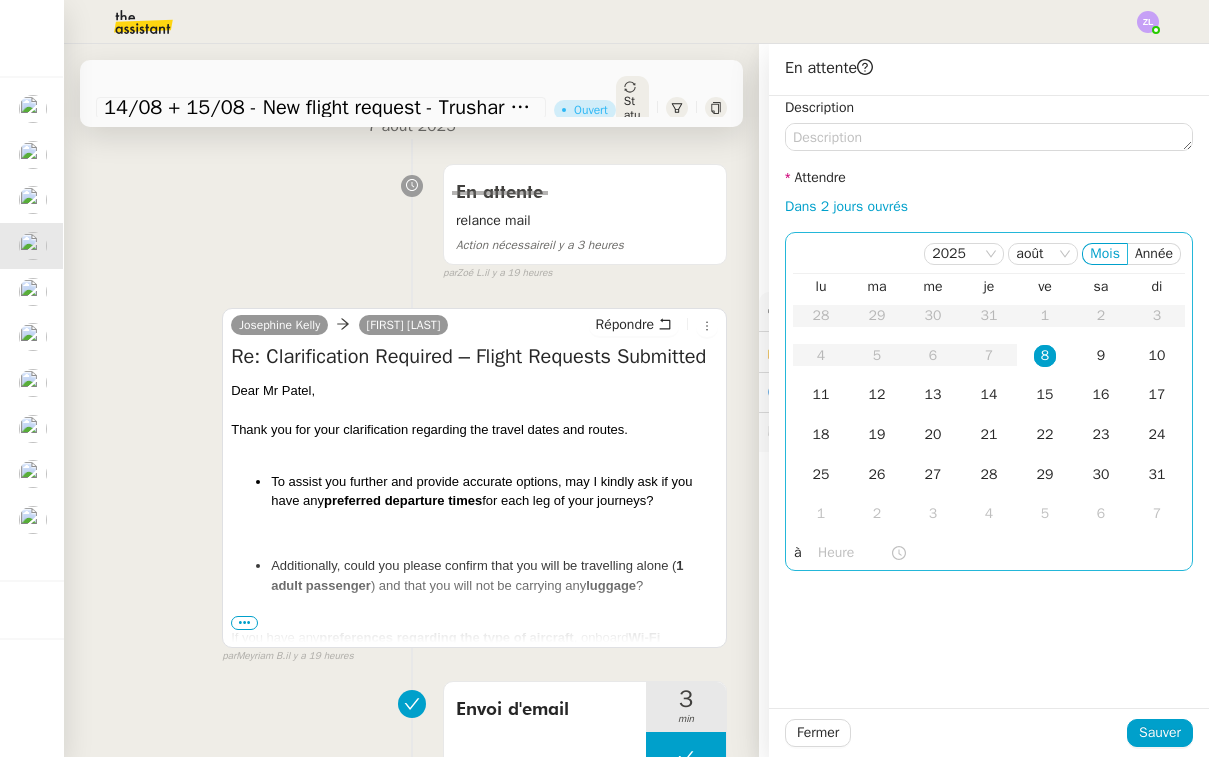 click 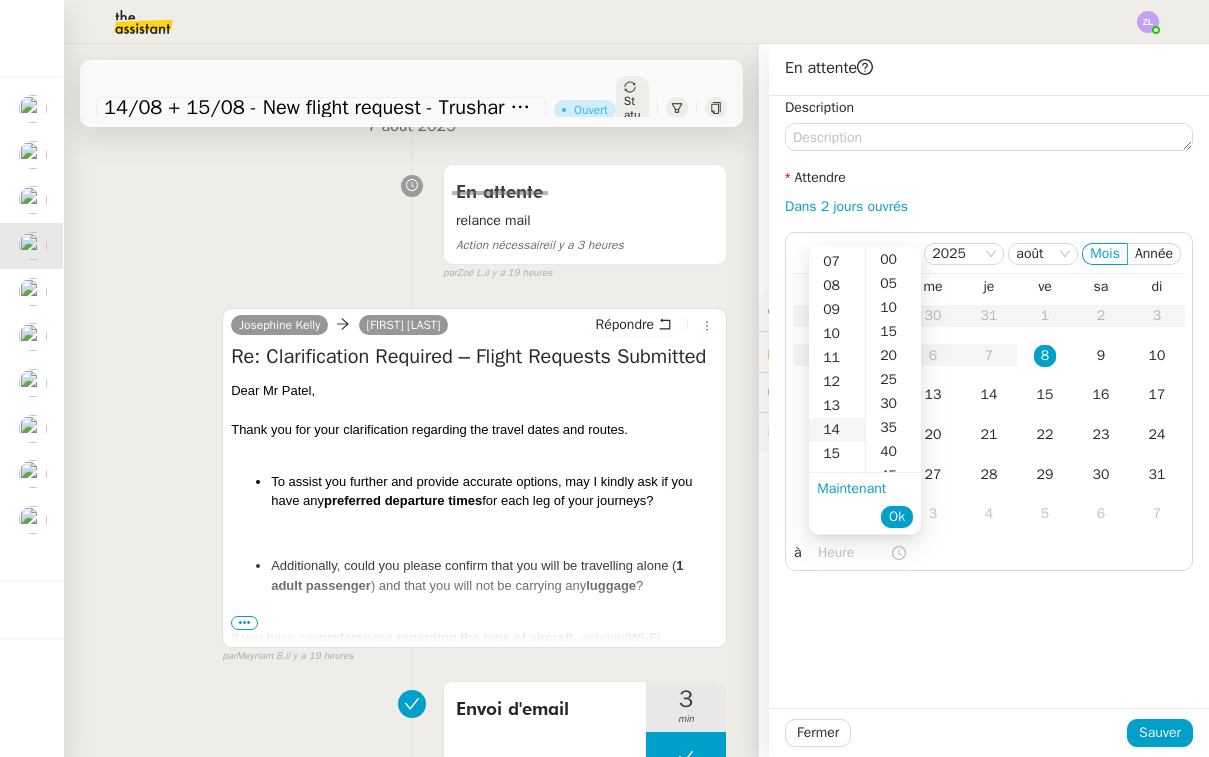 click on "14" at bounding box center [837, 430] 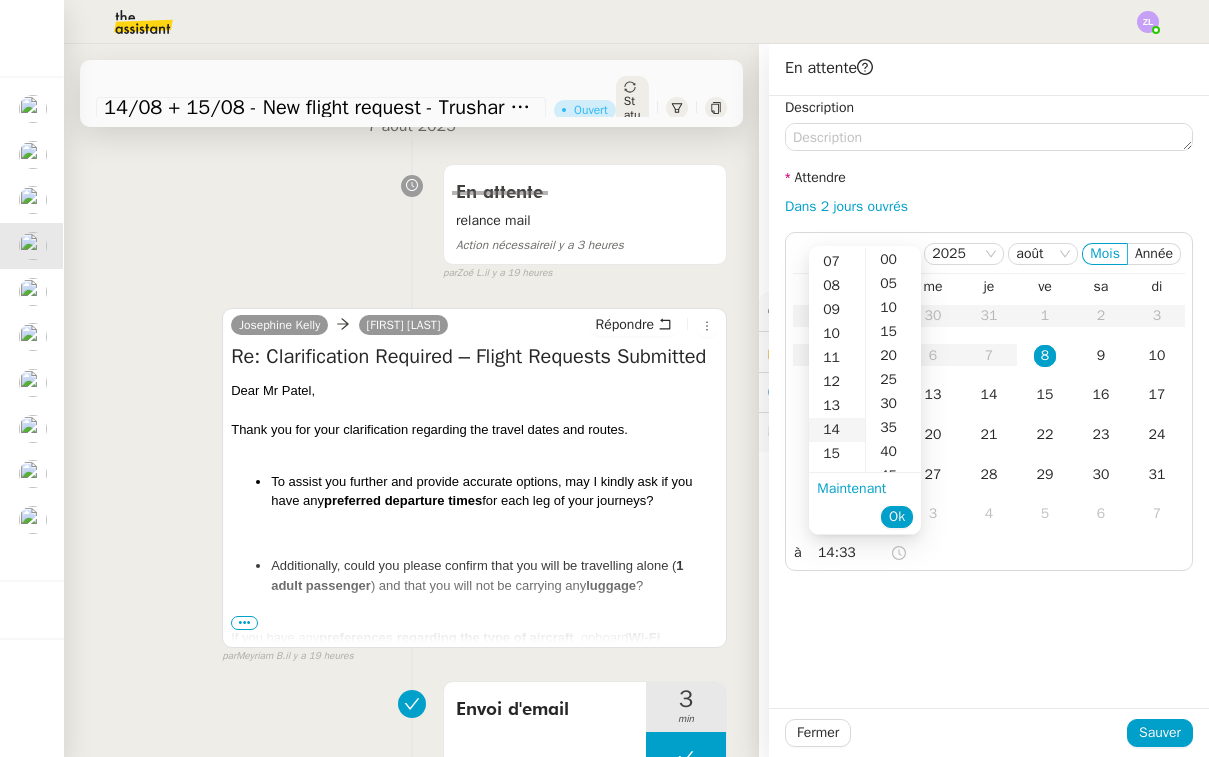 scroll, scrollTop: 336, scrollLeft: 0, axis: vertical 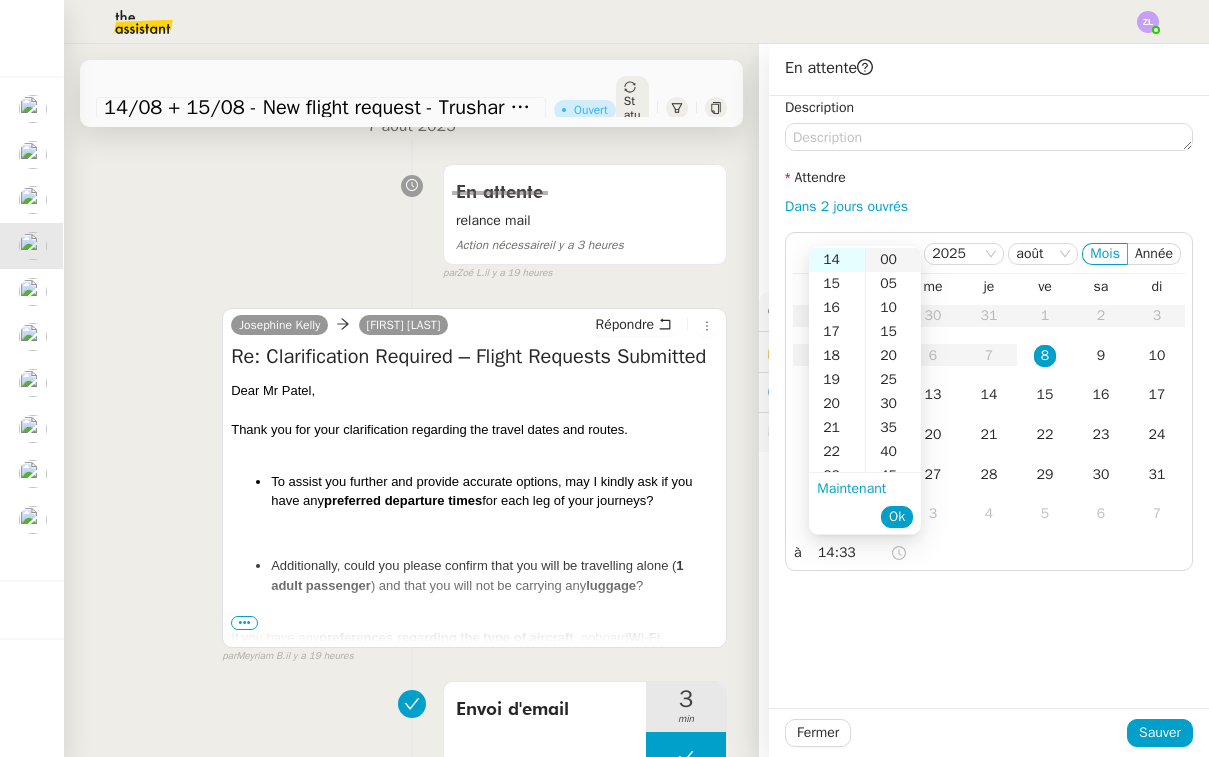 click on "00" at bounding box center (893, 260) 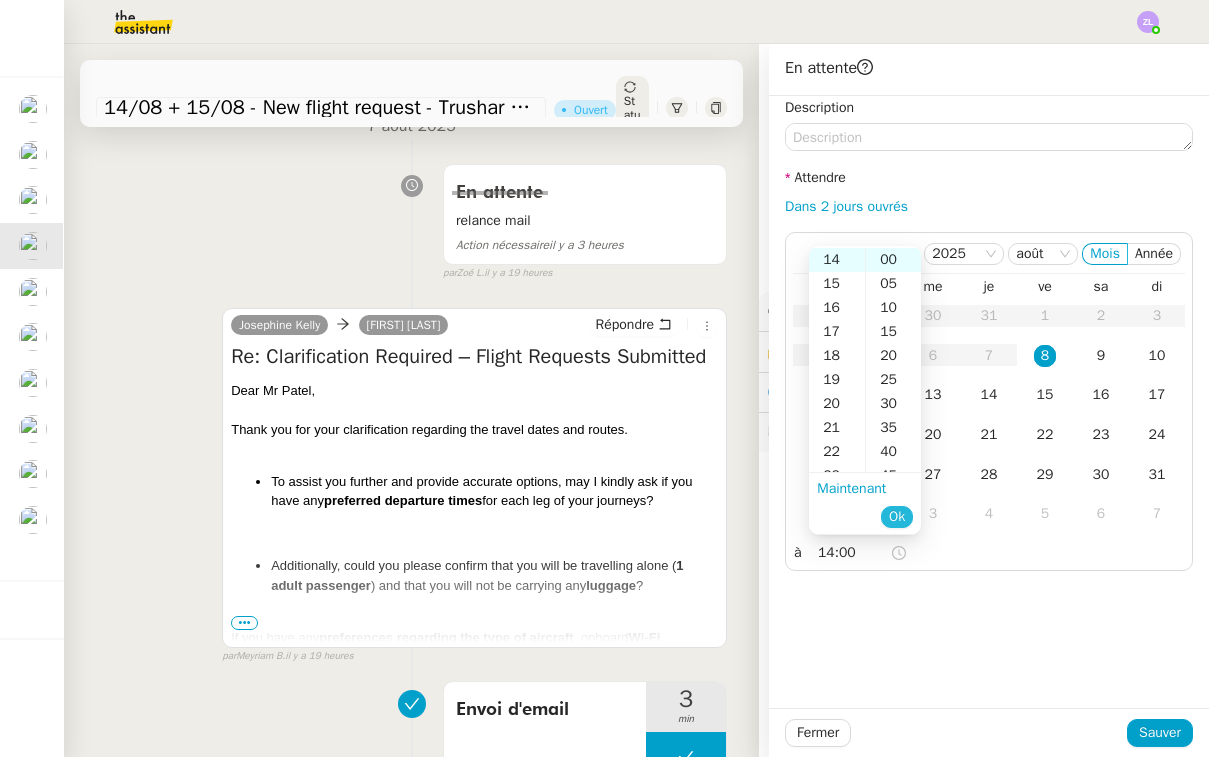 click on "Ok" at bounding box center [897, 517] 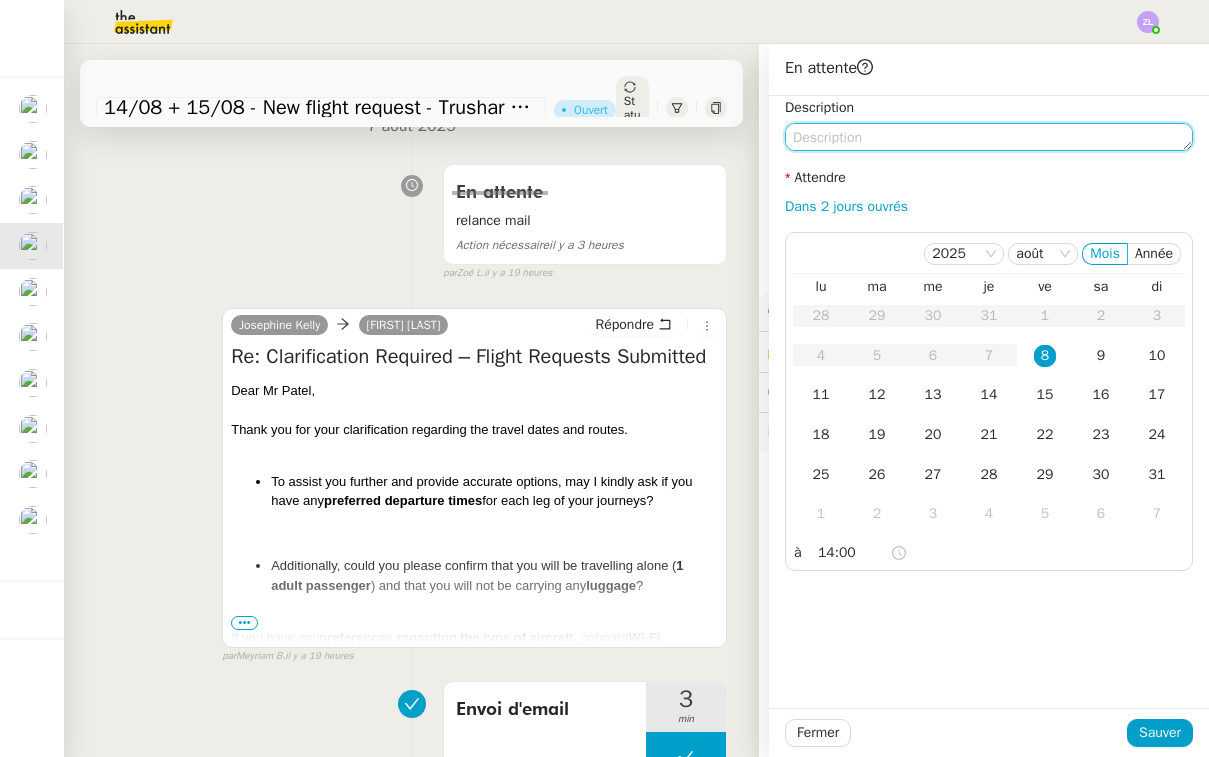 click 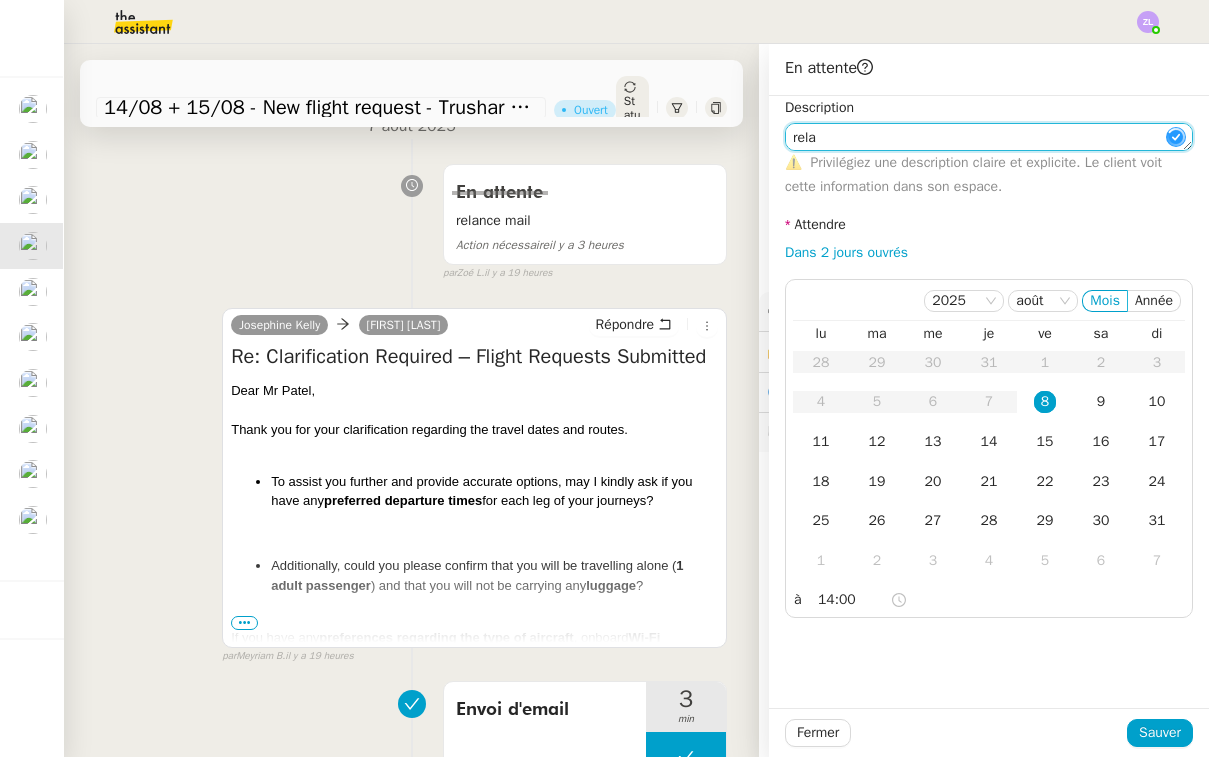 type on "relan" 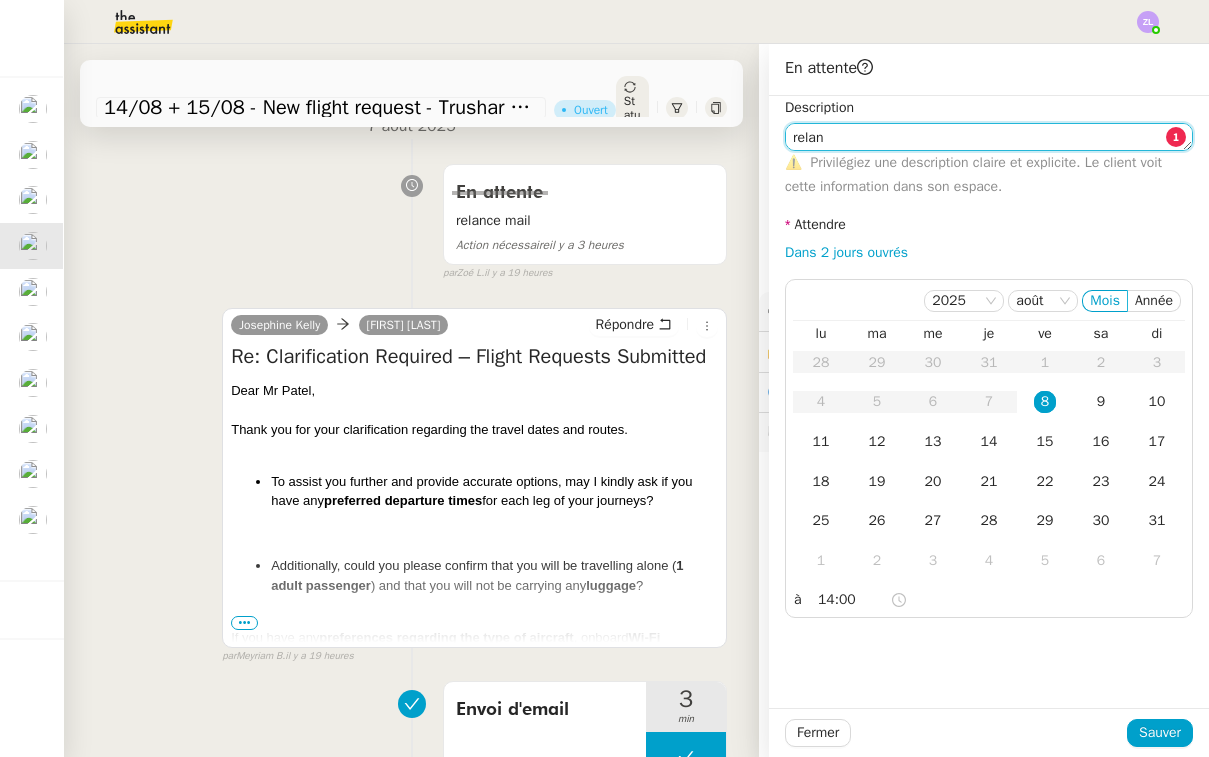 drag, startPoint x: 828, startPoint y: 135, endPoint x: 720, endPoint y: 135, distance: 108 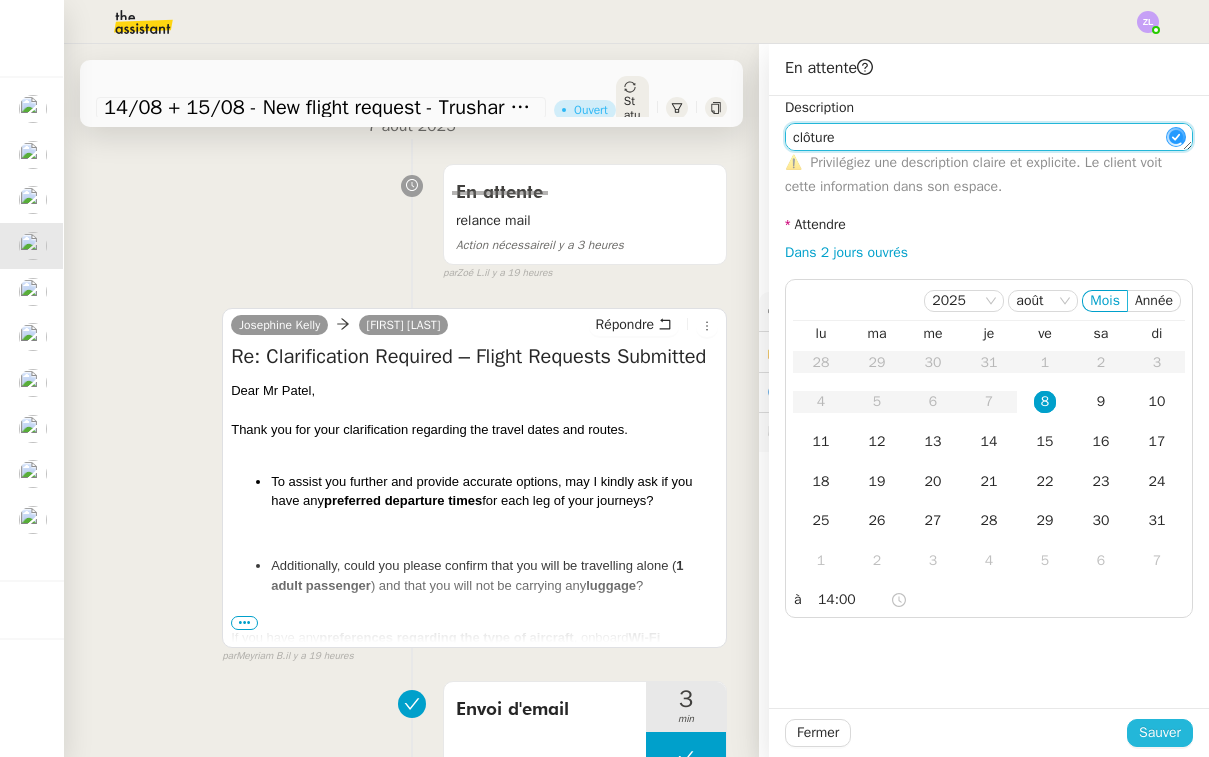 type on "clôture" 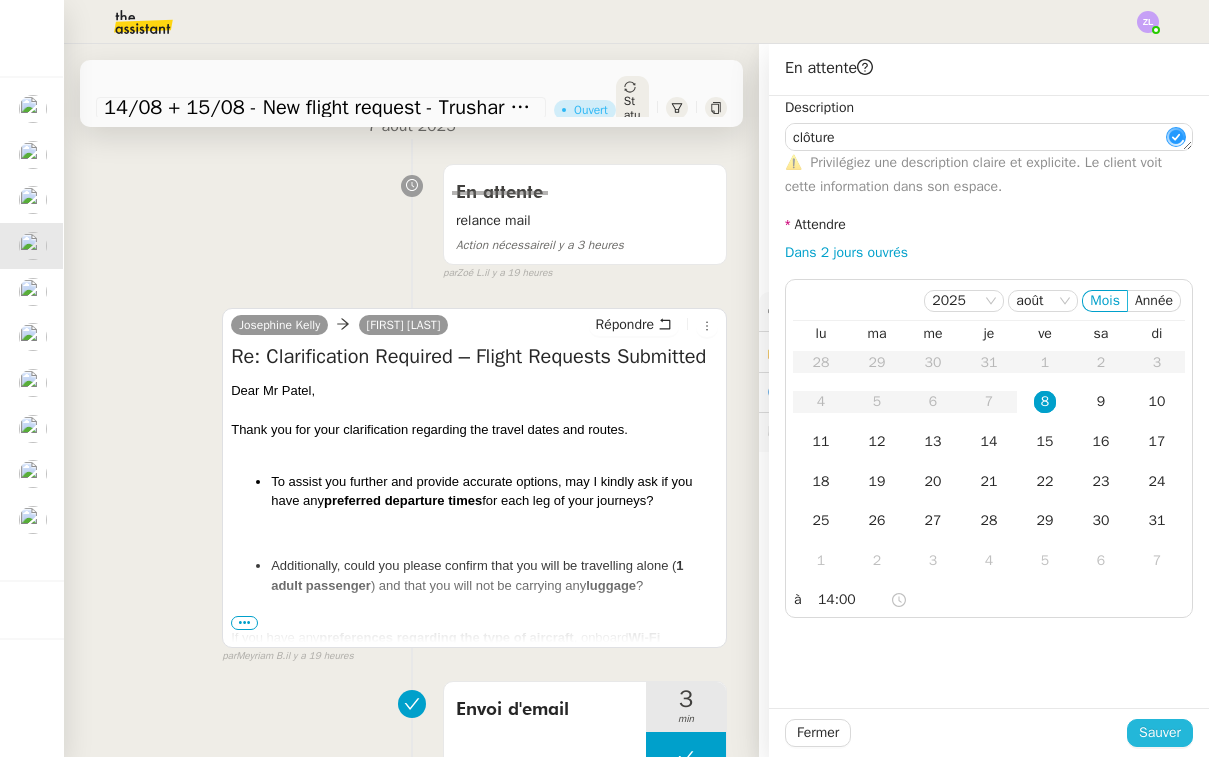 click on "Sauver" 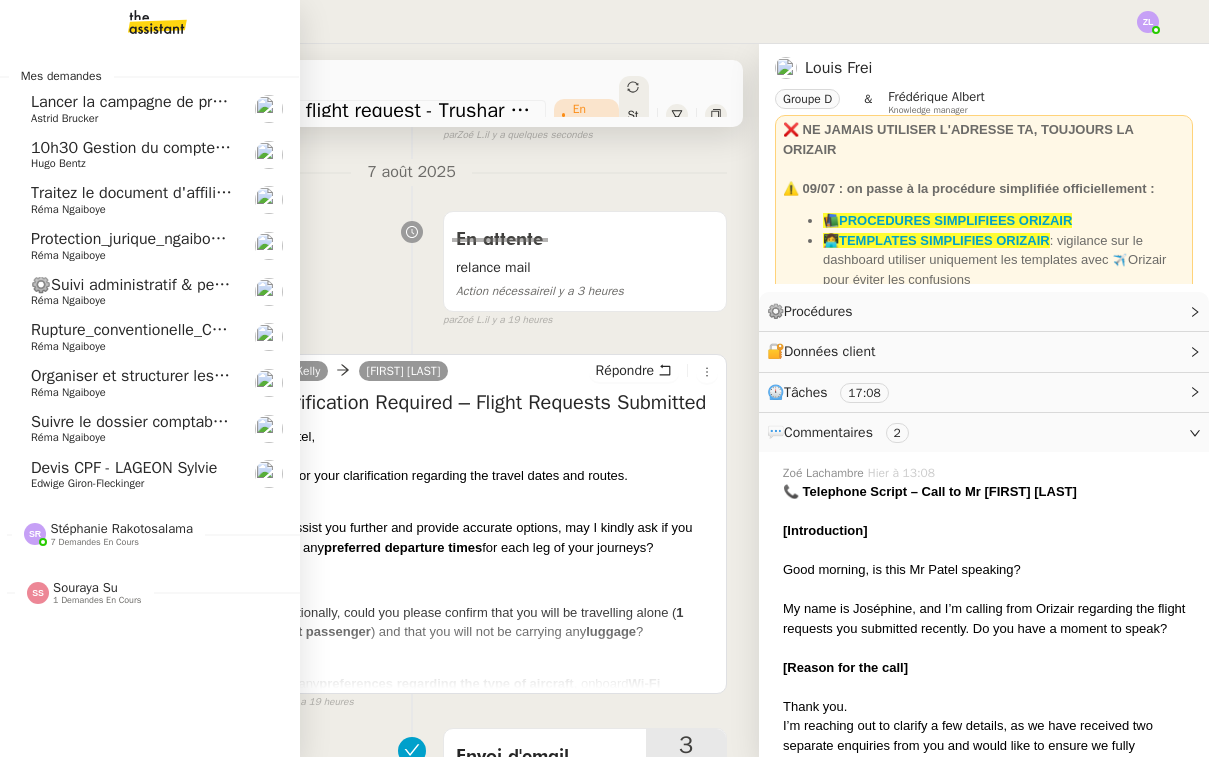 click on "Suivre le dossier comptable de Party'z    Réma  Ngaiboye" 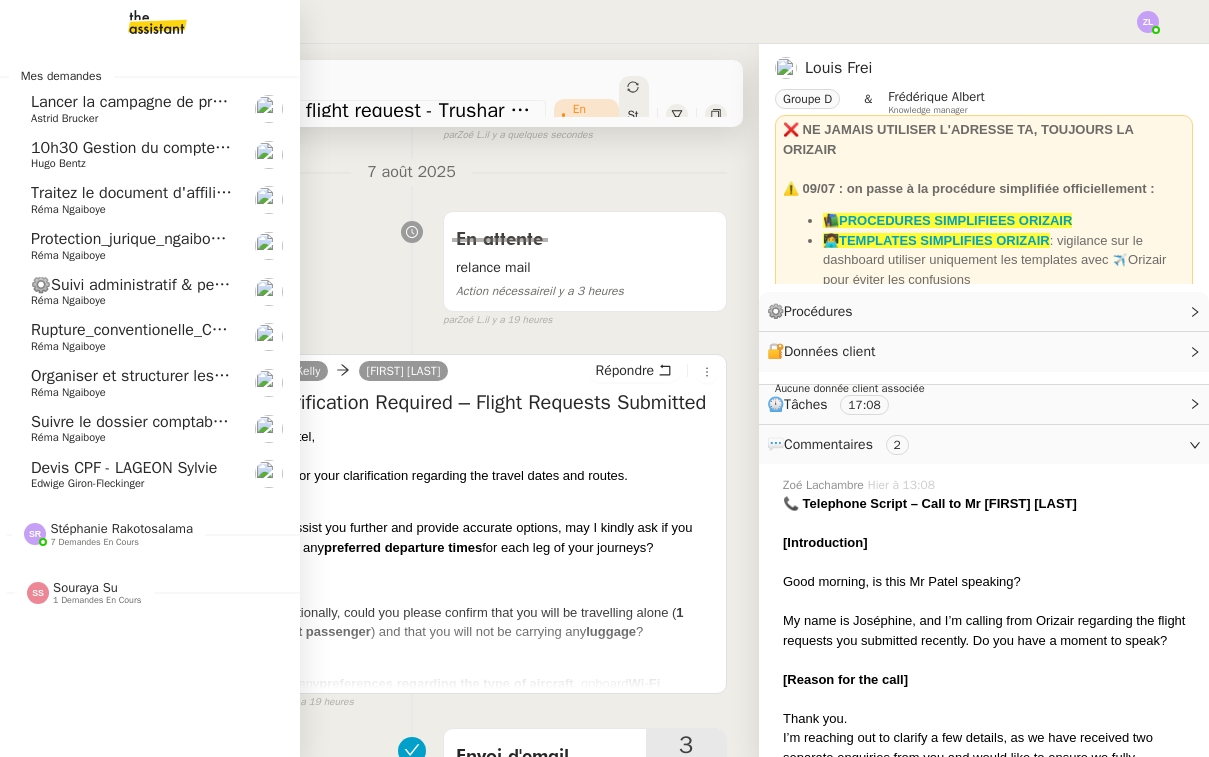 scroll, scrollTop: 0, scrollLeft: 0, axis: both 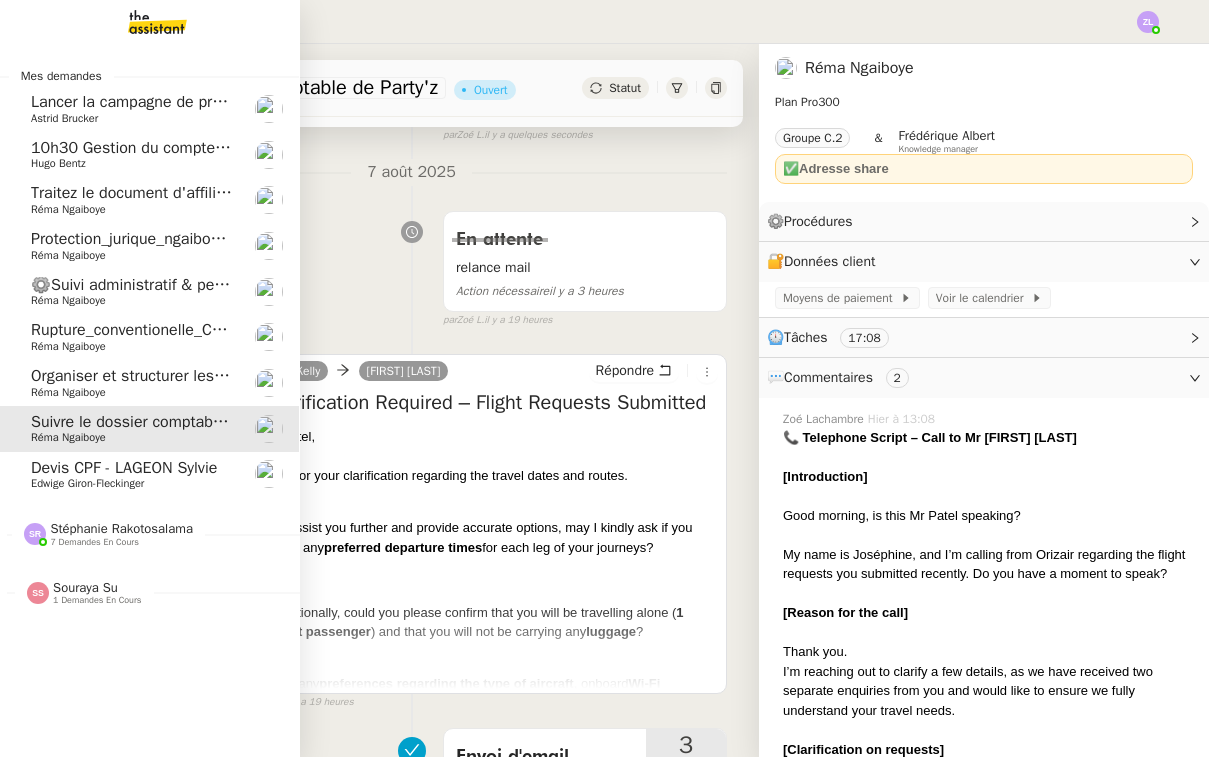 click on "Devis CPF - LAGEON Sylvie" 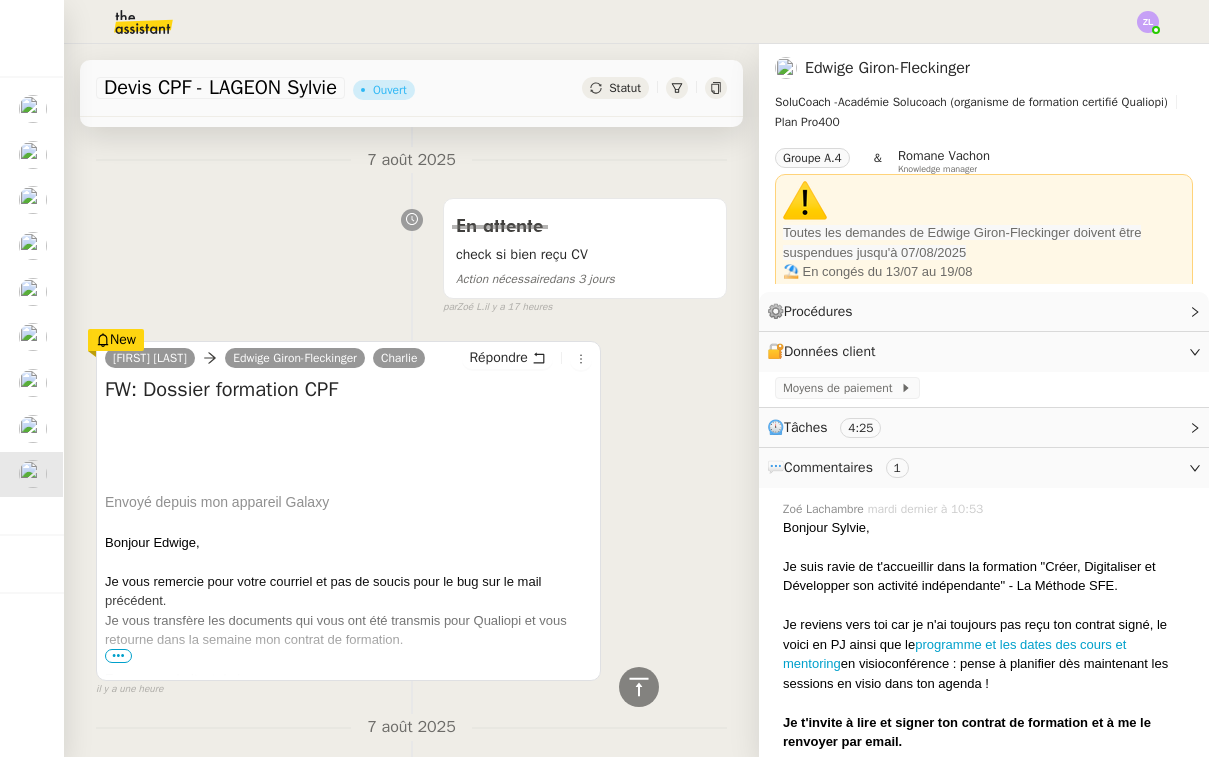 scroll, scrollTop: 680, scrollLeft: 0, axis: vertical 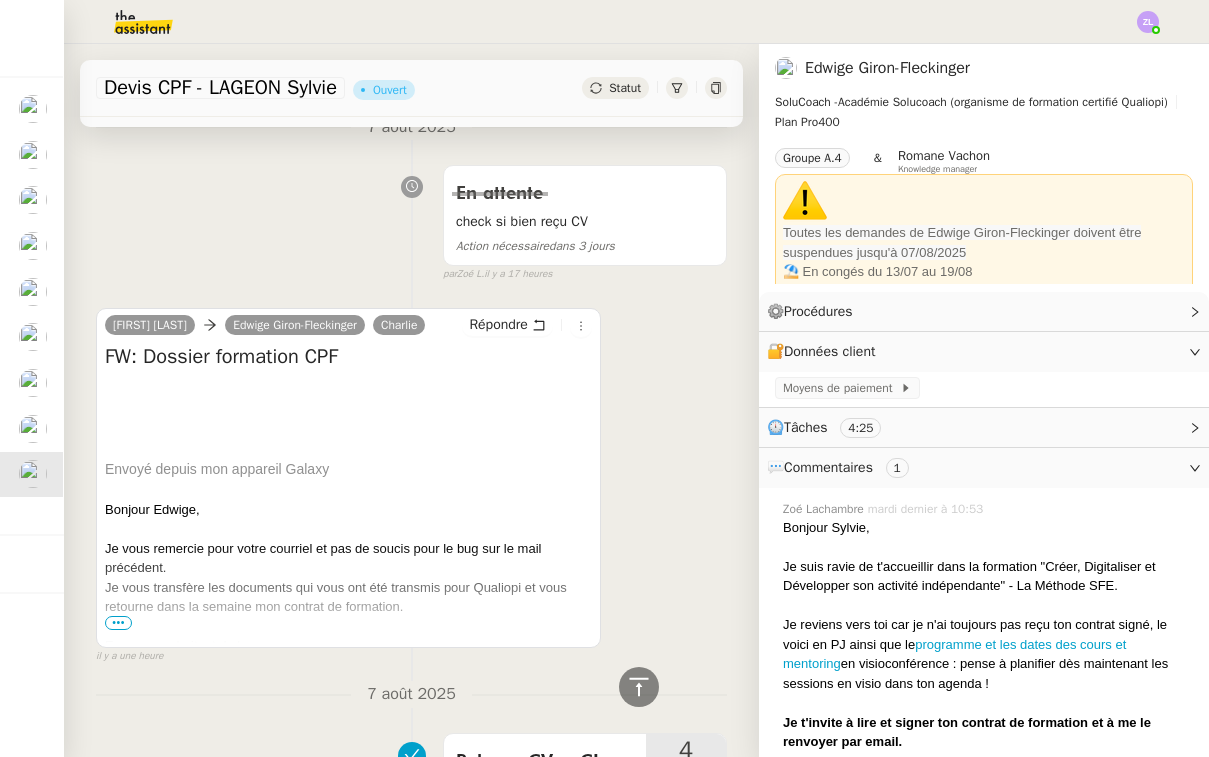 click on "En vous souhaitant de bonnes vacances" at bounding box center [348, 646] 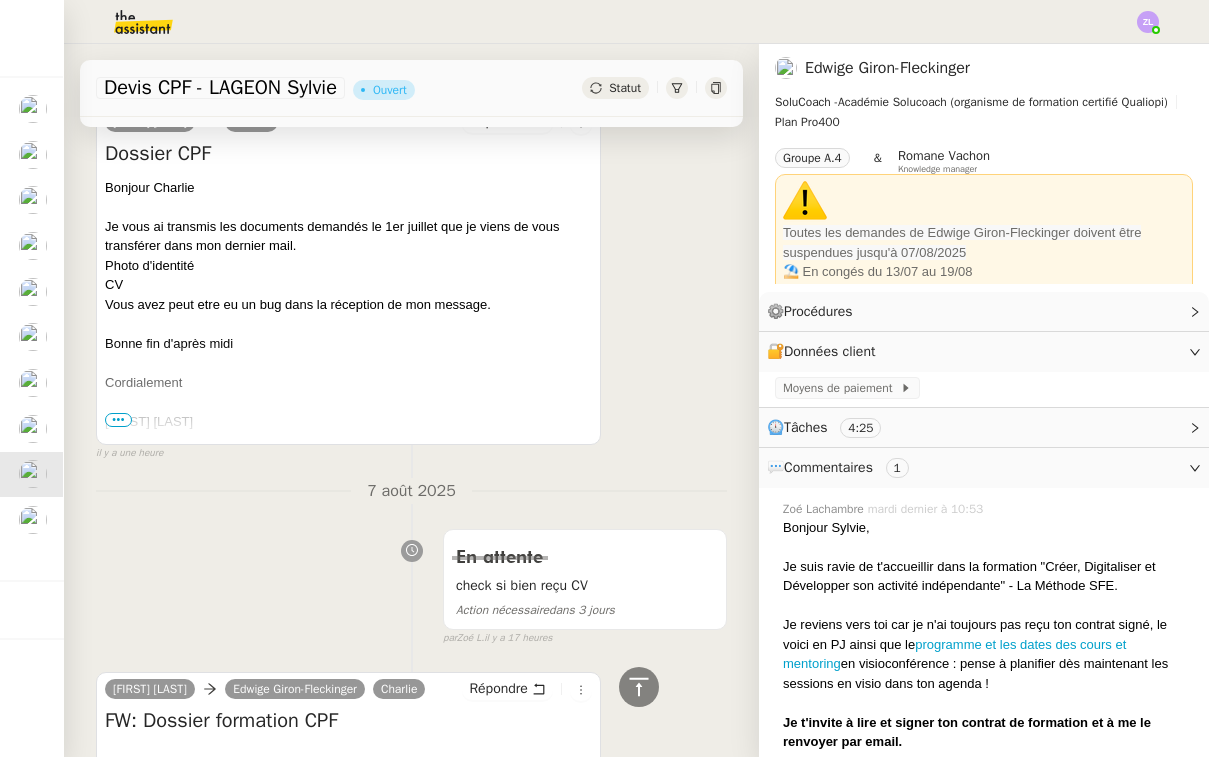 scroll, scrollTop: 213, scrollLeft: 0, axis: vertical 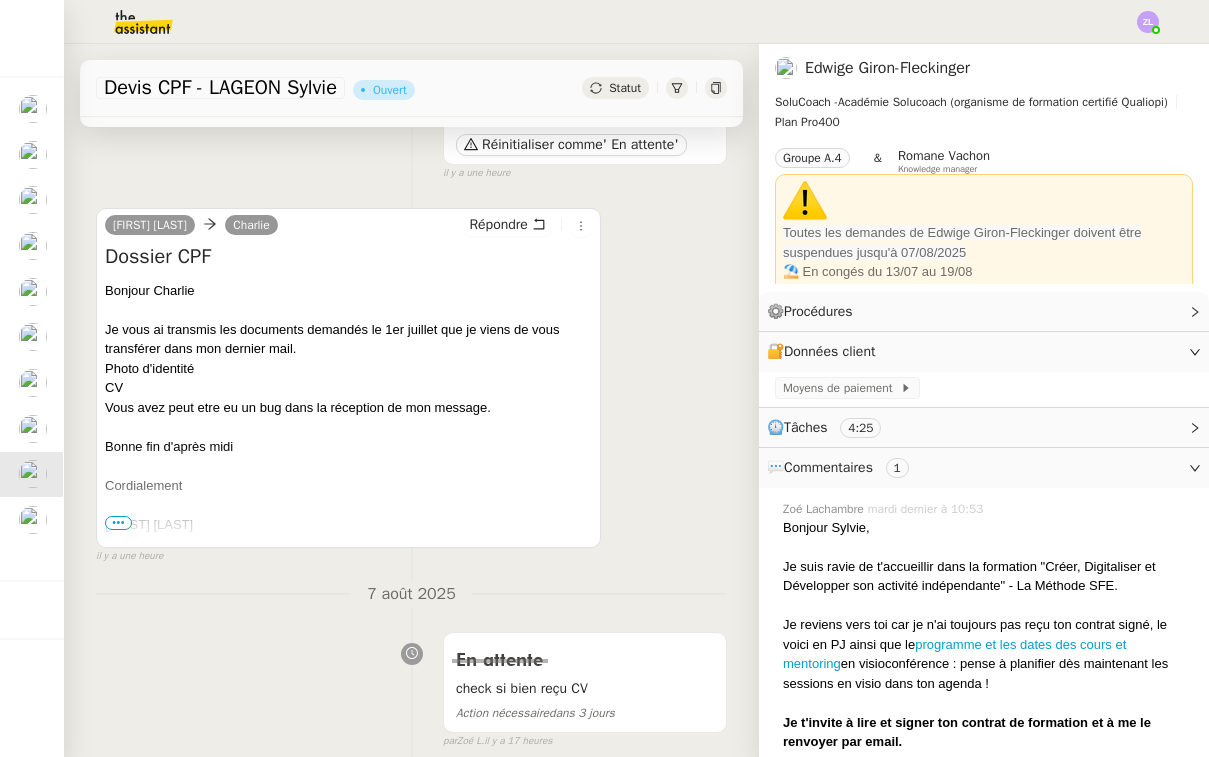 click on "•••" at bounding box center [118, 523] 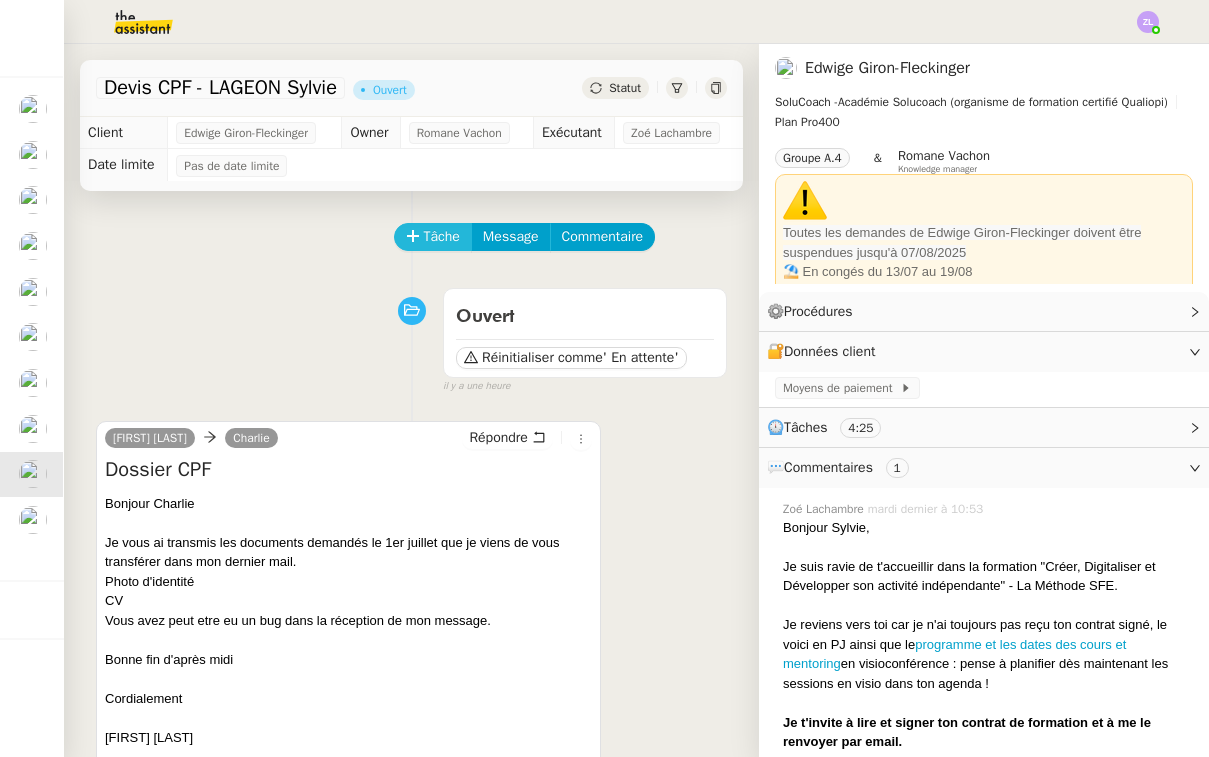 scroll, scrollTop: 0, scrollLeft: 0, axis: both 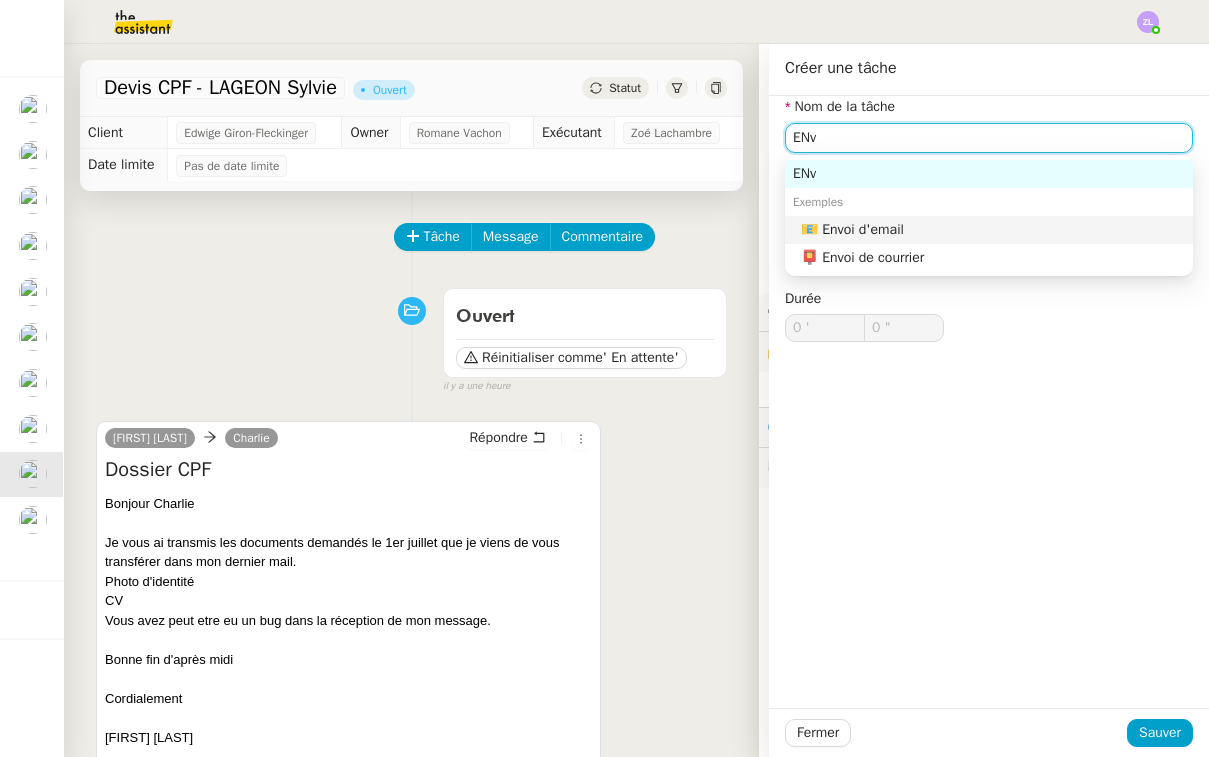 click on "📧 Envoi d'email" 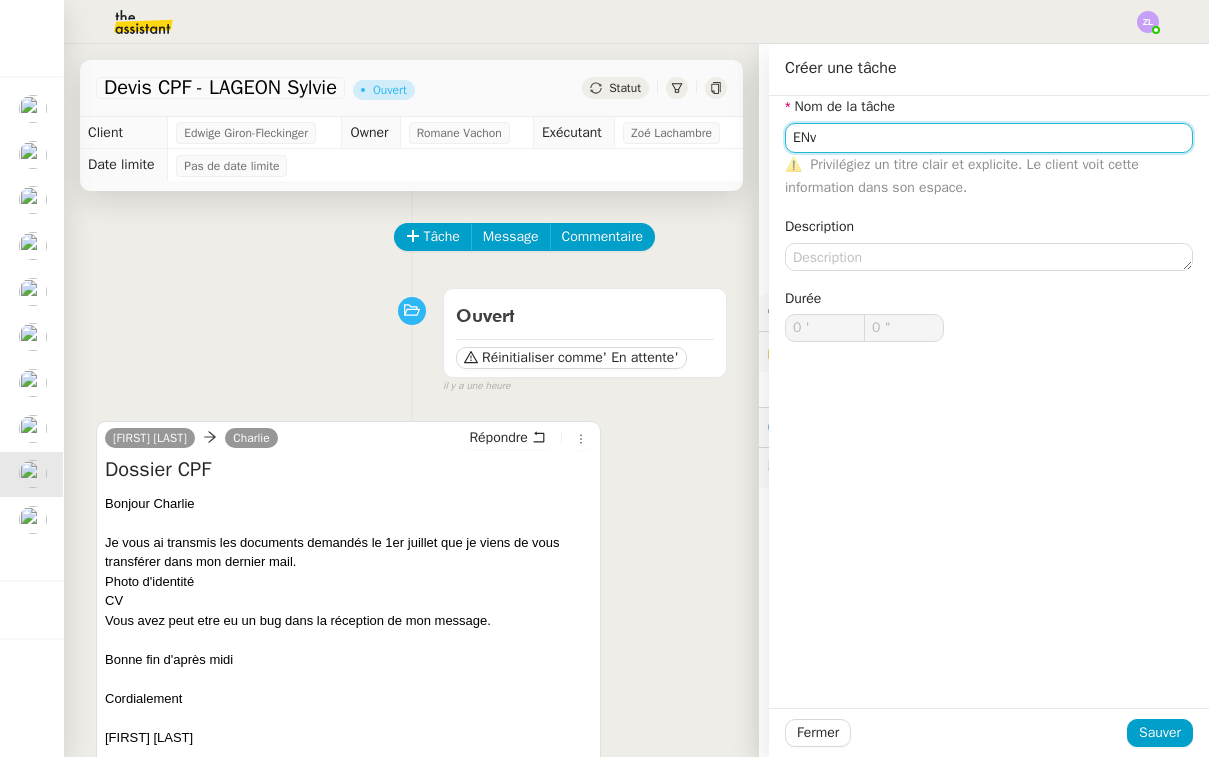 type on "Envoi d'email" 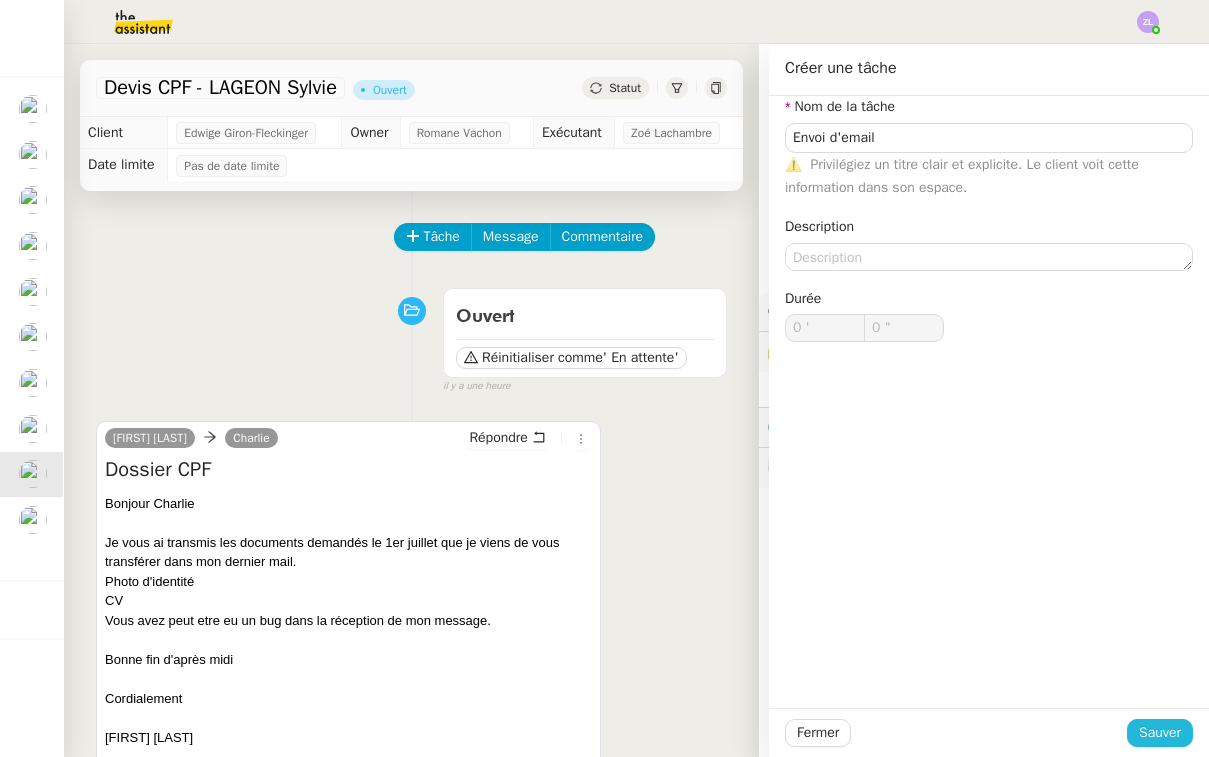 click on "Sauver" 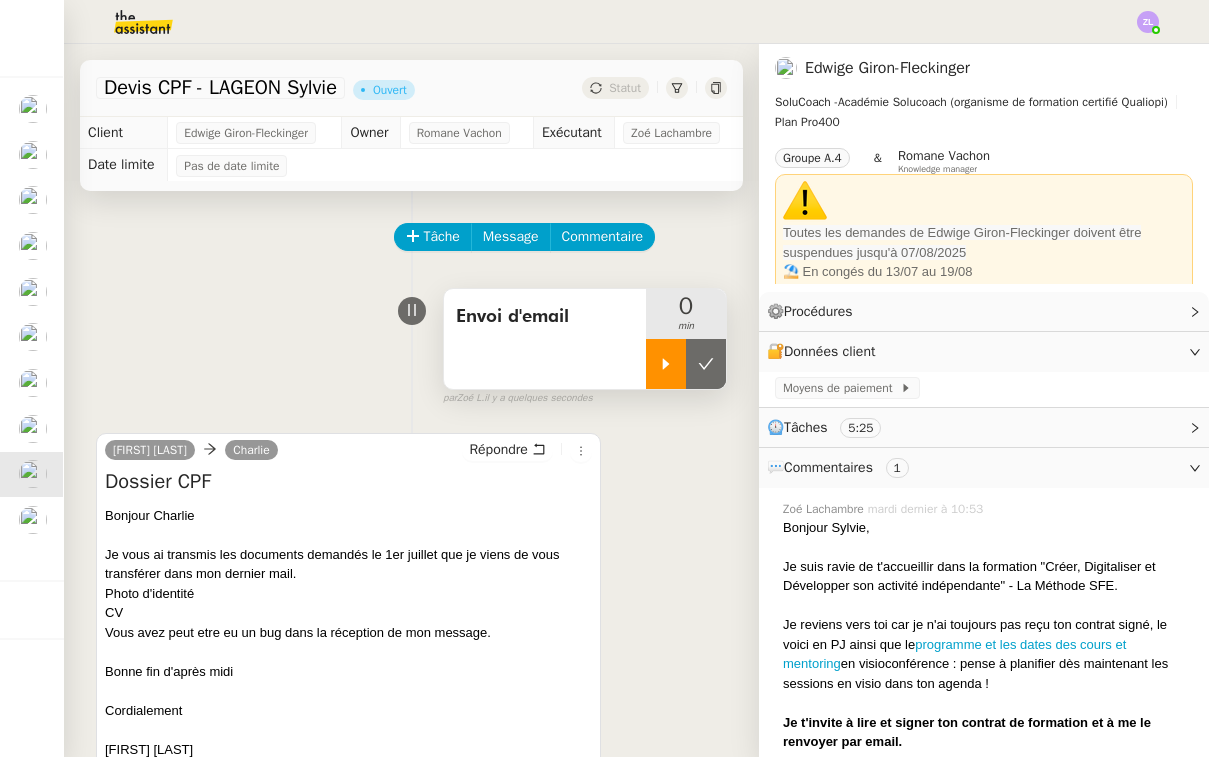 click 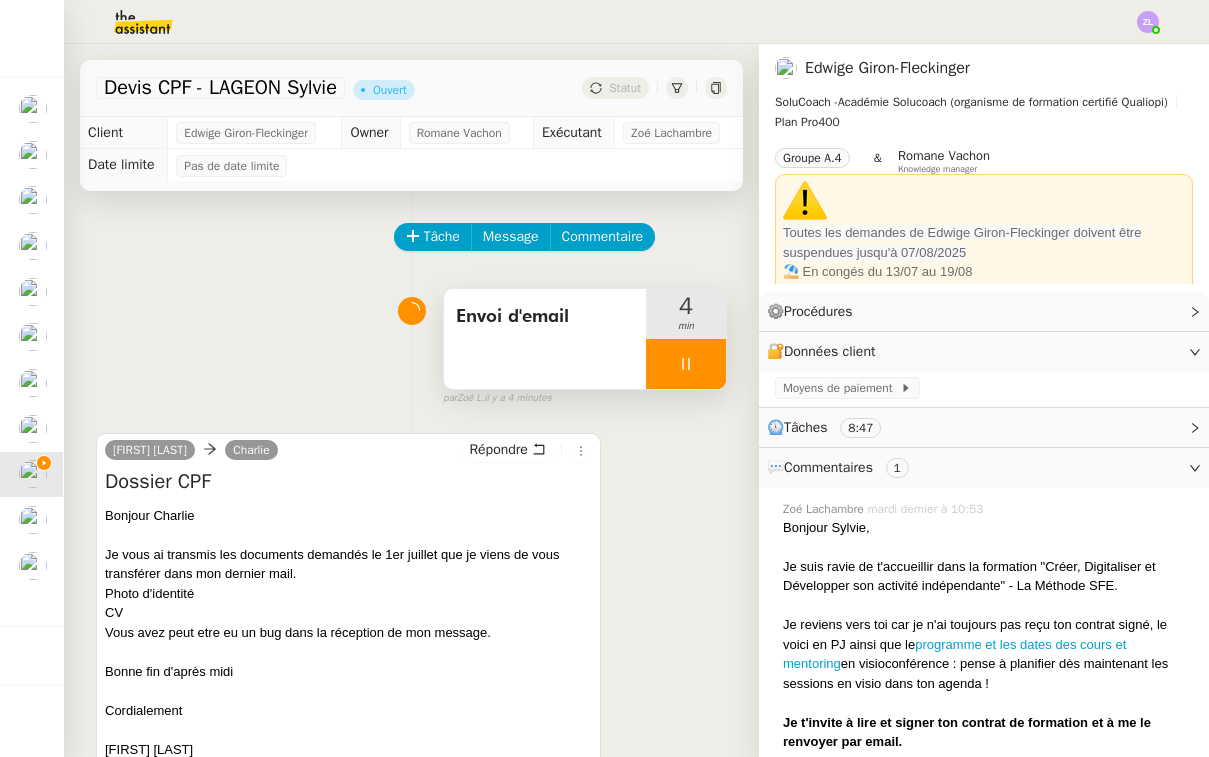 scroll, scrollTop: 0, scrollLeft: 0, axis: both 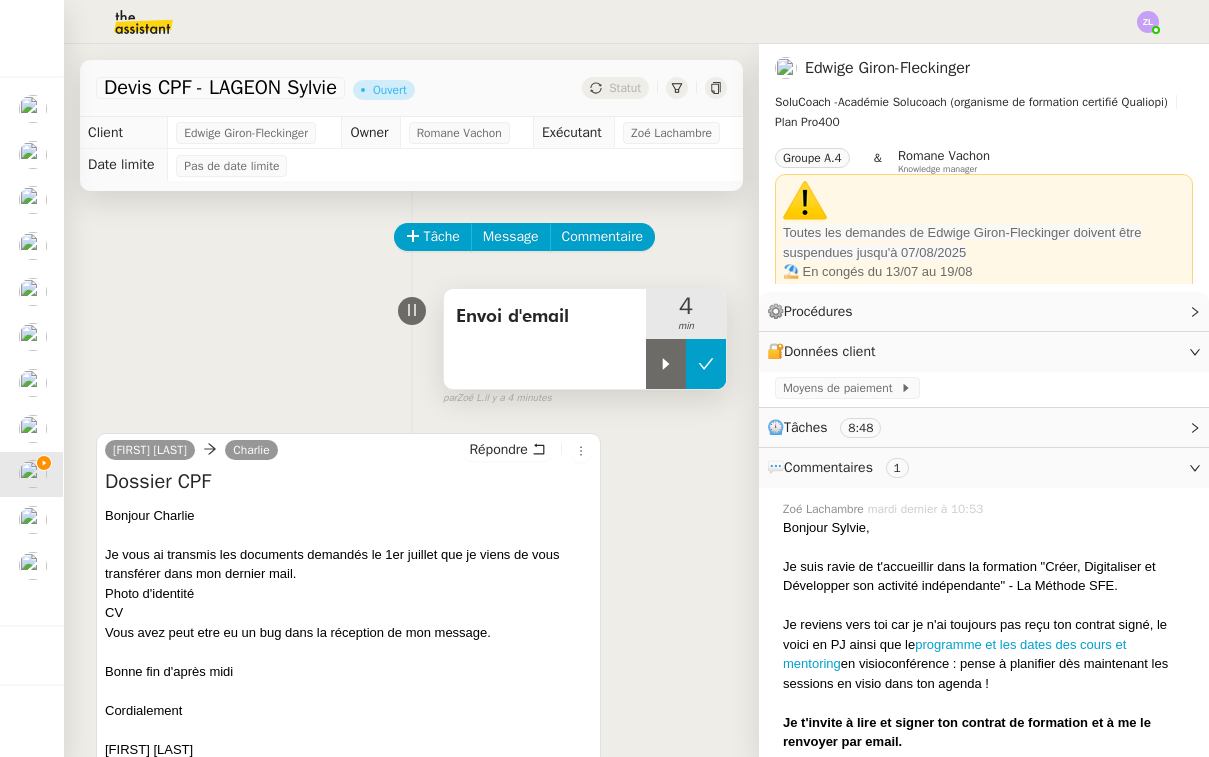 click 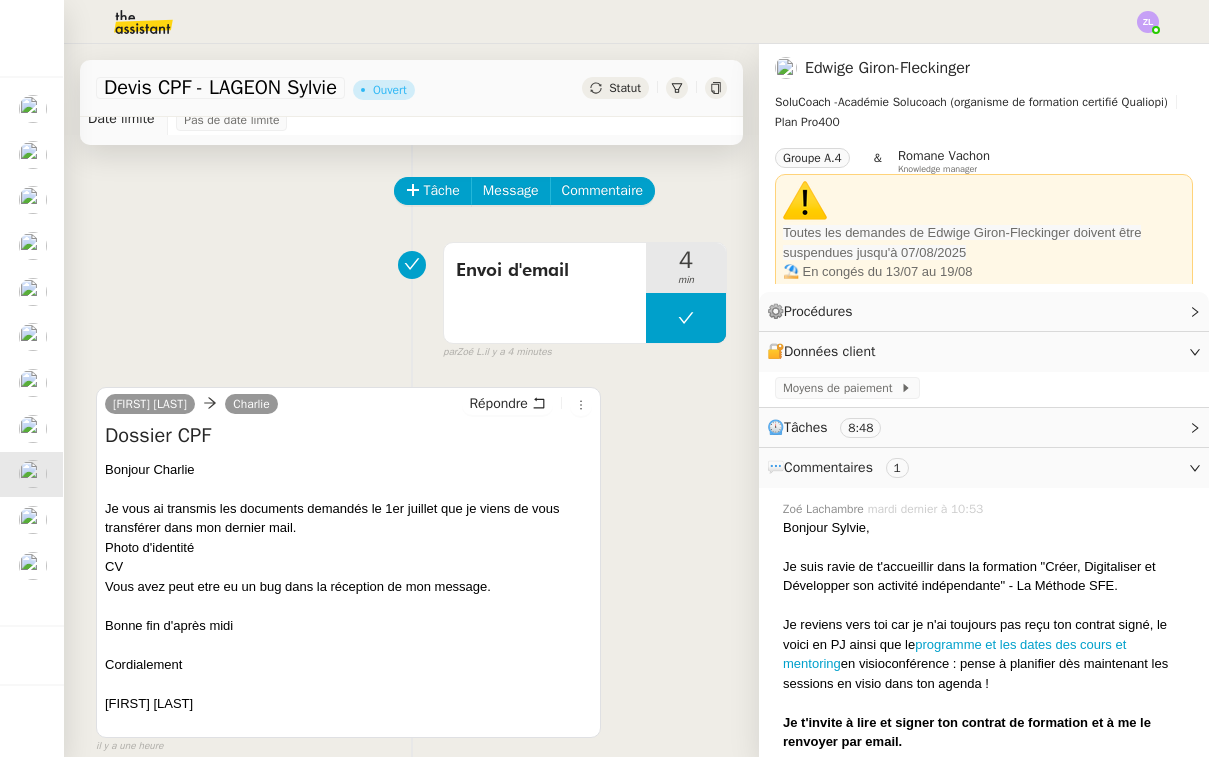 scroll, scrollTop: 13, scrollLeft: 0, axis: vertical 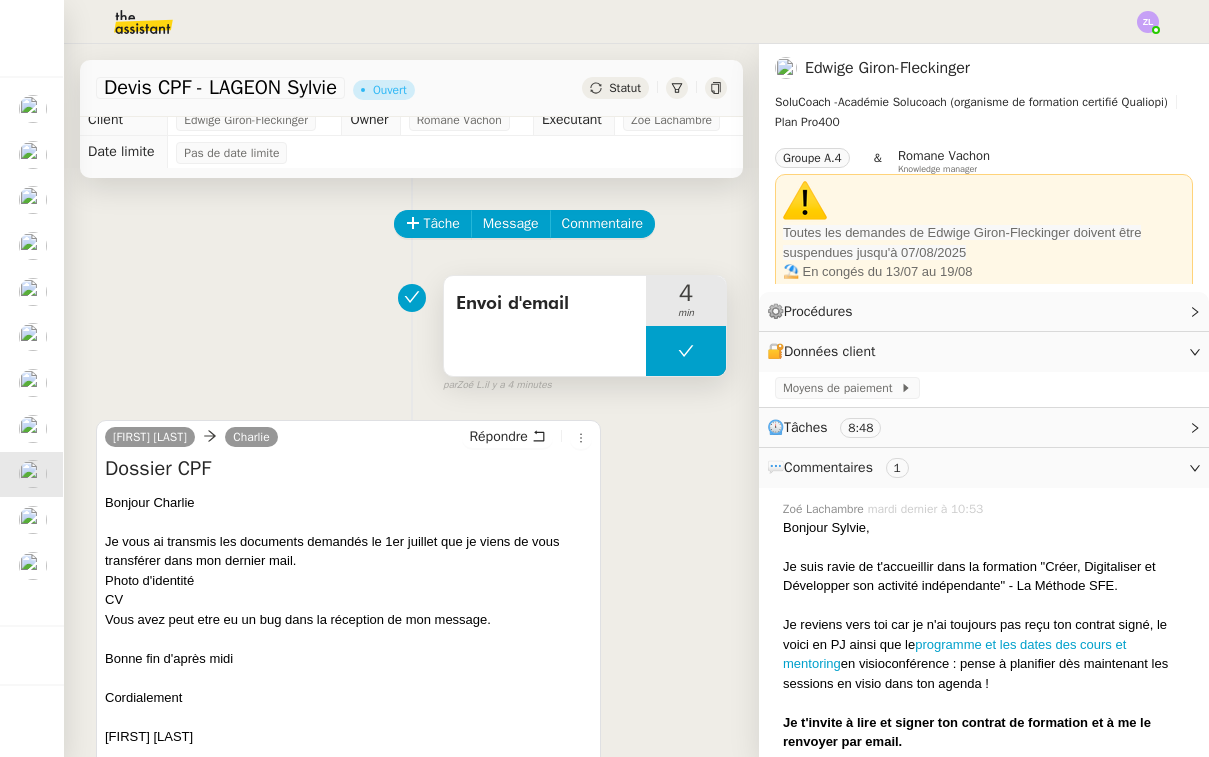 click on "Envoi d'email" at bounding box center [545, 326] 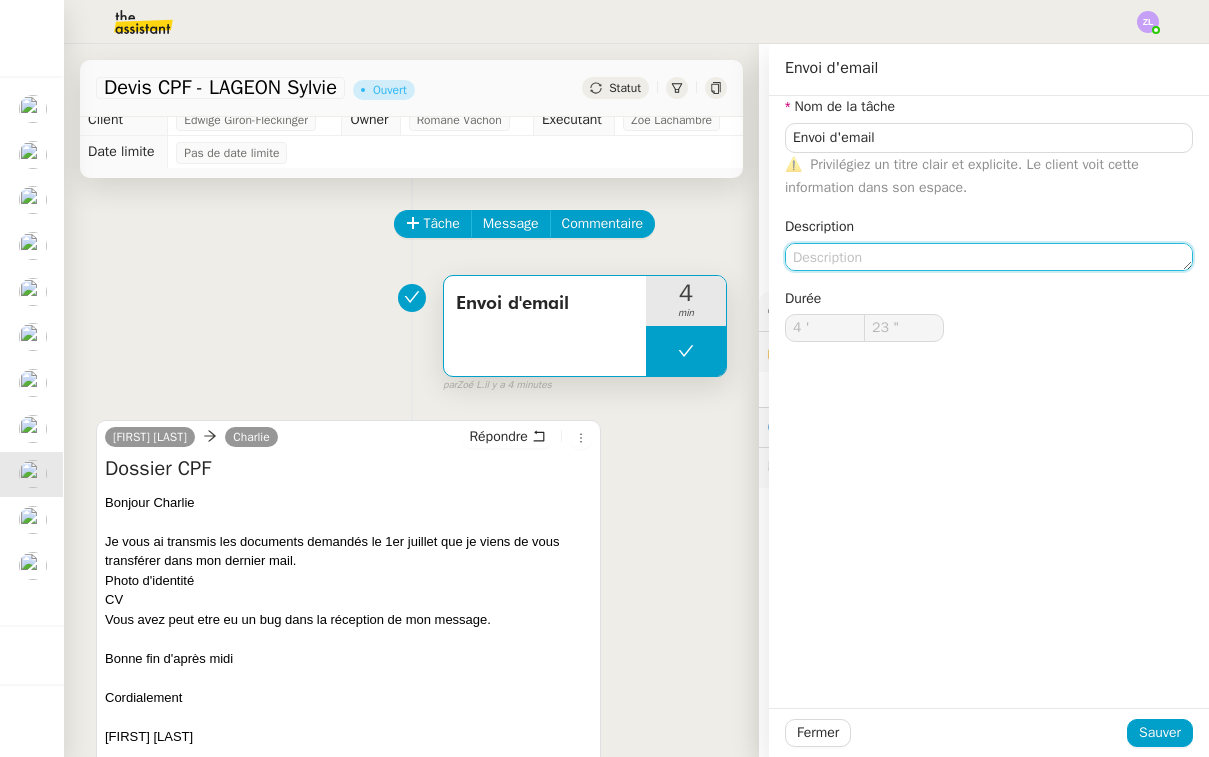 click 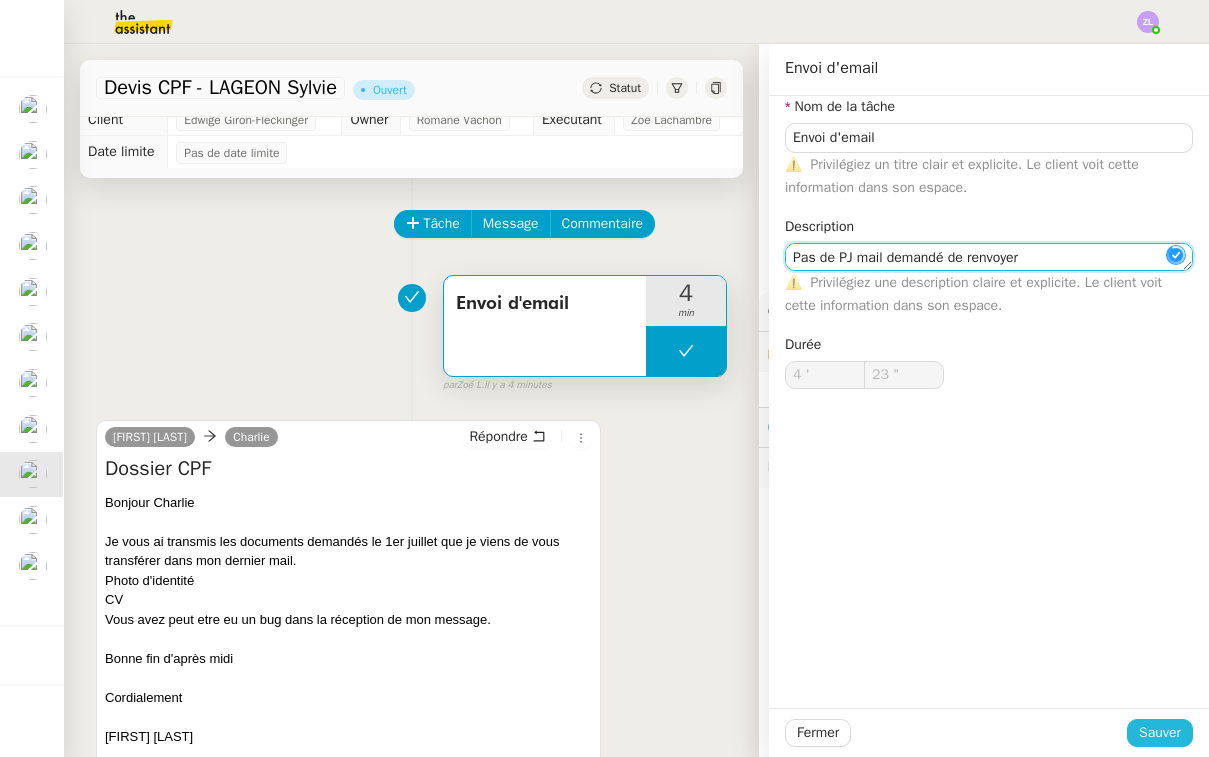 type on "Pas de PJ mail demandé de renvoyer" 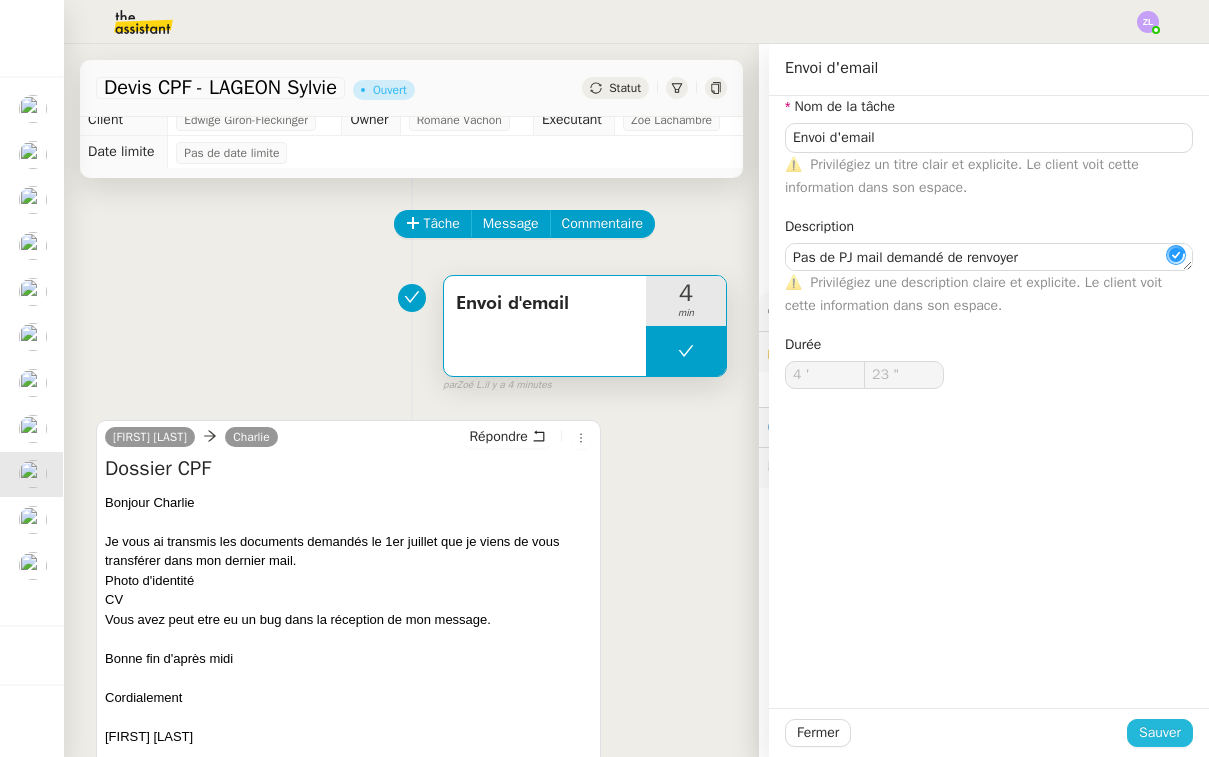 click on "Sauver" 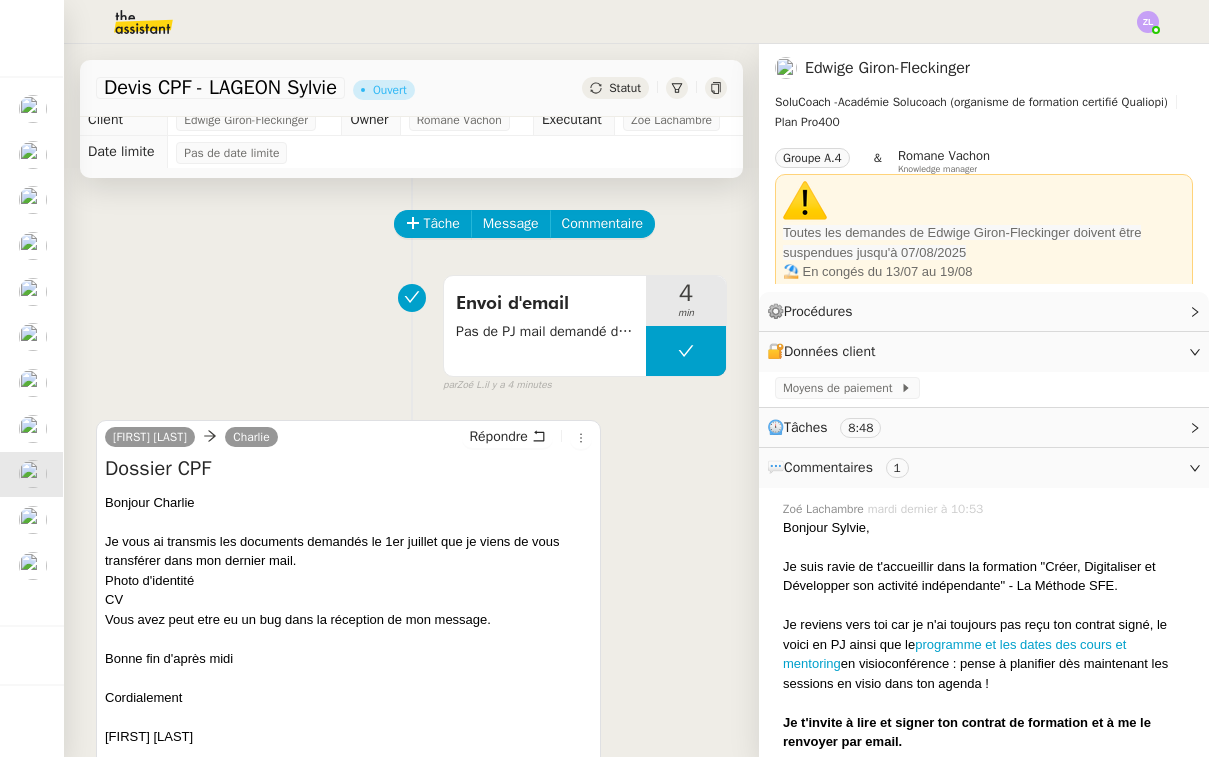 click on "Statut" 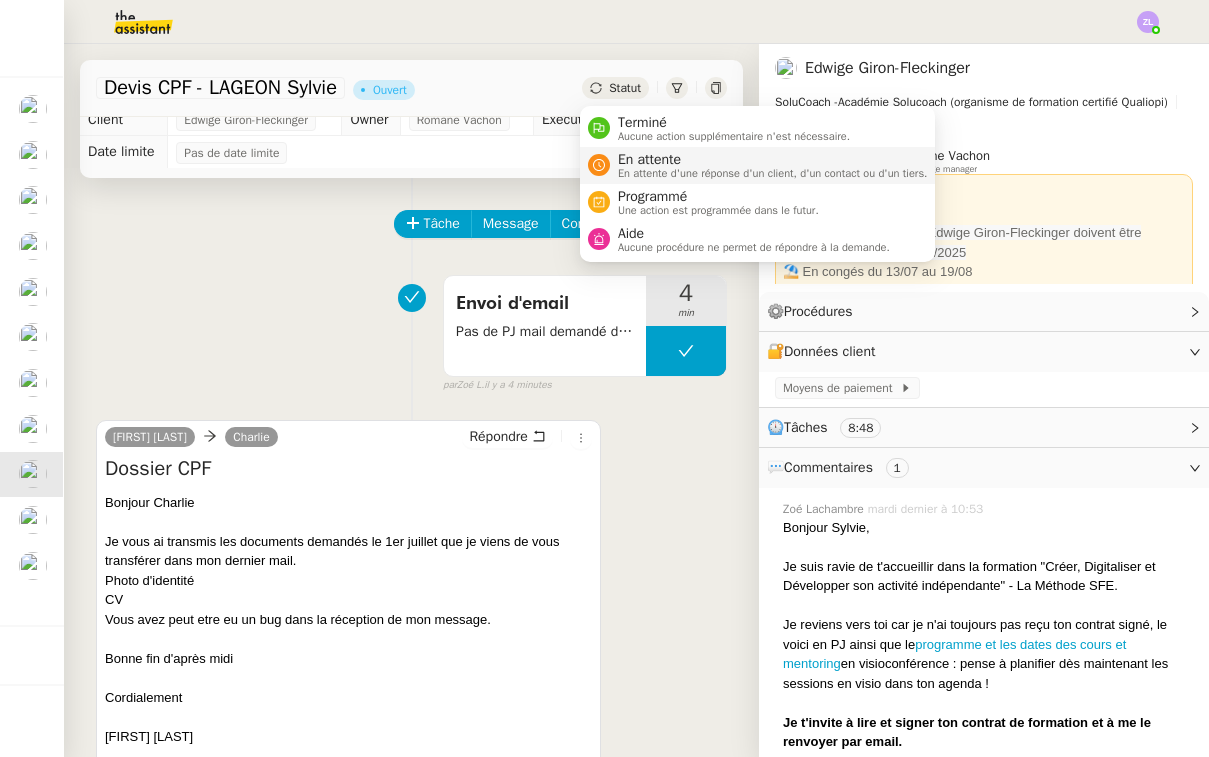 click on "En attente d'une réponse d'un client, d'un contact ou d'un tiers." at bounding box center (773, 173) 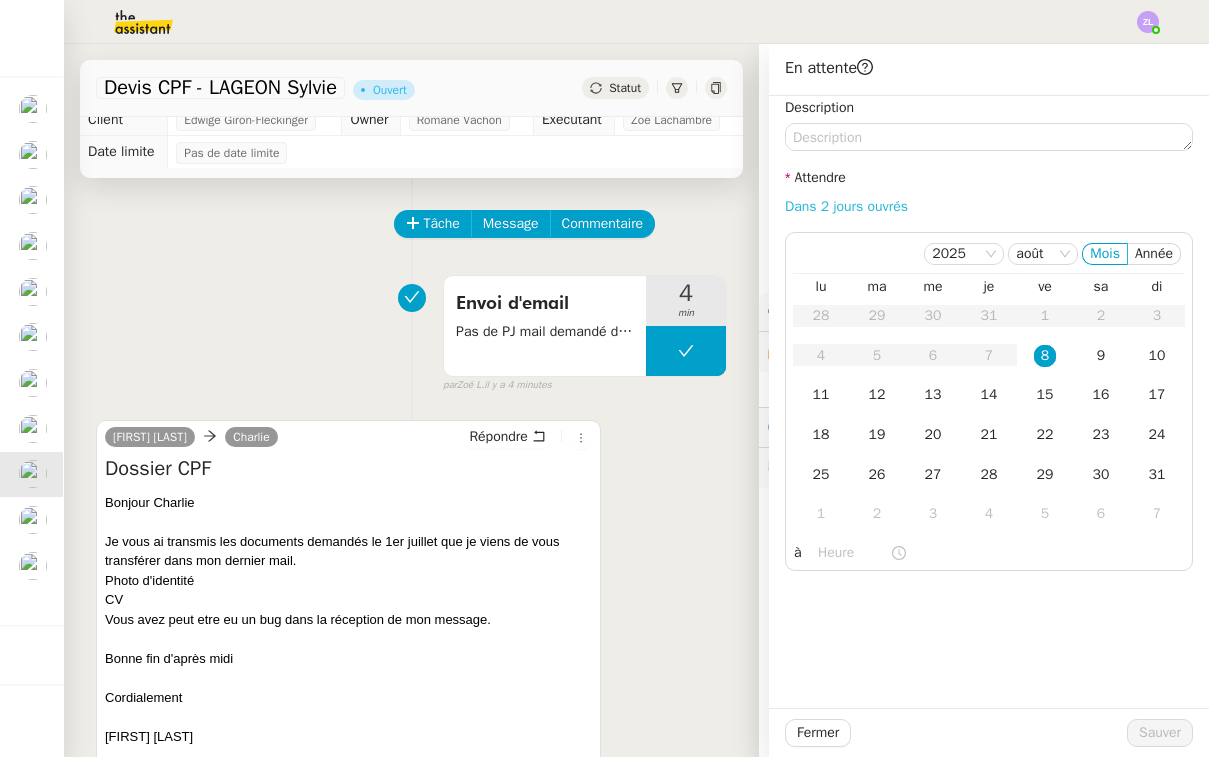 click on "Dans 2 jours ouvrés" 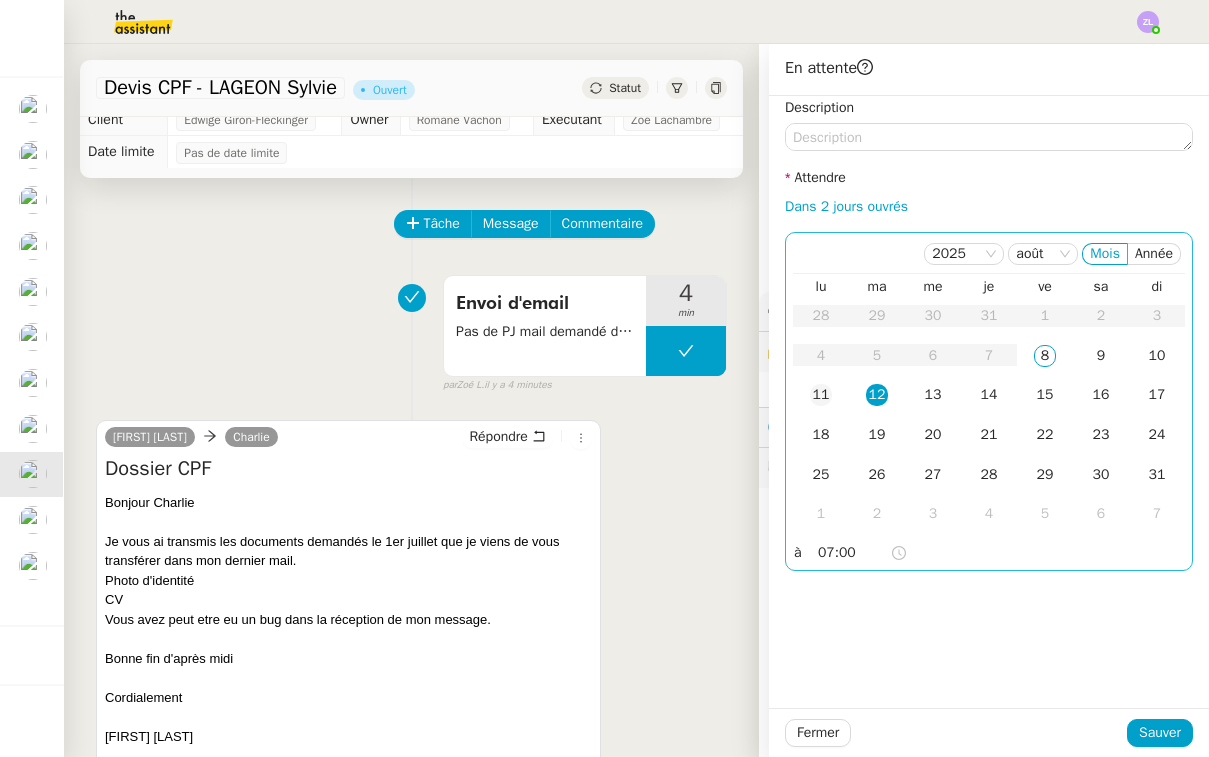 click on "11" 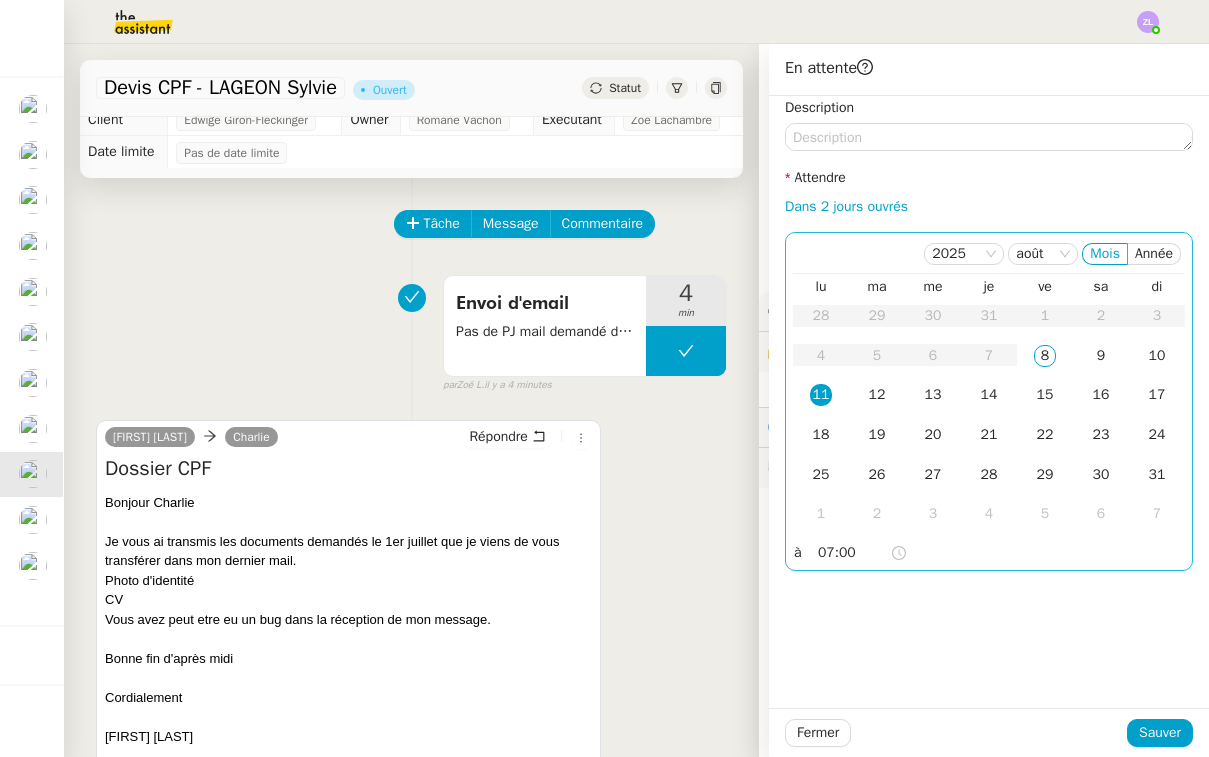 click on "07:00" 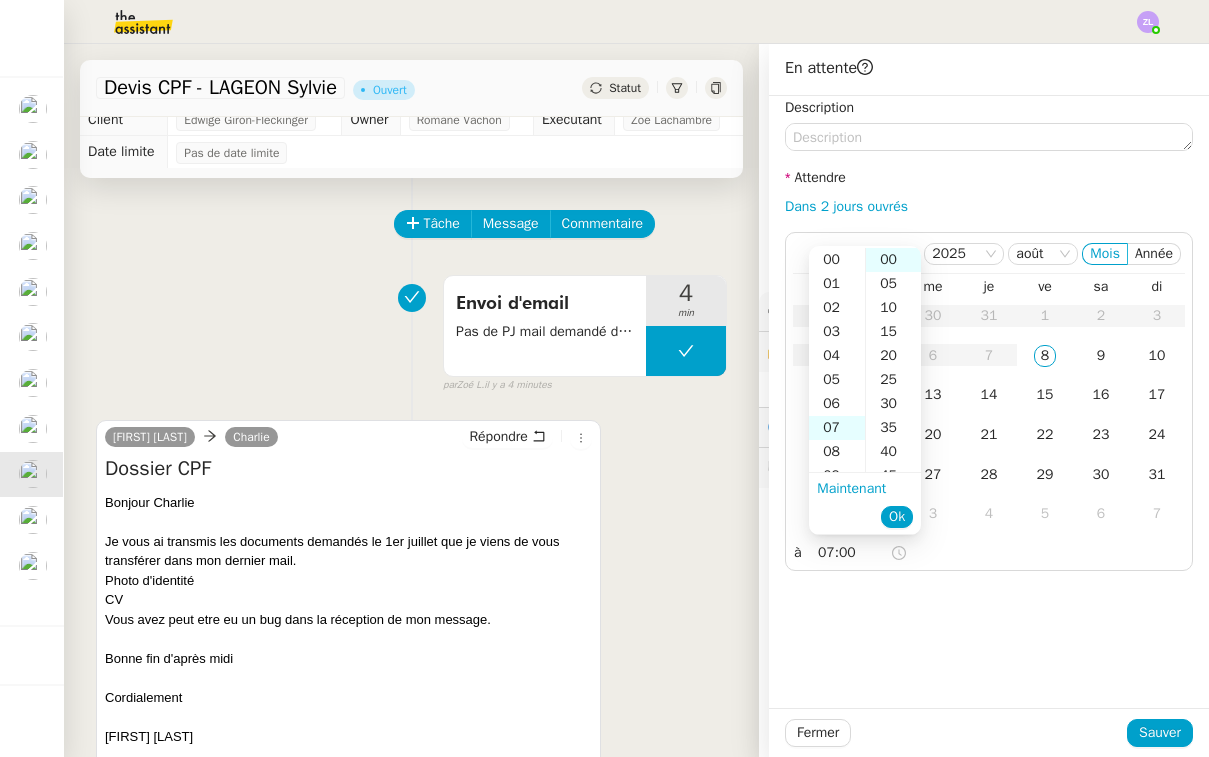 scroll, scrollTop: 168, scrollLeft: 0, axis: vertical 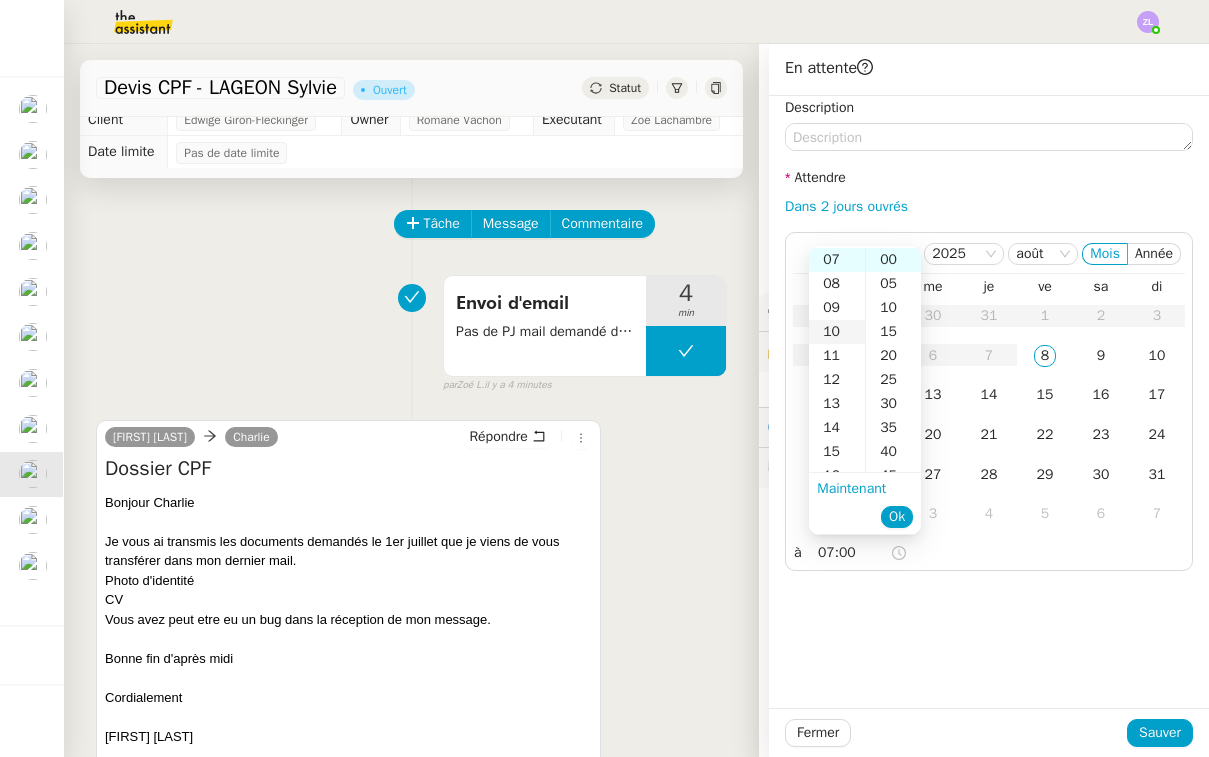 click on "10" at bounding box center (837, 332) 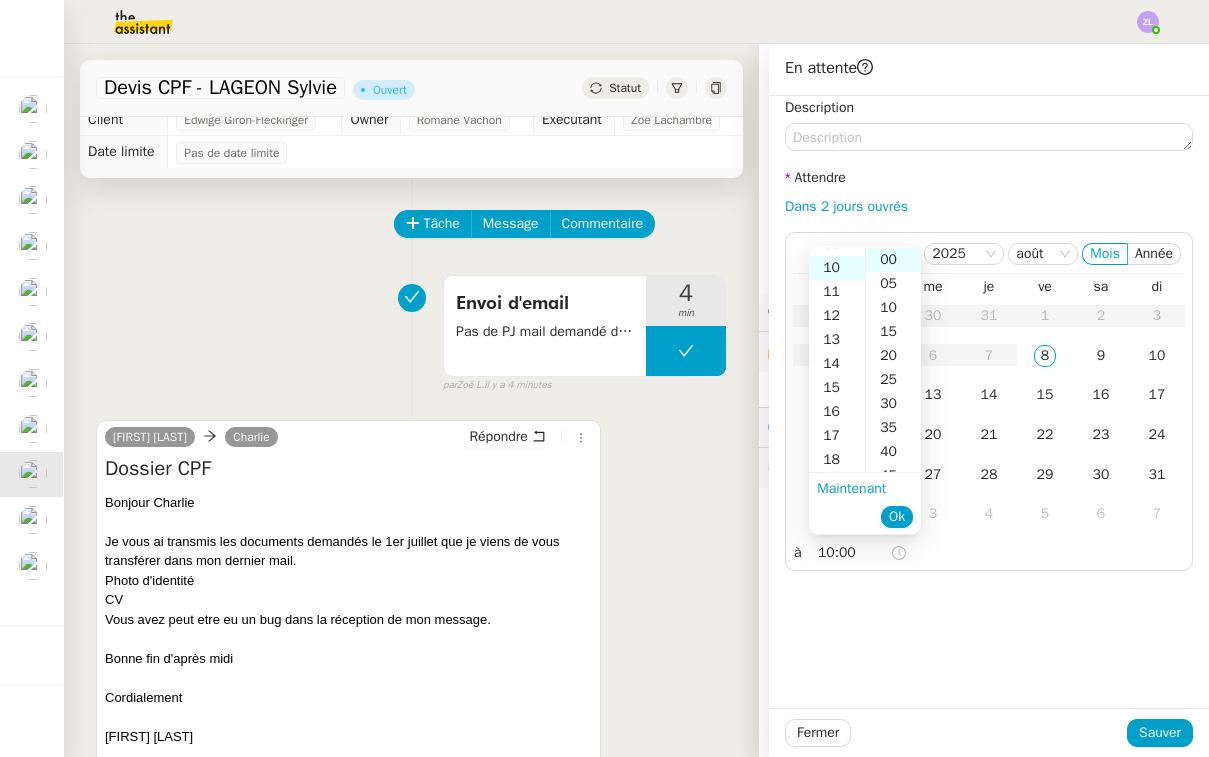 scroll, scrollTop: 240, scrollLeft: 0, axis: vertical 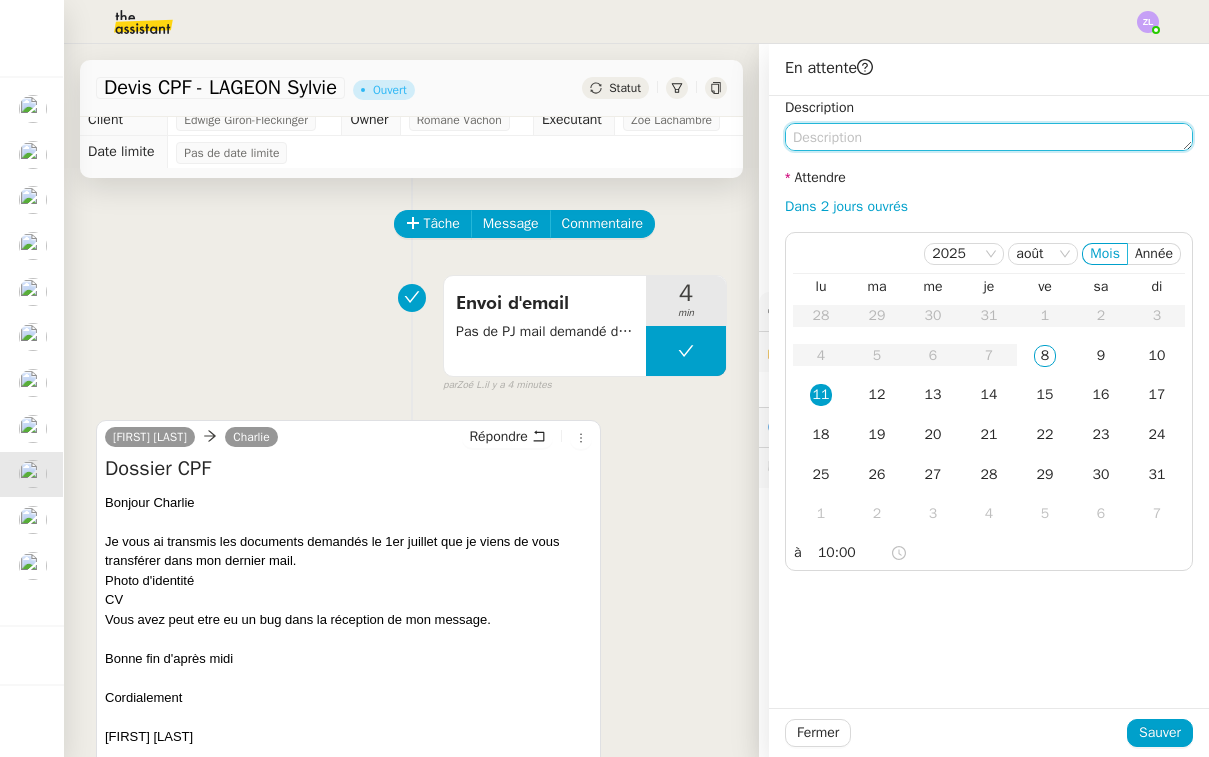 click 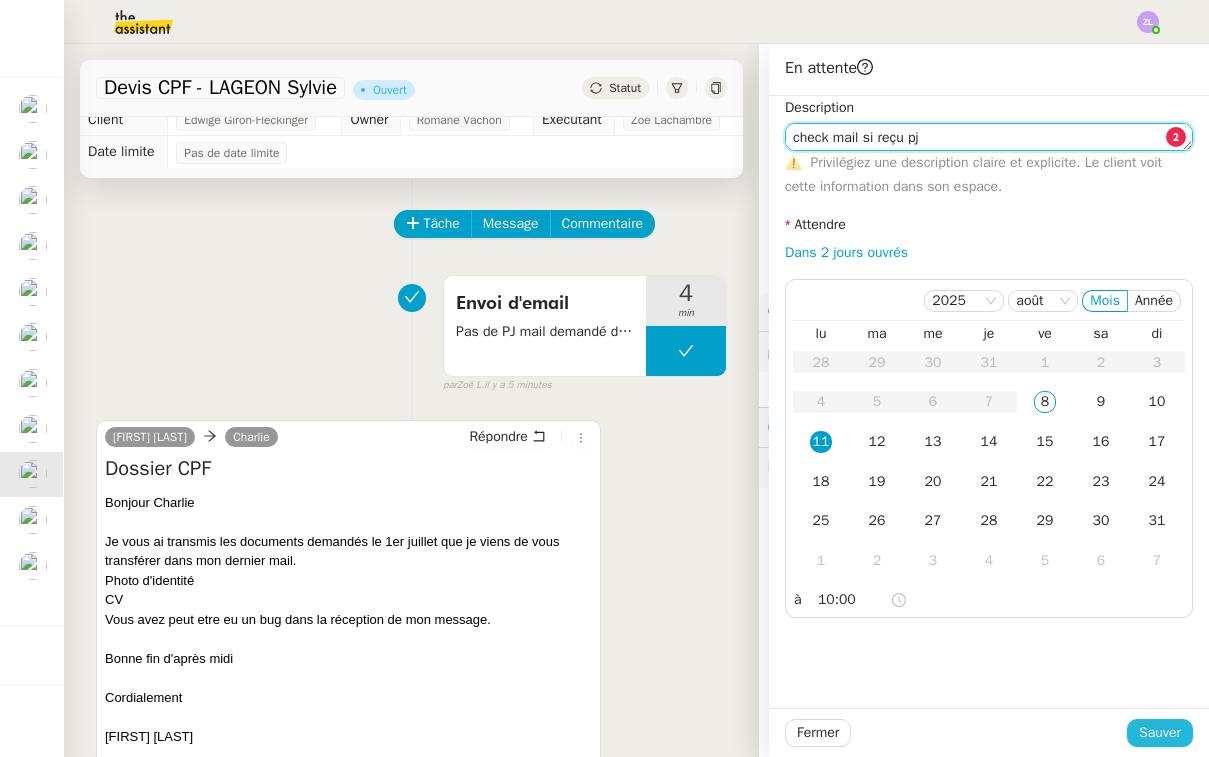 type on "check mail si reçu pj" 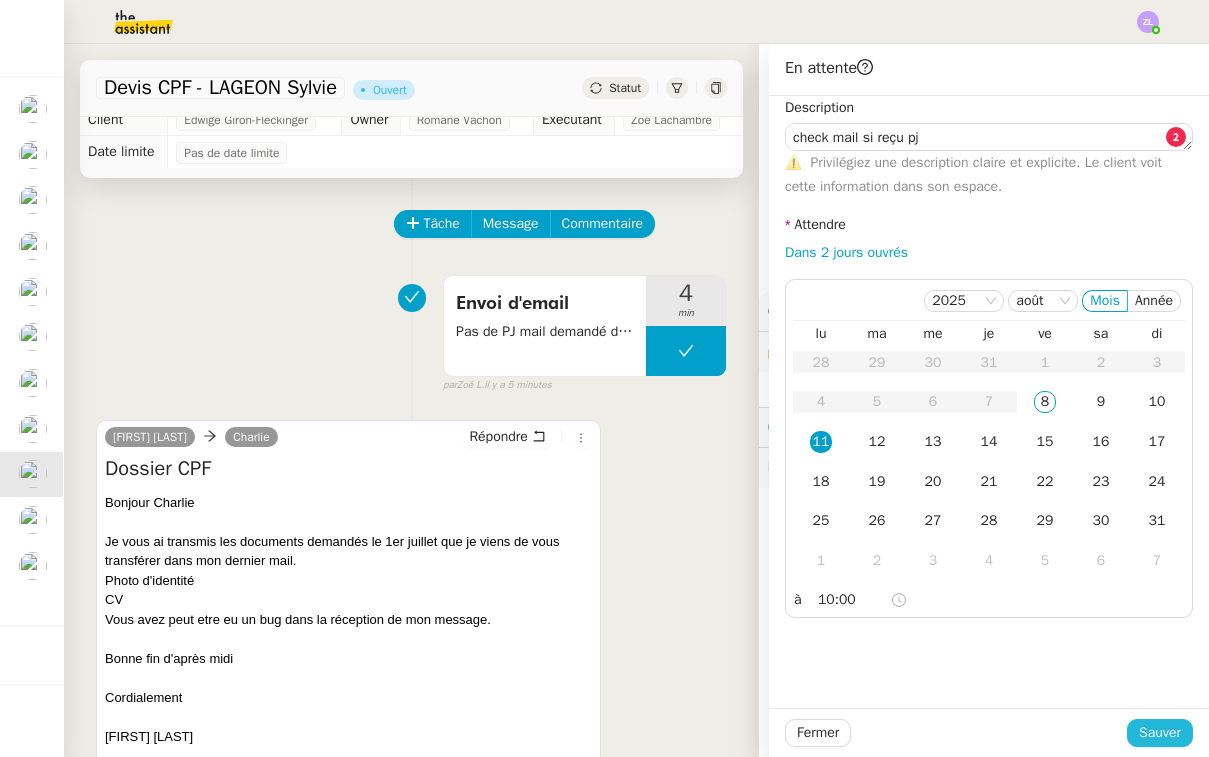 click on "Sauver" 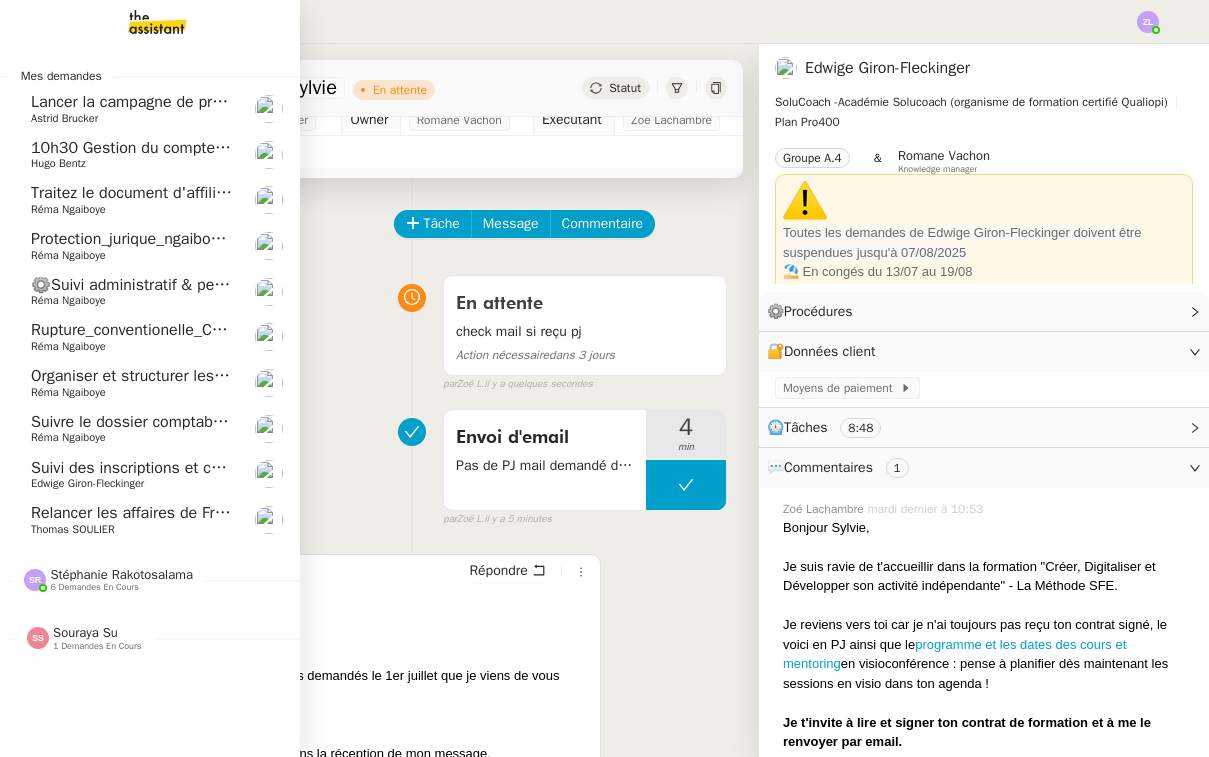 click on "Suivi des inscriptions et contrats de formation    Edwige Giron-Fleckinger" 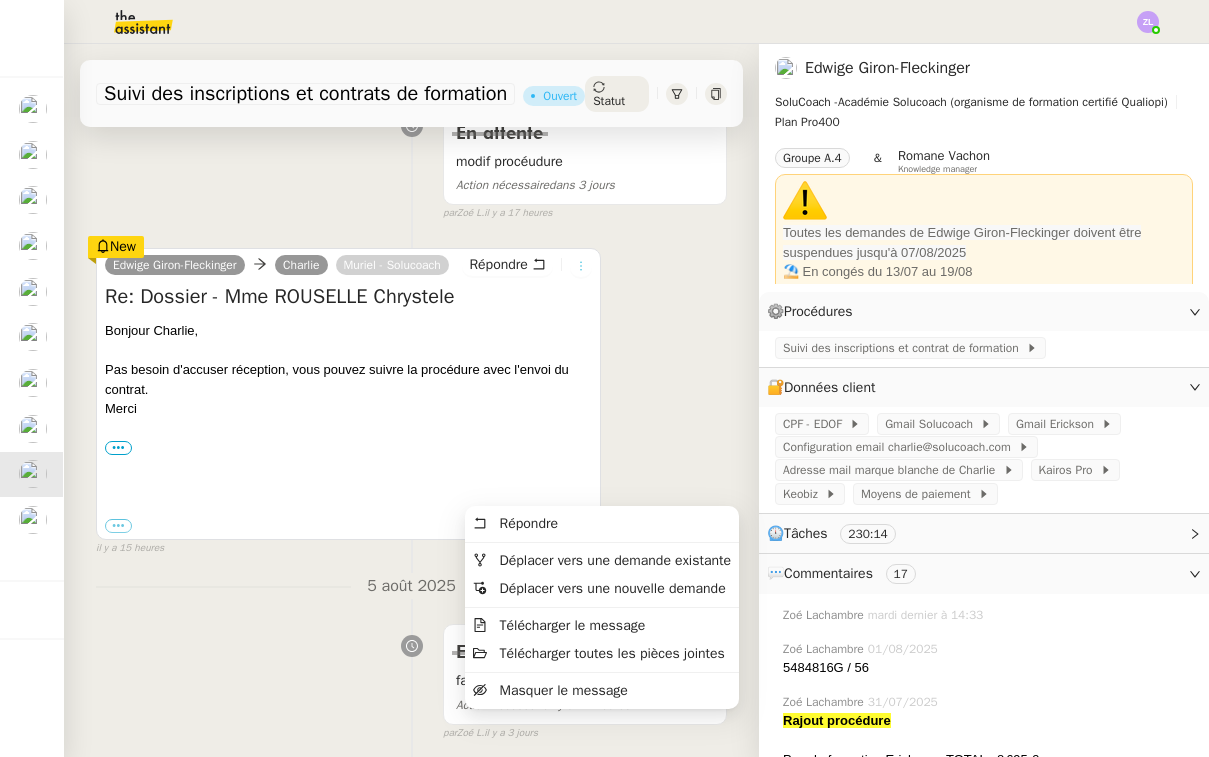 scroll, scrollTop: 1785, scrollLeft: 0, axis: vertical 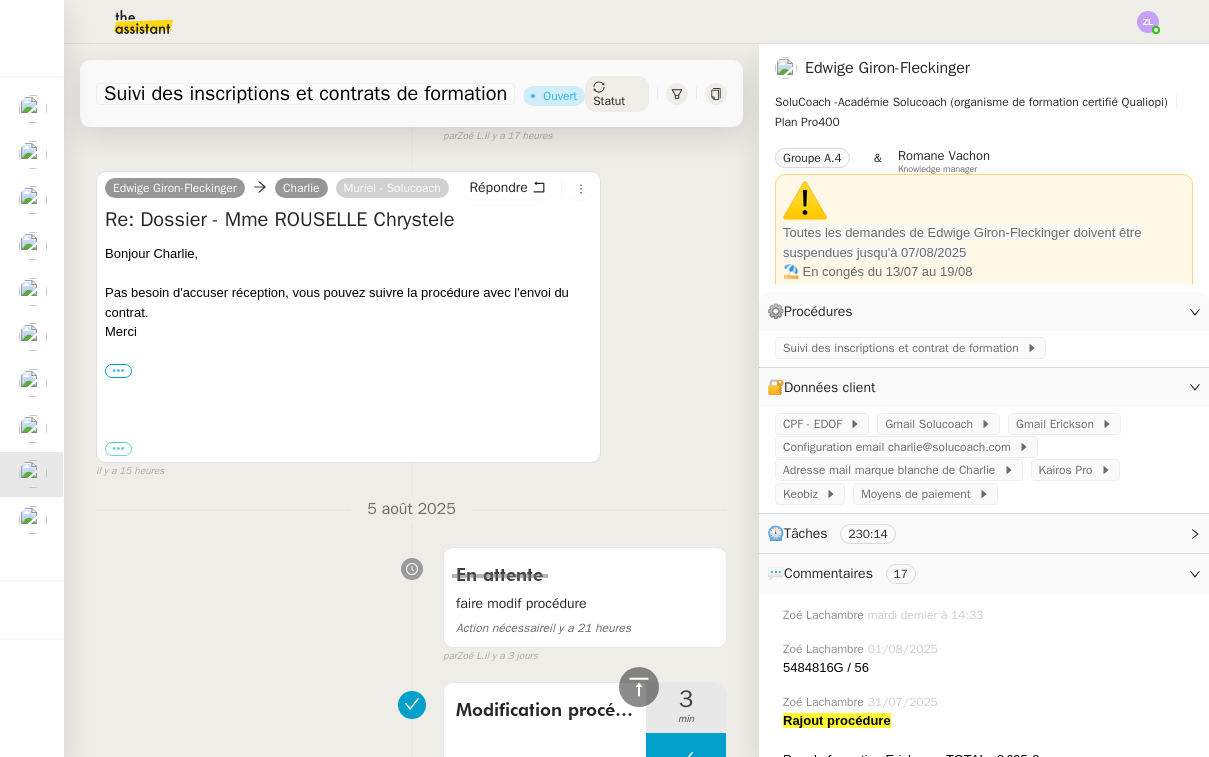 click on "•••" at bounding box center (118, 371) 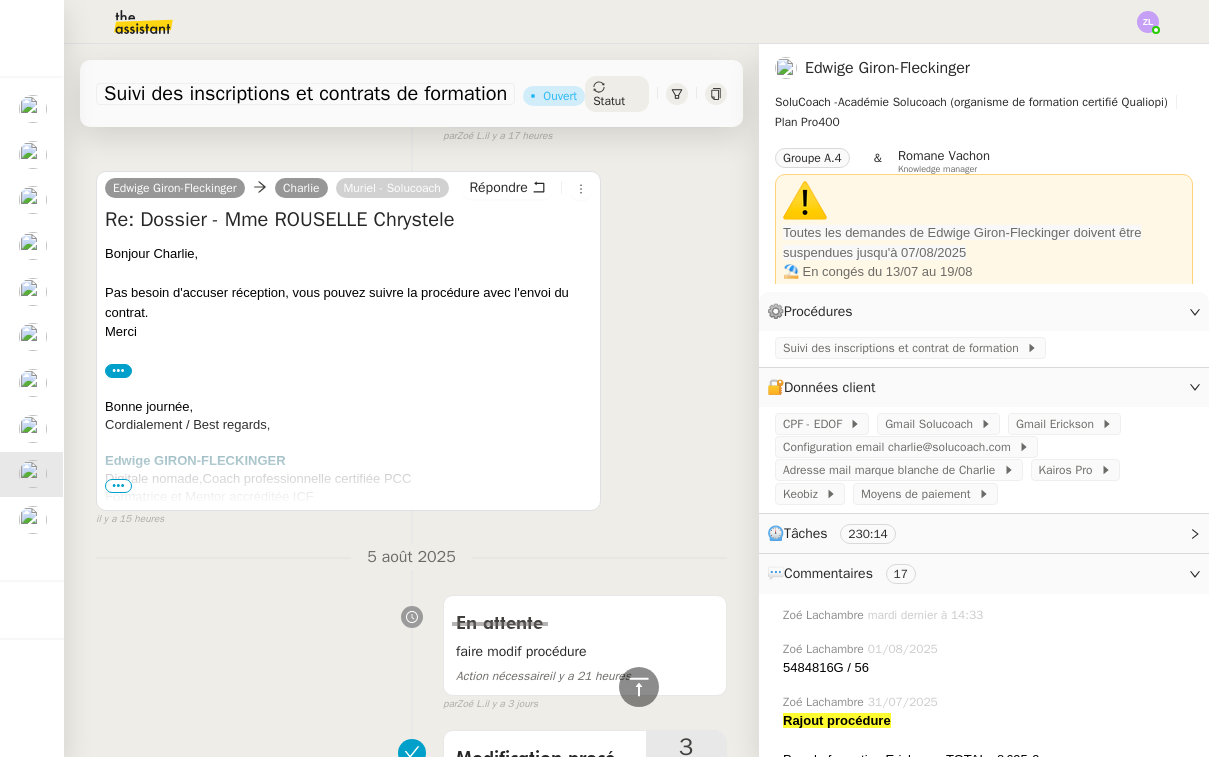 click on "•••" at bounding box center [118, 486] 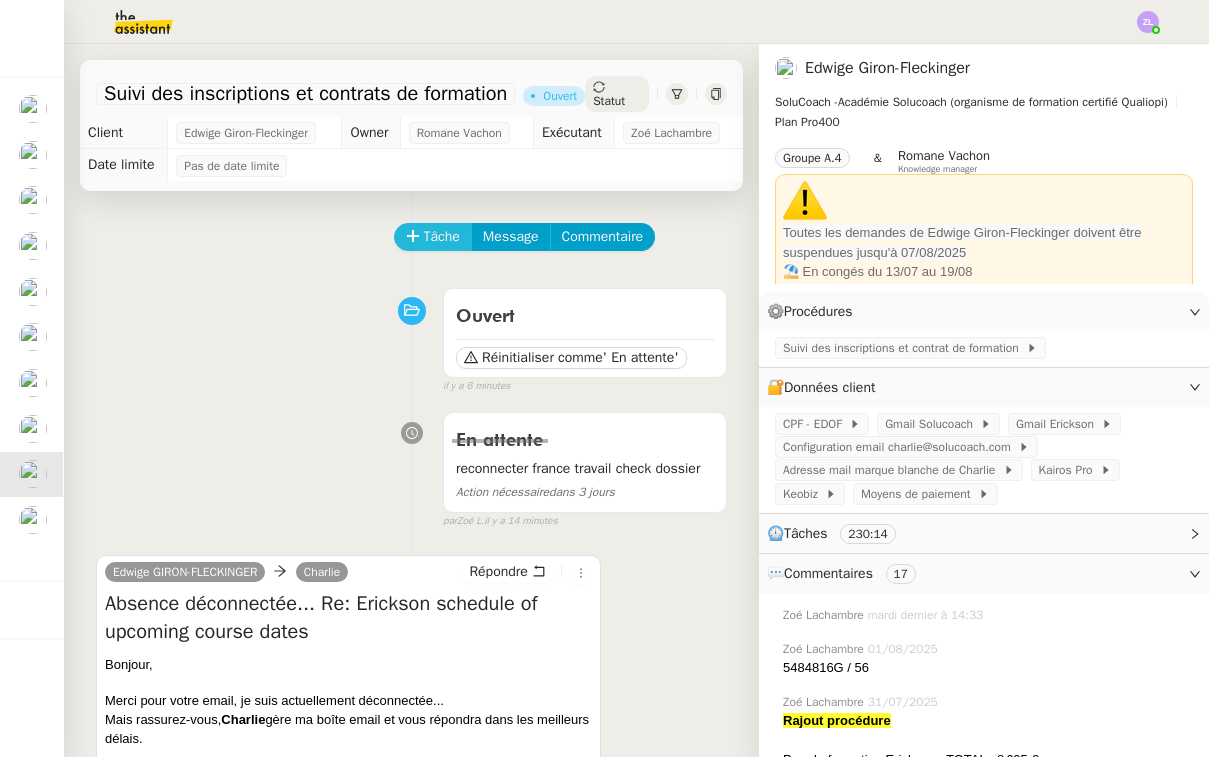 scroll, scrollTop: -1, scrollLeft: 0, axis: vertical 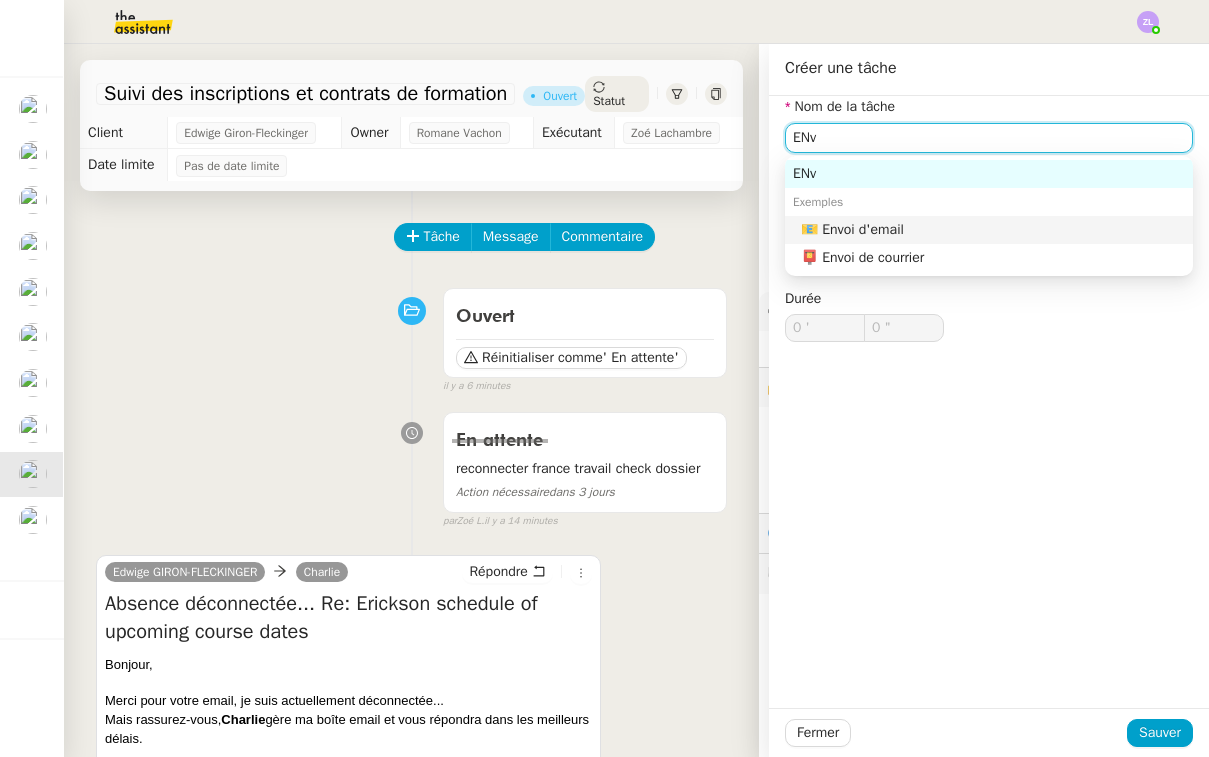 click on "📧 Envoi d'email" 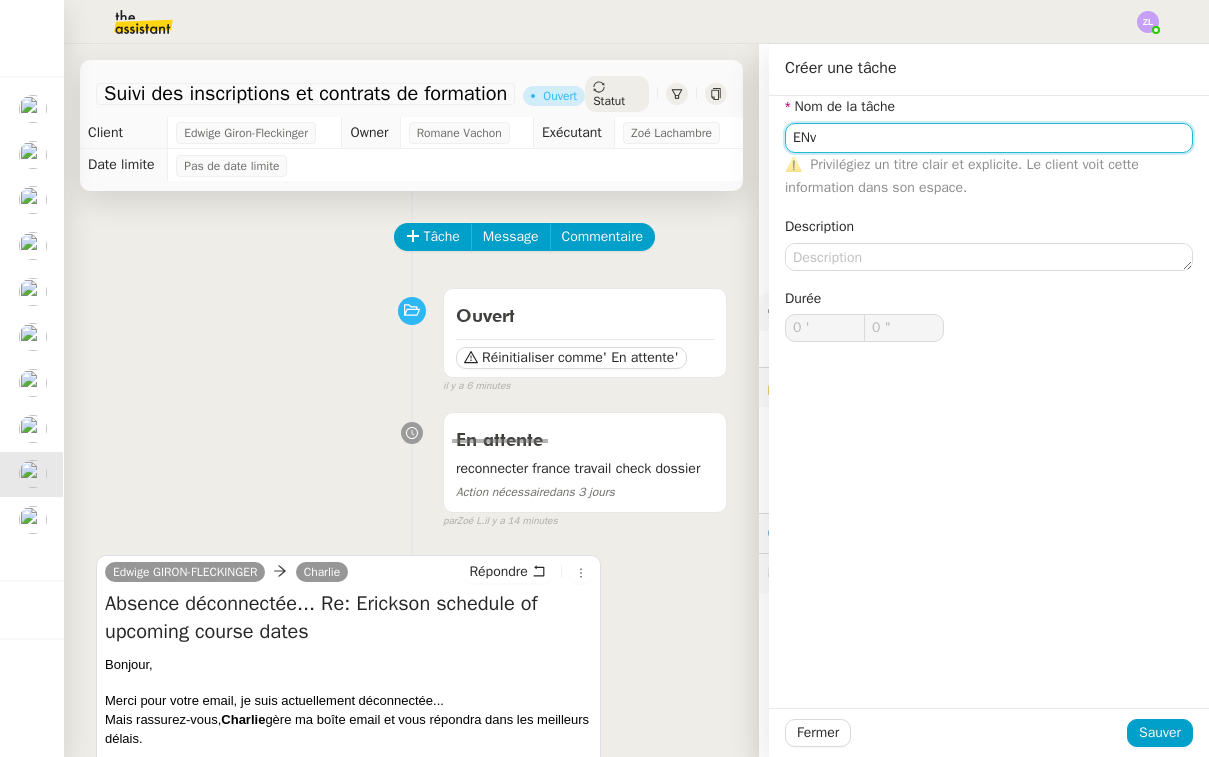type on "Envoi d'email" 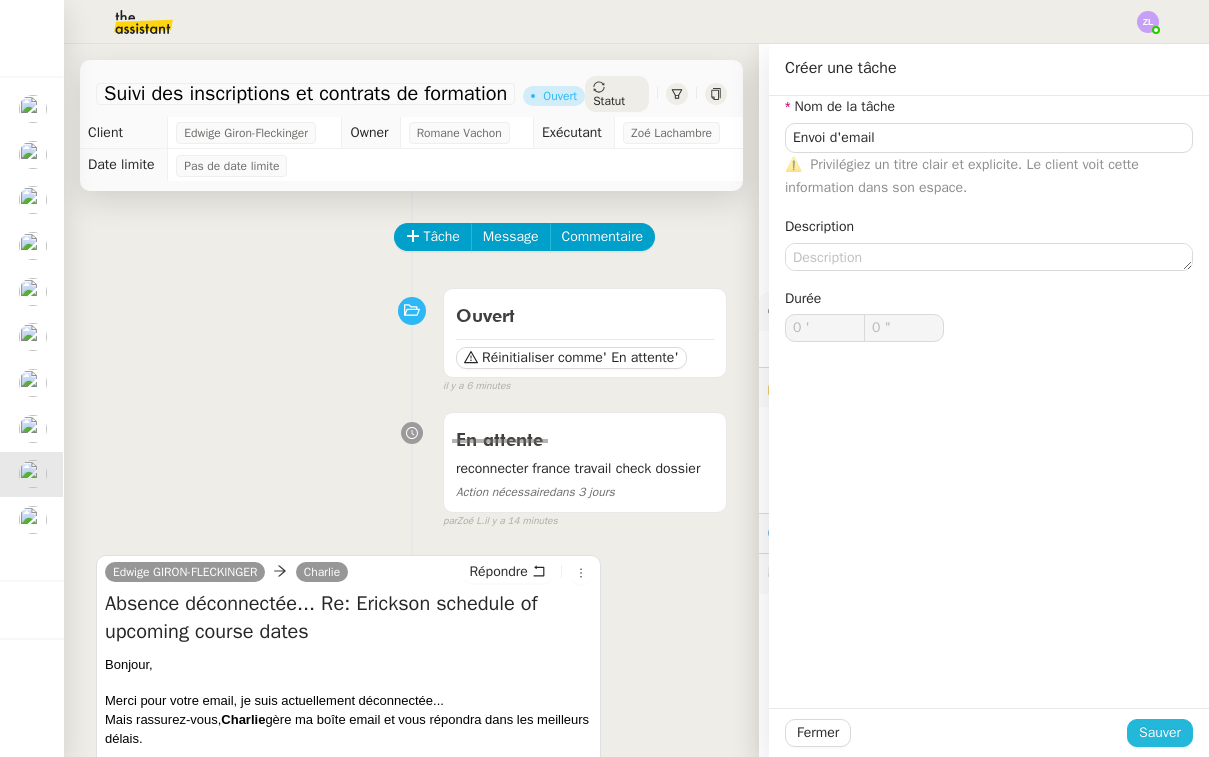click on "Sauver" 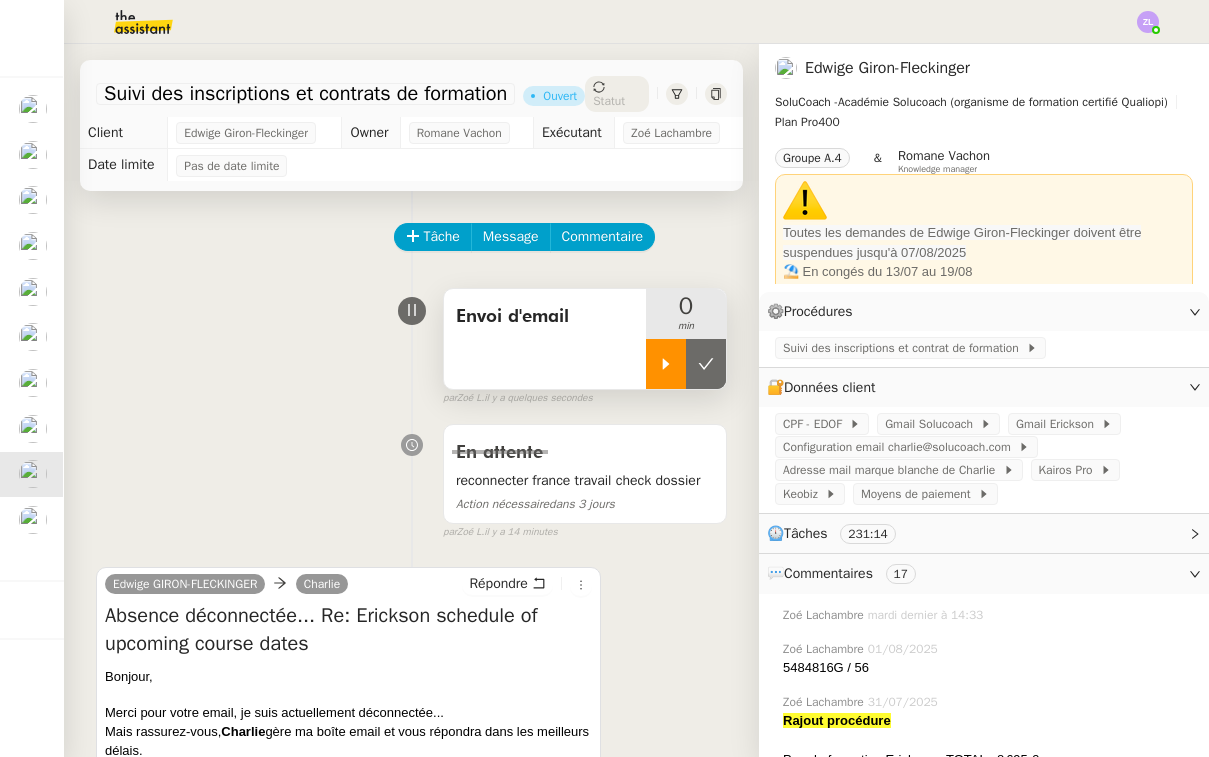 click 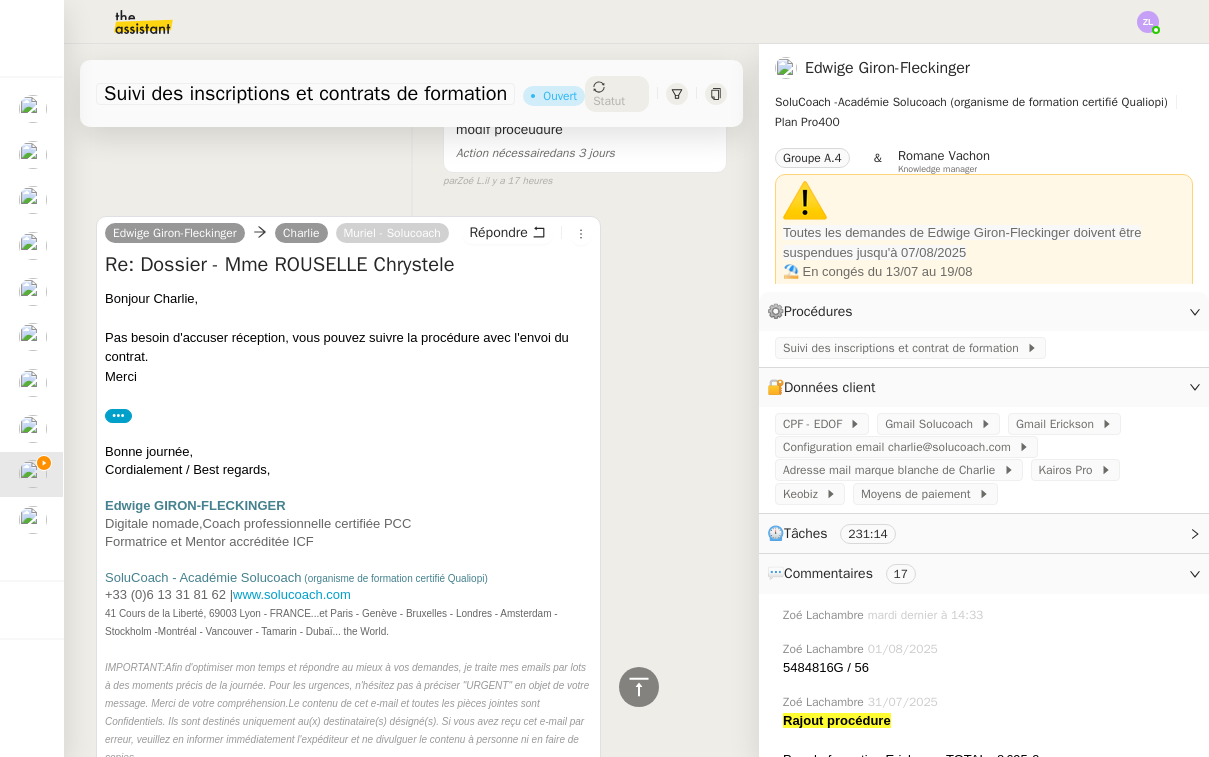 scroll, scrollTop: 1755, scrollLeft: 0, axis: vertical 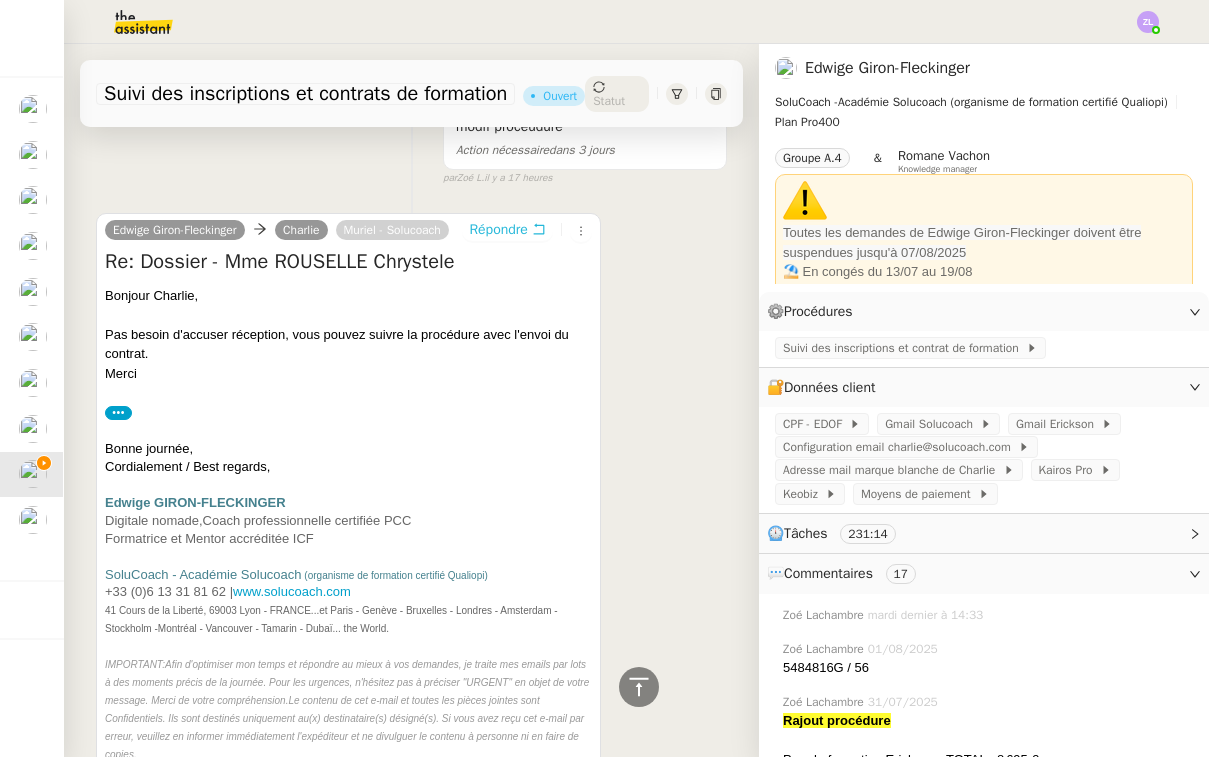 click on "Répondre" at bounding box center (498, 230) 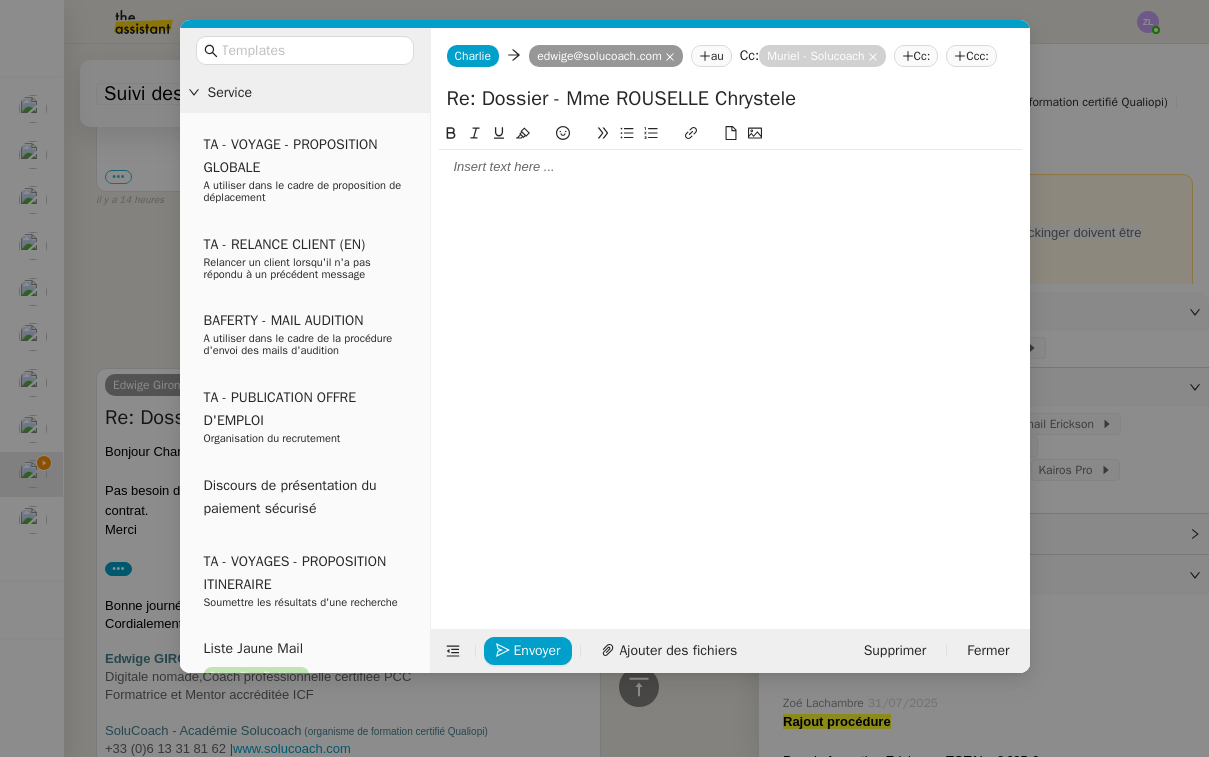 click 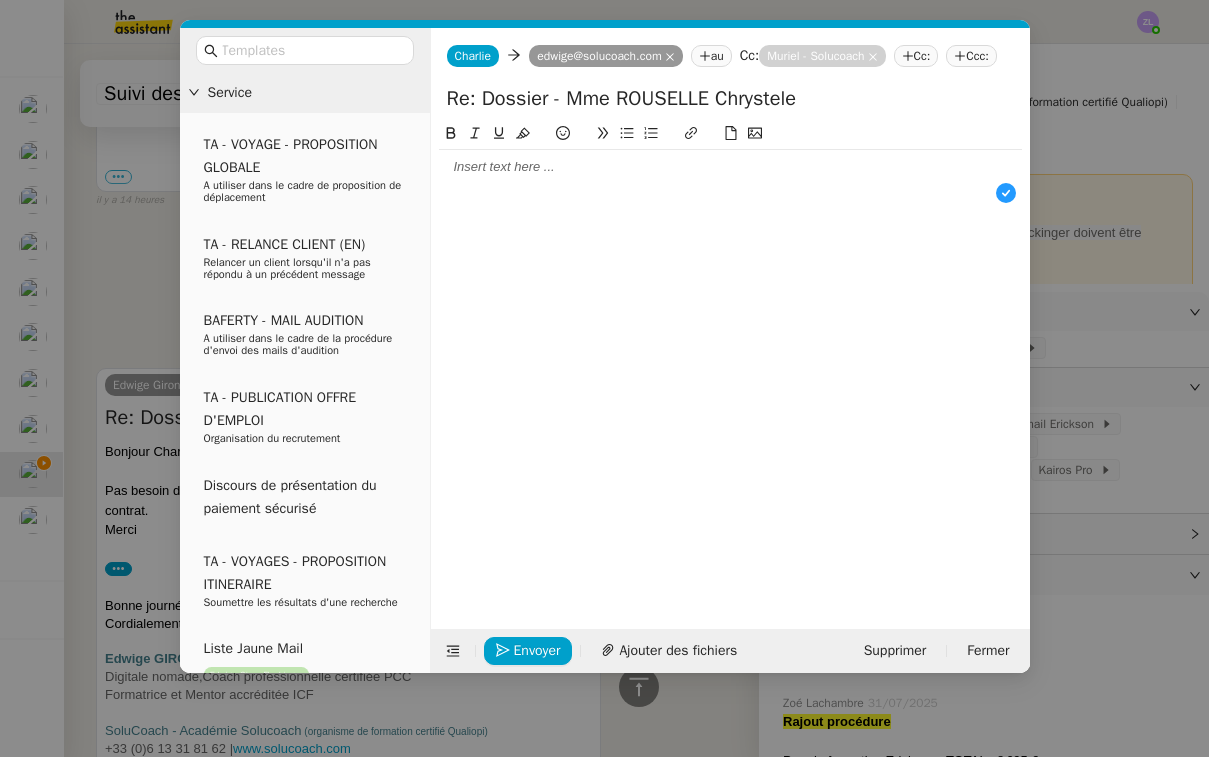 type 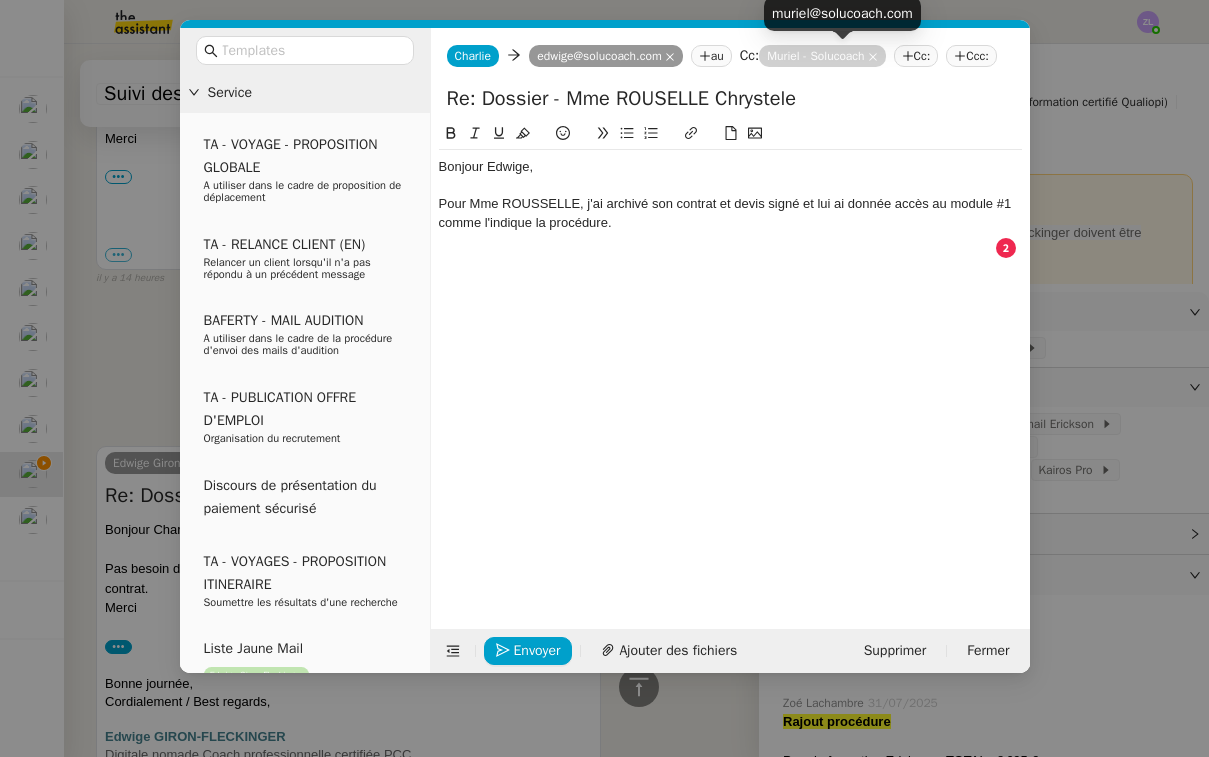 click on "Muriel - Solucoach" 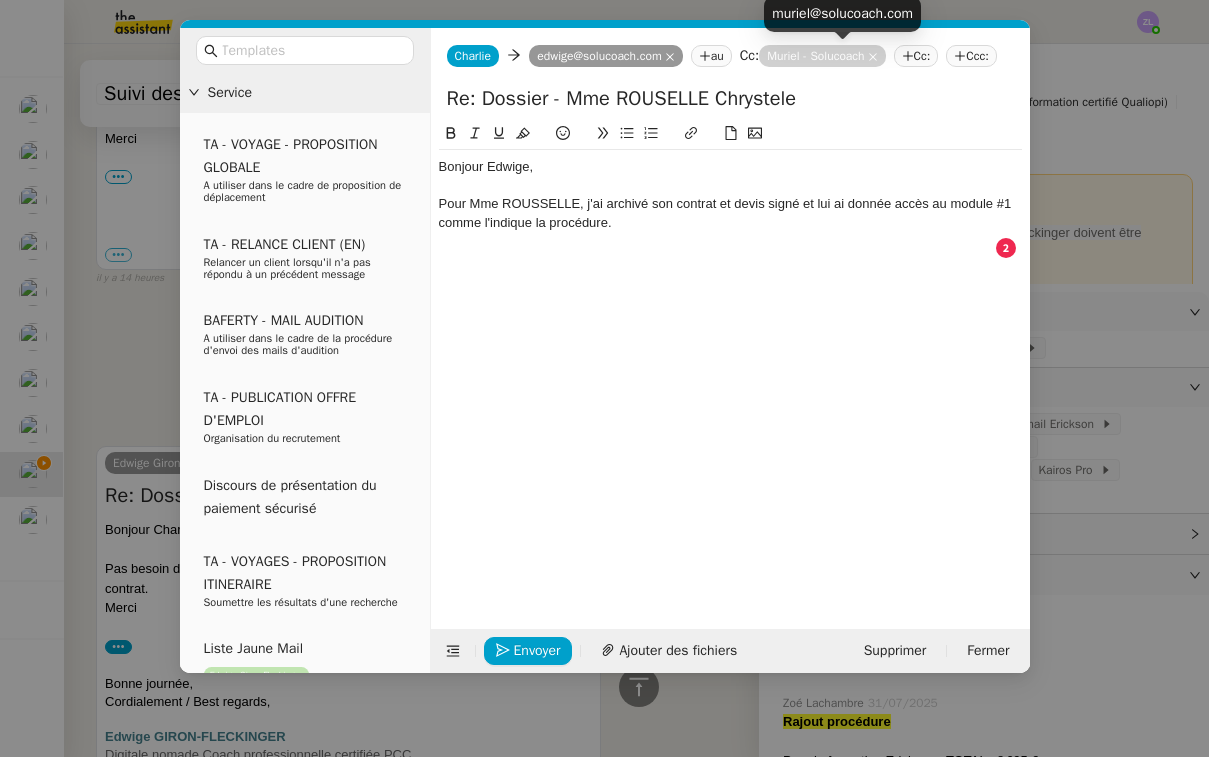 click 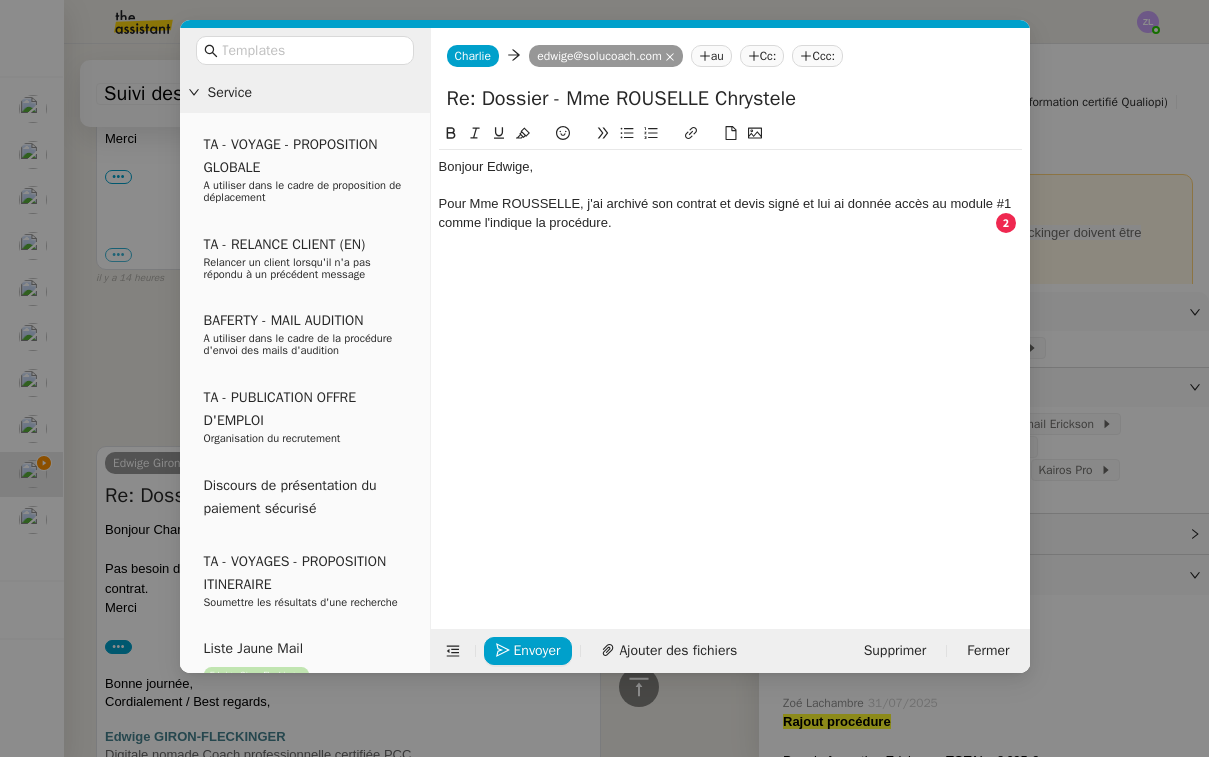click on "Pour Mme ROUSSELLE, j'ai archivé son contrat et devis signé et lui ai donnée accès au module #1 comme l'indique la procédure." 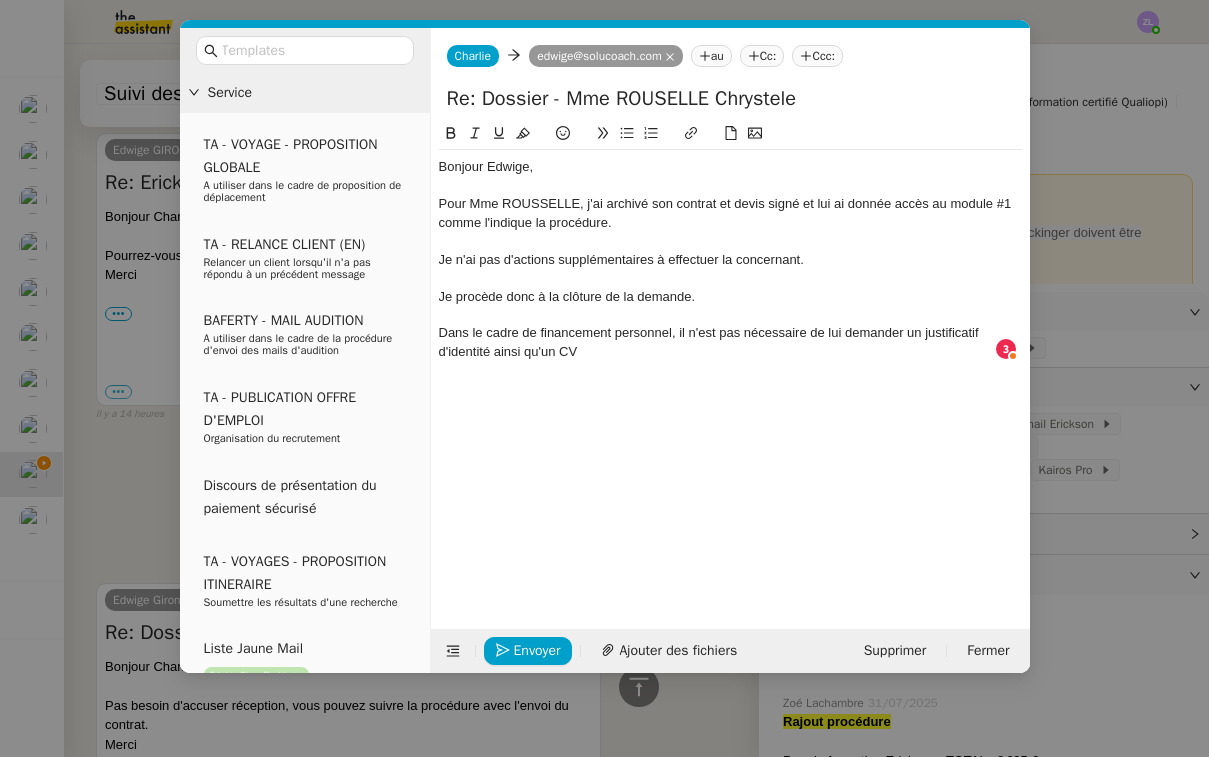 click on "Dans le cadre de financement personnel, il n'est pas nécessaire de lui demander un justificatif d'identité ainsi qu'un CV" 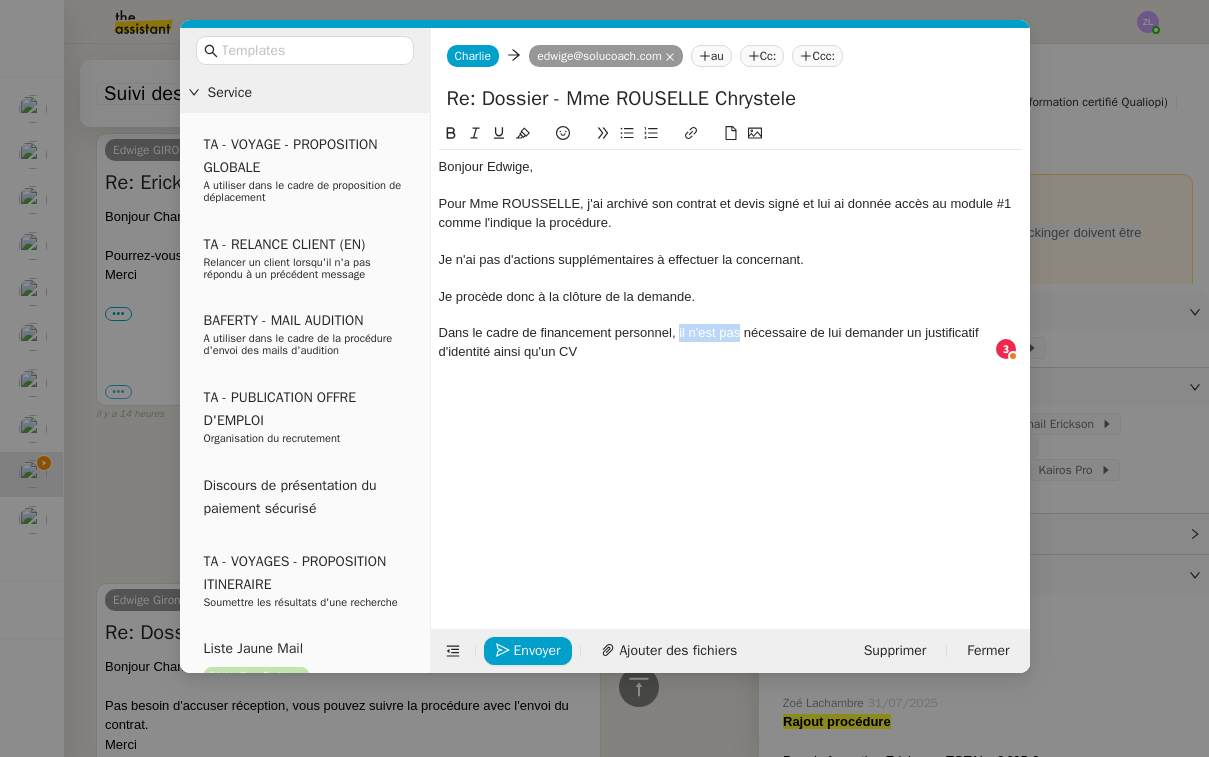 drag, startPoint x: 738, startPoint y: 330, endPoint x: 681, endPoint y: 327, distance: 57.07889 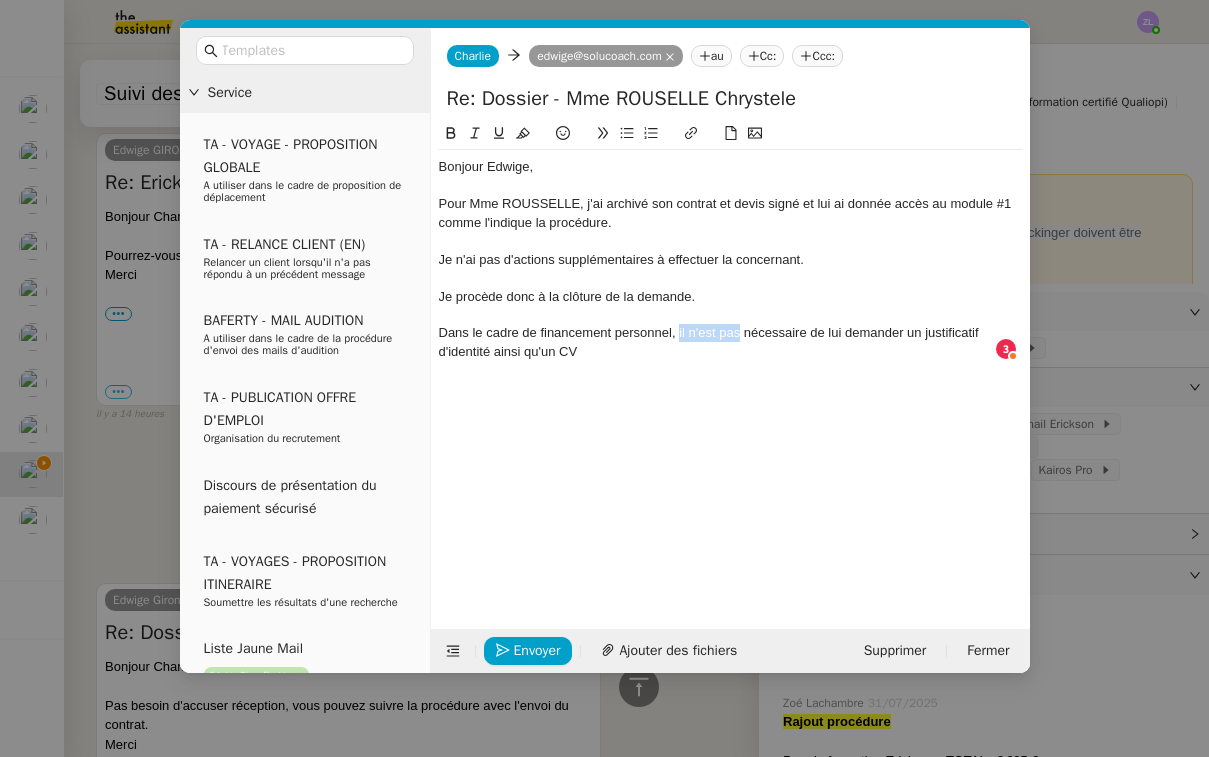 click on "Dans le cadre de financement personnel, il n'est pas nécessaire de lui demander un justificatif d'identité ainsi qu'un CV" 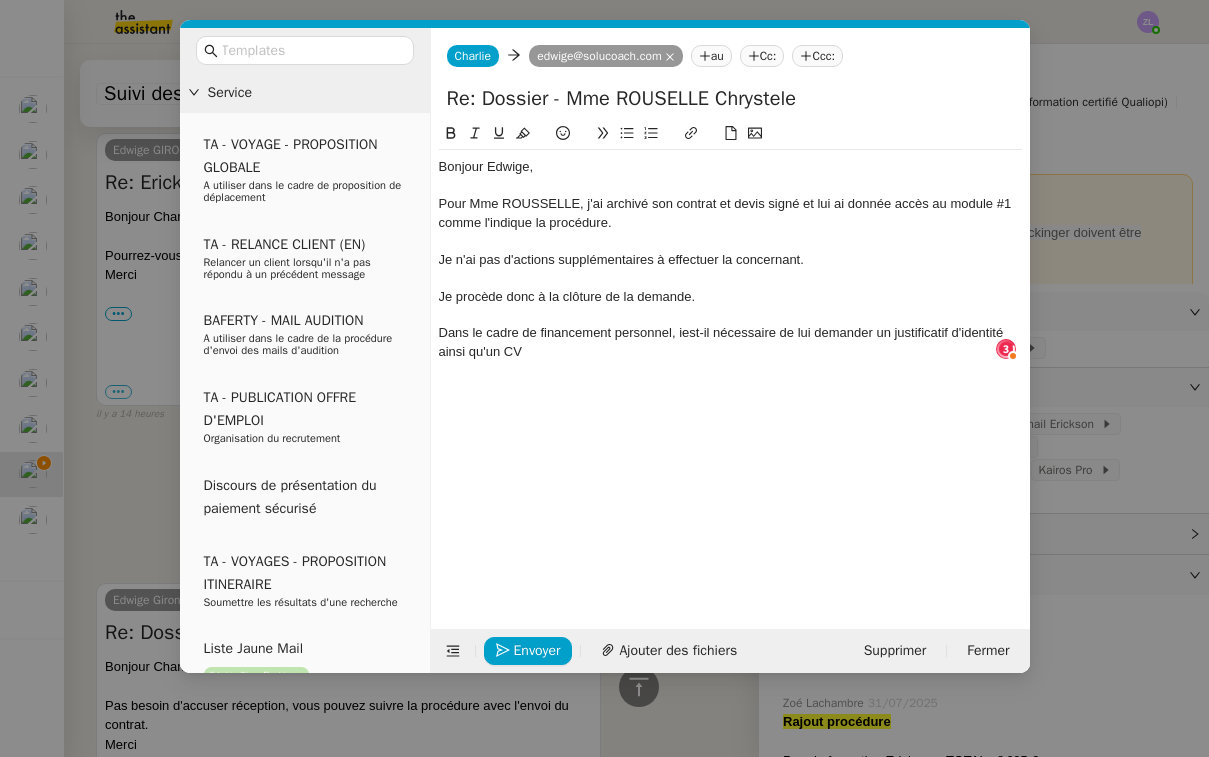 click on "Dans le cadre de financement personnel, iest-il nécessaire de lui demander un justificatif d'identité ainsi qu'un CV" 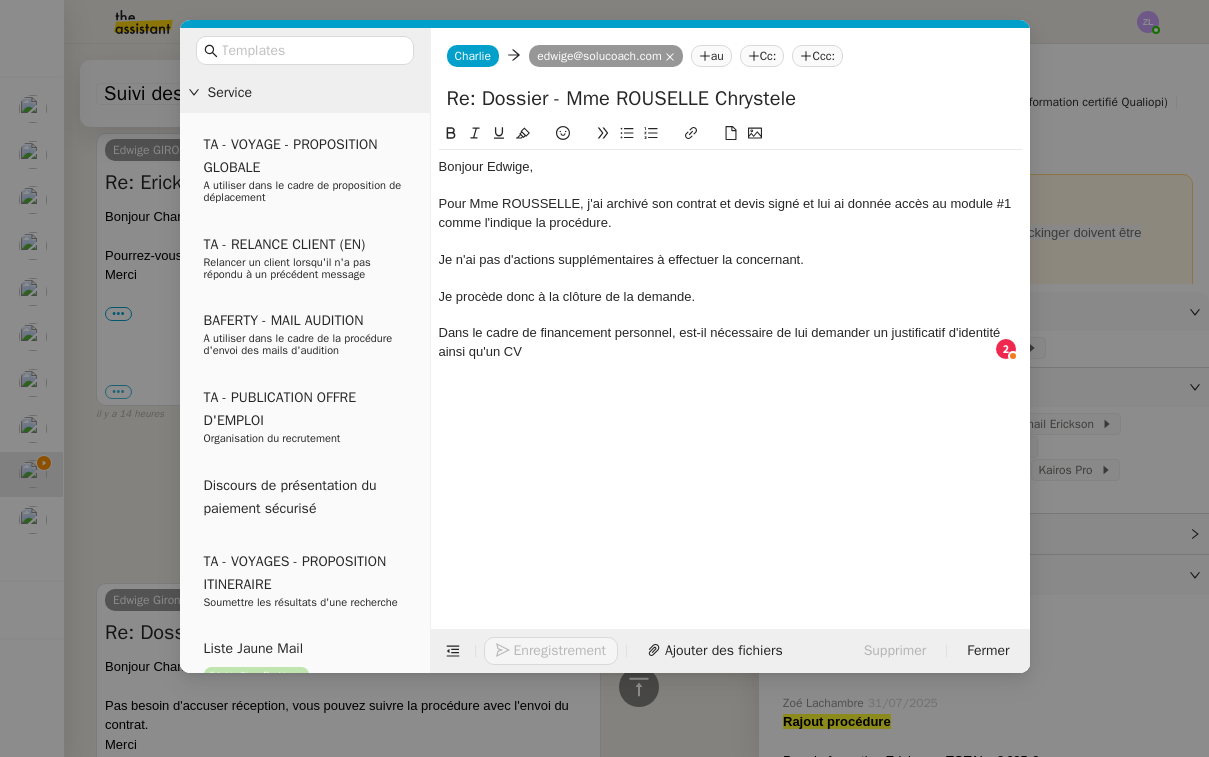 click on "Dans le cadre de financement personnel, est-il nécessaire de lui demander un justificatif d'identité ainsi qu'un CV" 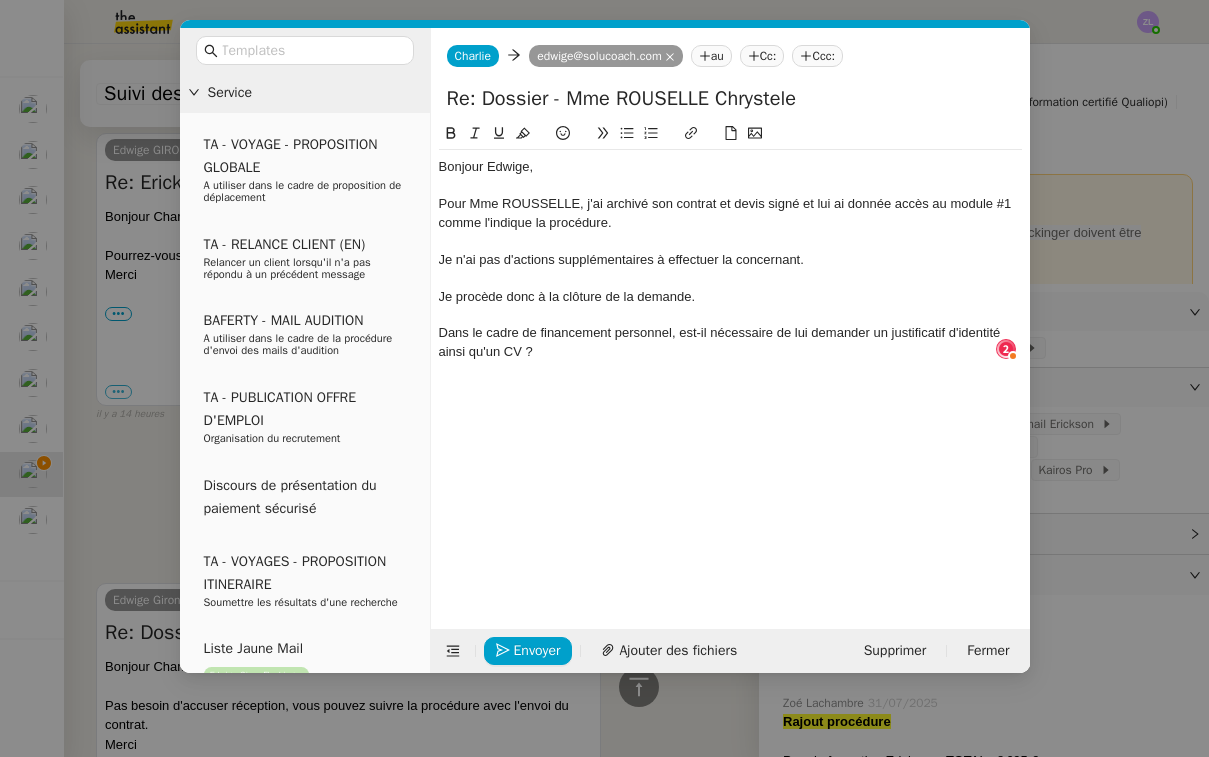 click on "Dans le cadre de financement personnel, est-il nécessaire de lui demander un justificatif d'identité ainsi qu'un CV ?" 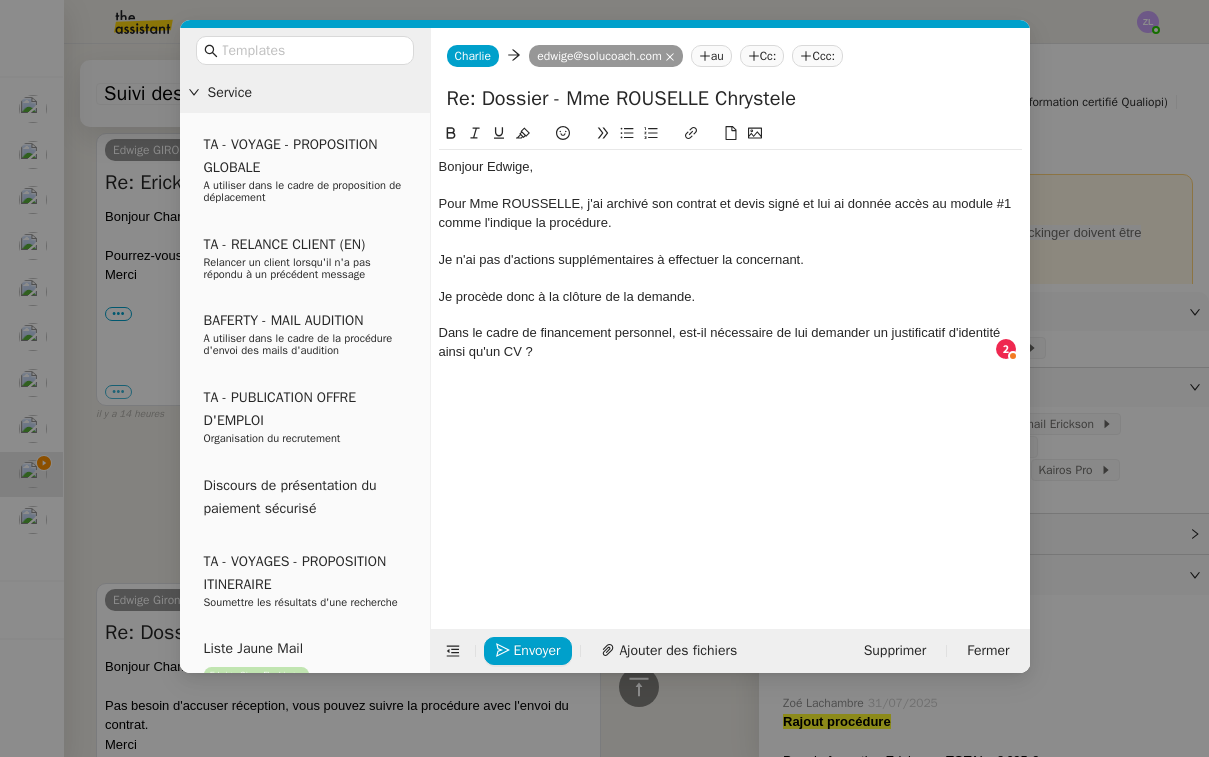 click 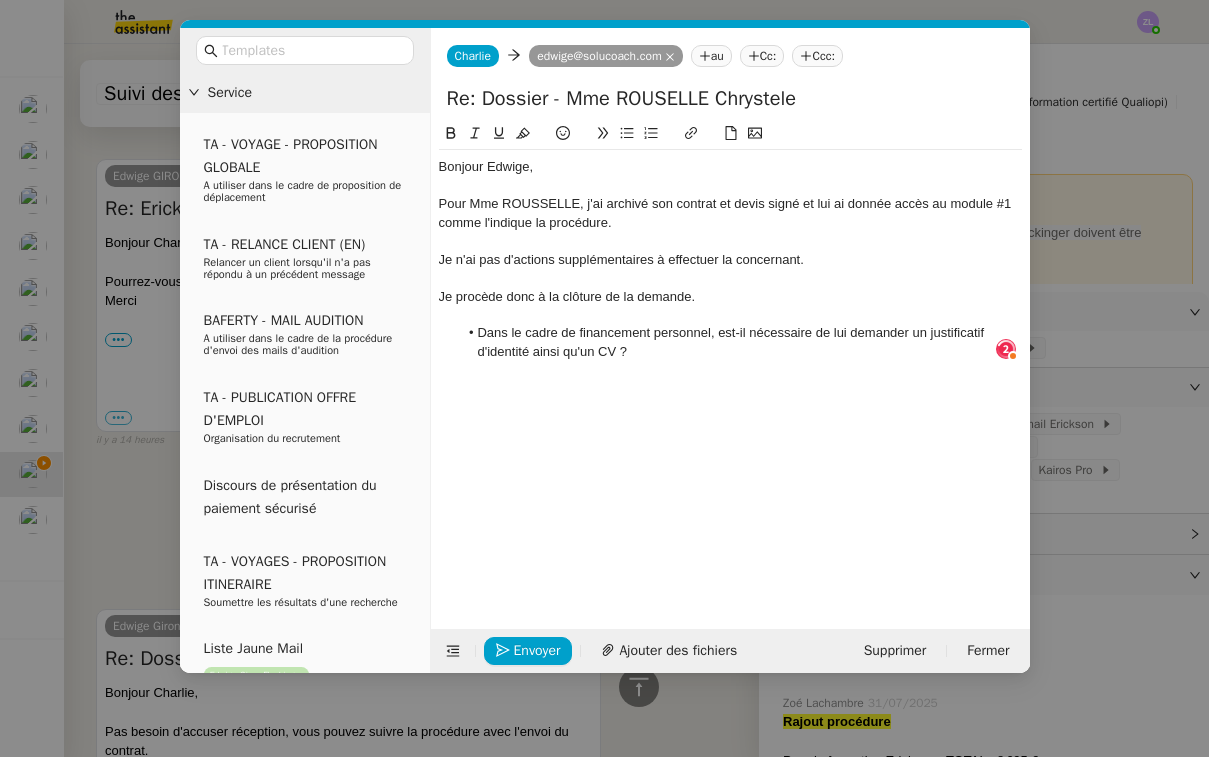 click on "Dans le cadre de financement personnel, est-il nécessaire de lui demander un justificatif d'identité ainsi qu'un CV ?" 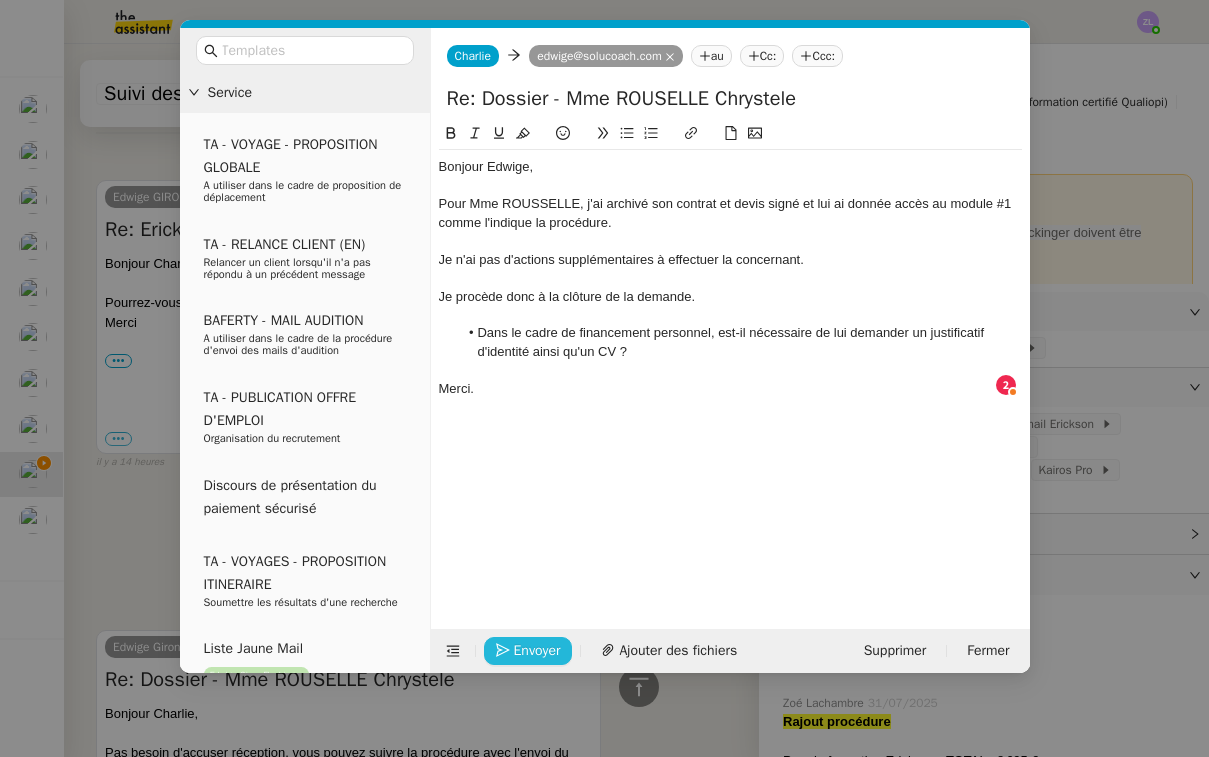 click on "Envoyer" 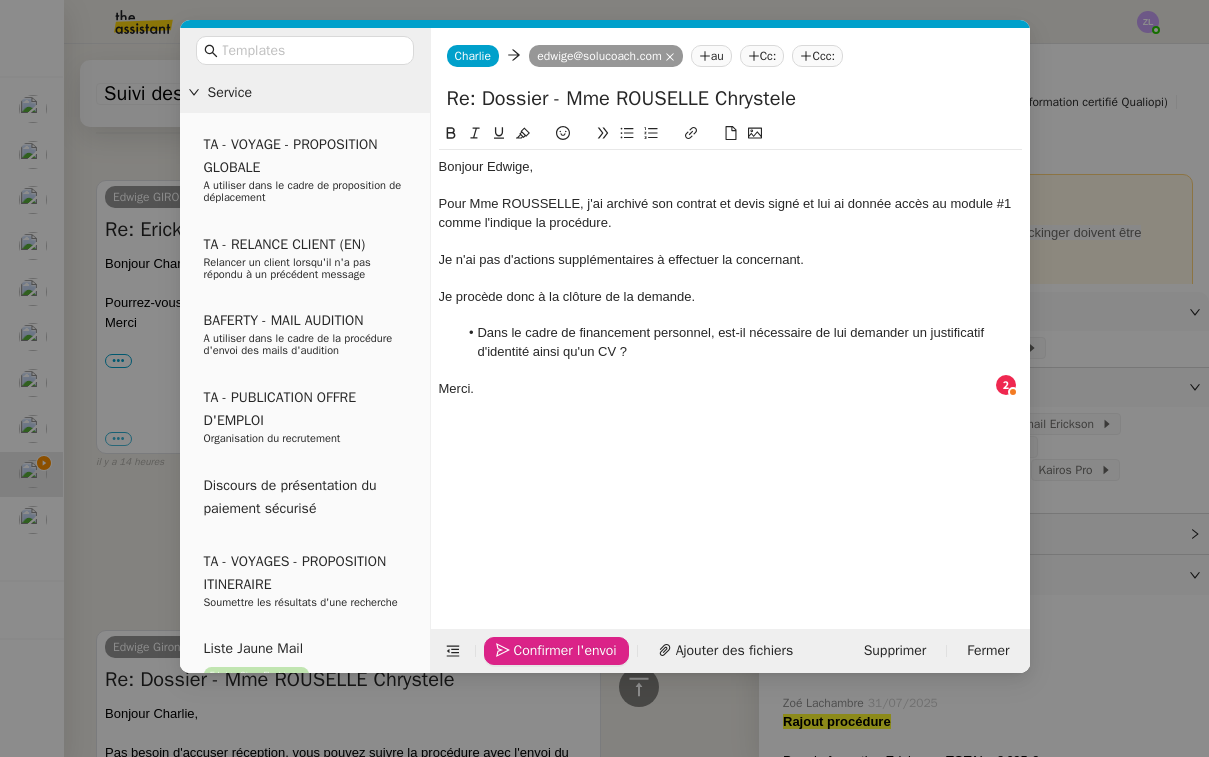 click on "Confirmer l'envoi" 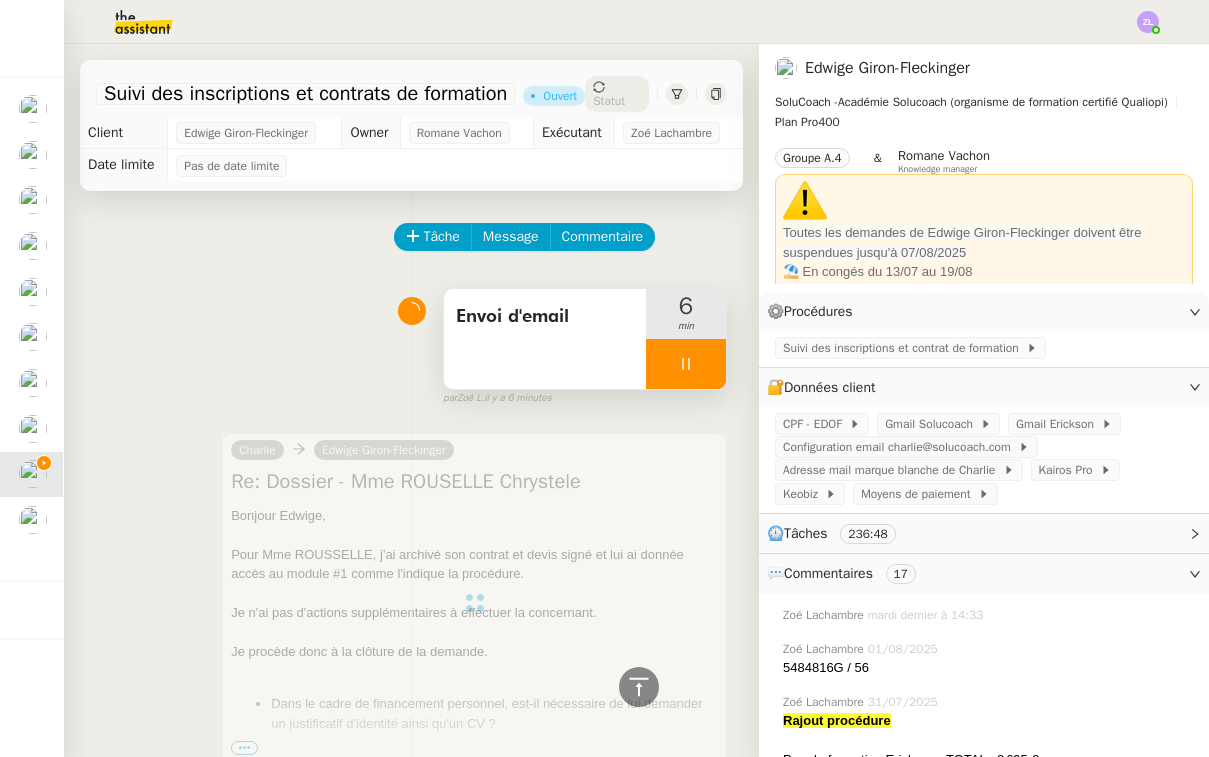 scroll, scrollTop: 0, scrollLeft: 0, axis: both 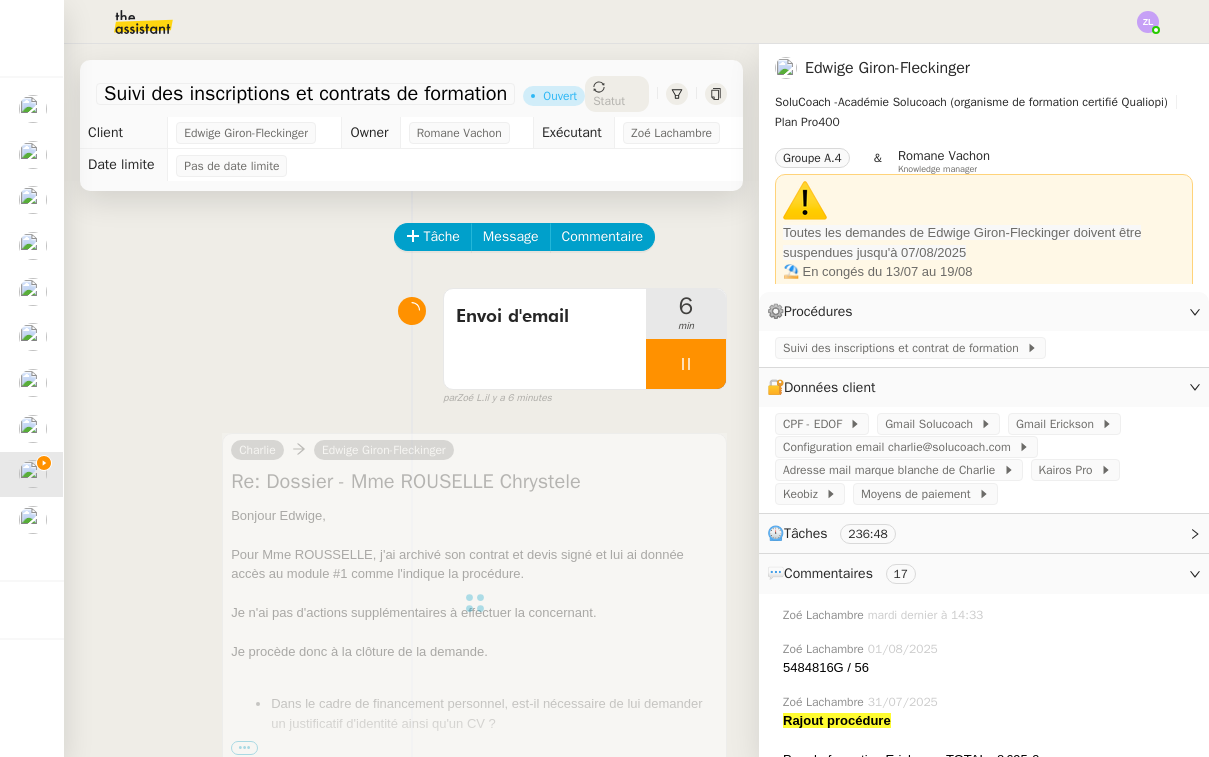 click at bounding box center (686, 364) 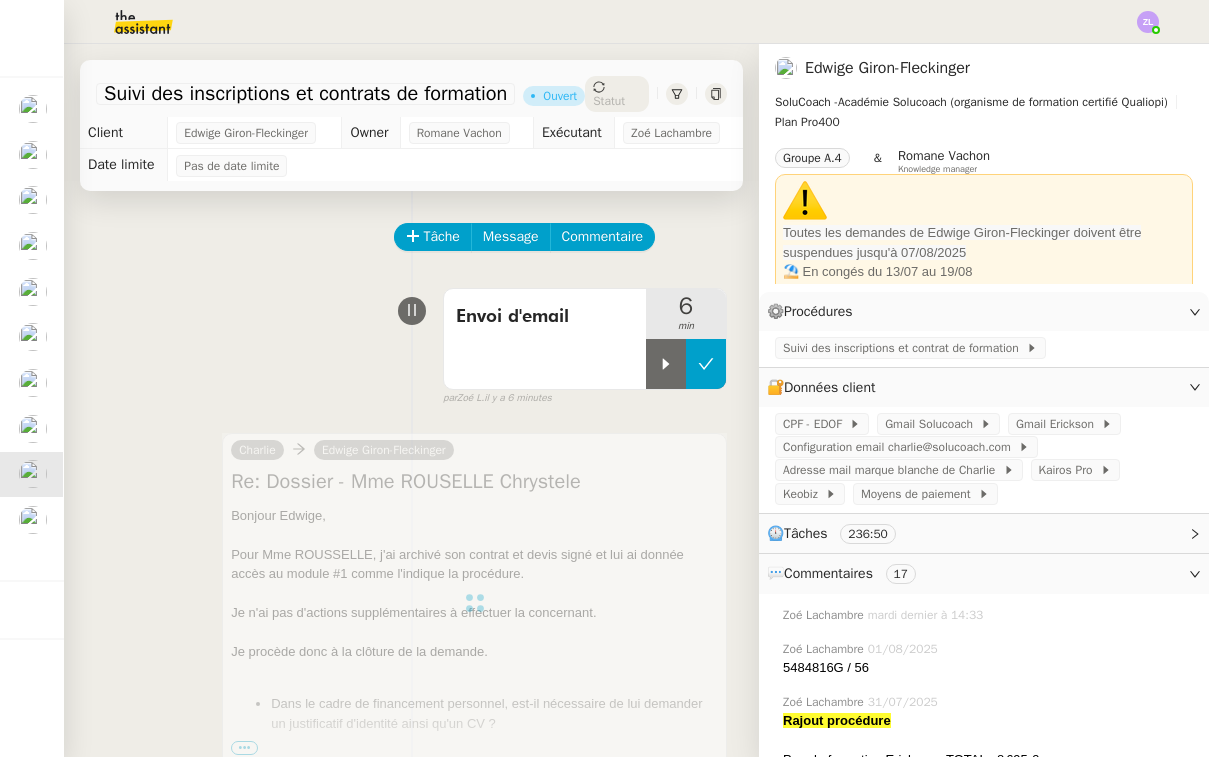 click at bounding box center [706, 364] 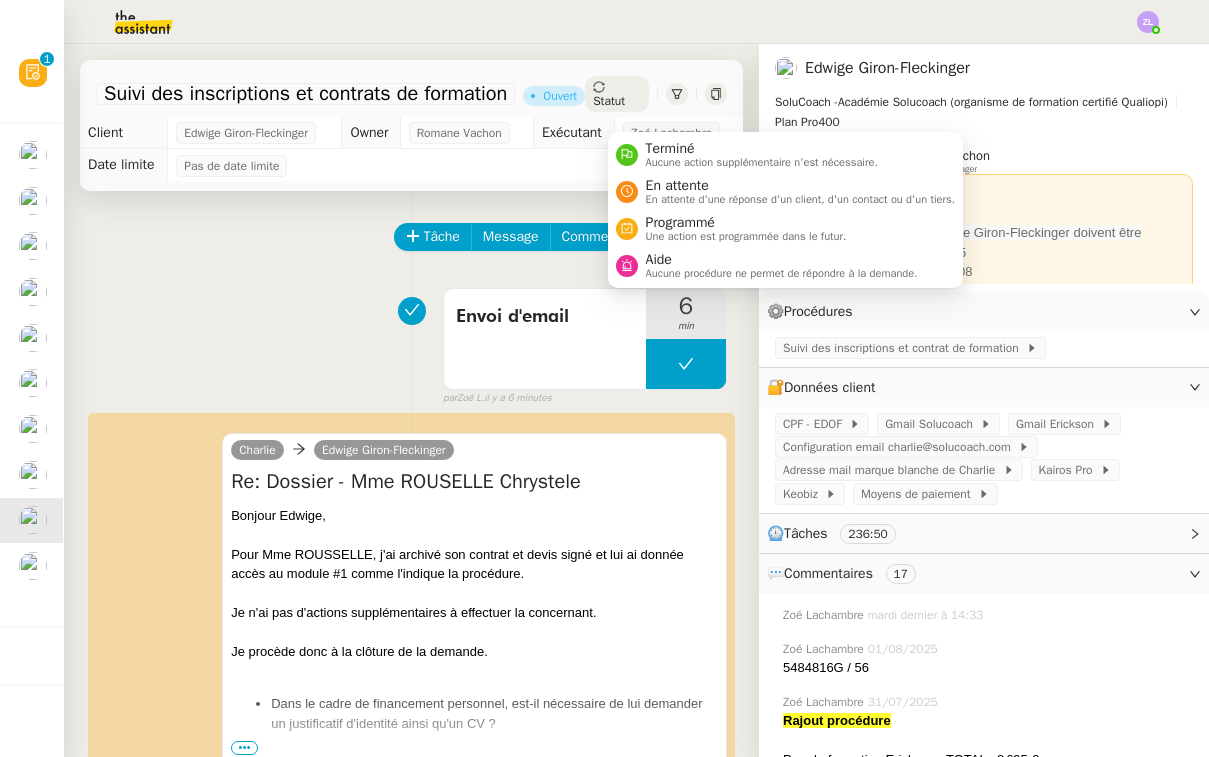 click on "Statut" 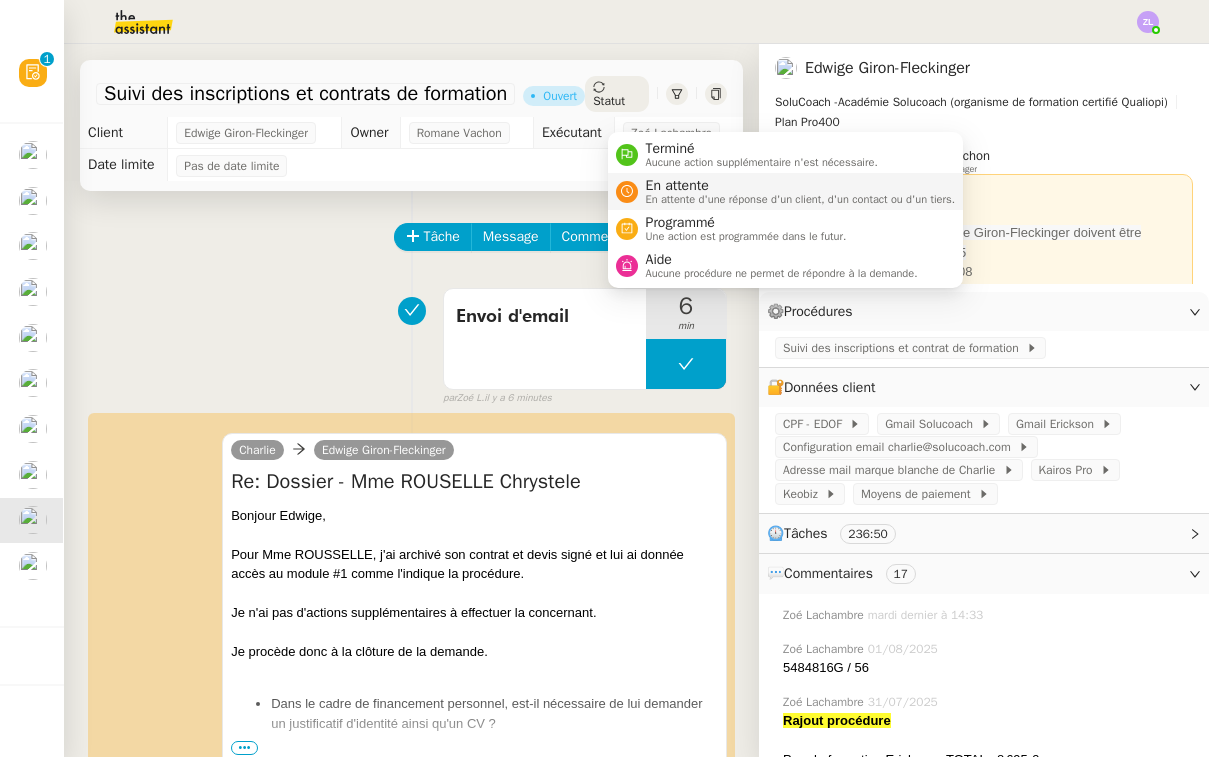 click on "En attente" at bounding box center (801, 186) 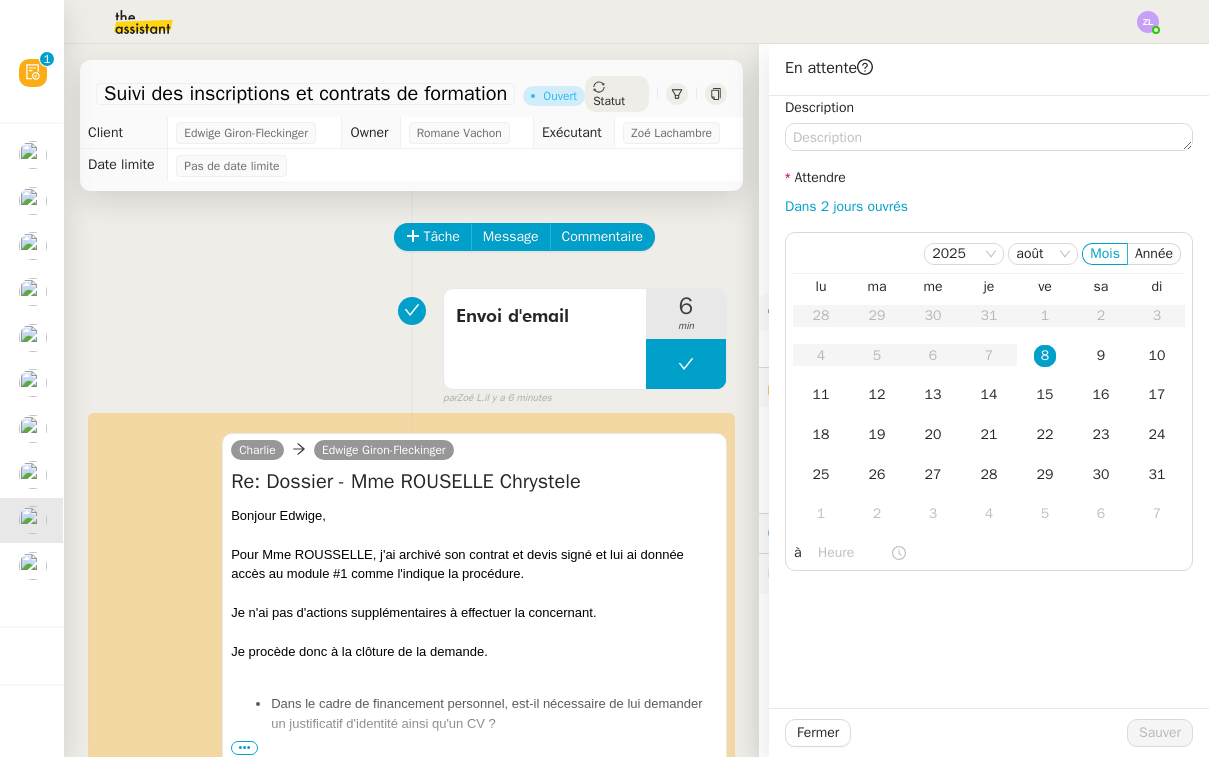 click on "Dans 2 jours ouvrés" 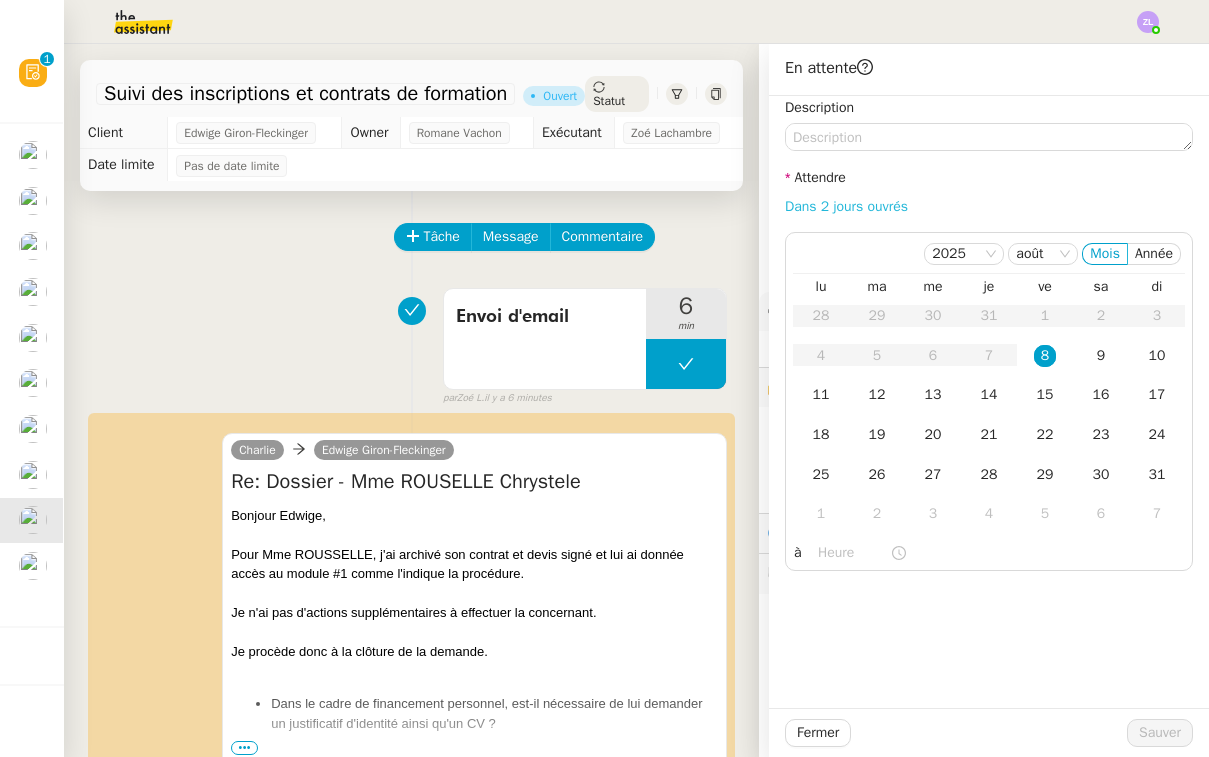 click on "Dans 2 jours ouvrés" 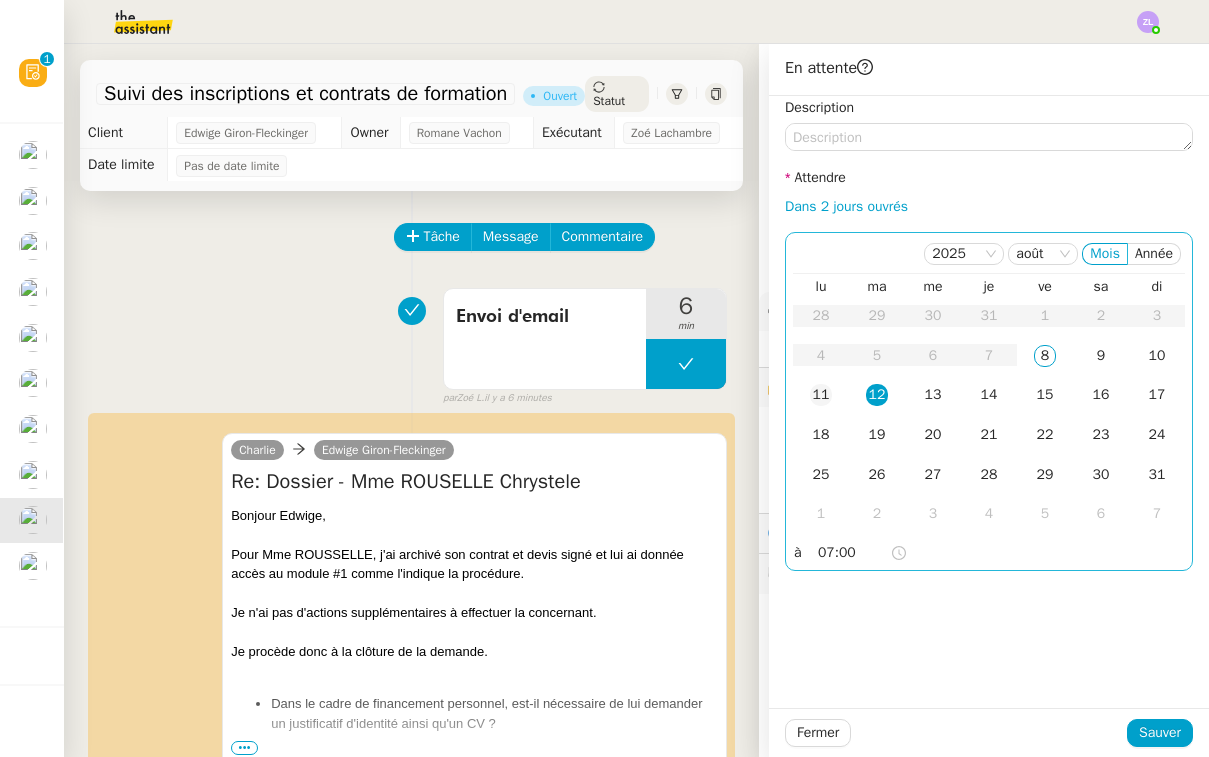 click on "11" 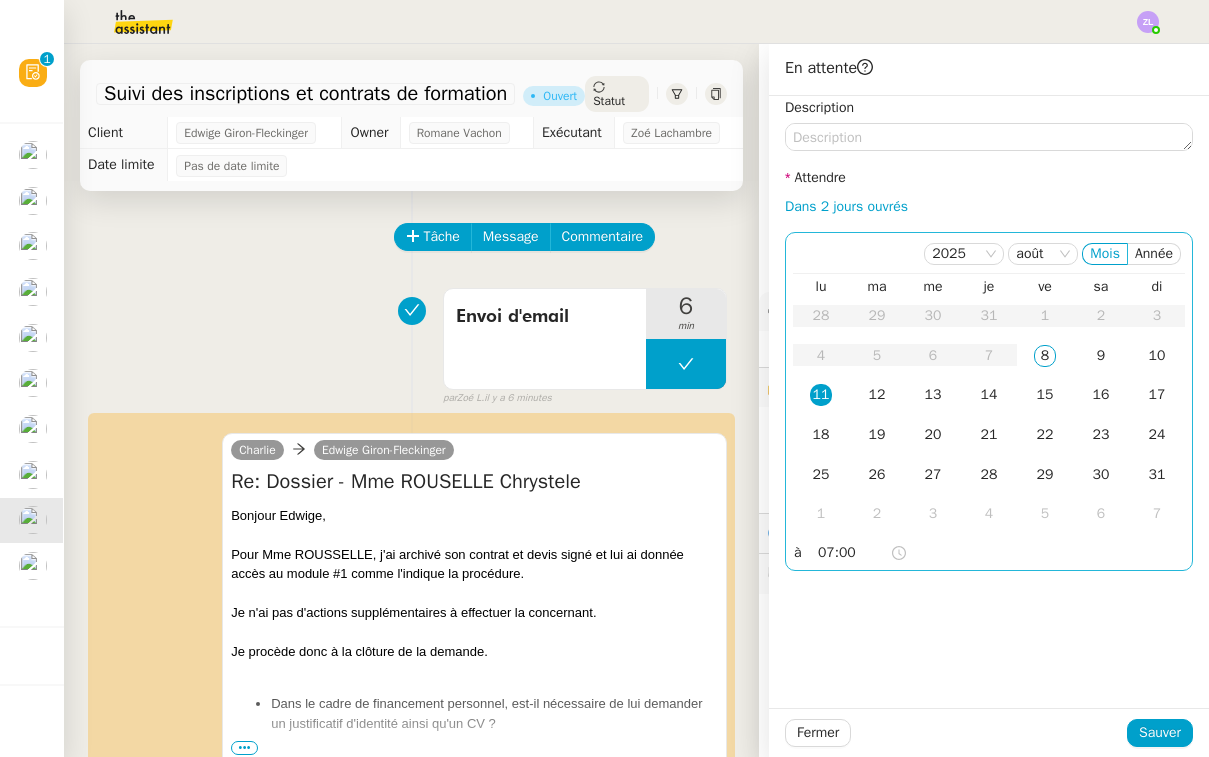 click on "07:00" 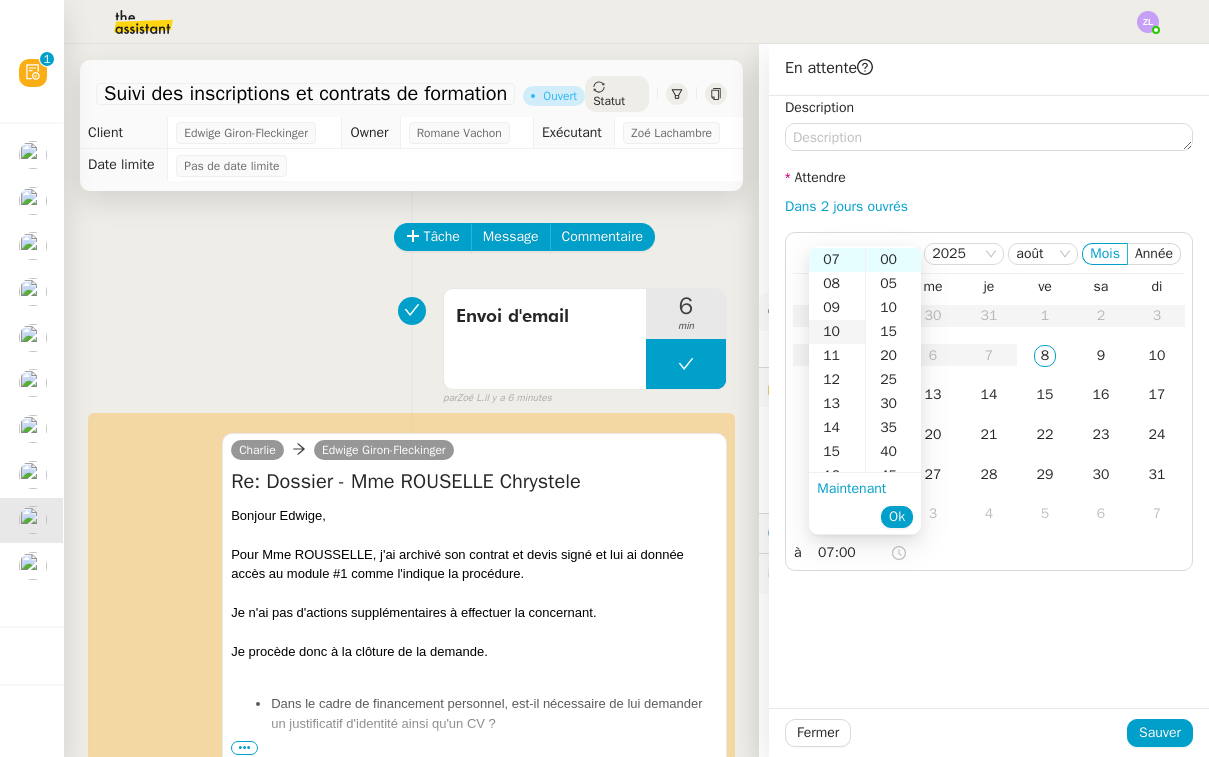 click on "10" at bounding box center (837, 332) 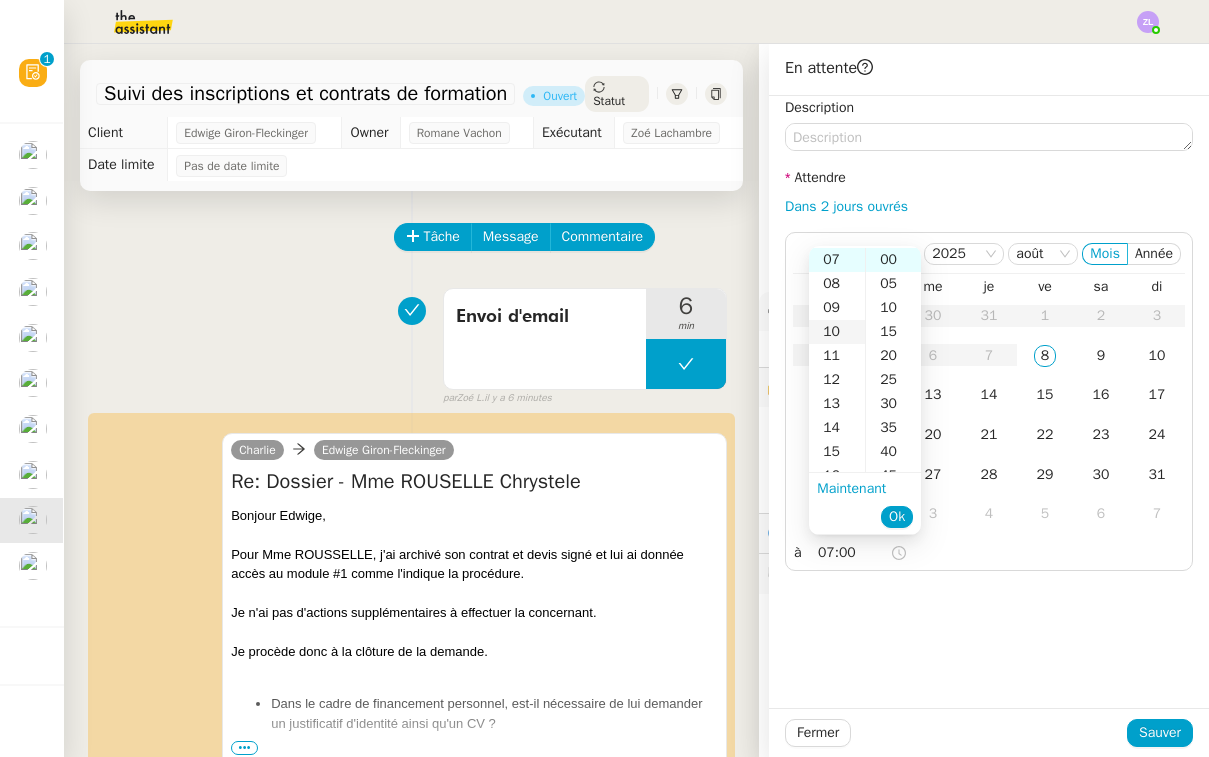 type on "10:00" 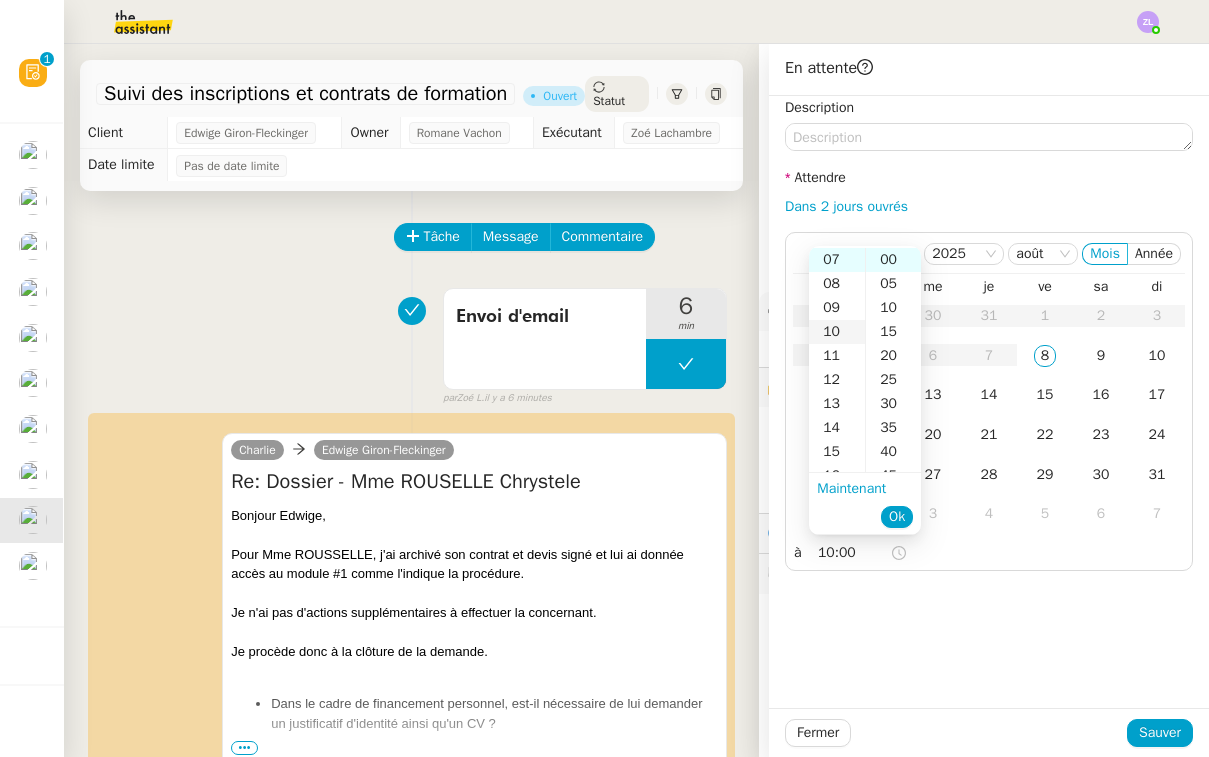 scroll, scrollTop: 240, scrollLeft: 0, axis: vertical 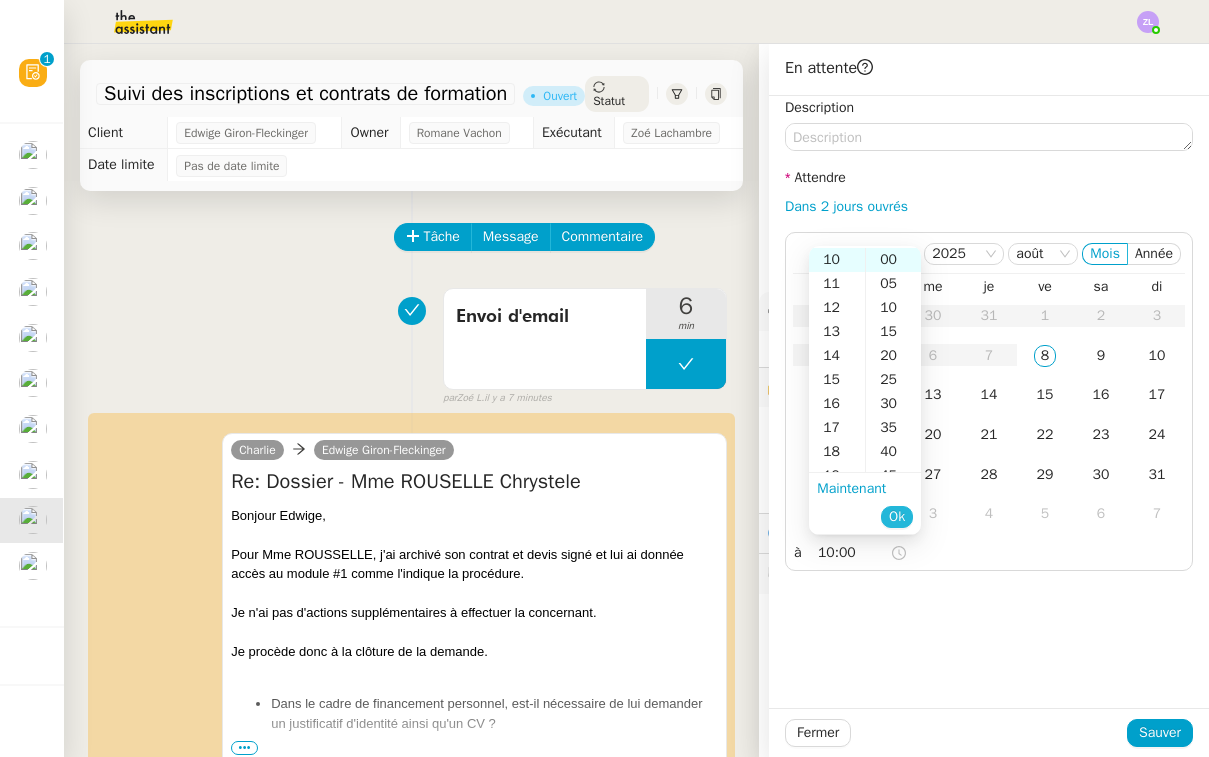 click on "Ok" at bounding box center (897, 517) 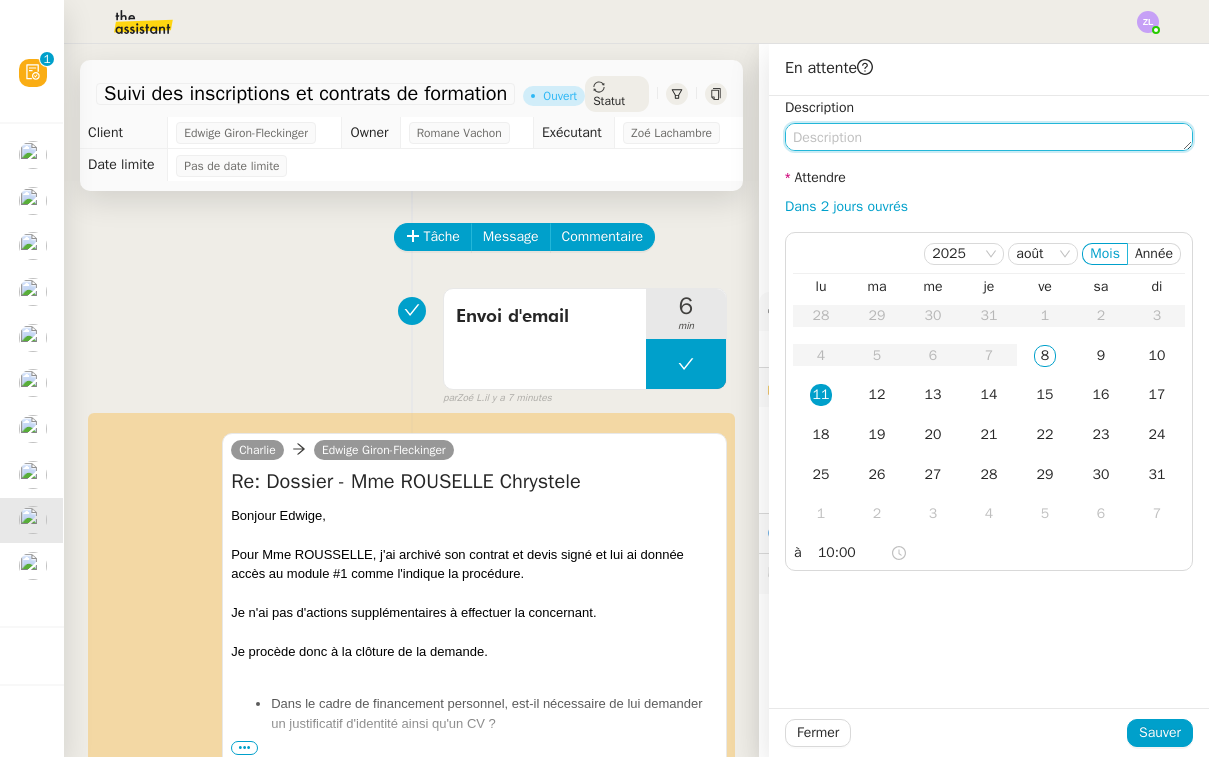click 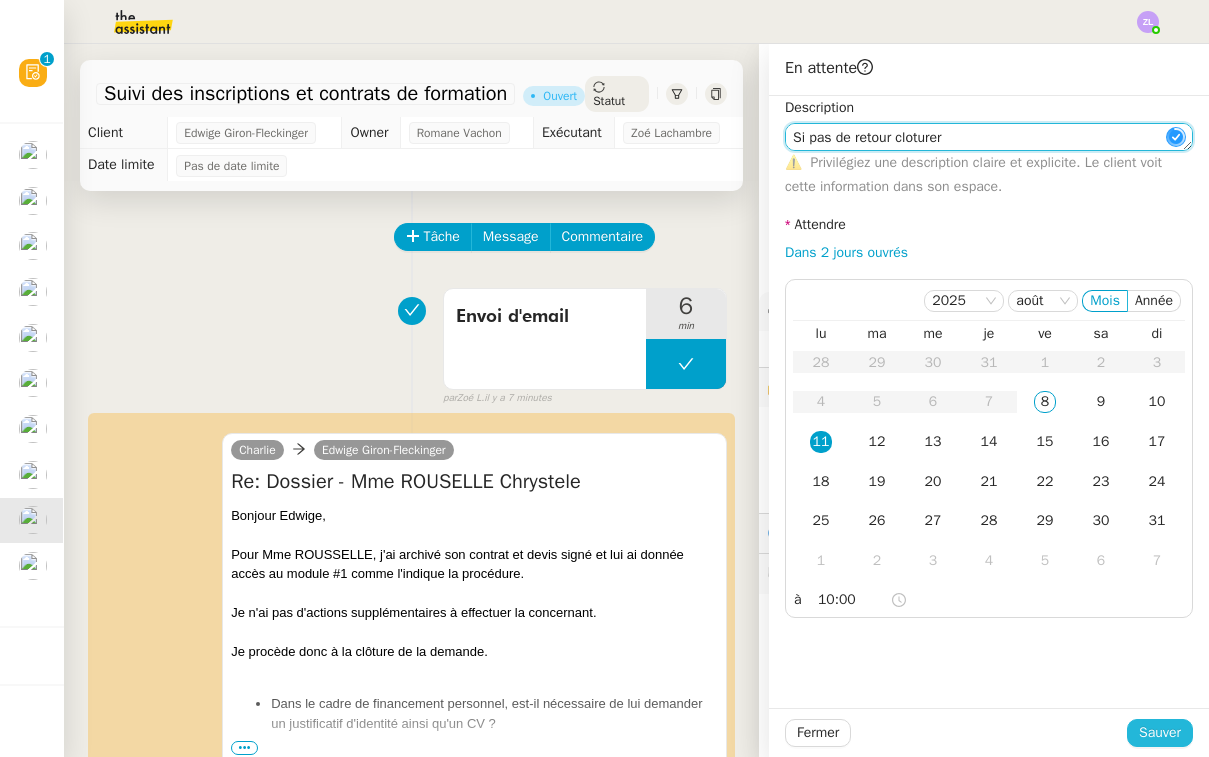type on "Si pas de retour cloturer" 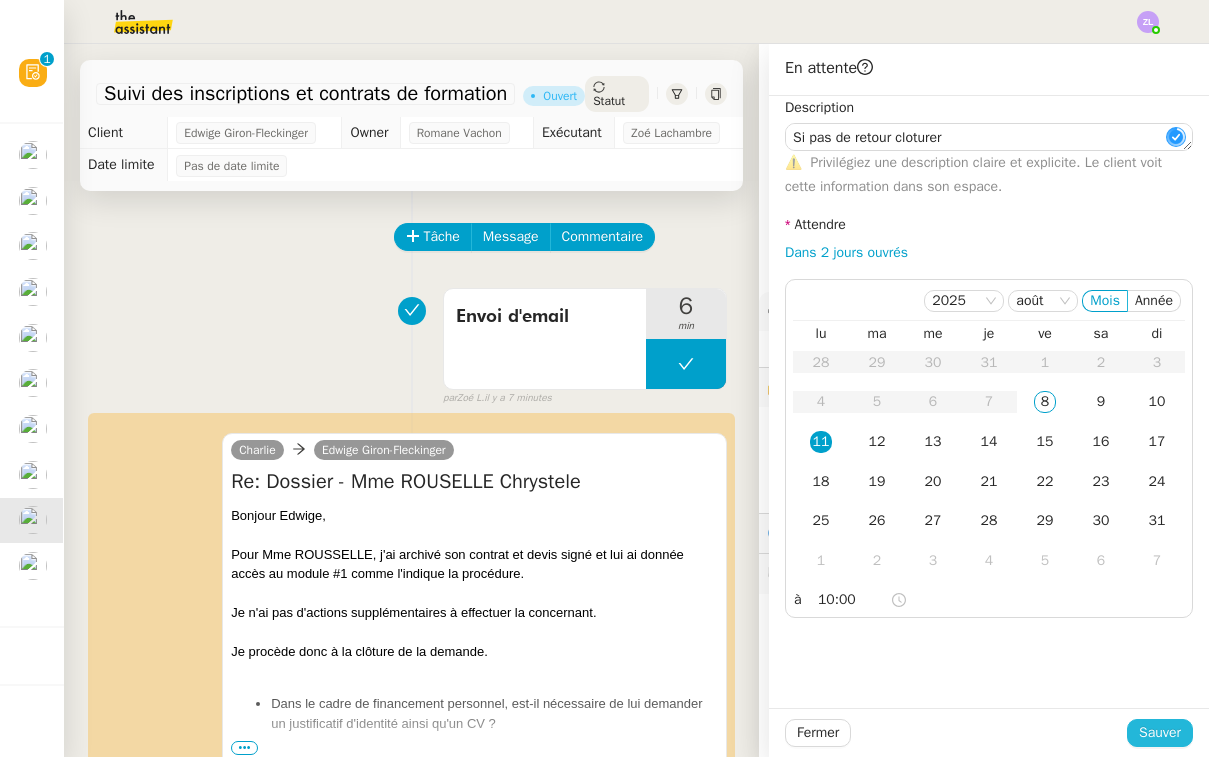 click on "Sauver" 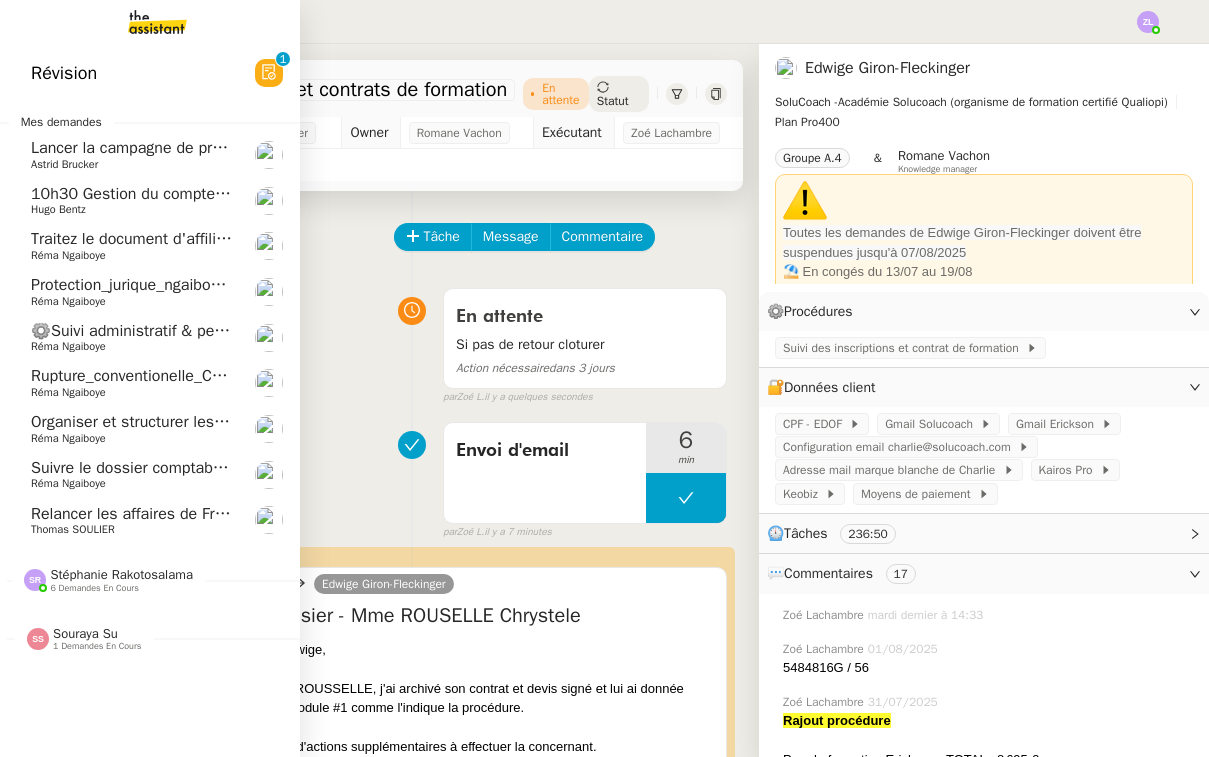 click on "Thomas SOULIER" 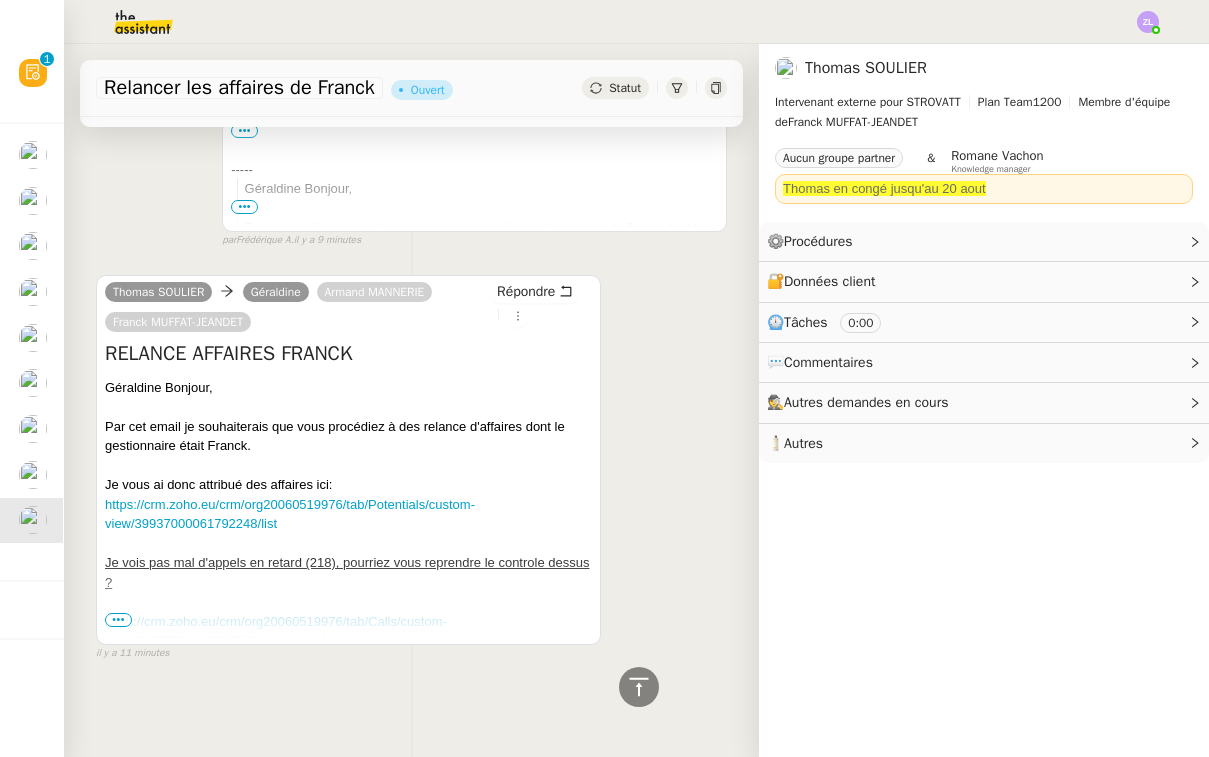 scroll, scrollTop: 592, scrollLeft: 0, axis: vertical 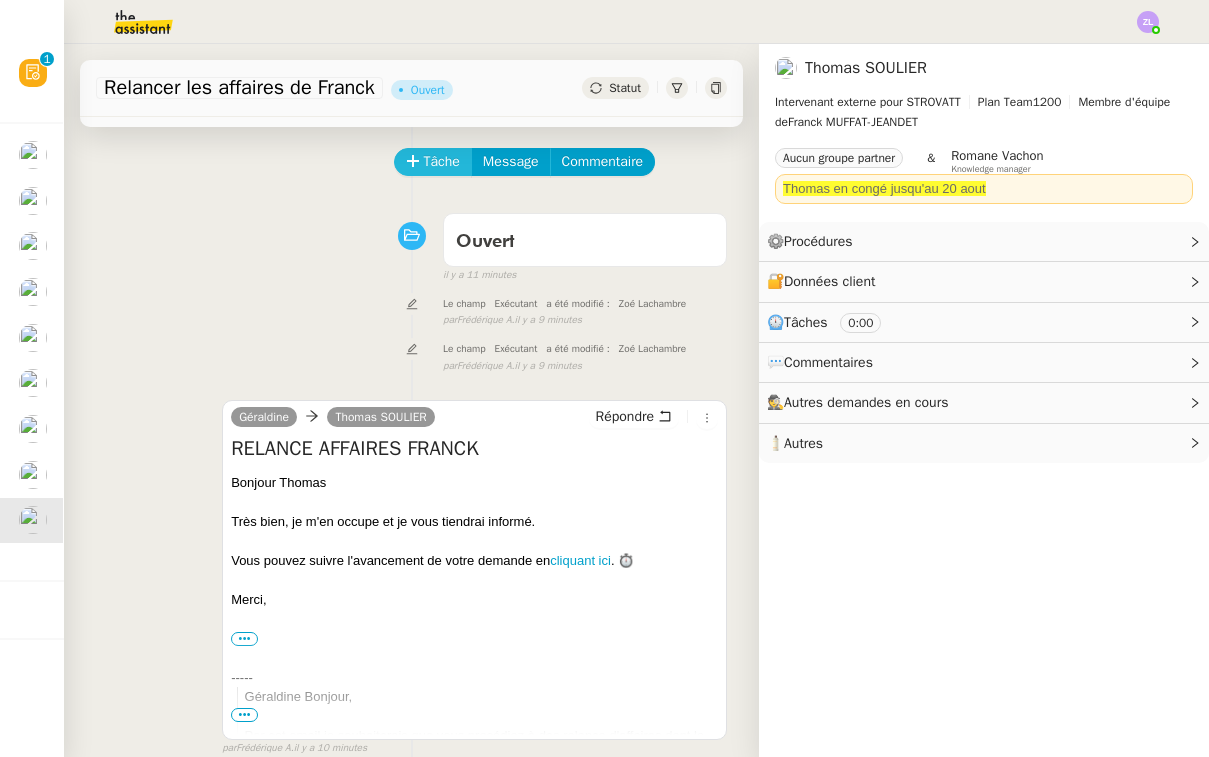 click on "Tâche" 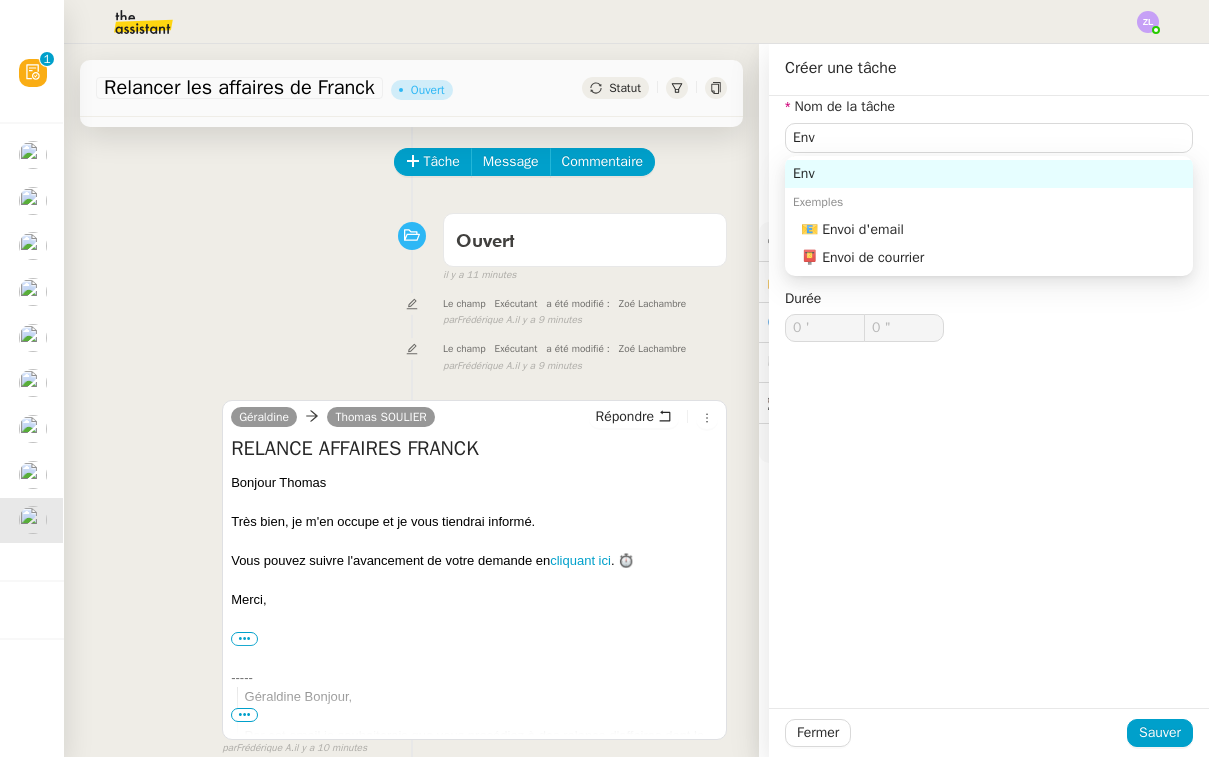 click on "Exemples" 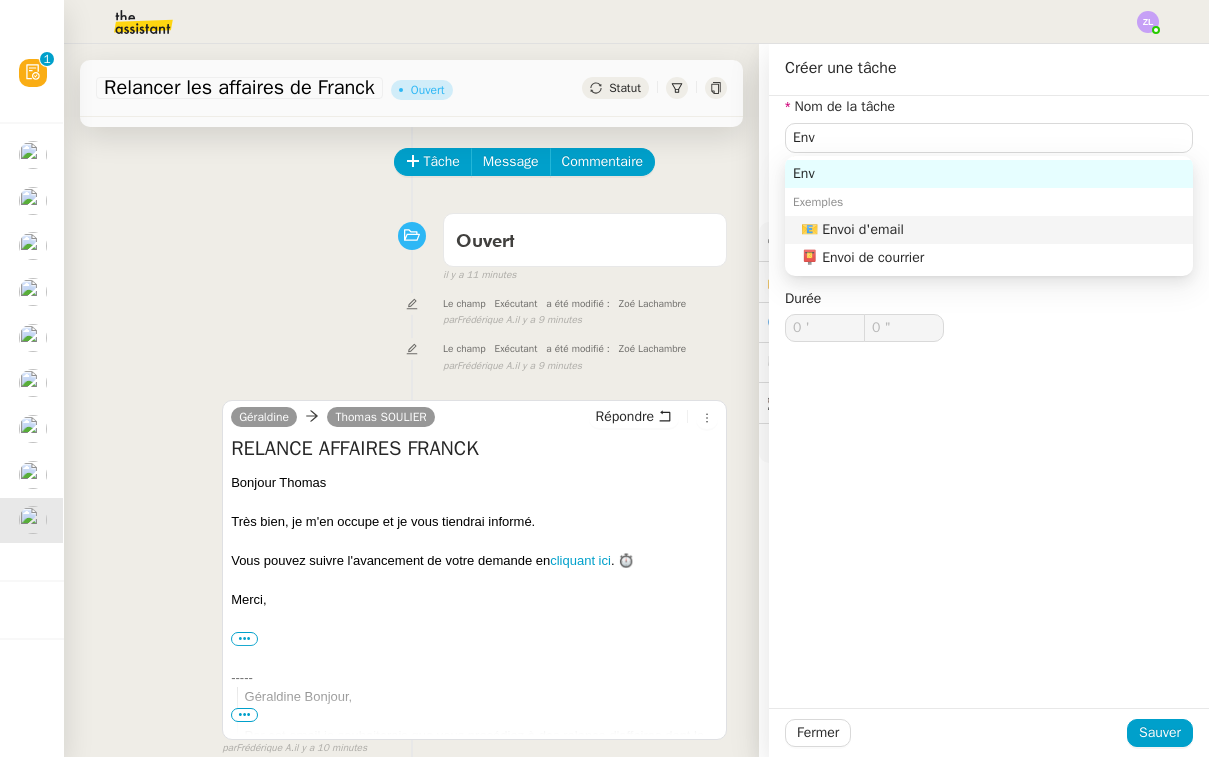 click on "📧 Envoi d'email" 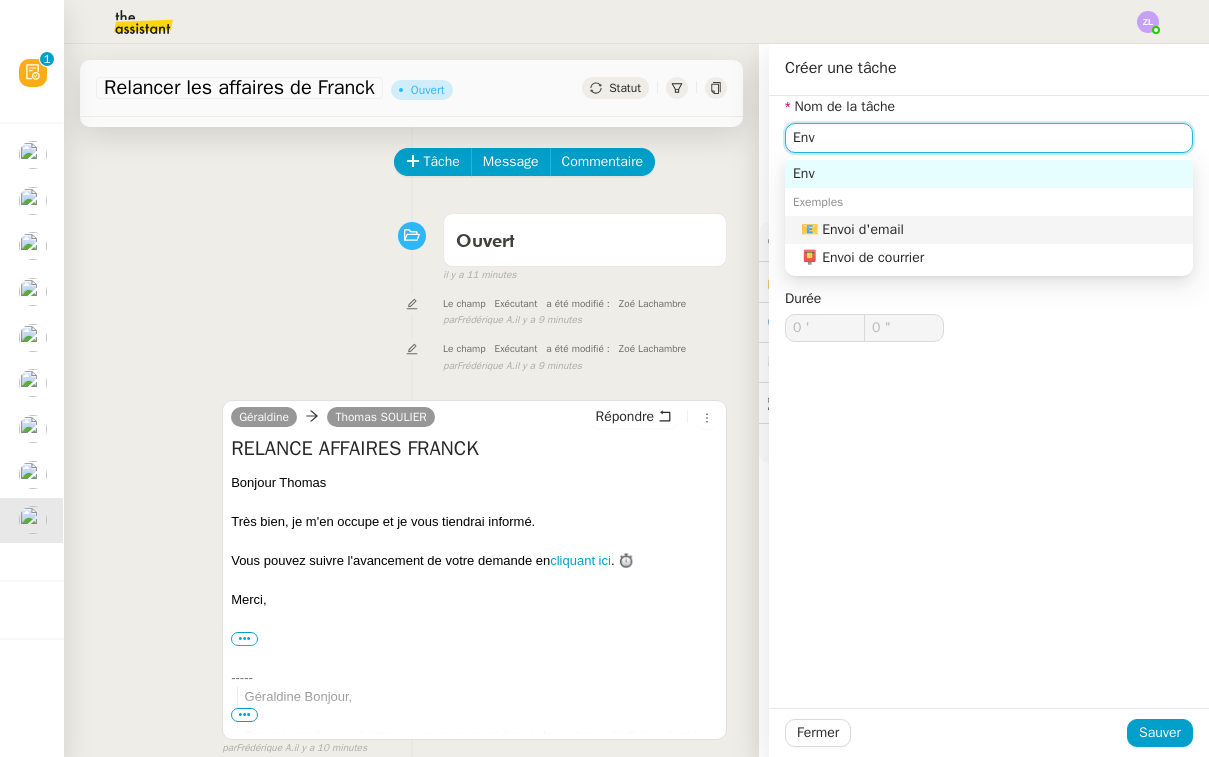 type on "Envoi d'email" 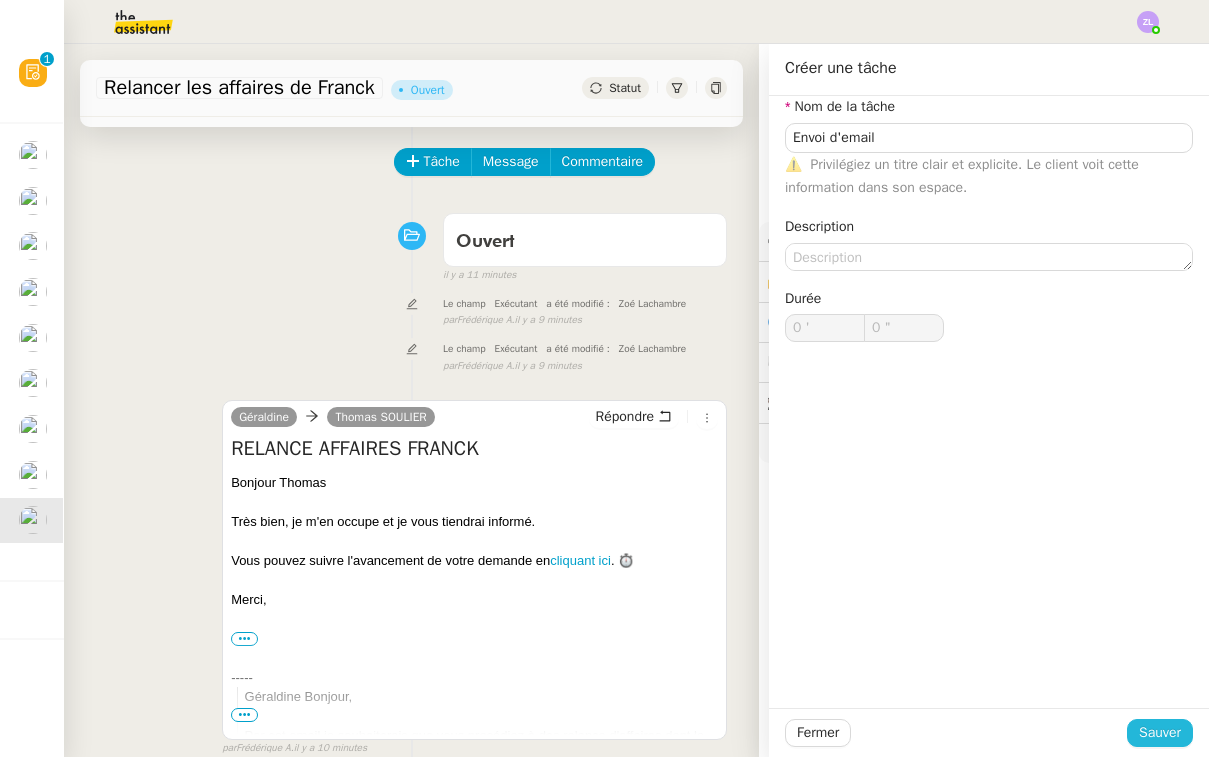 click on "Sauver" 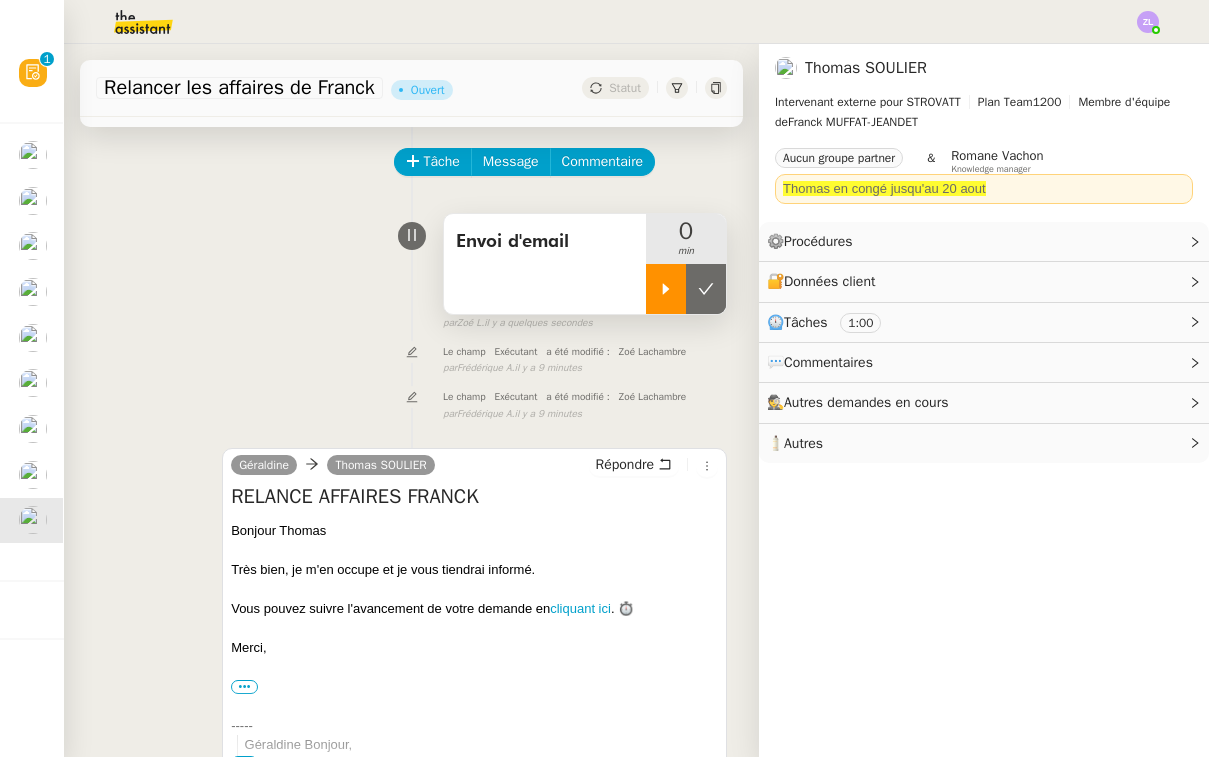 click 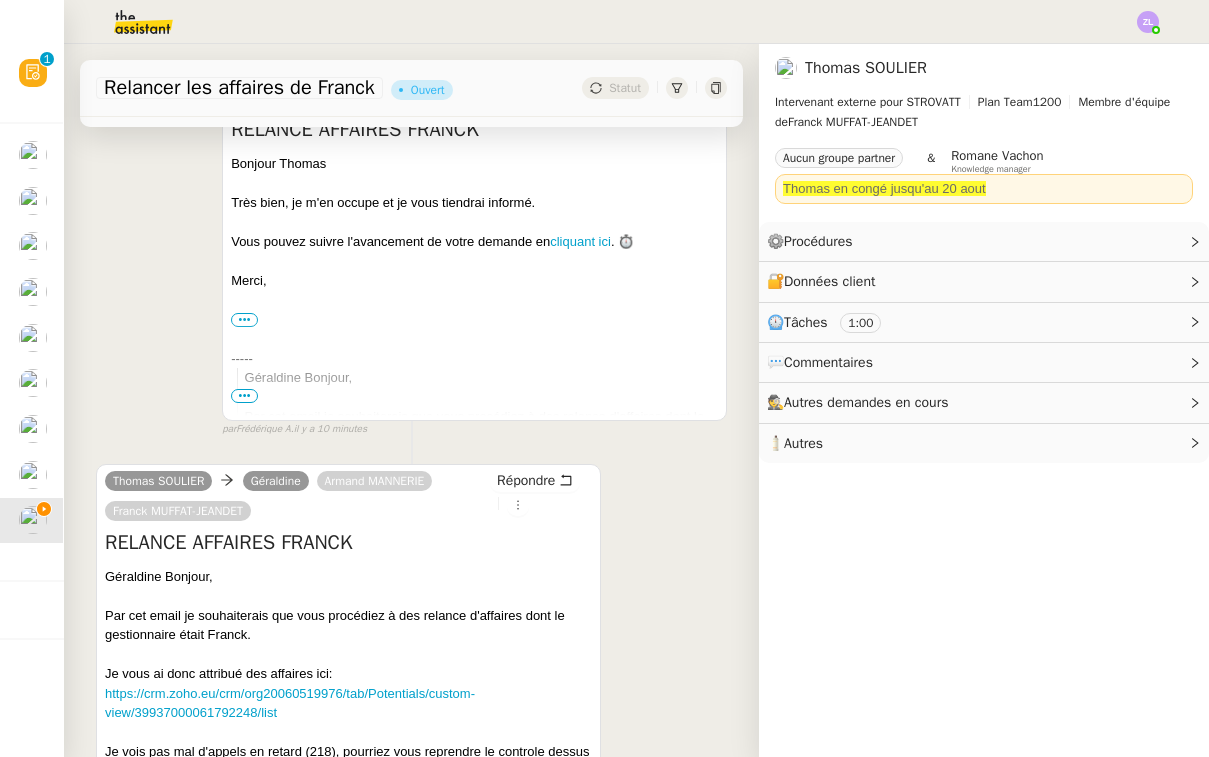 scroll, scrollTop: 549, scrollLeft: 0, axis: vertical 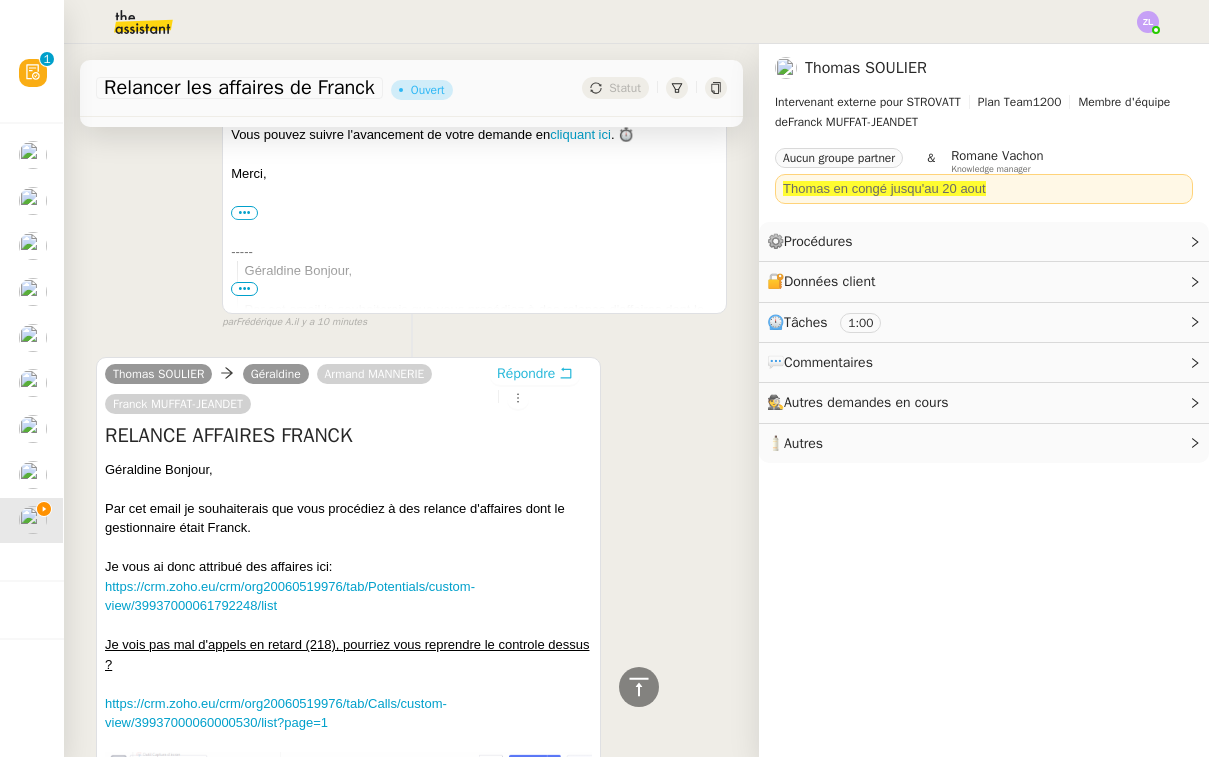 click on "Répondre" at bounding box center [526, 374] 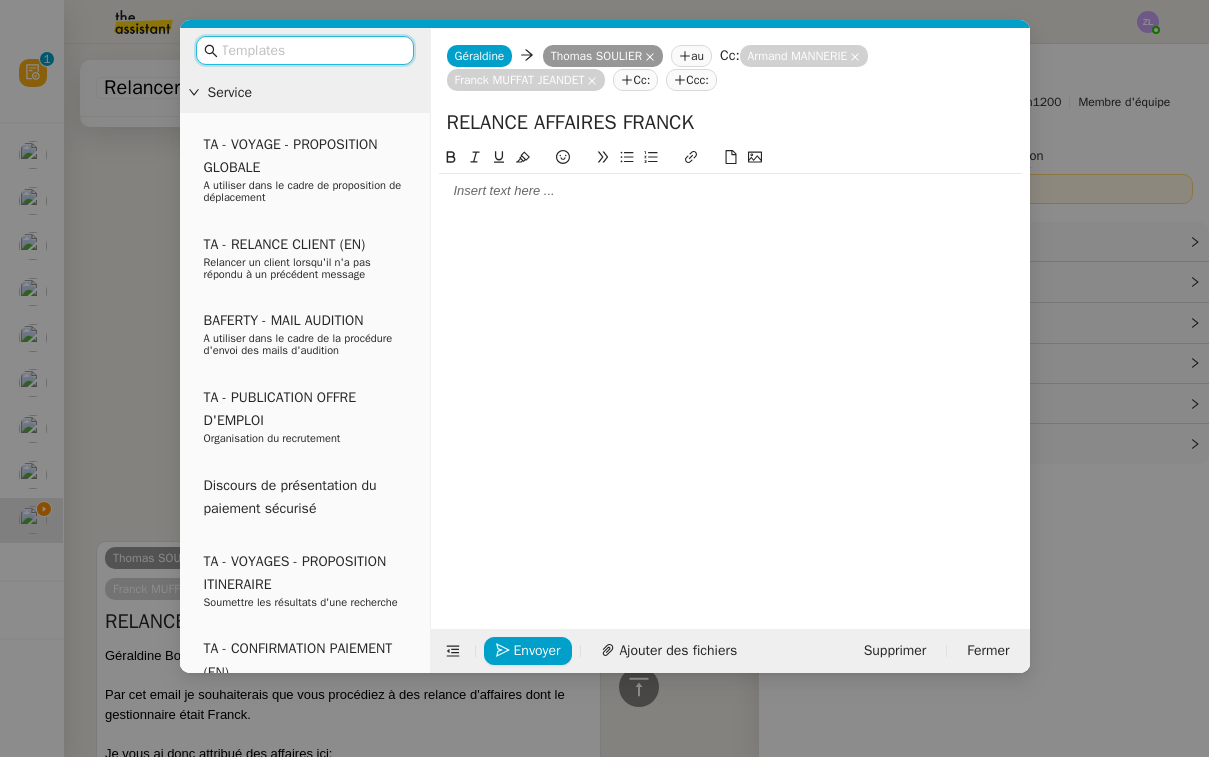 click 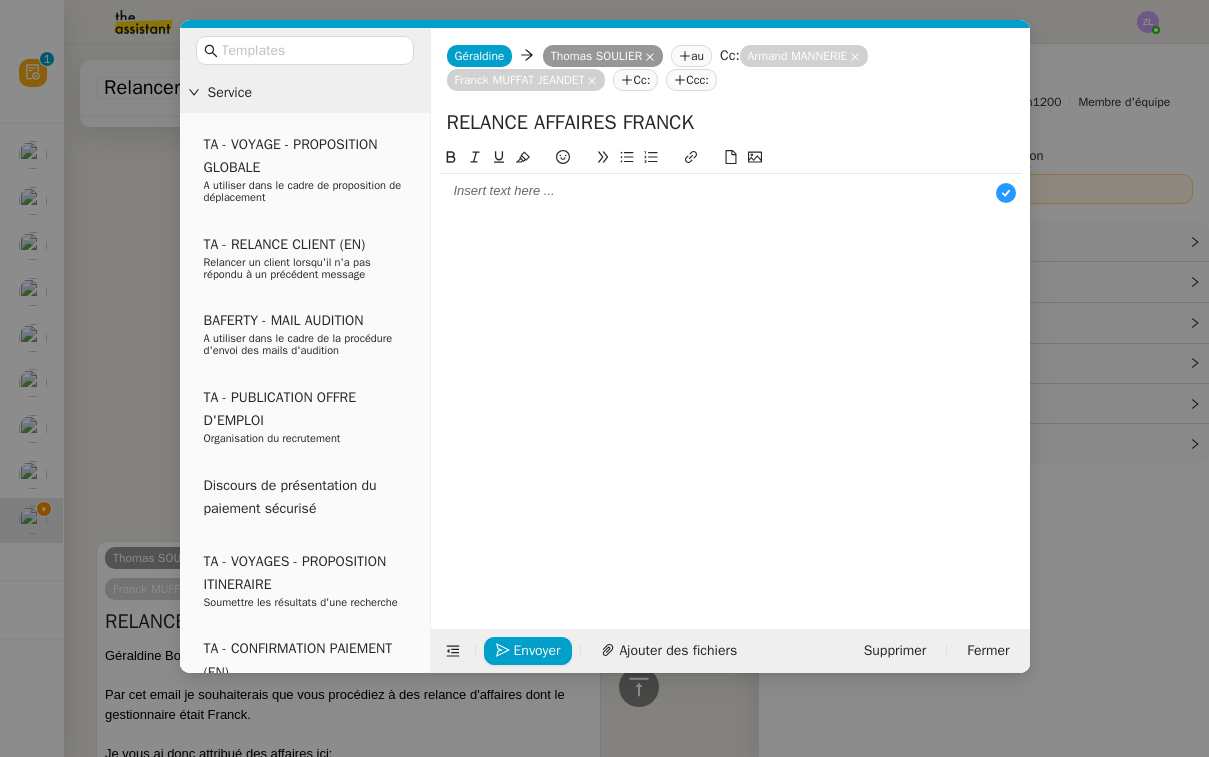 type 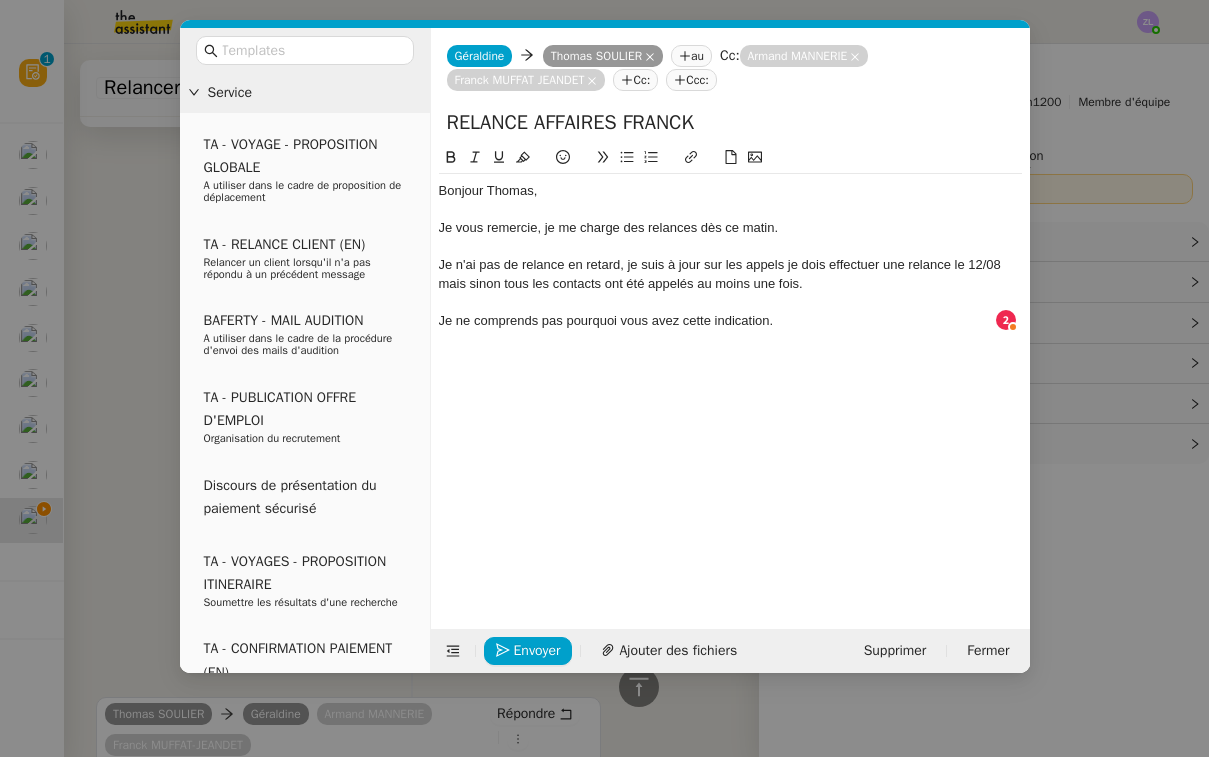 click on "Je n'ai pas de relance en retard, je suis à jour sur les appels je dois effectuer une relance le 12/08 mais sinon tous les contacts ont été appelés au moins une fois." 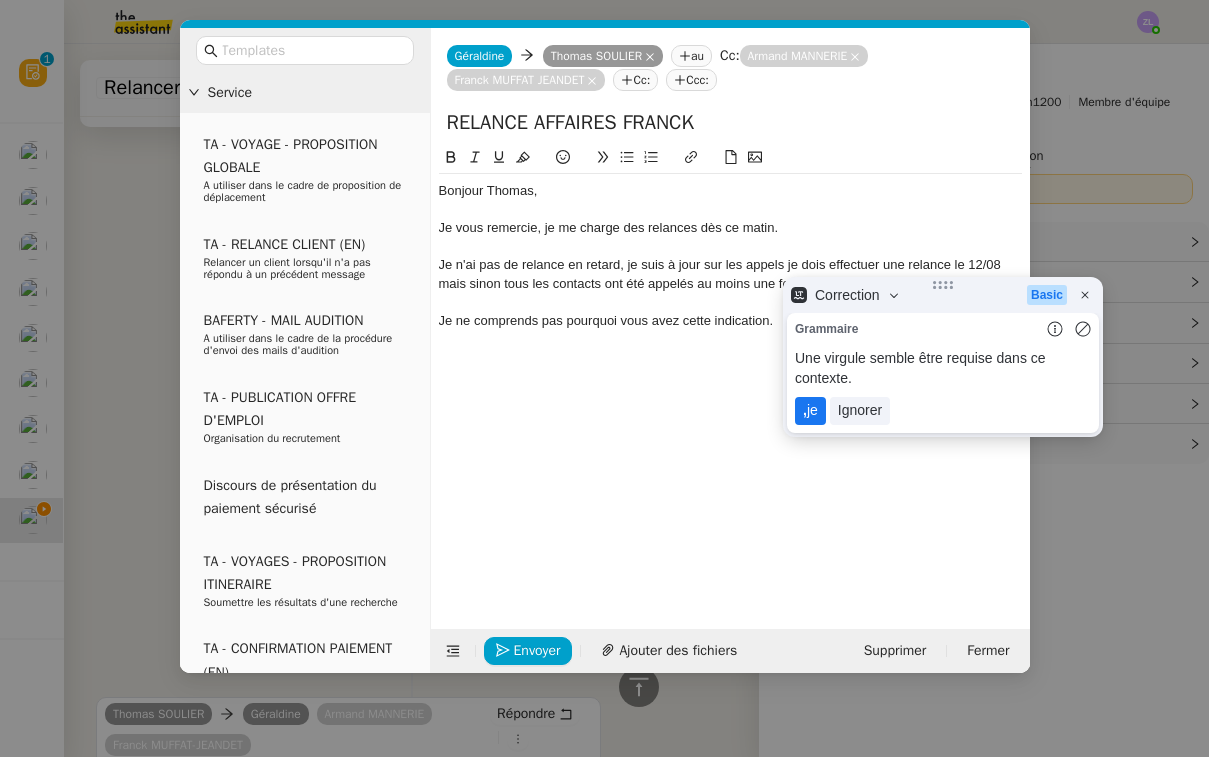 click on ",  je" 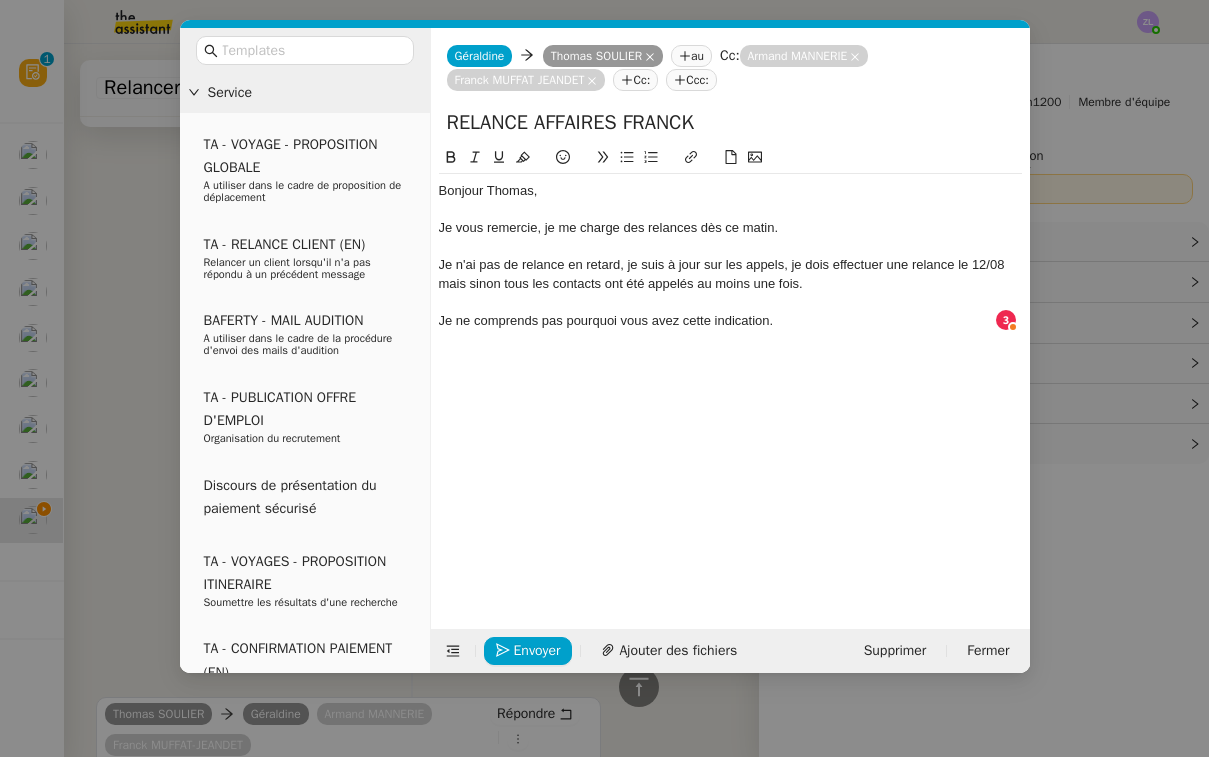 click on "Je n'ai pas de relance en retard, je suis à jour sur les appels, je dois effectuer une relance le 12/08 mais sinon tous les contacts ont été appelés au moins une fois." 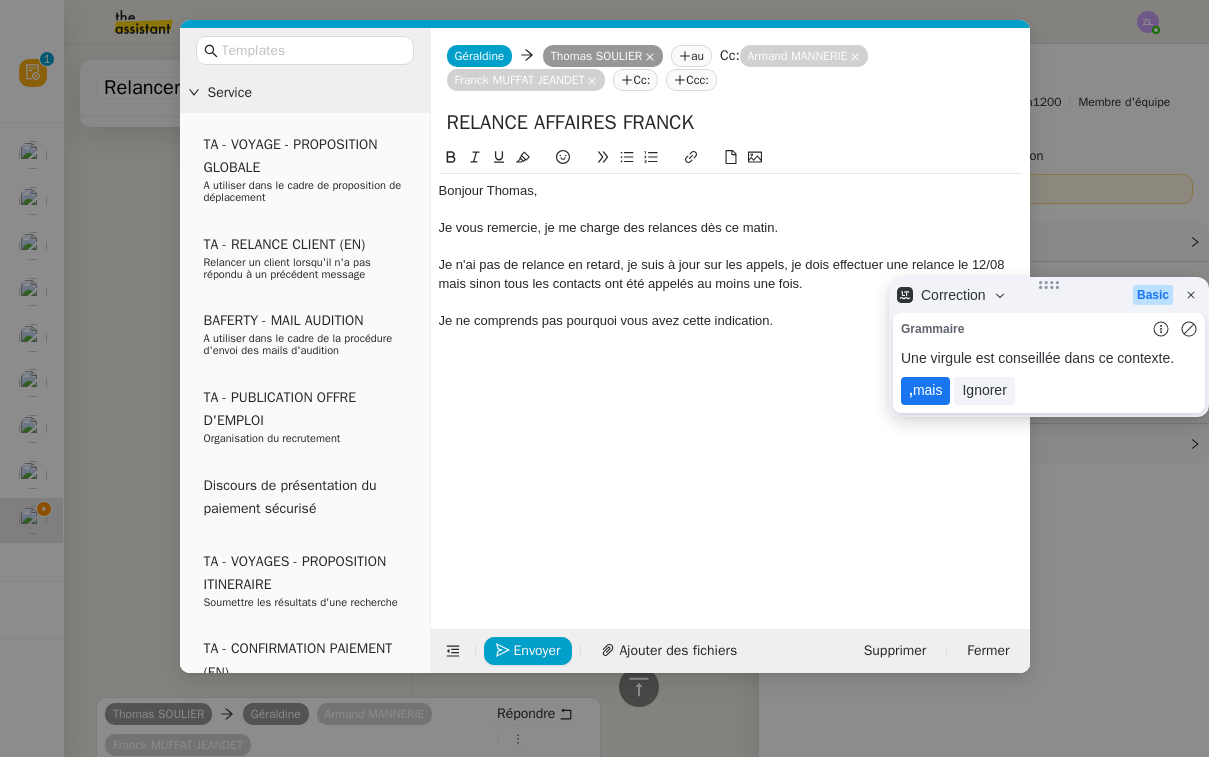 click on ",  mais" 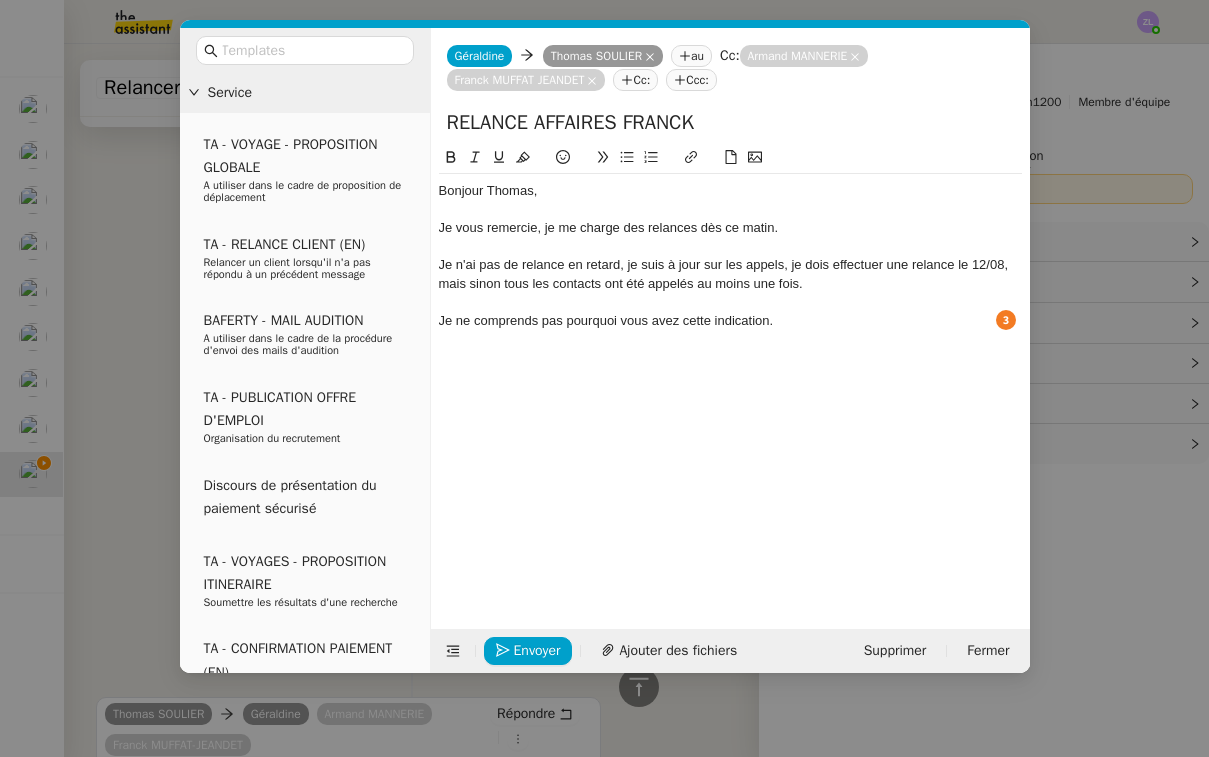click on "Je ne comprends pas pourquoi vous avez cette indication." 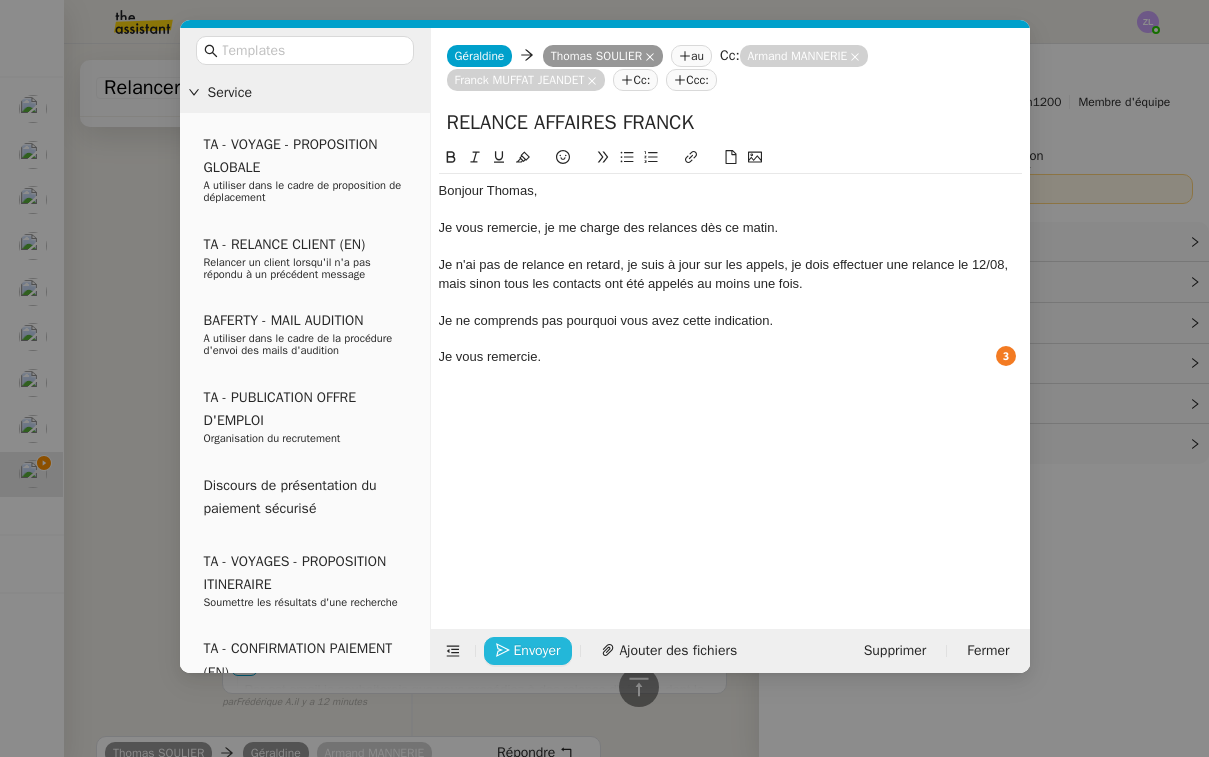click on "Envoyer" 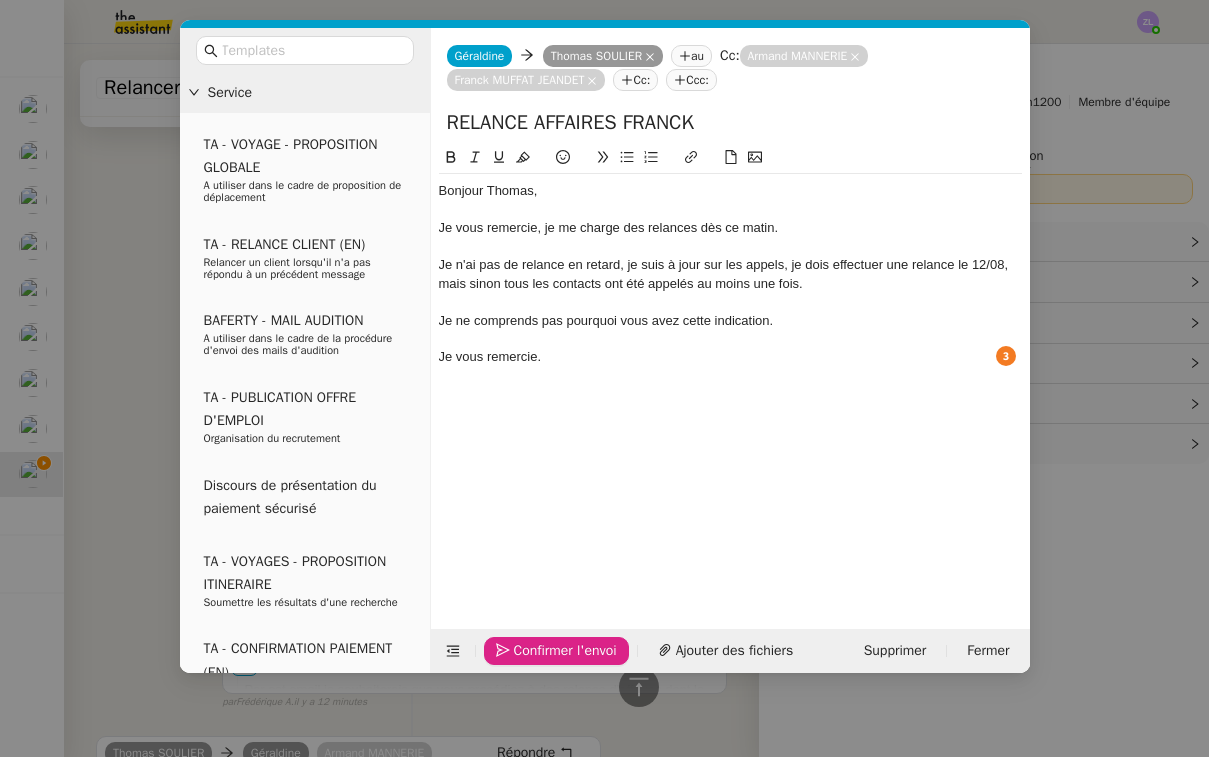 click on "Confirmer l'envoi" 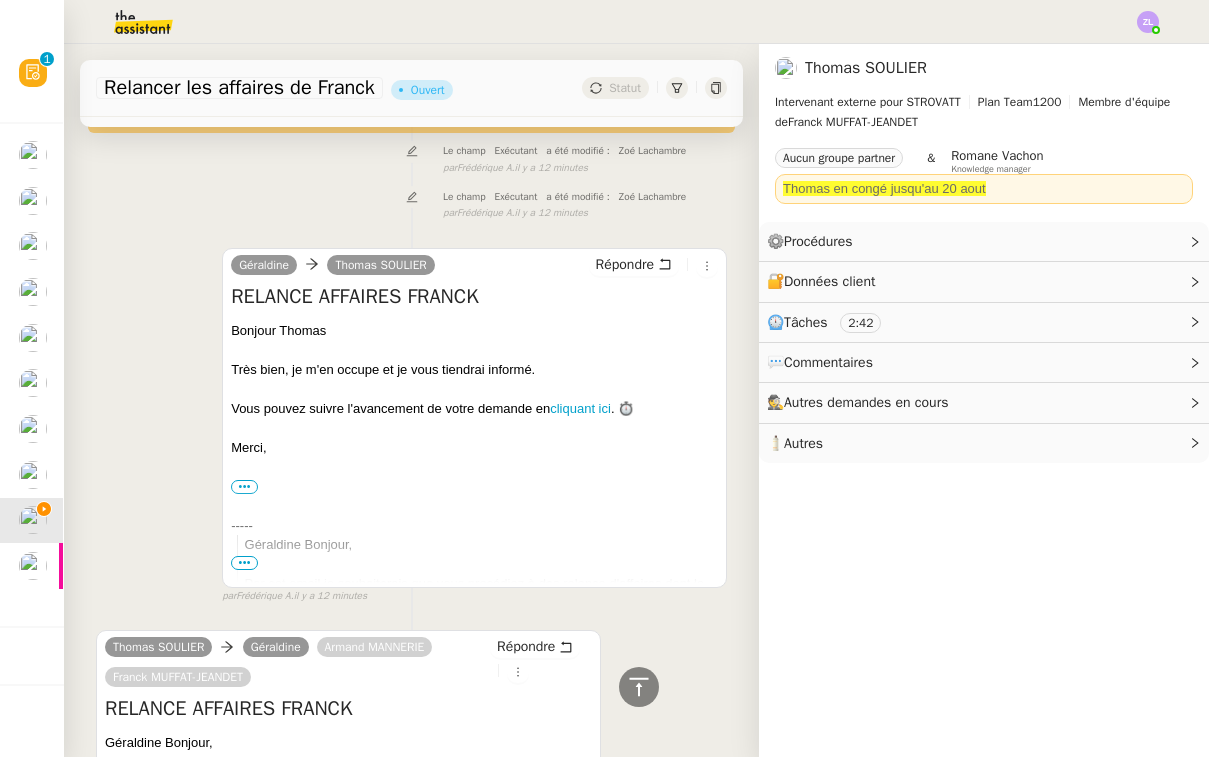 scroll, scrollTop: 955, scrollLeft: 0, axis: vertical 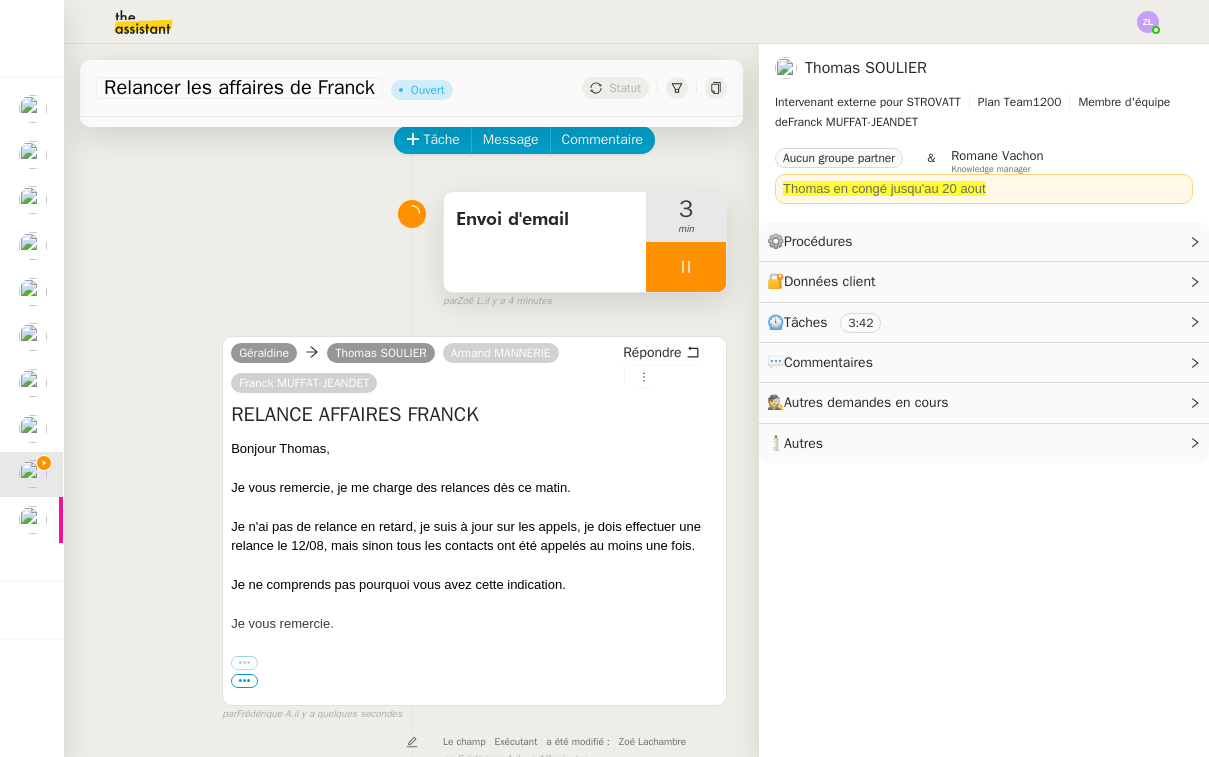 click at bounding box center (686, 267) 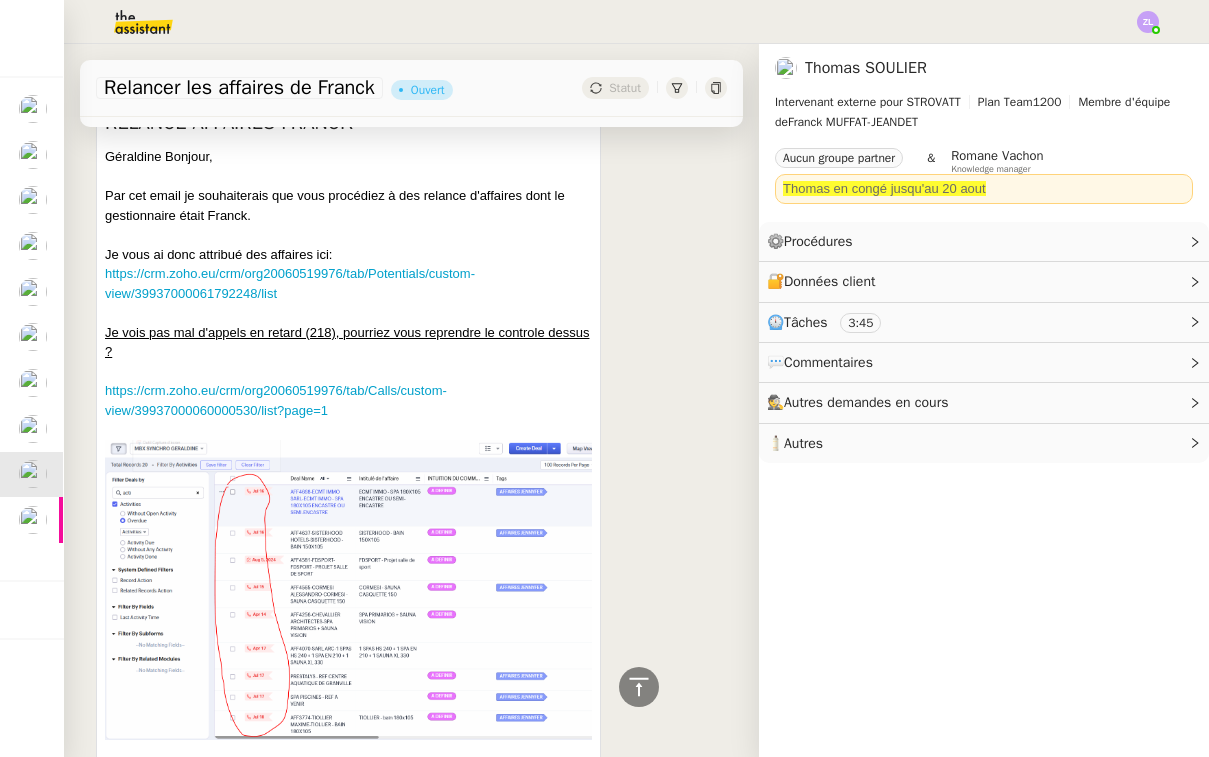 scroll, scrollTop: 1292, scrollLeft: 0, axis: vertical 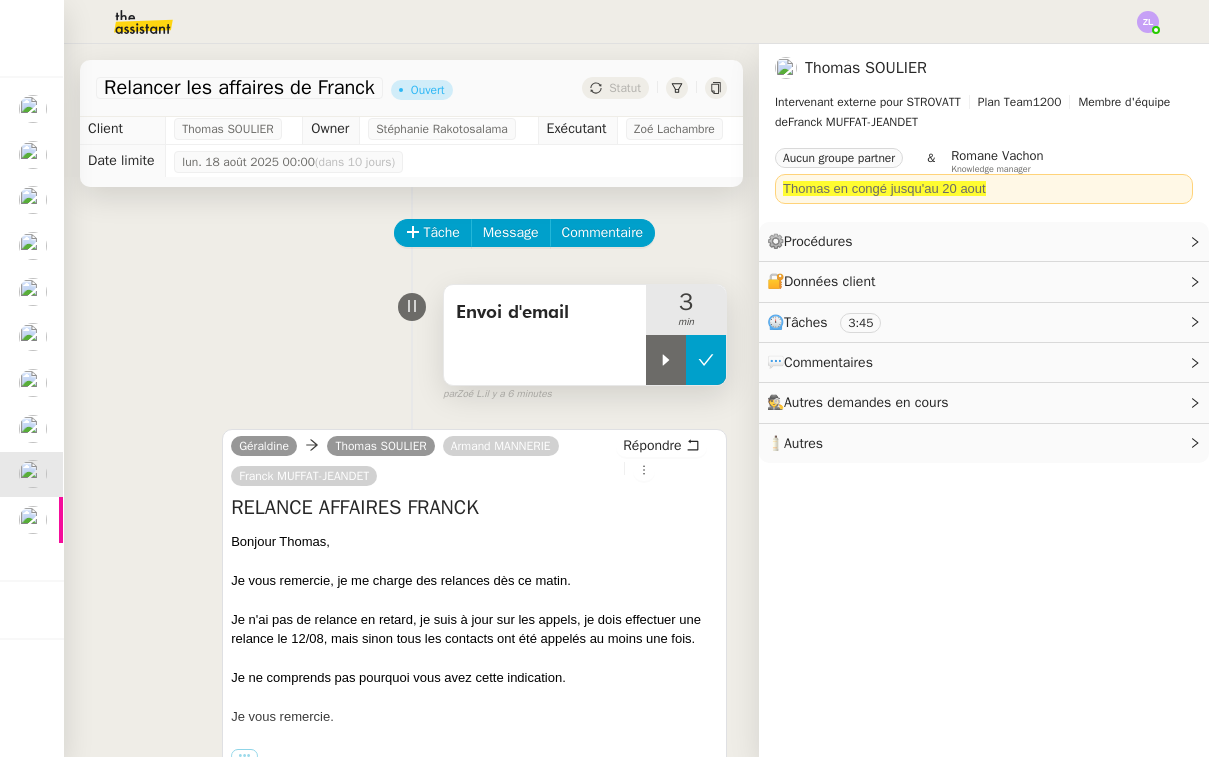 click at bounding box center (706, 360) 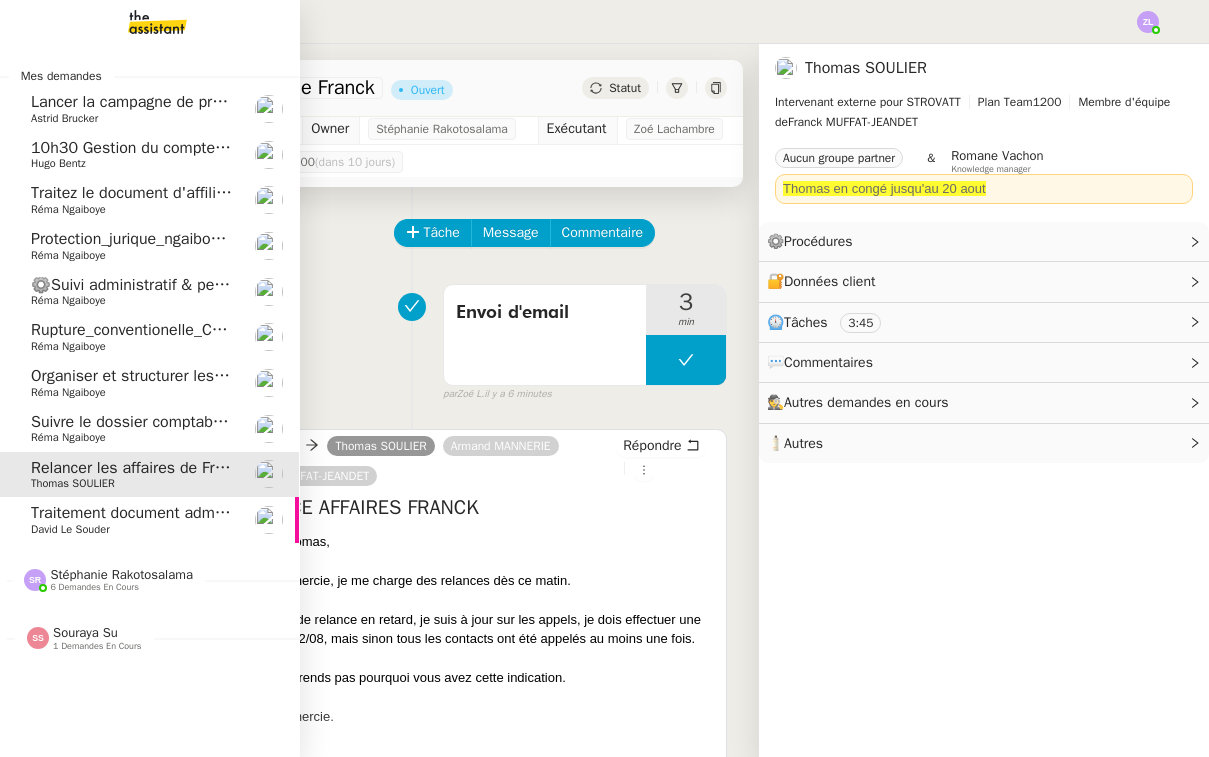 click on "David Le Souder" 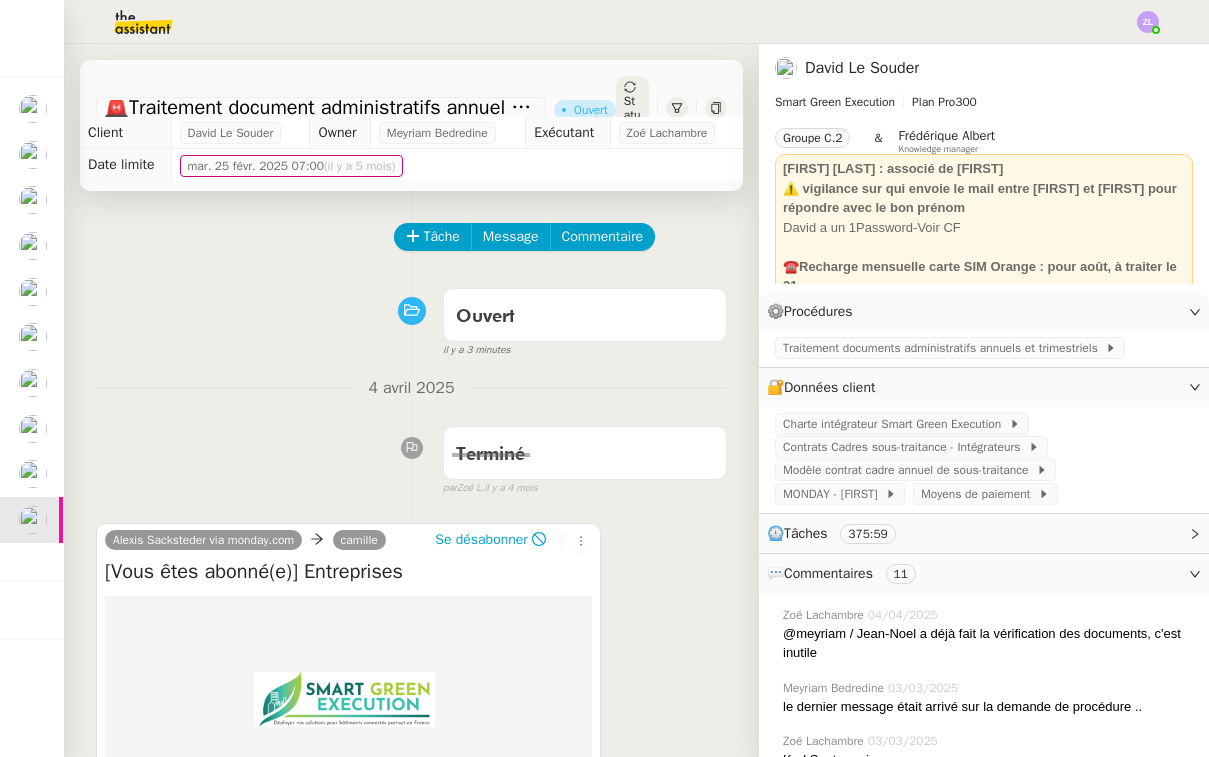 scroll, scrollTop: 0, scrollLeft: 0, axis: both 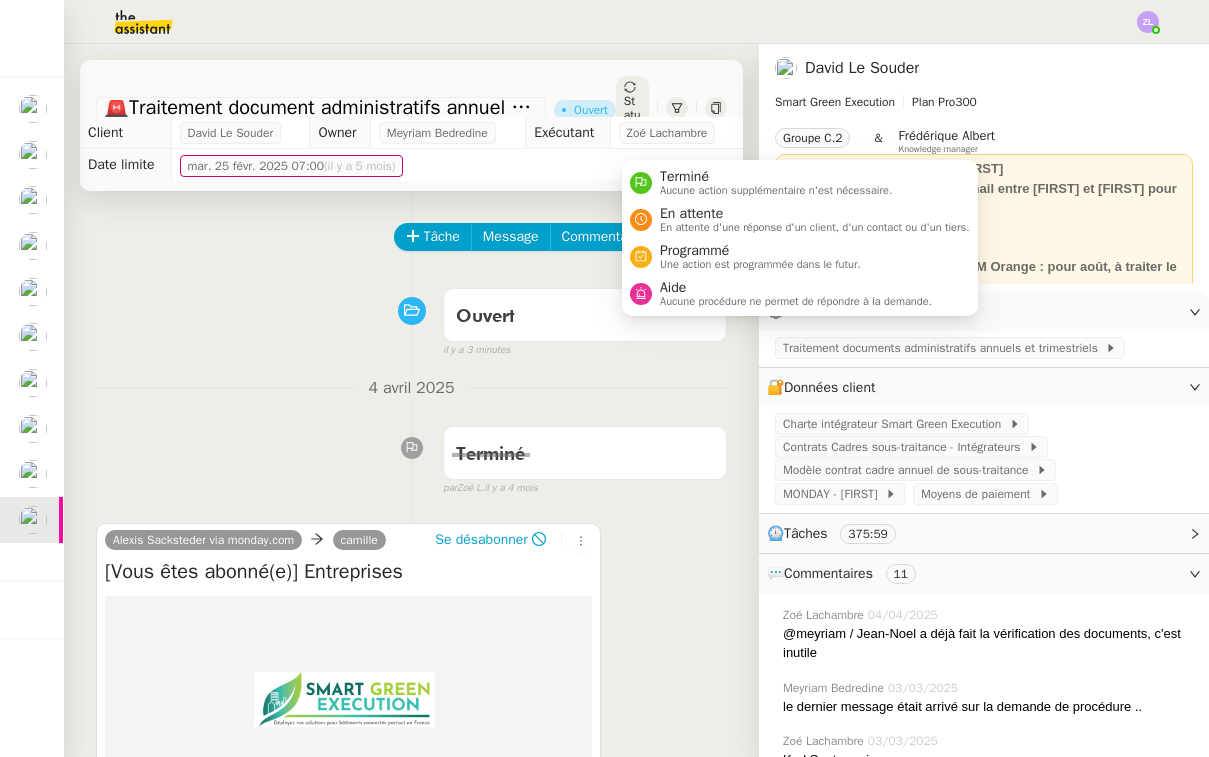 click 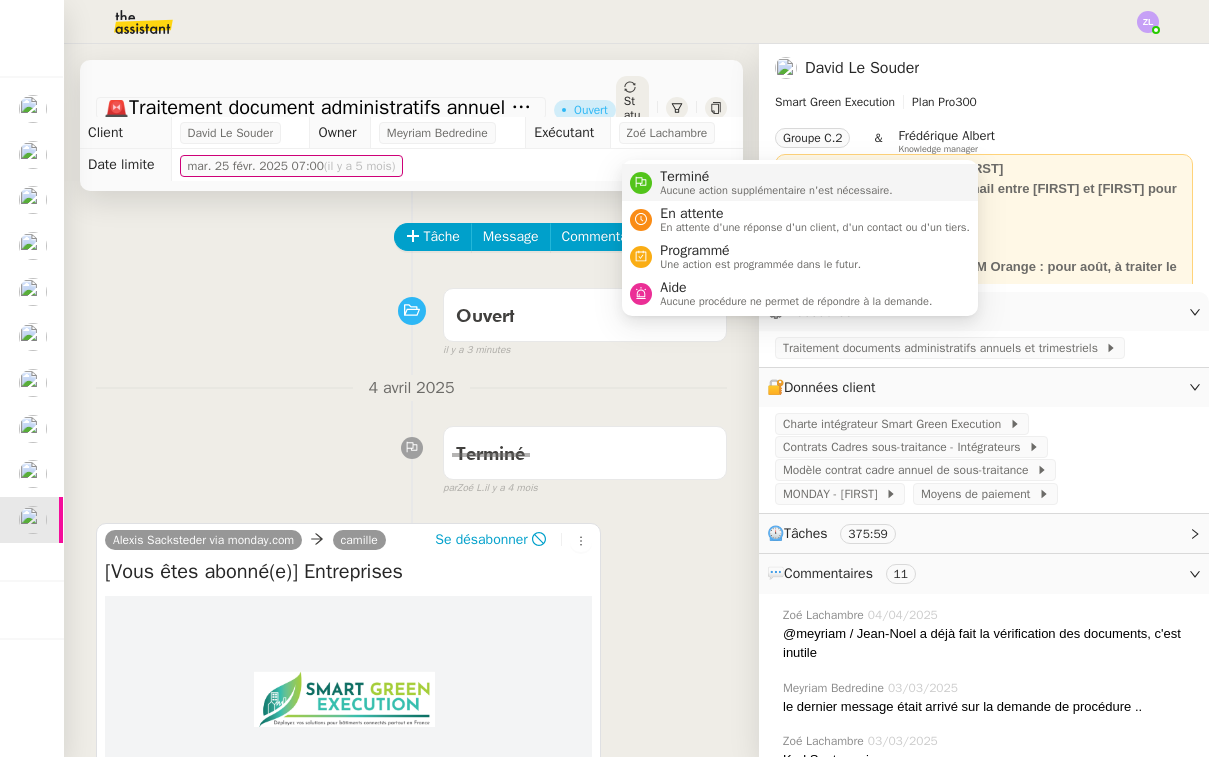 click on "Terminé Aucune action supplémentaire n'est nécessaire." at bounding box center (772, 182) 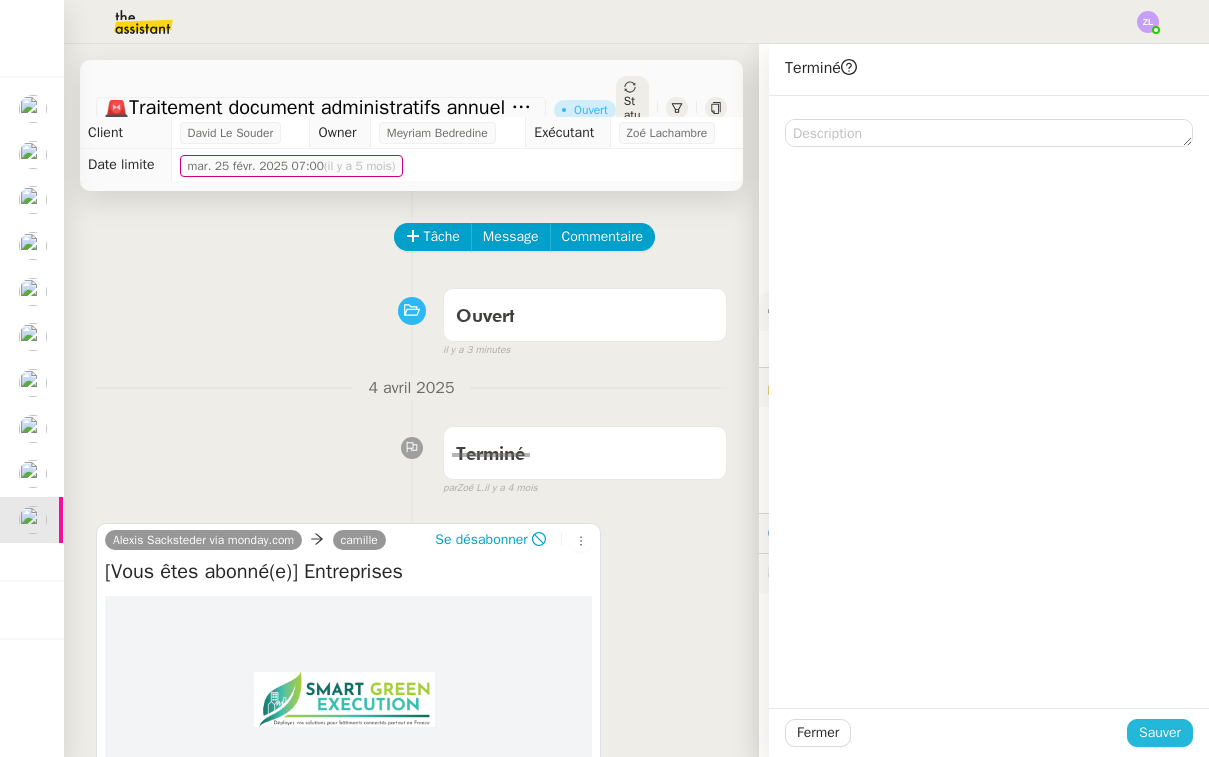 click on "Sauver" 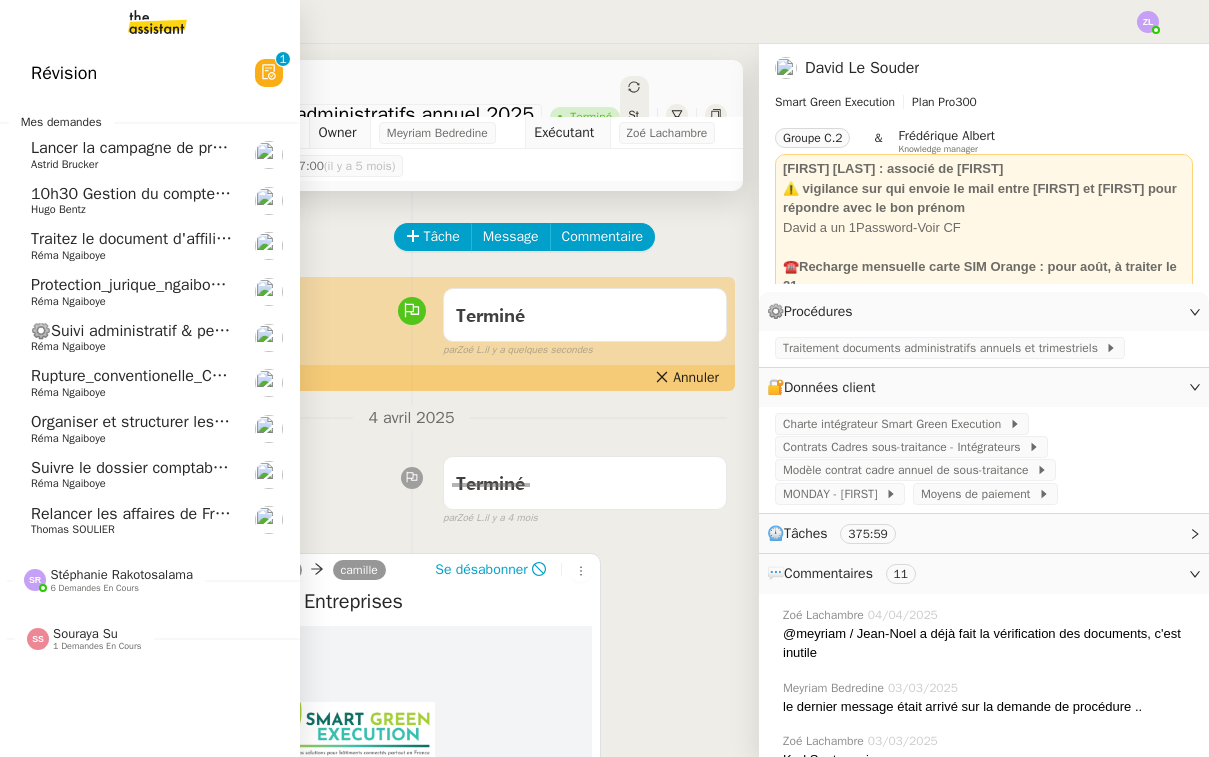 click on "10h30 Gestion du compte LinkedIn de Charly LAMARD (post + gestion messages) - 8 août 2025" 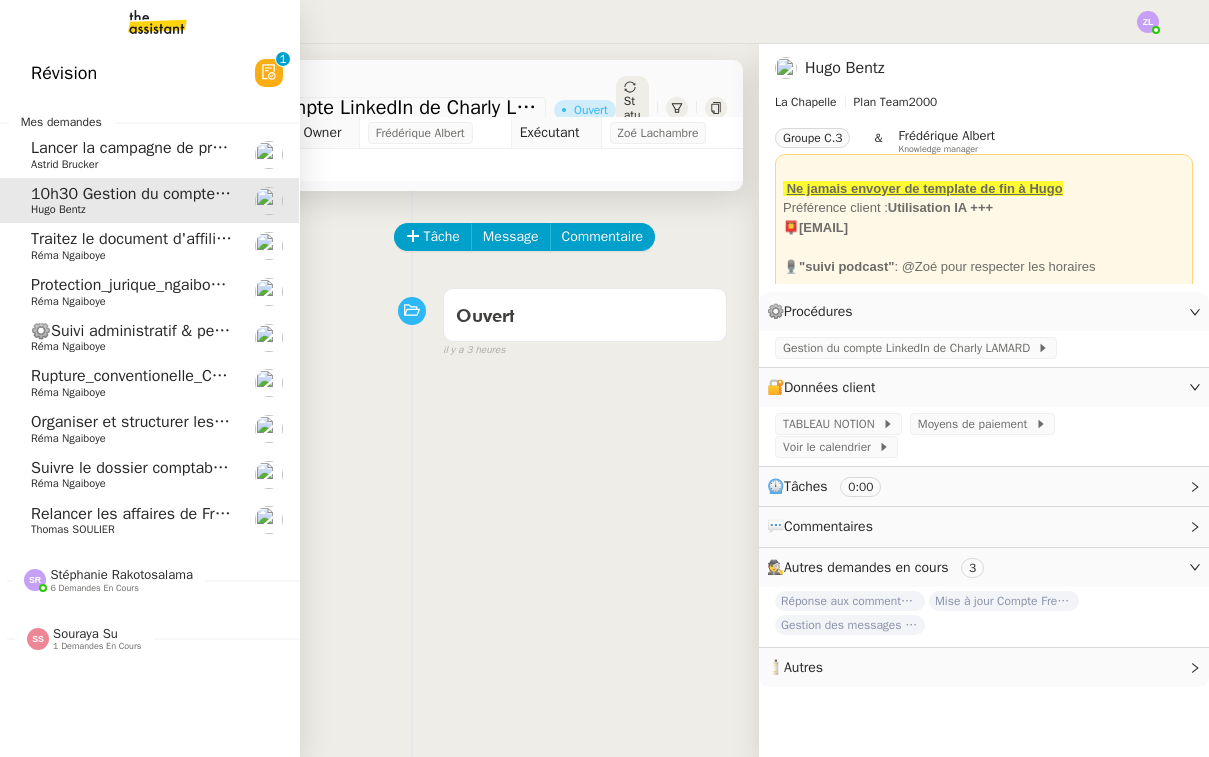 click on "Stéphanie Rakotosalama" 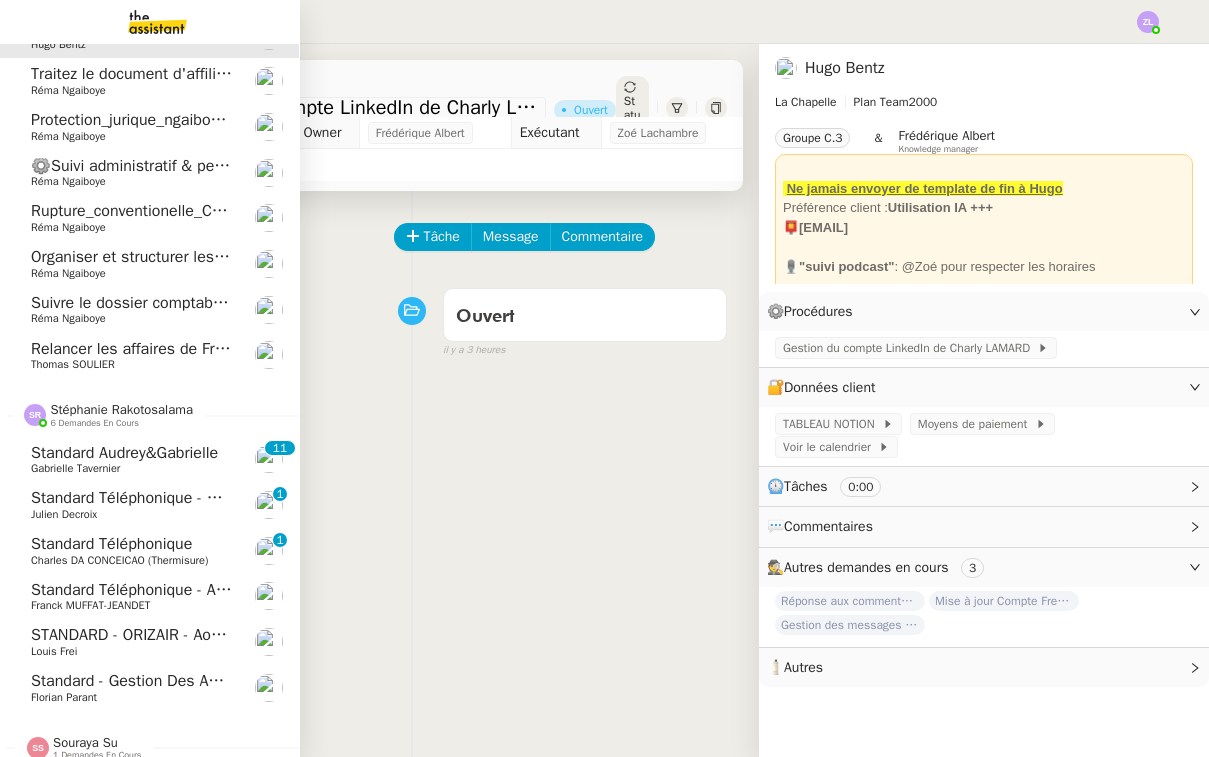 scroll, scrollTop: 164, scrollLeft: 1, axis: both 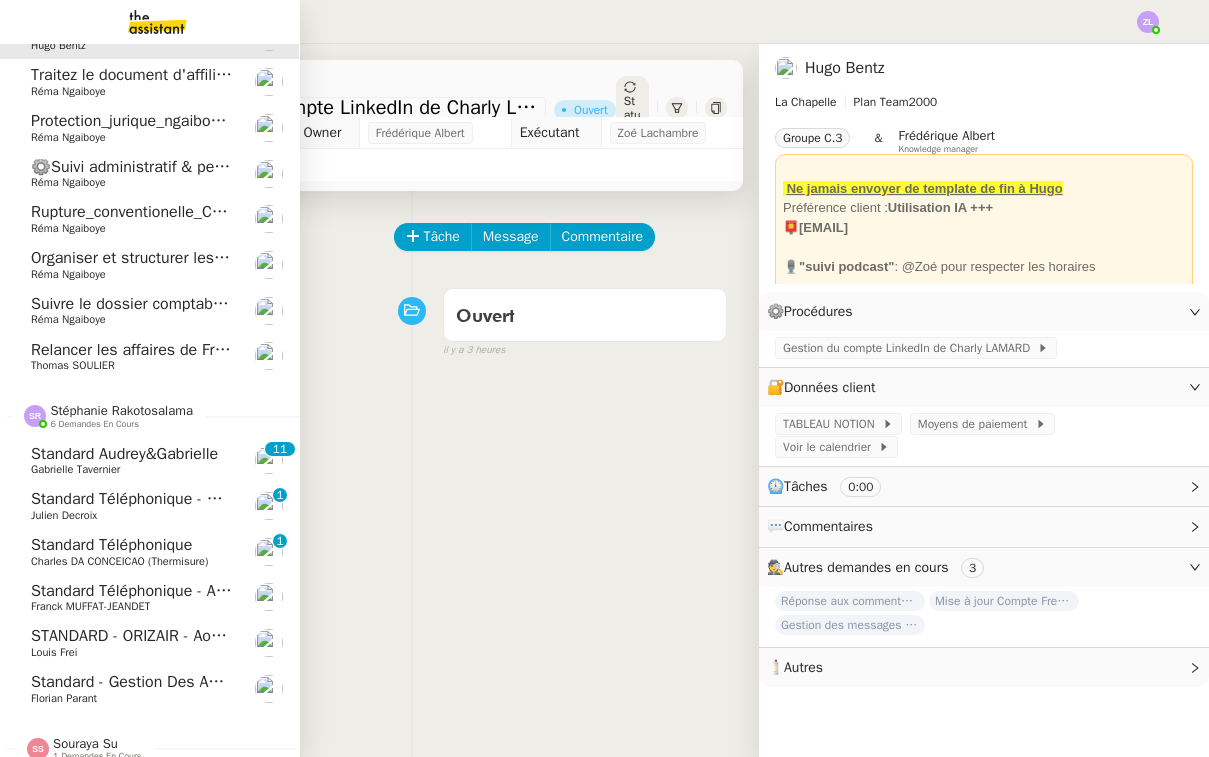 click on "Standard téléphonique - août 2025" 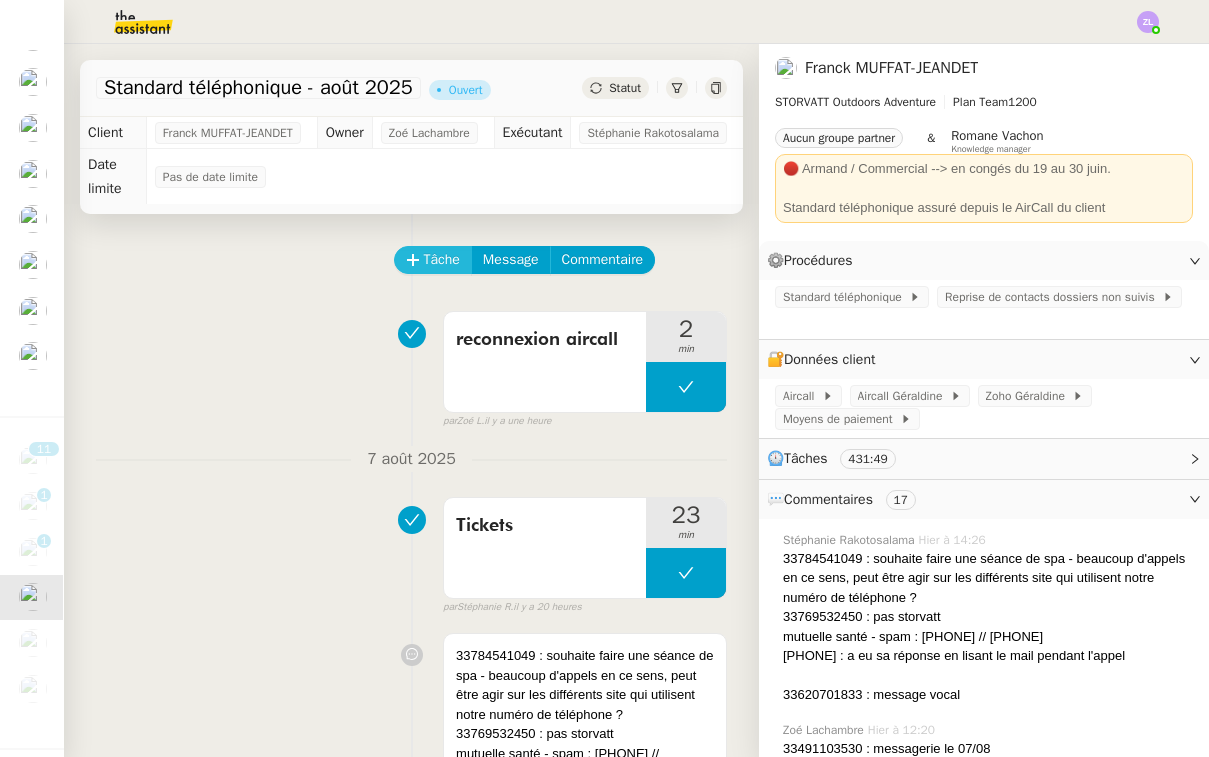 click on "Tâche" 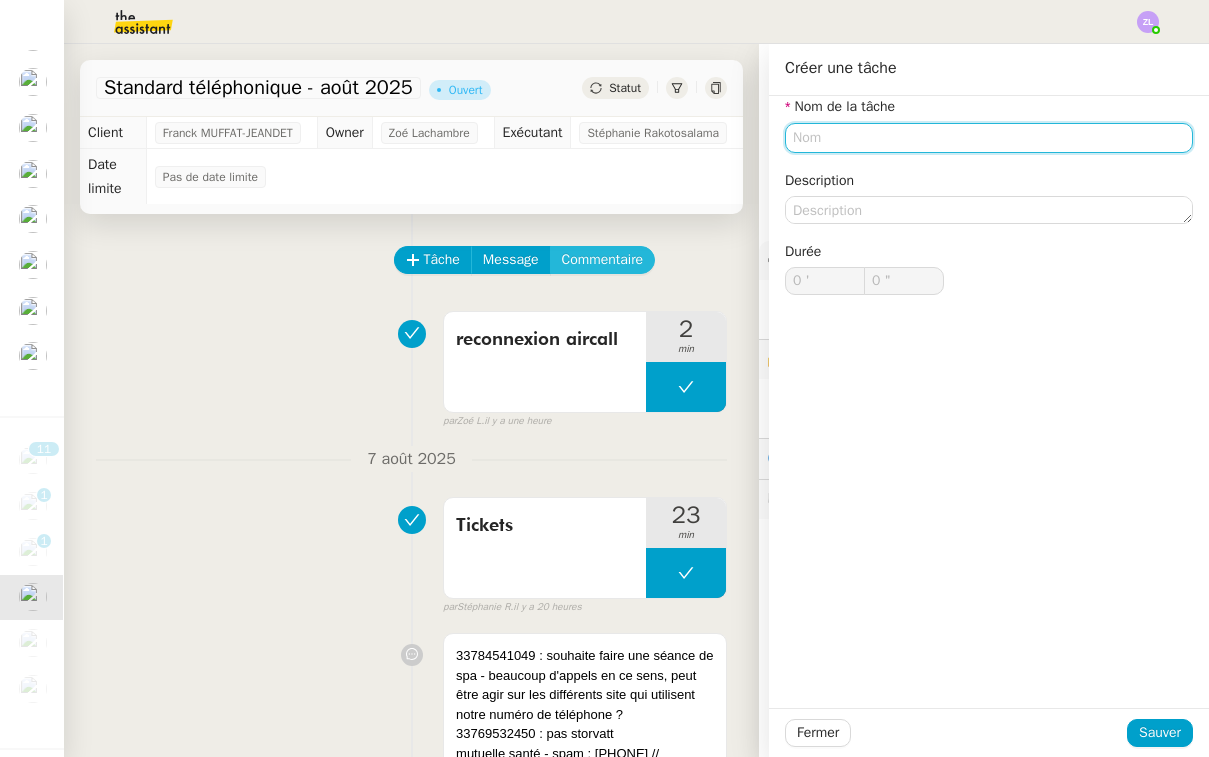 type on "<" 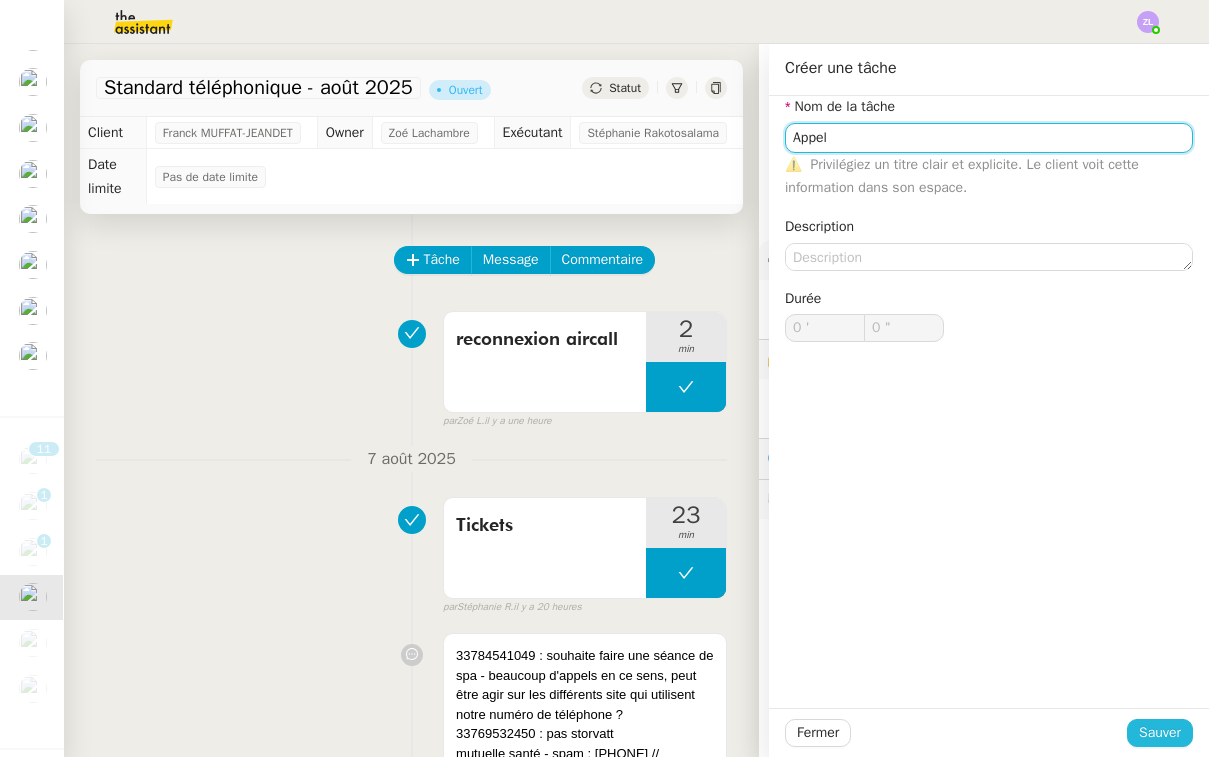 type on "Appel" 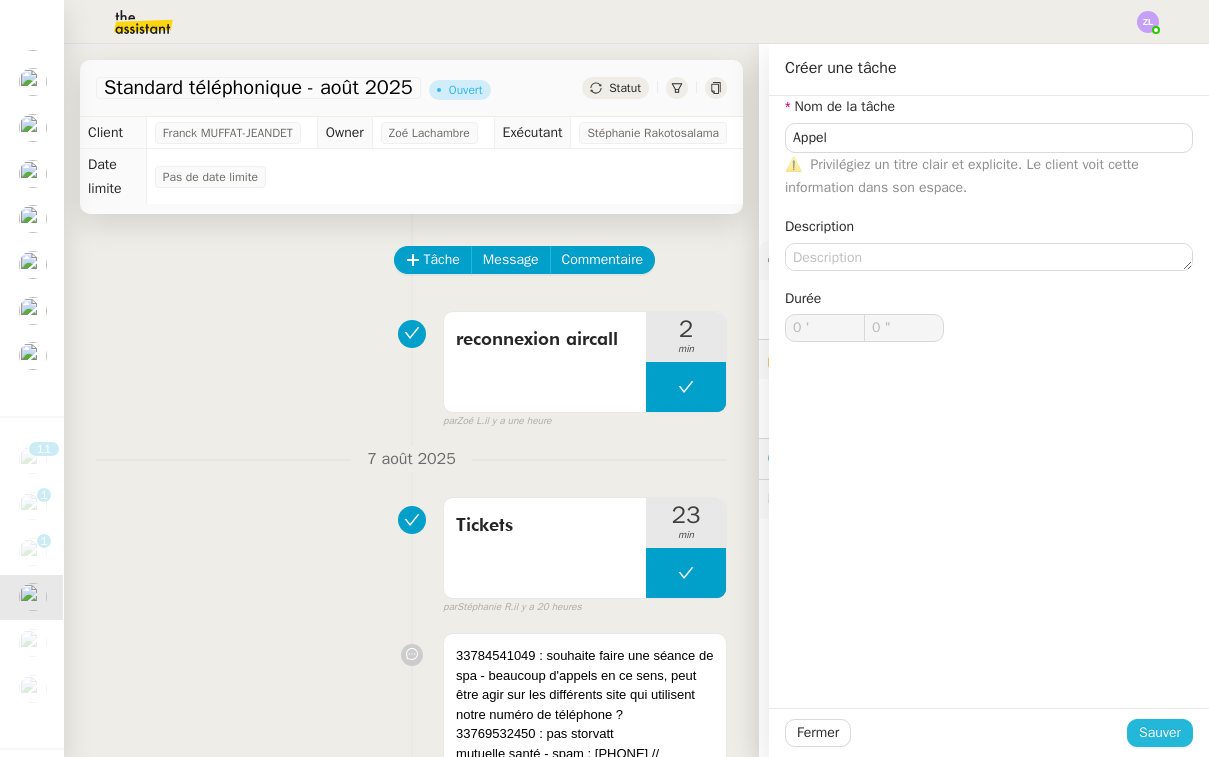 click on "Sauver" 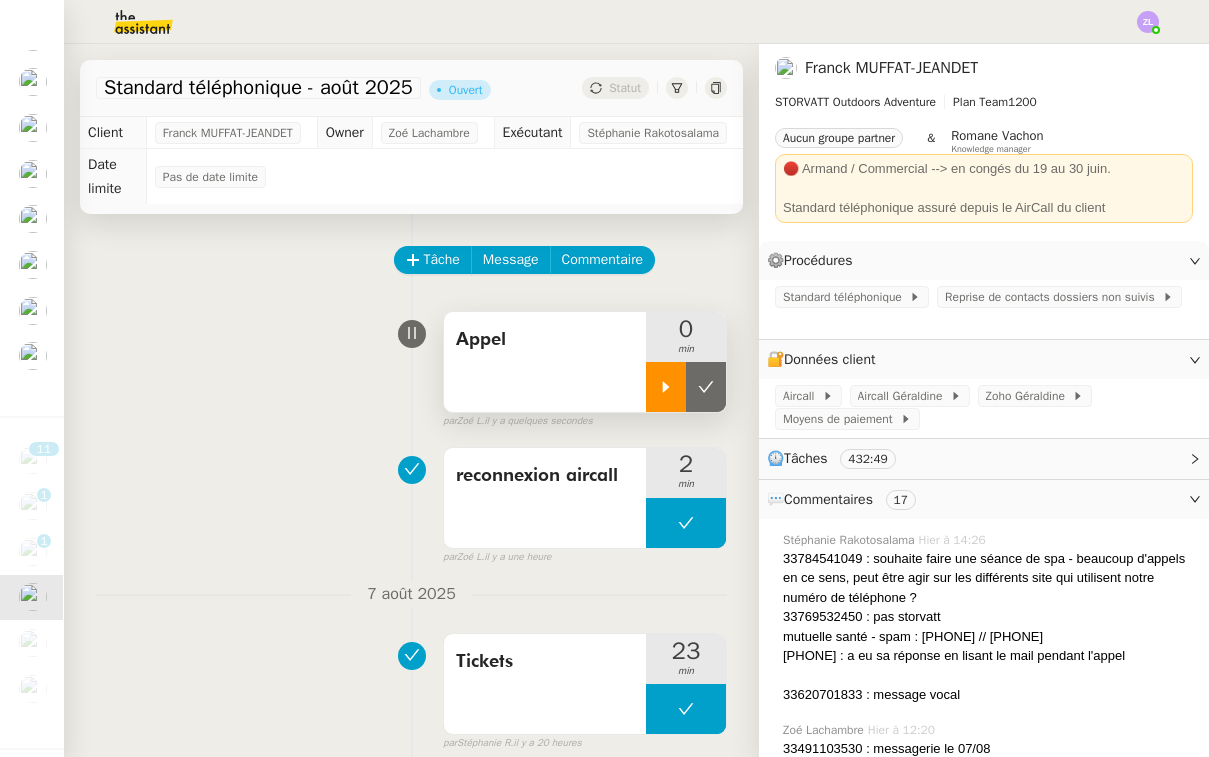 click at bounding box center (666, 387) 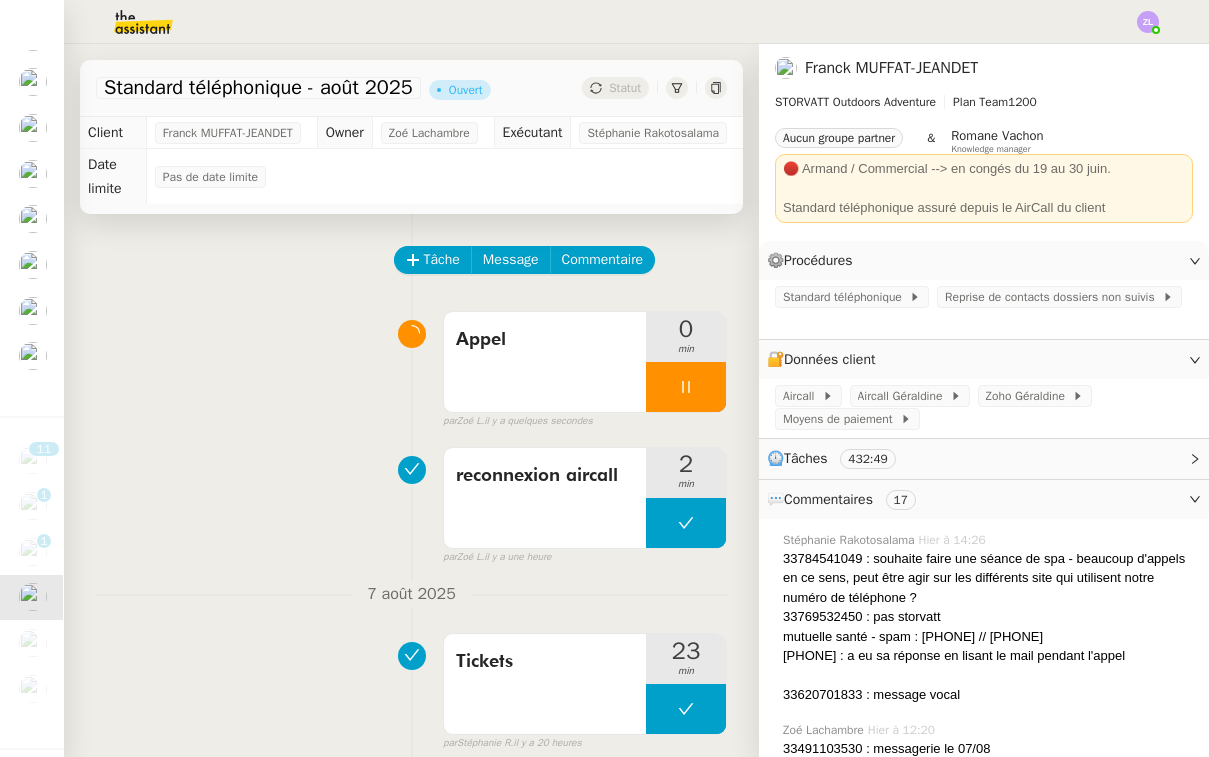 scroll, scrollTop: 0, scrollLeft: 1, axis: horizontal 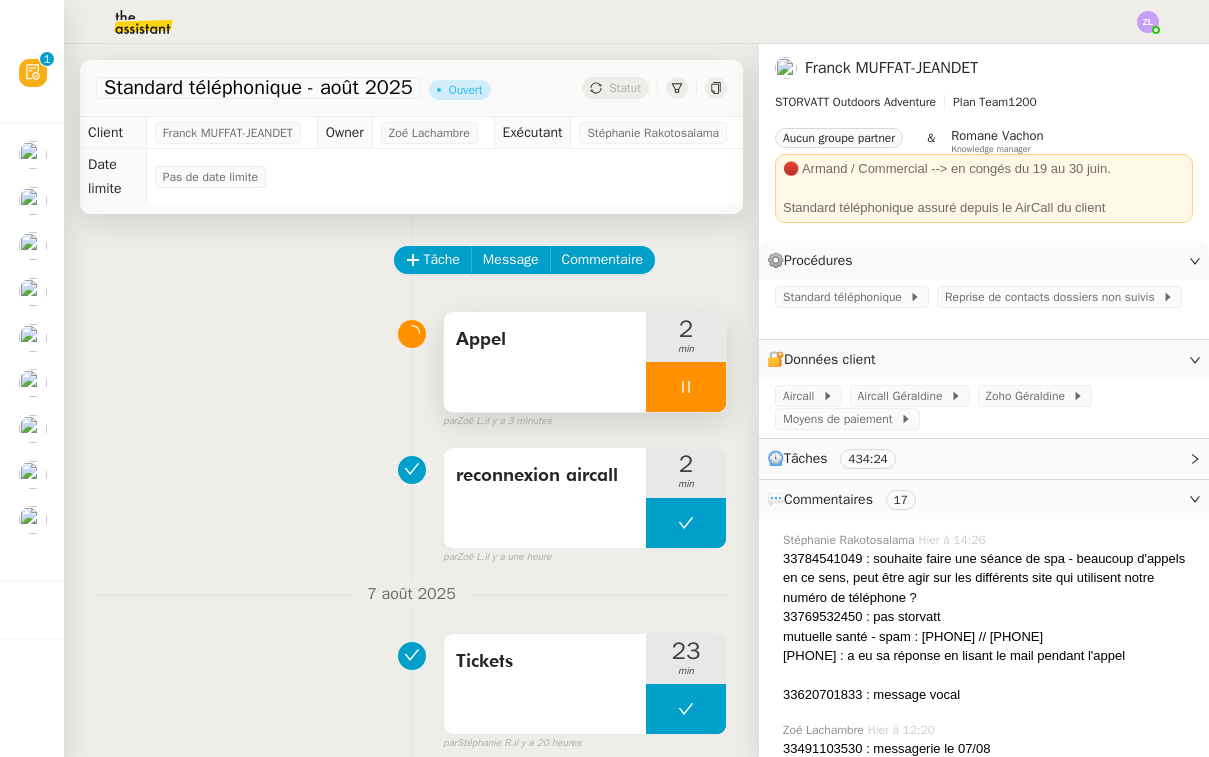 click at bounding box center (686, 387) 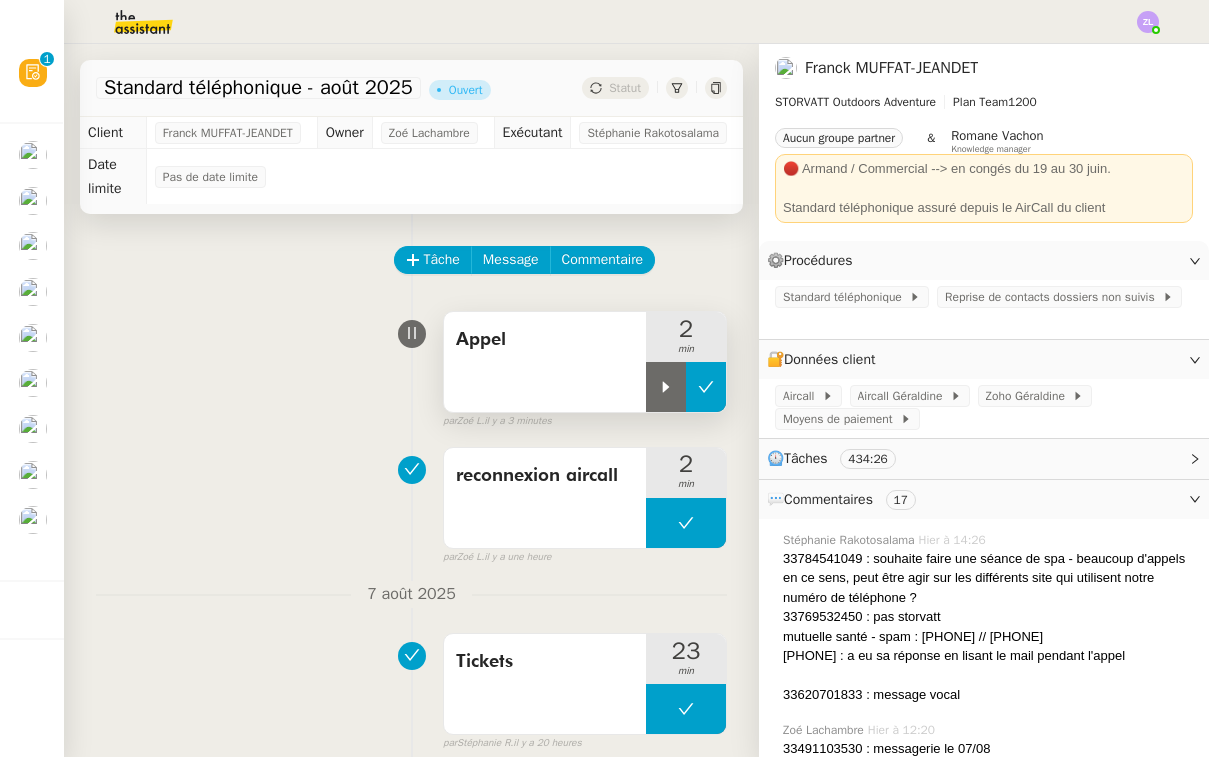 click at bounding box center [706, 387] 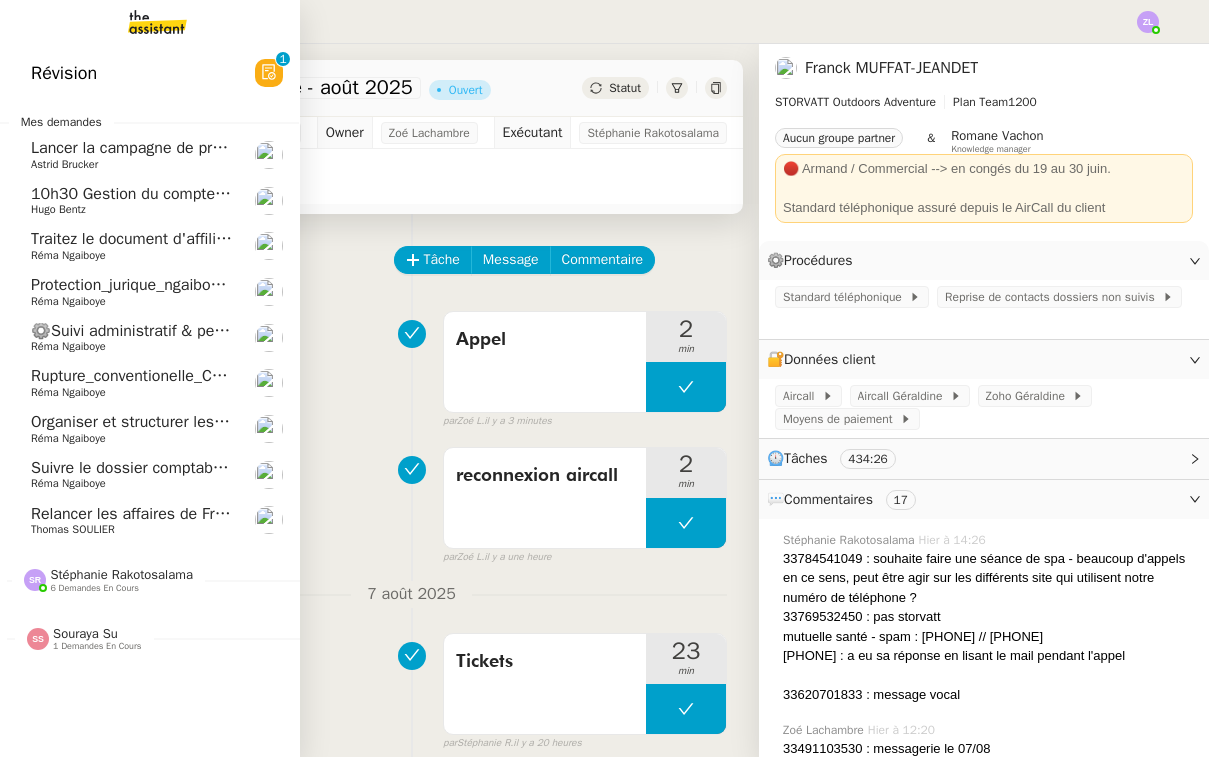 click on "Suivre le dossier comptable de Party'z" 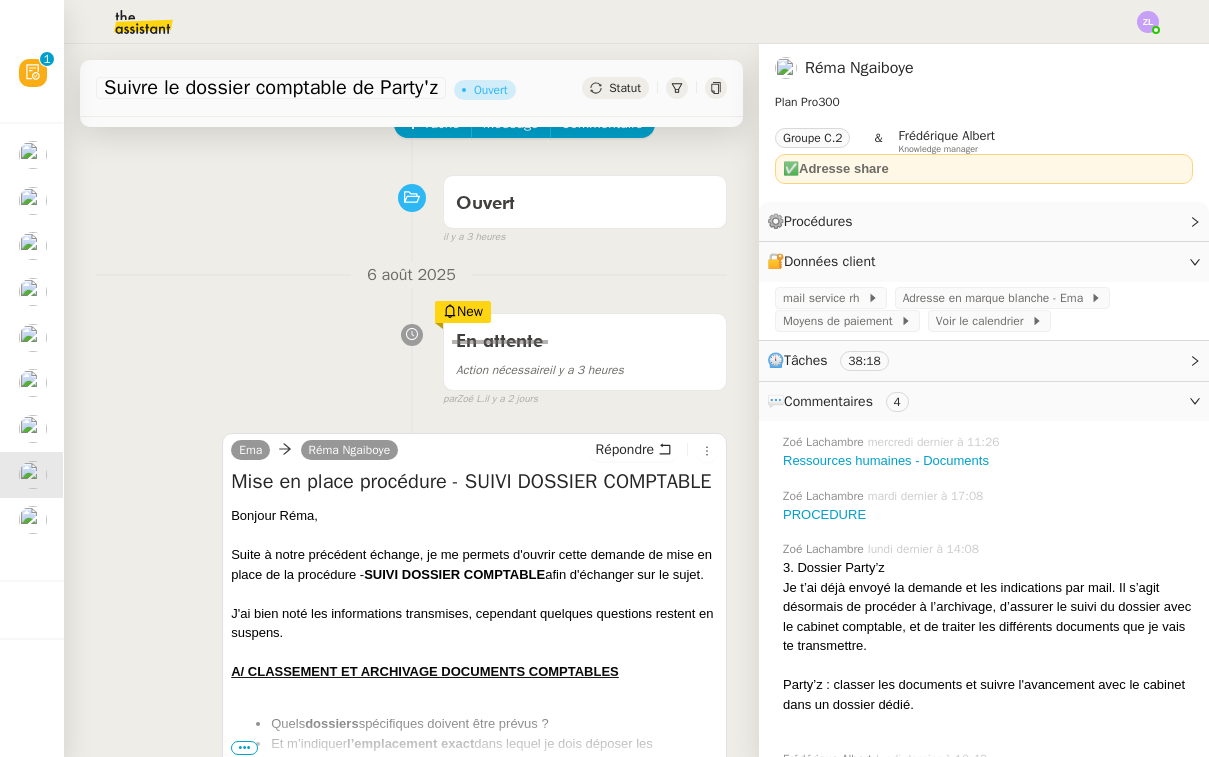 scroll, scrollTop: 57, scrollLeft: 0, axis: vertical 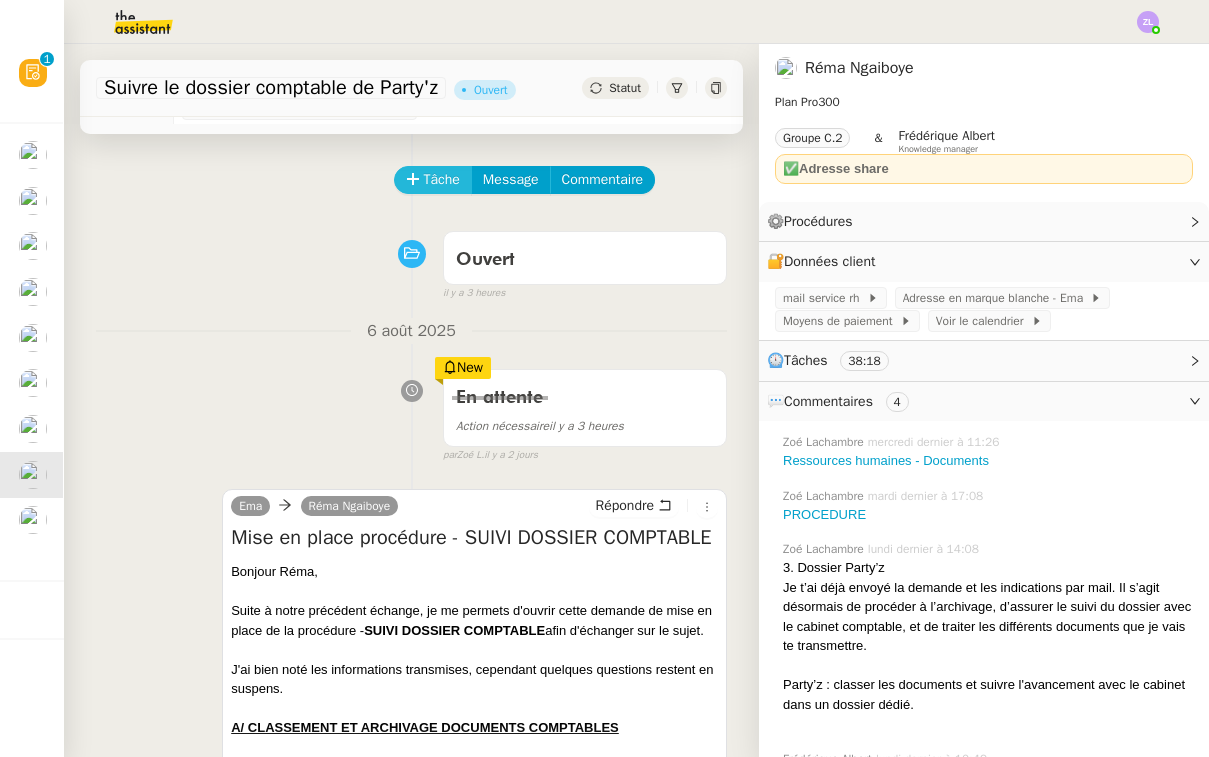 click on "Tâche" 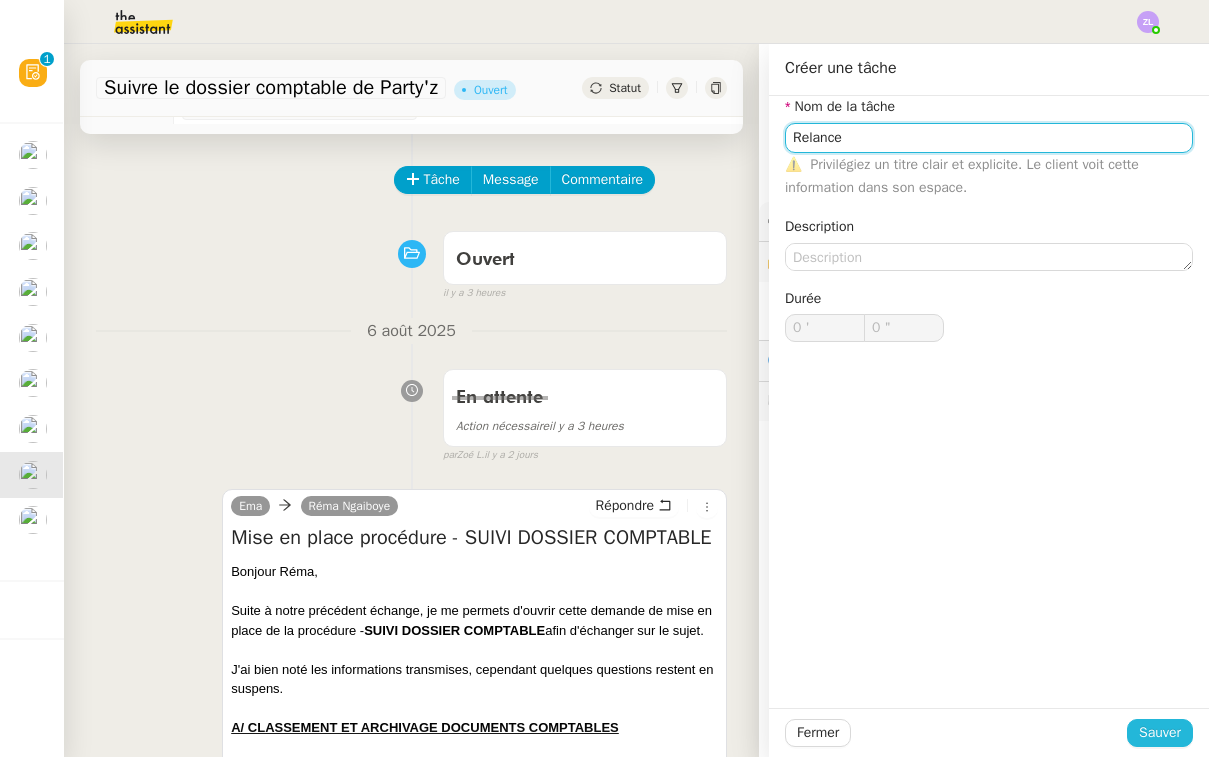 type on "Relance" 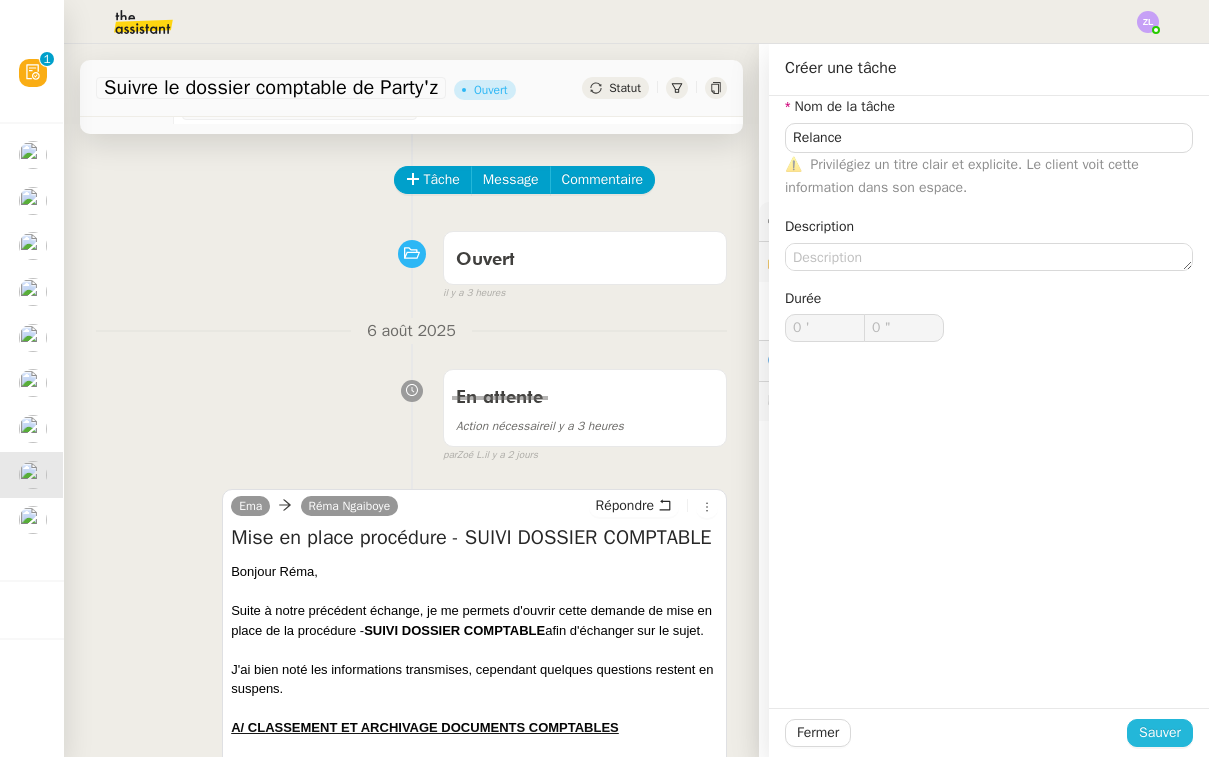 click on "Sauver" 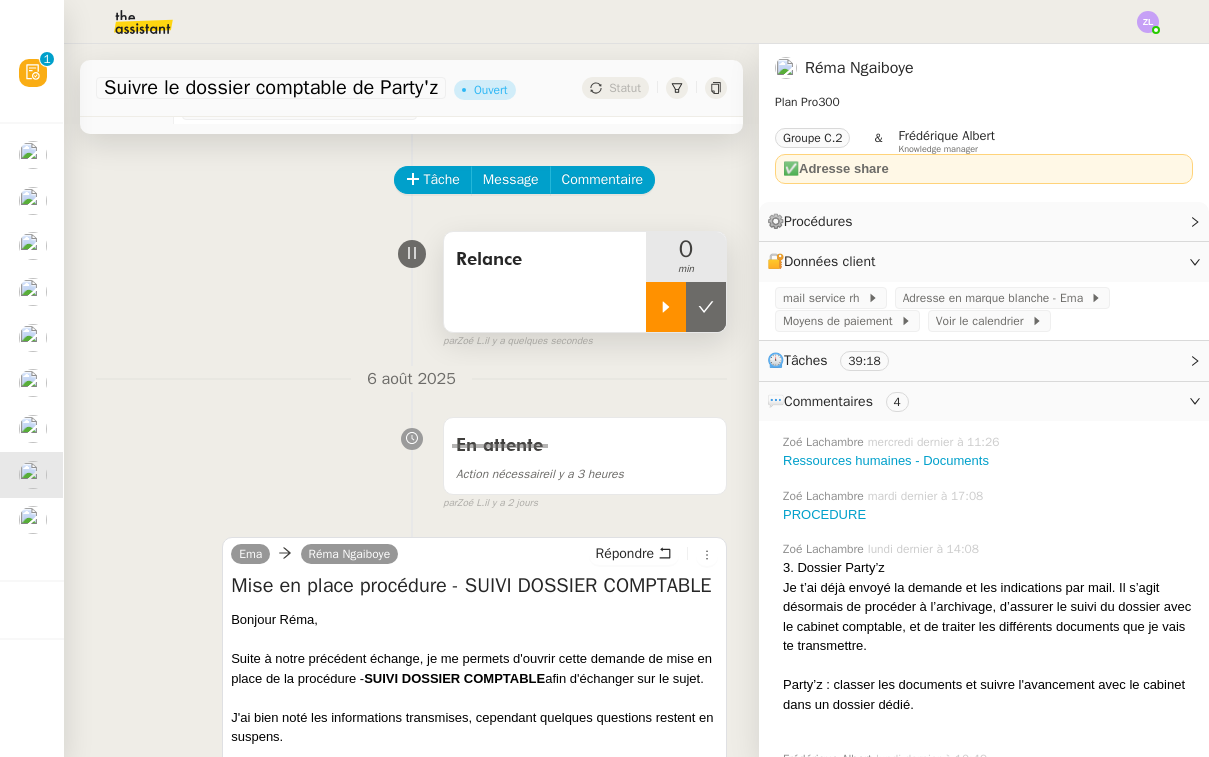 click at bounding box center (666, 307) 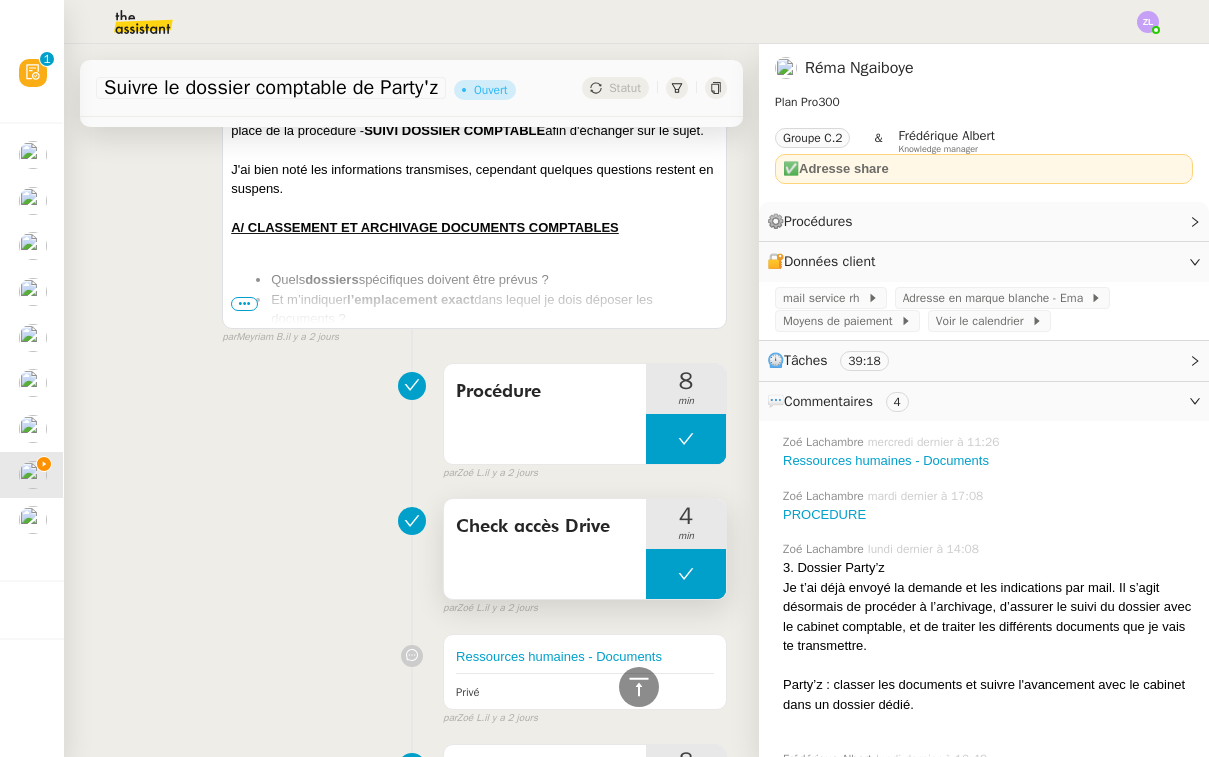 scroll, scrollTop: 393, scrollLeft: 0, axis: vertical 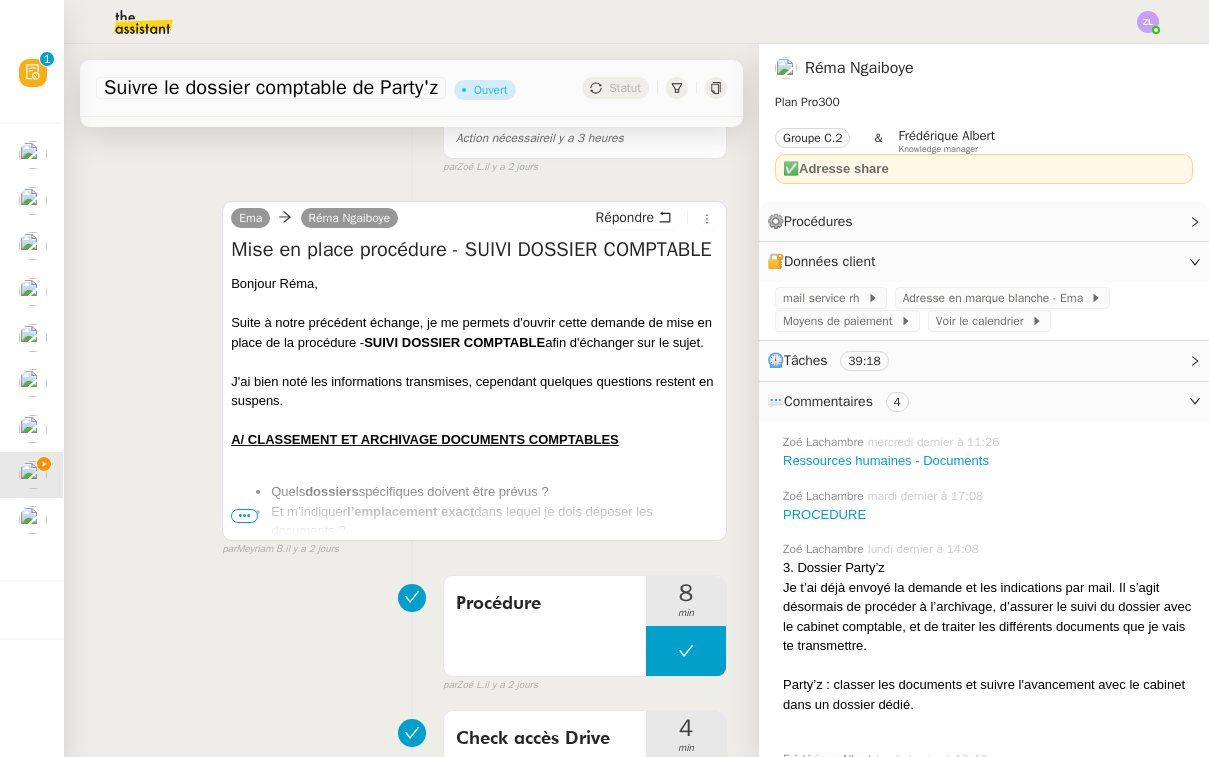 click on "•••" at bounding box center (244, 516) 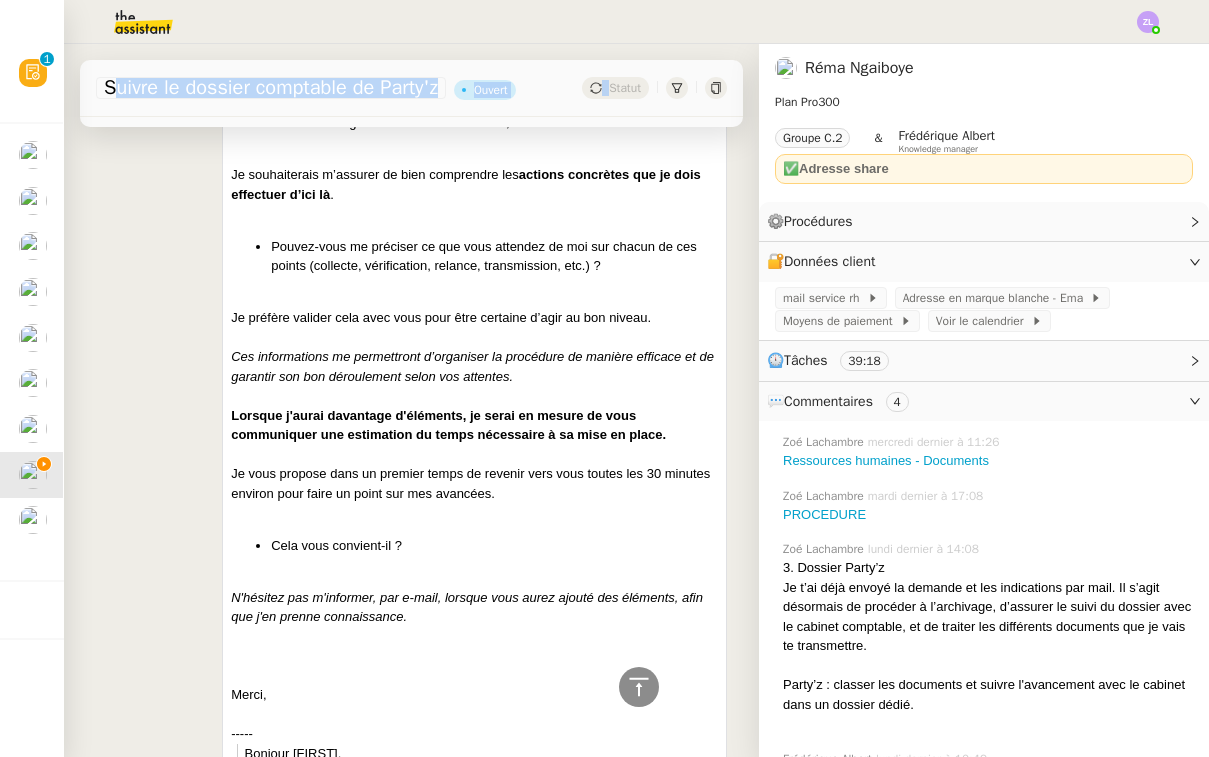 scroll, scrollTop: 1368, scrollLeft: 0, axis: vertical 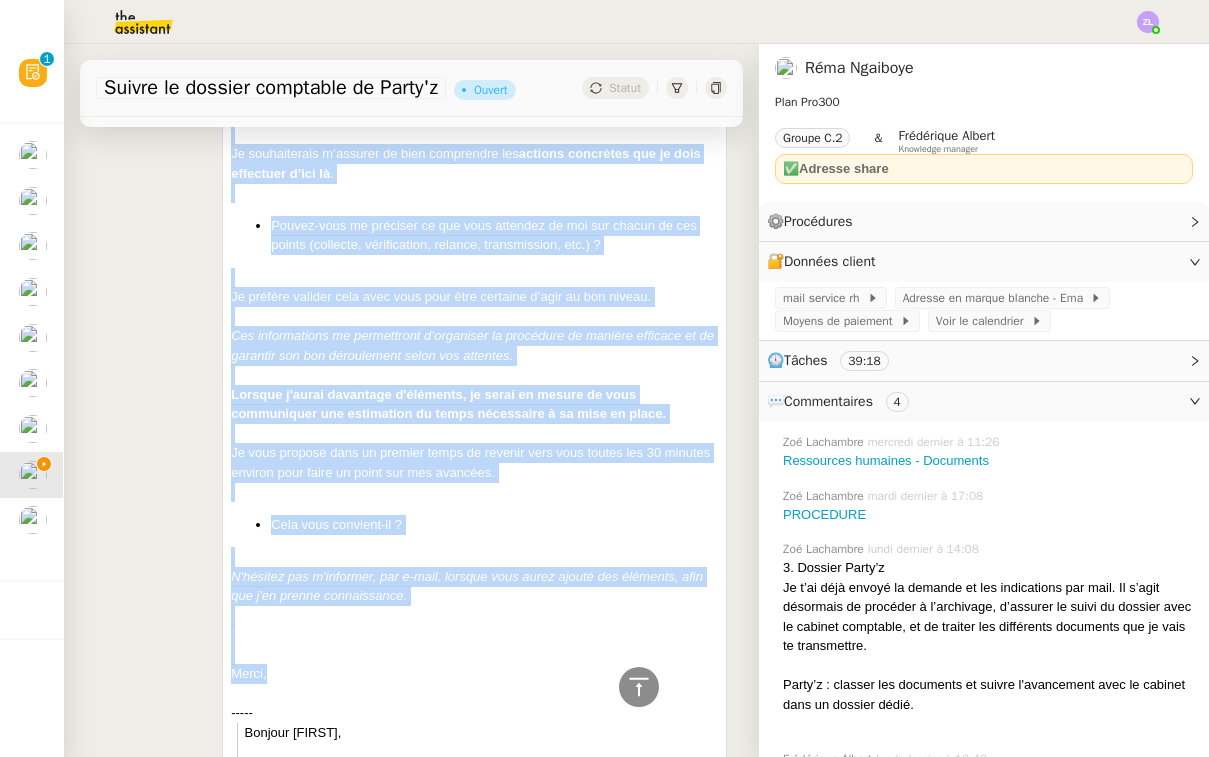 drag, startPoint x: 232, startPoint y: 310, endPoint x: 314, endPoint y: 705, distance: 403.42163 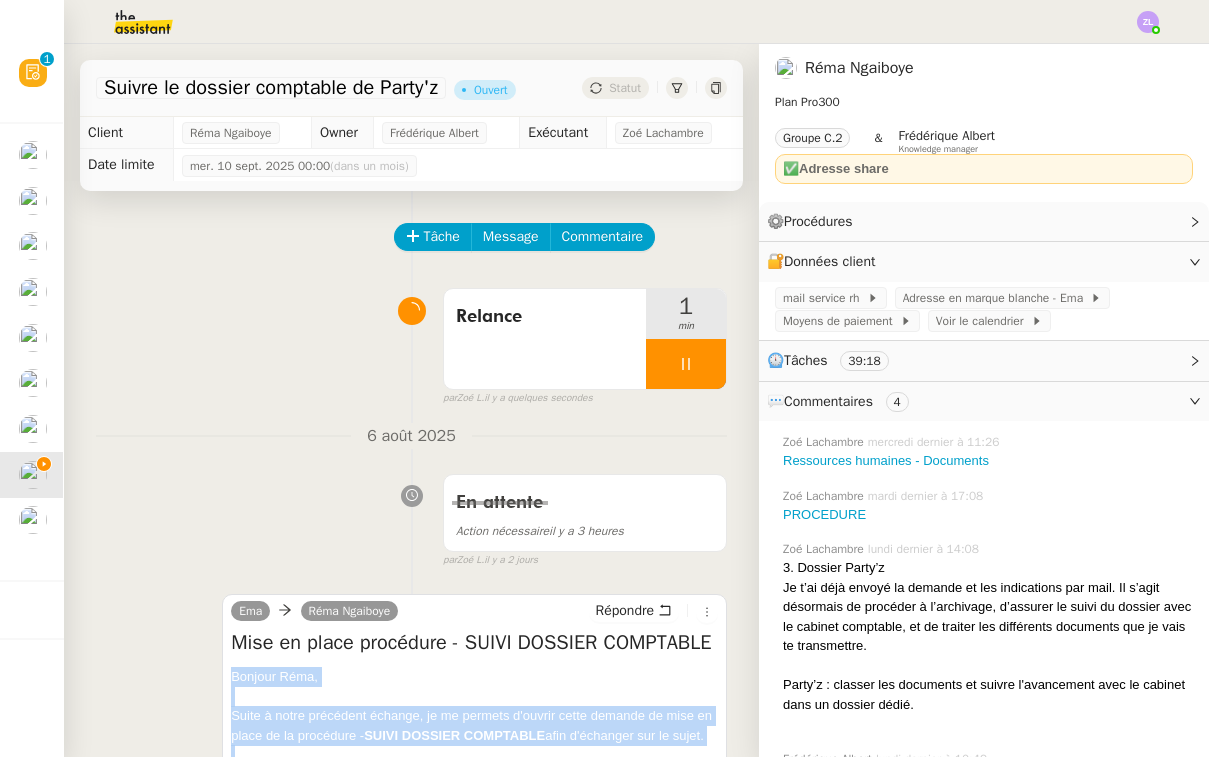 scroll, scrollTop: 0, scrollLeft: 0, axis: both 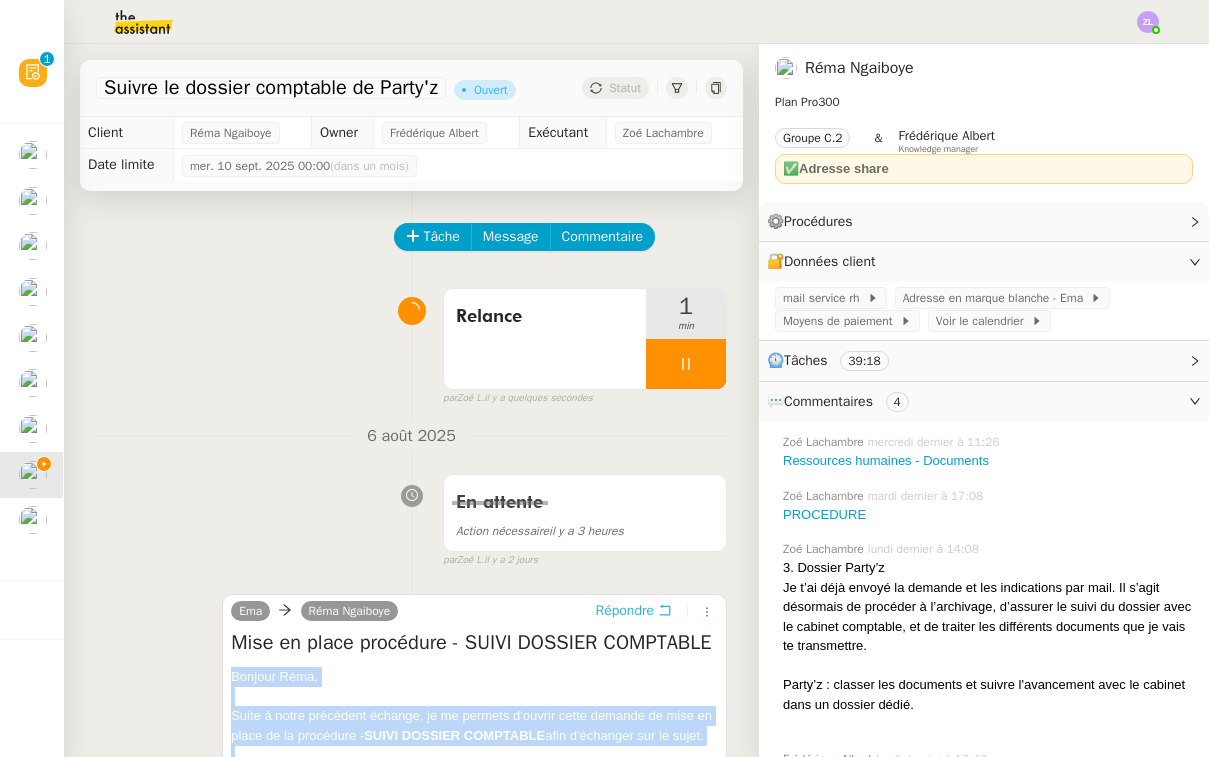 click on "Répondre" at bounding box center (625, 611) 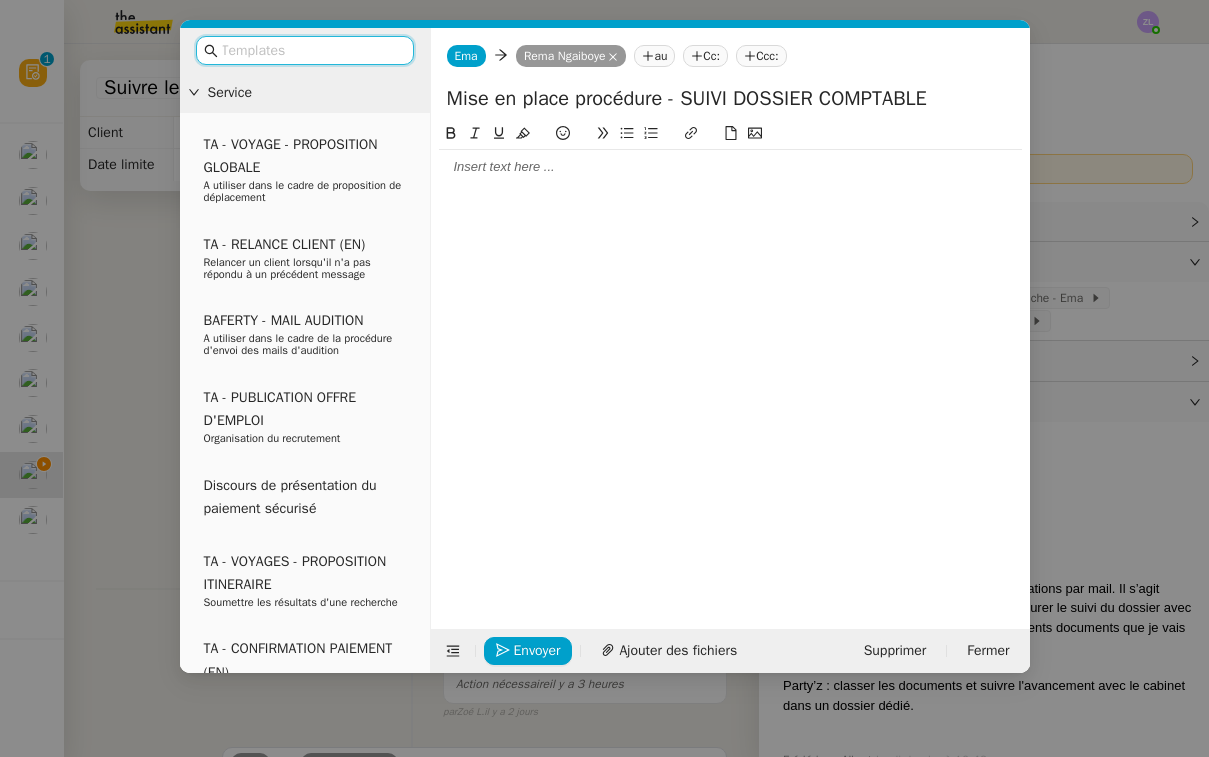 click 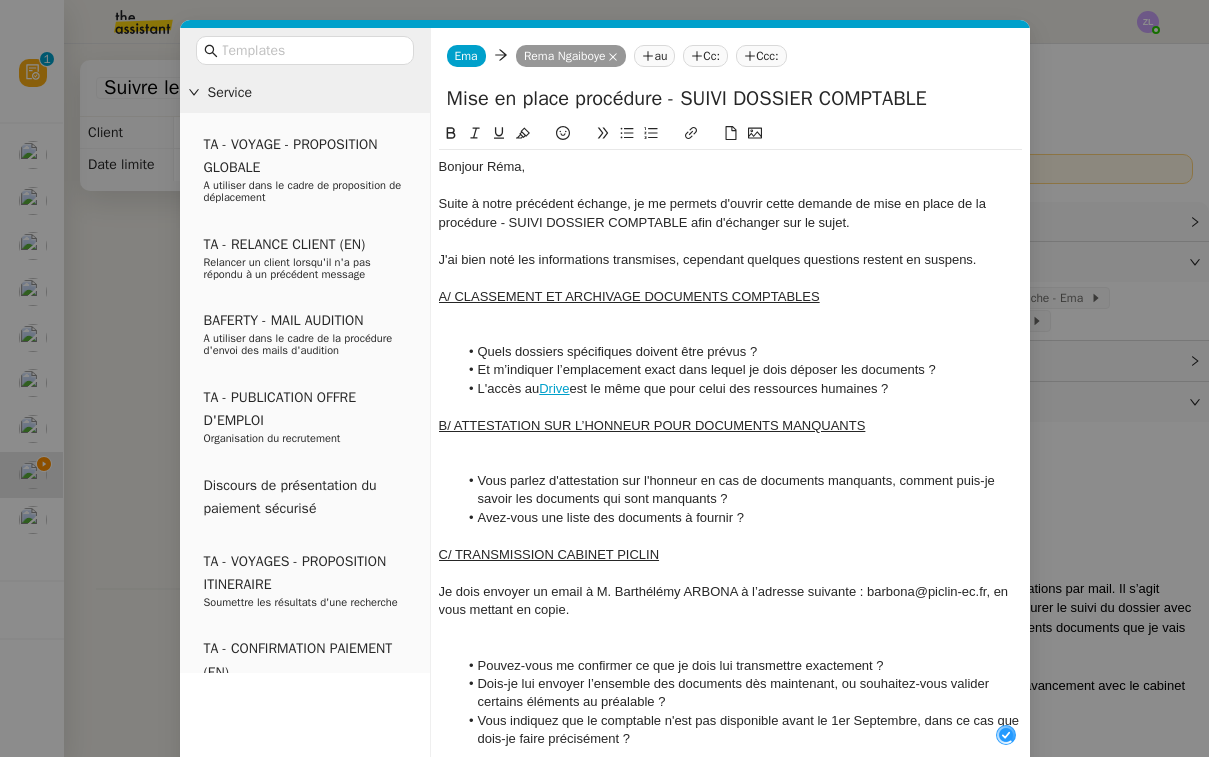scroll, scrollTop: 21, scrollLeft: 0, axis: vertical 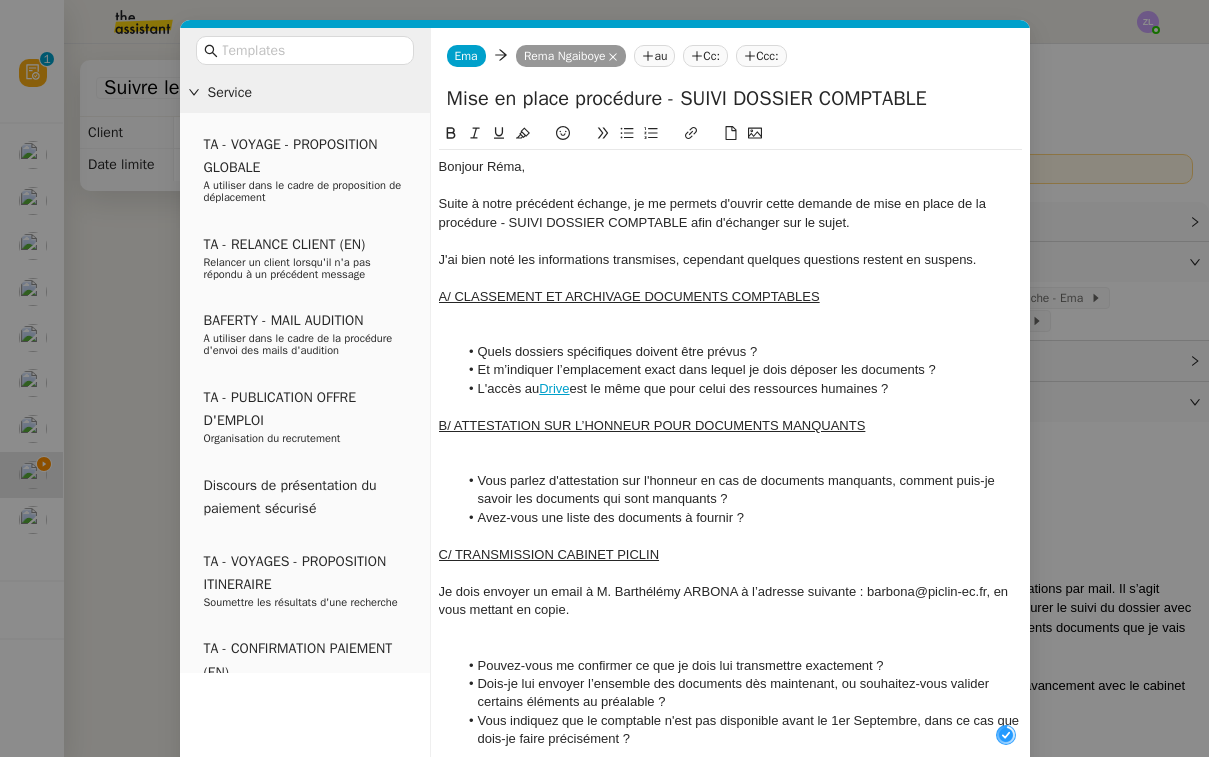 click 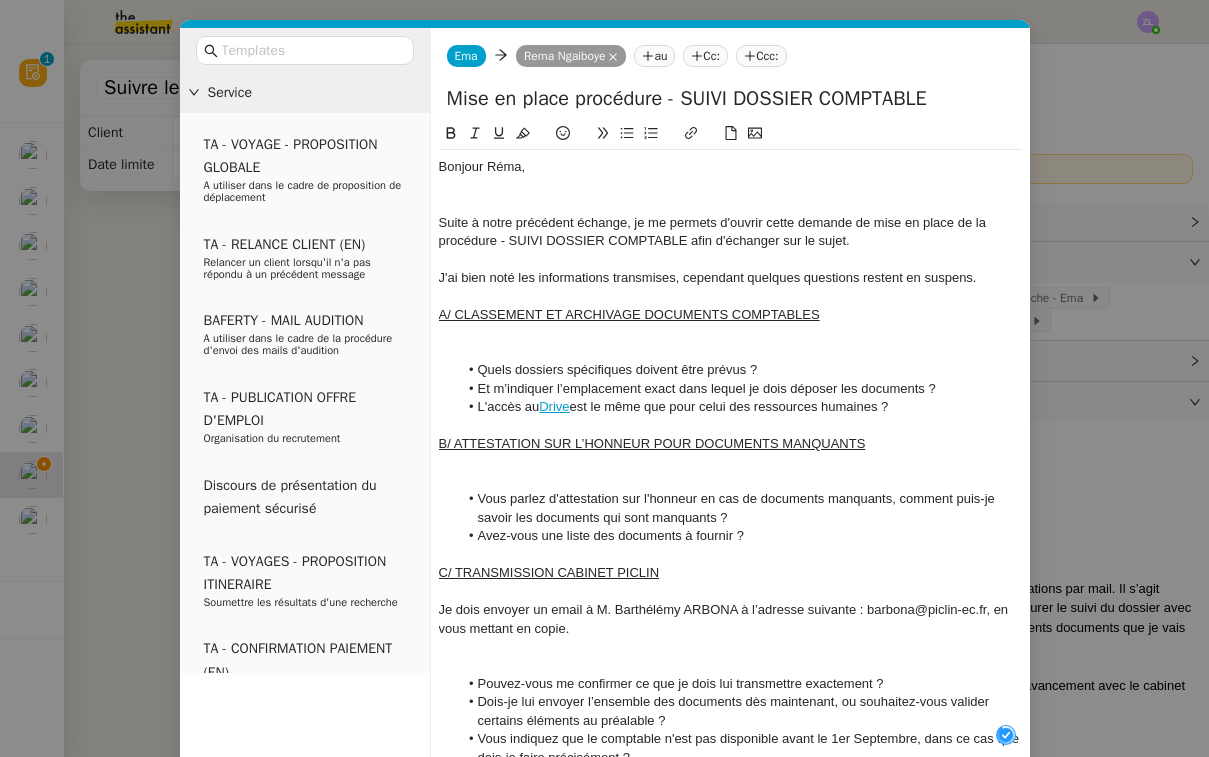 type 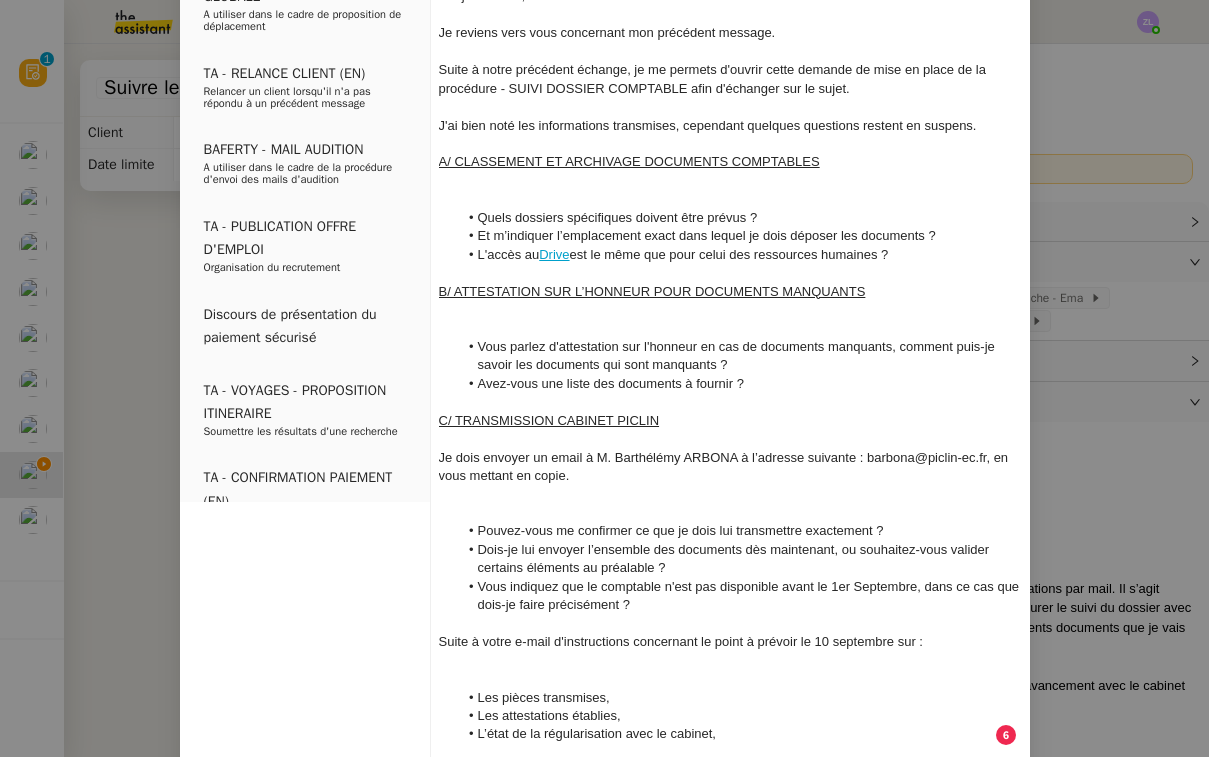 scroll, scrollTop: 621, scrollLeft: 0, axis: vertical 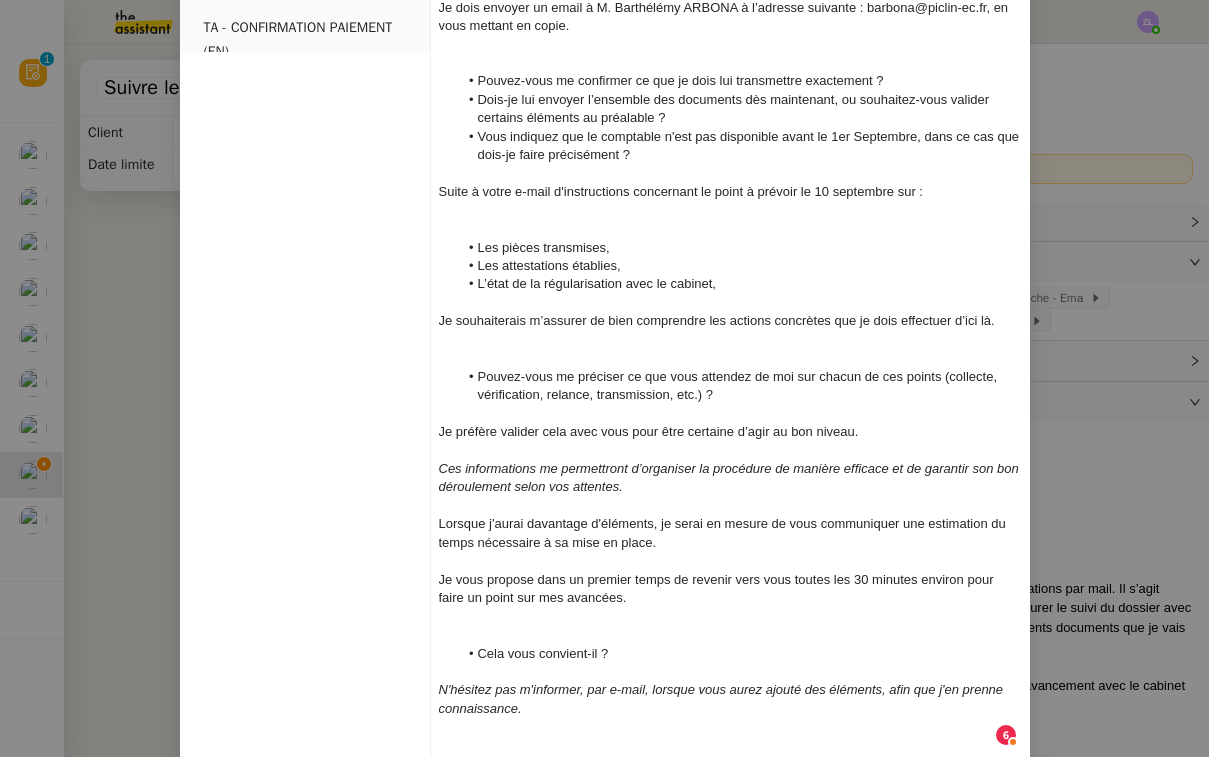 click 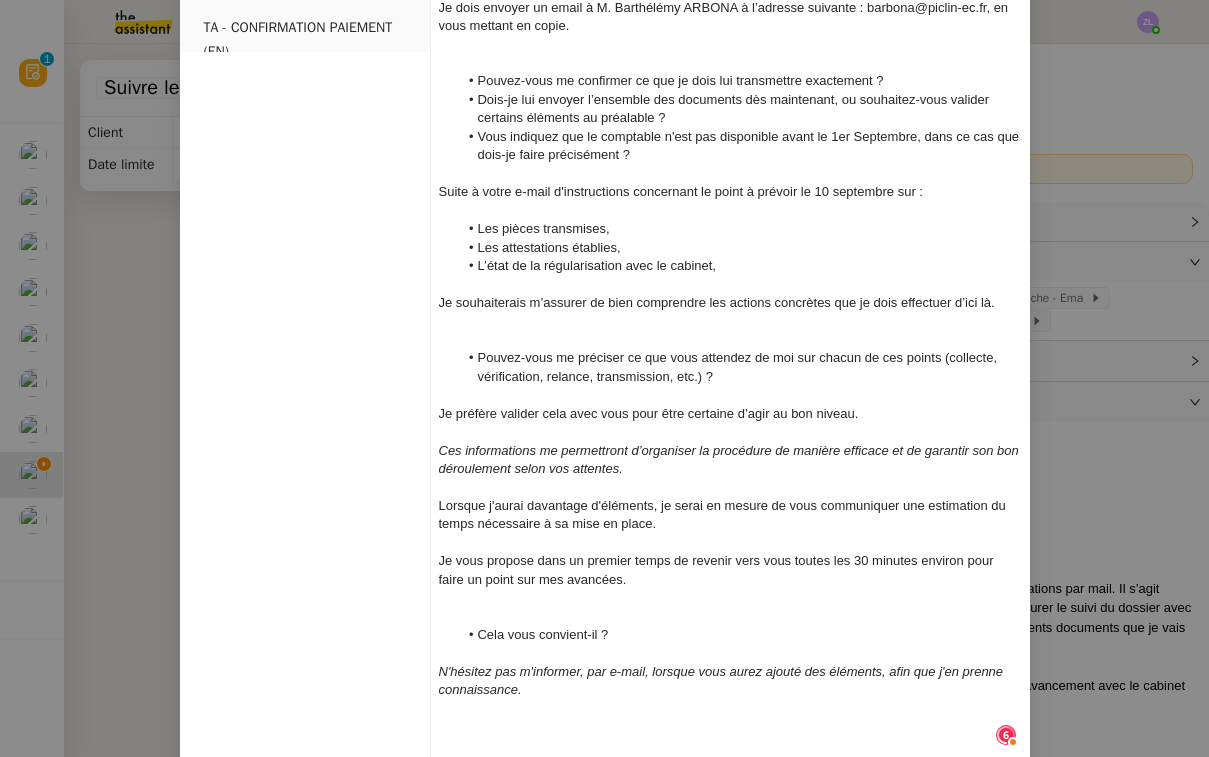 scroll, scrollTop: 530, scrollLeft: 0, axis: vertical 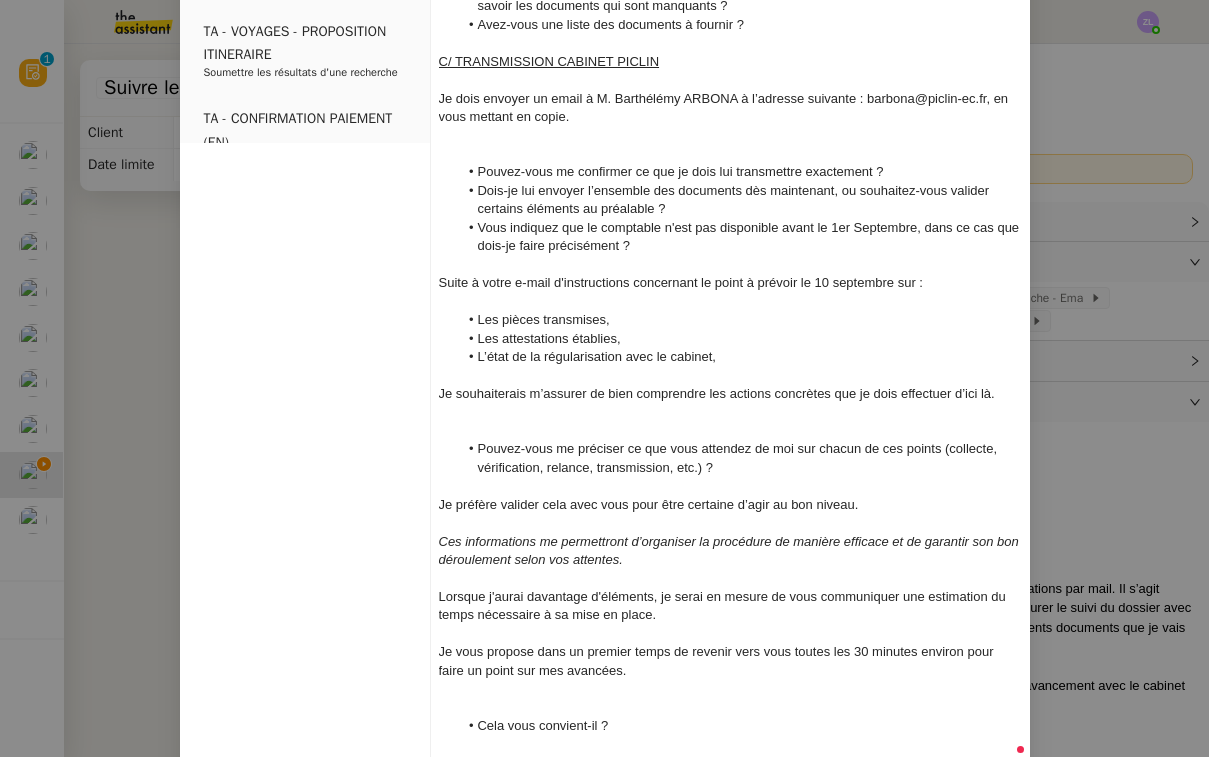 click 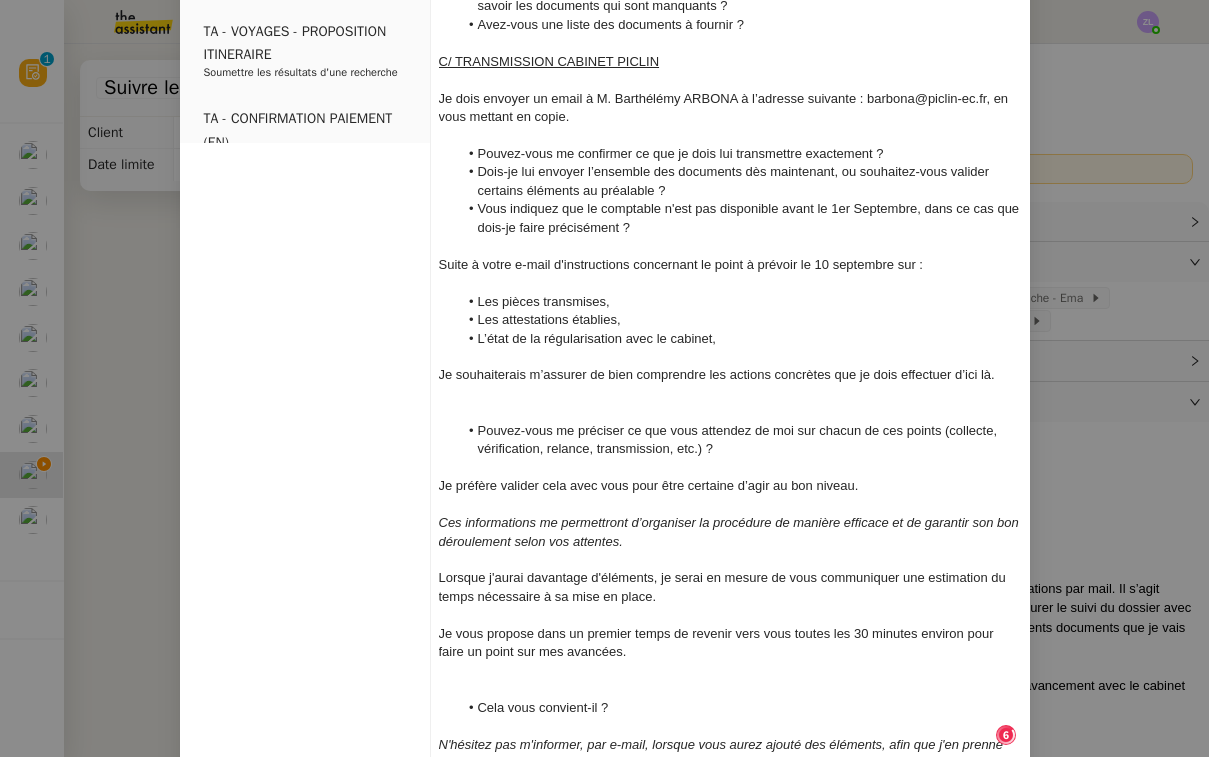 click 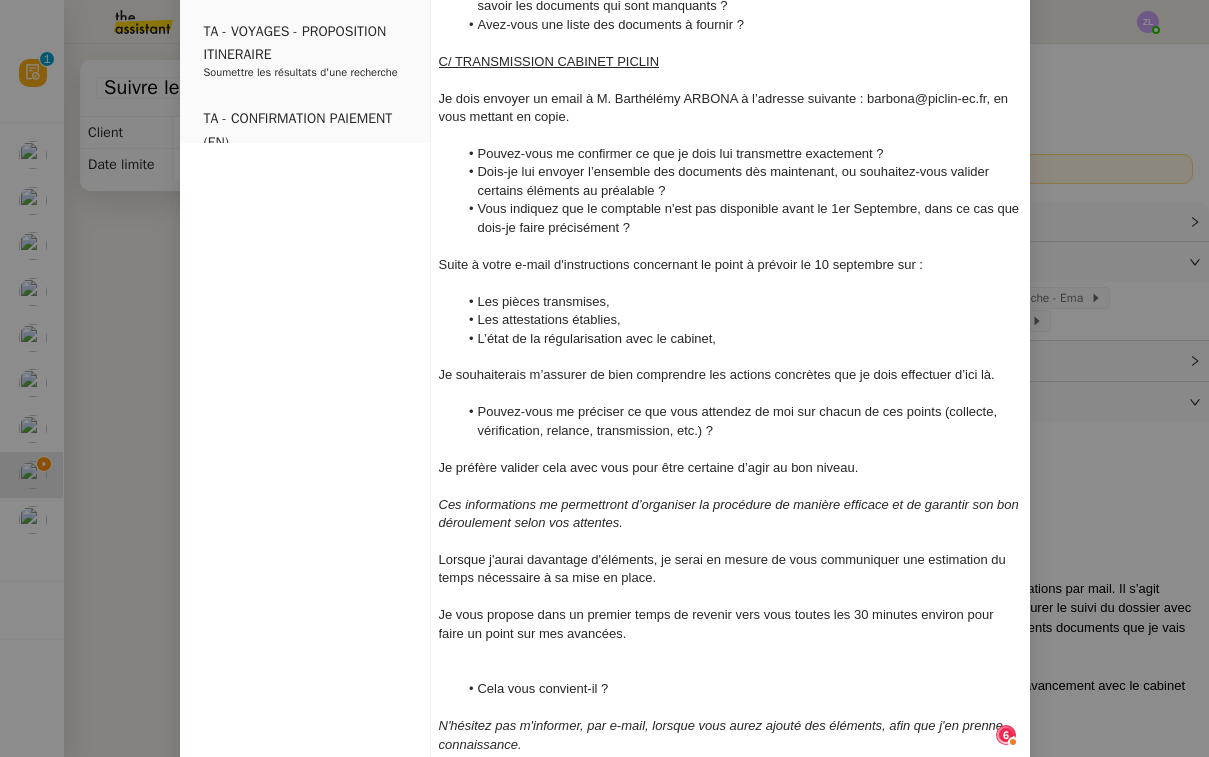 click 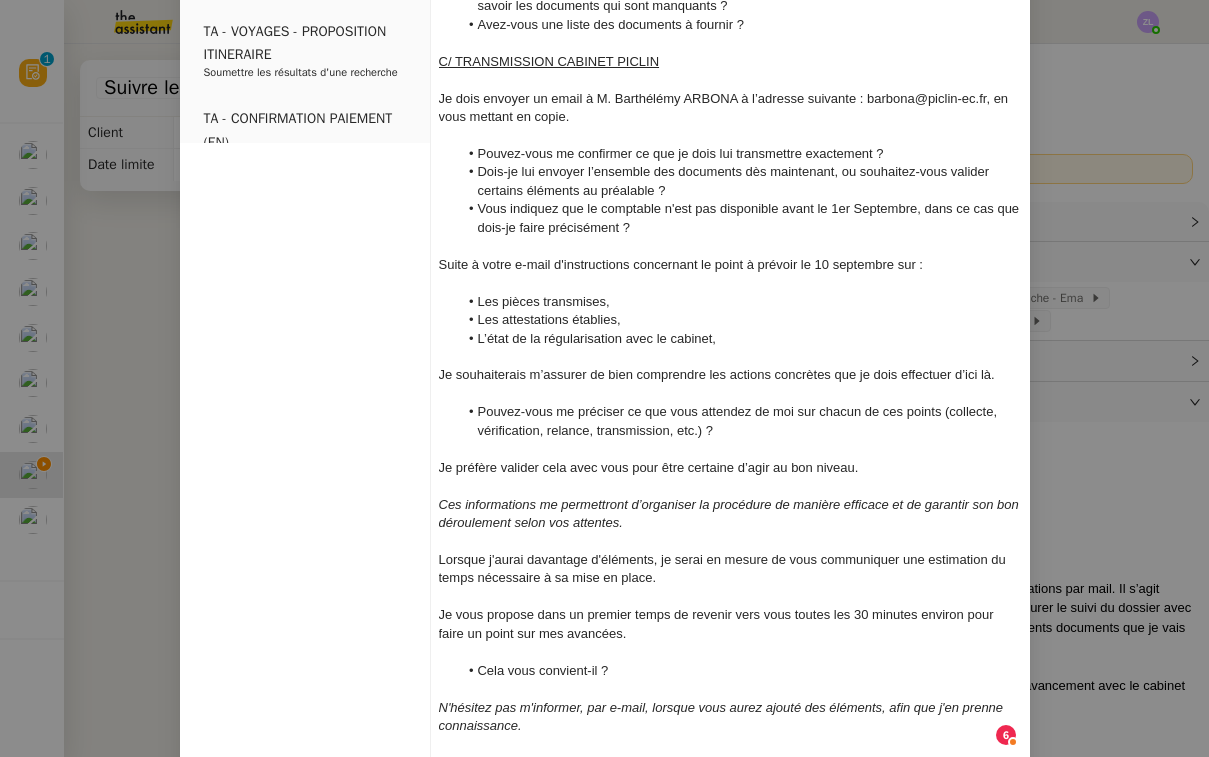 scroll, scrollTop: 609, scrollLeft: 0, axis: vertical 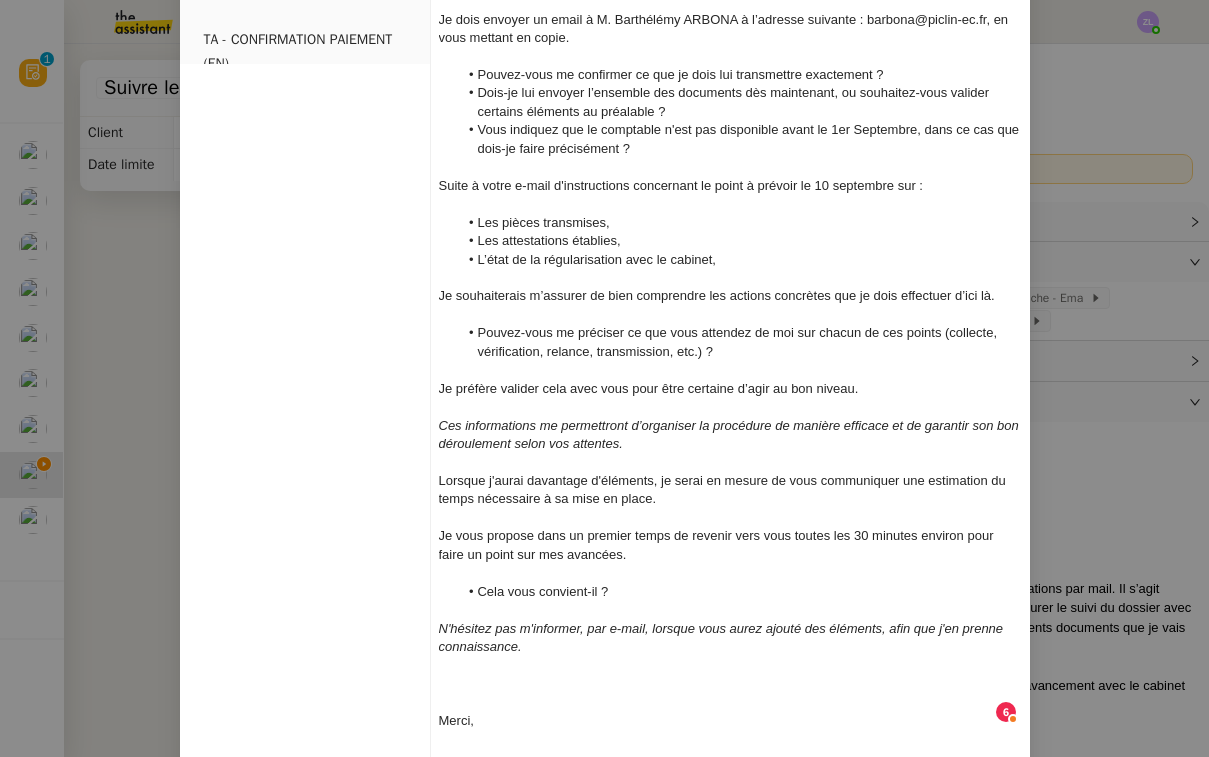 click 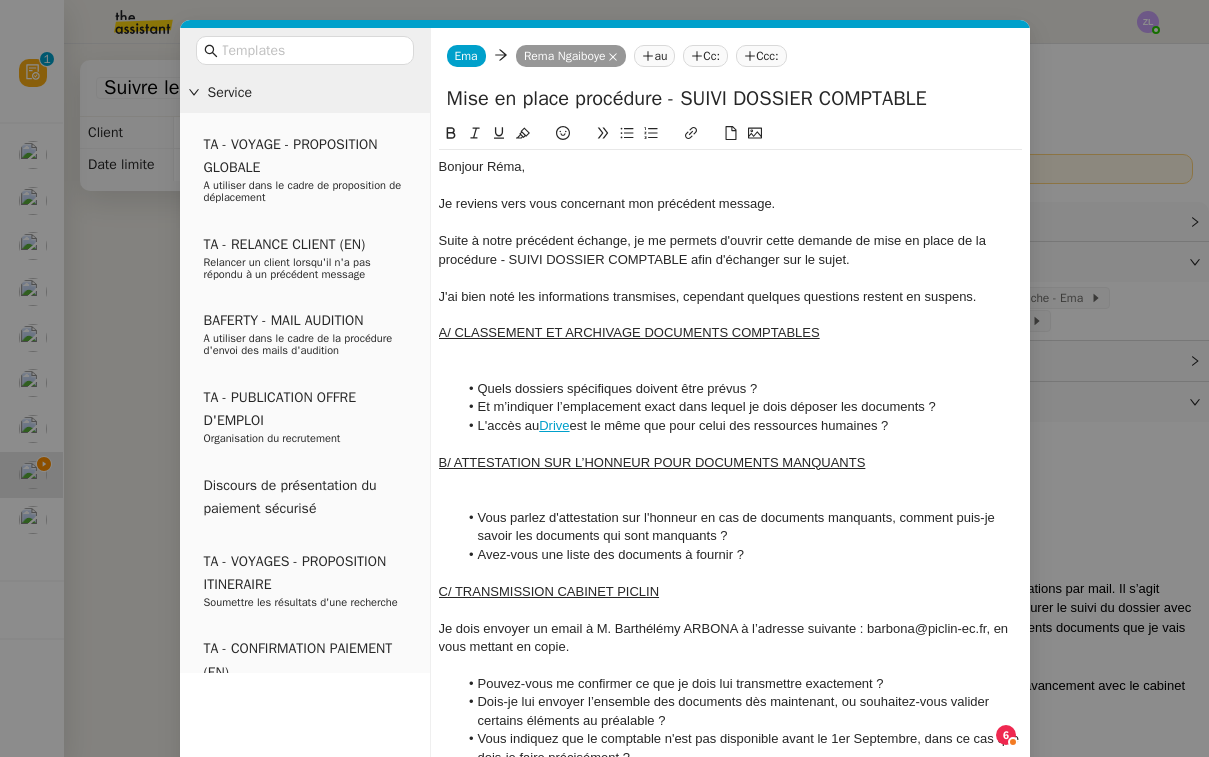 scroll, scrollTop: 0, scrollLeft: 0, axis: both 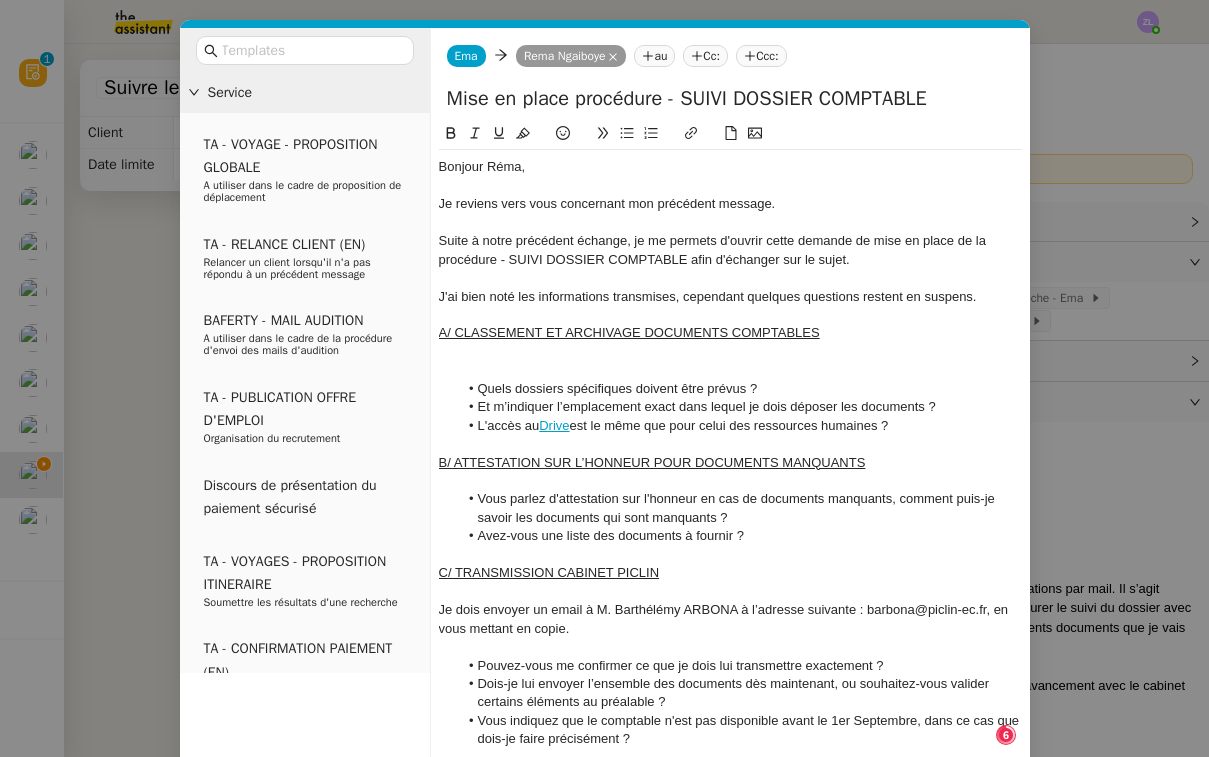 click 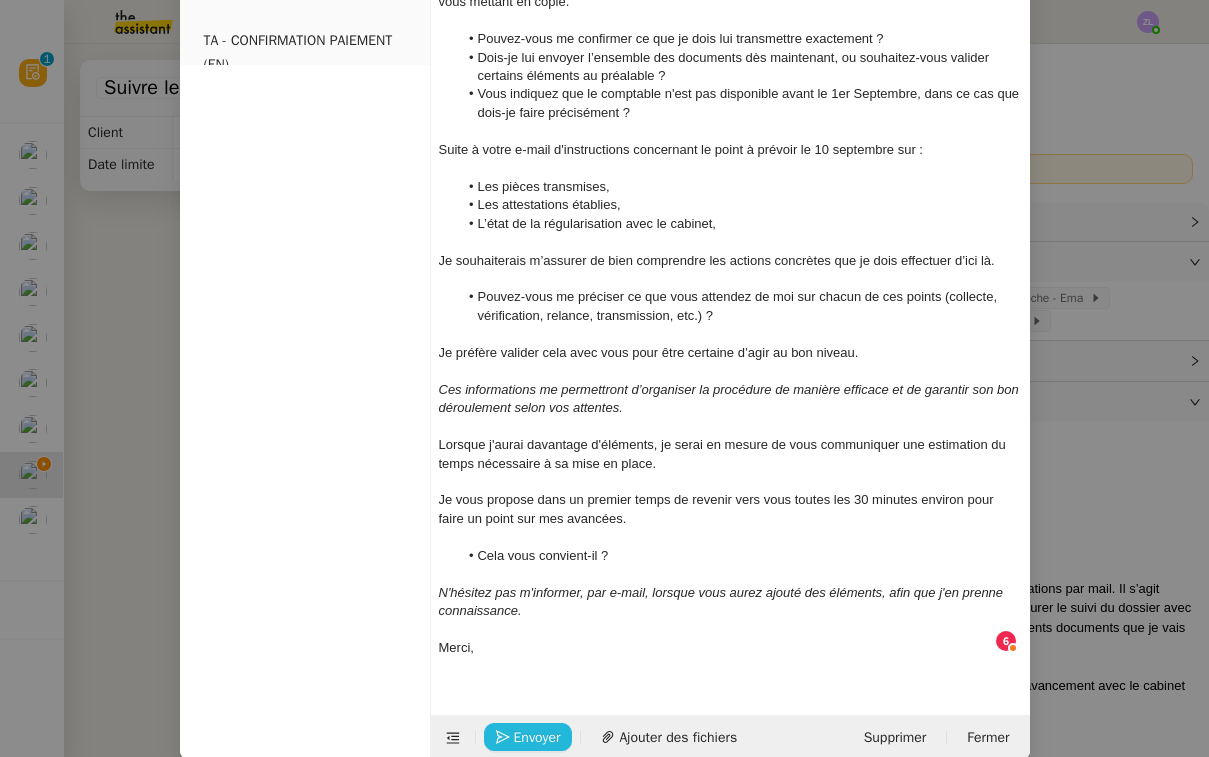 click on "Envoyer" 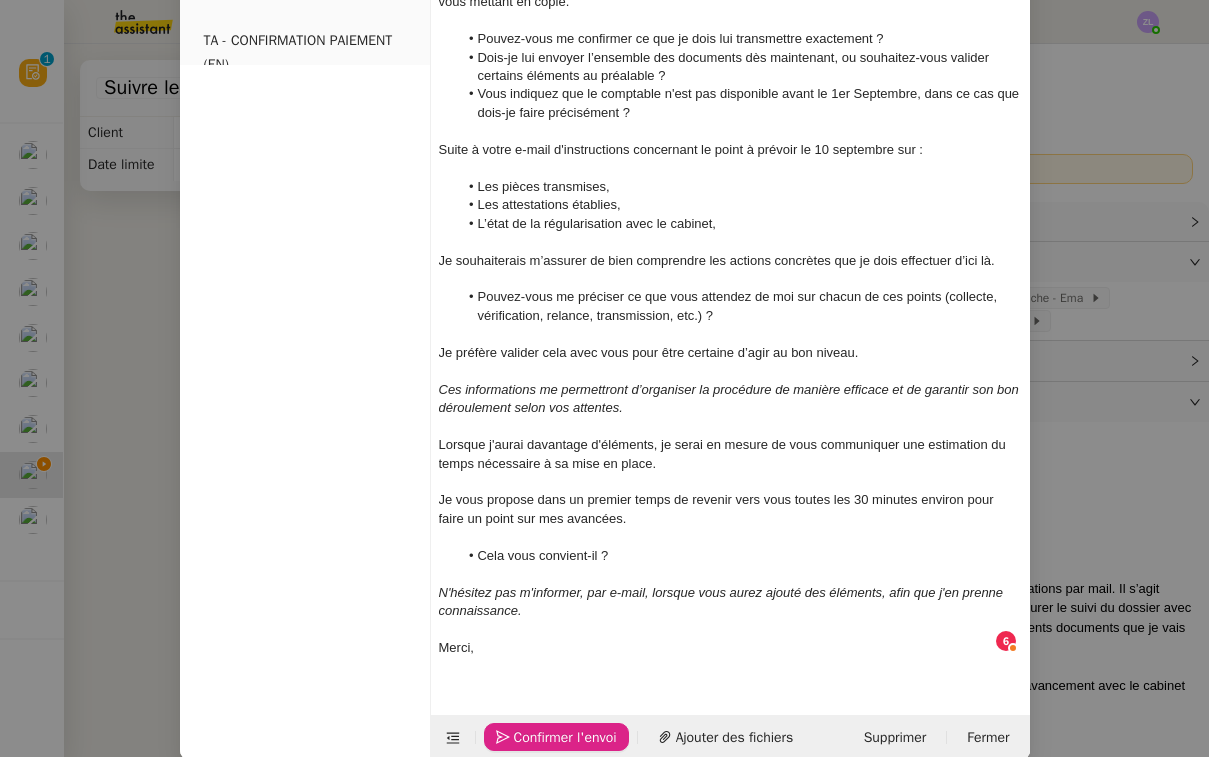 click on "Confirmer l'envoi" 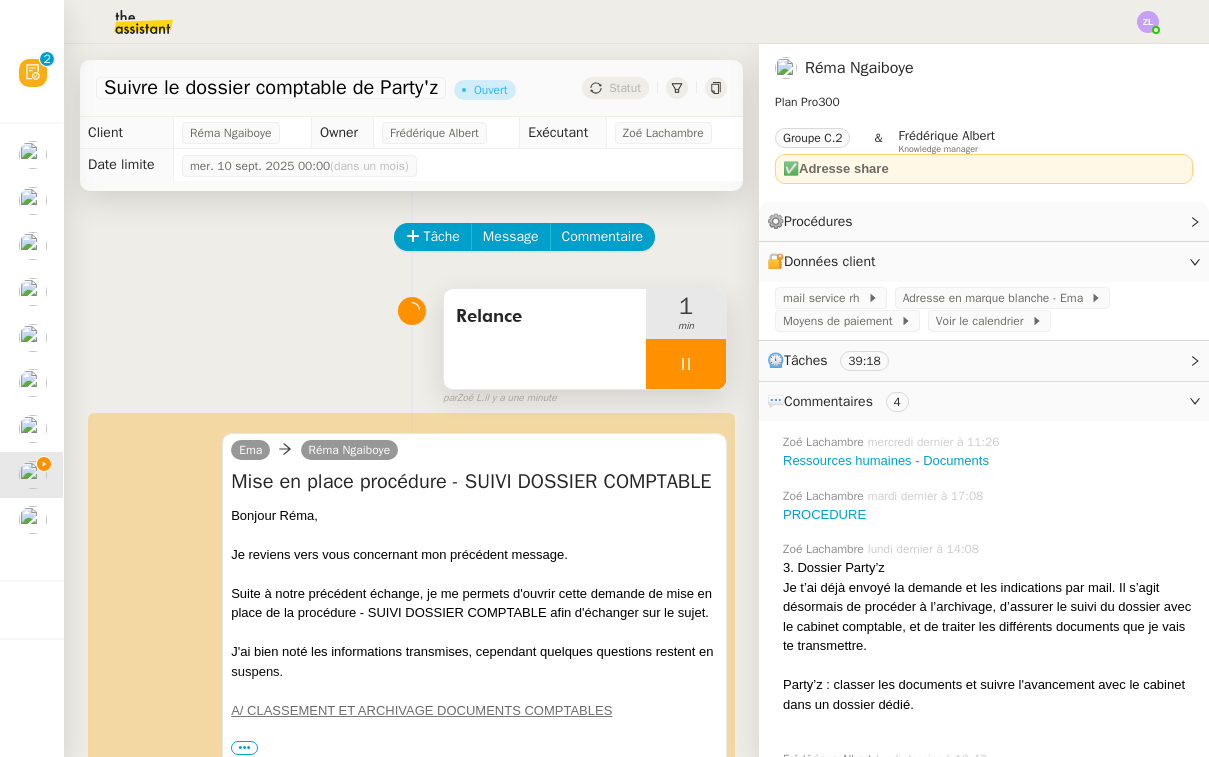 click at bounding box center [686, 364] 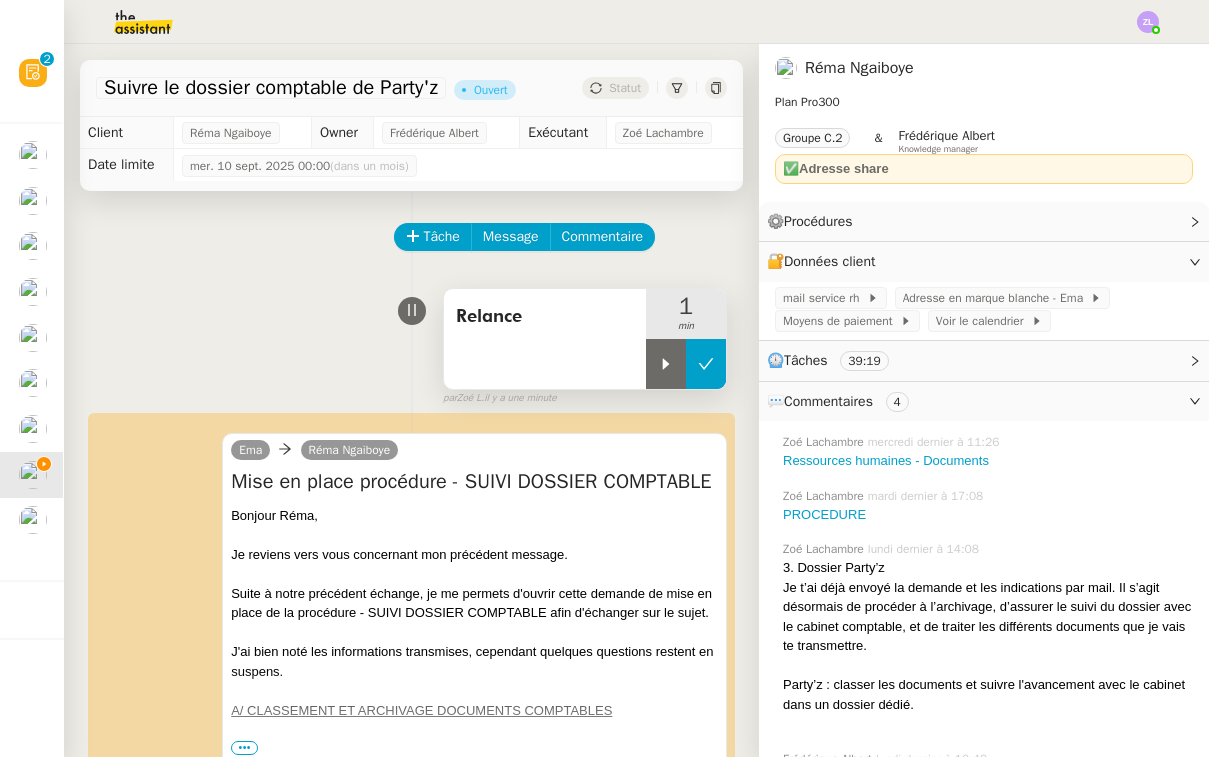 click 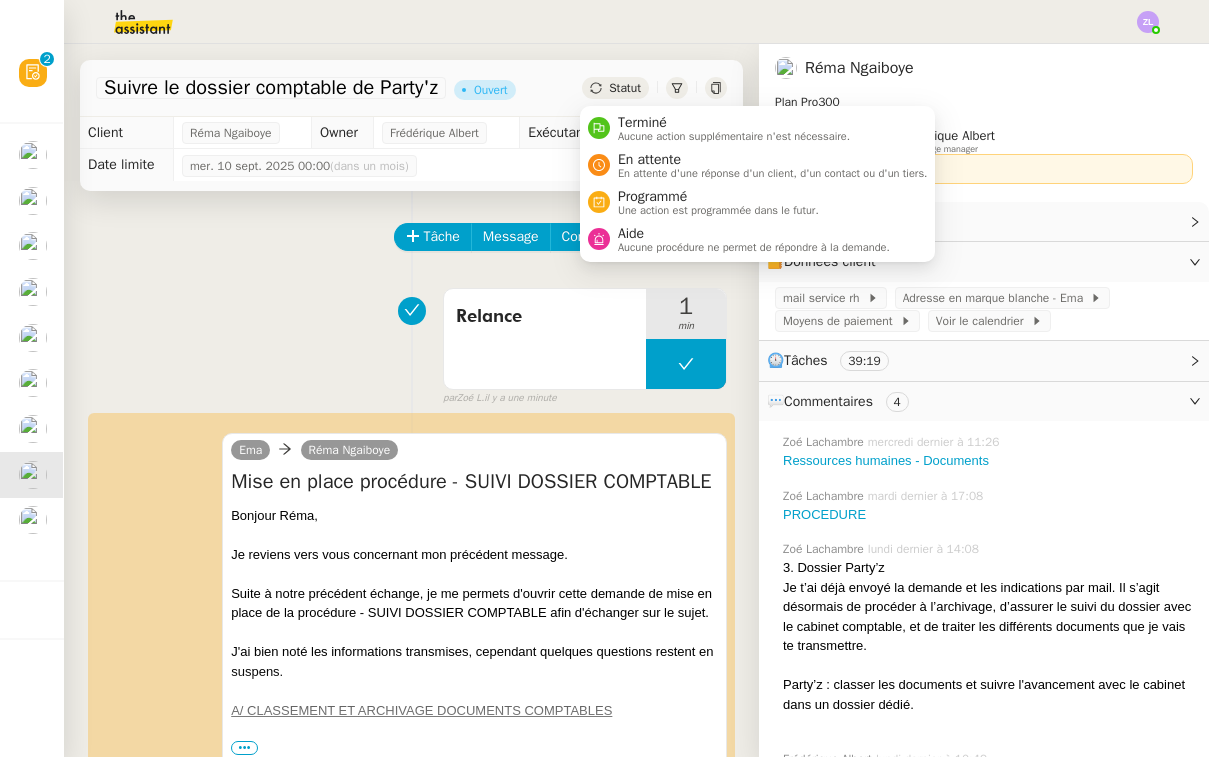 click on "Statut" 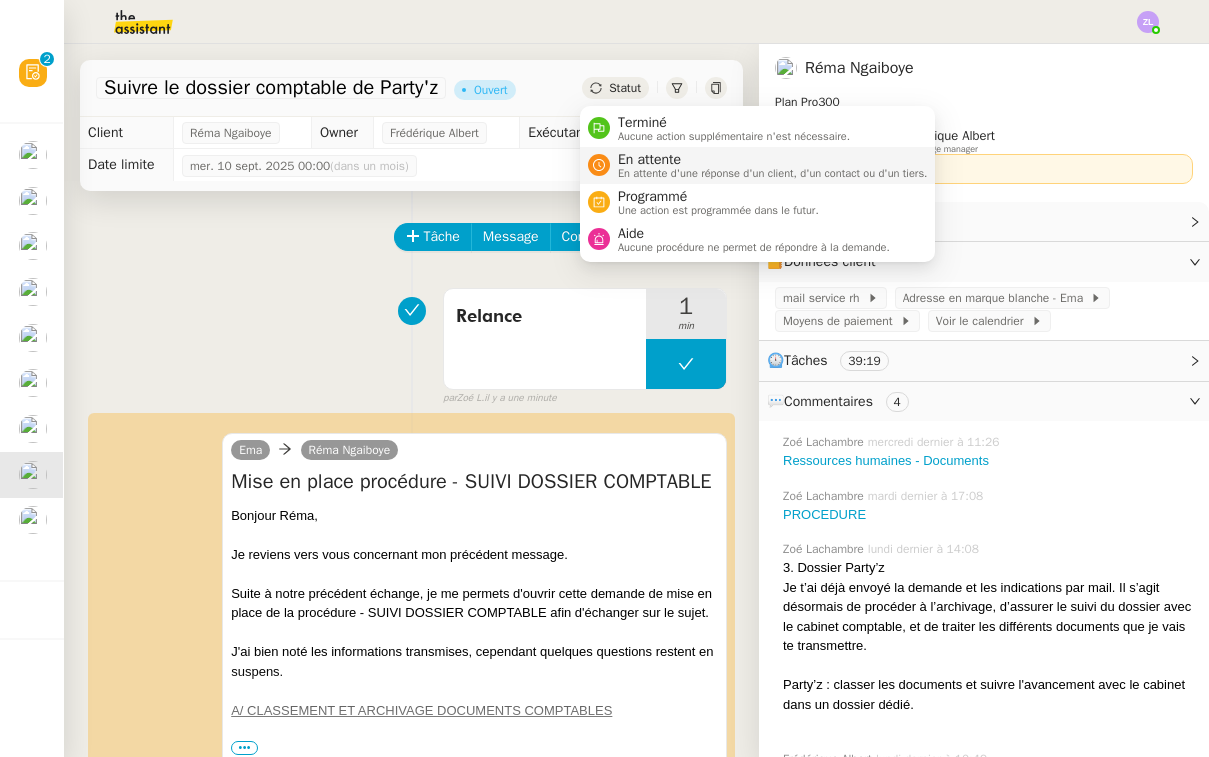 click on "En attente" at bounding box center [773, 160] 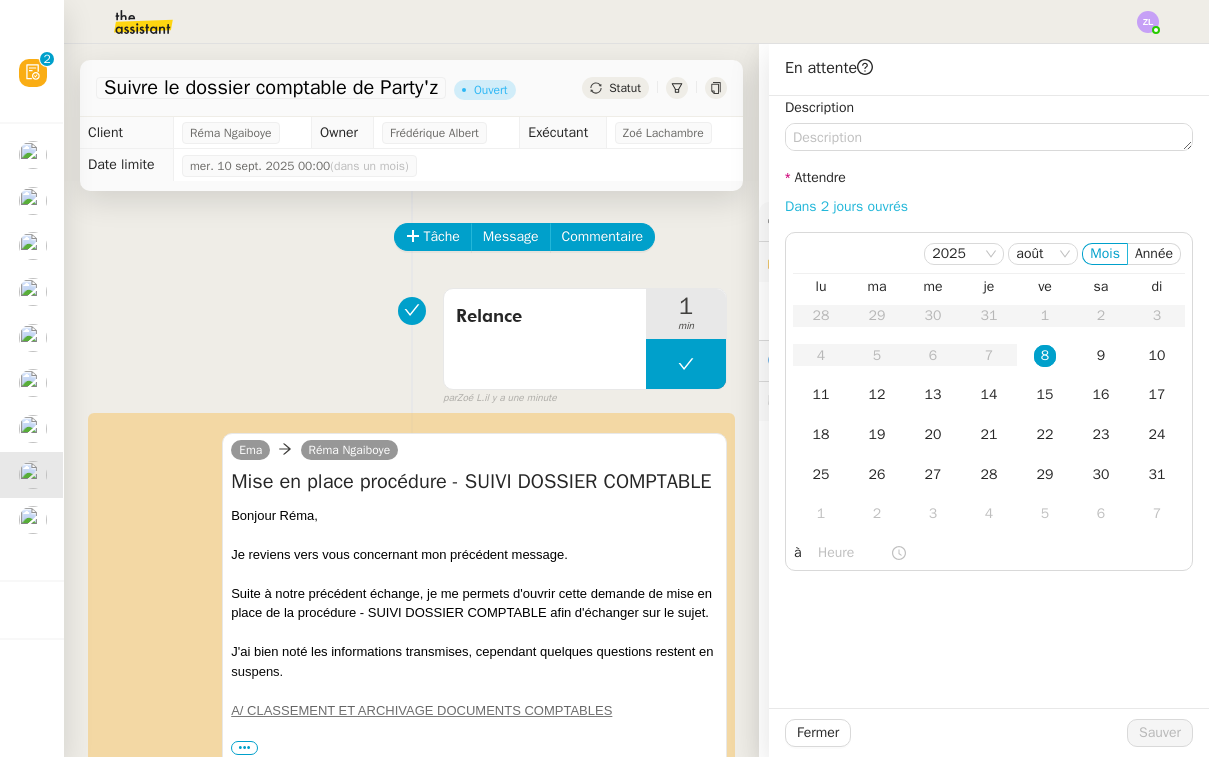 click on "Dans 2 jours ouvrés" 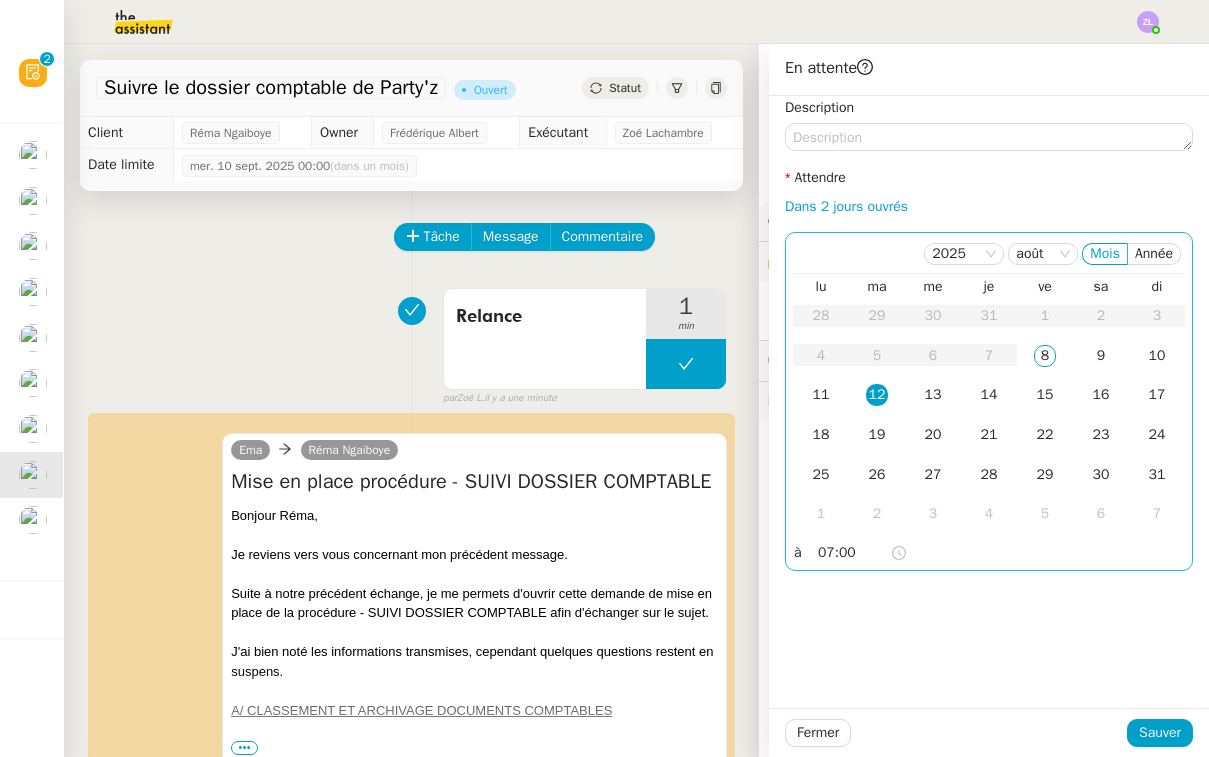 click on "07:00" 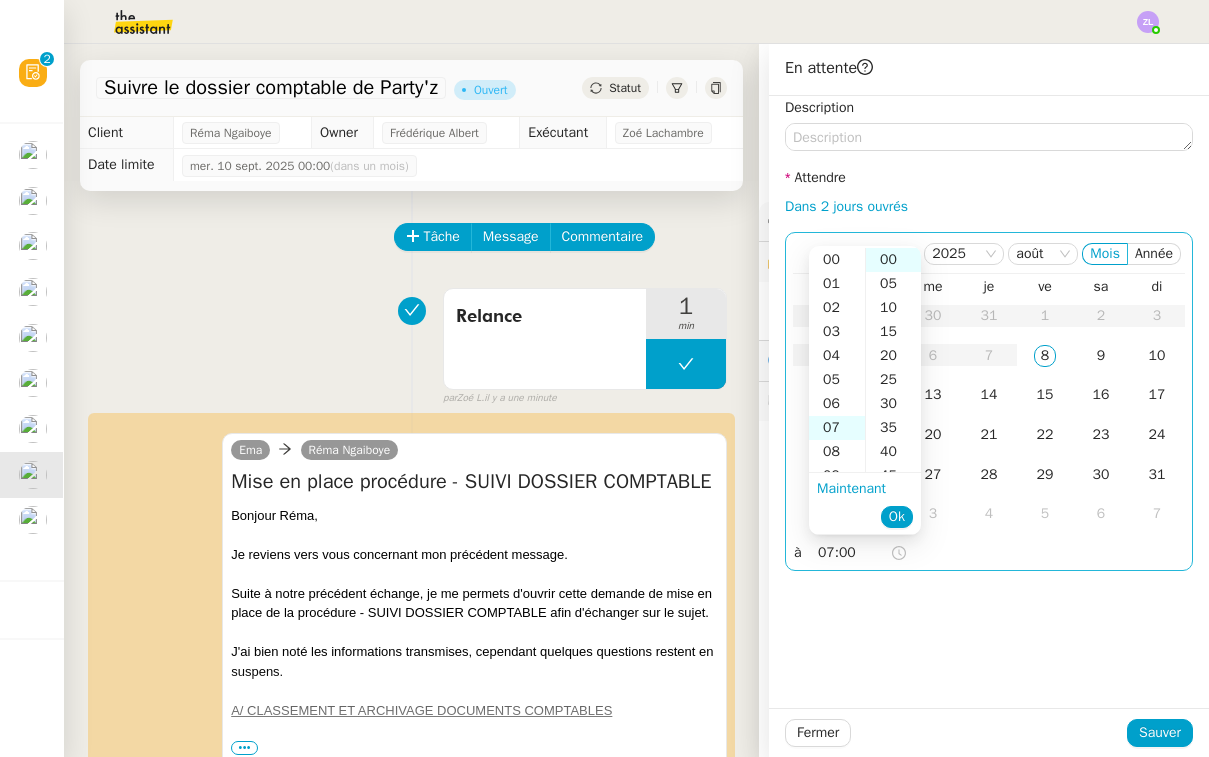 scroll, scrollTop: 168, scrollLeft: 0, axis: vertical 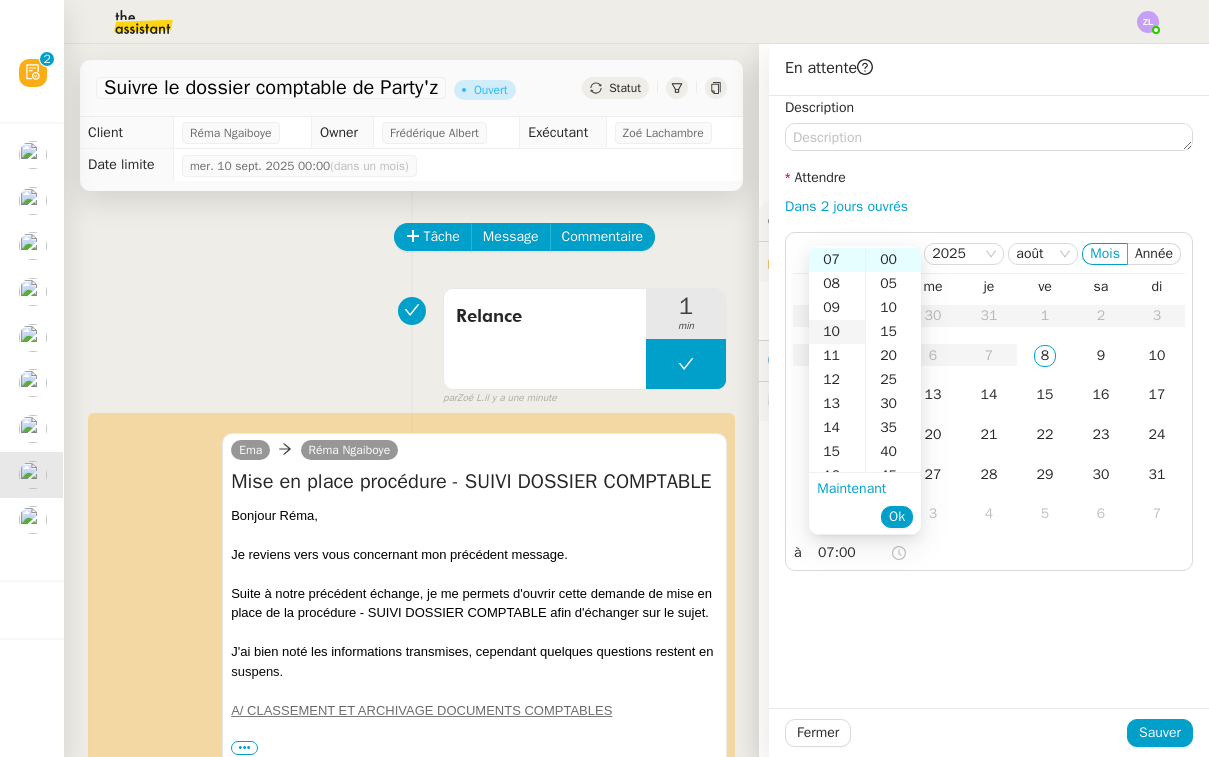 click on "10" at bounding box center [837, 332] 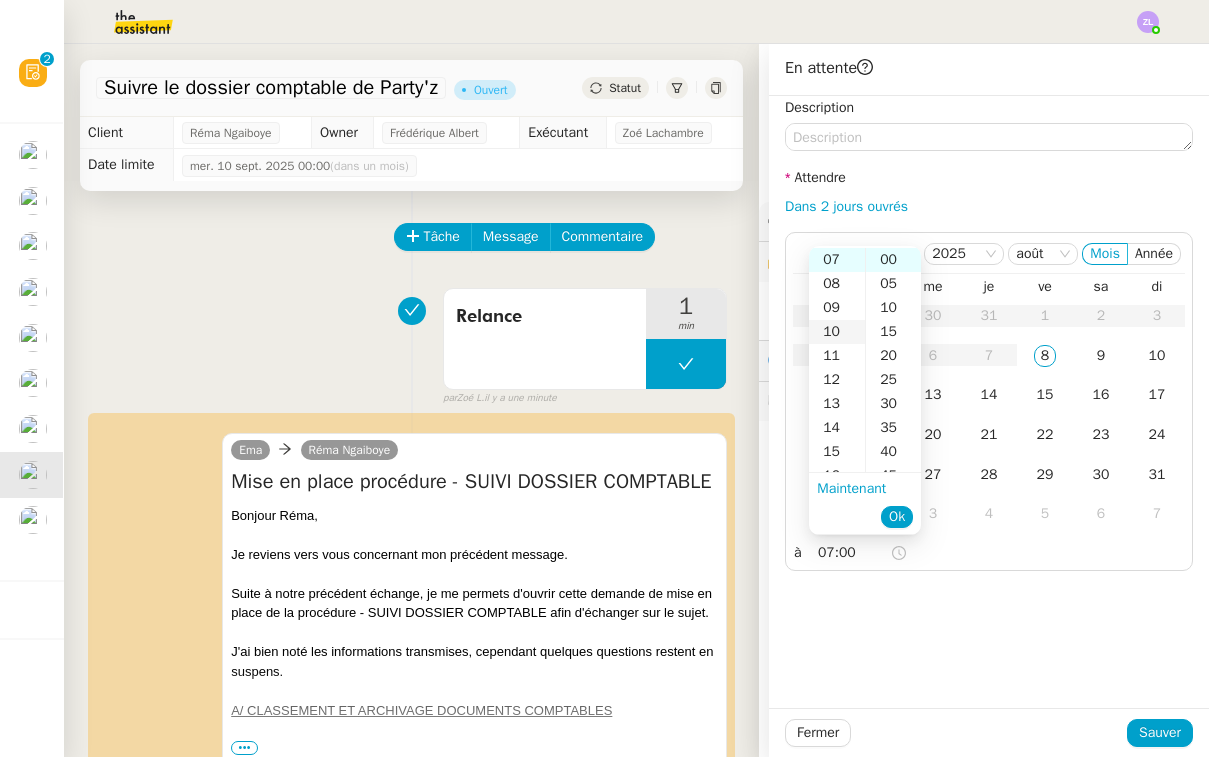 type on "10:00" 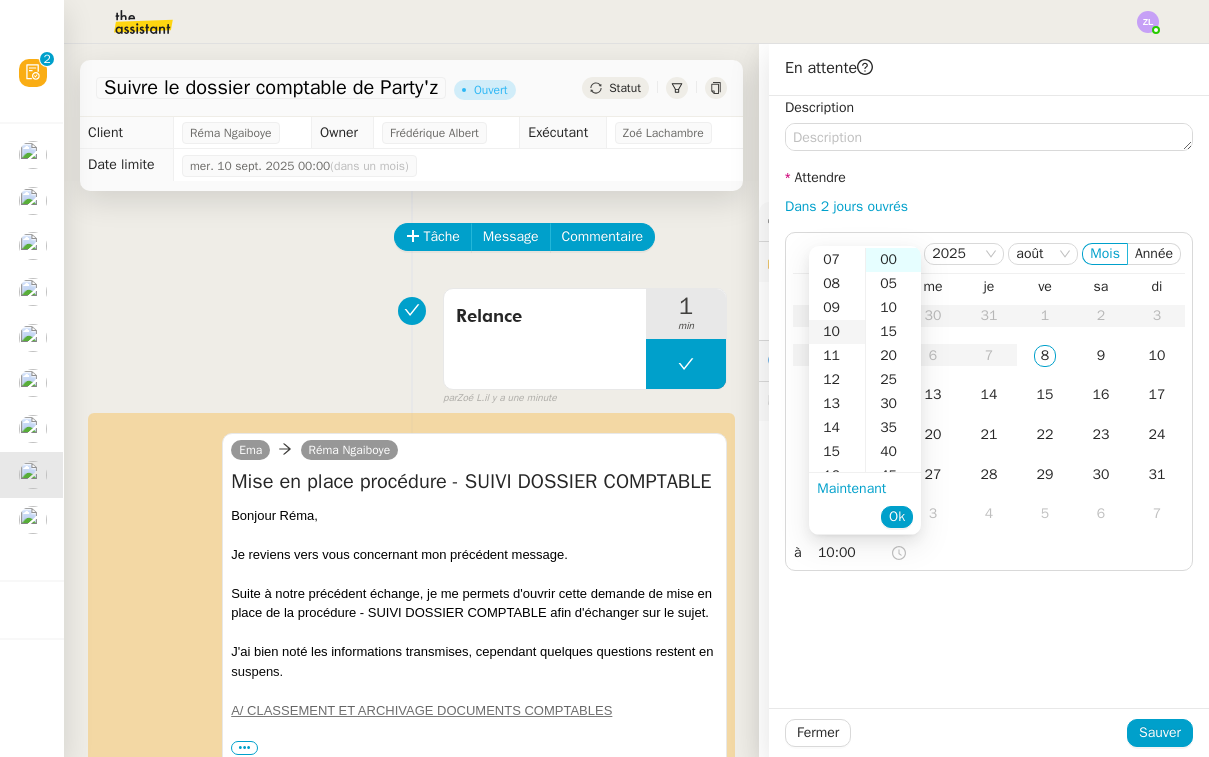 scroll, scrollTop: 240, scrollLeft: 0, axis: vertical 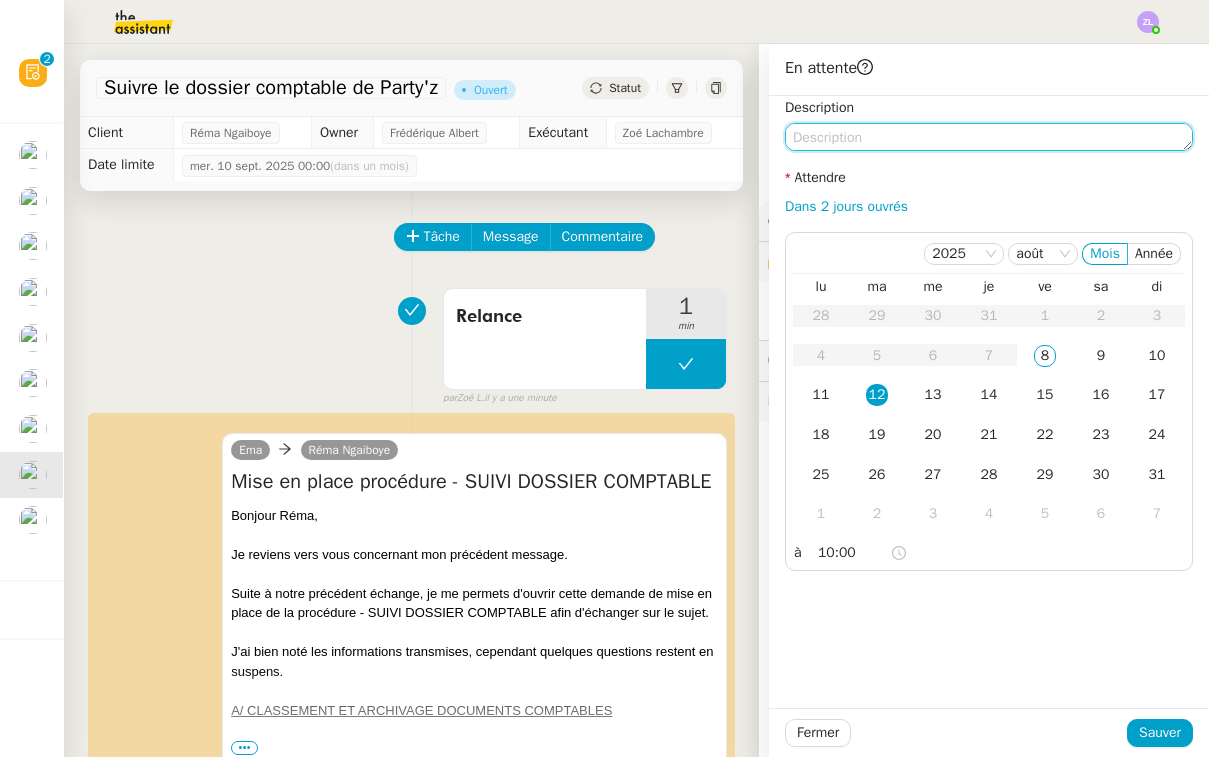 click 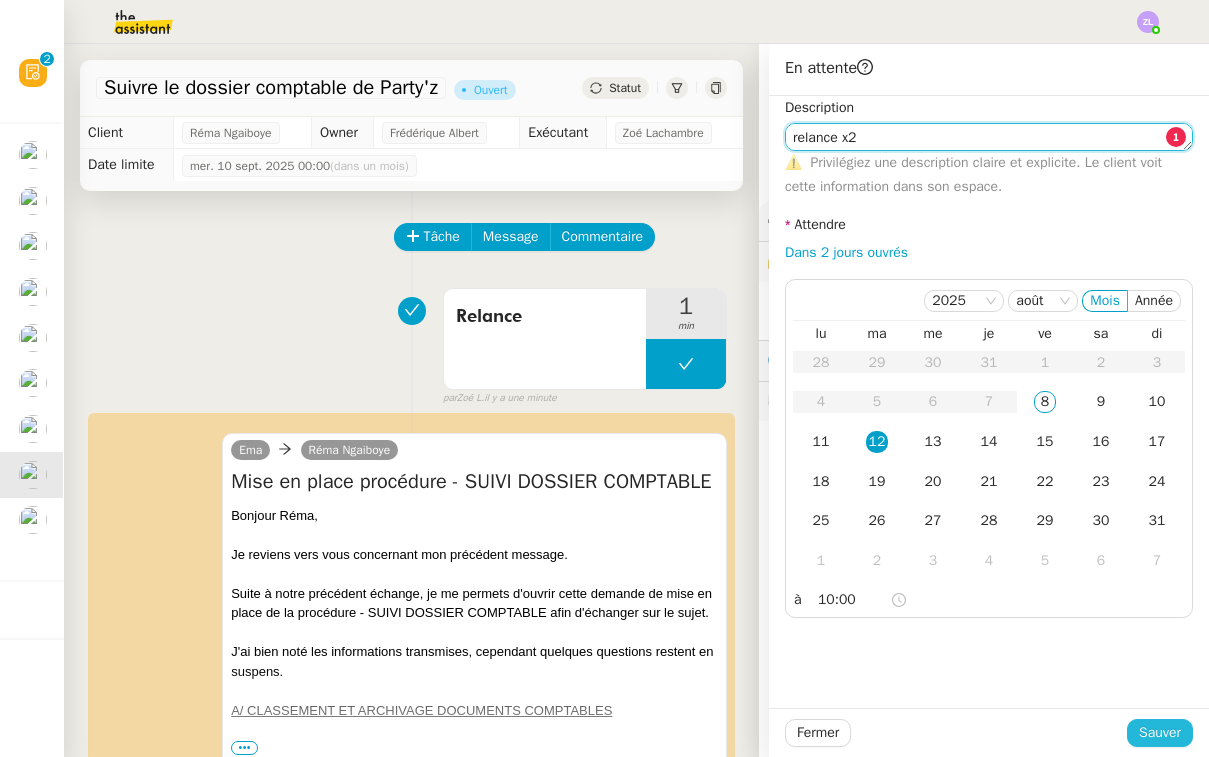 type on "relance x2" 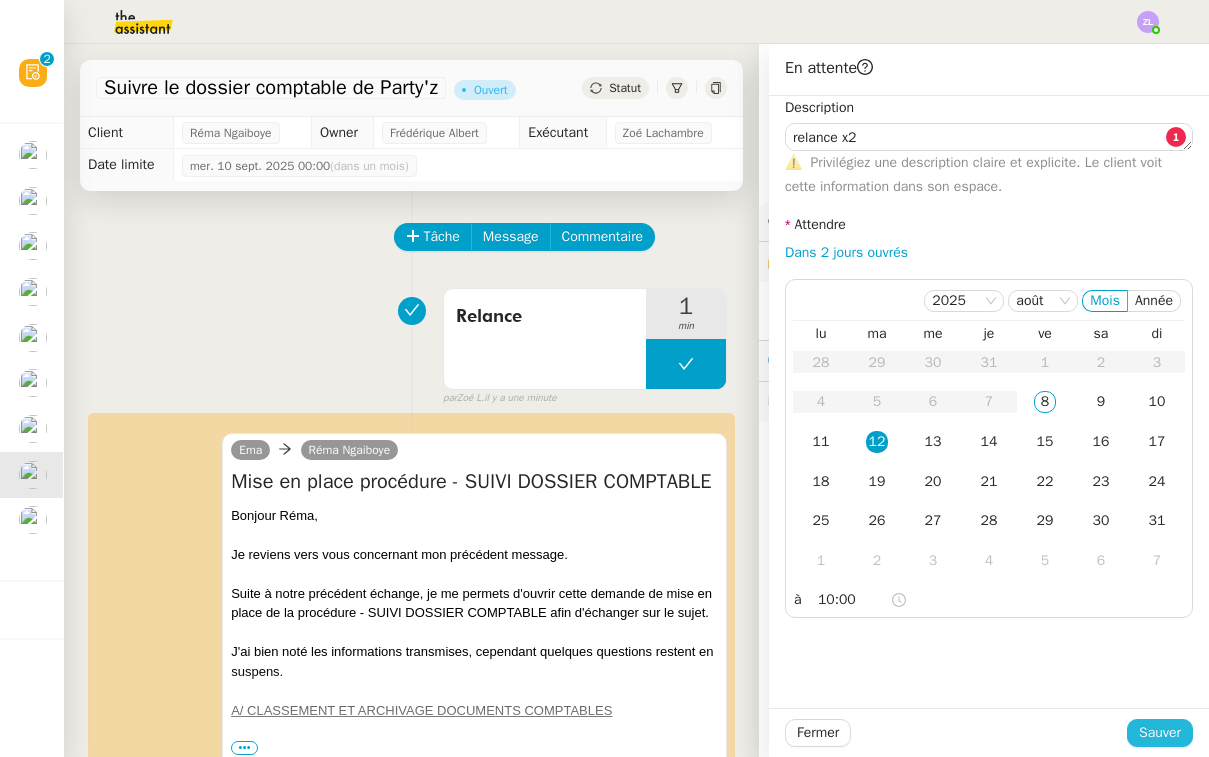 click on "Sauver" 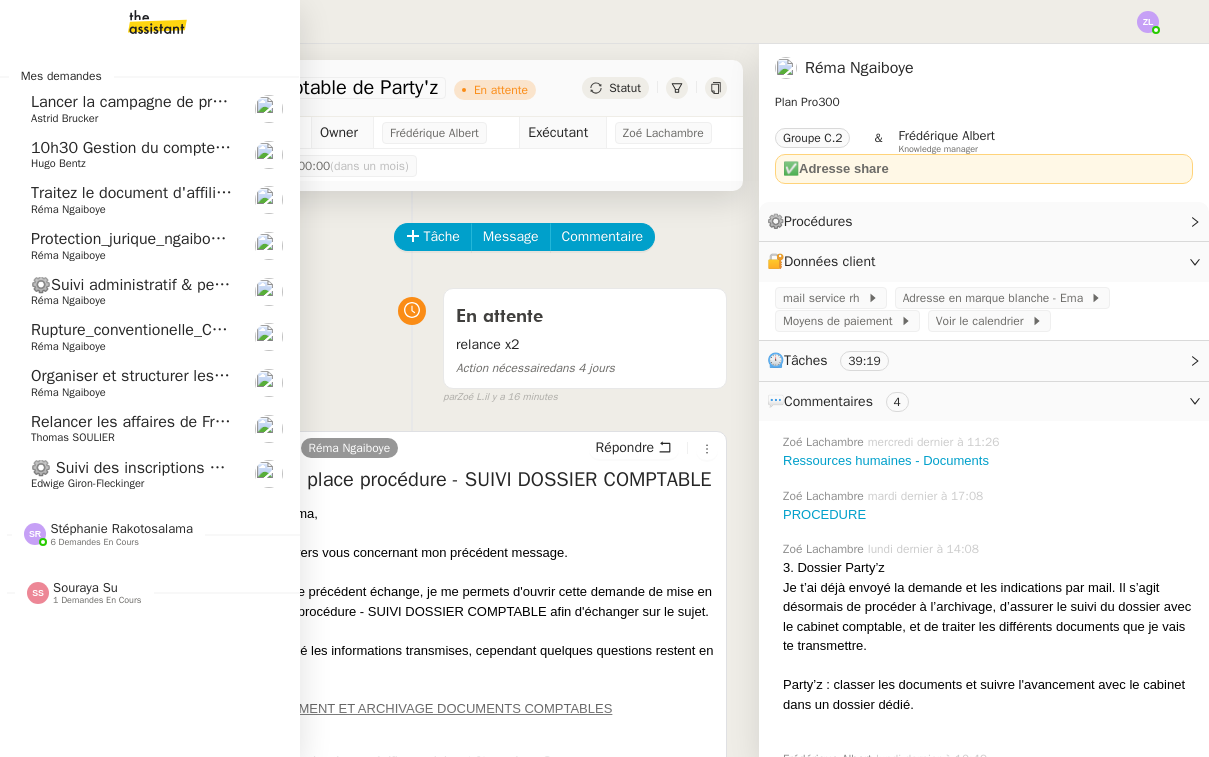 click on "Stéphanie Rakotosalama    6 demandes en cours" 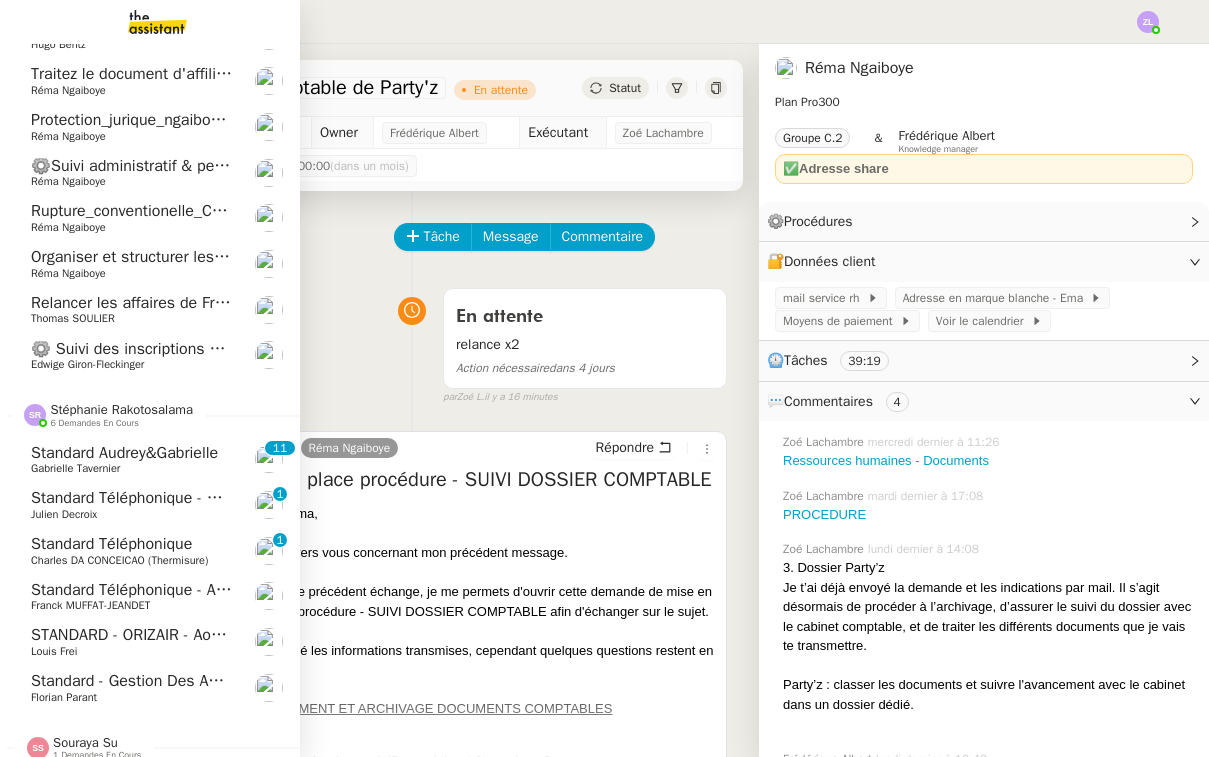 click on "Standard téléphonique - août 2025" 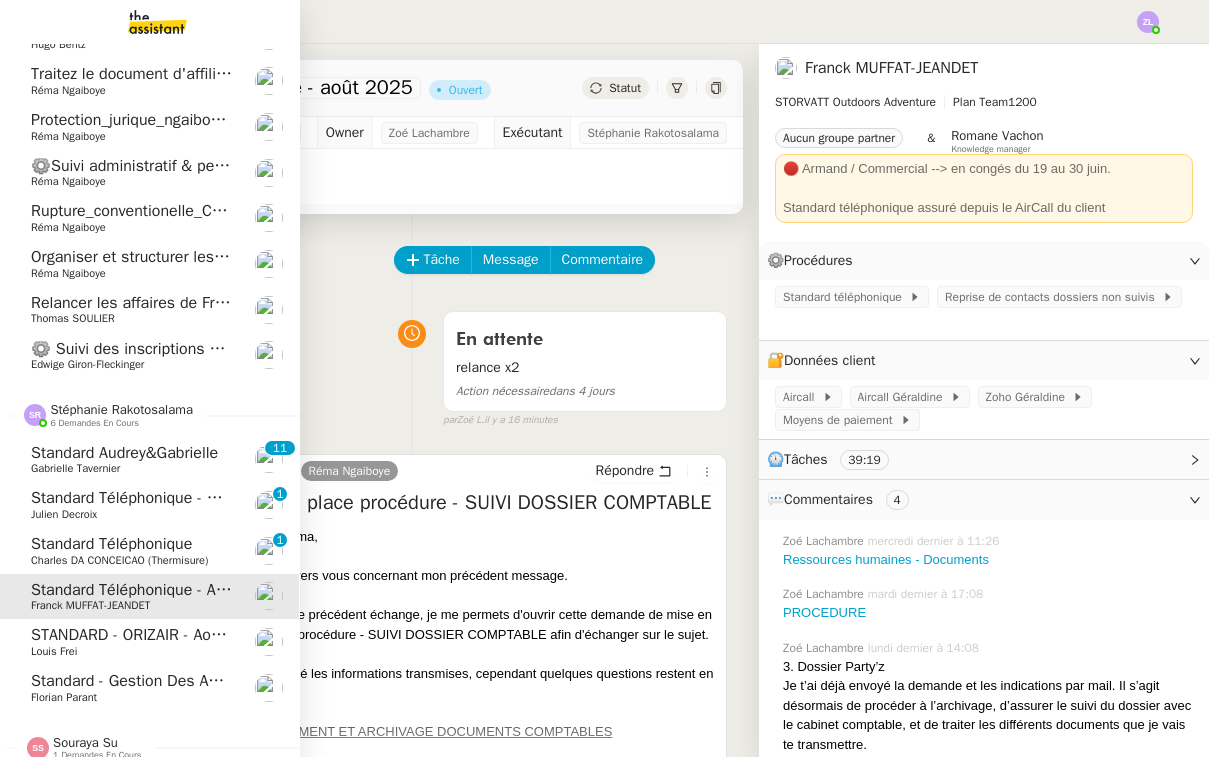 scroll, scrollTop: 118, scrollLeft: 1, axis: both 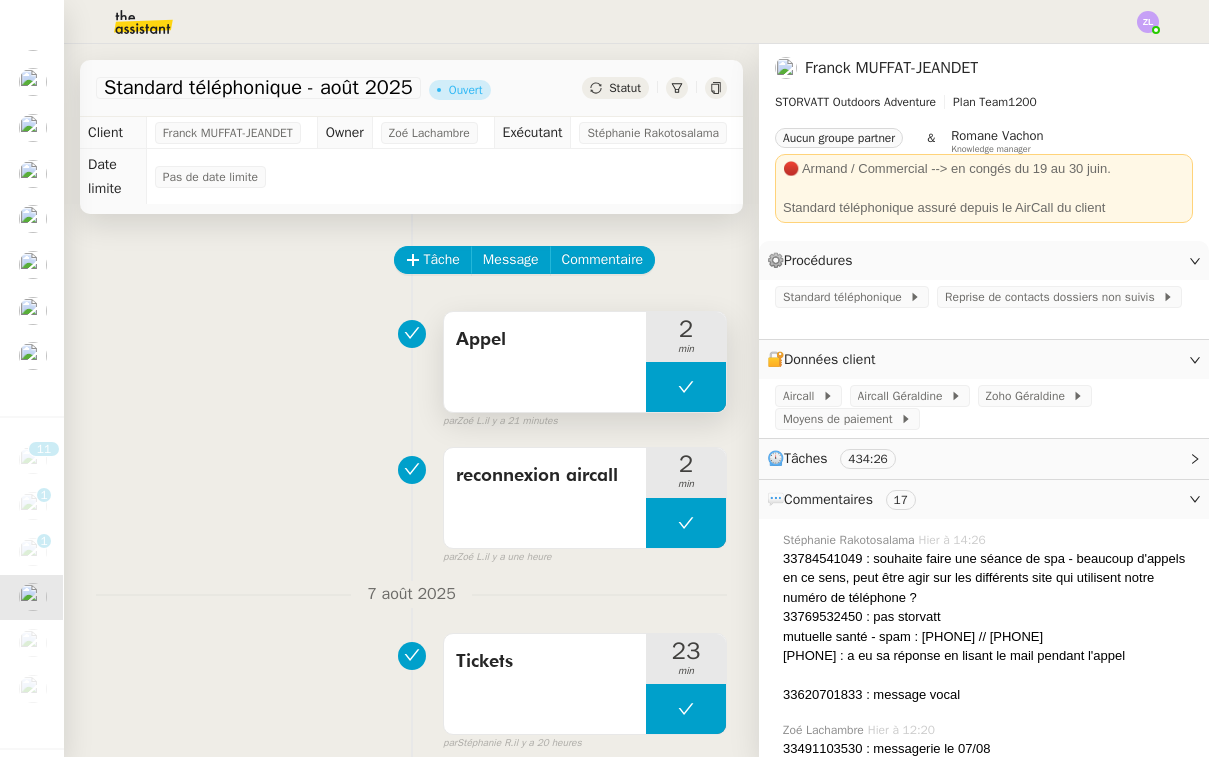 click at bounding box center [686, 387] 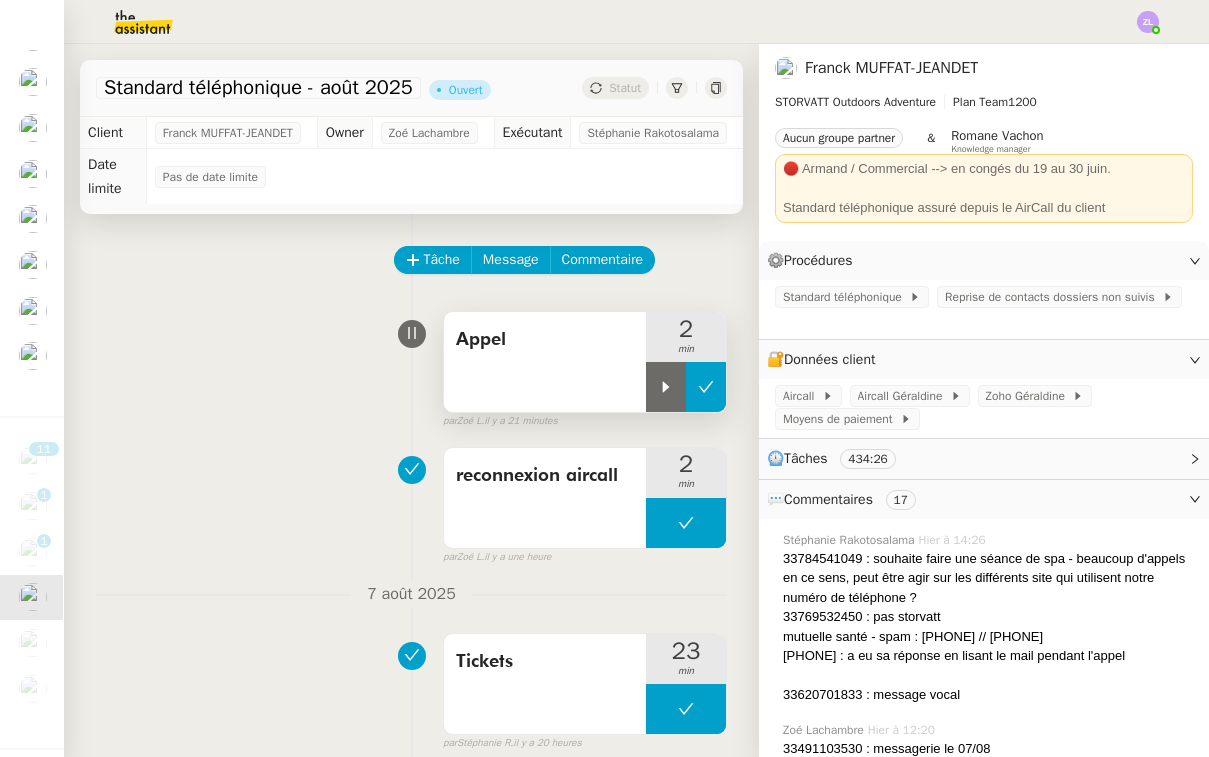 click 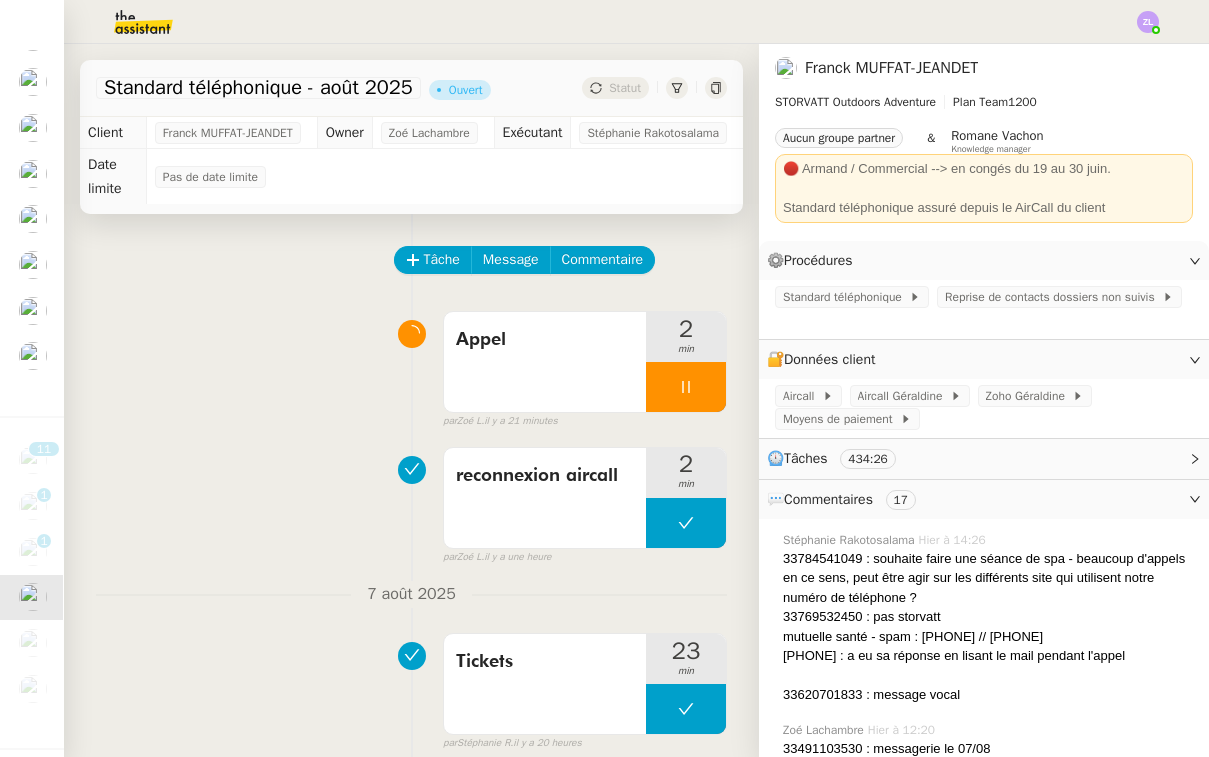 scroll, scrollTop: 0, scrollLeft: 1, axis: horizontal 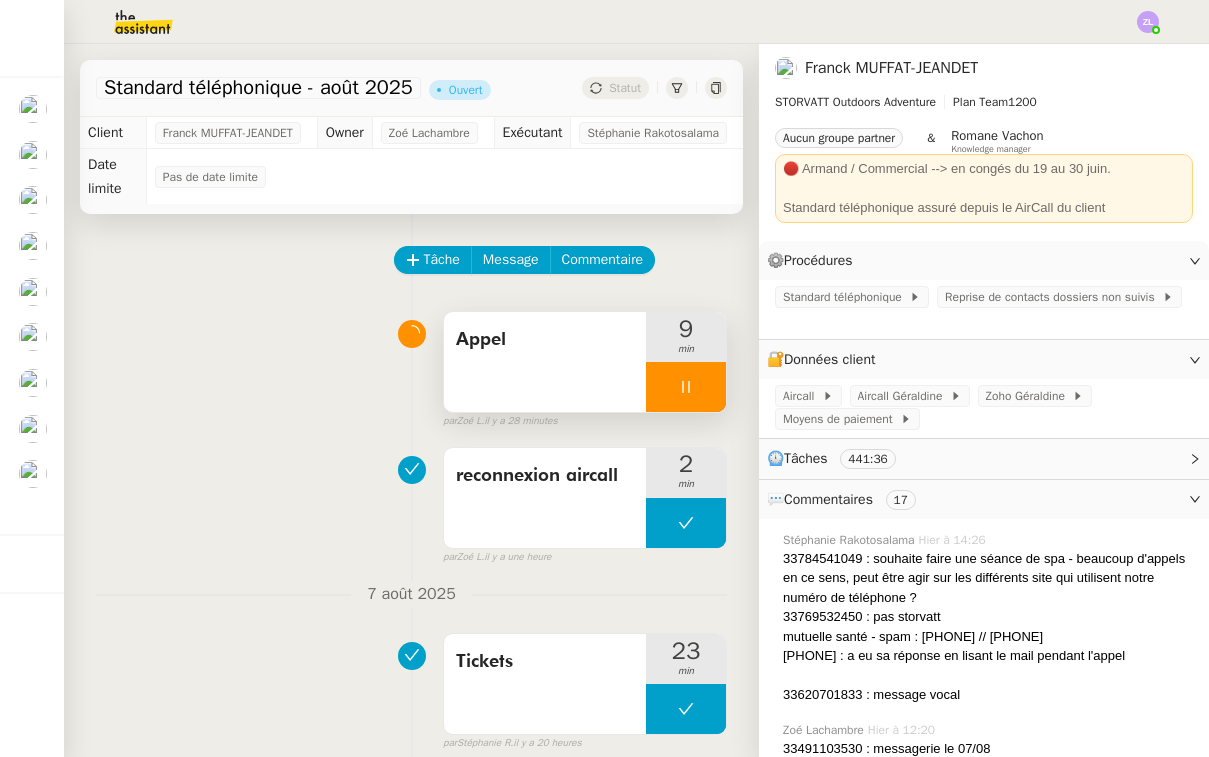 click at bounding box center [686, 387] 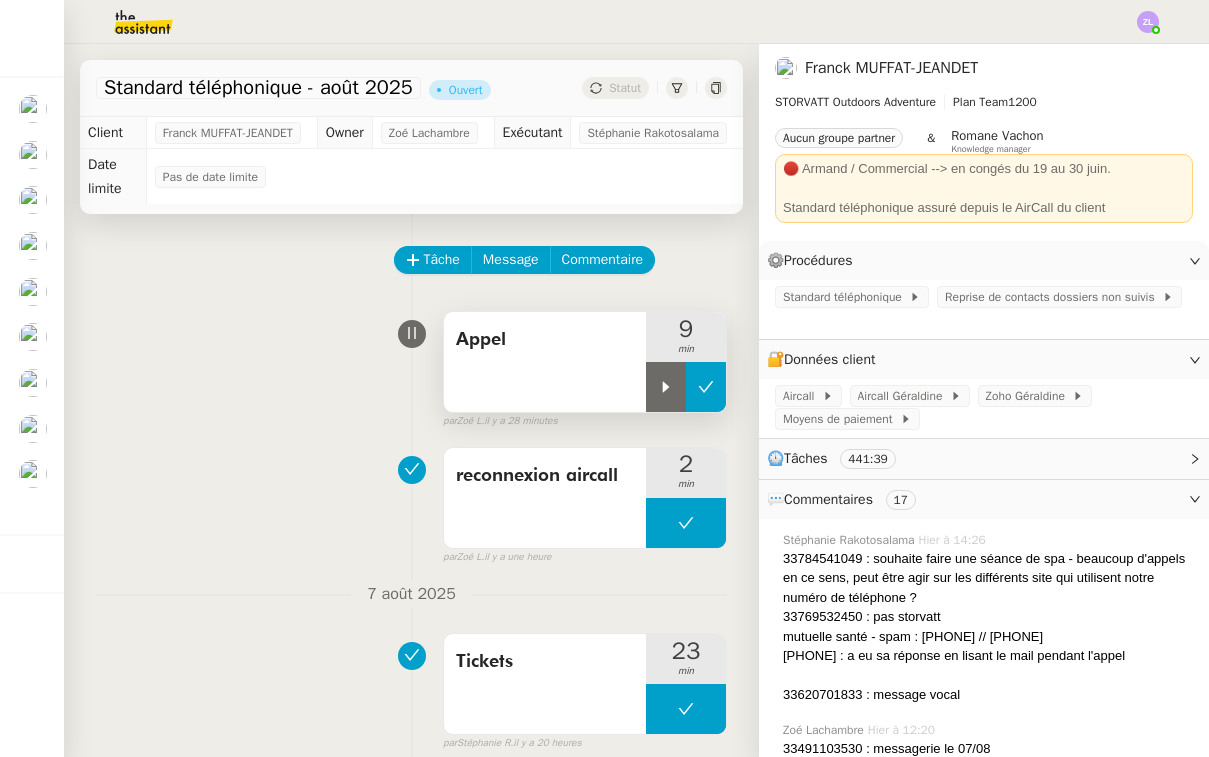 click 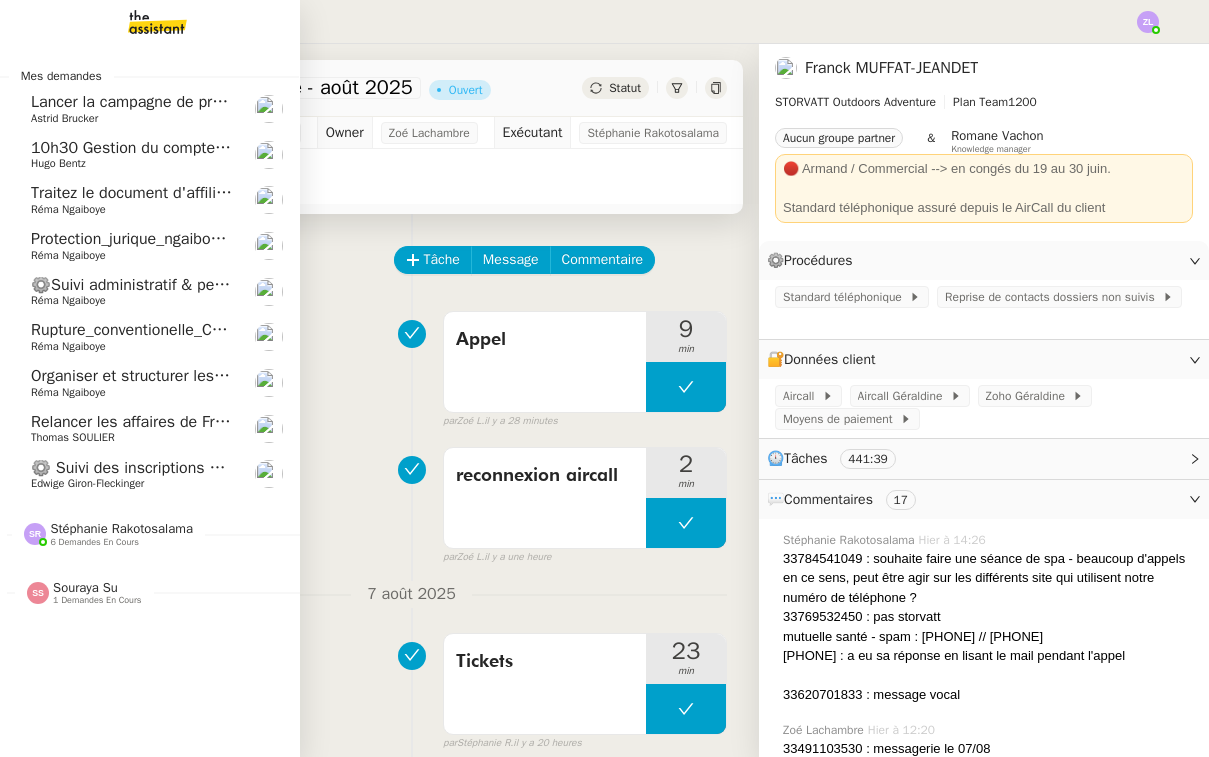 click on "Edwige Giron-Fleckinger" 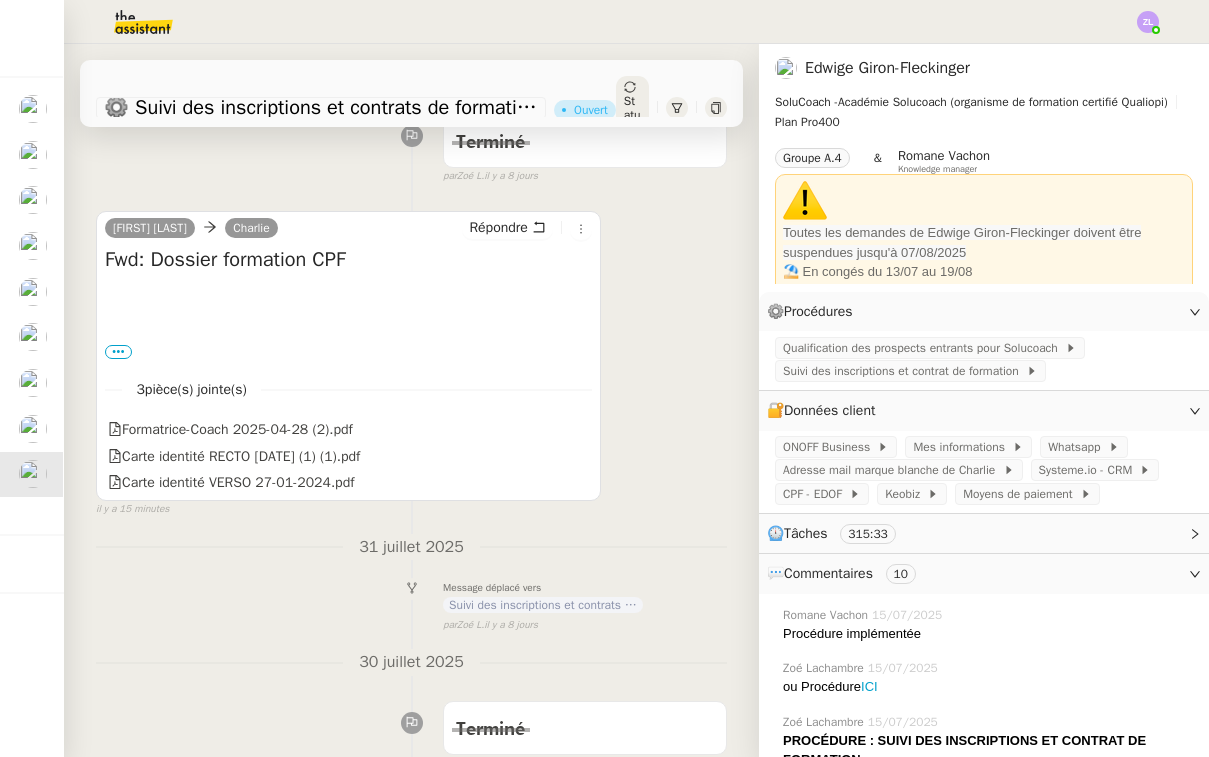 scroll, scrollTop: 310, scrollLeft: 0, axis: vertical 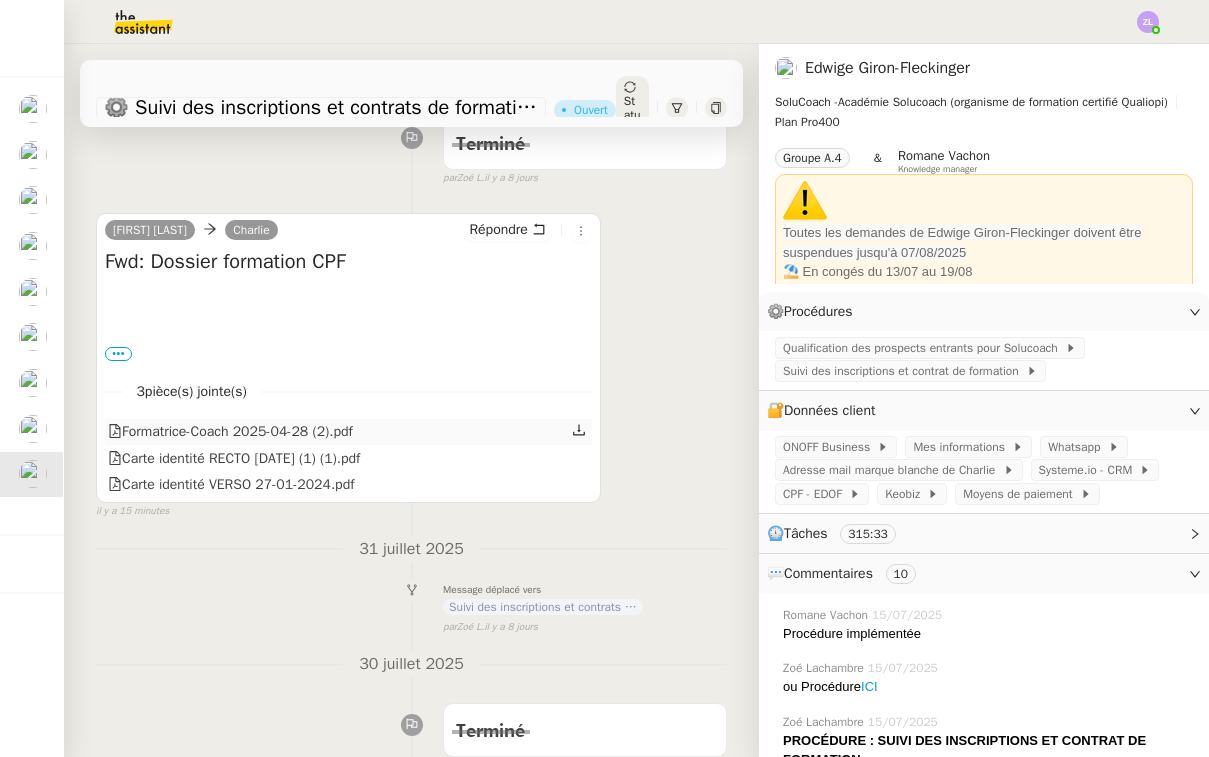 click 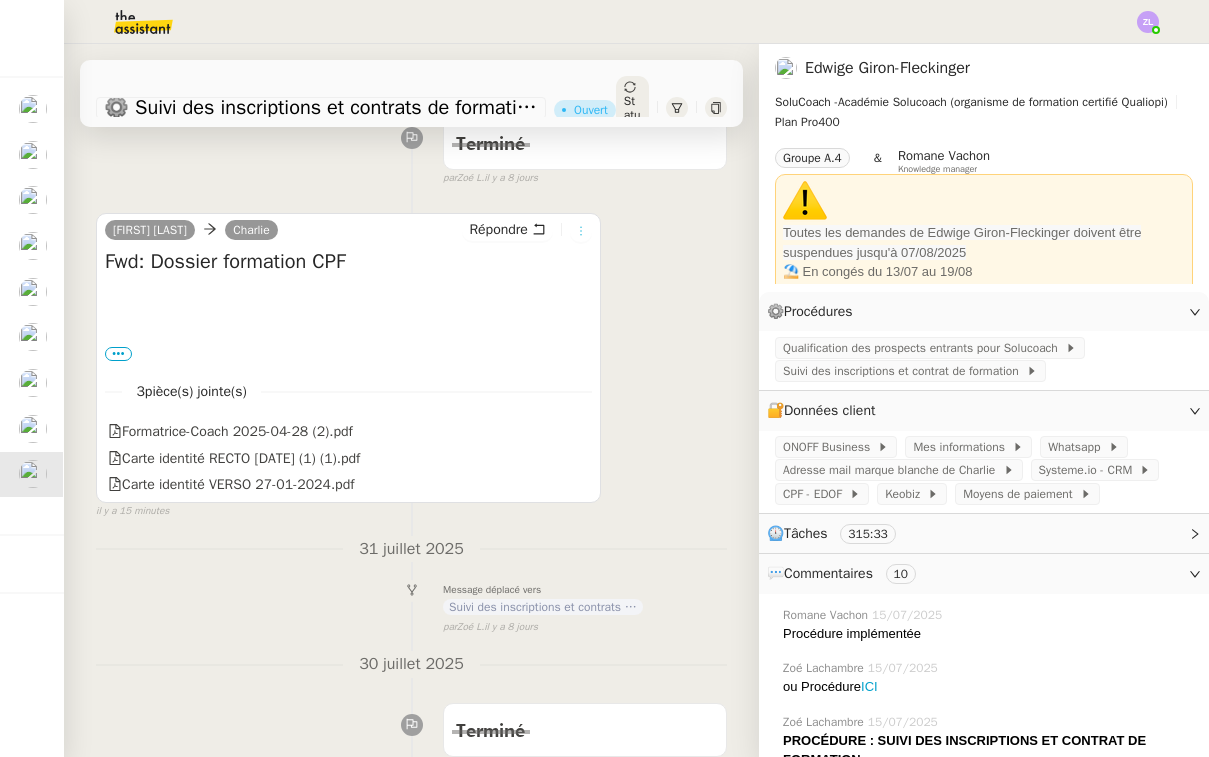 click at bounding box center [581, 231] 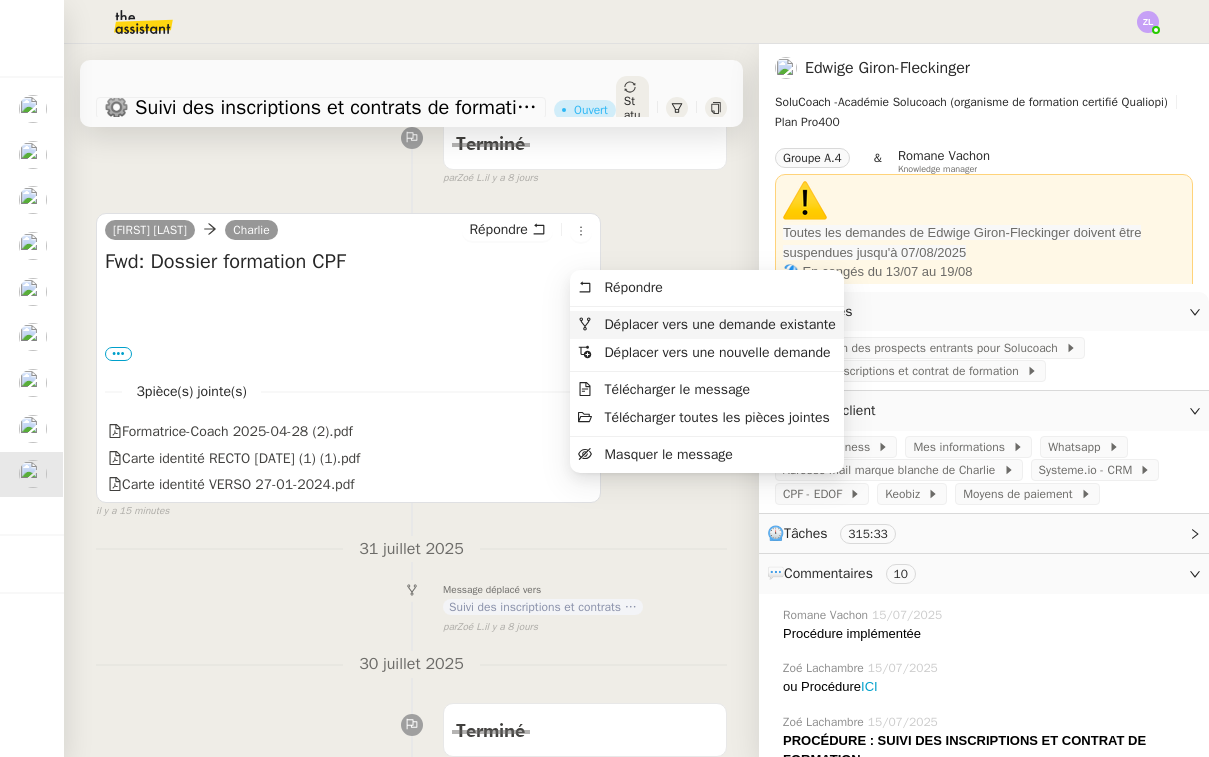 click on "Déplacer vers une demande existante" at bounding box center (719, 324) 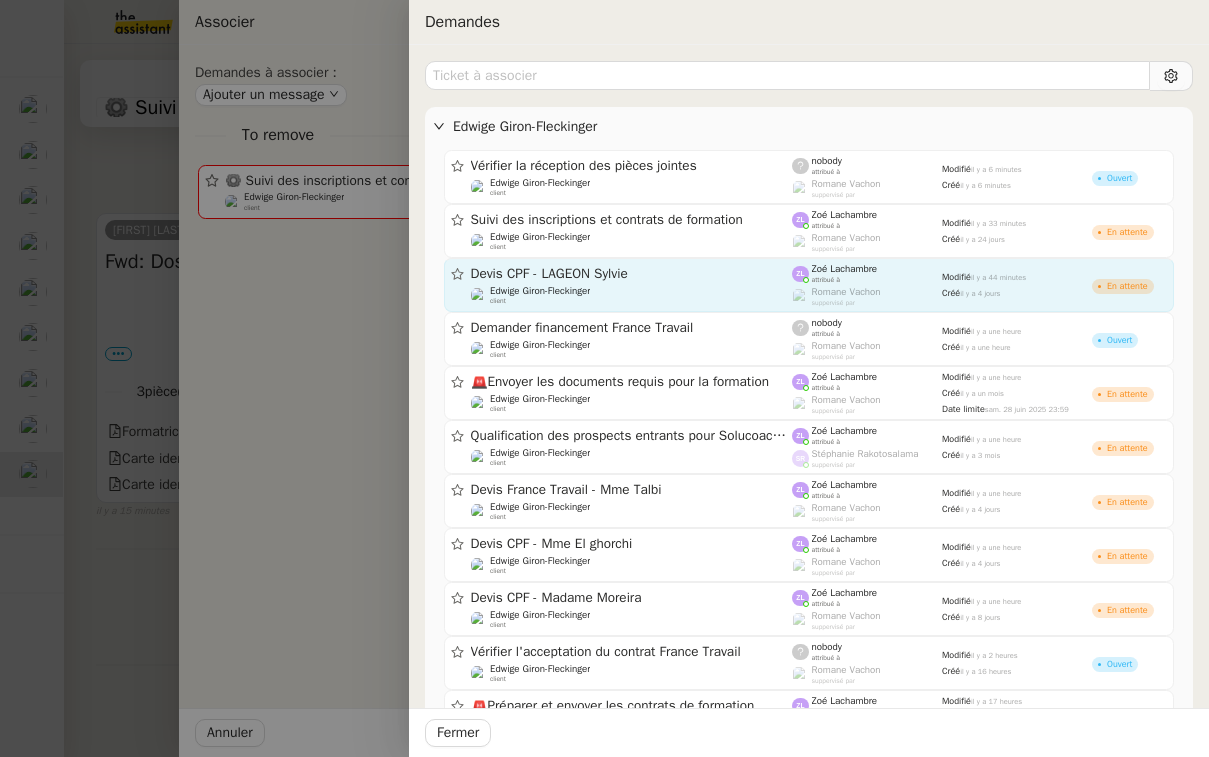 click on "Edwige Giron-Fleckinger" 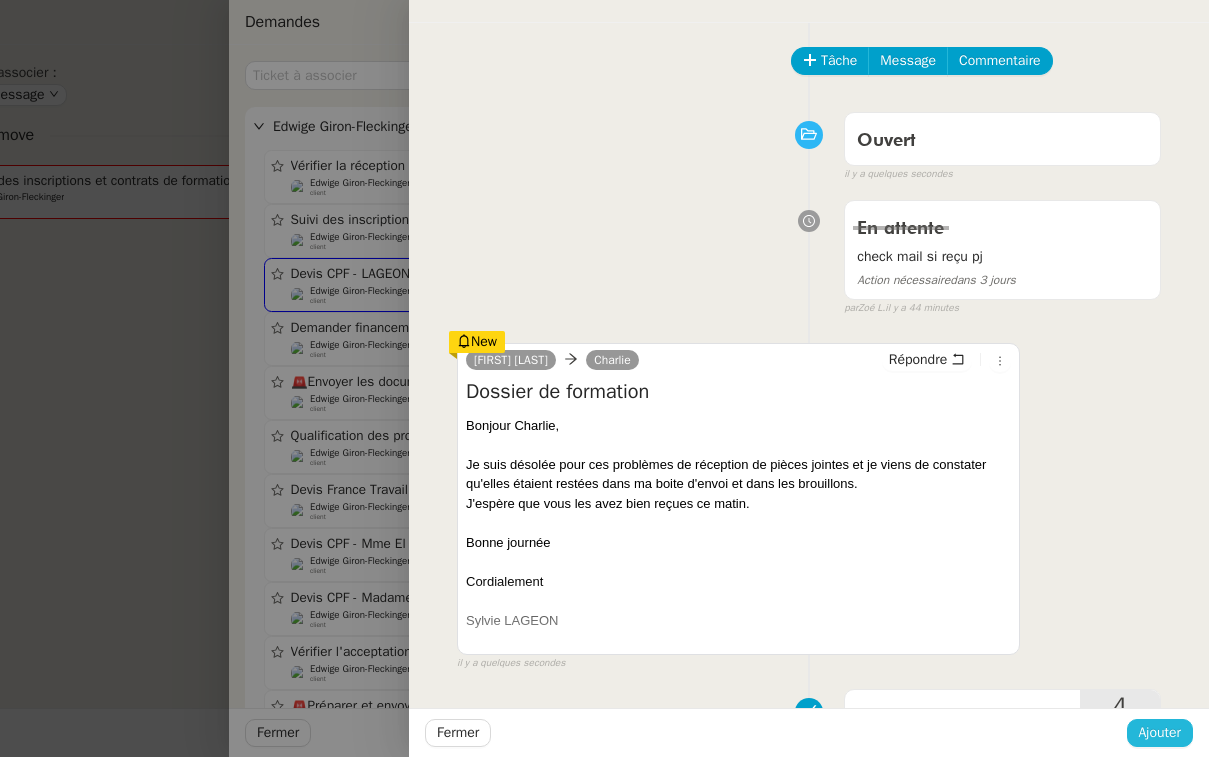 click on "Ajouter" at bounding box center [1160, 732] 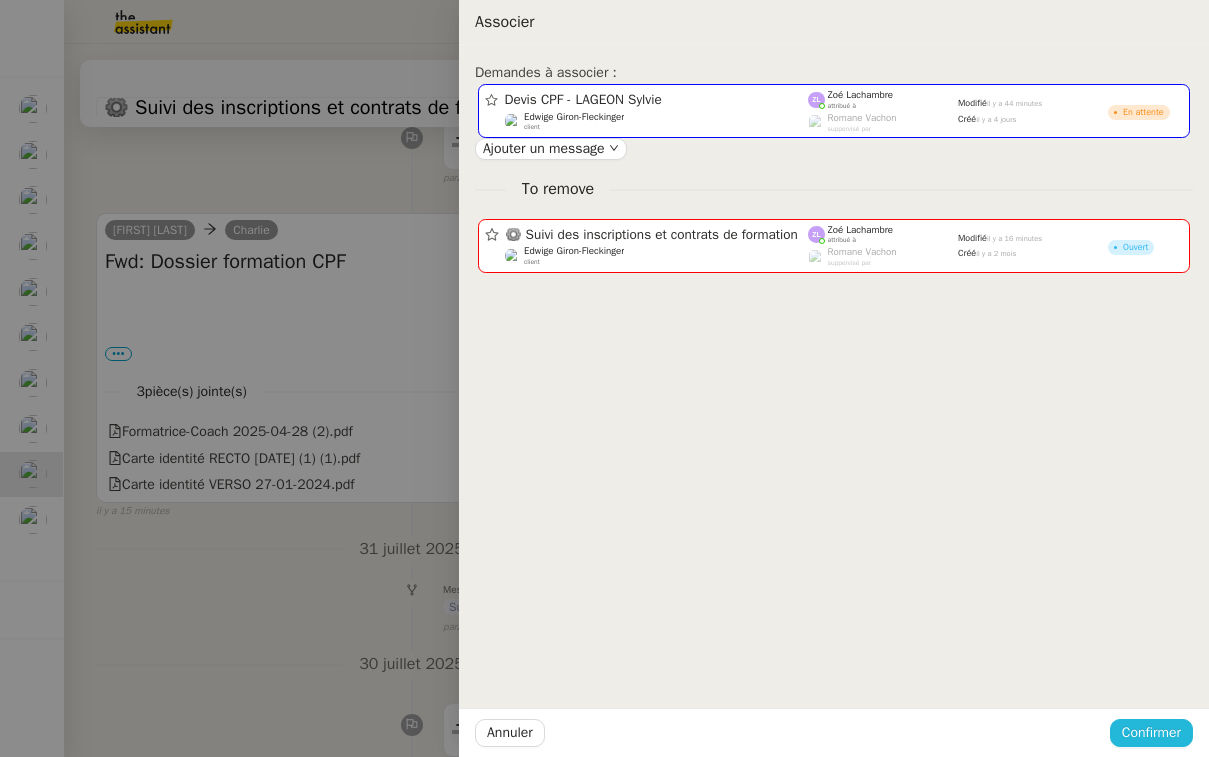 click on "Confirmer" at bounding box center [1151, 732] 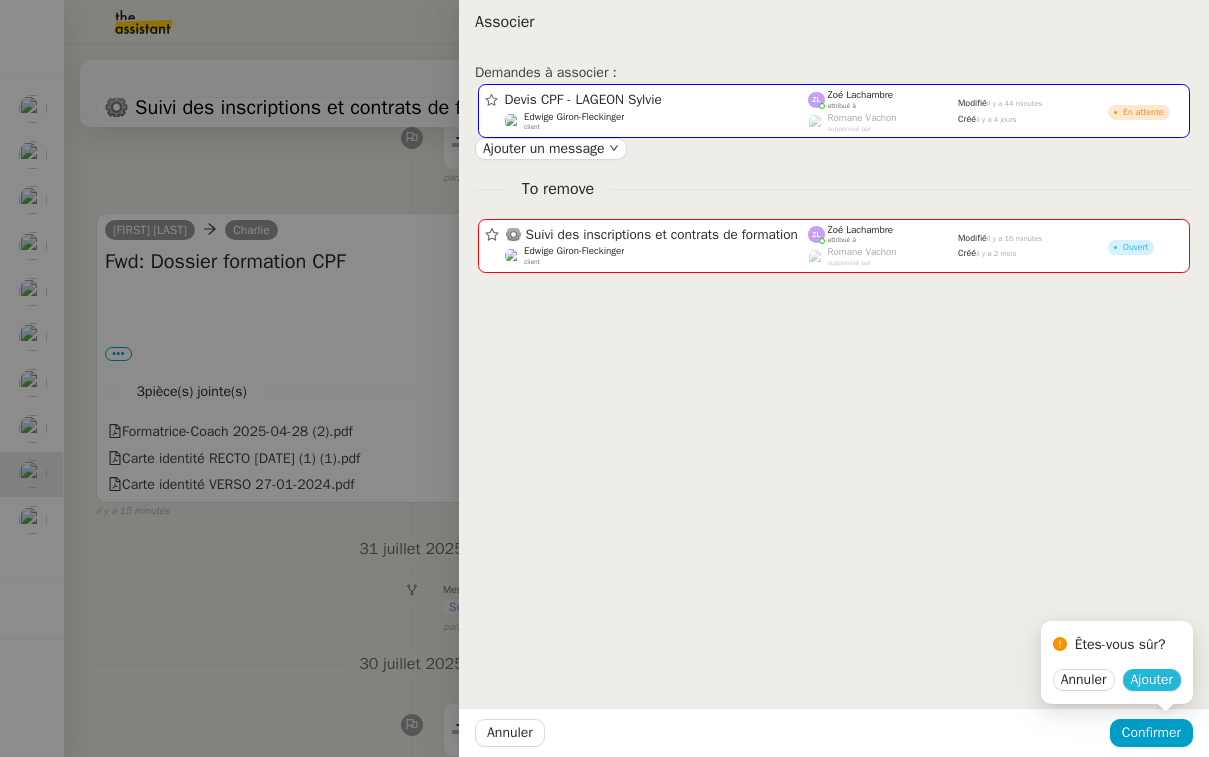 click on "Ajouter" at bounding box center [1152, 680] 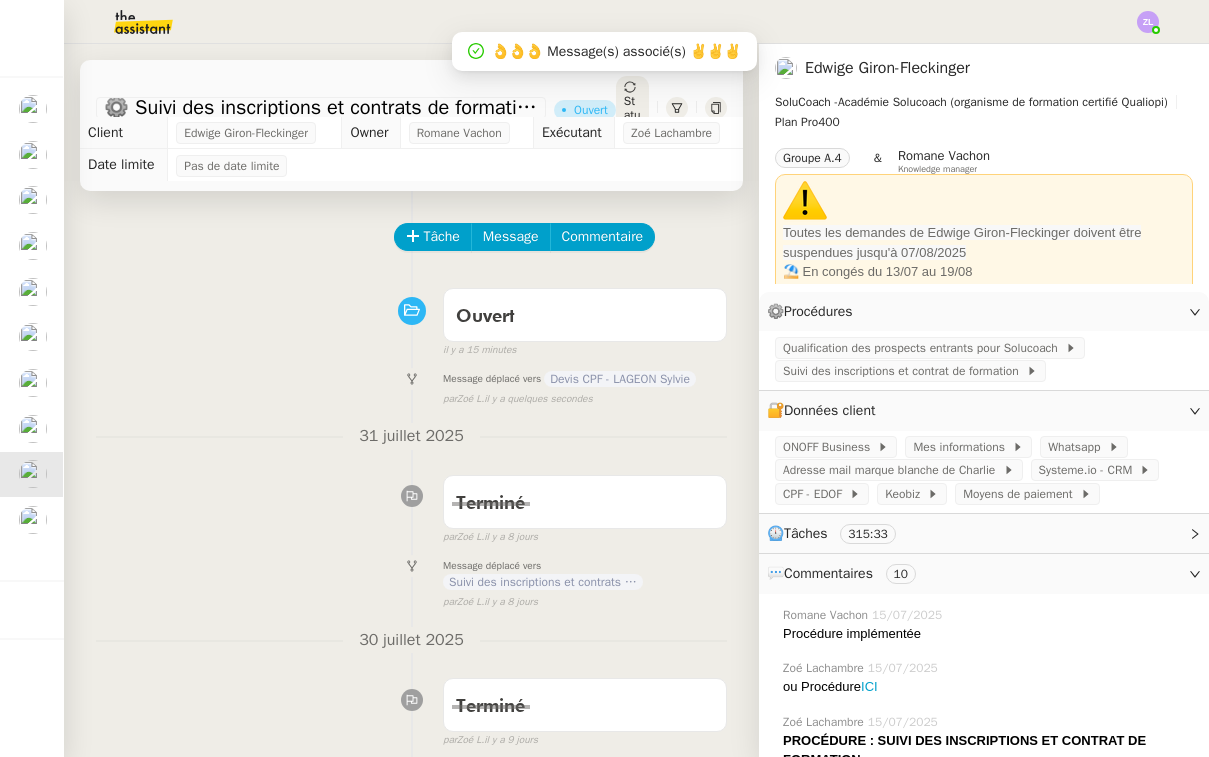 scroll, scrollTop: 0, scrollLeft: 0, axis: both 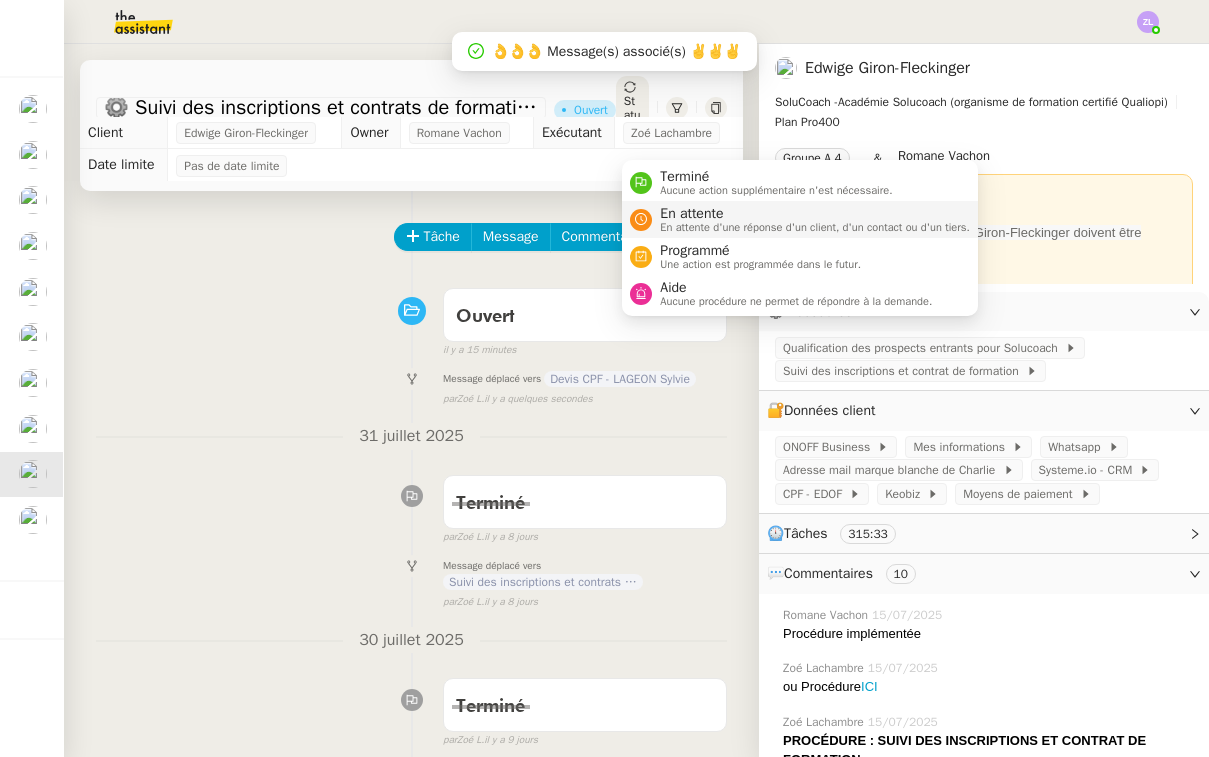 click on "En attente" at bounding box center [815, 214] 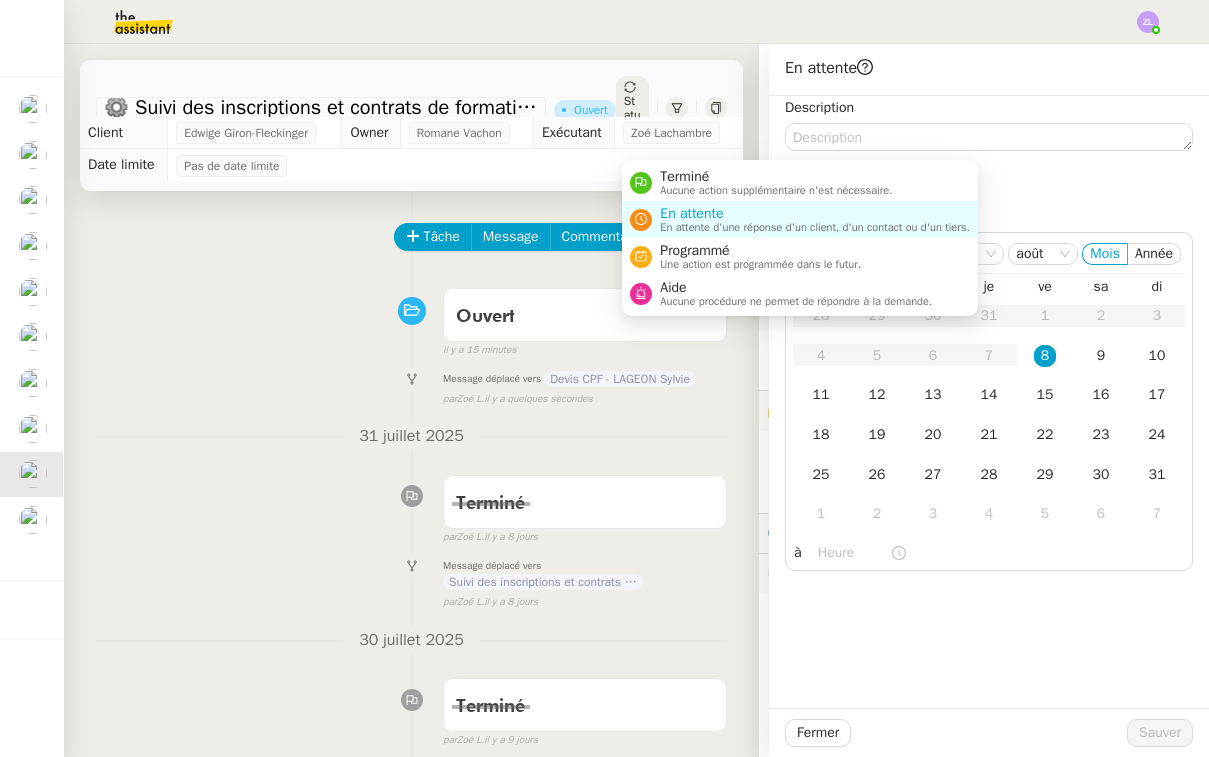 click 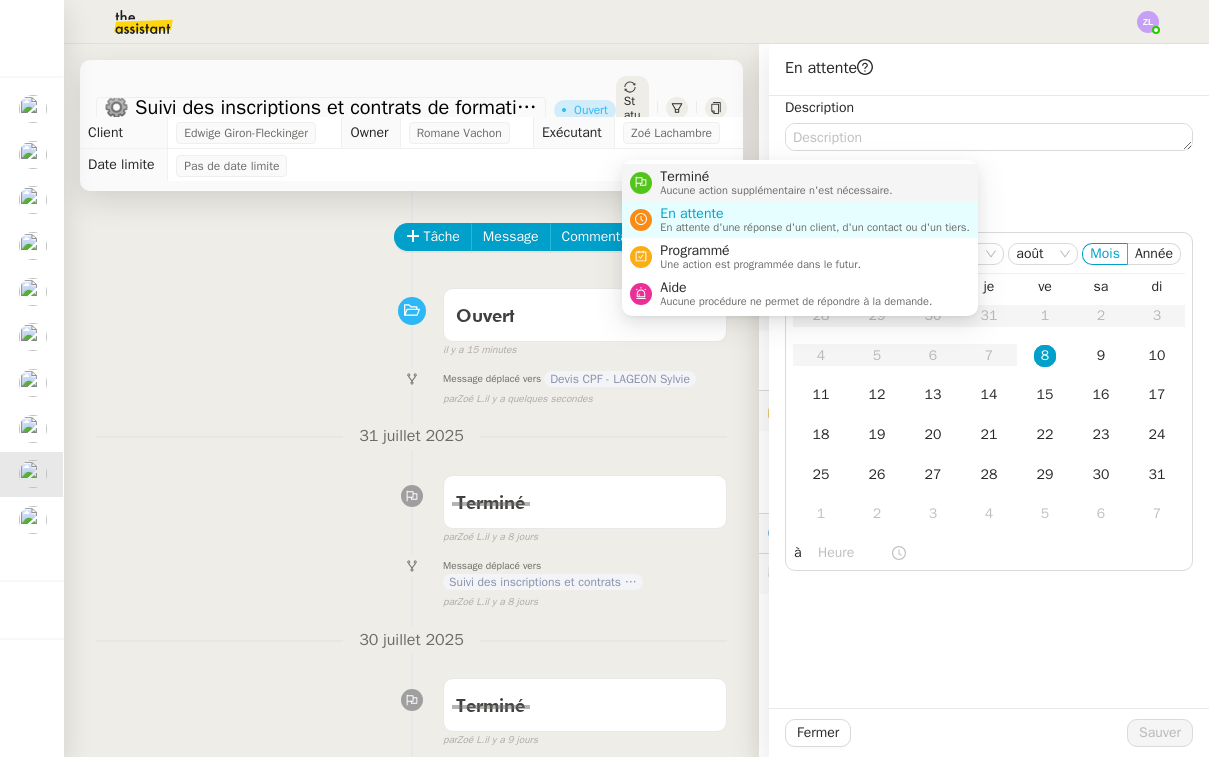 click on "Aucune action supplémentaire n'est nécessaire." at bounding box center [776, 190] 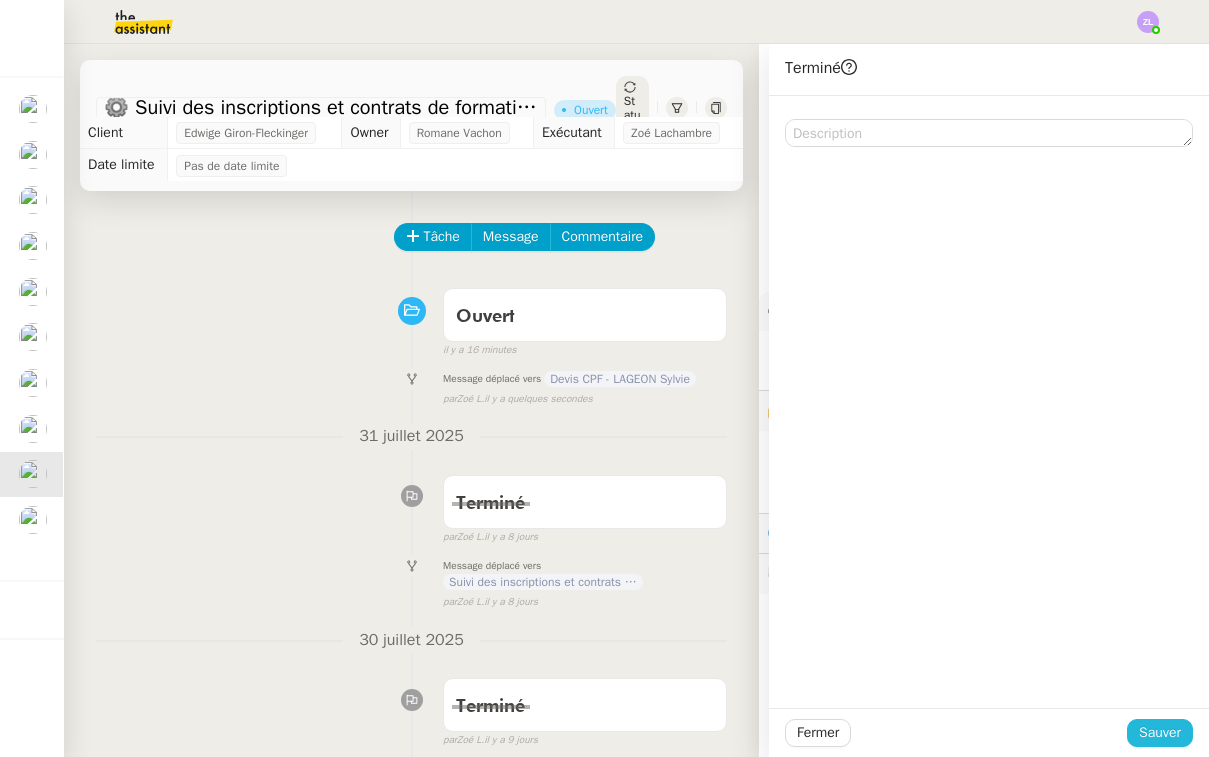 click on "Sauver" 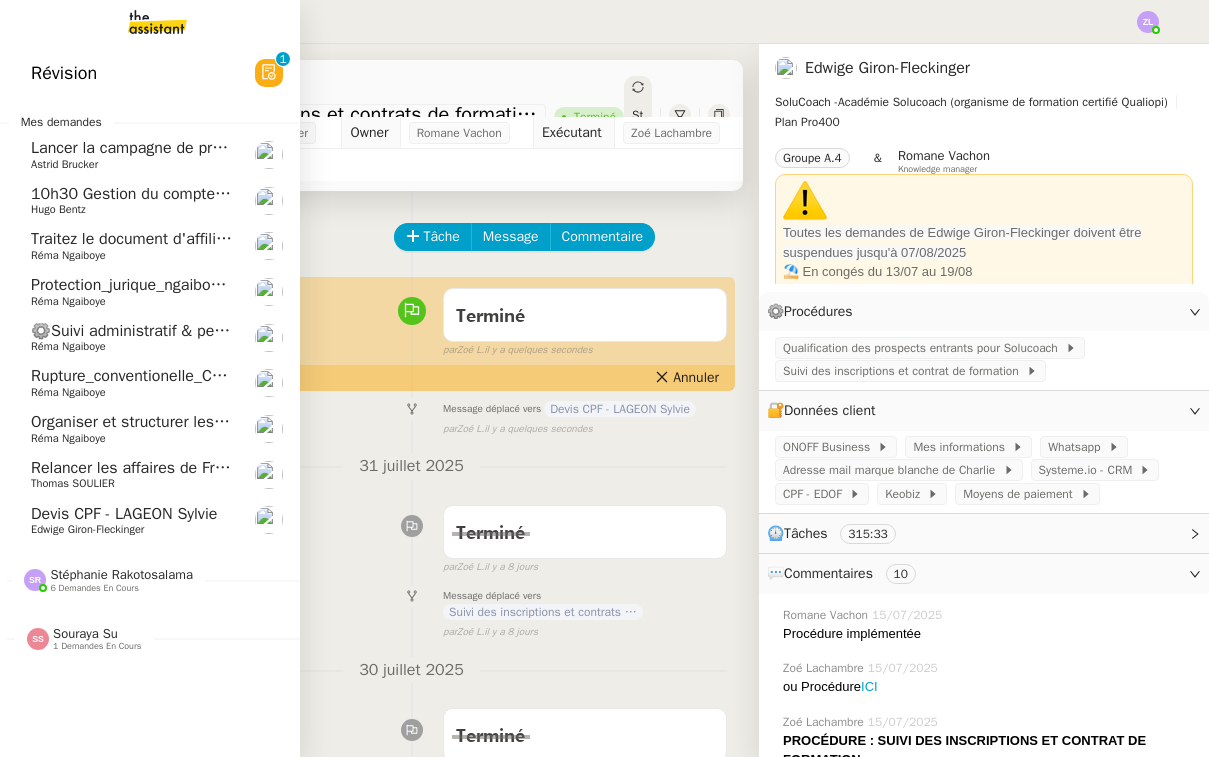 click on "Devis CPF - LAGEON Sylvie" 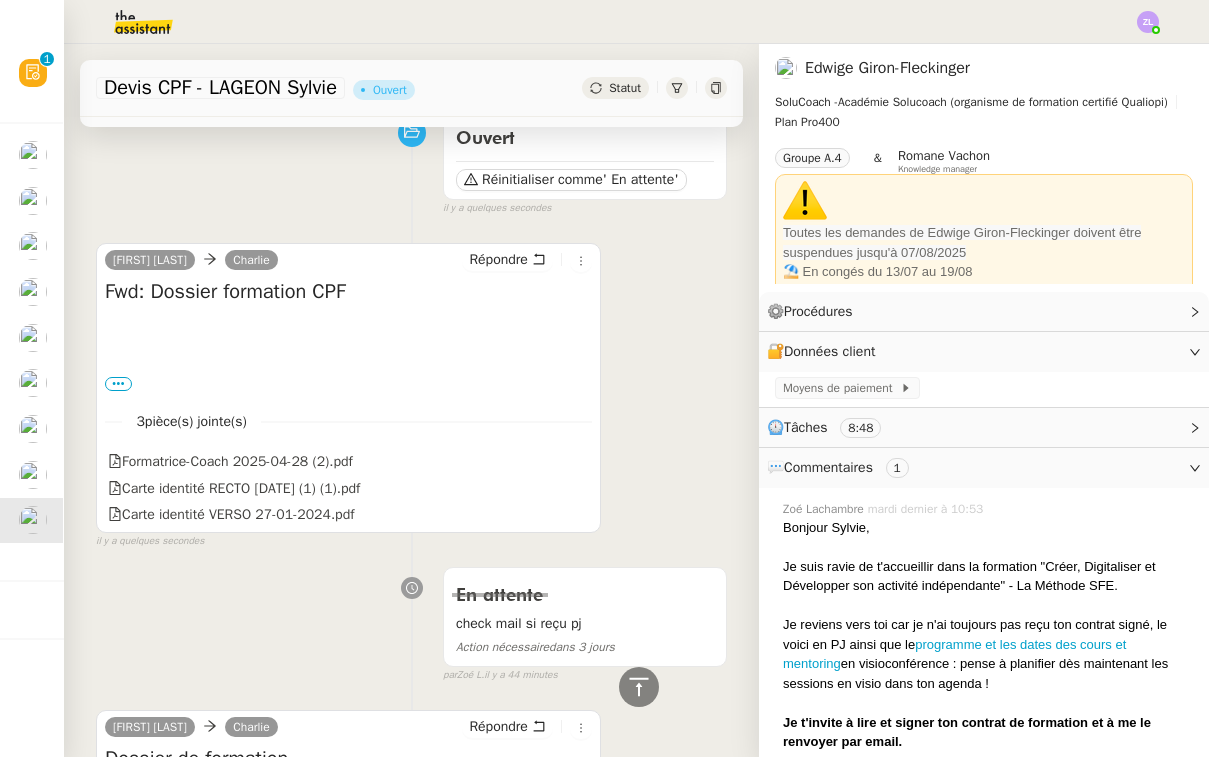 scroll, scrollTop: 0, scrollLeft: 0, axis: both 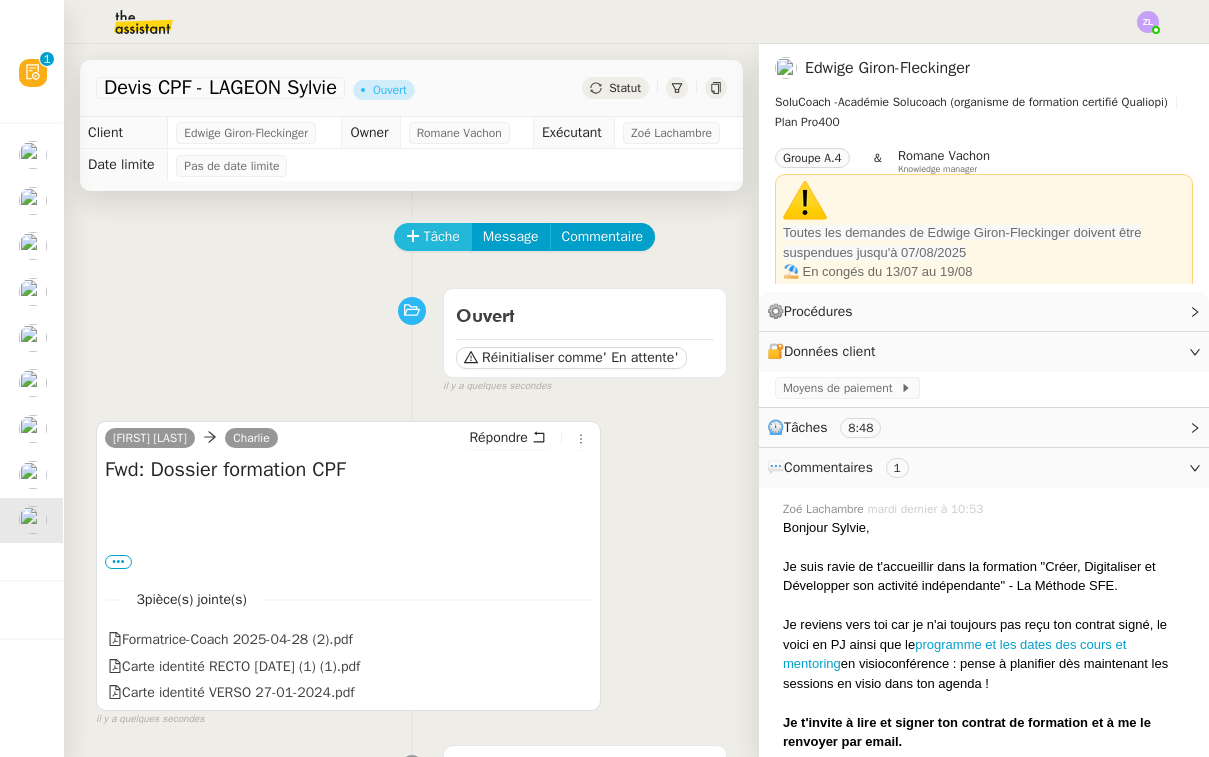 click on "Tâche" 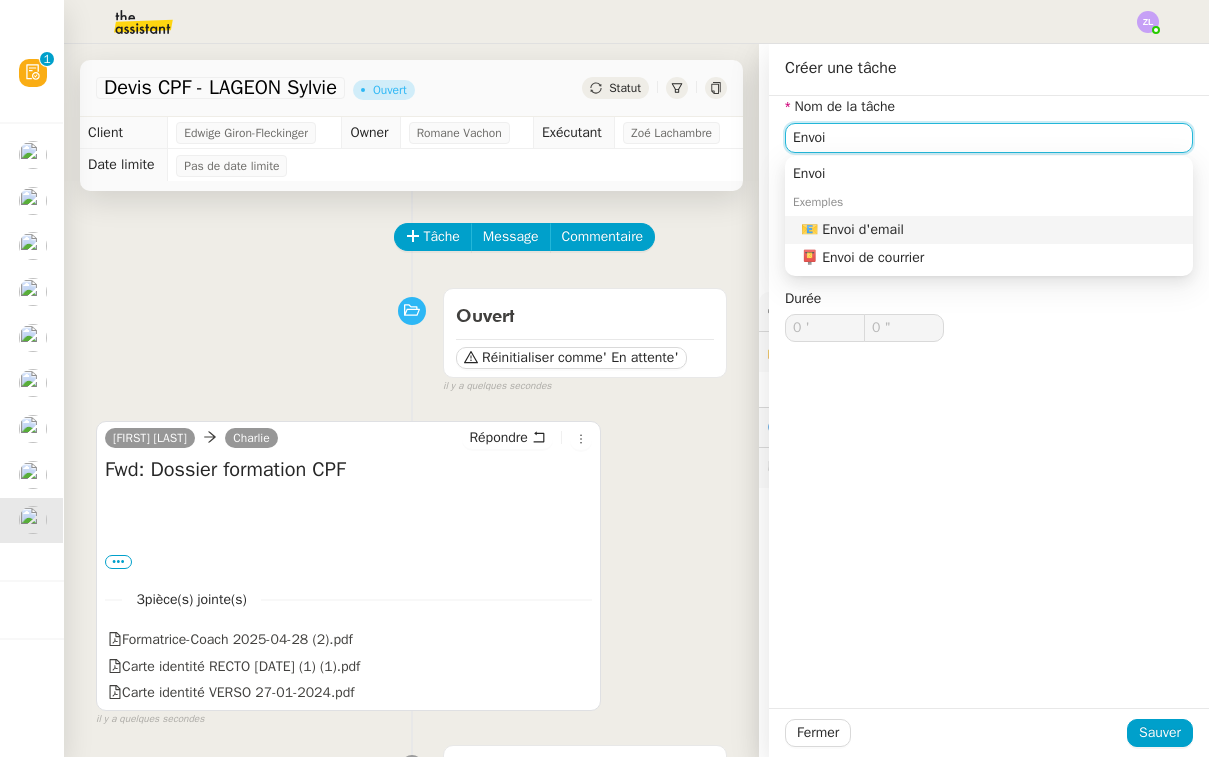 click on "📧 Envoi d'email" 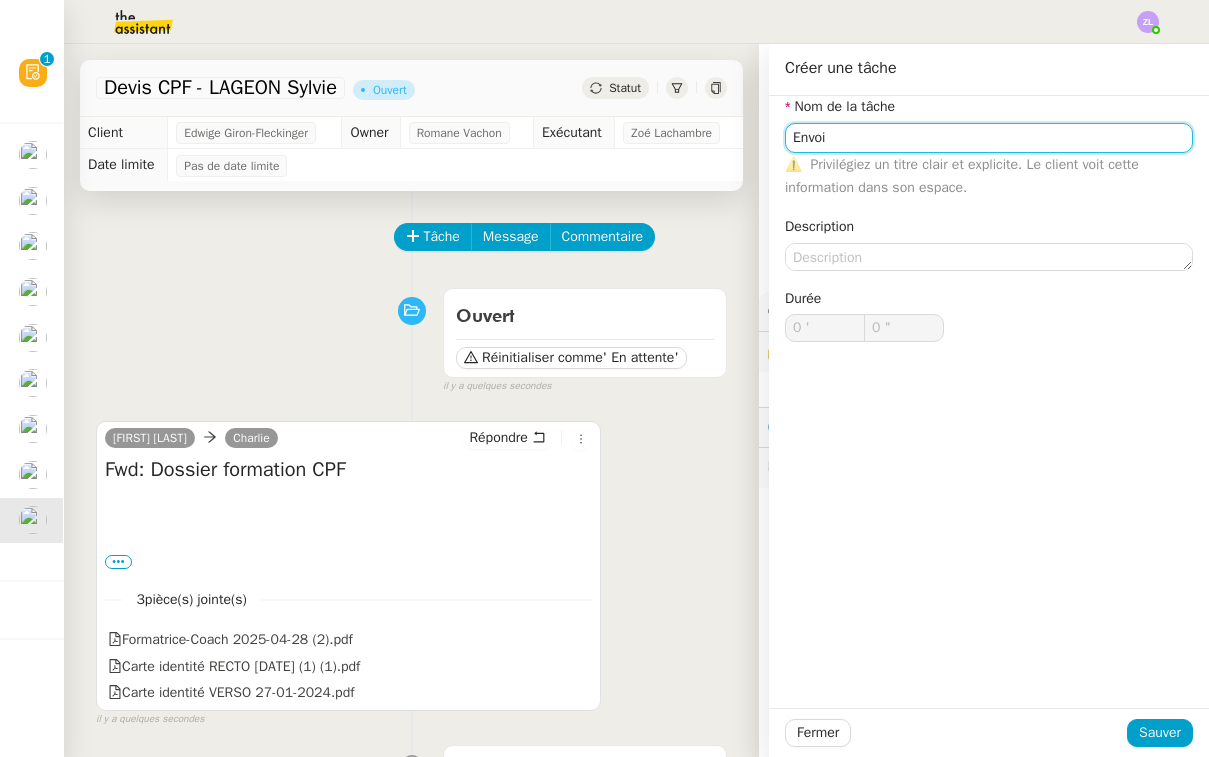 type on "Envoi d'email" 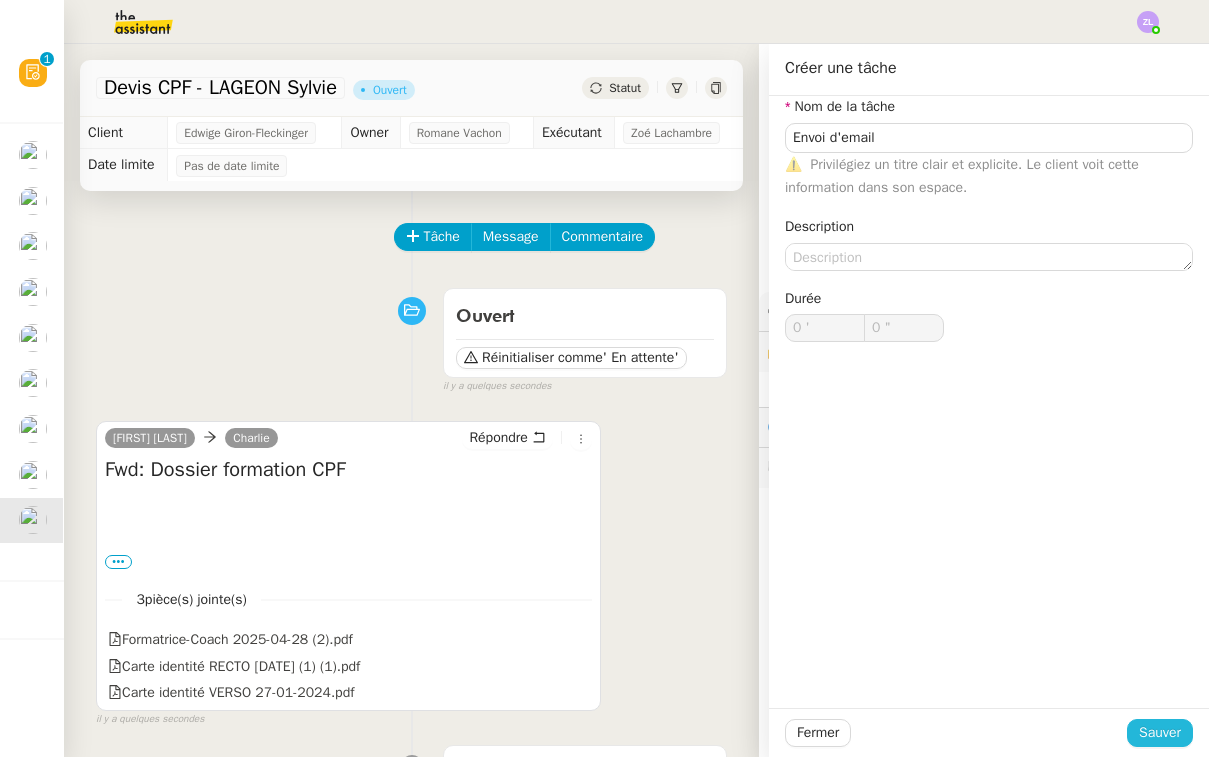 click on "Sauver" 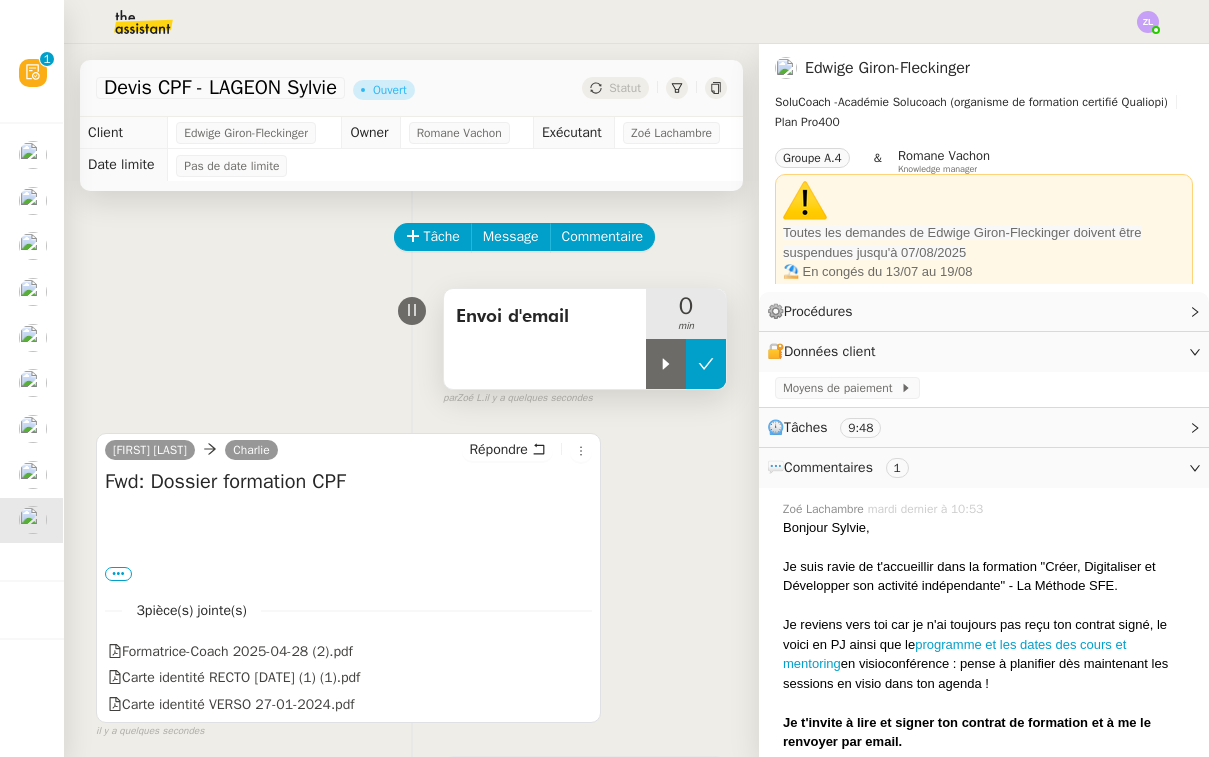 click at bounding box center [706, 364] 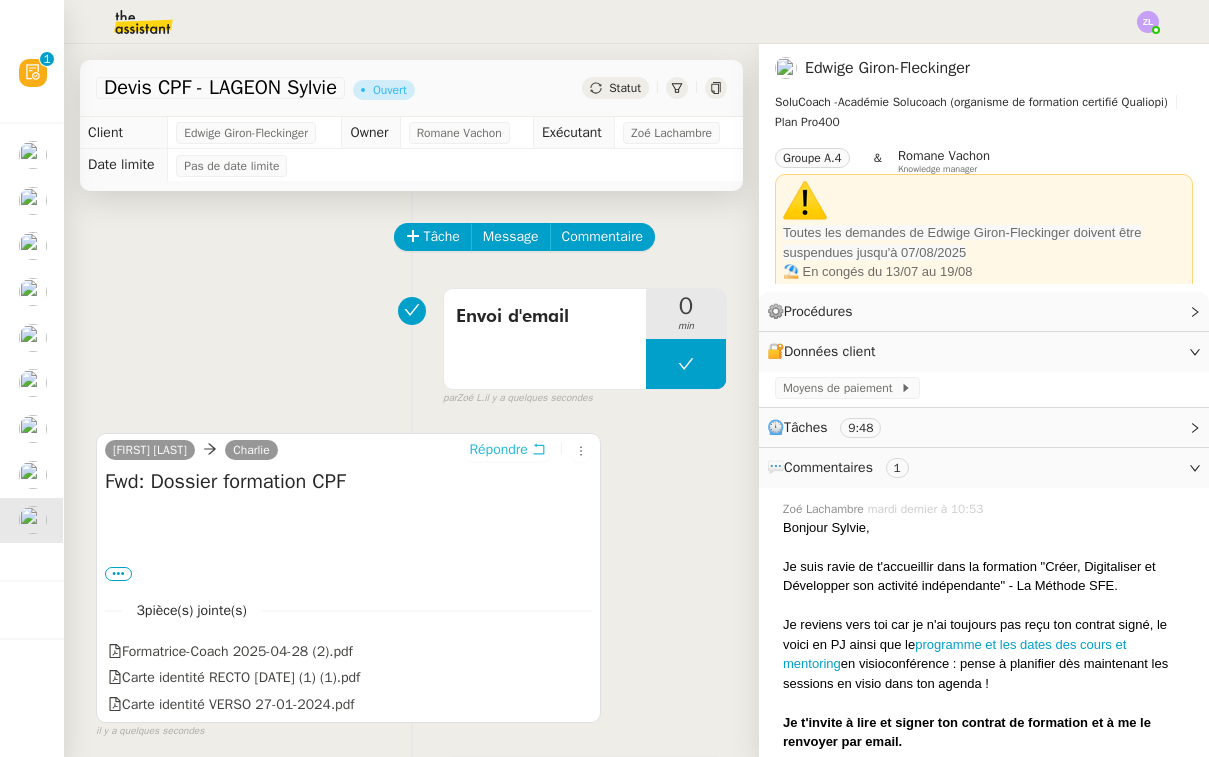 click 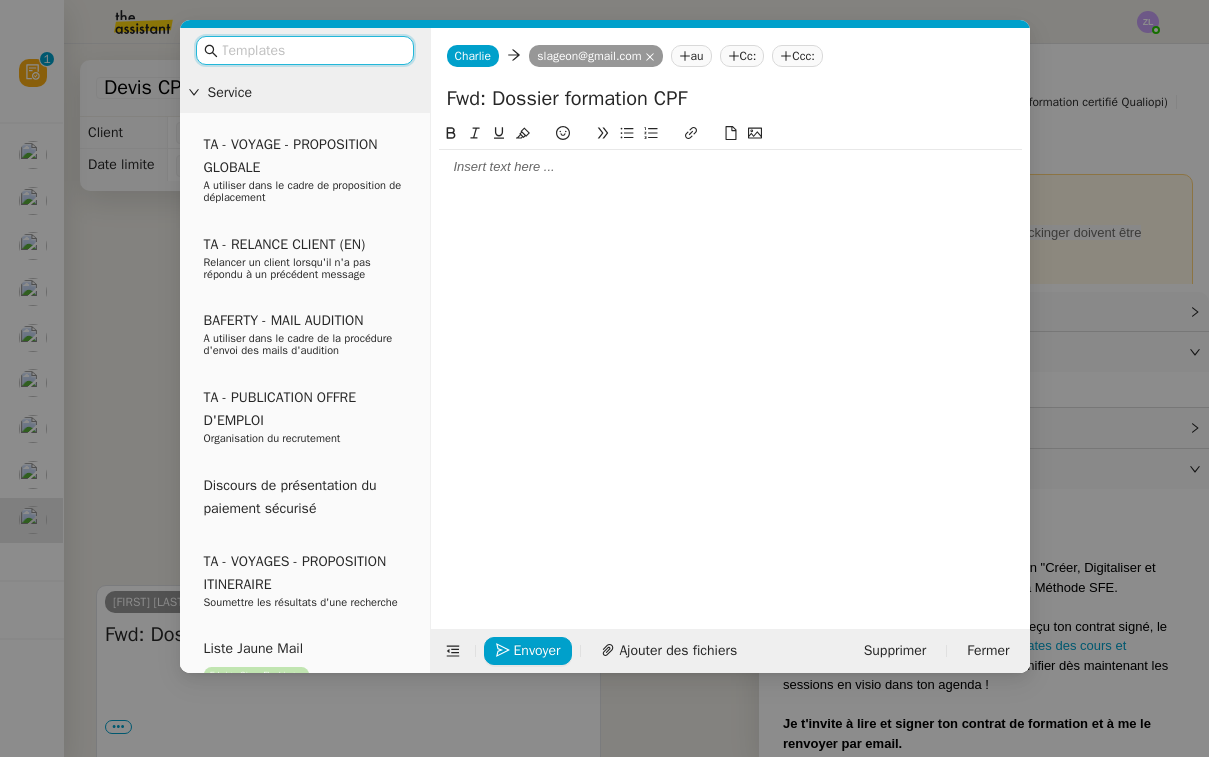 click 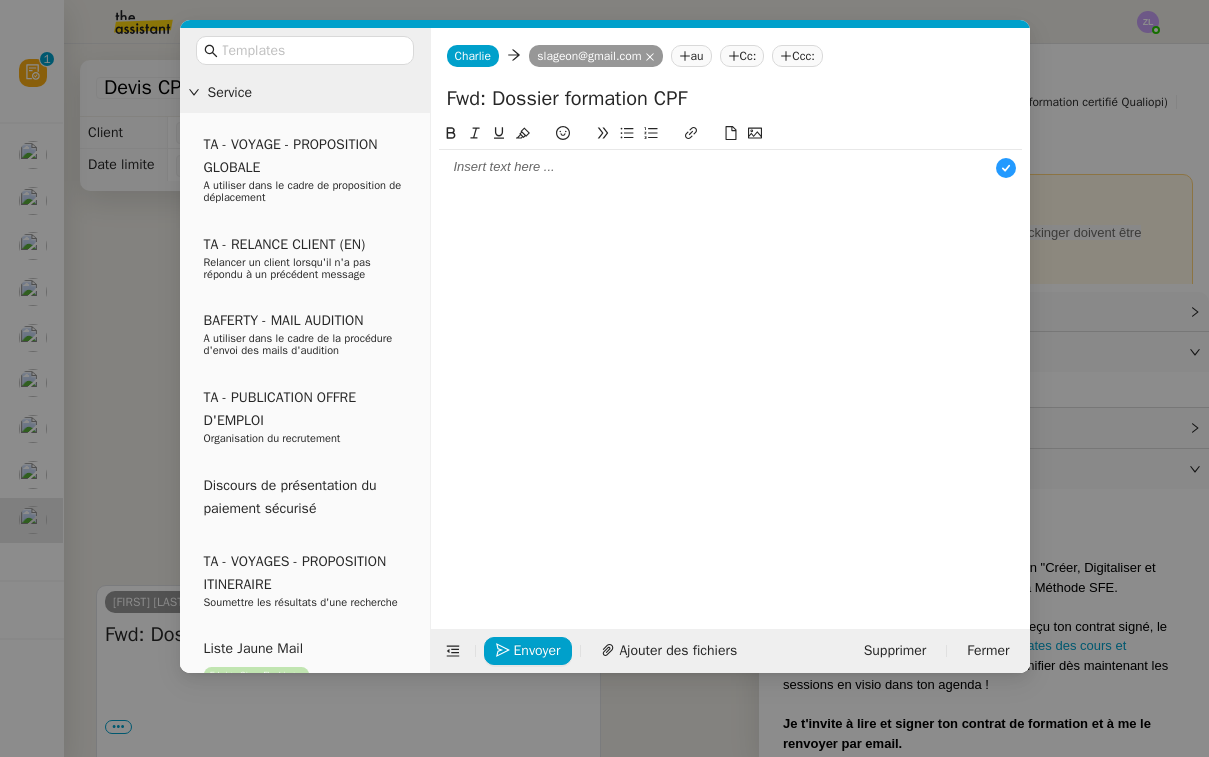 type 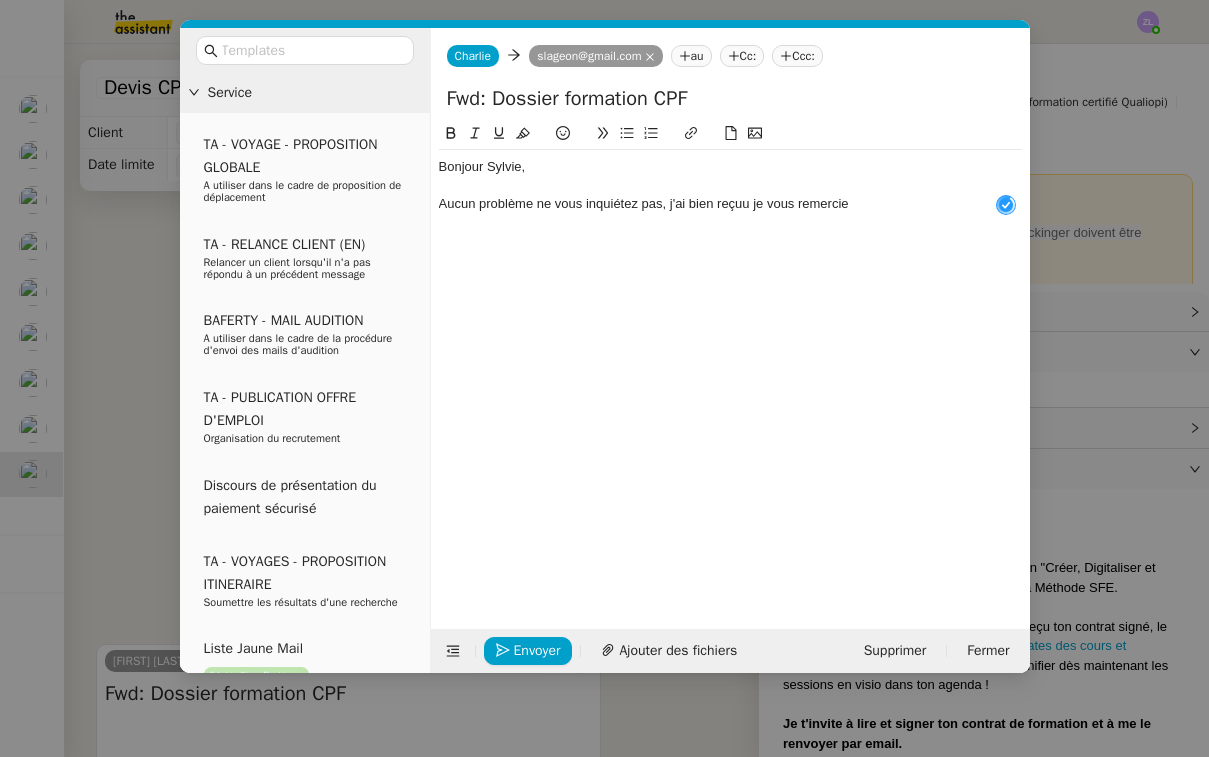 click on "Aucun problème ne vous inquiétez pas, j'ai bien reçuu je vous remercie" 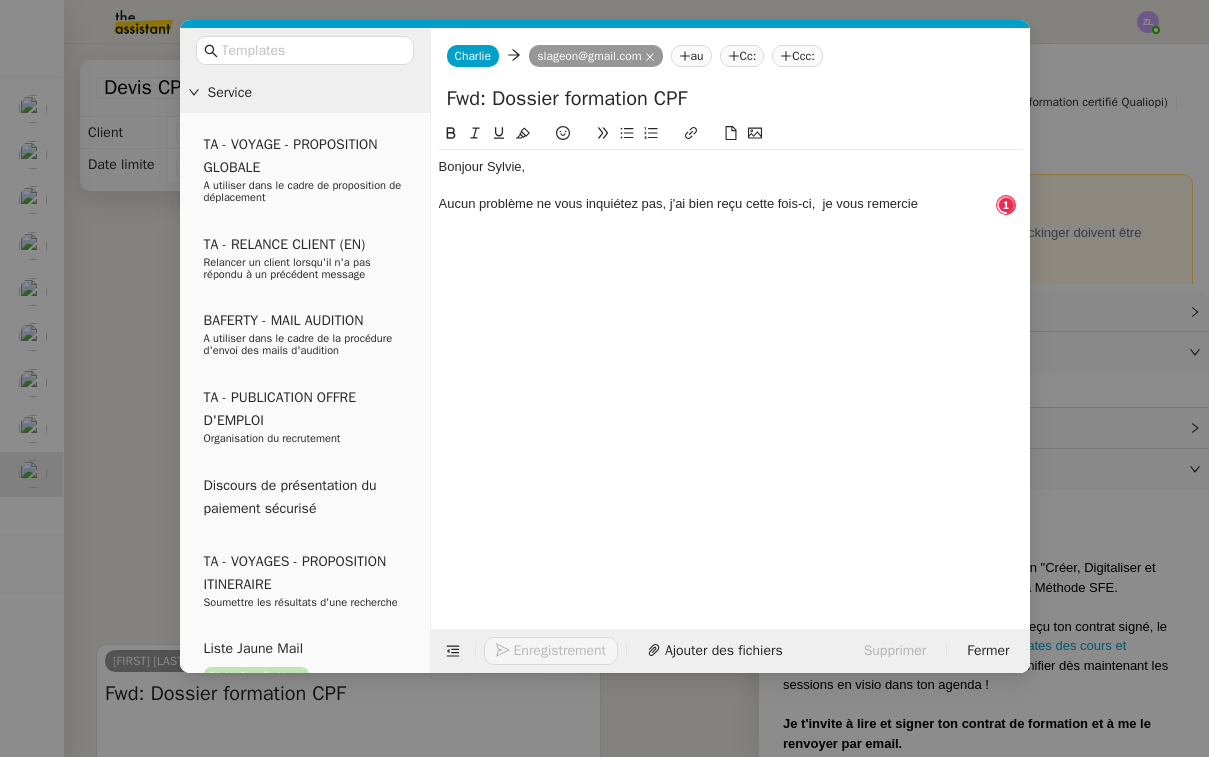 click on "Aucun problème ne vous inquiétez pas, j'ai bien reçu cette fois-ci,  je vous remercie" 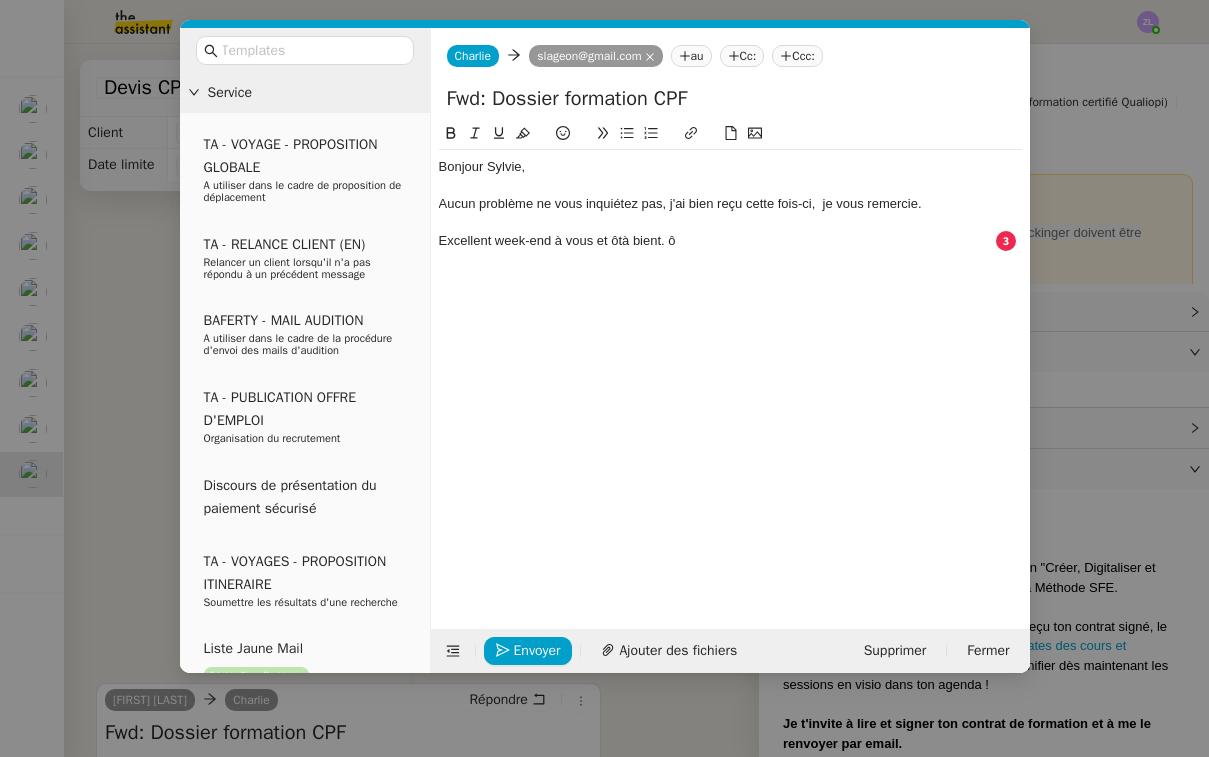 click on "Excellent week-end à vous et ôtà bient. ô" 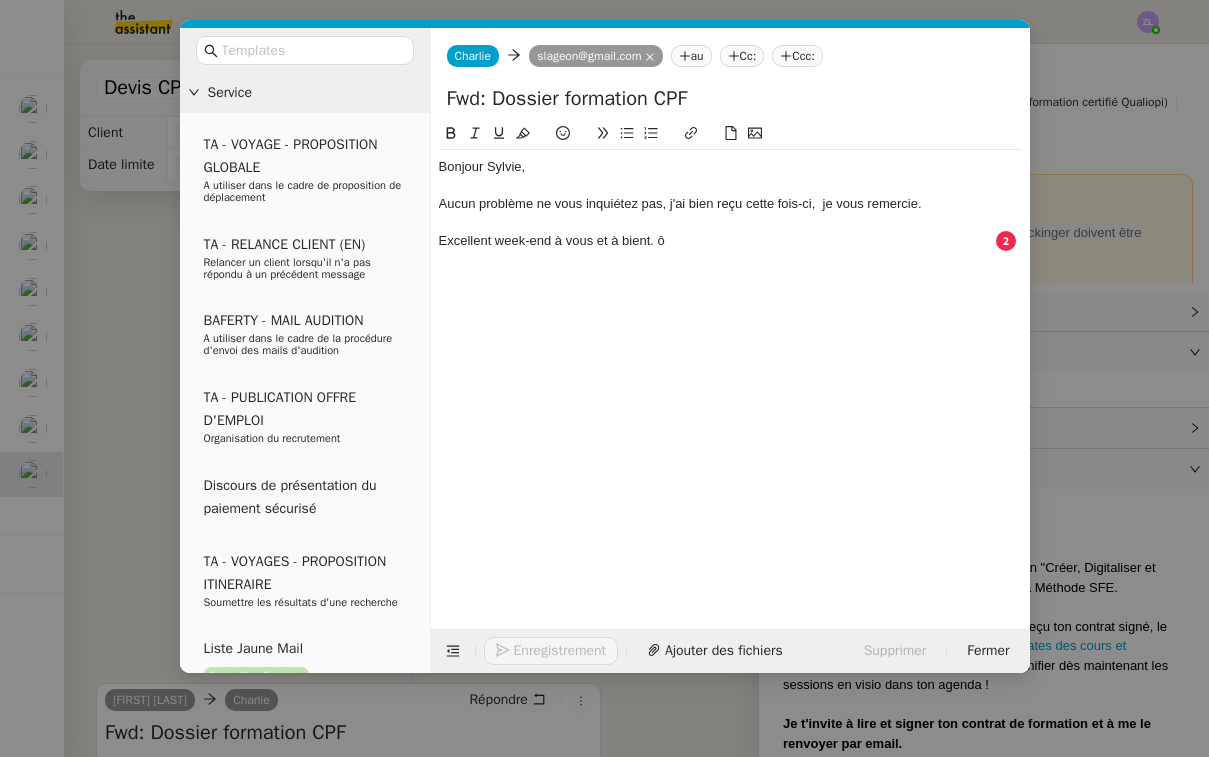 click on "Excellent week-end à vous et à bient. ô" 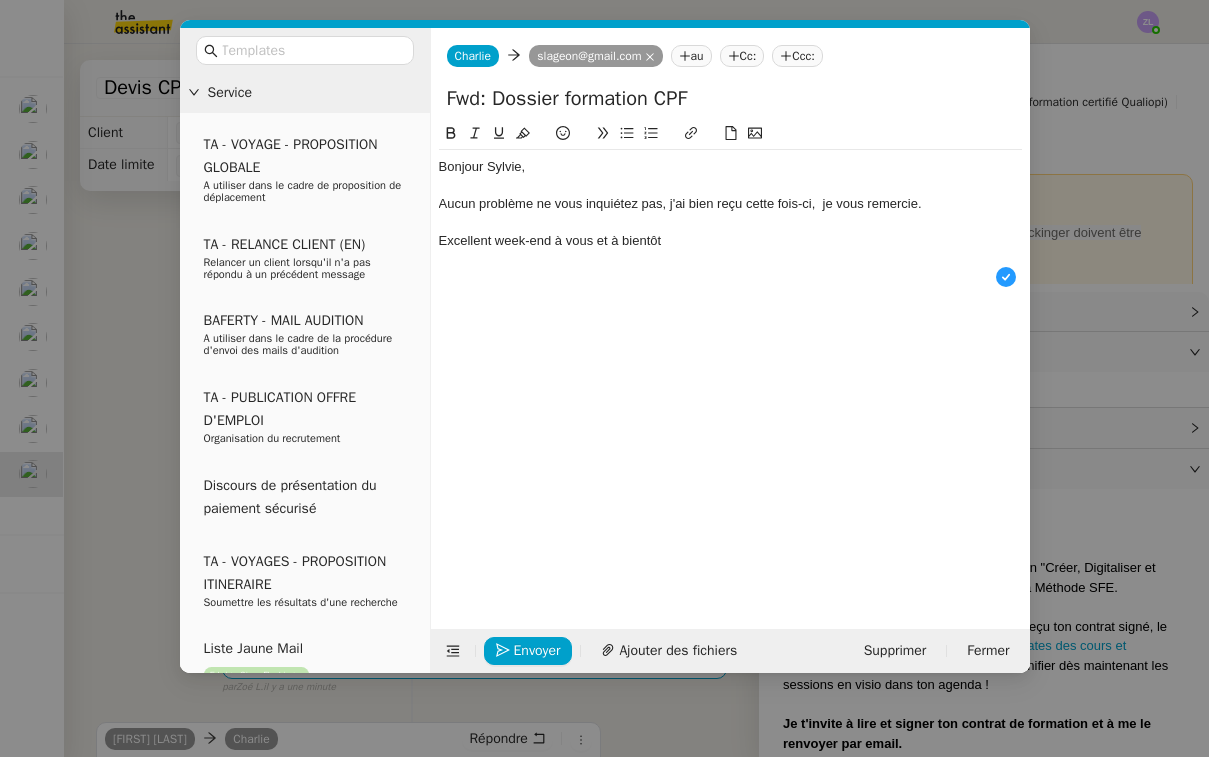 click on "Excellent week-end à vous et à bientôt" 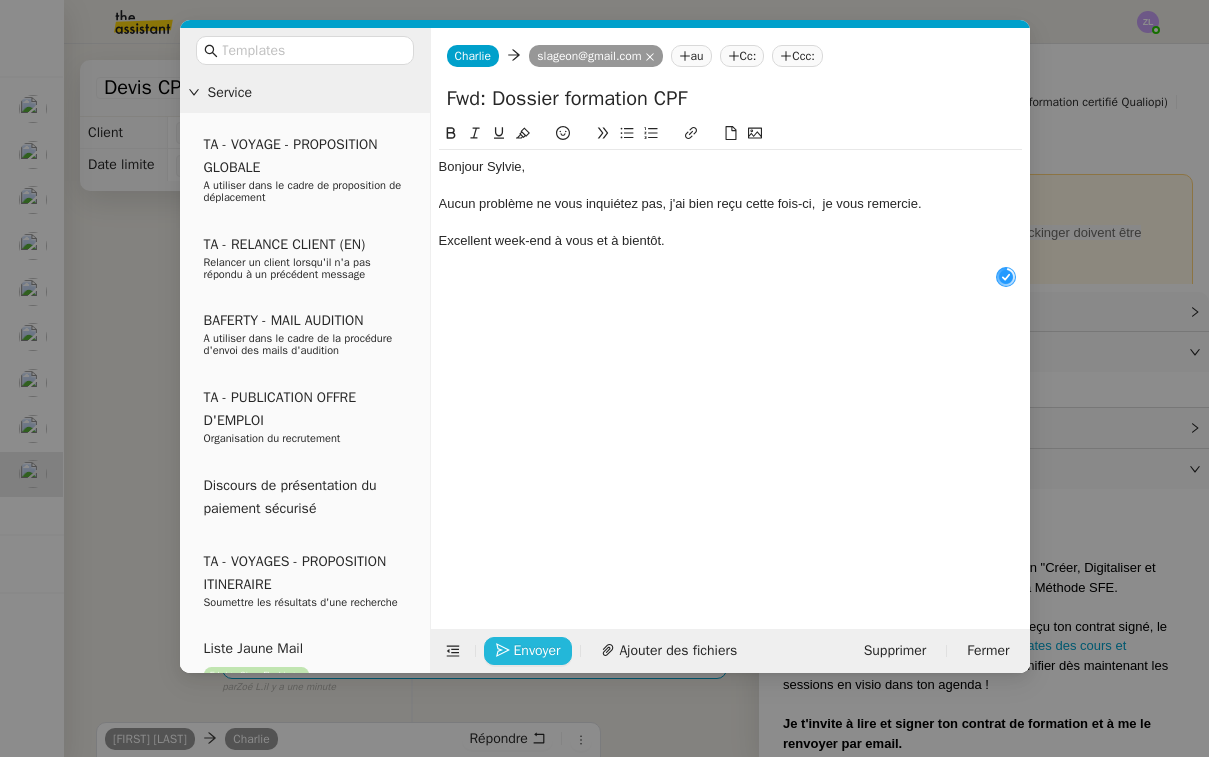 click on "Envoyer" 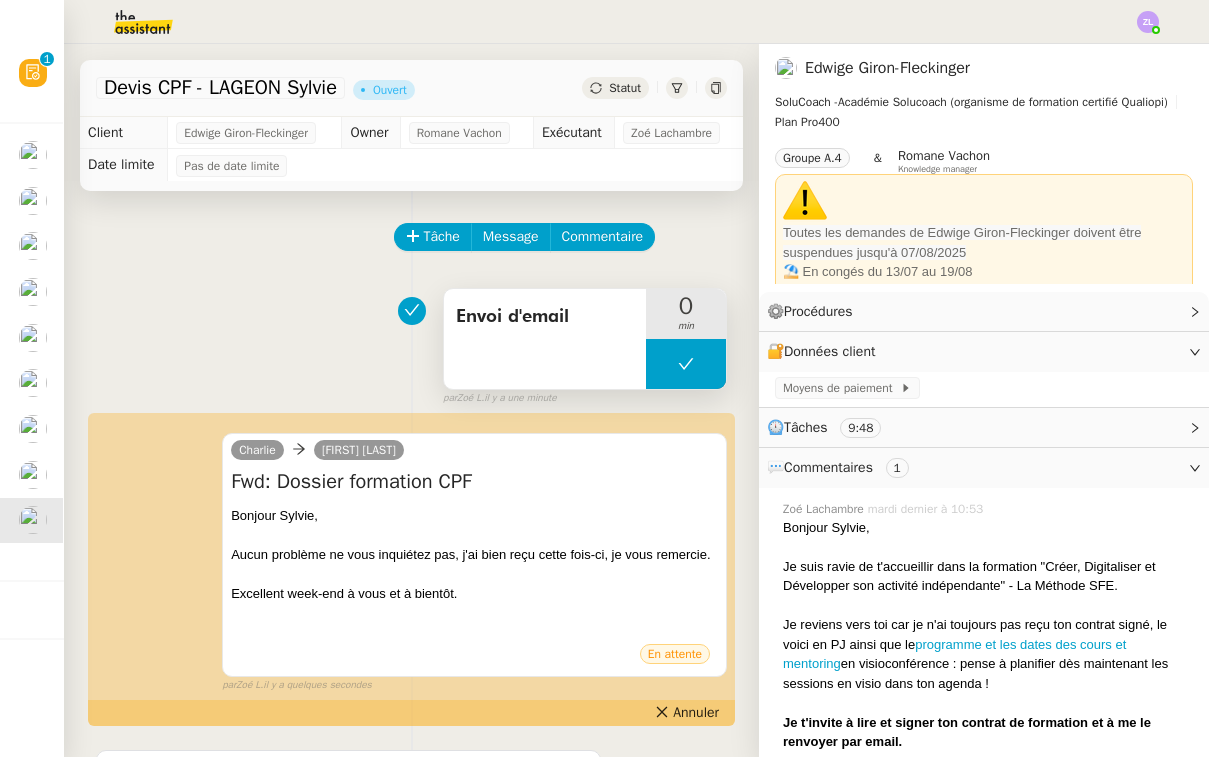 click at bounding box center (686, 364) 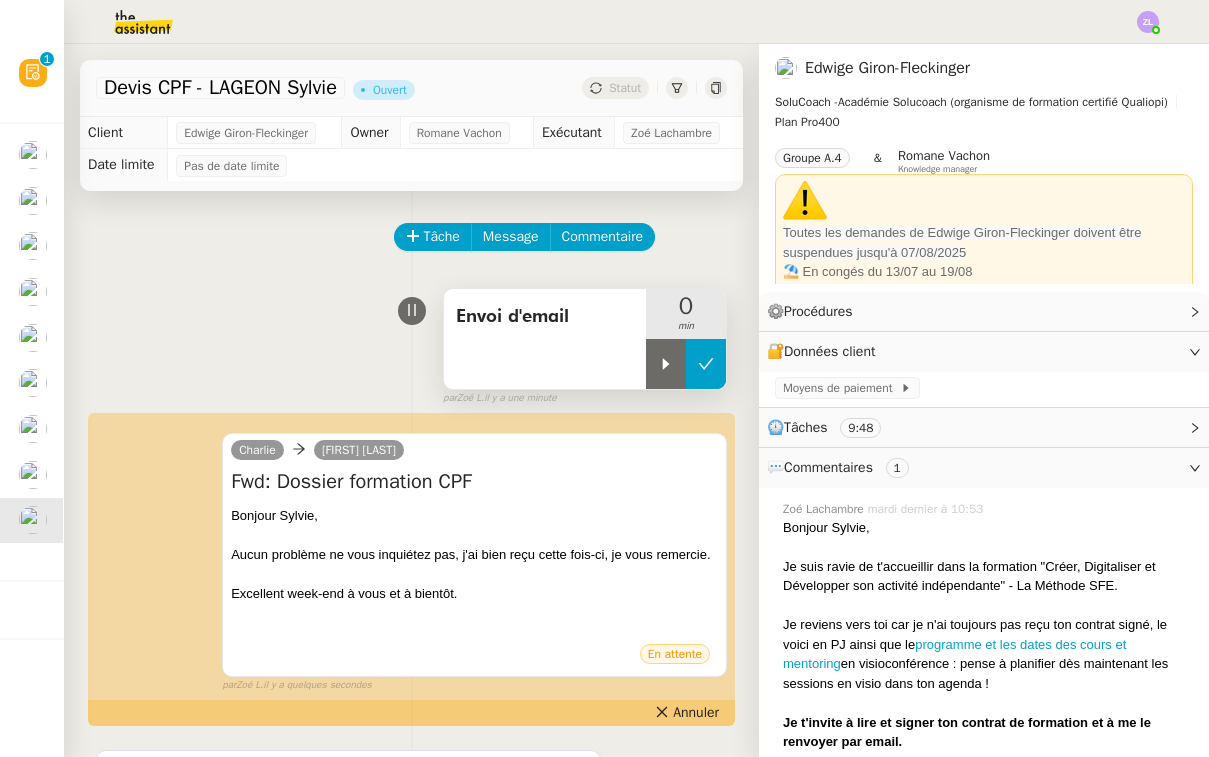 click at bounding box center [686, 364] 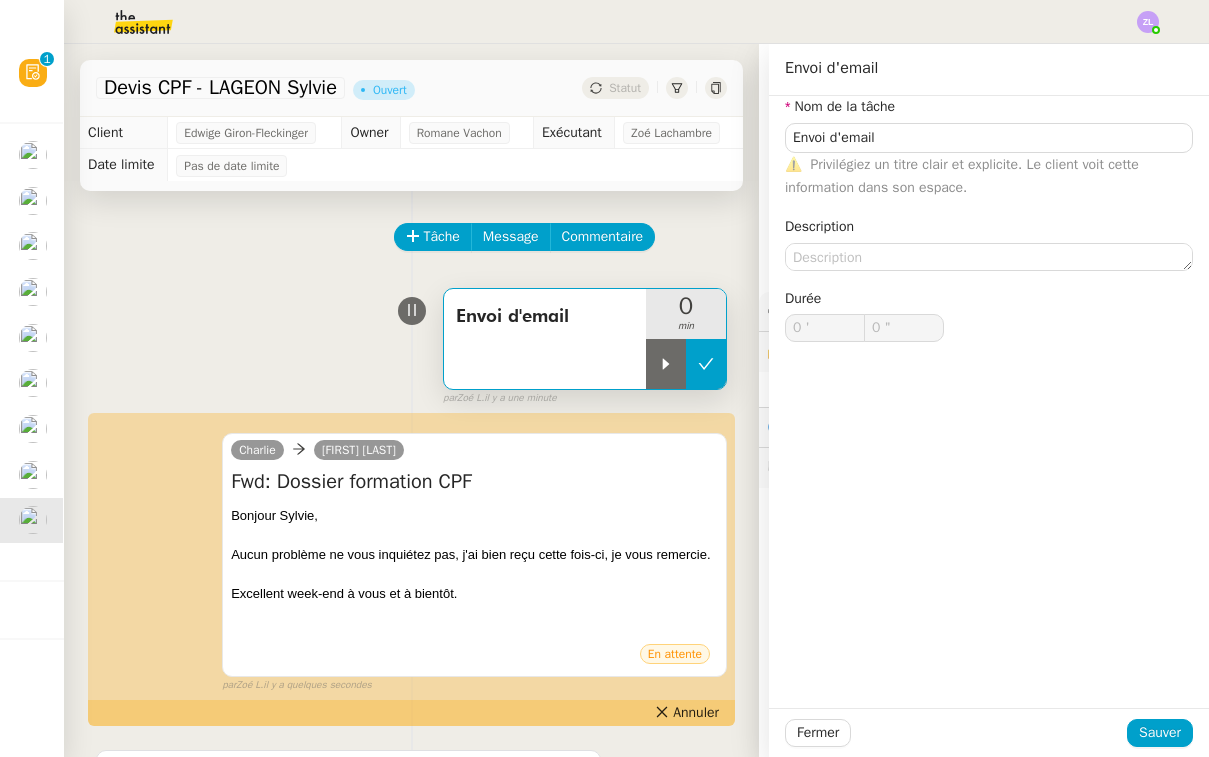 type on "Envoi d'email" 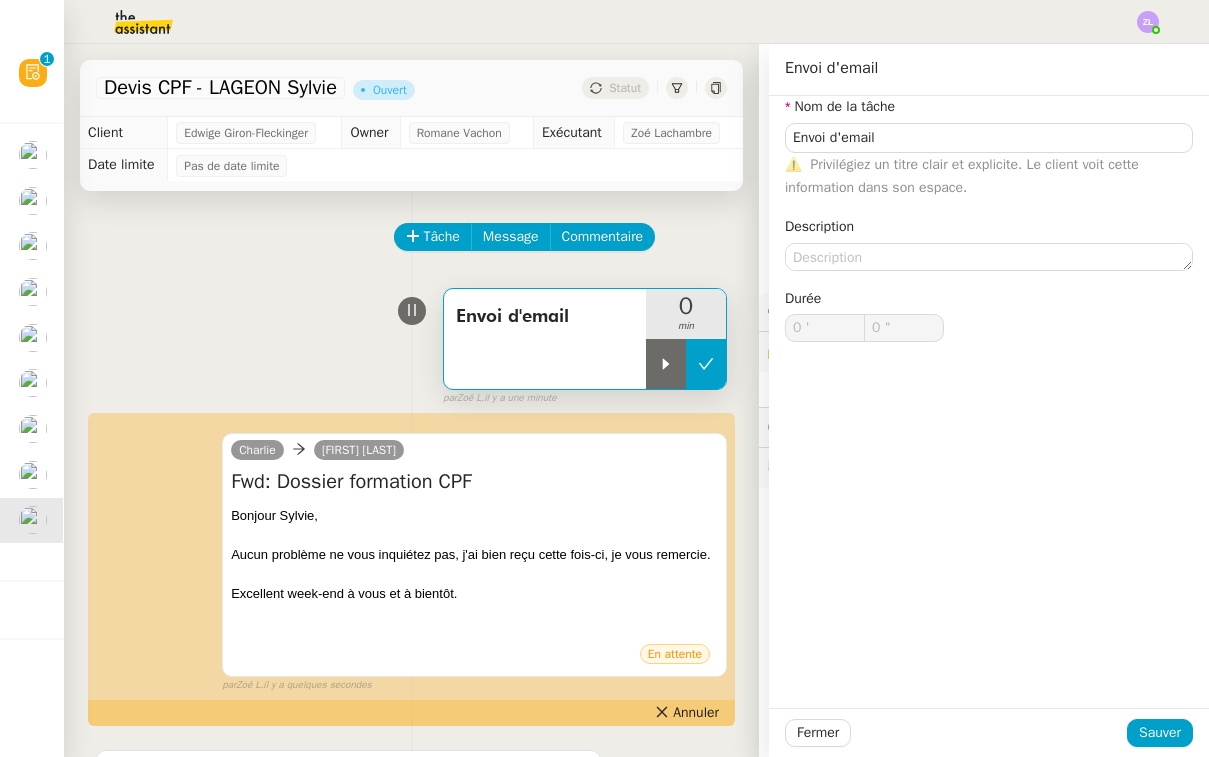 click 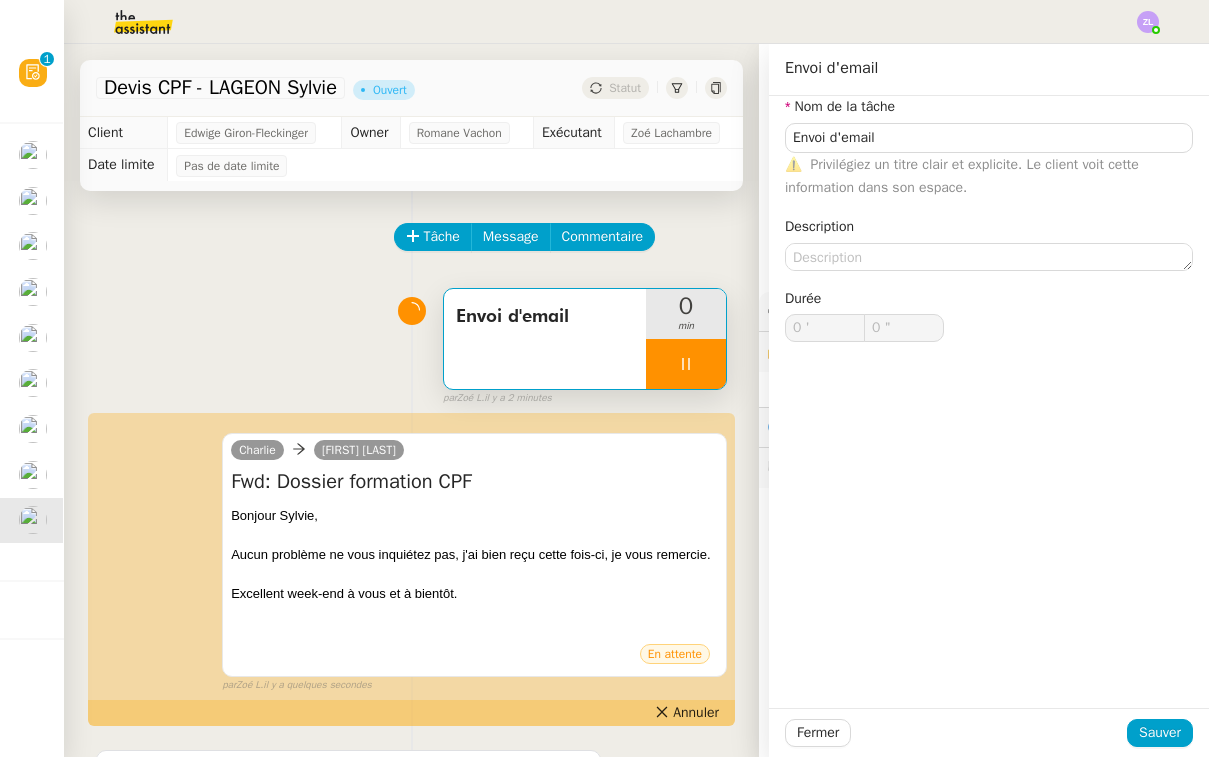 type on "Envoi d'email" 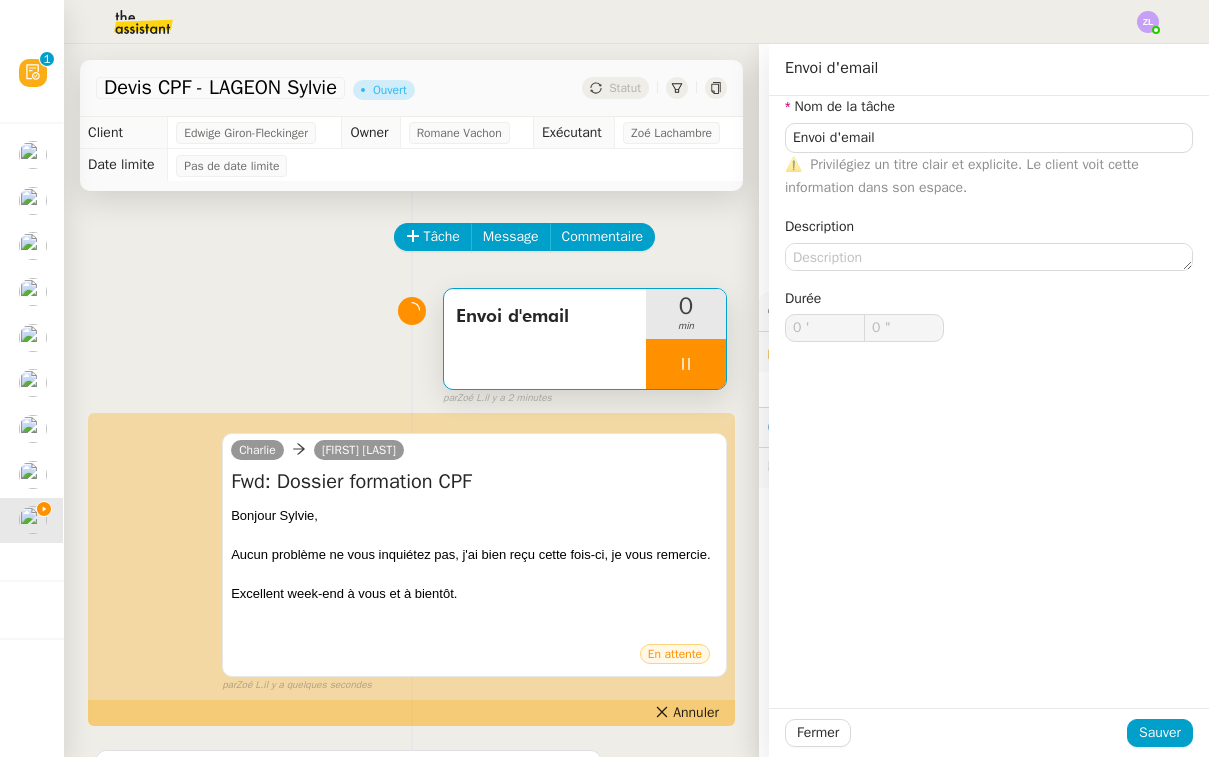 type on "Envoi d'email" 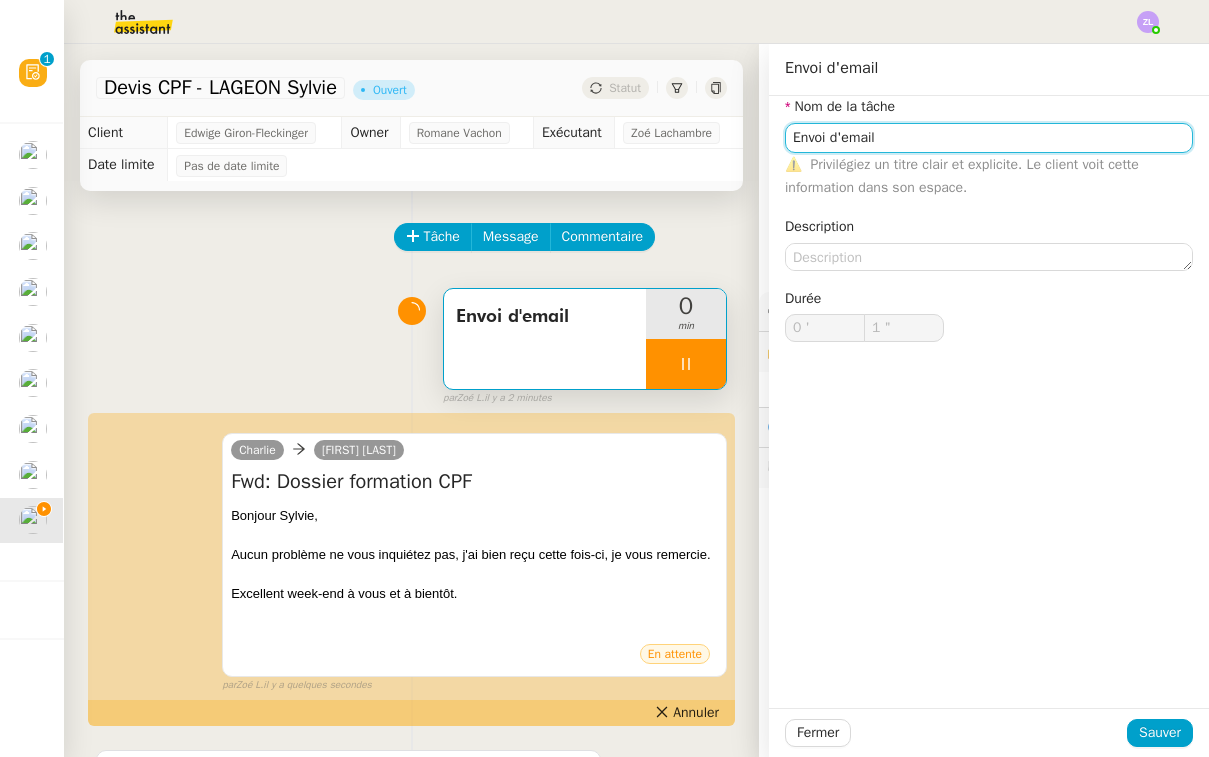 click on "Envoi d'email" 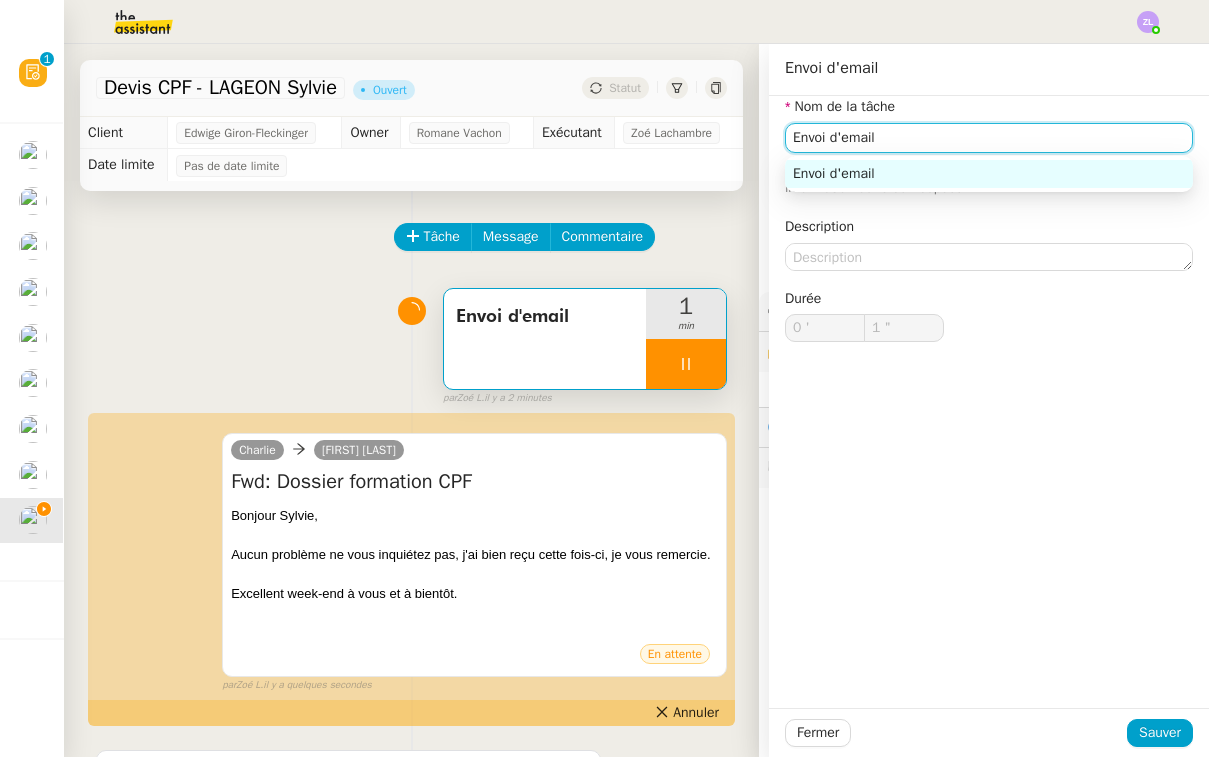 click on "Envoi d'email" 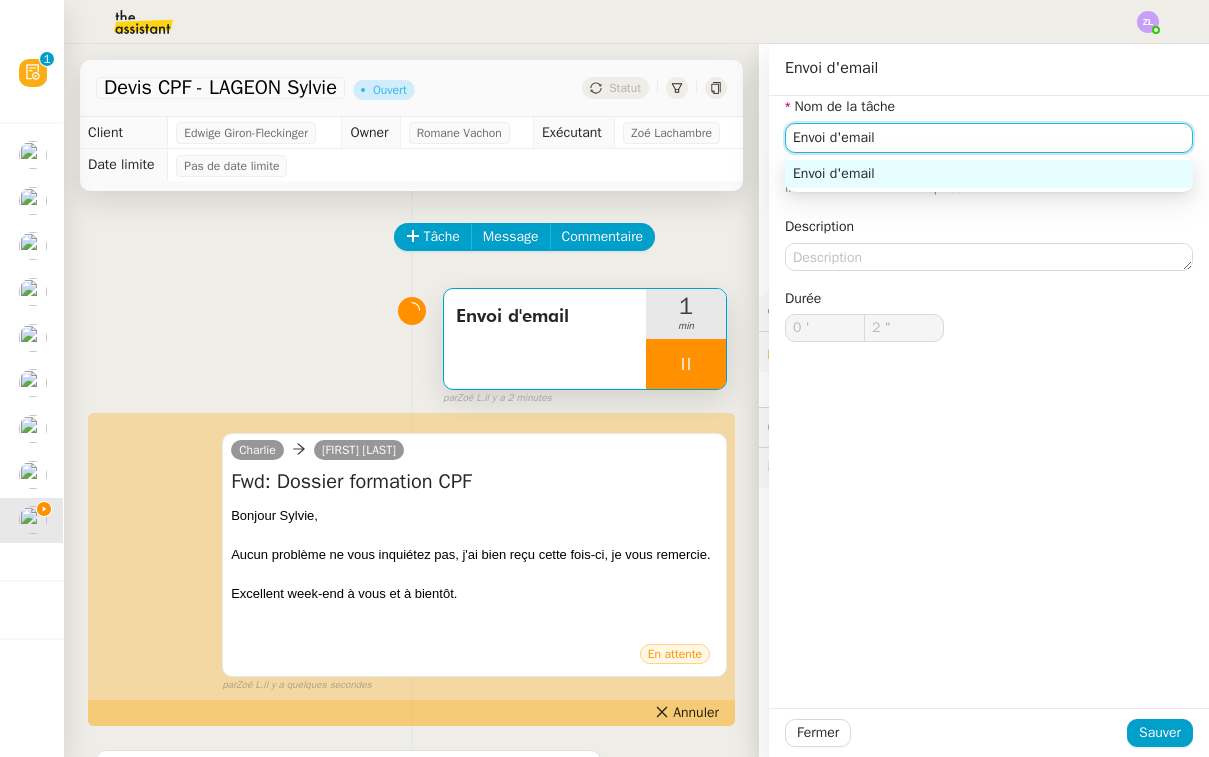 click on "Envoi d'email" 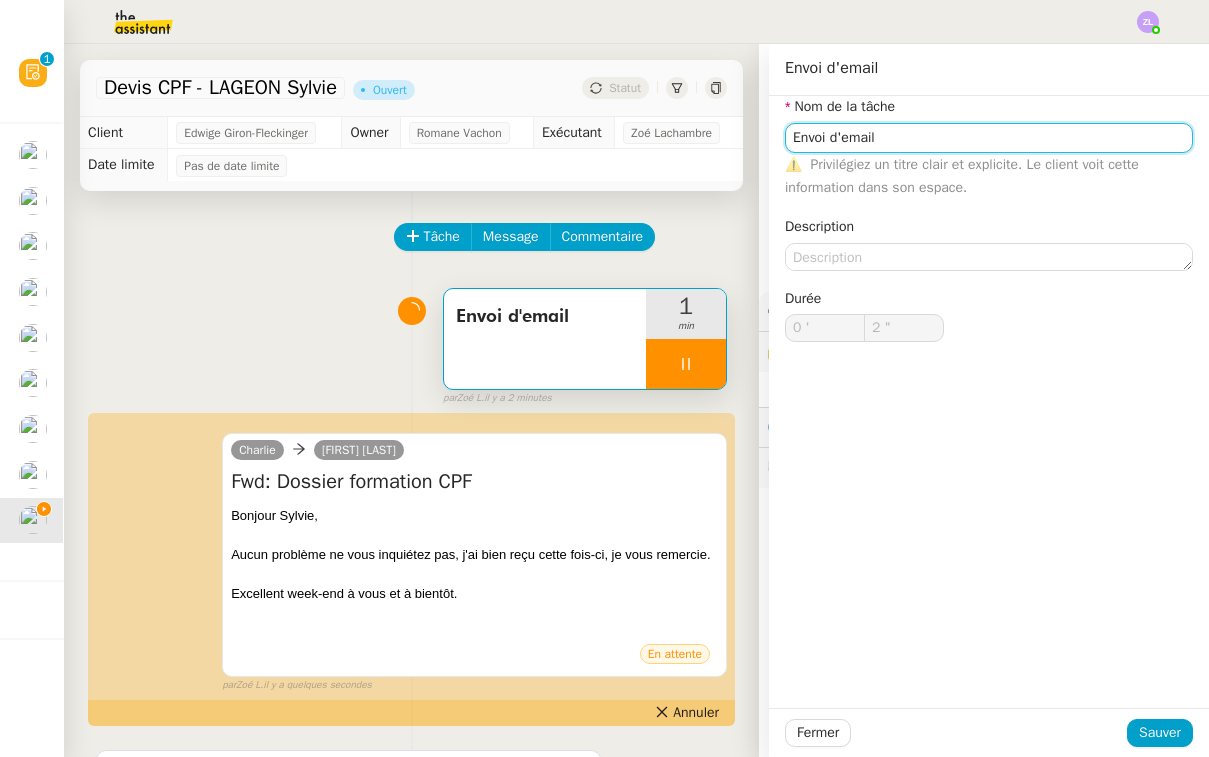 type on "Envoi d'email" 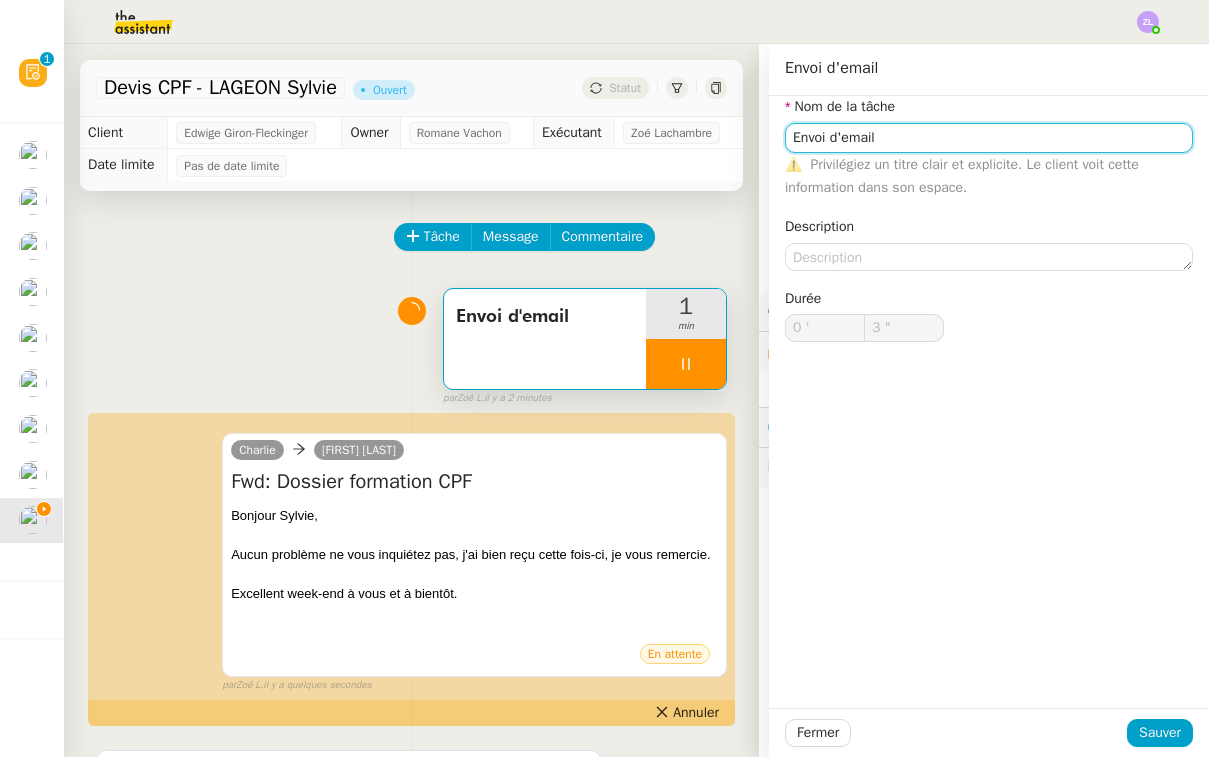 type on "4 "" 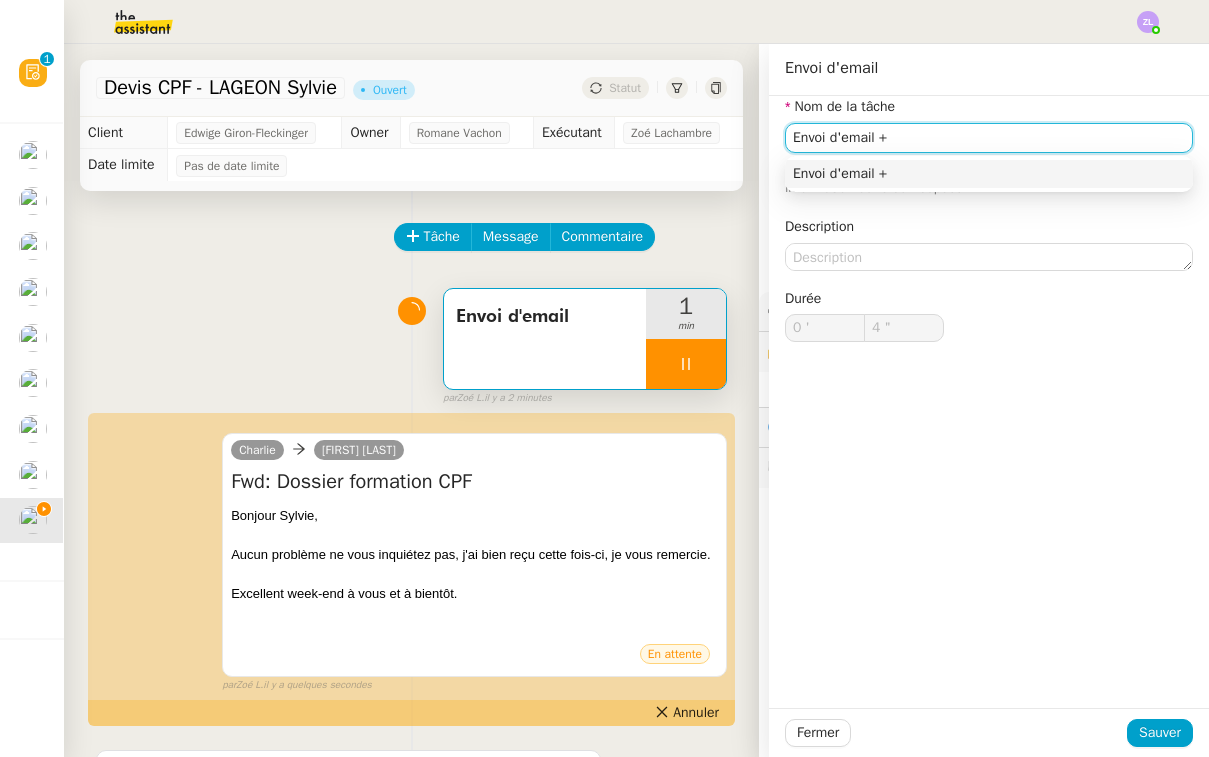 type on "Envoi d'email +" 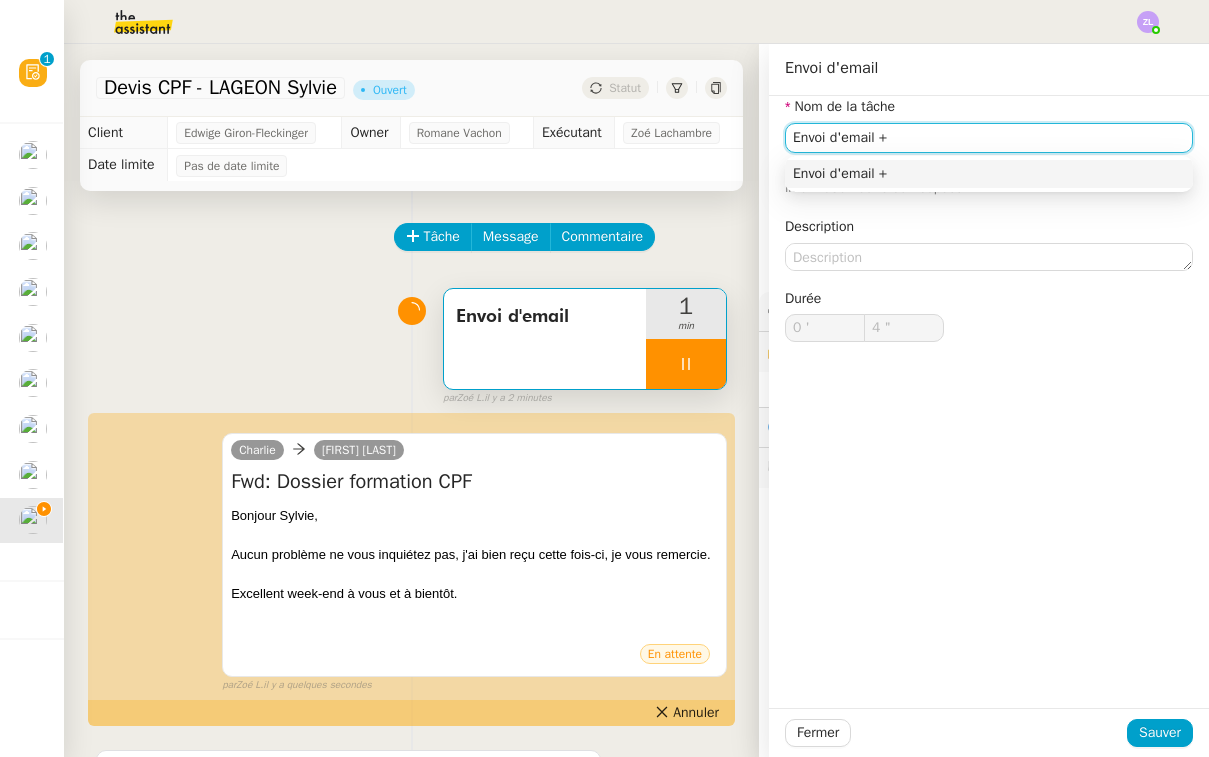 type on "5 "" 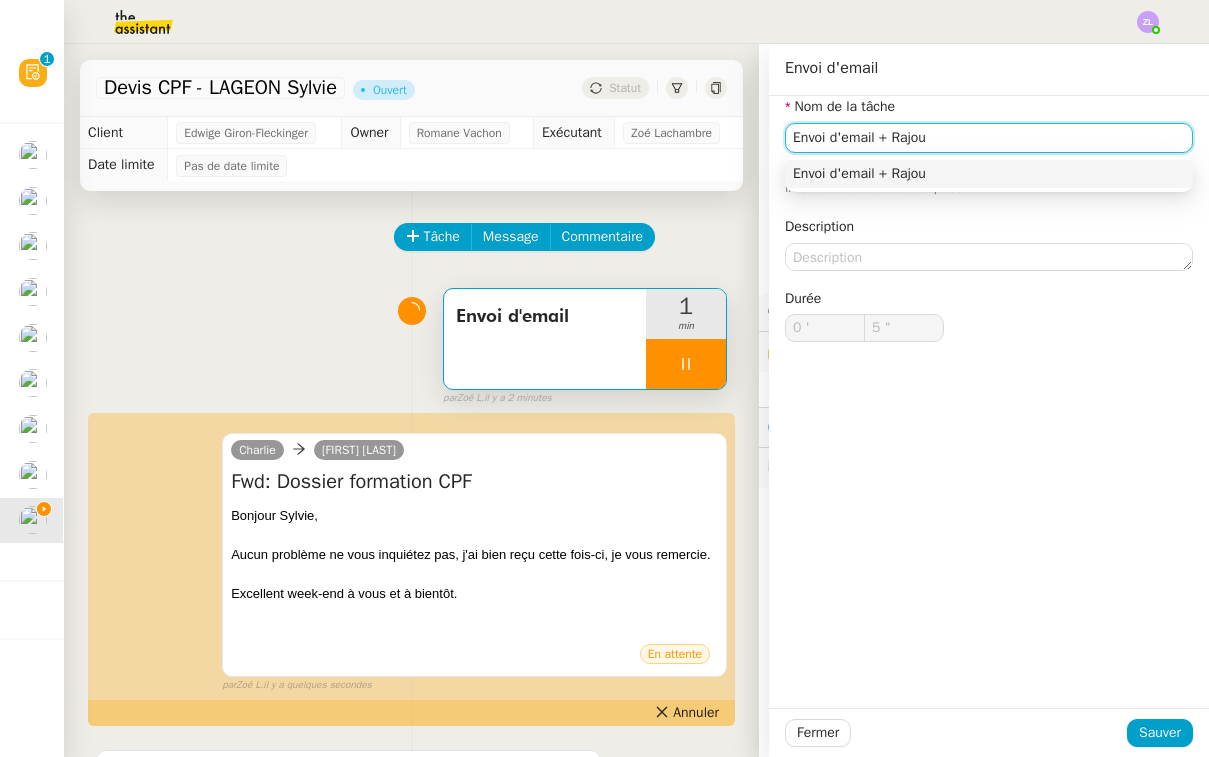 type on "Envoi d'email + Rajout" 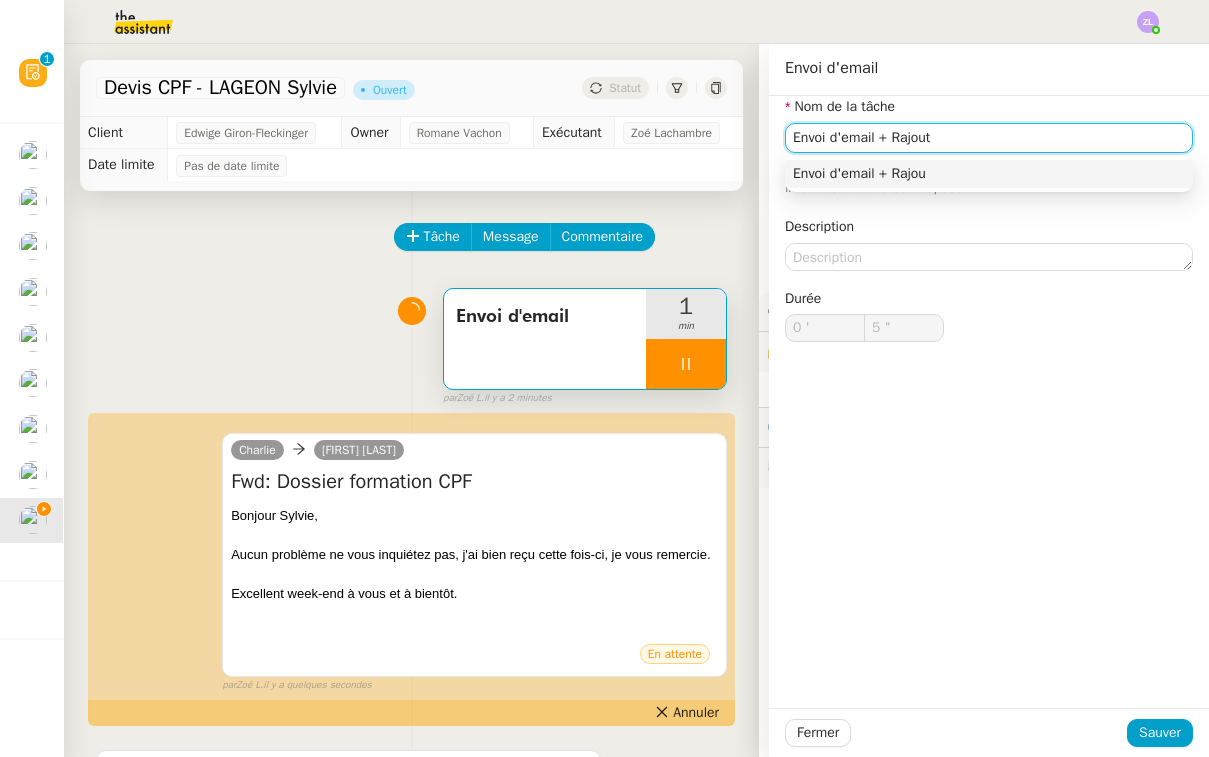 type on "6 "" 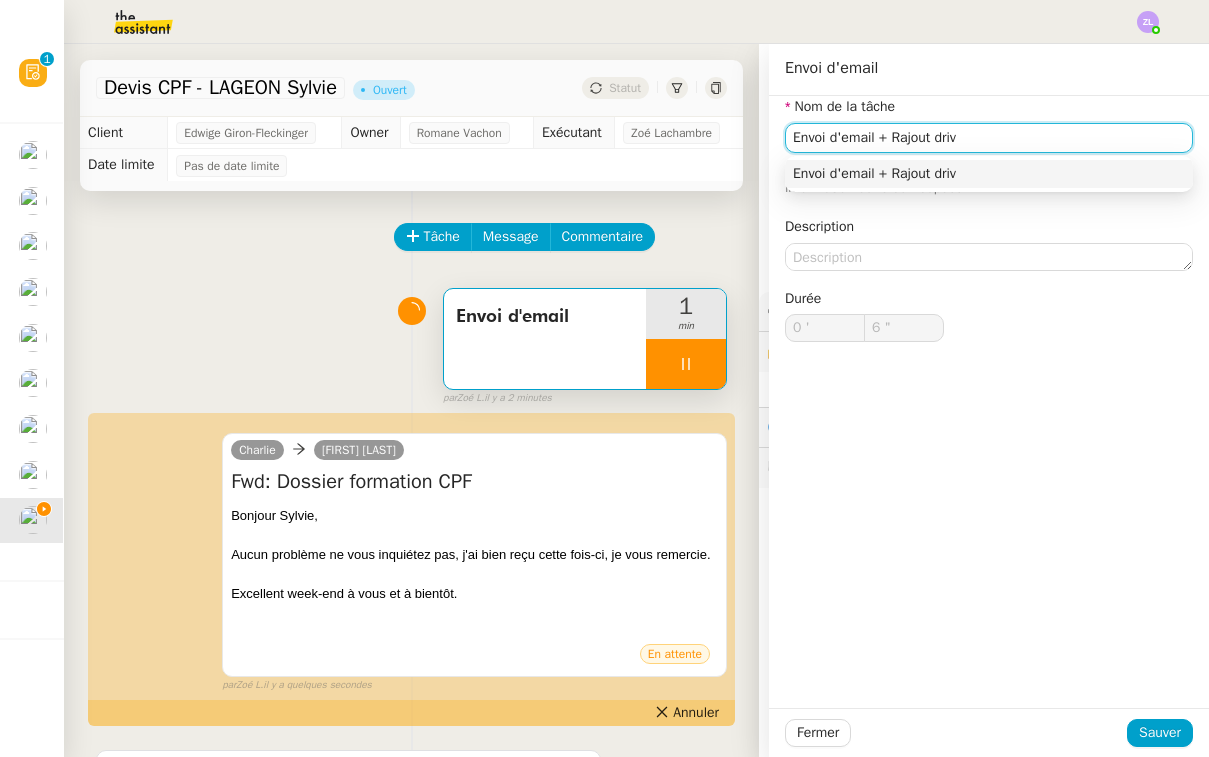 type on "Envoi d'email + Rajout drive" 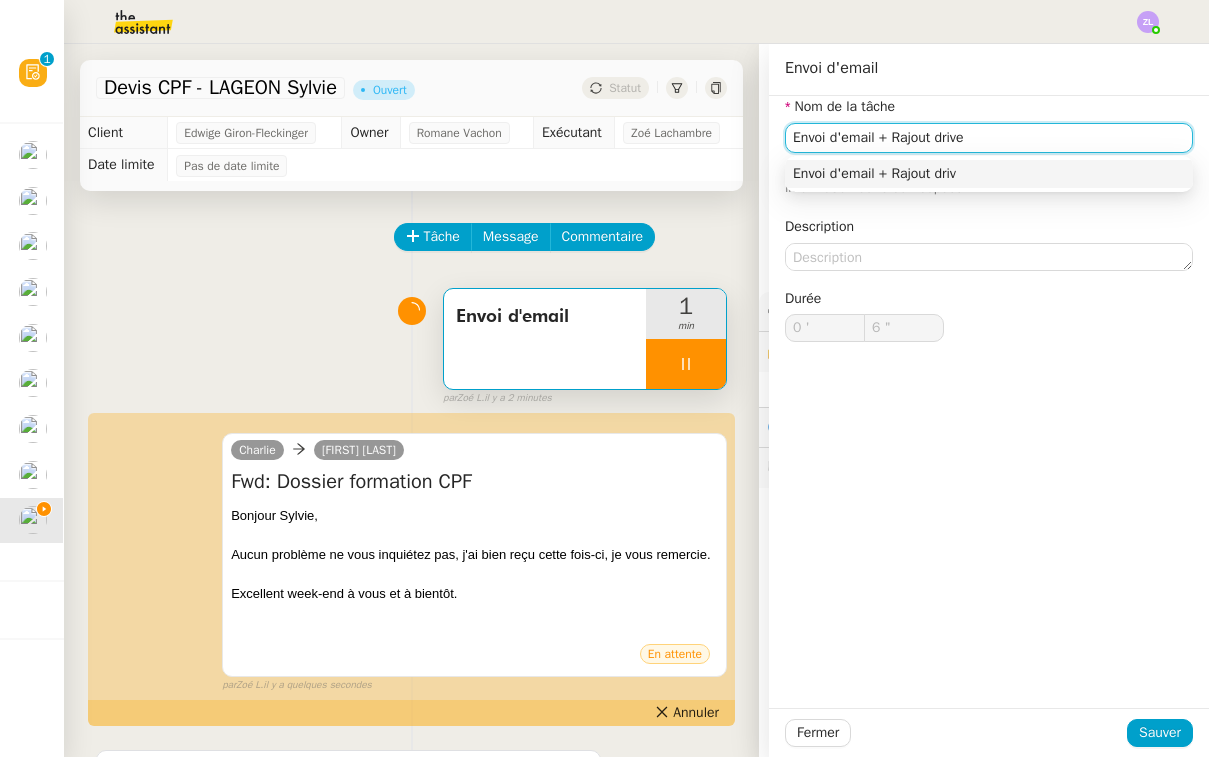 type on "7 "" 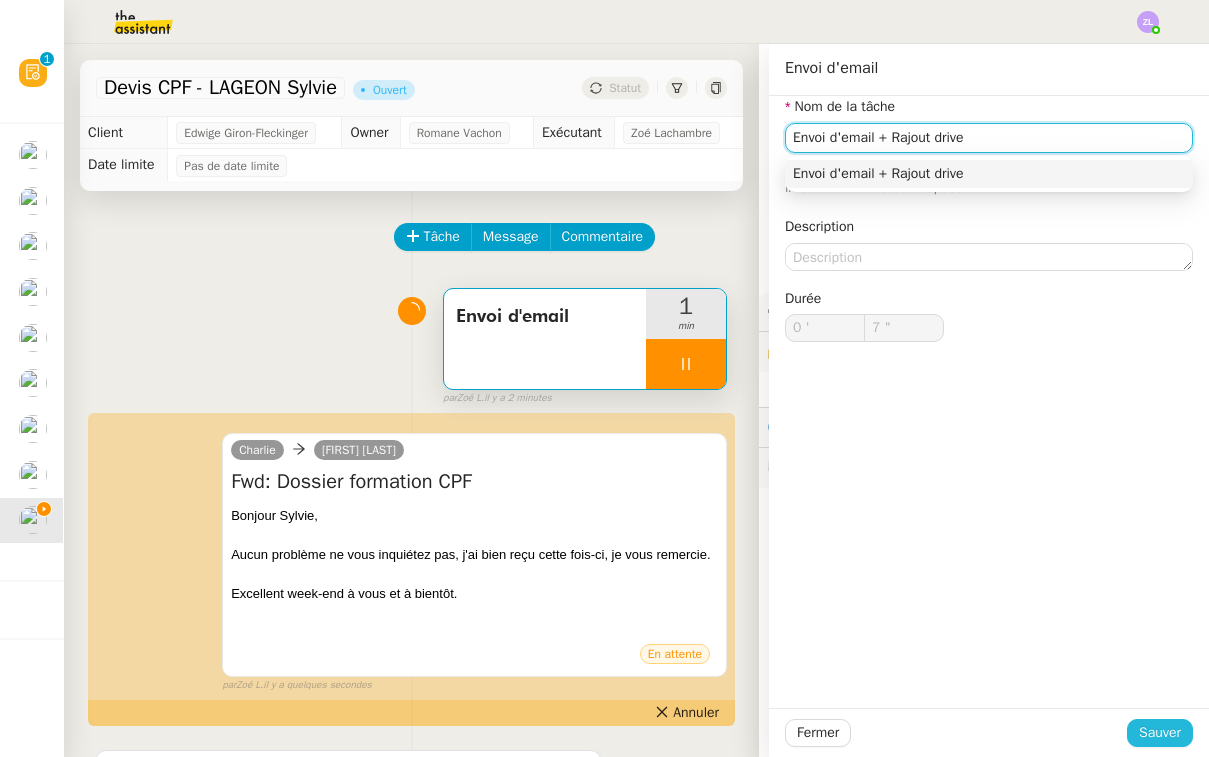 type on "Envoi d'email + Rajout drive" 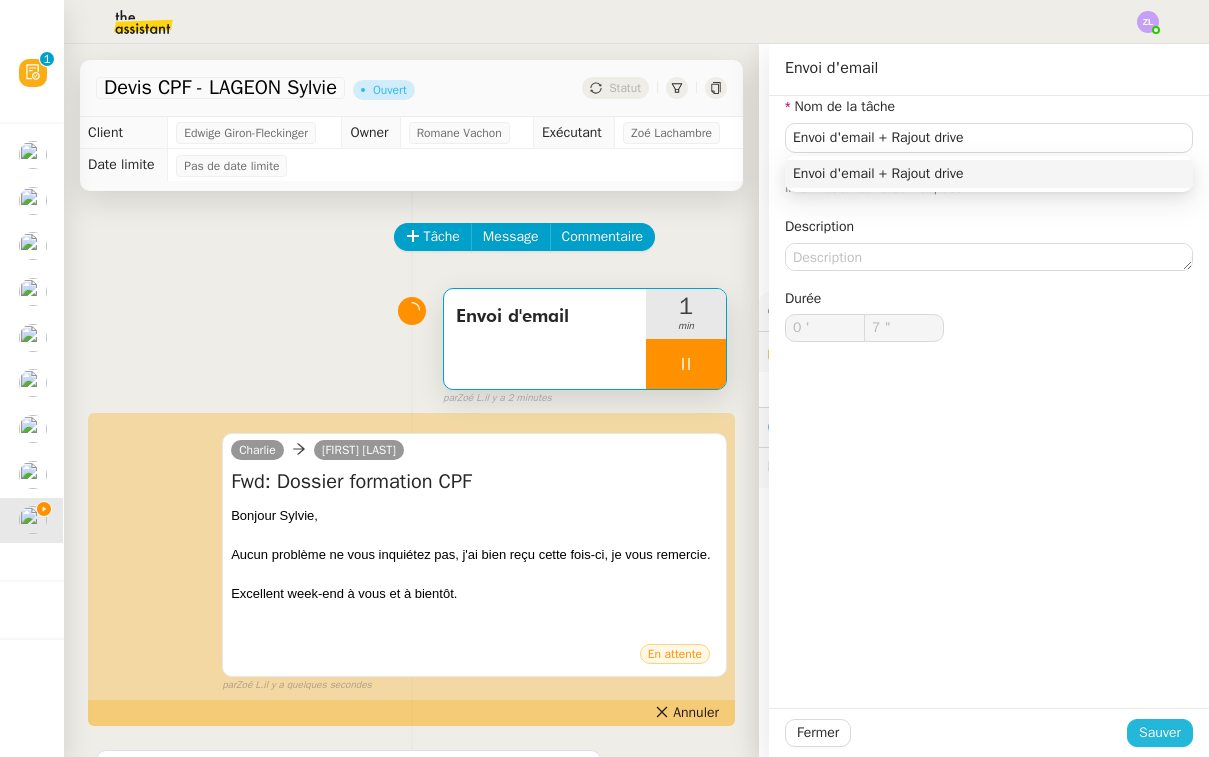 click on "Sauver" 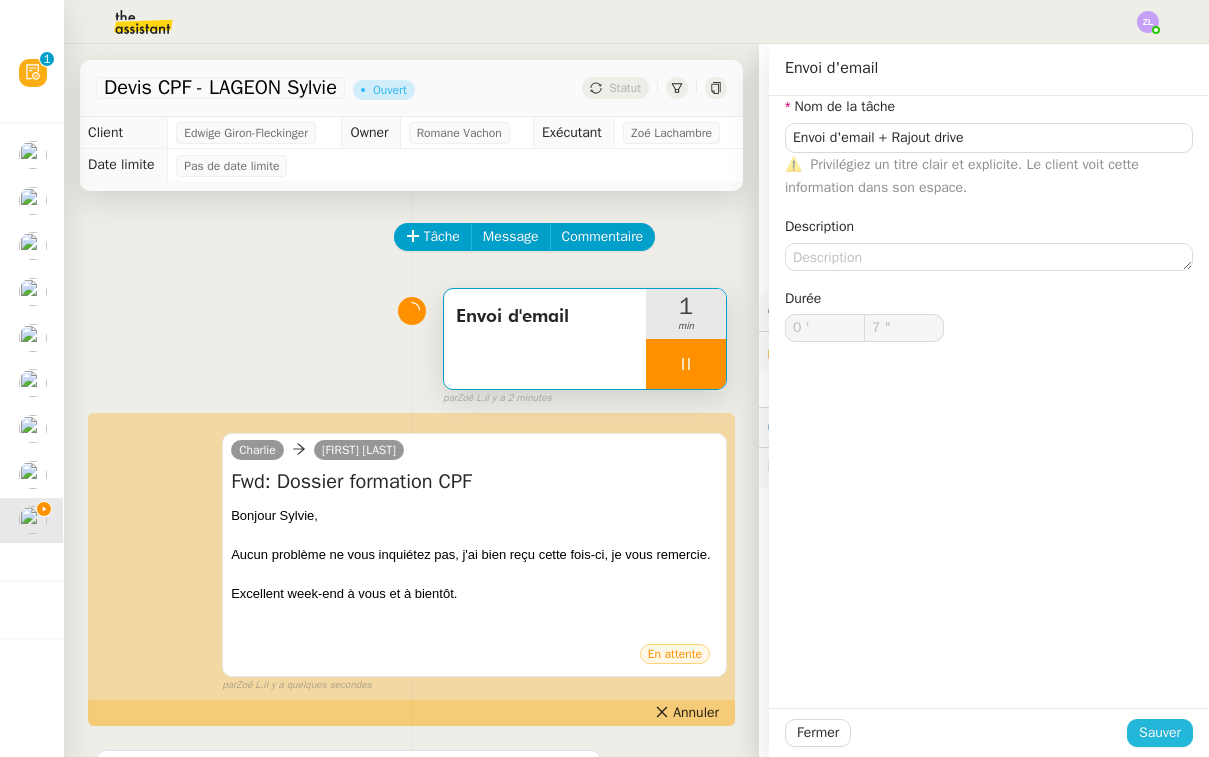 type on "8 "" 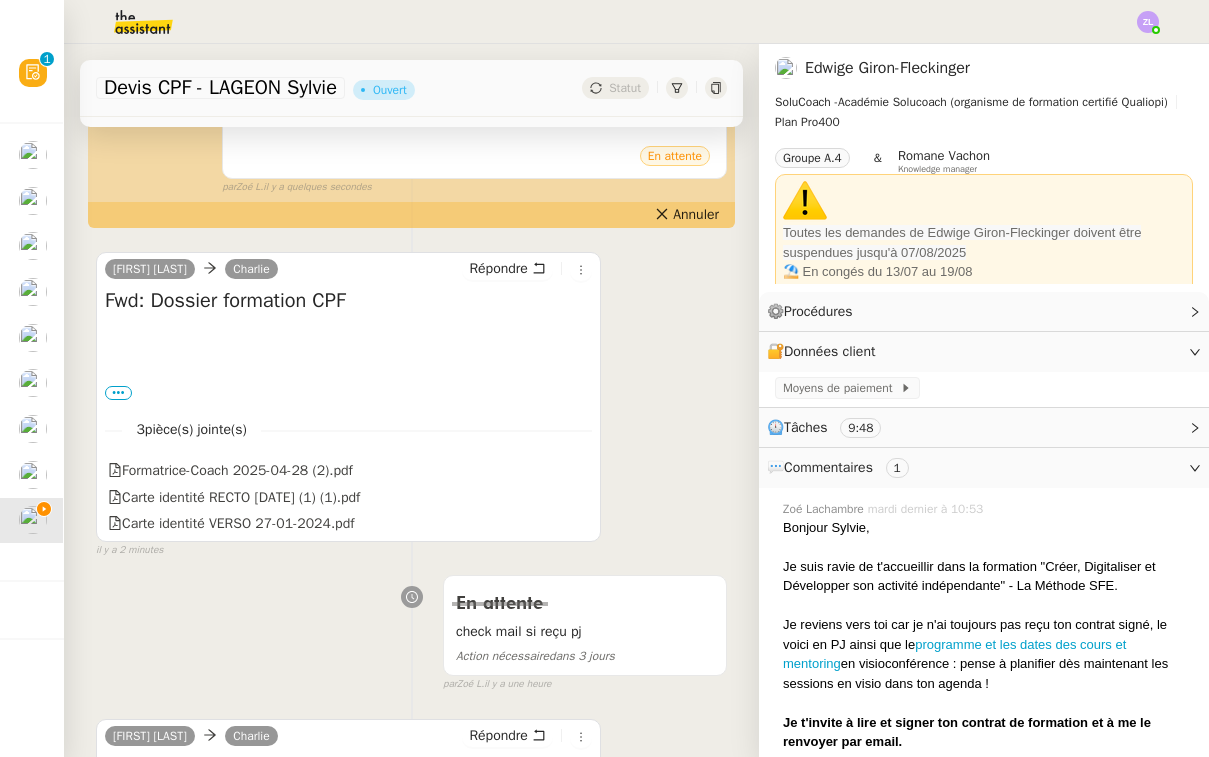 scroll, scrollTop: 649, scrollLeft: 0, axis: vertical 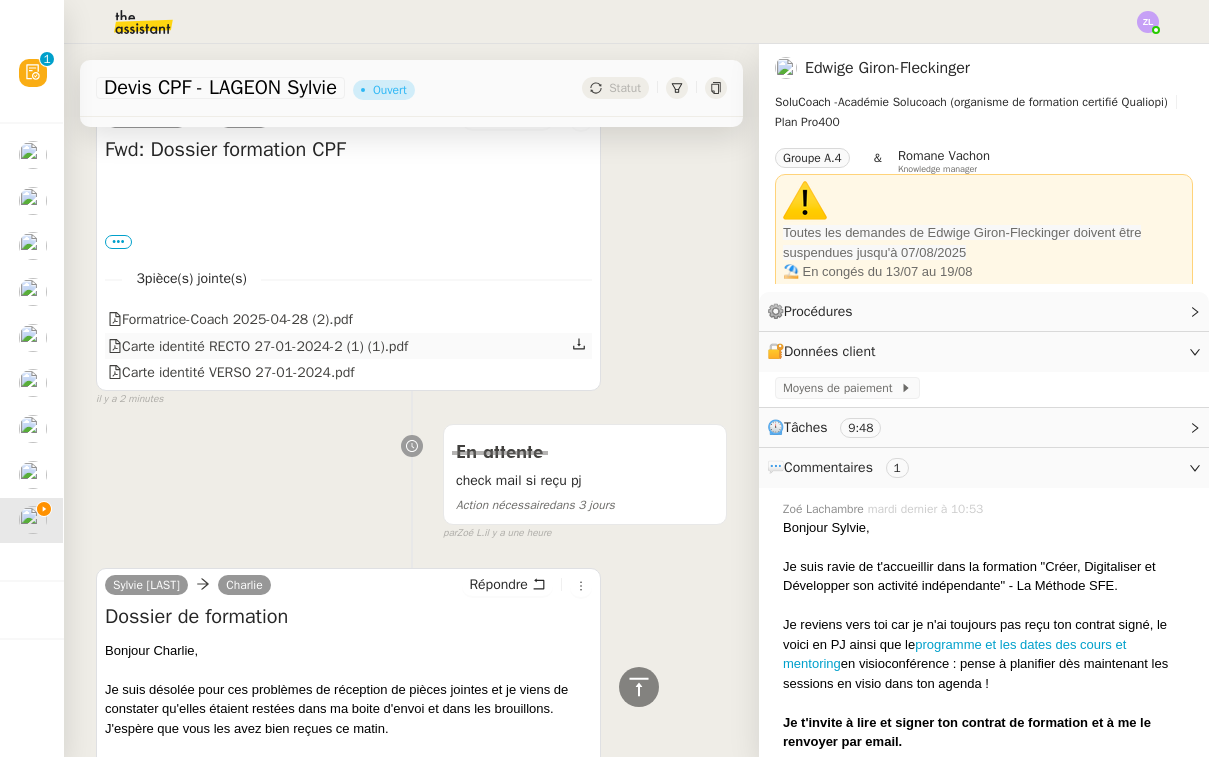 click 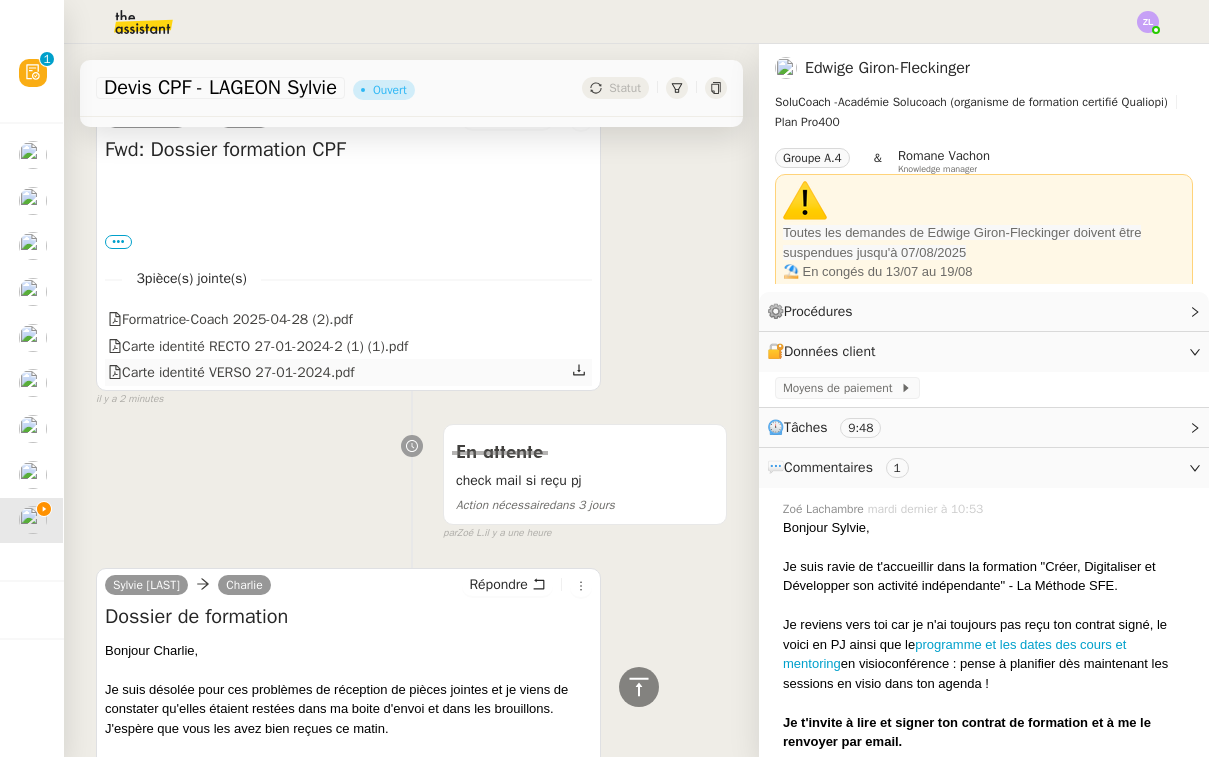 click 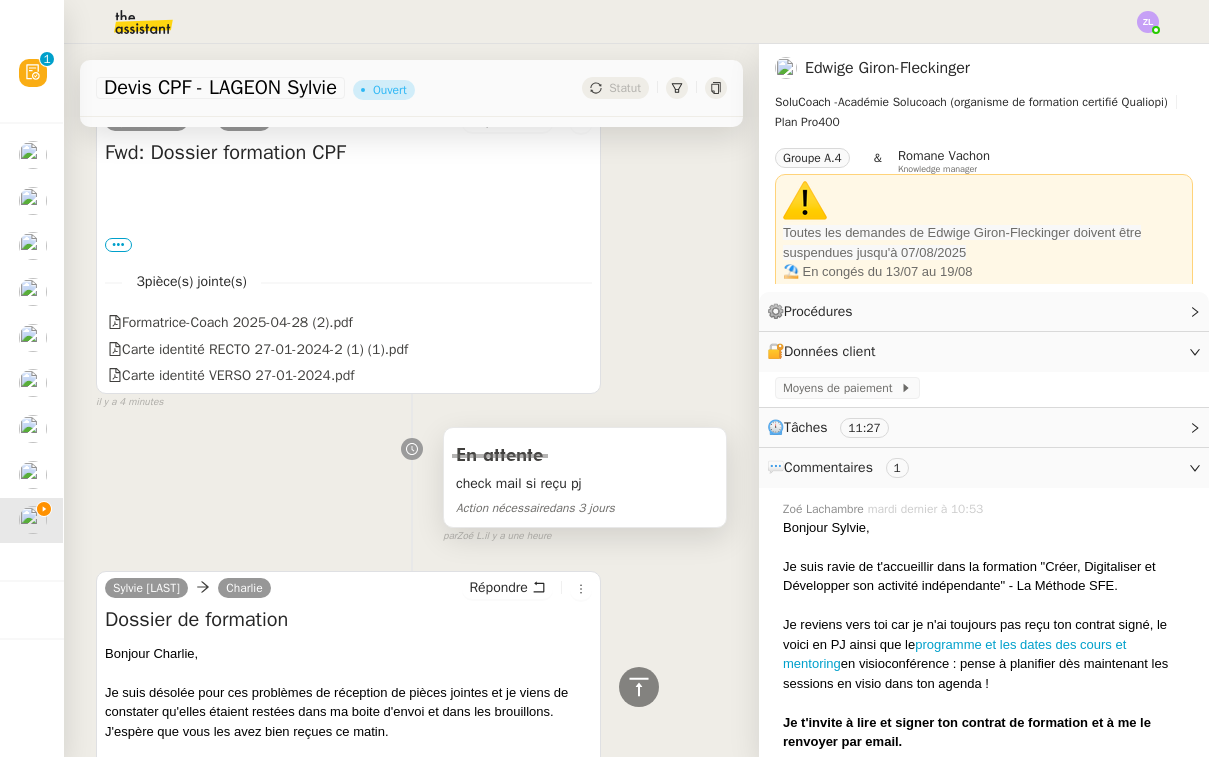 scroll, scrollTop: 705, scrollLeft: 0, axis: vertical 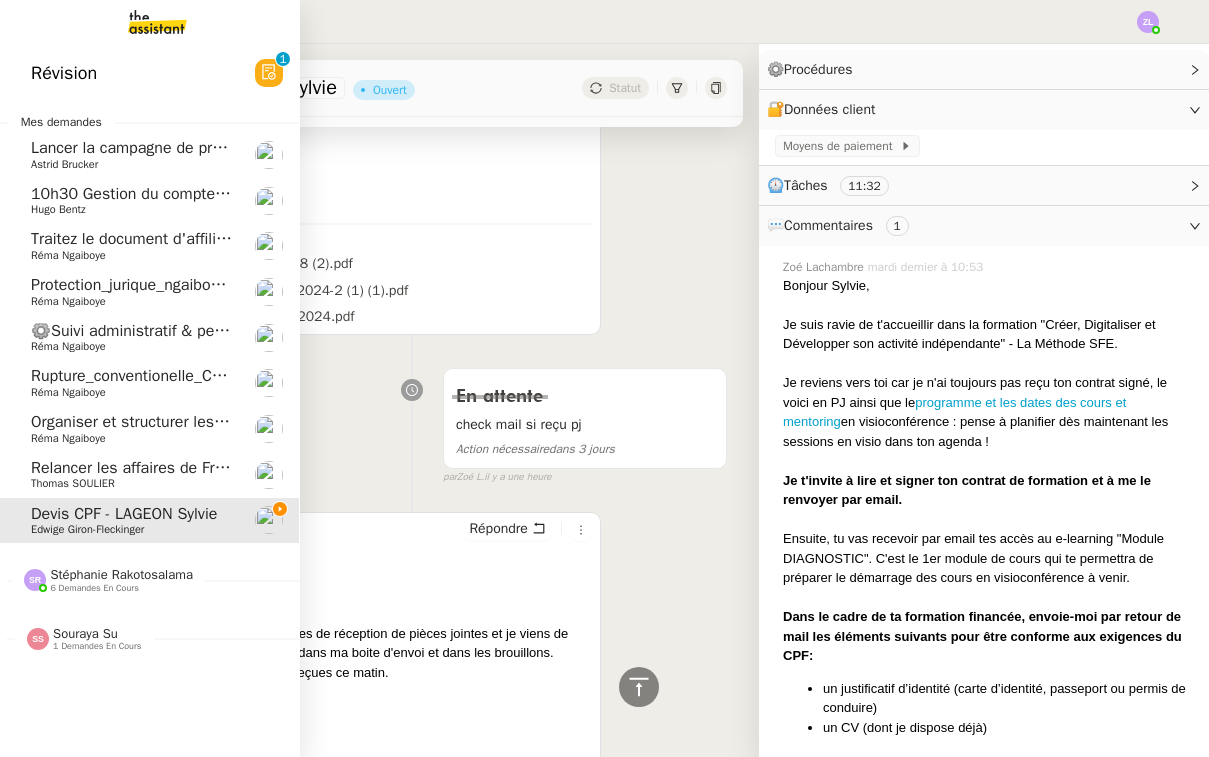 click at bounding box center [141, 22] 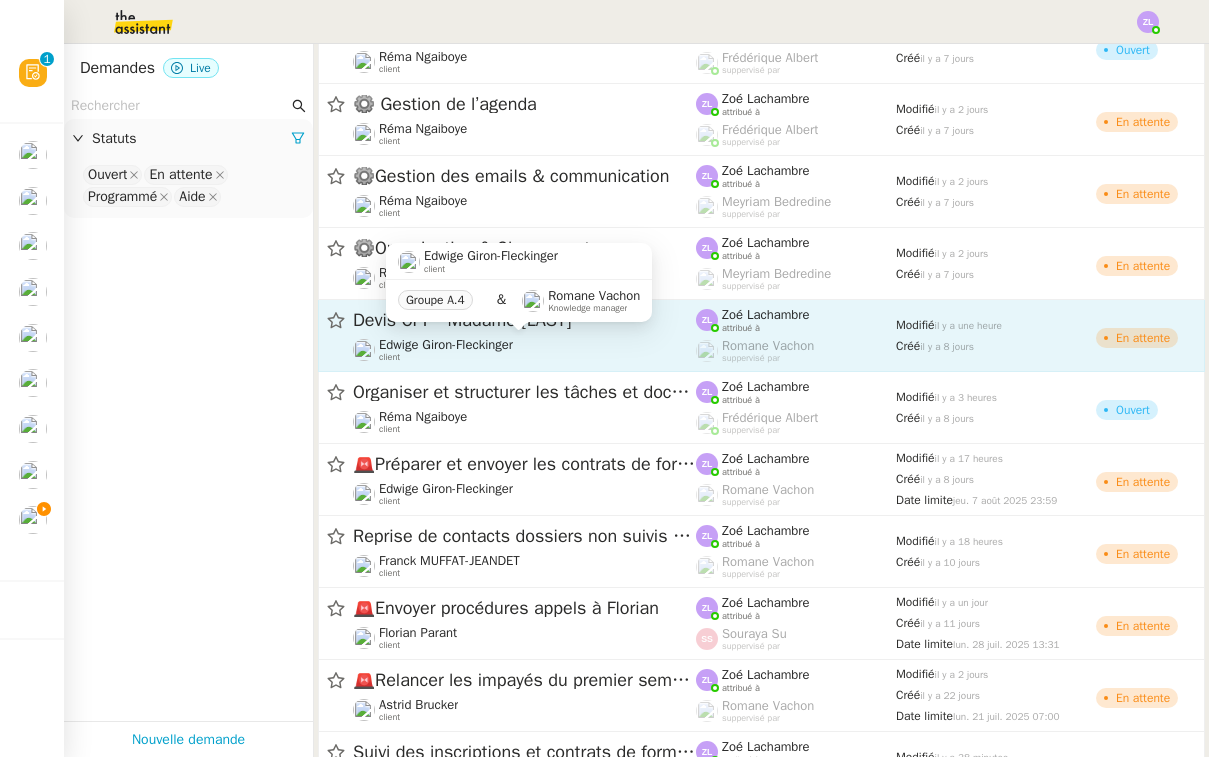 scroll, scrollTop: 1853, scrollLeft: 0, axis: vertical 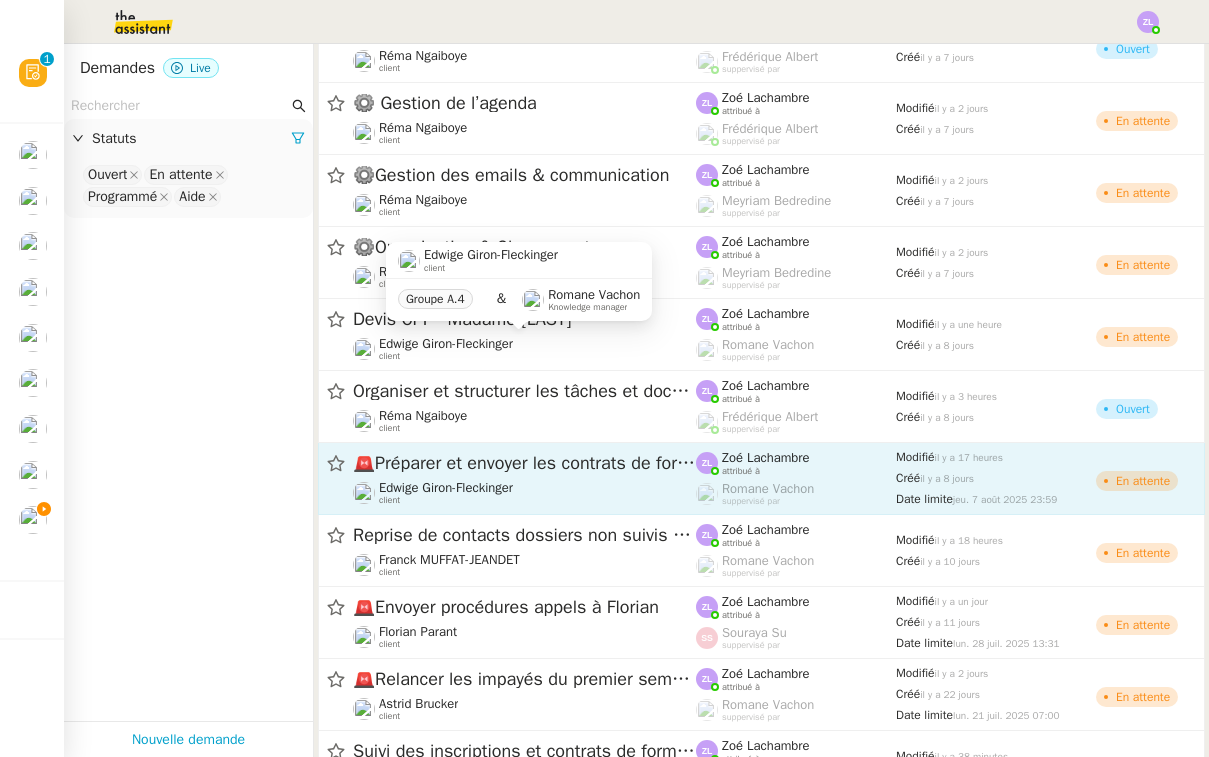 click on "🚨   Préparer et envoyer les contrats de formation  Edwige Giron-Fleckinger    client" 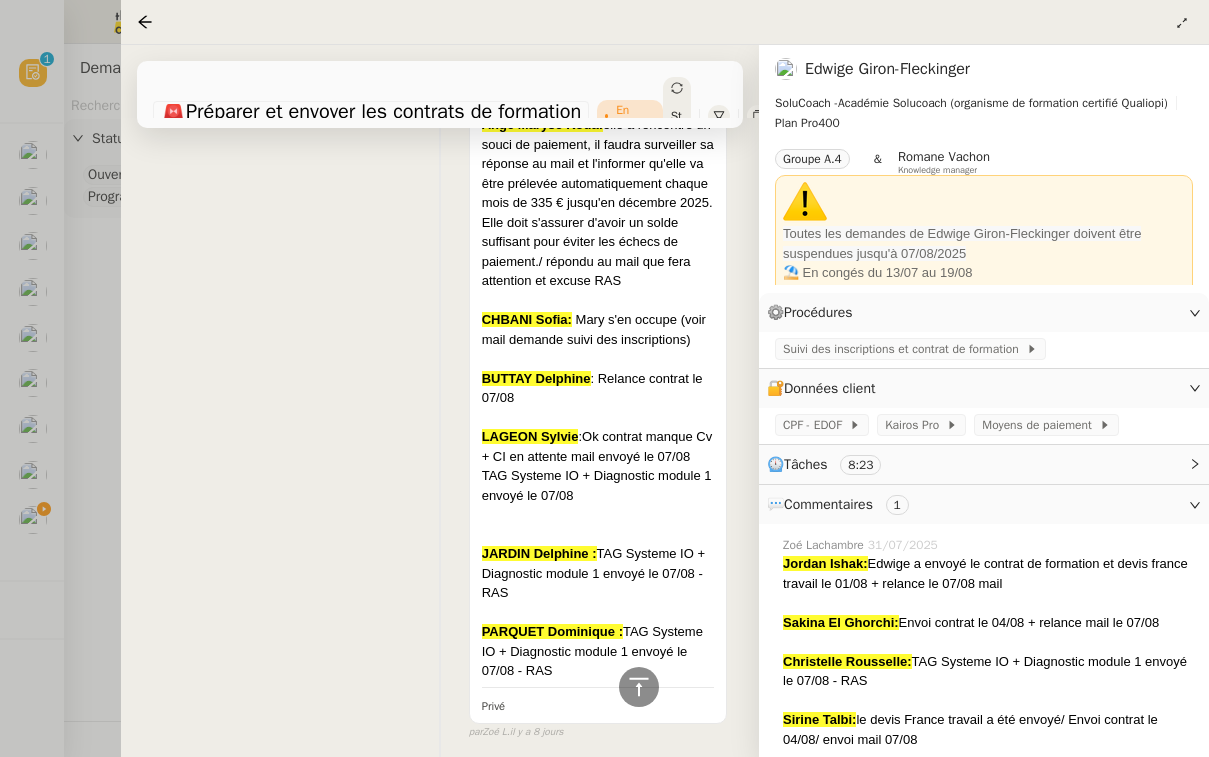 scroll, scrollTop: 1749, scrollLeft: 0, axis: vertical 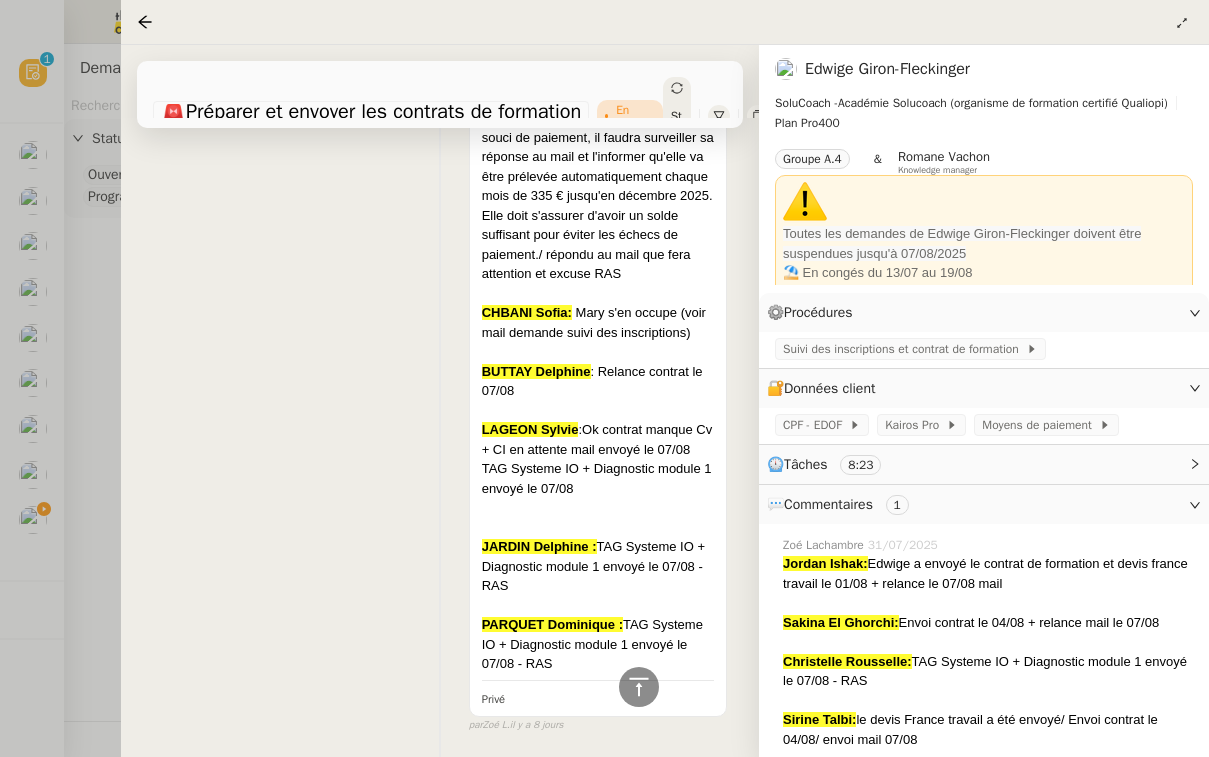 click at bounding box center (604, 378) 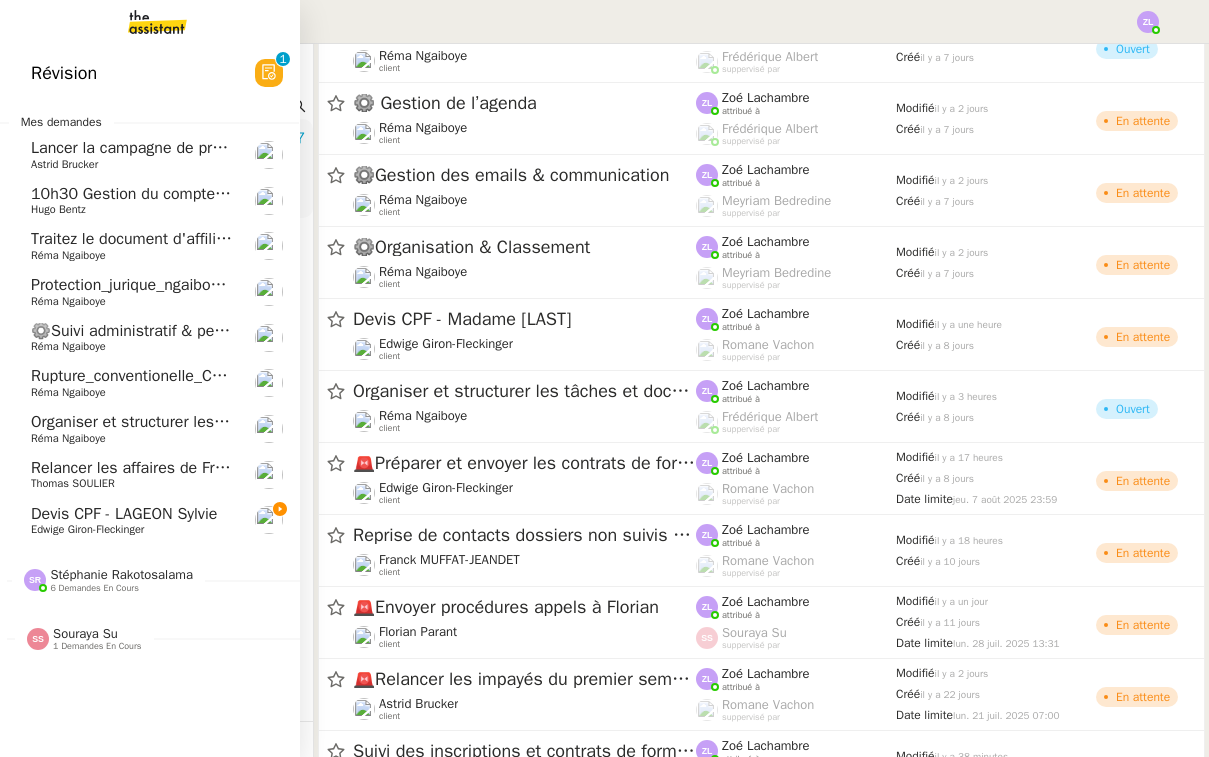 click on "Devis CPF - LAGEON Sylvie    Edwige Giron-Fleckinger" 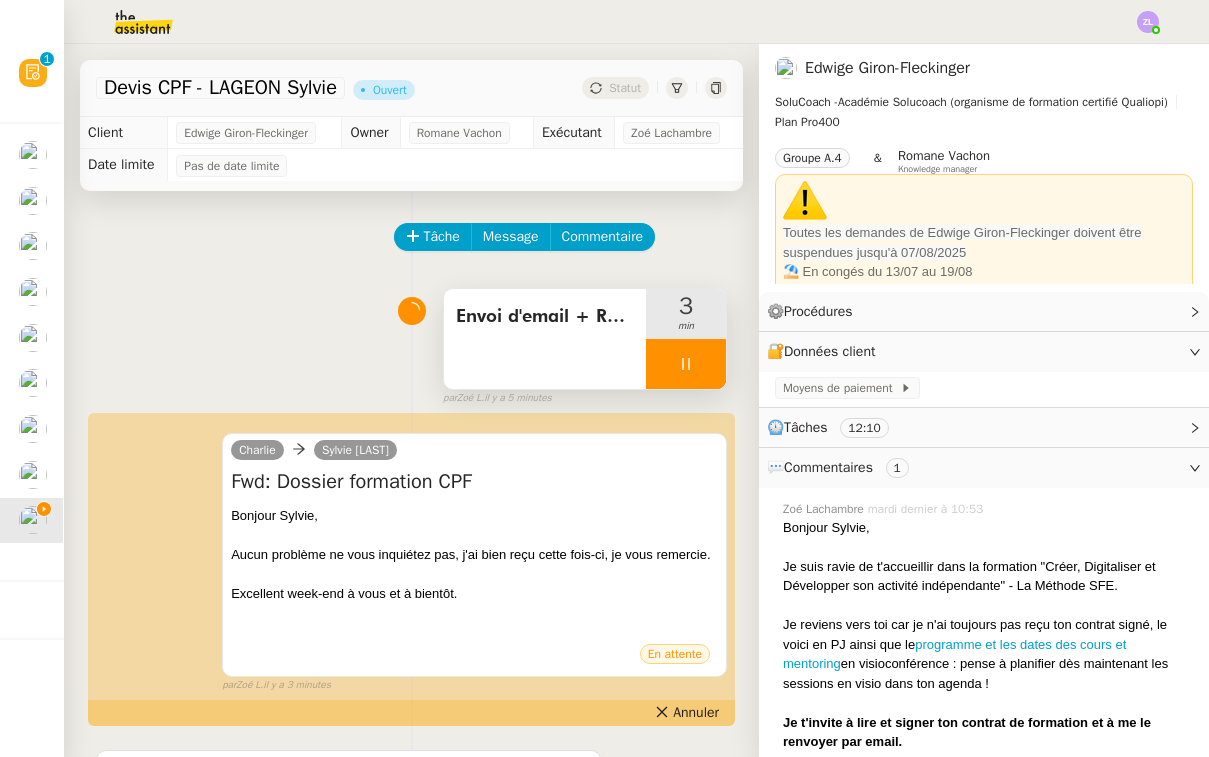 scroll, scrollTop: 0, scrollLeft: 0, axis: both 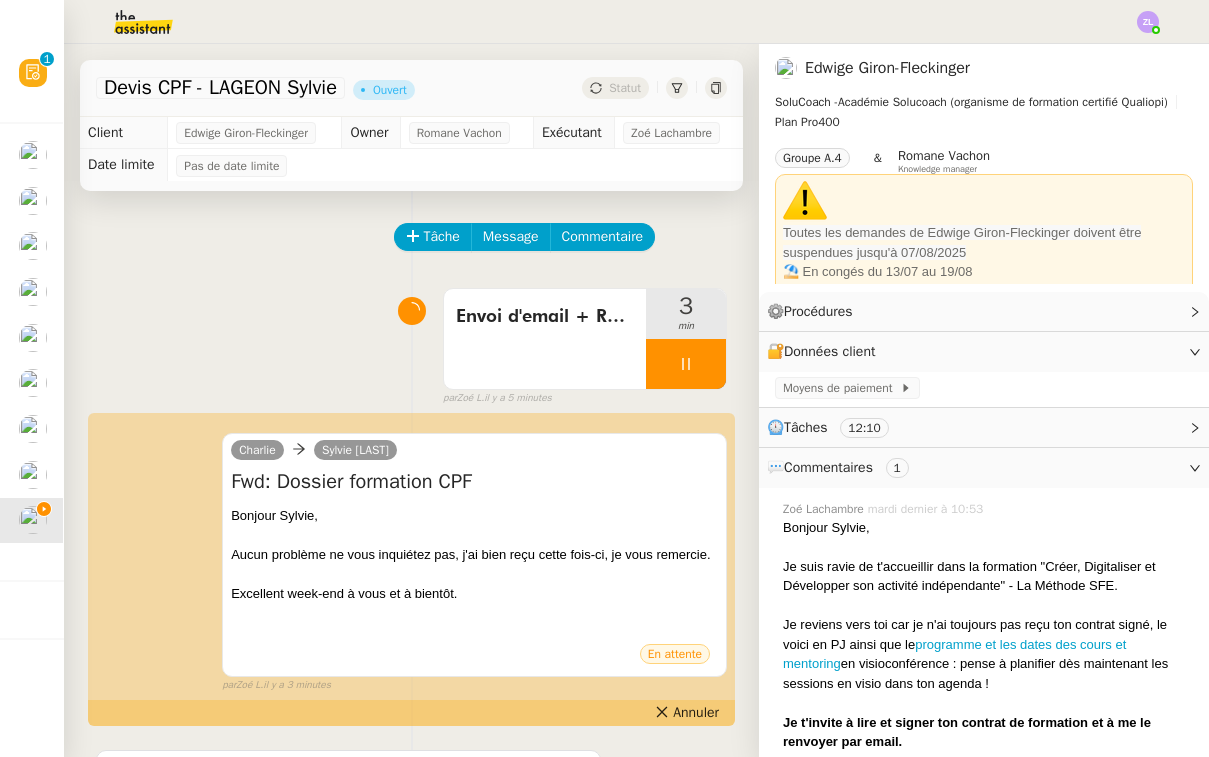 click on "par   Zoé L.   il y a 5 minutes" at bounding box center [585, 398] 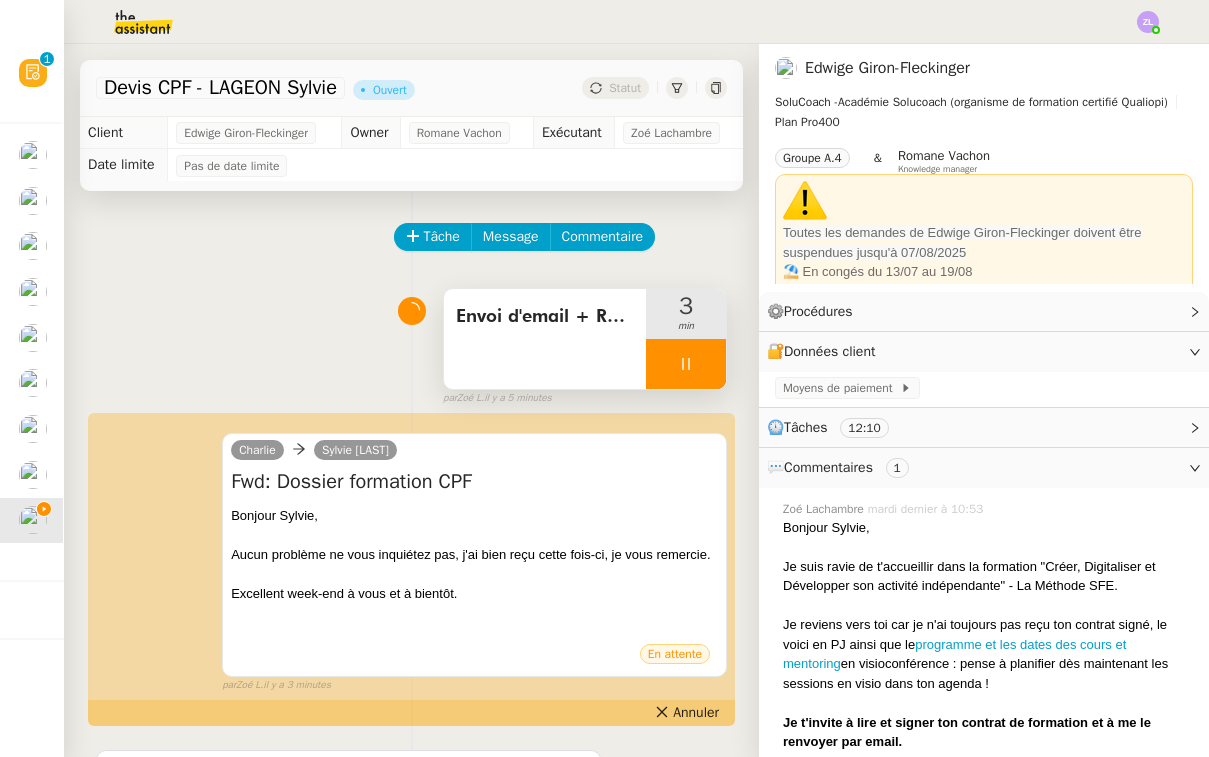click at bounding box center [686, 364] 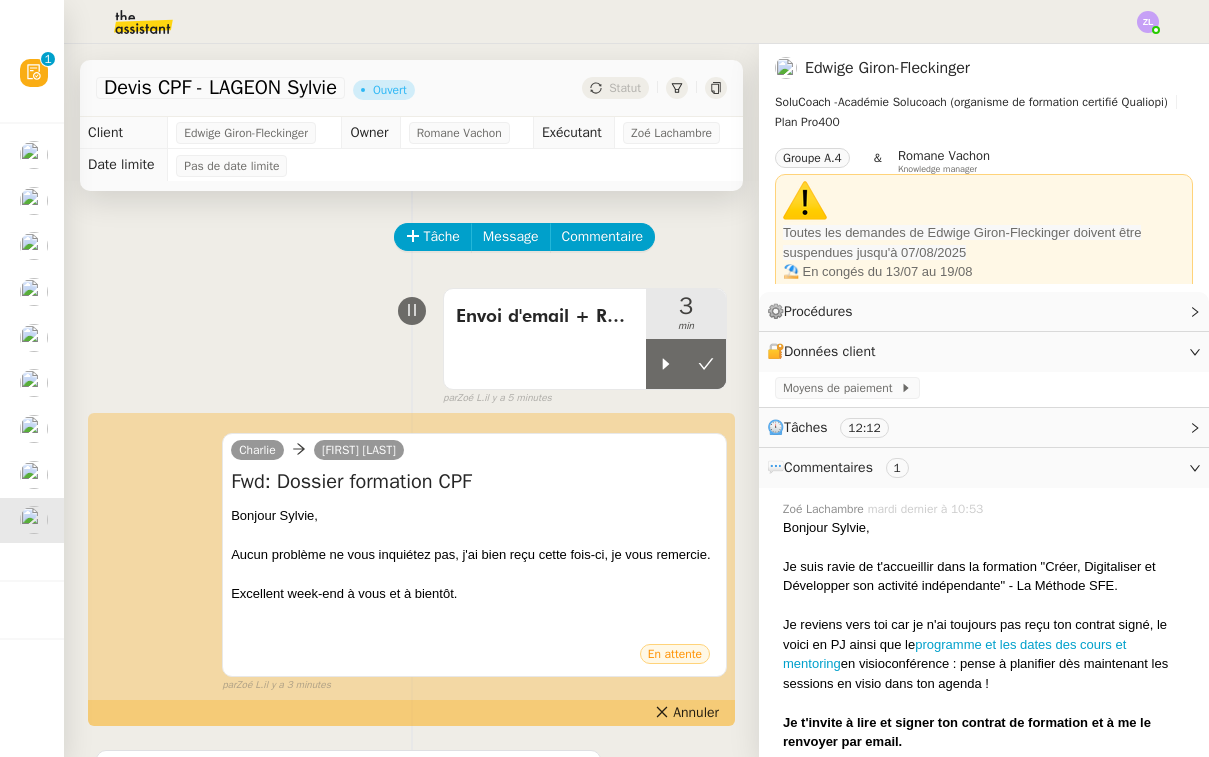 scroll, scrollTop: 0, scrollLeft: 0, axis: both 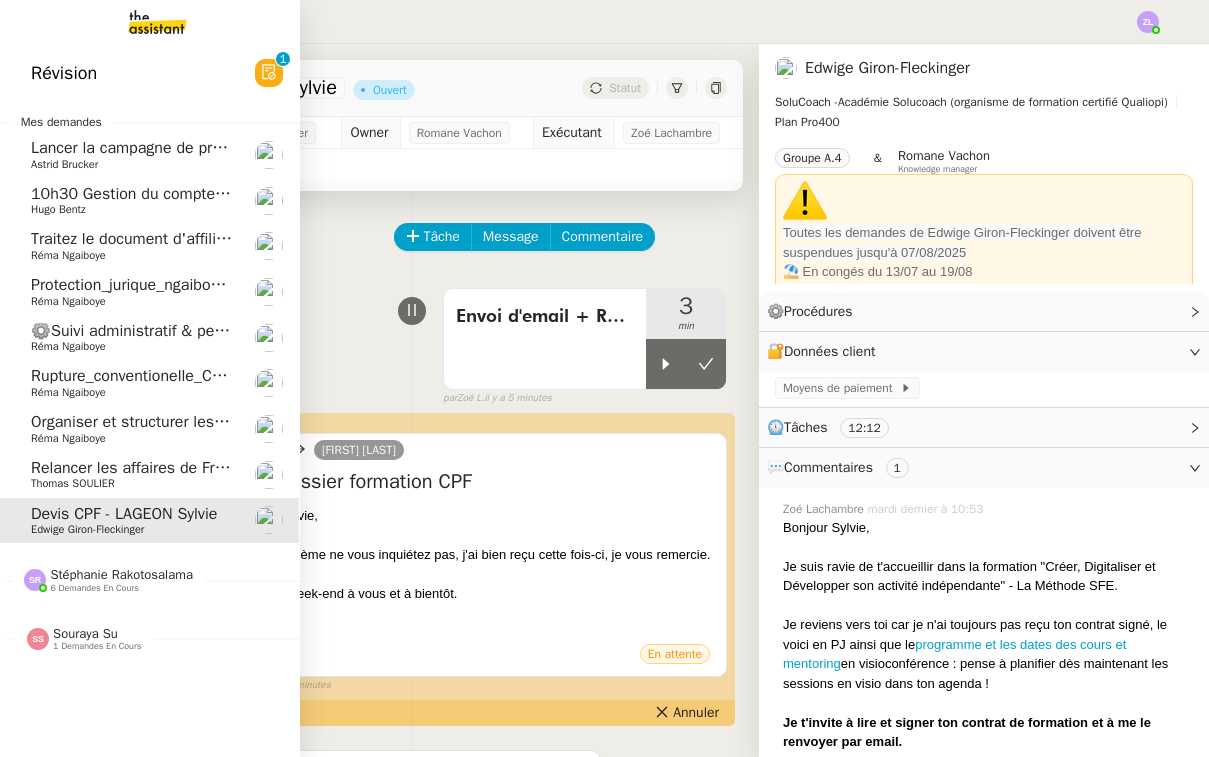 click on "Stéphanie Rakotosalama" 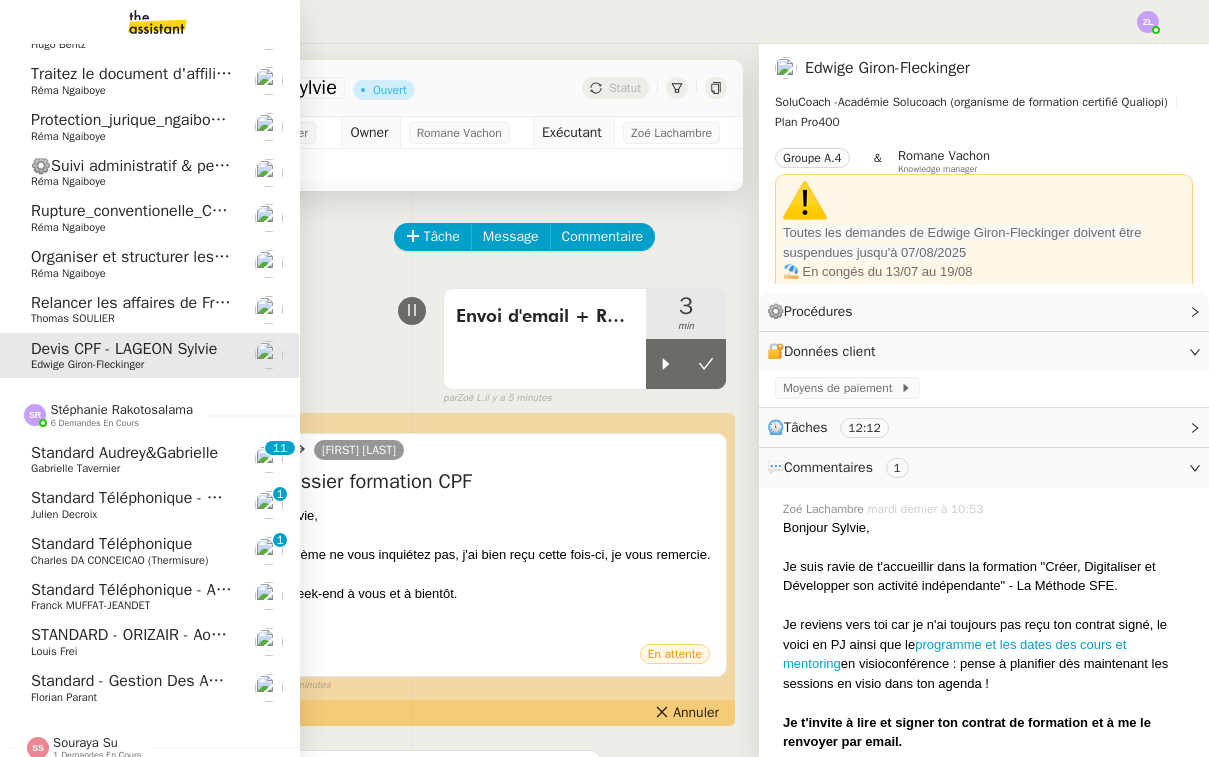 scroll, scrollTop: 164, scrollLeft: 1, axis: both 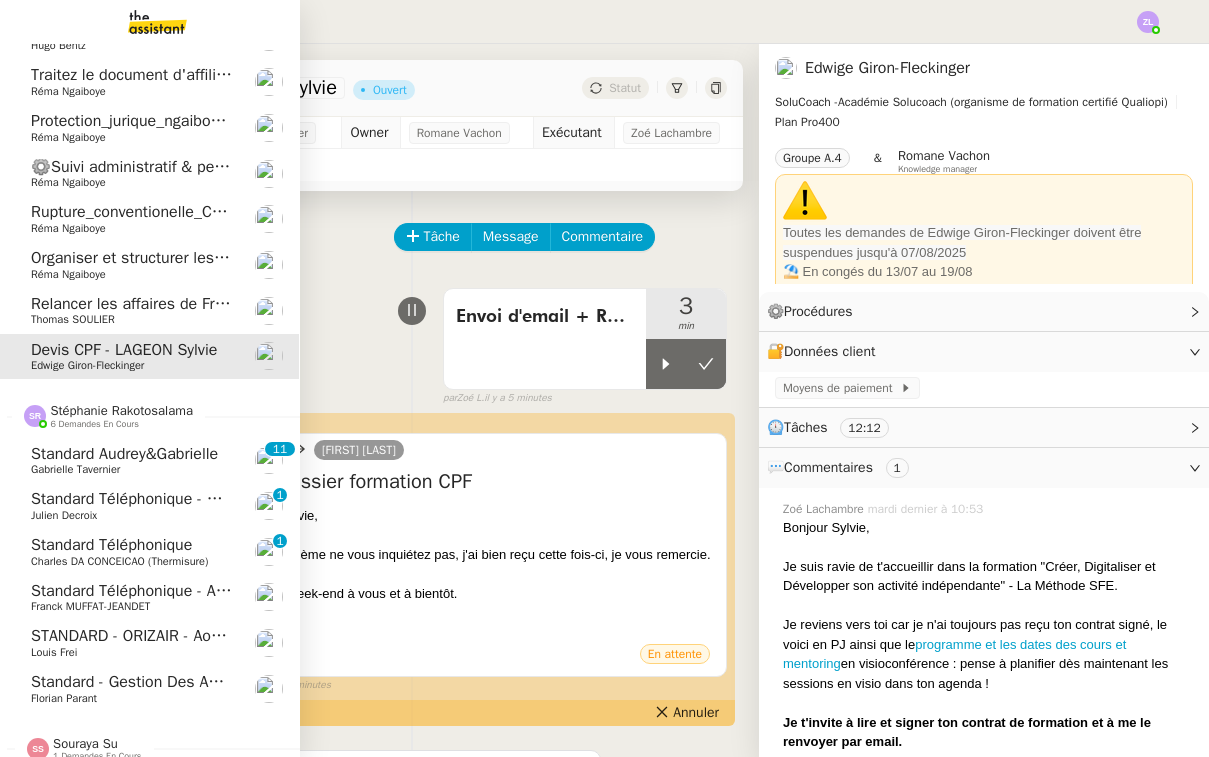 click on "Standard téléphonique - août 2025" 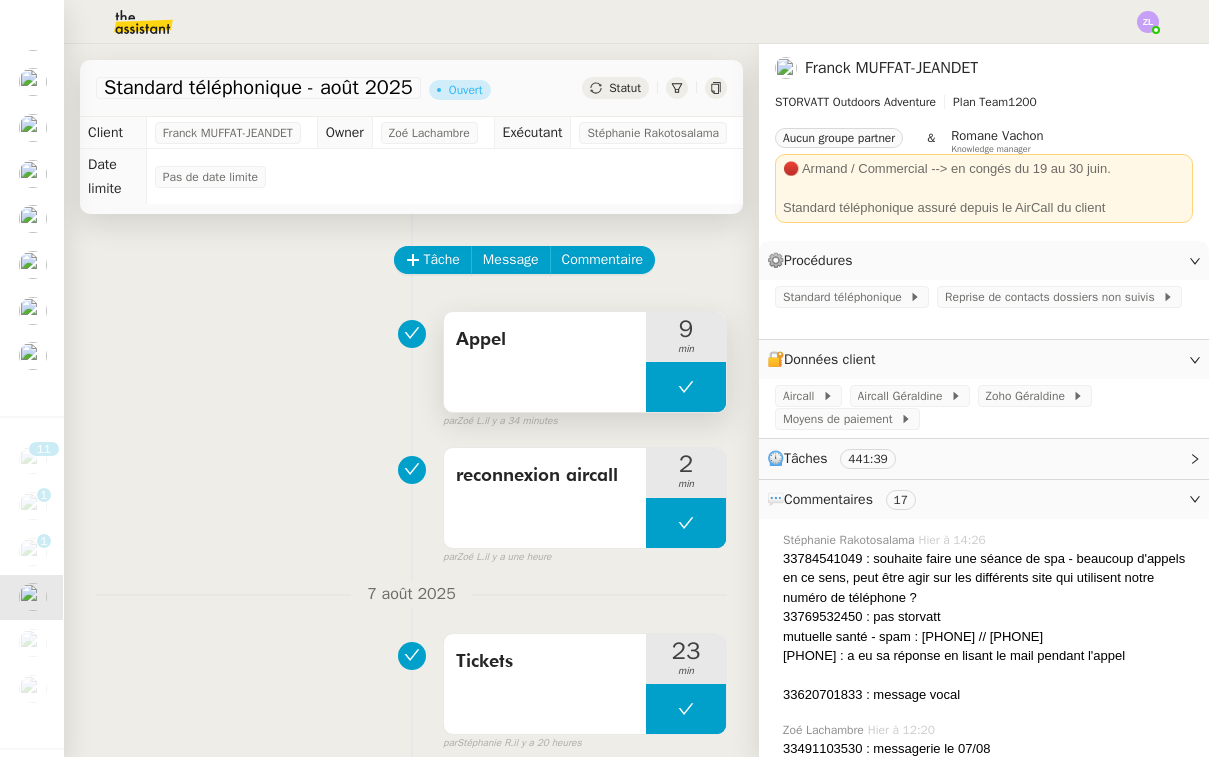 click 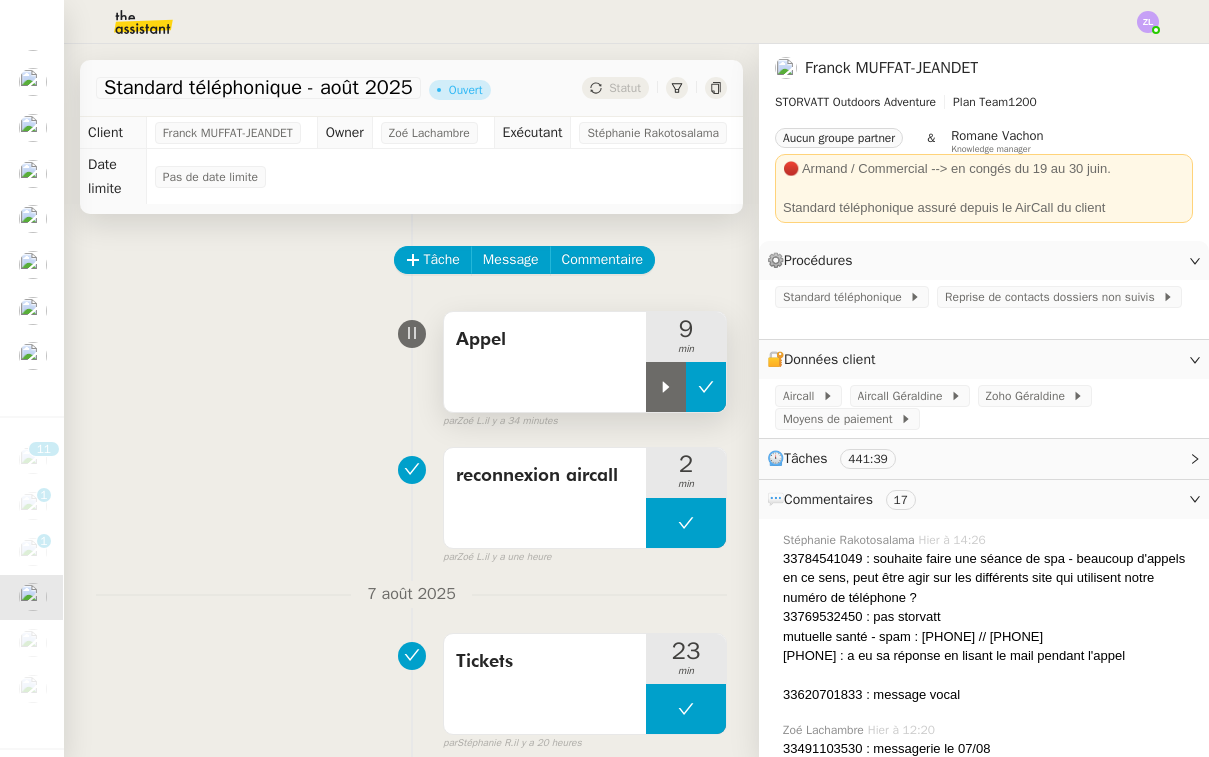 click at bounding box center (666, 387) 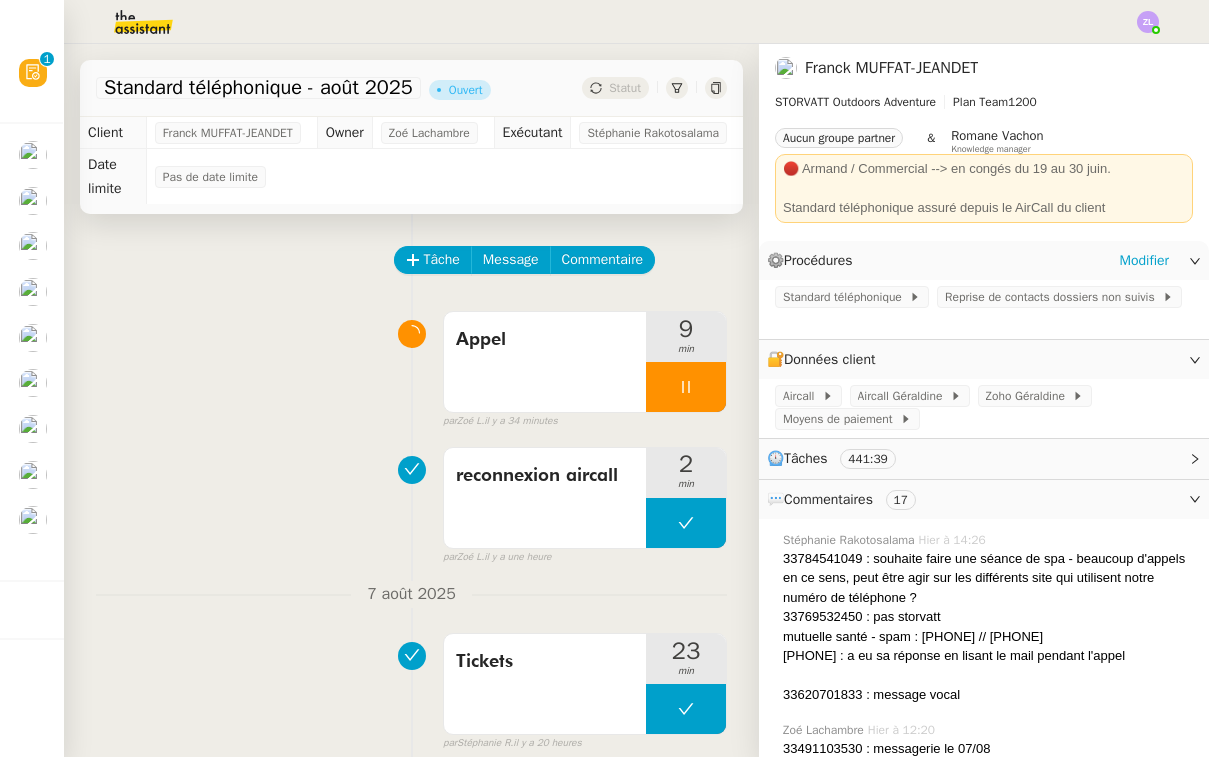 scroll, scrollTop: 0, scrollLeft: 1, axis: horizontal 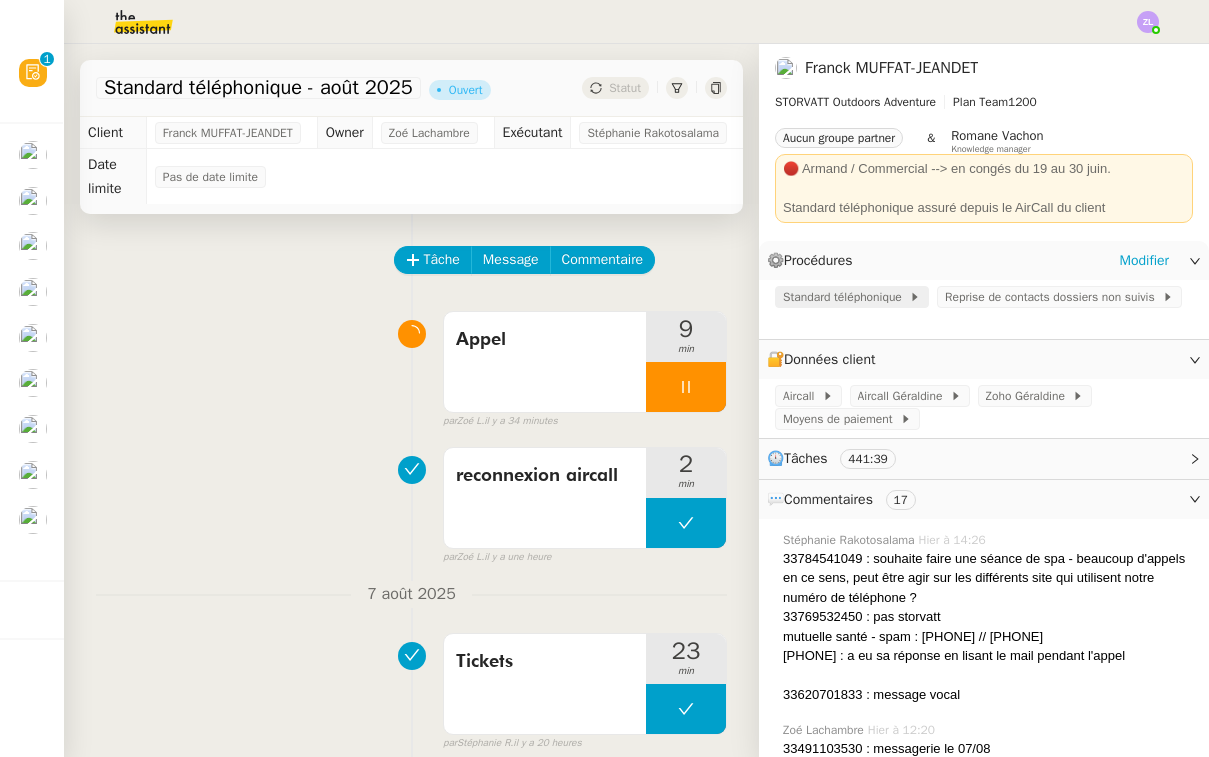 click on "Standard téléphonique" 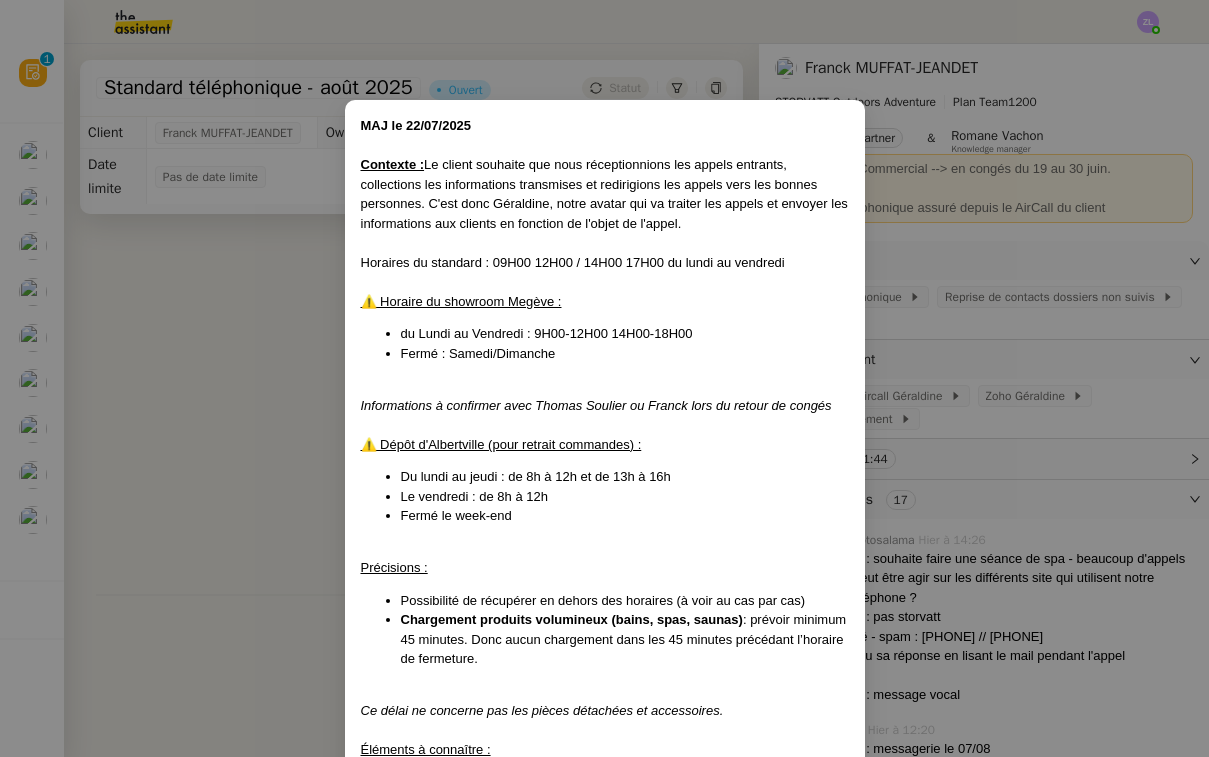 scroll, scrollTop: 0, scrollLeft: 0, axis: both 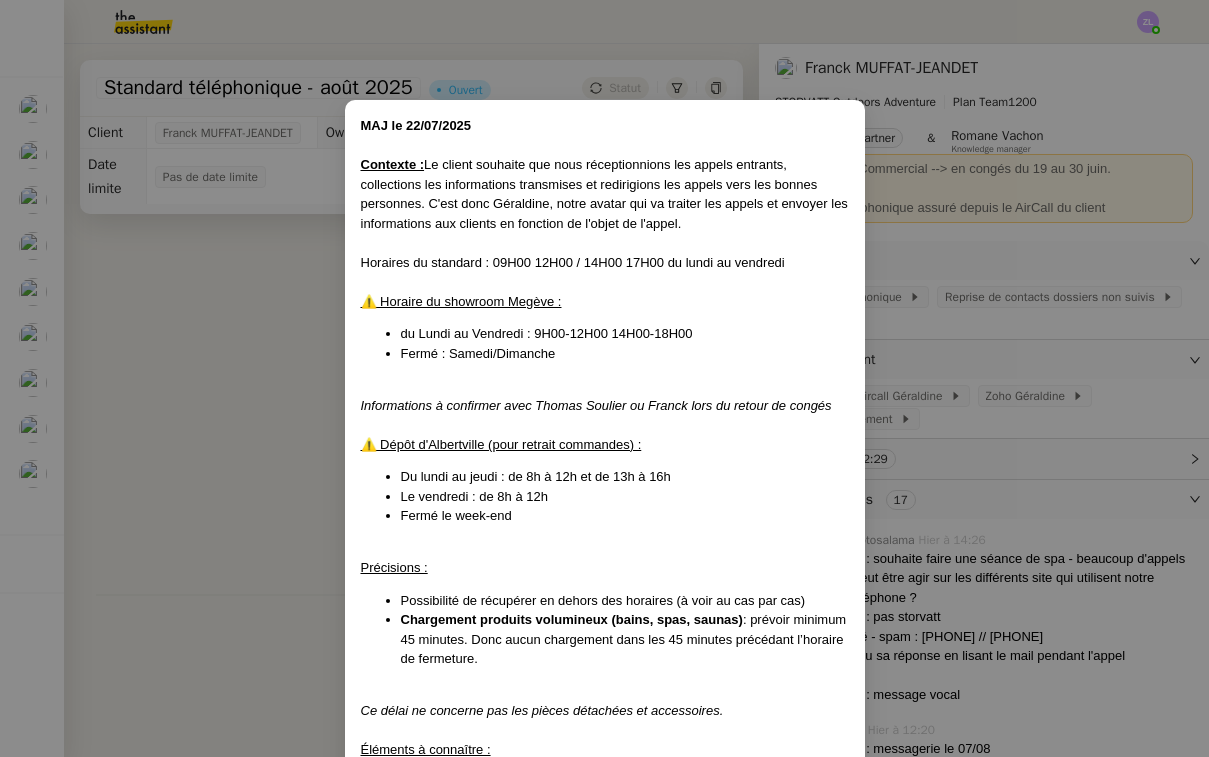 click on "Fermé : Samedi/Dimanche" at bounding box center [625, 354] 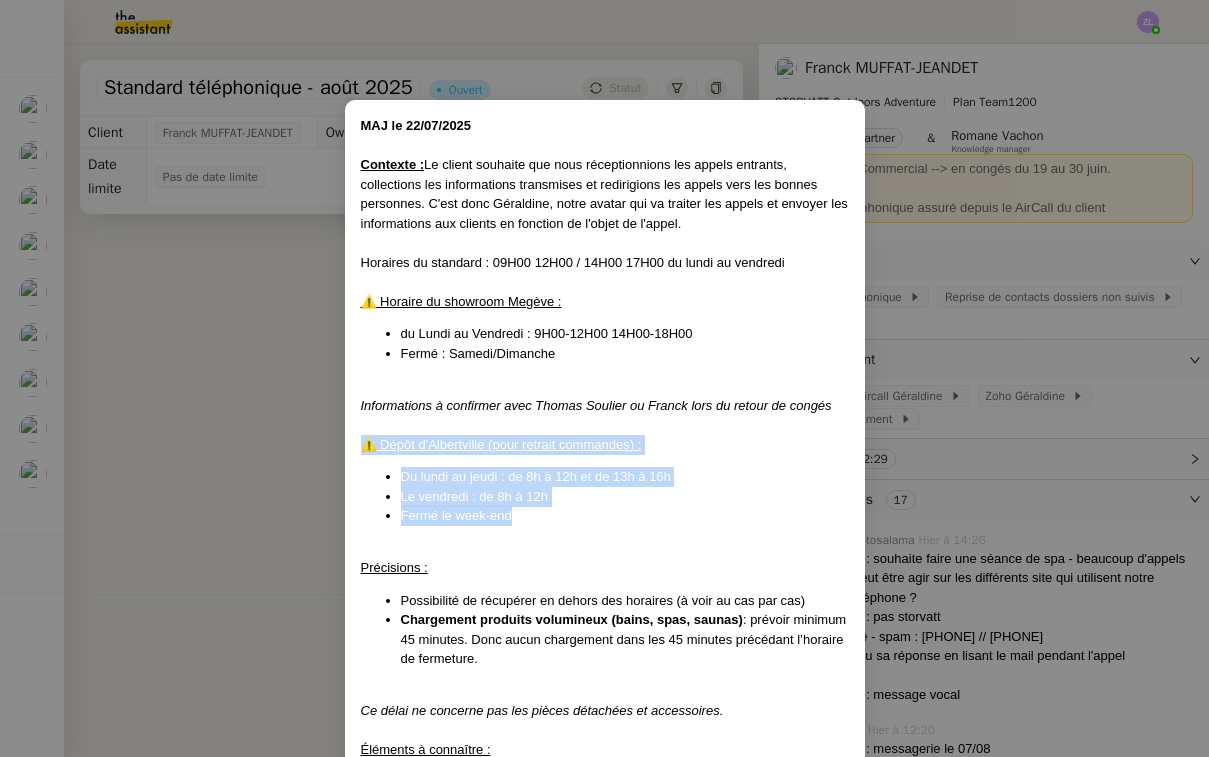 drag, startPoint x: 529, startPoint y: 511, endPoint x: 354, endPoint y: 435, distance: 190.79047 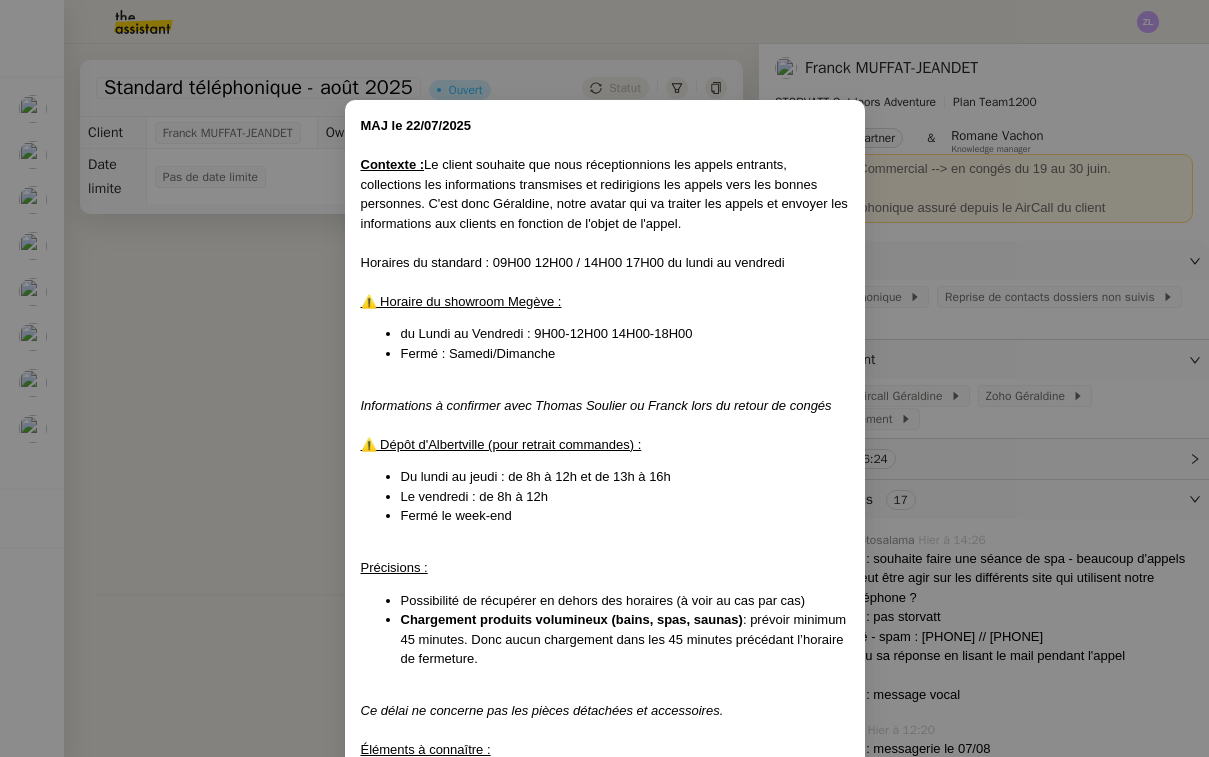 click on "MAJ le 22/07/2025 Contexte :  Le client souhaite que nous réceptionnions les appels entrants, collections les informations transmises et redirigions les appels vers les bonnes personnes. C'est donc Géraldine, notre avatar qui va traiter les appels et envoyer les informations aux clients en fonction de l'objet de l'appel. Horaires du standard : 09H00 12H00 / 14H00 17H00 du lundi au vendredi ⚠️ Horaire du showroom Megève : du Lundi au Vendredi : 9H00-12H00 14H00-18H00 Fermé : Samedi/Dimanche Informations à confirmer avec Thomas Soulier ou Franck lors du retour de congés ⚠️ Dépôt d'Albertville (pour retrait commandes) : Du lundi au jeudi : de 8h à 12h et de 13h à 16h Le vendredi : de 8h à 12h Fermé le week-end Précisions :  Possibilité de récupérer en dehors des horaires (à voir au cas par cas) Chargement produits volumineux (bains, spas, saunas)  : prévoir minimum 45 minutes. Donc aucun chargement dans les 45 minutes précédant l’horaire de fermeture. Éléments à connaître : ( "" at bounding box center [604, 378] 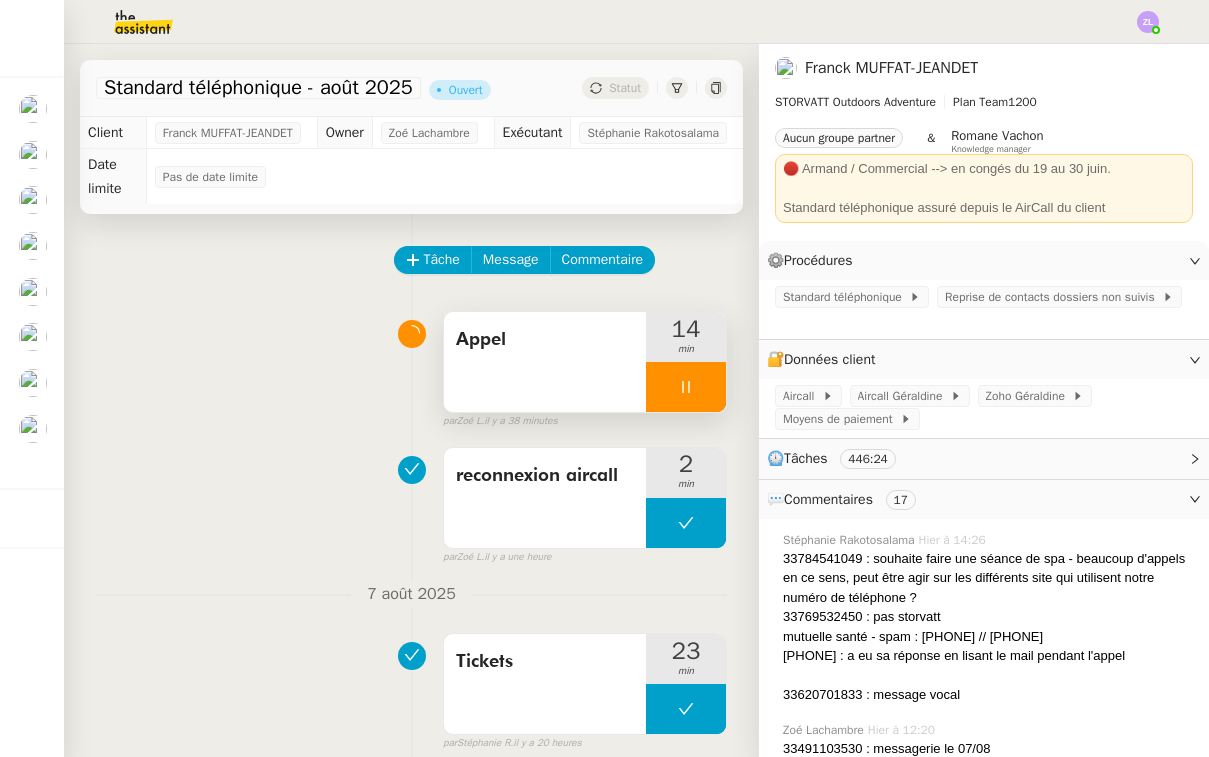 click at bounding box center [686, 387] 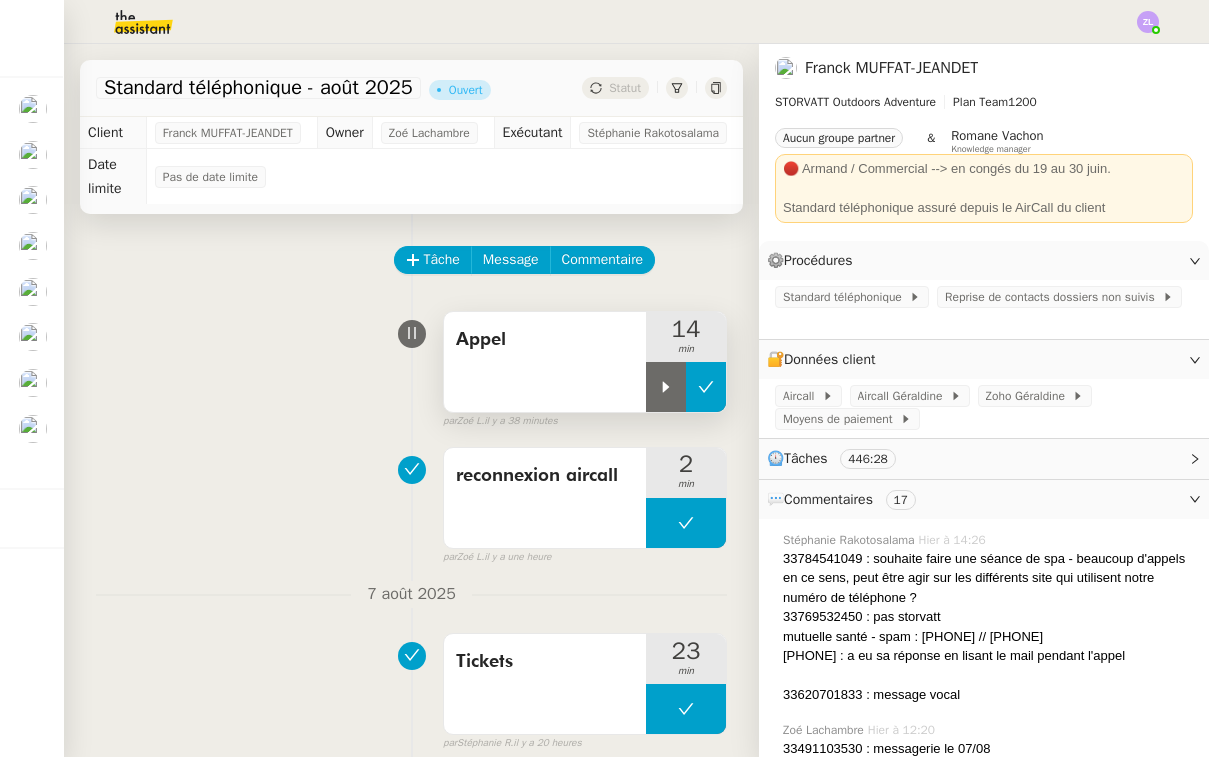 click 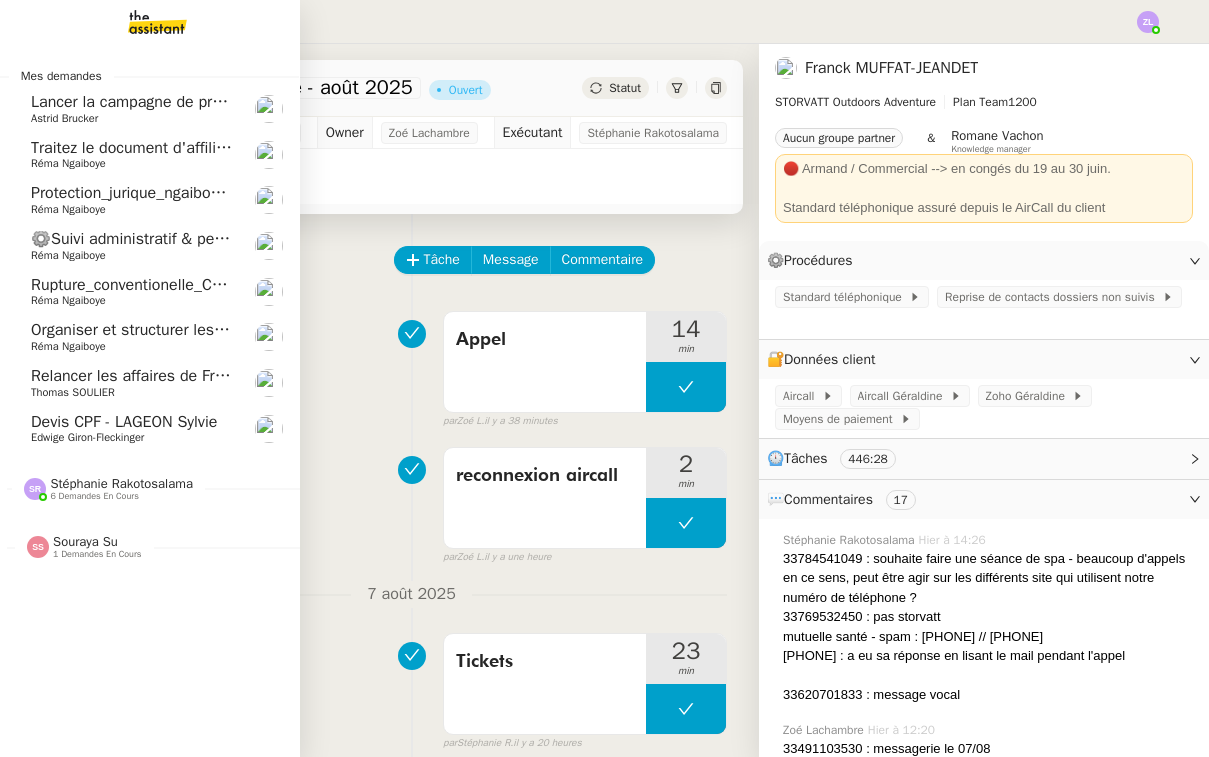 click on "Edwige Giron-Fleckinger" 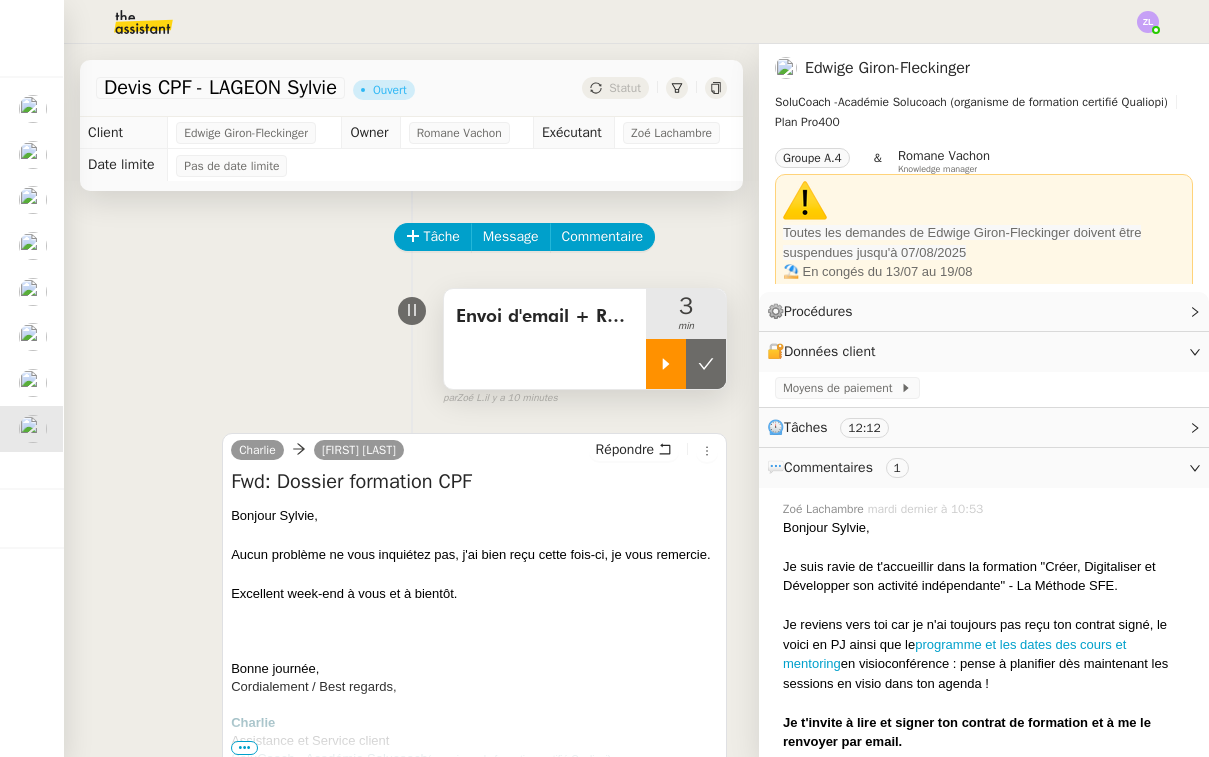 click 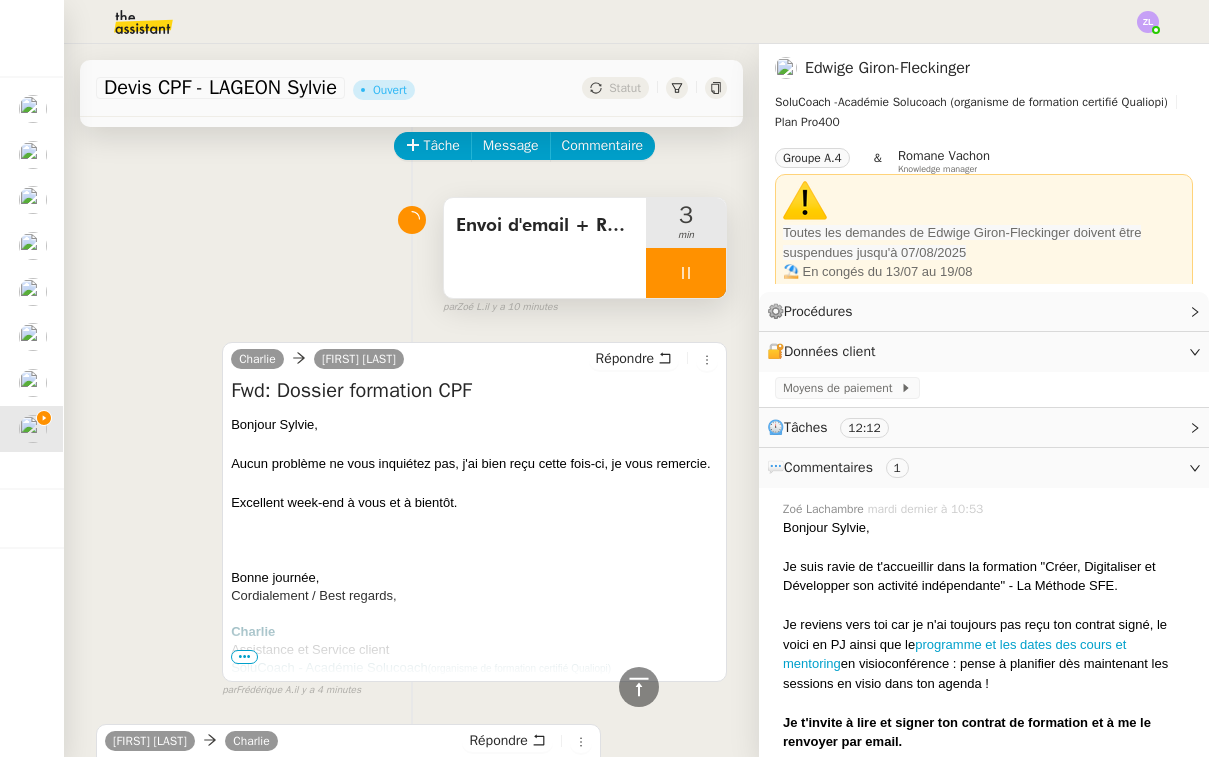 scroll, scrollTop: 0, scrollLeft: 0, axis: both 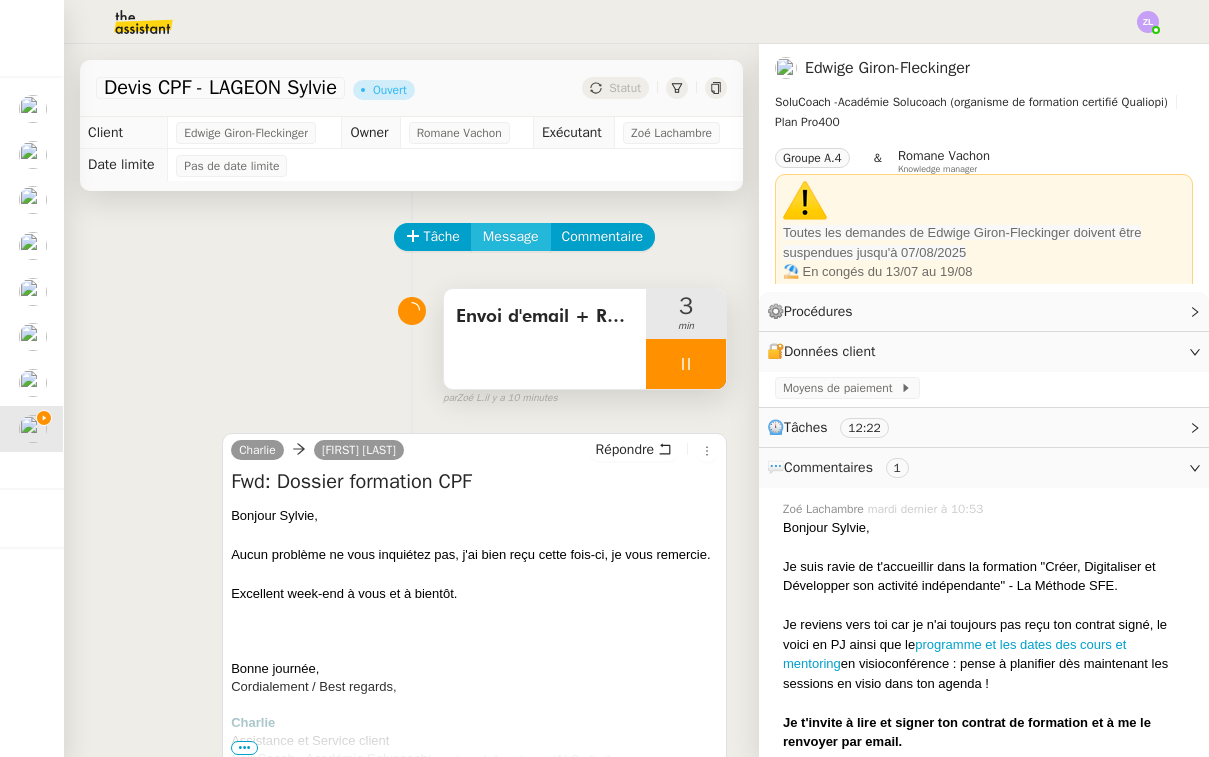 click on "Message" 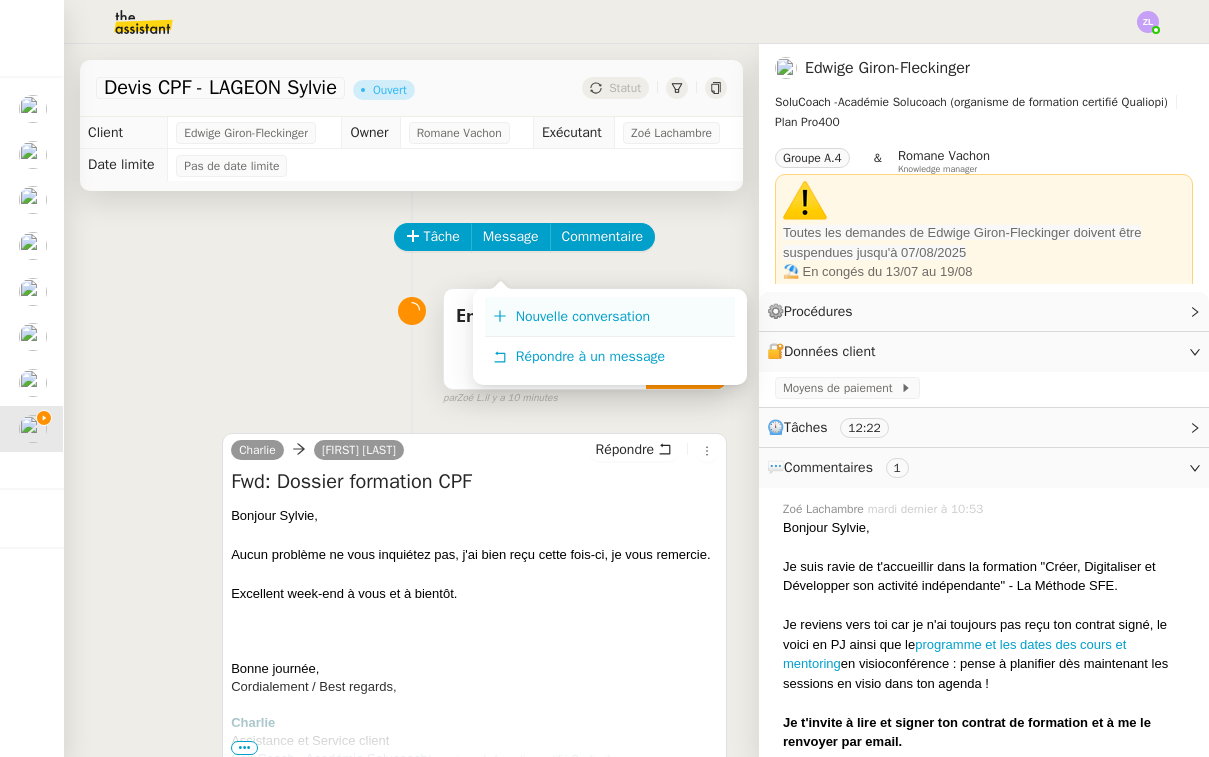 click on "Nouvelle conversation" at bounding box center [583, 316] 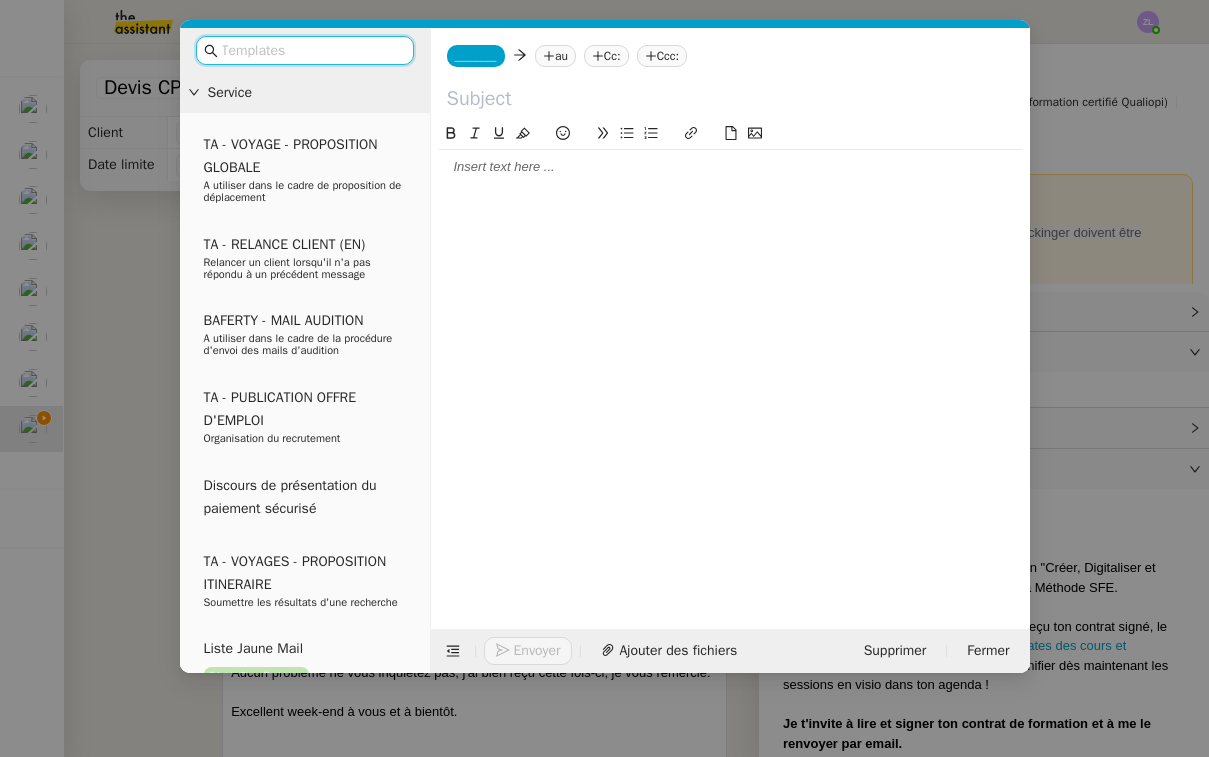 click on "_______" 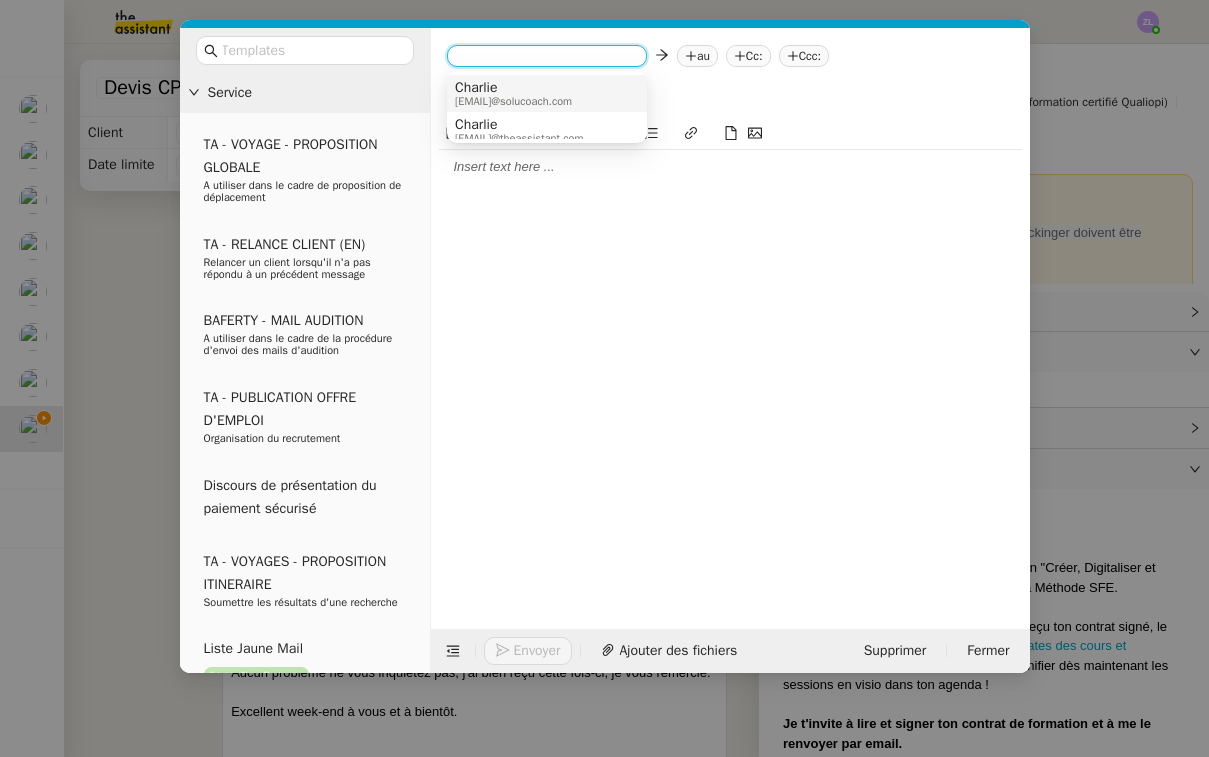 click on "[NAME]@[DOMAIN].com" at bounding box center (513, 101) 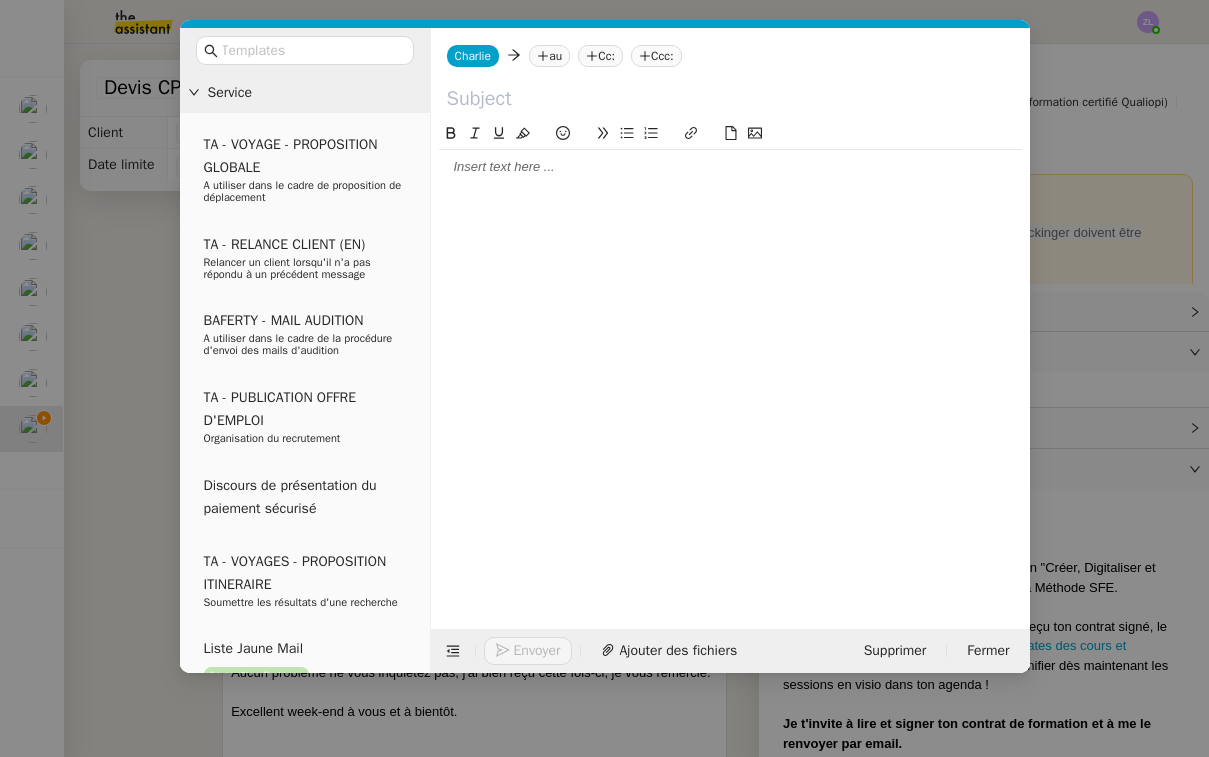 click 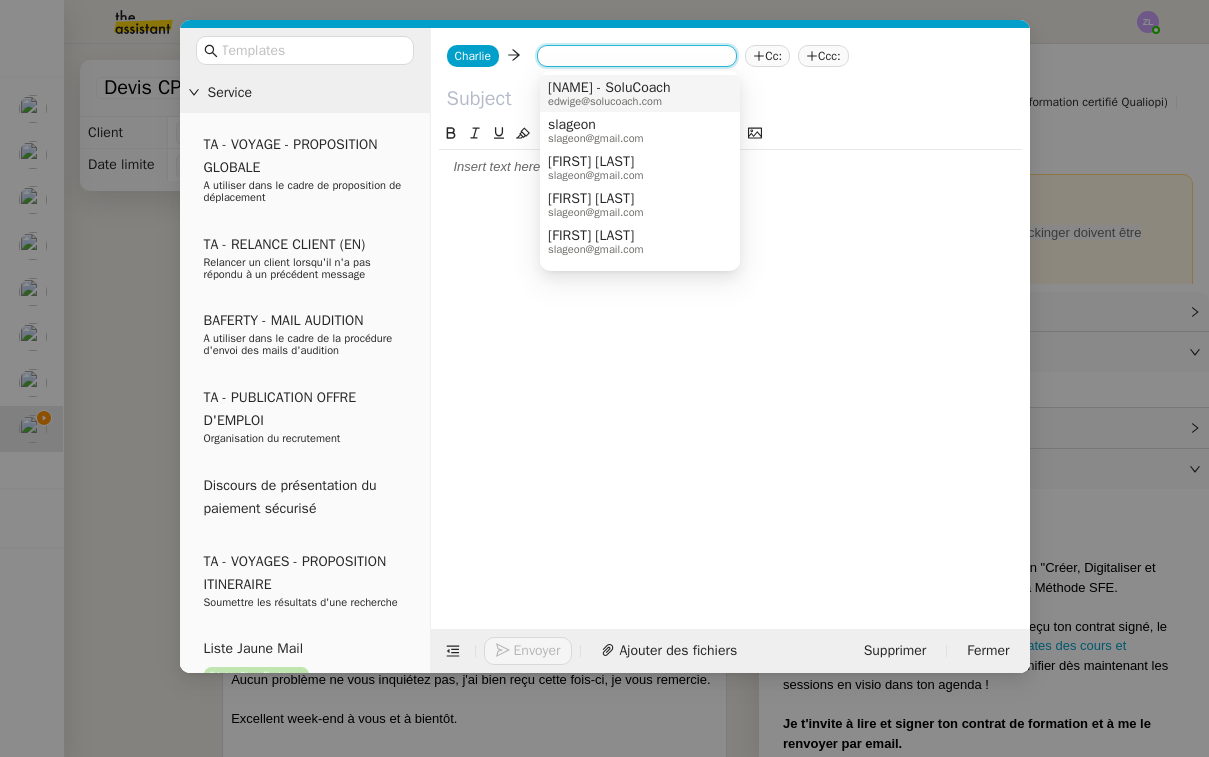 click on "Edwige - SoluCoach" at bounding box center [609, 88] 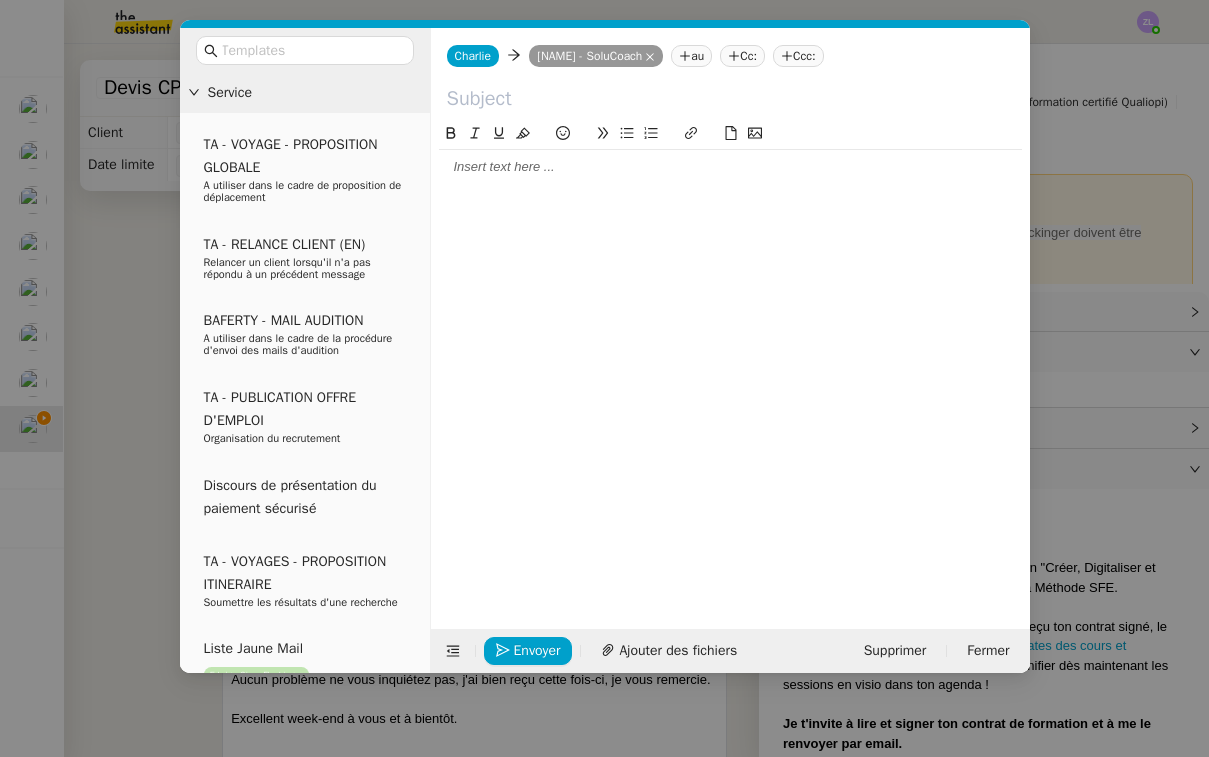 click 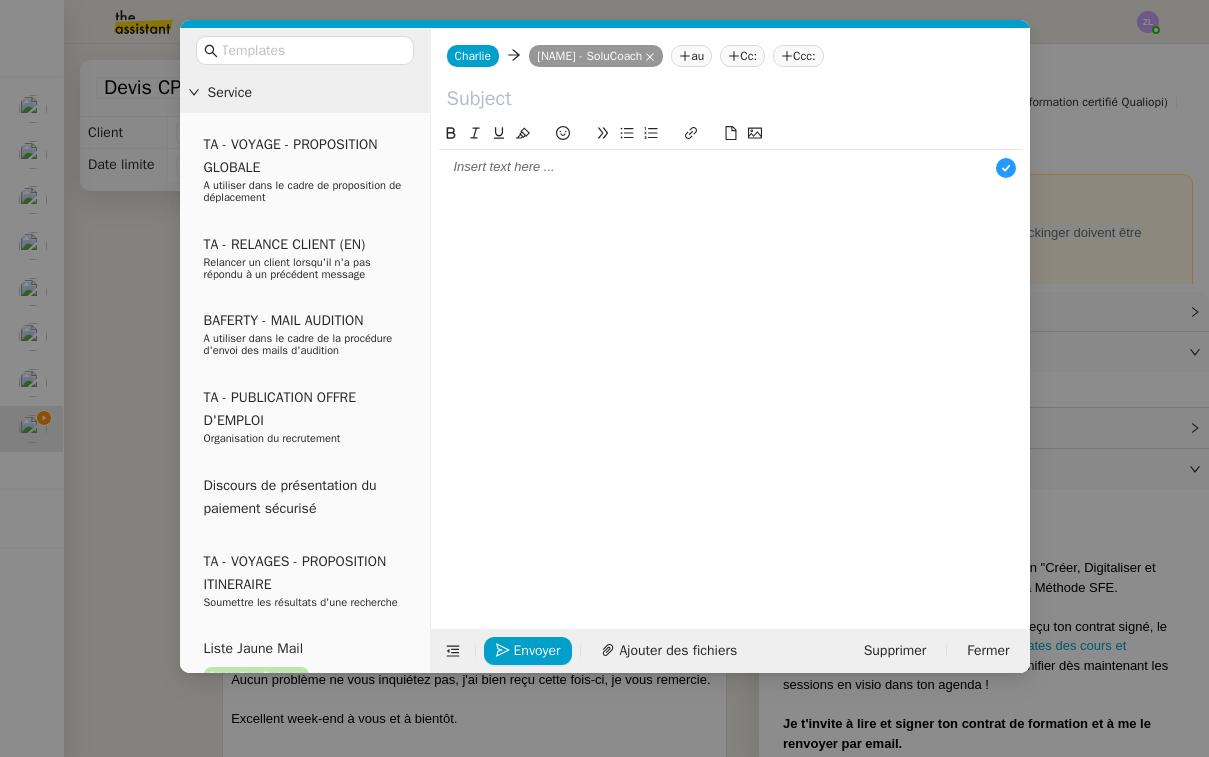click 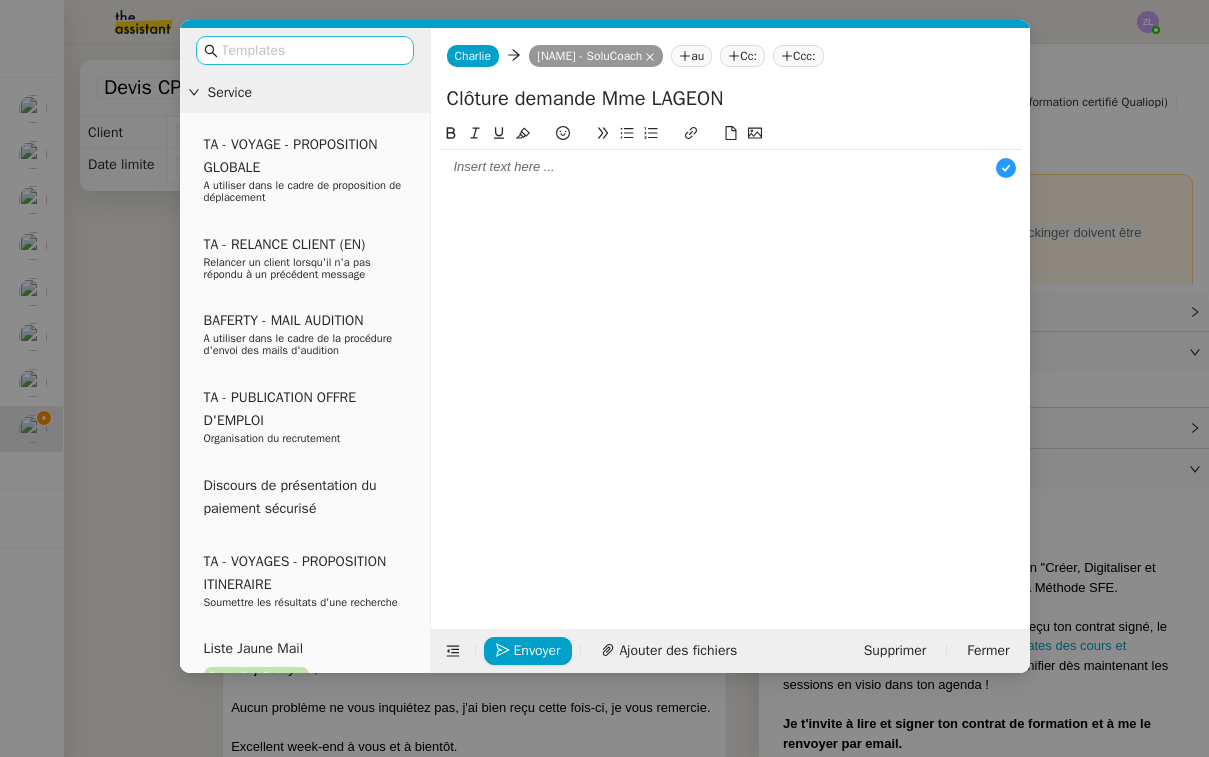 type on "Clôture demande Mme LAGEON" 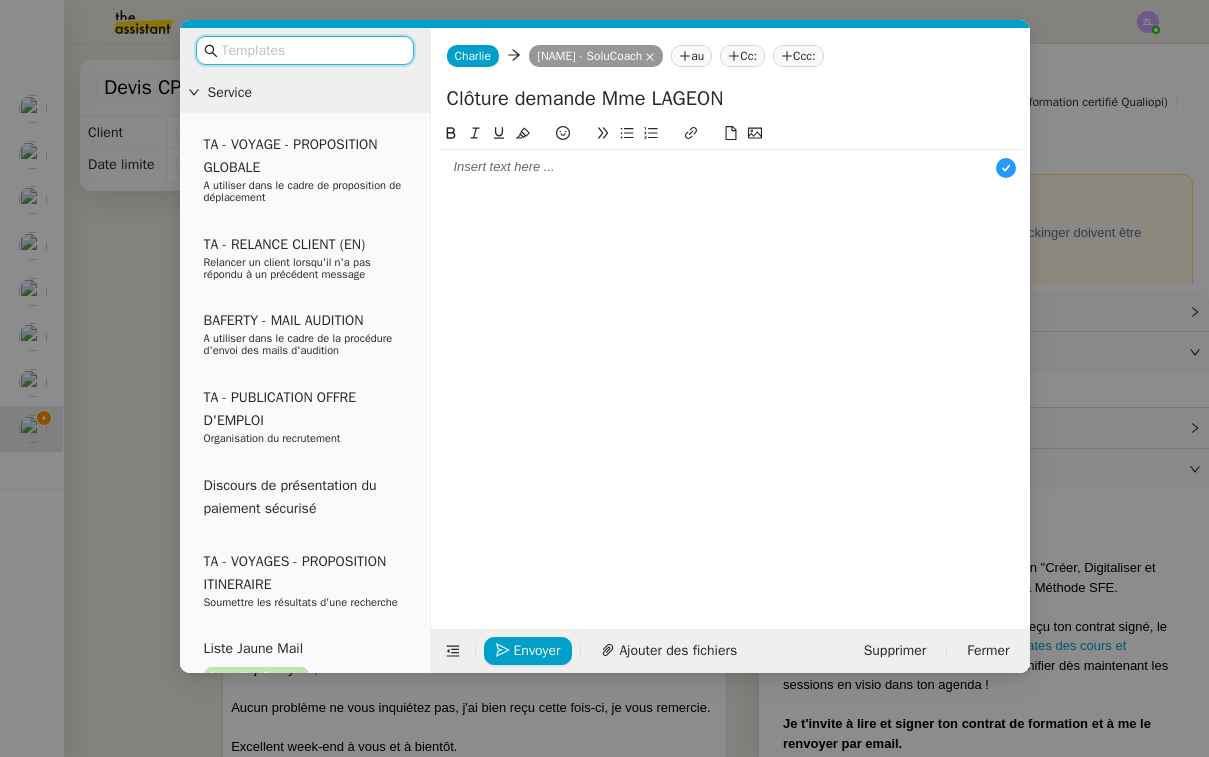 click at bounding box center (312, 50) 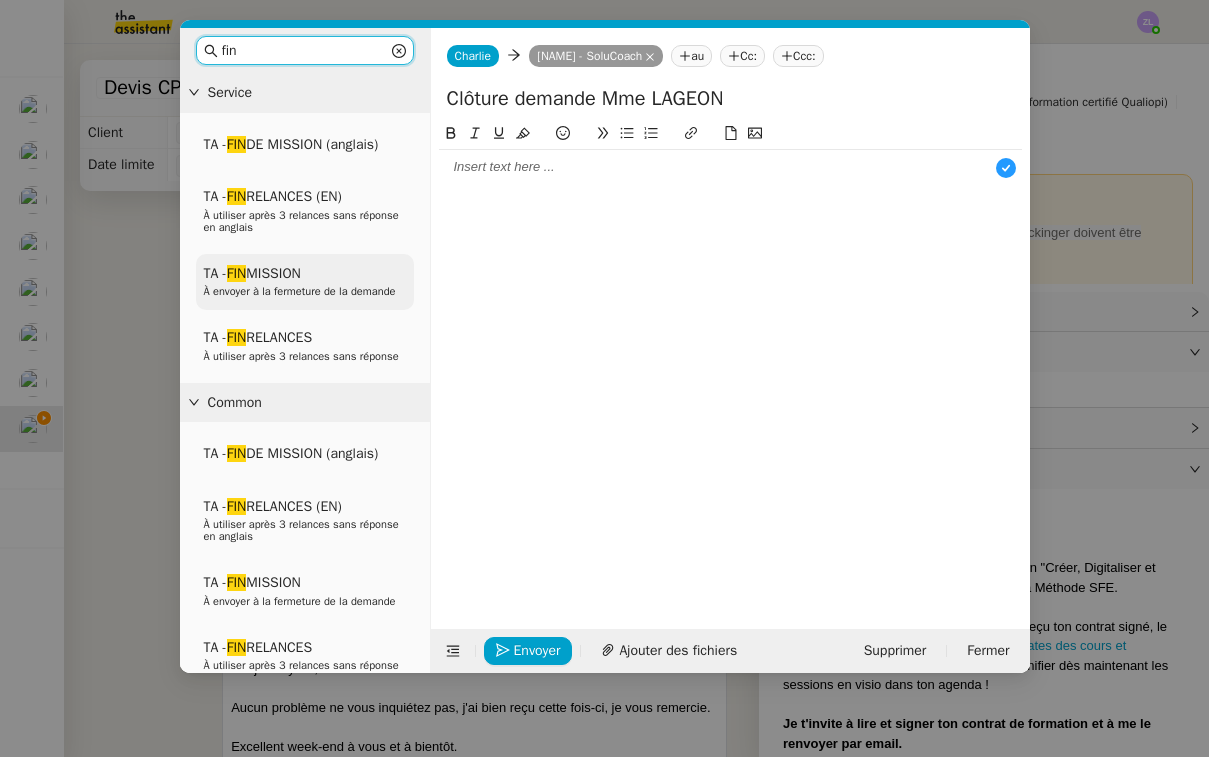 type on "fin" 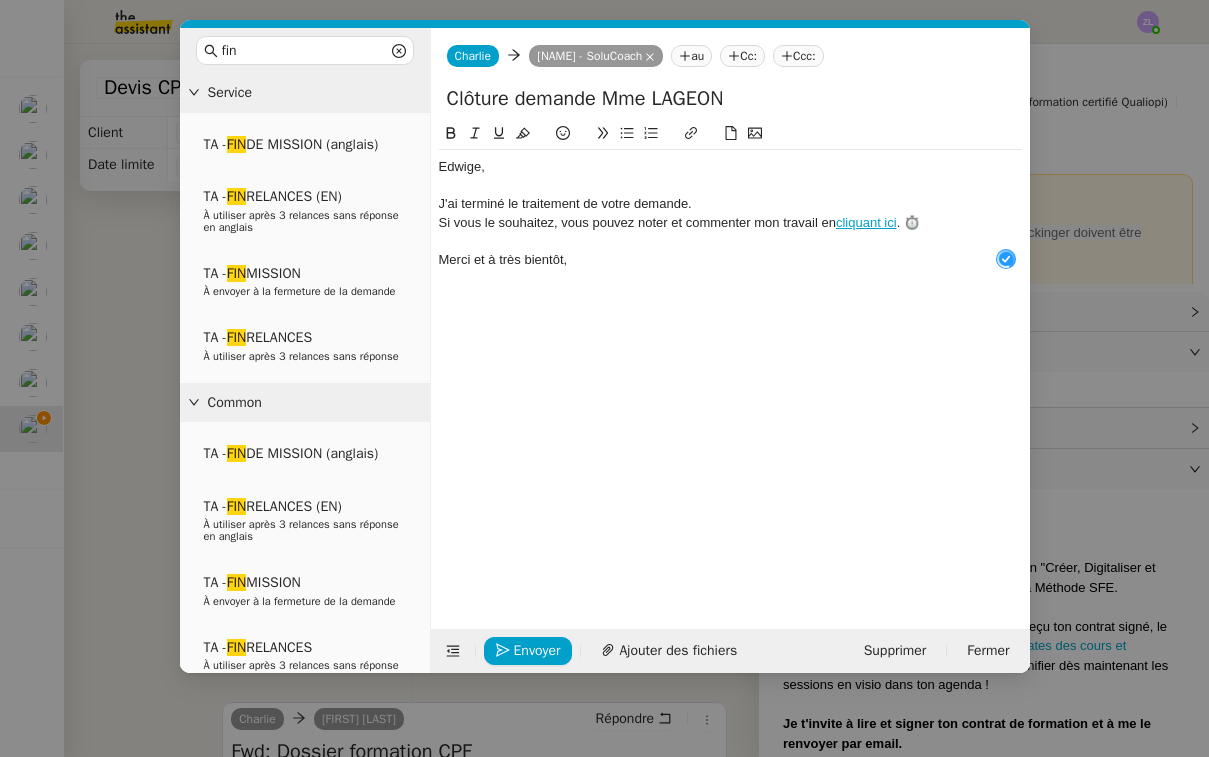 click on "﻿Edwige﻿," 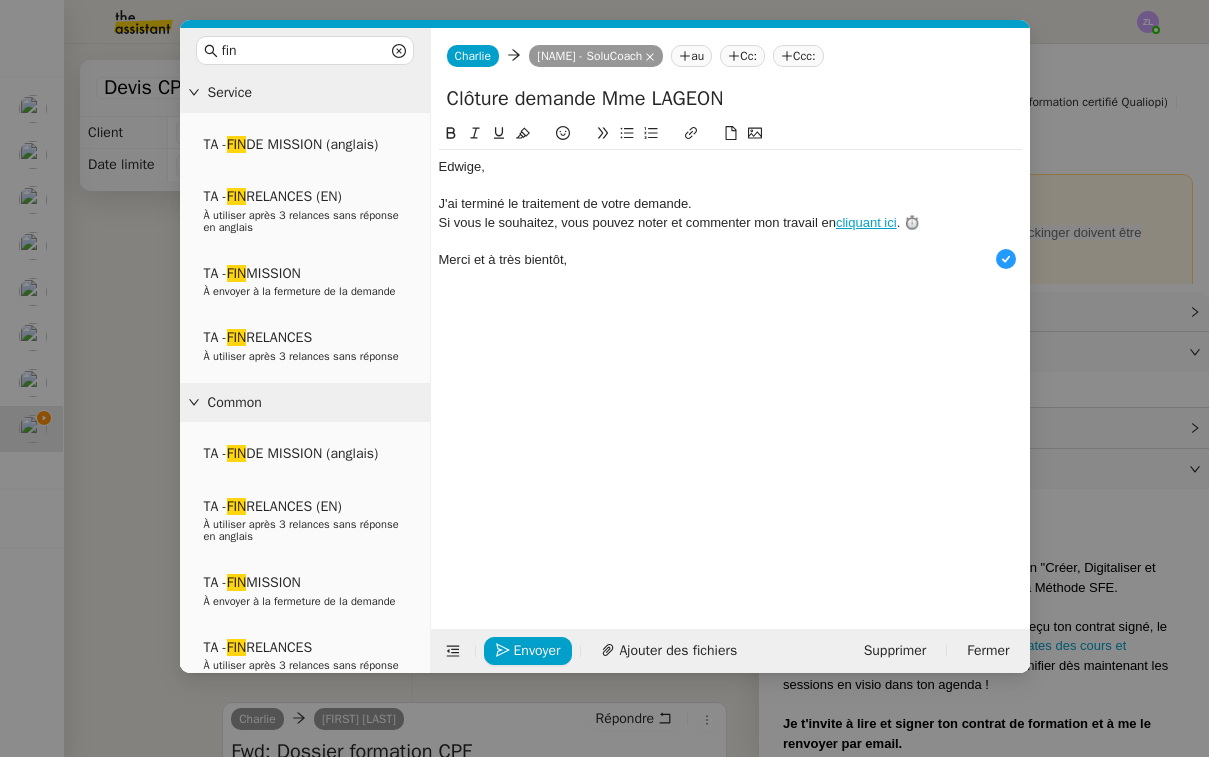 type 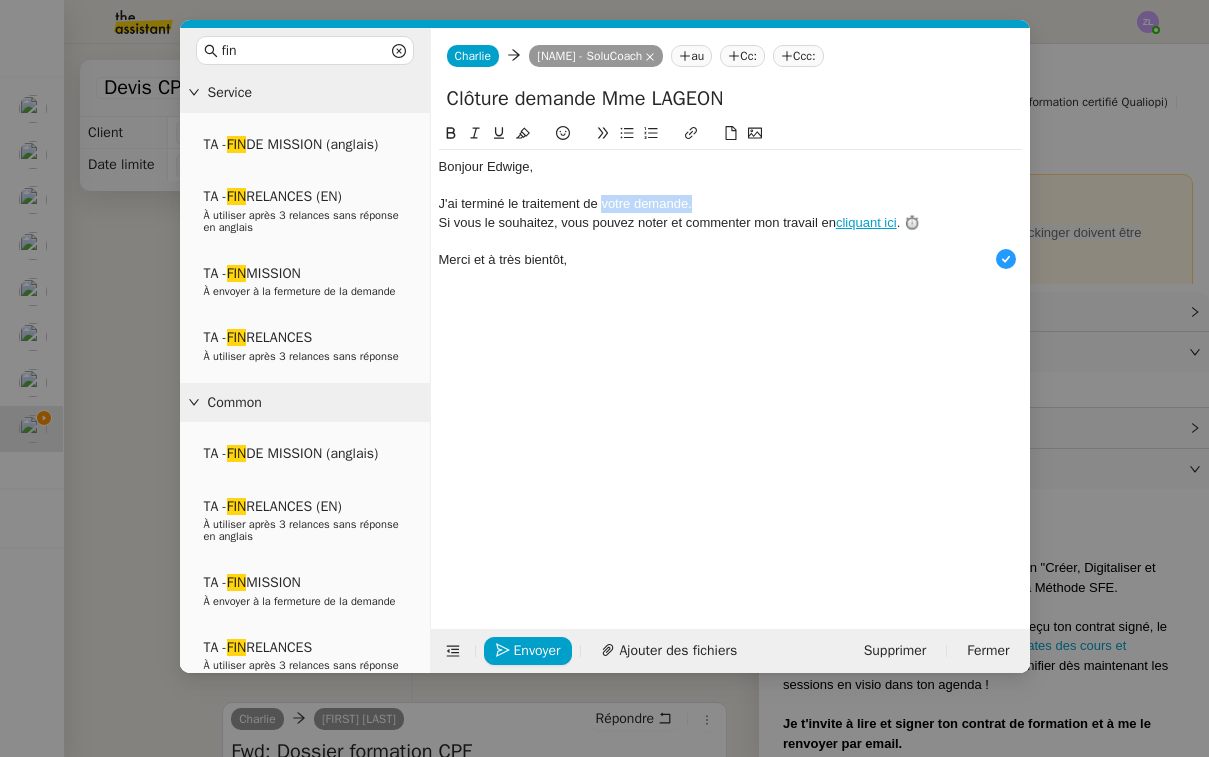 drag, startPoint x: 698, startPoint y: 204, endPoint x: 603, endPoint y: 205, distance: 95.005264 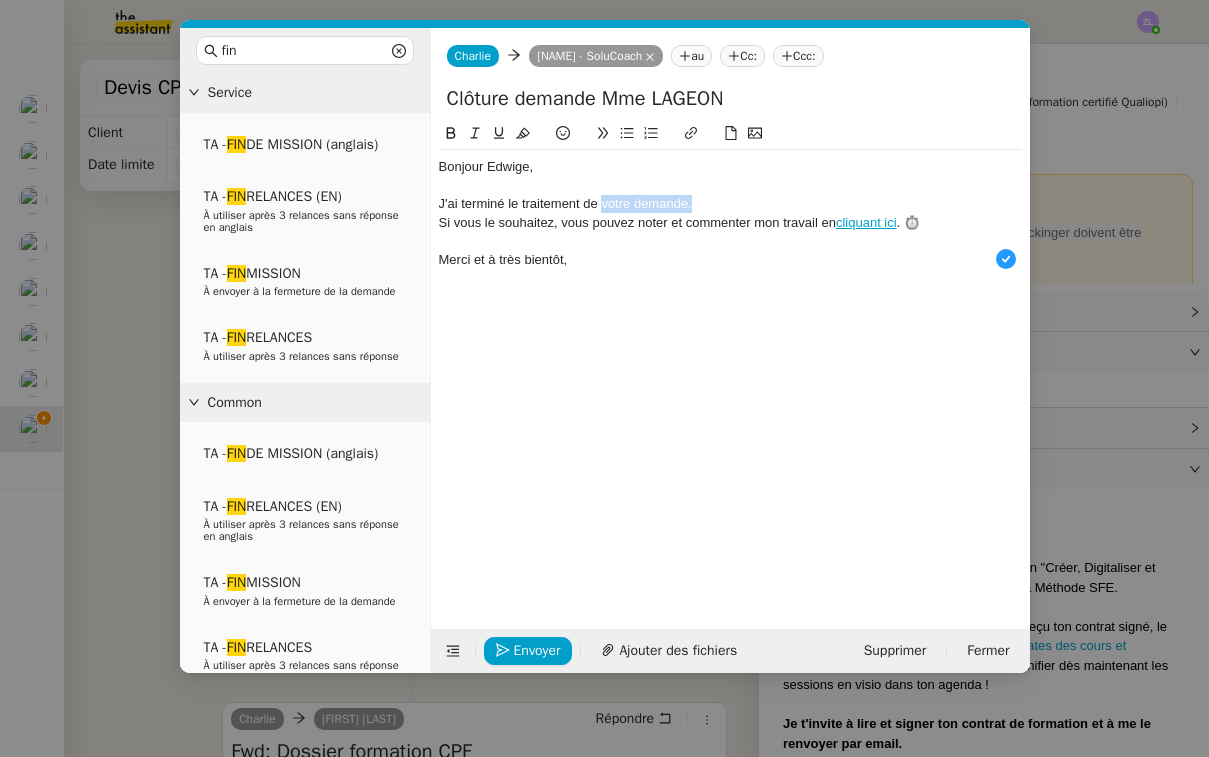 click on "J'ai terminé le traitement de votre demande." 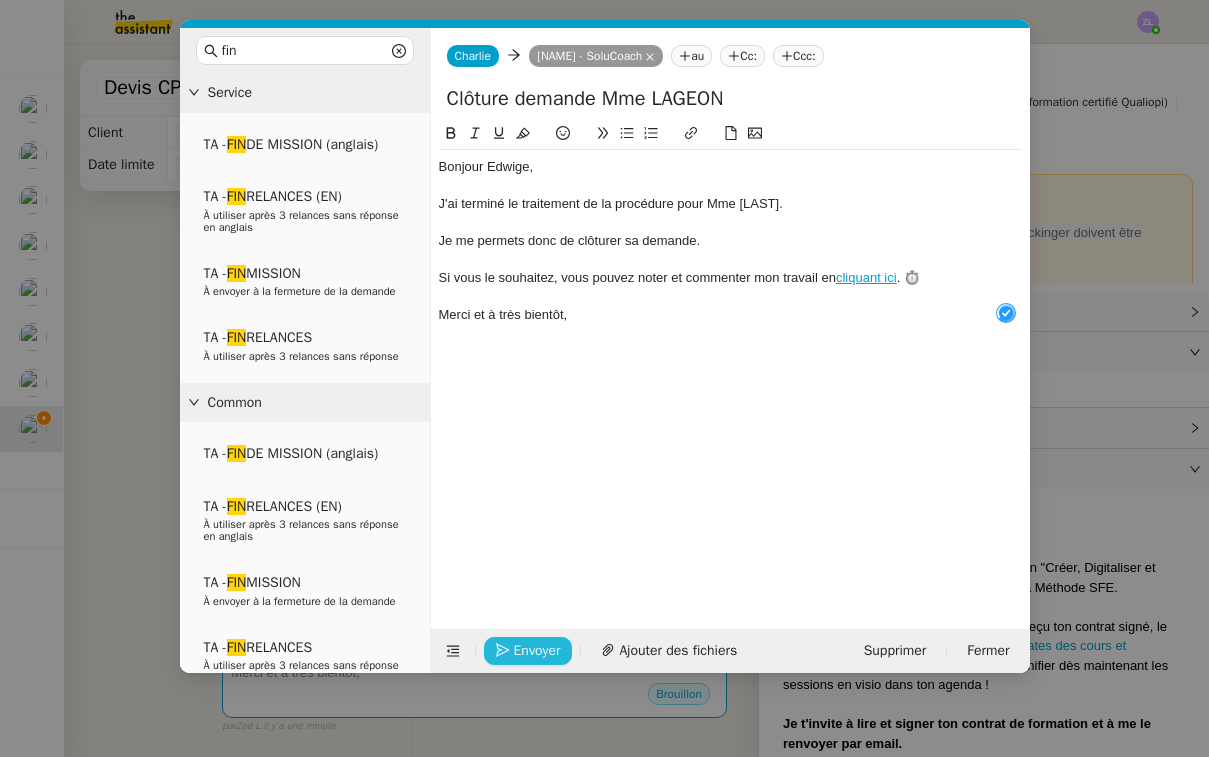 click on "Envoyer" 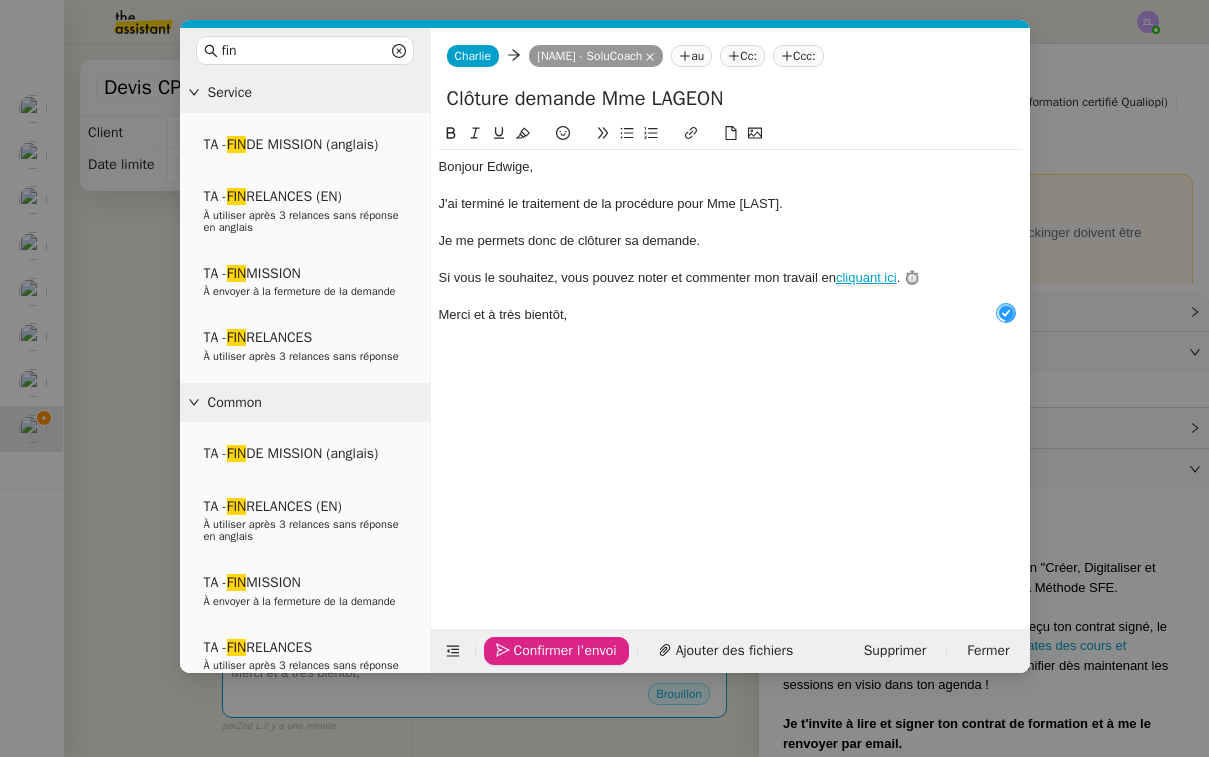 click on "Confirmer l'envoi" 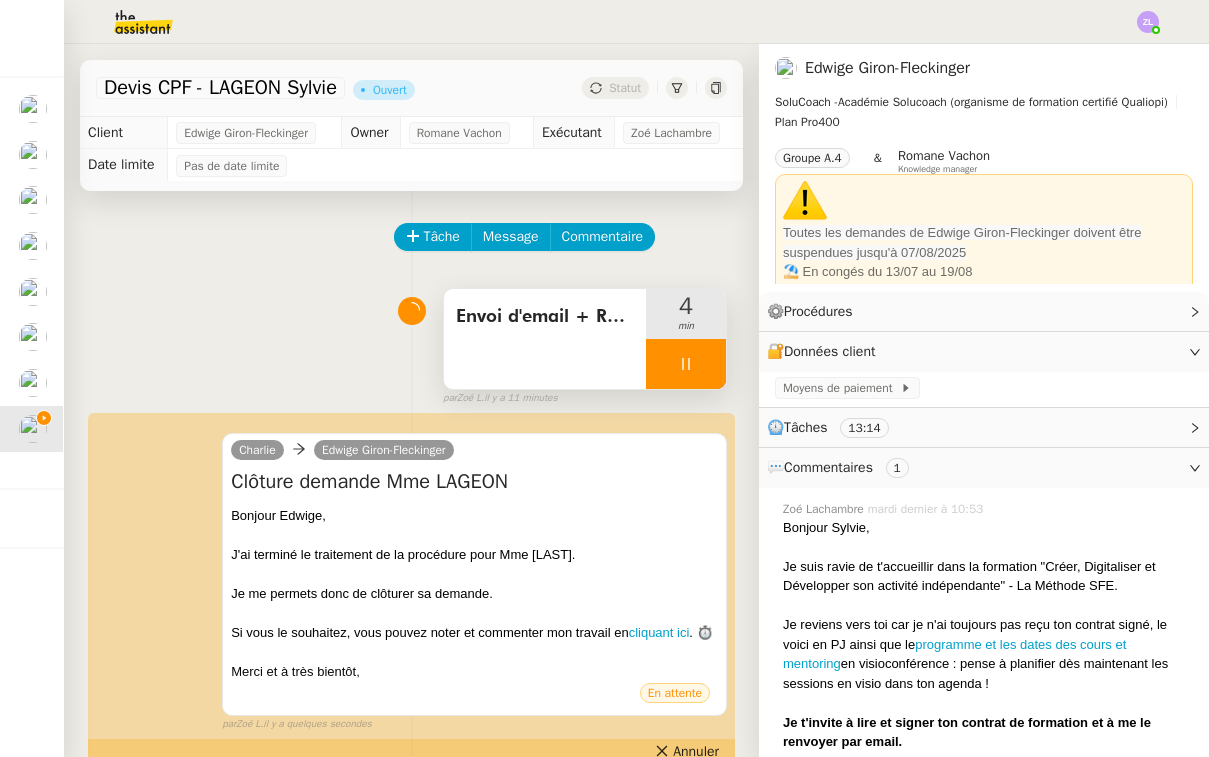 click on "Devis CPF - LAGEON Sylvie      Ouvert     Statut" 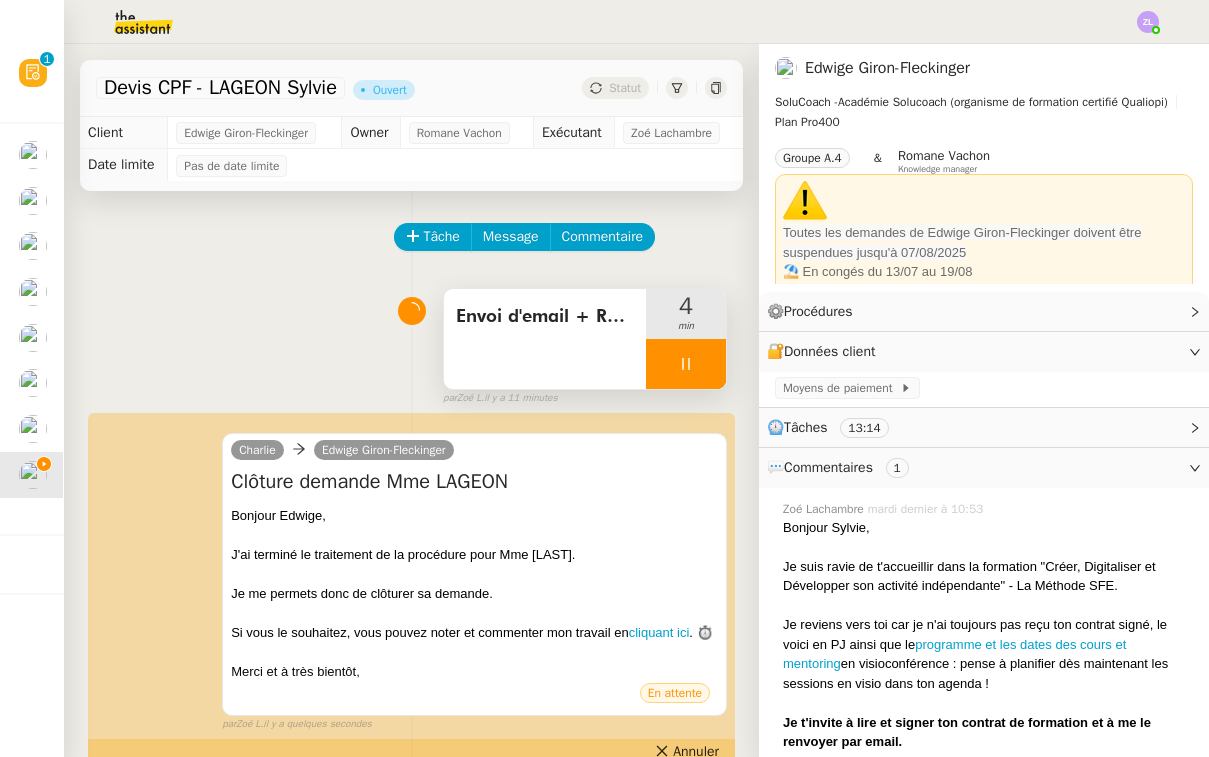 click 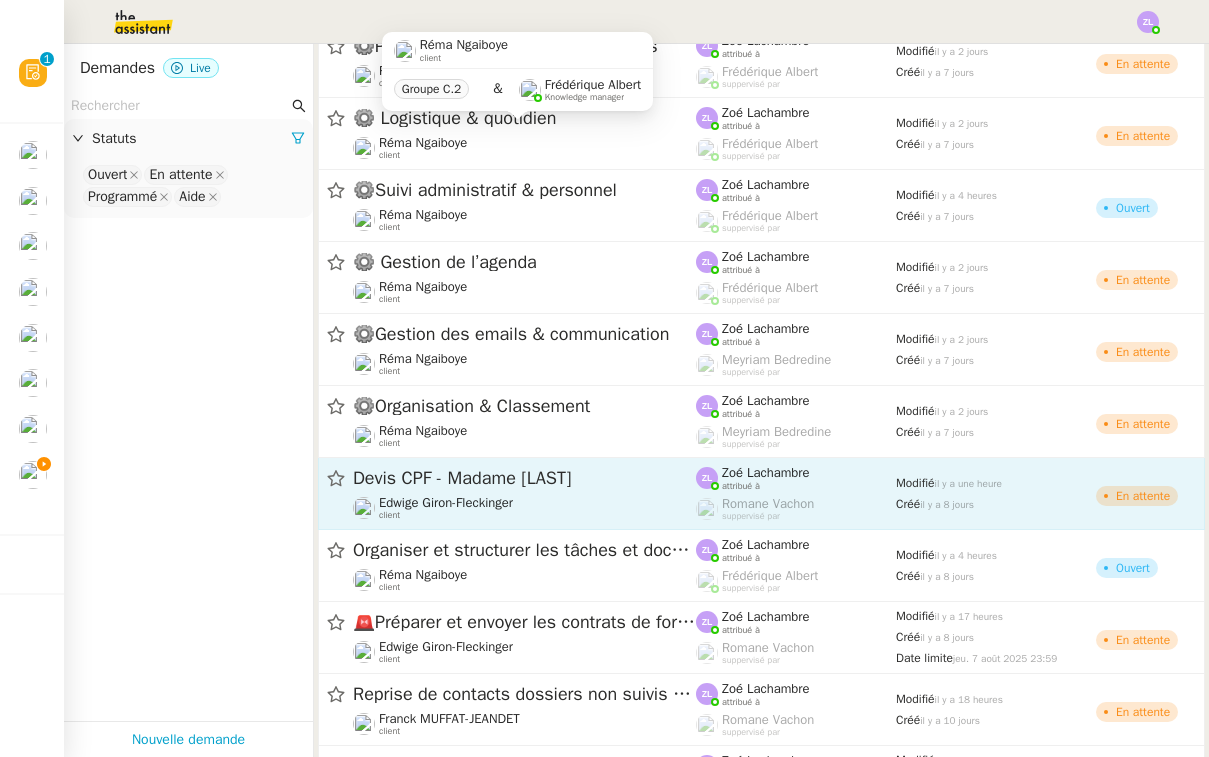 scroll, scrollTop: 1615, scrollLeft: 0, axis: vertical 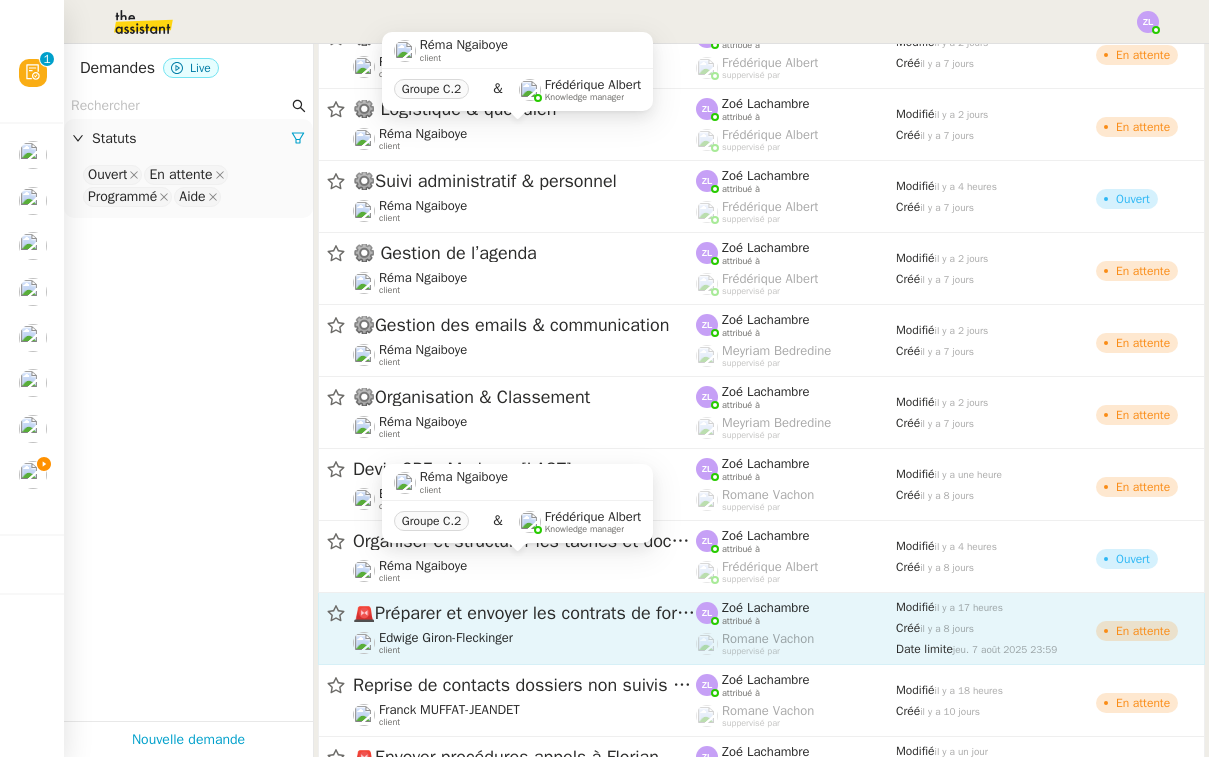 click on "🚨   Préparer et envoyer les contrats de formation" 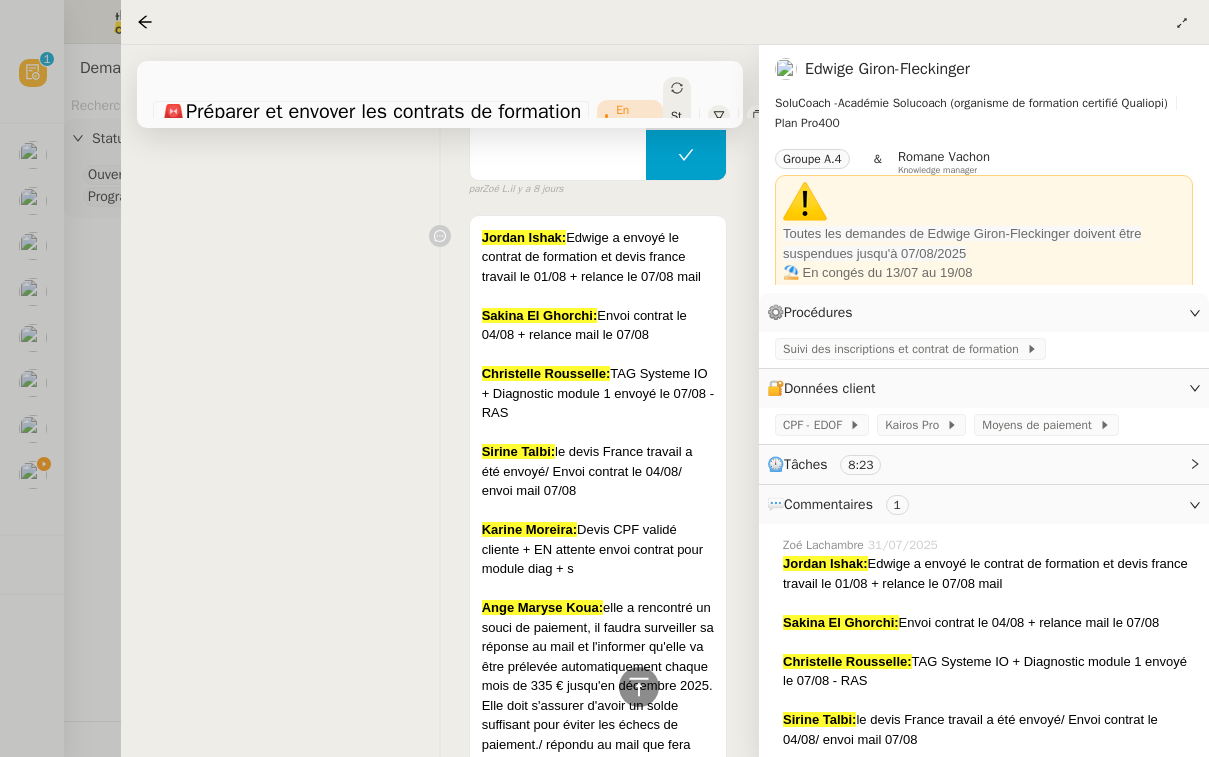 scroll, scrollTop: 1283, scrollLeft: 0, axis: vertical 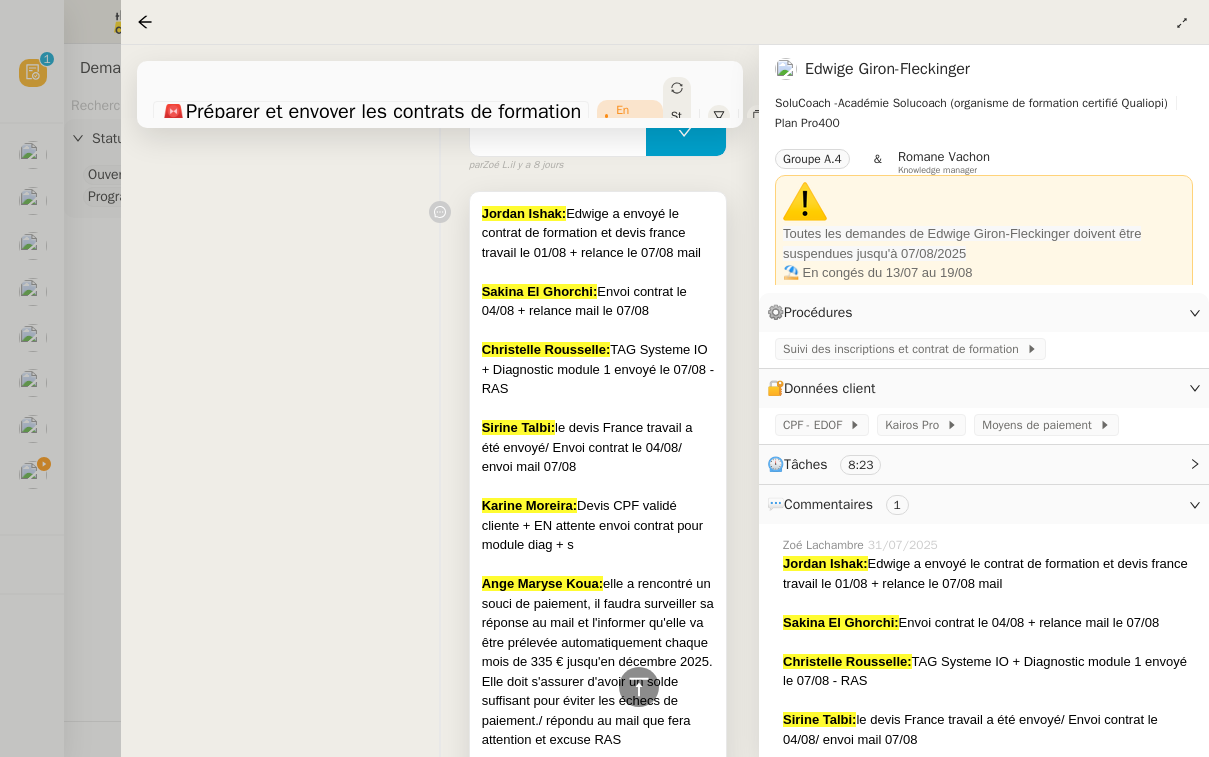 click on "Sirine Talbi:  le devis France travail a été envoyé/ Envoi contrat le 04/08/ envoi mail 07/08" at bounding box center (598, 447) 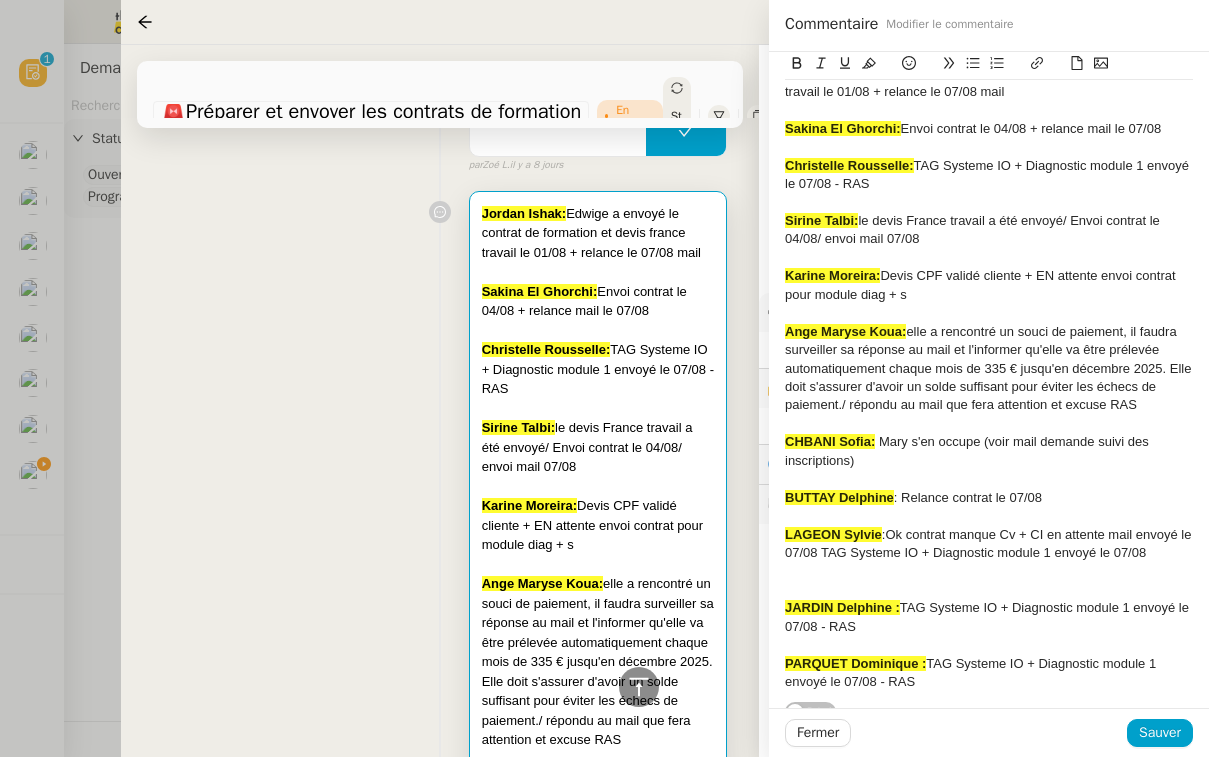 scroll, scrollTop: 31, scrollLeft: 0, axis: vertical 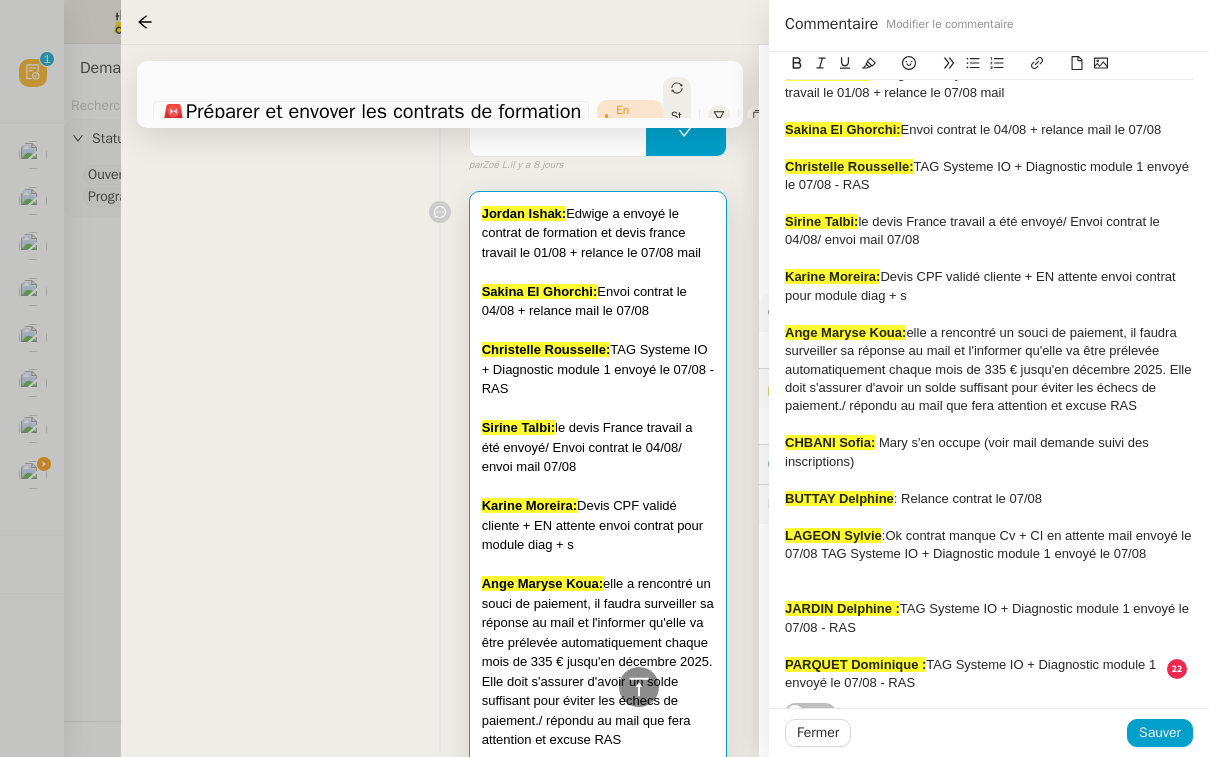 drag, startPoint x: 901, startPoint y: 592, endPoint x: 922, endPoint y: 618, distance: 33.42155 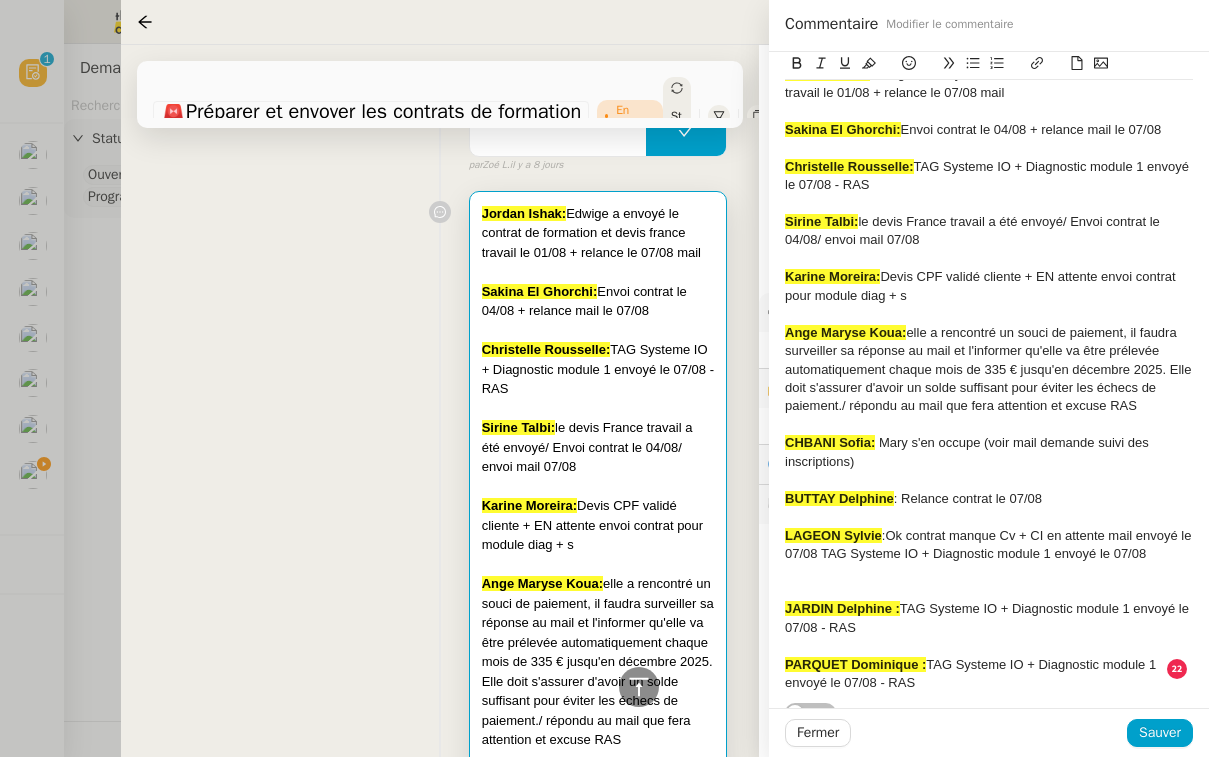 drag, startPoint x: 1166, startPoint y: 543, endPoint x: 889, endPoint y: 521, distance: 277.87228 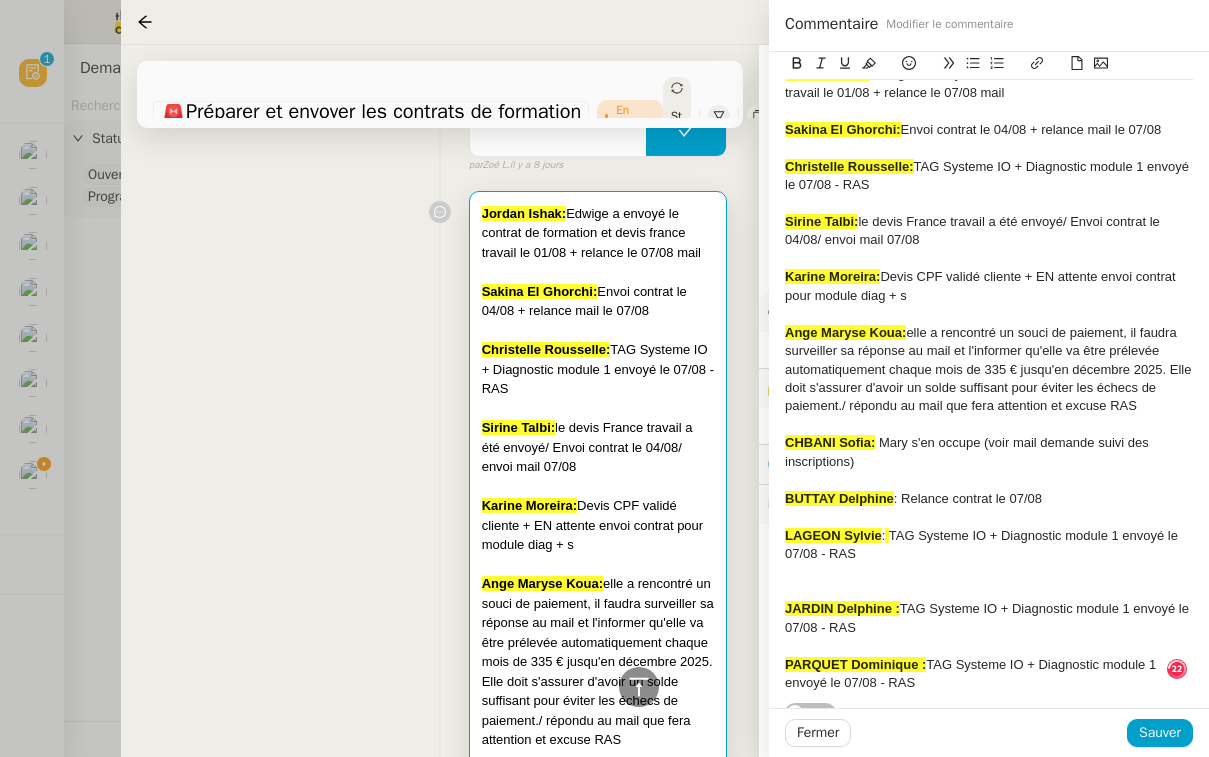 scroll, scrollTop: 11, scrollLeft: 0, axis: vertical 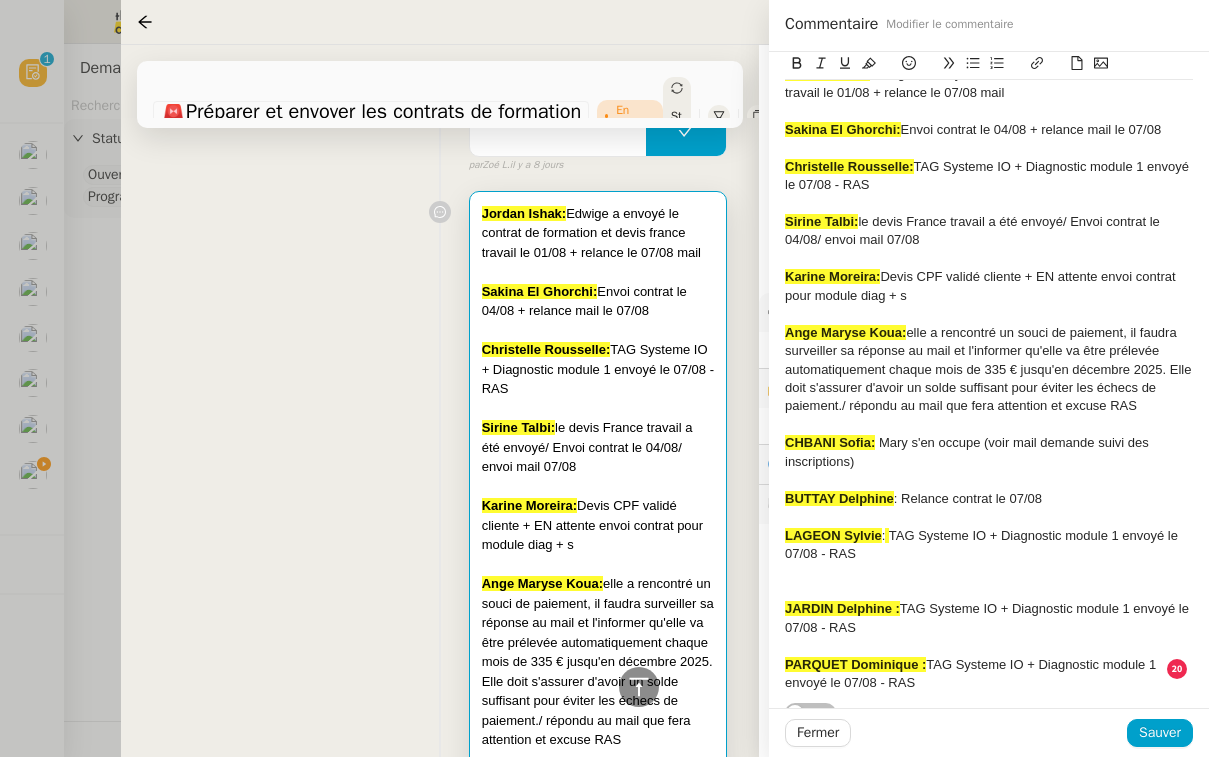 type 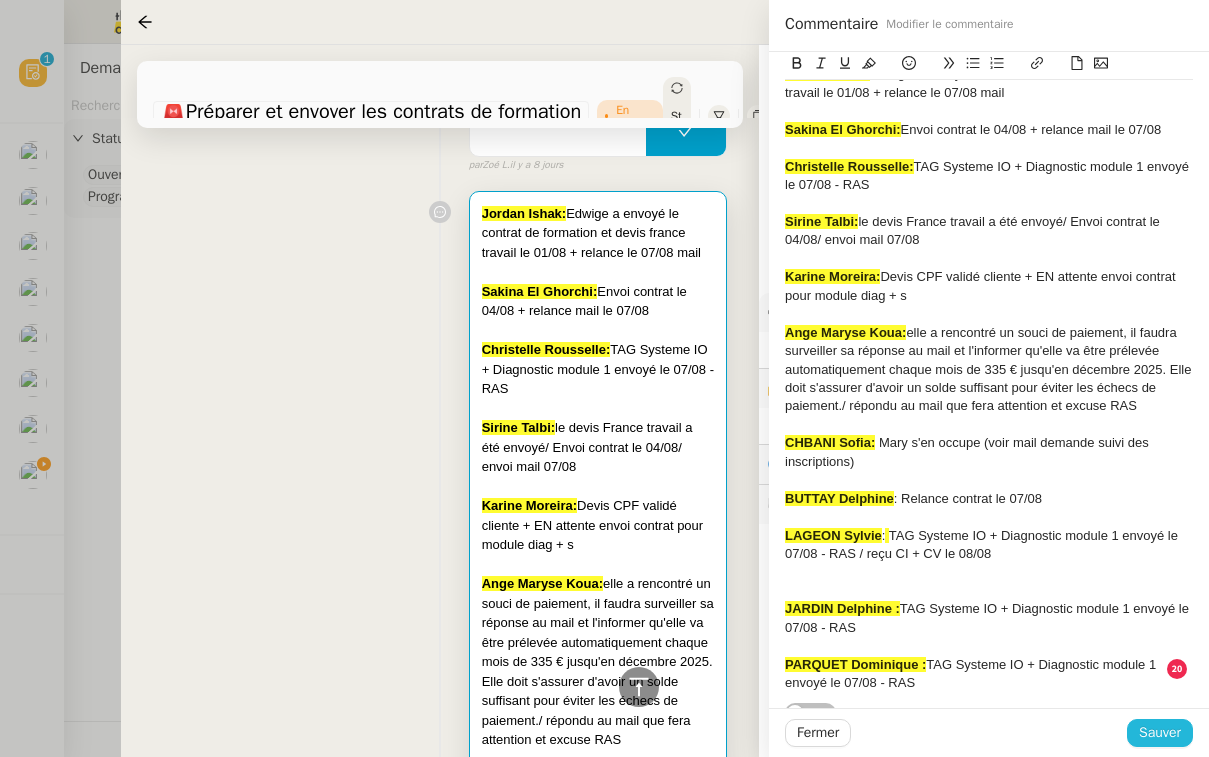 click on "Sauver" 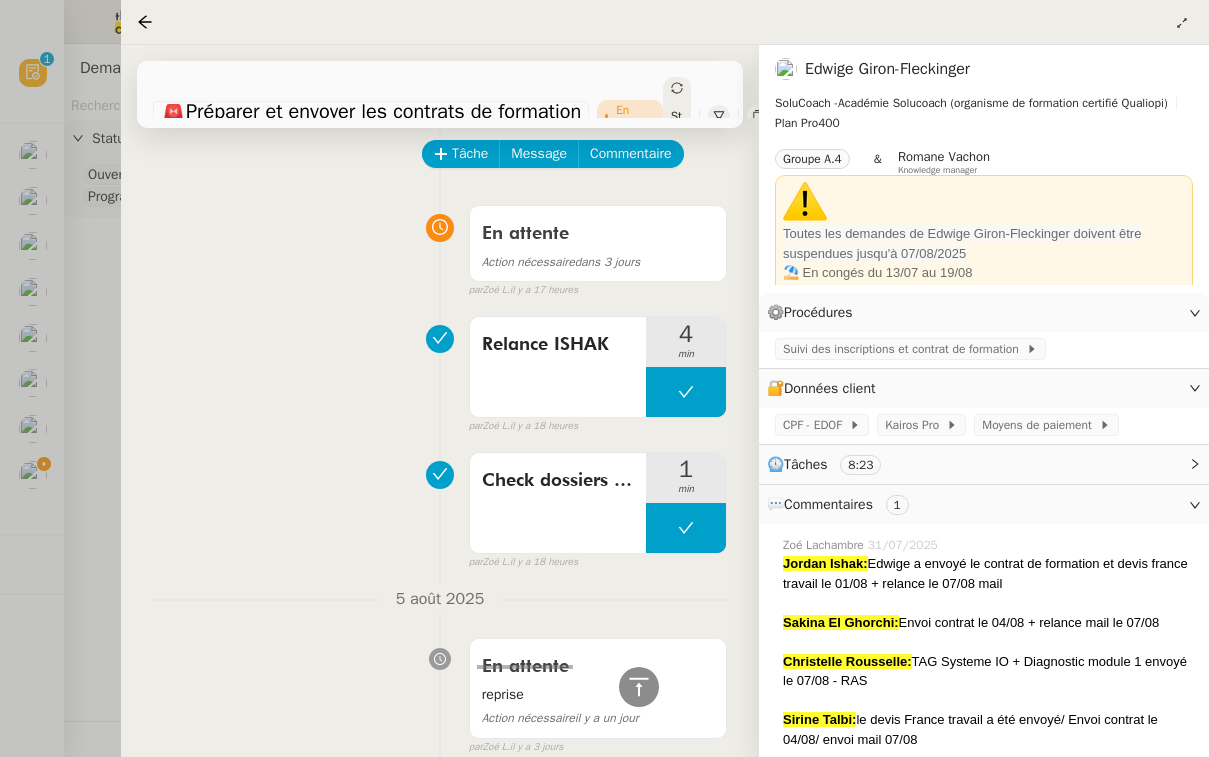 scroll, scrollTop: 0, scrollLeft: 0, axis: both 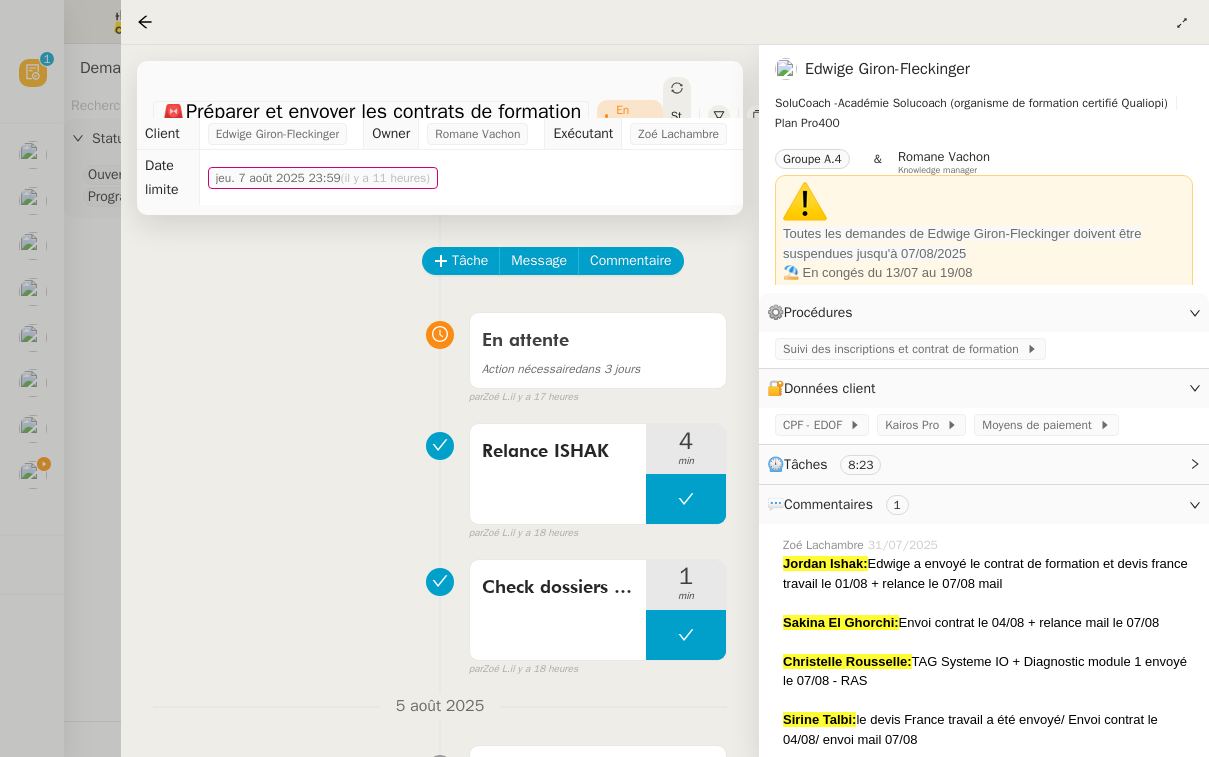 click at bounding box center [604, 378] 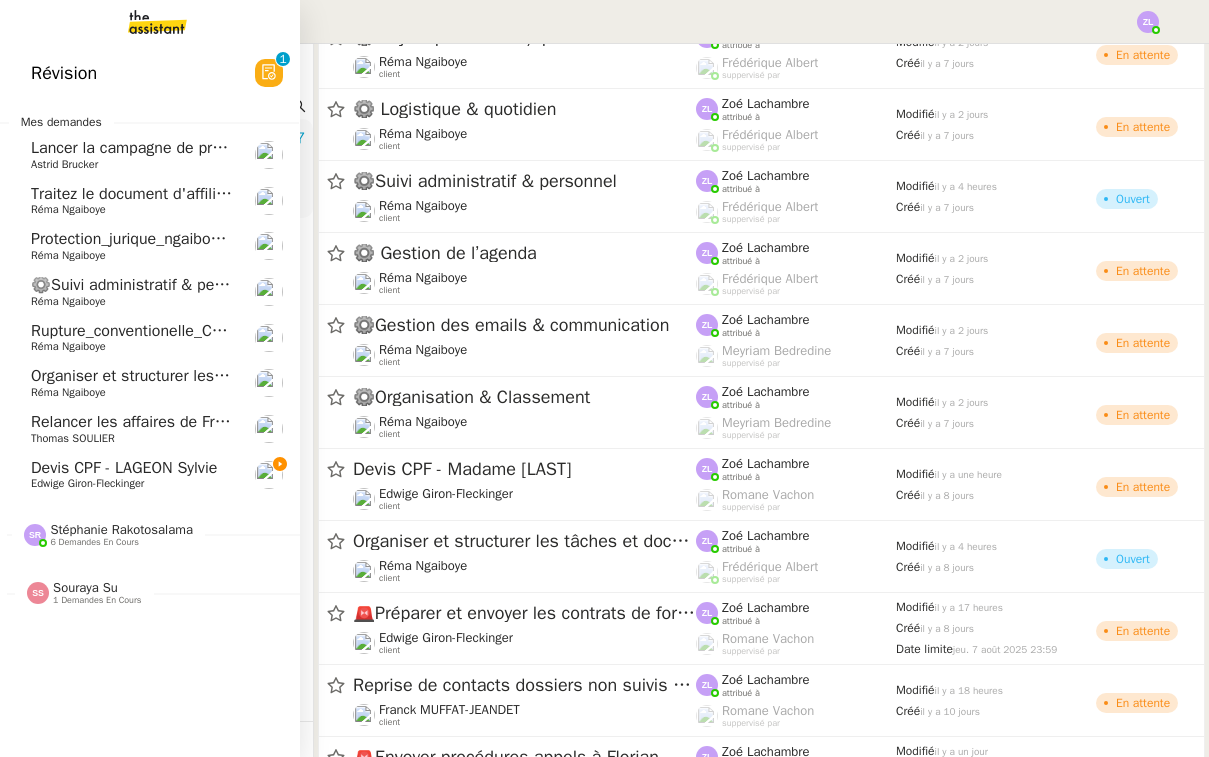 click on "Devis CPF - LAGEON Sylvie" 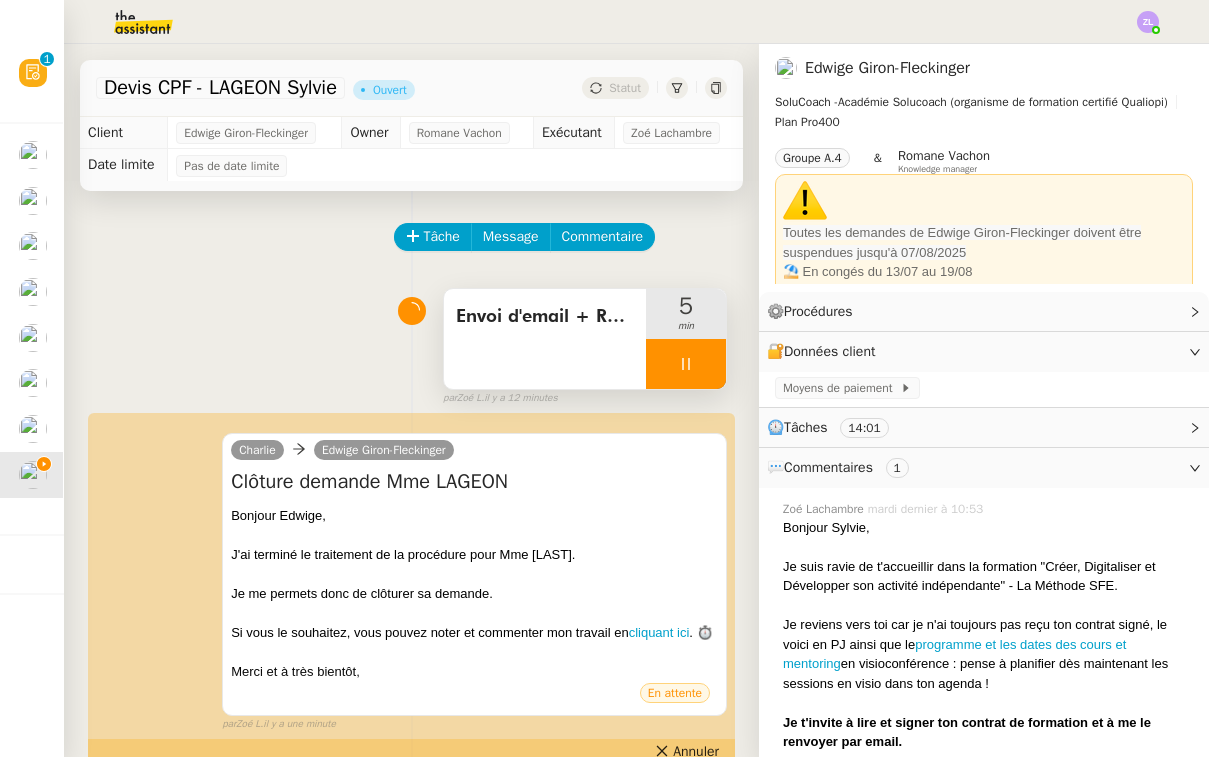 click 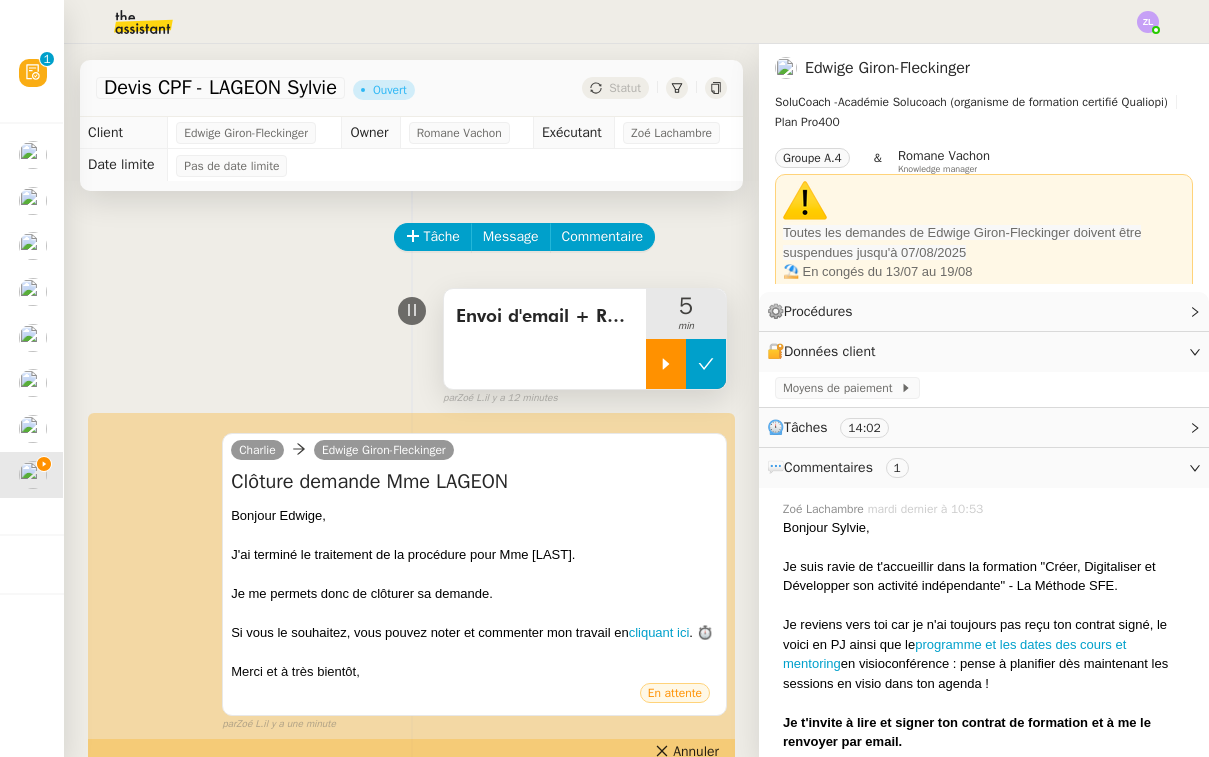 click 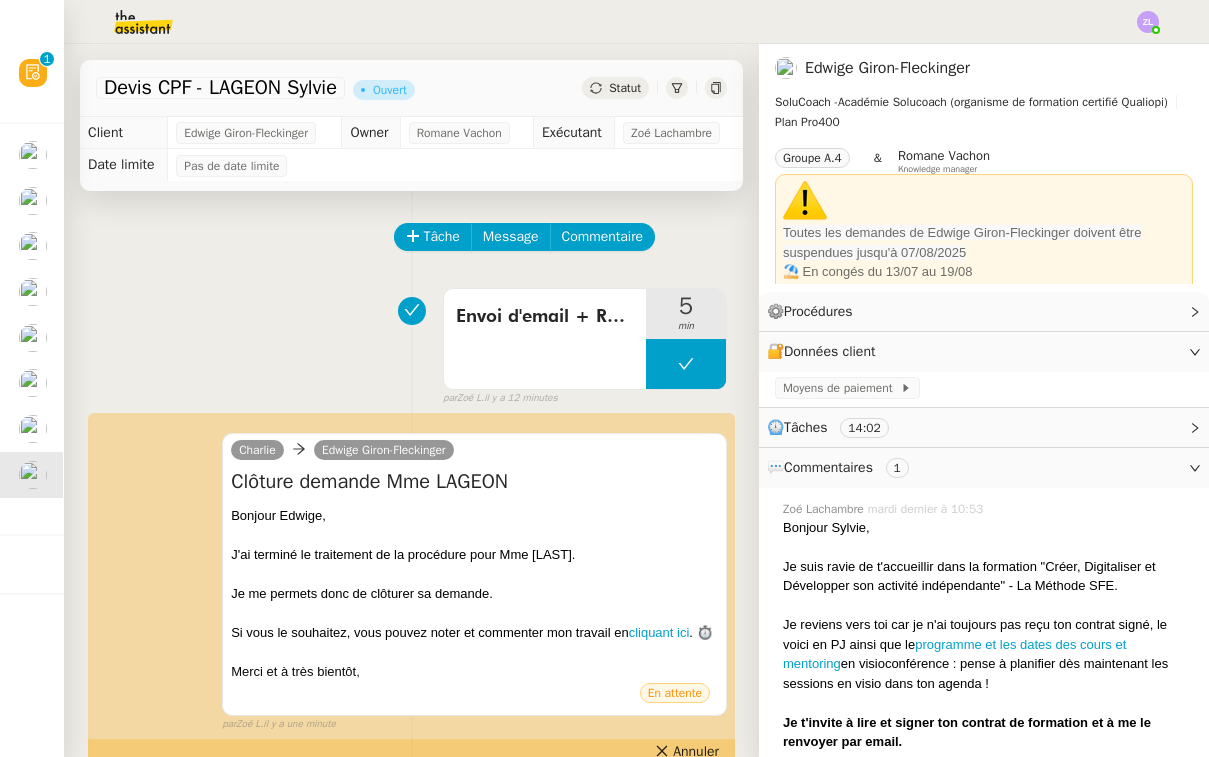 click on "Statut" 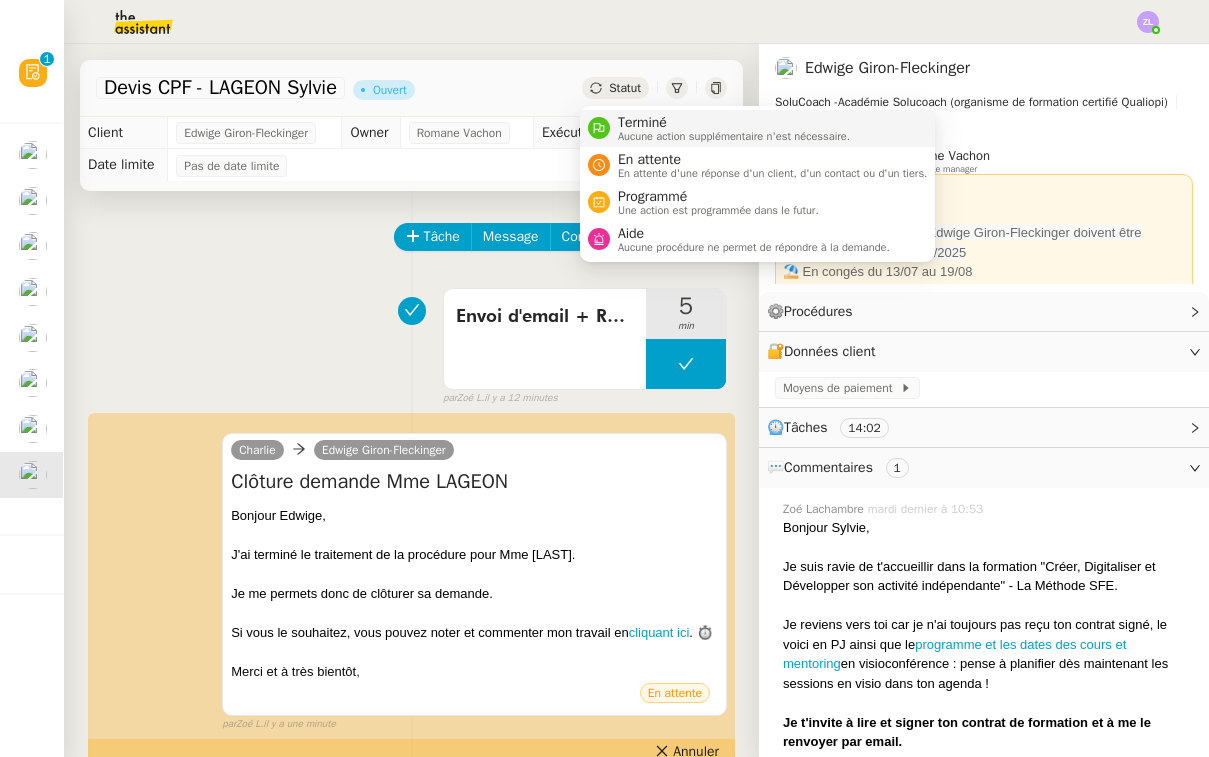 click on "Aucune action supplémentaire n'est nécessaire." at bounding box center (734, 136) 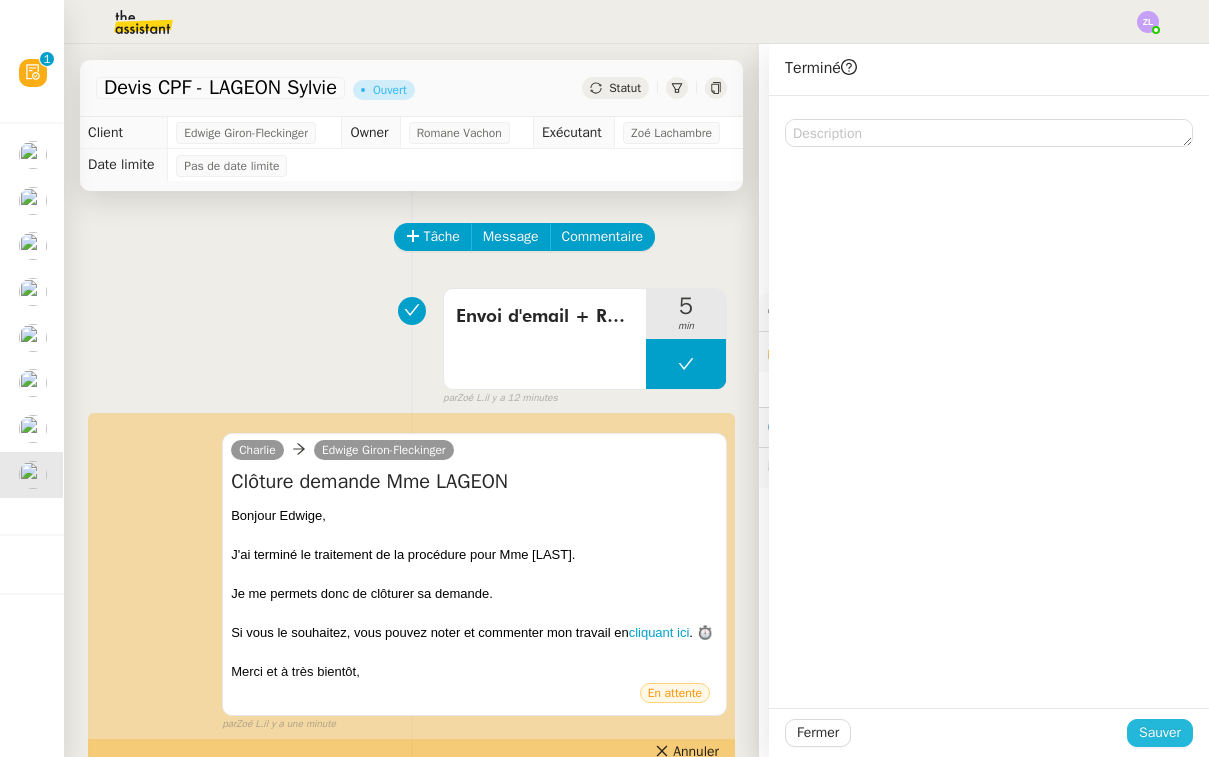 click on "Sauver" 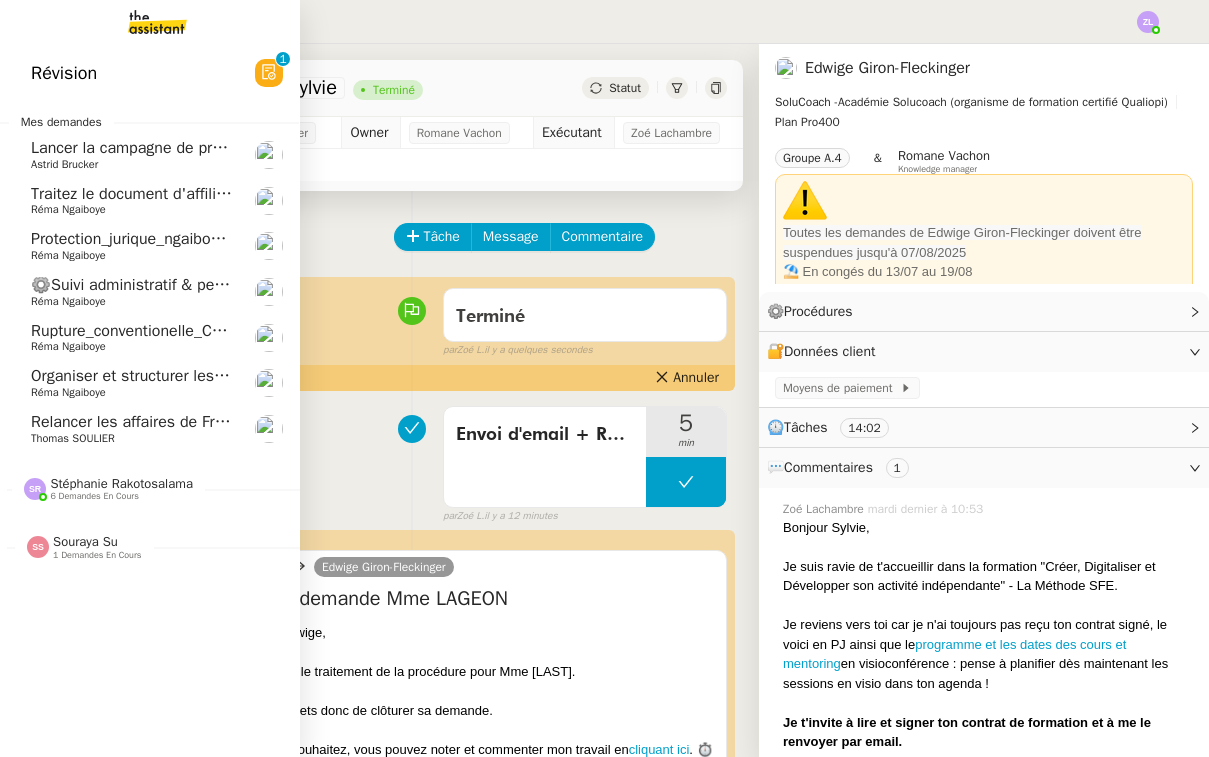 click on "Rupture_conventionelle_Corbin" 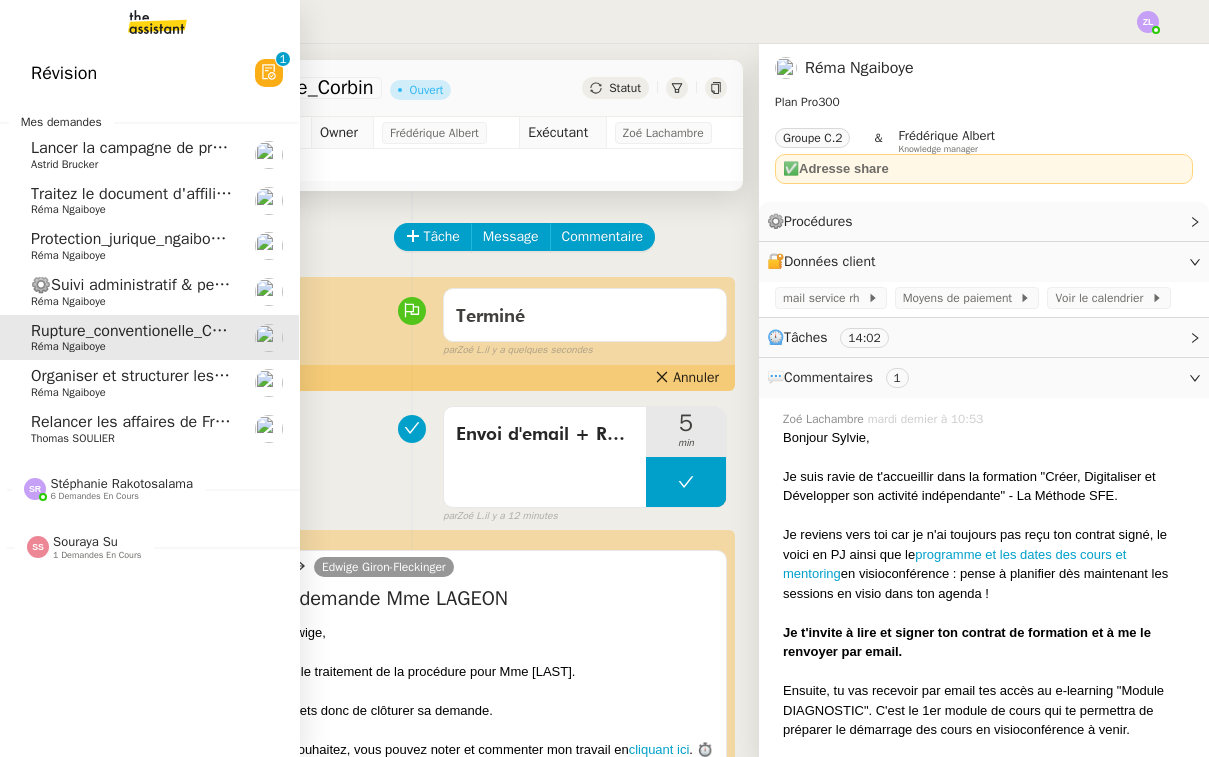 click on "Réma  Ngaiboye" 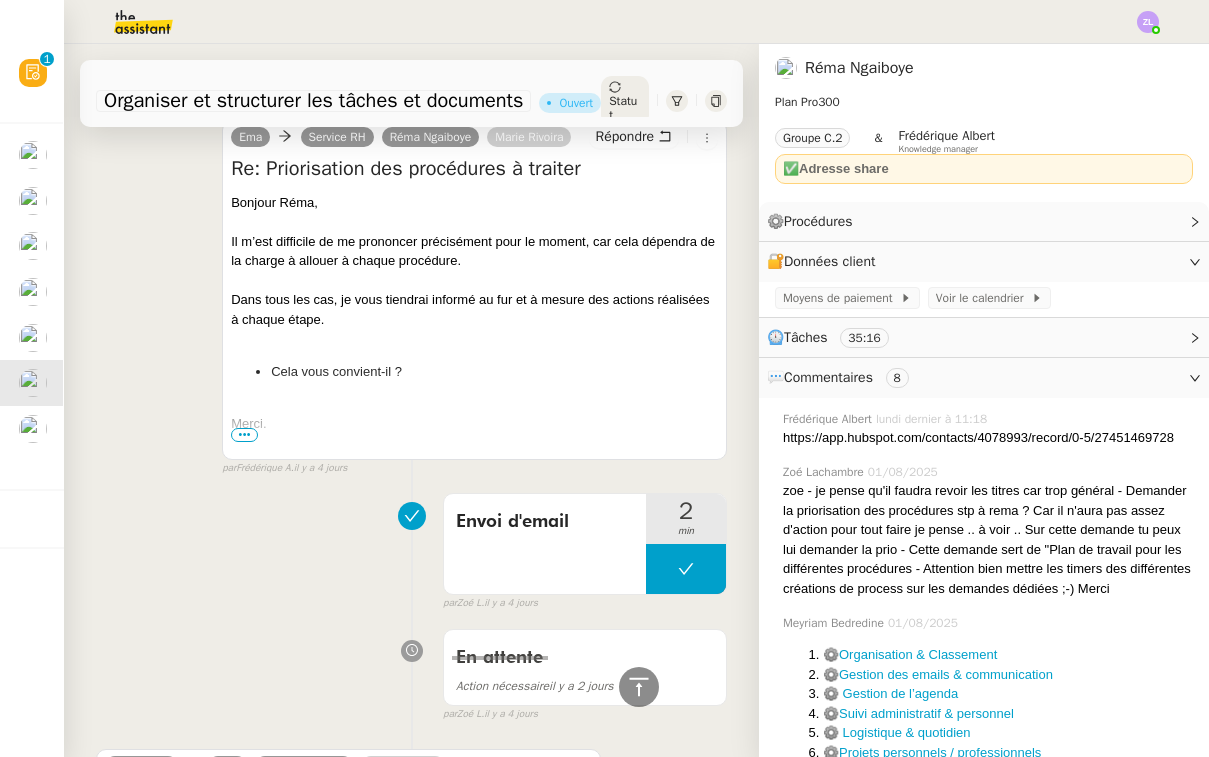 scroll, scrollTop: 348, scrollLeft: 0, axis: vertical 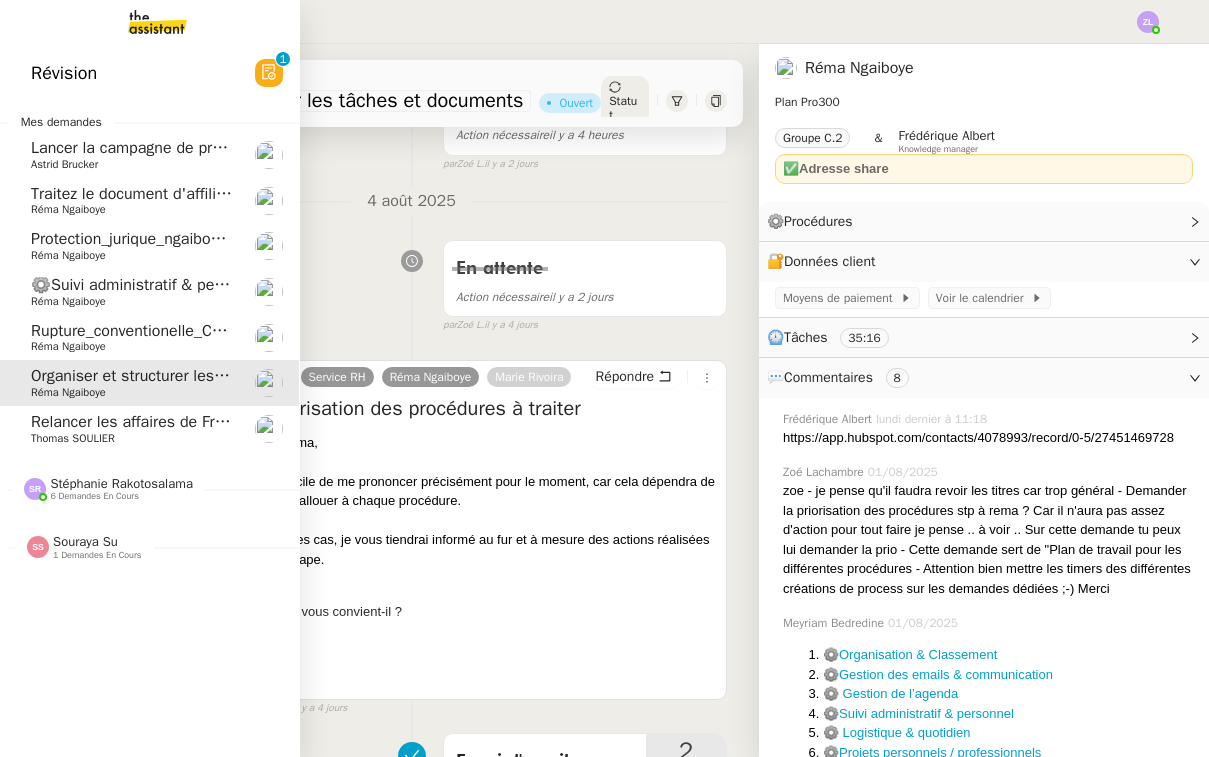 click on "Rupture_conventionelle_Corbin" 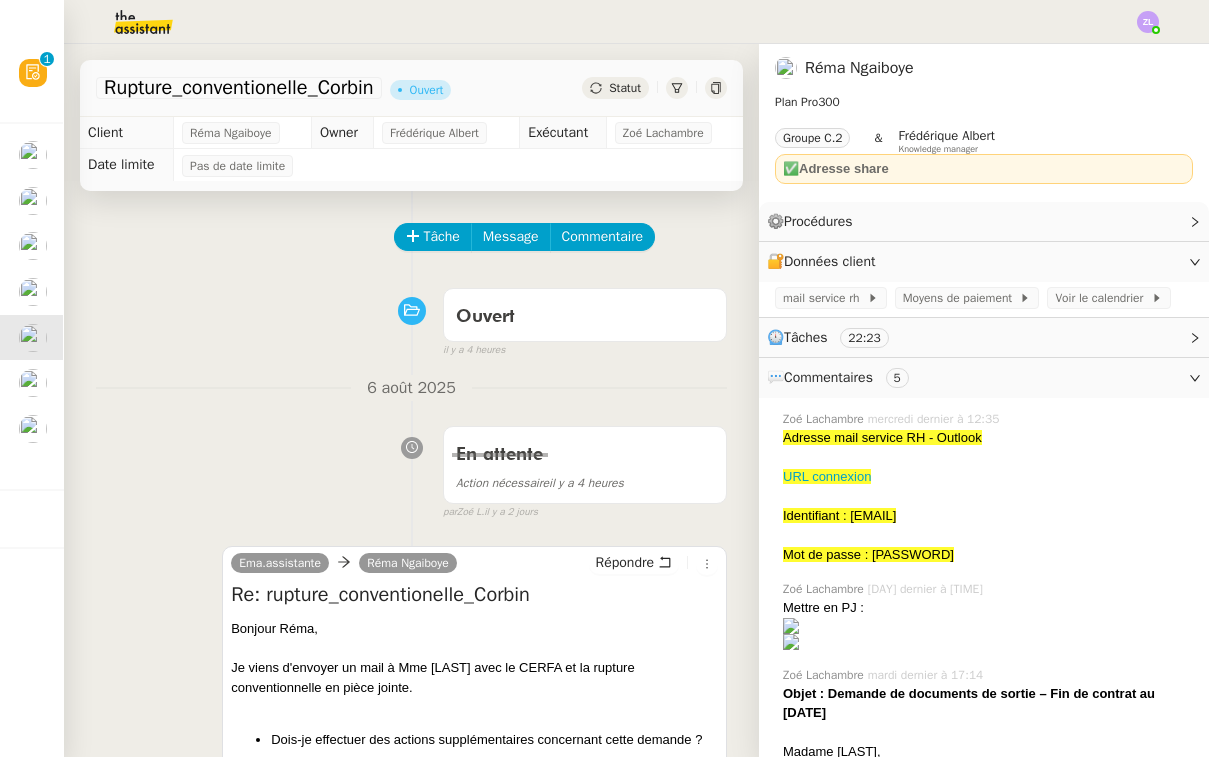 scroll, scrollTop: -1, scrollLeft: 0, axis: vertical 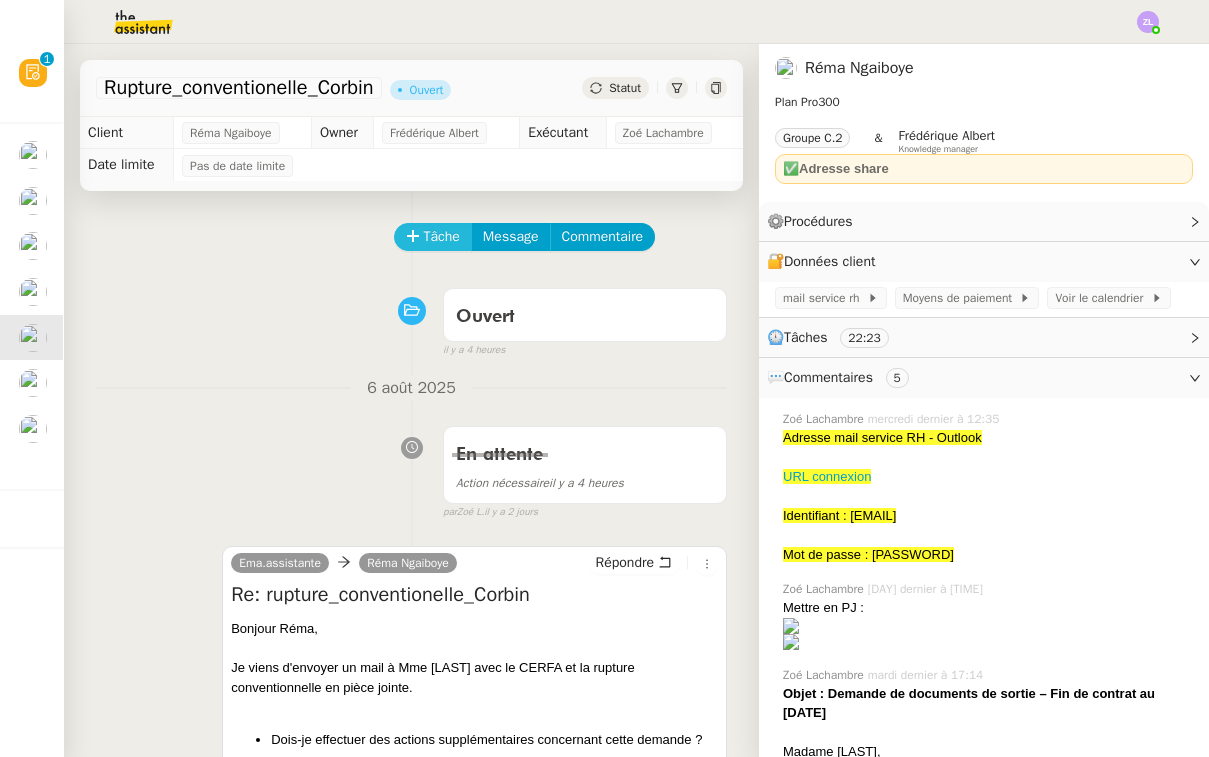 click on "Tâche" 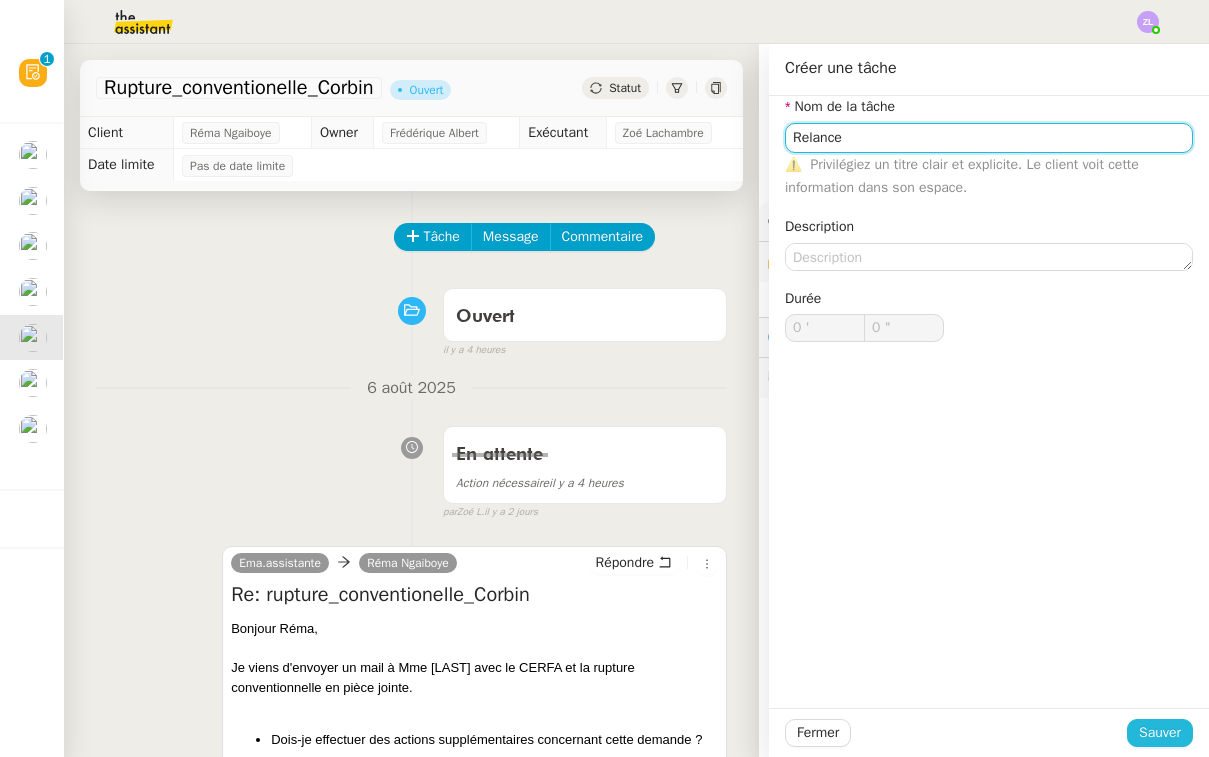 type on "Relance" 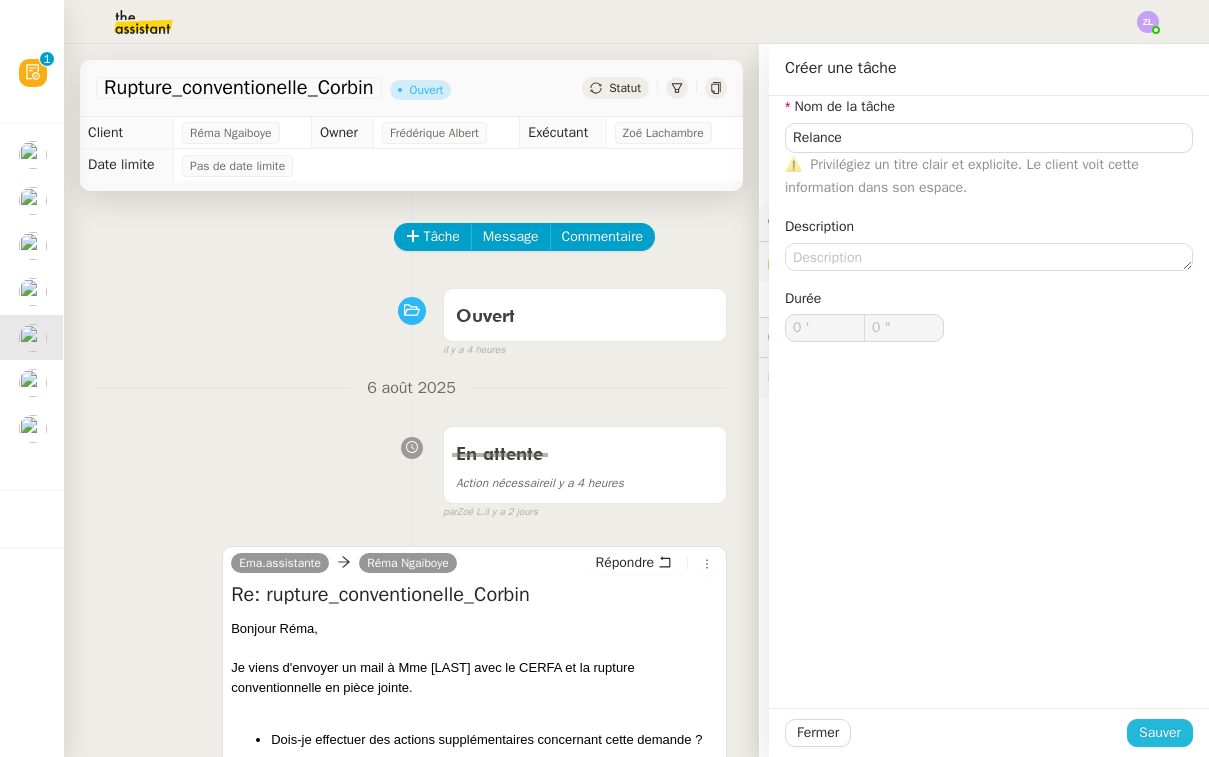 click on "Sauver" 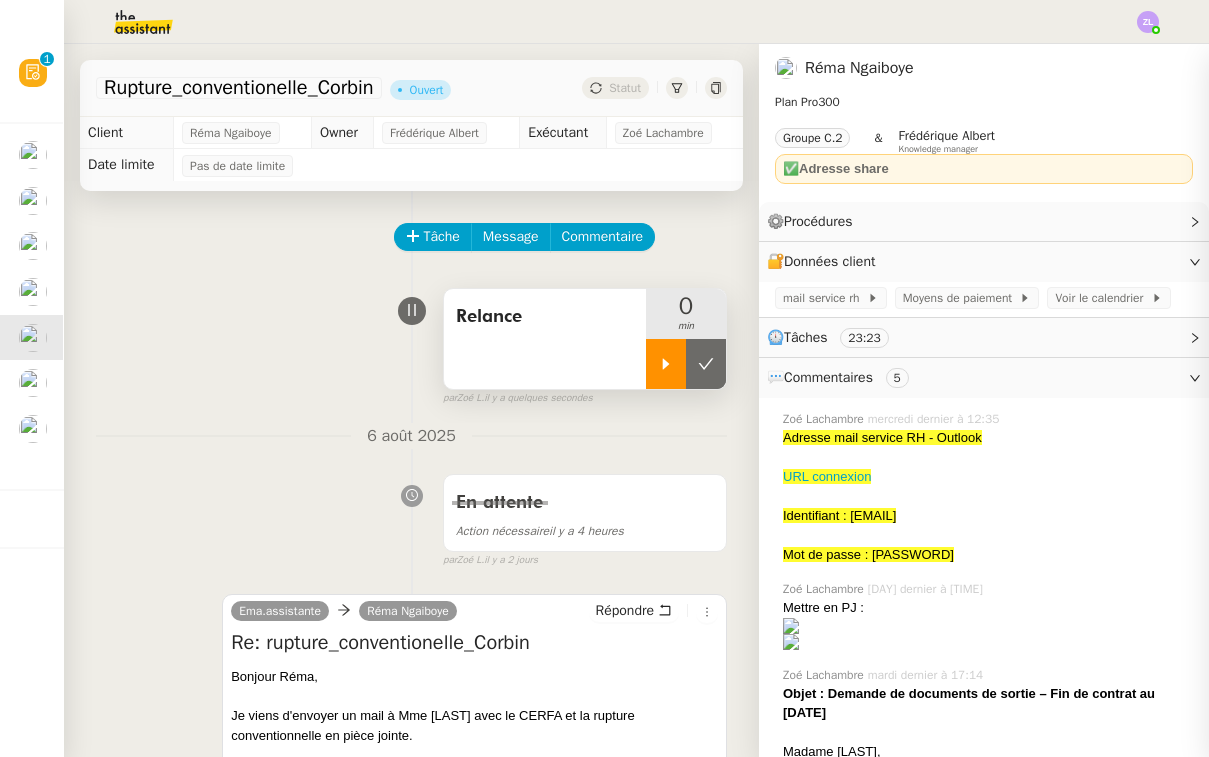 click 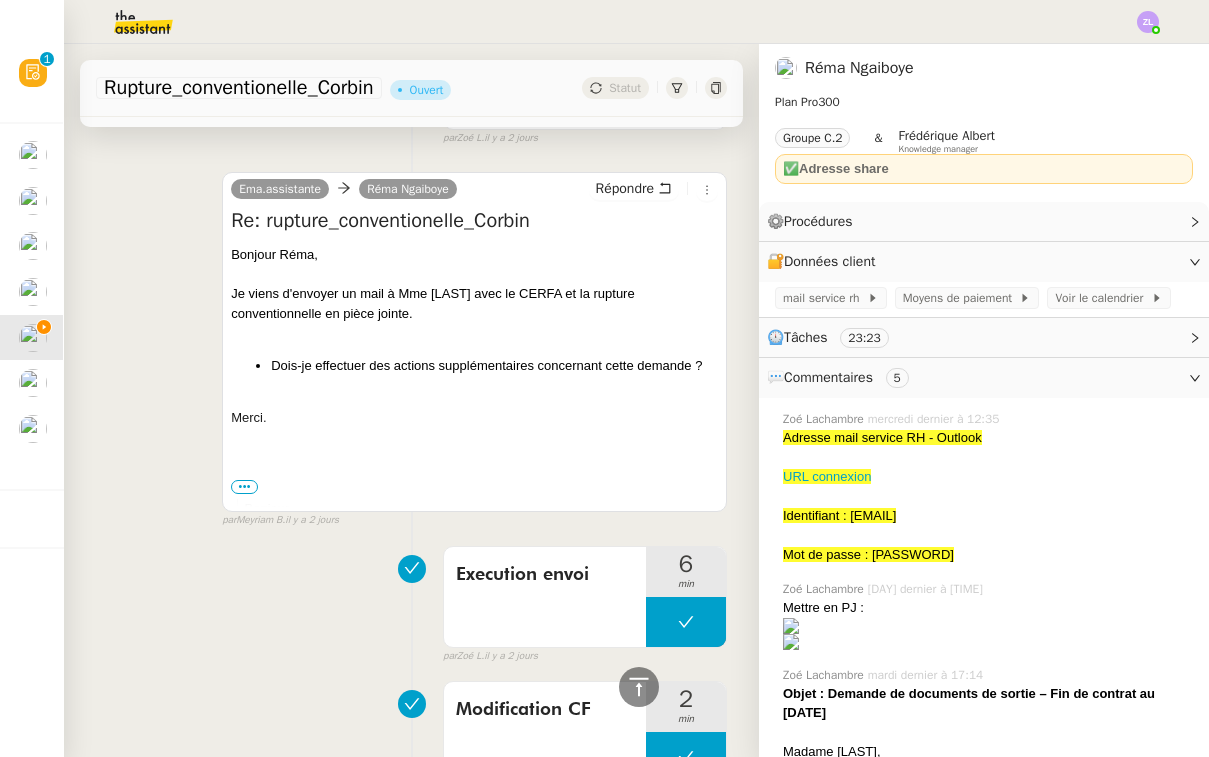 scroll, scrollTop: 414, scrollLeft: 0, axis: vertical 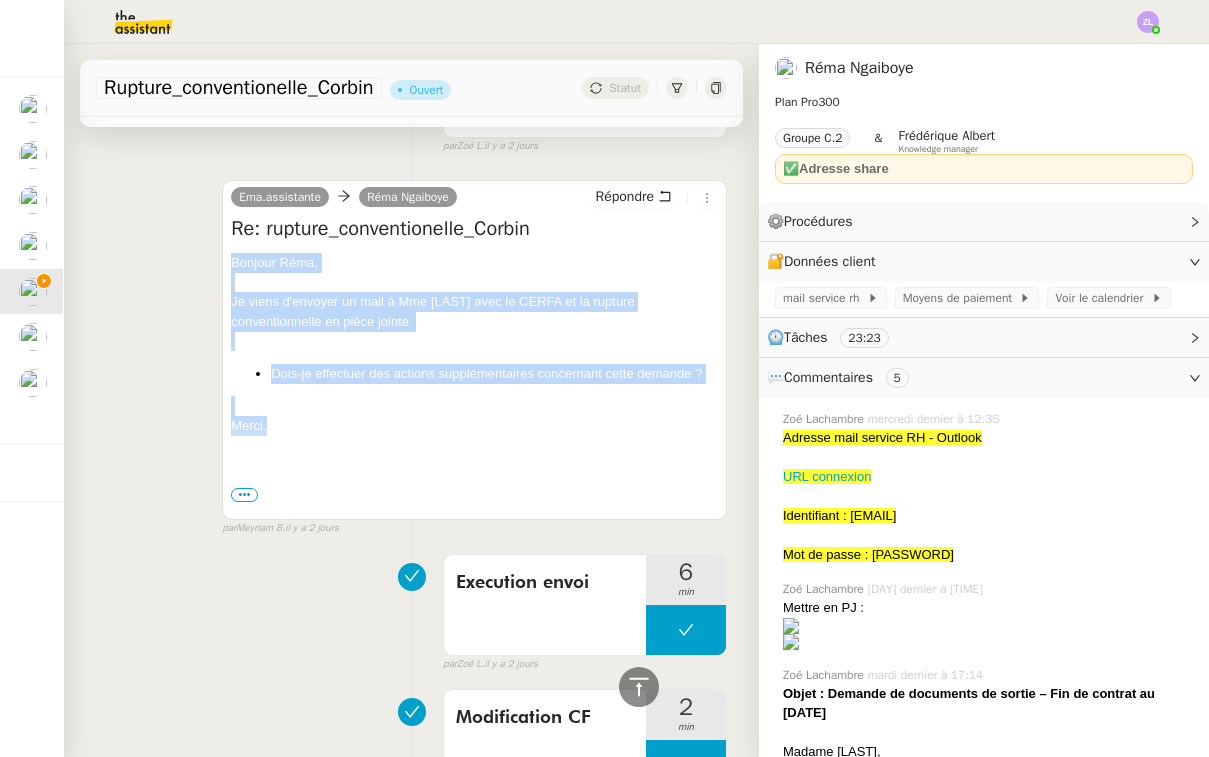 drag, startPoint x: 279, startPoint y: 419, endPoint x: 206, endPoint y: 255, distance: 179.51323 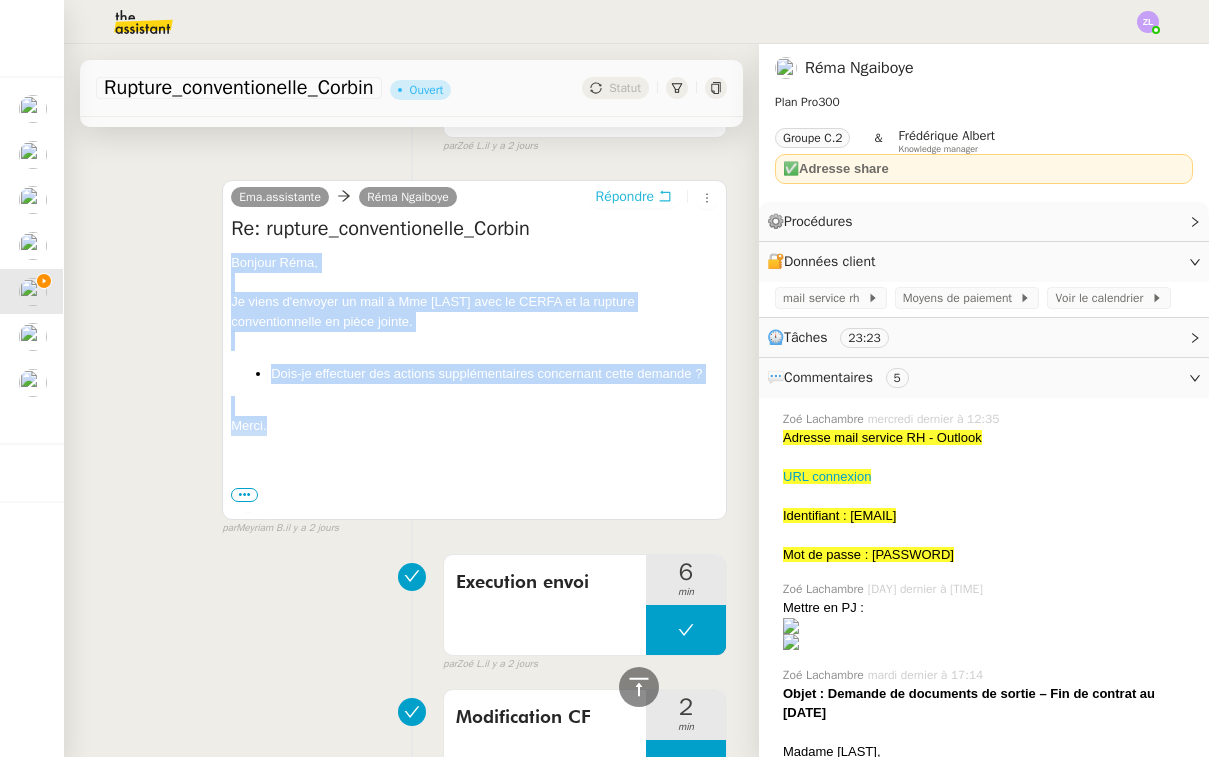 click on "Répondre" at bounding box center (625, 197) 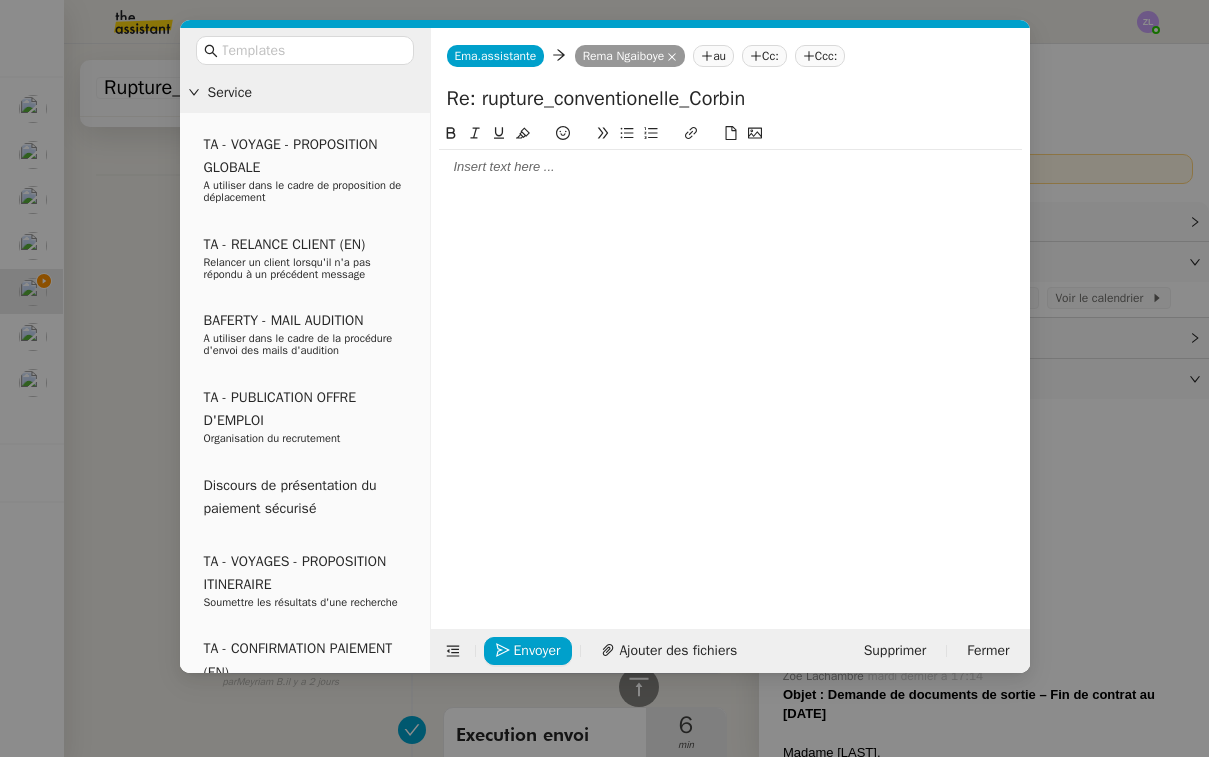 click 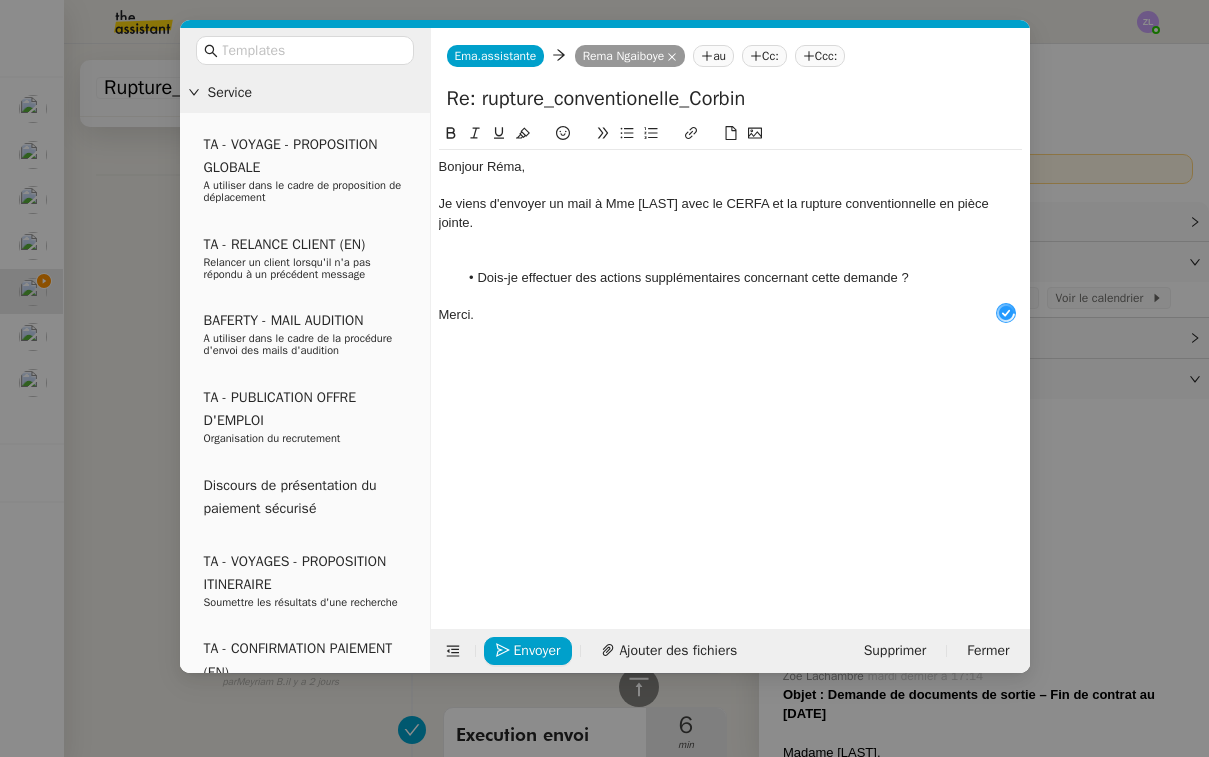 scroll, scrollTop: 21, scrollLeft: 0, axis: vertical 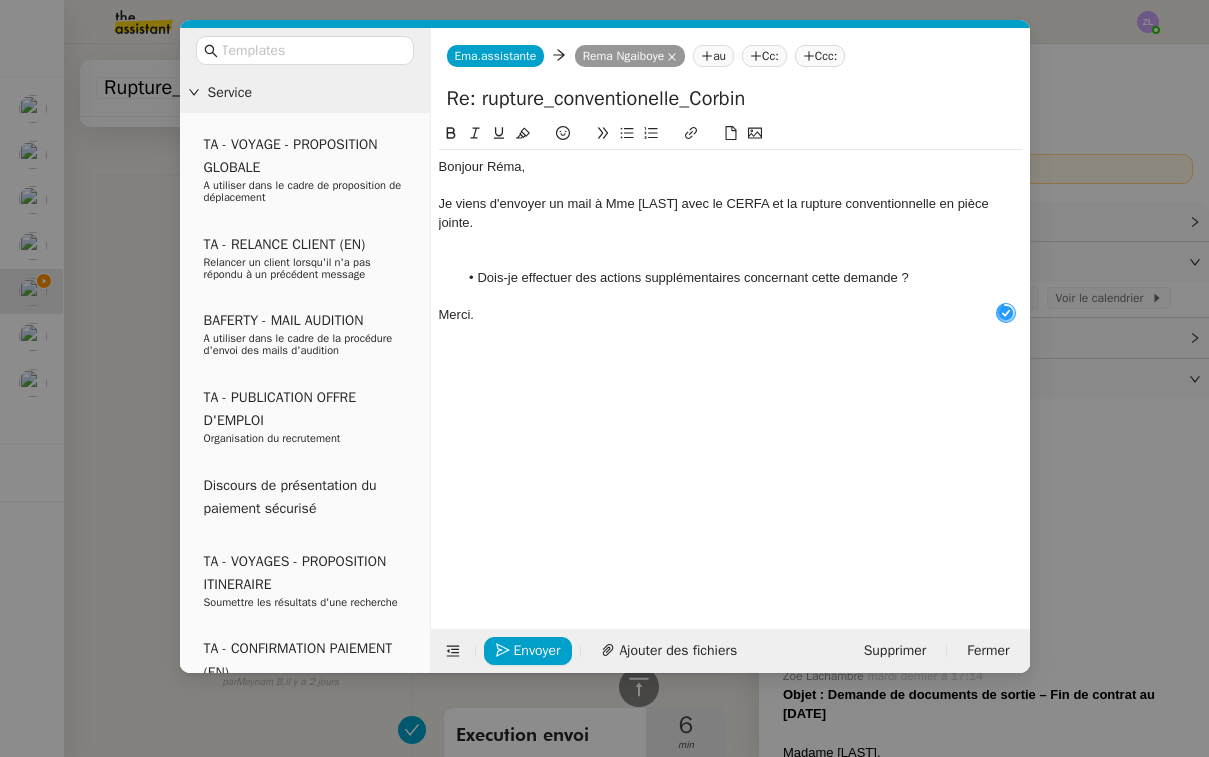 click on "Bonjour Réma," 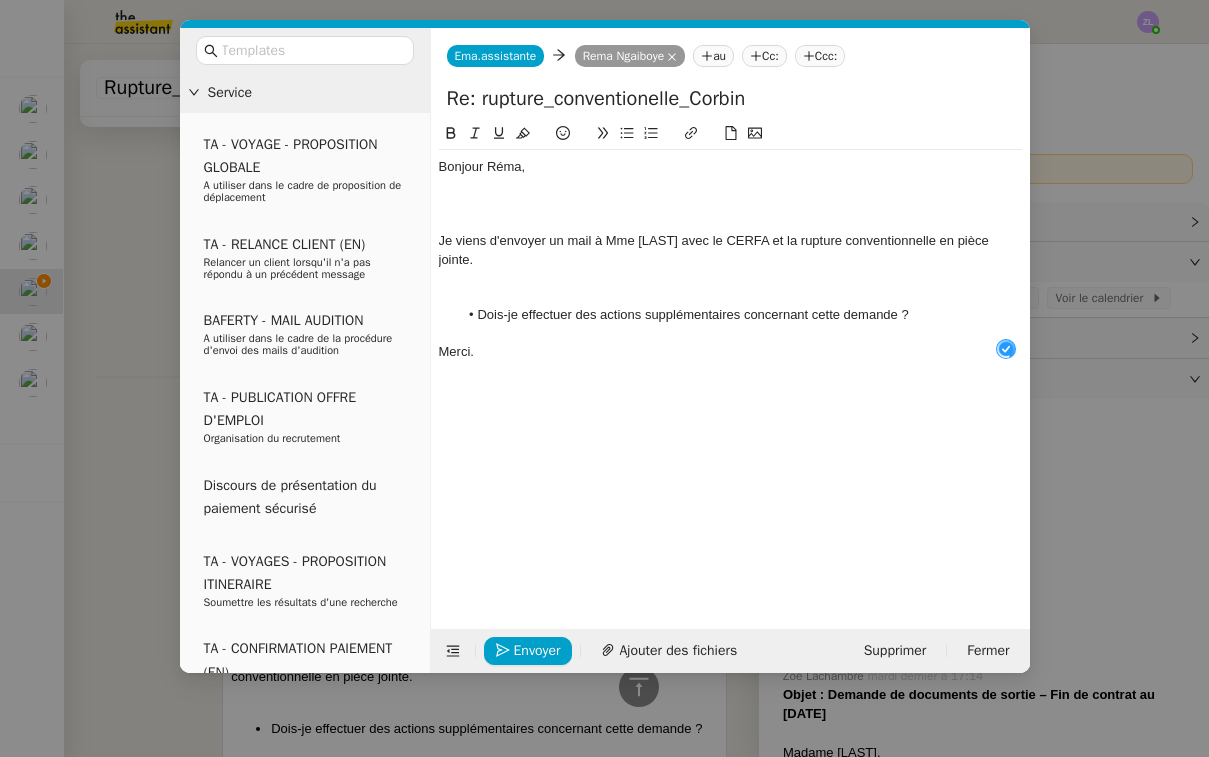 type 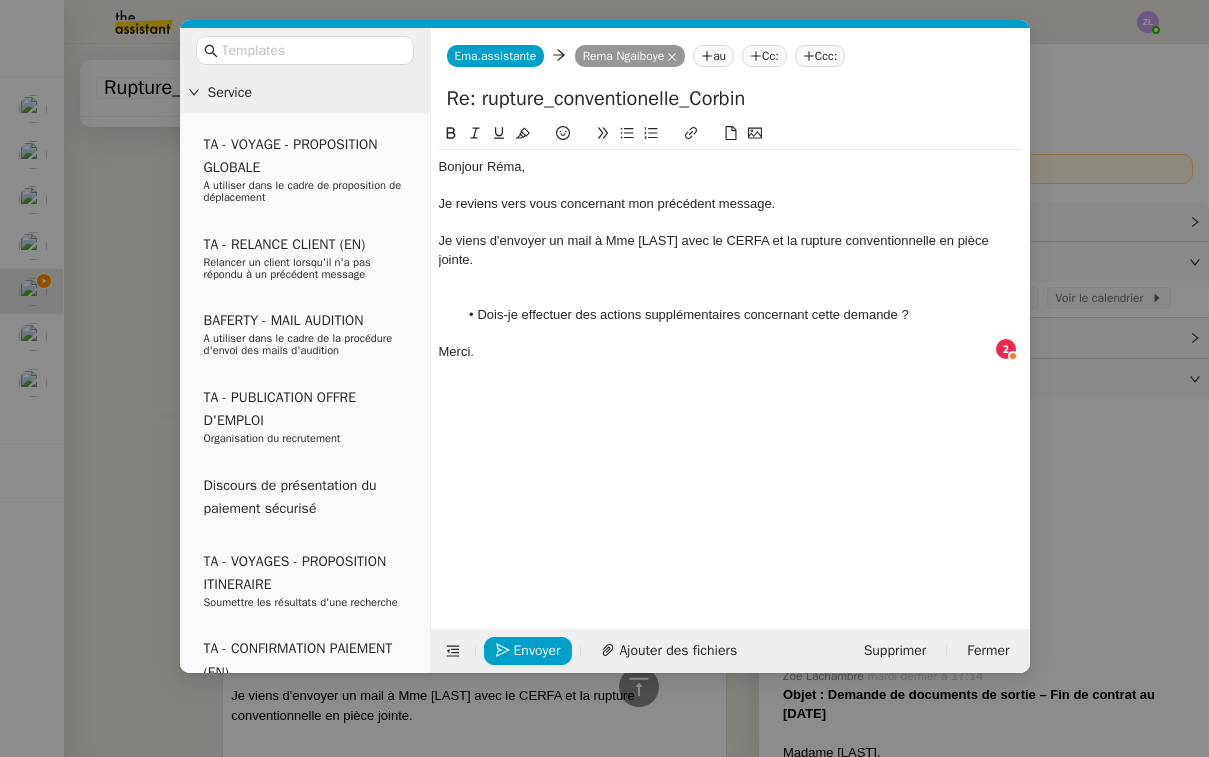 click 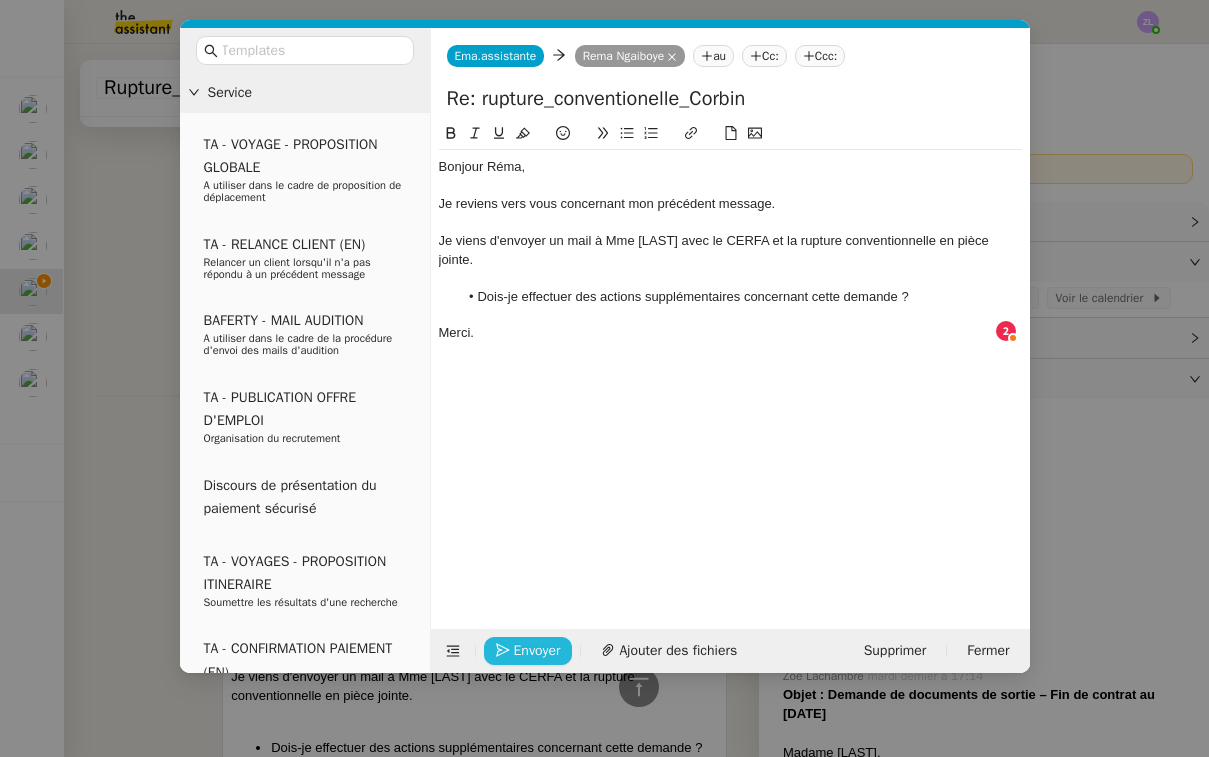 click on "Envoyer" 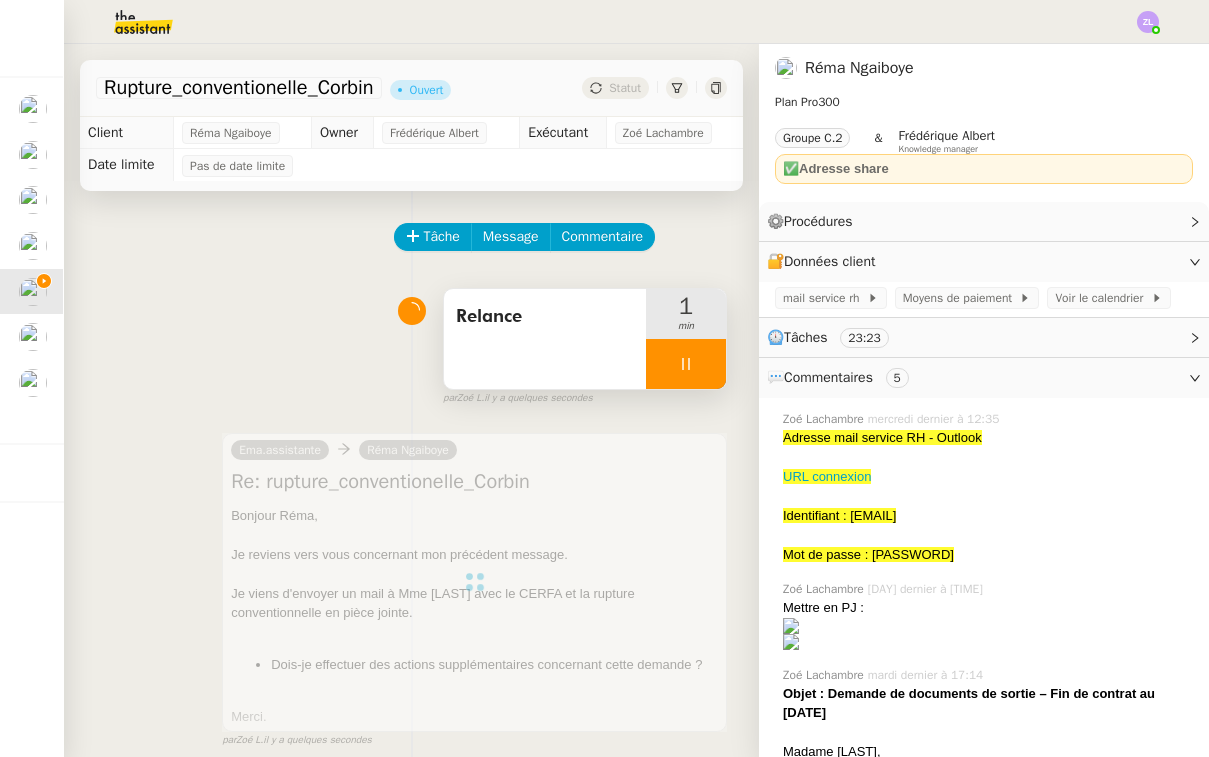 scroll, scrollTop: 0, scrollLeft: 0, axis: both 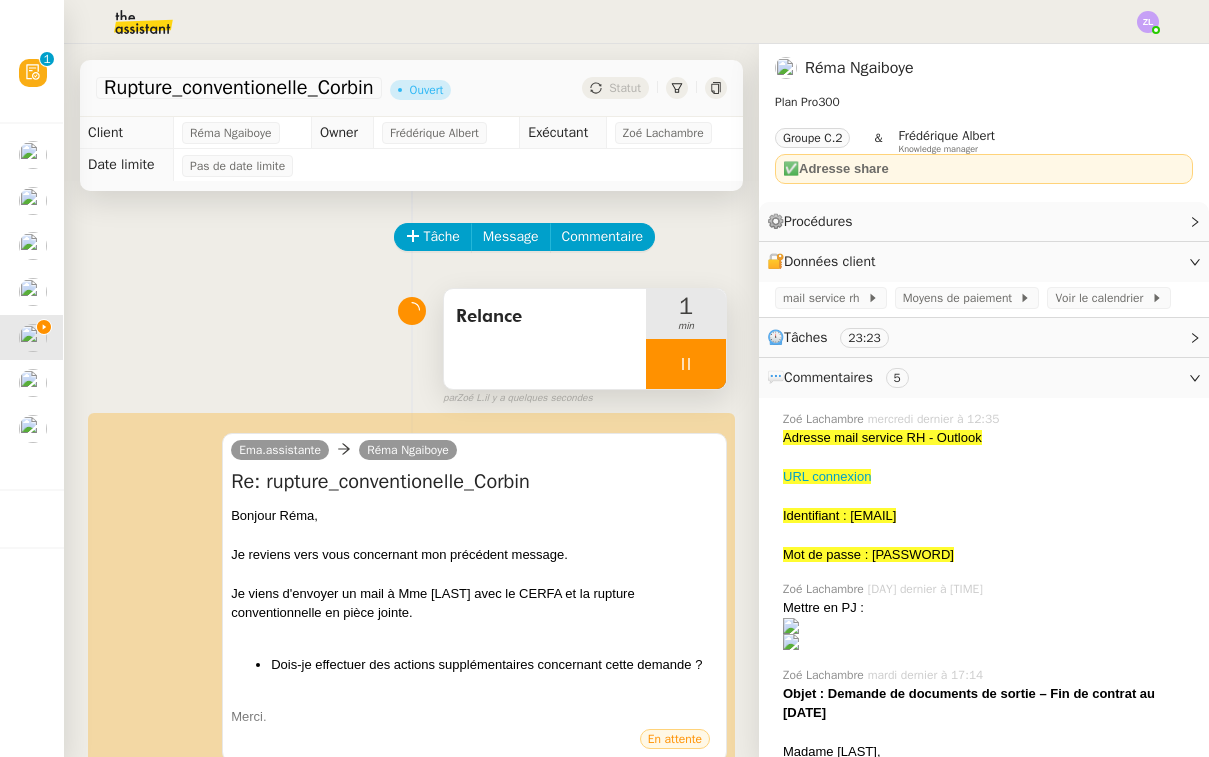 click at bounding box center [686, 364] 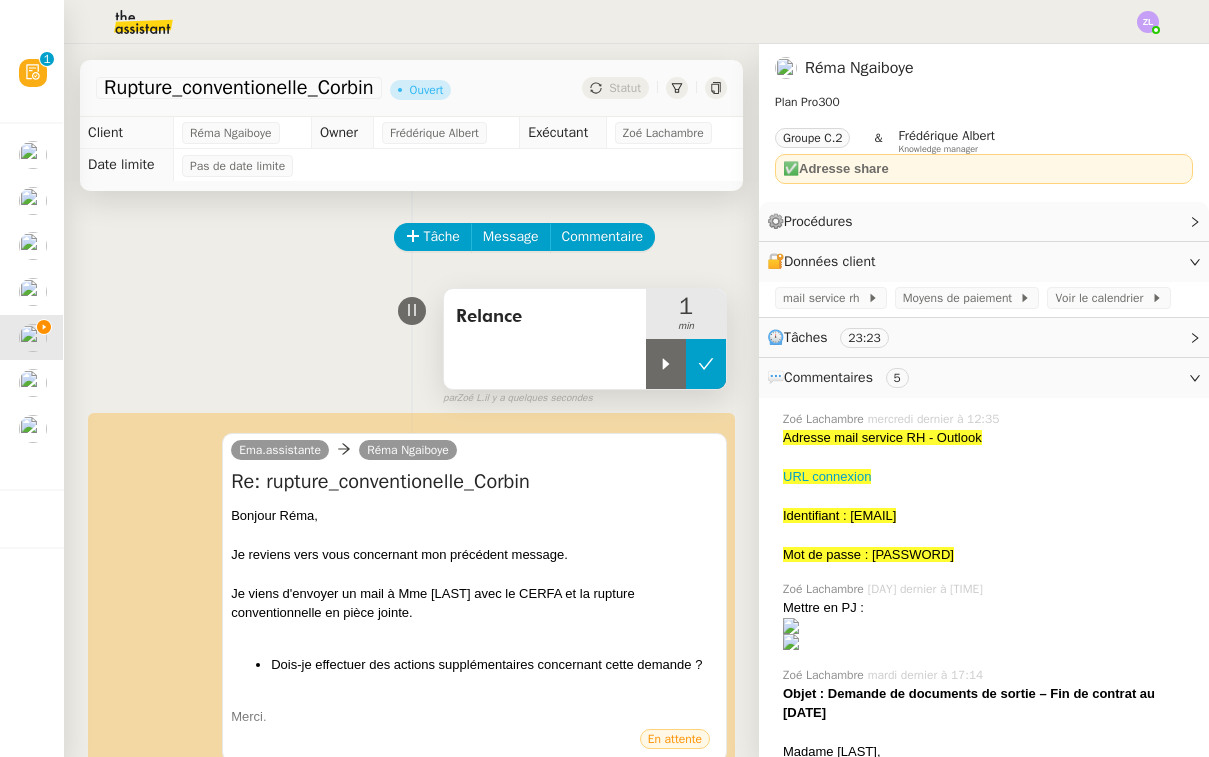 click 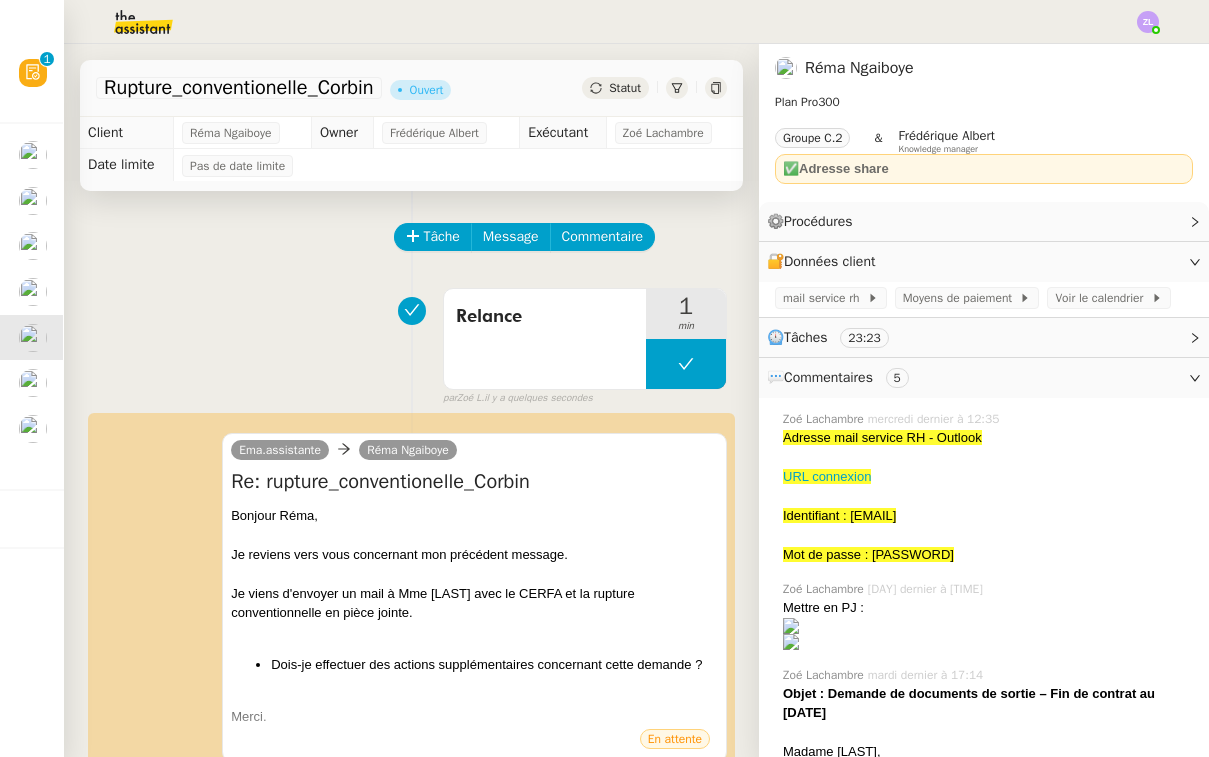 click on "Rupture_conventionelle_Corbin      Ouvert     Statut" 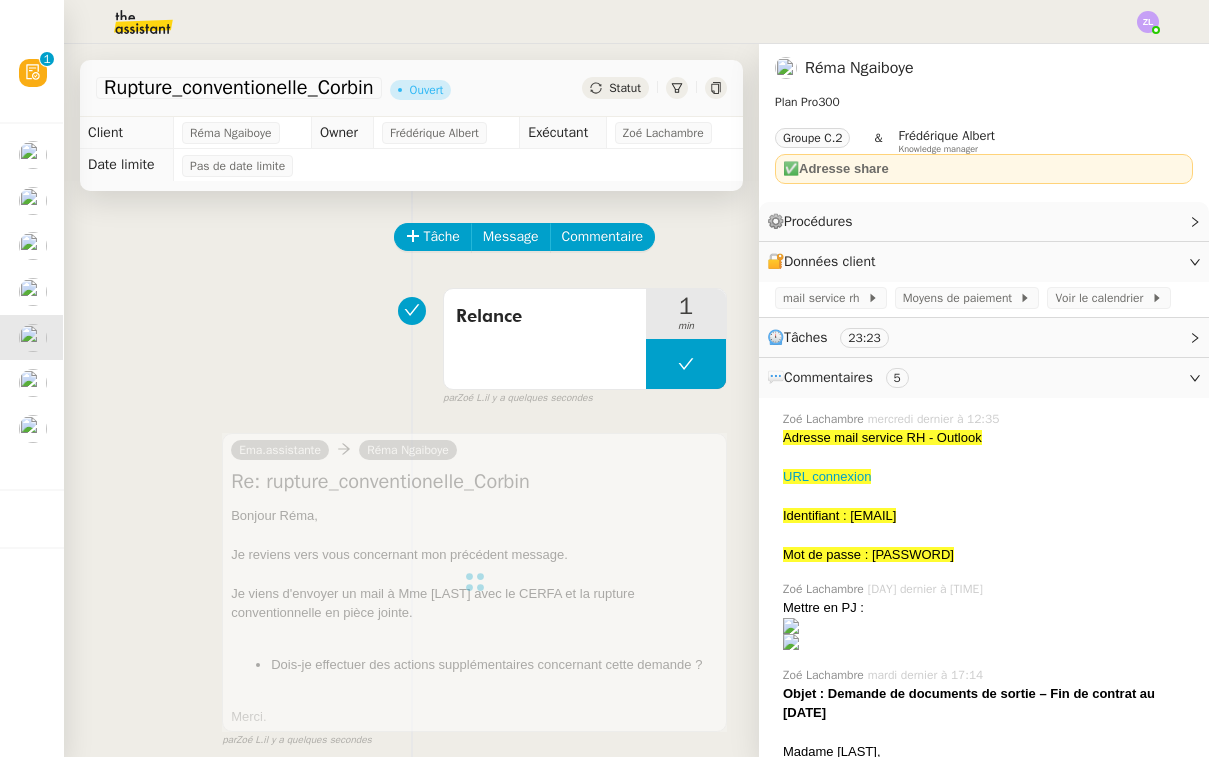 click on "Statut" 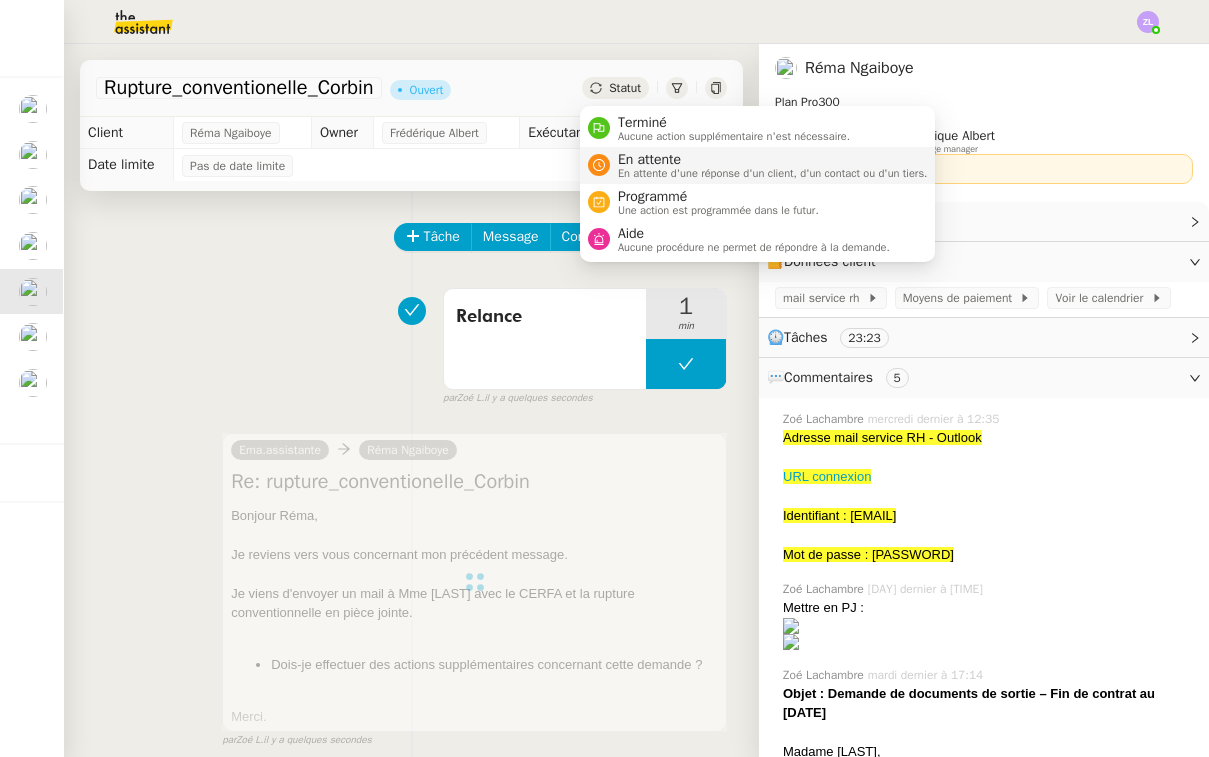 click on "En attente d'une réponse d'un client, d'un contact ou d'un tiers." at bounding box center [773, 173] 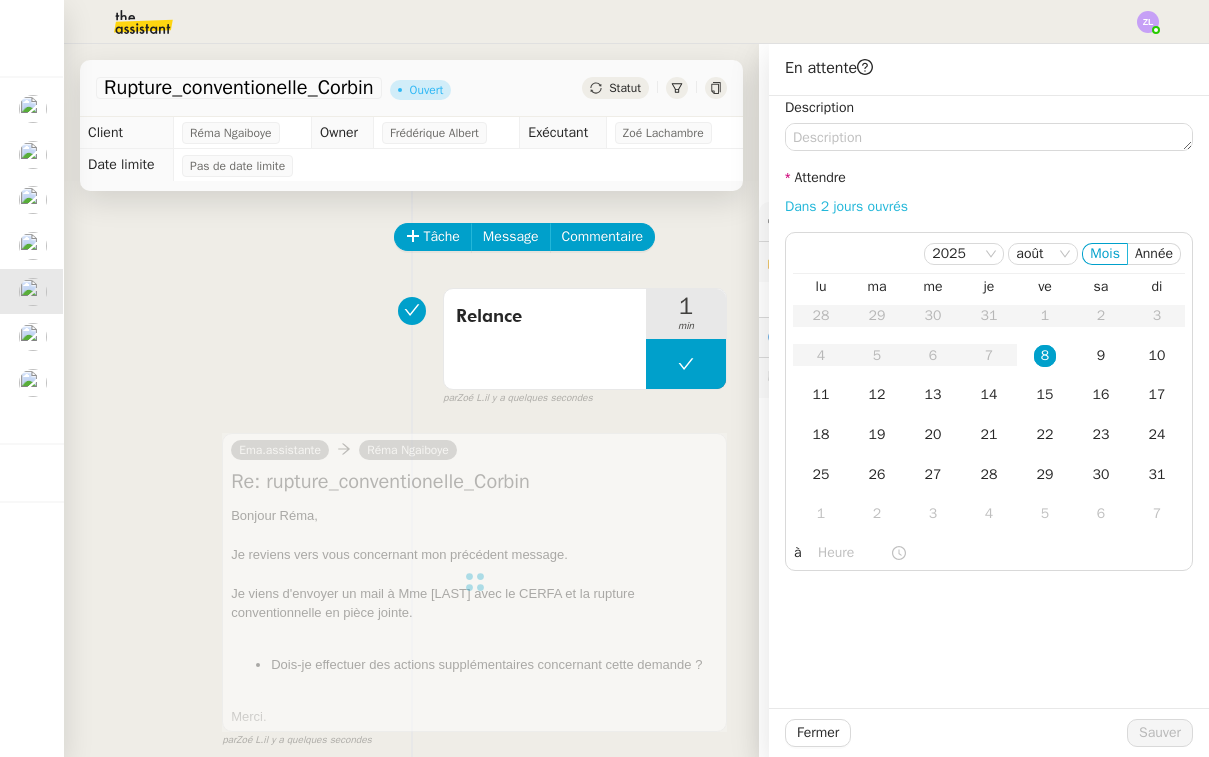click on "Dans 2 jours ouvrés" 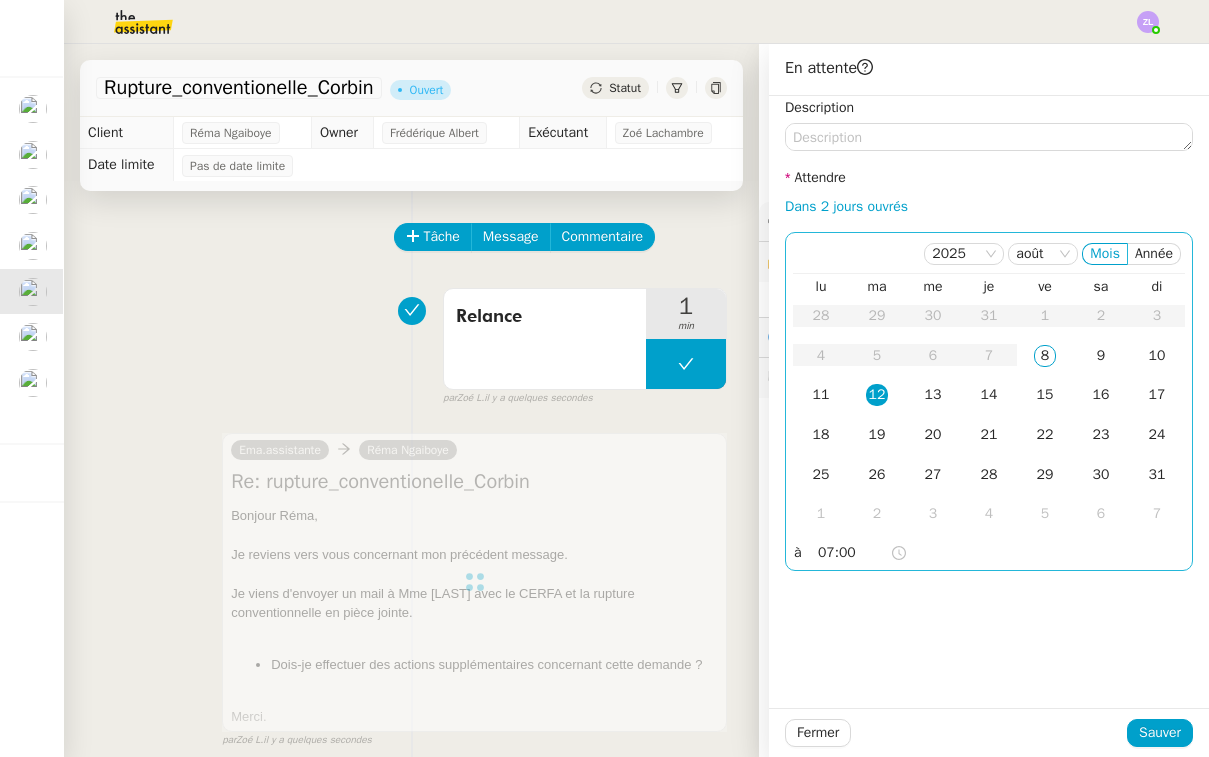 click on "07:00" 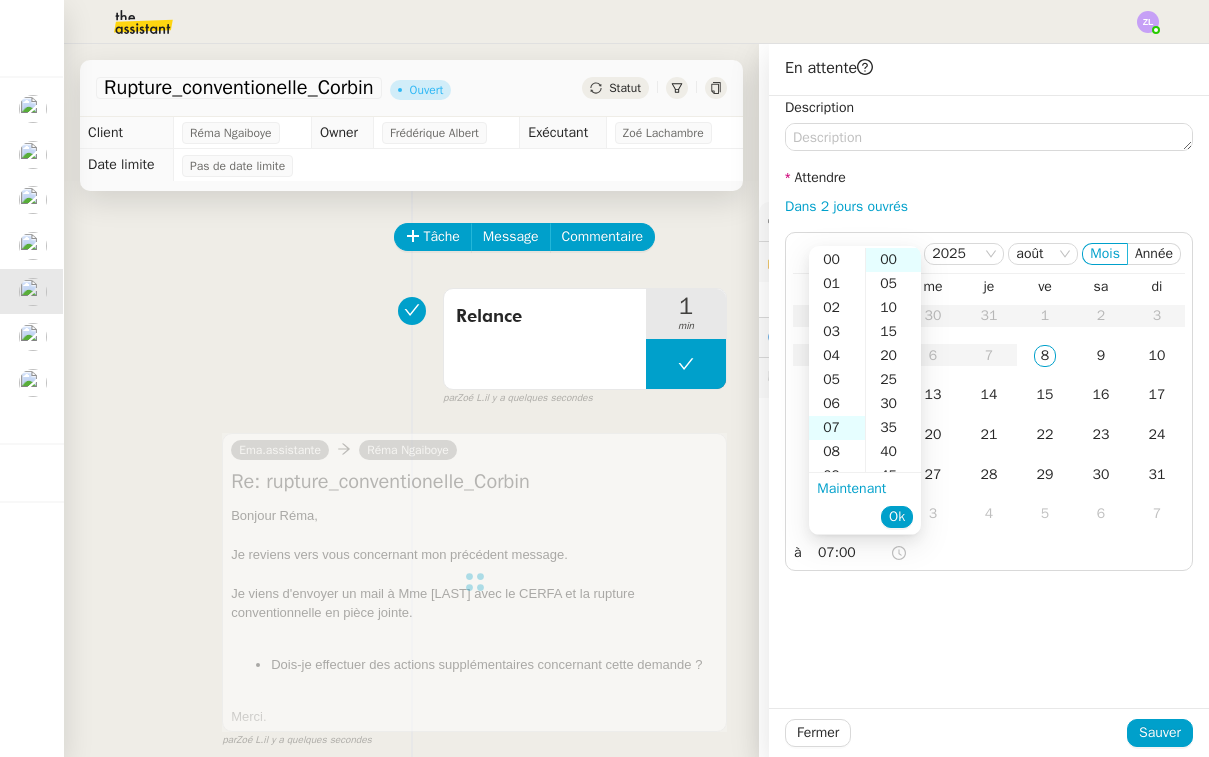 scroll, scrollTop: 168, scrollLeft: 0, axis: vertical 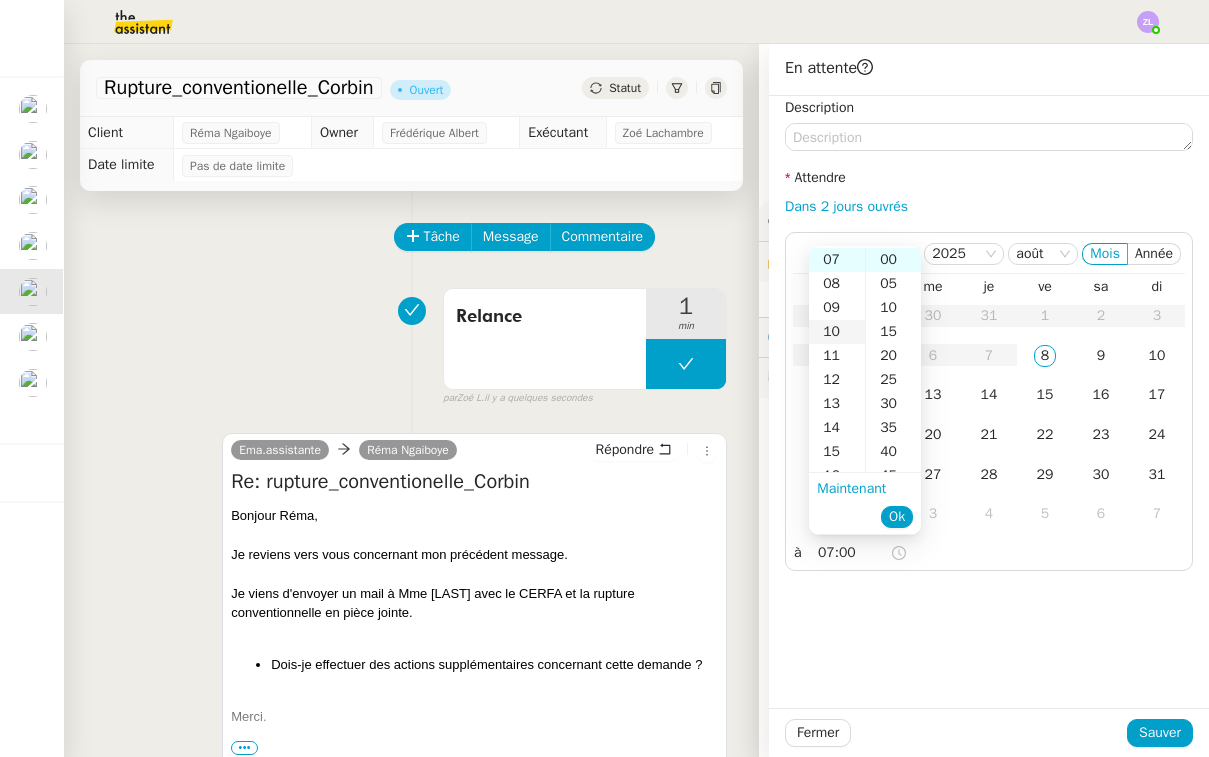 click on "10" at bounding box center (837, 332) 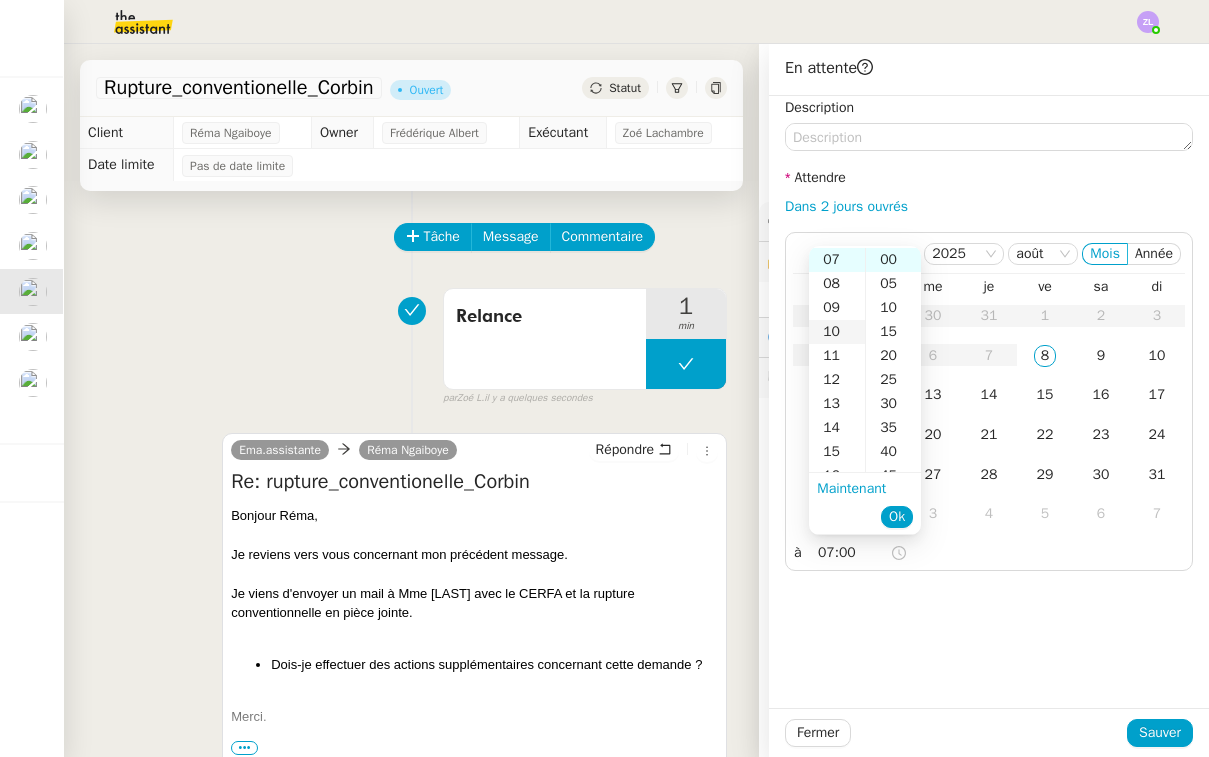 type on "10:00" 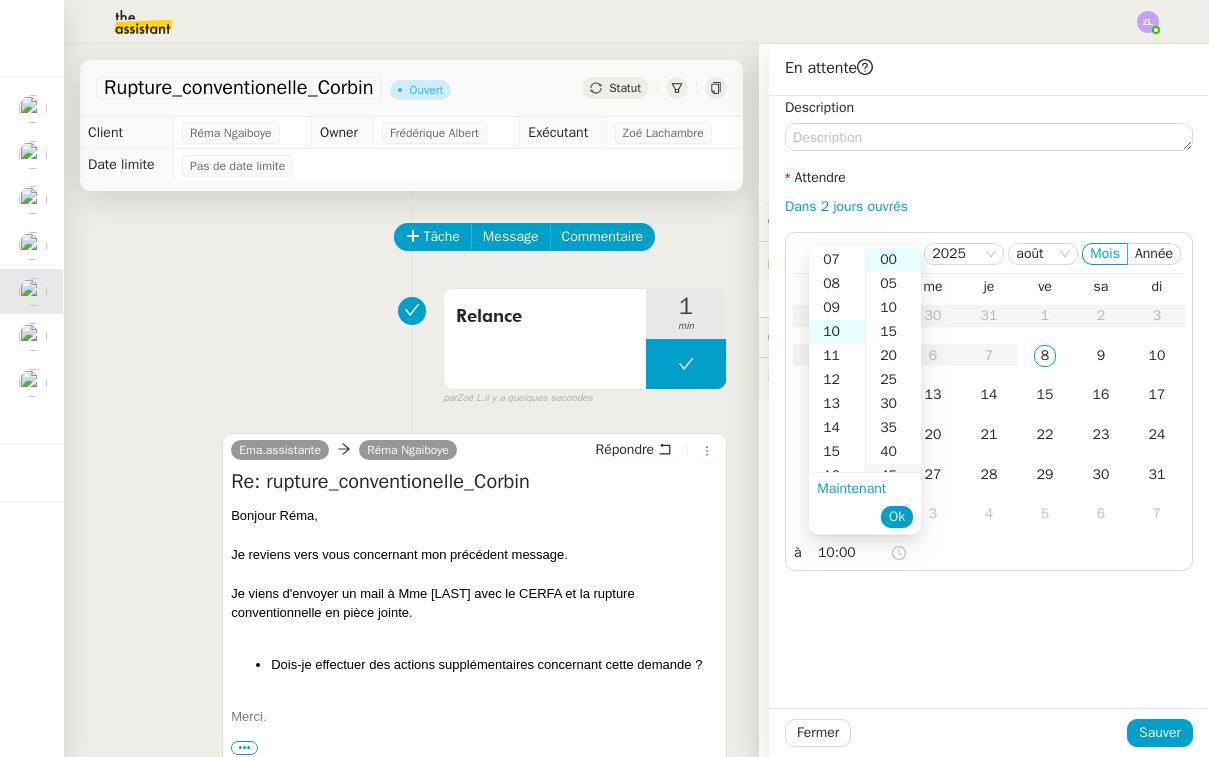 scroll, scrollTop: 240, scrollLeft: 0, axis: vertical 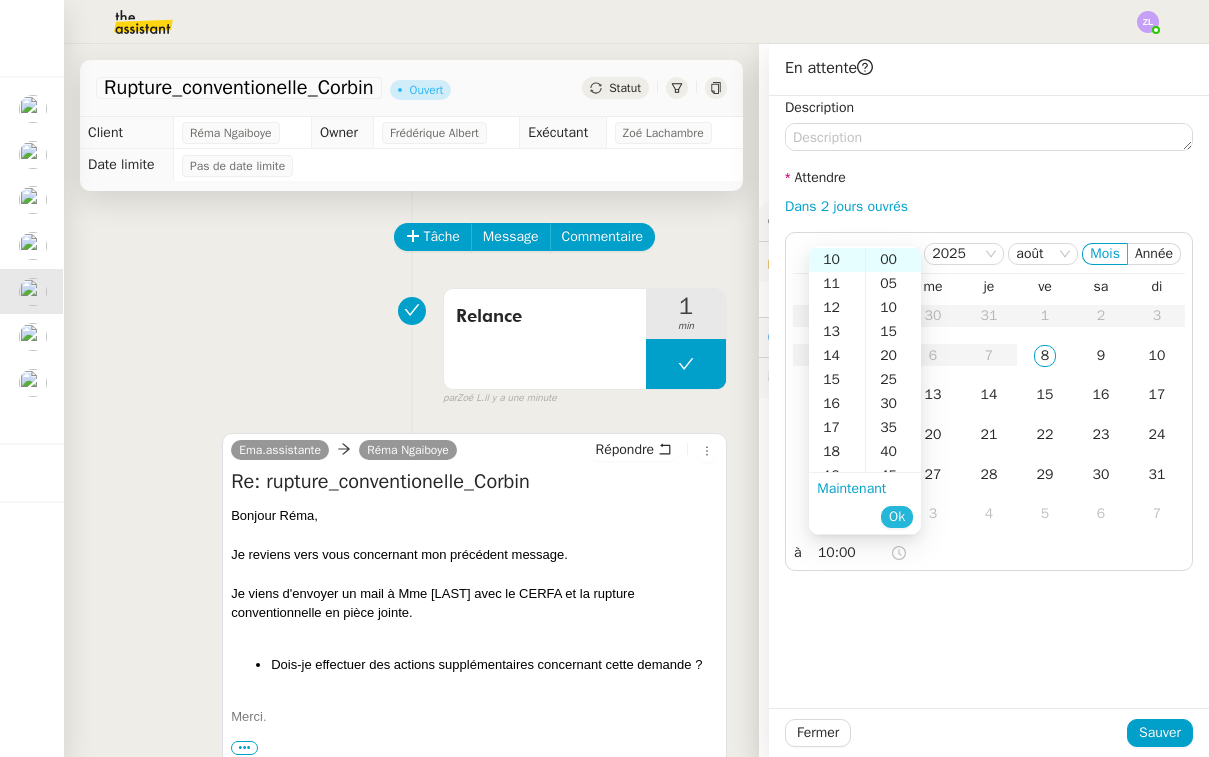 click on "Ok" at bounding box center (897, 517) 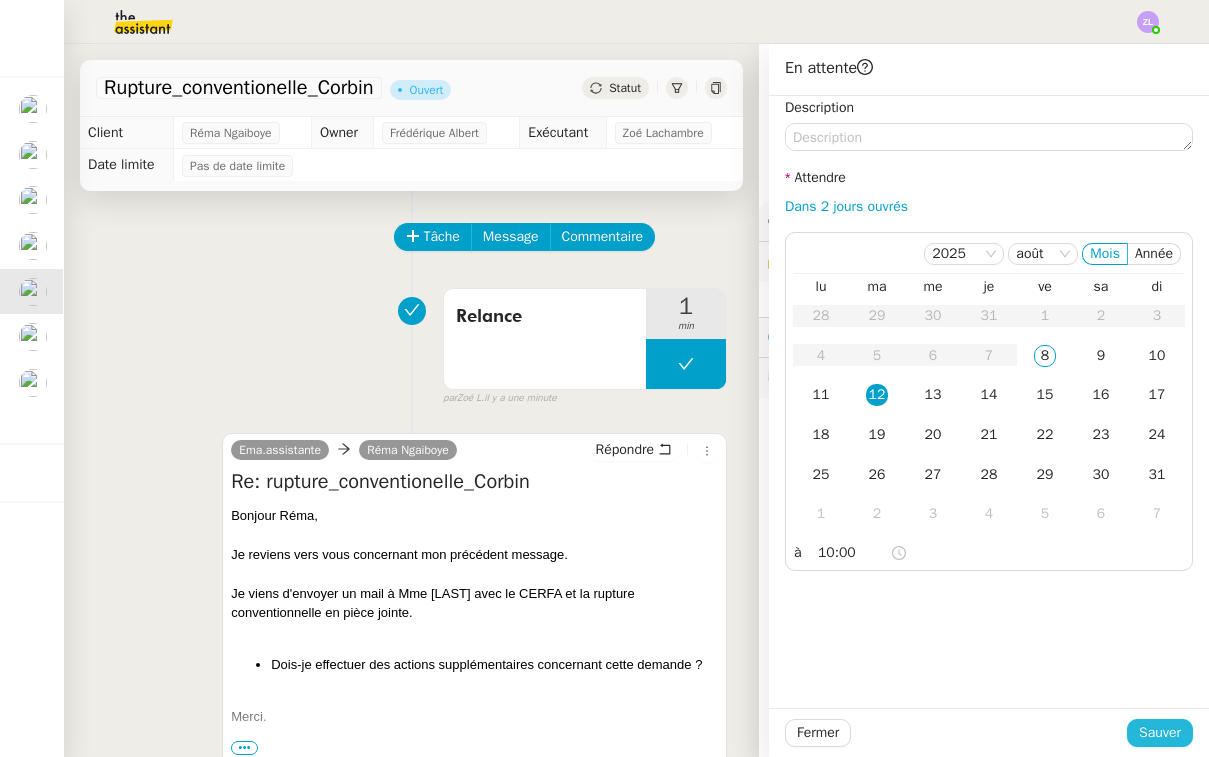 click on "Sauver" 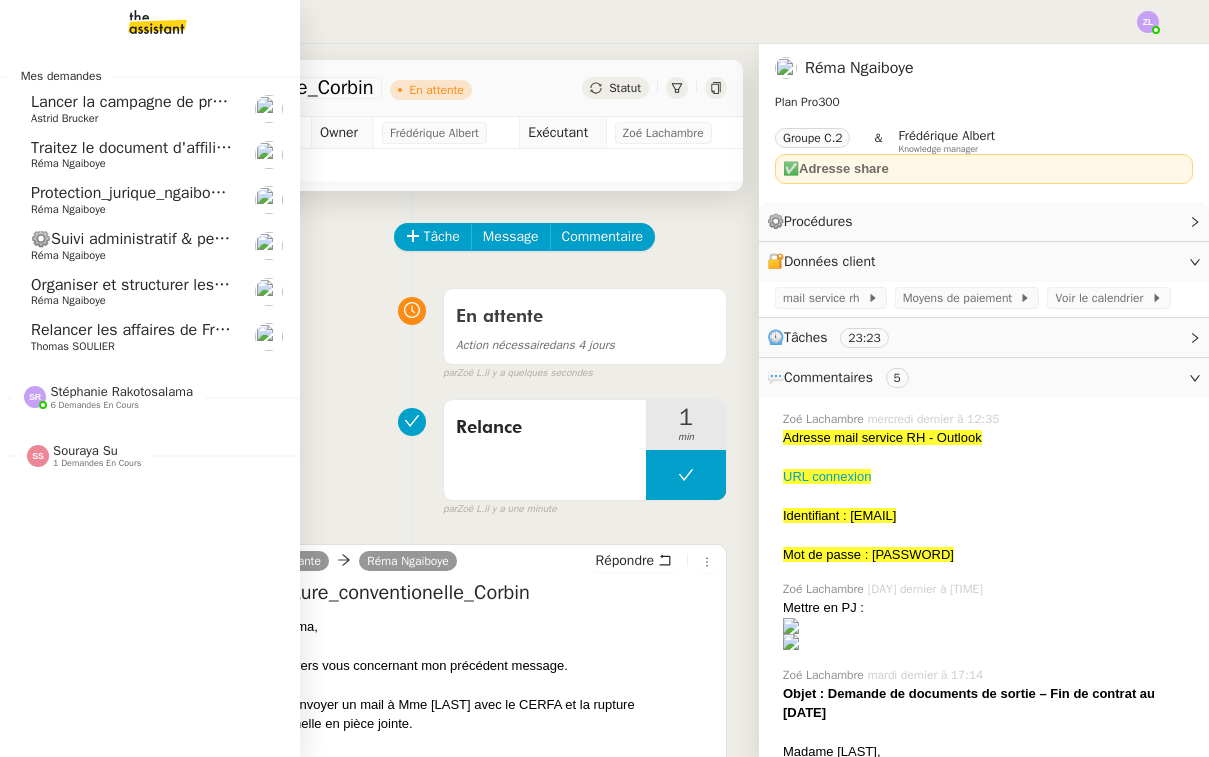 click on "Traitez le document d'affiliation mutuelle" 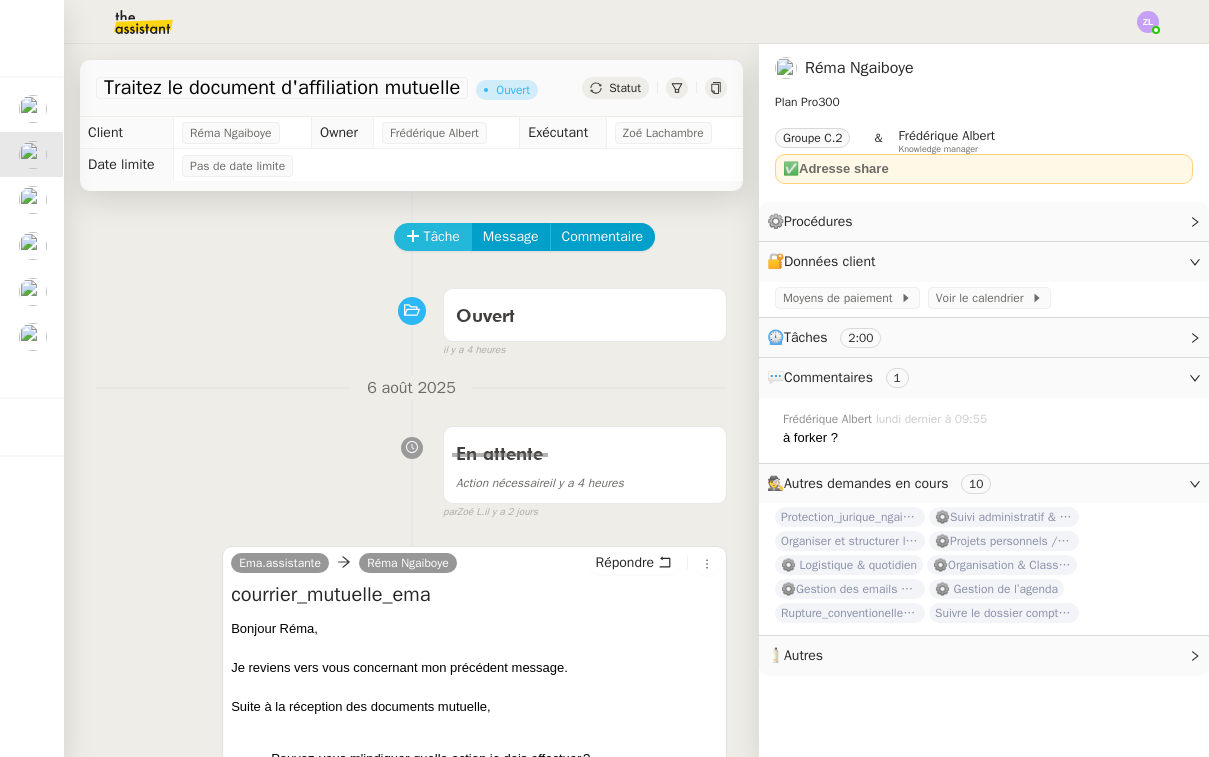 scroll, scrollTop: 0, scrollLeft: 0, axis: both 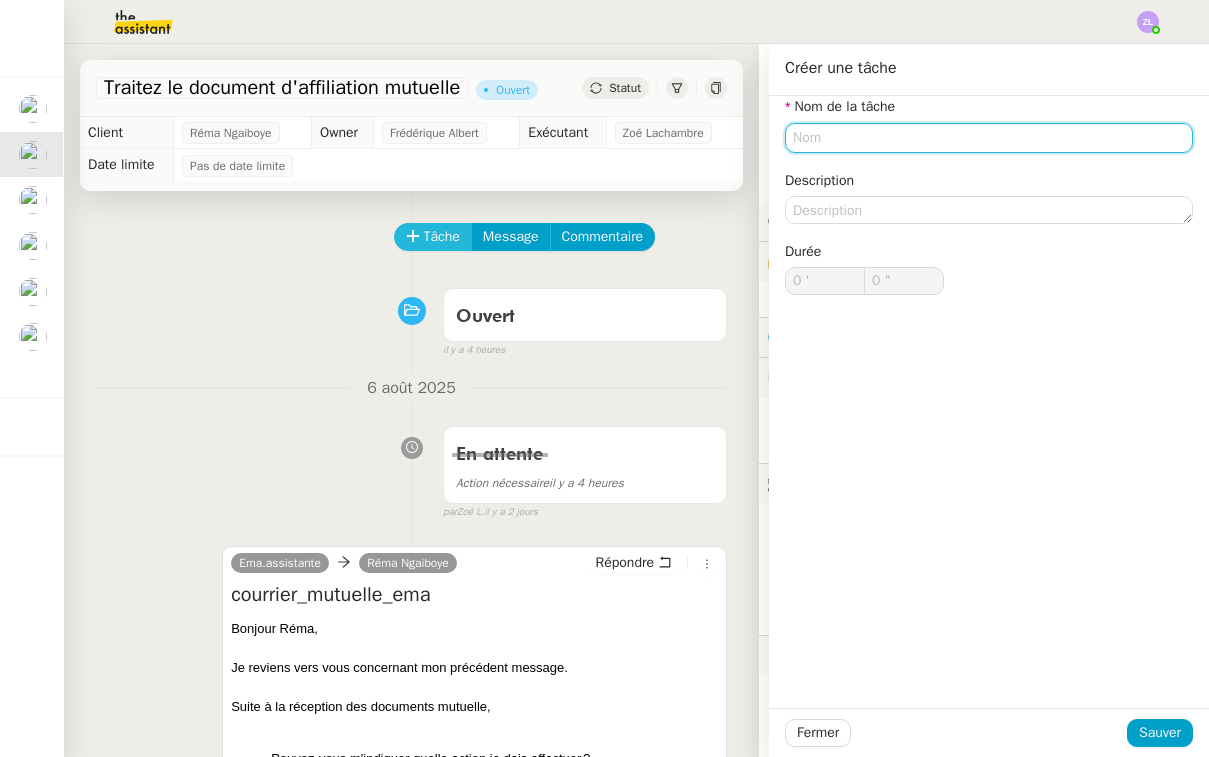 type on "e" 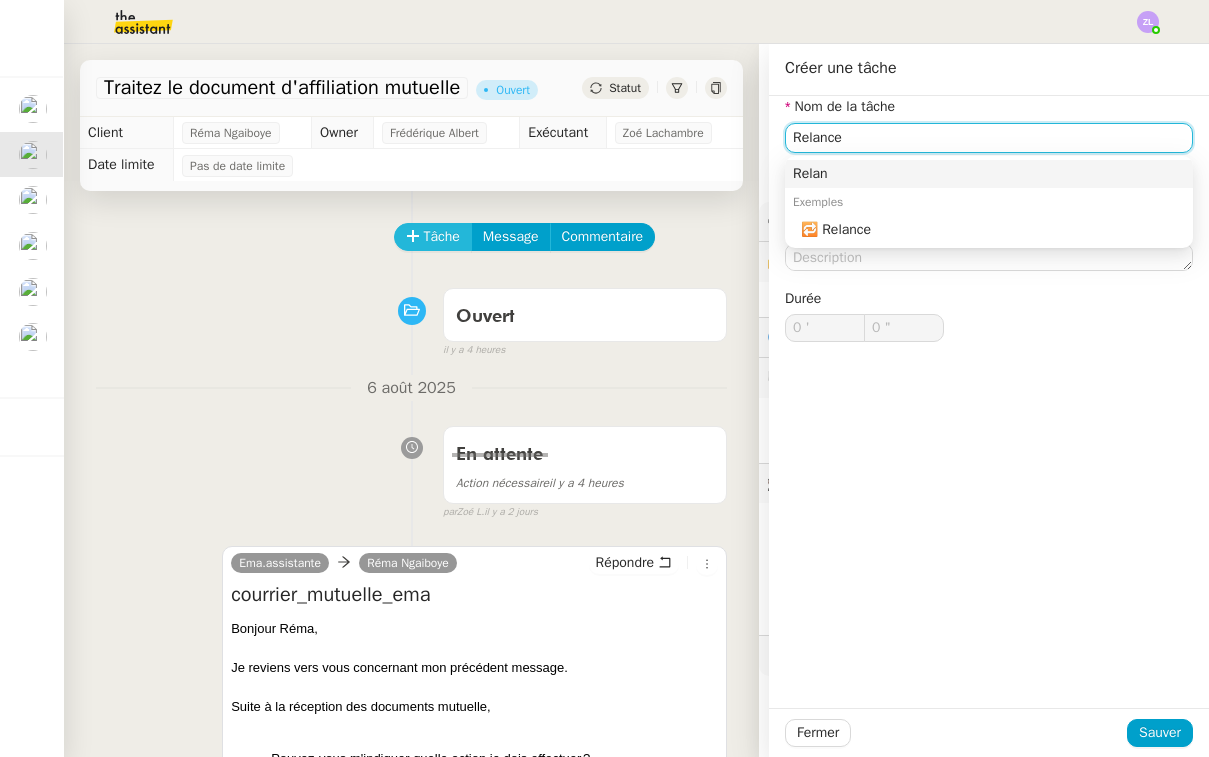 type on "Relance" 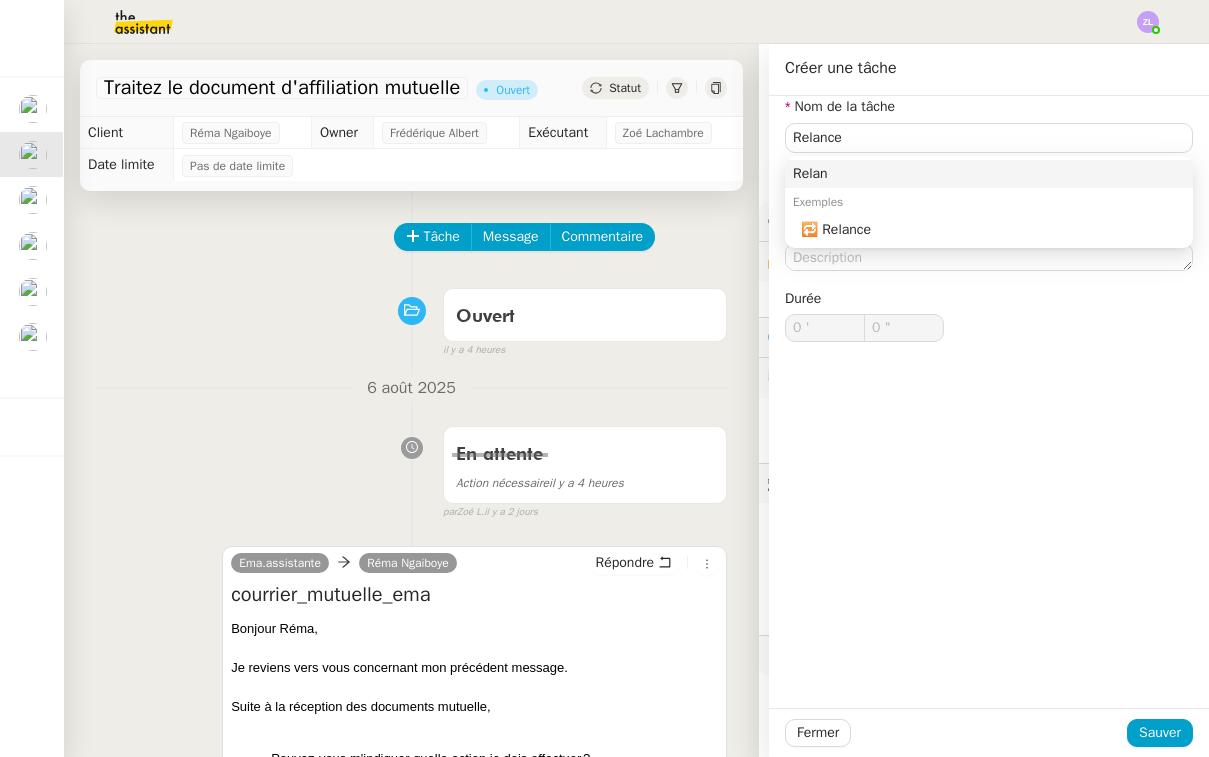 drag, startPoint x: 438, startPoint y: 234, endPoint x: 846, endPoint y: 212, distance: 408.5927 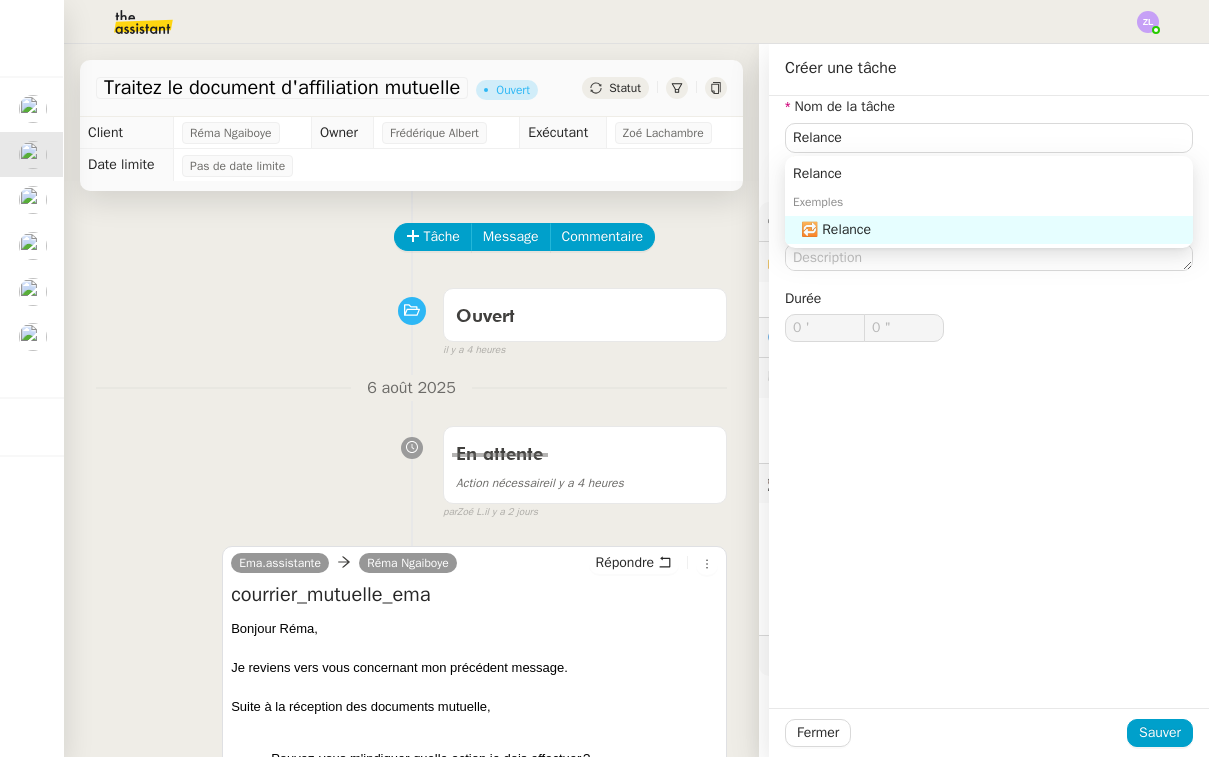 click on "🔁 Relance" 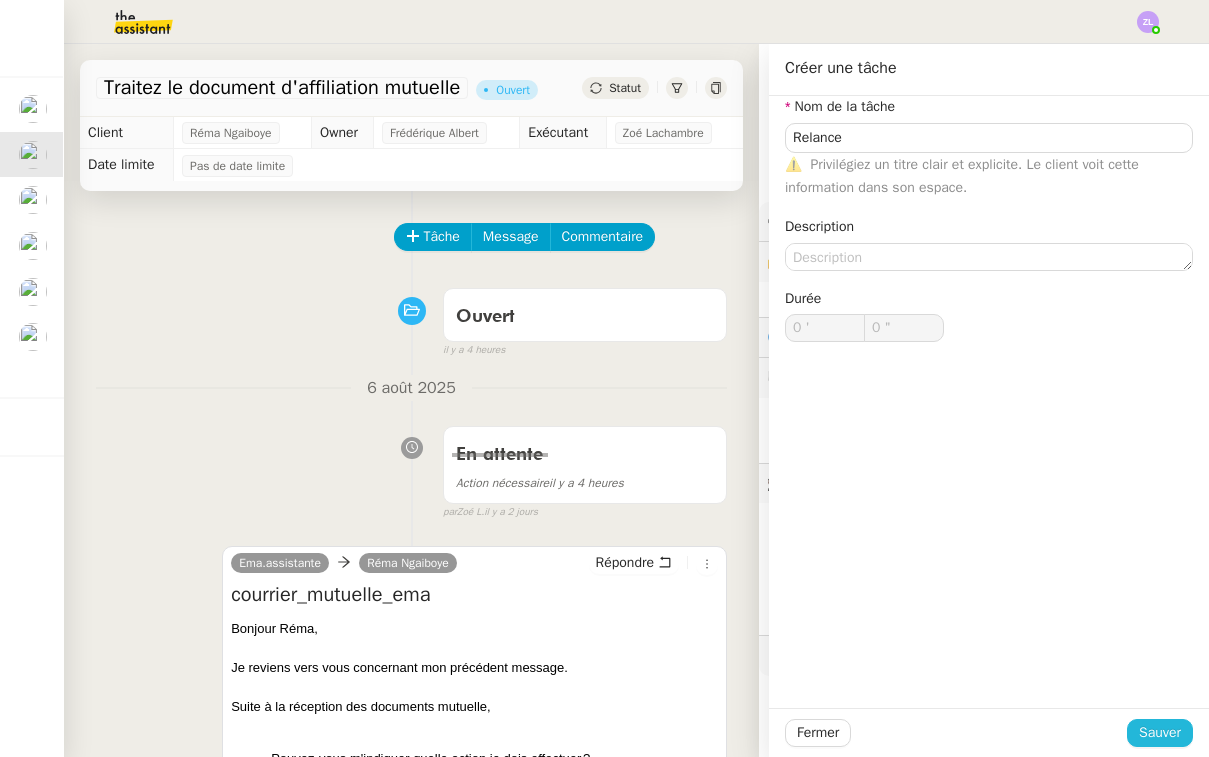 drag, startPoint x: 1021, startPoint y: 562, endPoint x: 1129, endPoint y: 720, distance: 191.38443 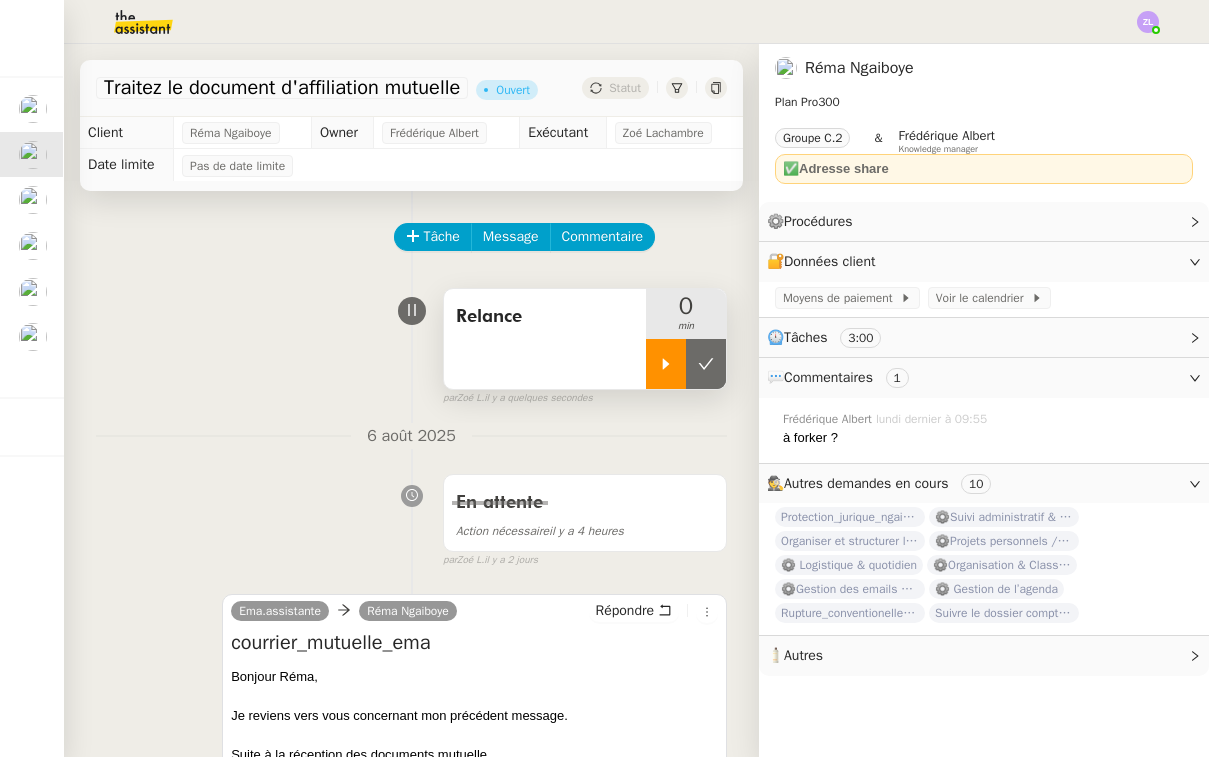click at bounding box center [666, 364] 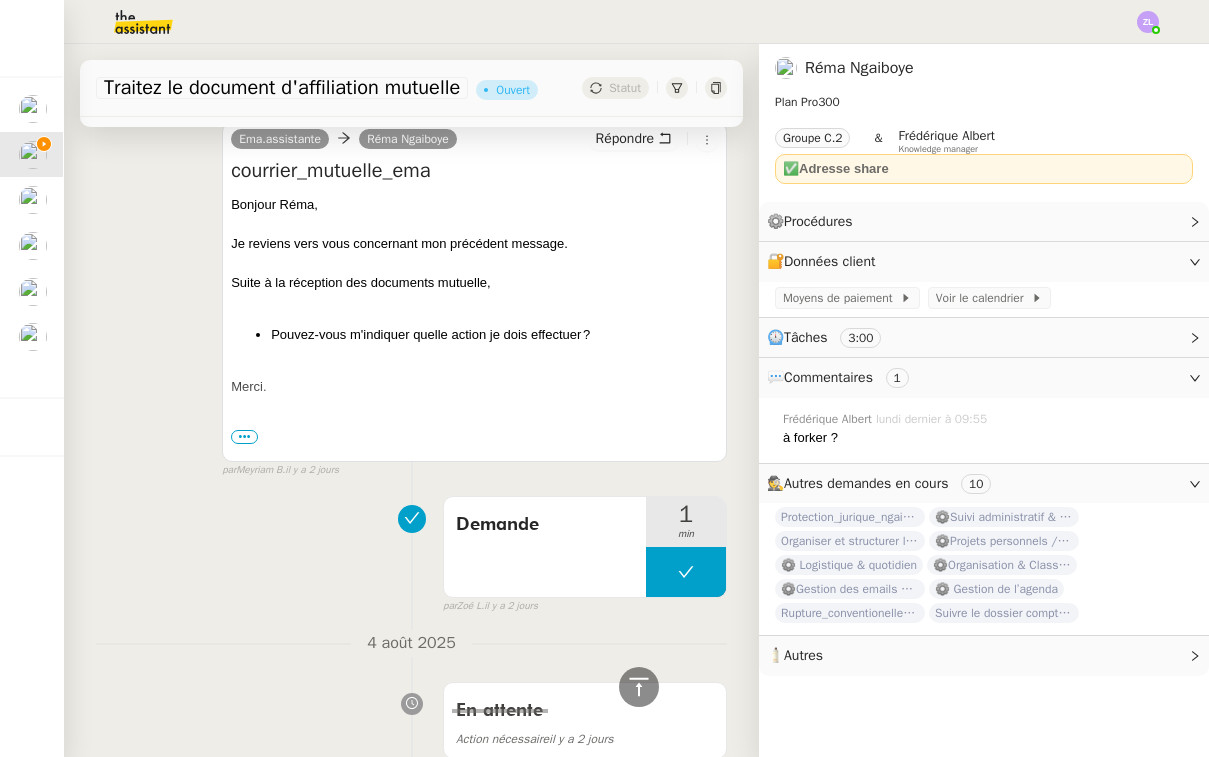 scroll, scrollTop: 418, scrollLeft: 0, axis: vertical 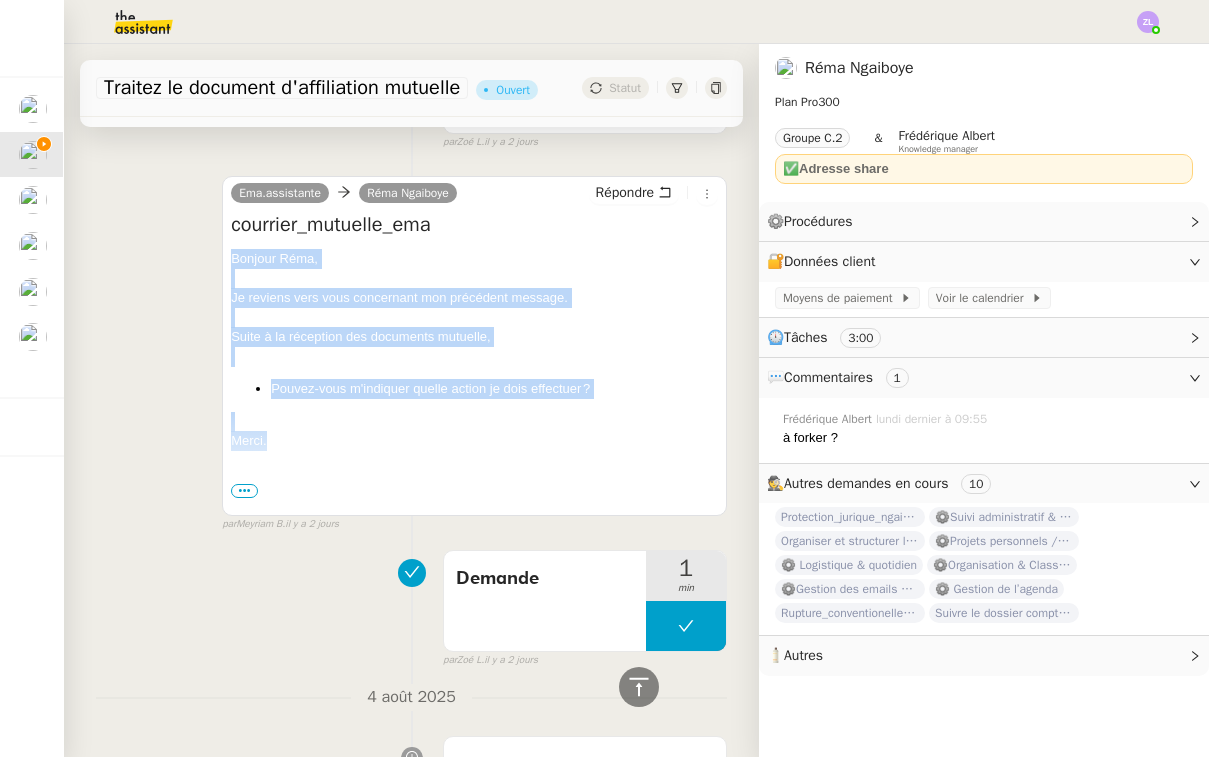 drag, startPoint x: 277, startPoint y: 441, endPoint x: 219, endPoint y: 259, distance: 191.01833 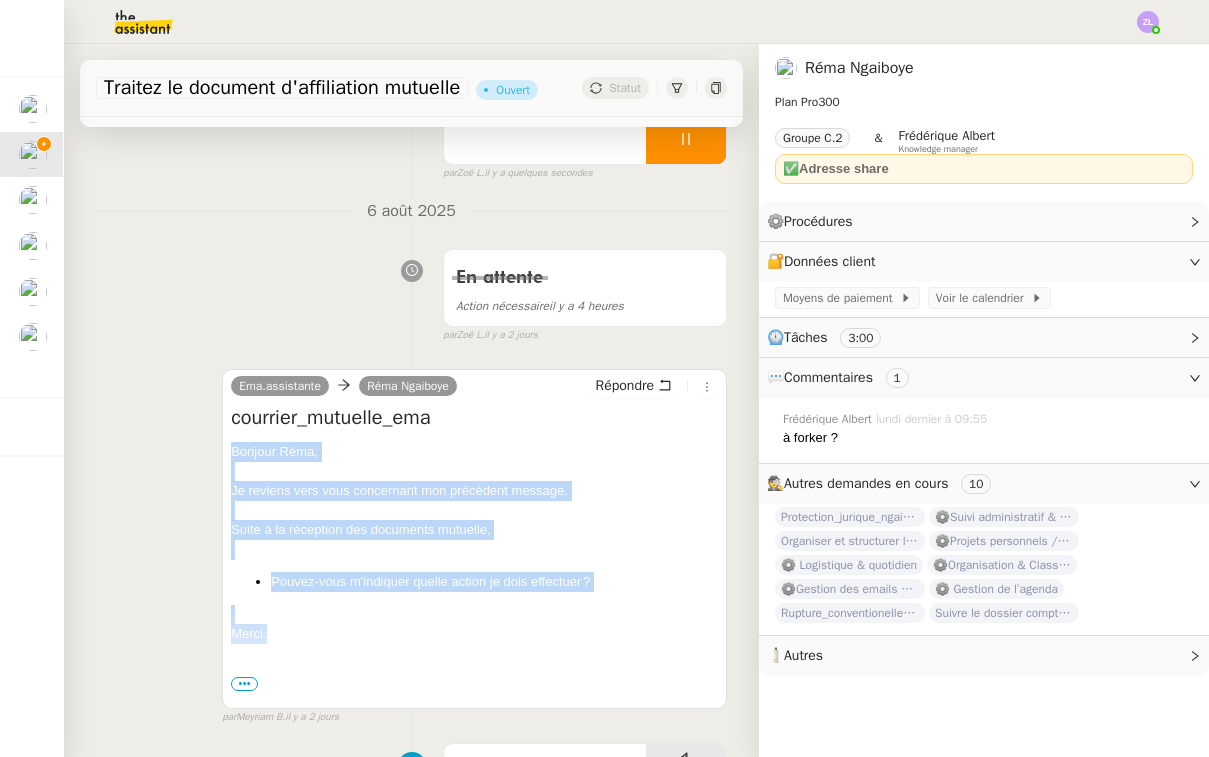 scroll, scrollTop: 188, scrollLeft: 0, axis: vertical 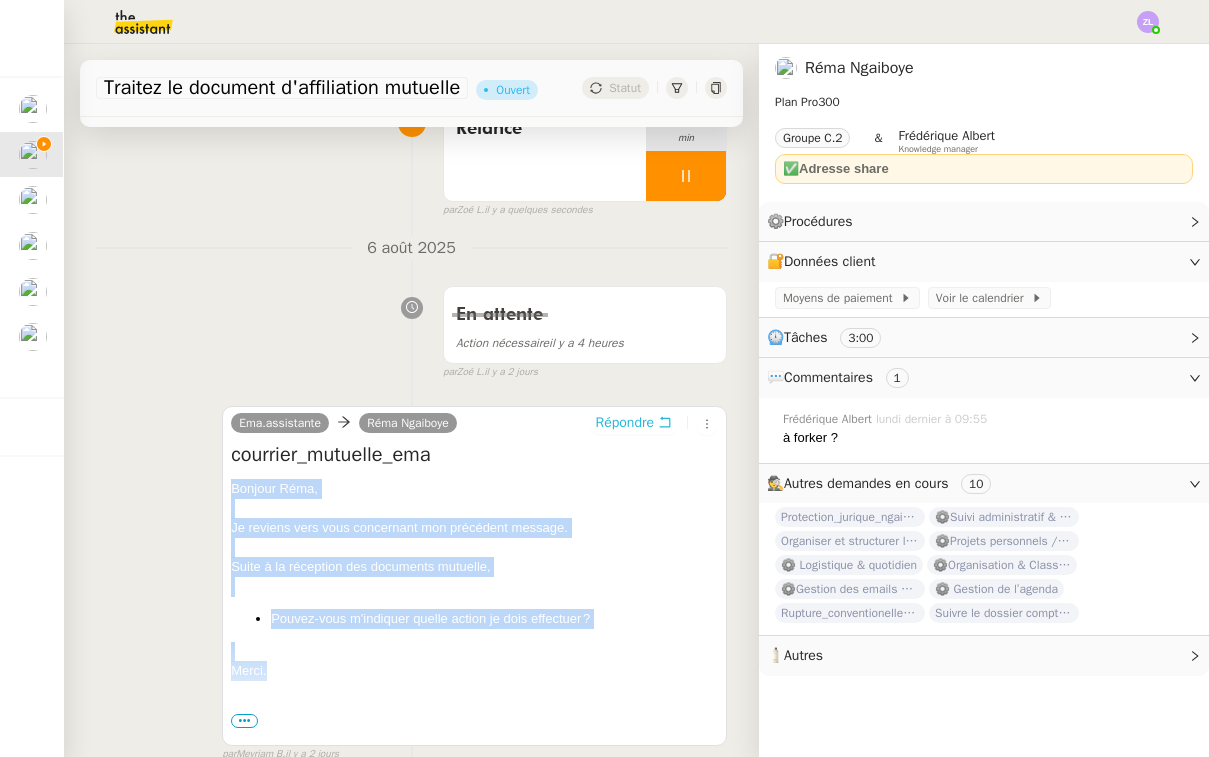click on "Répondre" at bounding box center (625, 423) 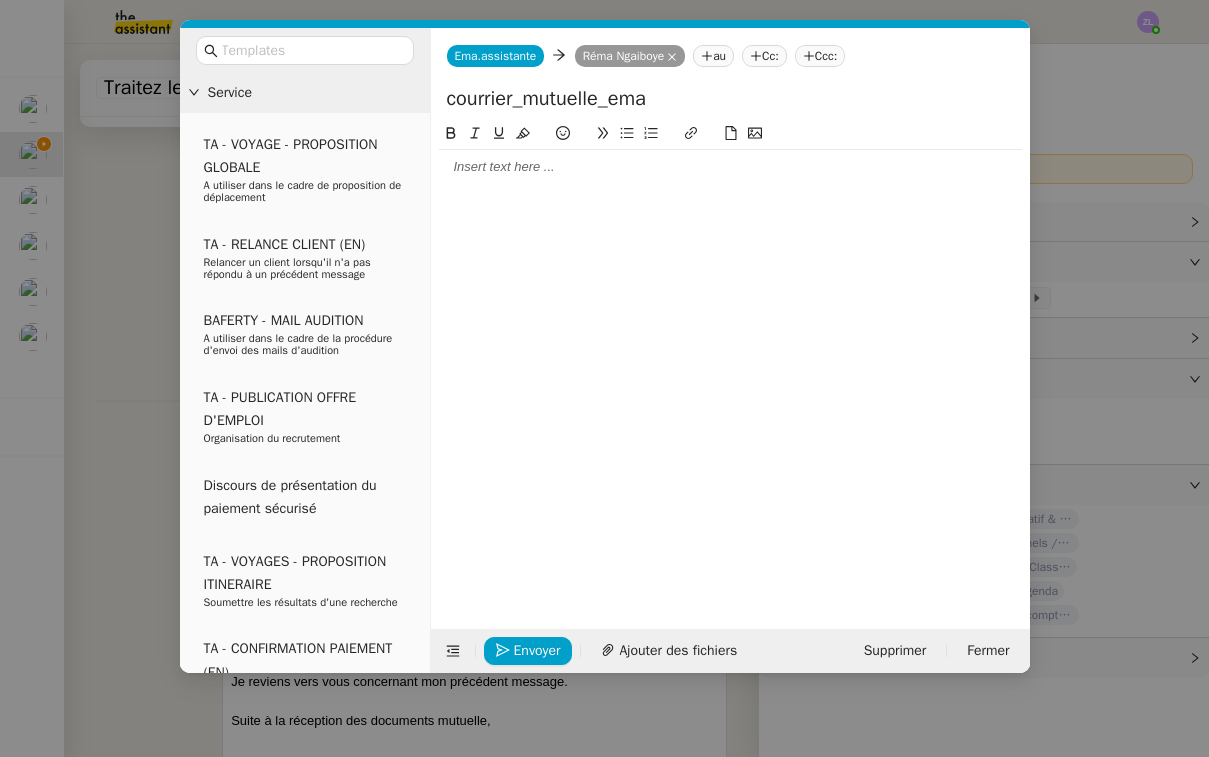 click 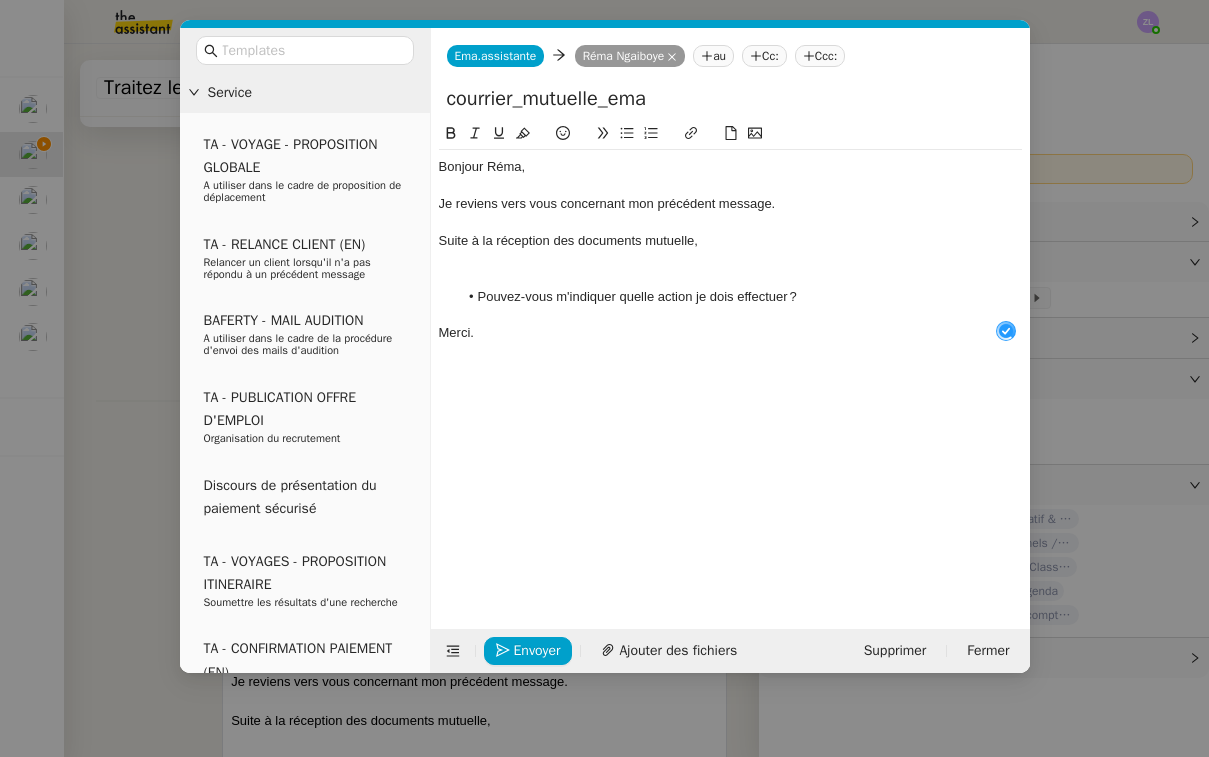scroll, scrollTop: 21, scrollLeft: 0, axis: vertical 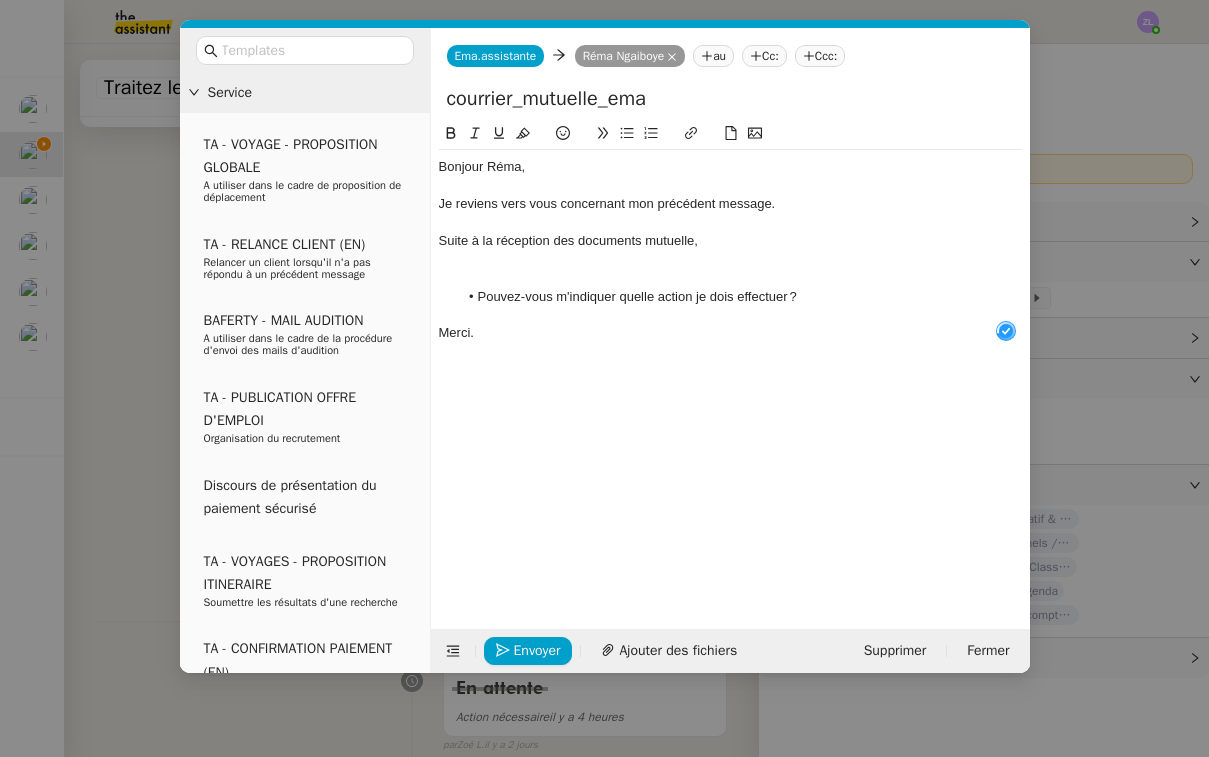 click 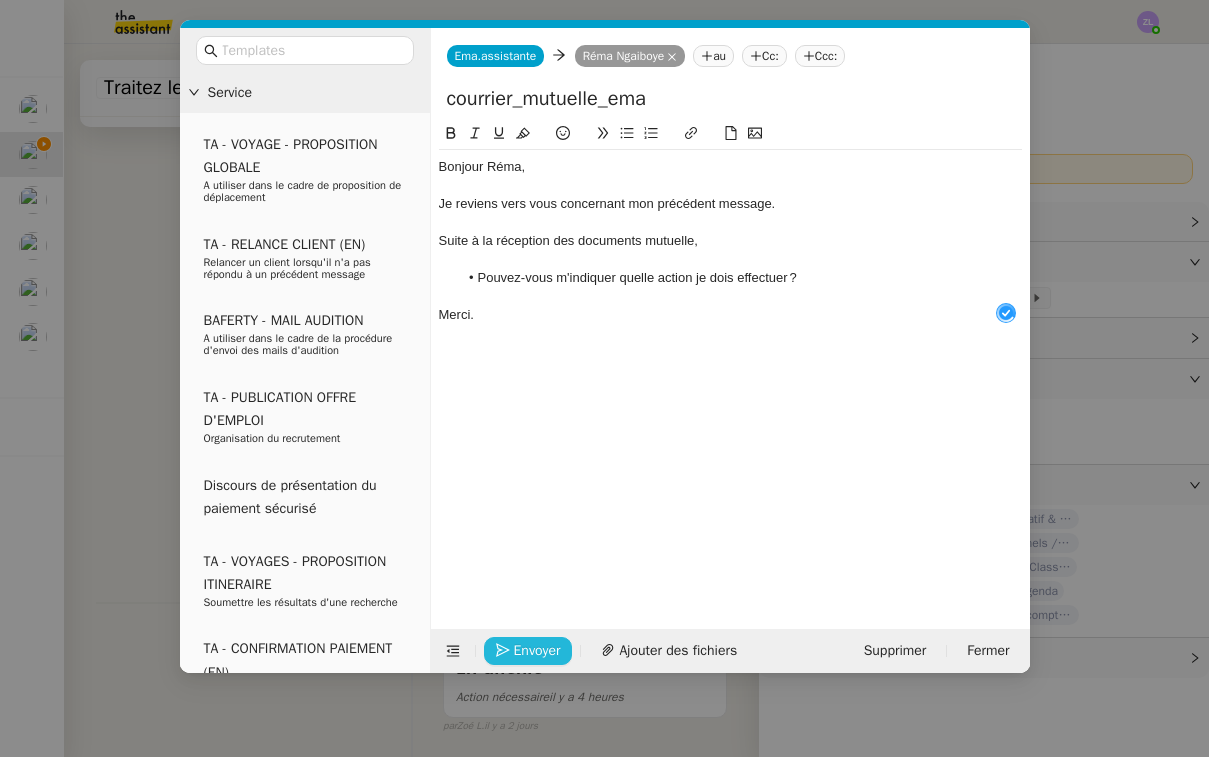 click on "Envoyer" 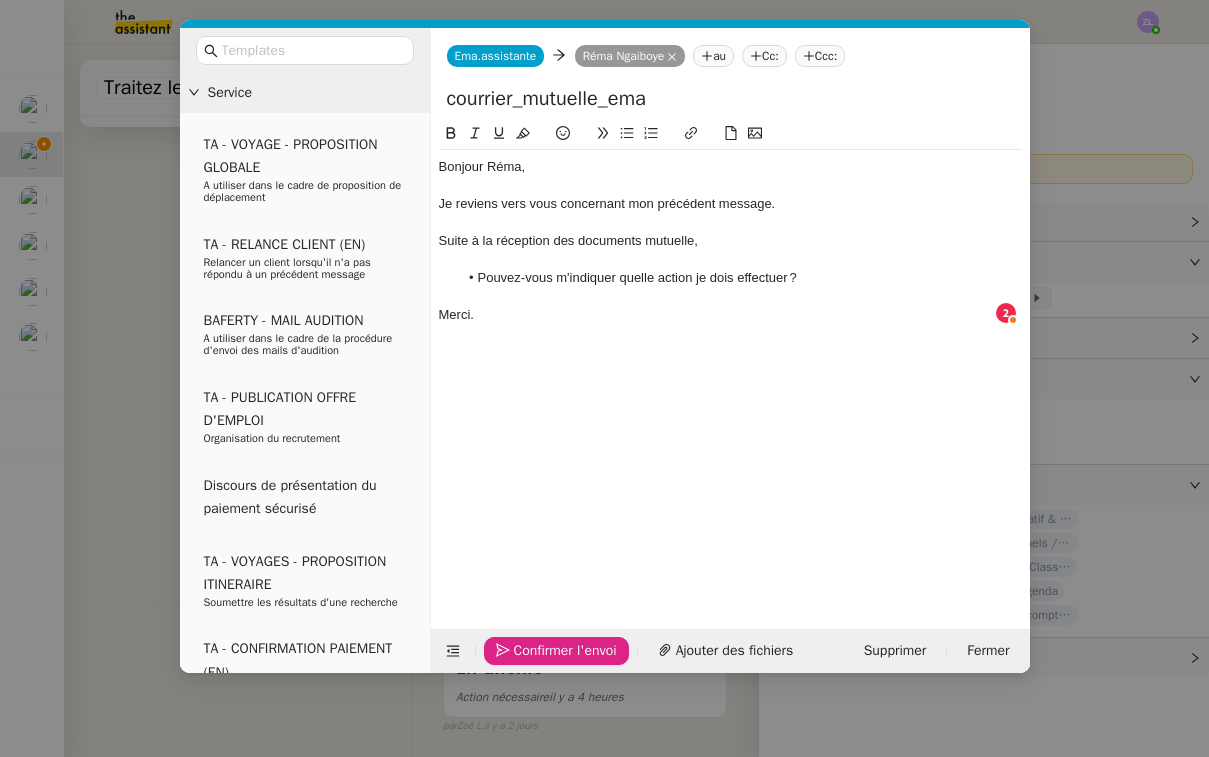 click on "Confirmer l'envoi" 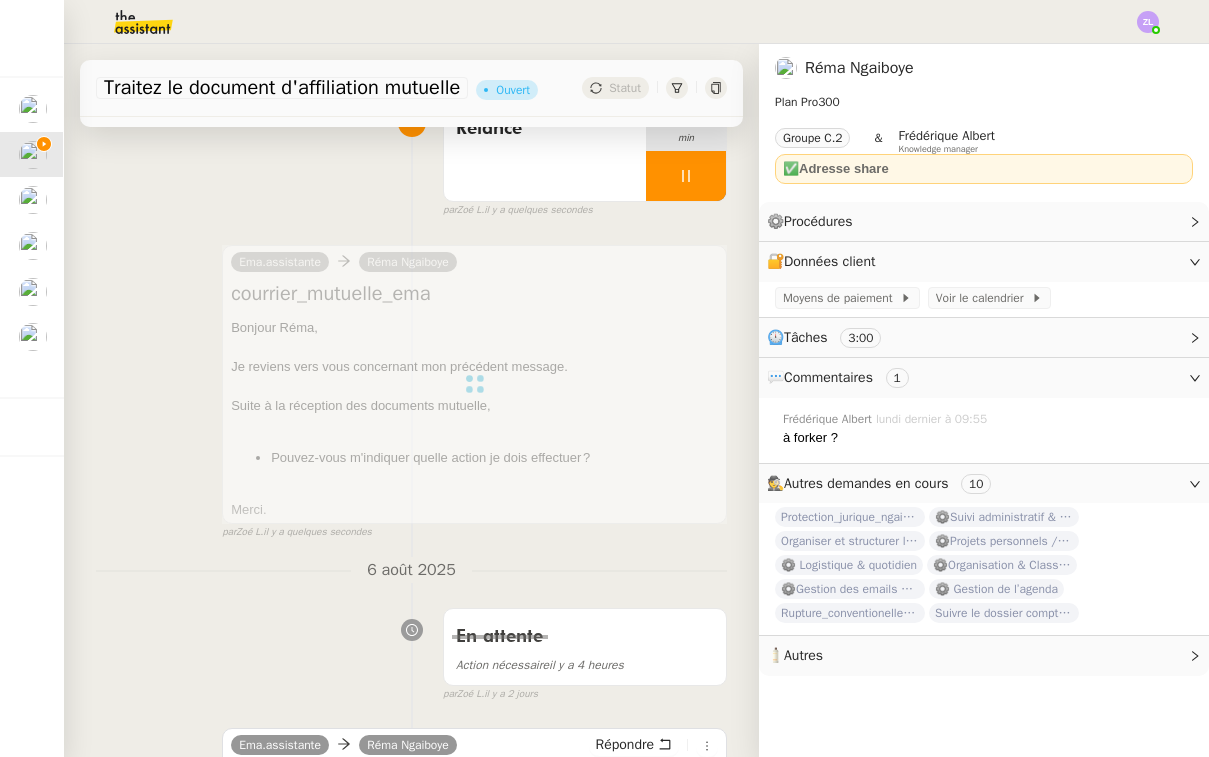 scroll, scrollTop: 170, scrollLeft: 0, axis: vertical 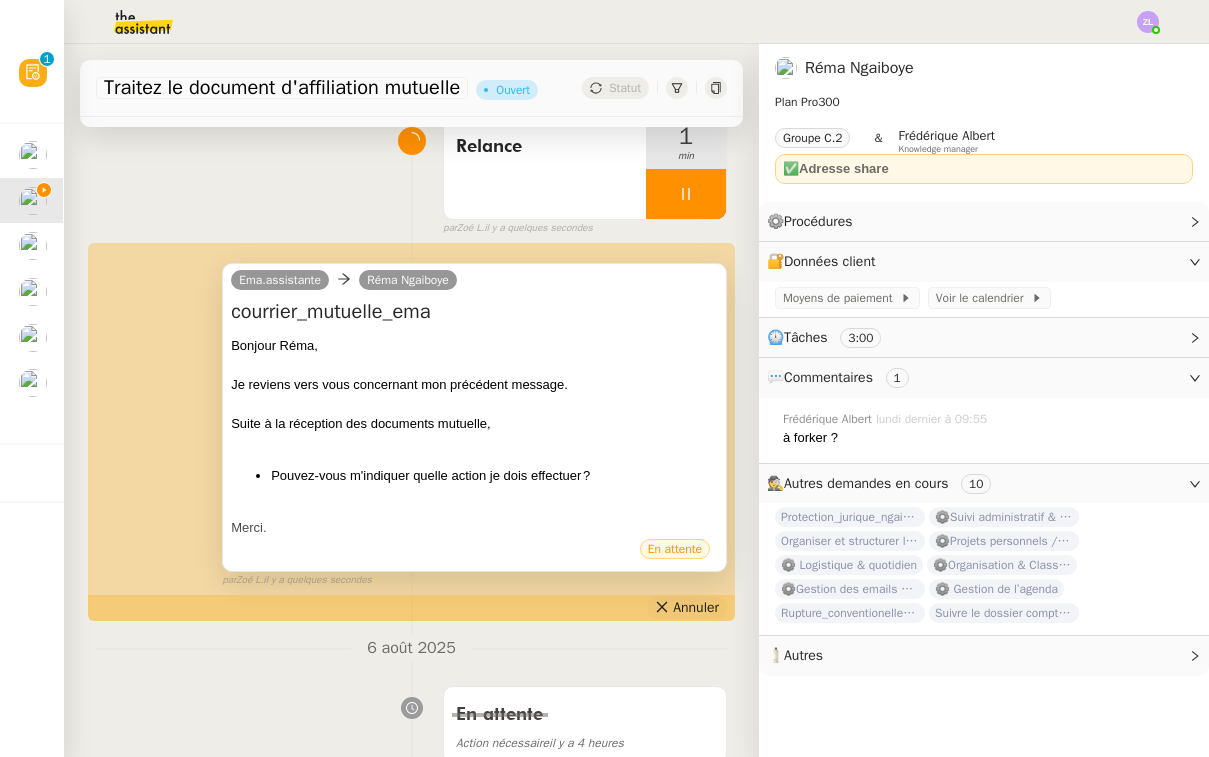 click on "Annuler" at bounding box center [687, 608] 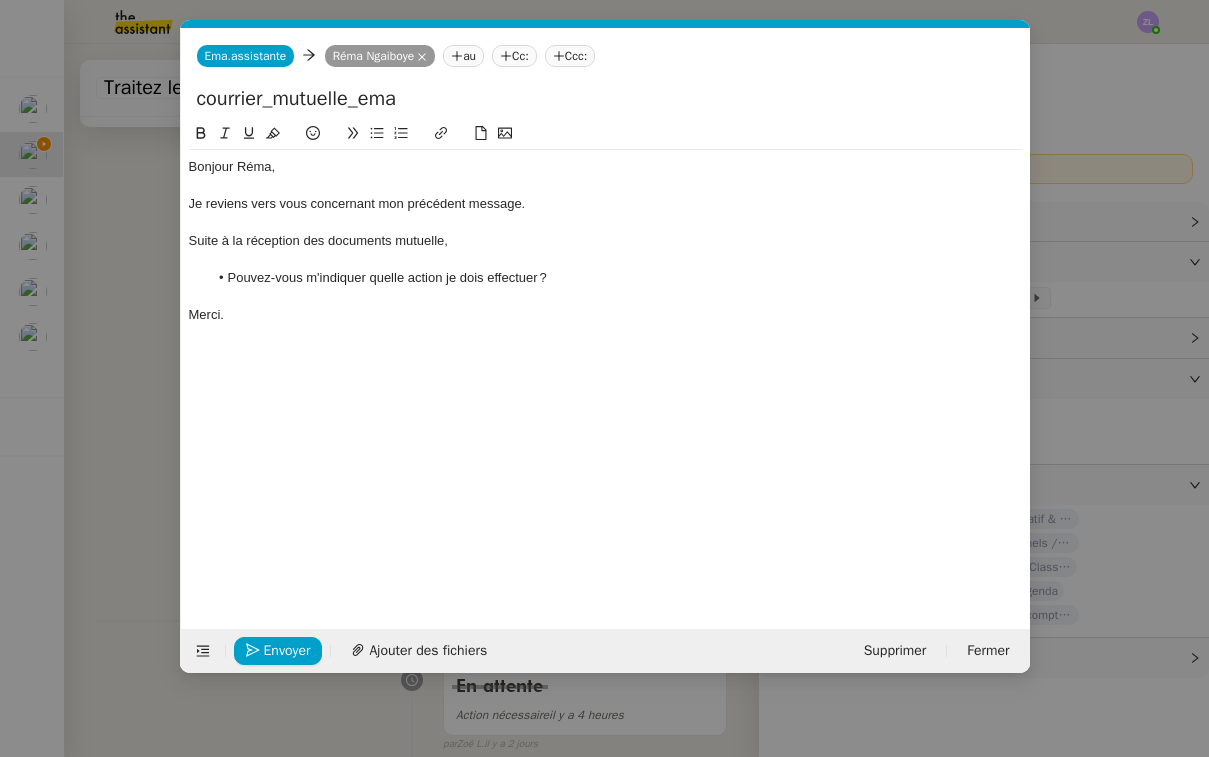 scroll, scrollTop: 0, scrollLeft: 43, axis: horizontal 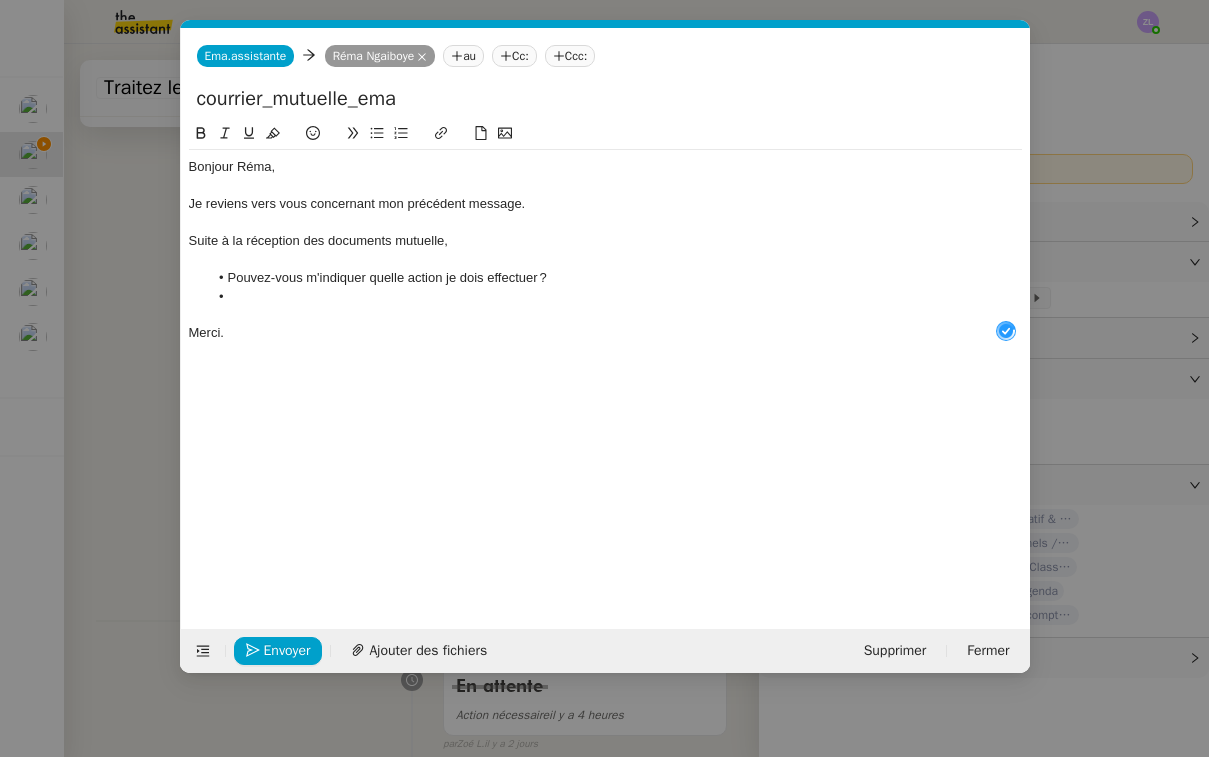 type 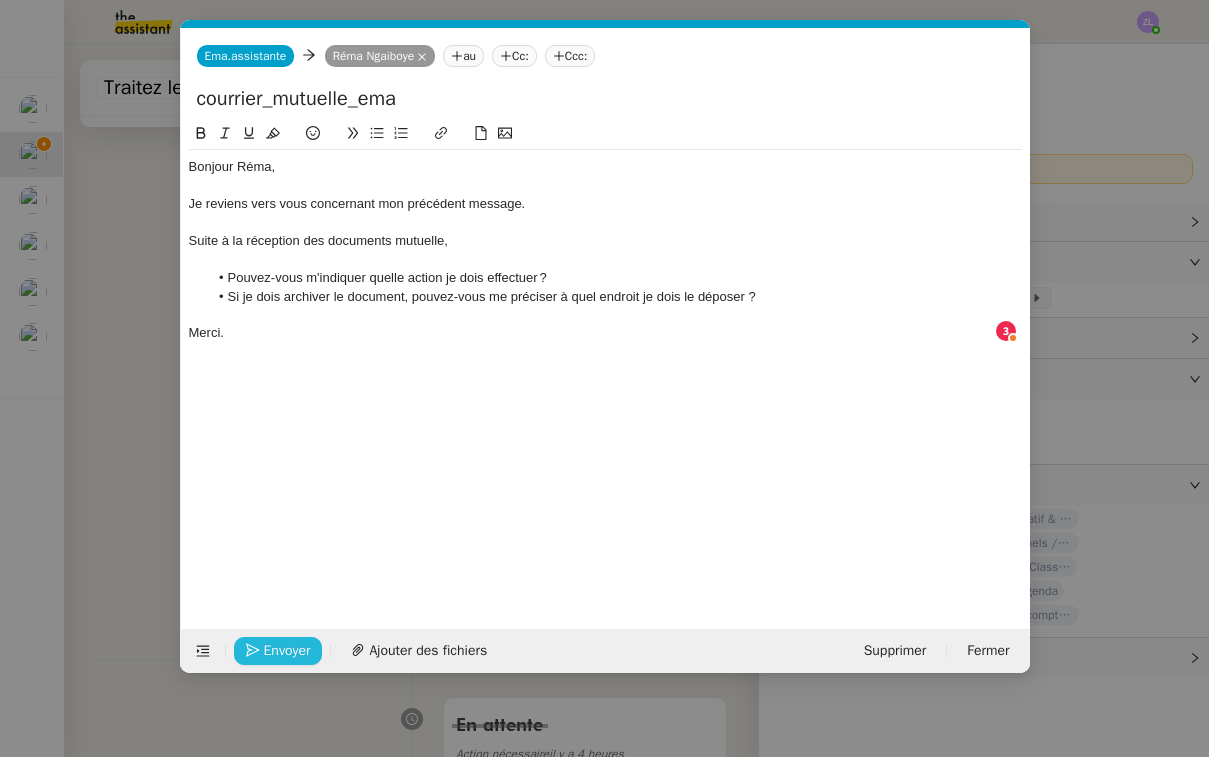 click on "Envoyer" 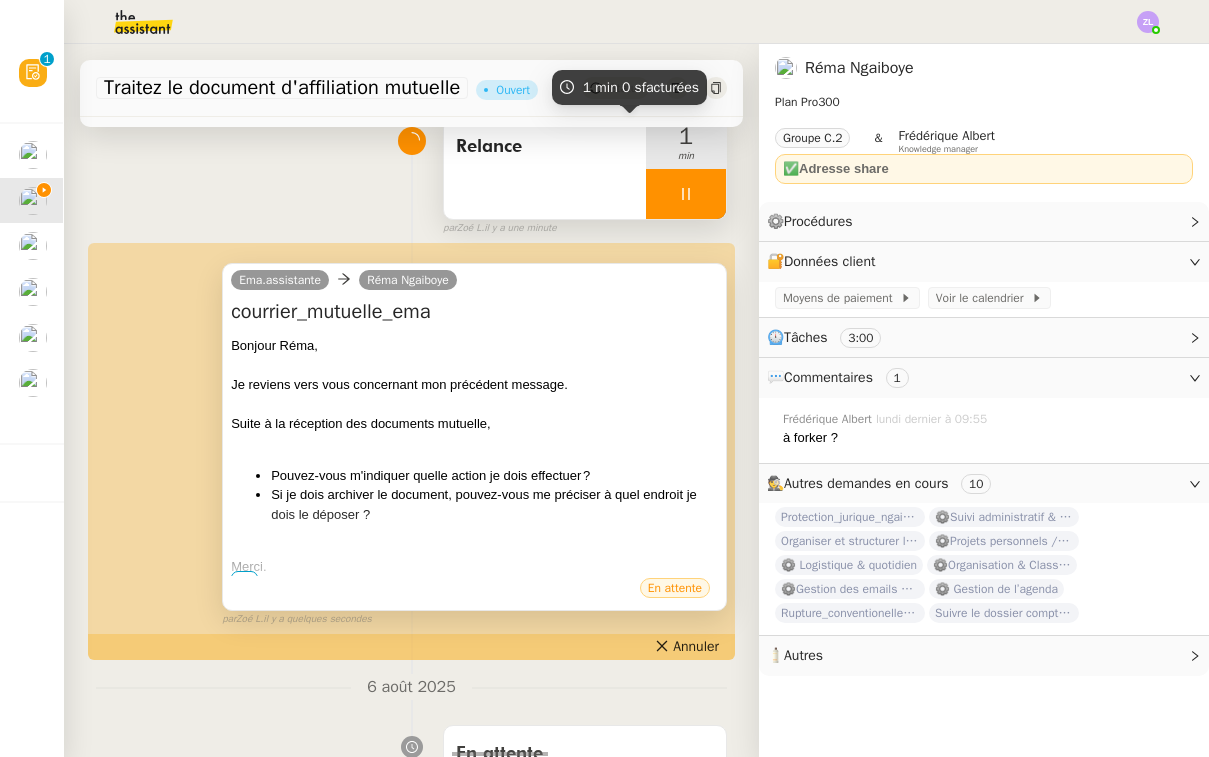 click at bounding box center (686, 194) 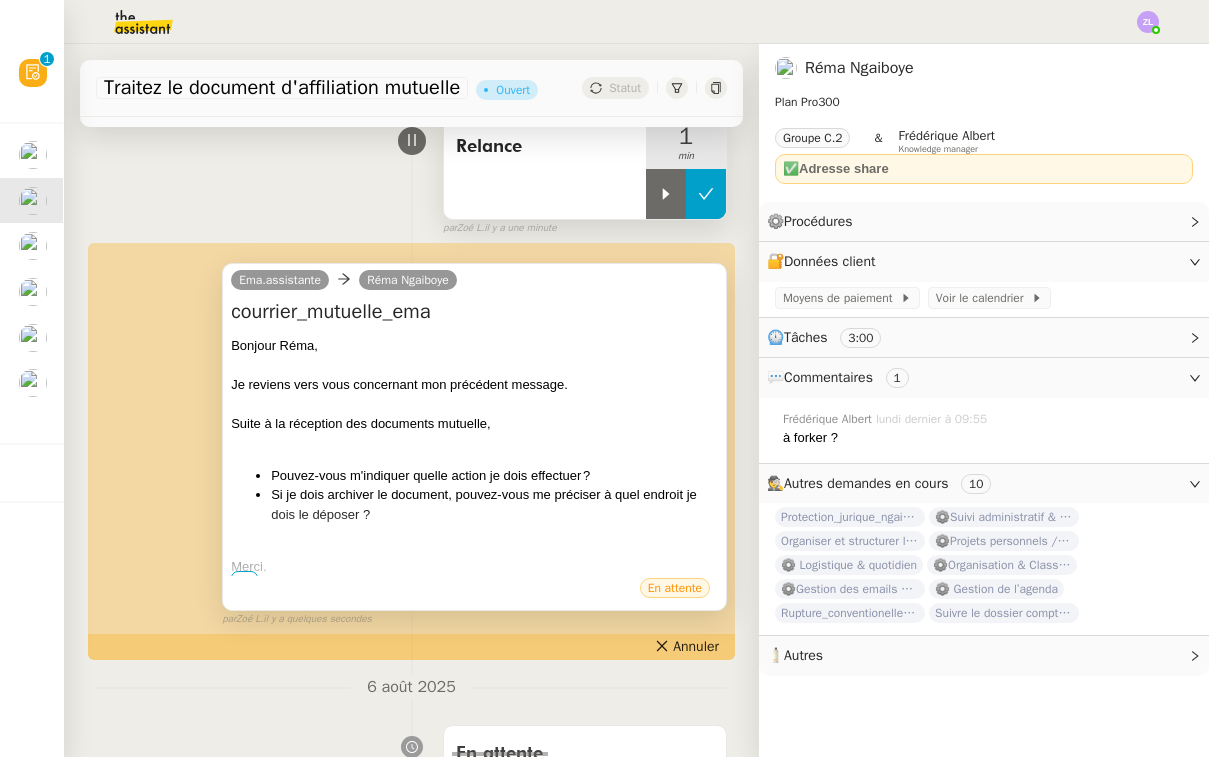 click 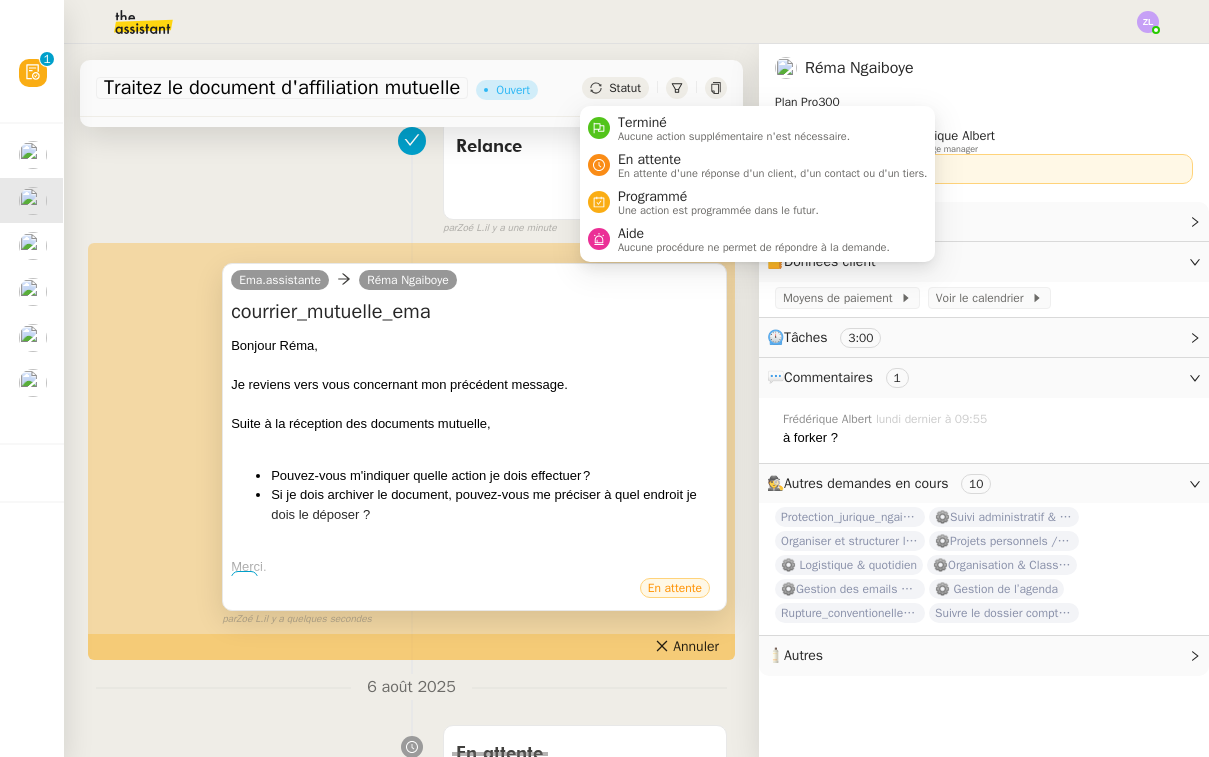 click on "Statut" 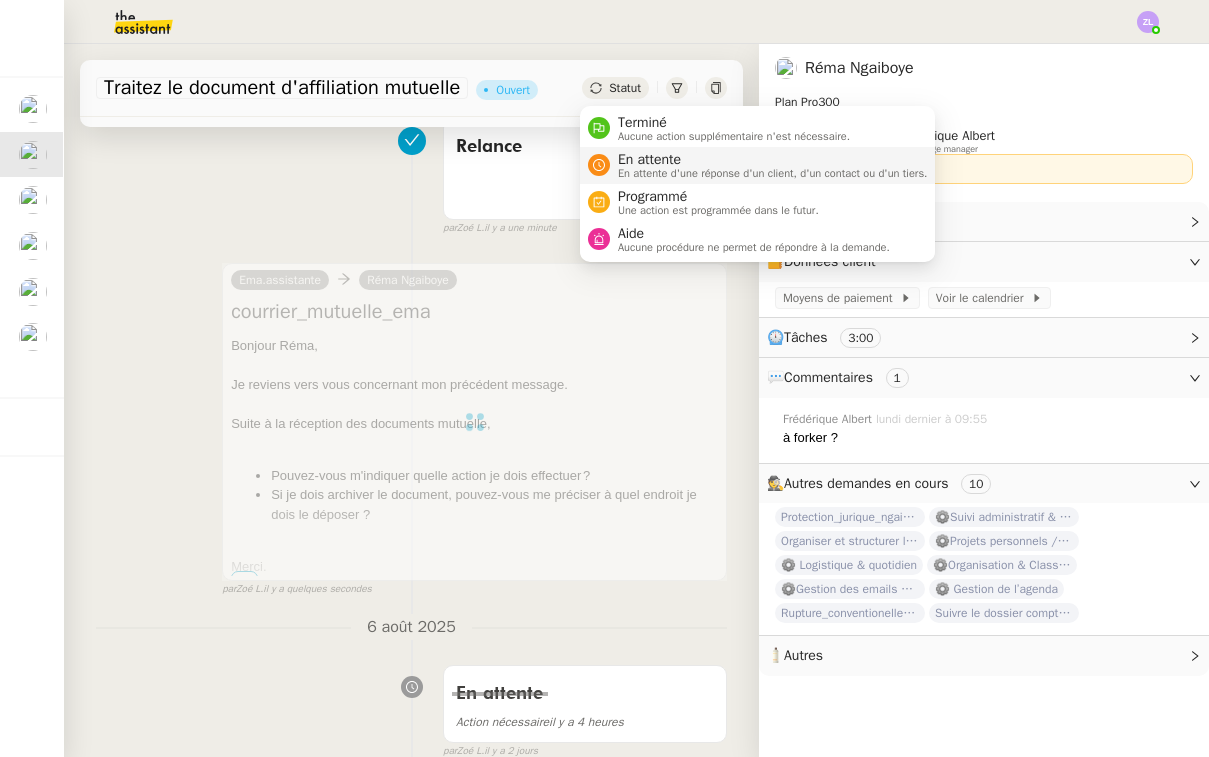click on "En attente" at bounding box center [773, 160] 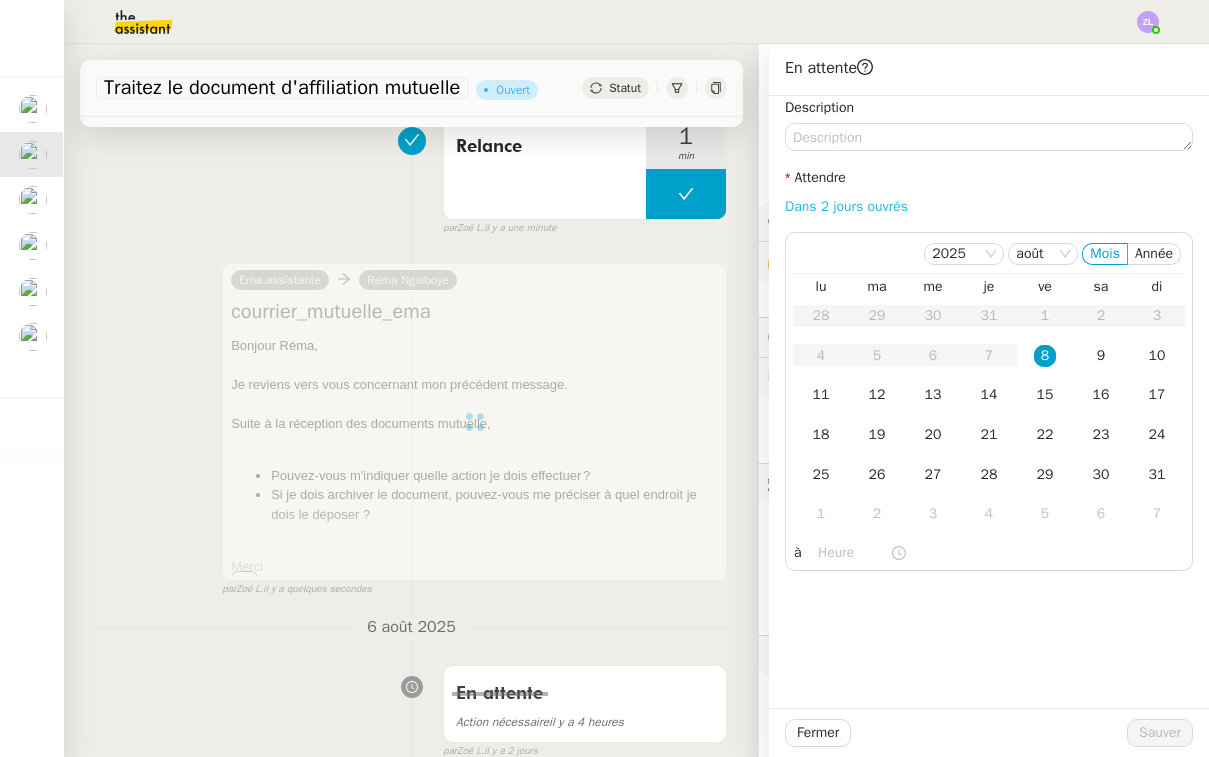 click on "Dans 2 jours ouvrés" 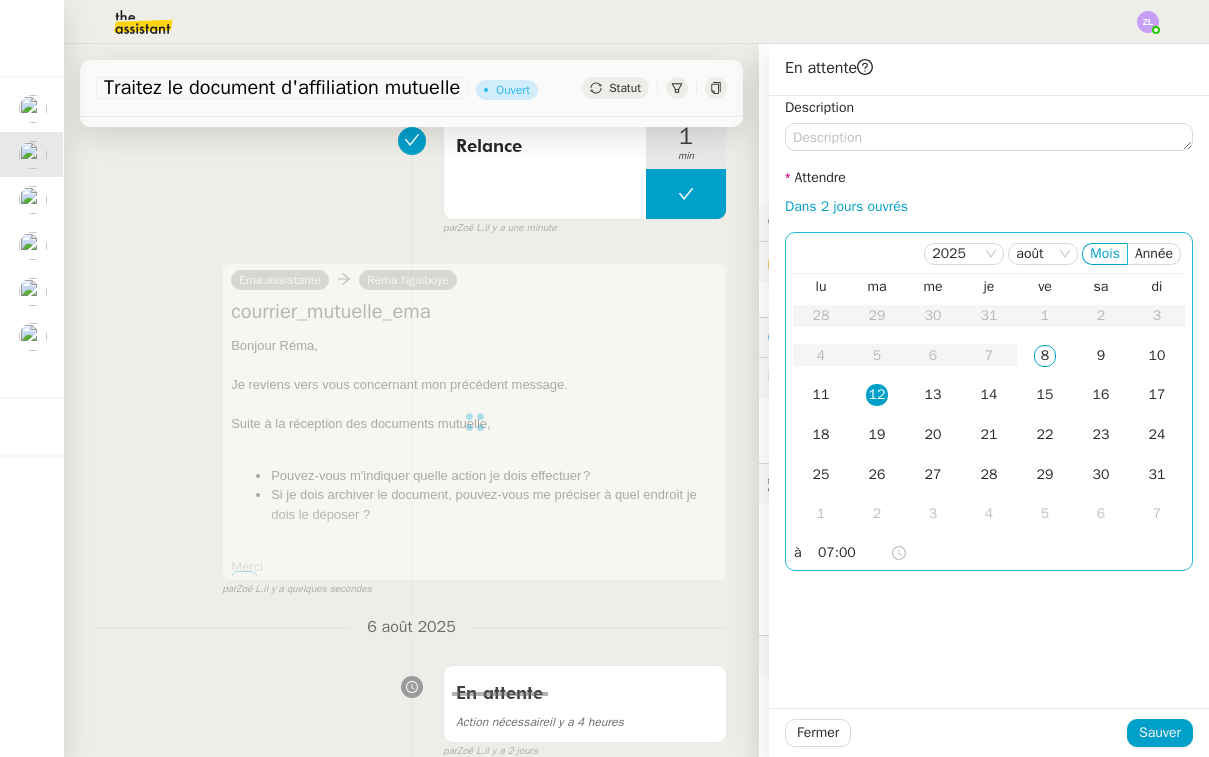 click on "07:00" 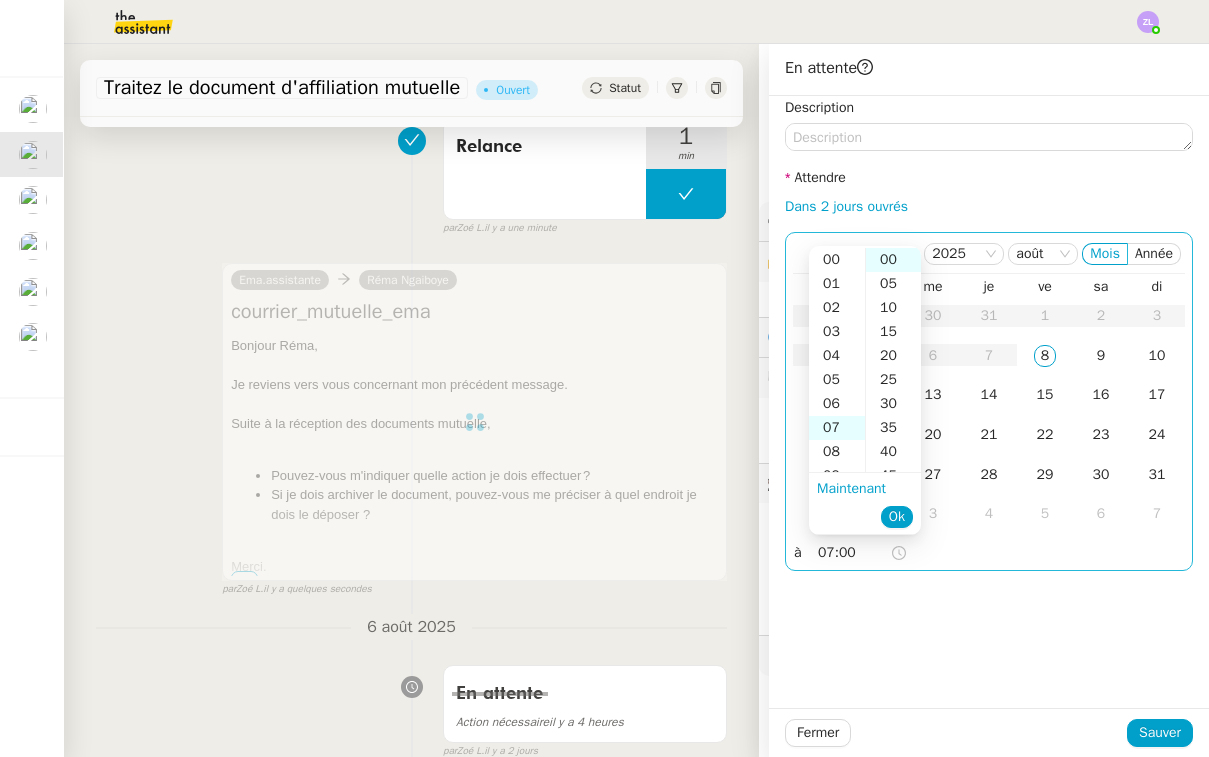 scroll, scrollTop: 168, scrollLeft: 0, axis: vertical 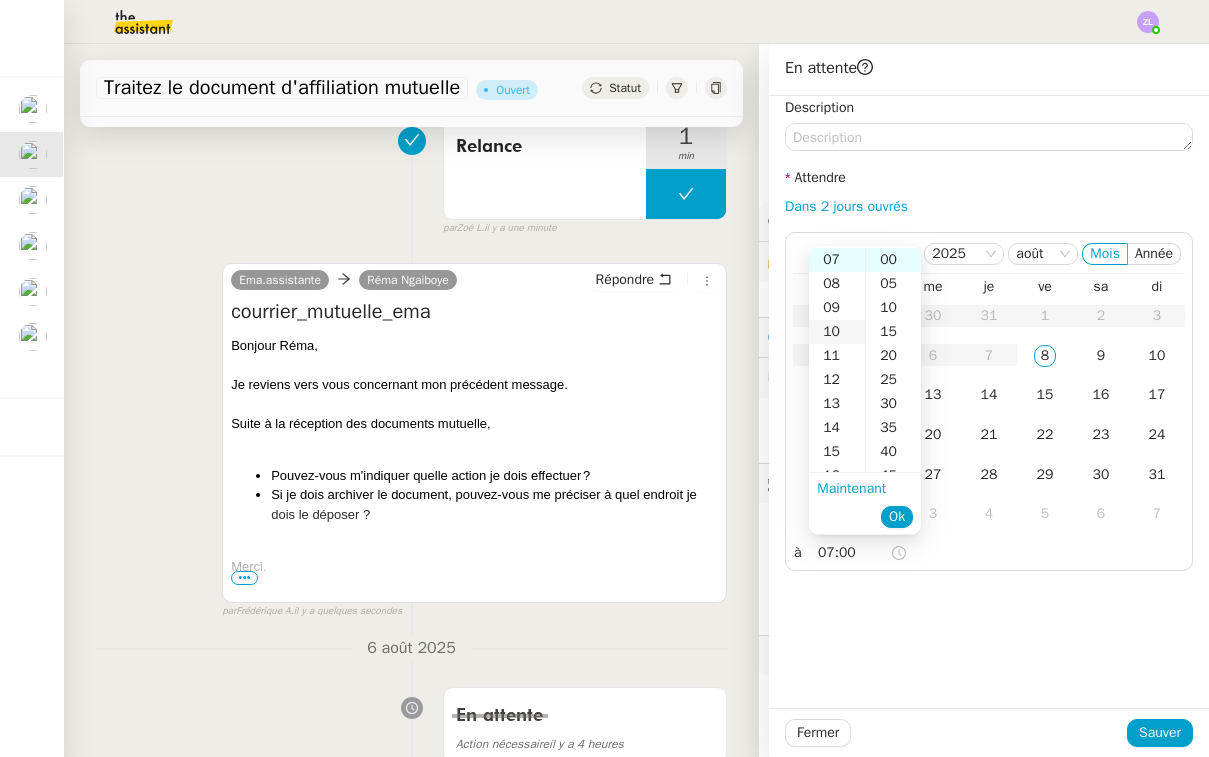 click on "10" at bounding box center [837, 332] 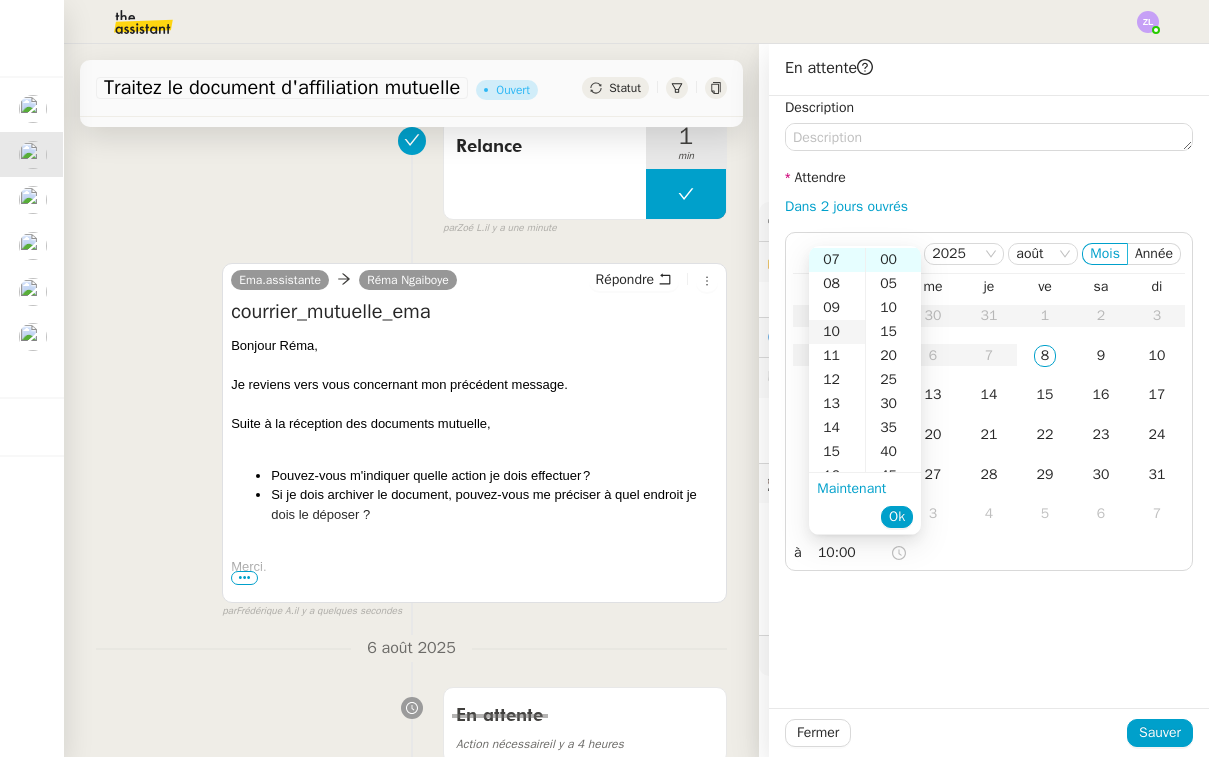 scroll, scrollTop: 240, scrollLeft: 0, axis: vertical 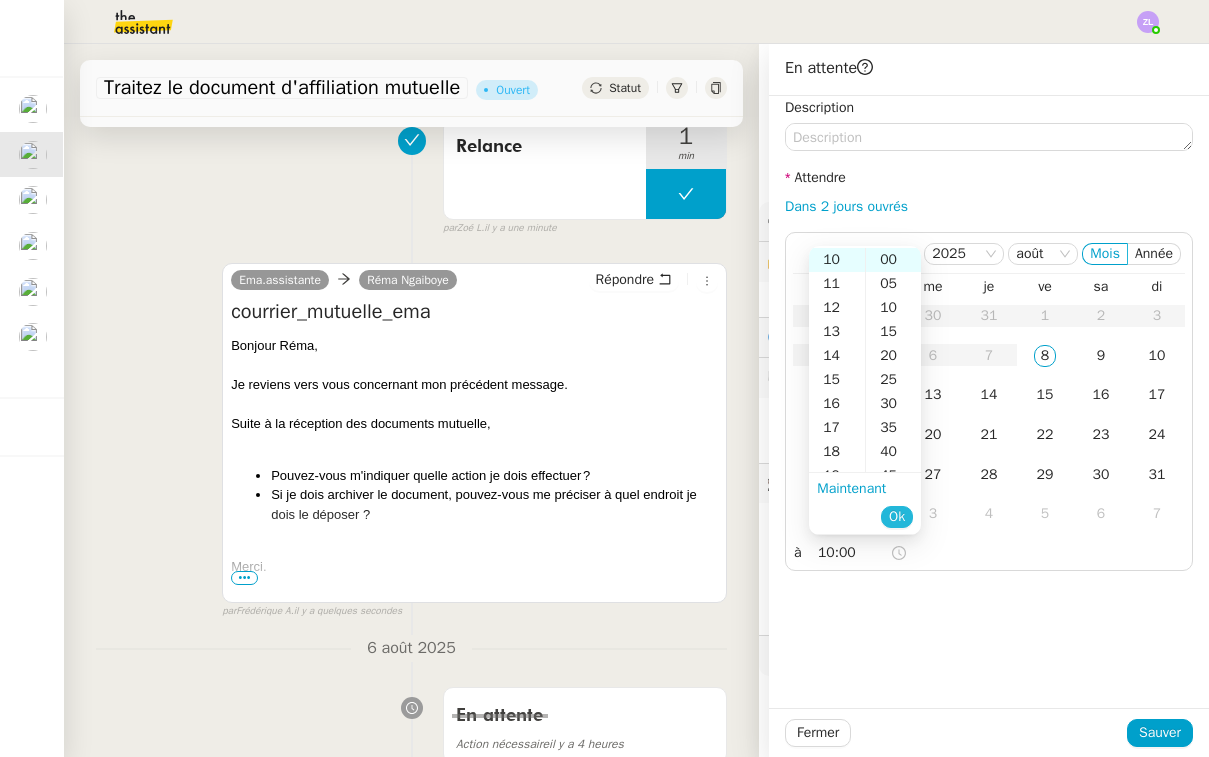 click on "Ok" at bounding box center (897, 517) 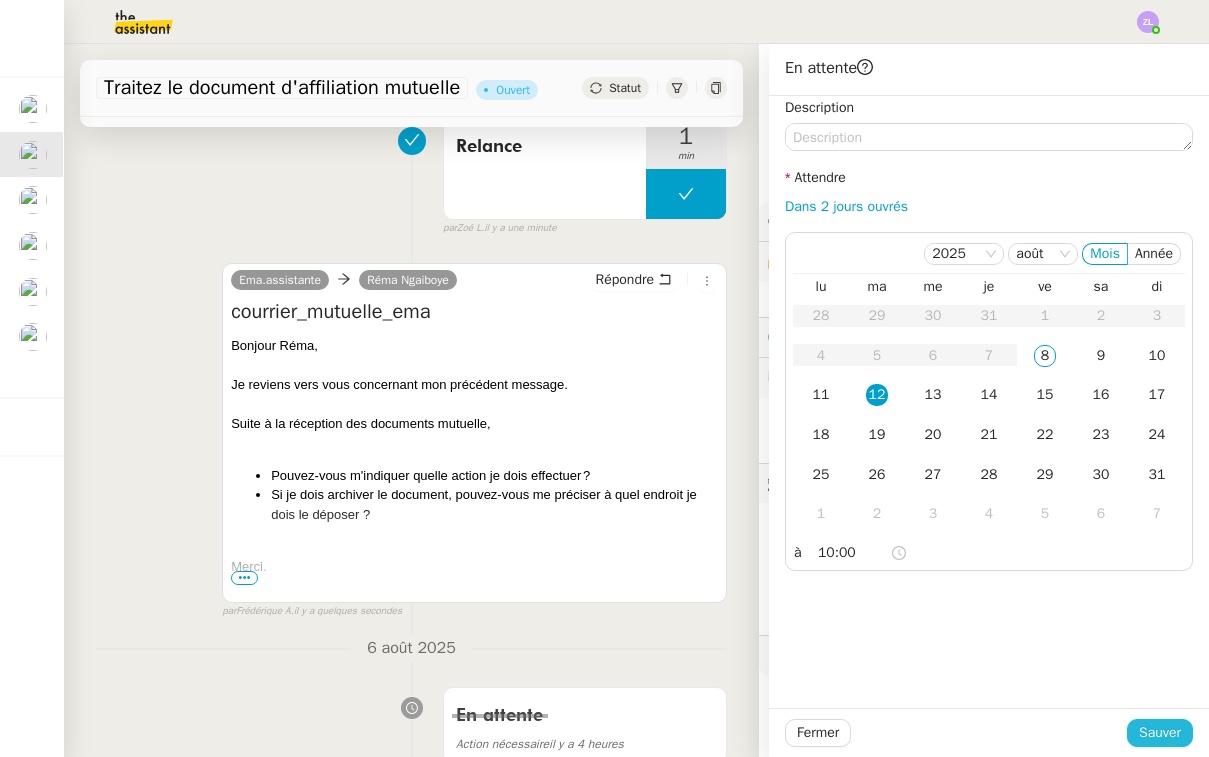 click on "Sauver" 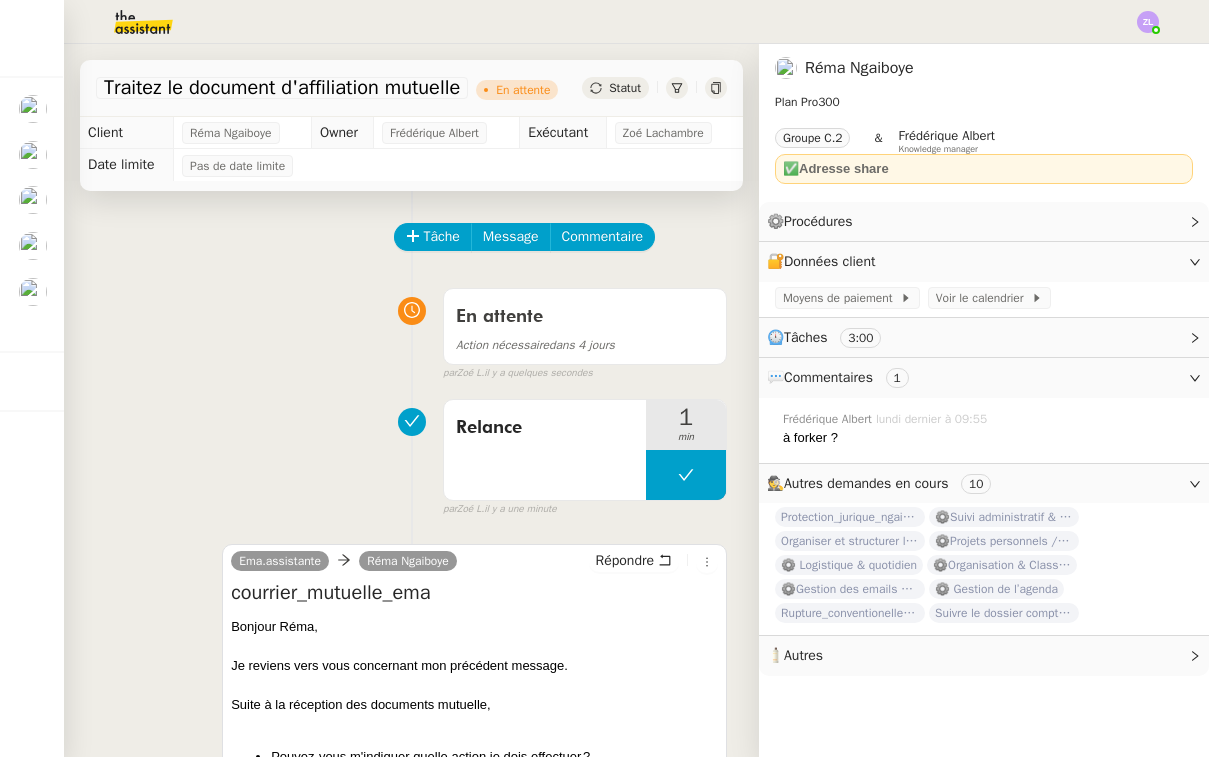 scroll, scrollTop: 0, scrollLeft: 0, axis: both 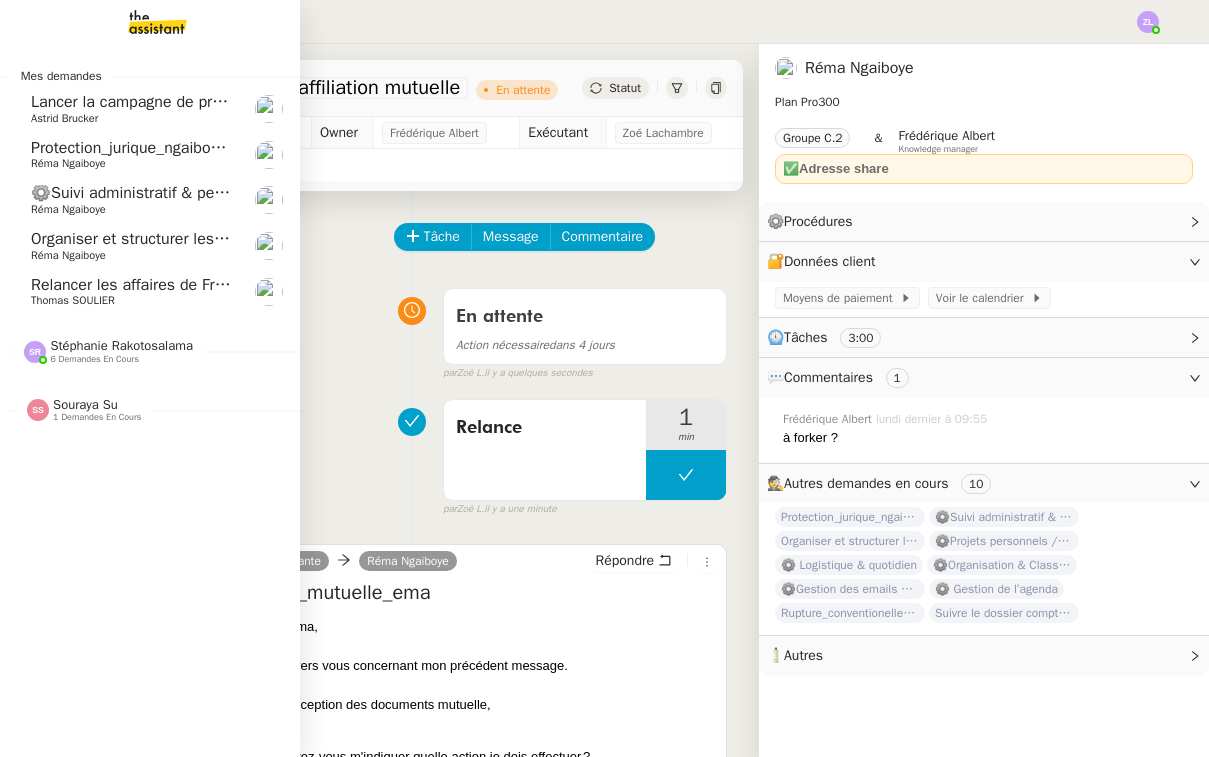 click on "Protection_jurique_ngaiboye_dossier_perso" 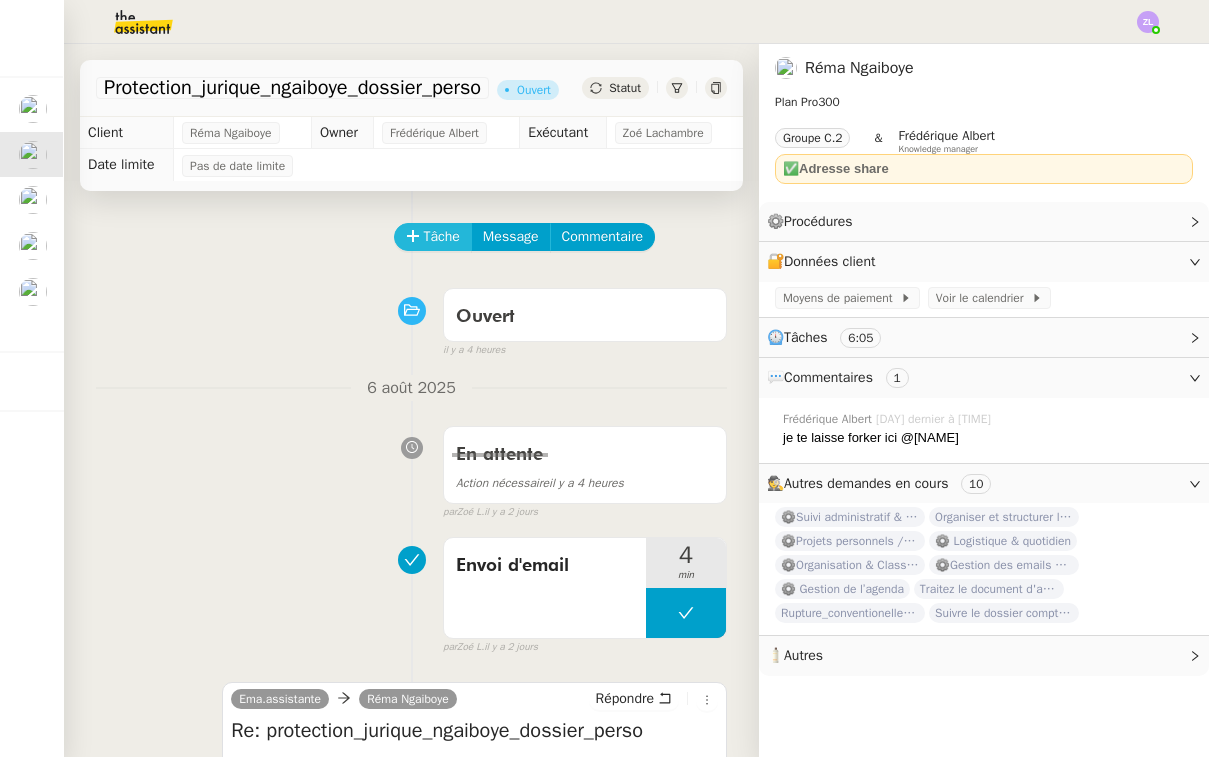 scroll, scrollTop: 0, scrollLeft: 0, axis: both 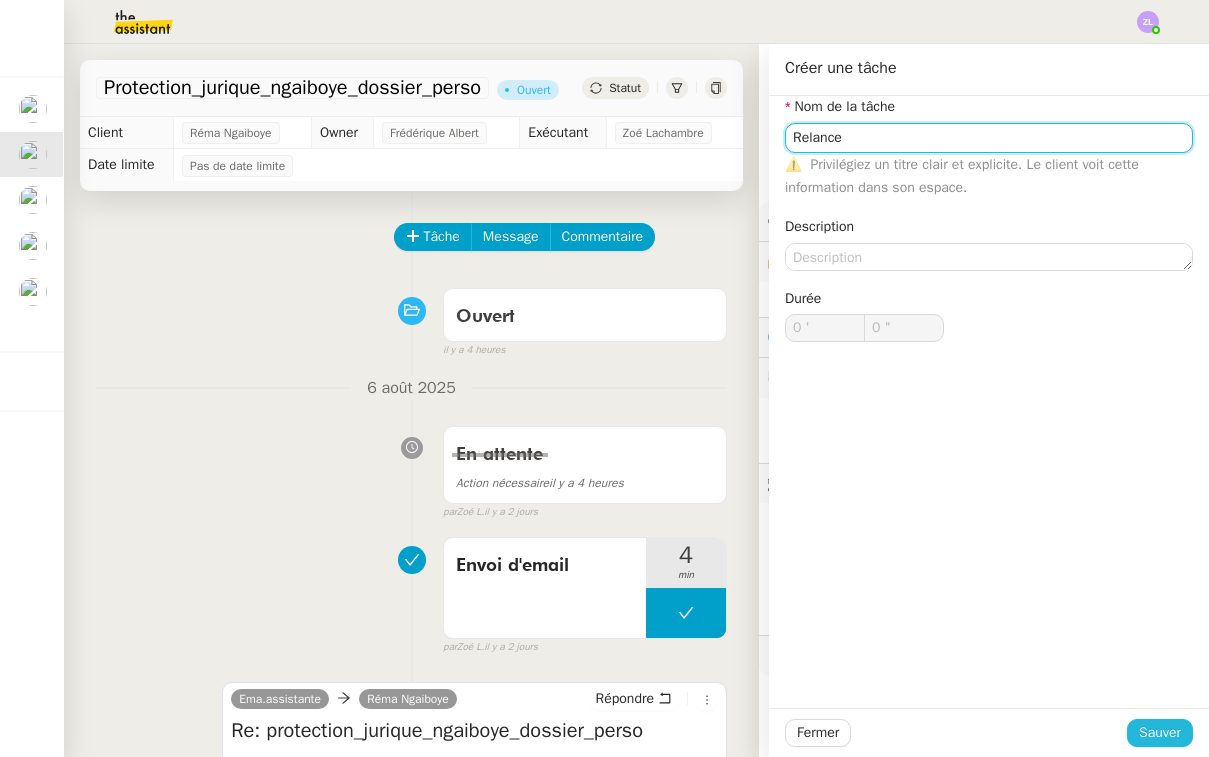 type on "Relance" 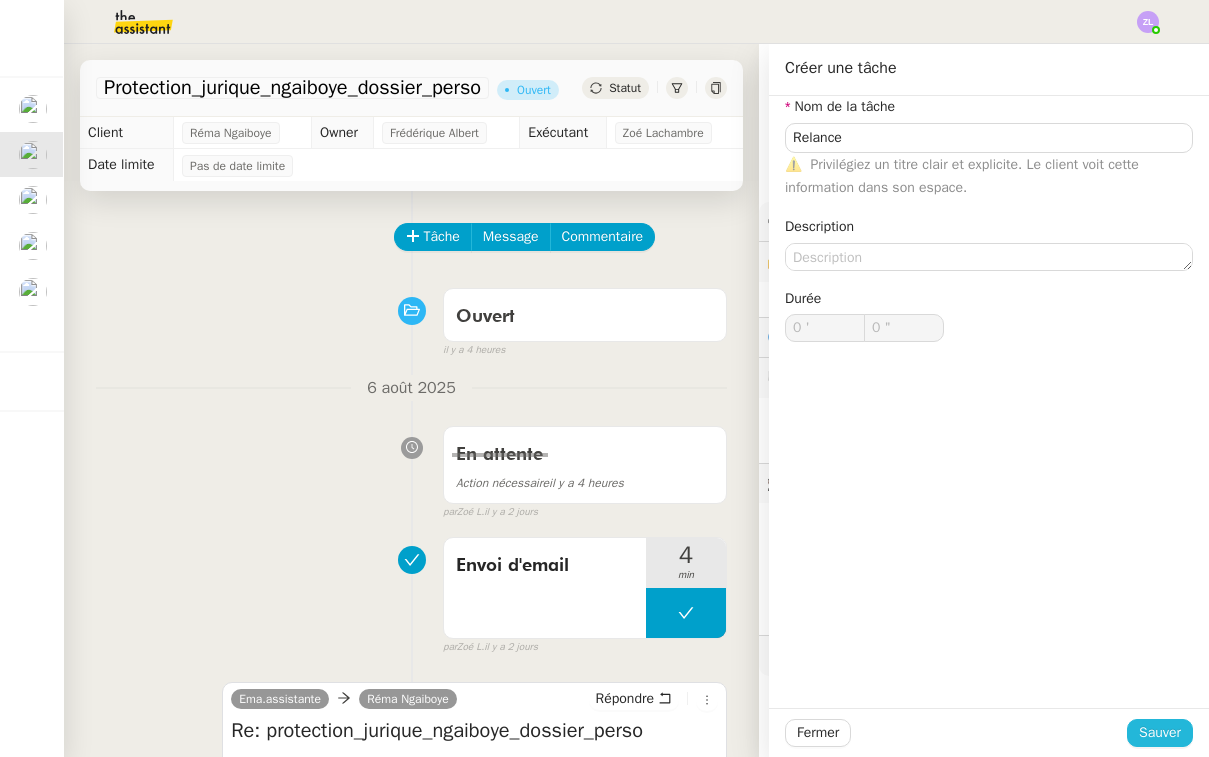 click on "Sauver" 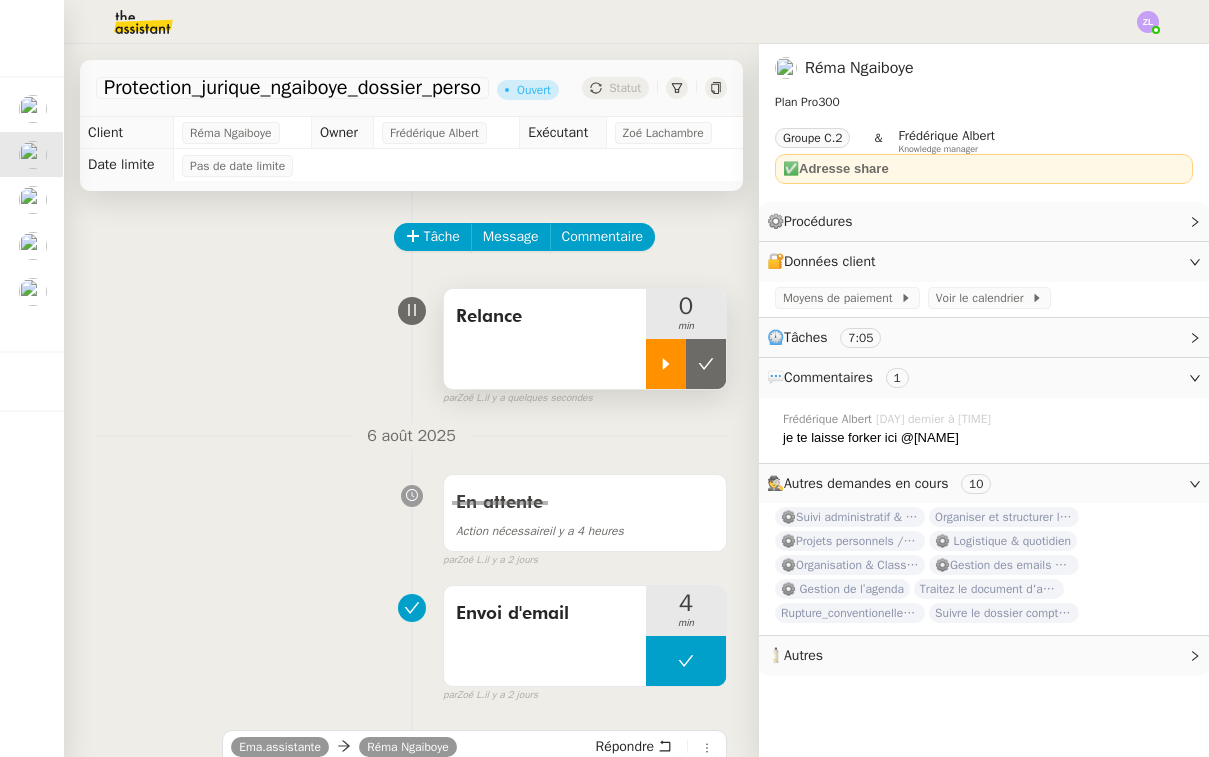 click 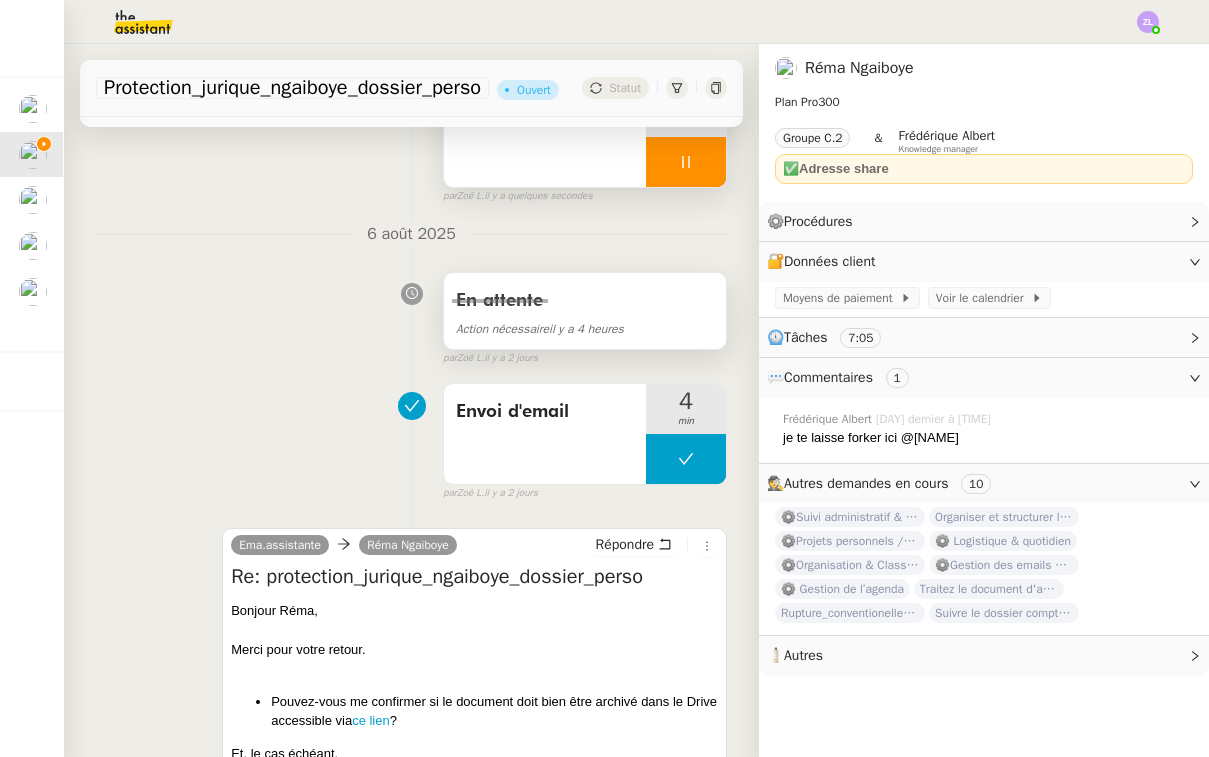 scroll, scrollTop: 383, scrollLeft: 0, axis: vertical 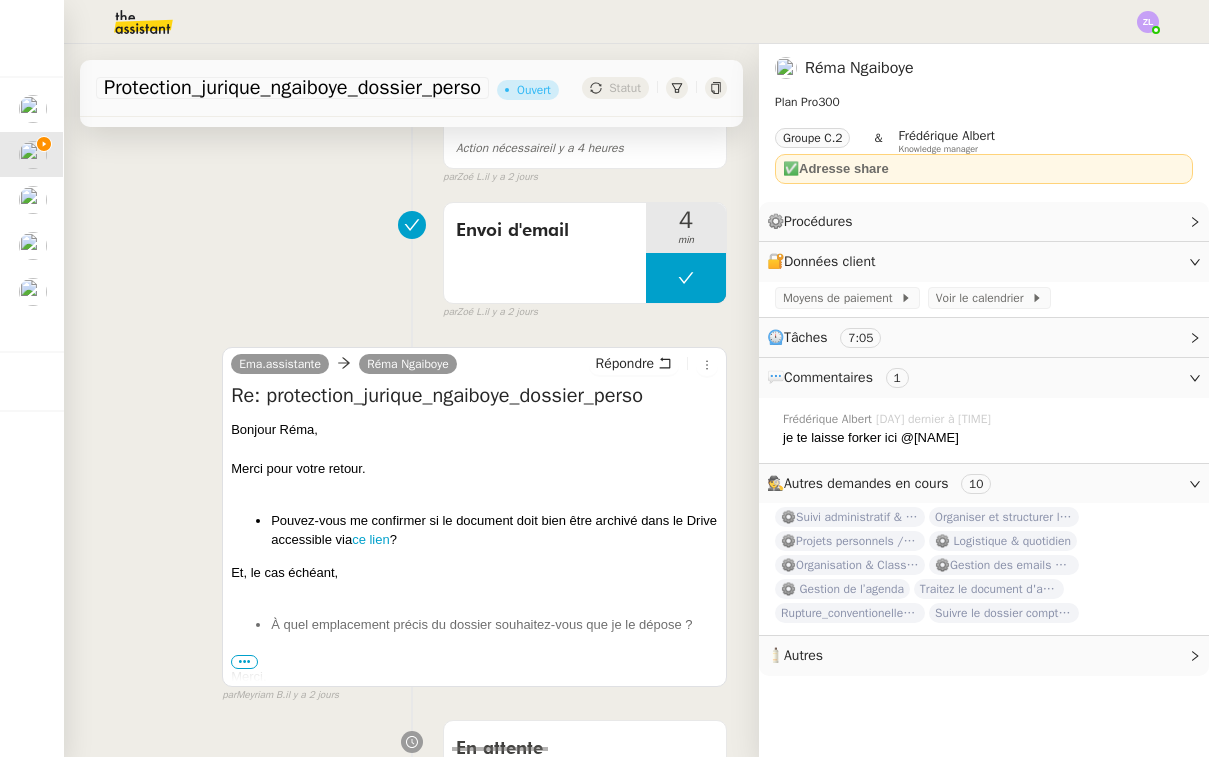 click on "•••" at bounding box center [244, 662] 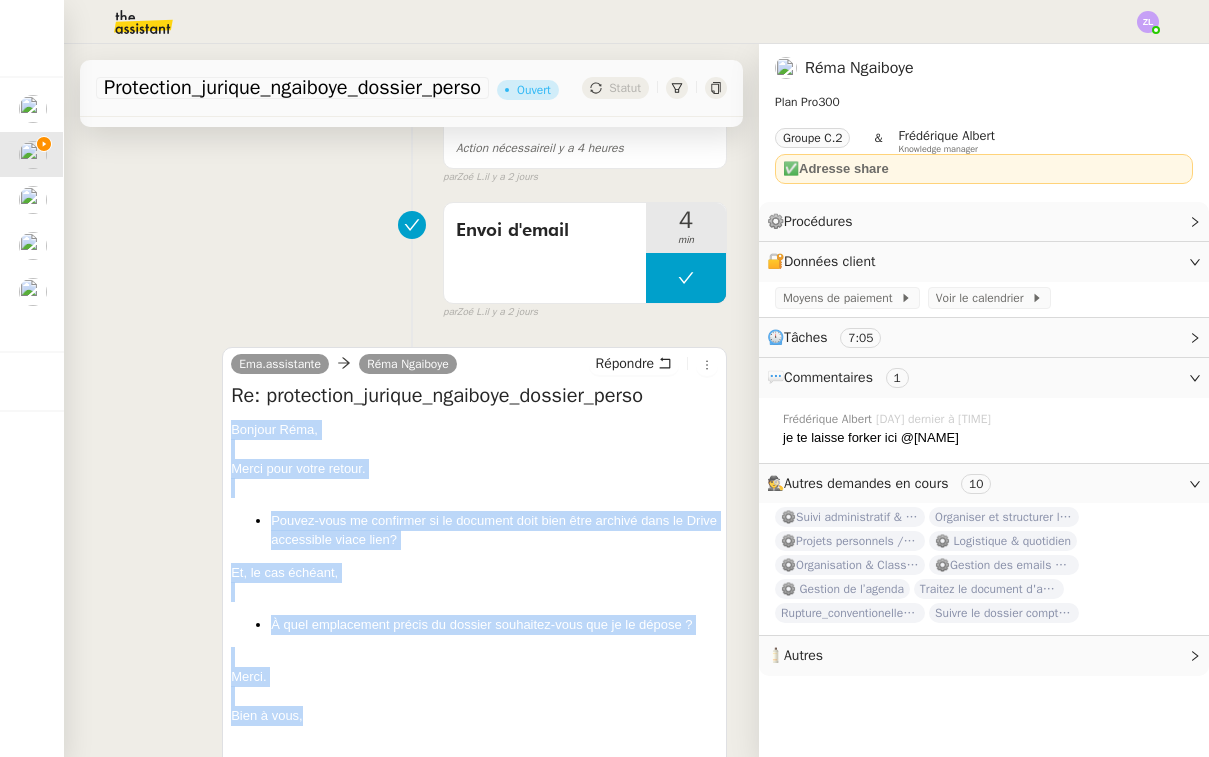 drag, startPoint x: 321, startPoint y: 703, endPoint x: 214, endPoint y: 416, distance: 306.29724 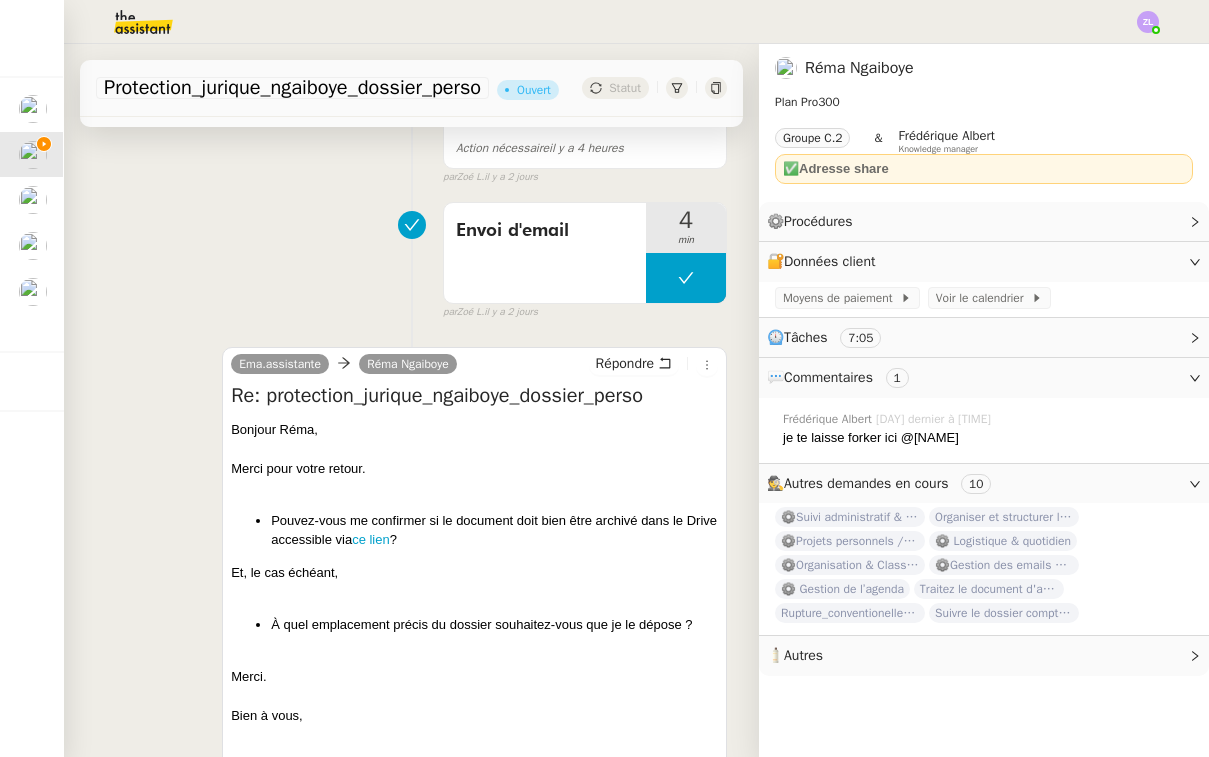click on "Répondre" at bounding box center (653, 364) 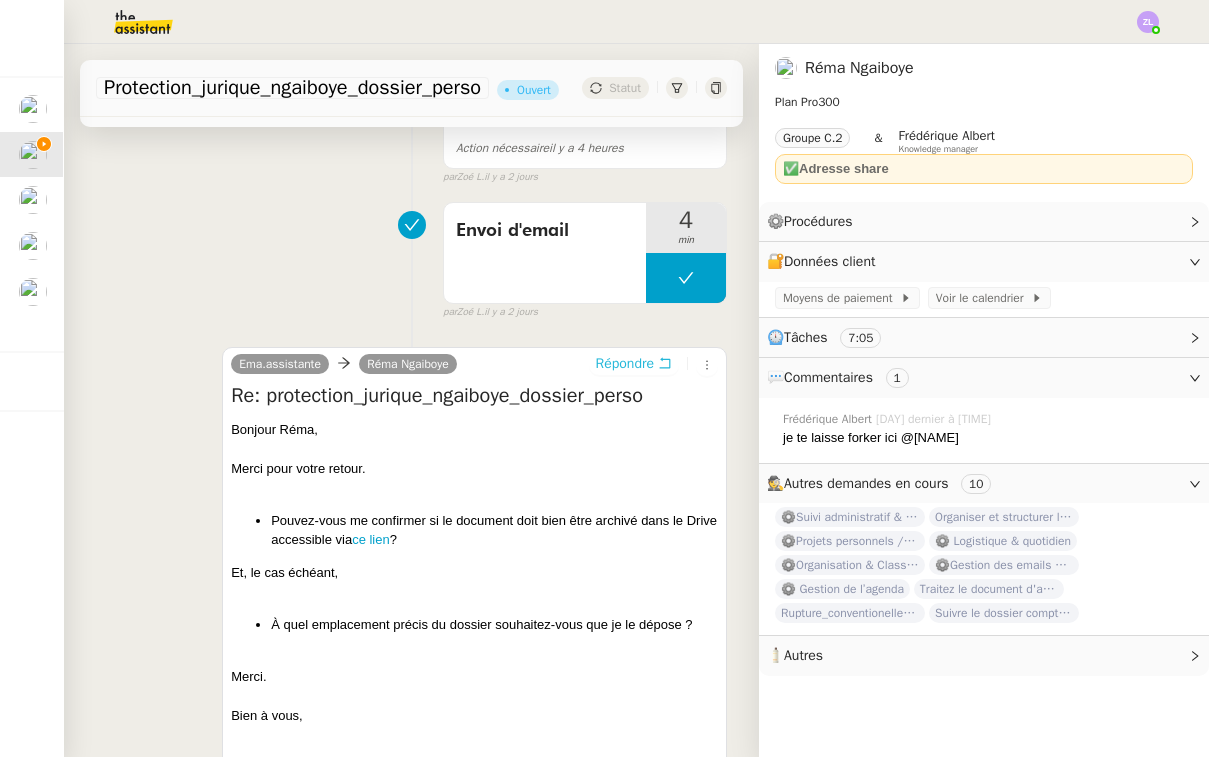 click on "Répondre" at bounding box center (625, 364) 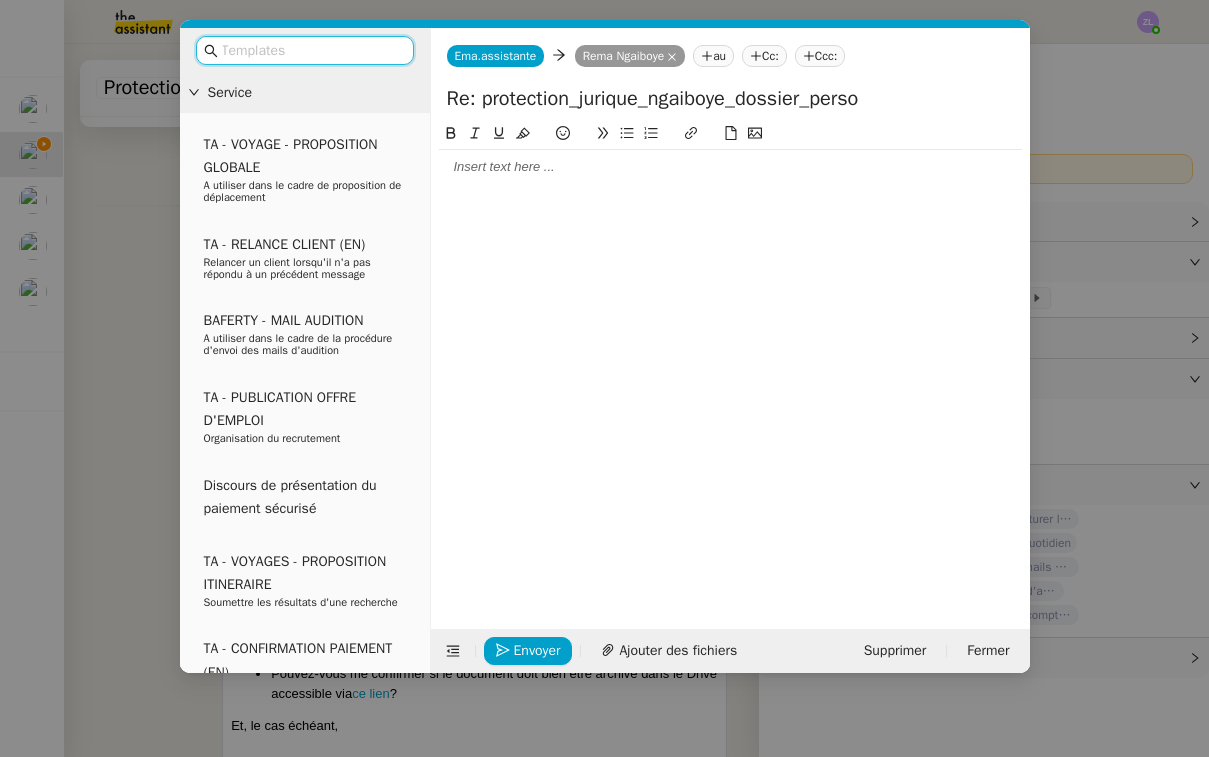 click 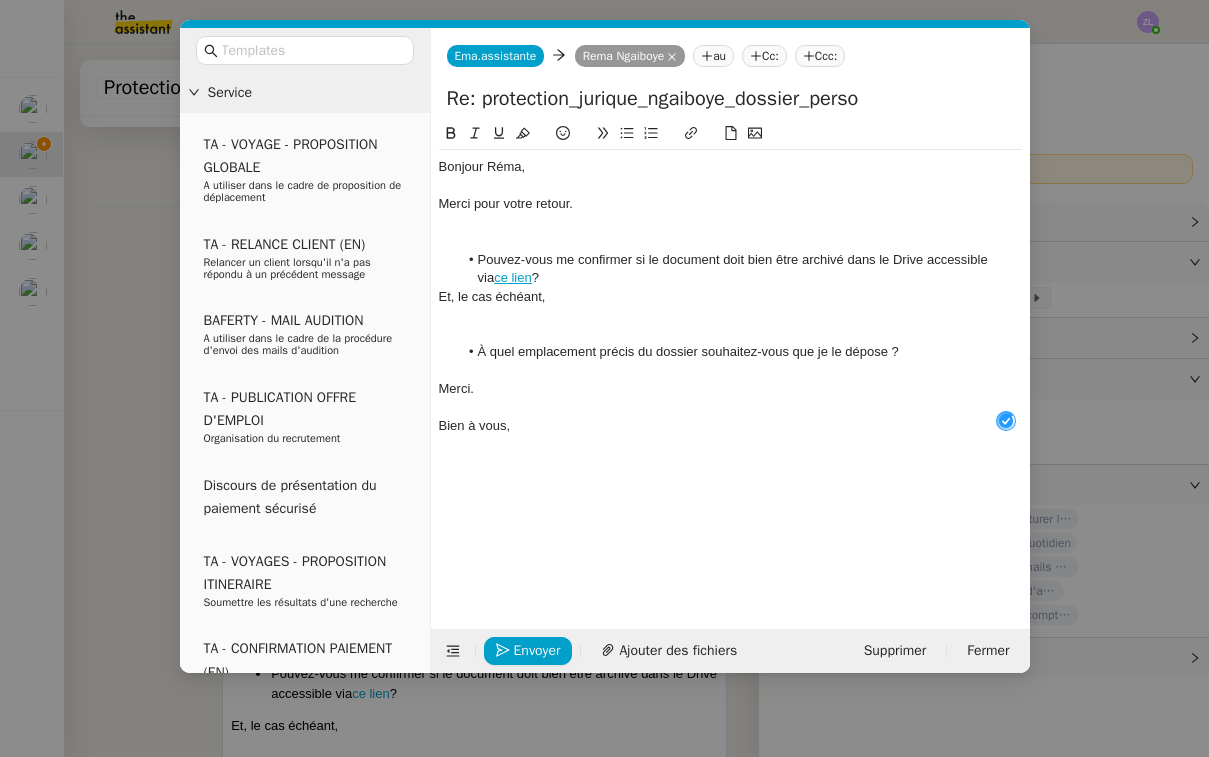 scroll, scrollTop: 21, scrollLeft: 0, axis: vertical 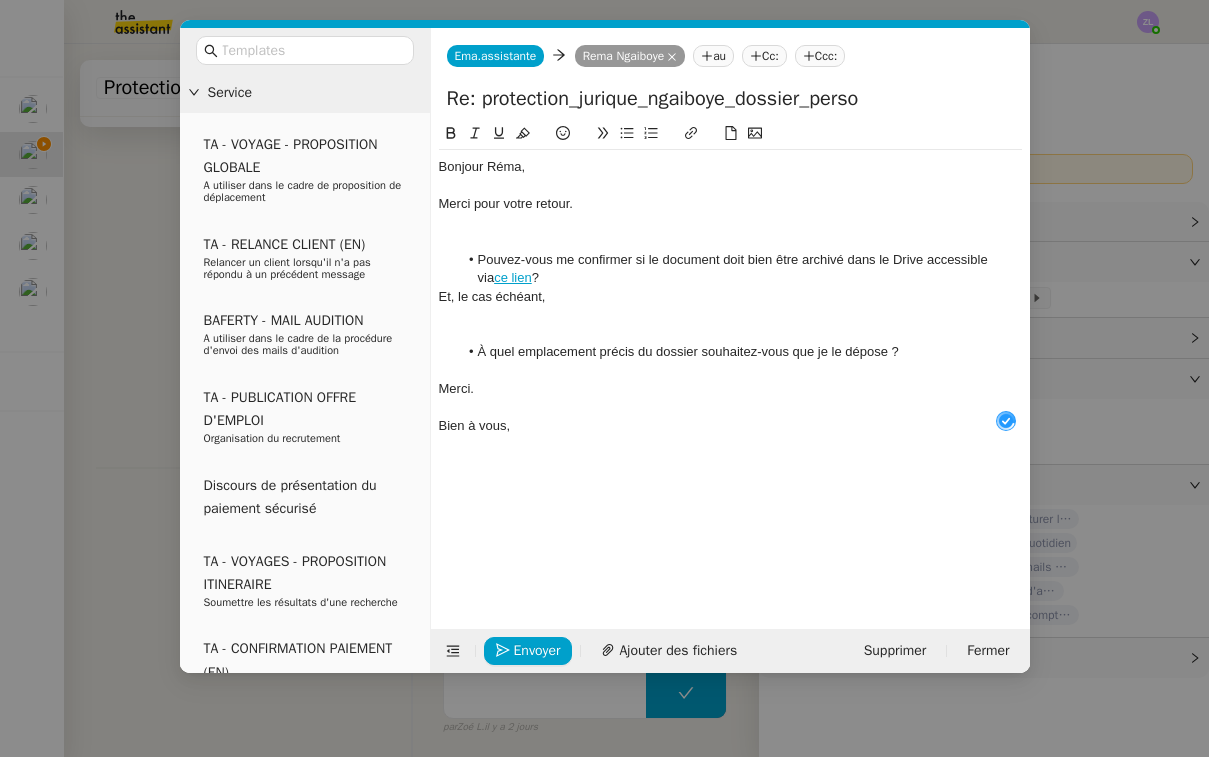click 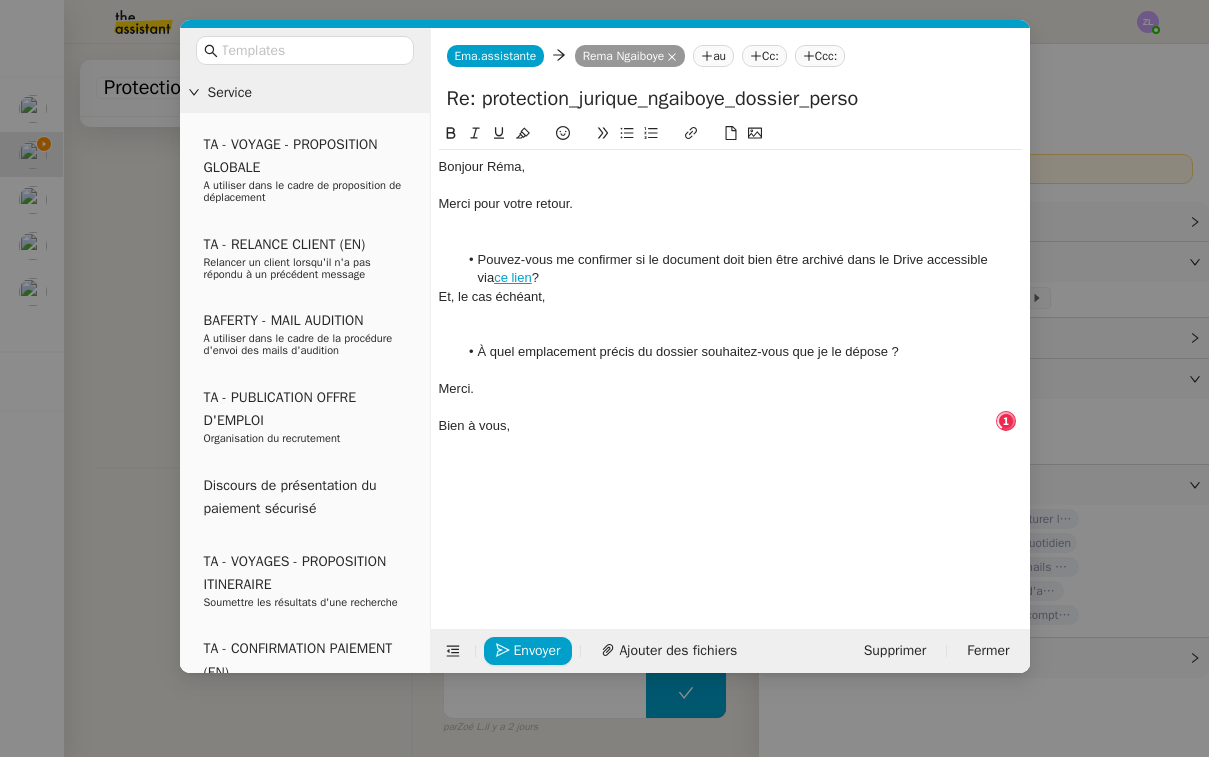 click on "Merci pour votre retour." 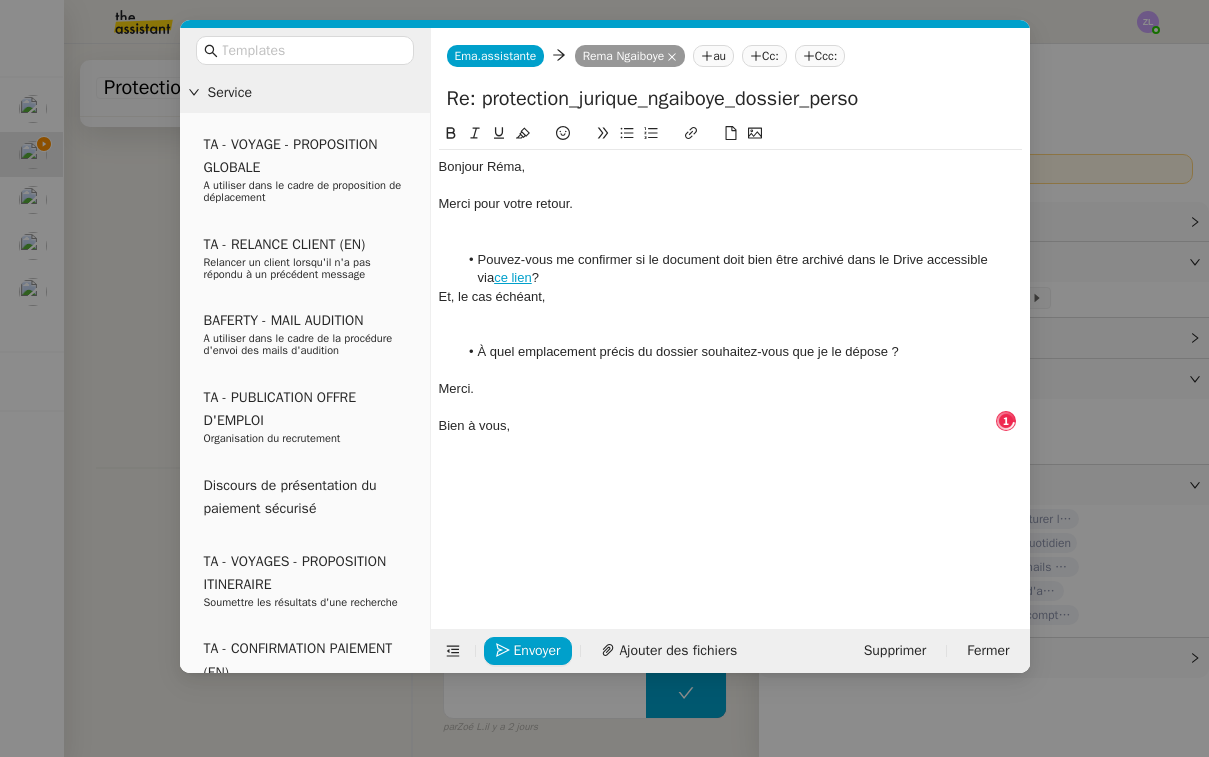 click 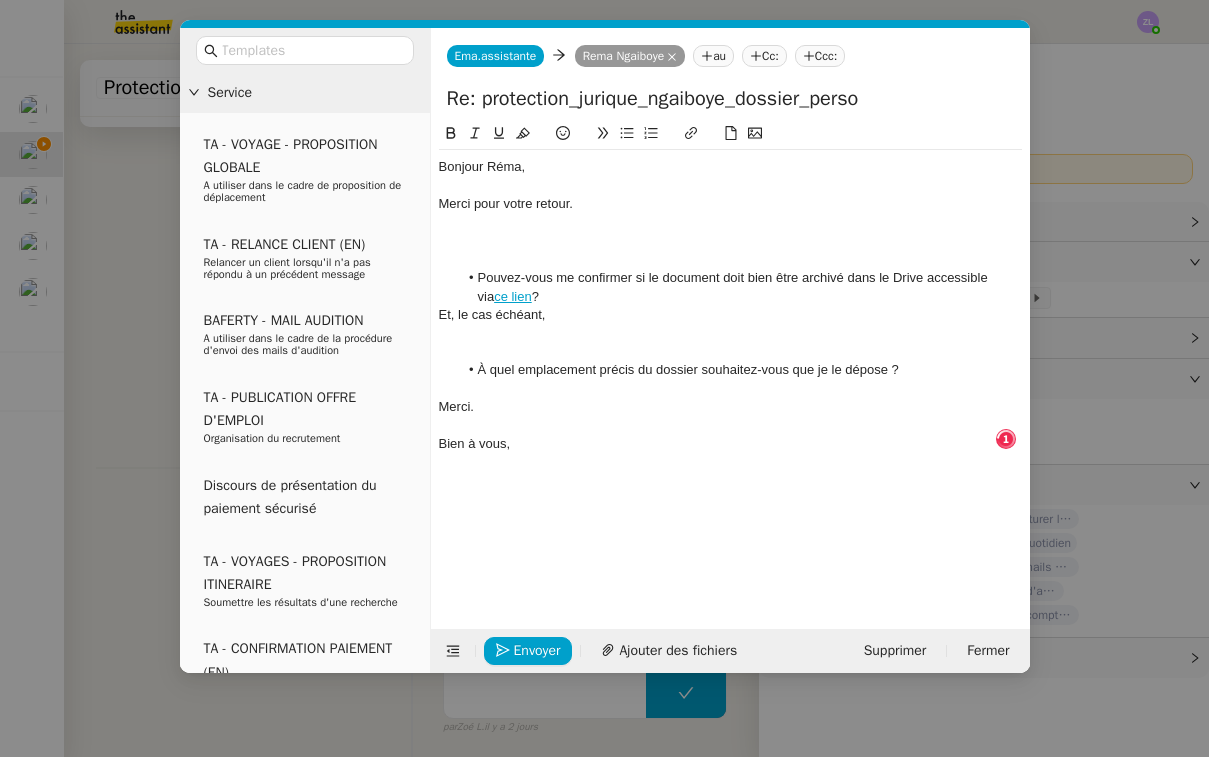 type 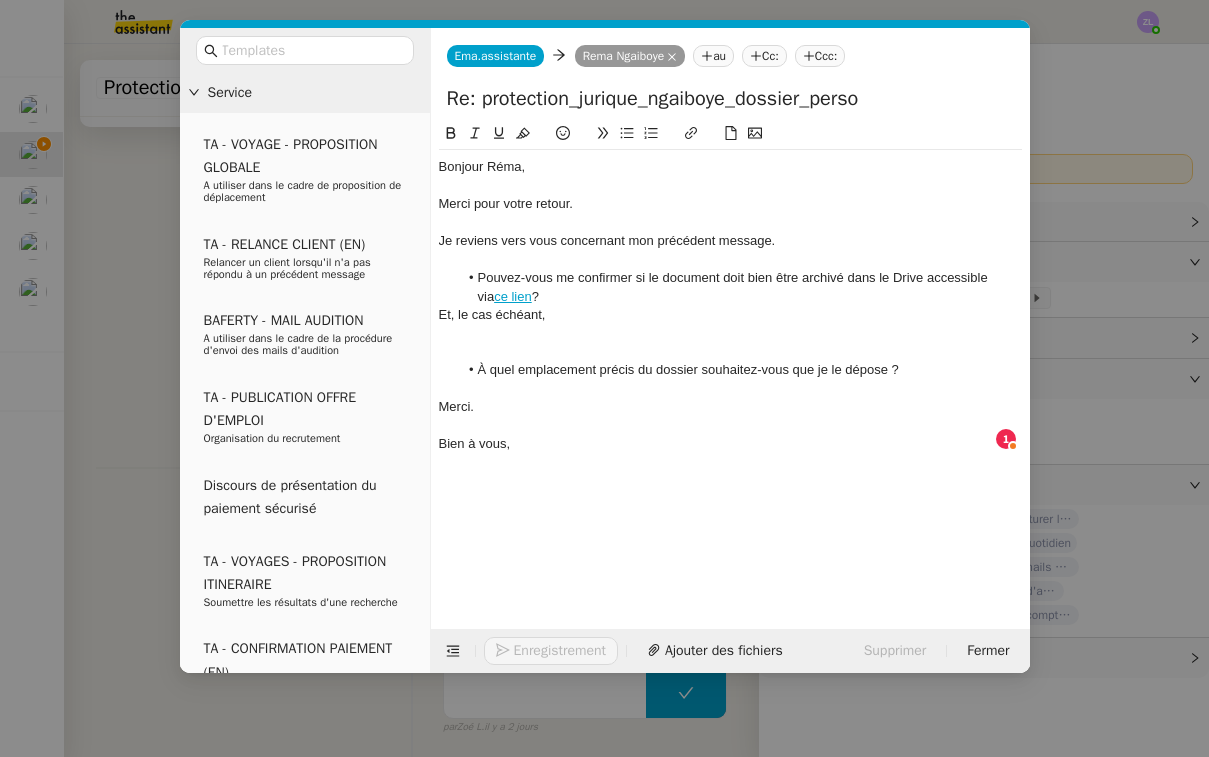 click on "Pouvez-vous me confirmer si le document doit bien être archivé dans le Drive accessible via  ce lien  ?" 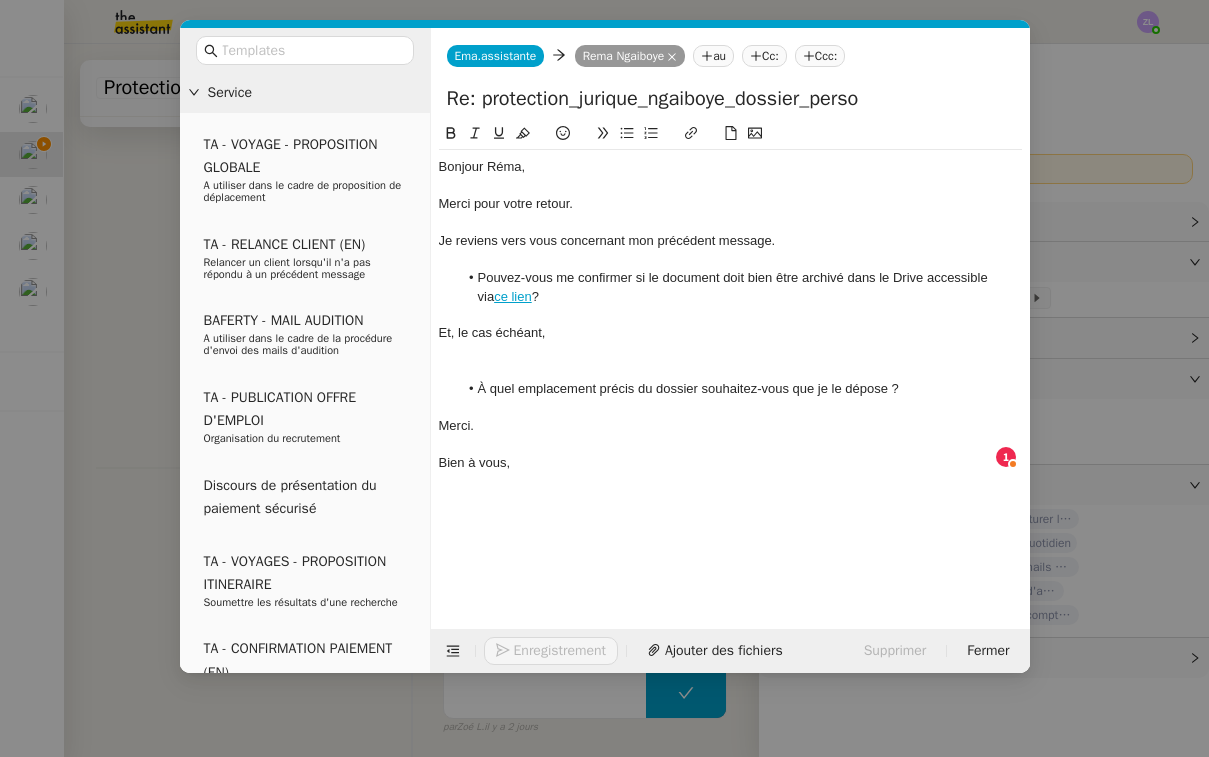 click 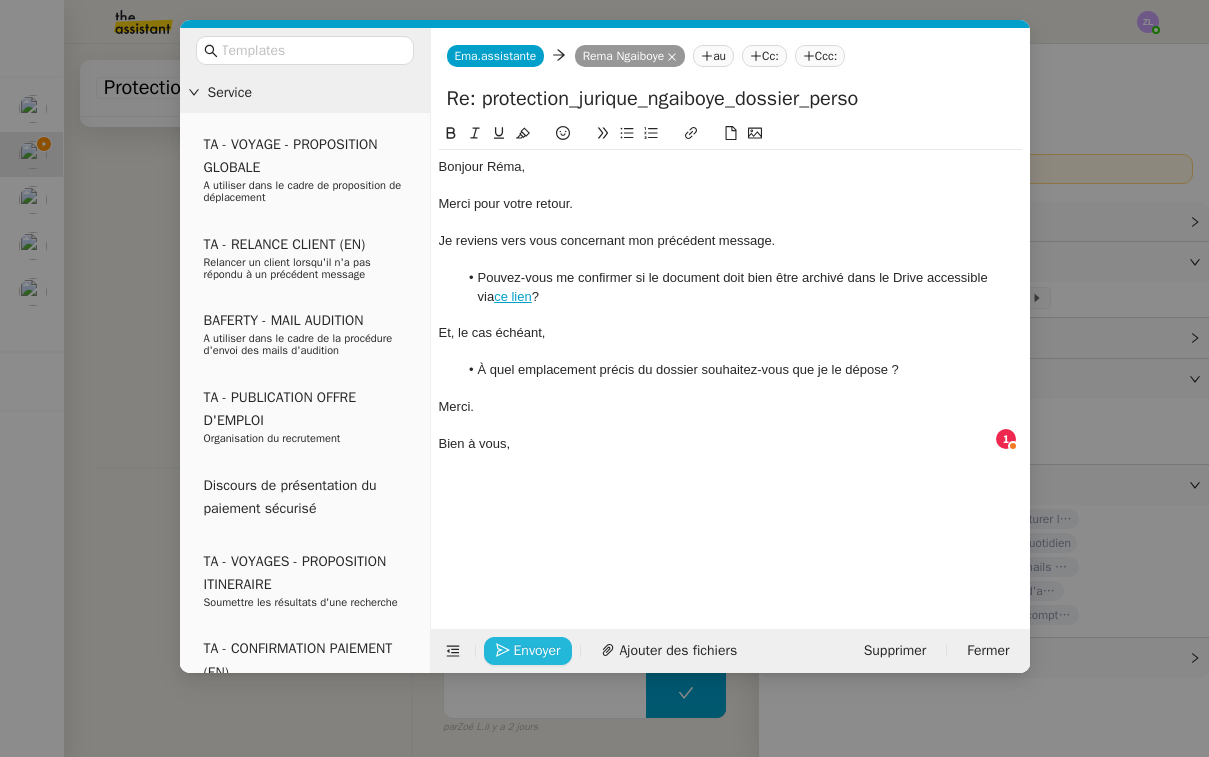 click on "Envoyer" 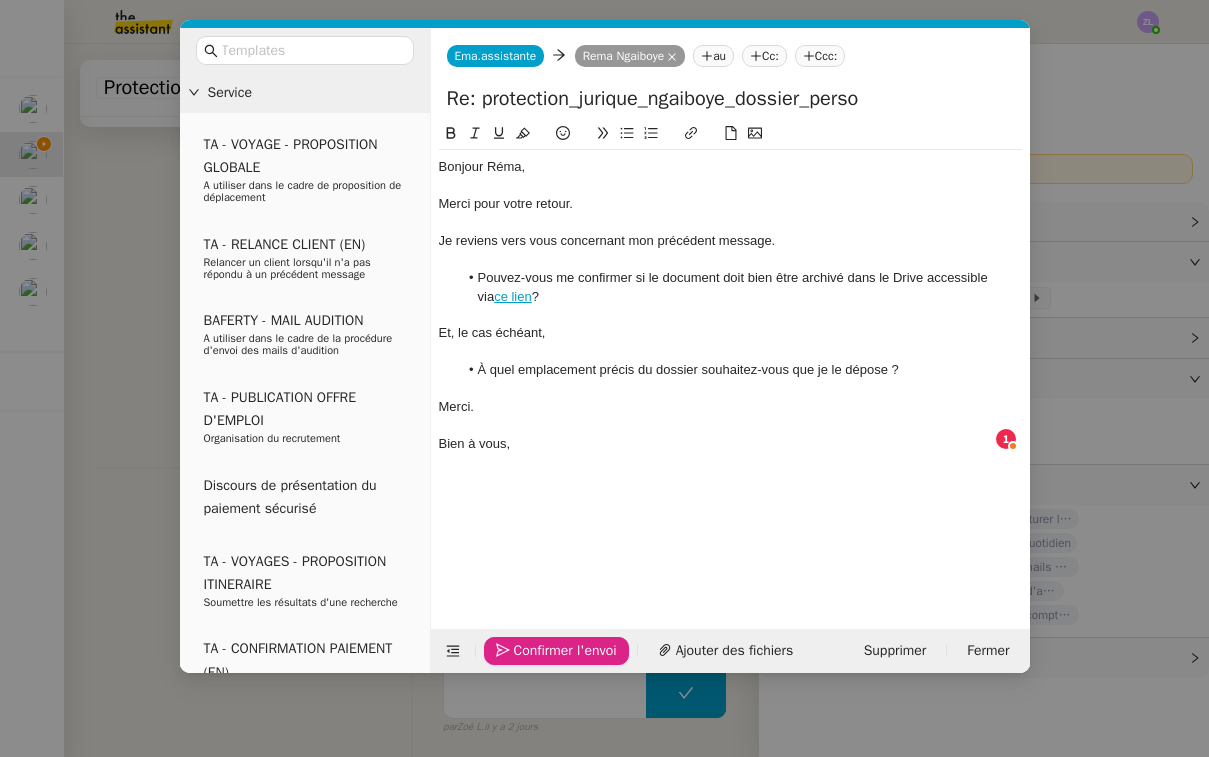 click on "Confirmer l'envoi" 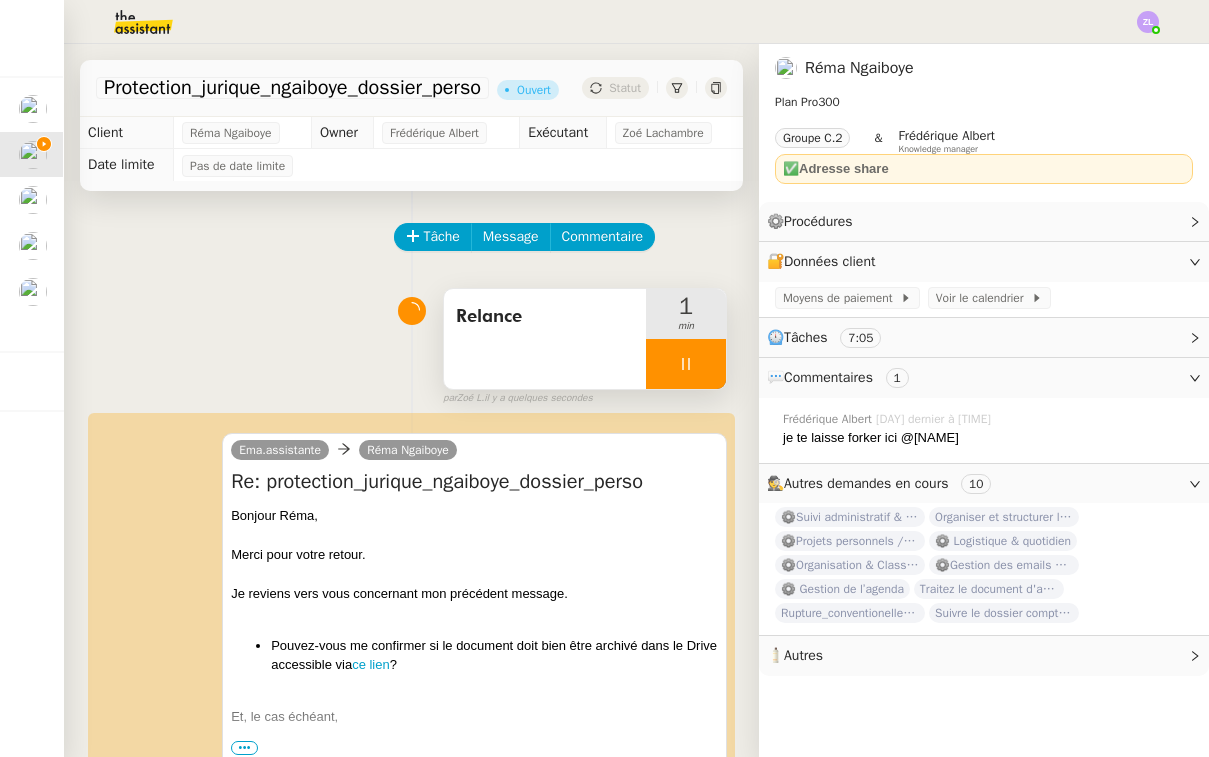 scroll, scrollTop: 0, scrollLeft: 0, axis: both 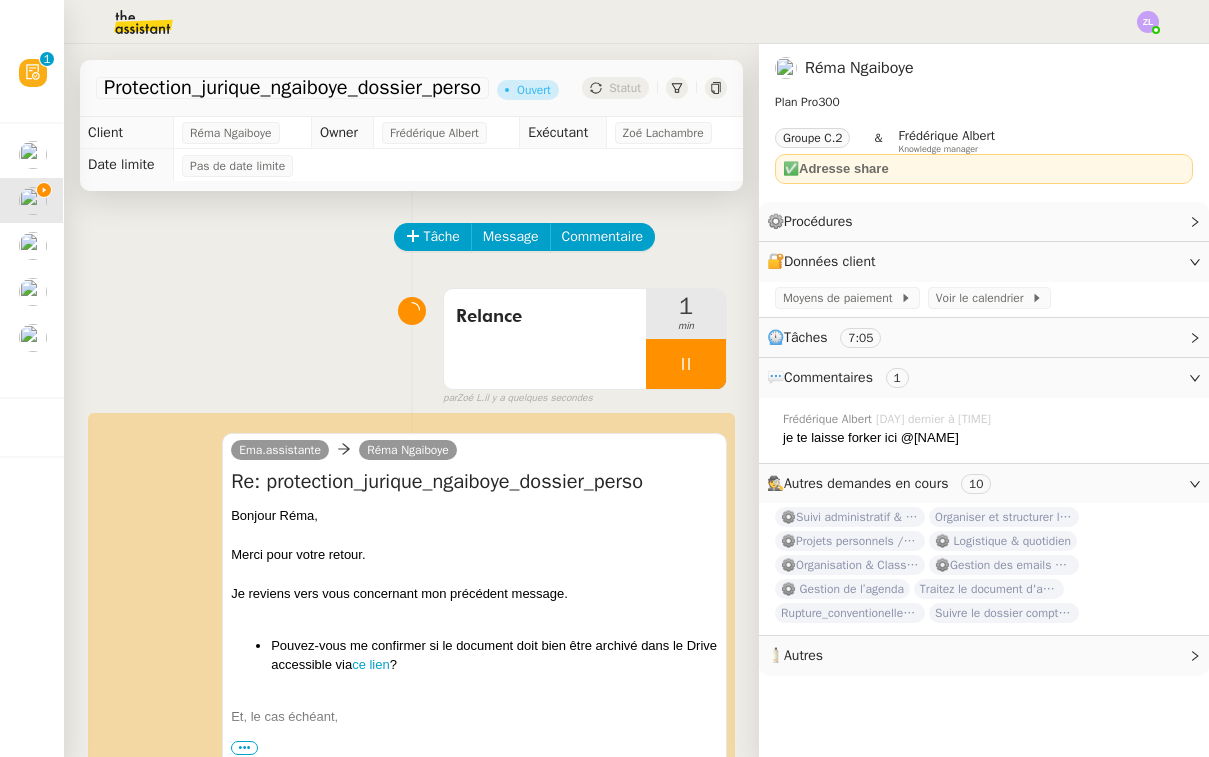 click at bounding box center (686, 364) 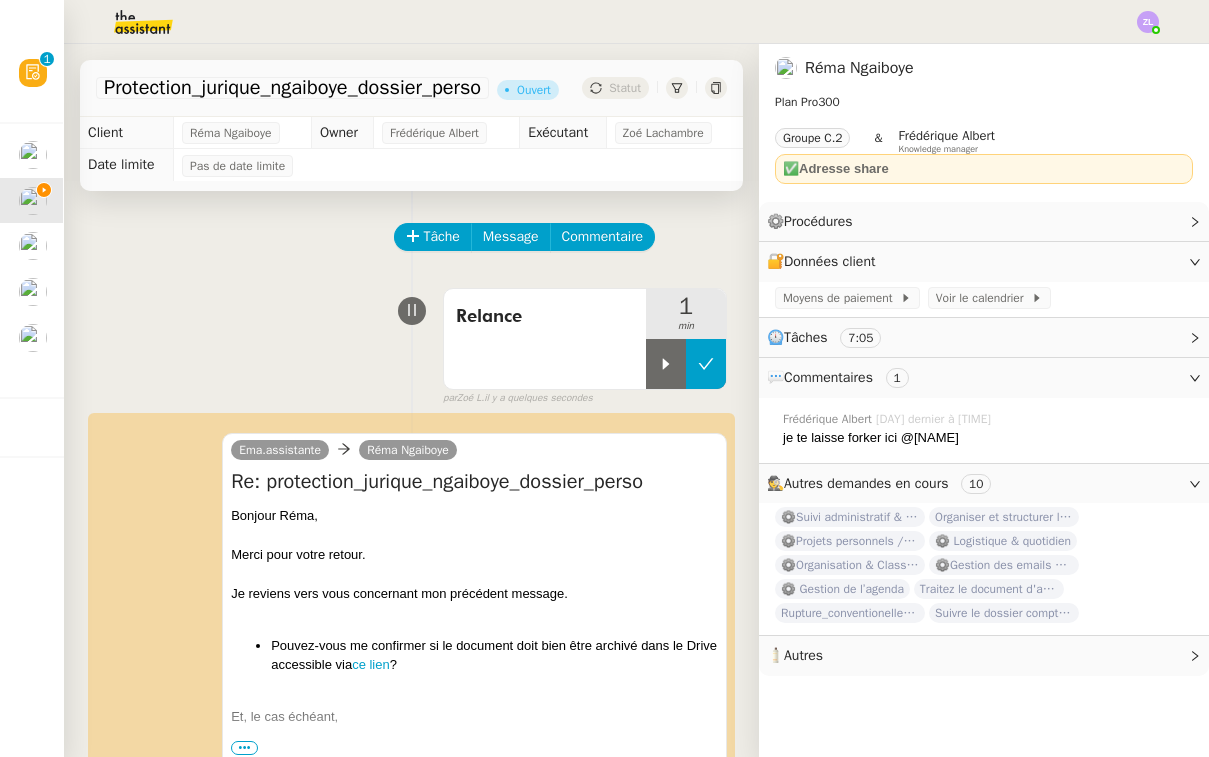 click at bounding box center [706, 364] 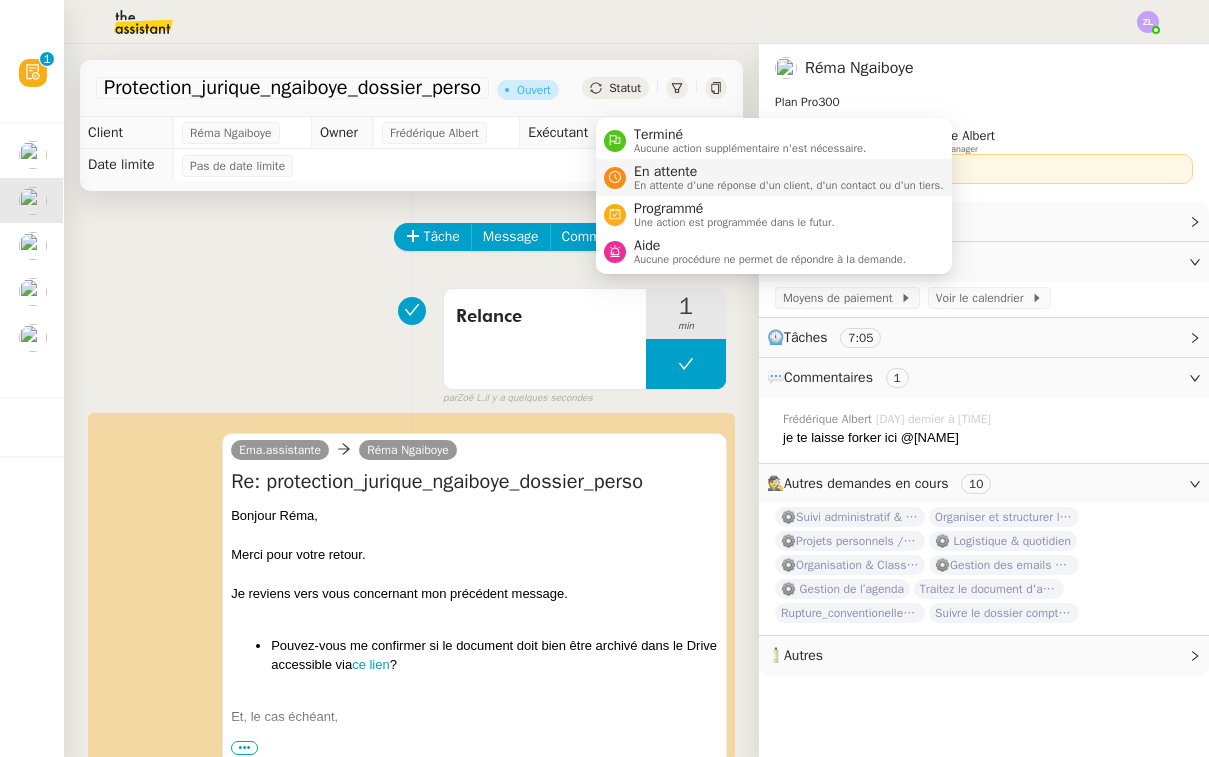 click on "En attente d'une réponse d'un client, d'un contact ou d'un tiers." at bounding box center (789, 185) 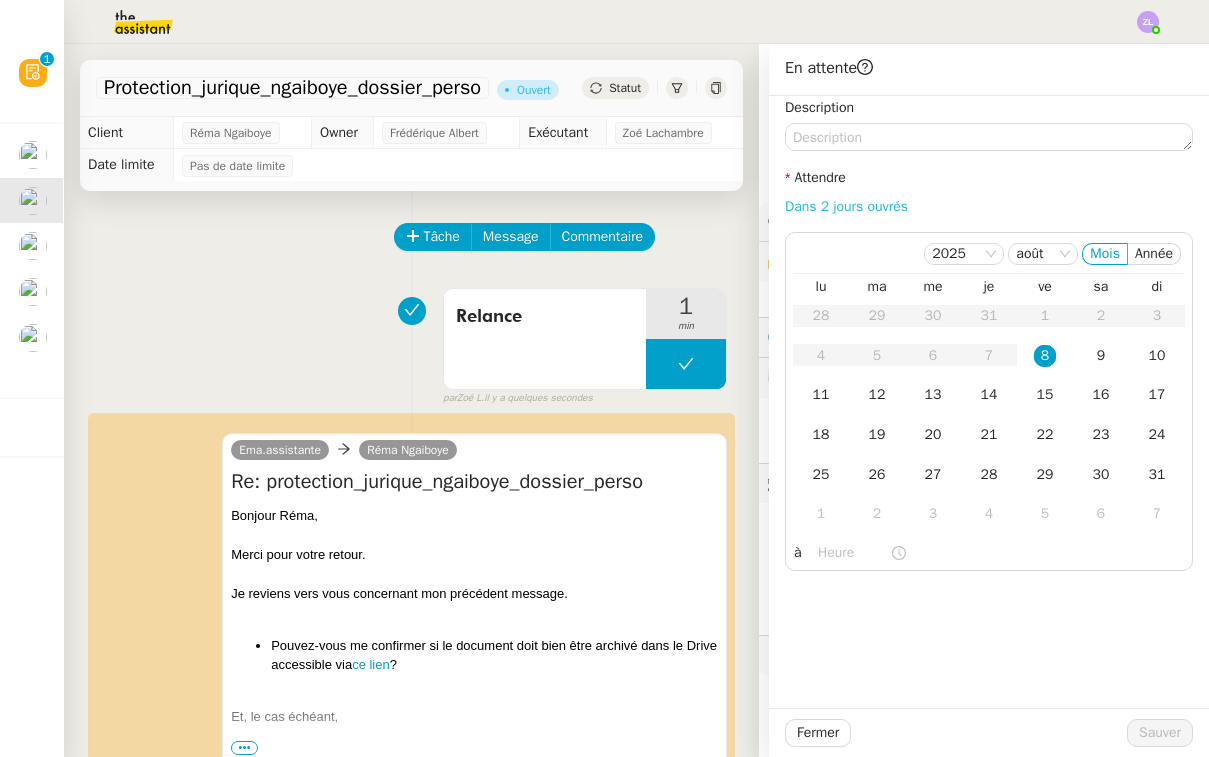 click on "Dans 2 jours ouvrés" 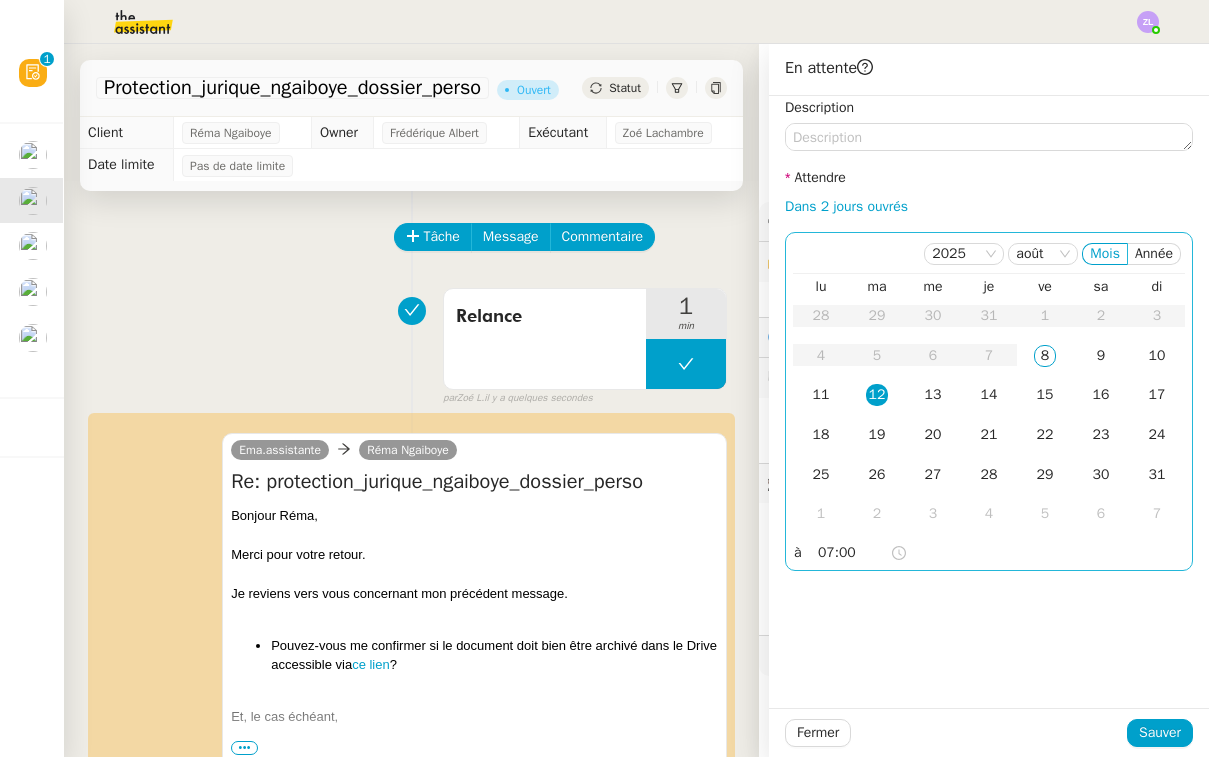 click on "07:00" 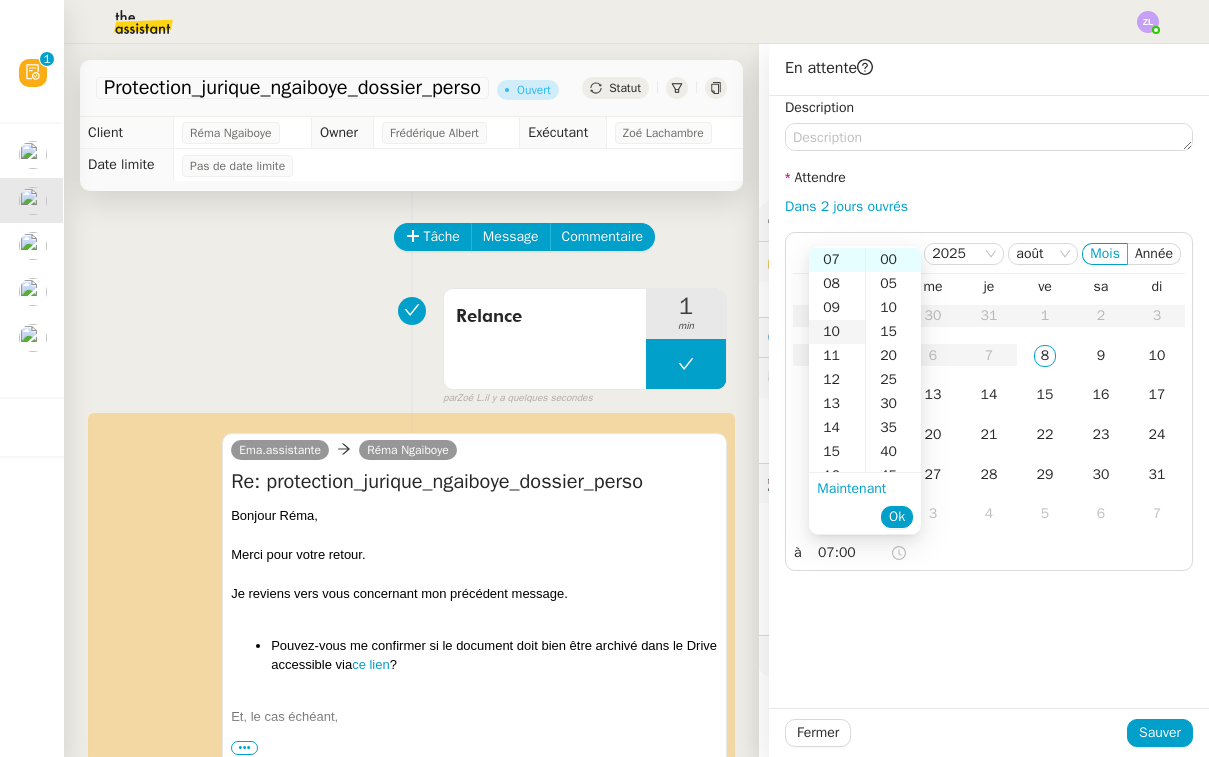 click on "10" at bounding box center [837, 332] 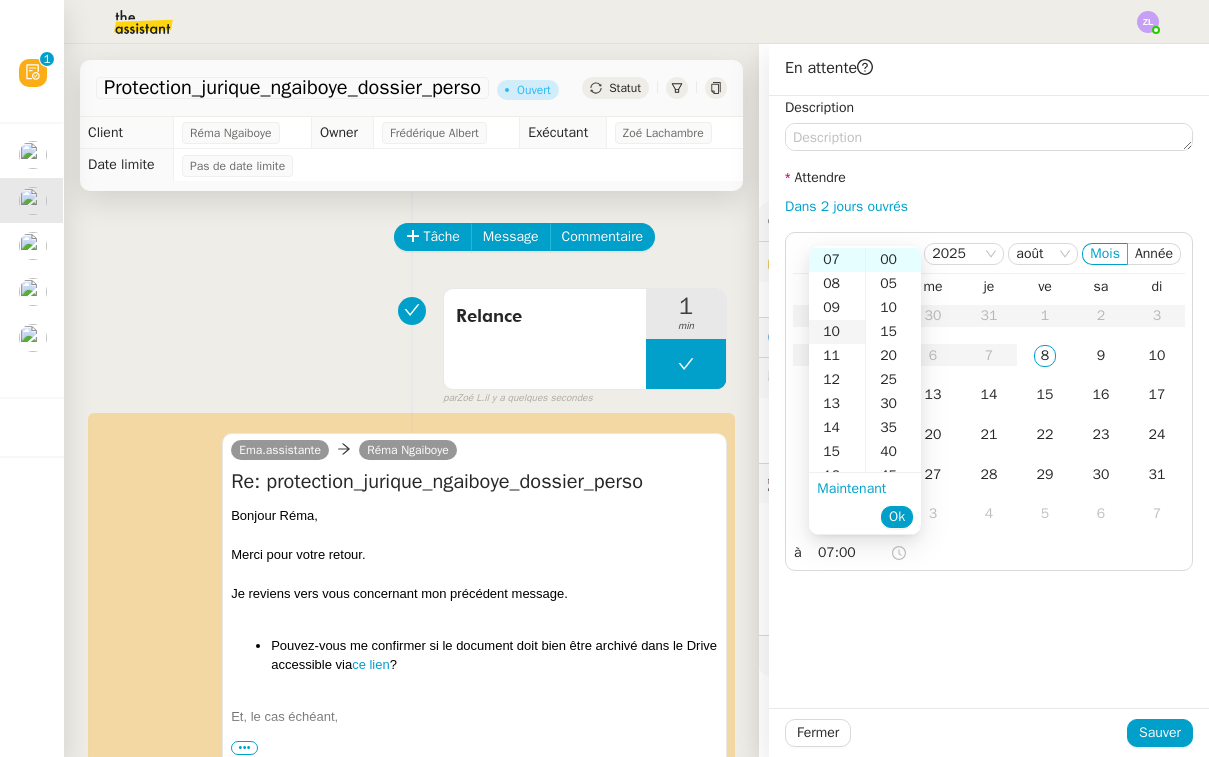 type on "10:00" 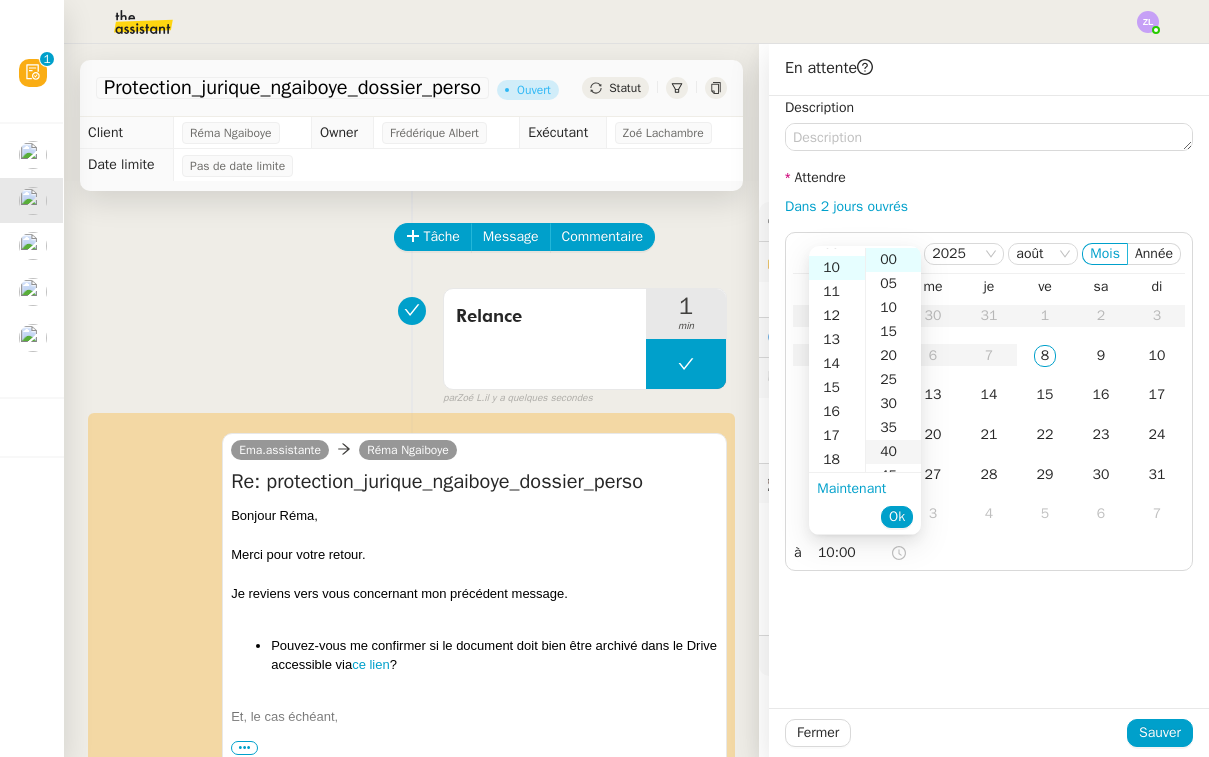 scroll, scrollTop: 240, scrollLeft: 0, axis: vertical 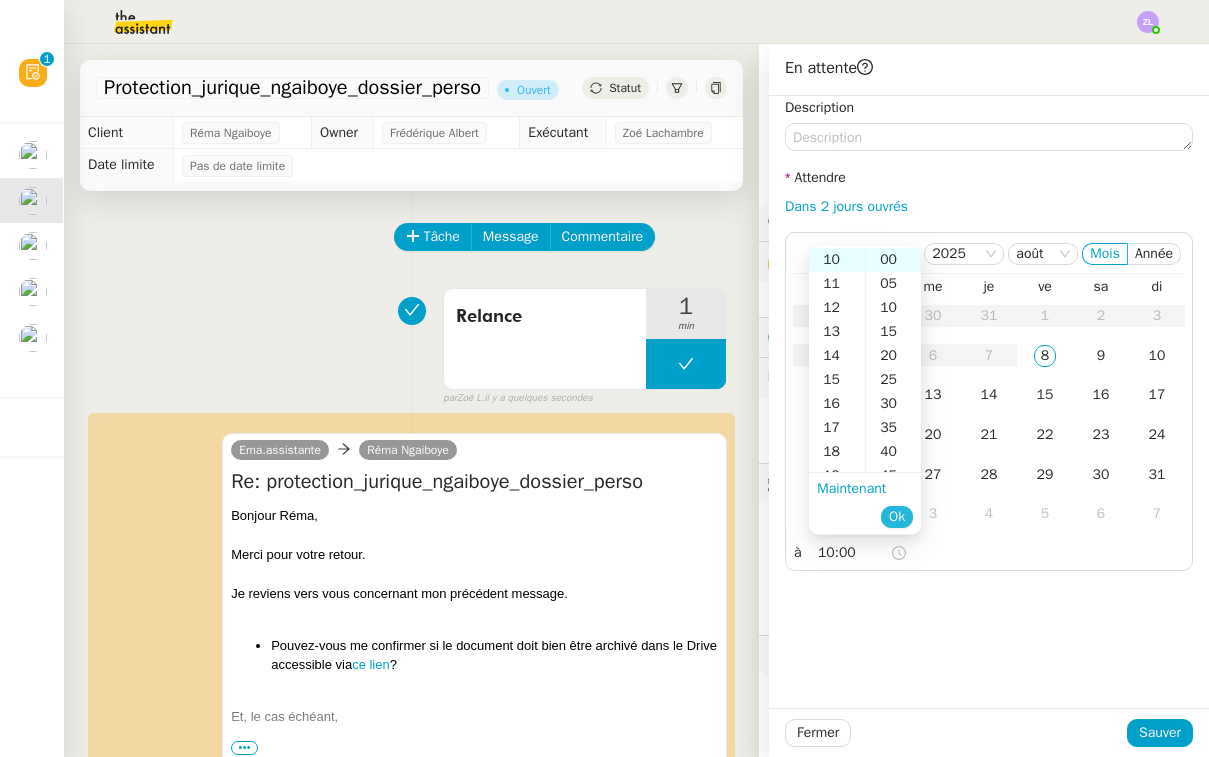click on "Ok" at bounding box center (897, 517) 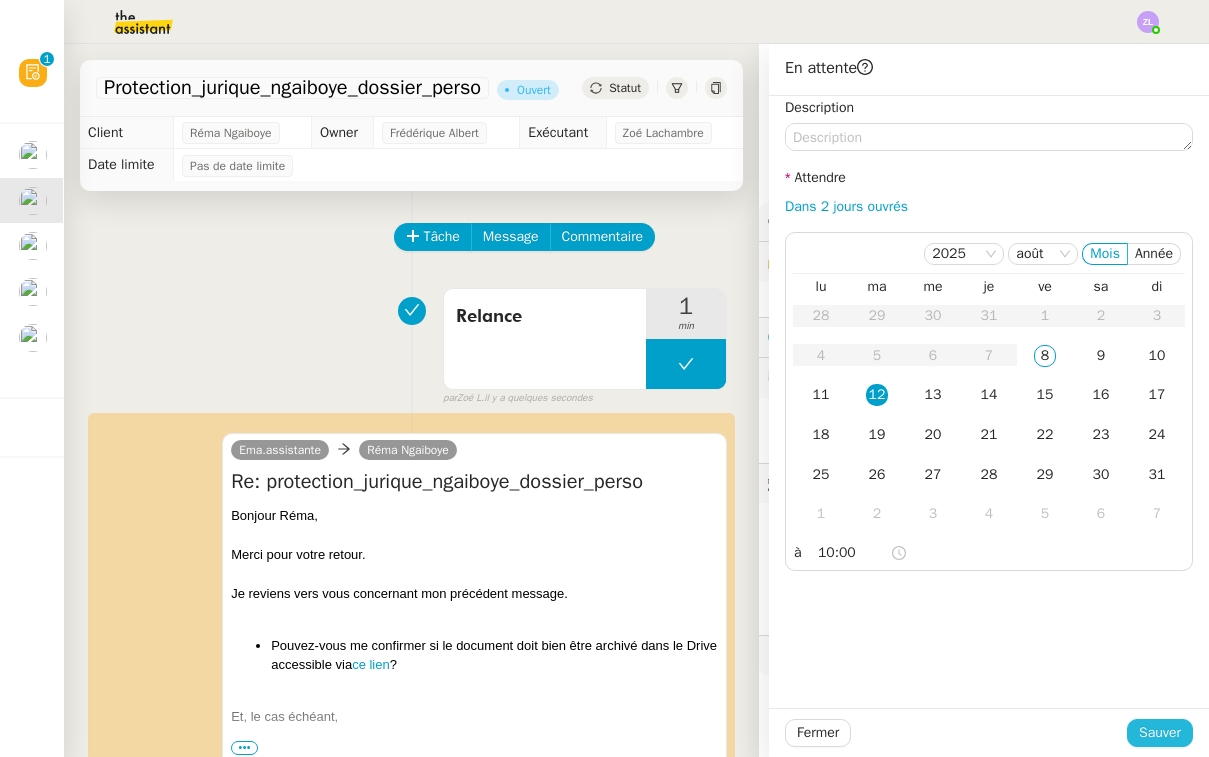 click on "Sauver" 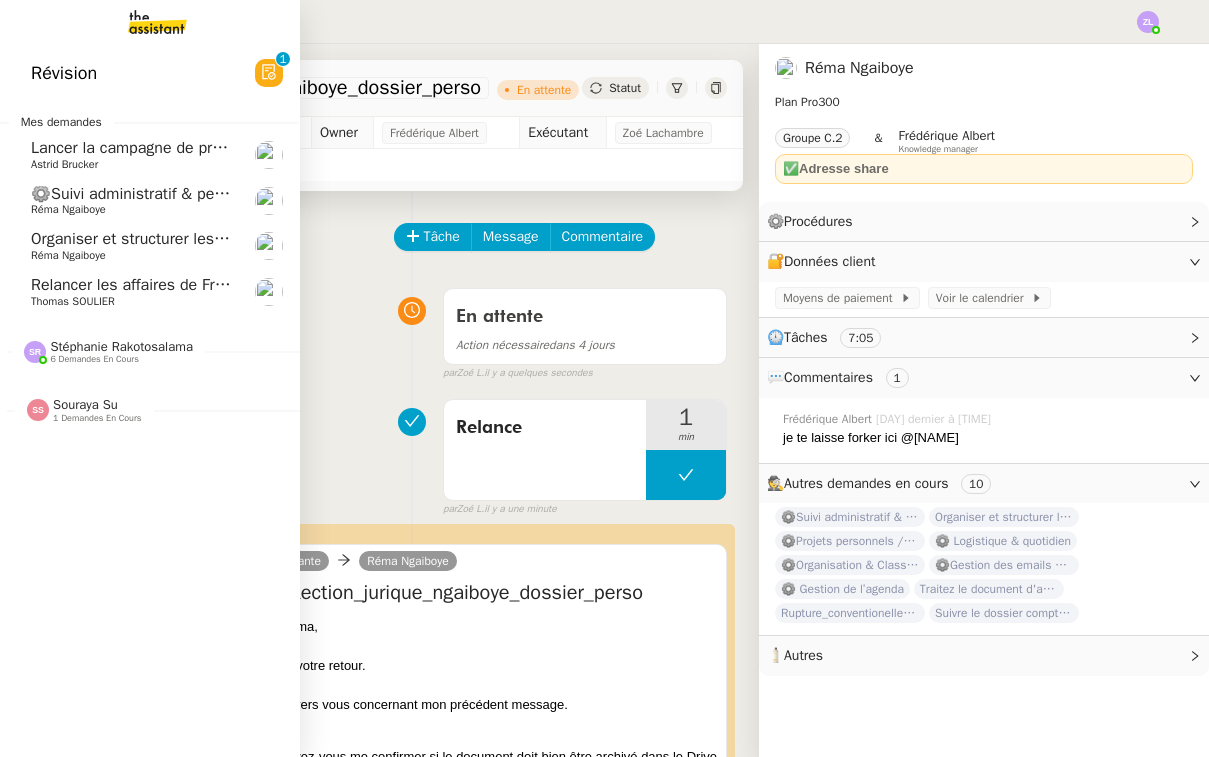 click on "⚙️Suivi administratif & personnel" 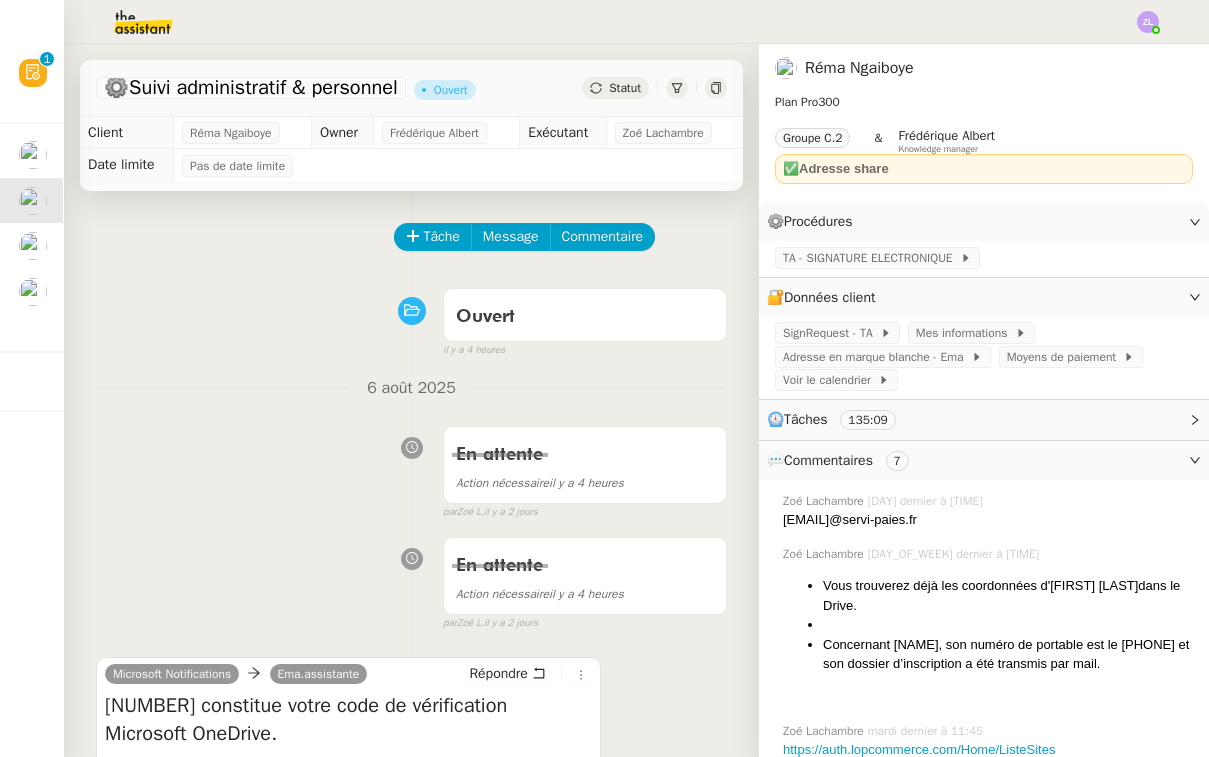 scroll, scrollTop: 0, scrollLeft: 0, axis: both 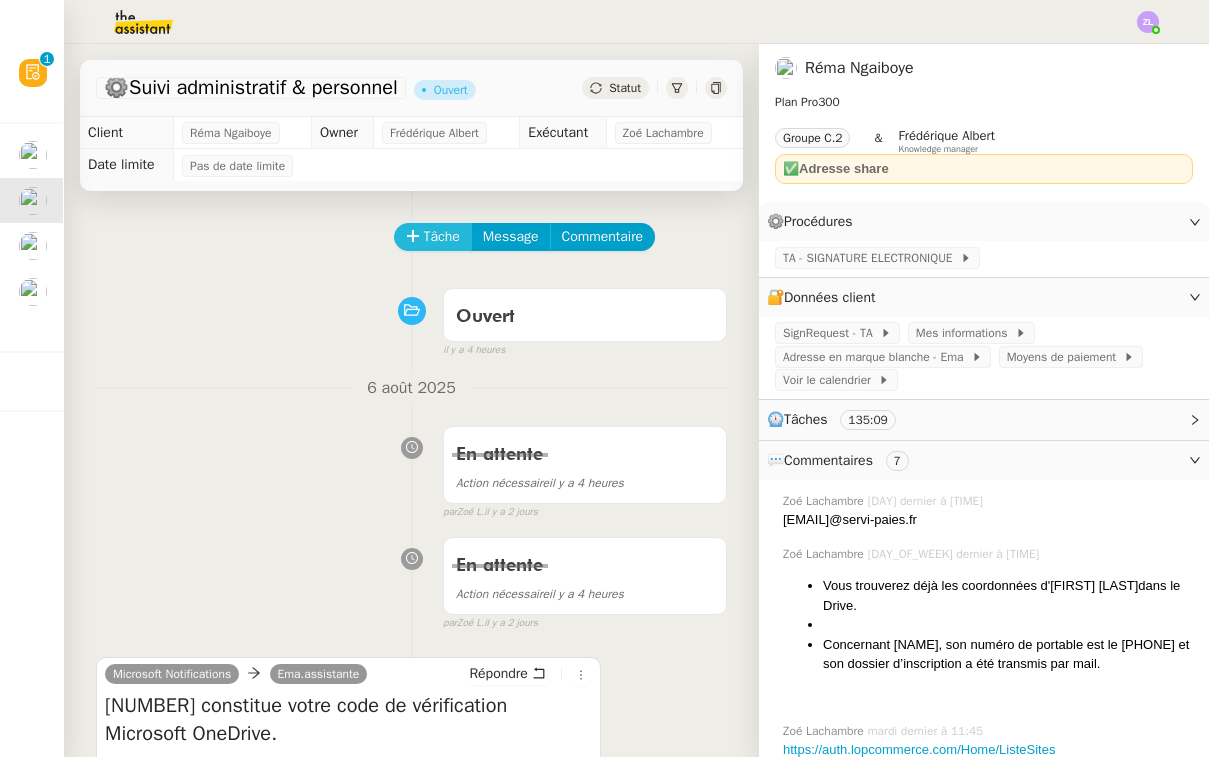 click on "Tâche" 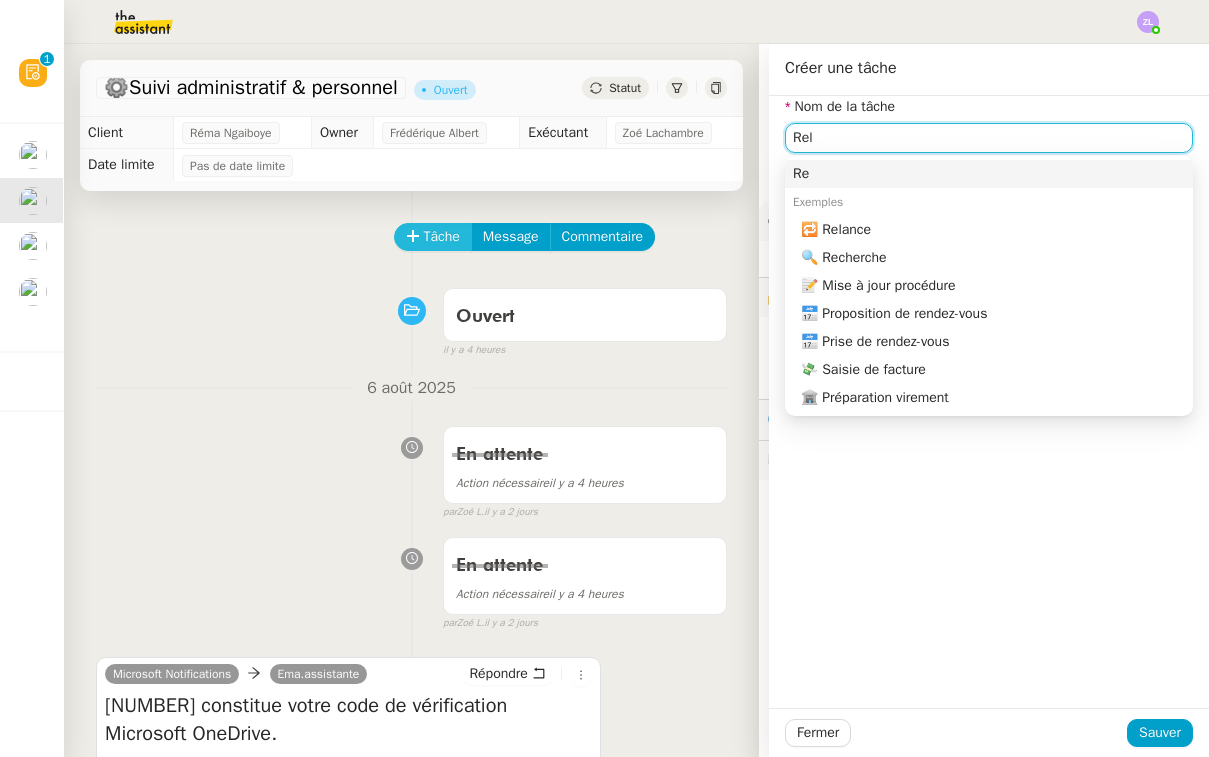 scroll, scrollTop: 0, scrollLeft: 0, axis: both 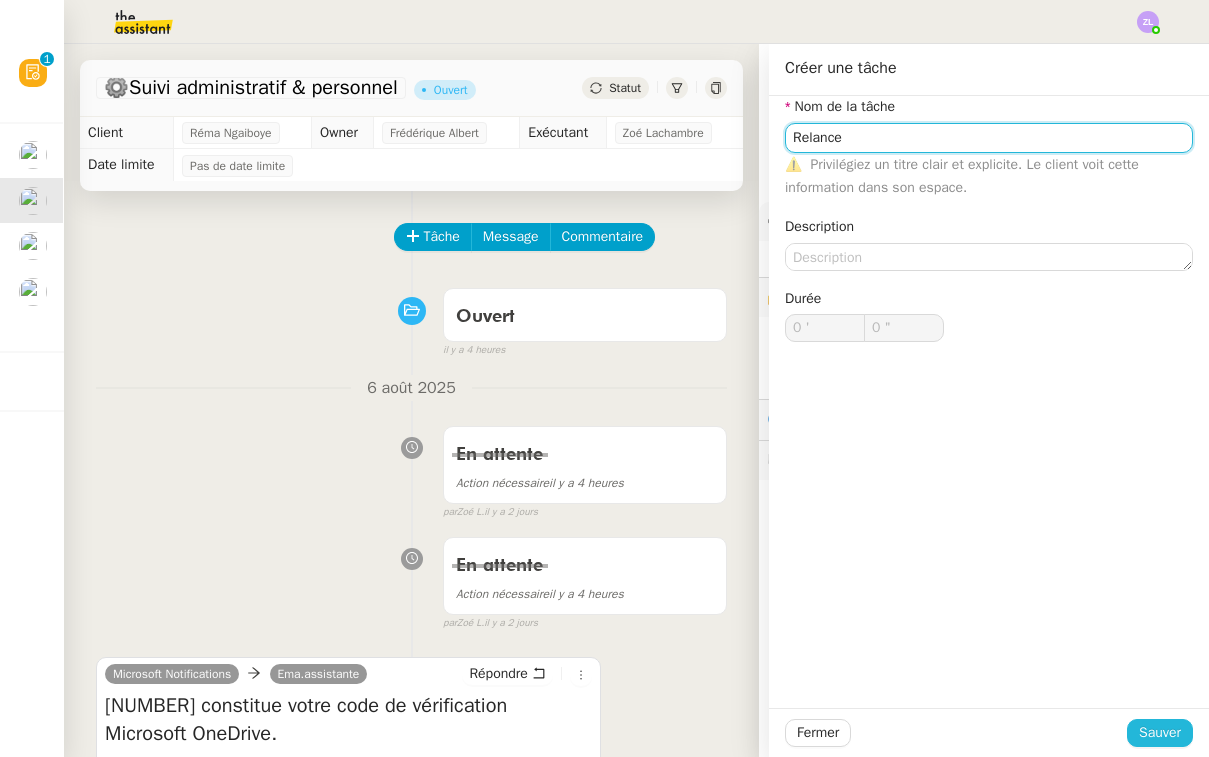 type on "Relance" 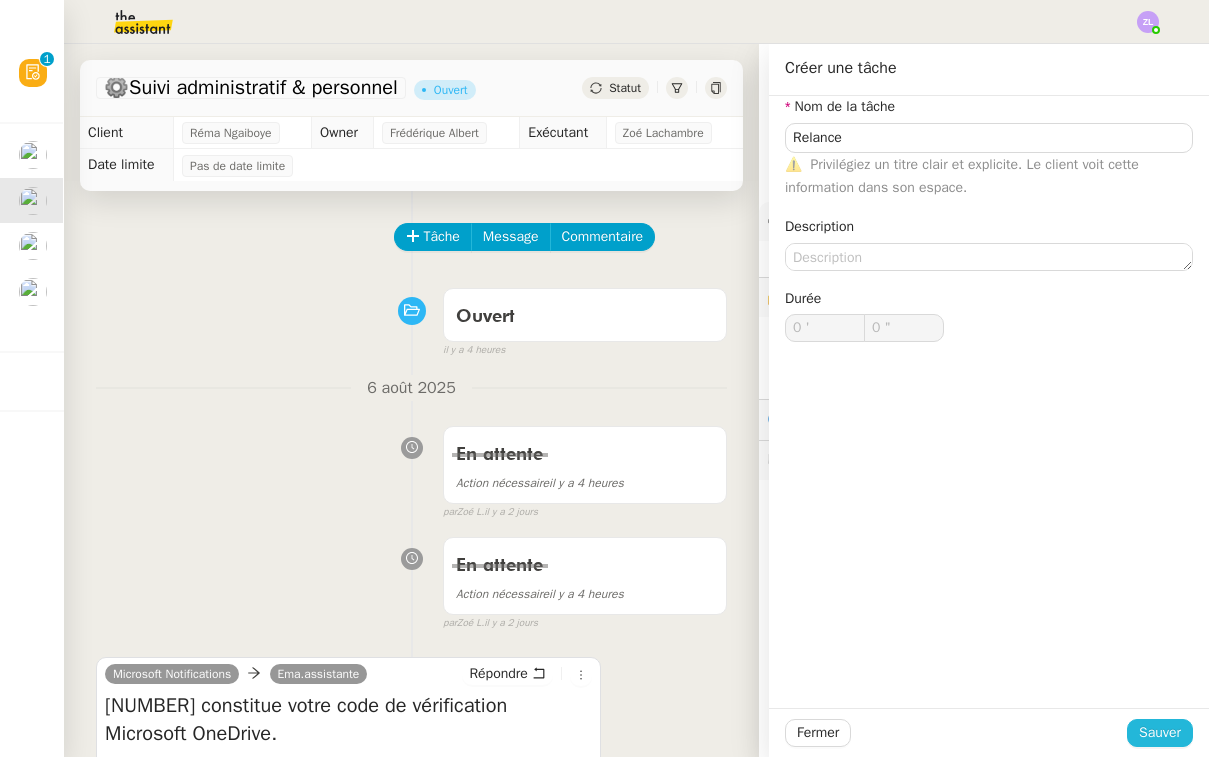 click on "Sauver" 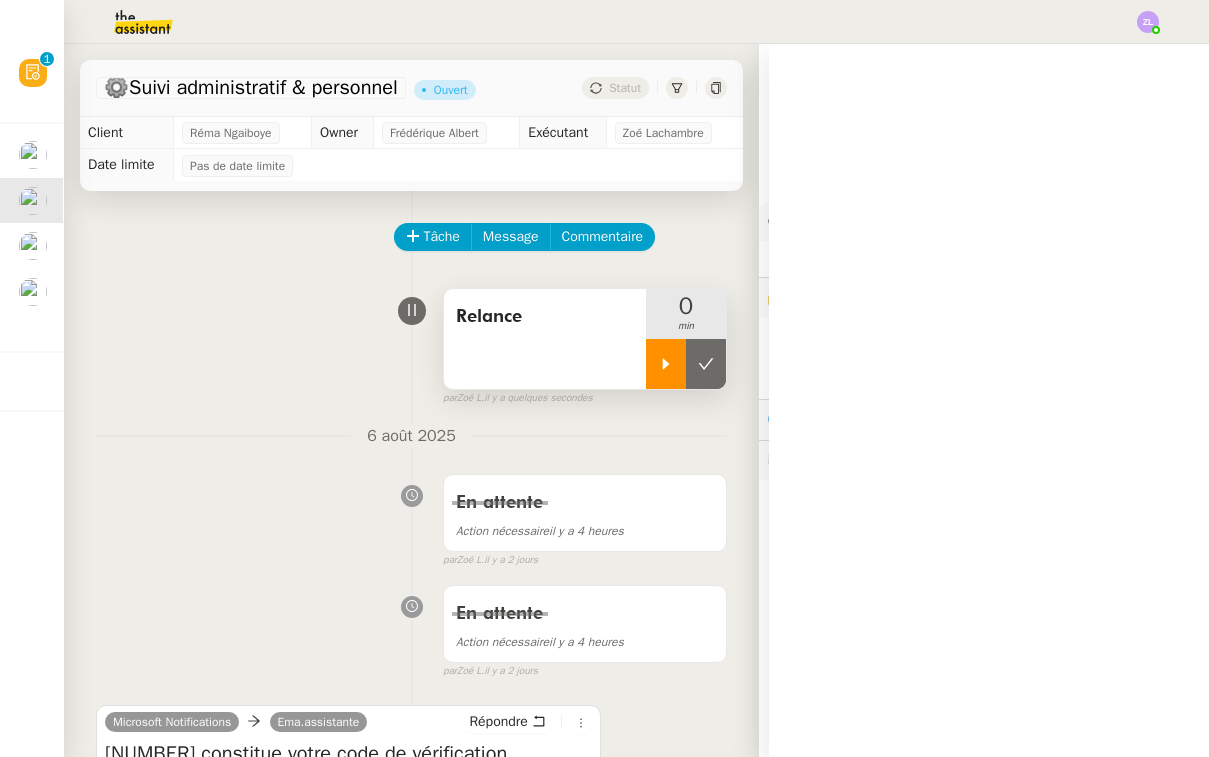 click 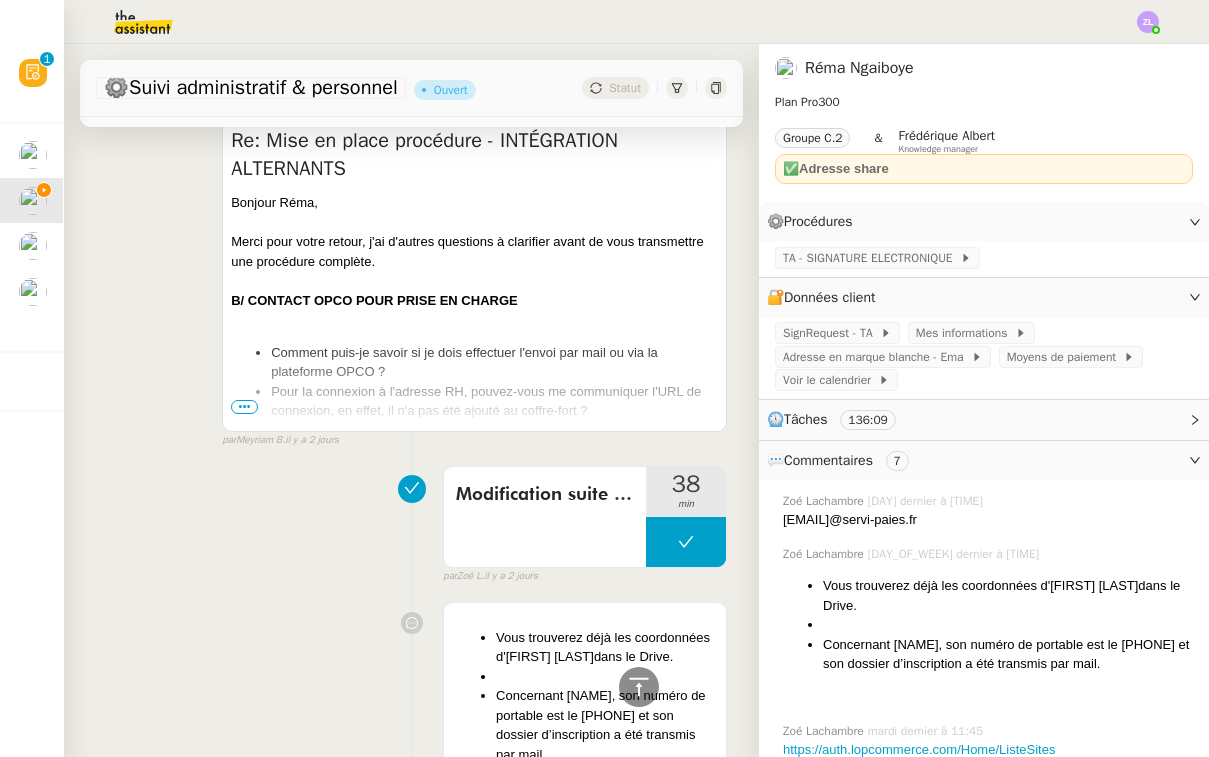 scroll, scrollTop: 1106, scrollLeft: 0, axis: vertical 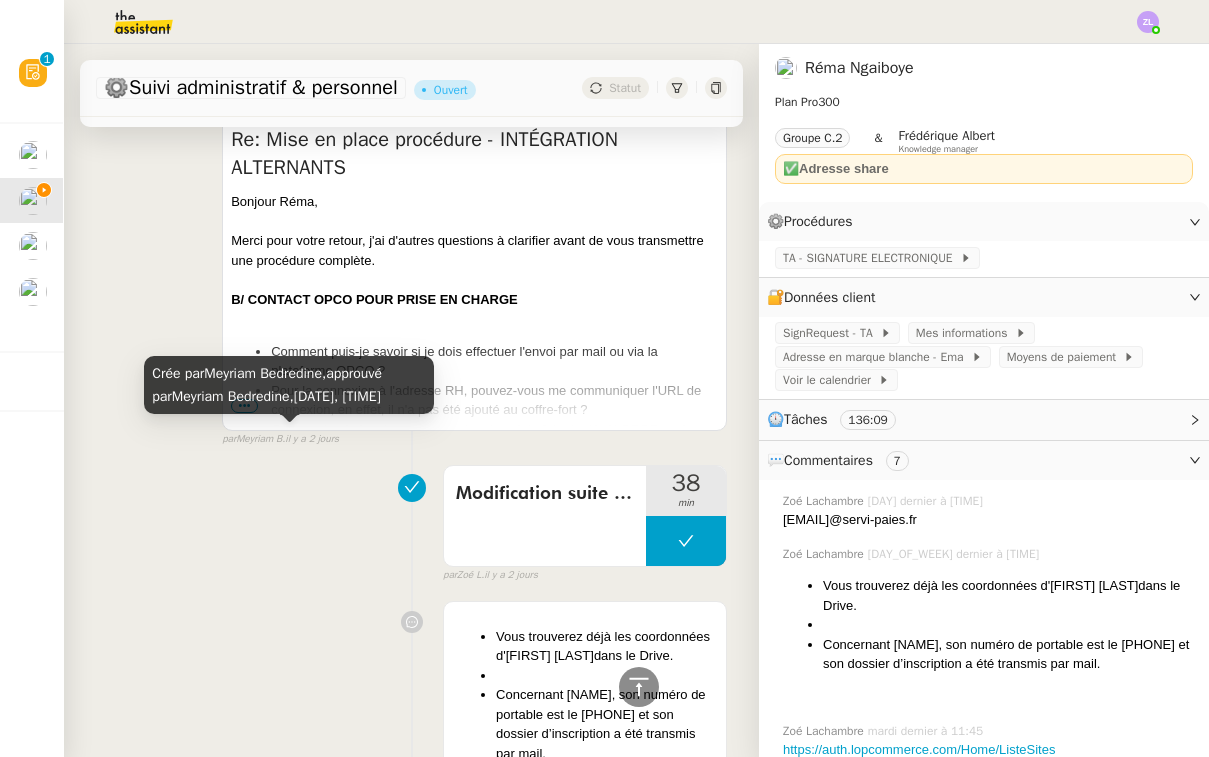 click on "Crée par  Meyriam Bedredine,   approuvé par   Meyriam Bedredine,   6 août 2025, 12:35:23" at bounding box center [289, 385] 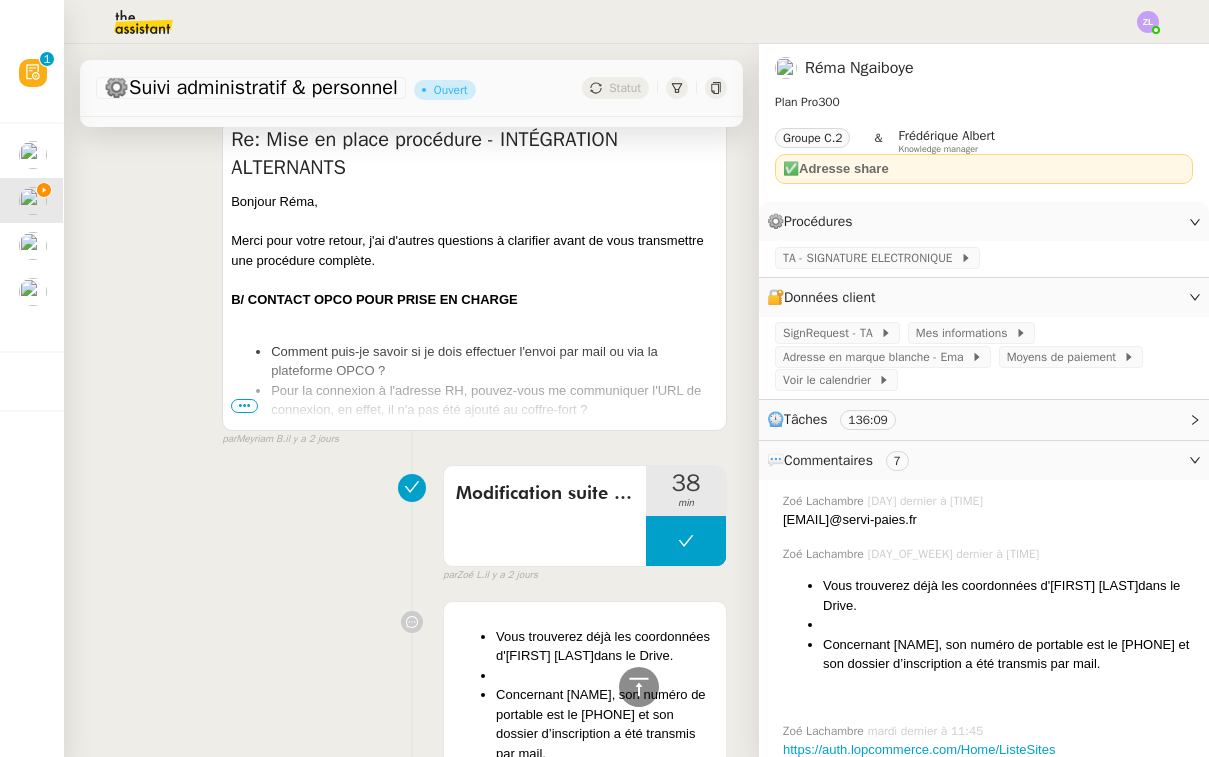 click on "•••" at bounding box center (244, 406) 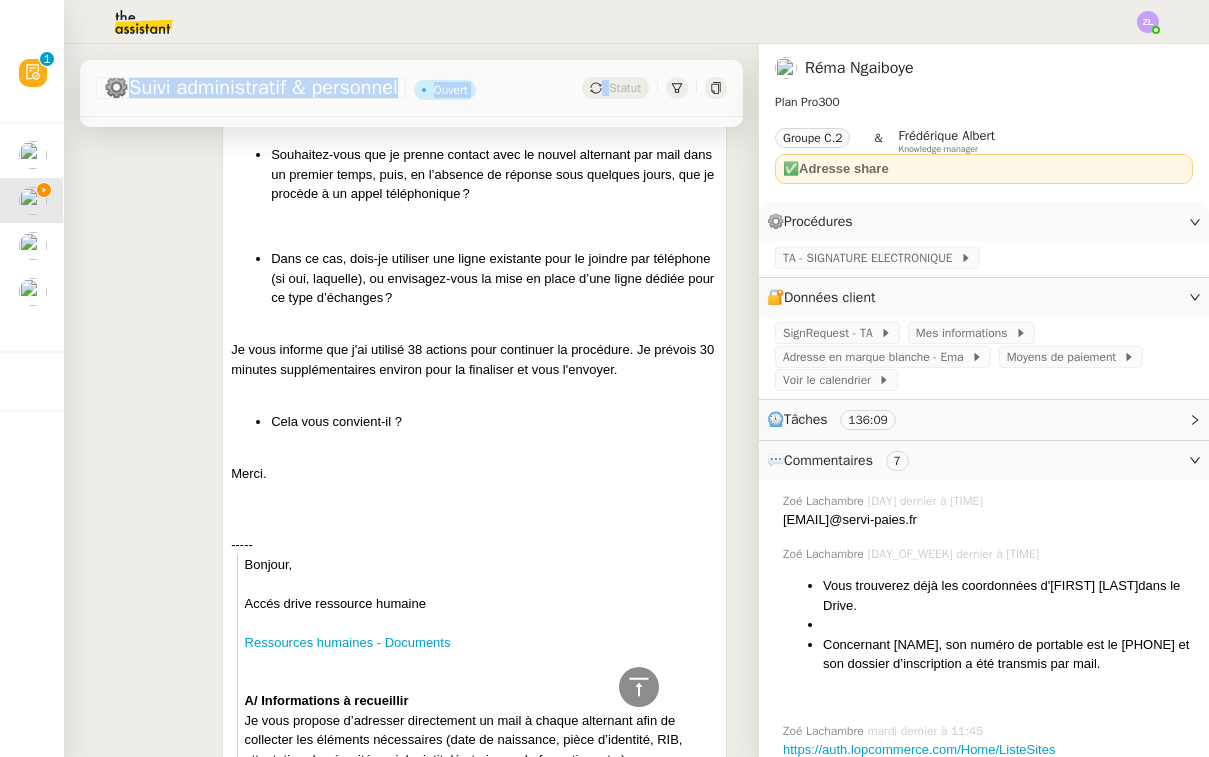 scroll, scrollTop: 2132, scrollLeft: 0, axis: vertical 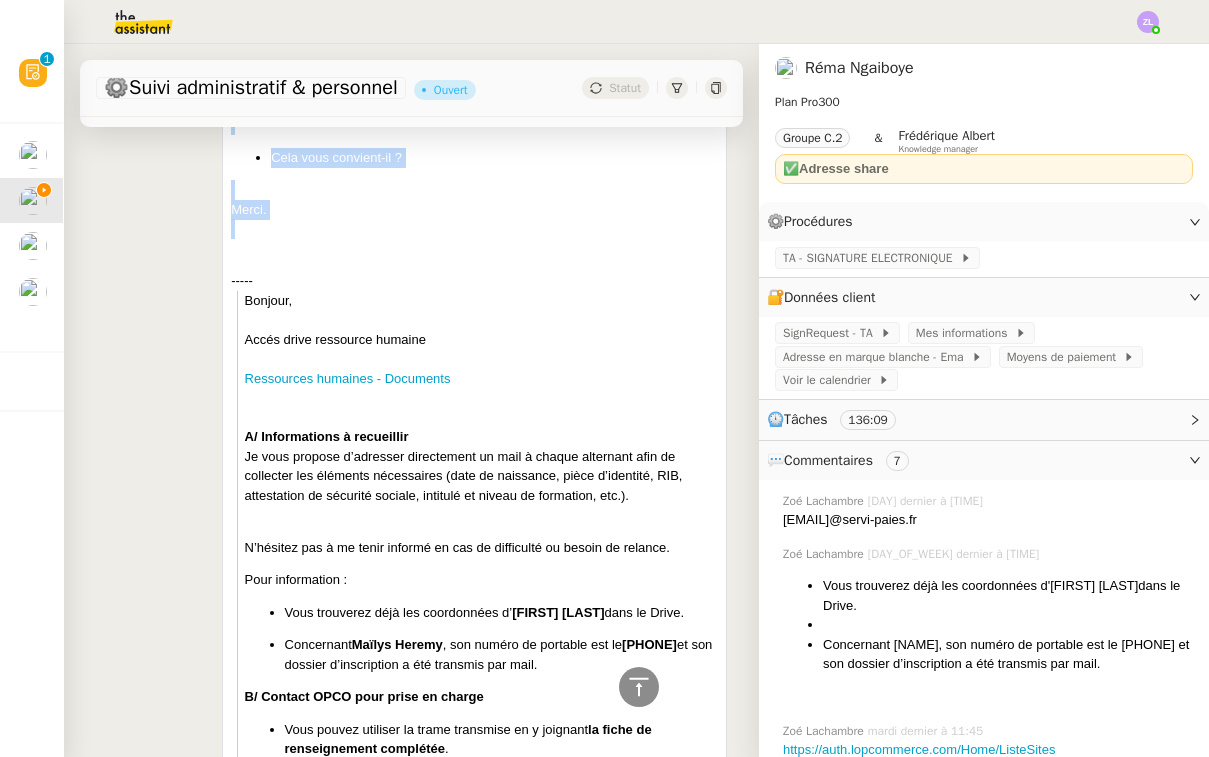 drag, startPoint x: 231, startPoint y: 198, endPoint x: 447, endPoint y: 233, distance: 218.81728 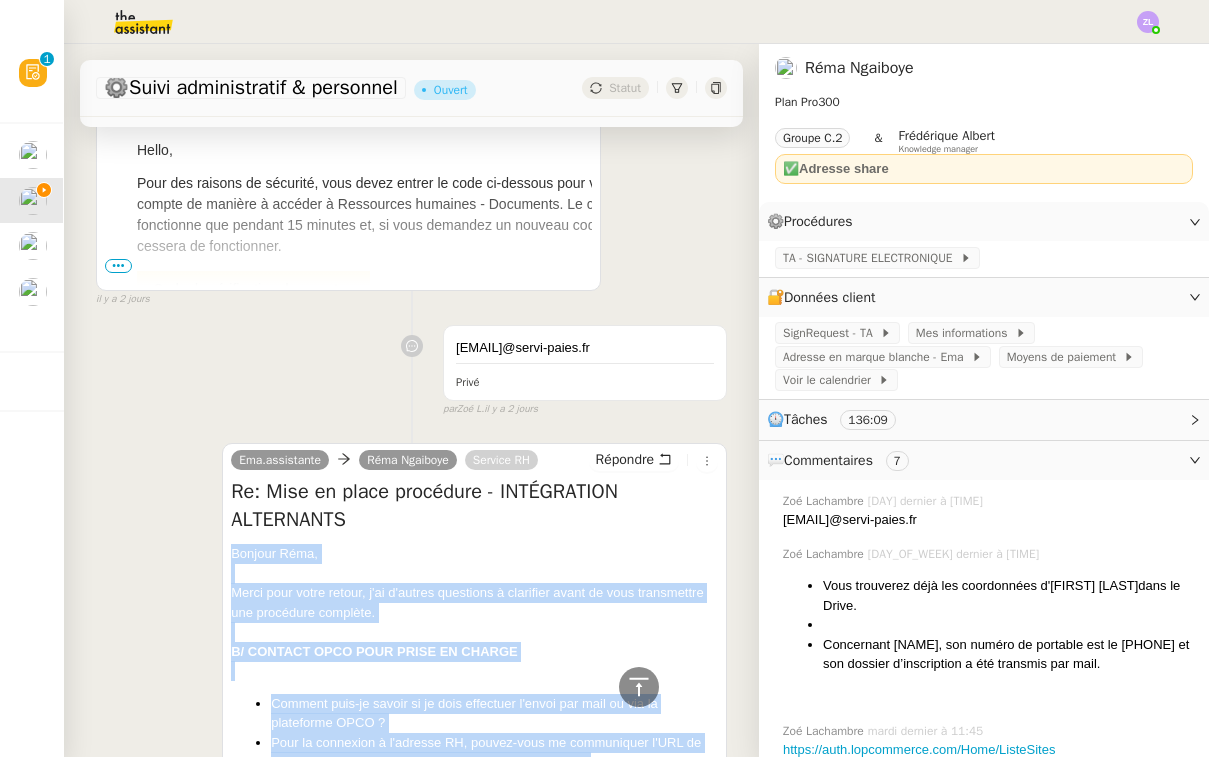 scroll, scrollTop: 701, scrollLeft: 0, axis: vertical 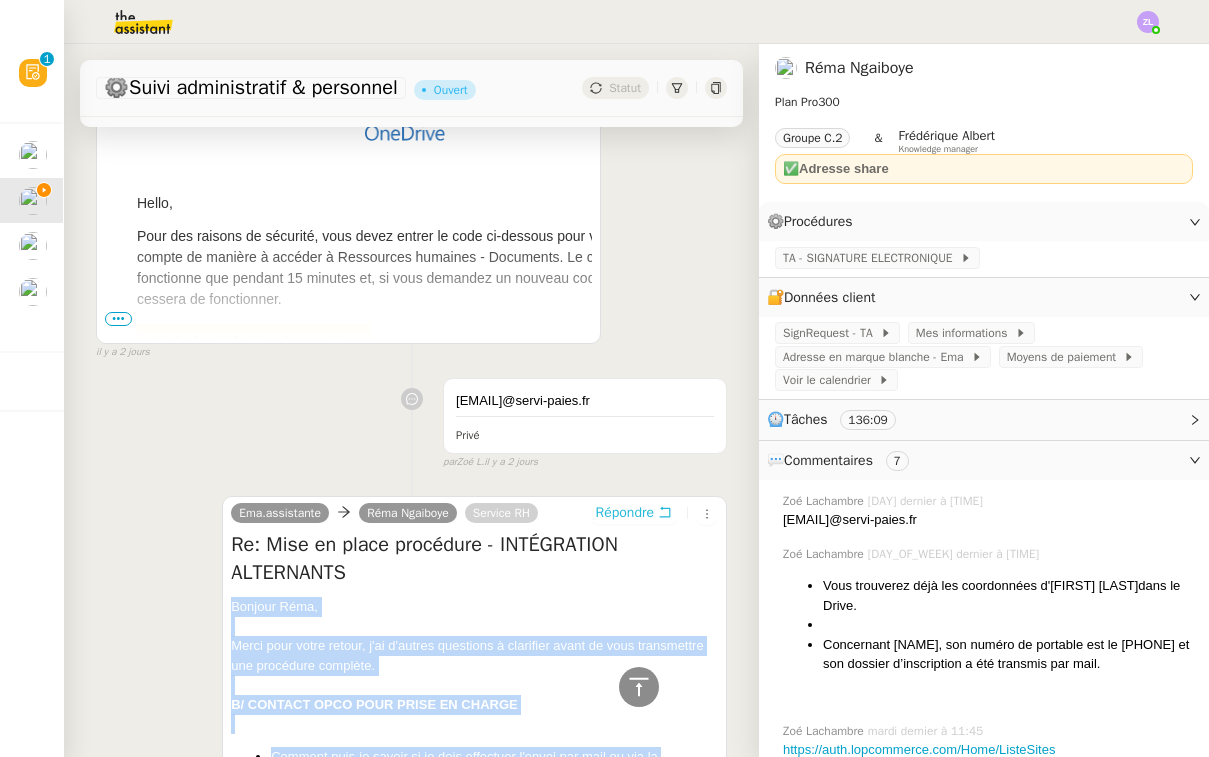 click on "Répondre" at bounding box center (625, 513) 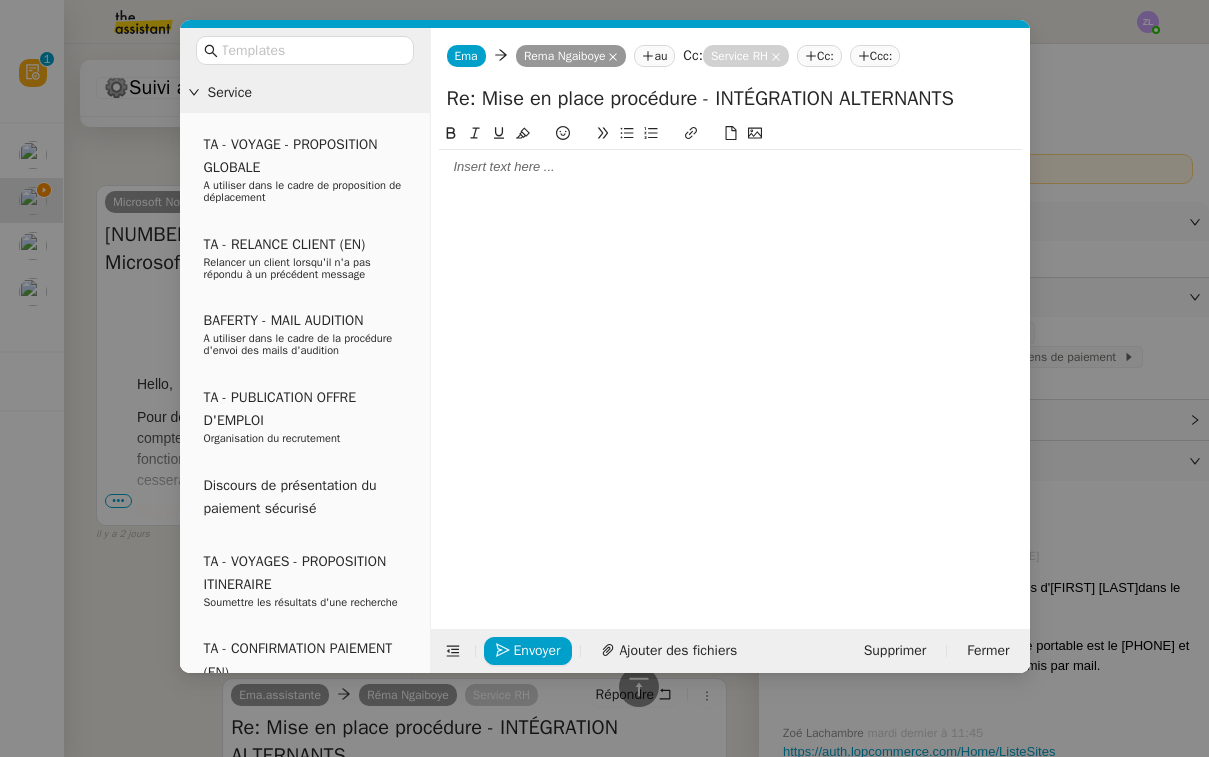 click 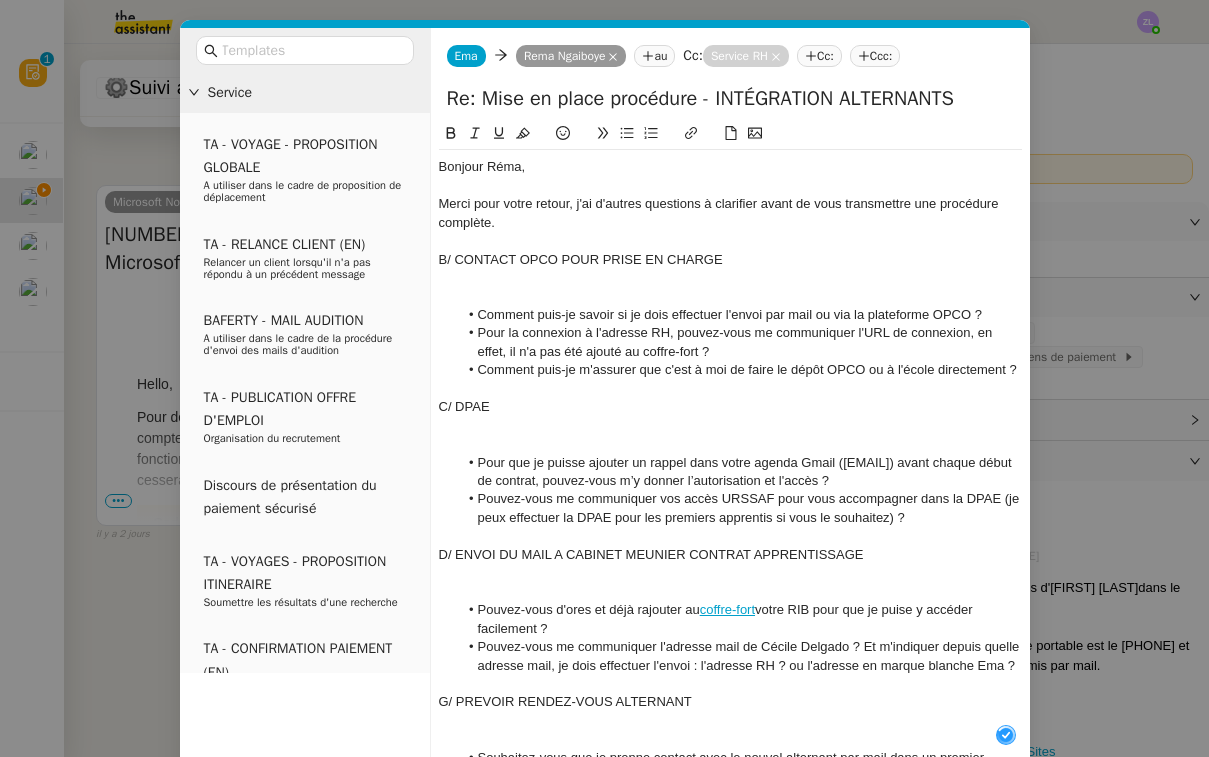scroll, scrollTop: 21, scrollLeft: 0, axis: vertical 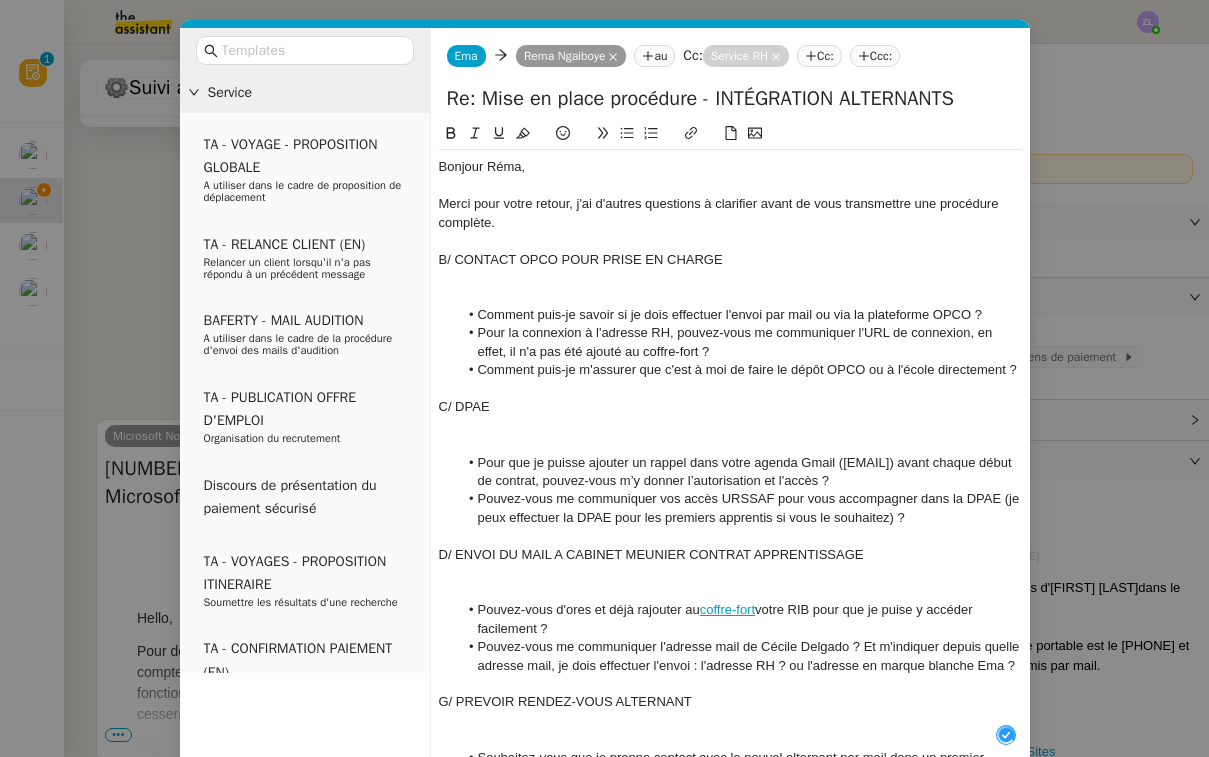 click on "Merci pour votre retour, j'ai d'autres questions à clarifier avant de vous transmettre une procédure complète." 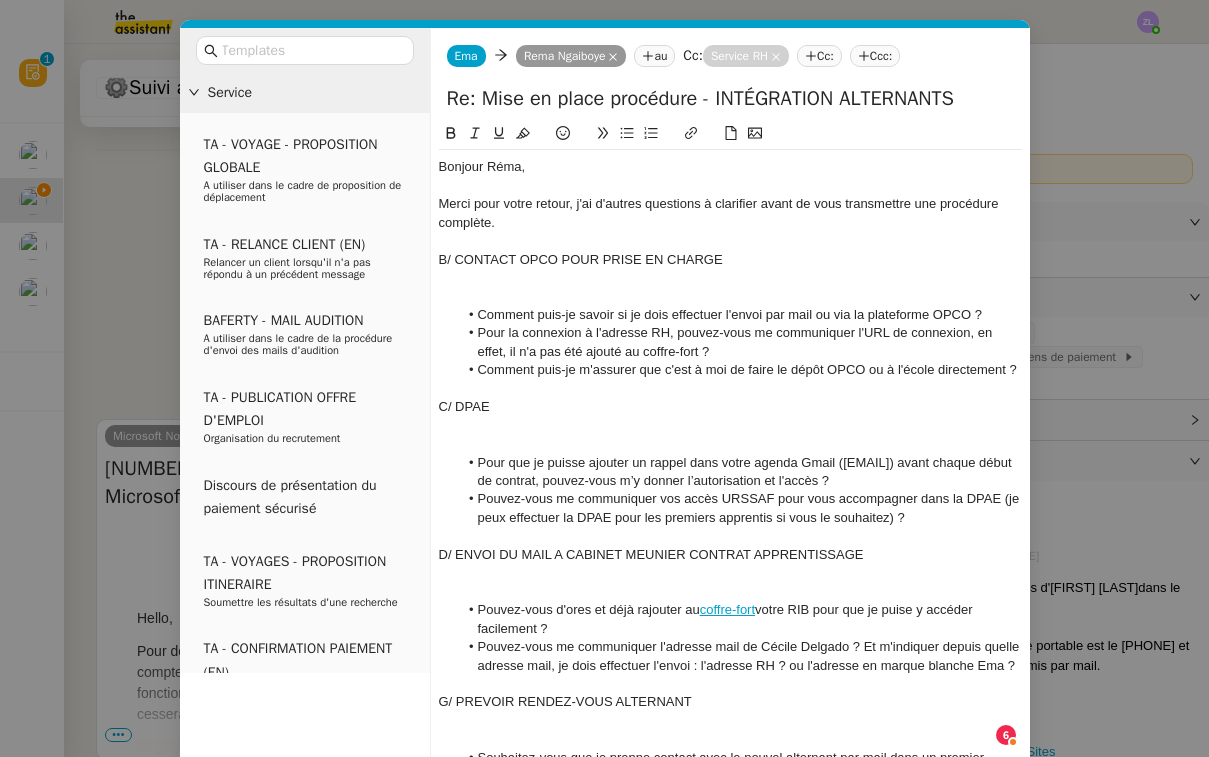 click 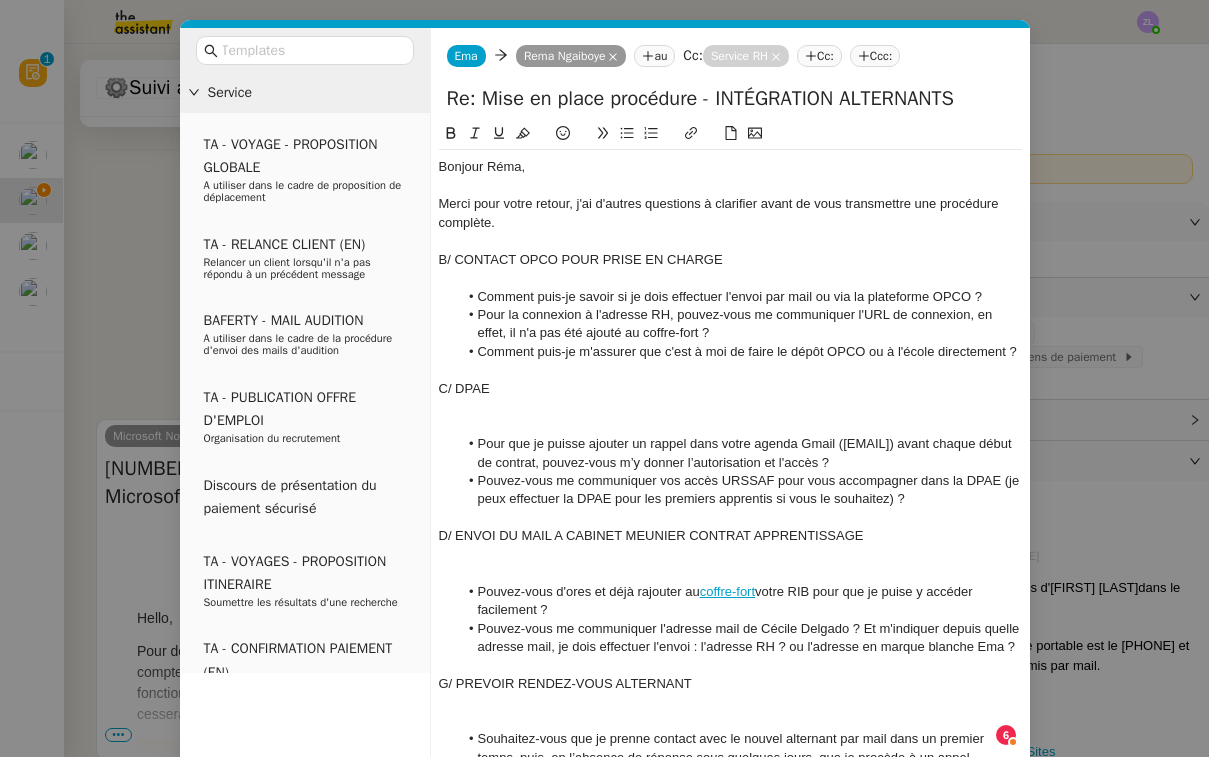 click 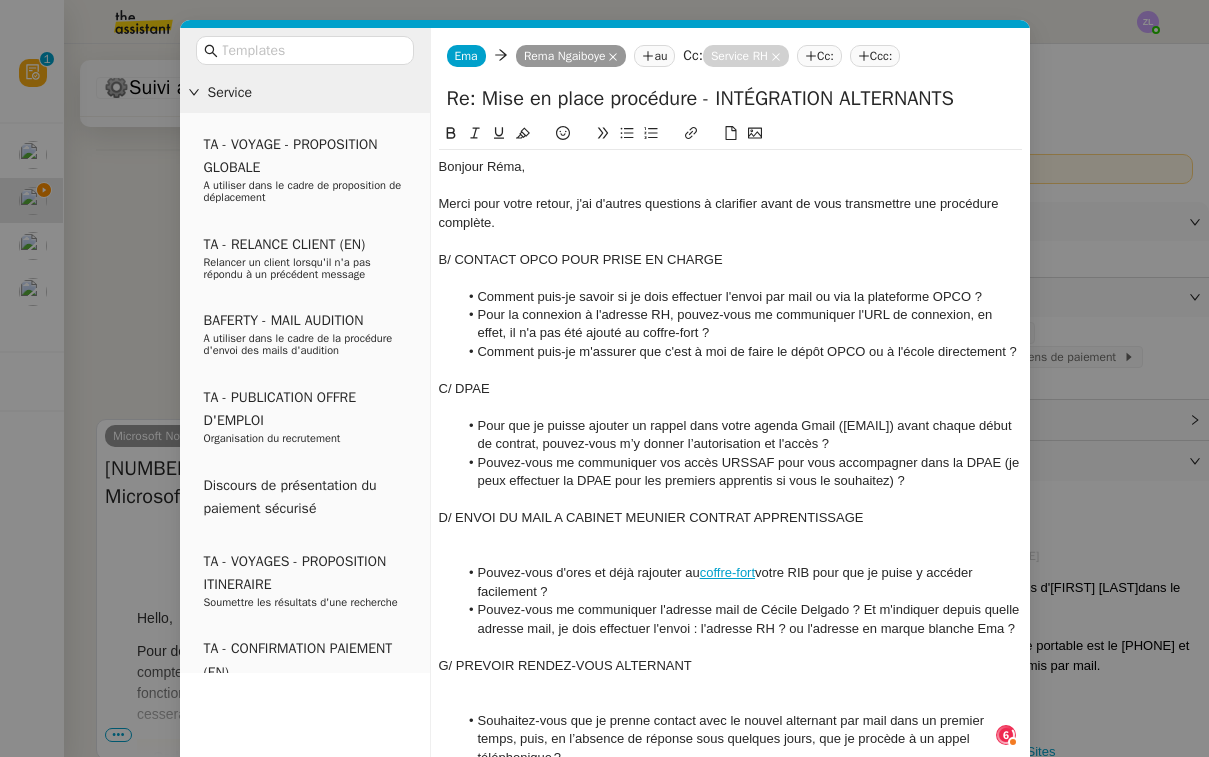 click 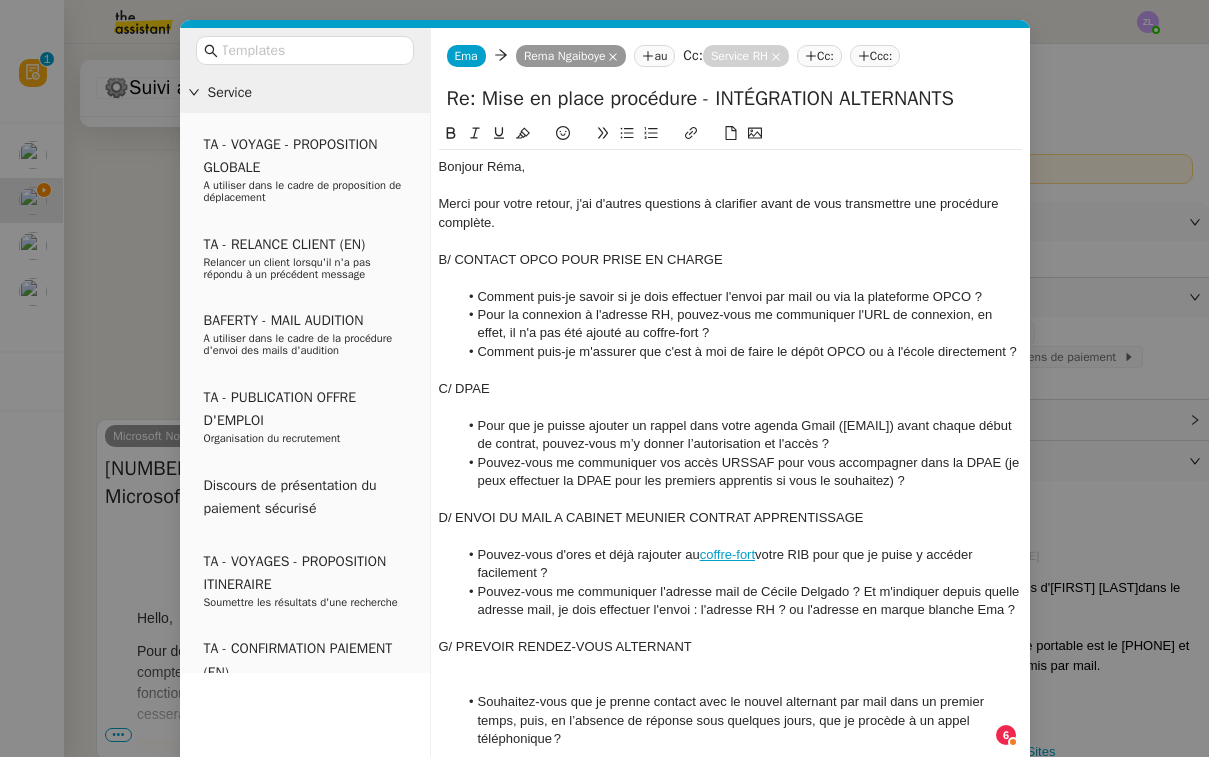 scroll, scrollTop: 97, scrollLeft: 0, axis: vertical 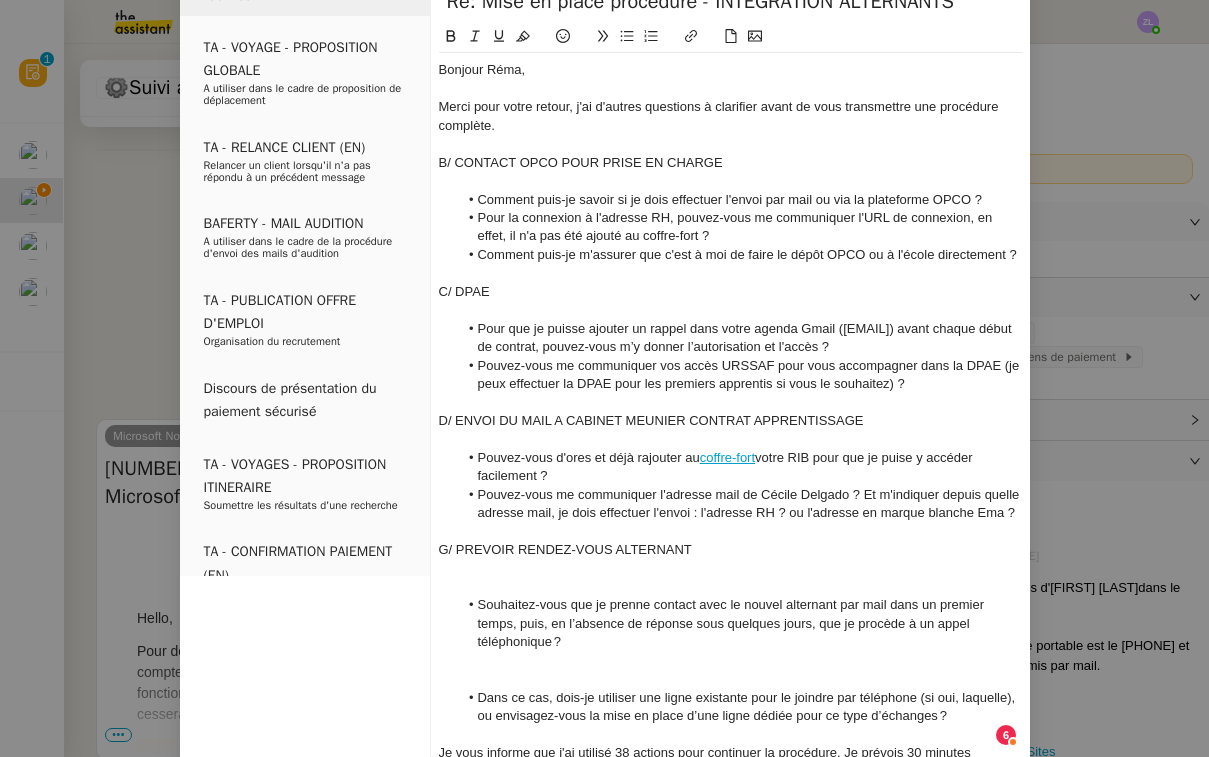 click 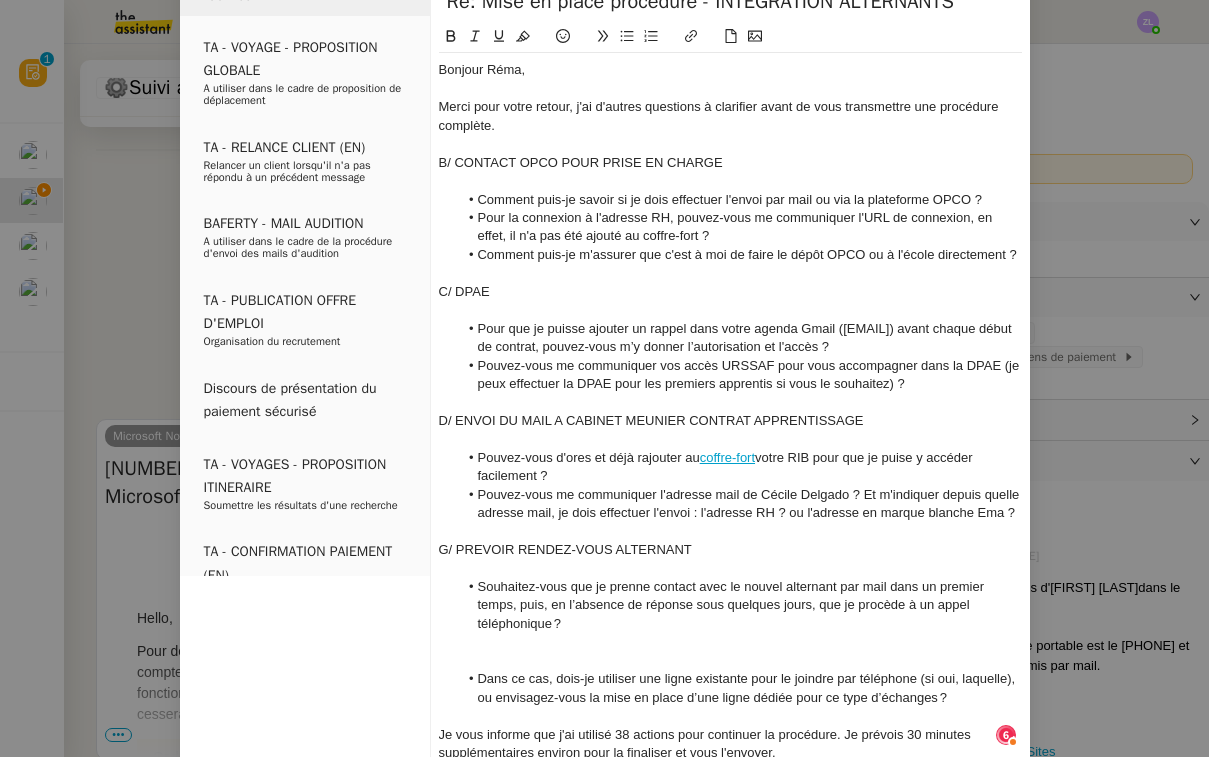 scroll, scrollTop: 189, scrollLeft: 0, axis: vertical 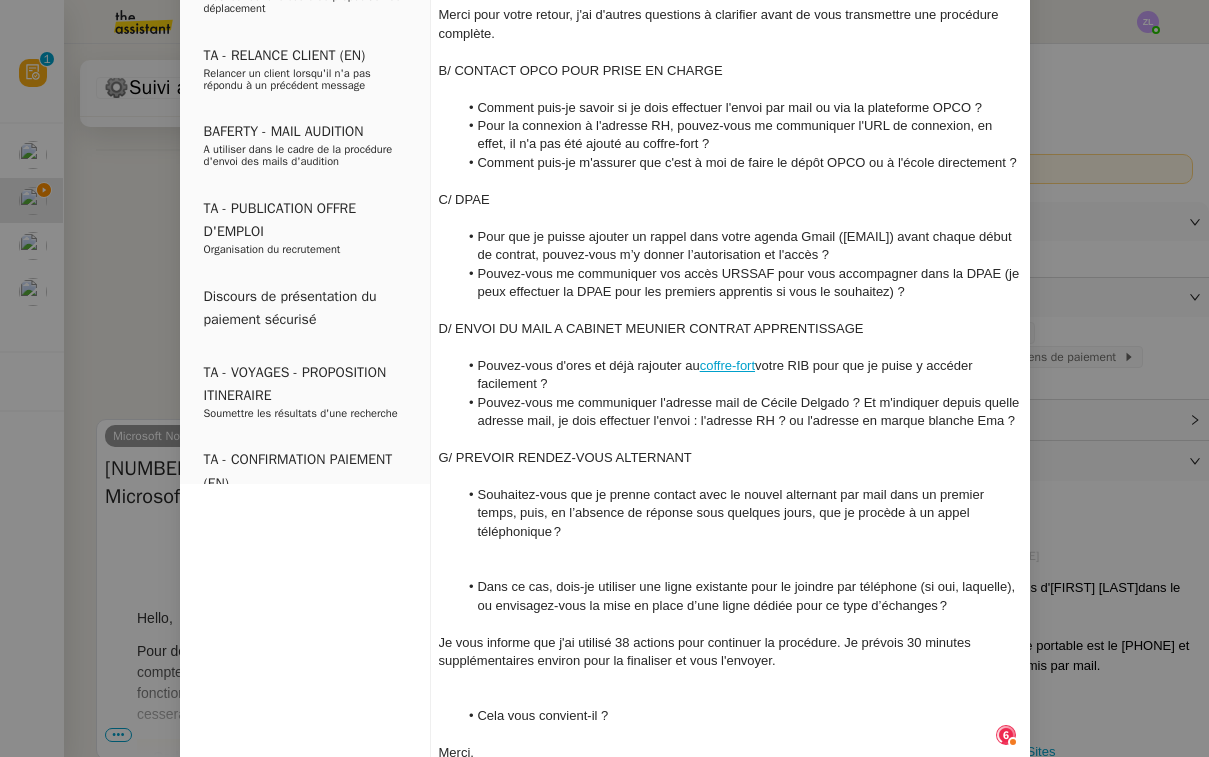 click 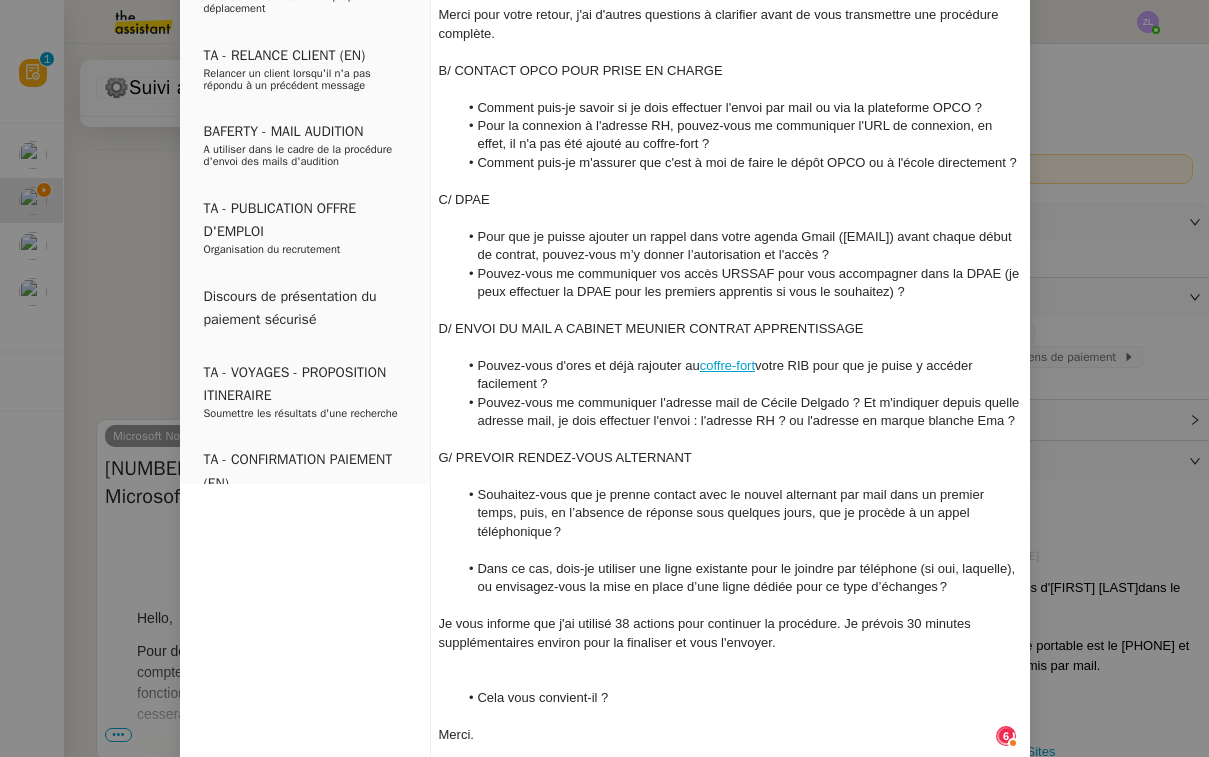 click 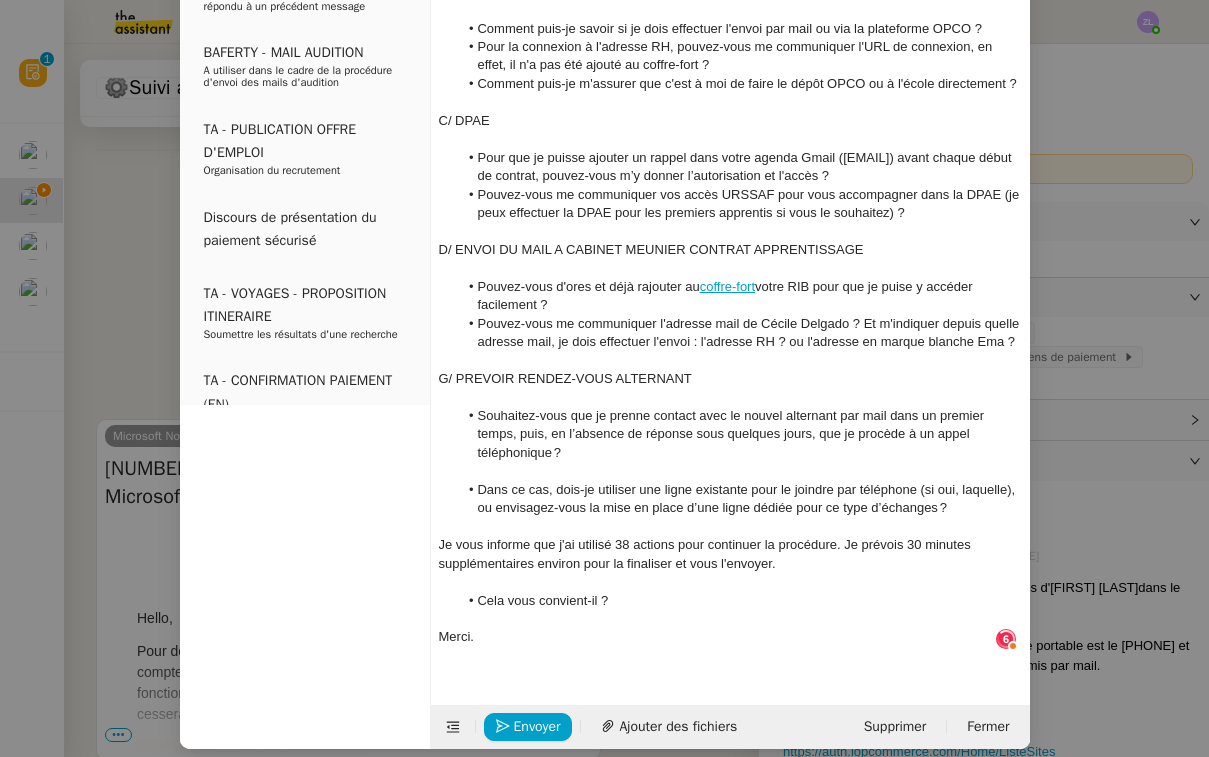 scroll, scrollTop: 266, scrollLeft: 0, axis: vertical 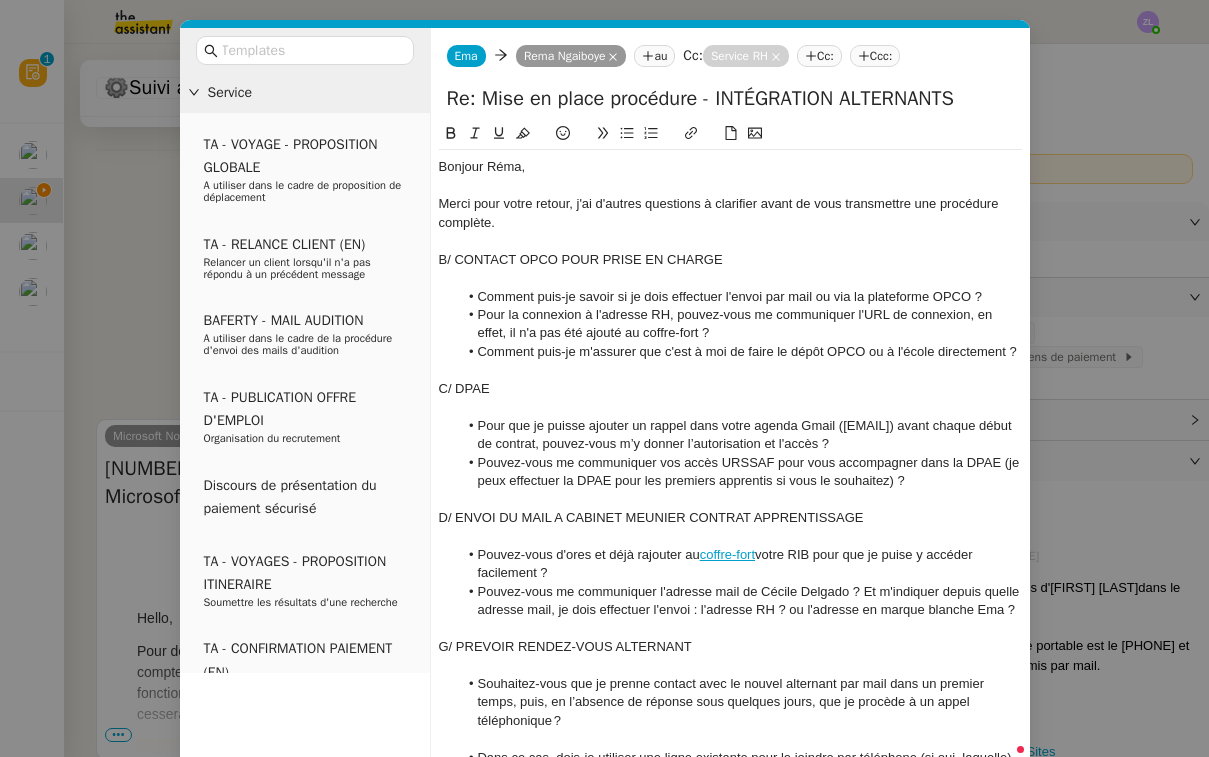 click on "Bonjour Réma," 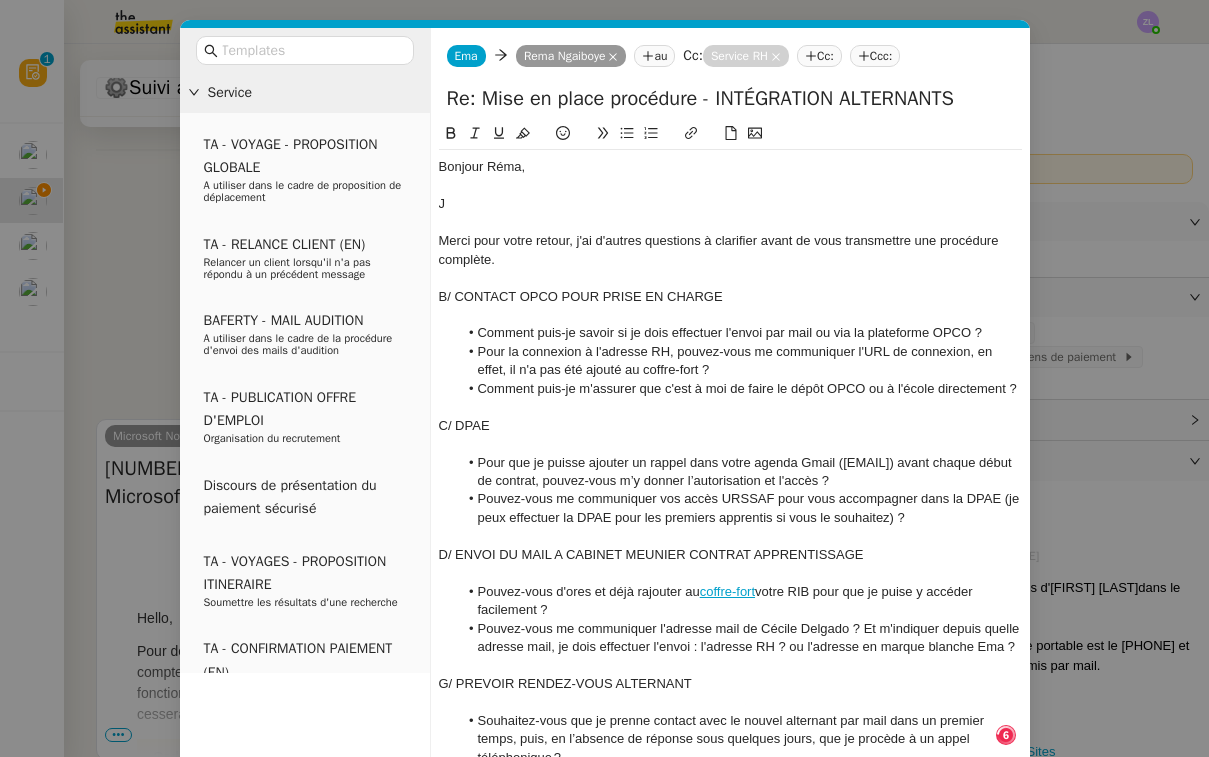 type 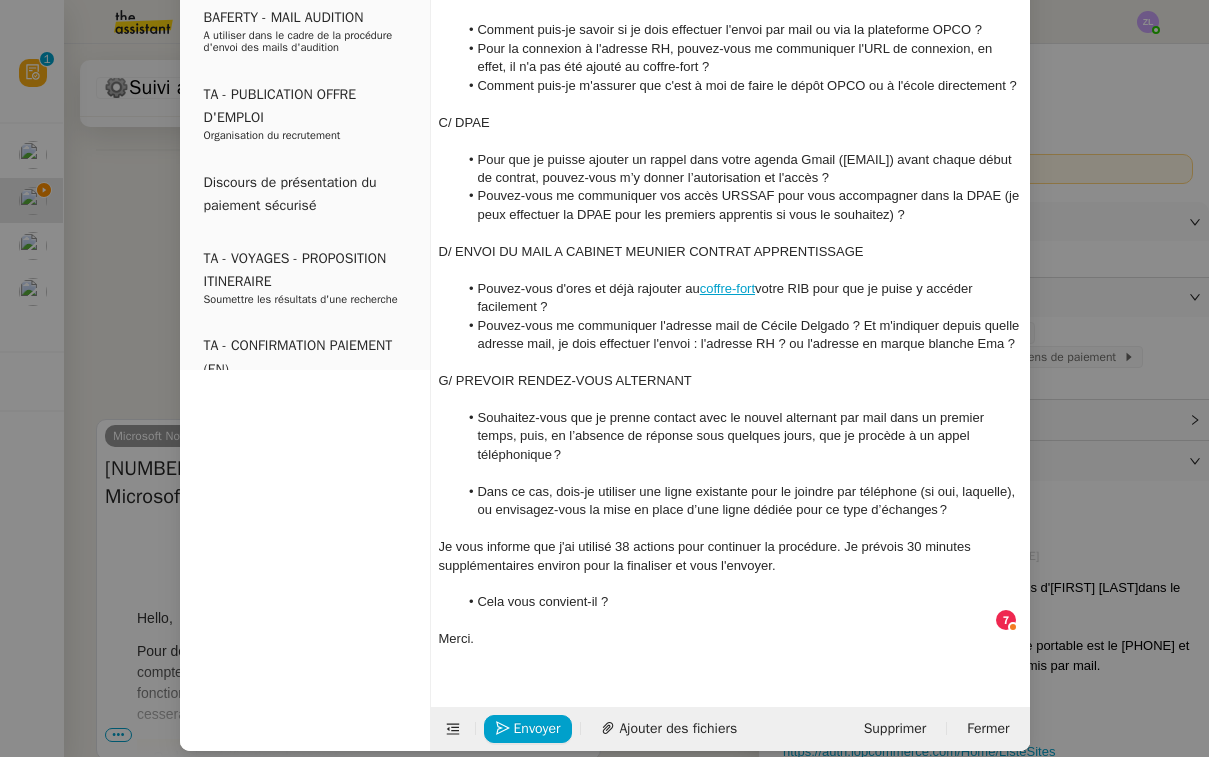 scroll, scrollTop: 302, scrollLeft: 0, axis: vertical 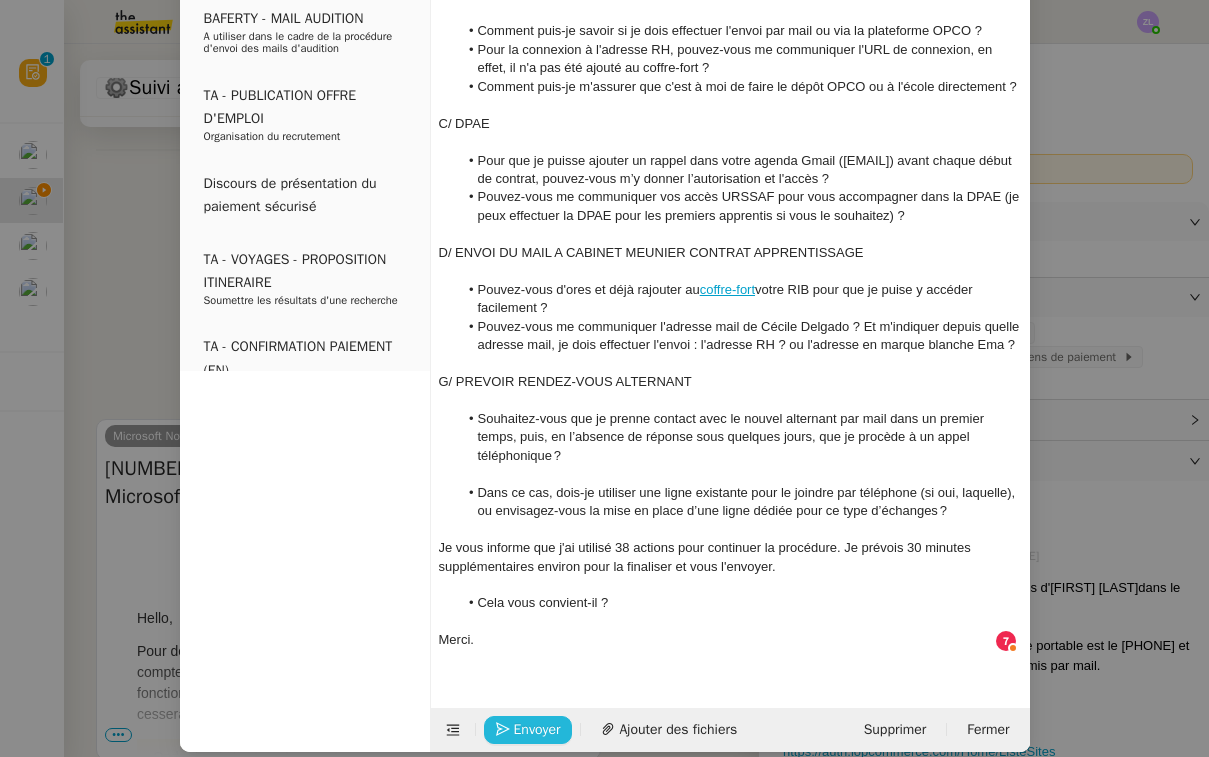 click on "Envoyer" 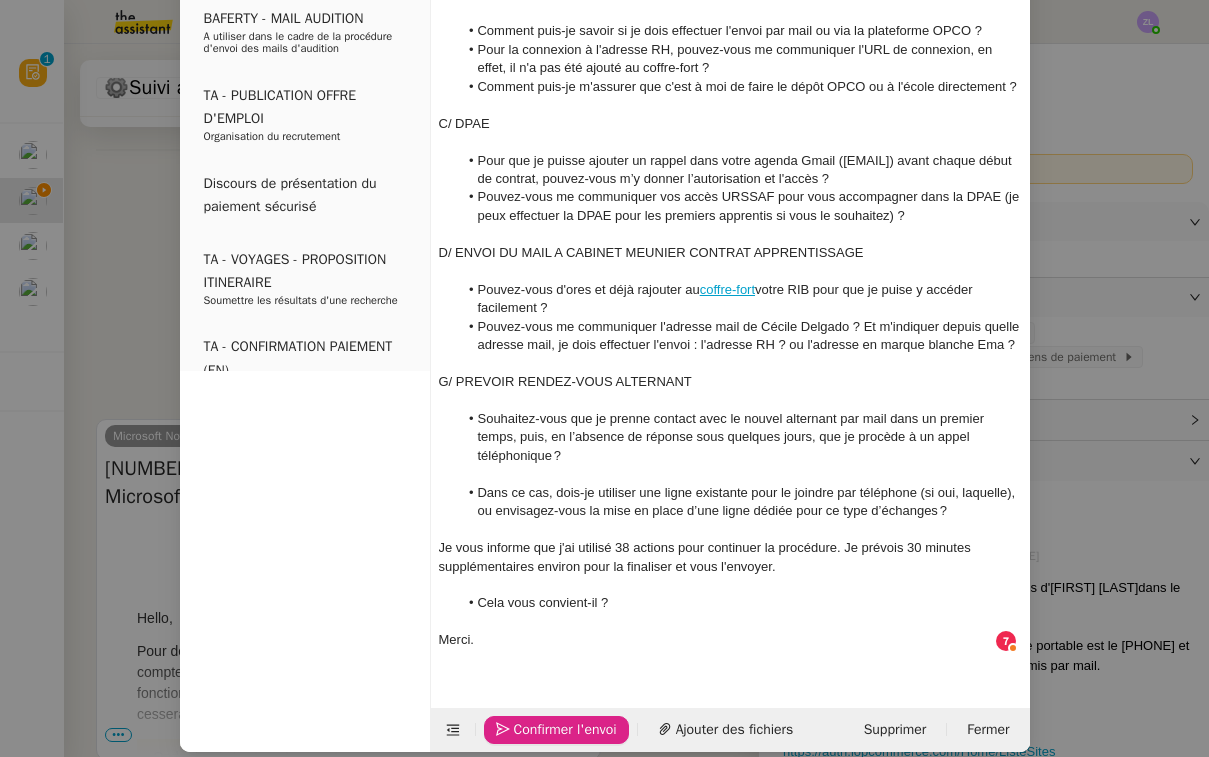 click on "Confirmer l'envoi" 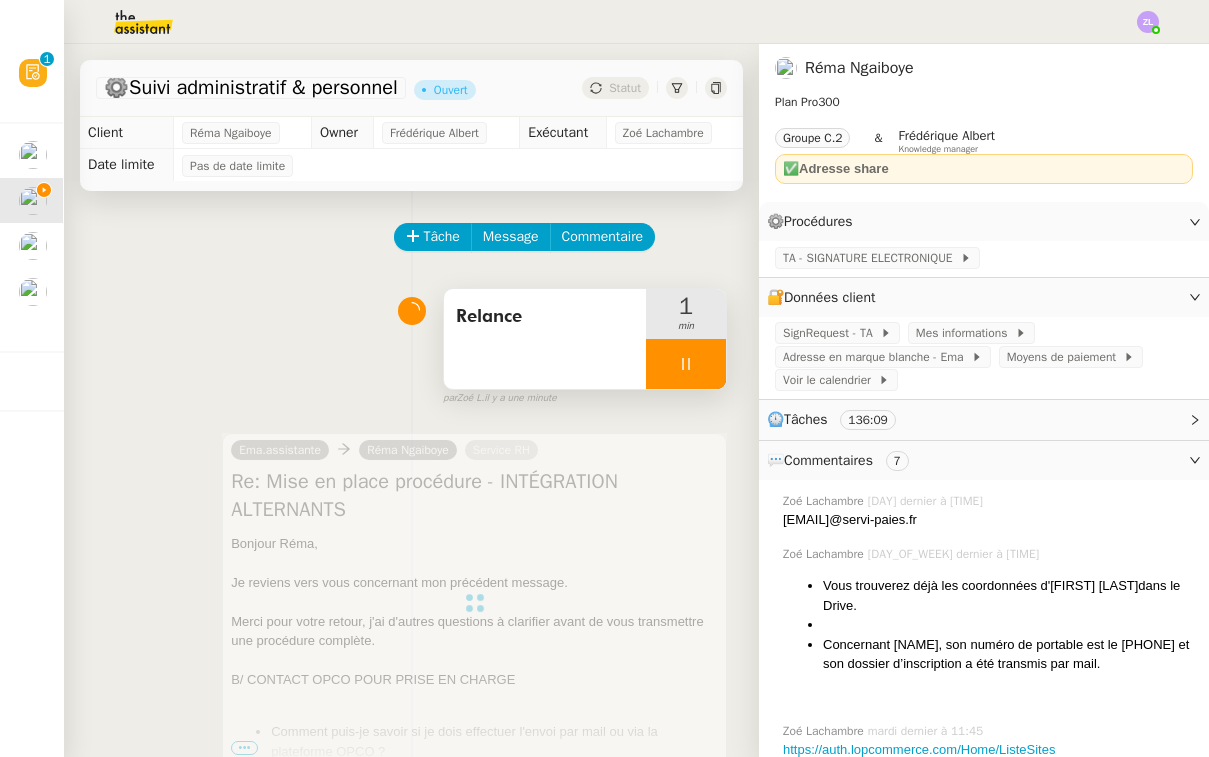 scroll, scrollTop: 0, scrollLeft: 0, axis: both 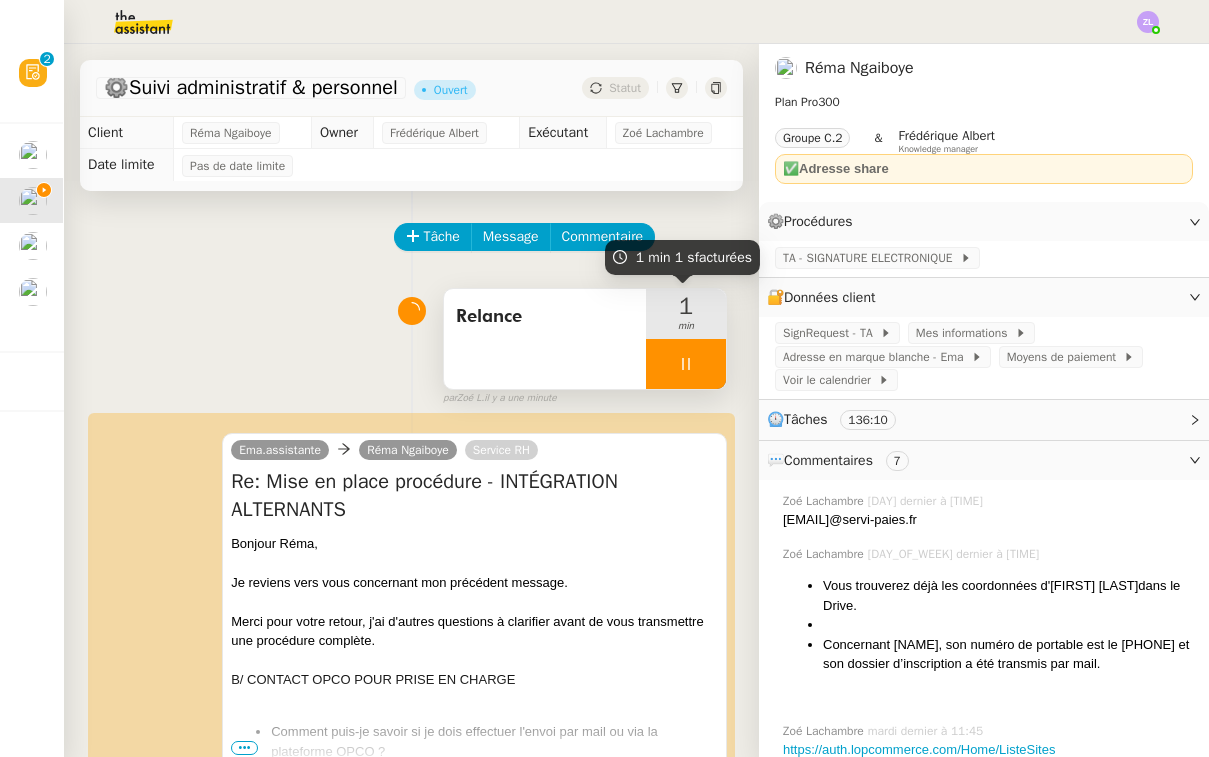 click at bounding box center [686, 364] 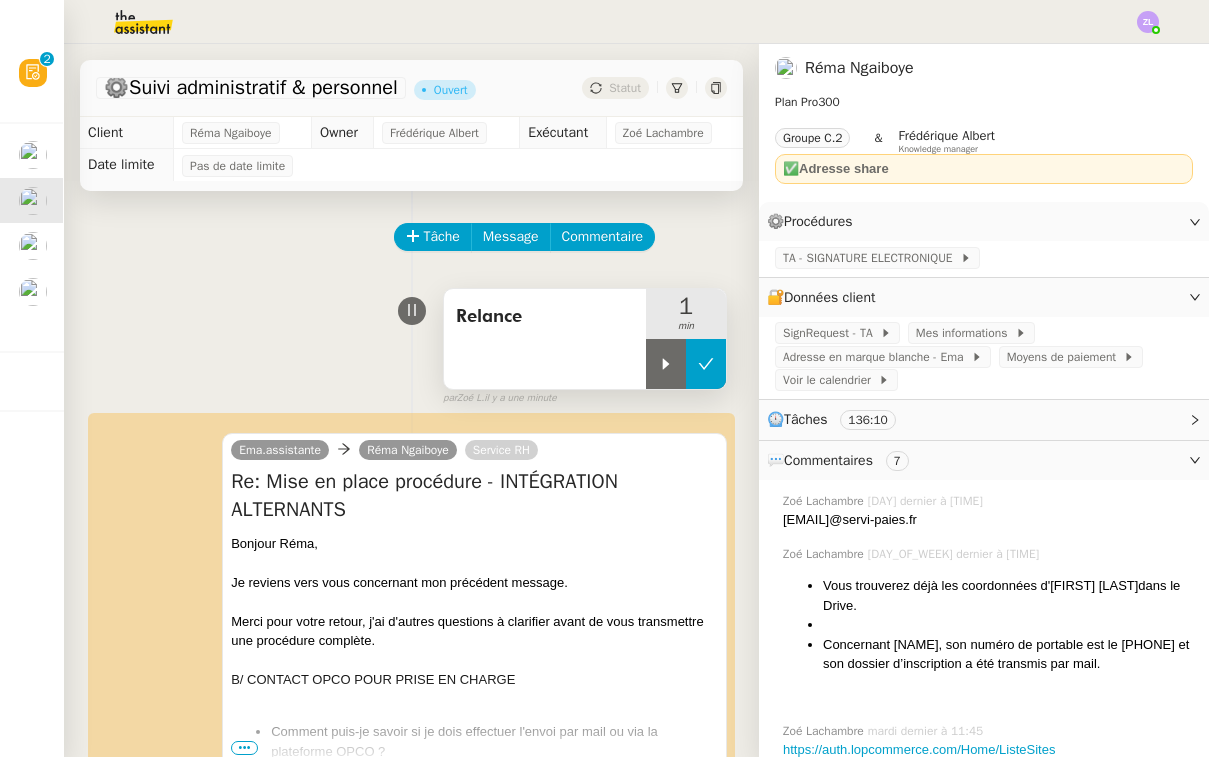 click 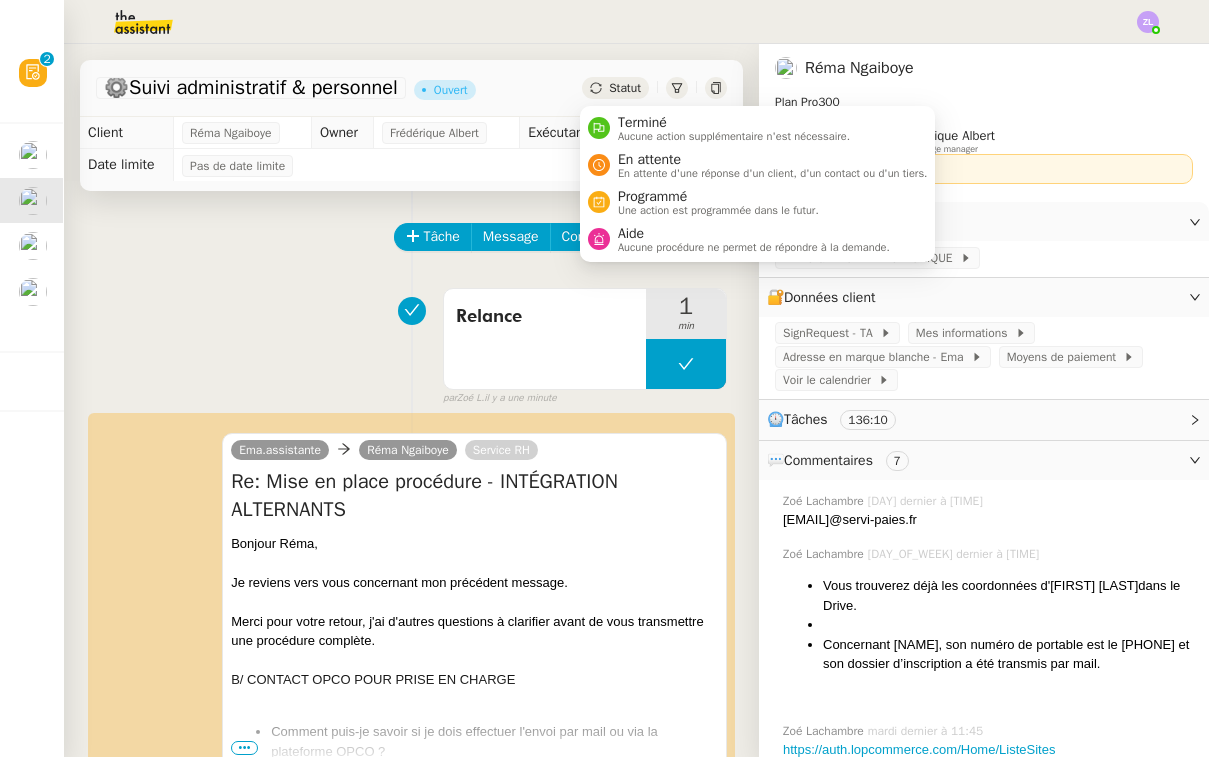 click on "Statut" 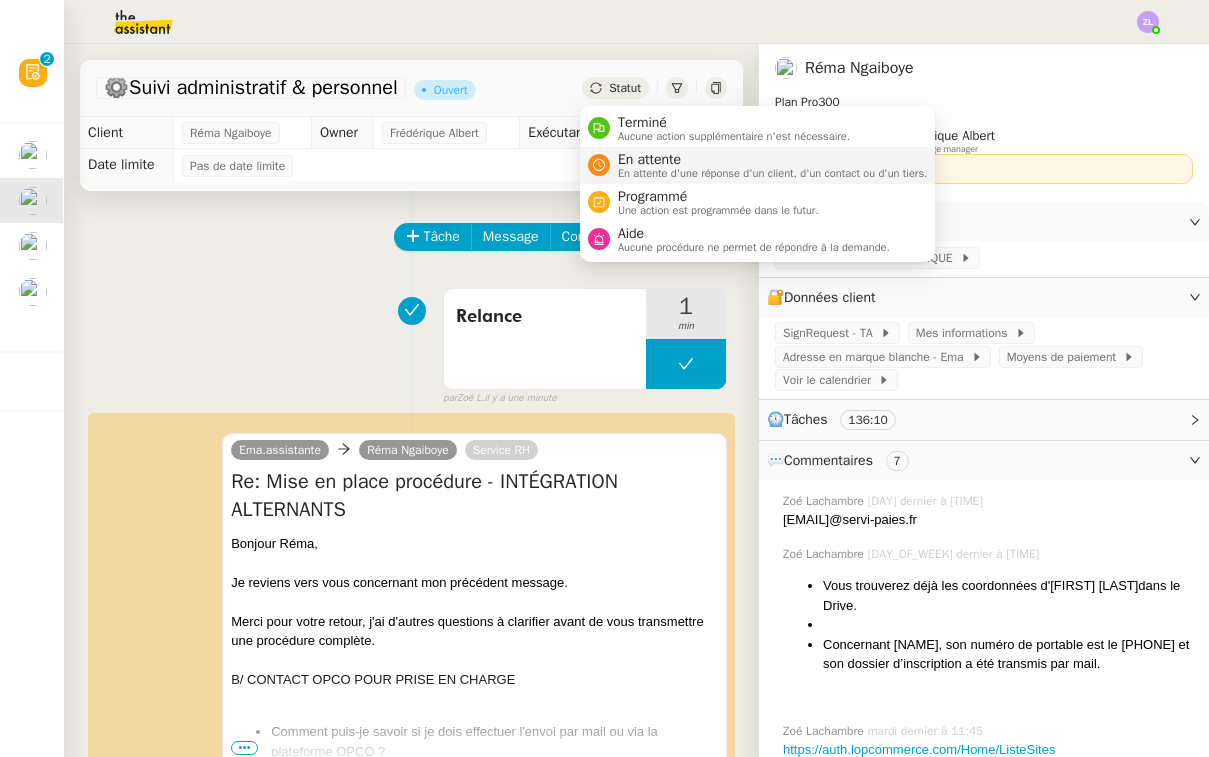 click on "En attente" at bounding box center (773, 160) 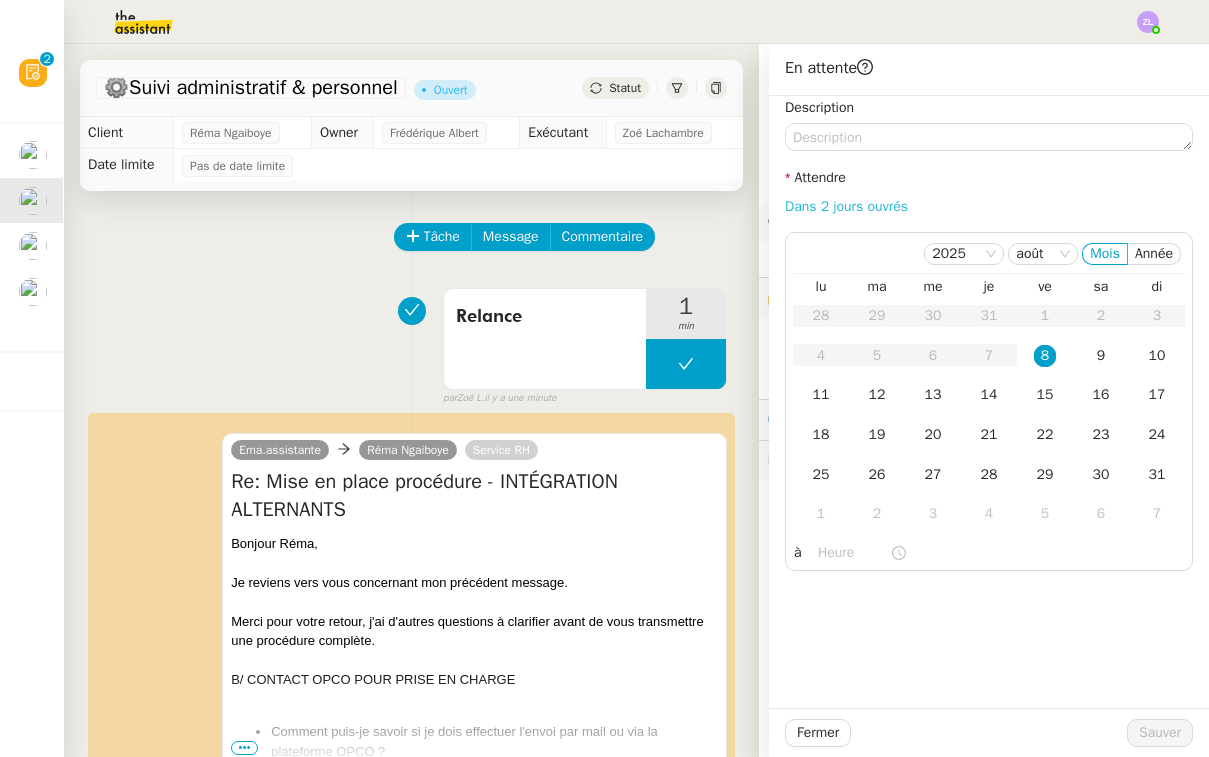 click on "Dans 2 jours ouvrés" 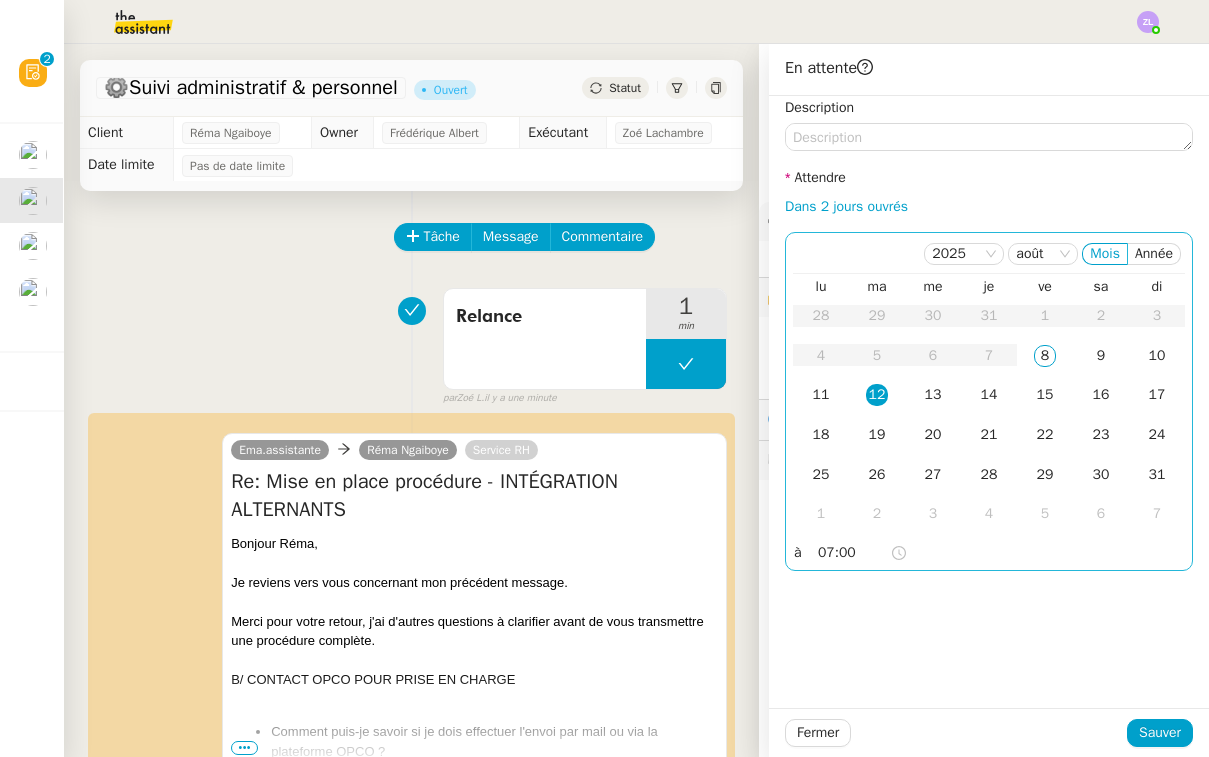 click on "07:00" 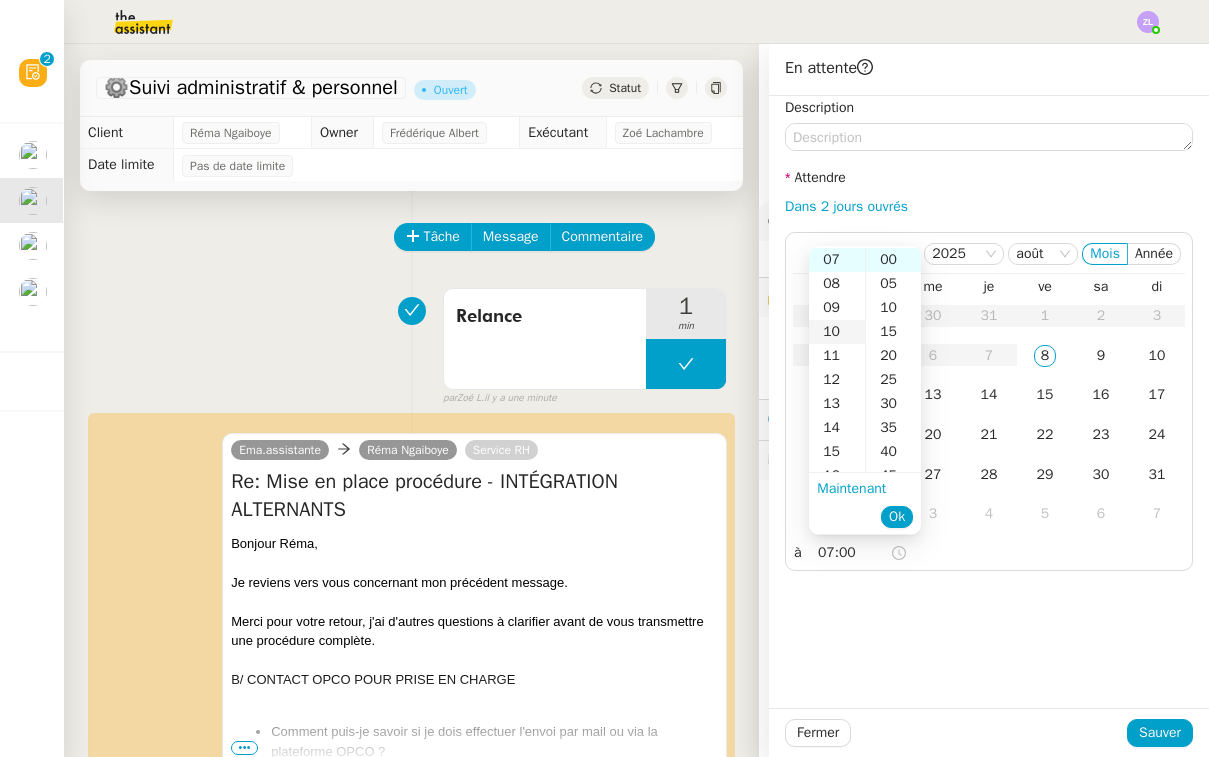 click on "10" at bounding box center (837, 332) 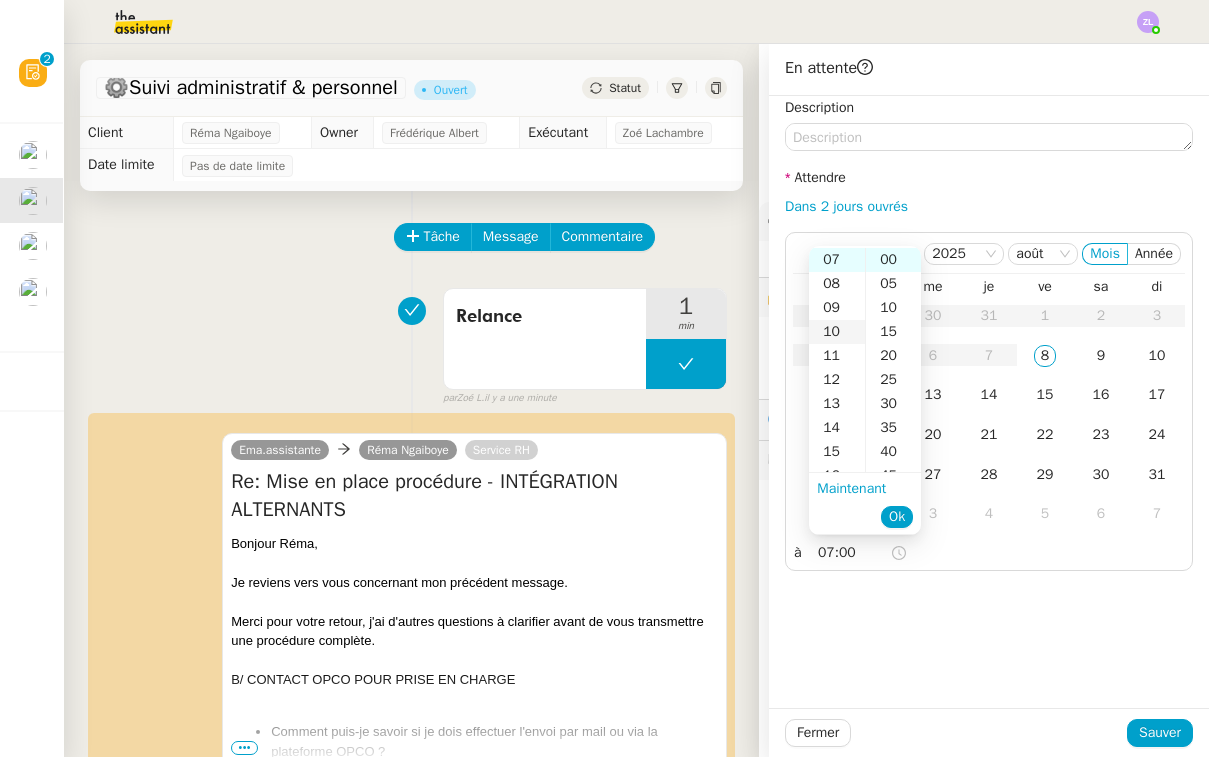 type on "10:00" 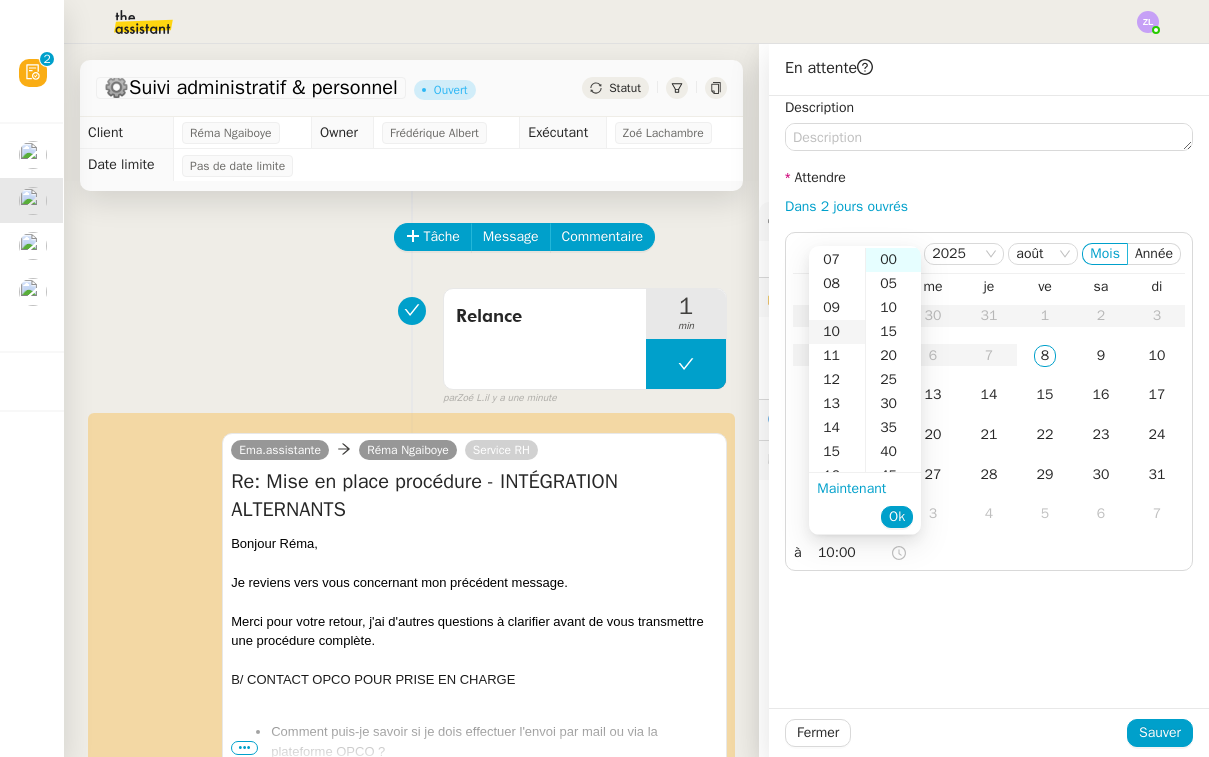 scroll, scrollTop: 240, scrollLeft: 0, axis: vertical 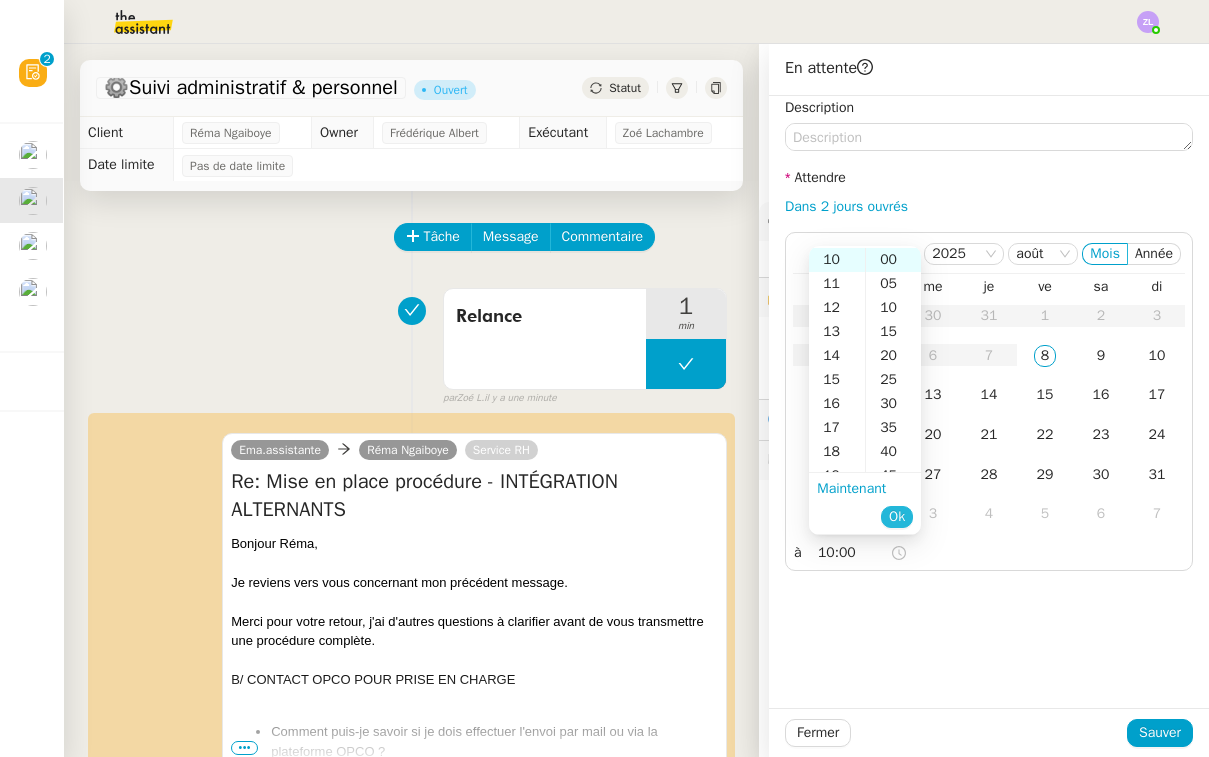 click on "Ok" at bounding box center [897, 517] 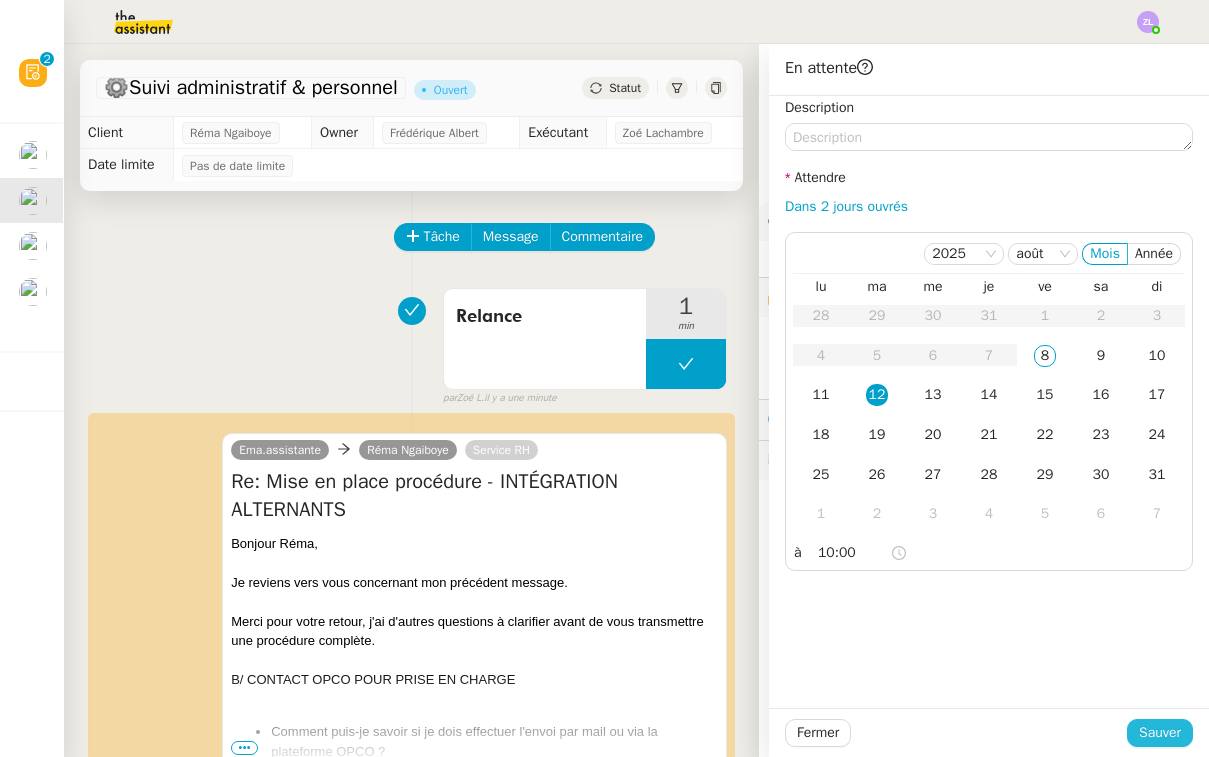 click on "Sauver" 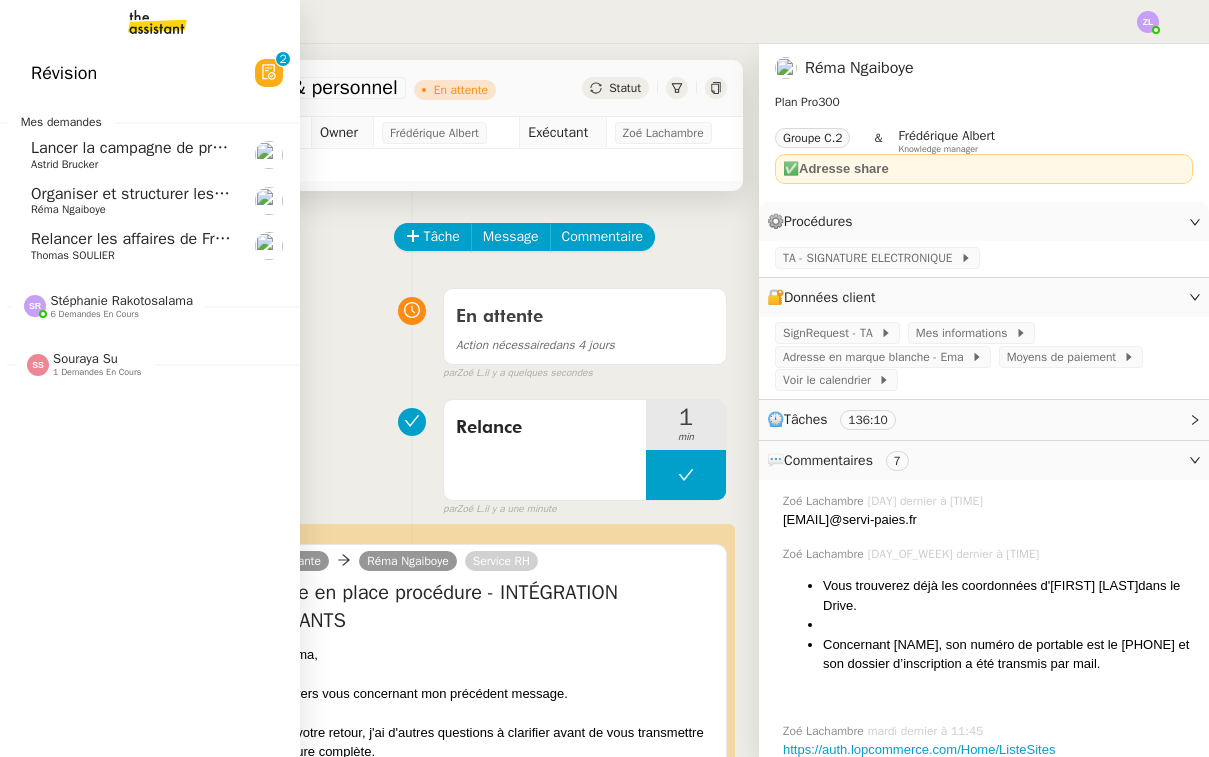 click on "Organiser et structurer les tâches et documents    Réma  Ngaiboye" 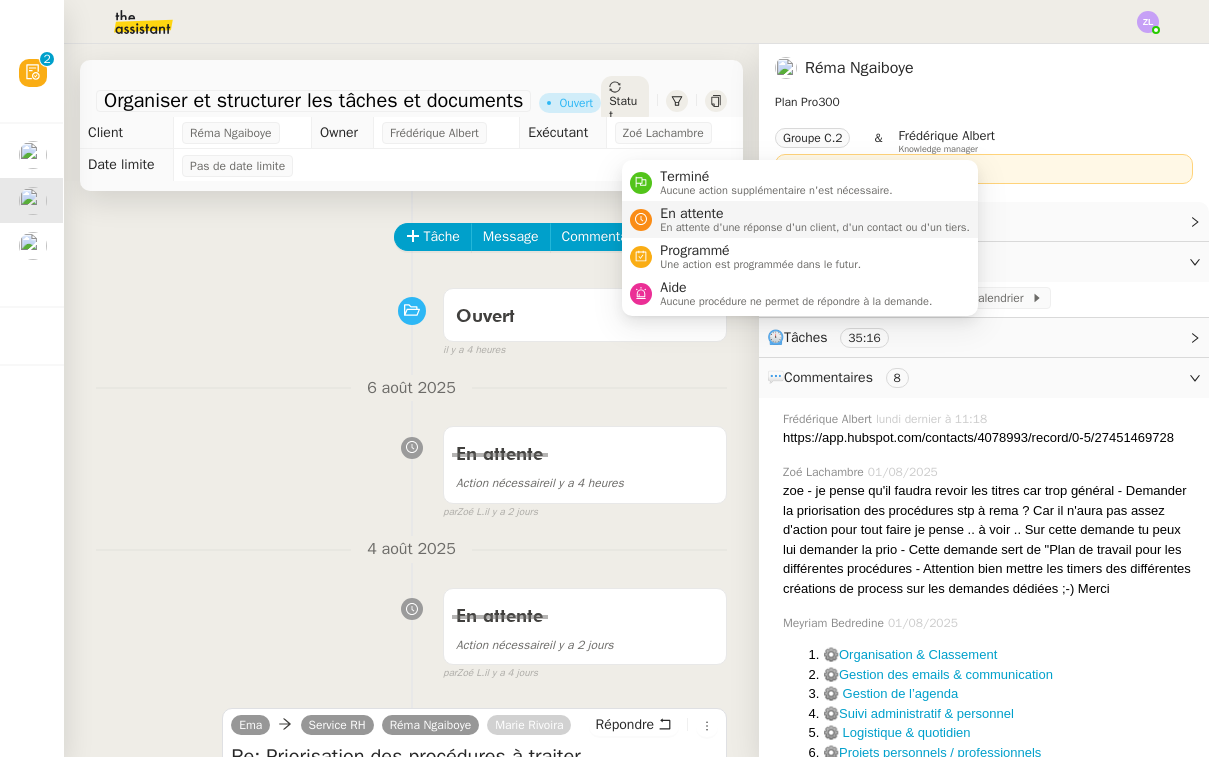 click on "En attente" at bounding box center [815, 214] 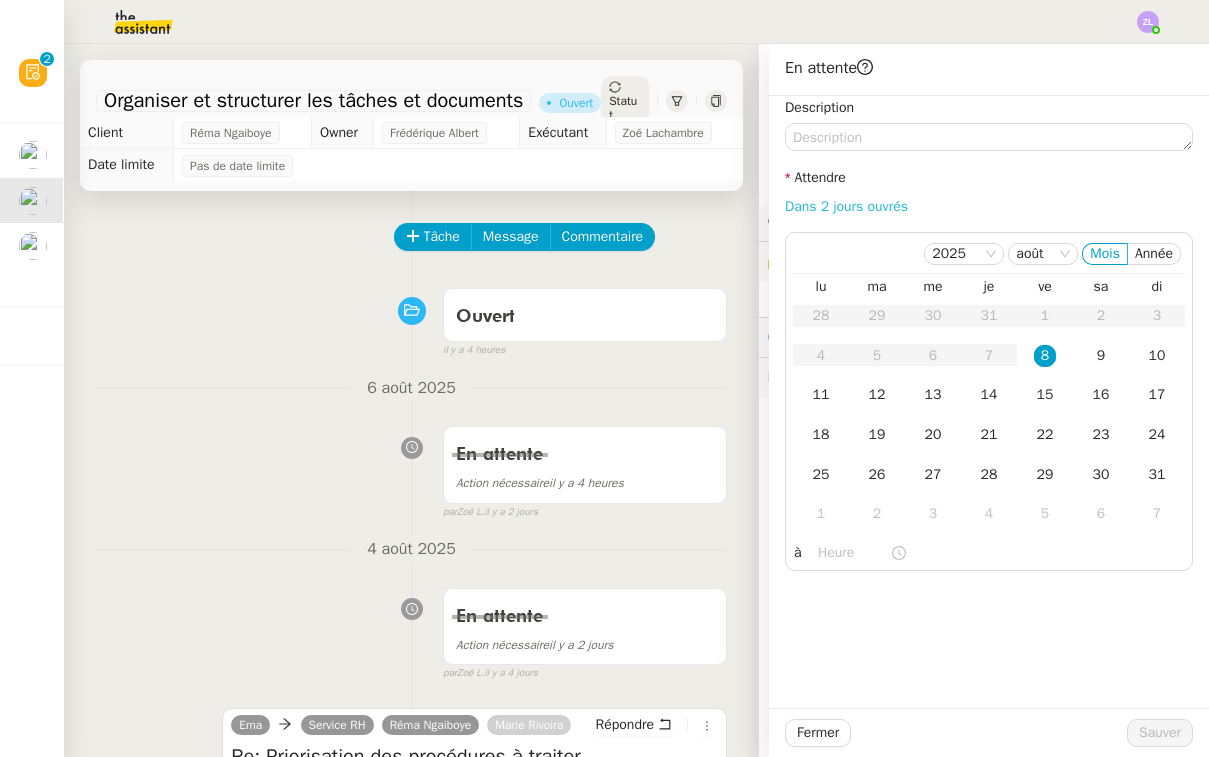 click on "Dans 2 jours ouvrés" 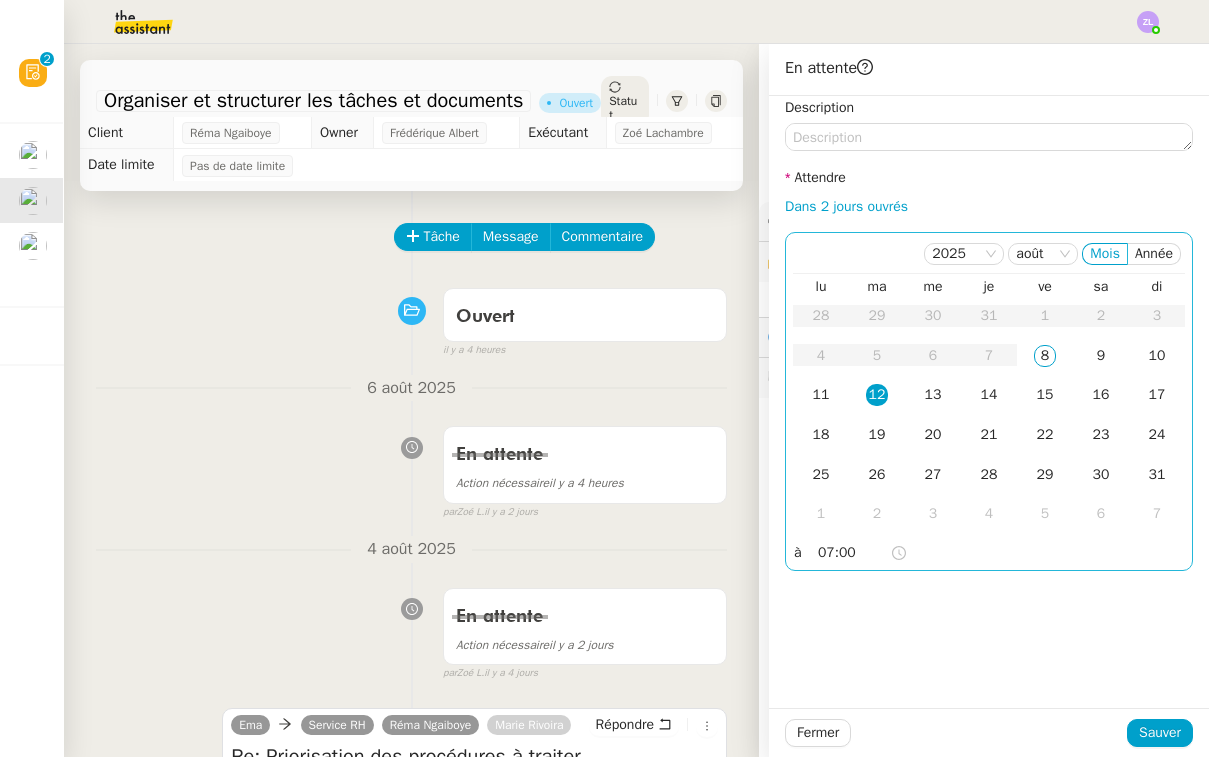click on "07:00" 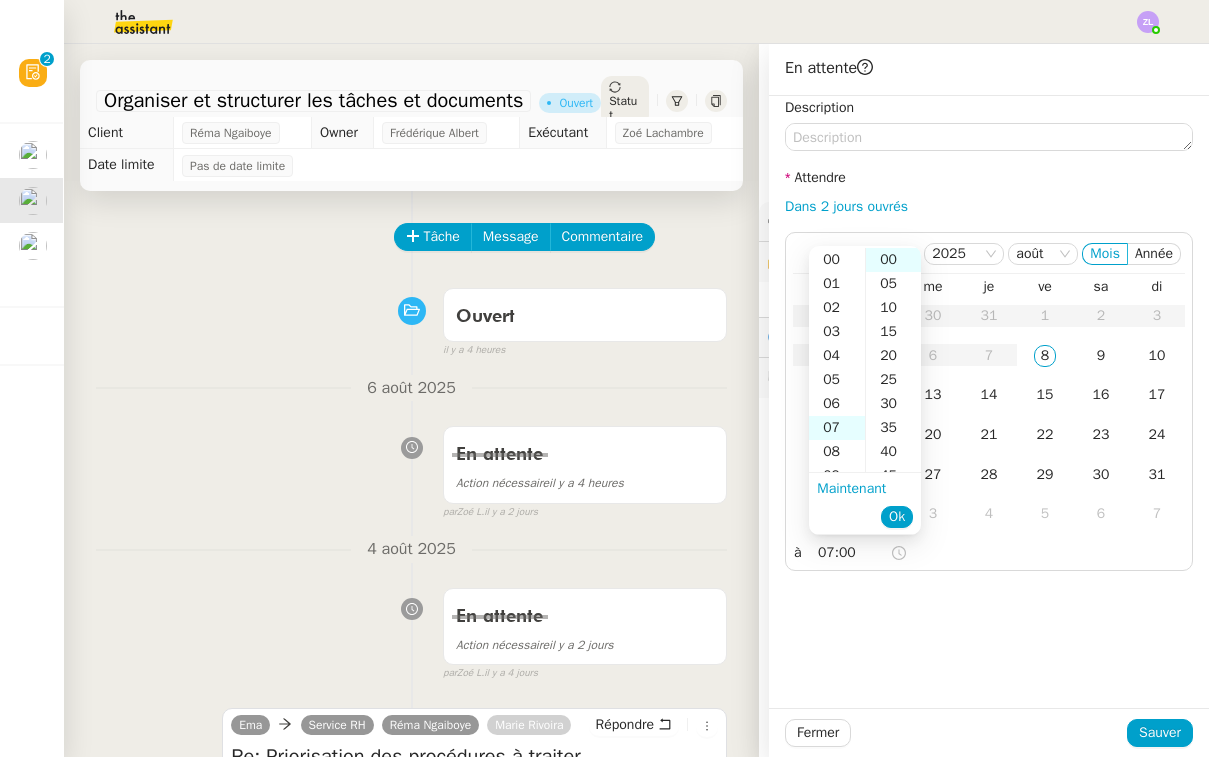 scroll, scrollTop: 168, scrollLeft: 0, axis: vertical 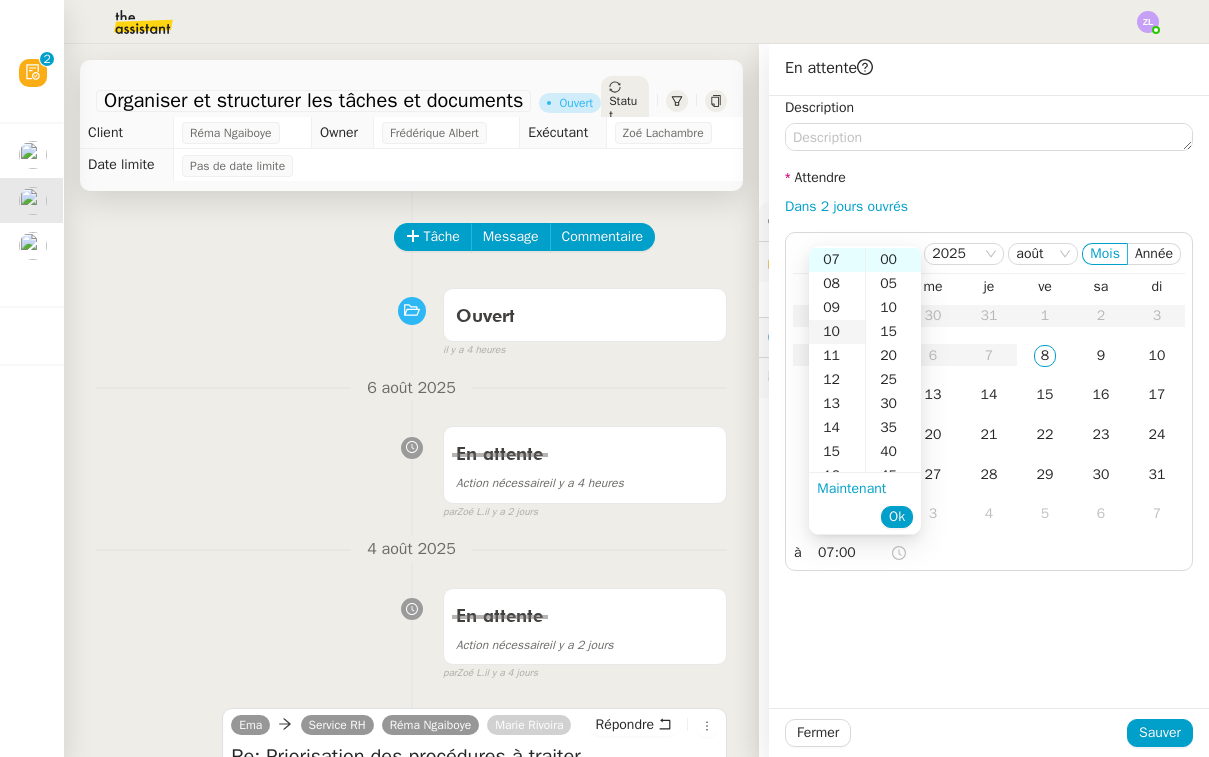 click on "10" at bounding box center [837, 332] 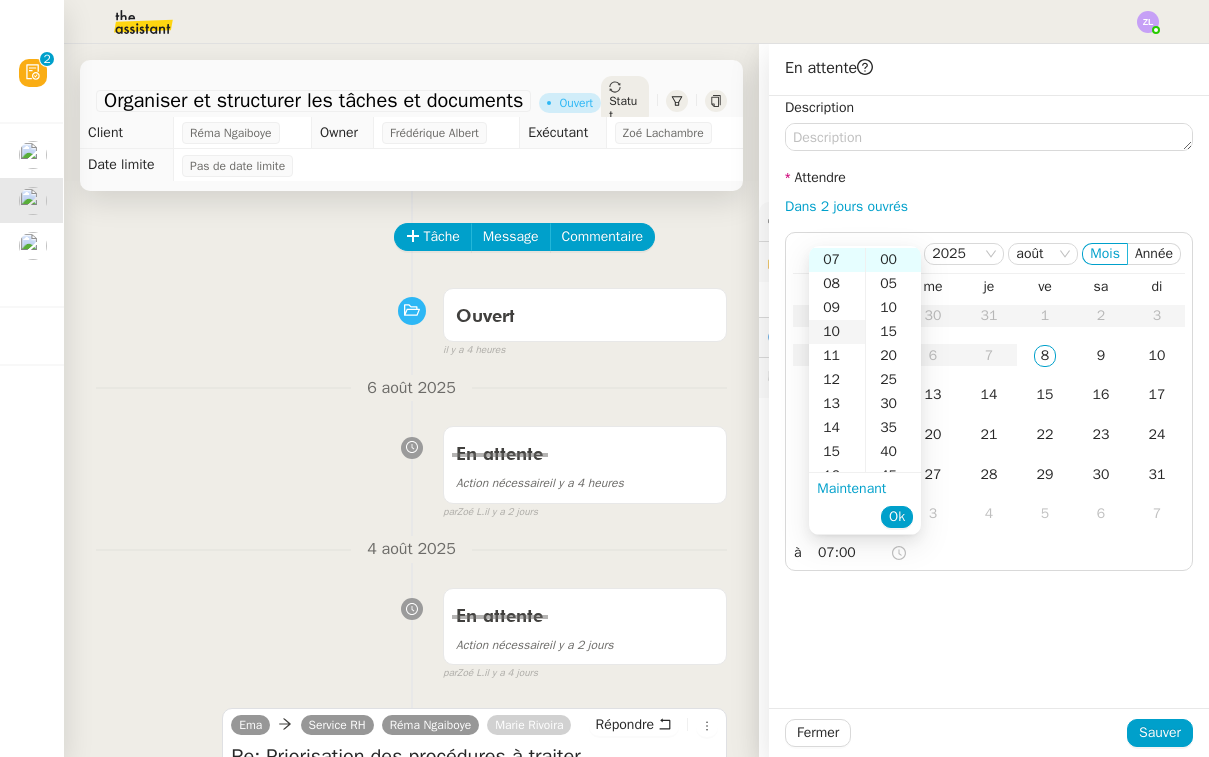 type on "10:00" 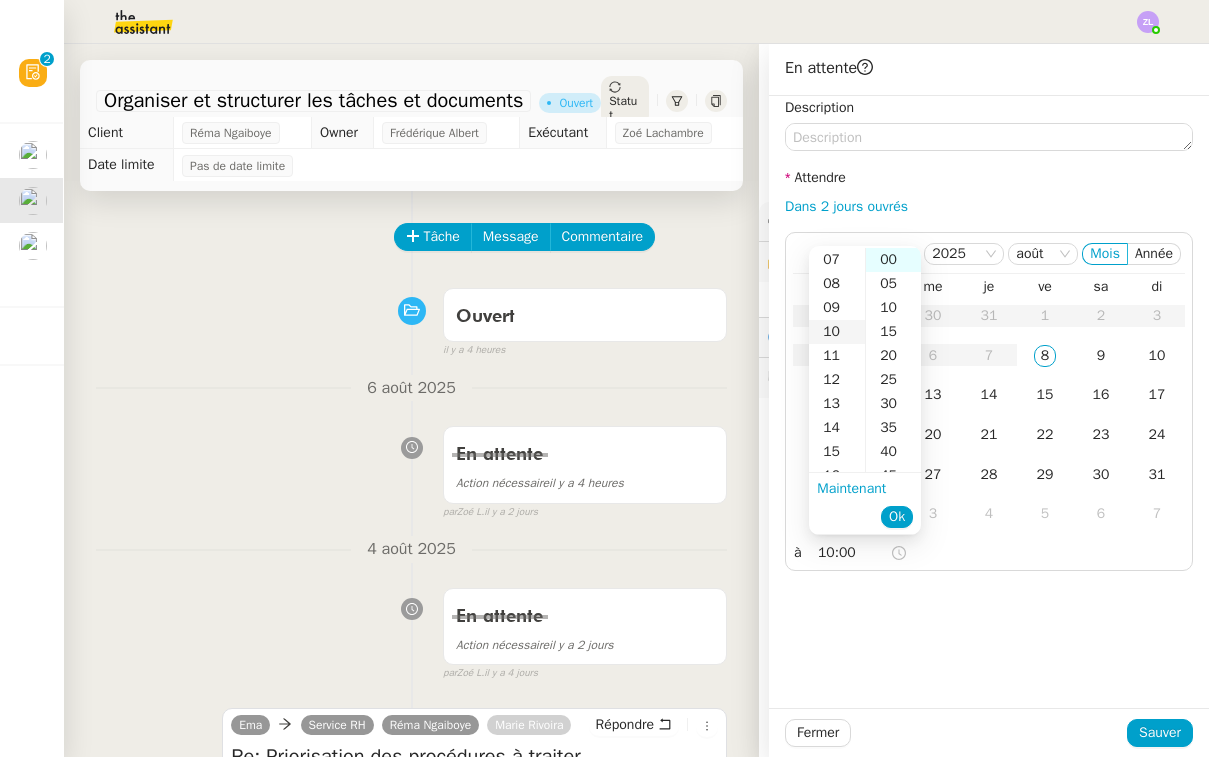 scroll, scrollTop: 240, scrollLeft: 0, axis: vertical 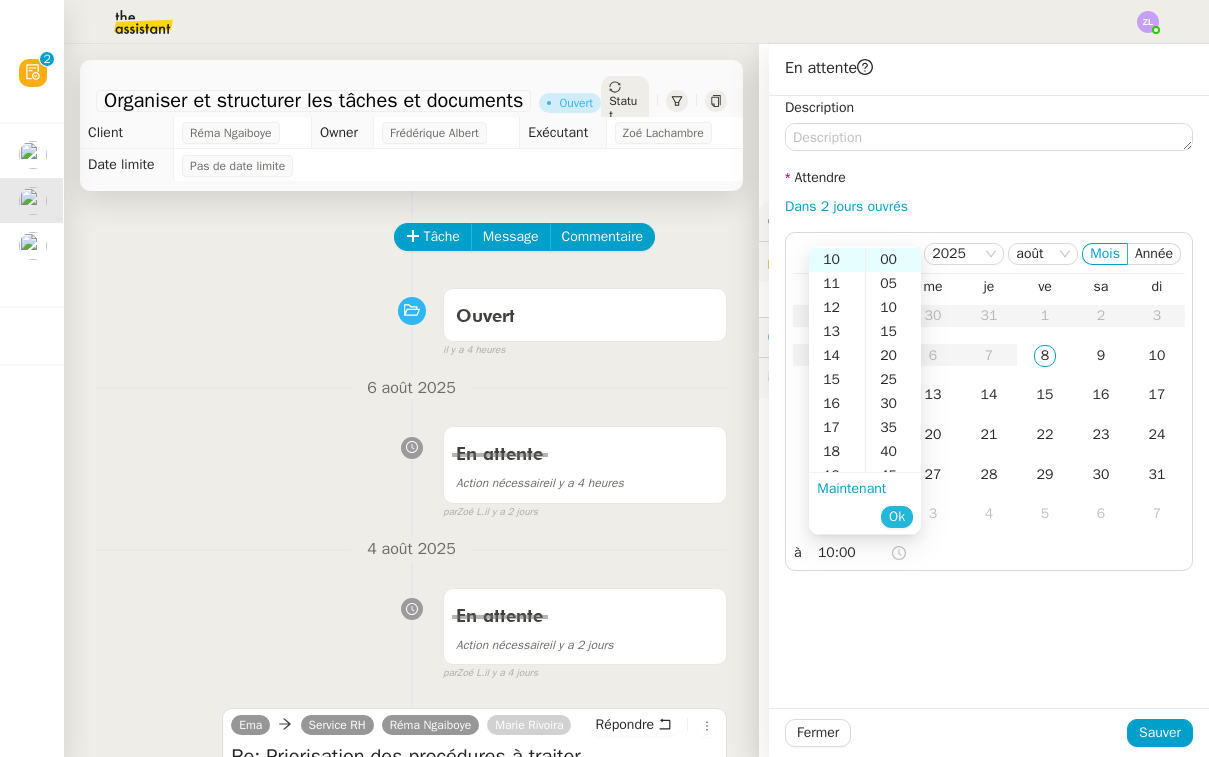 click on "Ok" at bounding box center (897, 517) 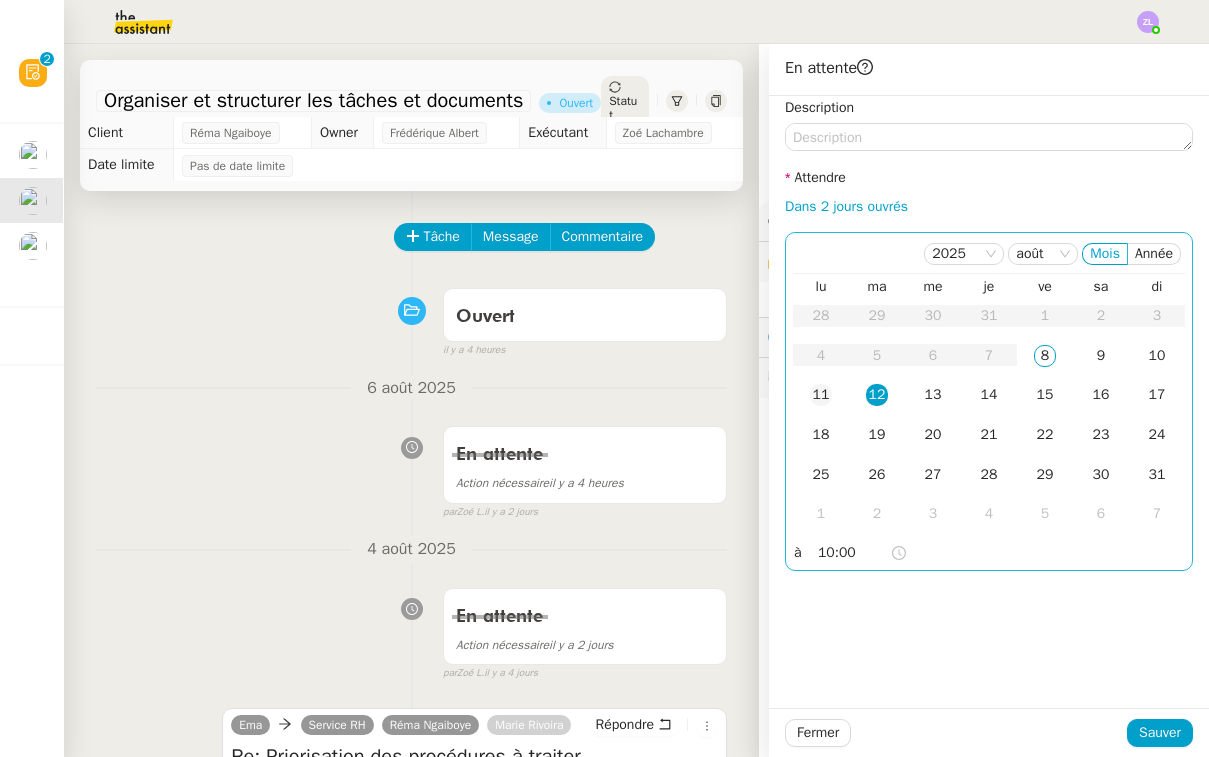 click on "11" 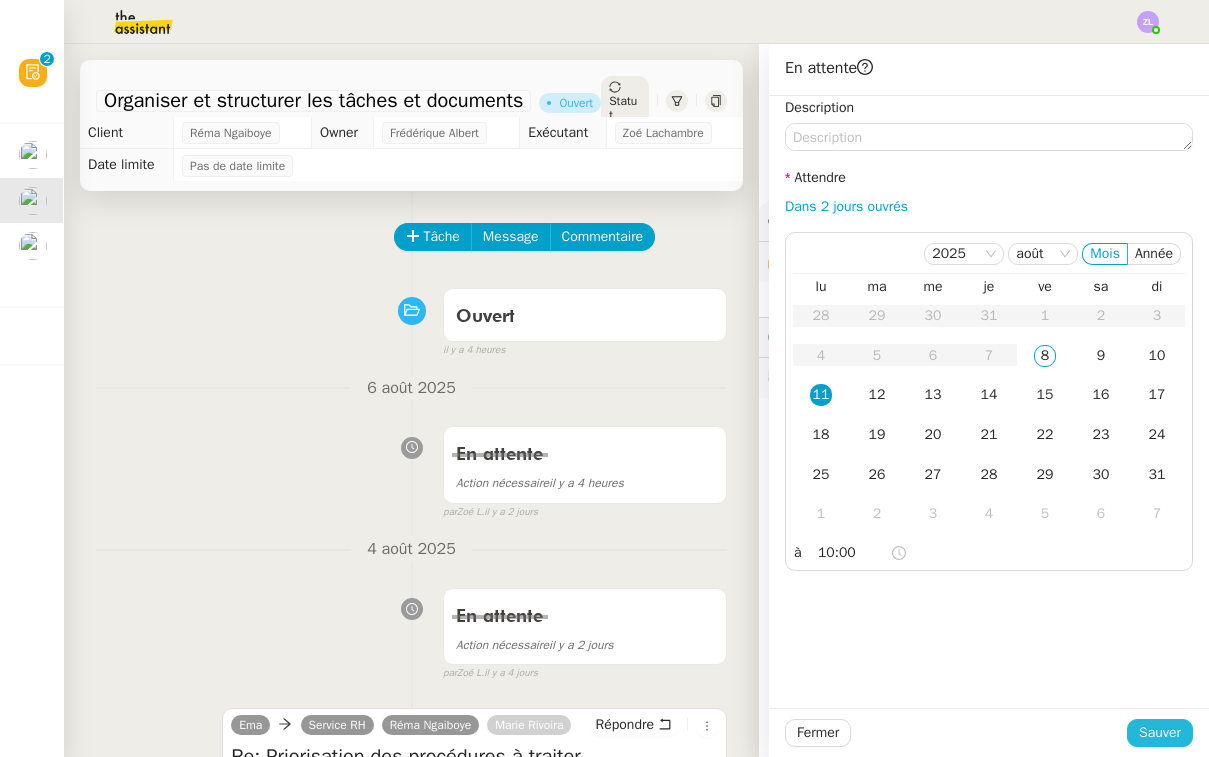 click on "Sauver" 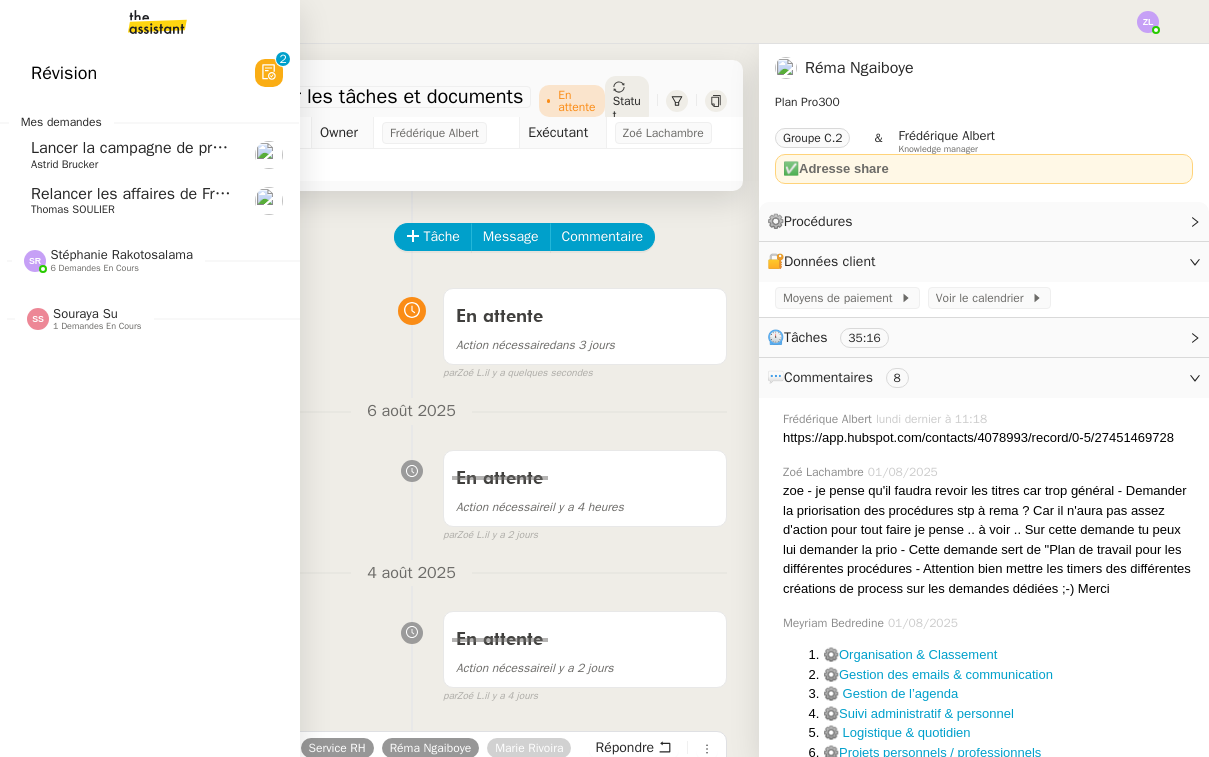 click on "Lancer la campagne de prospection" 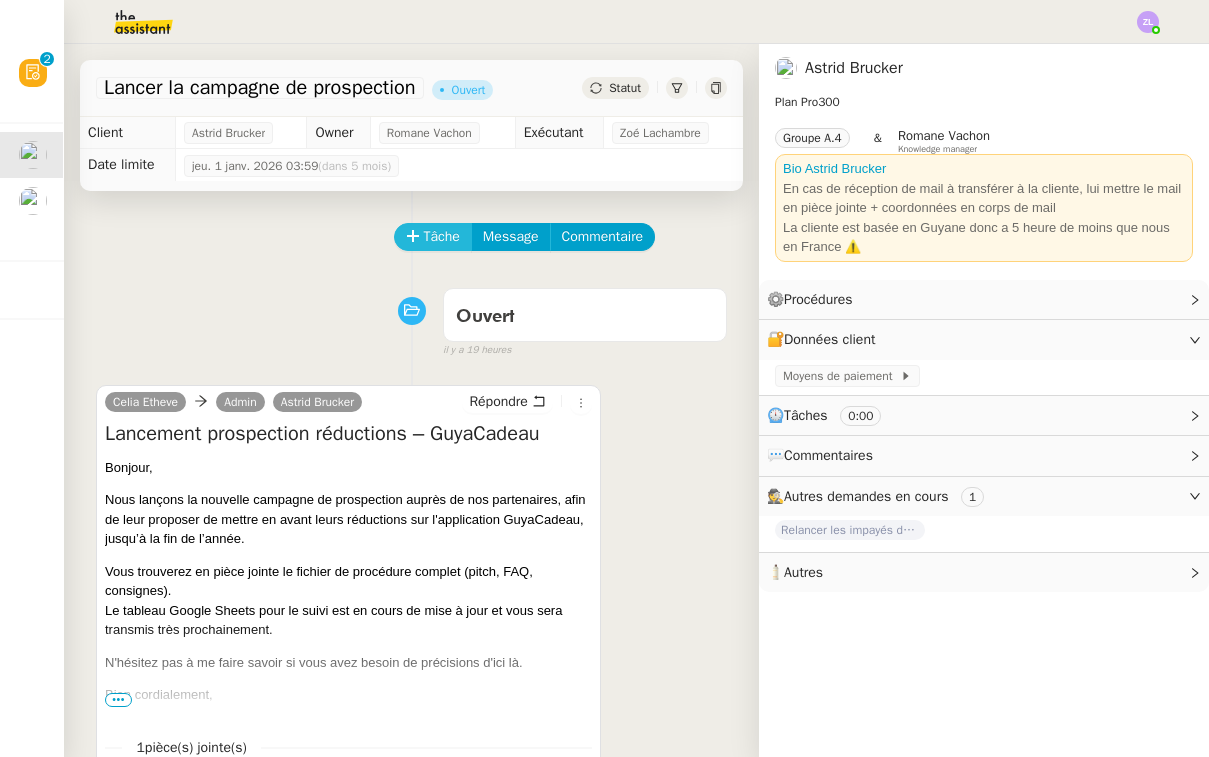 scroll, scrollTop: 0, scrollLeft: 0, axis: both 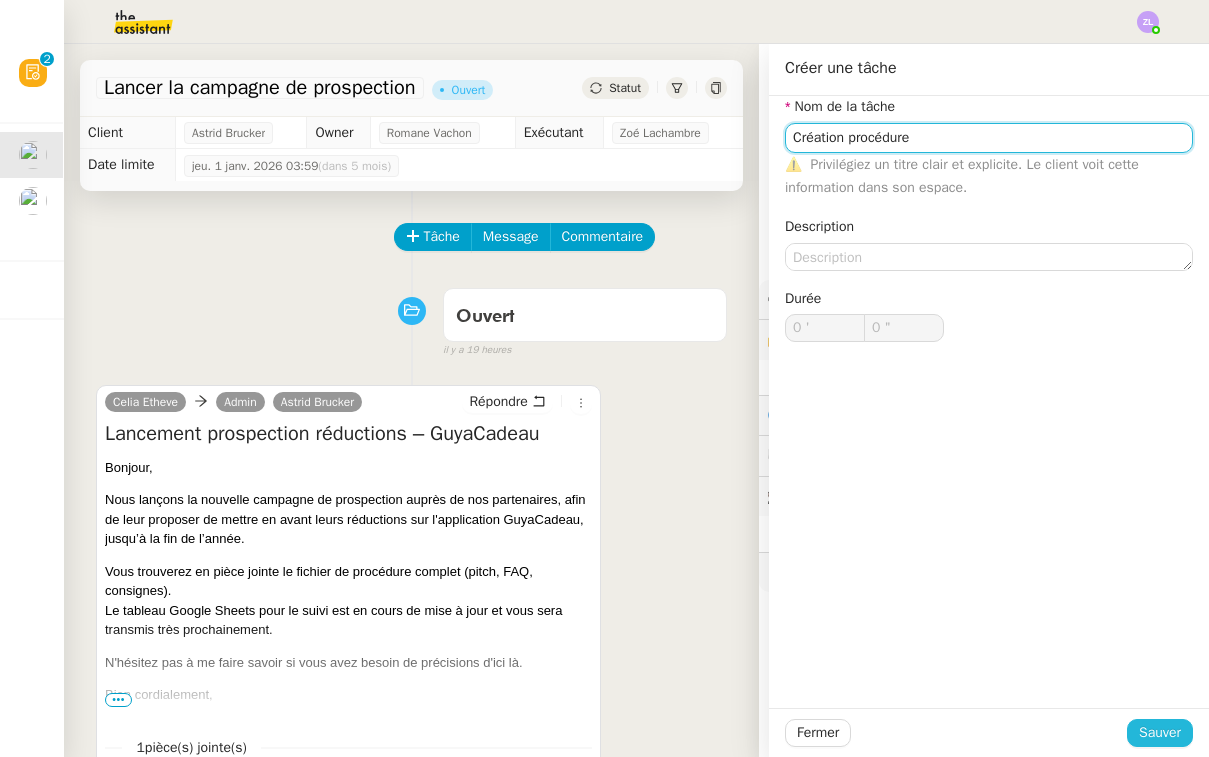 type on "Création procédure" 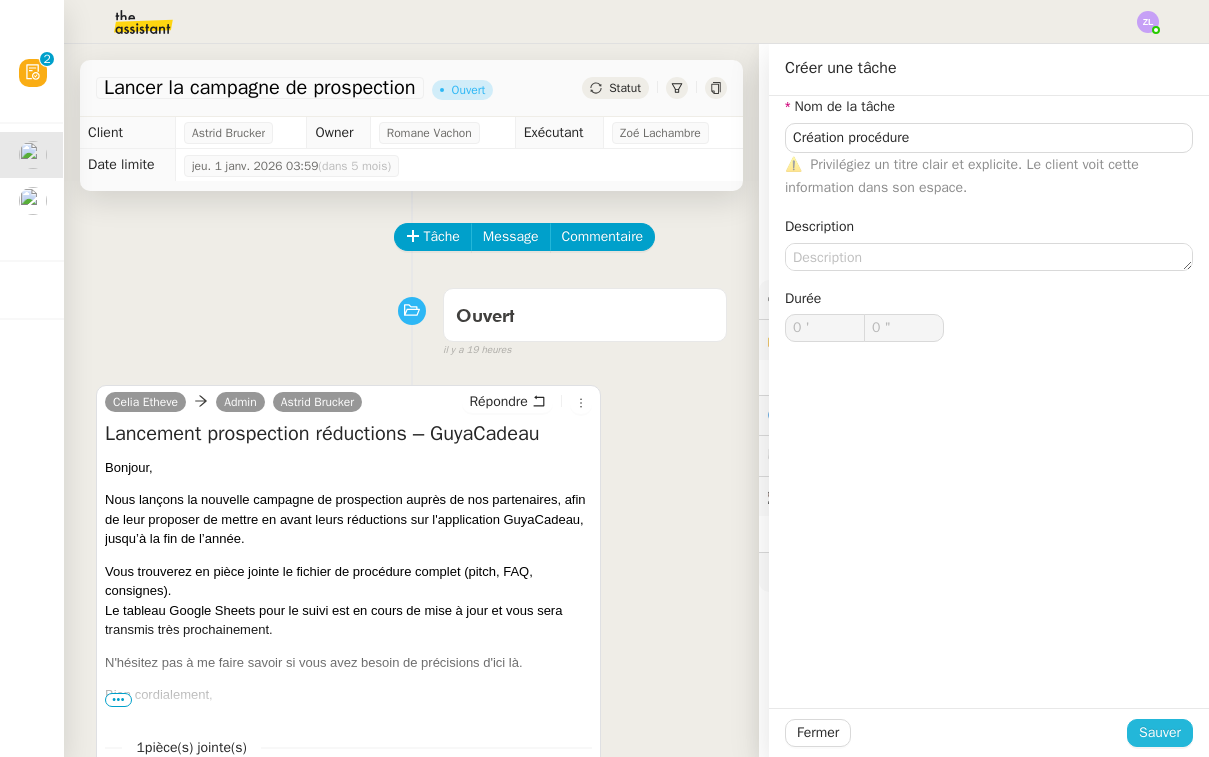 click on "Sauver" 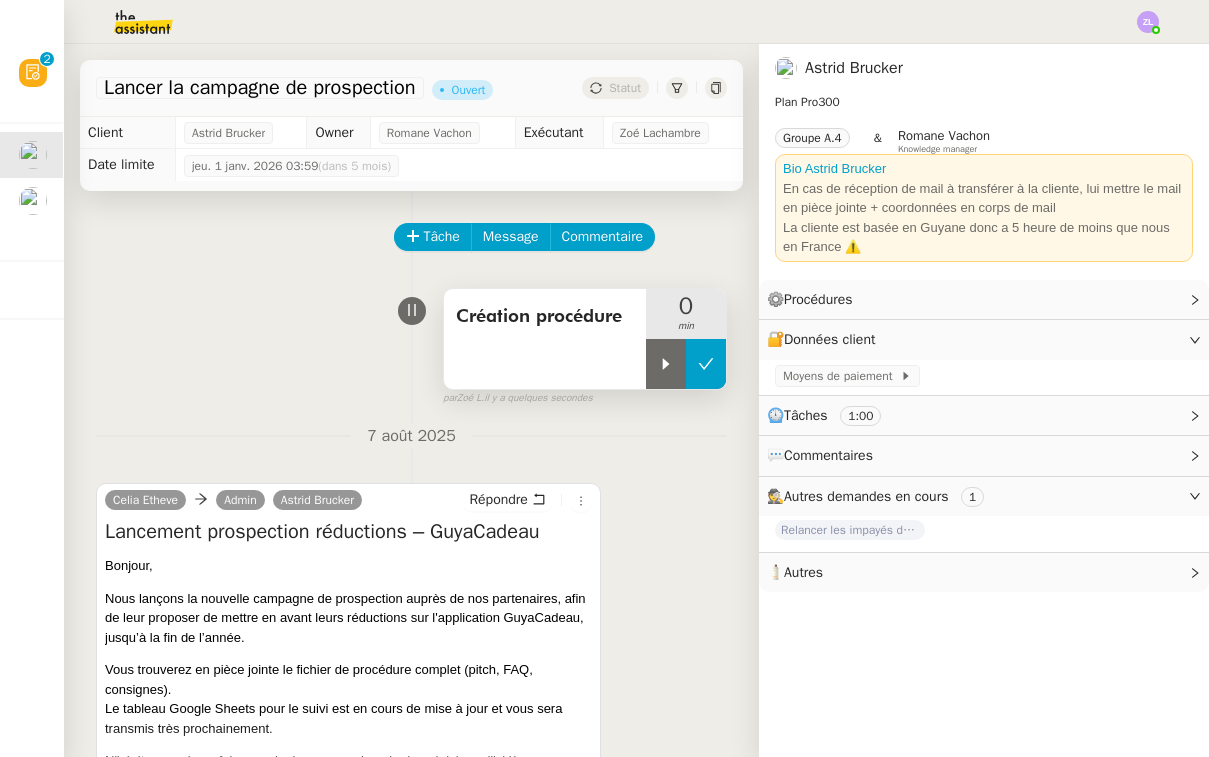 click 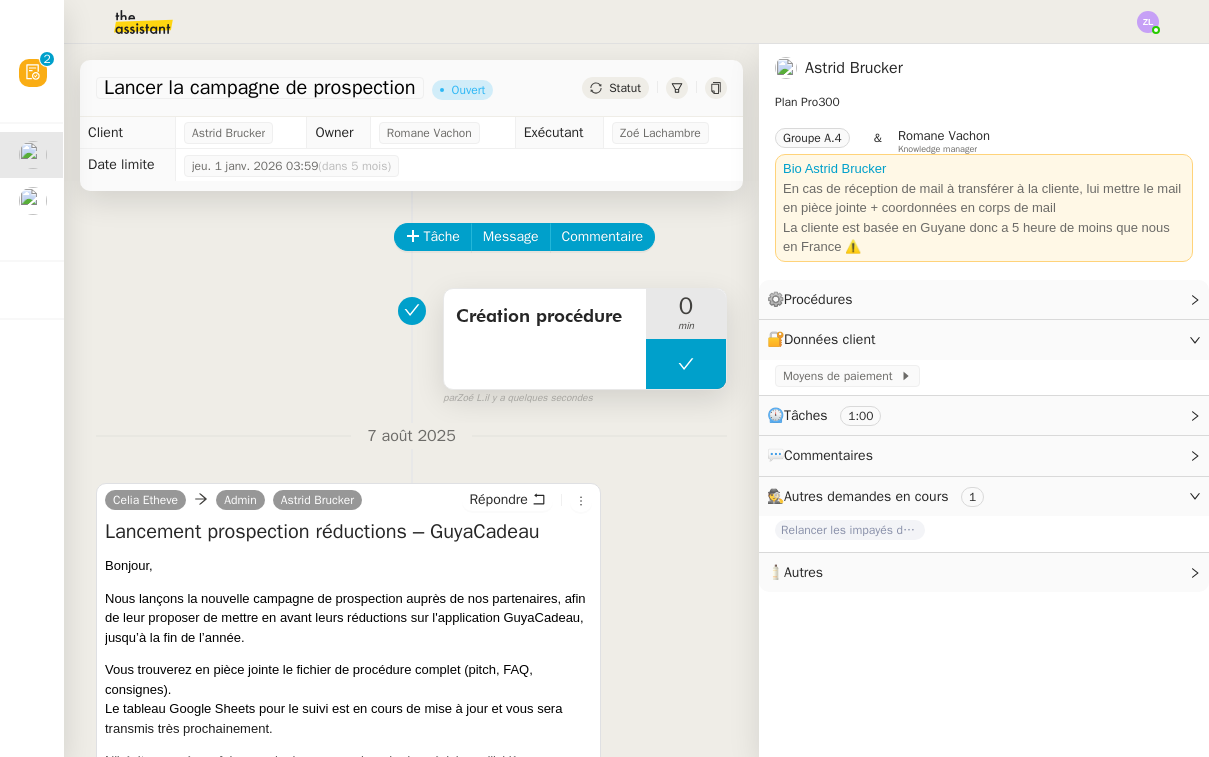 click on "Création procédure" at bounding box center (545, 339) 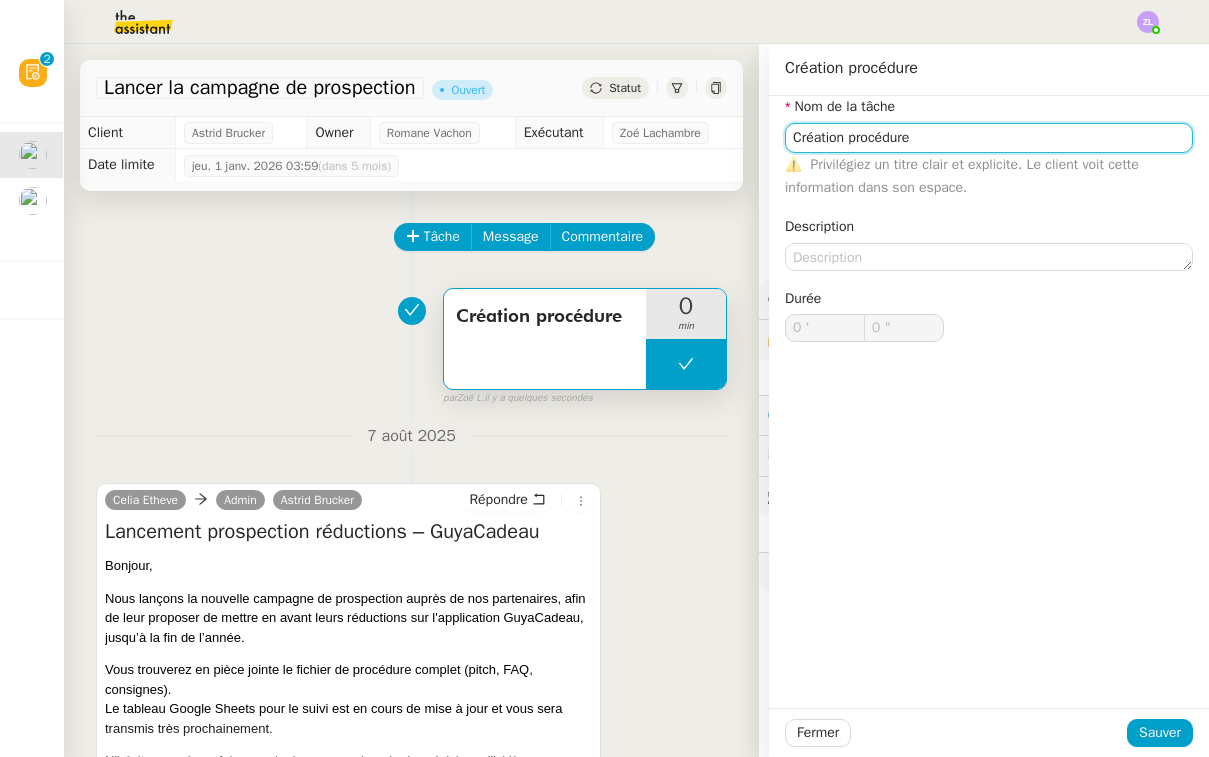 click on "Création procédure" 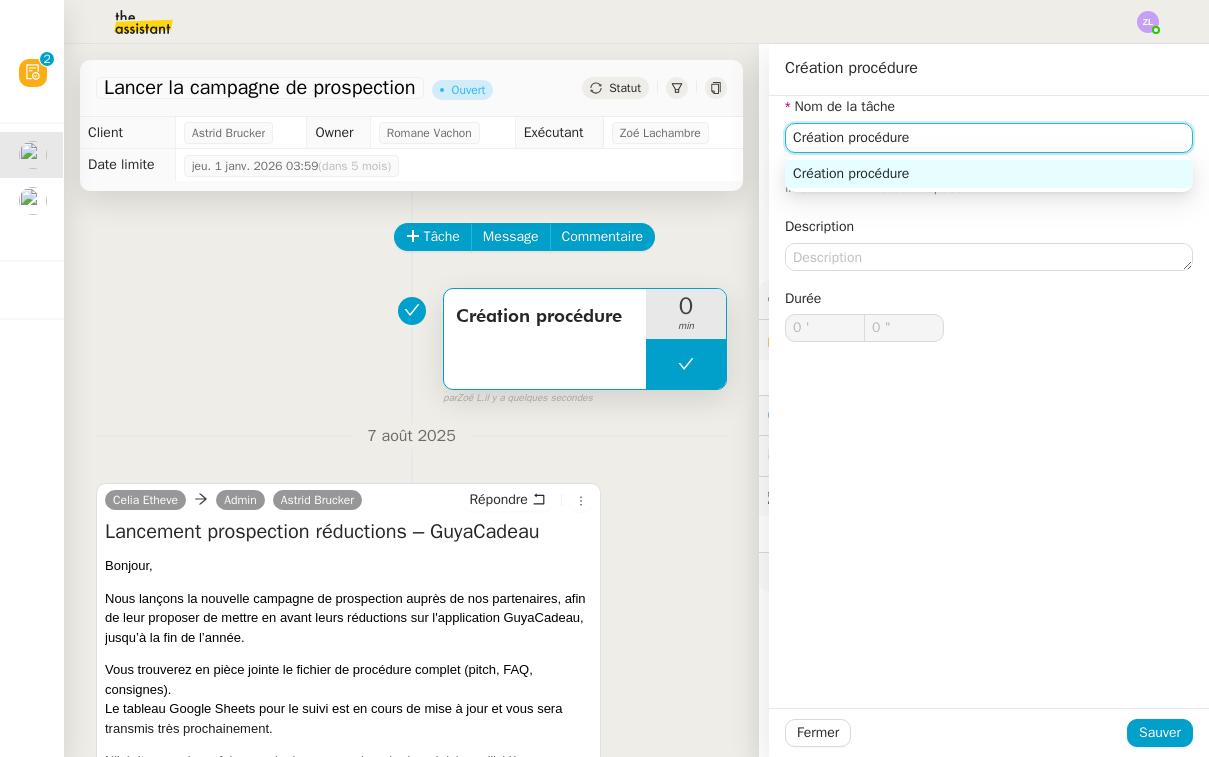 click on "Création procédure" 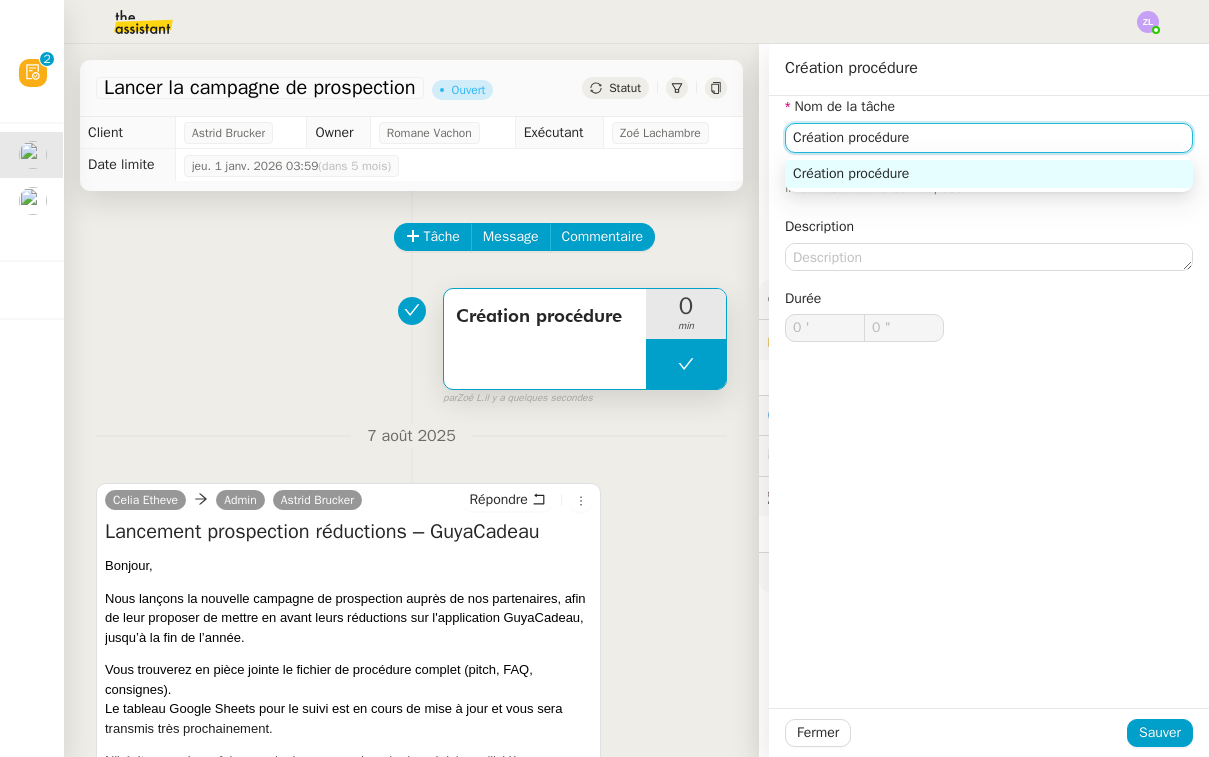 click on "Création procédure" 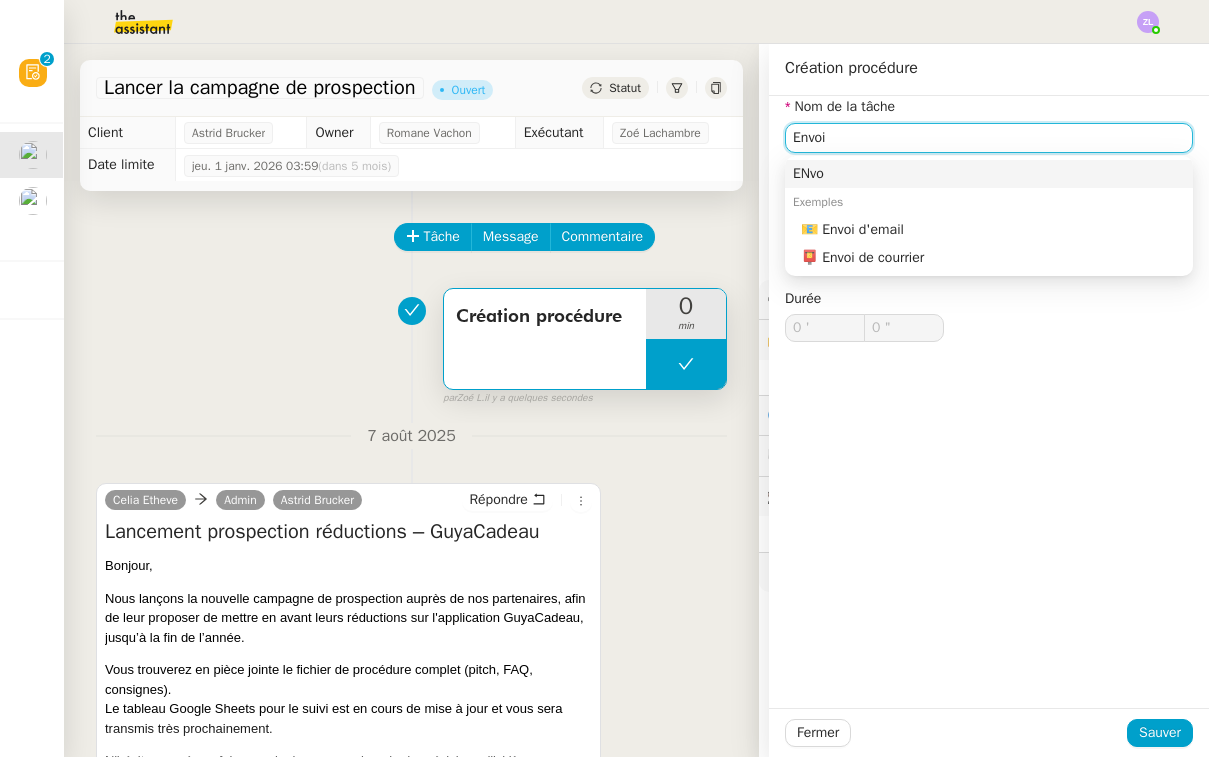 drag, startPoint x: 861, startPoint y: 159, endPoint x: 920, endPoint y: 227, distance: 90.02777 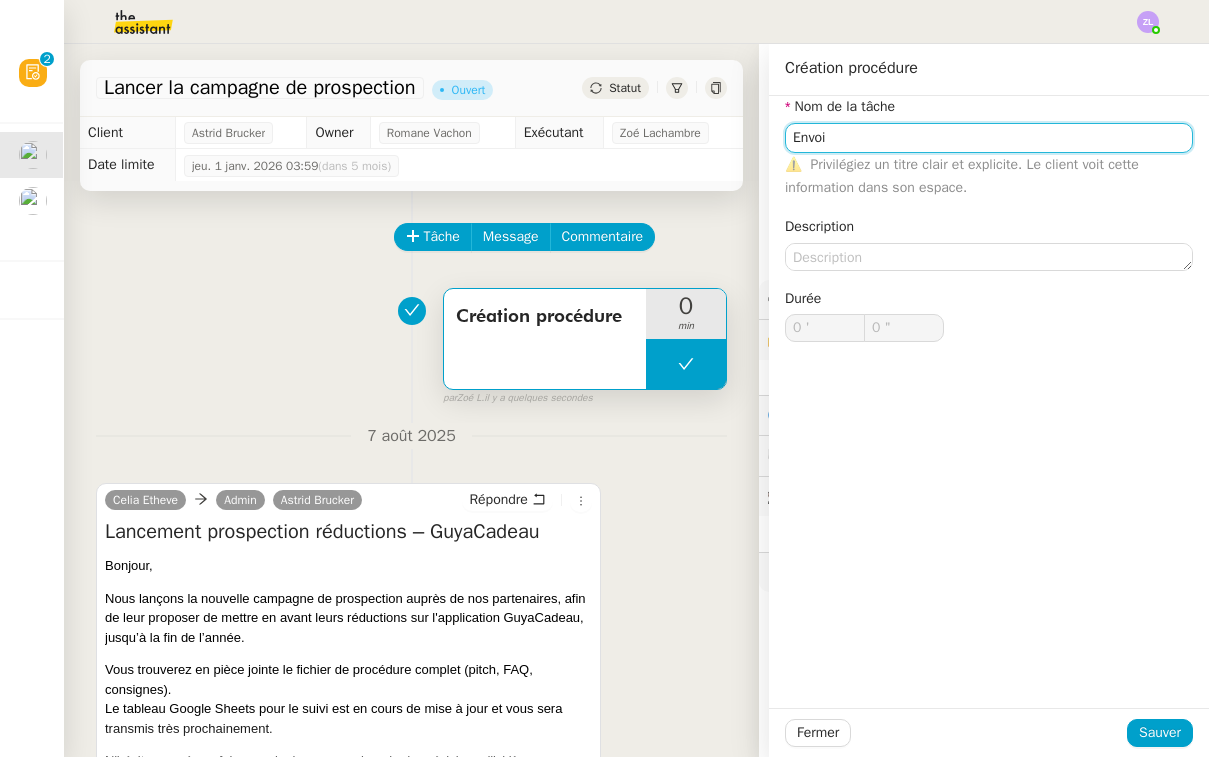 type on "Envoi d'email" 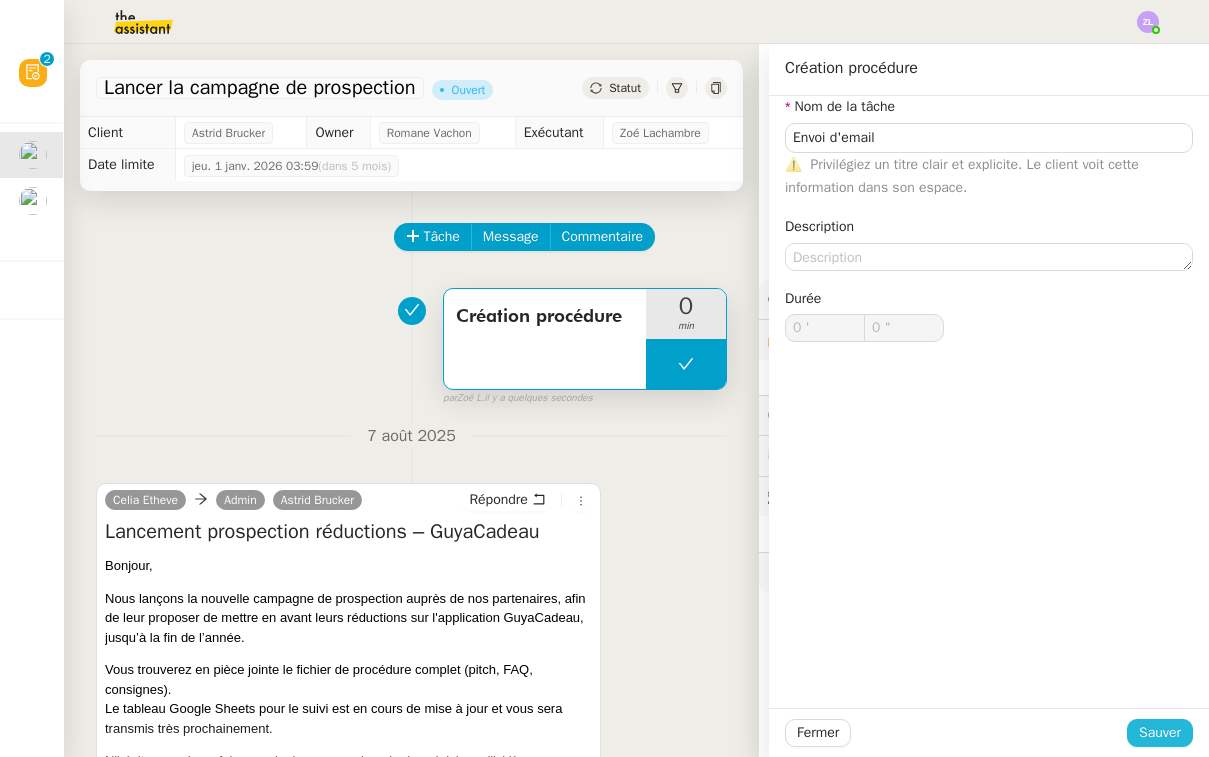 click on "Sauver" 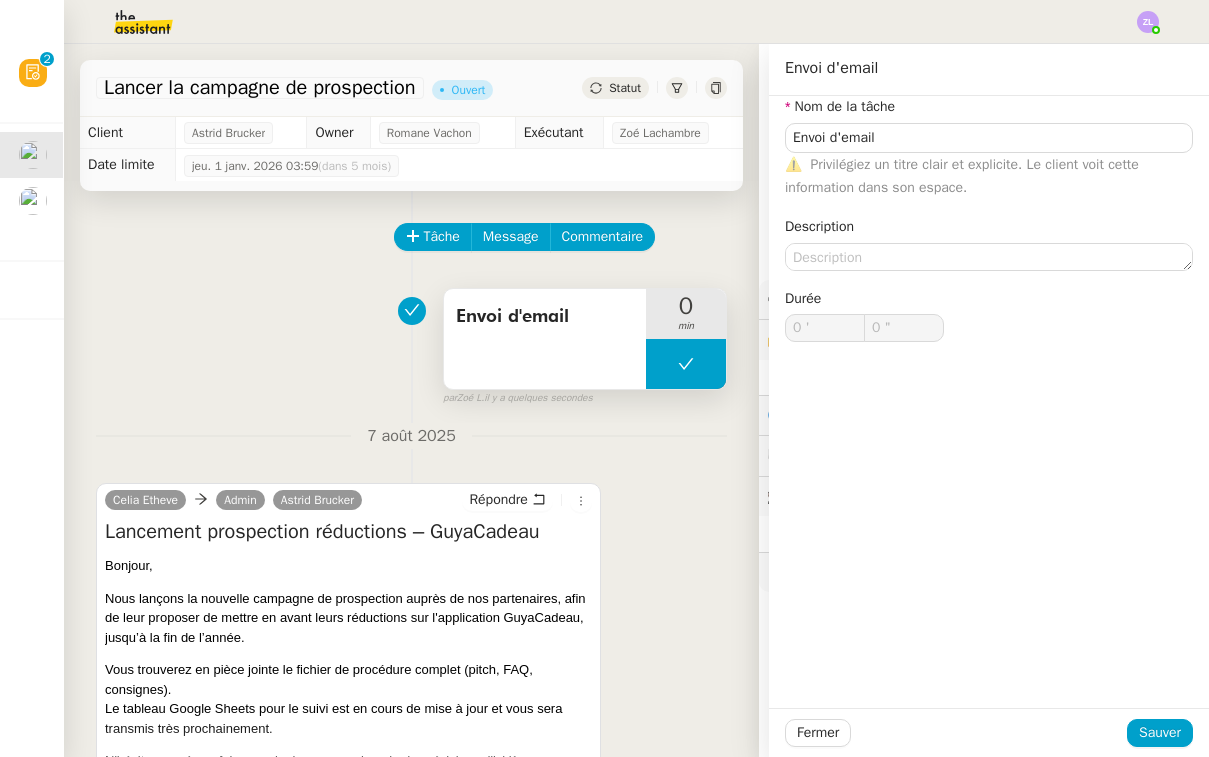 click at bounding box center [686, 364] 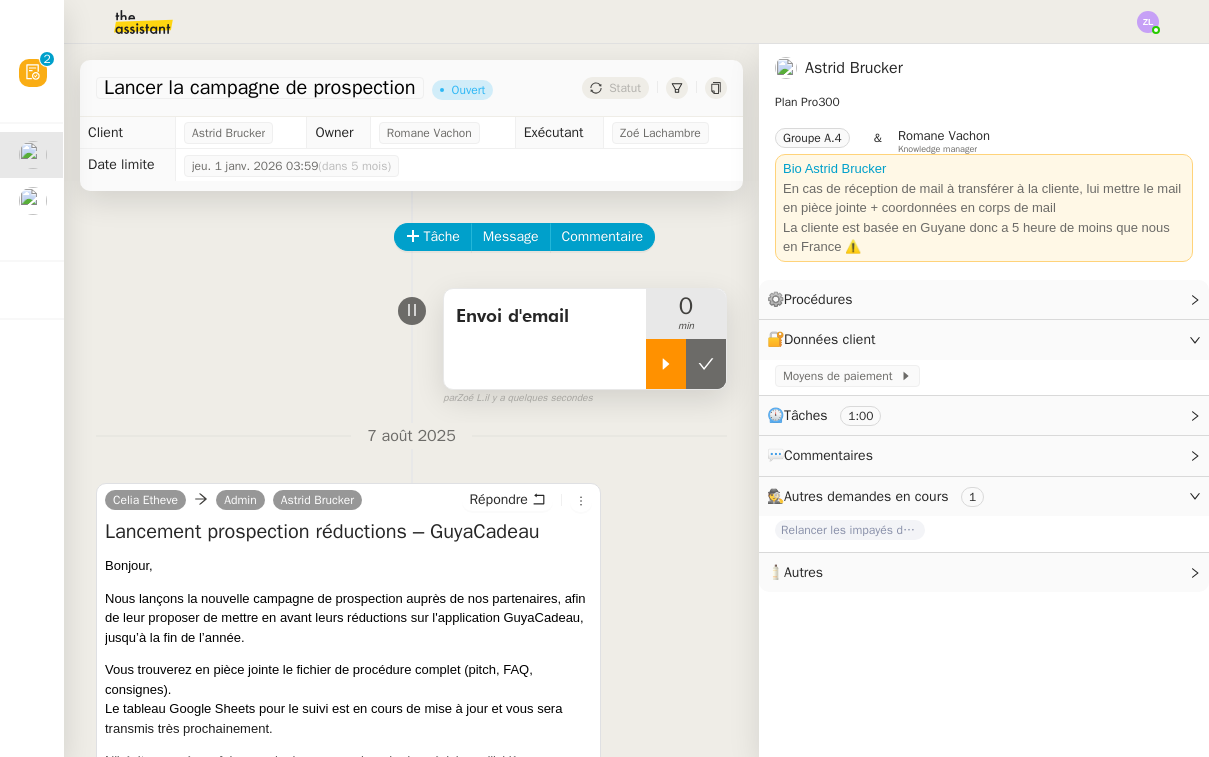click at bounding box center [666, 364] 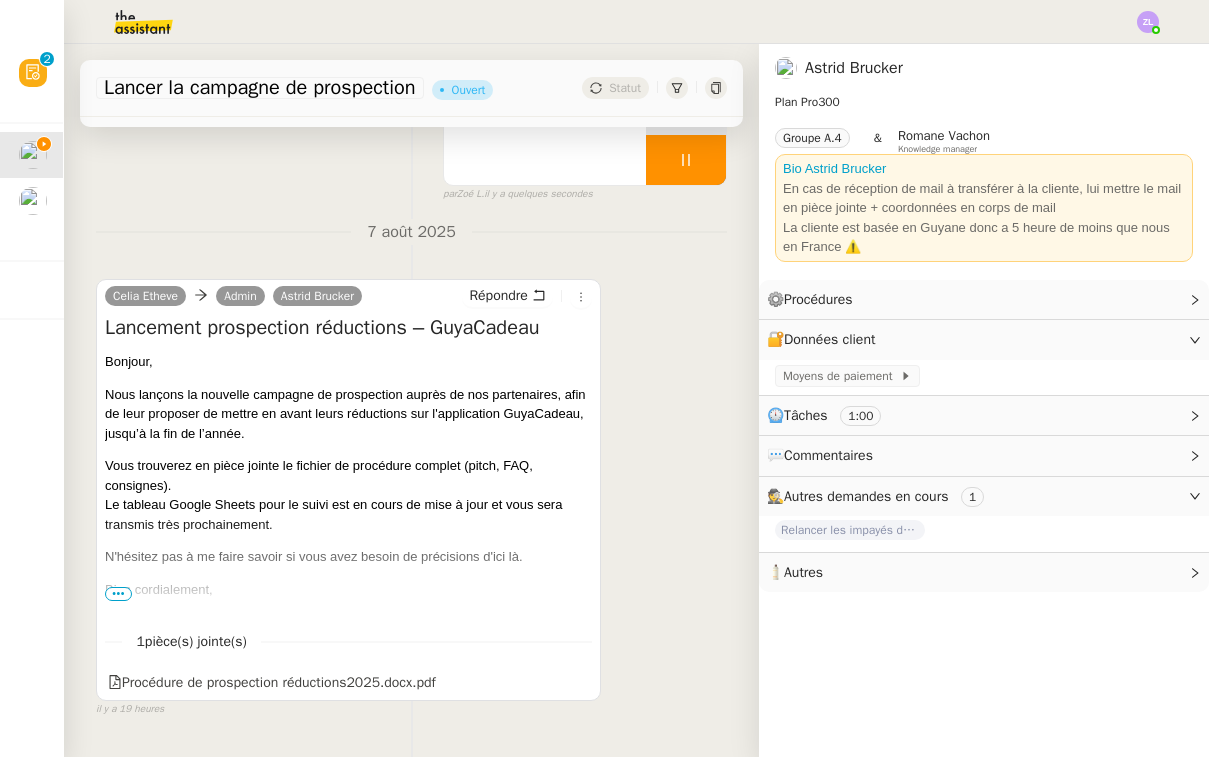 scroll, scrollTop: 239, scrollLeft: 0, axis: vertical 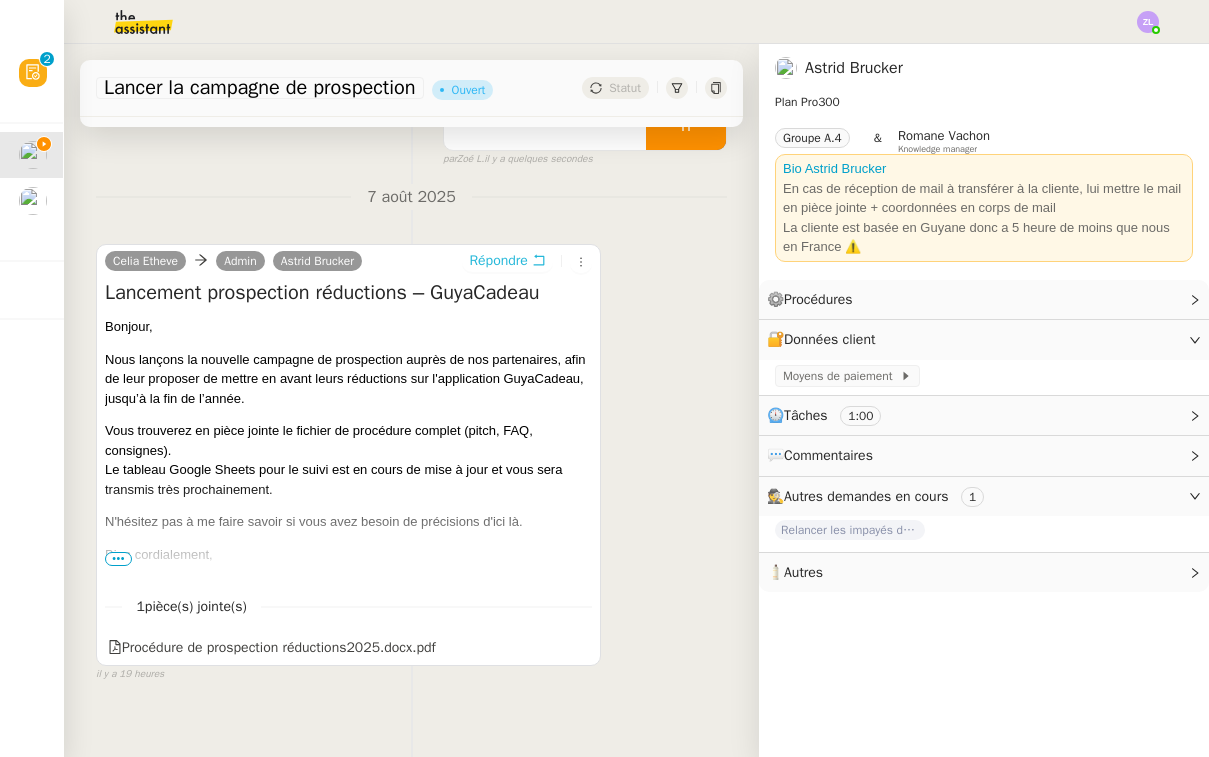 click on "Répondre" at bounding box center (498, 261) 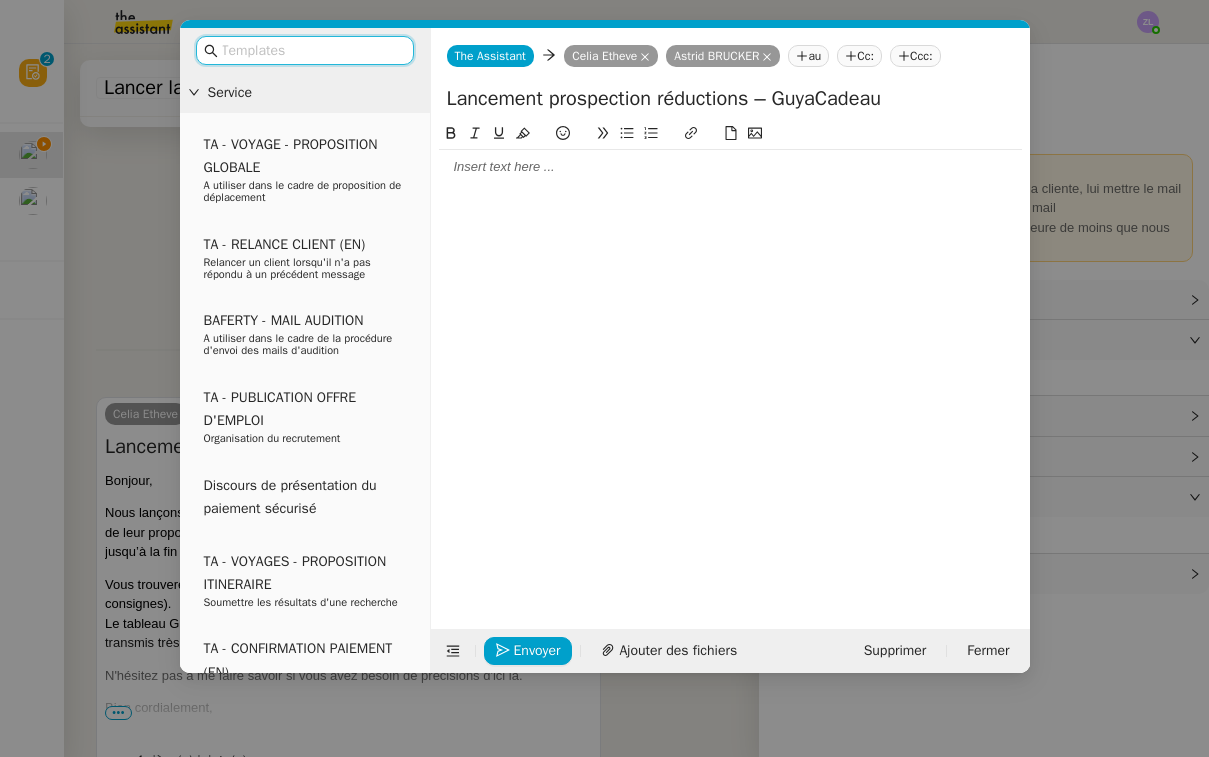 click 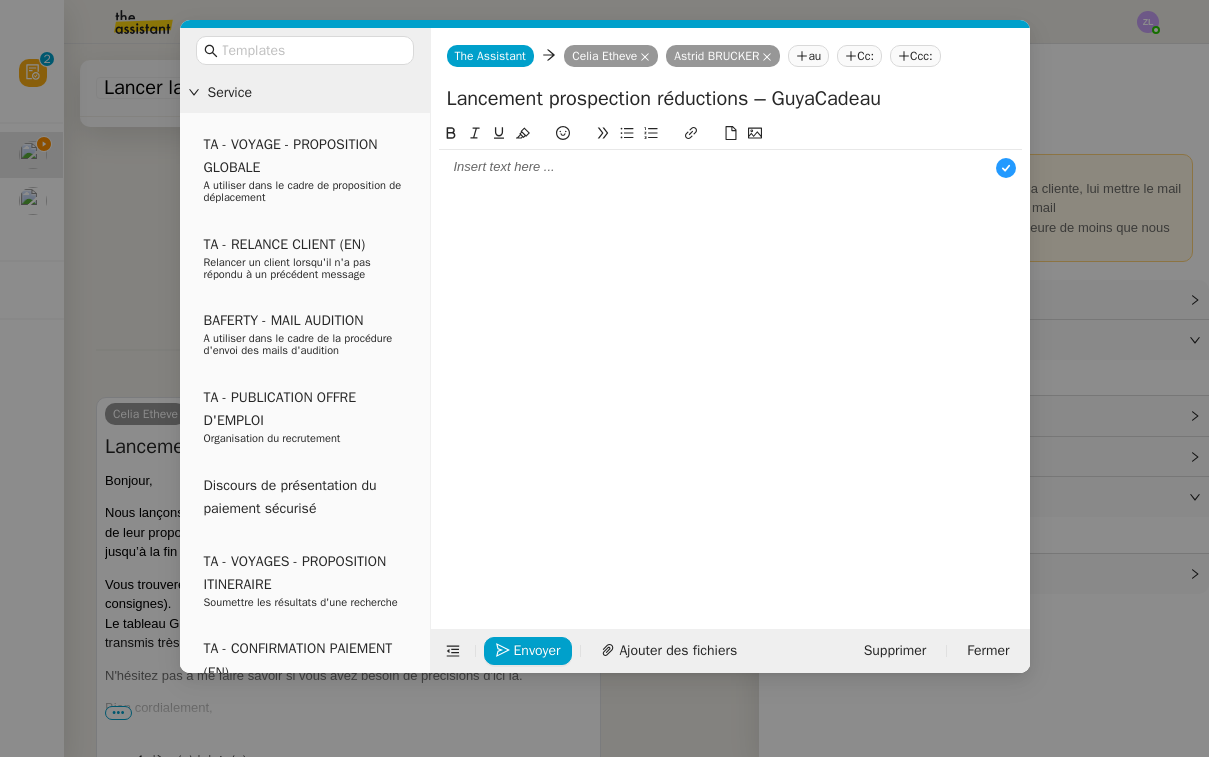 type 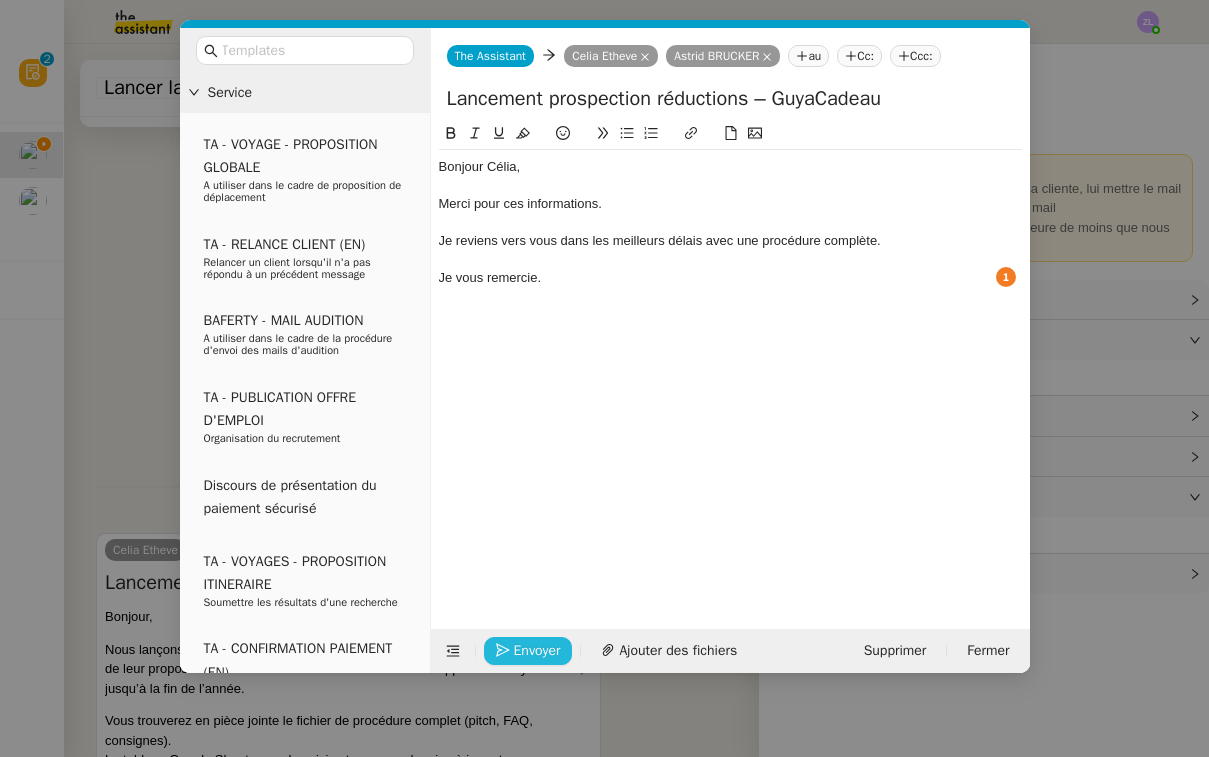 click on "Envoyer" 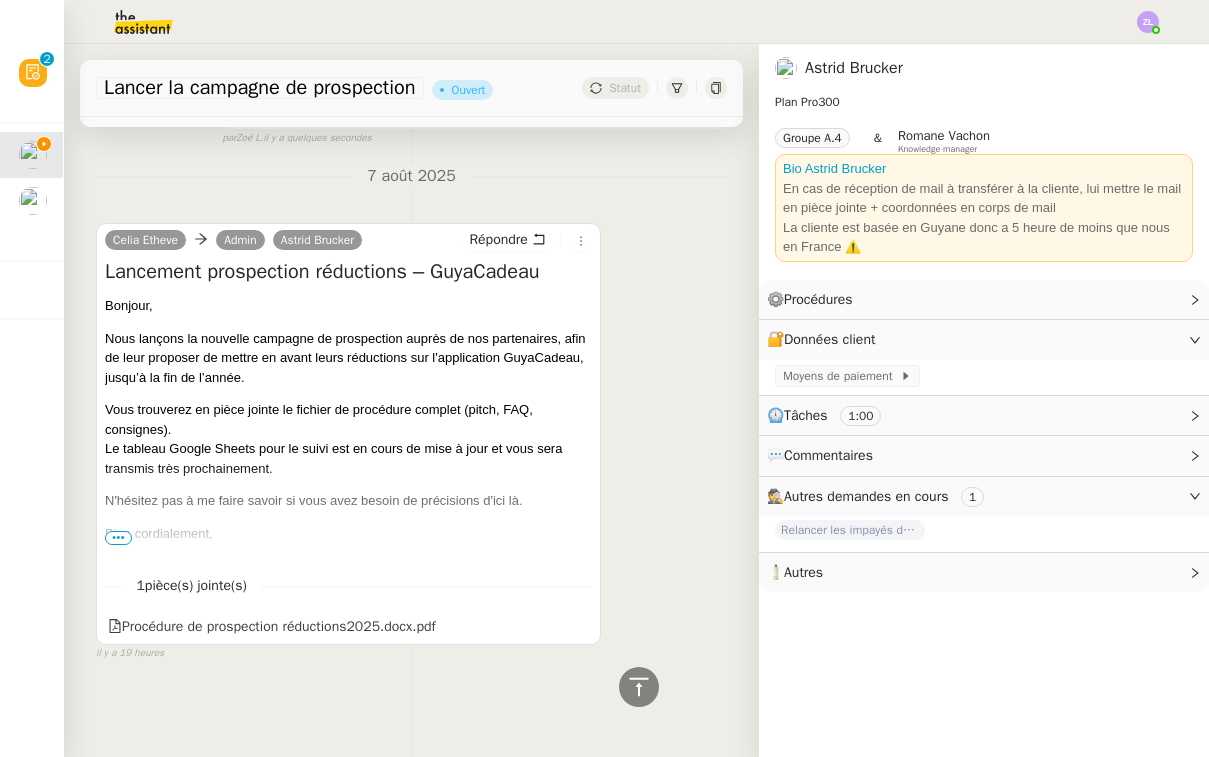 scroll, scrollTop: 514, scrollLeft: 0, axis: vertical 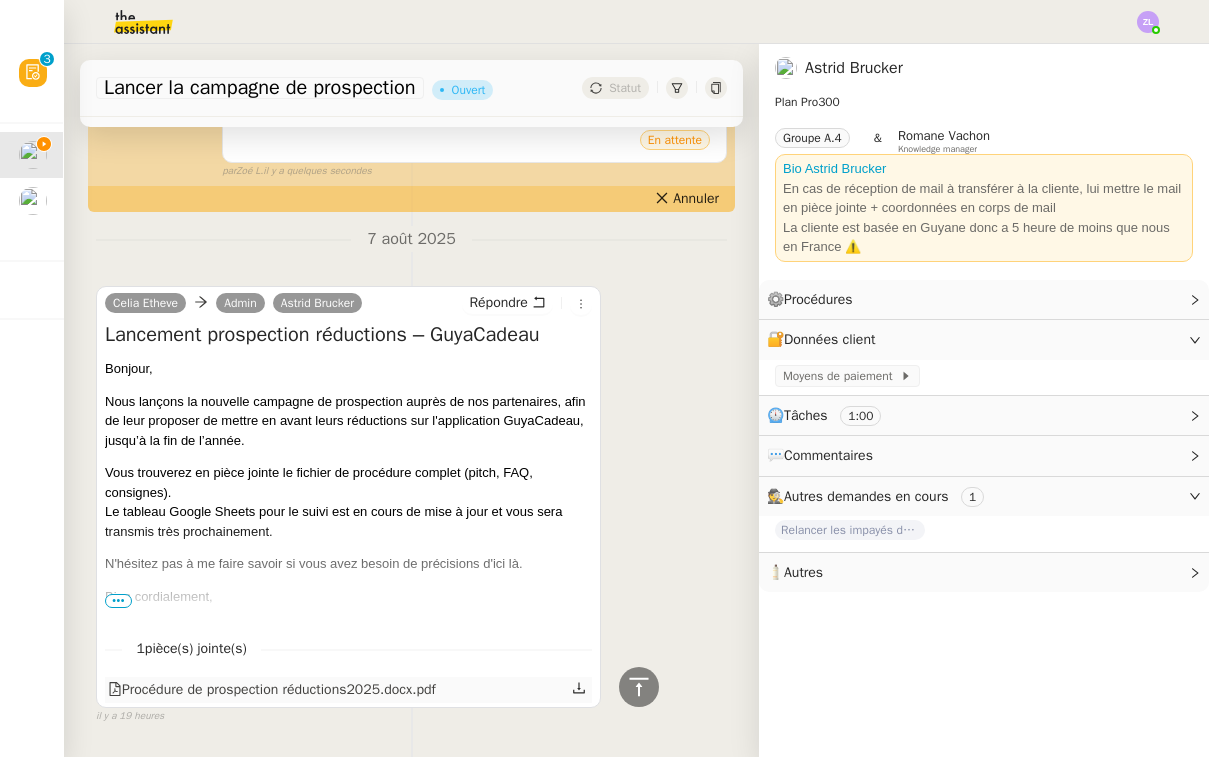 click 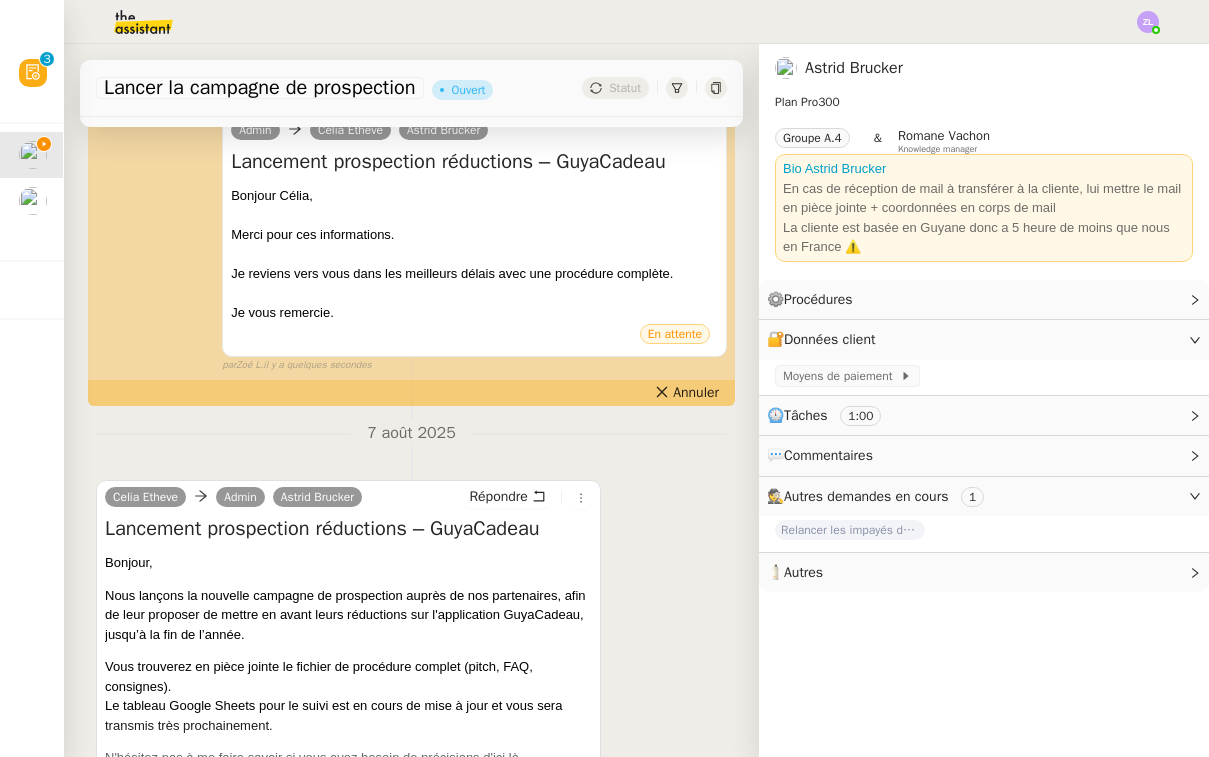 scroll, scrollTop: 276, scrollLeft: 0, axis: vertical 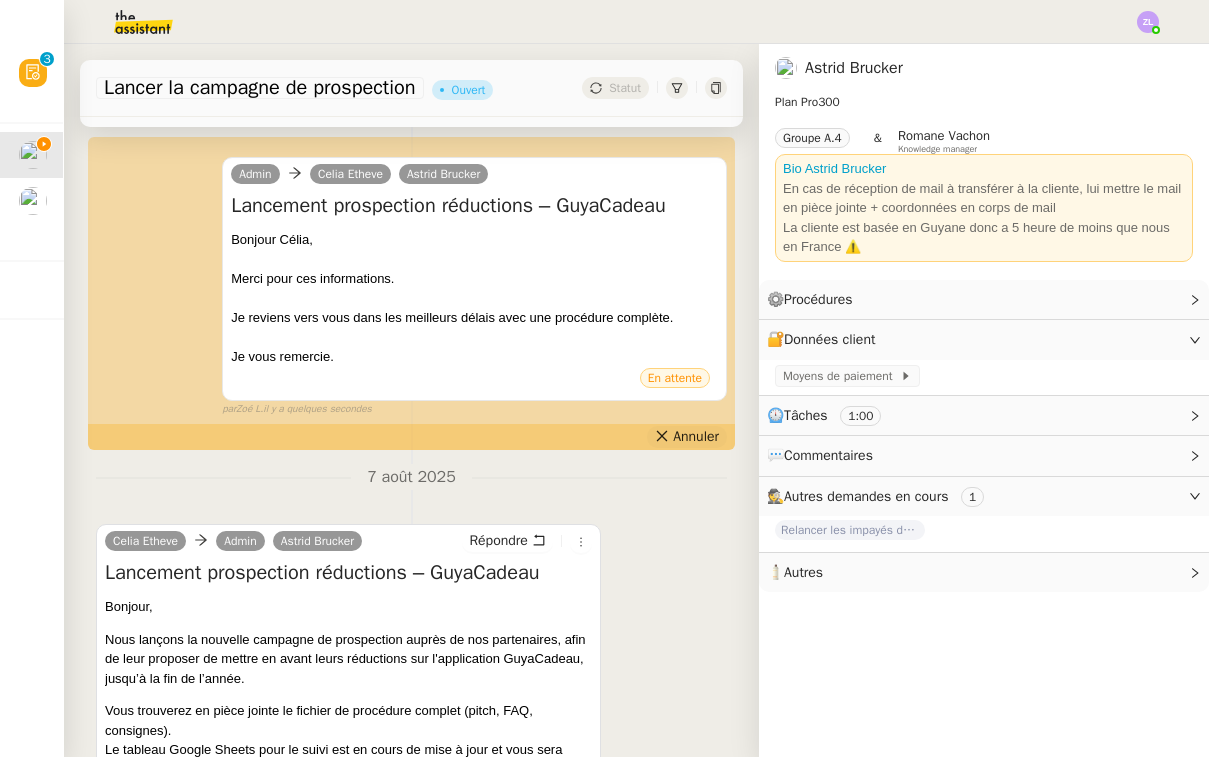 click on "Annuler" at bounding box center (696, 437) 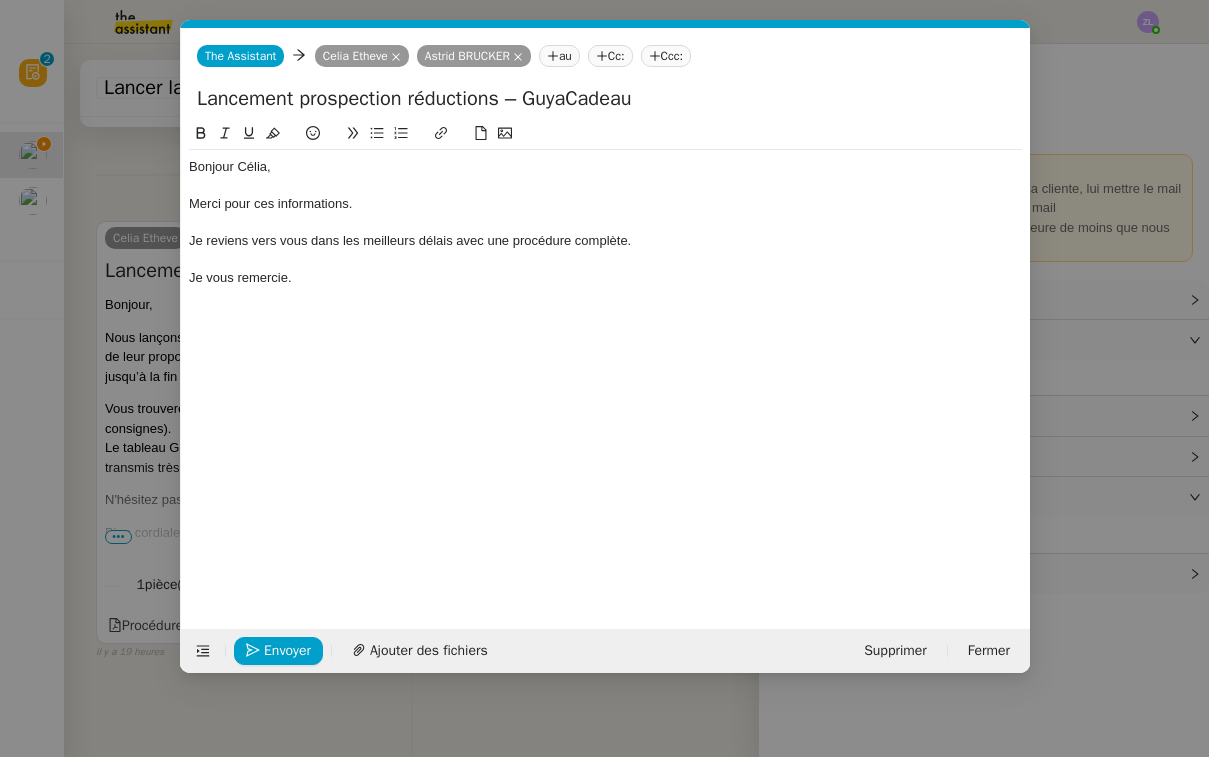 scroll, scrollTop: 561, scrollLeft: 0, axis: vertical 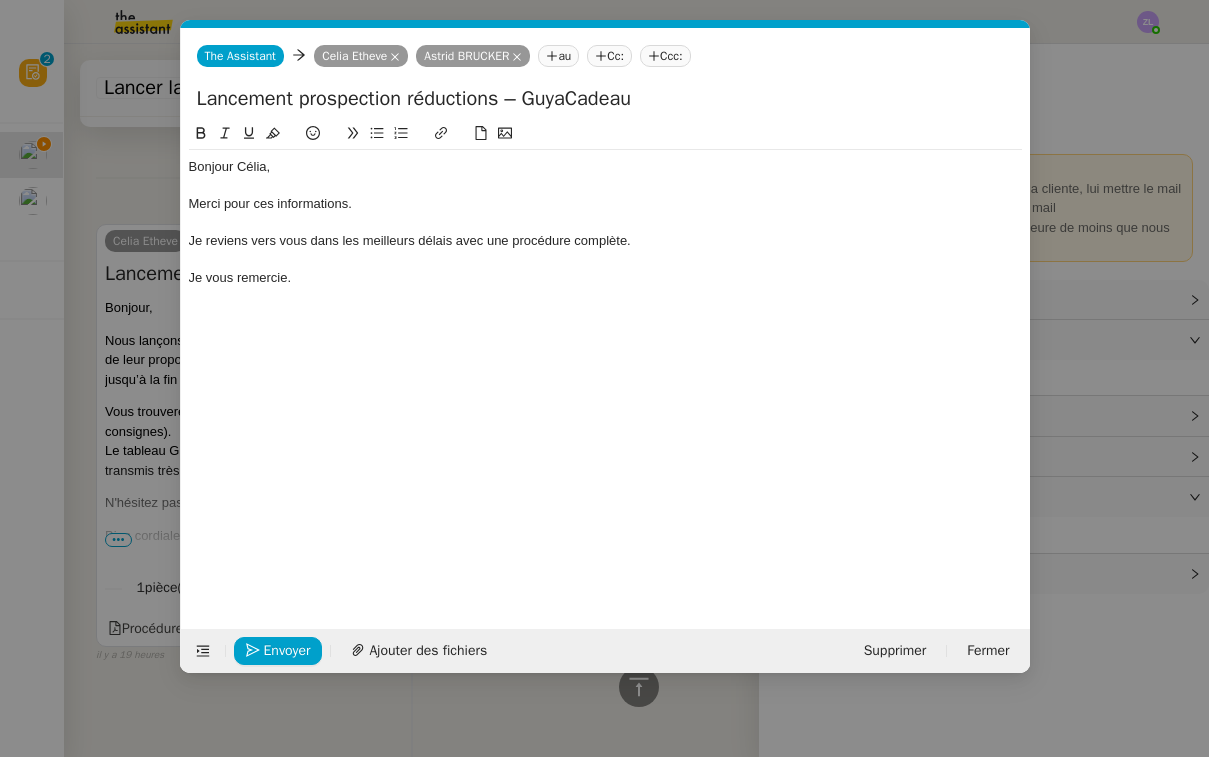 click on "Service TA - VOYAGE - PROPOSITION GLOBALE    A utiliser dans le cadre de proposition de déplacement TA - RELANCE CLIENT (EN)    Relancer un client lorsqu'il n'a pas répondu à un précédent message BAFERTY - MAIL AUDITION    A utiliser dans le cadre de la procédure d'envoi des mails d'audition TA - PUBLICATION OFFRE D'EMPLOI     Organisation du recrutement Discours de présentation du paiement sécurisé    TA - VOYAGES - PROPOSITION ITINERAIRE    Soumettre les résultats d'une recherche TA - CONFIRMATION PAIEMENT (EN)    Confirmer avec le client de modèle de transaction - Attention Plan Pro nécessaire. TA - COURRIER EXPEDIE (recommandé)    A utiliser dans le cadre de l'envoi d'un courrier recommandé TA - PARTAGE DE CALENDRIER (EN)    A utiliser pour demander au client de partager son calendrier afin de faciliter l'accès et la gestion PSPI - Appel de fonds MJL    A utiliser dans le cadre de la procédure d'appel de fonds MJL TA - RELANCE CLIENT    TA - AR PROCEDURES        21 YIELD" at bounding box center (604, 378) 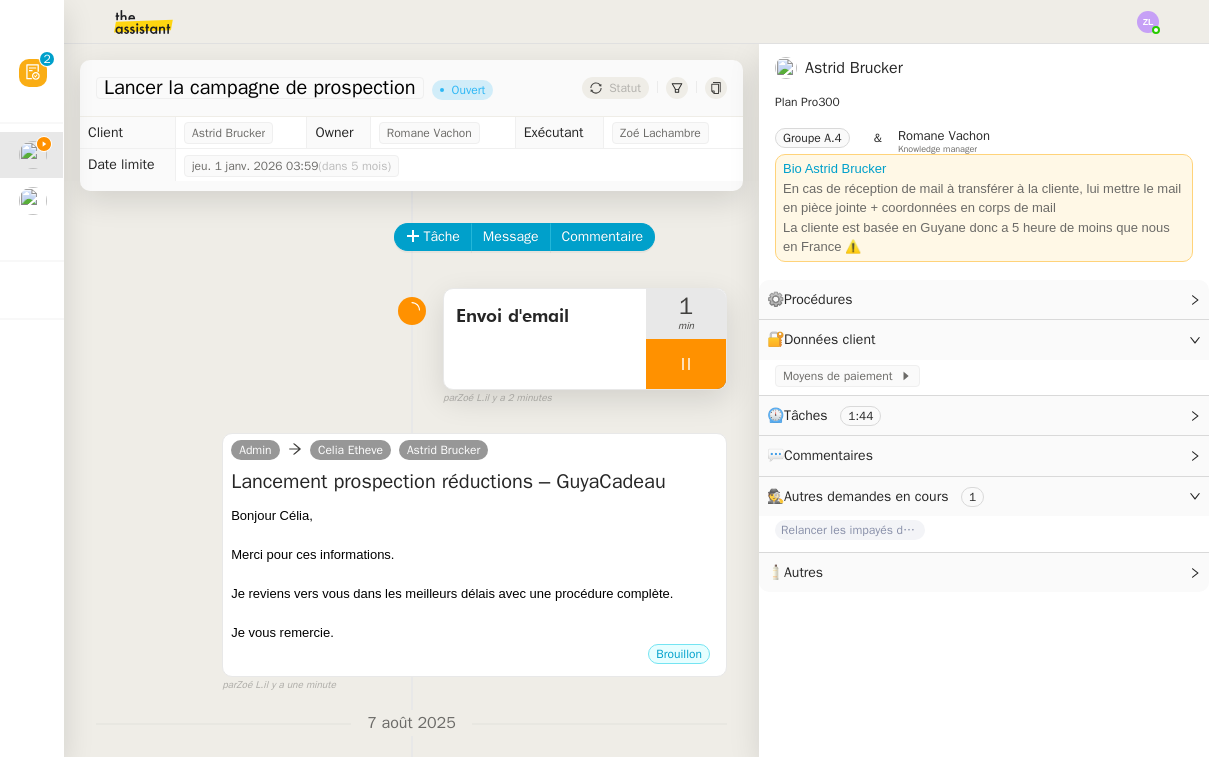 scroll, scrollTop: 0, scrollLeft: 0, axis: both 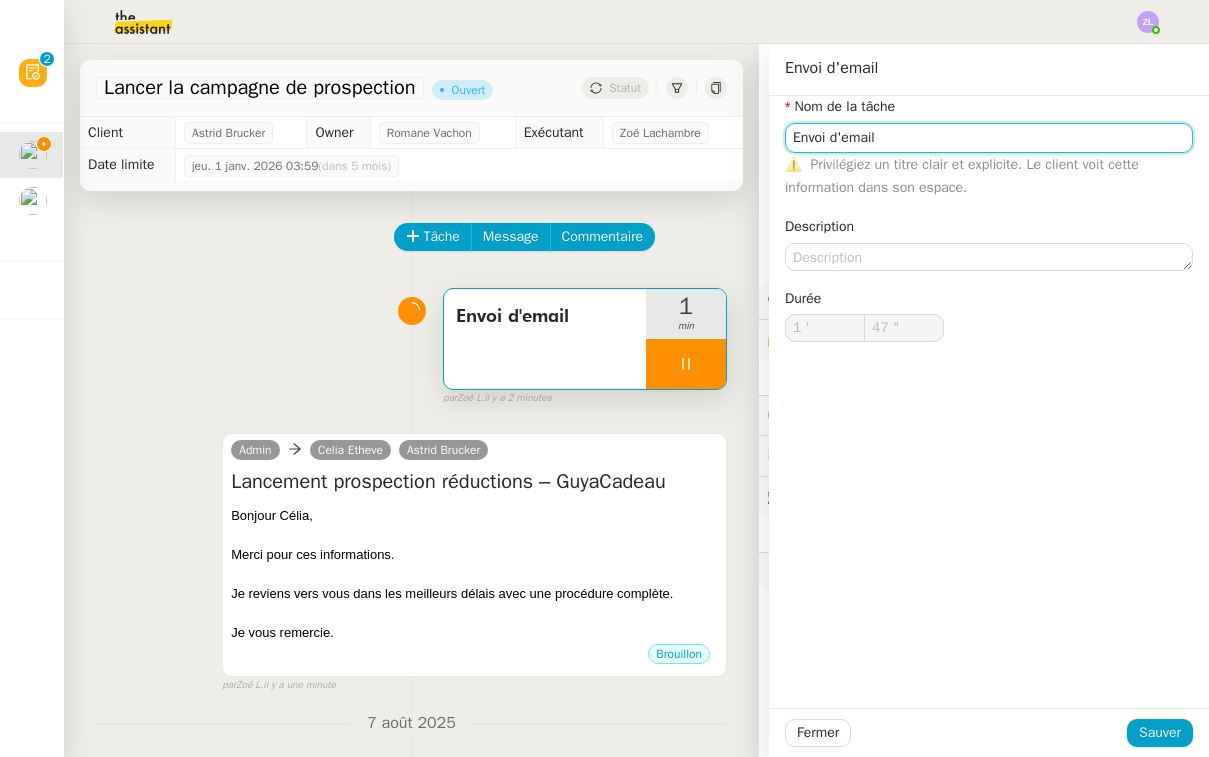 click on "Envoi d'email" 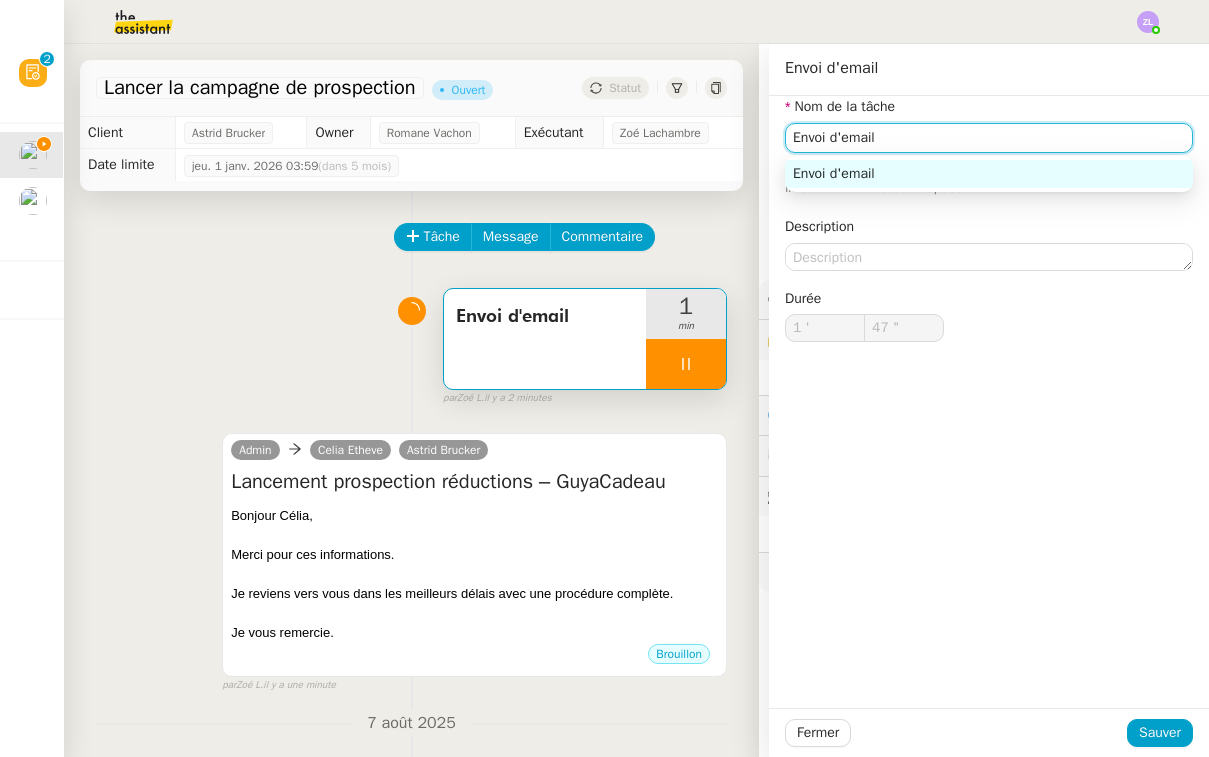 click on "Envoi d'email" 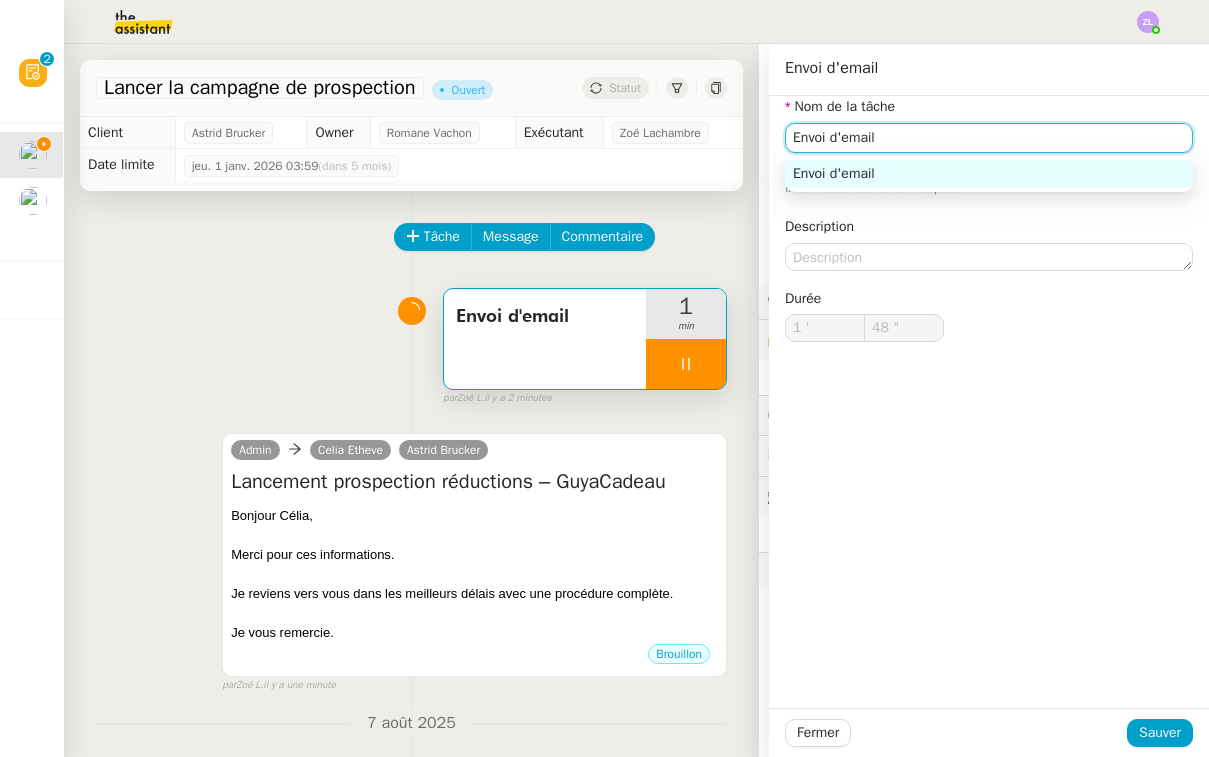 click on "Envoi d'email" 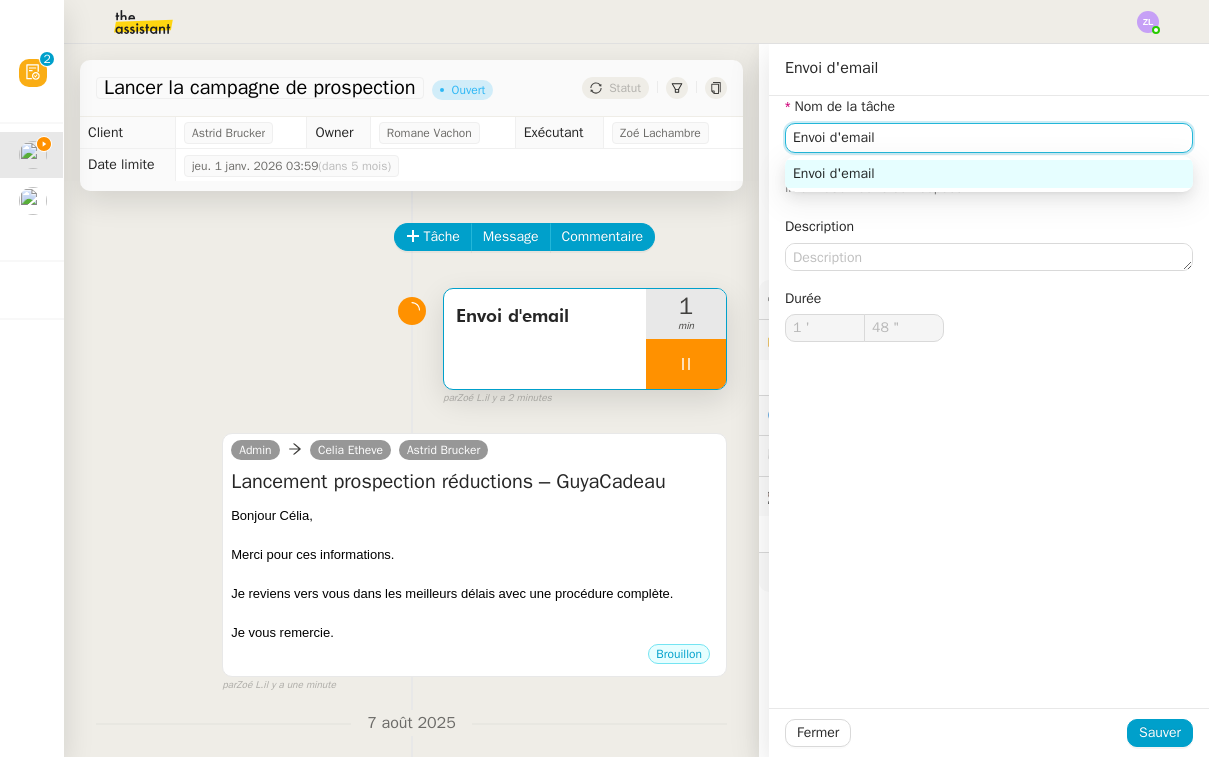 click on "Envoi d'email" 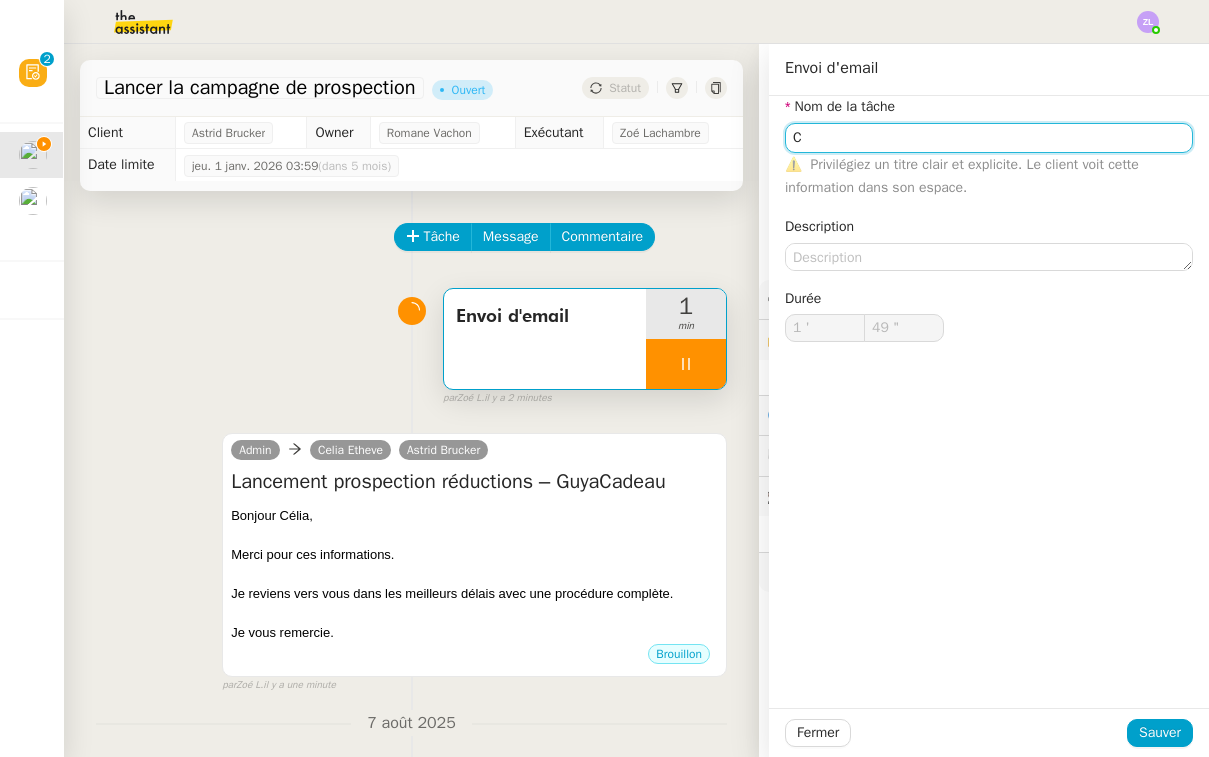 type on "Cr" 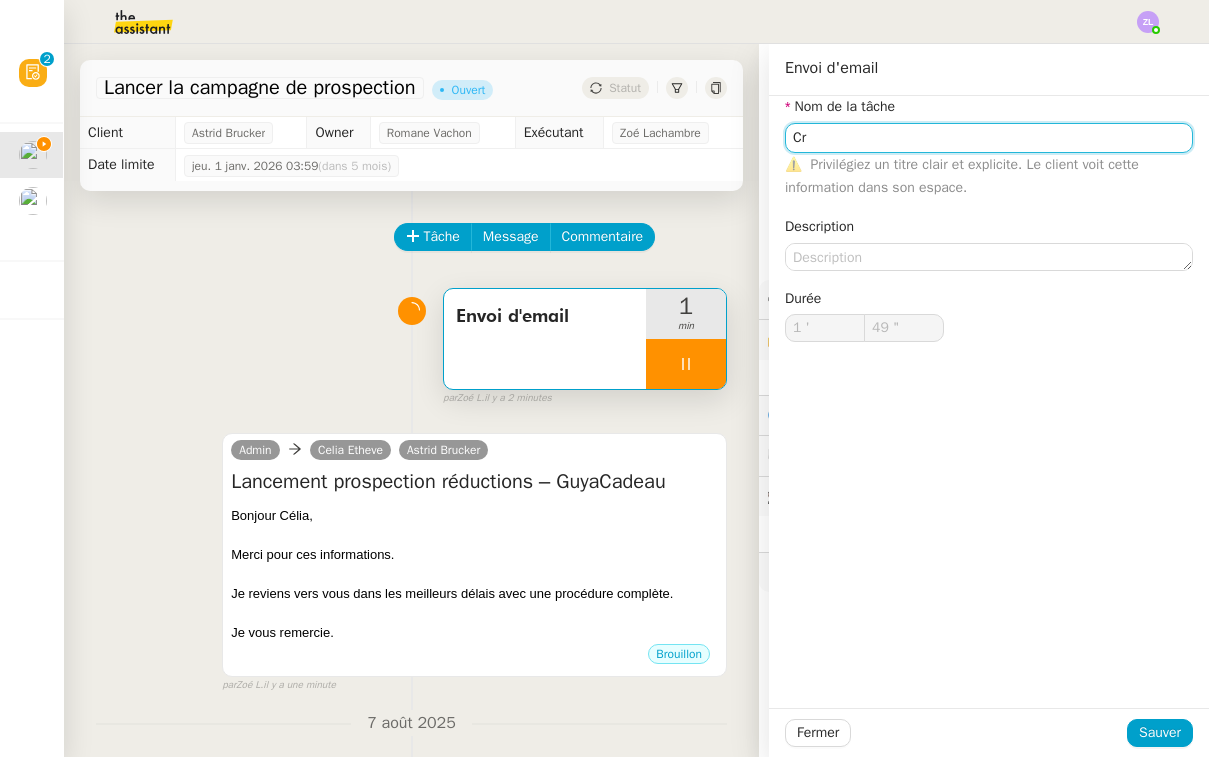 type on "50 "" 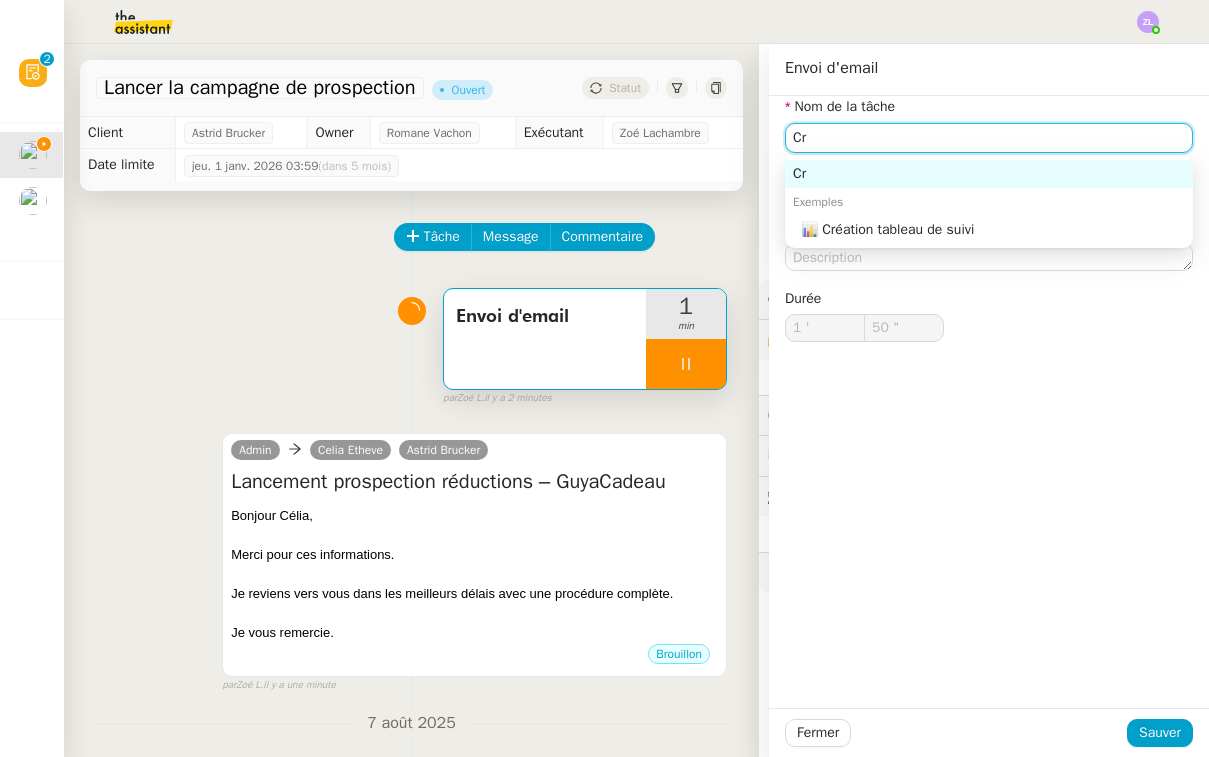 type on "Cré" 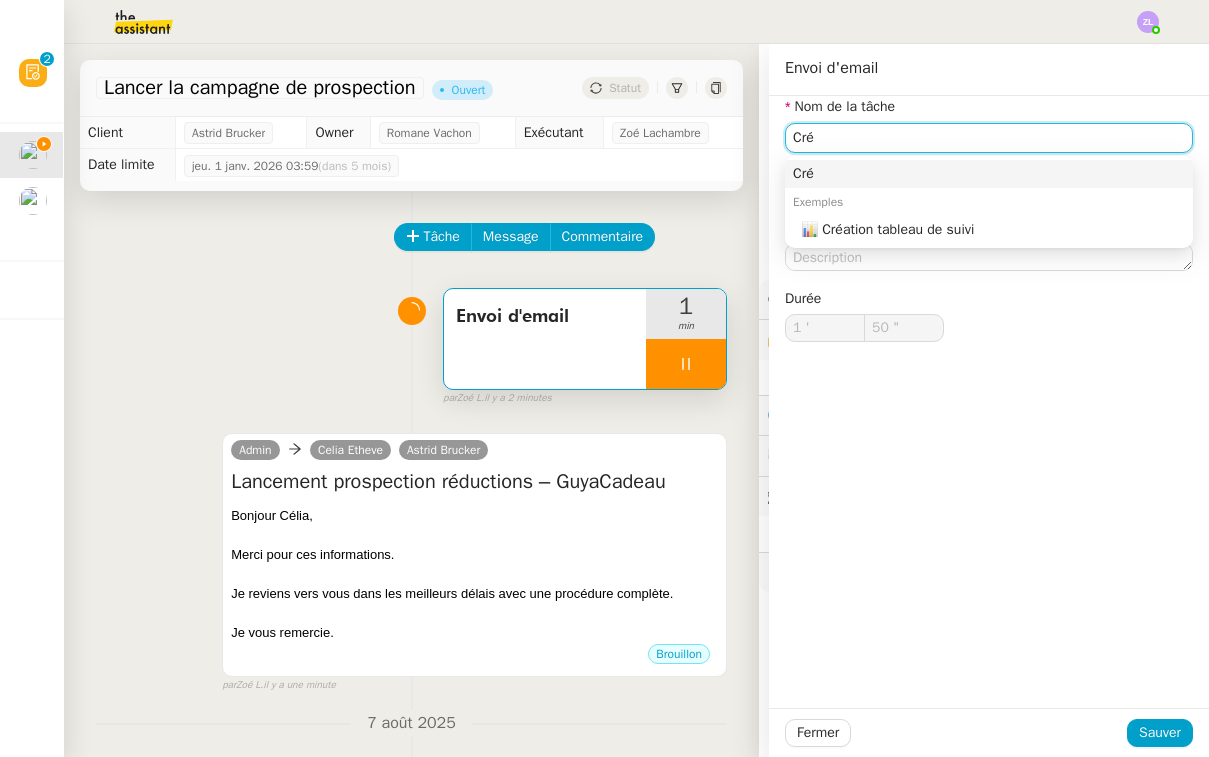 type on "51 "" 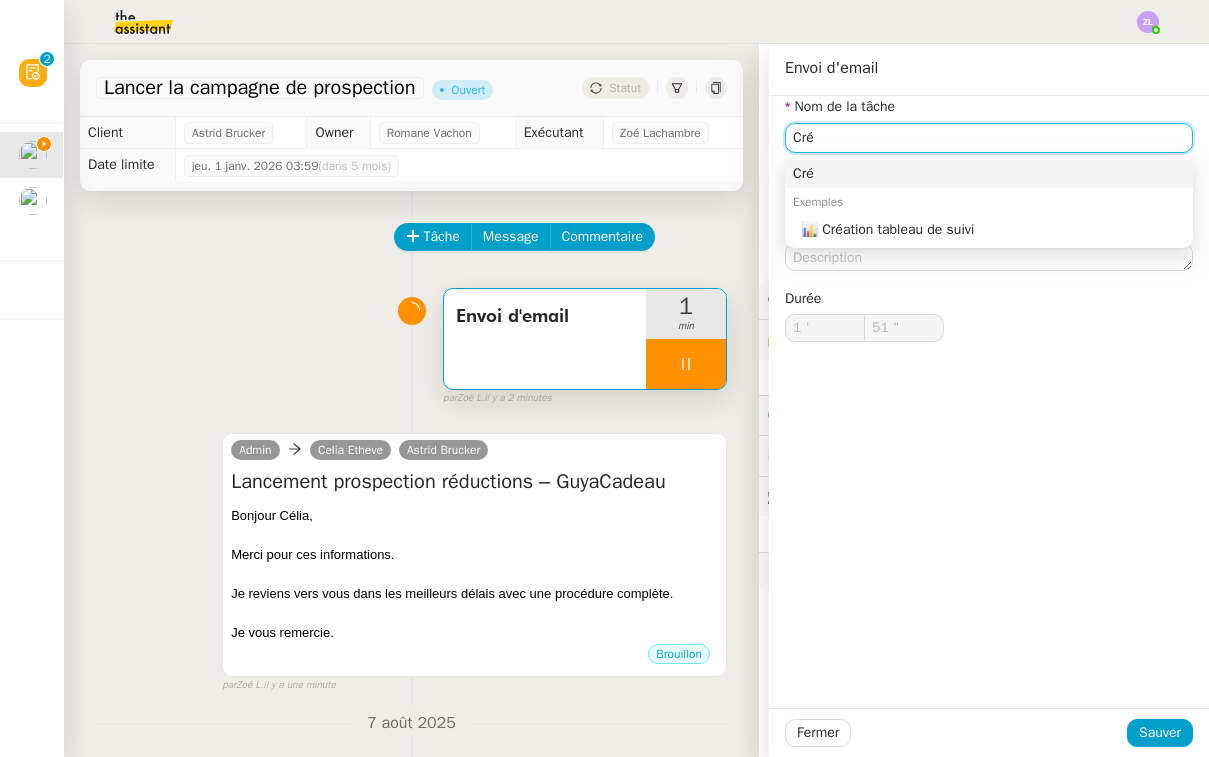 type on "Créa" 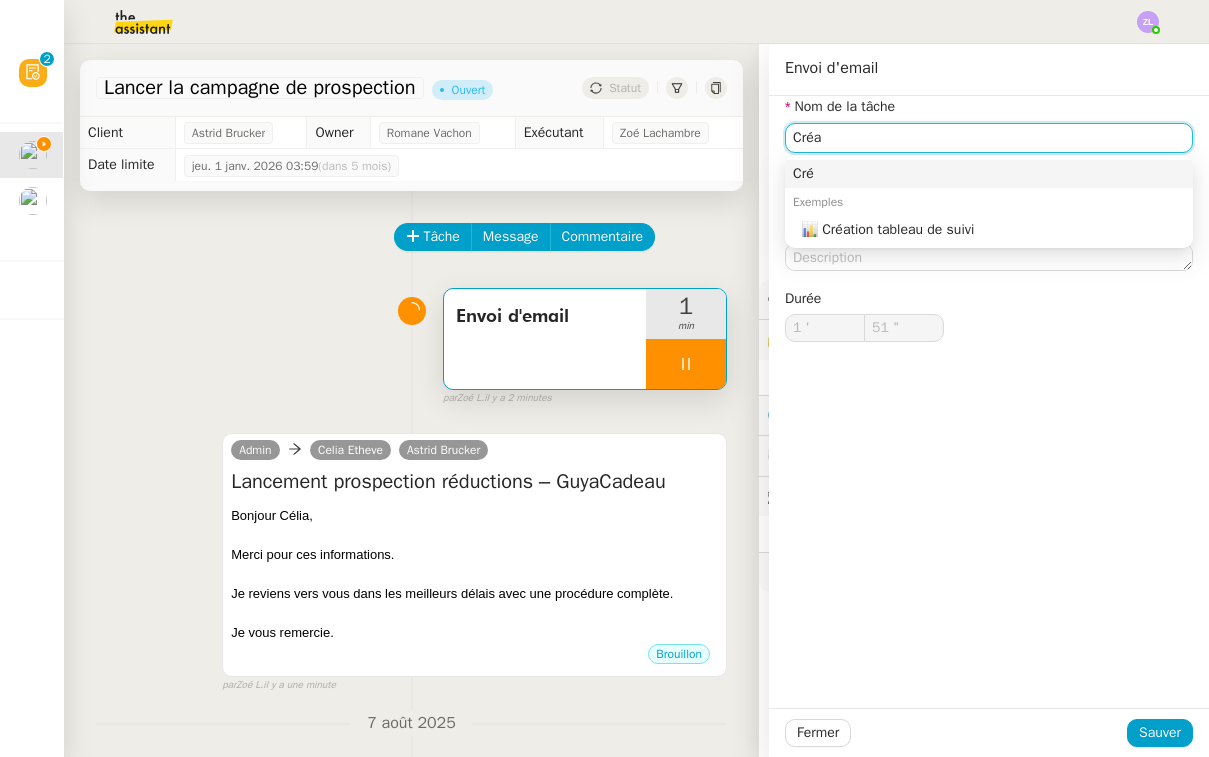 type on "52 "" 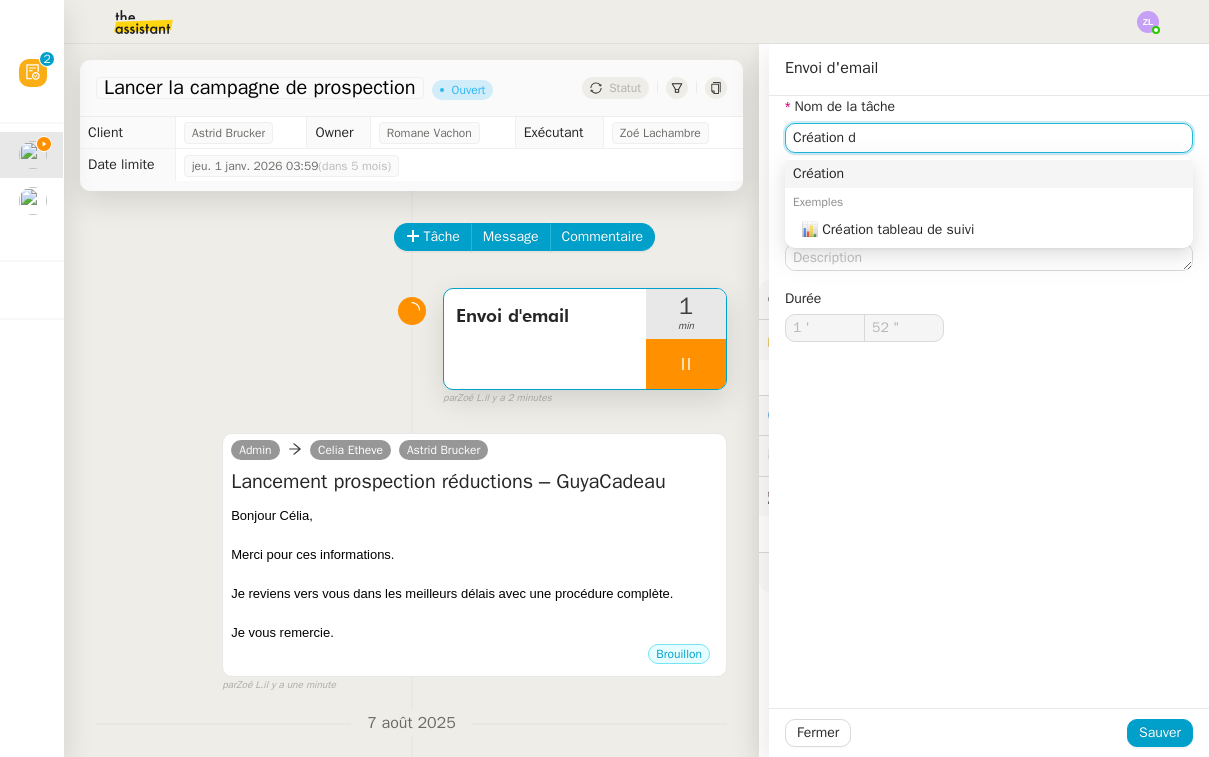 type on "Création do" 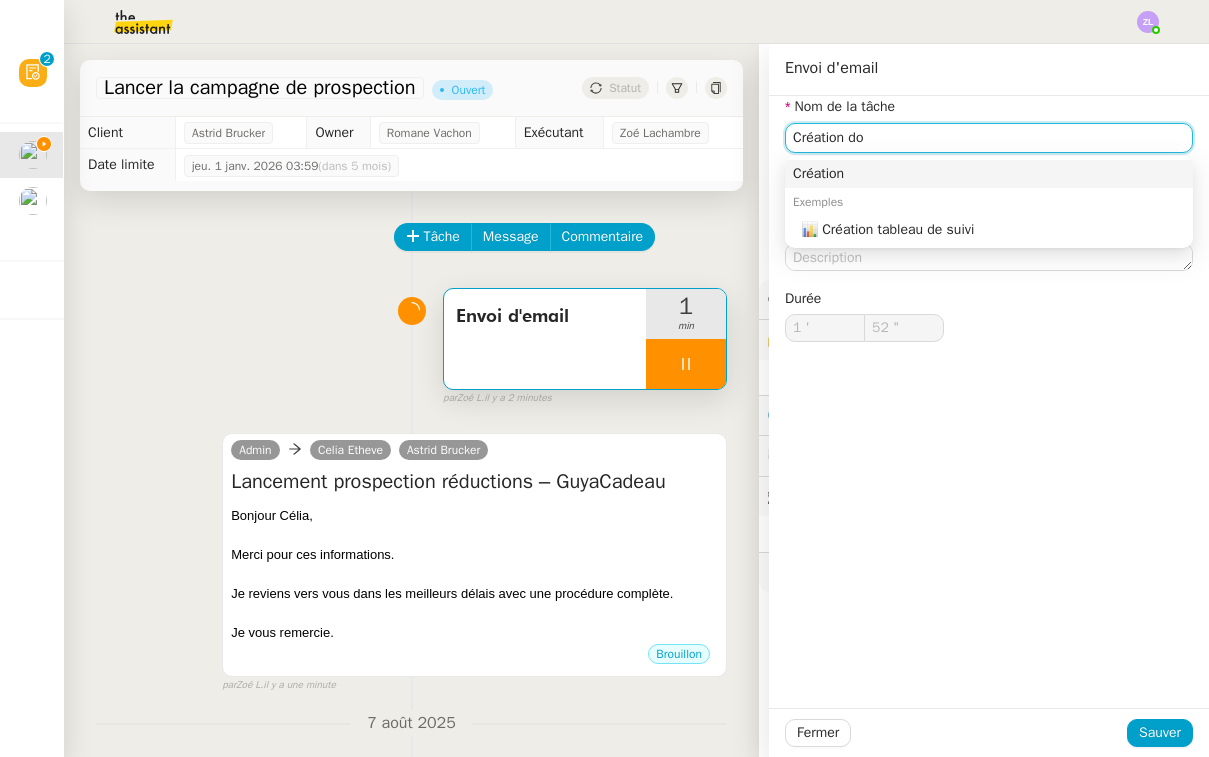 type on "53 "" 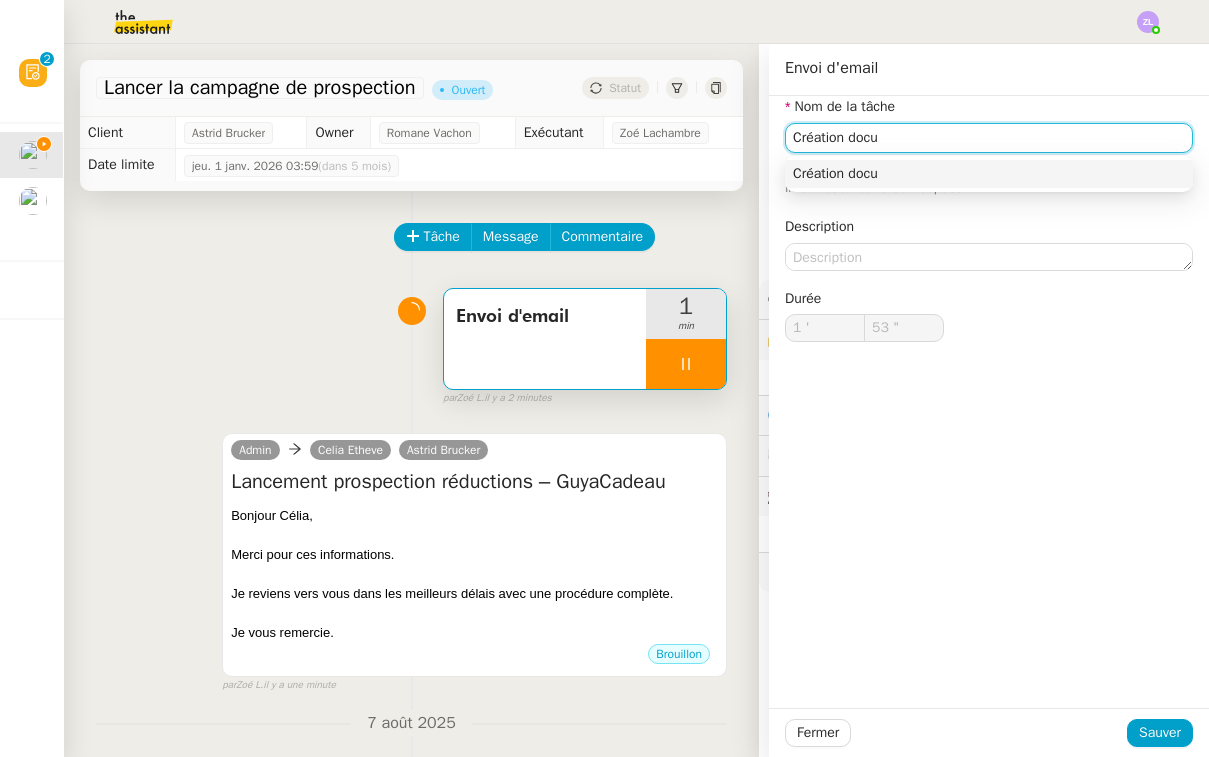 type on "Création docue" 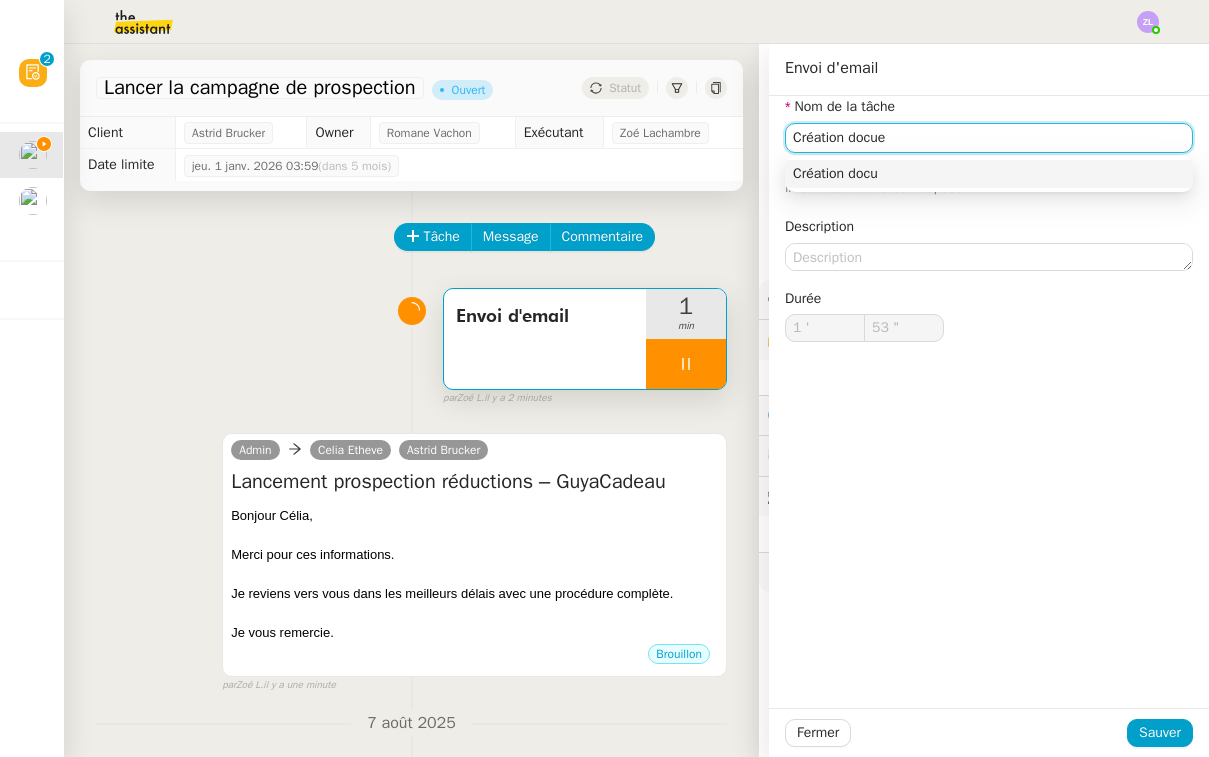 type on "54 "" 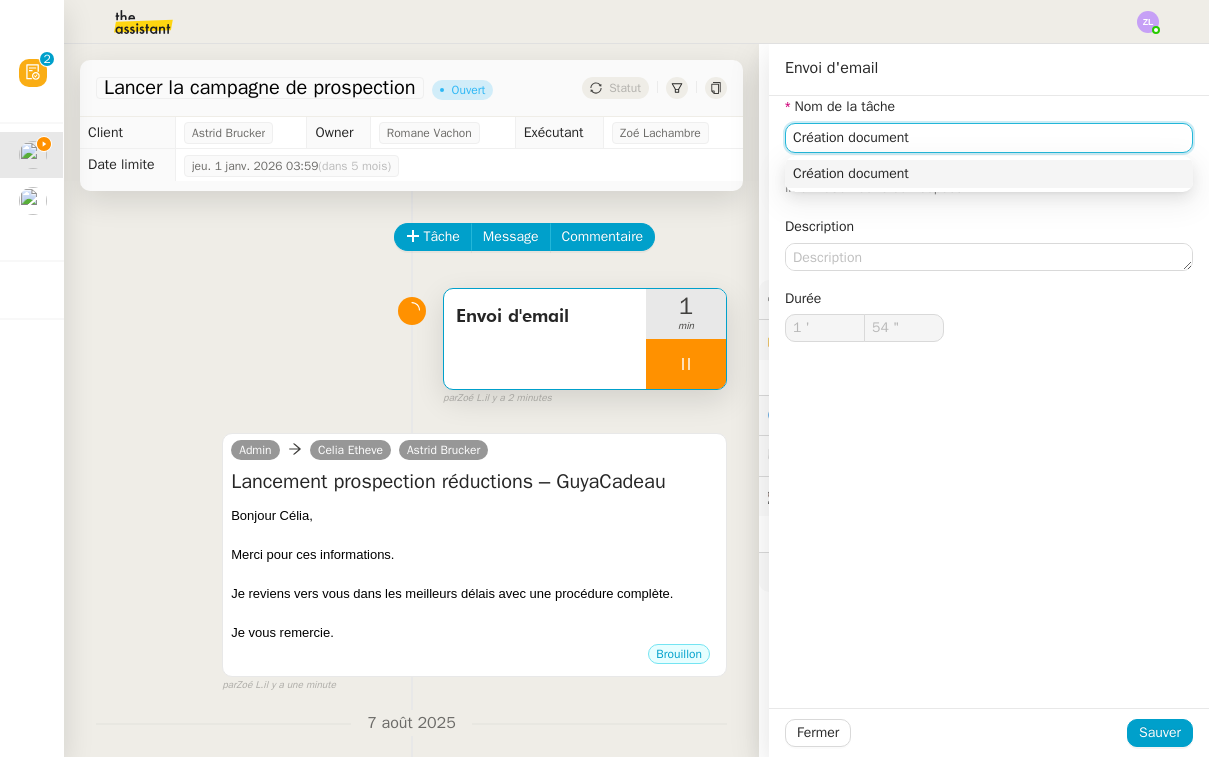 type on "Création document" 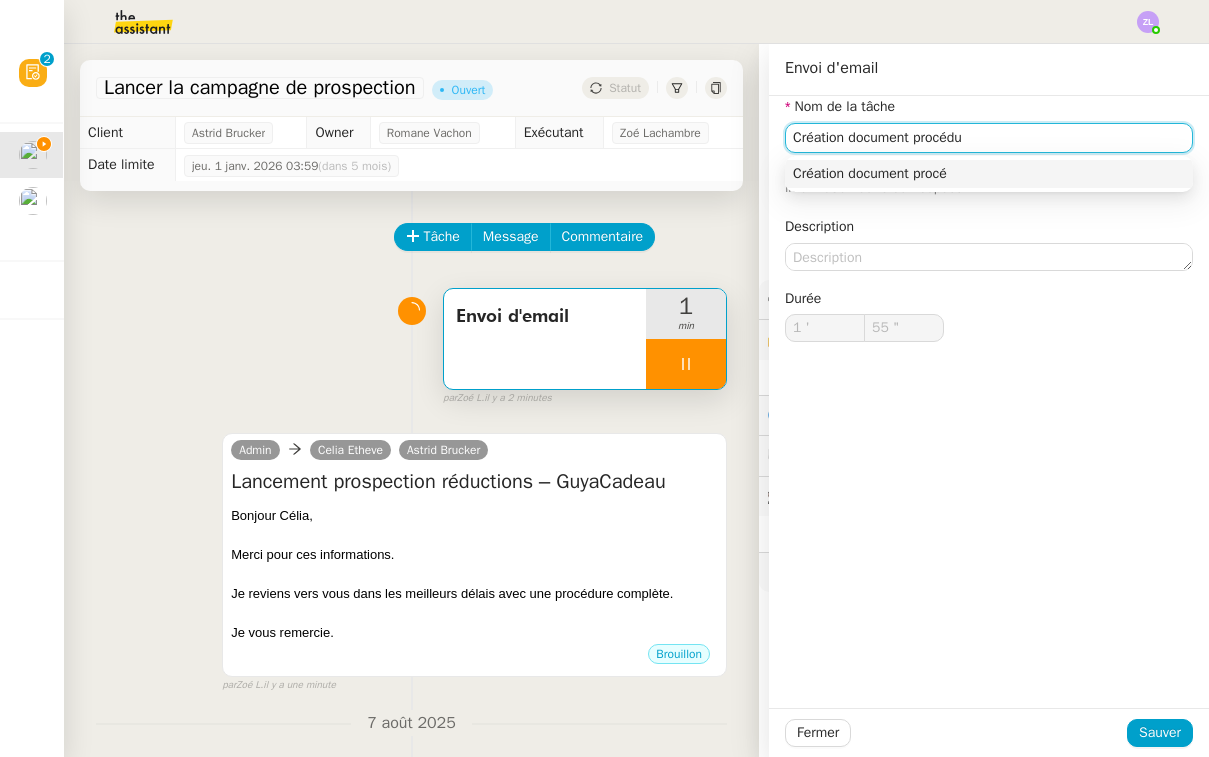 type on "Création document procédur" 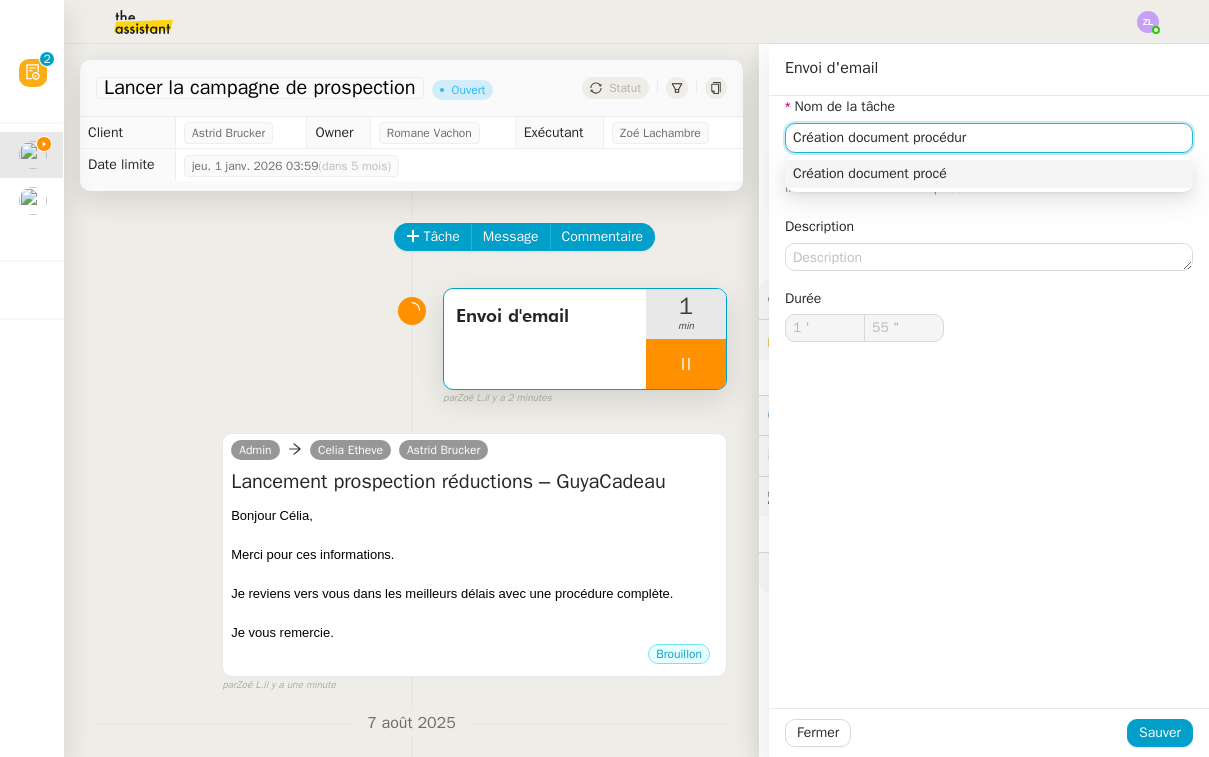 type on "56 "" 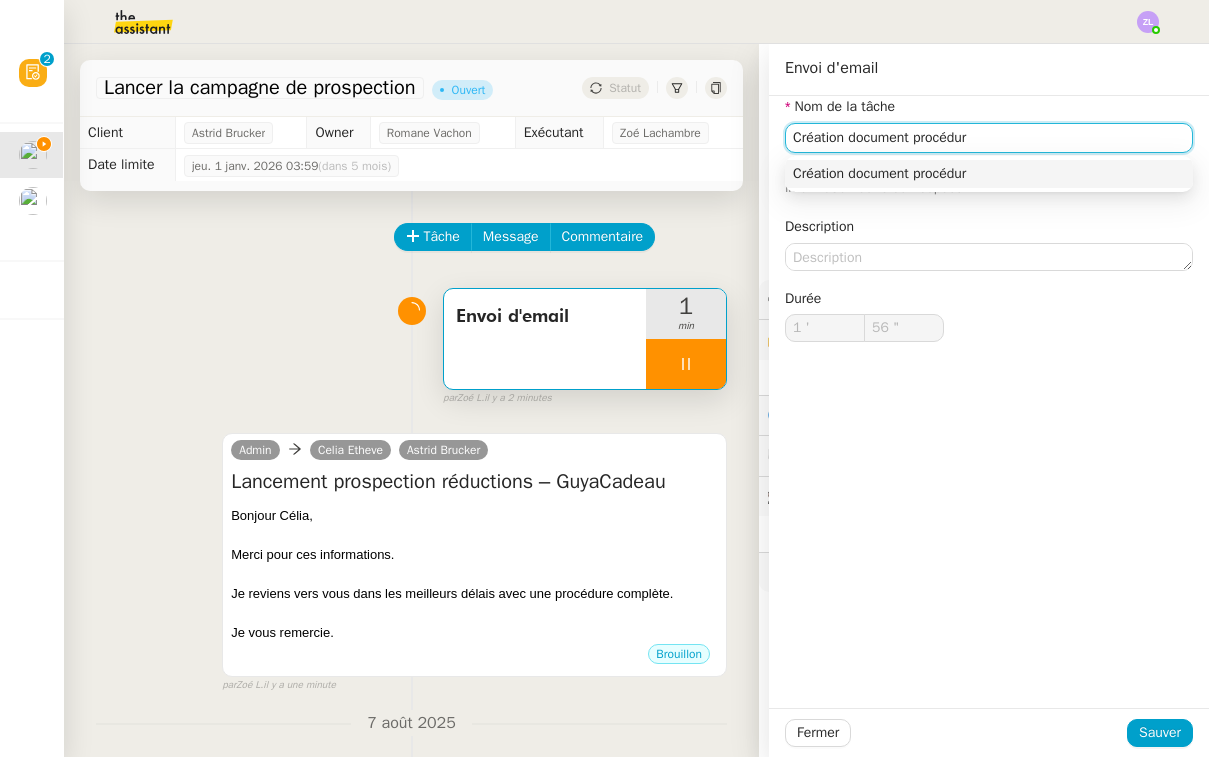 type on "Création document procédure" 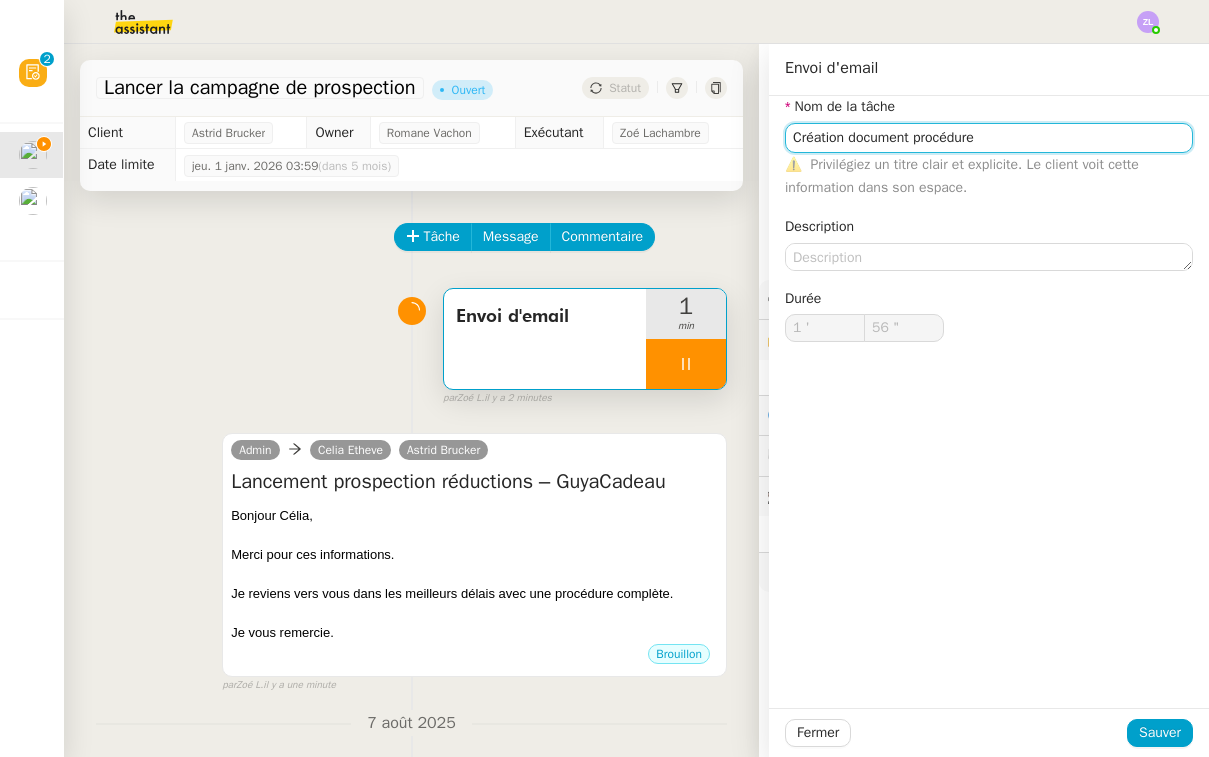 type on "57 "" 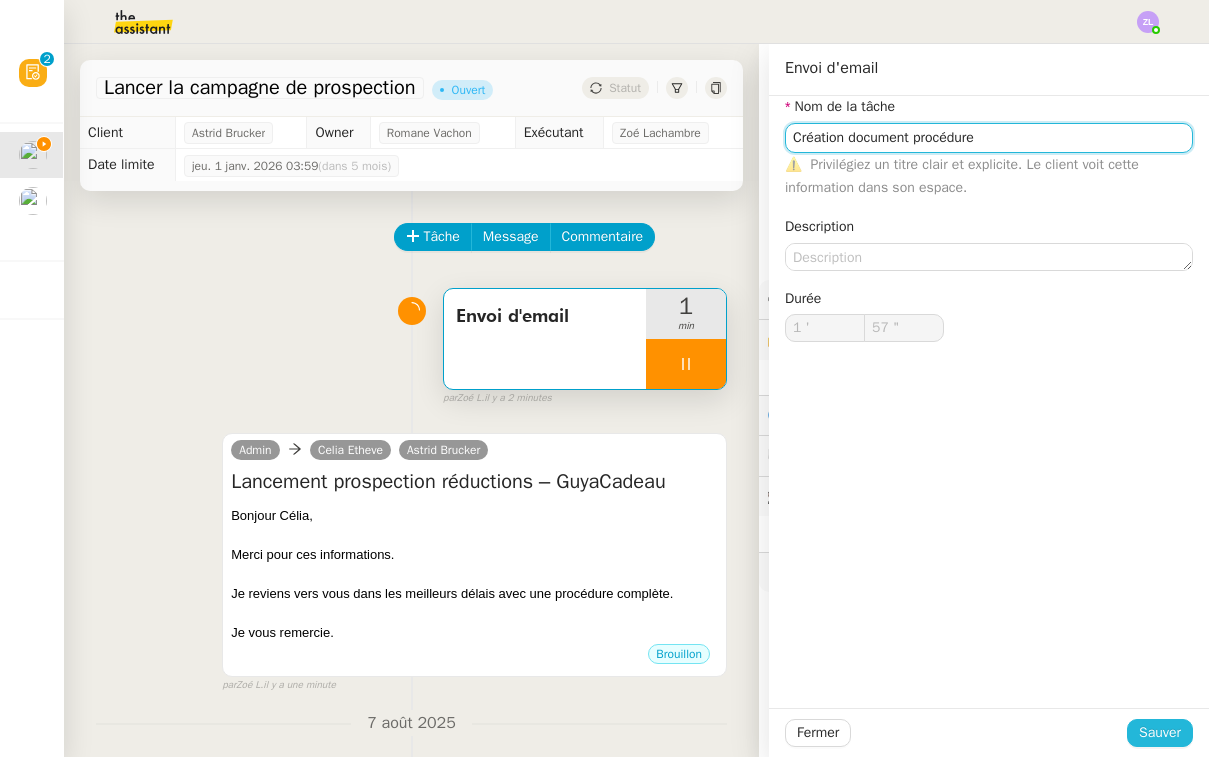 type on "Création document procédure" 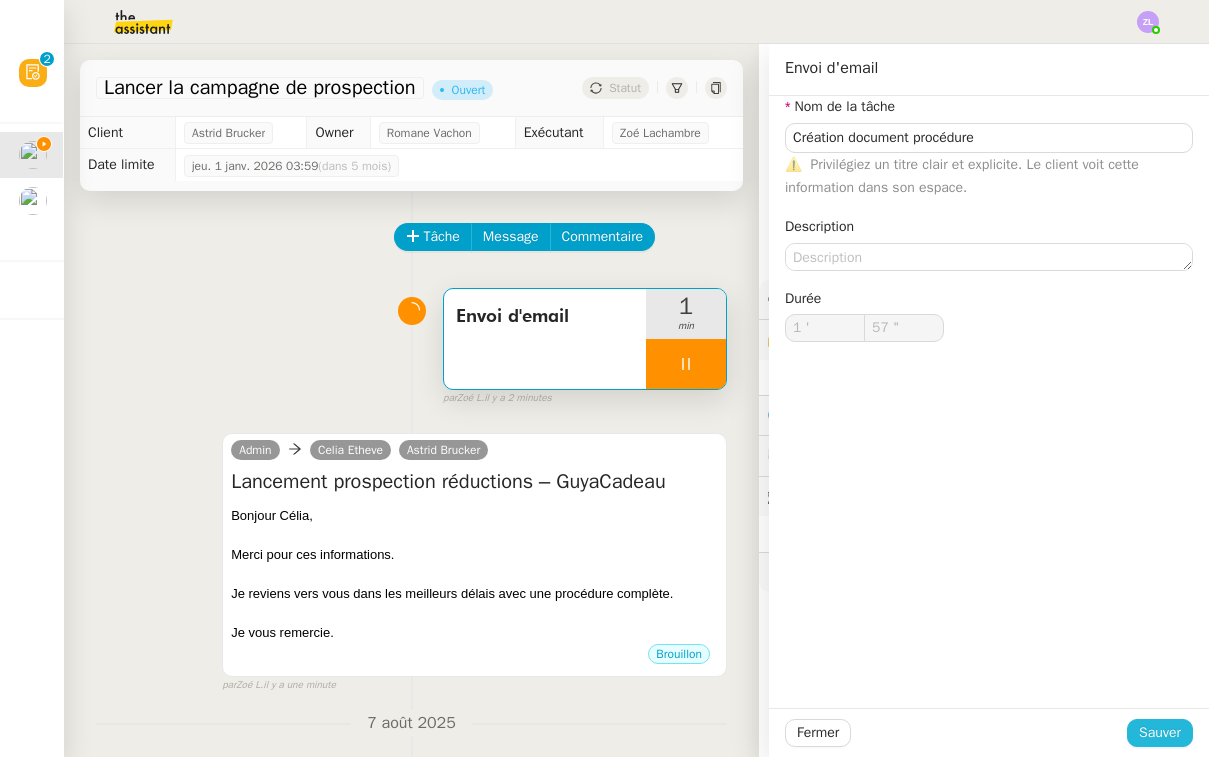 click on "Sauver" 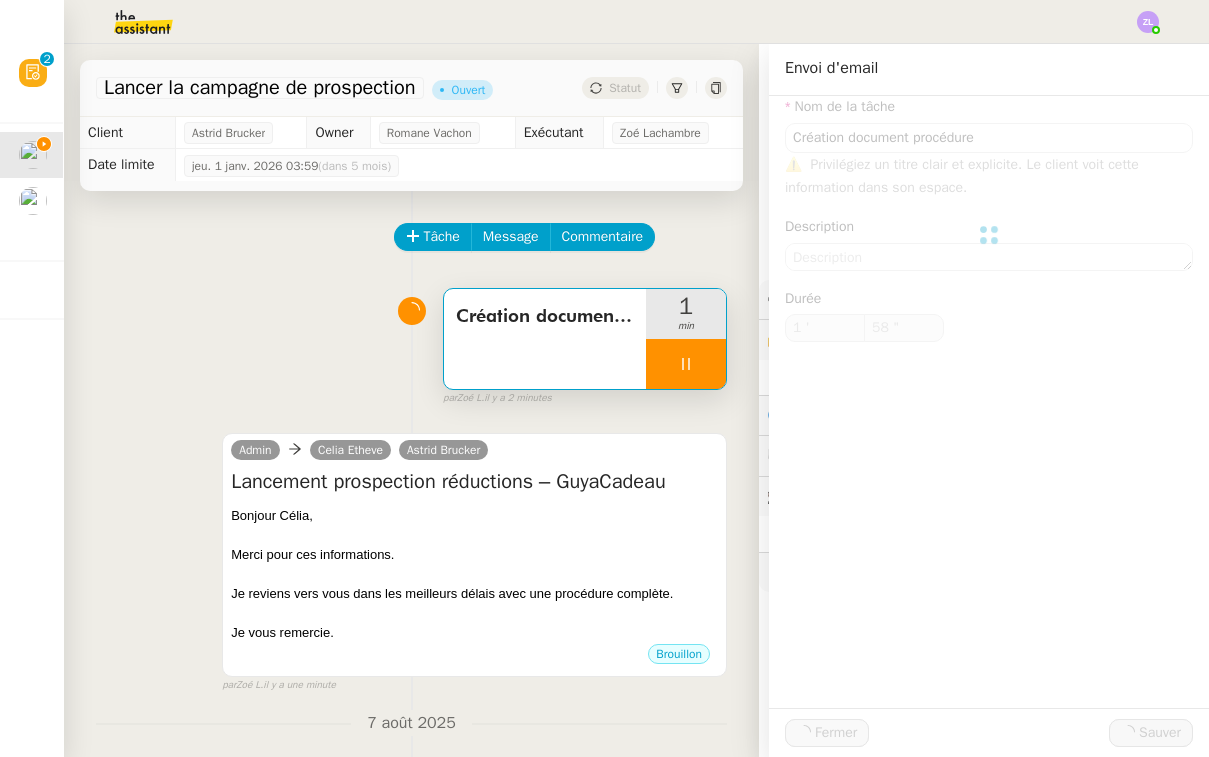 type on "Création document procédure" 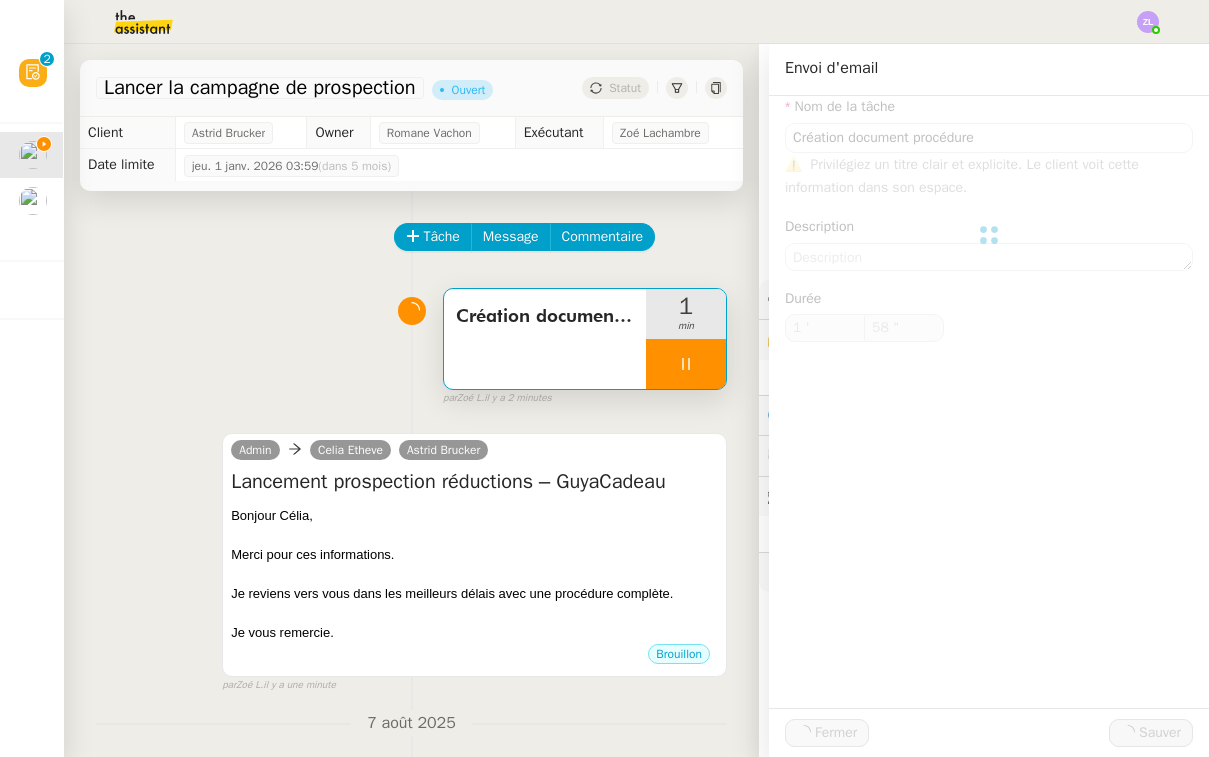 type on "1 '" 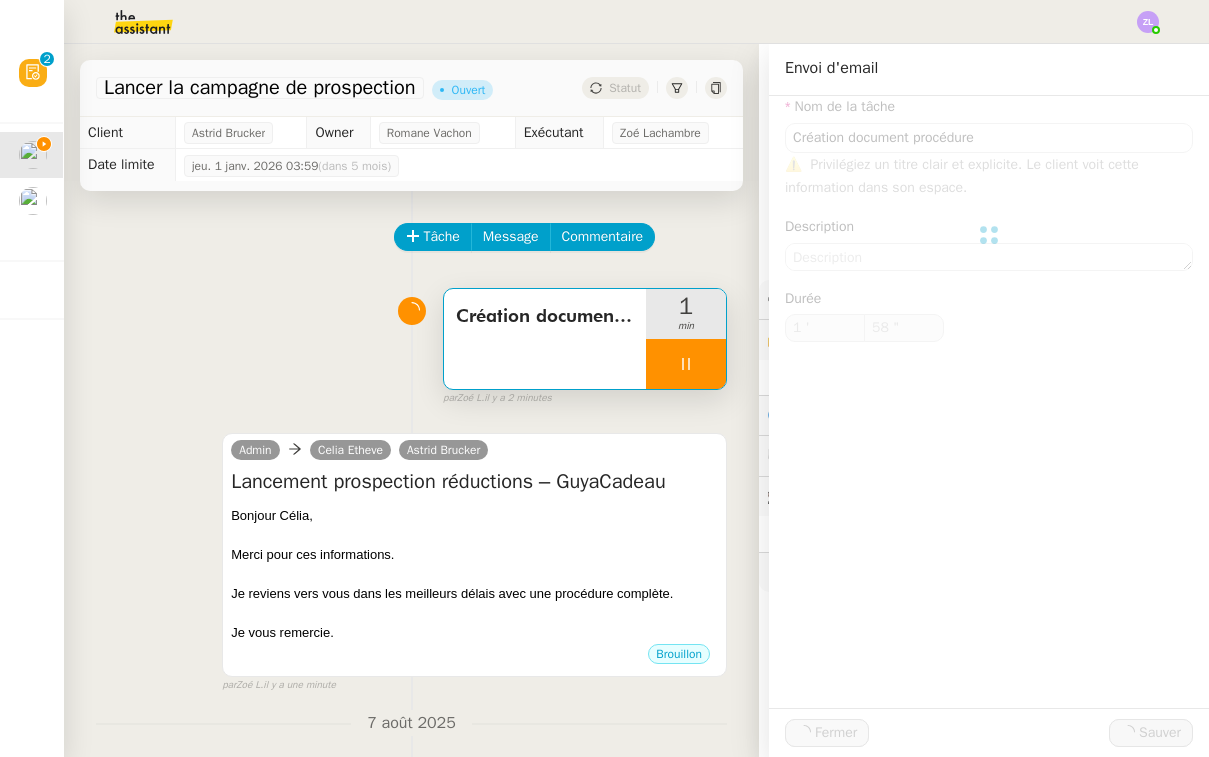 type on "58 "" 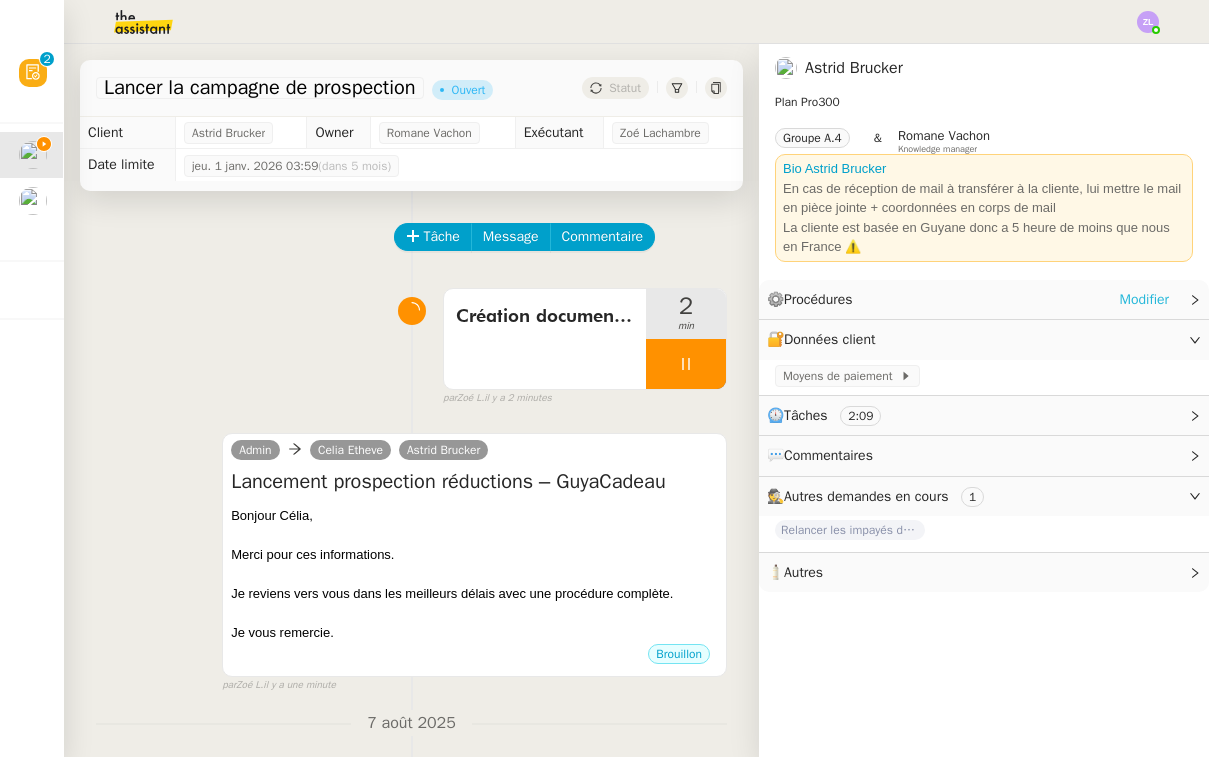 click on "Modifier" 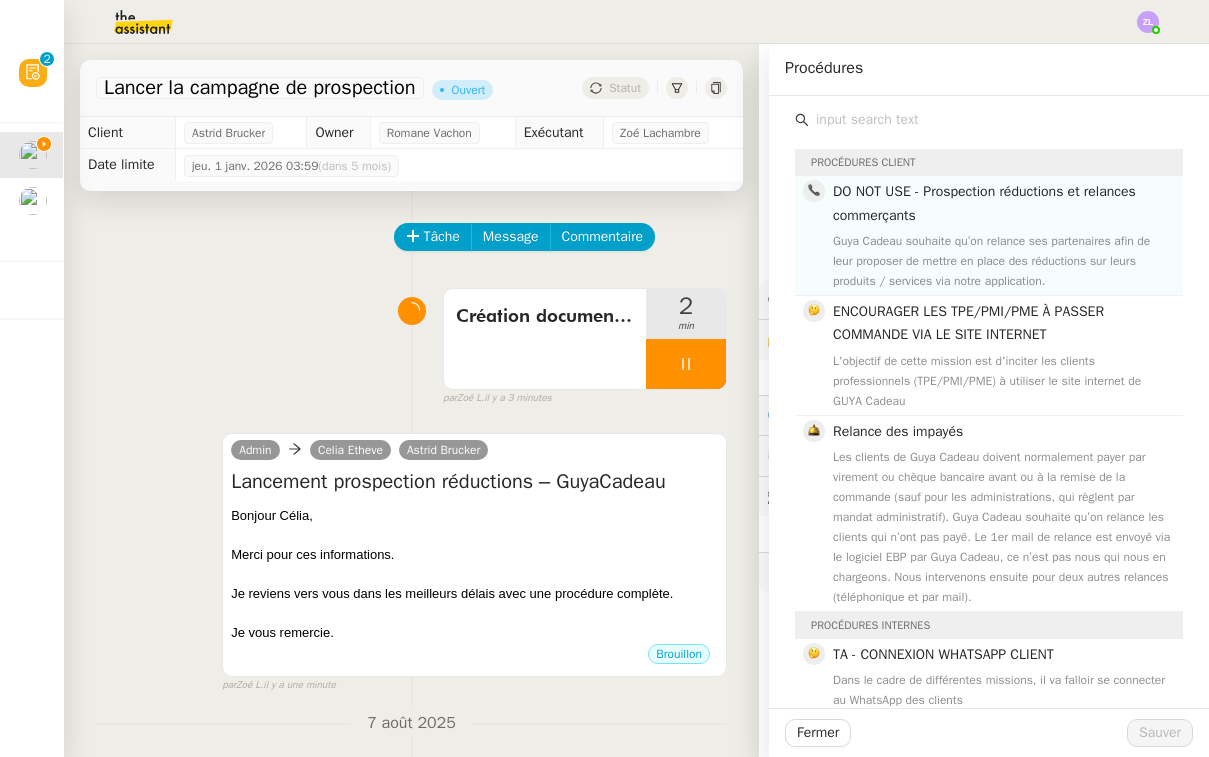 click on "DO NOT USE - Prospection réductions et relances commerçants  Guya Cadeau souhaite qu’on relance ses partenaires afin de leur proposer de mettre en place des réductions sur leurs produits / services via notre application." 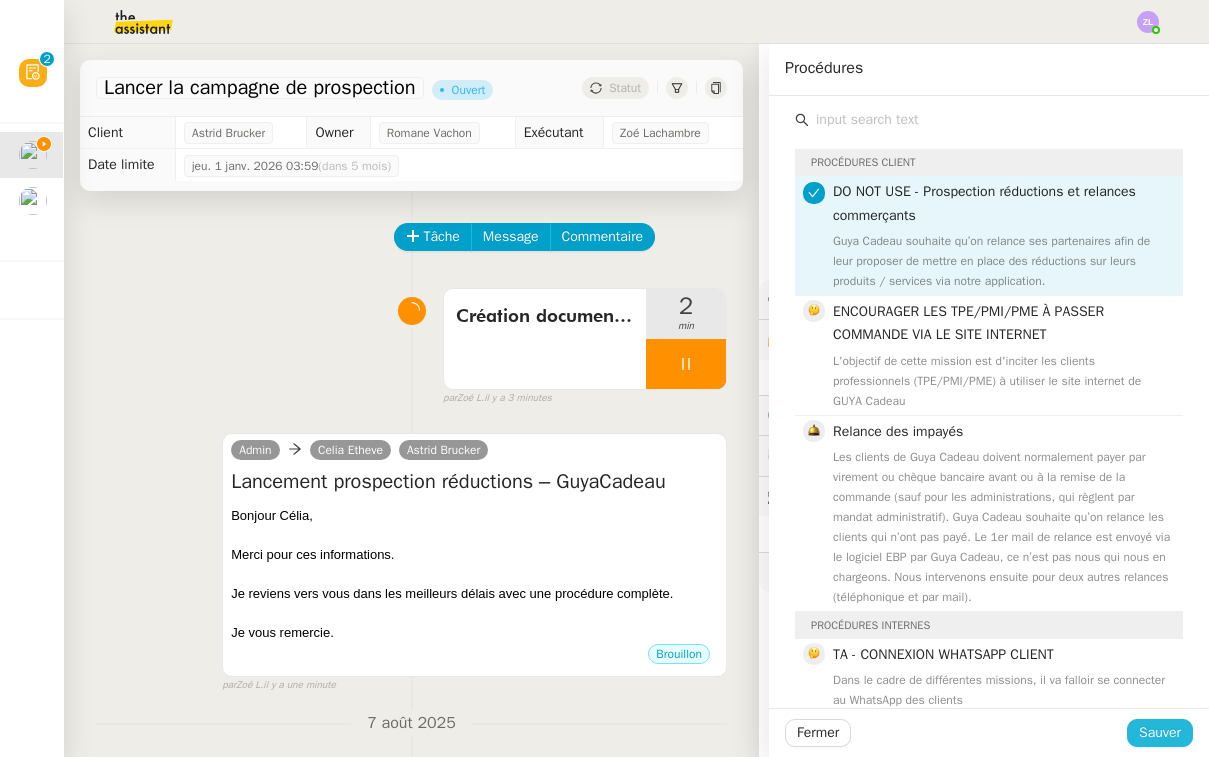 click on "Sauver" 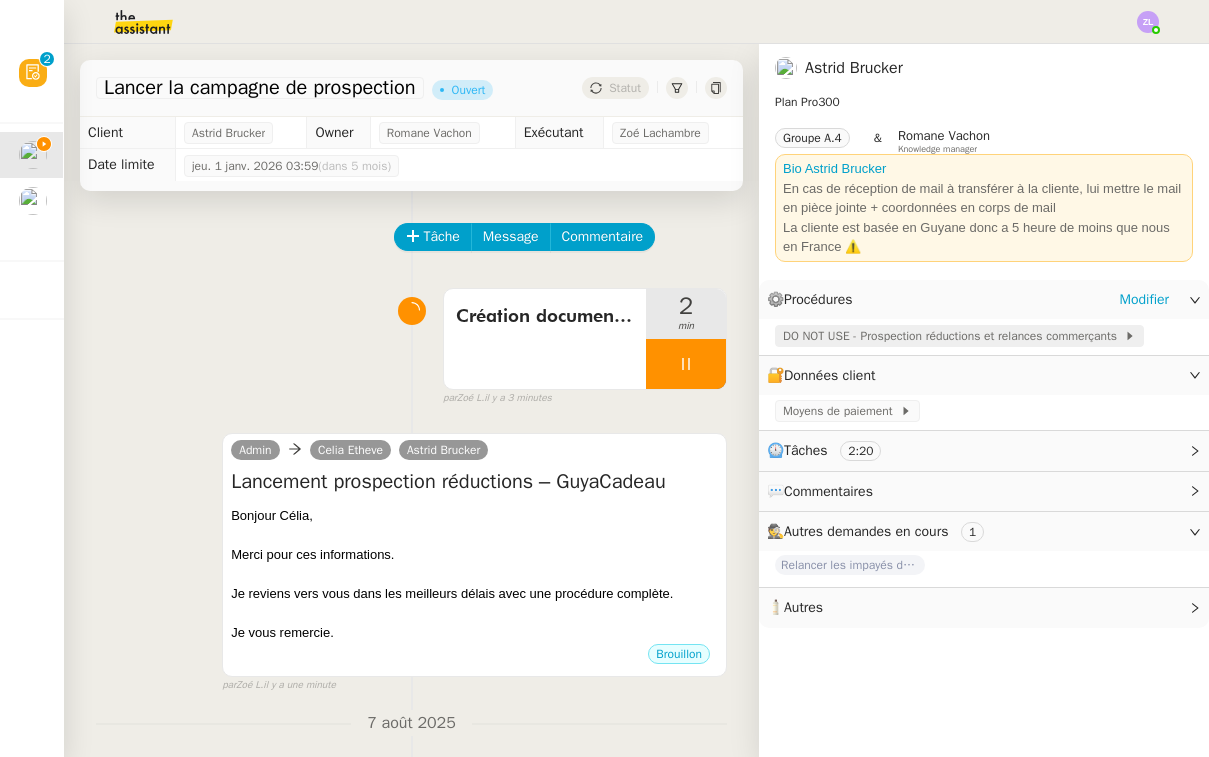 click on "DO NOT USE - Prospection réductions et relances commerçants" 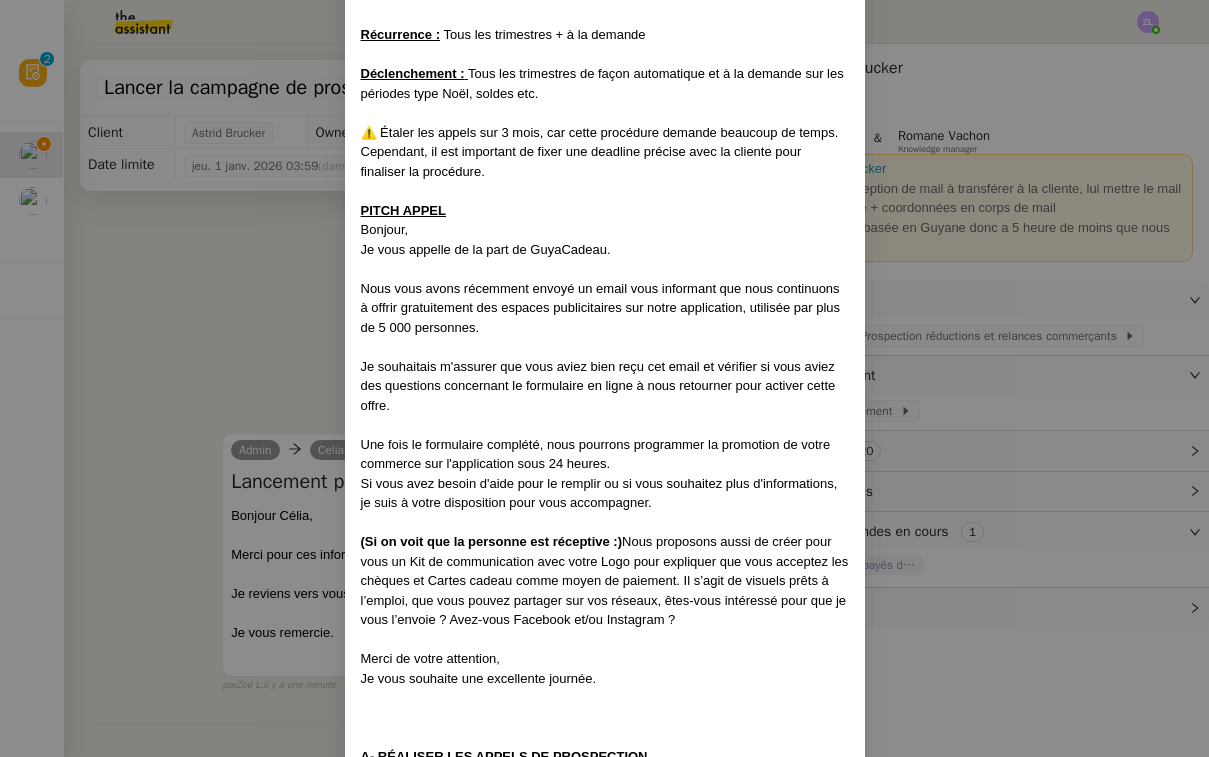 scroll, scrollTop: 314, scrollLeft: 0, axis: vertical 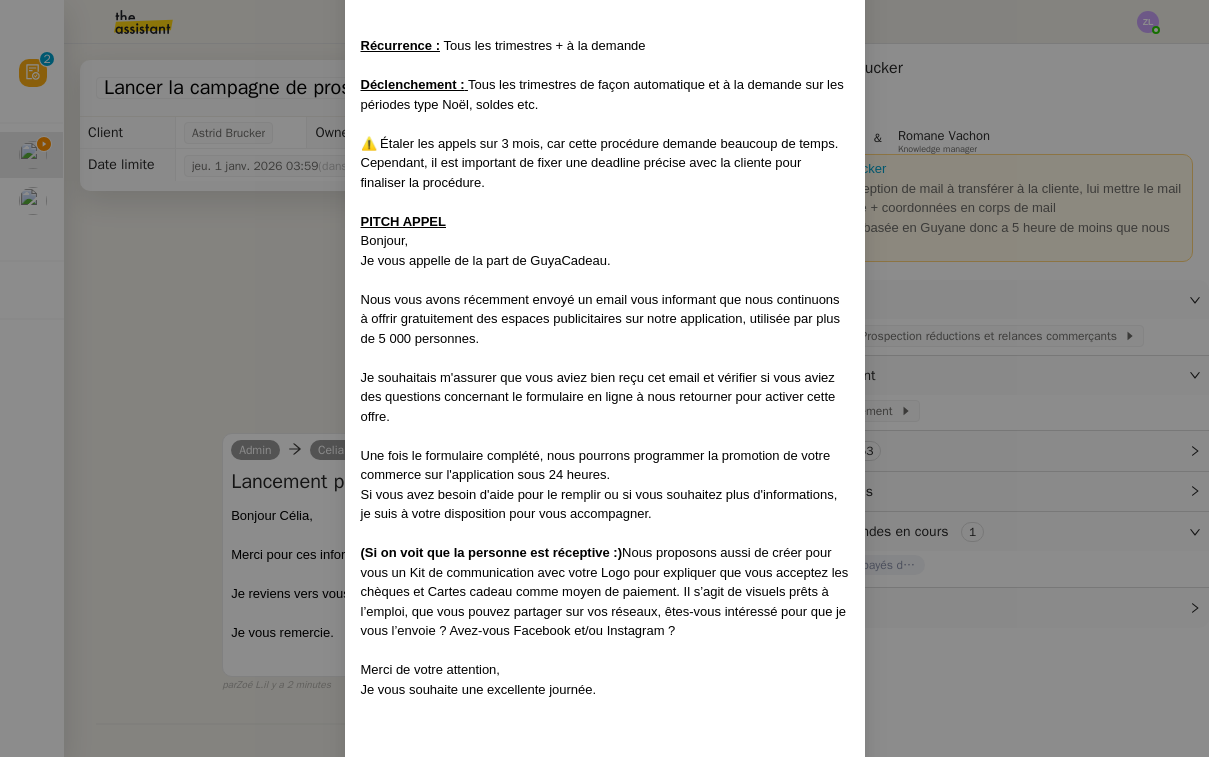 click on "Créée le 16/09/2024 MAJ le 09/01/2025 Contexte :   Guya Cadeau souhaite qu’on relance ses partenaires (Astrid a déjà envoyé un email en amont c'est pour cela que c'est une relance) afin de leur proposer de mettre en place des réductions sur leurs produits / services via notre application. On profite également de cet appel pour leur proposer notre kit de communication, prêt à être partagé sur leurs réseaux sociaux. Nous pourrons aussi être amené à relancer une deuxième fois les commerçant en suivant cette même procédure.  Récurrence :   Tous les trimestres + à la demande Déclenchement :   Tous les trimestres de façon automatique et à la demande sur les périodes type Noël, soldes etc. ⚠️ Étaler les appels sur 3 mois, car cette procédure demande beaucoup de temps. Cependant, il est important de fixer une deadline précise avec la cliente pour finaliser la procédure. PITCH APPEL Bonjour, Je vous appelle de la part de GuyaCadeau. (Si on voit que la personne est réceptive :) ﻿" at bounding box center [604, 378] 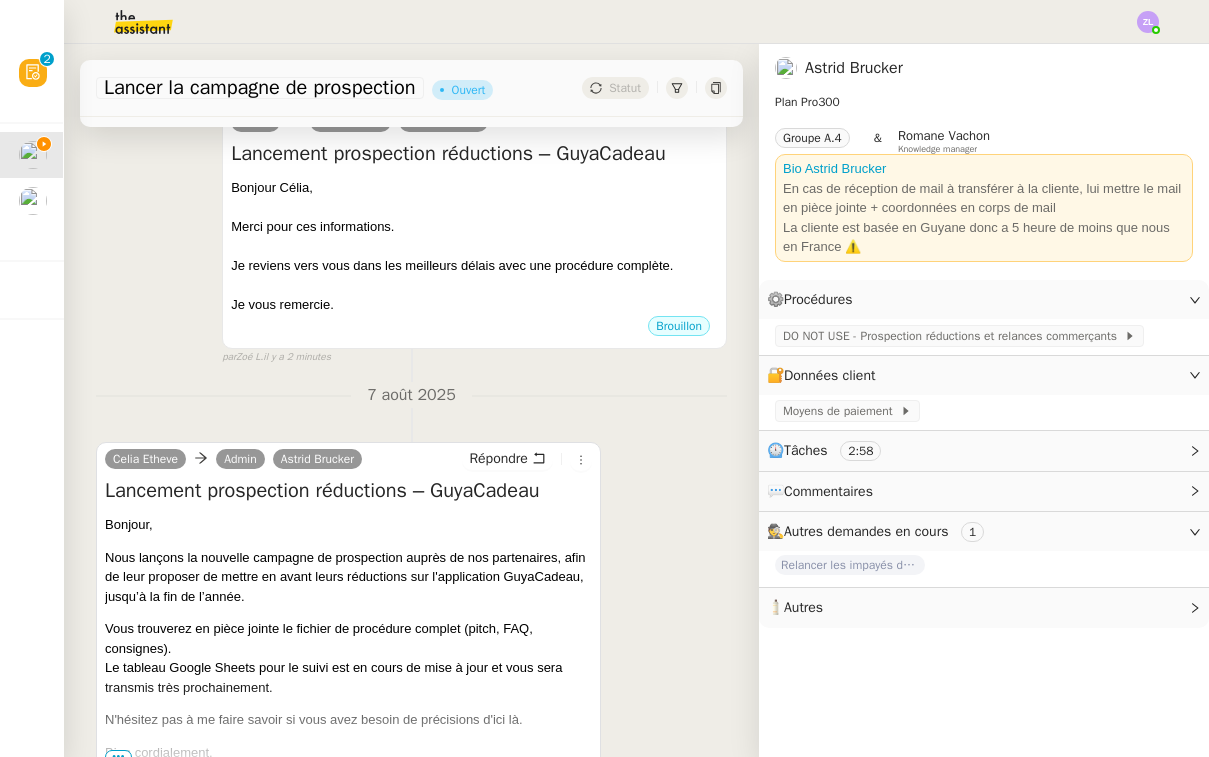 scroll, scrollTop: 344, scrollLeft: 0, axis: vertical 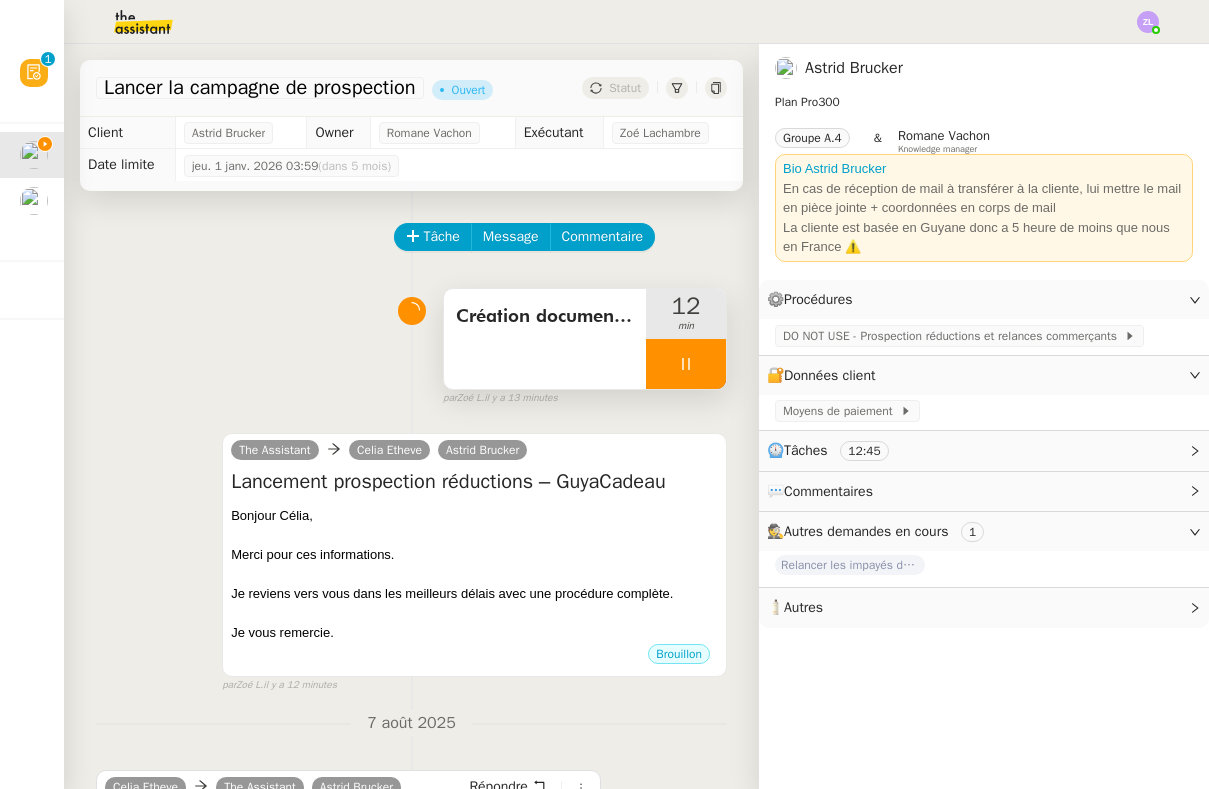 click at bounding box center (686, 364) 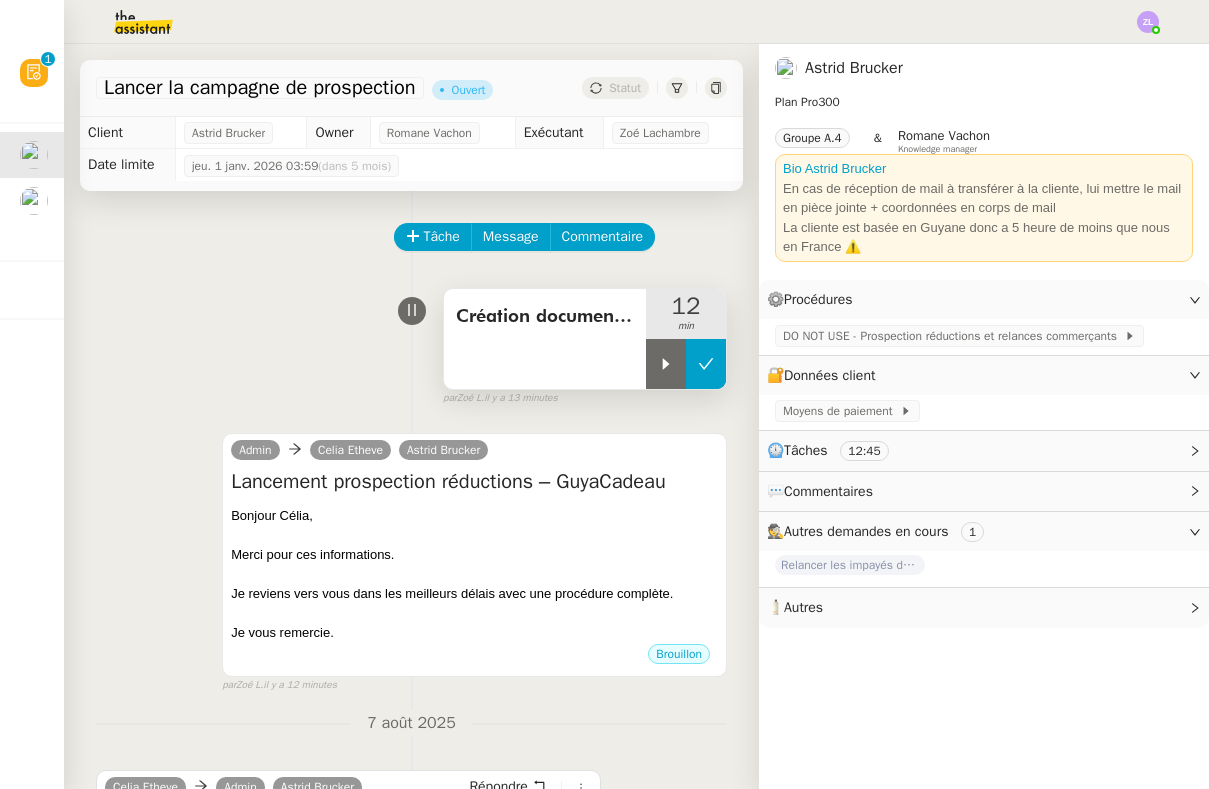 click 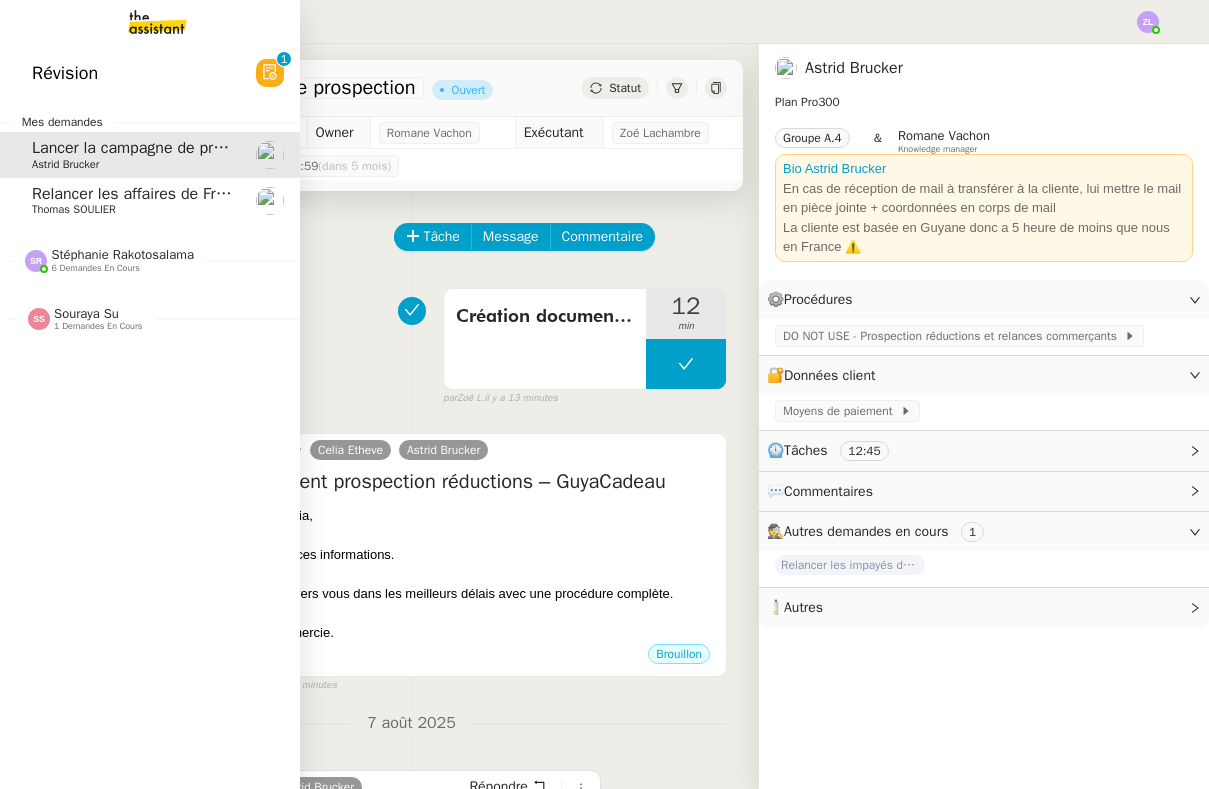 click on "6 demandes en cours" 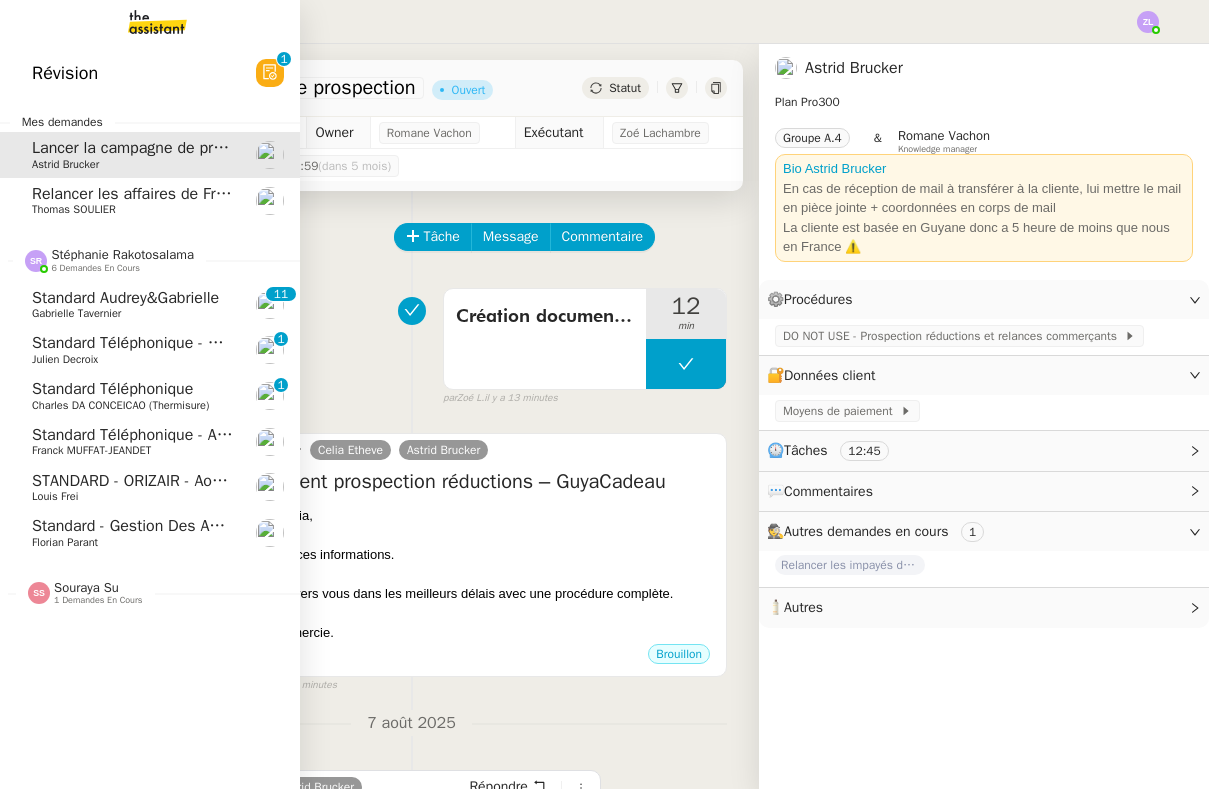 click on "Franck MUFFAT-JEANDET" 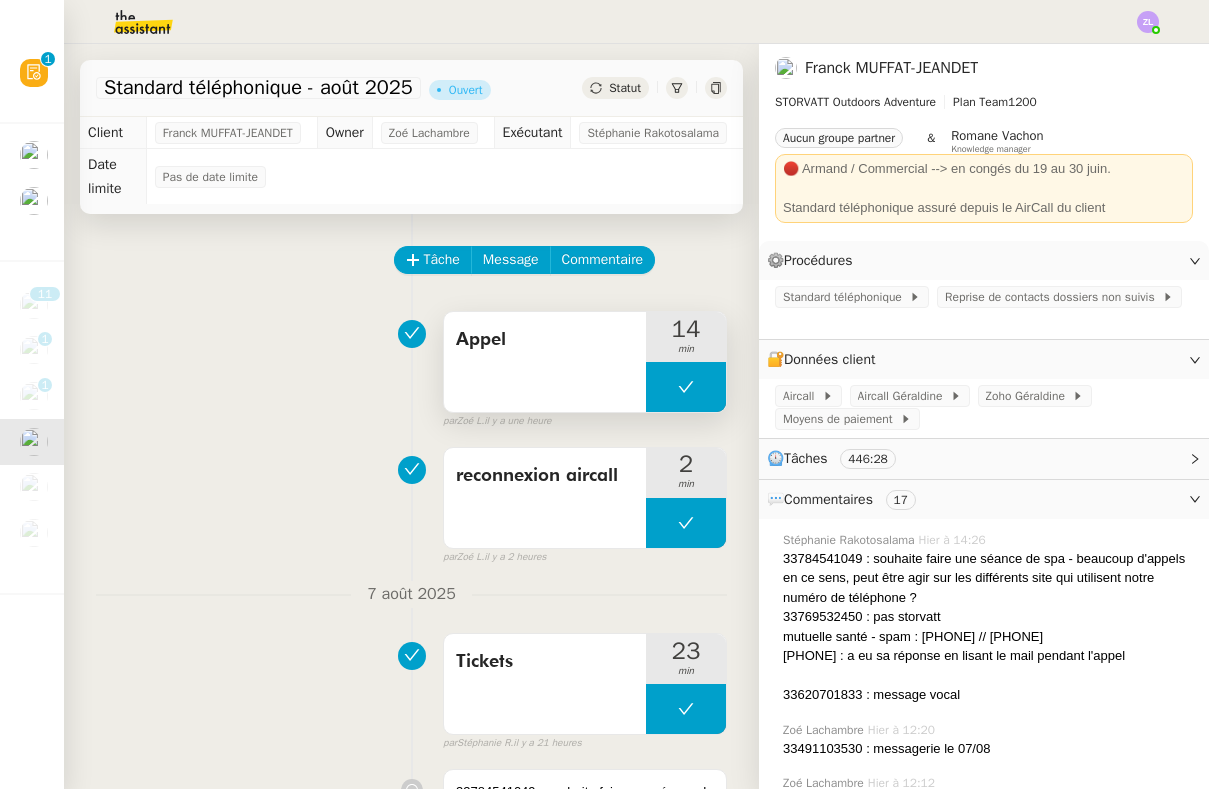 click at bounding box center [686, 387] 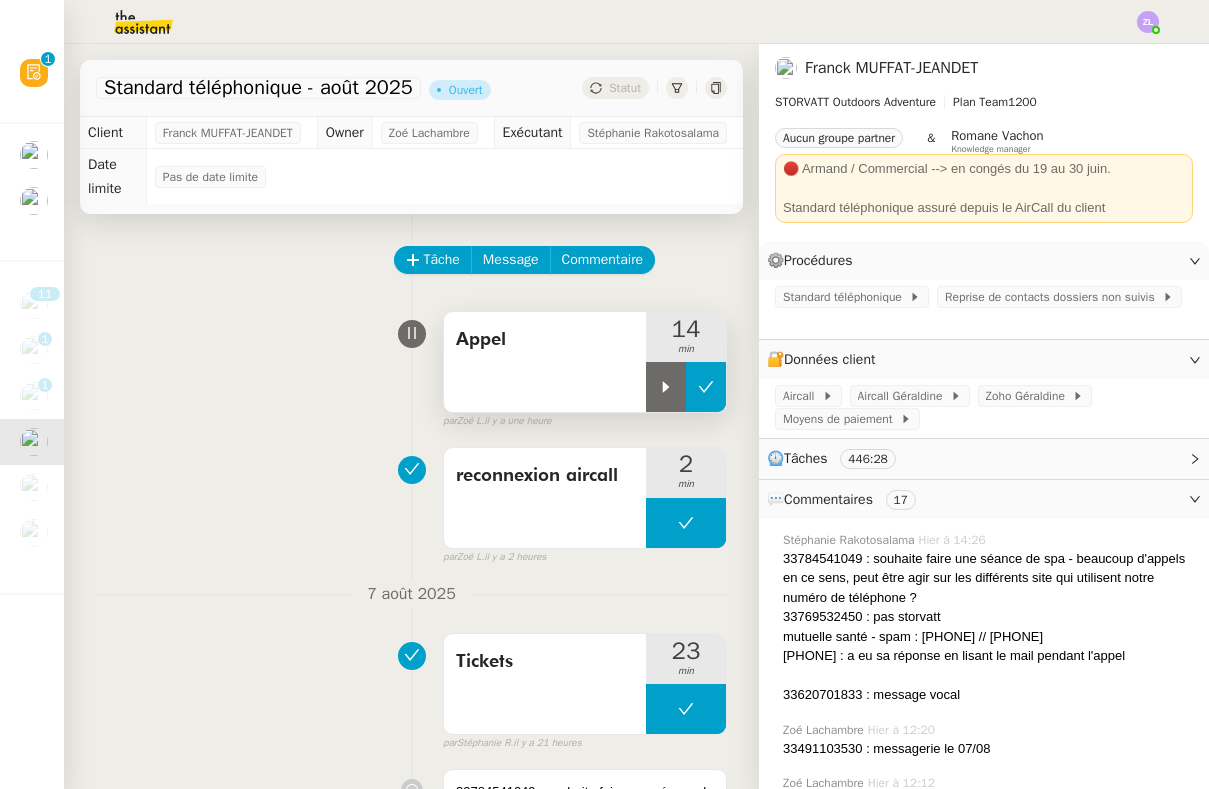 click at bounding box center [666, 387] 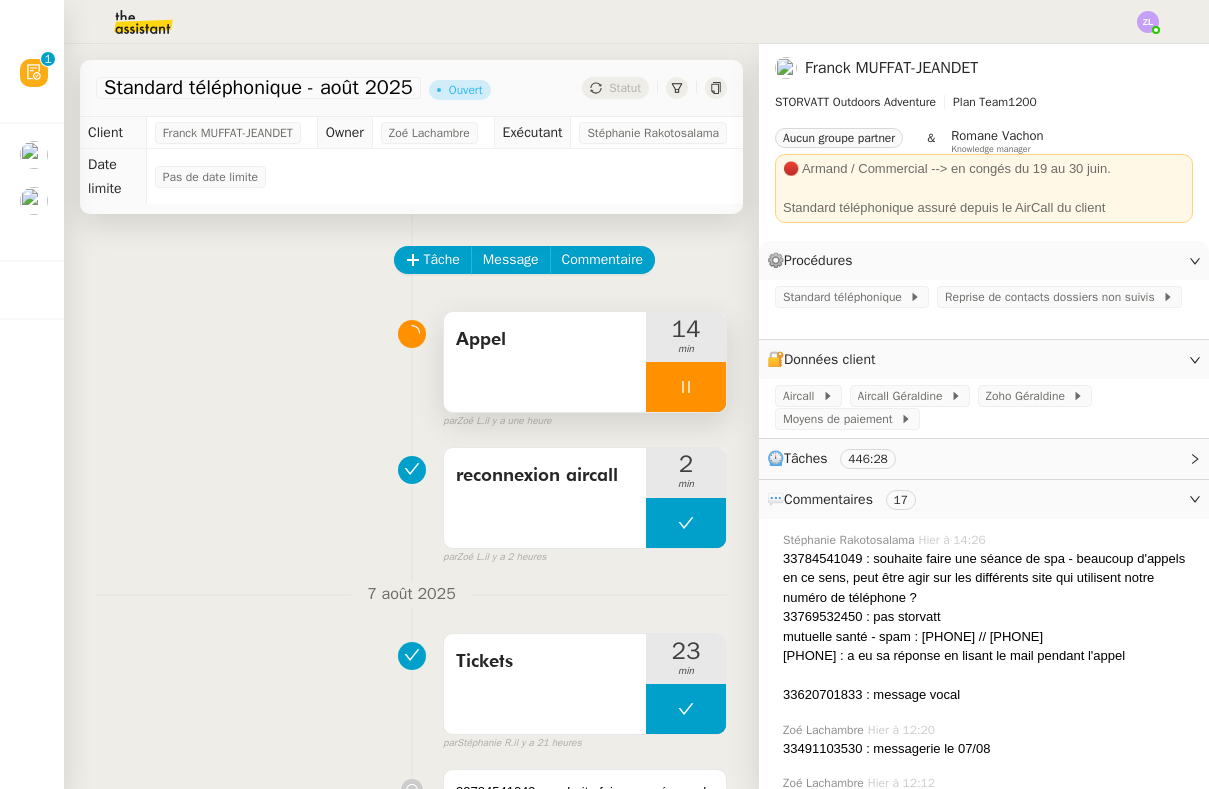 click 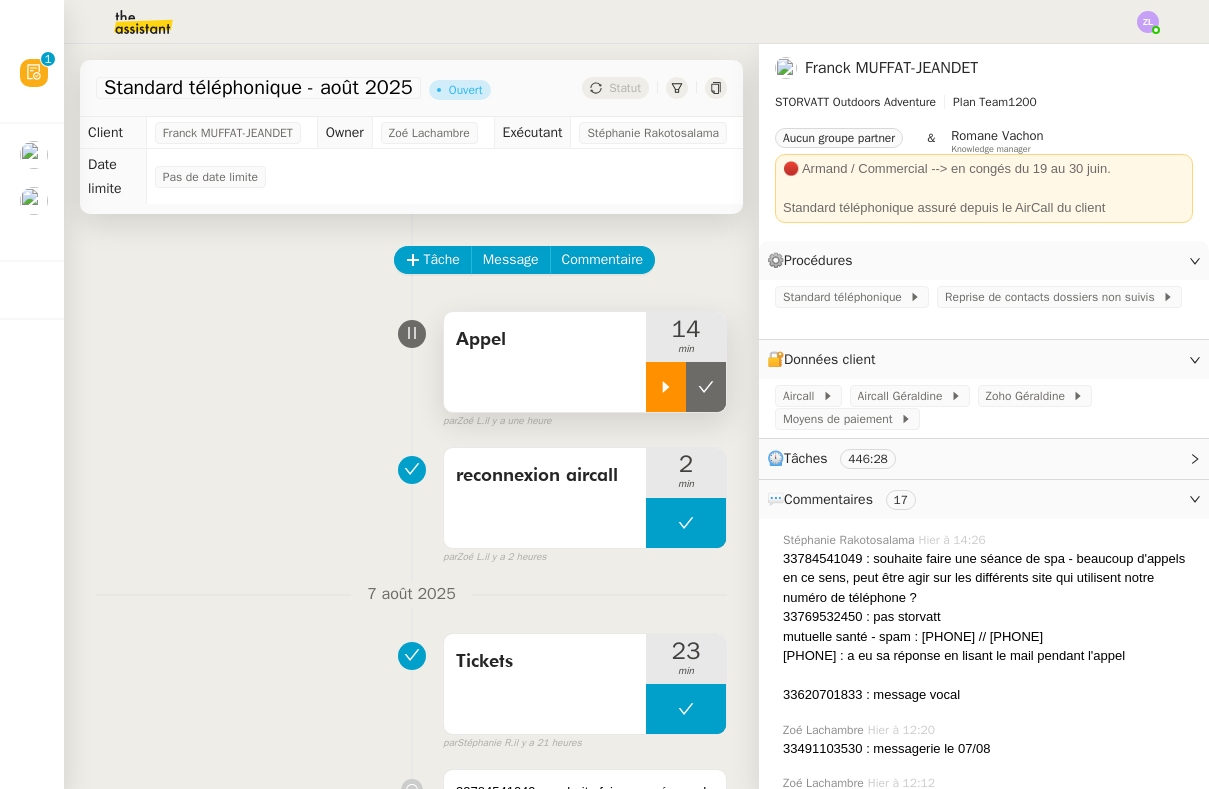 click 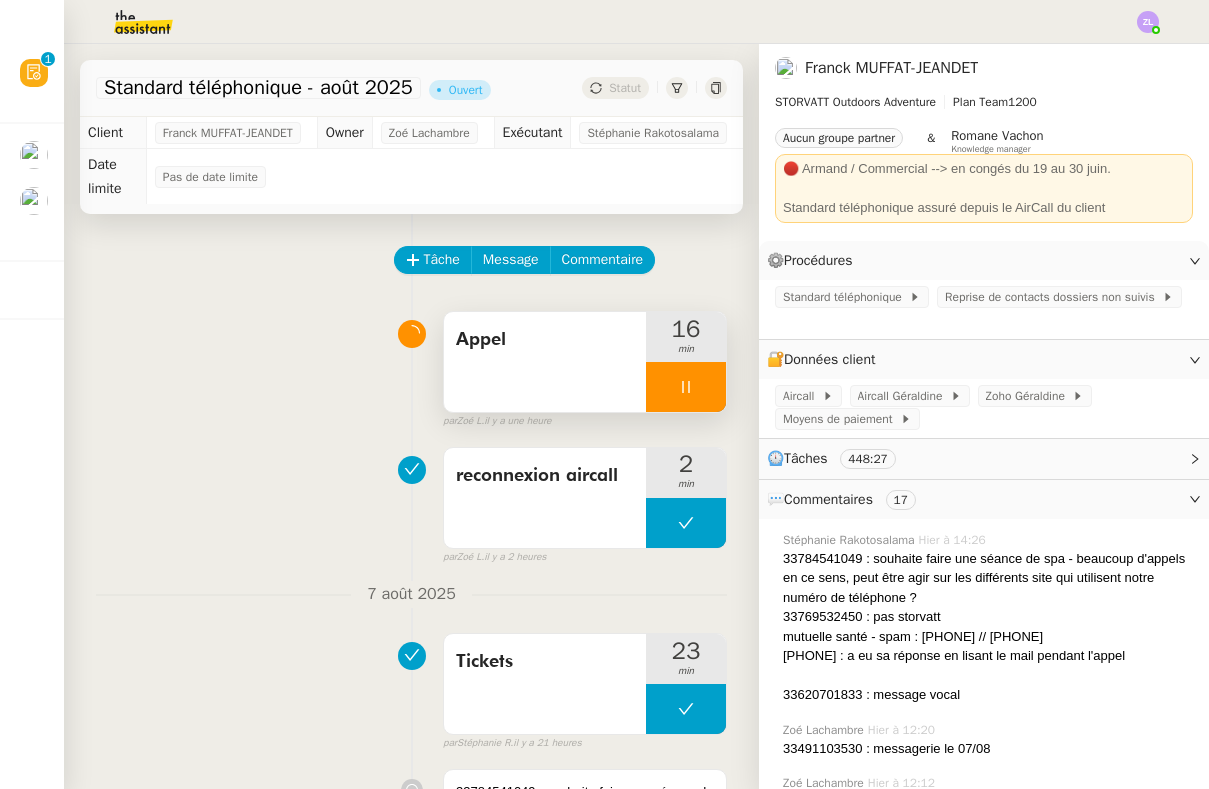 click 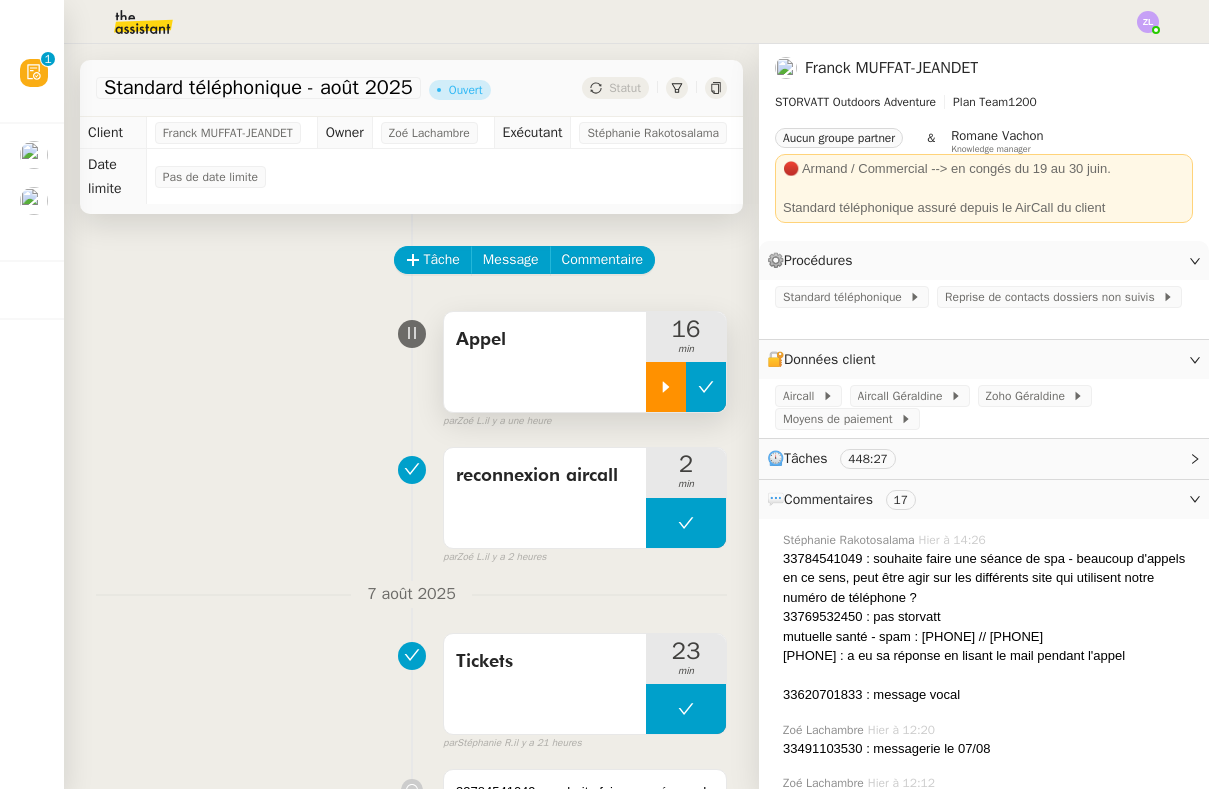 click 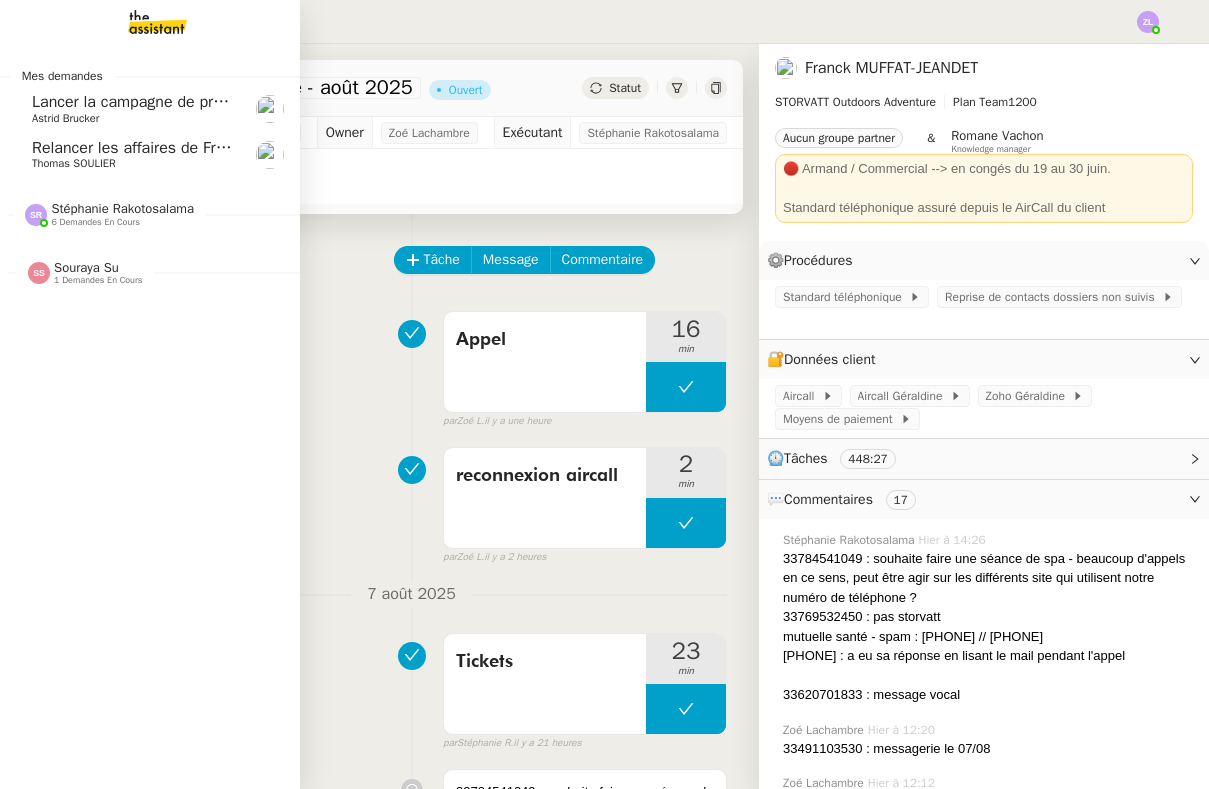 click on "Lancer la campagne de prospection" 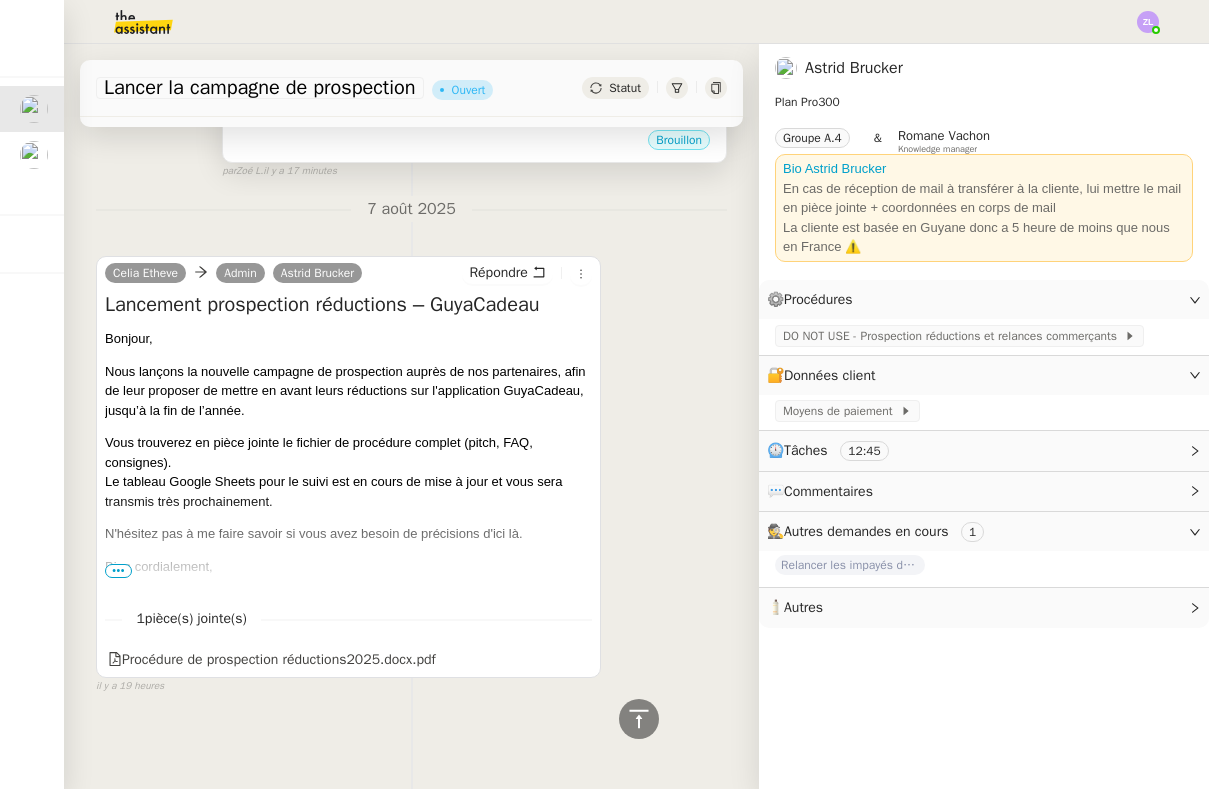 scroll, scrollTop: 513, scrollLeft: 0, axis: vertical 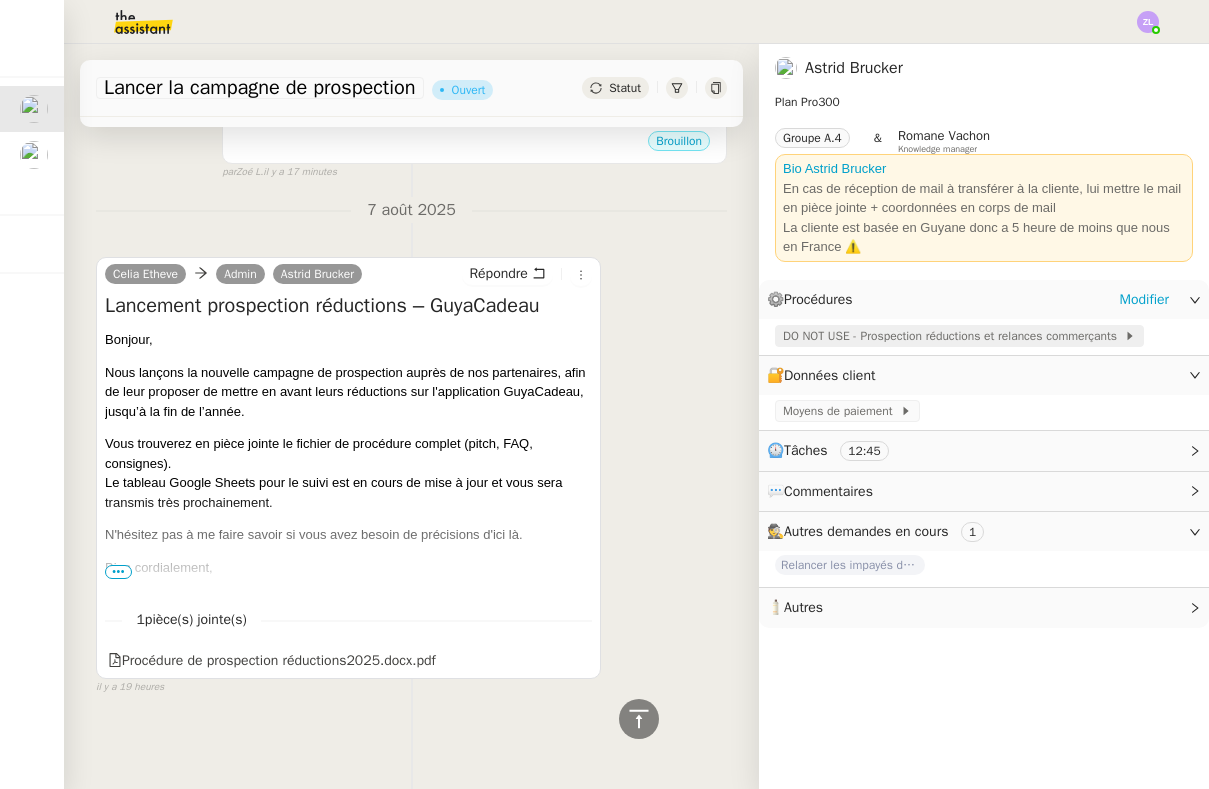 click on "DO NOT USE - Prospection réductions et relances commerçants" 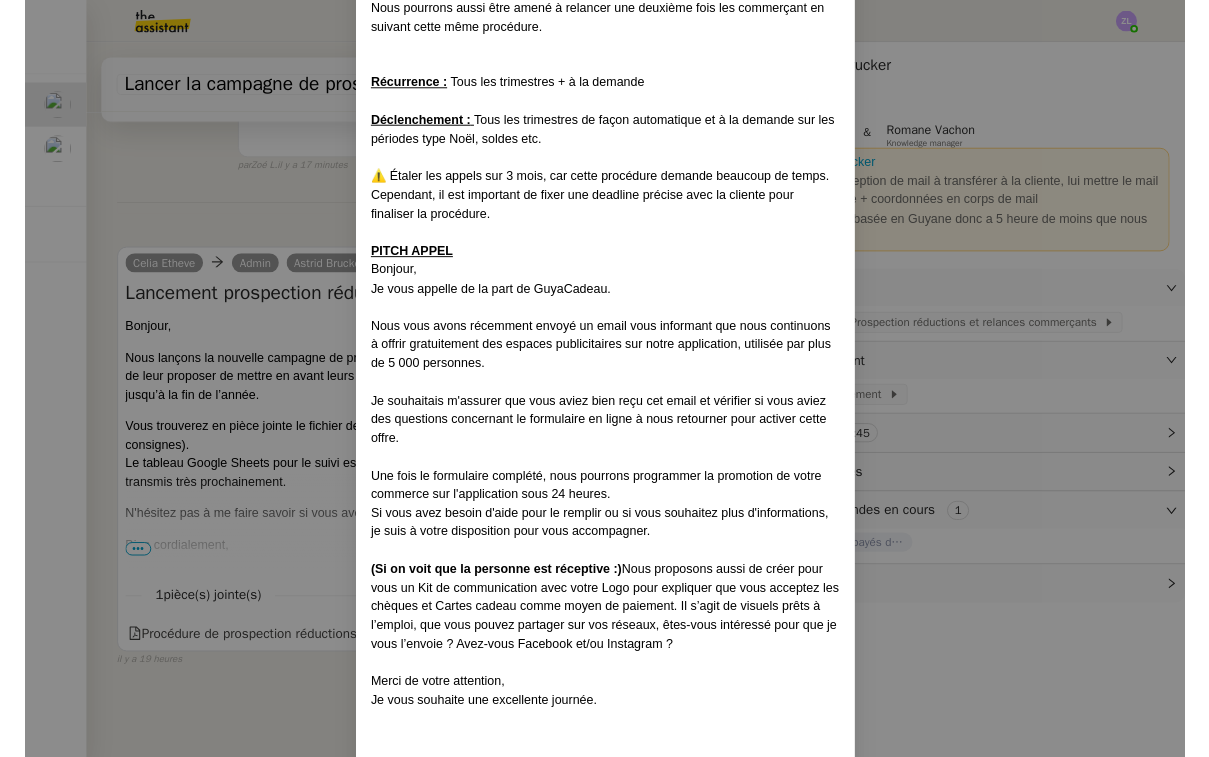 scroll, scrollTop: 420, scrollLeft: 0, axis: vertical 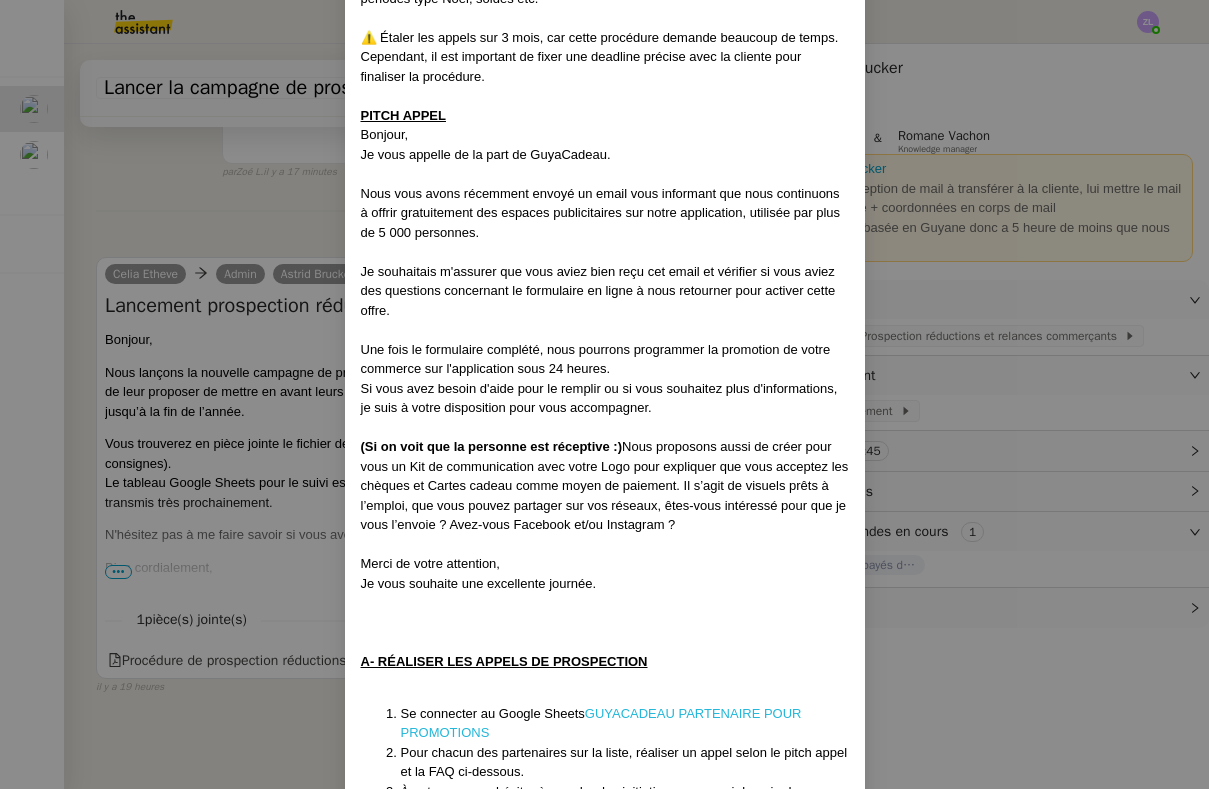click on "GUYACADEAU PARTENAIRE POUR PROMOTIONS" at bounding box center [601, 723] 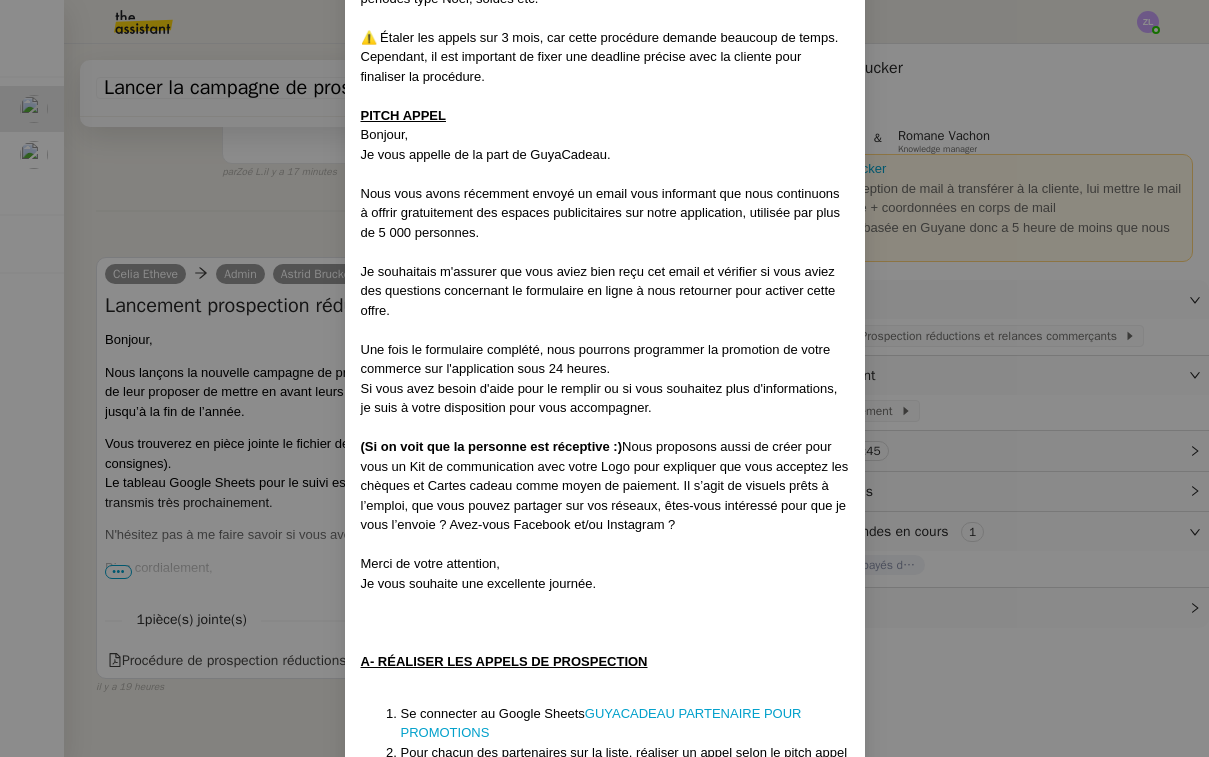 click on "Créée le 16/09/2024 MAJ le 09/01/2025 Contexte :   Guya Cadeau souhaite qu’on relance ses partenaires (Astrid a déjà envoyé un email en amont c'est pour cela que c'est une relance) afin de leur proposer de mettre en place des réductions sur leurs produits / services via notre application. On profite également de cet appel pour leur proposer notre kit de communication, prêt à être partagé sur leurs réseaux sociaux. Nous pourrons aussi être amené à relancer une deuxième fois les commerçant en suivant cette même procédure.  Récurrence :   Tous les trimestres + à la demande Déclenchement :   Tous les trimestres de façon automatique et à la demande sur les périodes type Noël, soldes etc. ⚠️ Étaler les appels sur 3 mois, car cette procédure demande beaucoup de temps. Cependant, il est important de fixer une deadline précise avec la cliente pour finaliser la procédure. PITCH APPEL Bonjour, Je vous appelle de la part de GuyaCadeau. (Si on voit que la personne est réceptive :) ﻿" at bounding box center [604, 378] 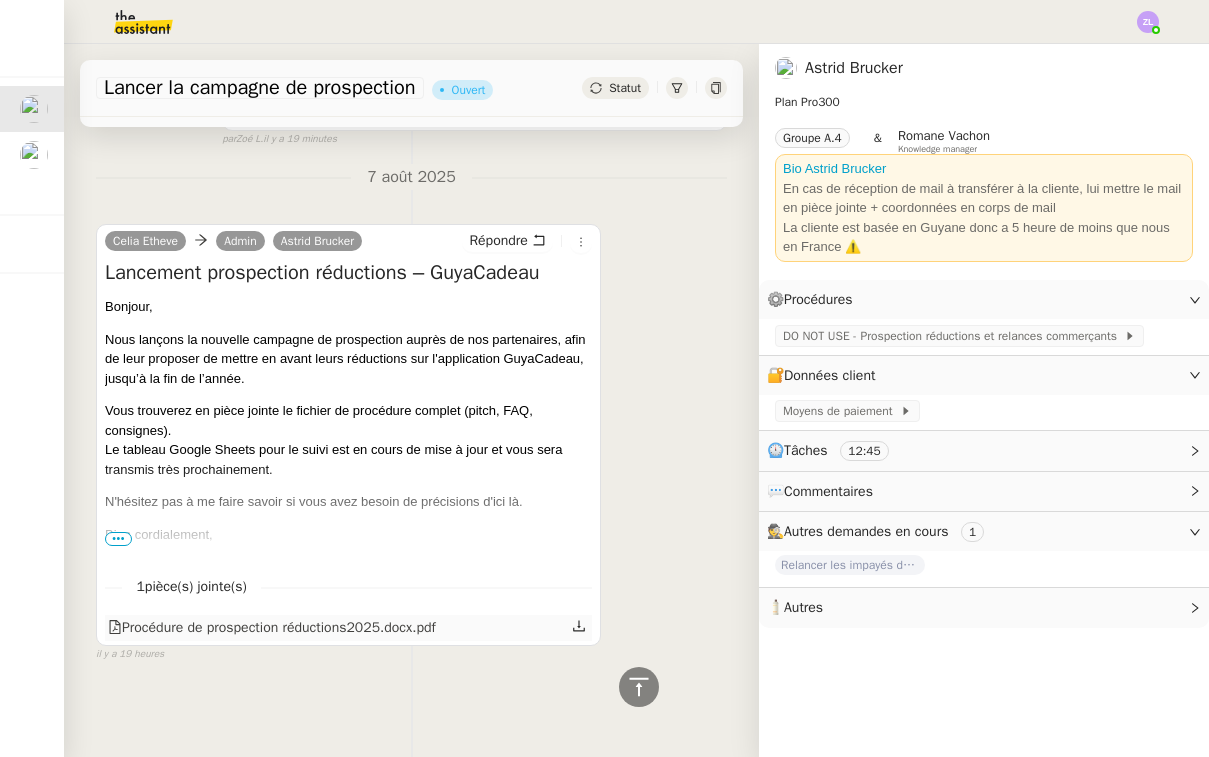 scroll, scrollTop: 545, scrollLeft: 0, axis: vertical 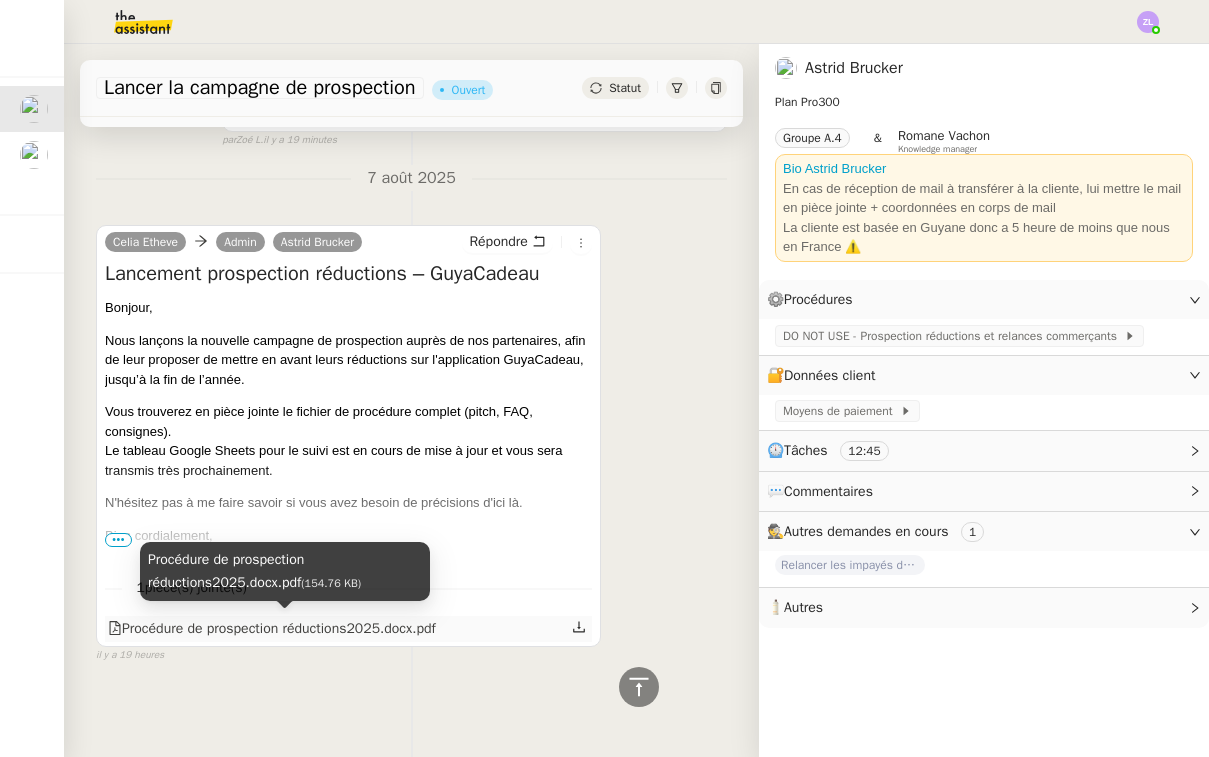 click on "Procédure de prospection réductions2025.docx.pdf" 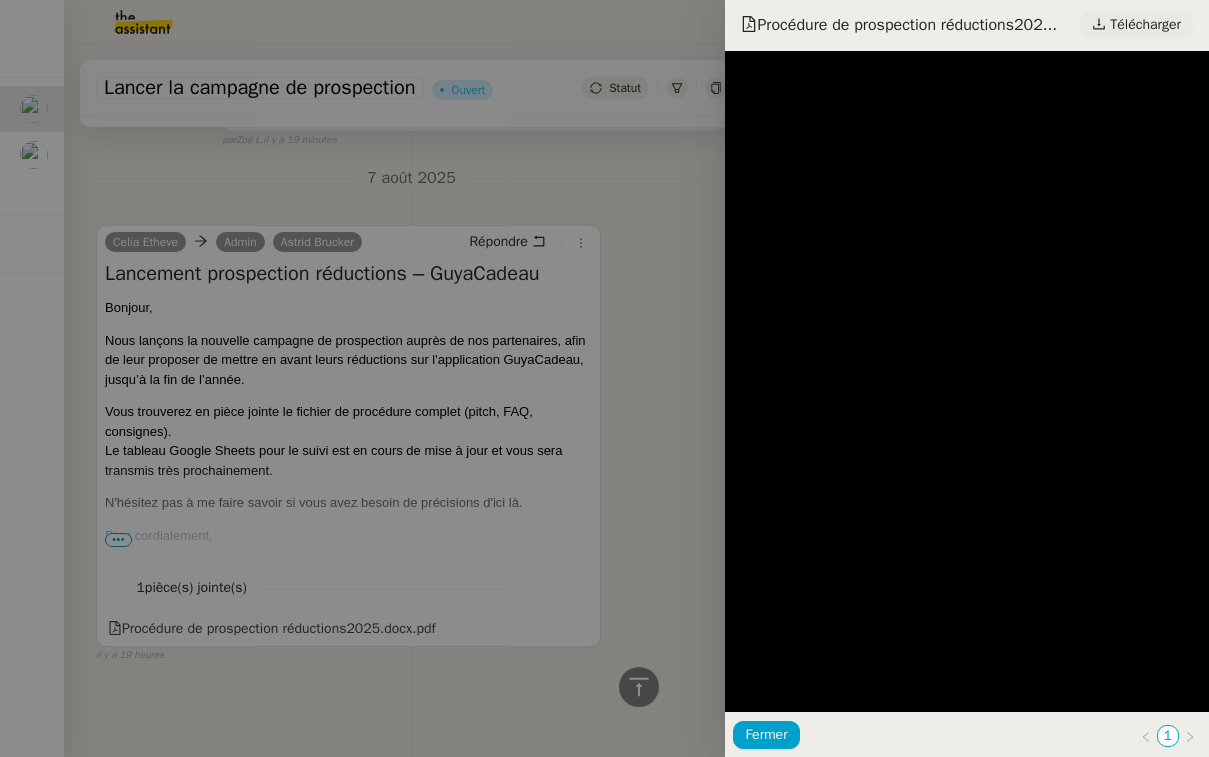 click on "Télécharger" at bounding box center (1145, 25) 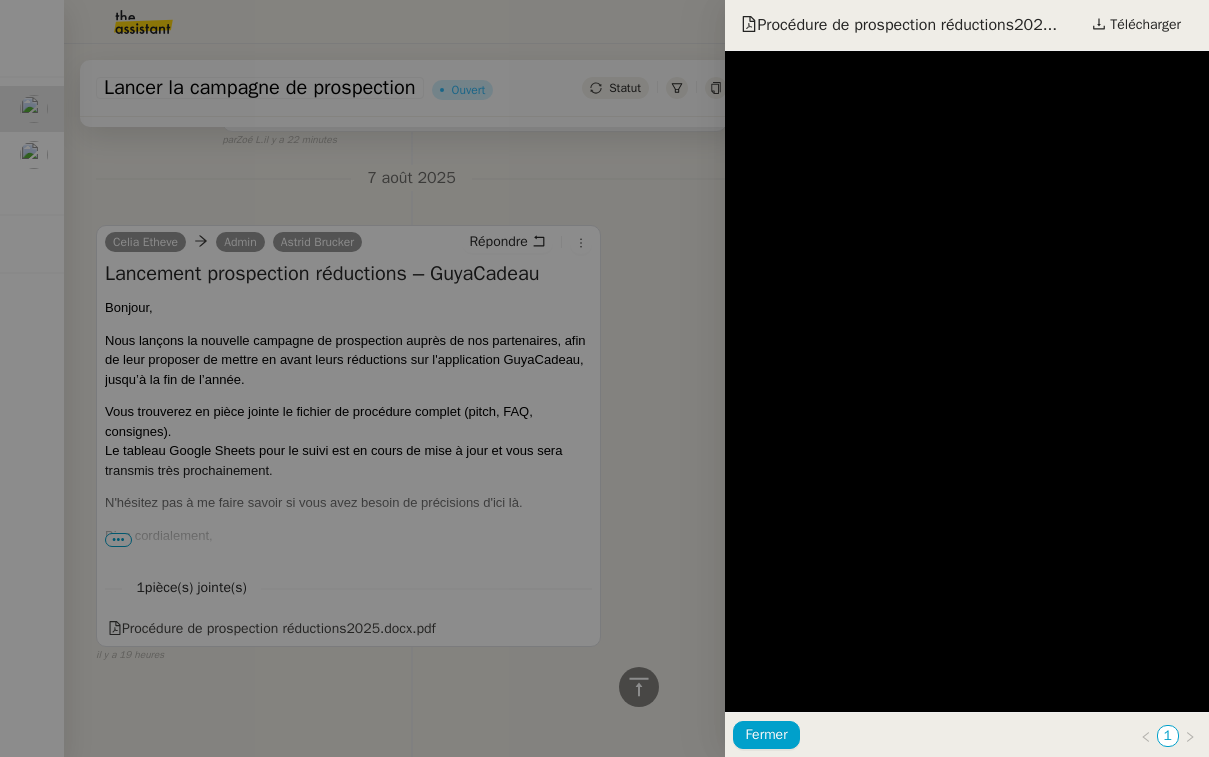 click at bounding box center (604, 378) 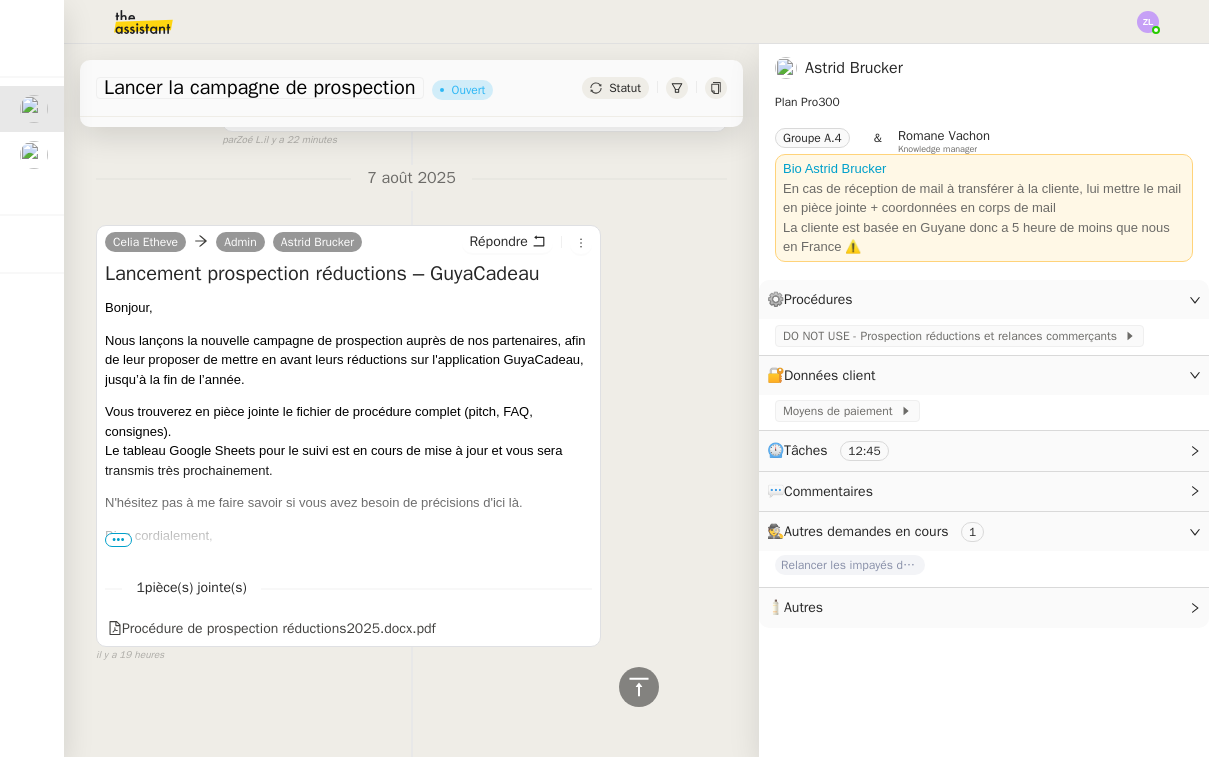 scroll, scrollTop: 0, scrollLeft: 0, axis: both 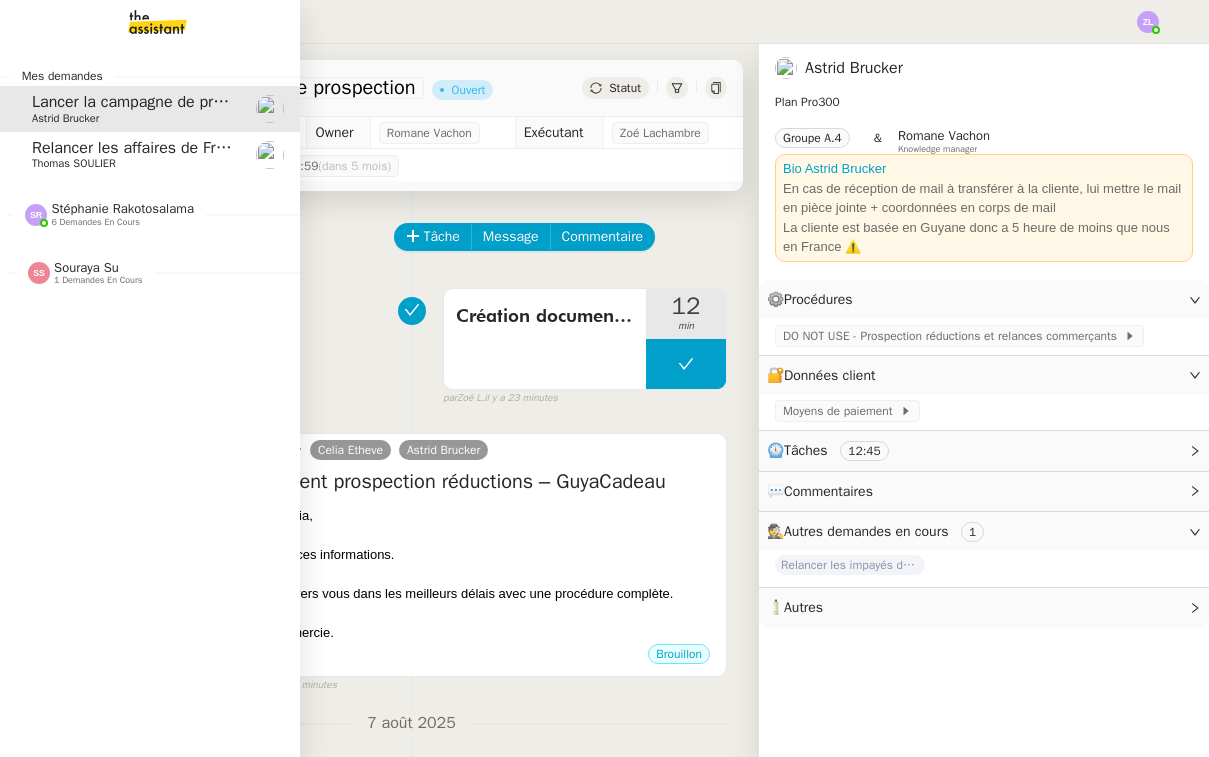 click on "Stéphanie Rakotosalama    6 demandes en cours" 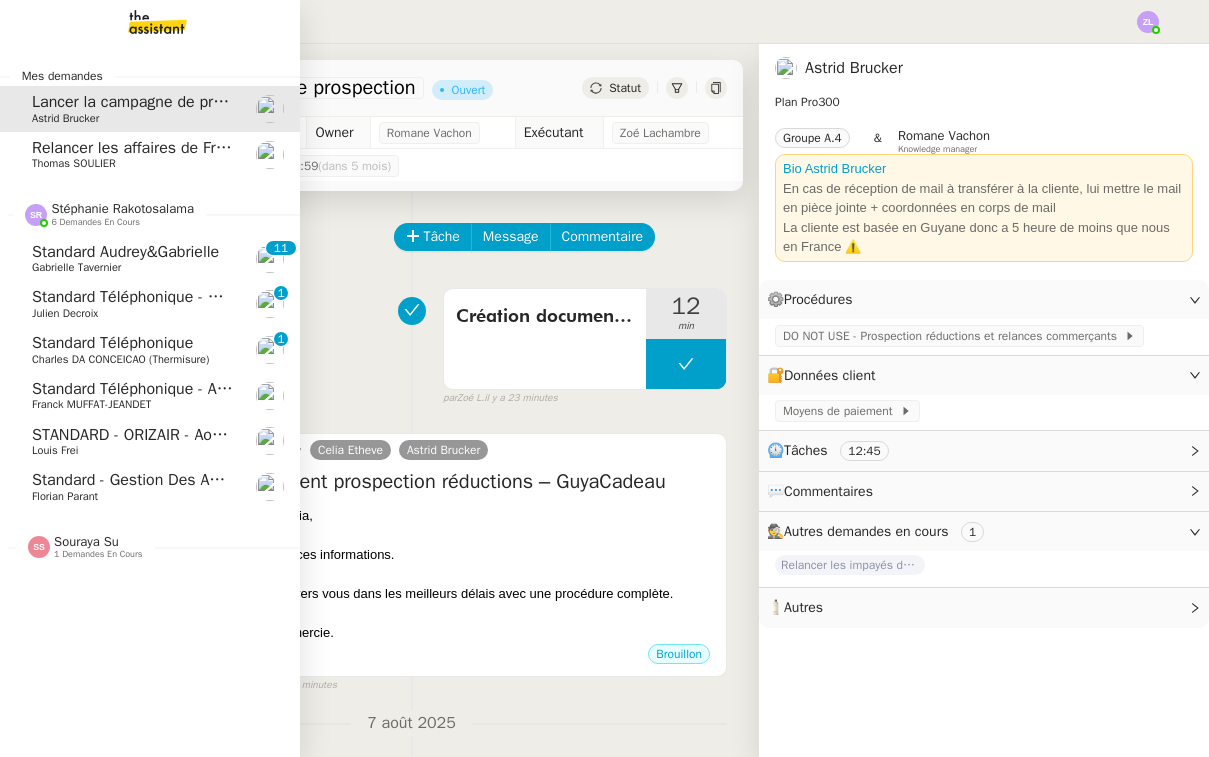 click on "Standard téléphonique - août 2025" 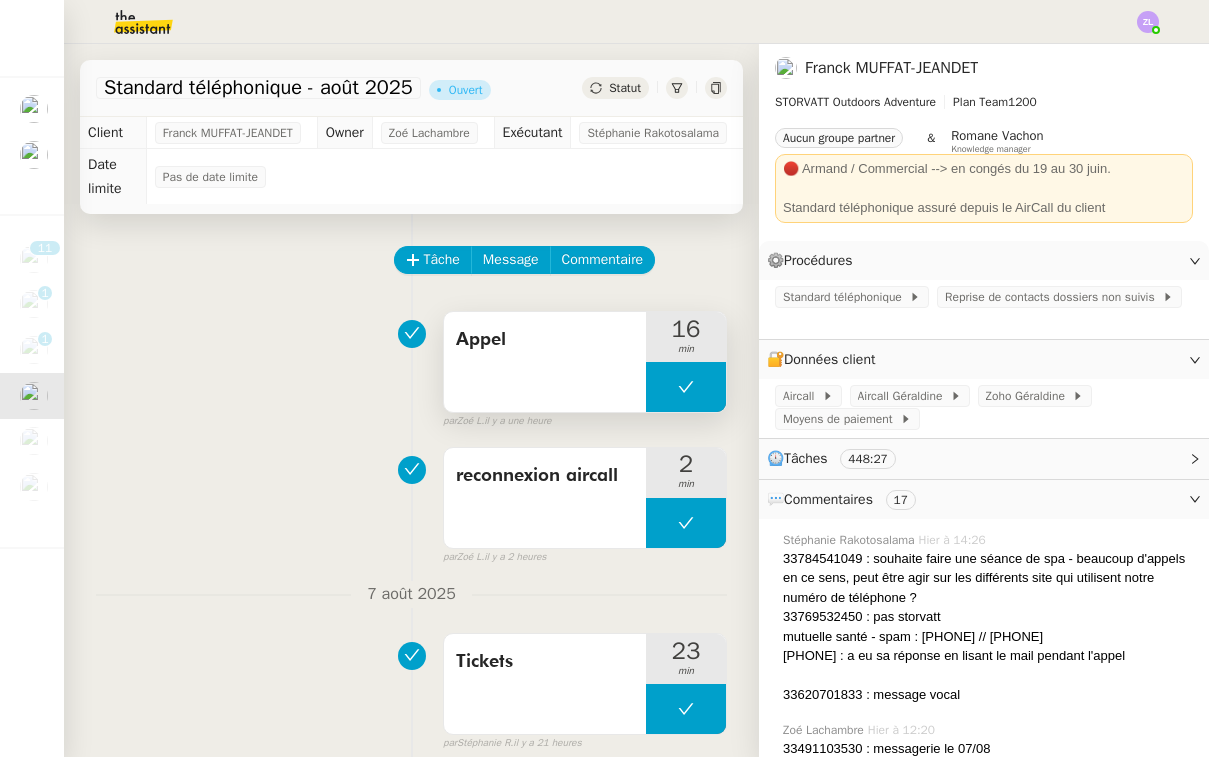 click at bounding box center [686, 387] 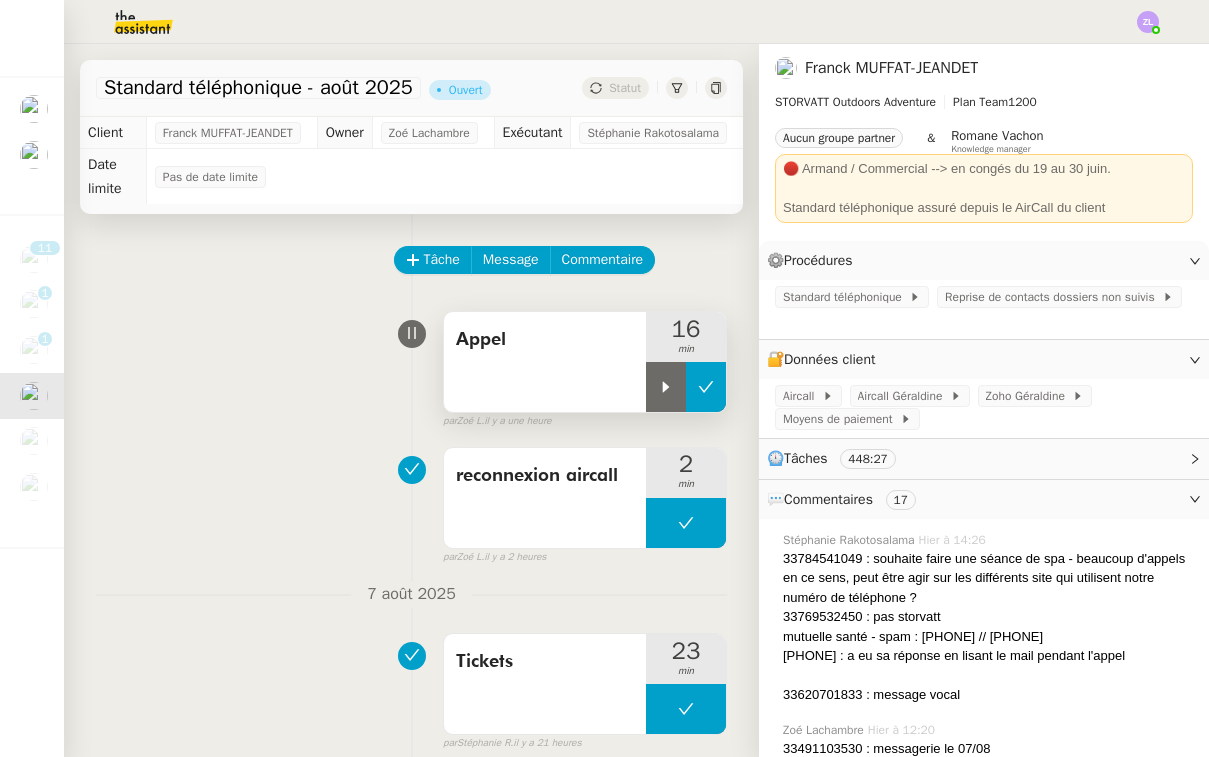 click at bounding box center (666, 387) 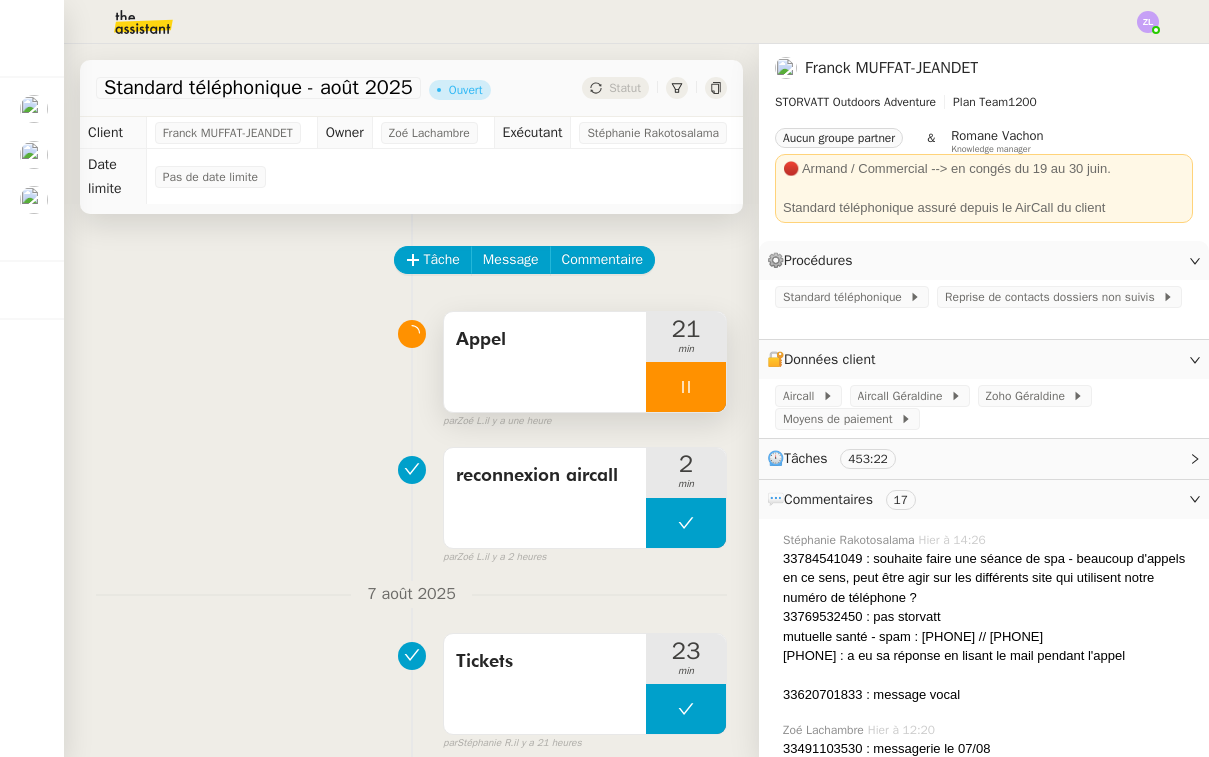 click at bounding box center [686, 387] 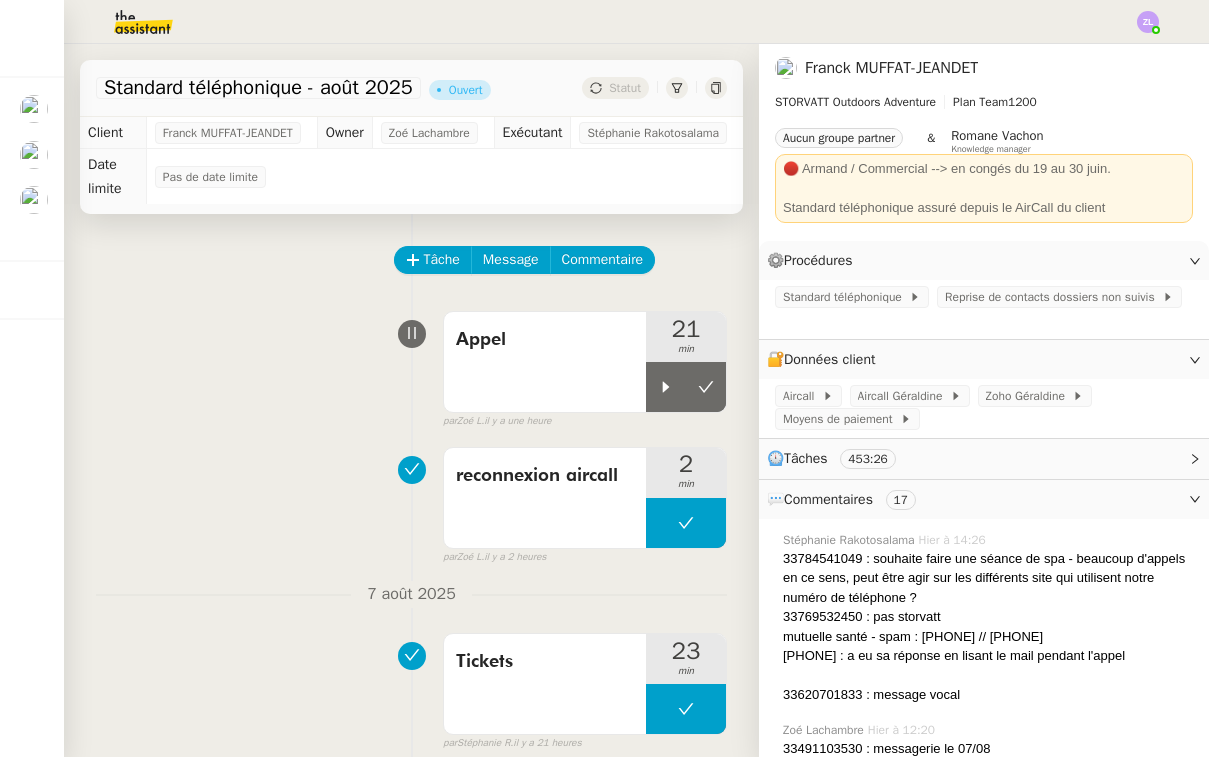 click on "Tâche Message Commentaire Veuillez patienter une erreur s'est produite 👌👌👌 message envoyé ✌️✌️✌️ Veuillez d'abord attribuer un client Une erreur s'est produite, veuillez réessayer  Appel     21 min false par   Zoé L.   il y a une heure 👌👌👌 message envoyé ✌️✌️✌️ une erreur s'est produite 👌👌👌 message envoyé ✌️✌️✌️ Votre message va être revu ✌️✌️✌️ une erreur s'est produite La taille des fichiers doit être de 10Mb au maximum.  reconnexion aircall     2 min false par   Zoé L.   il y a 2 heures 👌👌👌 message envoyé ✌️✌️✌️ une erreur s'est produite 👌👌👌 message envoyé ✌️✌️✌️ Votre message va être revu ✌️✌️✌️ une erreur s'est produite La taille des fichiers doit être de 10Mb au maximum. 7 août 2025  Tickets     23 min false par   Stéphanie R.   il y a 21 heures 👌👌👌 message envoyé ✌️✌️✌️ une erreur s'est produite une erreur s'est produite
Privé" 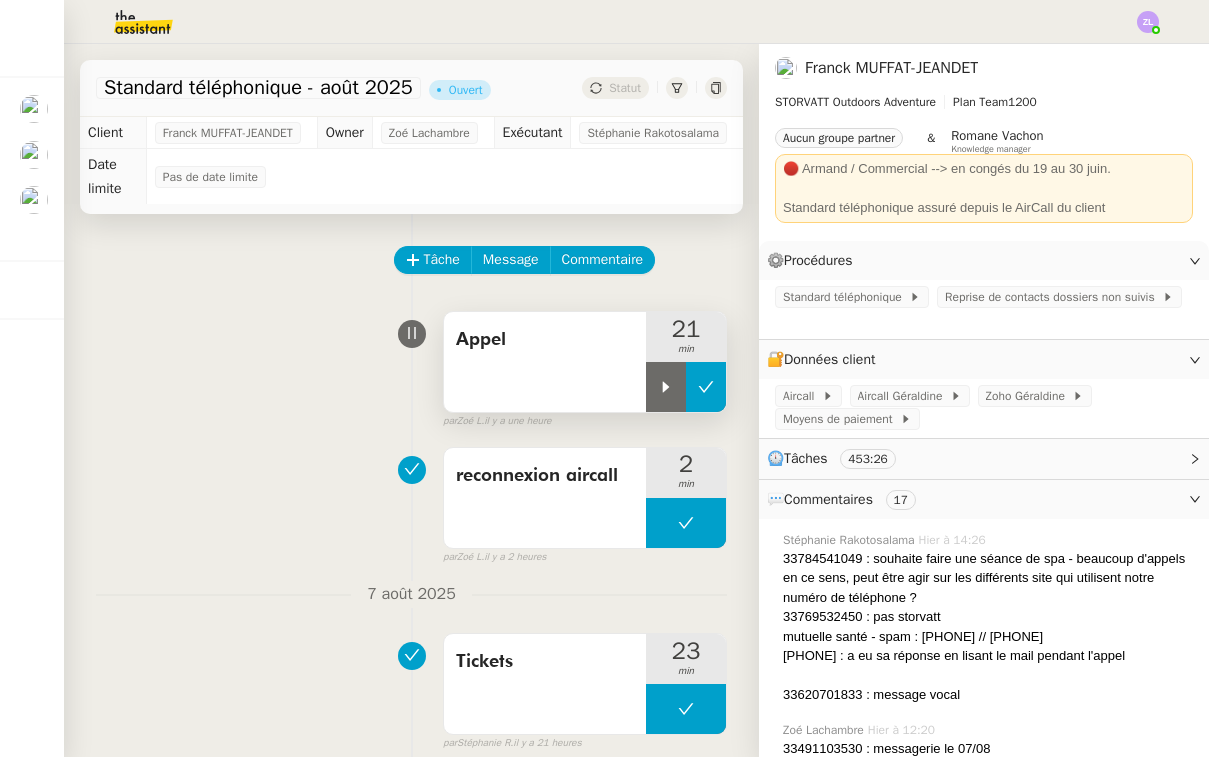 click at bounding box center [706, 387] 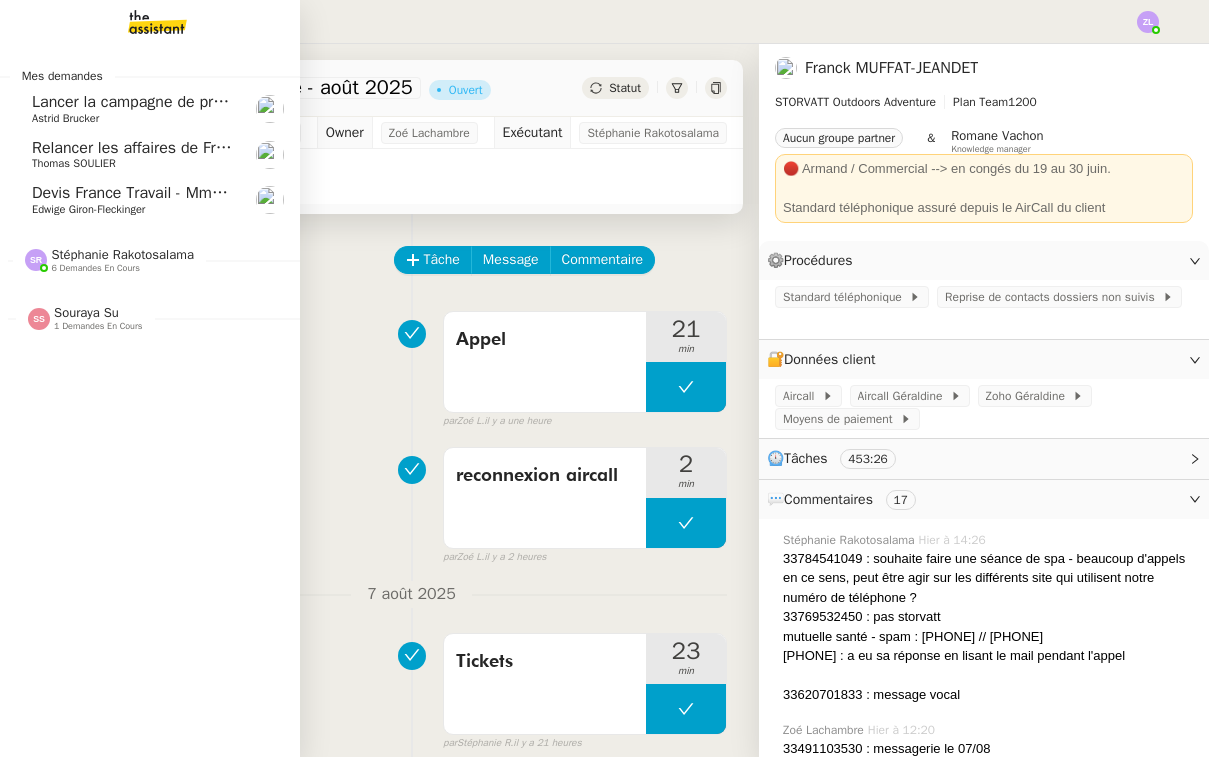 click on "Stéphanie Rakotosalama" 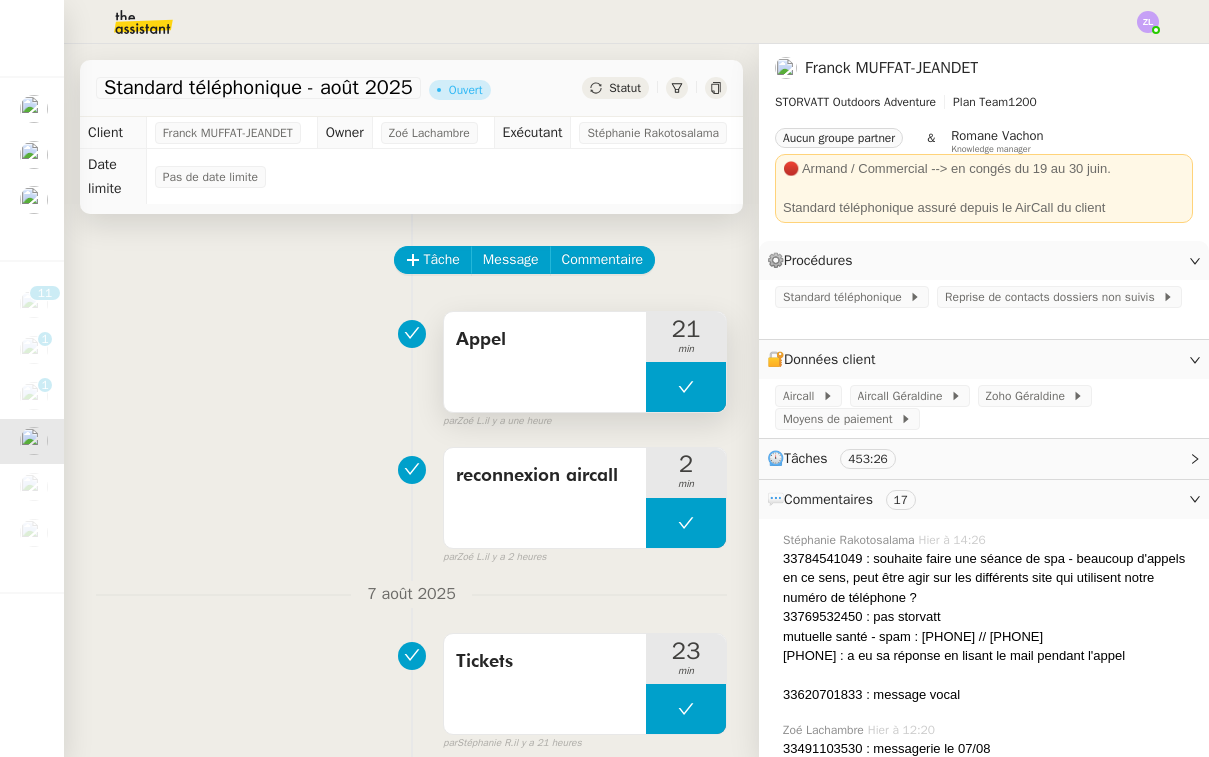 click at bounding box center (686, 387) 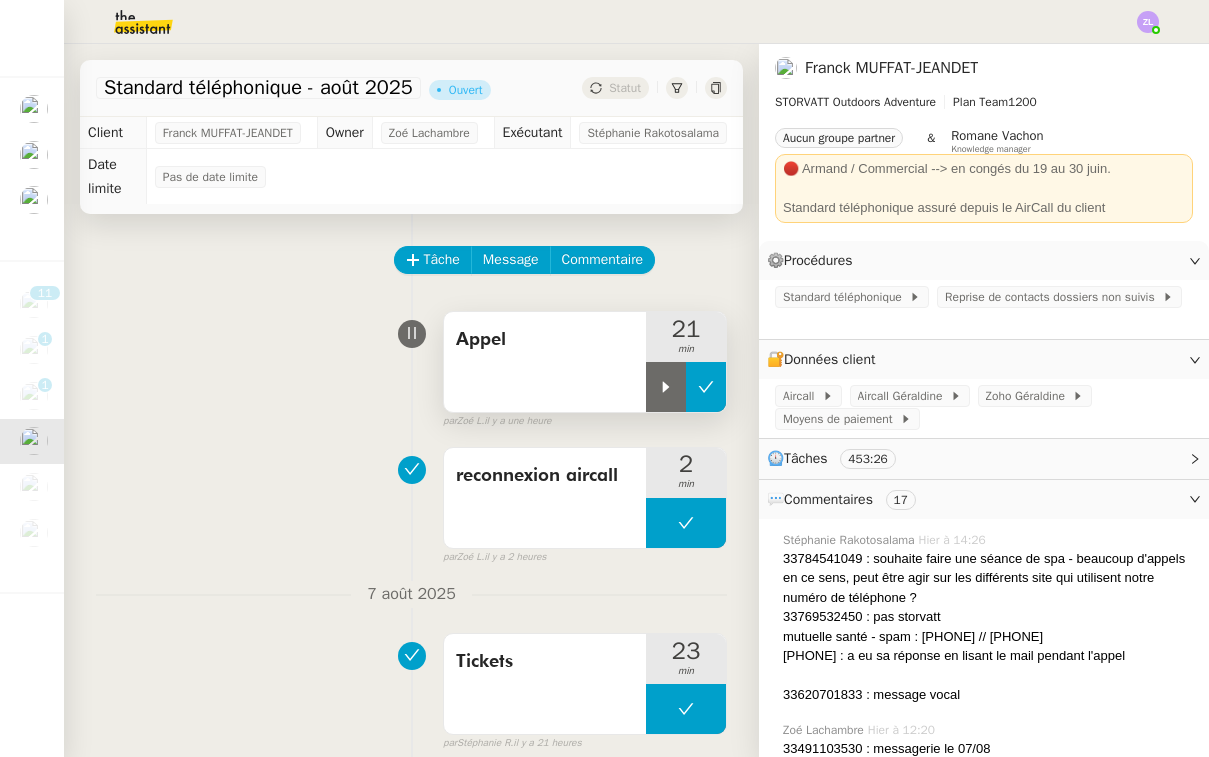 click 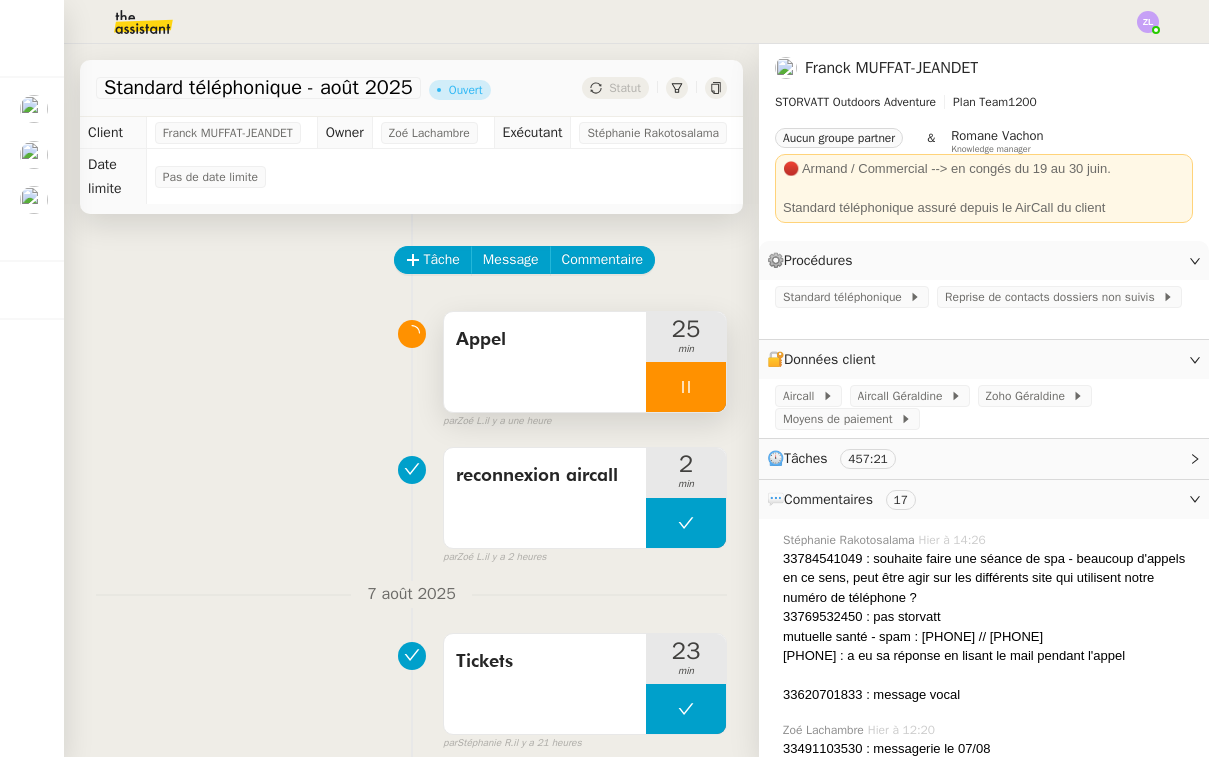 click at bounding box center (686, 387) 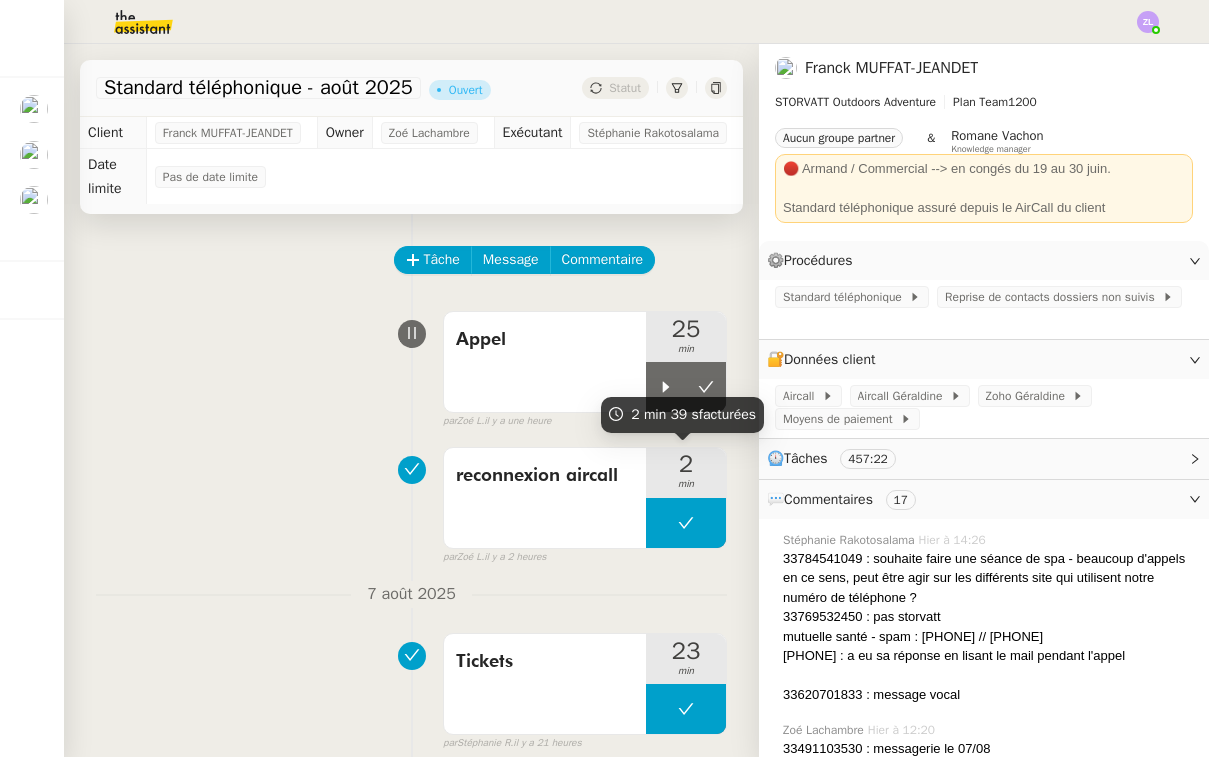 click on "2 min 39 s  facturées" at bounding box center [682, 414] 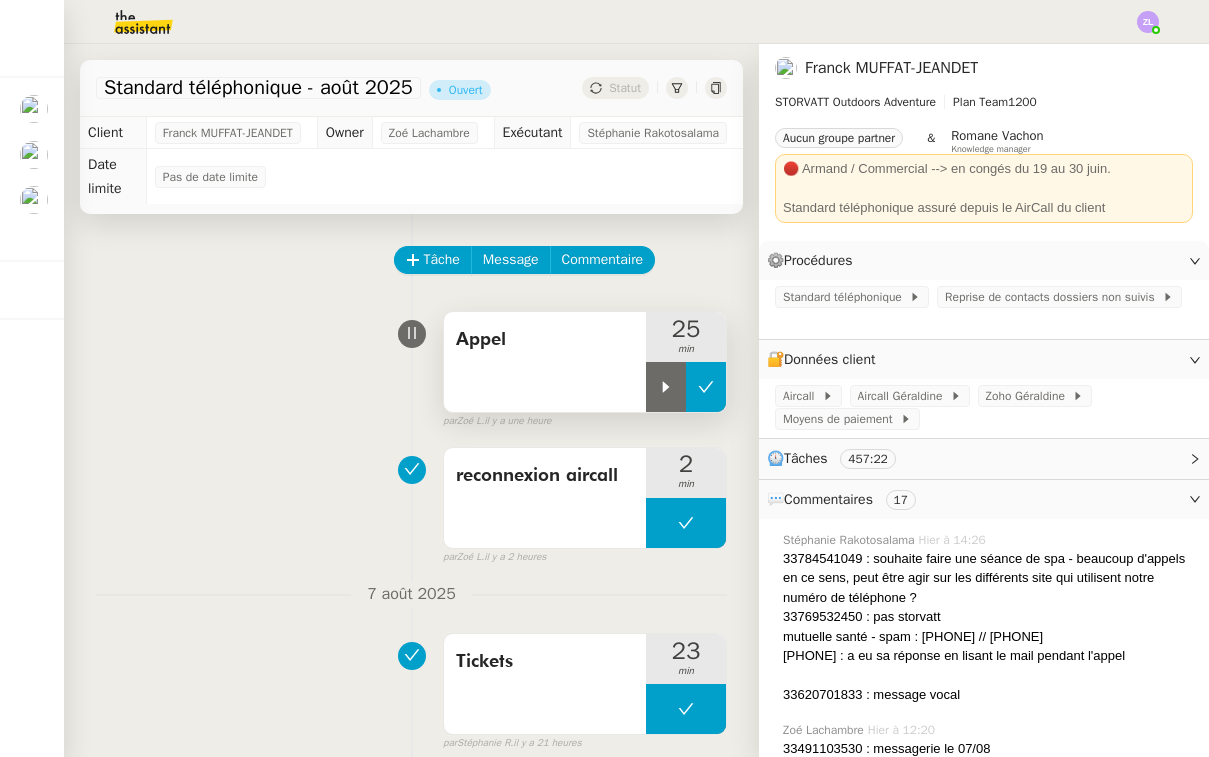 click at bounding box center (706, 387) 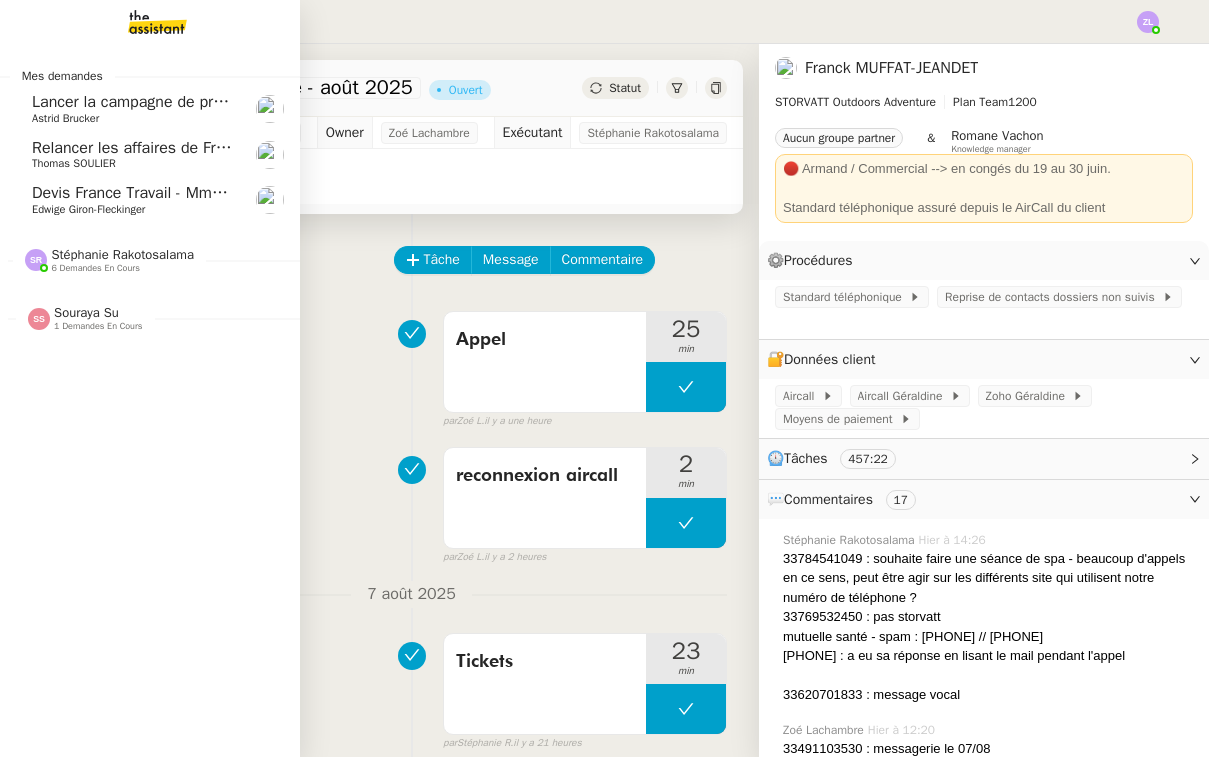 click on "Edwige Giron-Fleckinger" 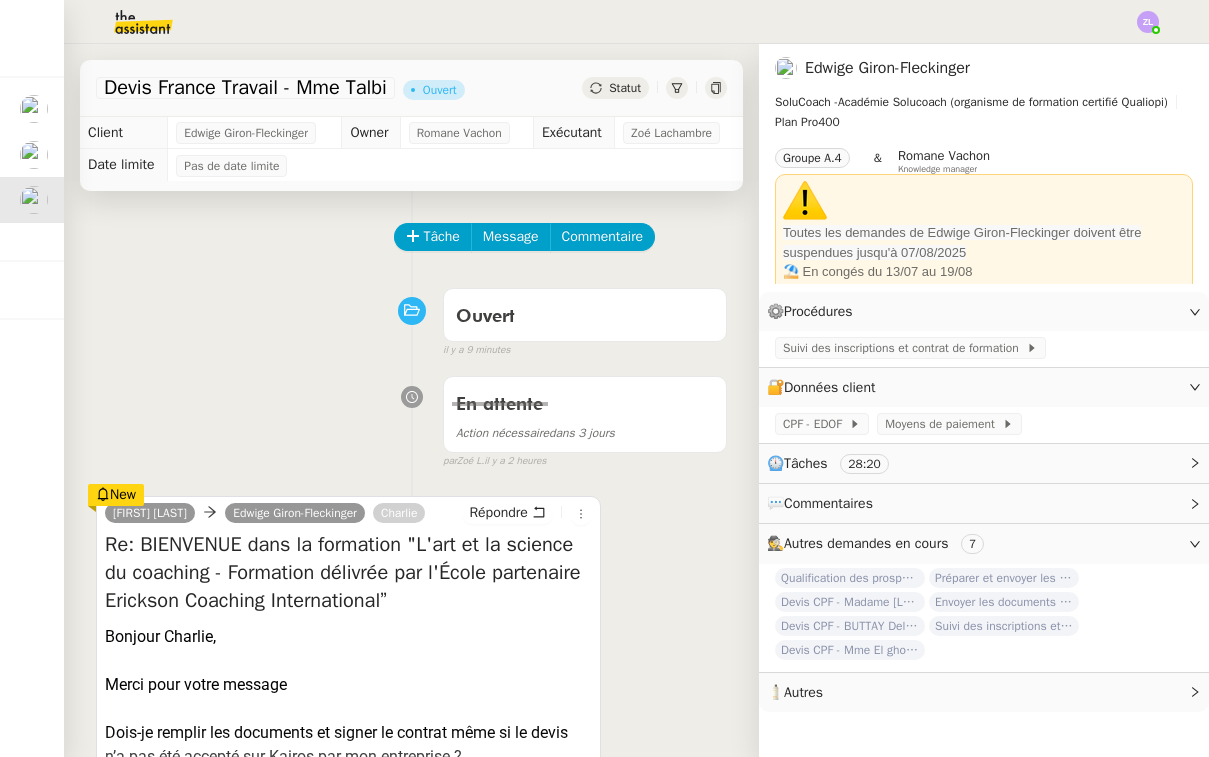 click 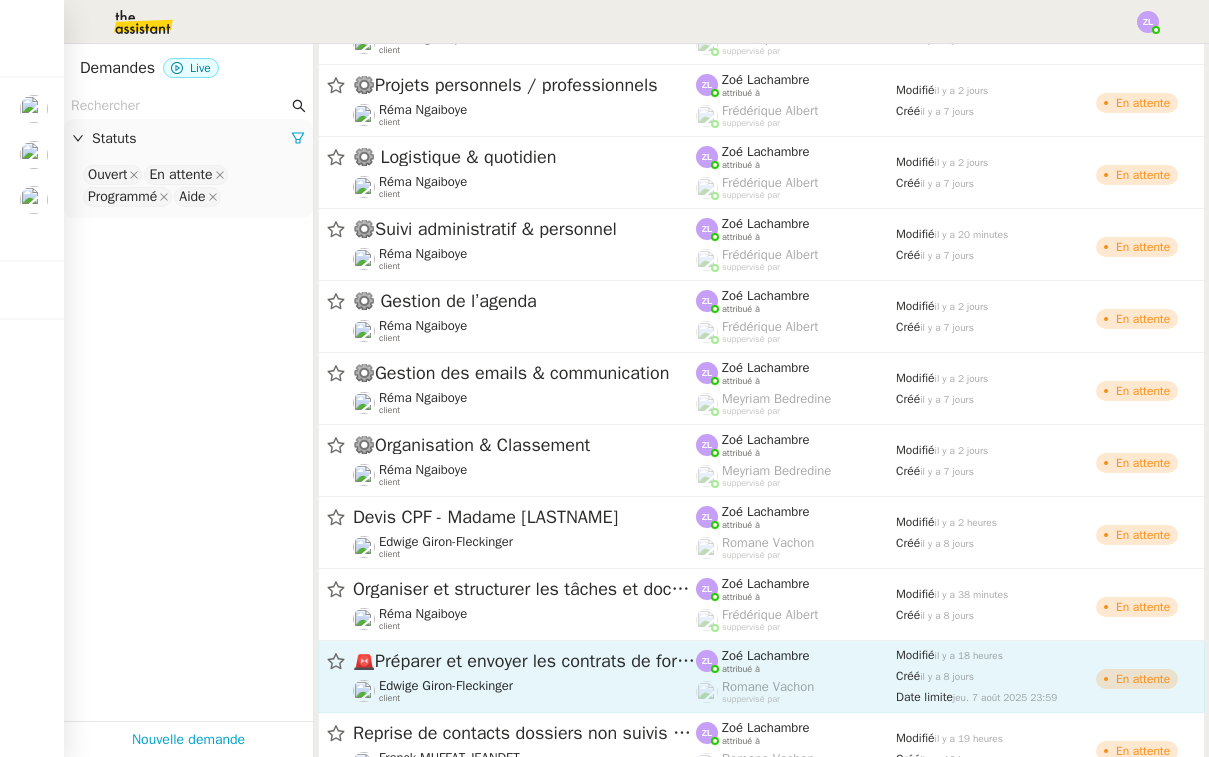 scroll, scrollTop: 1588, scrollLeft: 0, axis: vertical 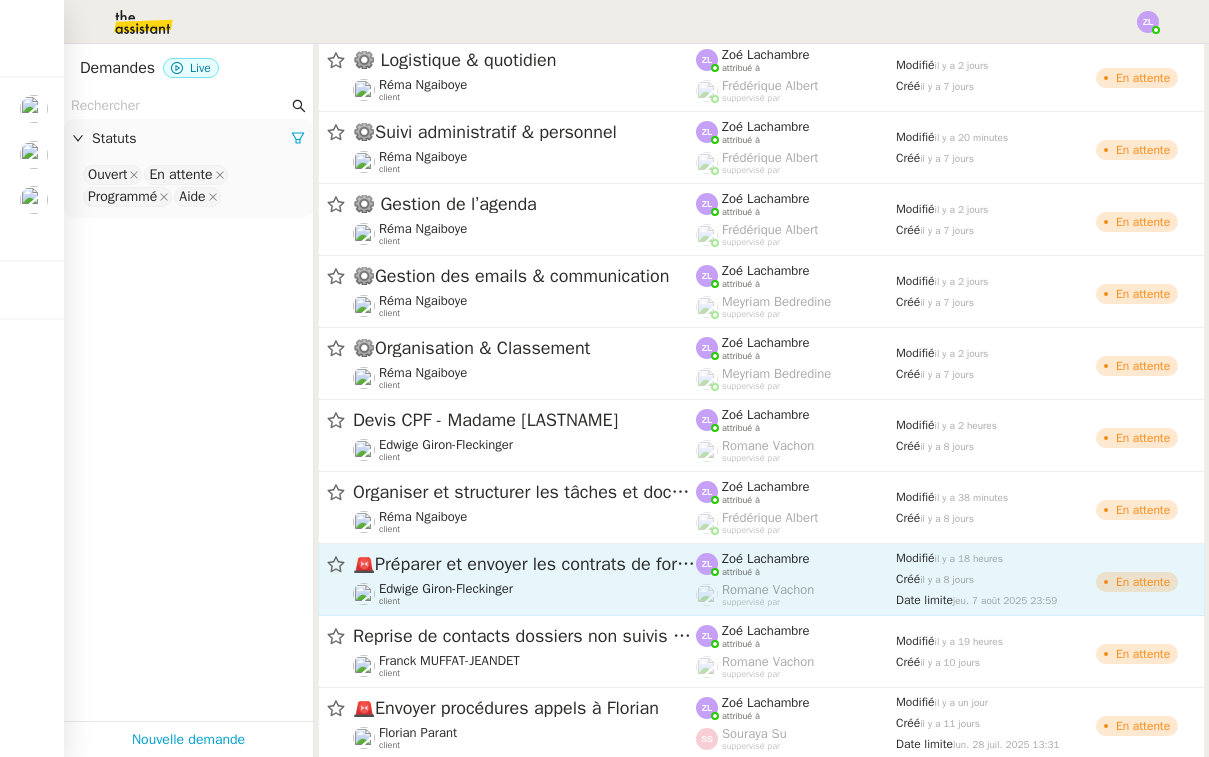 click on "Edwige Giron-Fleckinger" 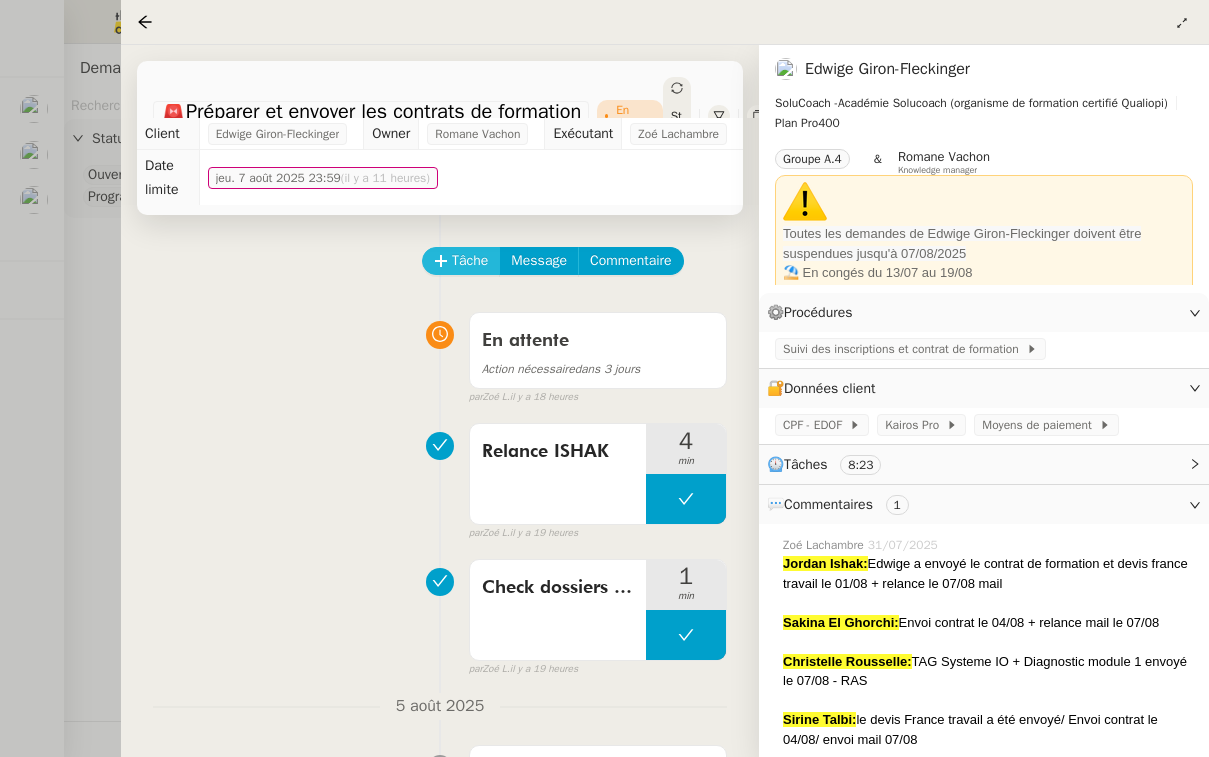click on "Tâche" 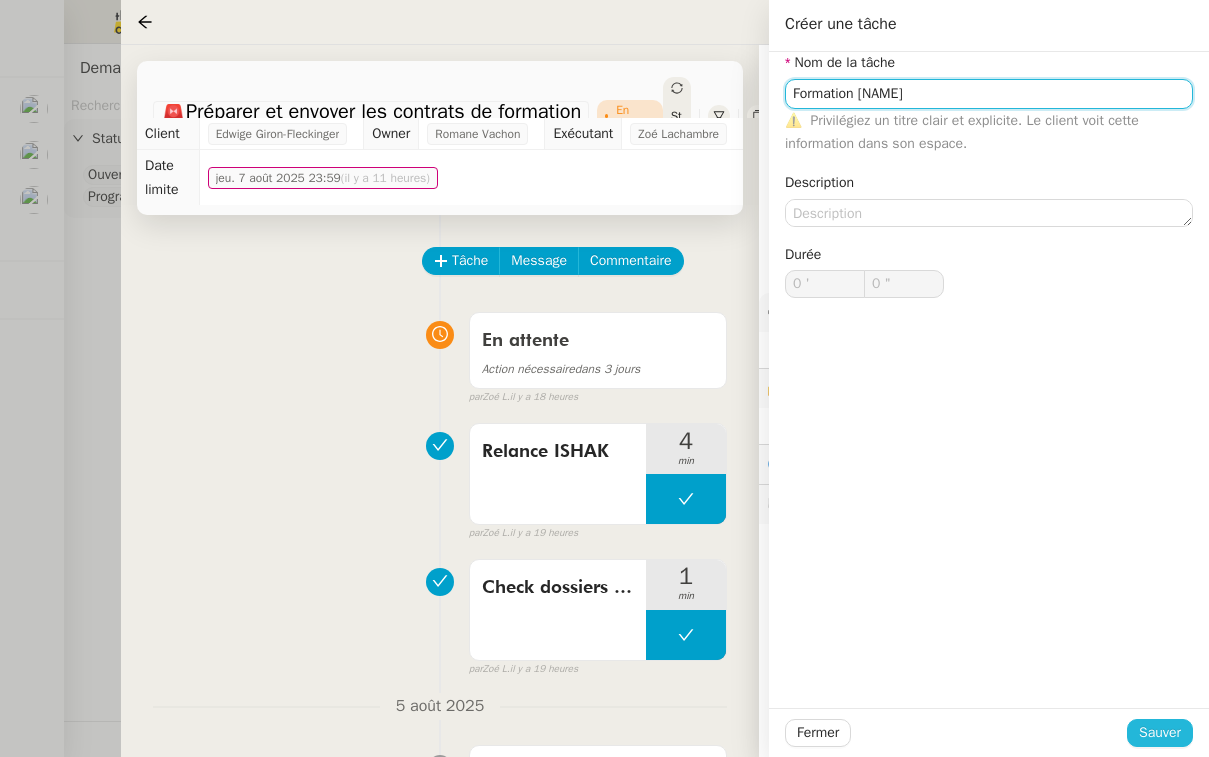 type on "Formation [FULL_NAME]" 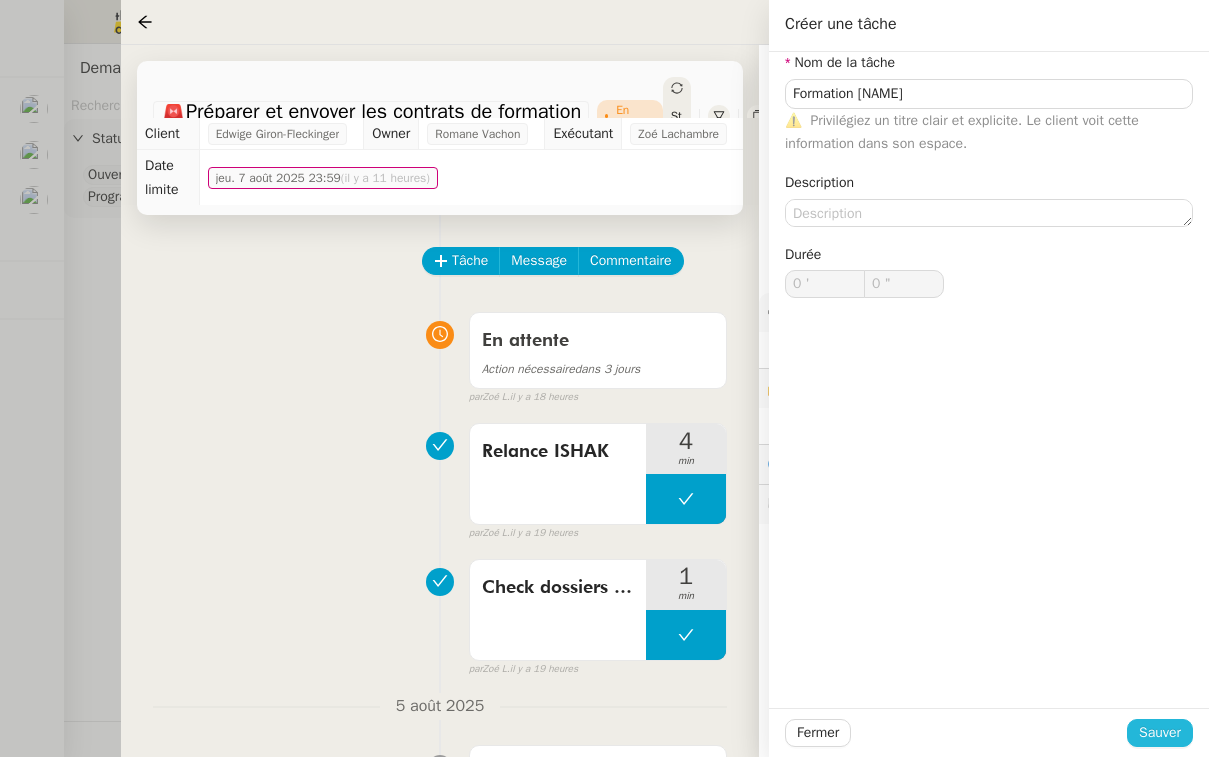 click on "Sauver" 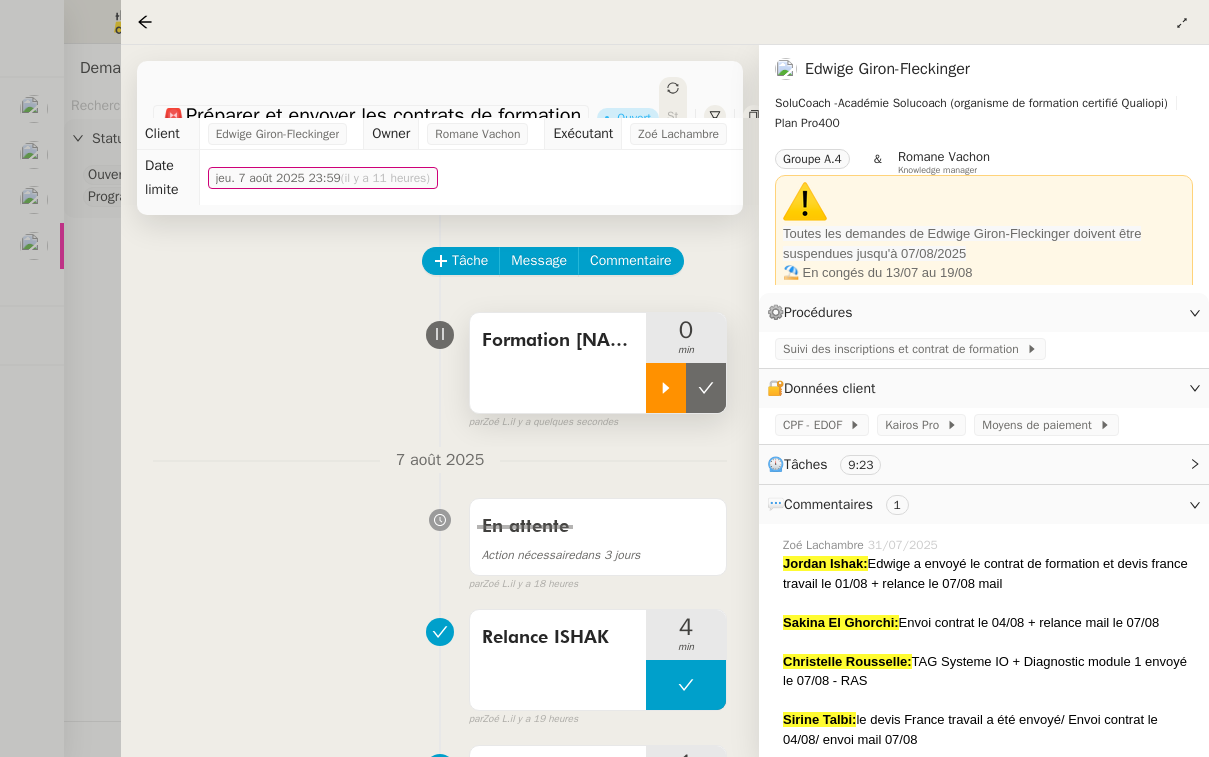 click 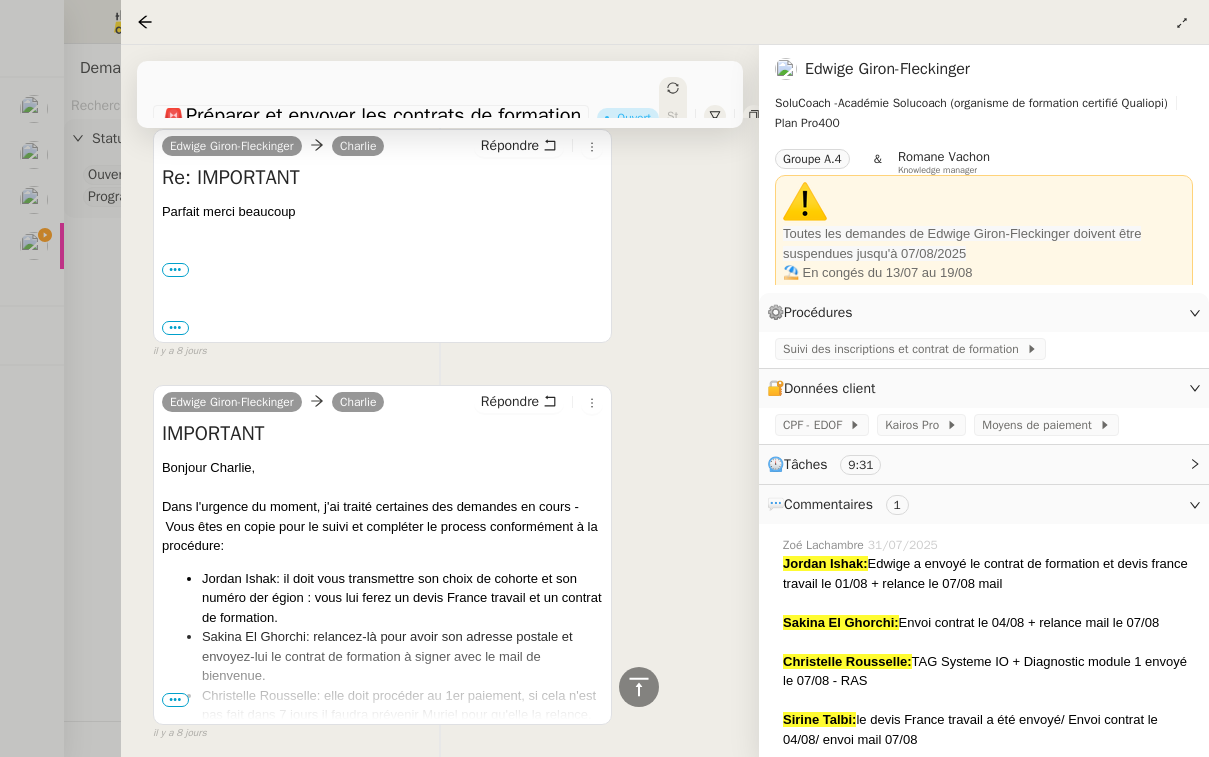 scroll, scrollTop: 2525, scrollLeft: 0, axis: vertical 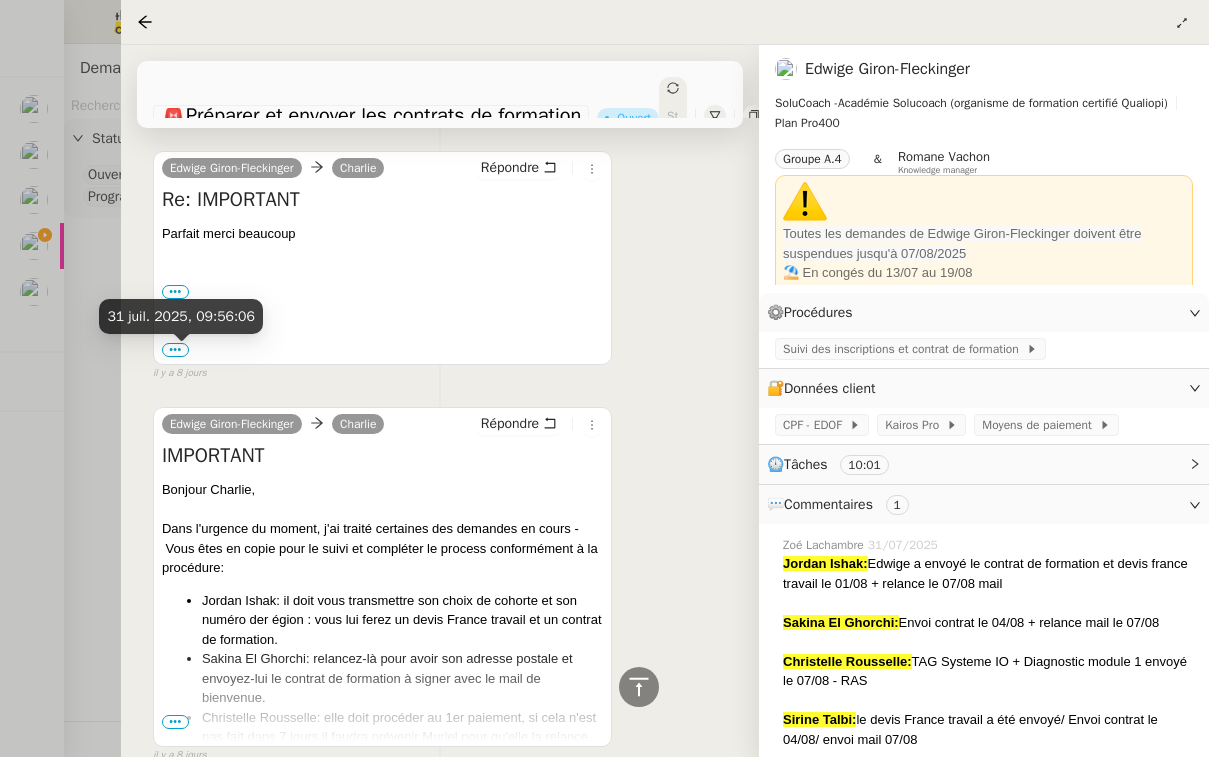 click at bounding box center (604, 378) 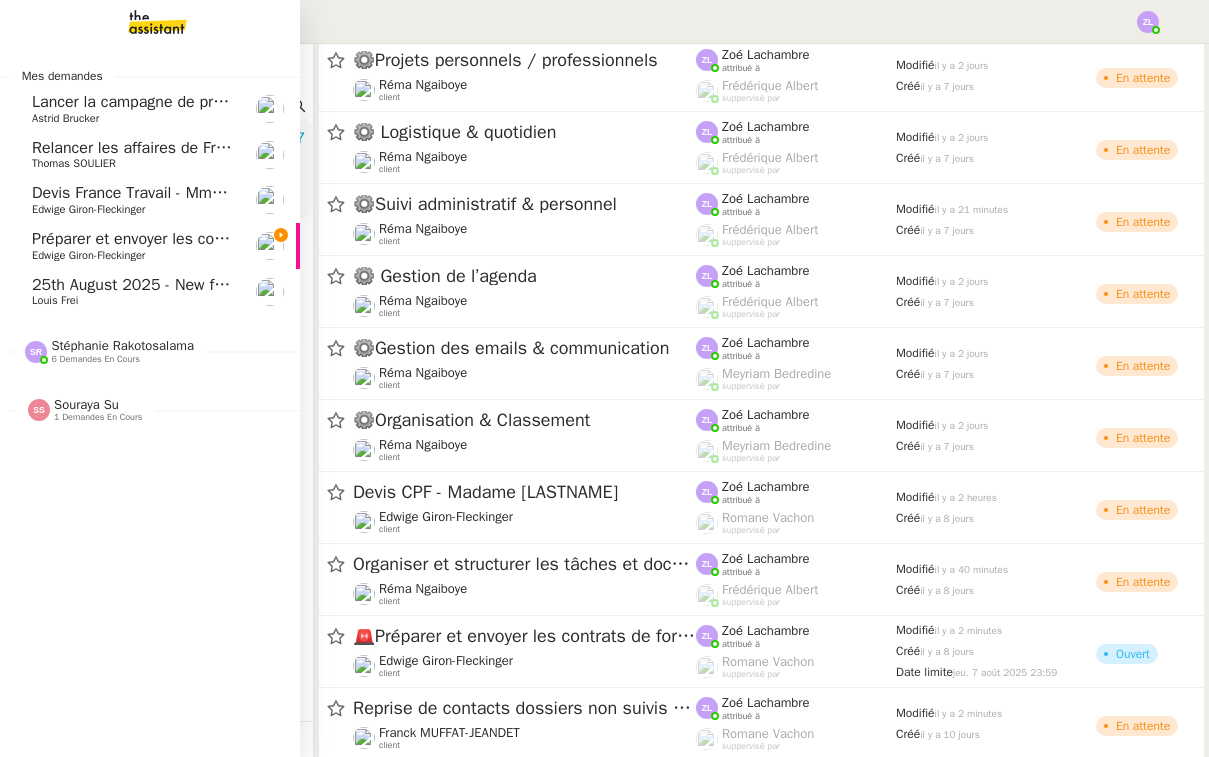 click on "Préparer et envoyer les contrats de formation" 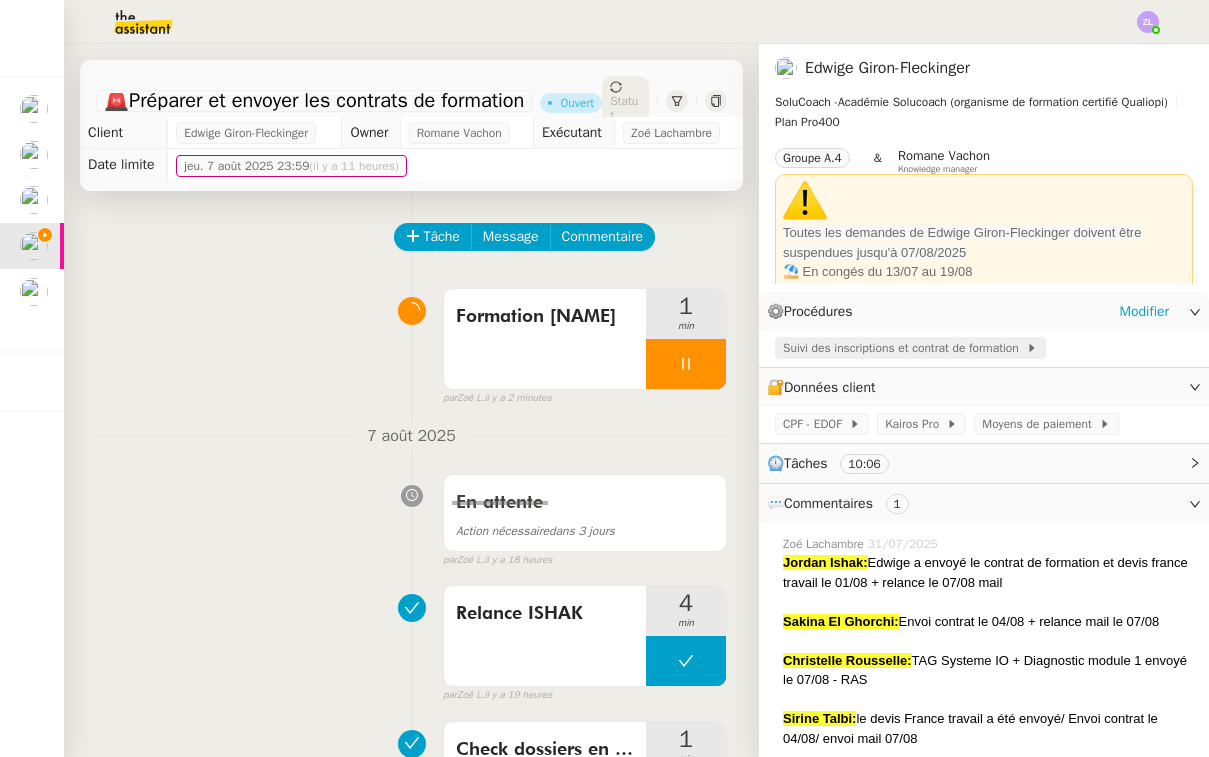 click on "Suivi des inscriptions et contrat de formation" 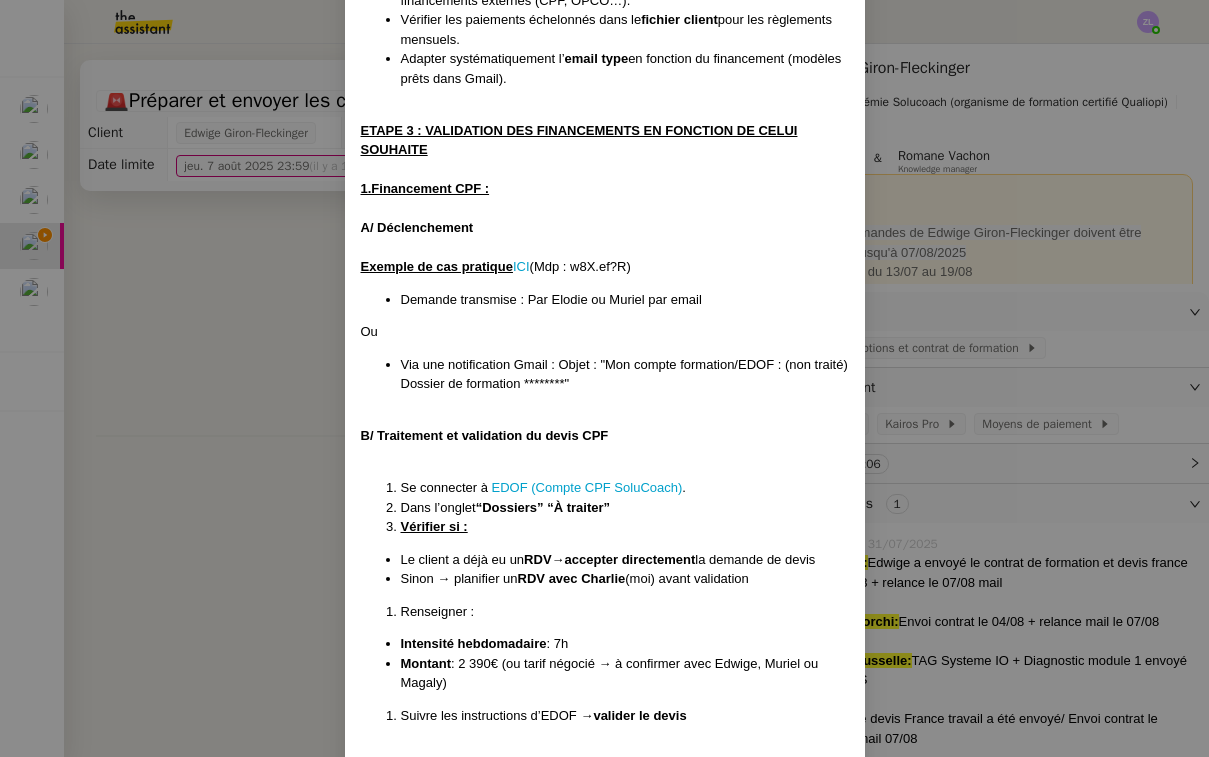 scroll, scrollTop: 2019, scrollLeft: 0, axis: vertical 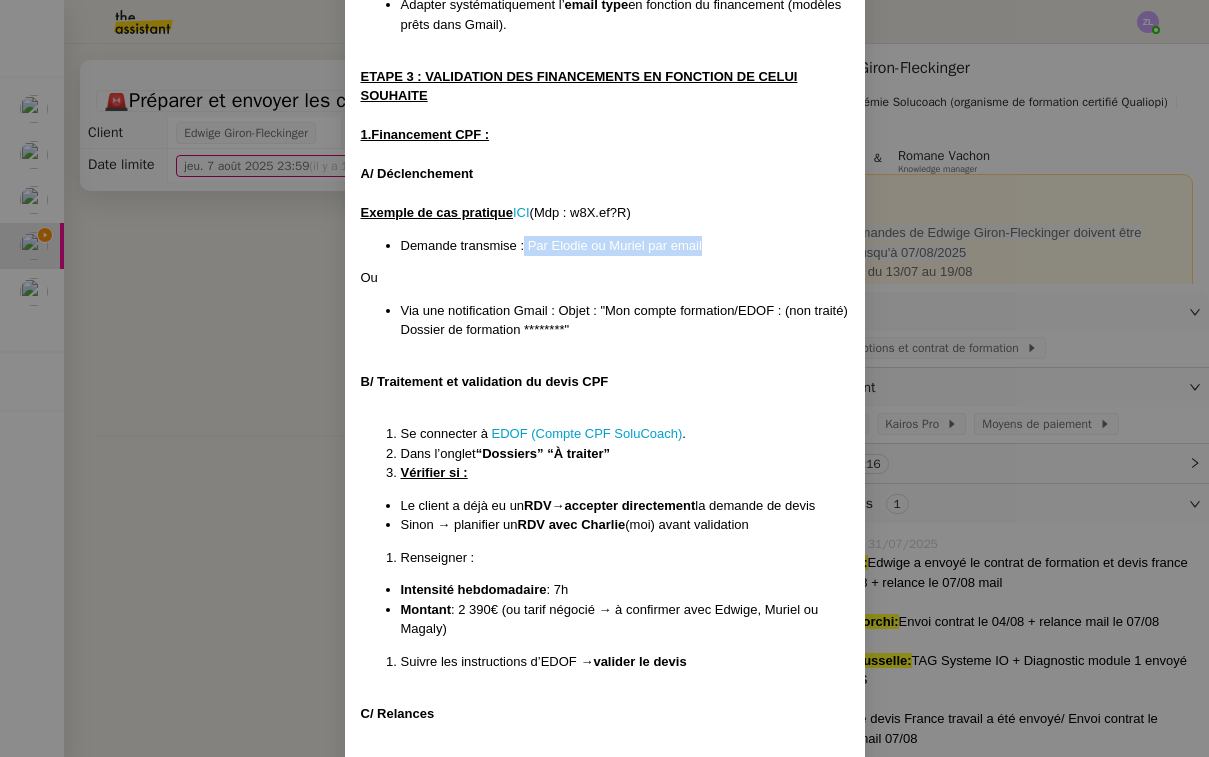drag, startPoint x: 523, startPoint y: 209, endPoint x: 746, endPoint y: 212, distance: 223.02017 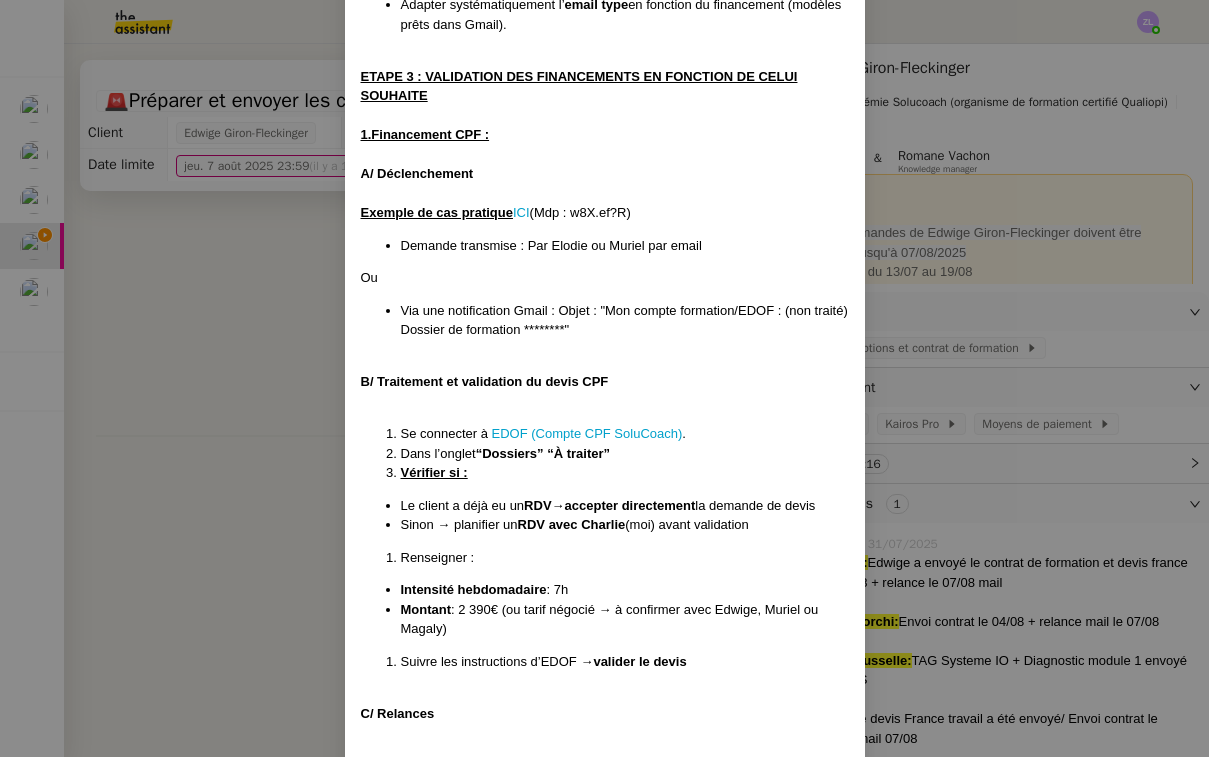click on "Créé le 15/07/2025 MAJ le 21/07/2025   Contexte :  Chez SoluCoach, chaque nouvelle inscription à une formation déclenche un processus administratif précis visant à garantir que le stagiaire dispose d’un dossier complet et conforme avant le démarrage de la session. Cela comprend la collecte des informations, la création, l’envoi et le suivi du devis, la préparation du contrat de formation, l’envoi pour signature, et le suivi du retour signé dans les délais impartis, et l'ouverture des accès à la formation. Cette mission est essentielle pour assurer la traçabilité, la conformité réglementaire Qualiopi (notamment en cas de prise en charge OPCO), et une expérience fluide pour le stagiaire comme pour l’équipe pédagogique.  Le schéma du processus de suivi des Prospects et Clients   Déclenchement :  3 cas   et/ou OPCO : réception d’un accord de financement OPCO avec le devis accepté (entreprise ou autre) CPF : réception devis CPF accepté (notification par email “EDOF”) ICI" at bounding box center (604, 378) 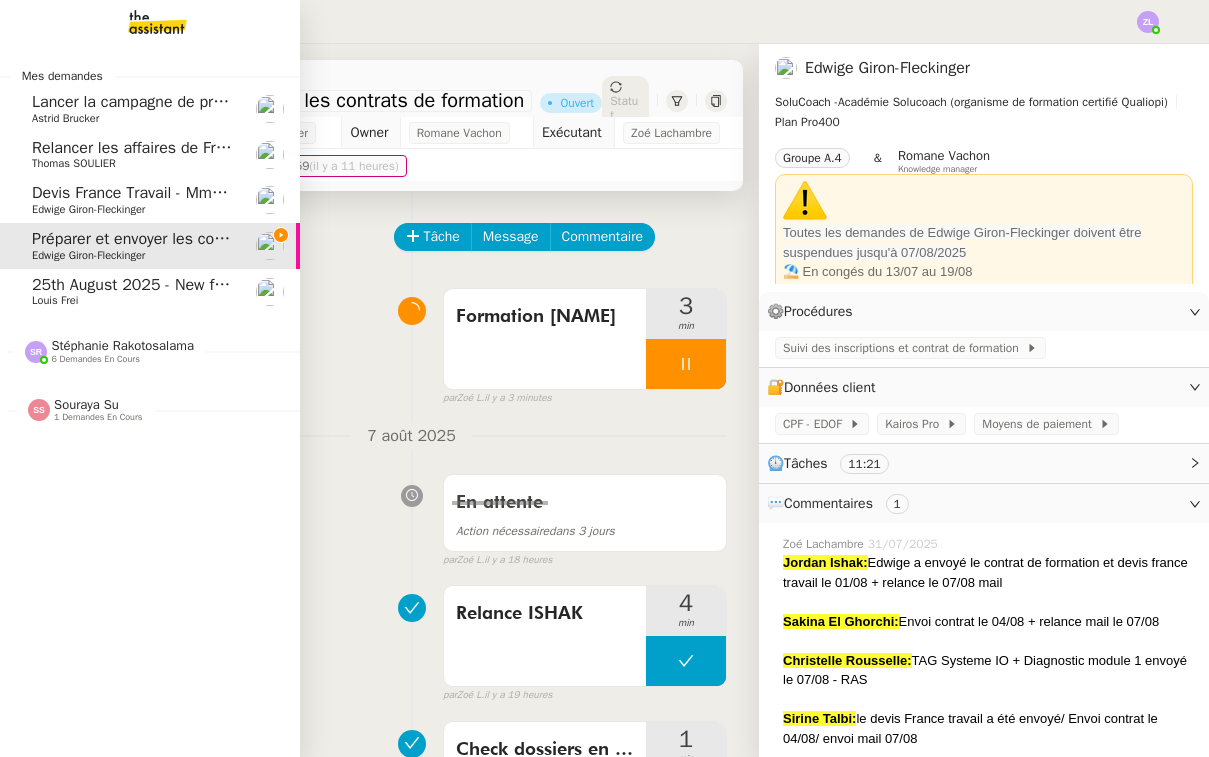 click at bounding box center [141, 22] 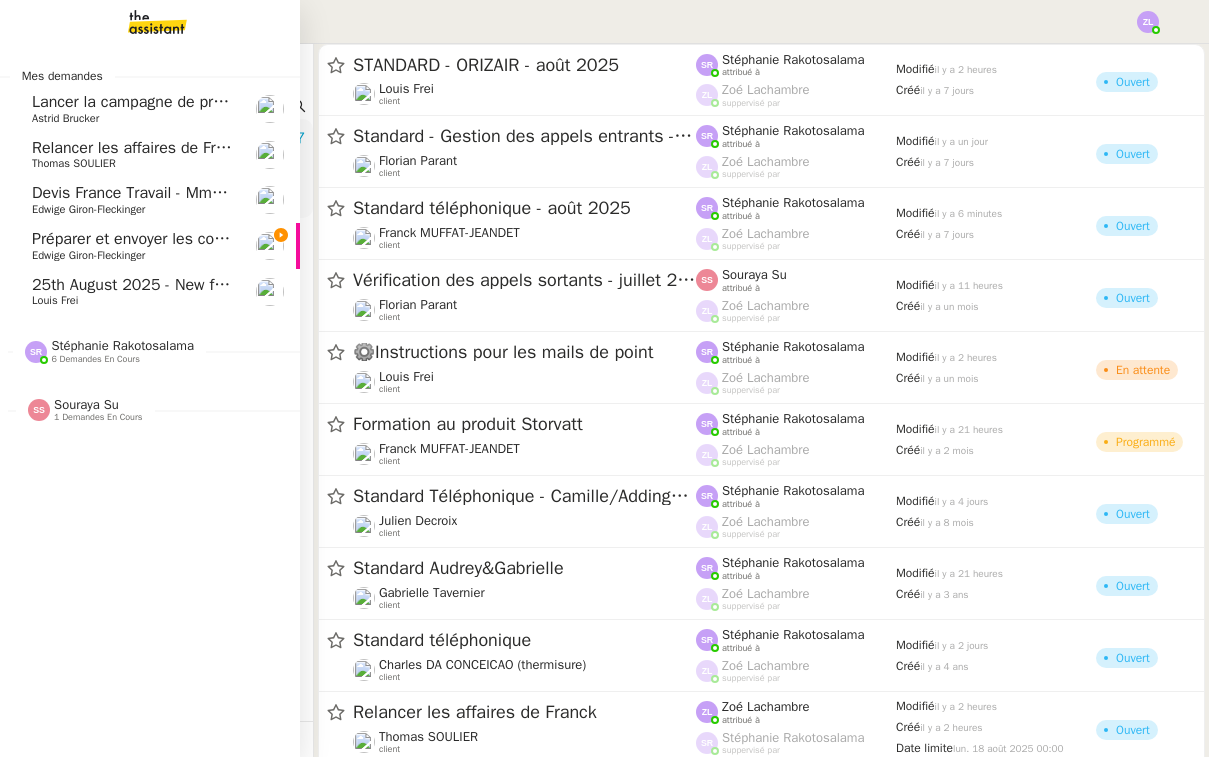 click at bounding box center [141, 22] 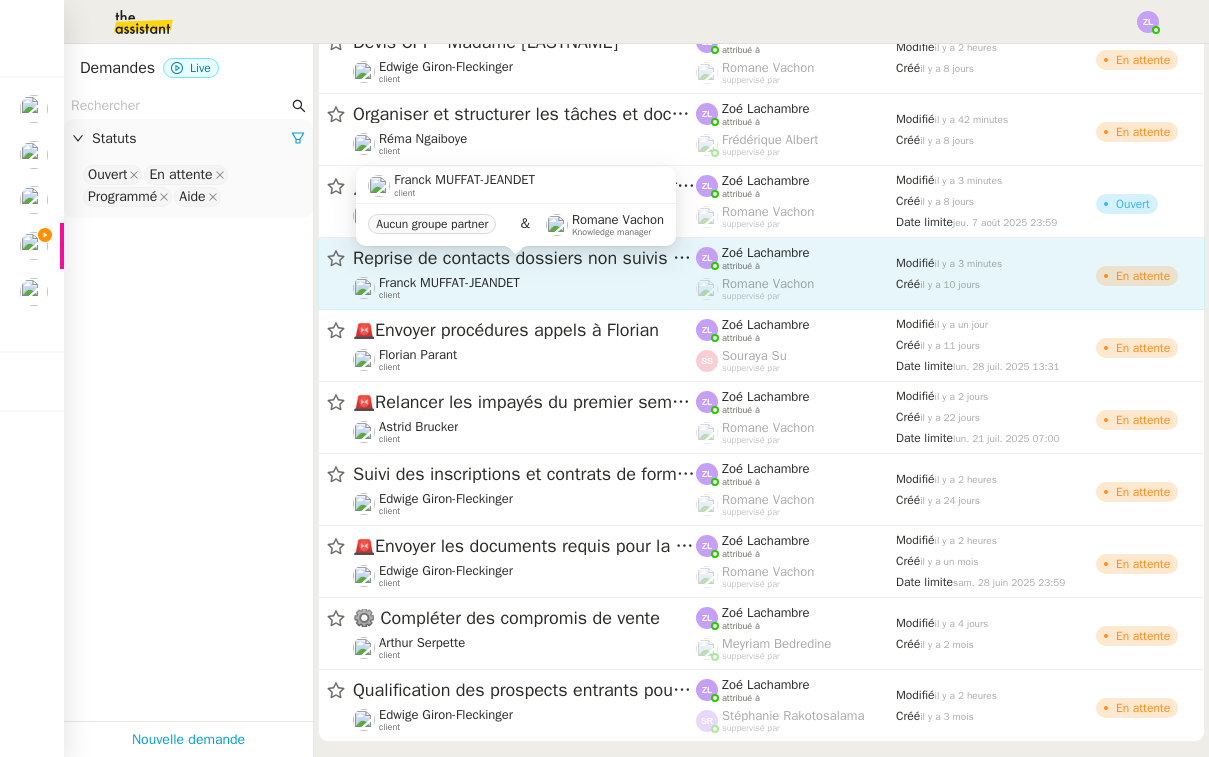 scroll, scrollTop: 2082, scrollLeft: 0, axis: vertical 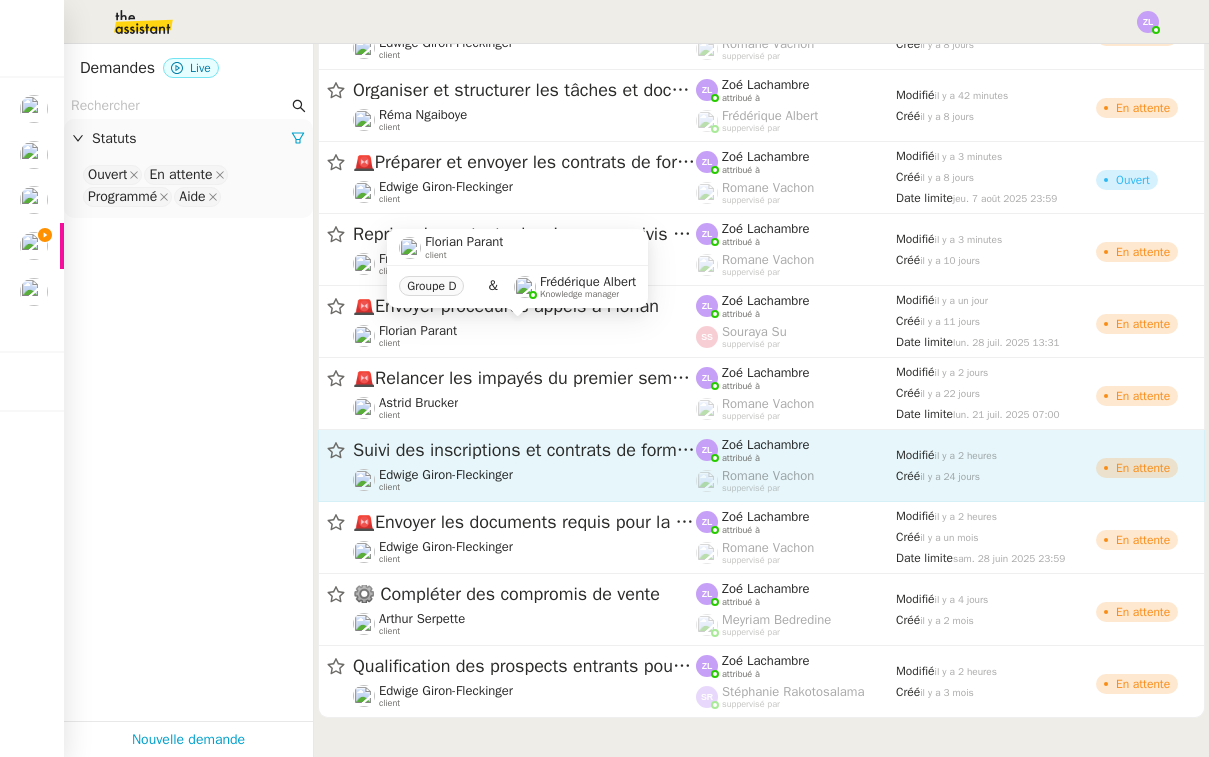 click on "Suivi des inscriptions et contrats de formation" 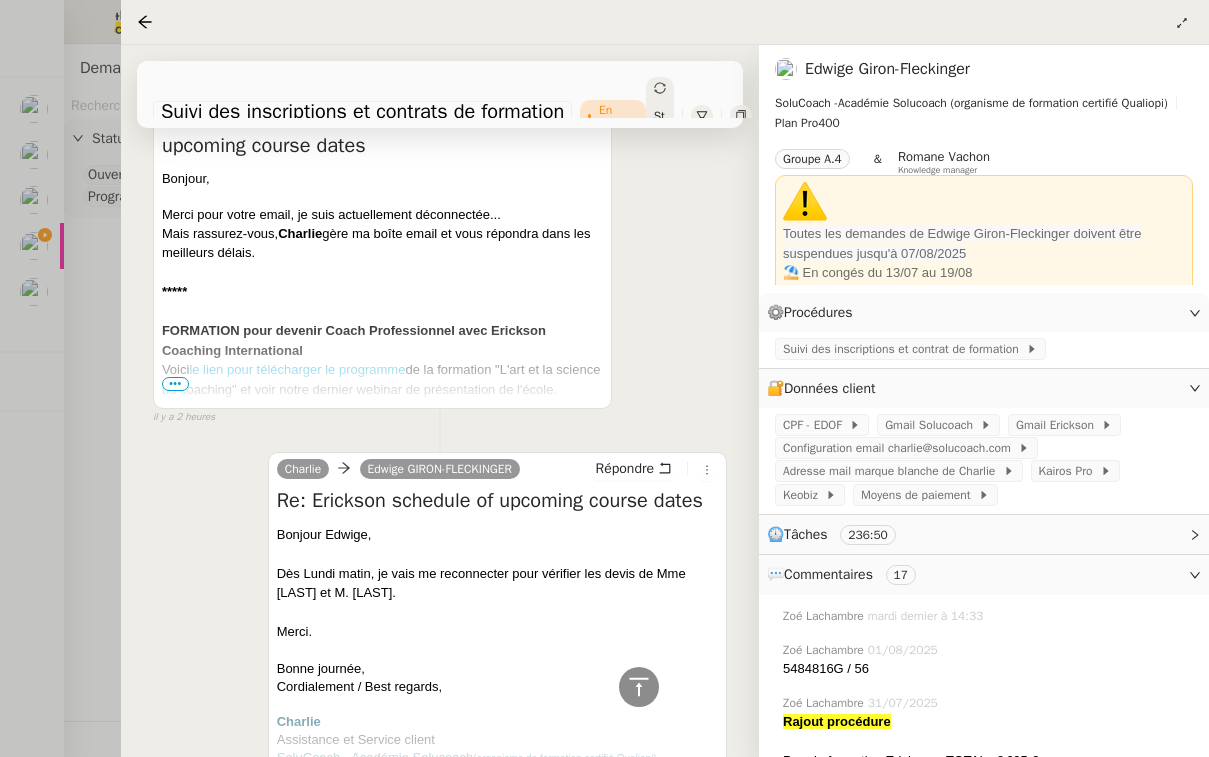 scroll, scrollTop: 1082, scrollLeft: 0, axis: vertical 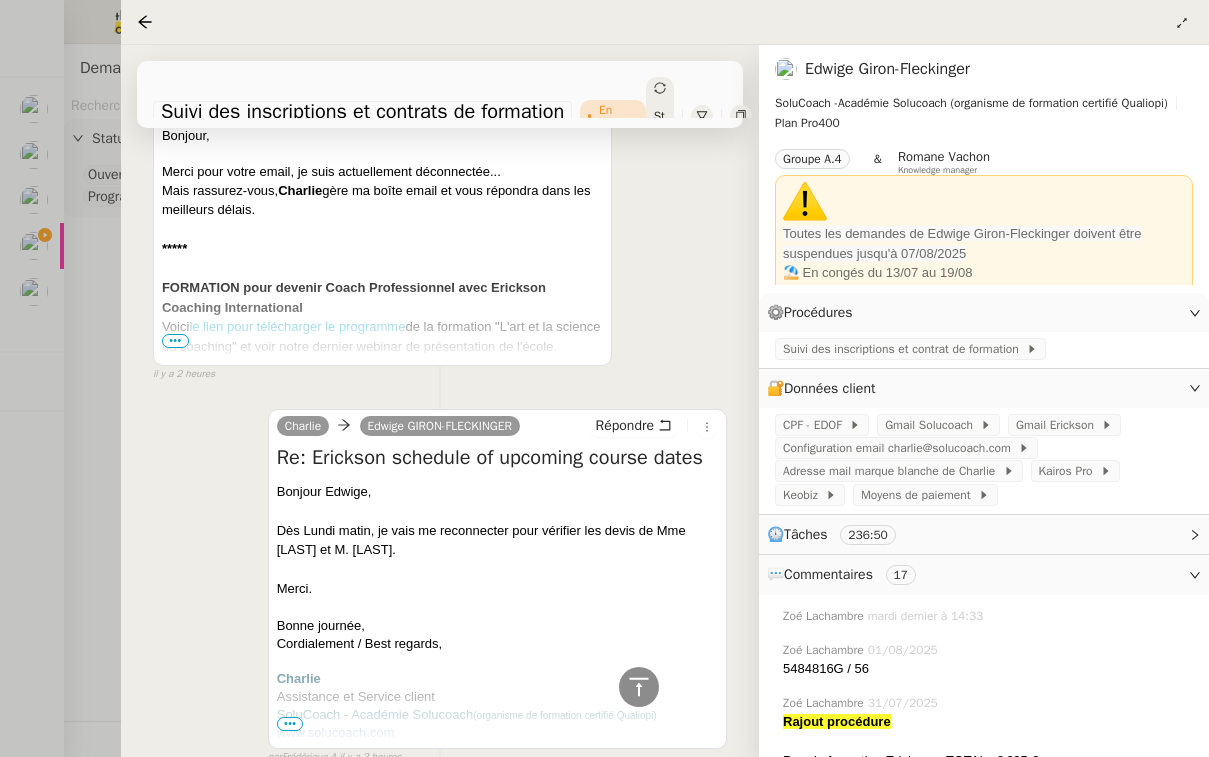 click at bounding box center [604, 378] 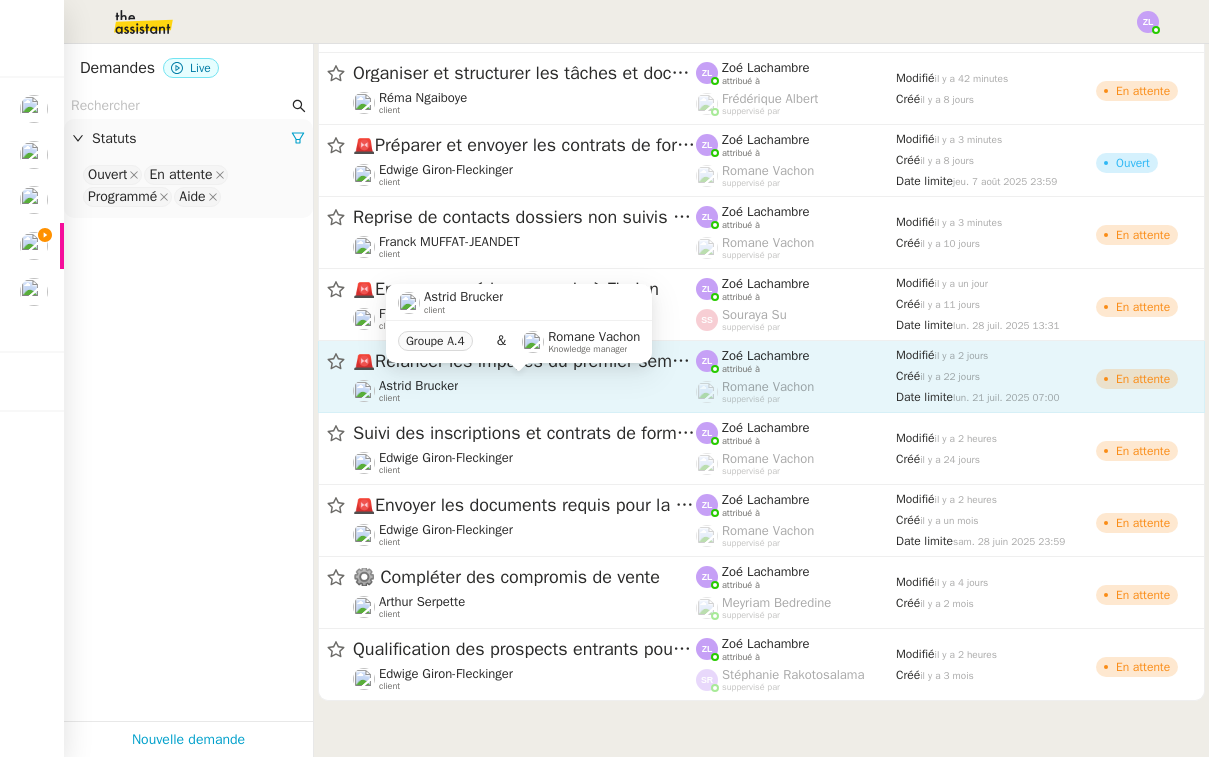 scroll, scrollTop: 2099, scrollLeft: 0, axis: vertical 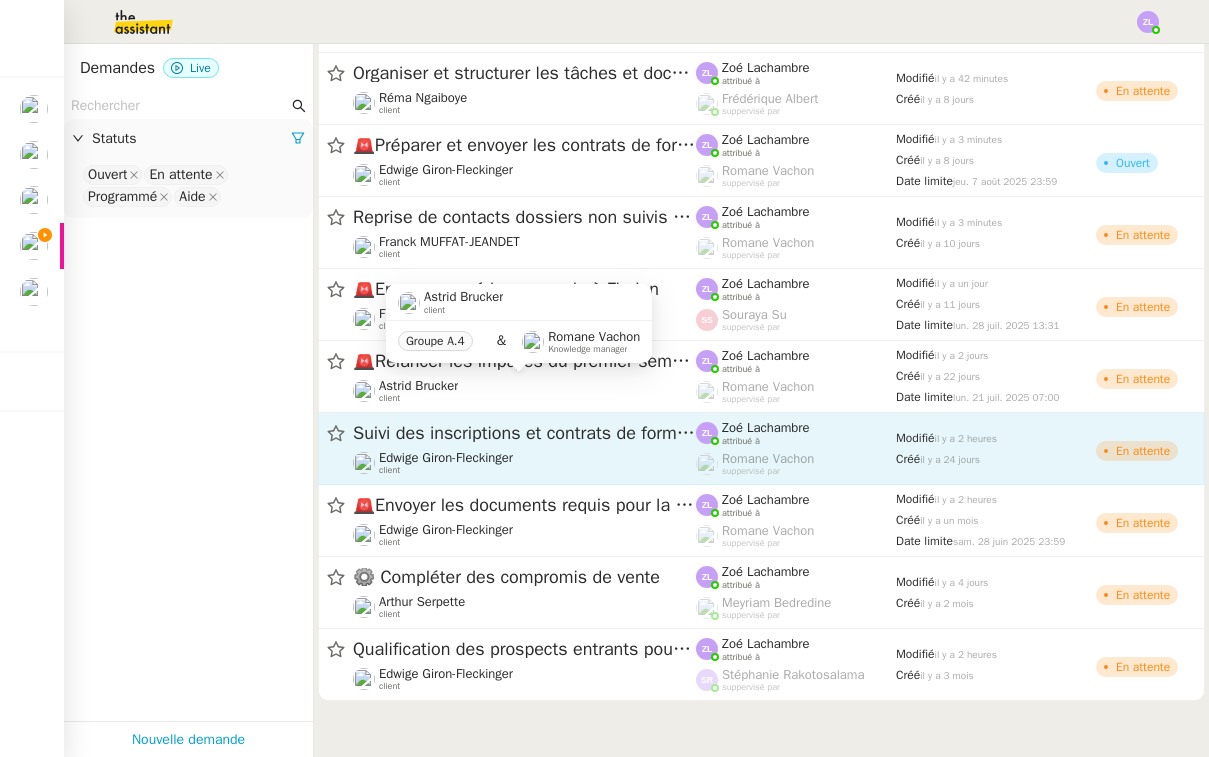 click on "Edwige Giron-Fleckinger" 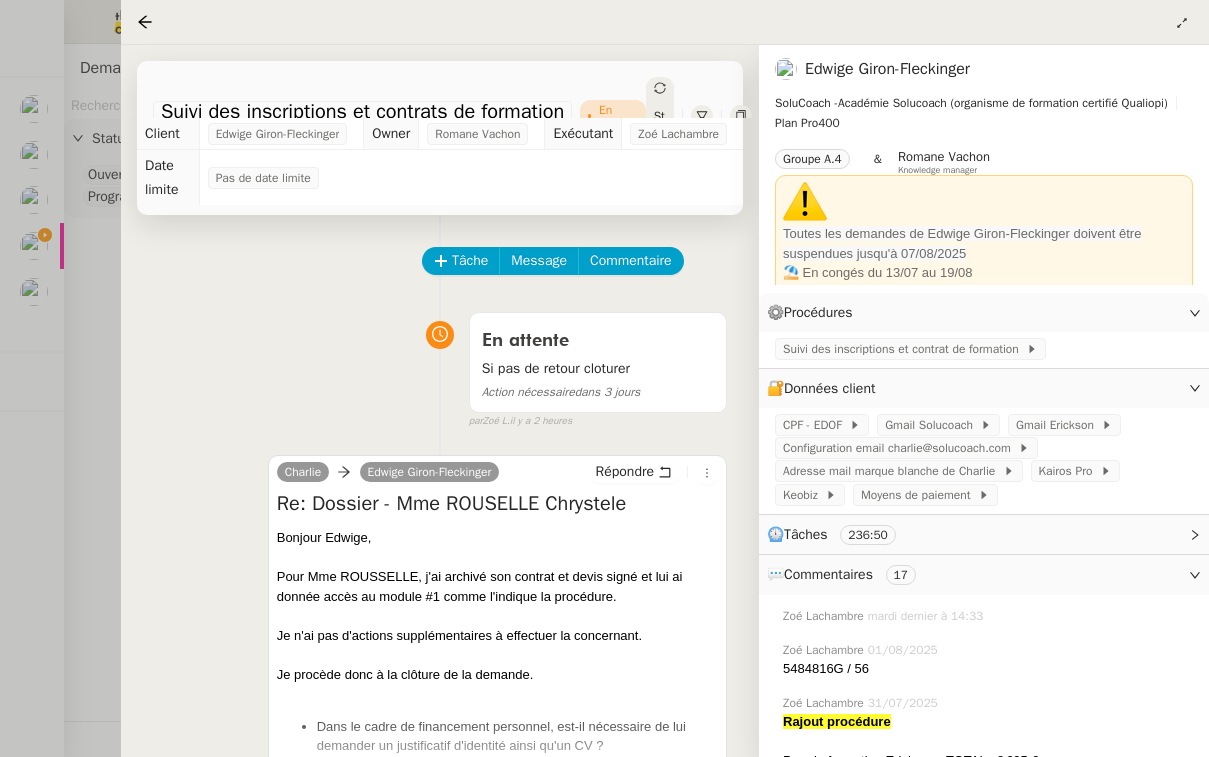 click at bounding box center (604, 378) 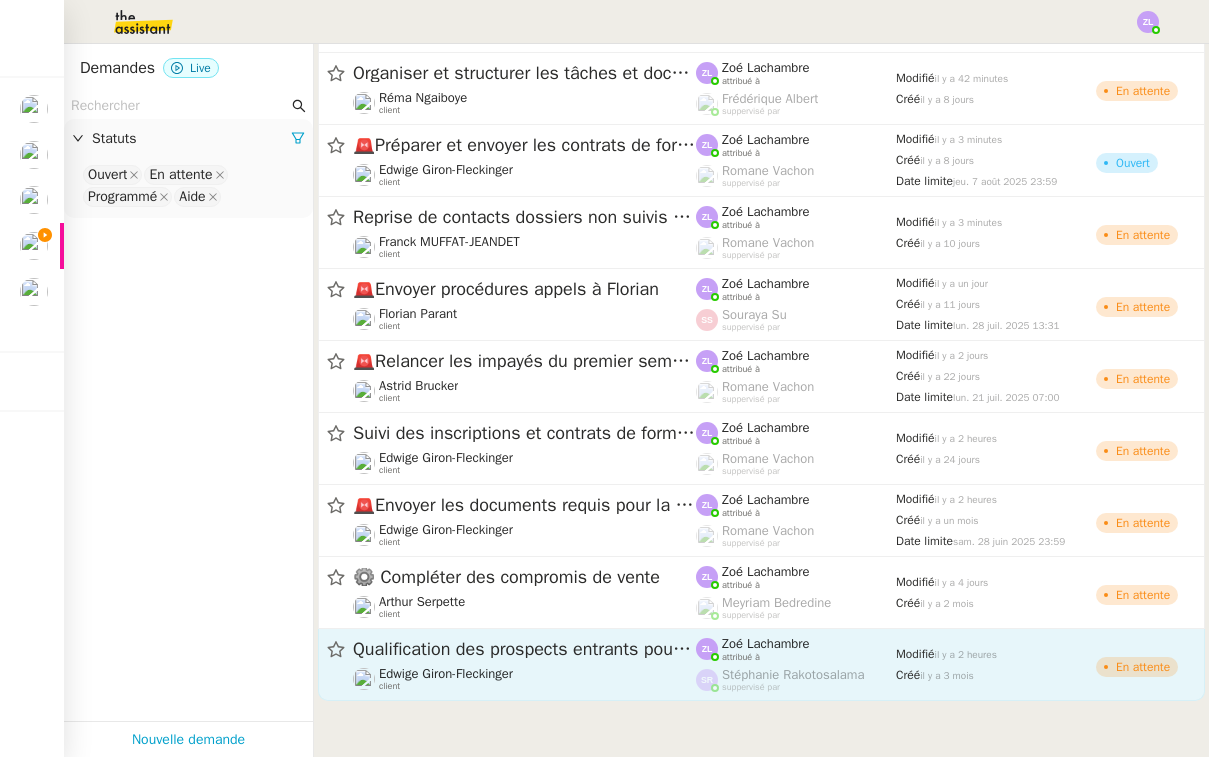 click on "Qualification des prospects entrants pour Solucoach- 29 avril 2025" 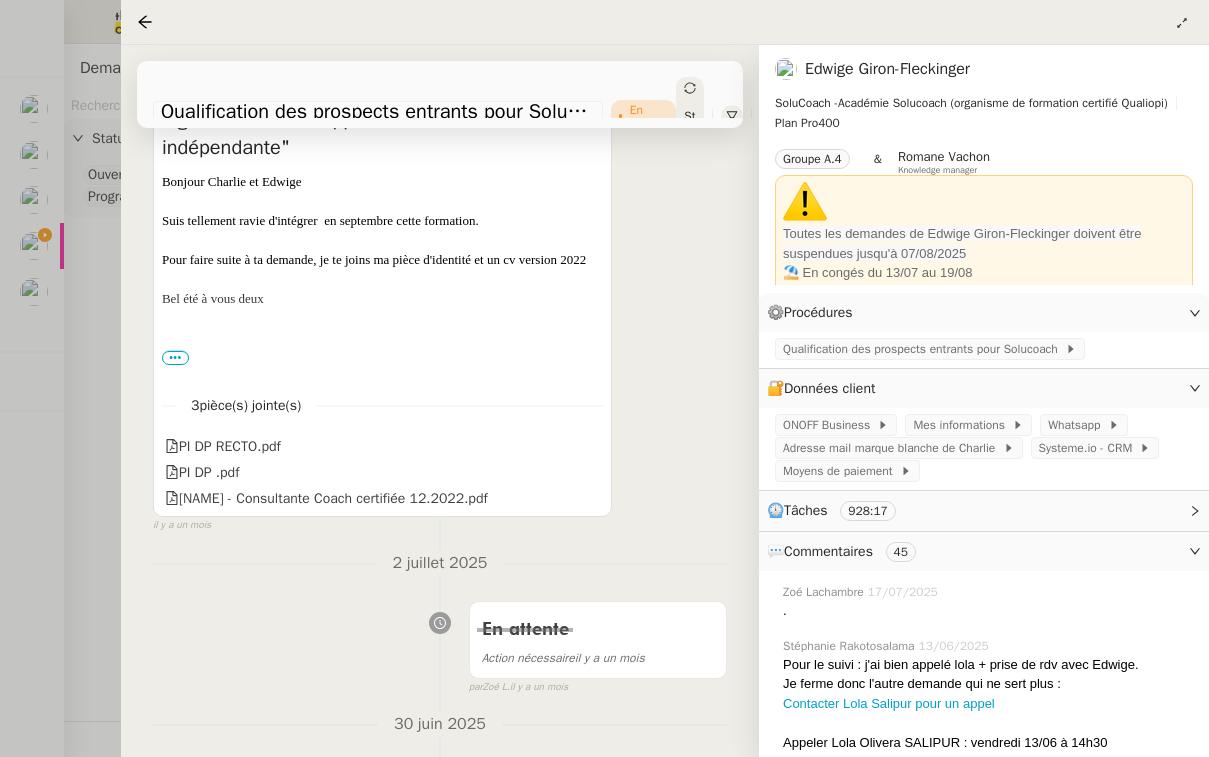 scroll, scrollTop: 6884, scrollLeft: 0, axis: vertical 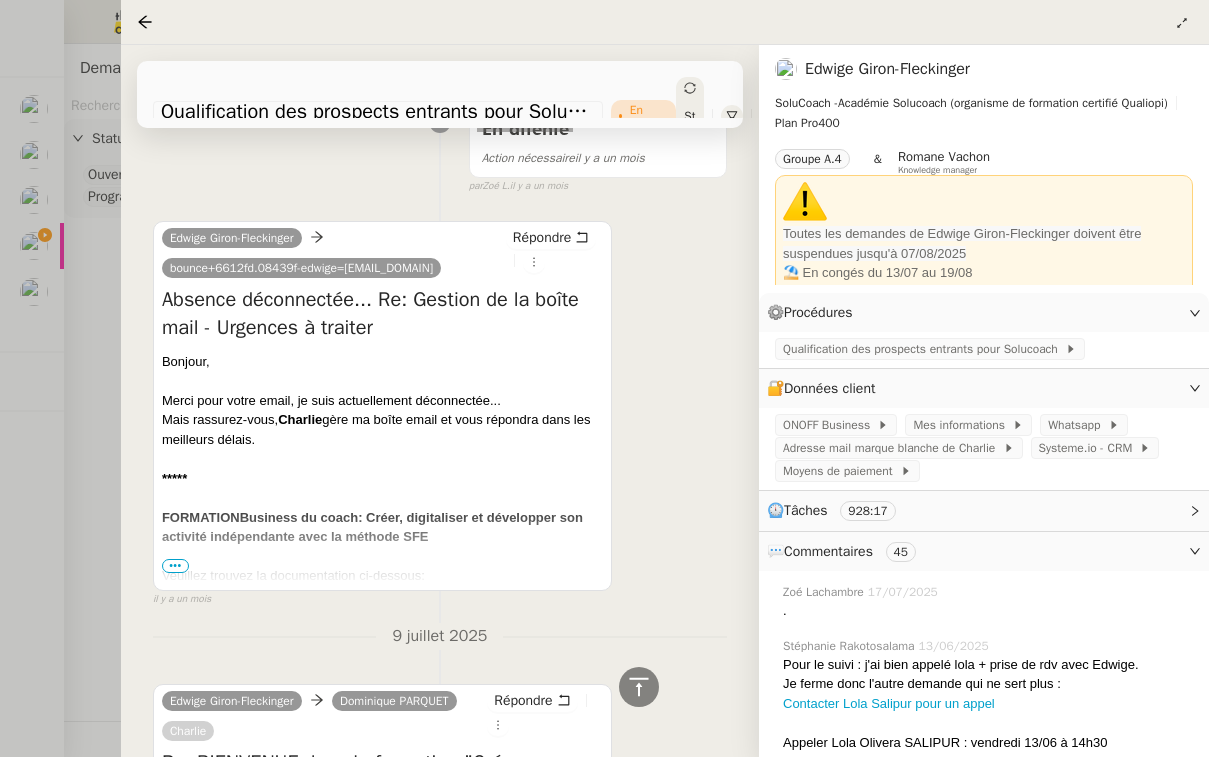 click on "•••" at bounding box center (175, 566) 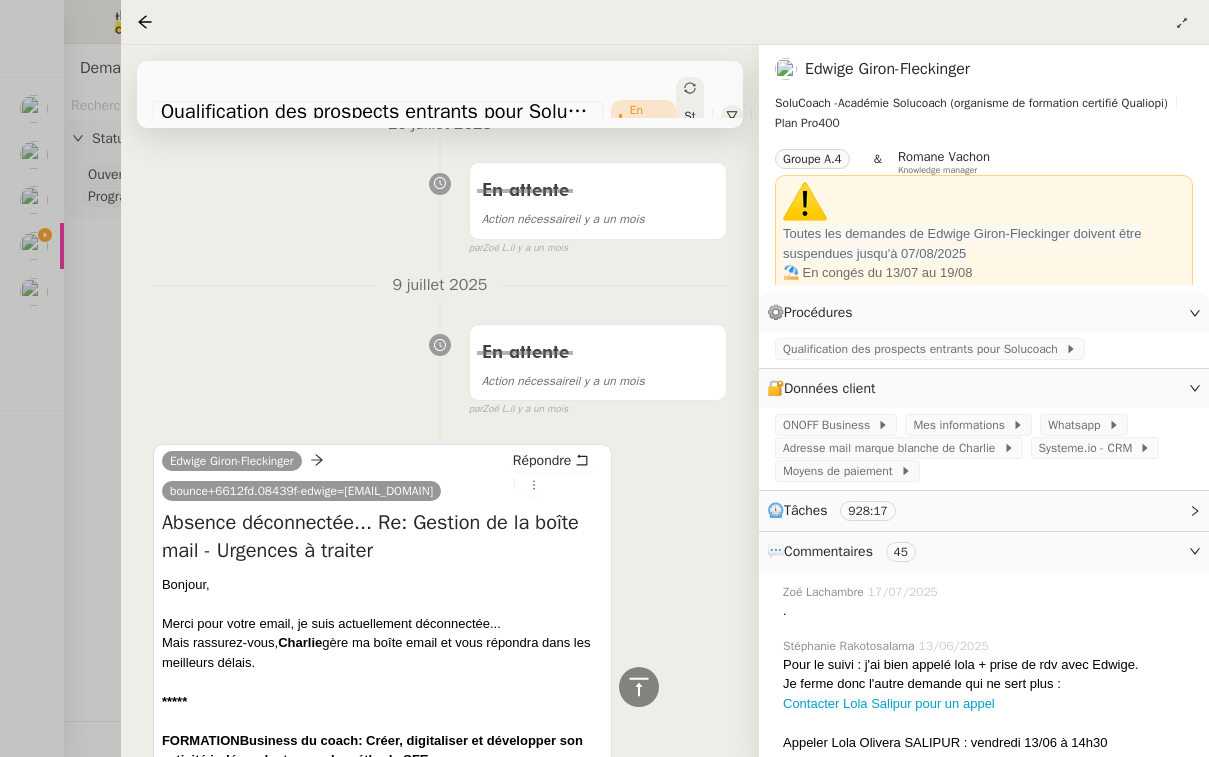 scroll, scrollTop: 3724, scrollLeft: 0, axis: vertical 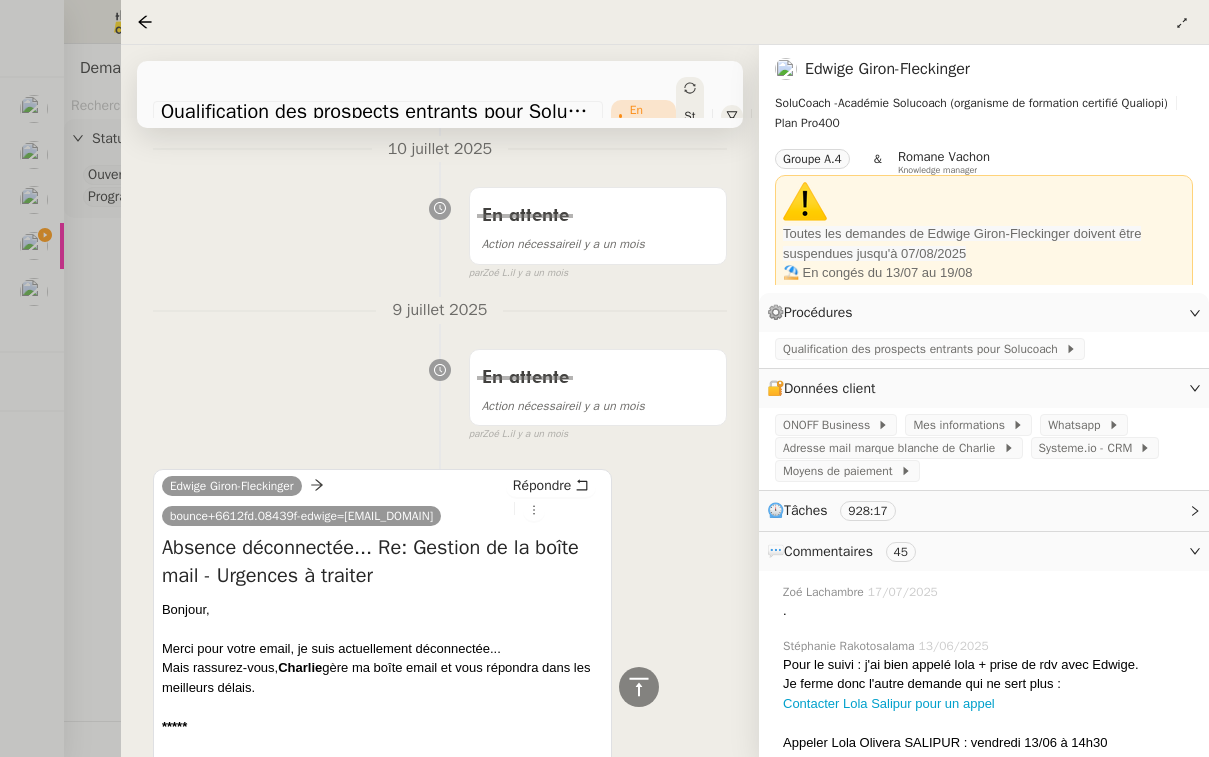 click at bounding box center (604, 378) 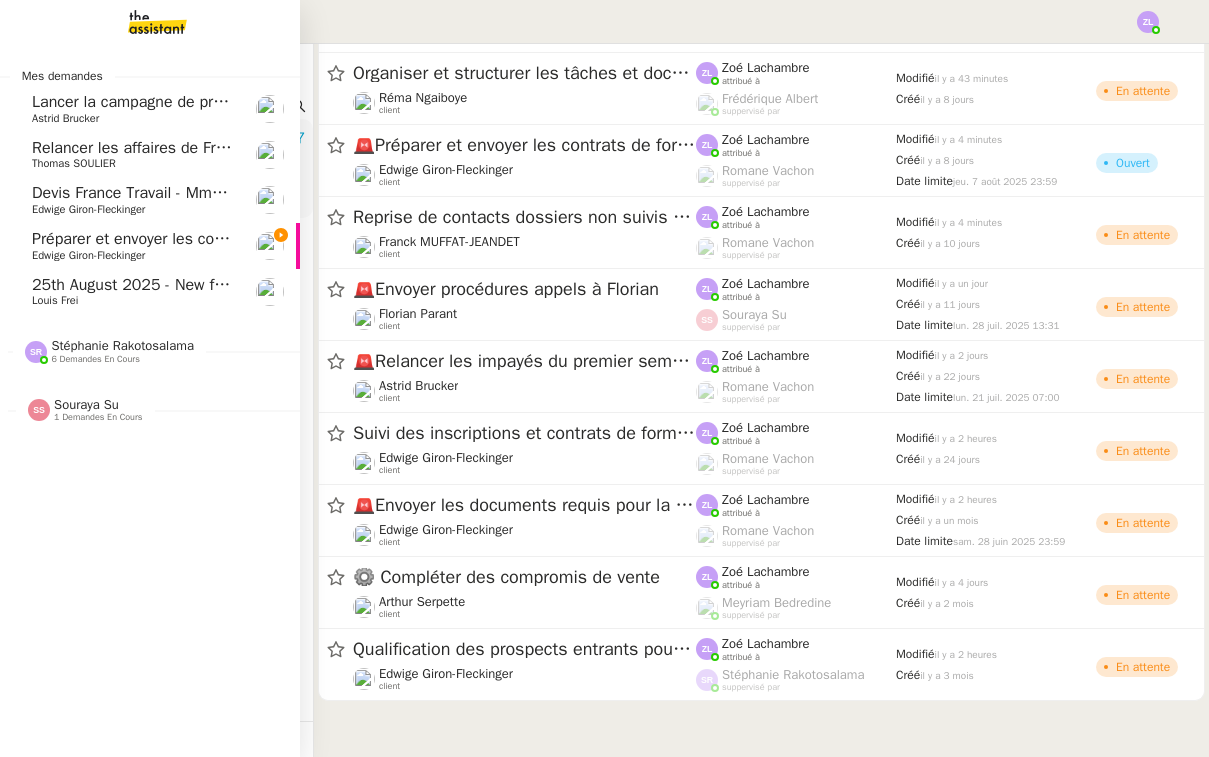 click on "Préparer et envoyer les contrats de formation" 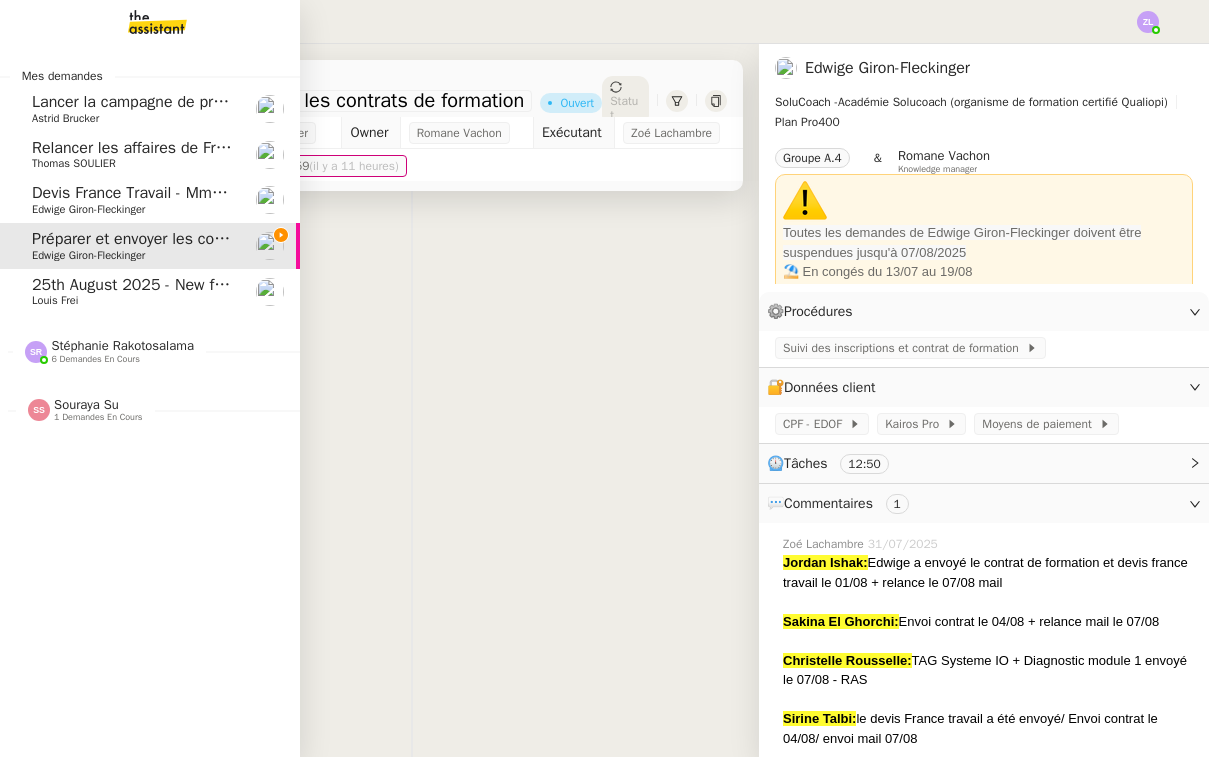 click on "Edwige Giron-Fleckinger" 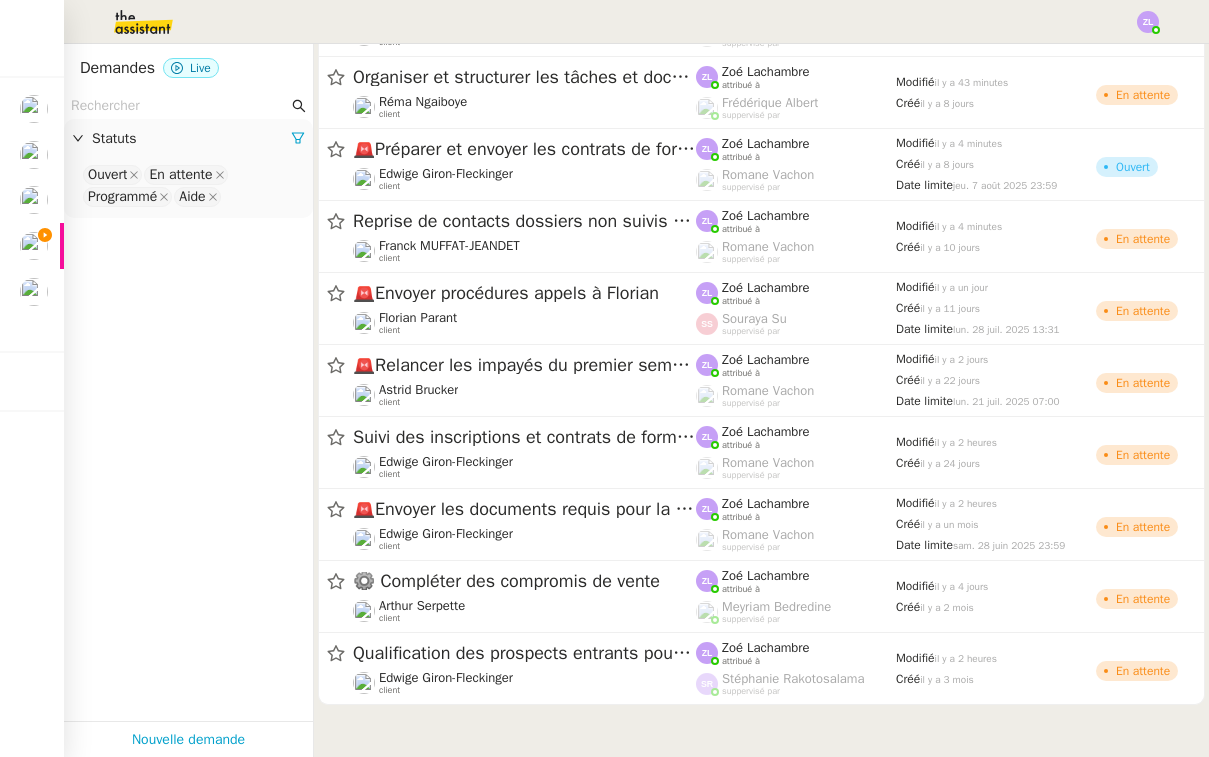 scroll, scrollTop: 2099, scrollLeft: 0, axis: vertical 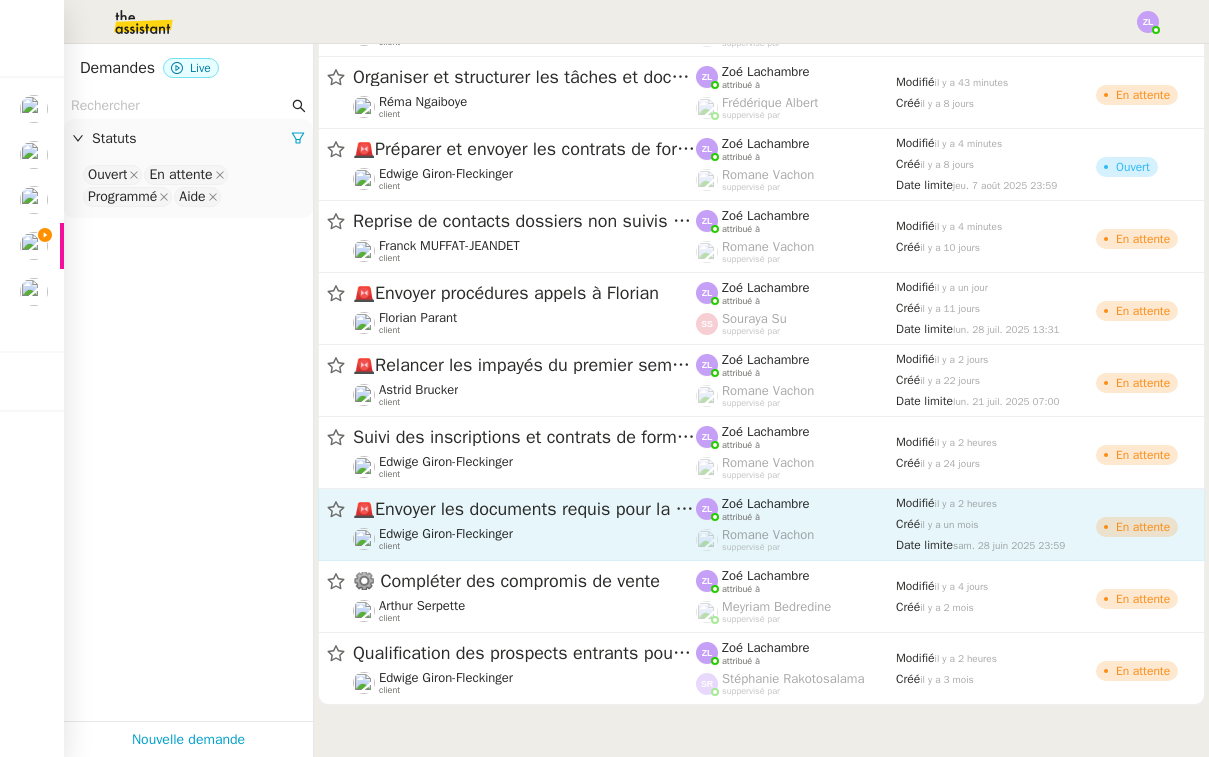 click on "🚨   Envoyer les documents requis pour la formation" 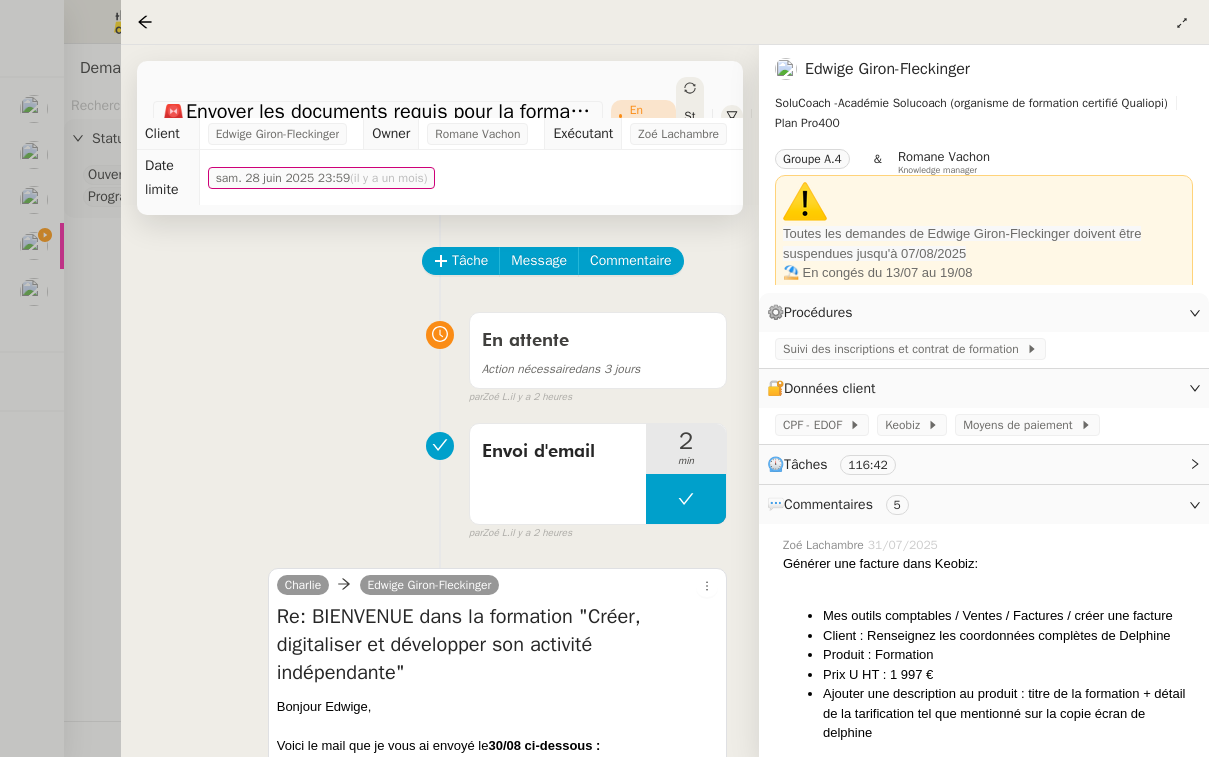 click at bounding box center (604, 378) 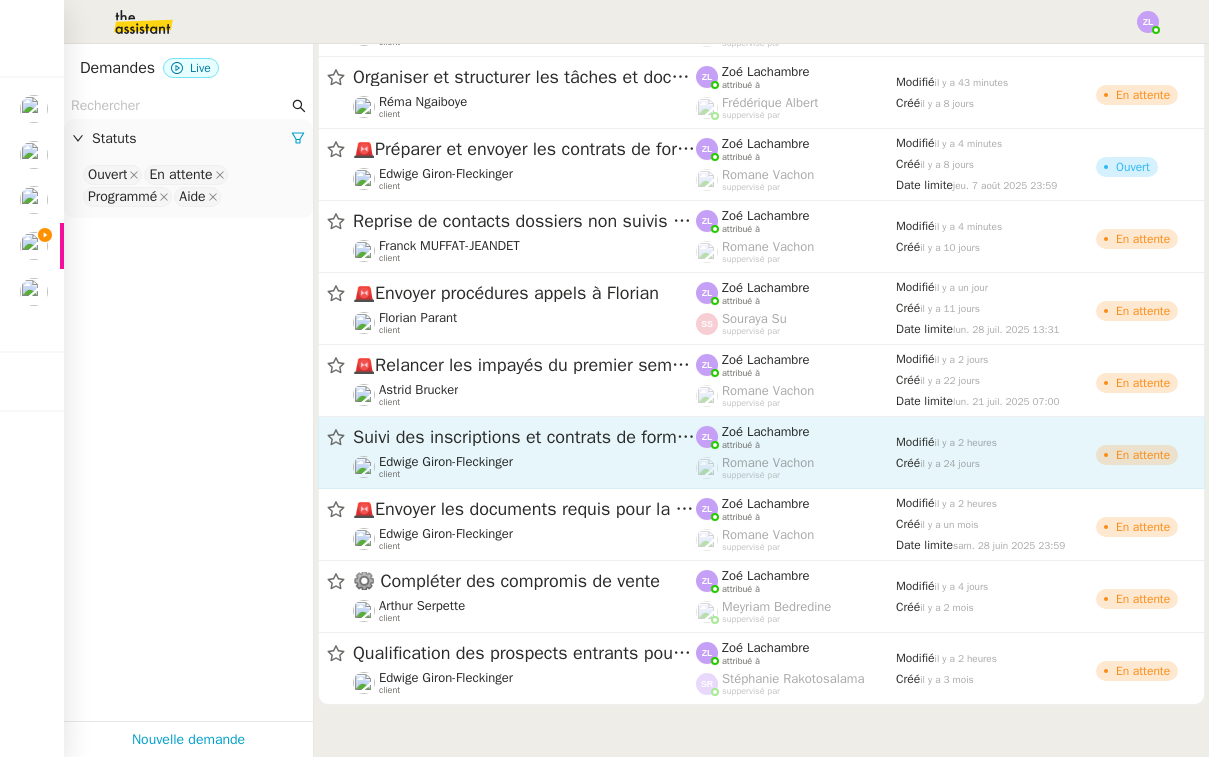 click on "Suivi des inscriptions et contrats de formation" 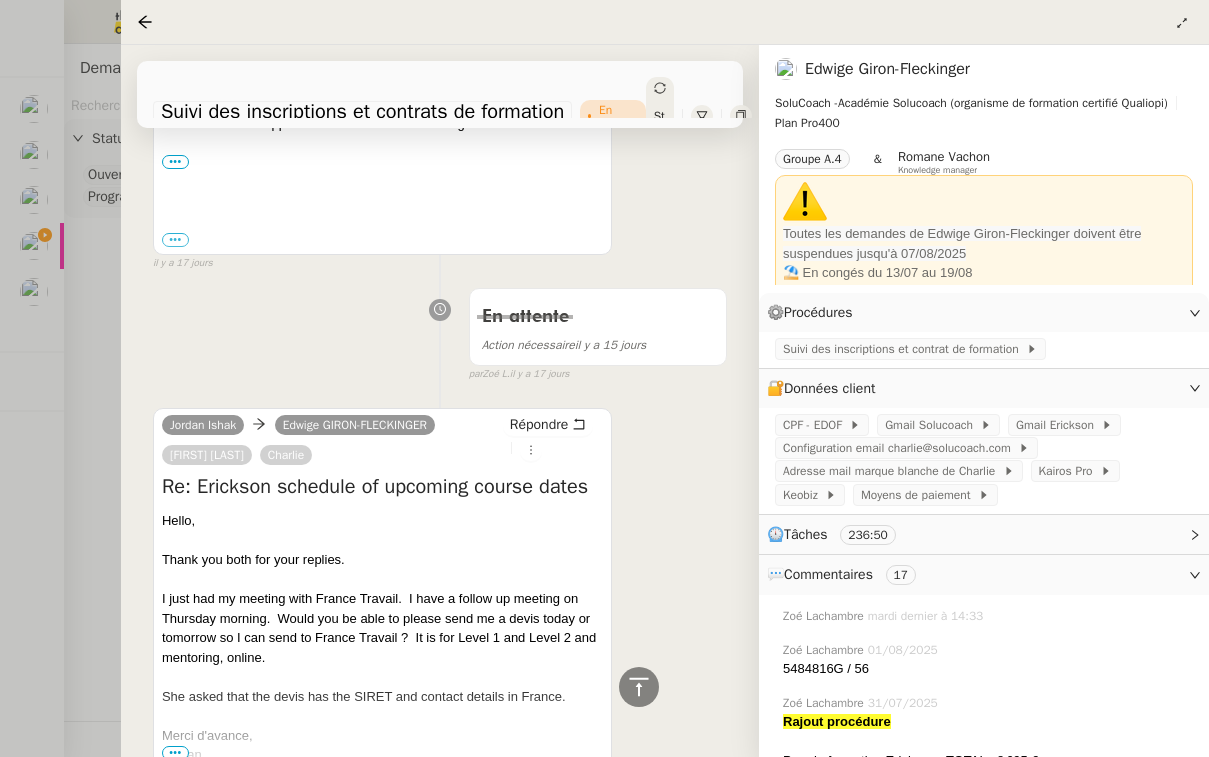 scroll, scrollTop: 74440, scrollLeft: 0, axis: vertical 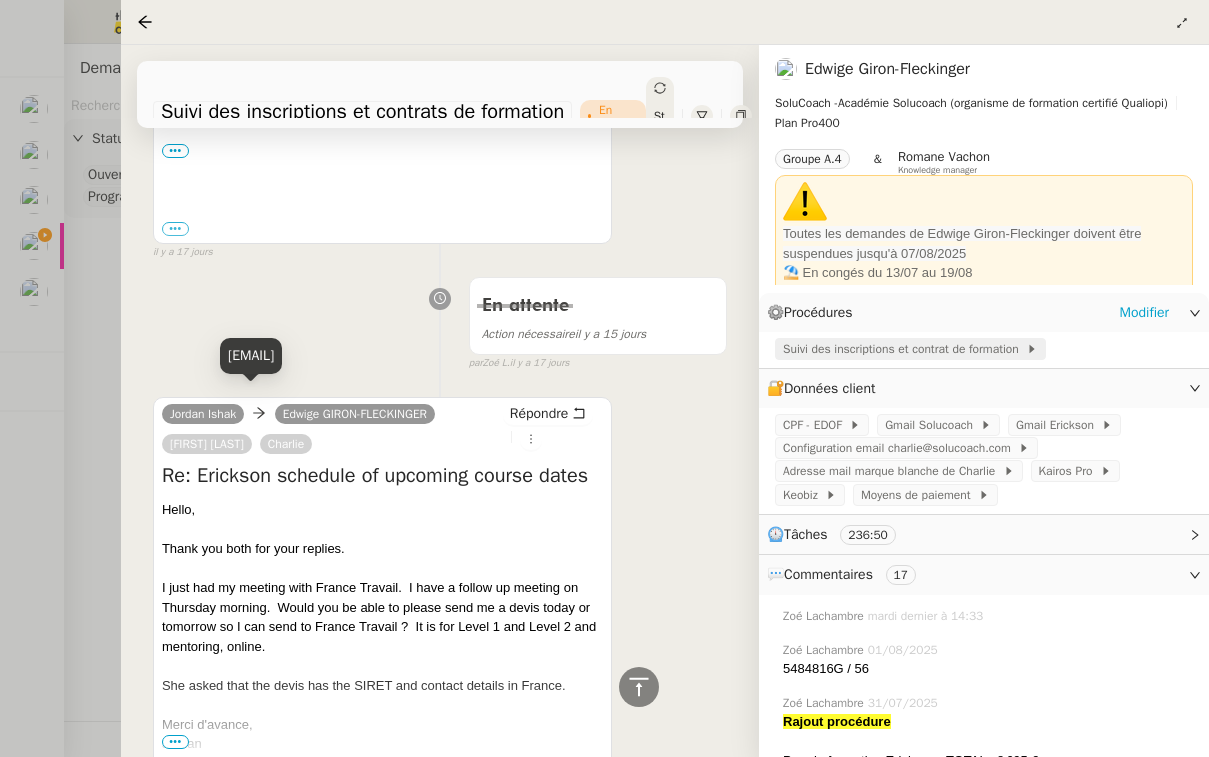 click on "Suivi des inscriptions et contrat de formation" 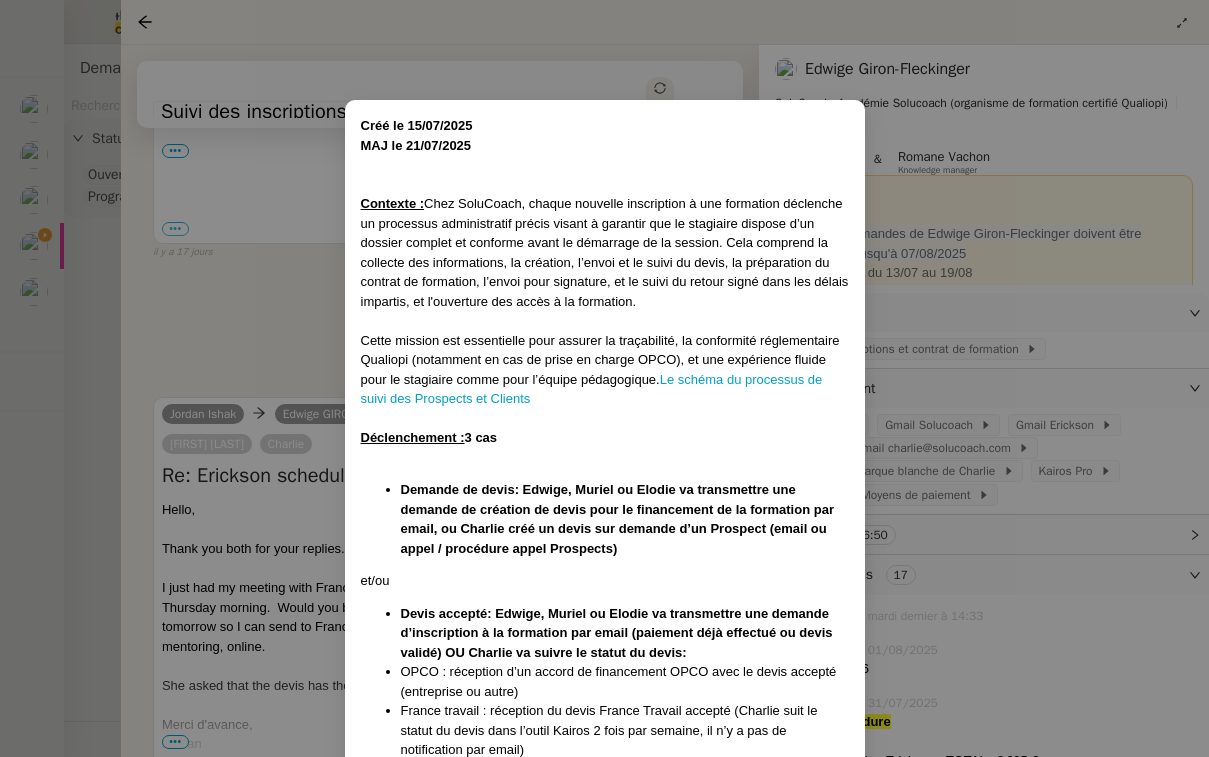 click on "Créé le 15/07/2025 MAJ le 21/07/2025   Contexte :  Chez SoluCoach, chaque nouvelle inscription à une formation déclenche un processus administratif précis visant à garantir que le stagiaire dispose d’un dossier complet et conforme avant le démarrage de la session. Cela comprend la collecte des informations, la création, l’envoi et le suivi du devis, la préparation du contrat de formation, l’envoi pour signature, et le suivi du retour signé dans les délais impartis, et l'ouverture des accès à la formation. Cette mission est essentielle pour assurer la traçabilité, la conformité réglementaire Qualiopi (notamment en cas de prise en charge OPCO), et une expérience fluide pour le stagiaire comme pour l’équipe pédagogique.  Le schéma du processus de suivi des Prospects et Clients   Déclenchement :  3 cas   et/ou OPCO : réception d’un accord de financement OPCO avec le devis accepté (entreprise ou autre) CPF : réception devis CPF accepté (notification par email “EDOF”) ICI" at bounding box center [604, 378] 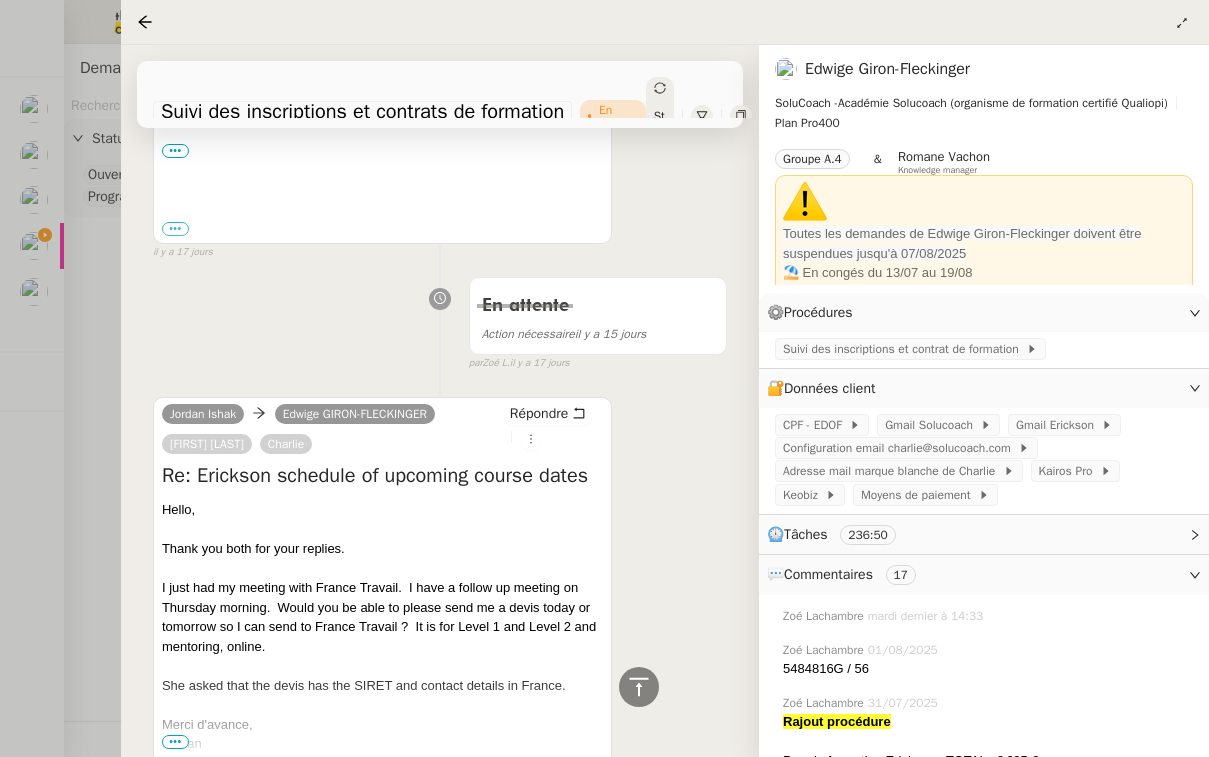 click at bounding box center (604, 378) 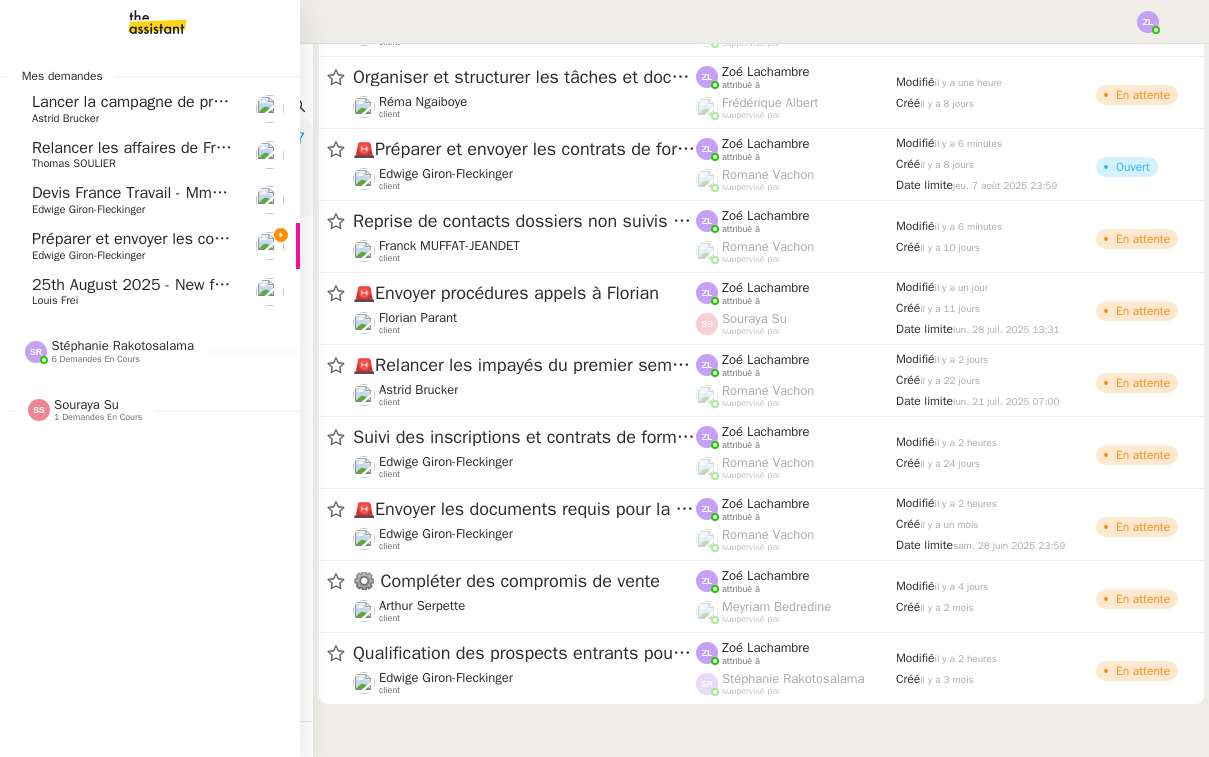 click on "Devis France Travail - Mme Talbi" 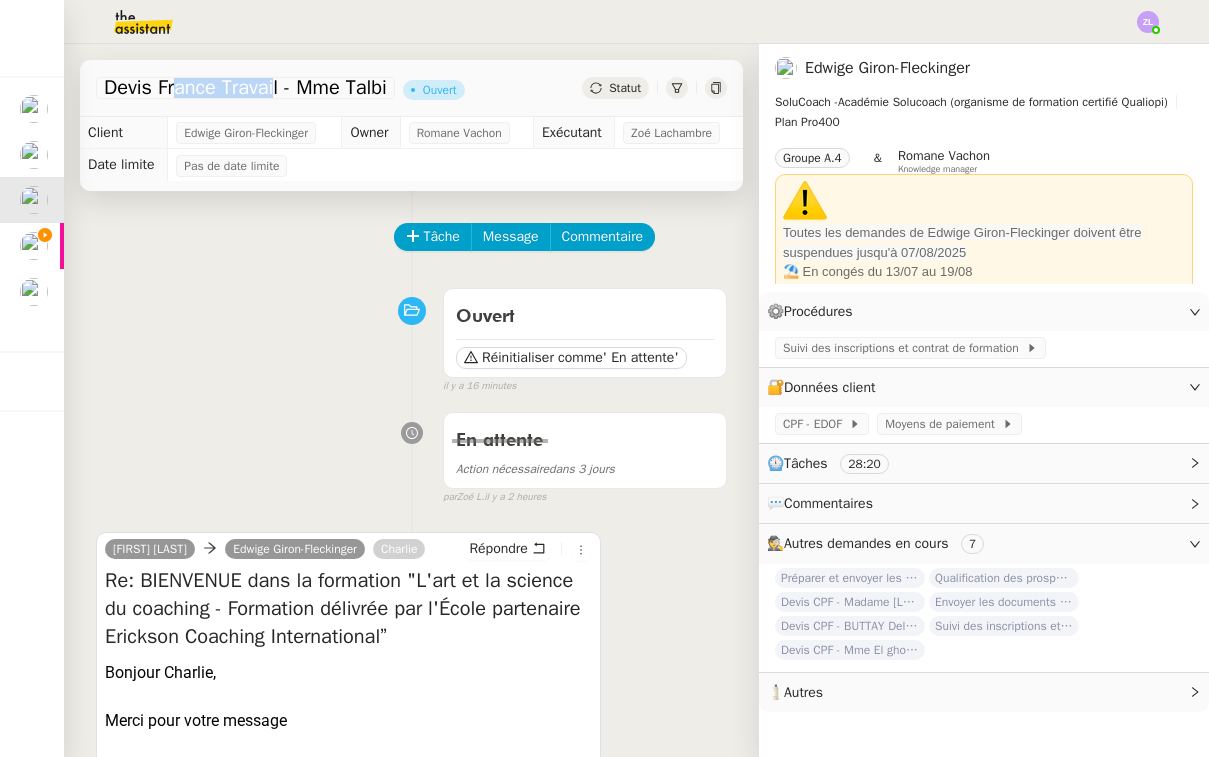 drag, startPoint x: 277, startPoint y: 88, endPoint x: 172, endPoint y: 88, distance: 105 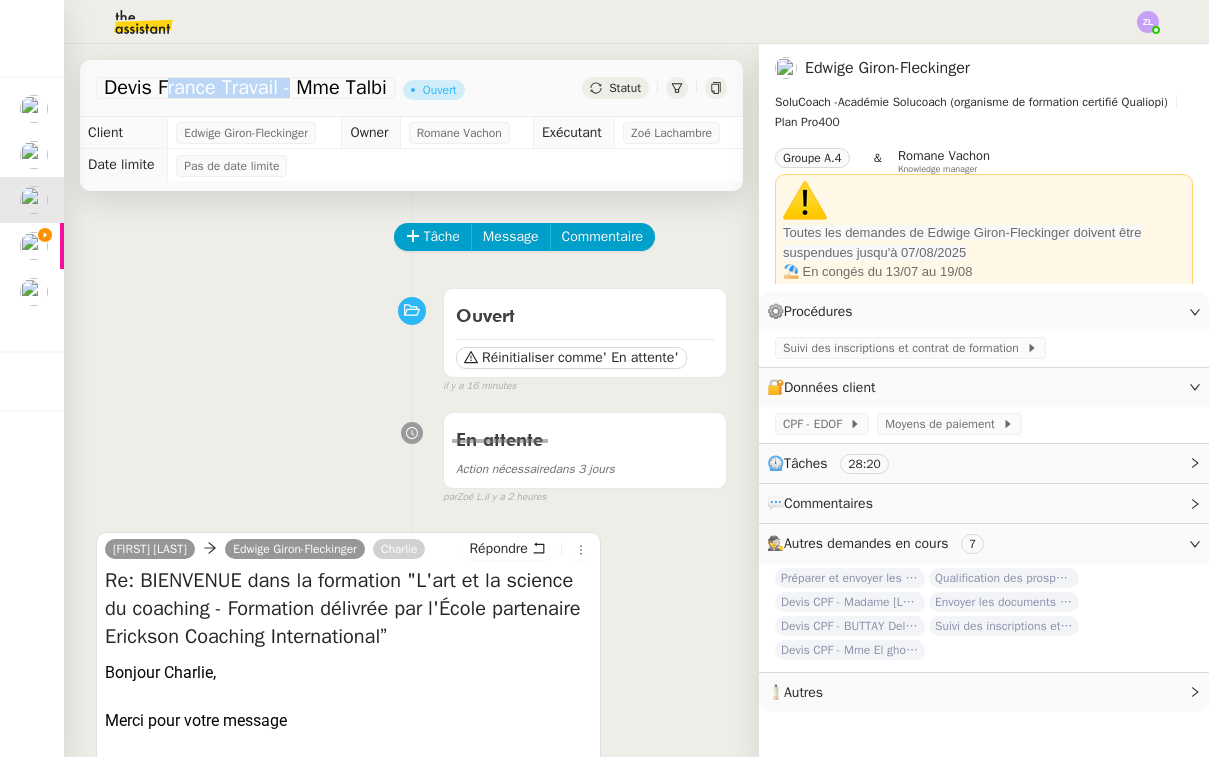 drag, startPoint x: 290, startPoint y: 88, endPoint x: 158, endPoint y: 89, distance: 132.00378 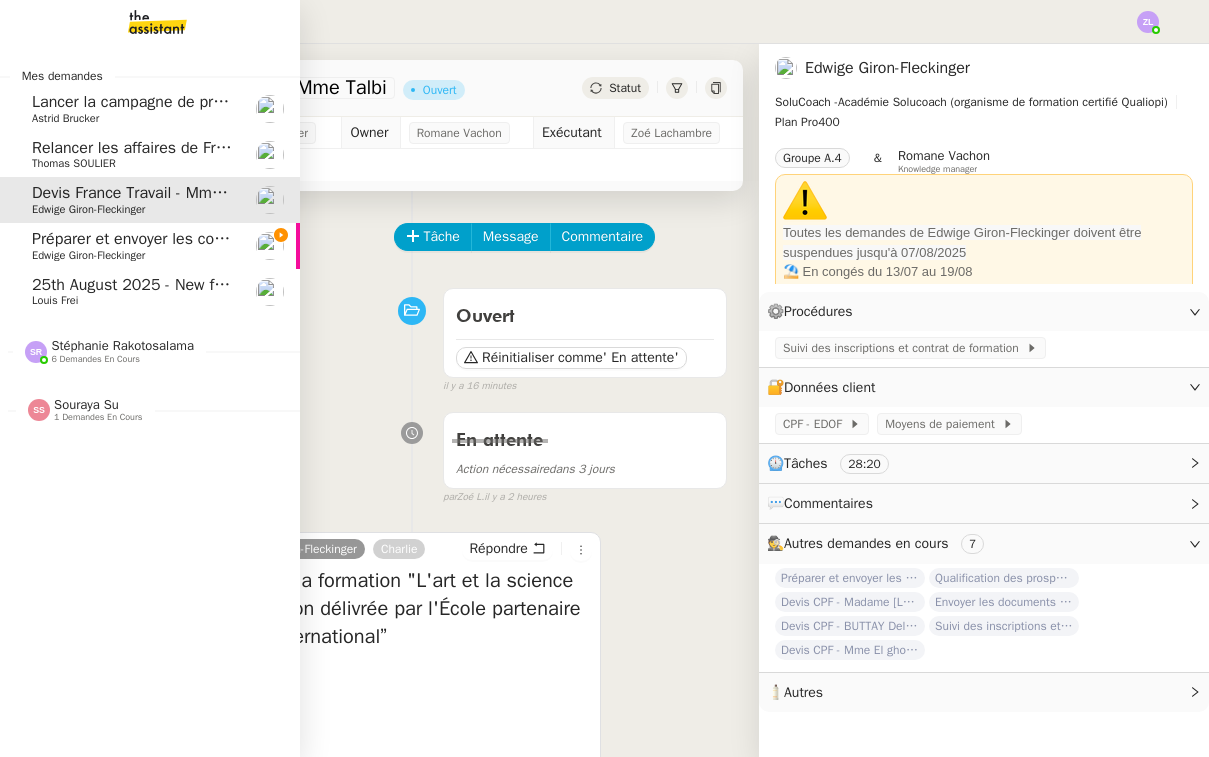 click at bounding box center (141, 22) 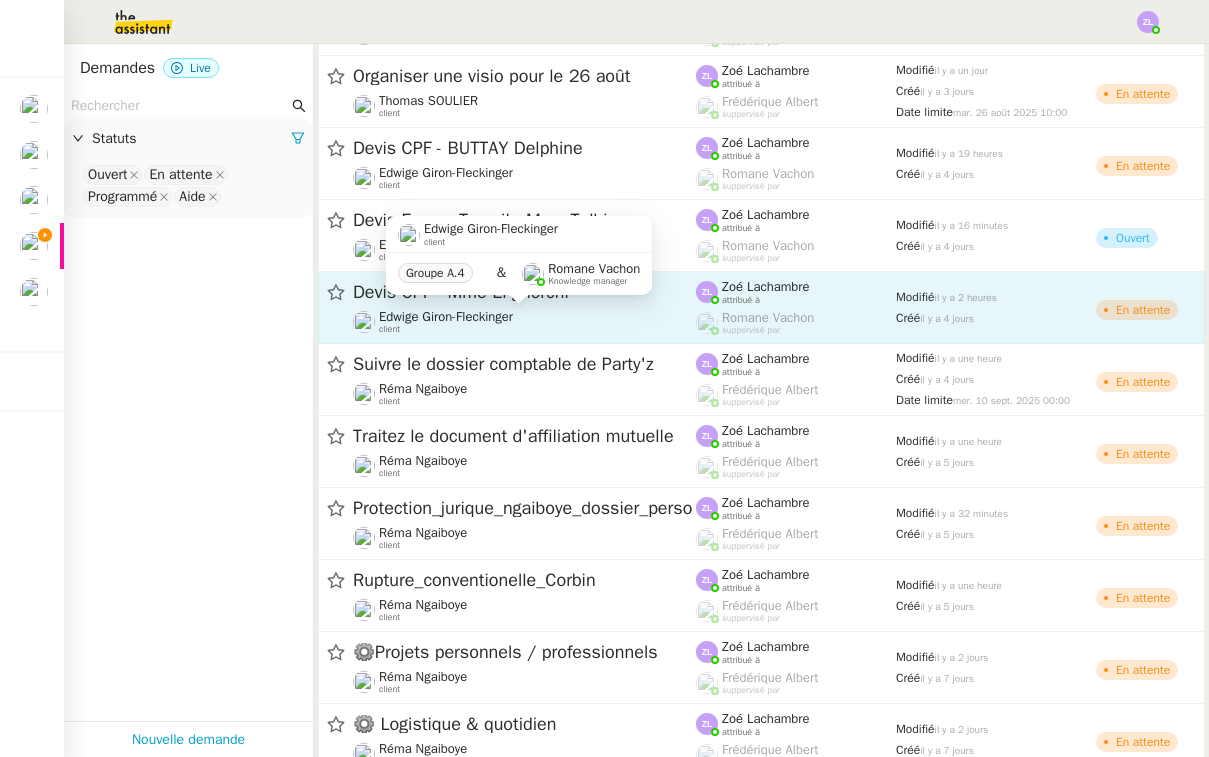 scroll, scrollTop: 882, scrollLeft: 0, axis: vertical 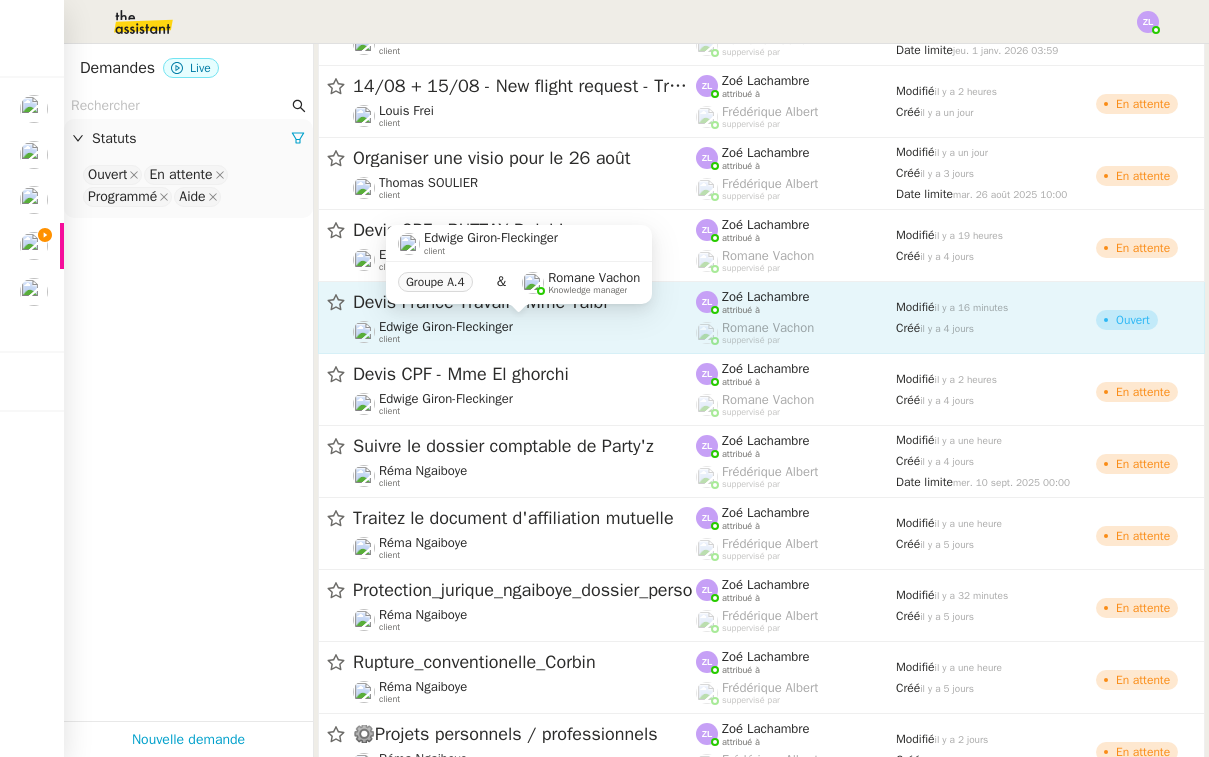 click on "Edwige Giron-Fleckinger    client" 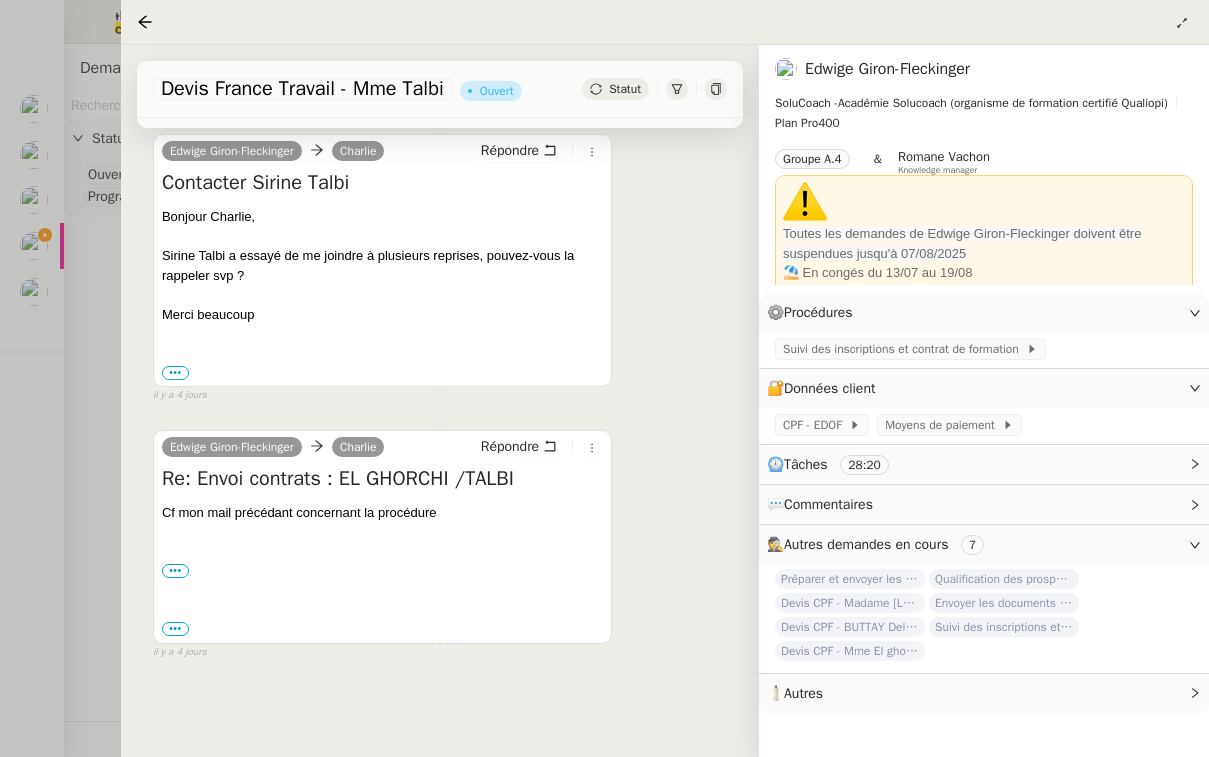 scroll, scrollTop: 3429, scrollLeft: 0, axis: vertical 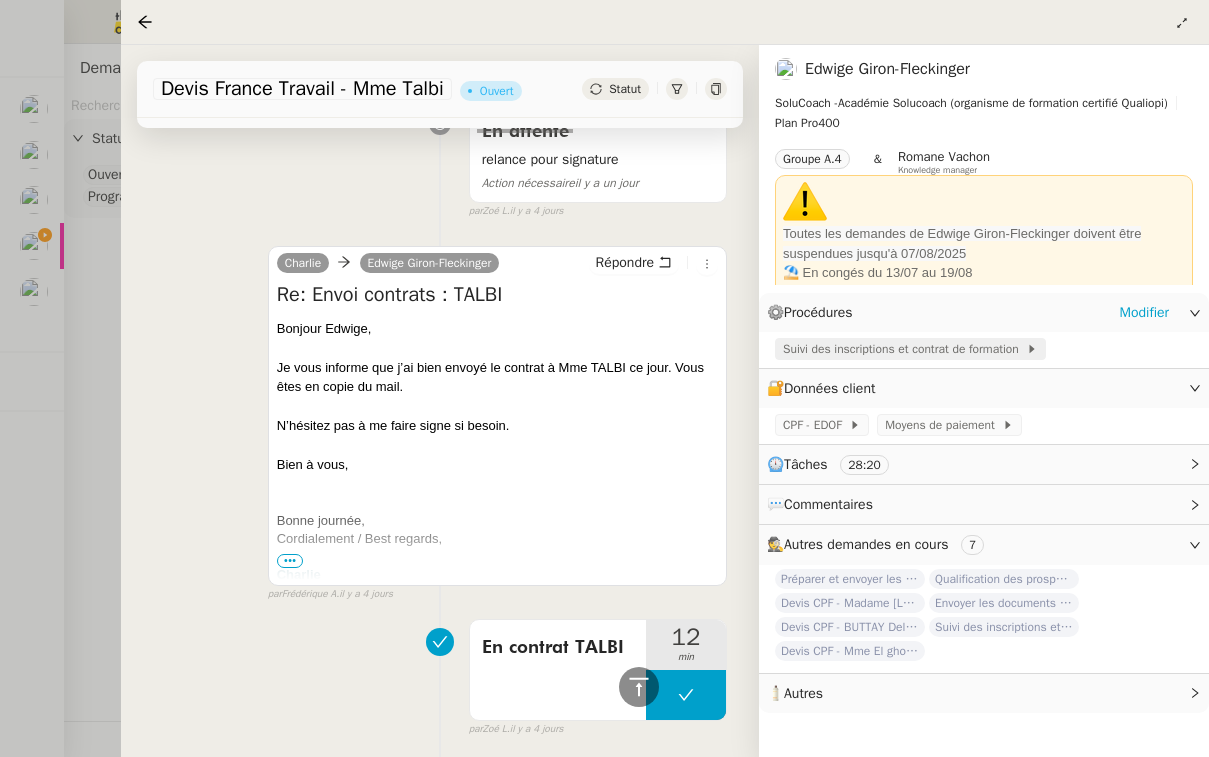 click on "Suivi des inscriptions et contrat de formation" 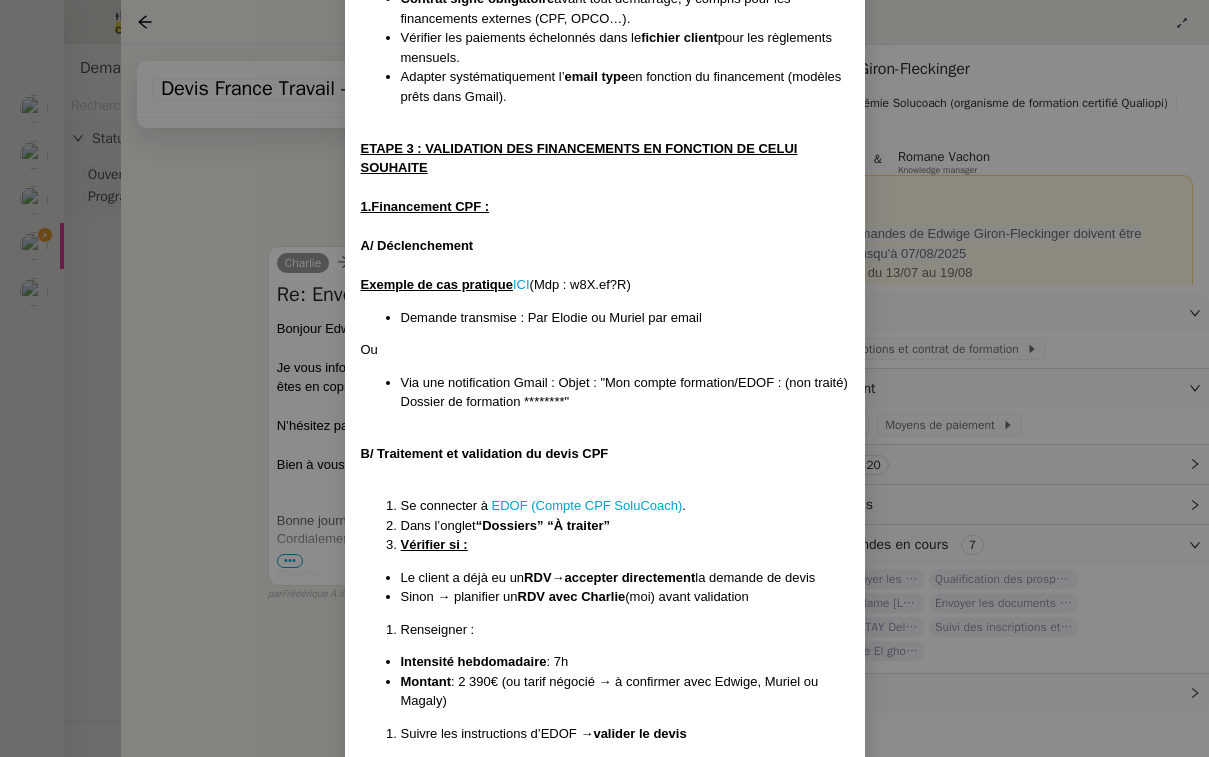 scroll, scrollTop: 1822, scrollLeft: 0, axis: vertical 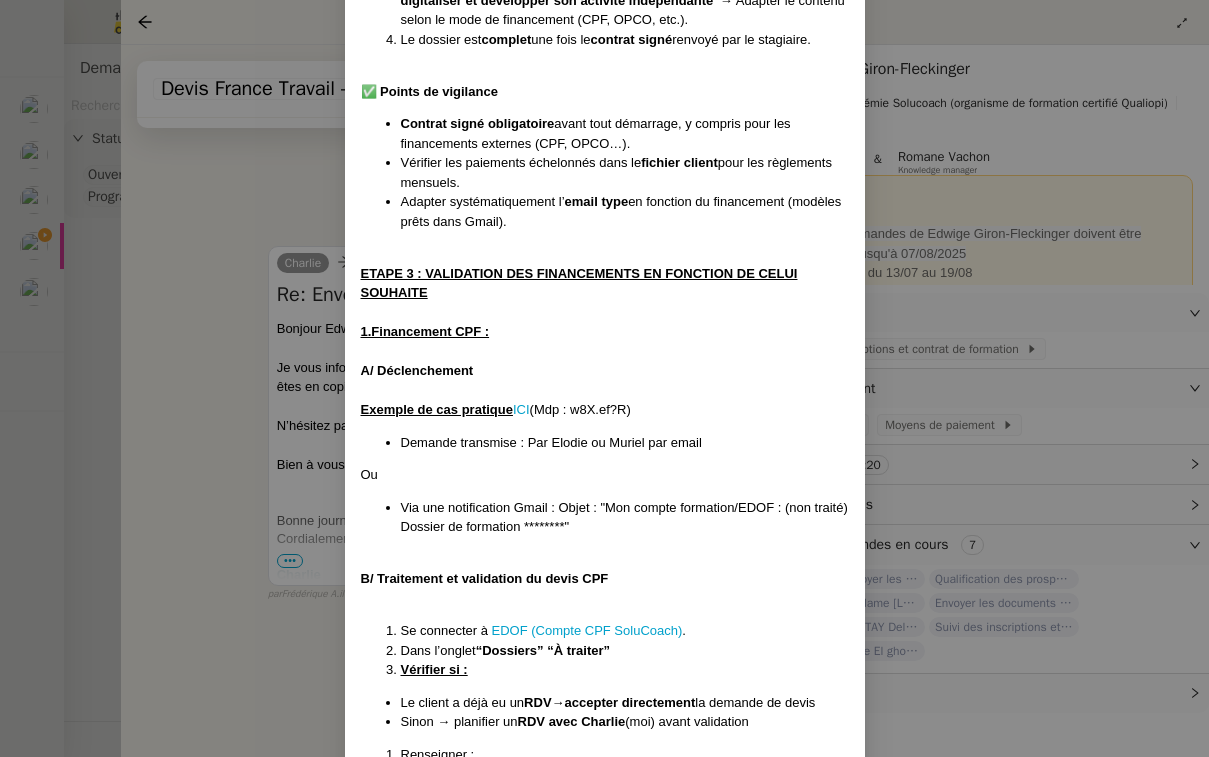 drag, startPoint x: 501, startPoint y: 297, endPoint x: 363, endPoint y: 294, distance: 138.03261 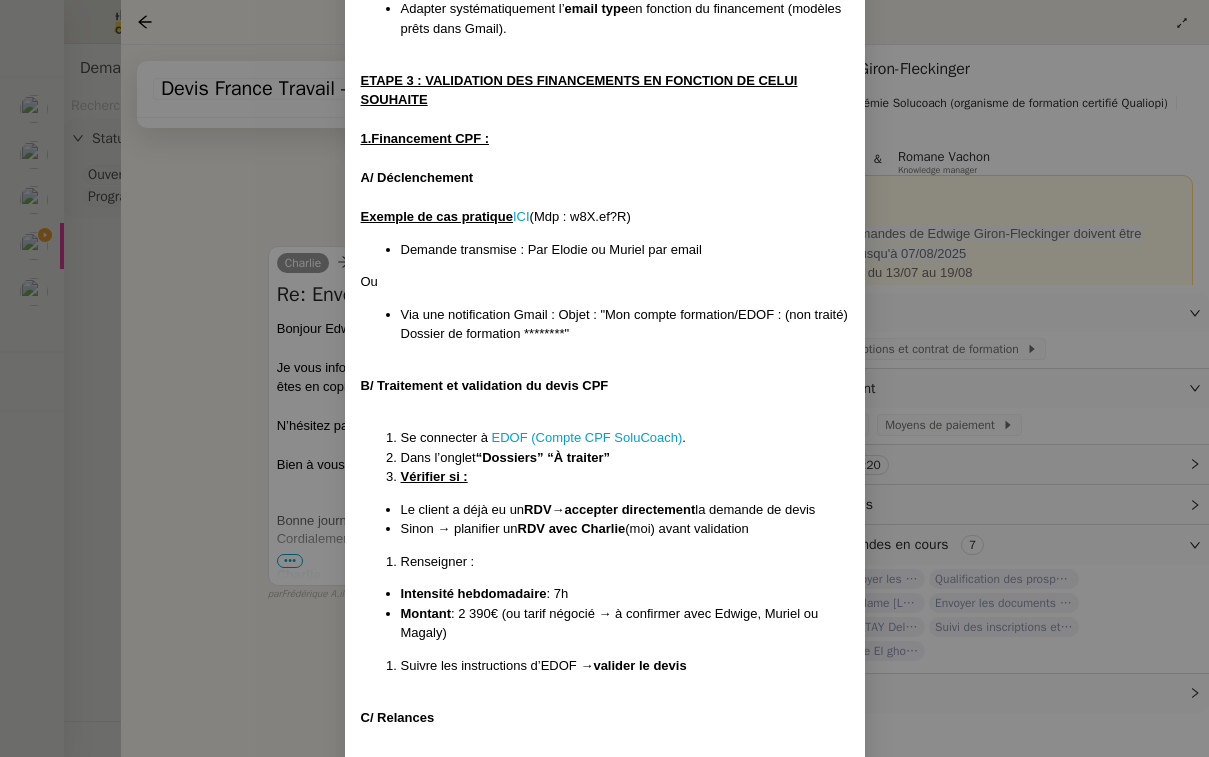 scroll, scrollTop: 2020, scrollLeft: 0, axis: vertical 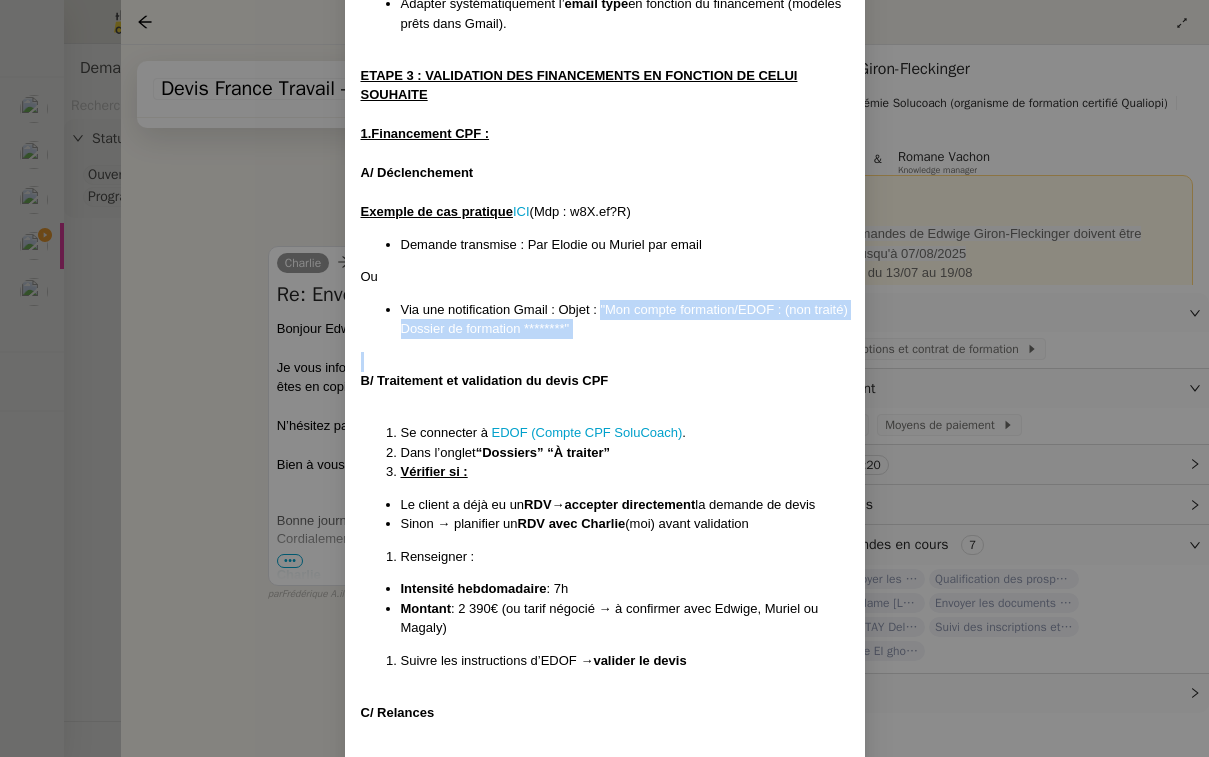 drag, startPoint x: 599, startPoint y: 265, endPoint x: 631, endPoint y: 301, distance: 48.166378 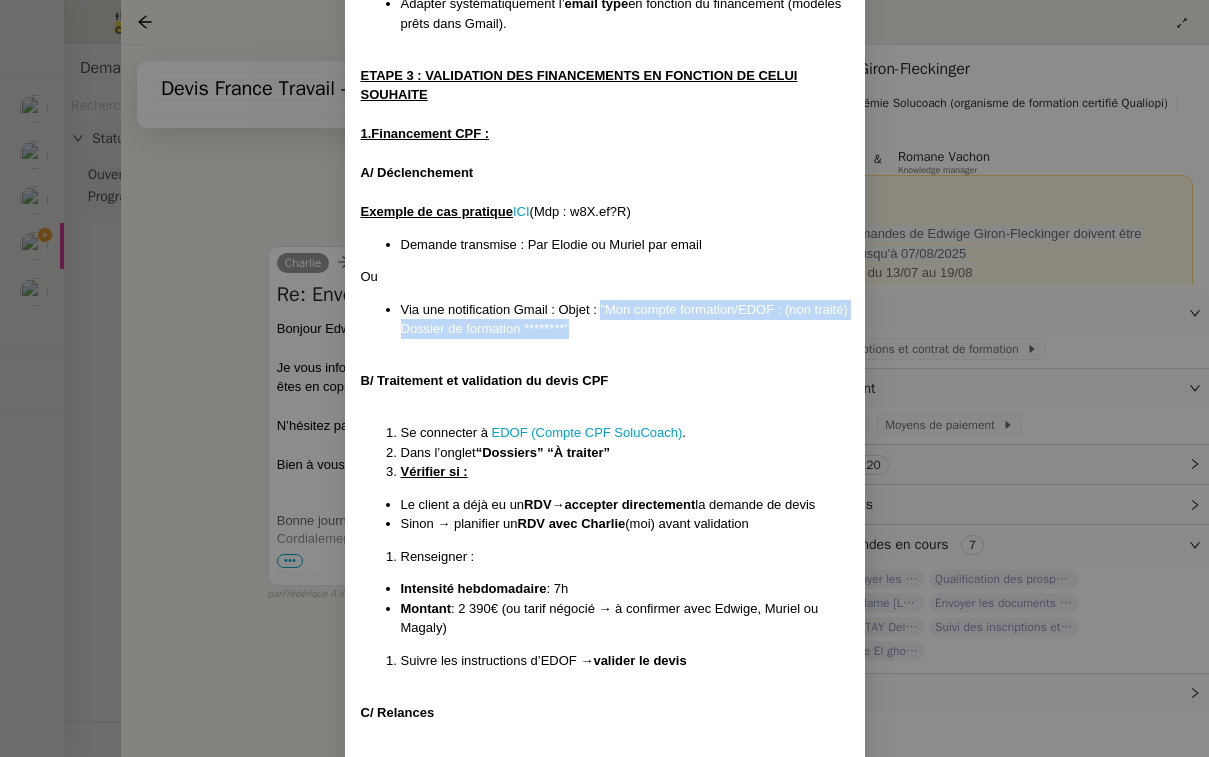 click on "Via une notification Gmail : Objet : "Mon compte formation/EDOF : (non traité) Dossier de formation ********"" at bounding box center (625, 319) 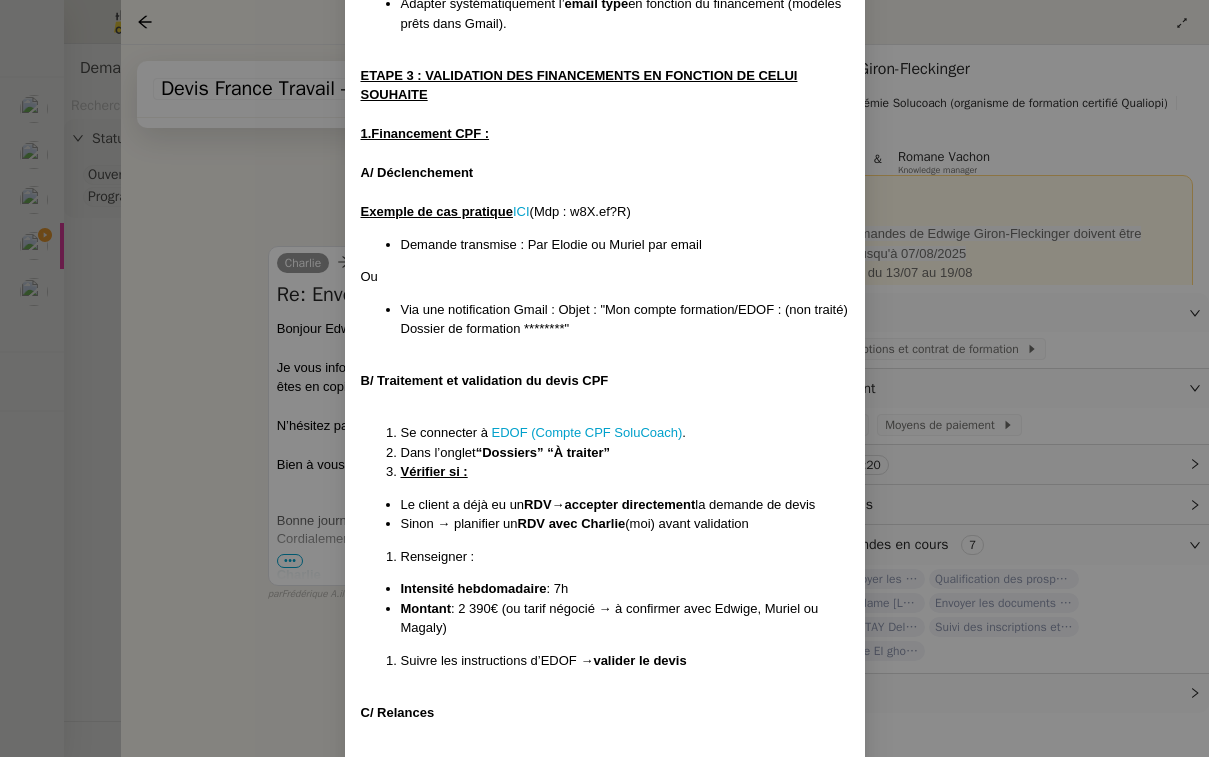 click on "Créé le 15/07/2025 MAJ le 21/07/2025   Contexte :  Chez SoluCoach, chaque nouvelle inscription à une formation déclenche un processus administratif précis visant à garantir que le stagiaire dispose d’un dossier complet et conforme avant le démarrage de la session. Cela comprend la collecte des informations, la création, l’envoi et le suivi du devis, la préparation du contrat de formation, l’envoi pour signature, et le suivi du retour signé dans les délais impartis, et l'ouverture des accès à la formation. Cette mission est essentielle pour assurer la traçabilité, la conformité réglementaire Qualiopi (notamment en cas de prise en charge OPCO), et une expérience fluide pour le stagiaire comme pour l’équipe pédagogique.  Le schéma du processus de suivi des Prospects et Clients   Déclenchement :  3 cas   et/ou OPCO : réception d’un accord de financement OPCO avec le devis accepté (entreprise ou autre) CPF : réception devis CPF accepté (notification par email “EDOF”) ICI" at bounding box center (604, 378) 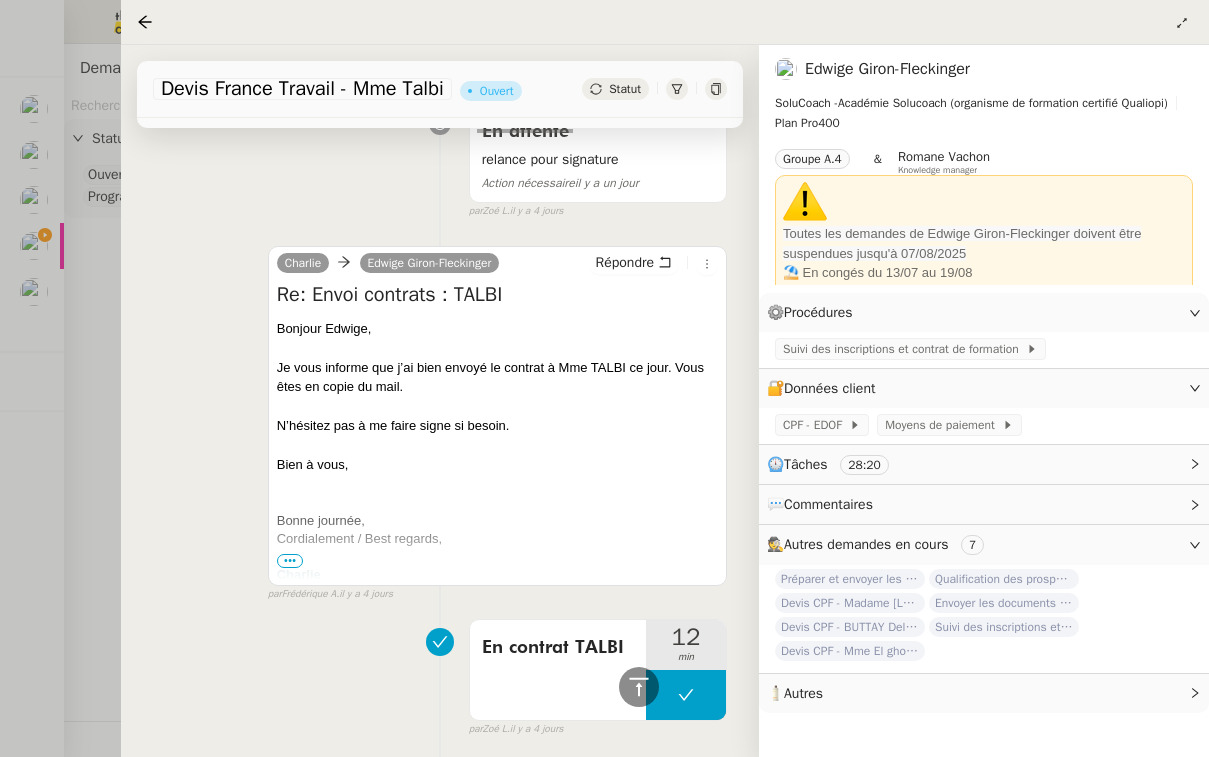 click at bounding box center [604, 378] 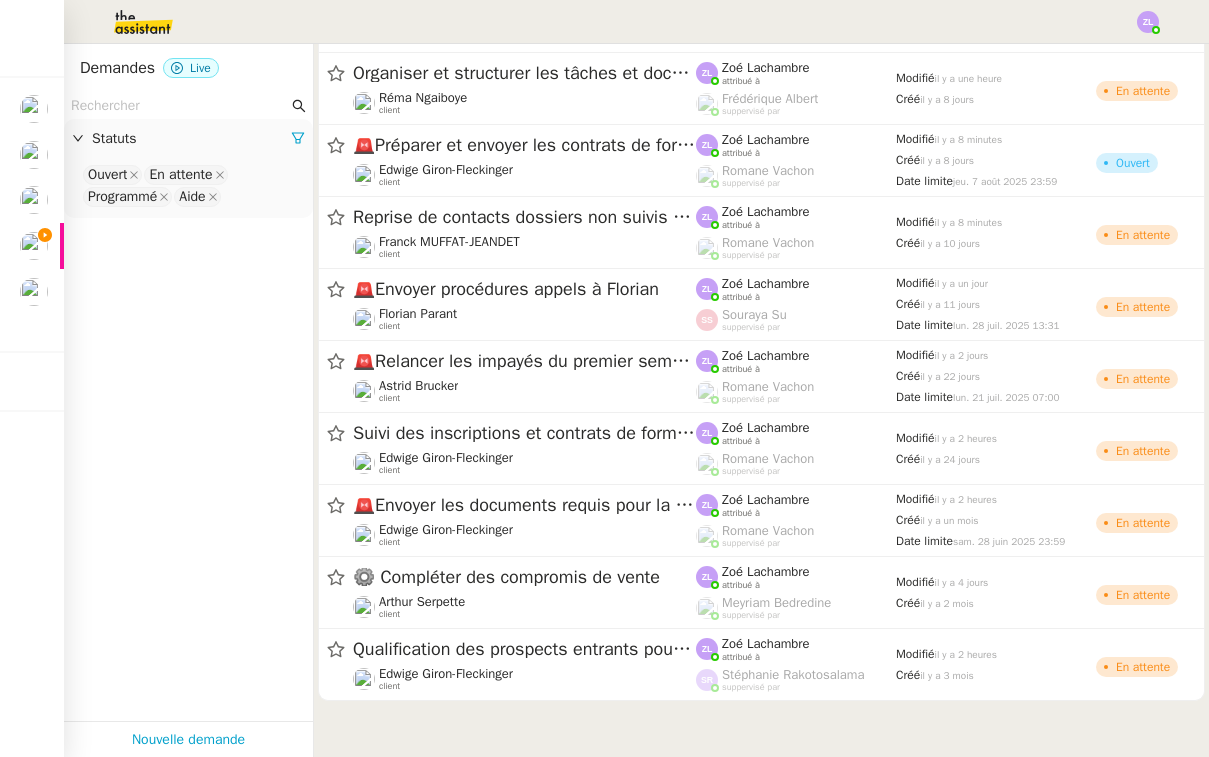 scroll, scrollTop: 2099, scrollLeft: 0, axis: vertical 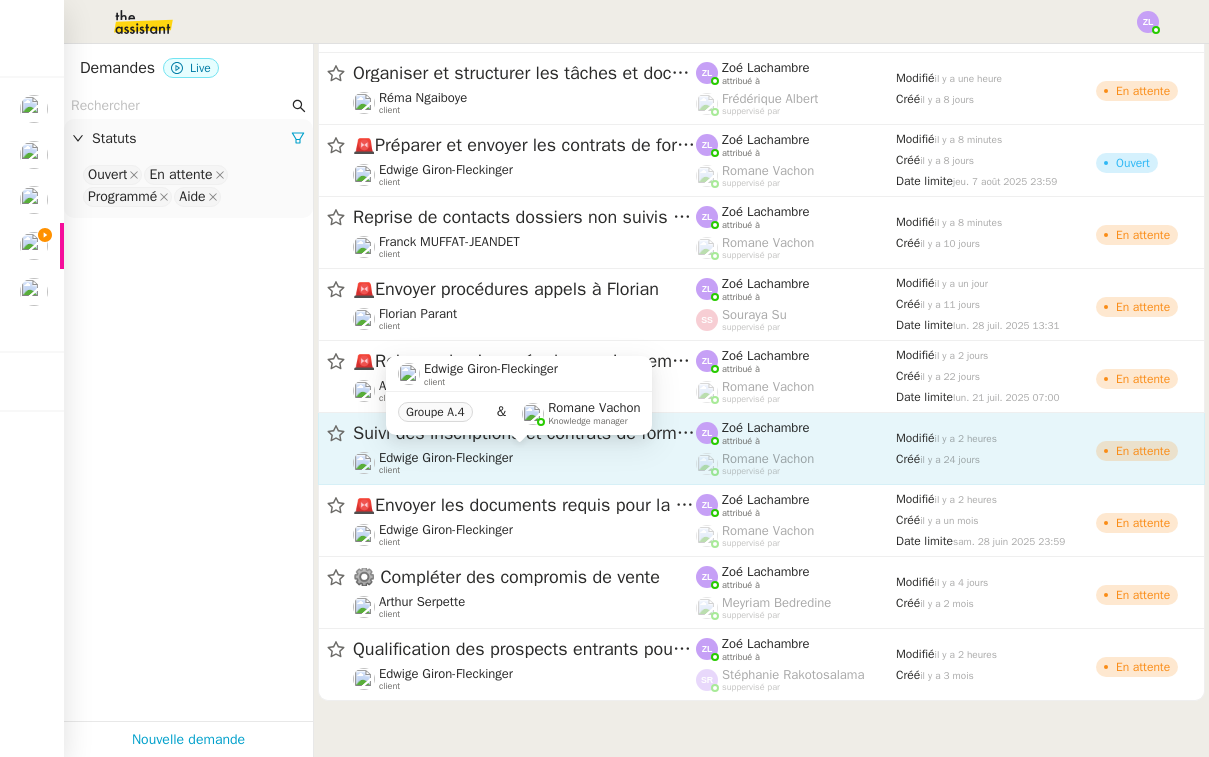 click on "Edwige Giron-Fleckinger    client" 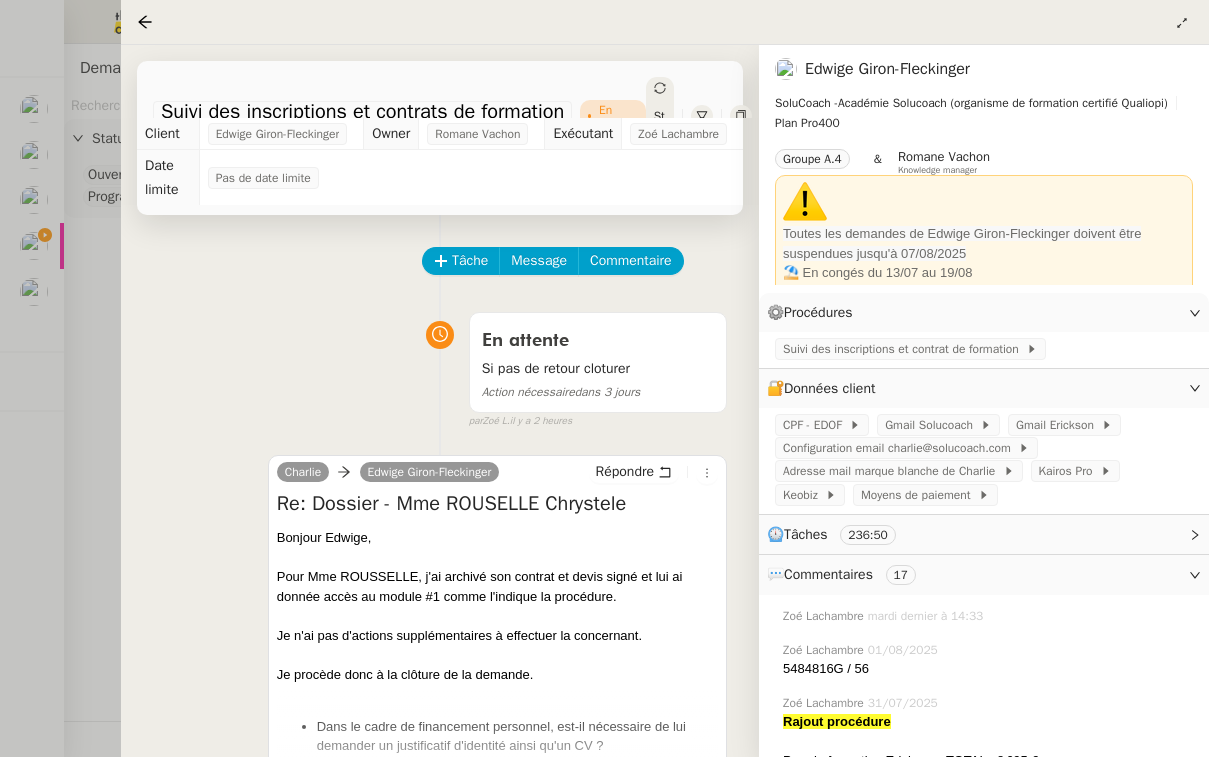 scroll, scrollTop: 0, scrollLeft: 0, axis: both 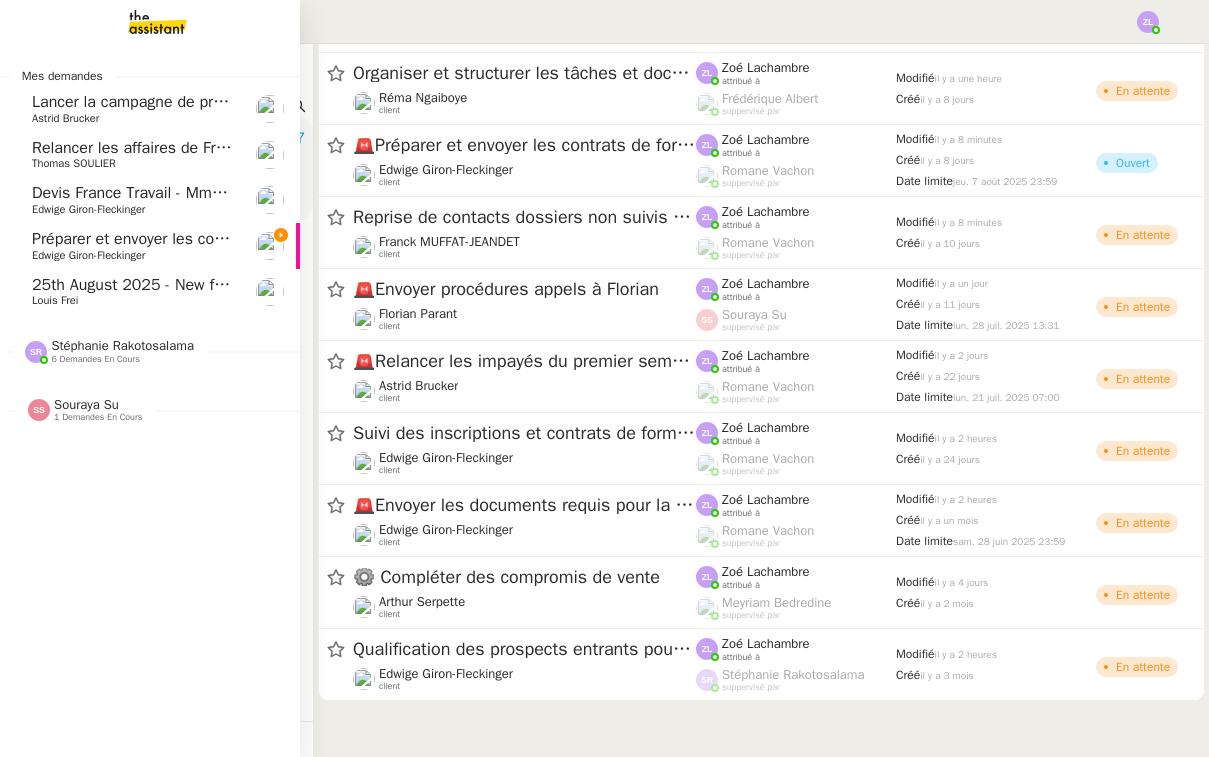 click on "Devis France Travail - Mme Talbi    Edwige Giron-Fleckinger" 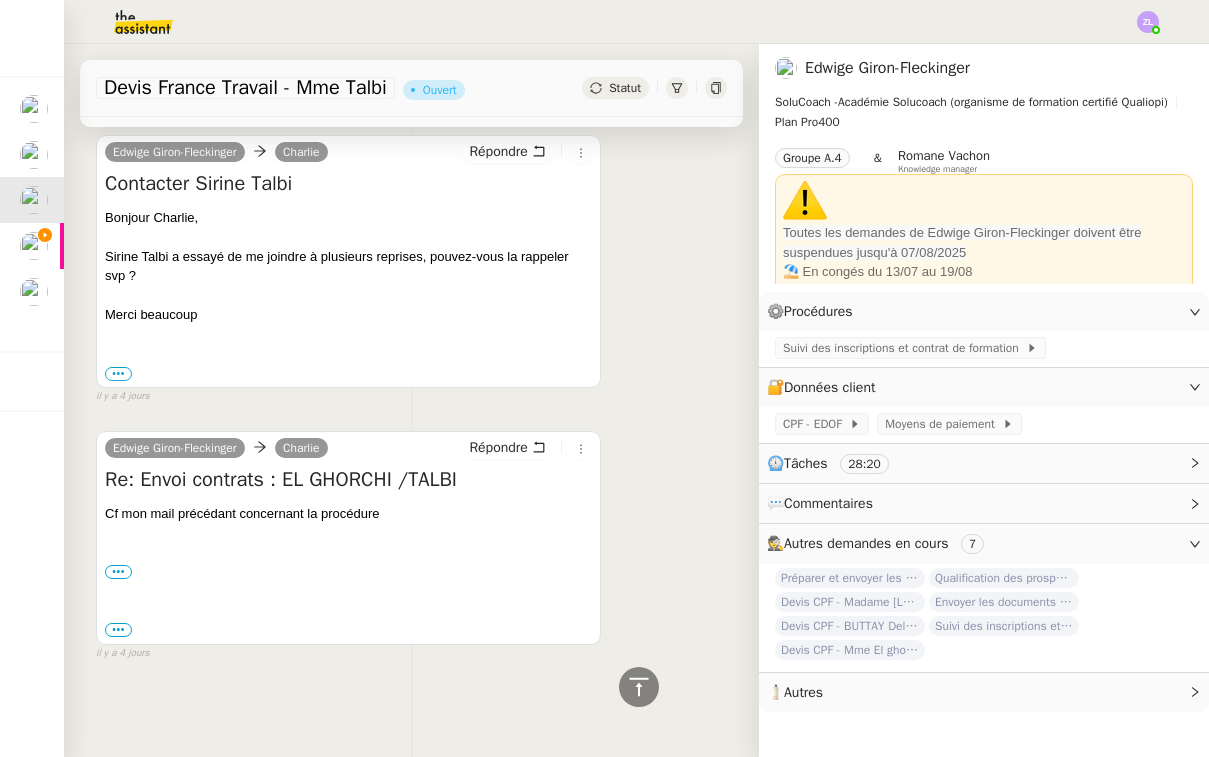scroll, scrollTop: 3365, scrollLeft: 0, axis: vertical 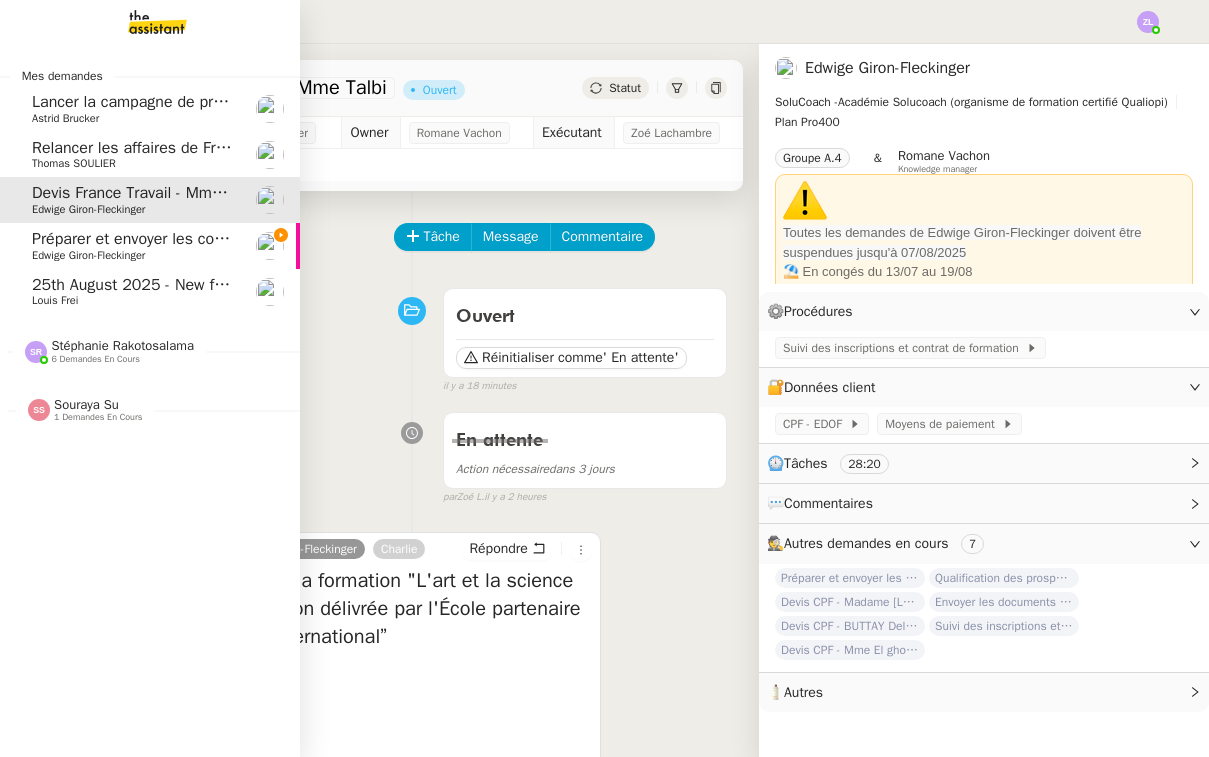 click on "Edwige Giron-Fleckinger" 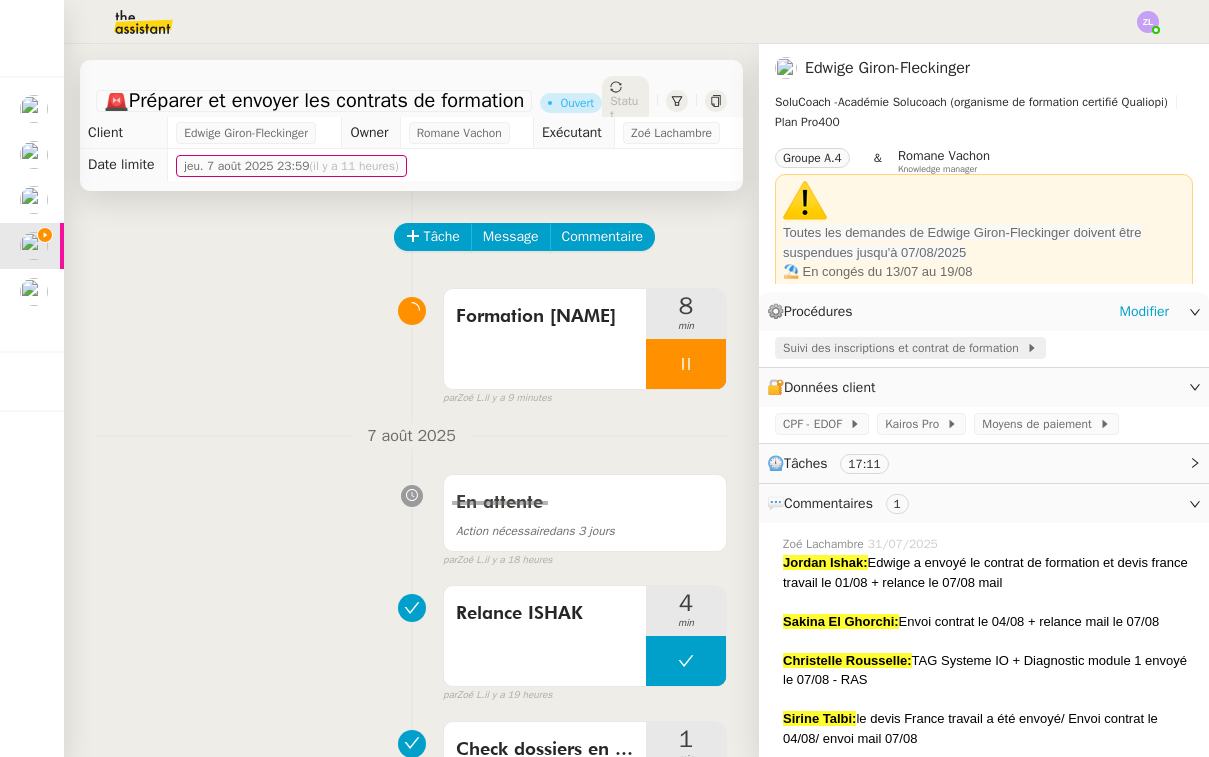click on "Suivi des inscriptions et contrat de formation" 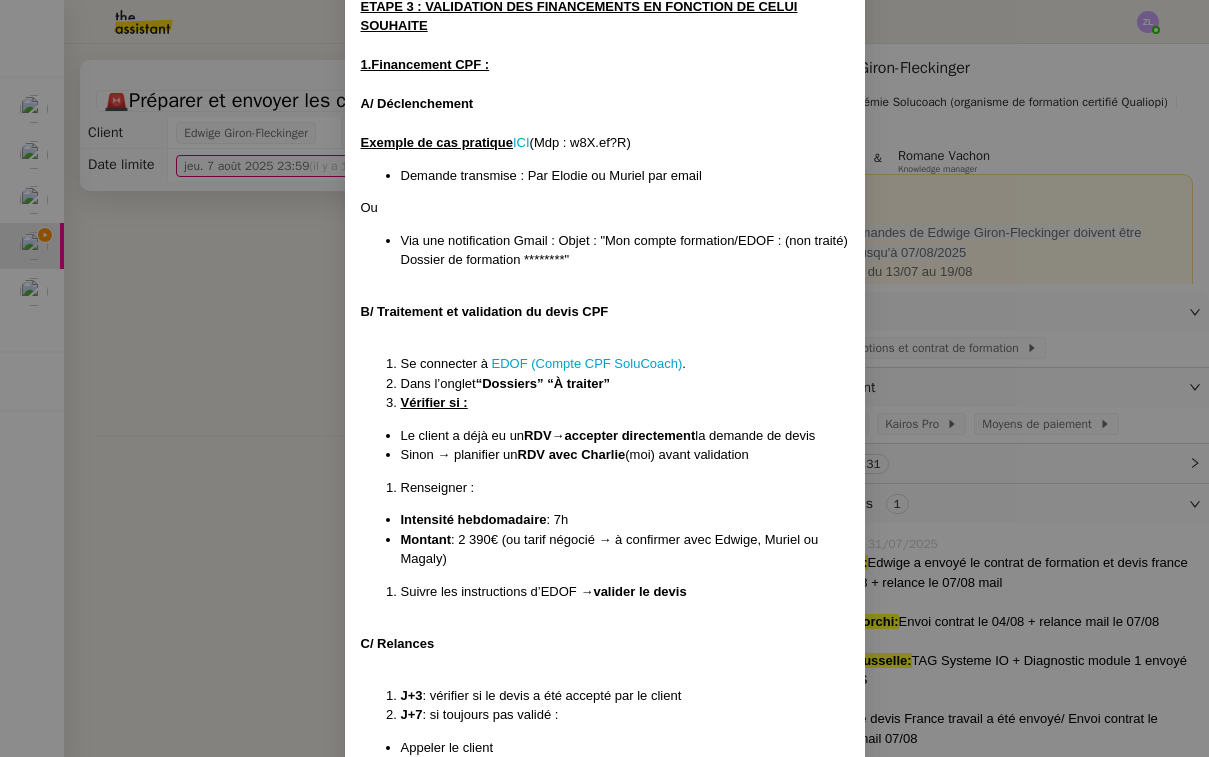 scroll, scrollTop: 2139, scrollLeft: 0, axis: vertical 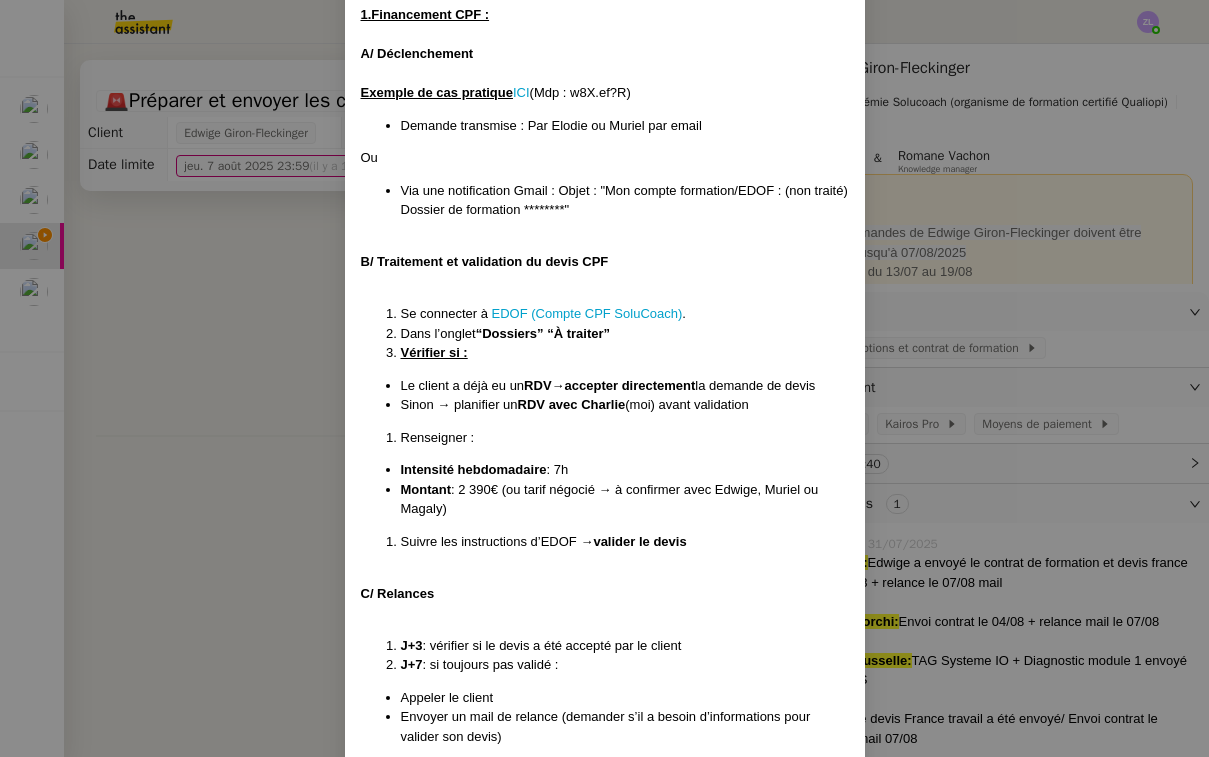 click on "Créé le 15/07/2025 MAJ le 21/07/2025   Contexte :  Chez SoluCoach, chaque nouvelle inscription à une formation déclenche un processus administratif précis visant à garantir que le stagiaire dispose d’un dossier complet et conforme avant le démarrage de la session. Cela comprend la collecte des informations, la création, l’envoi et le suivi du devis, la préparation du contrat de formation, l’envoi pour signature, et le suivi du retour signé dans les délais impartis, et l'ouverture des accès à la formation. Cette mission est essentielle pour assurer la traçabilité, la conformité réglementaire Qualiopi (notamment en cas de prise en charge OPCO), et une expérience fluide pour le stagiaire comme pour l’équipe pédagogique.  Le schéma du processus de suivi des Prospects et Clients   Déclenchement :  3 cas   et/ou OPCO : réception d’un accord de financement OPCO avec le devis accepté (entreprise ou autre) CPF : réception devis CPF accepté (notification par email “EDOF”) ICI" at bounding box center (604, 378) 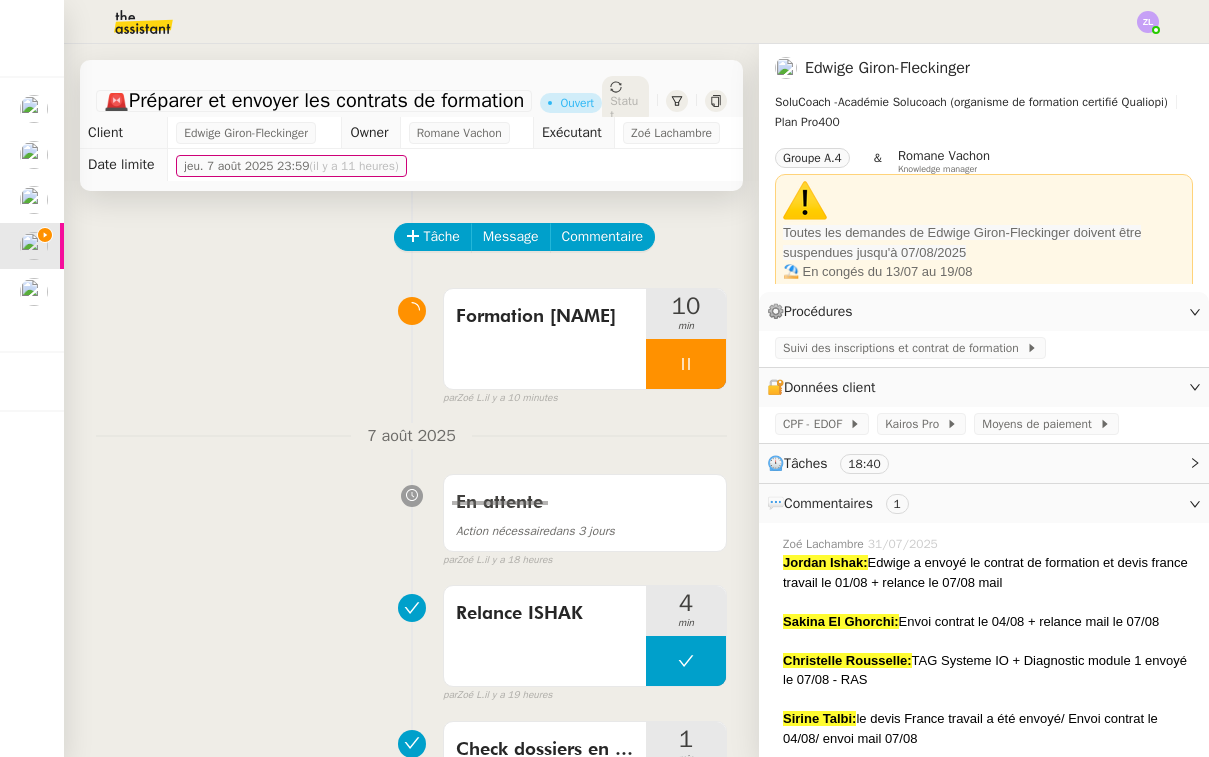 click 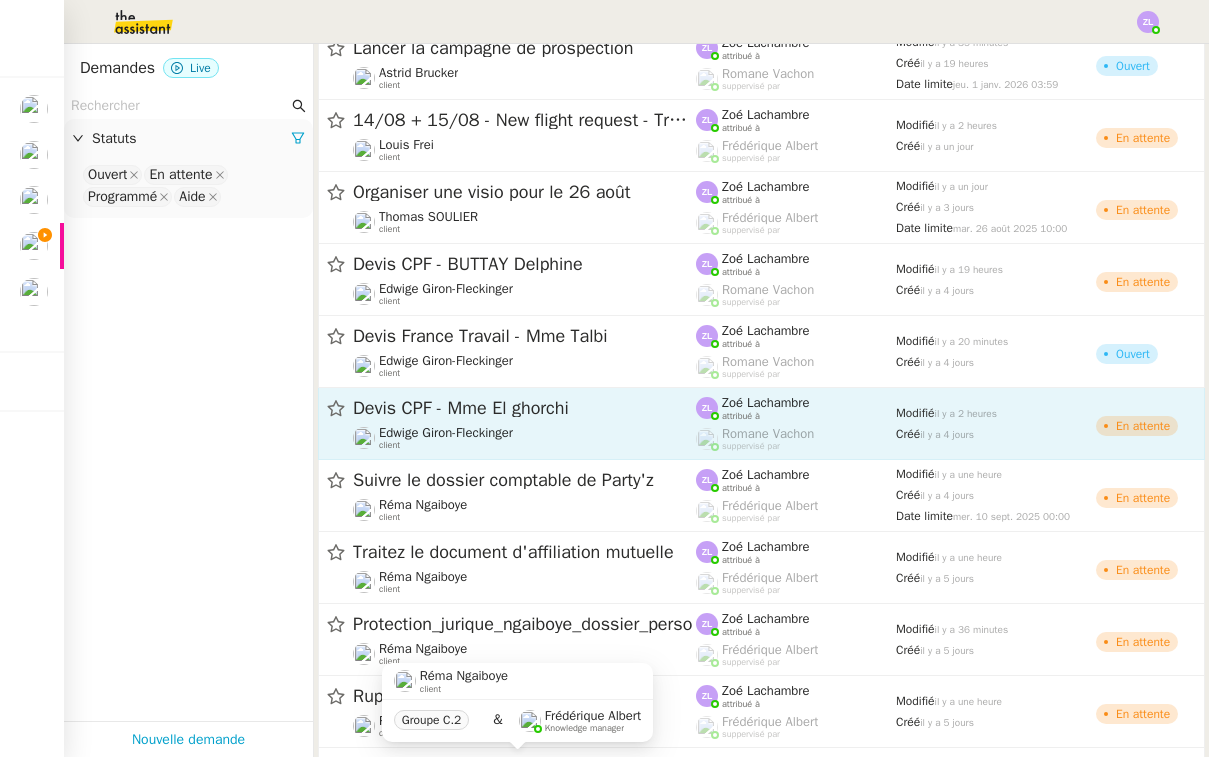scroll, scrollTop: 961, scrollLeft: 0, axis: vertical 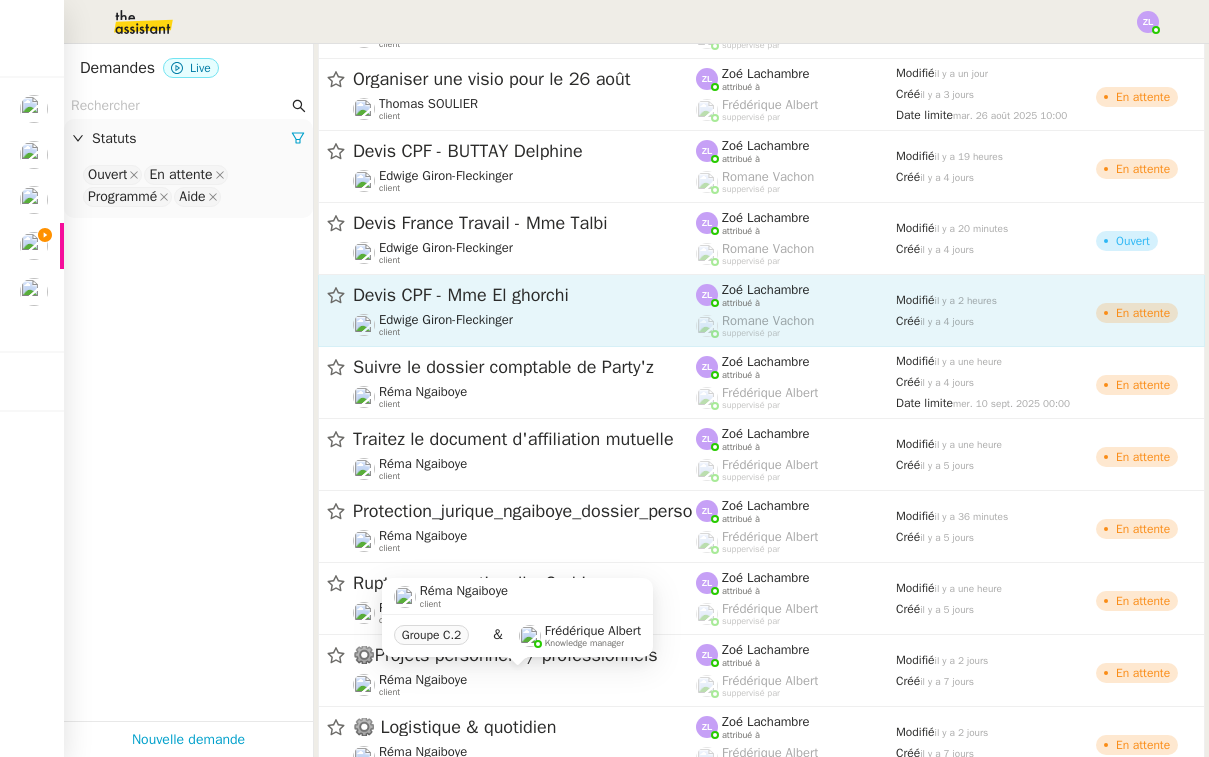 click on "Edwige Giron-Fleckinger" 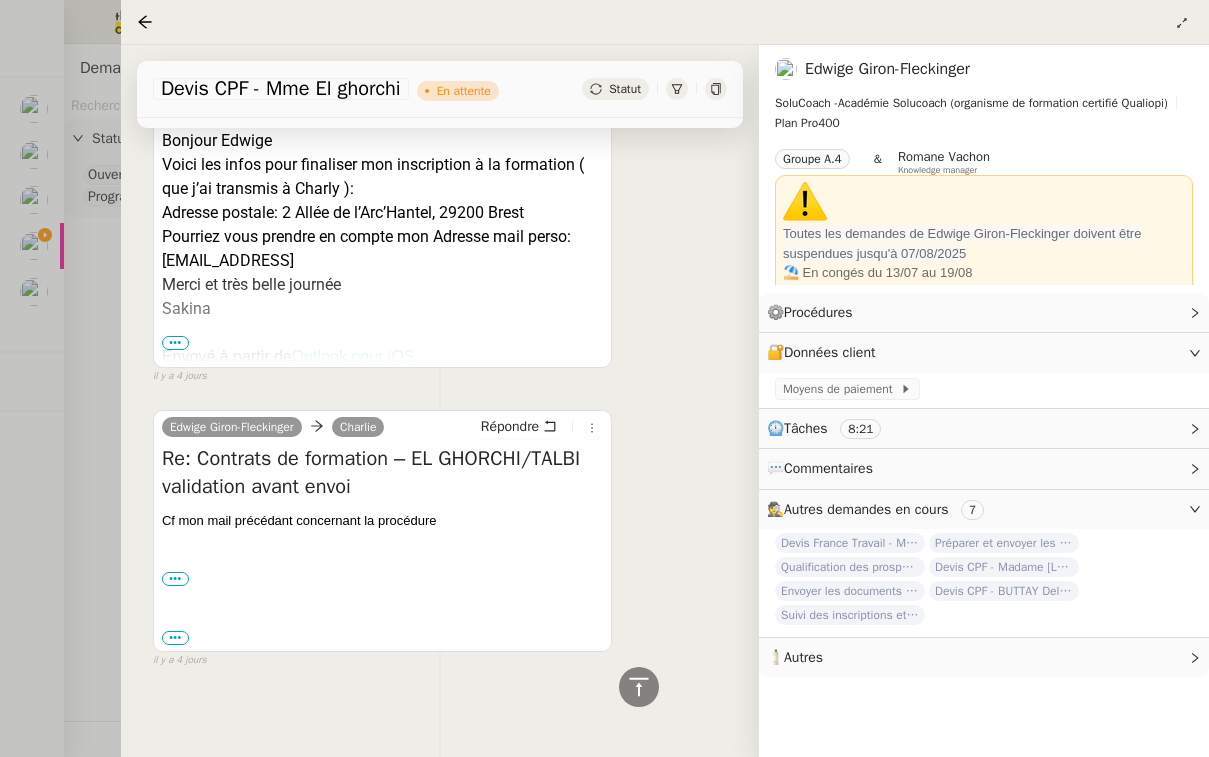 scroll, scrollTop: 1853, scrollLeft: 0, axis: vertical 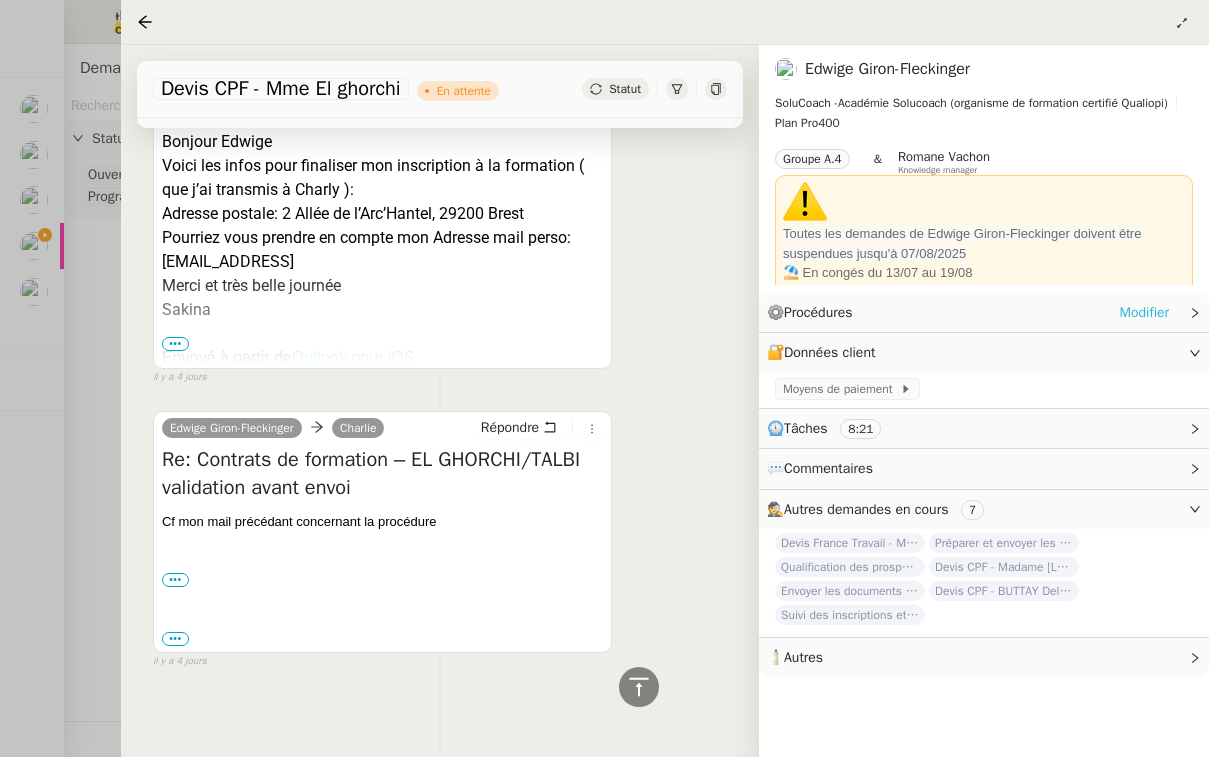 click on "Modifier" 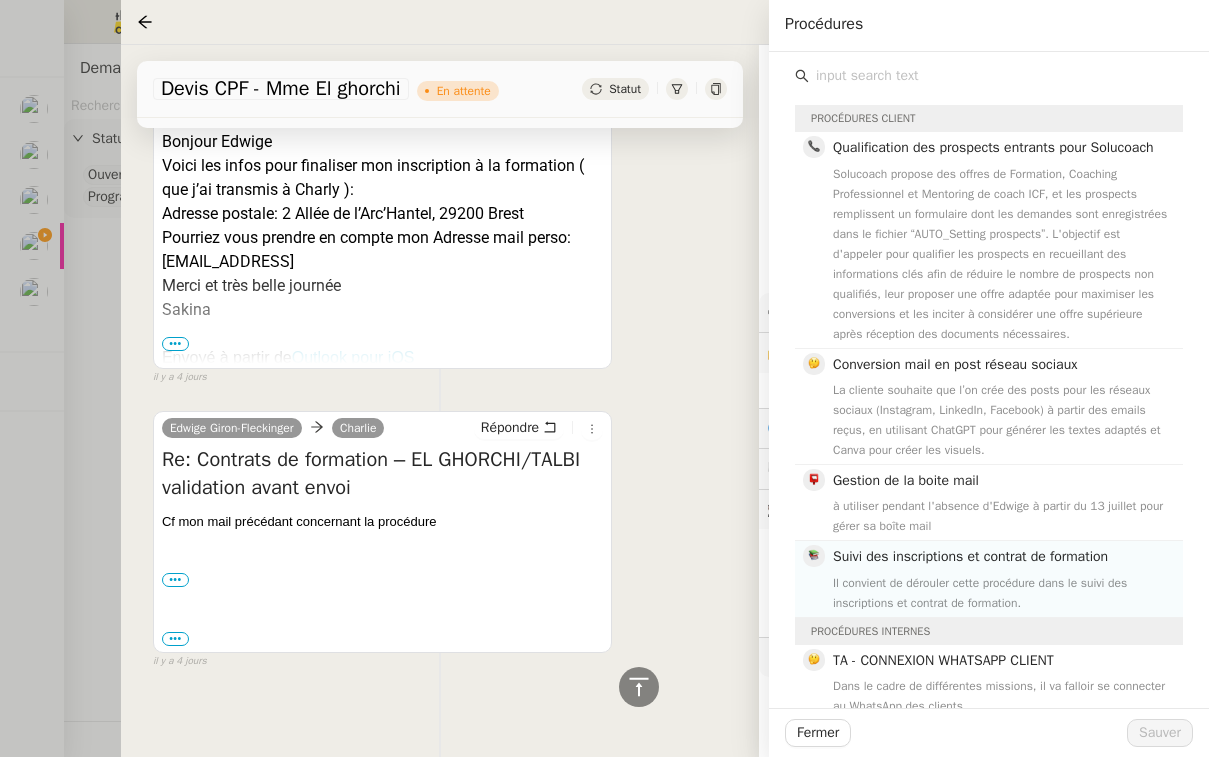 click on "Il convient de dérouler cette procédure dans le suivi des inscriptions et contrat de formation." 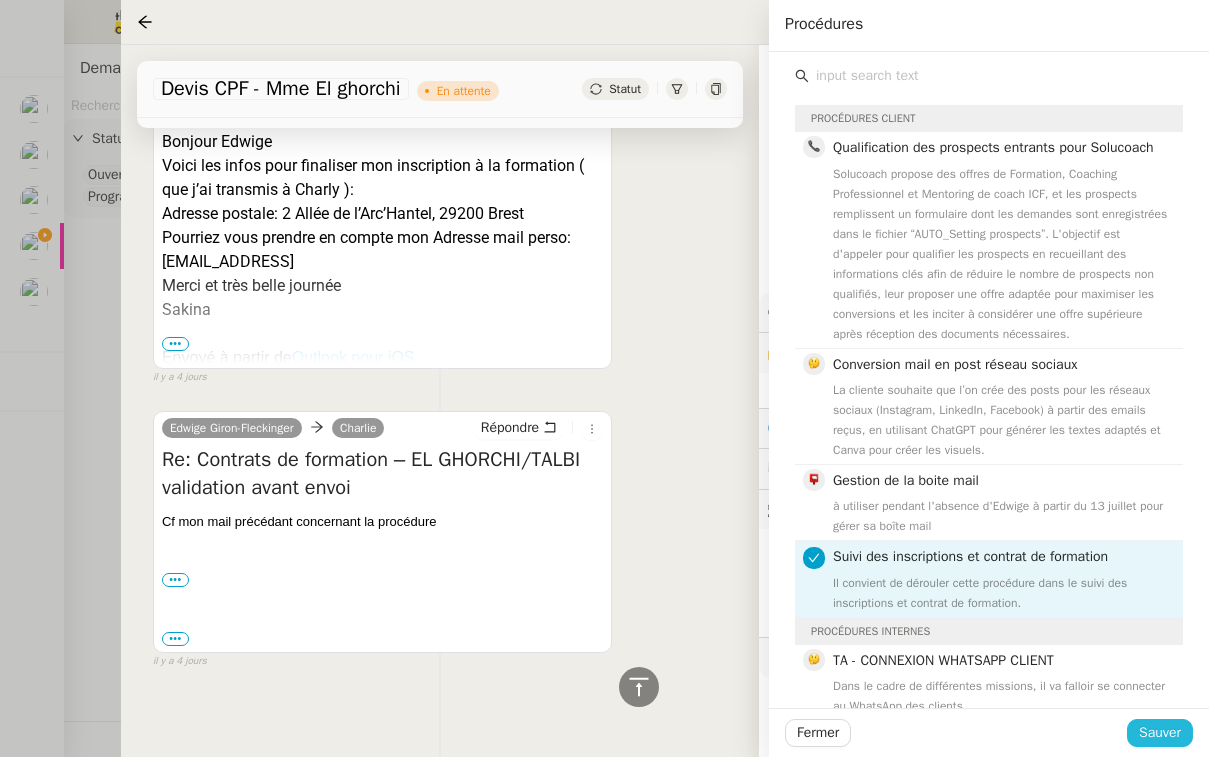 click on "Sauver" 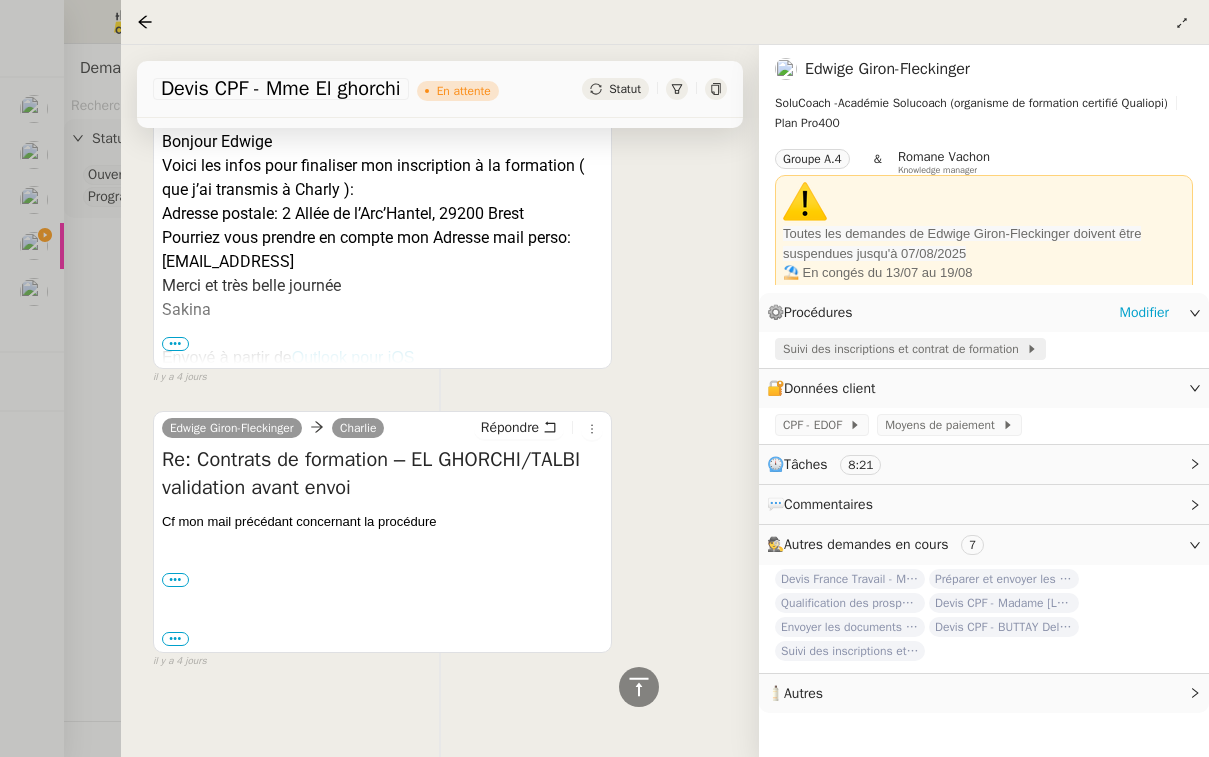 click on "Suivi des inscriptions et contrat de formation" 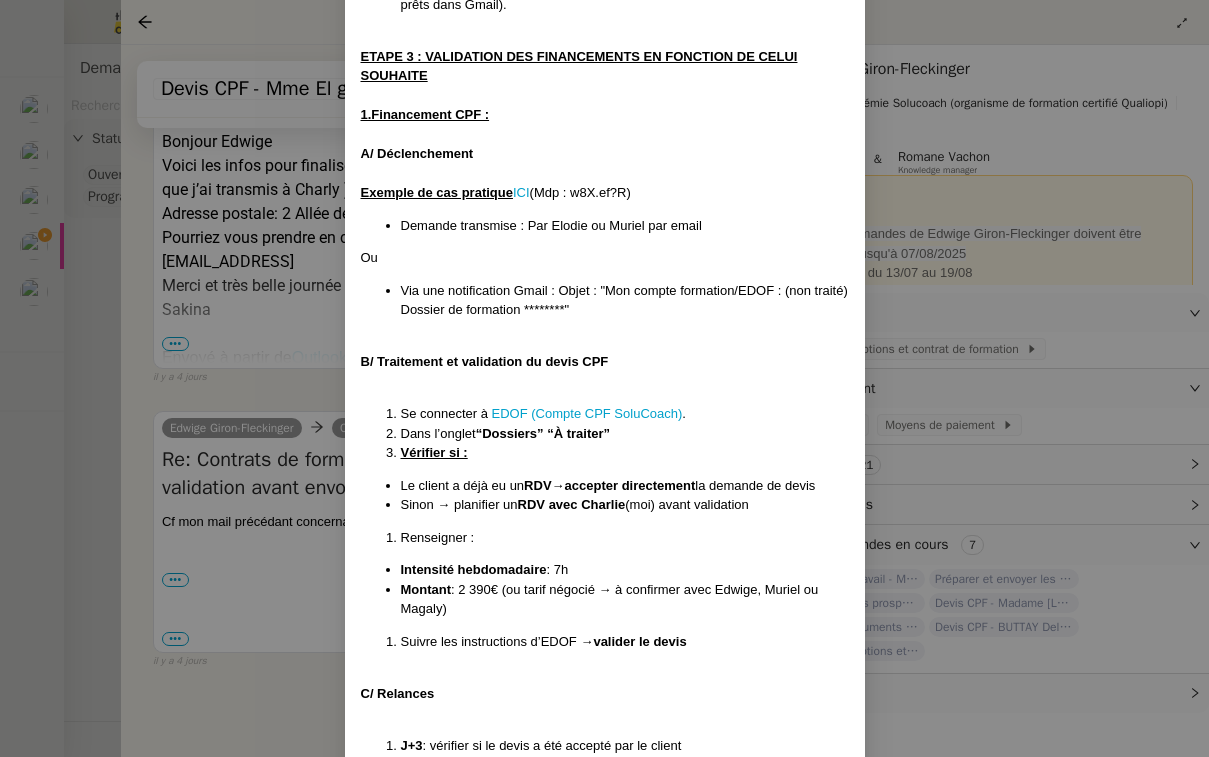 scroll, scrollTop: 2029, scrollLeft: 0, axis: vertical 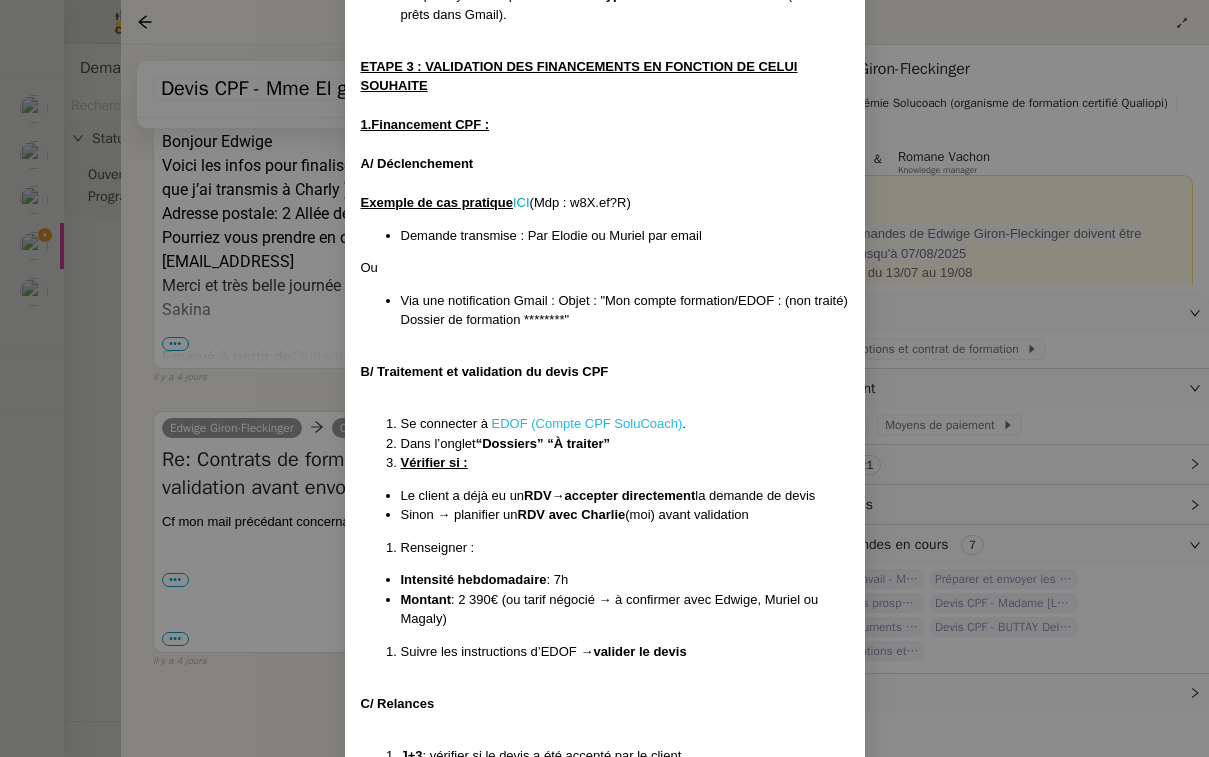 click on "EDOF (Compte CPF SoluCoach)" at bounding box center (587, 423) 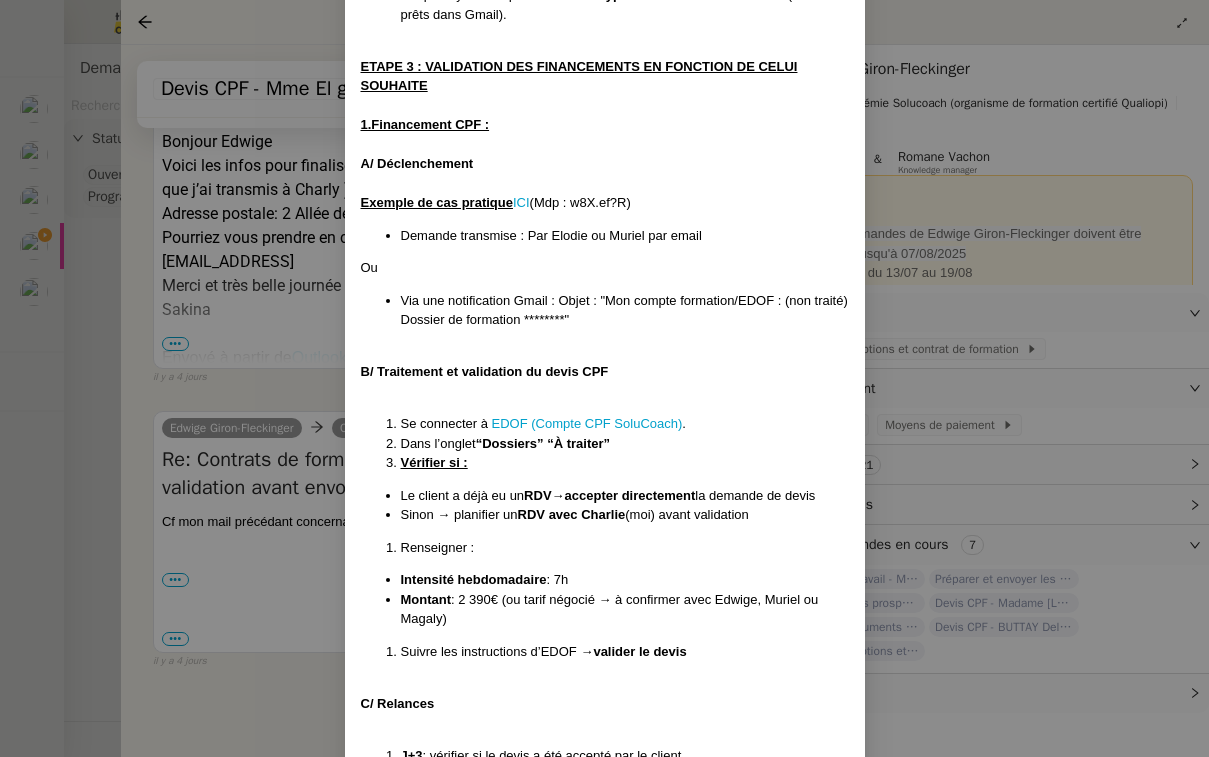 scroll, scrollTop: 2065, scrollLeft: 0, axis: vertical 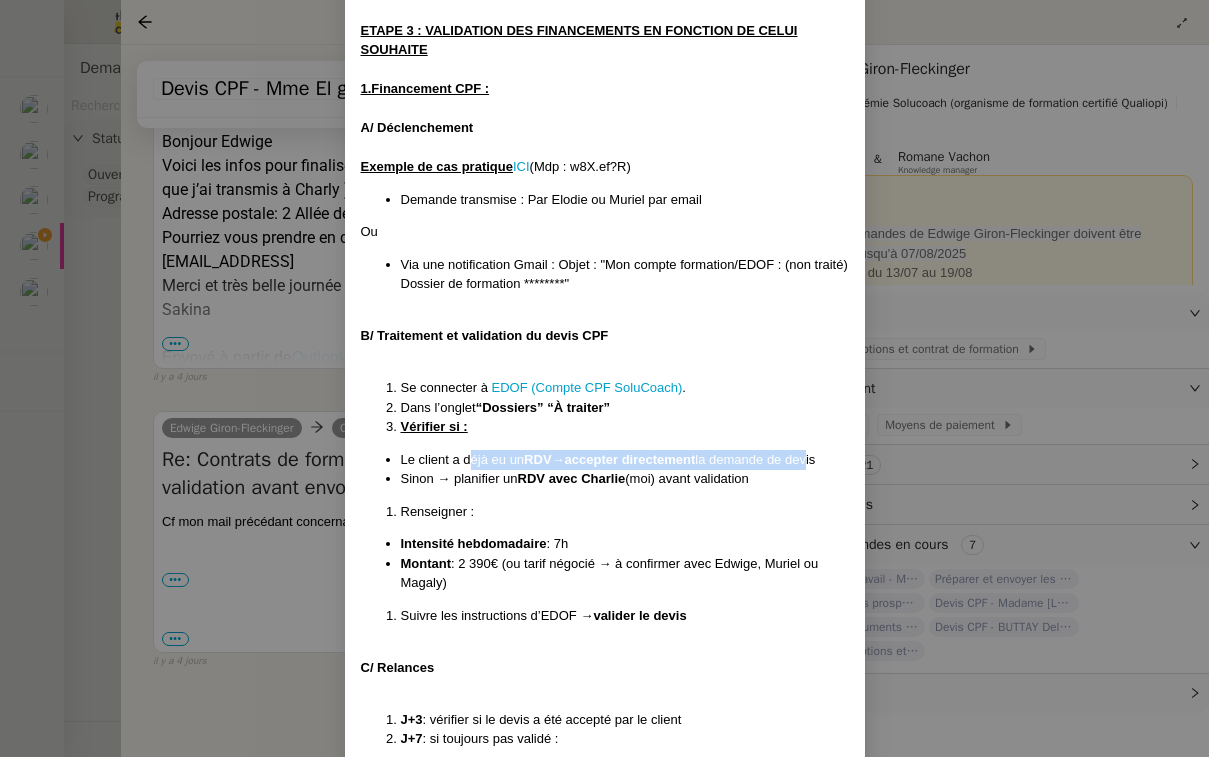 drag, startPoint x: 472, startPoint y: 422, endPoint x: 815, endPoint y: 424, distance: 343.00583 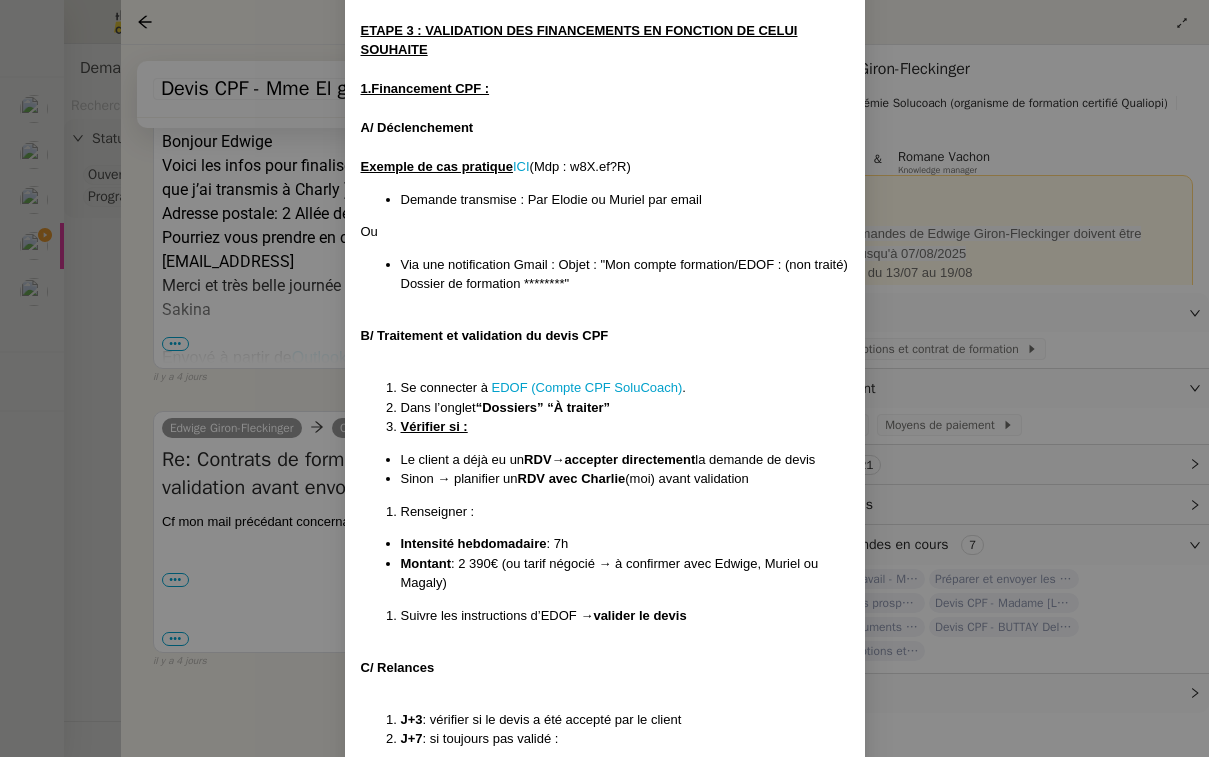 click on "Créé le 15/07/2025 MAJ le 21/07/2025   Contexte :  Chez SoluCoach, chaque nouvelle inscription à une formation déclenche un processus administratif précis visant à garantir que le stagiaire dispose d’un dossier complet et conforme avant le démarrage de la session. Cela comprend la collecte des informations, la création, l’envoi et le suivi du devis, la préparation du contrat de formation, l’envoi pour signature, et le suivi du retour signé dans les délais impartis, et l'ouverture des accès à la formation. Cette mission est essentielle pour assurer la traçabilité, la conformité réglementaire Qualiopi (notamment en cas de prise en charge OPCO), et une expérience fluide pour le stagiaire comme pour l’équipe pédagogique.  Le schéma du processus de suivi des Prospects et Clients   Déclenchement :  3 cas   et/ou OPCO : réception d’un accord de financement OPCO avec le devis accepté (entreprise ou autre) CPF : réception devis CPF accepté (notification par email “EDOF”) ICI" at bounding box center (605, 6628) 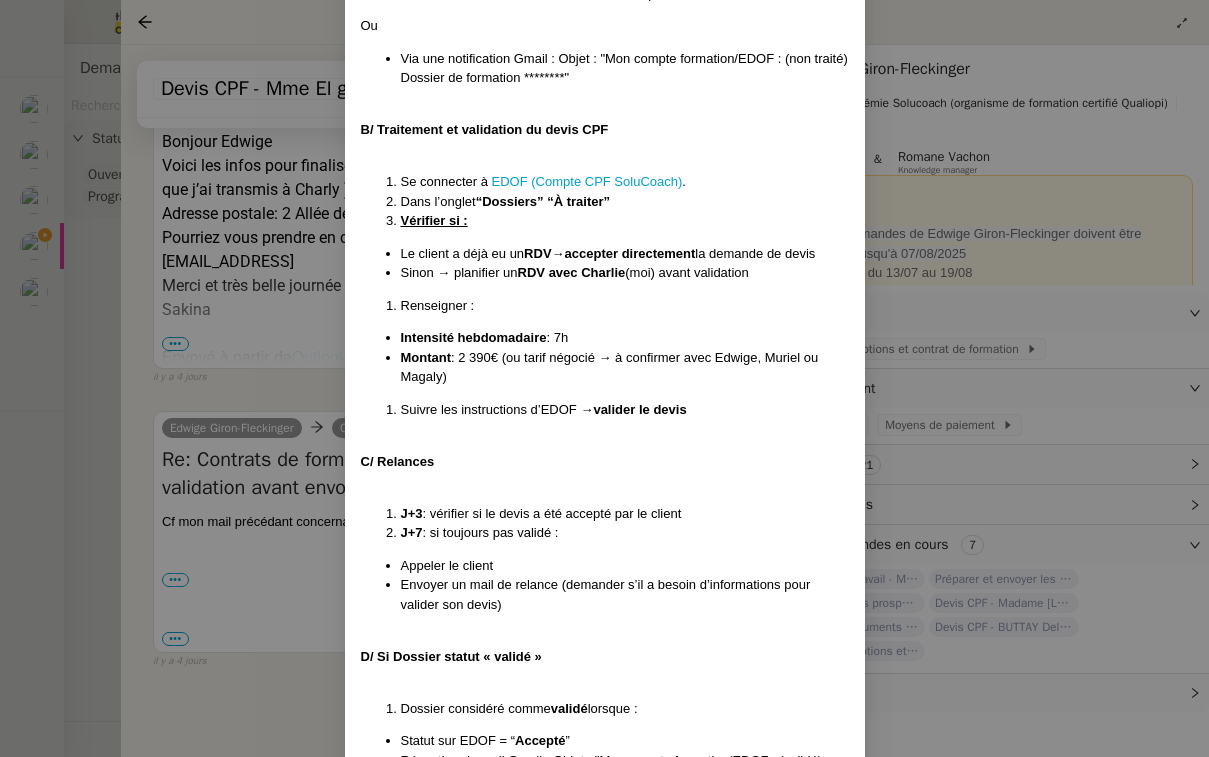 scroll, scrollTop: 2277, scrollLeft: 0, axis: vertical 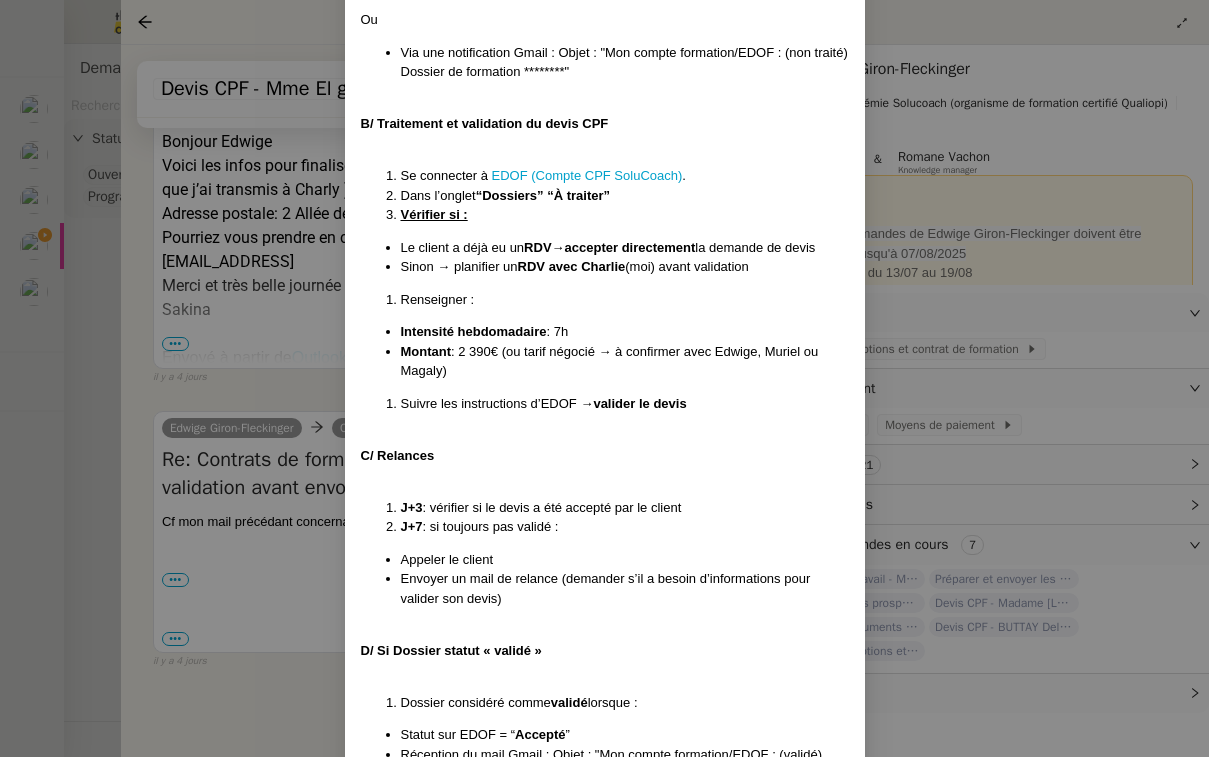 drag, startPoint x: 584, startPoint y: 292, endPoint x: 557, endPoint y: 294, distance: 27.073973 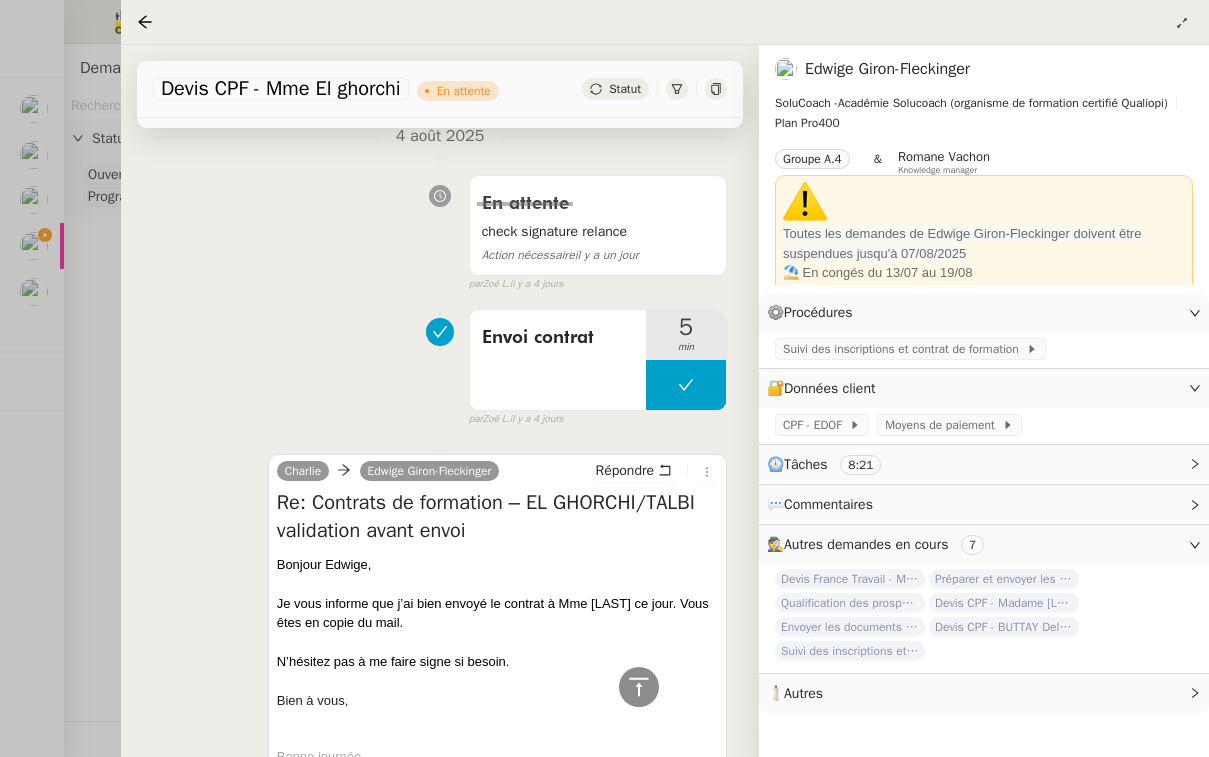 scroll, scrollTop: 769, scrollLeft: 0, axis: vertical 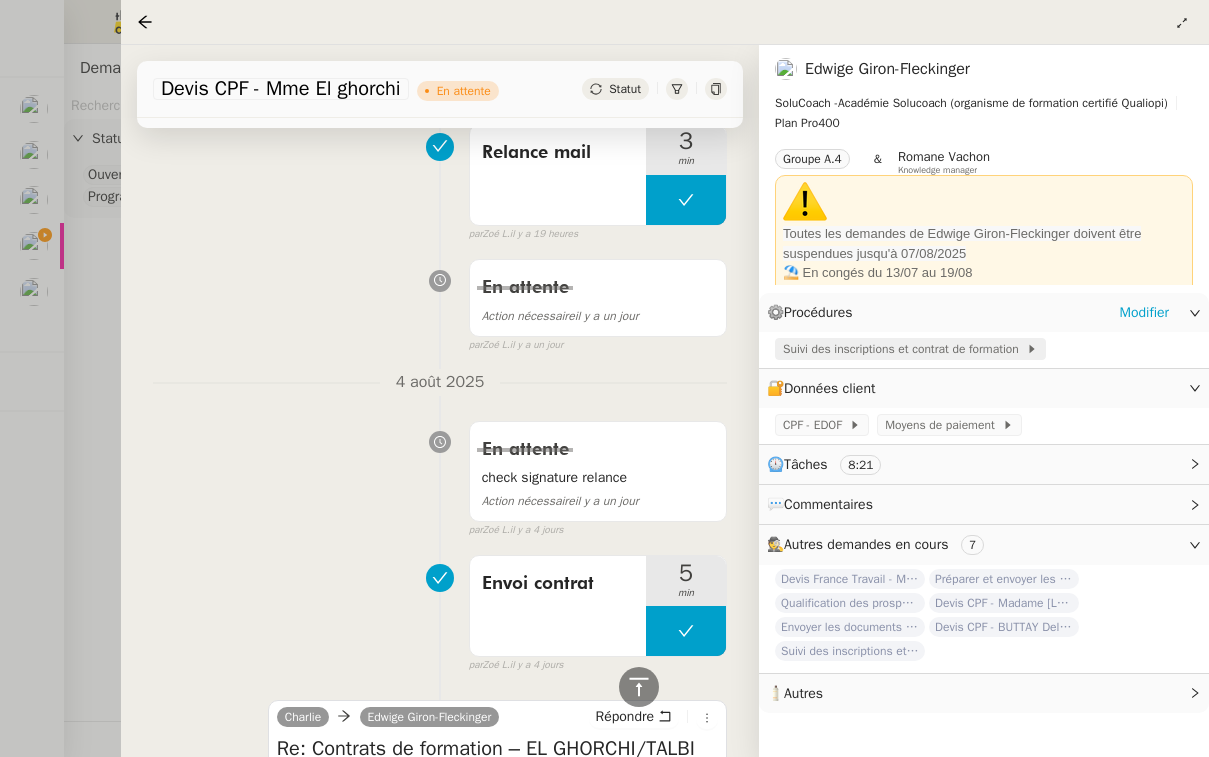 click on "Suivi des inscriptions et contrat de formation" 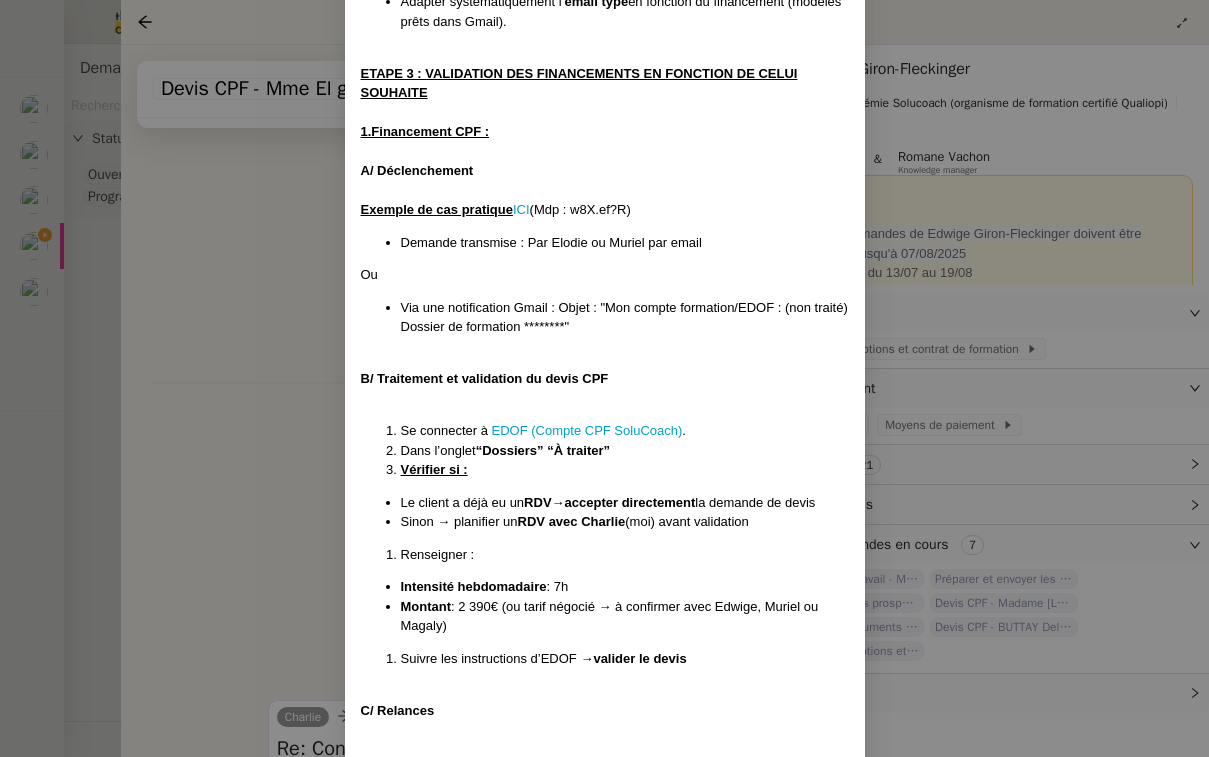 scroll, scrollTop: 2044, scrollLeft: 0, axis: vertical 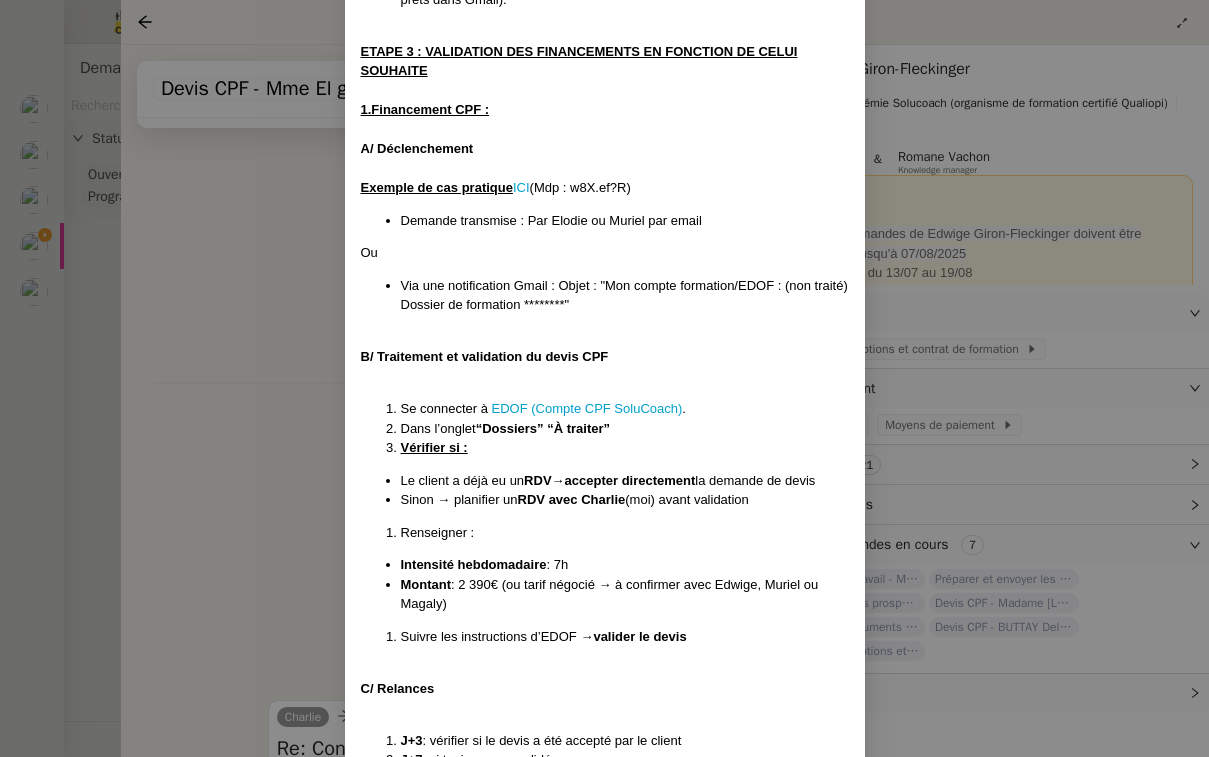 click on "Montant  : 2 390€ (ou tarif négocié → à confirmer avec Edwige, Muriel ou Magaly)" at bounding box center [625, 594] 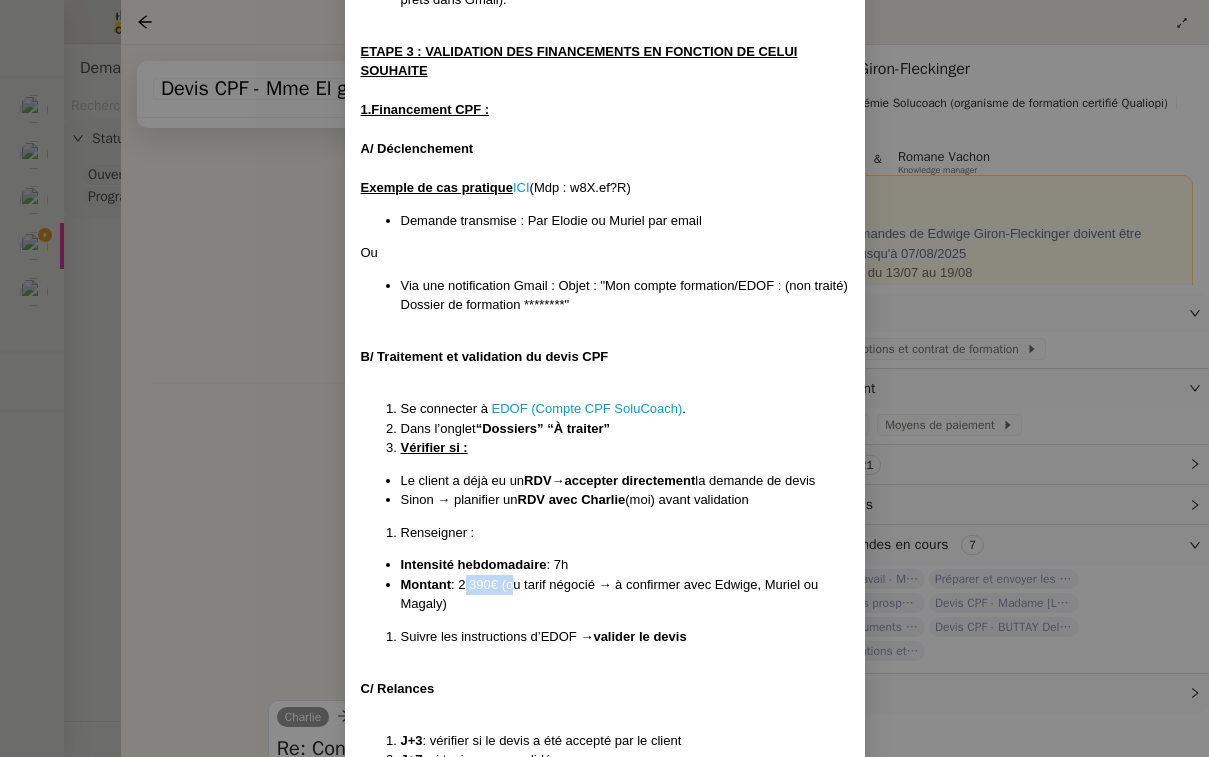 drag, startPoint x: 461, startPoint y: 548, endPoint x: 509, endPoint y: 547, distance: 48.010414 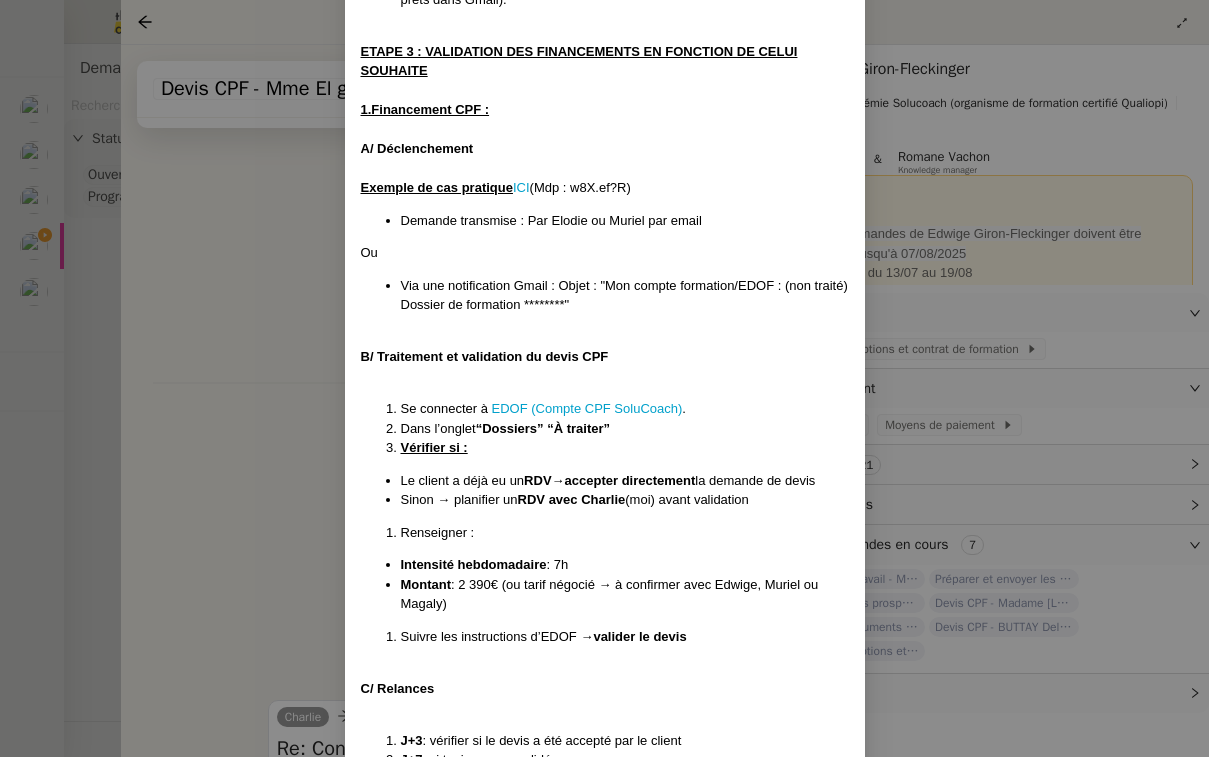 click on "Montant  : 2 390€ (ou tarif négocié → à confirmer avec Edwige, Muriel ou Magaly)" at bounding box center (625, 594) 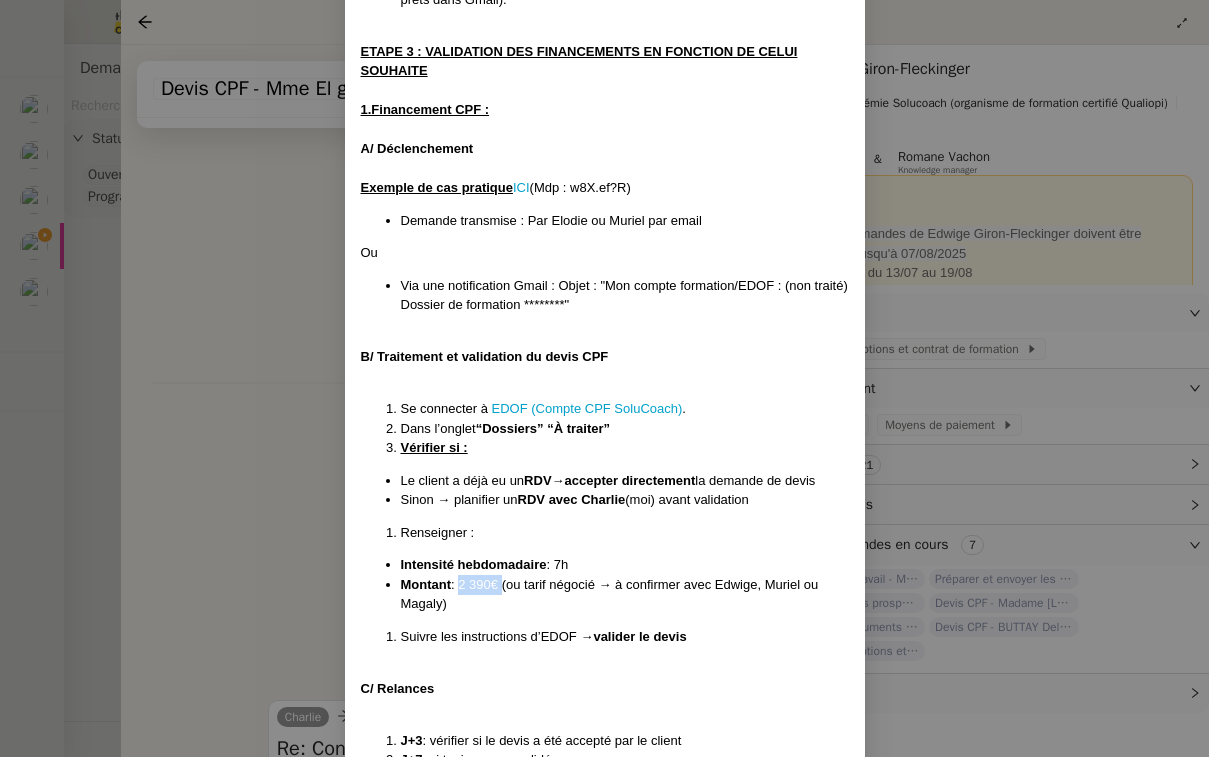 drag, startPoint x: 459, startPoint y: 546, endPoint x: 502, endPoint y: 548, distance: 43.046486 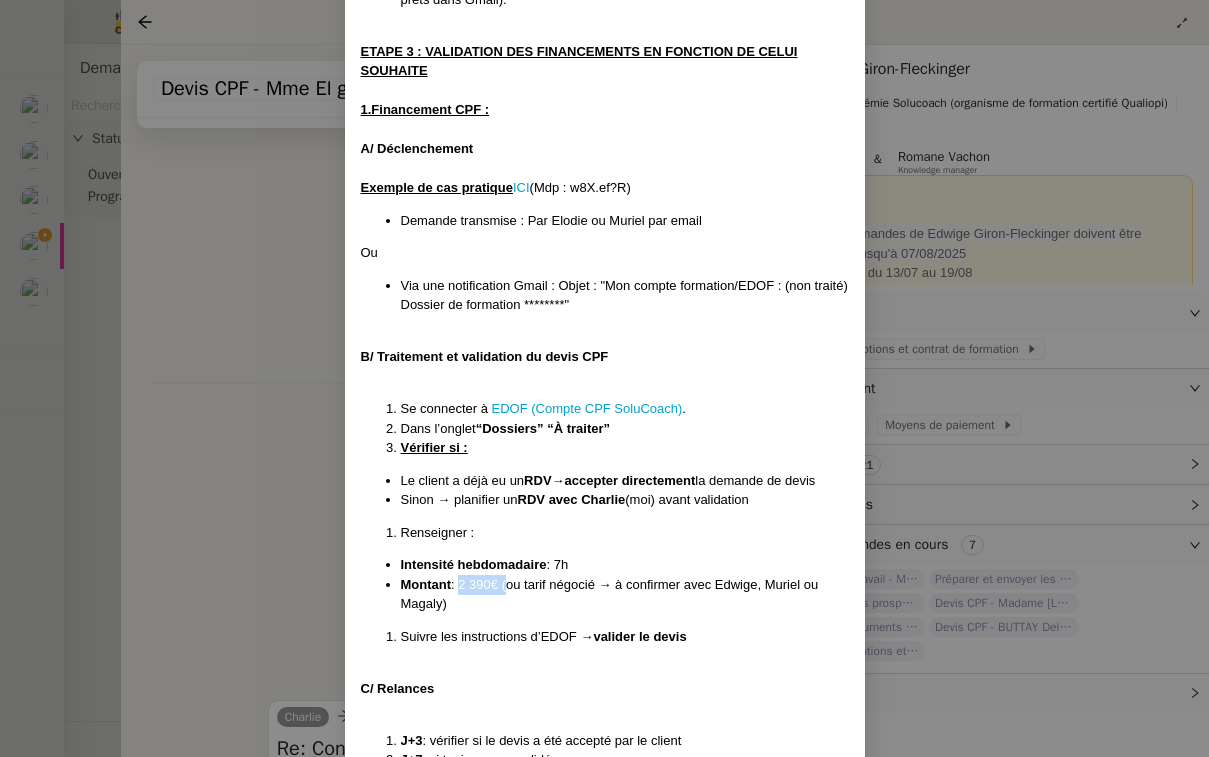 drag, startPoint x: 502, startPoint y: 548, endPoint x: 458, endPoint y: 547, distance: 44.011364 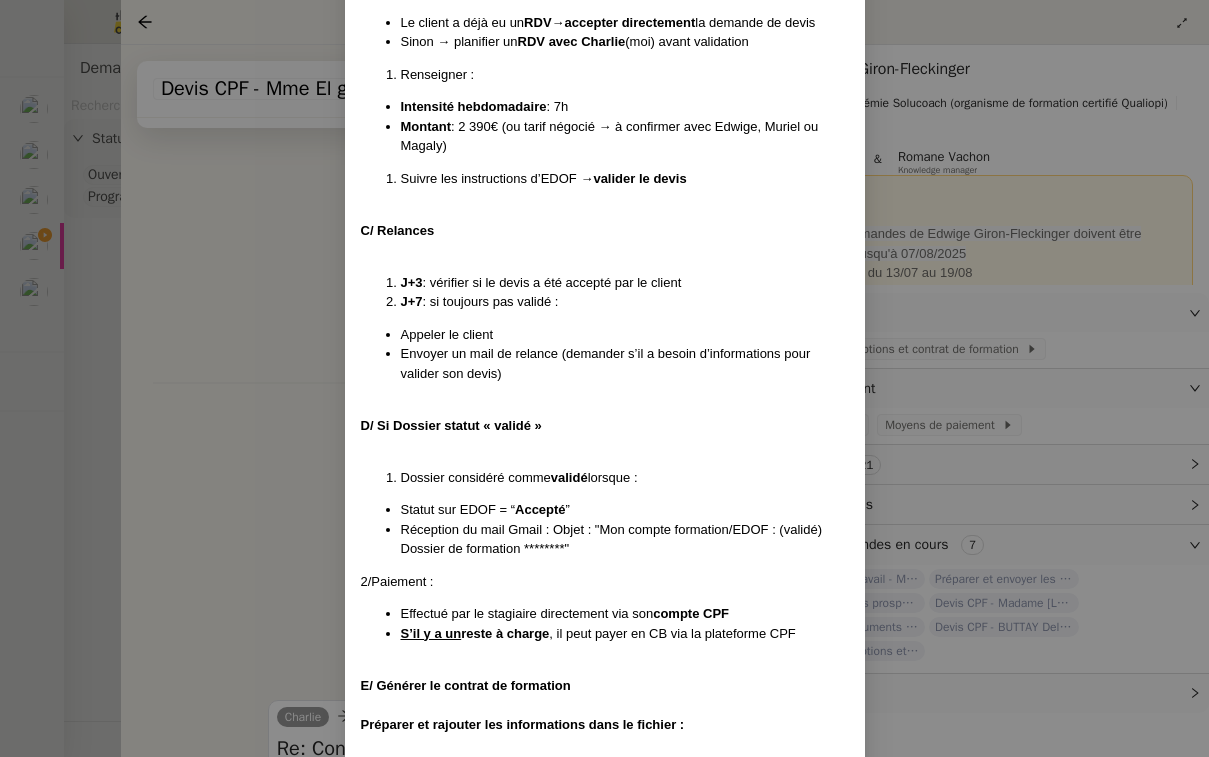 scroll, scrollTop: 2572, scrollLeft: 0, axis: vertical 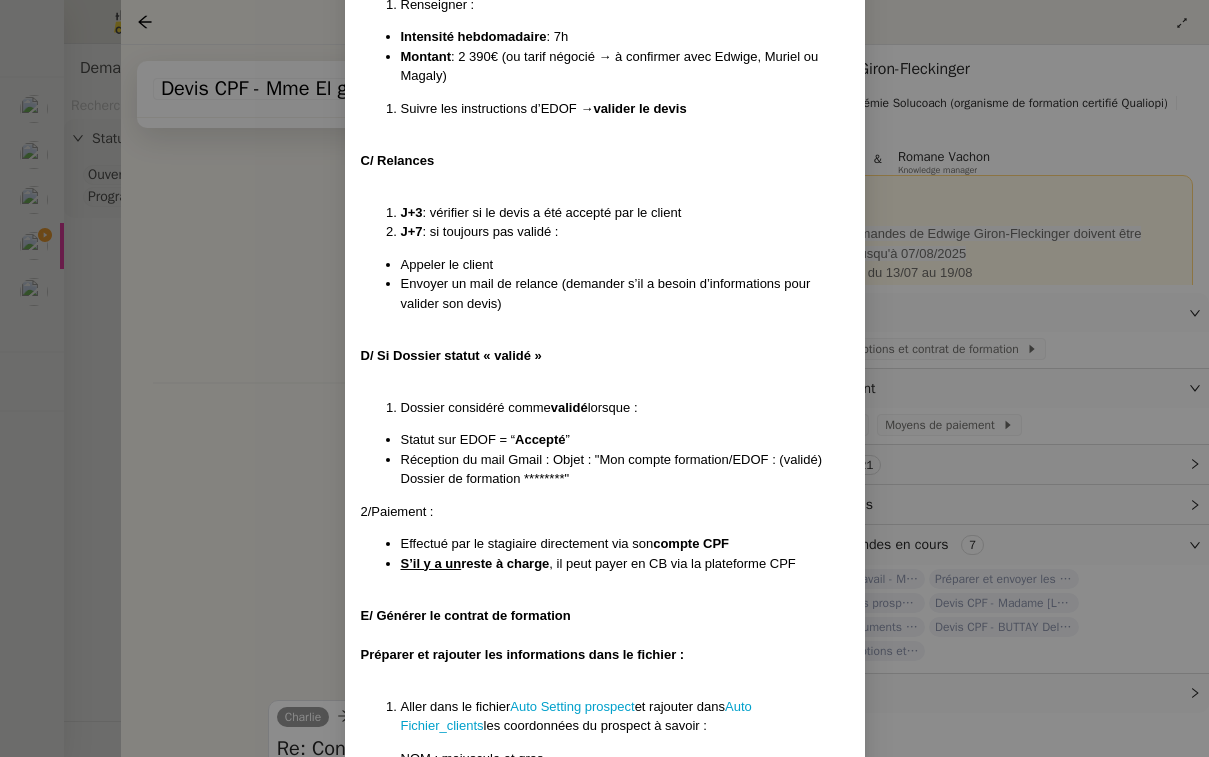 click on "Créé le 15/07/2025 MAJ le 21/07/2025   Contexte :  Chez SoluCoach, chaque nouvelle inscription à une formation déclenche un processus administratif précis visant à garantir que le stagiaire dispose d’un dossier complet et conforme avant le démarrage de la session. Cela comprend la collecte des informations, la création, l’envoi et le suivi du devis, la préparation du contrat de formation, l’envoi pour signature, et le suivi du retour signé dans les délais impartis, et l'ouverture des accès à la formation. Cette mission est essentielle pour assurer la traçabilité, la conformité réglementaire Qualiopi (notamment en cas de prise en charge OPCO), et une expérience fluide pour le stagiaire comme pour l’équipe pédagogique.  Le schéma du processus de suivi des Prospects et Clients   Déclenchement :  3 cas   et/ou OPCO : réception d’un accord de financement OPCO avec le devis accepté (entreprise ou autre) CPF : réception devis CPF accepté (notification par email “EDOF”) ICI" at bounding box center [604, 378] 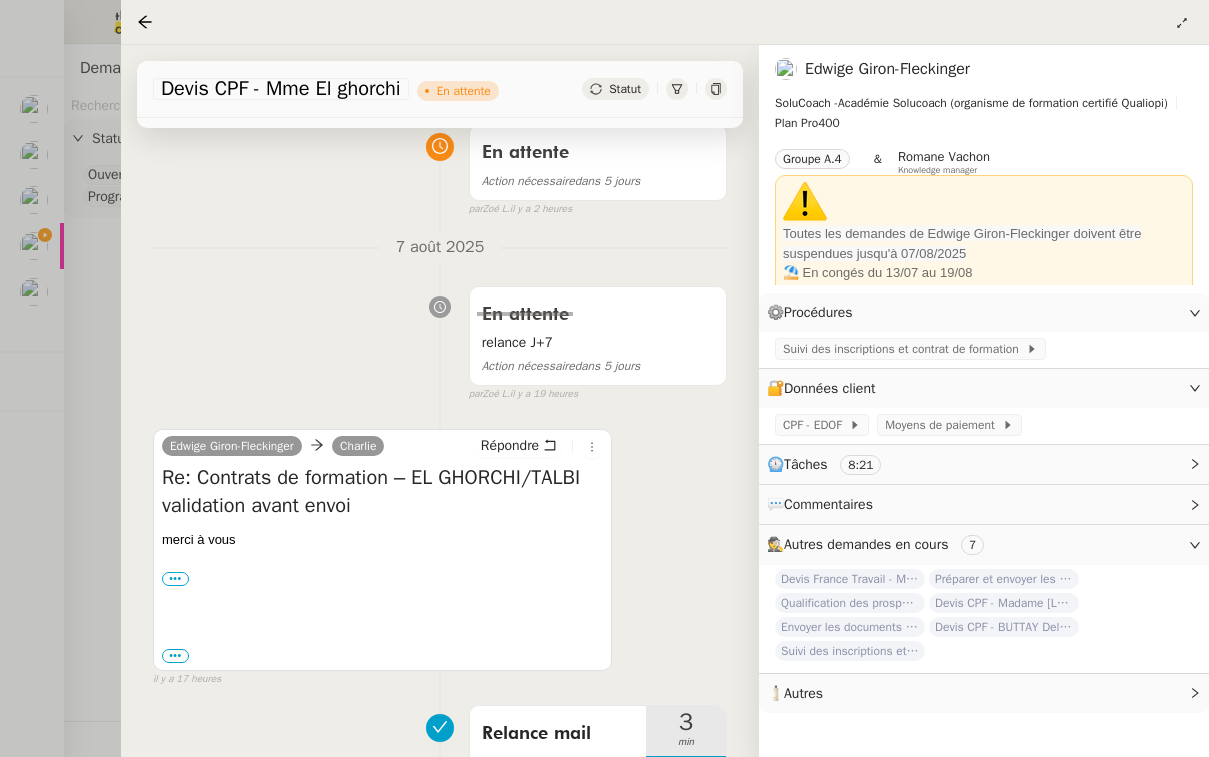 scroll, scrollTop: 179, scrollLeft: 0, axis: vertical 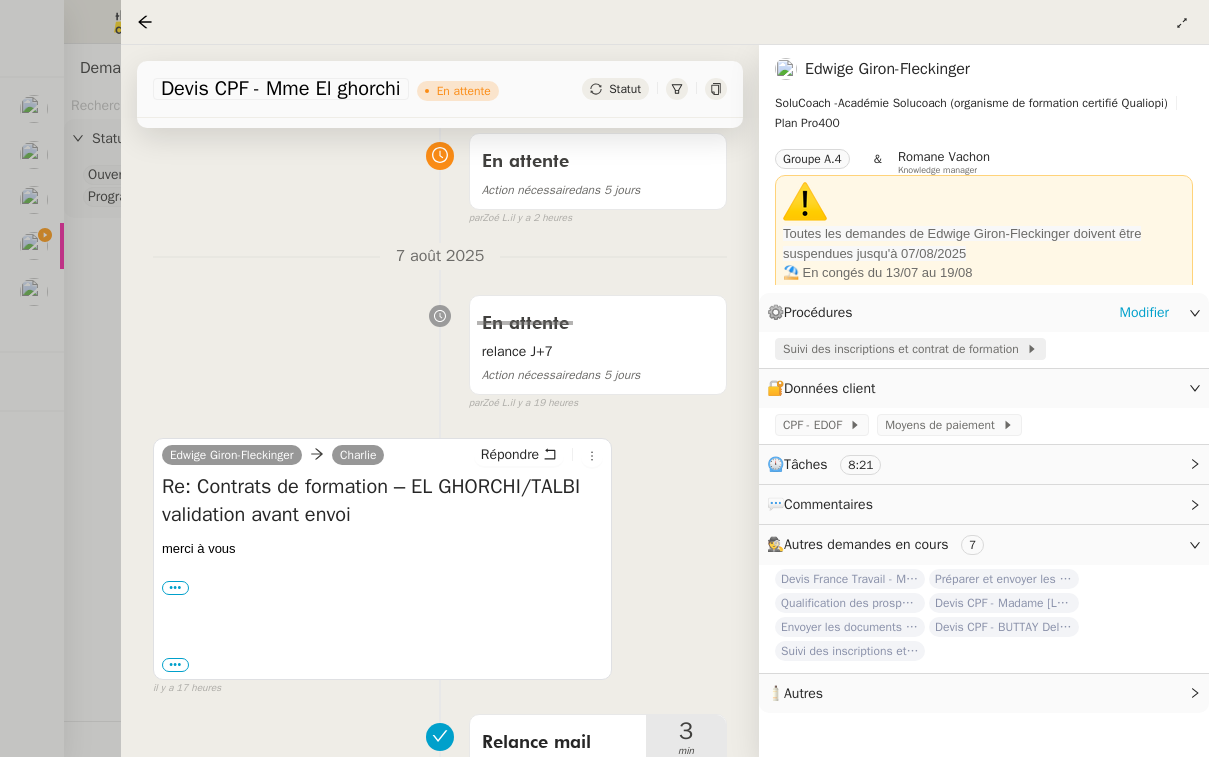 click on "Suivi des inscriptions et contrat de formation" 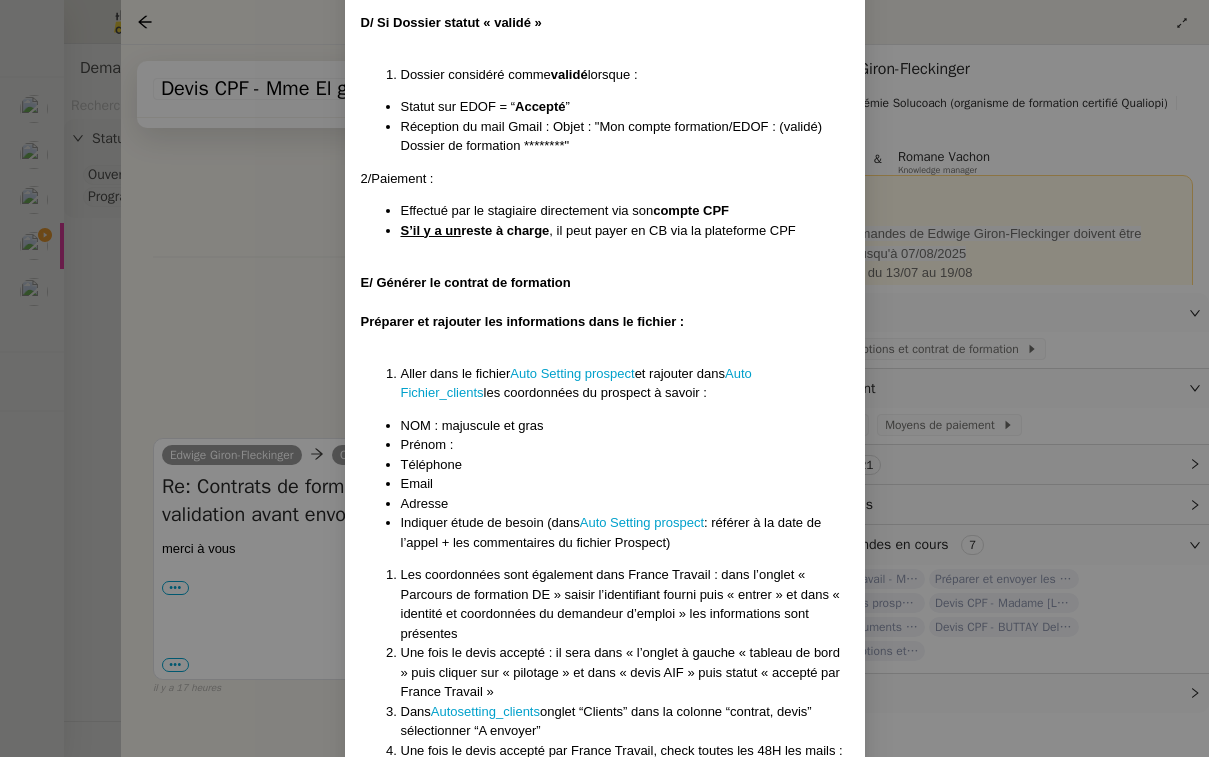 scroll, scrollTop: 2942, scrollLeft: 0, axis: vertical 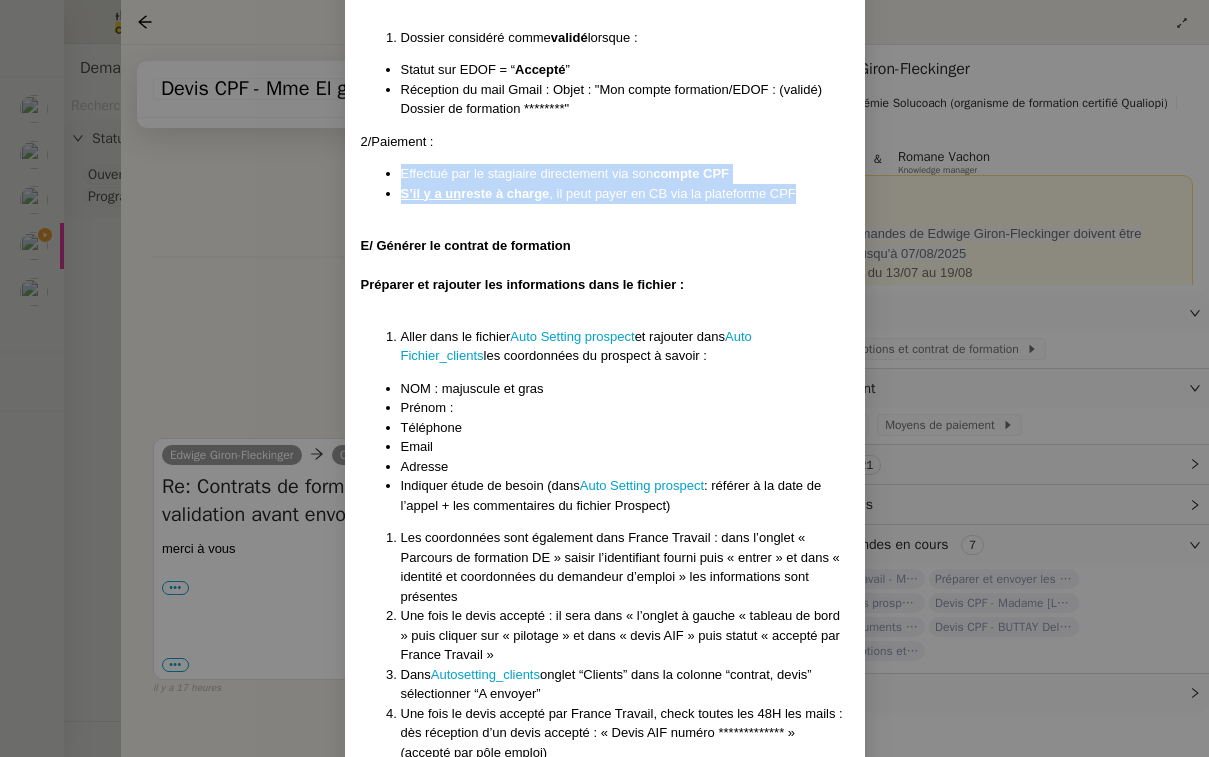 drag, startPoint x: 810, startPoint y: 152, endPoint x: 383, endPoint y: 126, distance: 427.79083 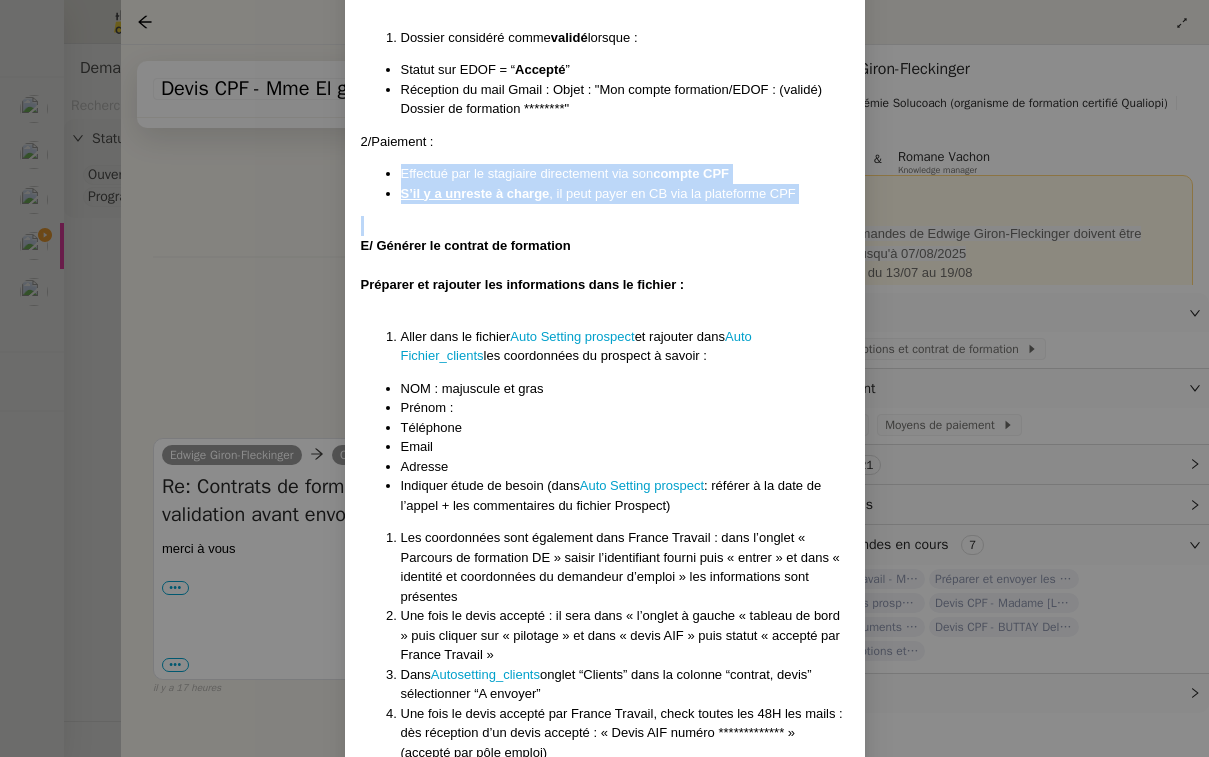 drag, startPoint x: 379, startPoint y: 113, endPoint x: 509, endPoint y: 187, distance: 149.58609 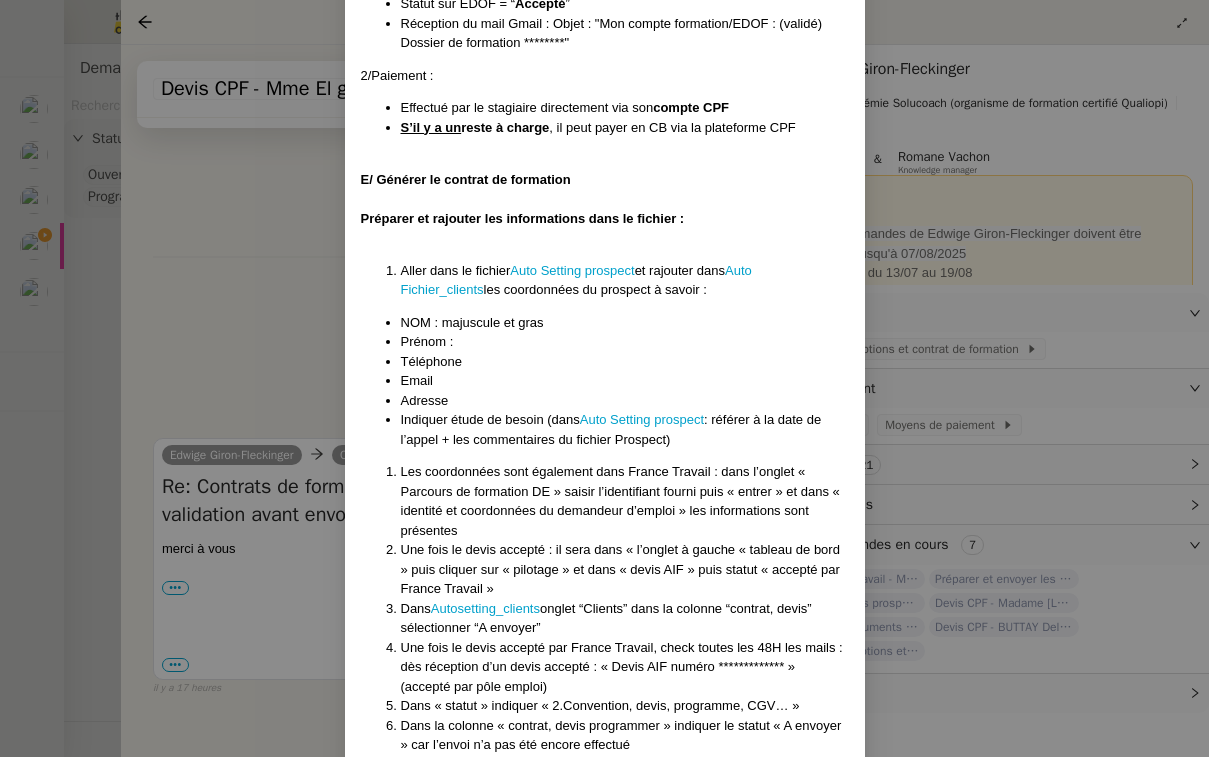 scroll, scrollTop: 3027, scrollLeft: 0, axis: vertical 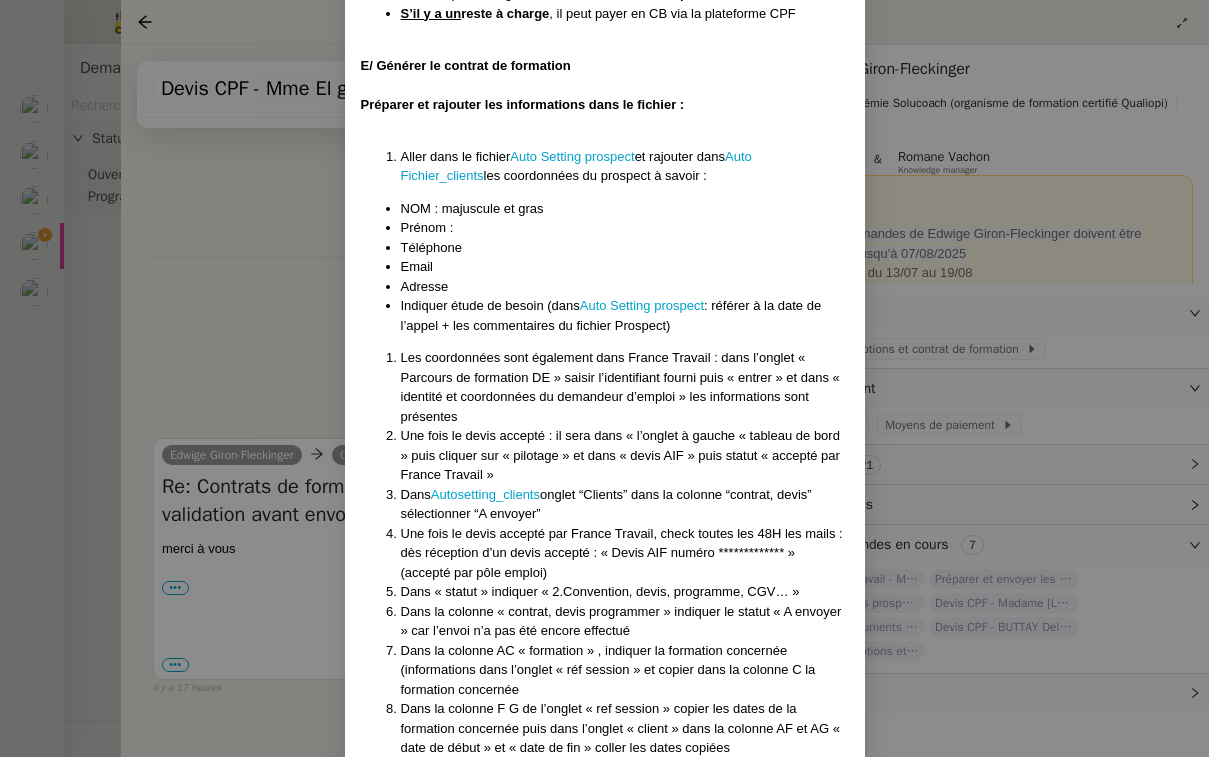 drag, startPoint x: 446, startPoint y: 228, endPoint x: 384, endPoint y: 220, distance: 62.514 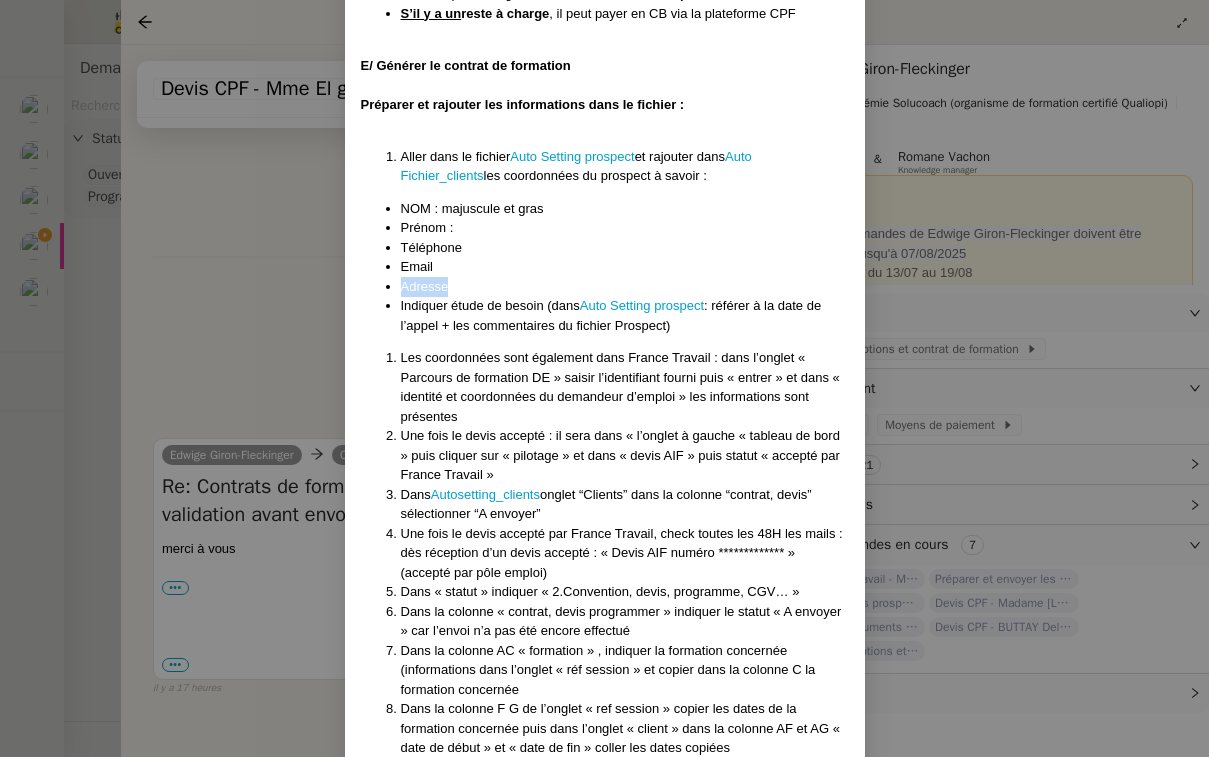 drag, startPoint x: 487, startPoint y: 231, endPoint x: 404, endPoint y: 240, distance: 83.48653 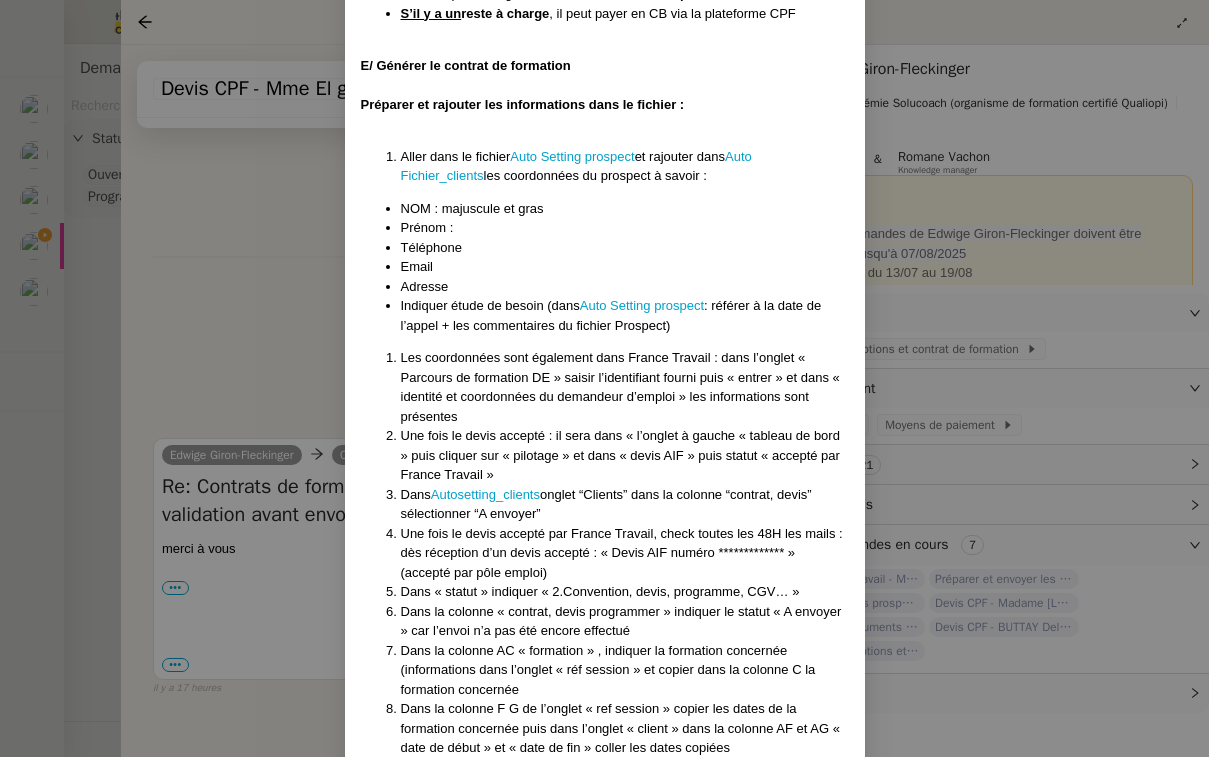 click on "Créé le 15/07/2025 MAJ le 21/07/2025   Contexte :  Chez SoluCoach, chaque nouvelle inscription à une formation déclenche un processus administratif précis visant à garantir que le stagiaire dispose d’un dossier complet et conforme avant le démarrage de la session. Cela comprend la collecte des informations, la création, l’envoi et le suivi du devis, la préparation du contrat de formation, l’envoi pour signature, et le suivi du retour signé dans les délais impartis, et l'ouverture des accès à la formation. Cette mission est essentielle pour assurer la traçabilité, la conformité réglementaire Qualiopi (notamment en cas de prise en charge OPCO), et une expérience fluide pour le stagiaire comme pour l’équipe pédagogique.  Le schéma du processus de suivi des Prospects et Clients   Déclenchement :  3 cas   et/ou OPCO : réception d’un accord de financement OPCO avec le devis accepté (entreprise ou autre) CPF : réception devis CPF accepté (notification par email “EDOF”) ICI" at bounding box center (604, 378) 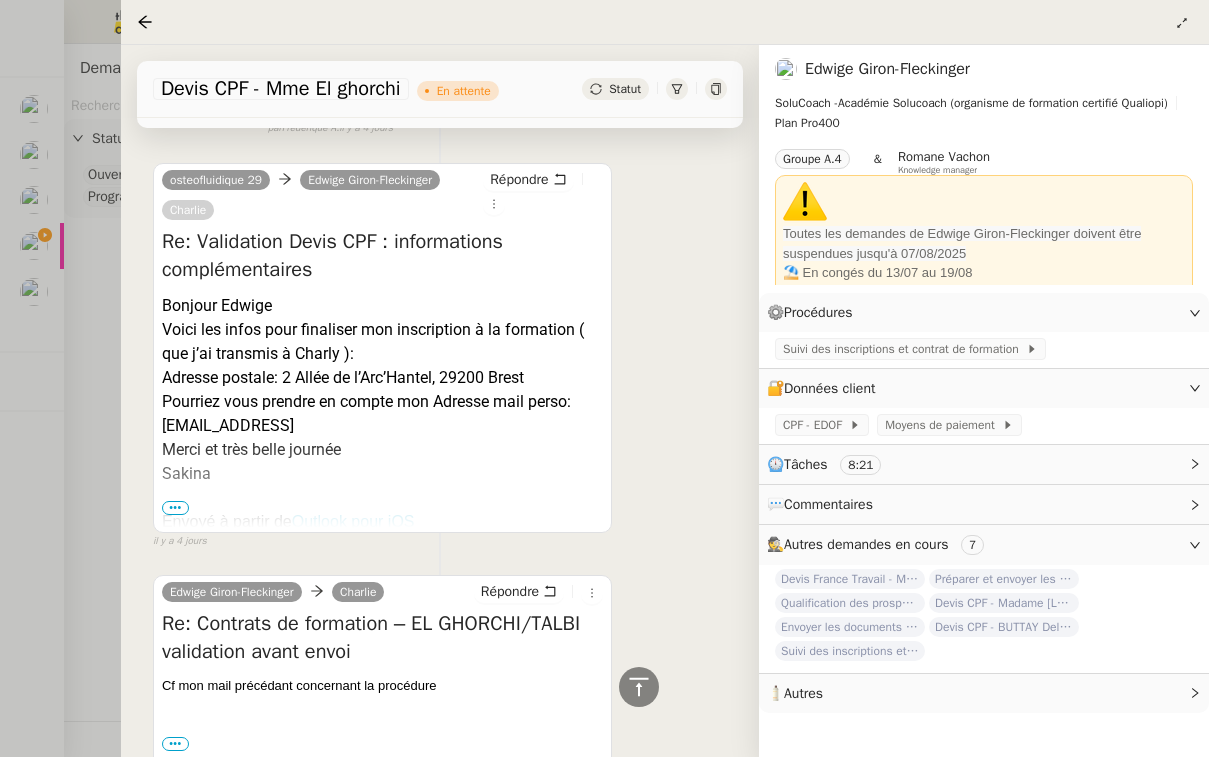 scroll, scrollTop: 1651, scrollLeft: 0, axis: vertical 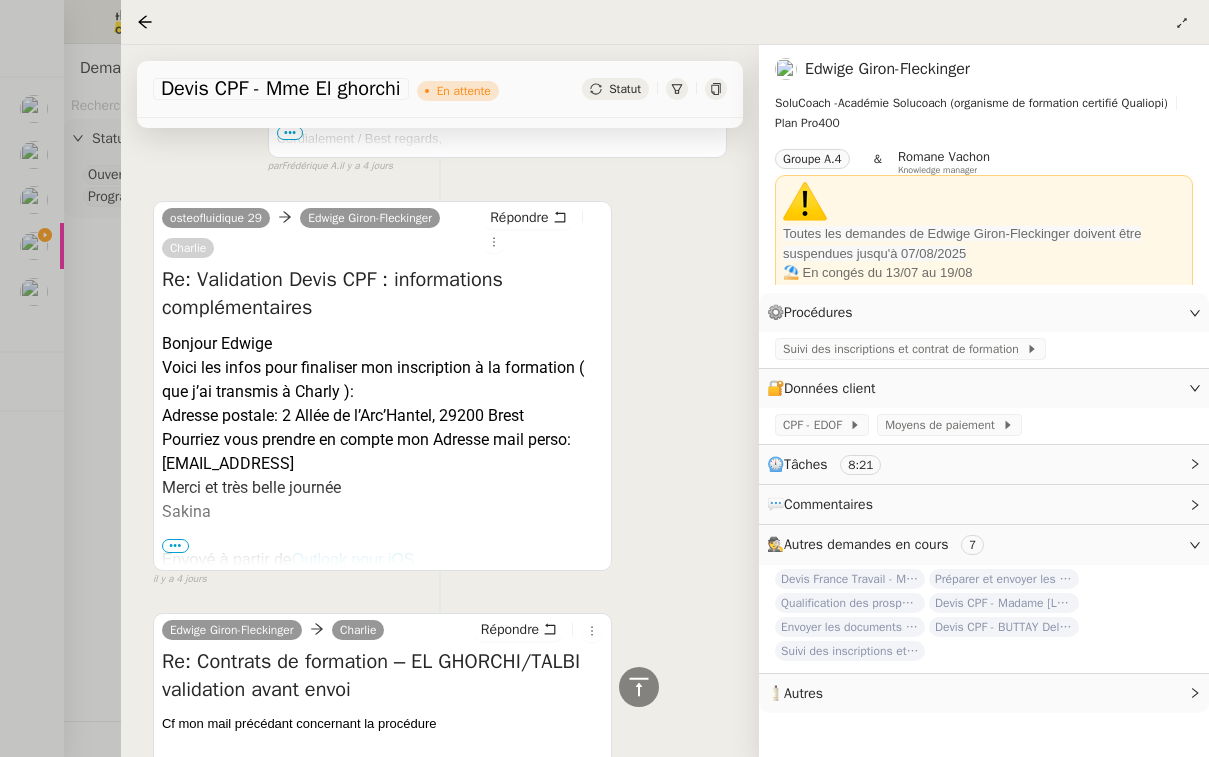 drag, startPoint x: 274, startPoint y: 365, endPoint x: 444, endPoint y: 481, distance: 205.80574 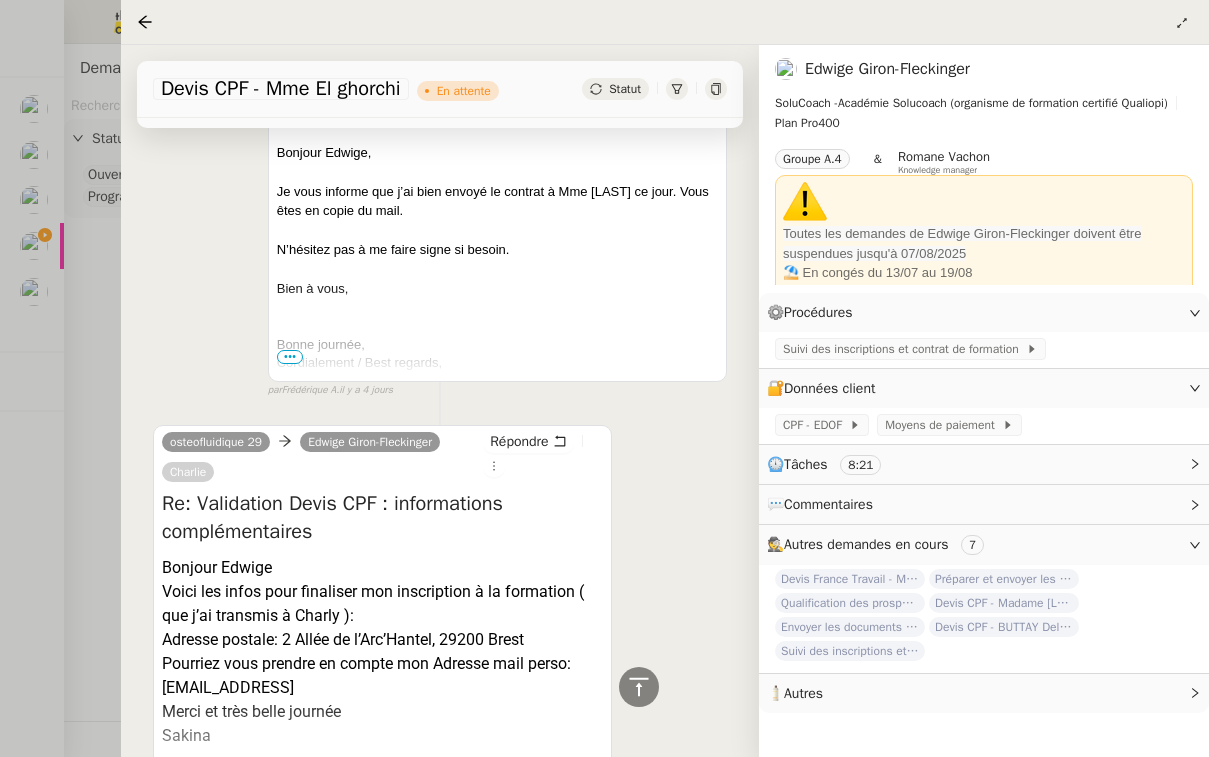 scroll, scrollTop: 1352, scrollLeft: 0, axis: vertical 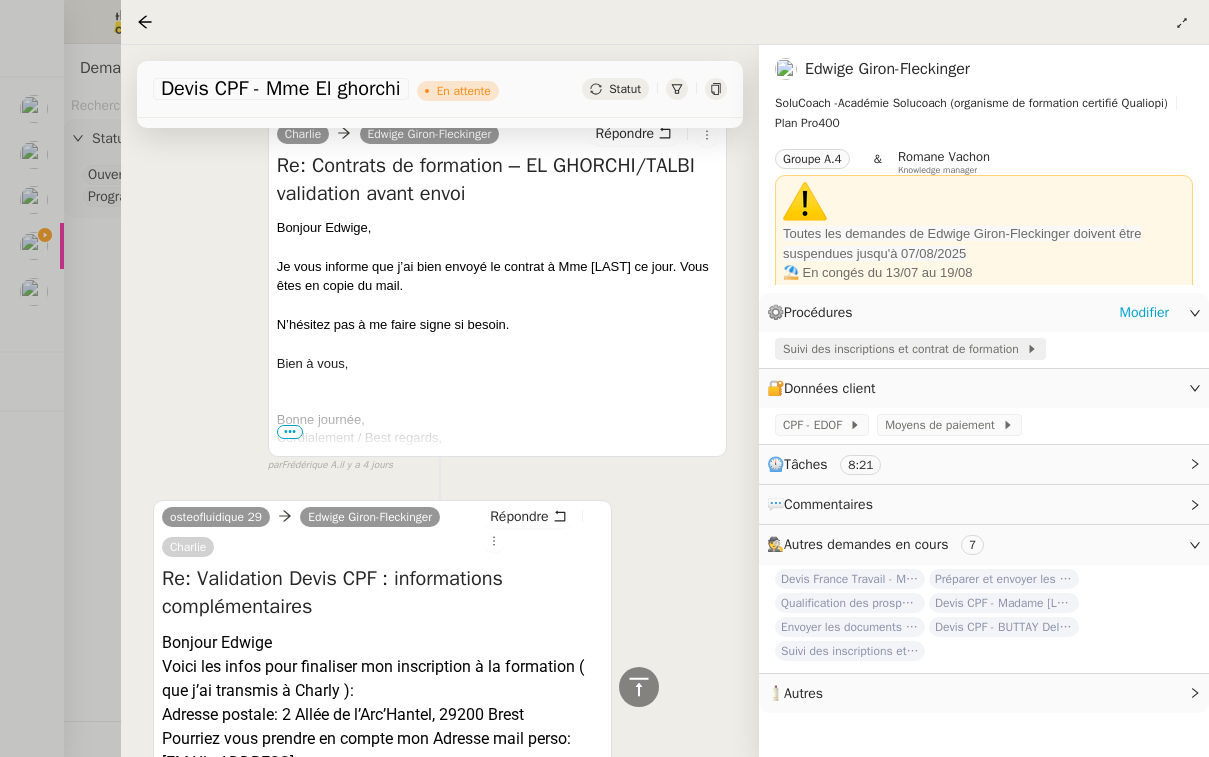 click on "Suivi des inscriptions et contrat de formation" 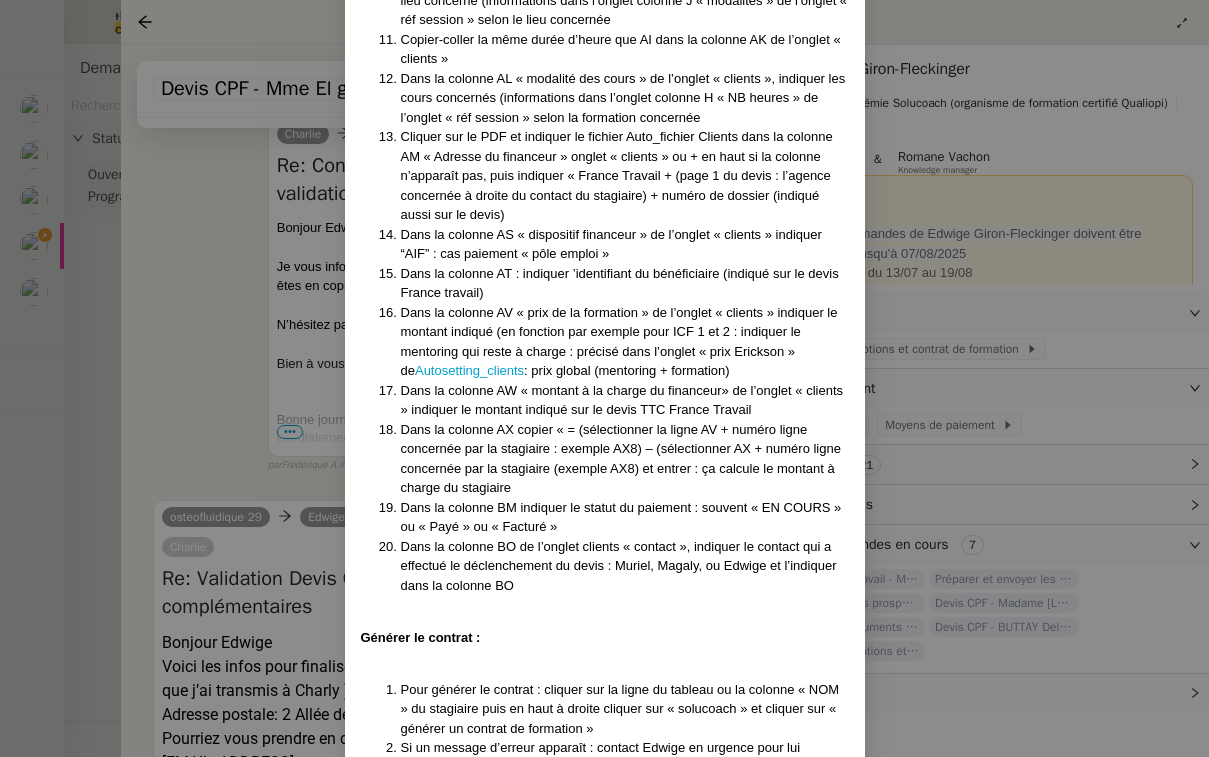 scroll, scrollTop: 4061, scrollLeft: 0, axis: vertical 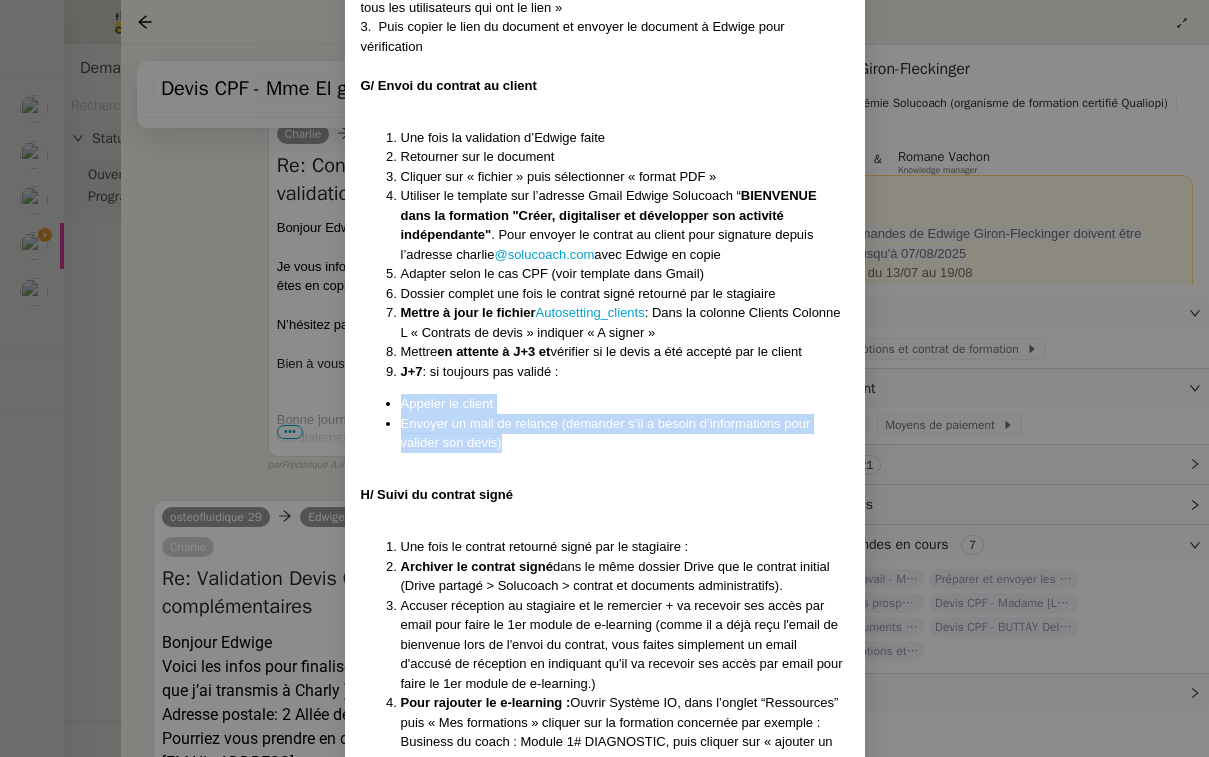 drag, startPoint x: 503, startPoint y: 366, endPoint x: 391, endPoint y: 328, distance: 118.270874 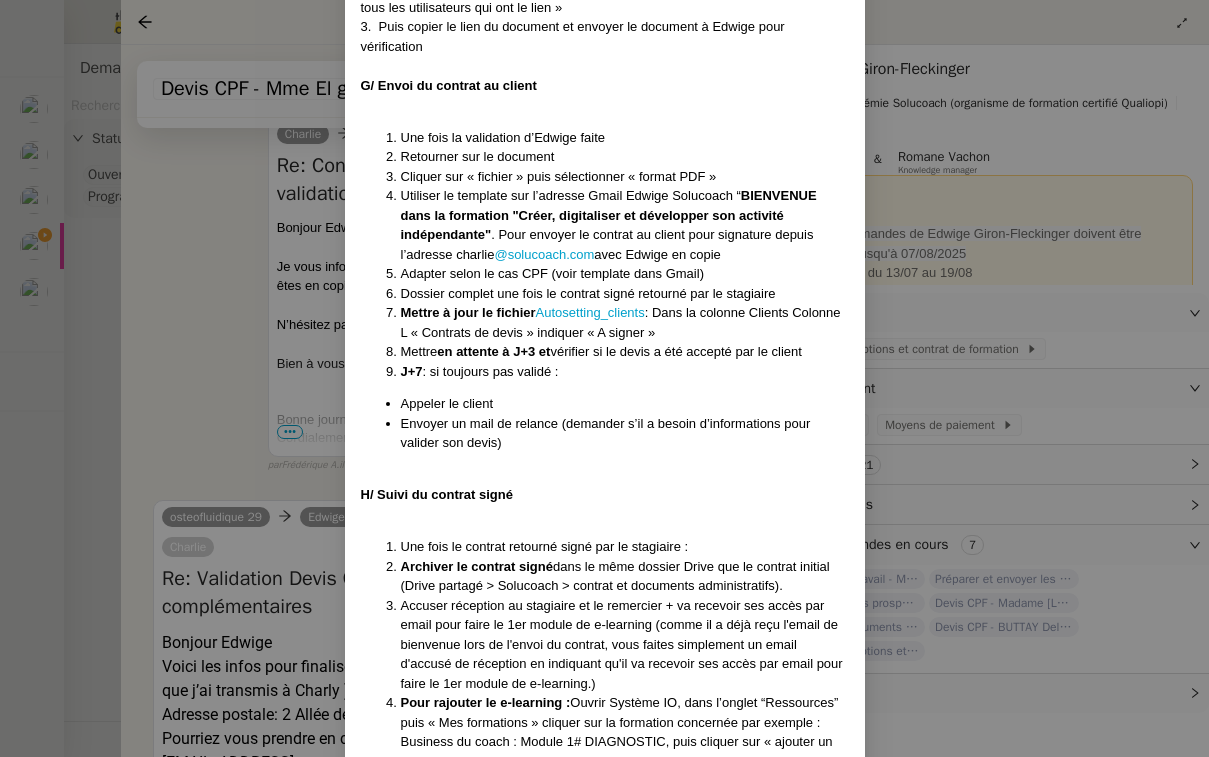 click on "Envoyer un mail de relance (demander s’il a besoin d’informations pour valider son devis)" at bounding box center (625, 433) 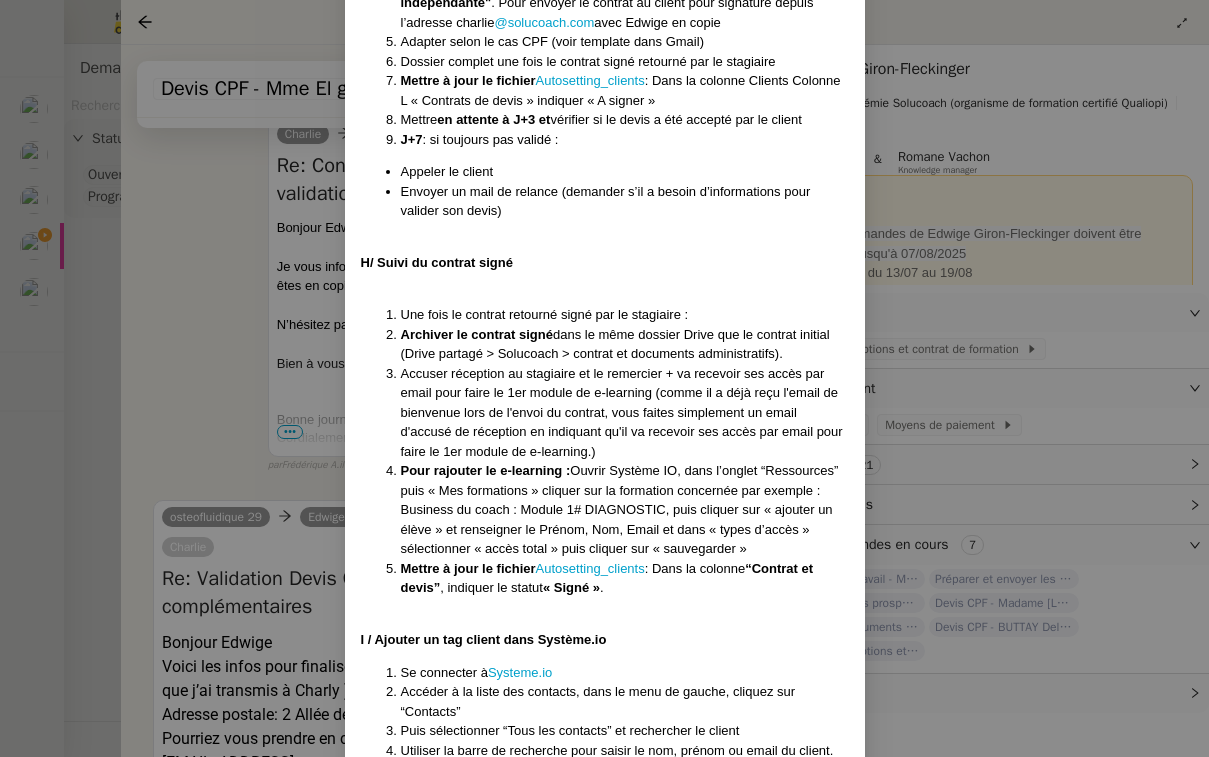 scroll, scrollTop: 5998, scrollLeft: 0, axis: vertical 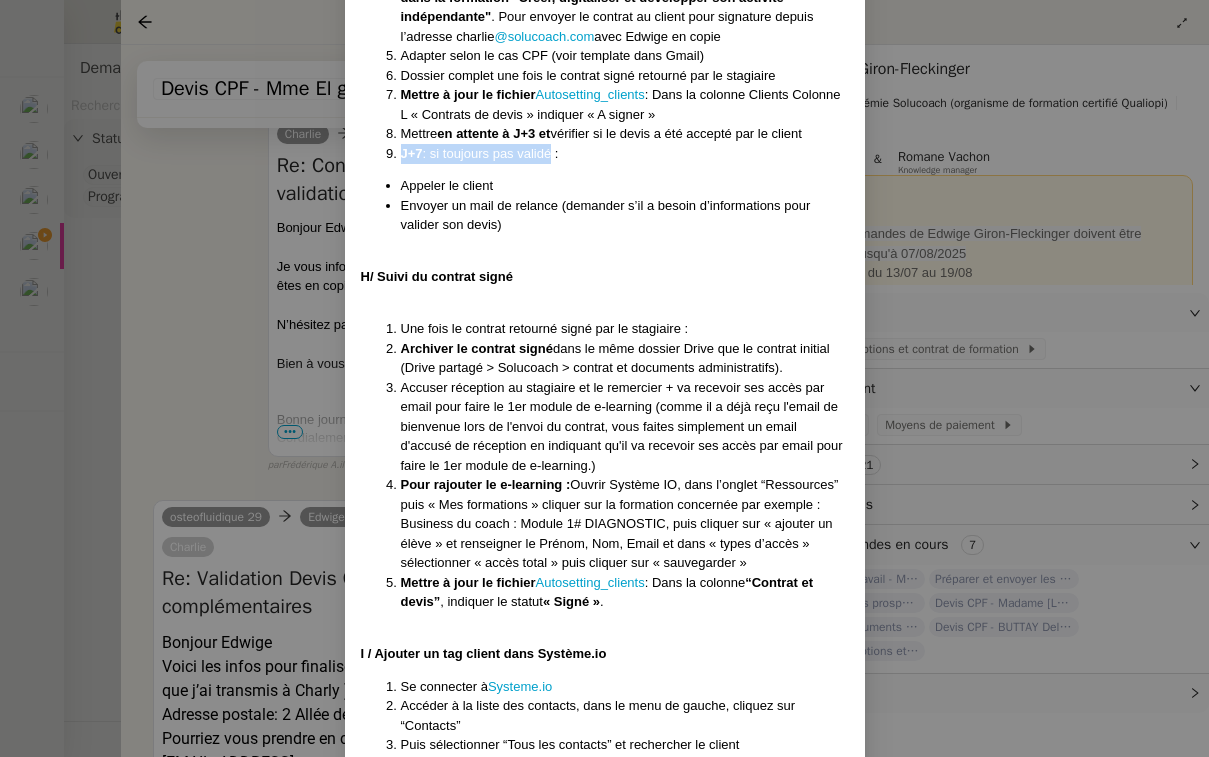 drag, startPoint x: 404, startPoint y: 80, endPoint x: 545, endPoint y: 82, distance: 141.01419 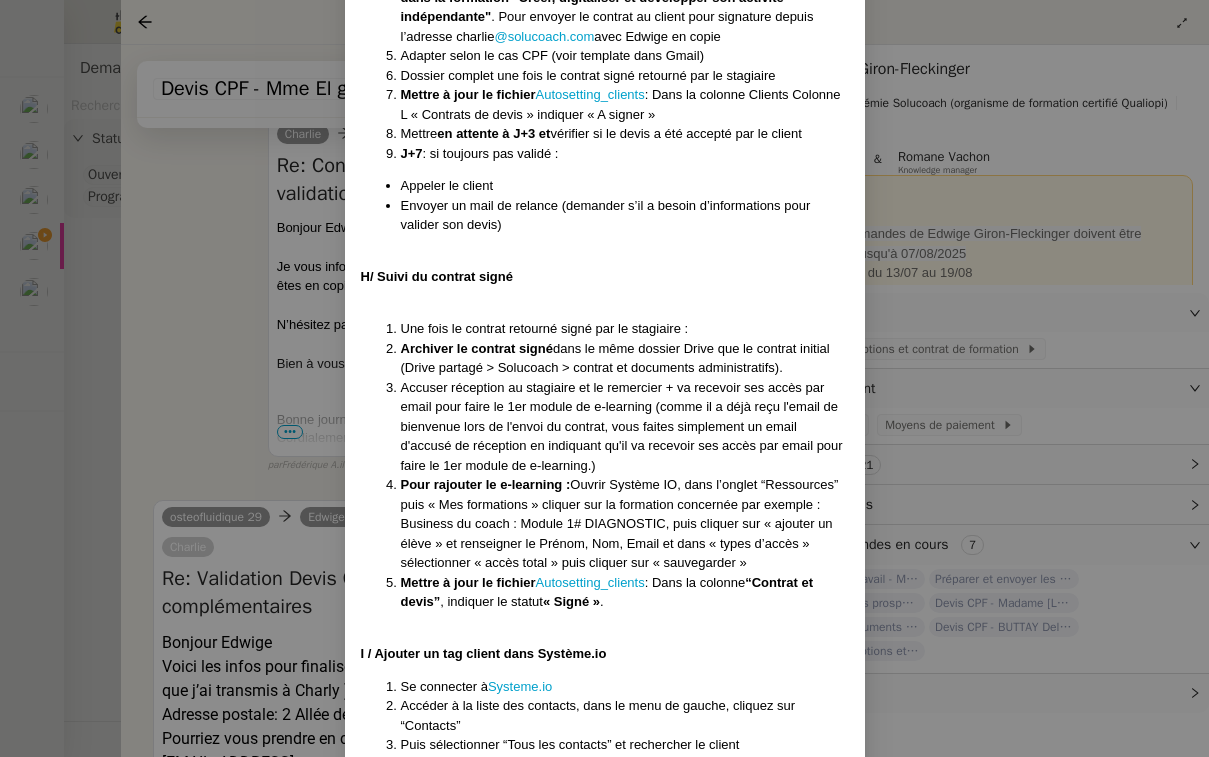 click on "en attente à J+3 et" at bounding box center [493, 133] 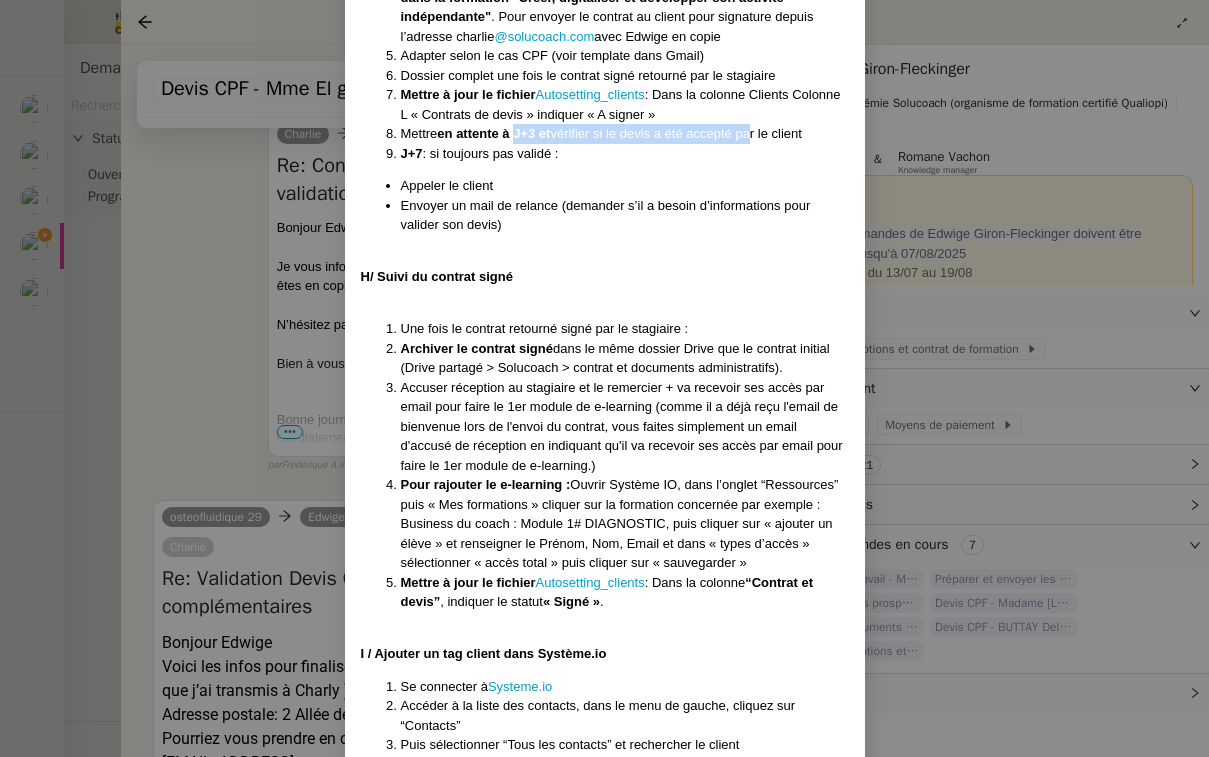 drag, startPoint x: 516, startPoint y: 50, endPoint x: 754, endPoint y: 54, distance: 238.03362 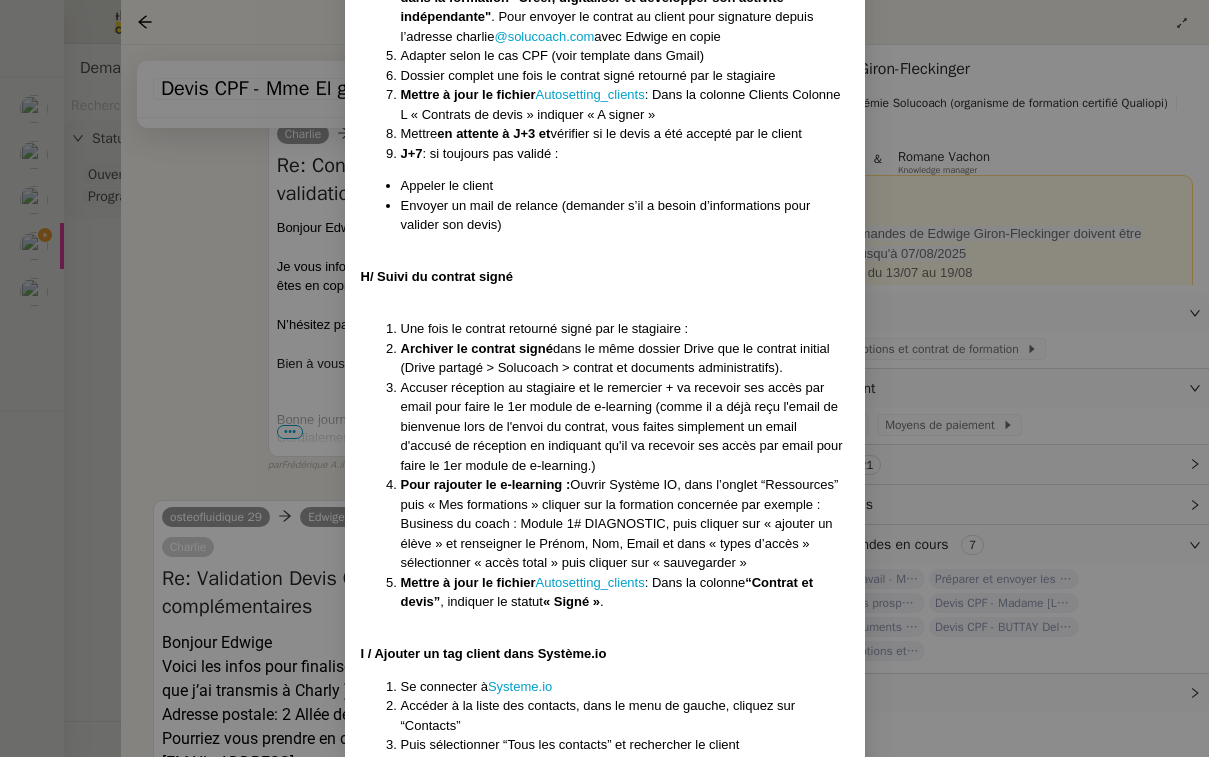 click on "Envoyer un mail de relance (demander s’il a besoin d’informations pour valider son devis)" at bounding box center [625, 215] 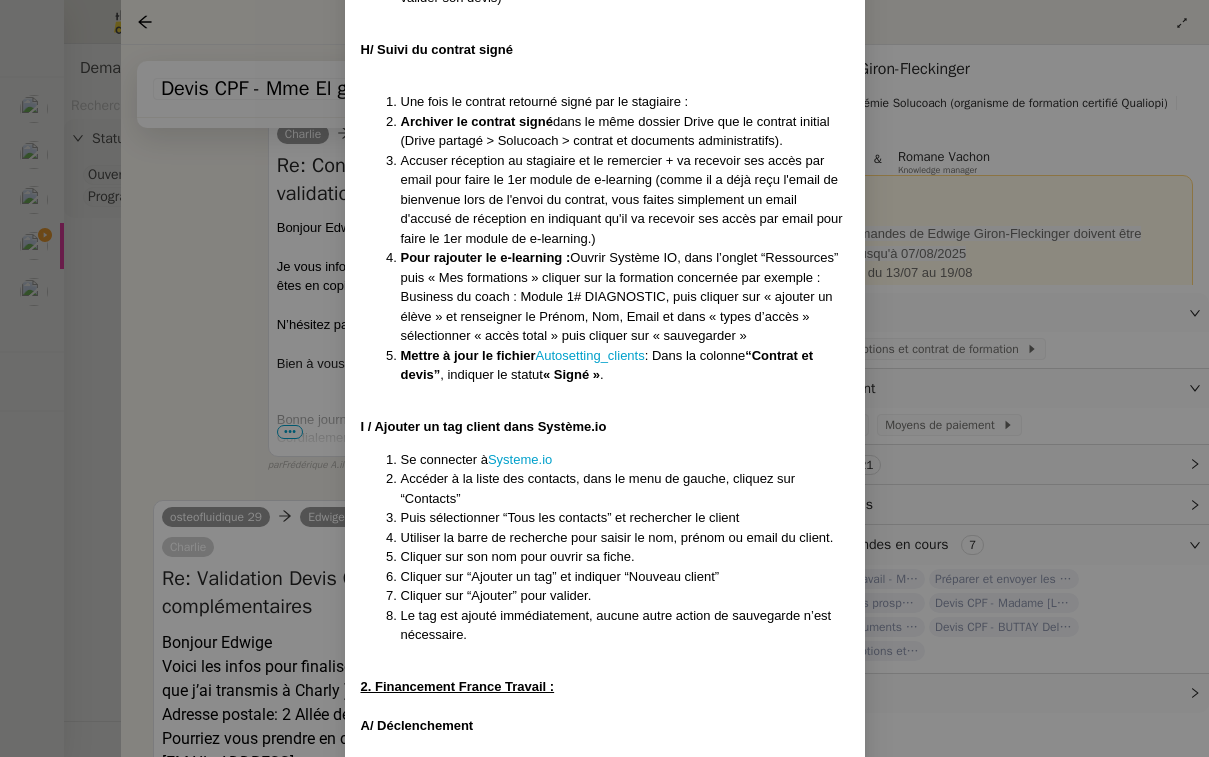 scroll, scrollTop: 6231, scrollLeft: 0, axis: vertical 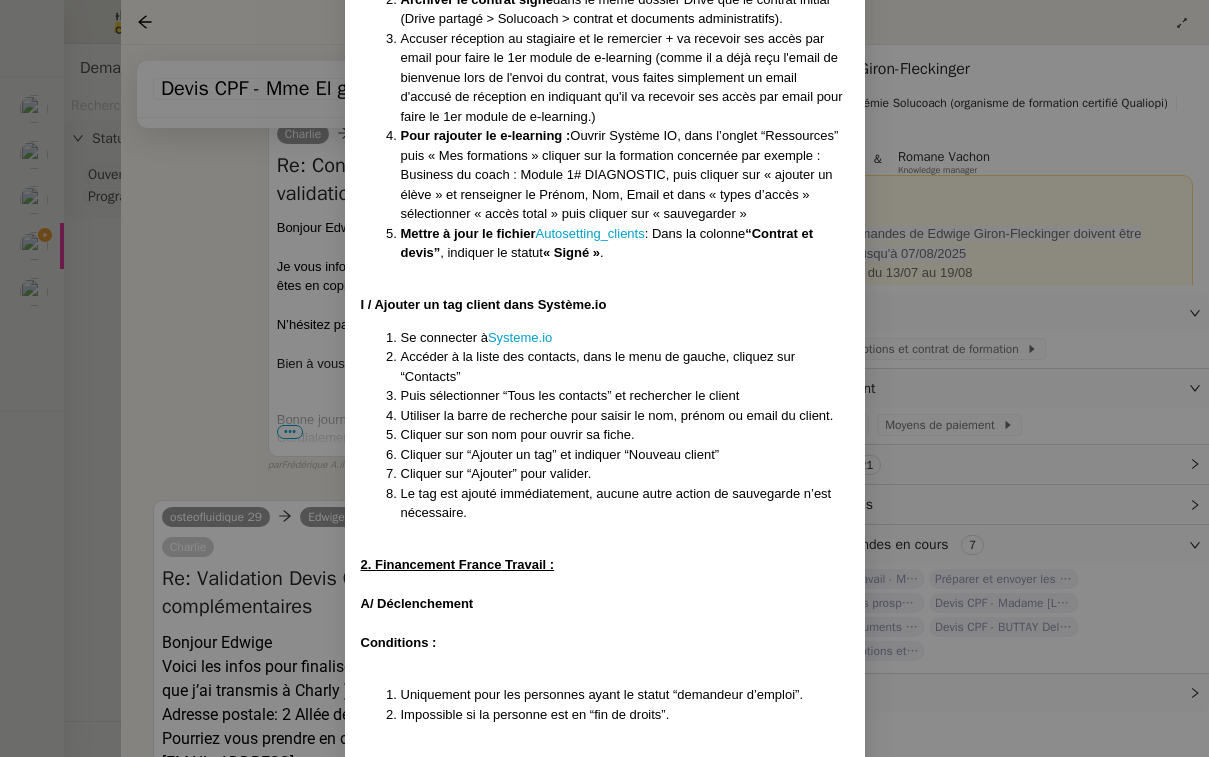 click on "Créé le 15/07/2025 MAJ le 21/07/2025   Contexte :  Chez SoluCoach, chaque nouvelle inscription à une formation déclenche un processus administratif précis visant à garantir que le stagiaire dispose d’un dossier complet et conforme avant le démarrage de la session. Cela comprend la collecte des informations, la création, l’envoi et le suivi du devis, la préparation du contrat de formation, l’envoi pour signature, et le suivi du retour signé dans les délais impartis, et l'ouverture des accès à la formation. Cette mission est essentielle pour assurer la traçabilité, la conformité réglementaire Qualiopi (notamment en cas de prise en charge OPCO), et une expérience fluide pour le stagiaire comme pour l’équipe pédagogique.  Le schéma du processus de suivi des Prospects et Clients   Déclenchement :  3 cas   et/ou OPCO : réception d’un accord de financement OPCO avec le devis accepté (entreprise ou autre) CPF : réception devis CPF accepté (notification par email “EDOF”) ICI" at bounding box center [604, 378] 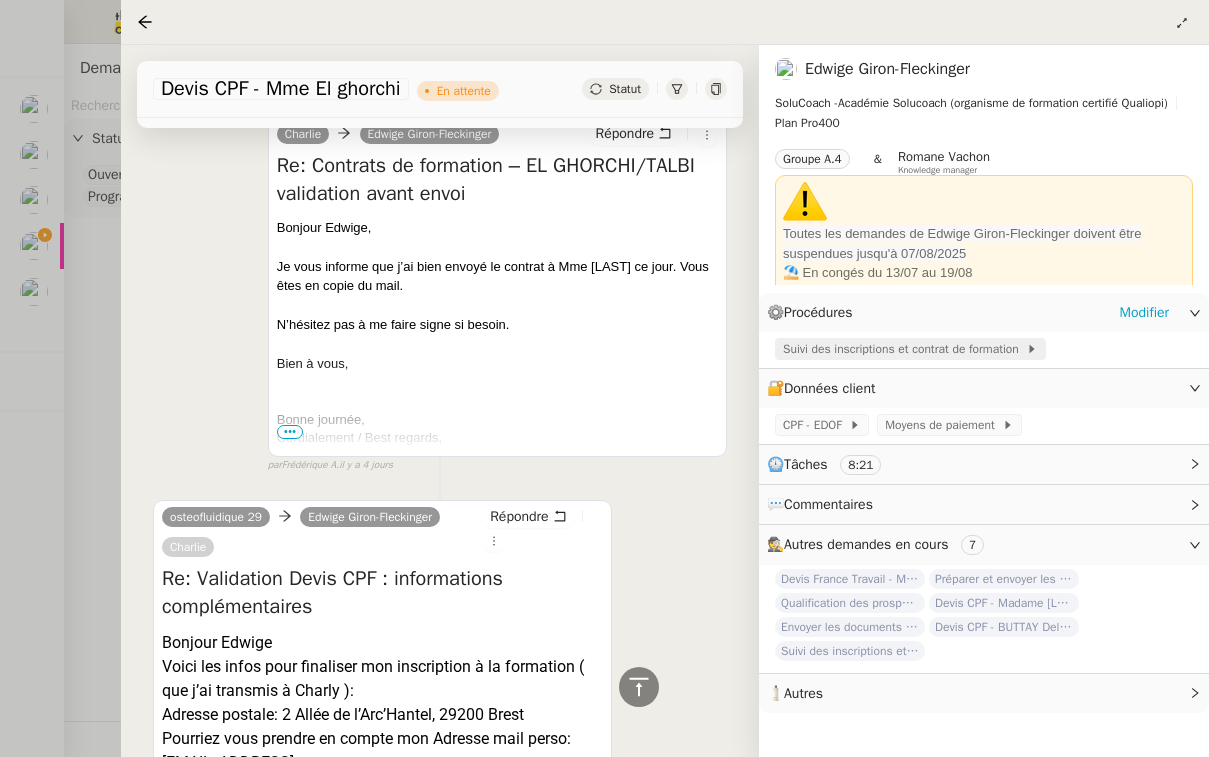 click on "Suivi des inscriptions et contrat de formation" 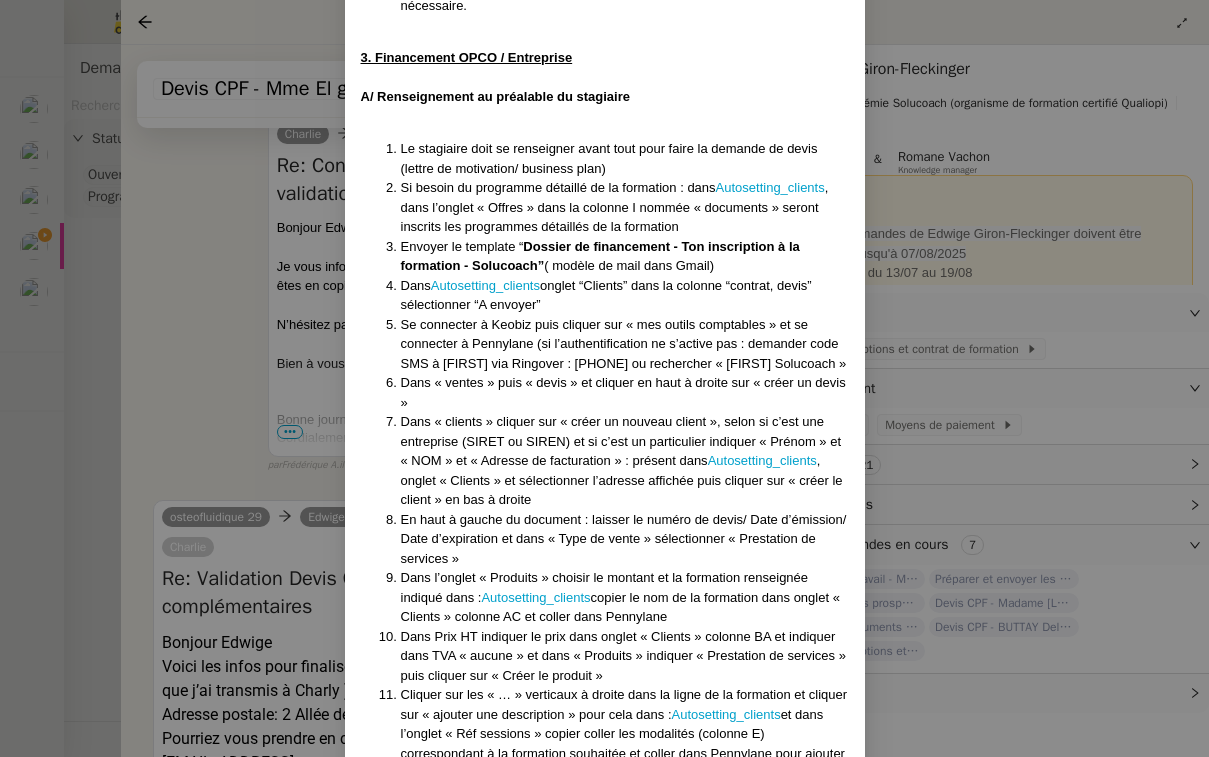scroll, scrollTop: 12749, scrollLeft: 0, axis: vertical 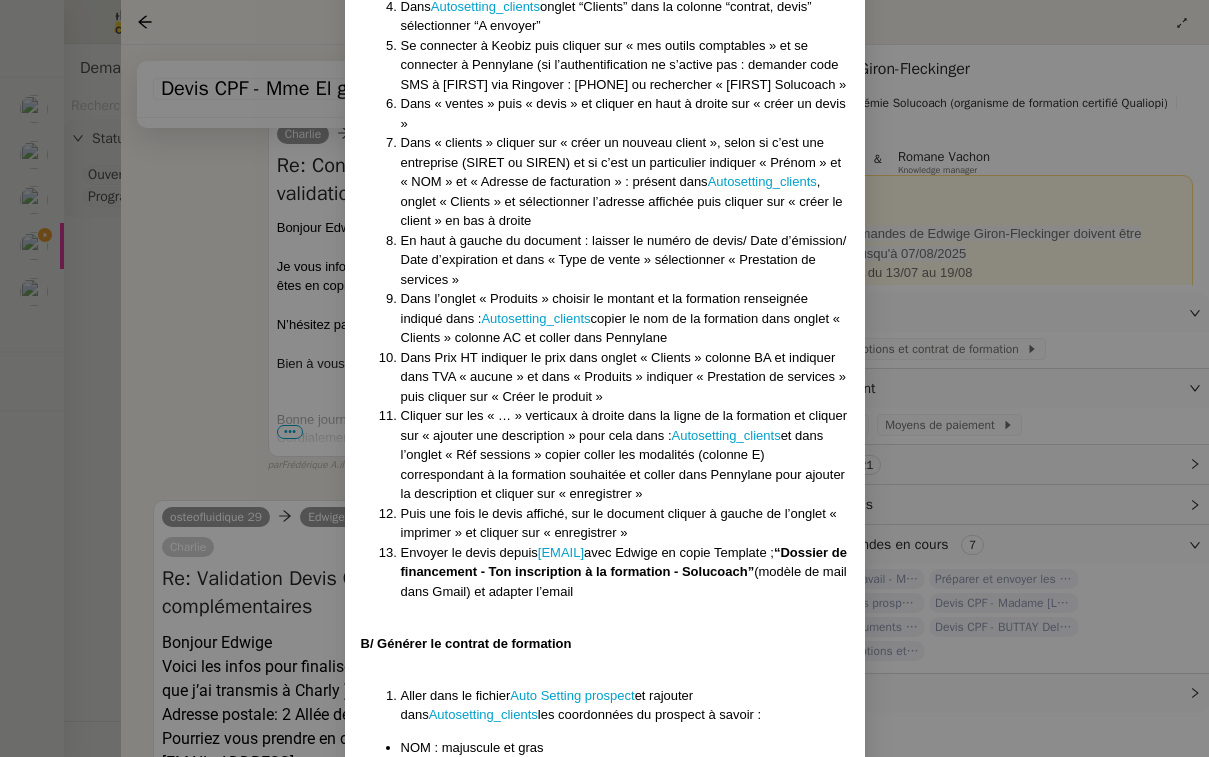 click on "Créé le 15/07/2025 MAJ le 21/07/2025   Contexte :  Chez SoluCoach, chaque nouvelle inscription à une formation déclenche un processus administratif précis visant à garantir que le stagiaire dispose d’un dossier complet et conforme avant le démarrage de la session. Cela comprend la collecte des informations, la création, l’envoi et le suivi du devis, la préparation du contrat de formation, l’envoi pour signature, et le suivi du retour signé dans les délais impartis, et l'ouverture des accès à la formation. Cette mission est essentielle pour assurer la traçabilité, la conformité réglementaire Qualiopi (notamment en cas de prise en charge OPCO), et une expérience fluide pour le stagiaire comme pour l’équipe pédagogique.  Le schéma du processus de suivi des Prospects et Clients   Déclenchement :  3 cas   et/ou OPCO : réception d’un accord de financement OPCO avec le devis accepté (entreprise ou autre) CPF : réception devis CPF accepté (notification par email “EDOF”) ICI" at bounding box center [604, 378] 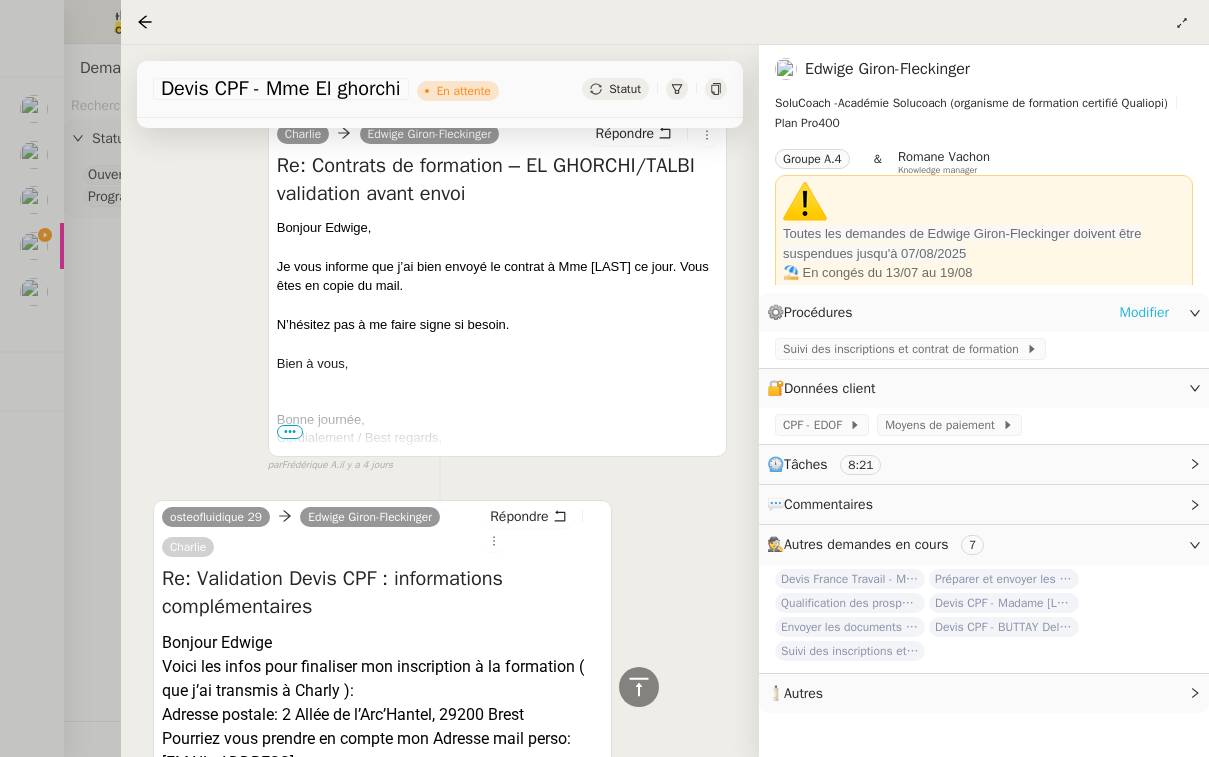 click on "Modifier" 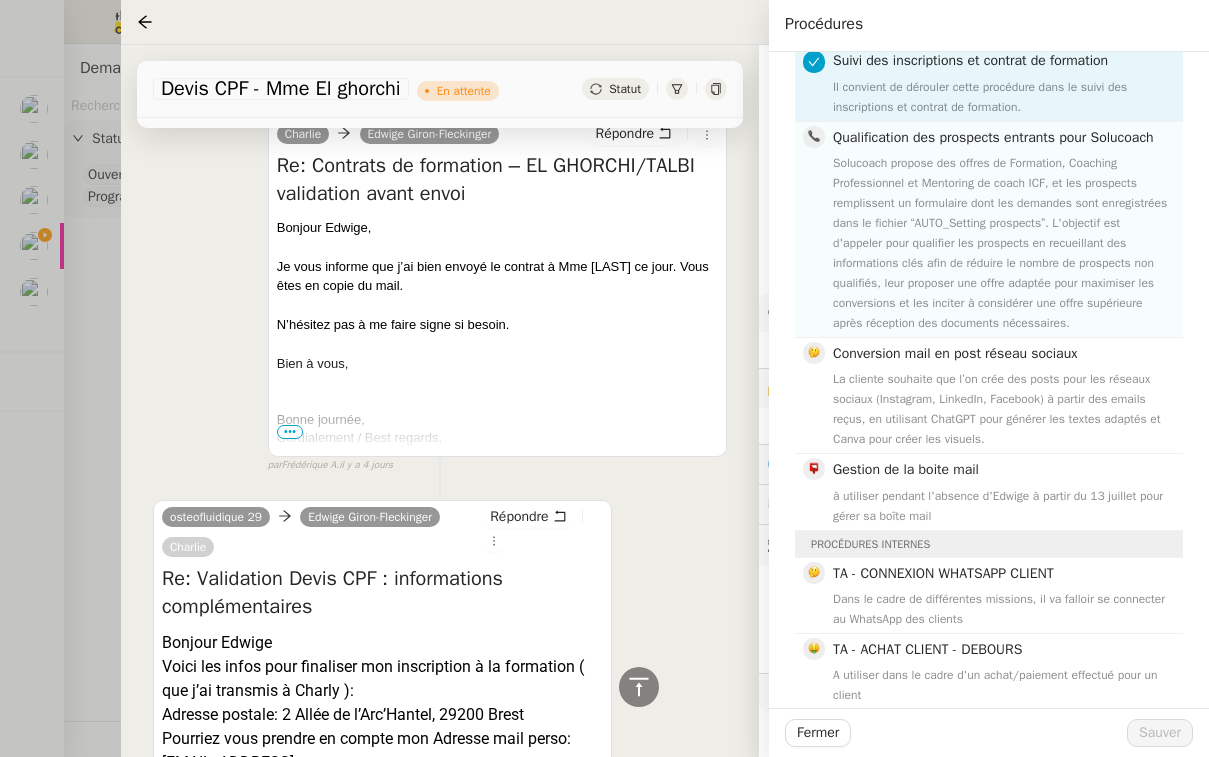 scroll, scrollTop: 100, scrollLeft: 0, axis: vertical 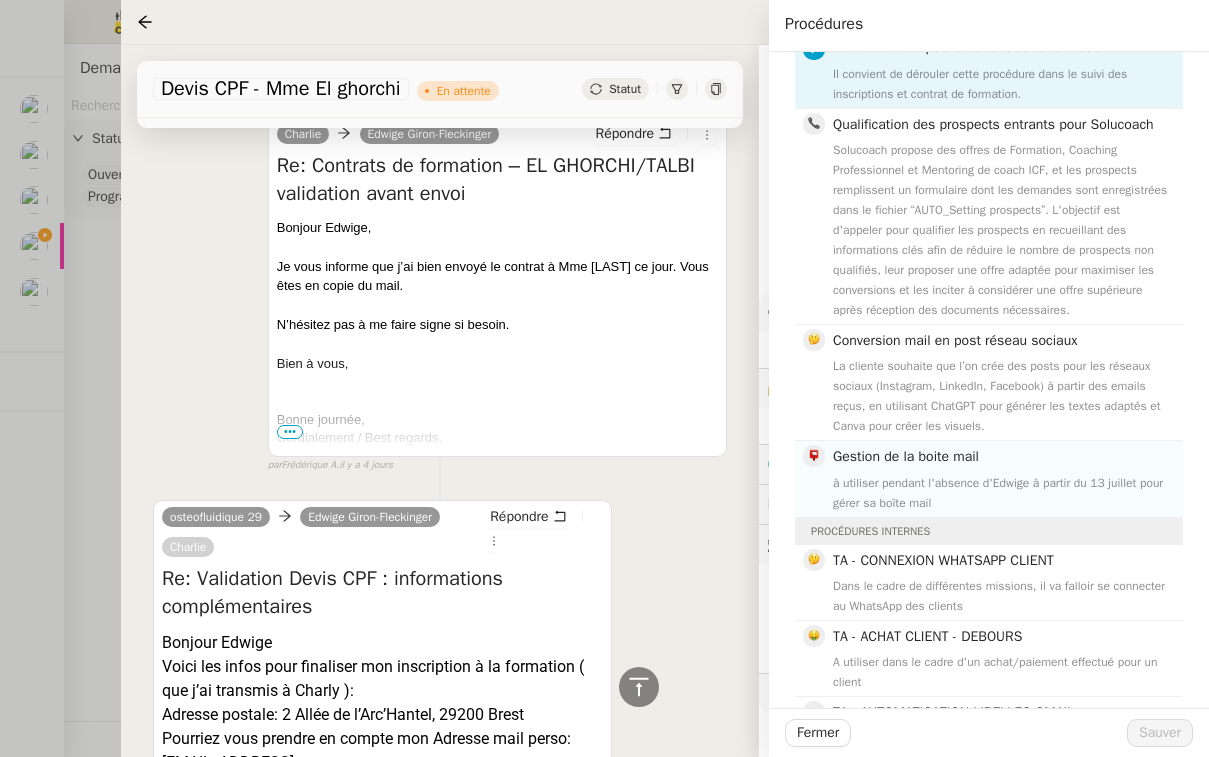 click on "Gestion de la boite mail" 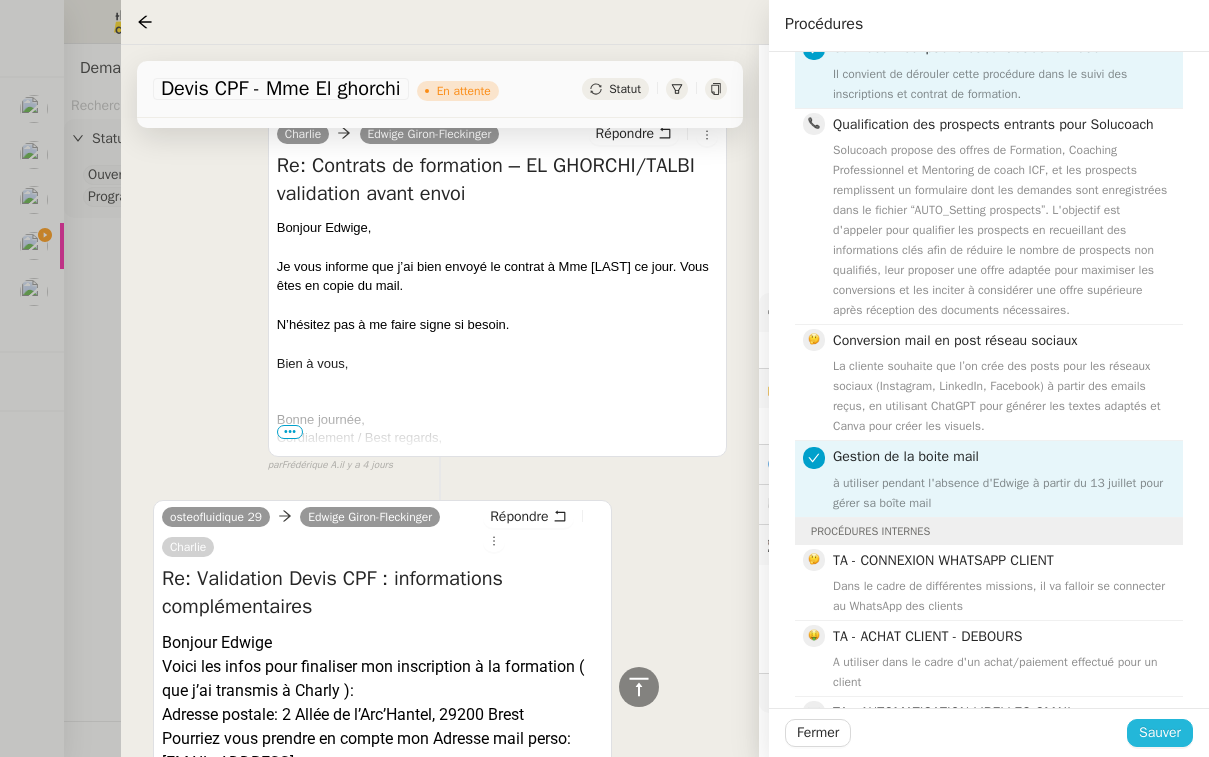 click on "Sauver" 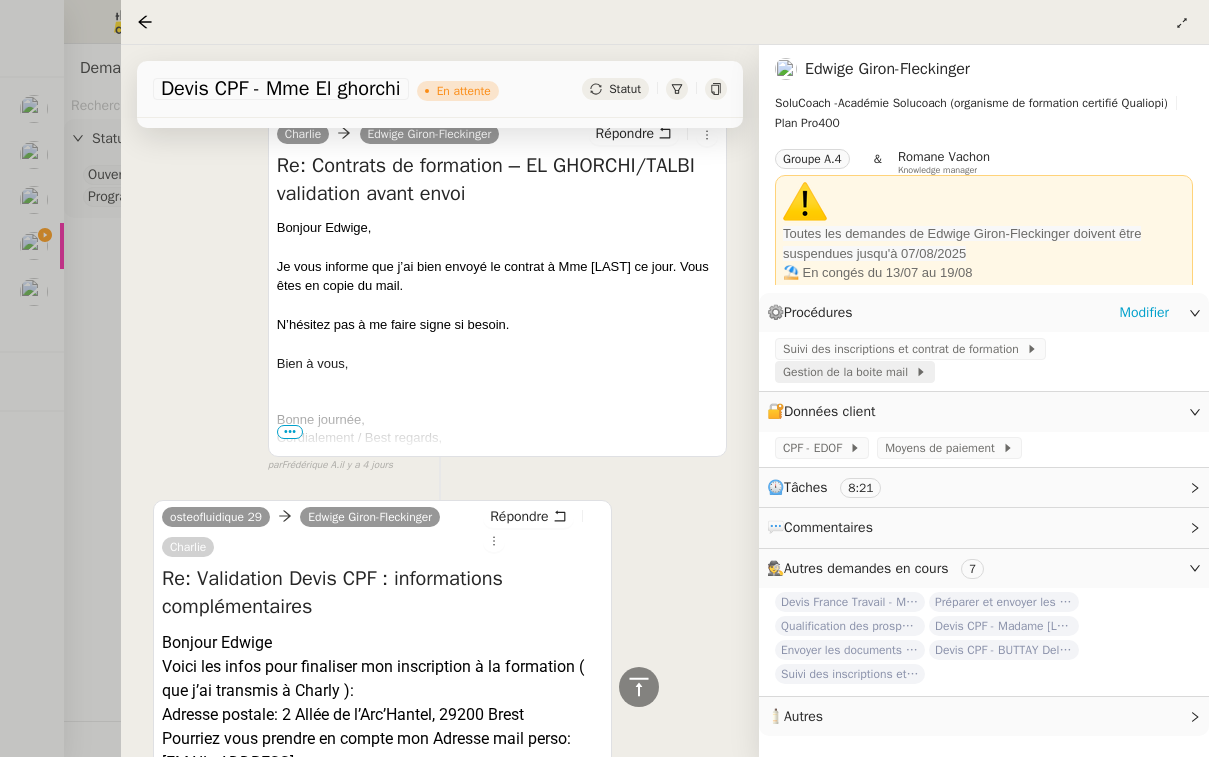 click on "Gestion de la boite mail" 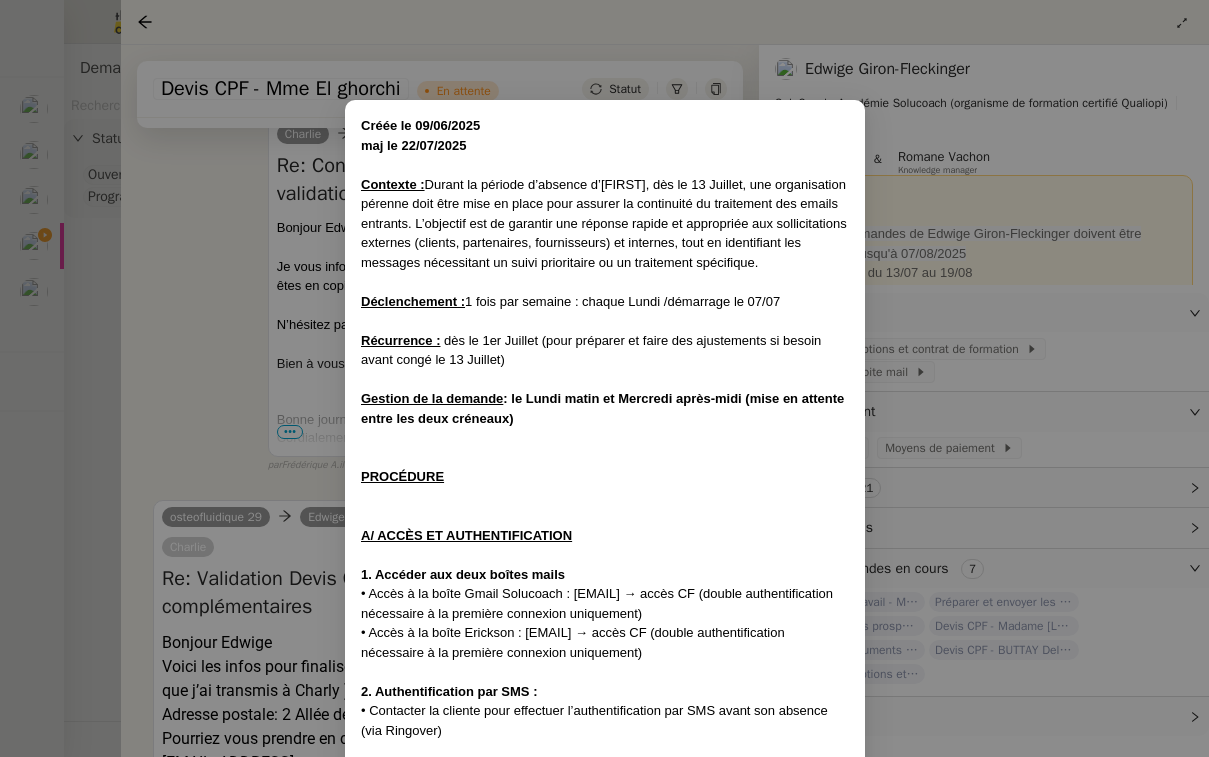 scroll, scrollTop: 522, scrollLeft: 0, axis: vertical 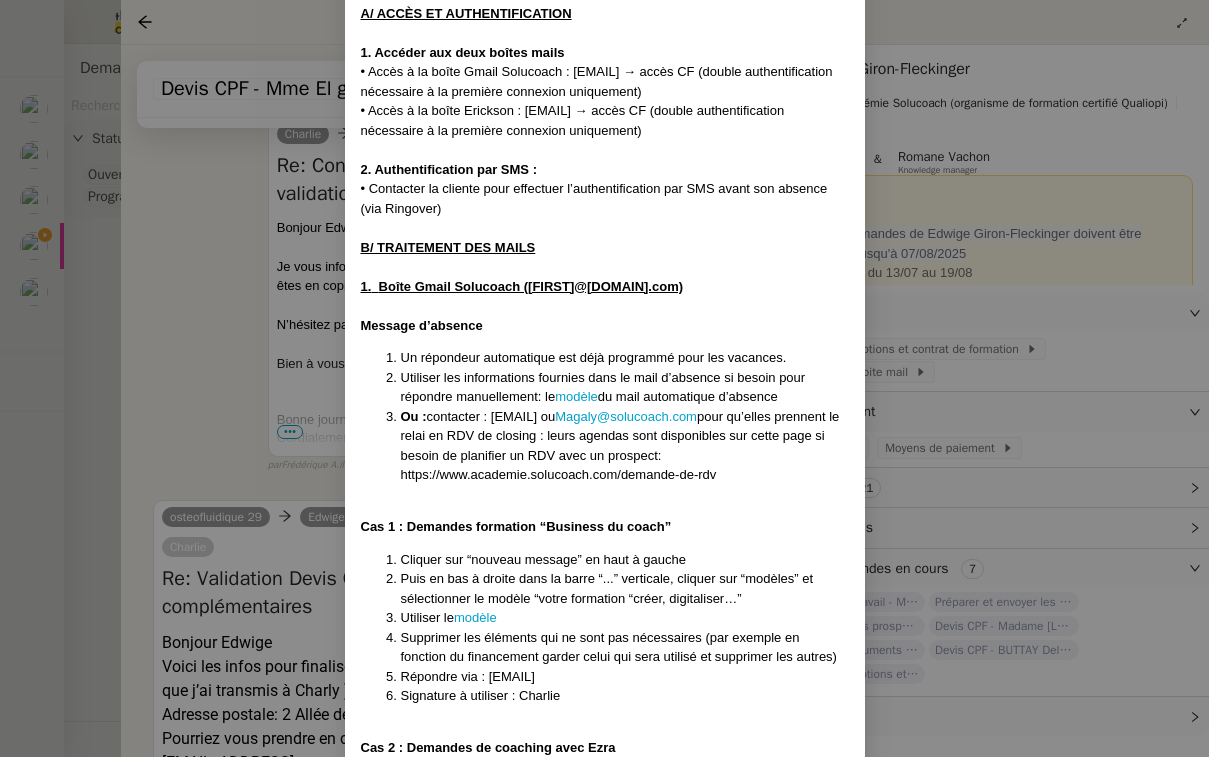 click on "Créée le 09/06/2025  maj le 22/07/2025   Contexte :  Durant la période d’absence d’Edwige, dès le 13 Juillet, une organisation pérenne doit être mise en place pour assurer la continuité du traitement des emails entrants. L’objectif est de garantir une réponse rapide et appropriée aux sollicitations externes (clients, partenaires, fournisseurs) et internes, tout en identifiant les messages nécessitant un suivi prioritaire ou un traitement spécifique.   Déclenchement :  1 fois par semaine : chaque Lundi /  démarrage le 07/07   Récurrence :   dès le 1er Juillet (pour préparer et faire des ajustements si besoin avant congé le 13 Juillet)  Gestion de la demande  : le Lundi matin et Mercredi après-midi (mise en attente entre les deux créneaux)    PROCÉDURE  A/ ACCÈS ET AUTHENTIFICATION 1. Accéder aux deux boîtes mails  • Accès à la boîte Gmail Solucoach : edwige@solucoach.com → accès CF (double authentification nécessaire à la première connexion uniquement) 1.    )" at bounding box center [604, 378] 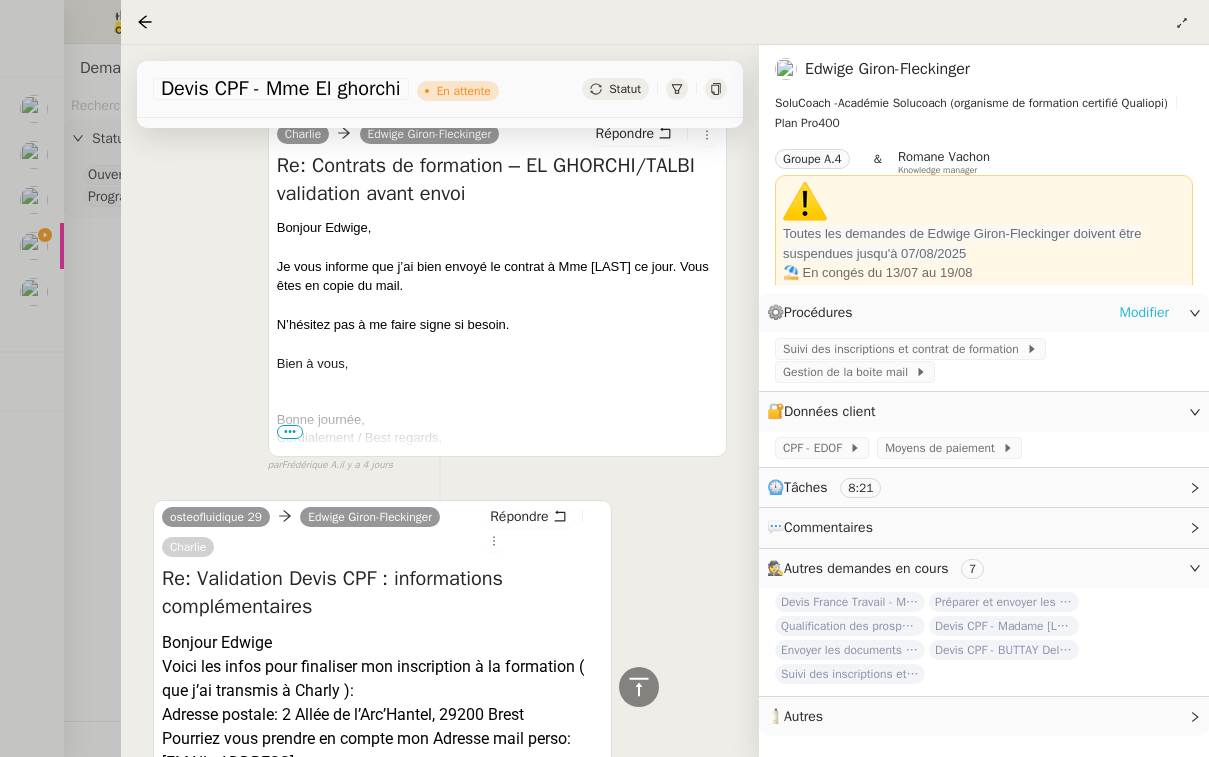 click on "Modifier" 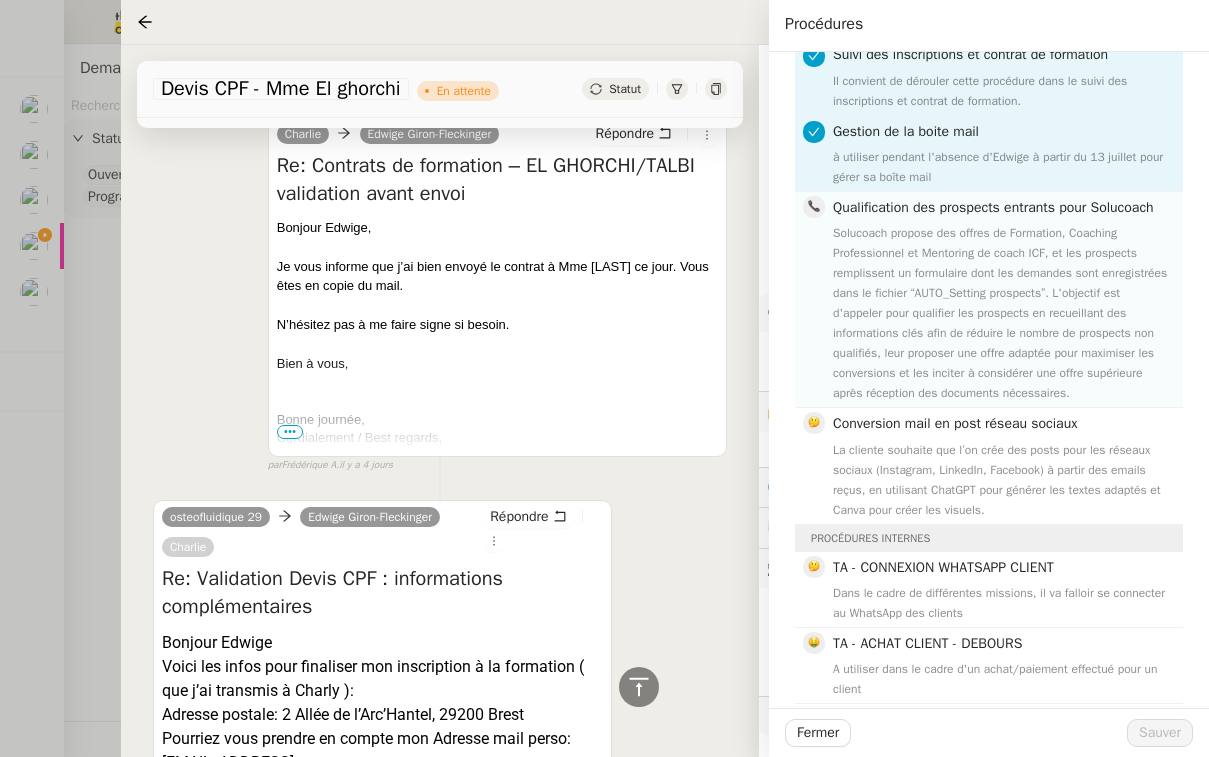 scroll, scrollTop: 106, scrollLeft: 0, axis: vertical 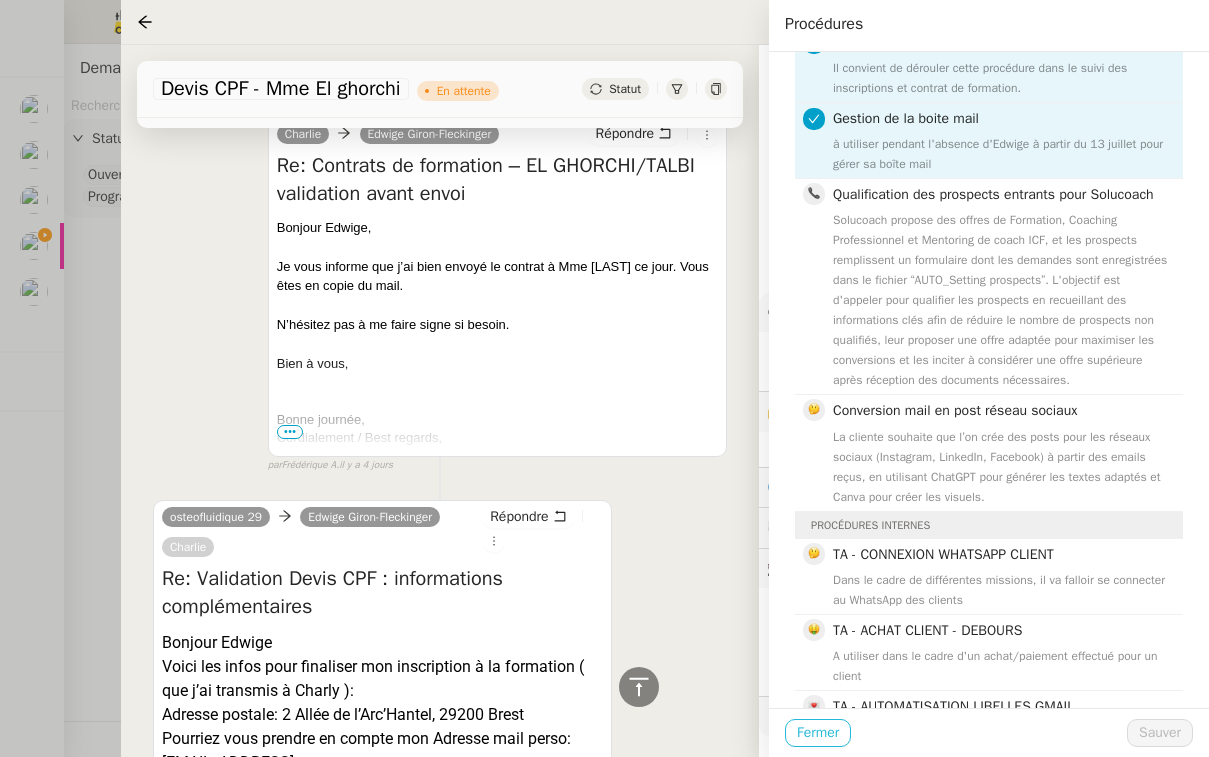 click on "Fermer" 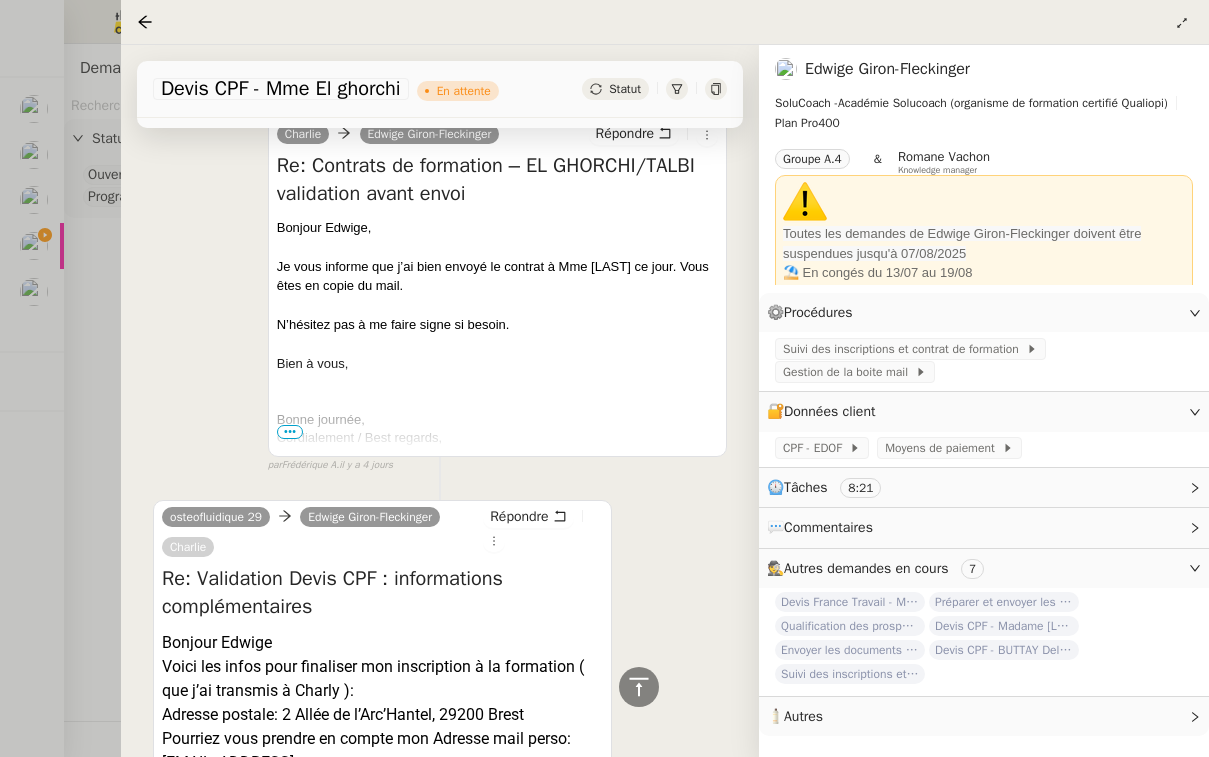 scroll, scrollTop: 0, scrollLeft: 0, axis: both 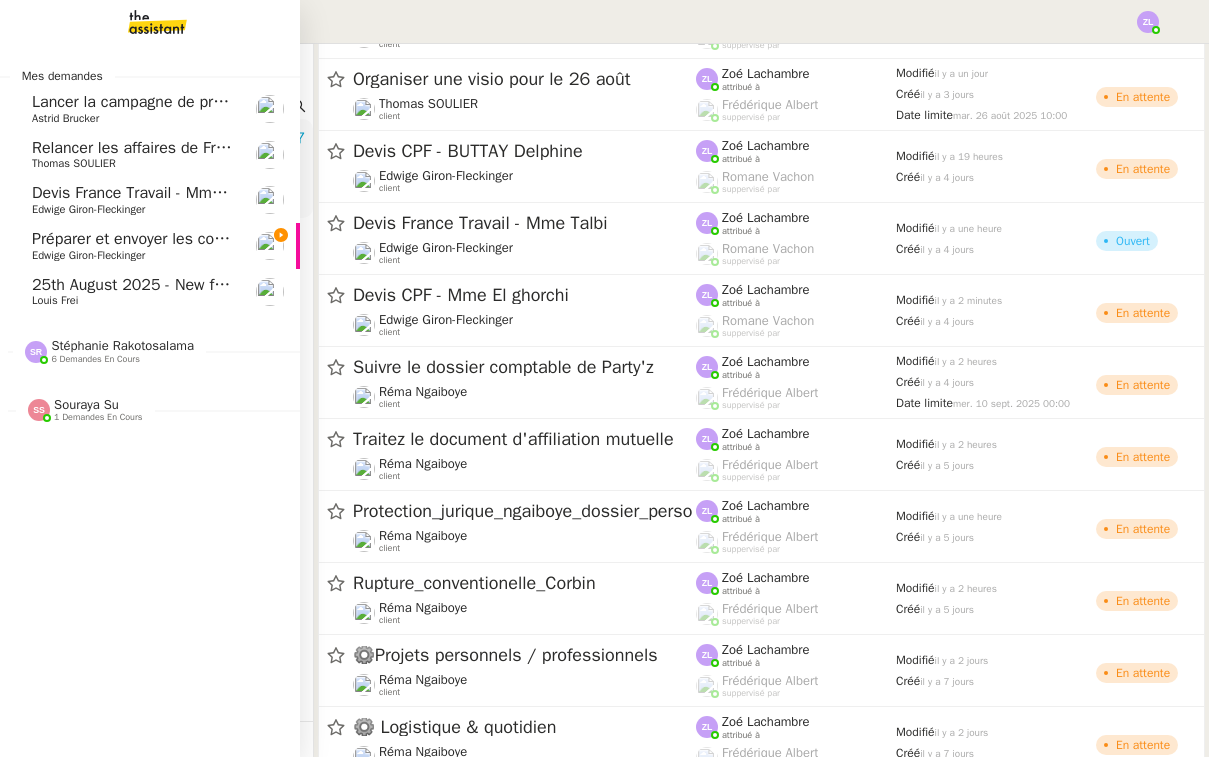 click on "Préparer et envoyer les contrats de formation" 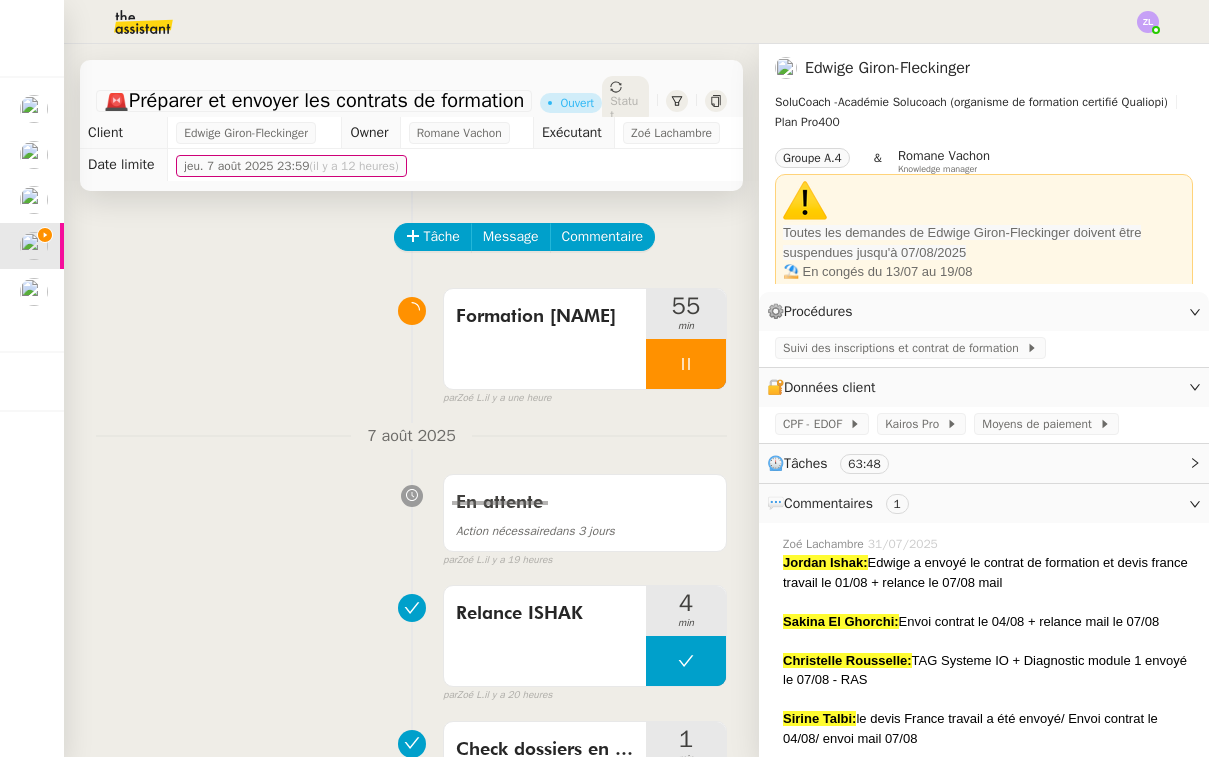 scroll, scrollTop: 0, scrollLeft: 0, axis: both 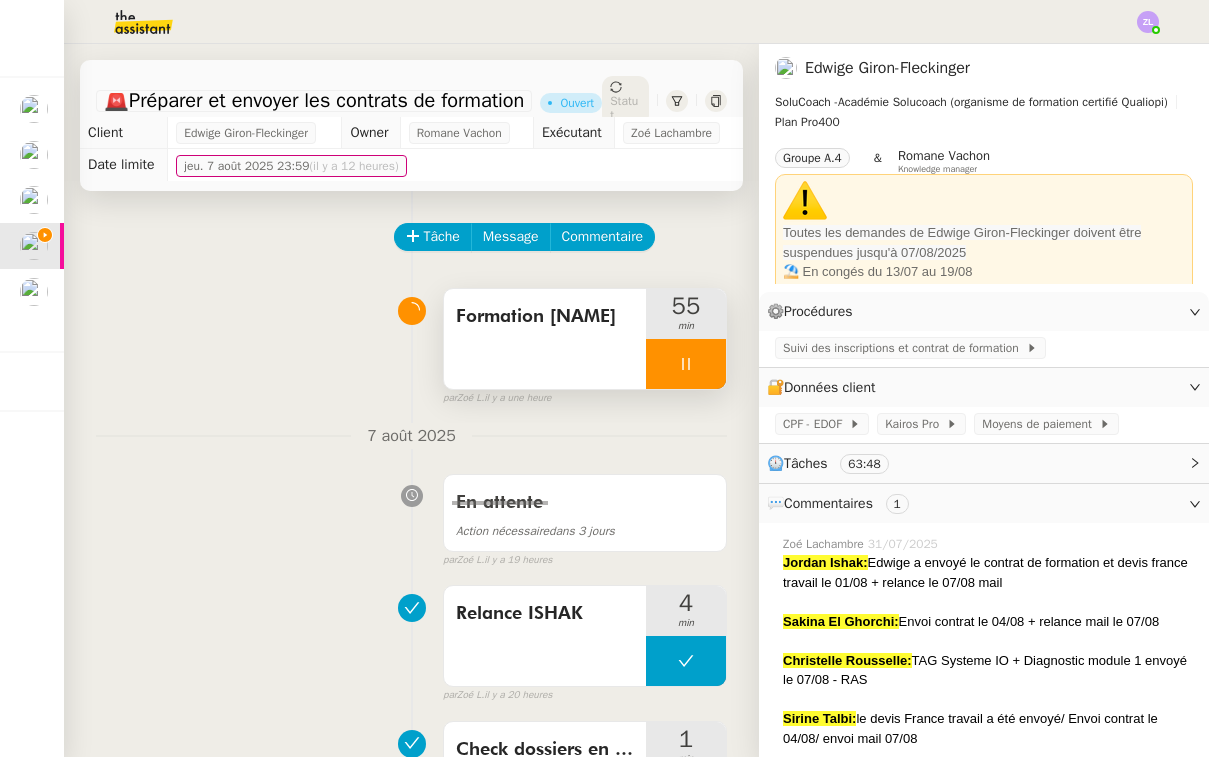 click at bounding box center (686, 364) 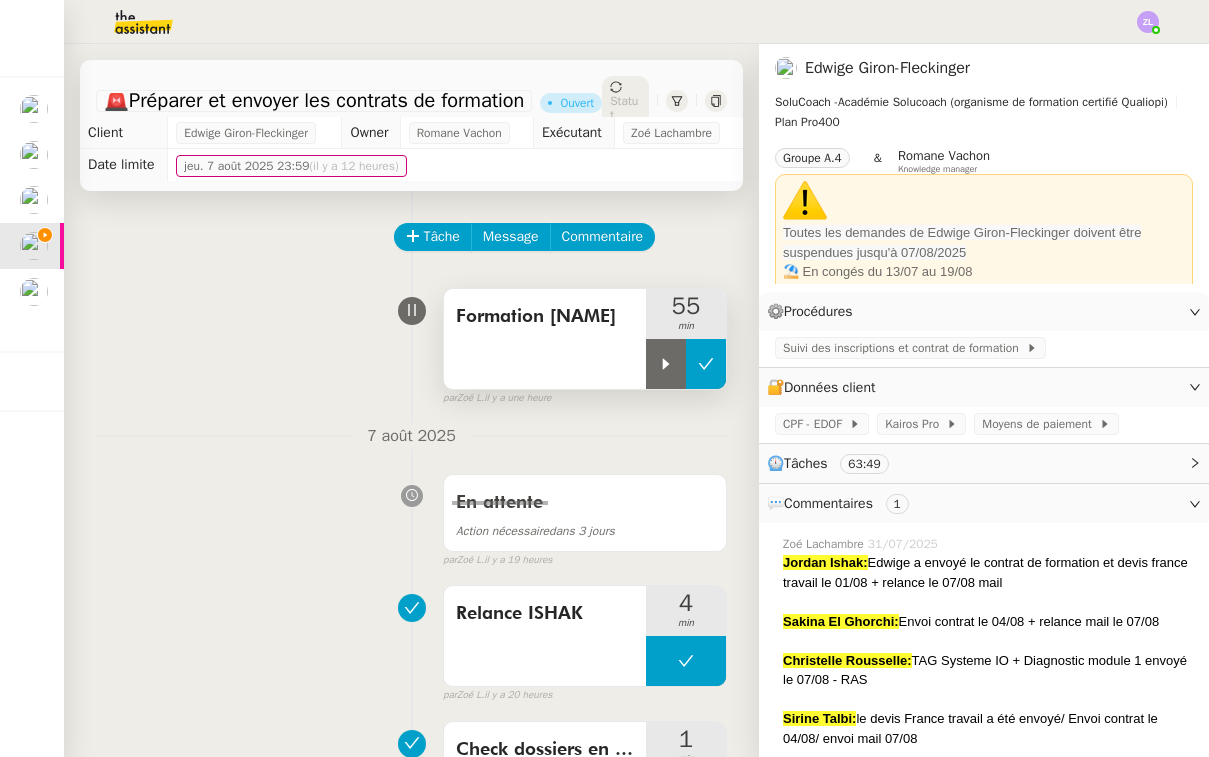 click 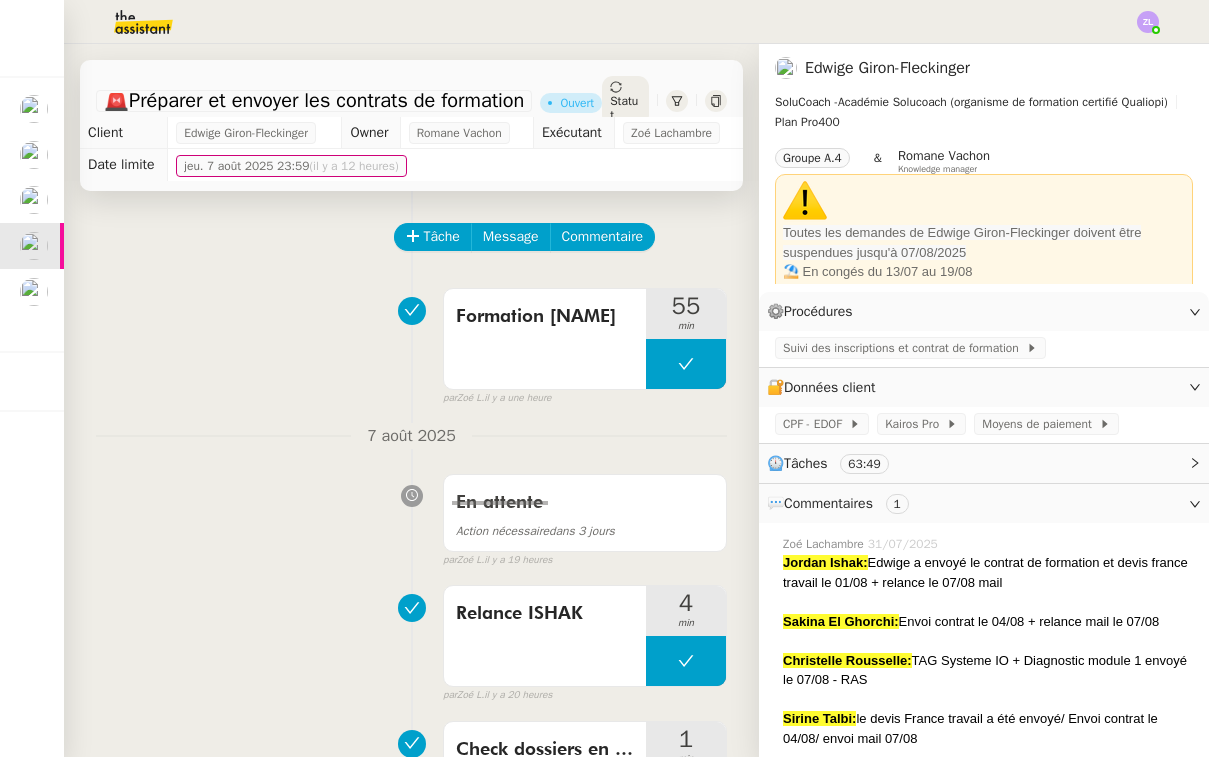 click on "Statut" 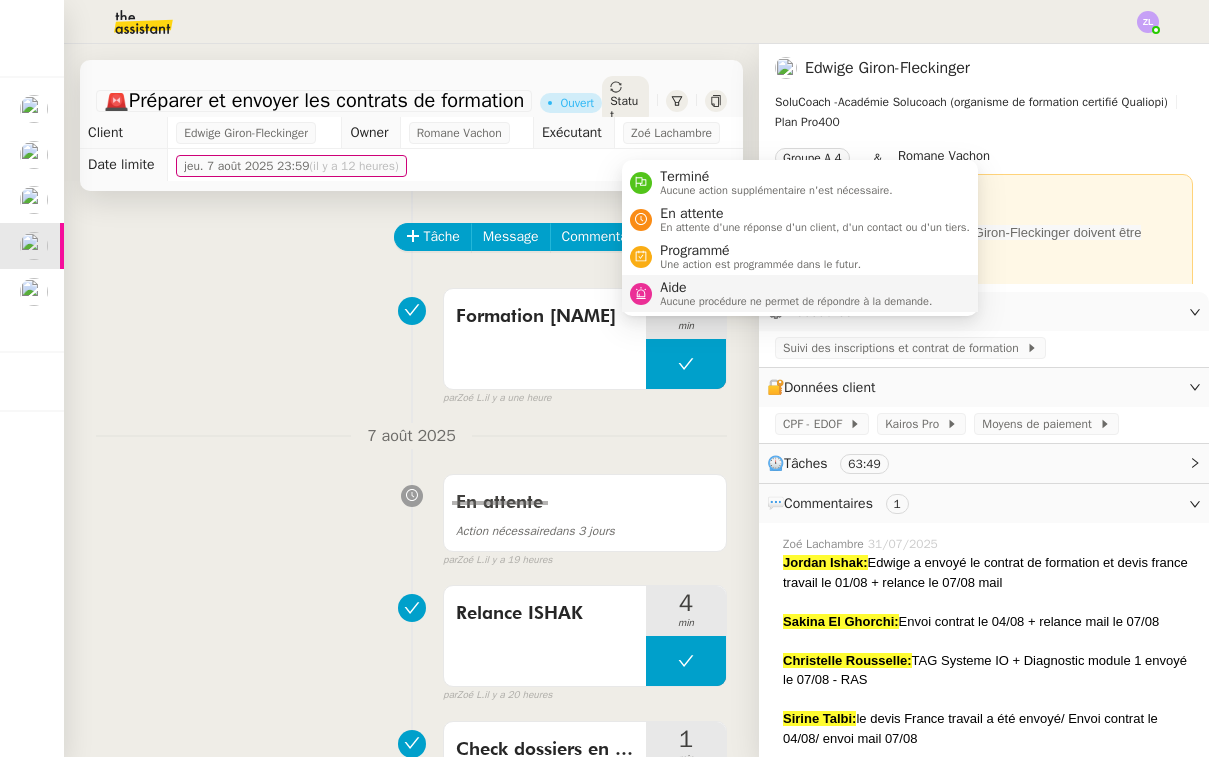 click on "Aucune procédure ne permet de répondre à la demande." at bounding box center (796, 301) 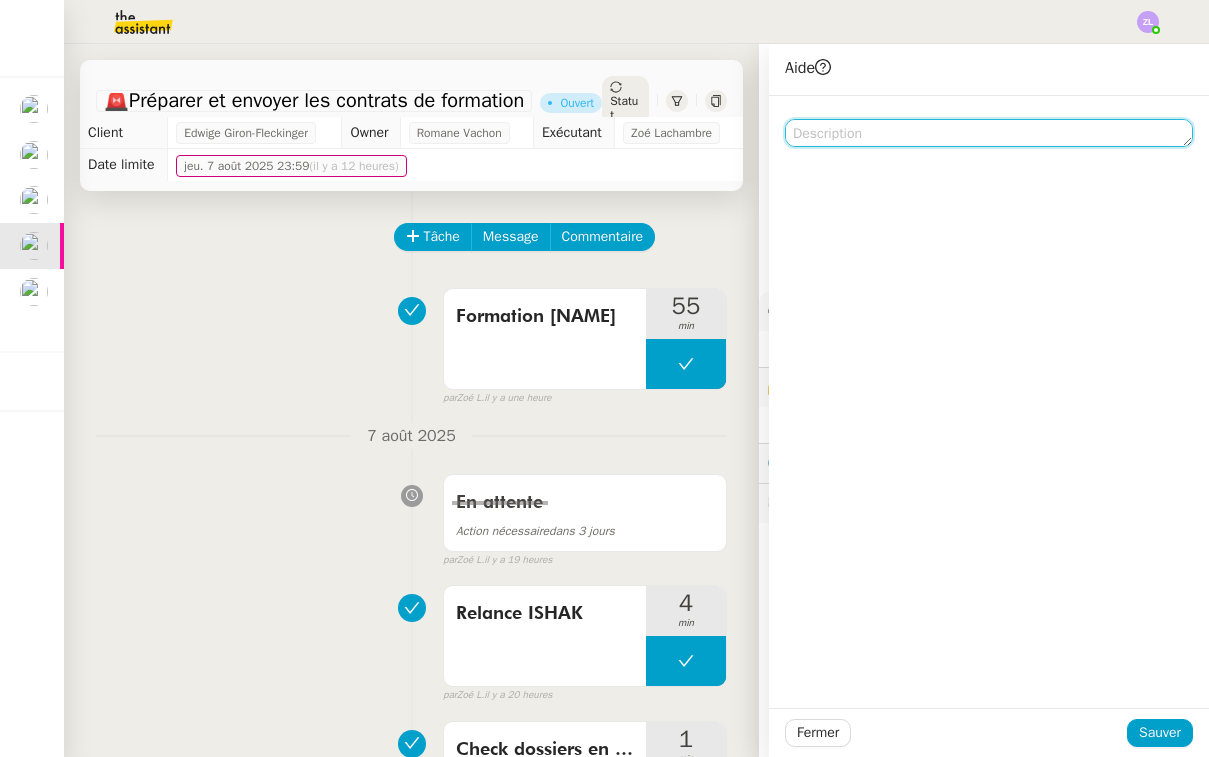click 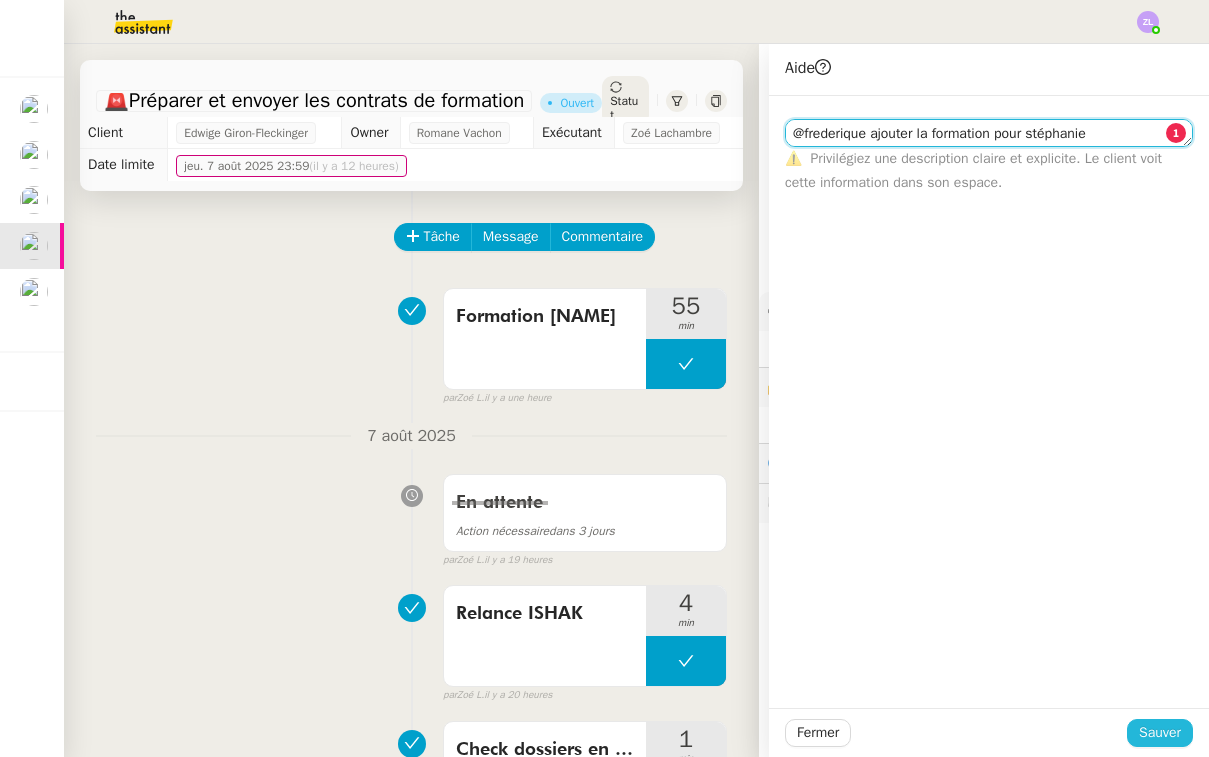 type on "@frederique ajouter la formation pour stéphanie" 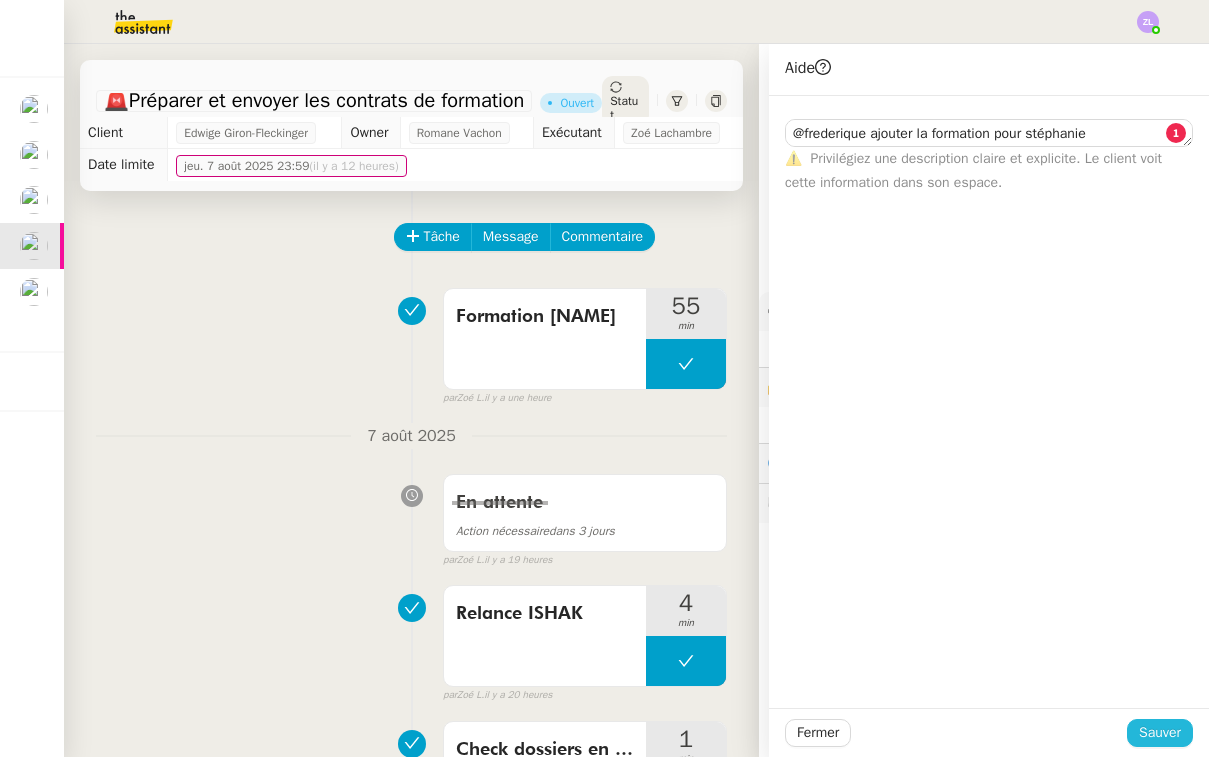 click on "Sauver" 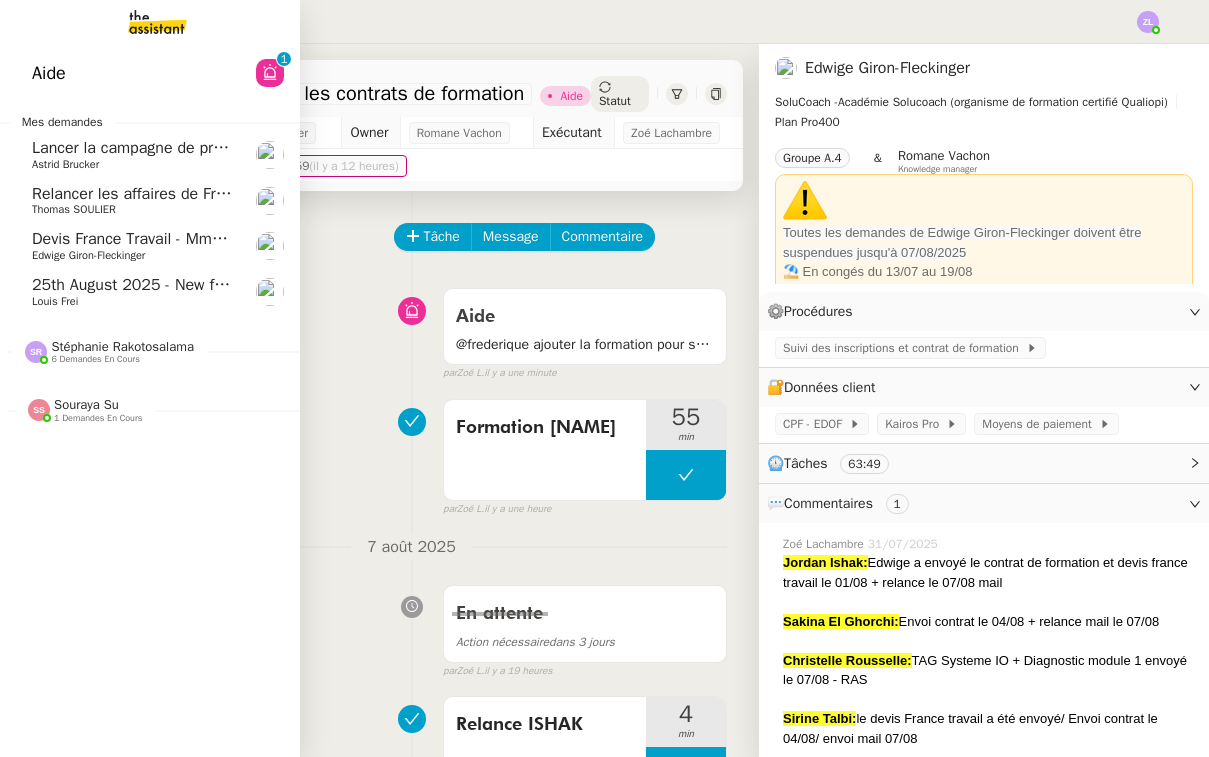 click on "Devis France Travail - Mme Talbi" 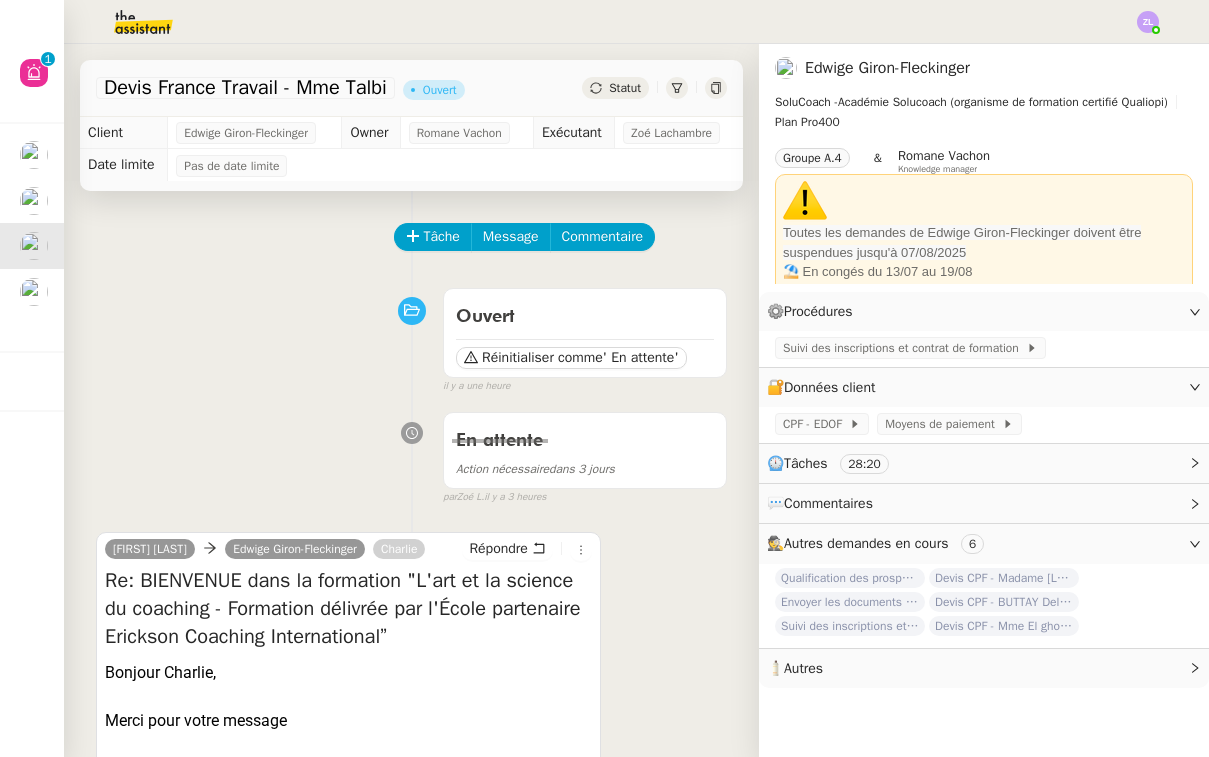 scroll, scrollTop: 0, scrollLeft: 0, axis: both 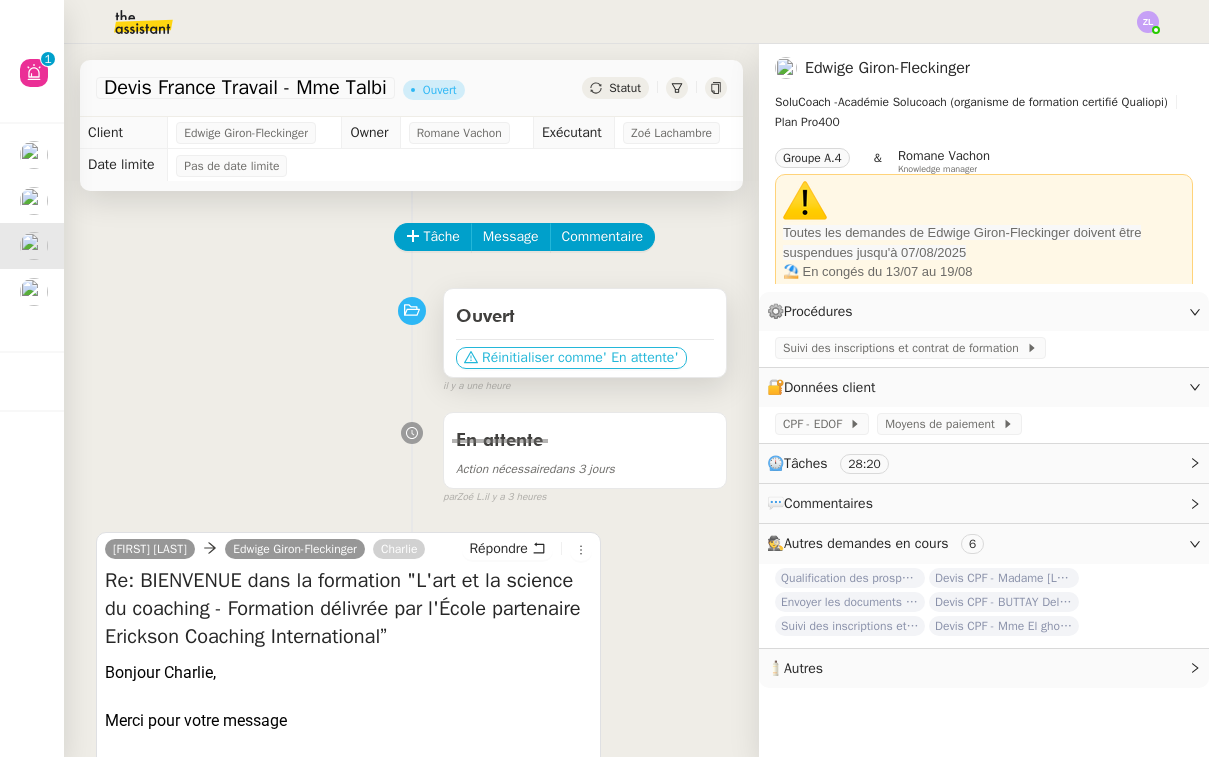 click on "Réinitialiser comme" at bounding box center (542, 358) 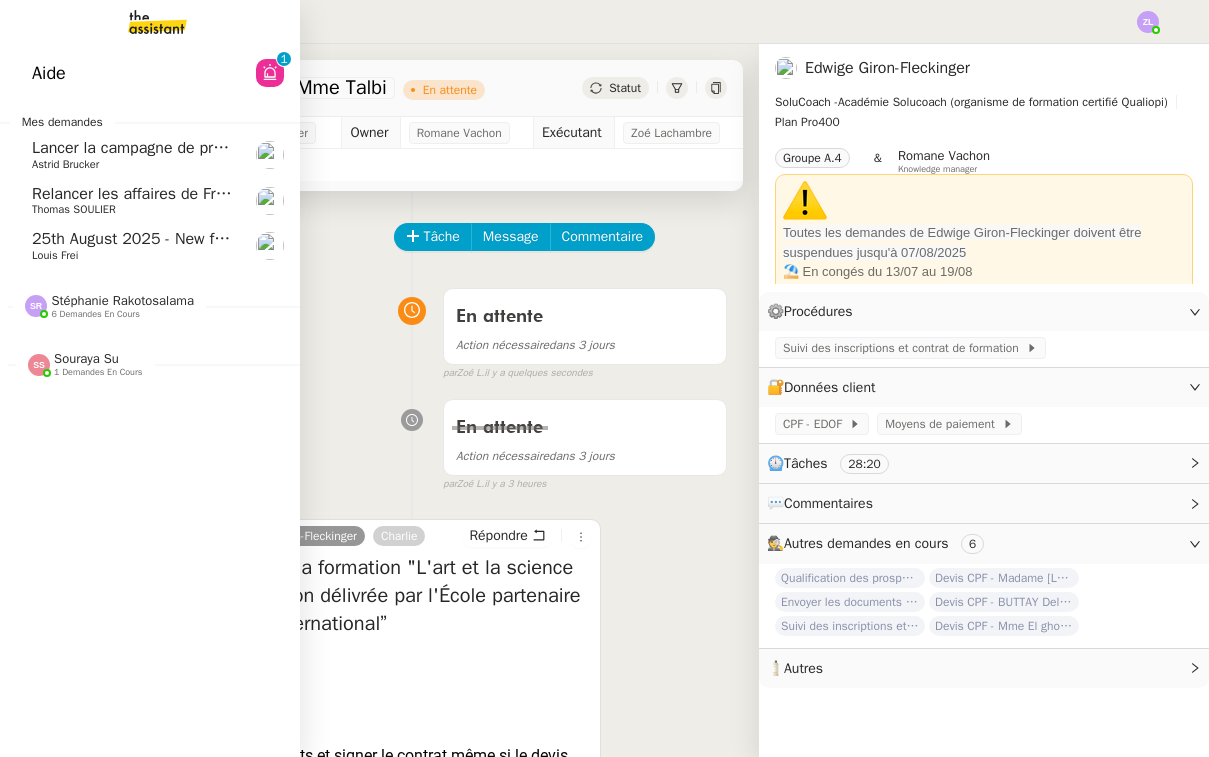 click on "Thomas SOULIER" 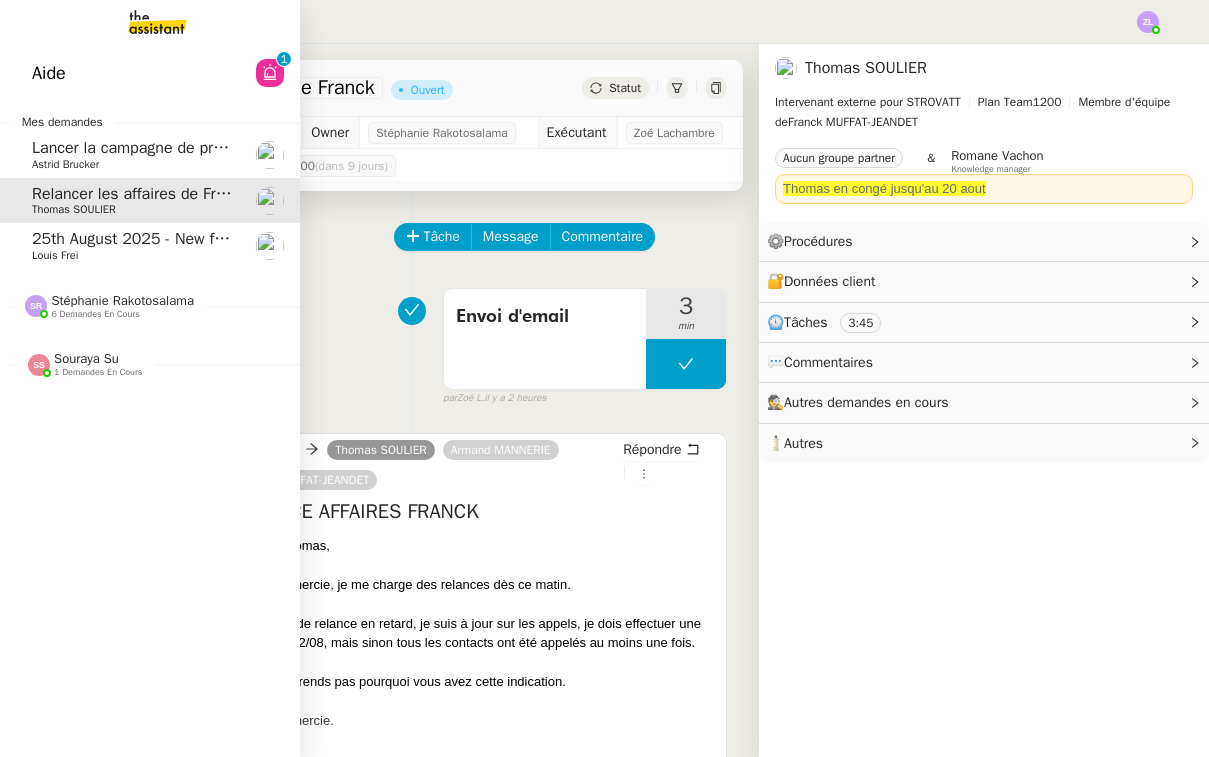 click on "Louis Frei" 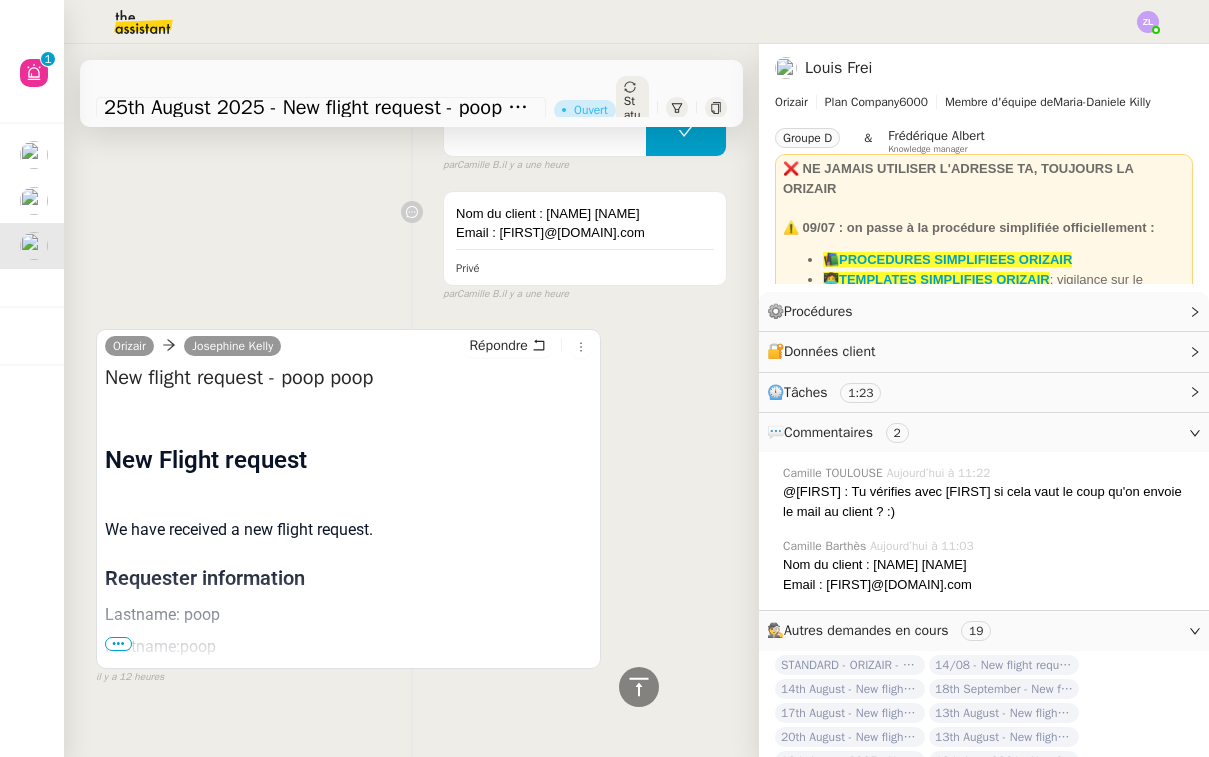 scroll, scrollTop: 624, scrollLeft: 0, axis: vertical 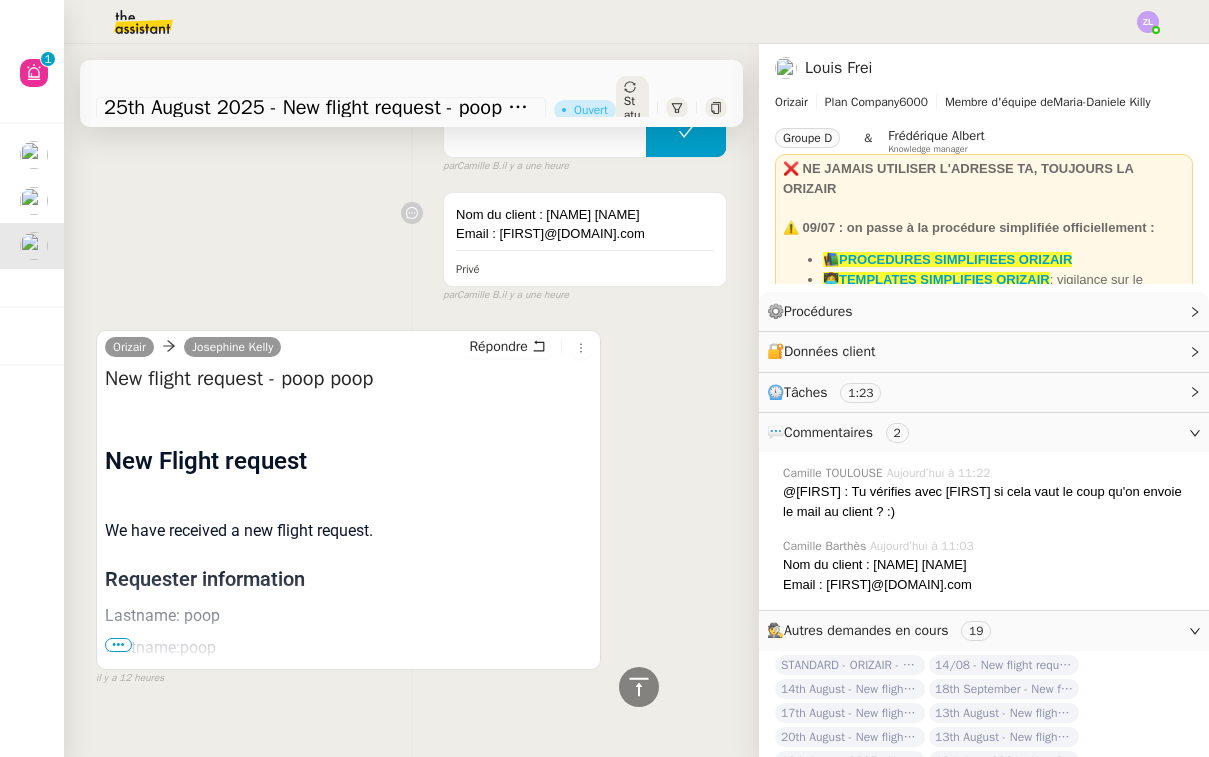 click on "New Flight request  We have received a new flight request.  Requester information Lastname: poop  Firstname:poop  Phone:  +33541818502   Email:  email@gmail.com   Trip 1: Departure: Manchester Airport Arrival: Madeira International Airport Cristiano Ronaldo Date & Time: 25th August 2025 08:30 Passengers: 1 Adults - 0 Children - 0 Infants  Pets: 0 Small - 0 Large  Luggage: 0 Carry-on - 0 Hold - 0 Skis - 0 Golf - 0 Others  Trip 2: Departure: Madeira International Airport Cristiano Ronaldo Arrival: Manchester Airport Date & Time: 29th August 2025 21:00 Passengers: 1 Adults - 0 Children - 0 Infants  Pets: 0 Small - 0 Large  Luggage: 0 Carry-on - 0 Hold - 0 Skis - 0 Golf - 0 Others  Sent by Orizair  Flying responsibly, leading sustainably" at bounding box center [348, 848] 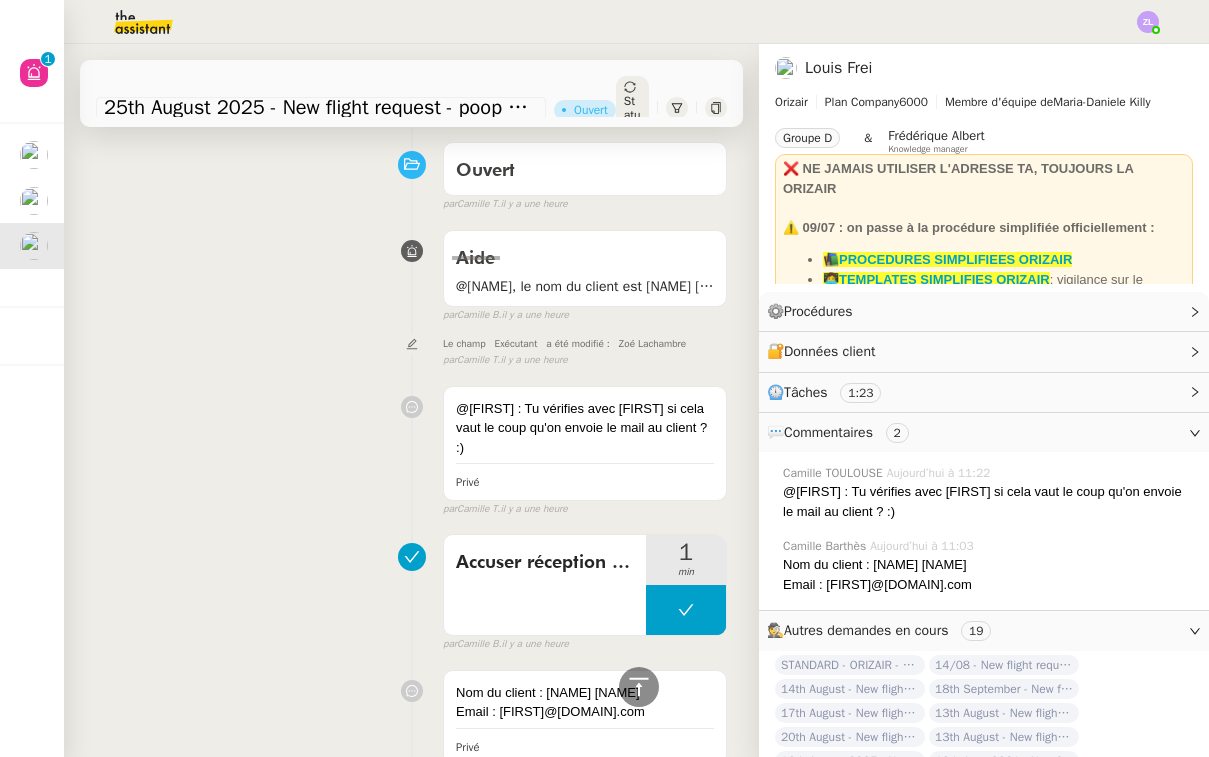 scroll, scrollTop: 0, scrollLeft: 0, axis: both 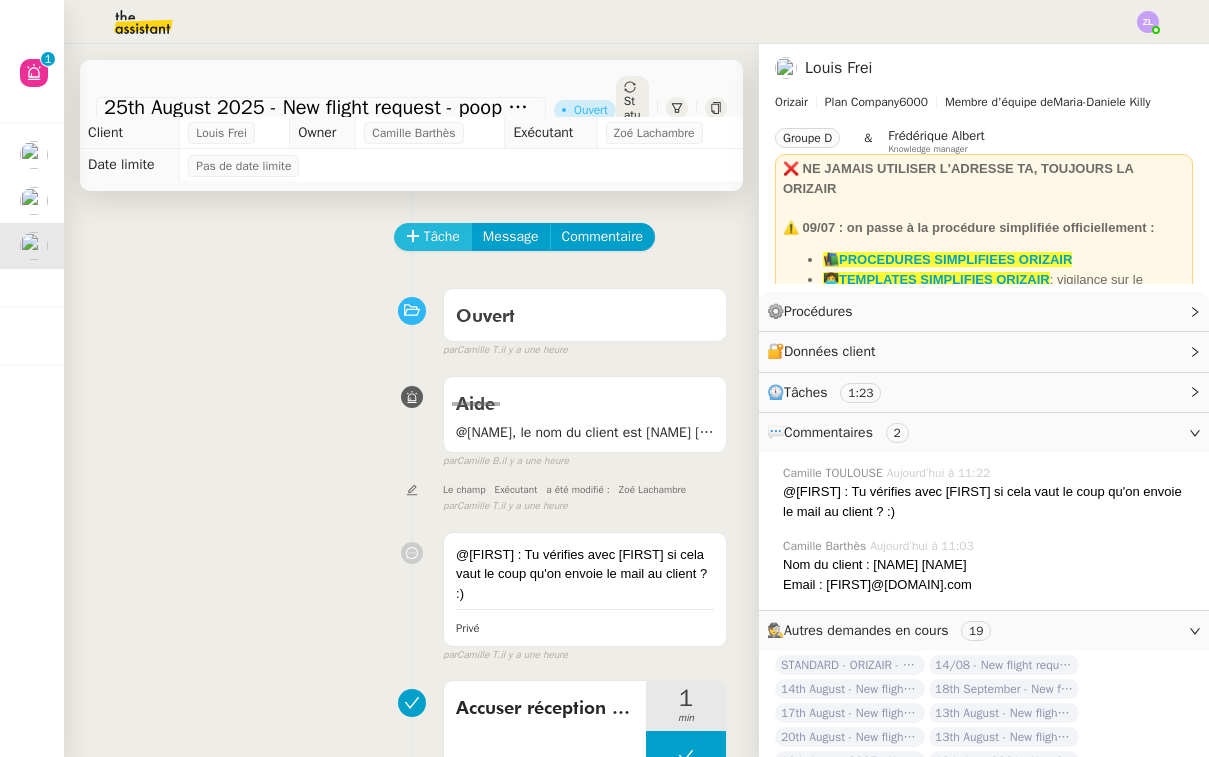 click on "Tâche" 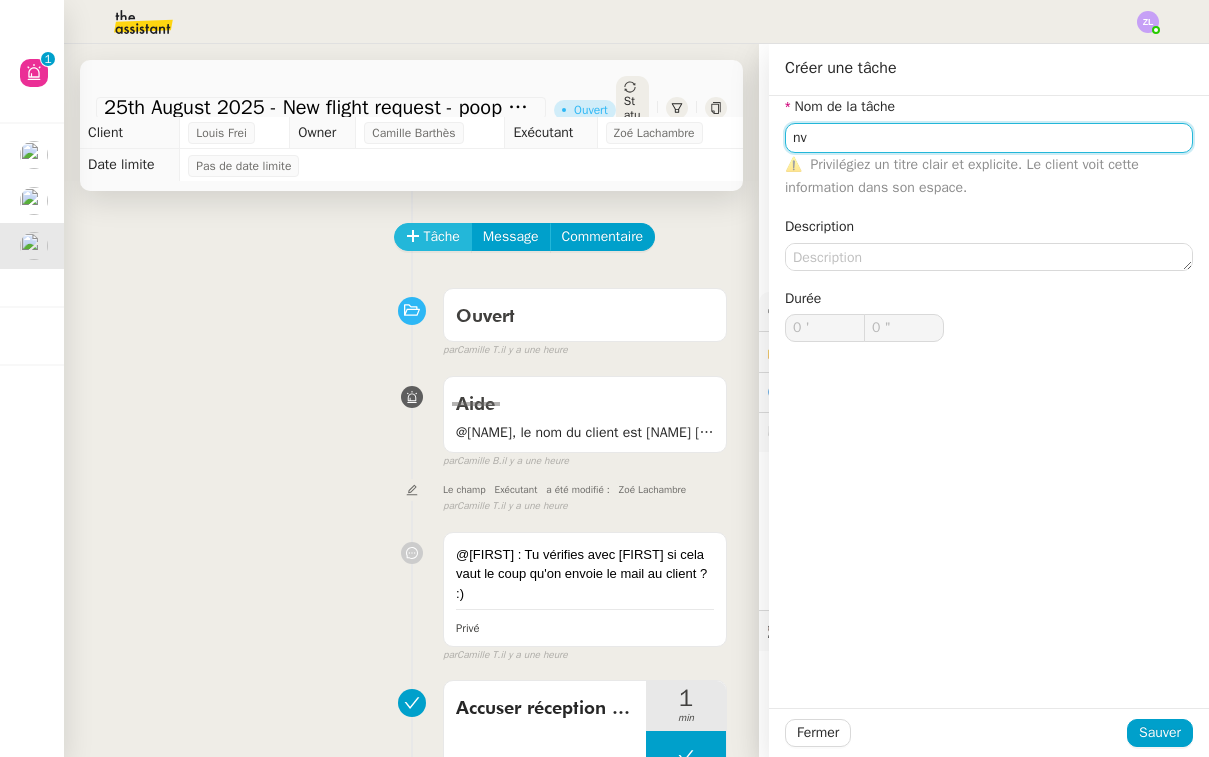 type on "n" 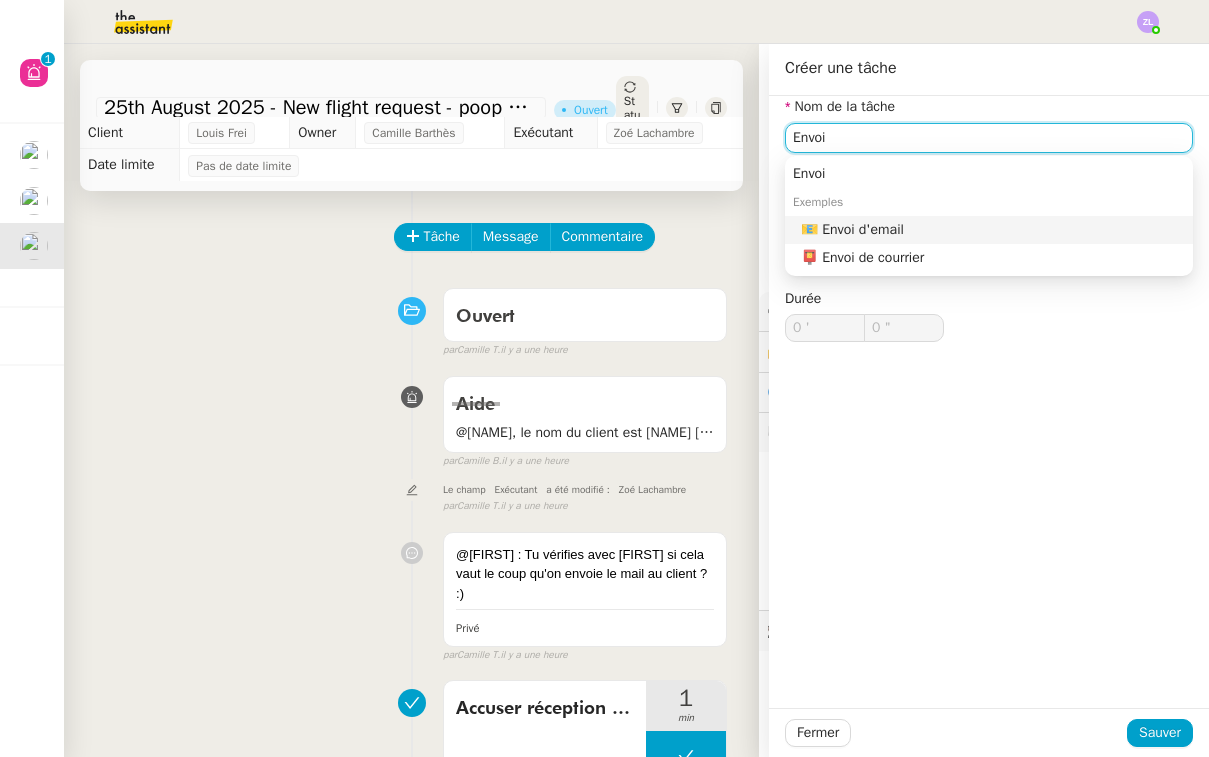 click on "📧 Envoi d'email" 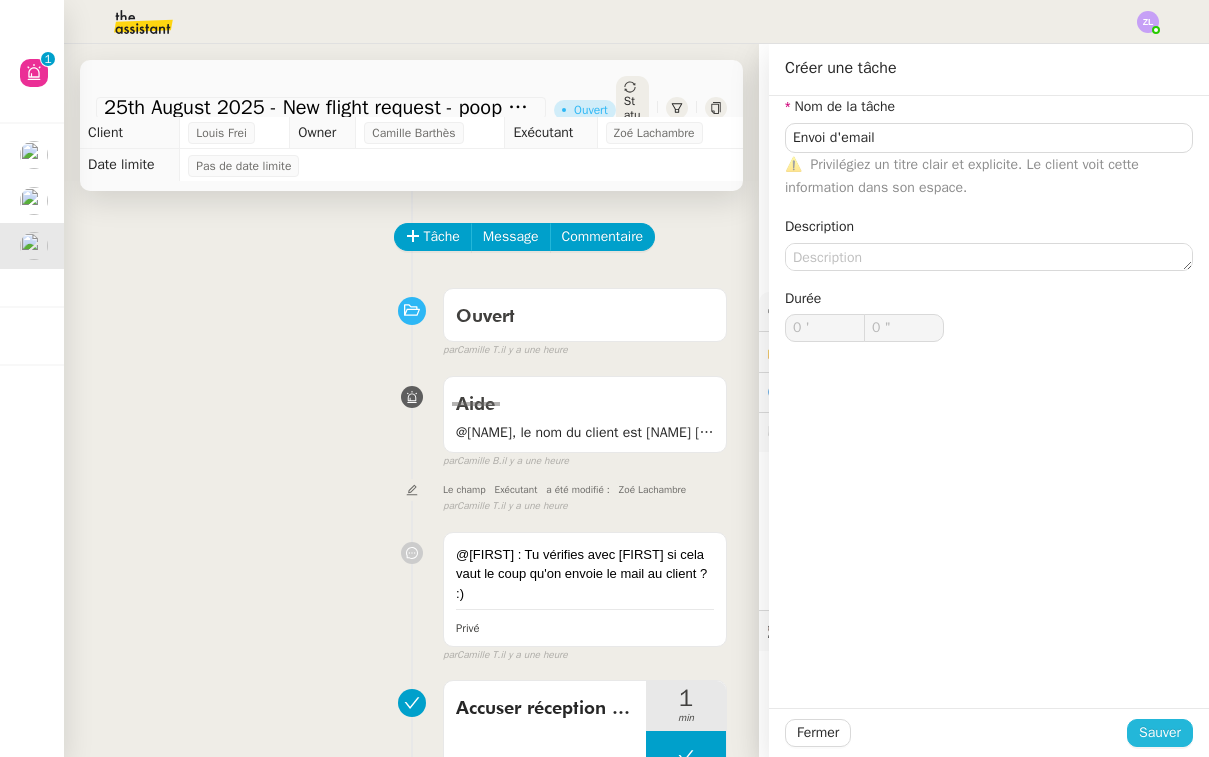 click on "Sauver" 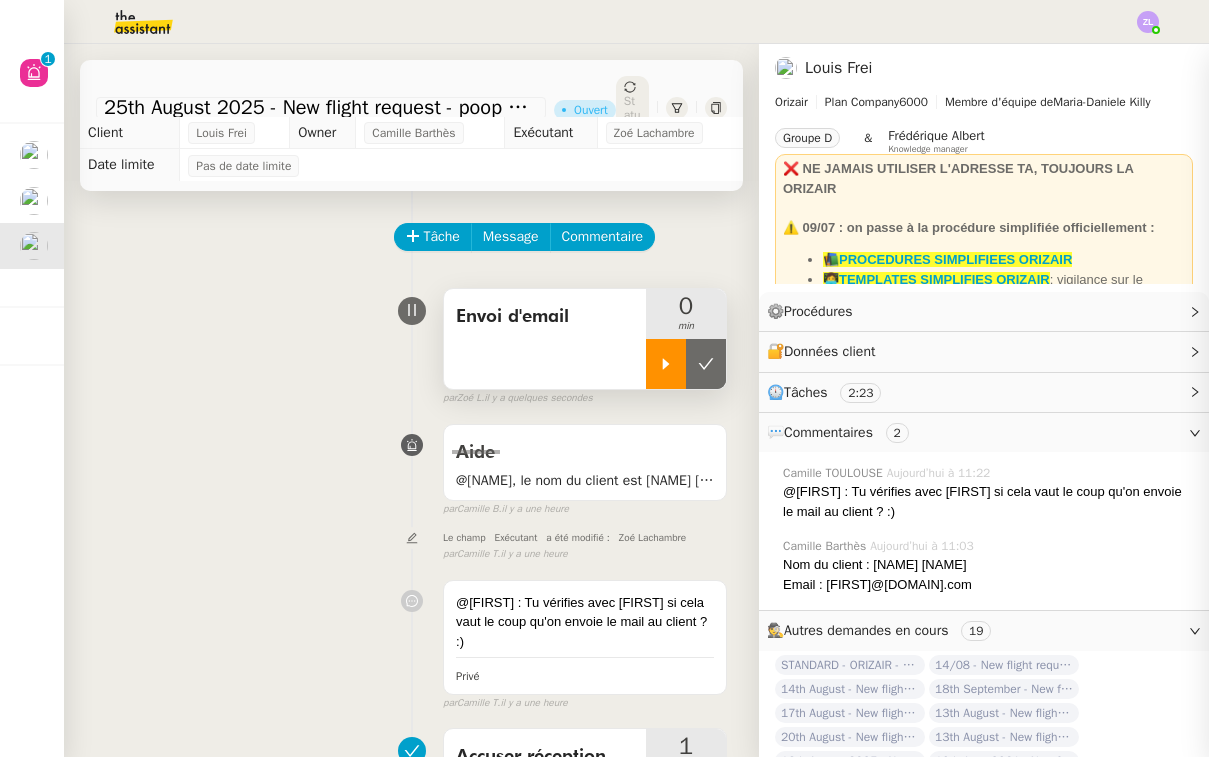 click at bounding box center [666, 364] 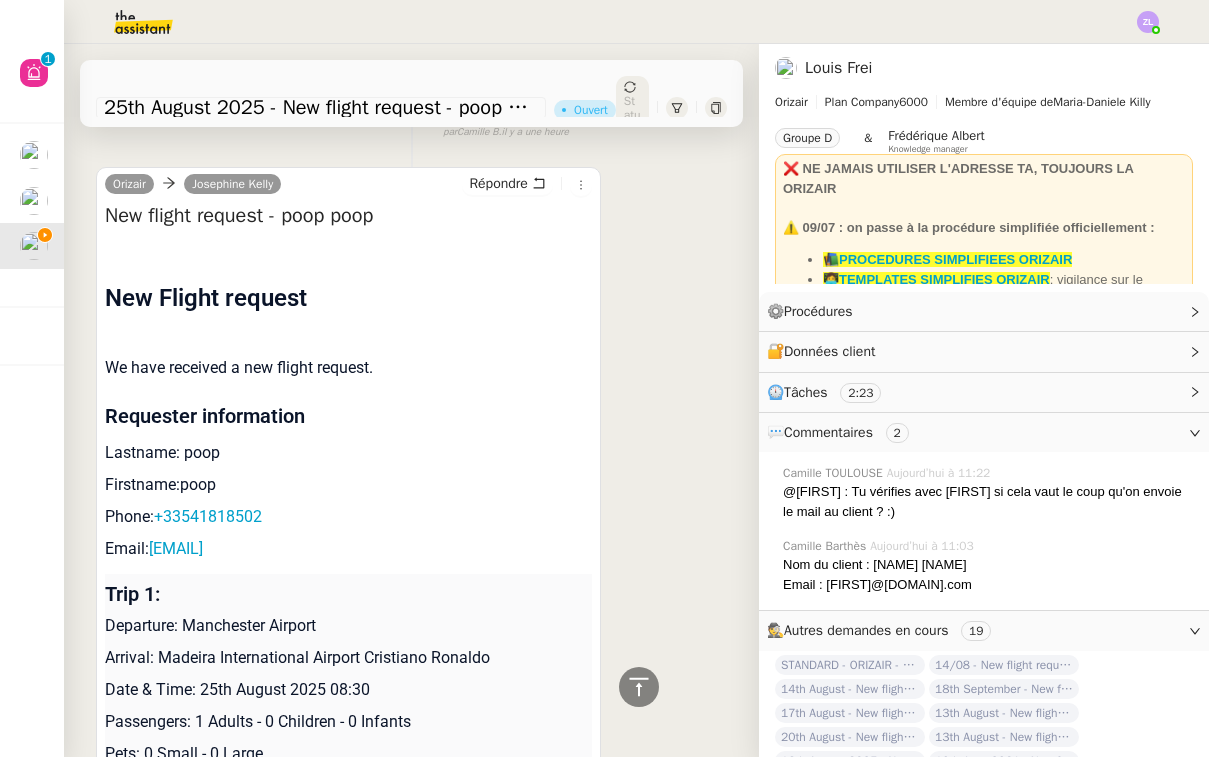 scroll, scrollTop: 850, scrollLeft: 0, axis: vertical 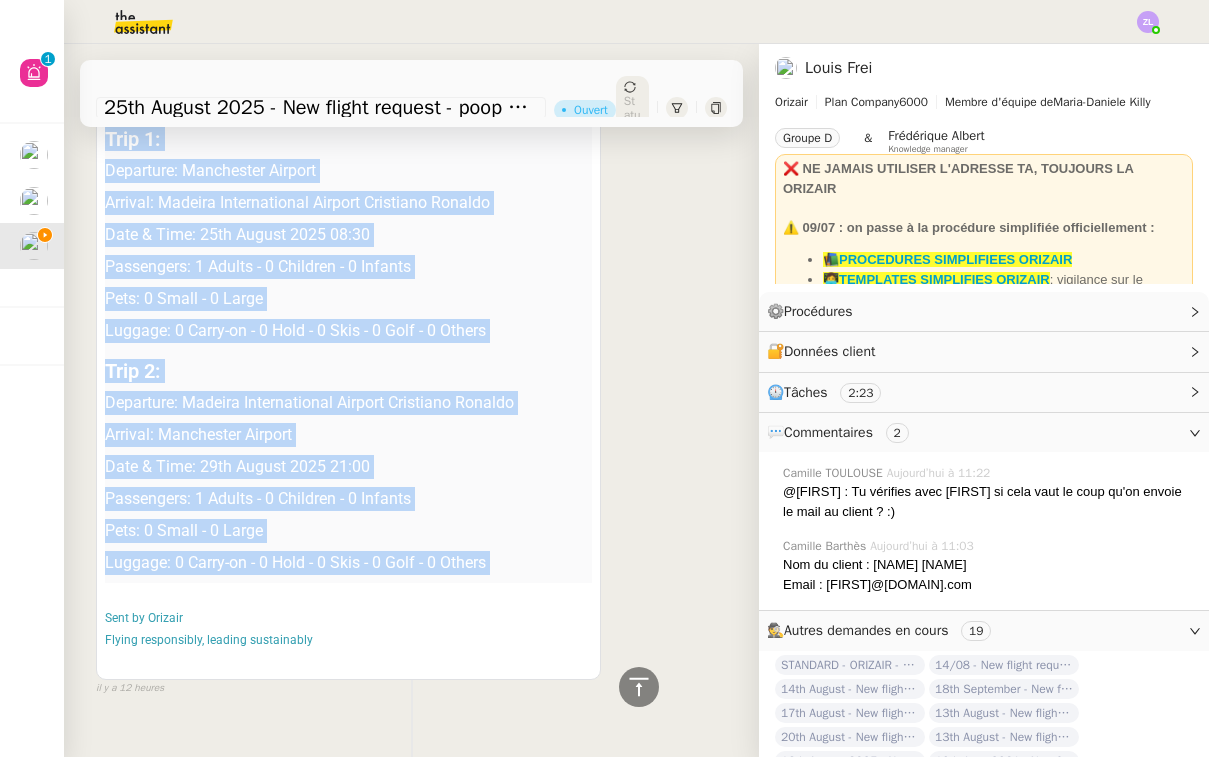 drag, startPoint x: 110, startPoint y: 376, endPoint x: 335, endPoint y: 561, distance: 291.29022 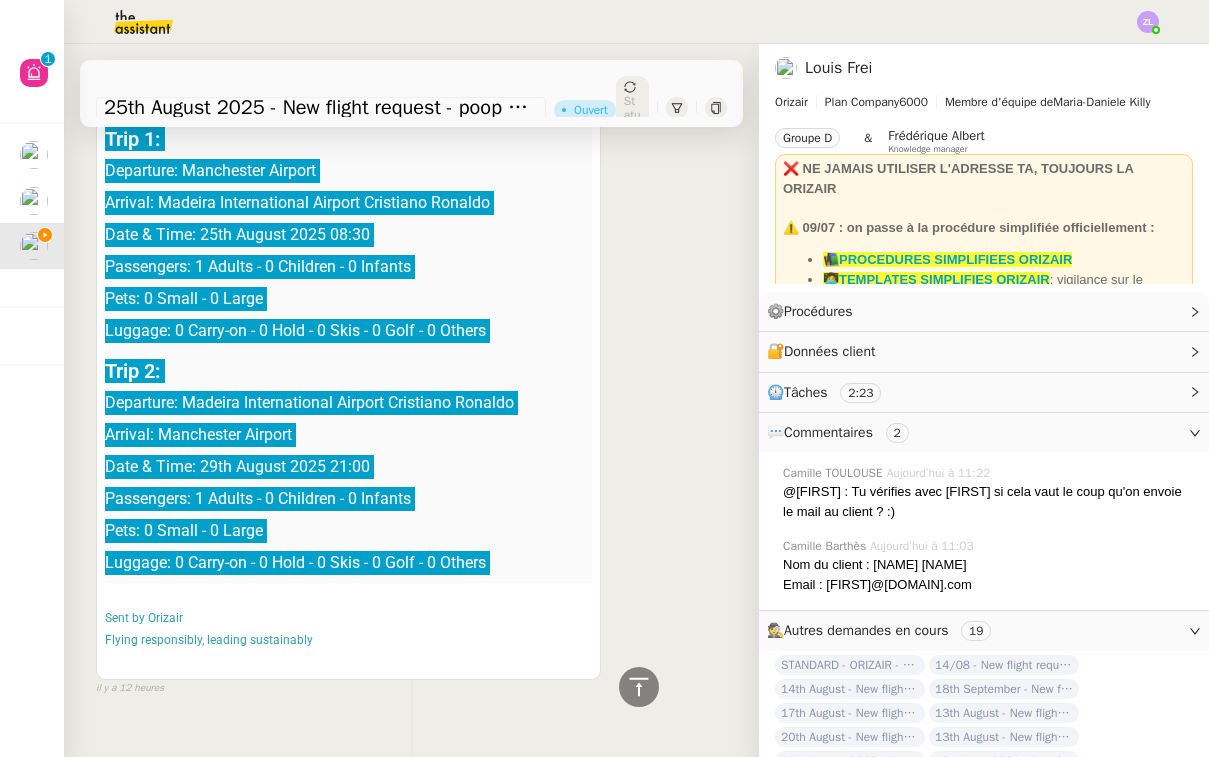 click on "Luggage: 0 Carry-on - 0 Hold - 0 Skis - 0 Golf - 0 Others" at bounding box center [348, 331] 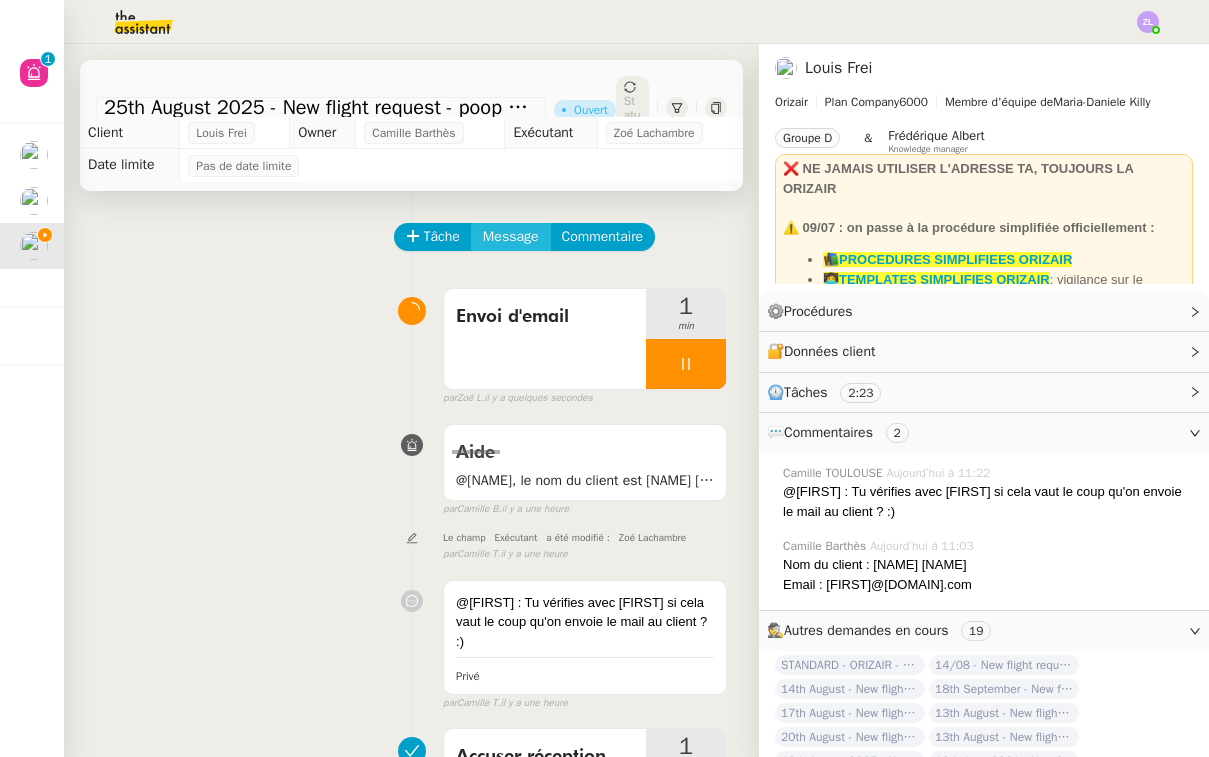 scroll, scrollTop: 0, scrollLeft: 0, axis: both 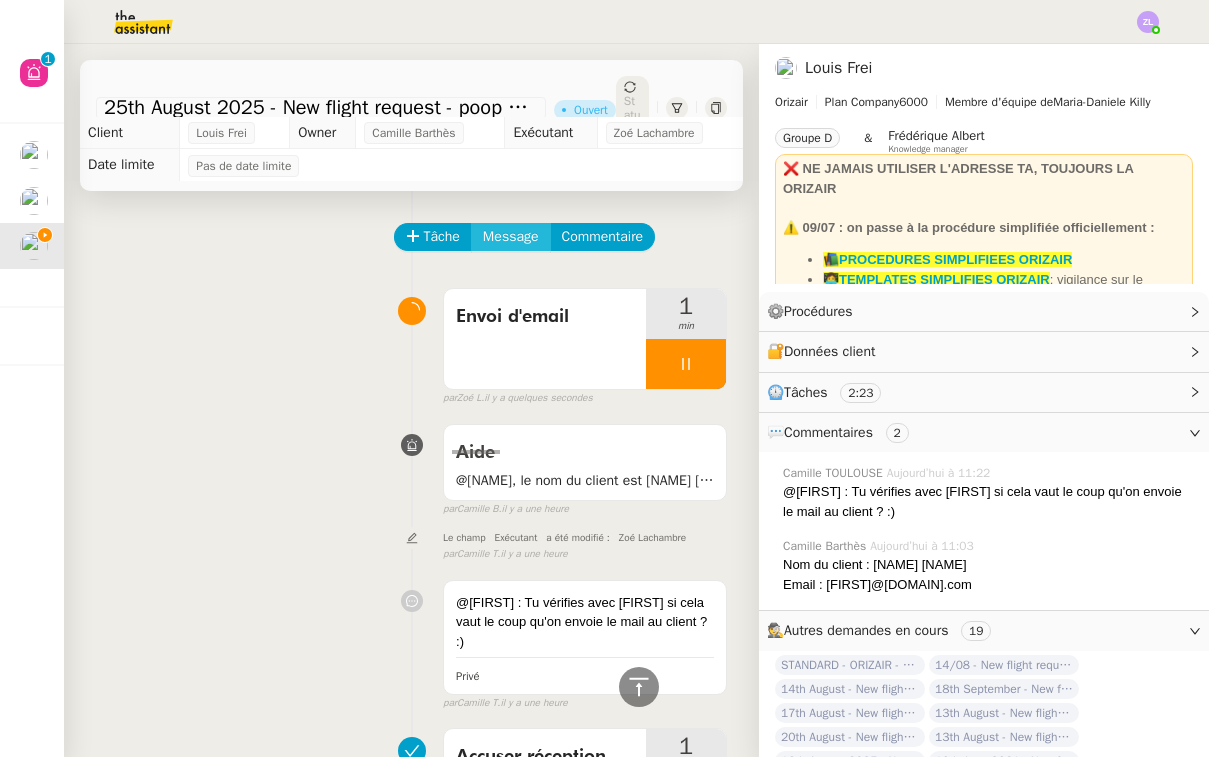 click on "Message" 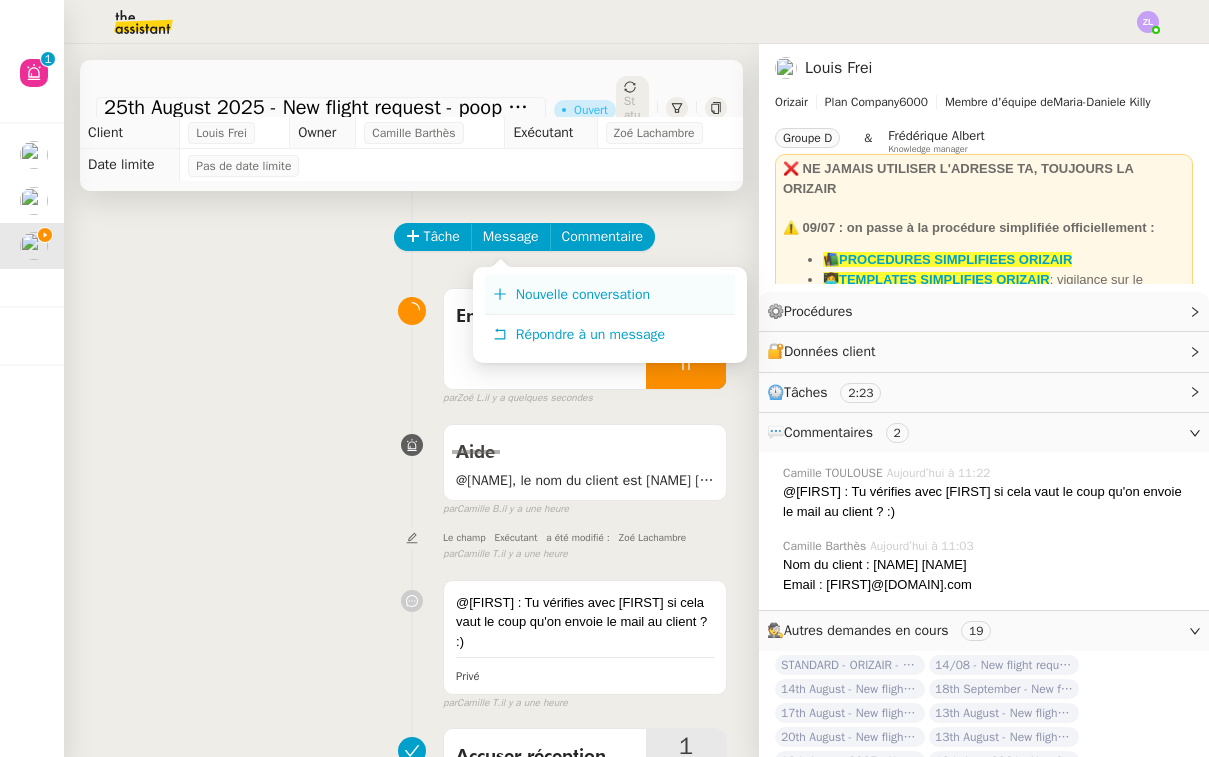 click on "Nouvelle conversation" at bounding box center [610, 295] 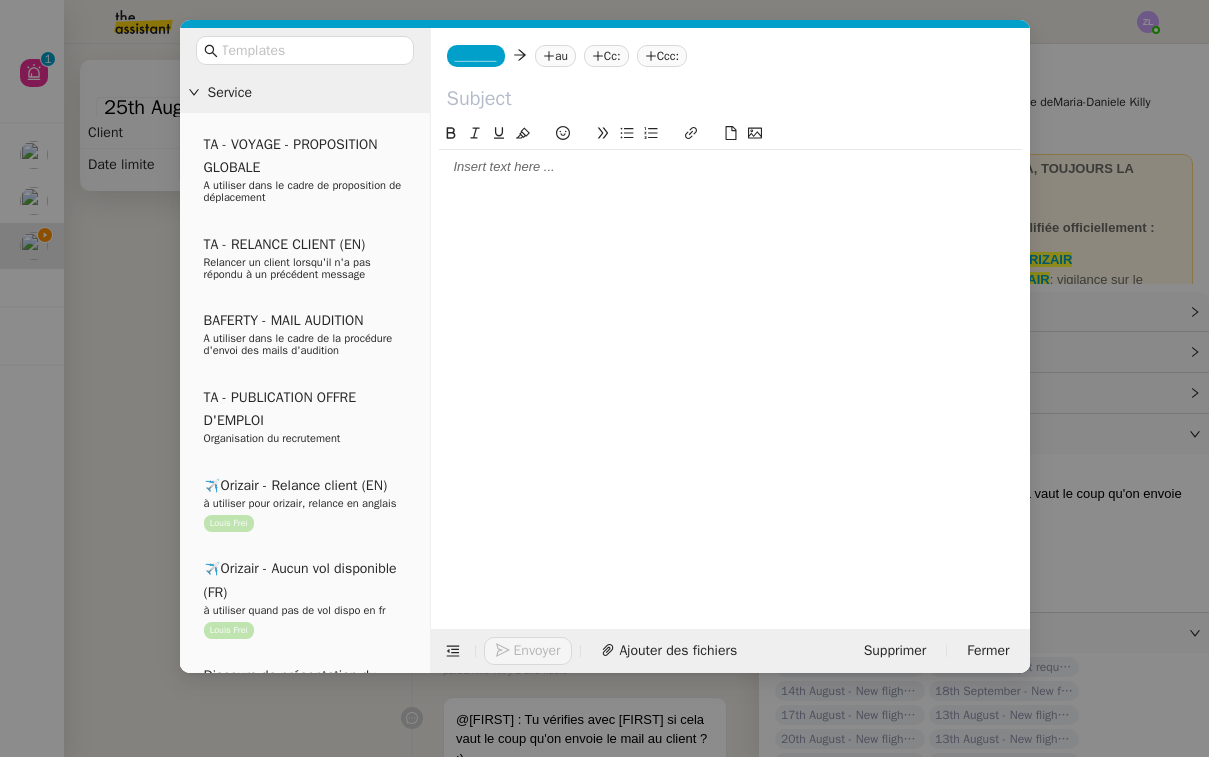 click on "_______" 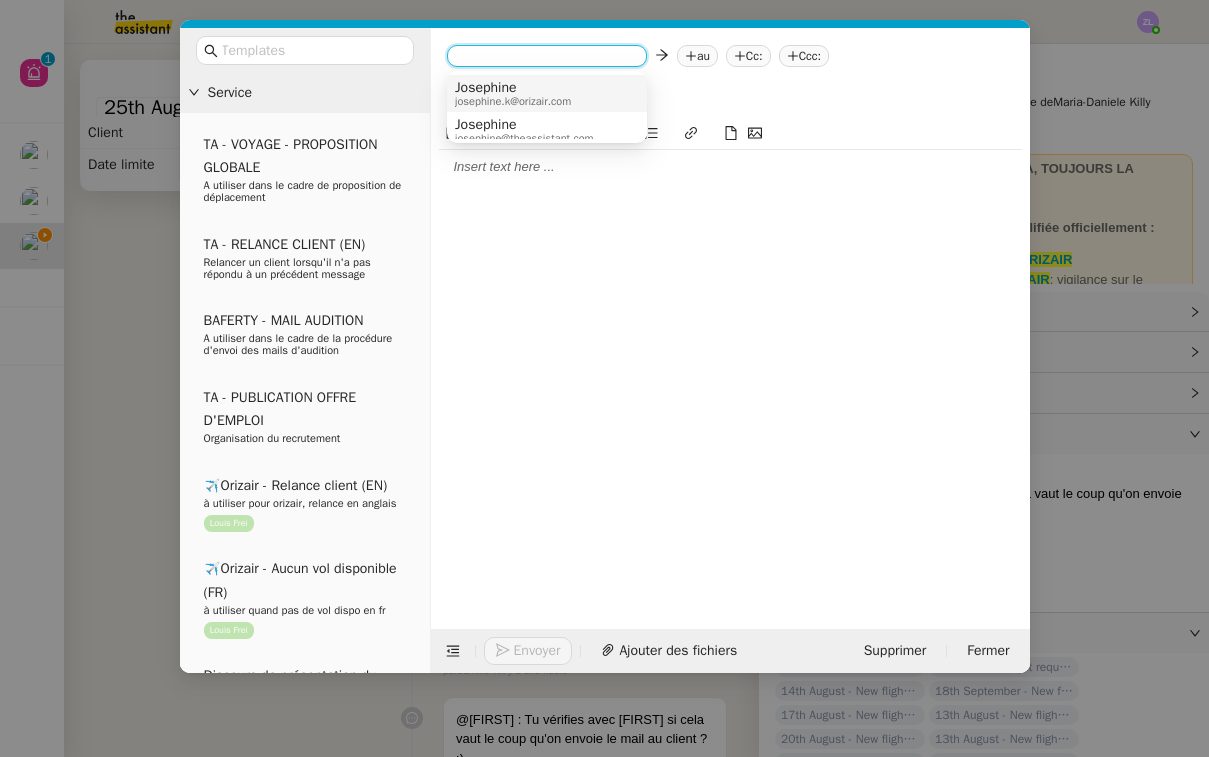 click on "josephine.k@orizair.com" at bounding box center [513, 101] 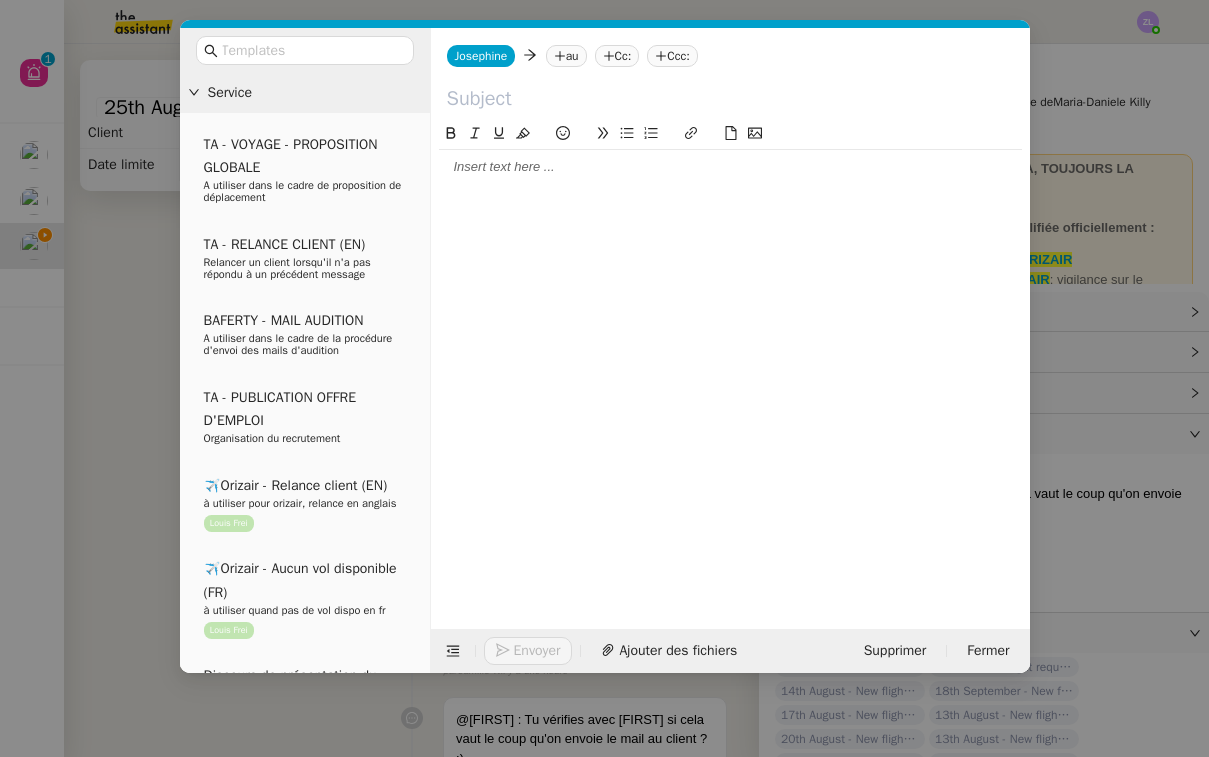 click on "au" 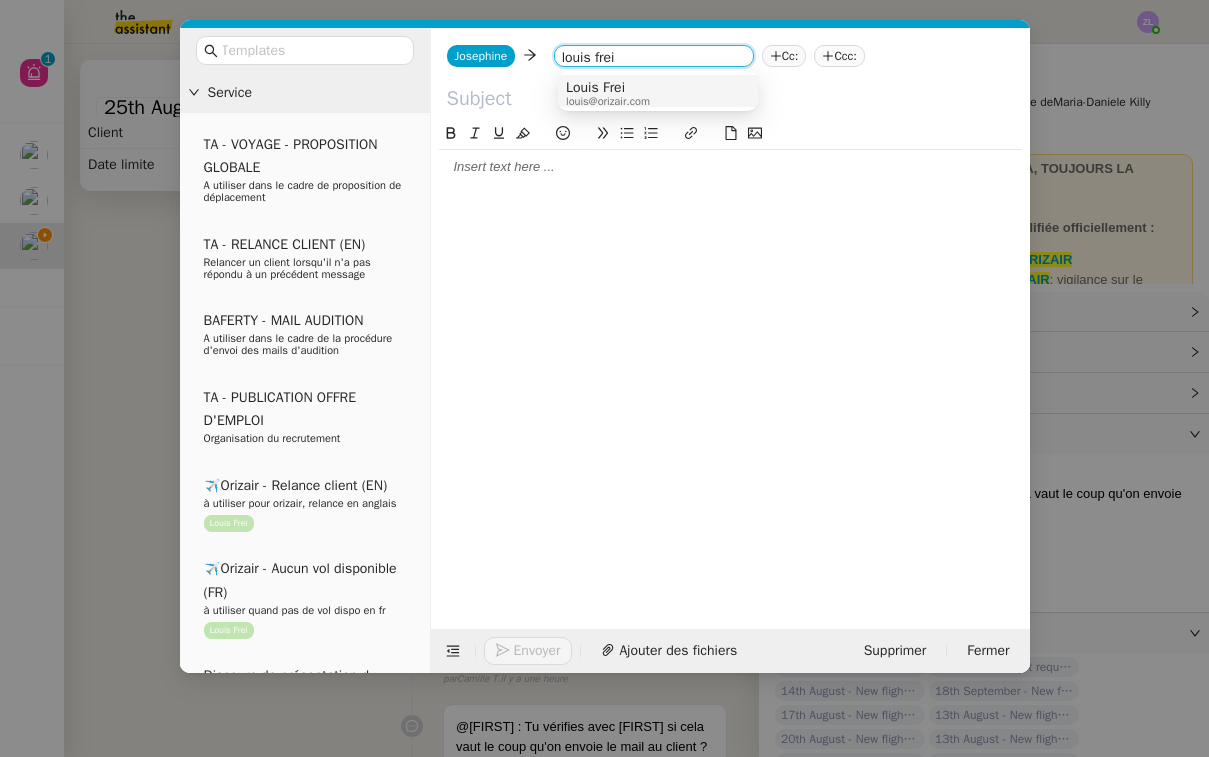 type on "louis frei" 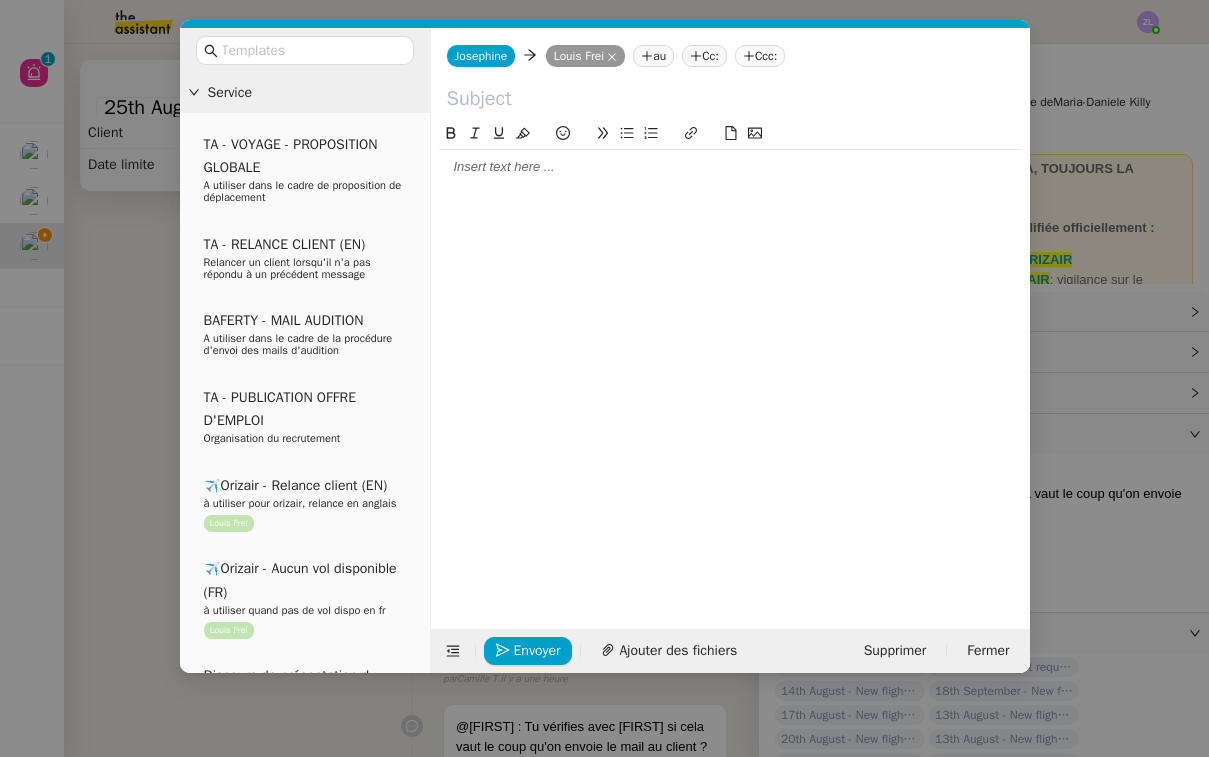 click 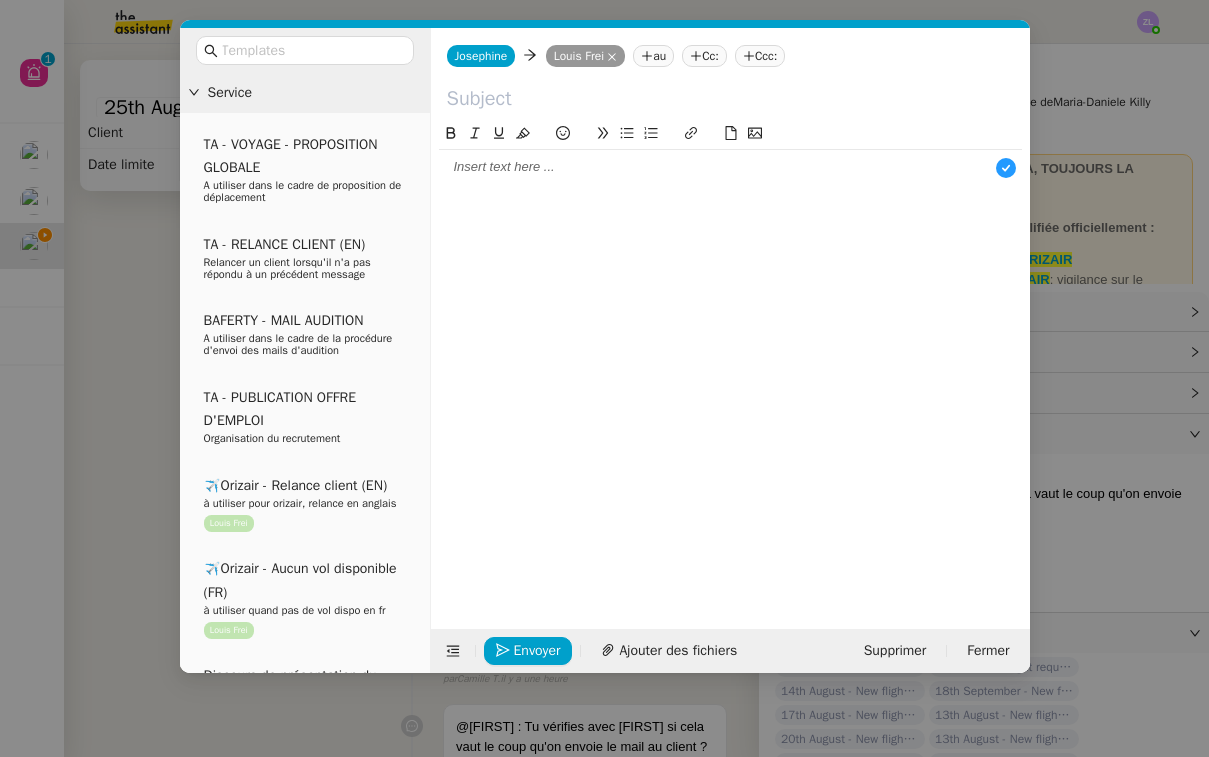 scroll, scrollTop: 21, scrollLeft: 0, axis: vertical 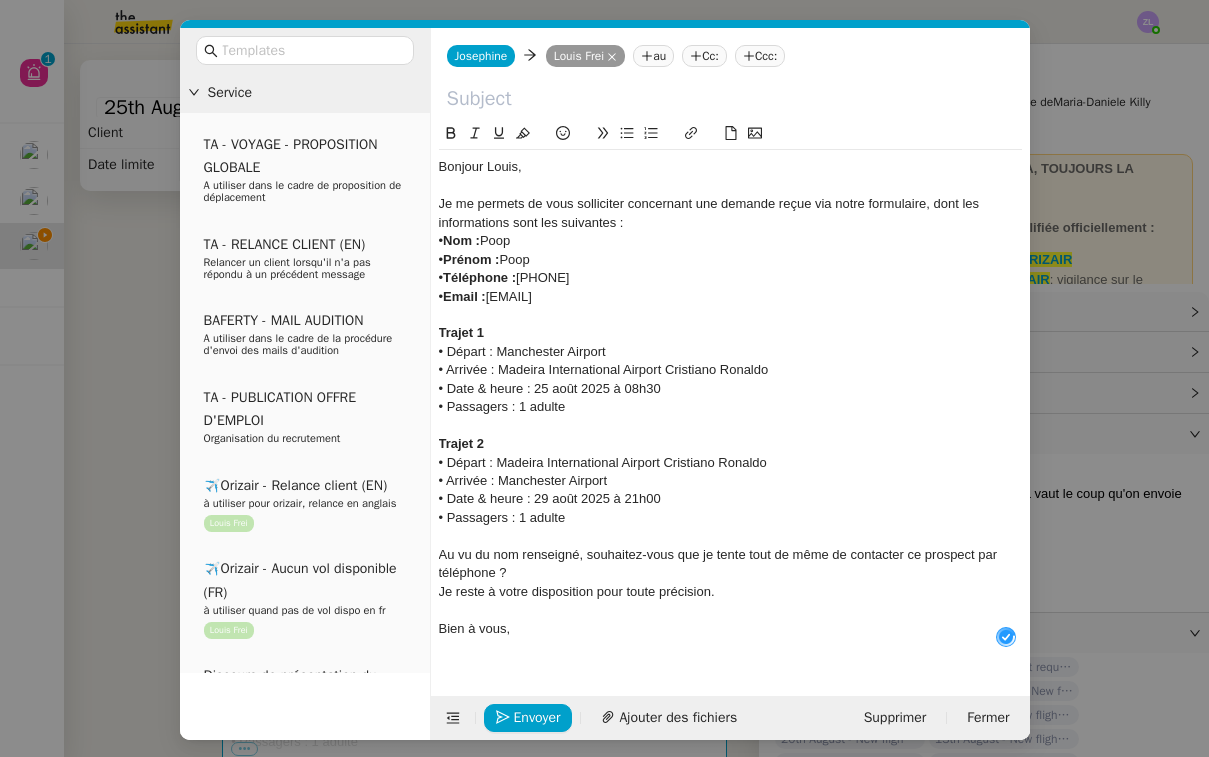 click on "Je me permets de vous solliciter concernant une demande reçue via notre formulaire, dont les informations sont les suivantes :" 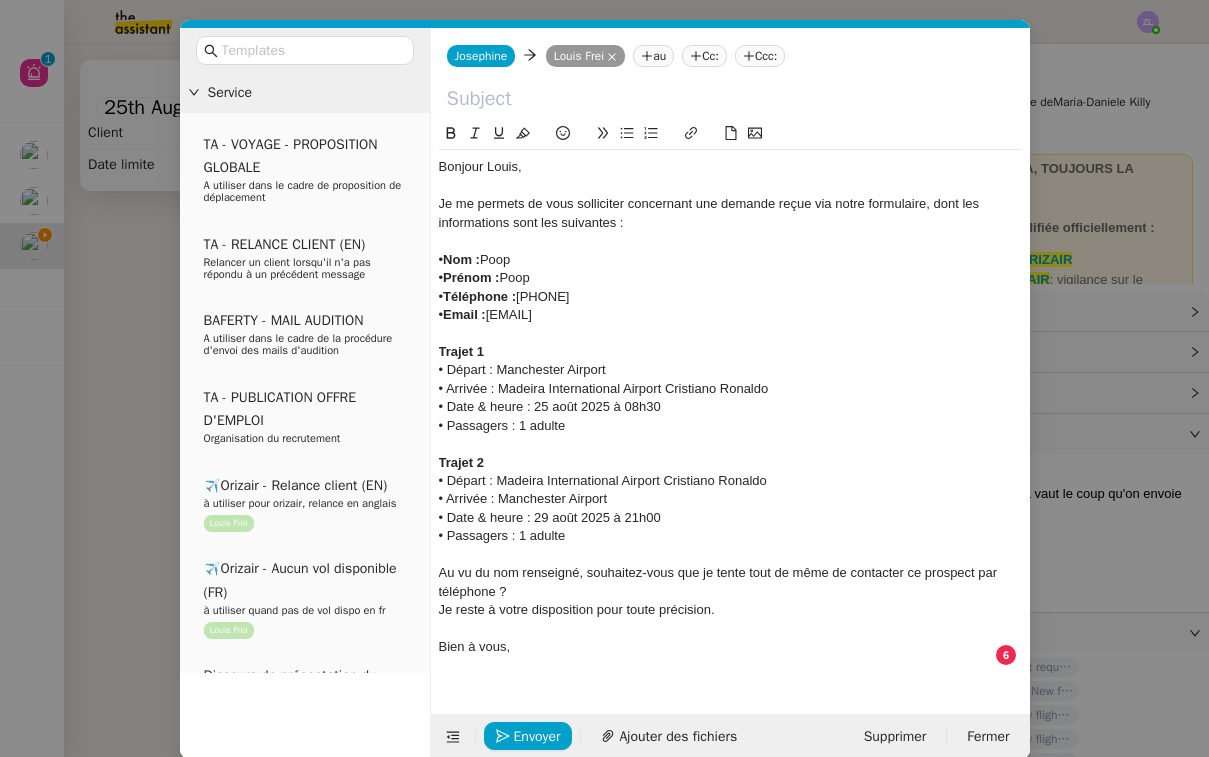 click on "Au vu du nom renseigné, souhaitez-vous que je tente tout de même de contacter ce prospect par téléphone ?" 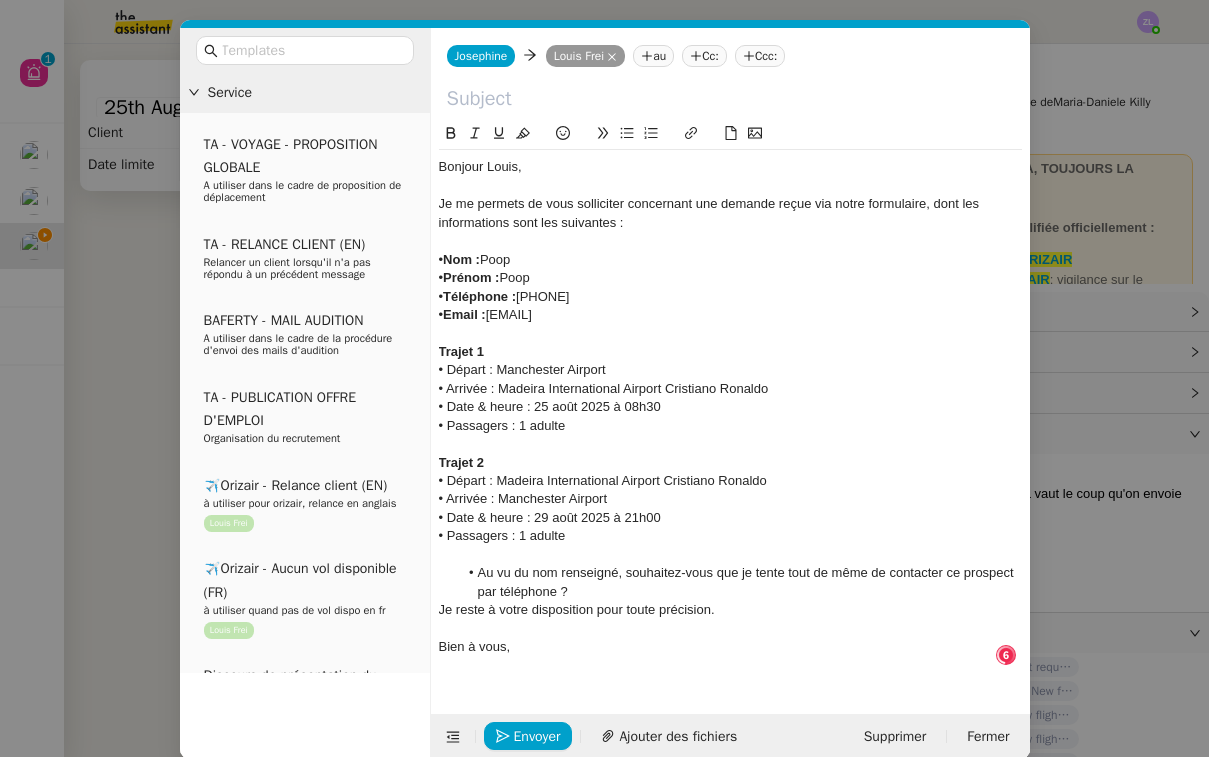 click on "Au vu du nom renseigné, souhaitez-vous que je tente tout de même de contacter ce prospect par téléphone ?" 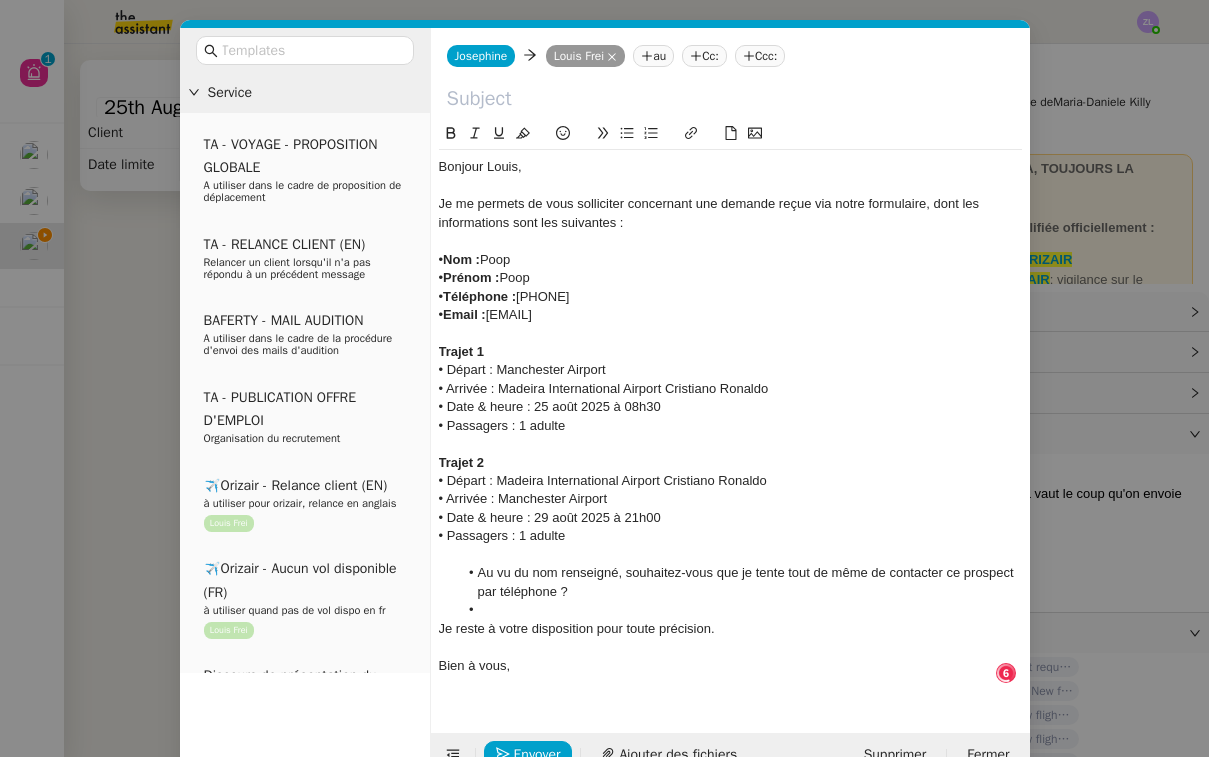click 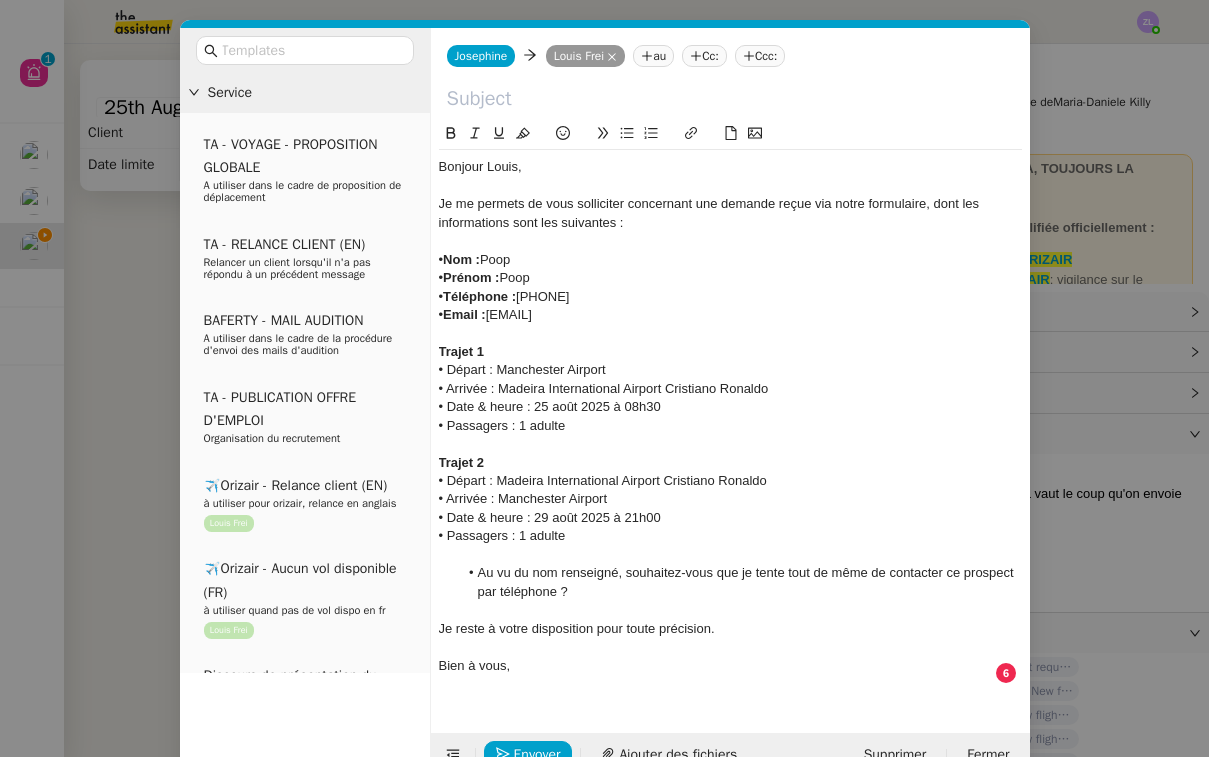 paste on "Demande concernant le contact d’une requête" 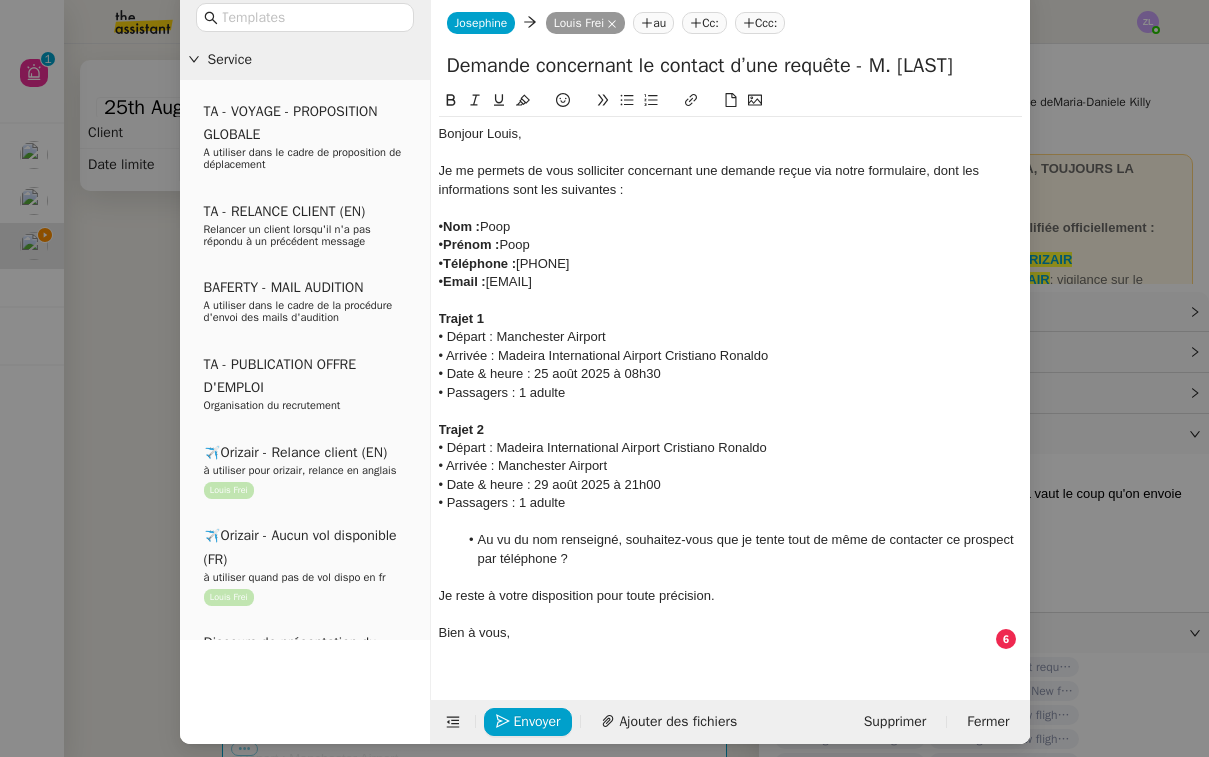 scroll, scrollTop: 32, scrollLeft: 0, axis: vertical 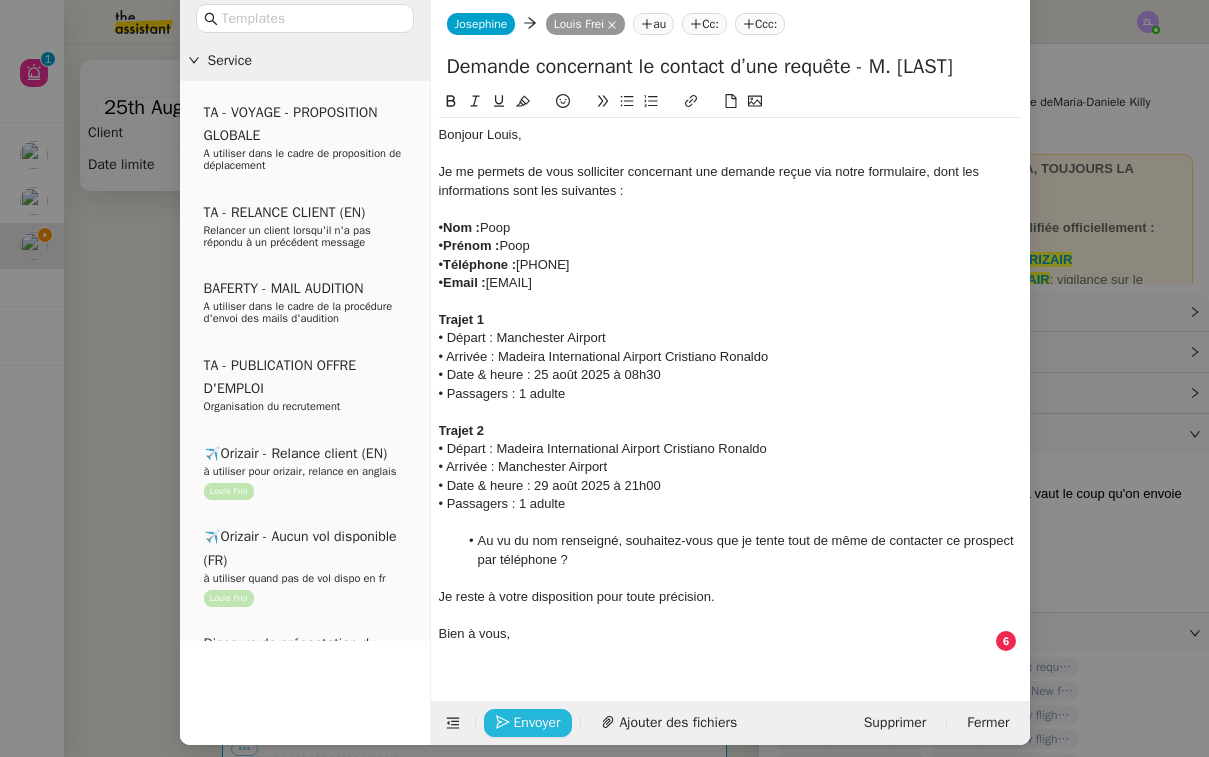 type on "Demande concernant le contact d’une requête - M. POOP" 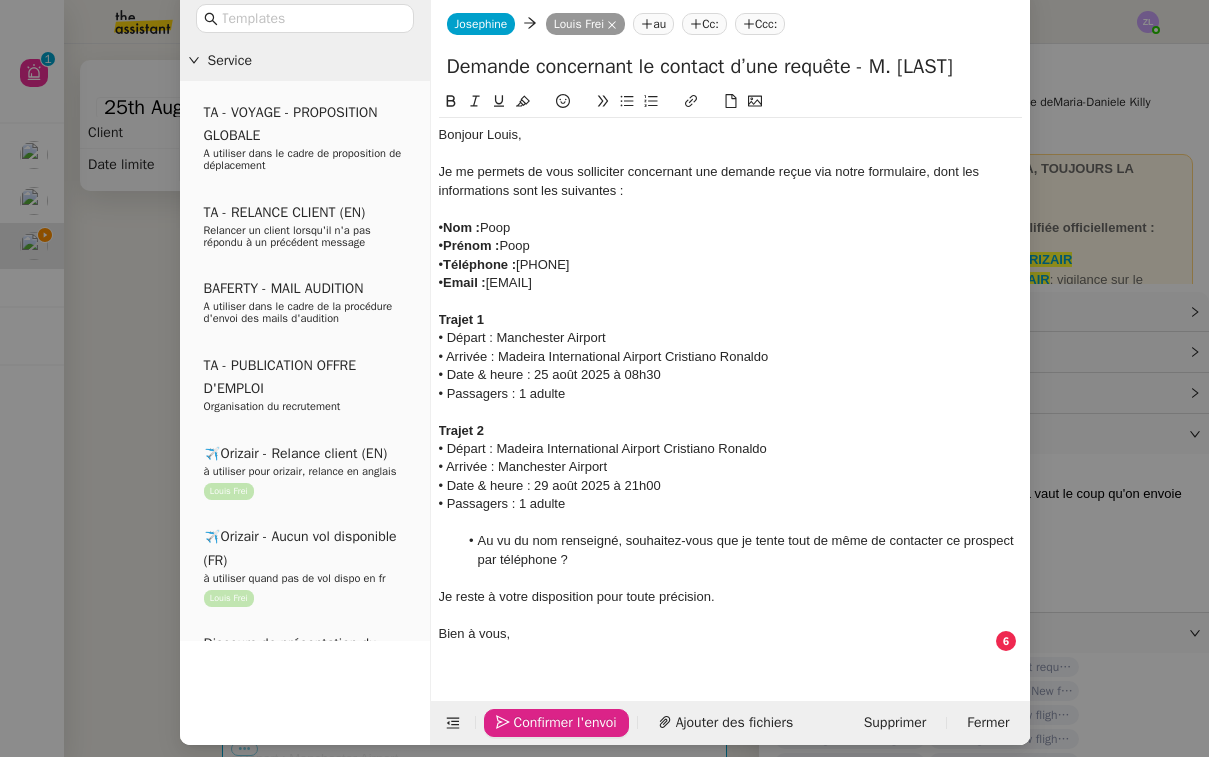 click on "Confirmer l'envoi" 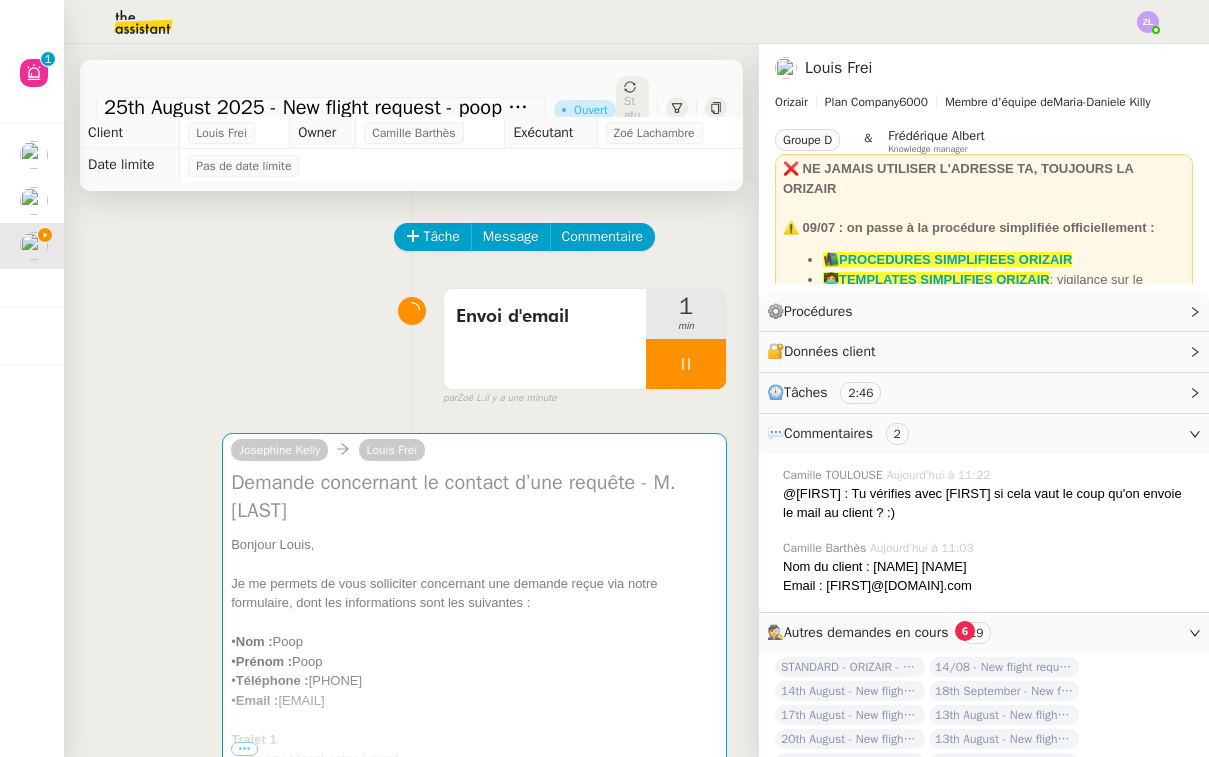 scroll, scrollTop: 12, scrollLeft: 0, axis: vertical 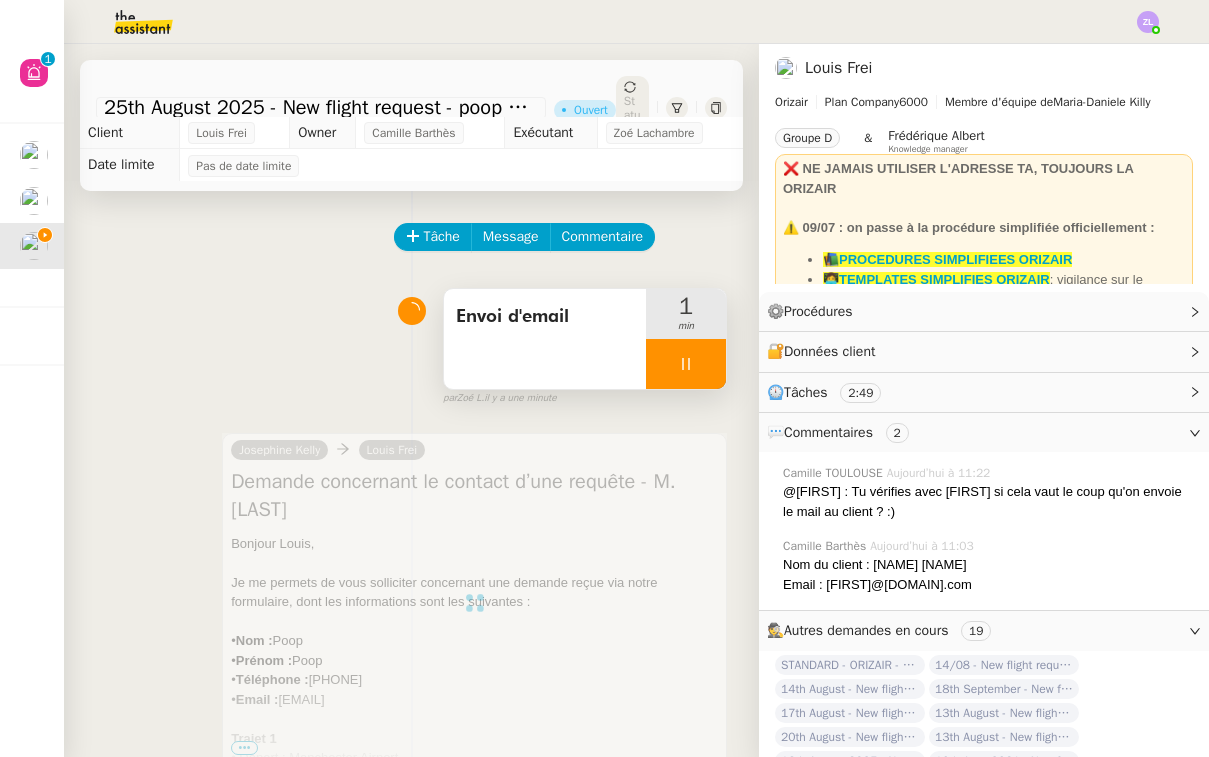 click at bounding box center [686, 364] 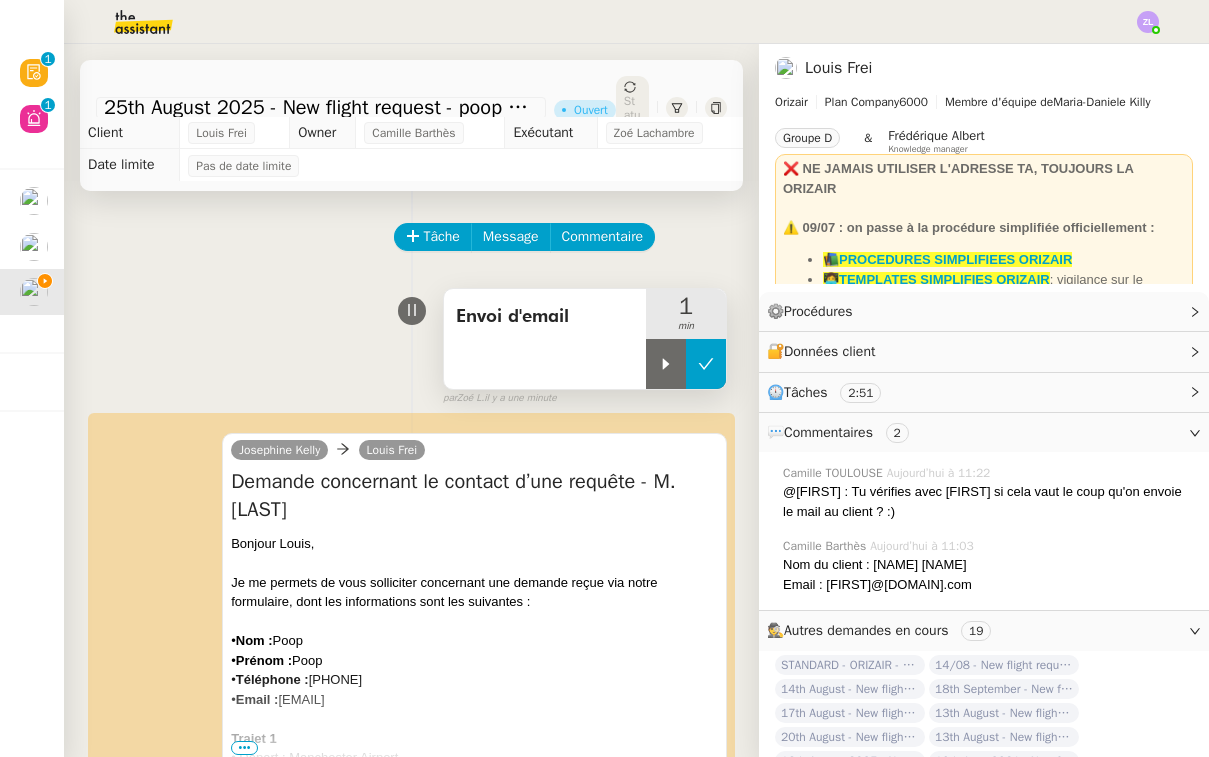 click 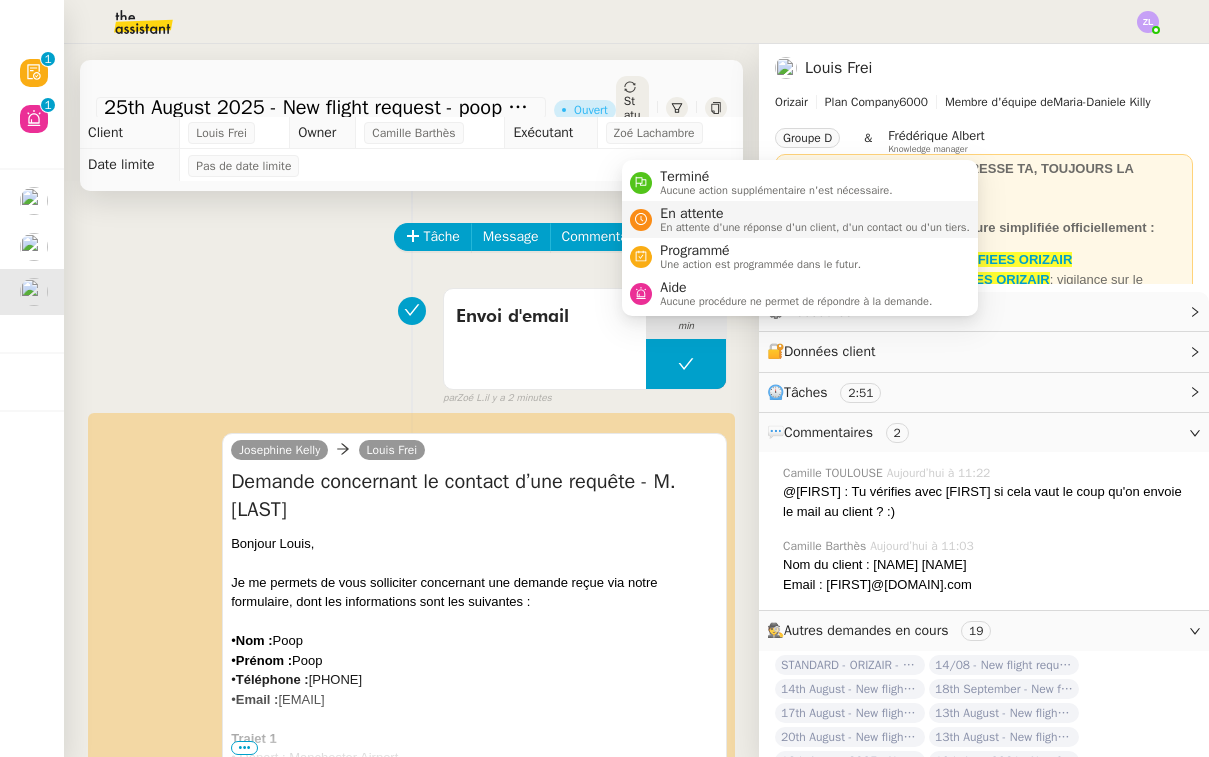 click on "En attente d'une réponse d'un client, d'un contact ou d'un tiers." at bounding box center [815, 227] 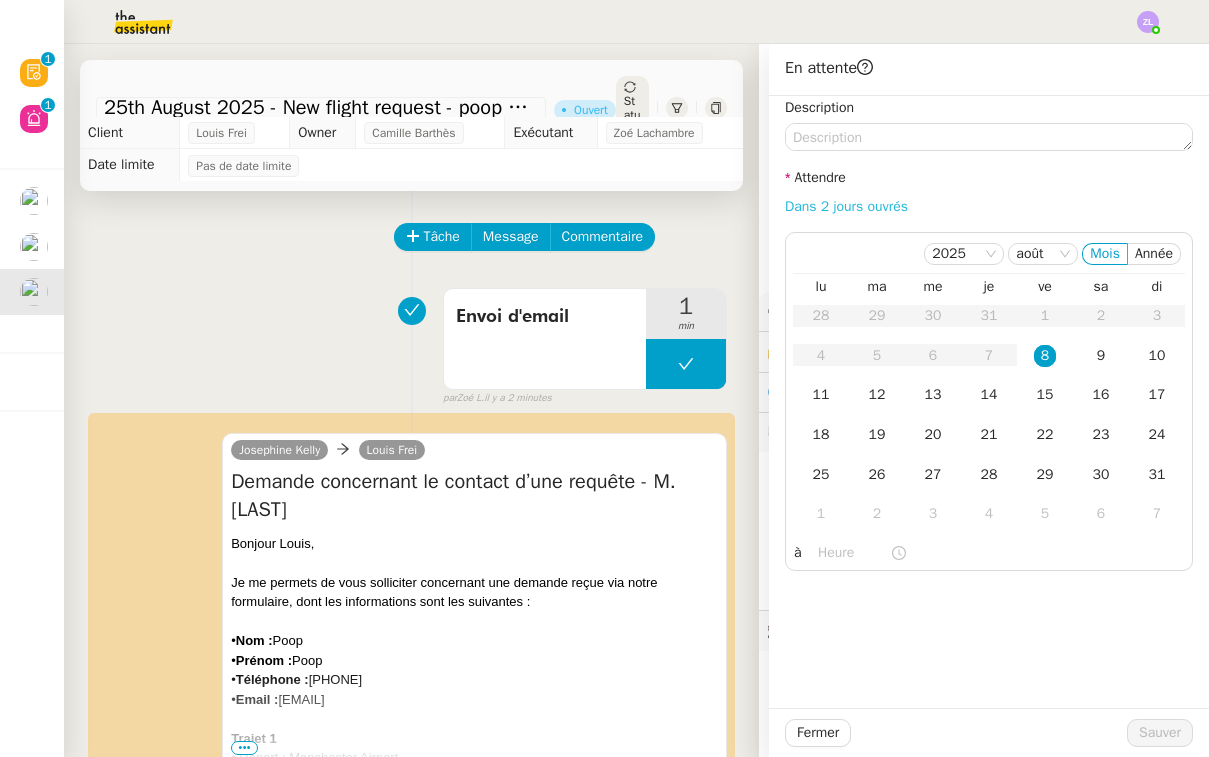 click on "Dans 2 jours ouvrés" 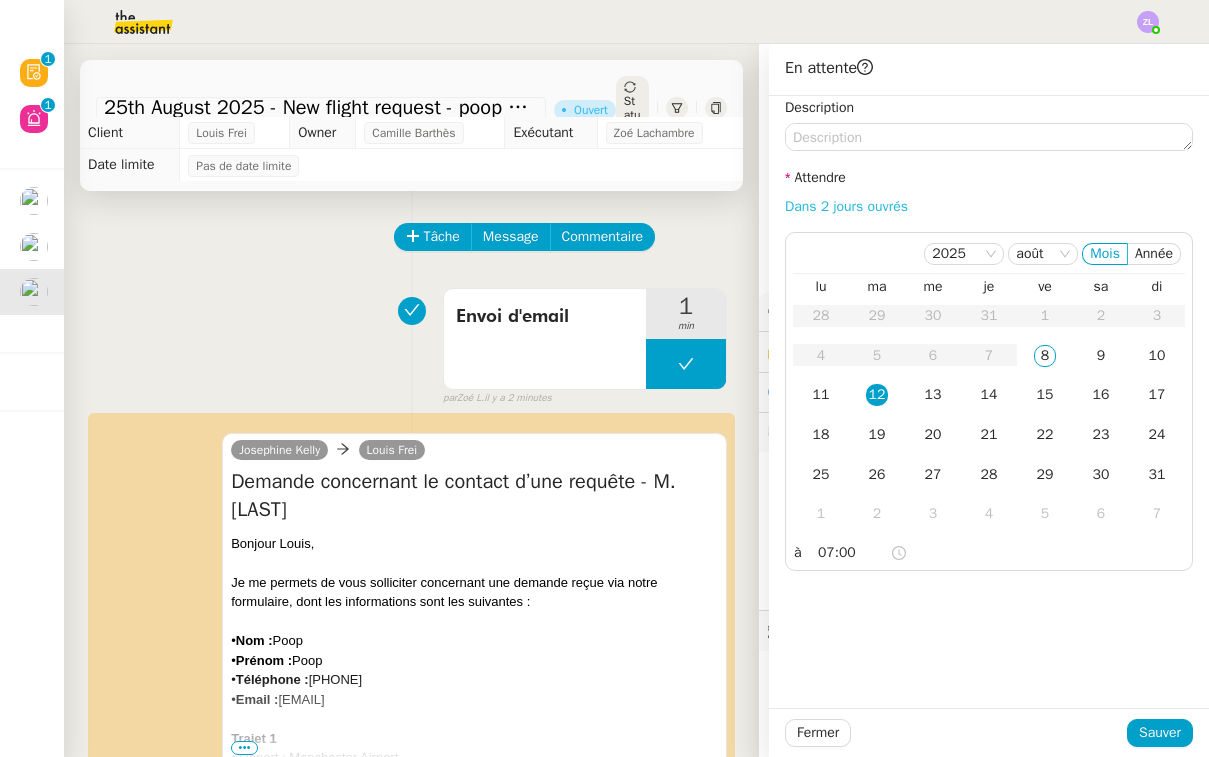 click on "Dans 2 jours ouvrés" 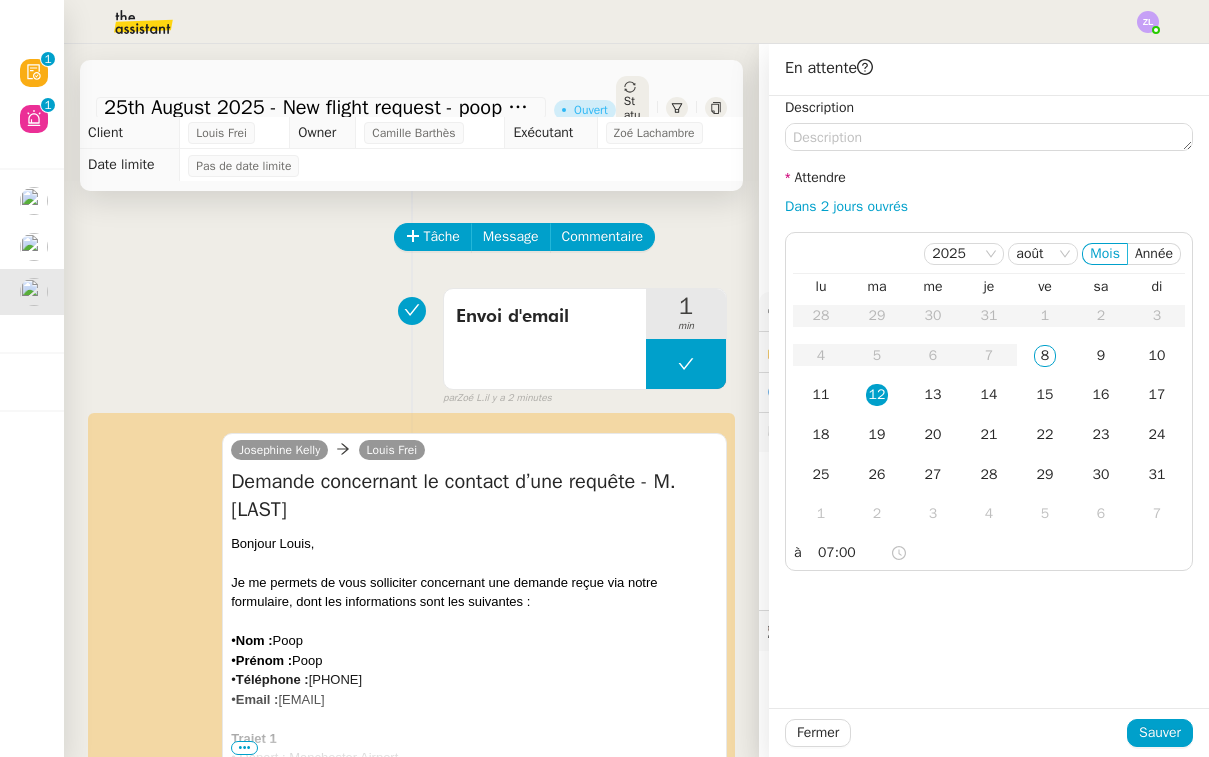 drag, startPoint x: 814, startPoint y: 204, endPoint x: 810, endPoint y: 214, distance: 10.770329 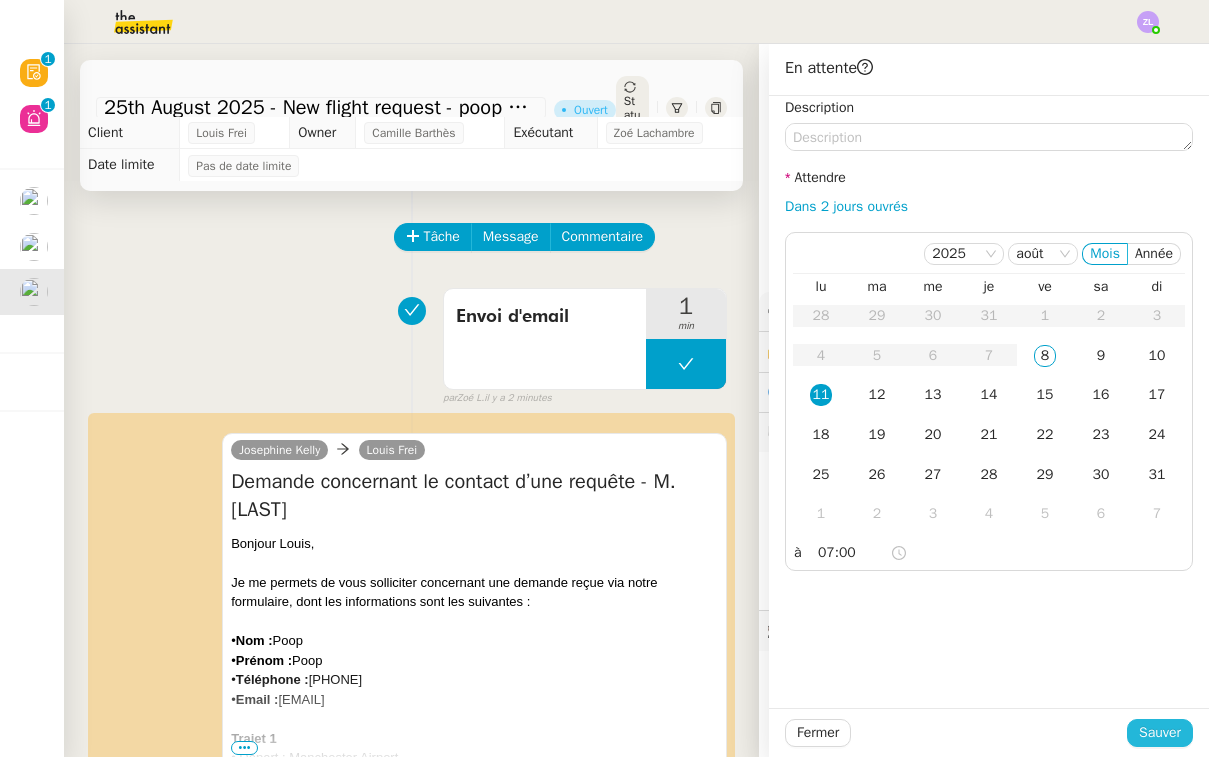 click on "Sauver" 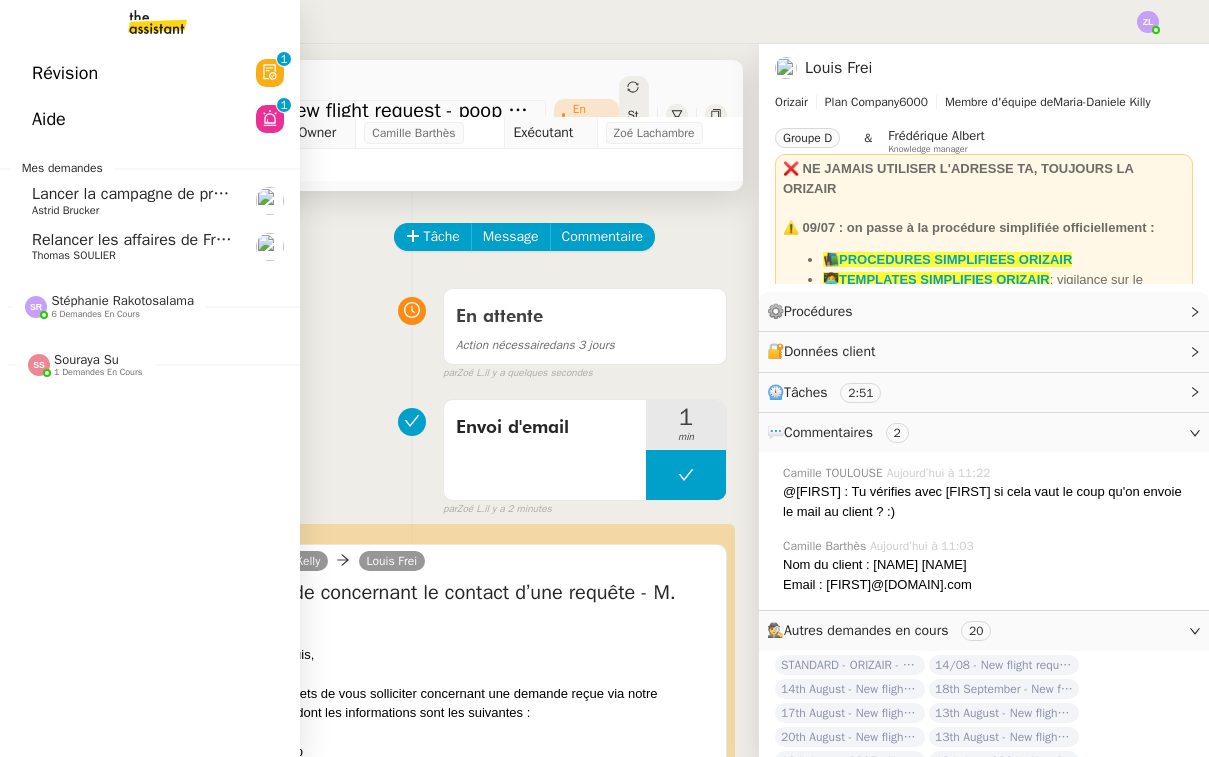 click at bounding box center (141, 22) 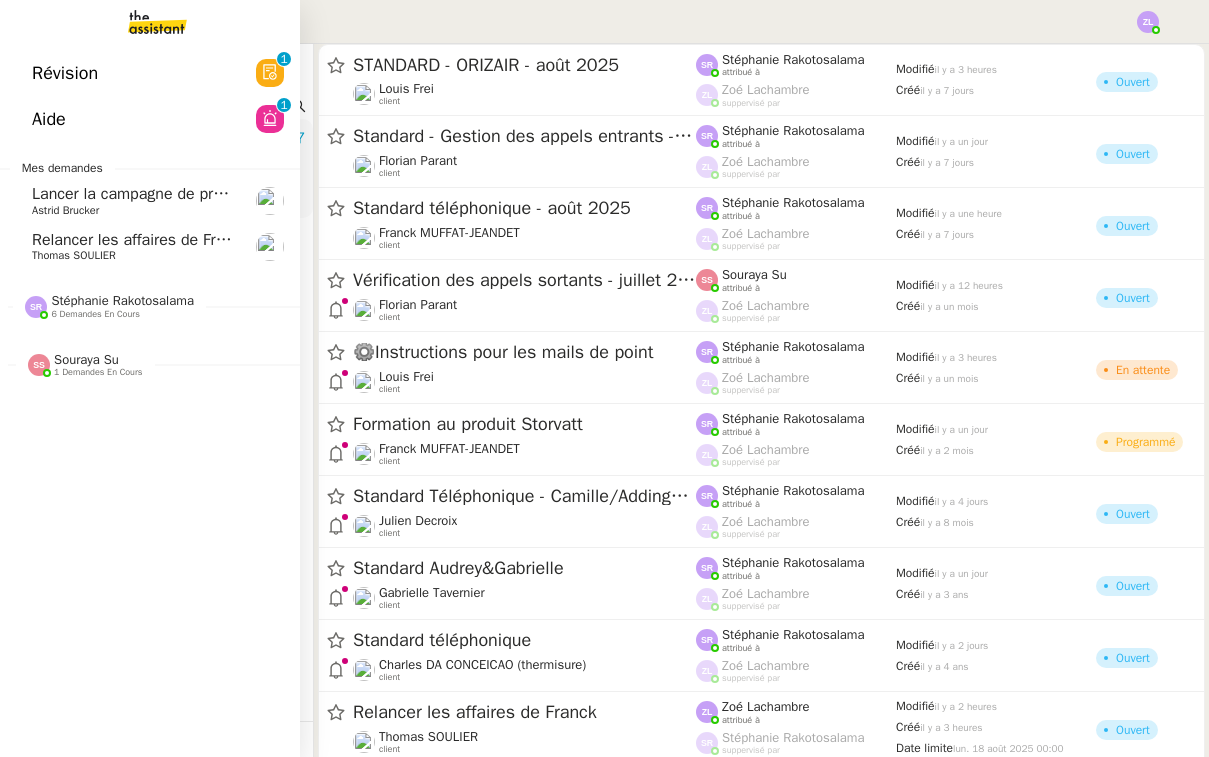 click on "Aide  0   1   2   3   4   5   6   7   8   9" 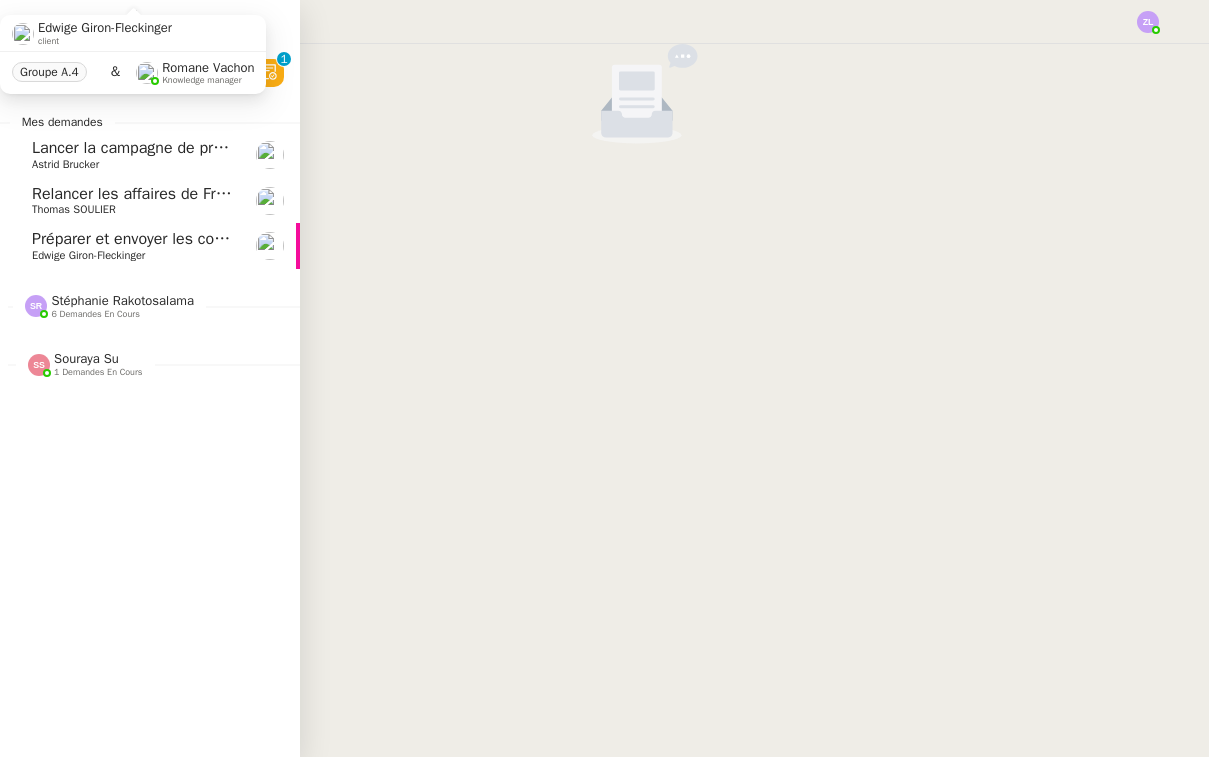 click on "Edwige Giron-Fleckinger" 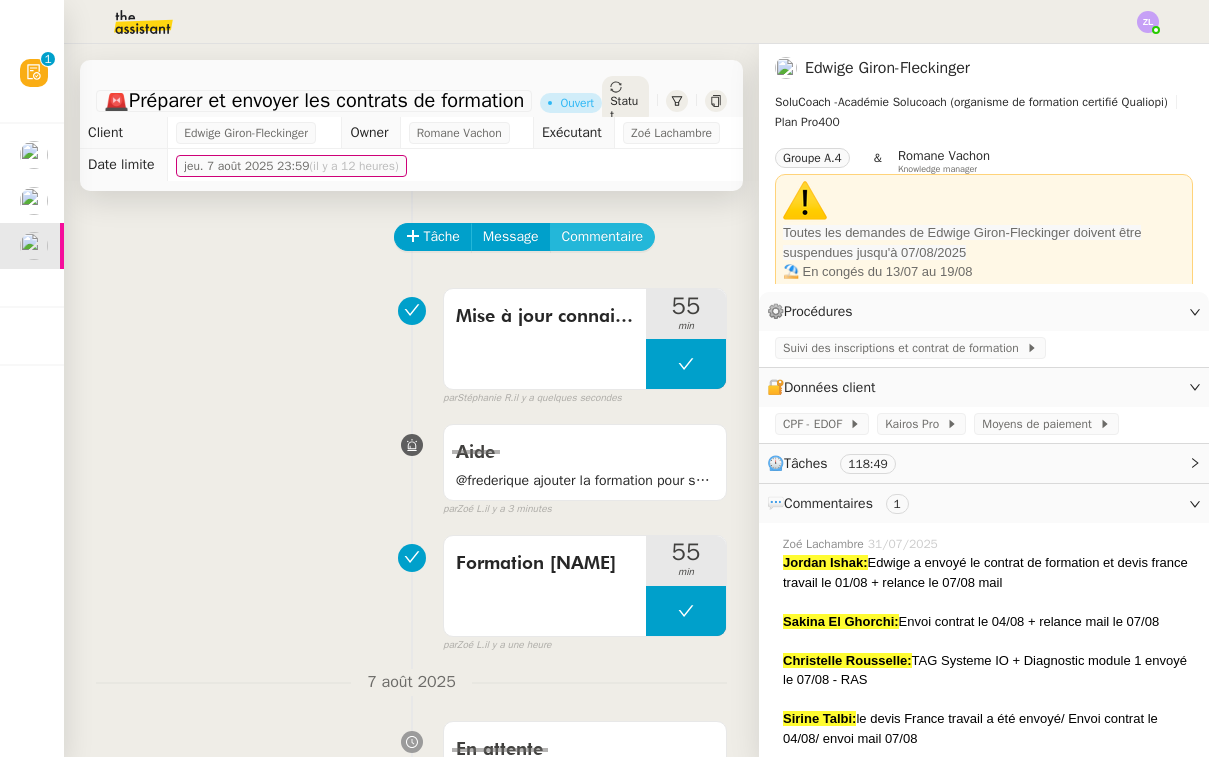 click on "Commentaire" 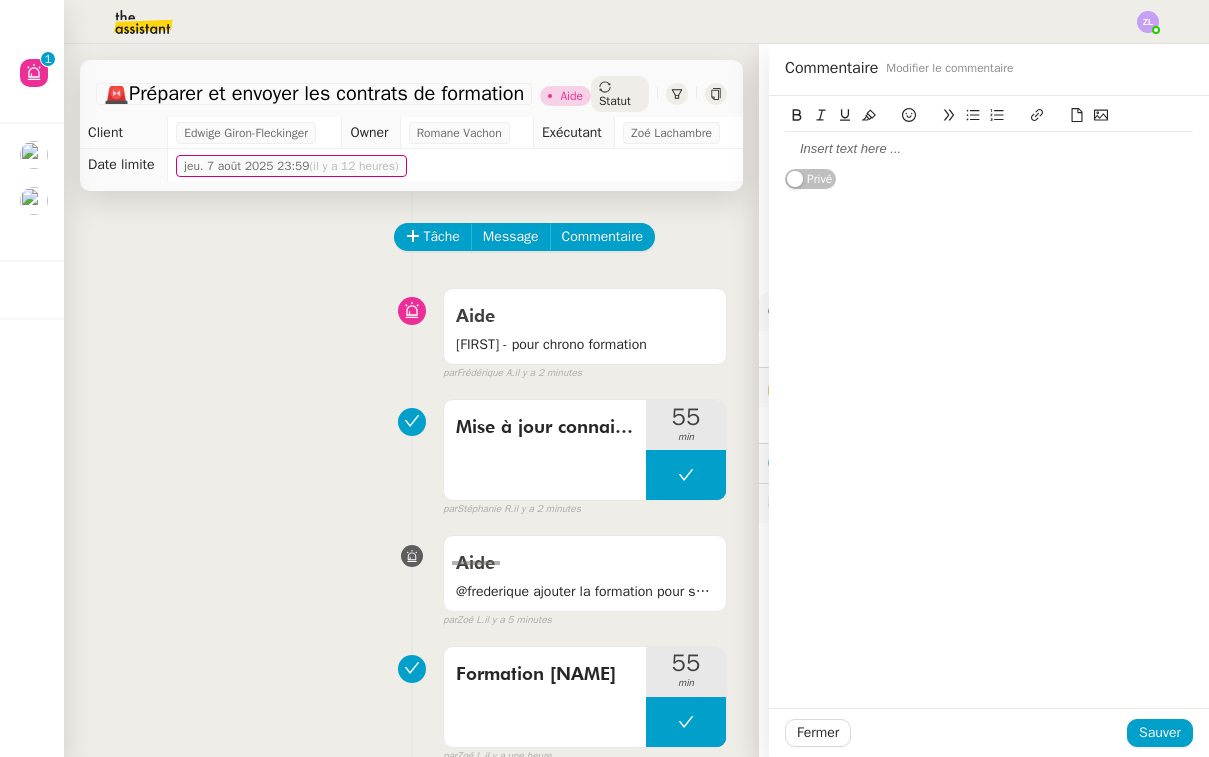 click 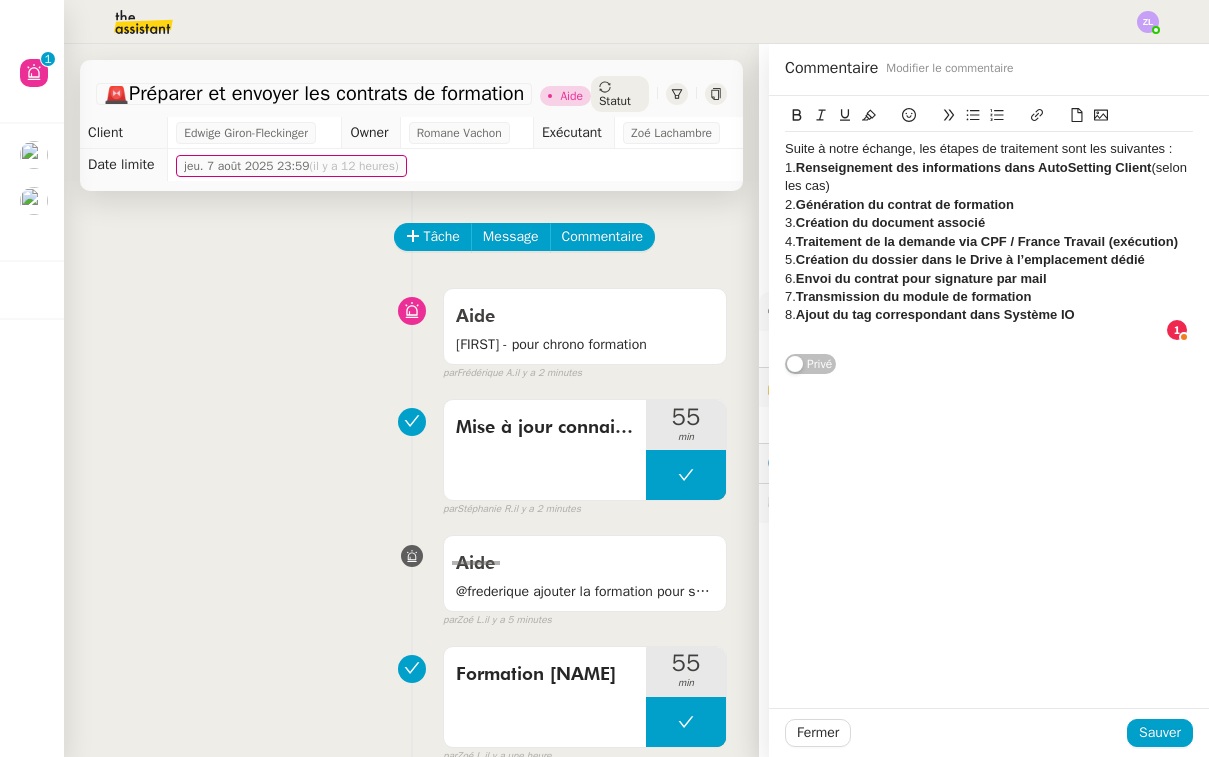 click on "Suite à notre échange, les étapes de traitement sont les suivantes :" 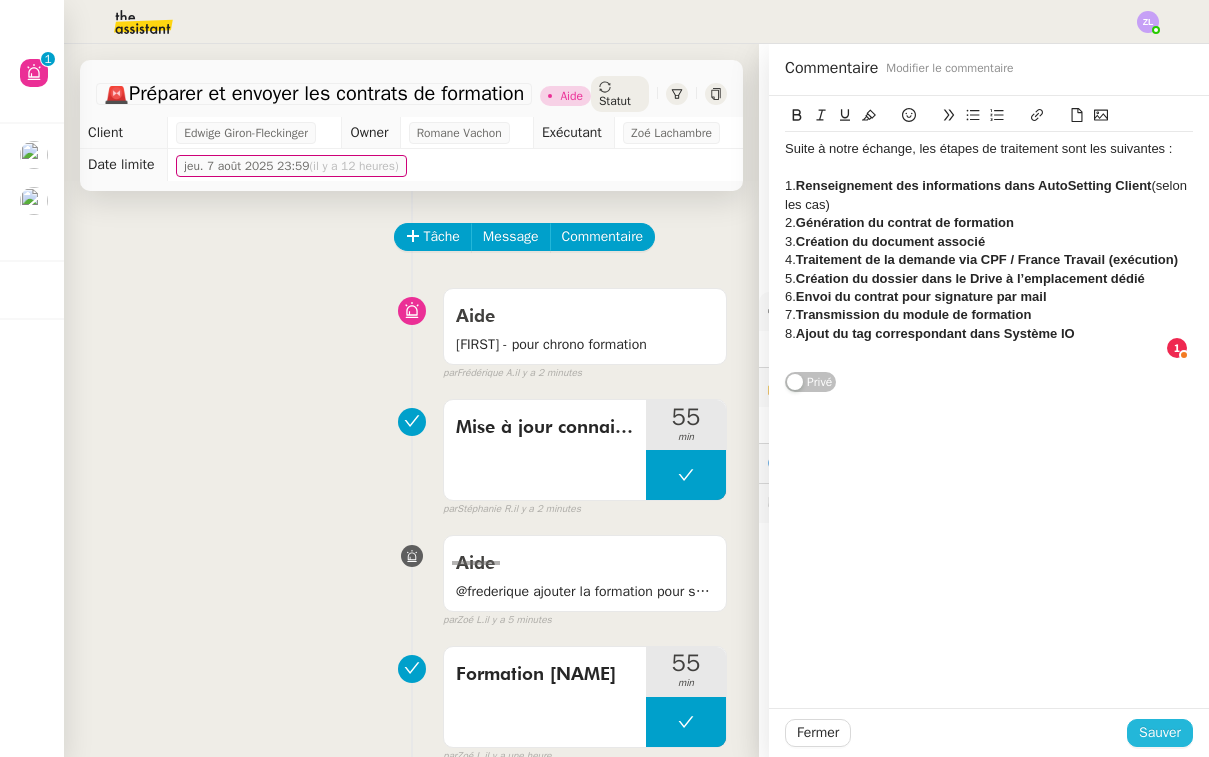 click on "Sauver" 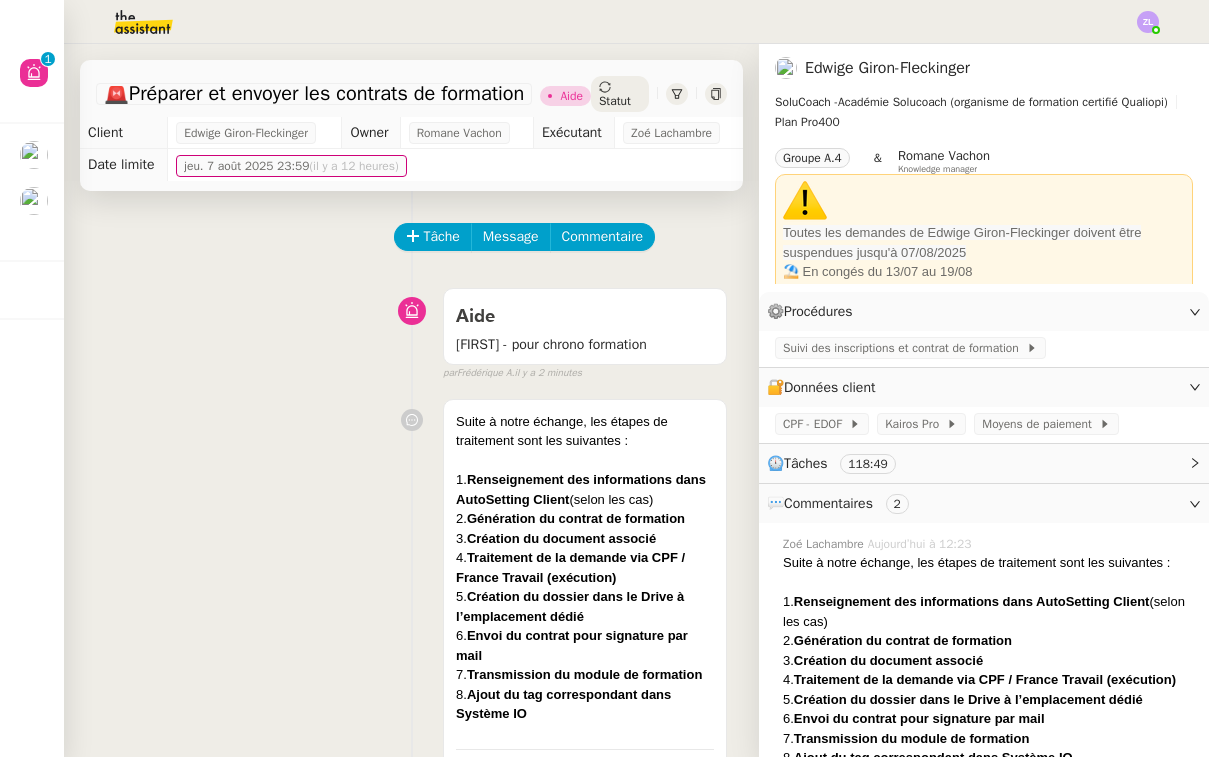 scroll, scrollTop: 0, scrollLeft: 0, axis: both 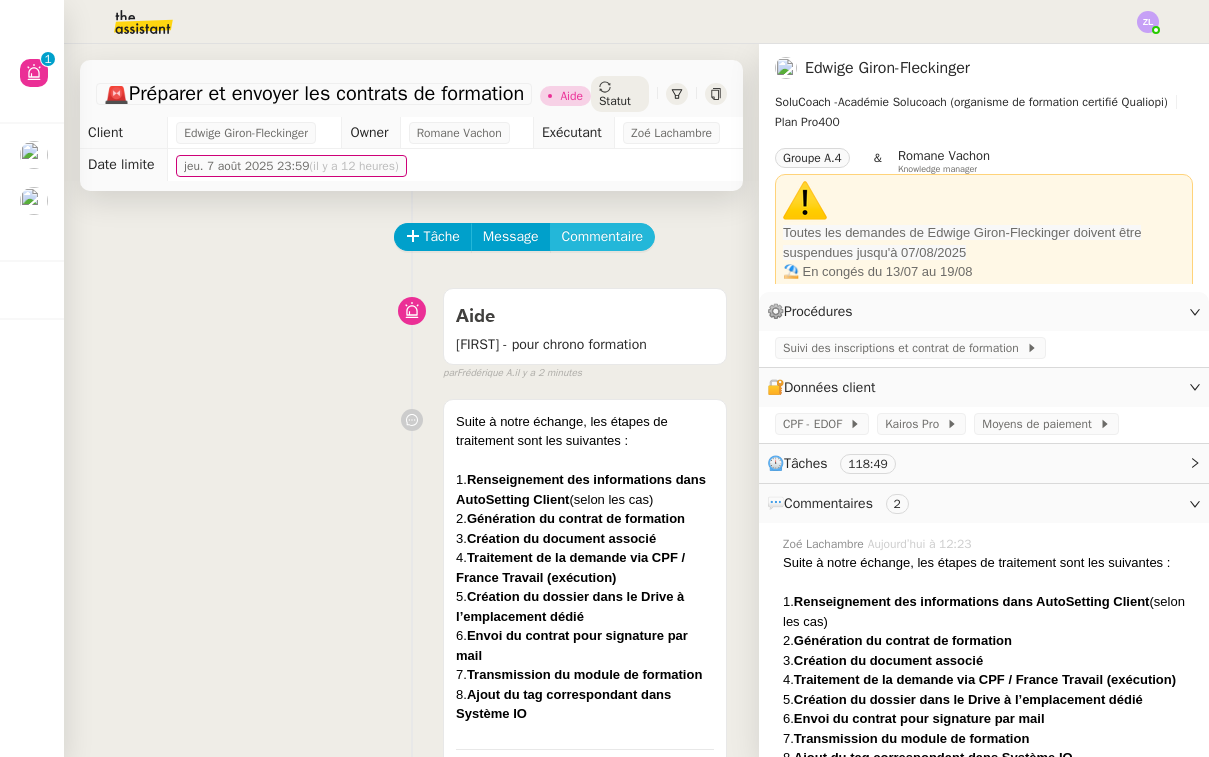 click on "Commentaire" 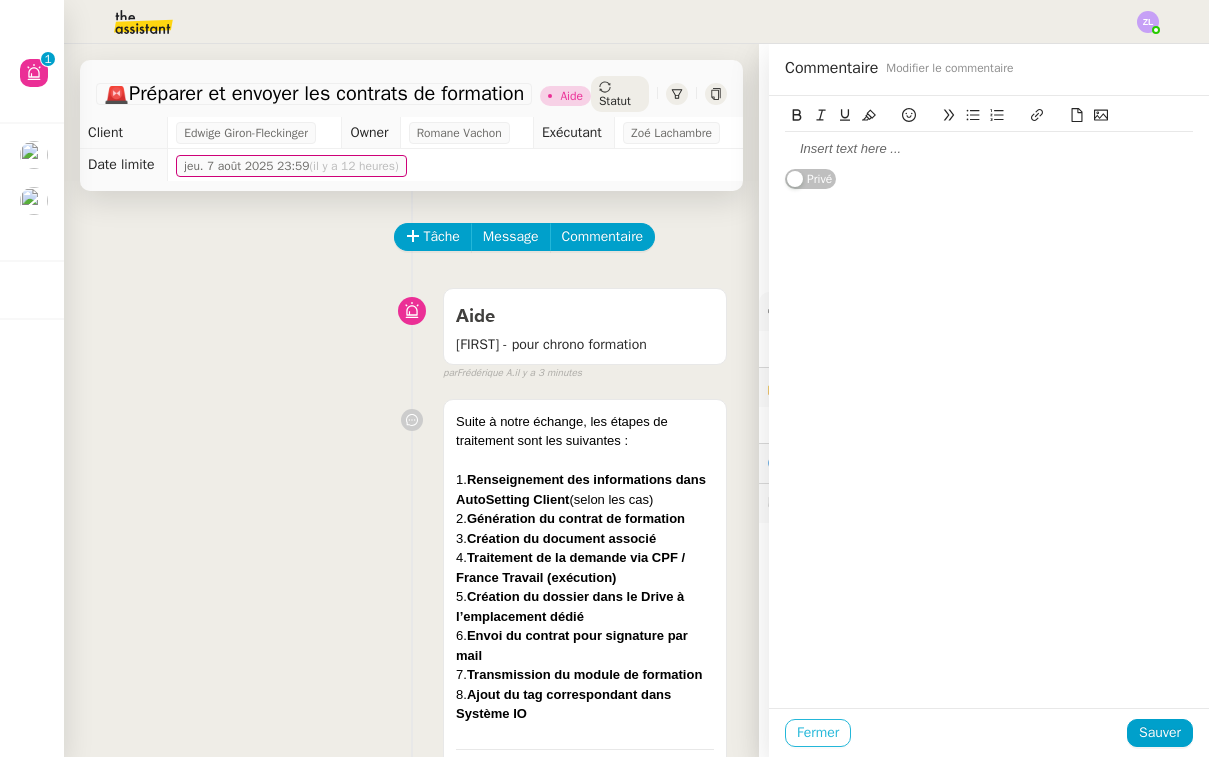 click on "Fermer" 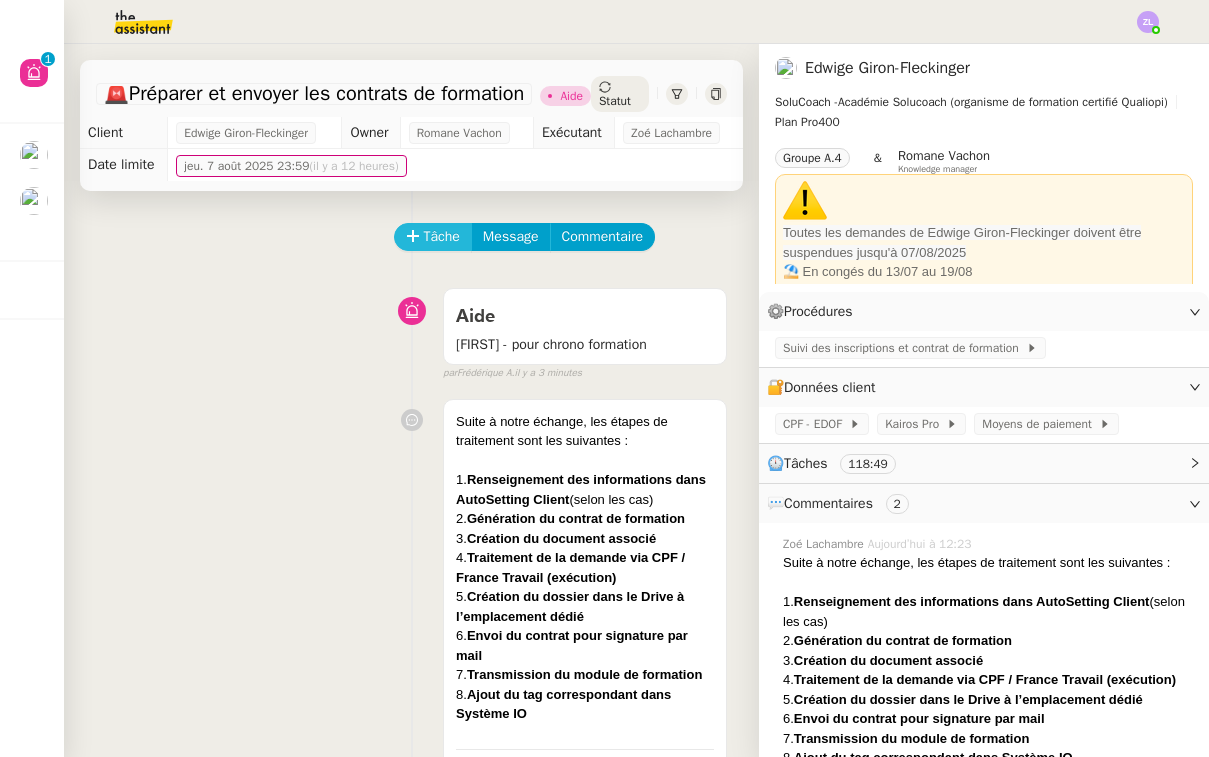 click 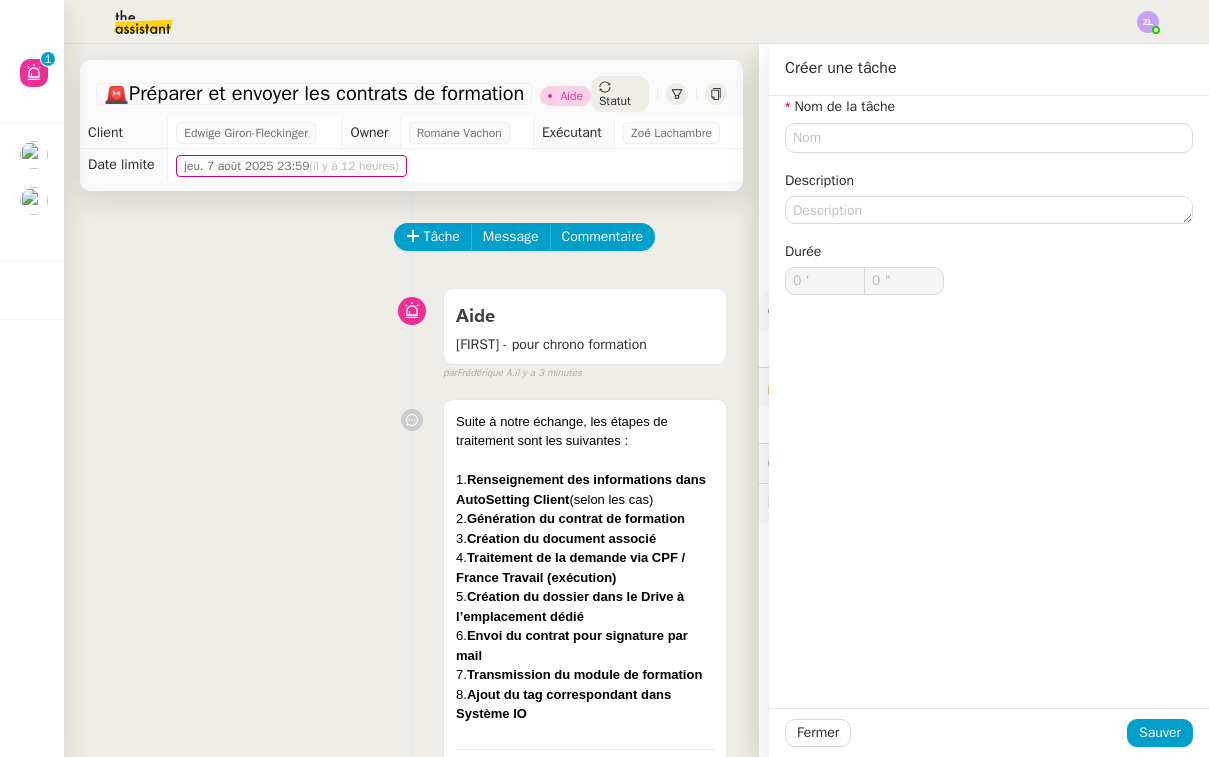 click on "Aide Camille - pour chrono formation    false par   Frédérique  A.   il y a 3 minutes" at bounding box center (411, 330) 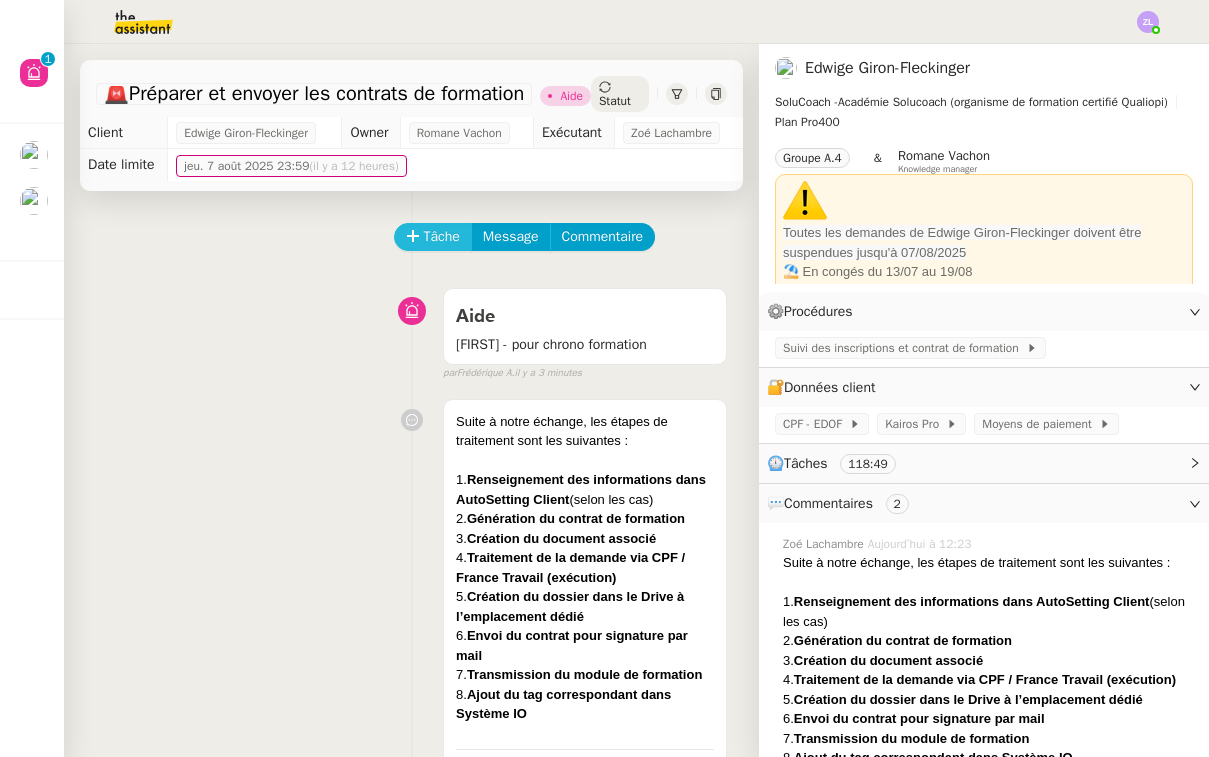 click on "Tâche" 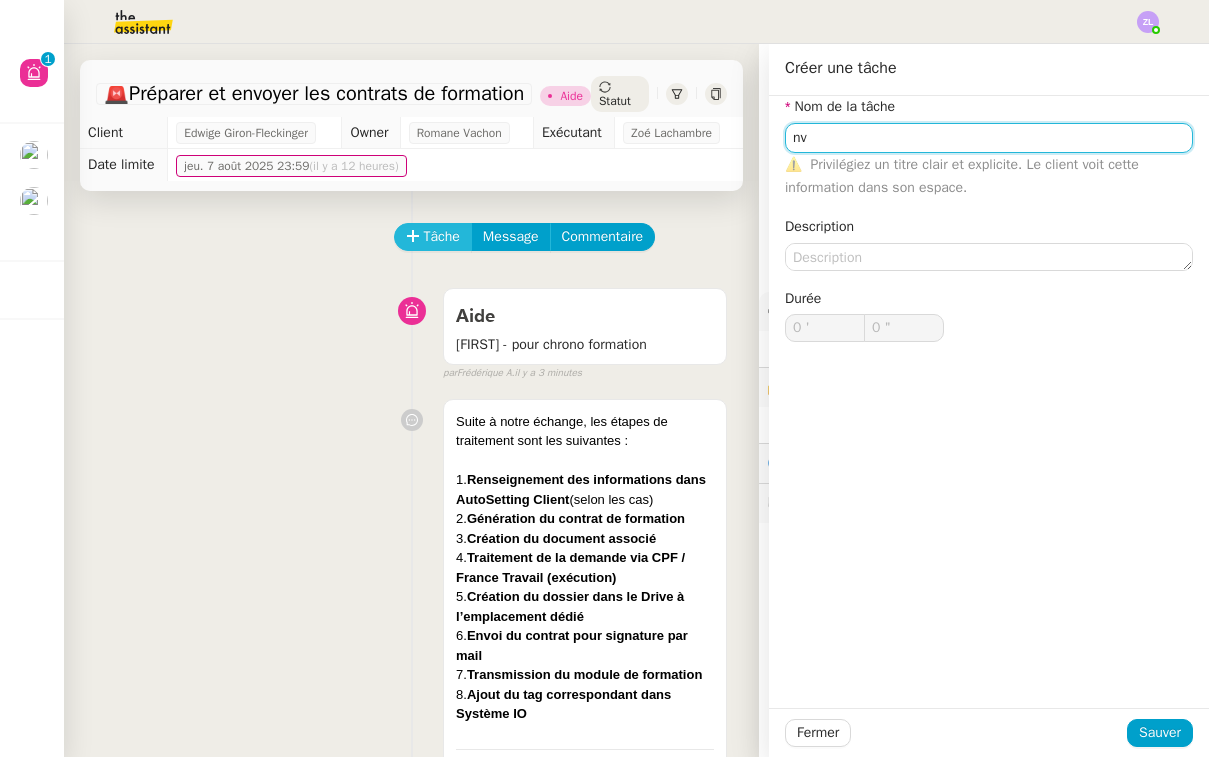 type on "n" 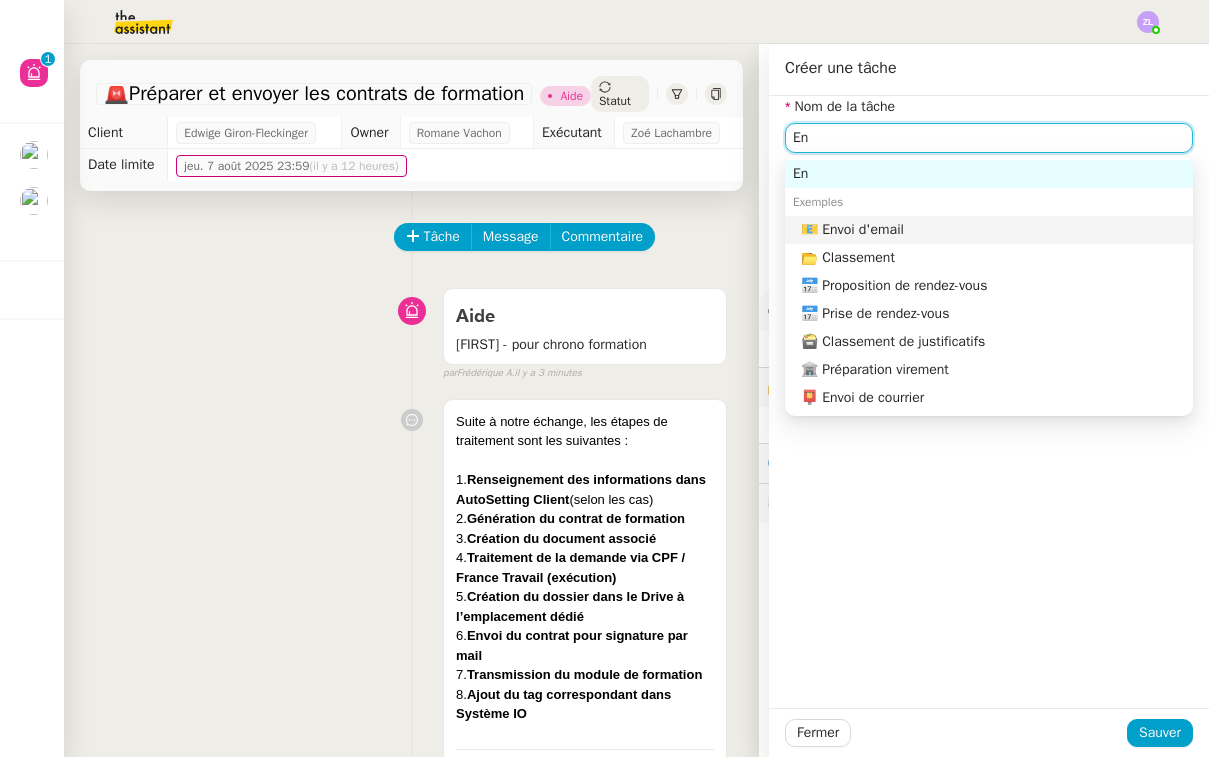 click on "📧 Envoi d'email" 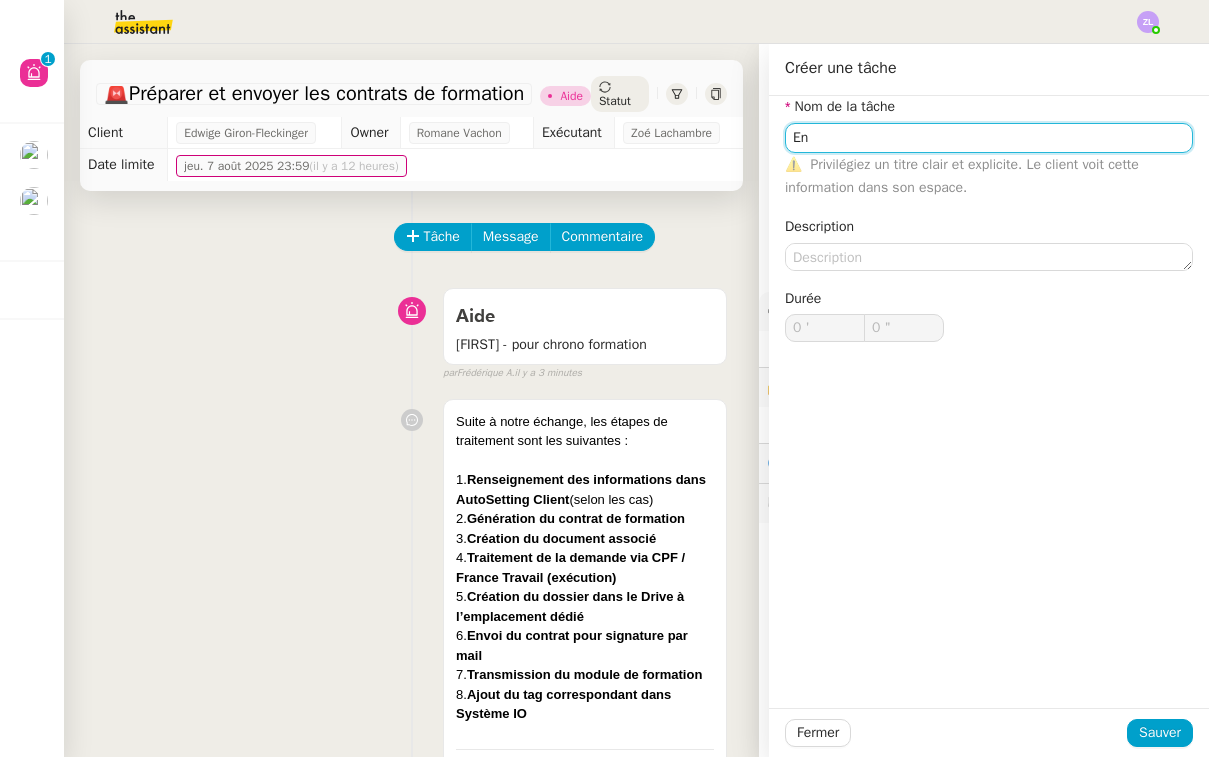 type on "Envoi d'email" 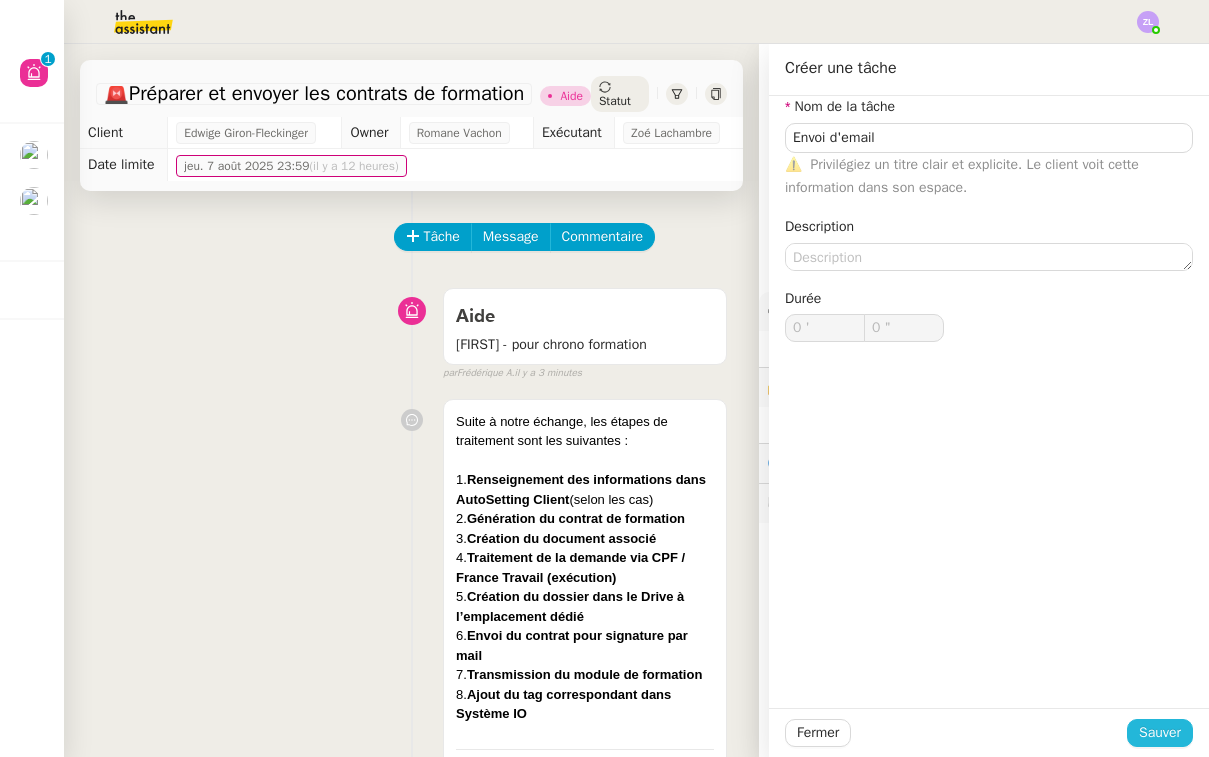 click on "Sauver" 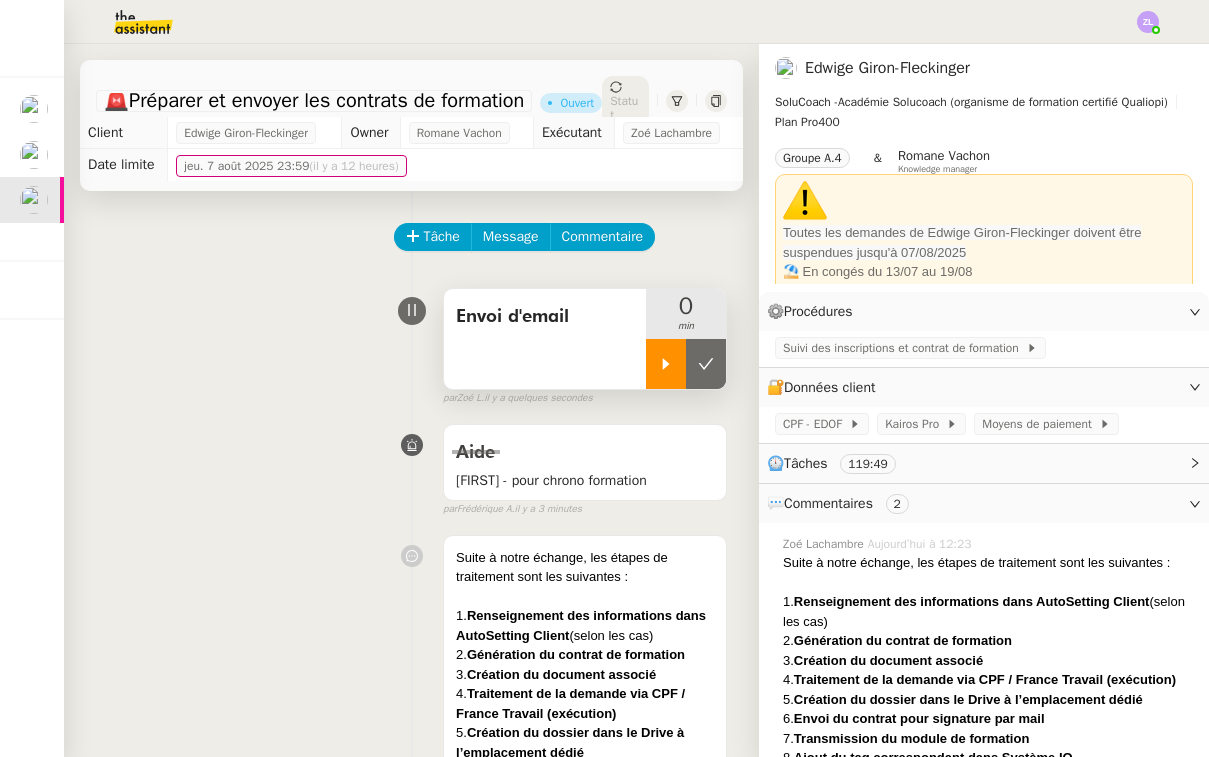 click at bounding box center (666, 364) 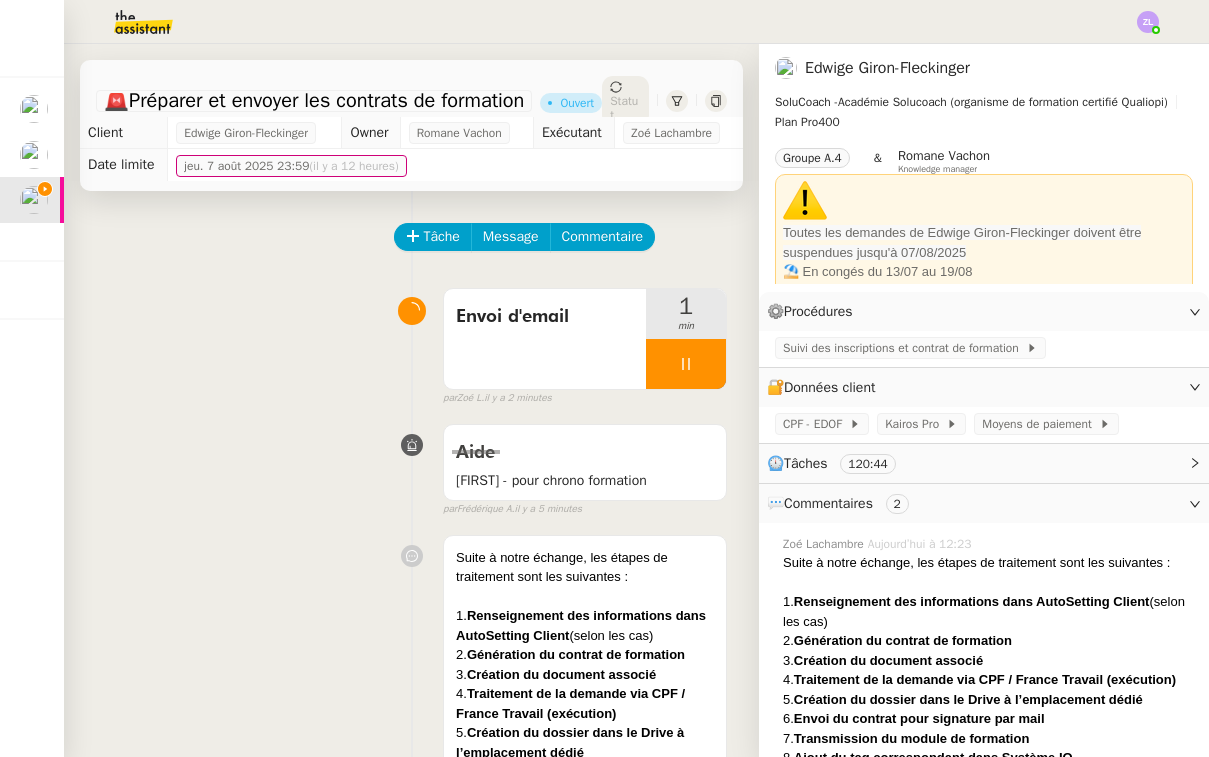 scroll, scrollTop: 0, scrollLeft: 0, axis: both 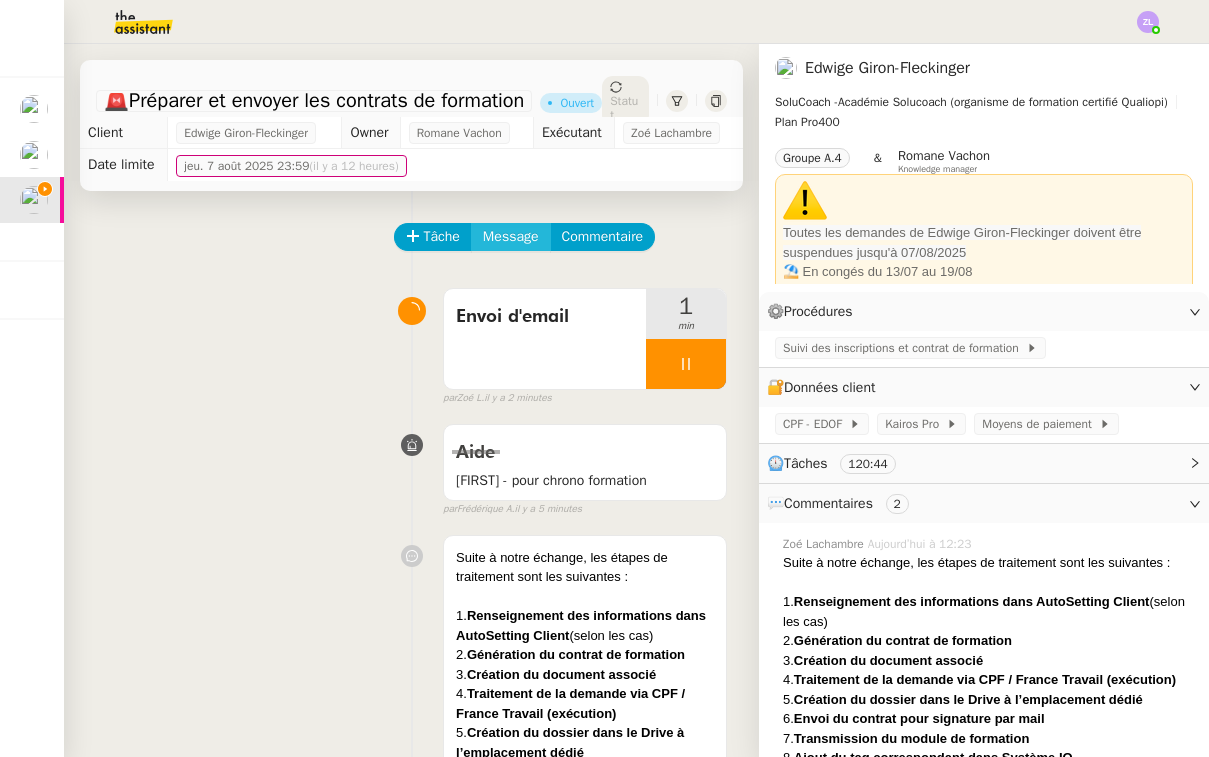 click on "Message" 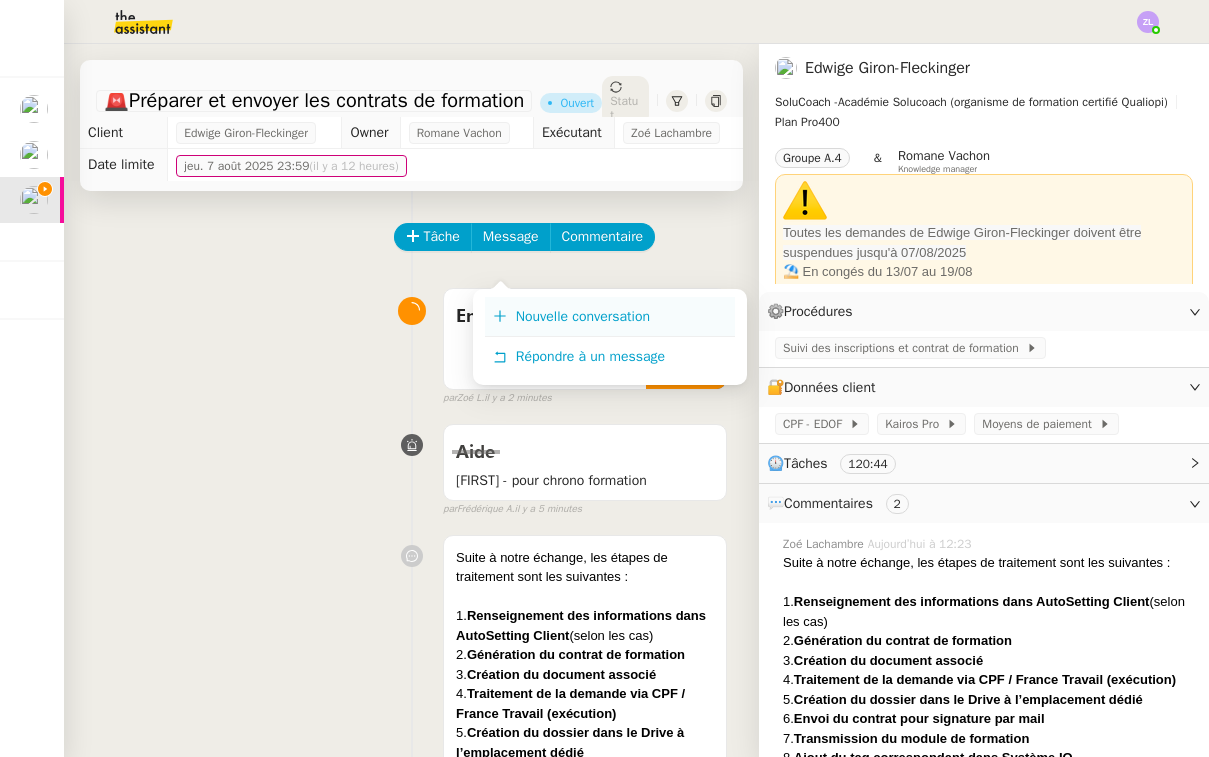 click on "Nouvelle conversation" at bounding box center (610, 317) 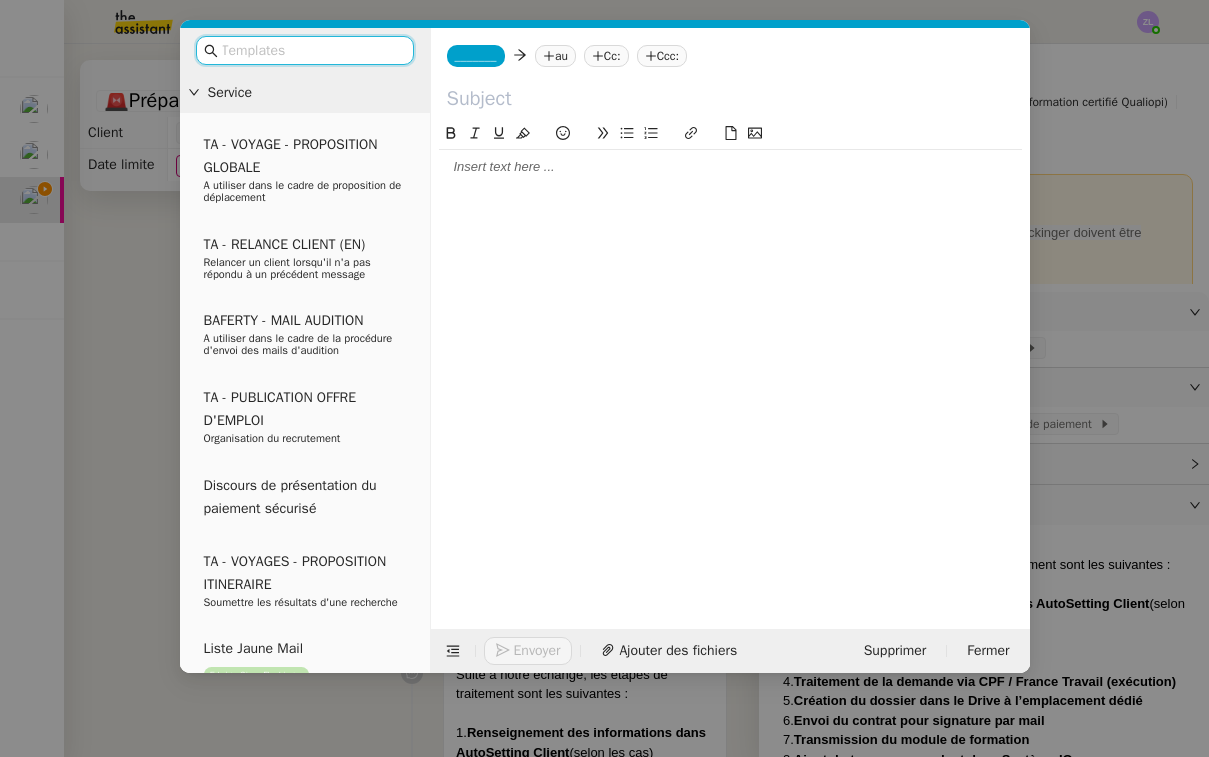 click on "_______" 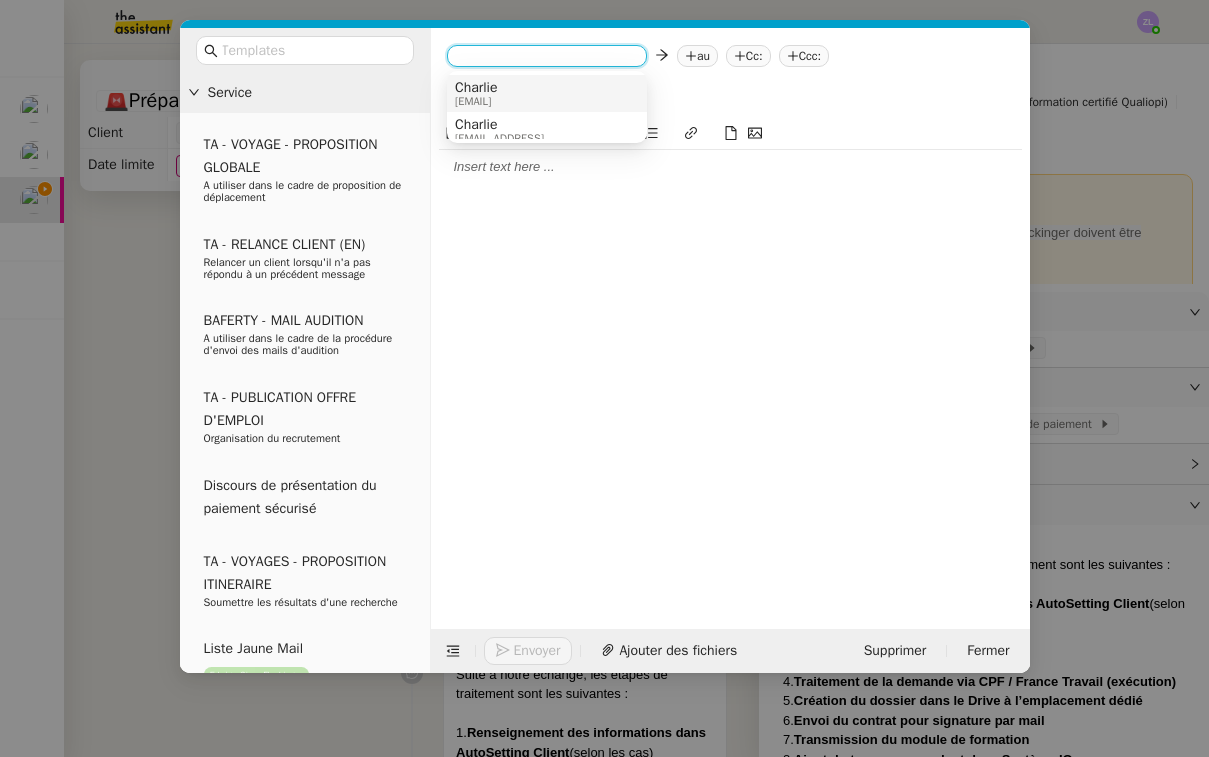 click on "[NAME]@[DOMAIN].com" at bounding box center [476, 101] 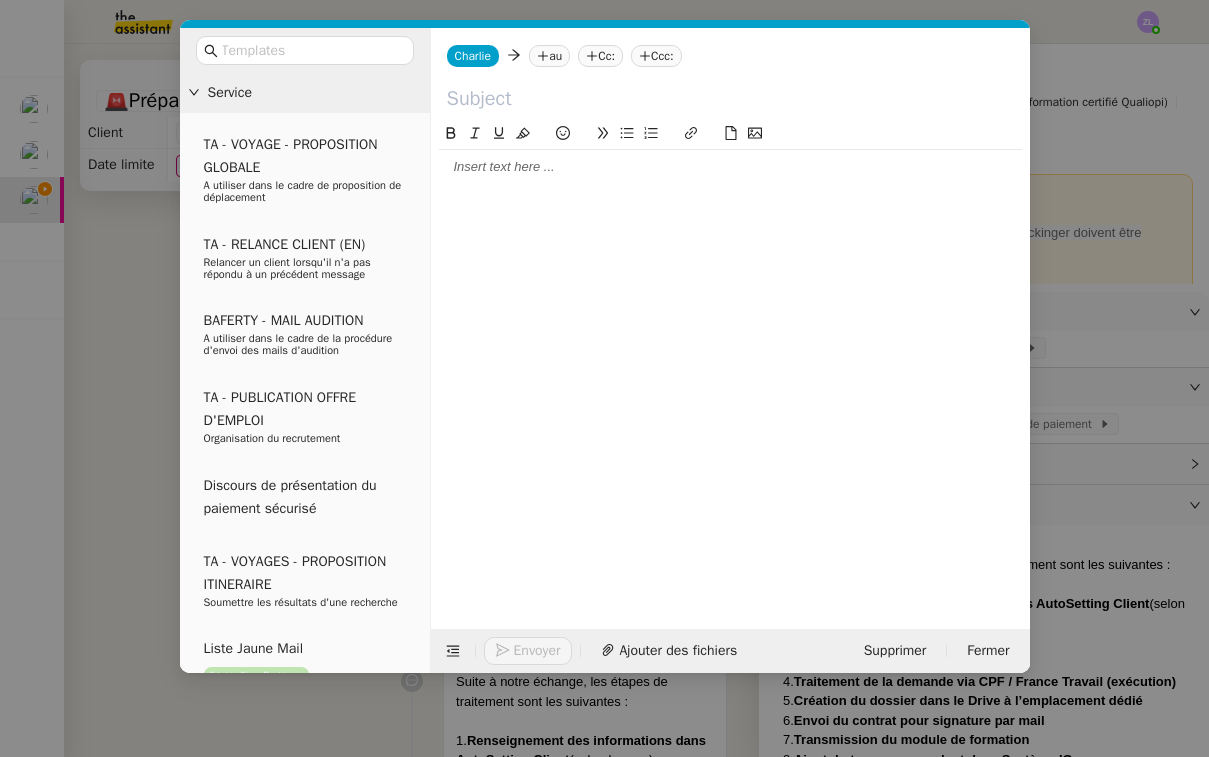 click 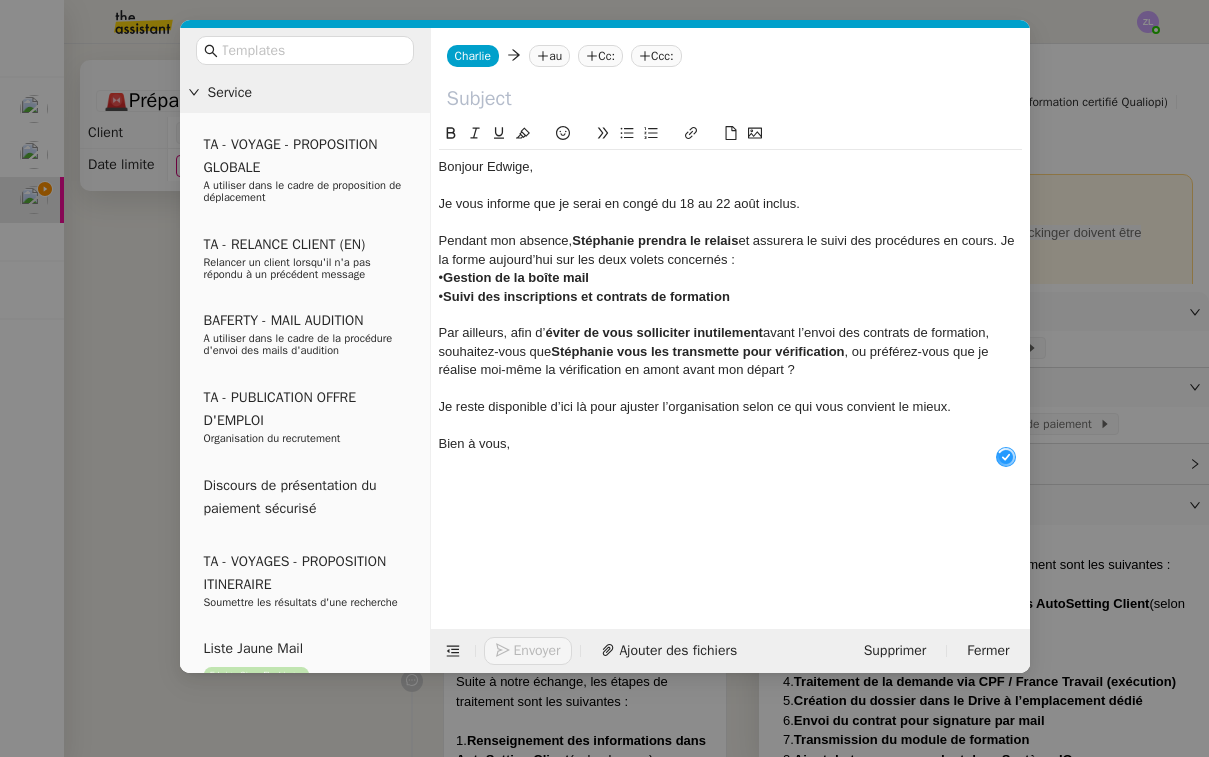 scroll, scrollTop: 21, scrollLeft: 0, axis: vertical 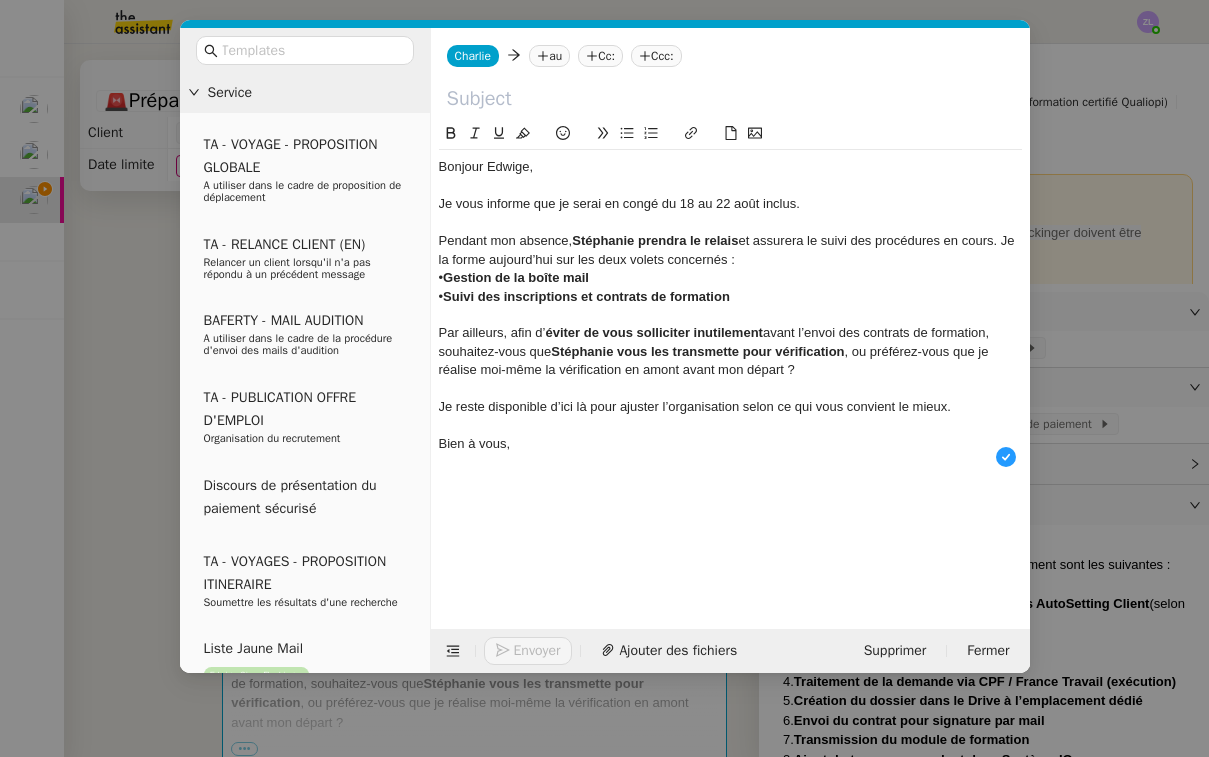 click 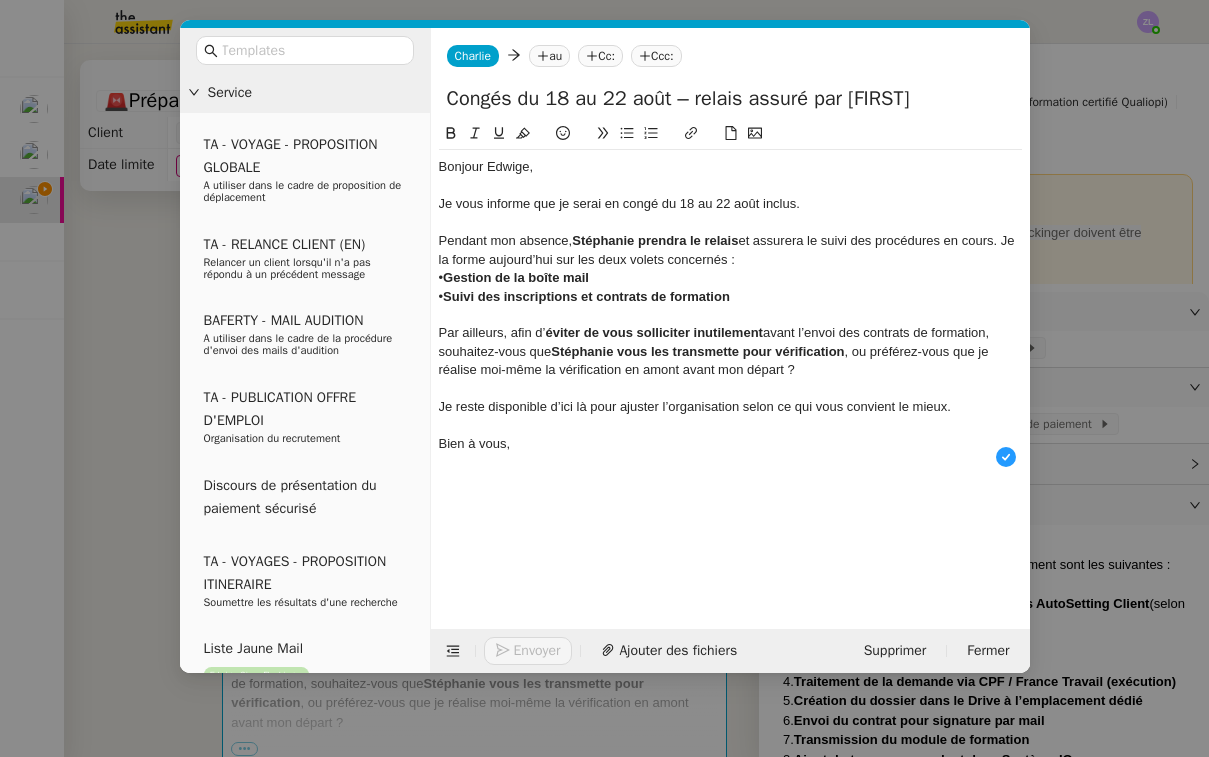 type on "Congés du [DATE] au [DATE] – relais assuré par [NAME]" 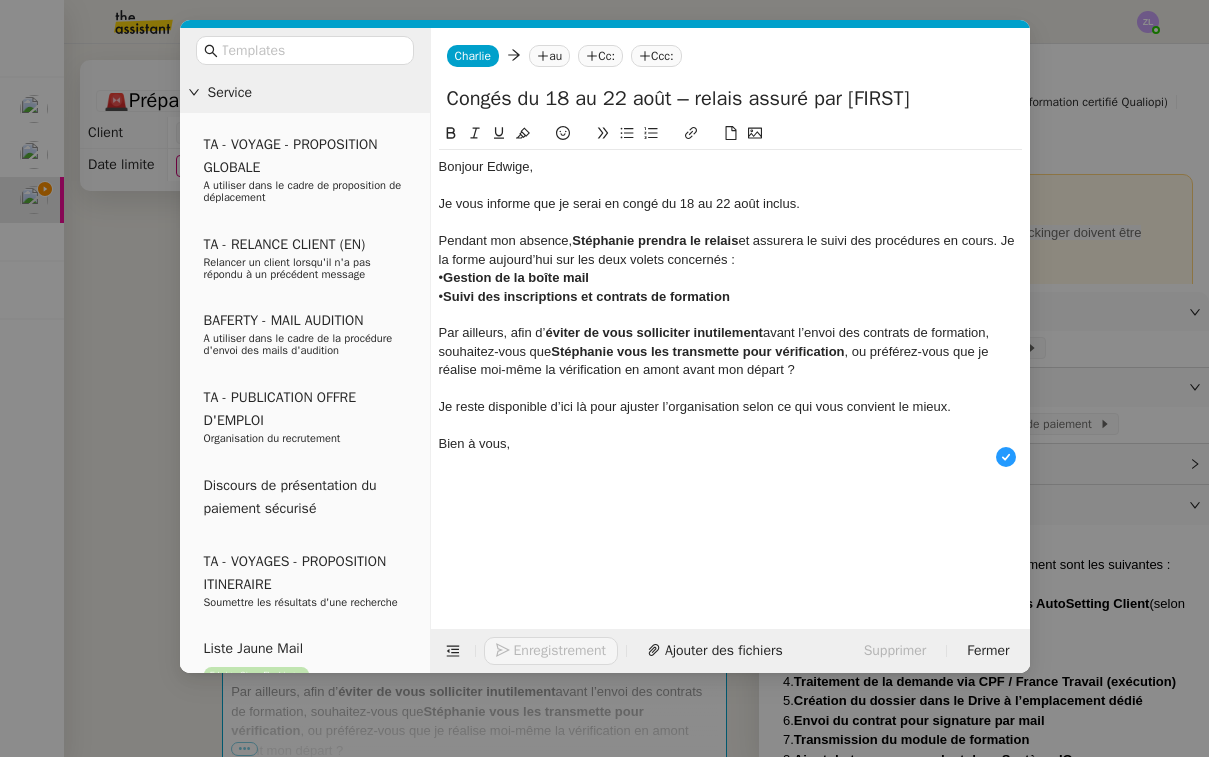 click 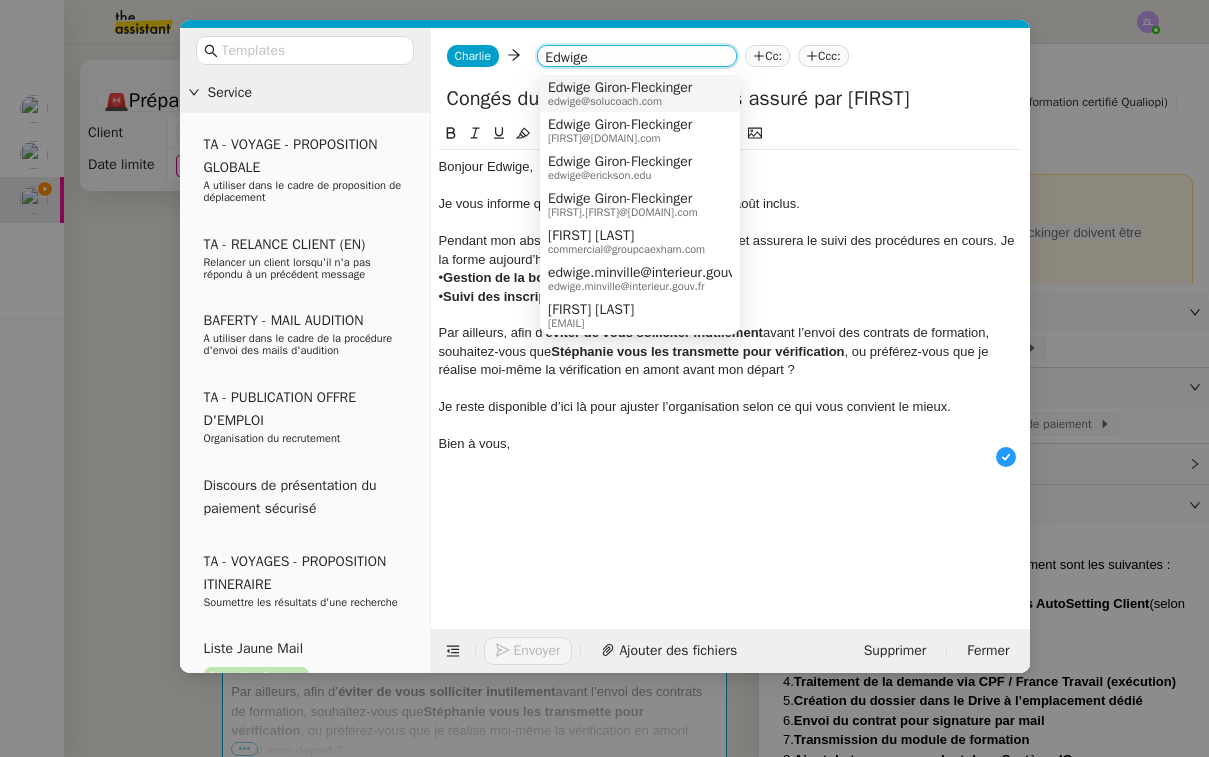 type on "Edwige" 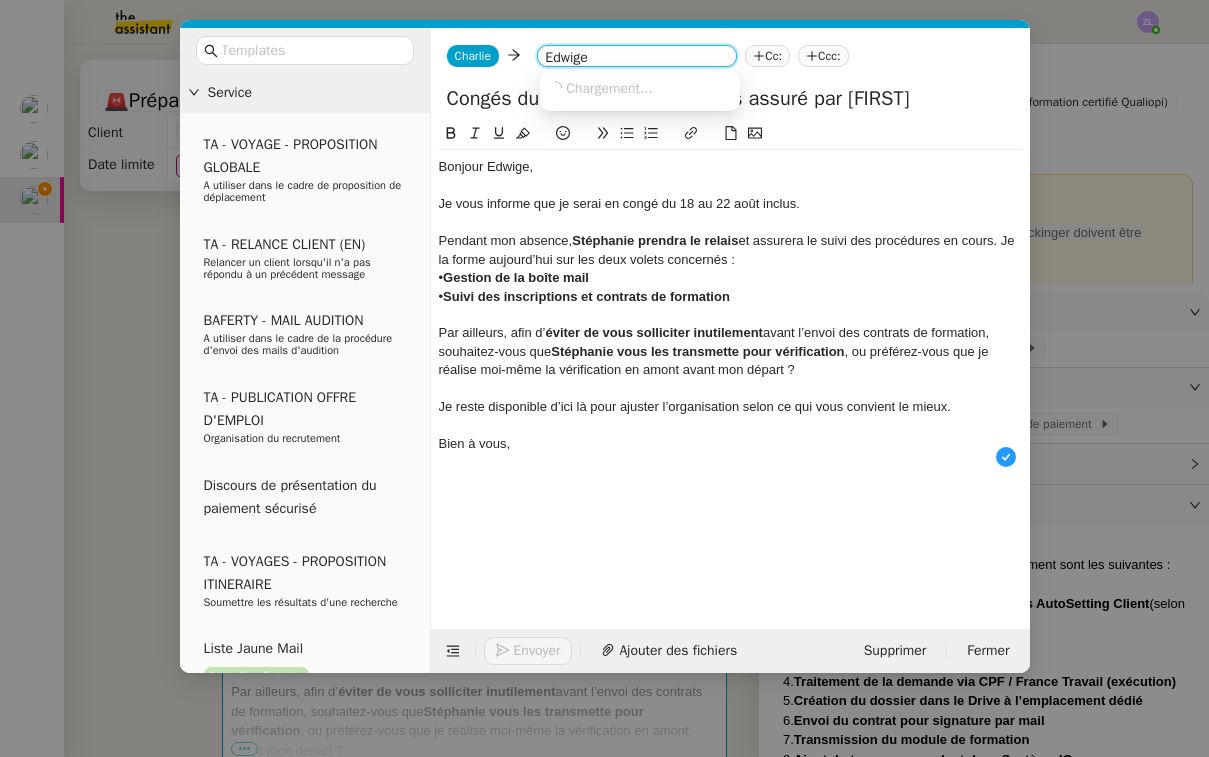 click on "Chargement..." at bounding box center [609, 88] 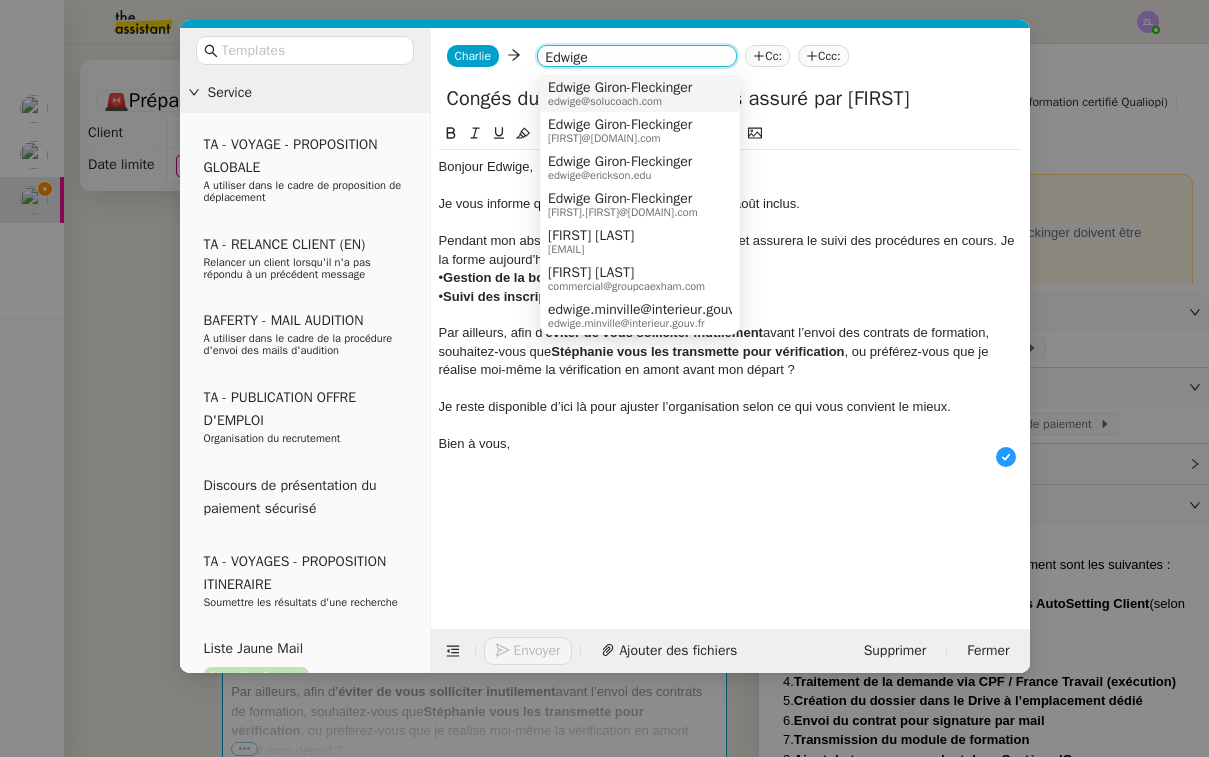 click on "Edwige Giron-Fleckinger" at bounding box center (620, 88) 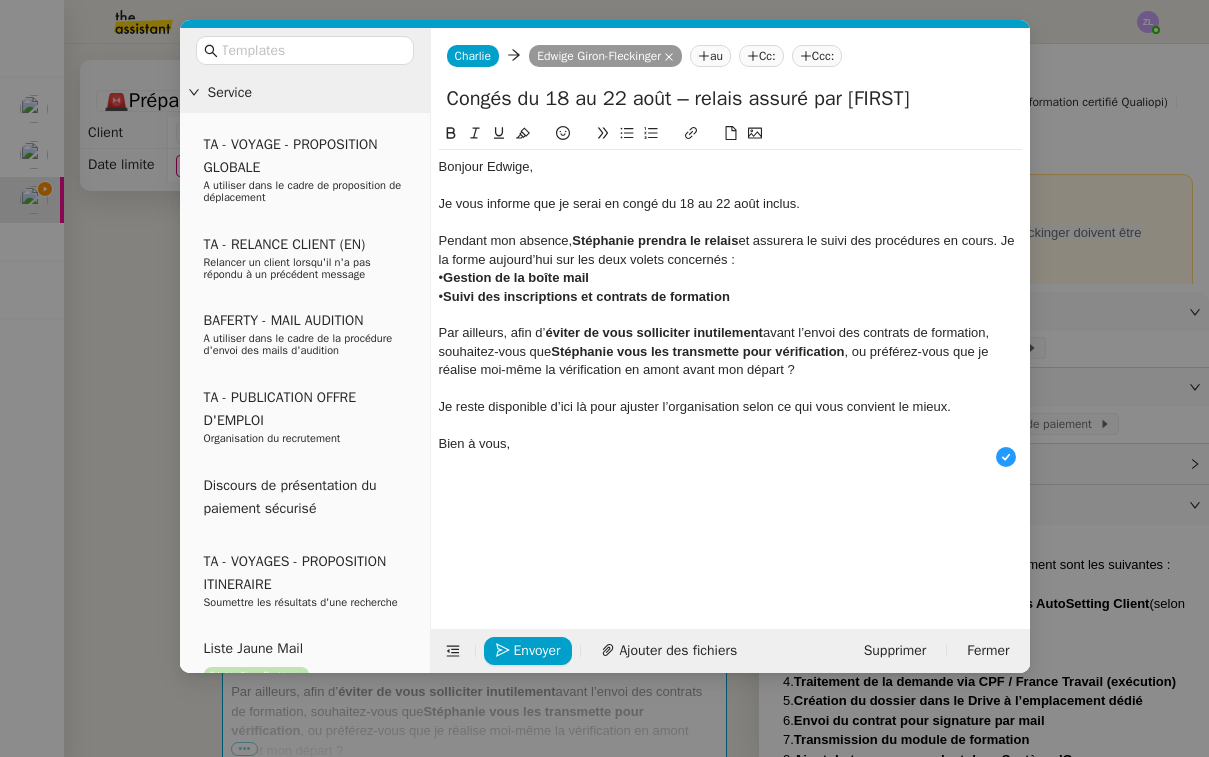 click on "Pendant mon absence,  Stéphanie prendra le relais  et assurera le suivi des procédures en cours. Je la forme aujourd’hui sur les deux volets concernés :" 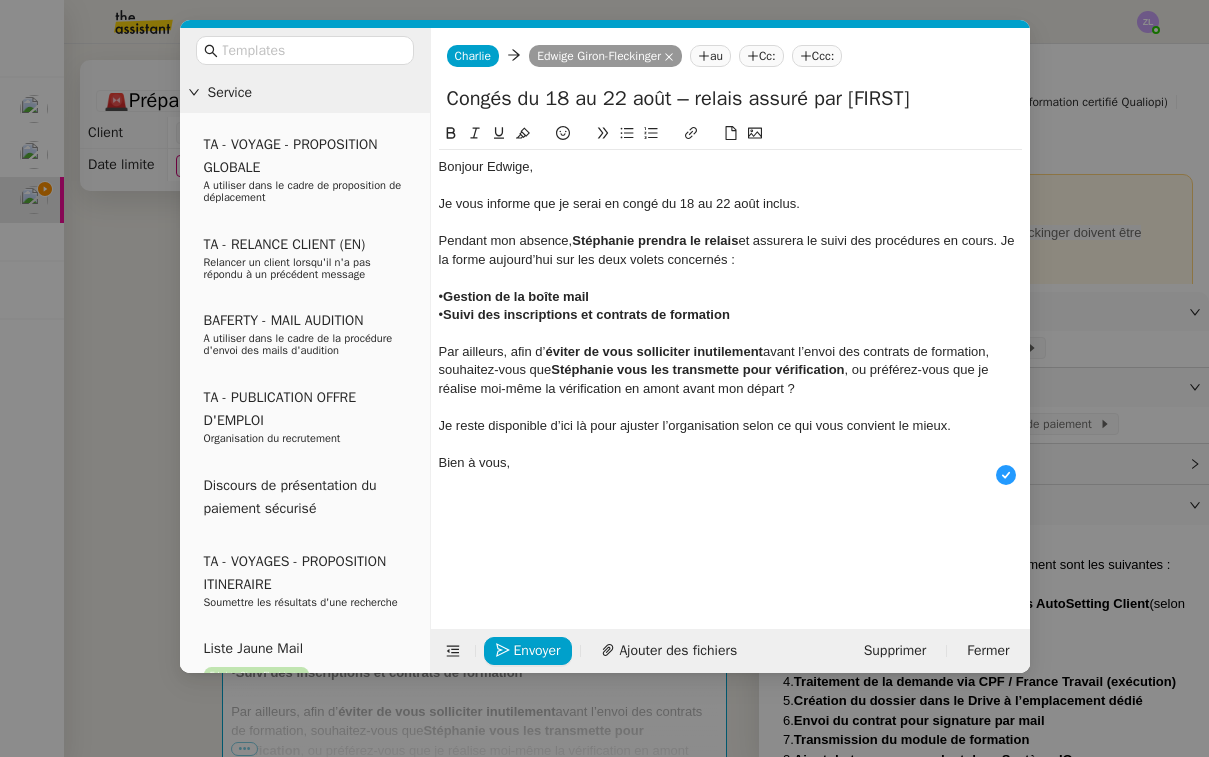 drag, startPoint x: 448, startPoint y: 292, endPoint x: 520, endPoint y: 193, distance: 122.41323 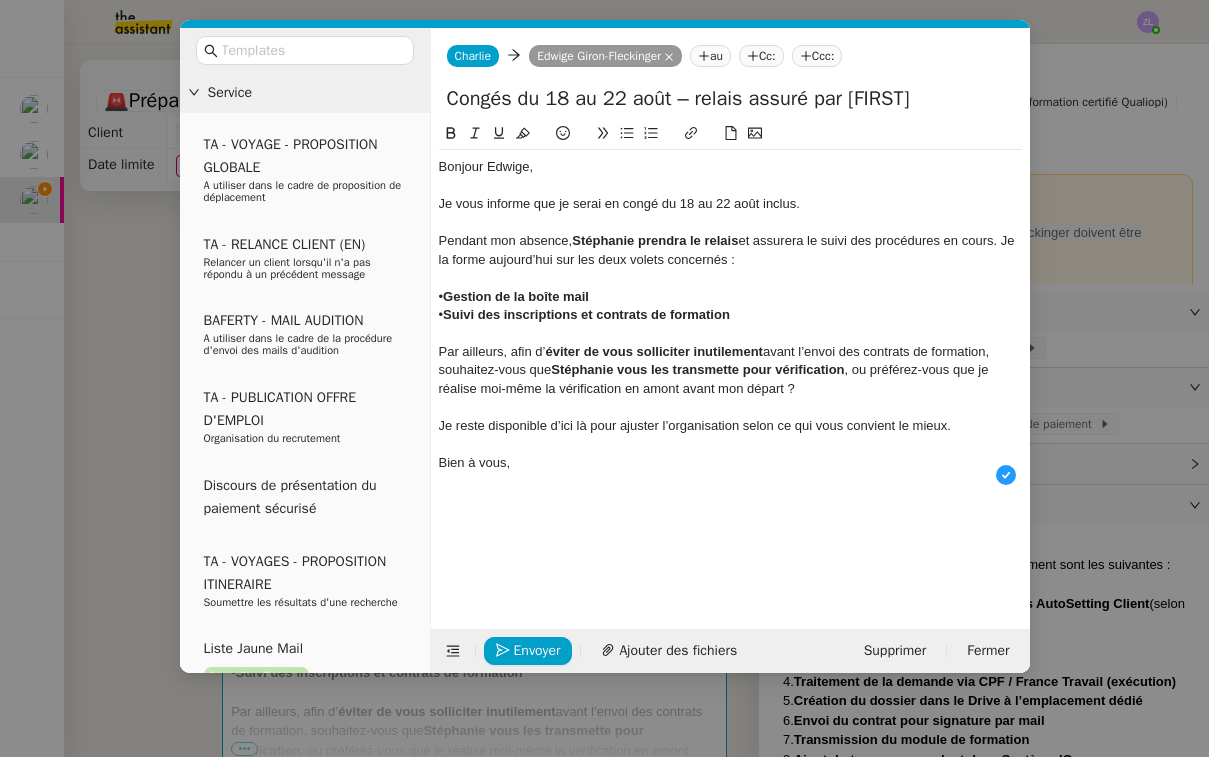 click on "Service TA - VOYAGE - PROPOSITION GLOBALE  A utiliser dans le cadre de proposition de déplacement TA - RELANCE CLIENT (EN)  Relancer un client lorsqu'il n'a pas répondu à un précédent message BAFERTY - MAIL AUDITION  A utiliser dans le cadre de la procédure d'envoi des mails d'audition TA - PUBLICATION OFFRE D'EMPLOI  Organisation du recrutement Discours de présentation du paiement sécurisé  TA - VOYAGES - PROPOSITION ITINERAIRE  Soumettre les résultats d'une recherche Liste Jaune Mail  [FIRST] [LAST] TA - CONFIRMATION PAIEMENT (EN)  Confirmer avec le client de modèle de transaction - Attention Plan Pro nécessaire. TA - COURRIER EXPEDIE (recommandé)  A utiliser dans le cadre de l'envoi d'un courrier recommandé TA - PARTAGE DE CALENDRIER (EN)  A utiliser pour demander au client de partager son calendrier afin de faciliter l'accès et la gestion PSPI - Appel de fonds MJL  A utiliser dans le cadre de la procédure d'appel de fonds MJL TA - RELANCE CLIENT" at bounding box center (605, 350) 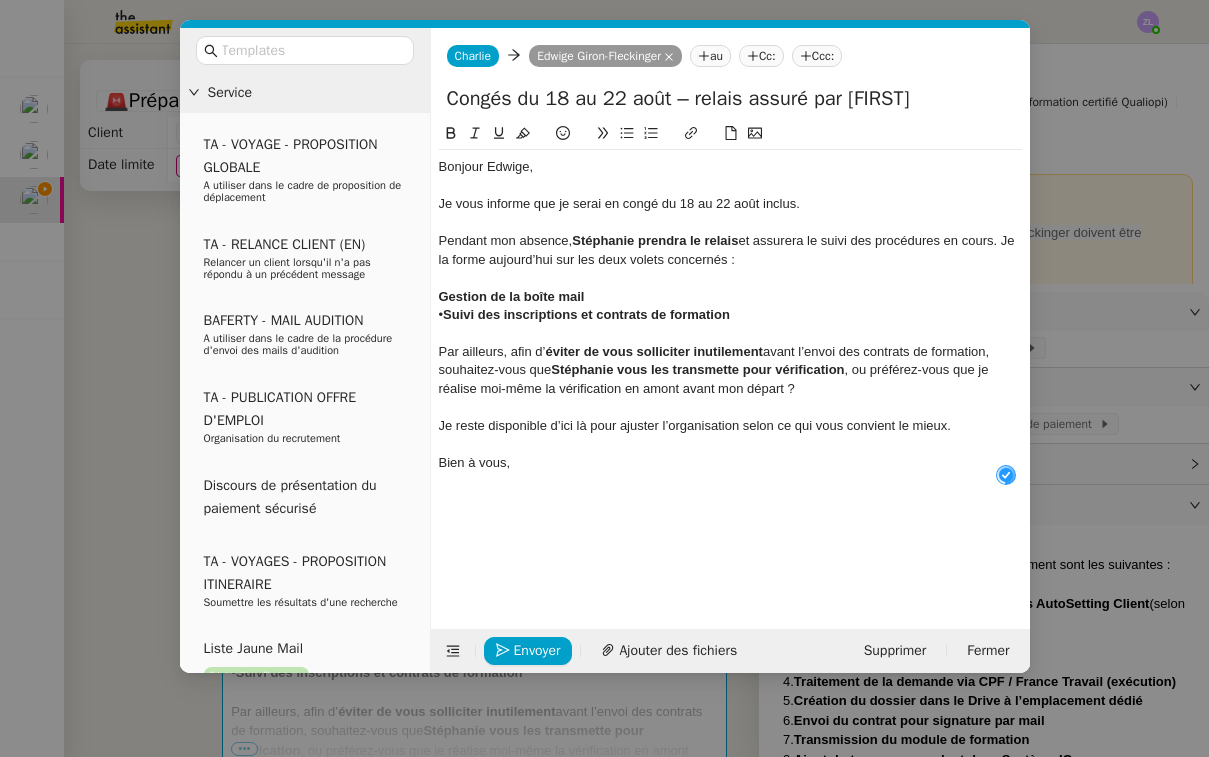 click 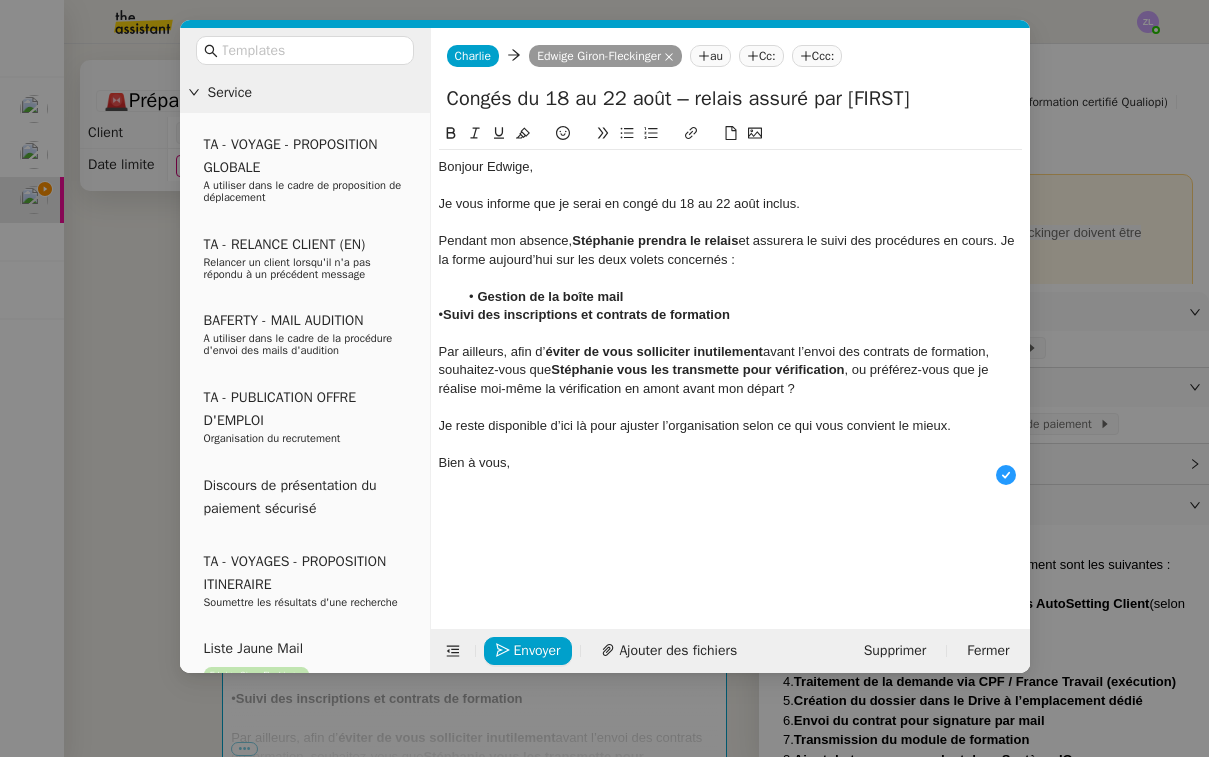 drag, startPoint x: 447, startPoint y: 310, endPoint x: 432, endPoint y: 310, distance: 15 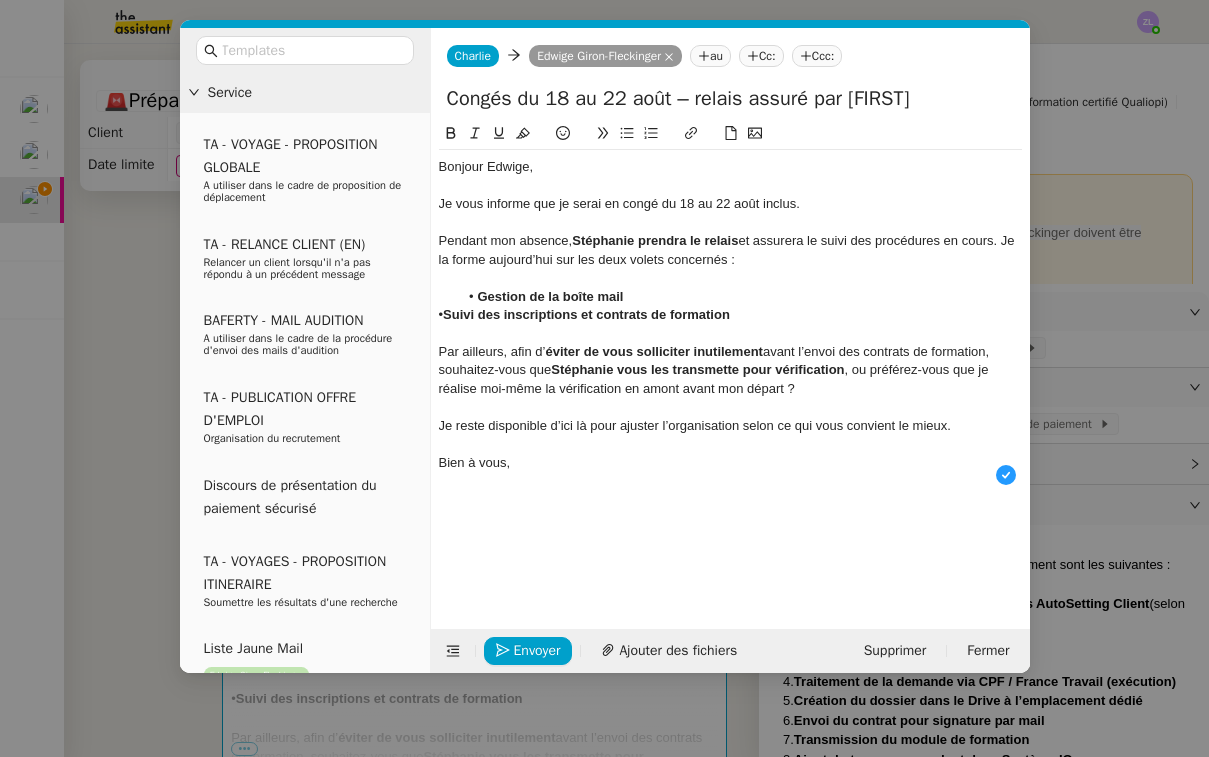 click on "Bonjour Edwige, Je vous informe que je serai en congé du 18 au 22 août inclus. Pendant mon absence,  Stéphanie prendra le relais  et assurera le suivi des procédures en cours. Je la forme aujourd’hui sur les deux volets concernés : Gestion de la boîte mail •  Suivi des inscriptions et contrats de formation Par ailleurs, afin d’ éviter de vous solliciter inutilement  avant l’envoi des contrats de formation, souhaitez-vous que  Stéphanie vous les transmette pour vérification , ou préférez-vous que je réalise moi-même la vérification en amont avant mon départ ? Je reste disponible d’ici là pour ajuster l’organisation selon ce qui vous convient le mieux. Bien à vous," 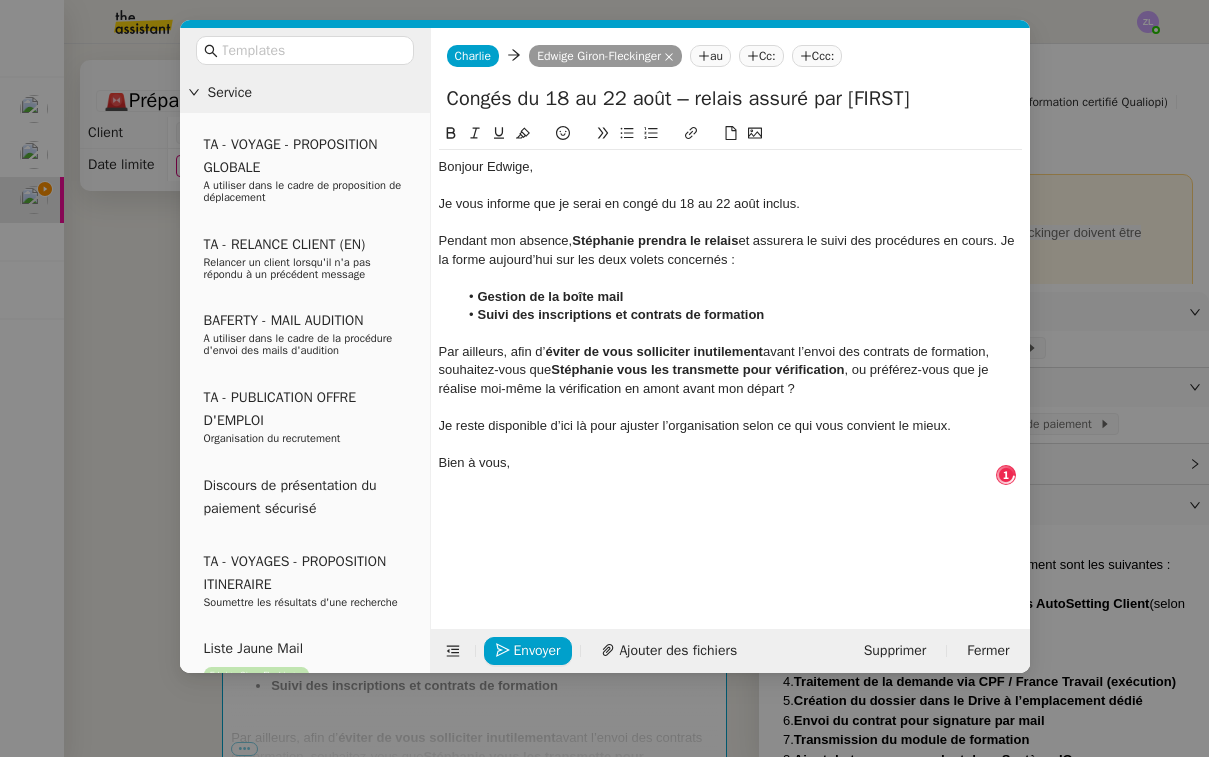 click on "Par ailleurs, afin d’ éviter de vous solliciter inutilement  avant l’envoi des contrats de formation, souhaitez-vous que  Stéphanie vous les transmette pour vérification , ou préférez-vous que je réalise moi-même la vérification en amont avant mon départ ?" 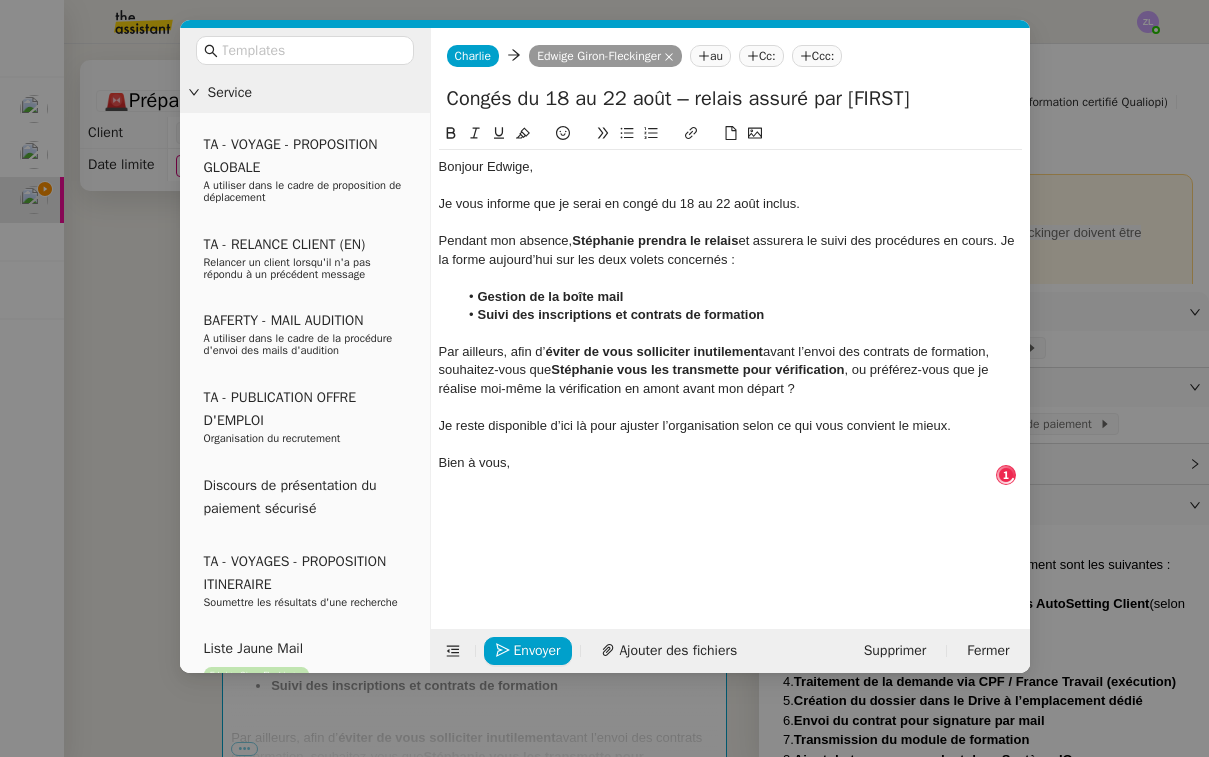 type 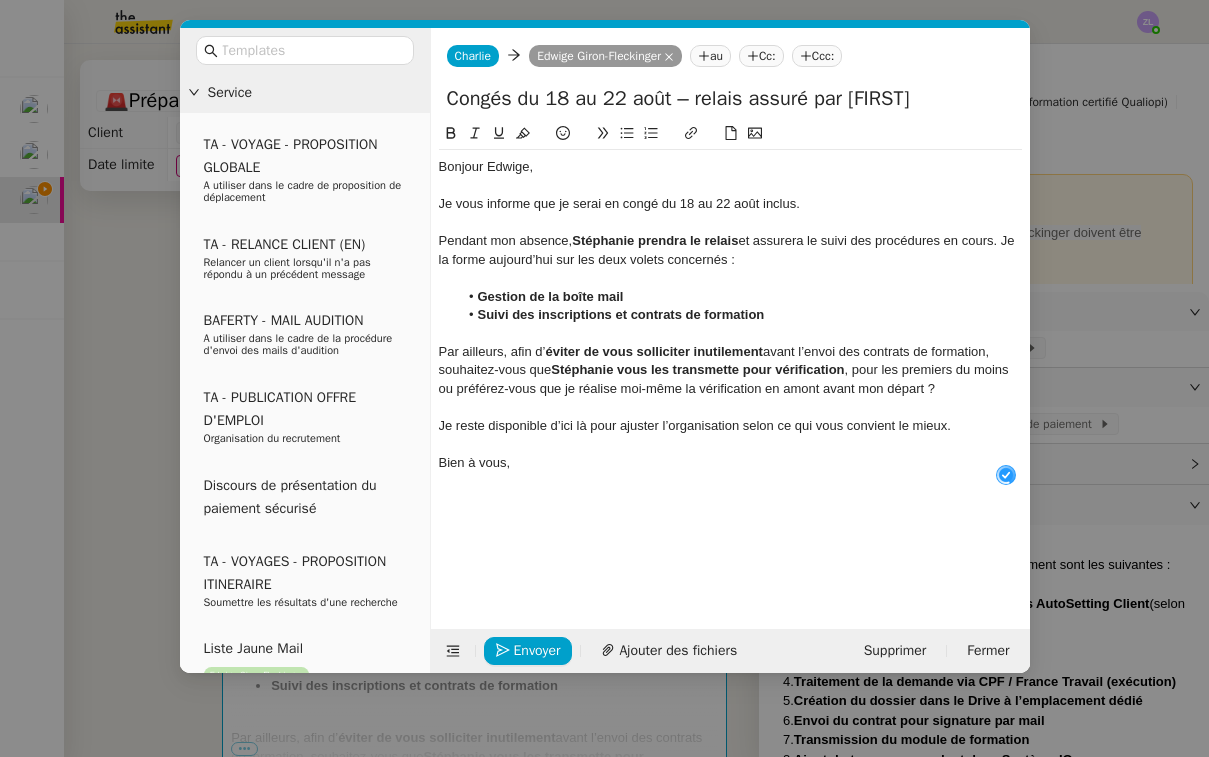 click on "Par ailleurs, afin d’ éviter de vous solliciter inutilement  avant l’envoi des contrats de formation, souhaitez-vous que  Stéphanie vous les transmette pour vérification , pour les premiers du moins ou préférez-vous que je réalise moi-même la vérification en amont avant mon départ ?" 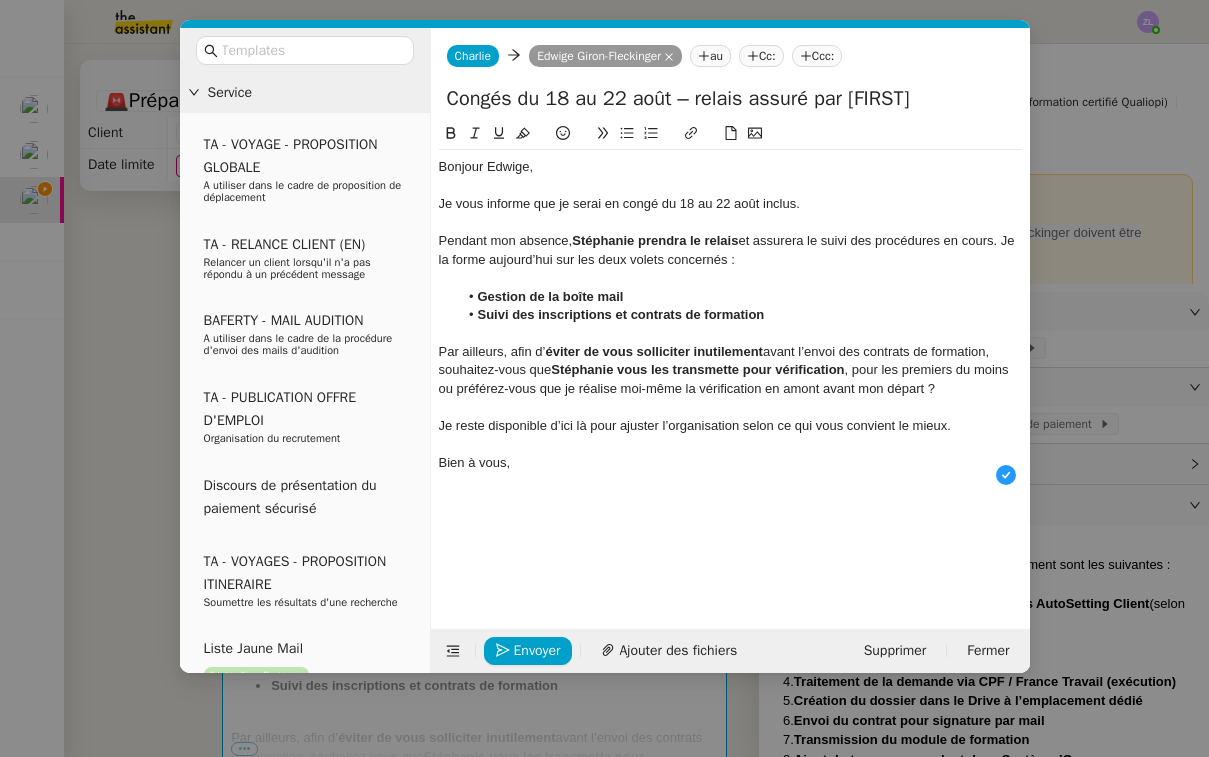 click on "Par ailleurs, afin d’ éviter de vous solliciter inutilement  avant l’envoi des contrats de formation, souhaitez-vous que  Stéphanie vous les transmette pour vérification , pour les premiers du moins ou préférez-vous que je réalise moi-même la vérification en amont avant mon départ ?" 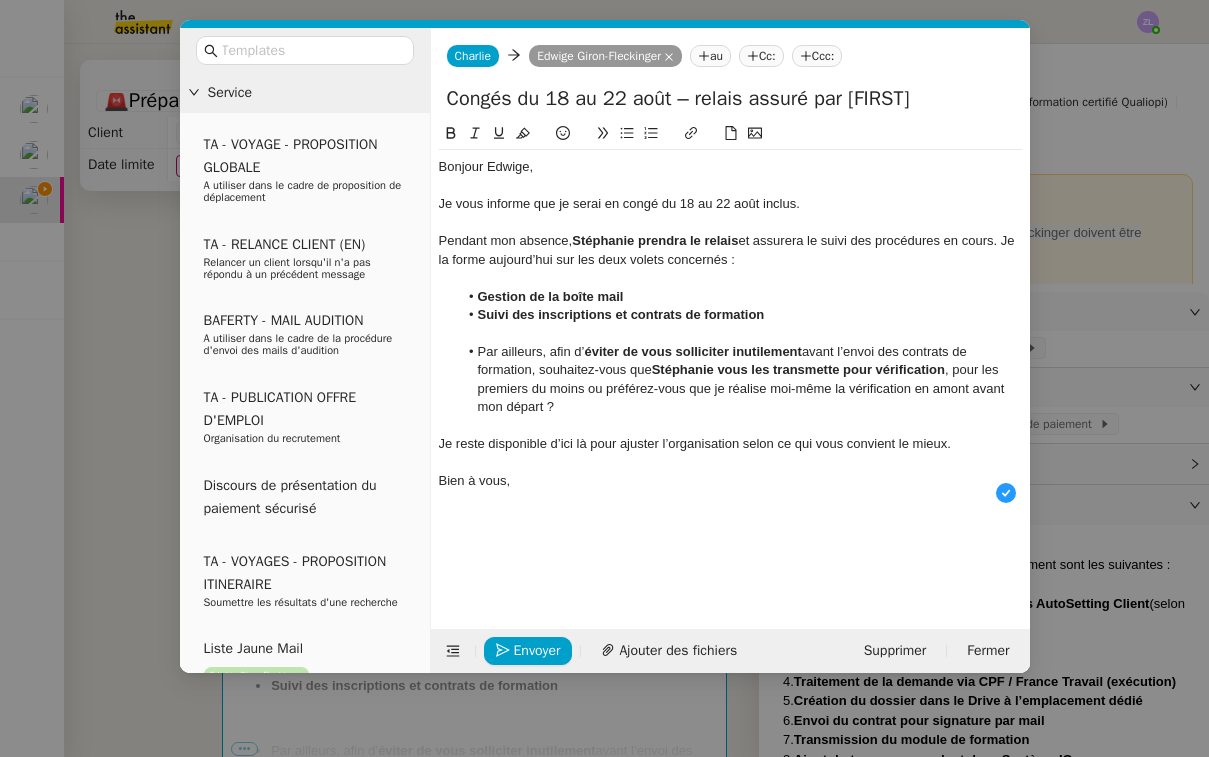 click on "Par ailleurs, afin d’ éviter de vous solliciter inutilement  avant l’envoi des contrats de formation, souhaitez-vous que  Stéphanie vous les transmette pour vérification , pour les premiers du moins ou préférez-vous que je réalise moi-même la vérification en amont avant mon départ ?" 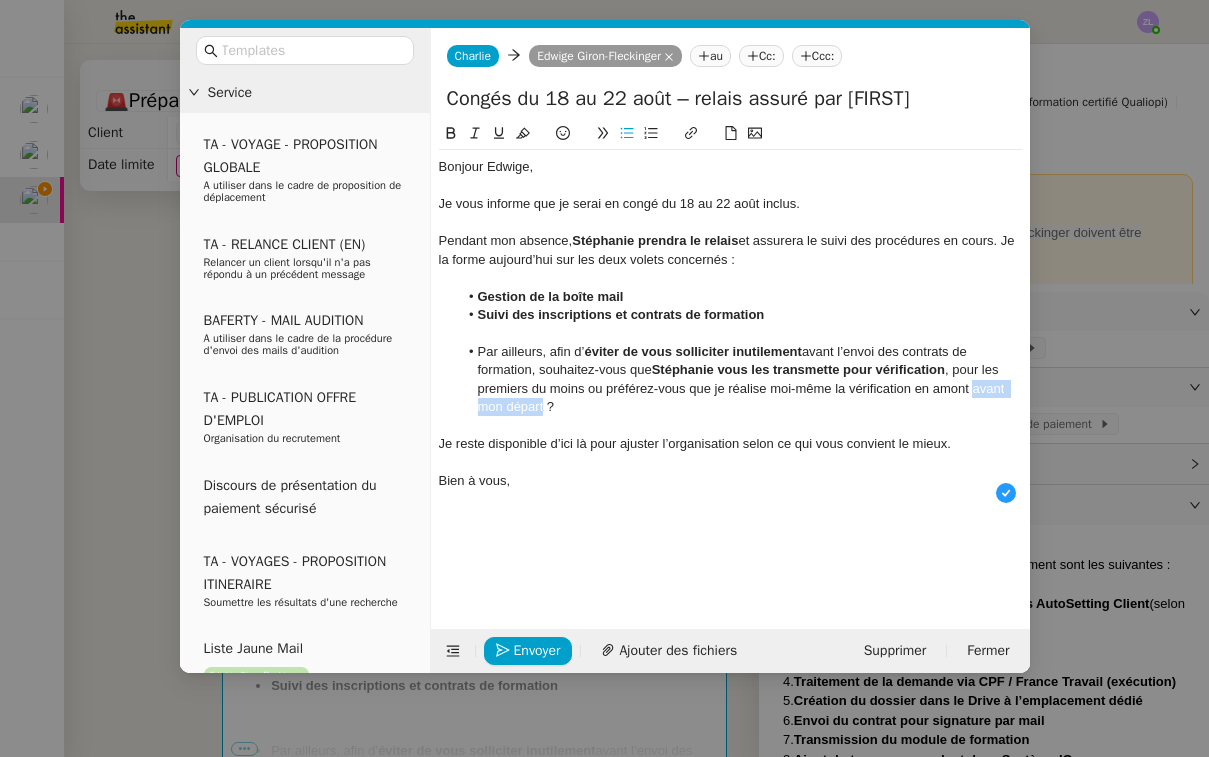drag, startPoint x: 545, startPoint y: 401, endPoint x: 972, endPoint y: 378, distance: 427.619 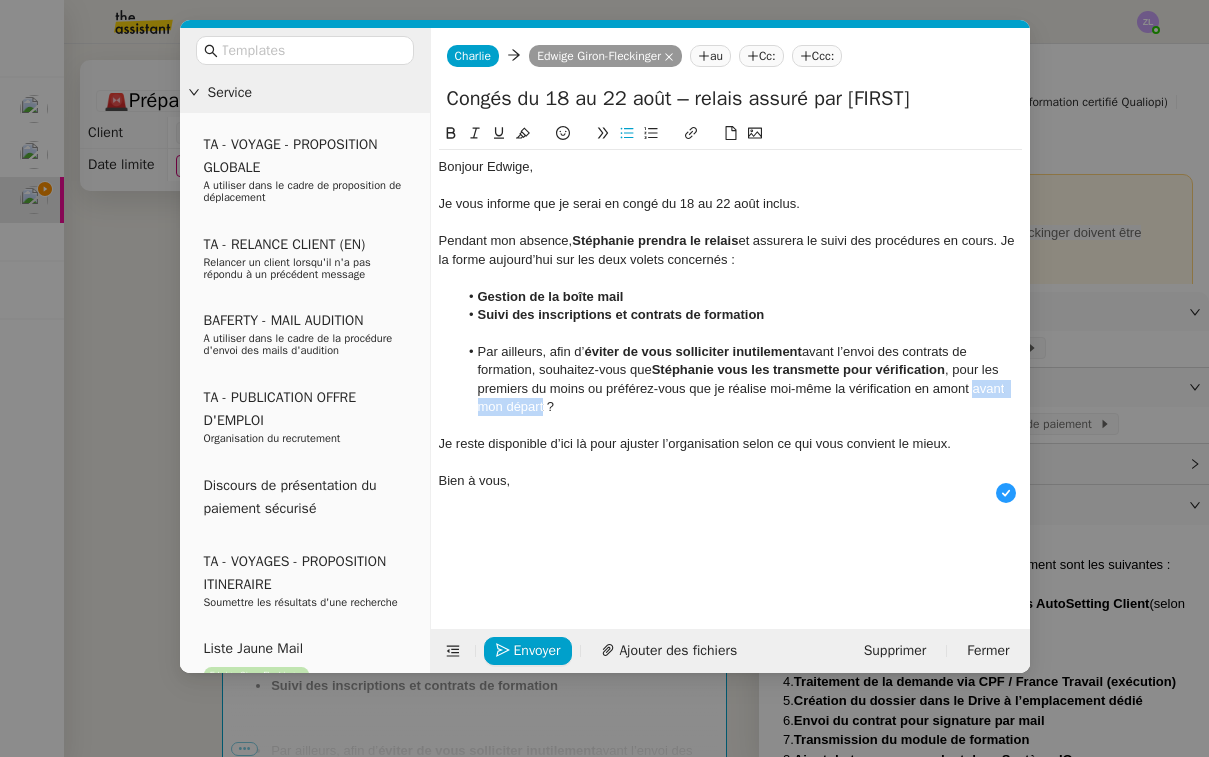 click on "Par ailleurs, afin d’ éviter de vous solliciter inutilement  avant l’envoi des contrats de formation, souhaitez-vous que  Stéphanie vous les transmette pour vérification , pour les premiers du moins ou préférez-vous que je réalise moi-même la vérification en amont avant mon départ ?" 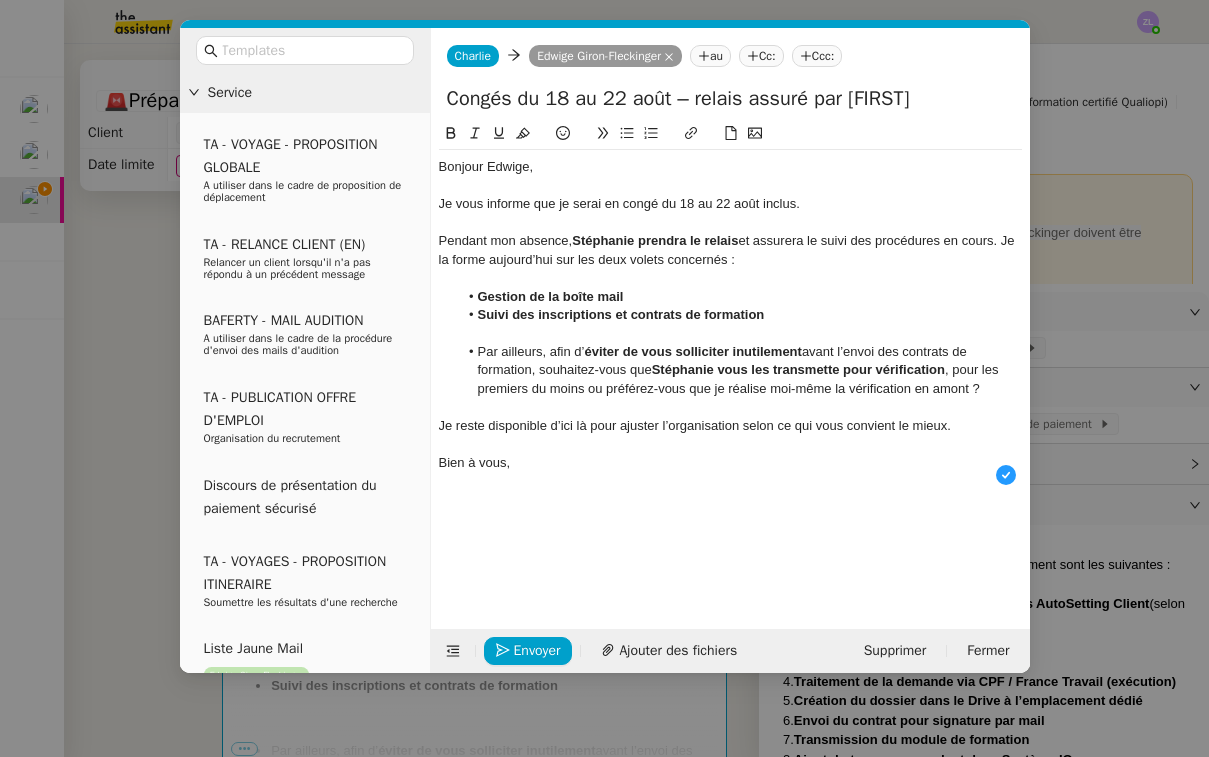click on "Je reste disponible d’ici là pour ajuster l’organisation selon ce qui vous convient le mieux." 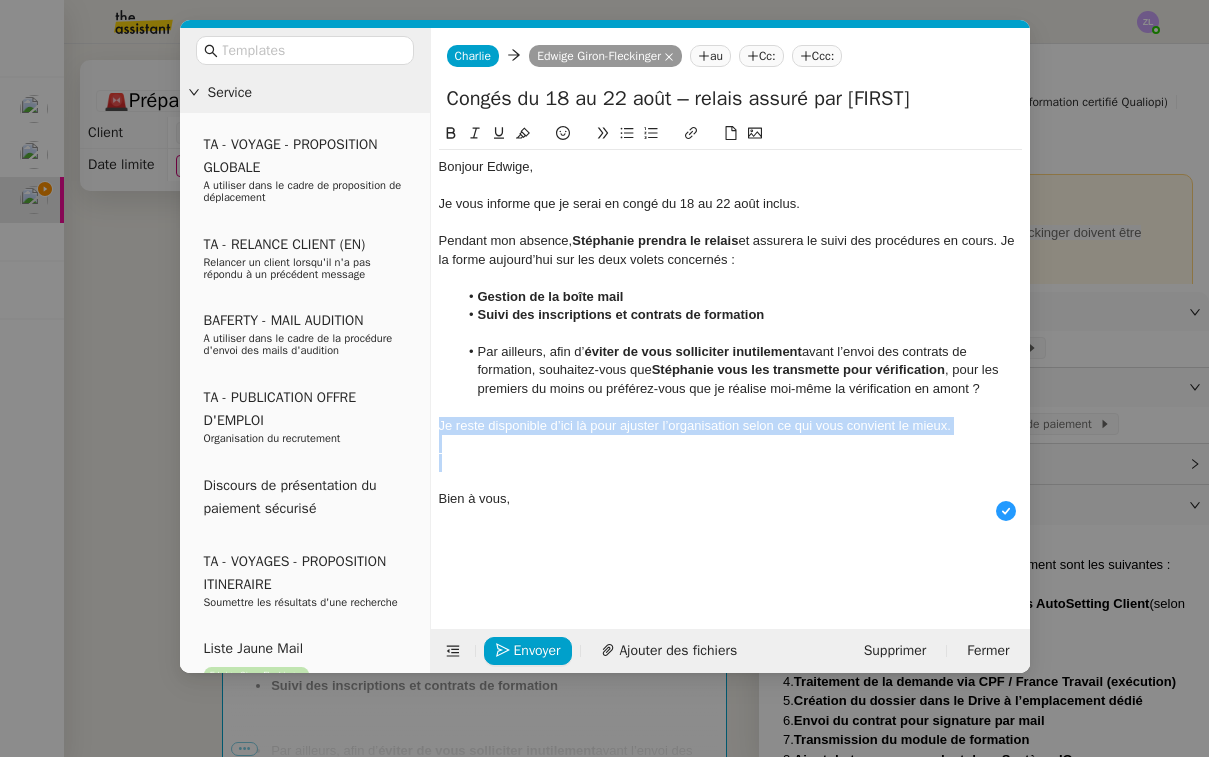 drag, startPoint x: 441, startPoint y: 415, endPoint x: 614, endPoint y: 462, distance: 179.27075 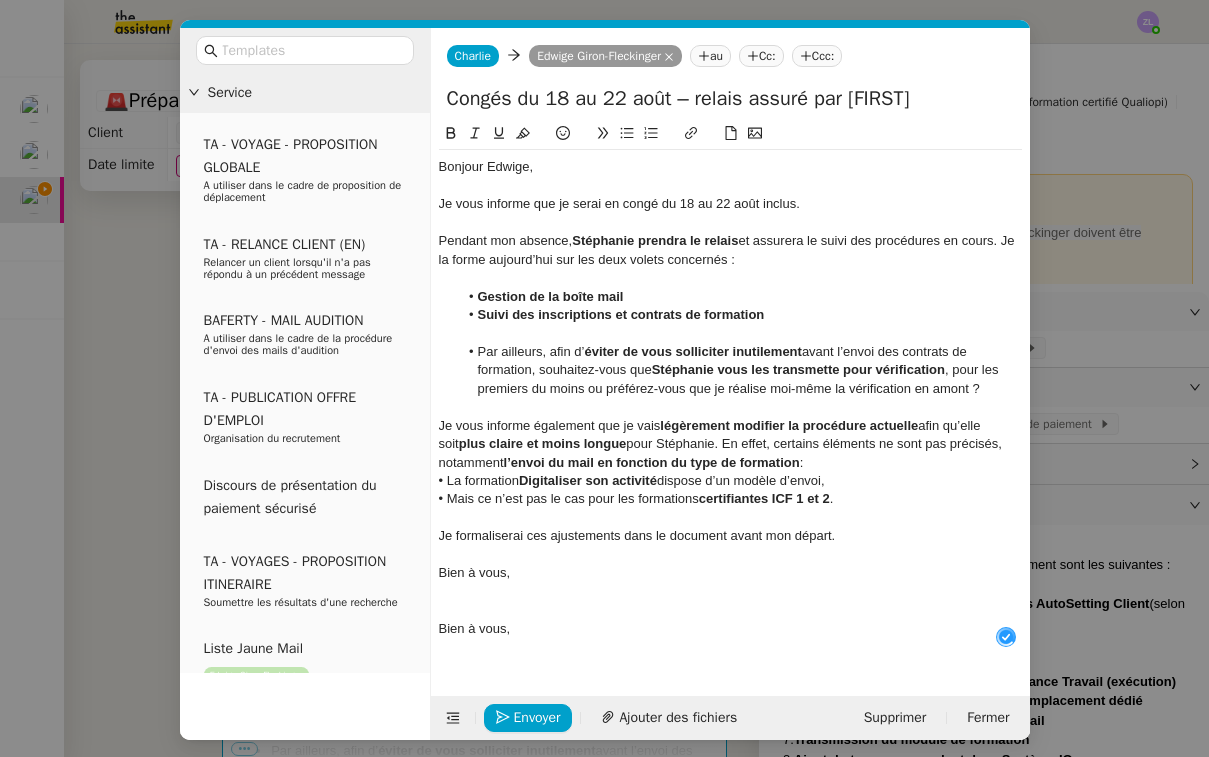 scroll, scrollTop: 21, scrollLeft: 0, axis: vertical 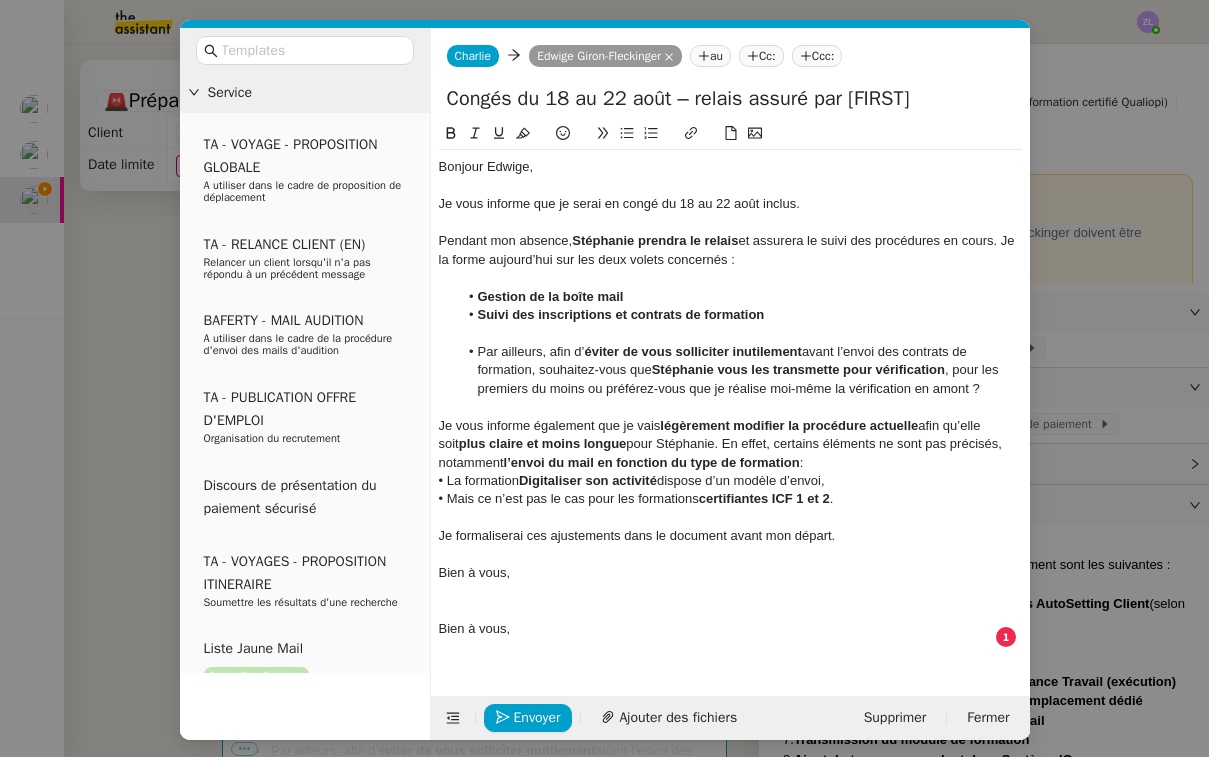 click on "Je vous informe également que je vais  légèrement modifier la procédure actuelle  afin qu’elle soit  plus claire et moins longue  pour Stéphanie. En effet, certains éléments ne sont pas précisés, notamment  l’envoi du mail en fonction du type de formation  :" 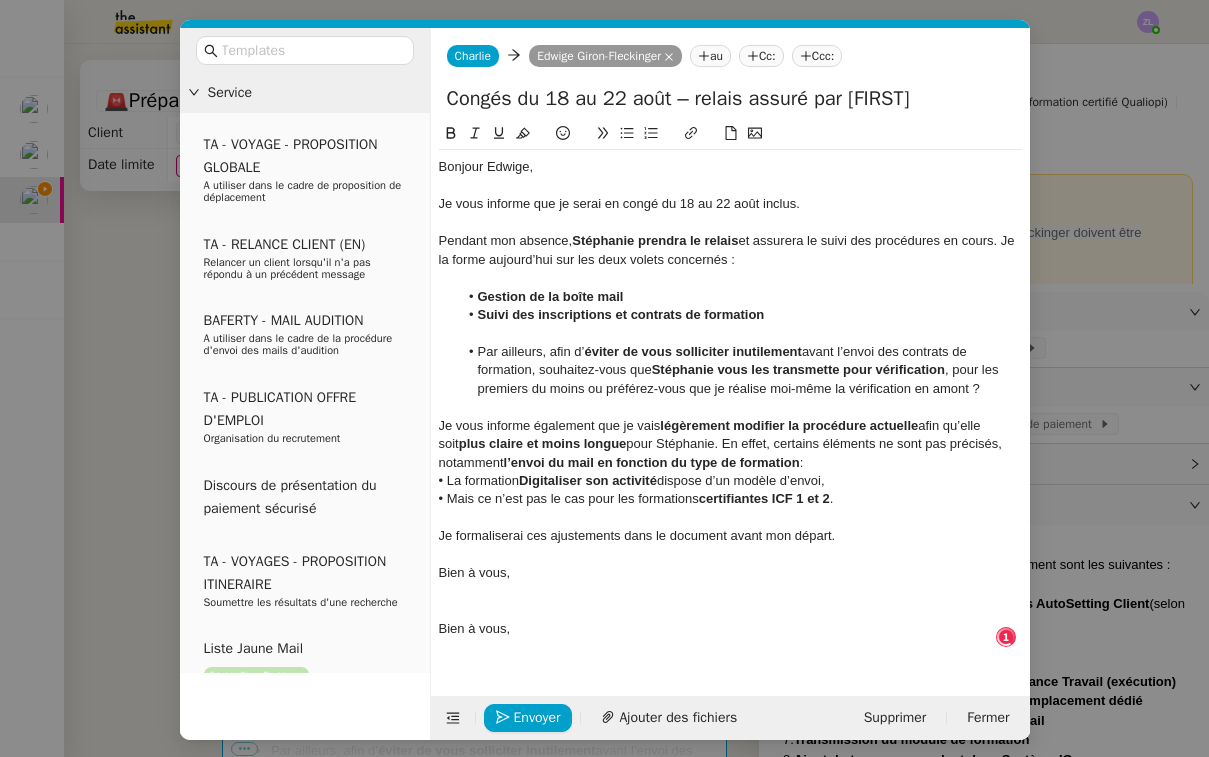 click on "notamment  l’envoi du mail en fonction du type de formation  :" 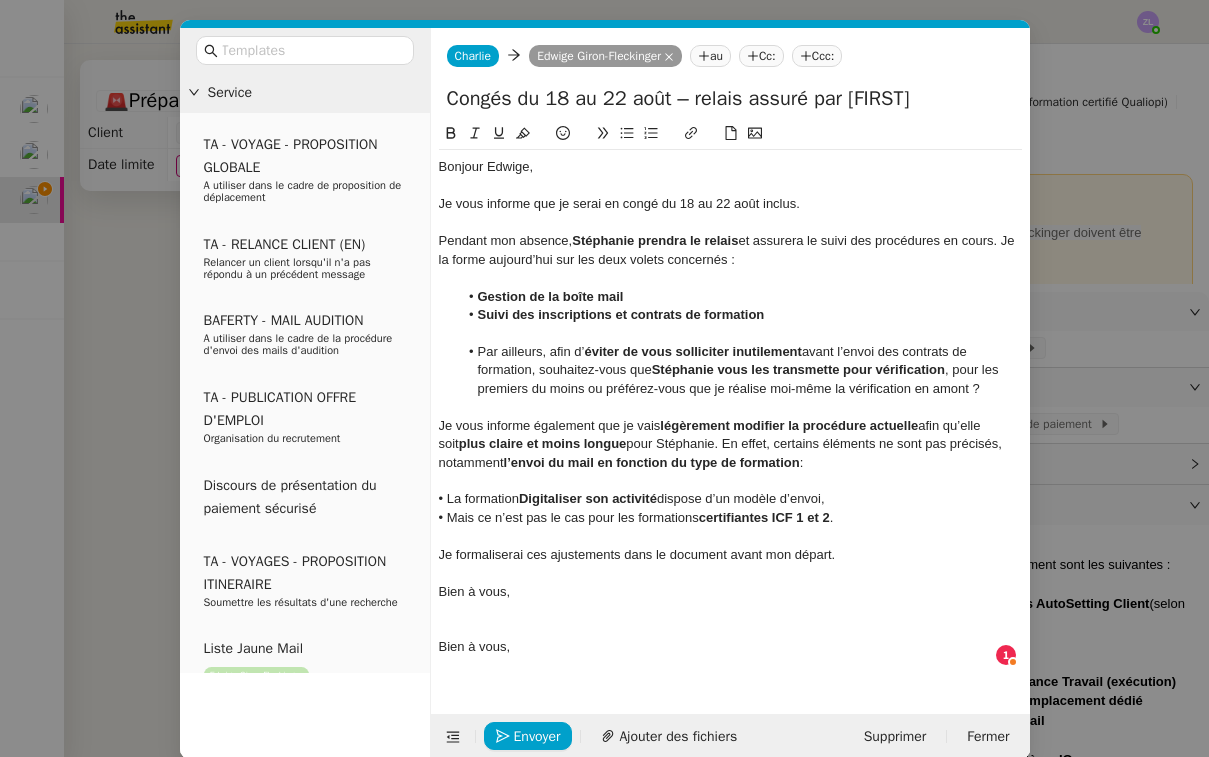 drag, startPoint x: 529, startPoint y: 643, endPoint x: 437, endPoint y: 617, distance: 95.60335 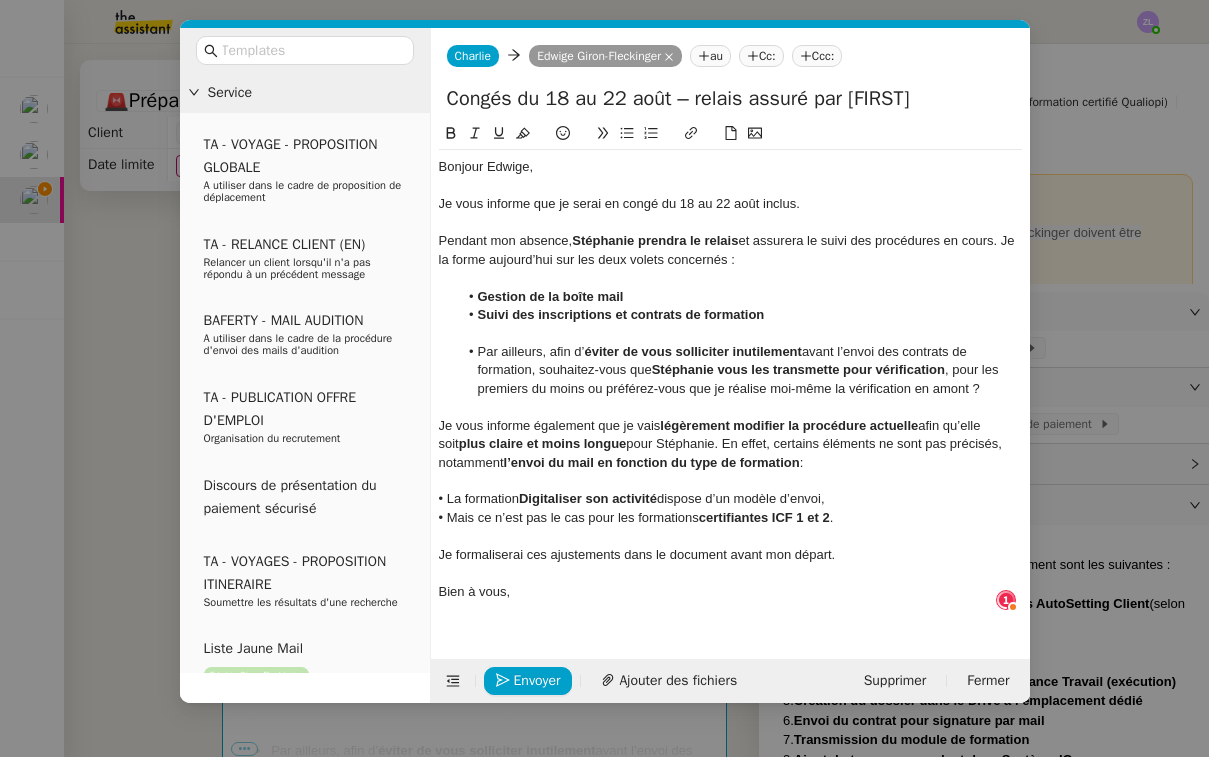scroll, scrollTop: 0, scrollLeft: 0, axis: both 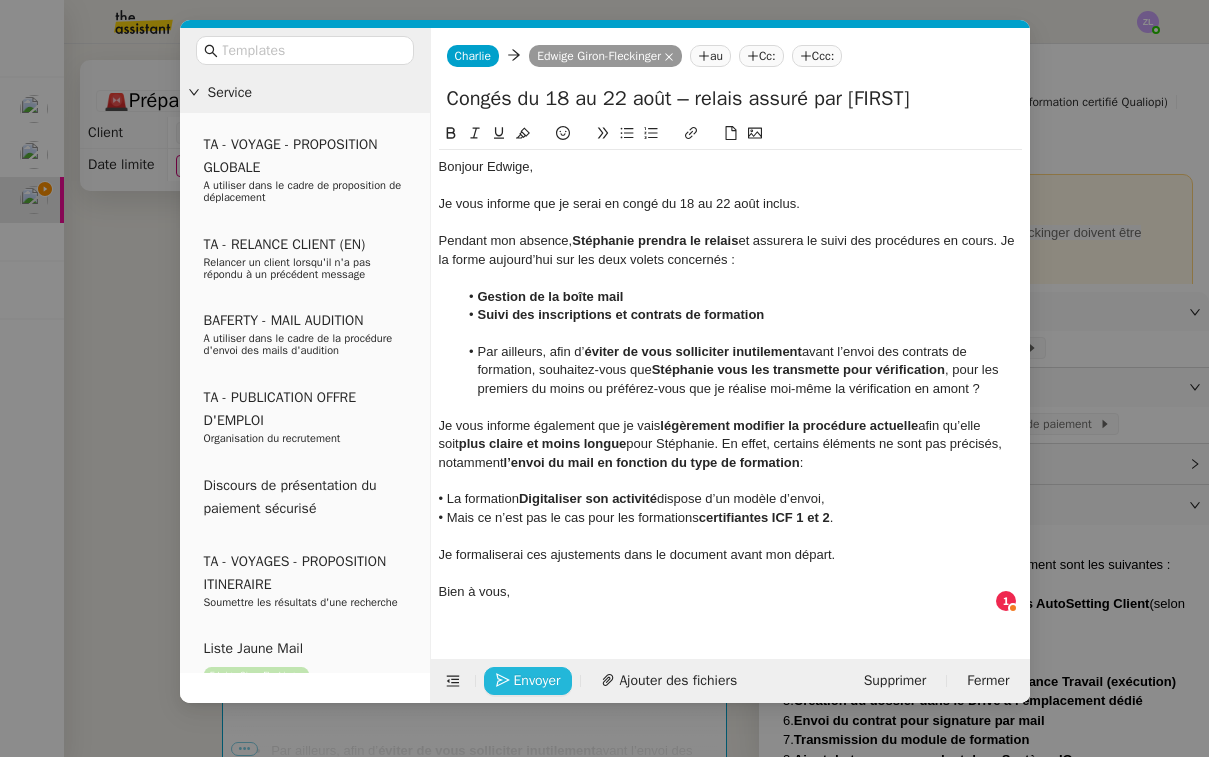 click on "Envoyer" 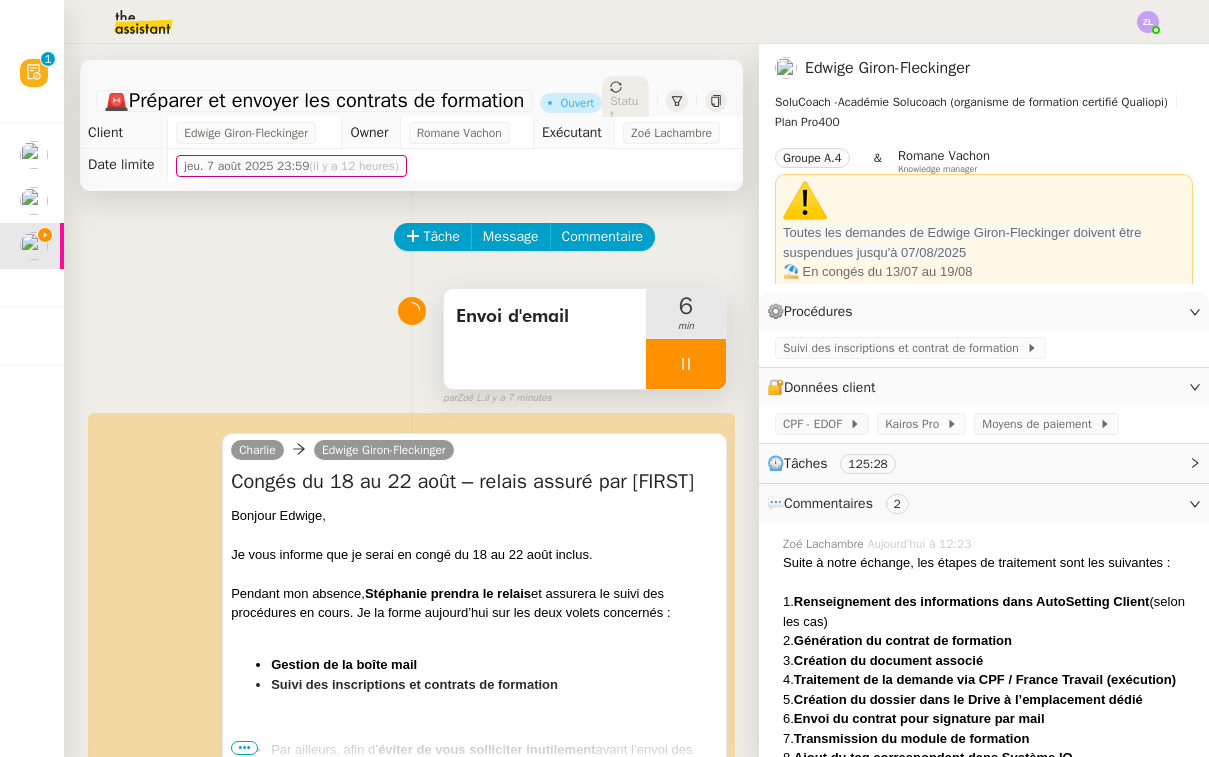 click at bounding box center (686, 364) 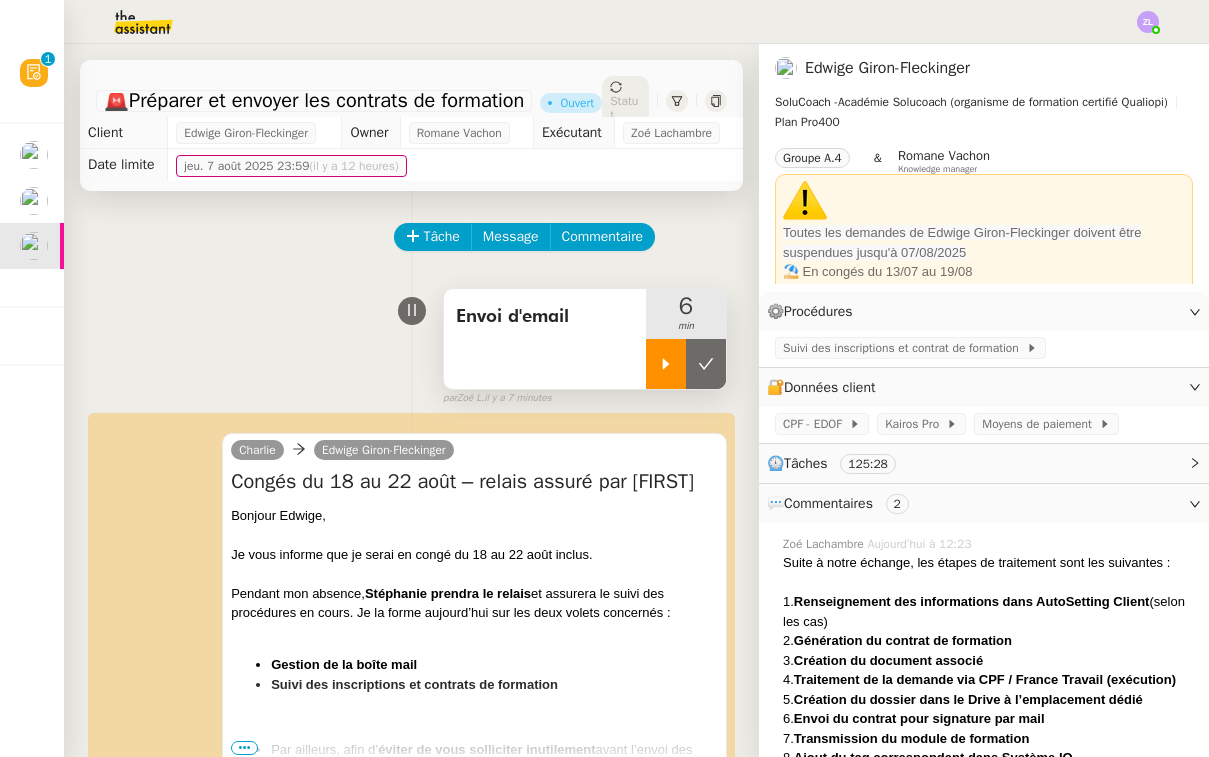 click at bounding box center (706, 364) 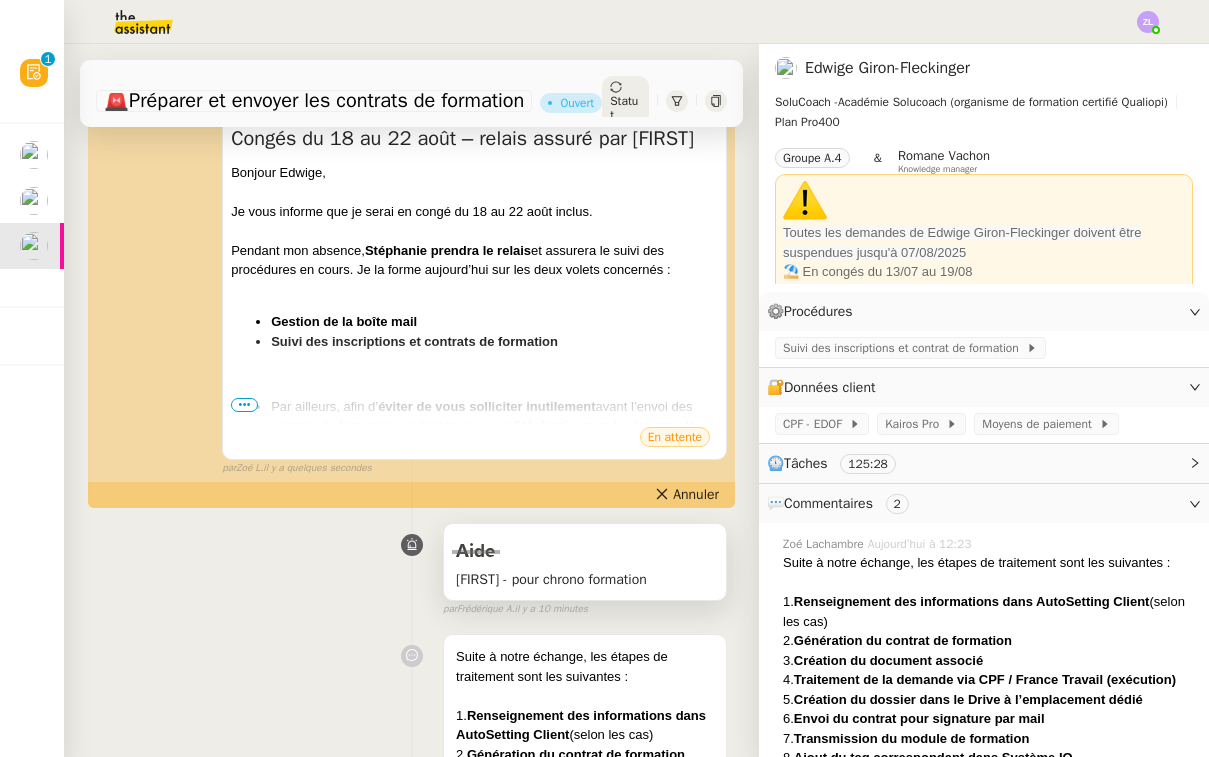 scroll, scrollTop: 398, scrollLeft: 0, axis: vertical 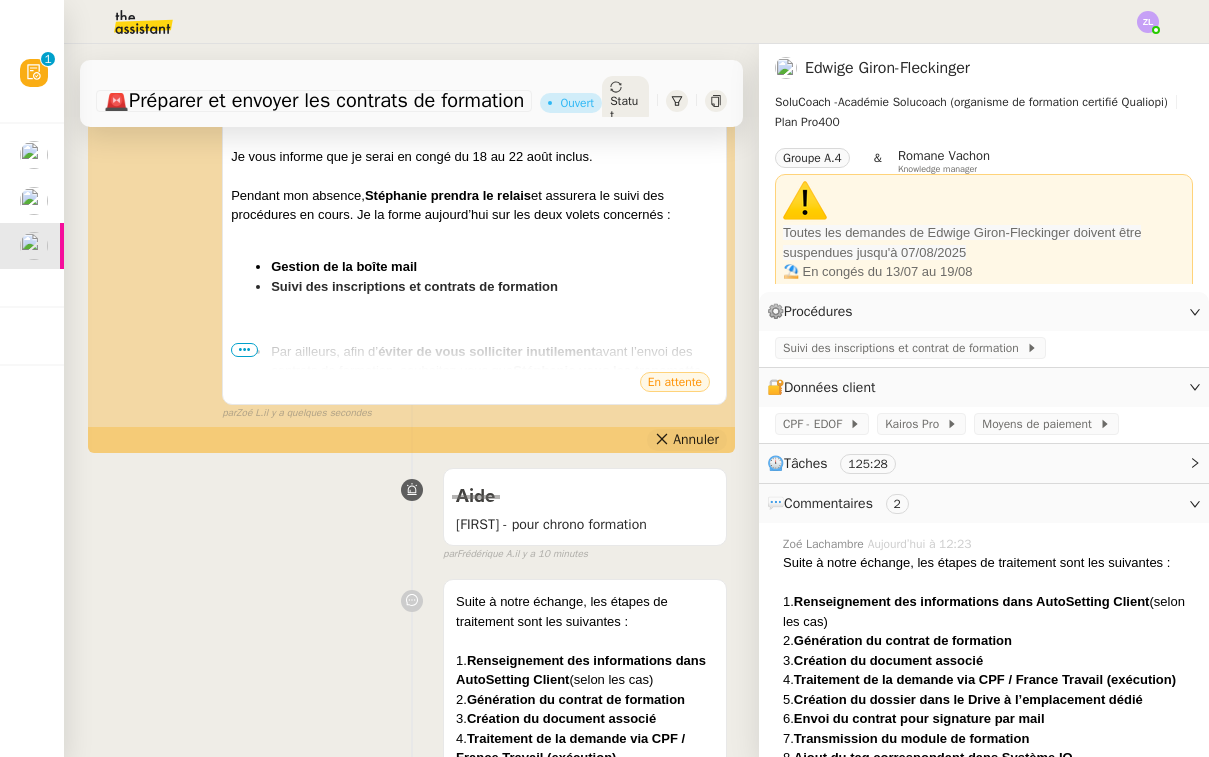 click on "Annuler" at bounding box center [696, 440] 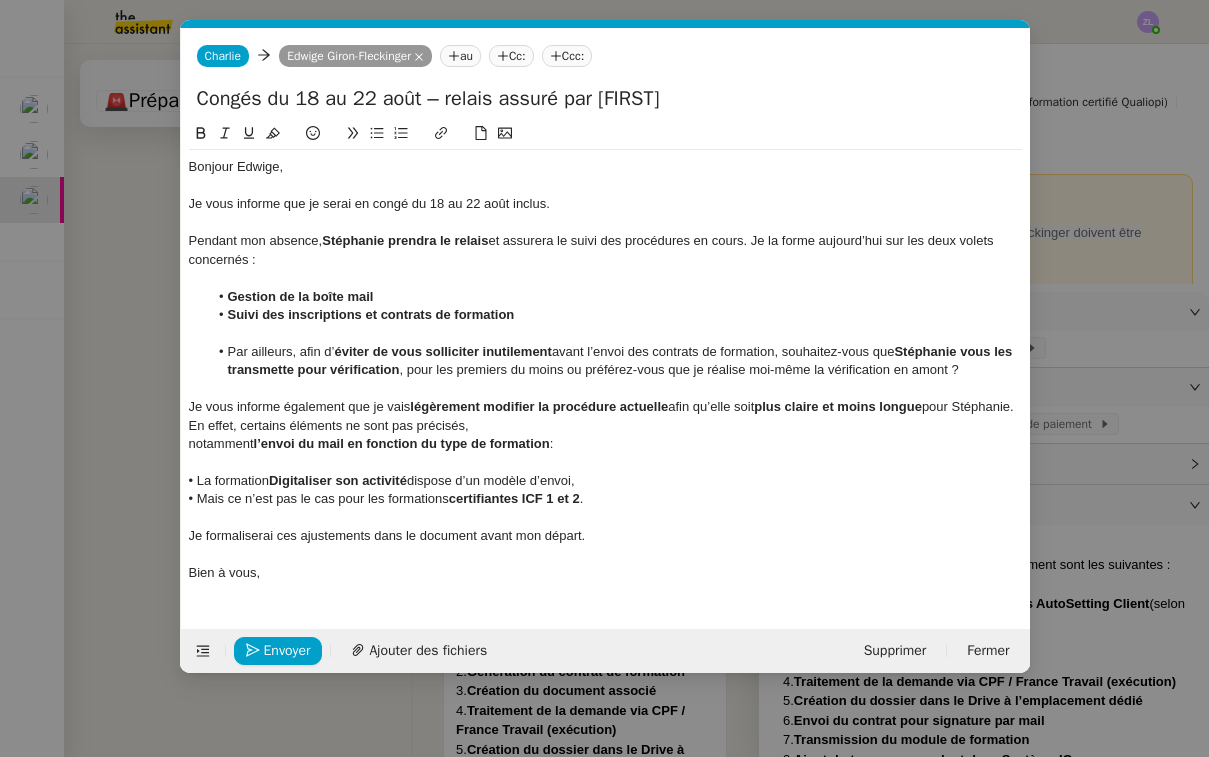 scroll, scrollTop: 0, scrollLeft: 43, axis: horizontal 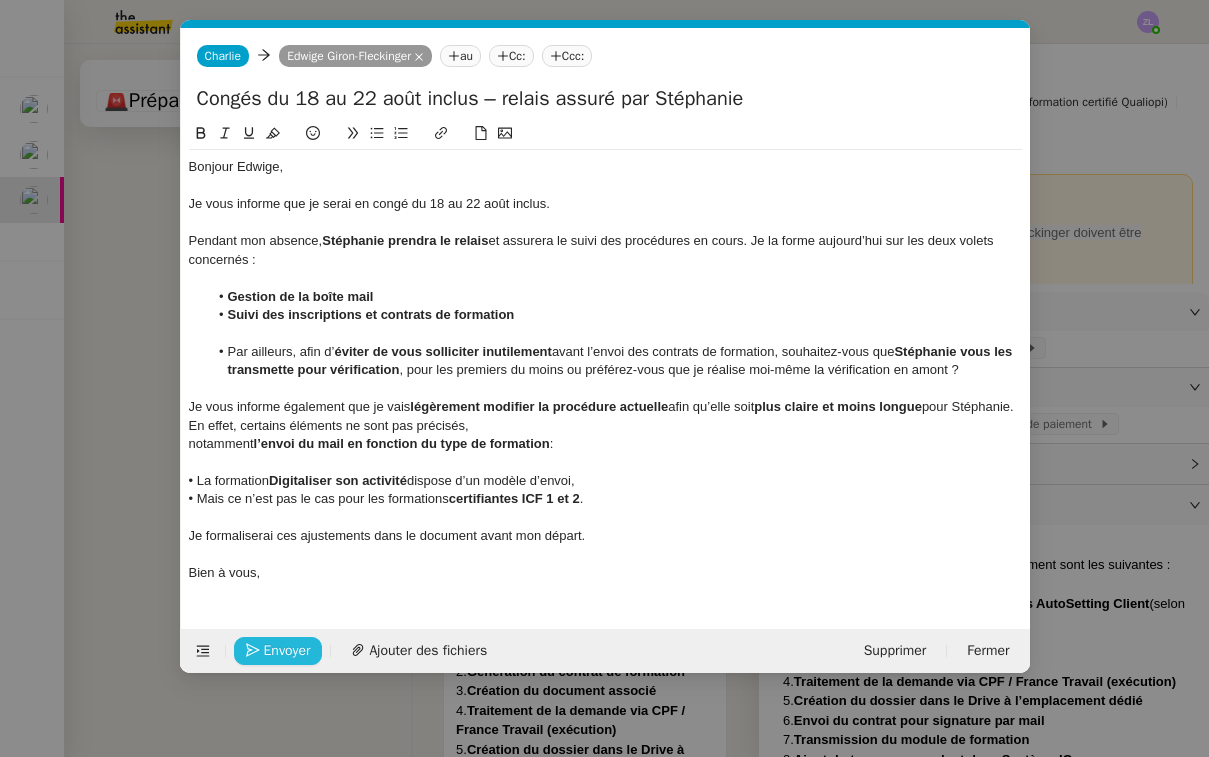 type on "Congés du 18 au 22 août inclus – relais assuré par Stéphanie" 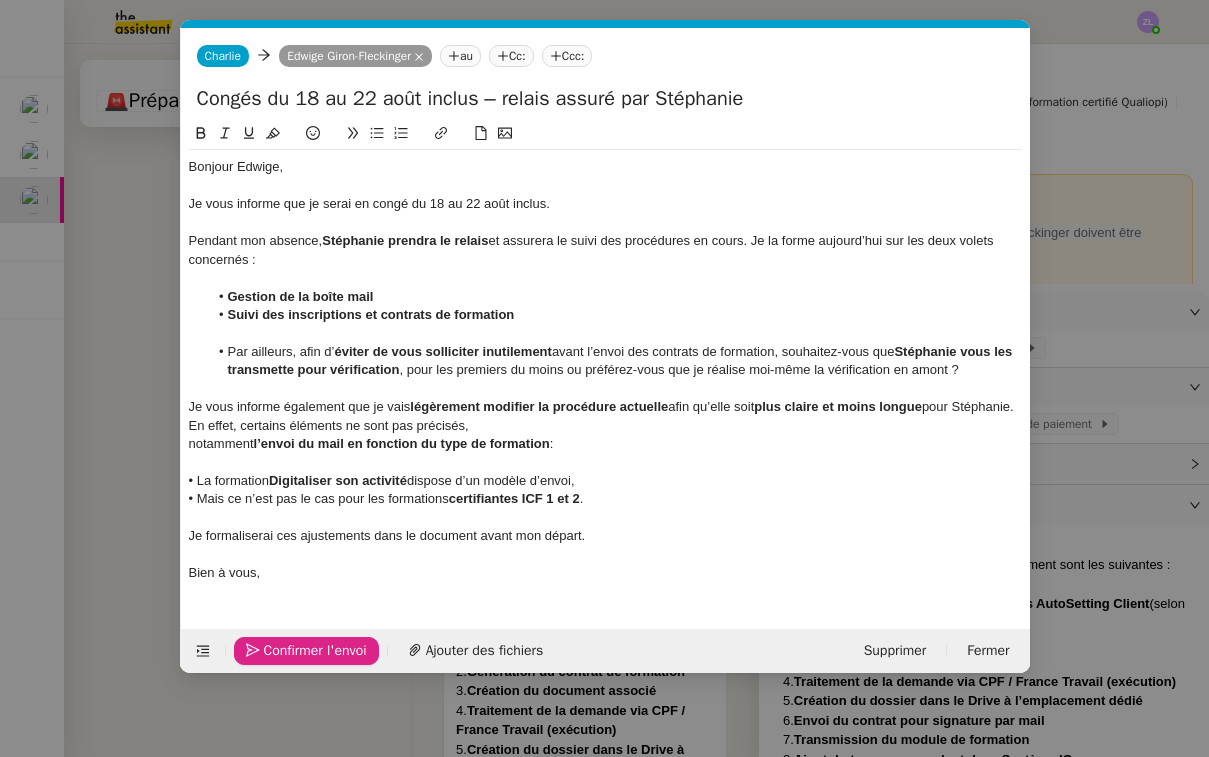 click on "Confirmer l'envoi" 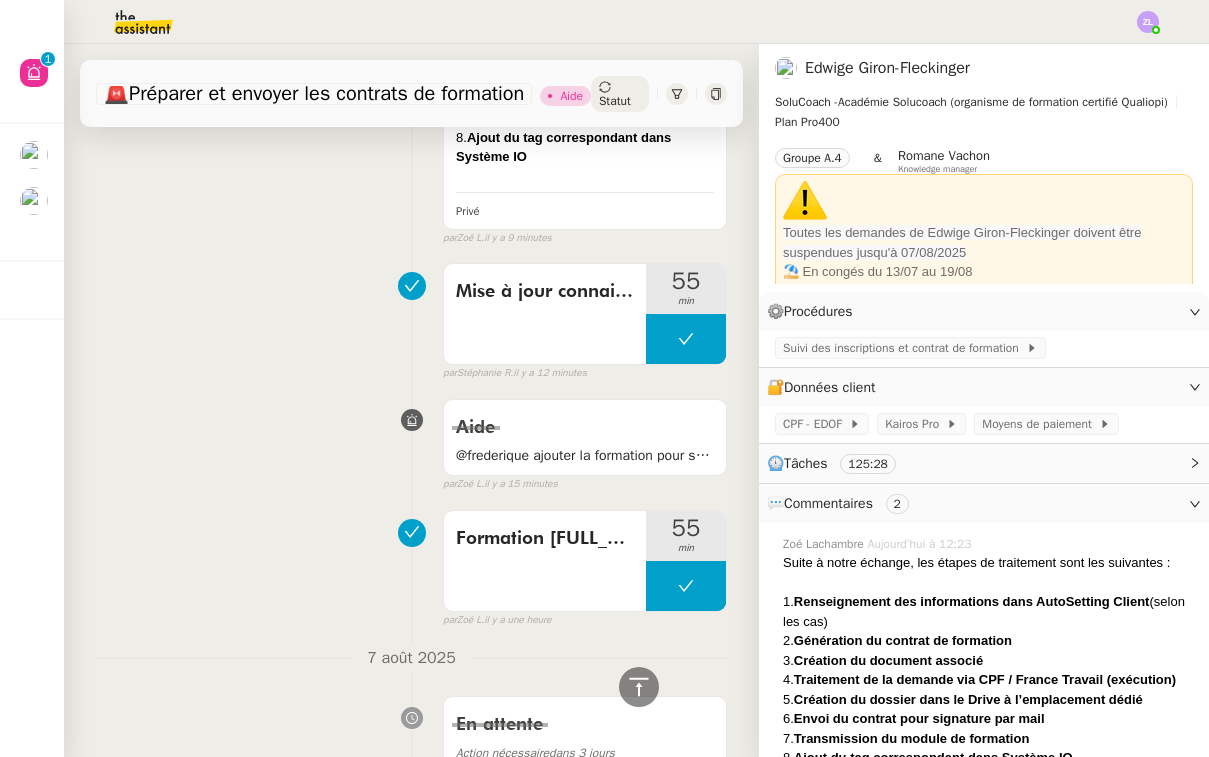scroll, scrollTop: 1239, scrollLeft: 0, axis: vertical 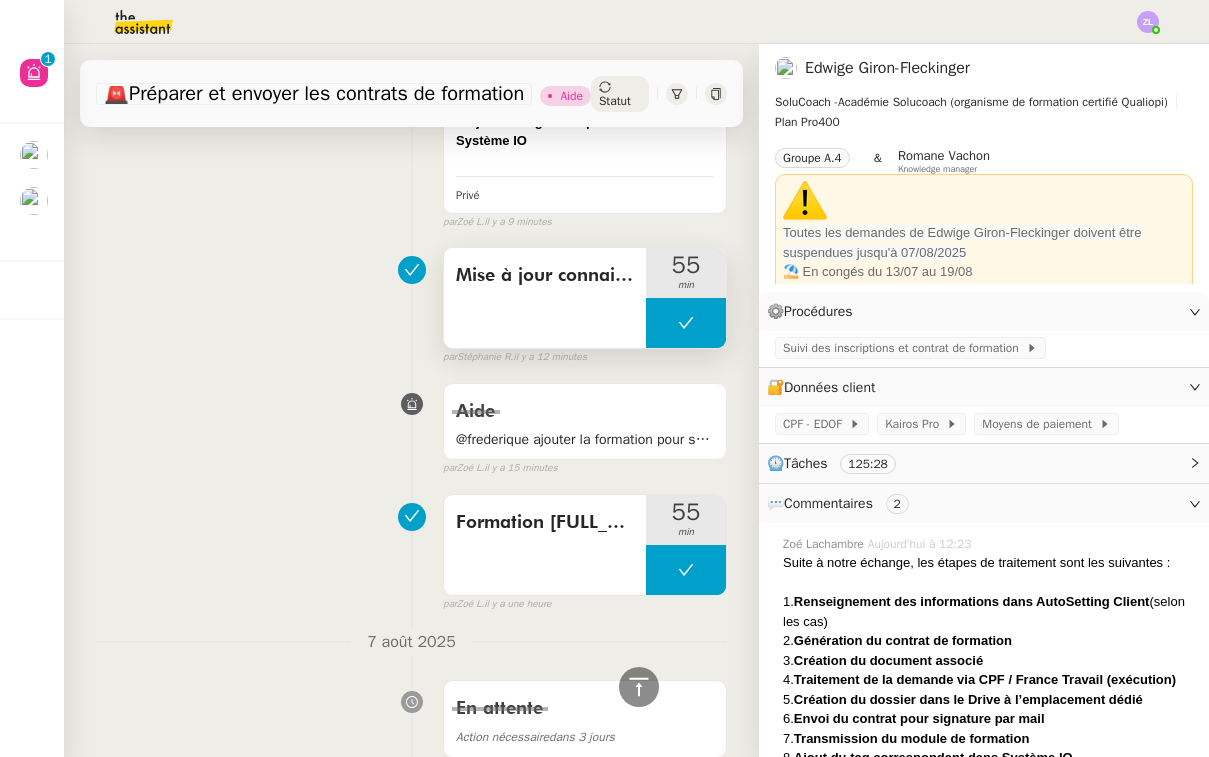 click on "Mise à jour connaissances" at bounding box center [545, 276] 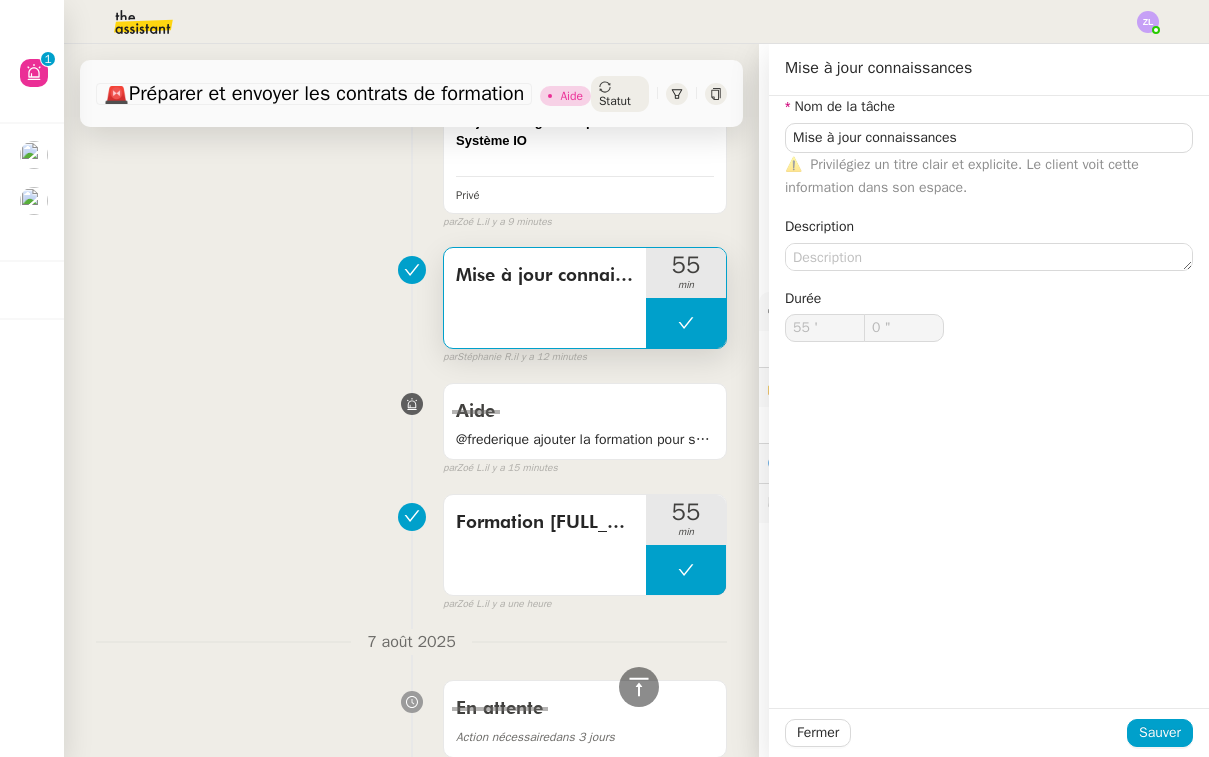 click on "Mise à jour connaissances 55 min false par [FIRST] [LAST] il y a 12 minutes" at bounding box center (411, 302) 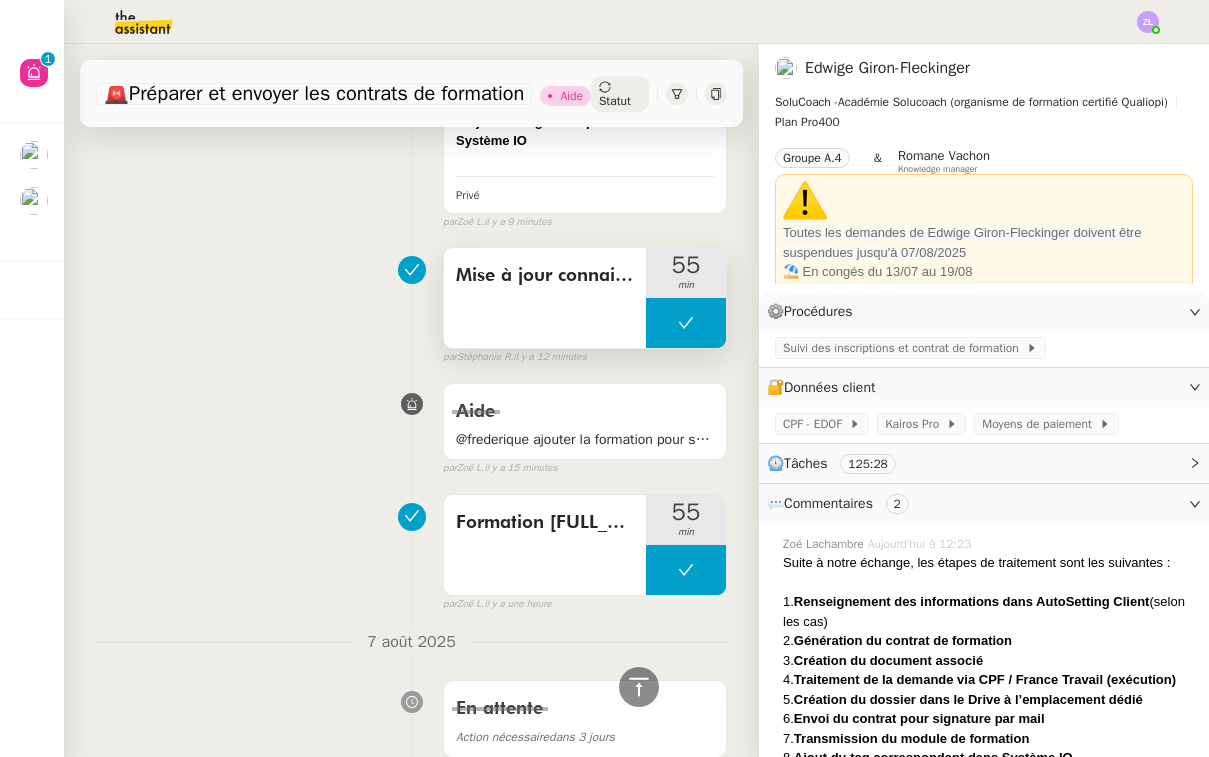 click on "Mise à jour connaissances" at bounding box center [545, 276] 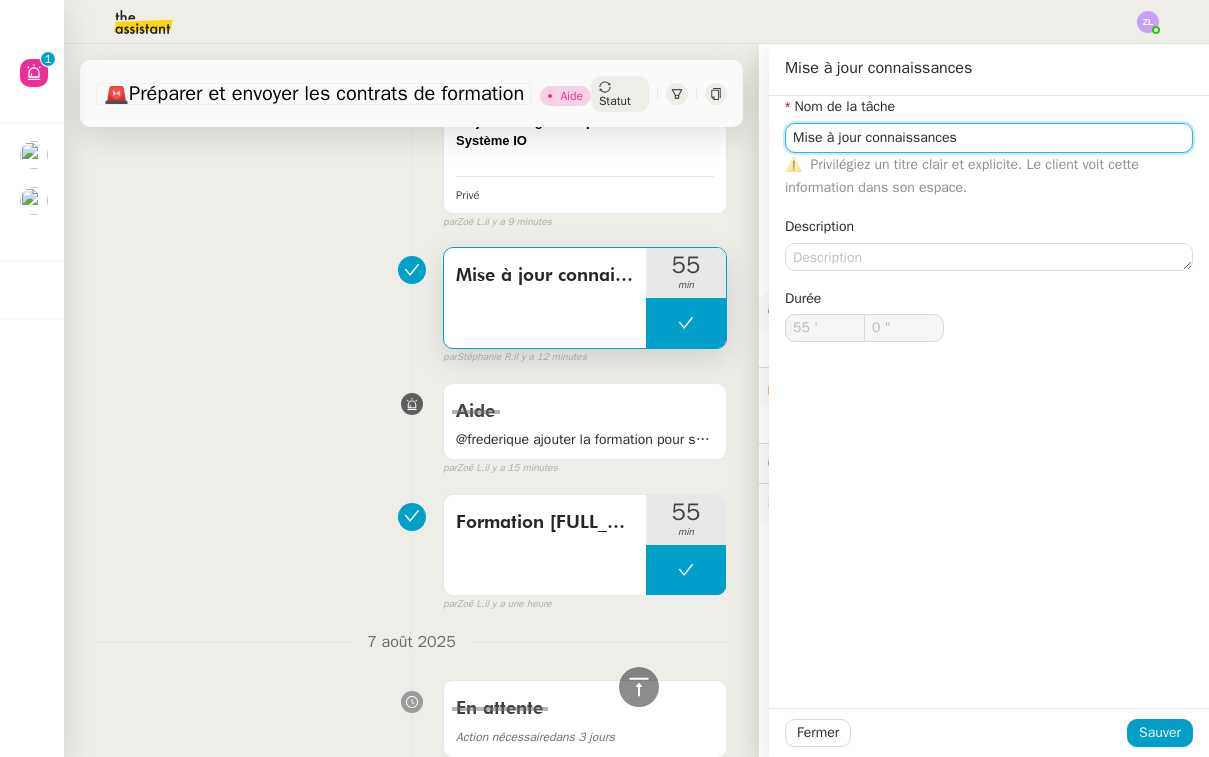 click on "Mise à jour connaissances" 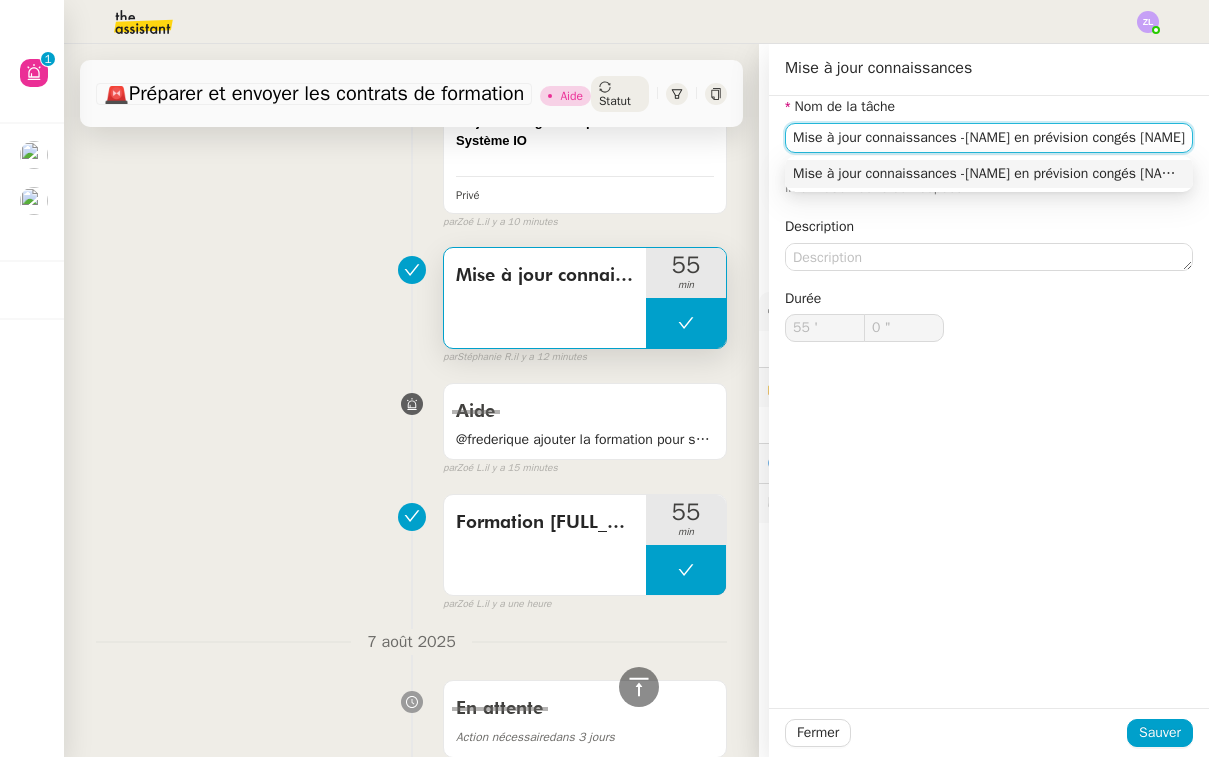 click on "Mise à jour connaissances -[NAME] en prévision congés [NAME]" 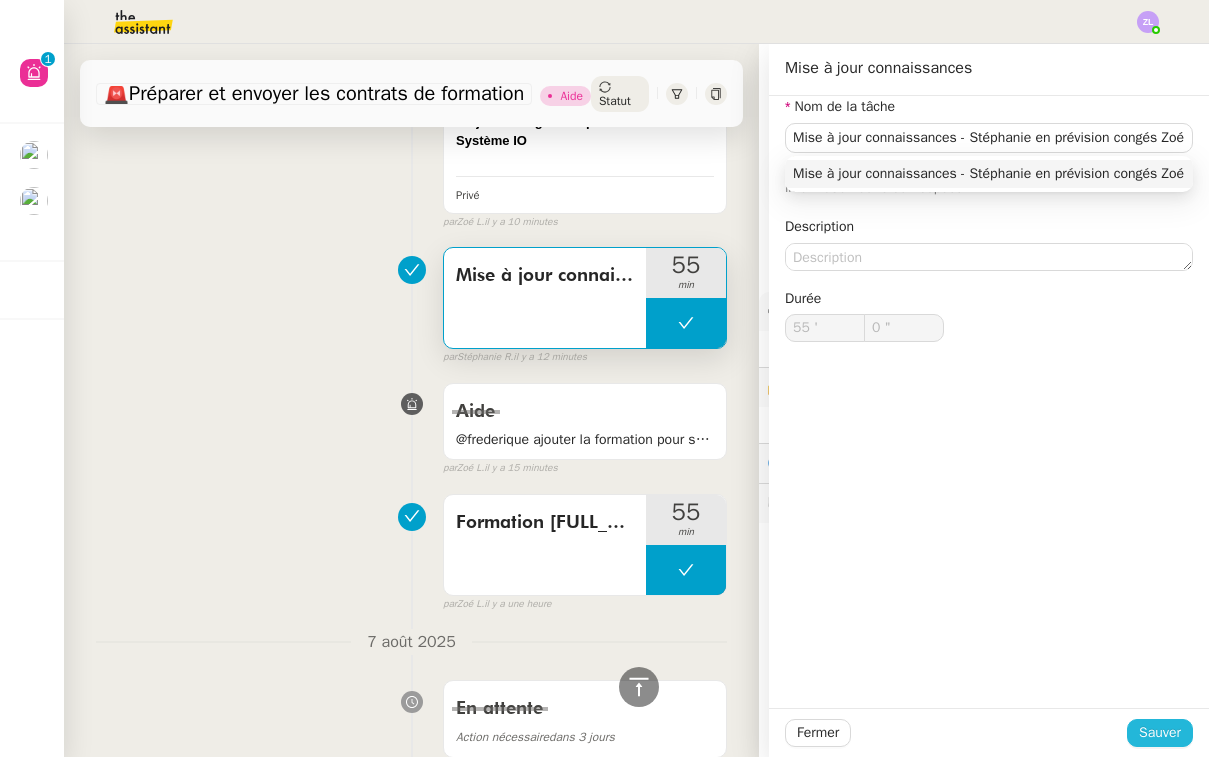 click on "Sauver" 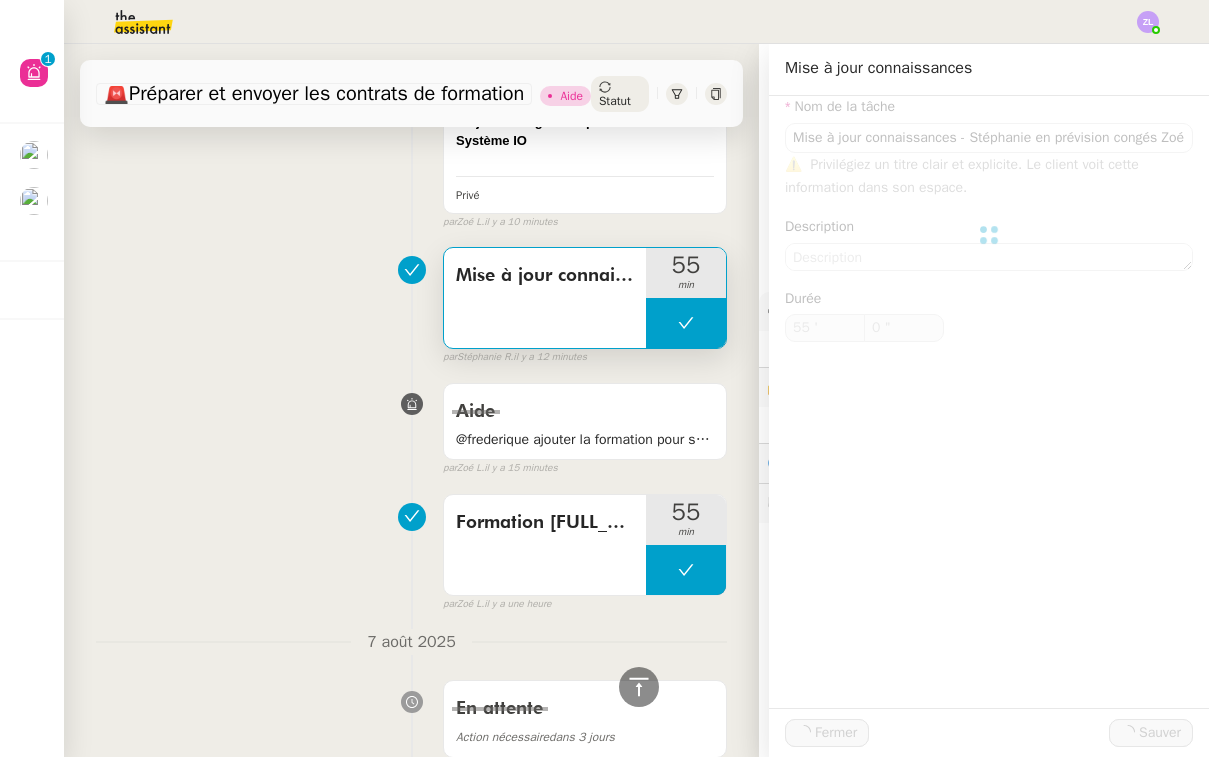 type on "Mise à jour connaissances - Stéphanie en prévision congés Zoé" 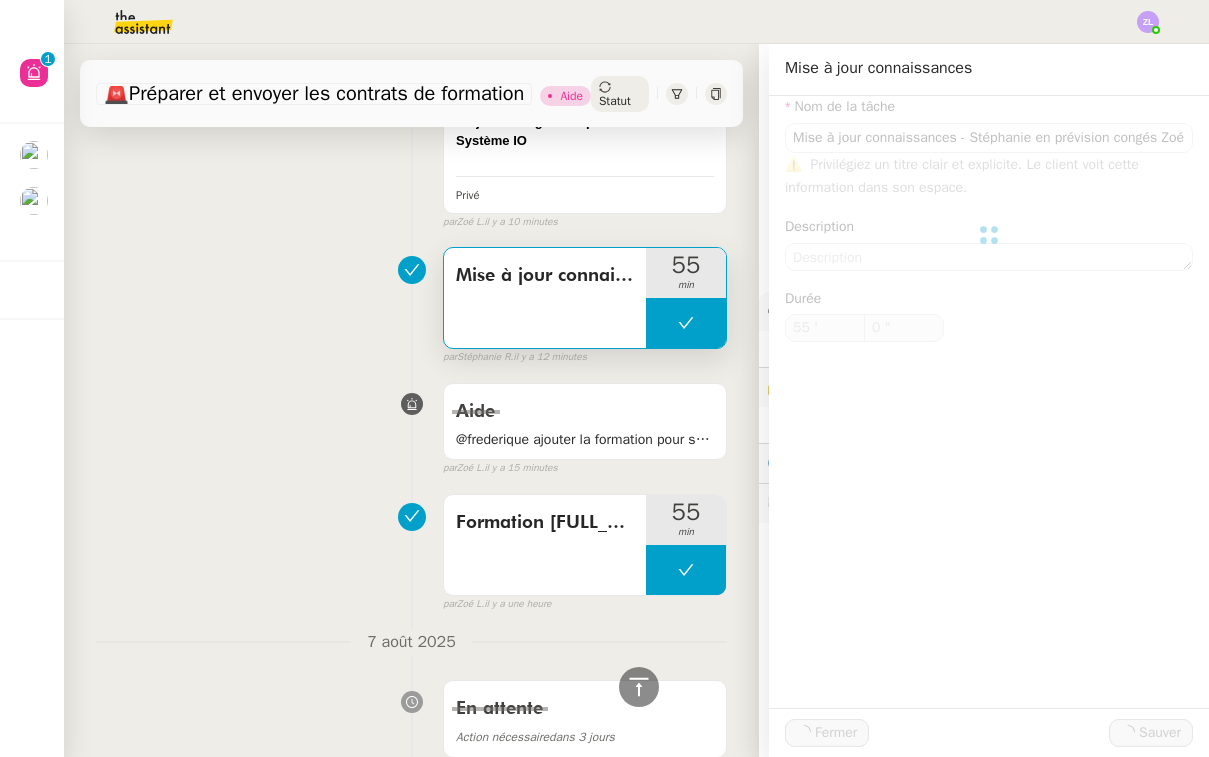 type on "55 '" 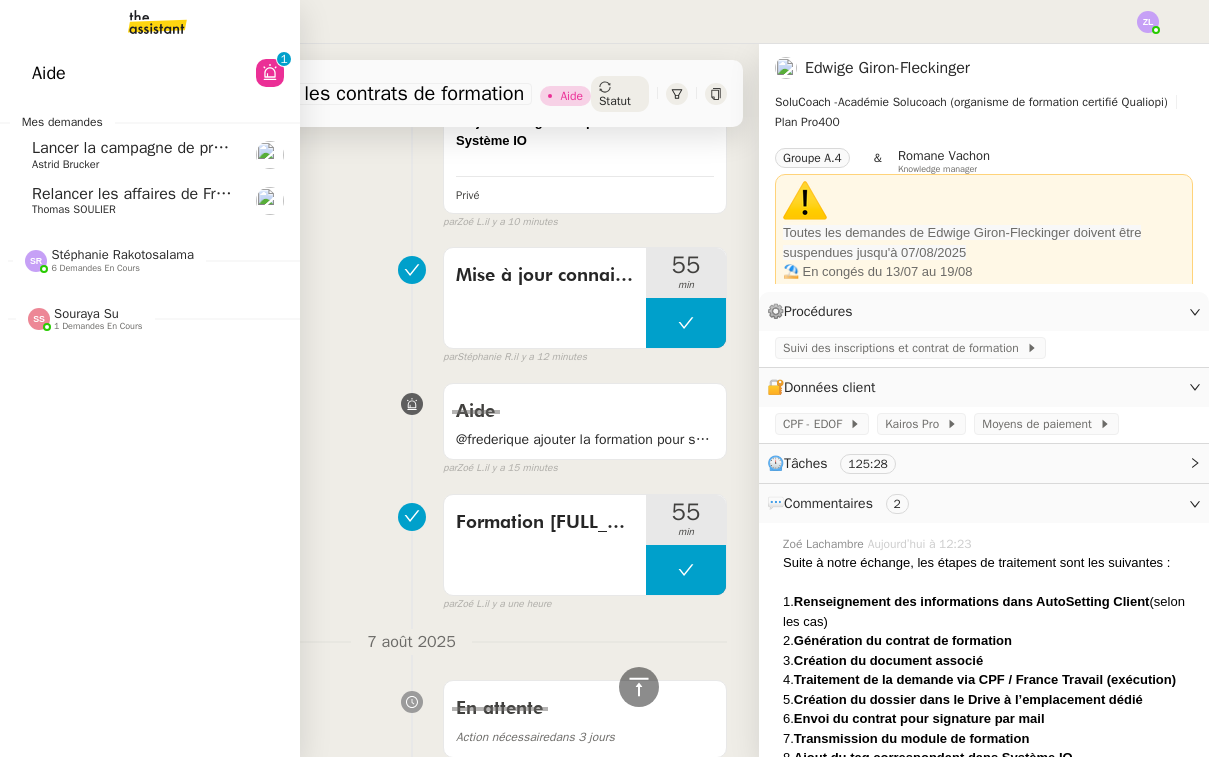 click on "Stéphanie Rakotosalama" 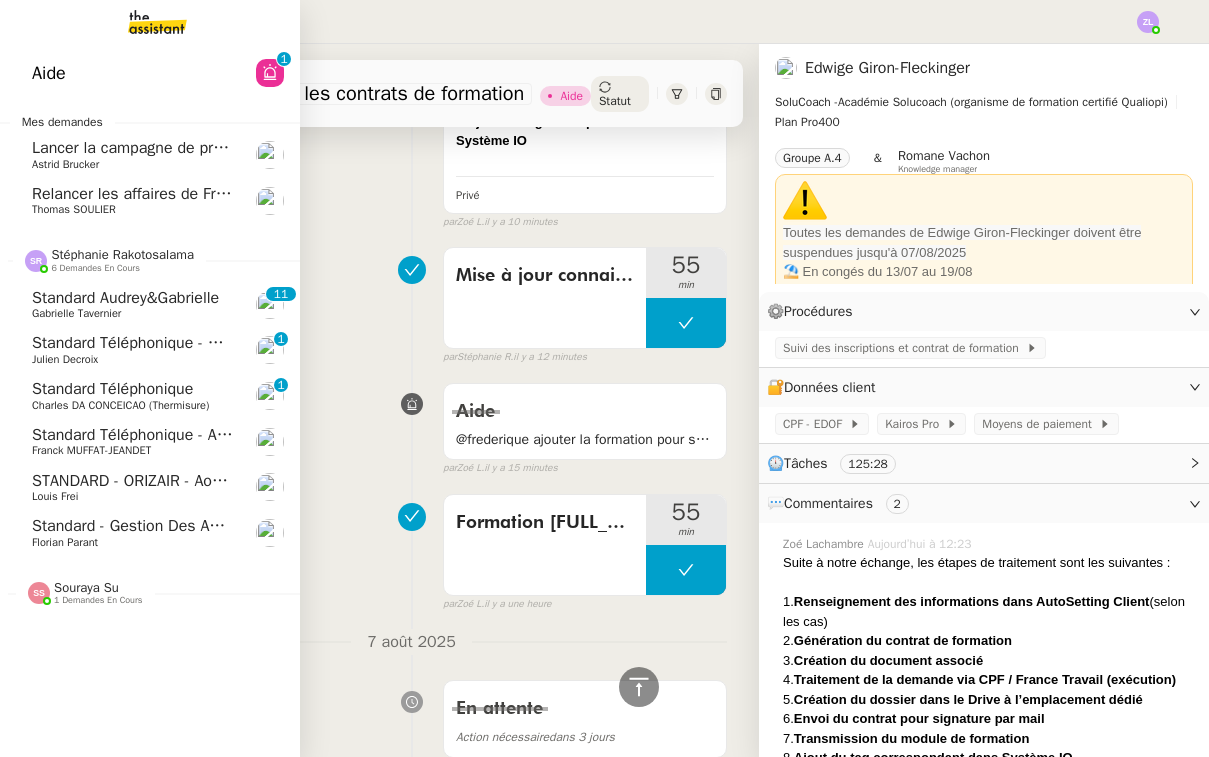 click on "Franck MUFFAT-JEANDET" 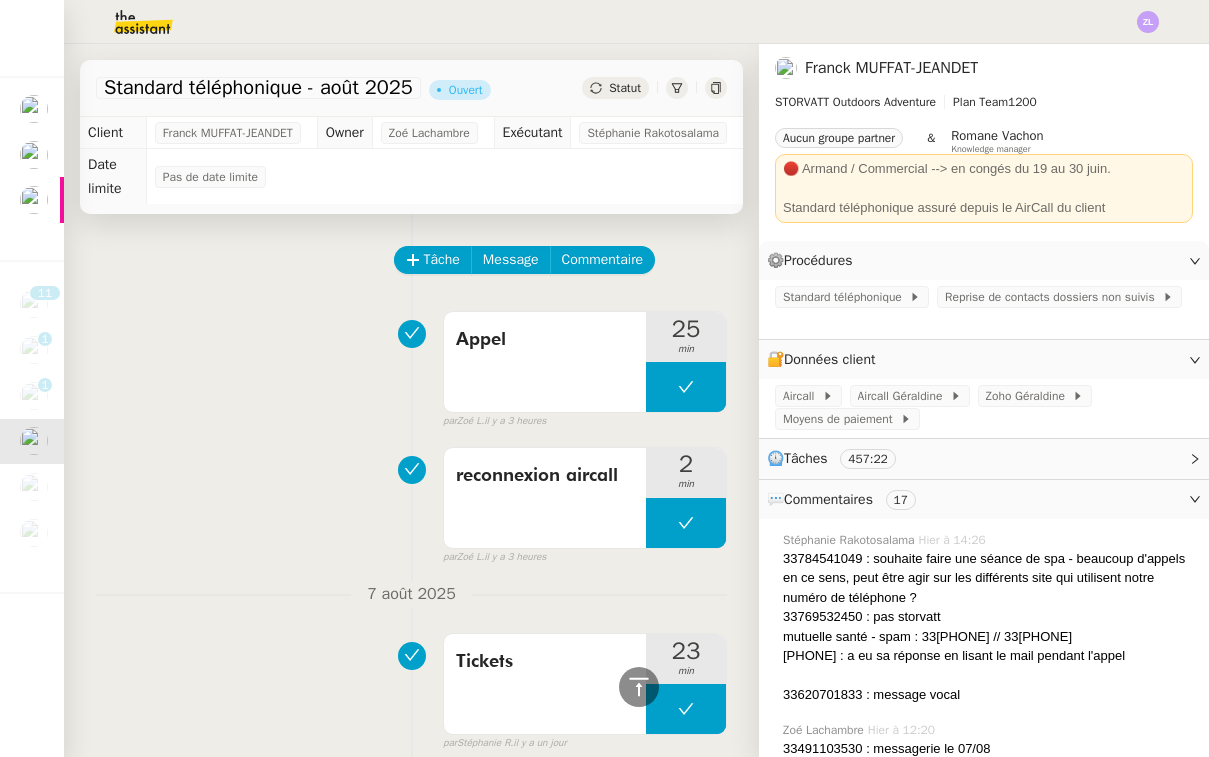 scroll, scrollTop: 0, scrollLeft: 0, axis: both 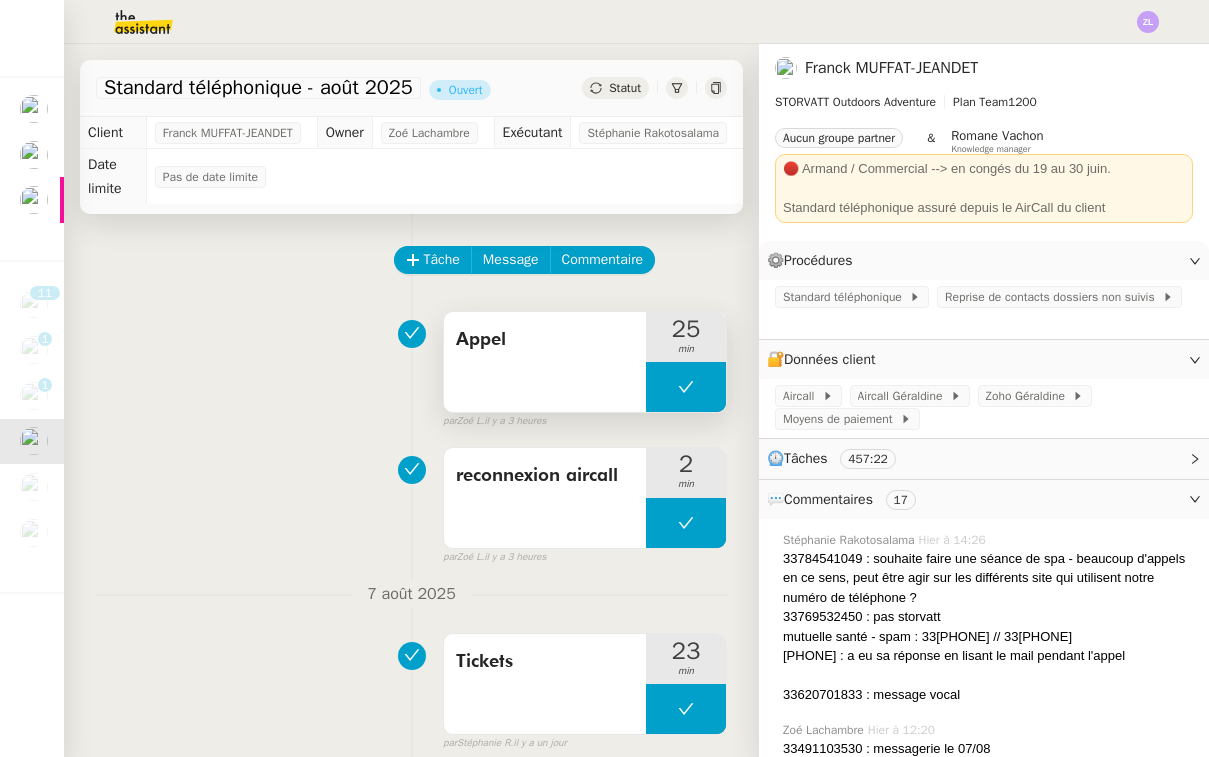 click at bounding box center (686, 387) 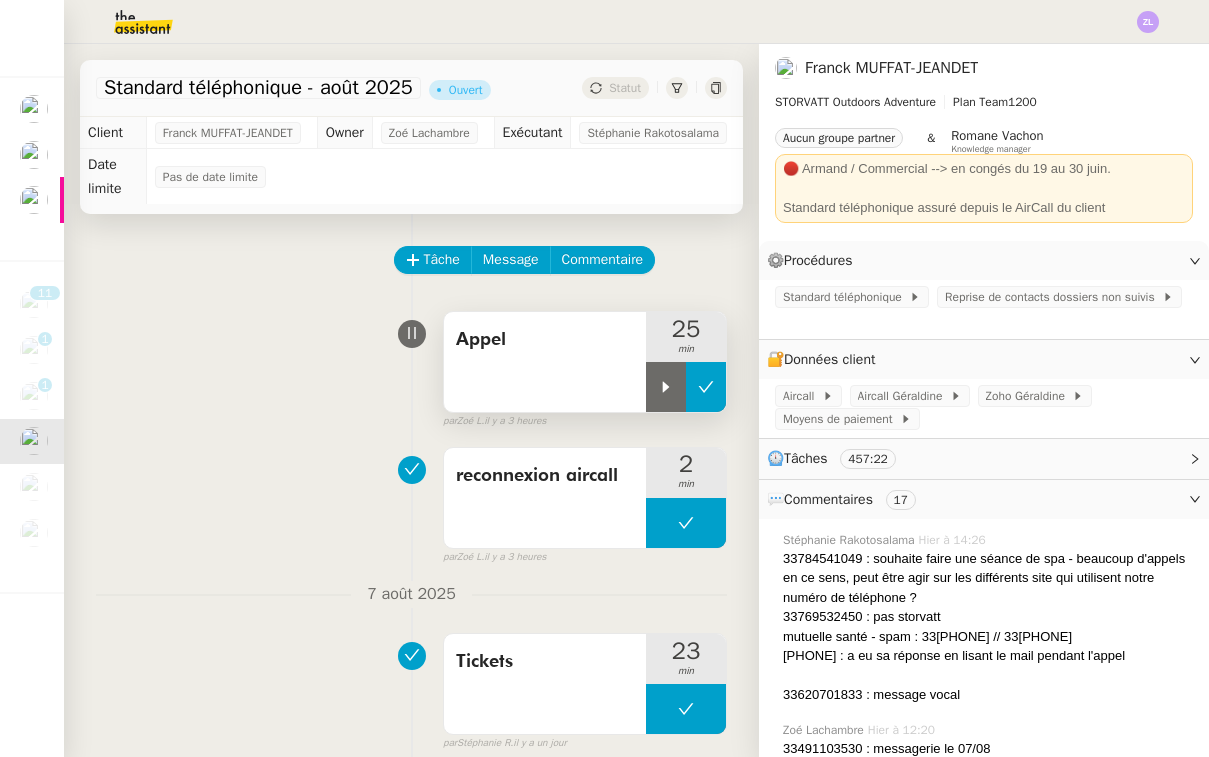click at bounding box center (666, 387) 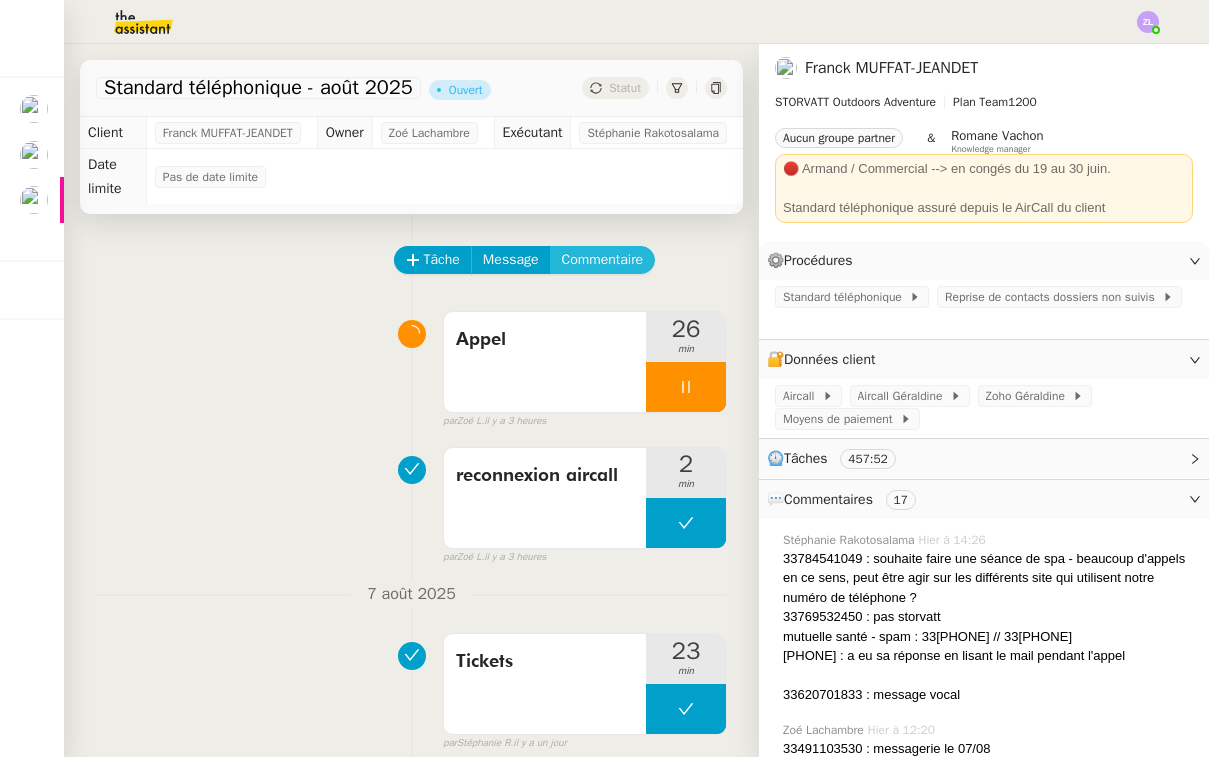 click on "Commentaire" 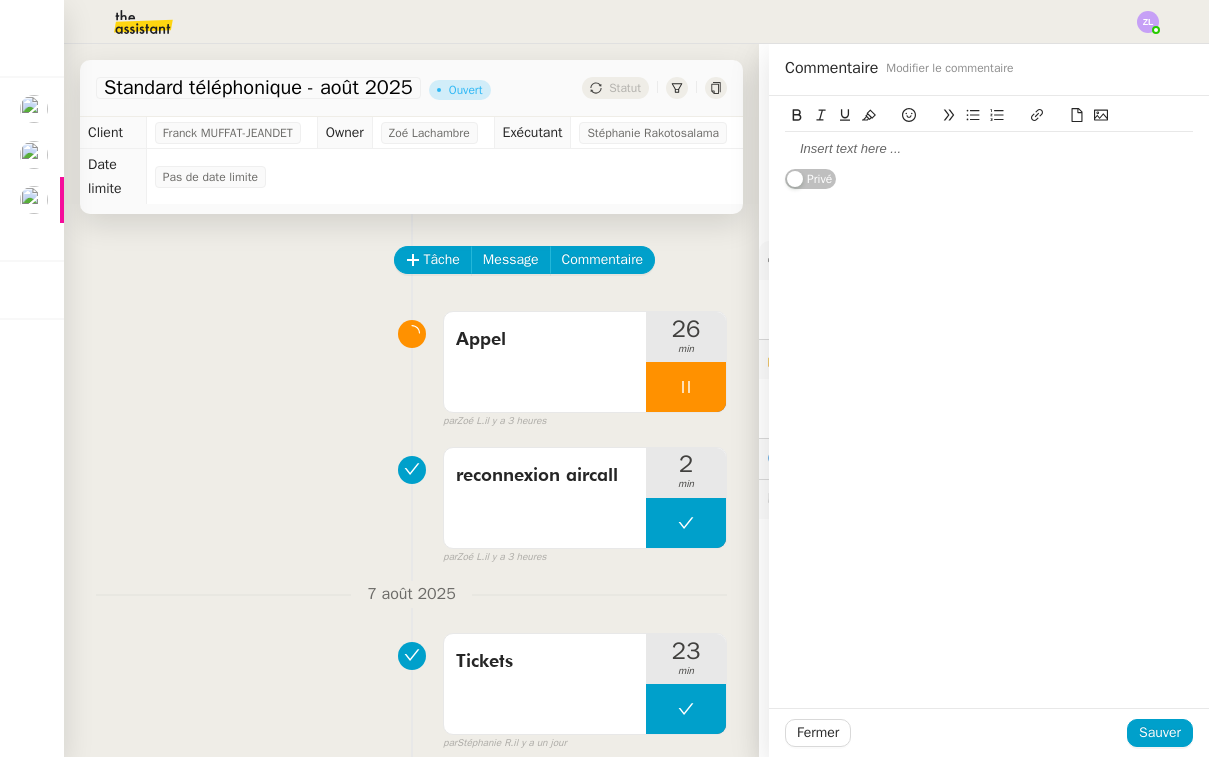 click 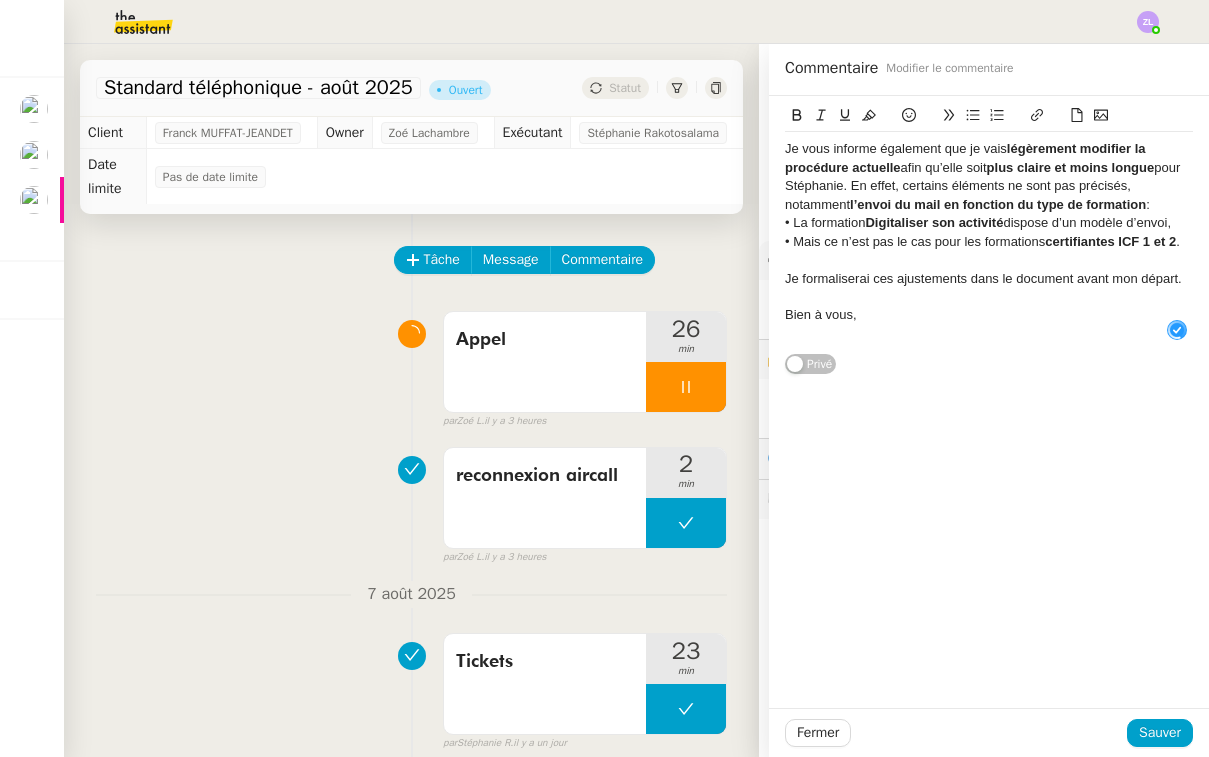 scroll, scrollTop: 21, scrollLeft: 0, axis: vertical 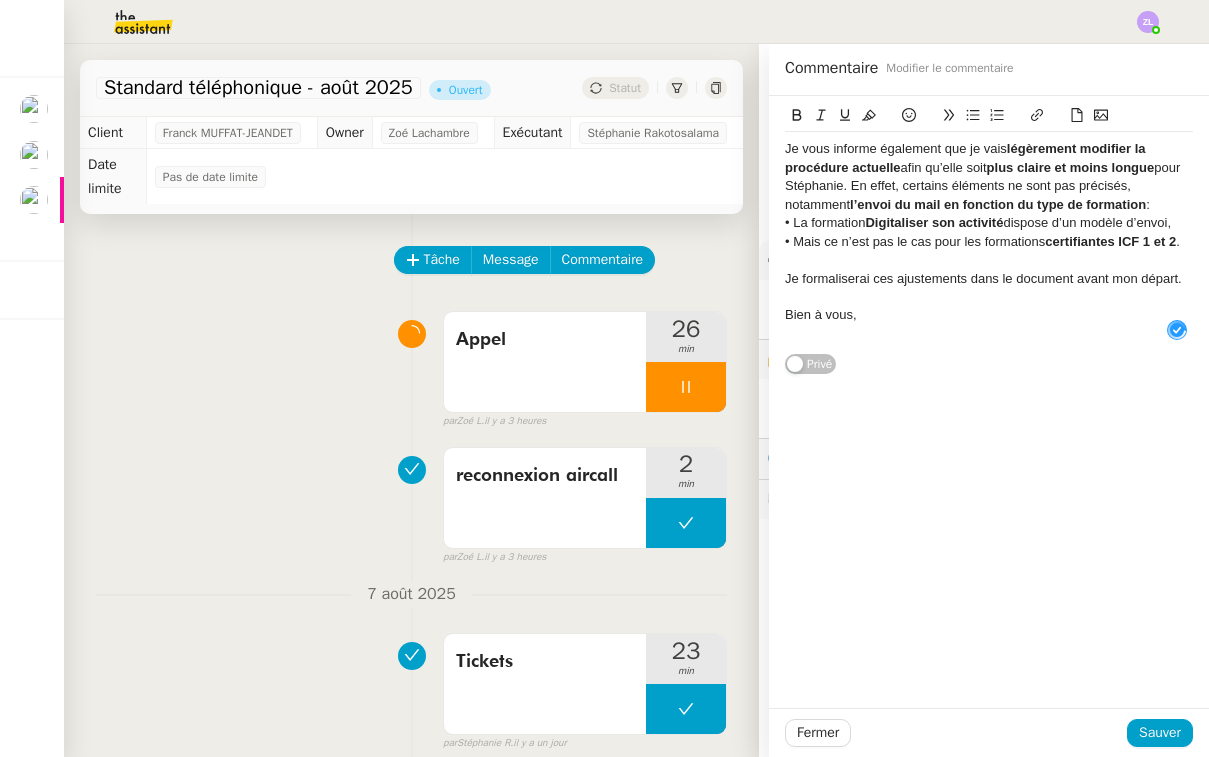 drag, startPoint x: 884, startPoint y: 293, endPoint x: 878, endPoint y: 283, distance: 11.661903 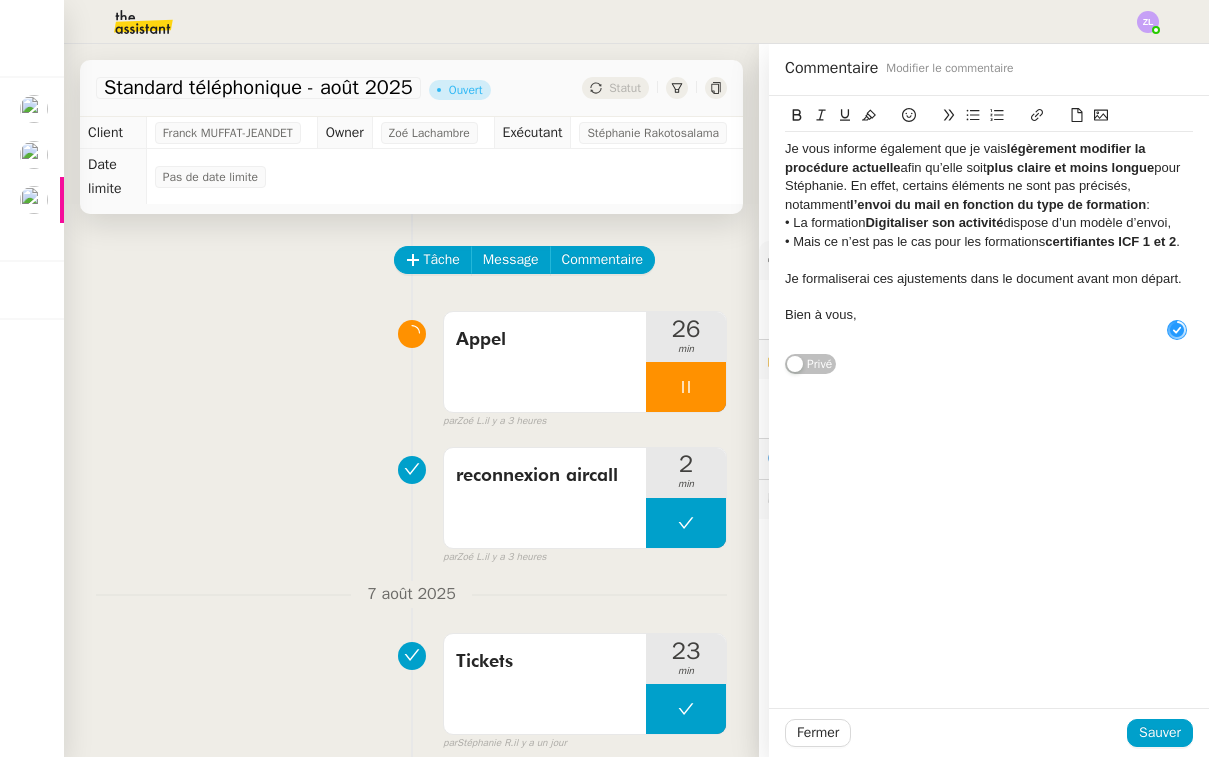click on "Je vous informe également que je vais légèrement modifier la procédure actuelle afin qu’elle soit plus claire et moins longue pour [NAME]. En effet, certains éléments ne sont pas précisés, notamment l’envoi du mail en fonction du type de formation : • La formation Digitaliser son activité dispose d’un modèle d’envoi, • Mais ce n’est pas le cas pour les formations certifiantes ICF 1 et 2 . Je formaliserai ces ajustements dans le document avant mon départ. Bien à vous," 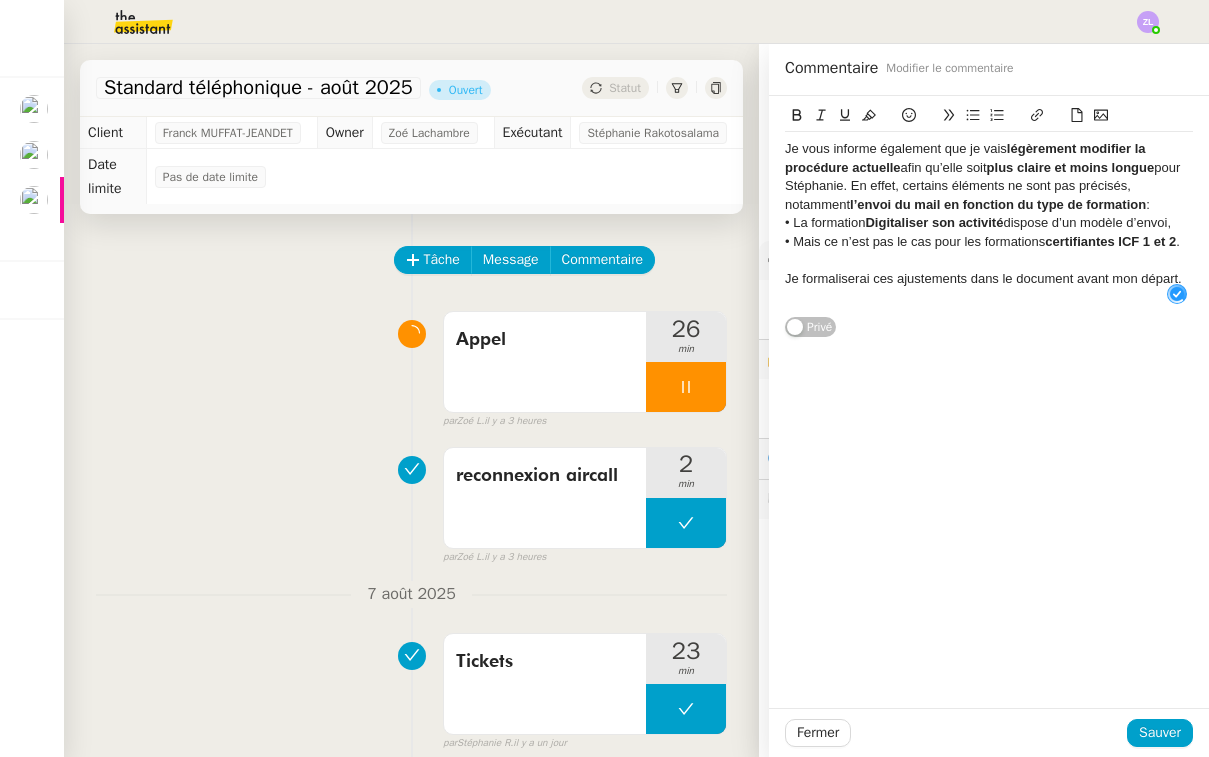 drag, startPoint x: 936, startPoint y: 286, endPoint x: 715, endPoint y: 117, distance: 278.21216 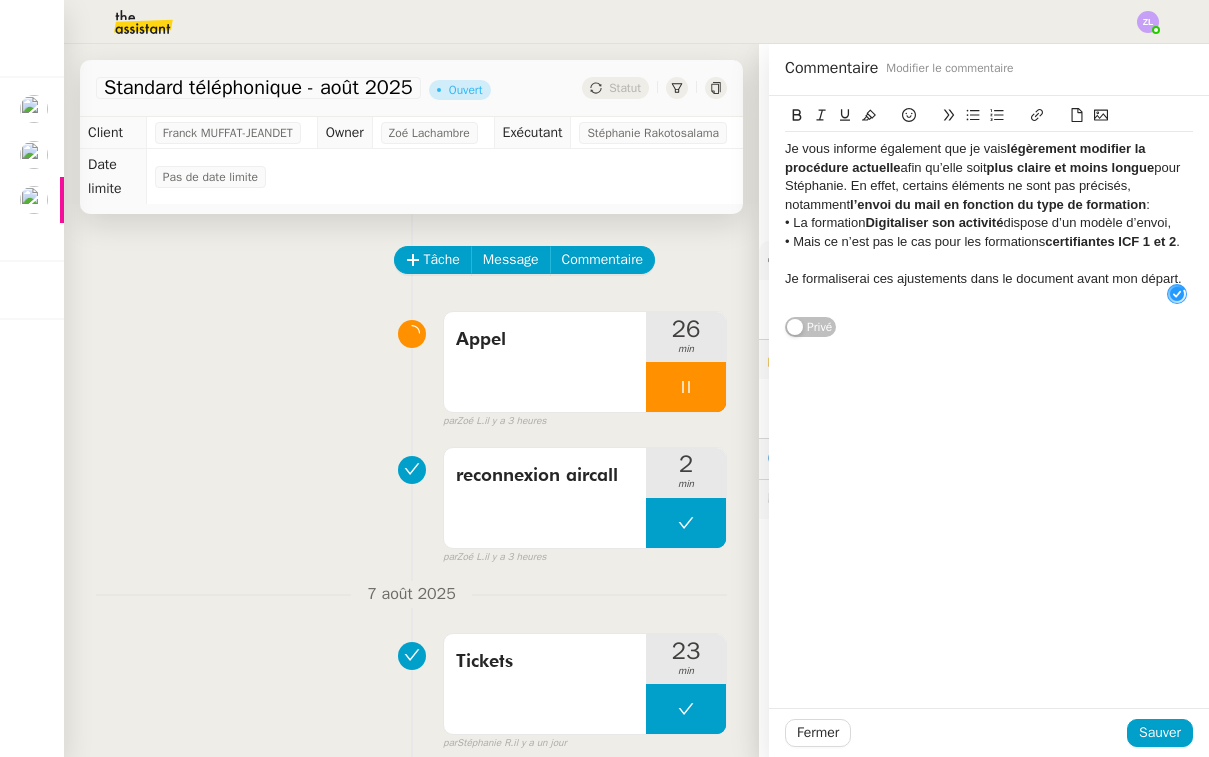 click on "Standard téléphonique [DATE] Ouvert Statut Client [FIRST] [LAST] Owner [FIRST] [LAST] Exécutant [FIRST] [LAST] Date limite Pas de date limite Tâche Message Commentaire Veuillez patienter une erreur s'est produite 👌👌👌 message envoyé ✌️✌️✌️ Veuillez d'abord attribuer un client Une erreur s'est produite, veuillez réessayer Appel 26 min false par [FIRST] [LAST] il y a 3 heures 👌👌👌 message envoyé ✌️✌️✌️ une erreur s'est produite 👌👌👌 message envoyé ✌️✌️✌️ Votre message va être revu ✌️✌️✌️ une erreur s'est produite reconnexion aircall 2 min false par [FIRST] [LAST] il y a 3 heures 👌👌👌 message envoyé ✌️✌️✌️ une erreur s'est produite 👌👌👌 message envoyé ✌️✌️✌️ Votre message va être revu ✌️✌️✌️ une erreur s'est produite [DATE] Tickets 23 min false par" 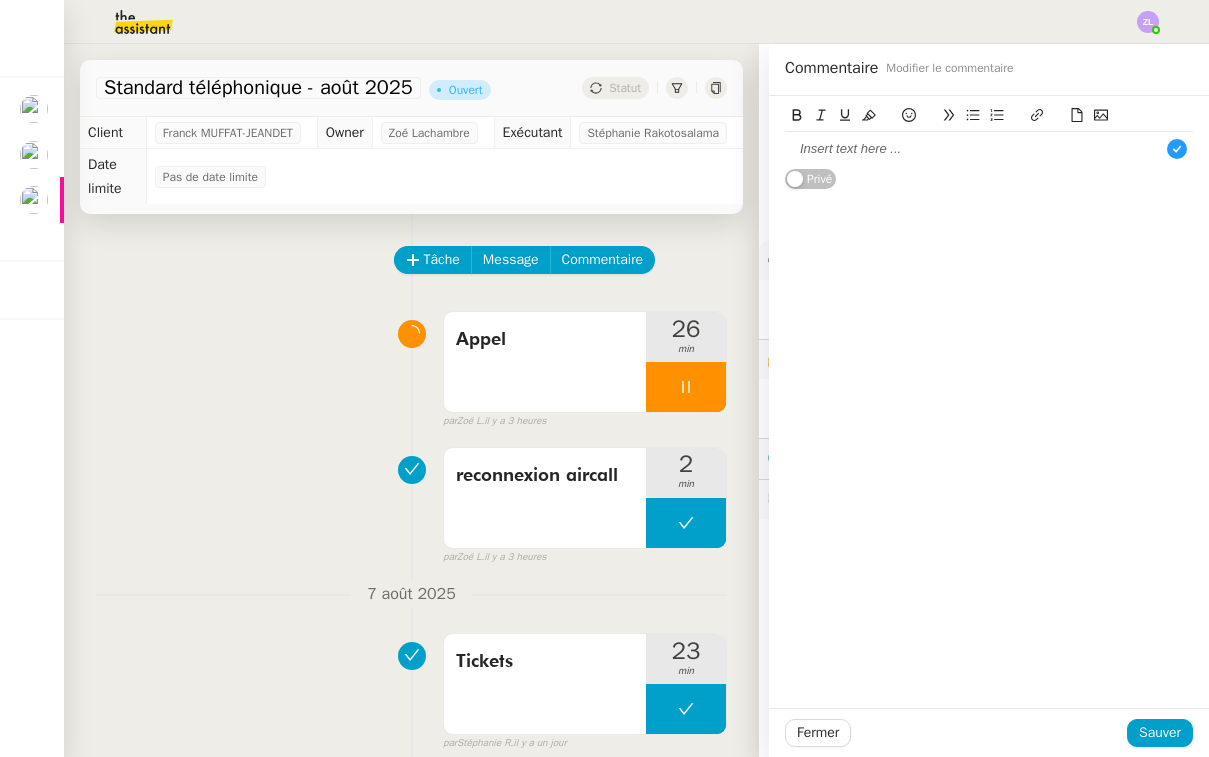 scroll, scrollTop: 10, scrollLeft: 0, axis: vertical 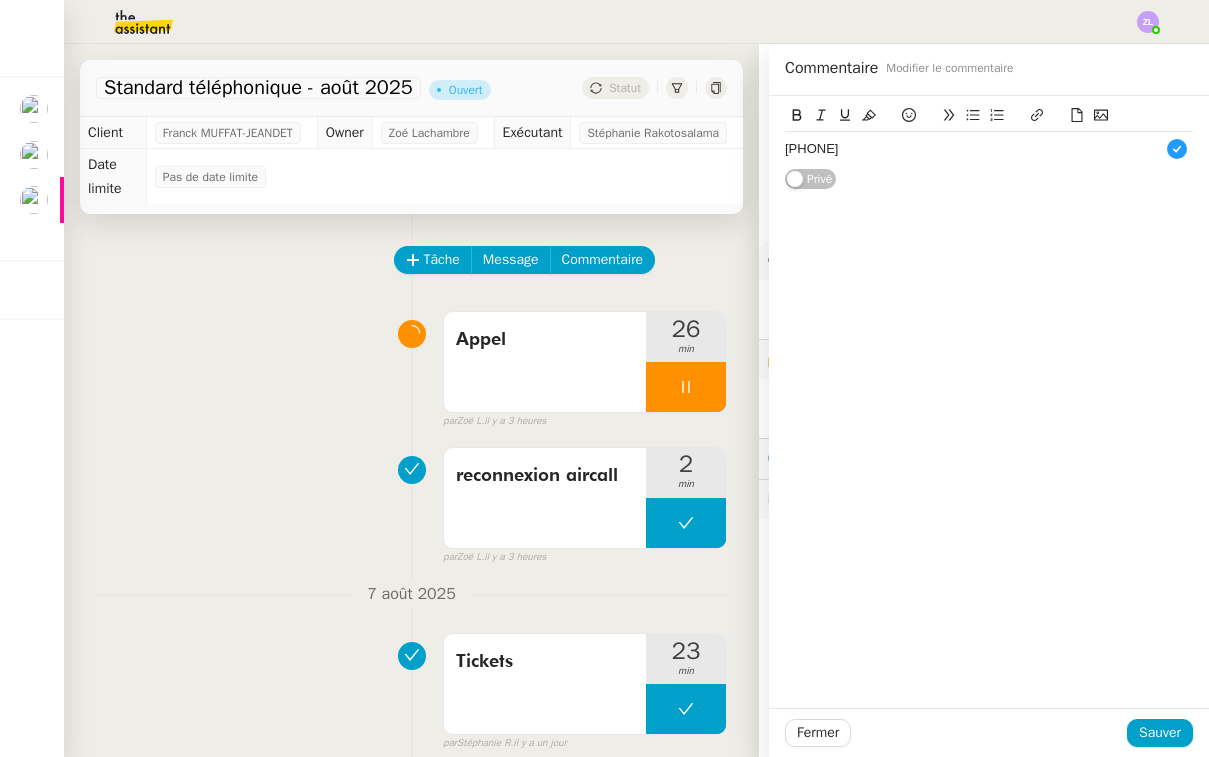 type 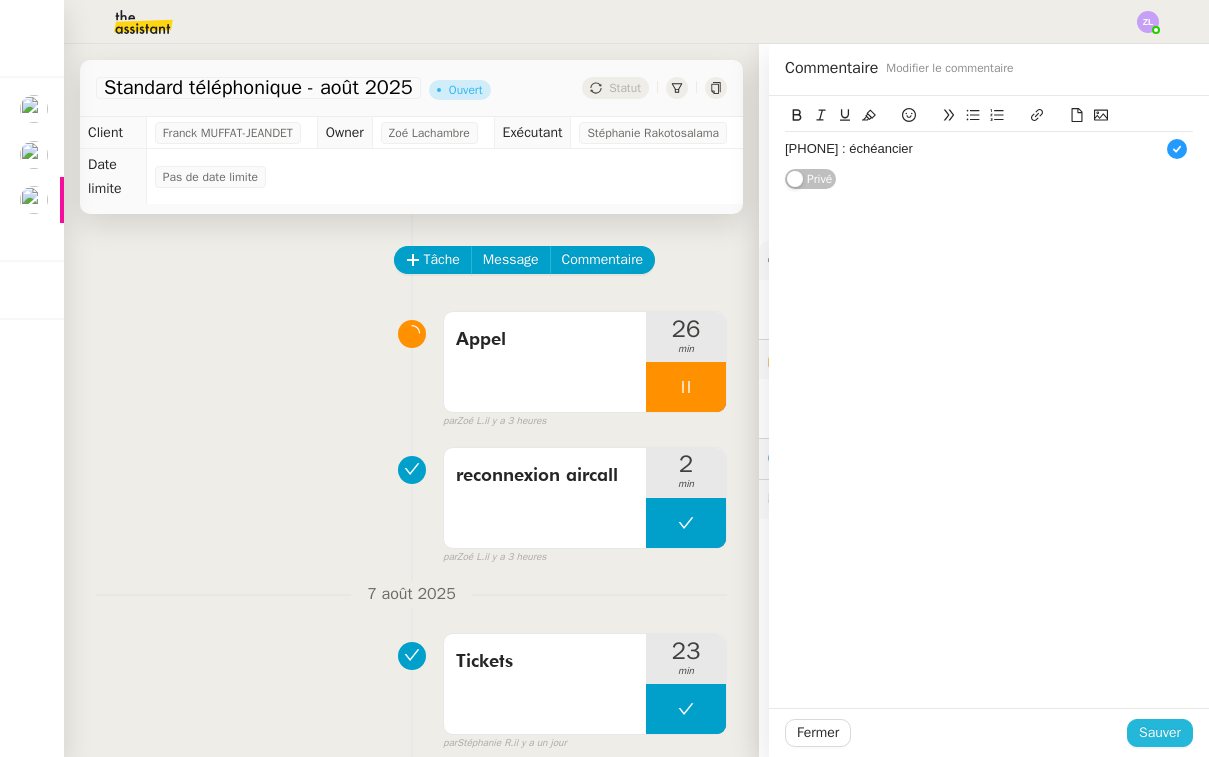 click on "Sauver" 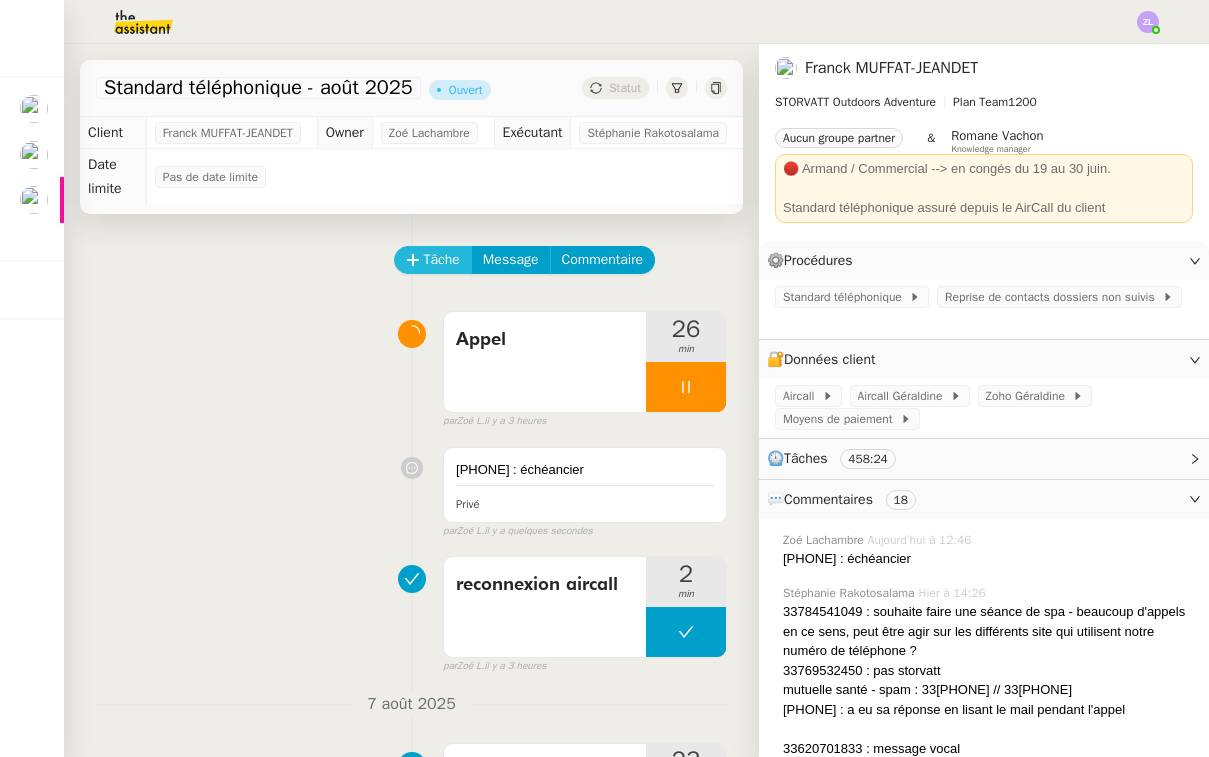 scroll, scrollTop: -1, scrollLeft: 0, axis: vertical 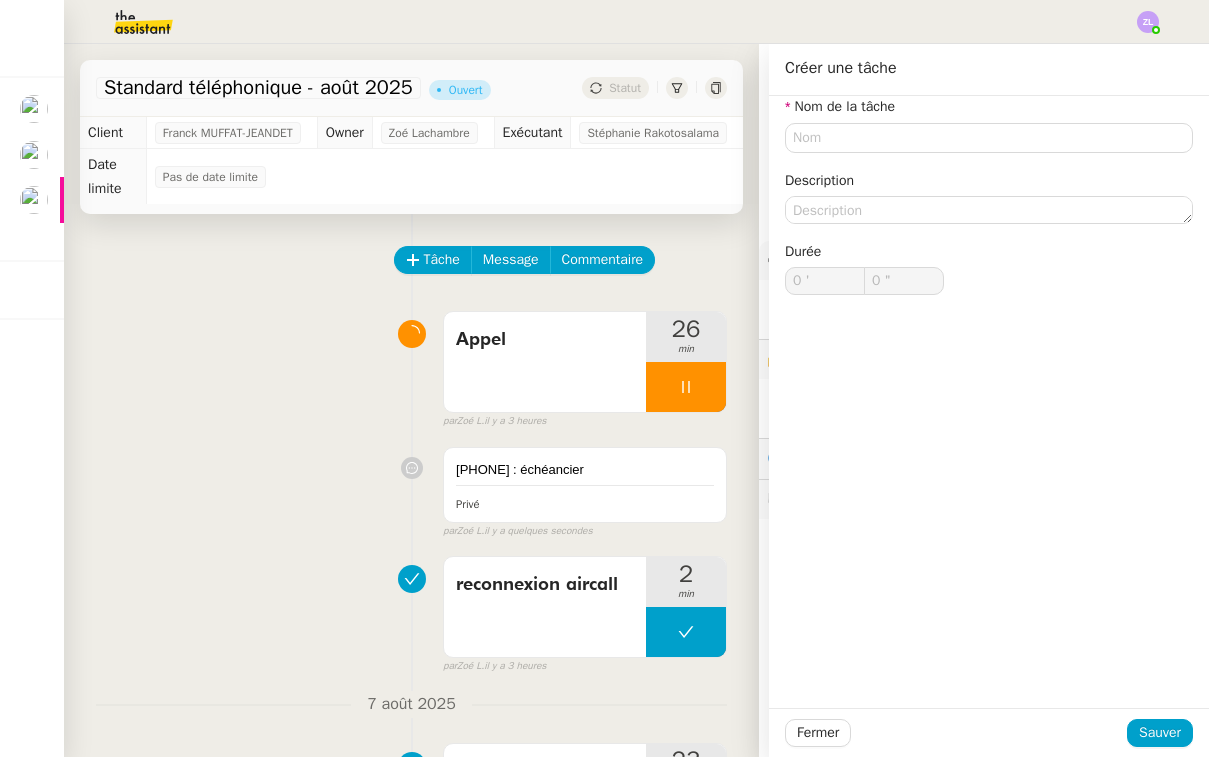 click on "Appel     26 min false par   [LAST] [LAST]   il y a 3 heures" at bounding box center [411, 366] 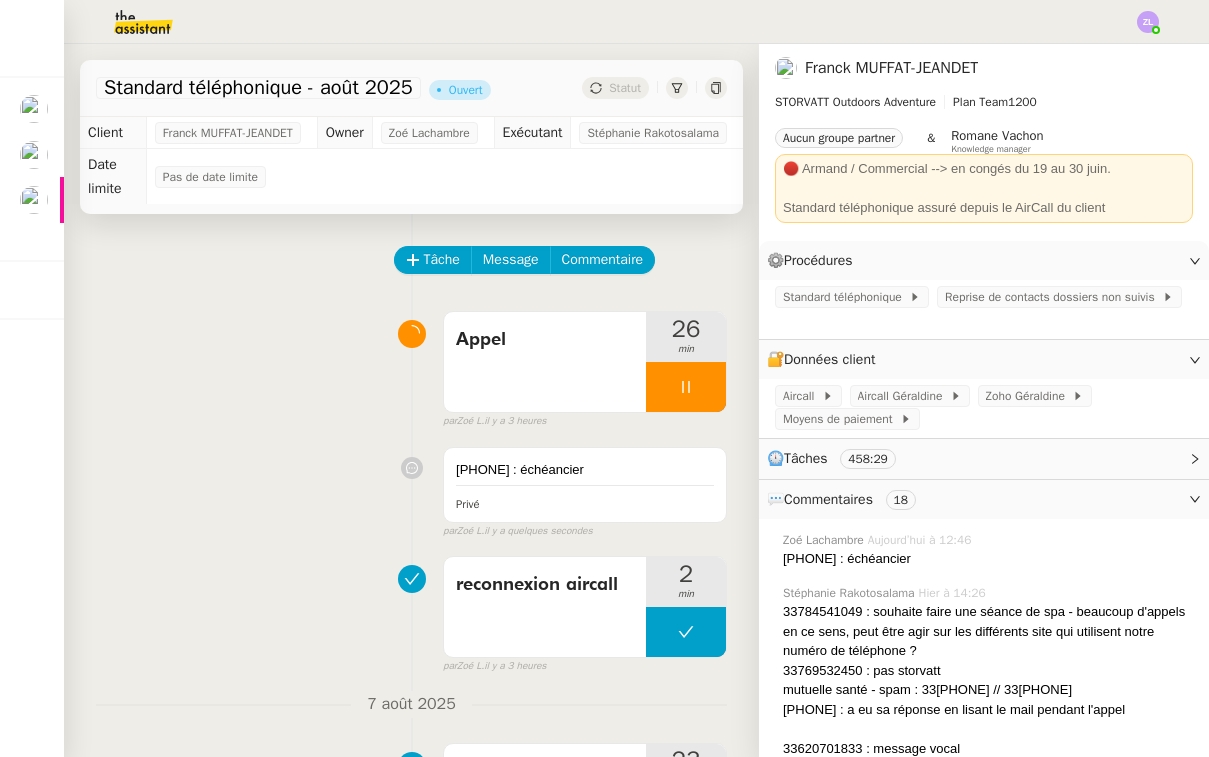 click on "Tâche Message Commentaire" 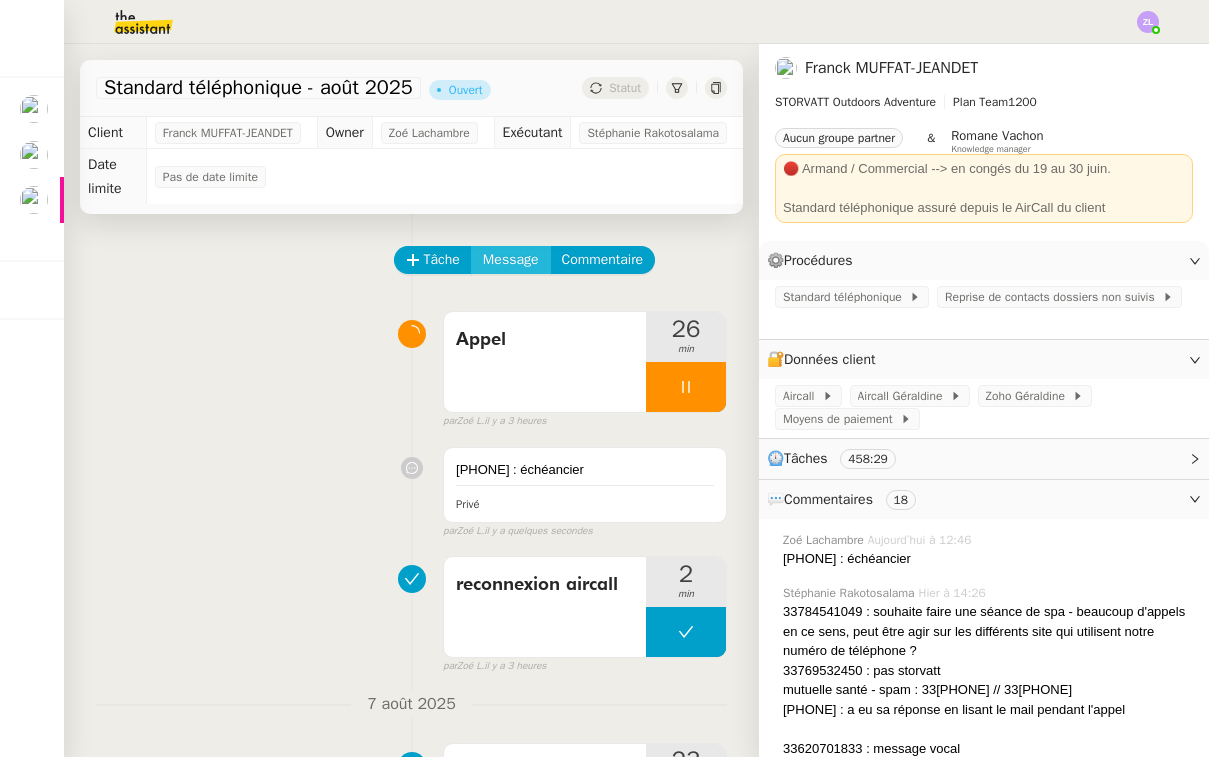 click on "Message" 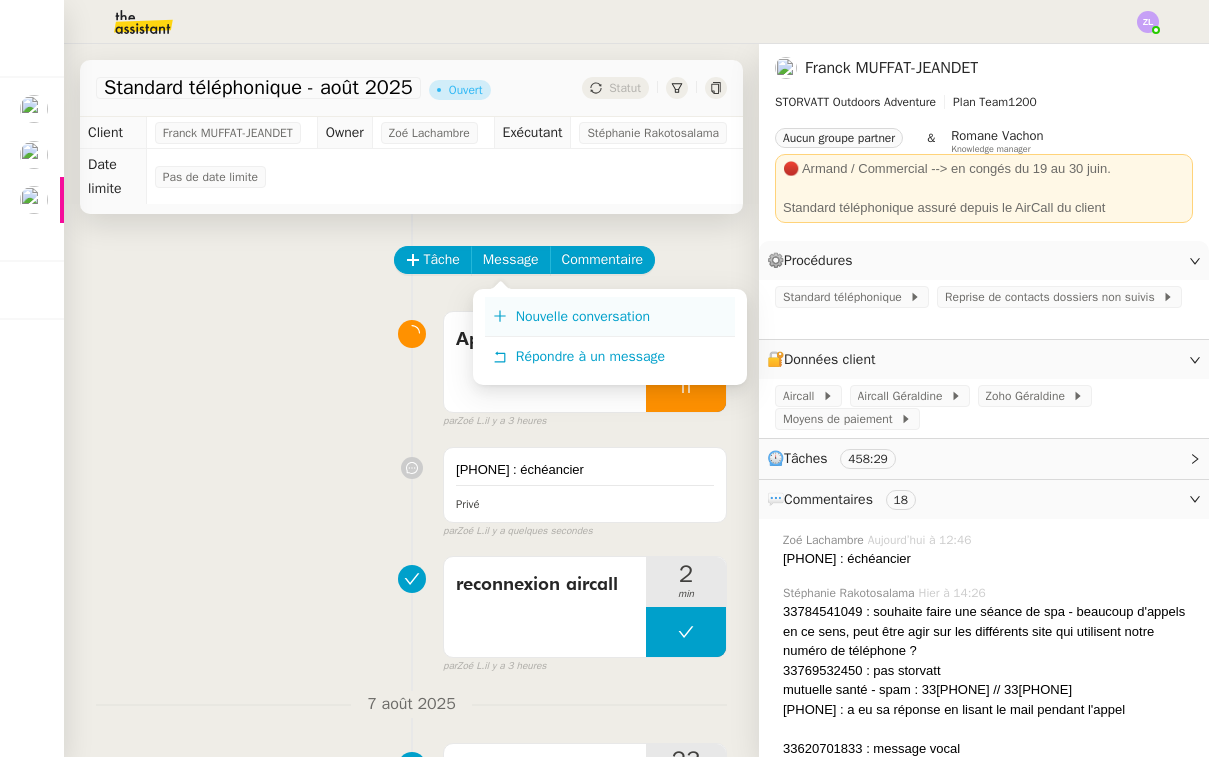 click on "Nouvelle conversation" at bounding box center (583, 316) 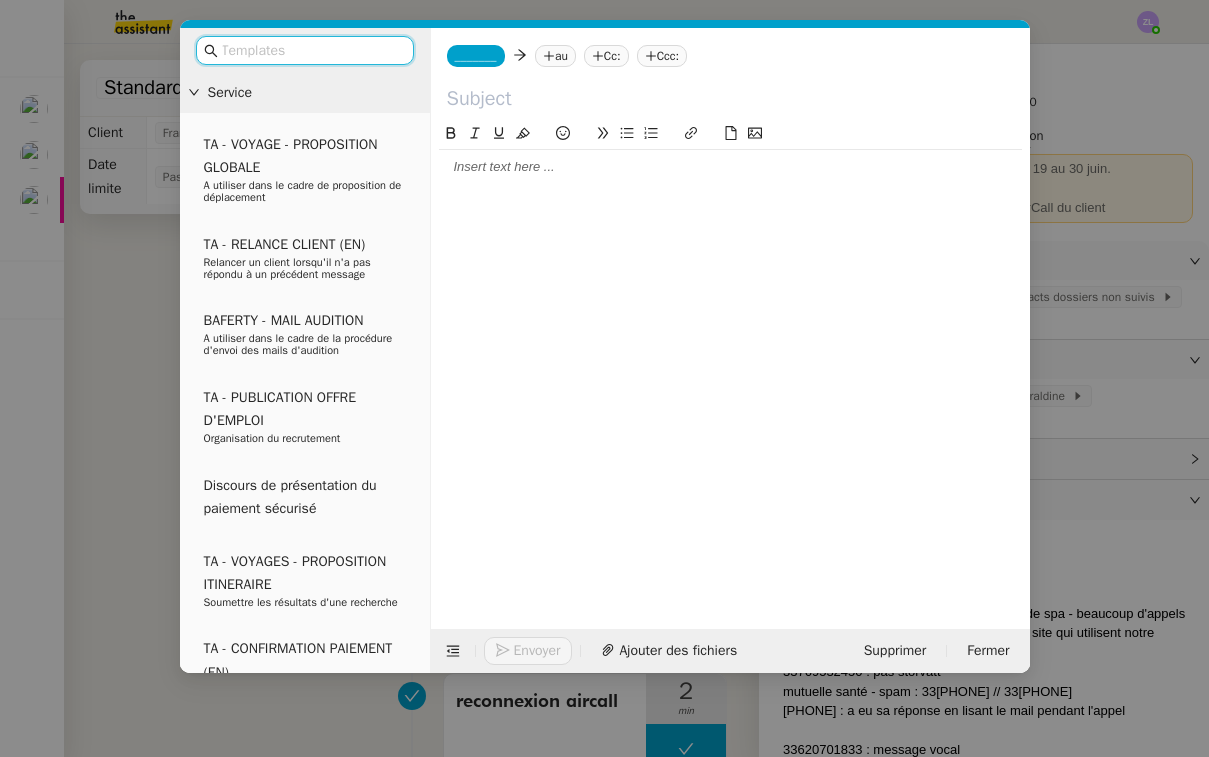 click on "_______" 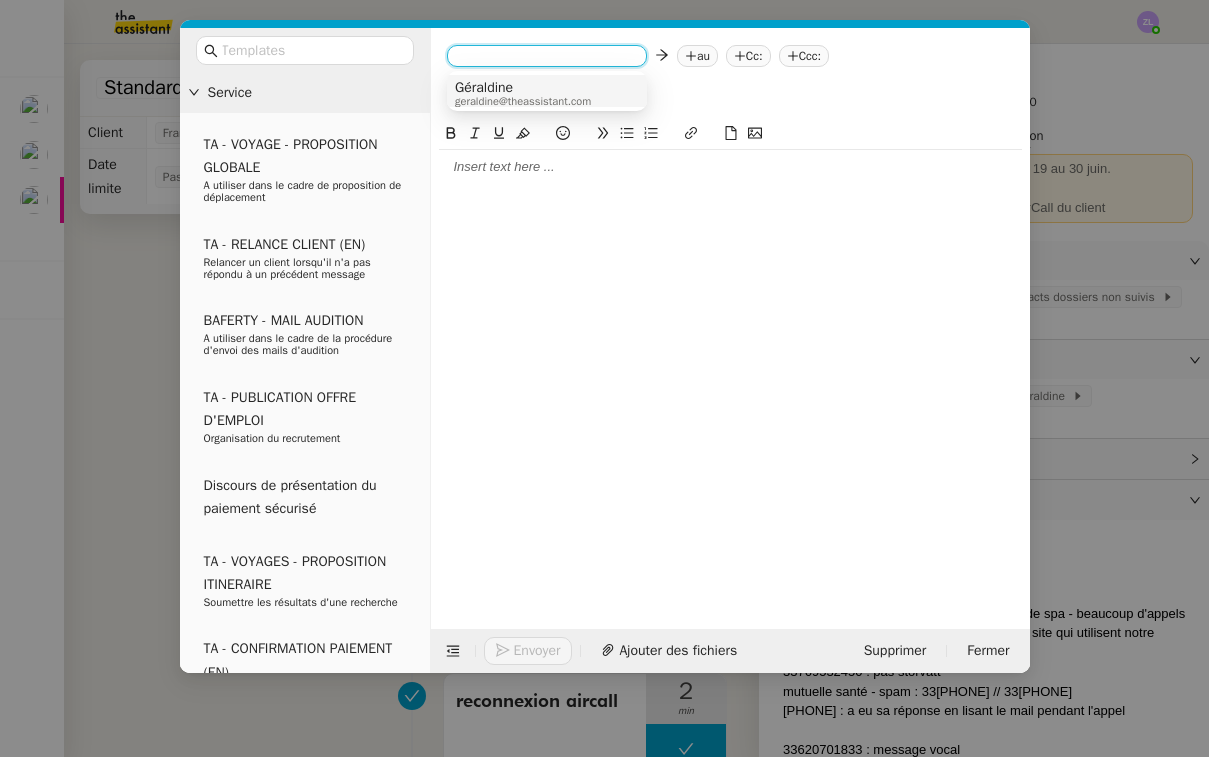 click on "Géraldine" at bounding box center (523, 88) 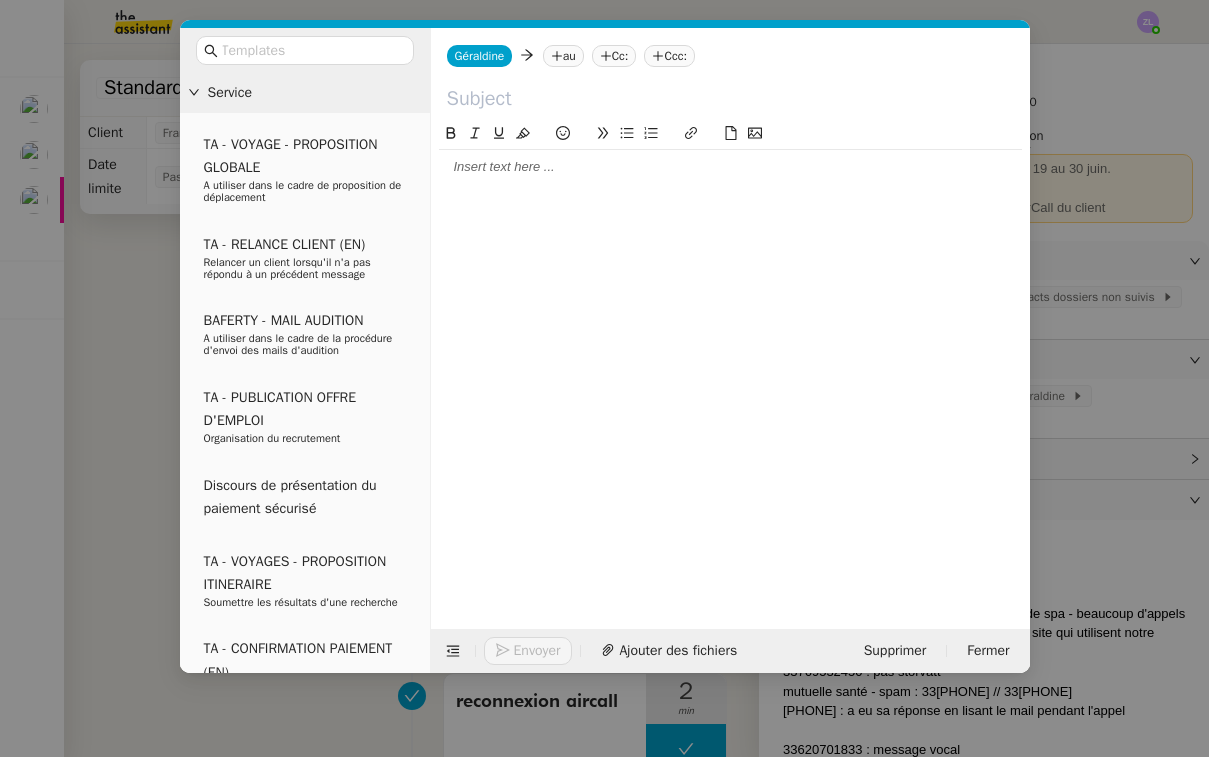 click on "[FULL_NAME] [FULL_NAME]         au
Cc:
Ccc:" 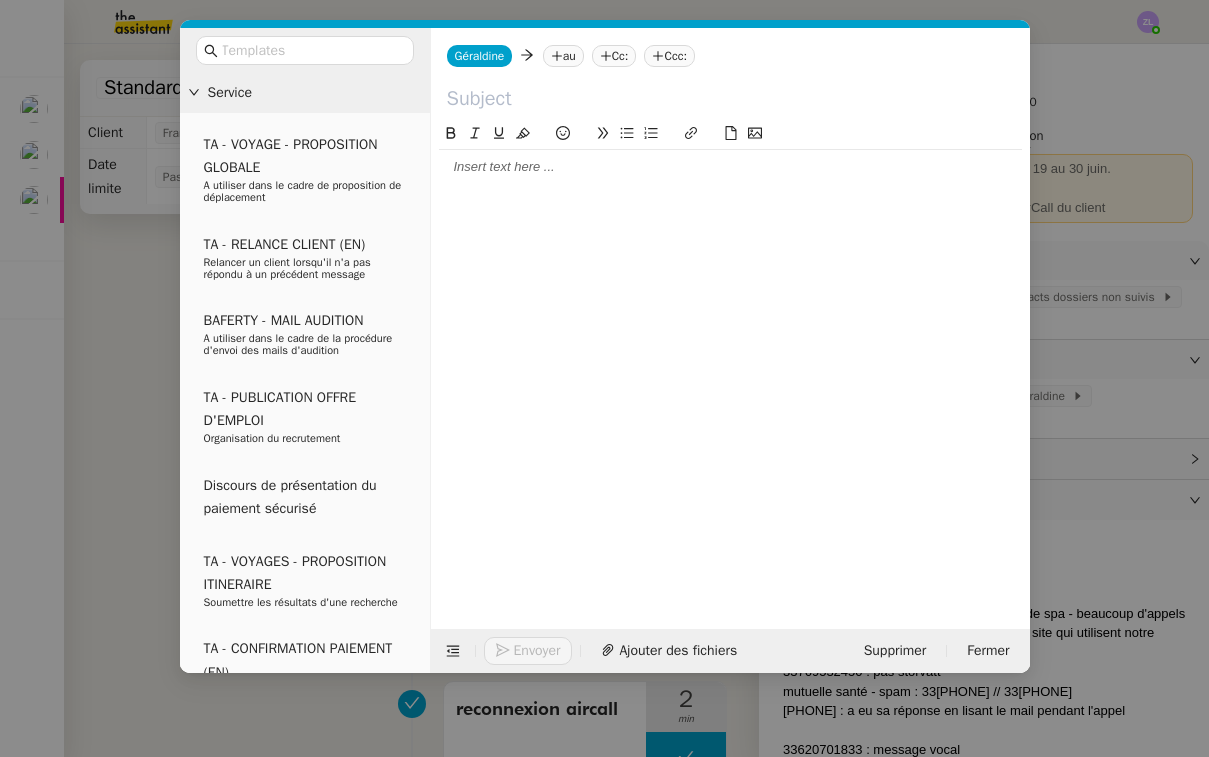 click on "au" 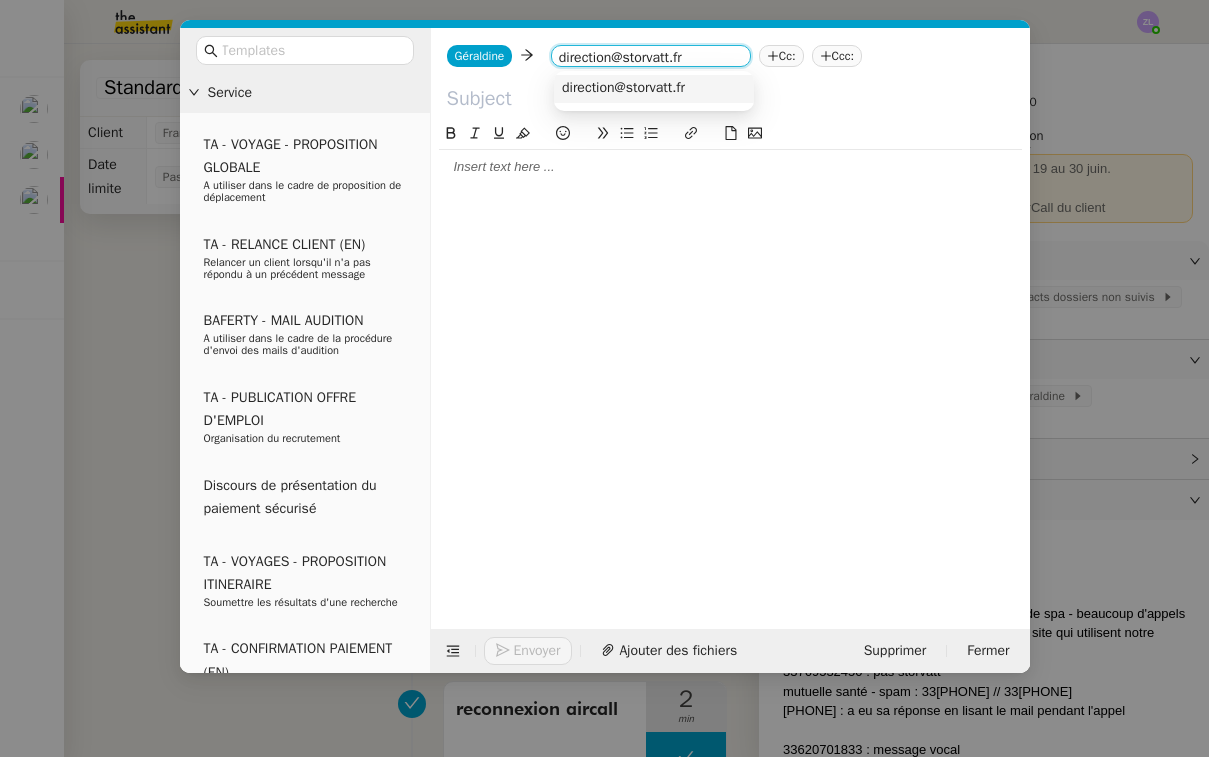 type on "direction@storvatt.fr" 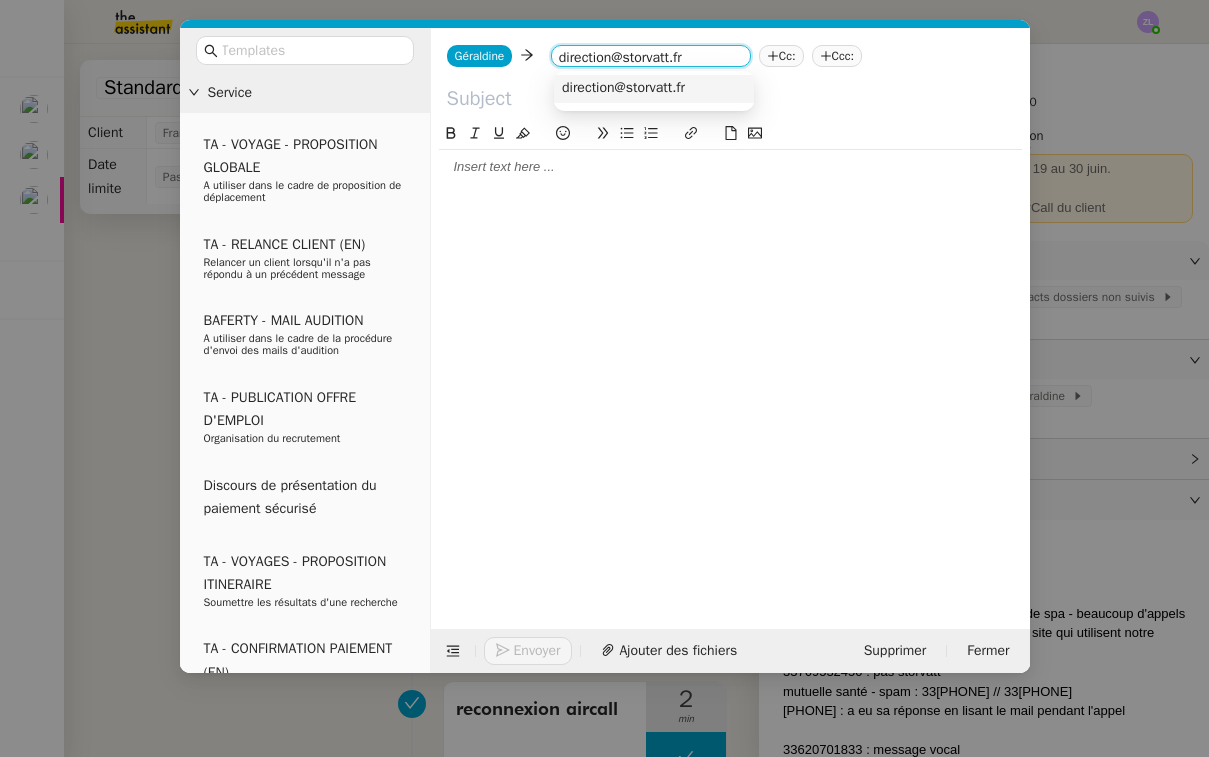 click on "direction@storvatt.fr" at bounding box center [623, 88] 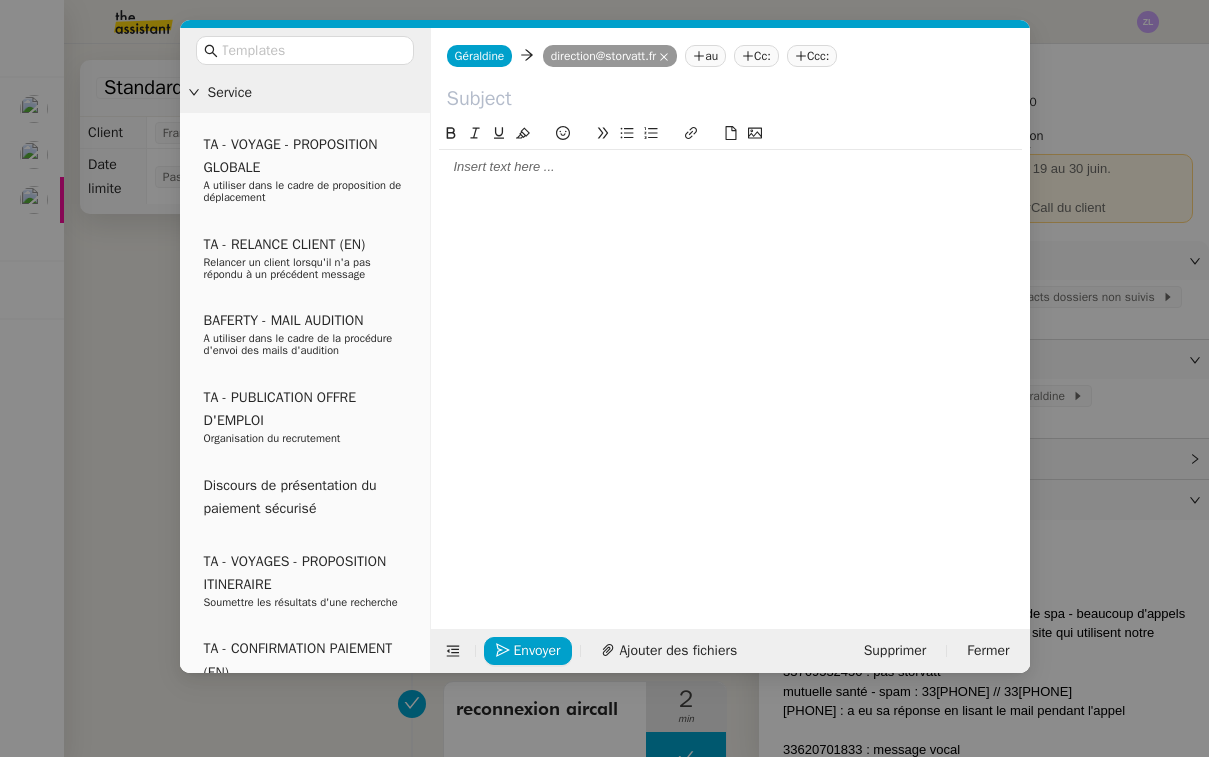 click 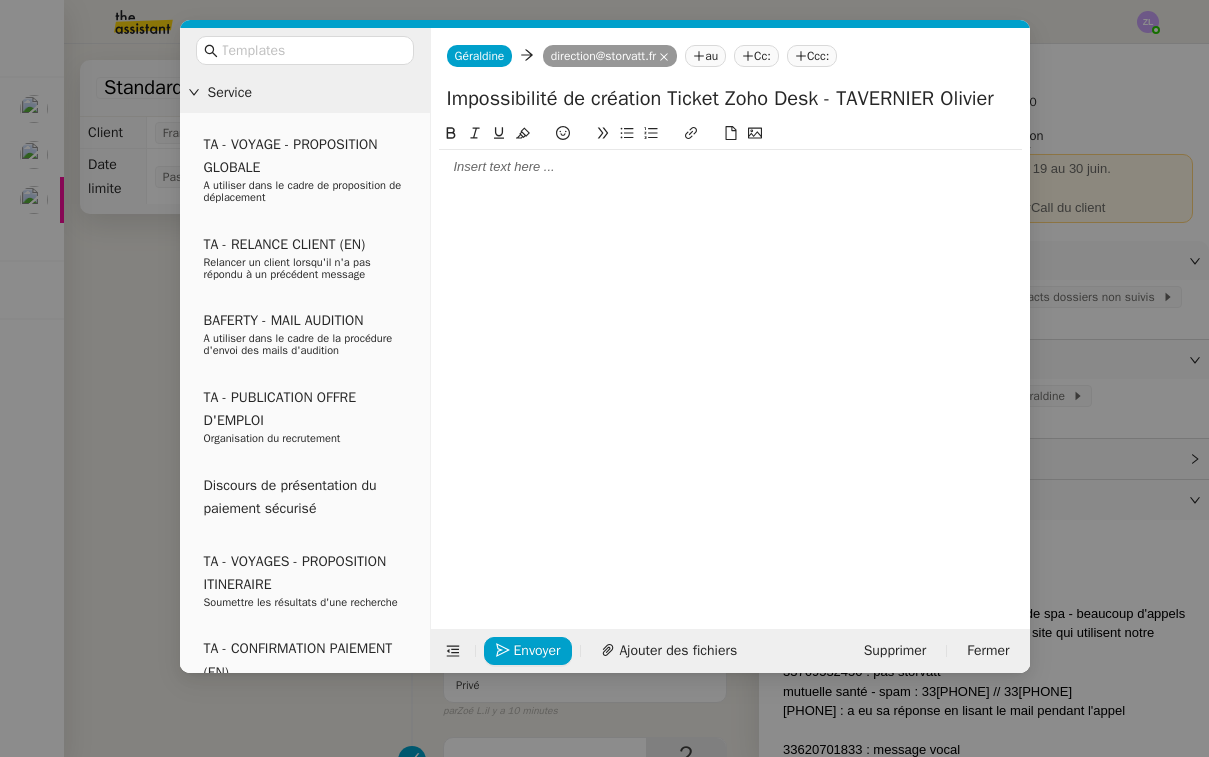 type on "Impossibilité de création Ticket Zoho Desk - TAVERNIER Olivier" 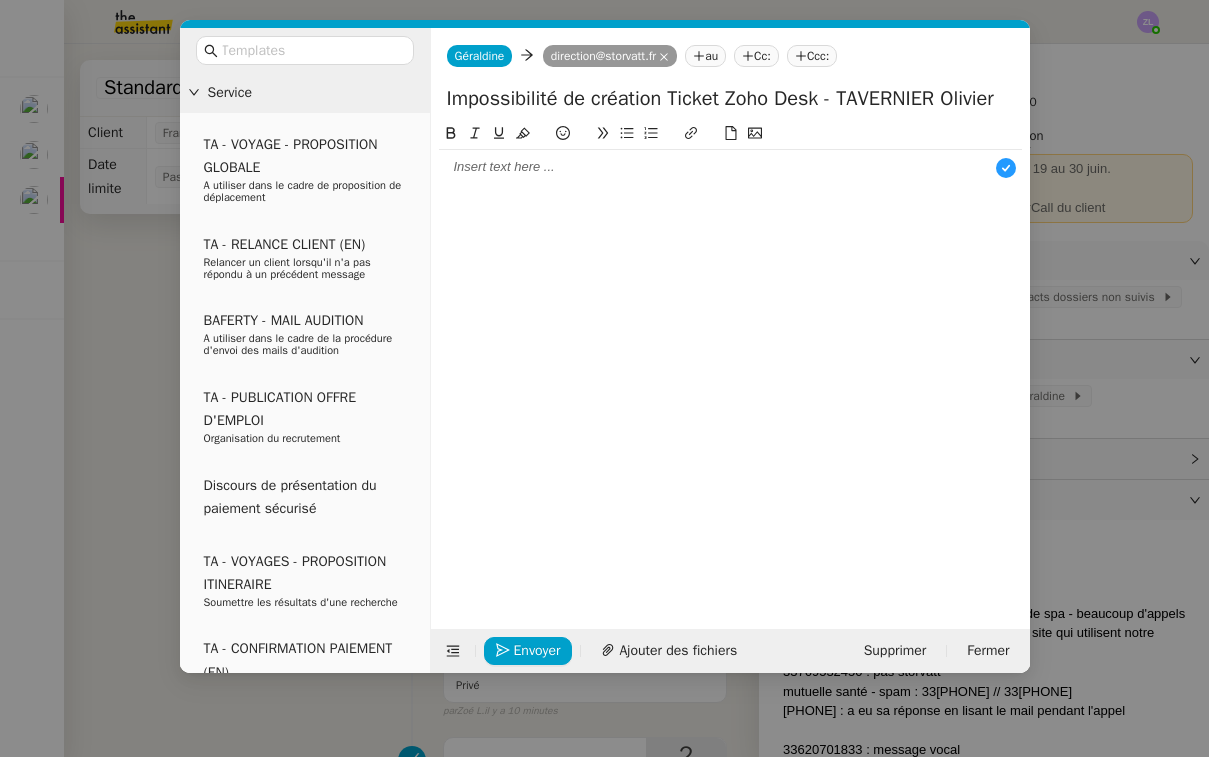 scroll, scrollTop: 21, scrollLeft: 0, axis: vertical 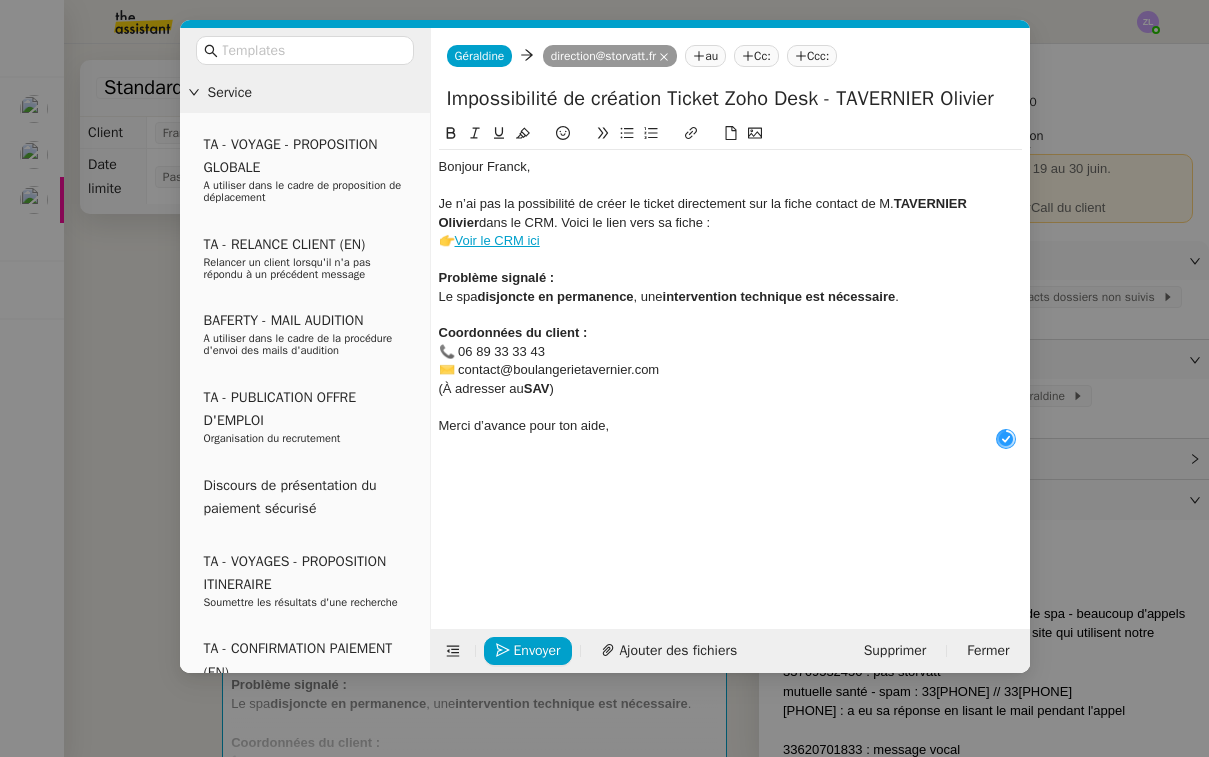 click on "Merci d’avance pour ton aide," 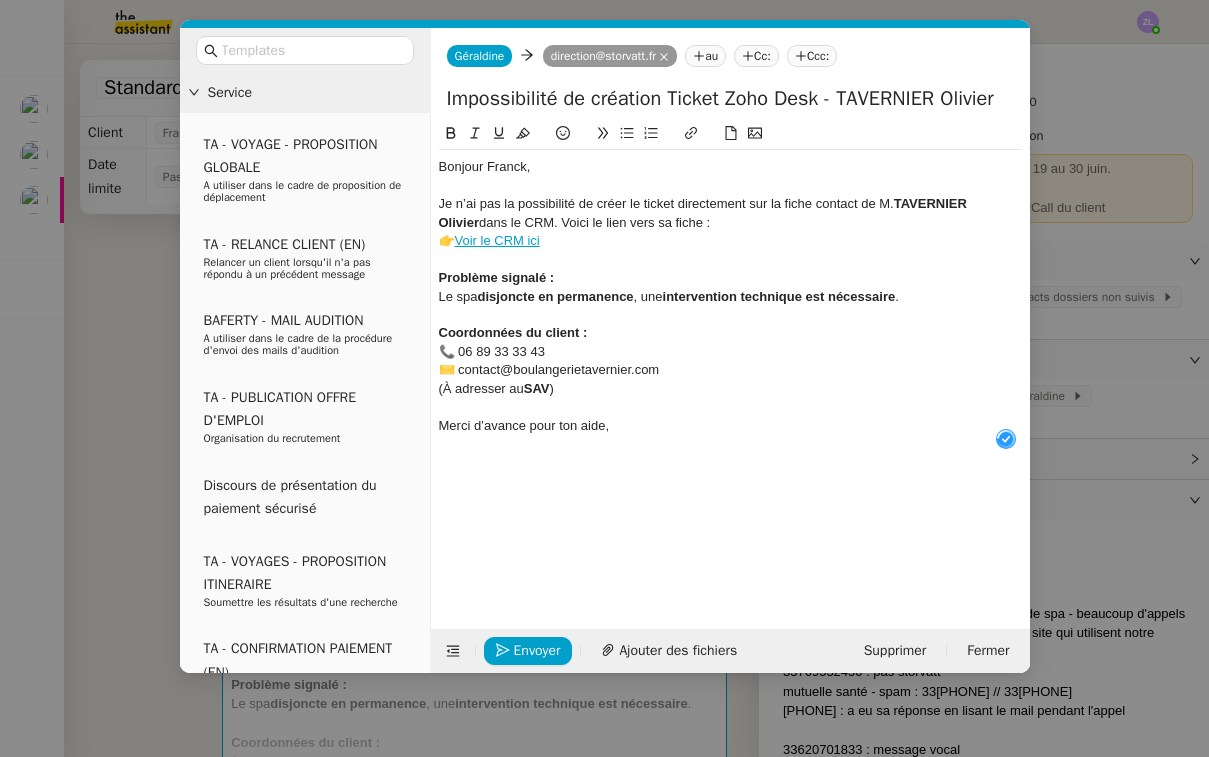 click on "Merci d’avance pour ton aide," 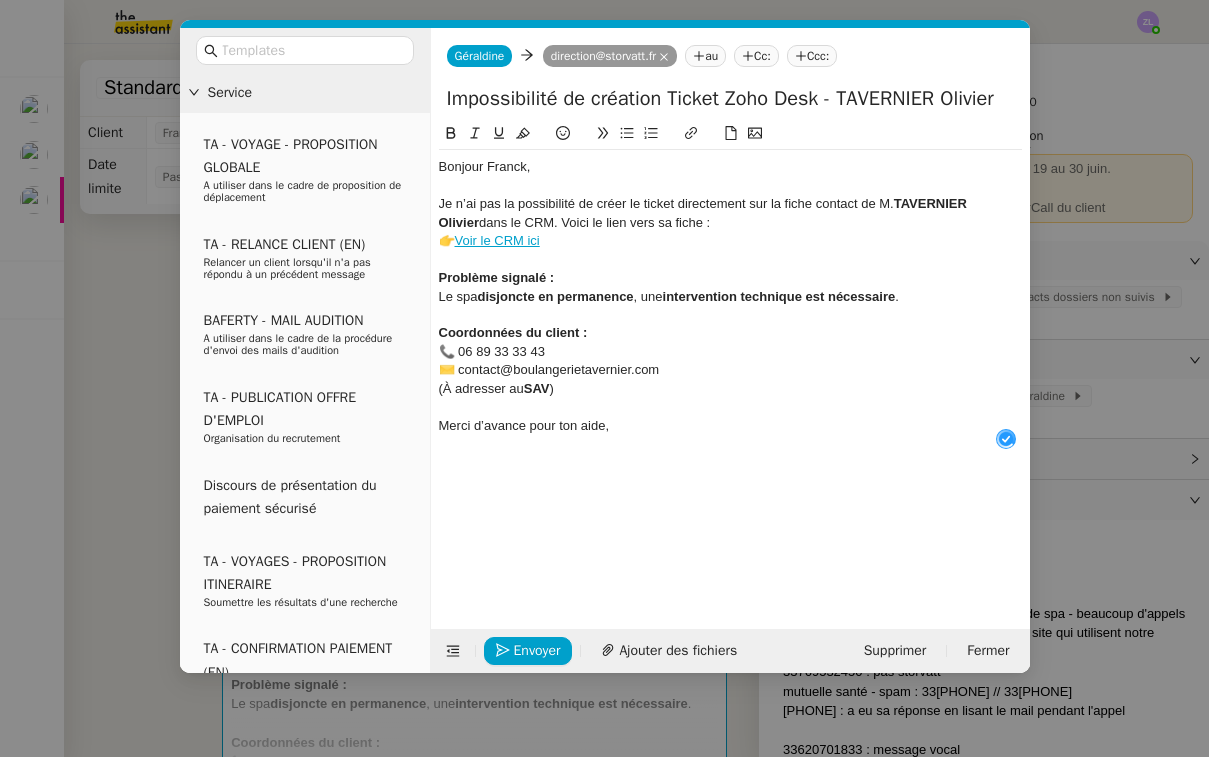 type 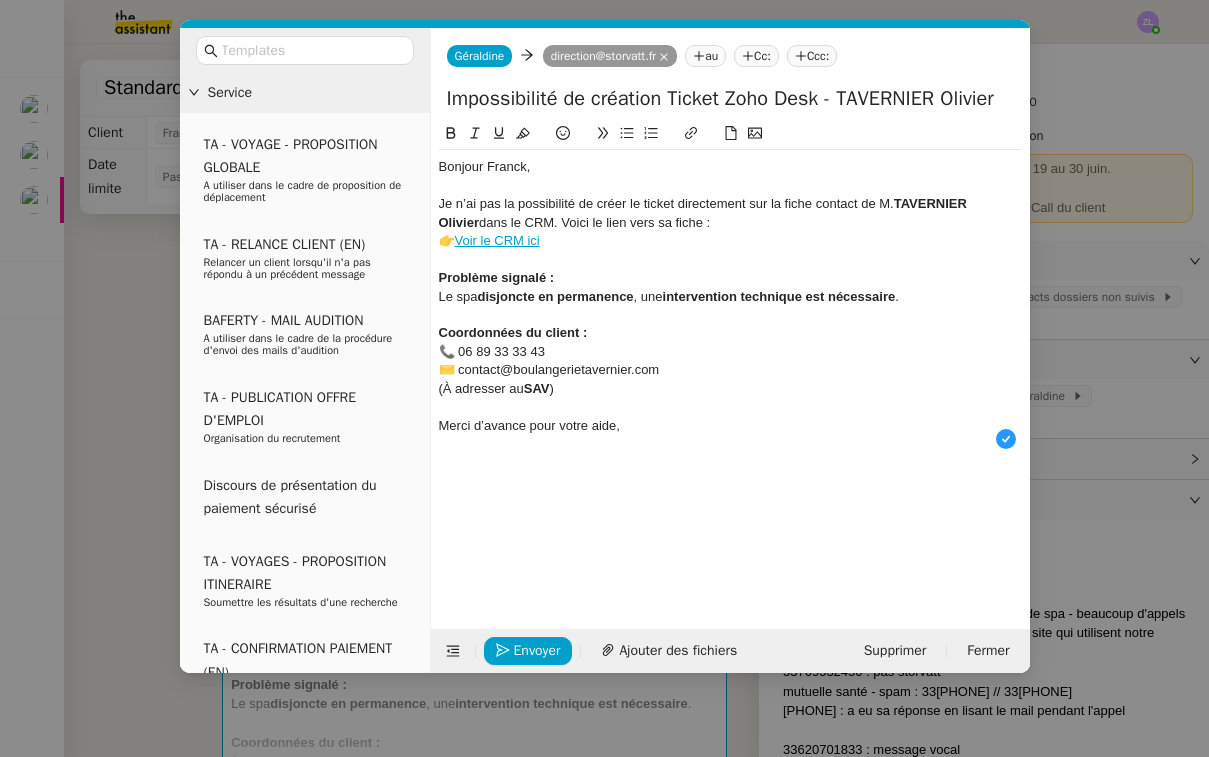 click on "👉  Voir le CRM ici" 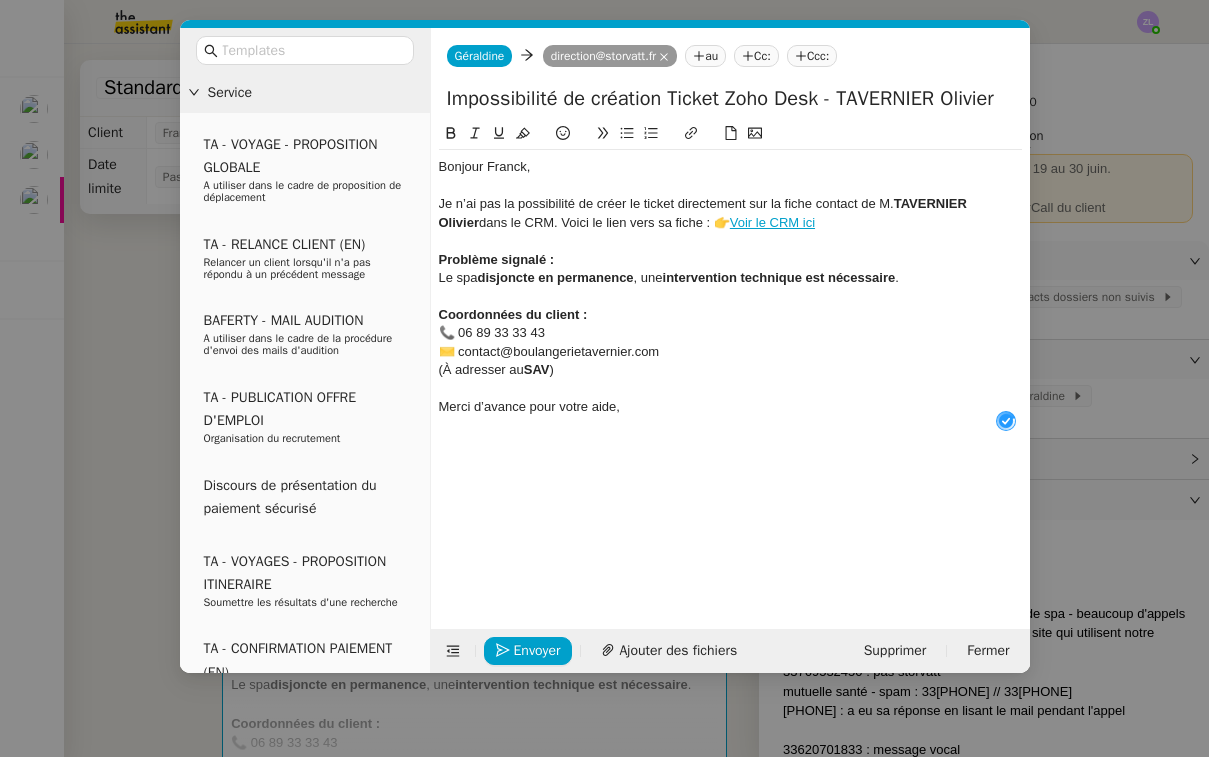 click on "Coordonnées du client :" 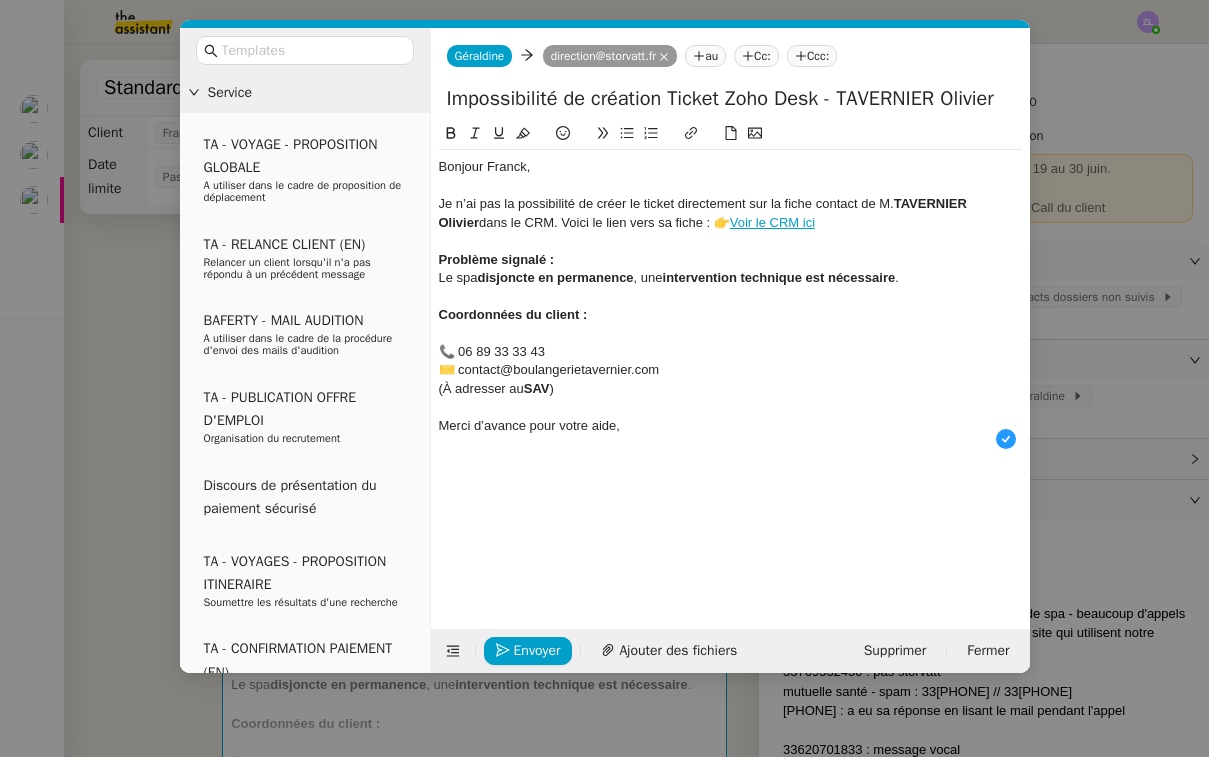 click 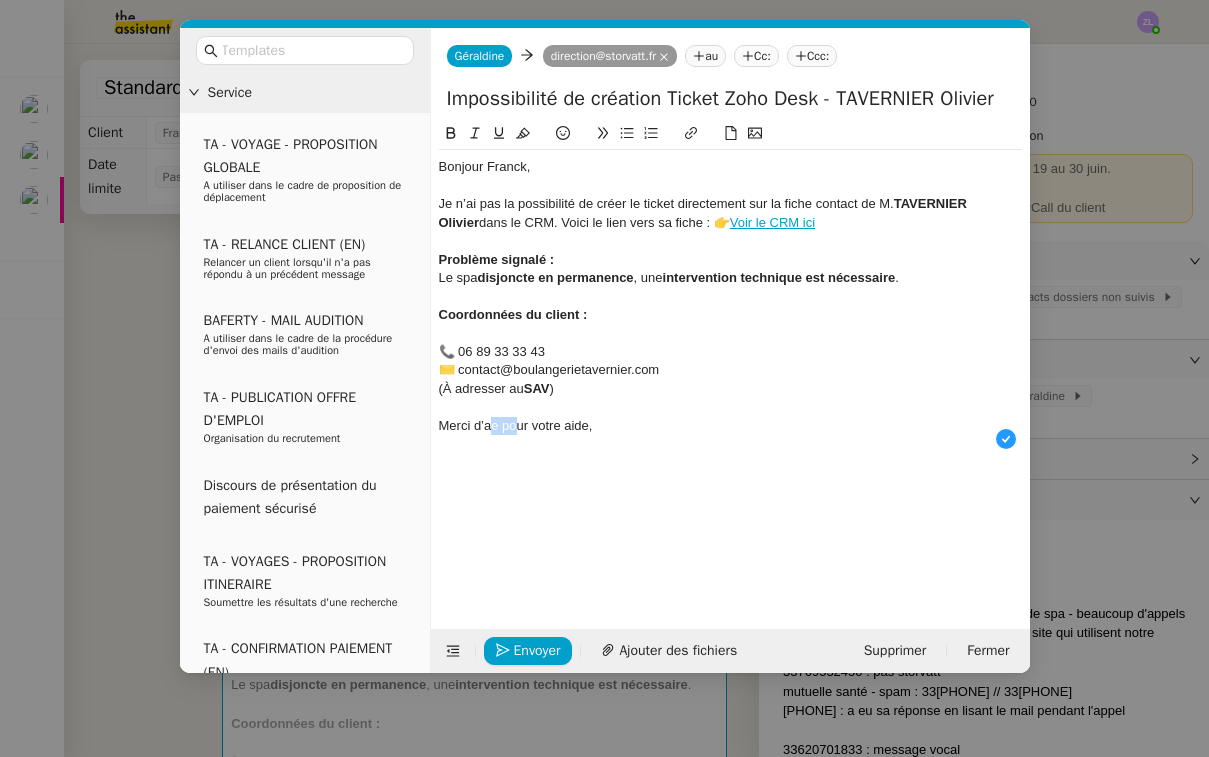click on "Merci d’ae pour votre aide," 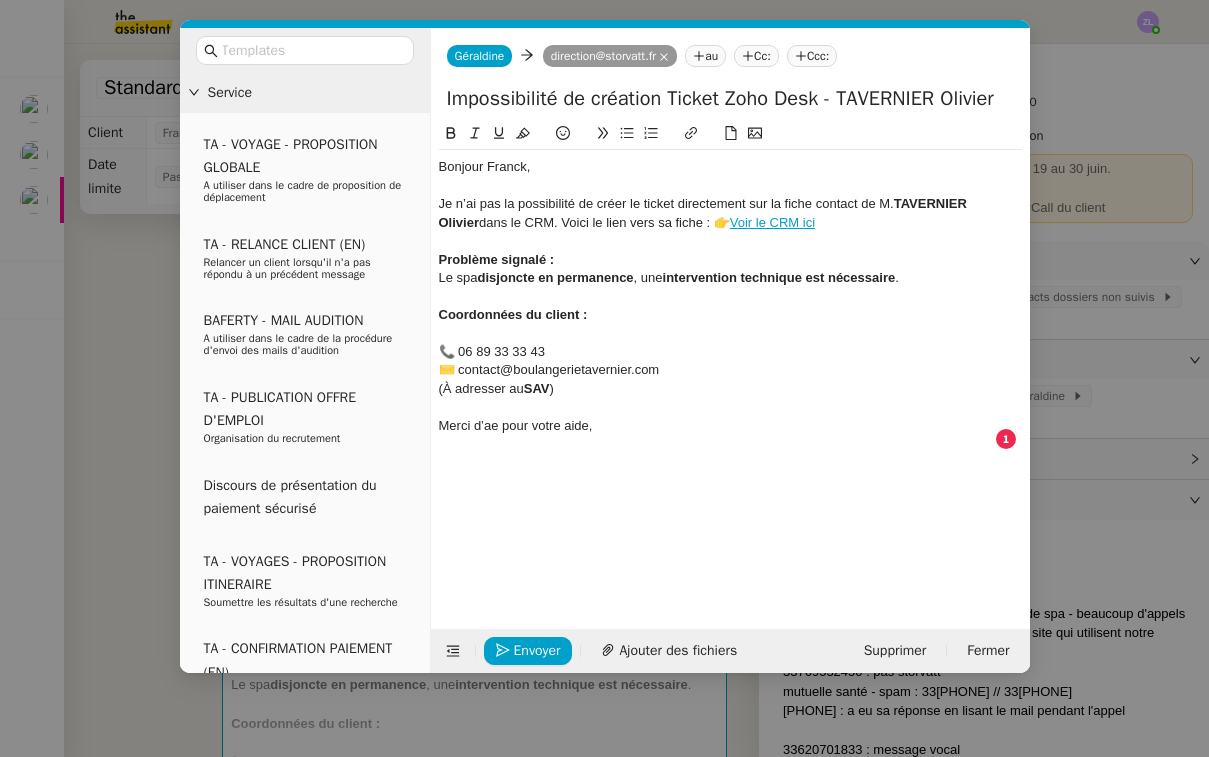 drag, startPoint x: 509, startPoint y: 417, endPoint x: 474, endPoint y: 415, distance: 35.057095 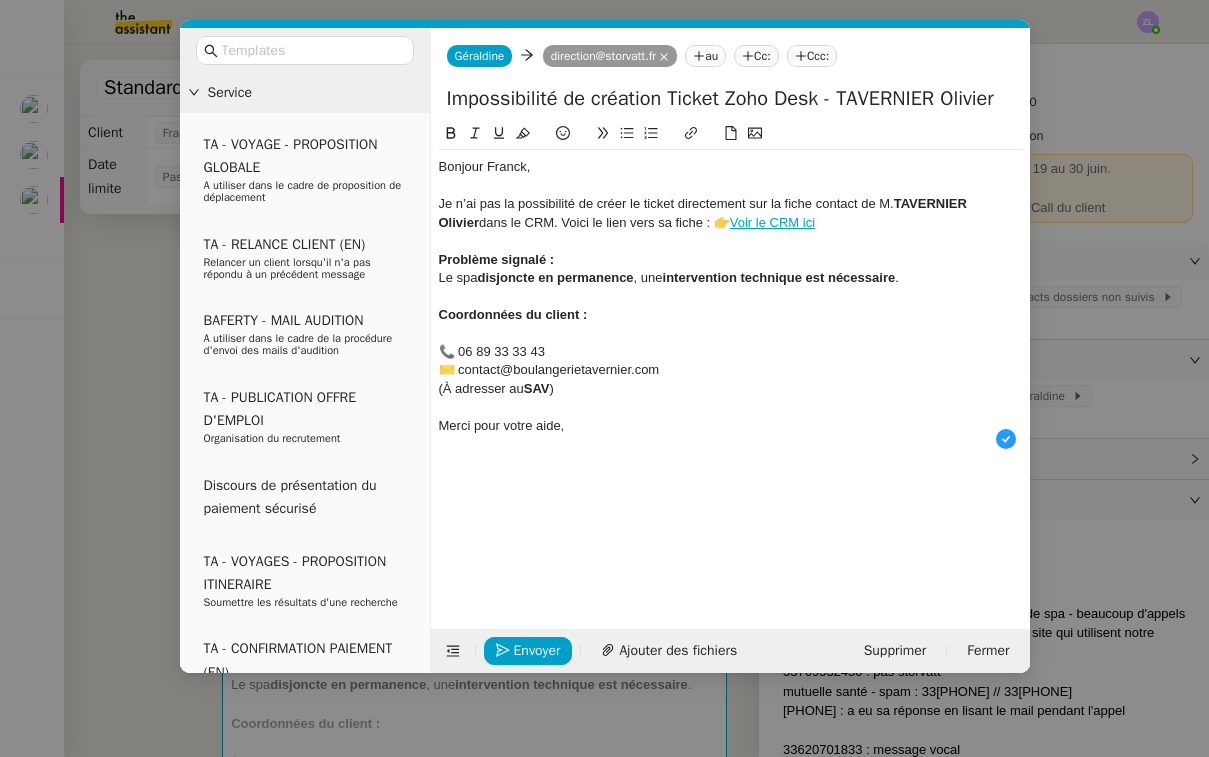 click on "Le spa  disjoncte en permanence , une  intervention technique est nécessaire ." 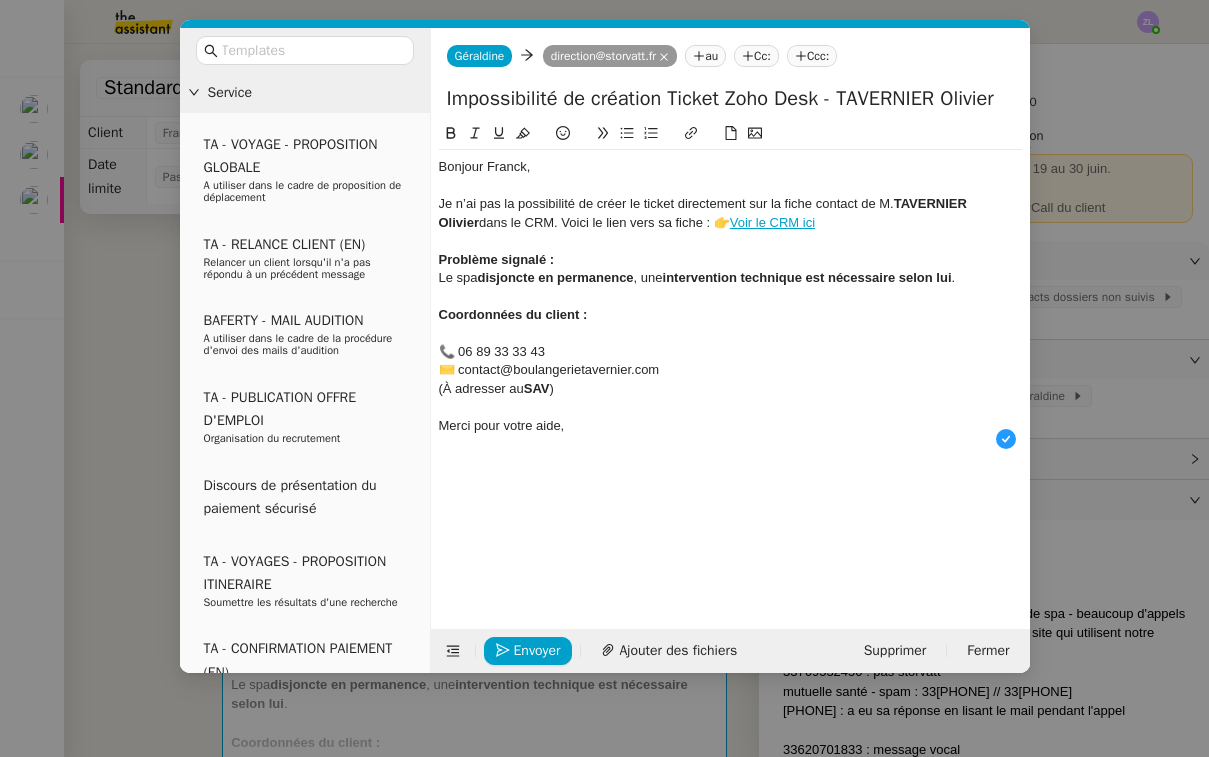 click on "Envoyer" 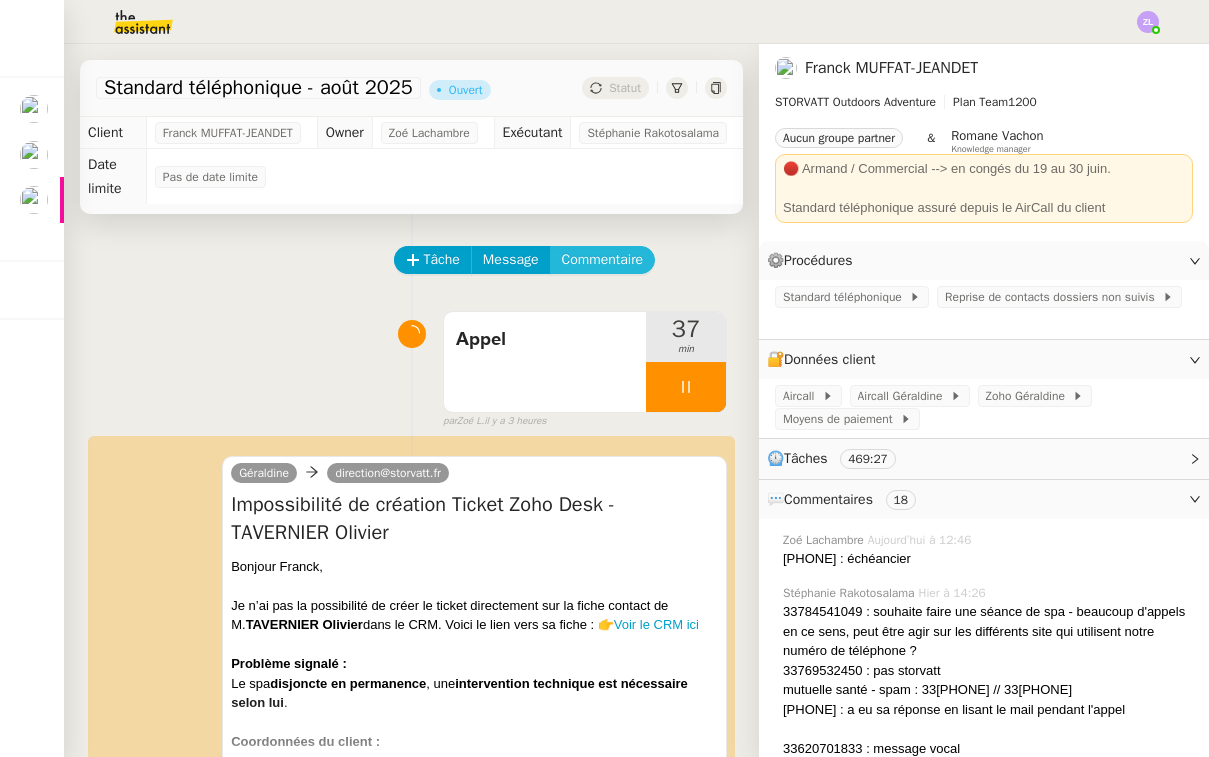 click on "Commentaire" 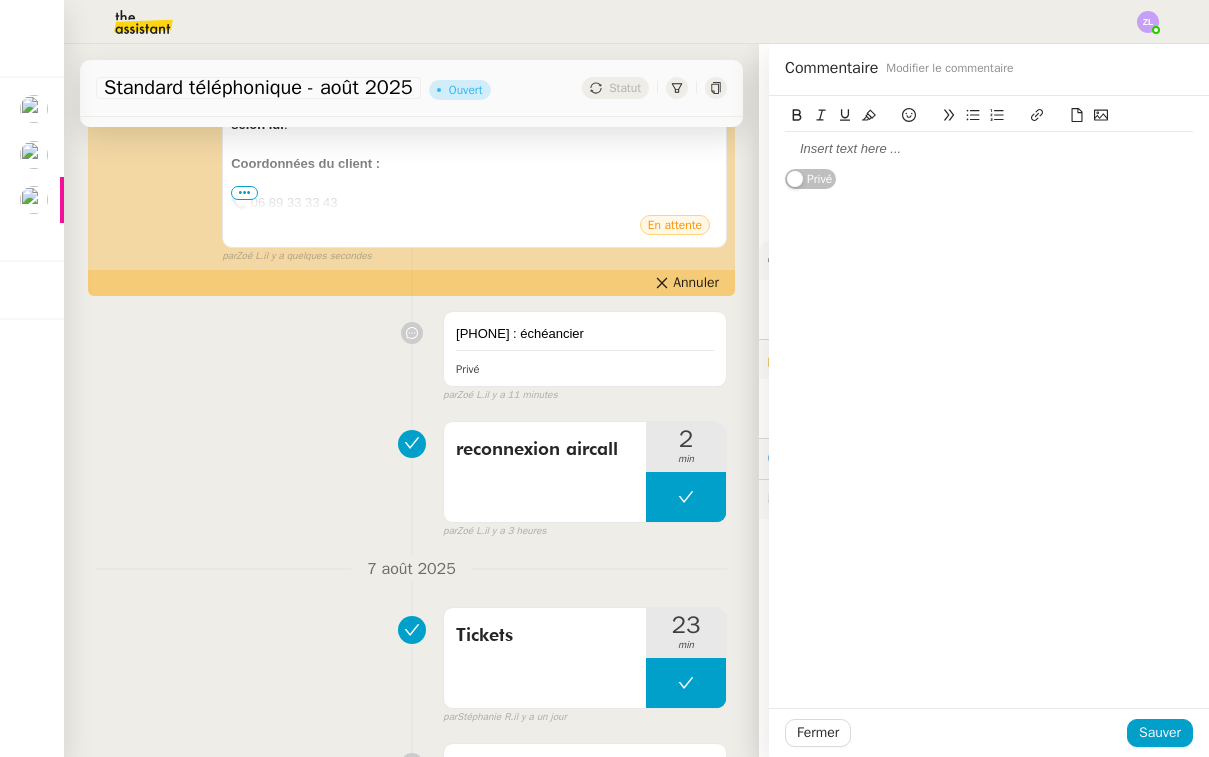 scroll, scrollTop: 673, scrollLeft: 0, axis: vertical 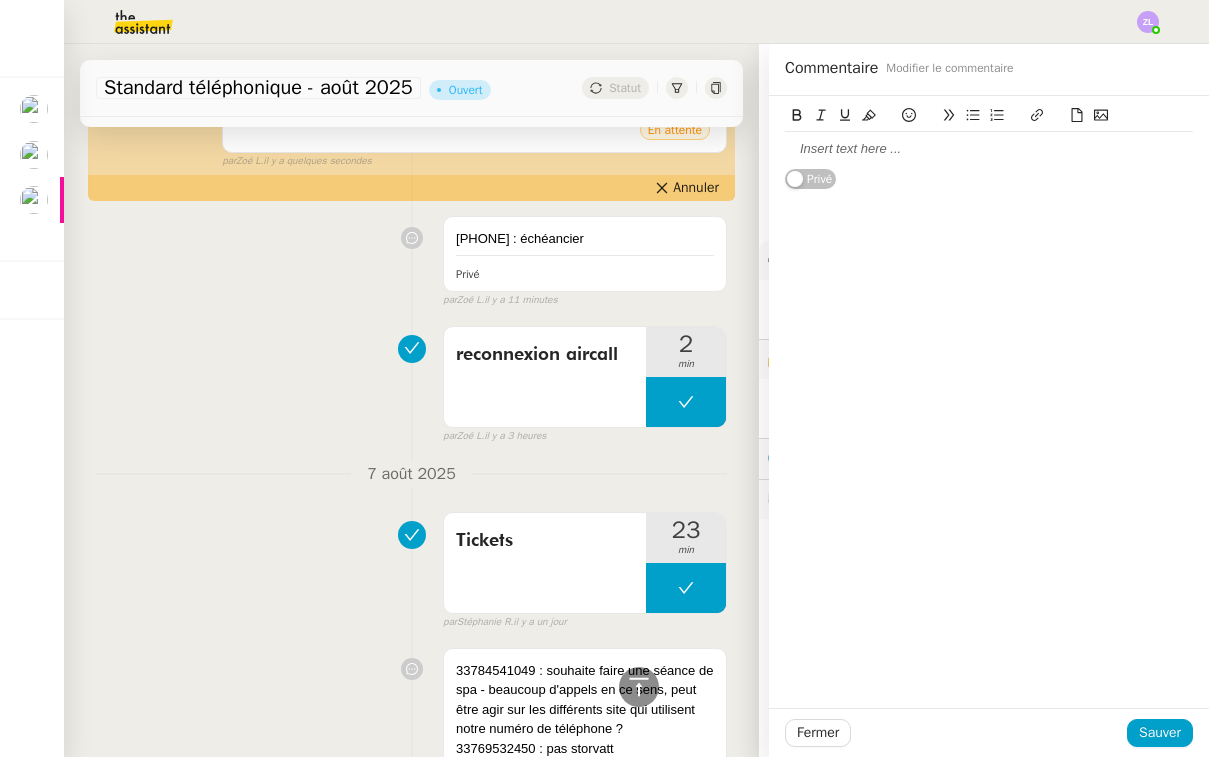 click 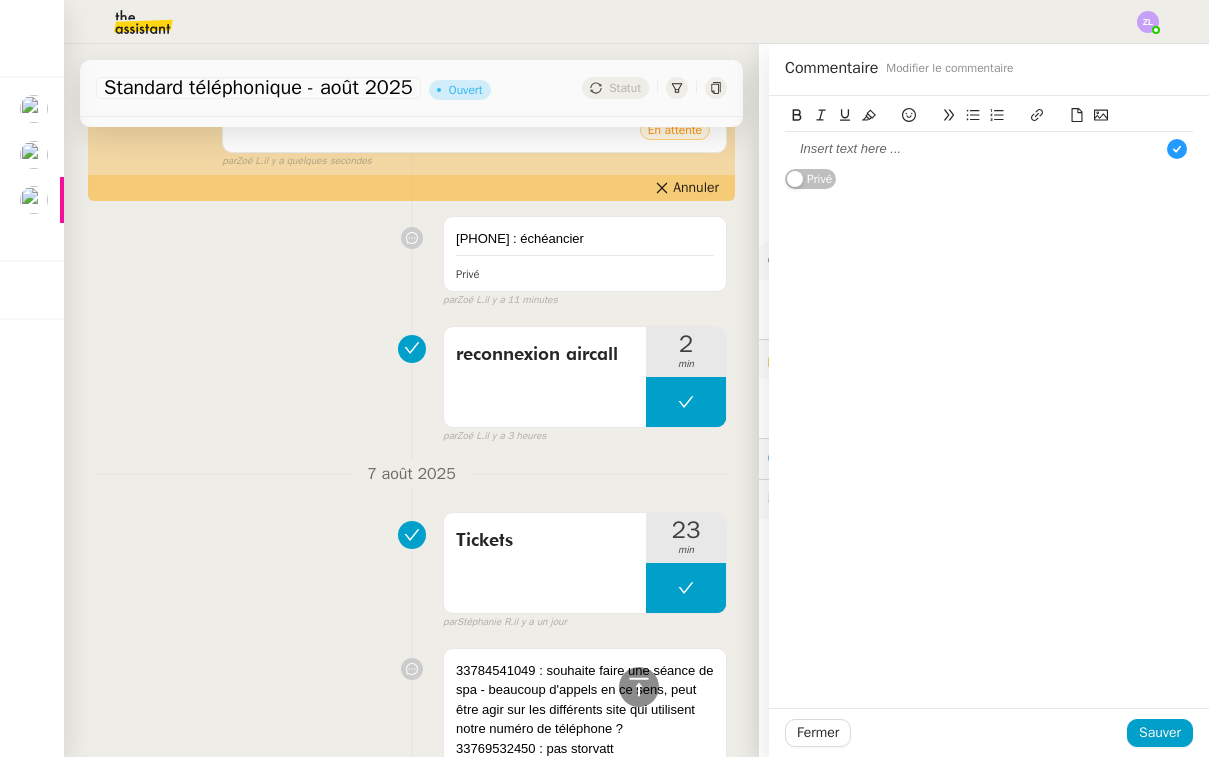 scroll, scrollTop: 11, scrollLeft: 0, axis: vertical 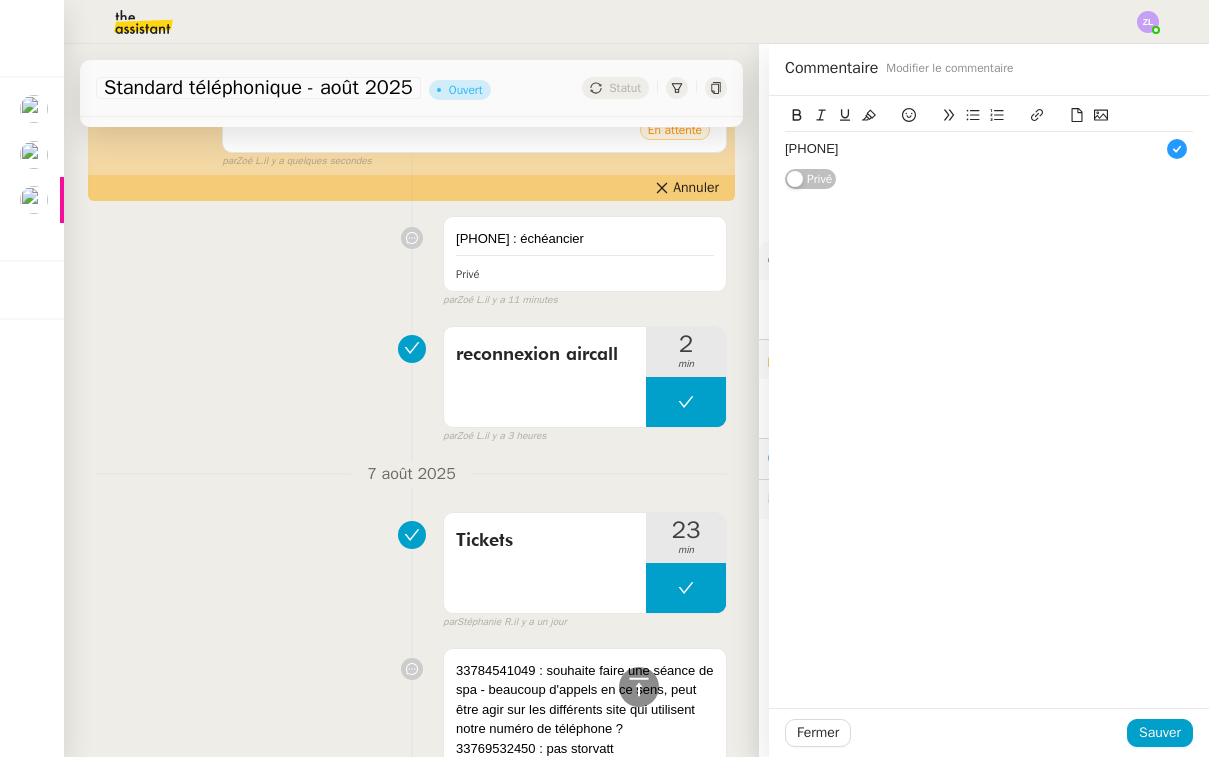 type 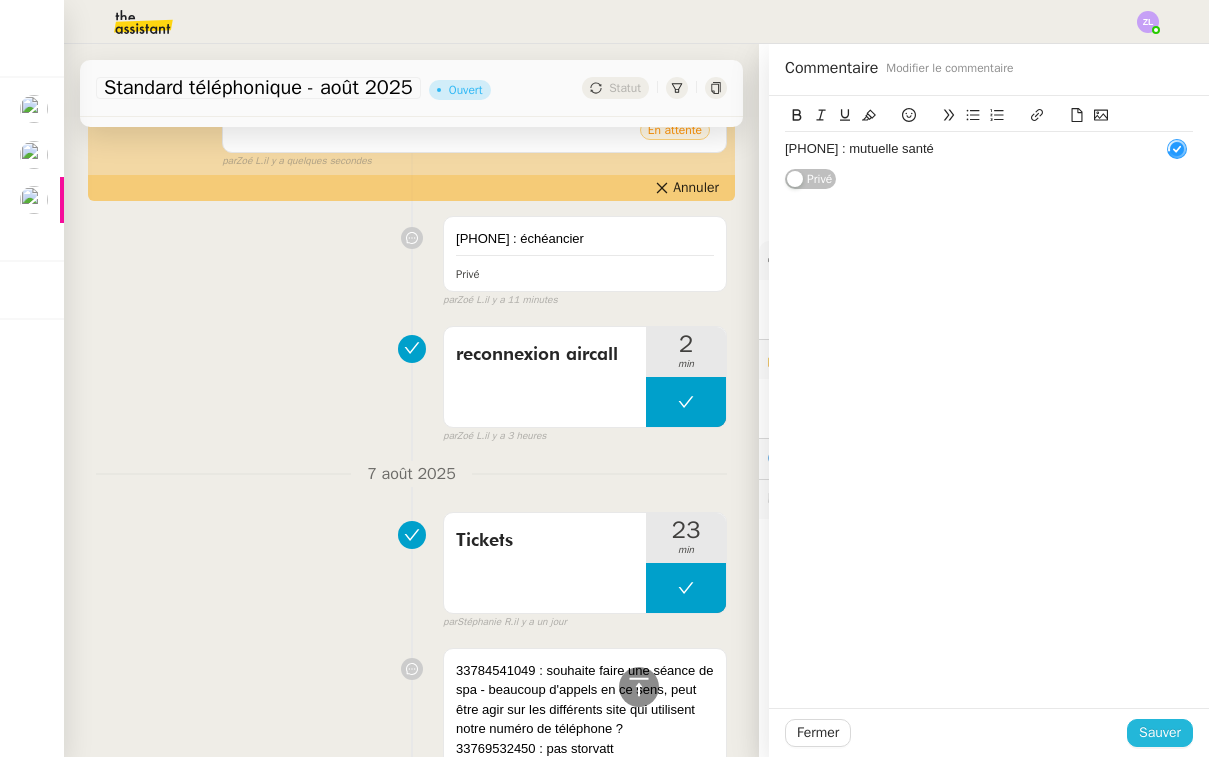 click on "Sauver" 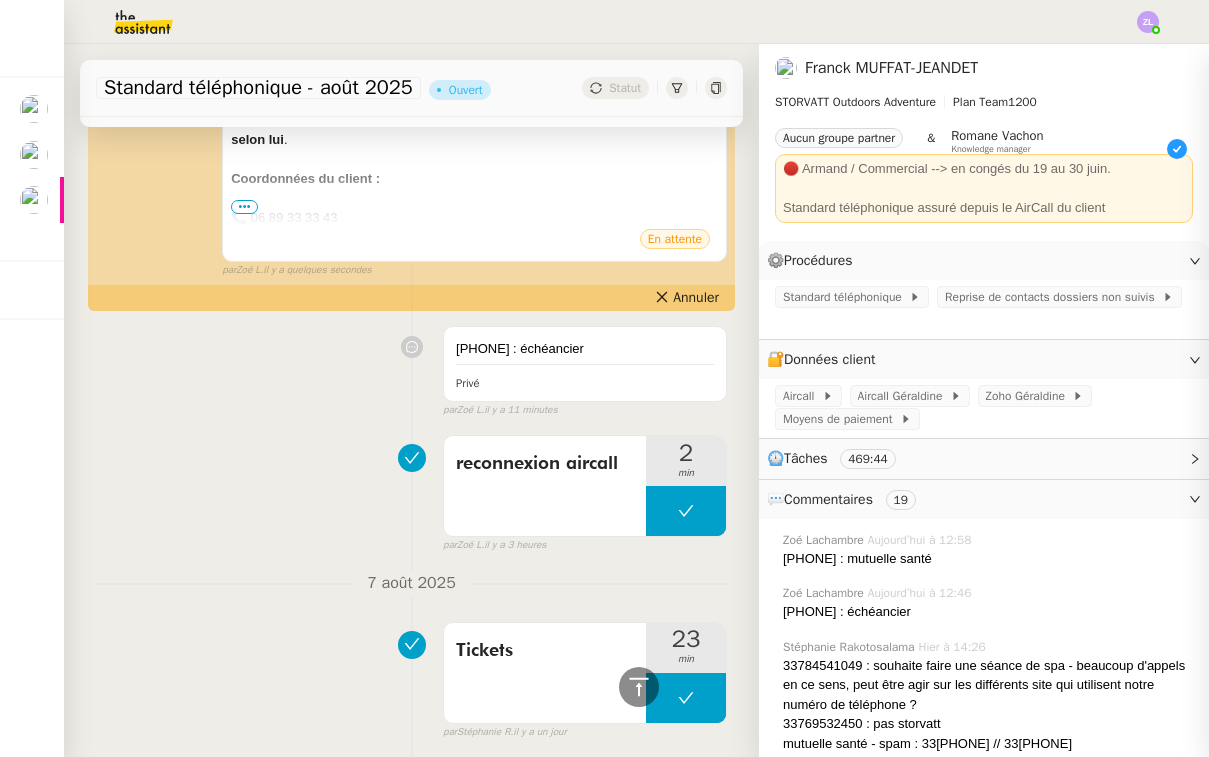 click on "Fermer Sauver" 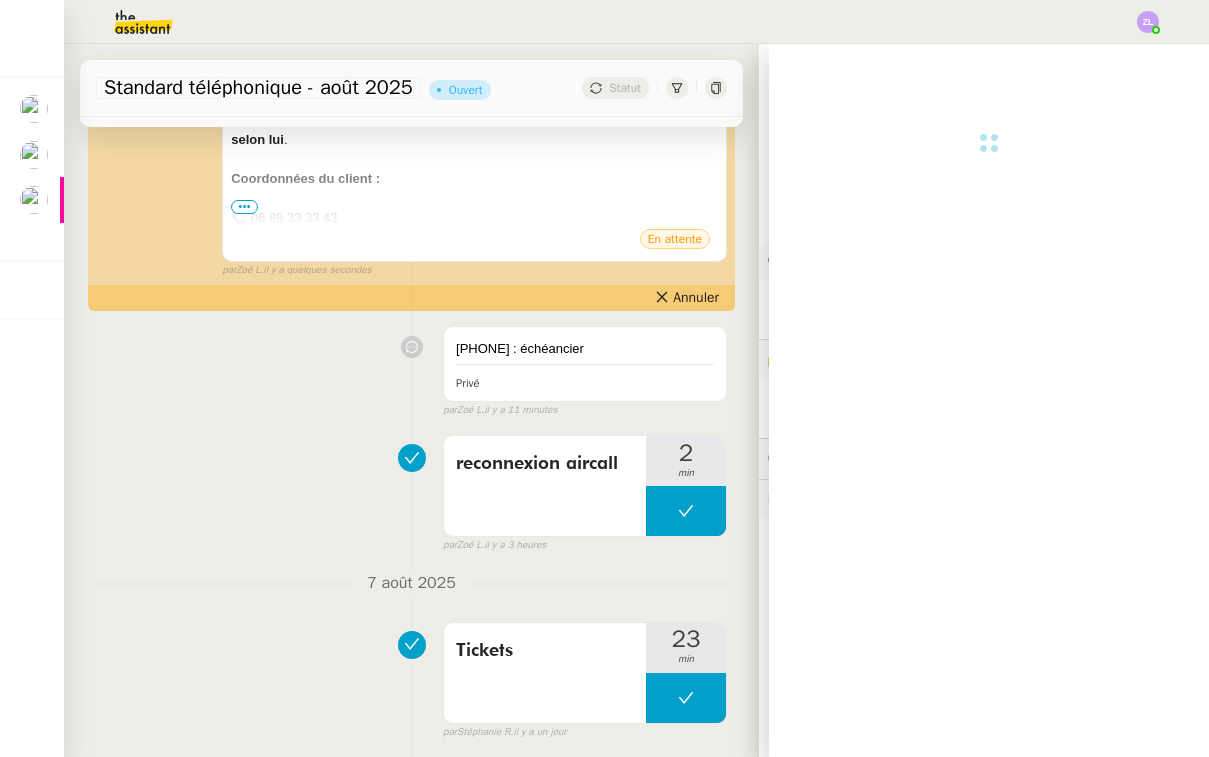 scroll, scrollTop: 0, scrollLeft: 0, axis: both 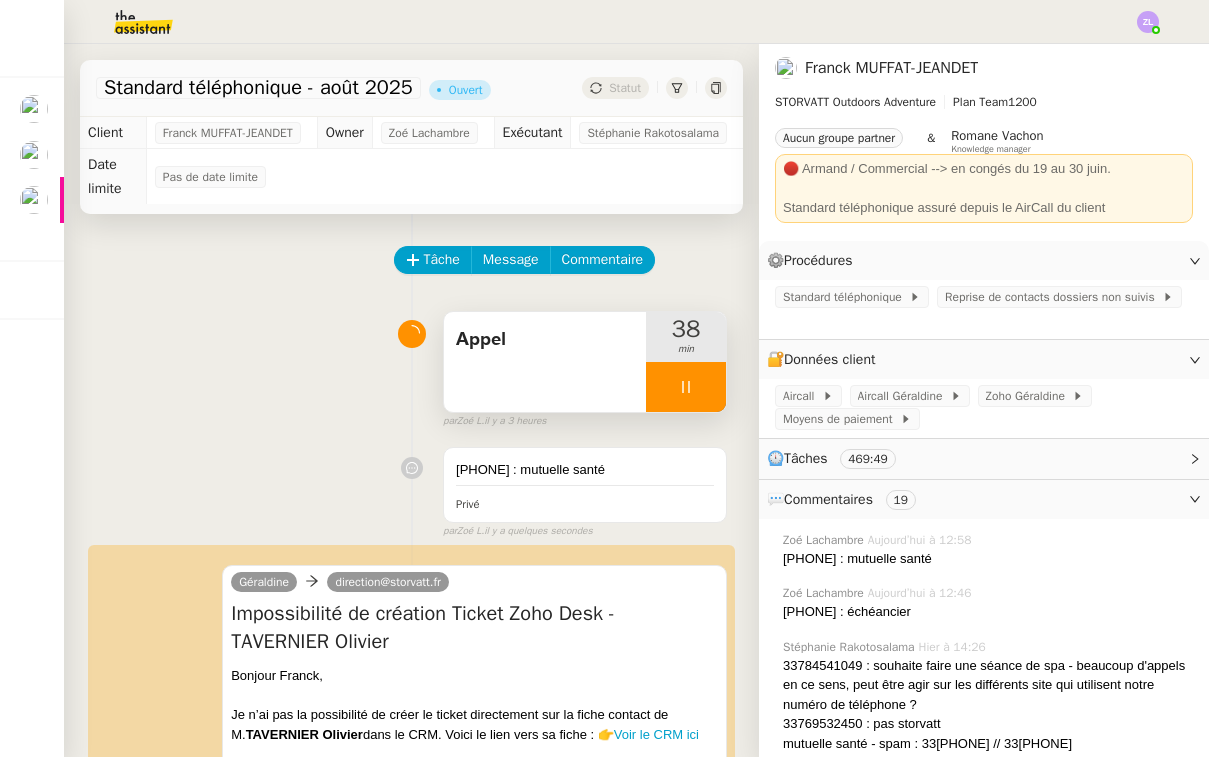 drag, startPoint x: 661, startPoint y: 398, endPoint x: 695, endPoint y: 313, distance: 91.5478 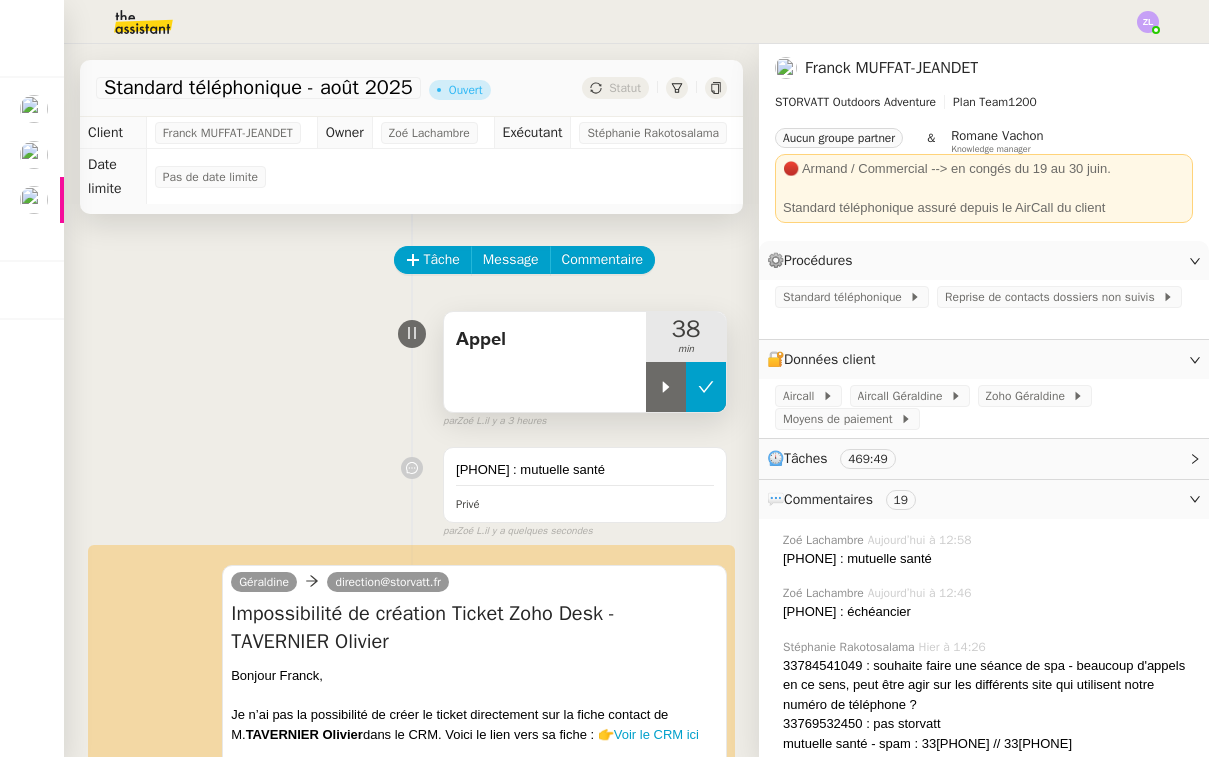 click at bounding box center [706, 387] 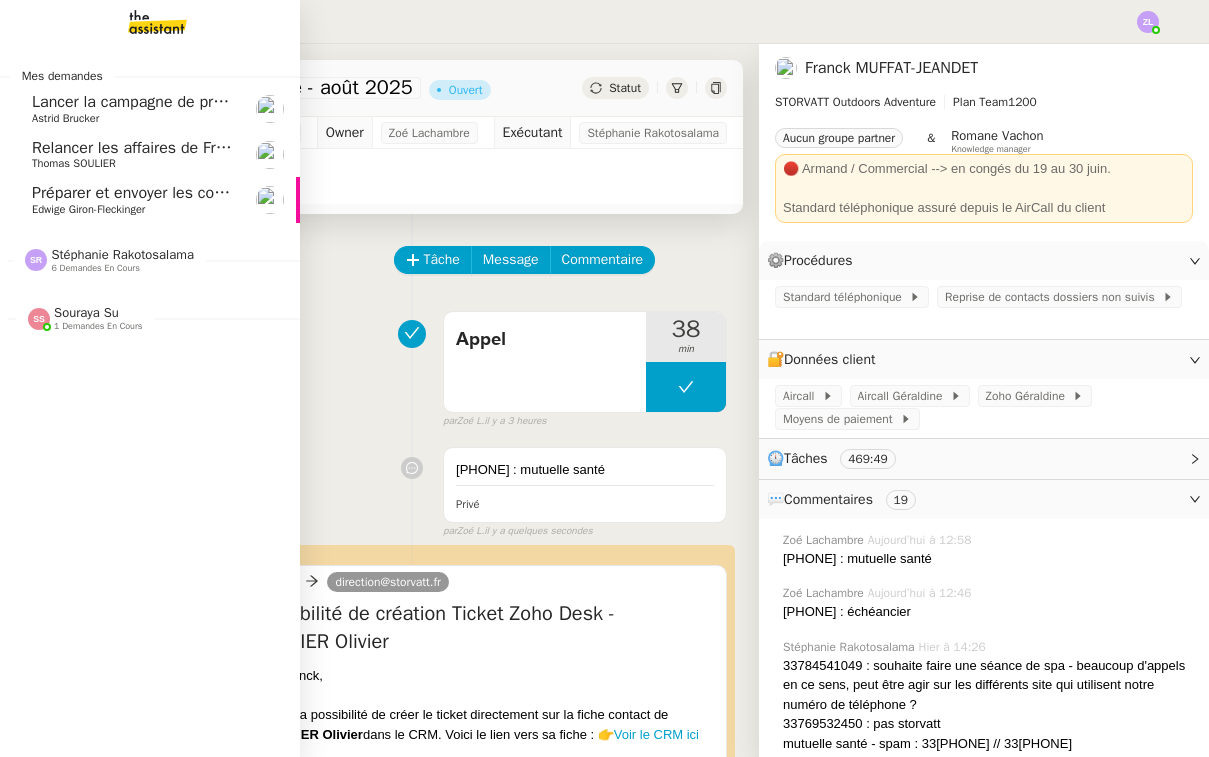 click on "Préparer et envoyer les contrats de formation" 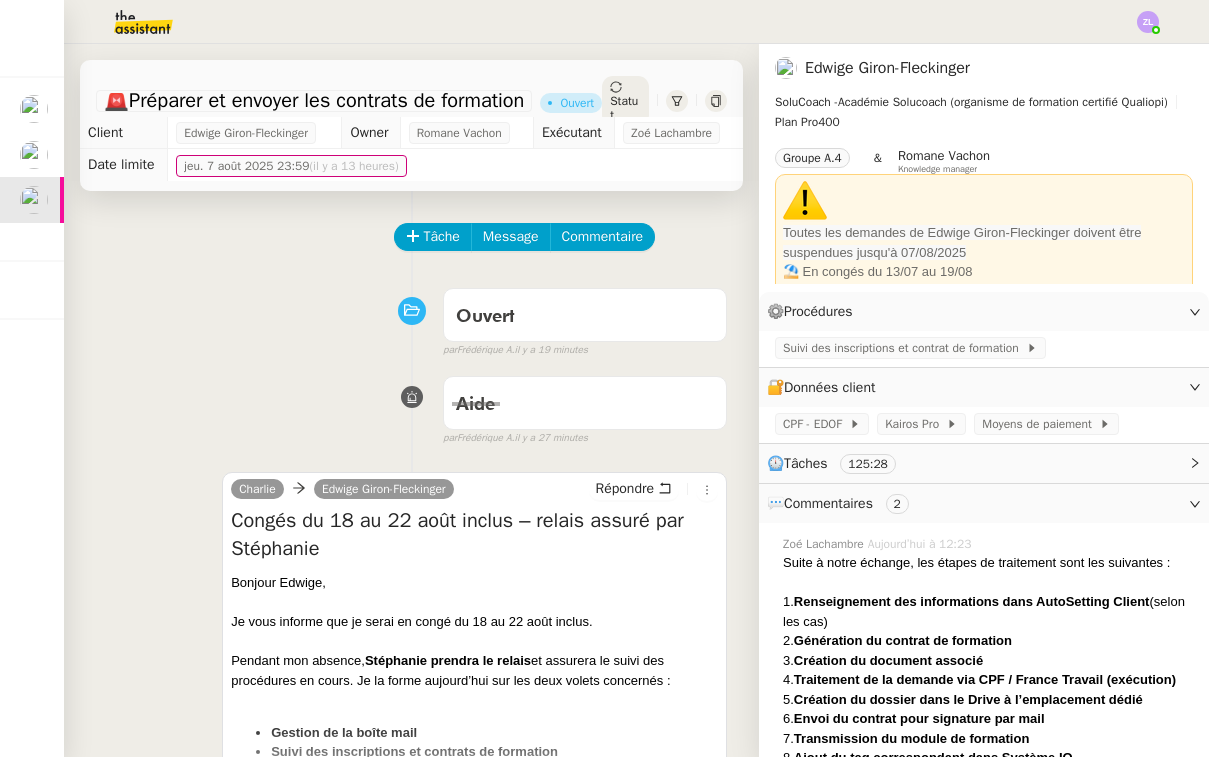 scroll, scrollTop: 304, scrollLeft: 0, axis: vertical 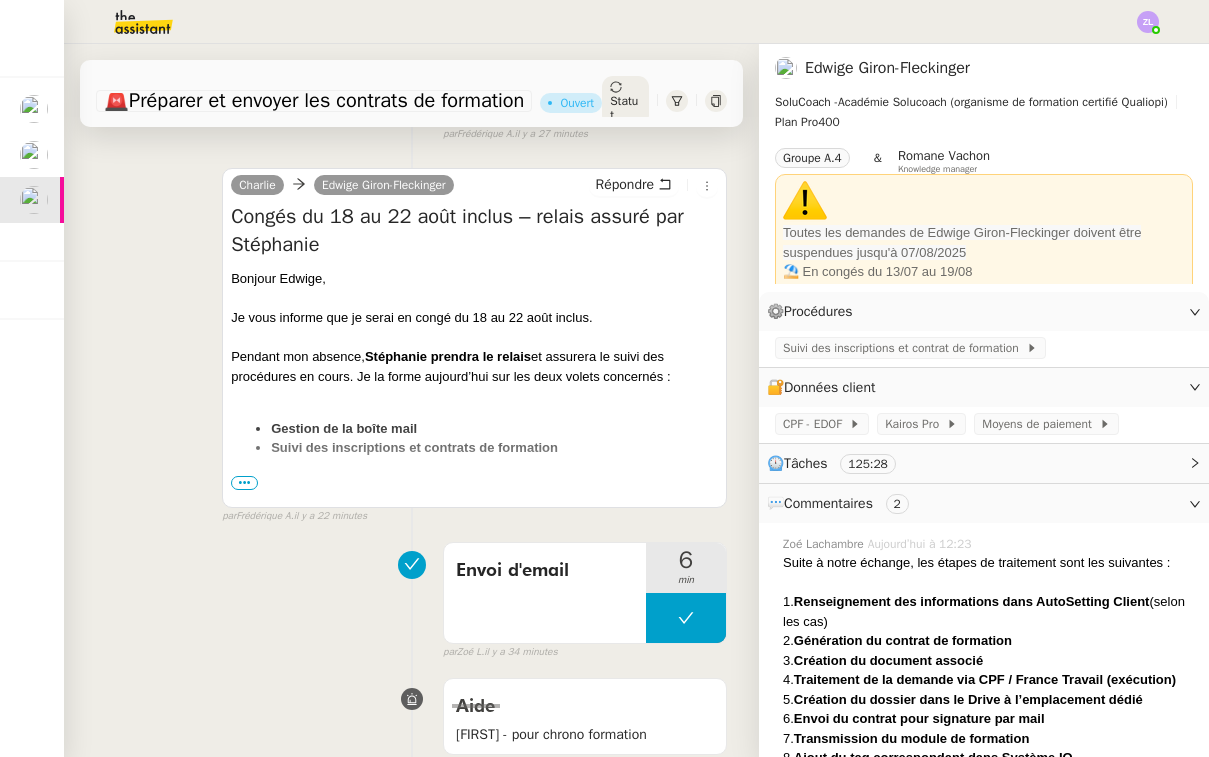 click on "•••" at bounding box center (244, 483) 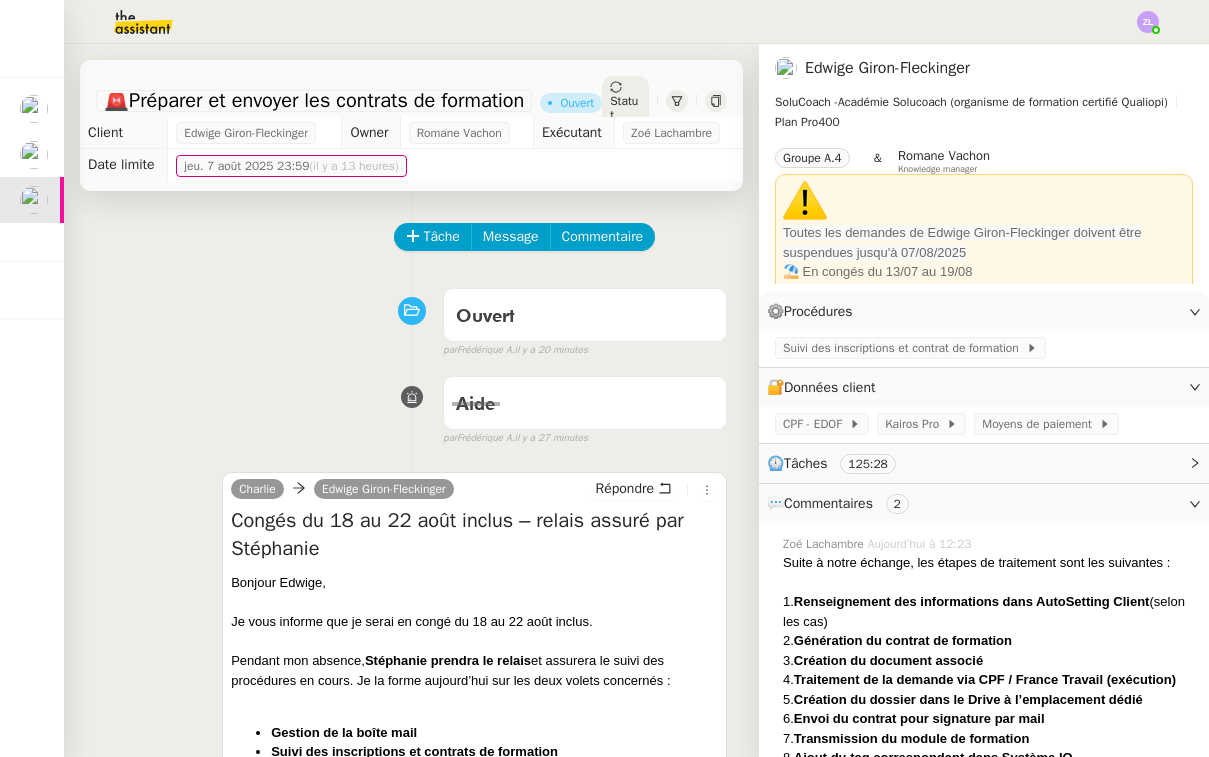 scroll, scrollTop: 0, scrollLeft: 0, axis: both 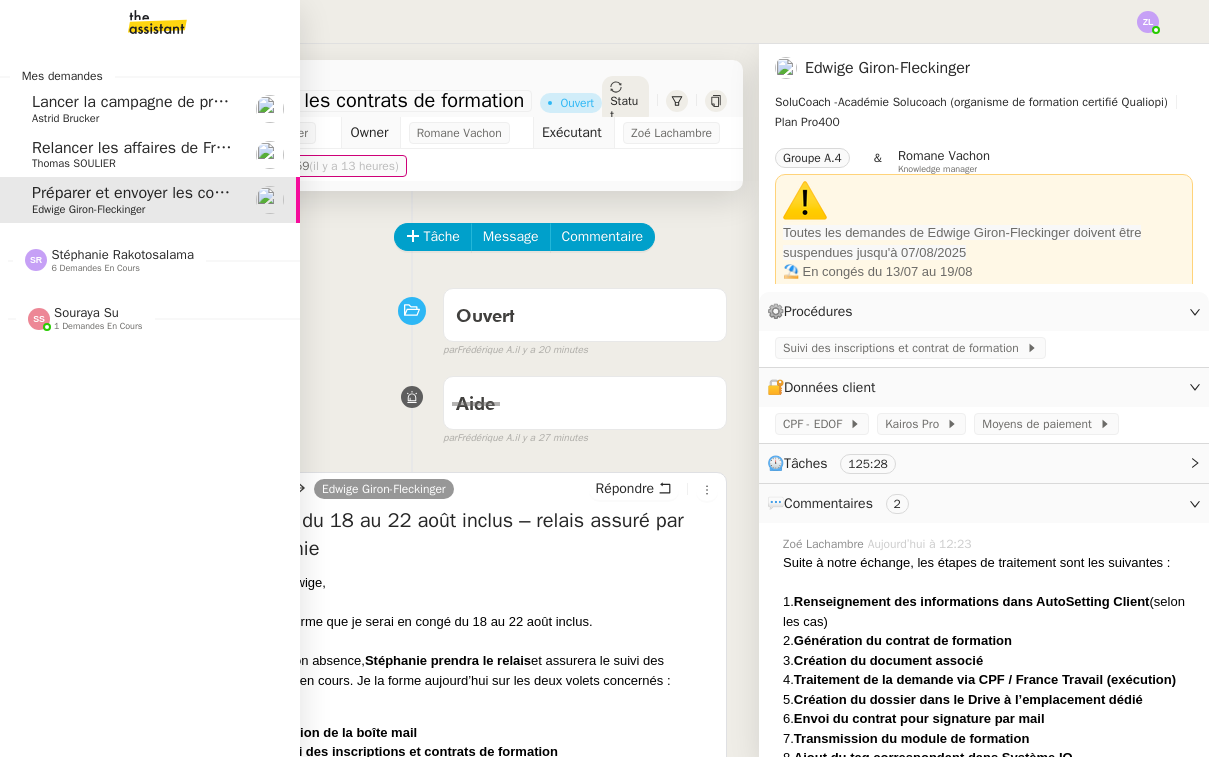 click on "Relancer les affaires de Franck" 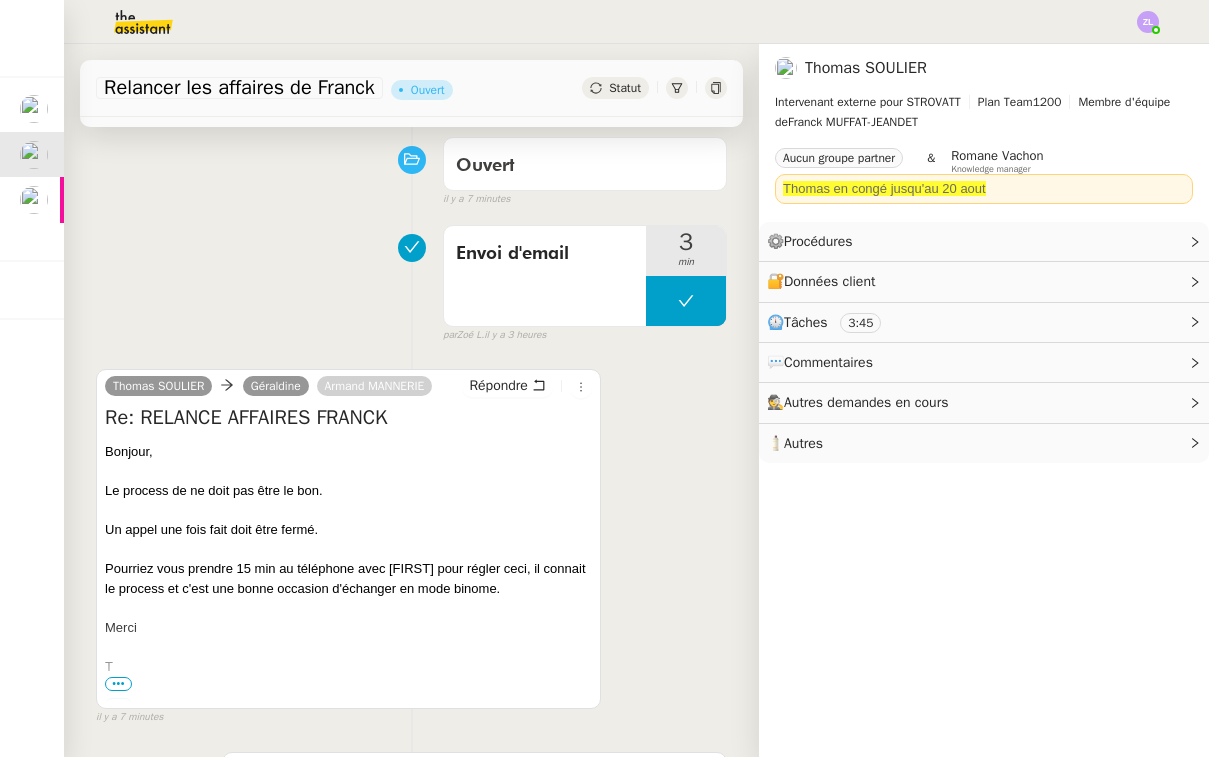 scroll, scrollTop: 57, scrollLeft: 0, axis: vertical 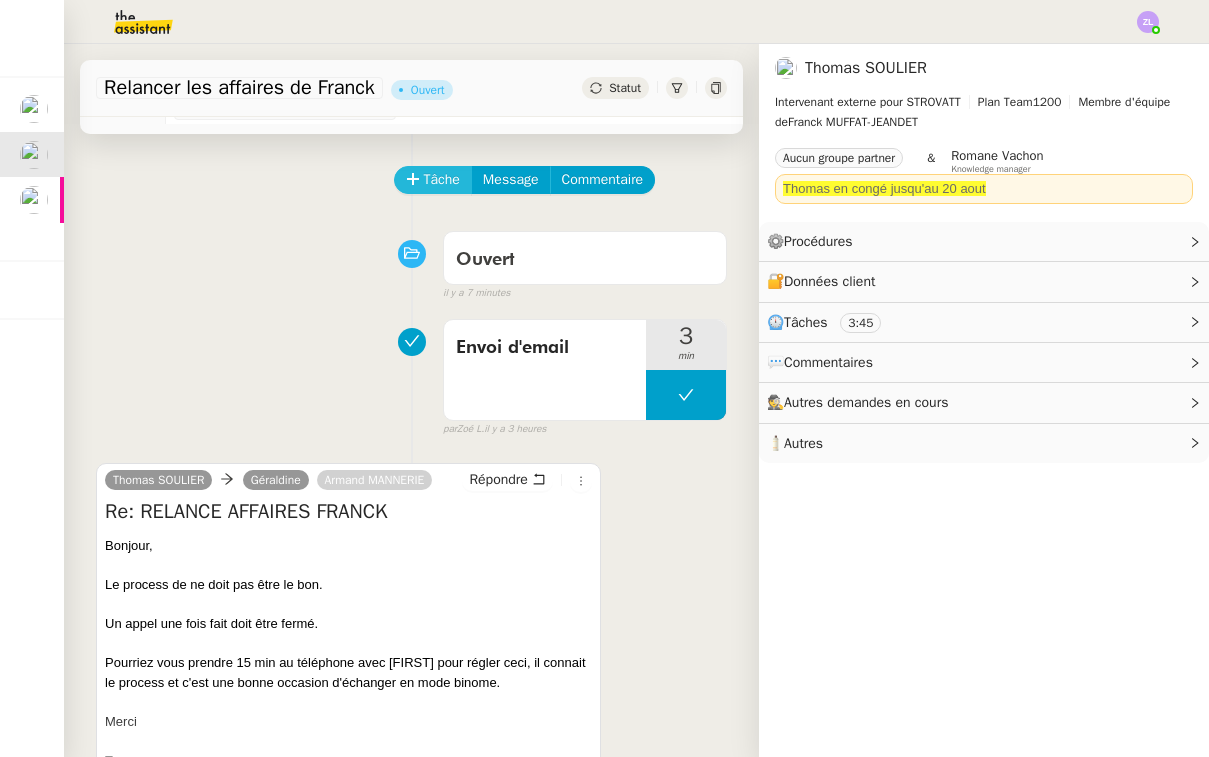 click on "Tâche" 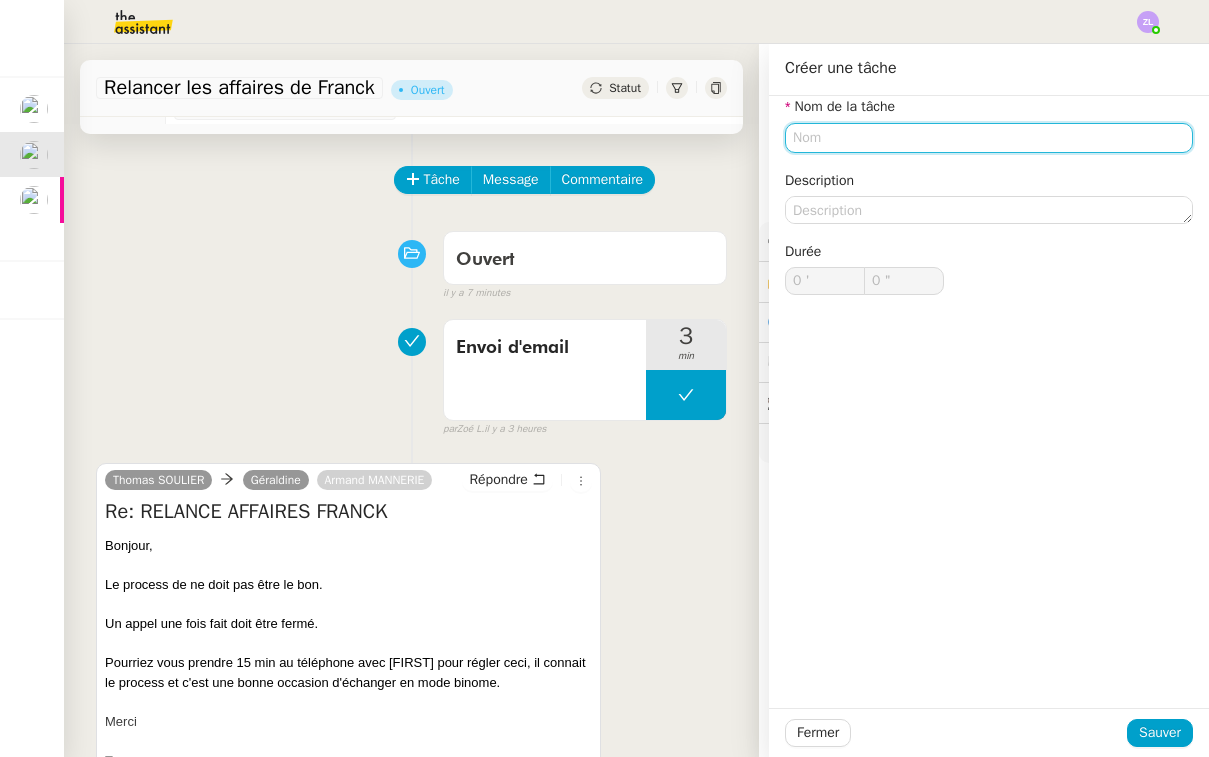 type on "T" 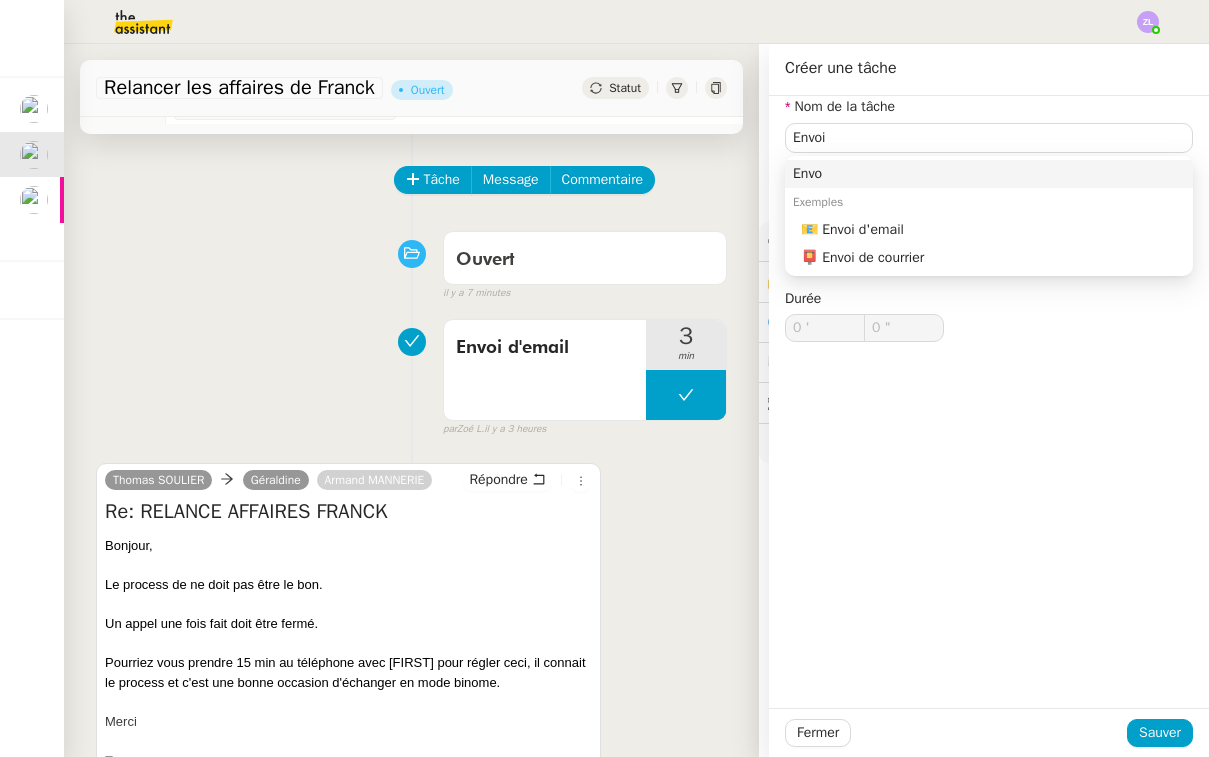 drag, startPoint x: 873, startPoint y: 157, endPoint x: 901, endPoint y: 209, distance: 59.05929 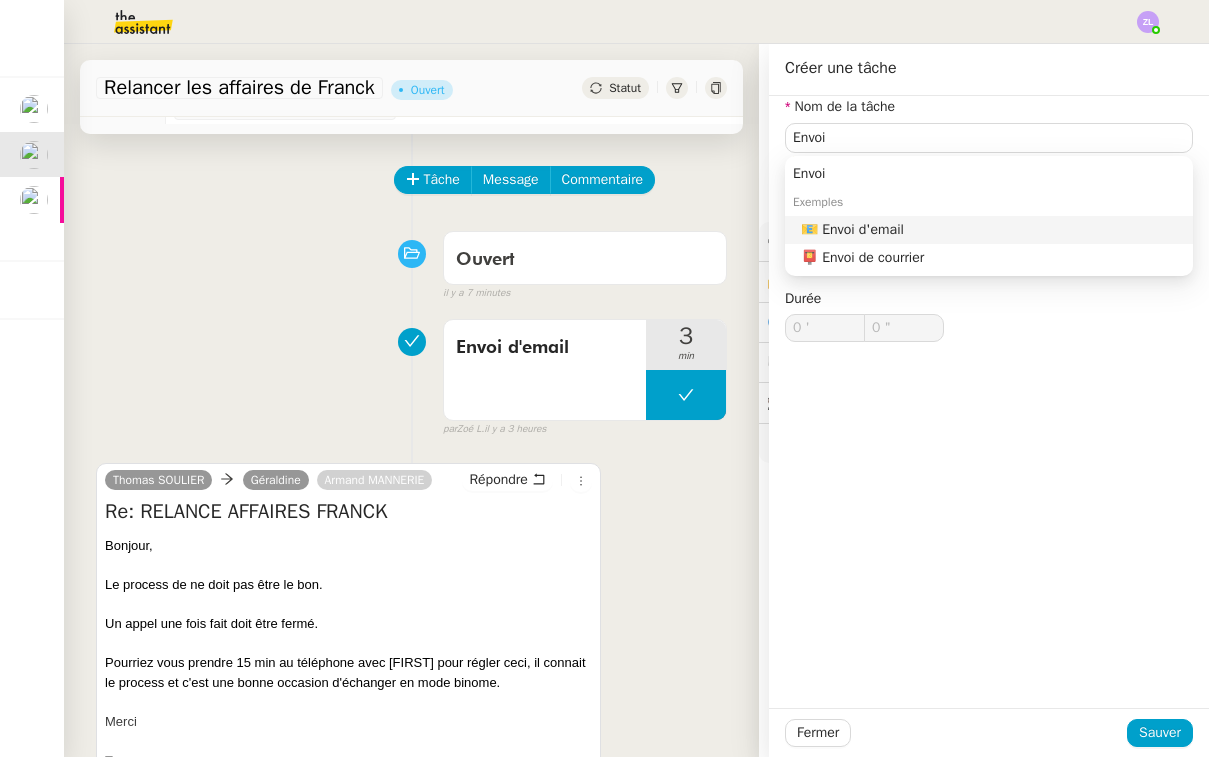 click on "📧 Envoi d'email" 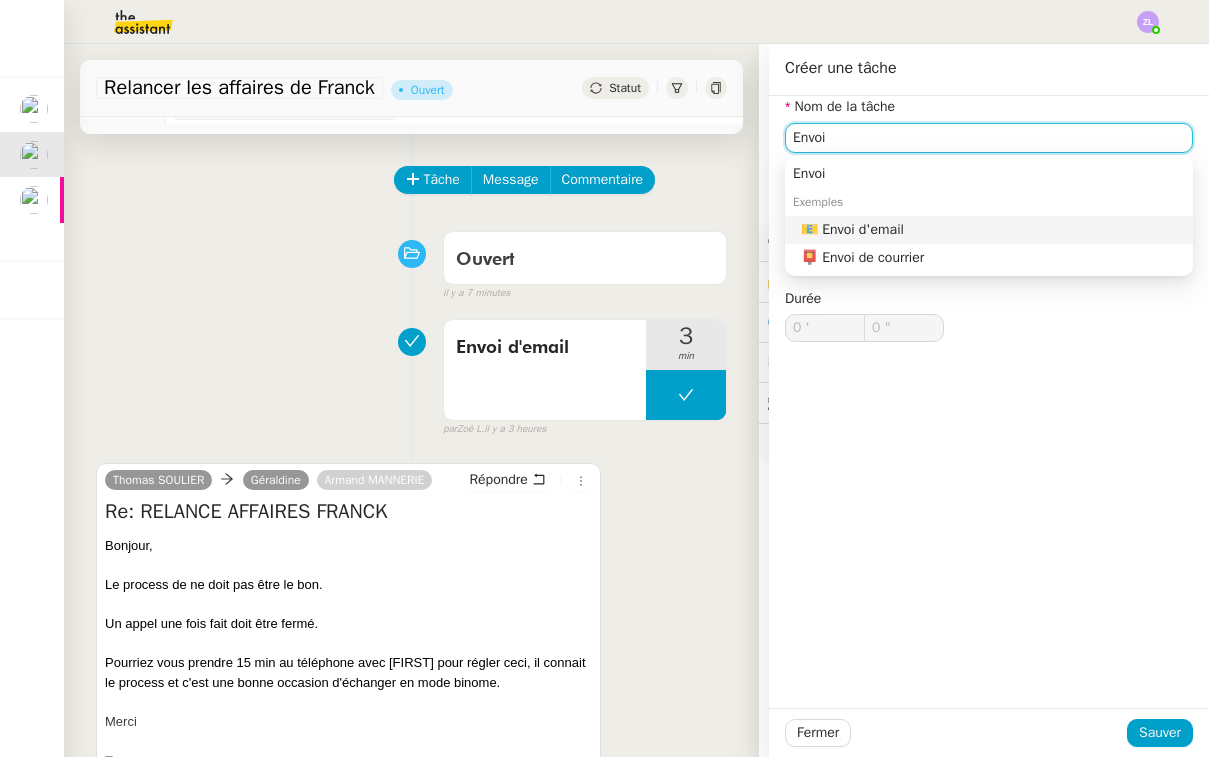 type on "Envoi d'email" 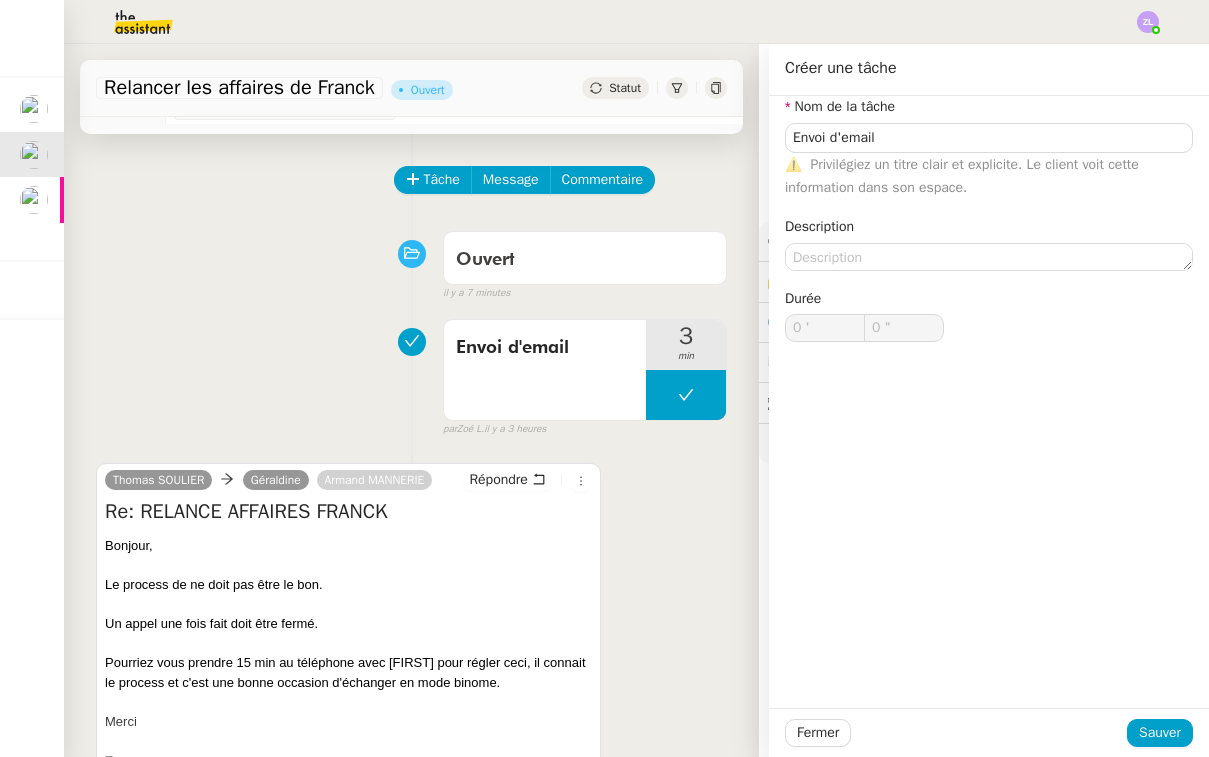 click on "Fermer Sauver" 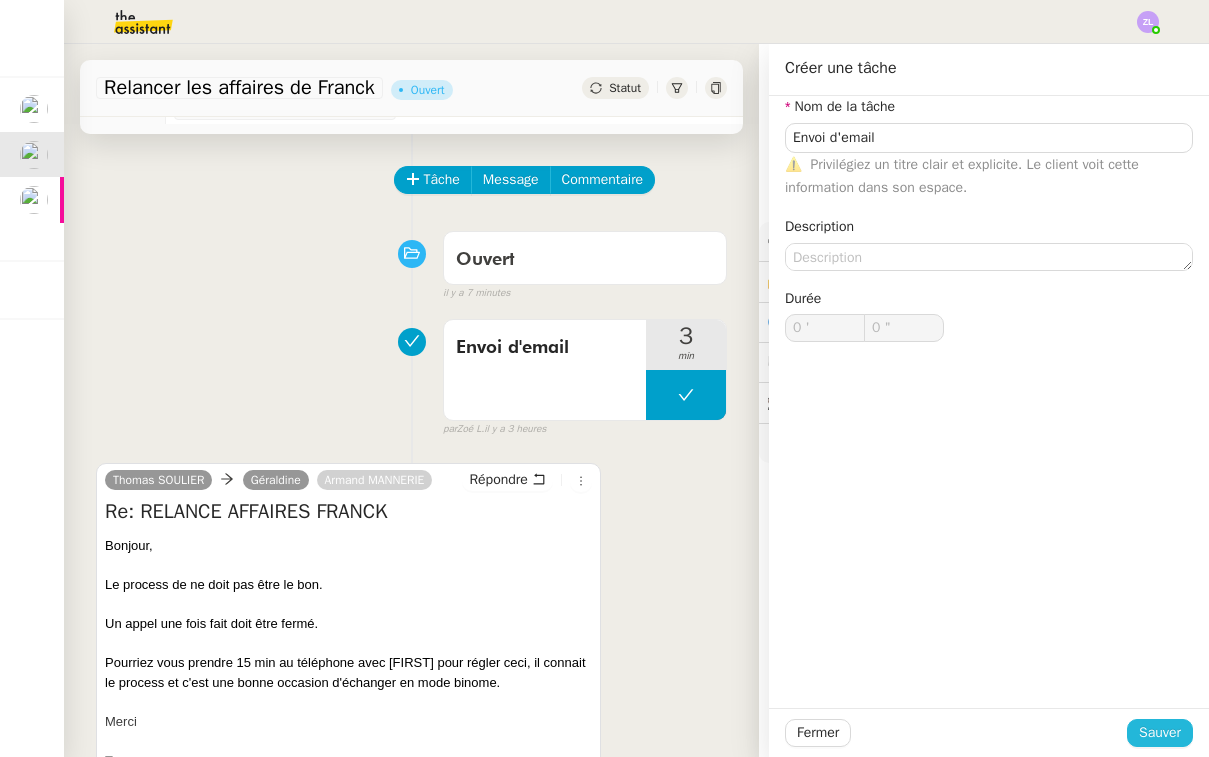 click on "Sauver" 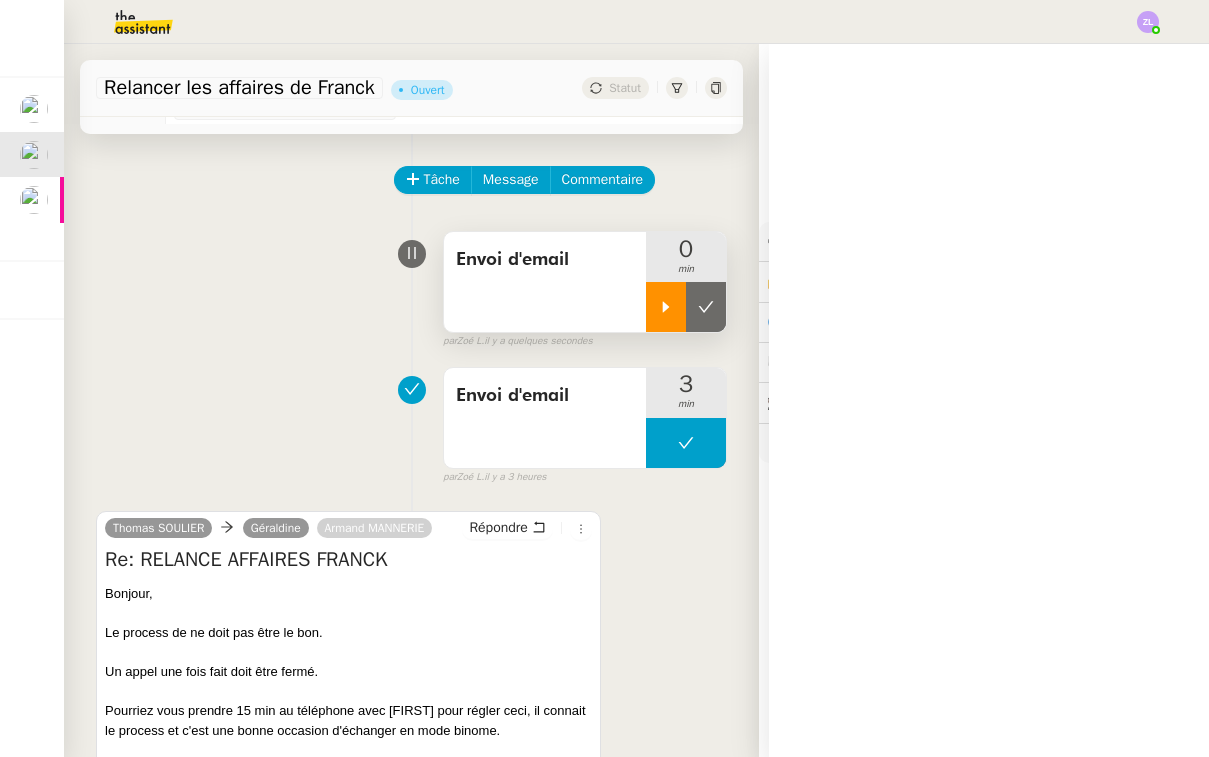 click at bounding box center [666, 307] 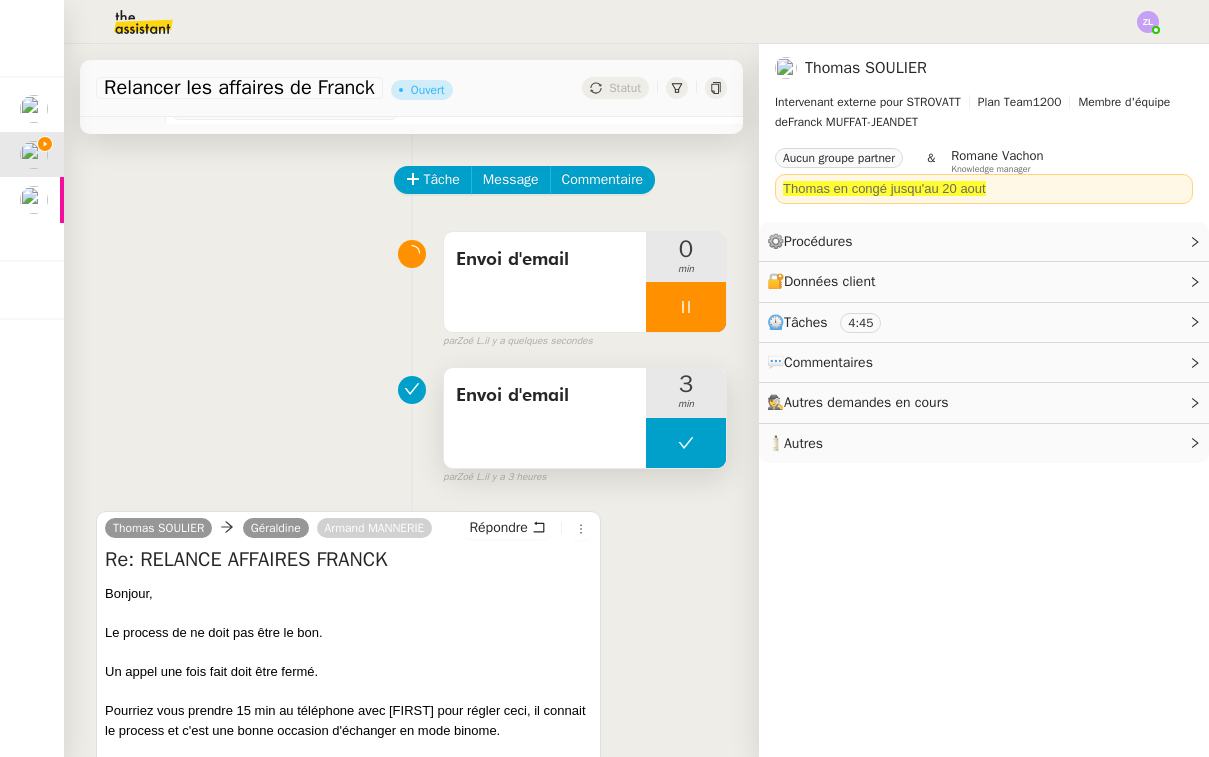 scroll, scrollTop: 181, scrollLeft: 0, axis: vertical 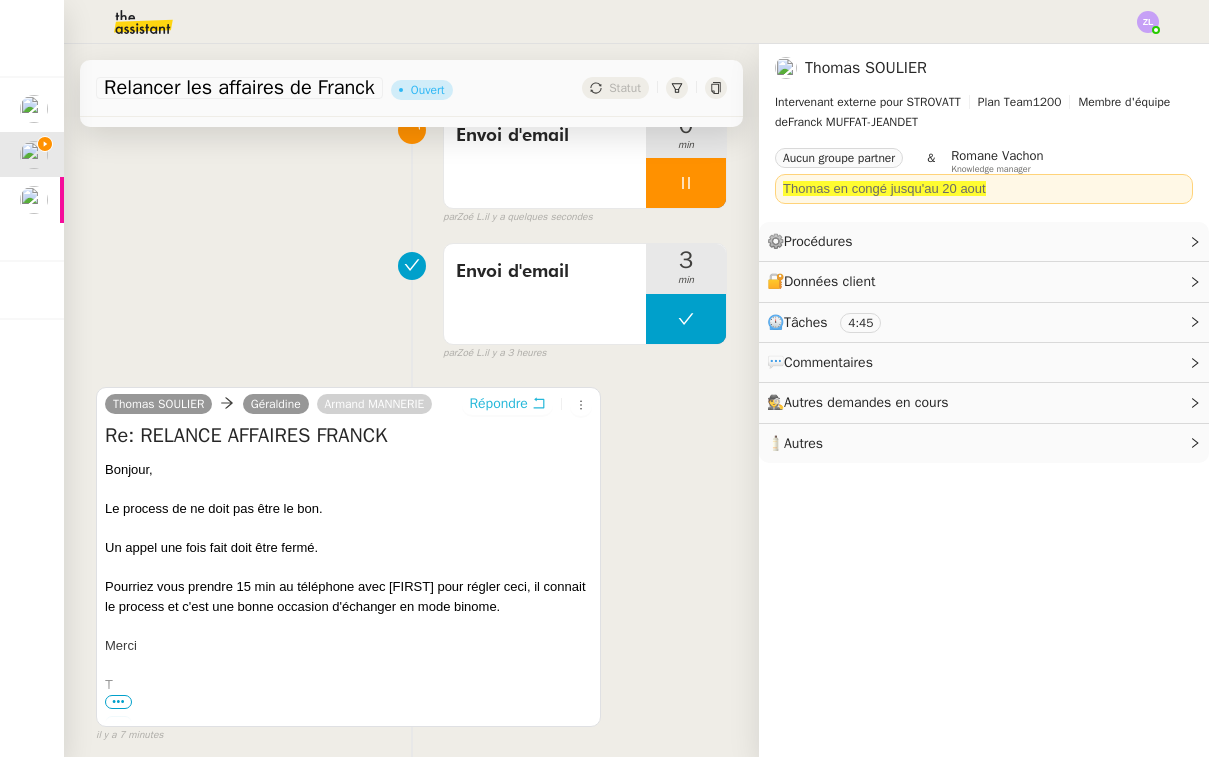 click on "Répondre" at bounding box center (498, 404) 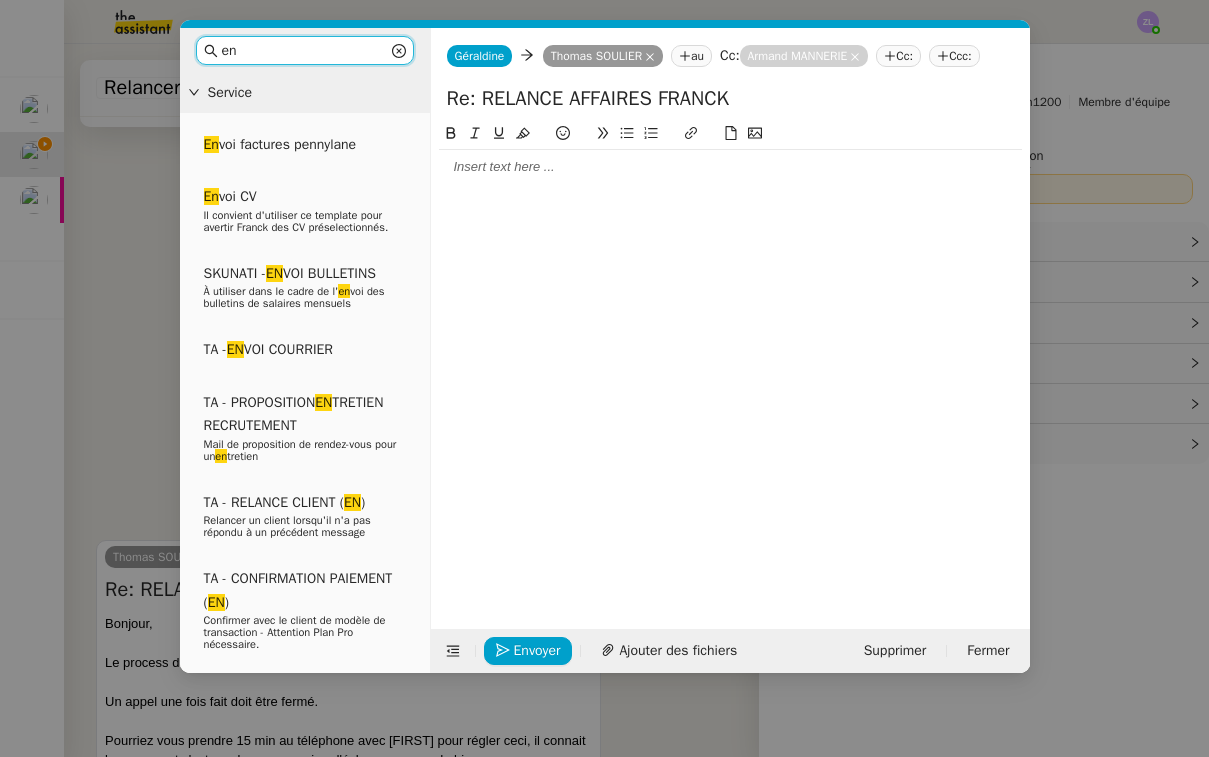 type on "e" 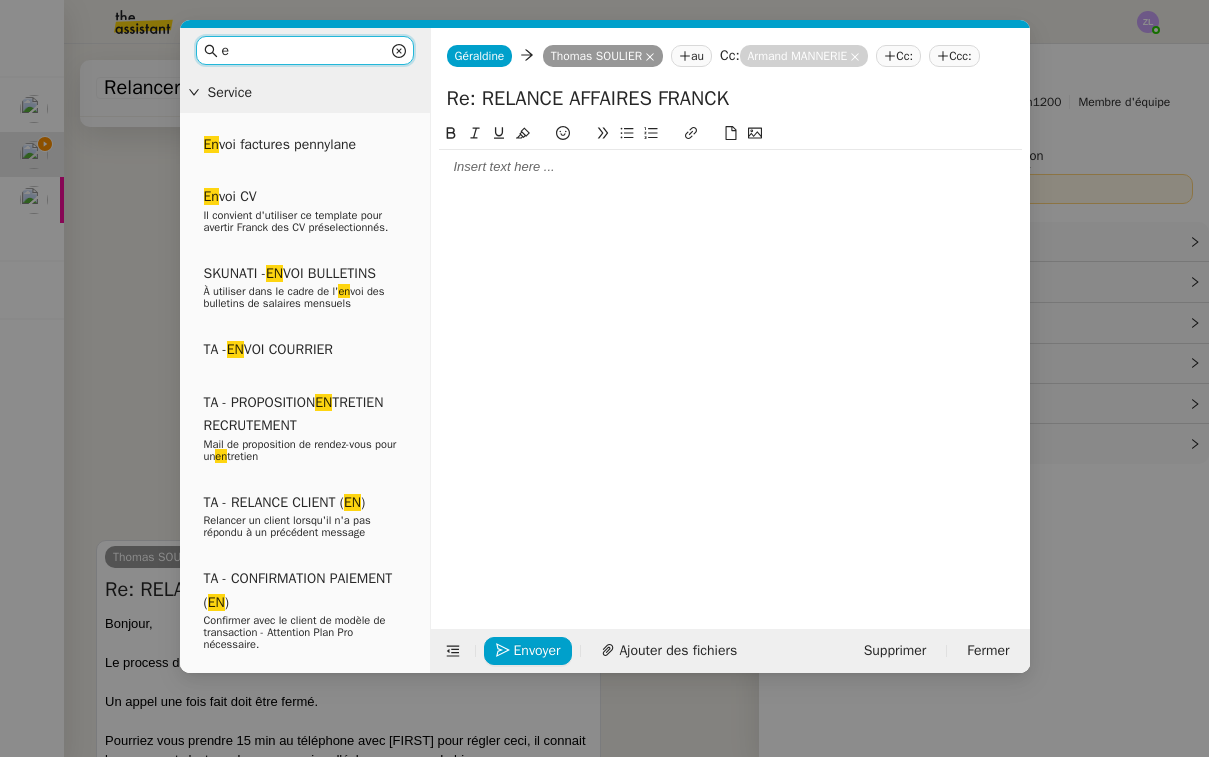type 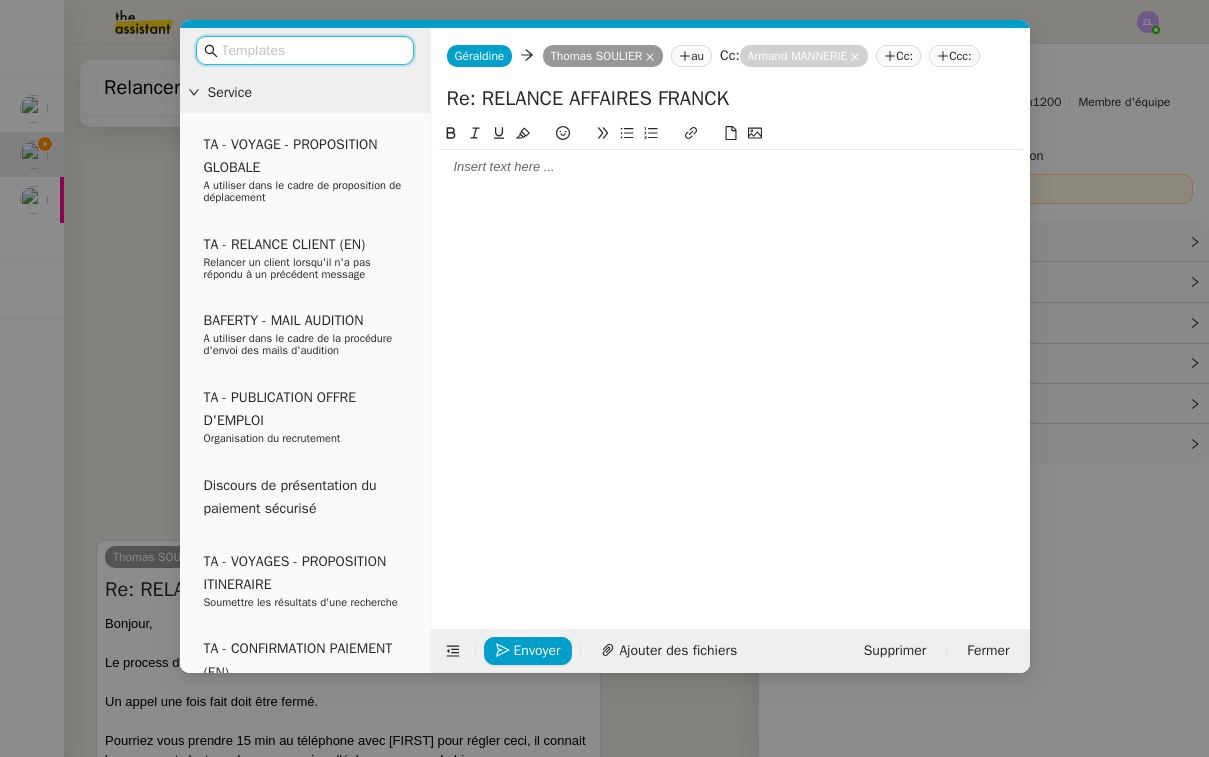 click on "Service TA - VOYAGE - PROPOSITION GLOBALE    A utiliser dans le cadre de proposition de déplacement TA - RELANCE CLIENT (EN)    Relancer un client lorsqu'il n'a pas répondu à un précédent message BAFERTY - MAIL AUDITION    A utiliser dans le cadre de la procédure d'envoi des mails d'audition TA - PUBLICATION OFFRE D'EMPLOI     Organisation du recrutement Discours de présentation du paiement sécurisé    TA - VOYAGES - PROPOSITION ITINERAIRE    Soumettre les résultats d'une recherche TA - CONFIRMATION PAIEMENT (EN)    Confirmer avec le client de modèle de transaction - Attention Plan Pro nécessaire. TA - COURRIER EXPEDIE (recommandé)    A utiliser dans le cadre de l'envoi d'un courrier recommandé TA - PARTAGE DE CALENDRIER (EN)    A utiliser pour demander au client de partager son calendrier afin de faciliter l'accès et la gestion PSPI - Appel de fonds MJL    A utiliser dans le cadre de la procédure d'appel de fonds MJL TA - RELANCE CLIENT    TA - AR PROCEDURES        21 YIELD" at bounding box center (604, 378) 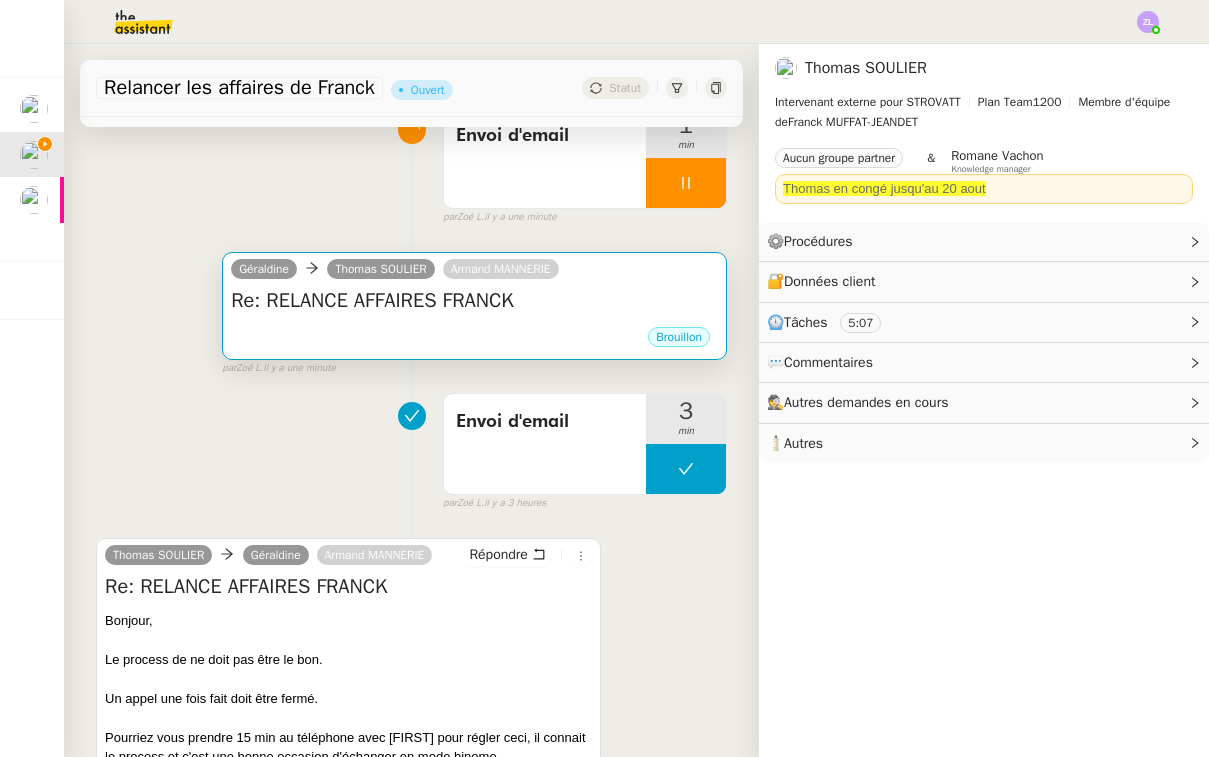 click on "Brouillon" at bounding box center (474, 340) 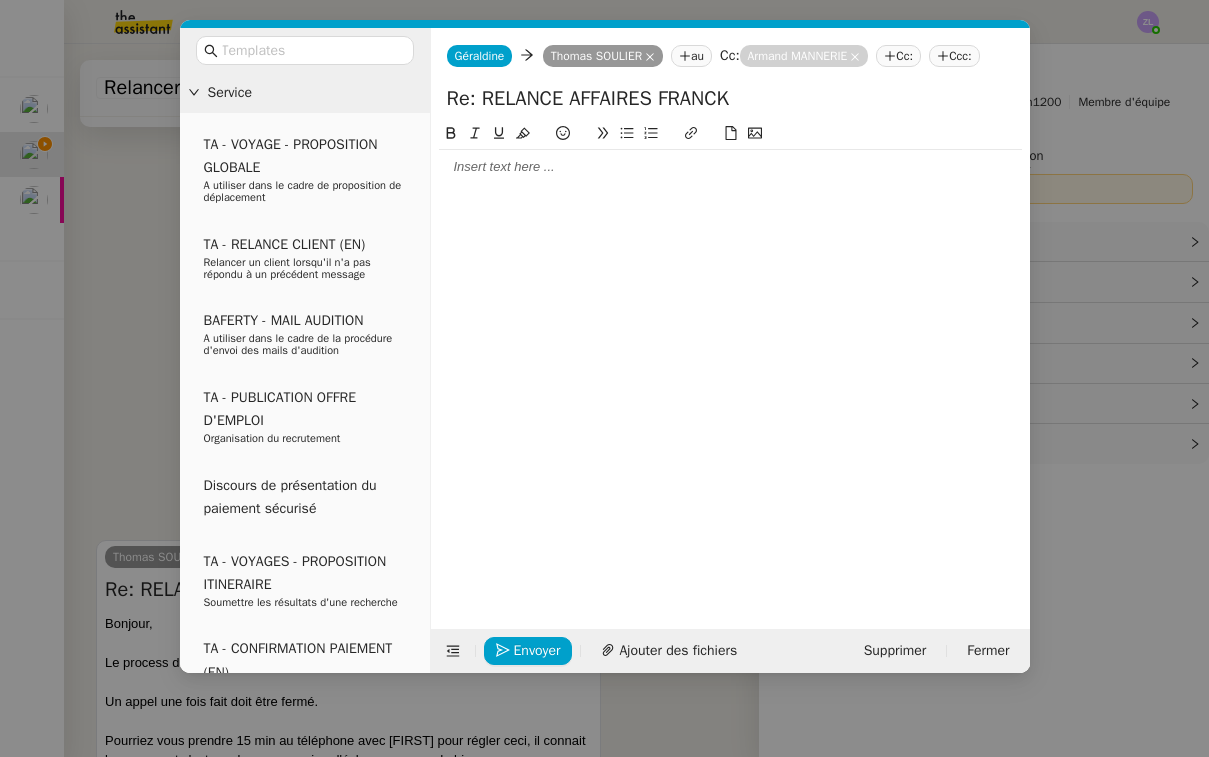 click 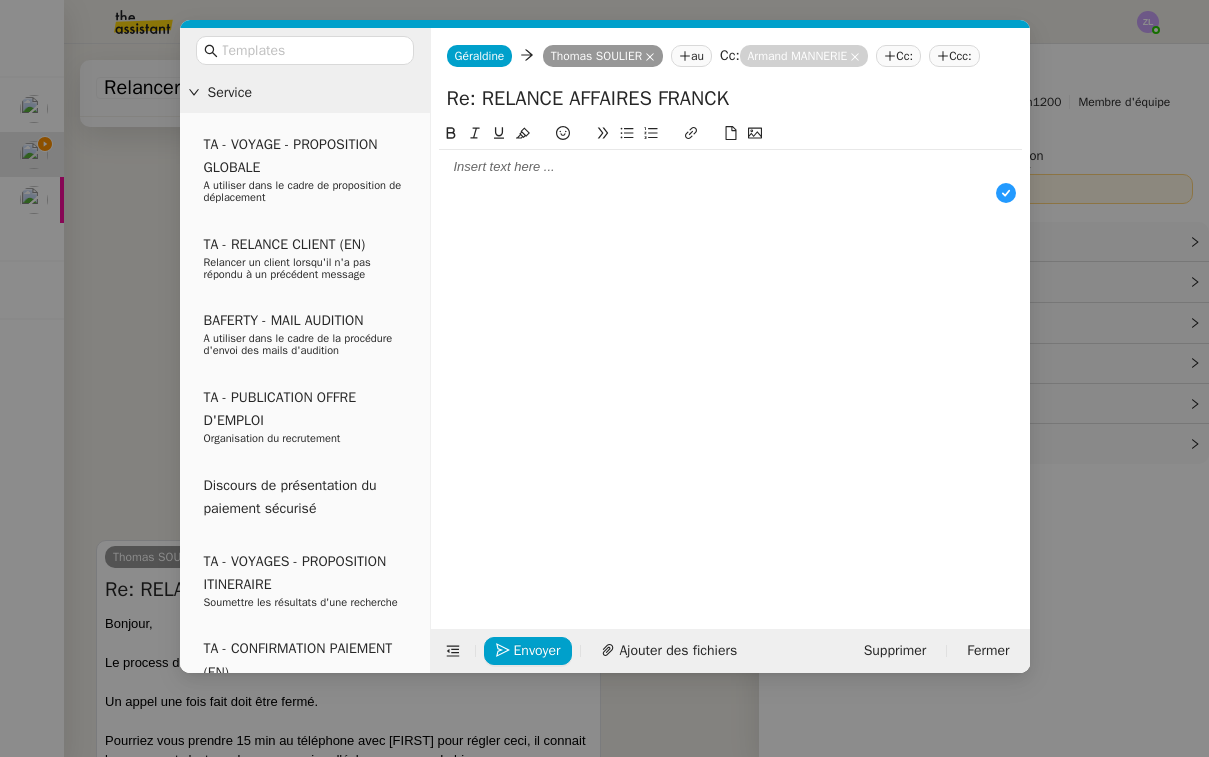 scroll, scrollTop: 21, scrollLeft: 0, axis: vertical 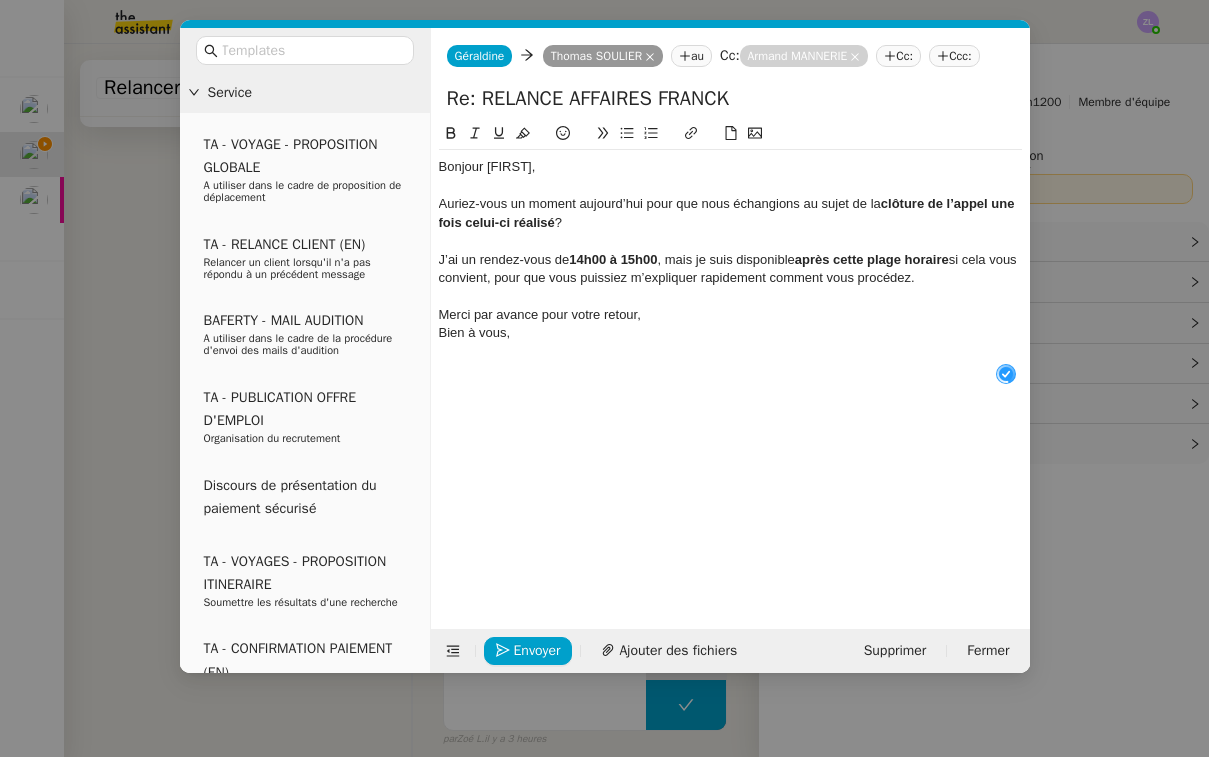 click on "Auriez-vous un moment aujourd’hui pour que nous échangions au sujet de la  clôture de l’appel une fois celui-ci réalisé ?" 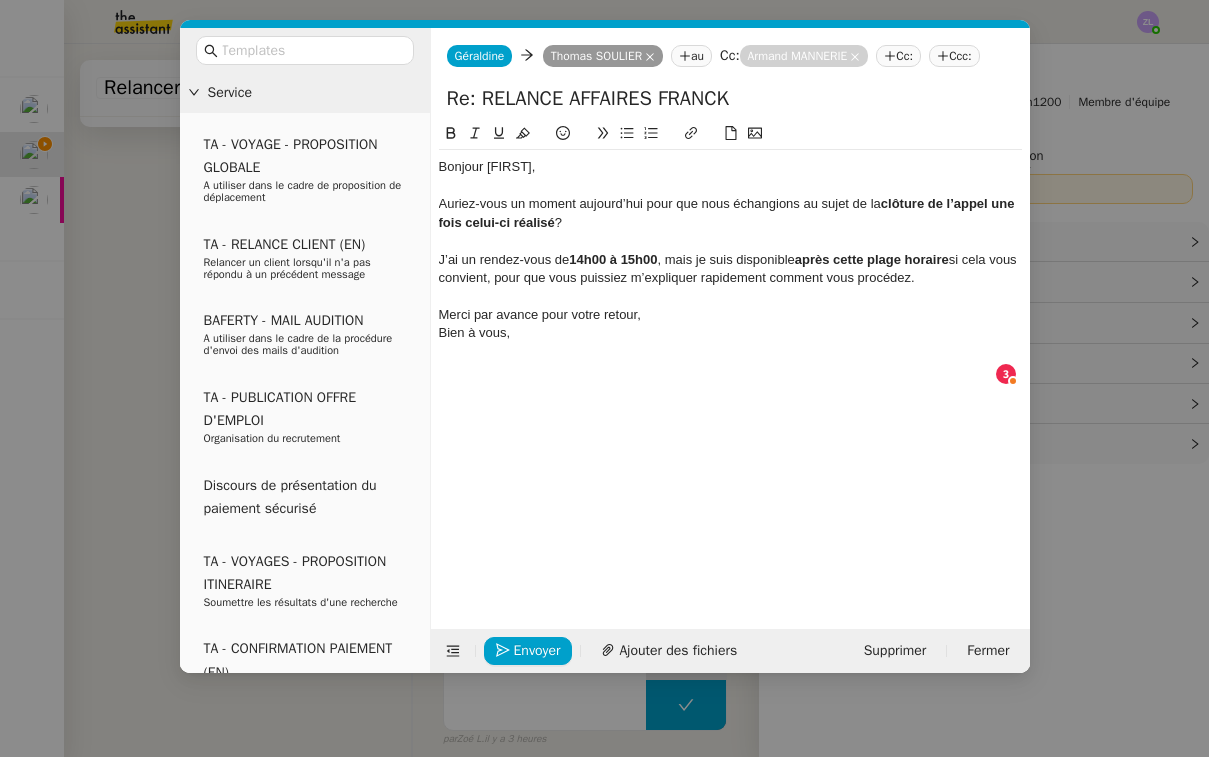 click 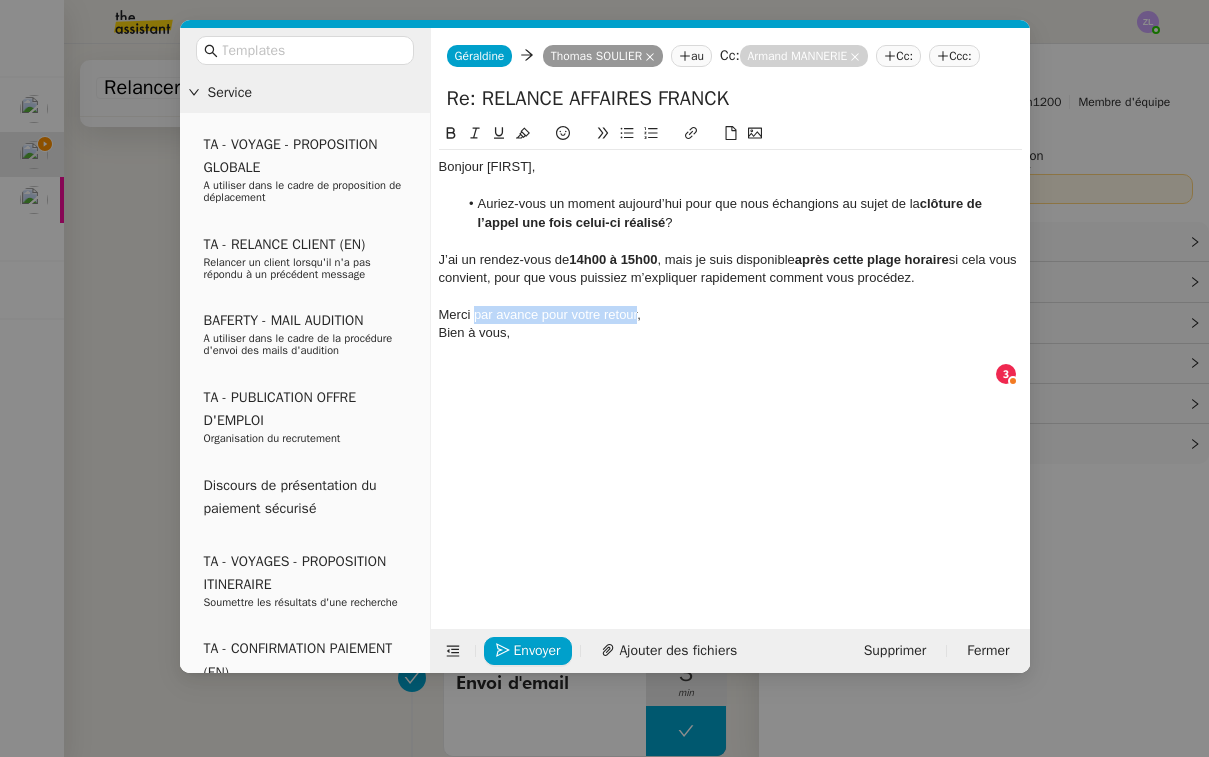 drag, startPoint x: 639, startPoint y: 339, endPoint x: 475, endPoint y: 338, distance: 164.00305 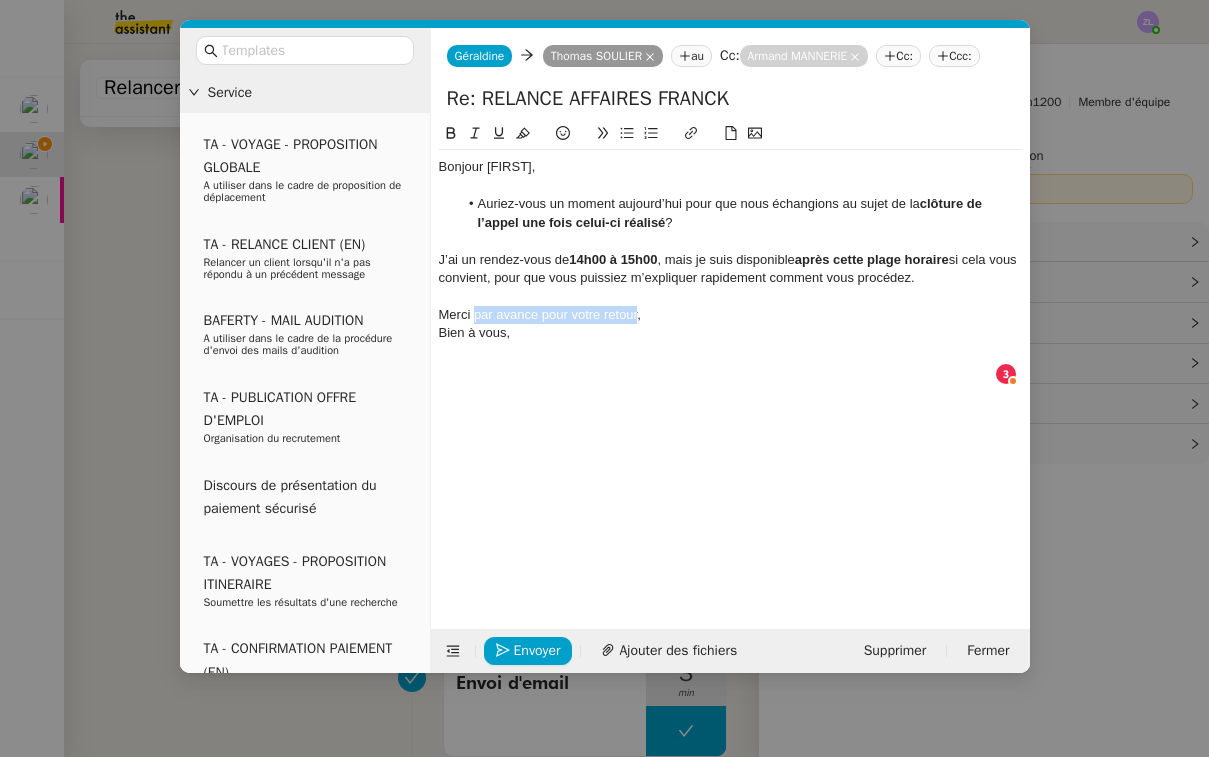 click on "Merci par avance pour votre retour," 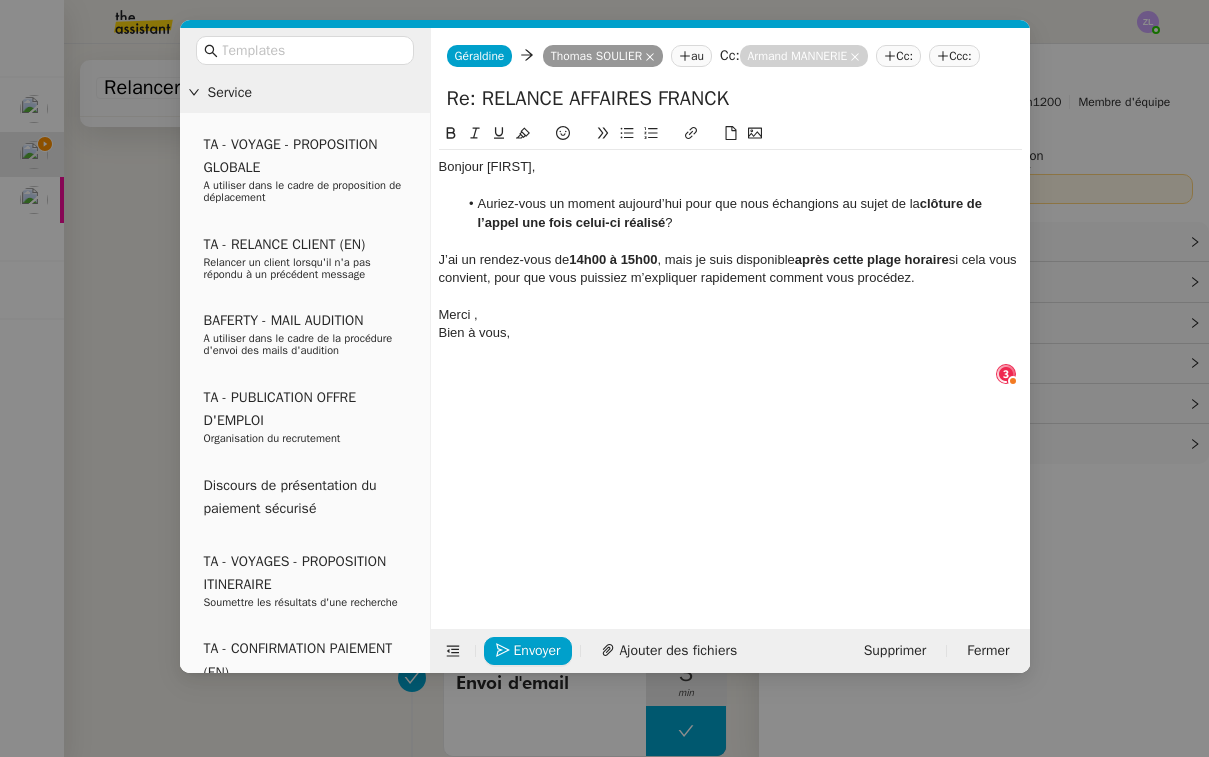 type 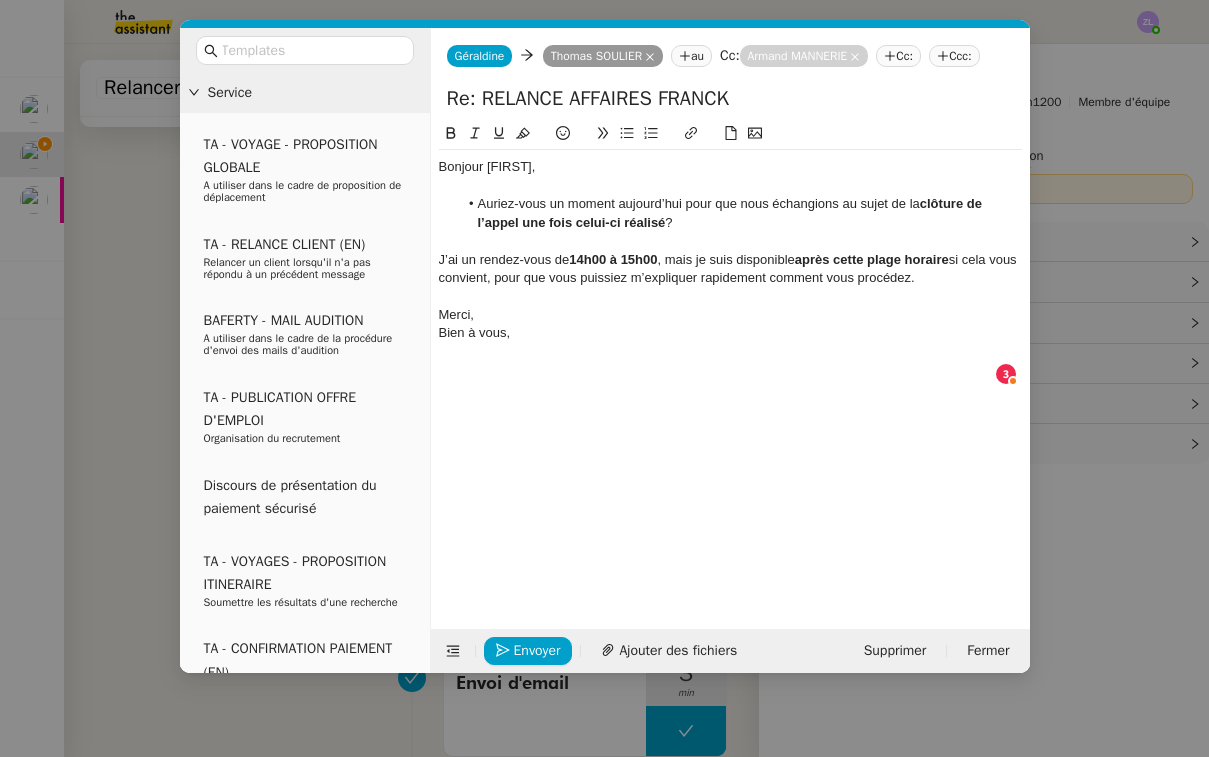 click on "Merci," 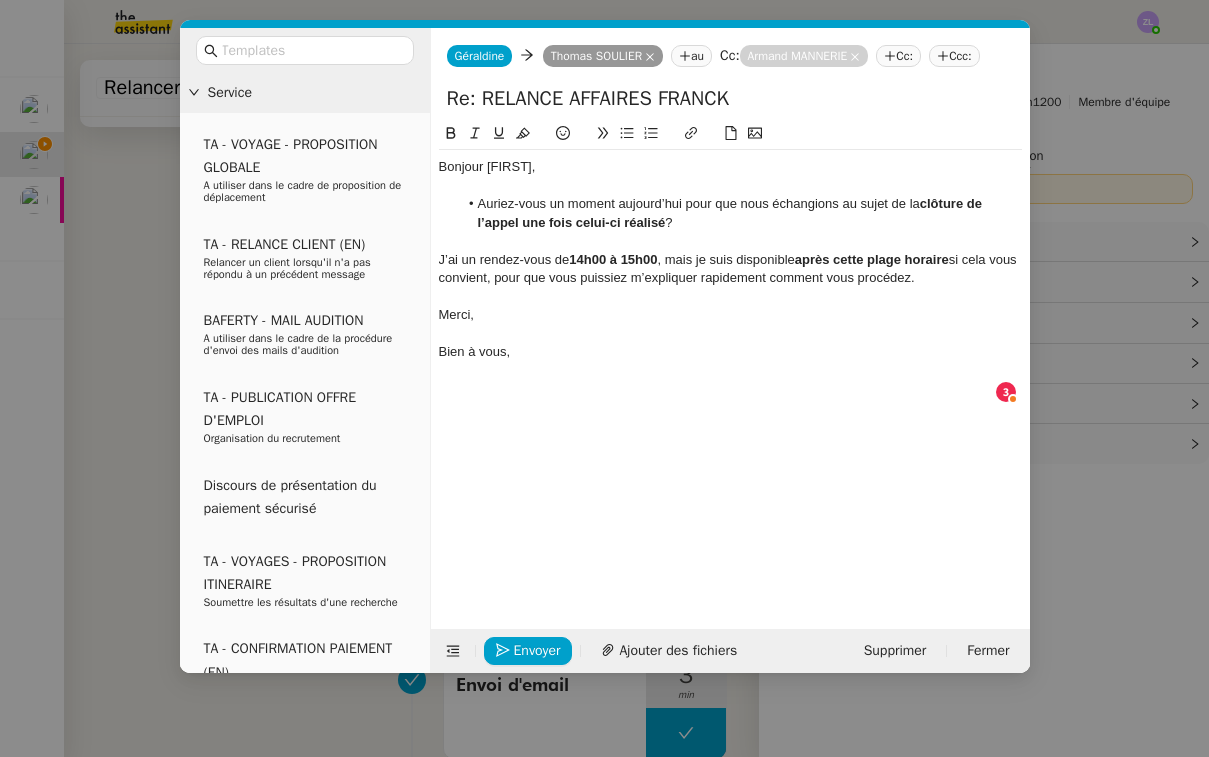 click on "Bien à vous," 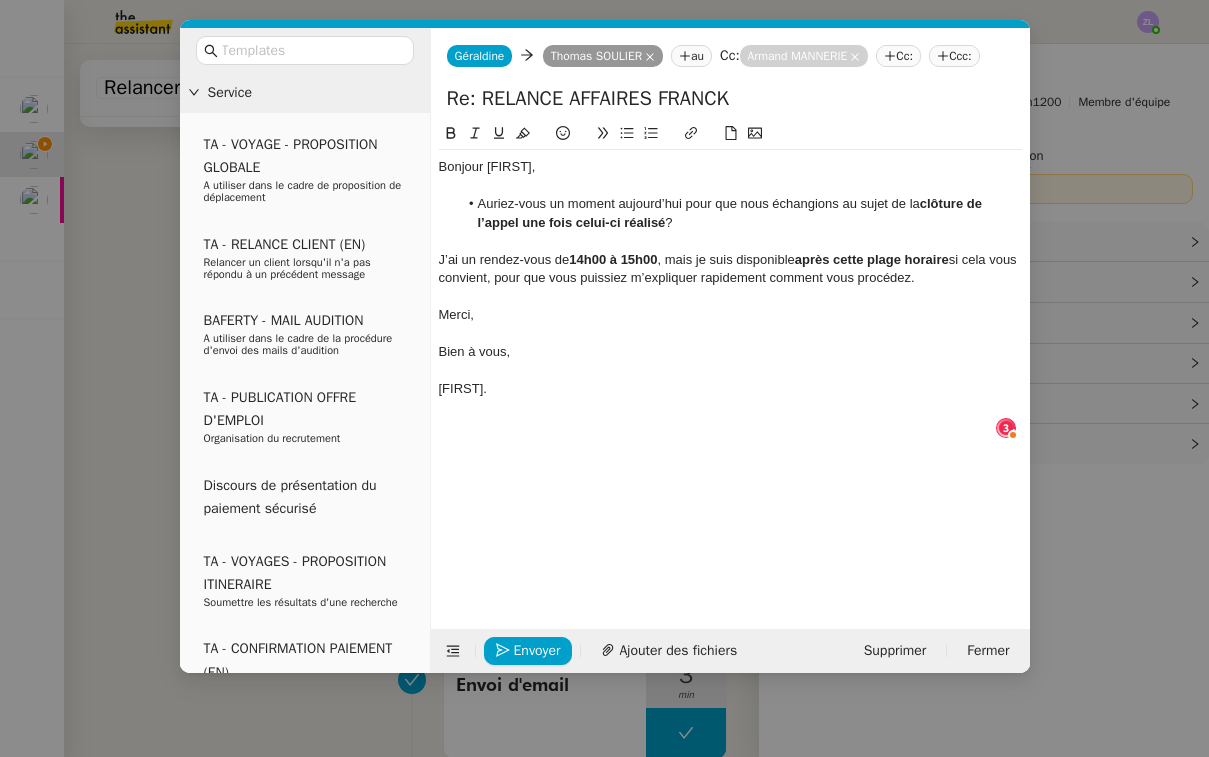 click on "[FIRST]." 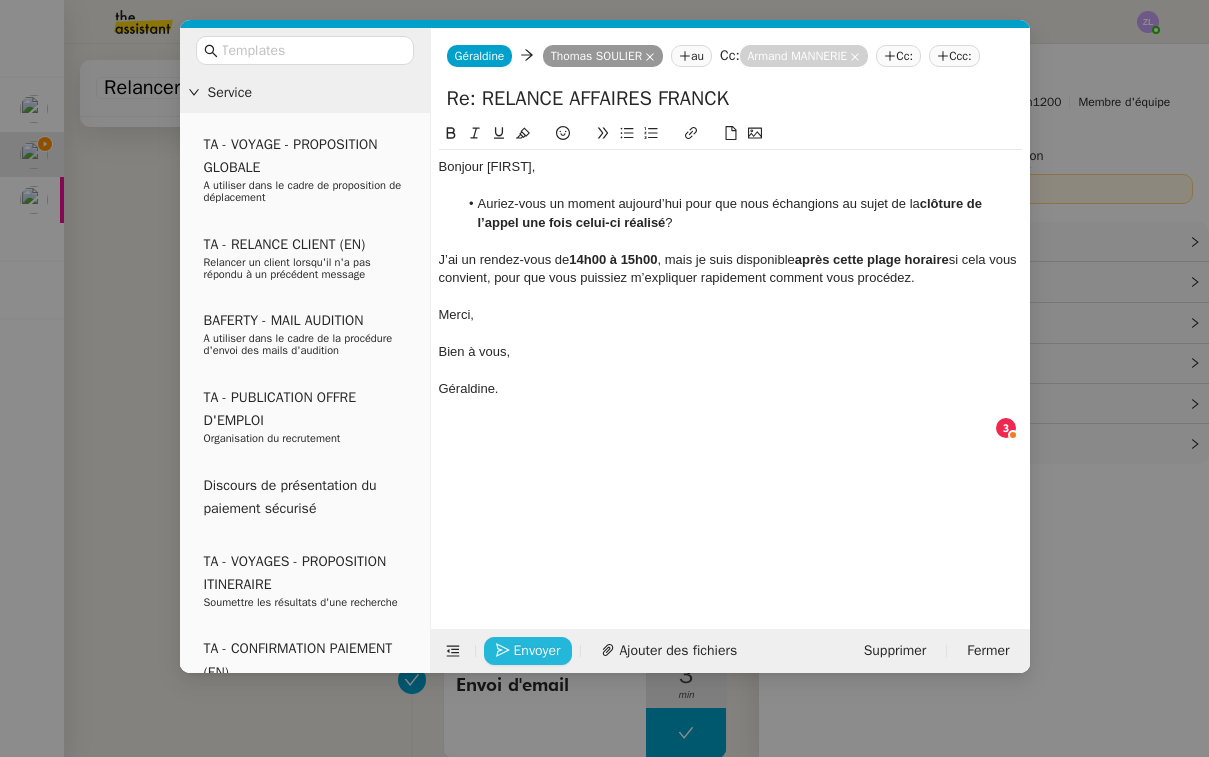 click on "Envoyer" 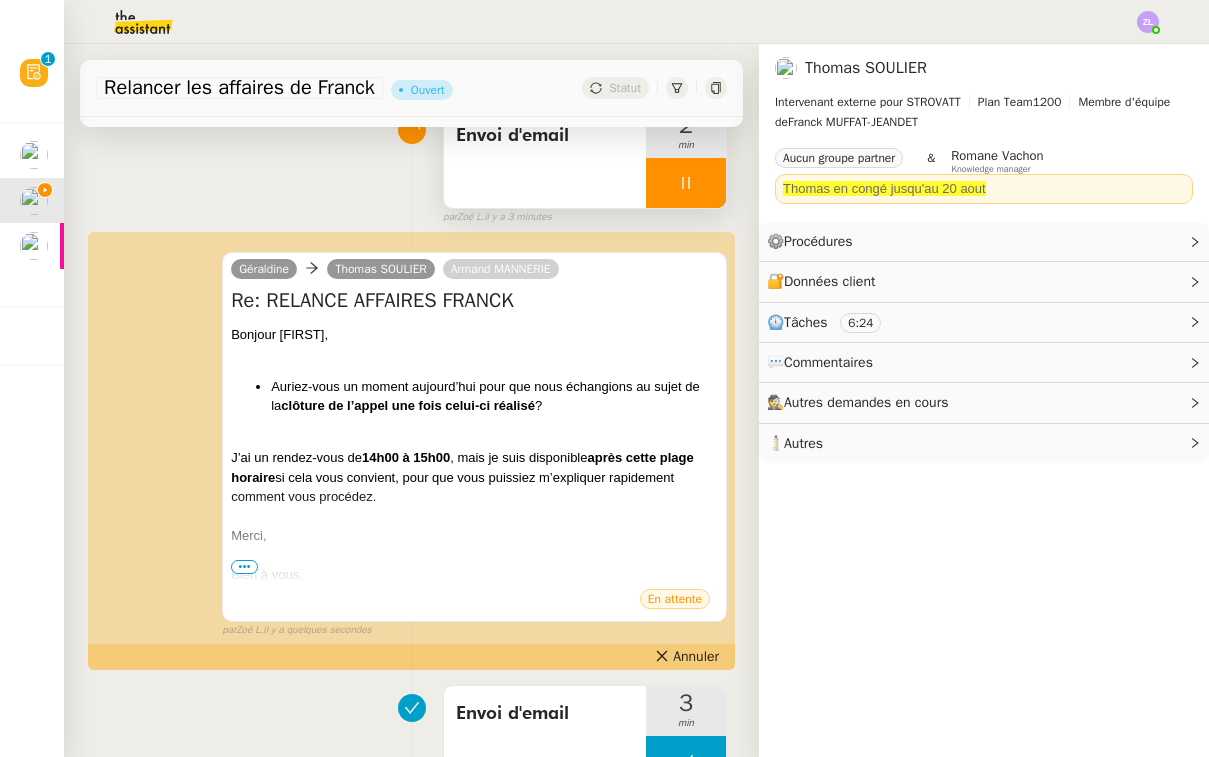 click at bounding box center (686, 183) 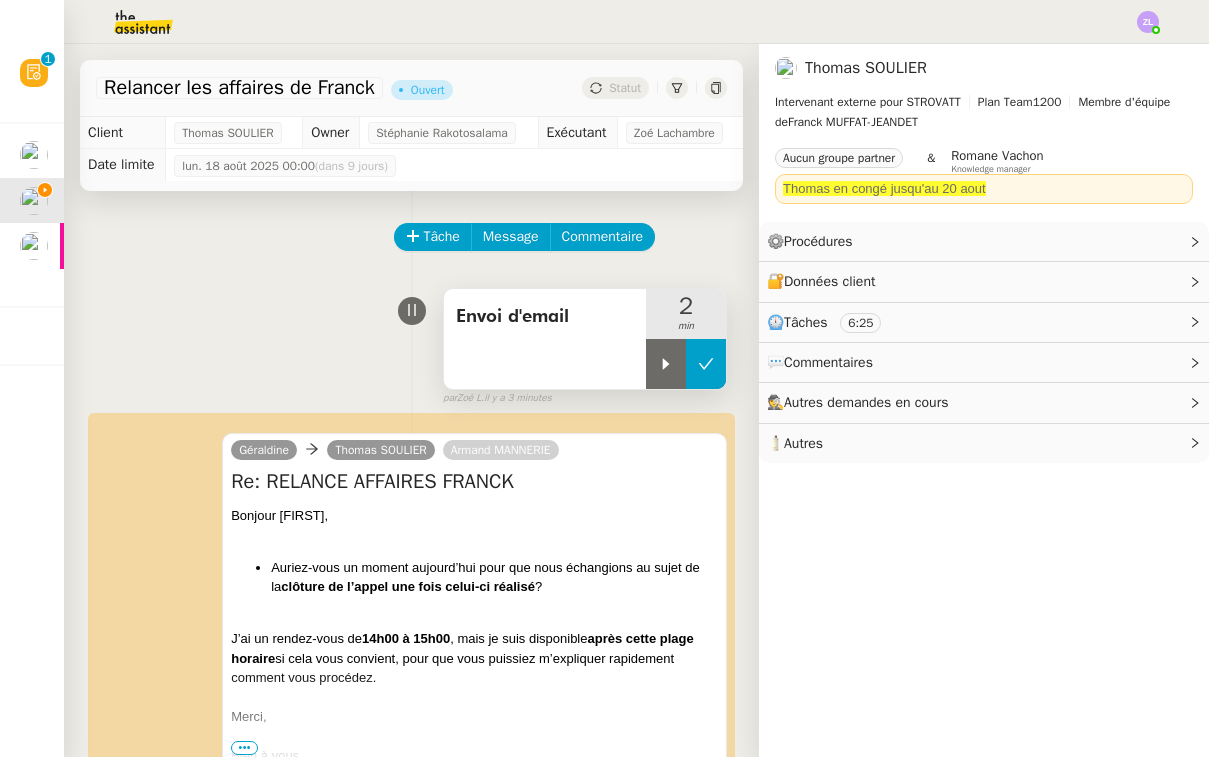 click at bounding box center [706, 364] 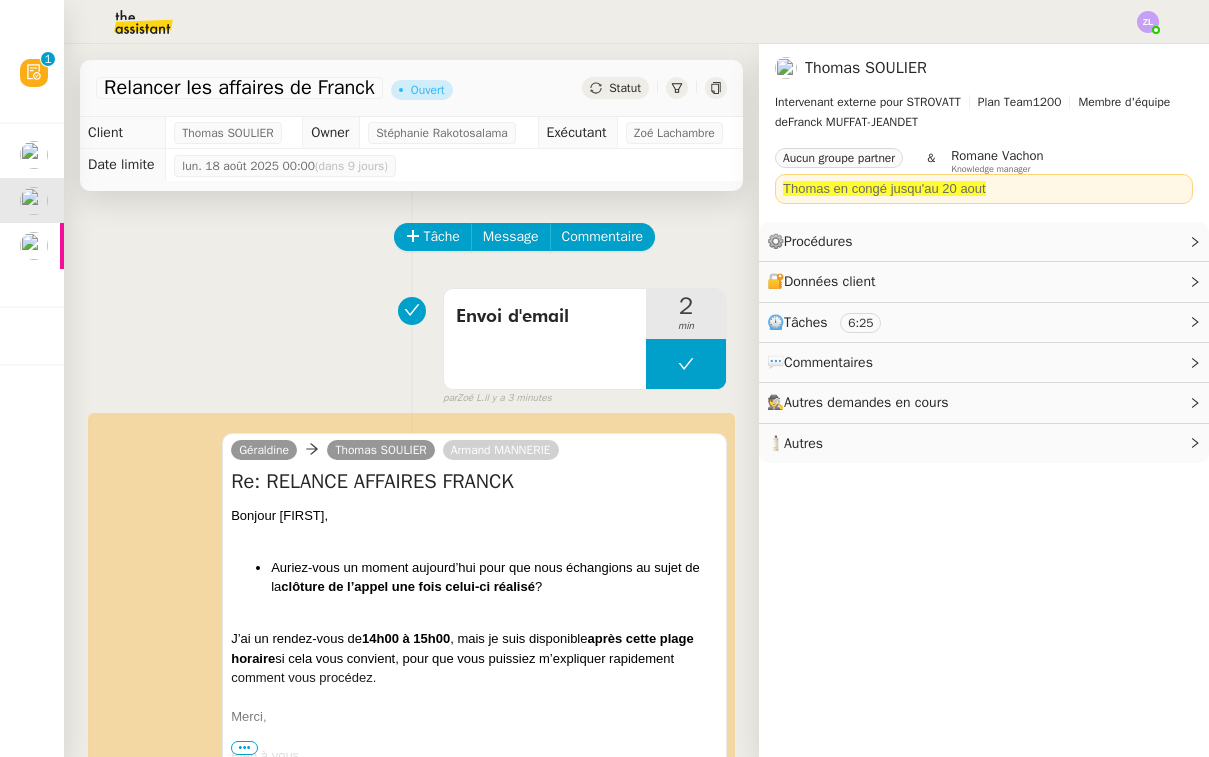 scroll, scrollTop: 0, scrollLeft: 0, axis: both 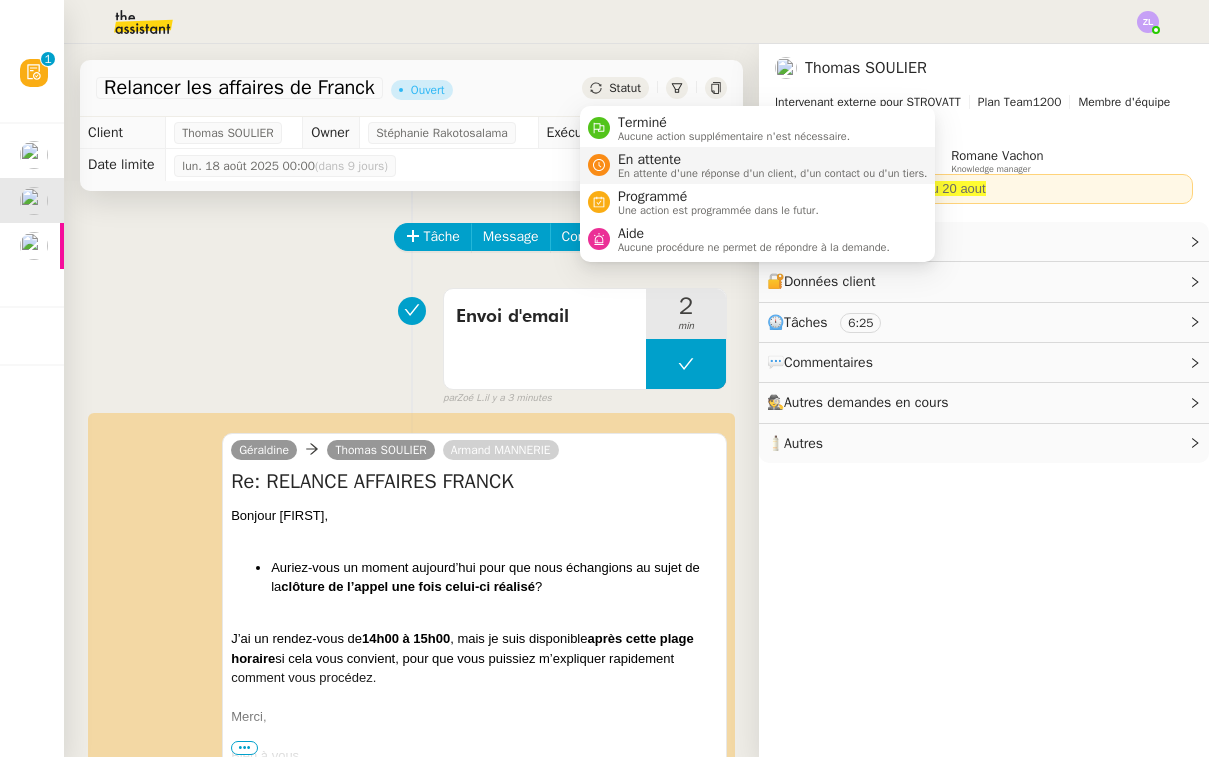 click on "En attente" at bounding box center (773, 160) 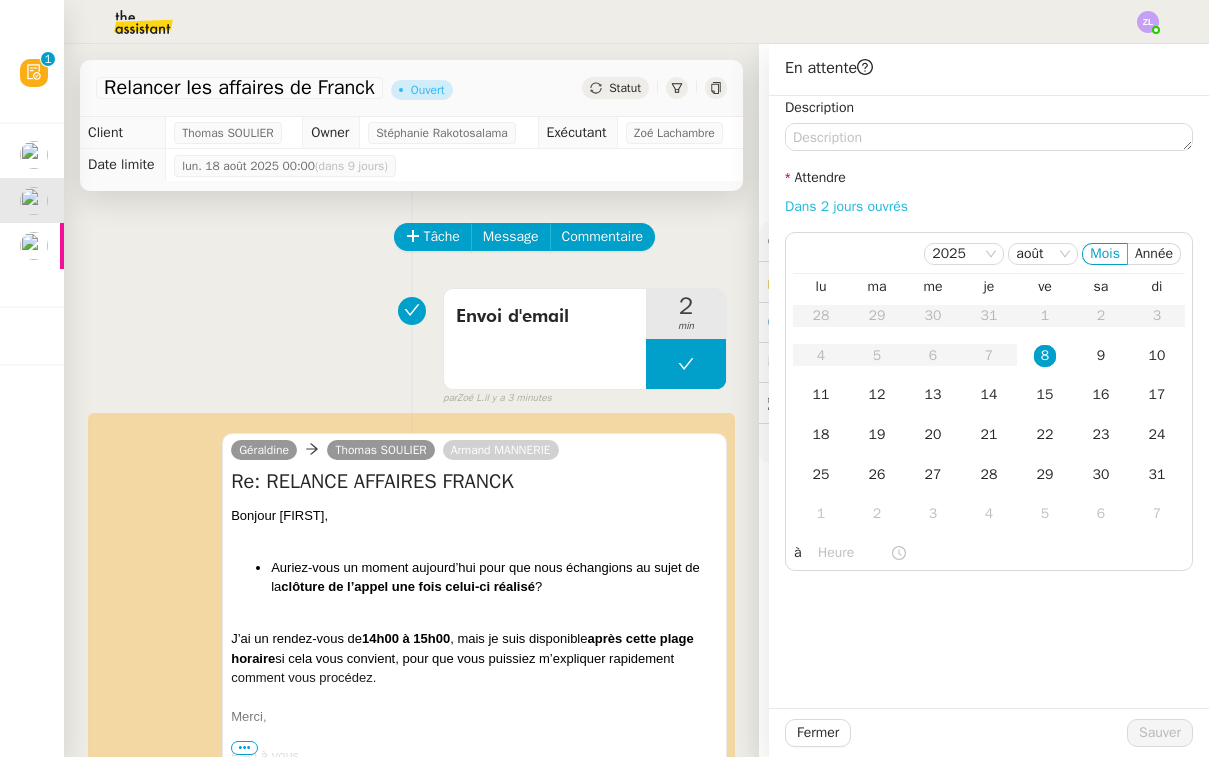 click on "Dans 2 jours ouvrés" 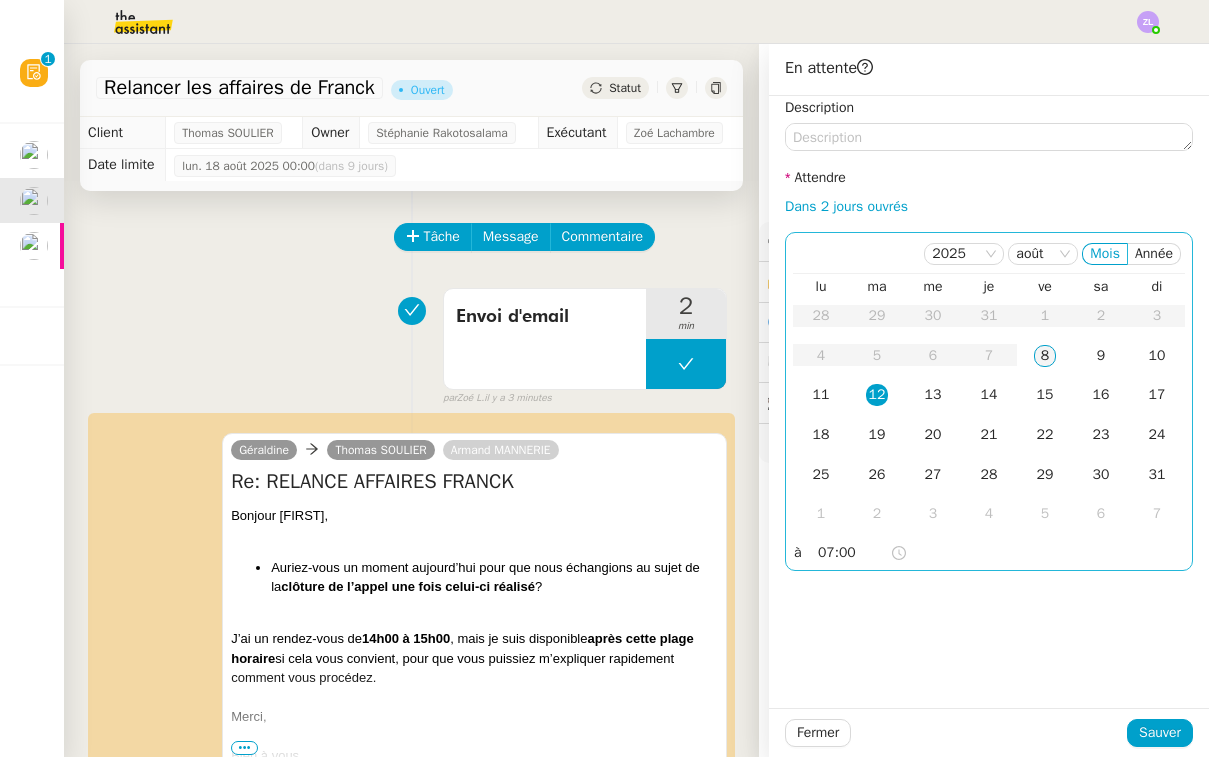 click on "8" 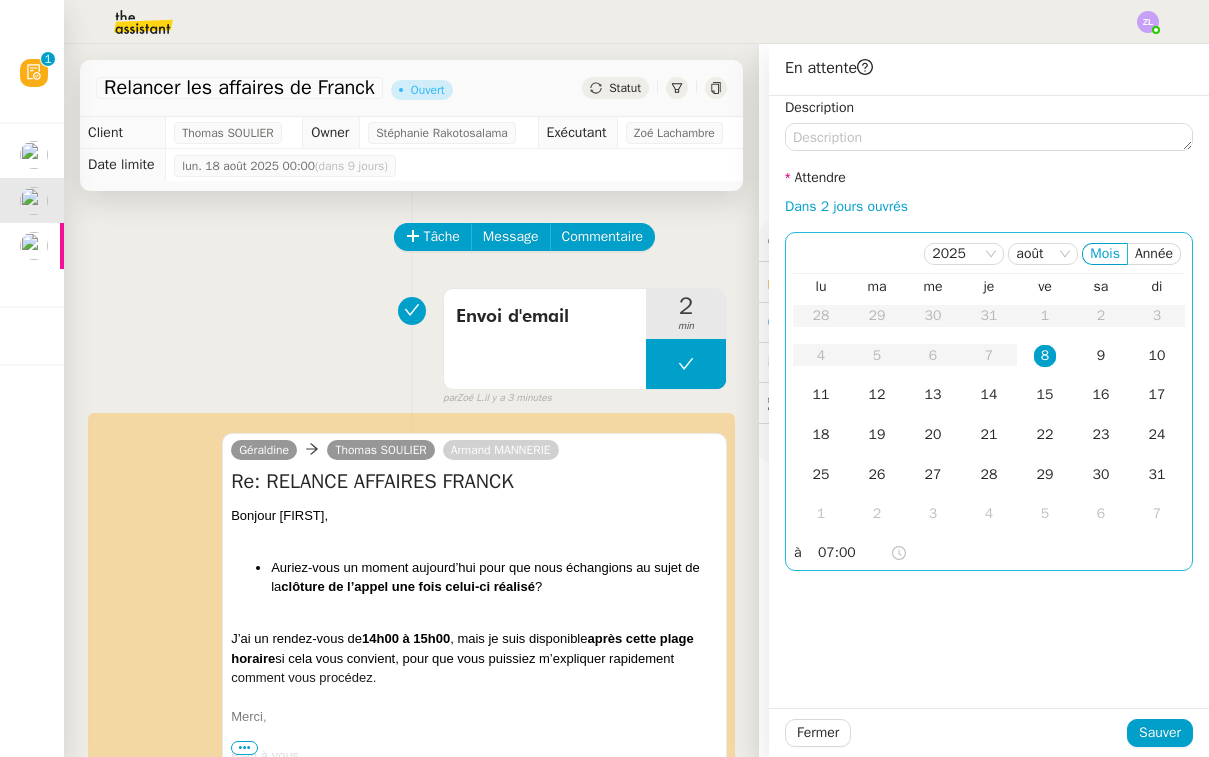 click on "07:00" 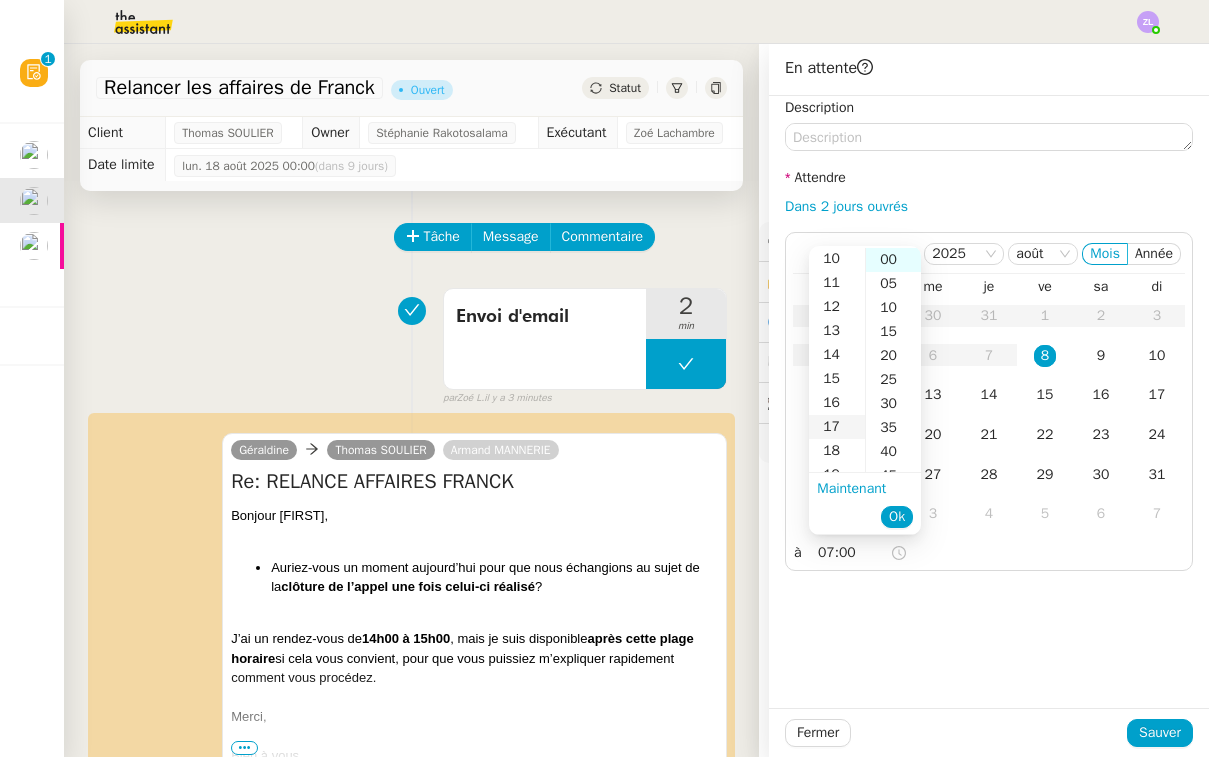 click on "17" at bounding box center [837, 427] 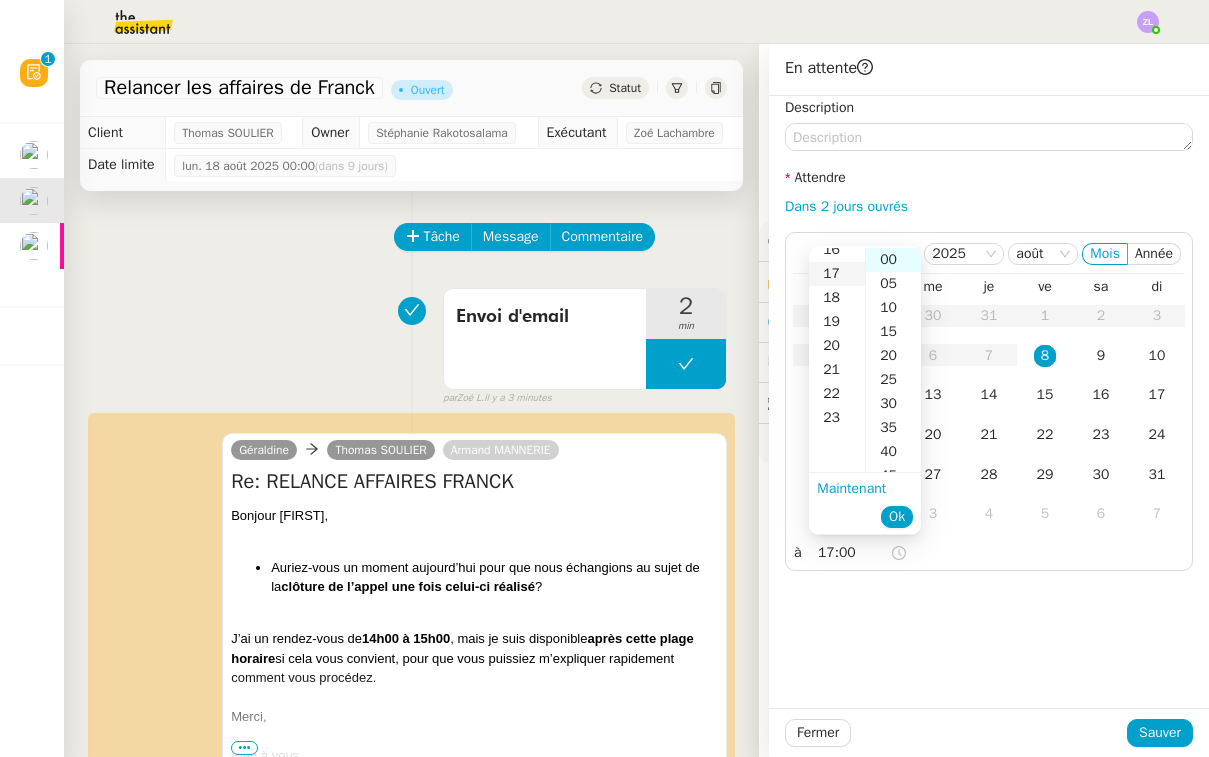 scroll, scrollTop: 408, scrollLeft: 0, axis: vertical 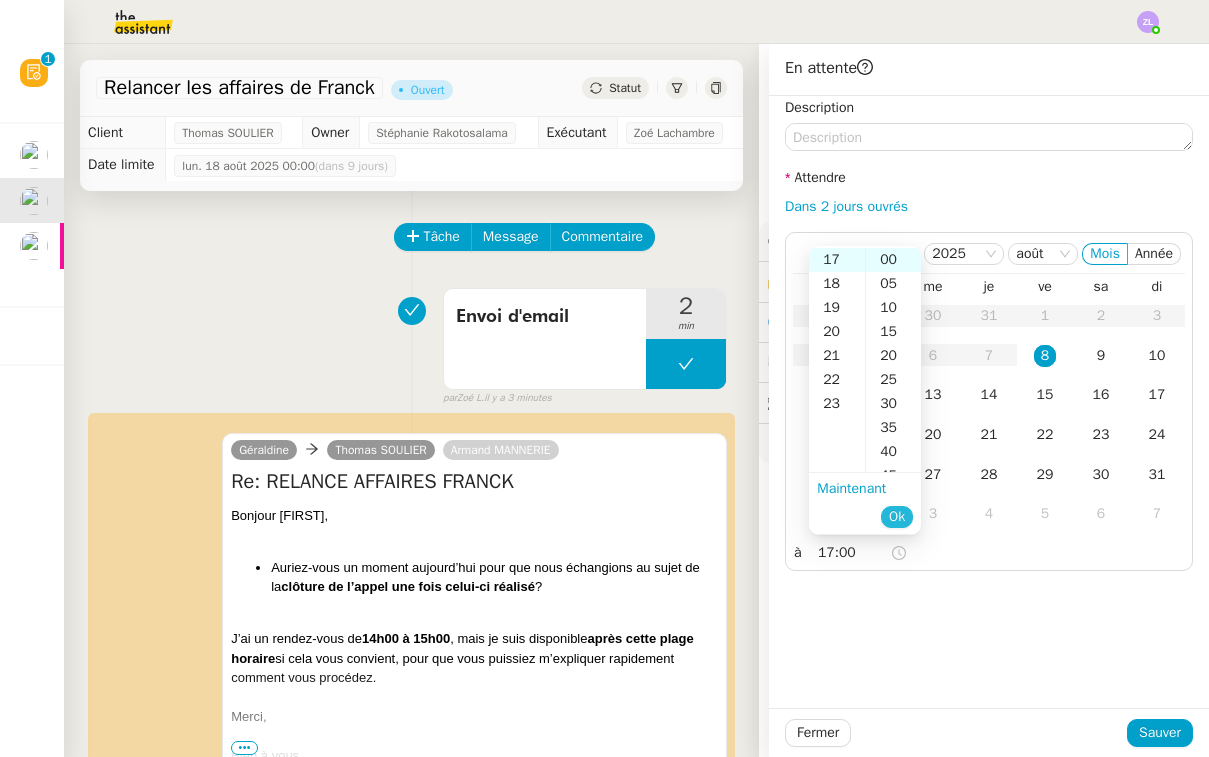 click on "Ok" at bounding box center (897, 517) 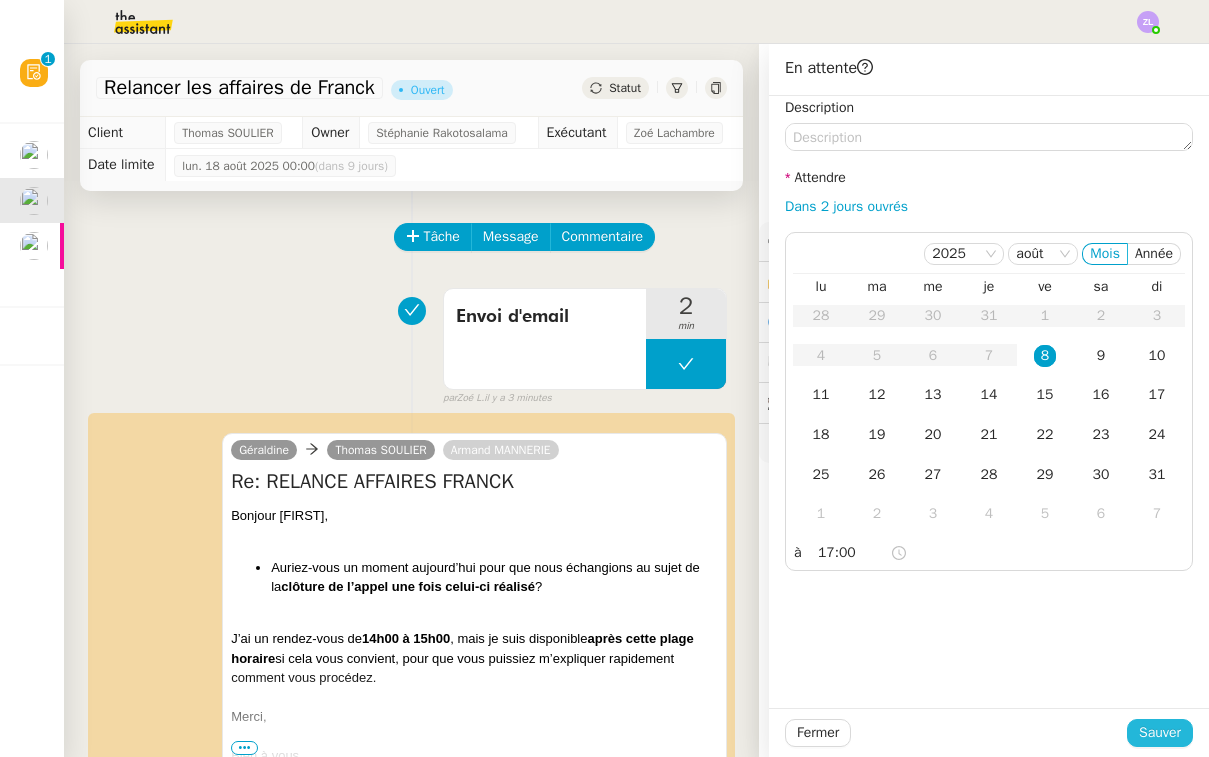 click on "Sauver" 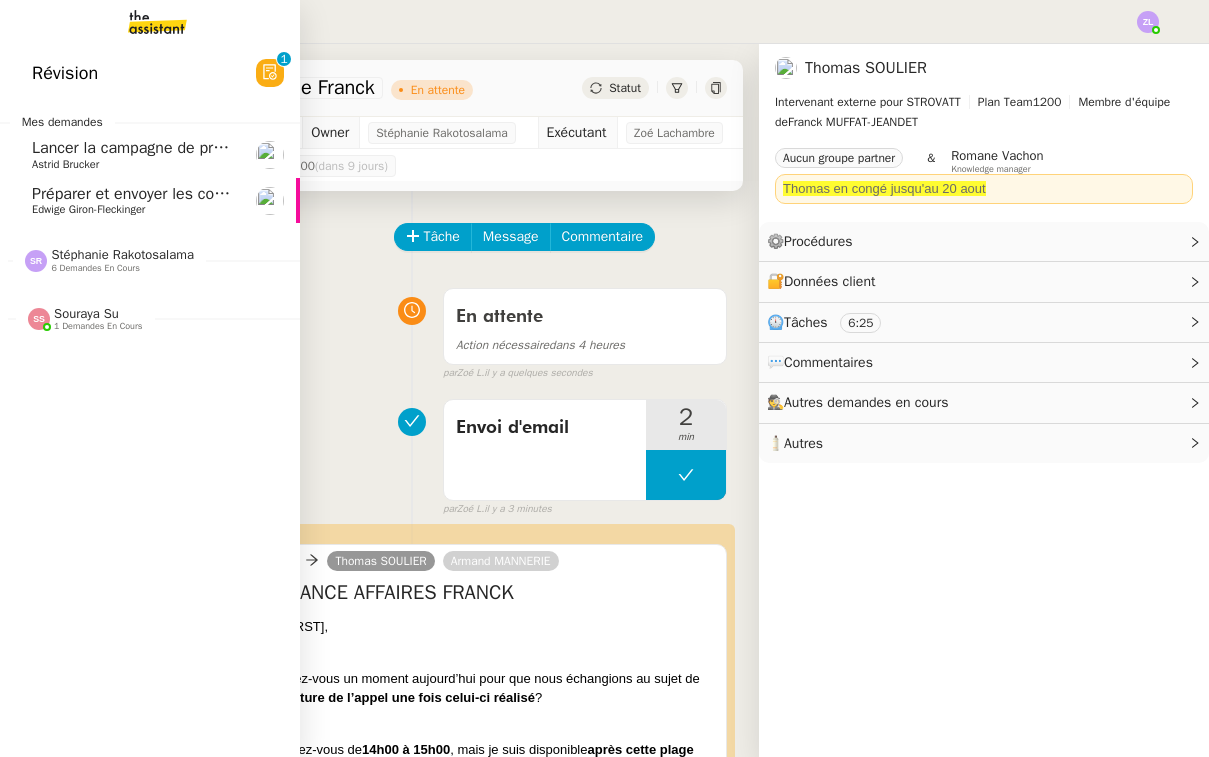 click on "Préparer et envoyer les contrats de formation" 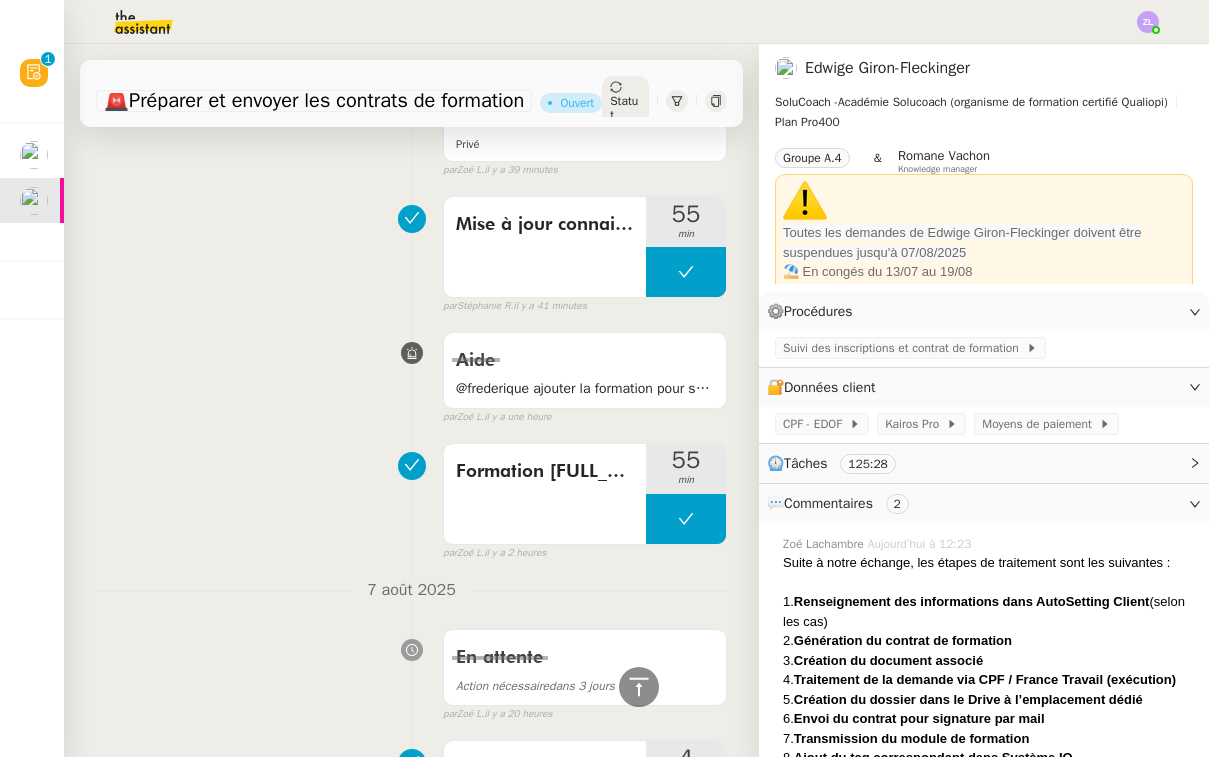 scroll, scrollTop: 1282, scrollLeft: 0, axis: vertical 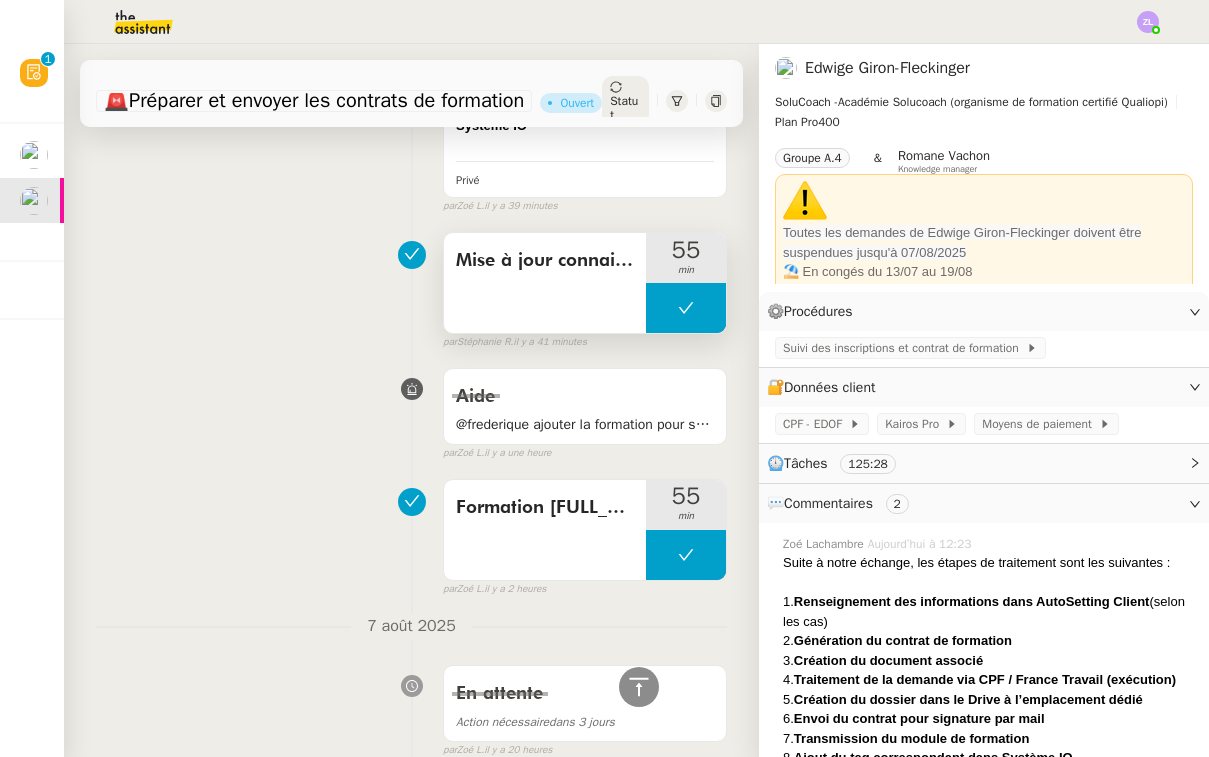 click on "Mise à jour connaissances - Stéphanie en prévision congés Zoé" at bounding box center (545, 283) 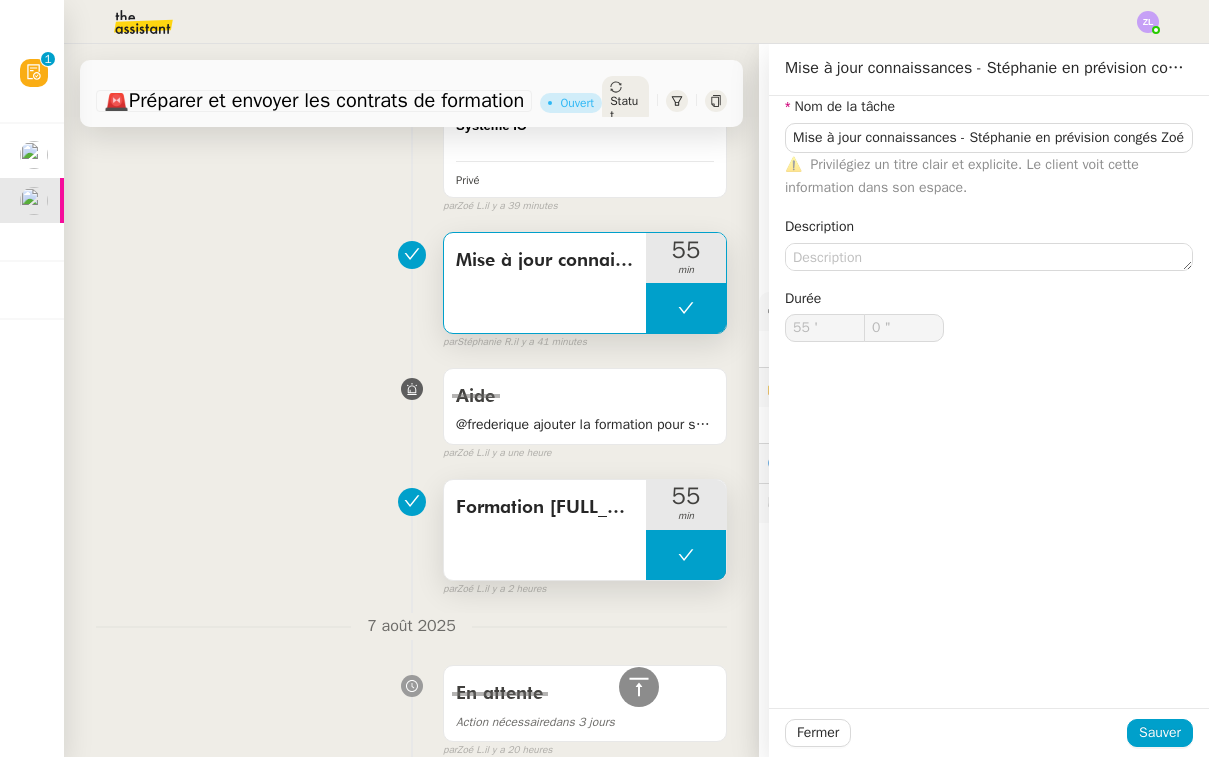 click on "Formation [FULL_NAME]" at bounding box center (545, 530) 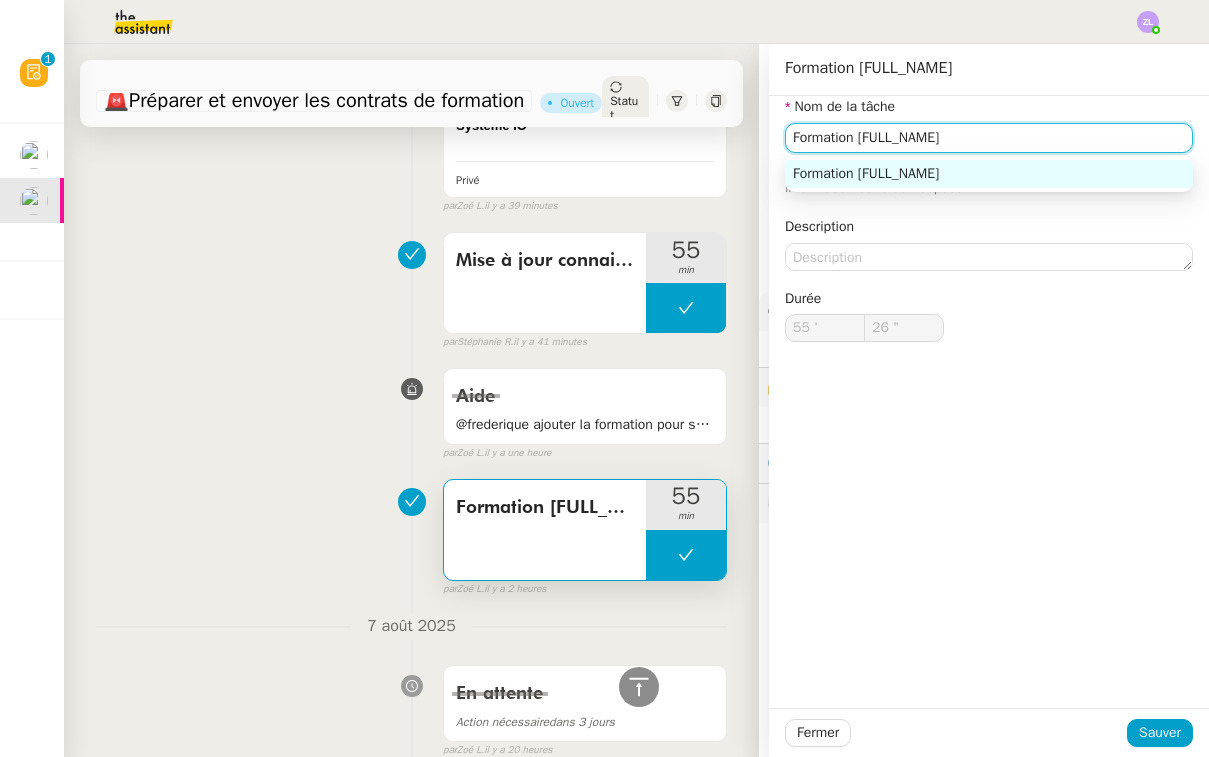 click on "Formation [FULL_NAME]" 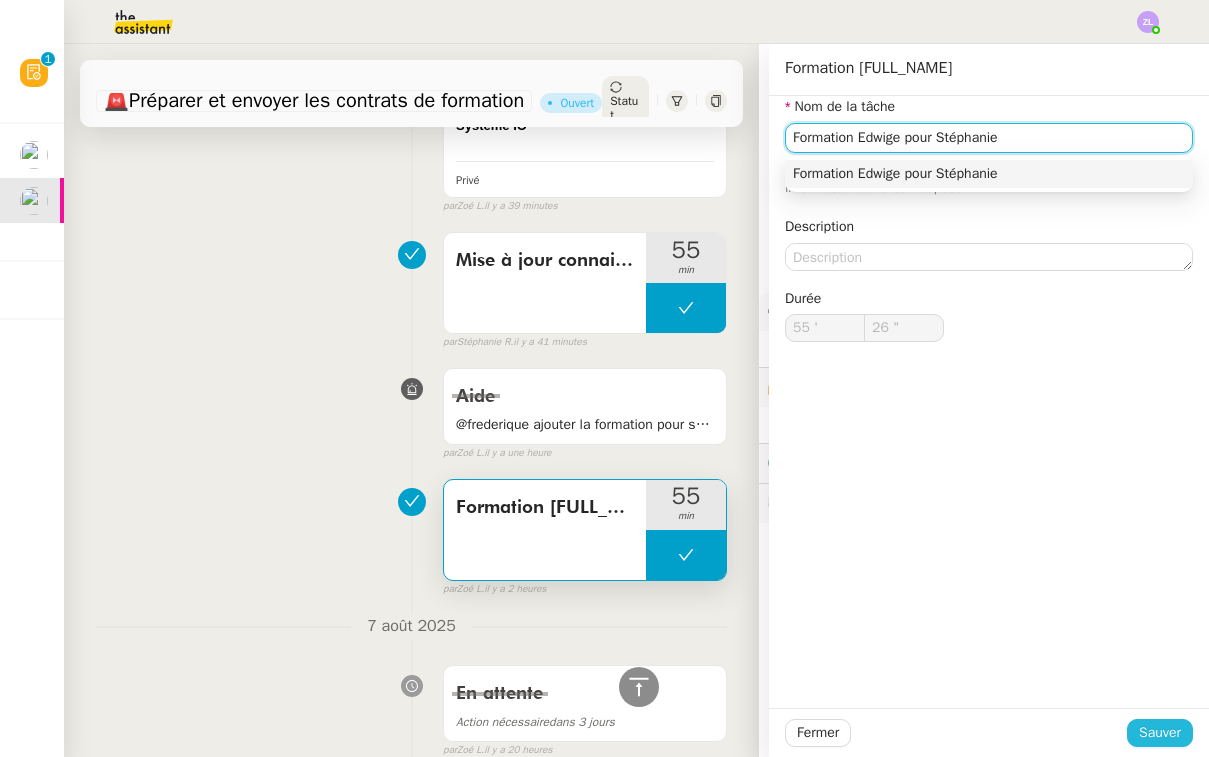 type on "Formation Edwige pour Stéphanie" 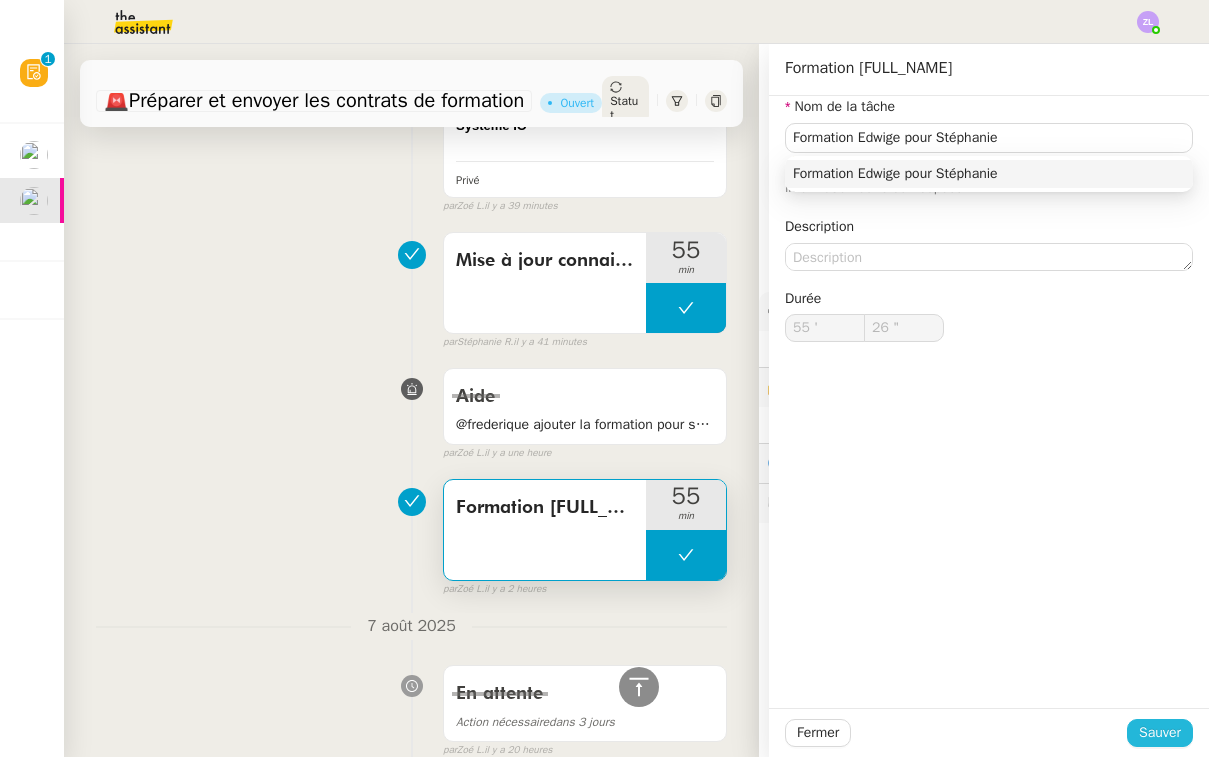 click on "Sauver" 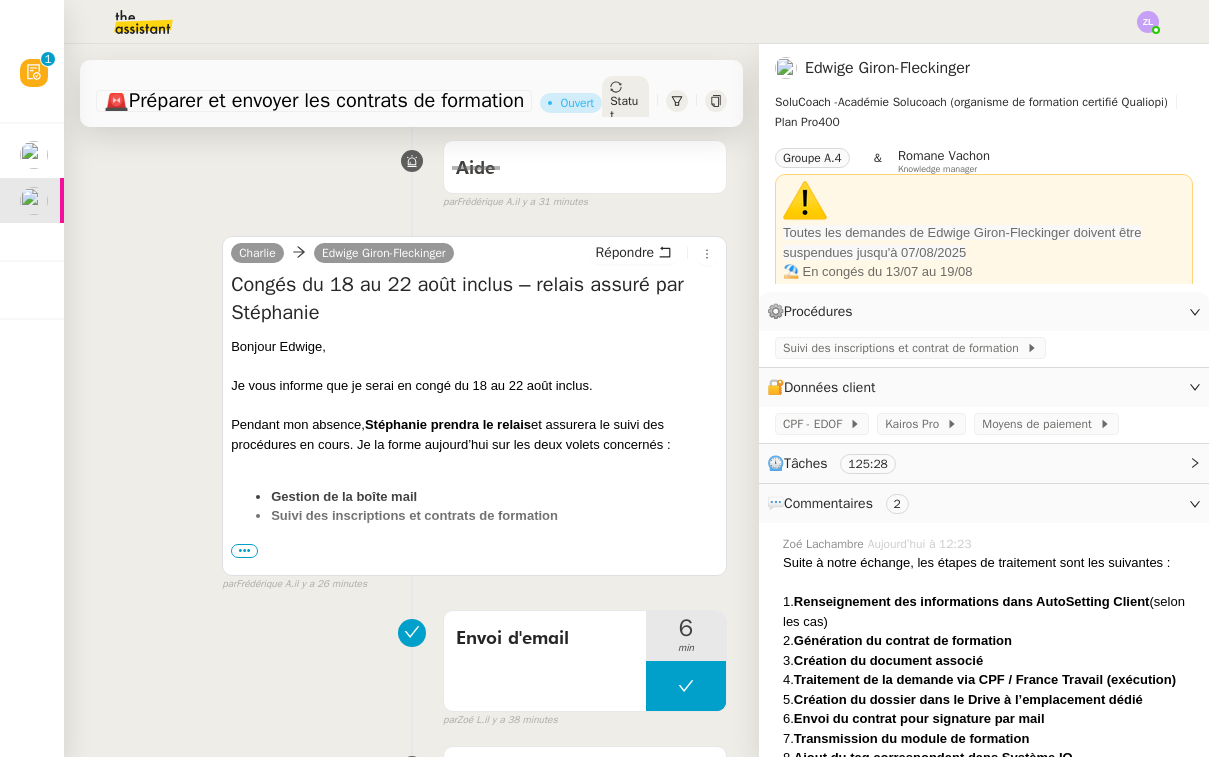 scroll, scrollTop: 252, scrollLeft: 0, axis: vertical 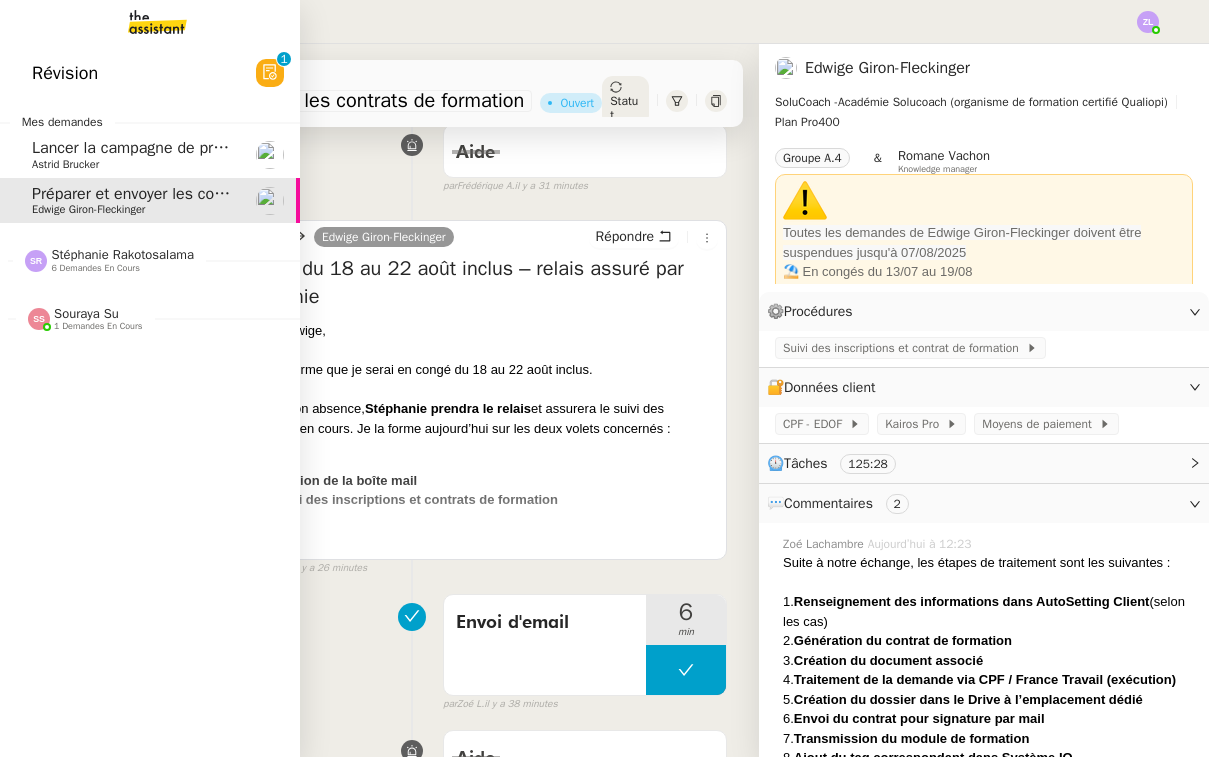 click on "Astrid Brucker" 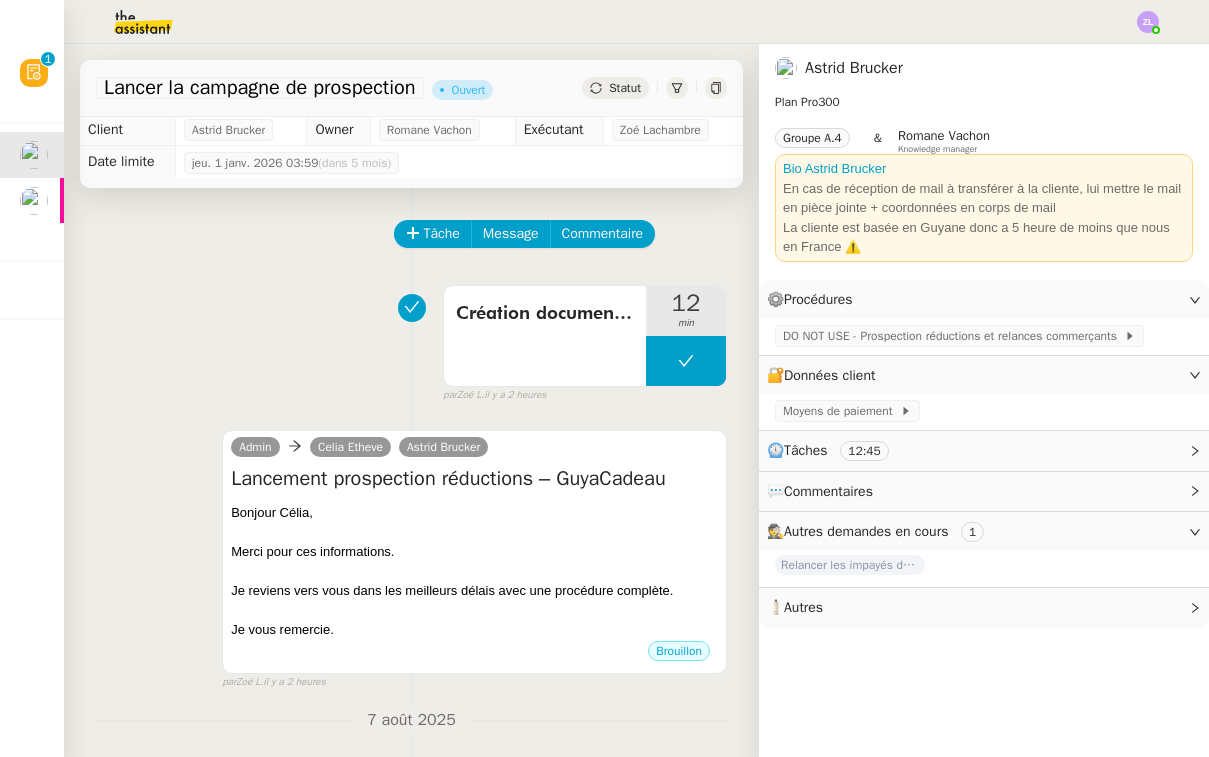 scroll, scrollTop: 18, scrollLeft: 0, axis: vertical 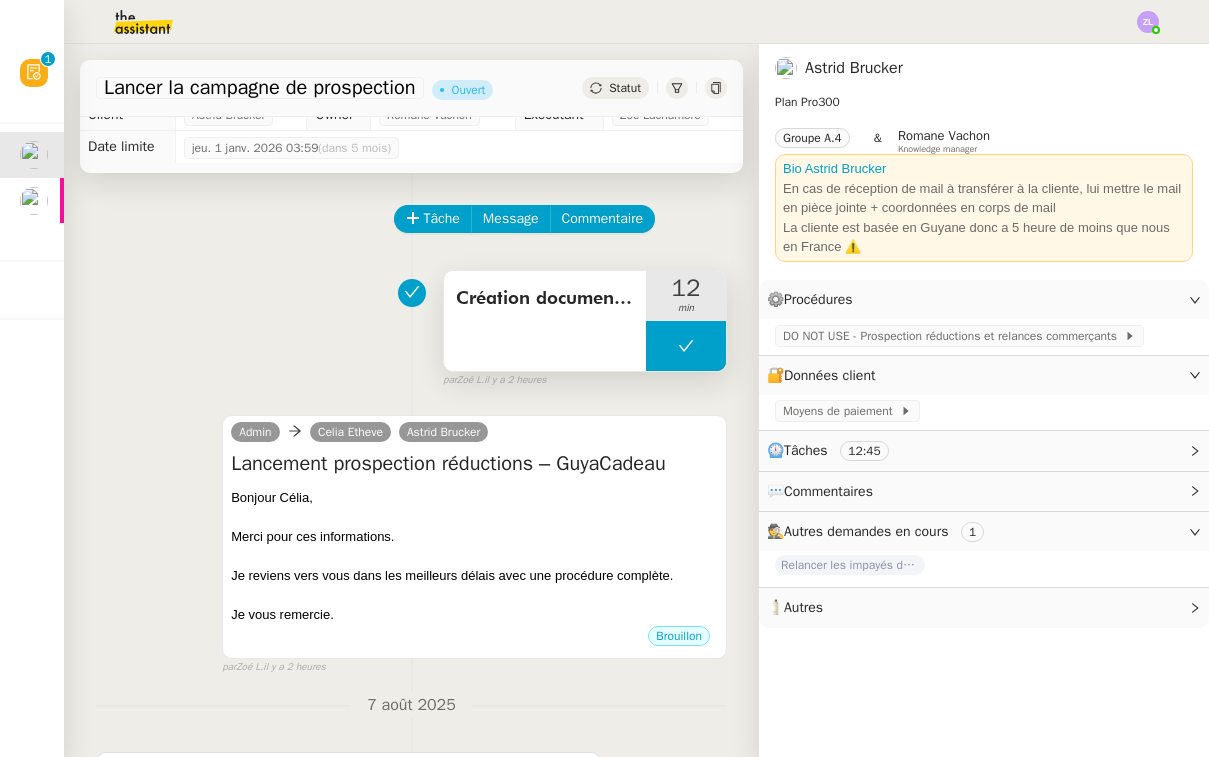 click at bounding box center (686, 346) 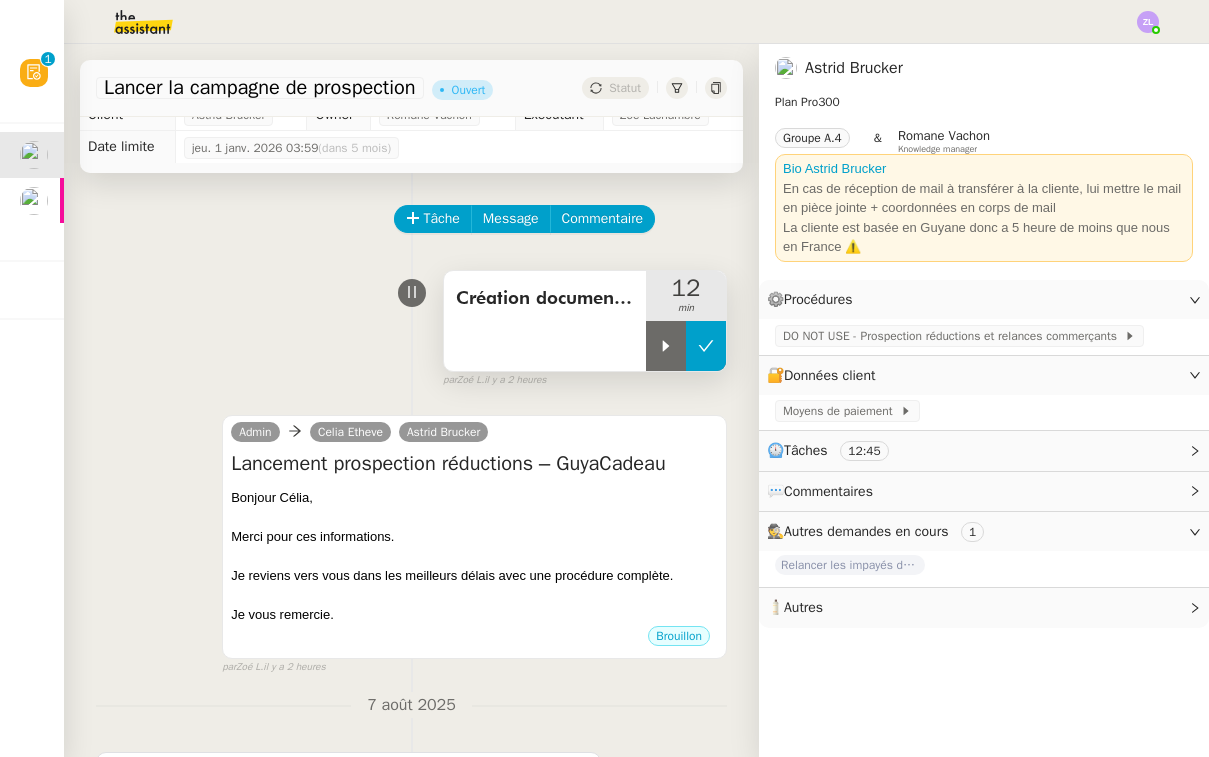 click 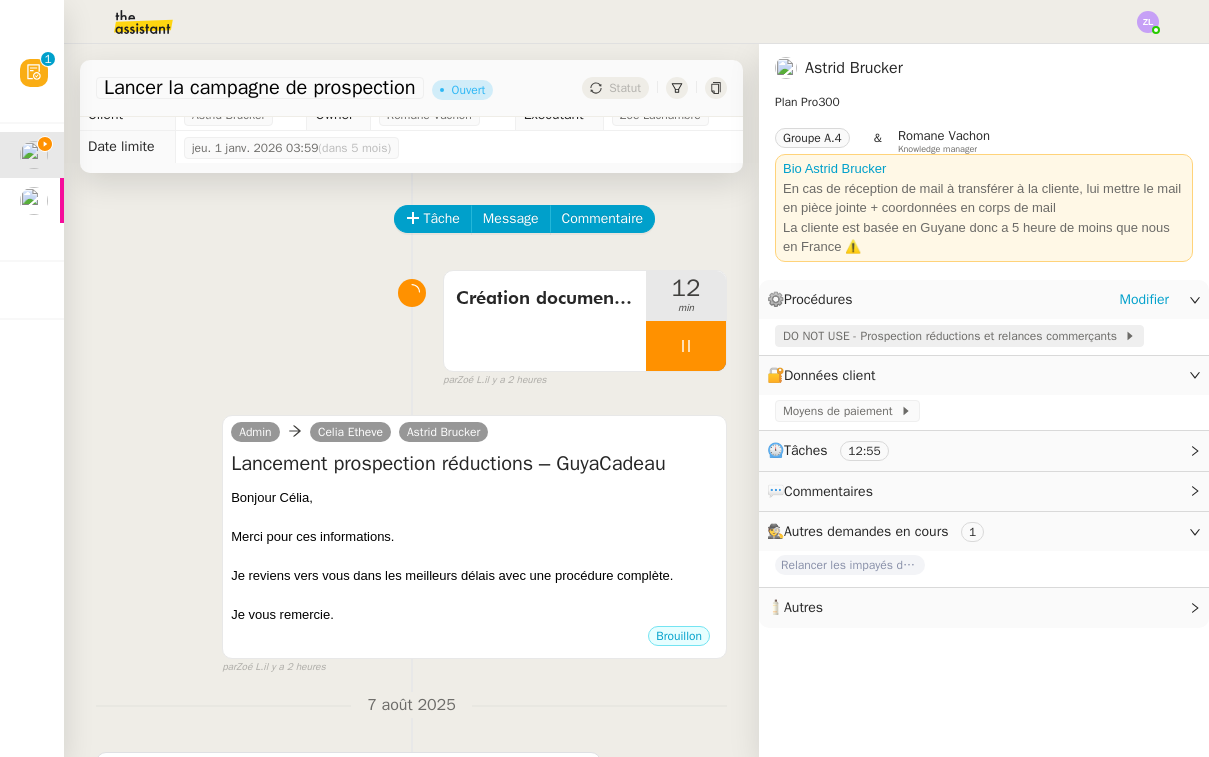 click on "DO NOT USE - Prospection réductions et relances commerçants" 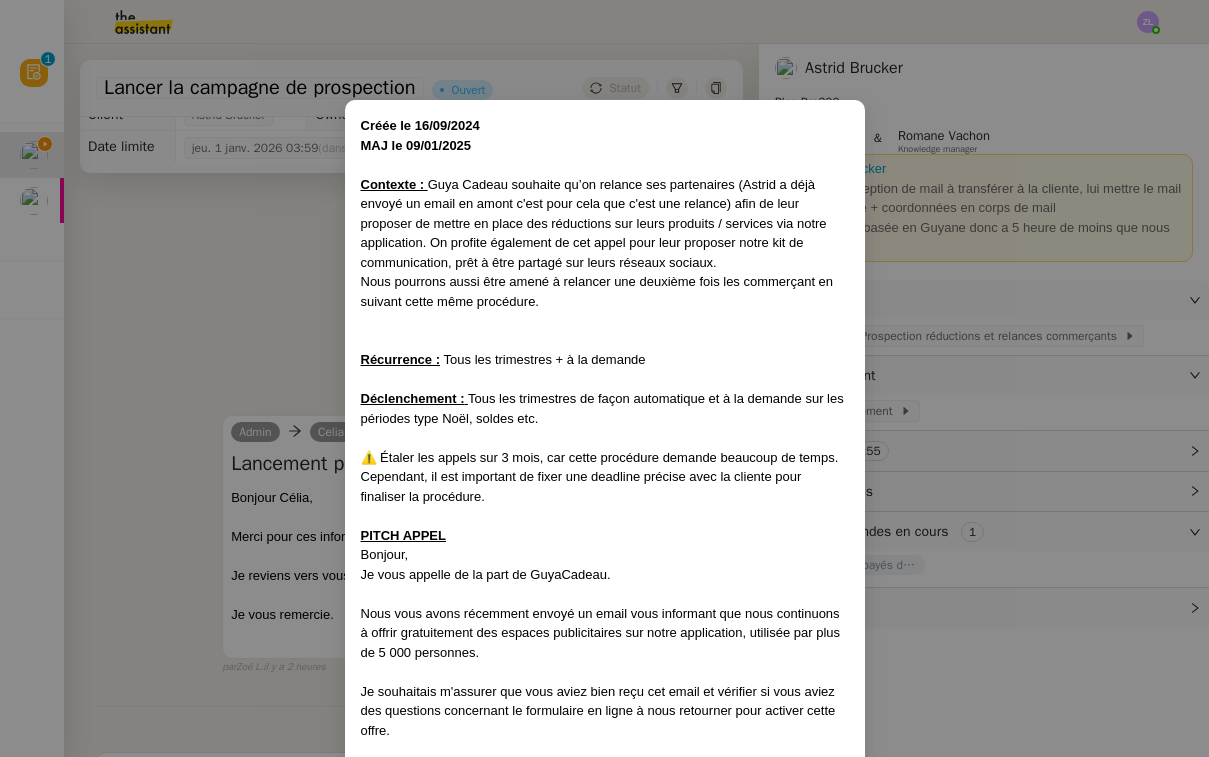 scroll, scrollTop: 0, scrollLeft: 0, axis: both 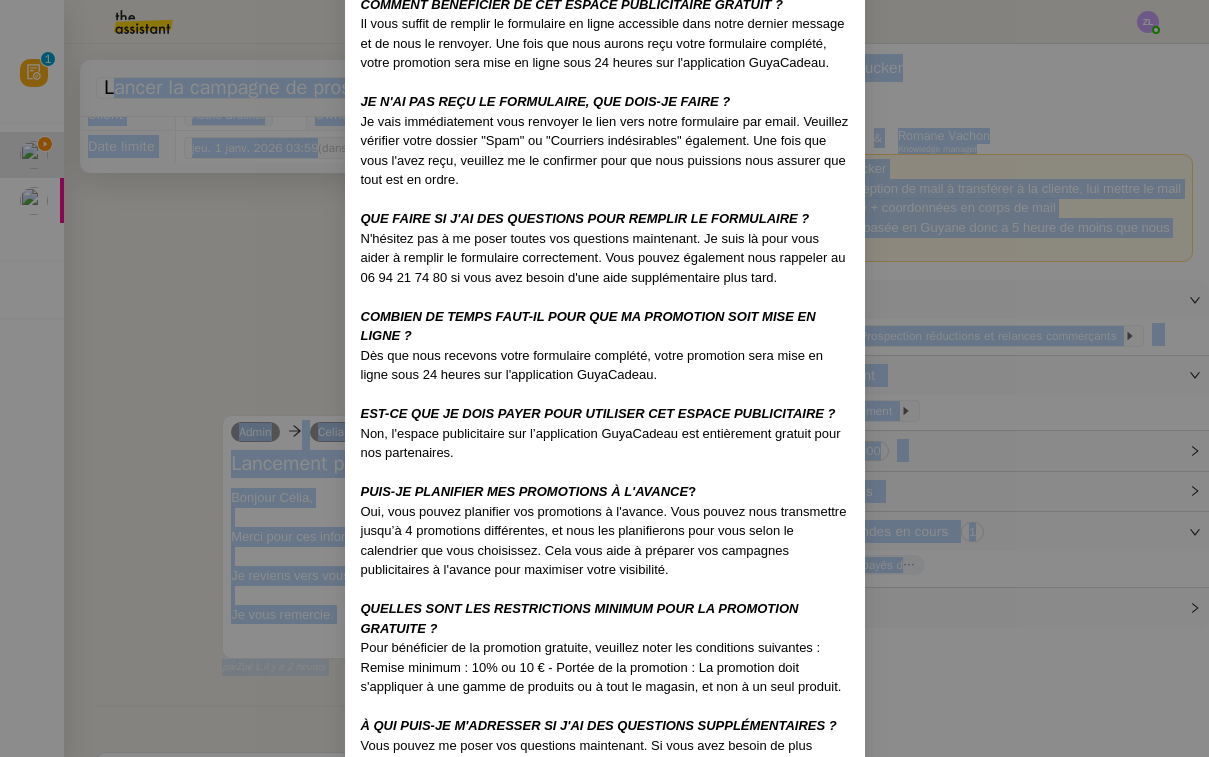 drag, startPoint x: 360, startPoint y: 120, endPoint x: 734, endPoint y: 711, distance: 699.3976 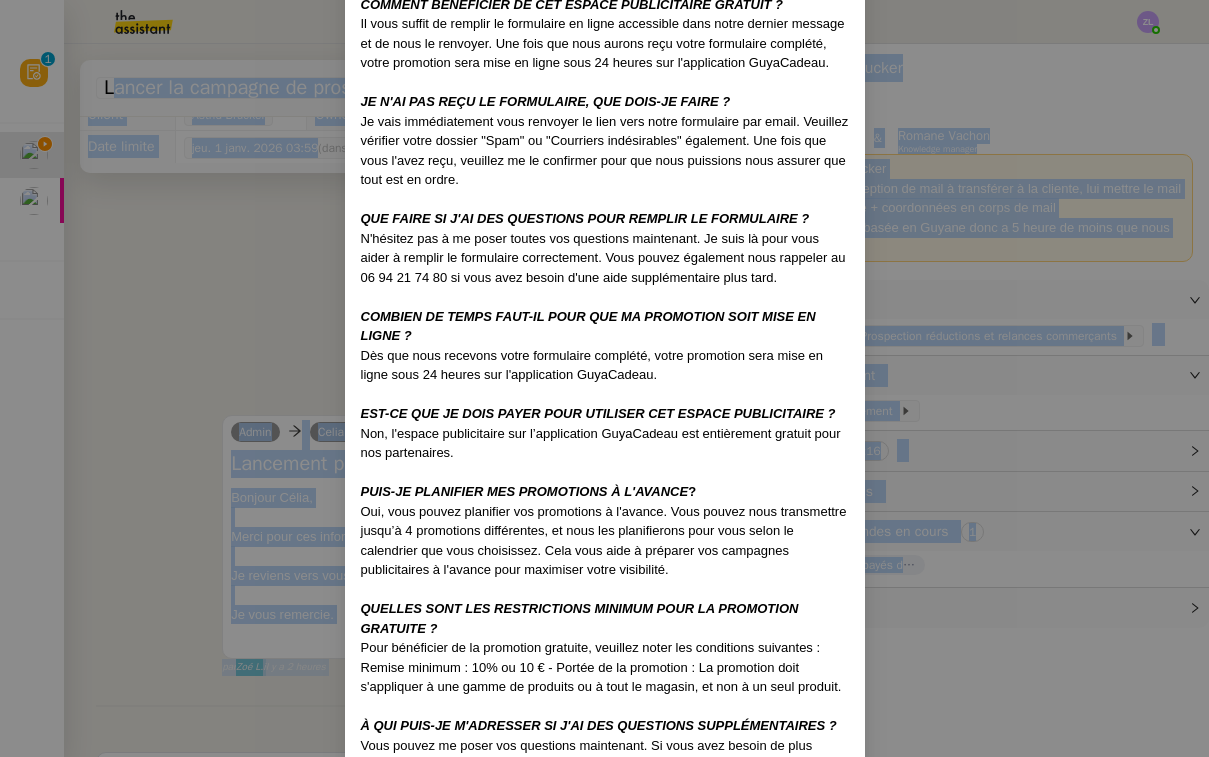 click on "Créée le 16/09/2024 MAJ le 09/01/2025 Contexte :   Guya Cadeau souhaite qu’on relance ses partenaires (Astrid a déjà envoyé un email en amont c'est pour cela que c'est une relance) afin de leur proposer de mettre en place des réductions sur leurs produits / services via notre application. On profite également de cet appel pour leur proposer notre kit de communication, prêt à être partagé sur leurs réseaux sociaux. Nous pourrons aussi être amené à relancer une deuxième fois les commerçant en suivant cette même procédure.  Récurrence :   Tous les trimestres + à la demande Déclenchement :   Tous les trimestres de façon automatique et à la demande sur les périodes type Noël, soldes etc. ⚠️ Étaler les appels sur 3 mois, car cette procédure demande beaucoup de temps. Cependant, il est important de fixer une deadline précise avec la cliente pour finaliser la procédure. PITCH APPEL Bonjour, Je vous appelle de la part de GuyaCadeau. (Si on voit que la personne est réceptive :) ﻿" at bounding box center (604, 378) 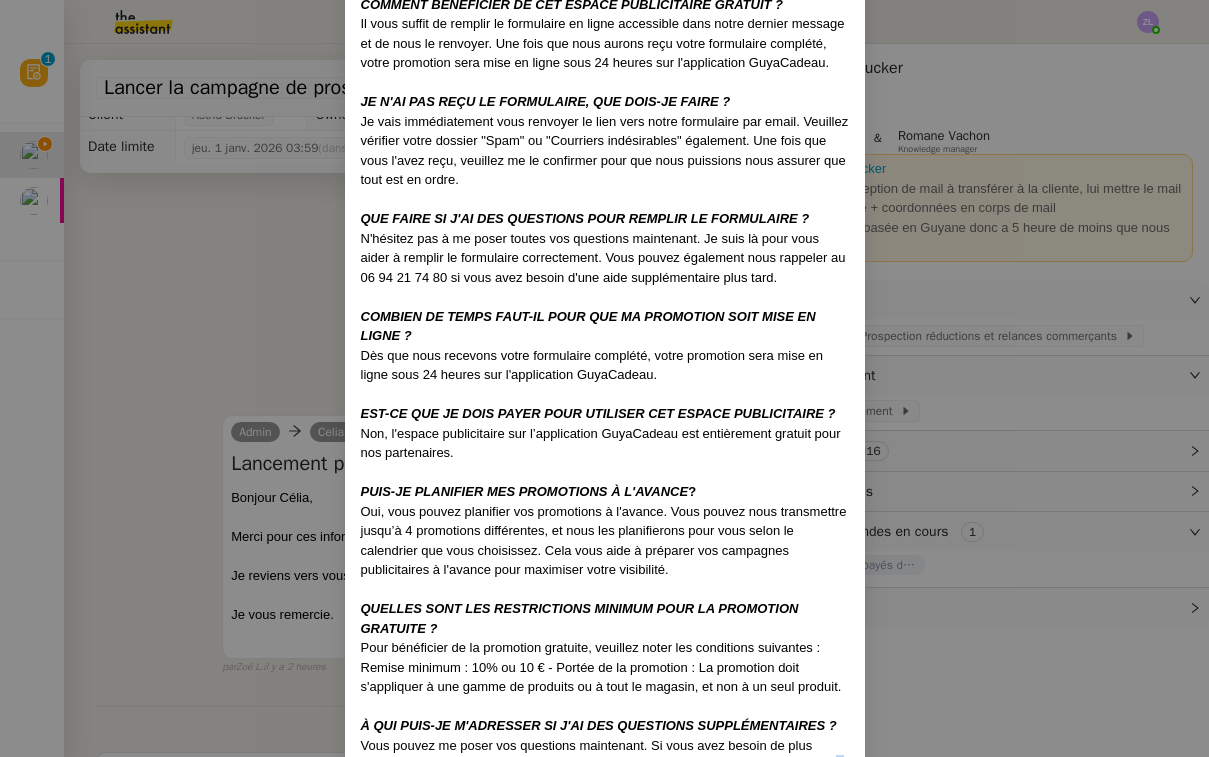 click on "Créée le 16/09/2024 MAJ le 09/01/2025 Contexte :   Guya Cadeau souhaite qu’on relance ses partenaires (Astrid a déjà envoyé un email en amont c'est pour cela que c'est une relance) afin de leur proposer de mettre en place des réductions sur leurs produits / services via notre application. On profite également de cet appel pour leur proposer notre kit de communication, prêt à être partagé sur leurs réseaux sociaux. Nous pourrons aussi être amené à relancer une deuxième fois les commerçant en suivant cette même procédure.  Récurrence :   Tous les trimestres + à la demande Déclenchement :   Tous les trimestres de façon automatique et à la demande sur les périodes type Noël, soldes etc. ⚠️ Étaler les appels sur 3 mois, car cette procédure demande beaucoup de temps. Cependant, il est important de fixer une deadline précise avec la cliente pour finaliser la procédure. PITCH APPEL Bonjour, Je vous appelle de la part de GuyaCadeau. (Si on voit que la personne est réceptive :) ﻿" at bounding box center [604, 378] 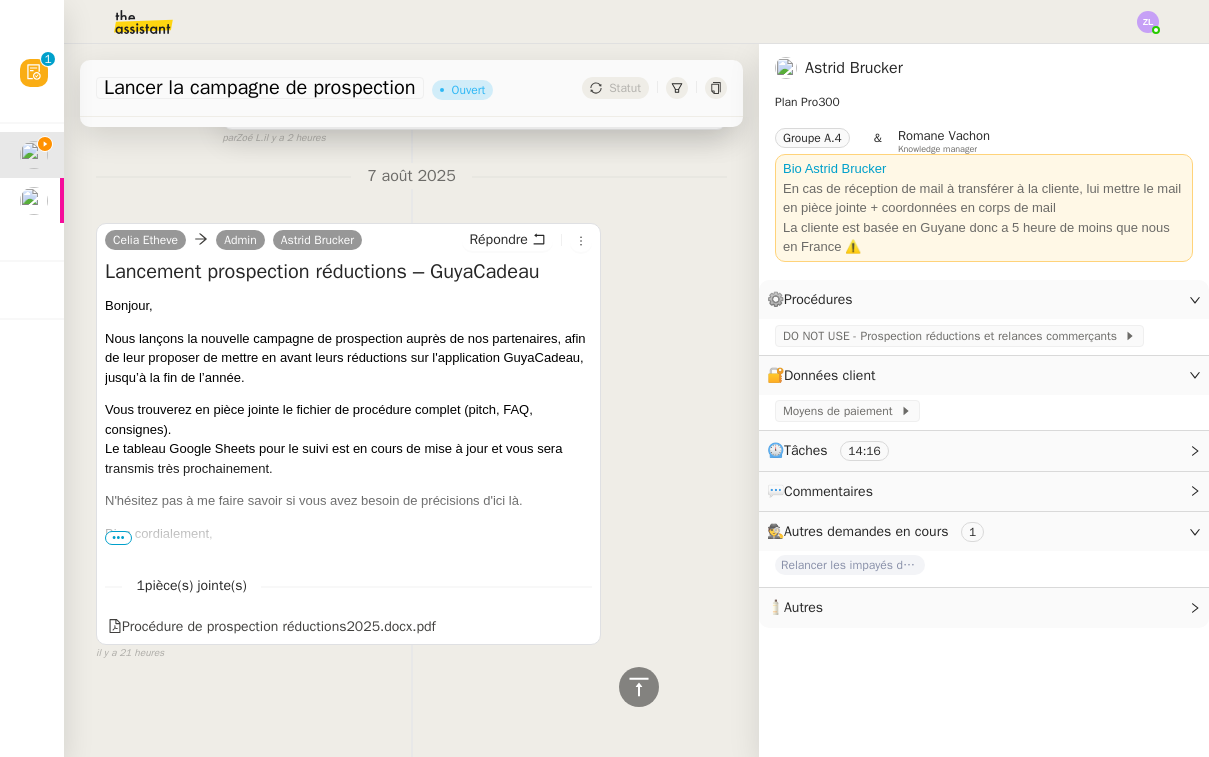 scroll, scrollTop: 545, scrollLeft: 0, axis: vertical 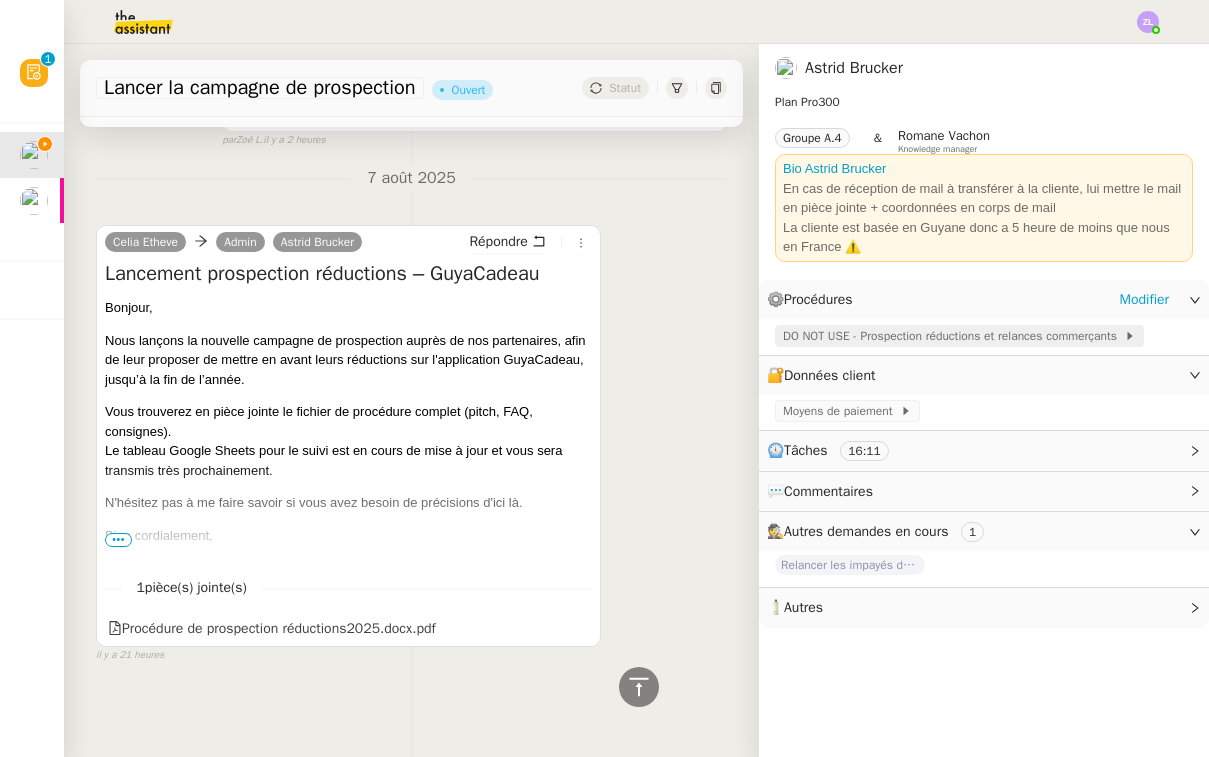 click on "DO NOT USE - Prospection réductions et relances commerçants" 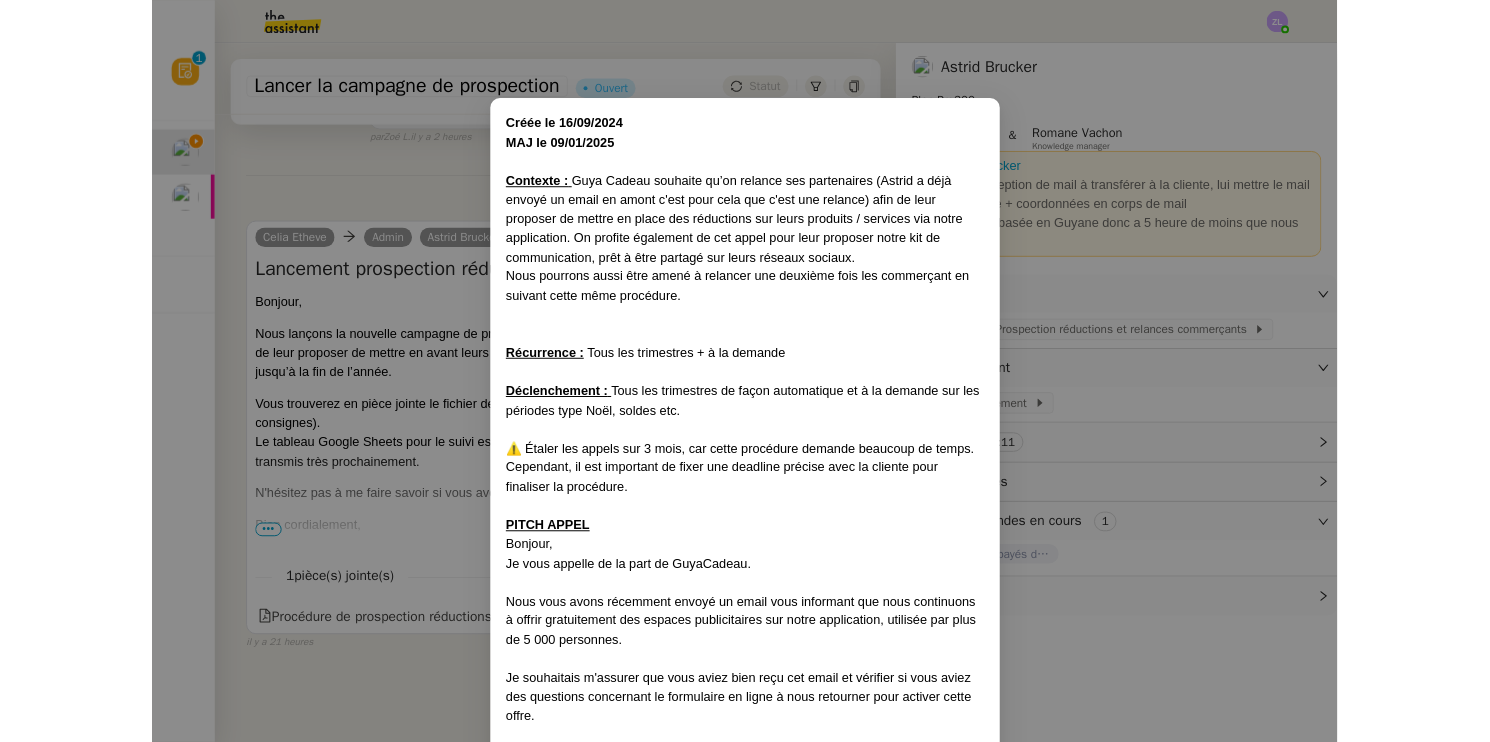 scroll, scrollTop: 739, scrollLeft: 0, axis: vertical 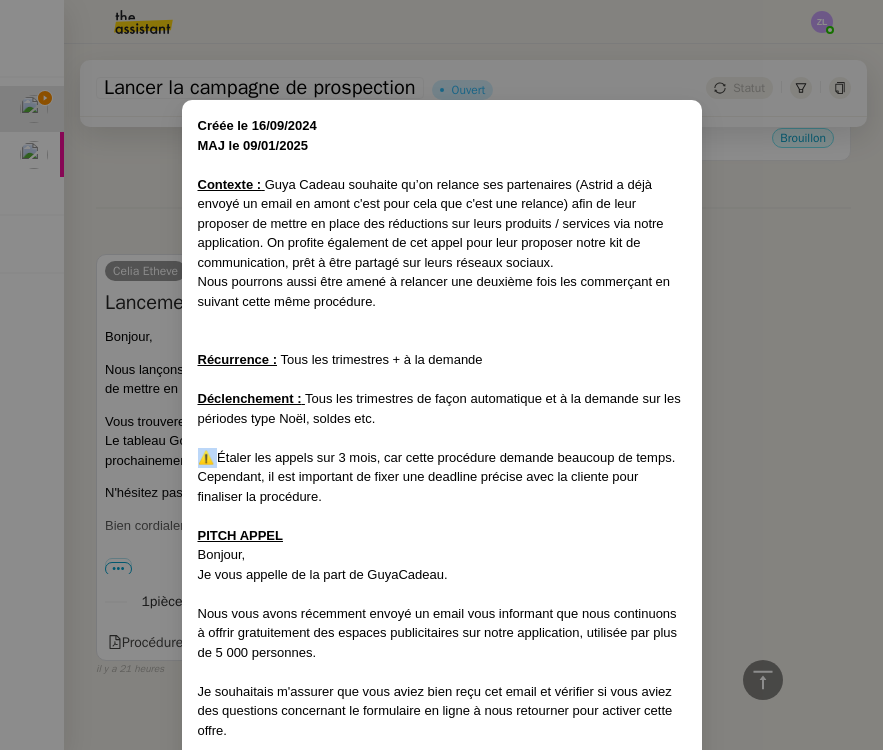 drag, startPoint x: 217, startPoint y: 447, endPoint x: 182, endPoint y: 447, distance: 35 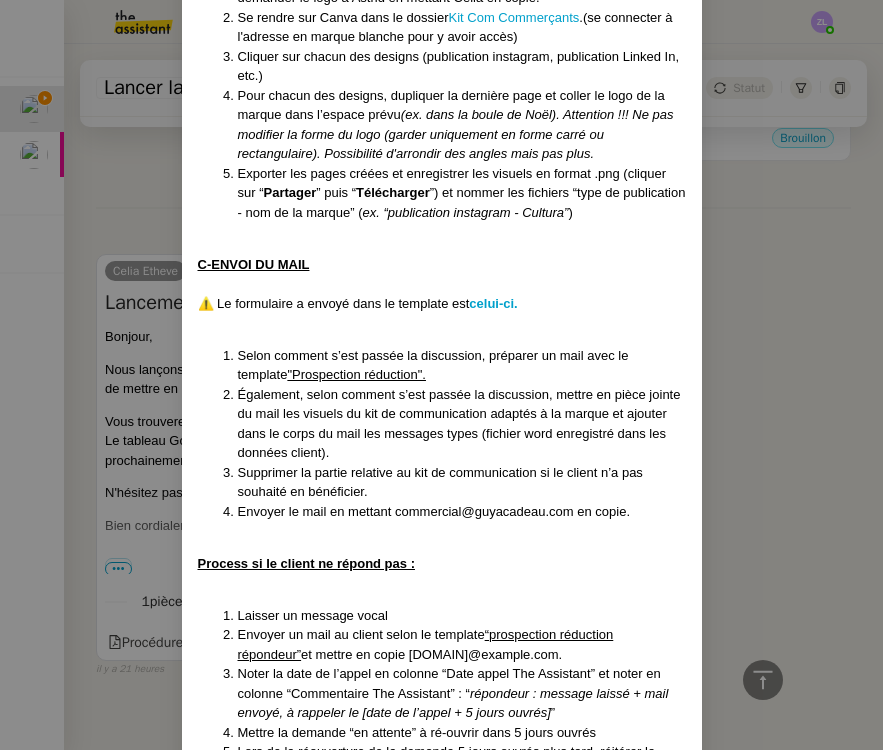 scroll, scrollTop: 1612, scrollLeft: 0, axis: vertical 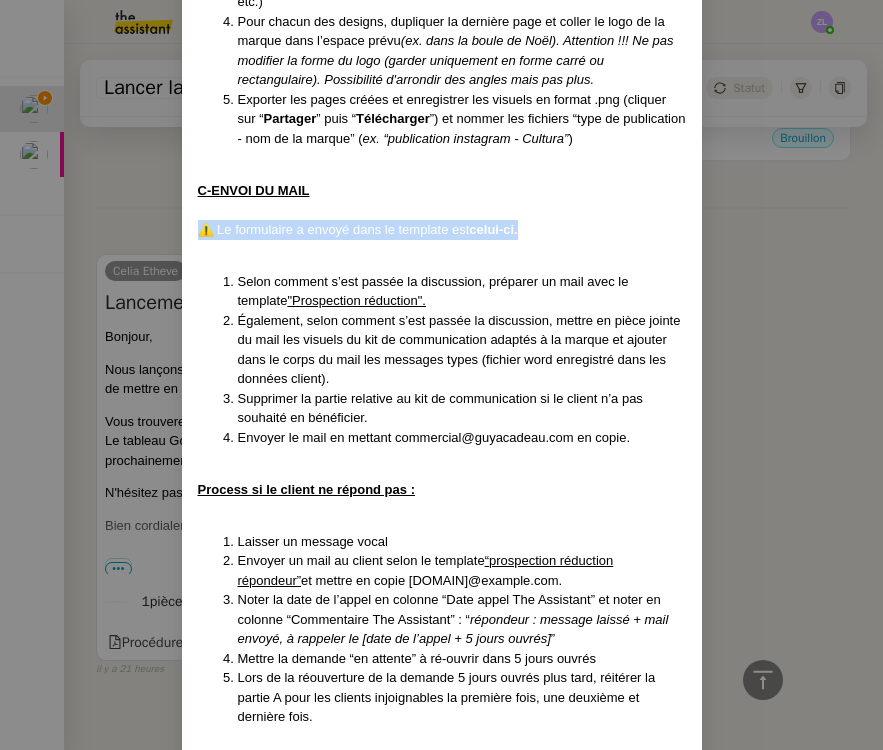 drag, startPoint x: 194, startPoint y: 189, endPoint x: 542, endPoint y: 193, distance: 348.02298 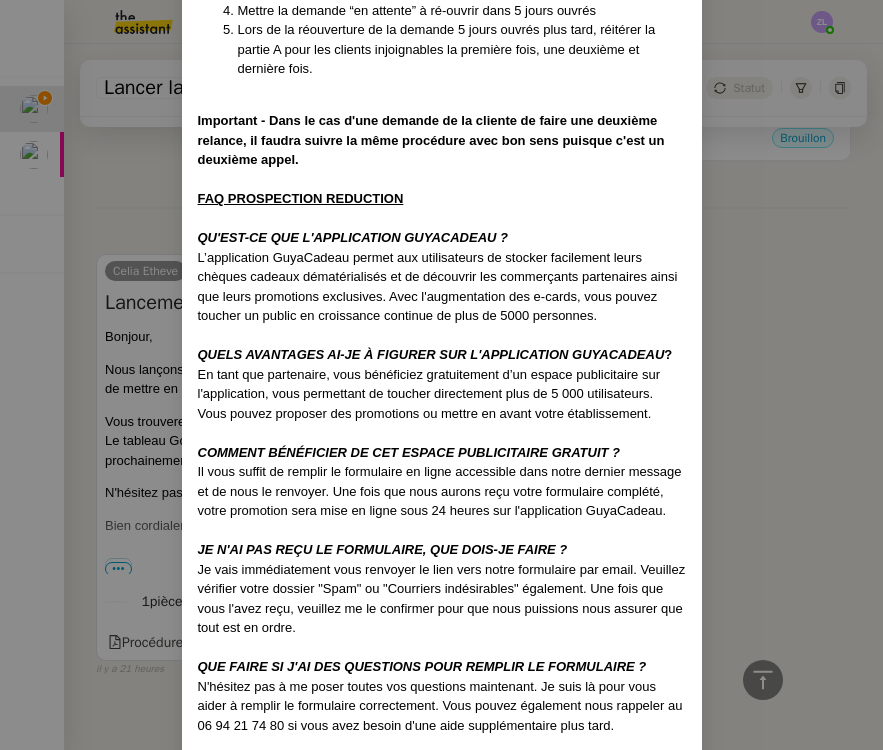 scroll, scrollTop: 2329, scrollLeft: 0, axis: vertical 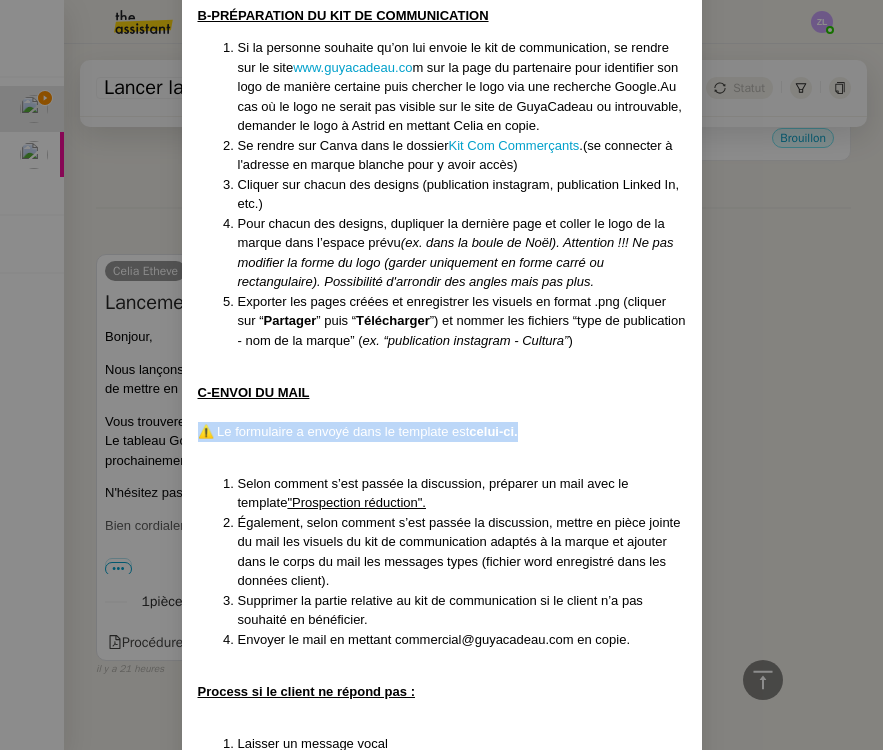 click on "Créée le 16/09/2024 MAJ le 09/01/2025 Contexte :   Guya Cadeau souhaite qu’on relance ses partenaires (Astrid a déjà envoyé un email en amont c'est pour cela que c'est une relance) afin de leur proposer de mettre en place des réductions sur leurs produits / services via notre application. On profite également de cet appel pour leur proposer notre kit de communication, prêt à être partagé sur leurs réseaux sociaux. Nous pourrons aussi être amené à relancer une deuxième fois les commerçant en suivant cette même procédure.  Récurrence :   Tous les trimestres + à la demande Déclenchement :   Tous les trimestres de façon automatique et à la demande sur les périodes type Noël, soldes etc. ⚠️ Étaler les appels sur 3 mois, car cette procédure demande beaucoup de temps. Cependant, il est important de fixer une deadline précise avec la cliente pour finaliser la procédure. PITCH APPEL Bonjour, Je vous appelle de la part de GuyaCadeau. (Si on voit que la personne est réceptive :) ﻿" at bounding box center (441, 375) 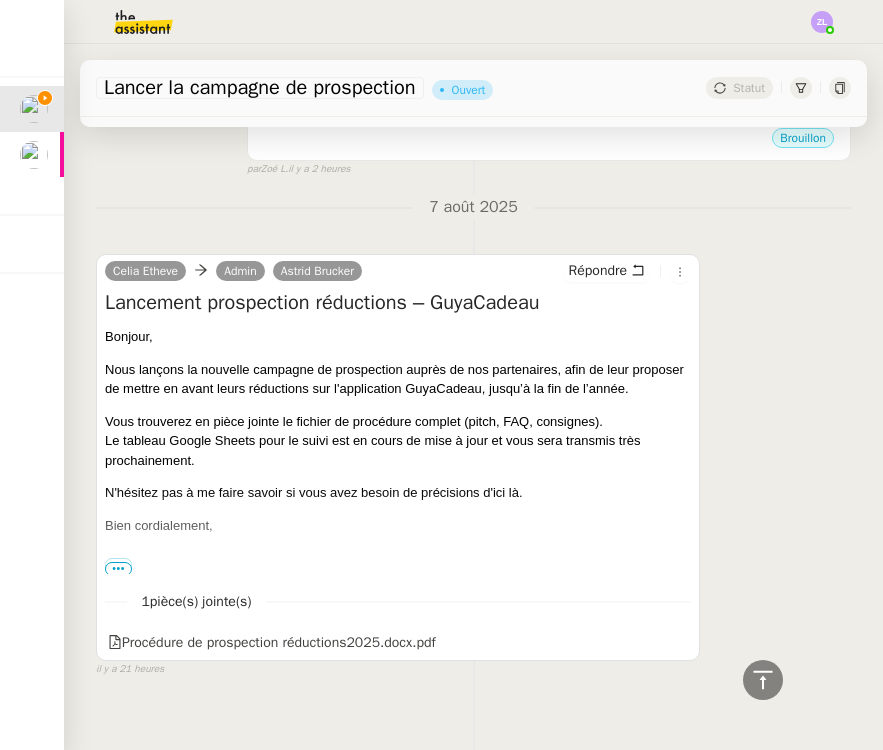 click on "Merci pour ces informations." at bounding box center (549, 39) 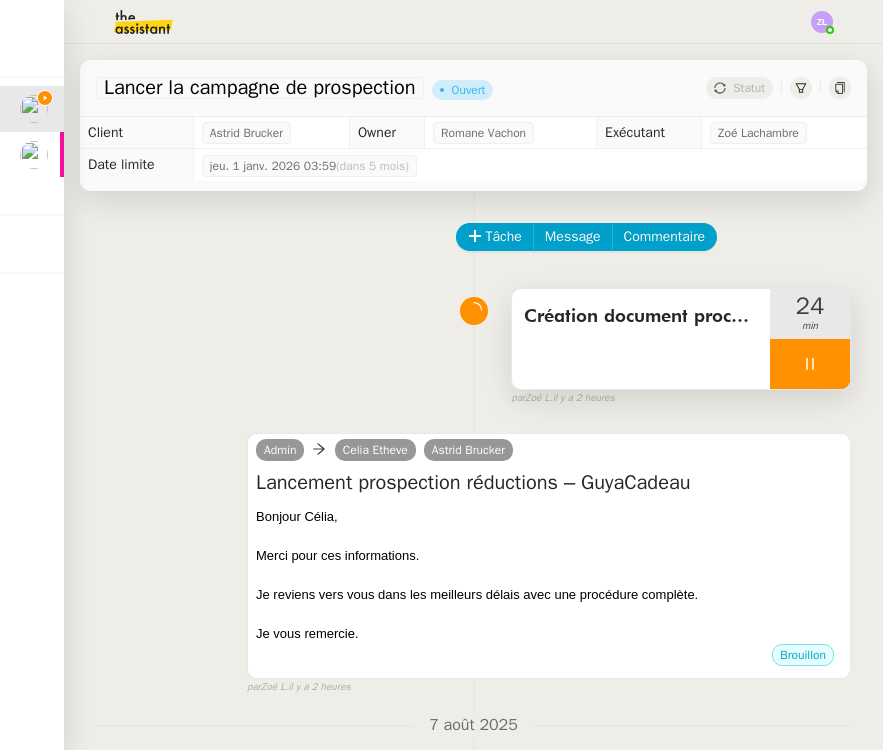 click on "Bonjour [FULL_NAME], Merci pour ces informations. Je reviens vers vous dans les meilleurs délais avec une procédure complète. Je vous remercie." 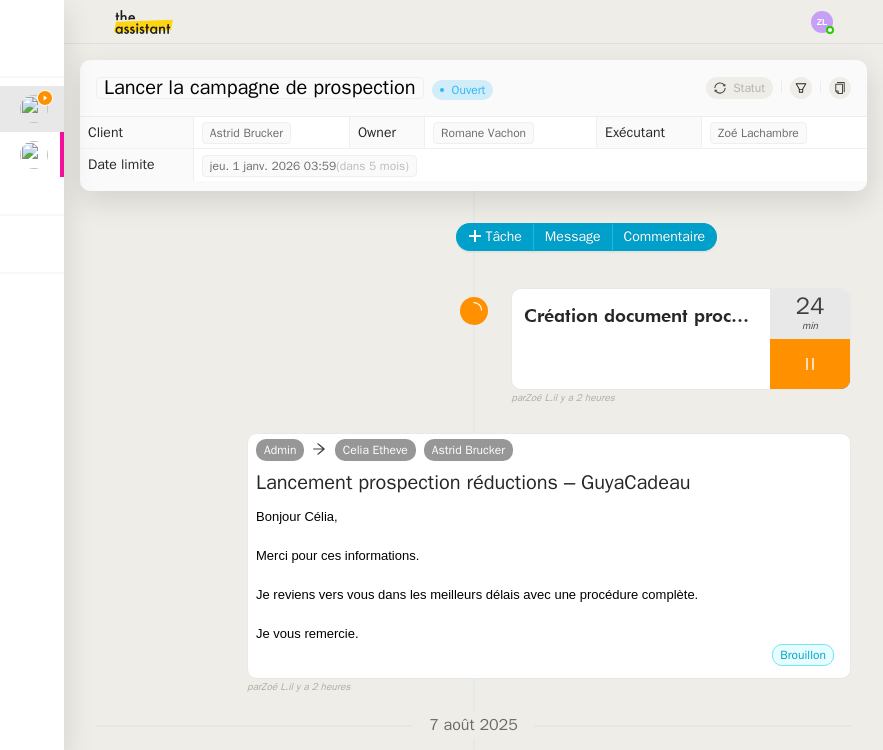 scroll, scrollTop: 0, scrollLeft: 43, axis: horizontal 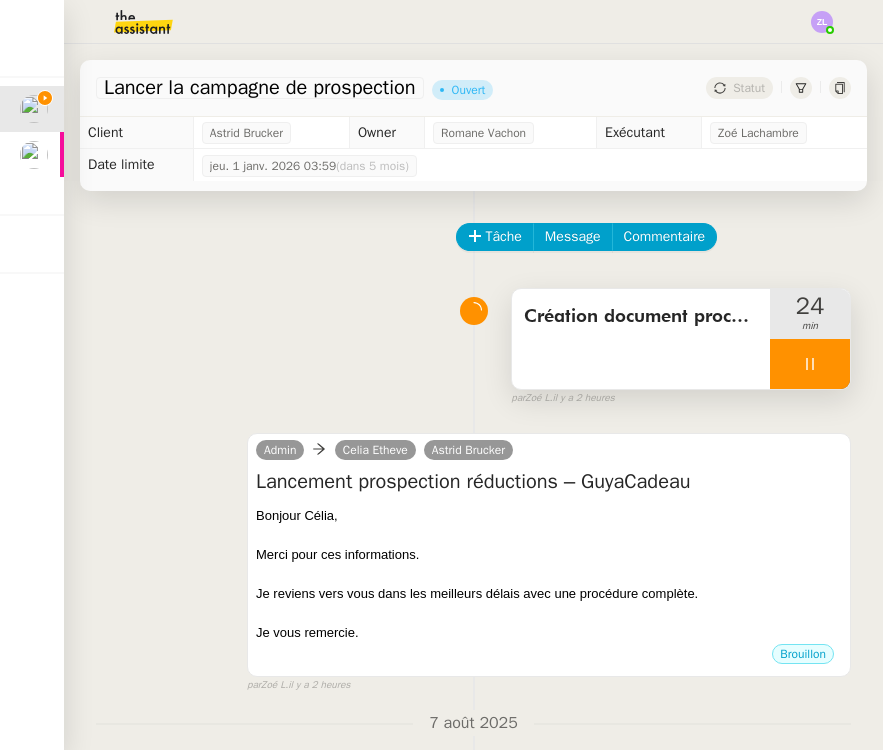click at bounding box center (810, 364) 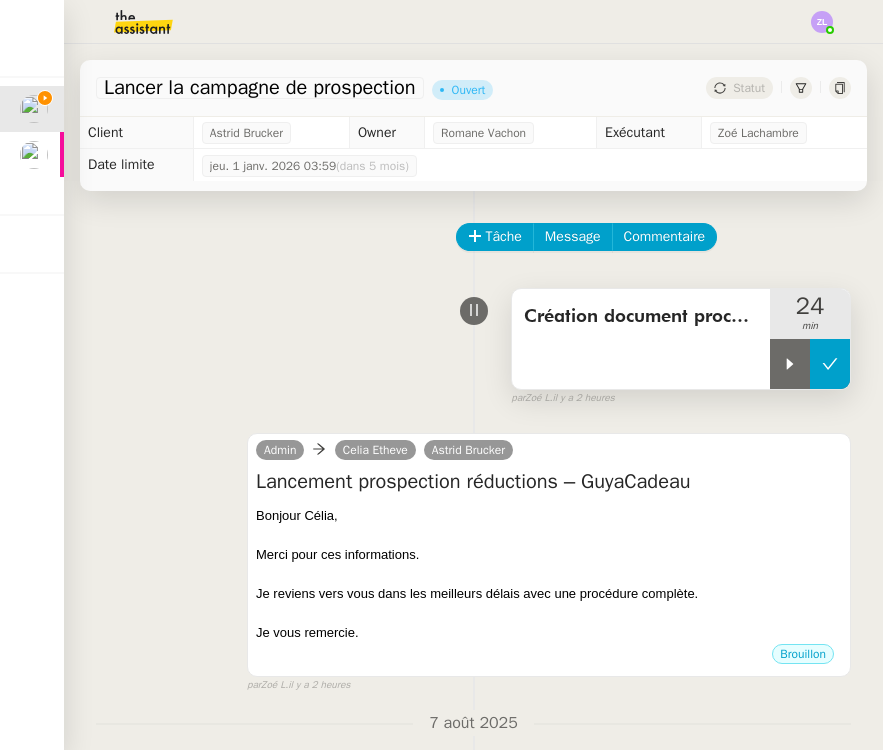 click at bounding box center [830, 364] 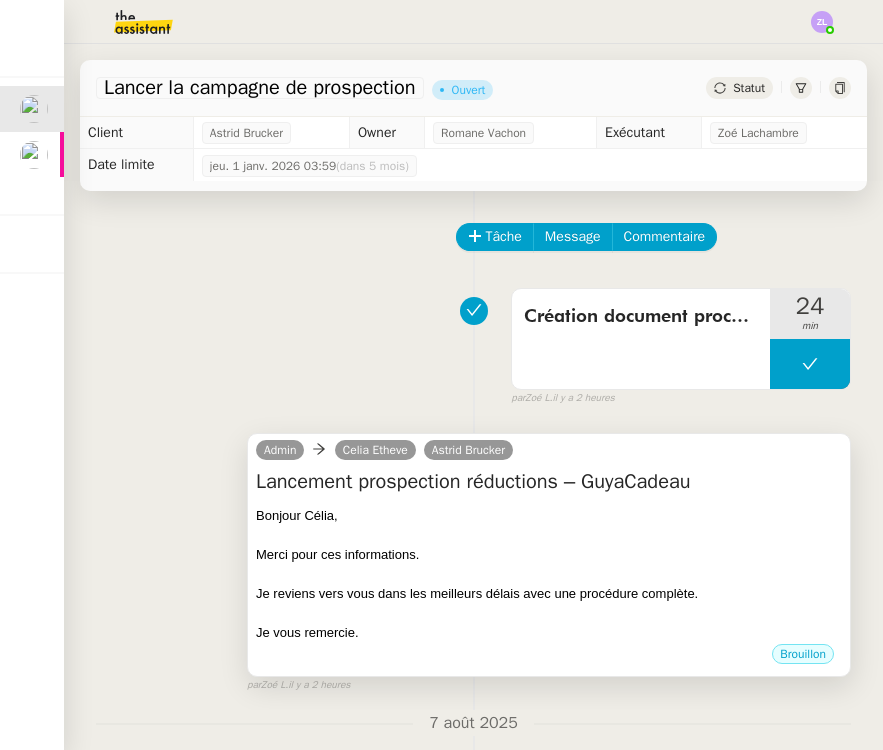 click at bounding box center [549, 535] 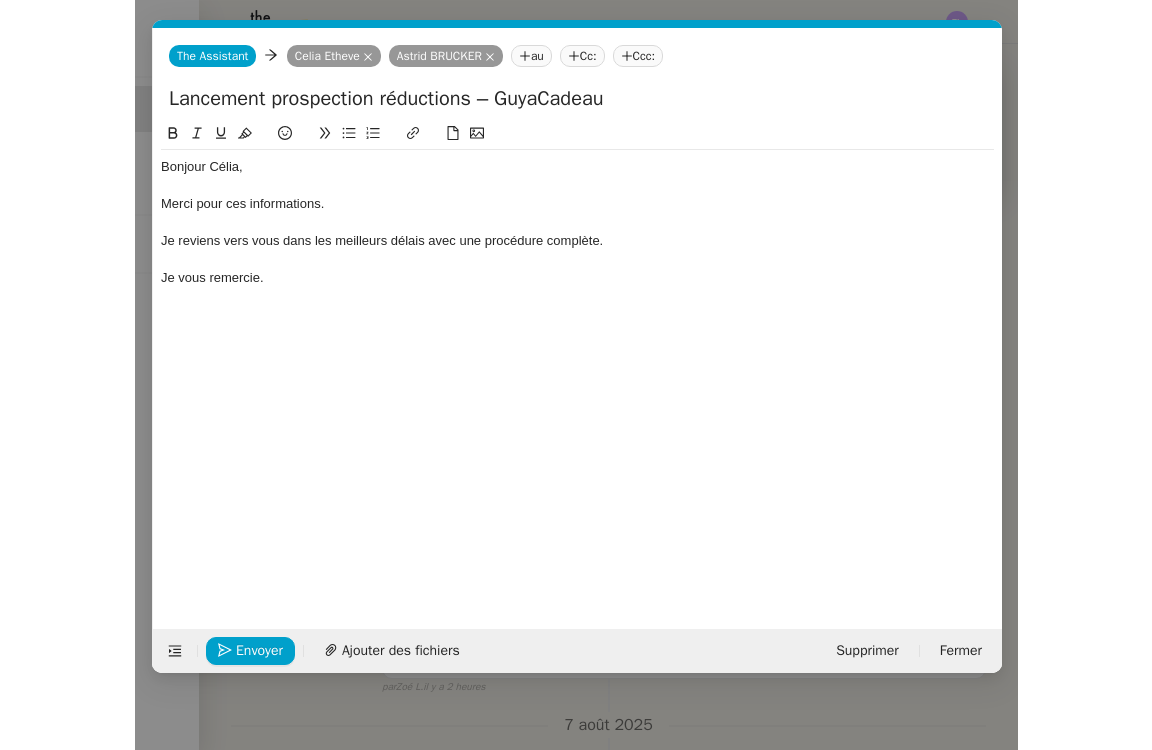 scroll, scrollTop: 0, scrollLeft: 43, axis: horizontal 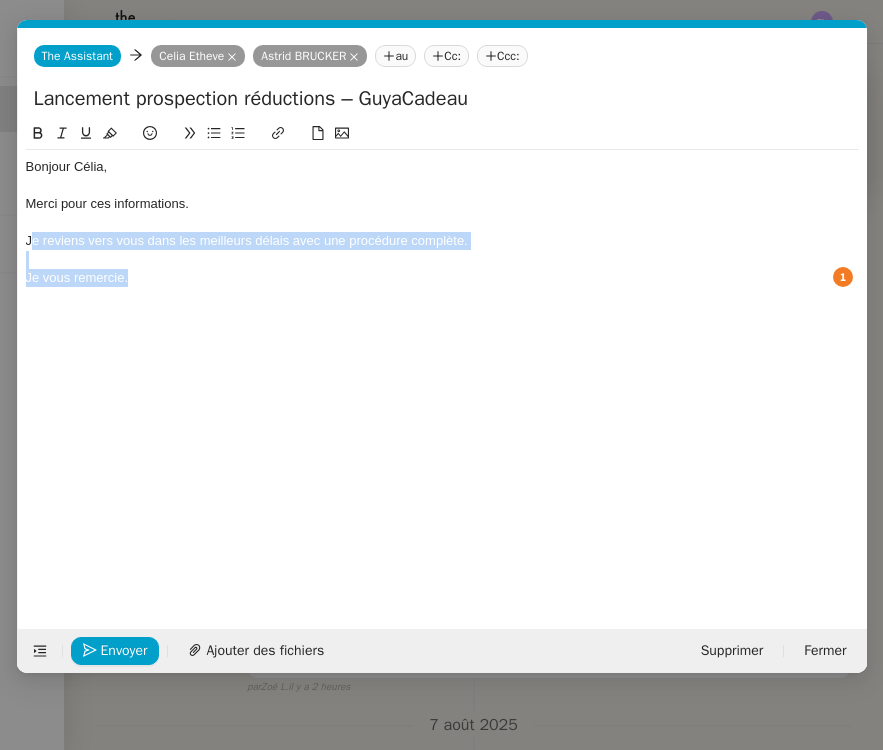 drag, startPoint x: 157, startPoint y: 281, endPoint x: 24, endPoint y: 238, distance: 139.7784 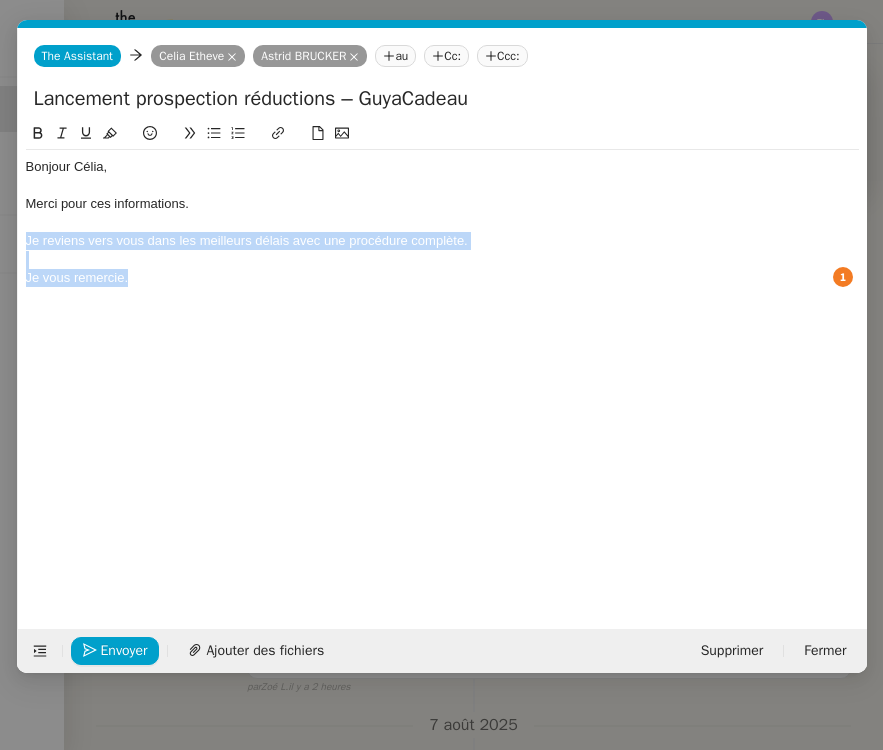 click on "Bonjour [FULL_NAME], Merci pour ces informations. Je reviens vers vous dans les meilleurs délais avec une procédure complète. Je vous remercie." 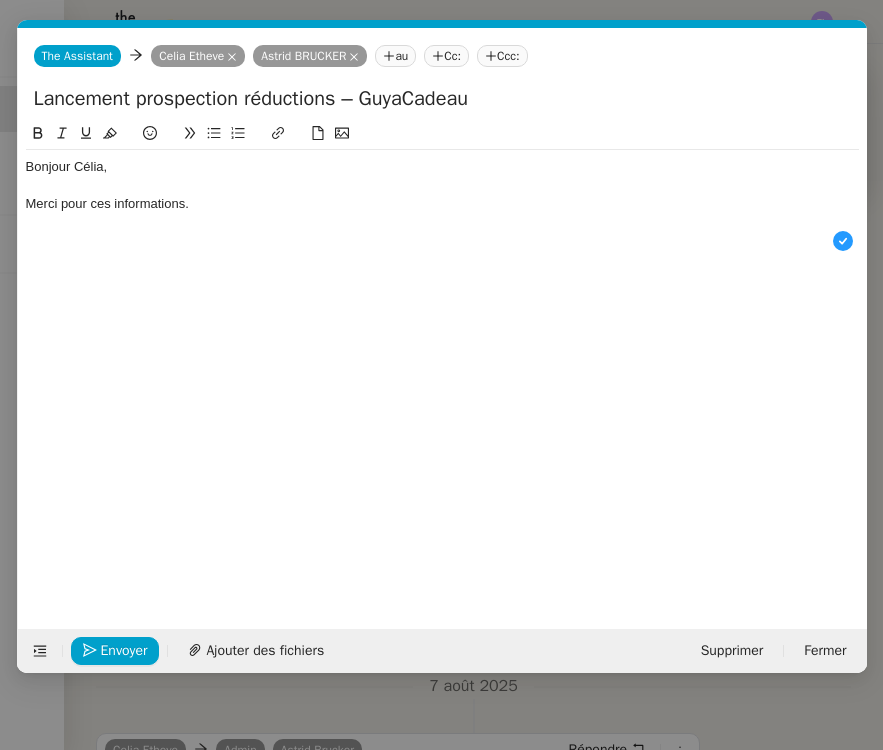 click on "Service TA - VOYAGE - PROPOSITION GLOBALE    A utiliser dans le cadre de proposition de déplacement TA - RELANCE CLIENT (EN)    Relancer un client lorsqu'il n'a pas répondu à un précédent message BAFERTY - MAIL AUDITION    A utiliser dans le cadre de la procédure d'envoi des mails d'audition TA - PUBLICATION OFFRE D'EMPLOI     Organisation du recrutement Discours de présentation du paiement sécurisé    TA - VOYAGES - PROPOSITION ITINERAIRE    Soumettre les résultats d'une recherche TA - CONFIRMATION PAIEMENT (EN)    Confirmer avec le client de modèle de transaction - Attention Plan Pro nécessaire. TA - COURRIER EXPEDIE (recommandé)    A utiliser dans le cadre de l'envoi d'un courrier recommandé TA - PARTAGE DE CALENDRIER (EN)    A utiliser pour demander au client de partager son calendrier afin de faciliter l'accès et la gestion PSPI - Appel de fonds MJL    A utiliser dans le cadre de la procédure d'appel de fonds MJL TA - RELANCE CLIENT    TA - AR PROCEDURES        21 YIELD" at bounding box center [441, 375] 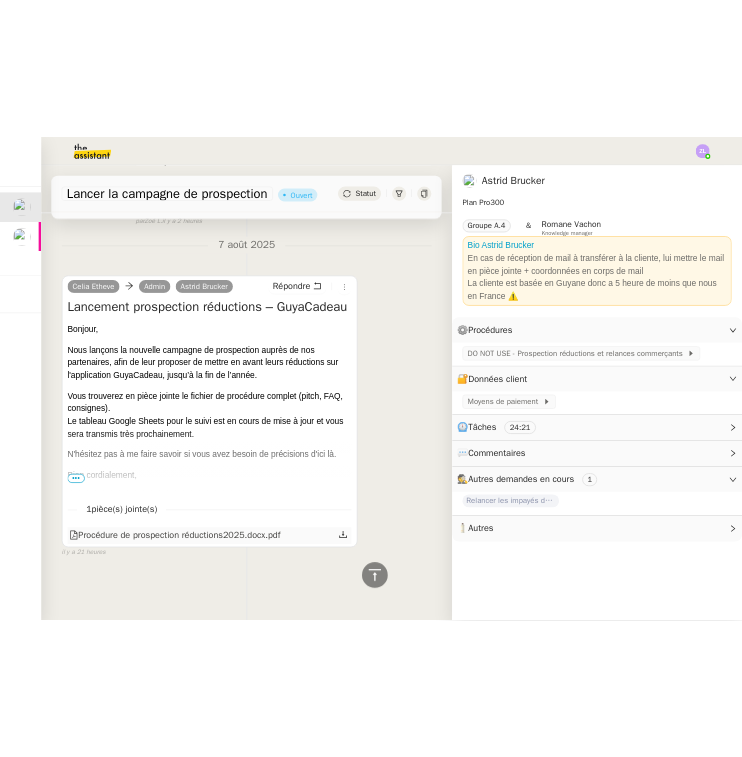 scroll, scrollTop: 542, scrollLeft: 0, axis: vertical 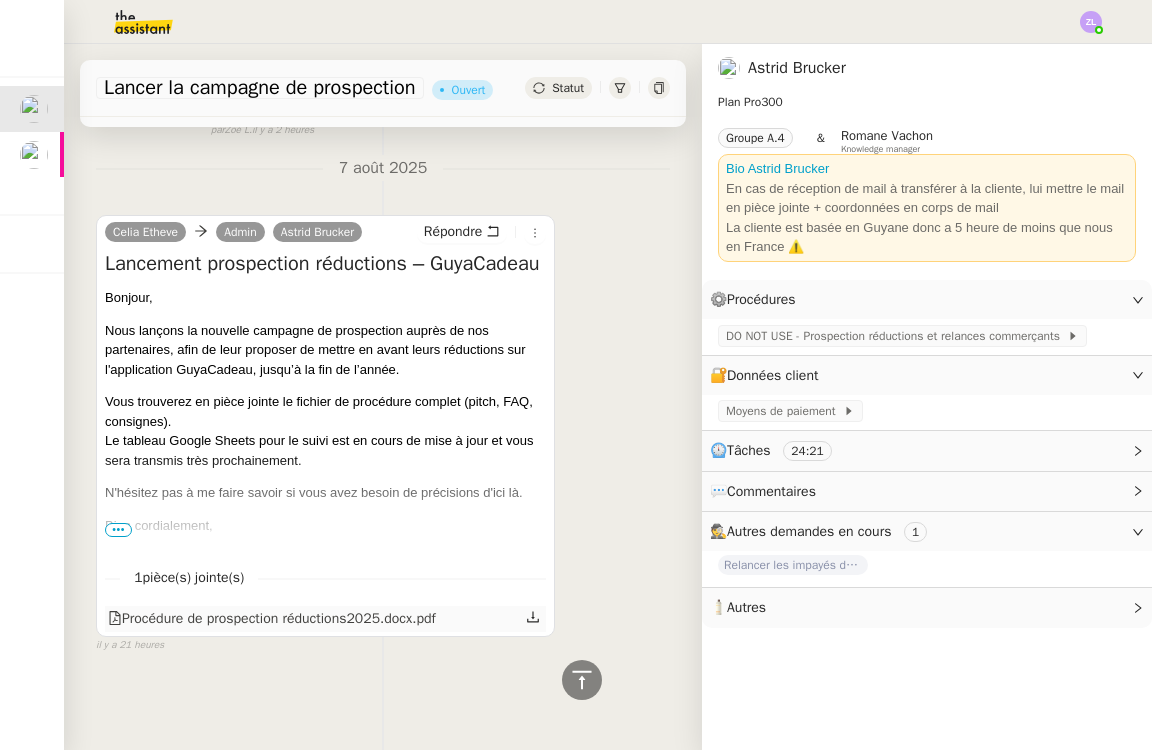 click 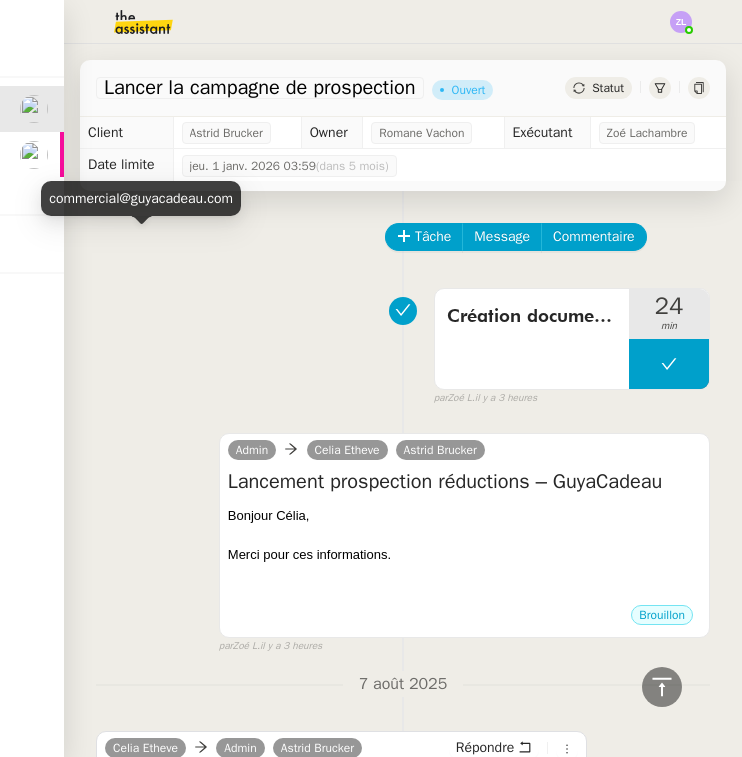 scroll, scrollTop: 0, scrollLeft: 0, axis: both 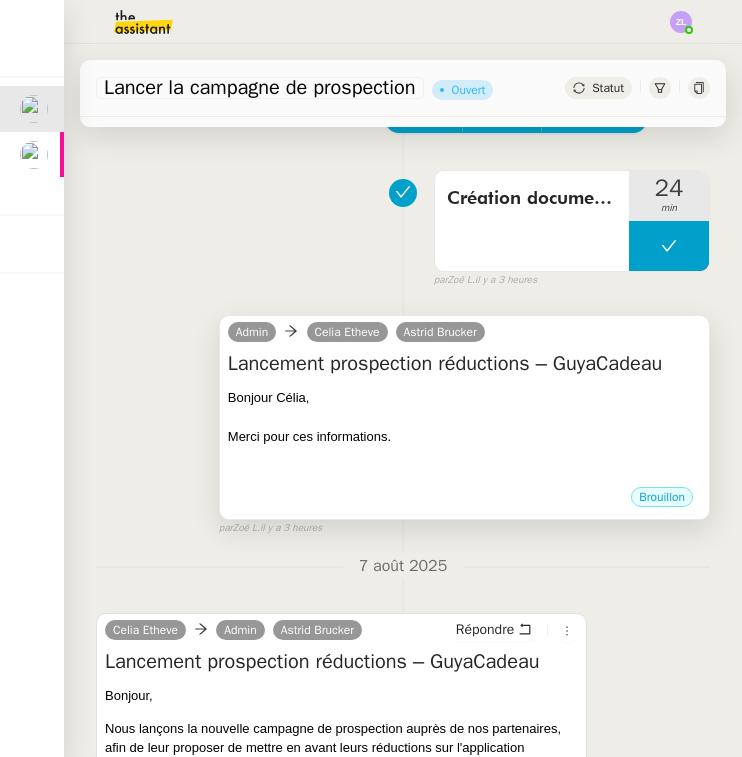 click on "Merci pour ces informations." at bounding box center [464, 437] 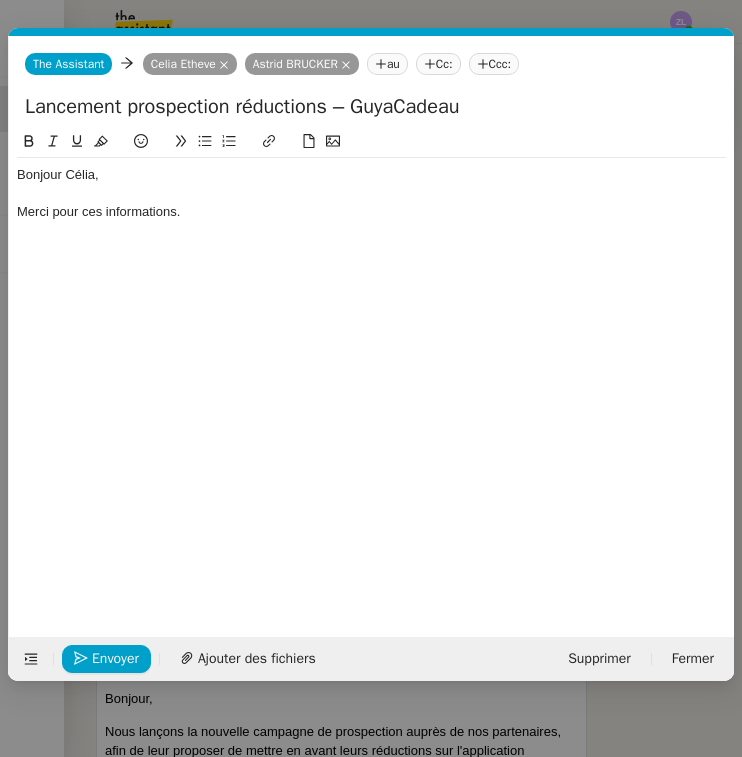 scroll, scrollTop: 0, scrollLeft: 43, axis: horizontal 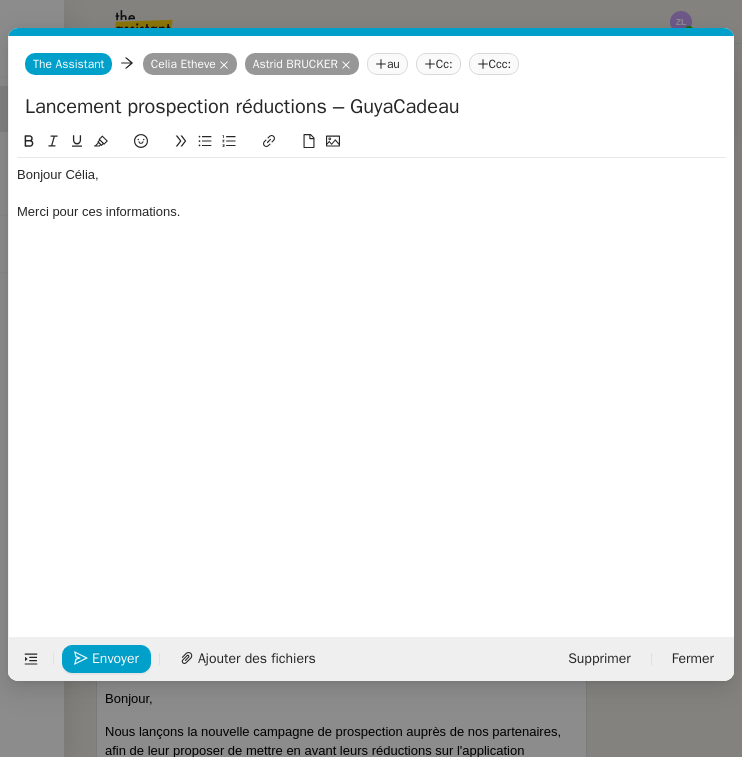 click on "Merci pour ces informations." 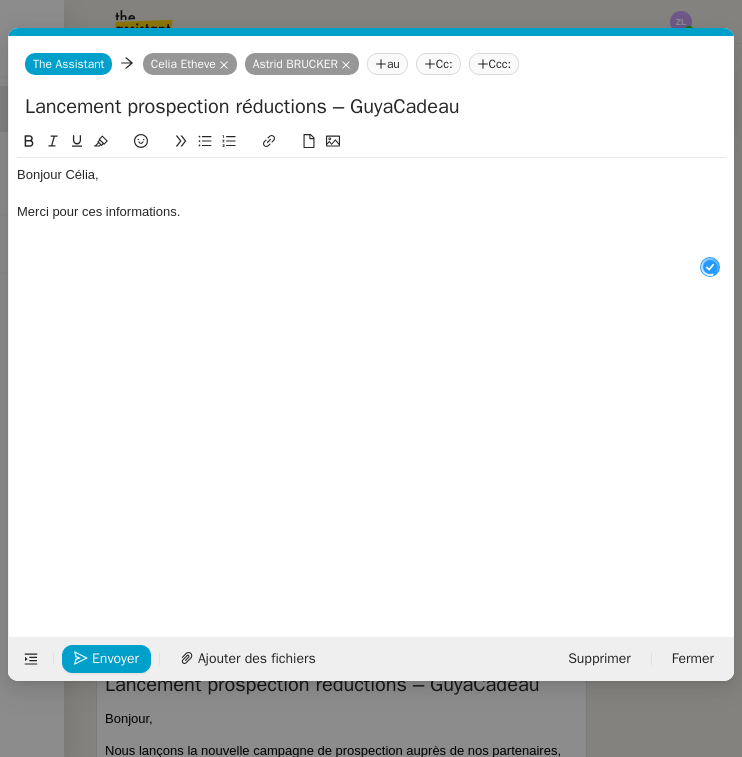 scroll, scrollTop: 21, scrollLeft: 0, axis: vertical 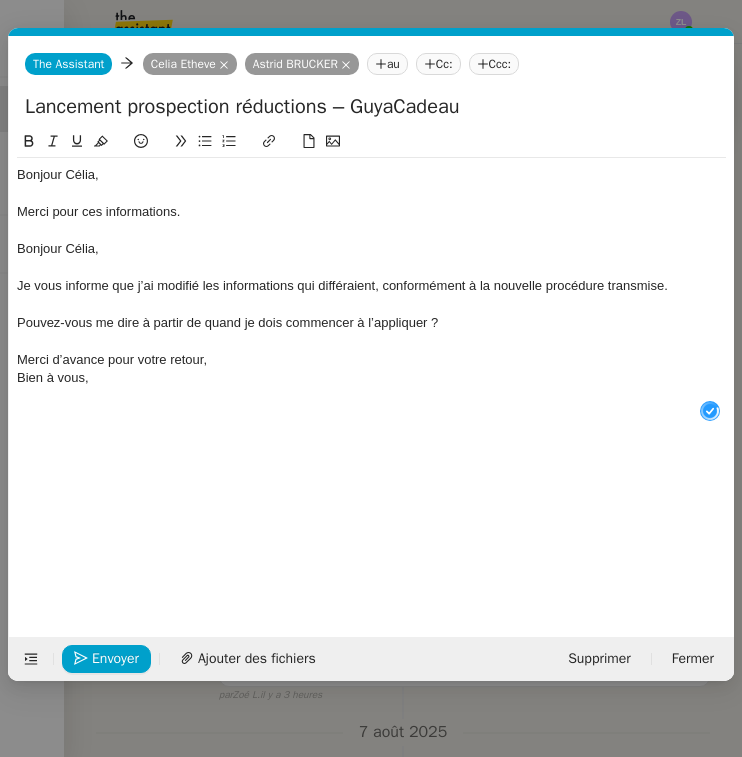 drag, startPoint x: 113, startPoint y: 257, endPoint x: -4, endPoint y: 237, distance: 118.69709 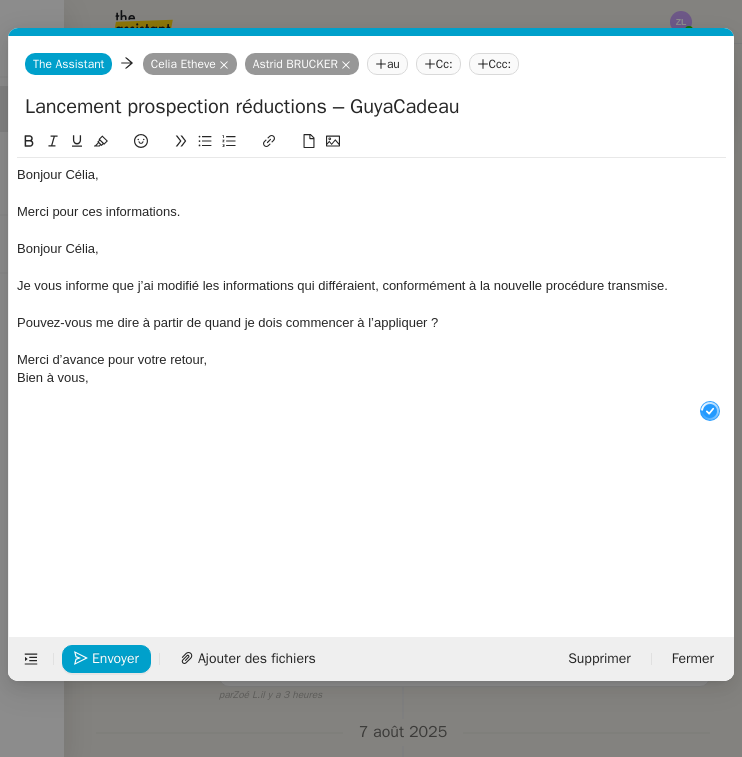 click on "Mes demandes Lancer la campagne de prospection    [FIRST] [LAST]    Préparer et envoyer les contrats de formation    [FIRST] [LAST]    [FIRST] [LAST]    6 demandes en cours    Standard Audrey&Gabrielle    [FIRST] [LAST]     0   1   2   3   4   5   6   7   8   9   0   1   2   3   4   5   6   7   8   9  Standard Téléphonique - [FIRST]/Addingwell    [FIRST] [LAST]     0   1   2   3   4   5   6   7   8   9  Standard téléphonique    [FIRST] [LAST] ([COMPANY])     0   1   2   3   4   5   6   7   8   9  Standard téléphonique - [MONTH] [YEAR]    [FIRST] [LAST]    STANDARD - ORIZAIR - [MONTH] [YEAR]    [FIRST] [LAST]    Standard - Gestion des appels entrants - [MONTH] [YEAR]    [FIRST] [LAST]    [FIRST] [LAST]    1 demandes en cours    Vérification des appels sortants - [MONTH] [YEAR]    [FIRST] [LAST]     0   1   2   3   4   5   6   7   8   9   0   1   2   3   4   5   6   7   8   9  Lancer la campagne de prospection      Ouvert     Statut     Client" at bounding box center (371, 378) 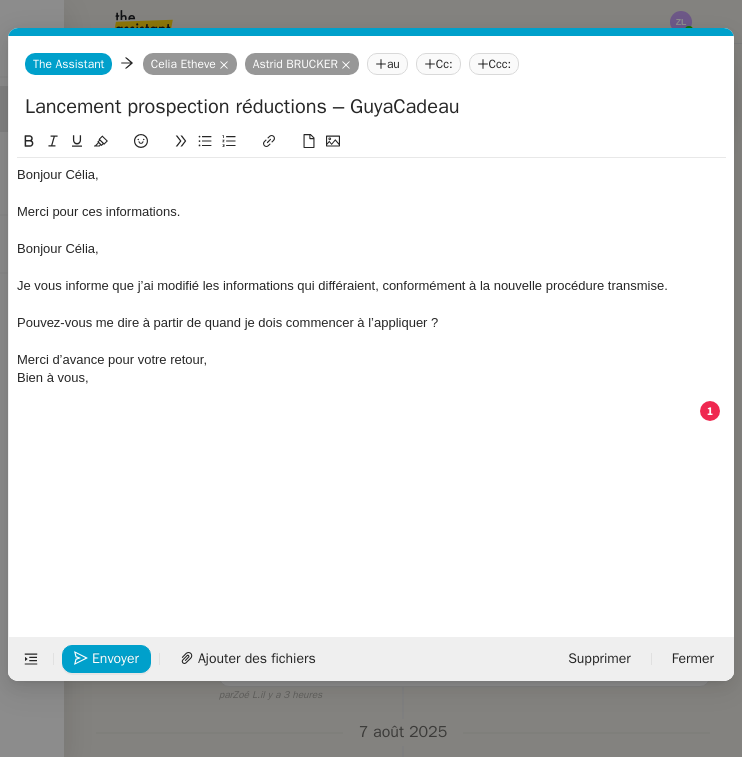 click on "Bonjour Célia," 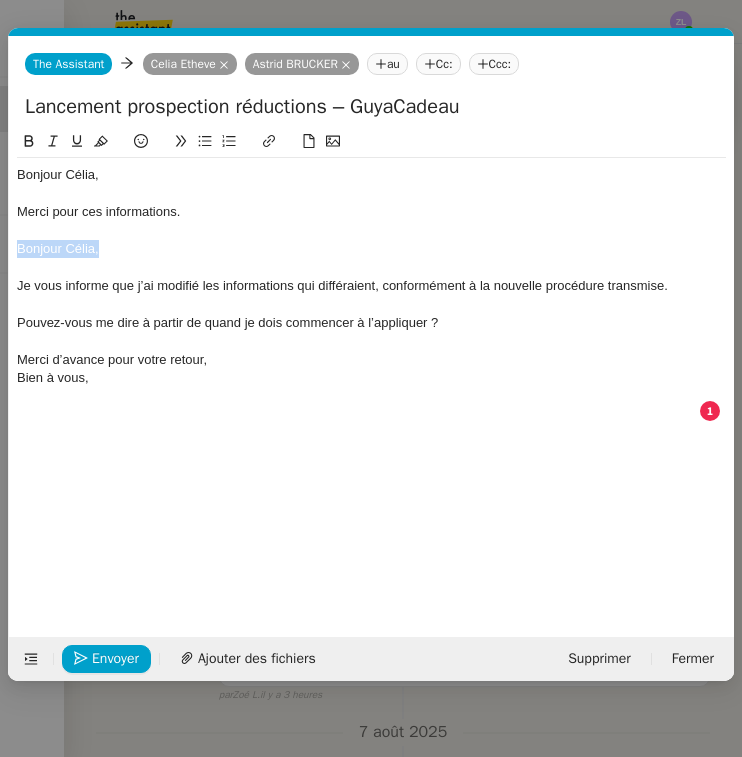 drag, startPoint x: 113, startPoint y: 247, endPoint x: 8, endPoint y: 244, distance: 105.04285 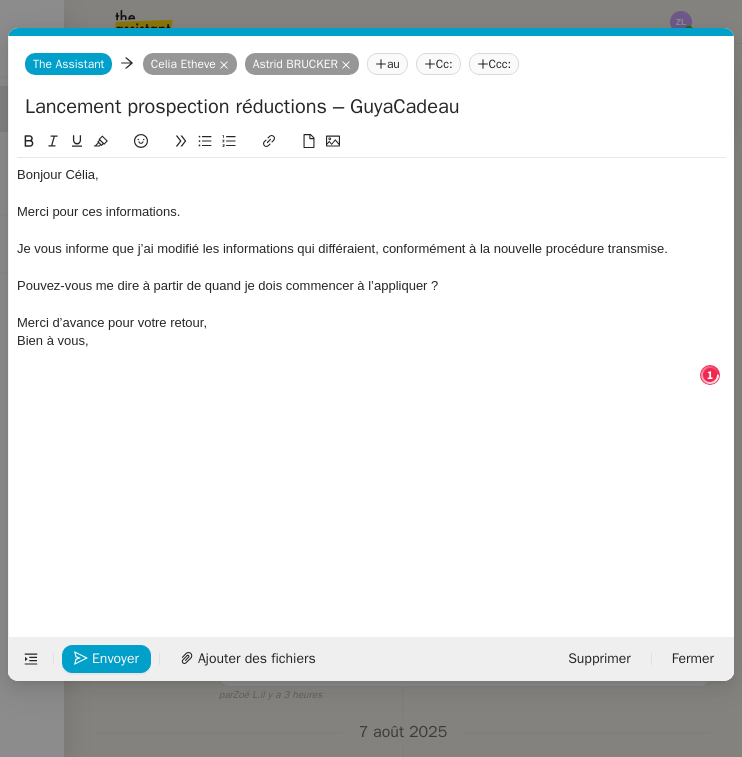 click on "Bonjour Célia," 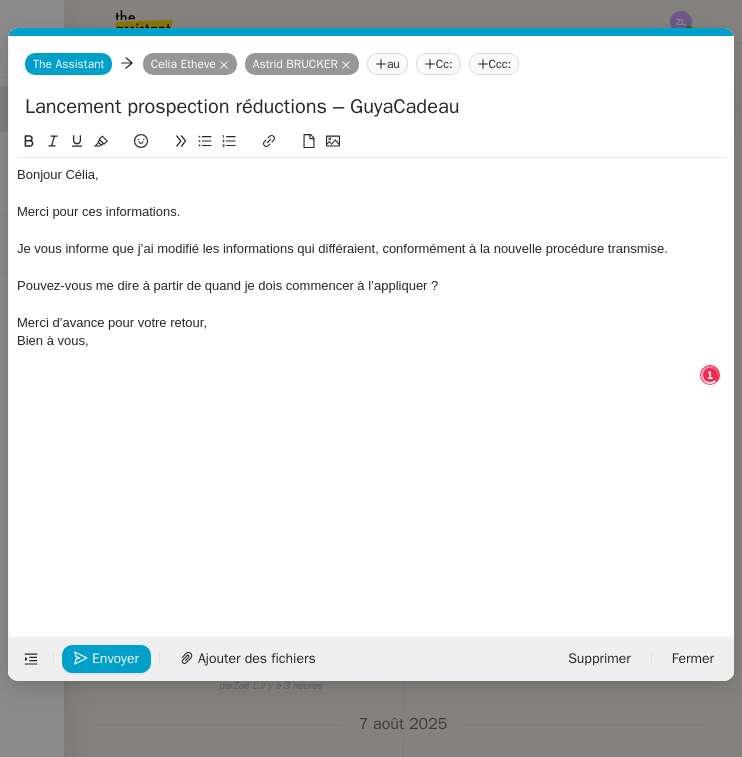 type 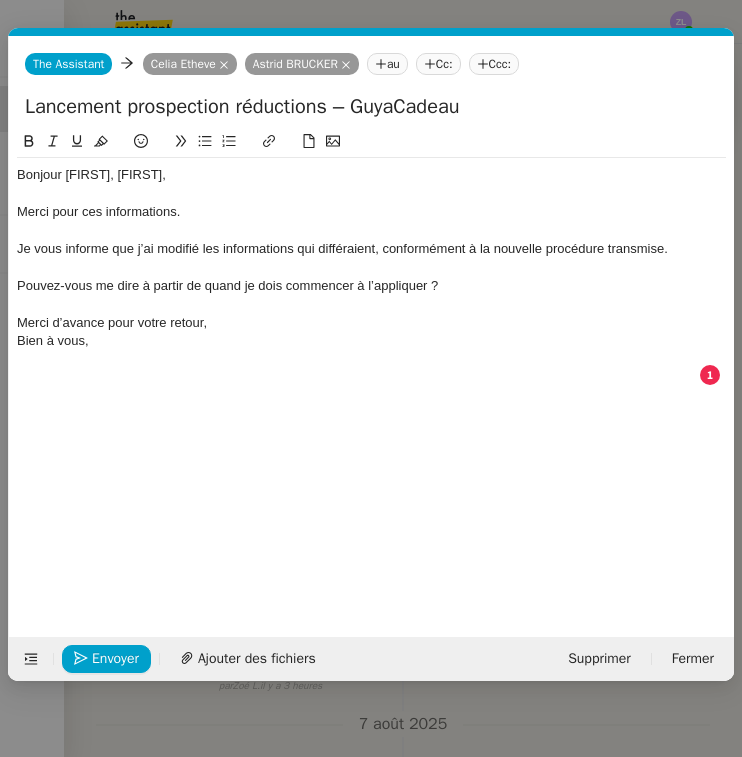 click on "Je vous informe que j’ai modifié les informations qui différaient, conformément à la nouvelle procédure transmise." 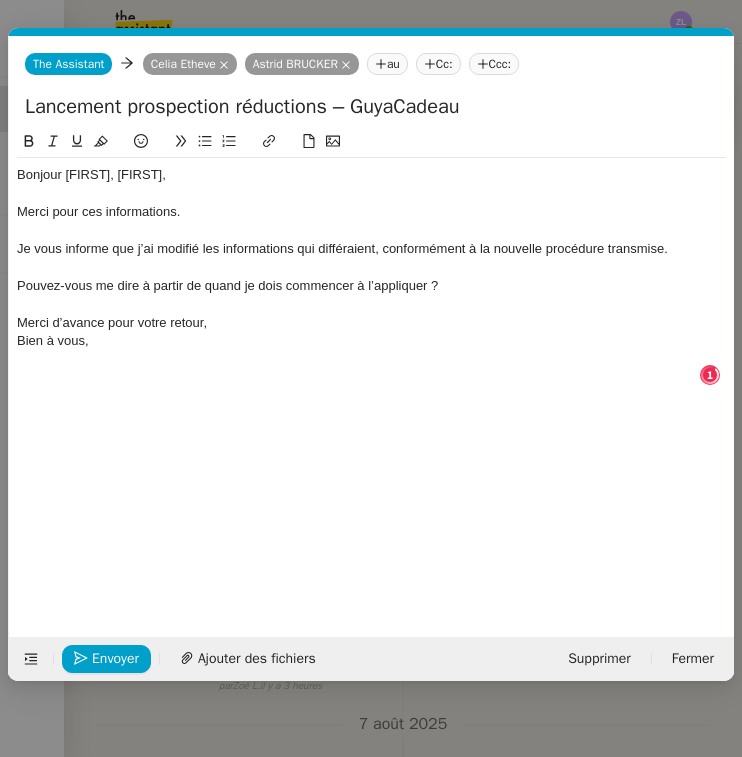 click on "Pouvez-vous me dire à partir de quand je dois commencer à l’appliquer ?" 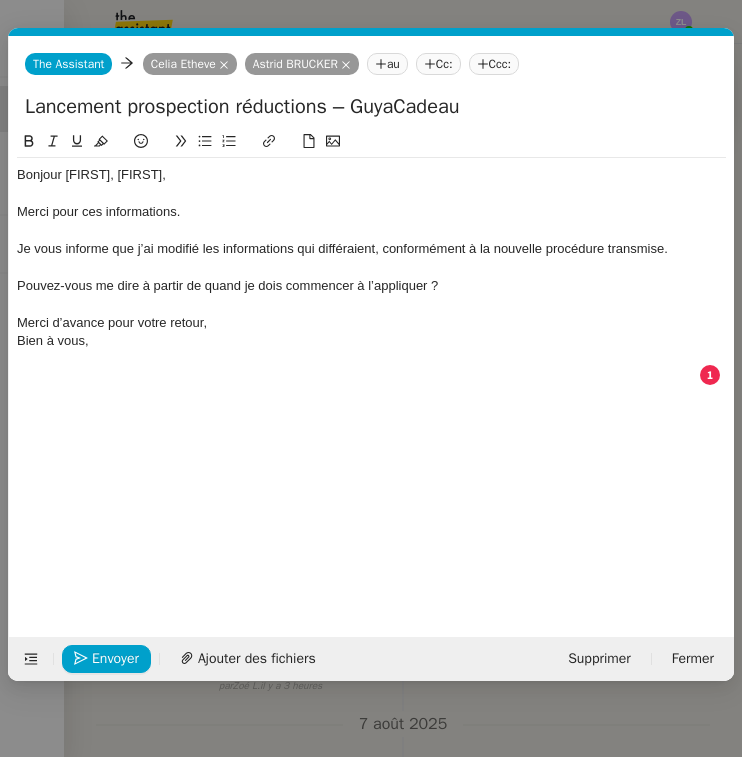 click 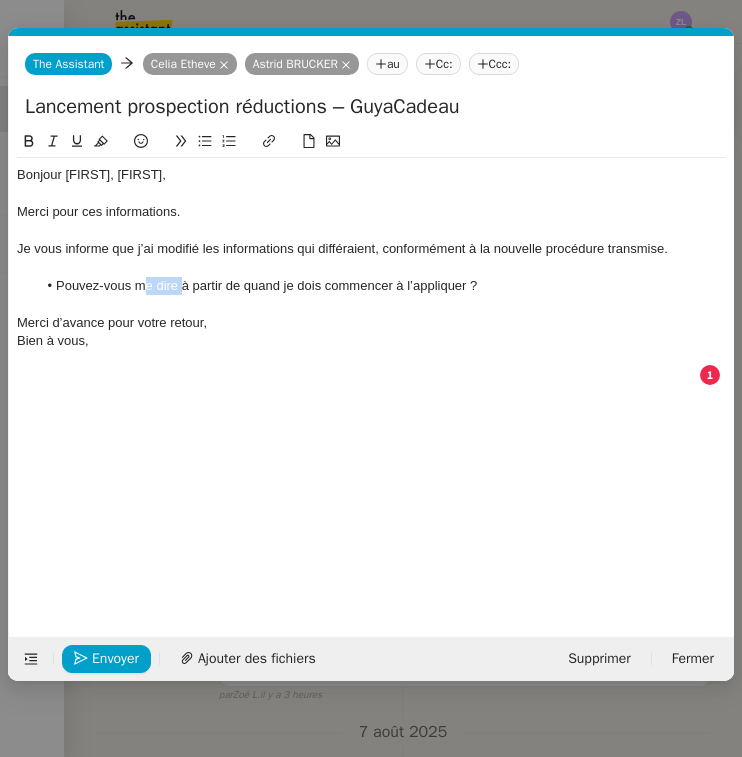 drag, startPoint x: 180, startPoint y: 288, endPoint x: 147, endPoint y: 287, distance: 33.01515 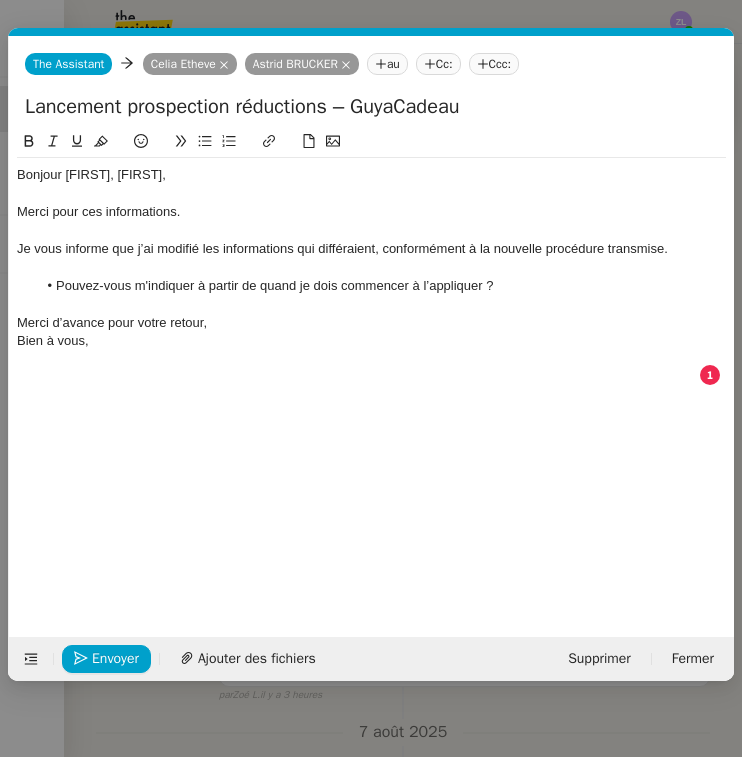 click on "Pouvez-vous m'indiquer à partir de quand je dois commencer à l’appliquer ?" 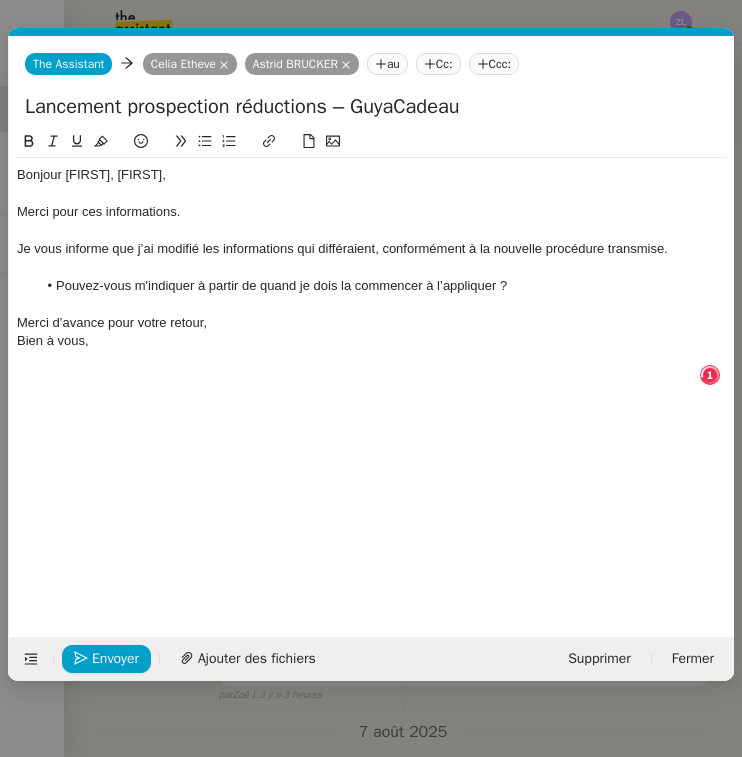 click on "Pouvez-vous m'indiquer à partir de quand je dois la commencer à l’appliquer ?" 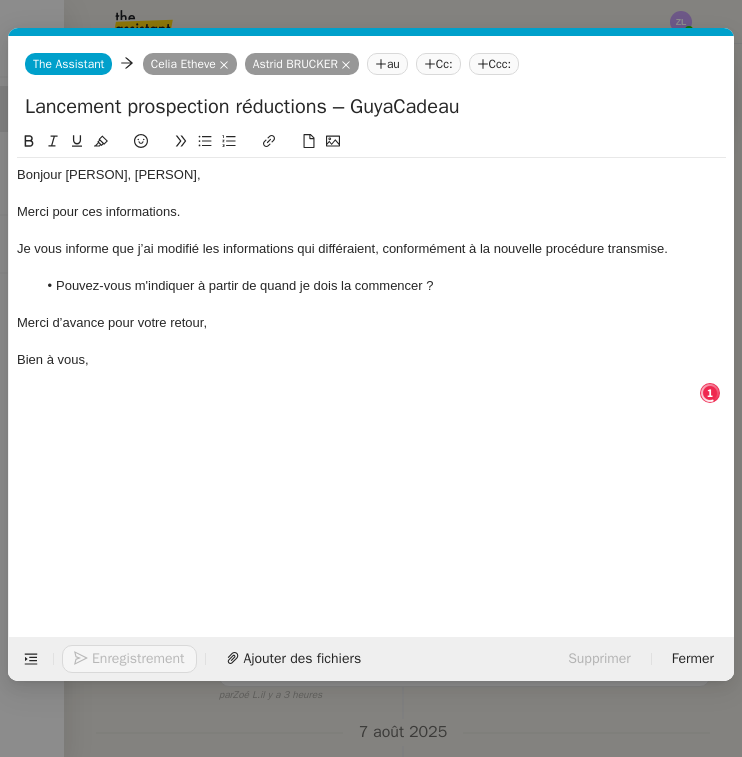 click on "Merci d’avance pour votre retour," 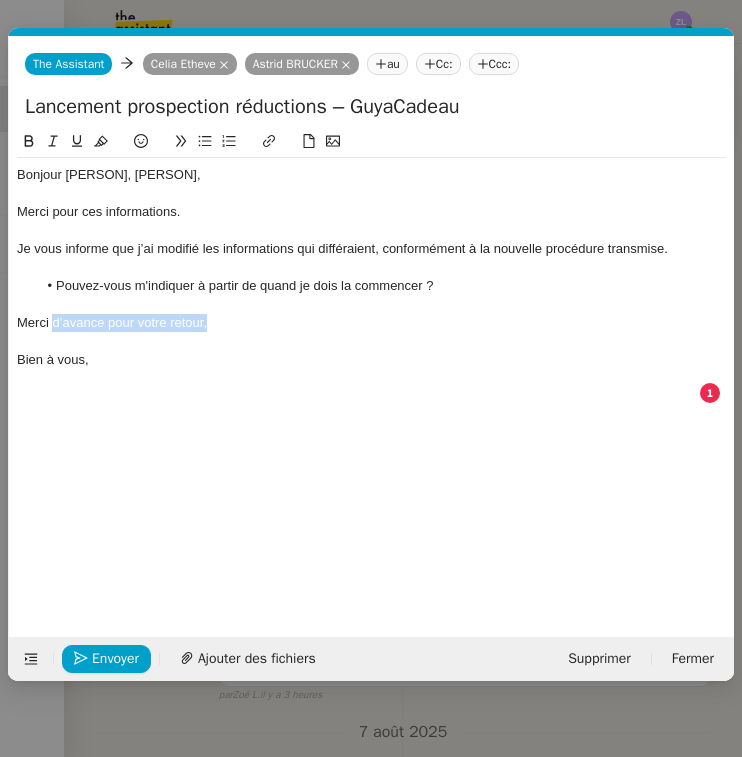 click on "Merci d’avance pour votre retour," 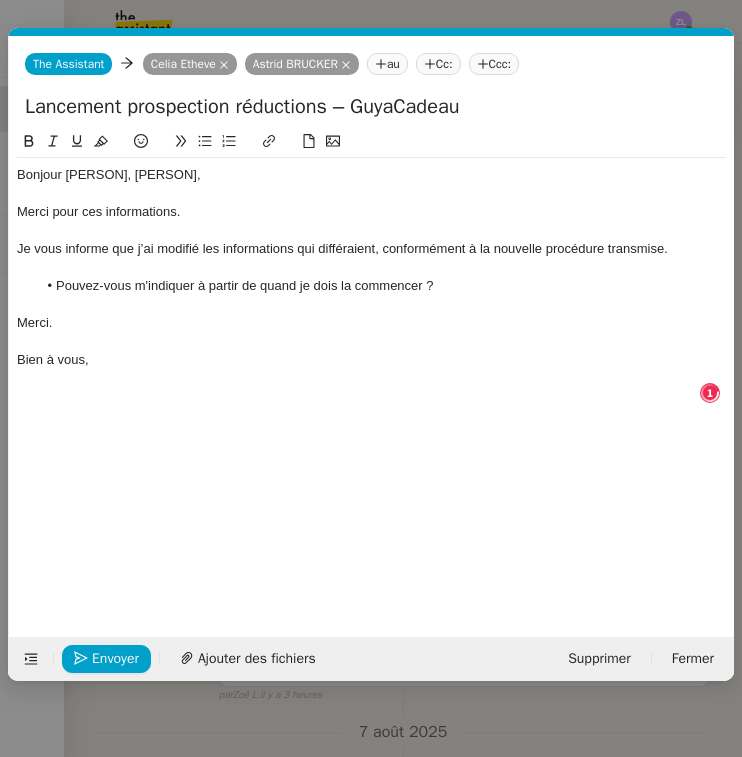 click on "Bien à vous," 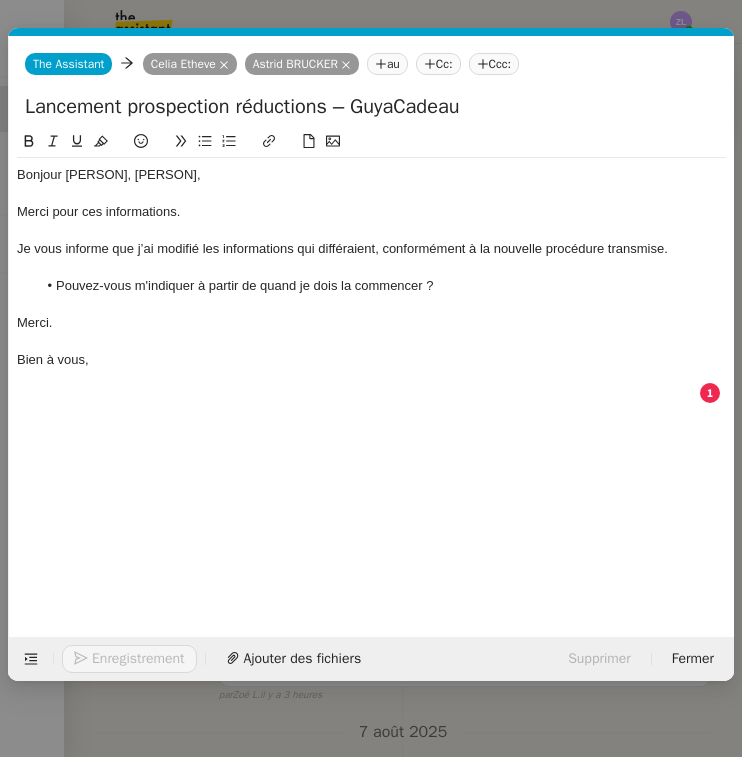 click on "Bien à vous," 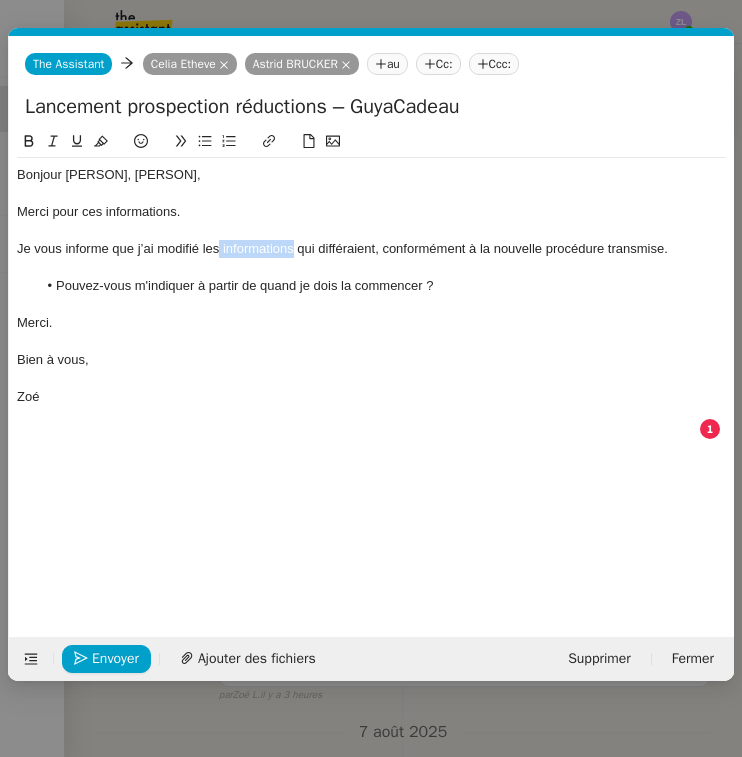 drag, startPoint x: 220, startPoint y: 249, endPoint x: 295, endPoint y: 249, distance: 75 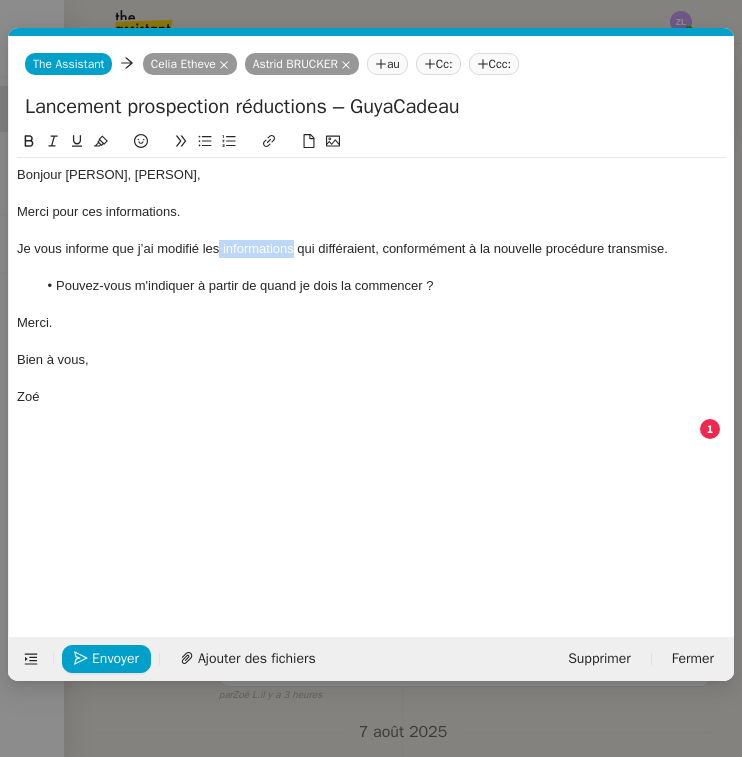 click on "Je vous informe que j’ai modifié les informations qui différaient, conformément à la nouvelle procédure transmise." 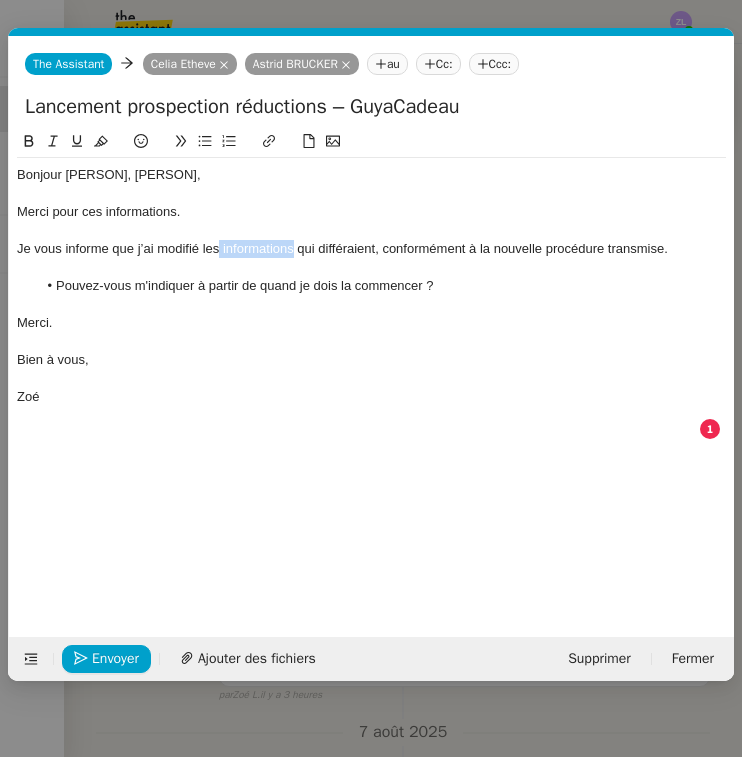 click 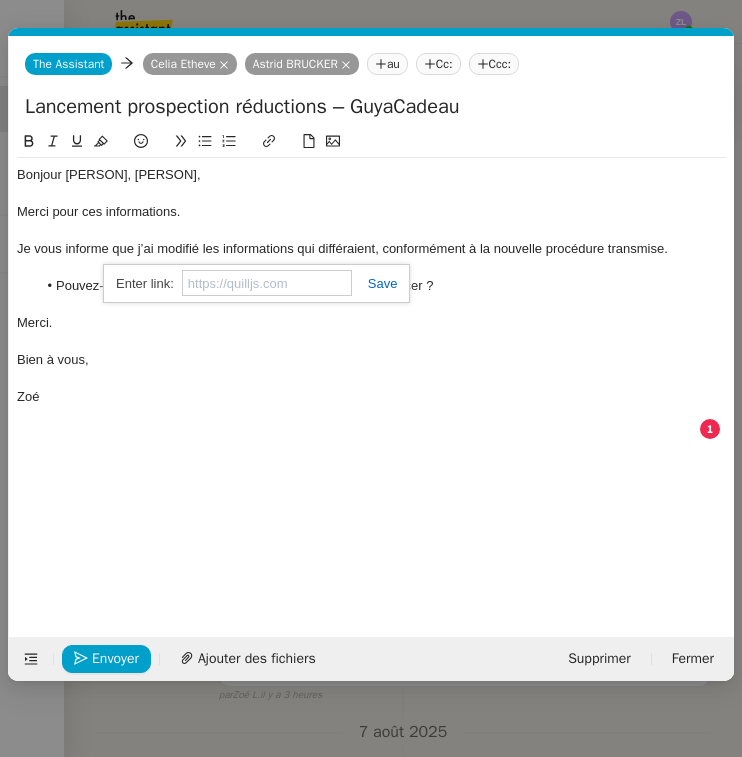 paste on "https://docs.google.com/document/d/1UJJ3LzDA6HstVFpxjJ-H2fTahmjqRs-EhnFlffMbIDI/edit?tab=t.0" 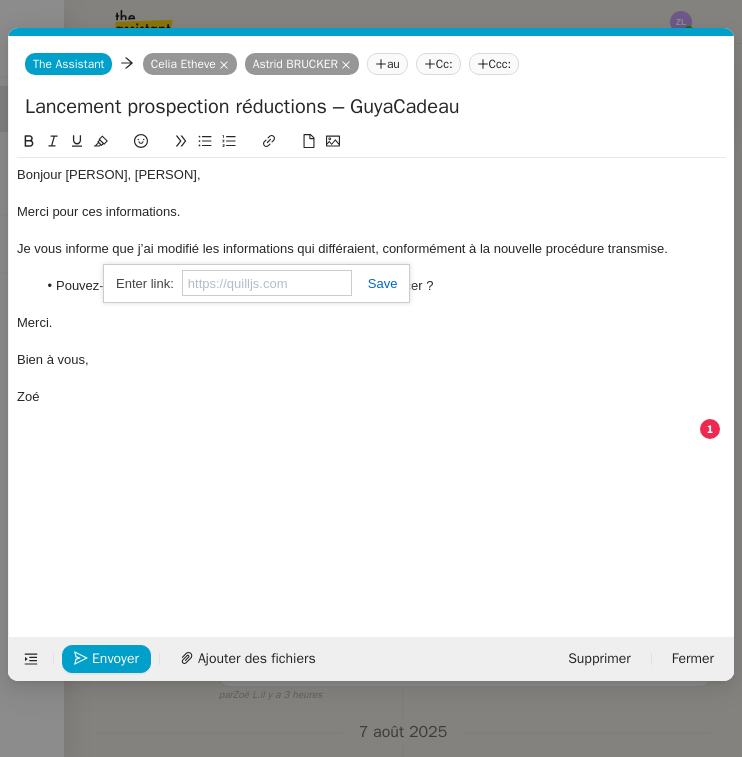 type on "https://docs.google.com/document/d/1UJJ3LzDA6HstVFpxjJ-H2fTahmjqRs-EhnFlffMbIDI/edit?tab=t.0" 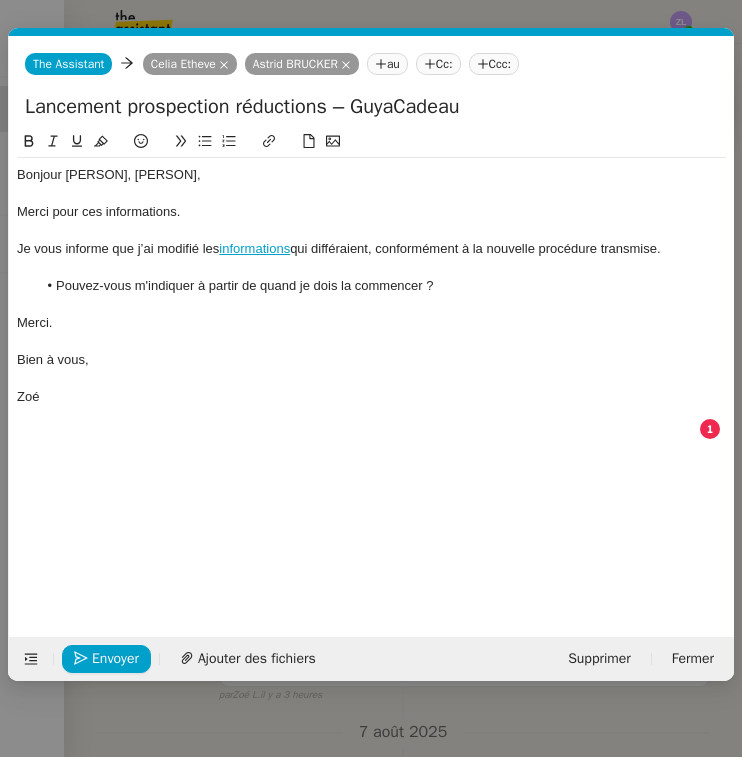 click on "Pouvez-vous m'indiquer à partir de quand je dois la commencer ?" 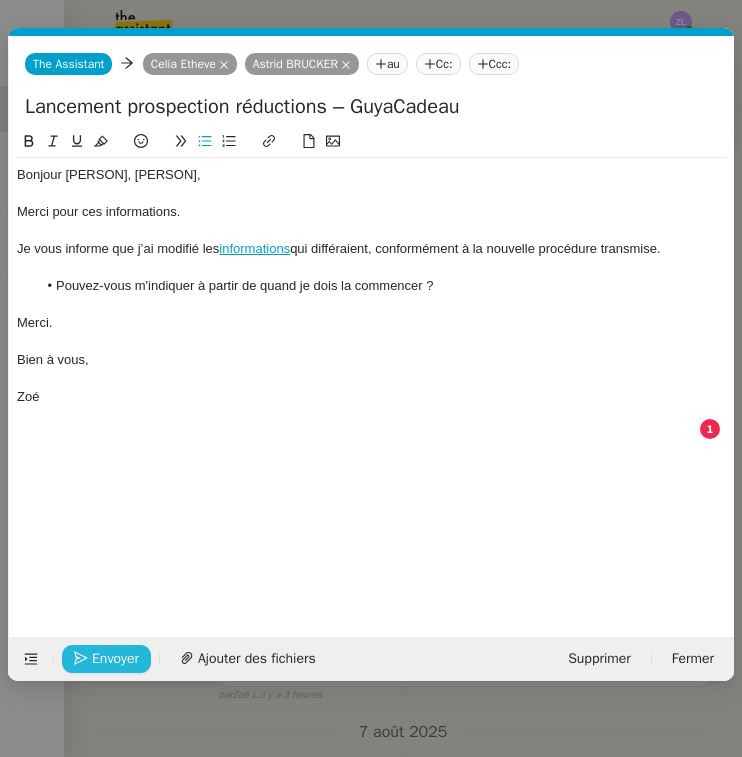 click on "Envoyer" 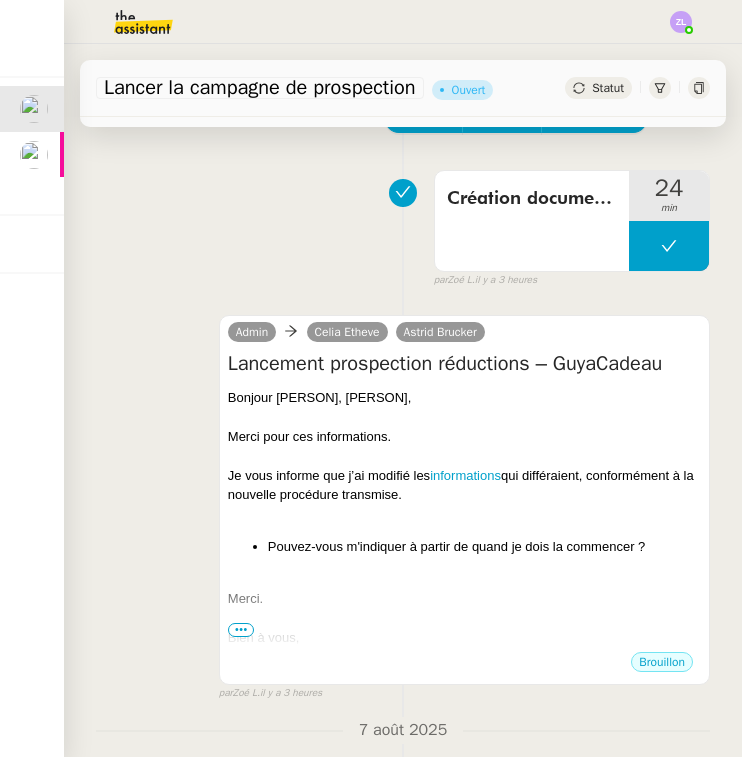 scroll, scrollTop: -11, scrollLeft: 0, axis: vertical 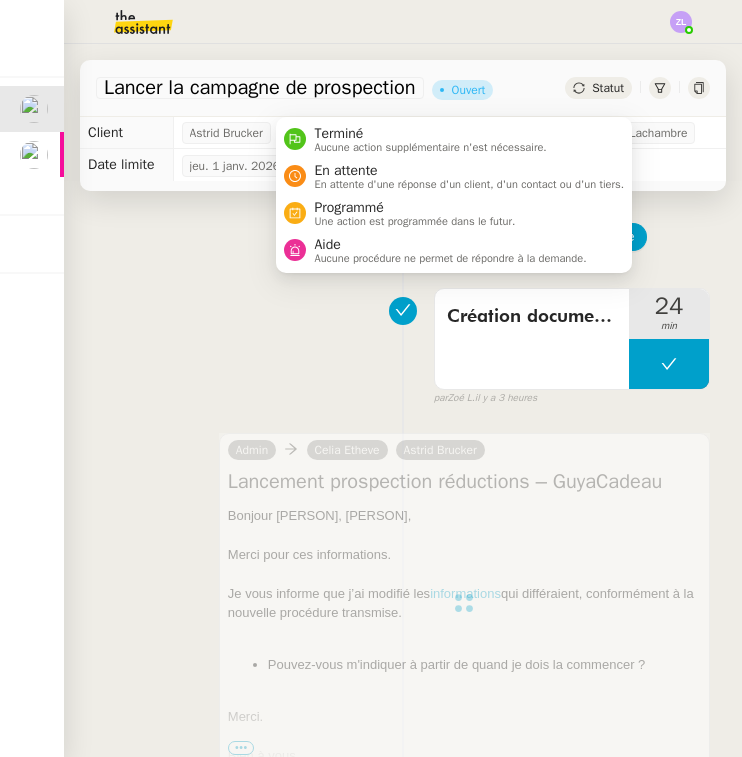 click on "Statut" 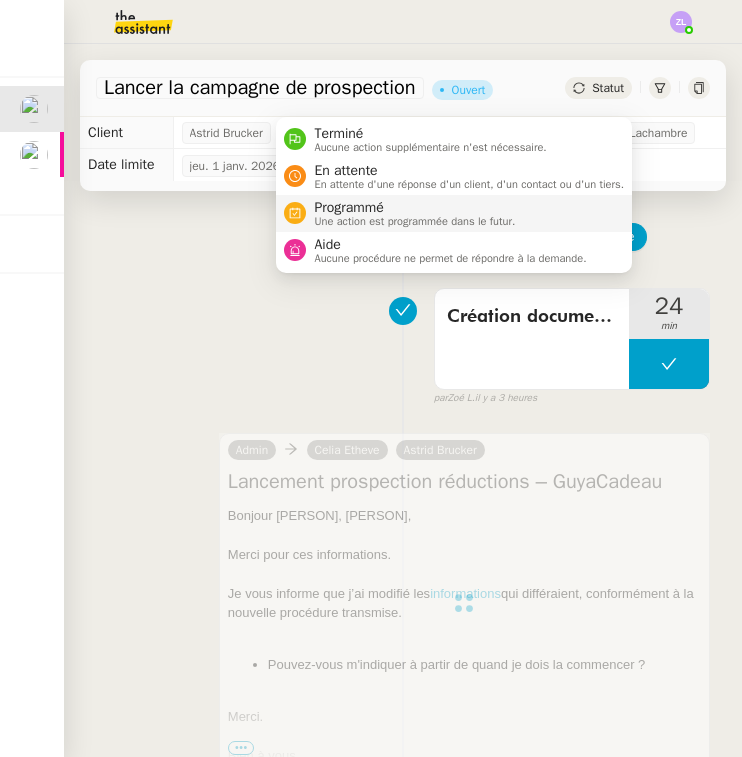 scroll, scrollTop: 0, scrollLeft: 0, axis: both 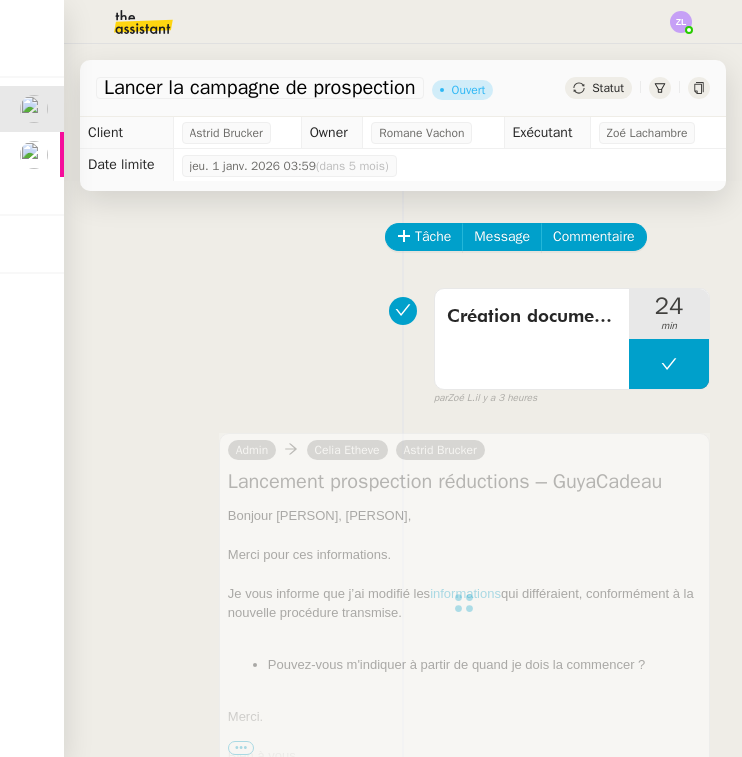 click on "Tâche Message Commentaire Veuillez patienter une erreur s'est produite 👌👌👌 message envoyé ✌️✌️✌️ Veuillez d'abord attribuer un client Une erreur s'est produite, veuillez réessayer  Création document procédure     24 min false par   [FULL_NAME] [FULL_NAME]   il y a 3 heures 👌👌👌 message envoyé ✌️✌️✌️ une erreur s'est produite 👌👌👌 message envoyé ✌️✌️✌️ Votre message va être revu ✌️✌️✌️ une erreur s'est produite La taille des fichiers doit être de 10Mb au maximum.  Admin      [FULL_NAME] [FULL_NAME]  [FULL_NAME] [FULL_NAME]  Lancement prospection réductions – GuyaCadeau
Bonjour [FULL_NAME], [FULL_NAME], Merci pour ces informations. Je vous informe que j’ai modifié les  informations  qui différaient, conformément à la nouvelle procédure transmise. Pouvez-vous m'indiquer à partir de quand je dois la commencer ? Merci.  Bien à vous, [FULL_NAME] ••• false par   [FULL_NAME] [FULL_NAME]   il y a quelques secondes 👌👌👌 message envoyé ✌️✌️✌️ [DATE]" 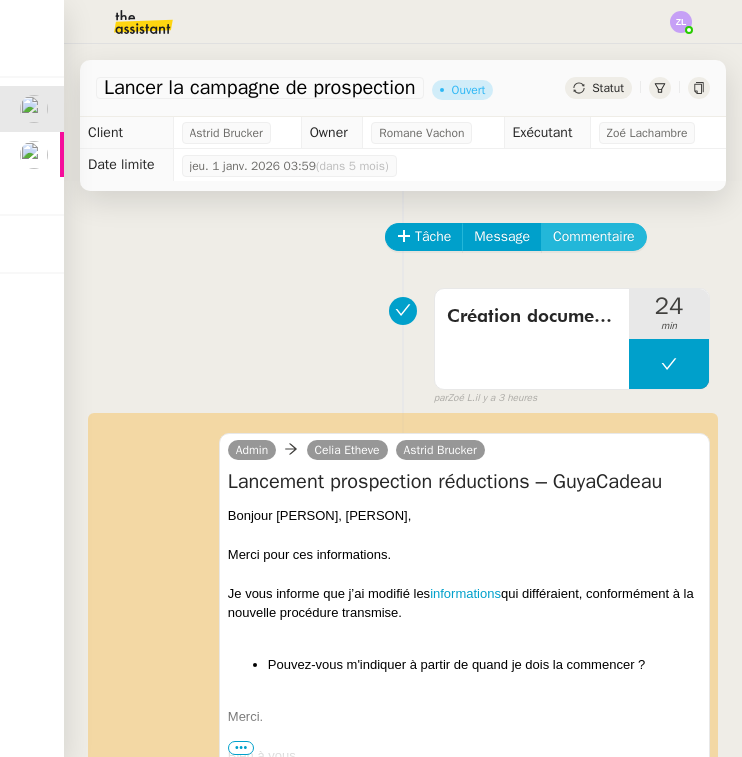 click on "Commentaire" 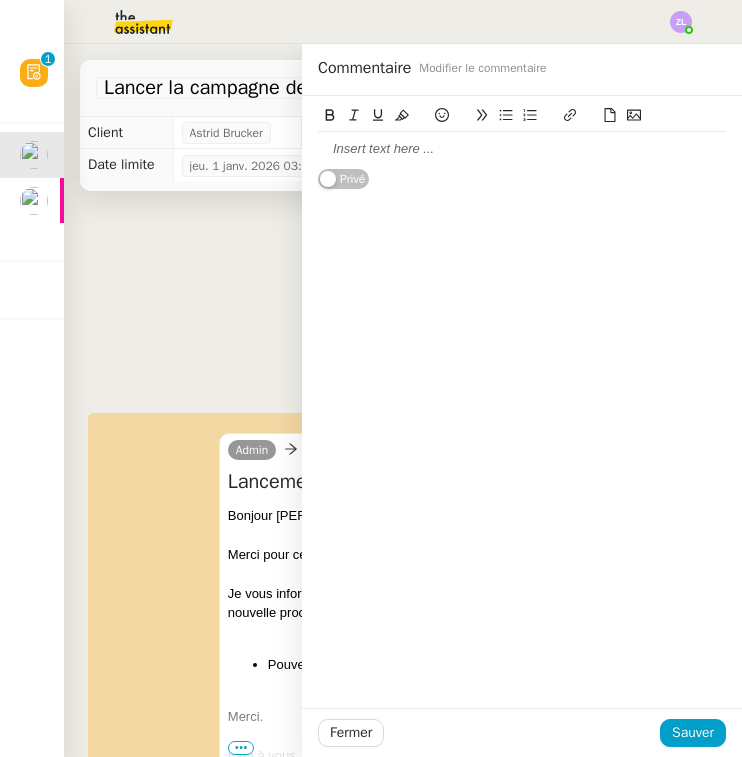 click 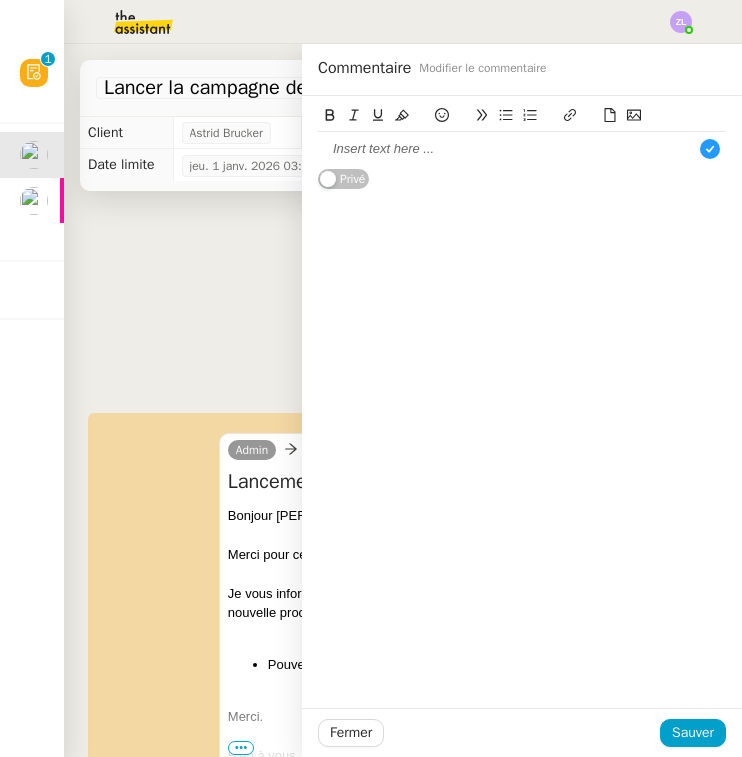 type 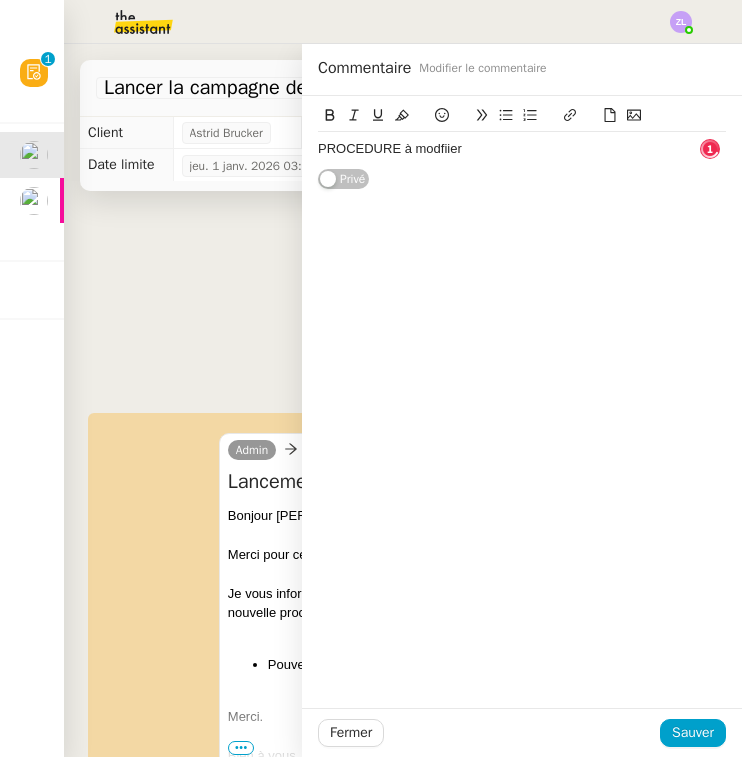 click on "PROCEDURE à modfiier" 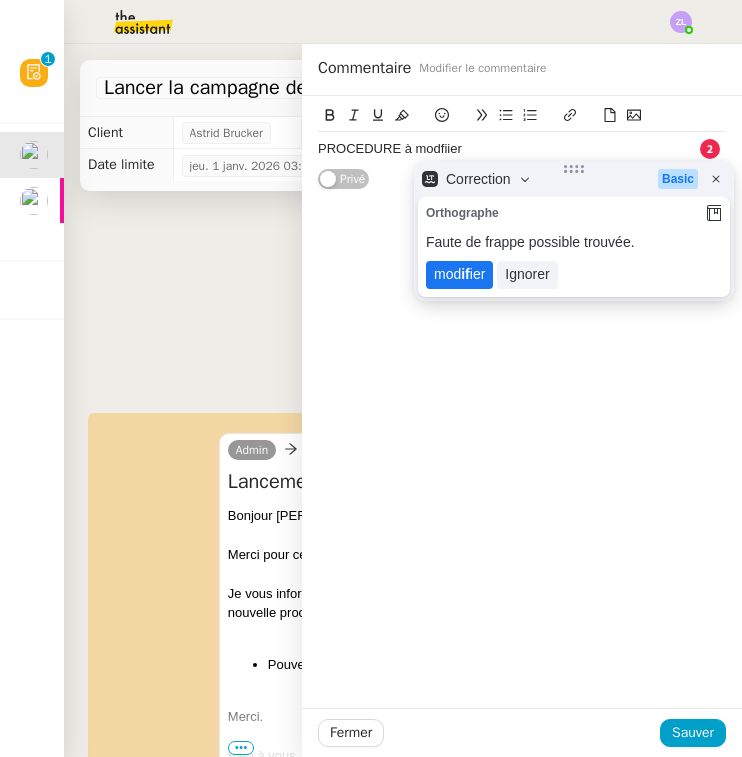 click on "if" 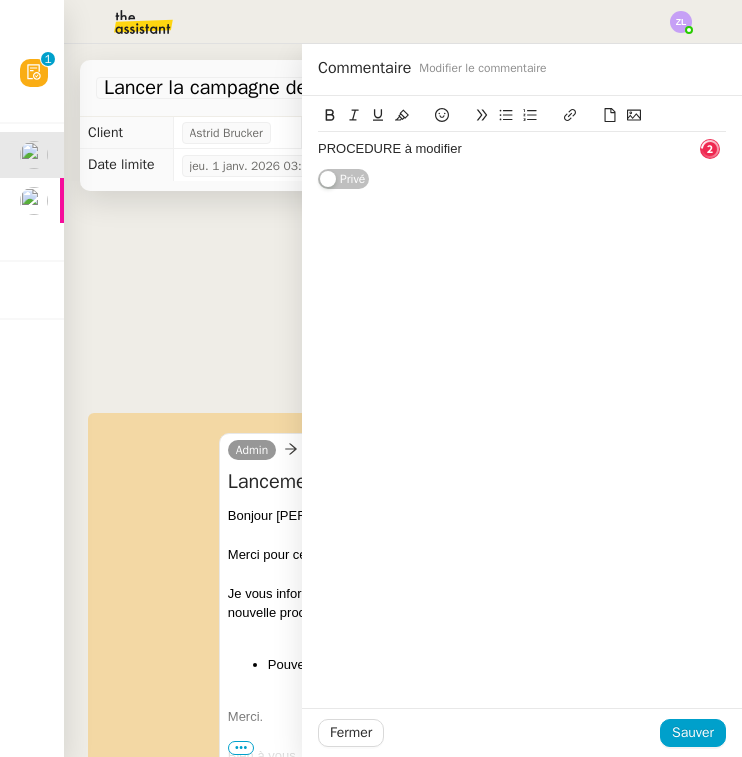 drag, startPoint x: 487, startPoint y: 145, endPoint x: 575, endPoint y: 113, distance: 93.637596 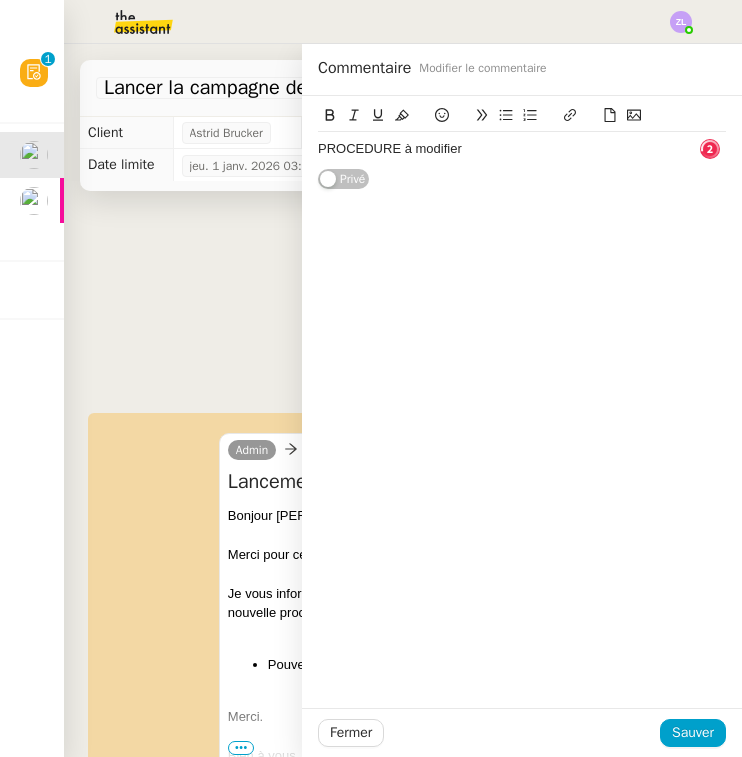 click on "Lancer la campagne de prospection      Ouvert     Statut     Client  [FULL_NAME] [FULL_NAME]     Owner  [FULL_NAME] [FULL_NAME]     Exécutant  [FULL_NAME] [FULL_NAME]     Date limite   [DATE] [TIME]       Tâche Message Commentaire Veuillez patienter une erreur s'est produite 👌👌👌 message envoyé ✌️✌️✌️ Veuillez d'abord attribuer un client Une erreur s'est produite, veuillez réessayer  Création document procédure     24 min false par   [FULL_NAME] [FULL_NAME]   il y a 3 heures 👌👌👌 message envoyé ✌️✌️✌️ une erreur s'est produite 👌👌👌 message envoyé ✌️✌️✌️ Votre message va être revu ✌️✌️✌️ une erreur s'est produite La taille des fichiers doit être de 10Mb au maximum.  Admin      [FULL_NAME] [FULL_NAME]   [FULL_NAME] [FULL_NAME]  Lancement prospection réductions – GuyaCadeau
Bonjour [FULL_NAME], [FULL_NAME], Merci pour ces informations. Je vous informe que j’ai modifié les  informations  qui différaient, conformément à la nouvelle procédure transmise. [FULL_NAME]" 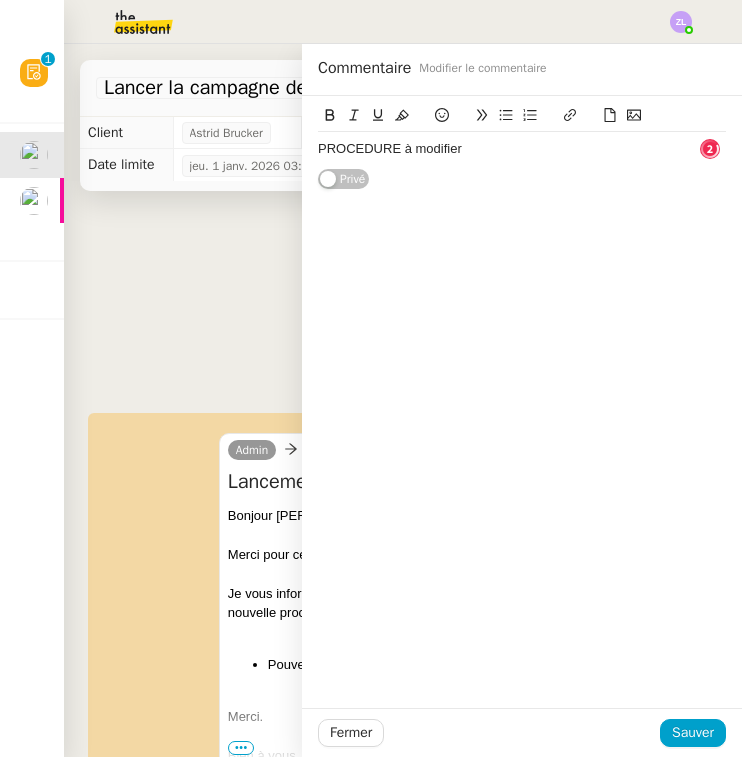 click 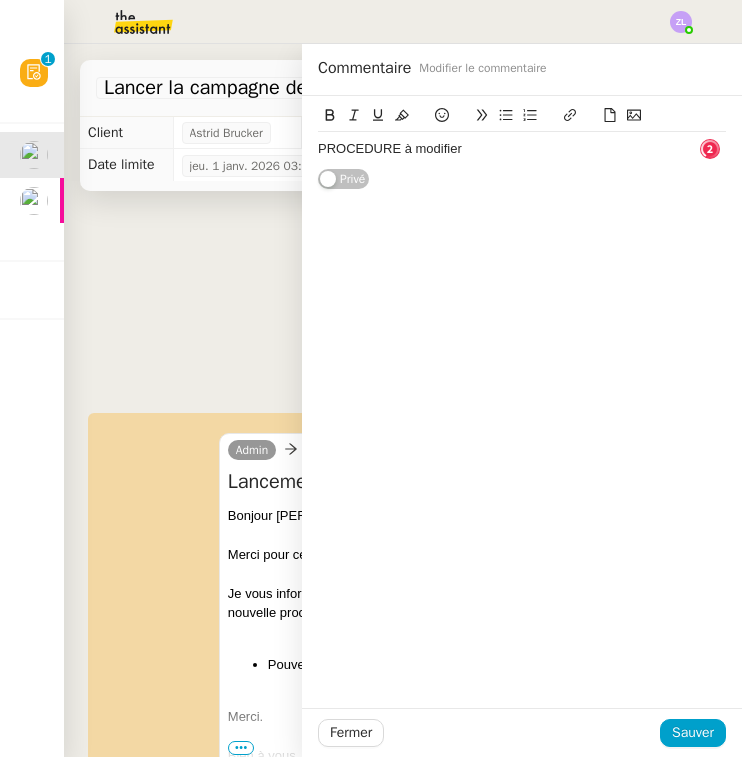 type on "PROCEDURE à modifier" 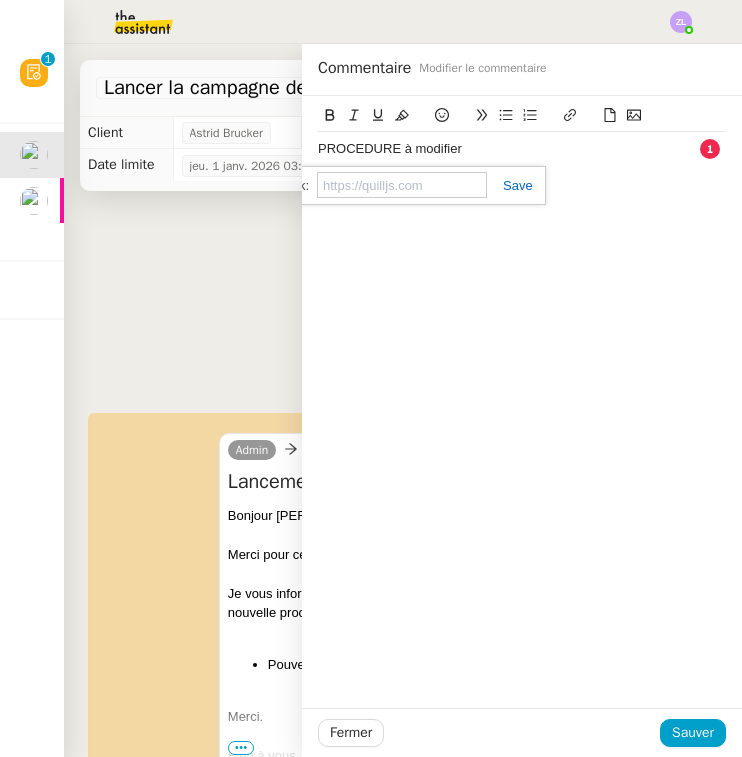 paste on "https://docs.google.com/document/d/1UJJ3LzDA6HstVFpxjJ-H2fTahmjqRs-EhnFlffMbIDI/edit?tab=t.0" 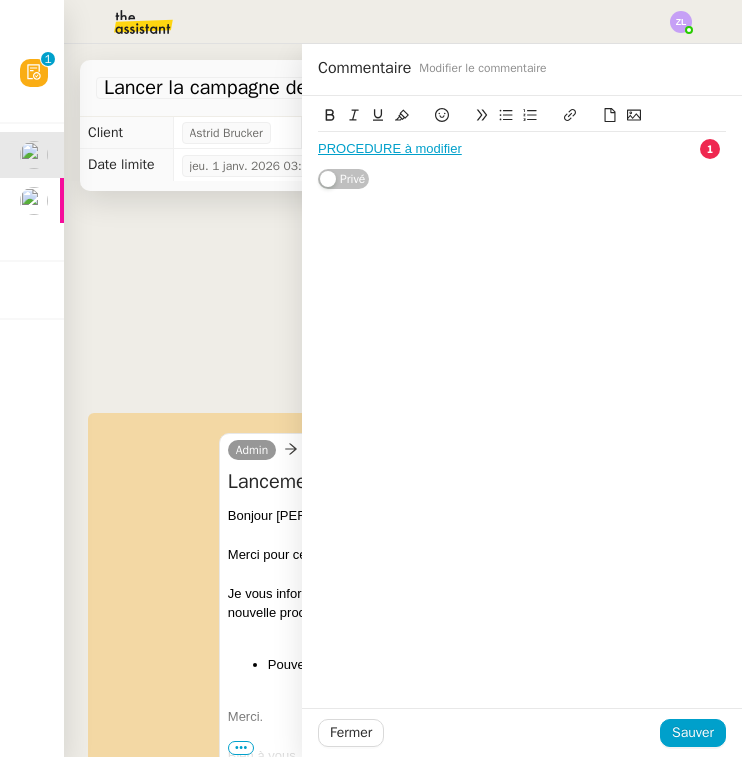 click on "PROCEDURE à modifier  Privé" 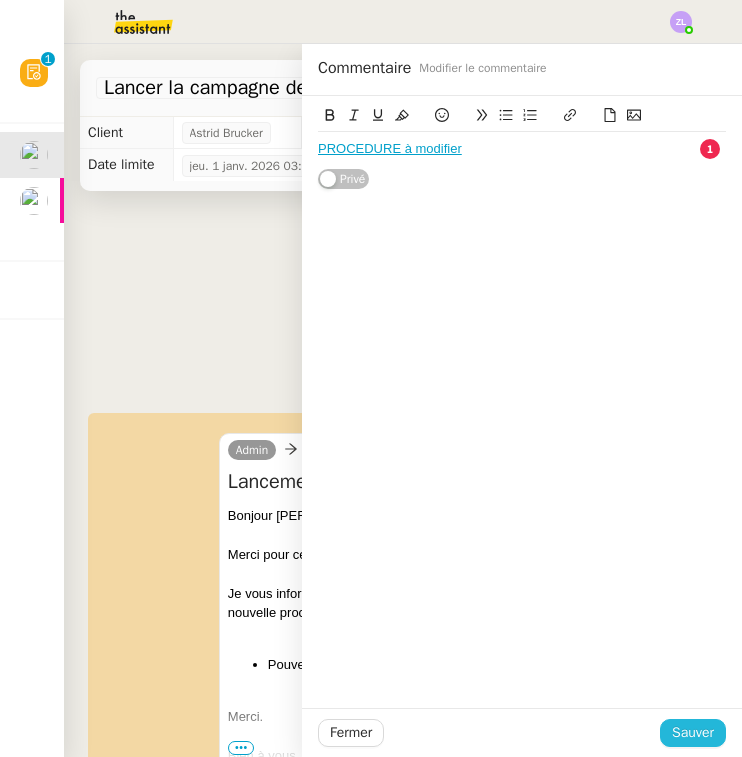 click on "Sauver" 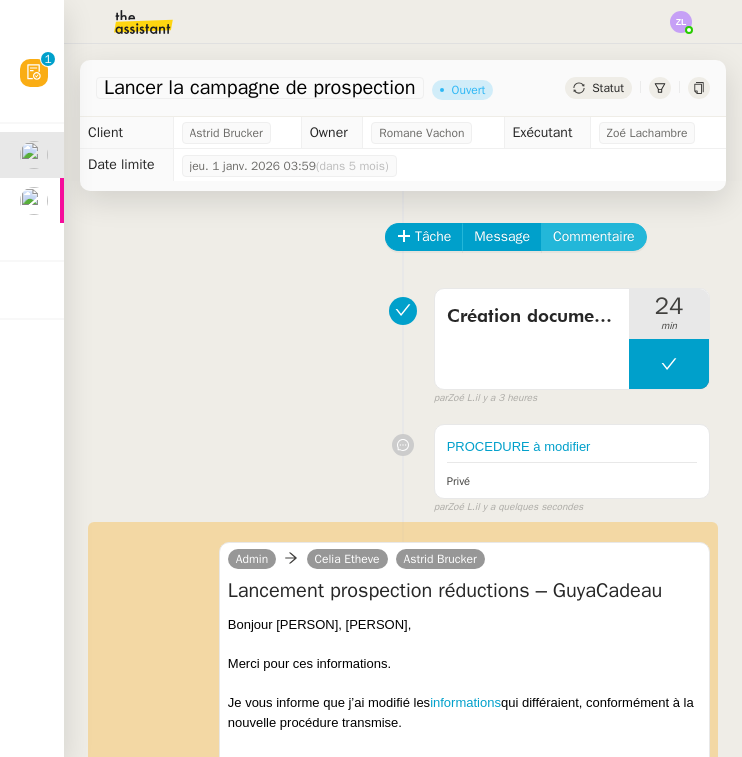 click on "Commentaire" 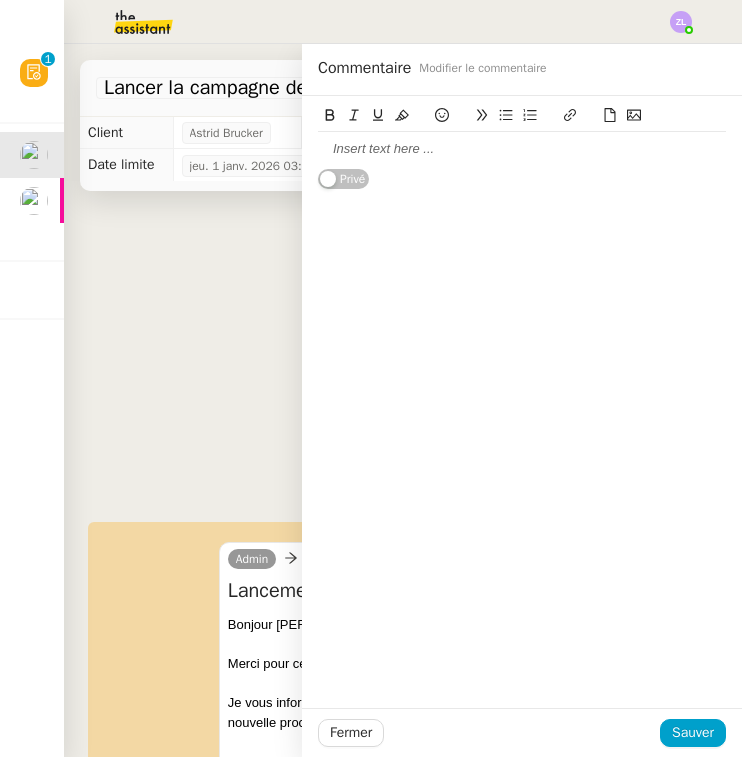 click 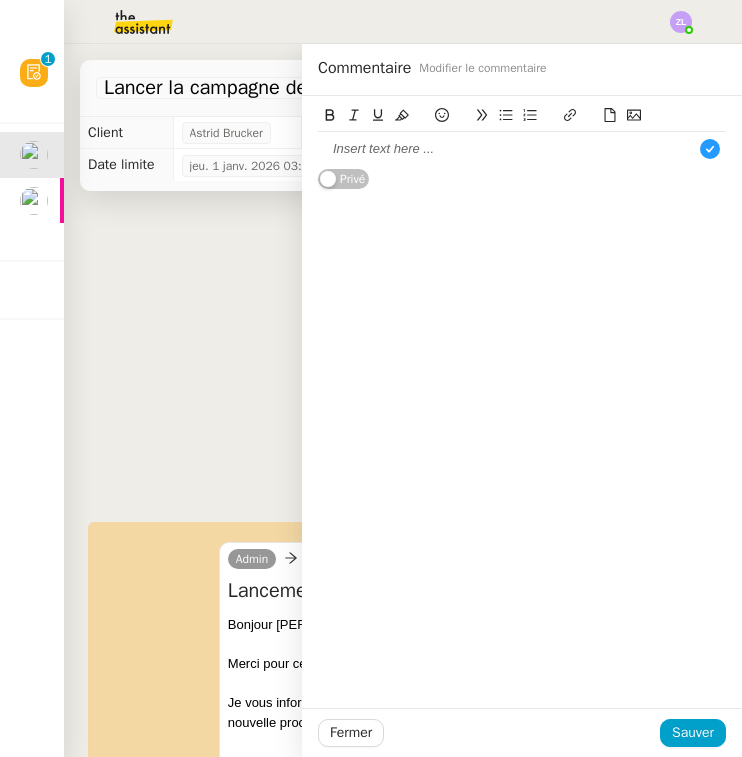 click 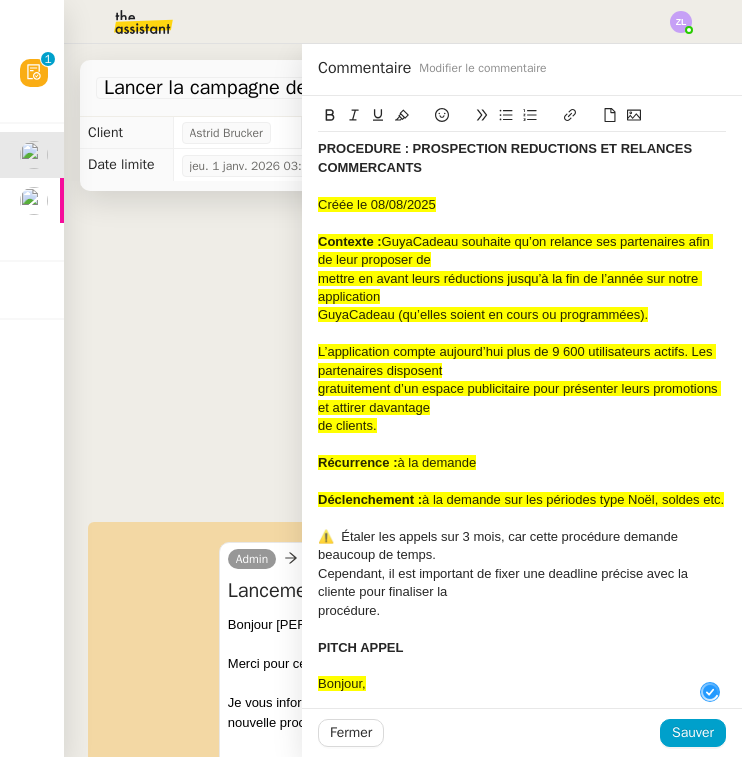 scroll, scrollTop: 21, scrollLeft: 0, axis: vertical 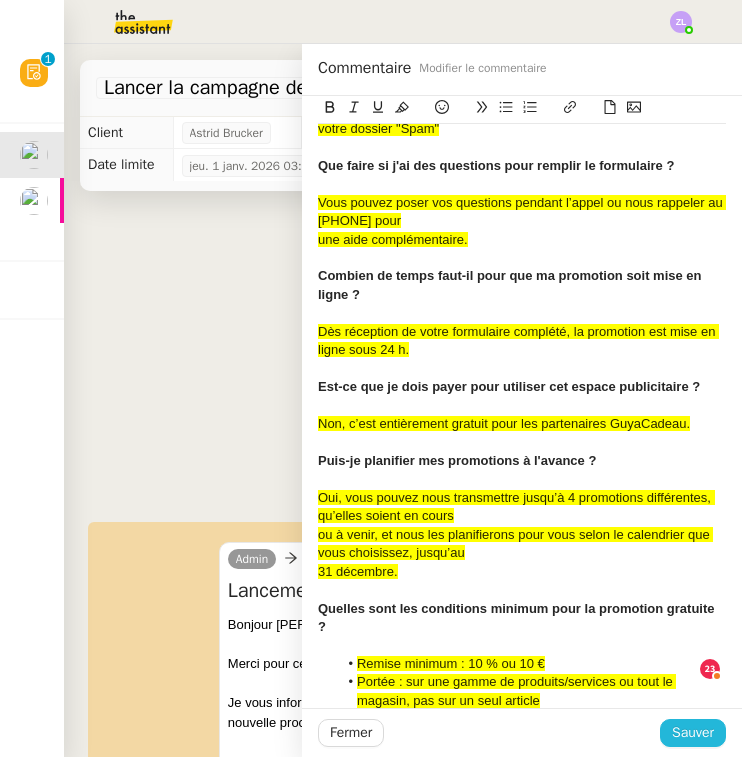 drag, startPoint x: 680, startPoint y: 750, endPoint x: 676, endPoint y: 729, distance: 21.377558 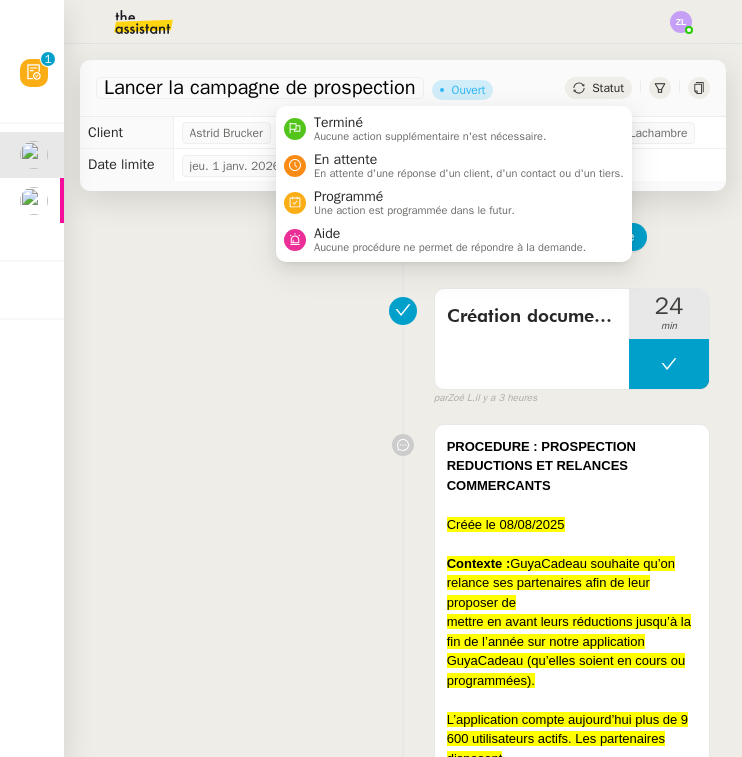 click on "Statut" 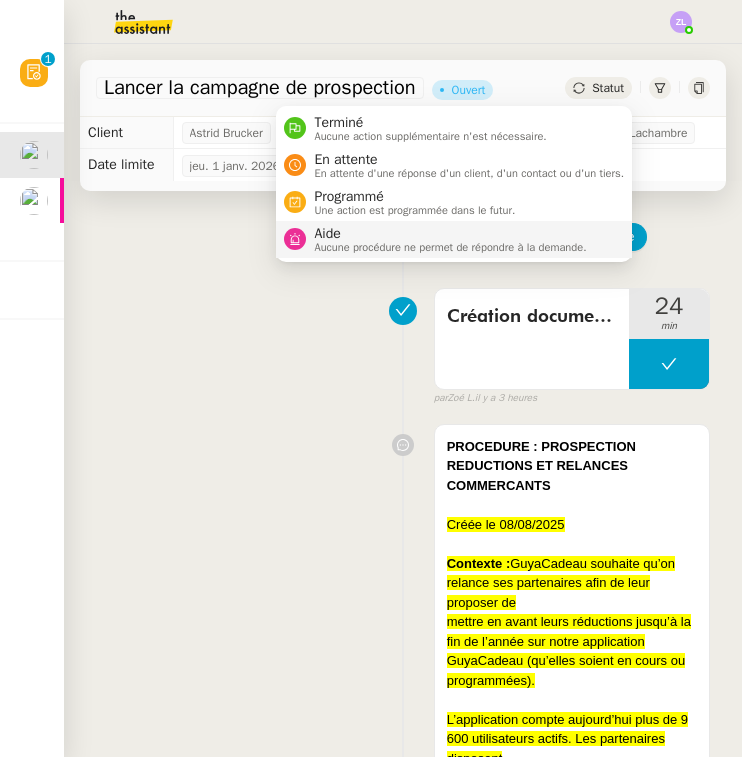 click on "Aucune procédure ne permet de répondre à la demande." at bounding box center [450, 247] 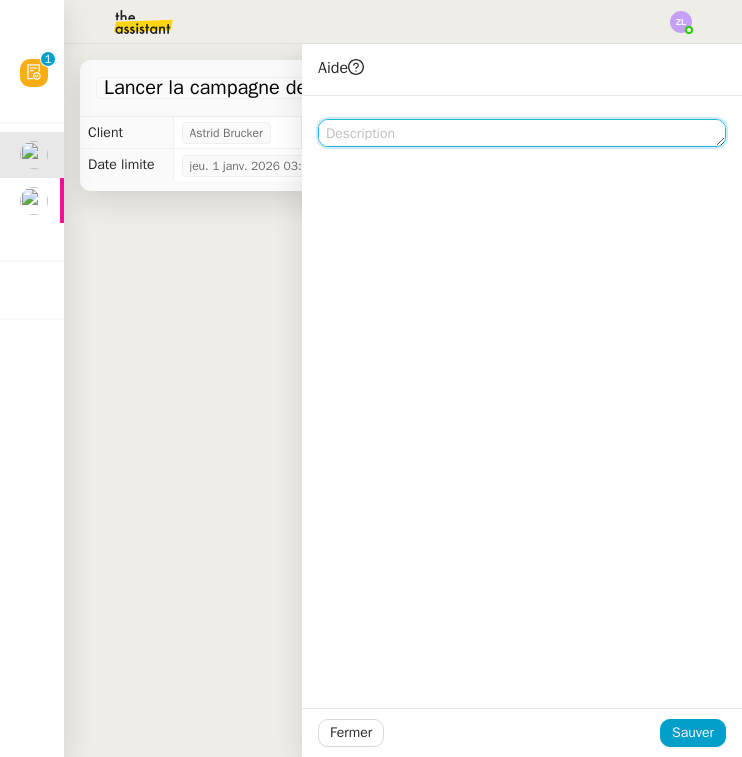 click 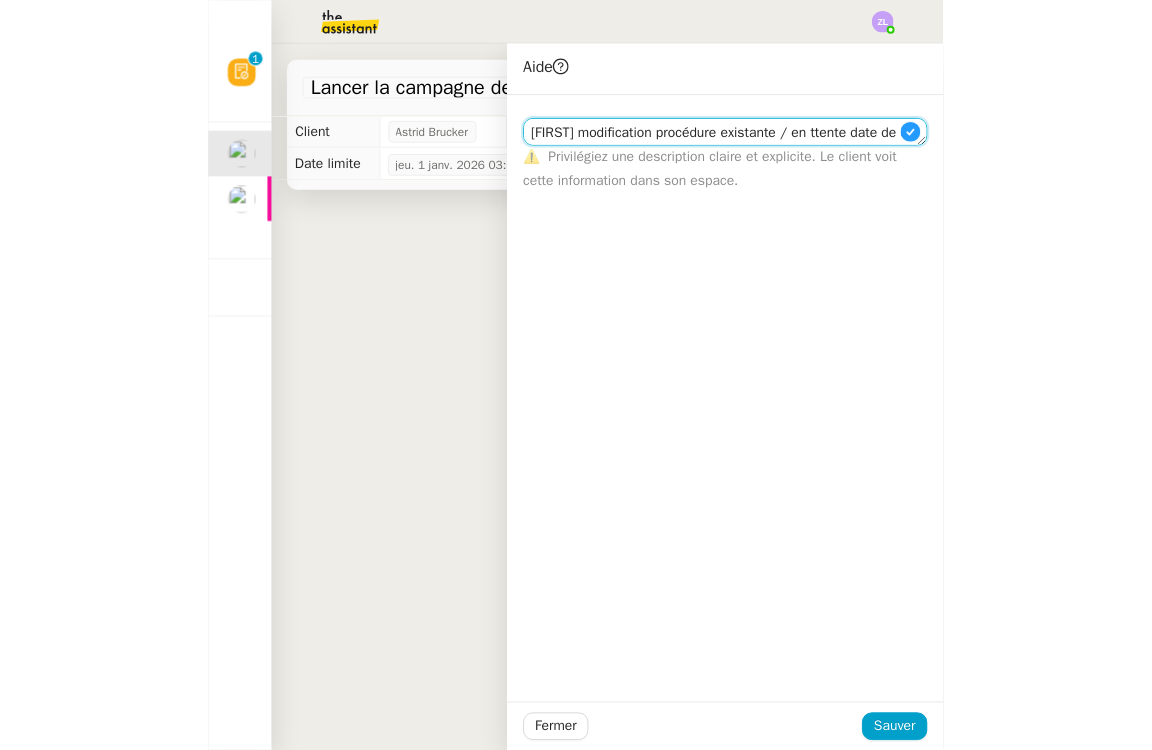 scroll, scrollTop: 1, scrollLeft: 0, axis: vertical 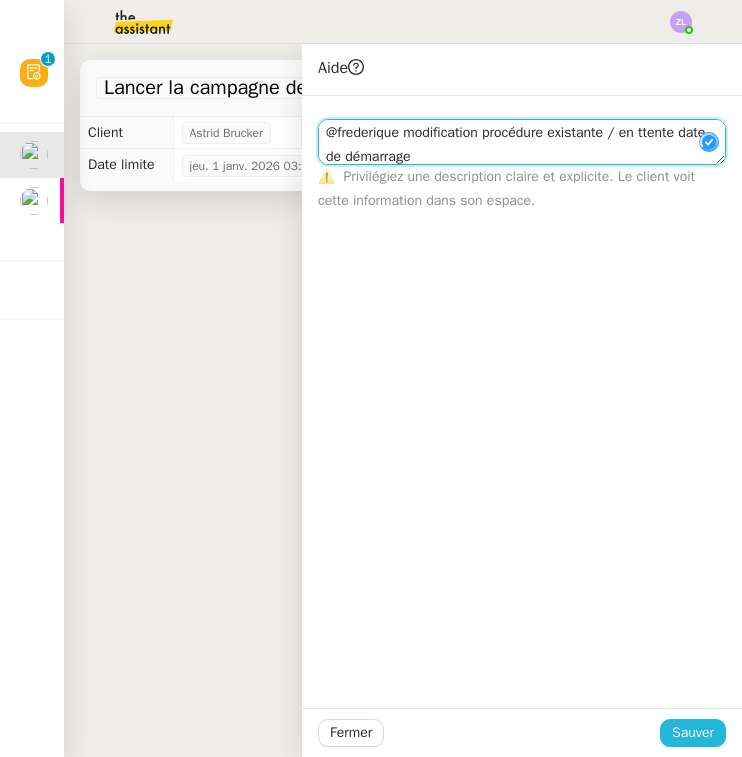 type on "@frederique modification procédure existante / en ttente date de démarrage" 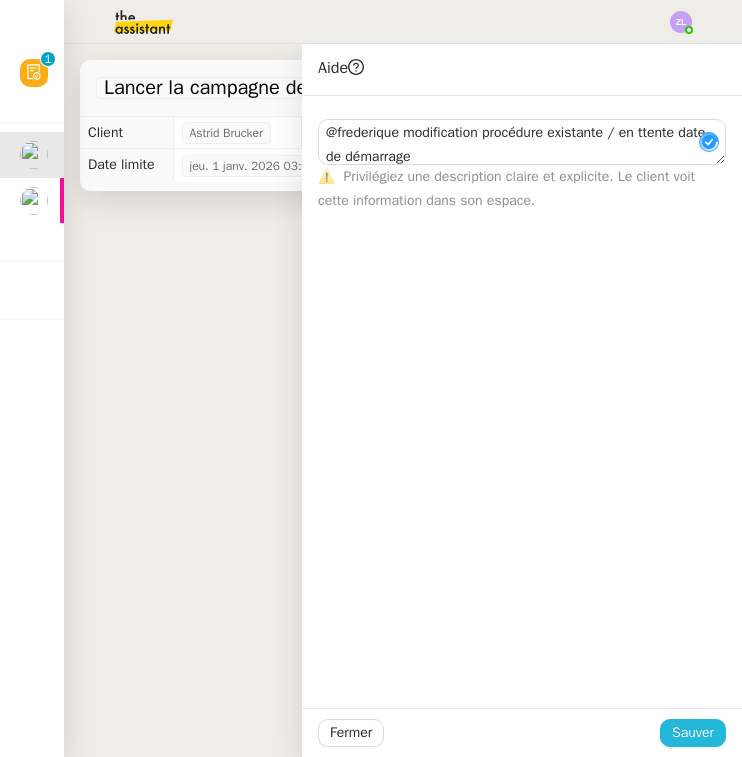 click on "Sauver" 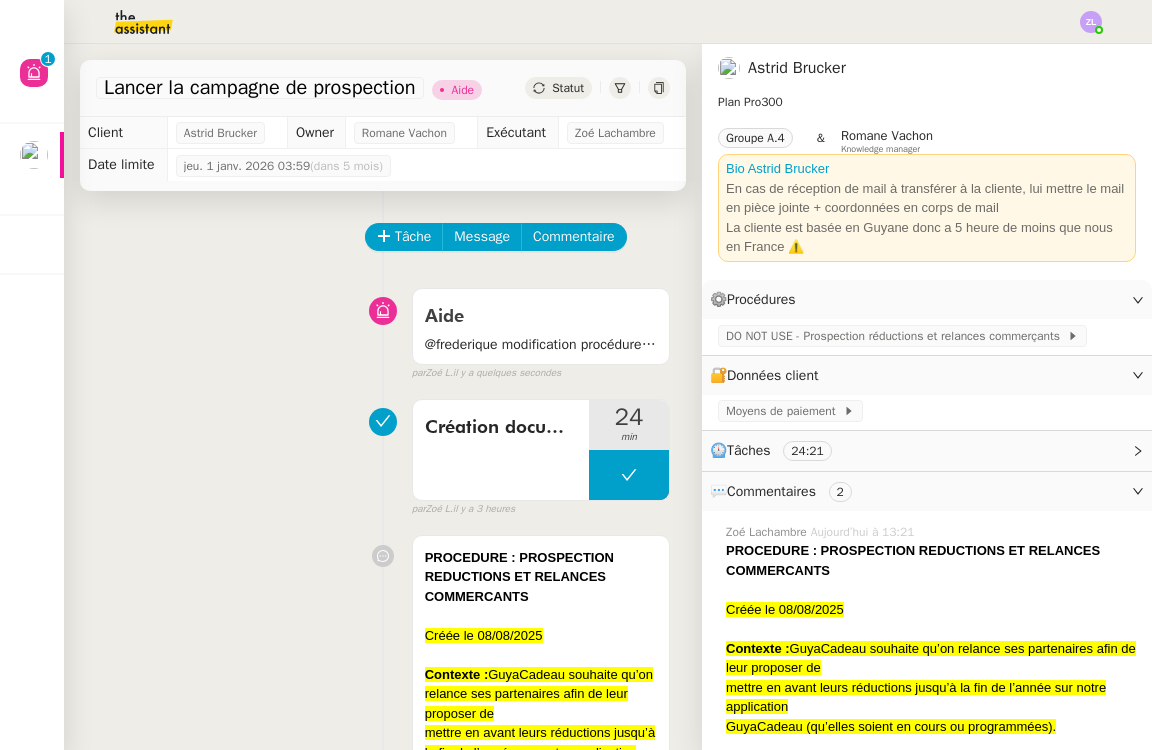 scroll, scrollTop: 0, scrollLeft: 0, axis: both 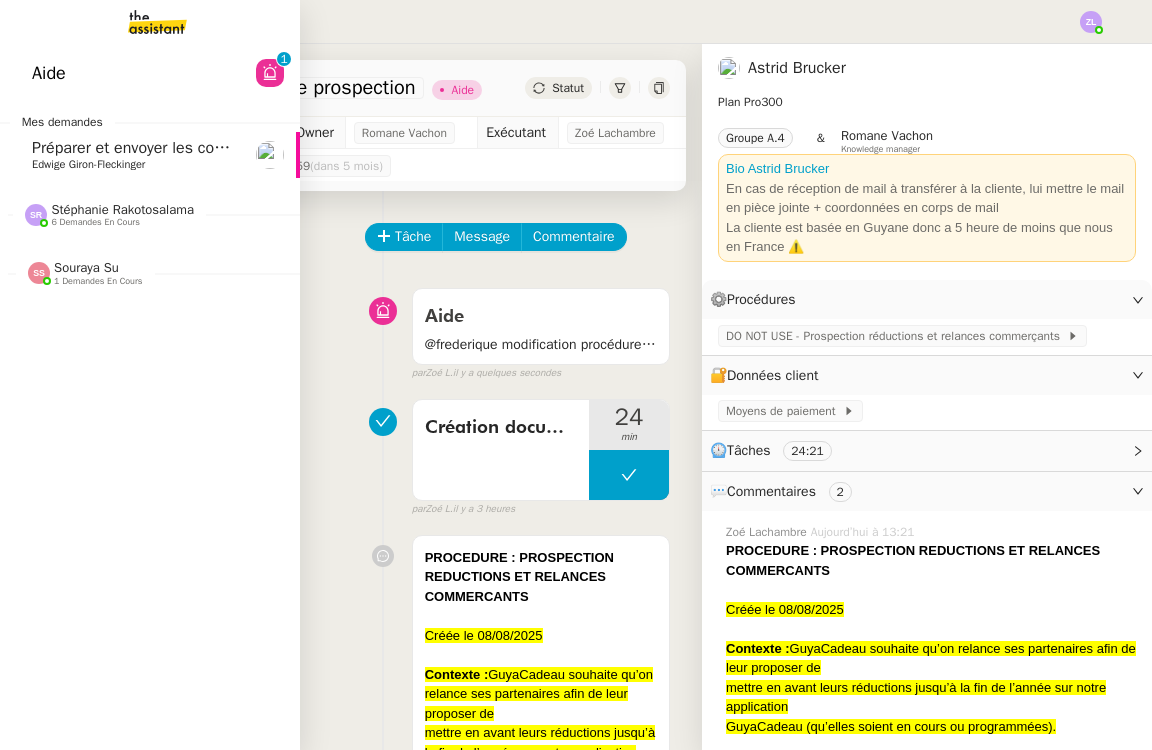 click on "Préparer et envoyer les contrats de formation    [FULL_NAME] [FULL_NAME]" 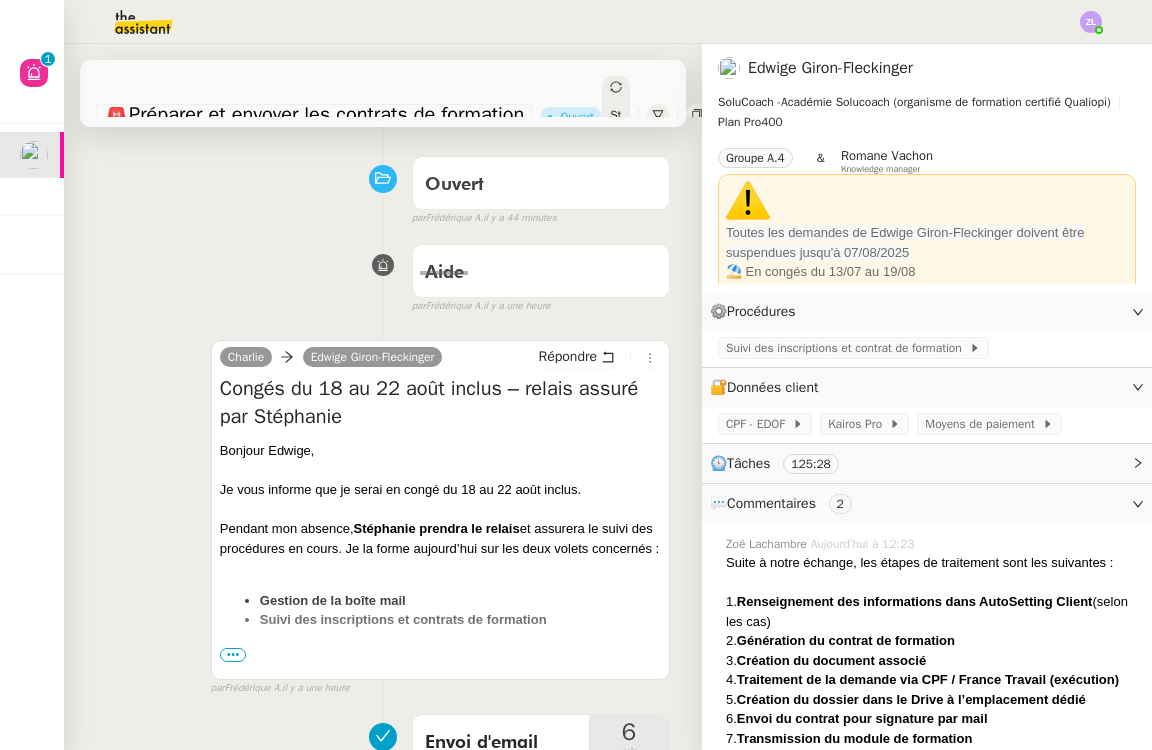 scroll, scrollTop: 163, scrollLeft: 0, axis: vertical 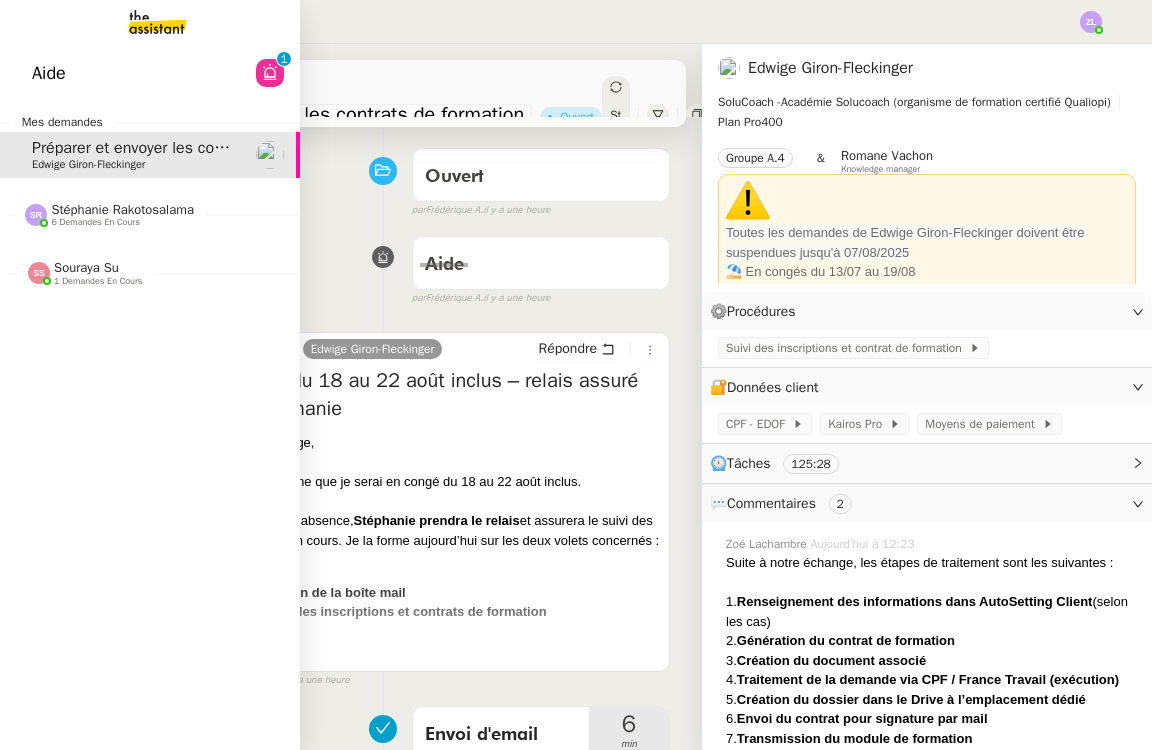 click on "Souraya Su" 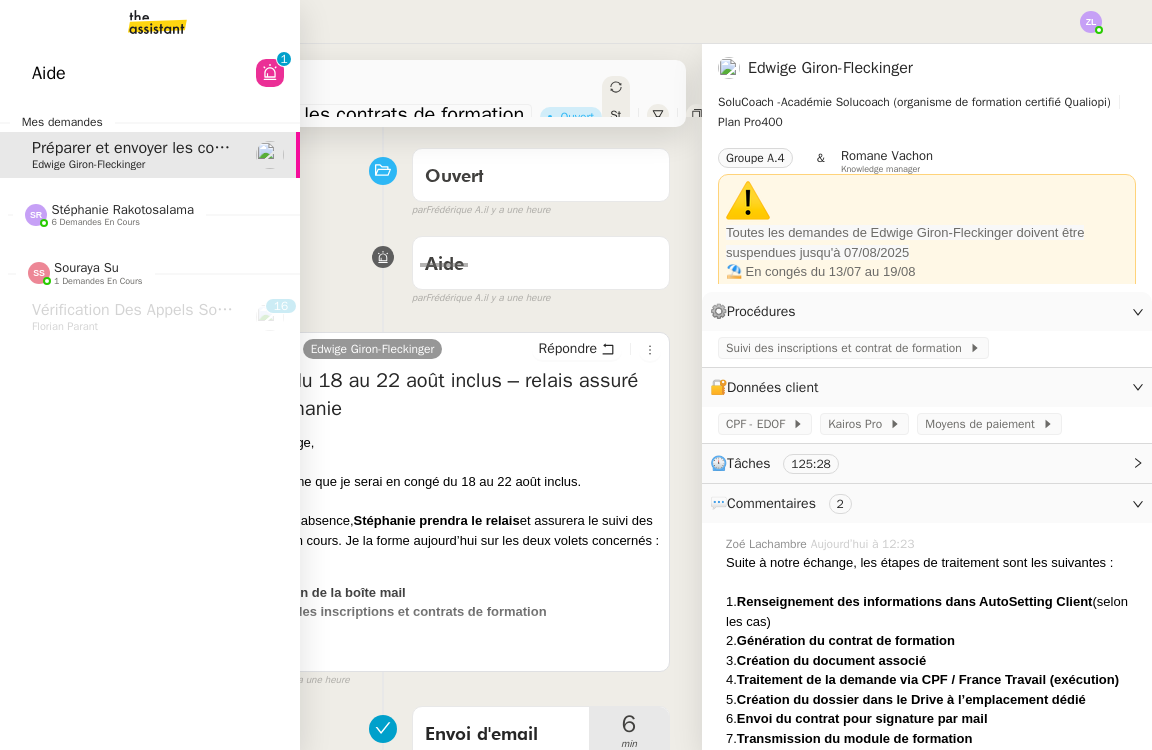 click on "Stéphanie Rakotosalama" 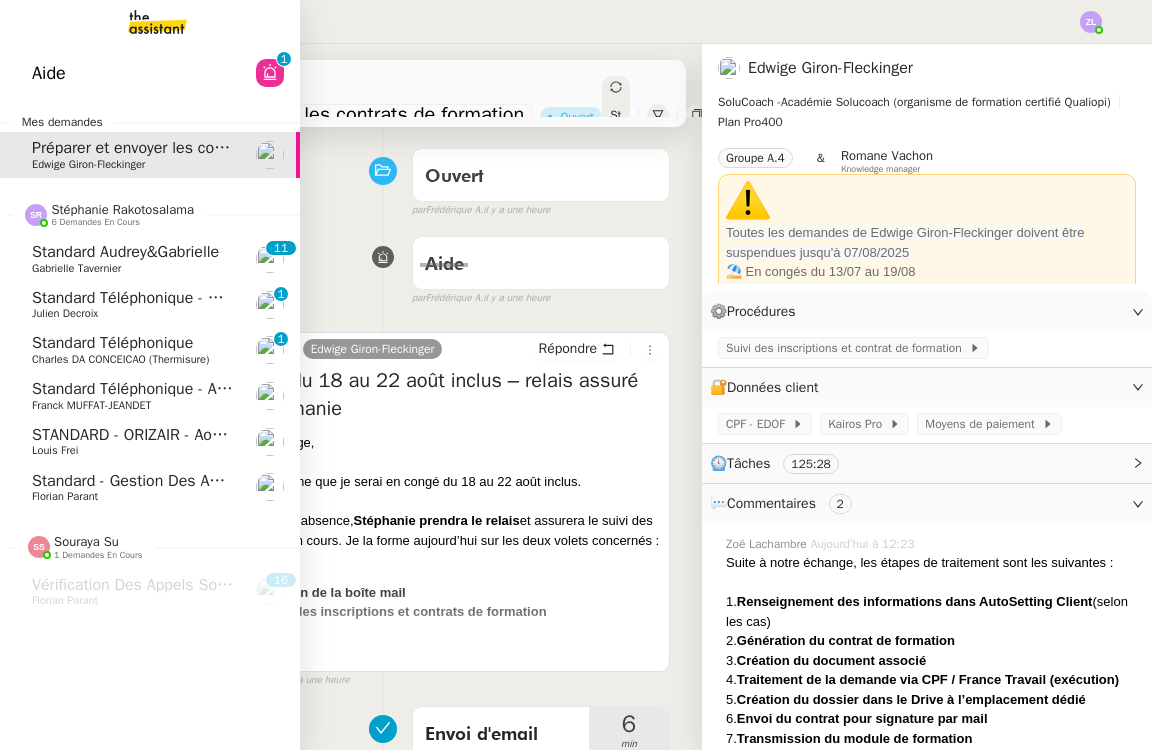 click on "Standard téléphonique - août 2025    Franck MUFFAT-JEANDET" 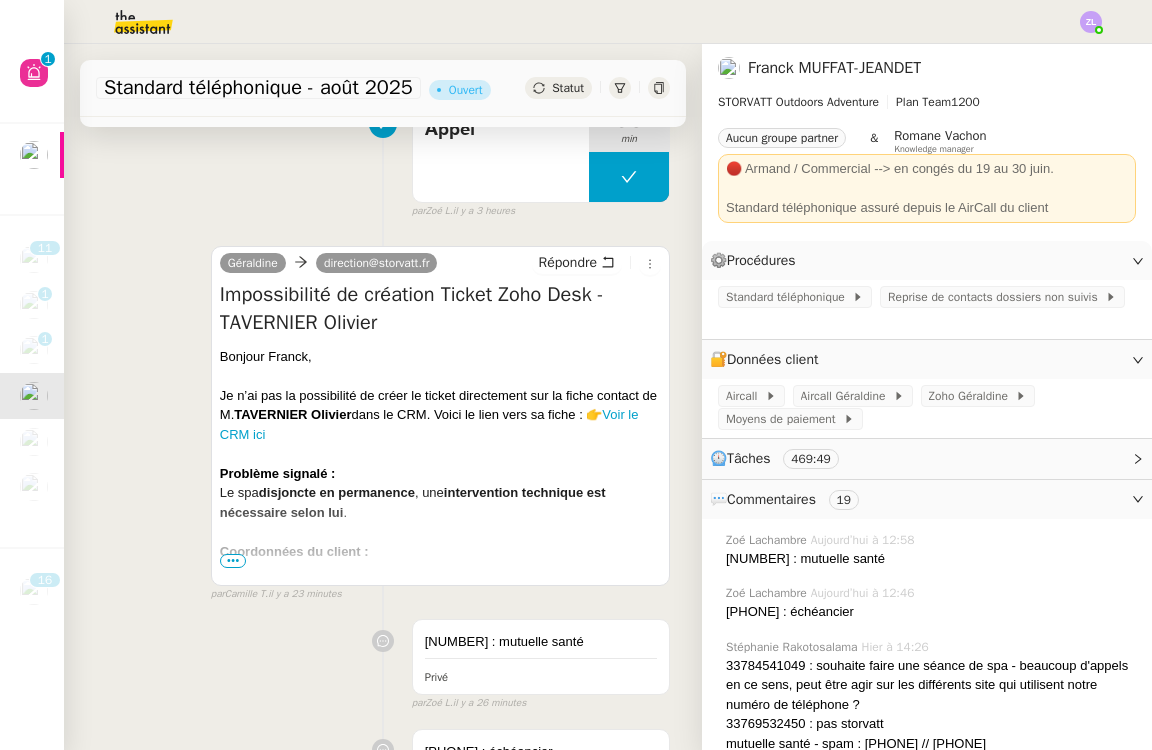 scroll, scrollTop: 219, scrollLeft: 0, axis: vertical 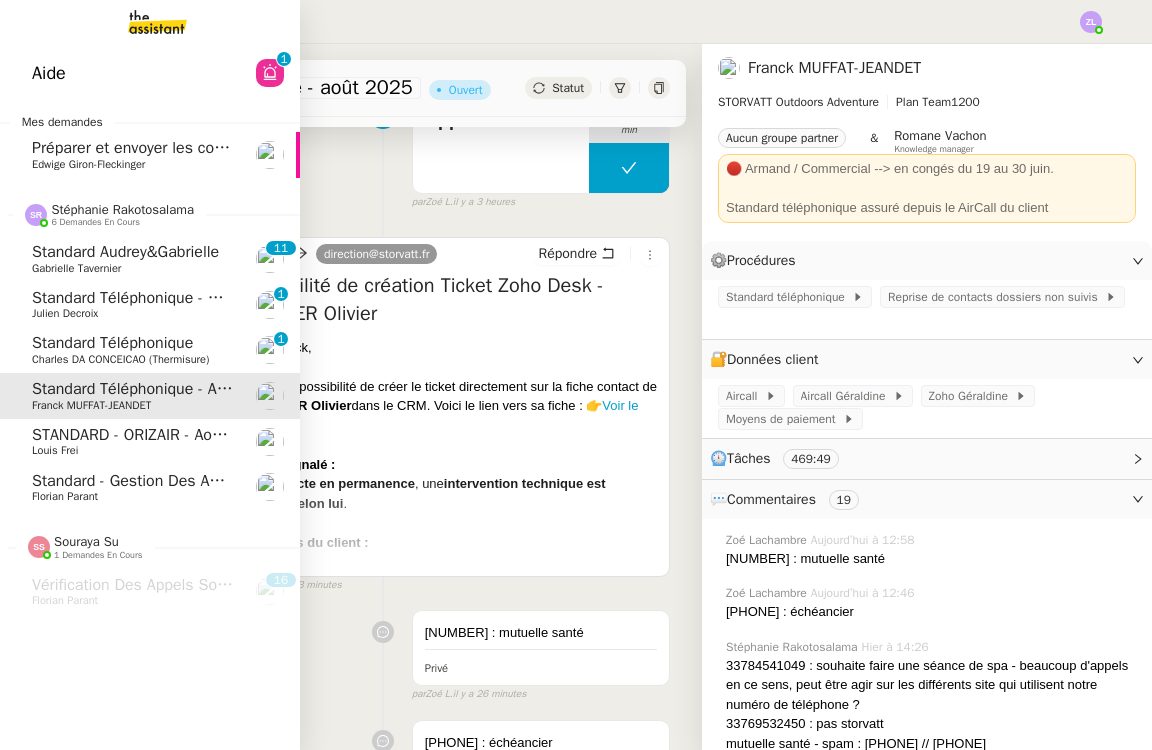 click on "Standard - Gestion des appels entrants - août 2025" 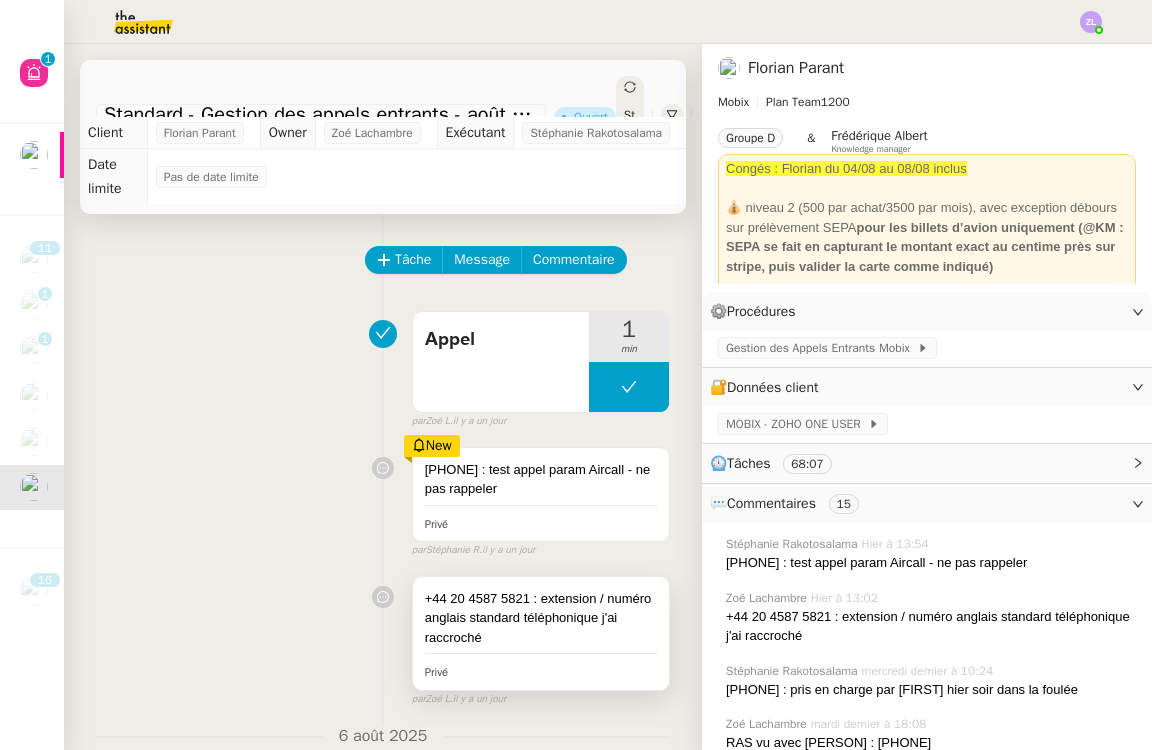 scroll, scrollTop: 0, scrollLeft: 0, axis: both 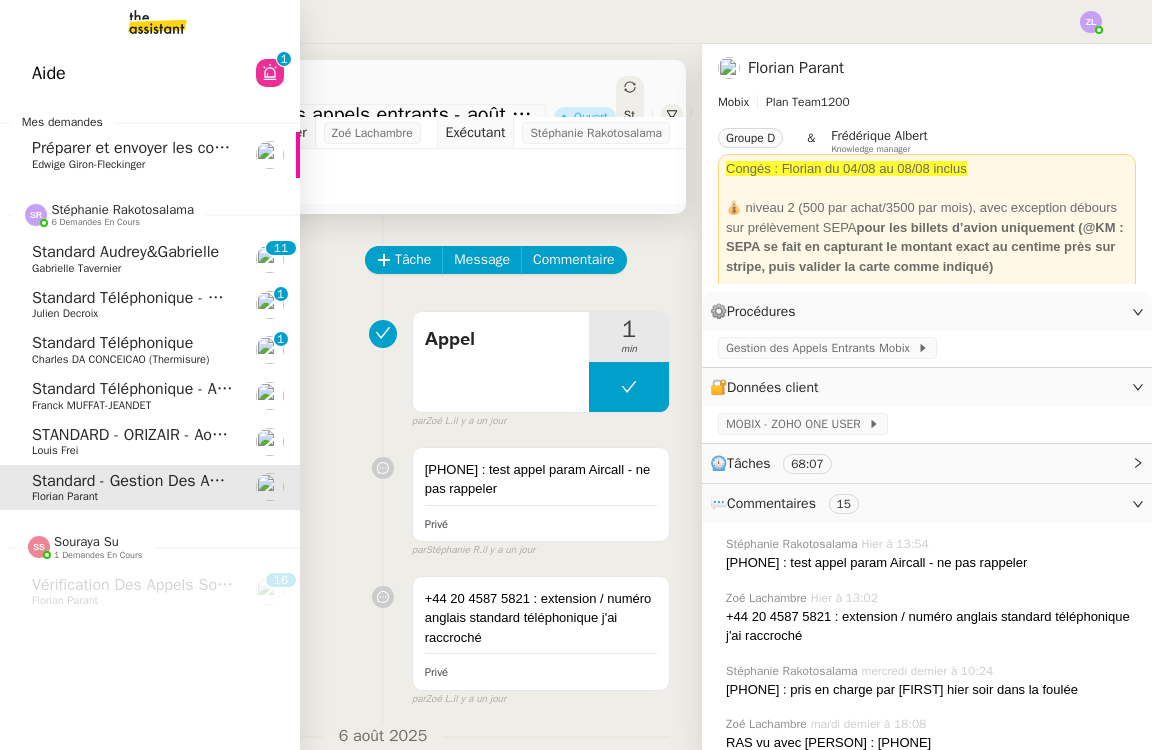 click on "Gabrielle Tavernier" 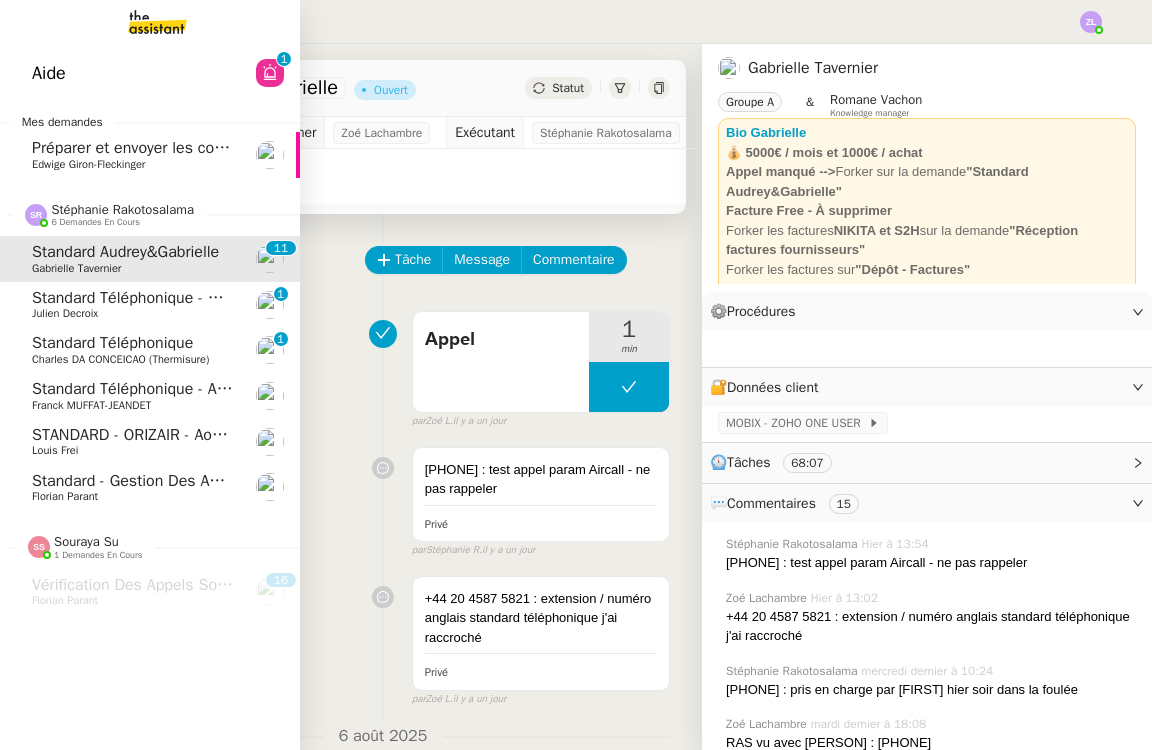 click on "Julien Decroix" 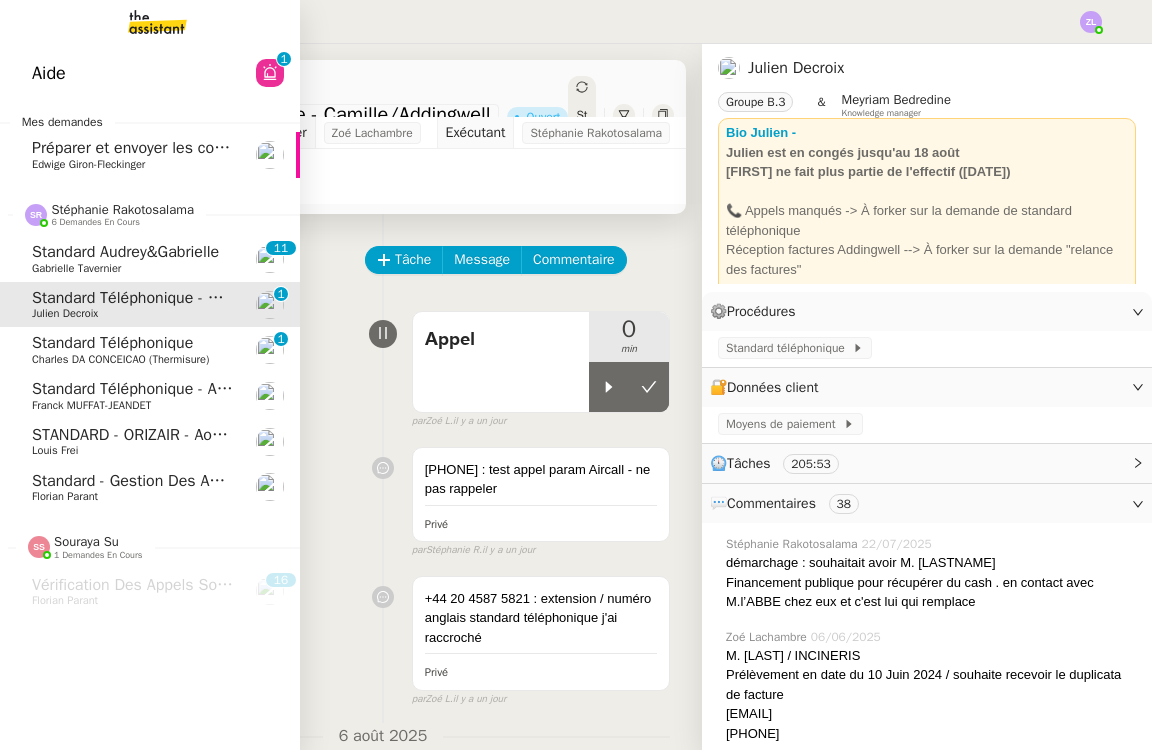 click on "Charles DA CONCEICAO (thermisure)" 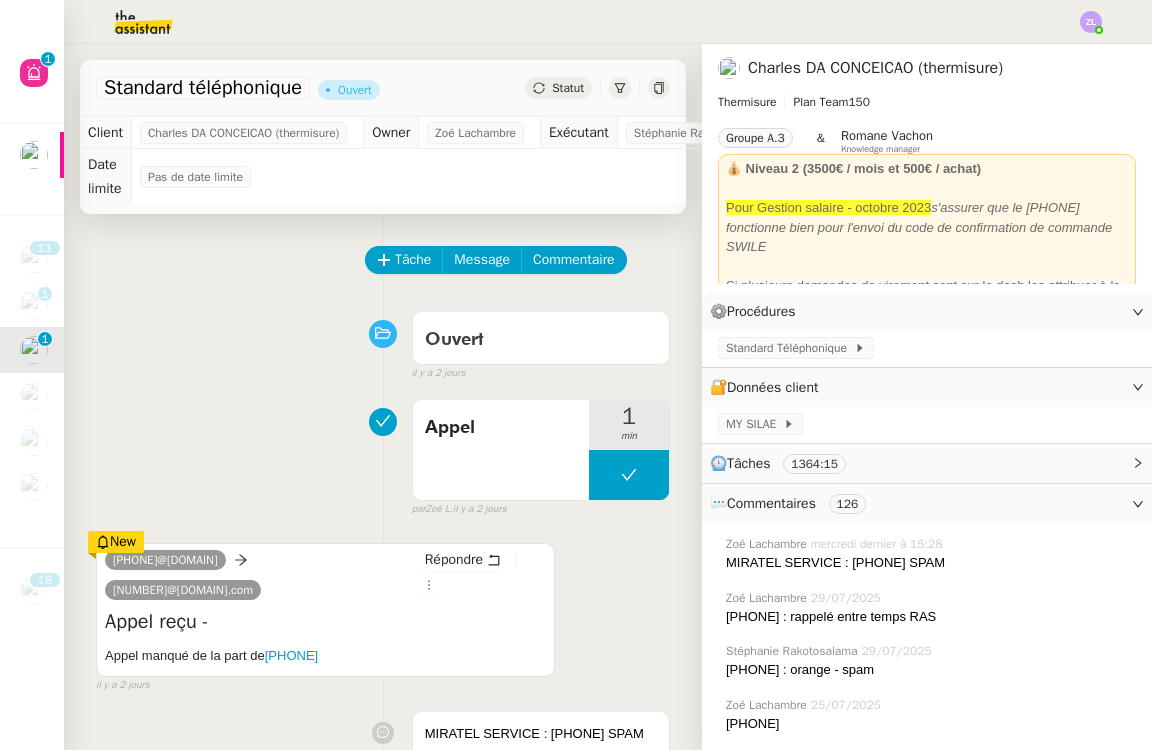 scroll, scrollTop: 0, scrollLeft: 0, axis: both 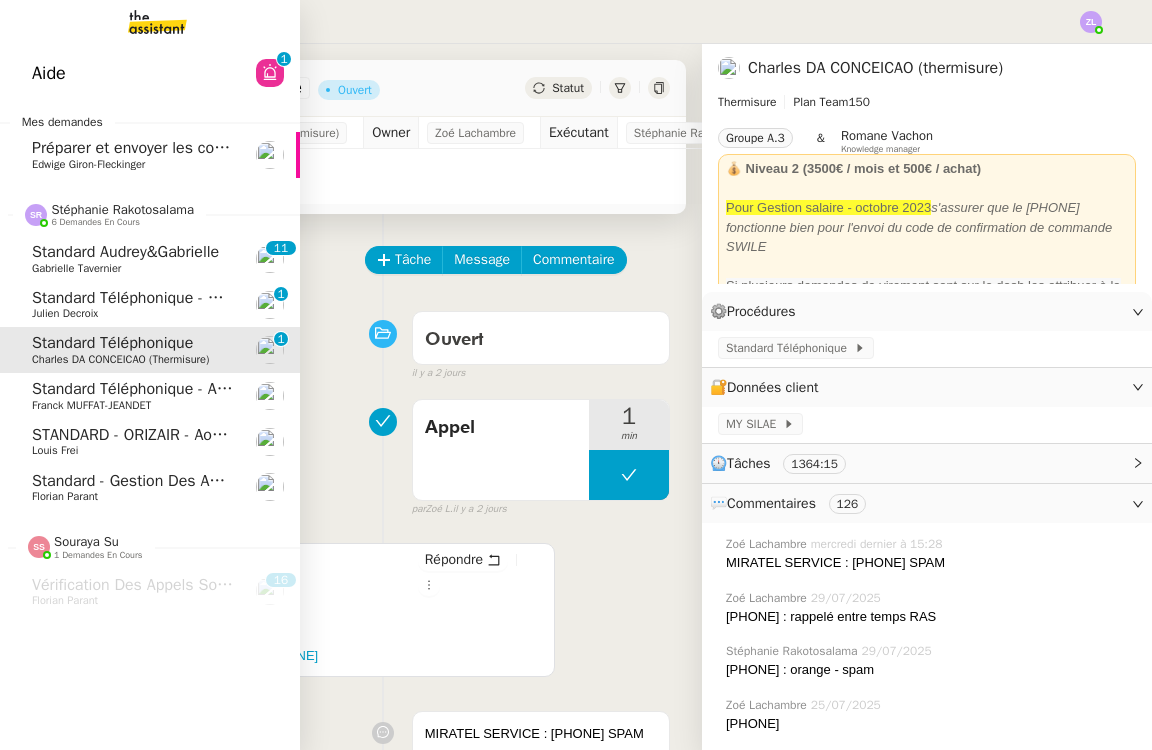 click on "Standard Audrey&Gabrielle" 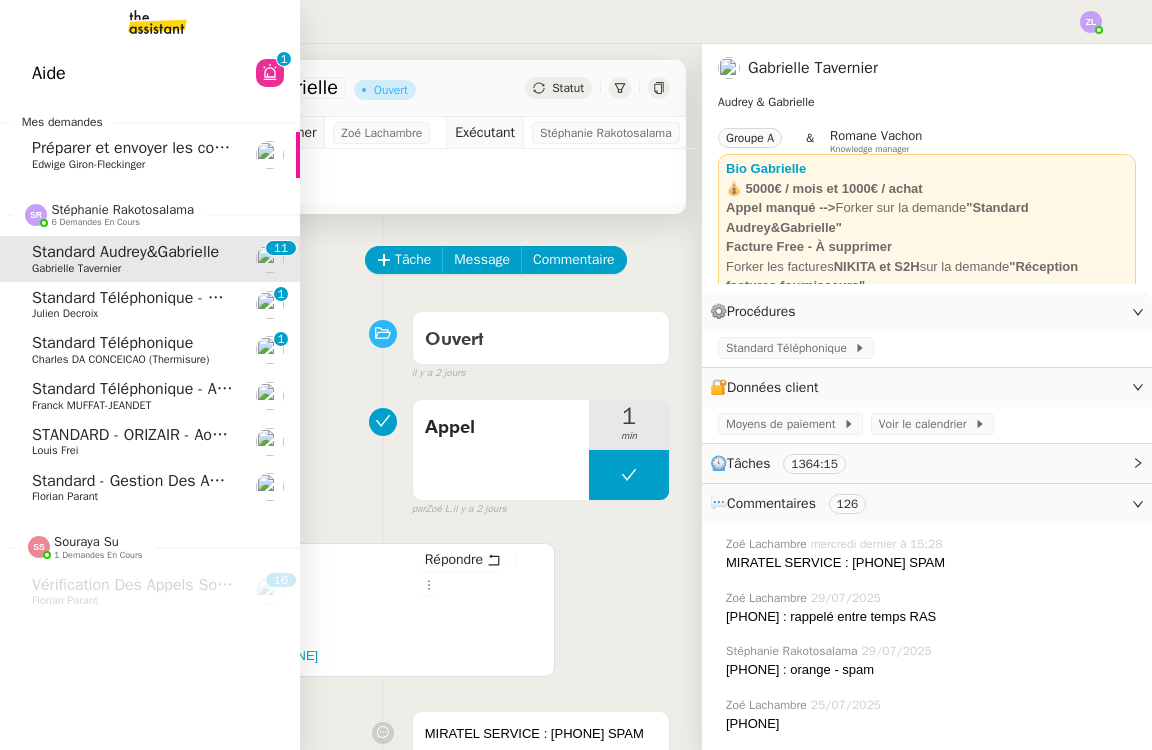 click on "Julien Decroix" 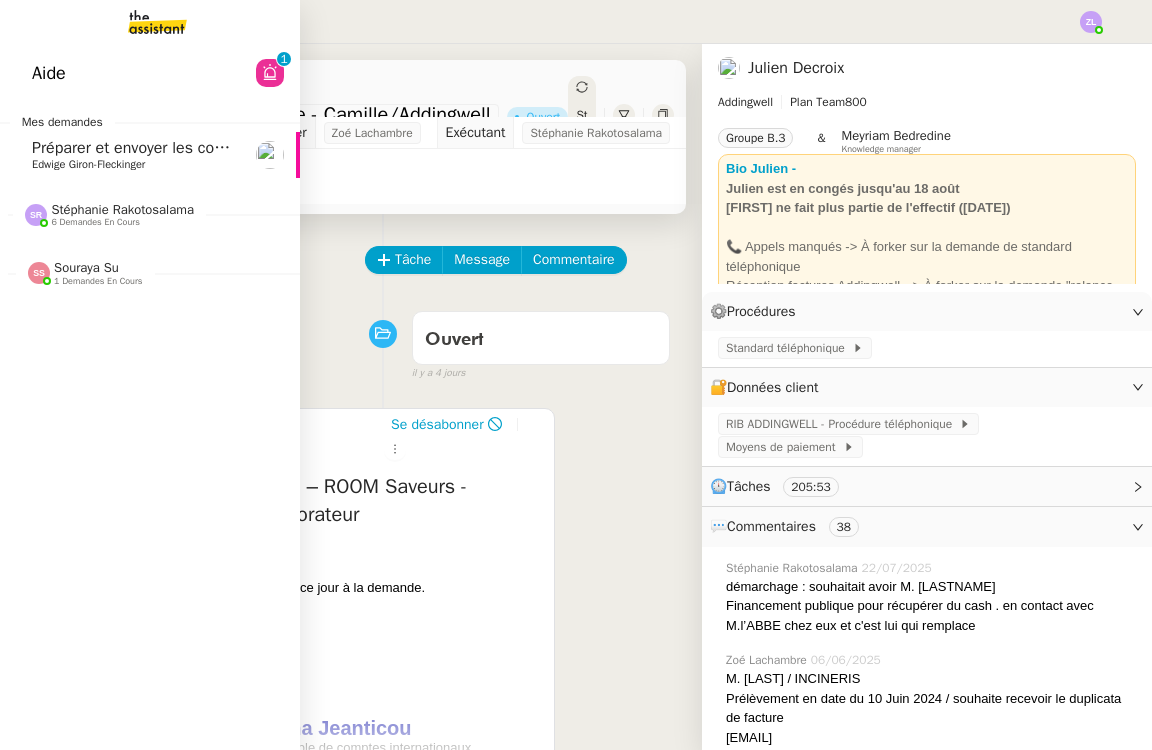 scroll, scrollTop: 0, scrollLeft: 0, axis: both 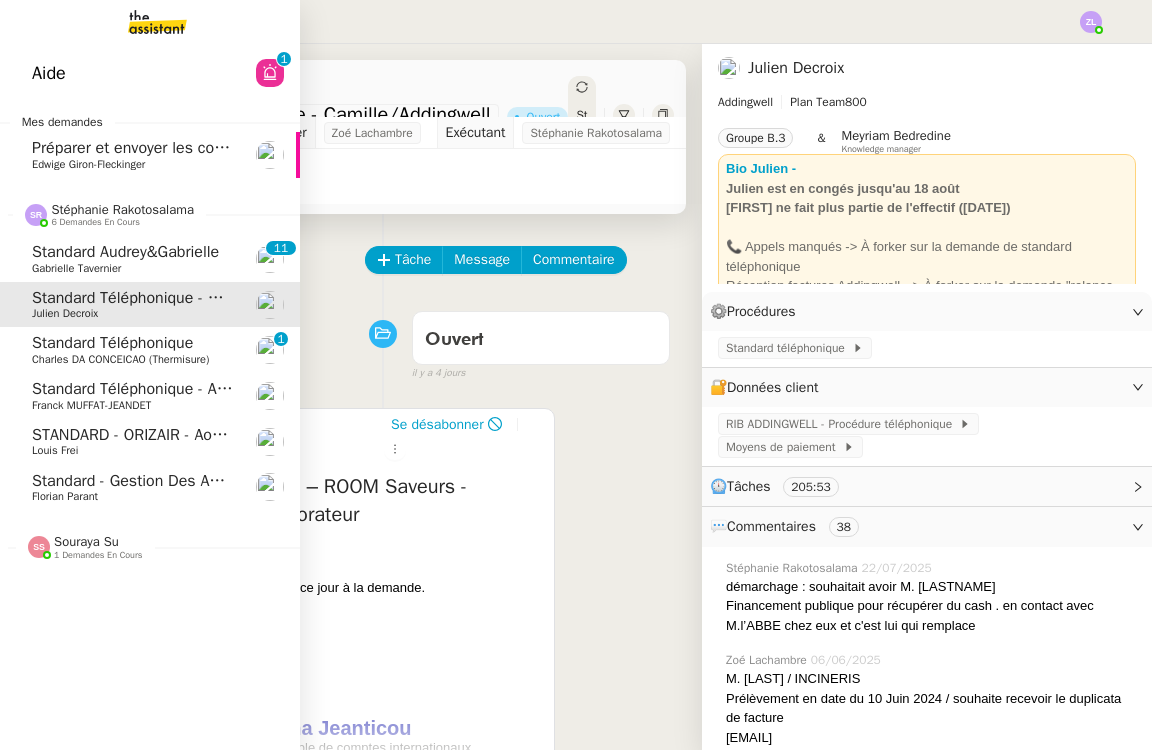 click on "Standard Audrey&Gabrielle" 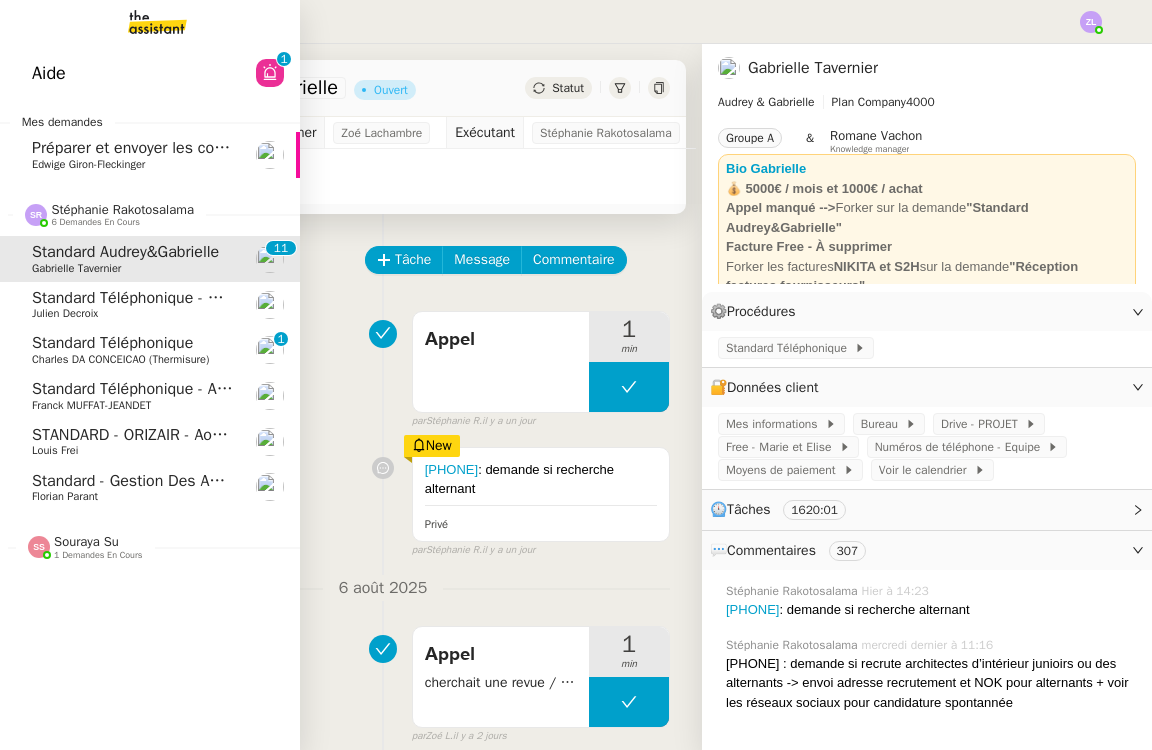 click on "Standard téléphonique - août 2025" 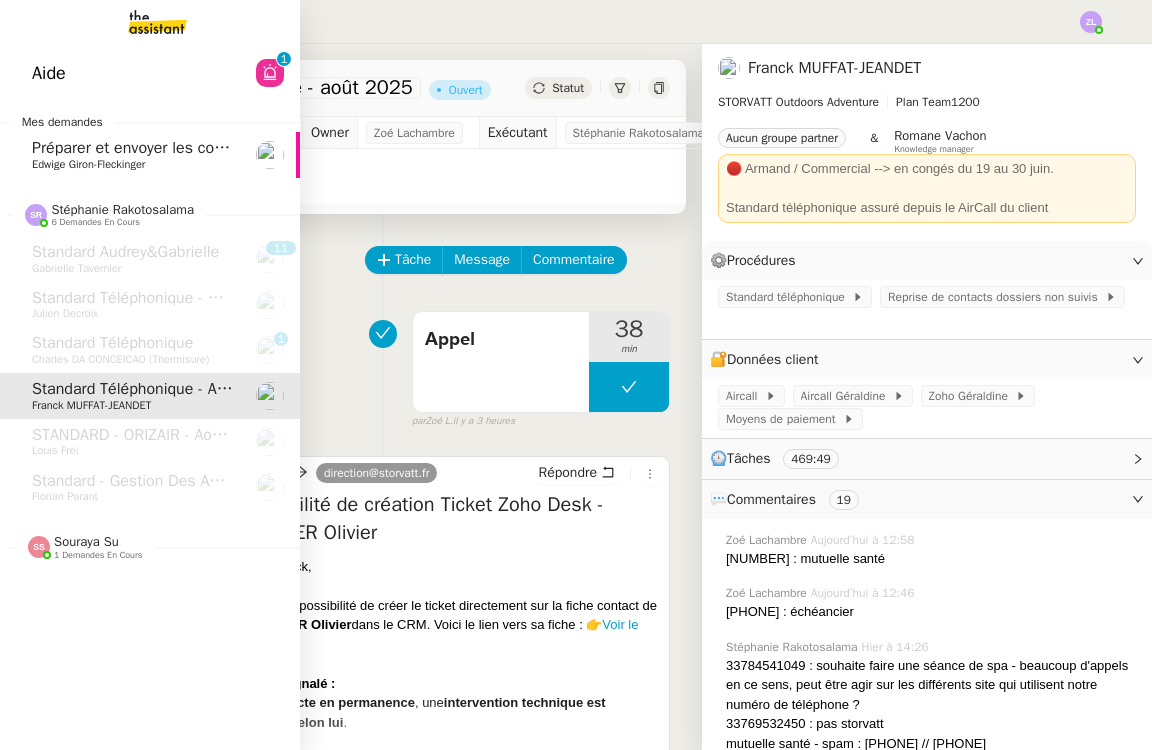 click at bounding box center [141, 22] 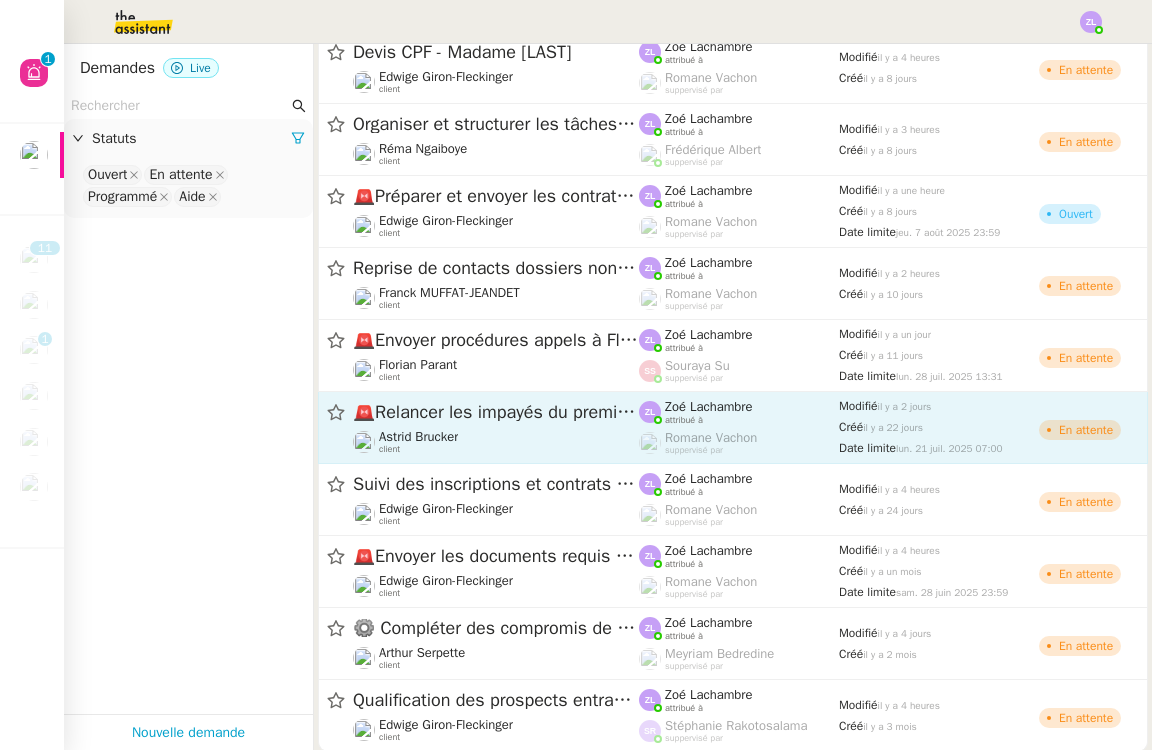 scroll, scrollTop: 1572, scrollLeft: 0, axis: vertical 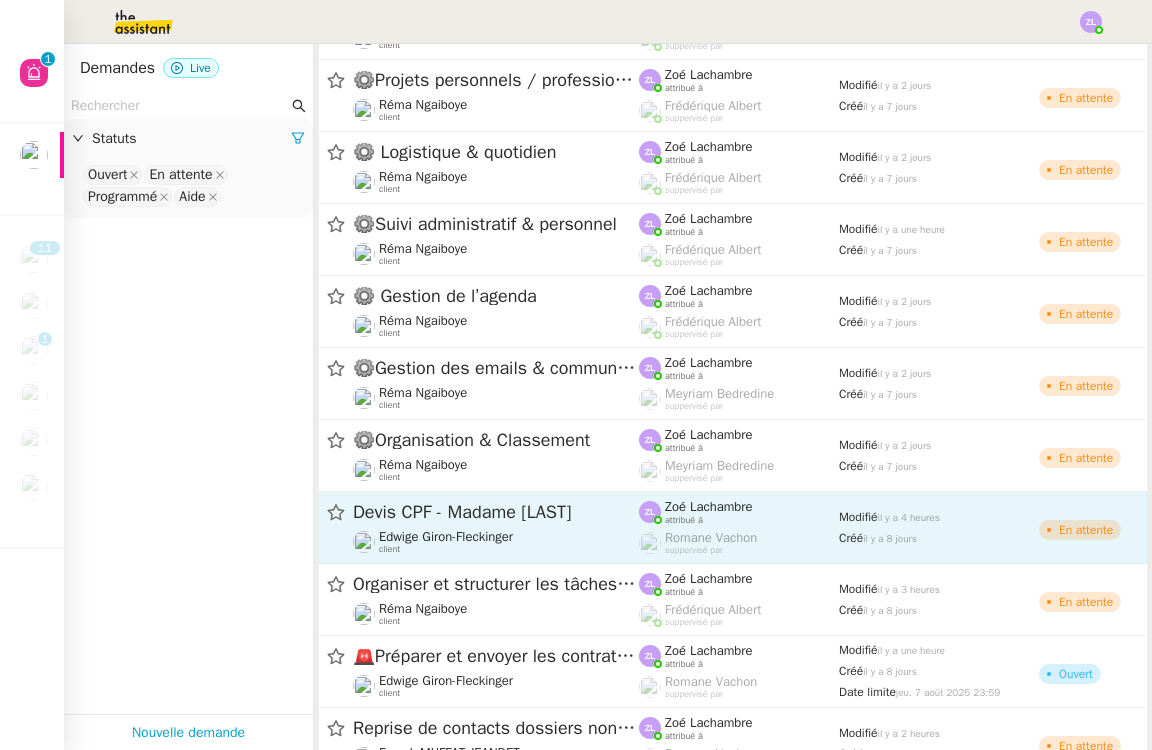 click on "Devis CPF - Madame [LAST] [LAST]    client" 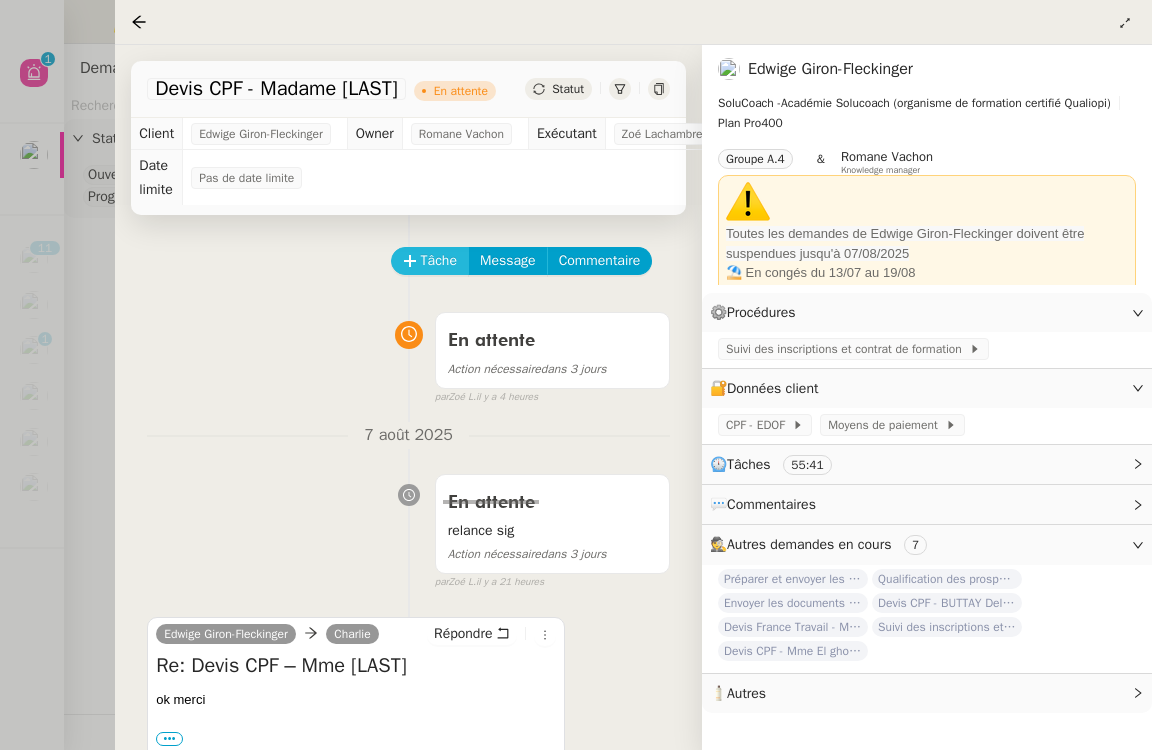 click on "Tâche" 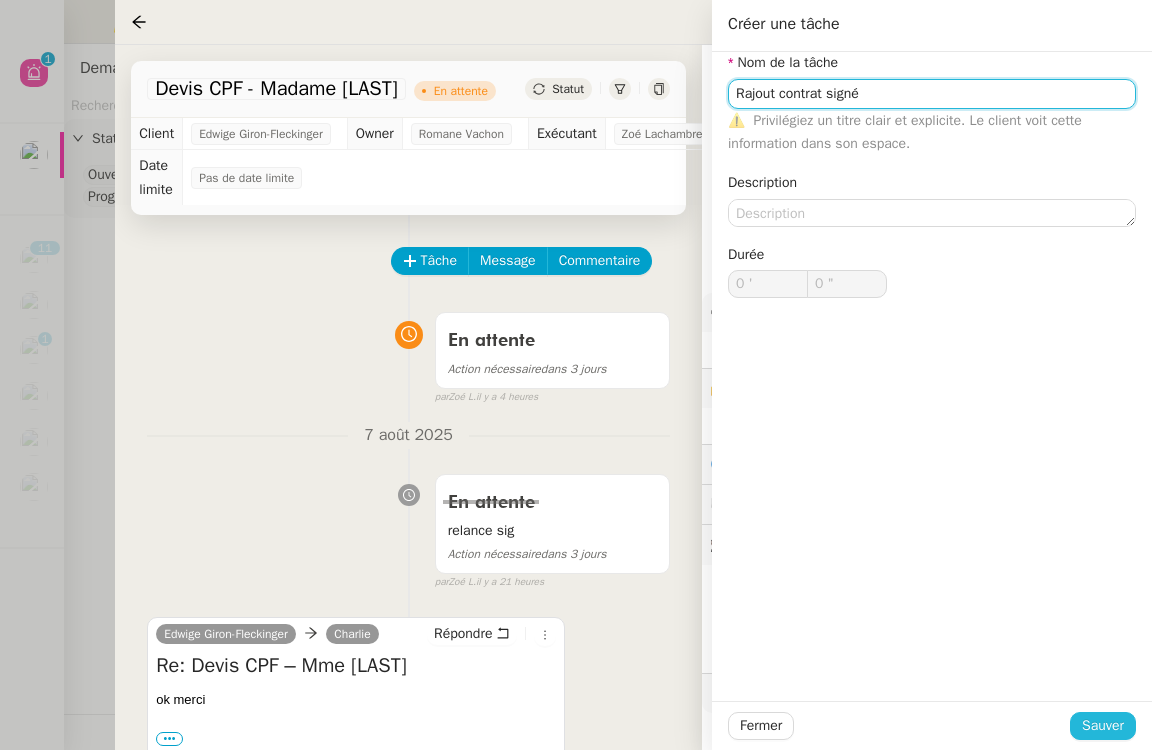 type on "Rajout contrat signé" 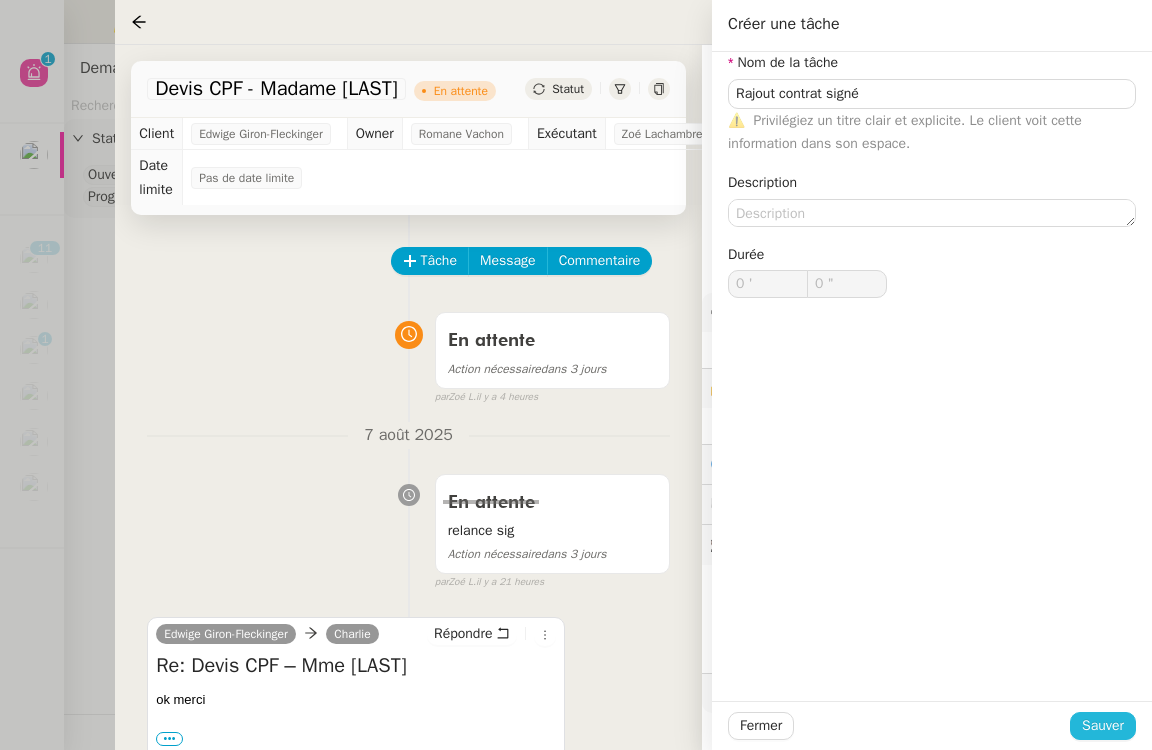 click on "Sauver" 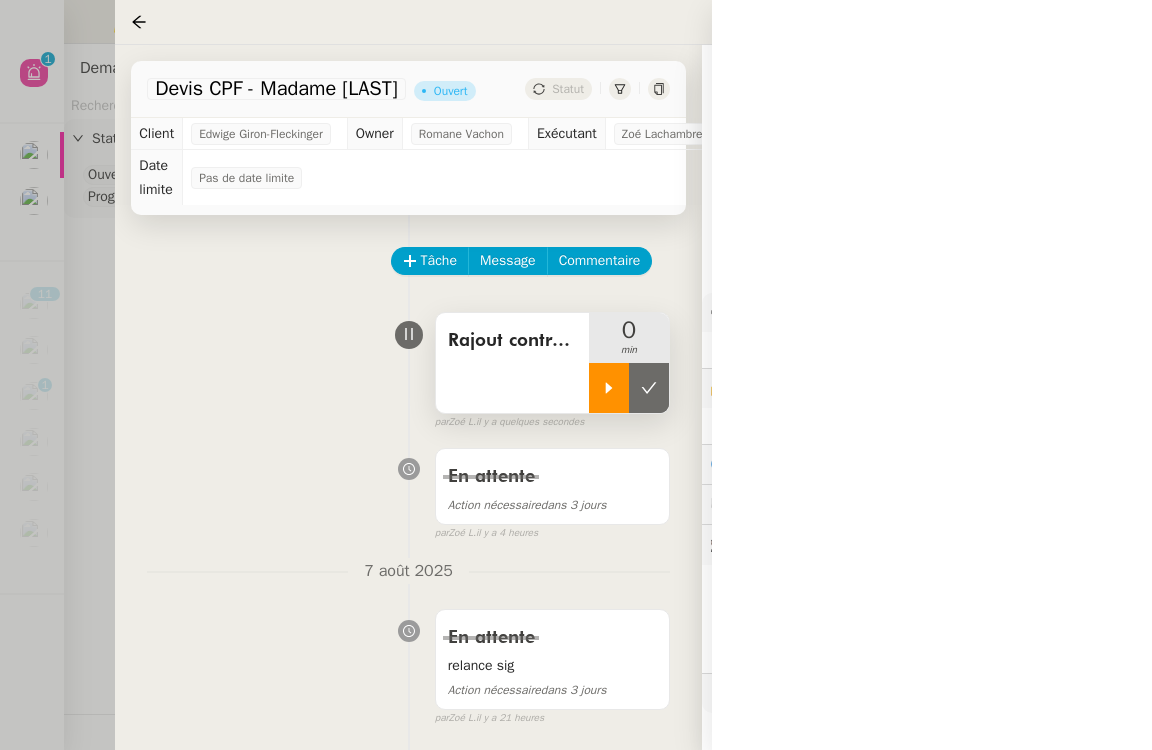 click at bounding box center [609, 388] 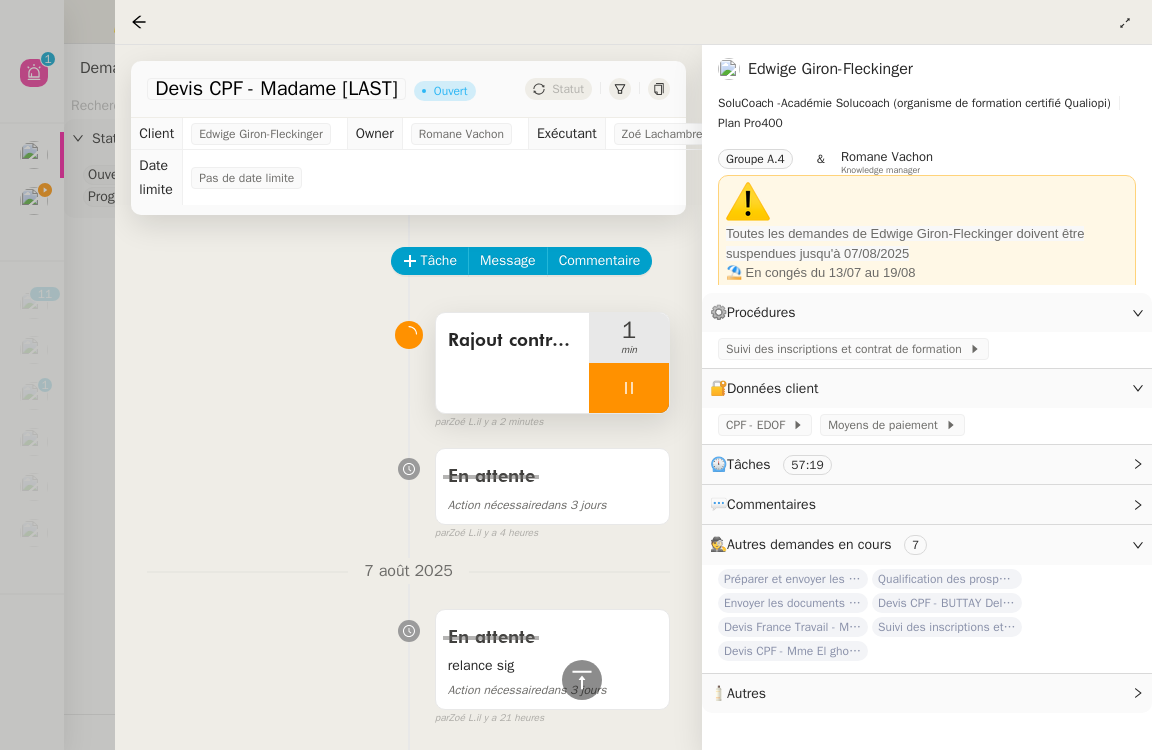 scroll, scrollTop: 0, scrollLeft: 0, axis: both 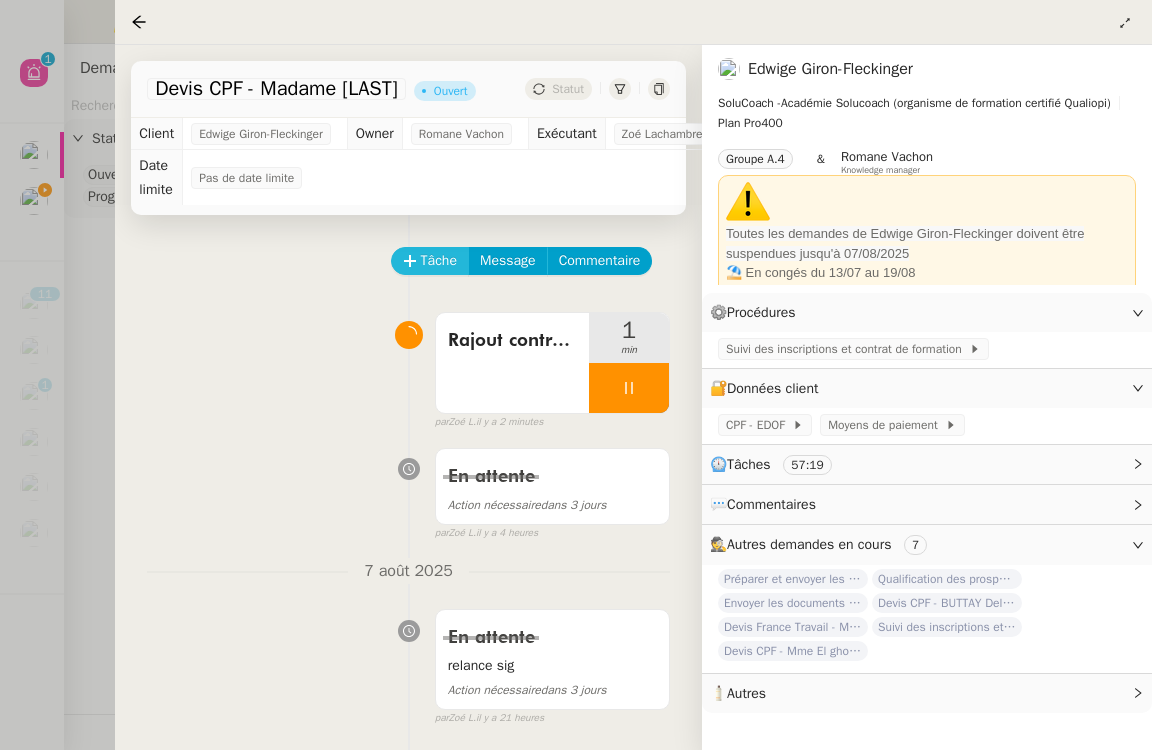 click on "Tâche" 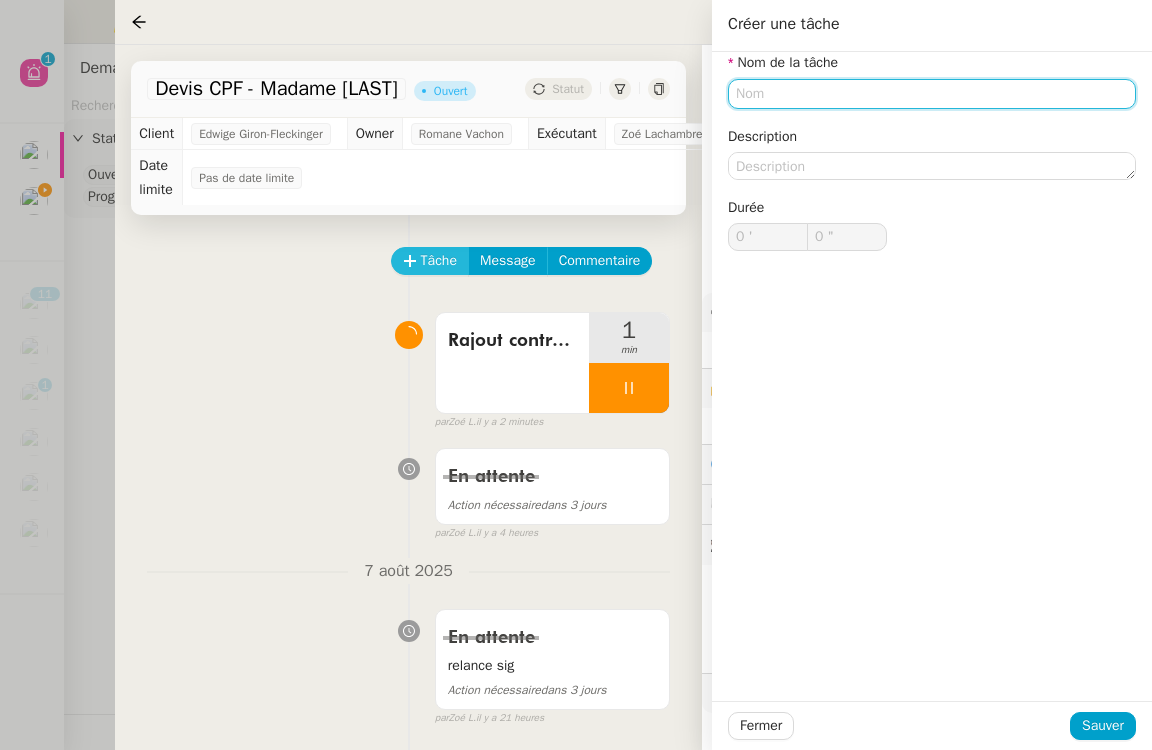 type on "c" 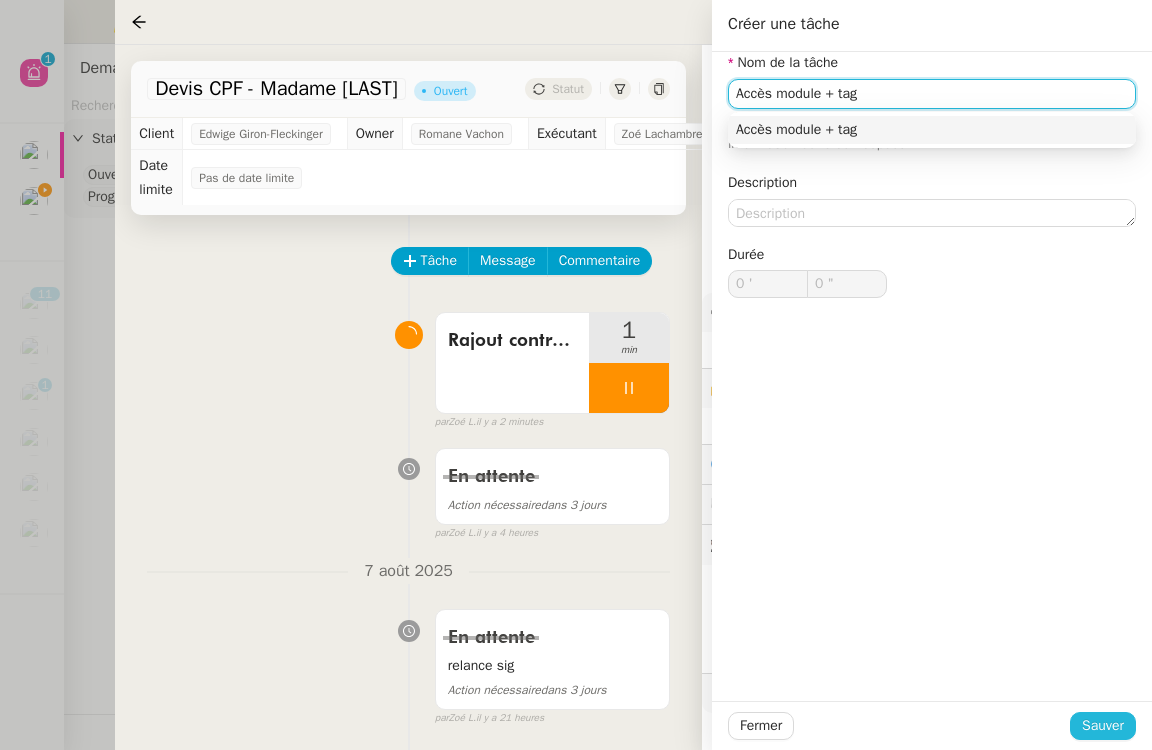 type on "Accès module + tag" 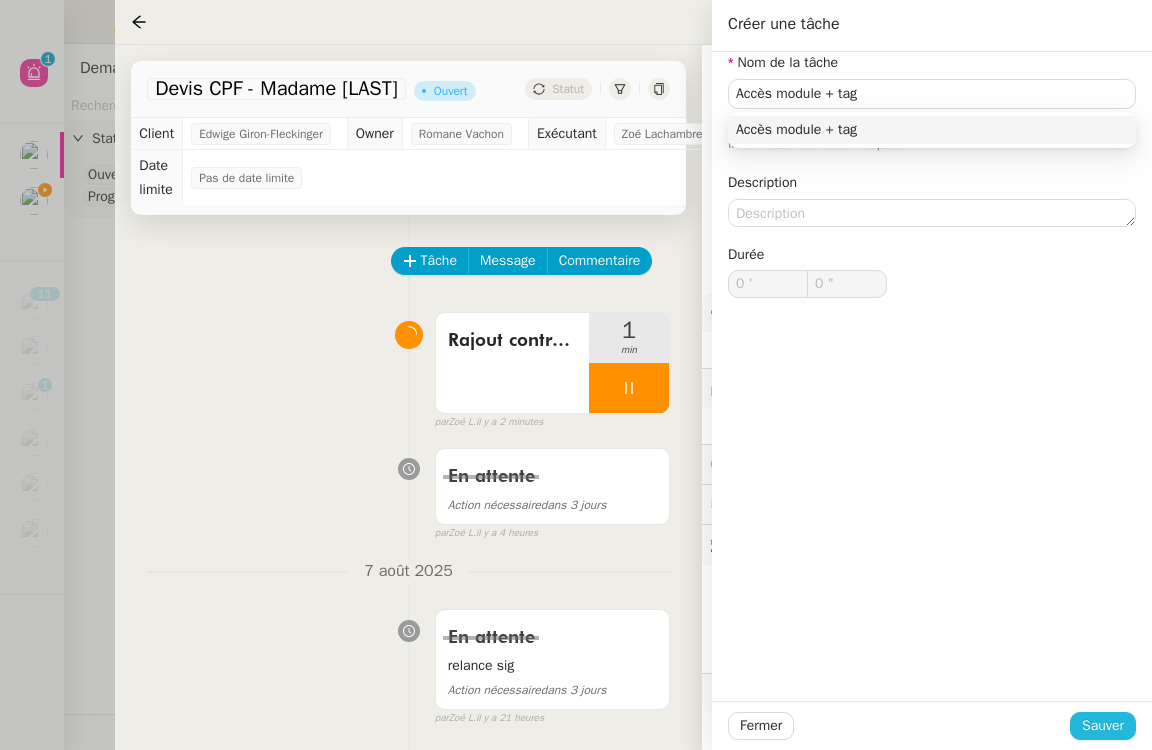 click on "Sauver" 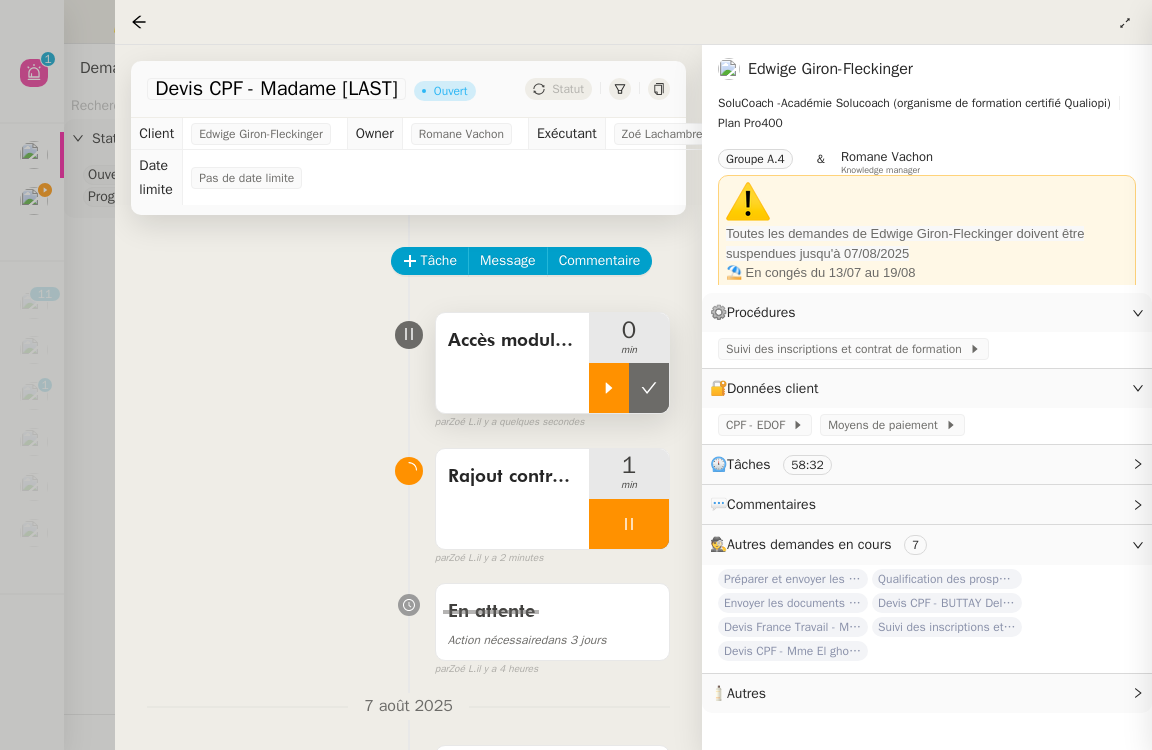 click 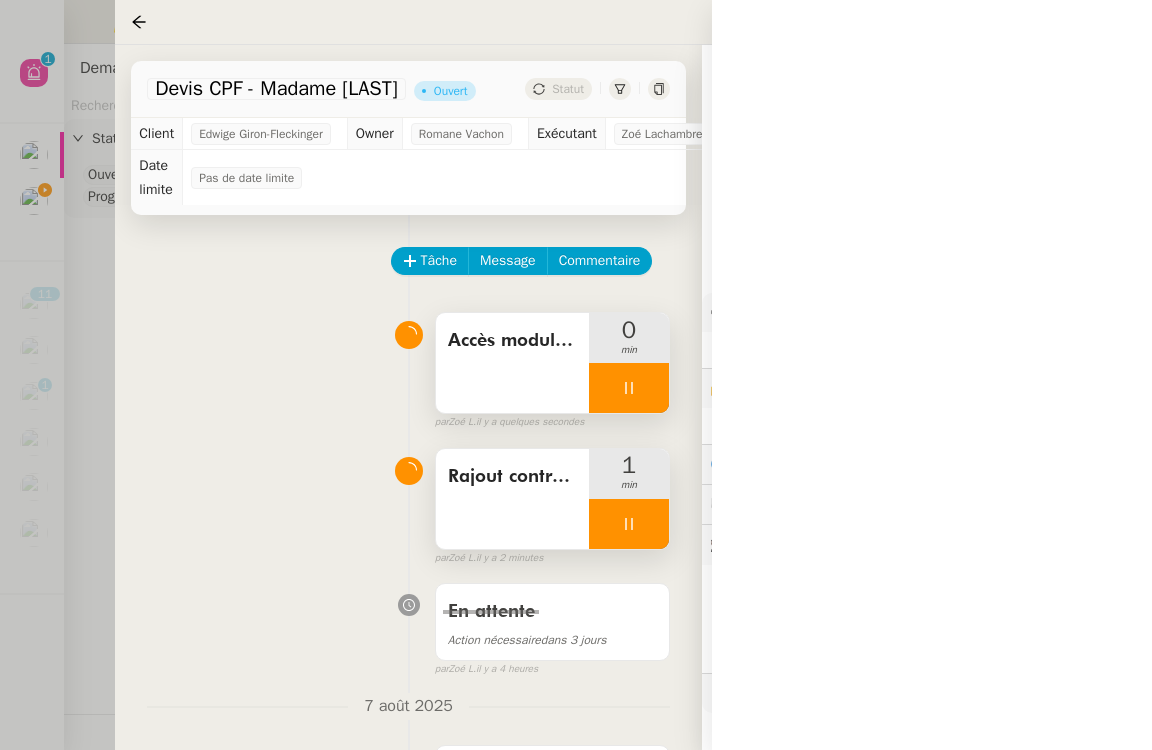 click 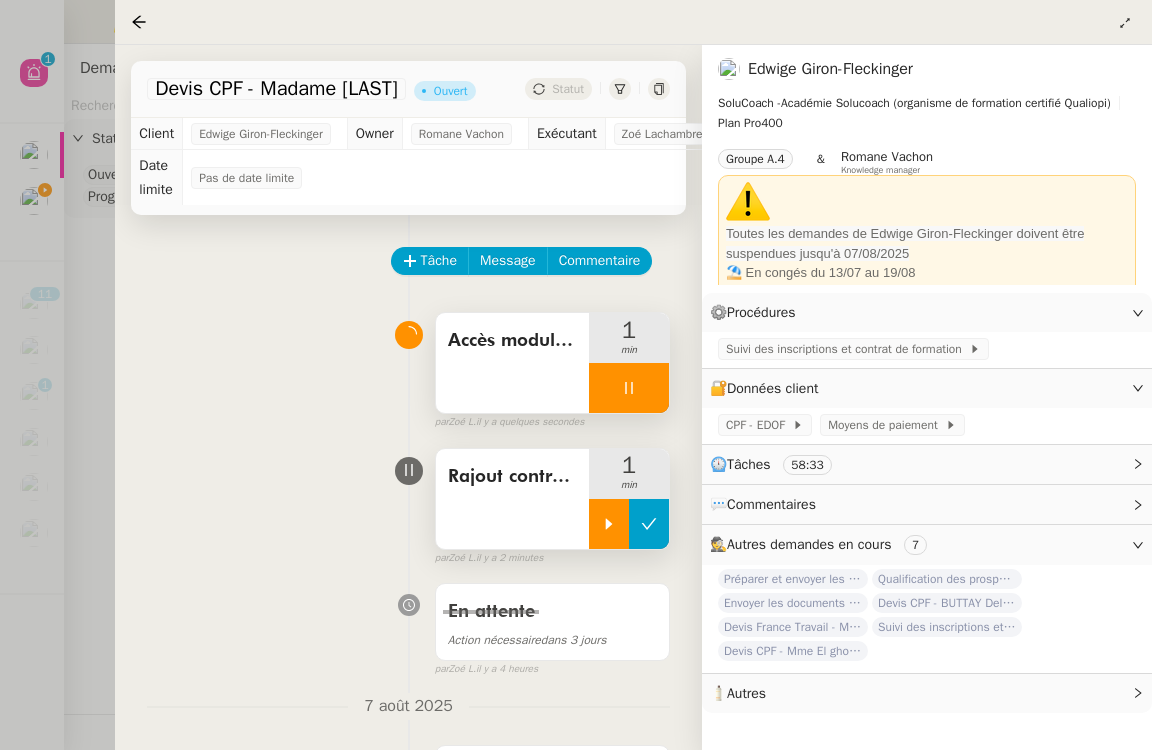 click 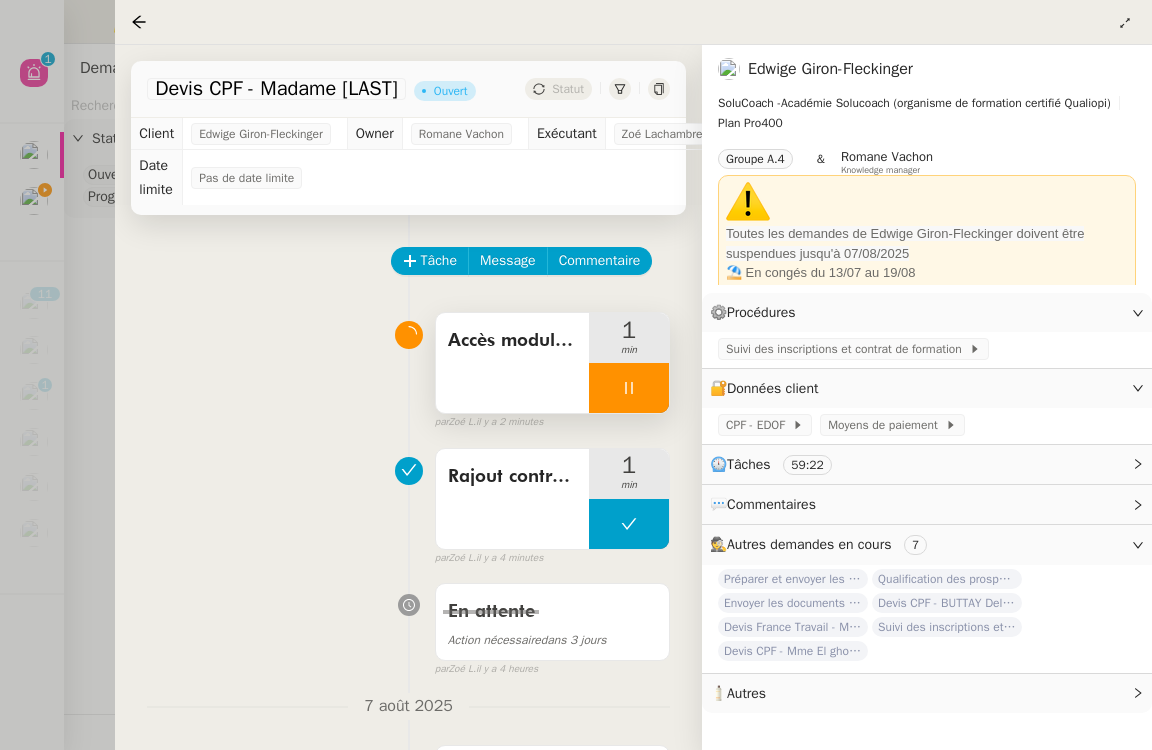 scroll, scrollTop: 0, scrollLeft: 0, axis: both 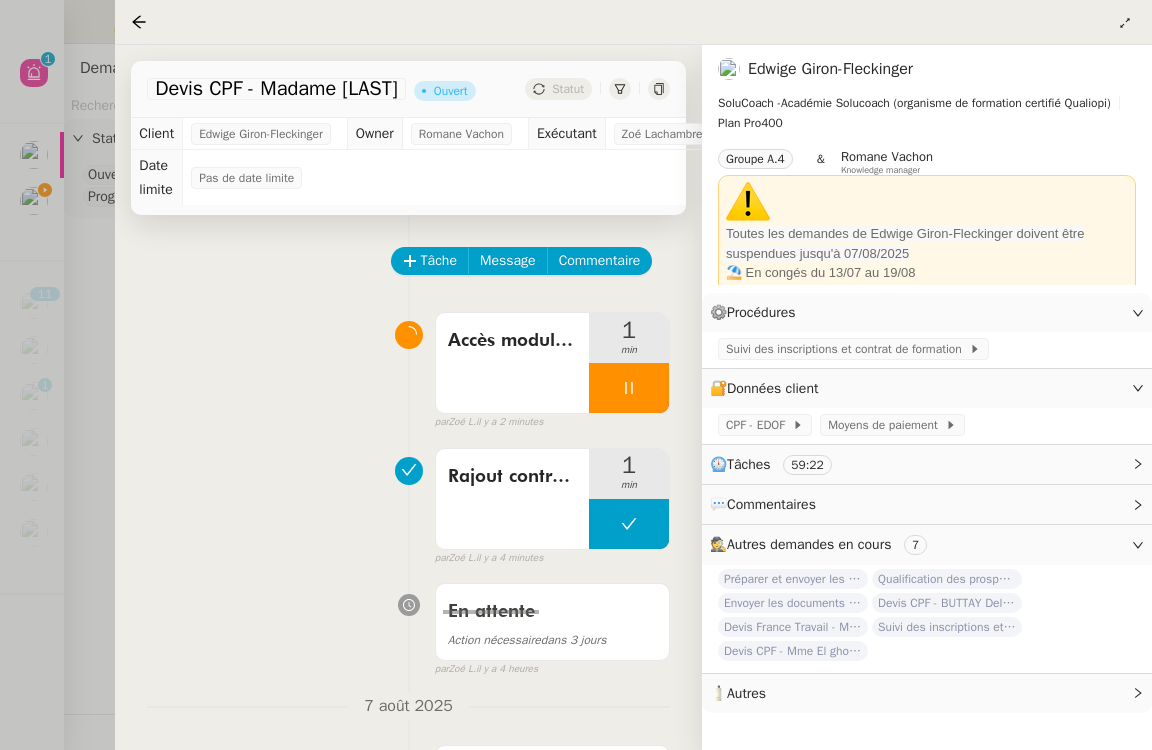click at bounding box center (629, 388) 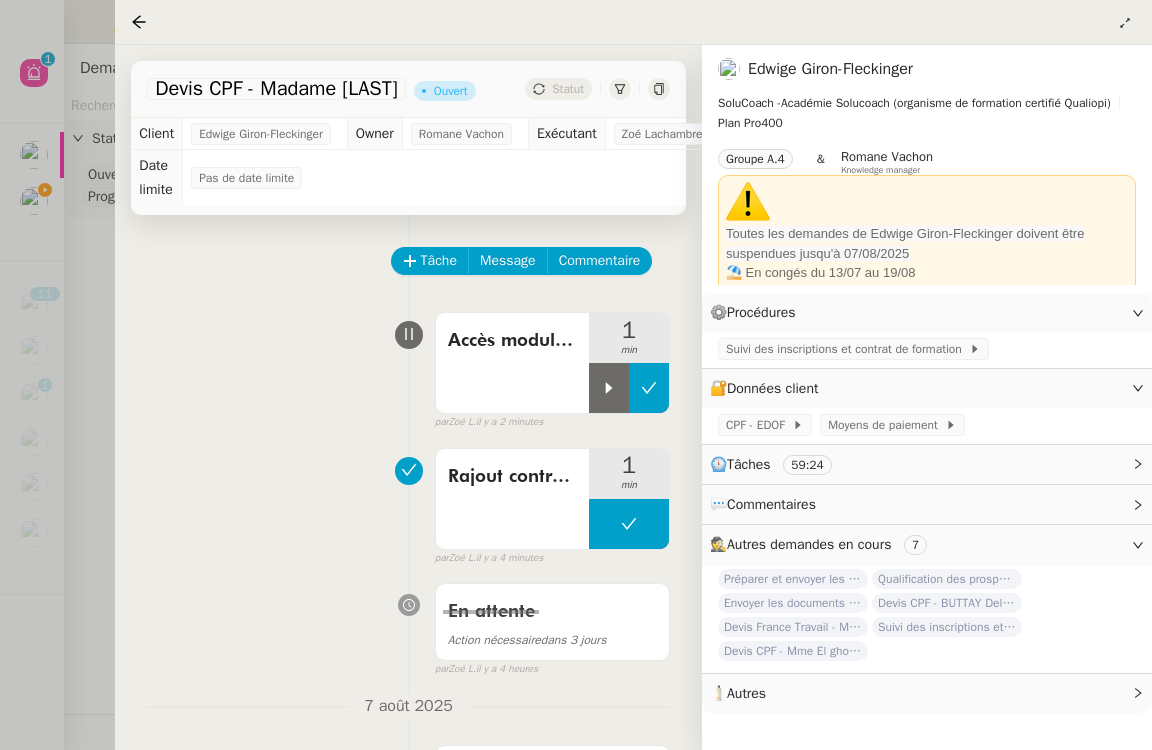 click at bounding box center [649, 388] 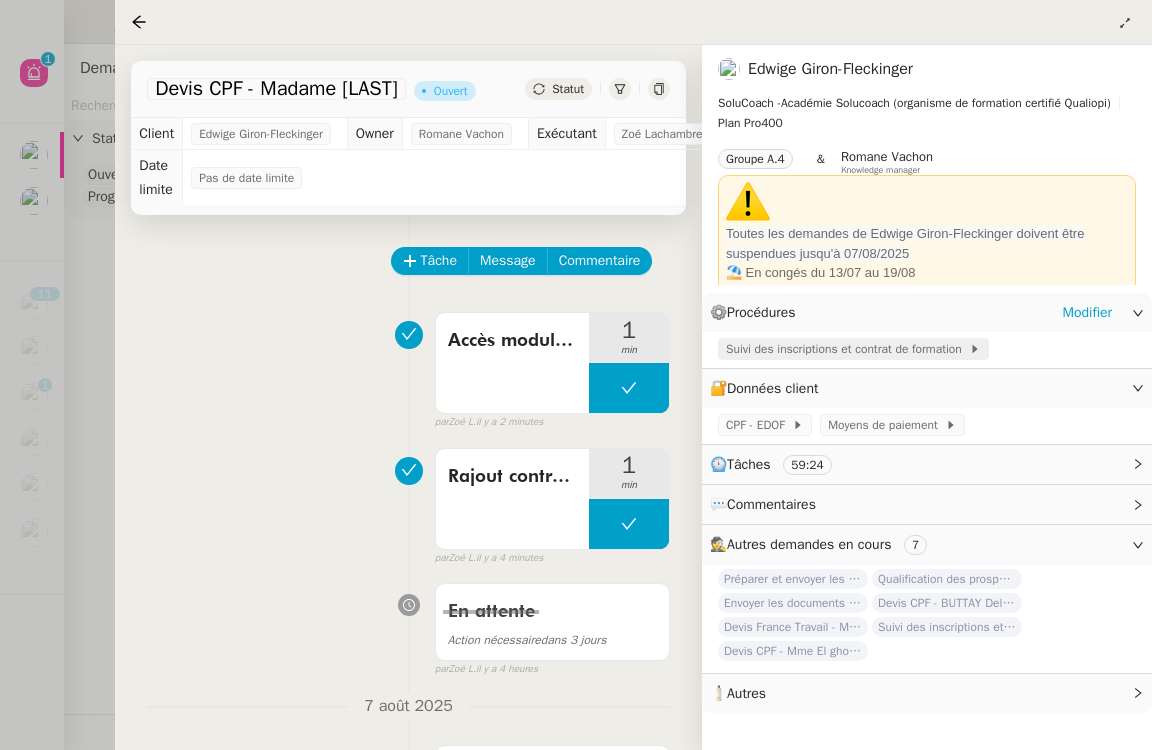 click on "Suivi des inscriptions et contrat de formation" 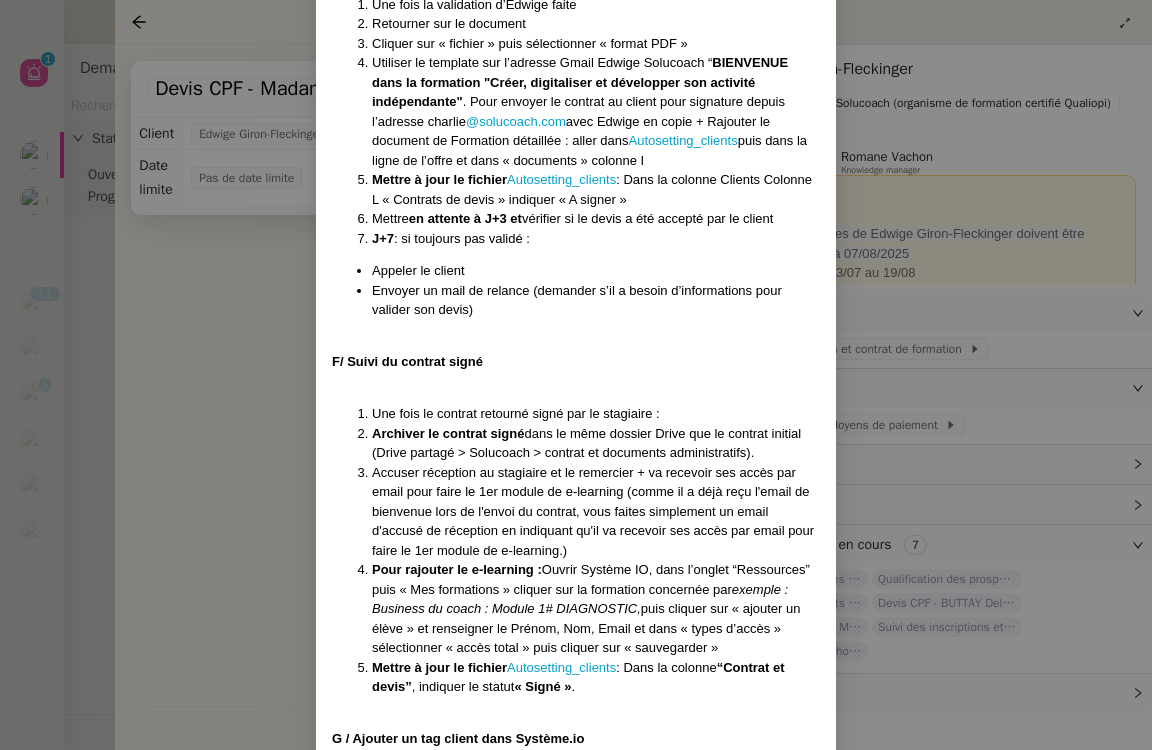 scroll, scrollTop: 16085, scrollLeft: 0, axis: vertical 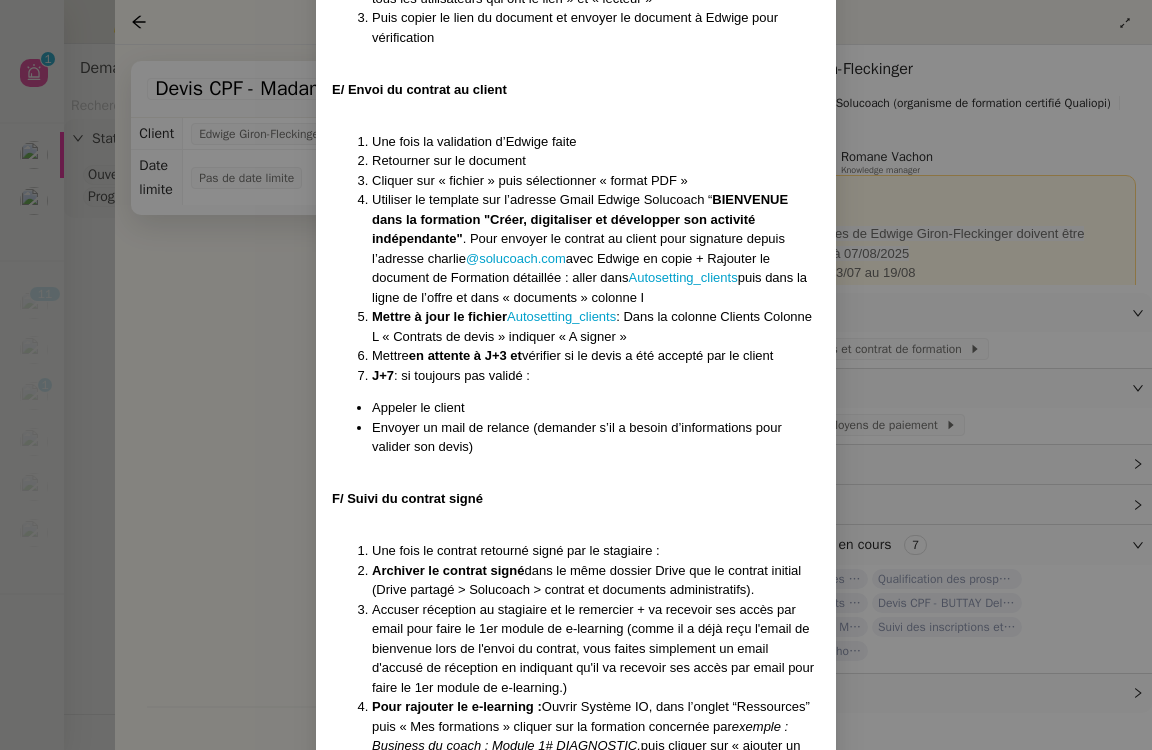 click on "Créé le 15/07/2025 MAJ le 21/07/2025   Contexte :  Chez SoluCoach, chaque nouvelle inscription à une formation déclenche un processus administratif précis visant à garantir que le stagiaire dispose d’un dossier complet et conforme avant le démarrage de la session. Cela comprend la collecte des informations, la création, l’envoi et le suivi du devis, la préparation du contrat de formation, l’envoi pour signature, et le suivi du retour signé dans les délais impartis, et l'ouverture des accès à la formation. Cette mission est essentielle pour assurer la traçabilité, la conformité réglementaire Qualiopi (notamment en cas de prise en charge OPCO), et une expérience fluide pour le stagiaire comme pour l’équipe pédagogique.  Le schéma du processus de suivi des Prospects et Clients   Déclenchement :  3 cas   et/ou OPCO : réception d’un accord de financement OPCO avec le devis accepté (entreprise ou autre) CPF : réception devis CPF accepté (notification par email “EDOF”) ICI" at bounding box center [576, 375] 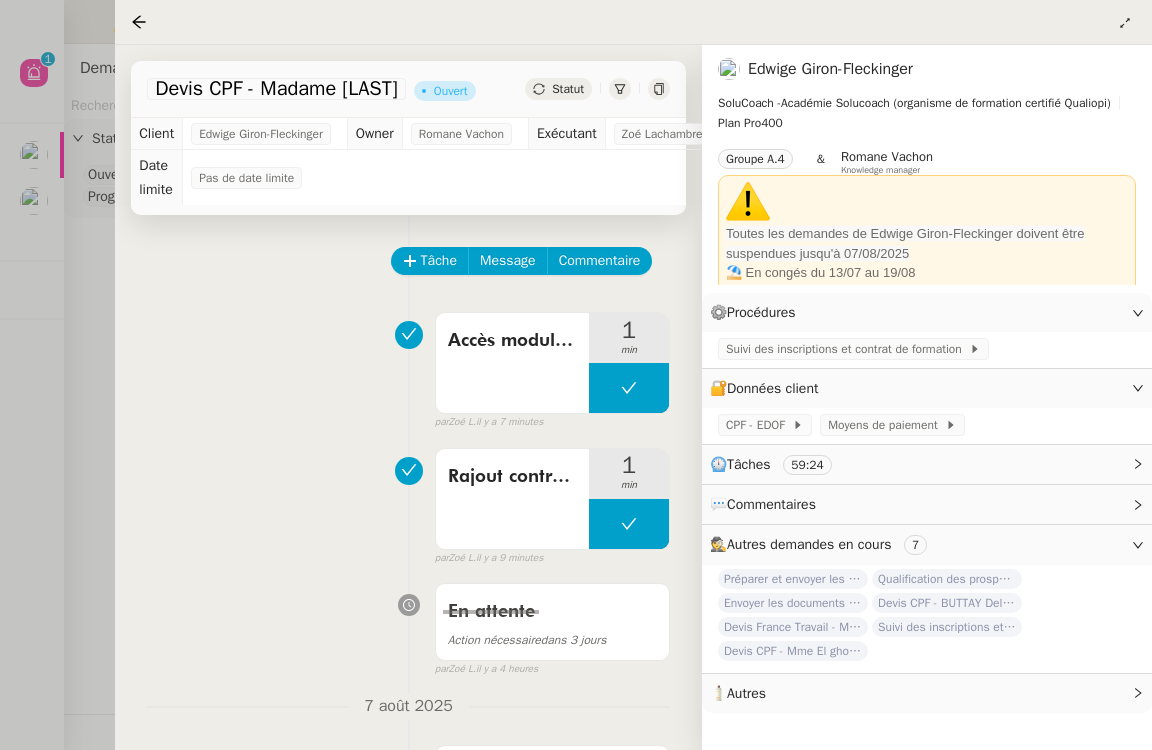 click on "Tâche Message Commentaire Veuillez patienter une erreur s'est produite 👌👌👌 message envoyé ✌️✌️✌️ Veuillez d'abord attribuer un client Une erreur s'est produite, veuillez réessayer Accès module + tag 1 min false par [FIRST] [LAST] il y a 7 minutes 👌👌👌 message envoyé ✌️✌️✌️ une erreur s'est produite 👌👌👌 message envoyé ✌️✌️✌️ Votre message va être revu ✌️✌️✌️ une erreur s'est produite La taille des fichiers doit être de 10Mb au maximum. Rajout contrat signé 1 min false par [FIRST] [LAST] il y a 9 minutes 👌👌👌 message envoyé ✌️✌️✌️ une erreur s'est produite 👌👌👌 message envoyé ✌️✌️✌️ Votre message va être revu ✌️✌️✌️ une erreur s'est produite La taille des fichiers doit être de 10Mb au maximum. En attente Action nécessaire dans 3 jours false par [FIRST] [LAST] il y a 4 heures 👌👌👌 message envoyé ✌️✌️✌️ une erreur s'est produite [DATE]" 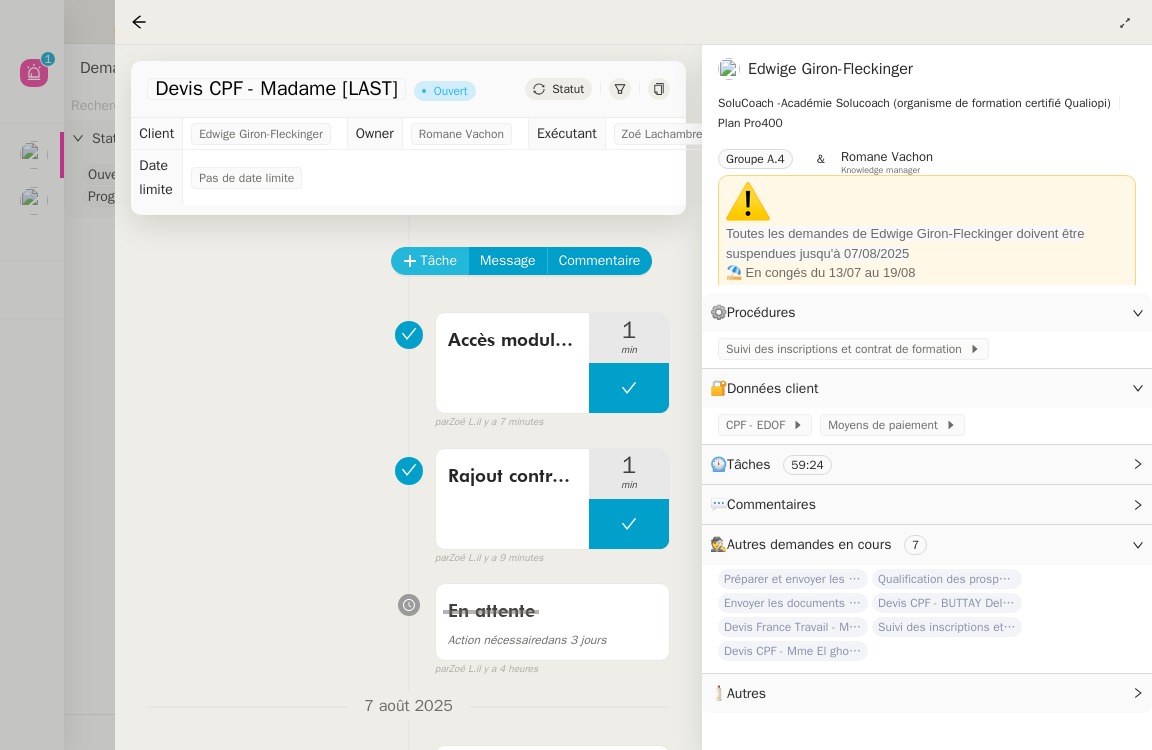 click on "Tâche" 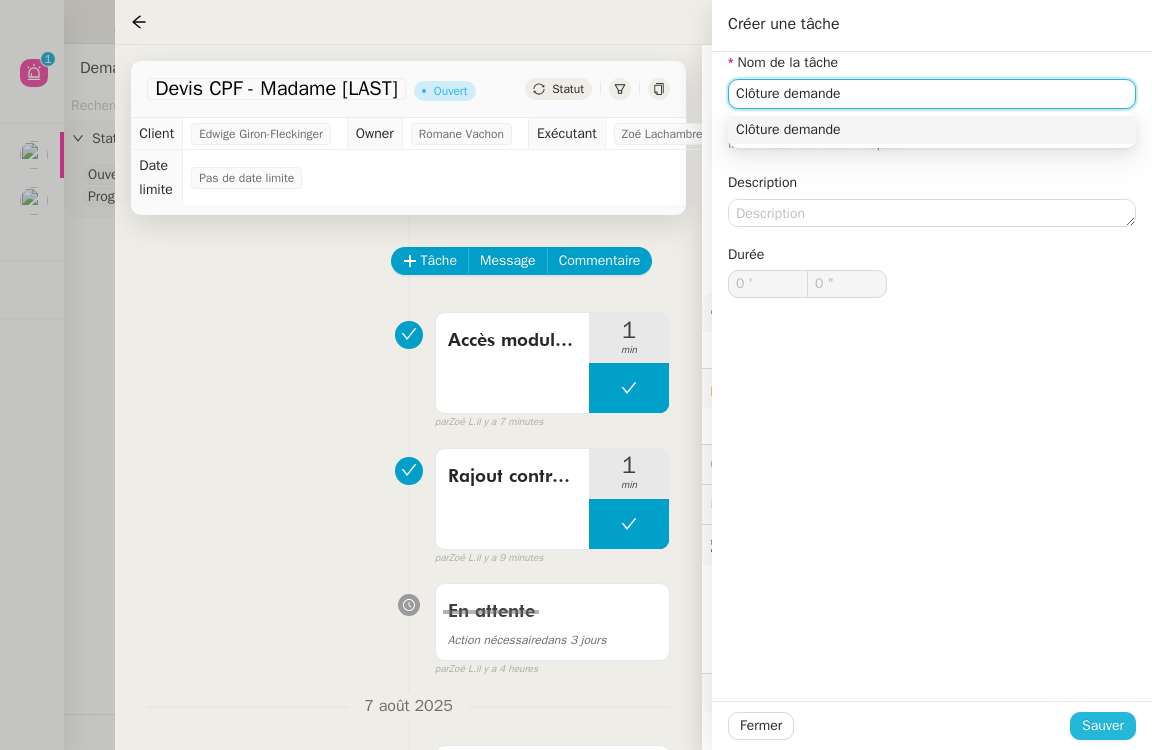 type on "Clôture demande" 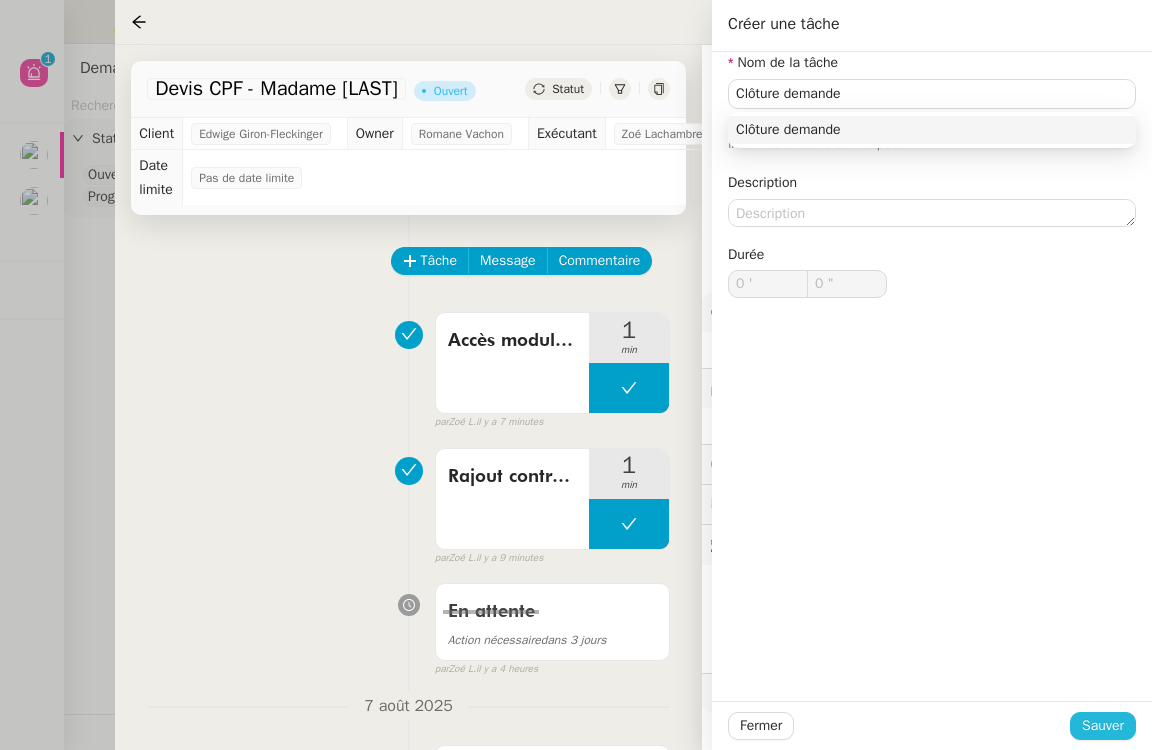 click on "Sauver" 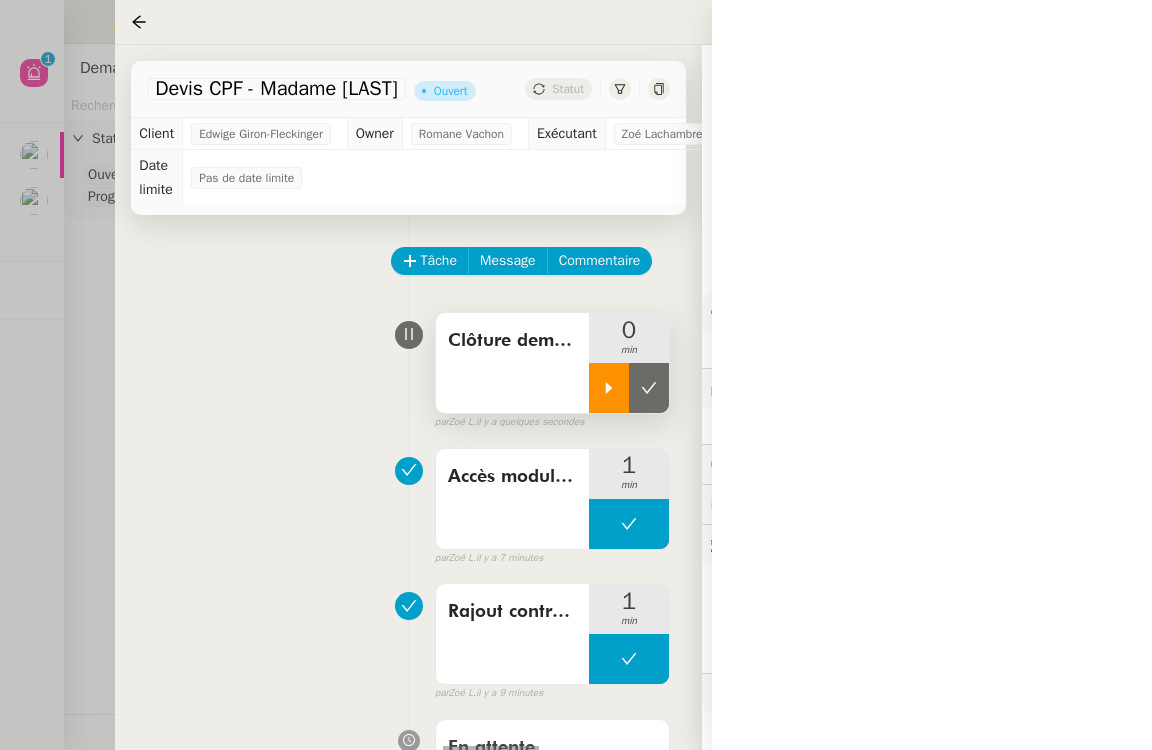 click at bounding box center [609, 388] 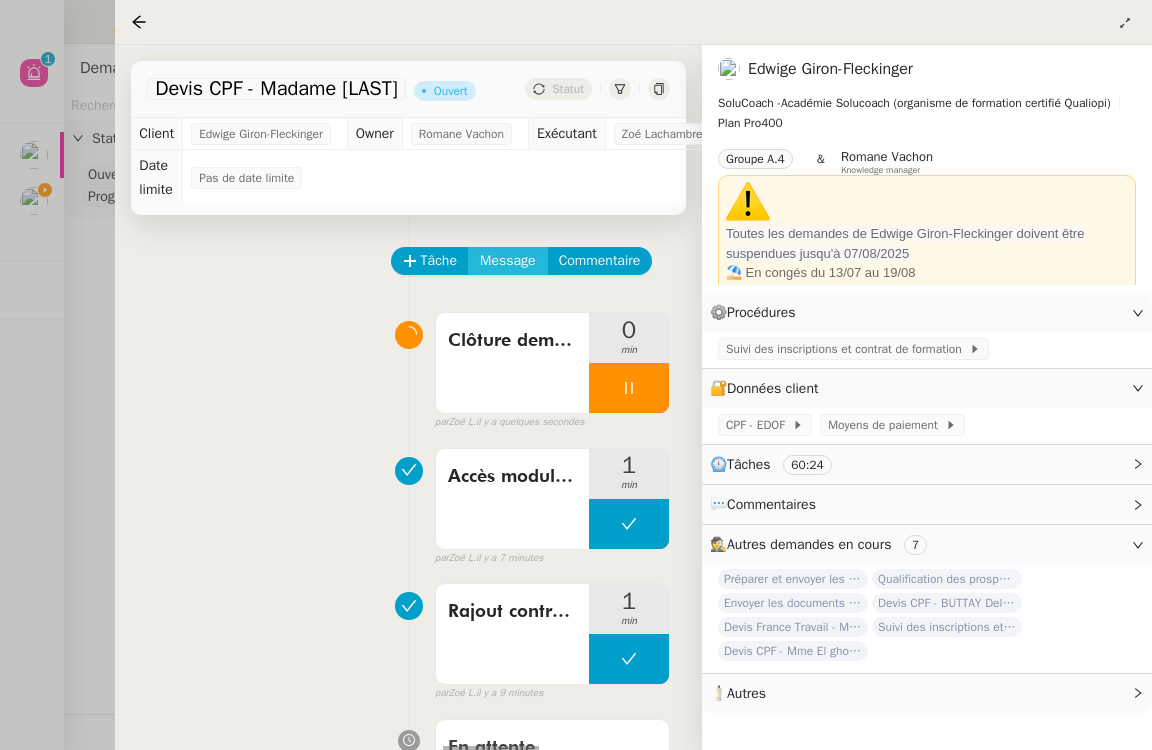 click on "Message" 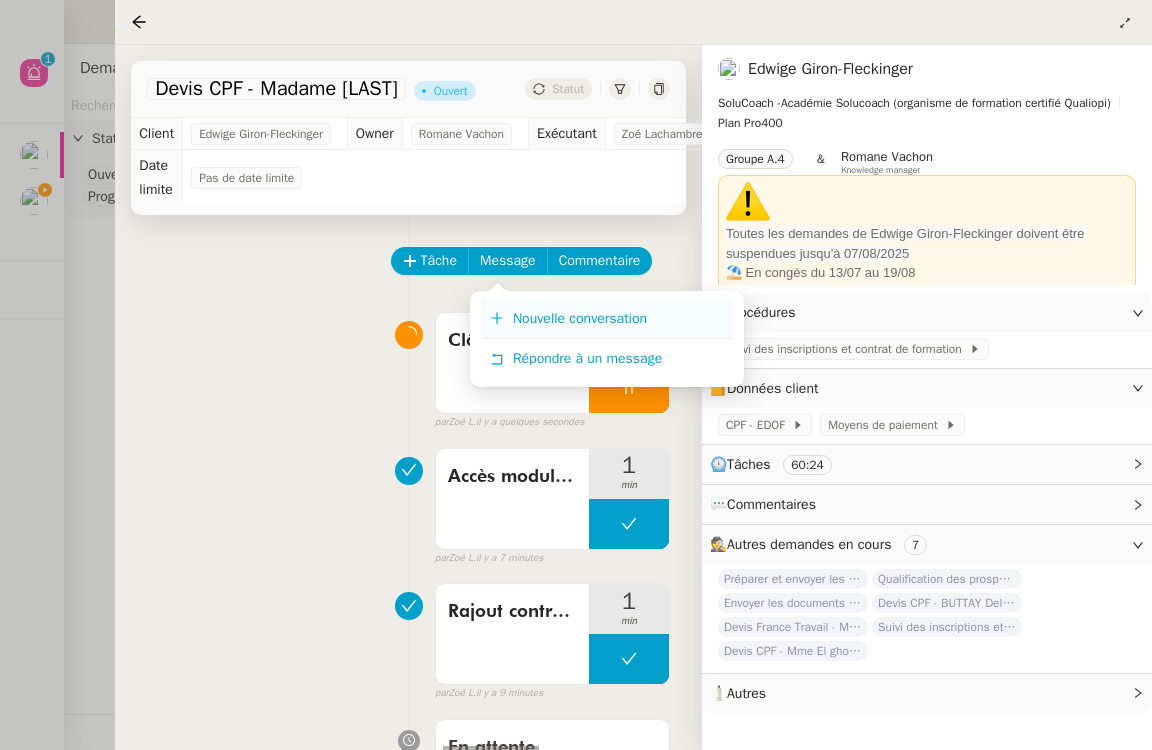 click on "Nouvelle conversation" at bounding box center (580, 318) 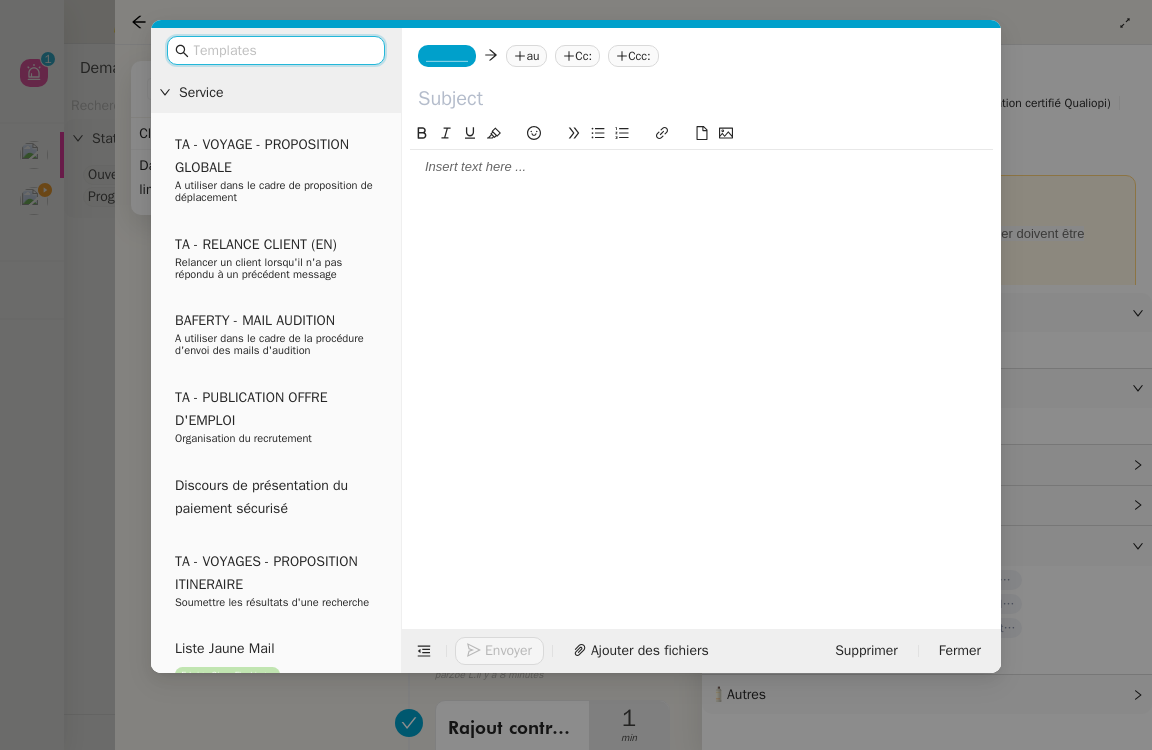 click on "Service TA - VOYAGE - PROPOSITION GLOBALE  A utiliser dans le cadre de proposition de déplacement TA - RELANCE CLIENT (EN)  Relancer un client lorsqu'il n'a pas répondu à un précédent message BAFERTY - MAIL AUDITION  A utiliser dans le cadre de la procédure d'envoi des mails d'audition TA - PUBLICATION OFFRE D'EMPLOI  Organisation du recrutement Discours de présentation du paiement sécurisé  TA - VOYAGES - PROPOSITION ITINERAIRE  Soumettre les résultats d'une recherche Liste Jaune Mail  [FIRST] [LAST] TA - CONFIRMATION PAIEMENT (EN)  Confirmer avec le client de modèle de transaction - Attention Plan Pro nécessaire. TA - COURRIER EXPEDIE (recommandé)  A utiliser dans le cadre de l'envoi d'un courrier recommandé TA - PARTAGE DE CALENDRIER (EN)  A utiliser pour demander au client de partager son calendrier afin de faciliter l'accès et la gestion PSPI - Appel de fonds MJL  A utiliser dans le cadre de la procédure d'appel de fonds MJL TA - RELANCE CLIENT" at bounding box center (576, 375) 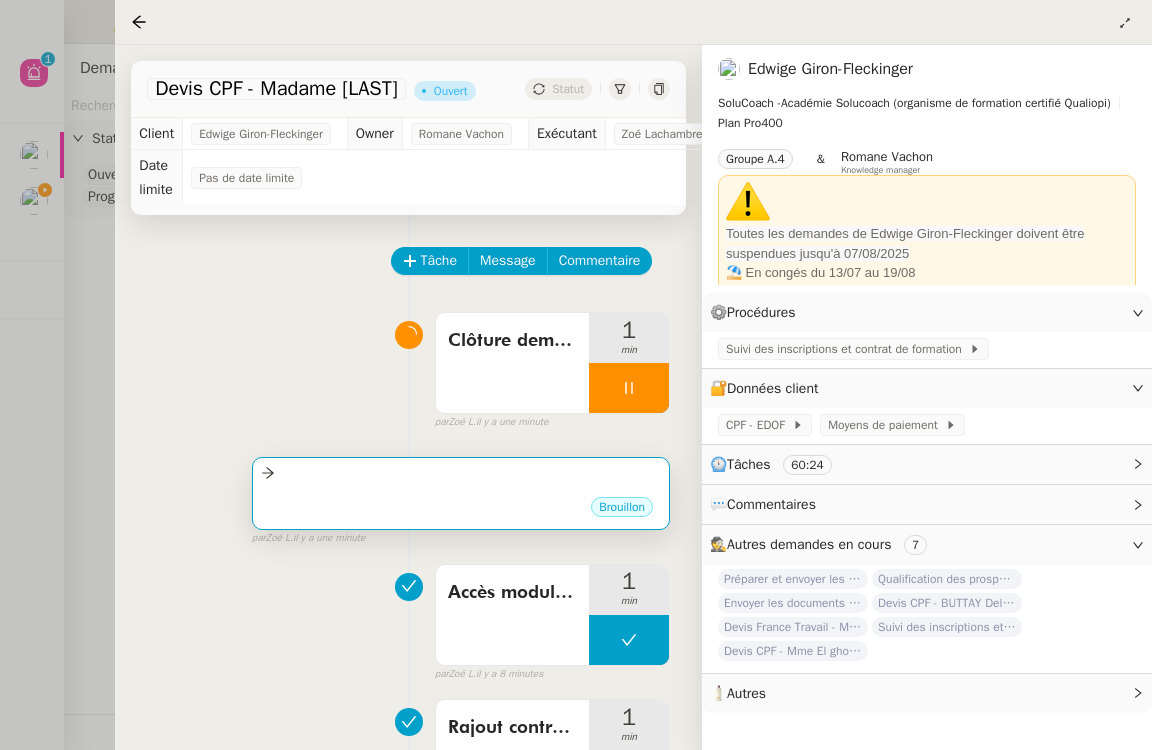 click at bounding box center [461, 473] 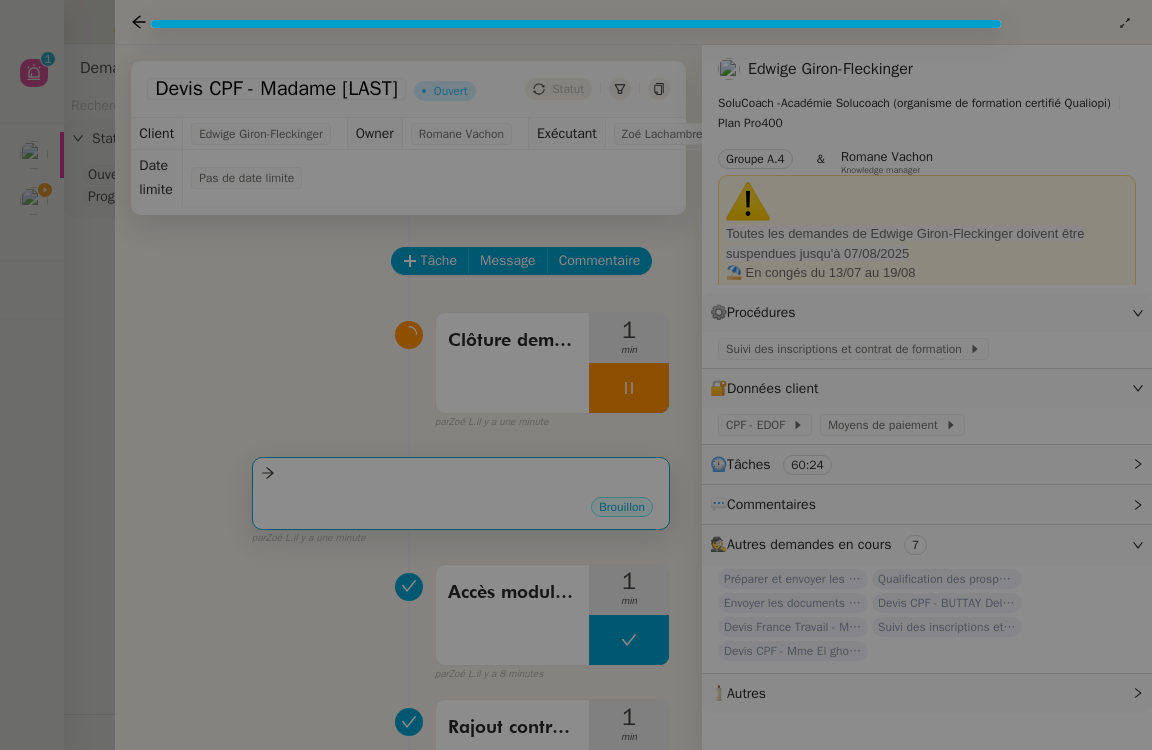 click at bounding box center [576, 375] 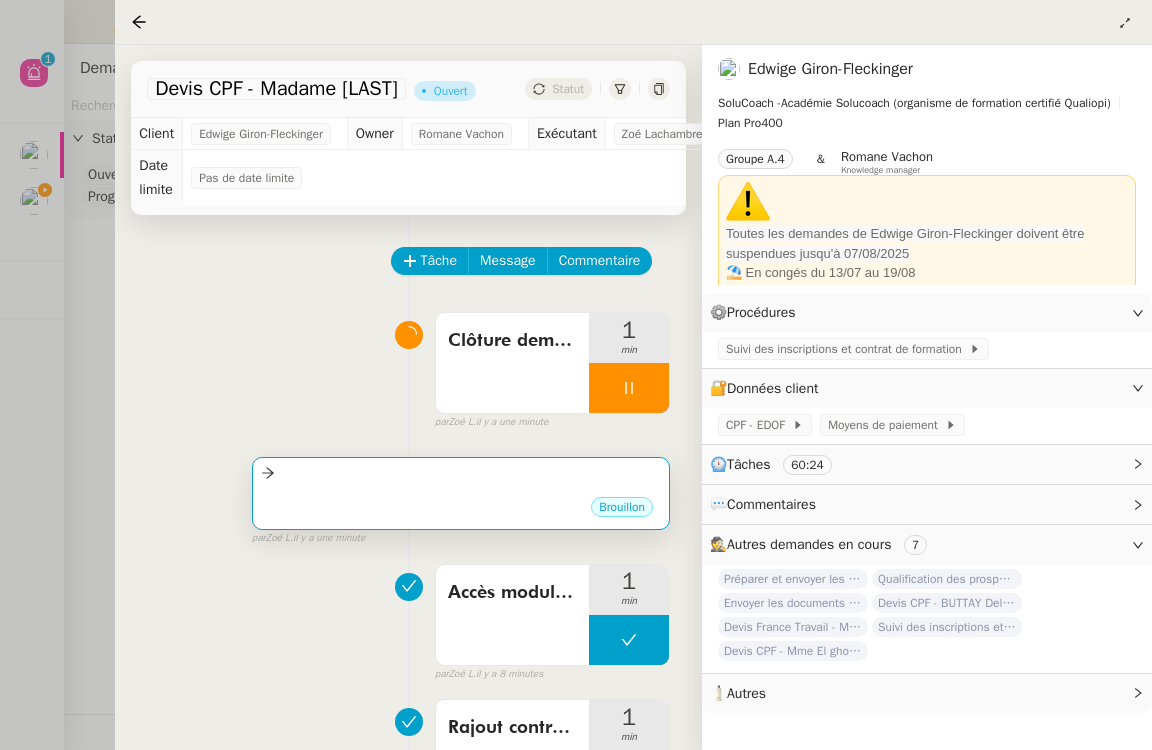 click on "•••" at bounding box center (461, 490) 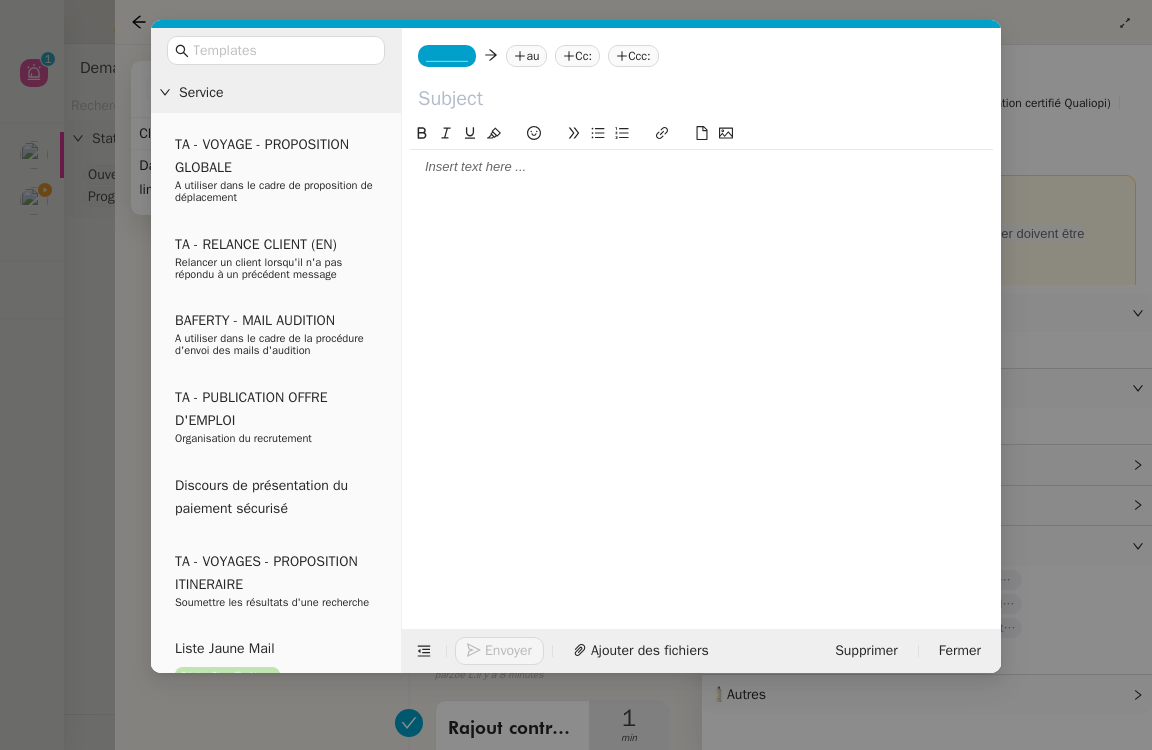 click 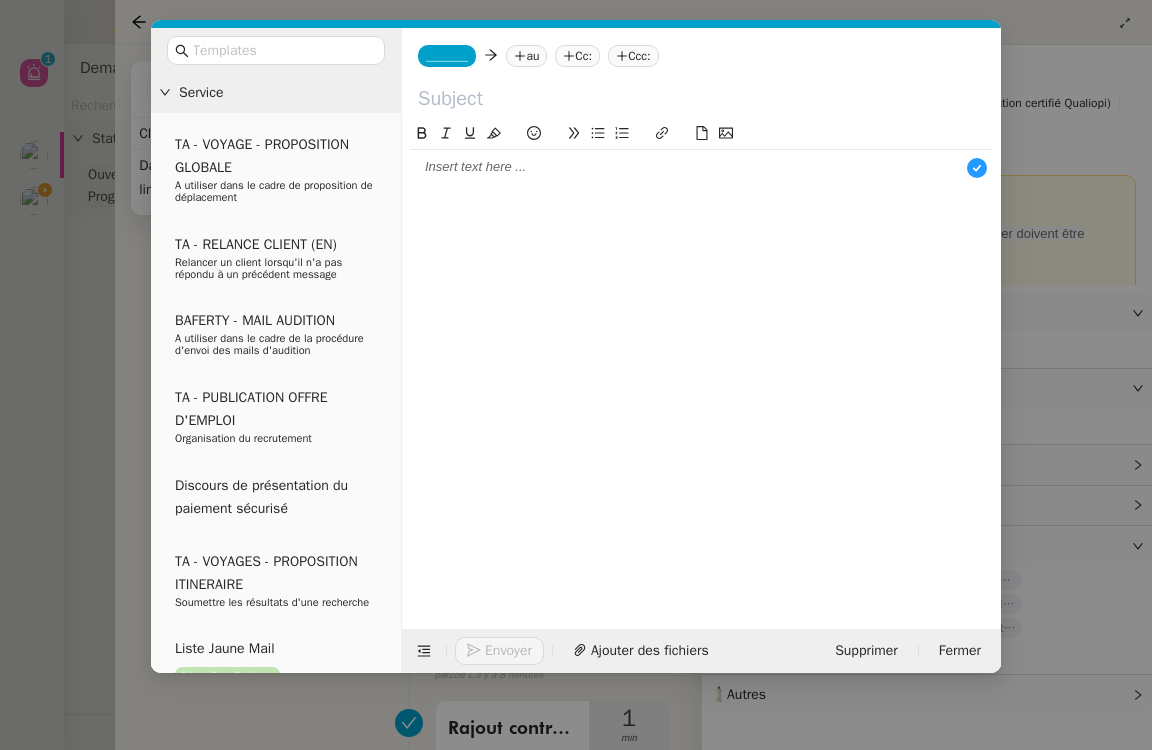 scroll, scrollTop: 21, scrollLeft: 0, axis: vertical 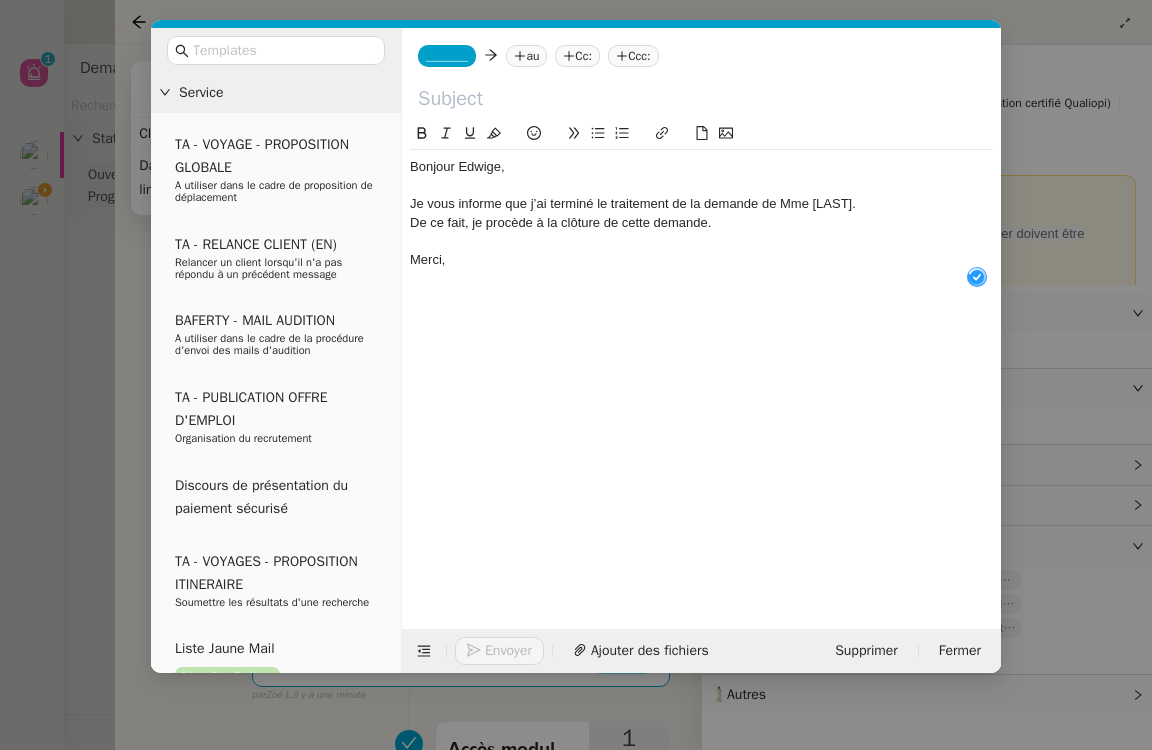 click on "Je vous informe que j’ai terminé le traitement de la demande de Mme [LAST]." 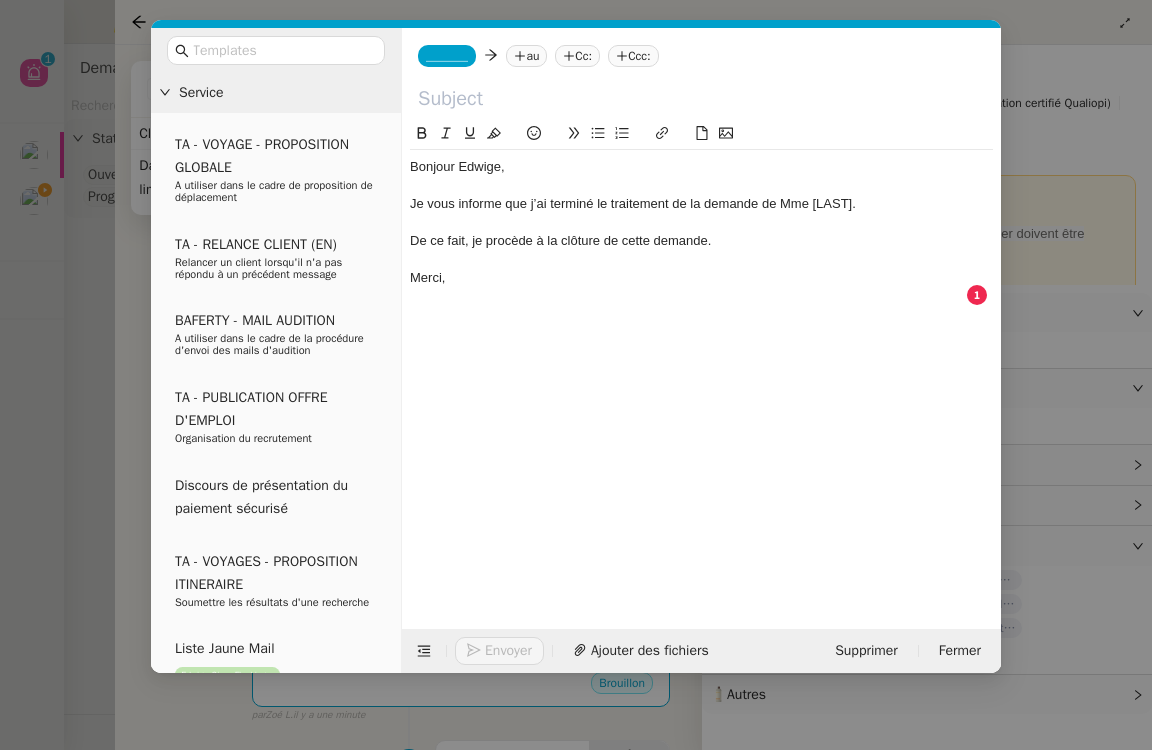 click 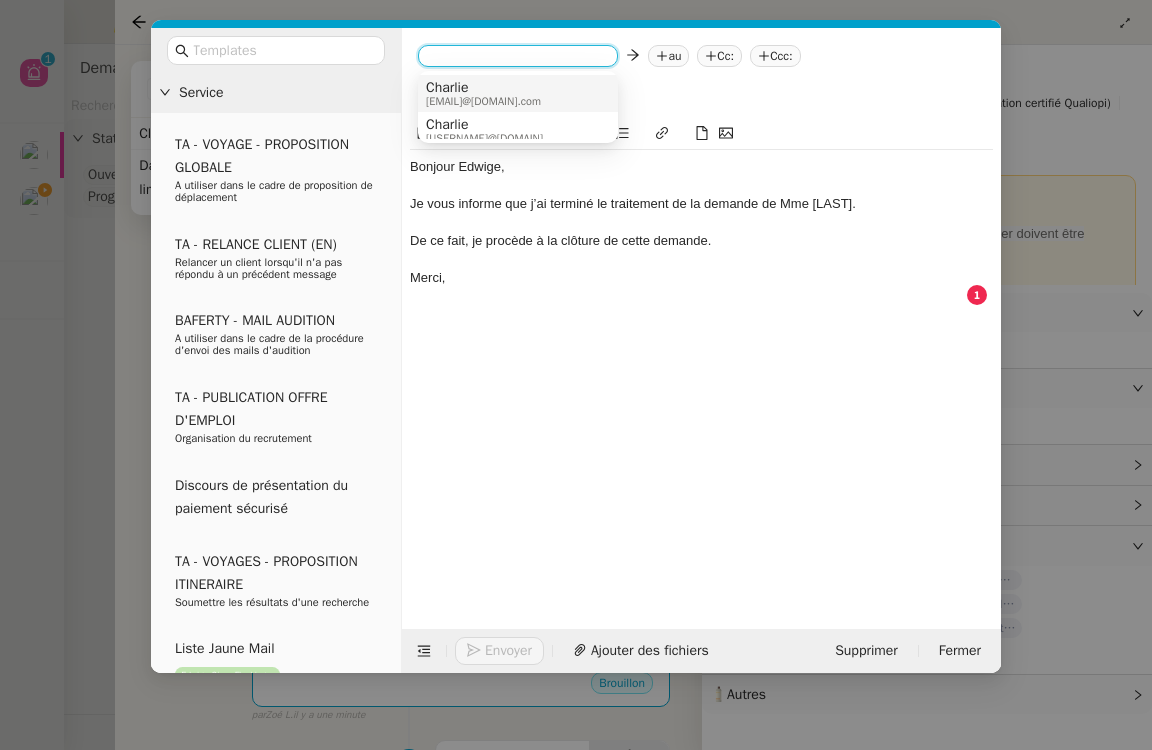 click on "[NAME]@[DOMAIN].com" at bounding box center [483, 101] 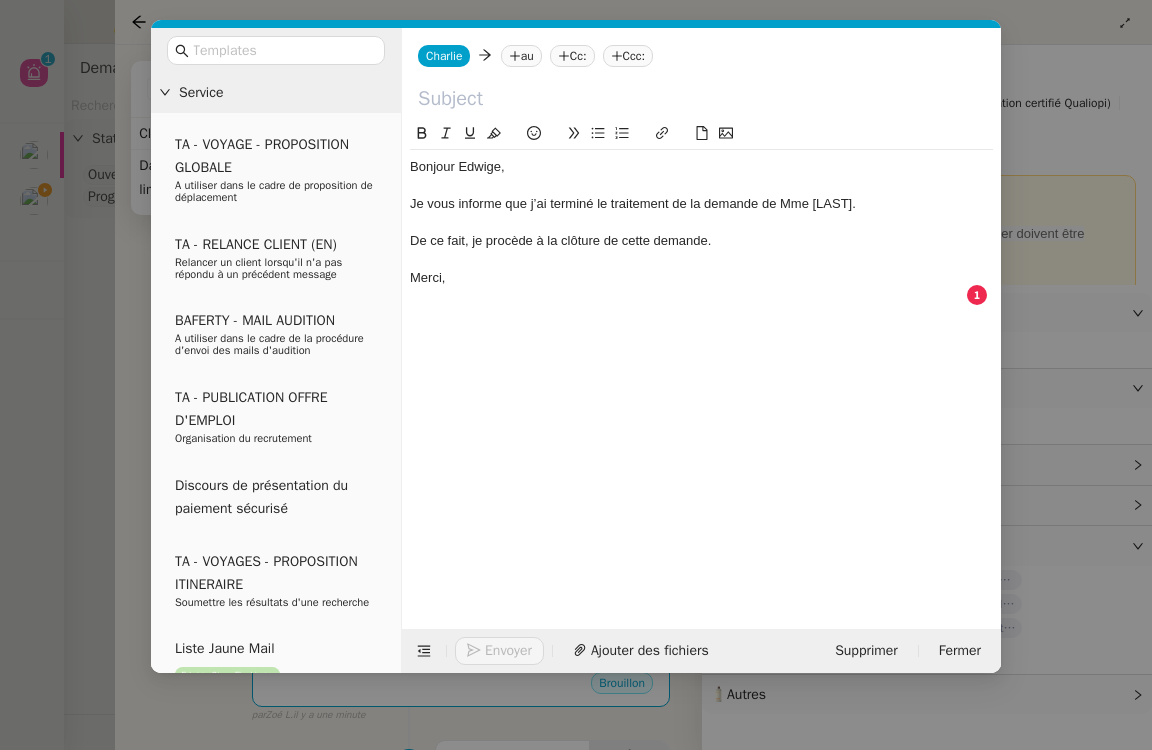 click on "au" 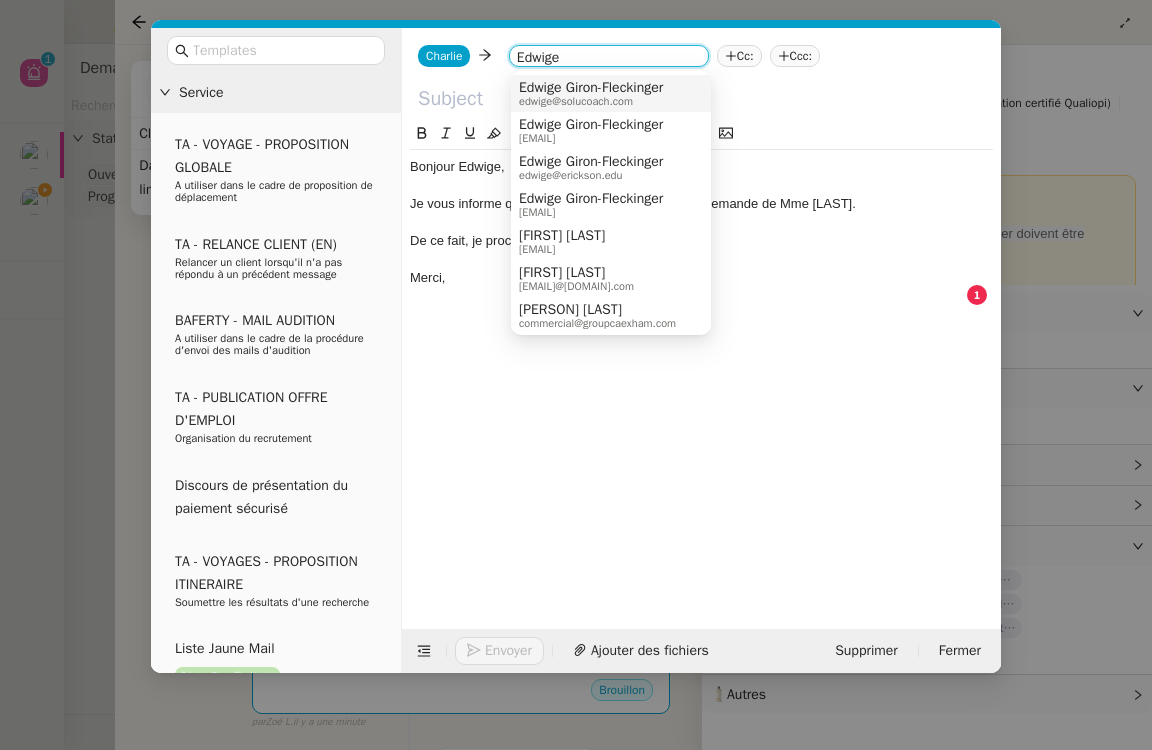type on "Edwige" 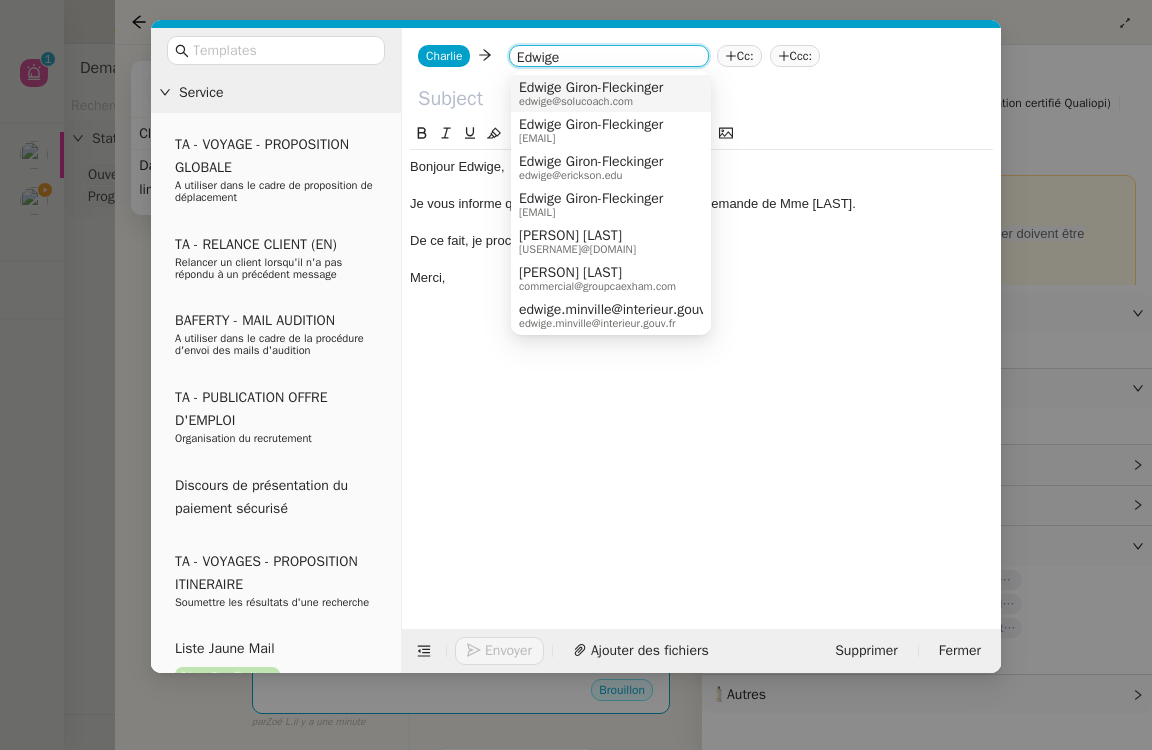 click on "Edwige Giron-Fleckinger" at bounding box center [591, 88] 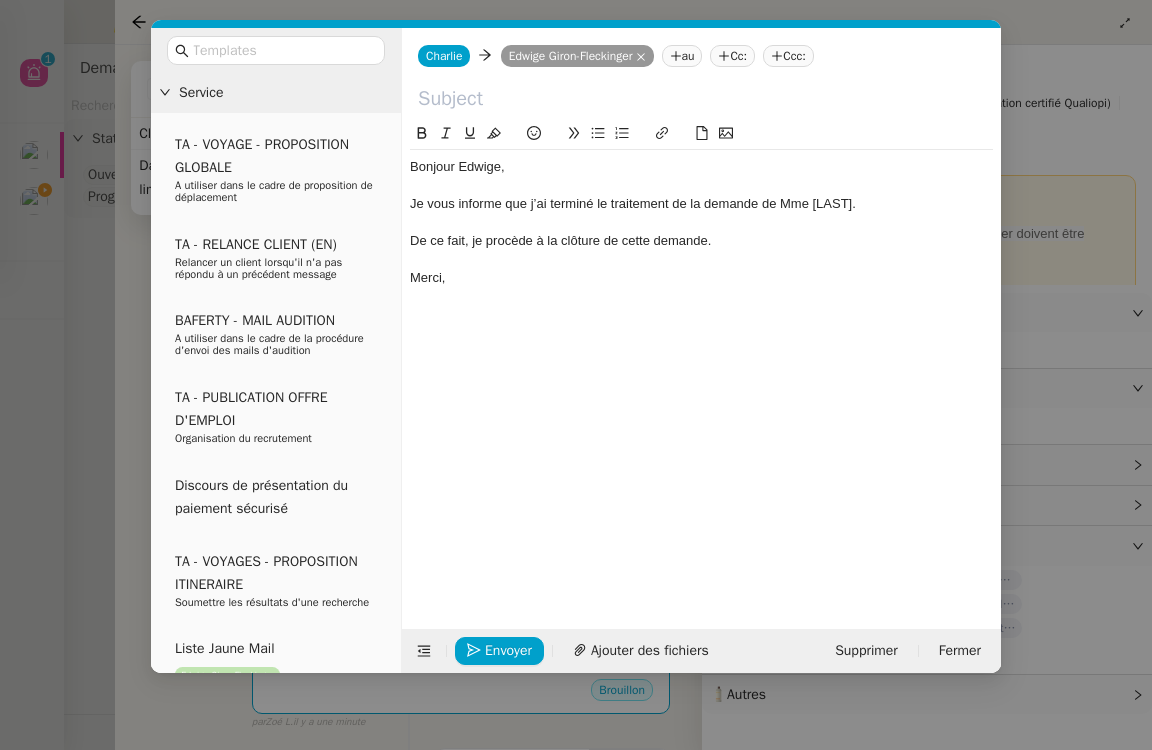 click 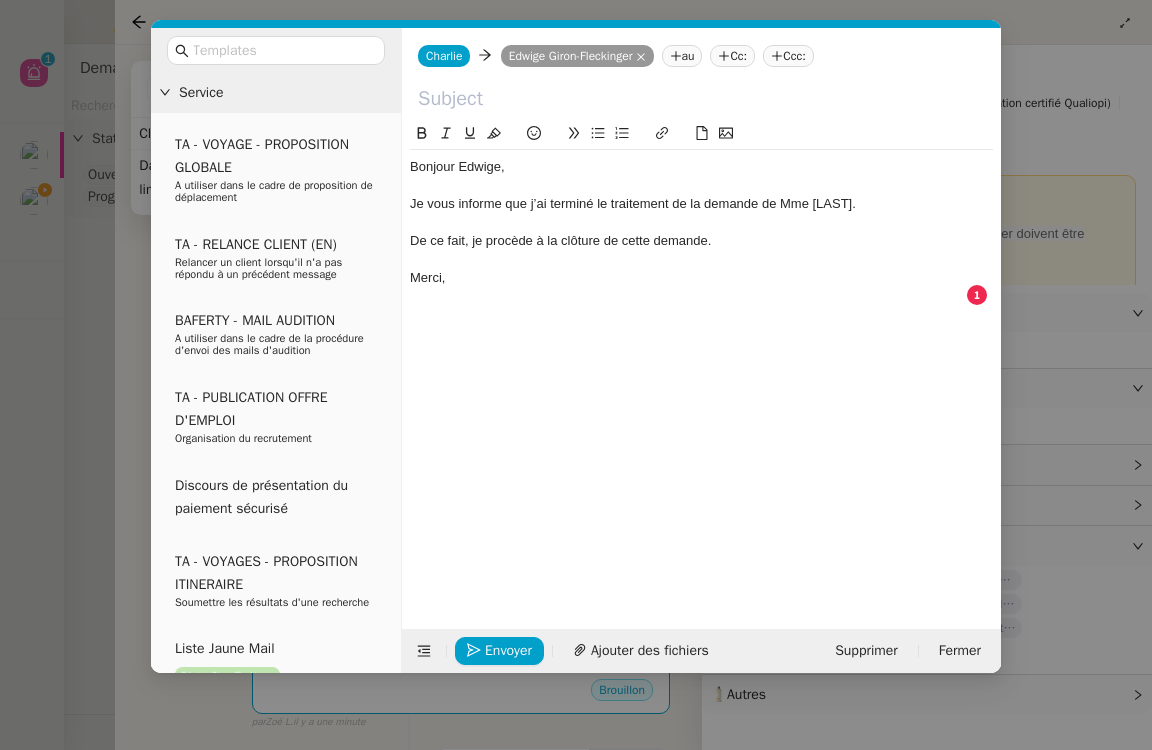 type on "E" 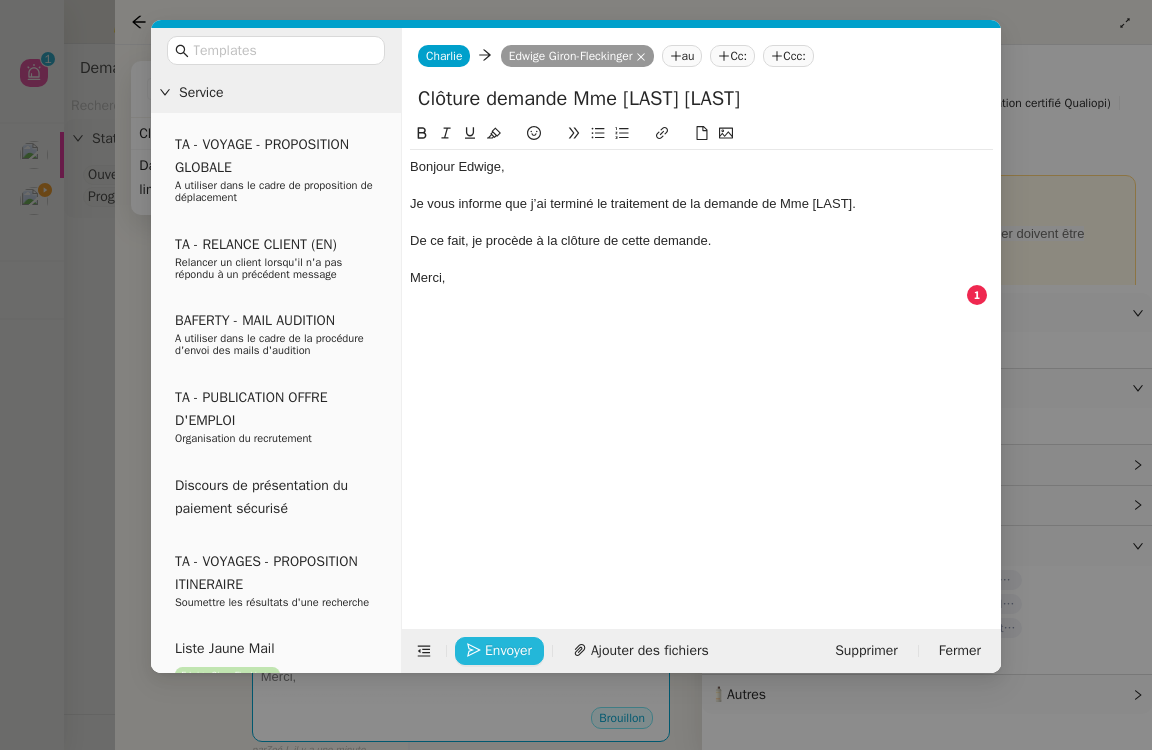 type on "Clôture demande Mme [LAST] [LAST]" 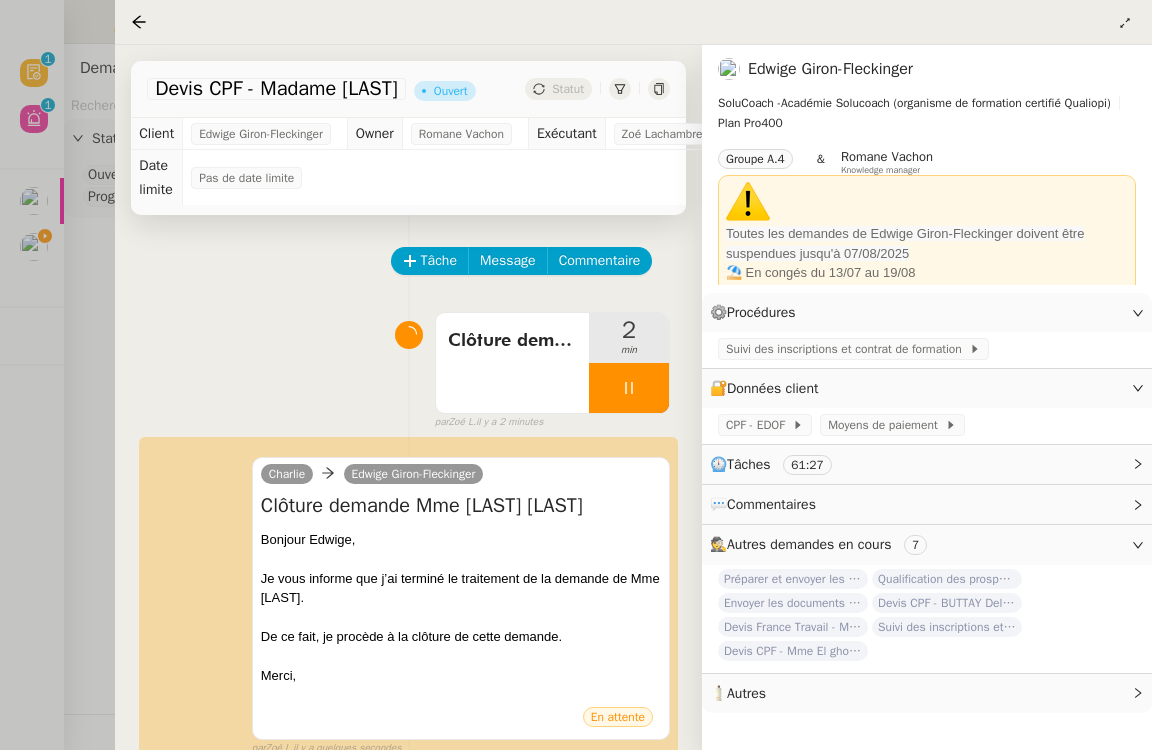 click at bounding box center [576, 375] 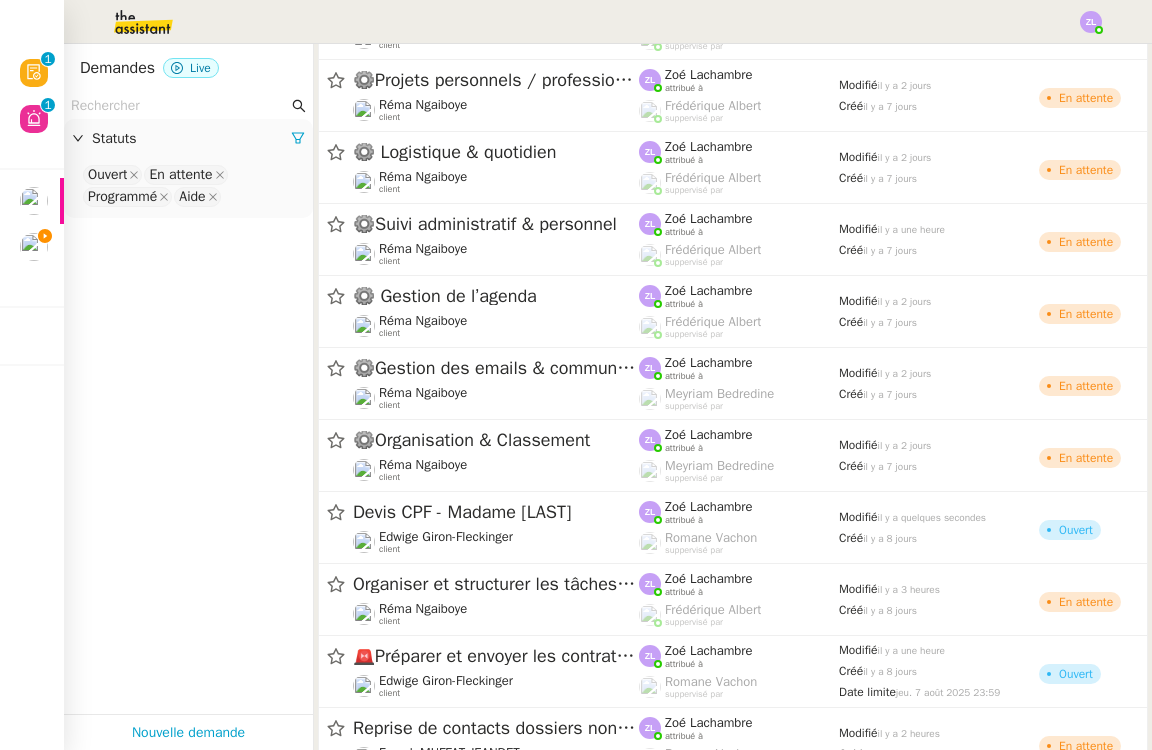 click 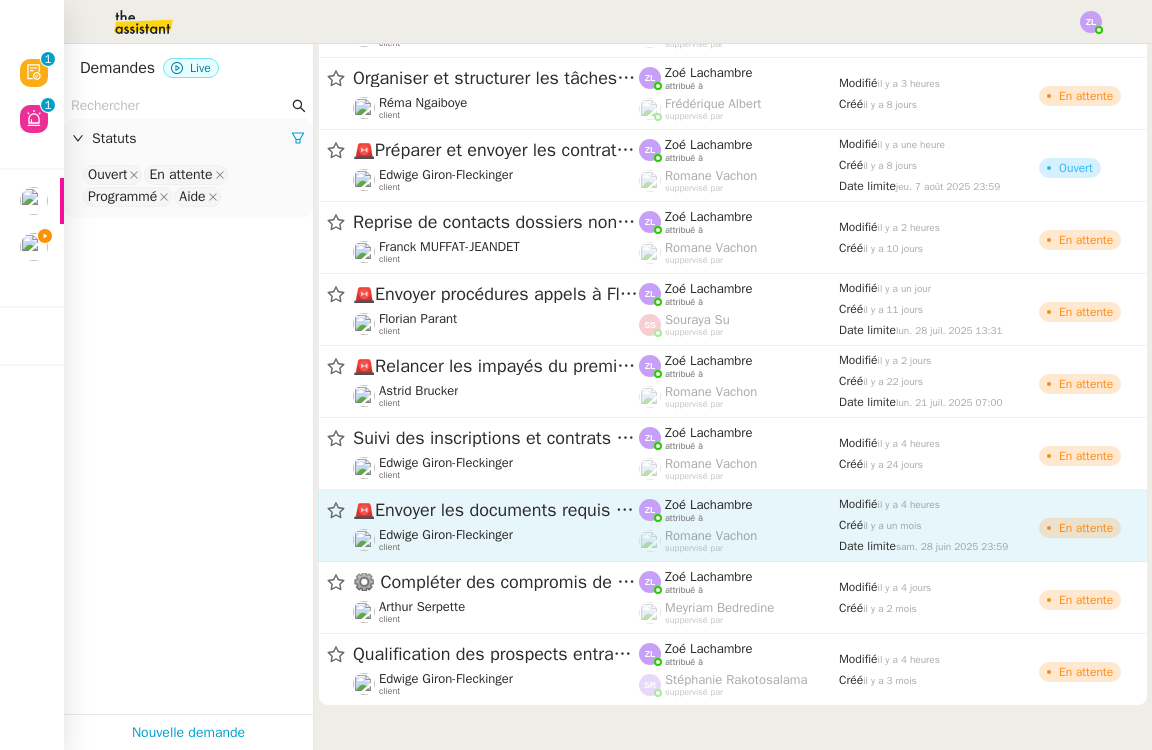 scroll, scrollTop: 2106, scrollLeft: 0, axis: vertical 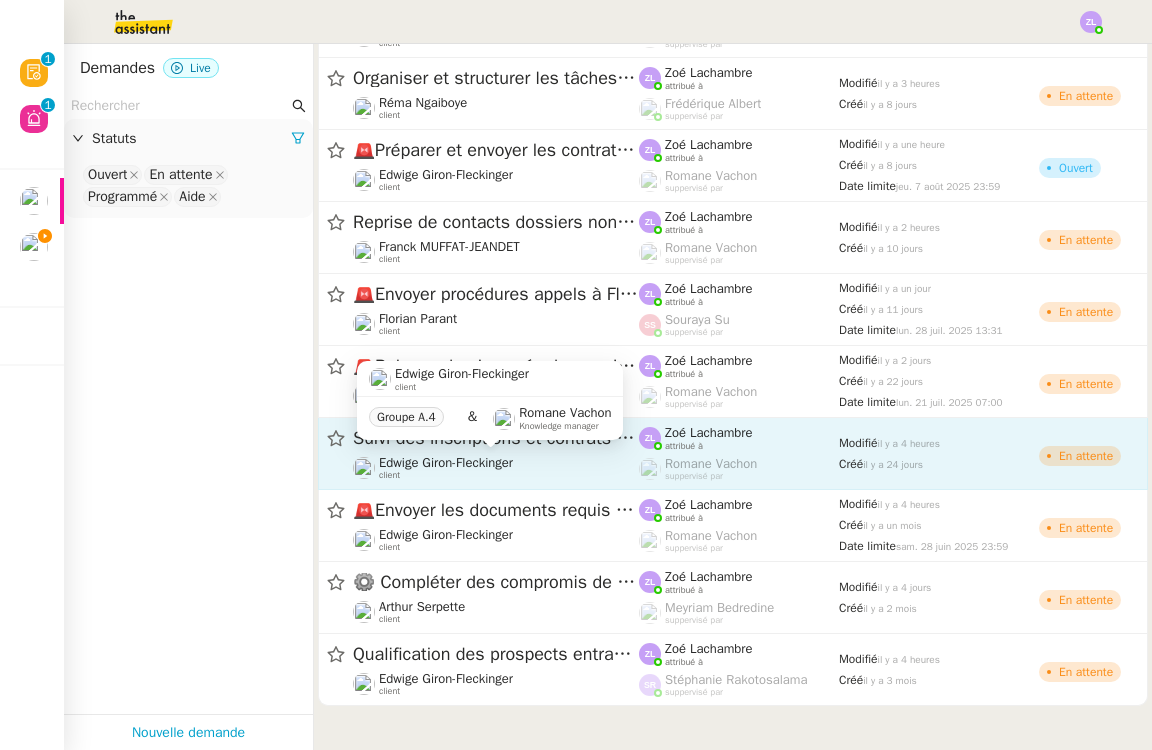 click on "Edwige Giron-Fleckinger    client" 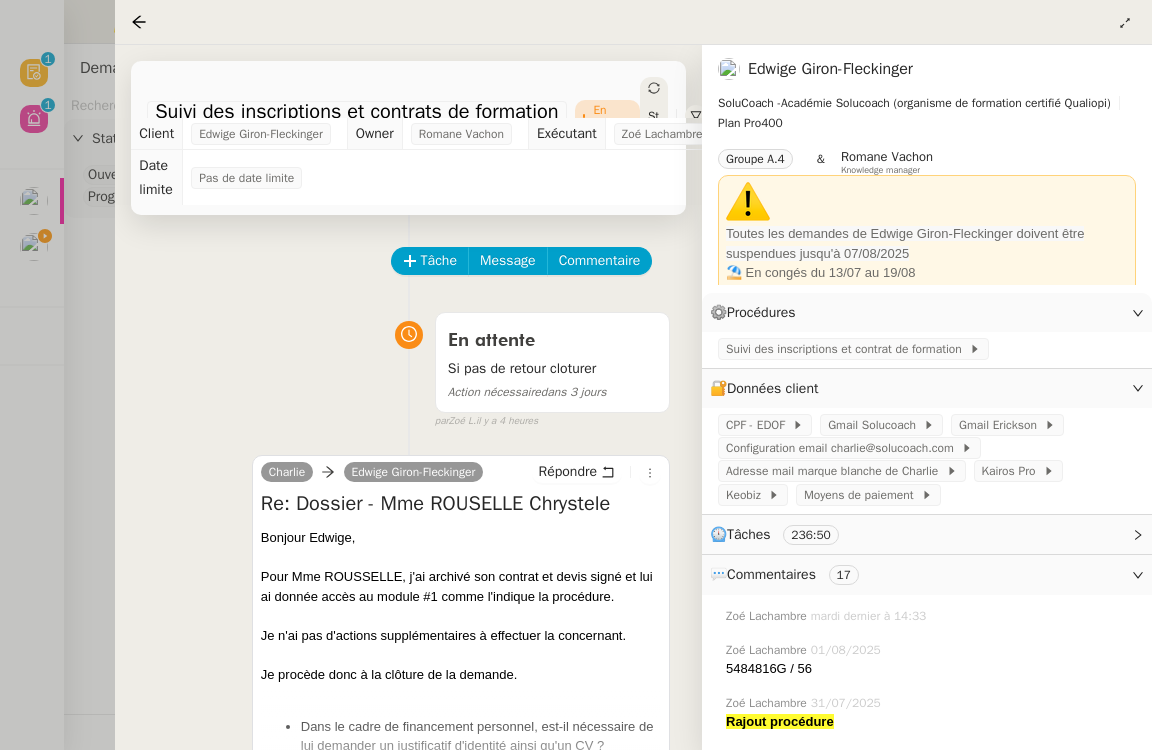 click at bounding box center [576, 375] 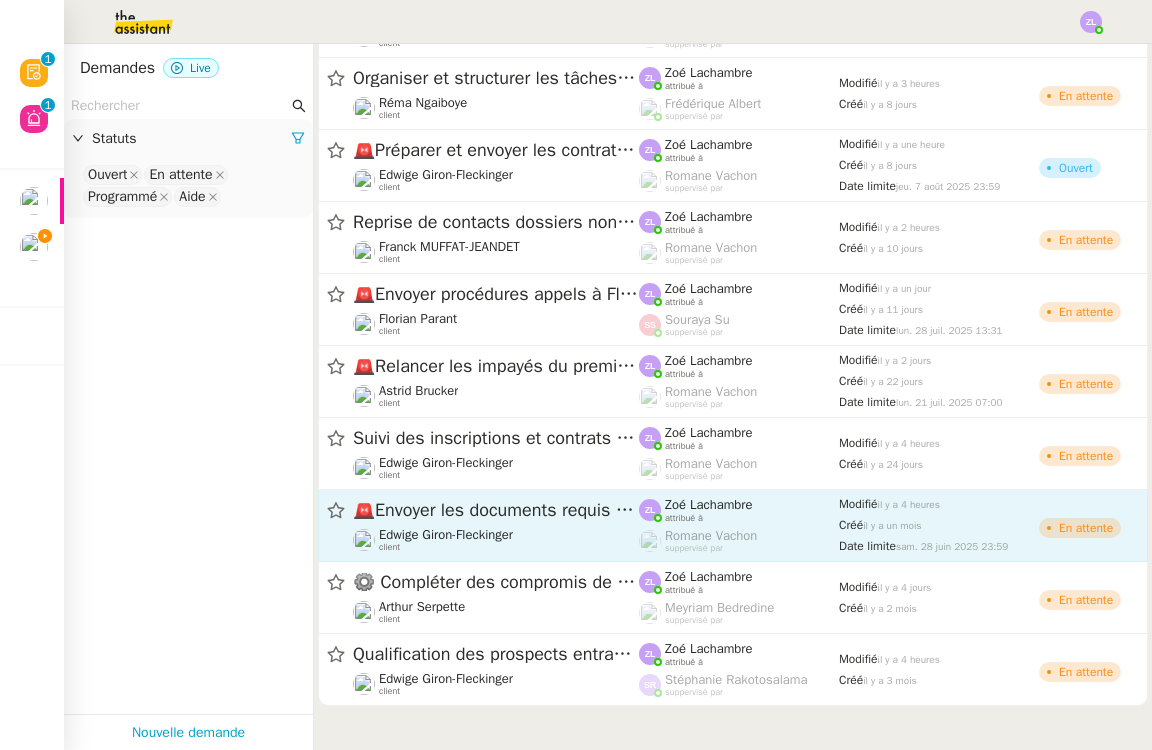 click on "Edwige Giron-Fleckinger" 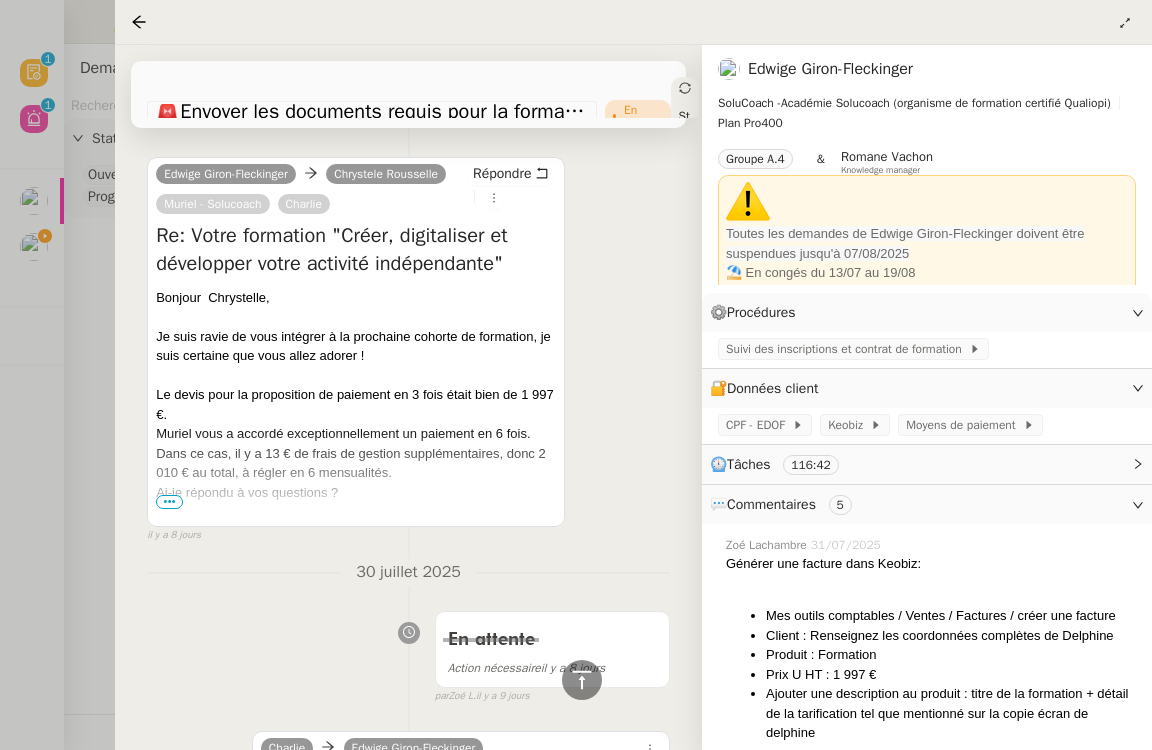 scroll, scrollTop: 1886, scrollLeft: 0, axis: vertical 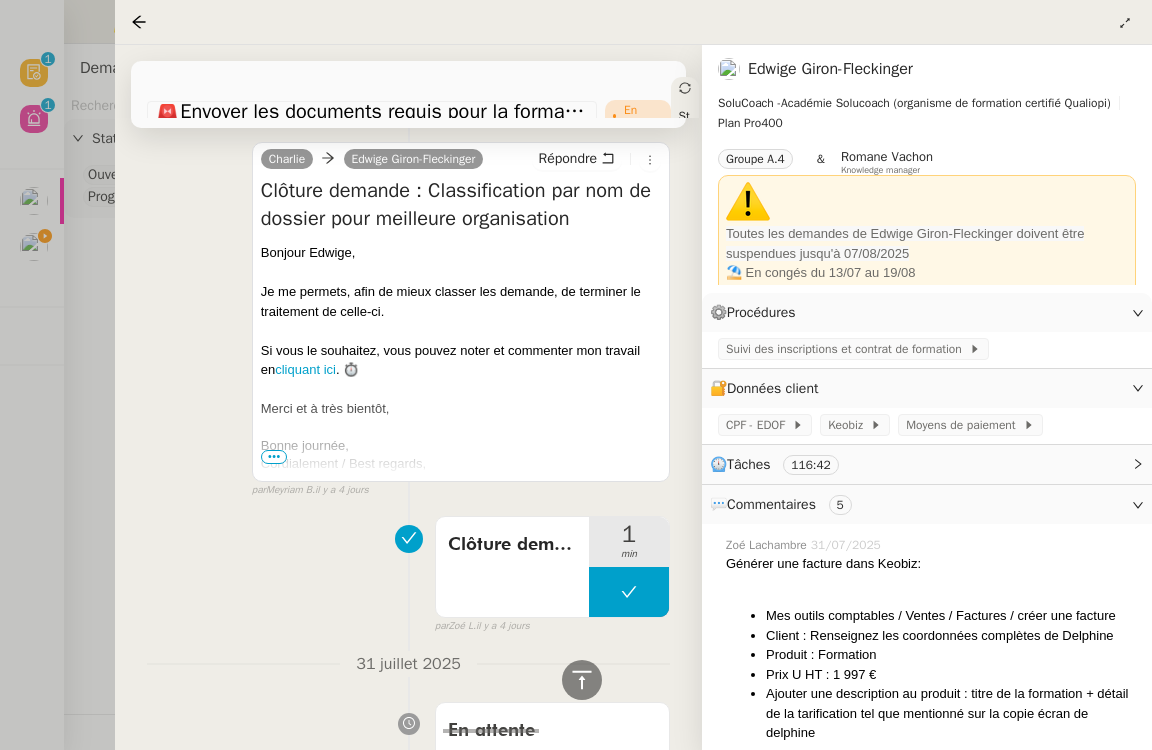 click at bounding box center (576, 375) 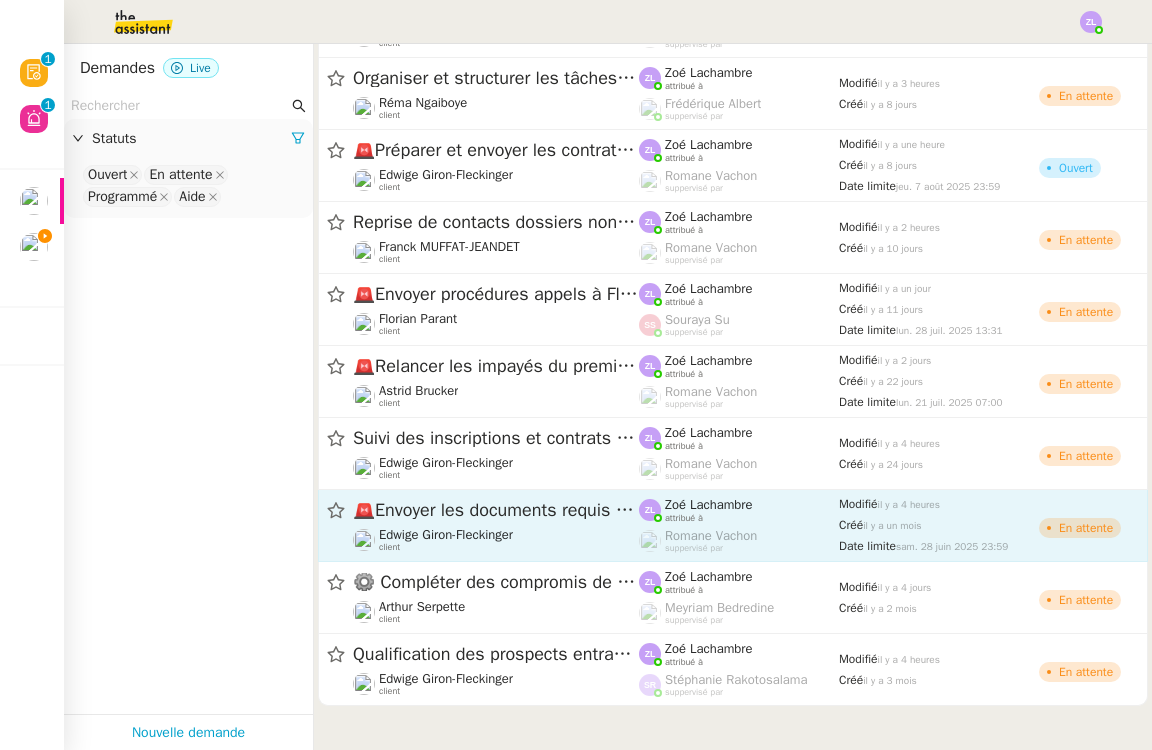 click on "🚨   Envoyer les documents requis pour la formation" 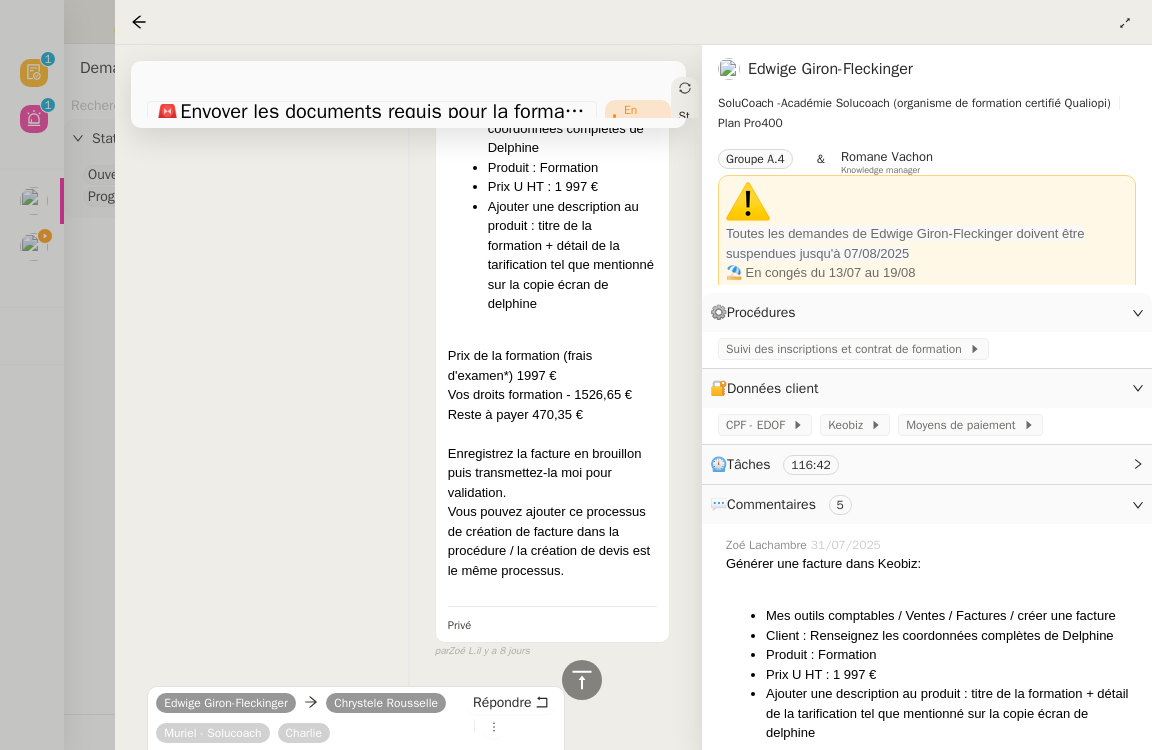 scroll, scrollTop: 2986, scrollLeft: 0, axis: vertical 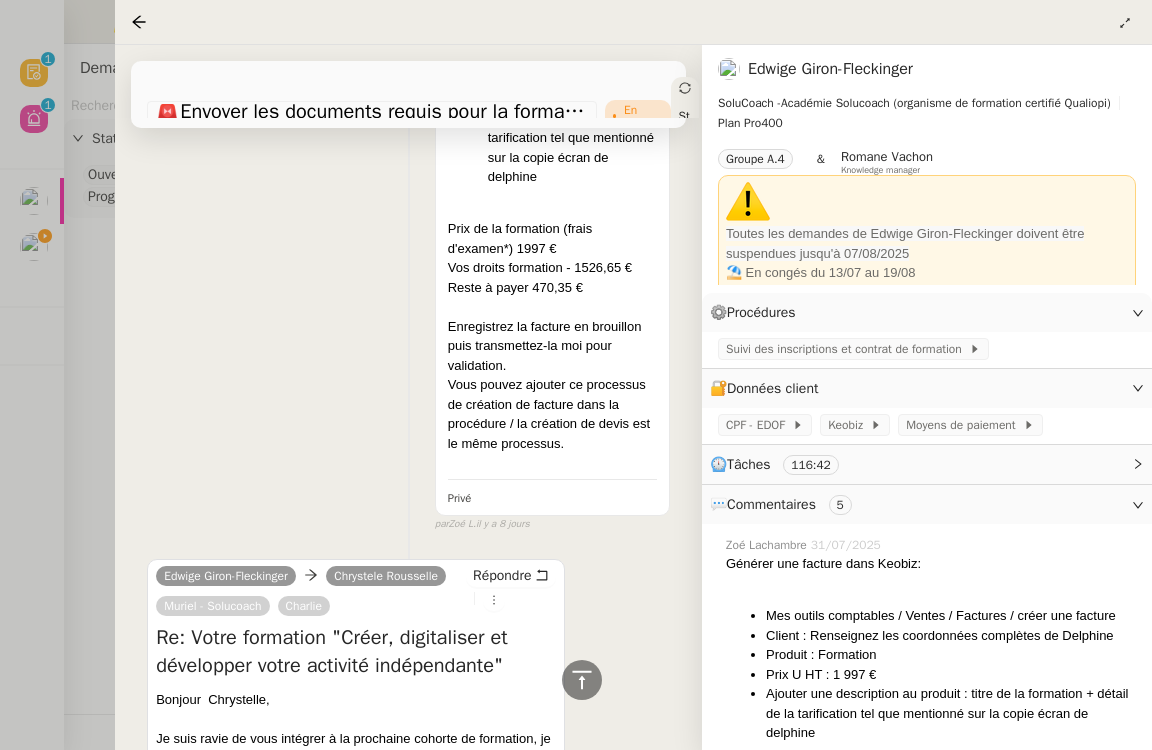 click at bounding box center [576, 375] 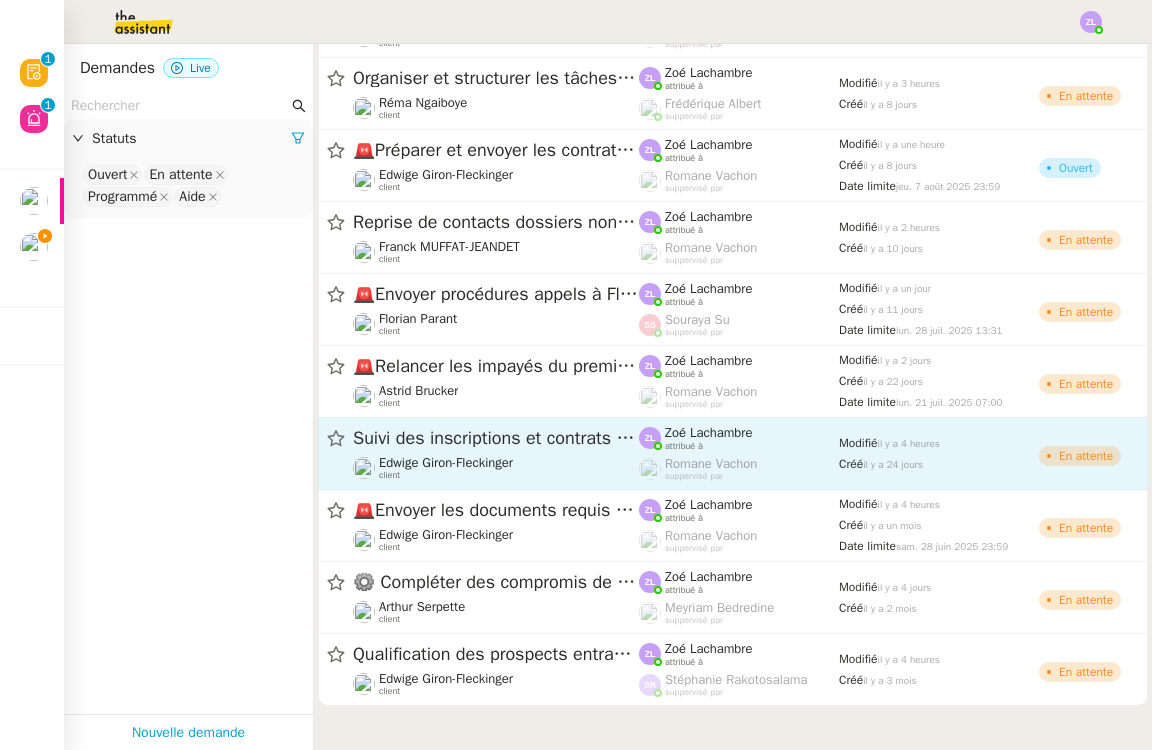 click on "Suivi des inscriptions et contrats de formation [NAME] [LAST] client" 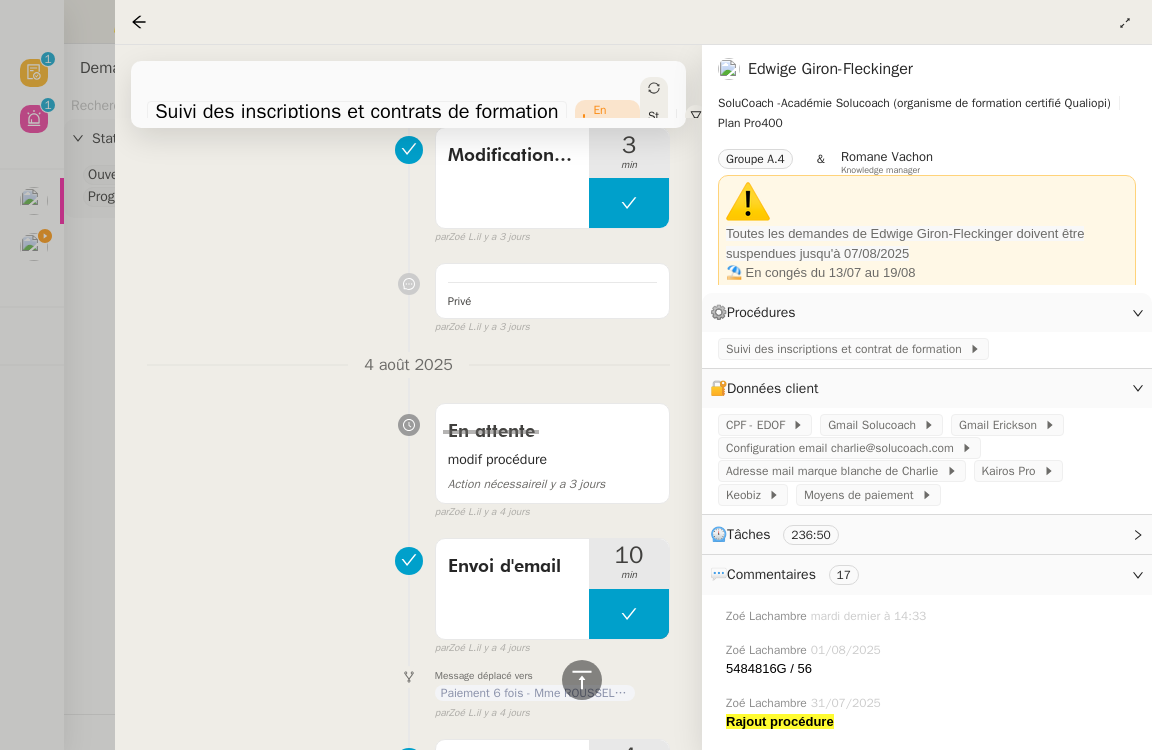 scroll, scrollTop: 2998, scrollLeft: 0, axis: vertical 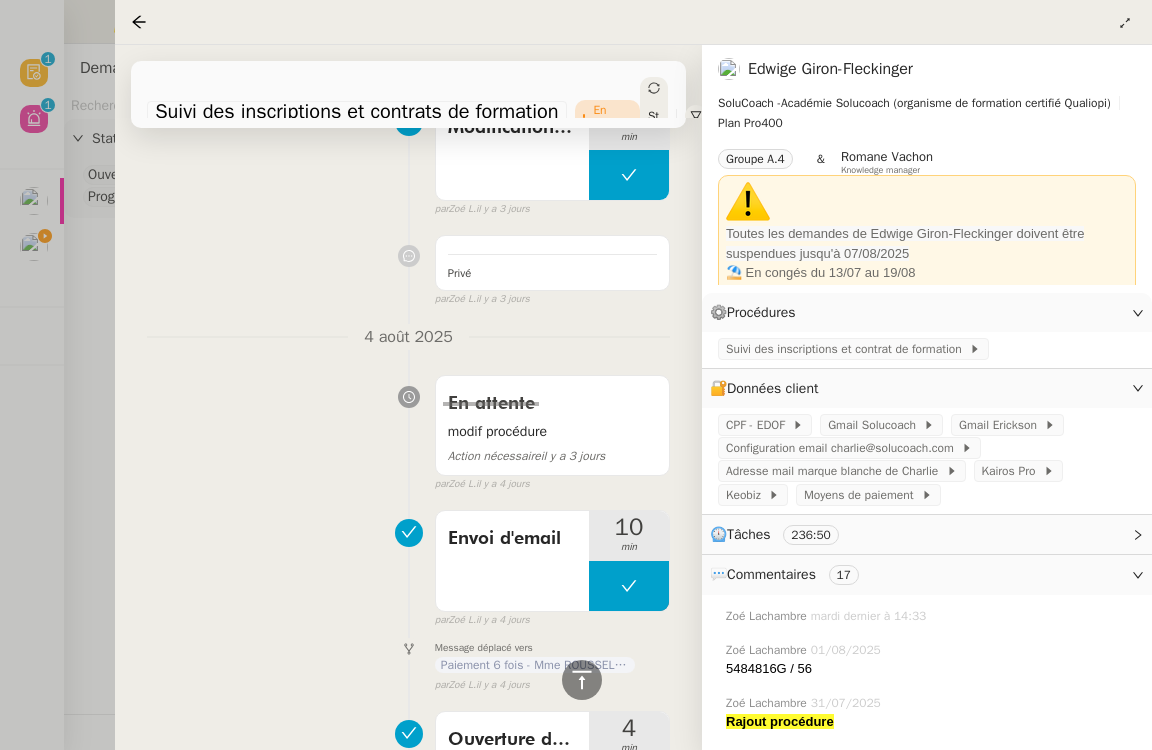 click at bounding box center [576, 375] 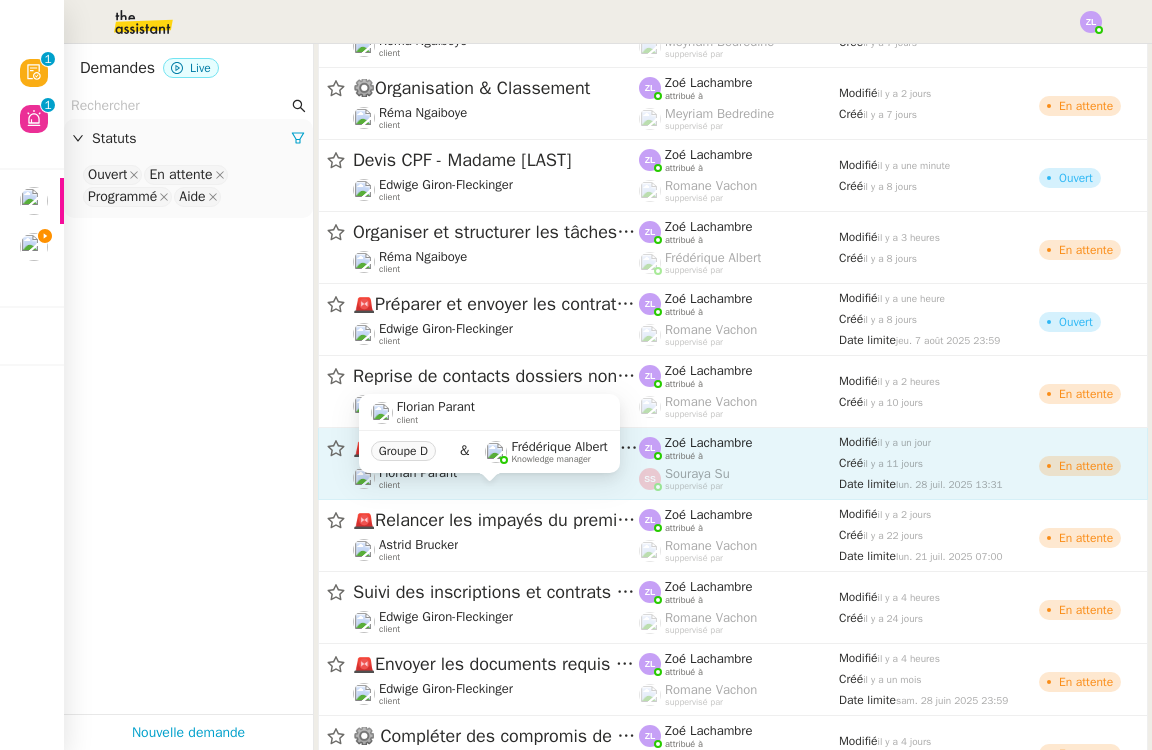 scroll, scrollTop: 1921, scrollLeft: 0, axis: vertical 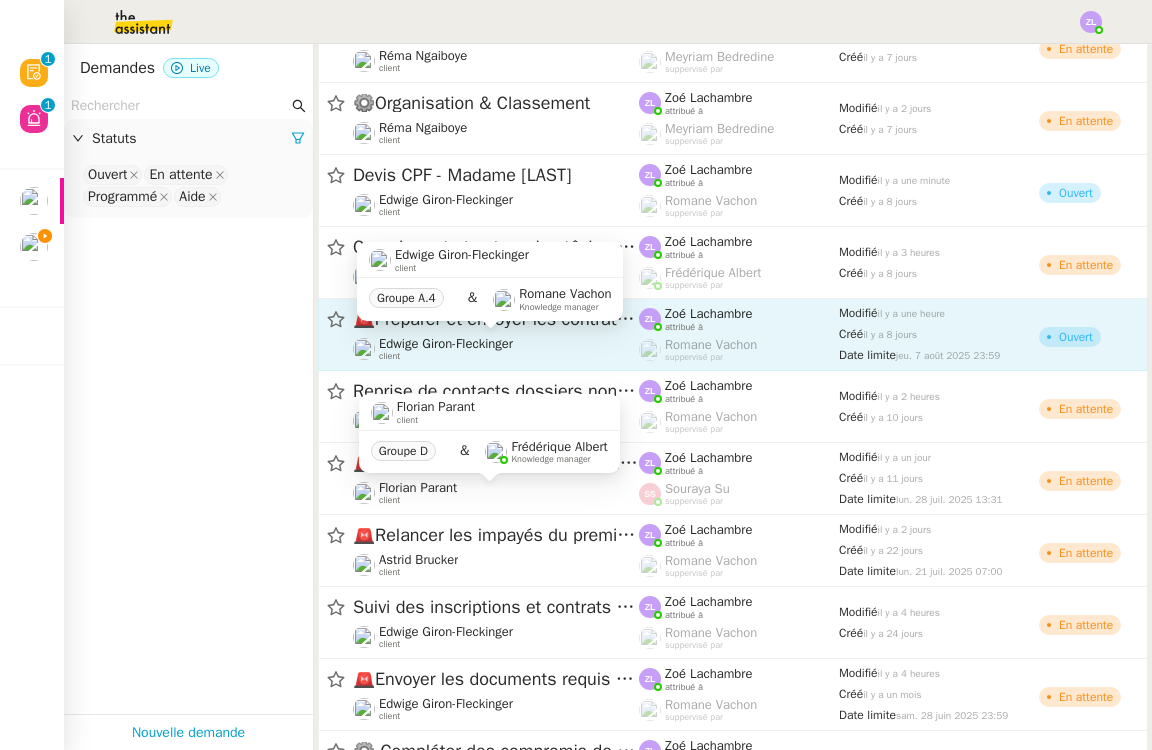 click on "Edwige Giron-Fleckinger" 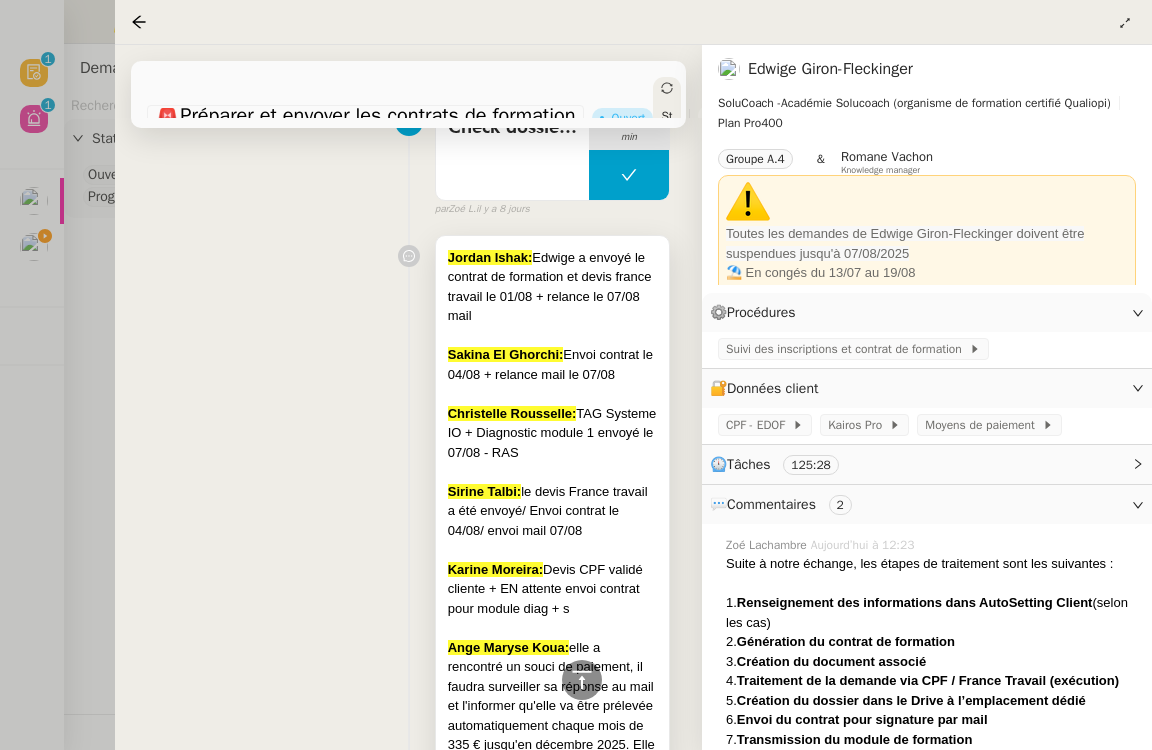 scroll, scrollTop: 3037, scrollLeft: 0, axis: vertical 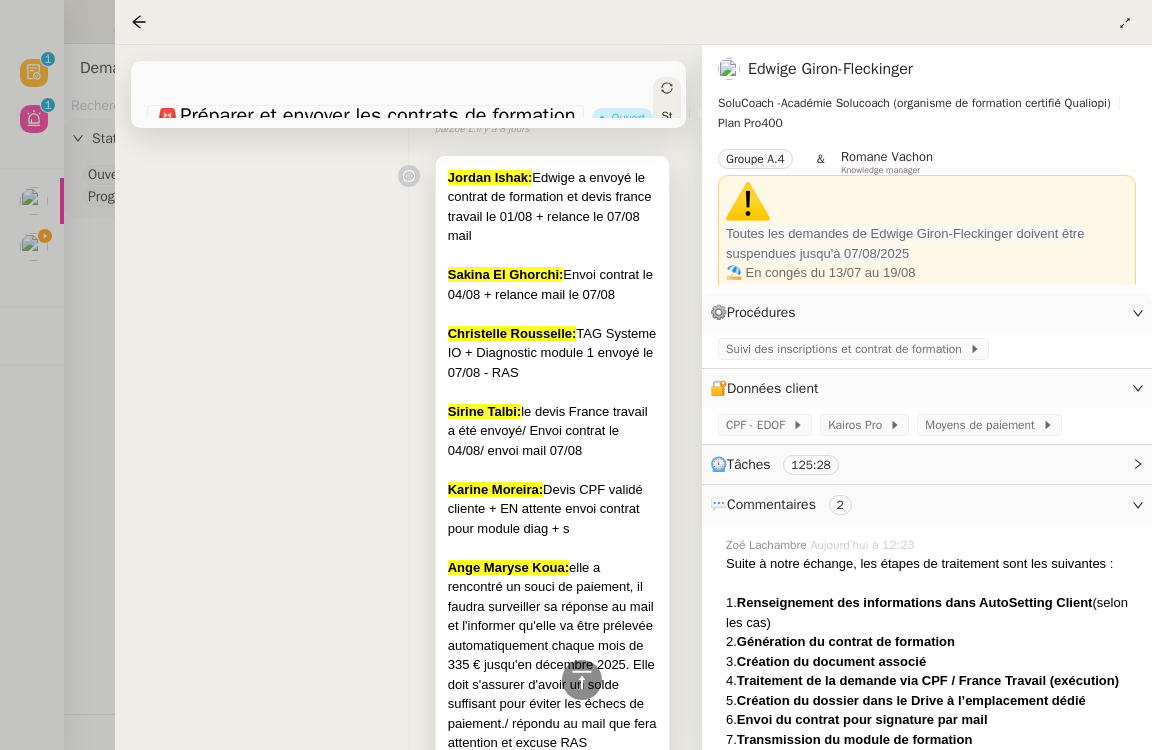 click on "Ange Maryse Koua:  elle a rencontré un souci de paiement, il faudra surveiller sa réponse au mail et l'informer qu'elle va être prélevée automatiquement chaque mois de 335 € jusqu'en décembre 2025. Elle doit s'assurer d'avoir un solde suffisant pour éviter les échecs de paiement./ répondu au mail que fera attention et excuse RAS" at bounding box center [552, 655] 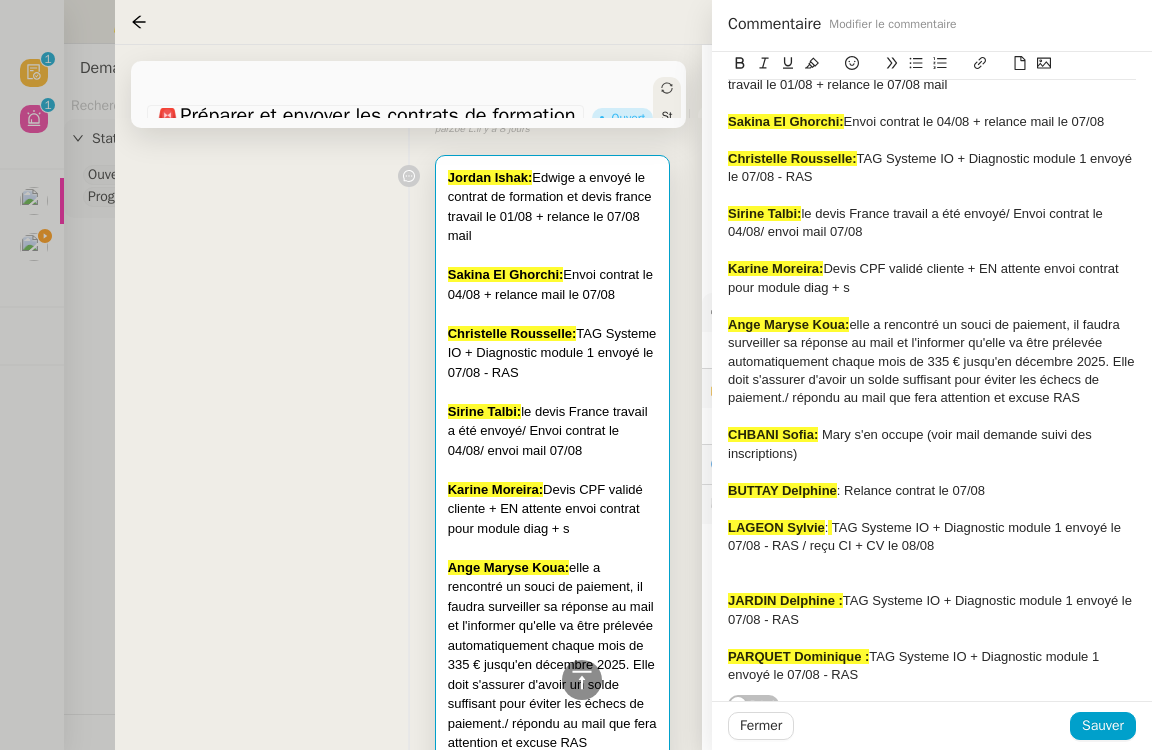scroll, scrollTop: 38, scrollLeft: 0, axis: vertical 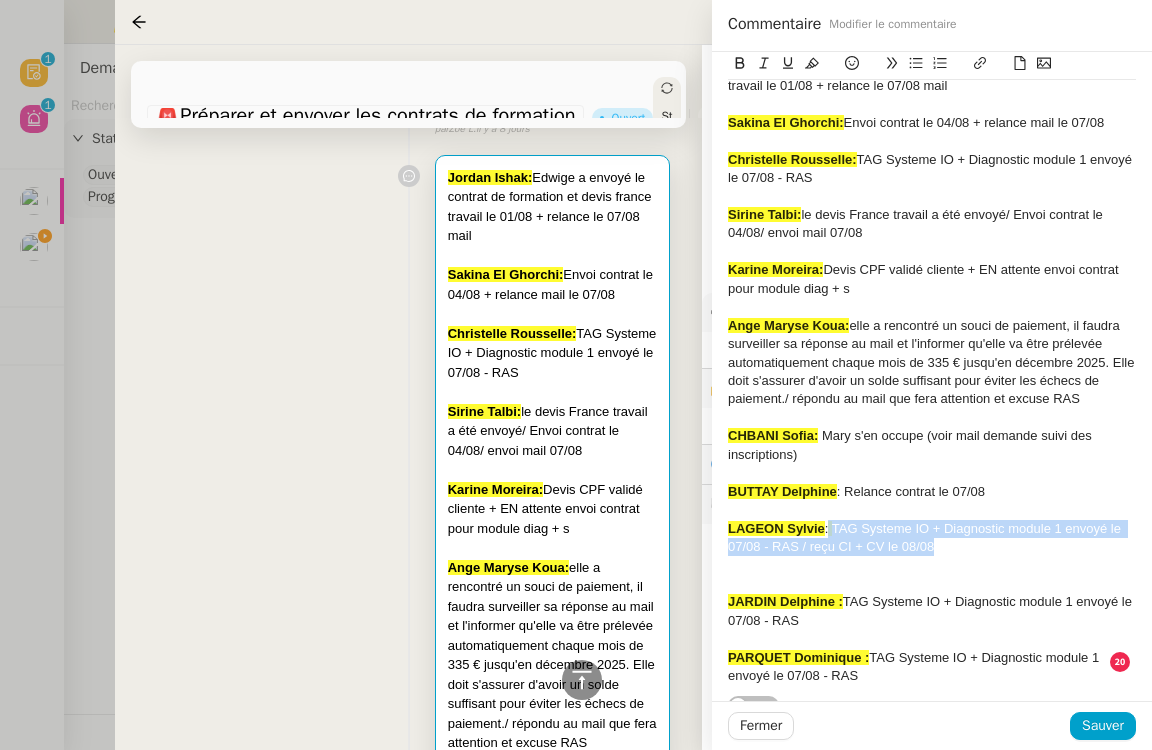 drag, startPoint x: 833, startPoint y: 513, endPoint x: 944, endPoint y: 531, distance: 112.44999 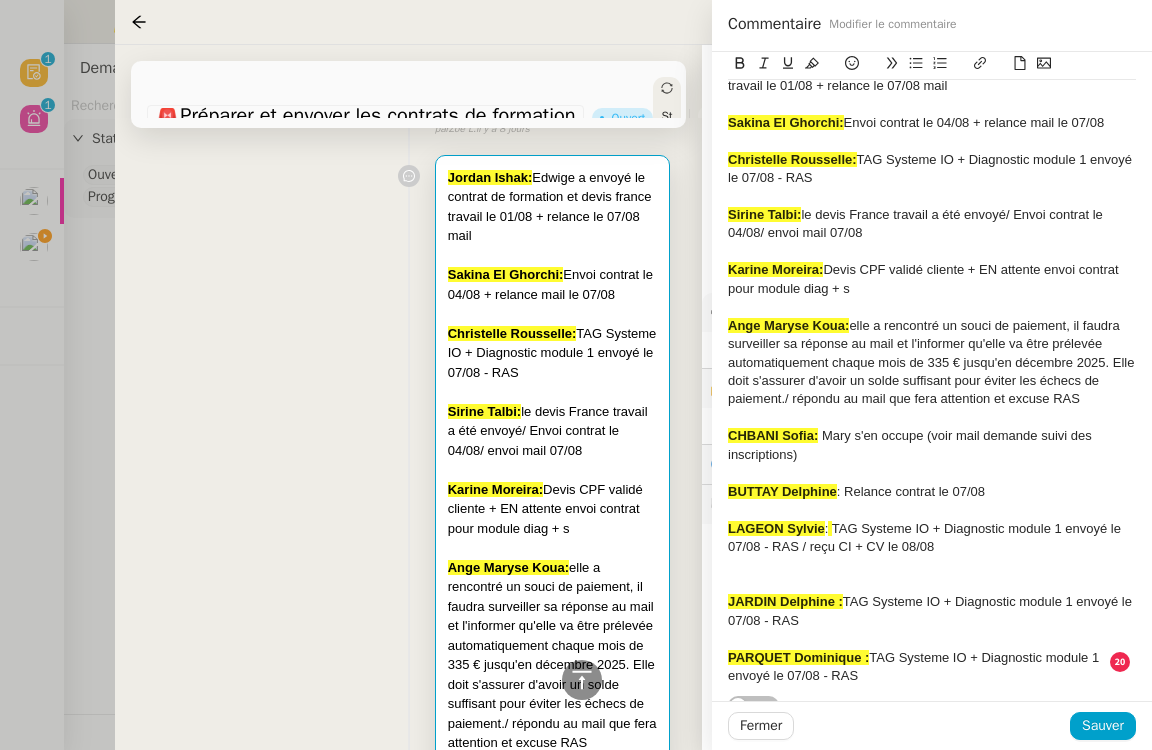 click 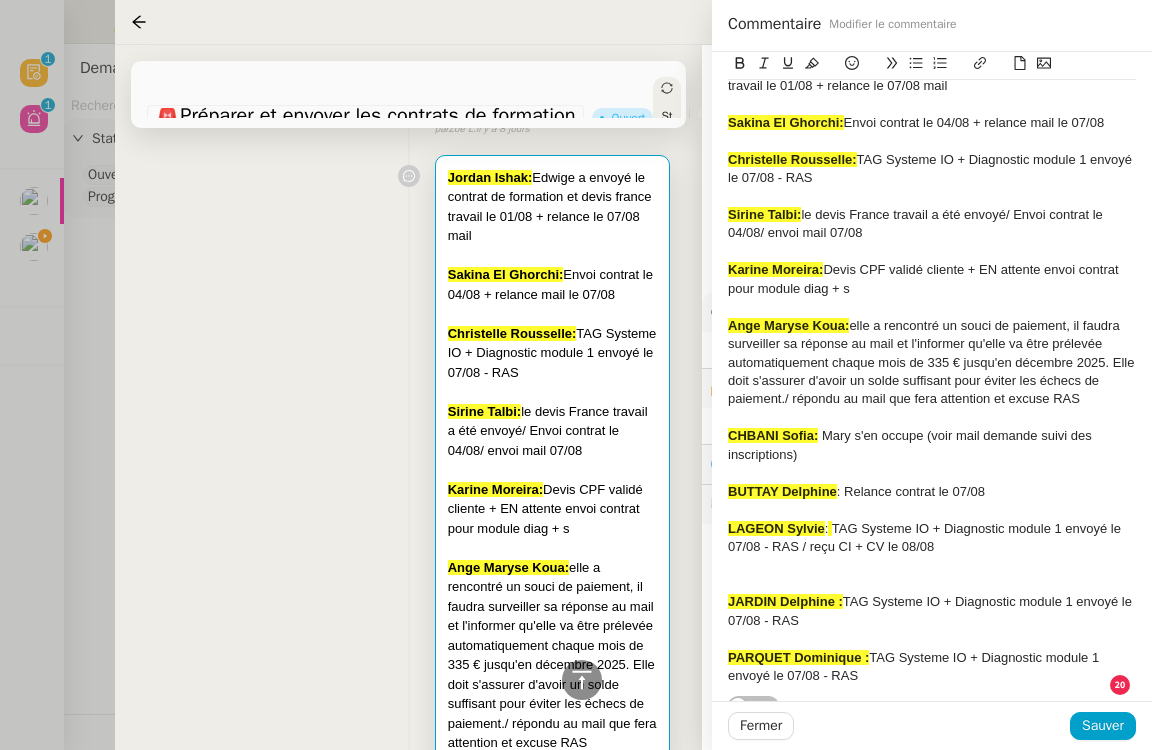 scroll, scrollTop: 0, scrollLeft: 0, axis: both 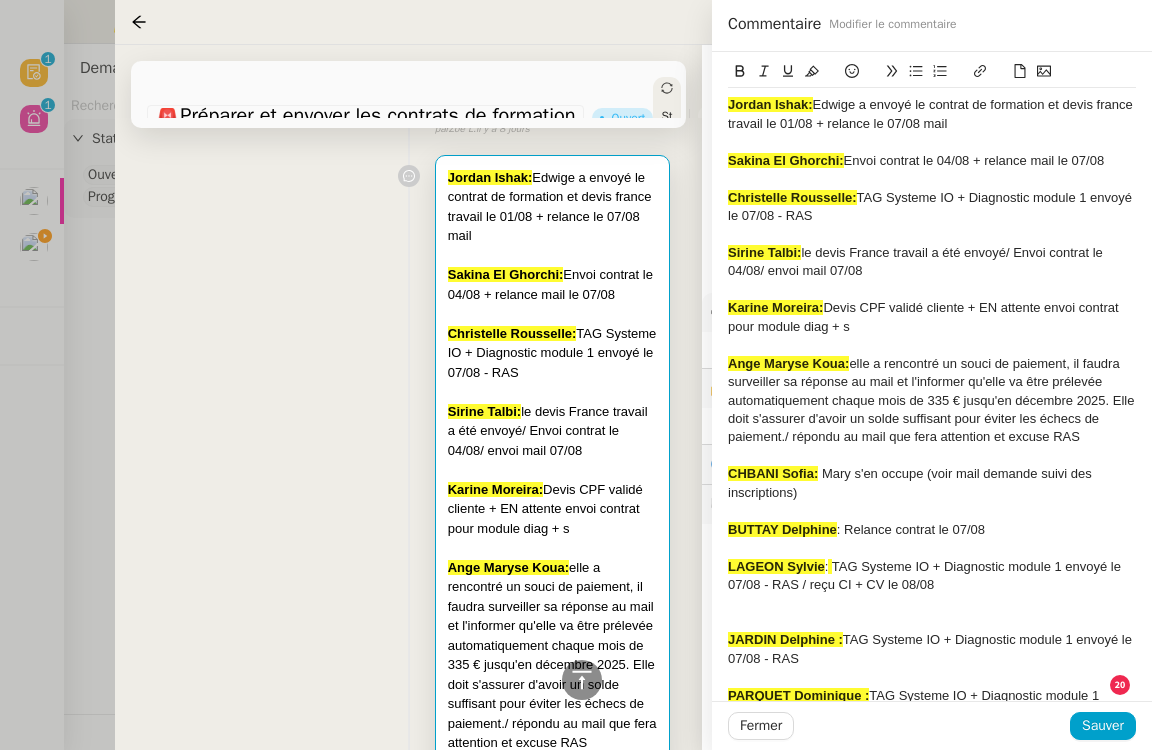 drag, startPoint x: 829, startPoint y: 304, endPoint x: 860, endPoint y: 324, distance: 36.891735 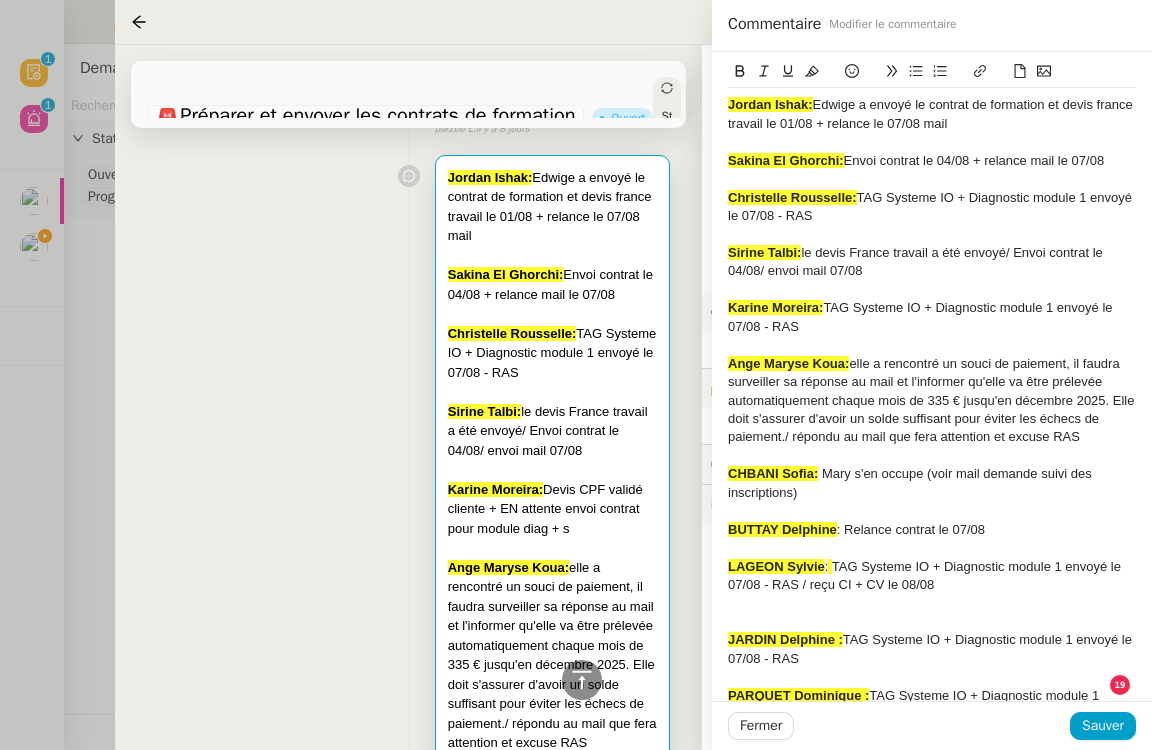 click on "[FIRST] [LAST]:  TAG Systeme IO + Diagnostic module 1 envoyé le [DATE] - RAS" 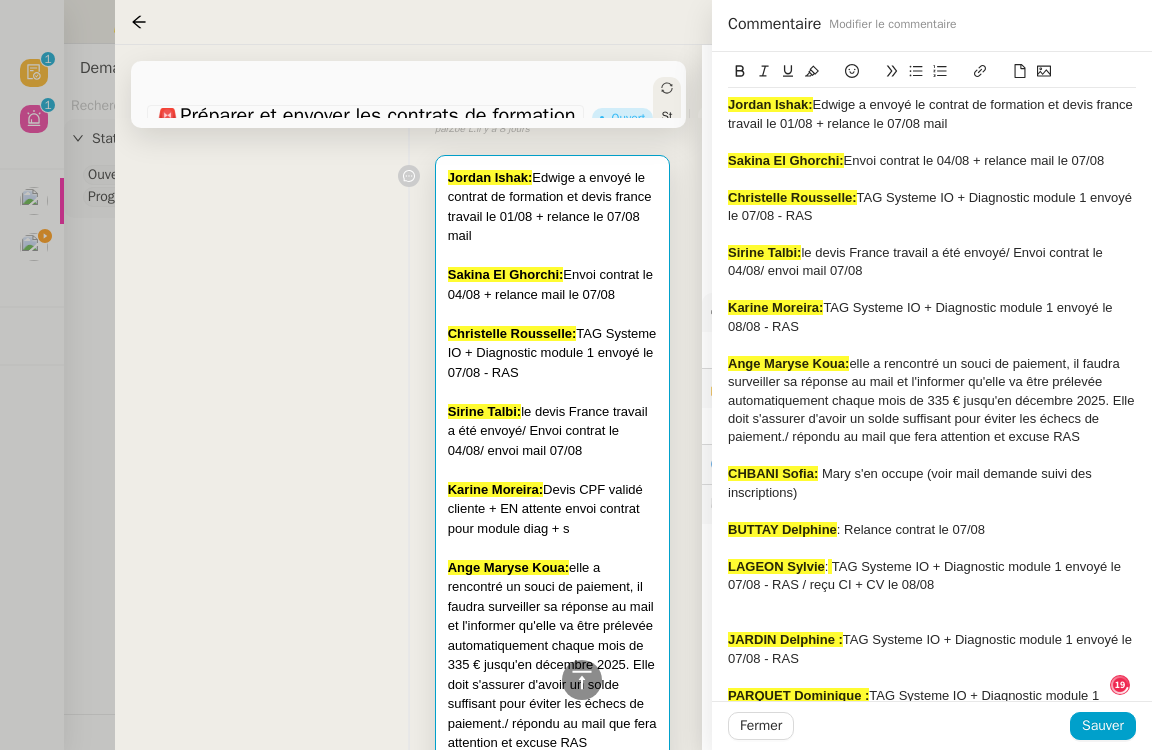 scroll, scrollTop: 0, scrollLeft: 0, axis: both 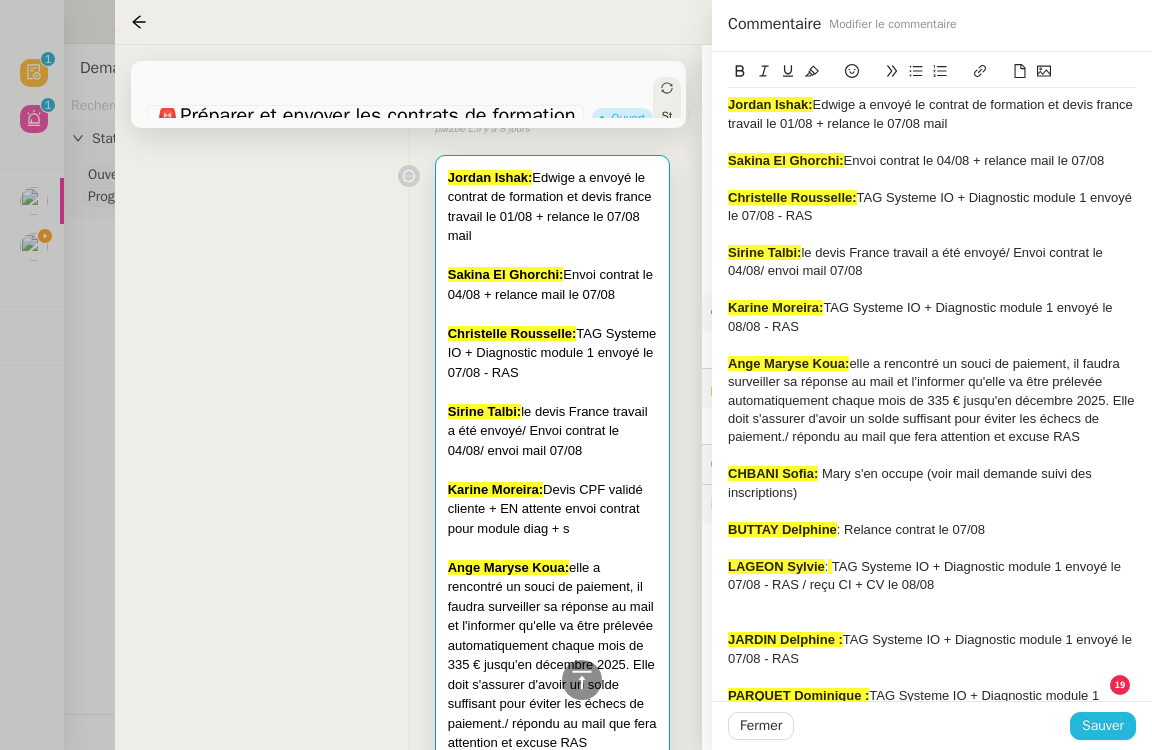 click on "Sauver" 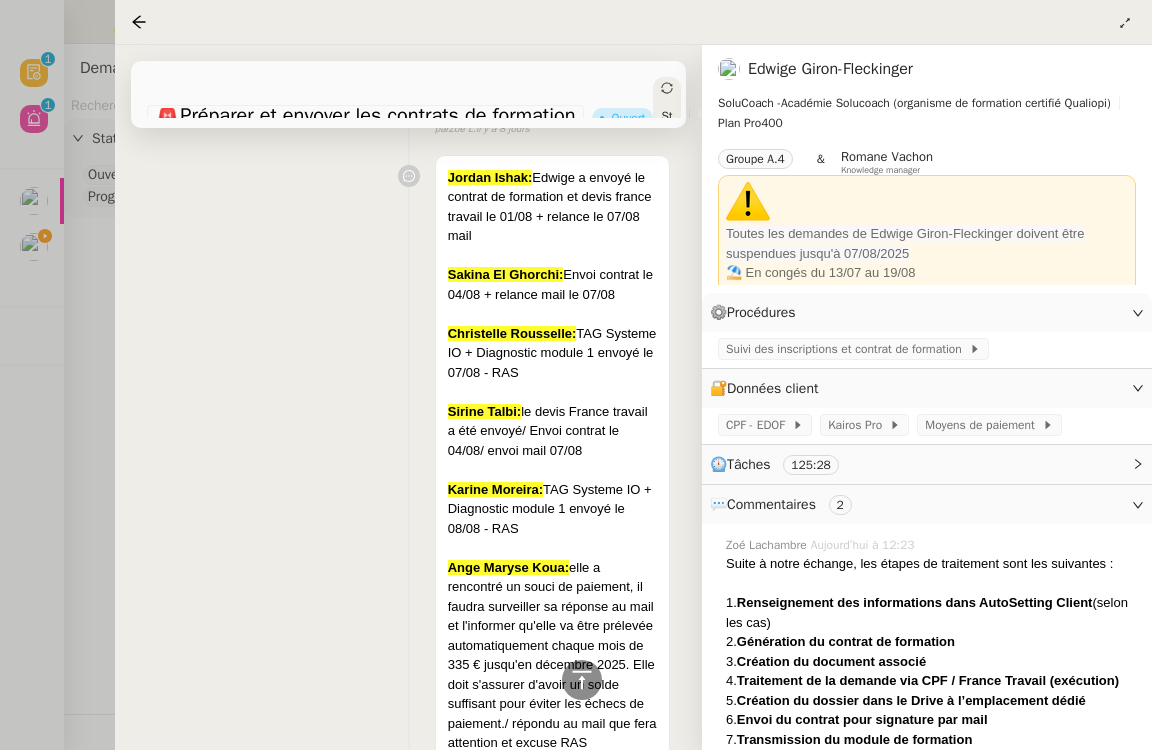 click at bounding box center (576, 375) 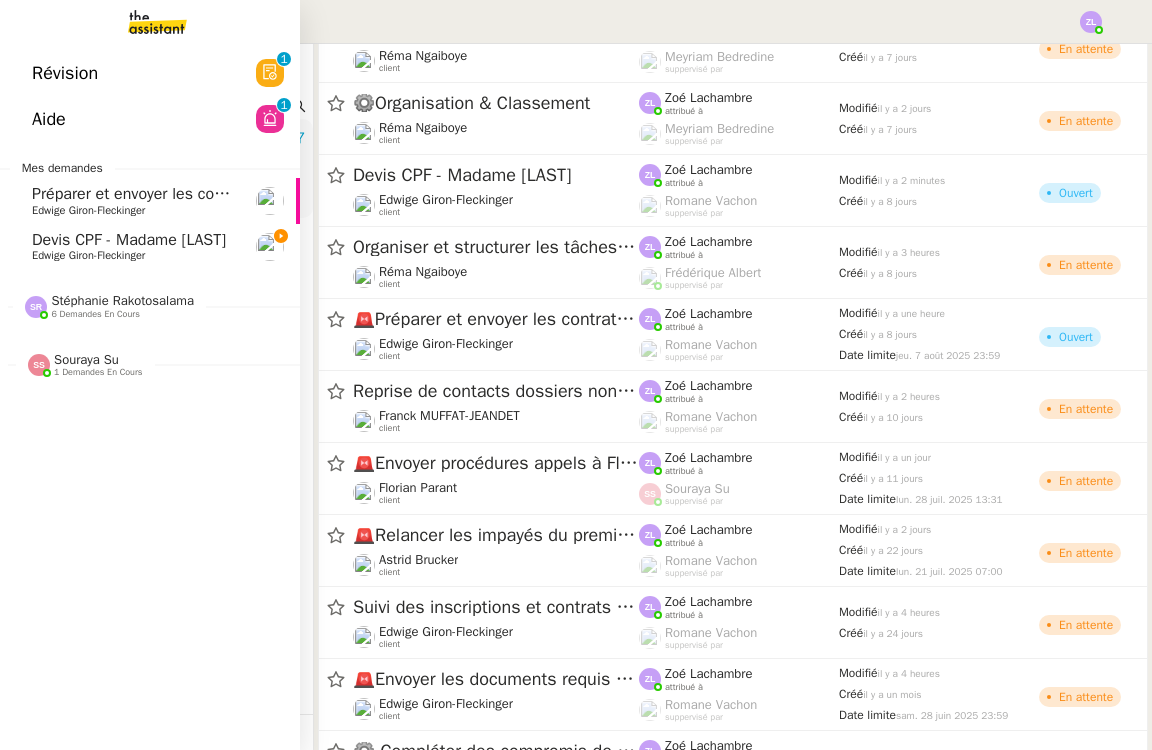 click on "Devis CPF - Madame [LAST]    [LAST] [LAST]" 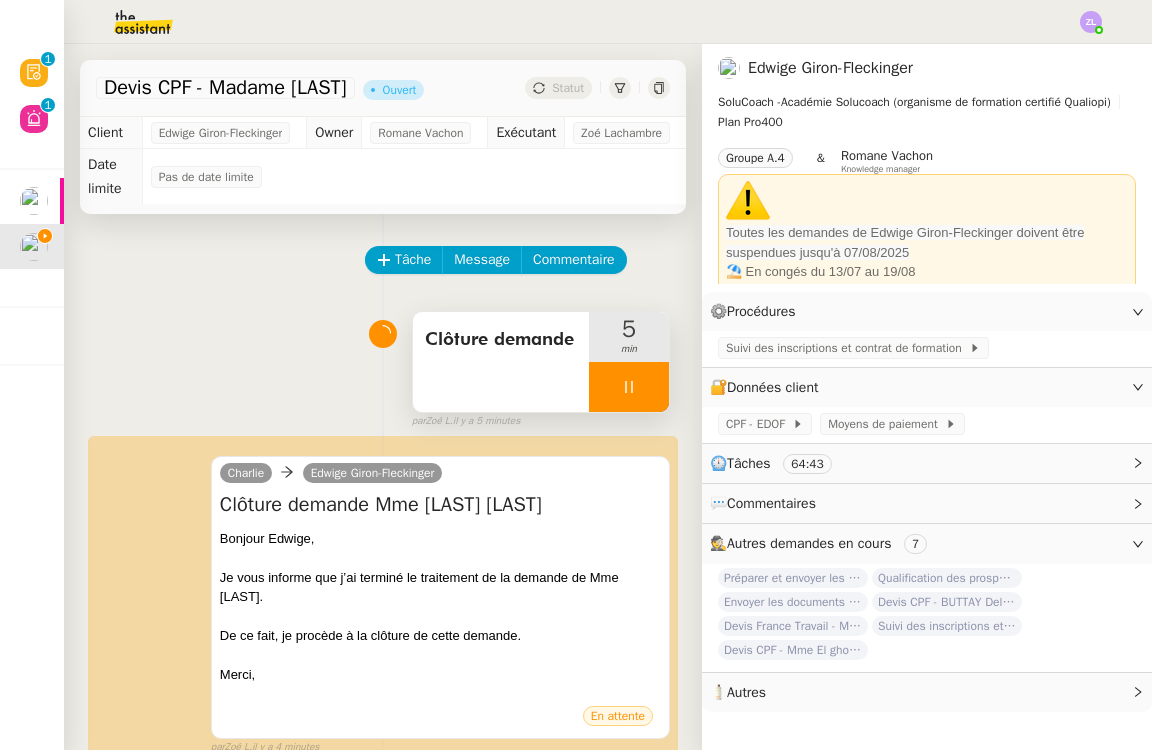 scroll, scrollTop: 0, scrollLeft: 0, axis: both 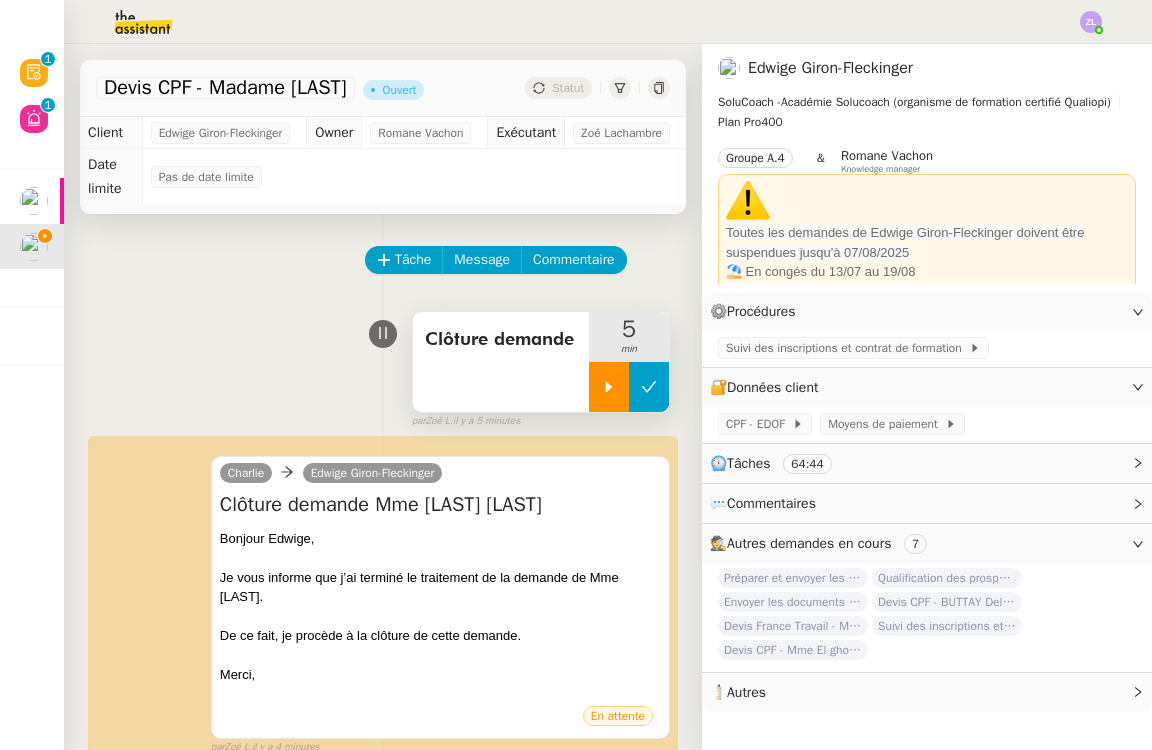 click 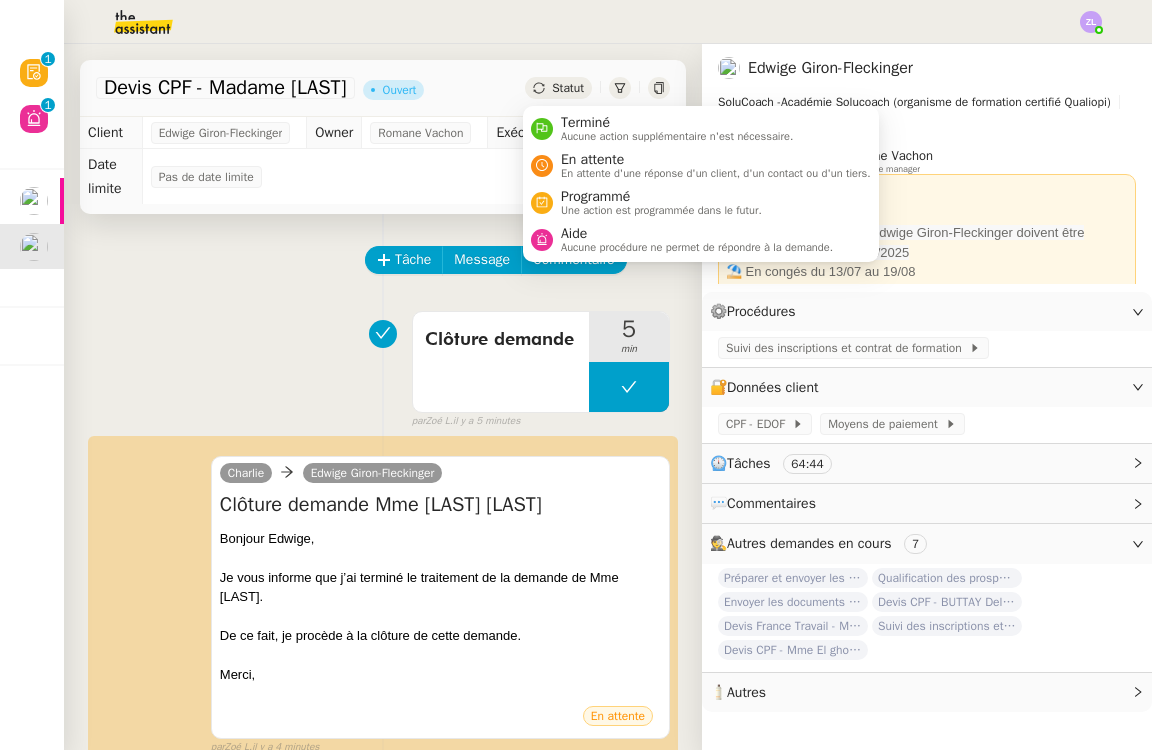 click on "Statut" 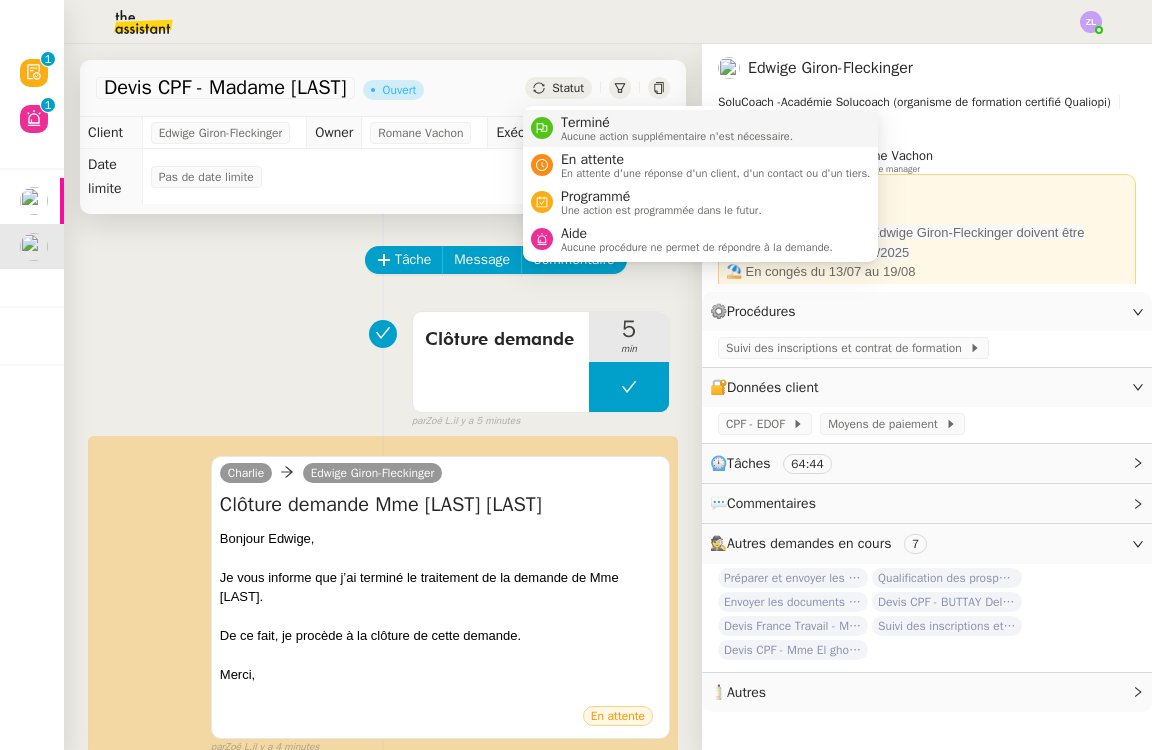 click on "Terminé" at bounding box center (677, 123) 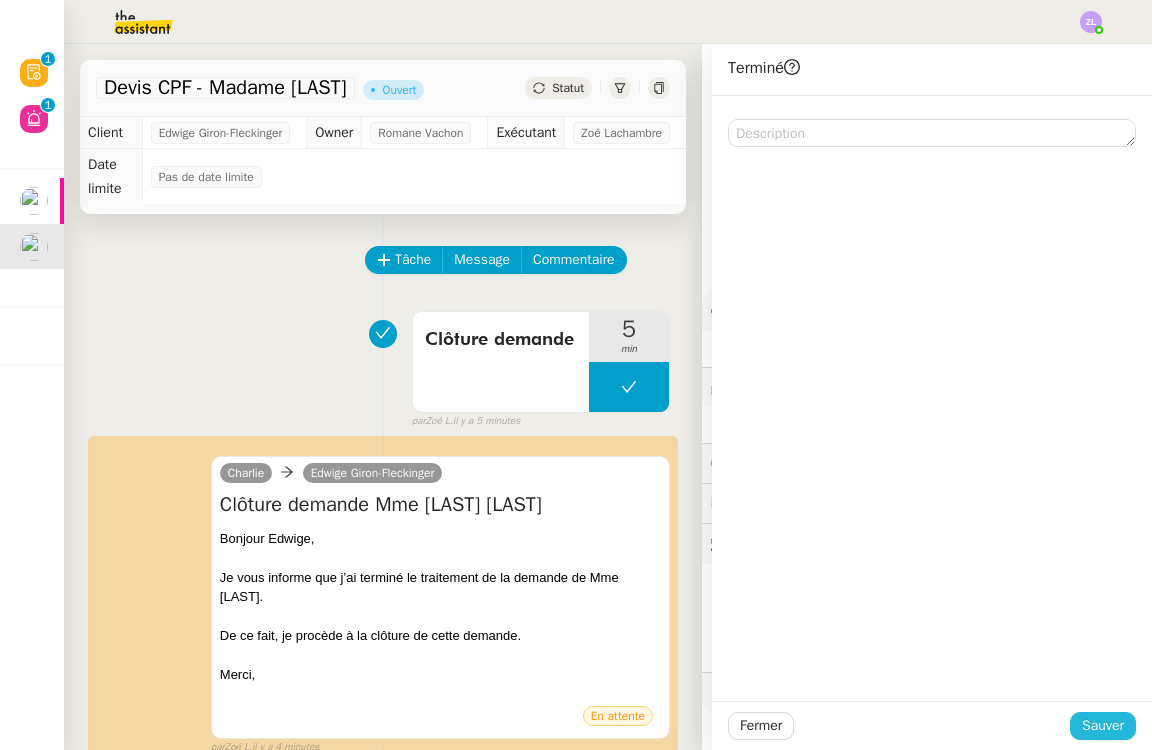 click on "Sauver" 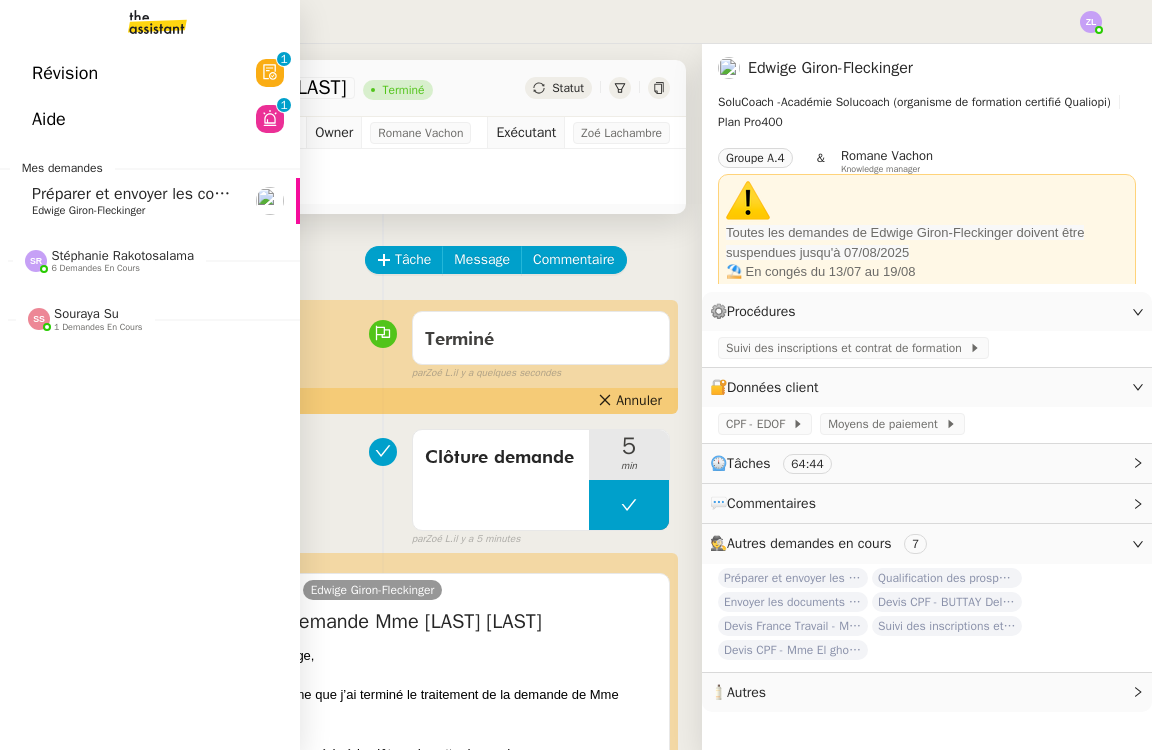 click on "Stéphanie Rakotosalama    6 demandes en cours" 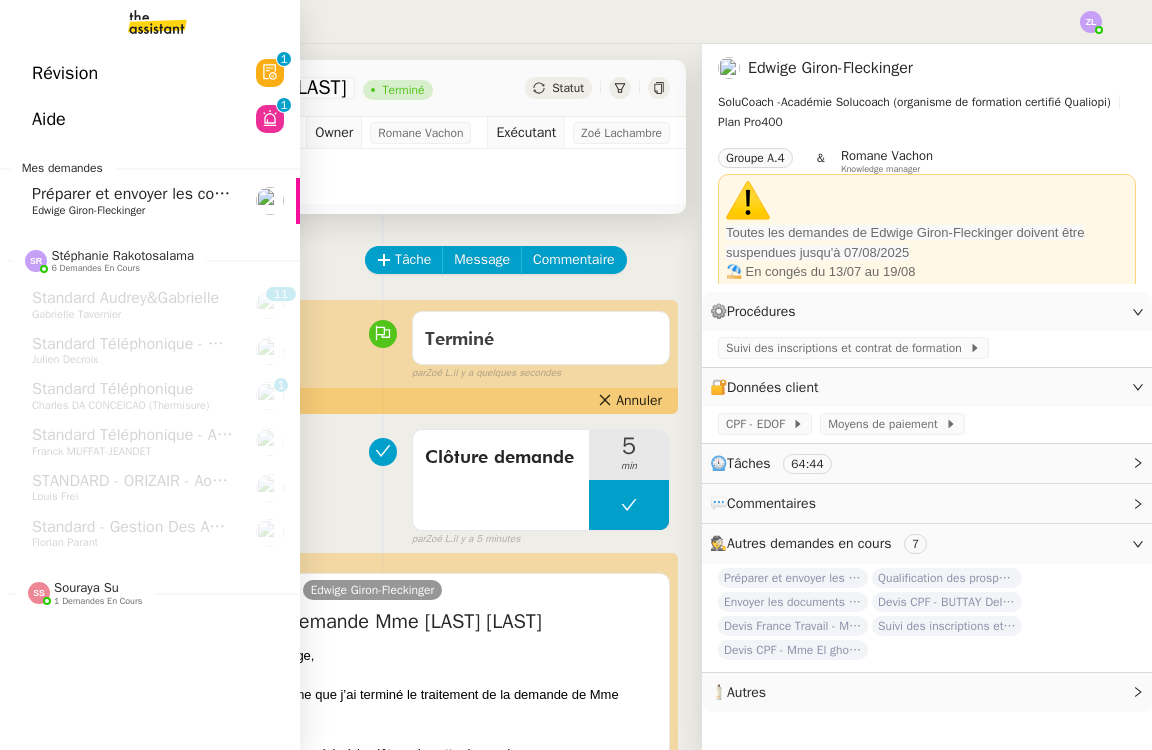 click on "Edwige Giron-Fleckinger" 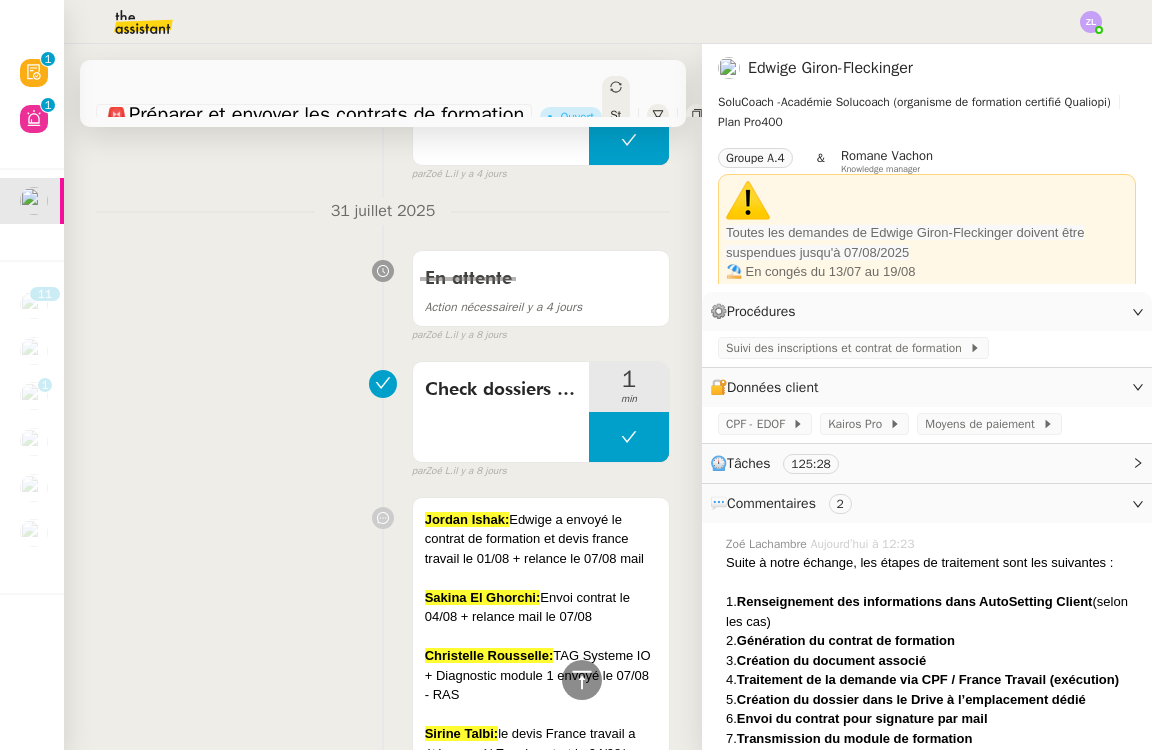 scroll, scrollTop: 2642, scrollLeft: 0, axis: vertical 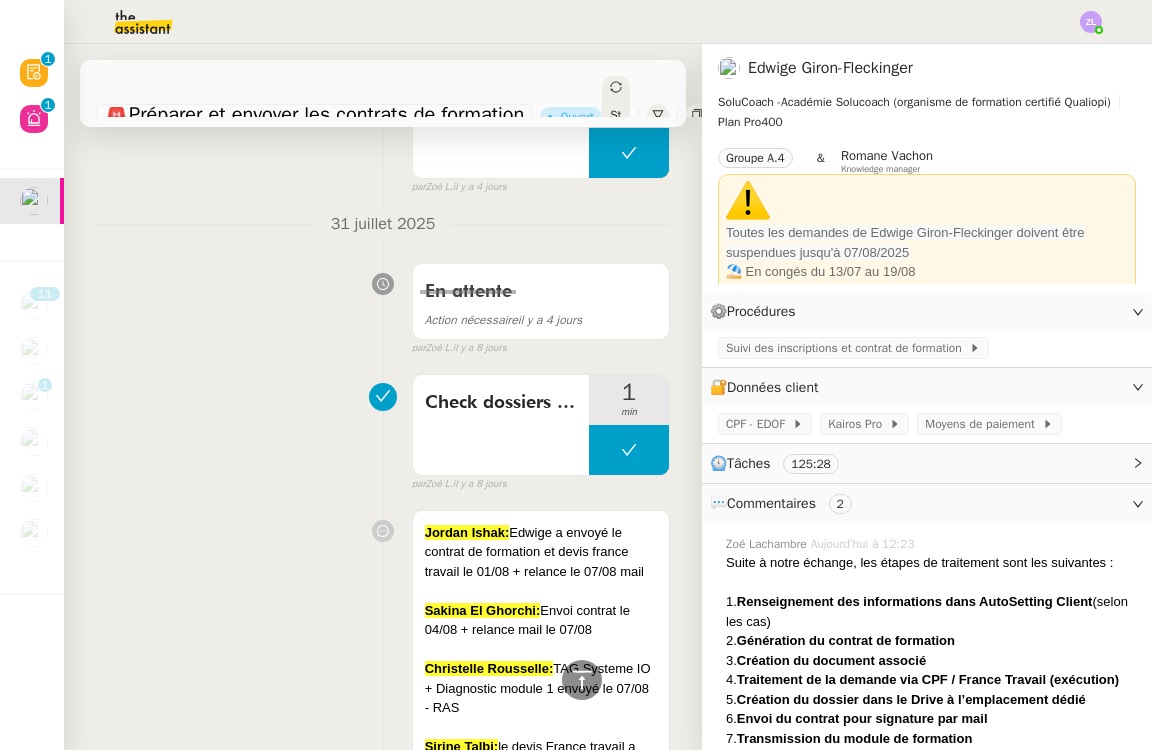 click 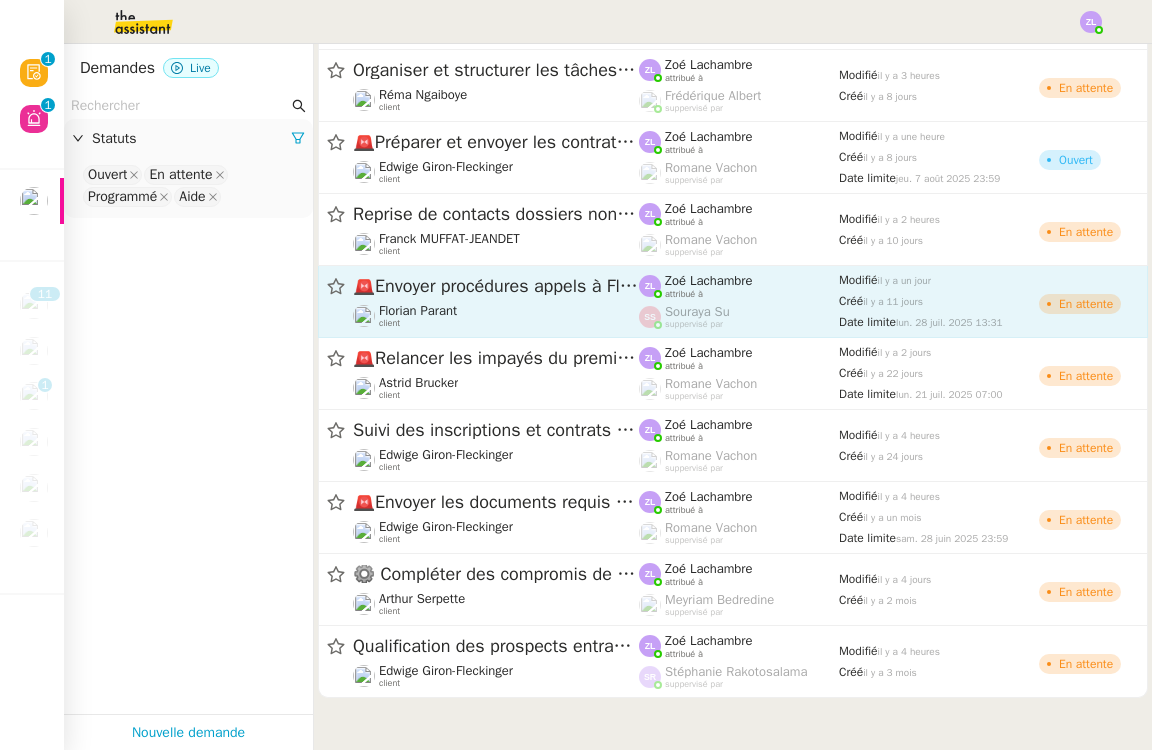 scroll, scrollTop: 2030, scrollLeft: 0, axis: vertical 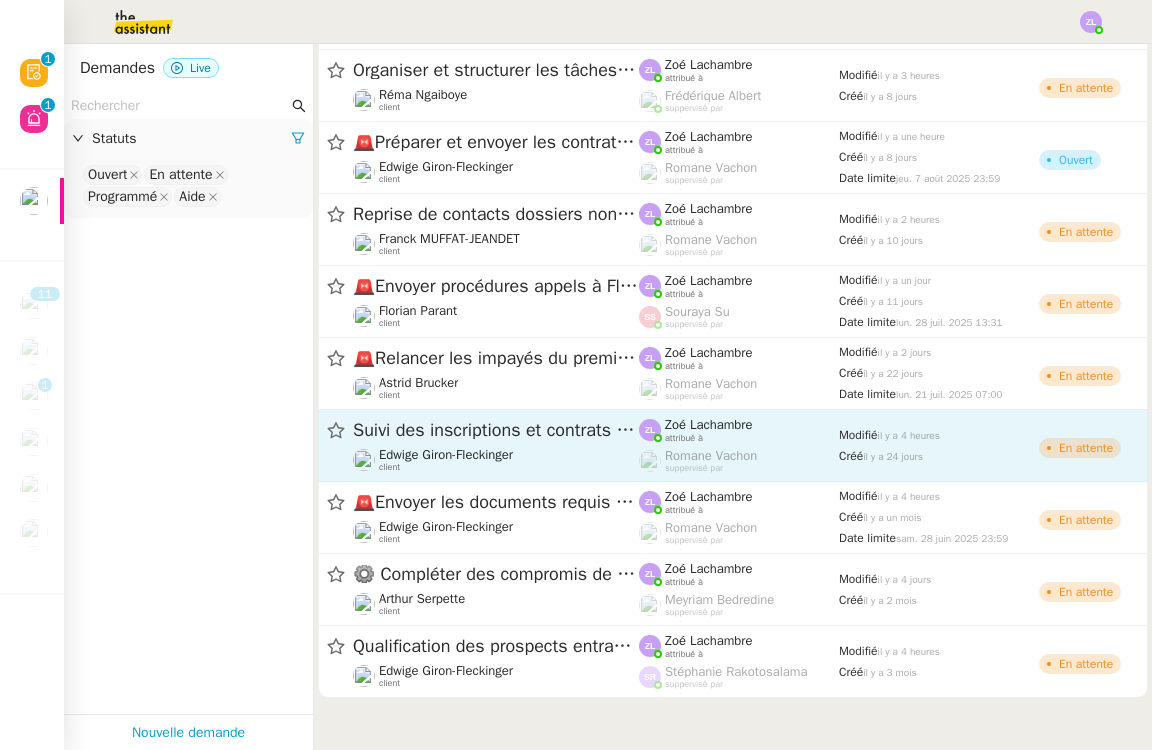 click on "Edwige Giron-Fleckinger    client" 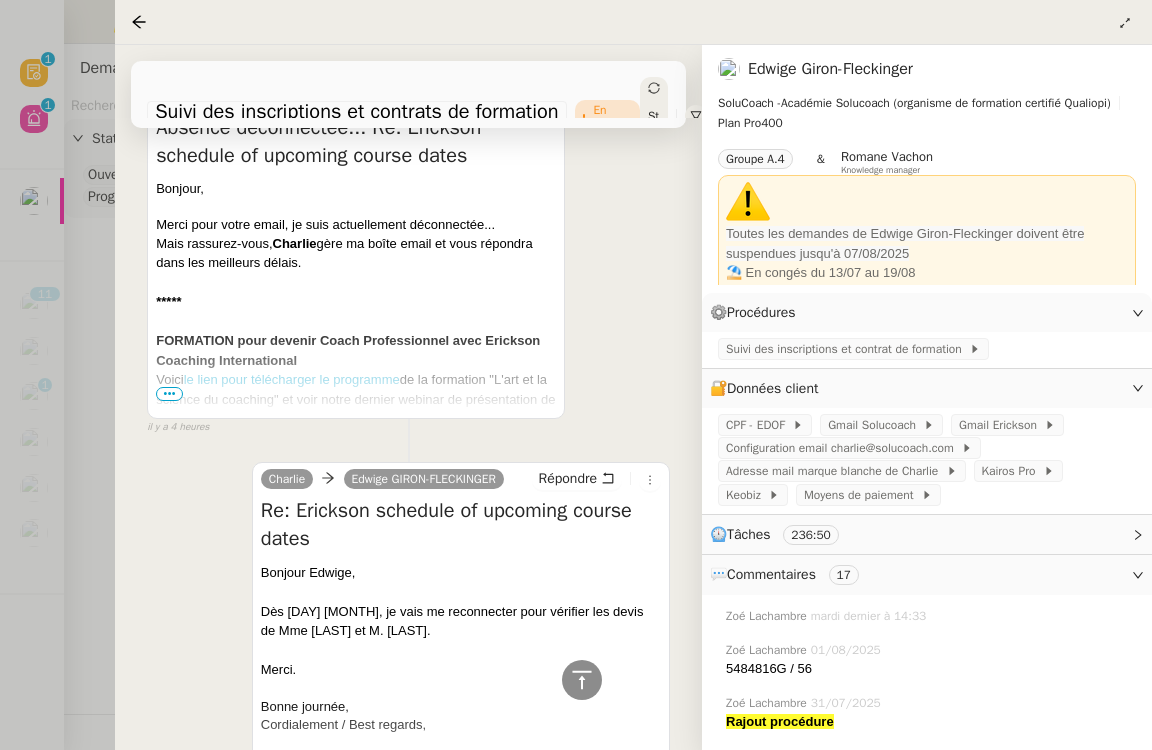 scroll, scrollTop: 1261, scrollLeft: 0, axis: vertical 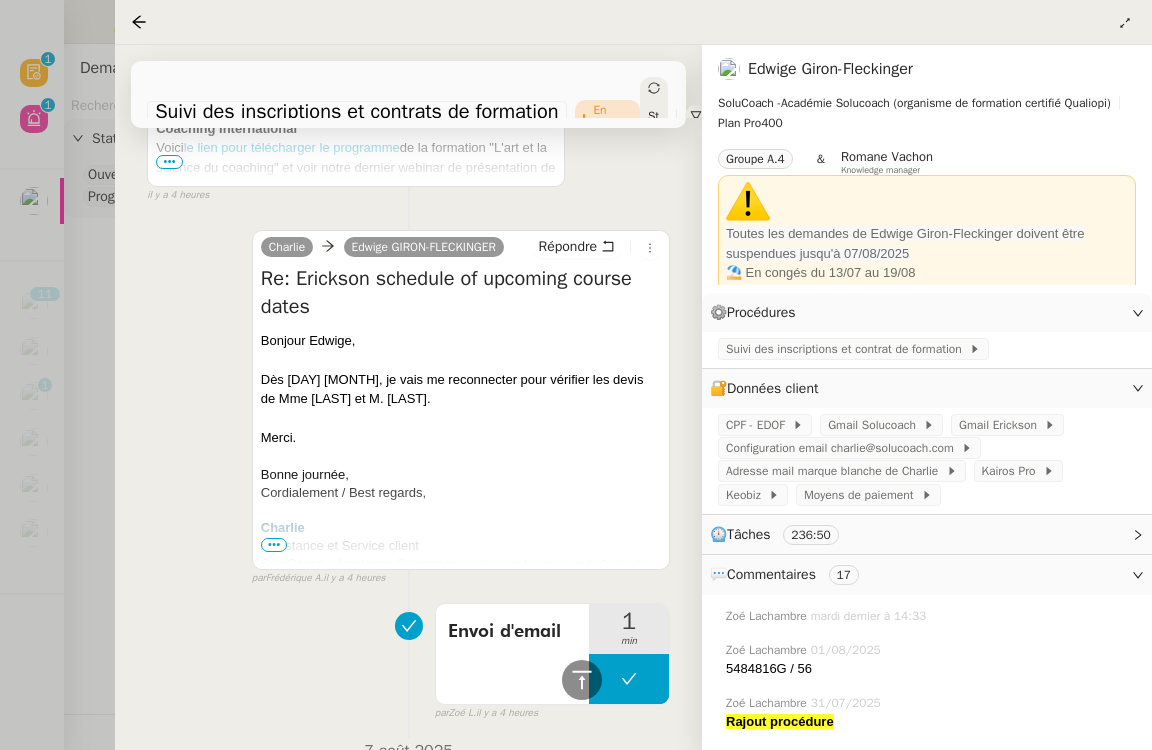 click at bounding box center [576, 375] 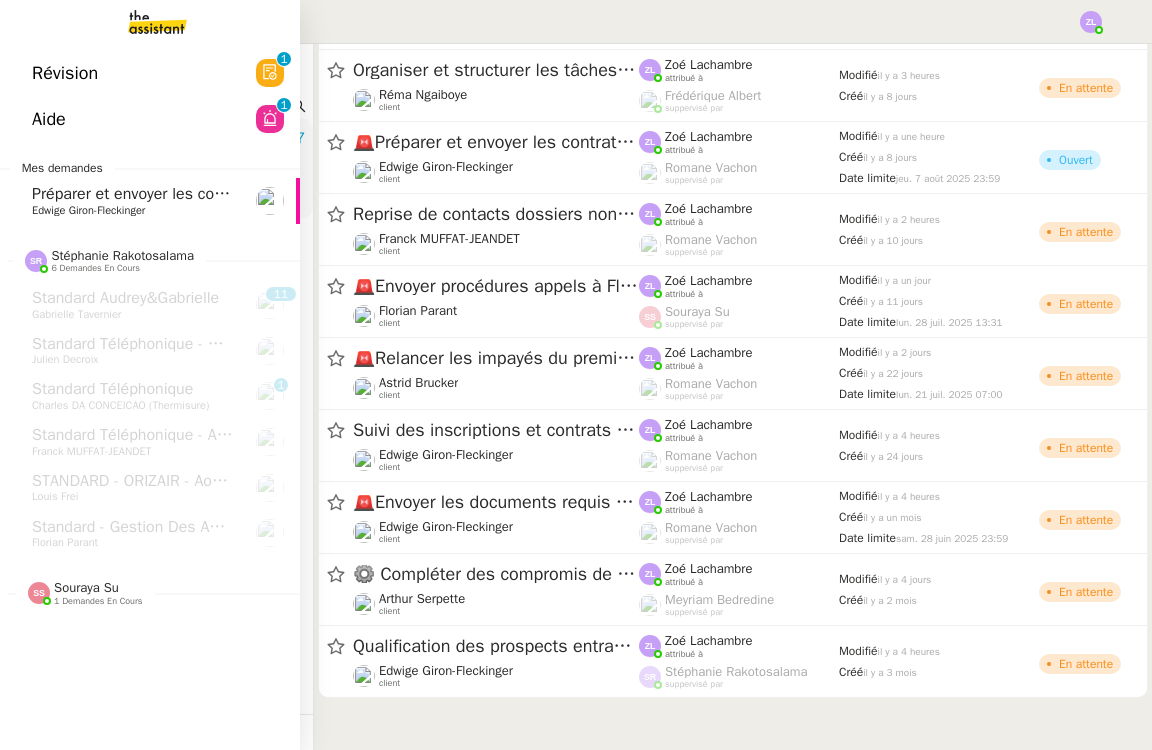 click on "Edwige Giron-Fleckinger" 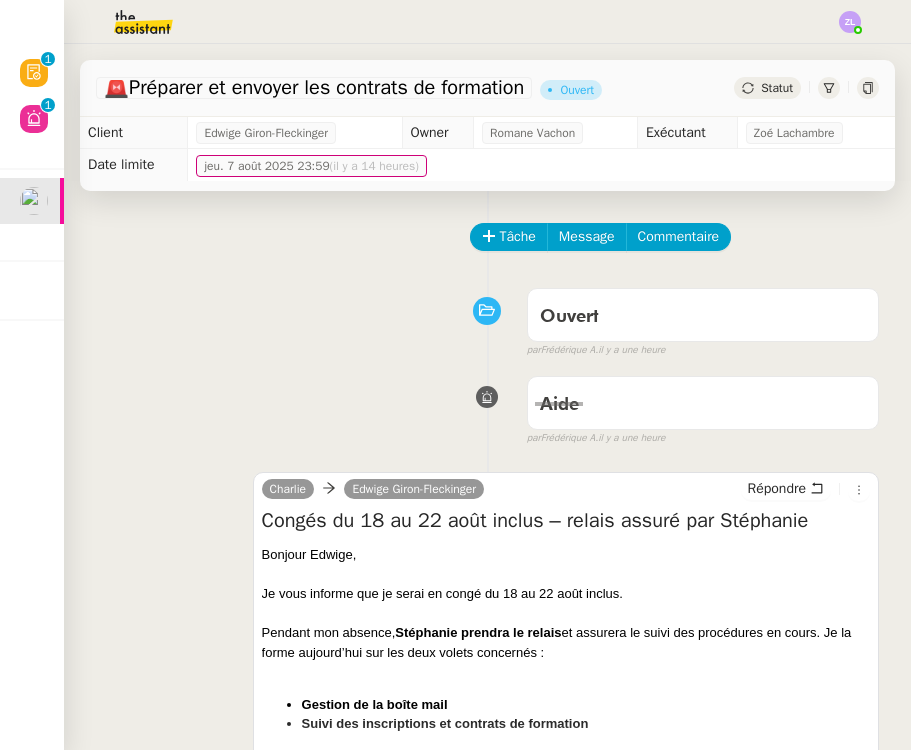 scroll, scrollTop: 0, scrollLeft: 0, axis: both 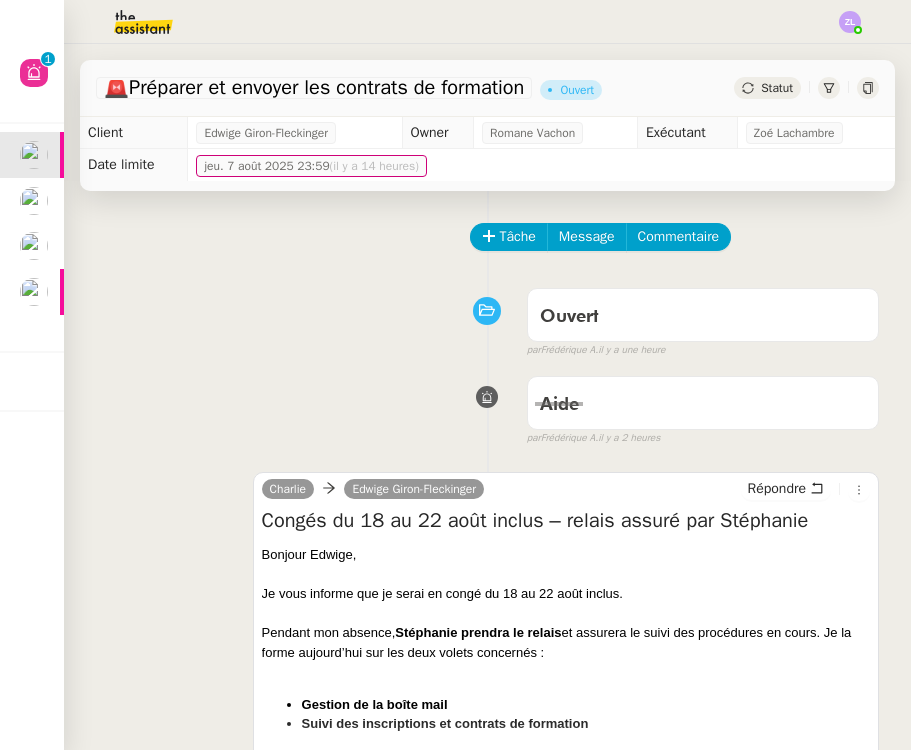 click 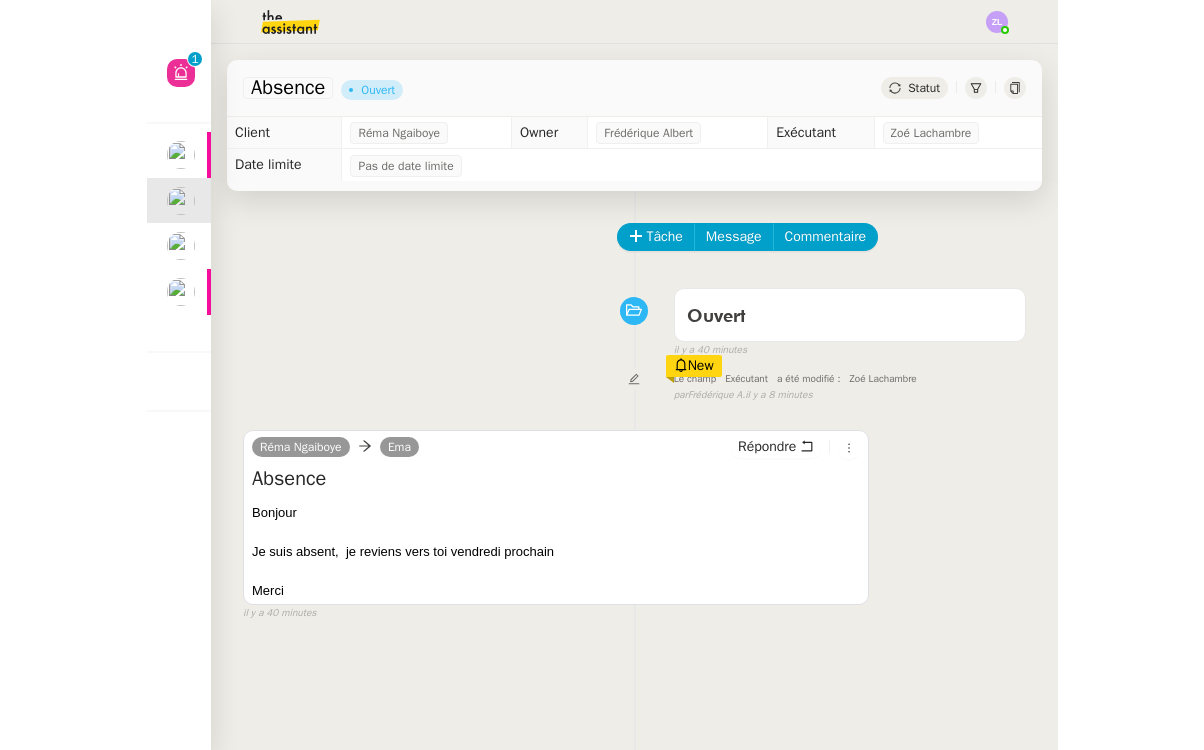 scroll, scrollTop: 0, scrollLeft: 0, axis: both 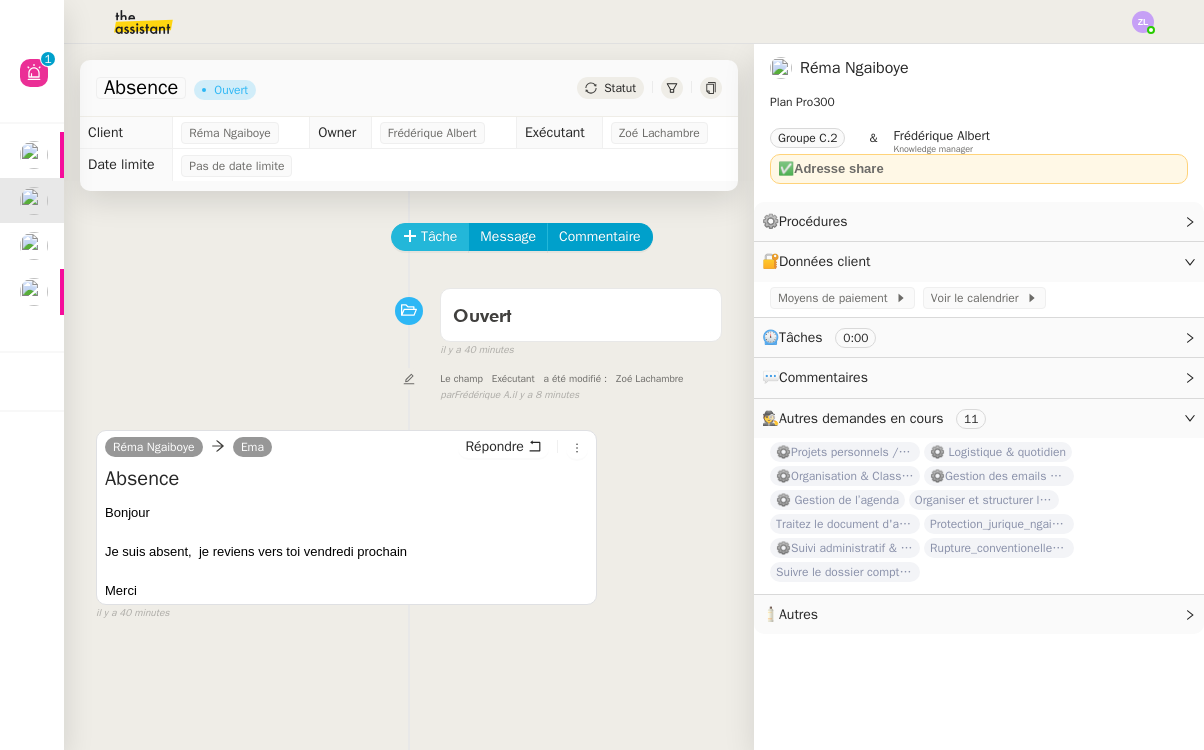 click on "Tâche" 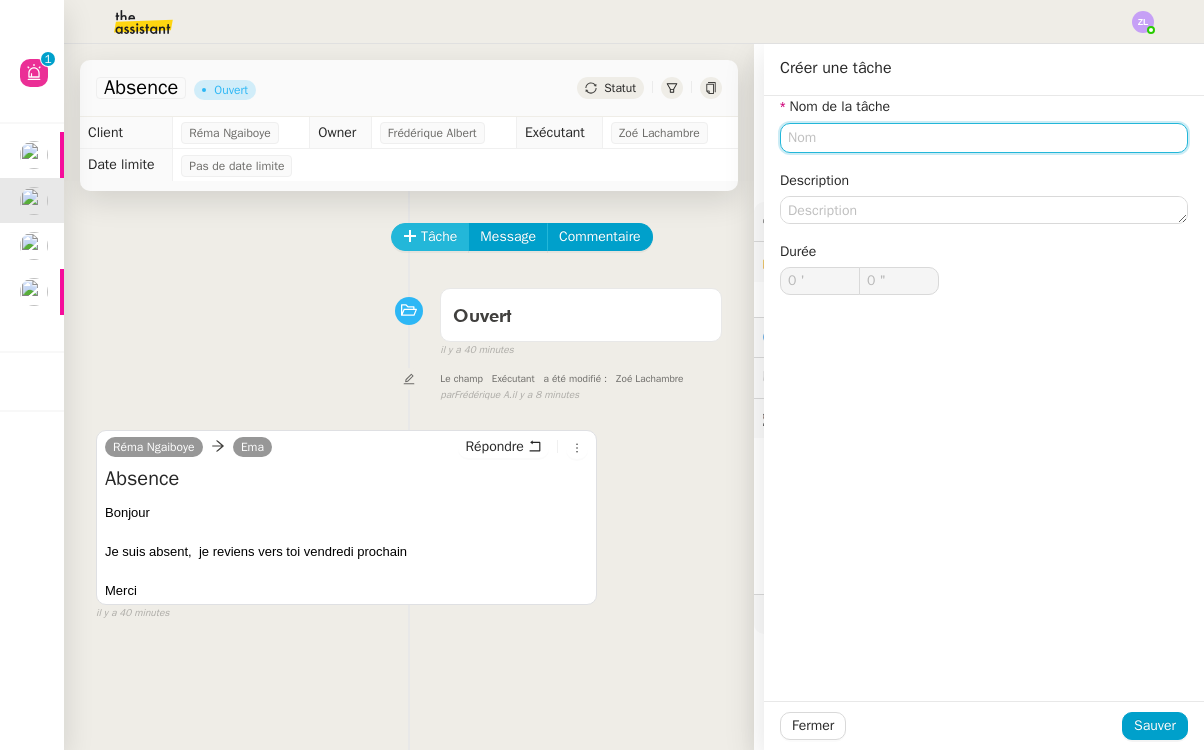 type on "M" 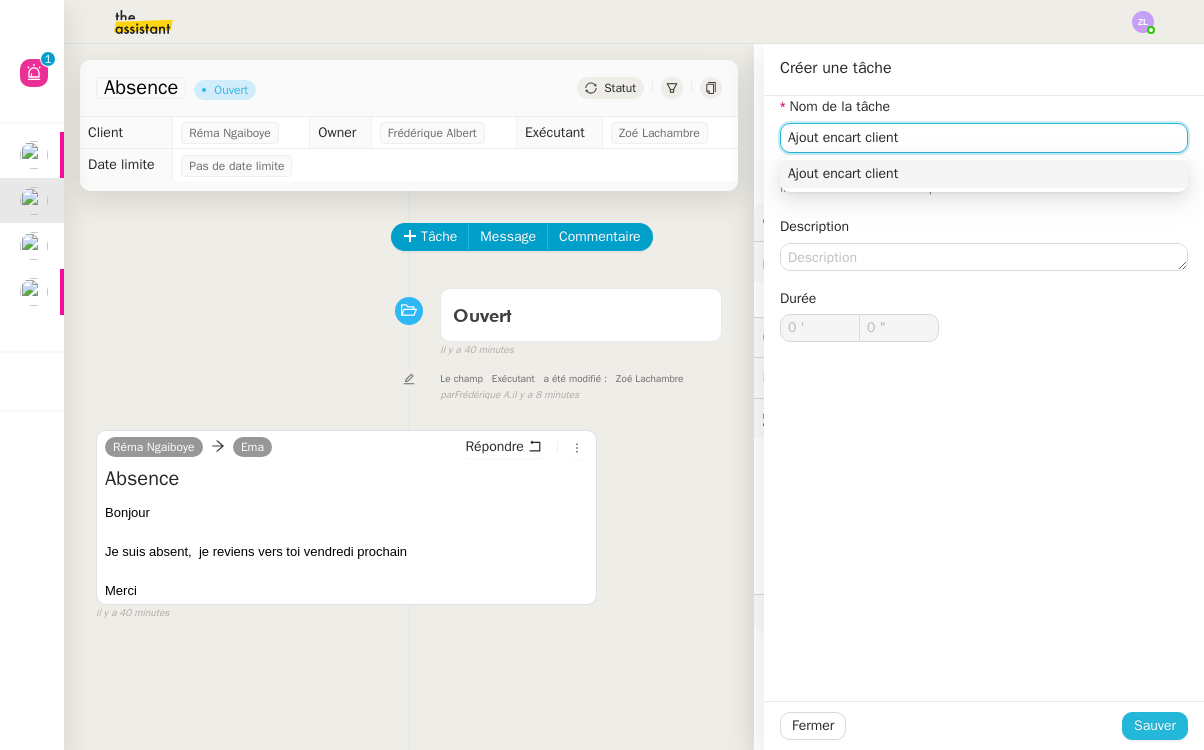 type on "Ajout encart client" 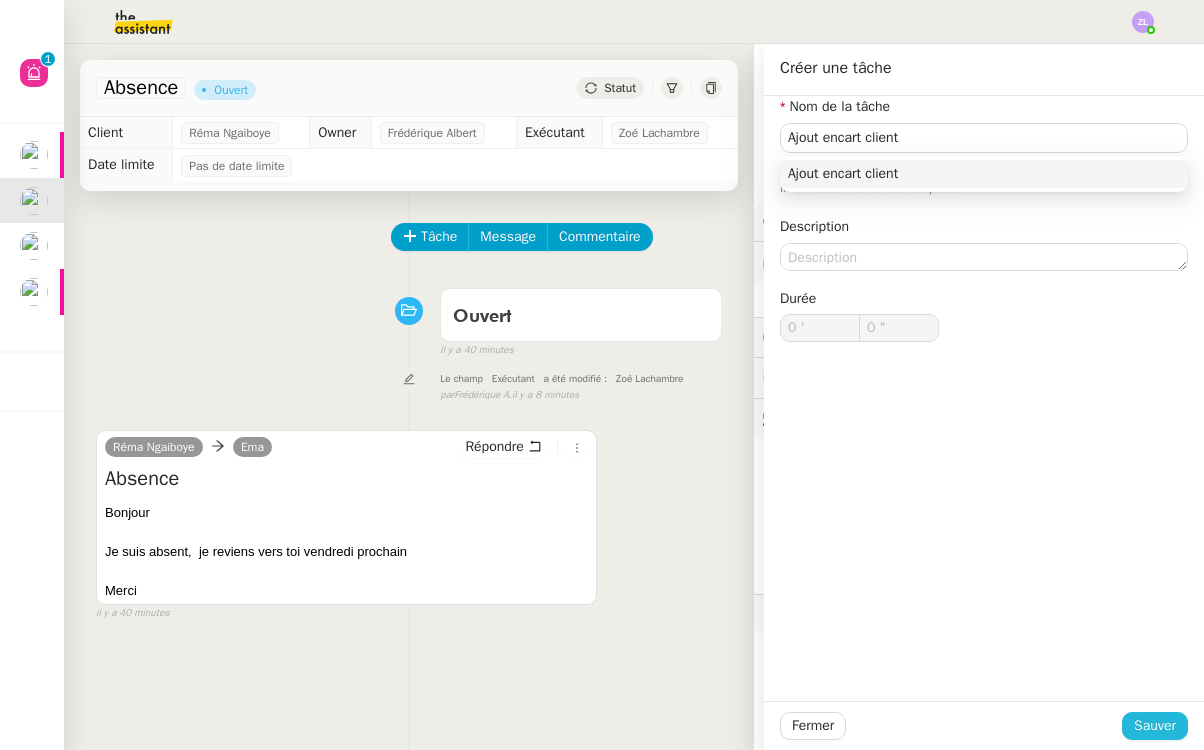 click on "Sauver" 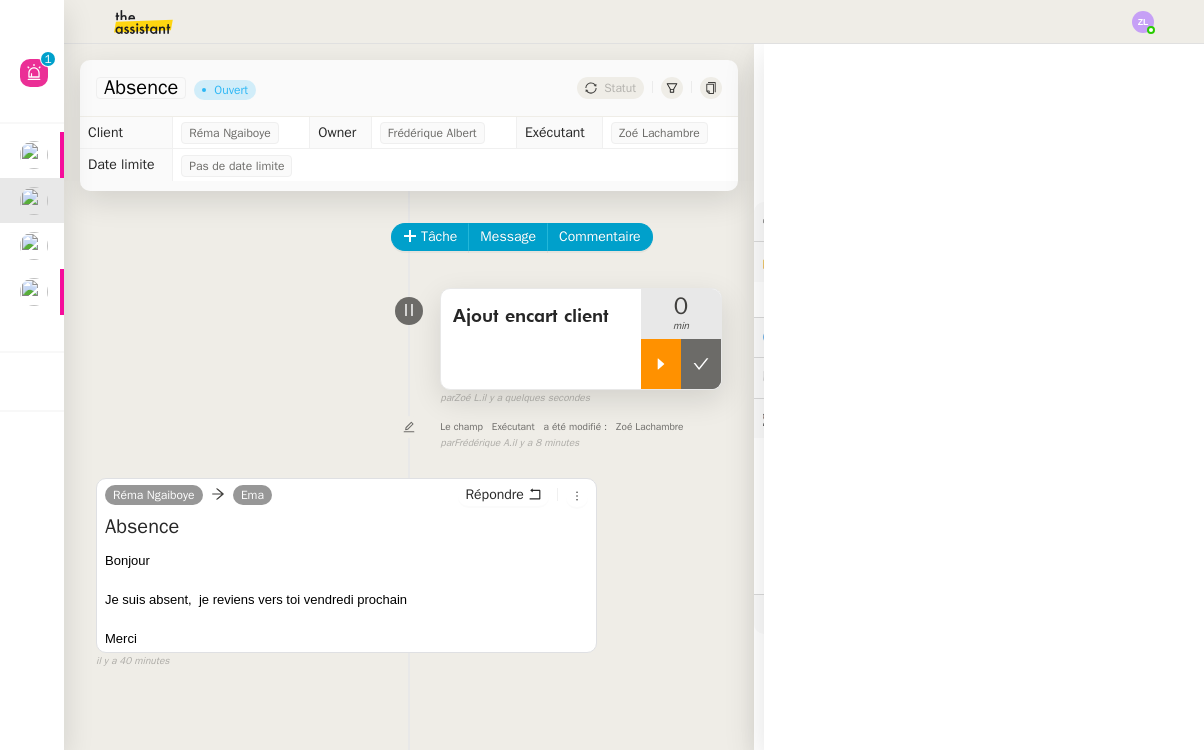 click 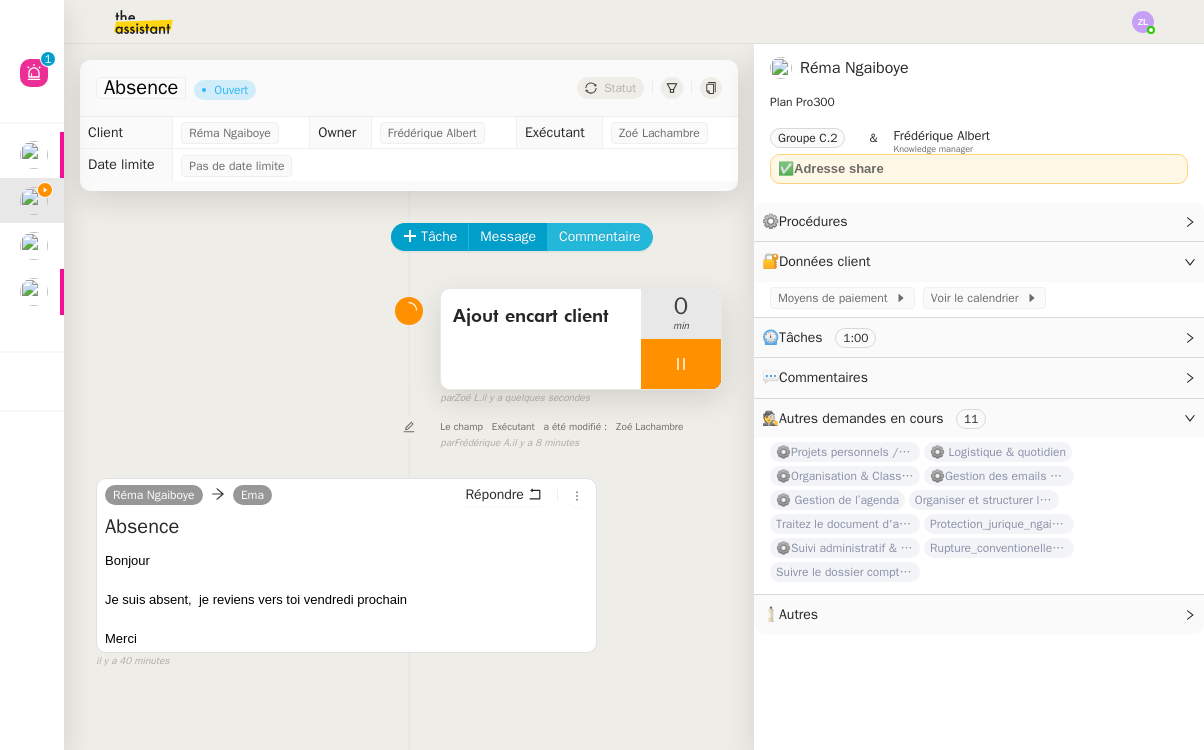 click on "Commentaire" 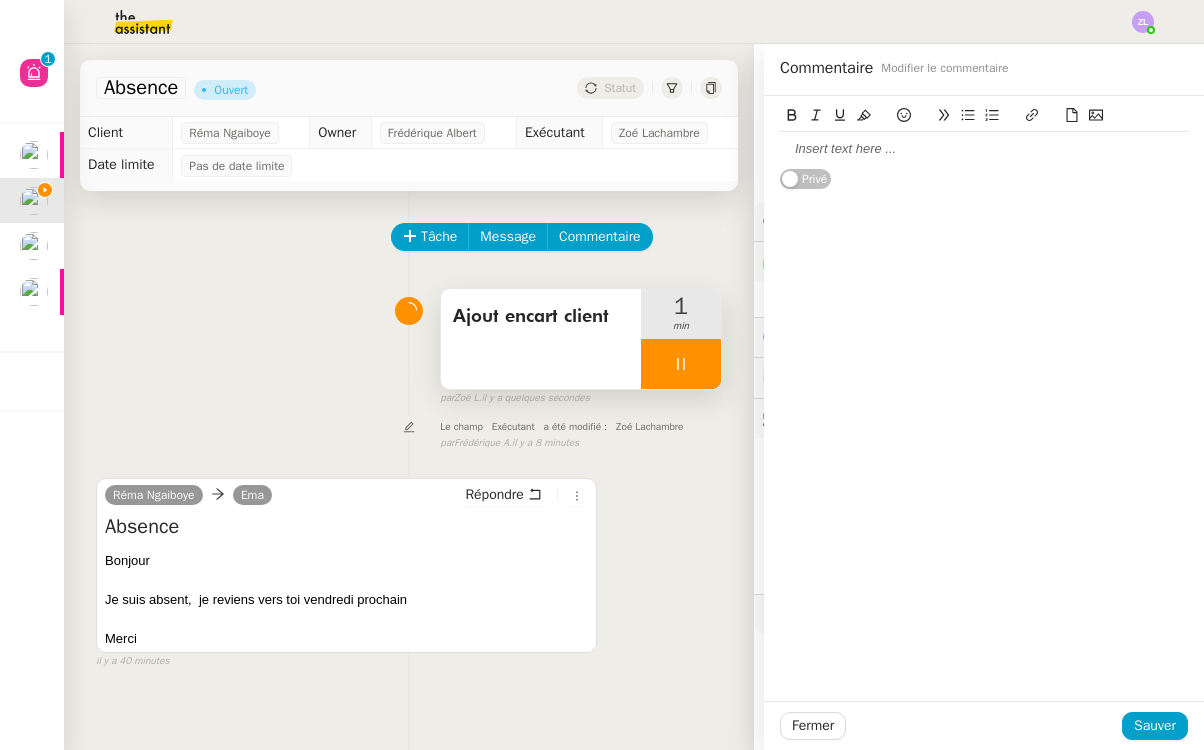 click on "Tâche Message Commentaire" 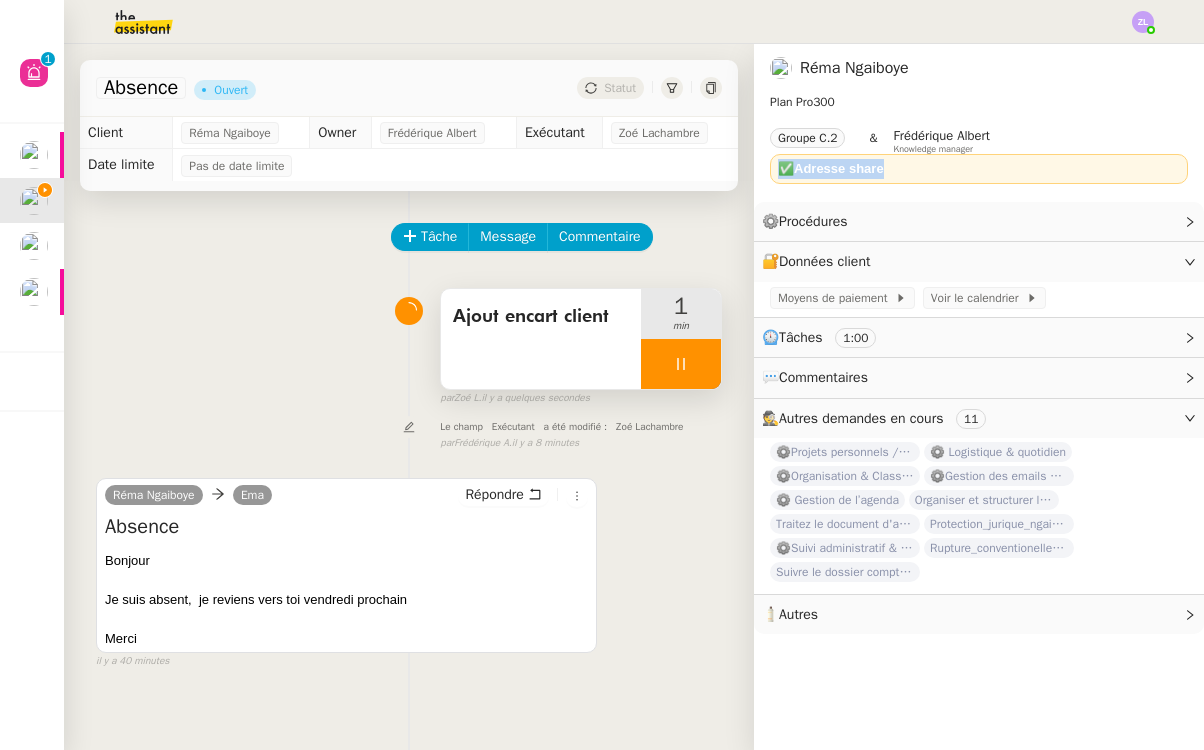drag, startPoint x: 920, startPoint y: 169, endPoint x: 769, endPoint y: 170, distance: 151.00331 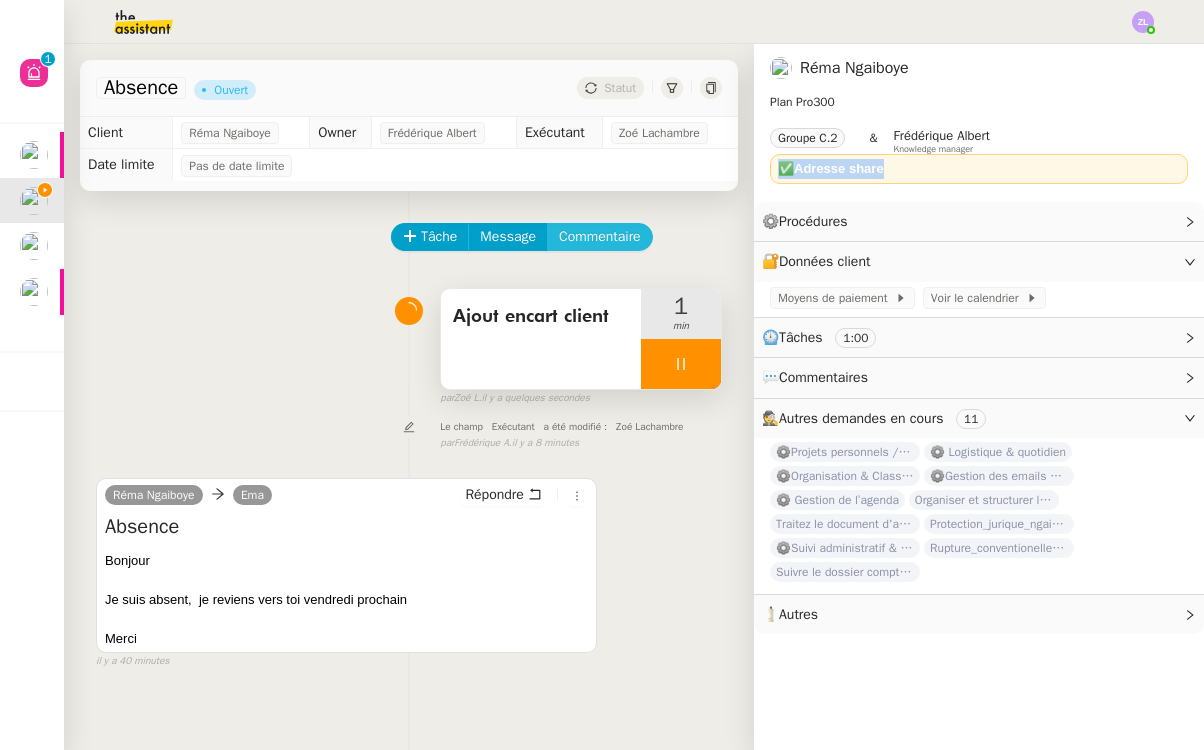 click on "Commentaire" 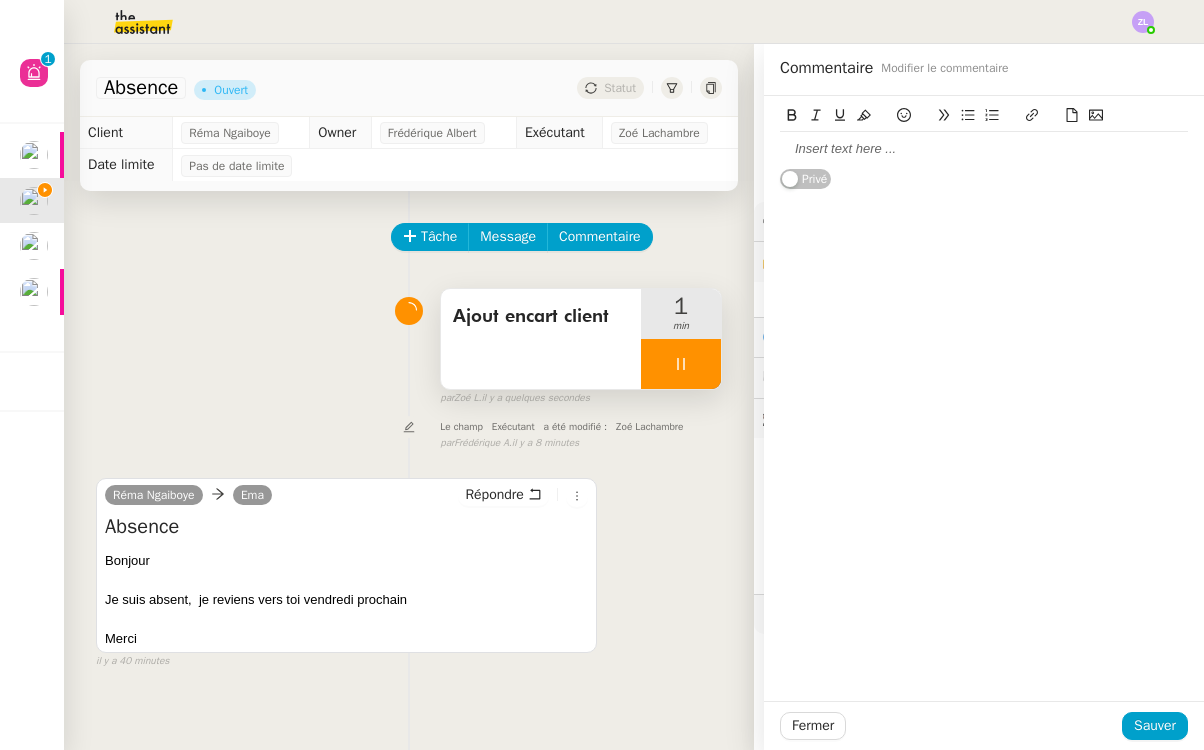click 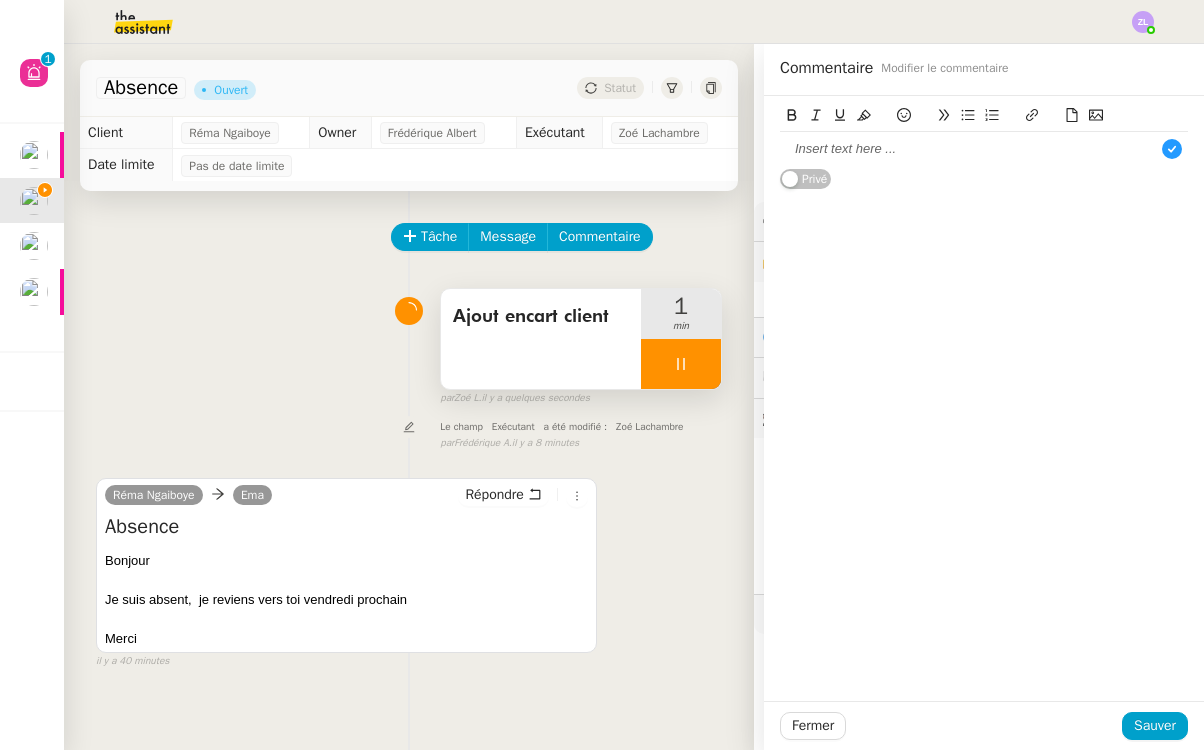type 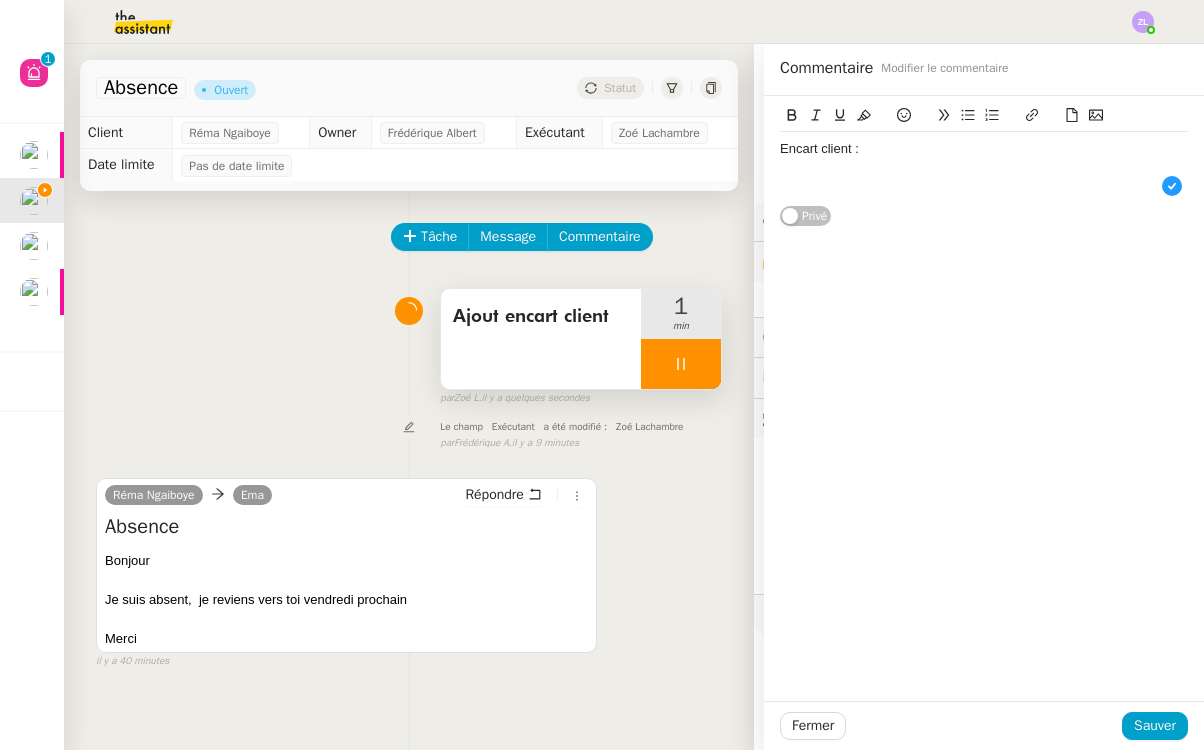 scroll, scrollTop: 11, scrollLeft: 1, axis: both 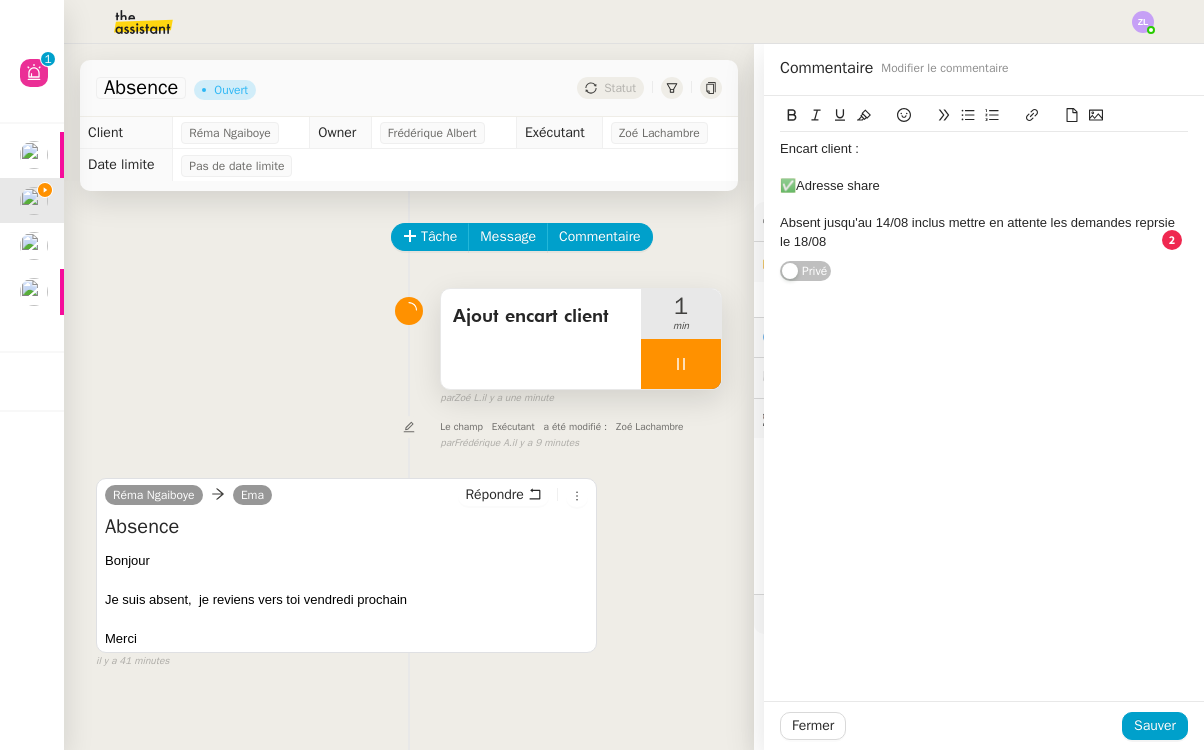 drag, startPoint x: 781, startPoint y: 219, endPoint x: 873, endPoint y: 129, distance: 128.7012 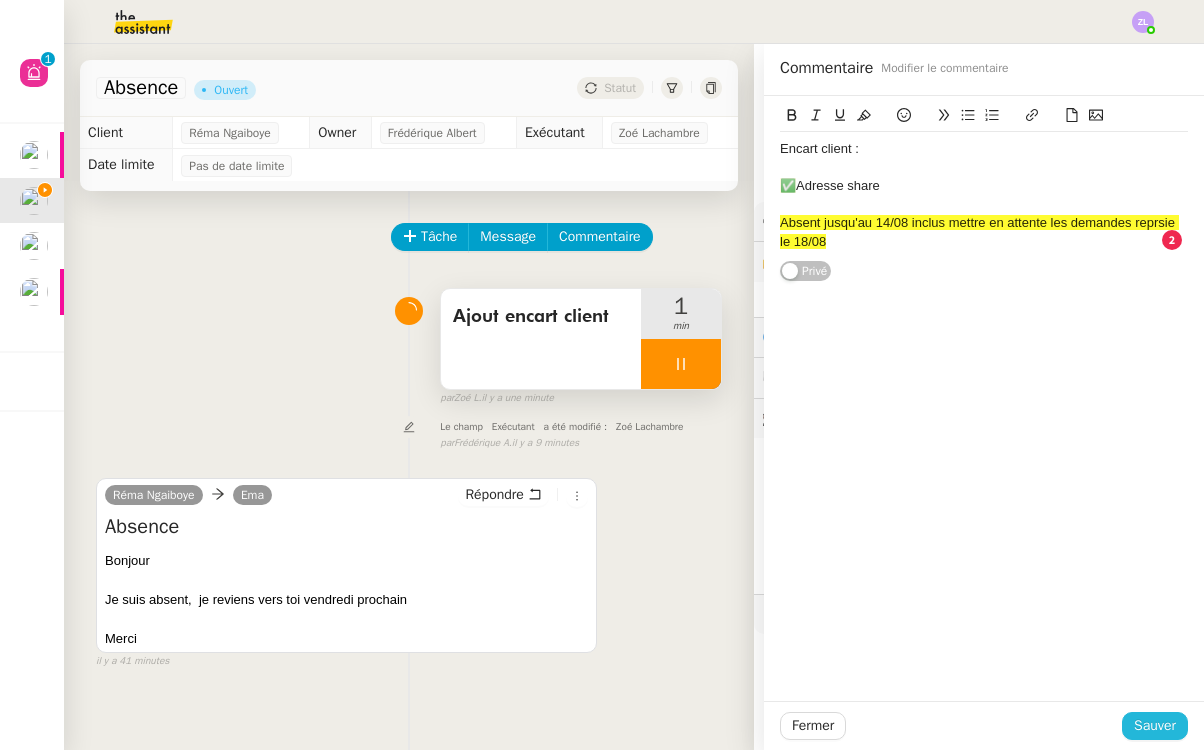 click on "Sauver" 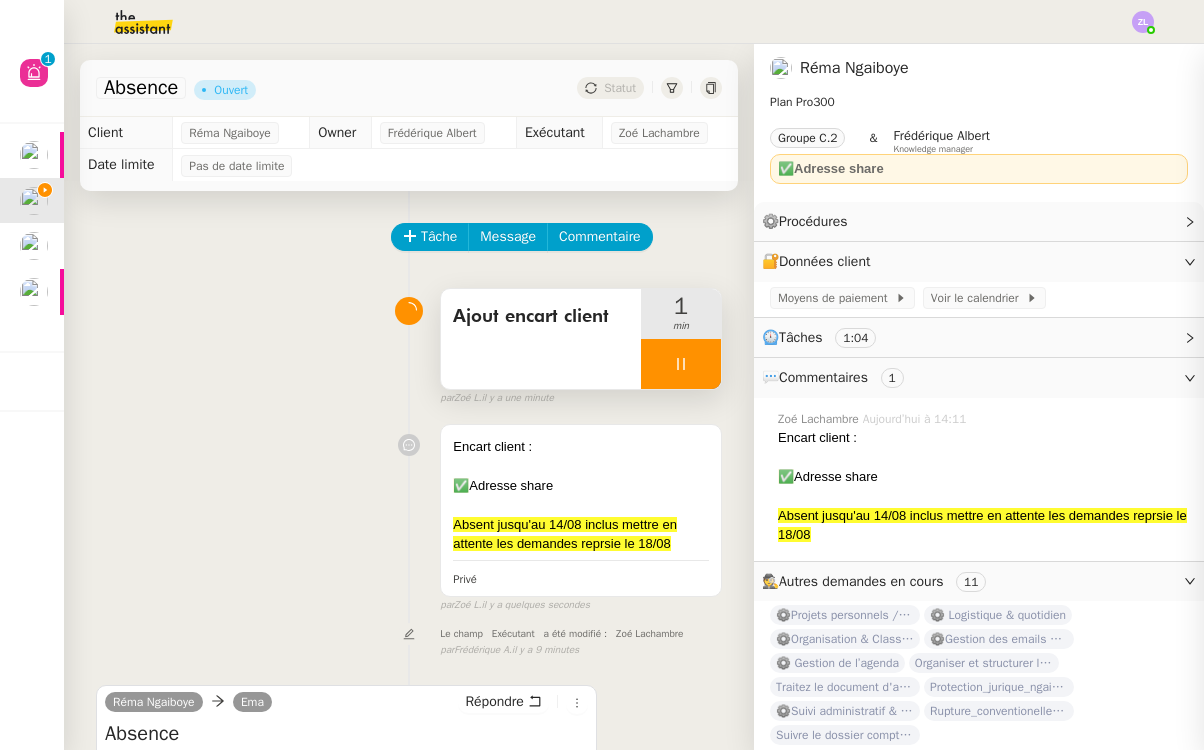 click at bounding box center [681, 364] 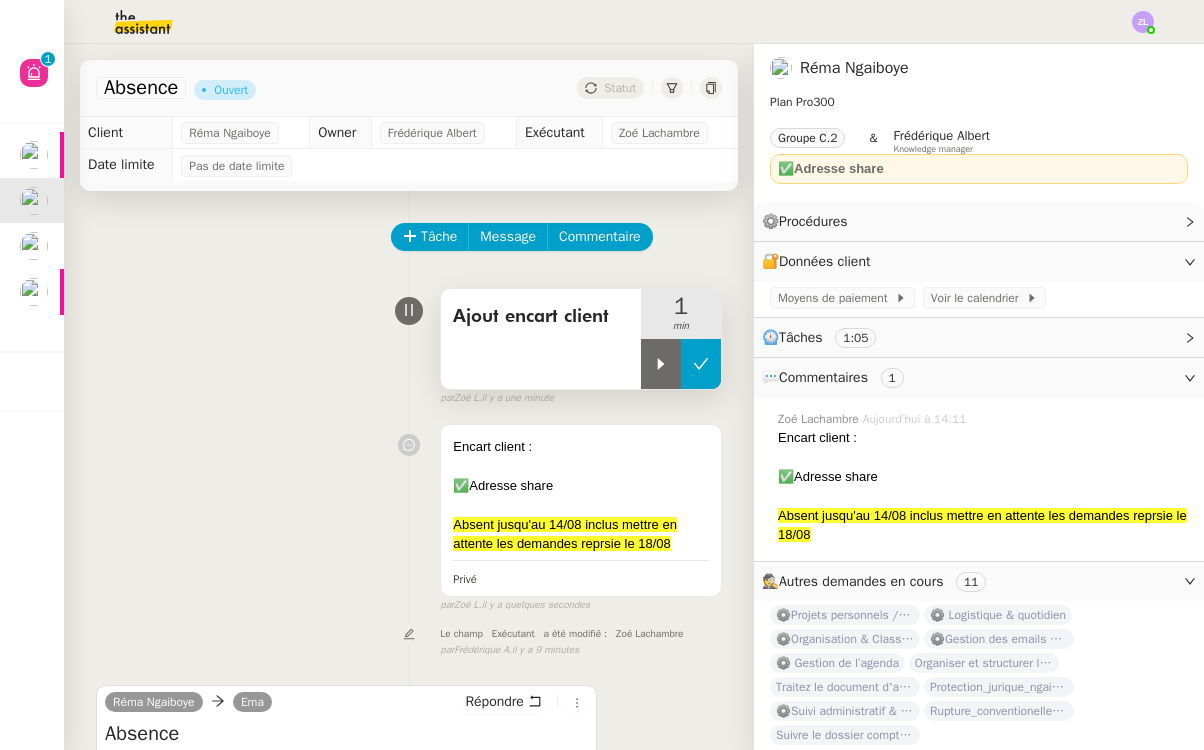click 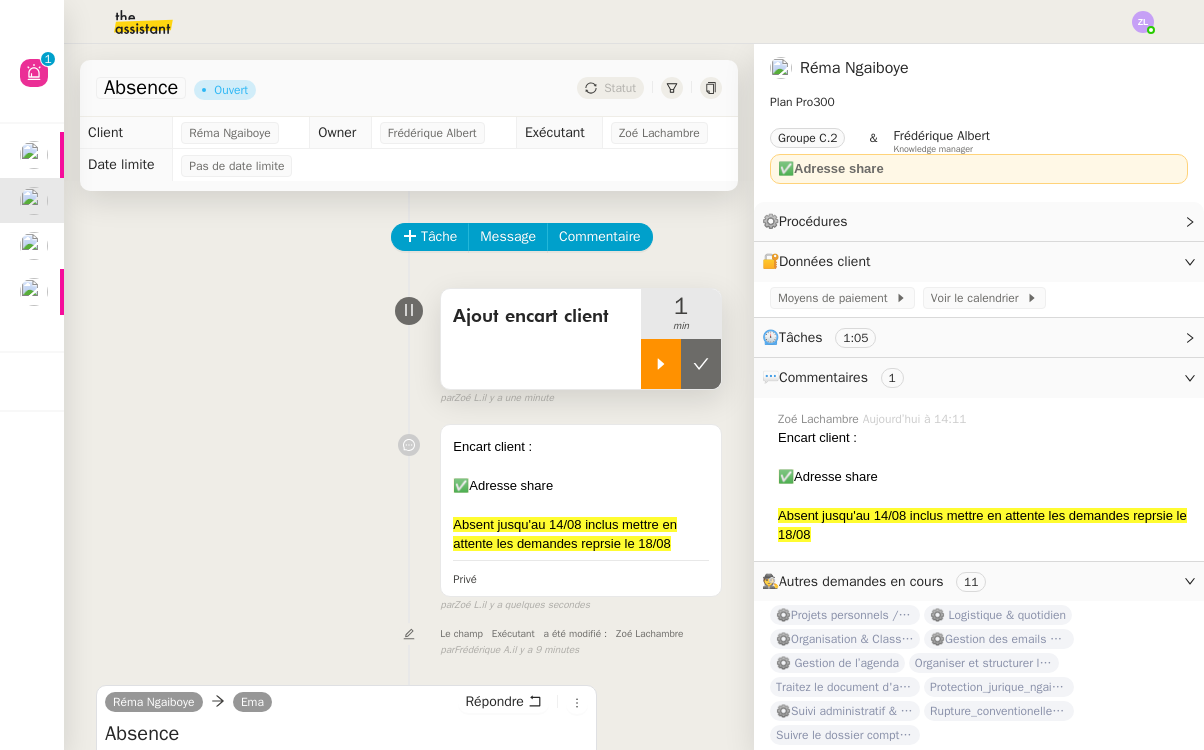 click at bounding box center (661, 364) 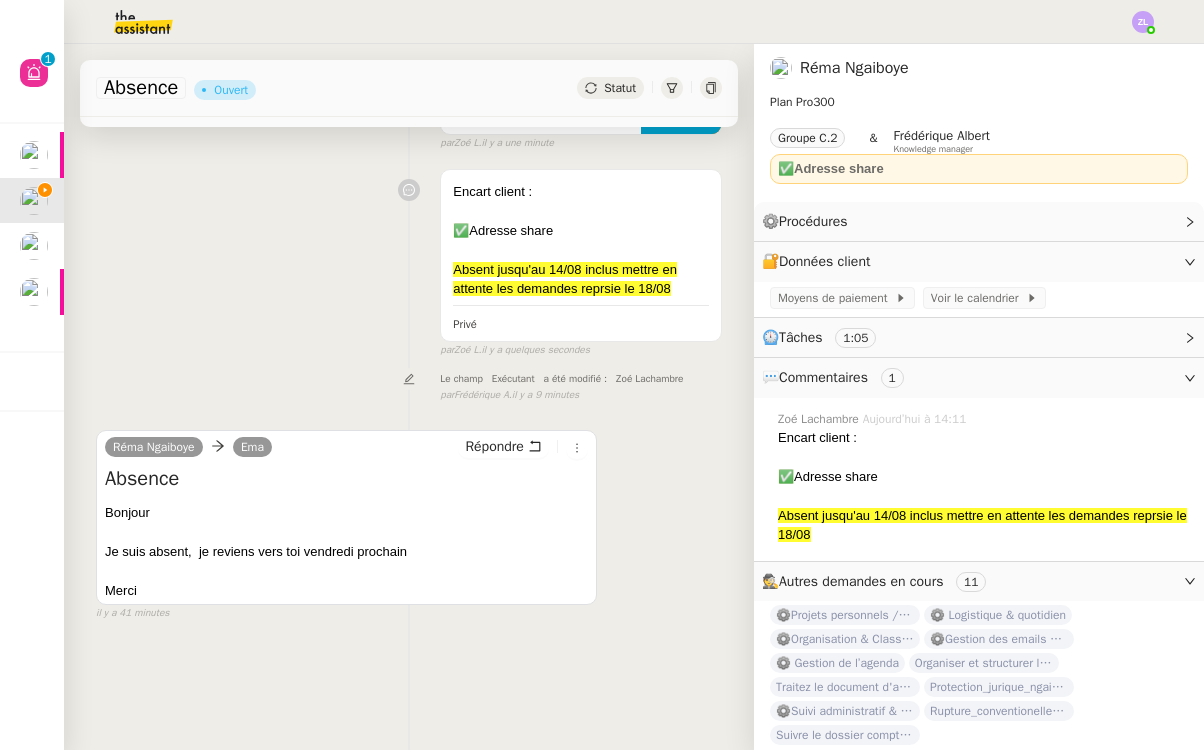 scroll, scrollTop: 256, scrollLeft: 0, axis: vertical 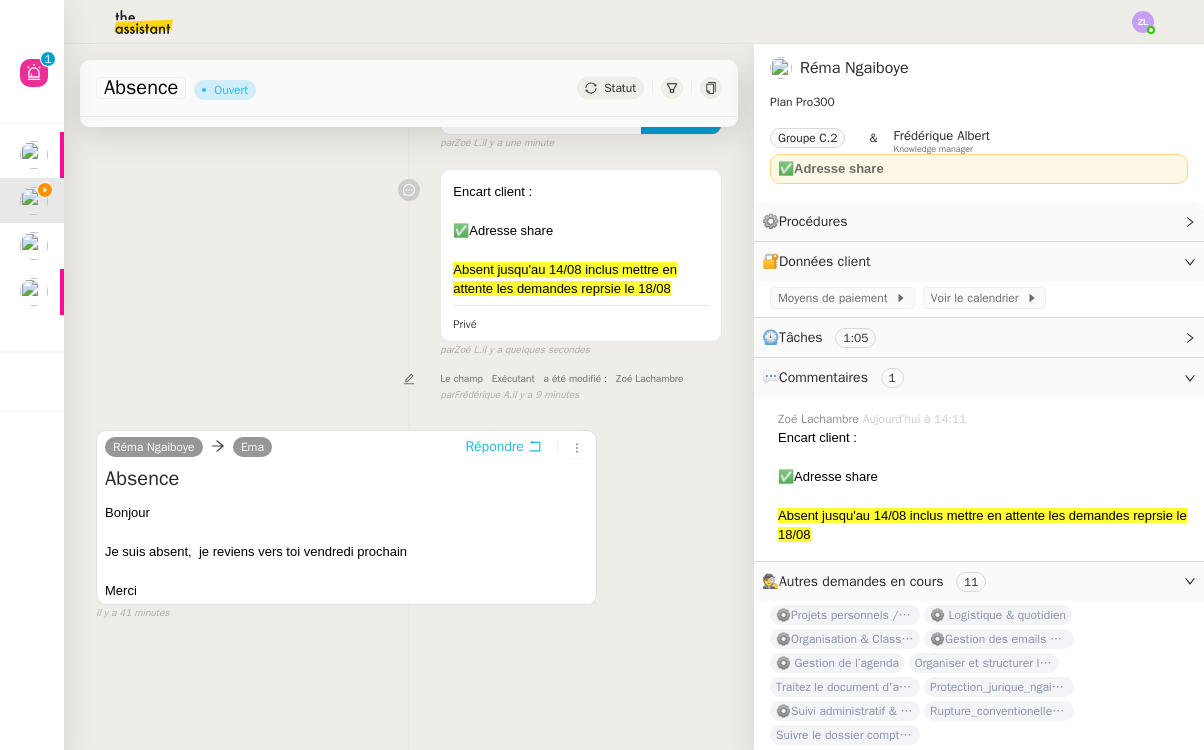 click on "Répondre" at bounding box center (494, 447) 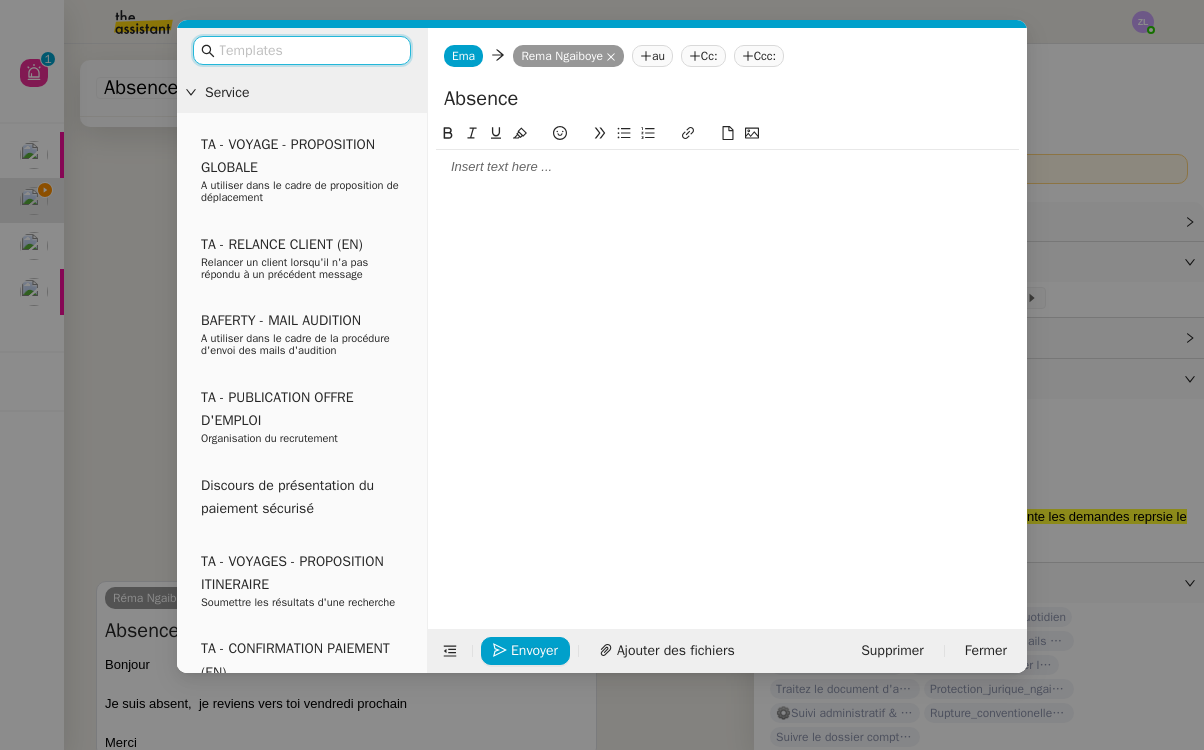 click 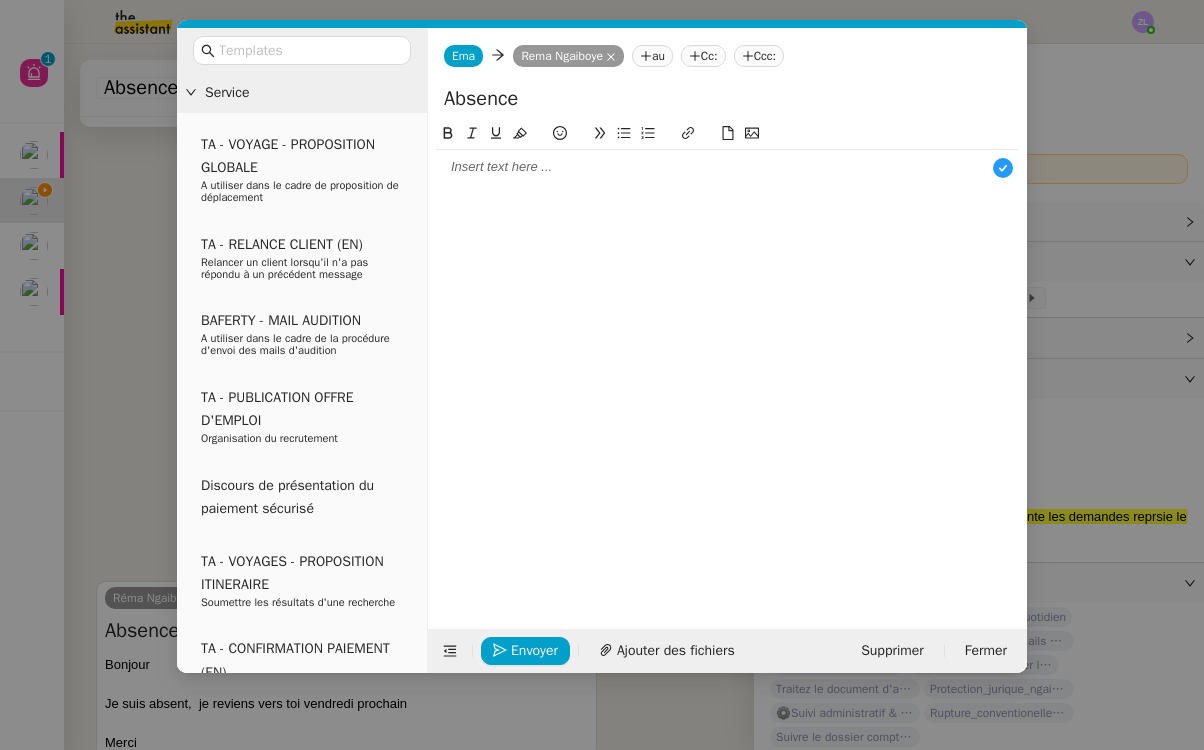 type 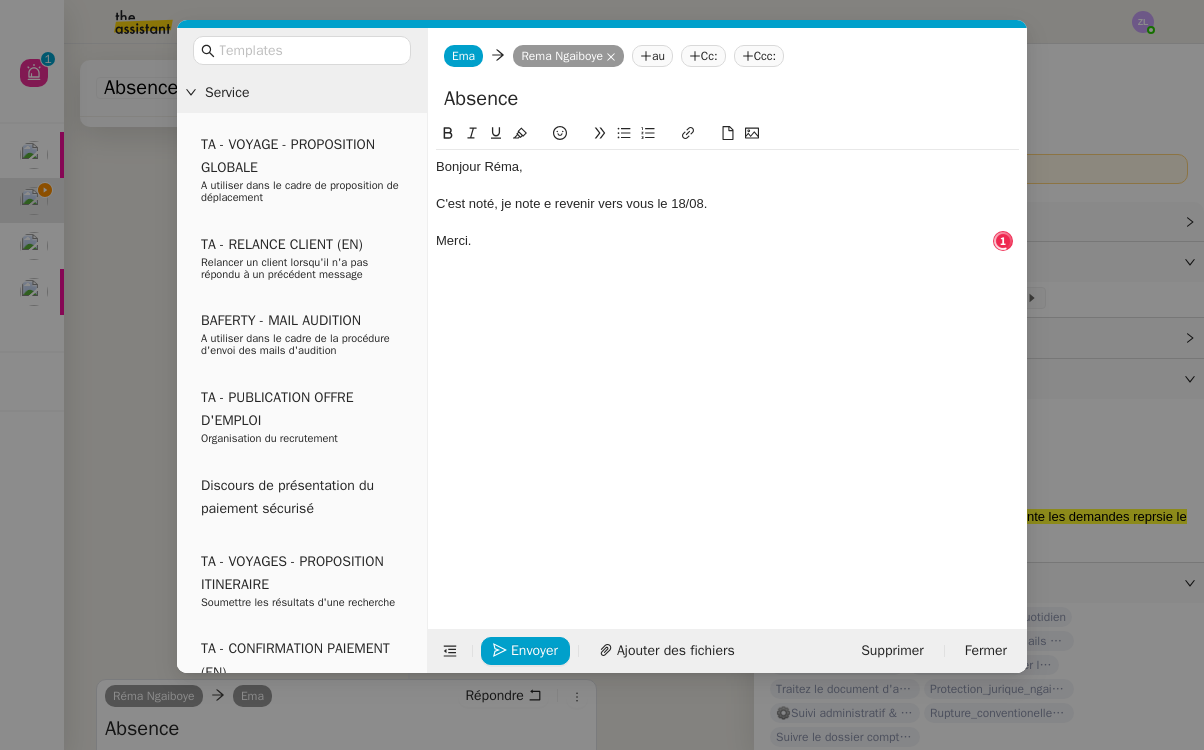 click on "C'est noté, je note e revenir vers vous le 18/08." 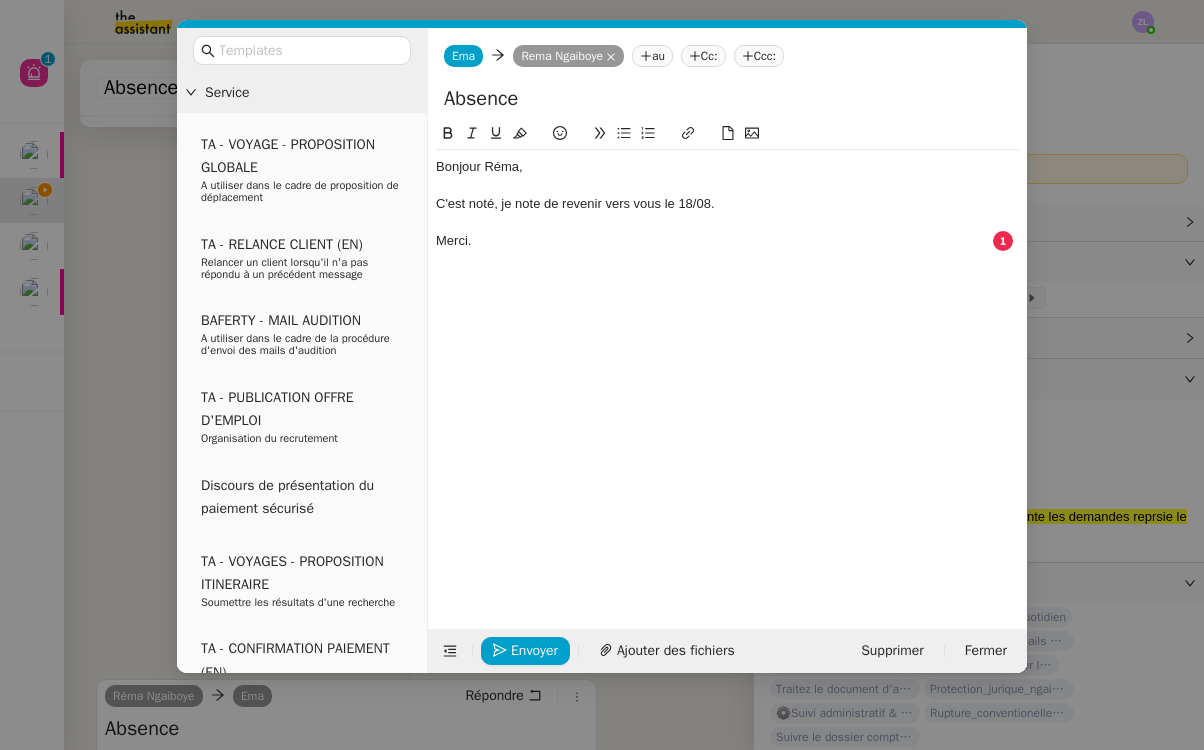 click on "Absence" 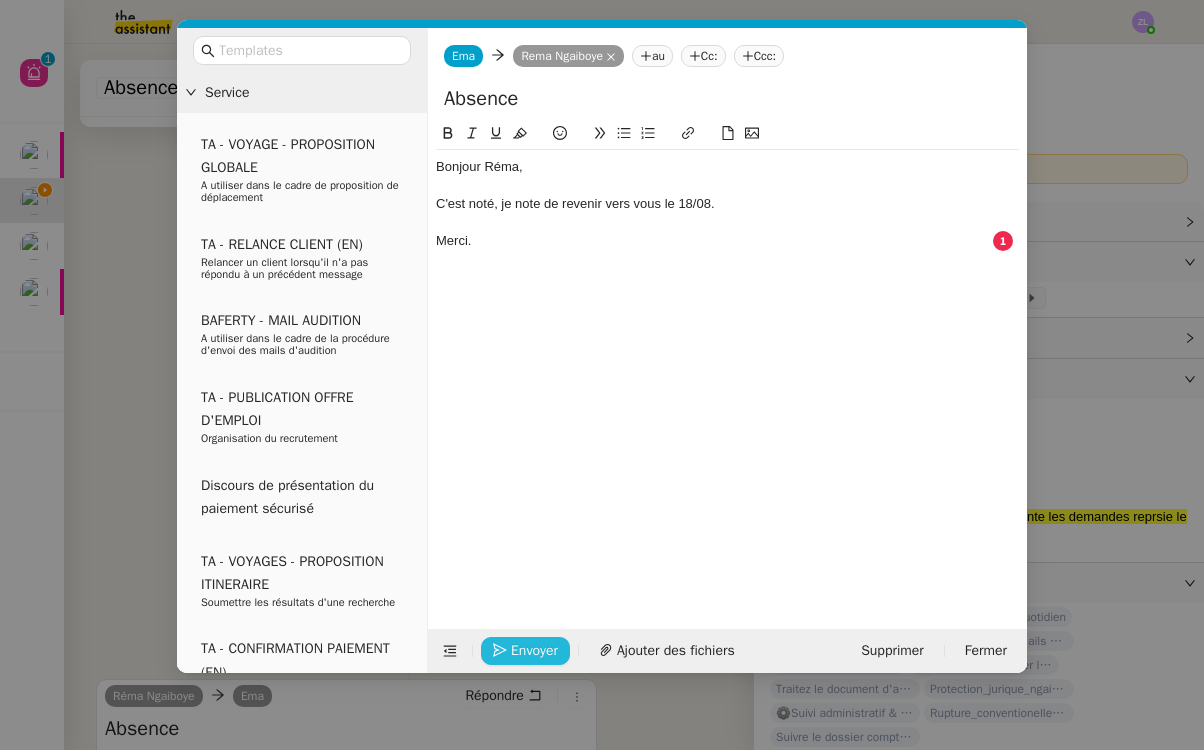 click on "Envoyer" 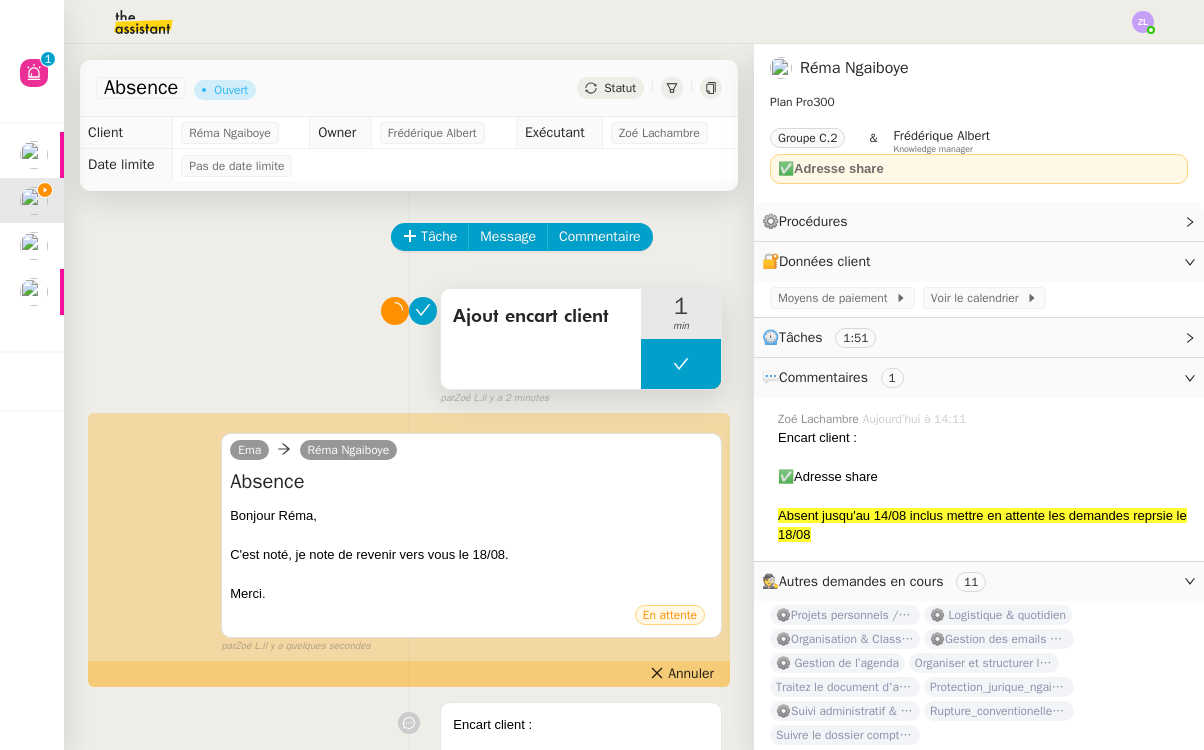 scroll, scrollTop: 0, scrollLeft: 0, axis: both 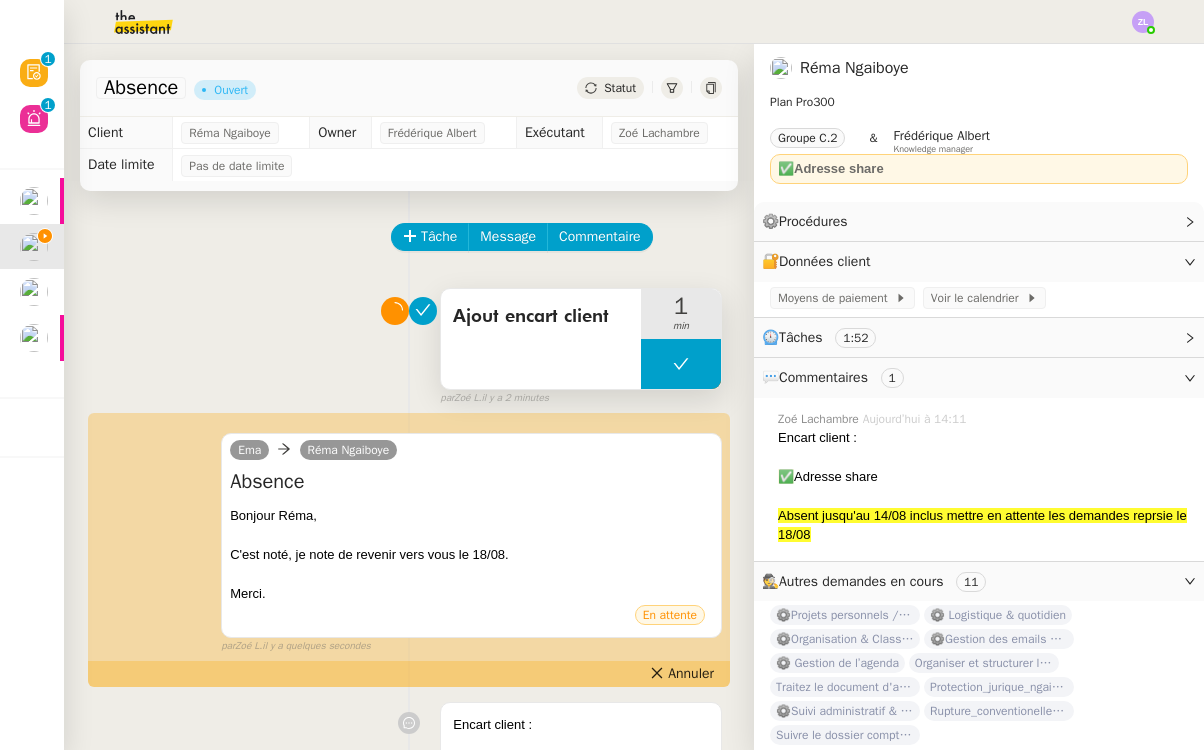 drag, startPoint x: 664, startPoint y: 371, endPoint x: 697, endPoint y: 366, distance: 33.37664 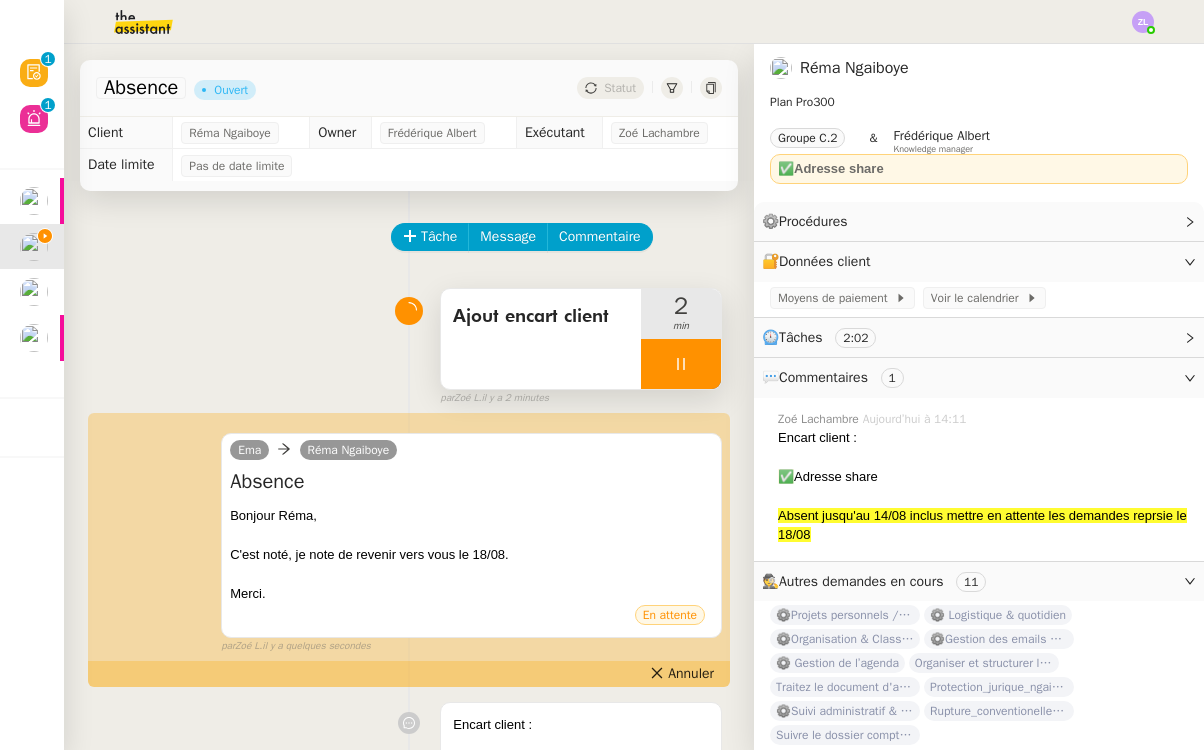 scroll, scrollTop: 0, scrollLeft: 0, axis: both 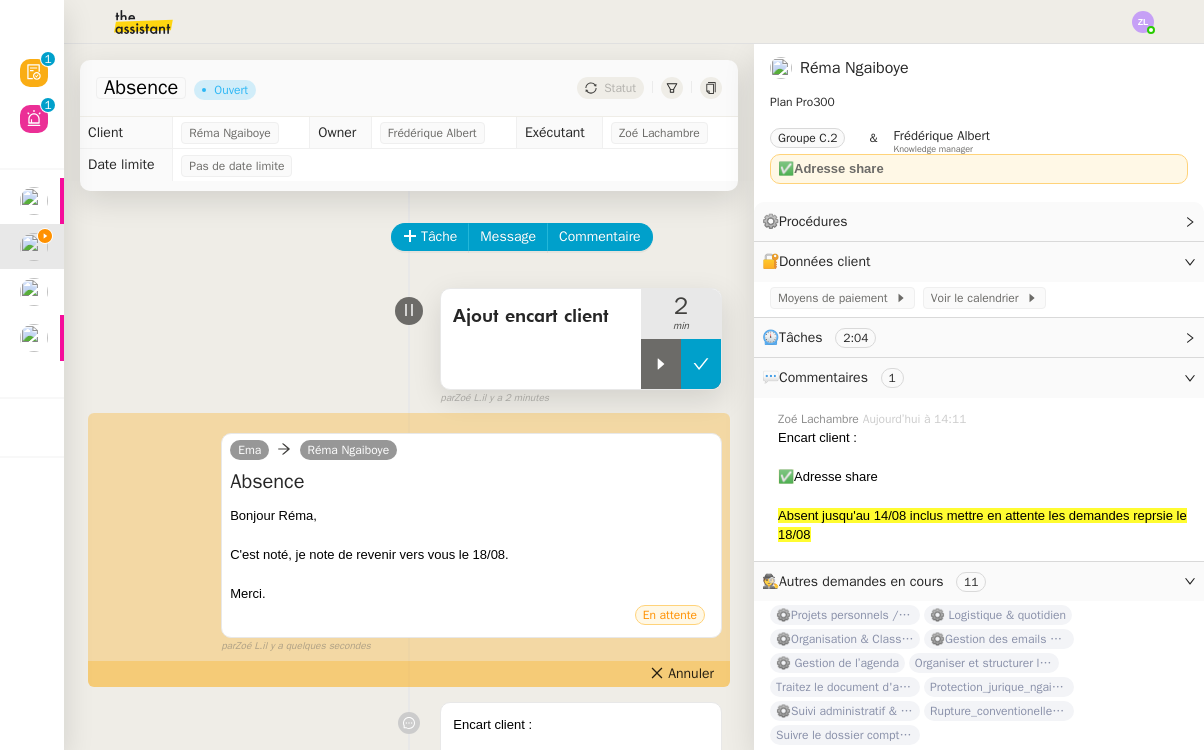 click 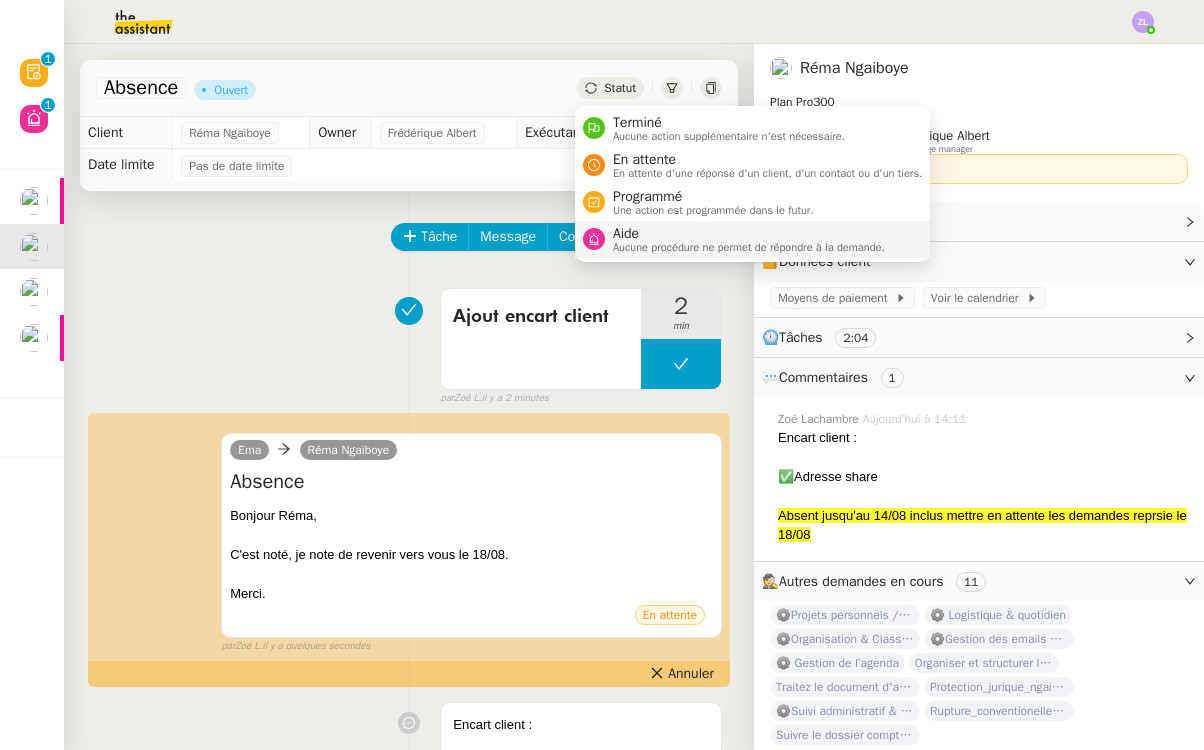 click on "Aide" at bounding box center (749, 234) 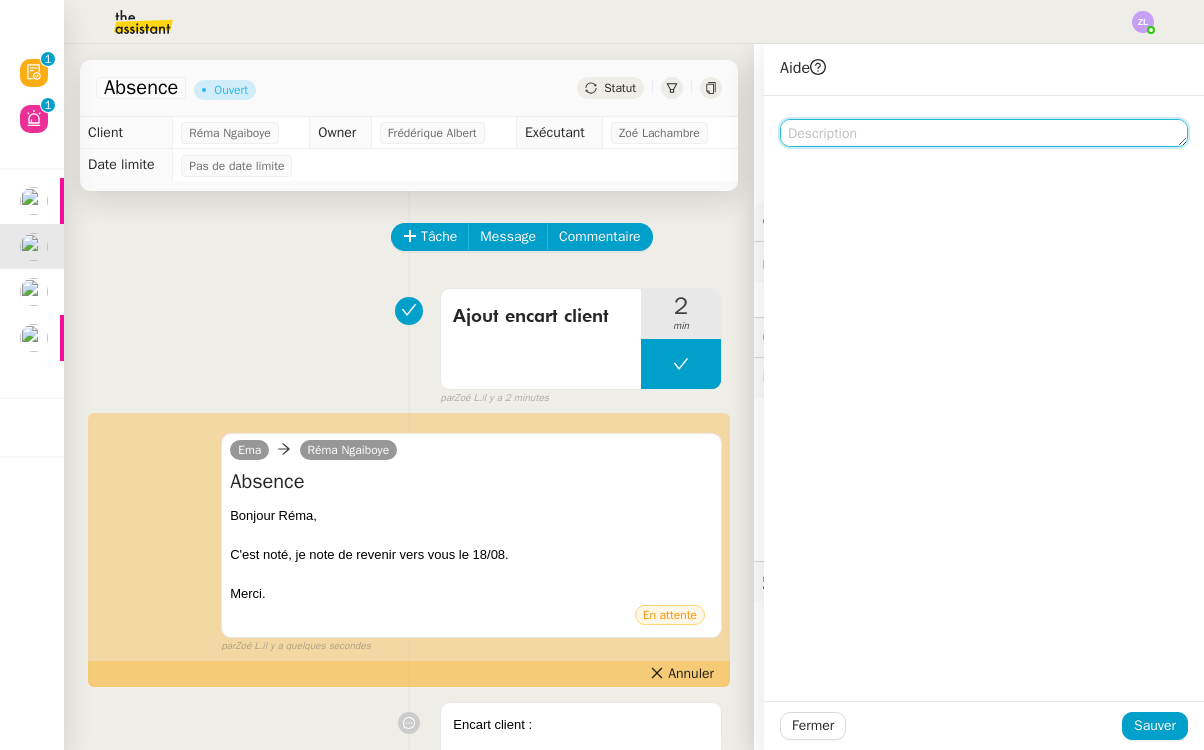 click 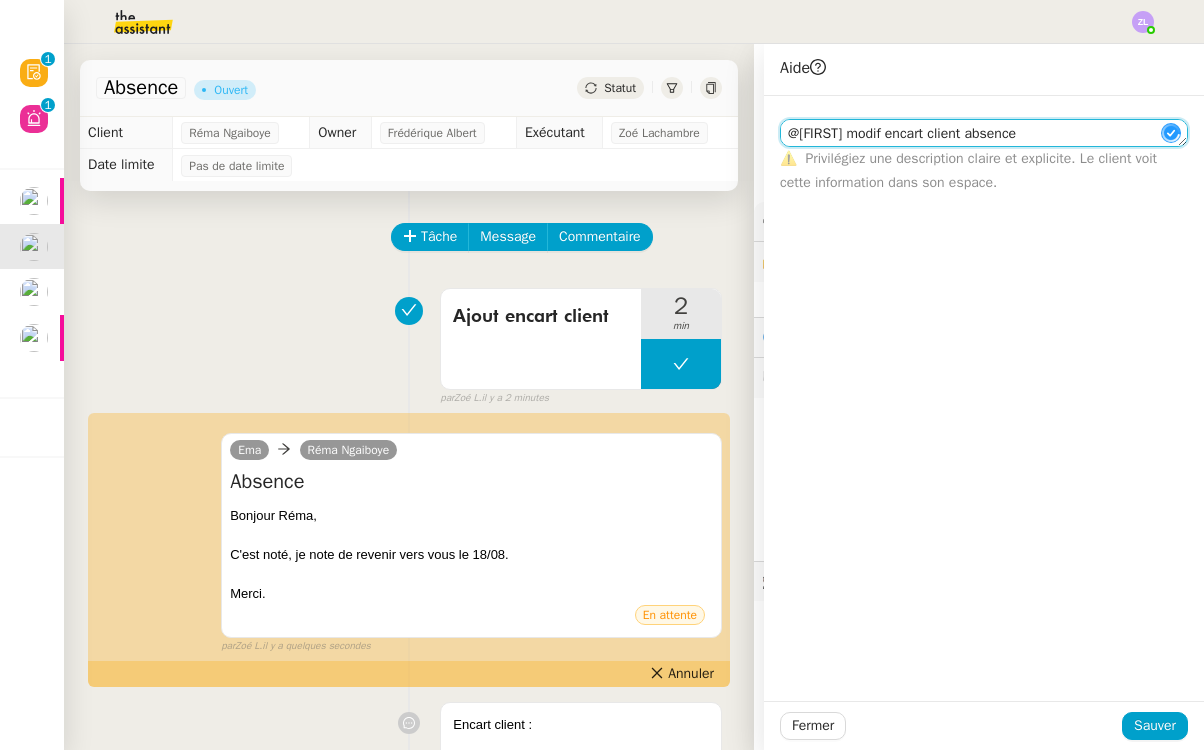 click on "@[FIRST] modif encart client absence" 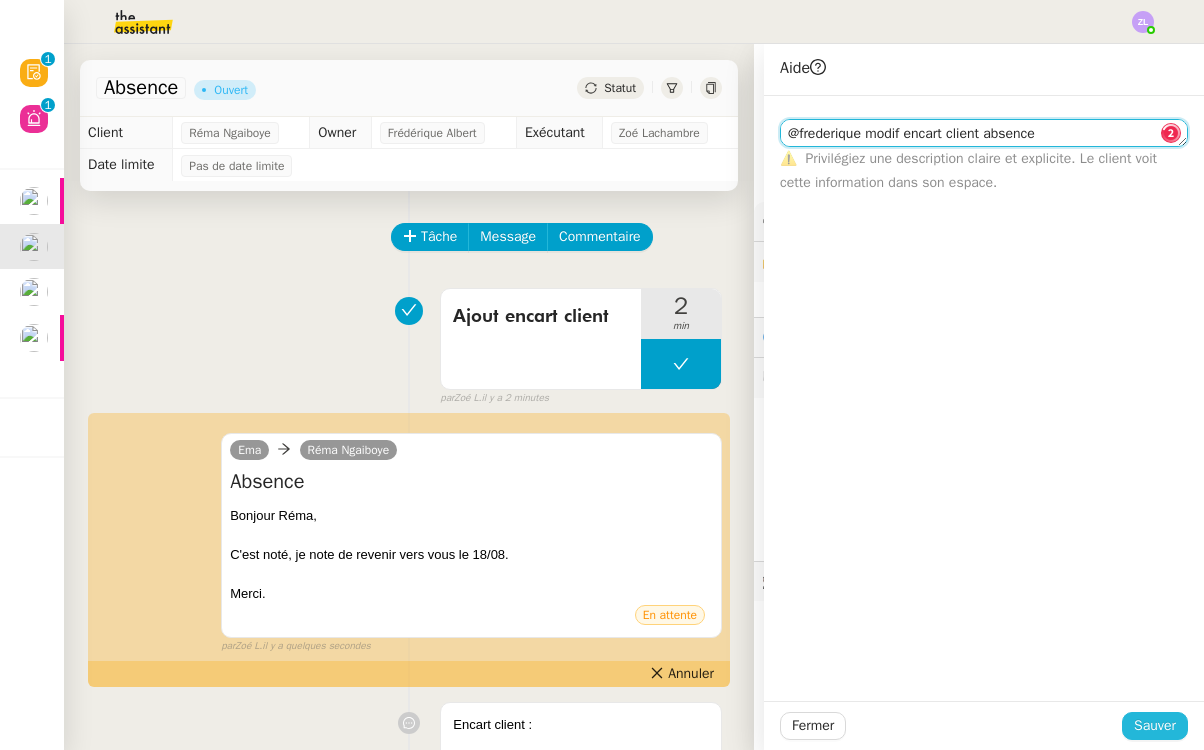 type on "@frederique modif encart client absence" 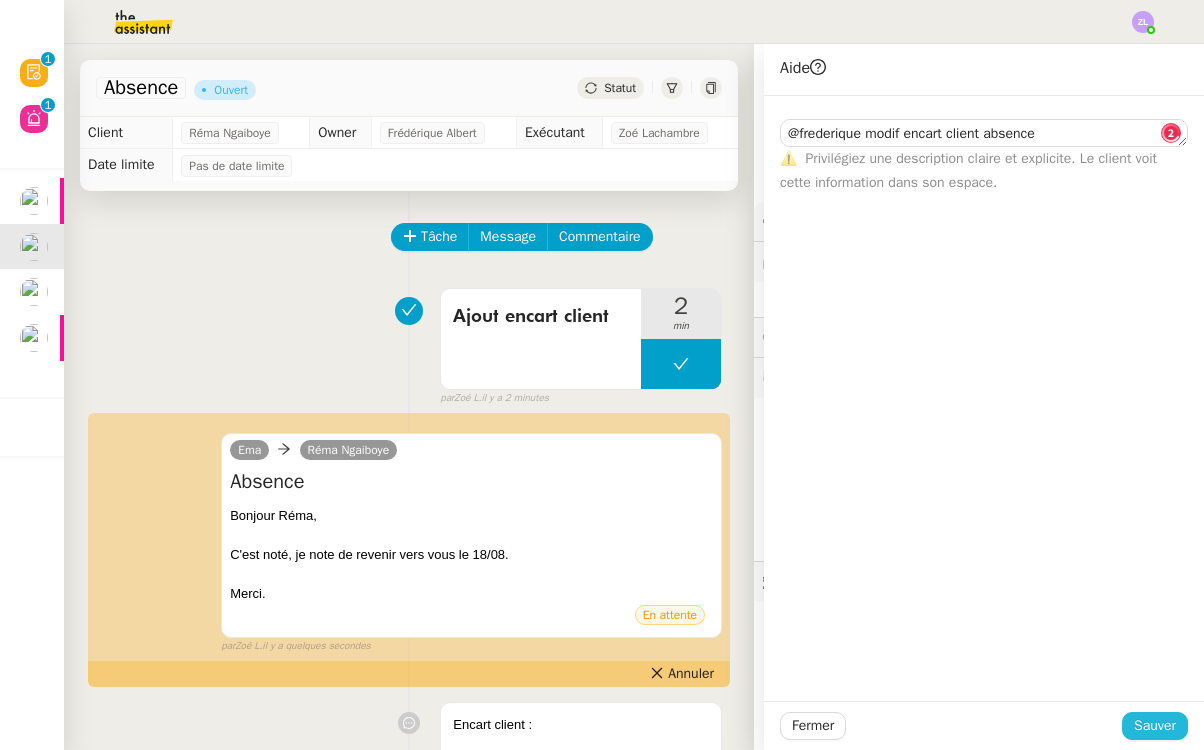click on "Sauver" 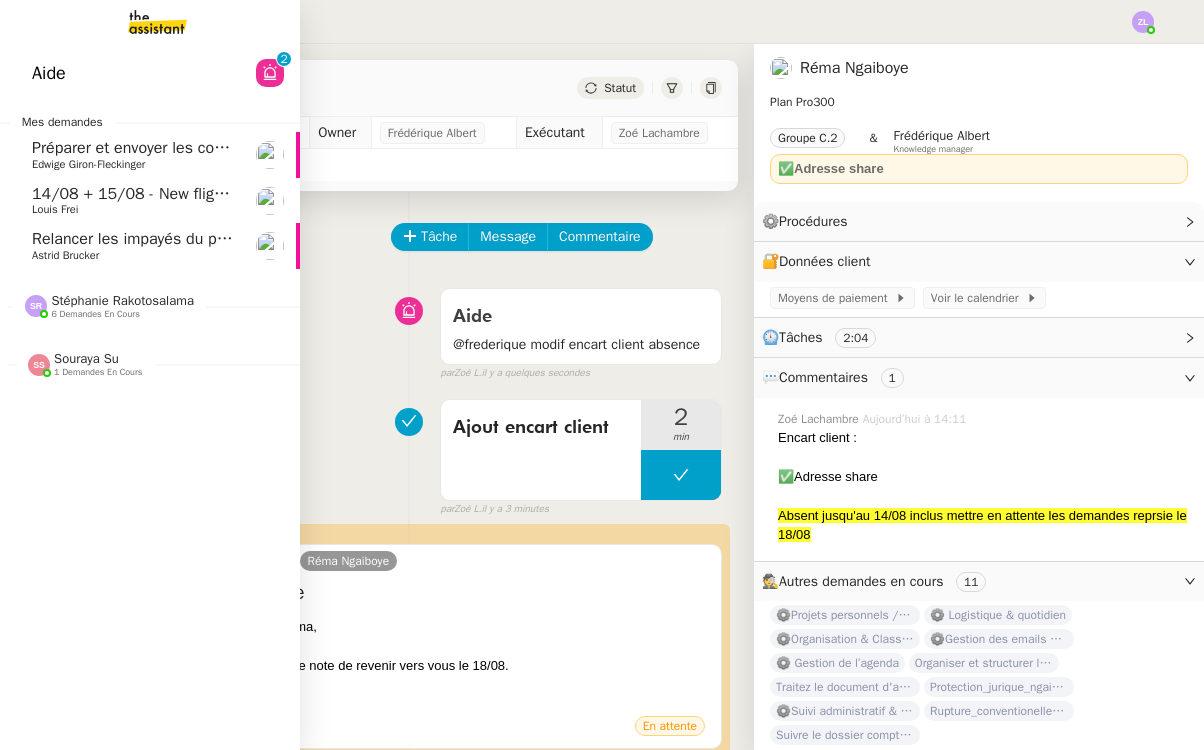 click on "Relancer les impayés du premier semestre    [FULL_NAME] [FULL_NAME]" 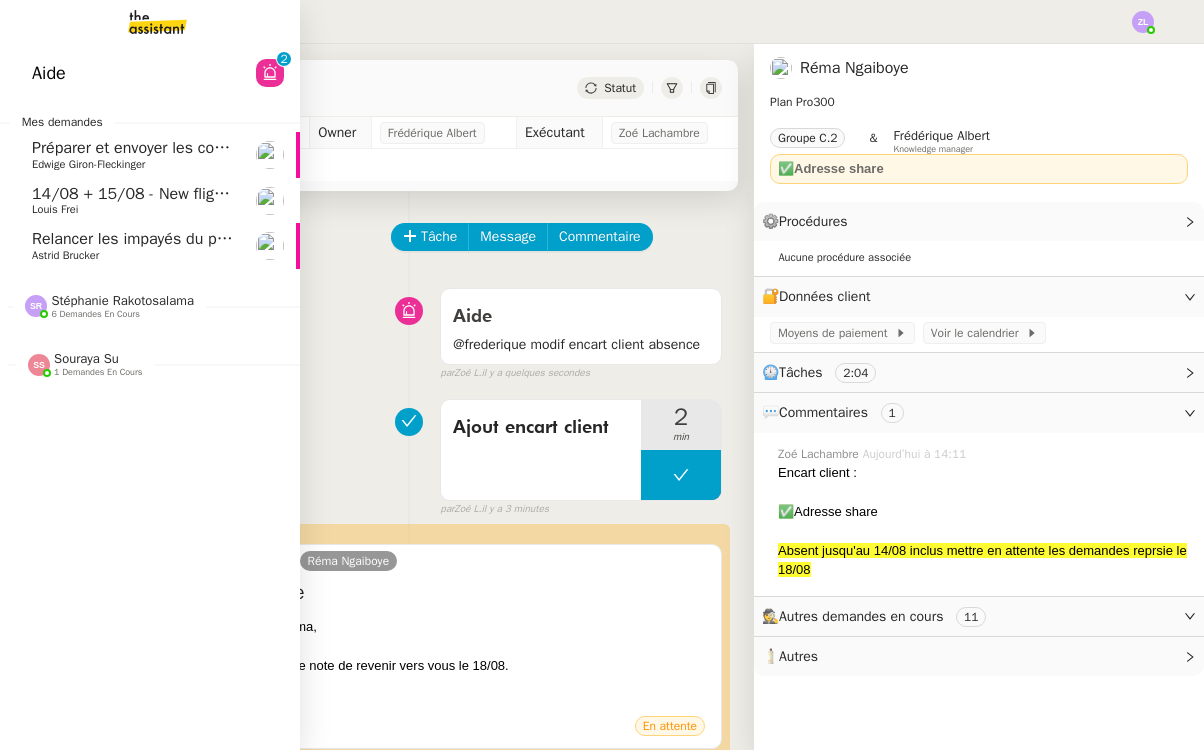 click on "Relancer les impayés du premier semestre" 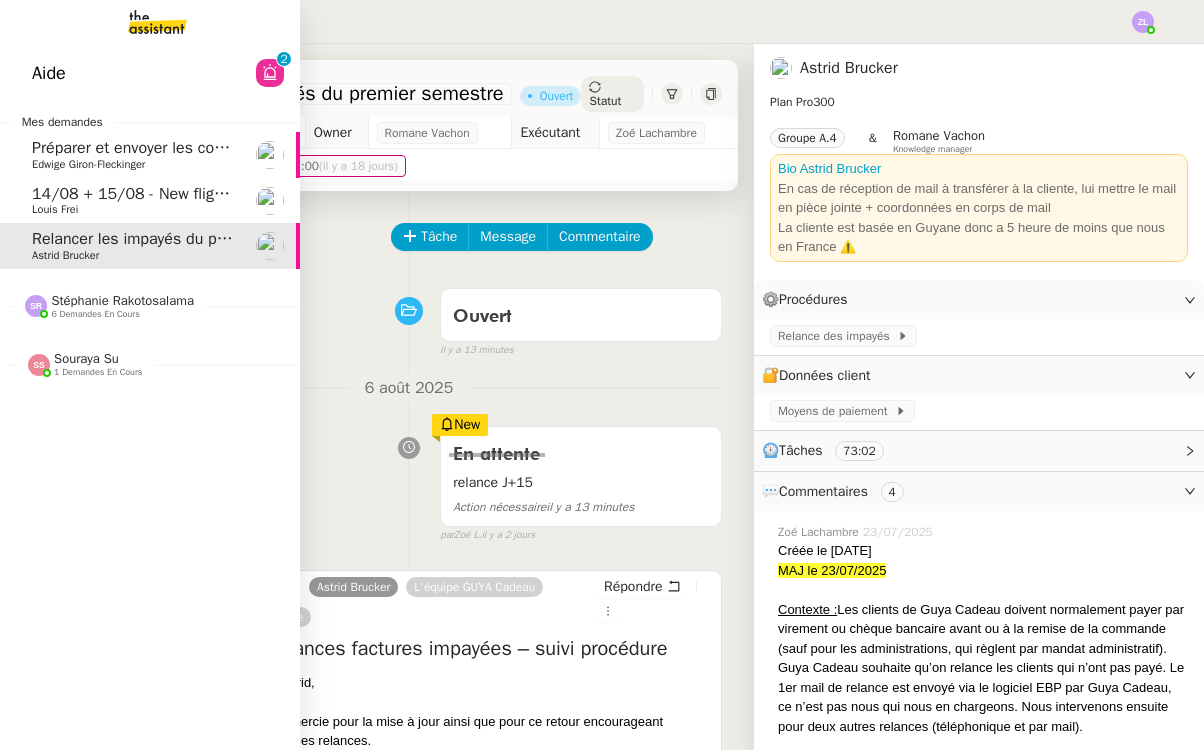 scroll, scrollTop: 0, scrollLeft: 0, axis: both 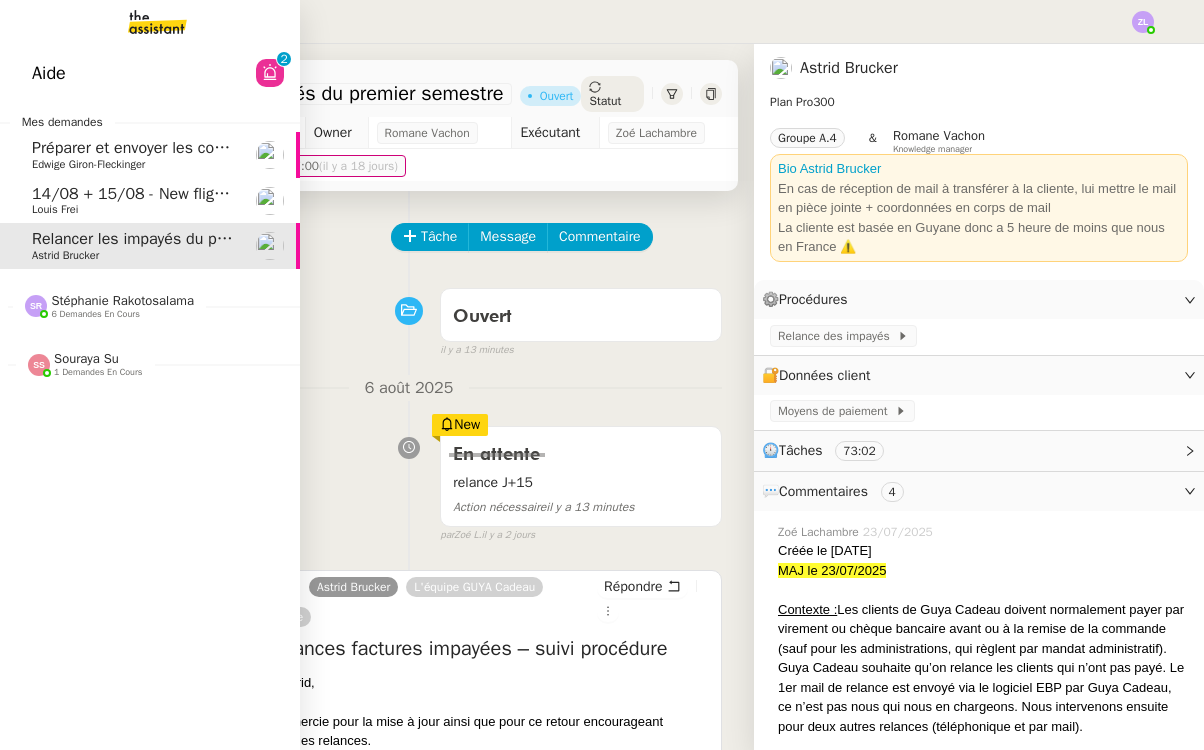 click on "14/08 + 15/08 - New flight request - Trushar Patel" 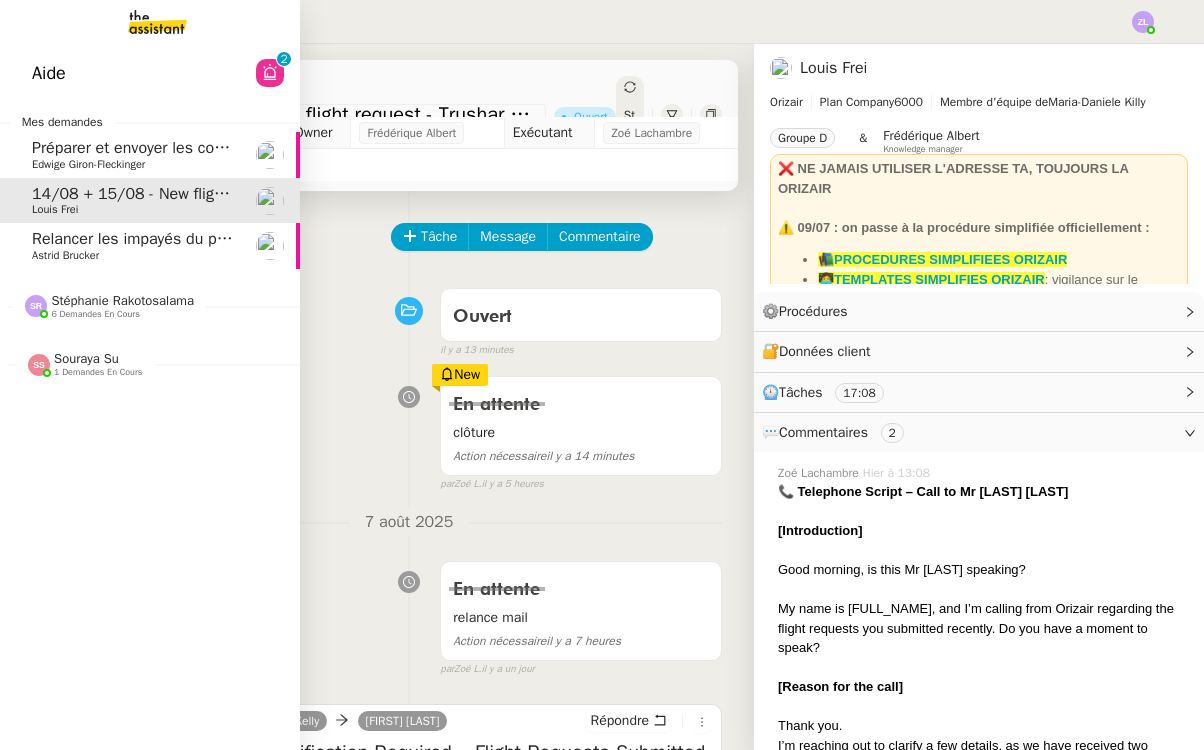 click on "Préparer et envoyer les contrats de formation" 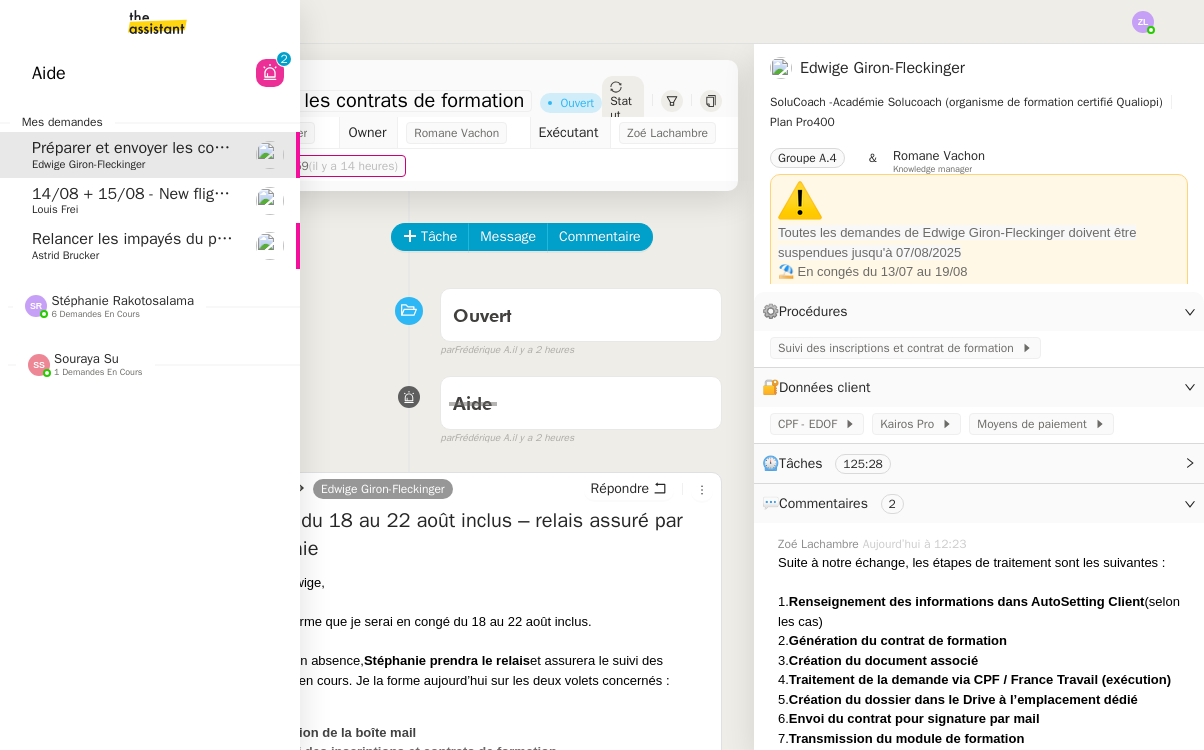 click on "14/08 + 15/08 - New flight request - Trushar Patel" 